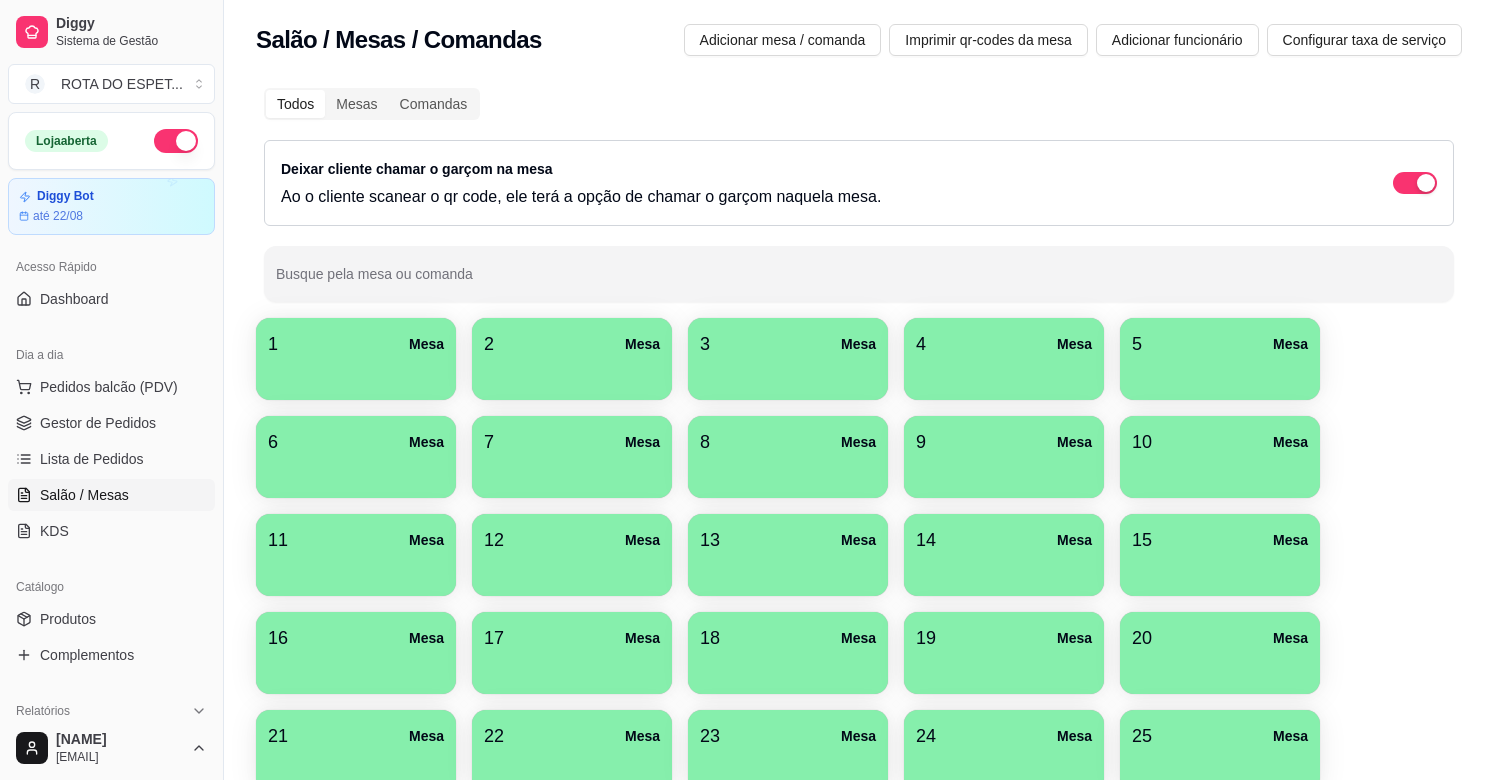scroll, scrollTop: 0, scrollLeft: 0, axis: both 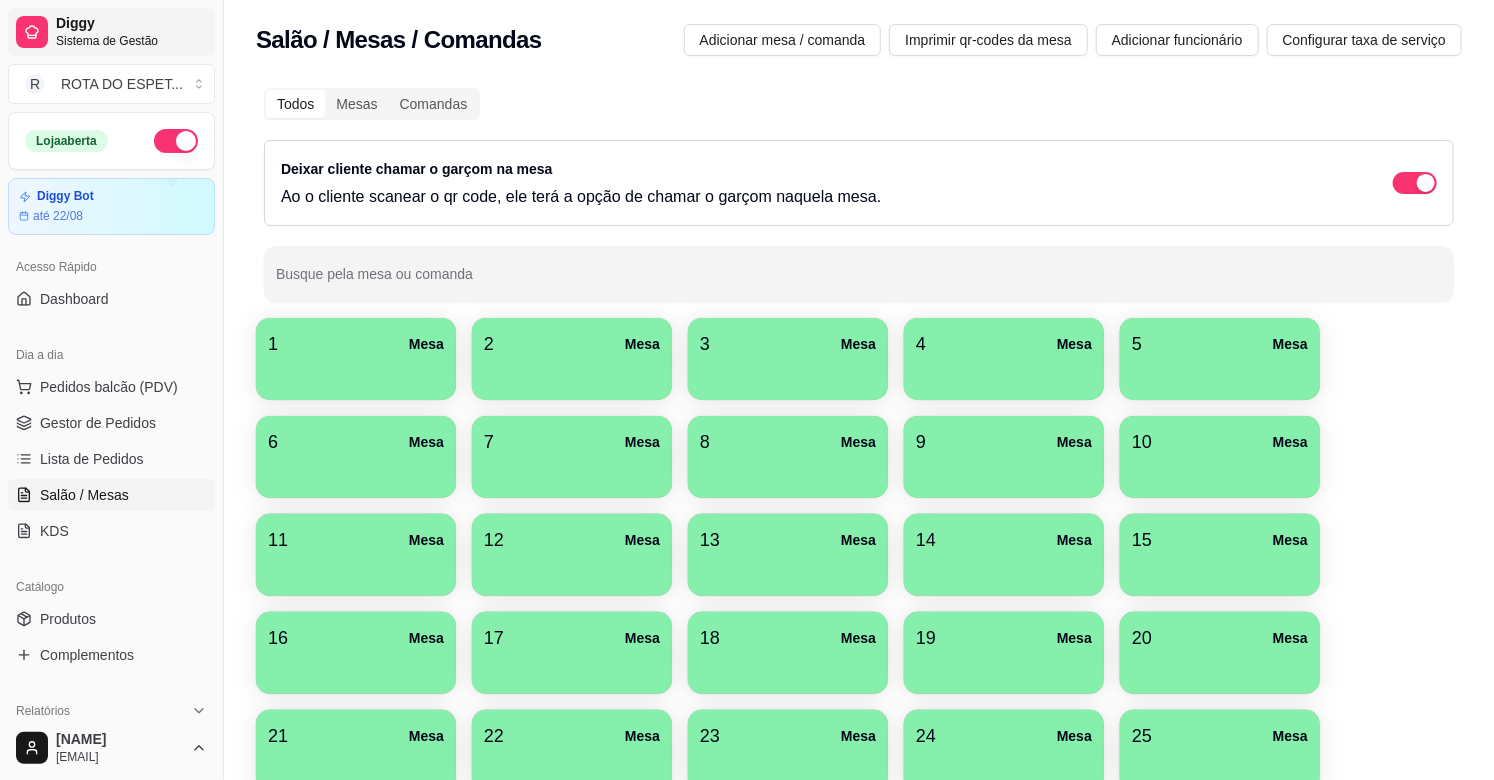 click on "Diggy" at bounding box center [131, 24] 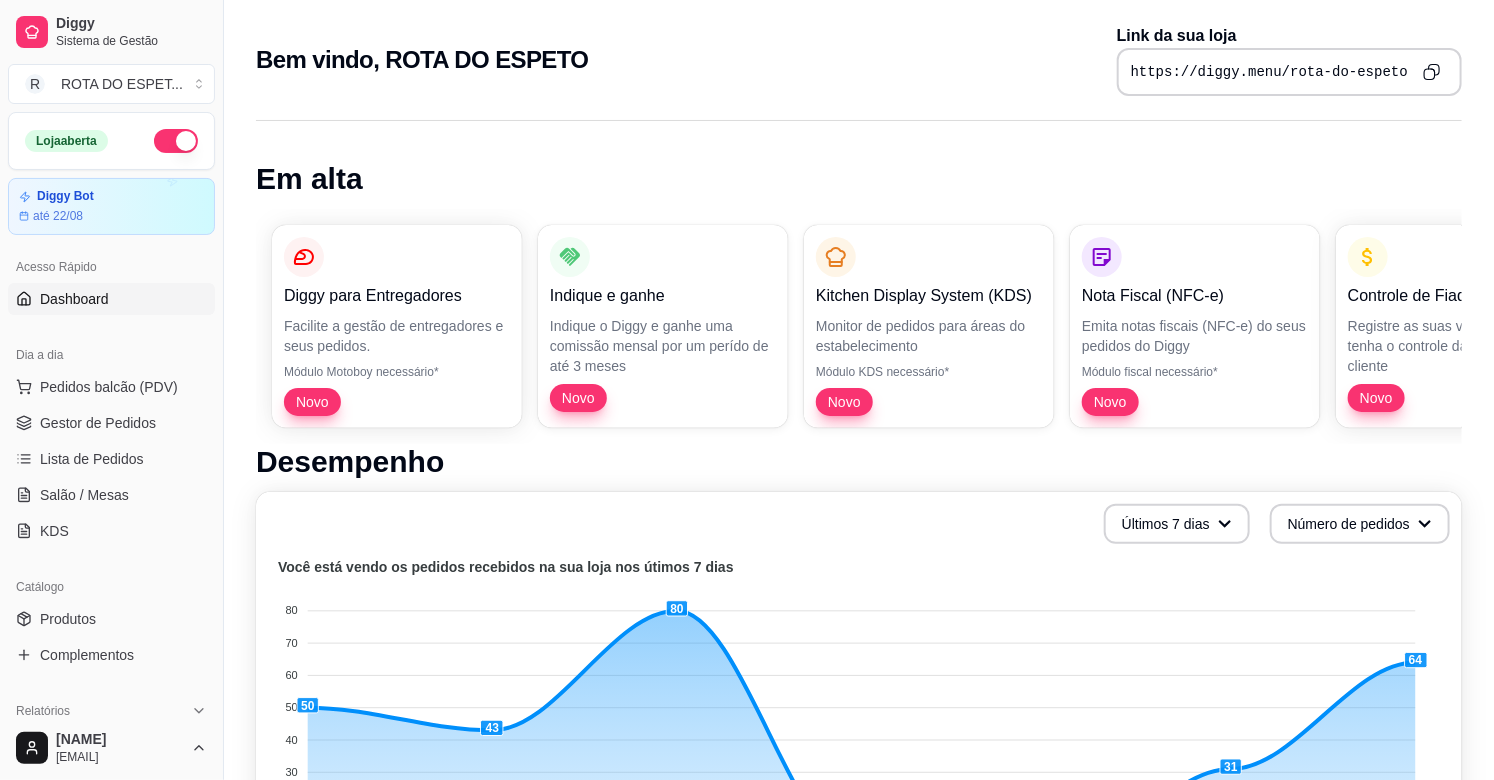 click on "Dashboard" at bounding box center (74, 299) 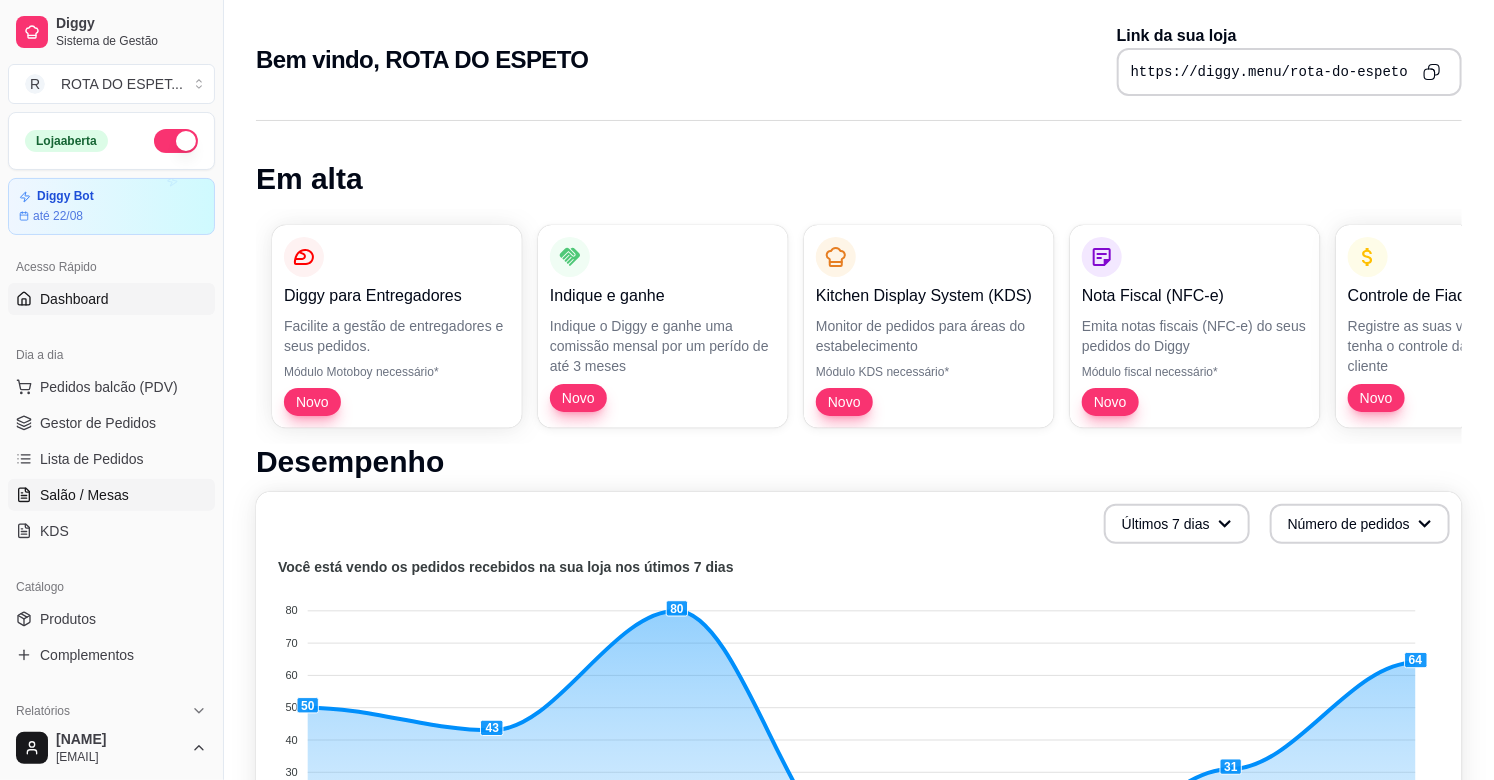 click on "Salão / Mesas" at bounding box center [84, 495] 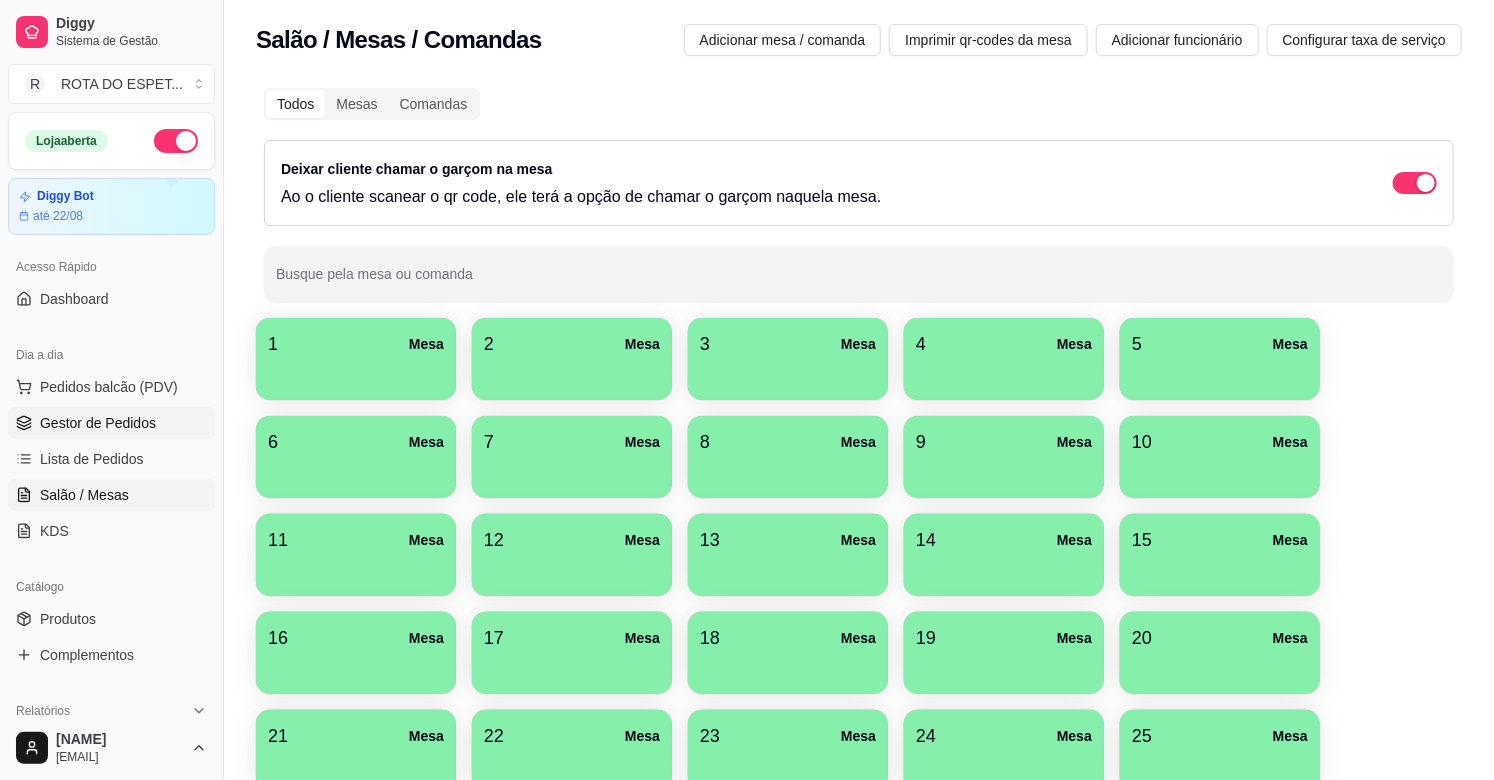 click on "Gestor de Pedidos" at bounding box center (98, 423) 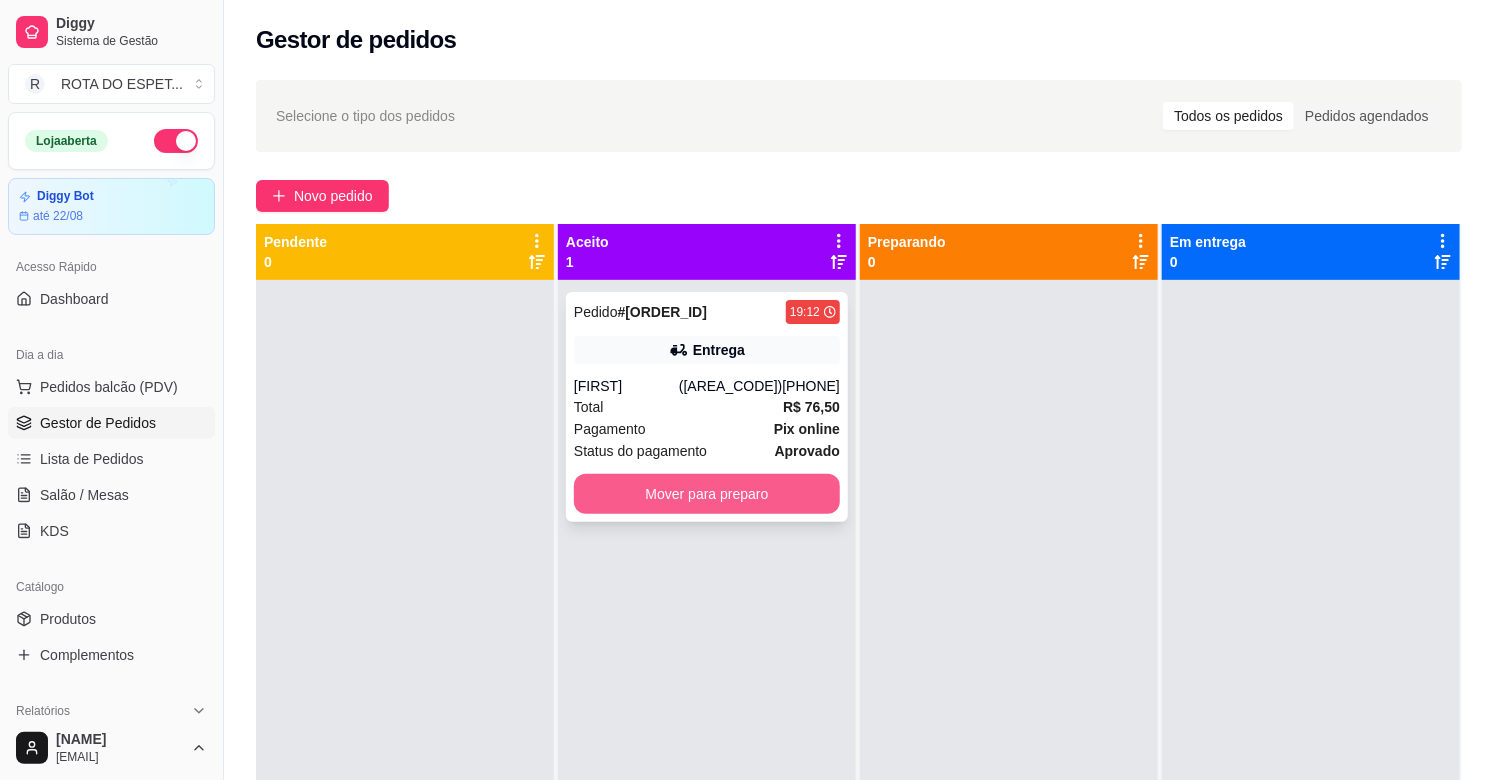 click on "Mover para preparo" at bounding box center (707, 494) 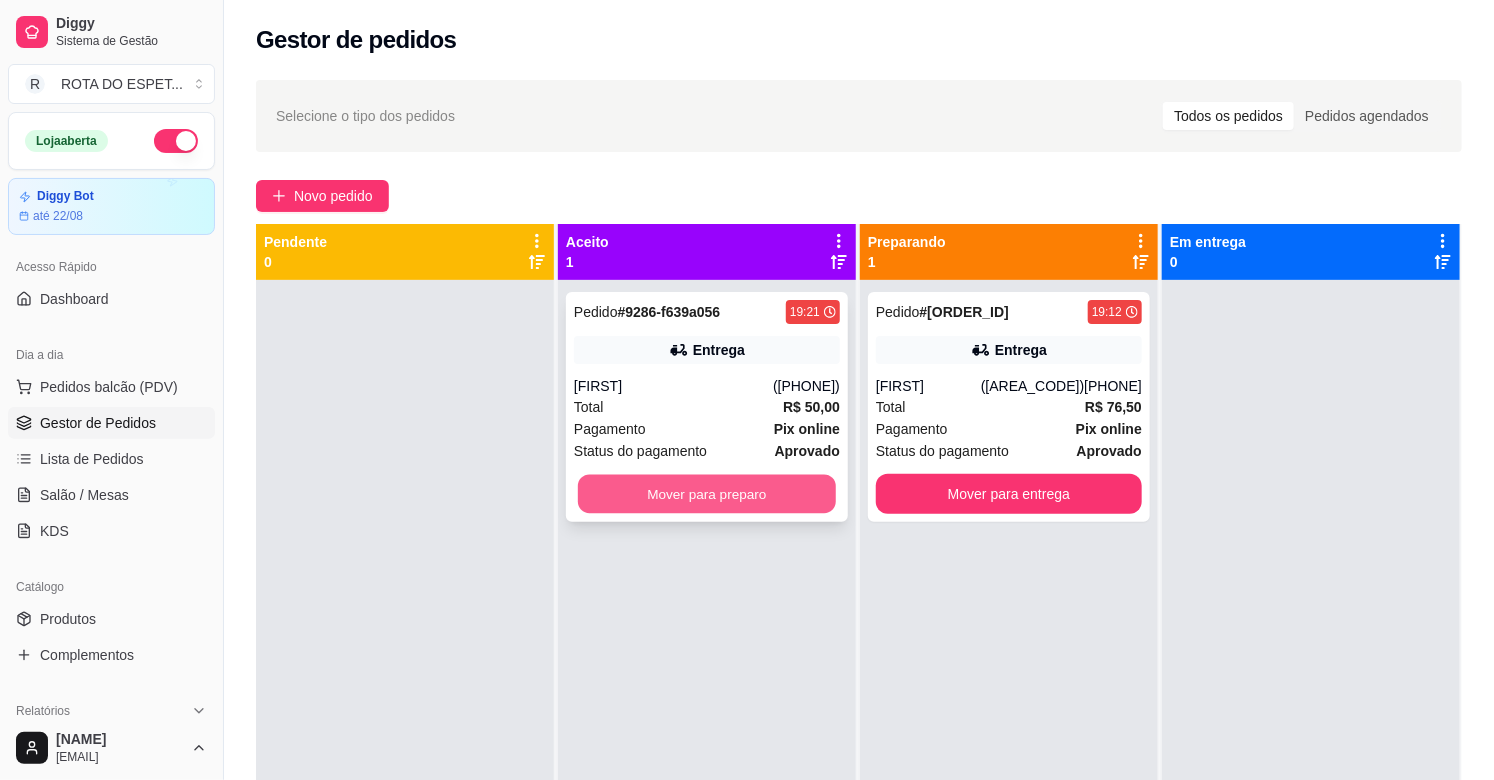 click on "Mover para preparo" at bounding box center [707, 494] 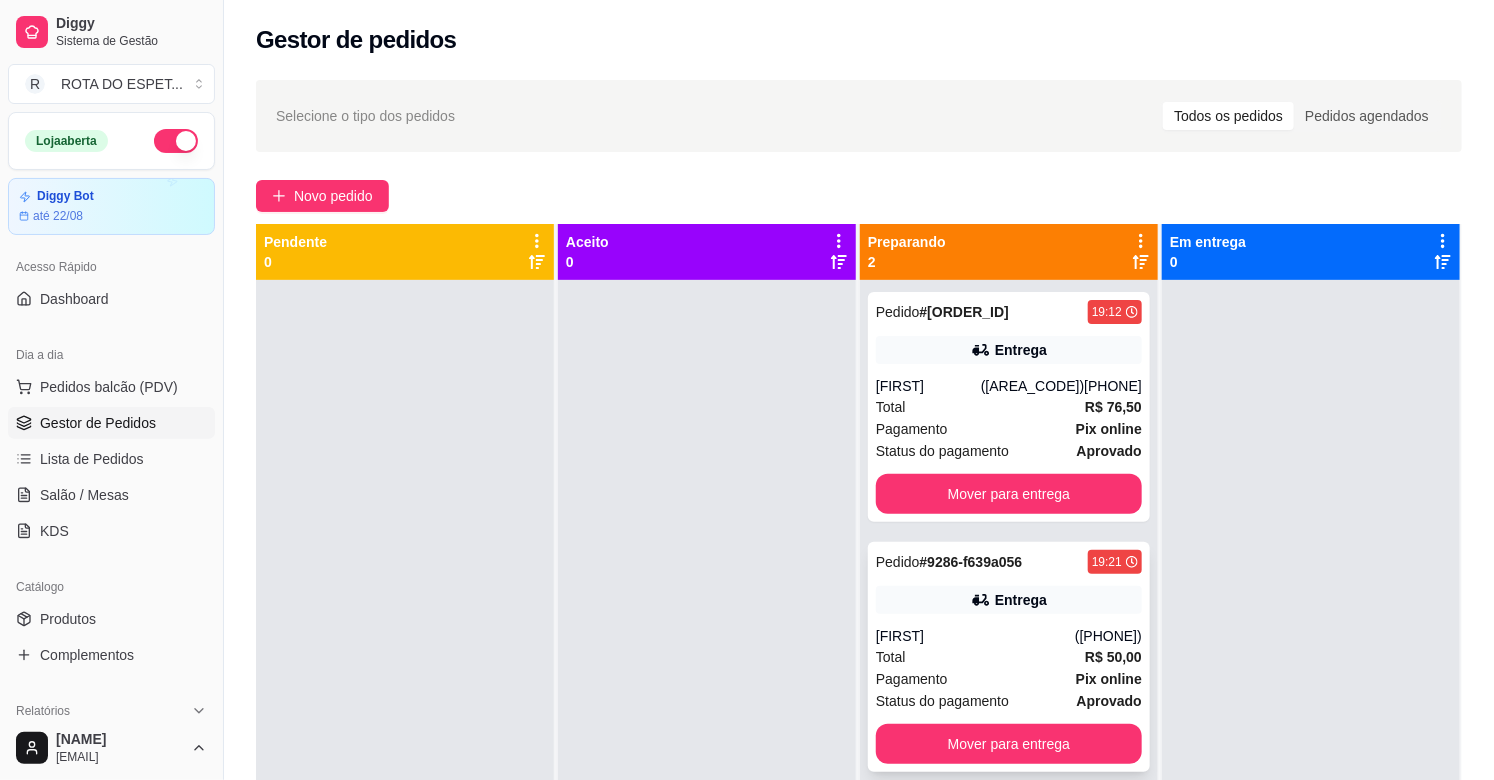 click on "[FIRST]" at bounding box center (975, 636) 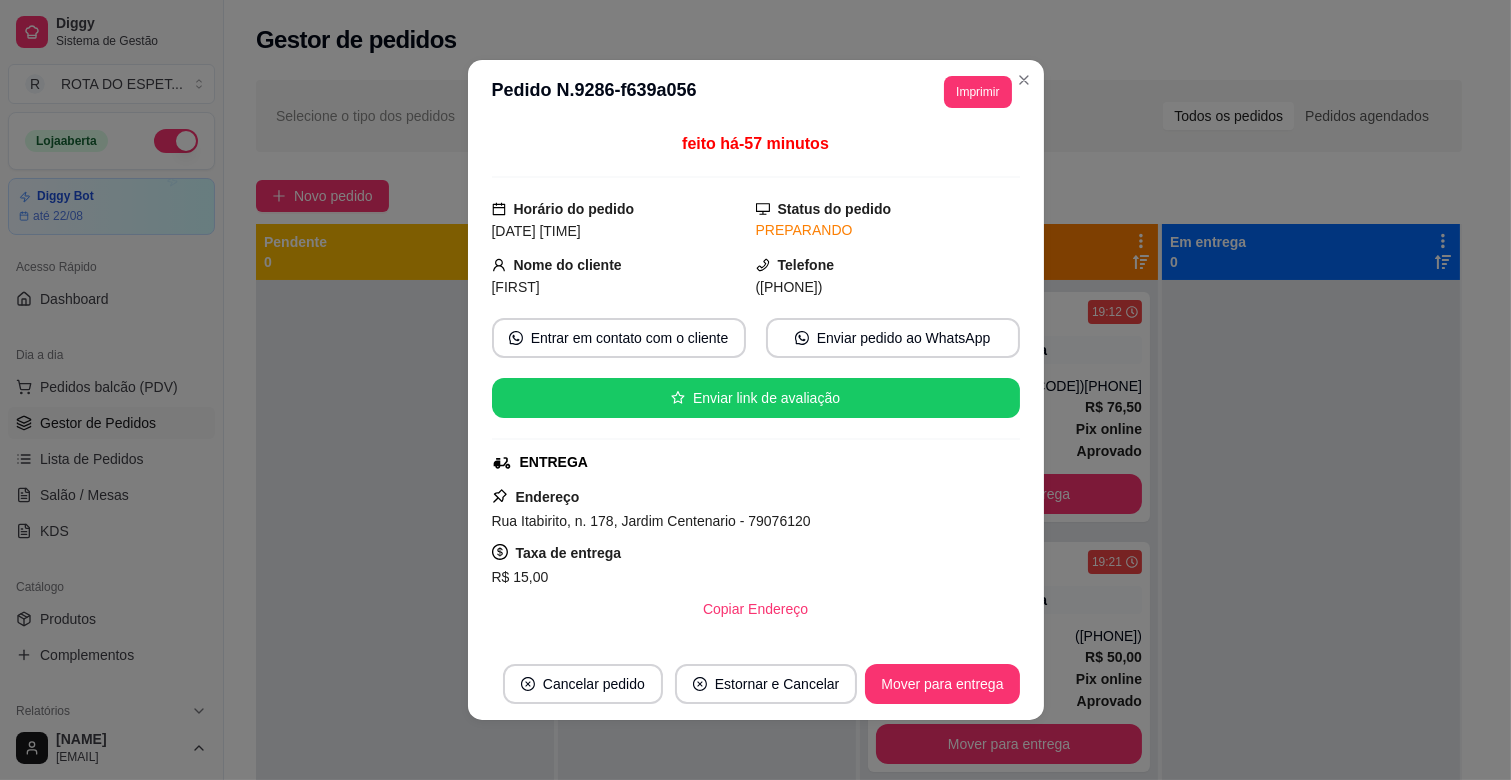 click on "Imprimir" at bounding box center [977, 92] 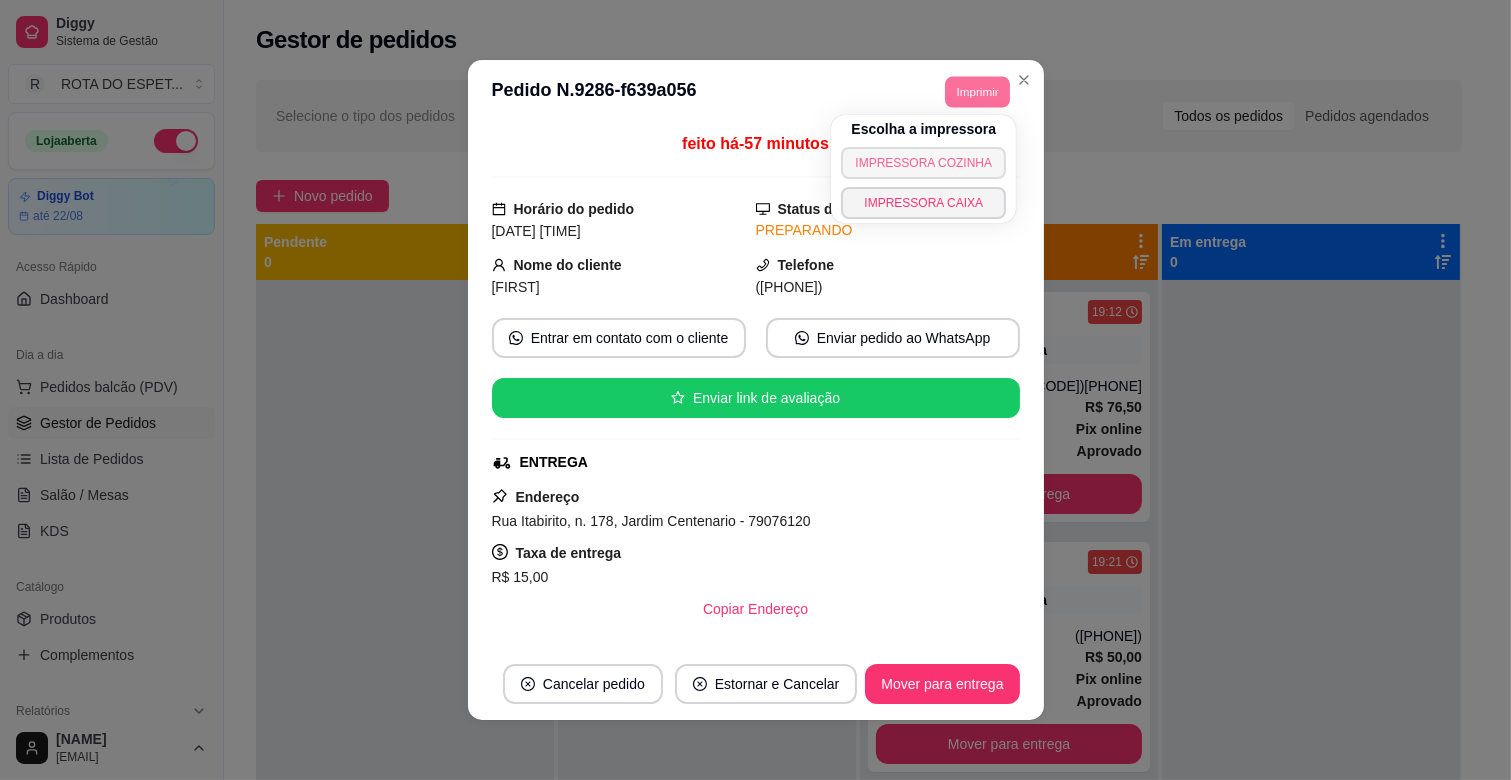 click on "IMPRESSORA COZINHA" at bounding box center (923, 163) 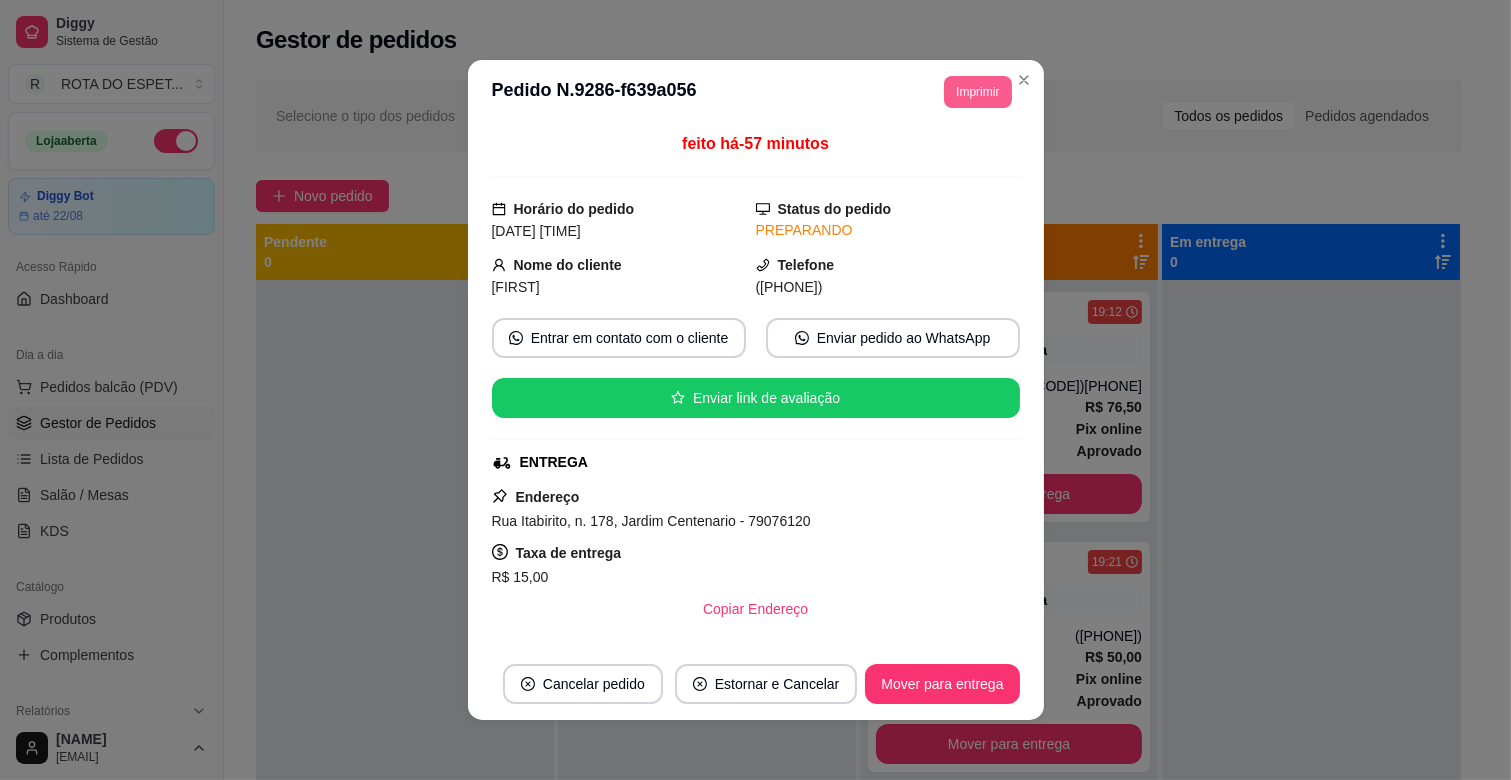 click on "Imprimir" at bounding box center [977, 92] 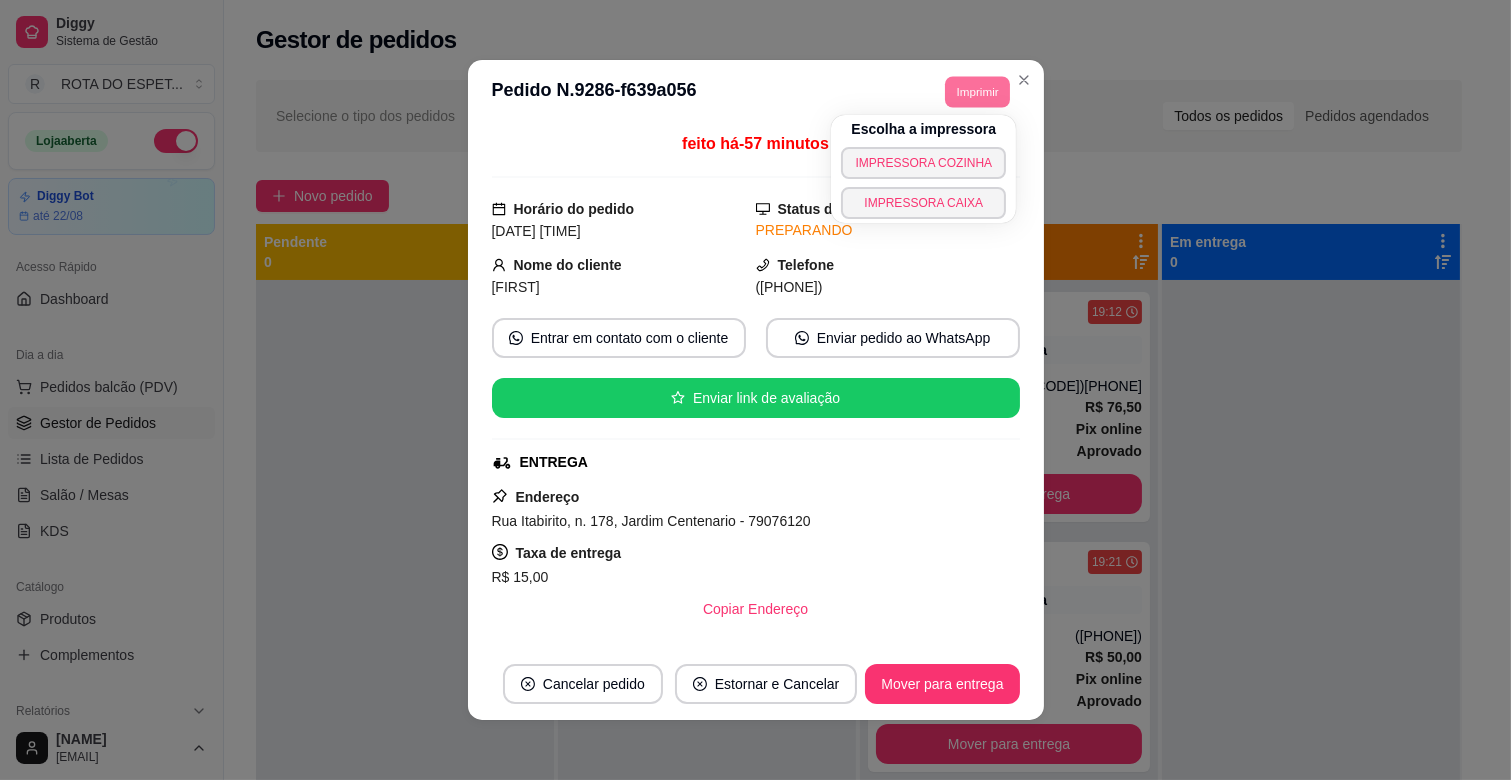 click on "IMPRESSORA CAIXA" at bounding box center [923, 203] 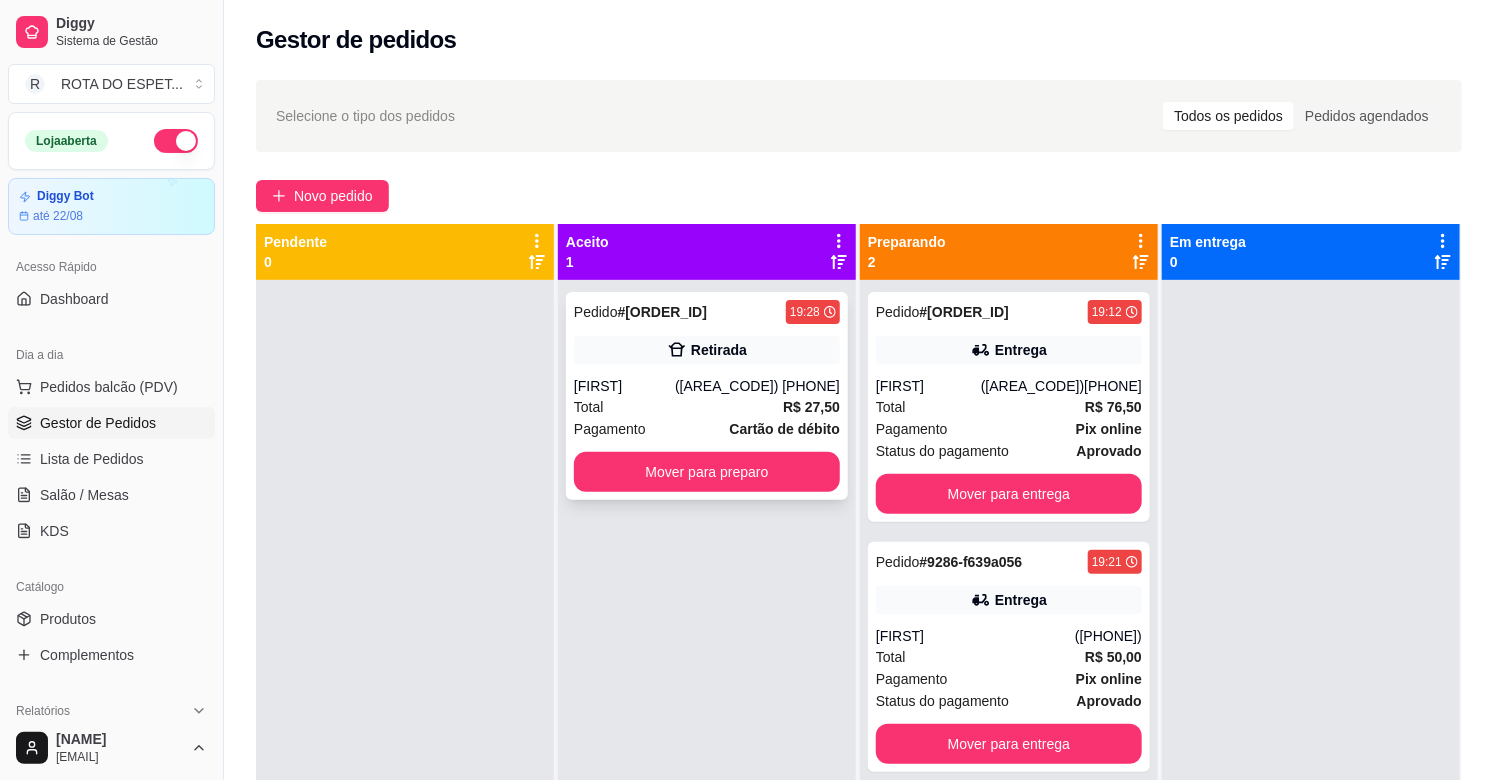 click on "Pedido # 9287-4ec9c248 19:28 Retirada [NAME] ([PHONE]) Total R$ 27,50 Pagamento Cartão de débito Mover para preparo" at bounding box center (707, 396) 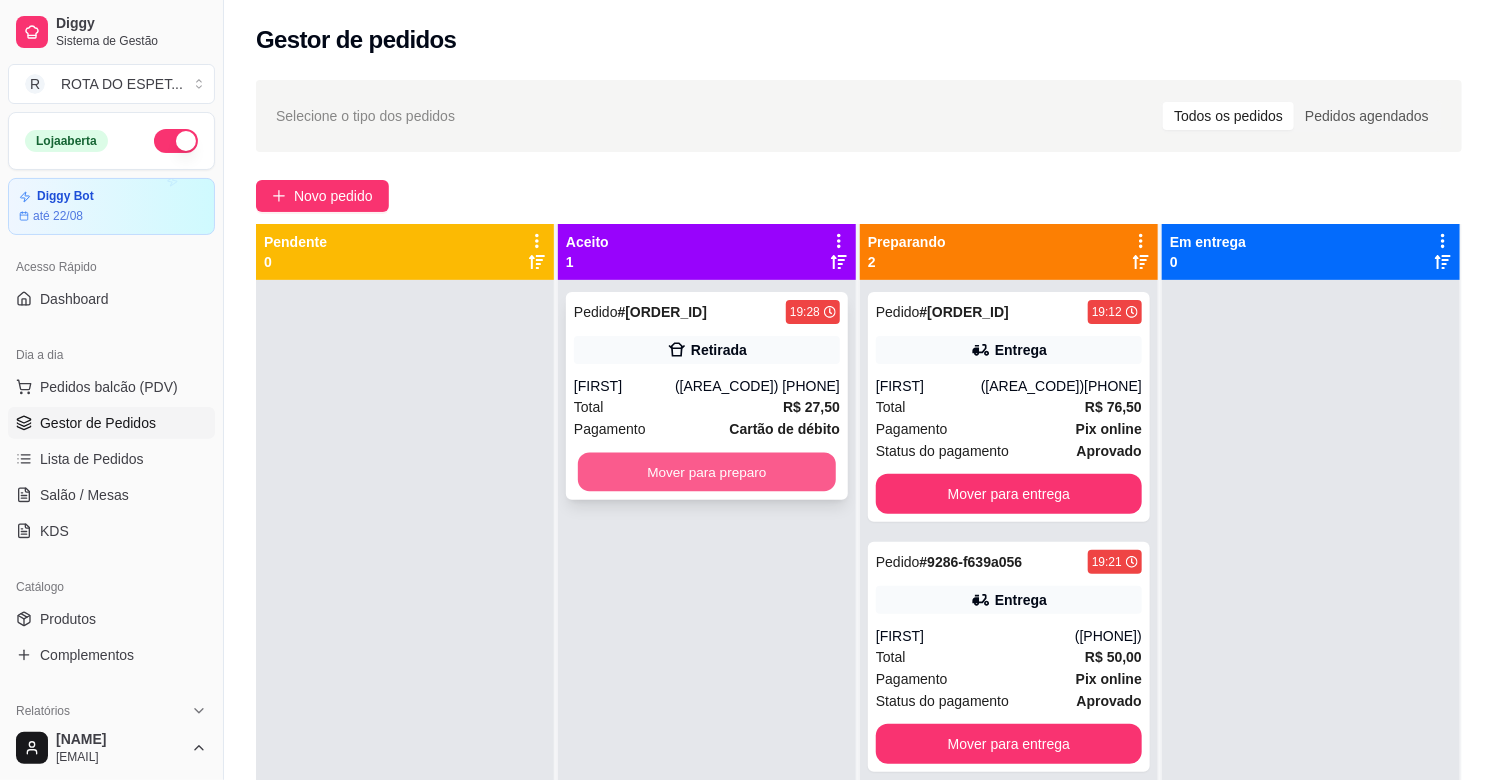 click on "Mover para preparo" at bounding box center (707, 472) 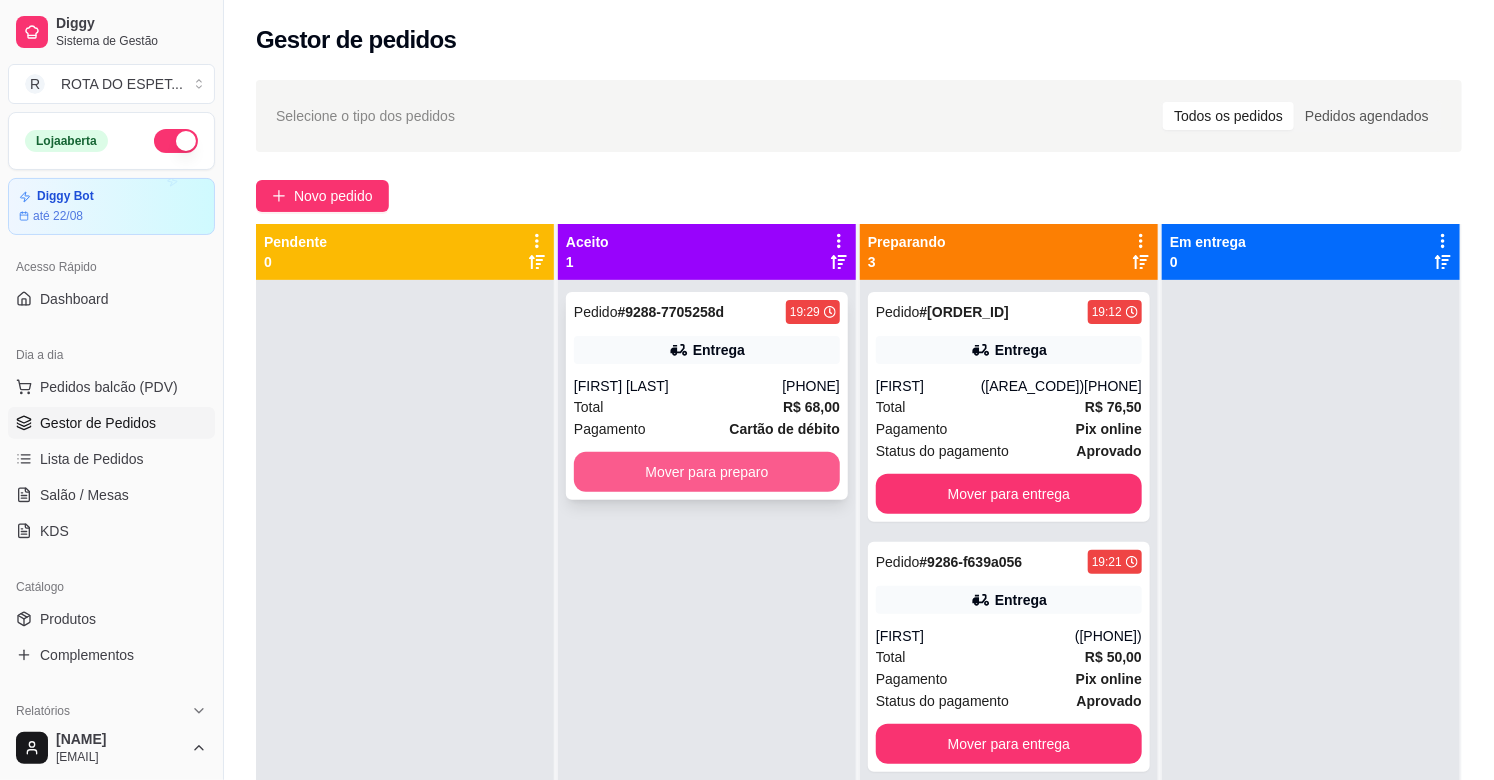 click on "Mover para preparo" at bounding box center [707, 472] 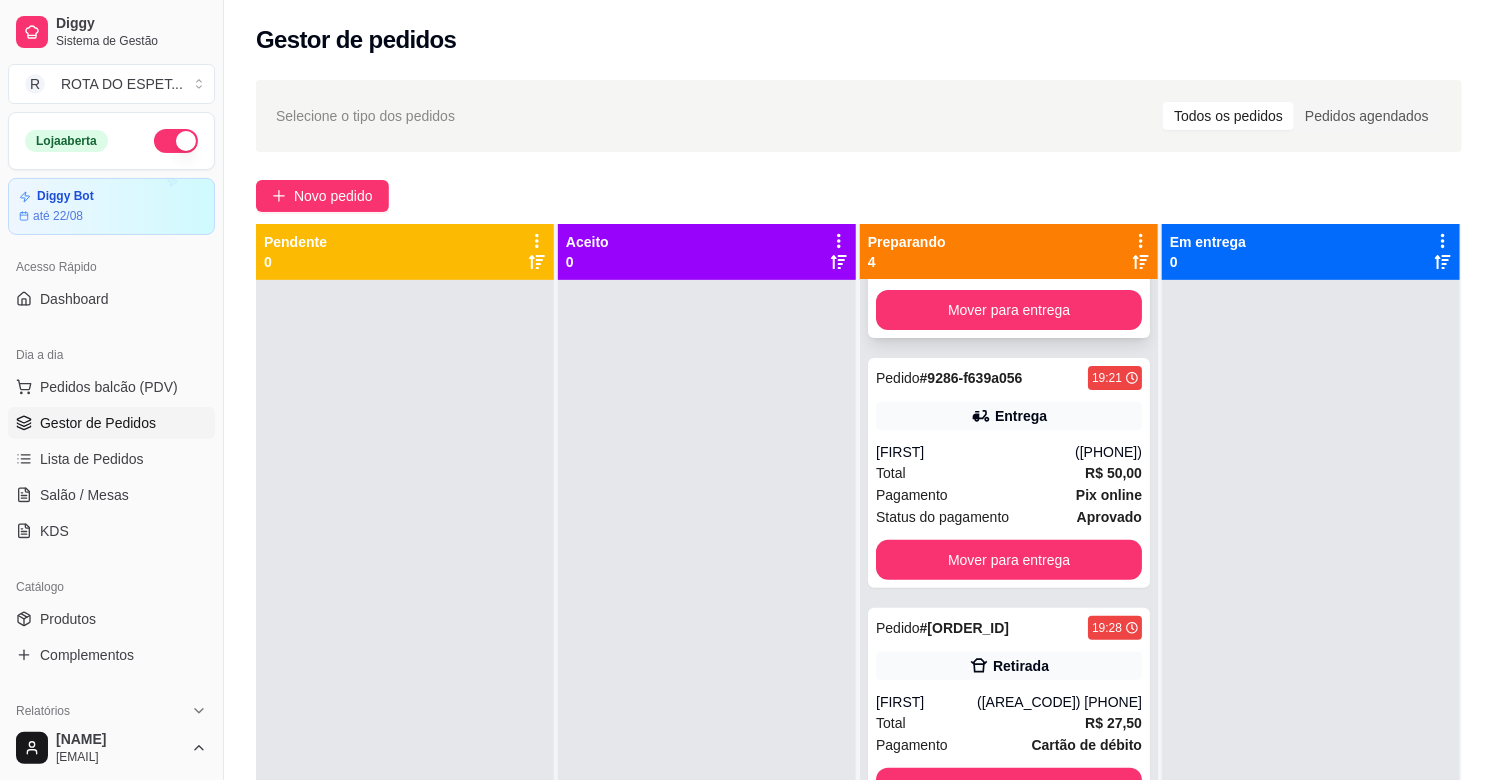 scroll, scrollTop: 195, scrollLeft: 0, axis: vertical 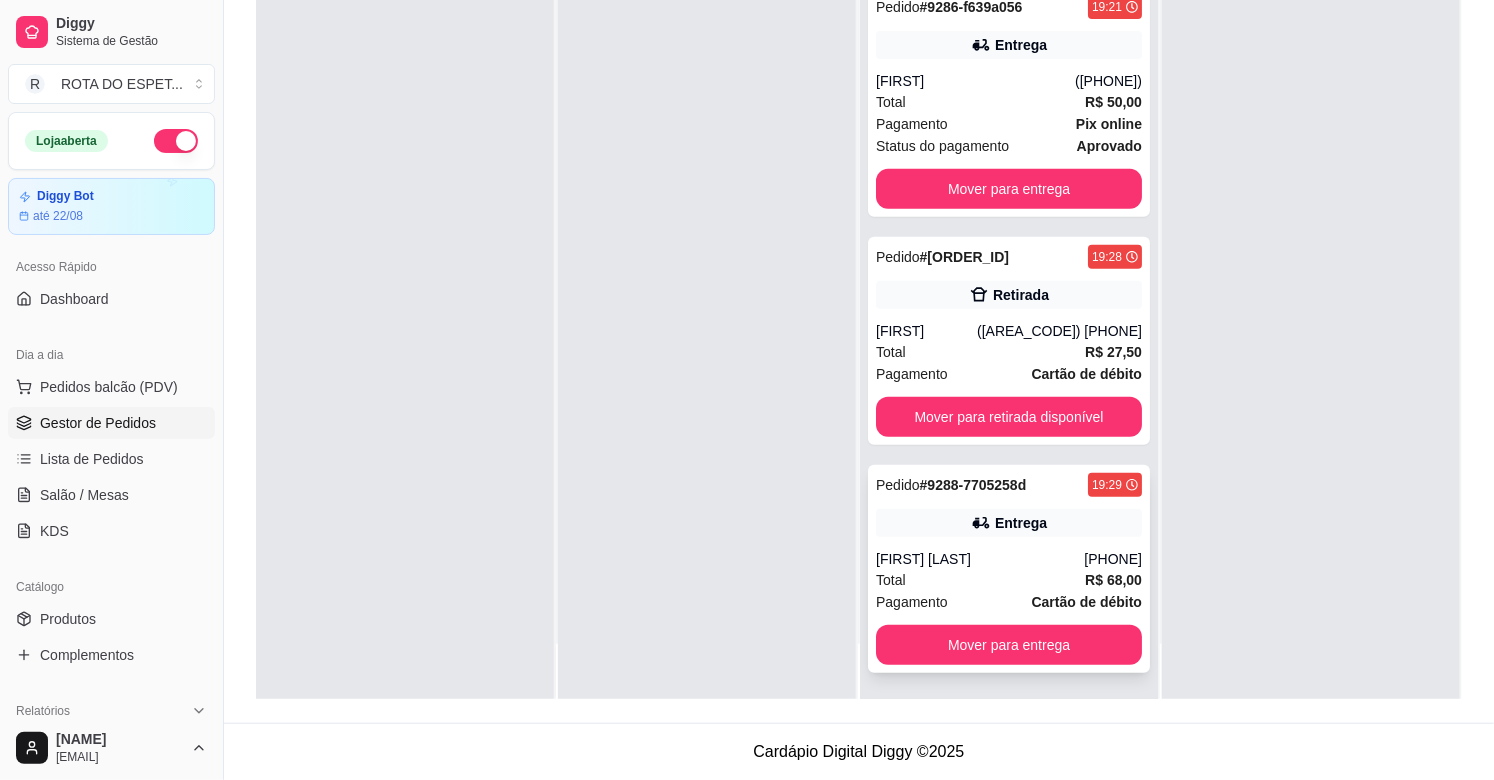 click 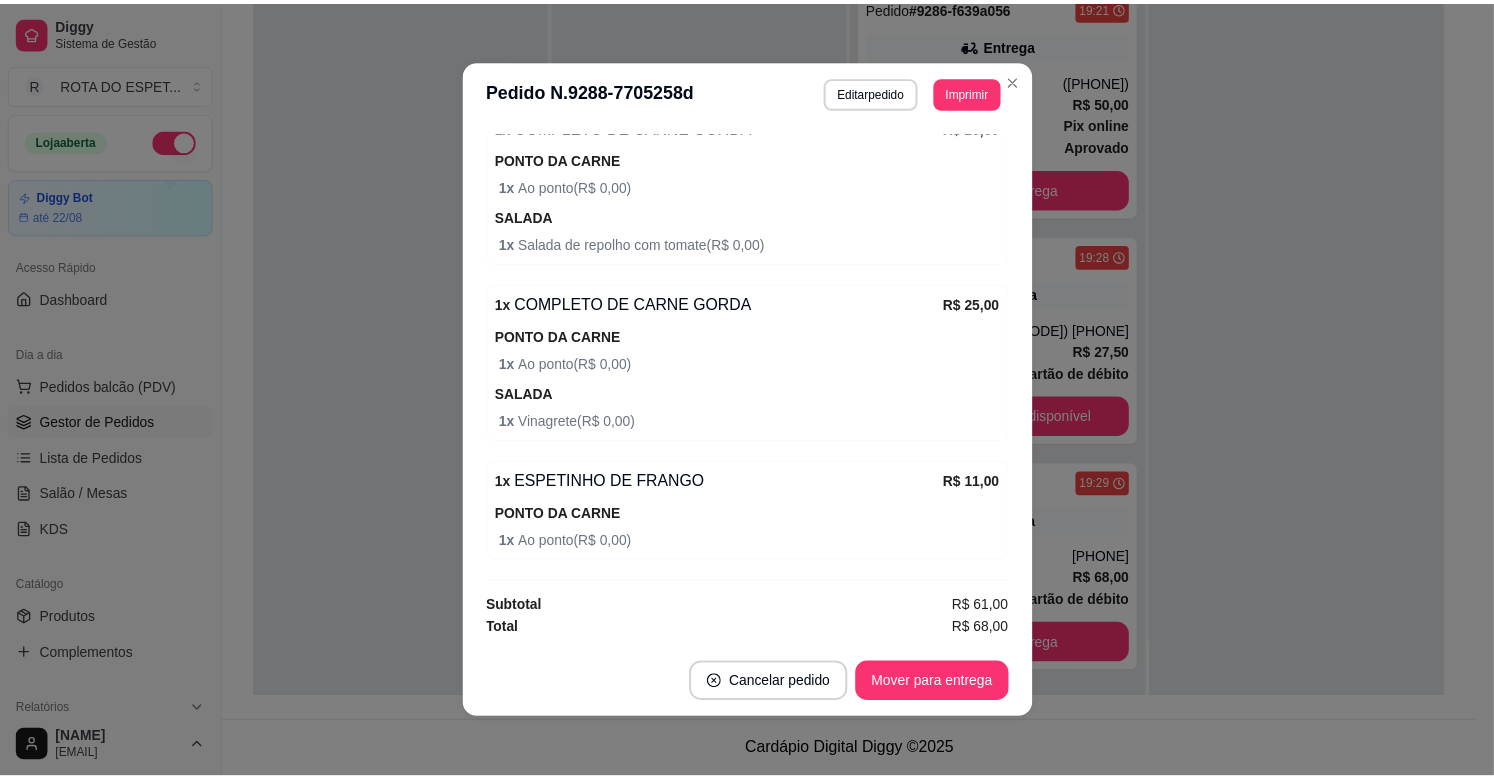 scroll, scrollTop: 710, scrollLeft: 0, axis: vertical 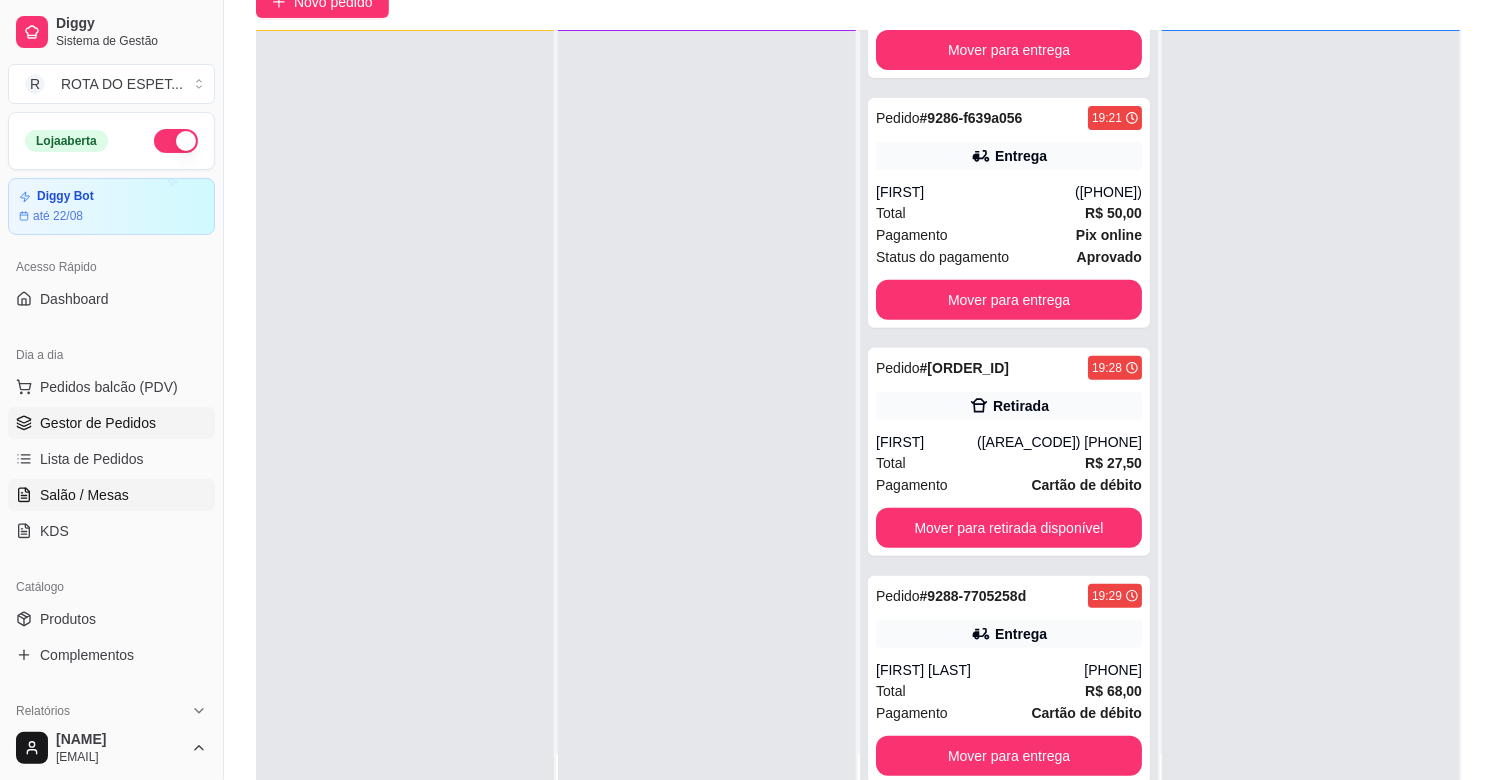 click on "Salão / Mesas" at bounding box center (84, 495) 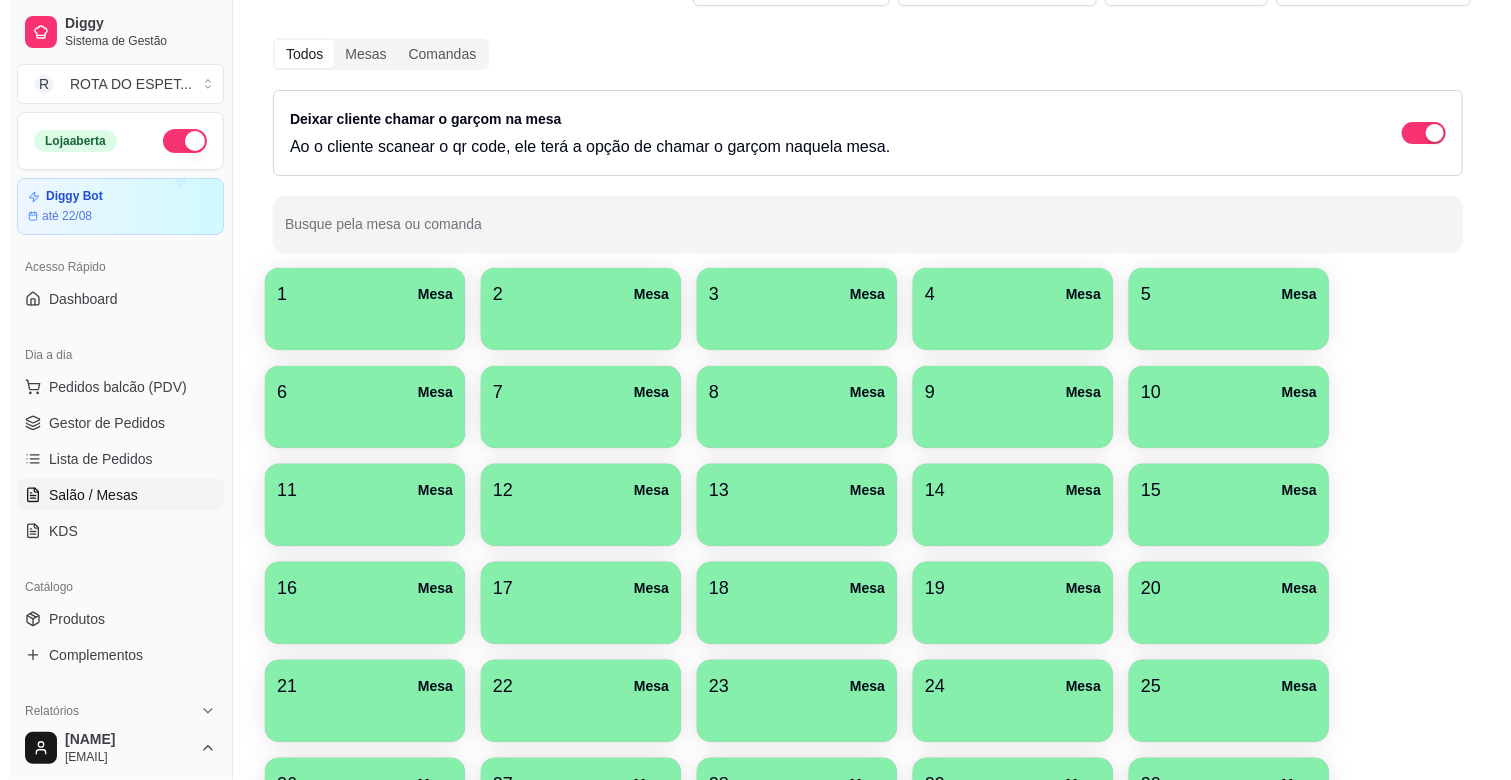 scroll, scrollTop: 56, scrollLeft: 0, axis: vertical 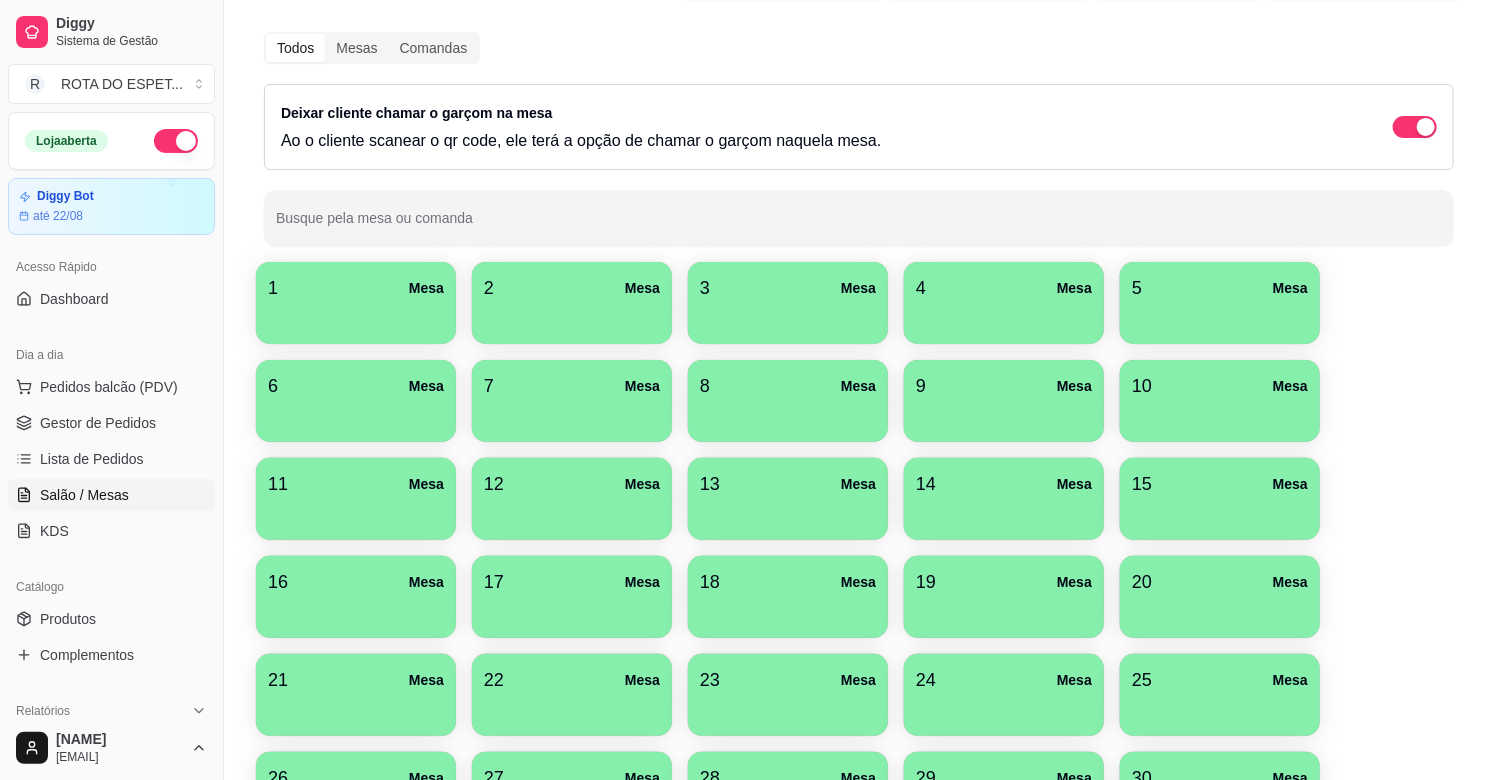 click at bounding box center [1004, 317] 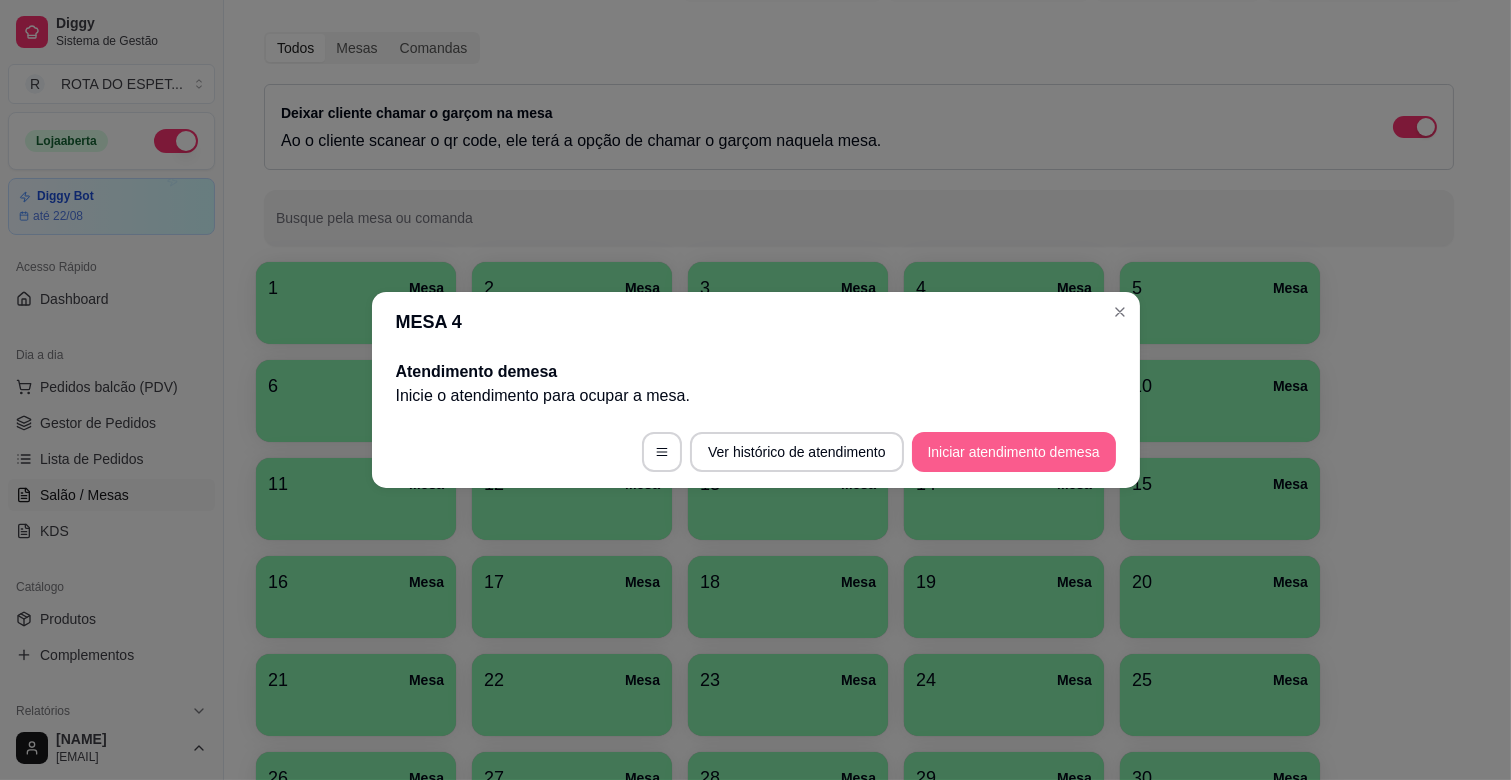 click on "Iniciar atendimento de  mesa" at bounding box center [1014, 452] 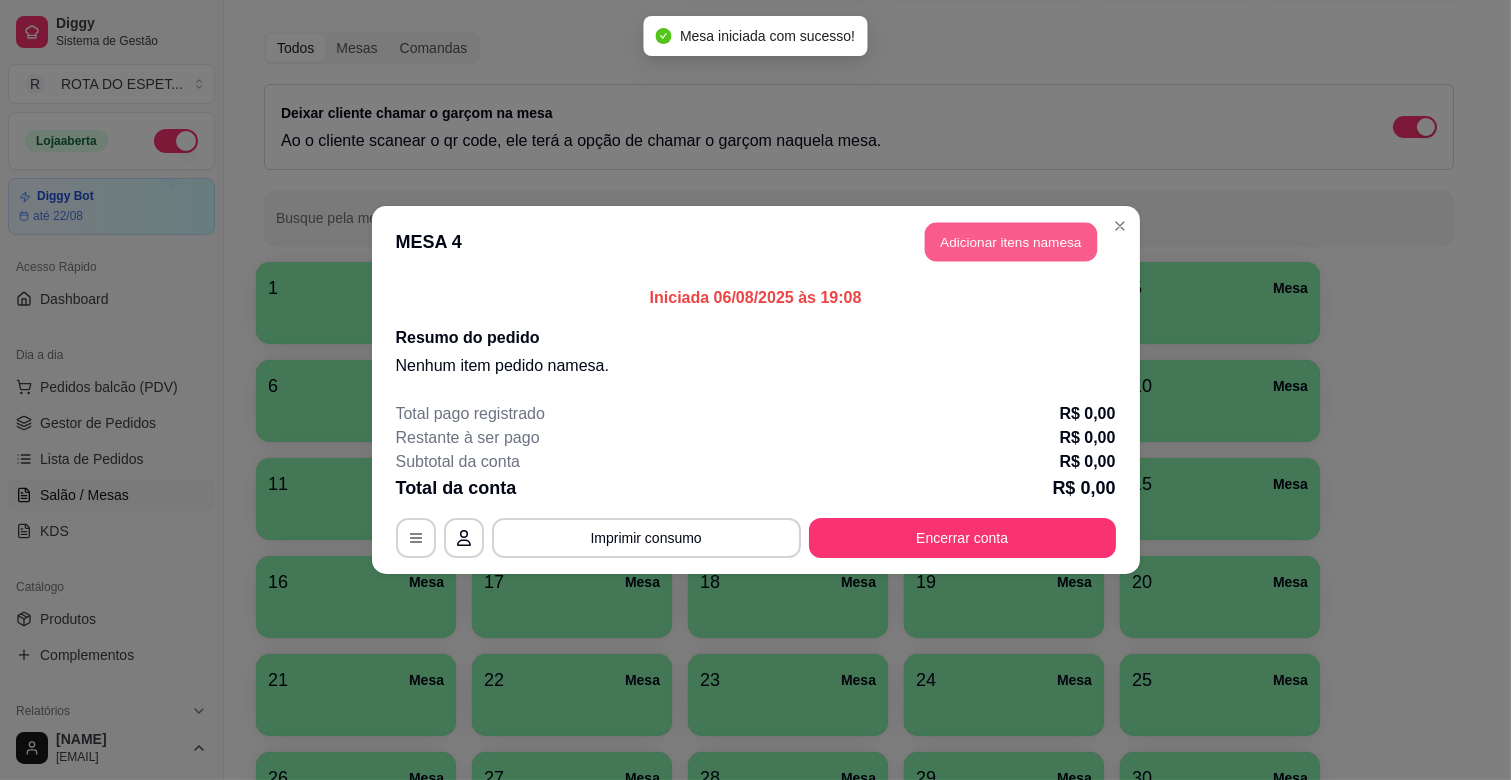 click on "Adicionar itens na  mesa" at bounding box center (1011, 242) 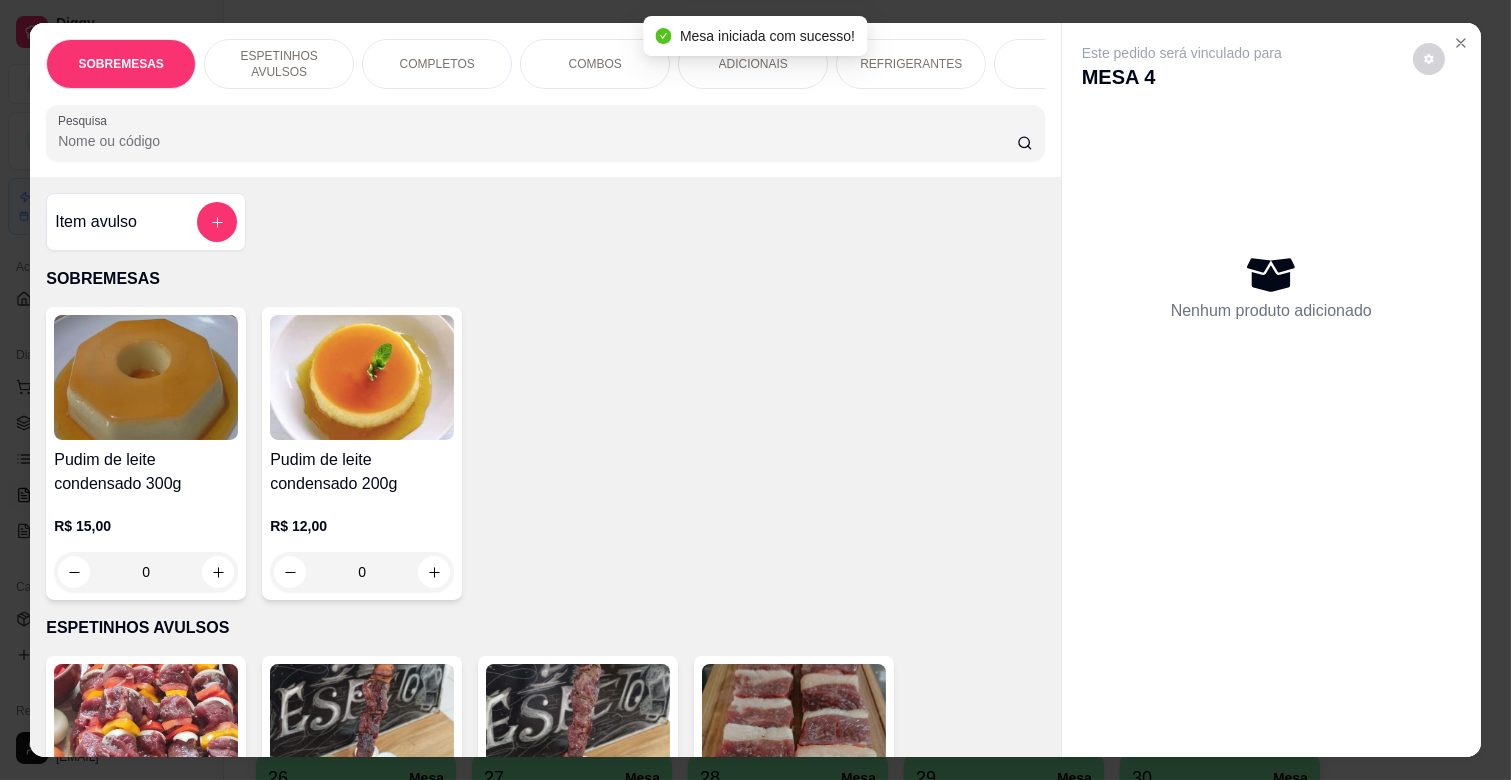 click on "ESPETINHOS AVULSOS" at bounding box center [279, 64] 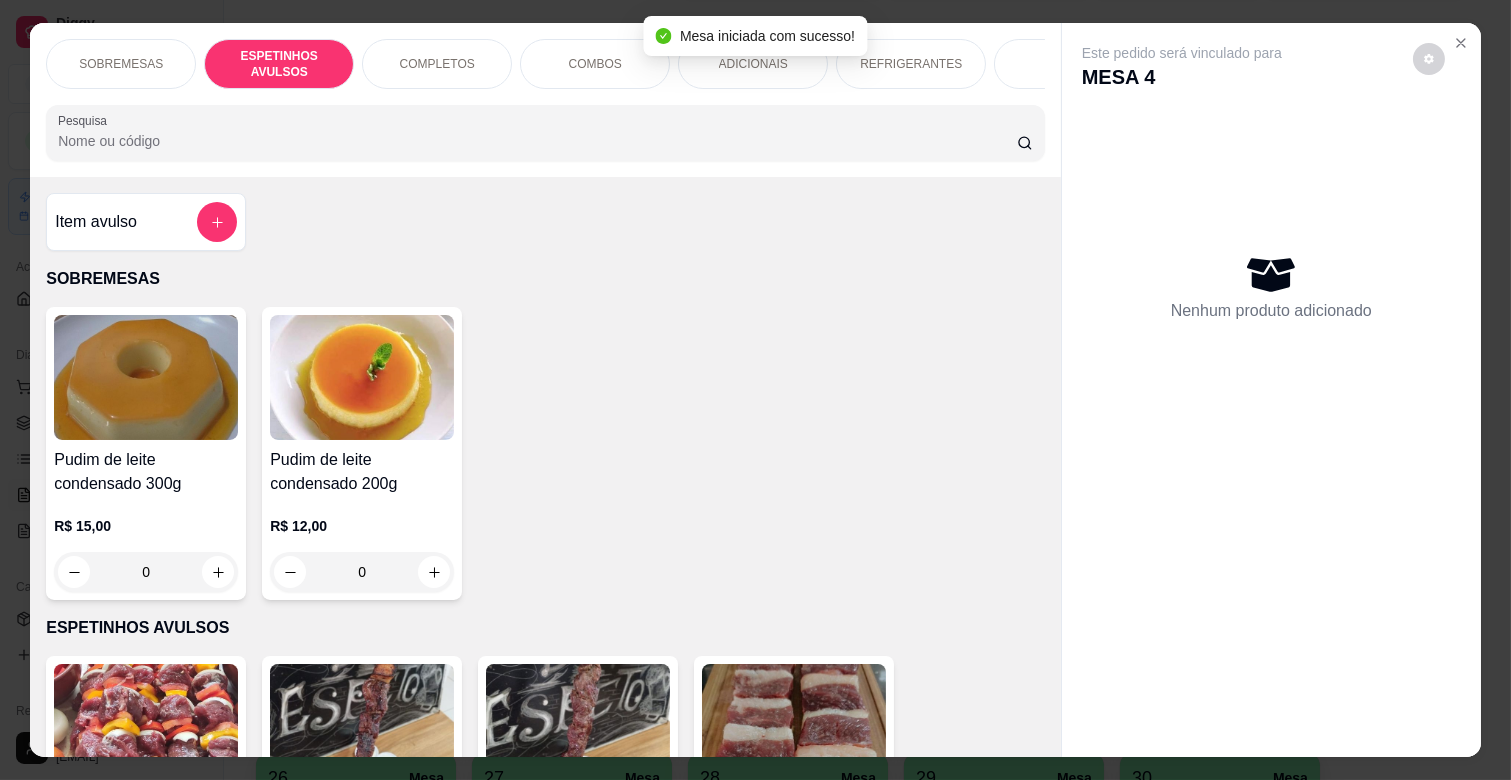 scroll, scrollTop: 438, scrollLeft: 0, axis: vertical 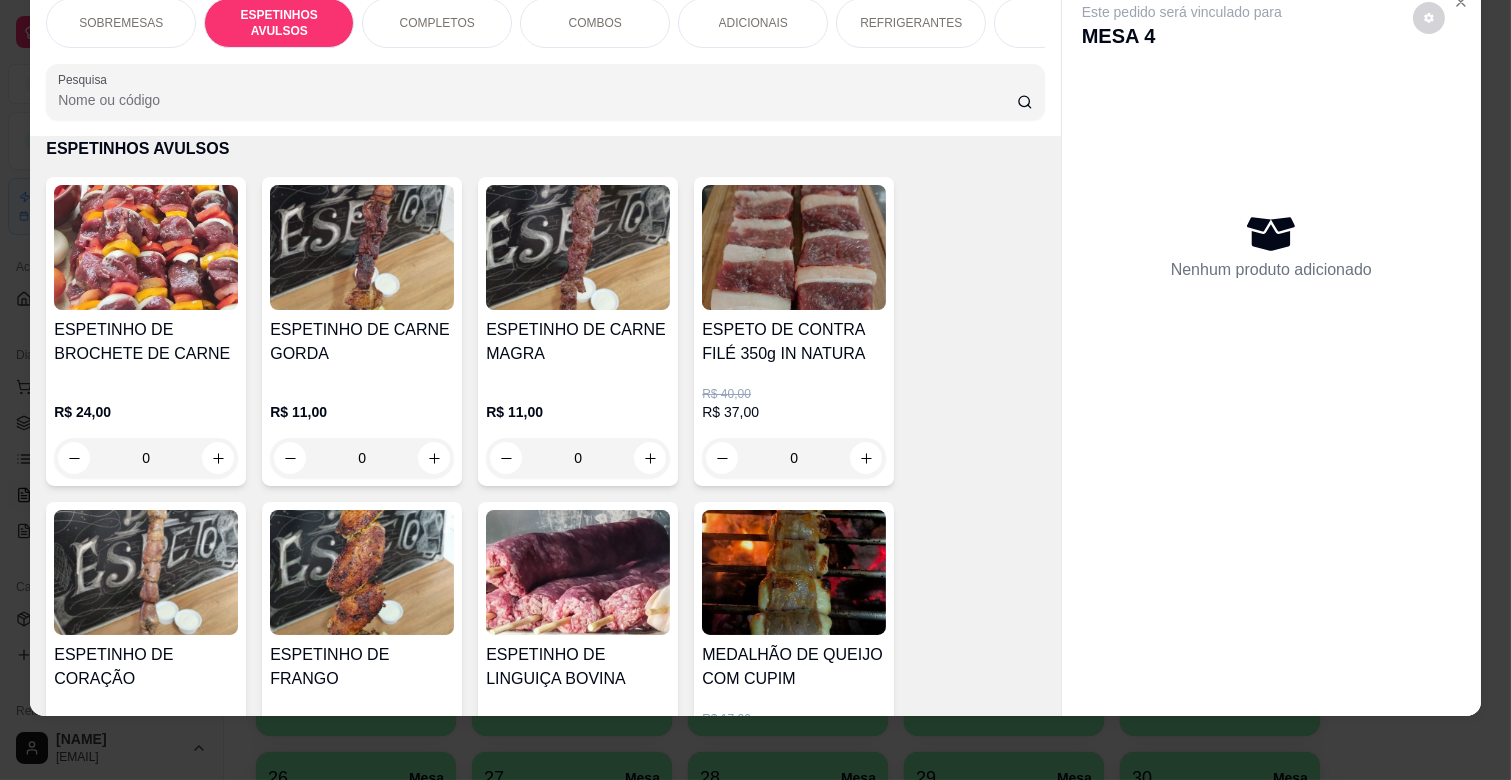click on "0" at bounding box center [578, 458] 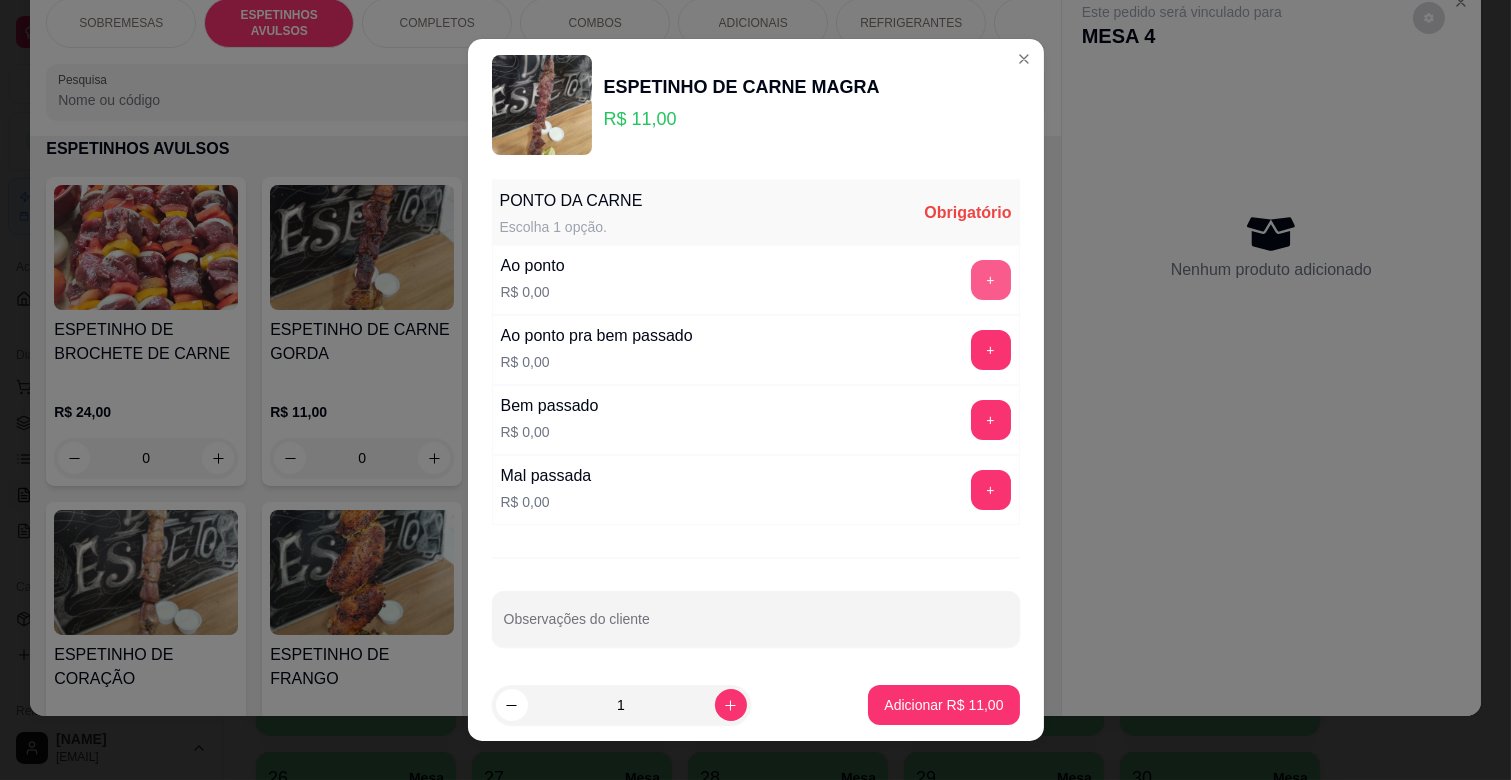 click on "+" at bounding box center [991, 280] 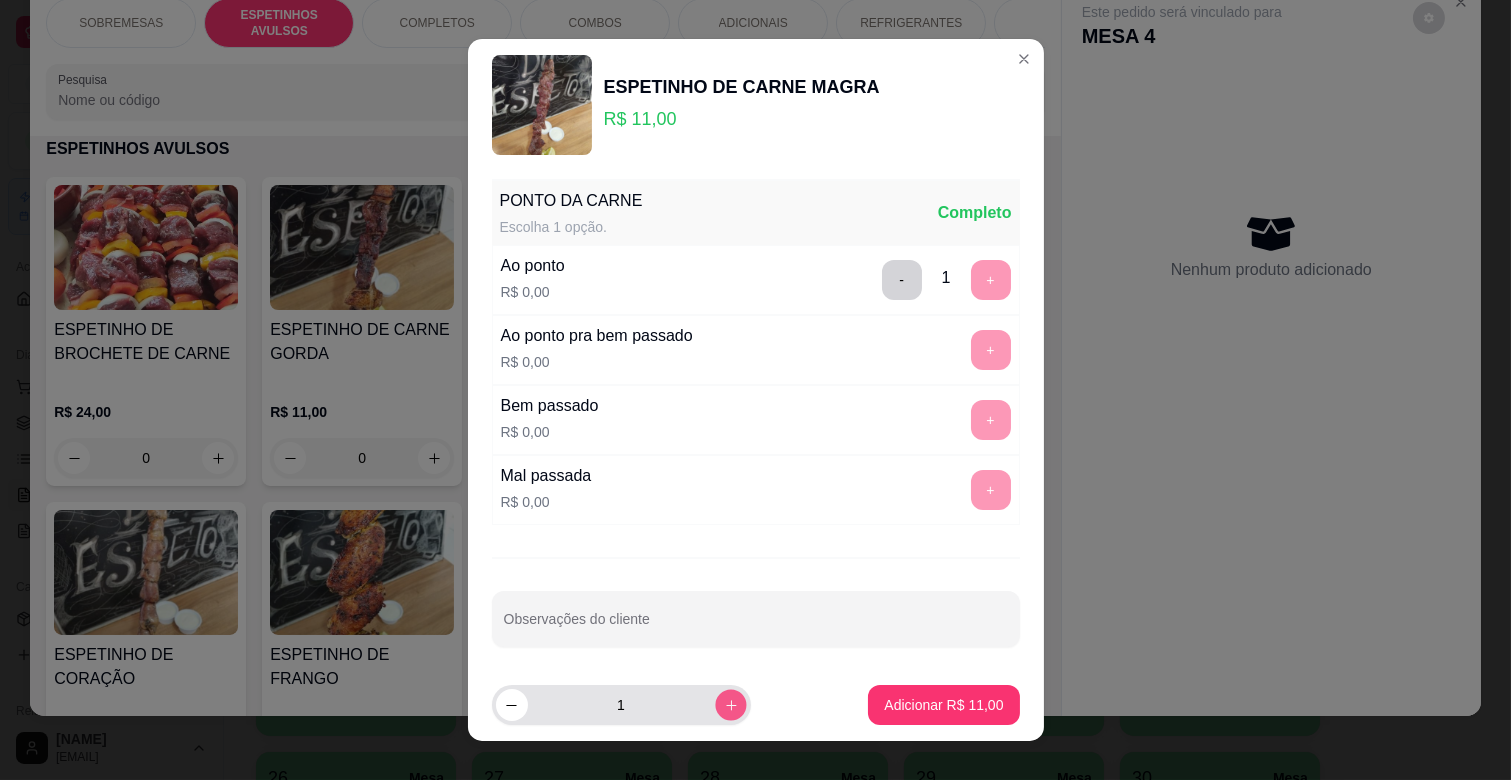 click at bounding box center [730, 704] 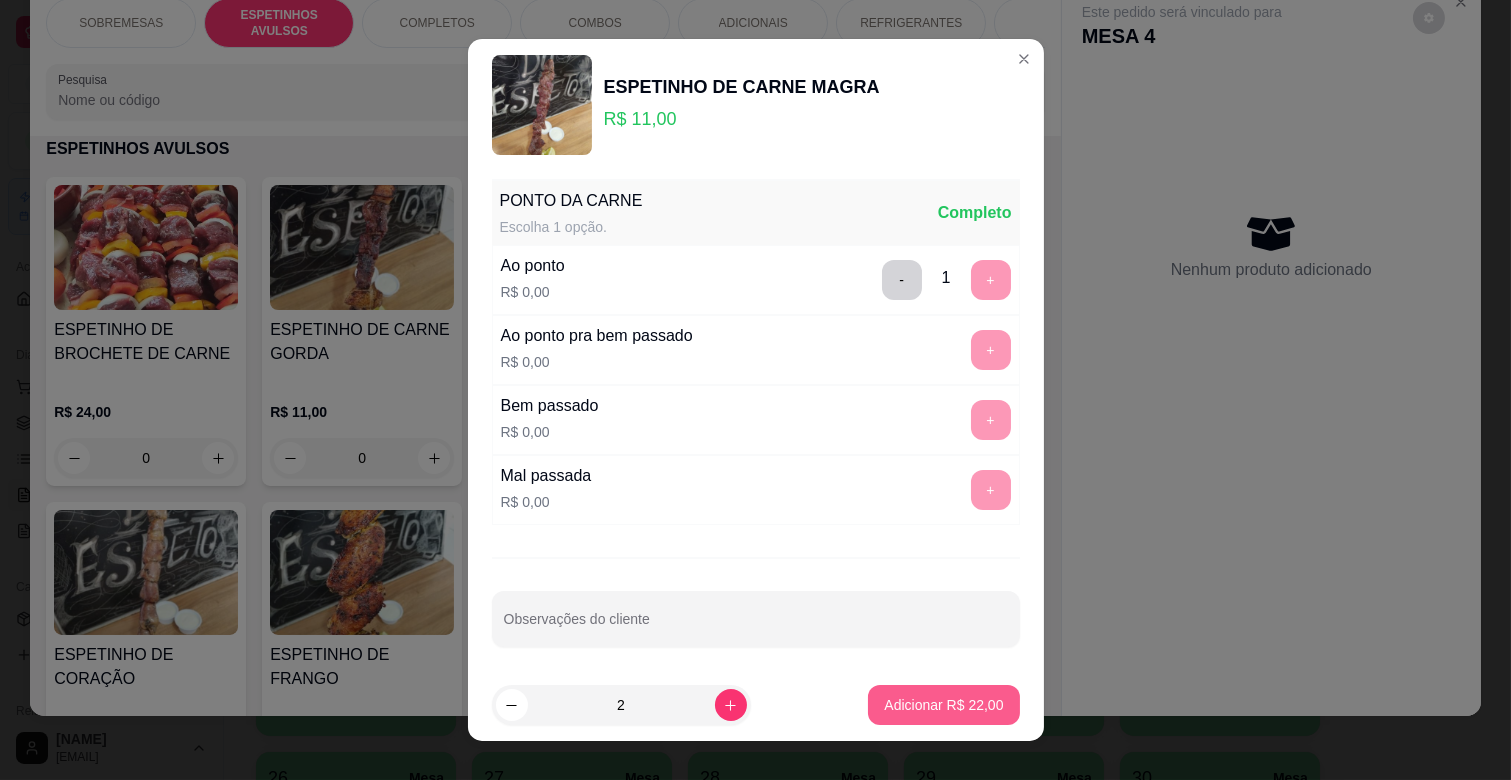 click on "Adicionar   R$ 22,00" at bounding box center (943, 705) 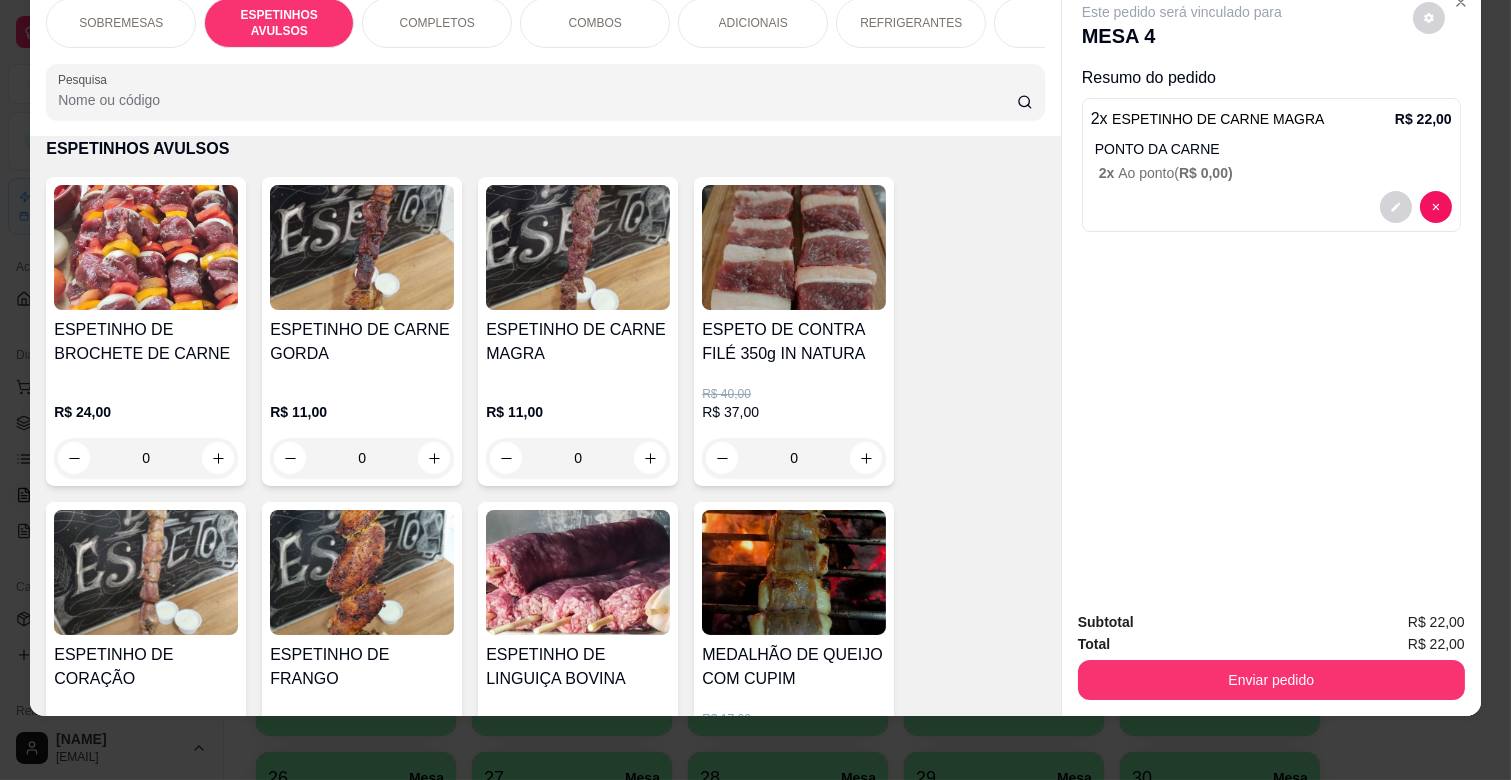 click on "ADICIONAIS" at bounding box center (753, 23) 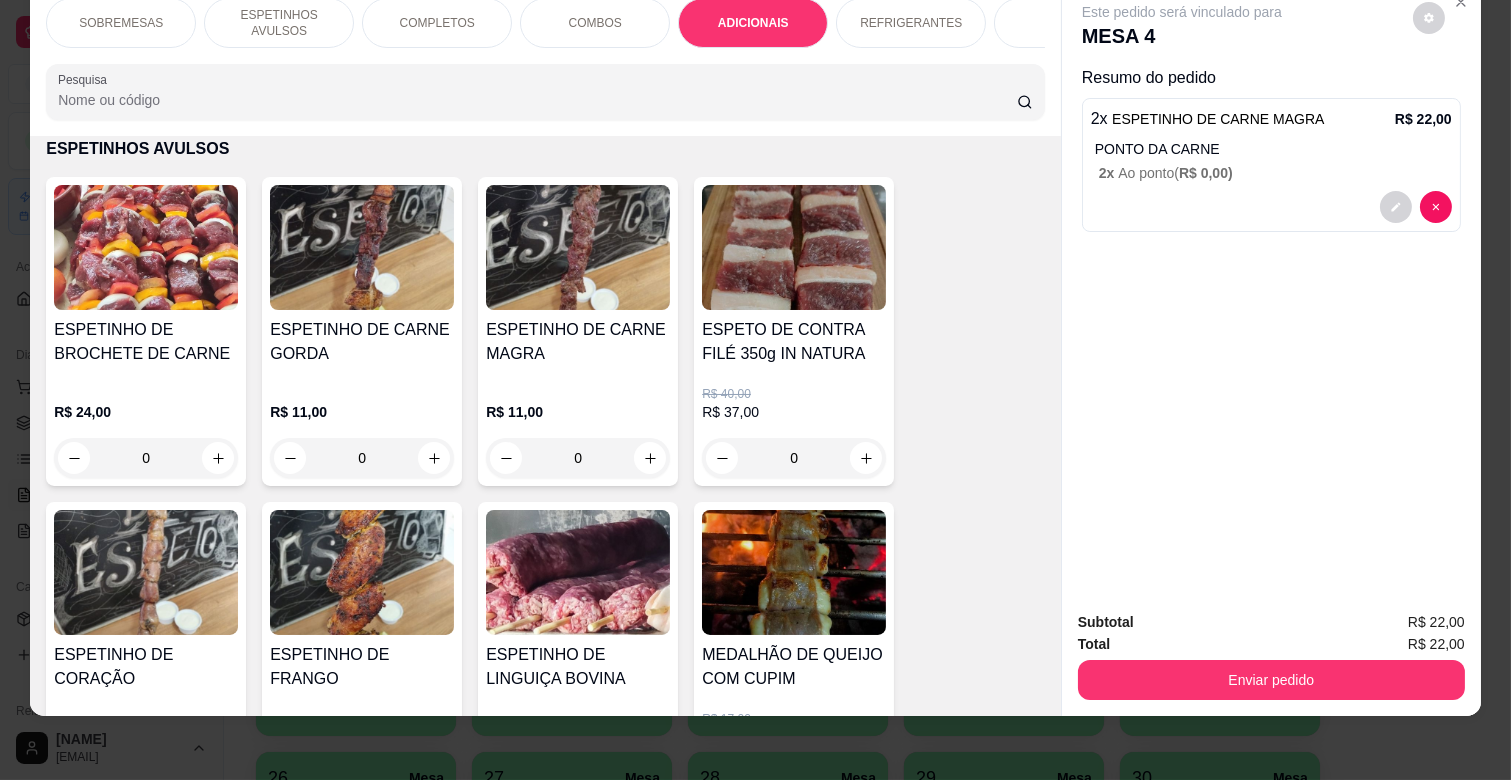 scroll, scrollTop: 3094, scrollLeft: 0, axis: vertical 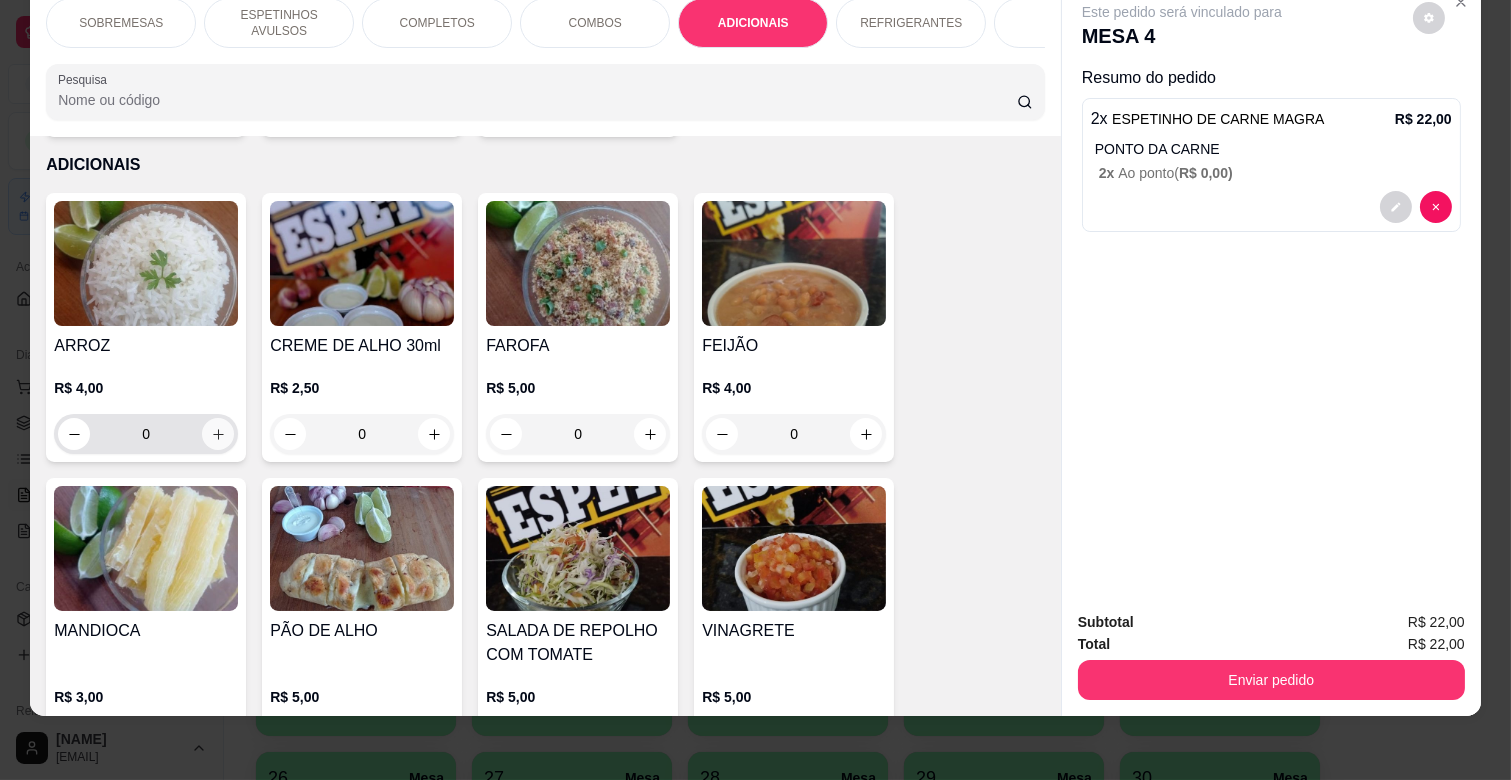 click at bounding box center (218, 434) 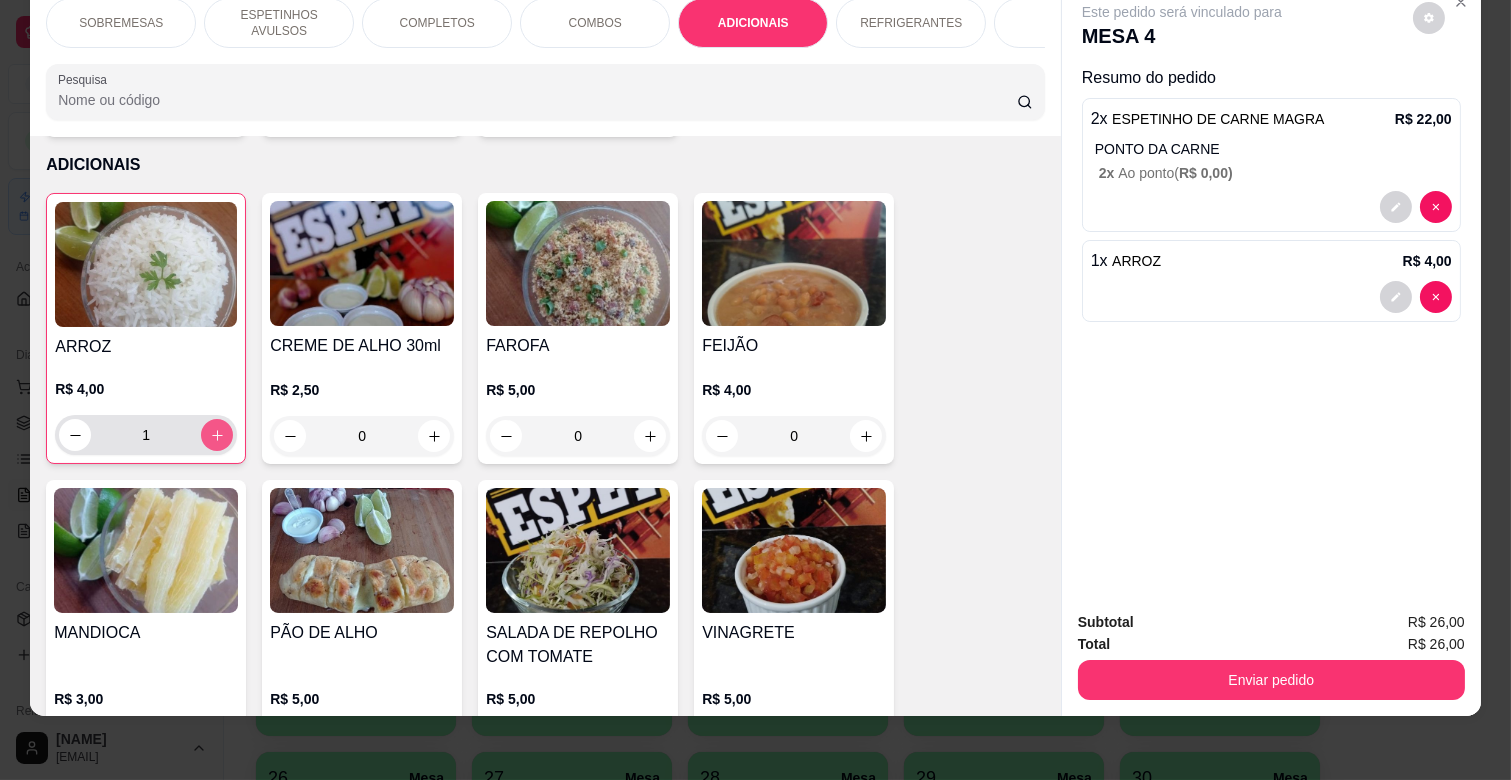 type on "1" 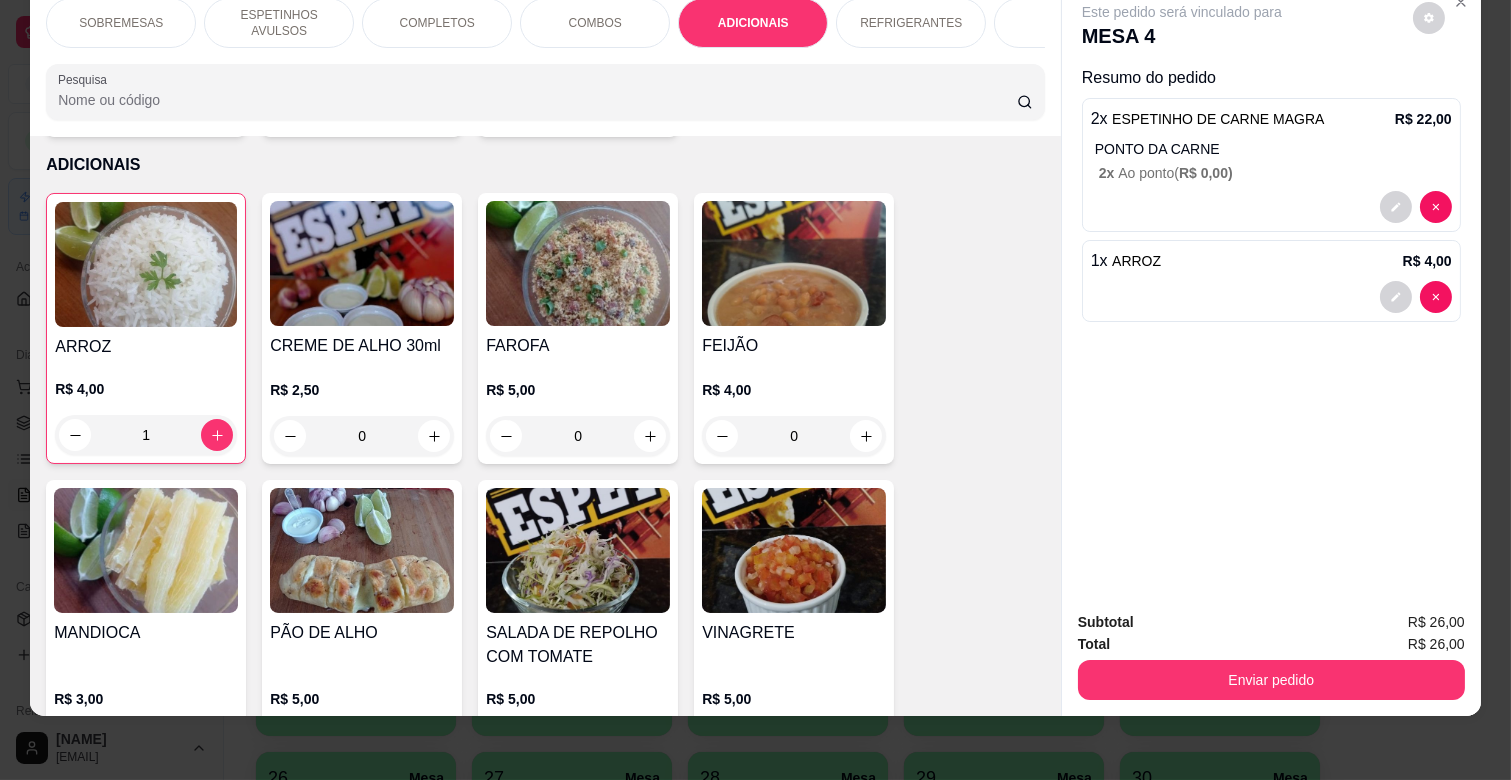 scroll, scrollTop: 3316, scrollLeft: 0, axis: vertical 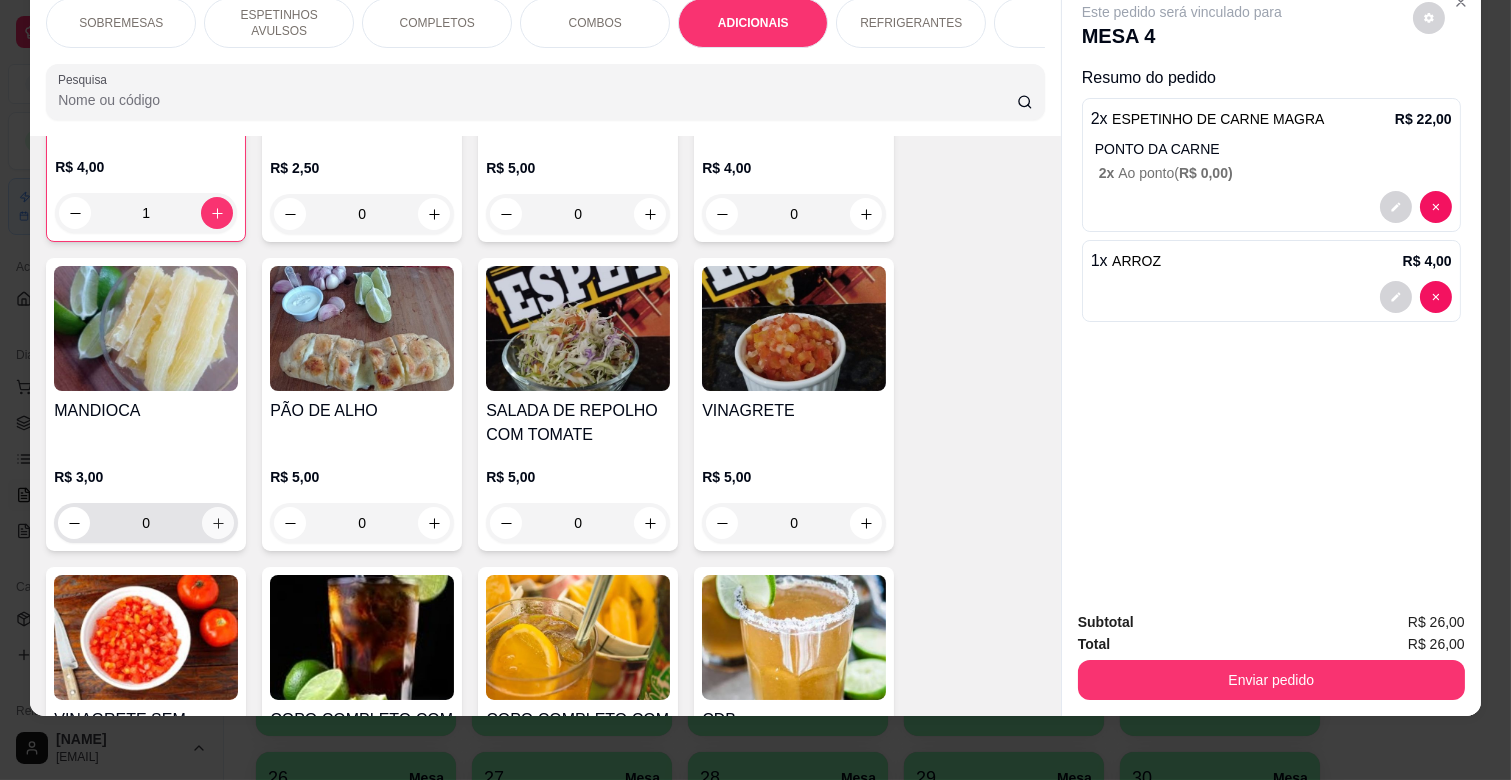 click 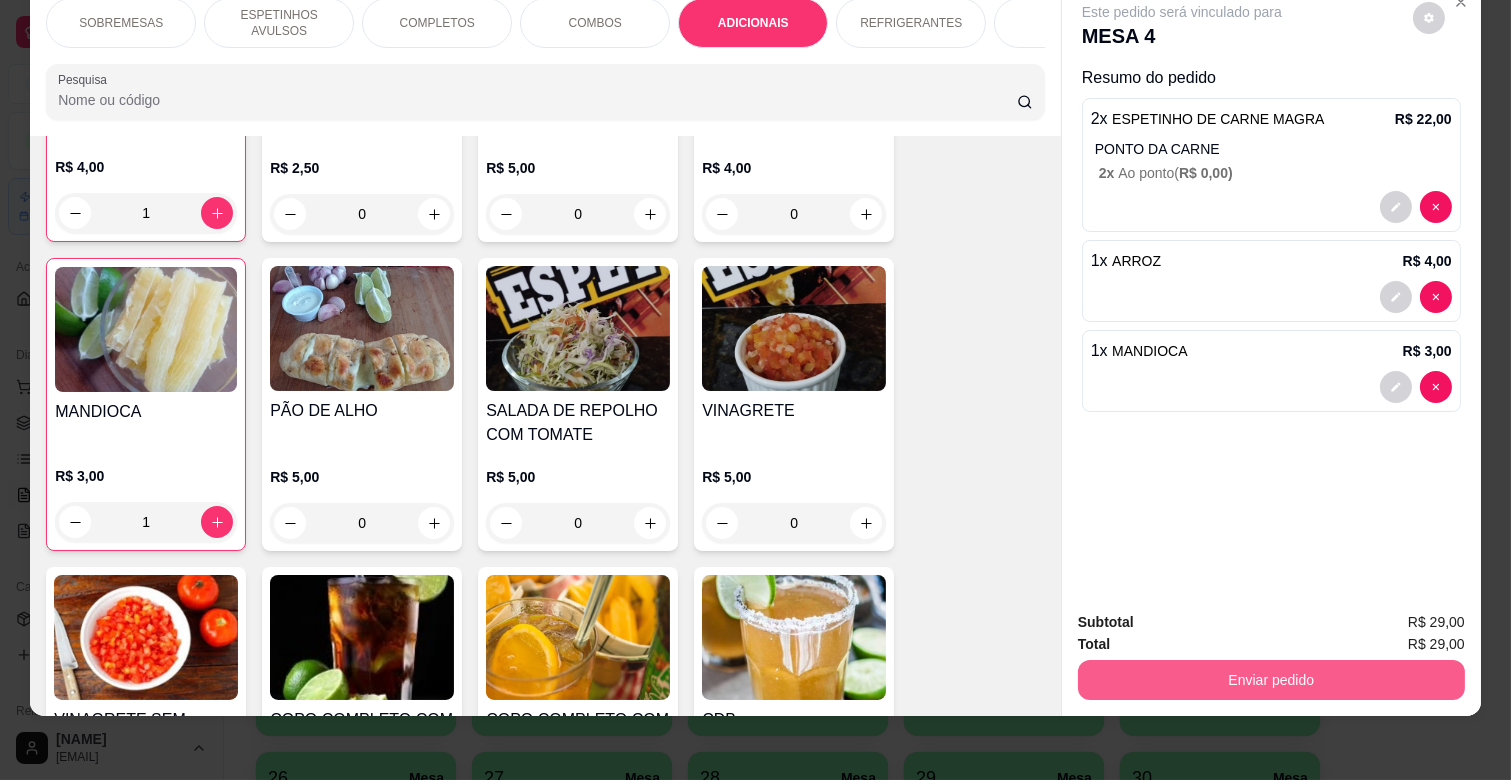 click on "Enviar pedido" at bounding box center (1271, 680) 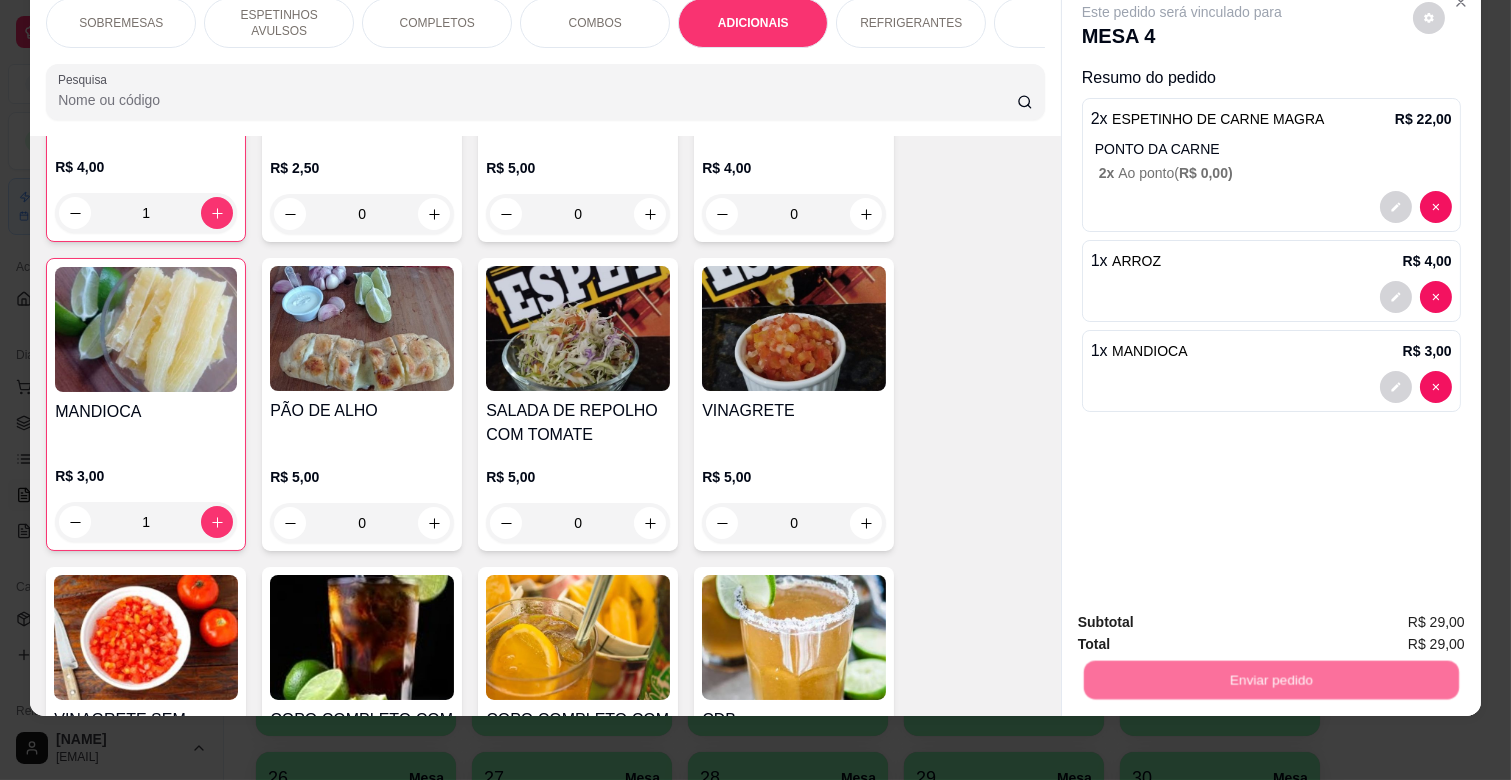 click on "Não registrar e enviar pedido" at bounding box center [1204, 615] 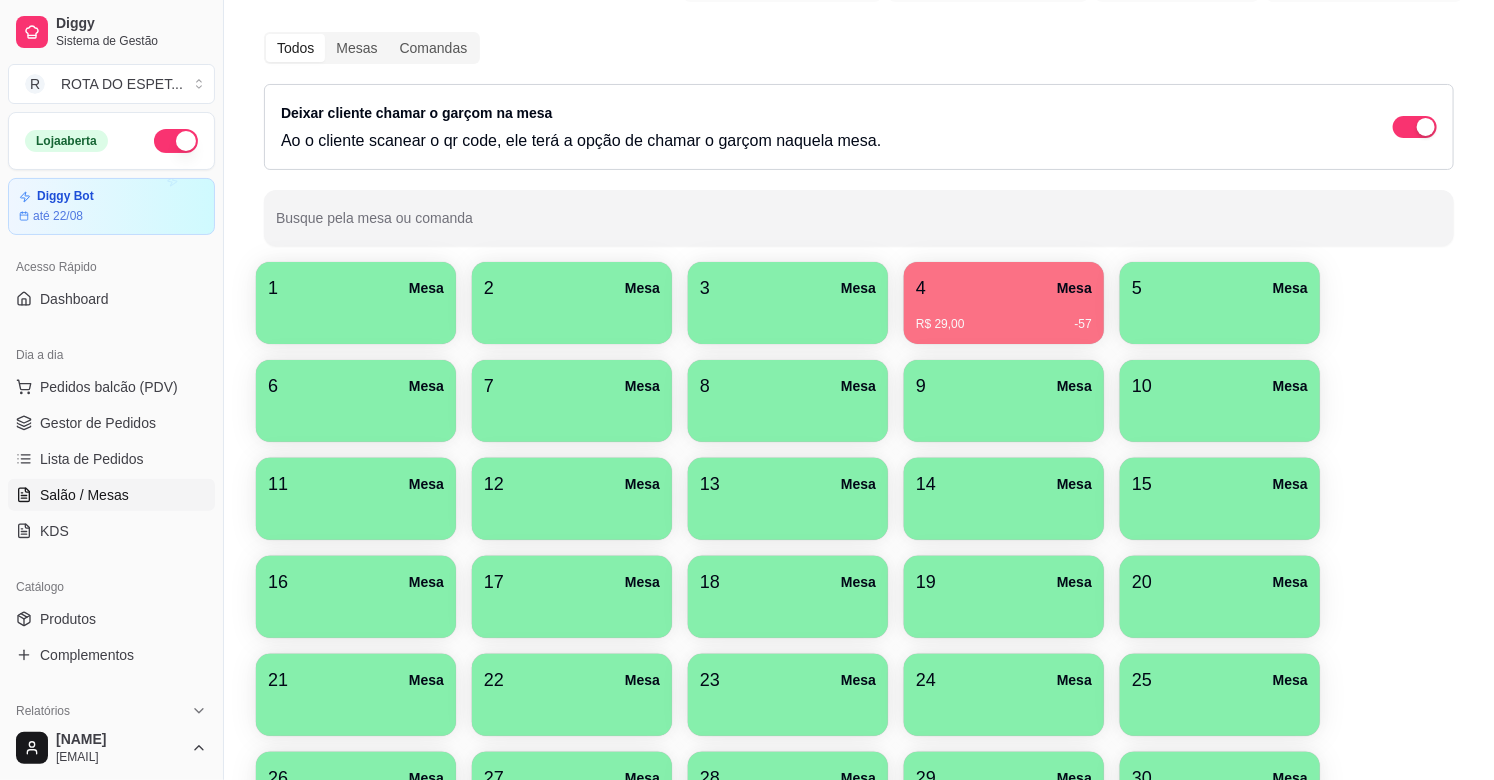 click on "R$ 29,00 -57" at bounding box center [1004, 317] 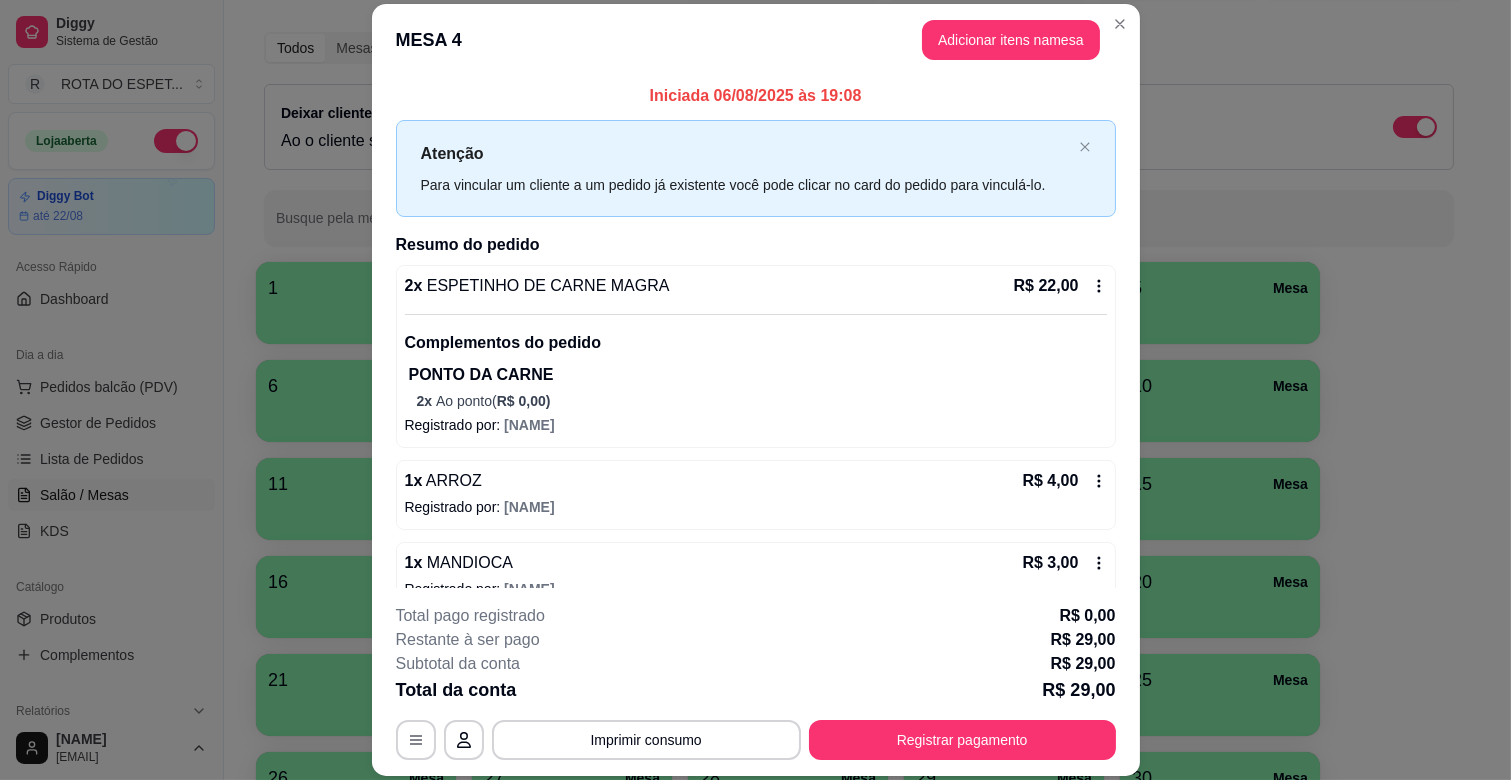 click on "MESA 4 Adicionar itens na  mesa" at bounding box center (756, 40) 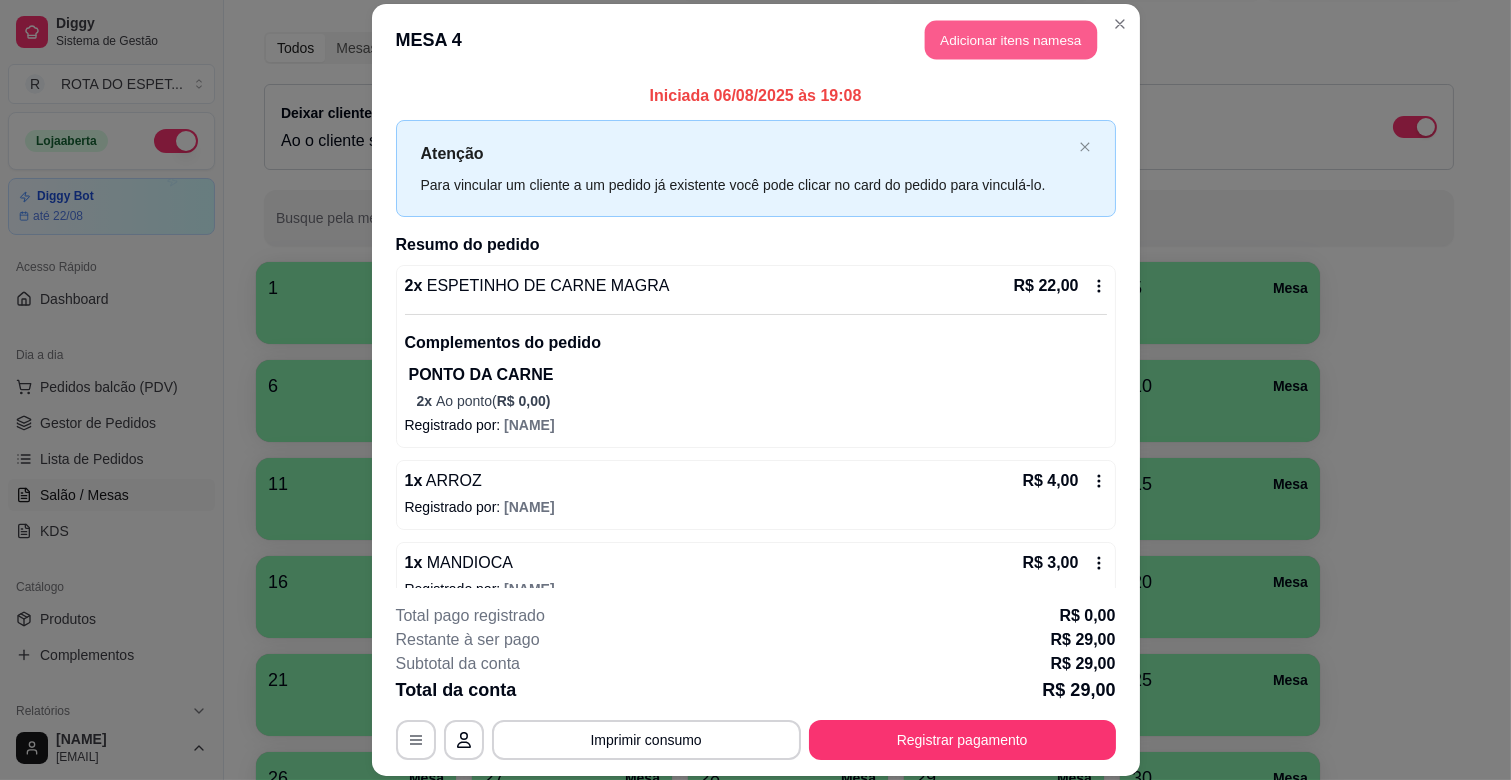 click on "Adicionar itens na  mesa" at bounding box center (1011, 40) 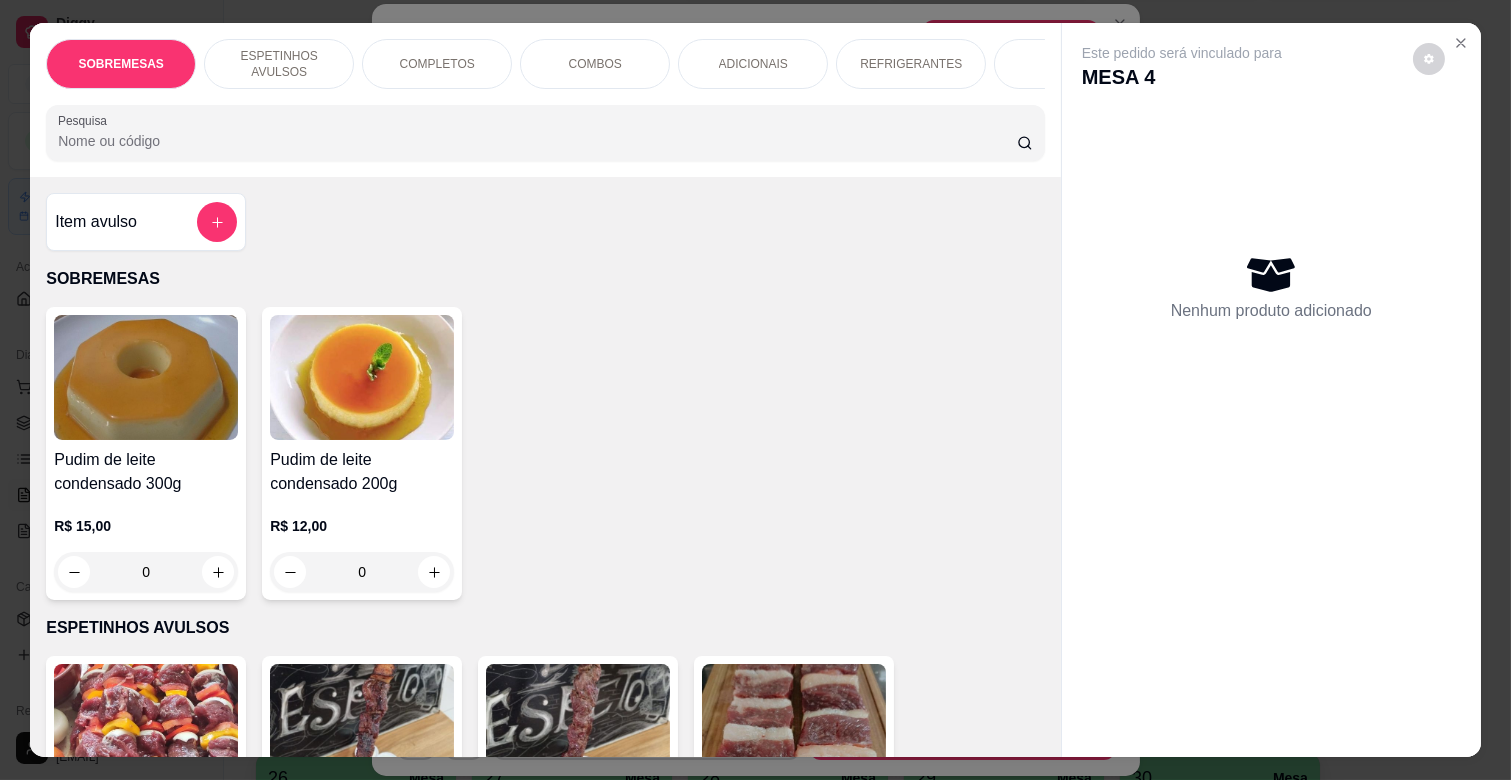 click on "COMPLETOS" at bounding box center [437, 64] 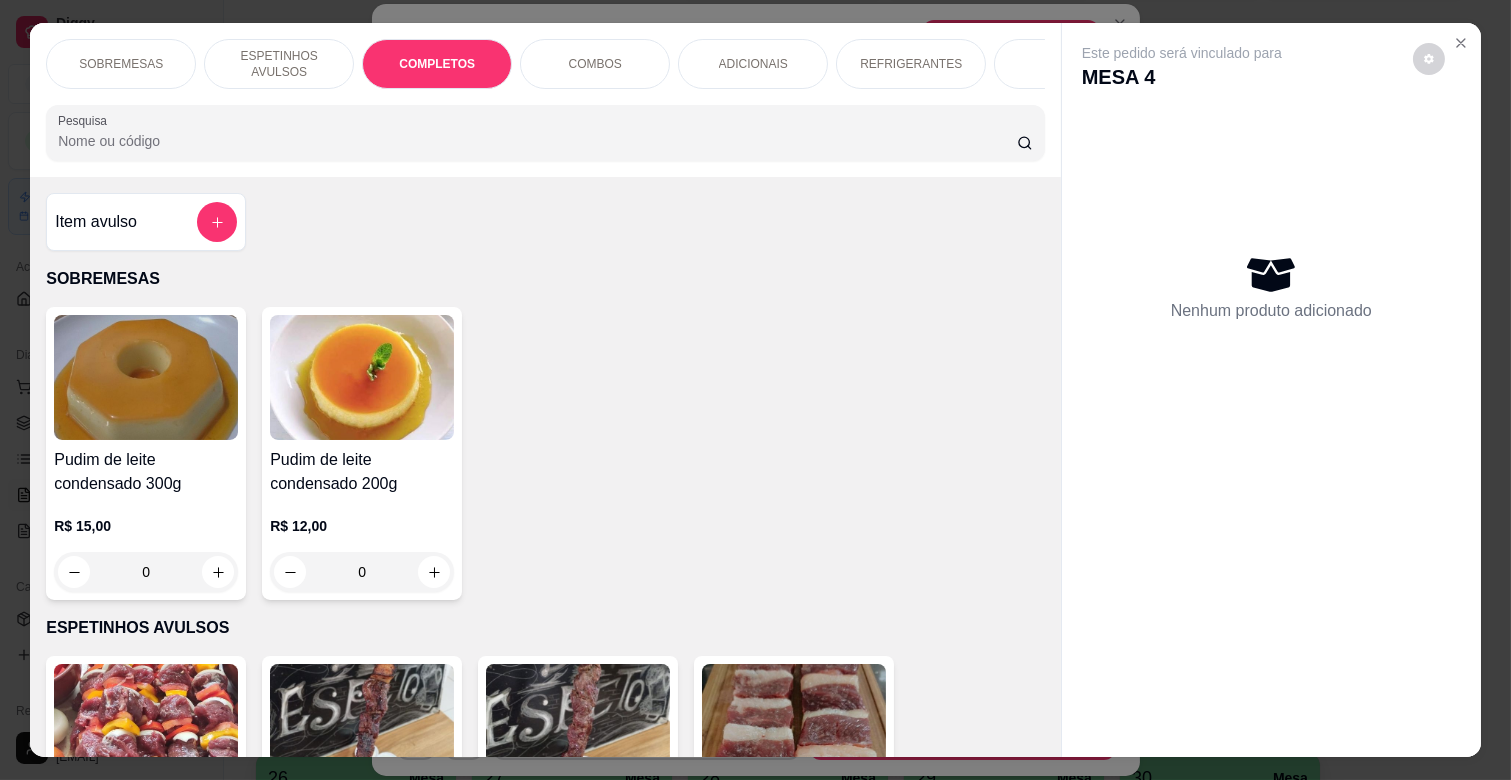 scroll, scrollTop: 1763, scrollLeft: 0, axis: vertical 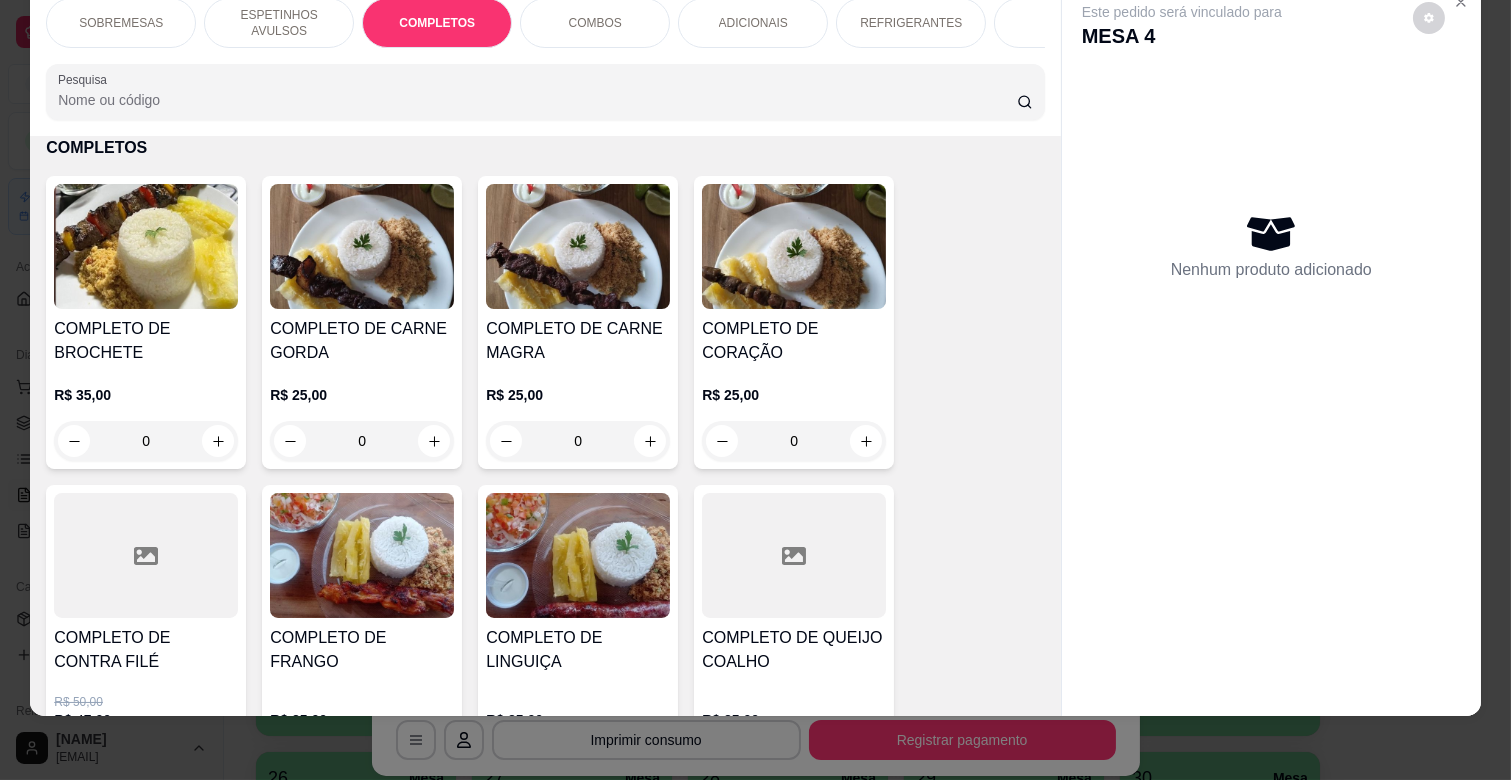 drag, startPoint x: 638, startPoint y: 440, endPoint x: 636, endPoint y: 368, distance: 72.02777 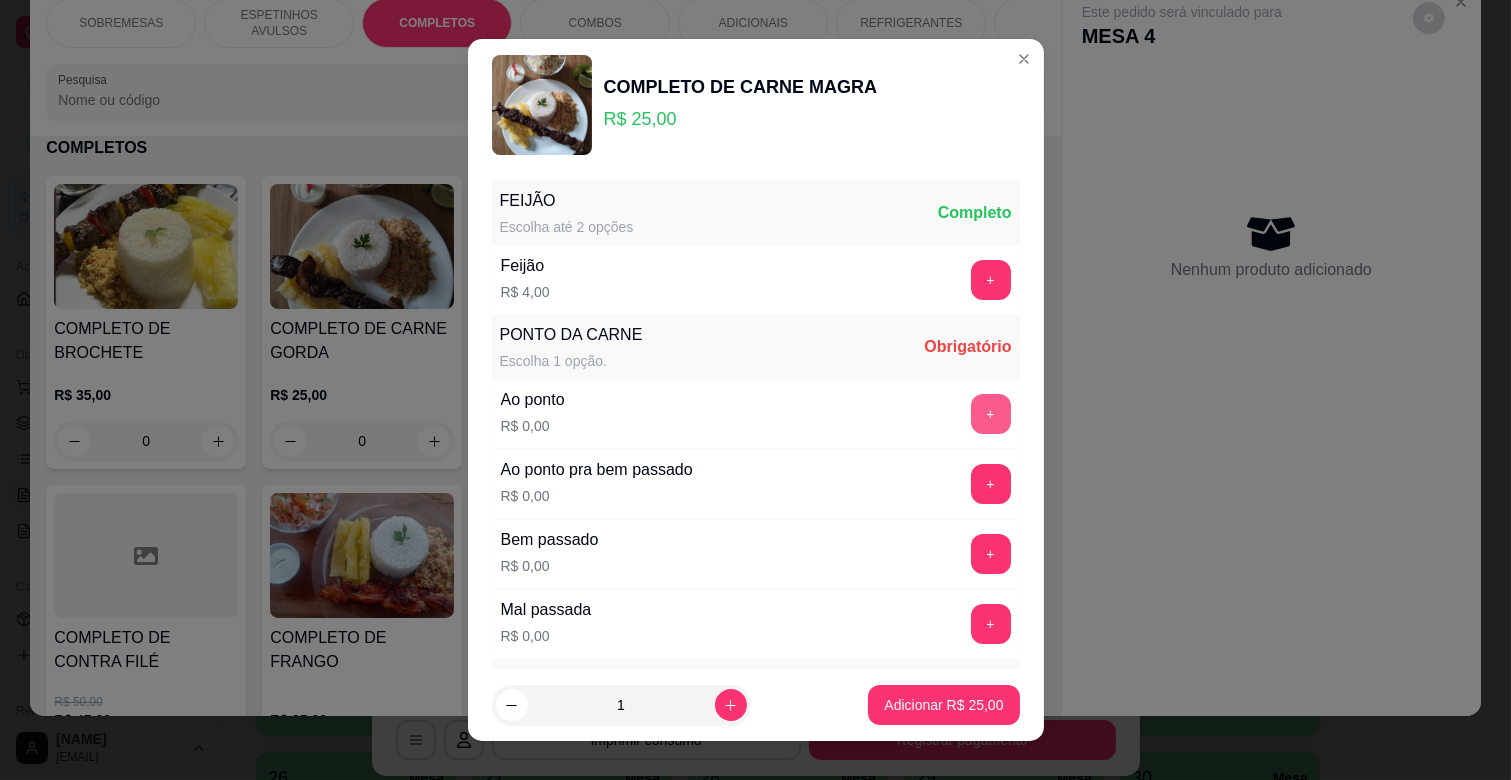 click on "+" at bounding box center (991, 414) 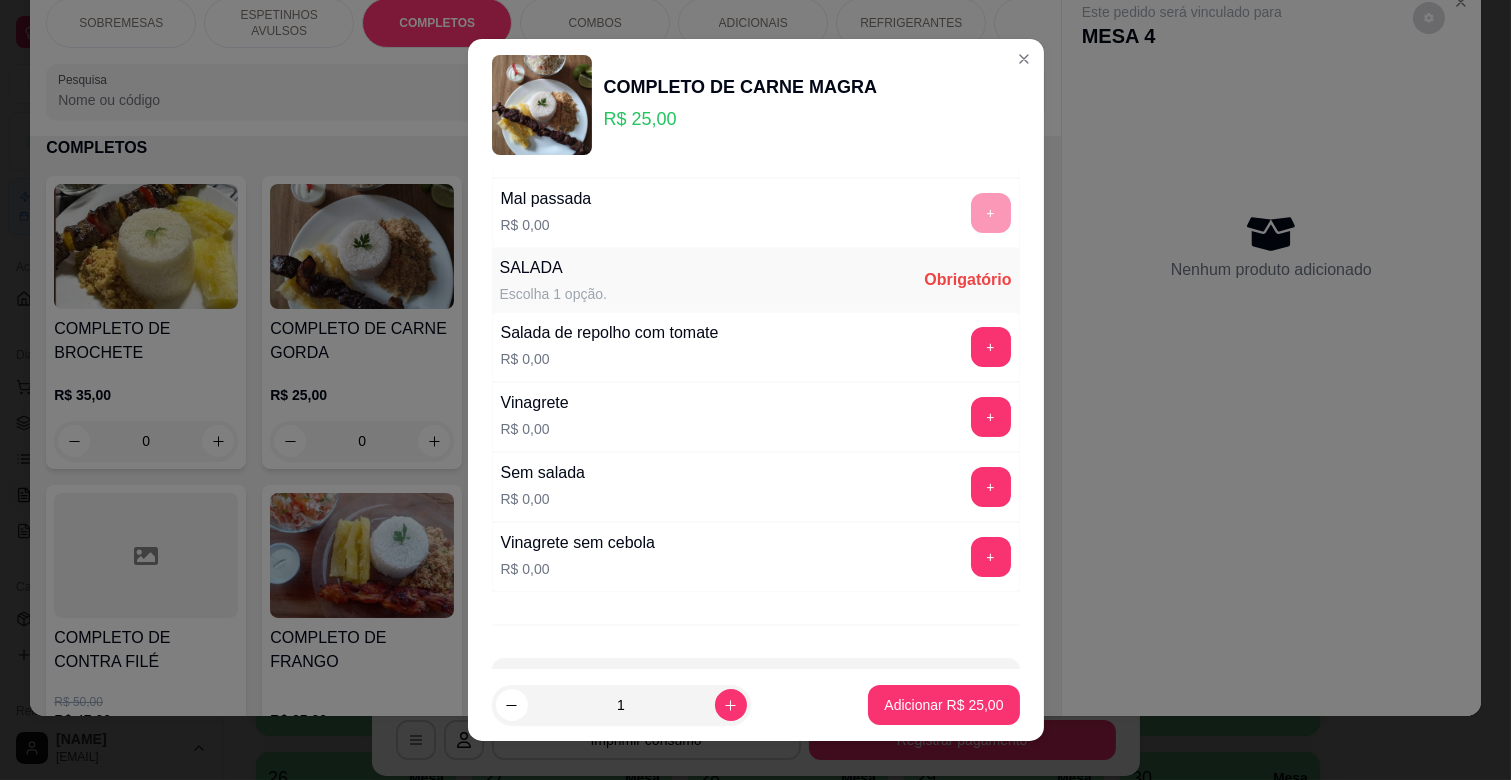 scroll, scrollTop: 444, scrollLeft: 0, axis: vertical 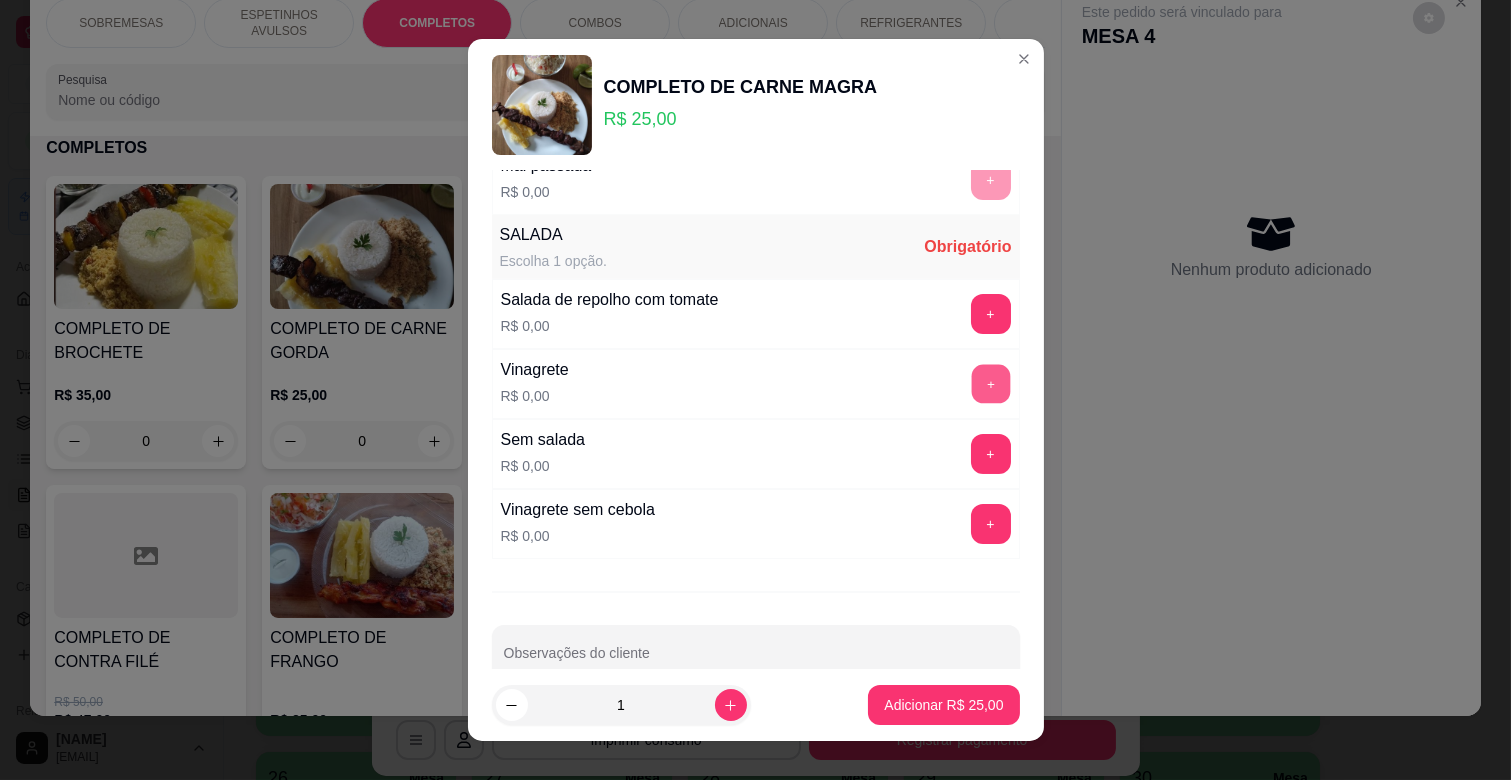 click on "+" at bounding box center (990, 384) 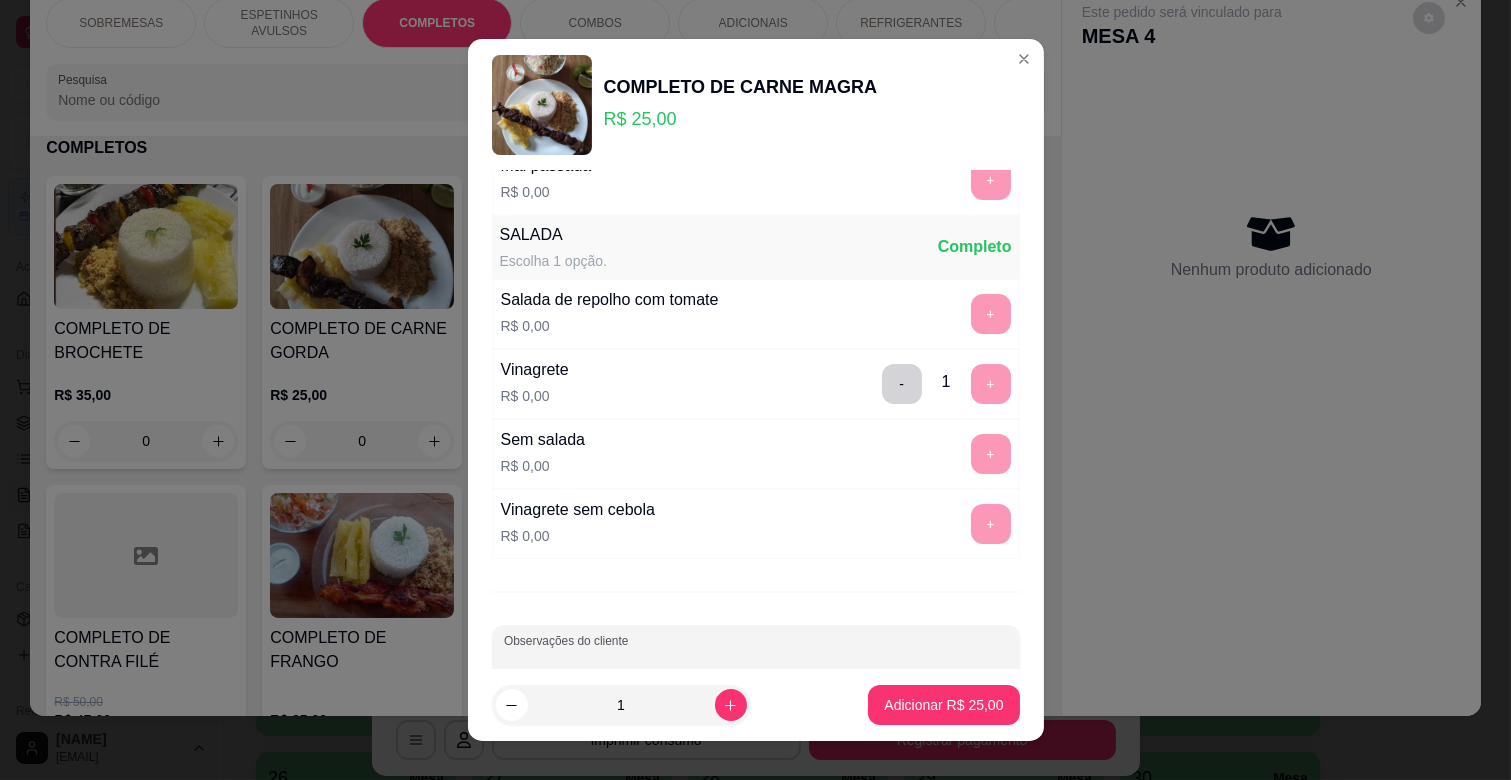 click on "Observações do cliente" at bounding box center [756, 661] 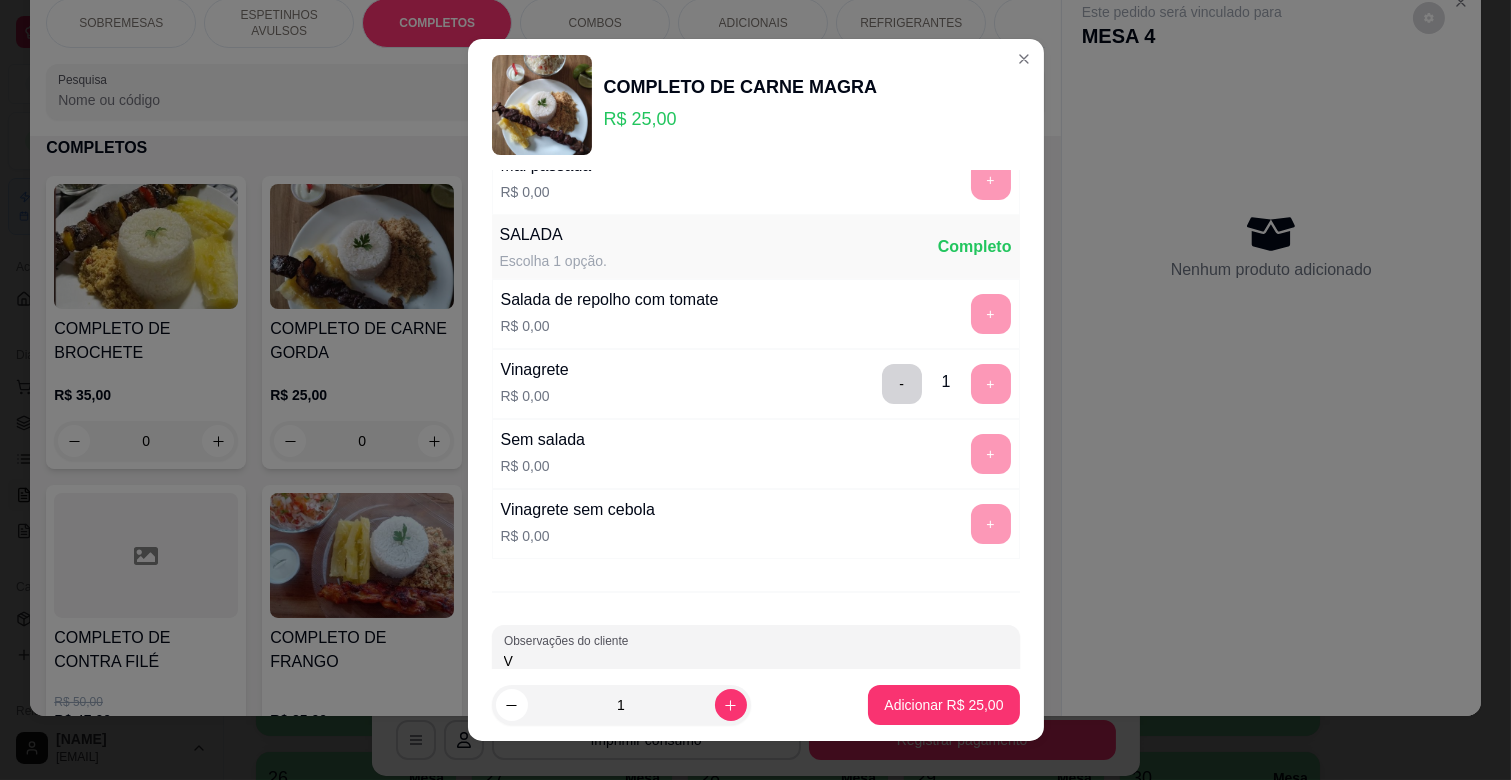 scroll, scrollTop: 447, scrollLeft: 0, axis: vertical 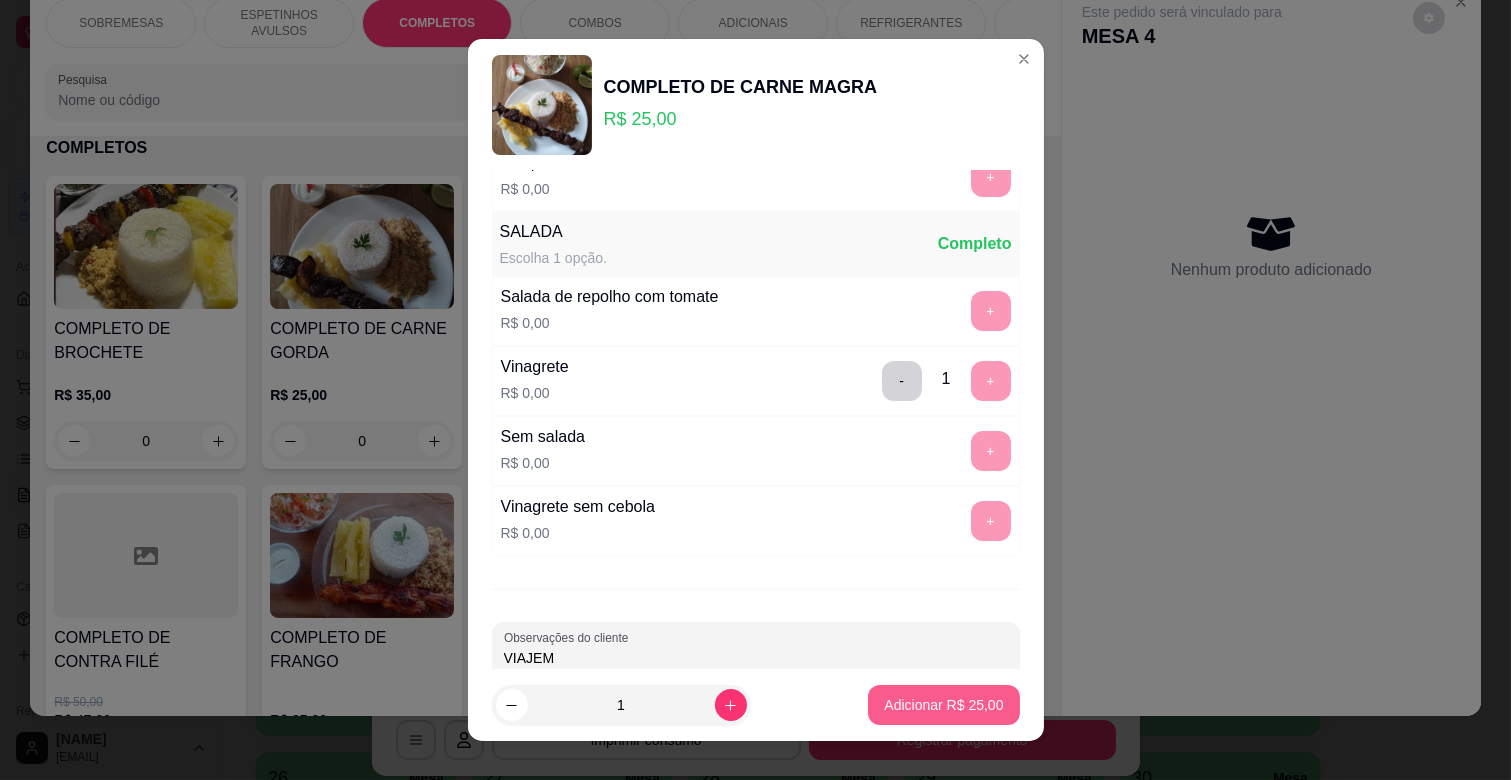 type on "VIAJEM" 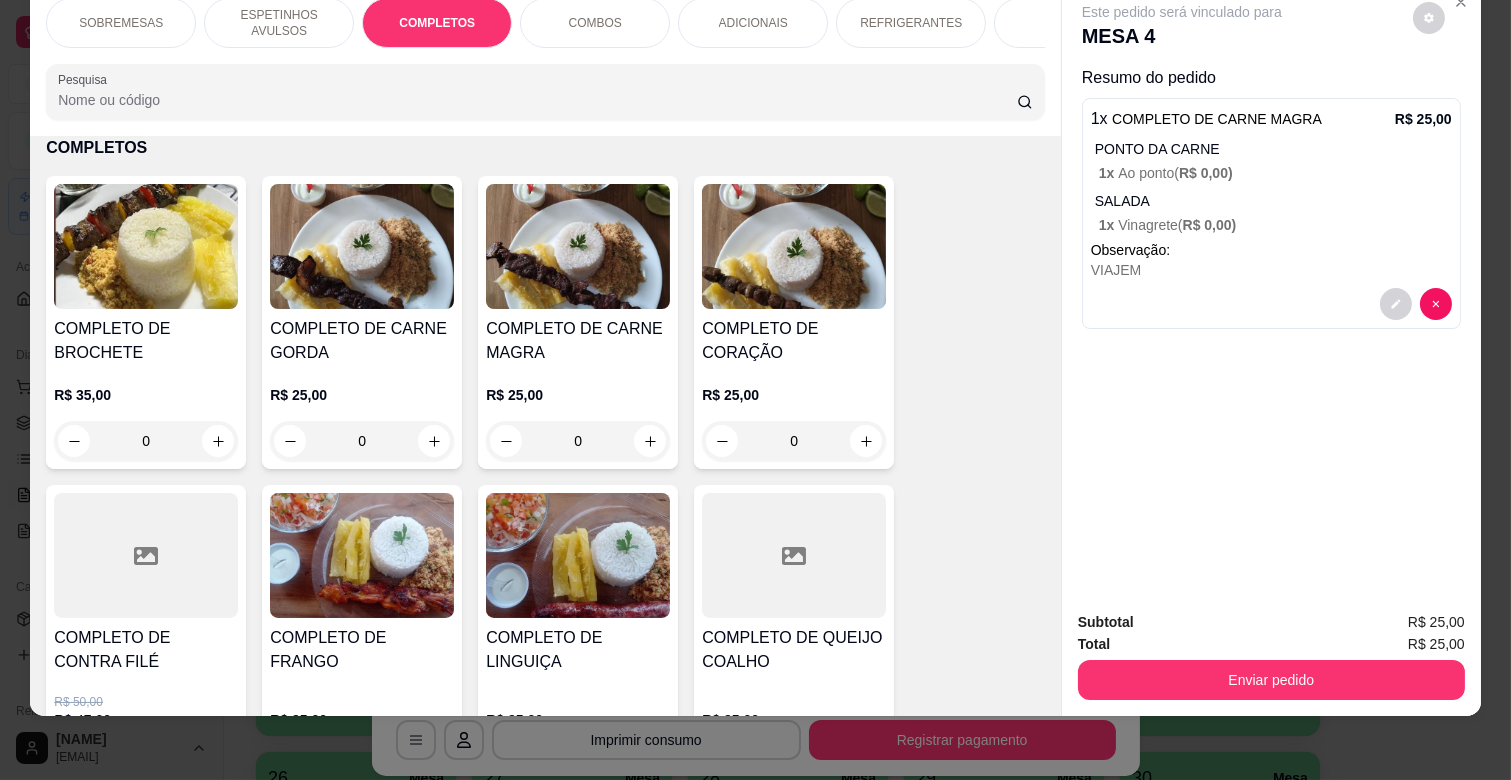 click on "ESPETINHOS AVULSOS" at bounding box center (279, 23) 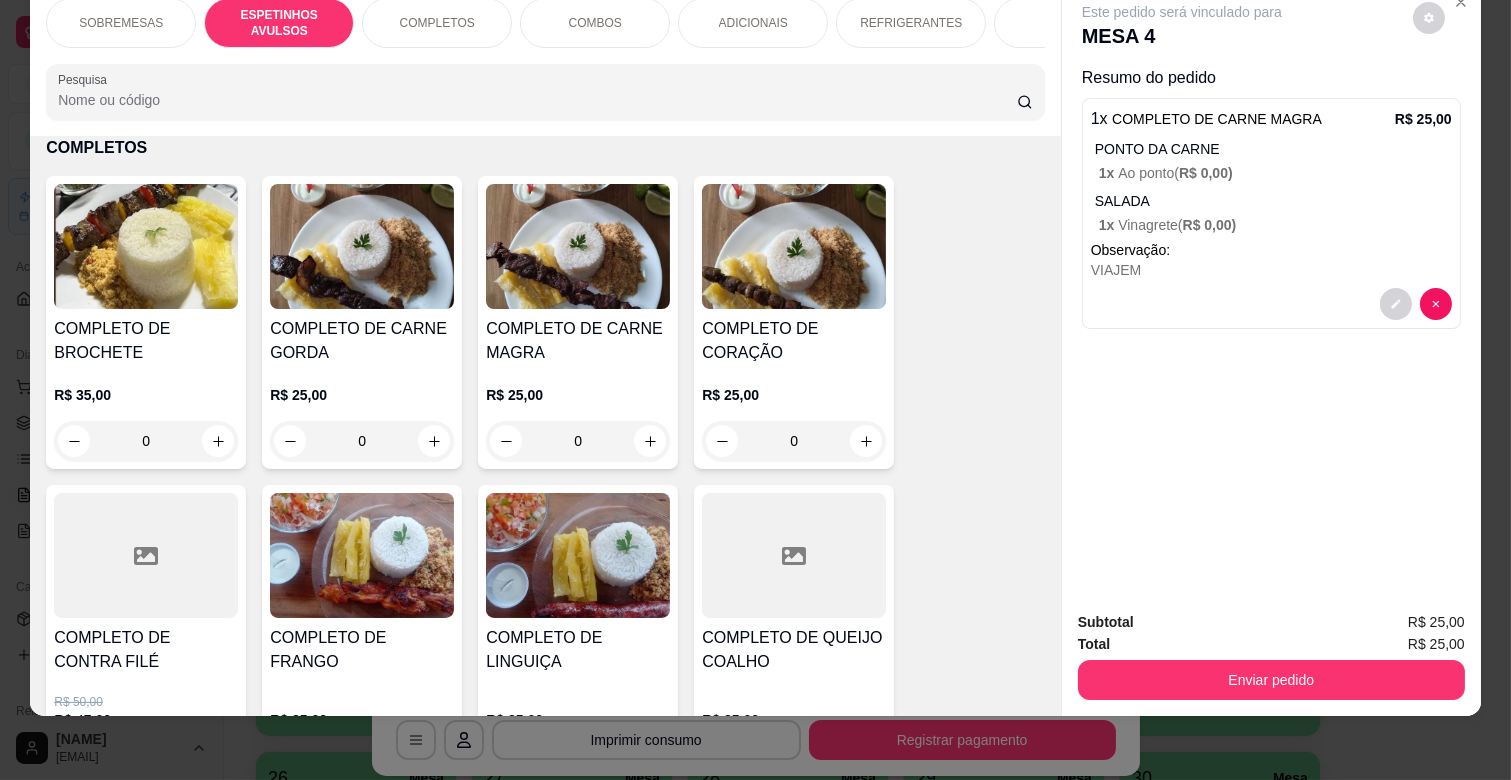 scroll, scrollTop: 438, scrollLeft: 0, axis: vertical 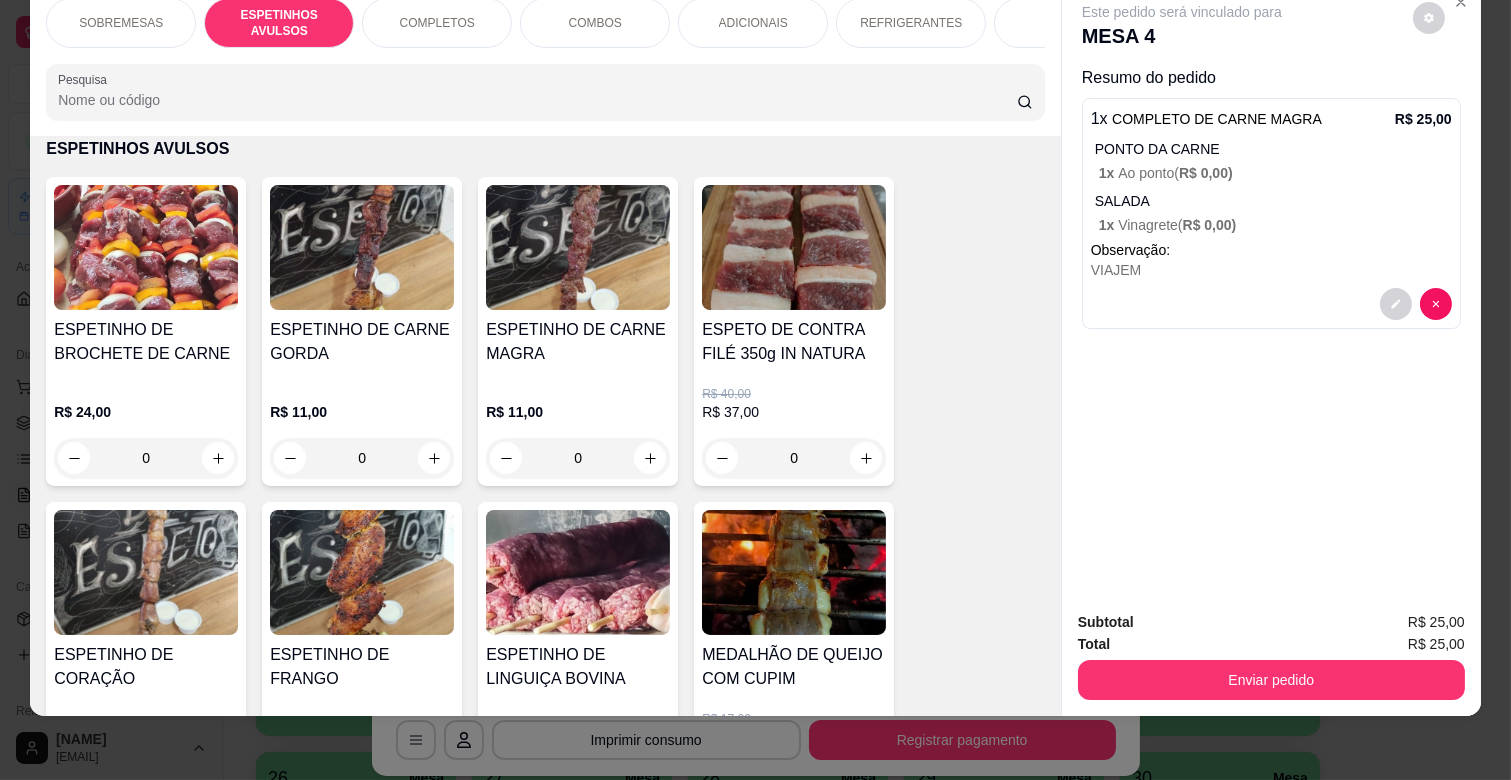 click on "ADICIONAIS" at bounding box center [753, 23] 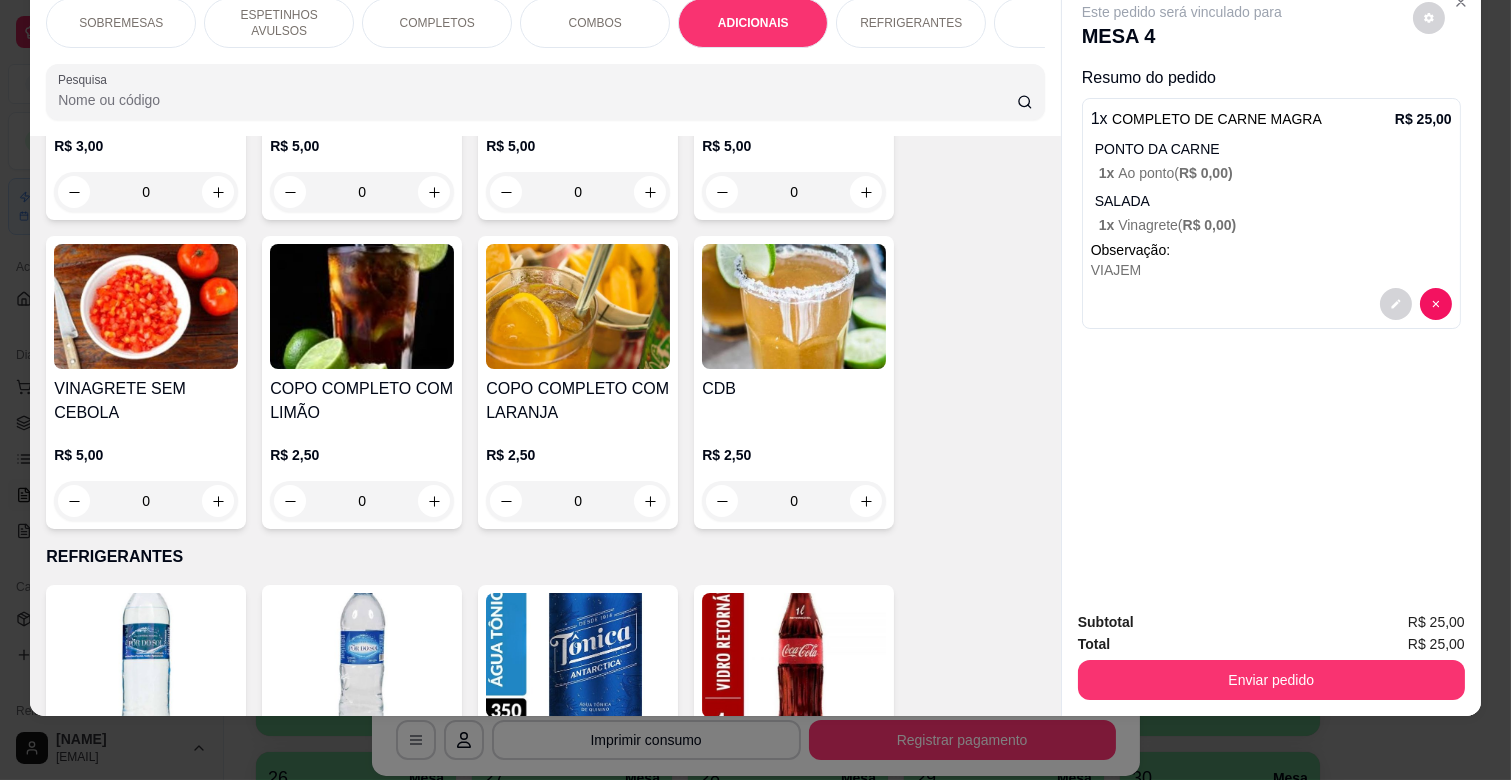 scroll, scrollTop: 3650, scrollLeft: 0, axis: vertical 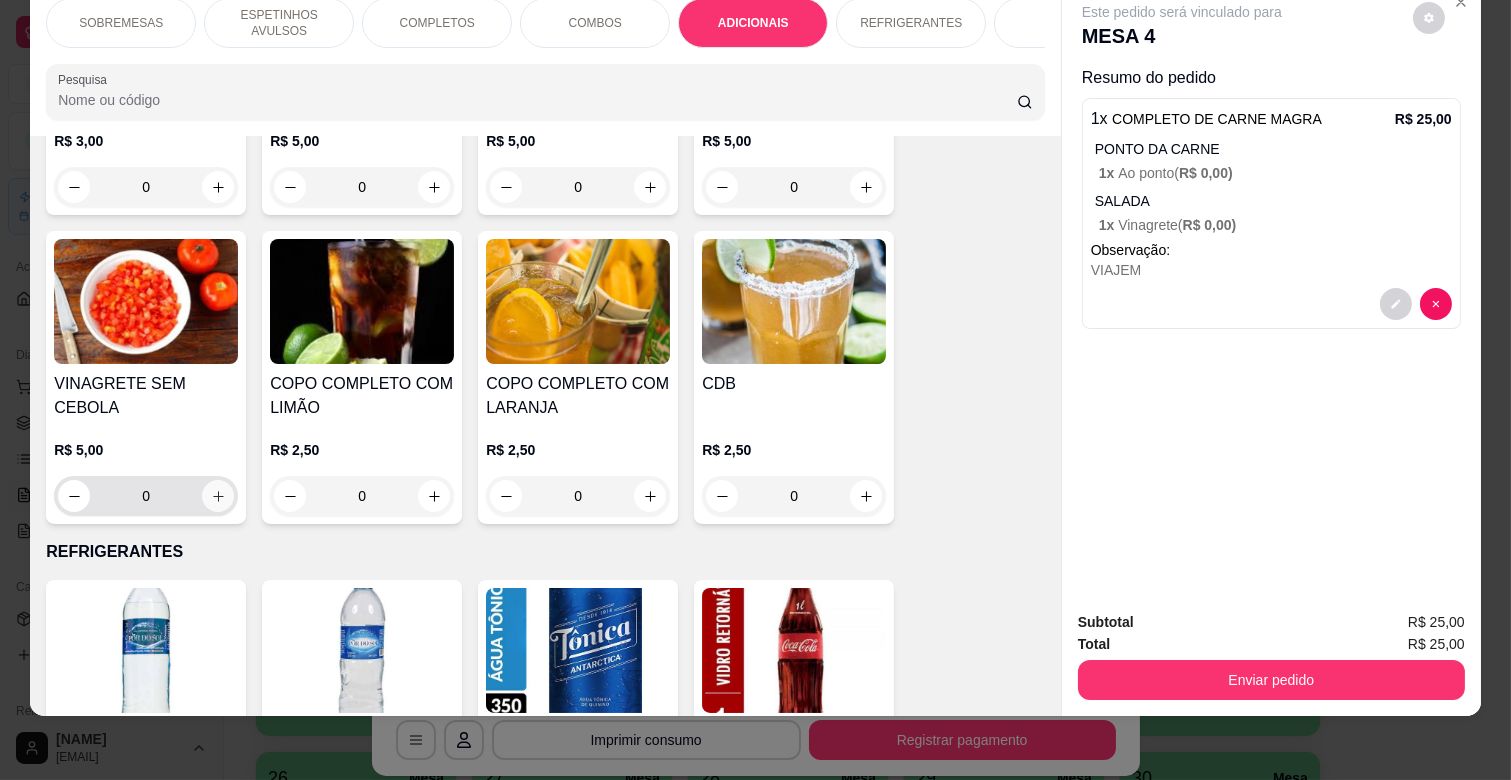 click 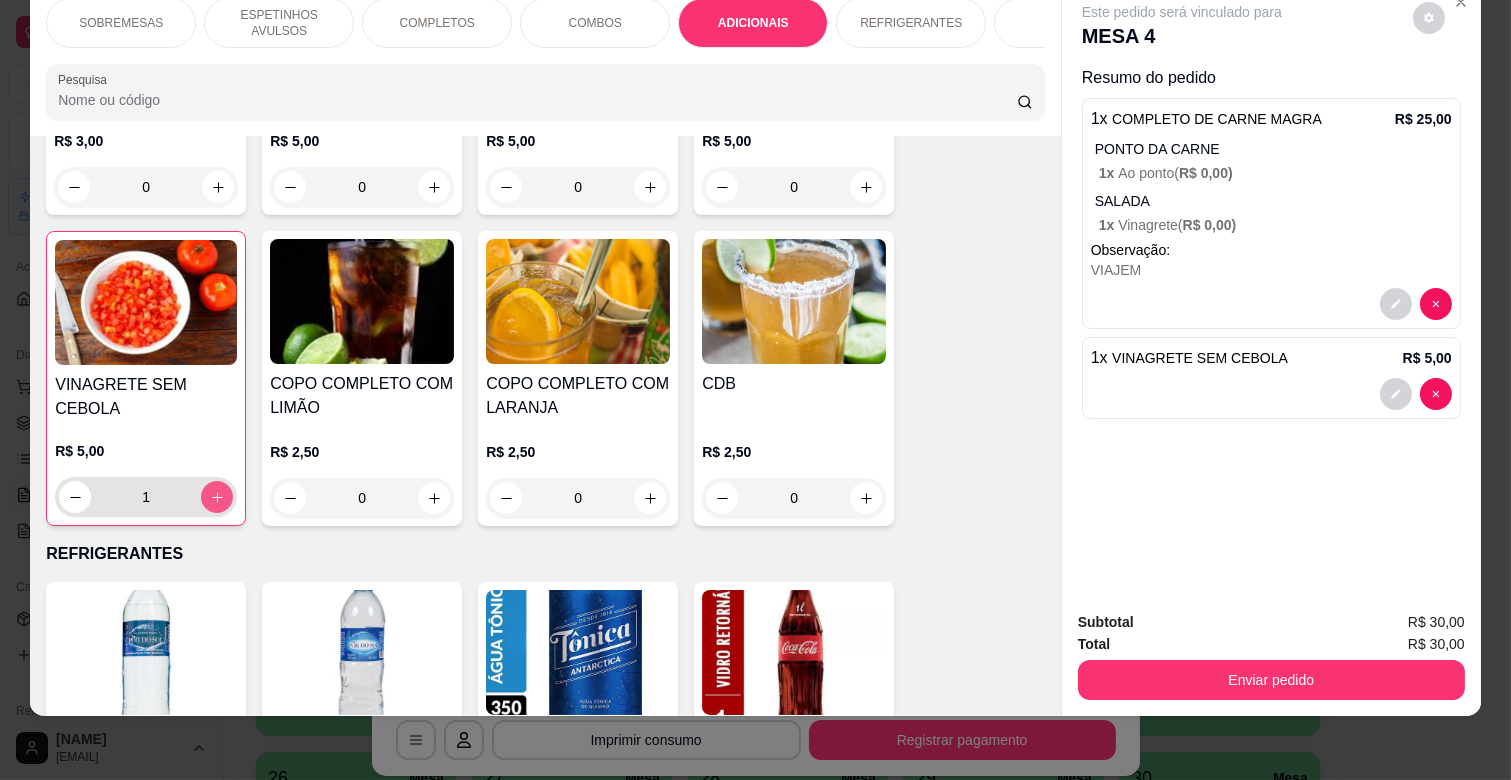 type on "1" 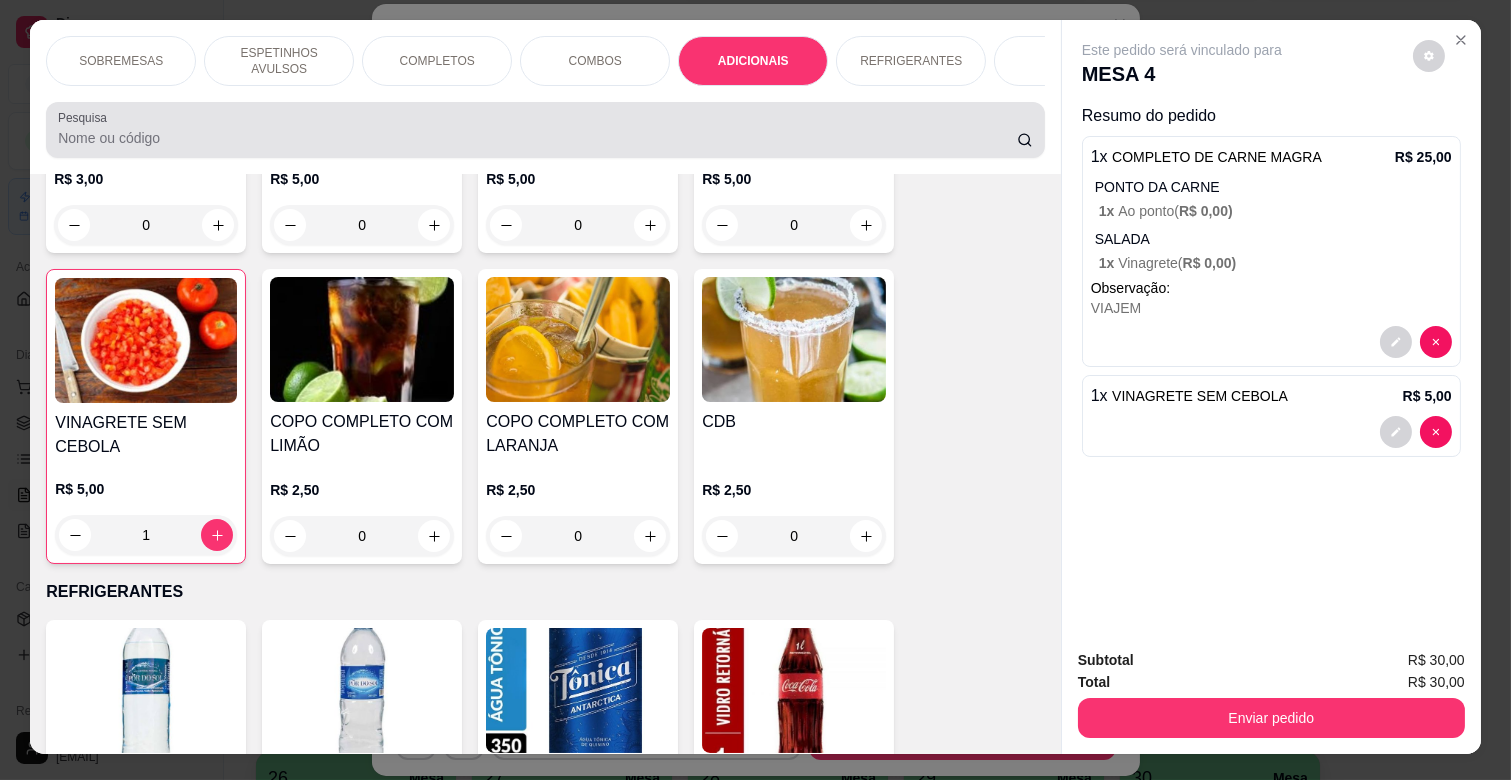 scroll, scrollTop: 0, scrollLeft: 0, axis: both 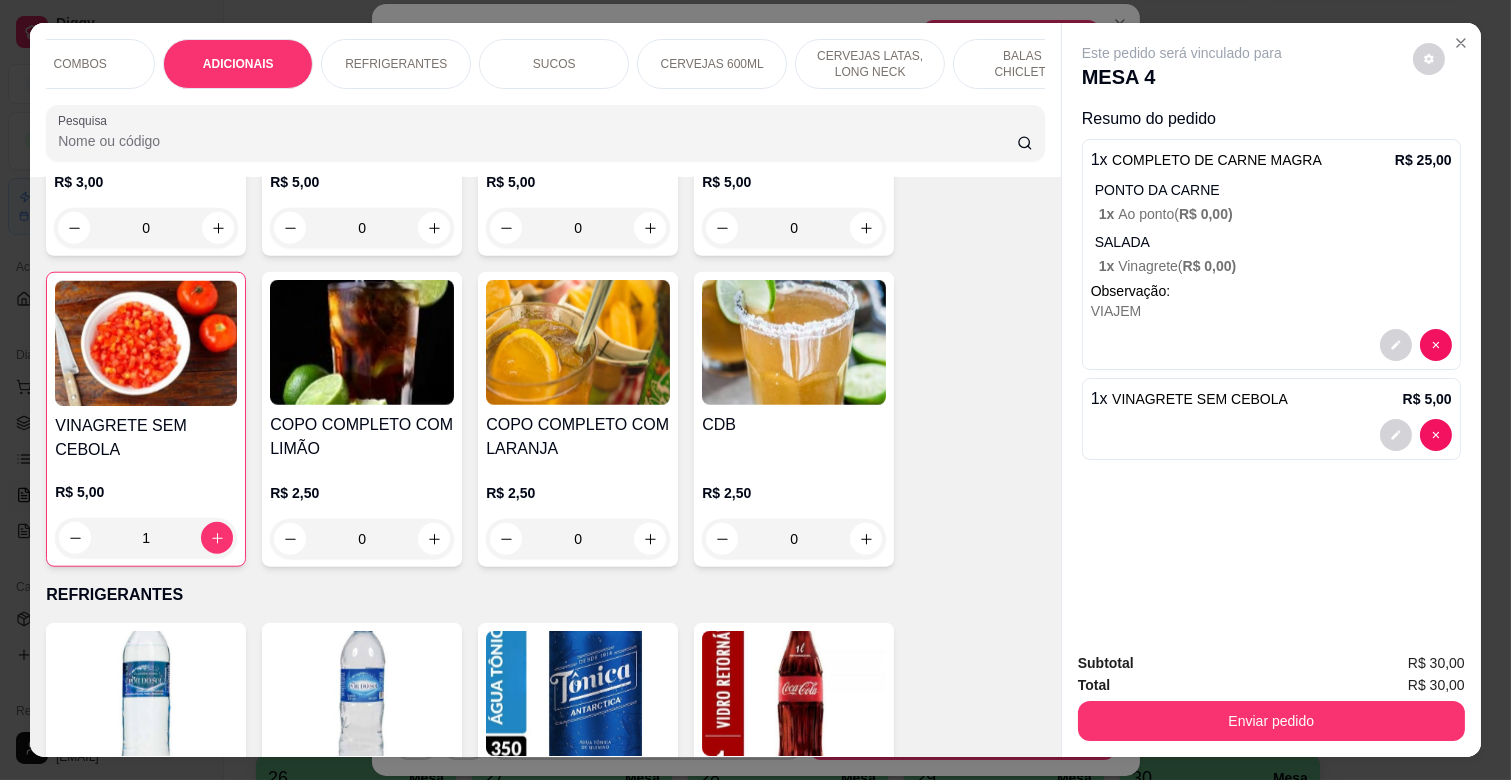 click on "CERVEJAS LATAS, LONG NECK" at bounding box center (870, 64) 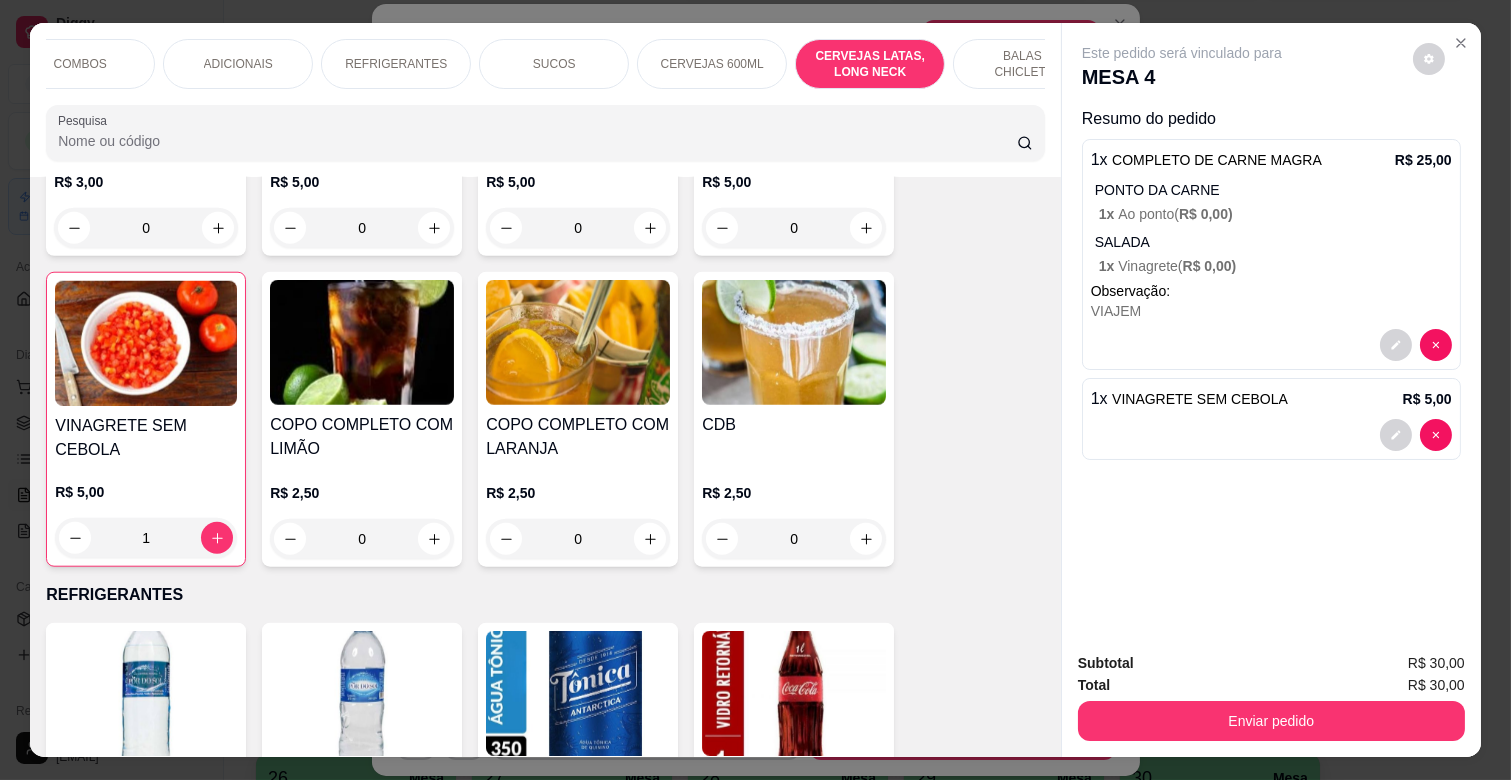 scroll, scrollTop: 6817, scrollLeft: 0, axis: vertical 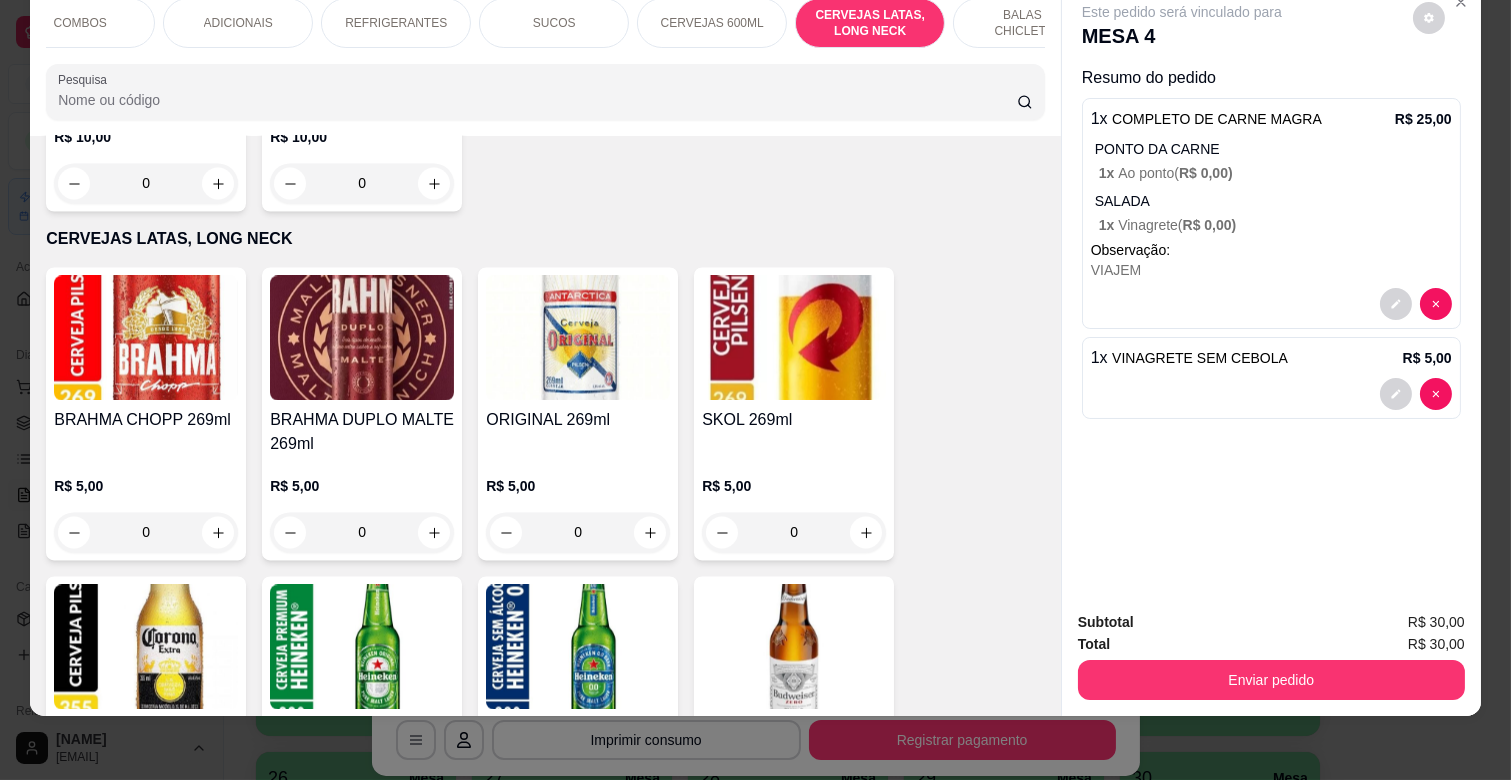 click on "REFRIGERANTES" at bounding box center (396, 23) 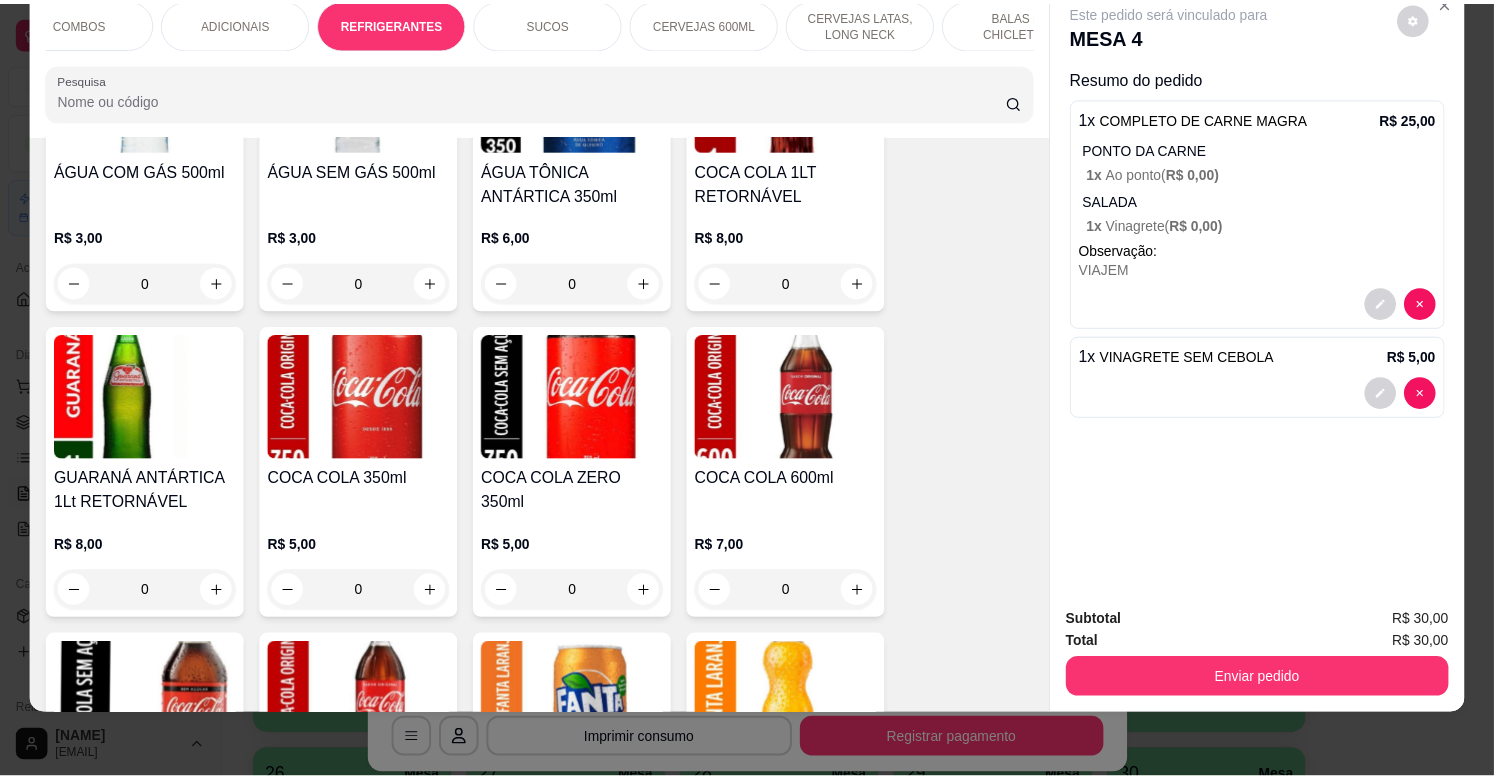scroll, scrollTop: 4260, scrollLeft: 0, axis: vertical 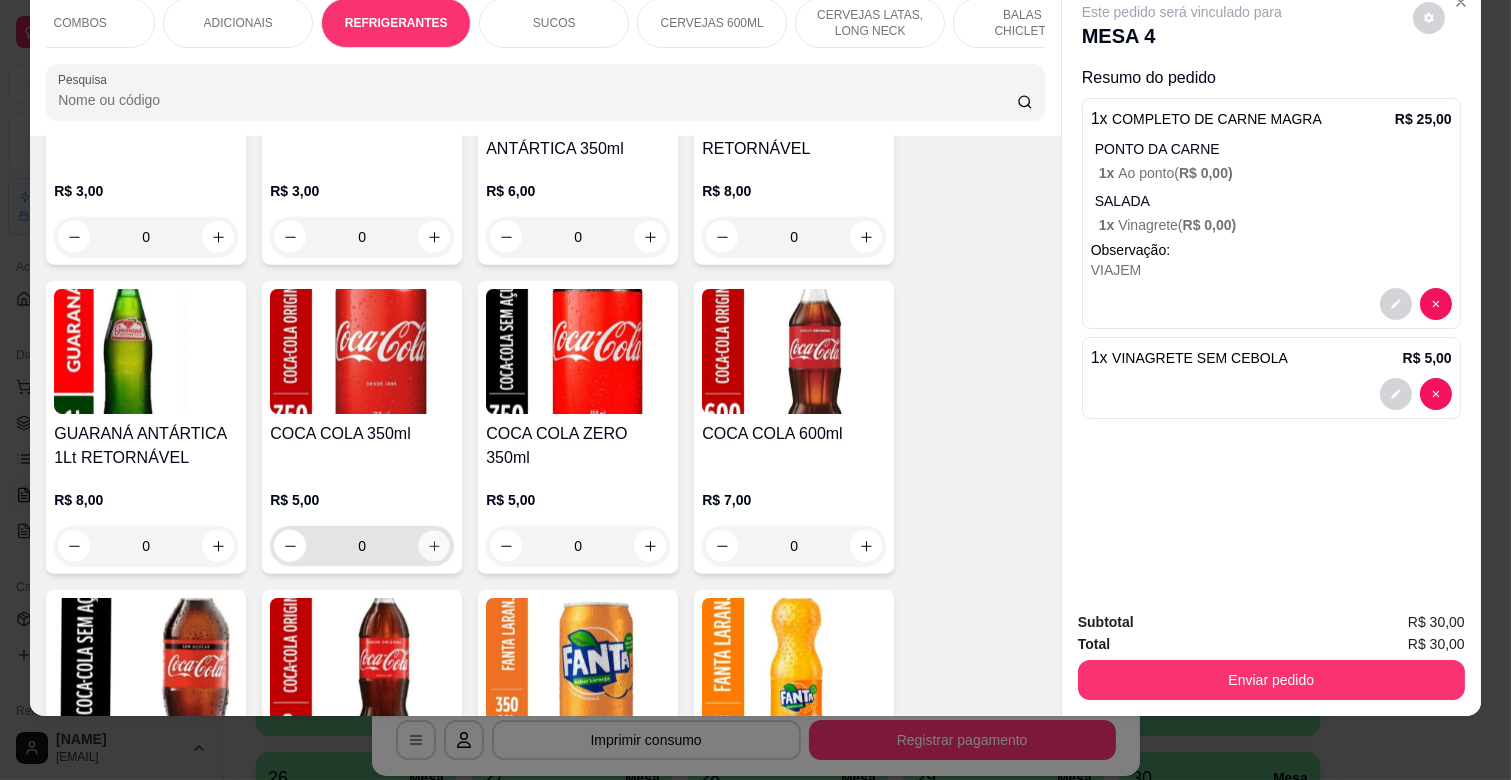 click at bounding box center (434, 546) 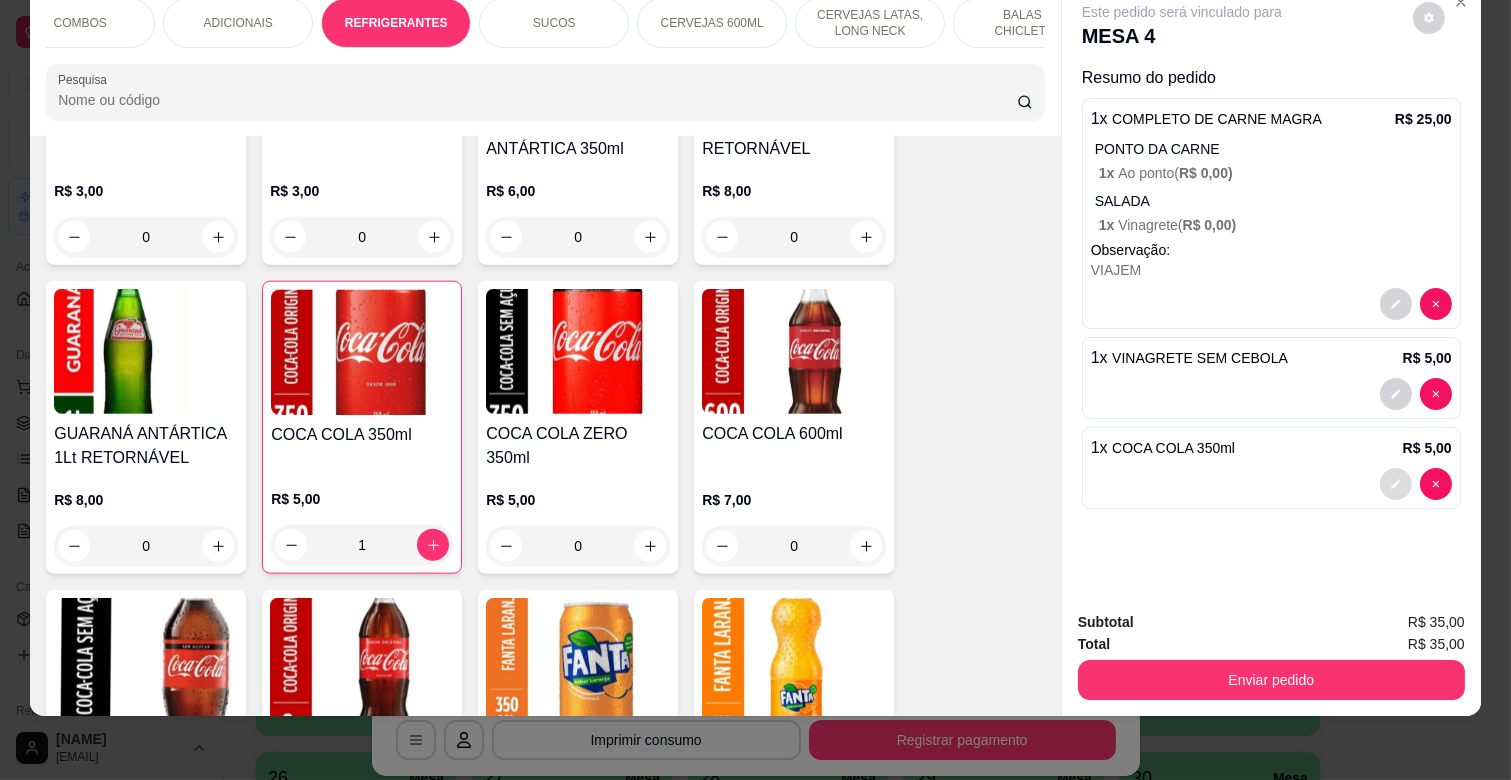 click 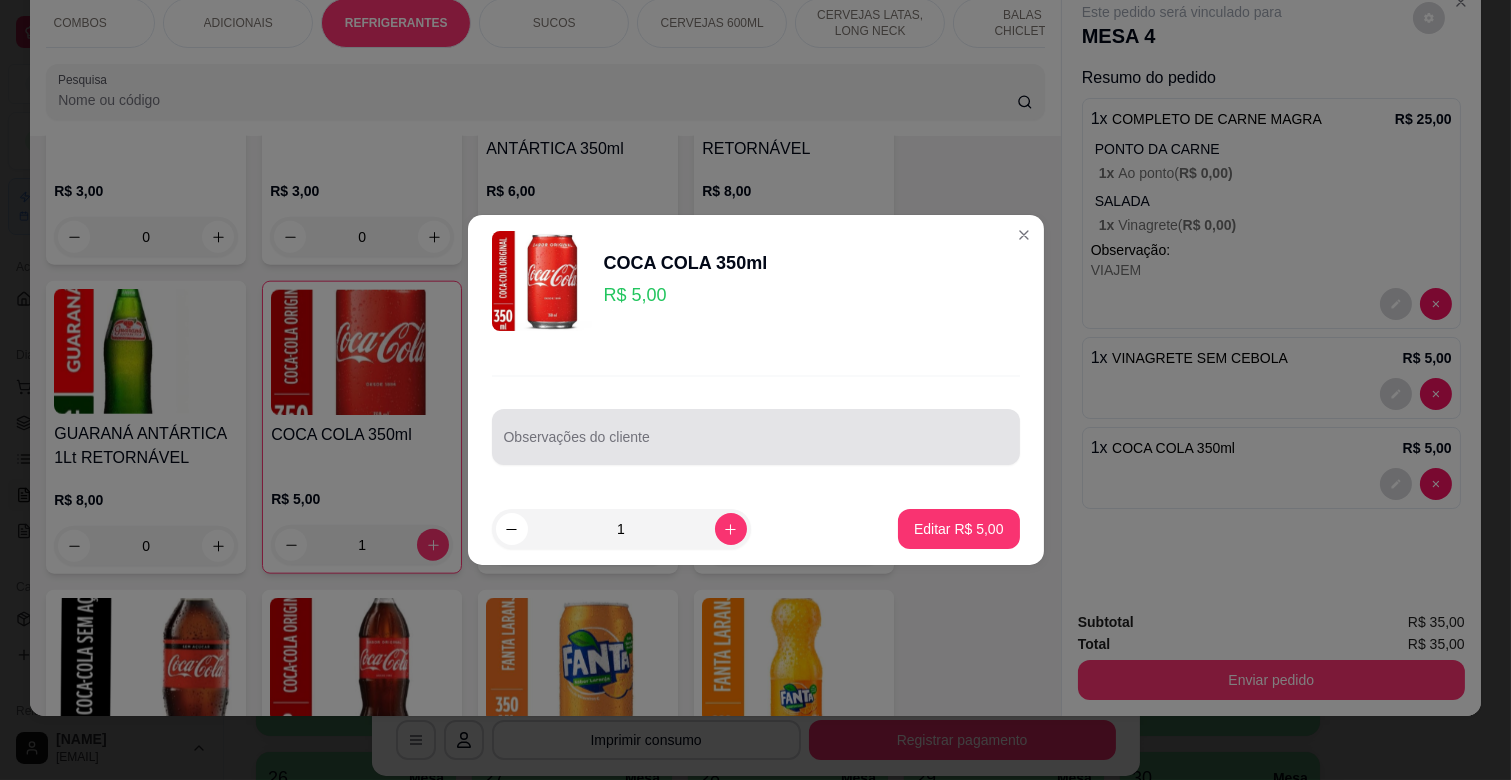 click on "Observações do cliente" at bounding box center (756, 445) 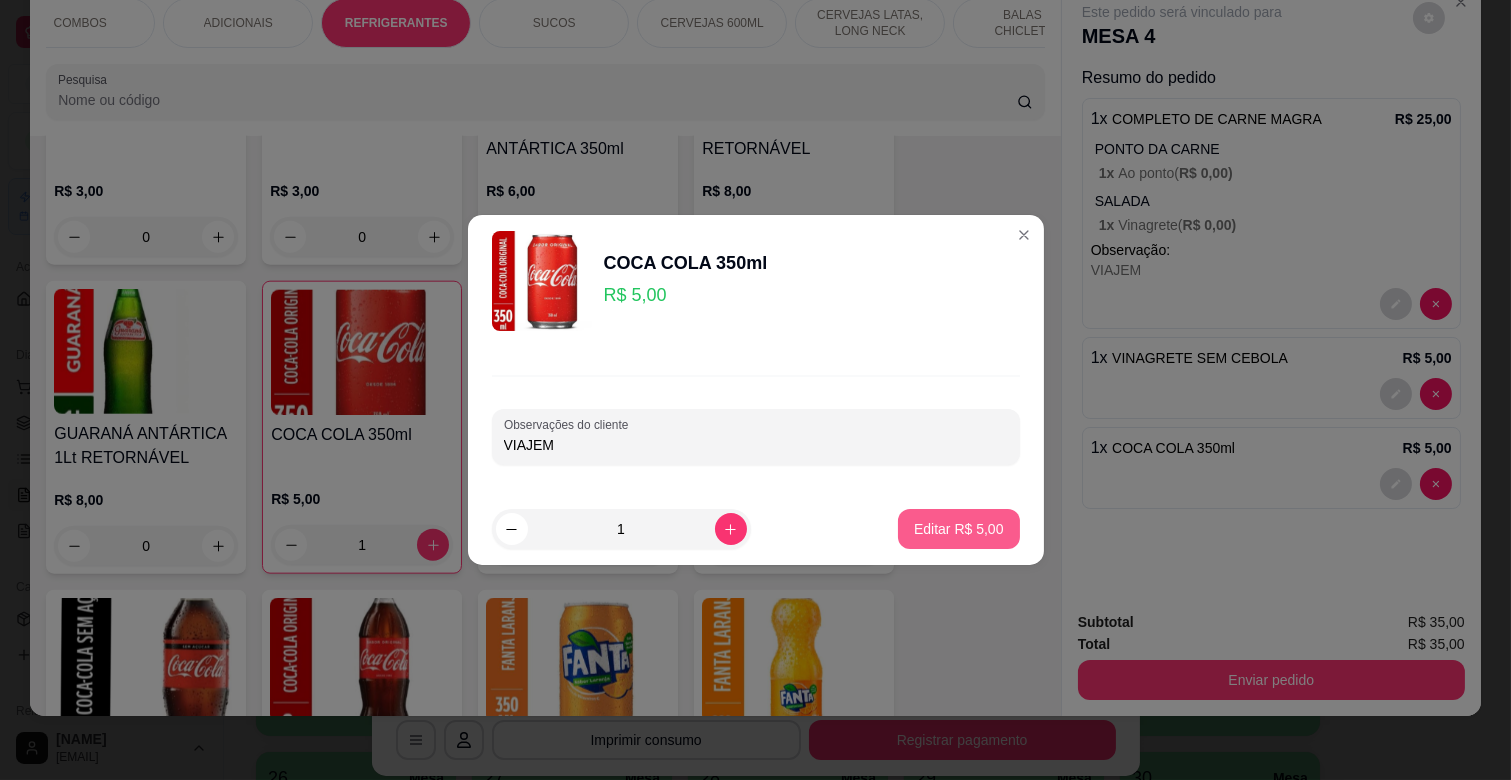 type on "VIAJEM" 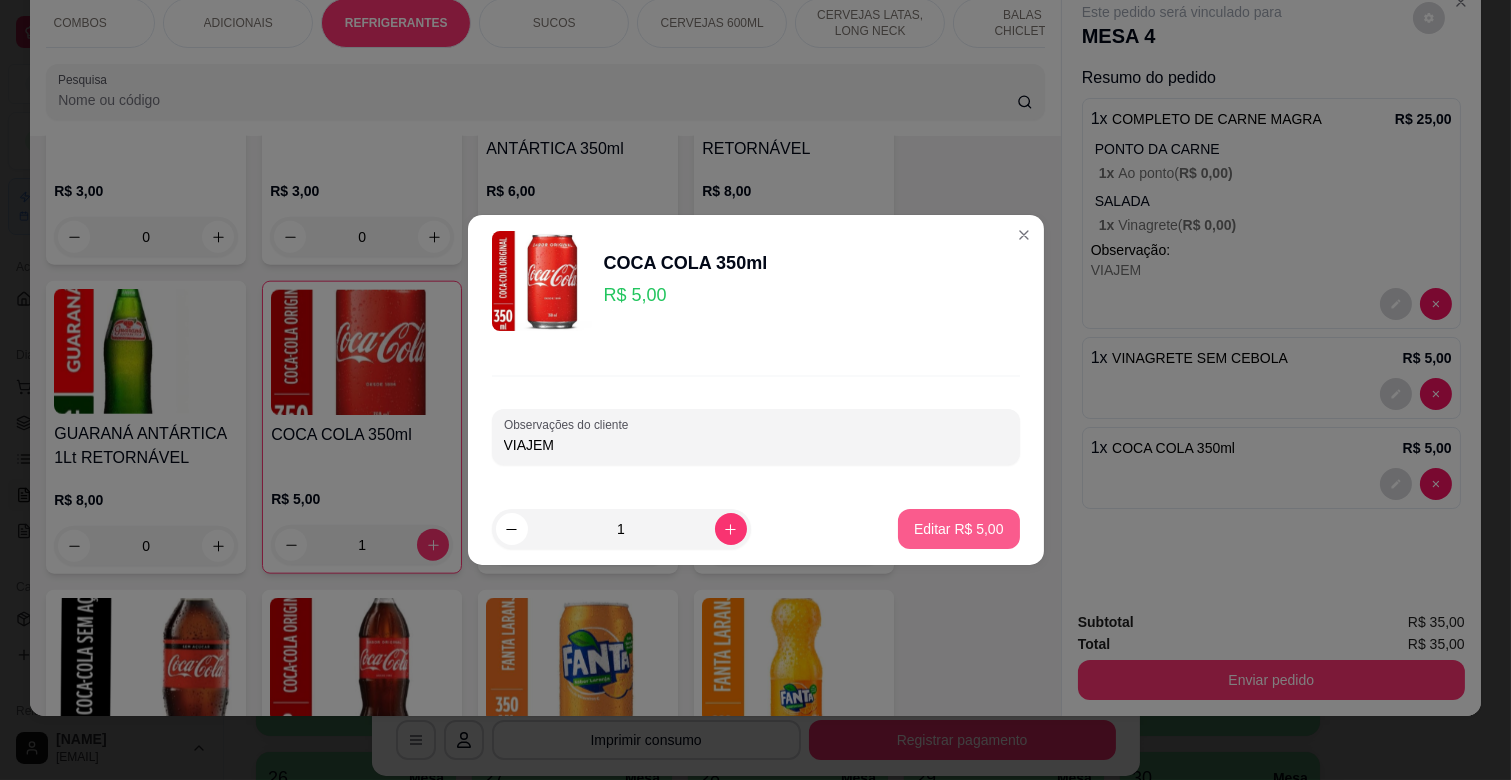 click on "Editar   R$ 5,00" at bounding box center (959, 529) 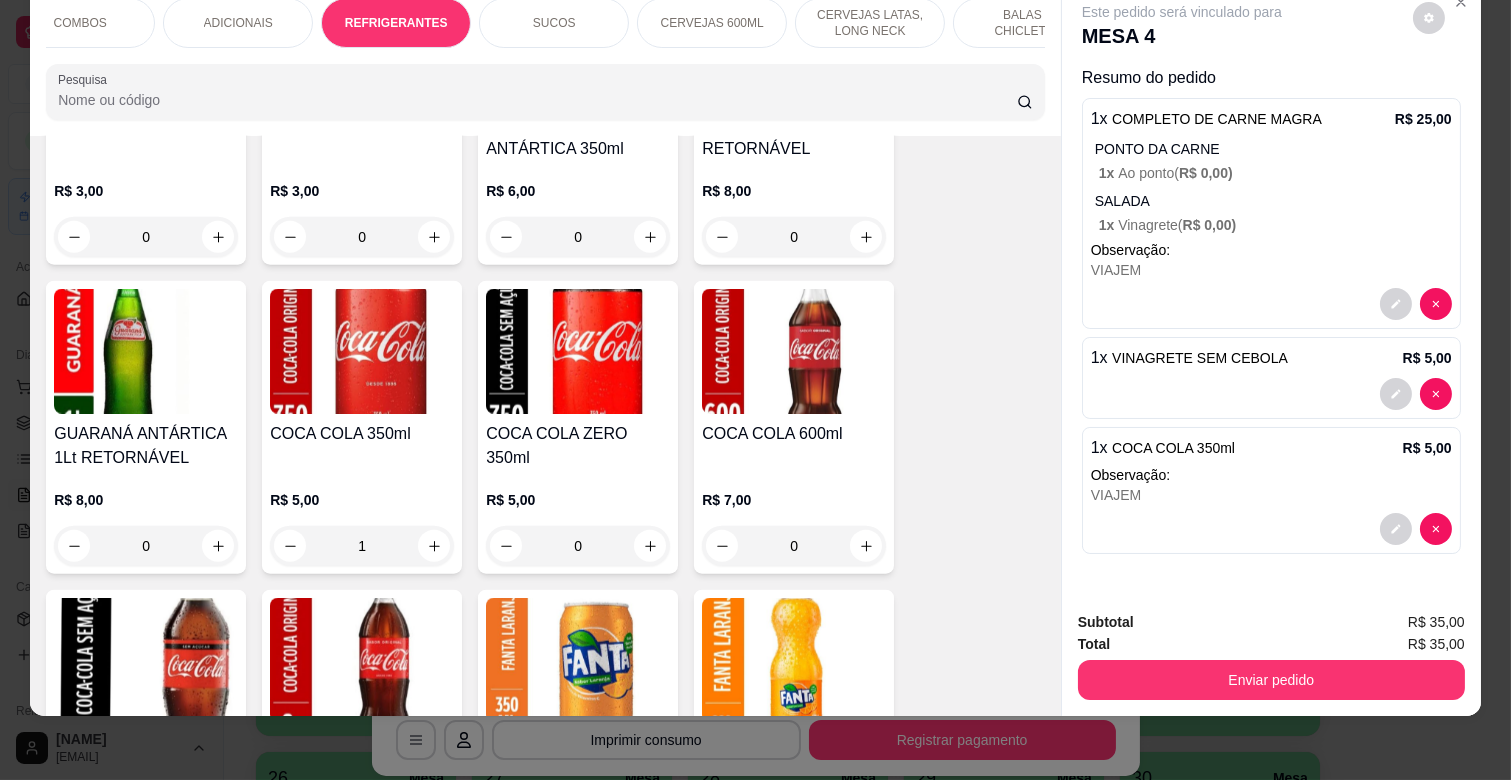 type on "0" 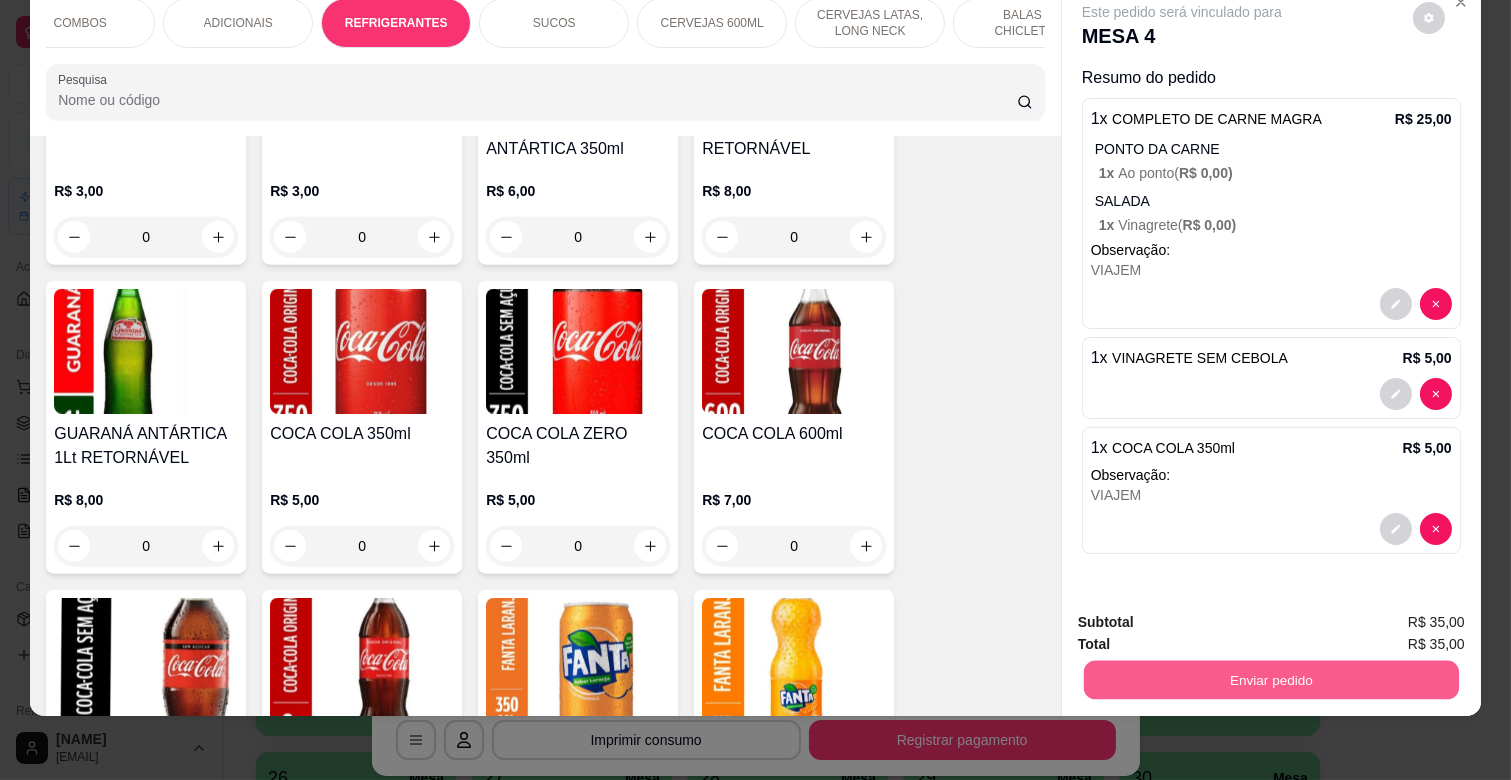 click on "Enviar pedido" at bounding box center [1271, 679] 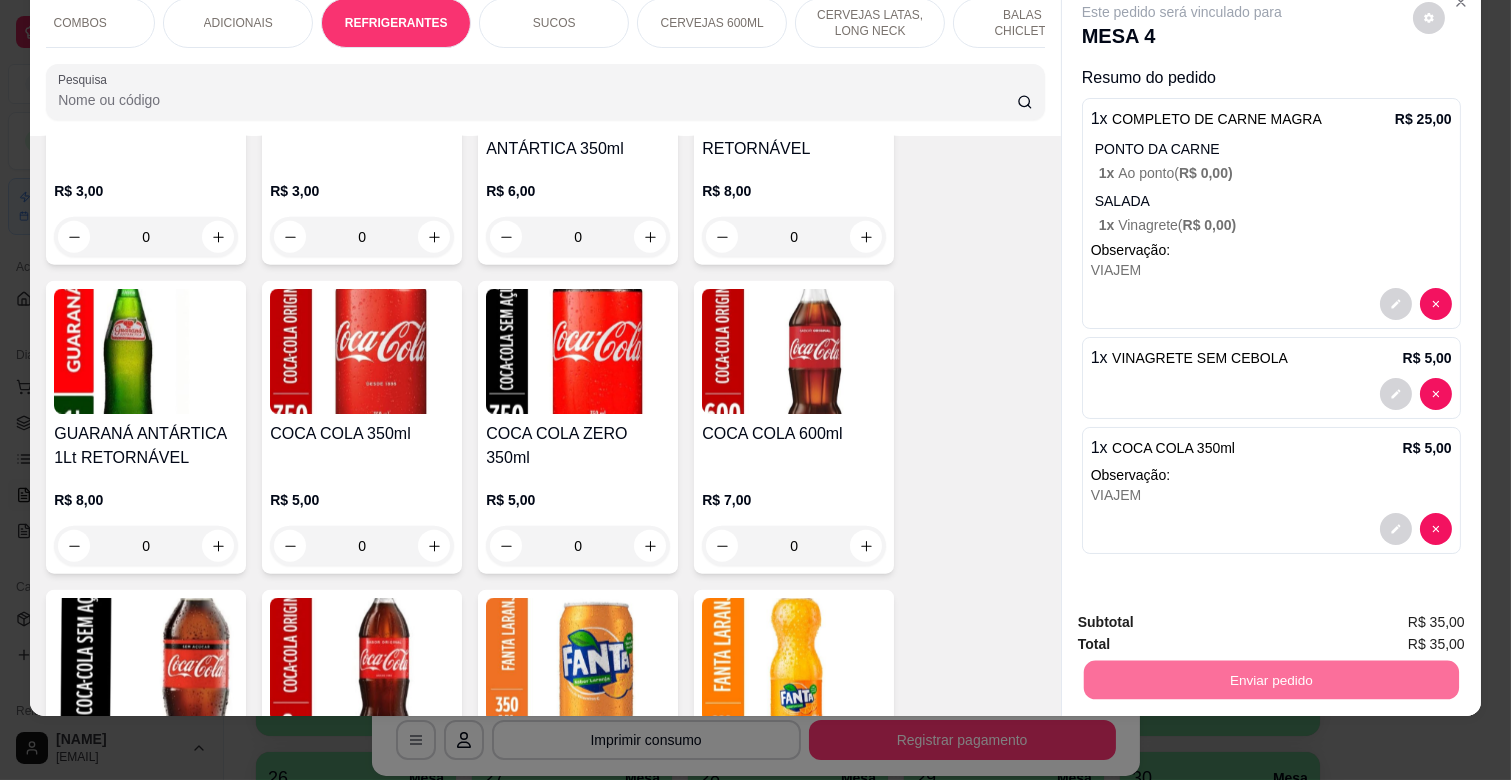 click on "Não registrar e enviar pedido" at bounding box center (1205, 614) 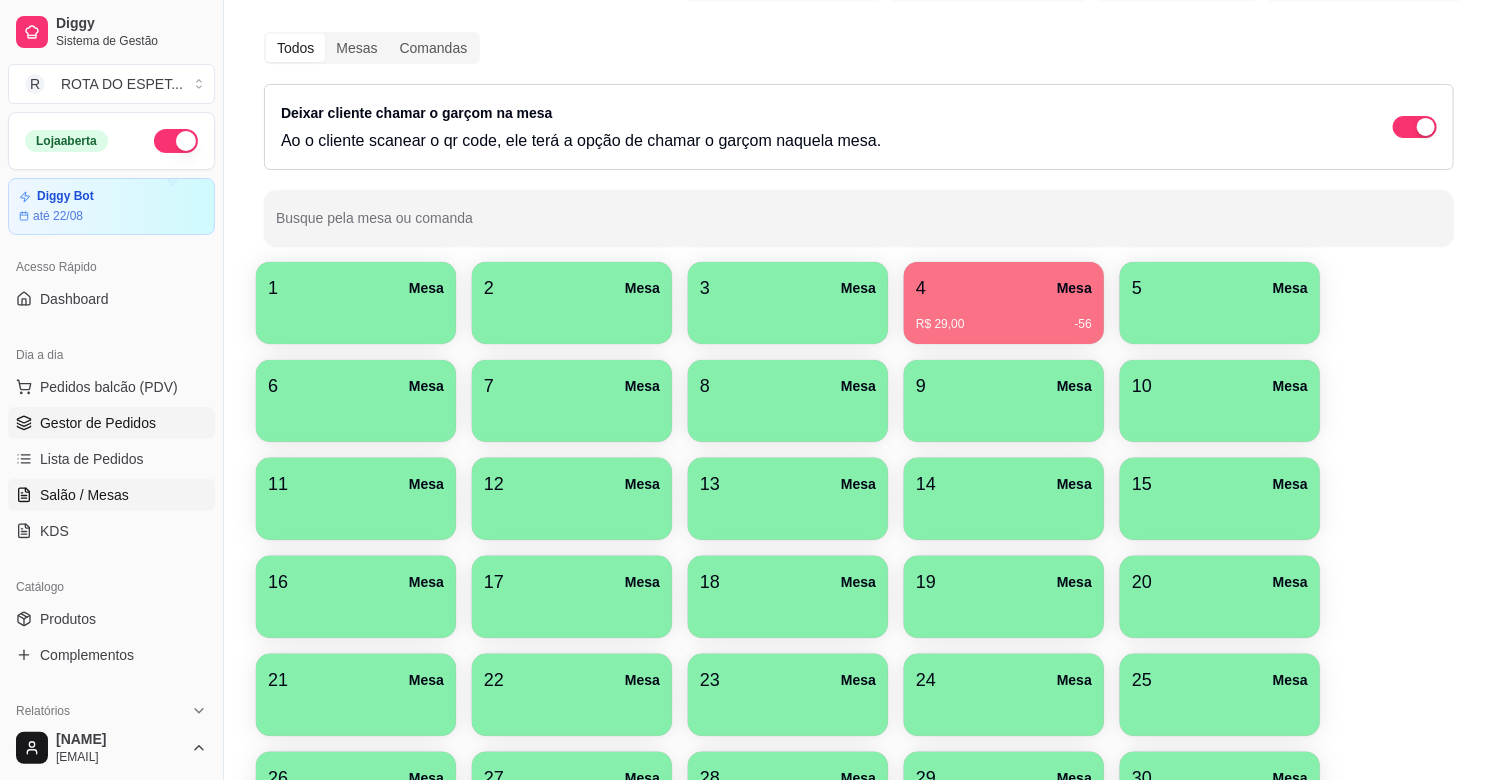 click on "Gestor de Pedidos" at bounding box center [98, 423] 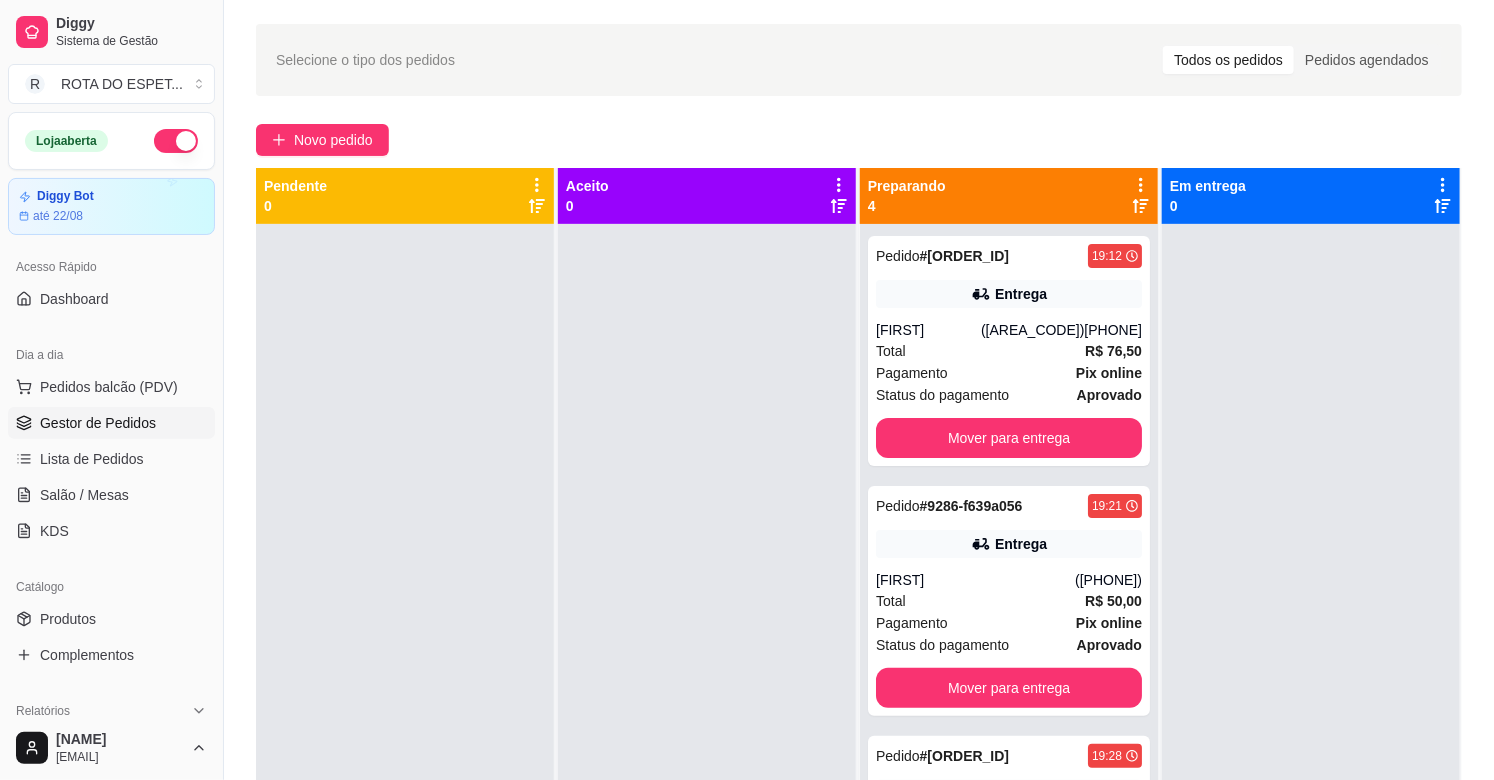 scroll, scrollTop: 0, scrollLeft: 0, axis: both 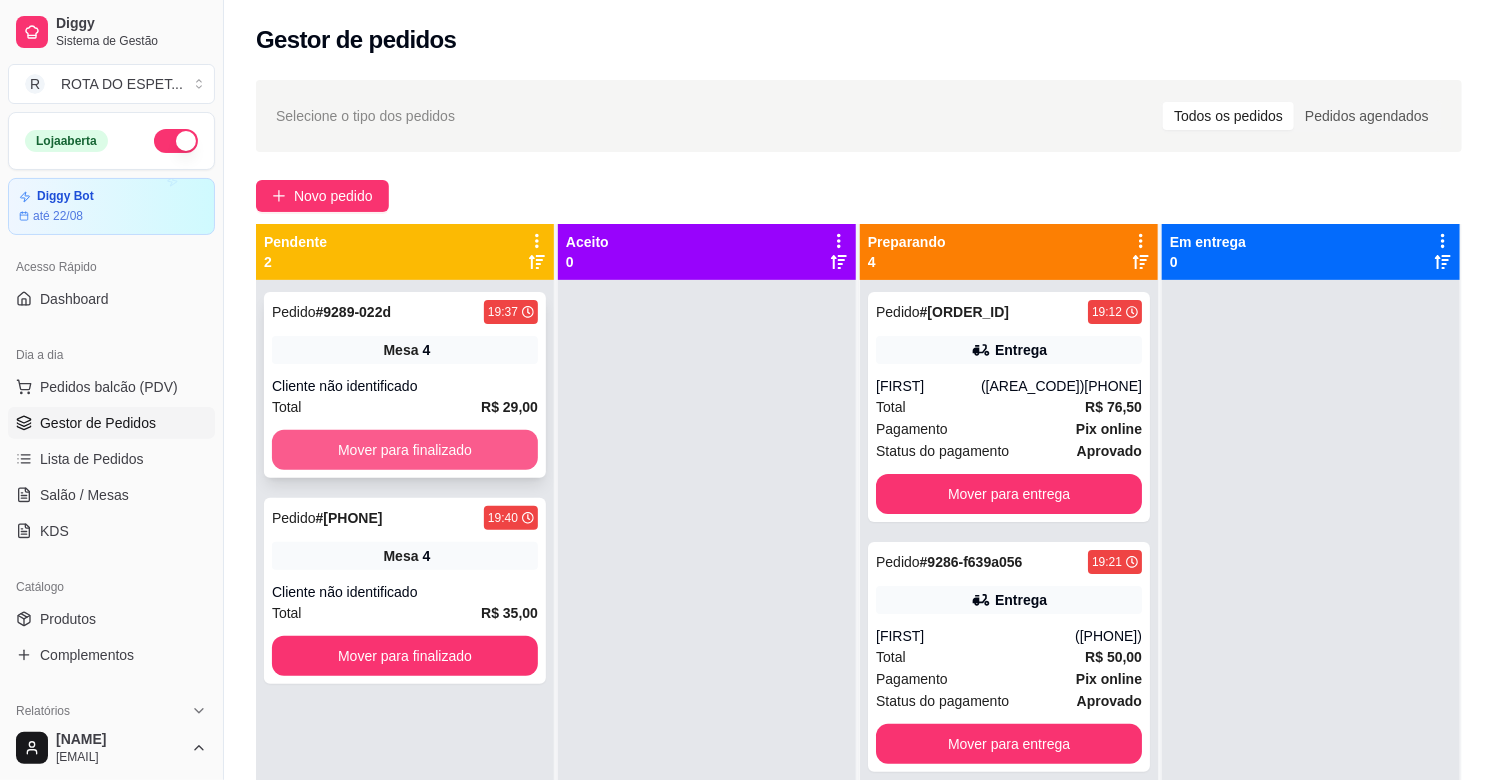 click on "Mover para finalizado" at bounding box center (405, 450) 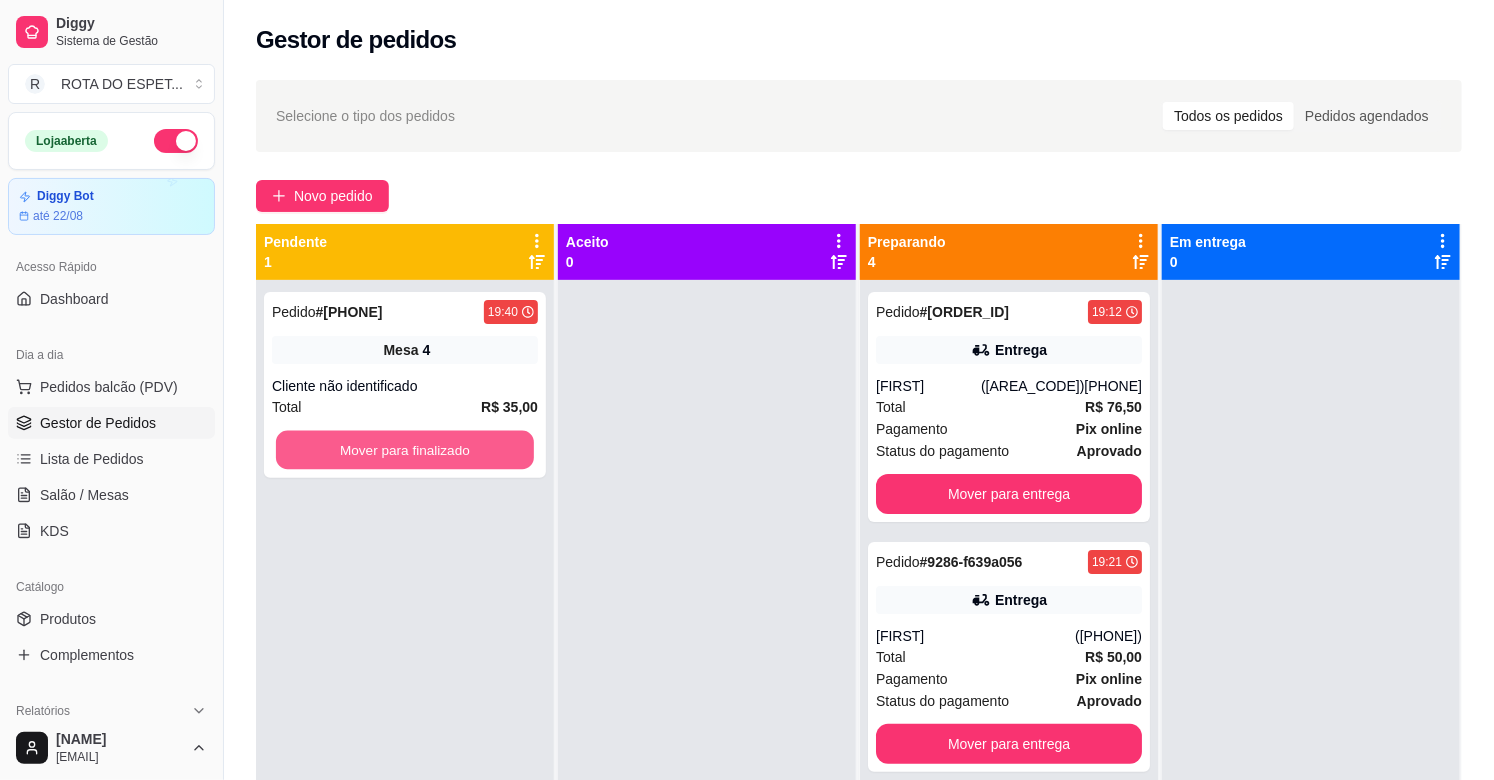 click on "Mover para finalizado" at bounding box center (405, 450) 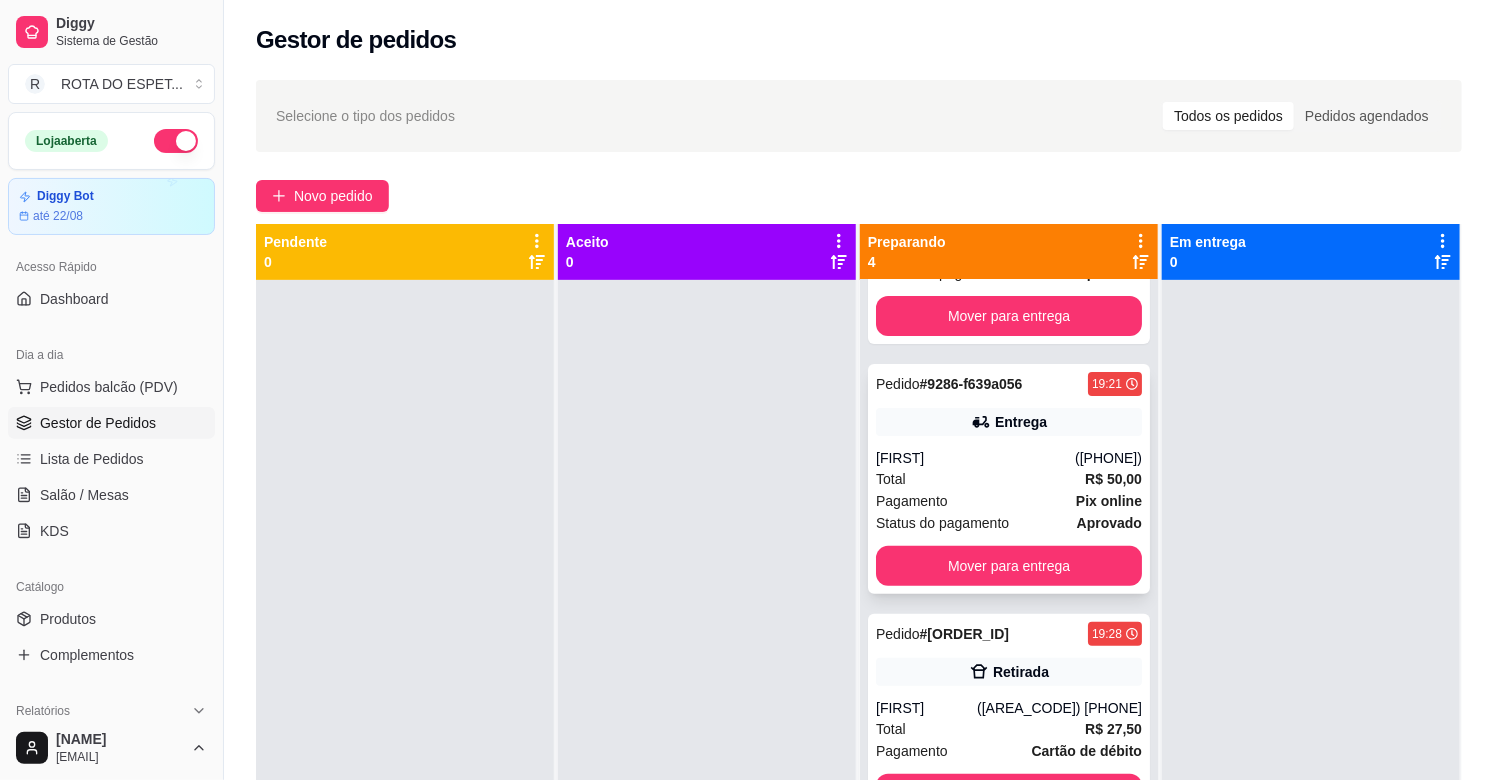scroll, scrollTop: 195, scrollLeft: 0, axis: vertical 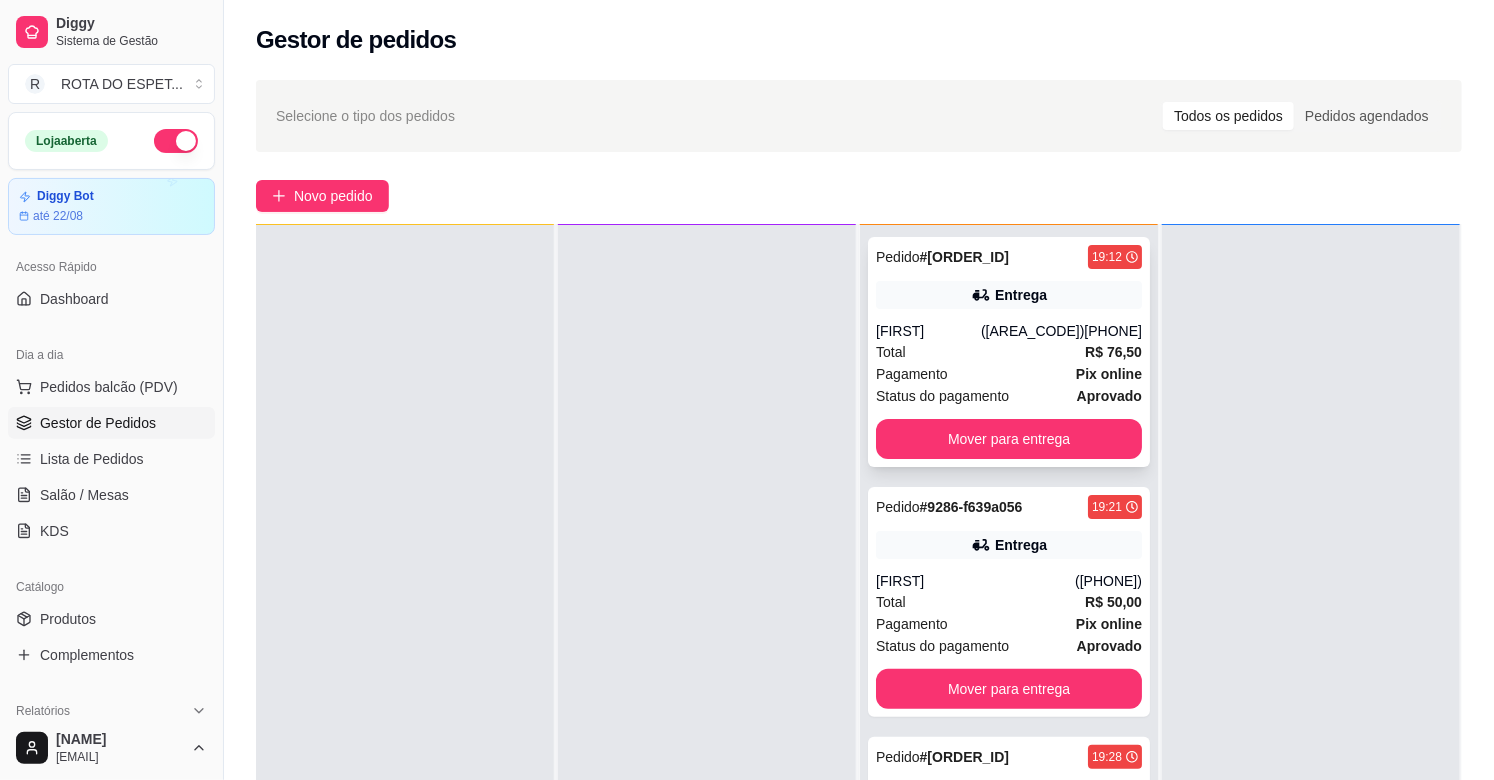 click on "[FIRST]" at bounding box center (928, 331) 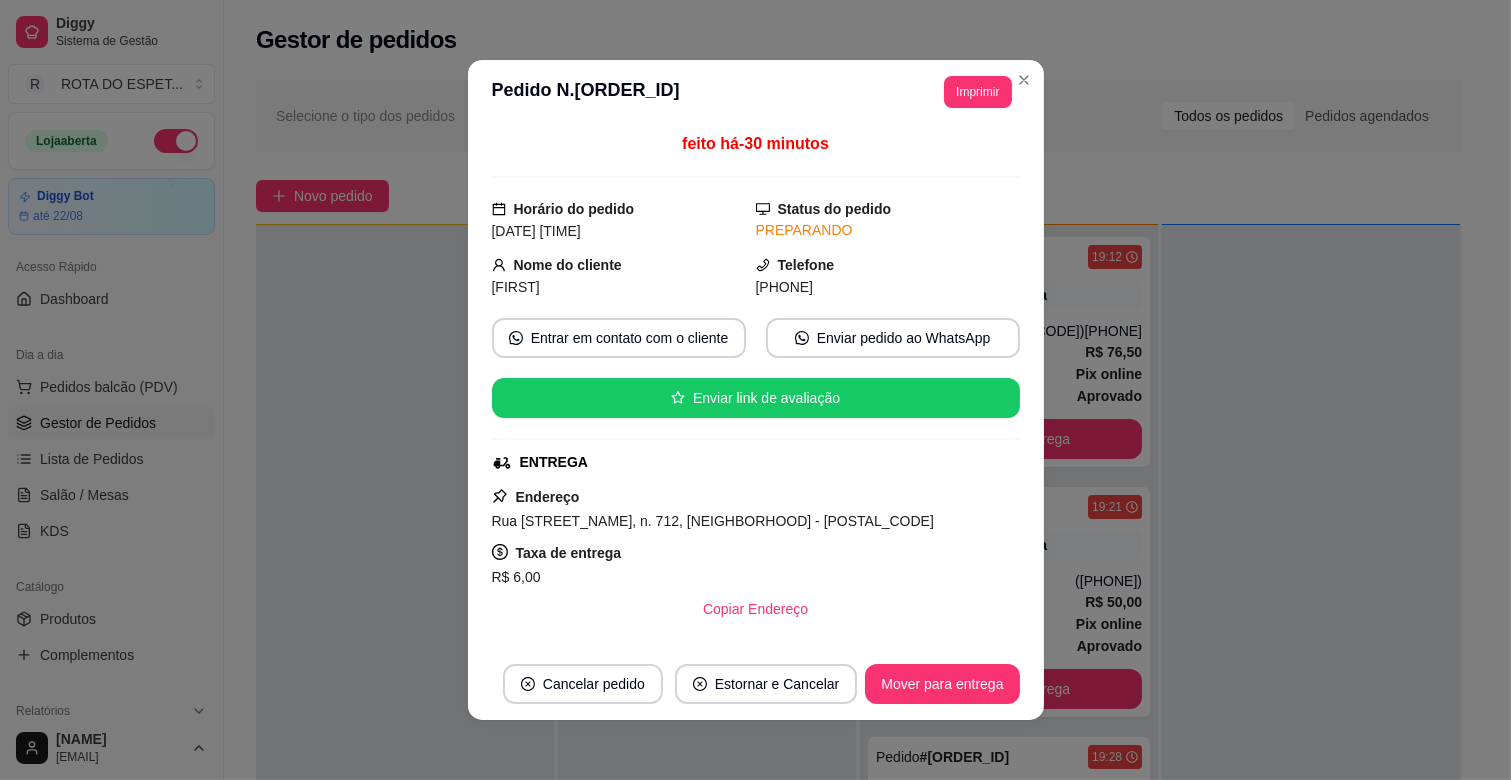 scroll, scrollTop: 690, scrollLeft: 0, axis: vertical 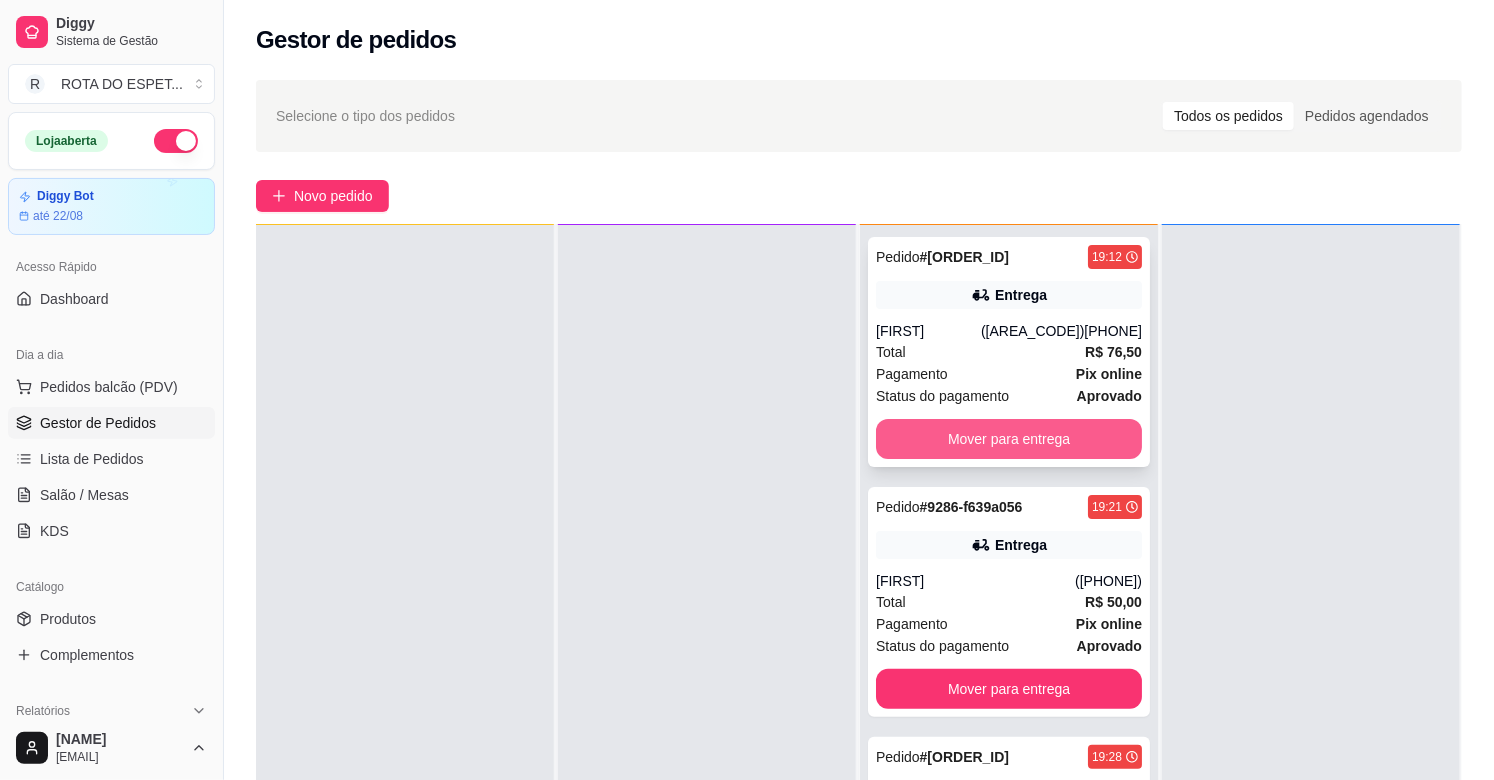 click on "Mover para entrega" at bounding box center (1009, 439) 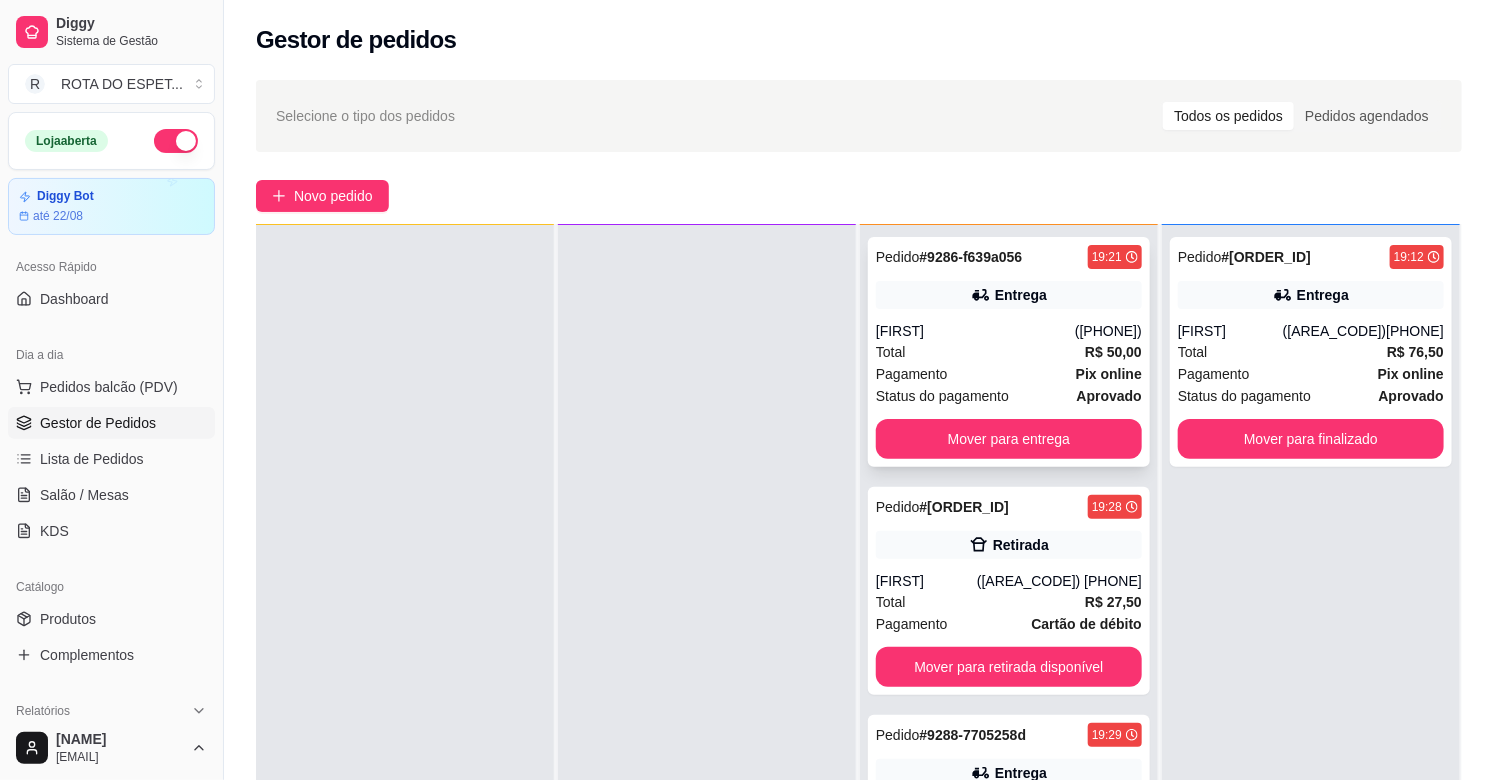 click on "Pagamento Pix online" at bounding box center (1009, 374) 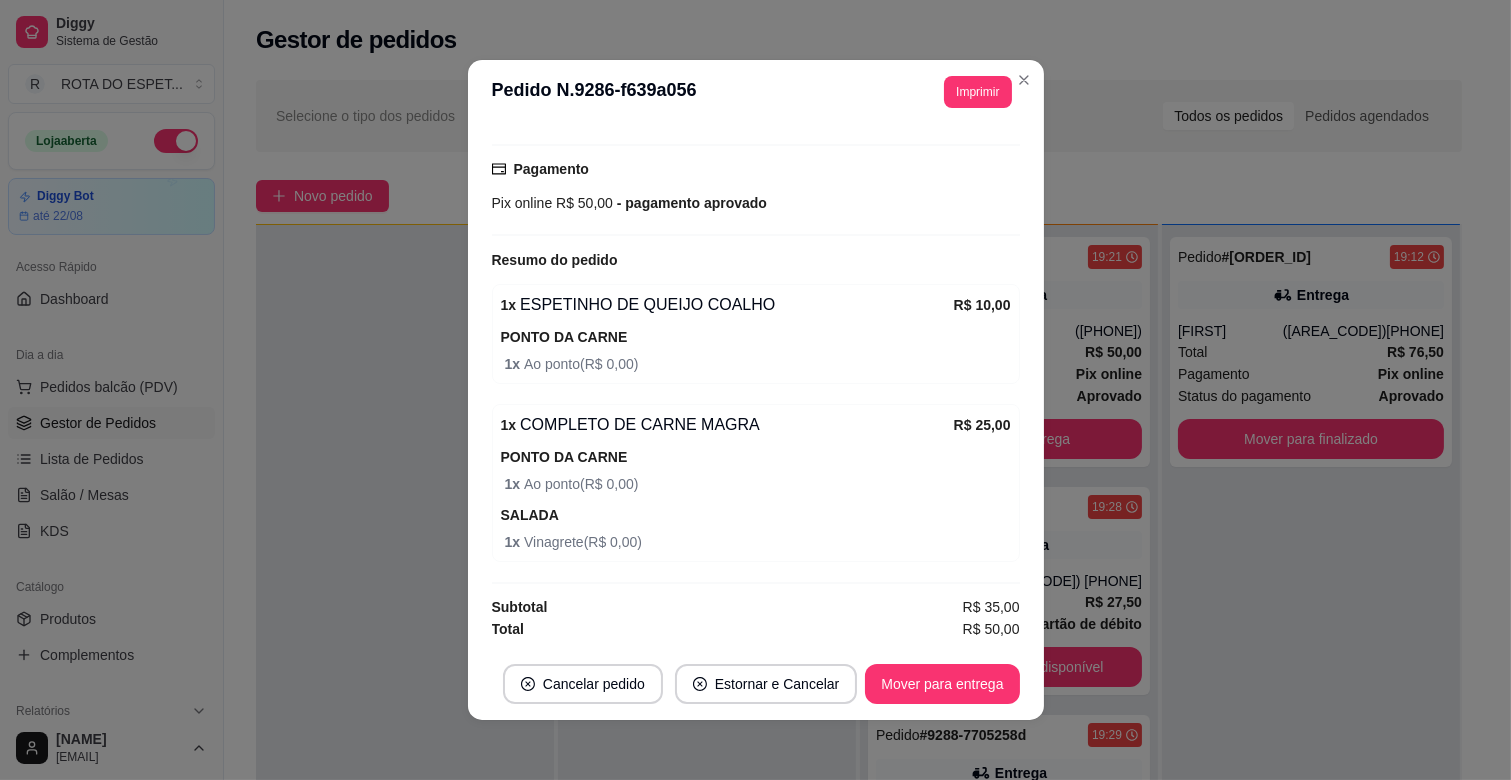 scroll, scrollTop: 507, scrollLeft: 0, axis: vertical 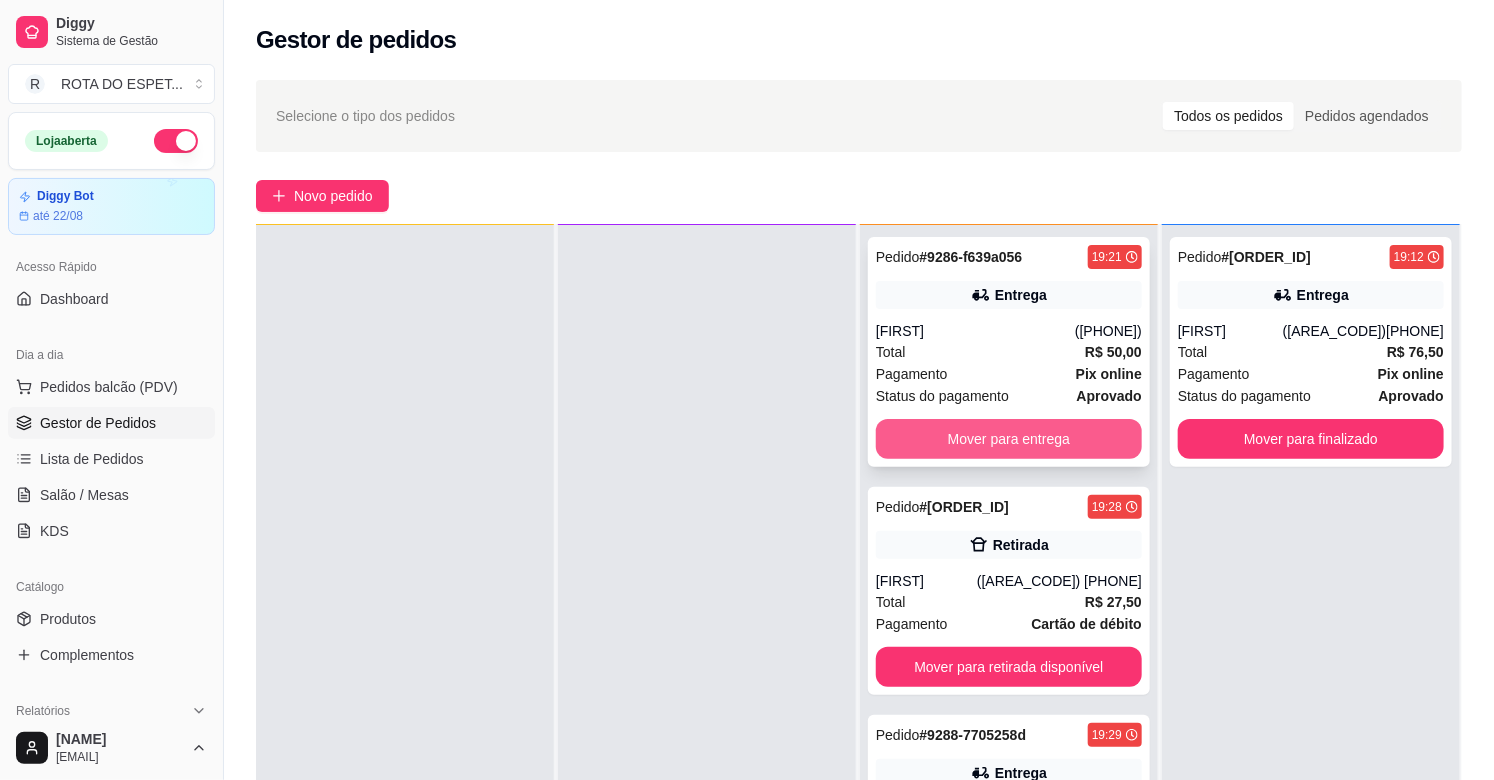 click on "Mover para entrega" at bounding box center [1009, 439] 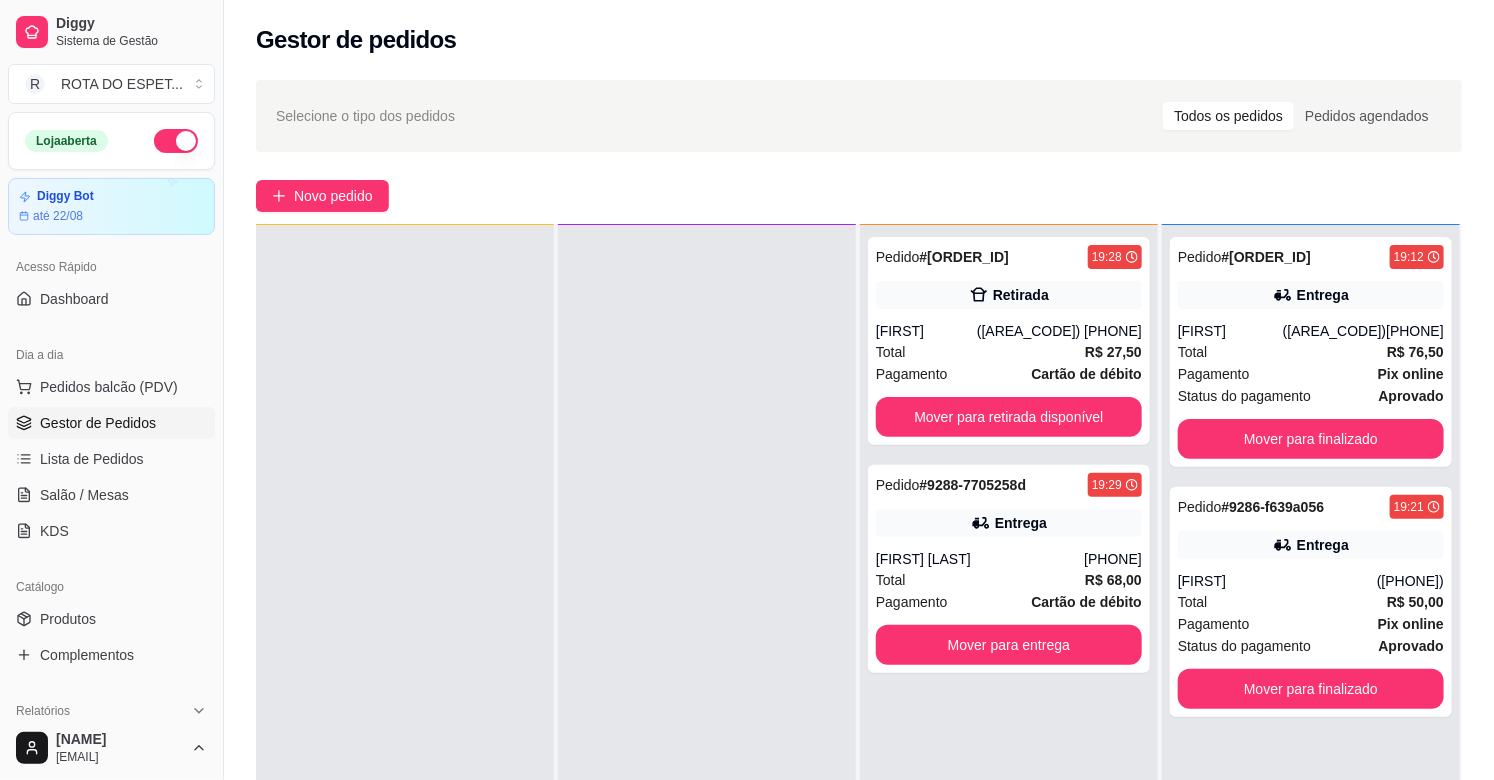 click at bounding box center [707, 615] 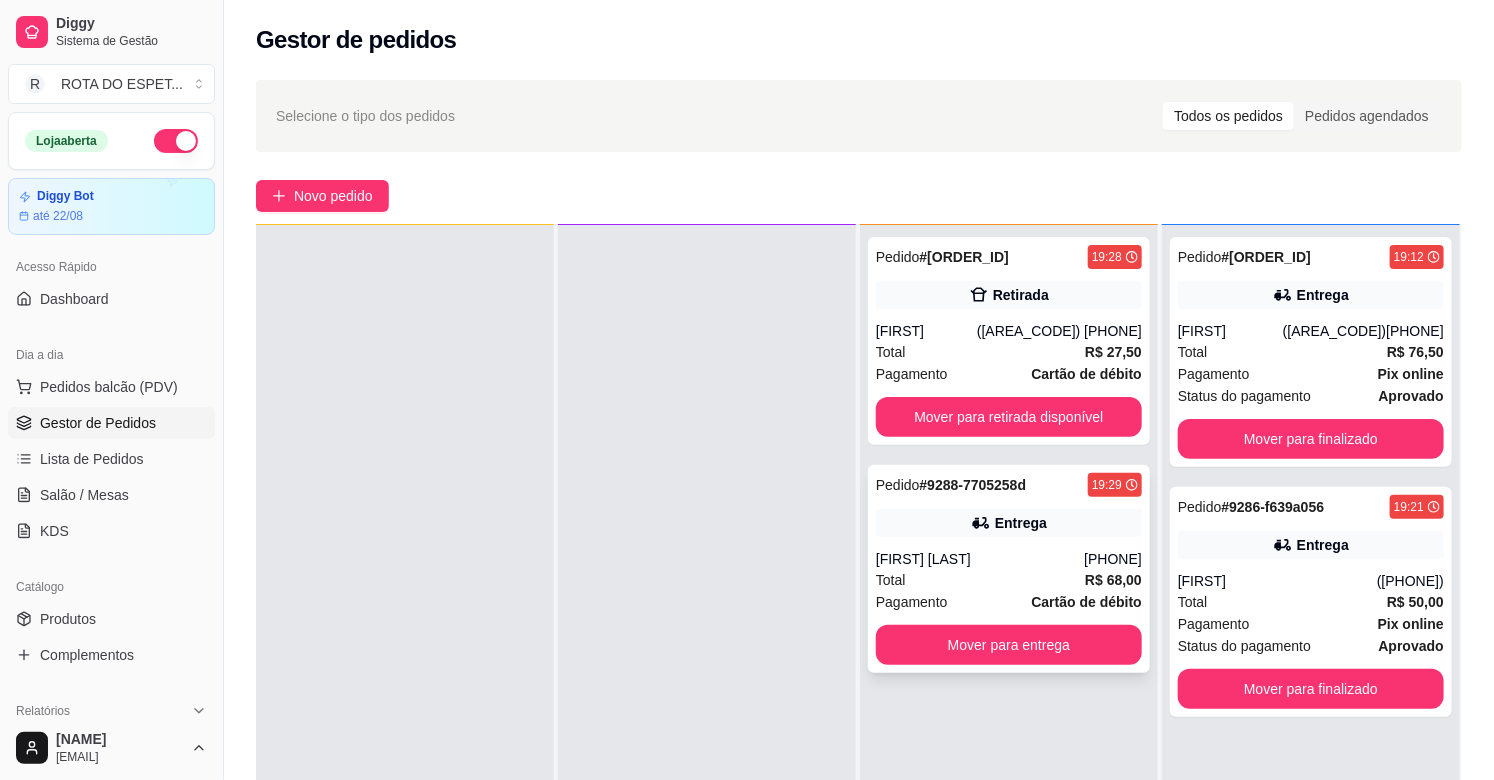 click on "Total R$ 68,00" at bounding box center (1009, 580) 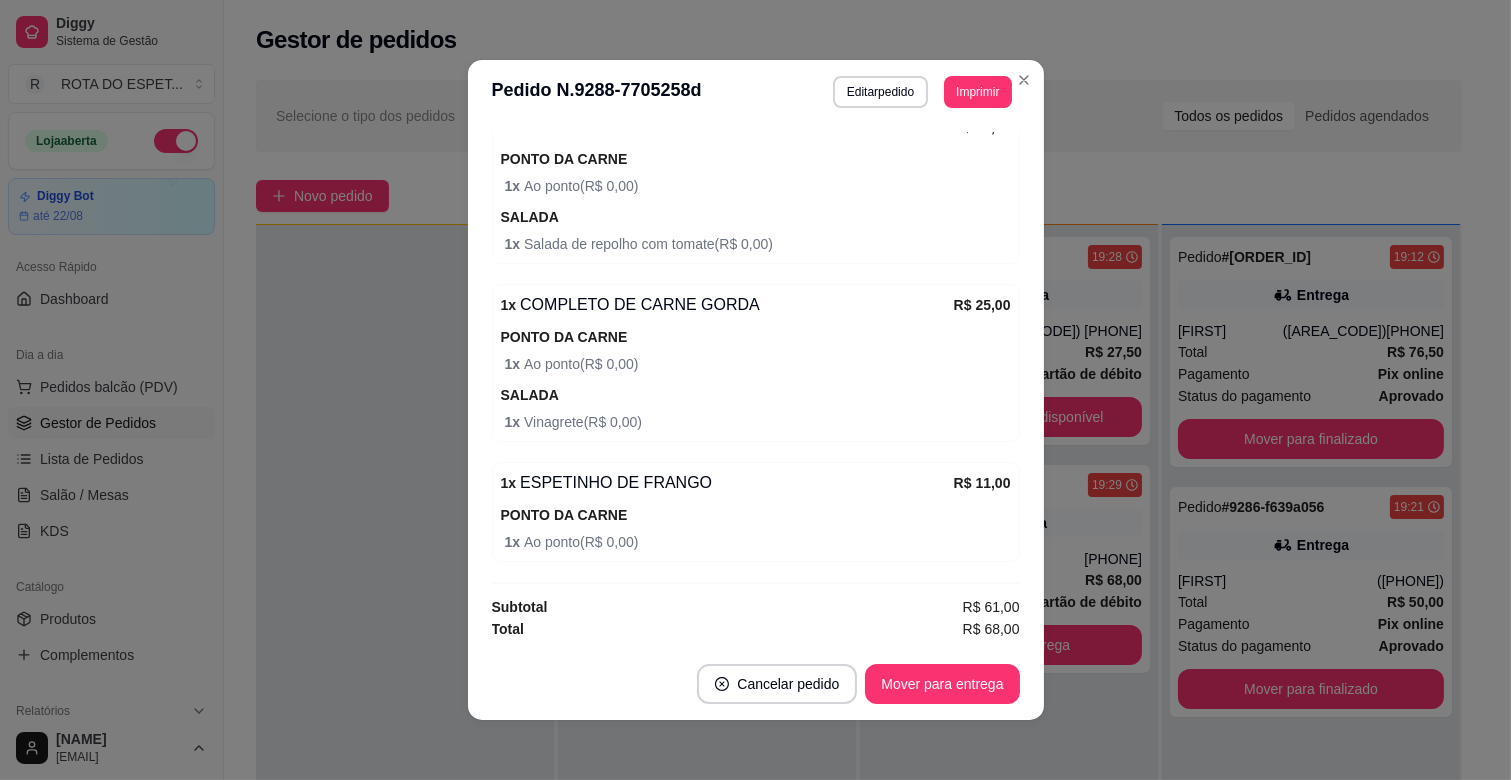 scroll, scrollTop: 710, scrollLeft: 0, axis: vertical 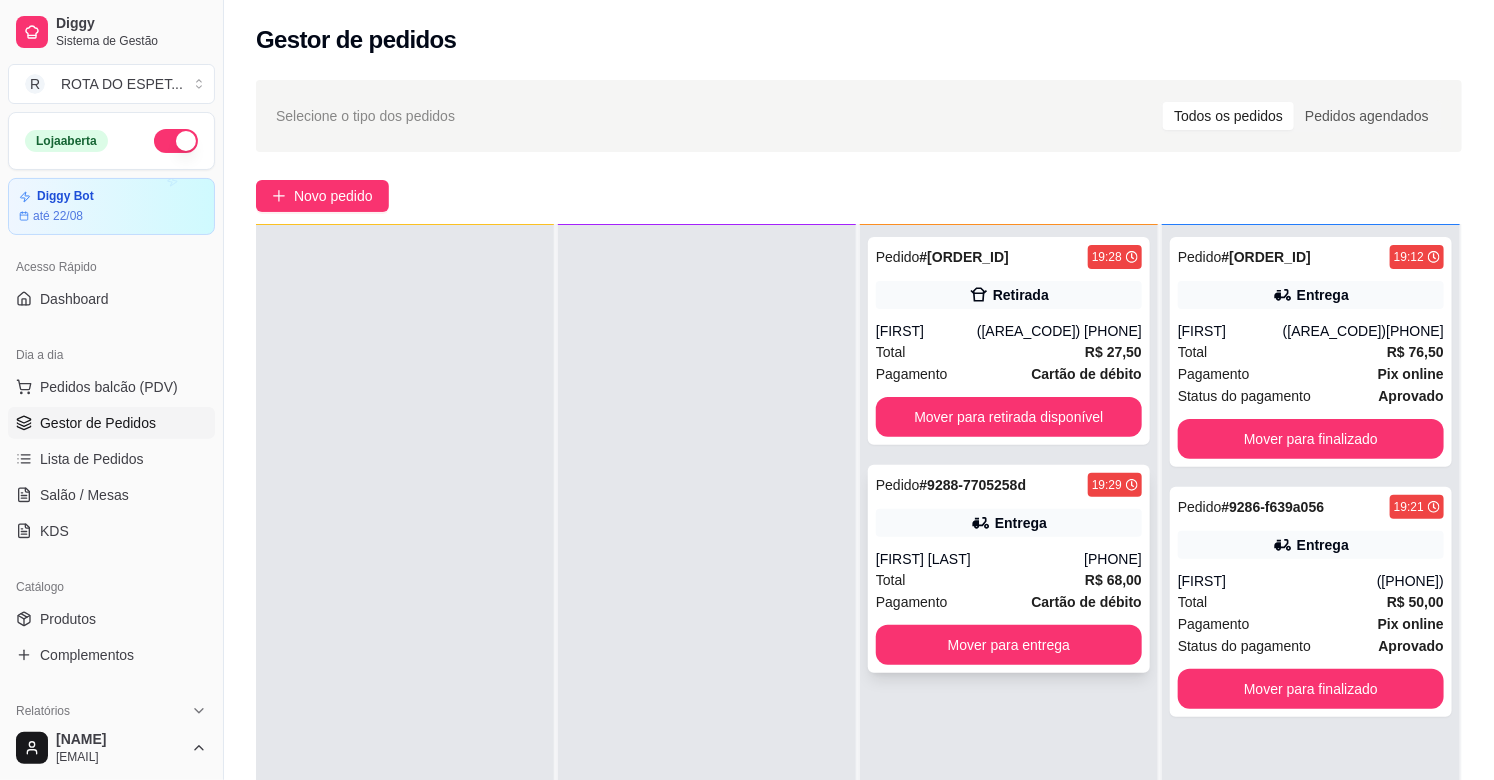 click on "Total R$ 68,00" at bounding box center [1009, 580] 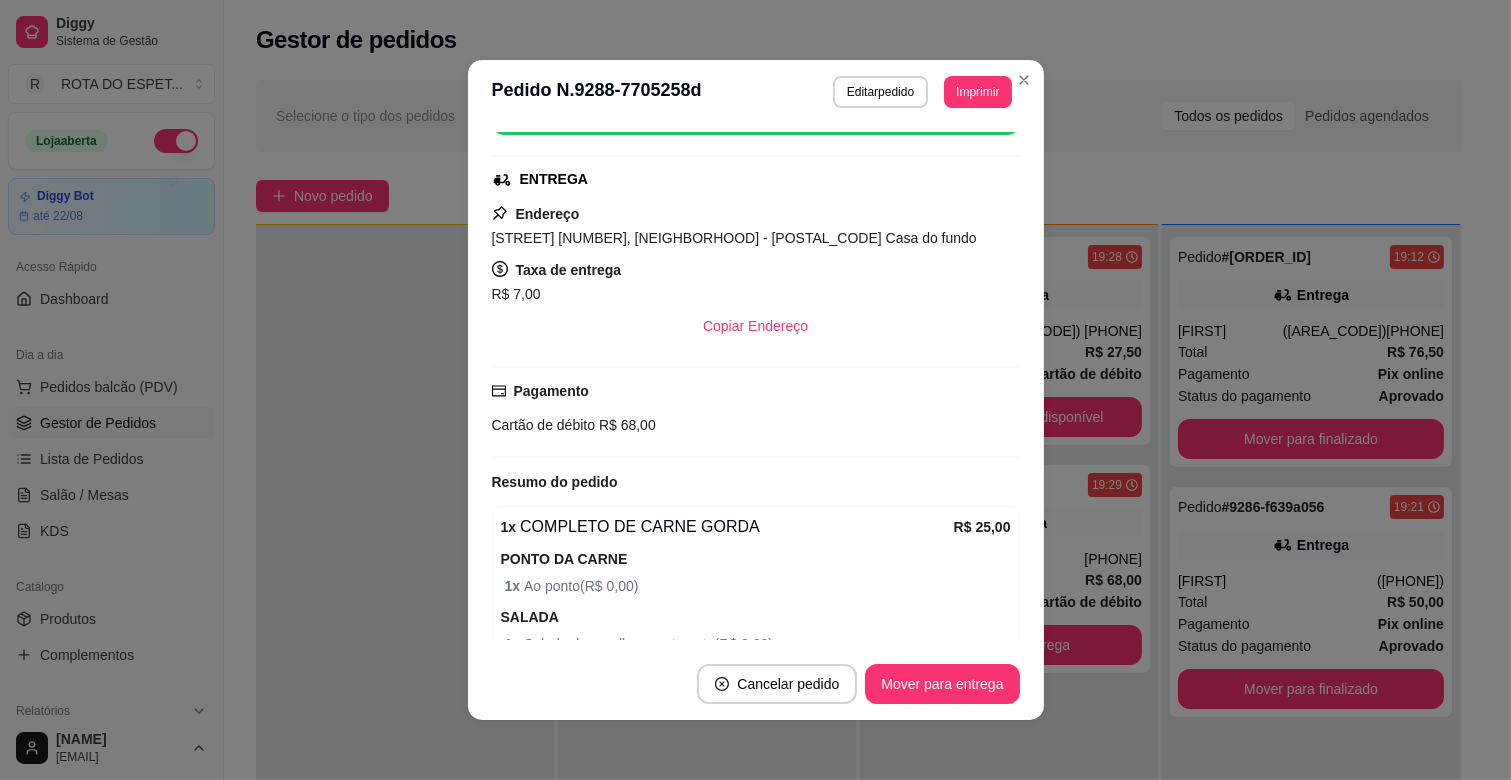 scroll, scrollTop: 710, scrollLeft: 0, axis: vertical 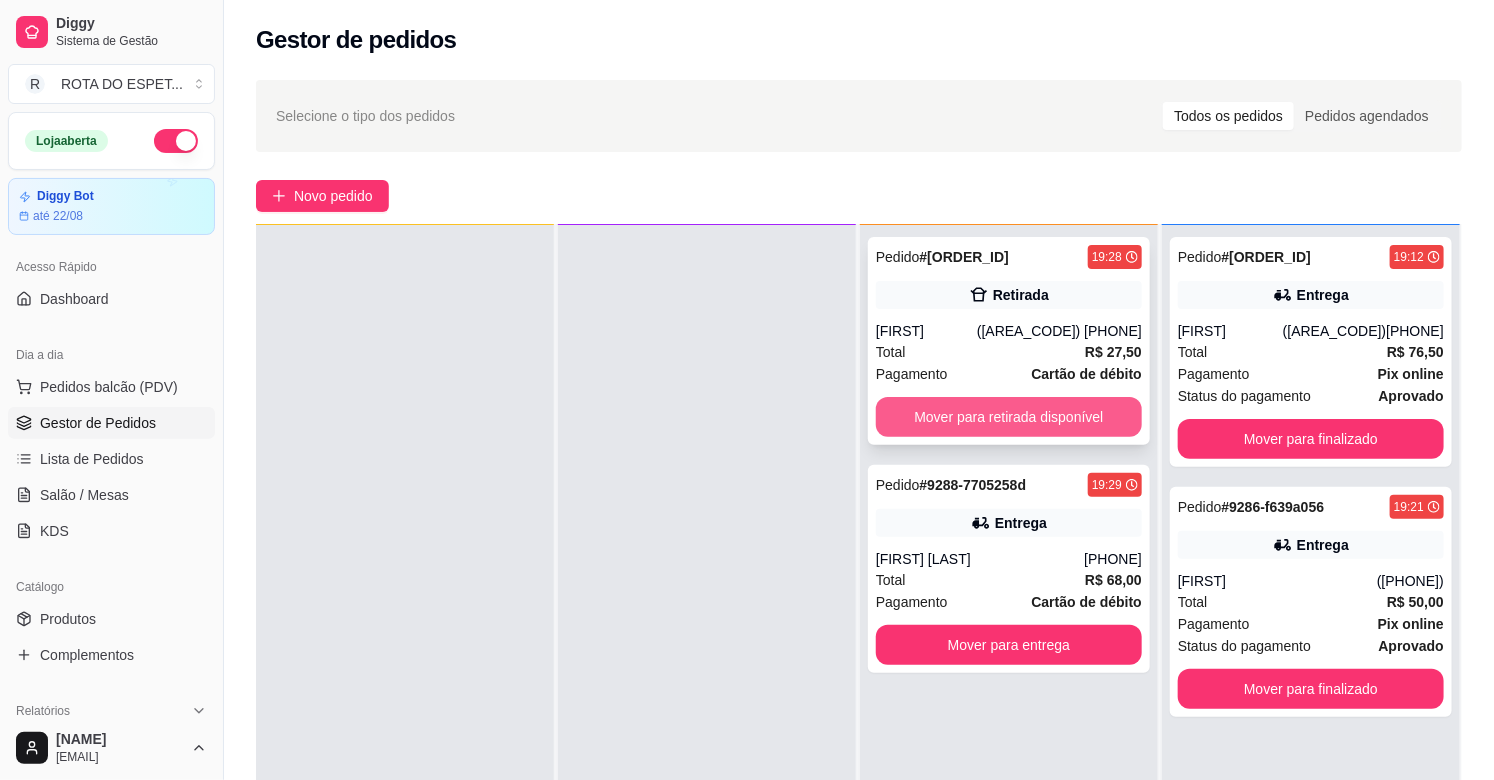 click on "Mover para retirada disponível" at bounding box center [1009, 417] 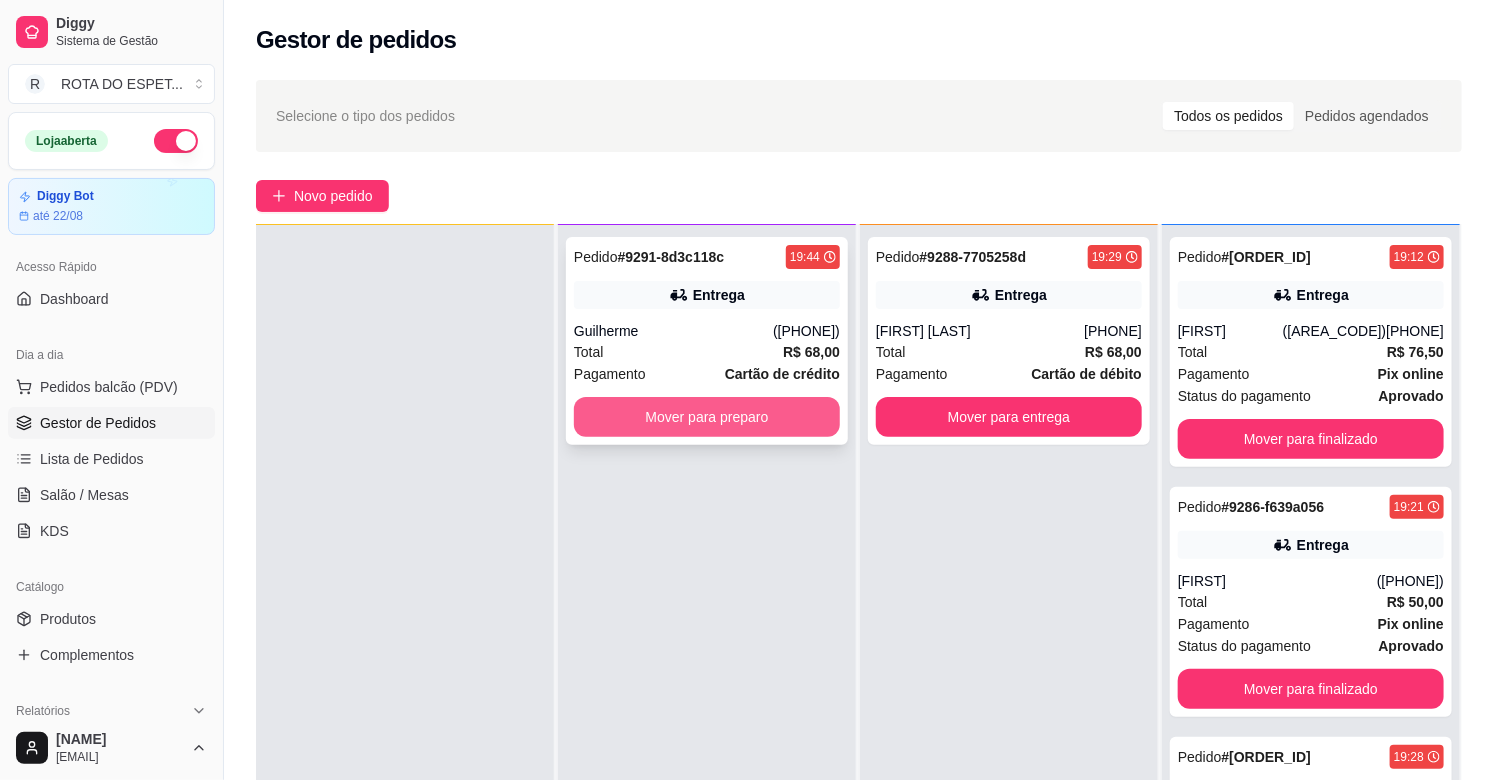 click on "Mover para preparo" at bounding box center [707, 417] 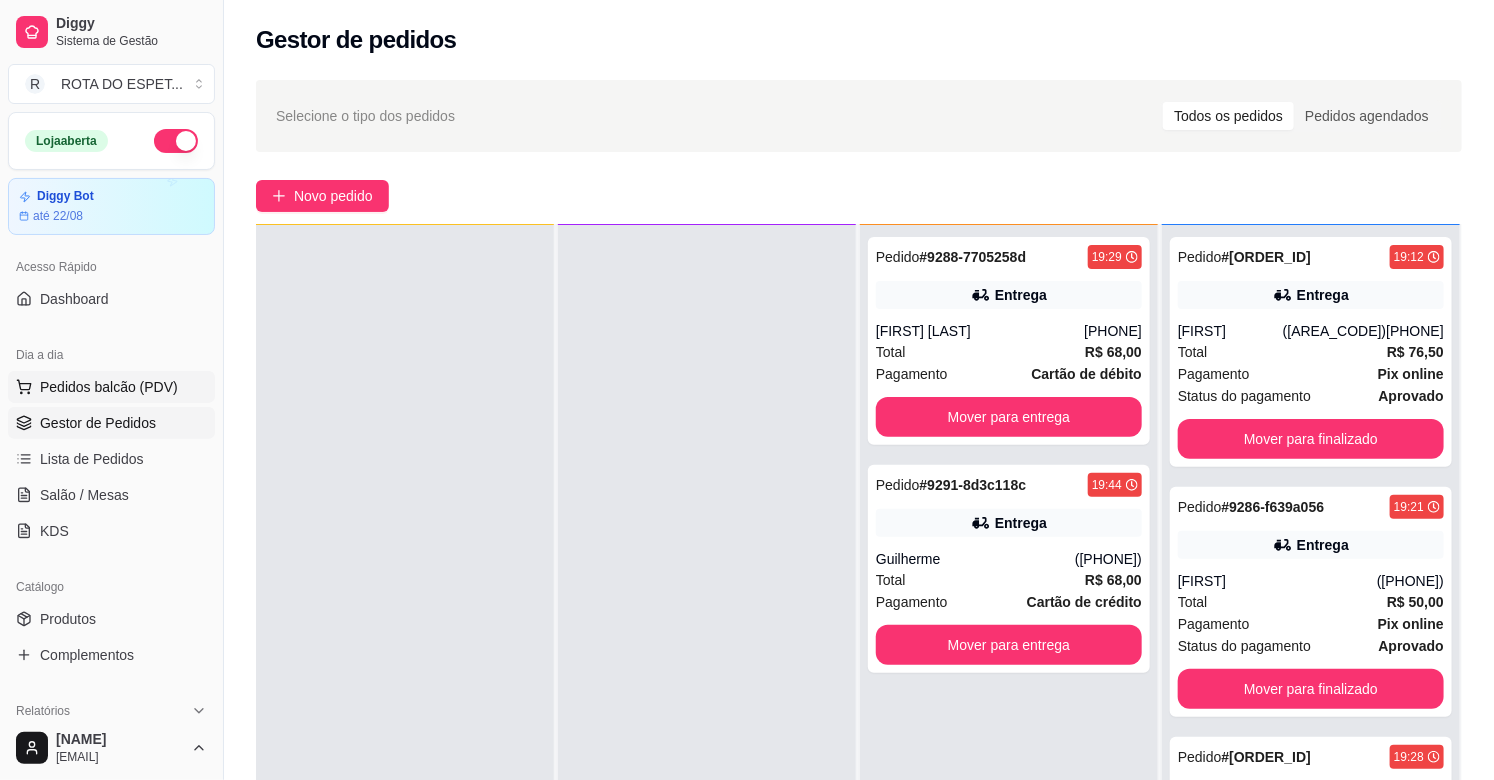 click on "Pedidos balcão (PDV)" at bounding box center (109, 387) 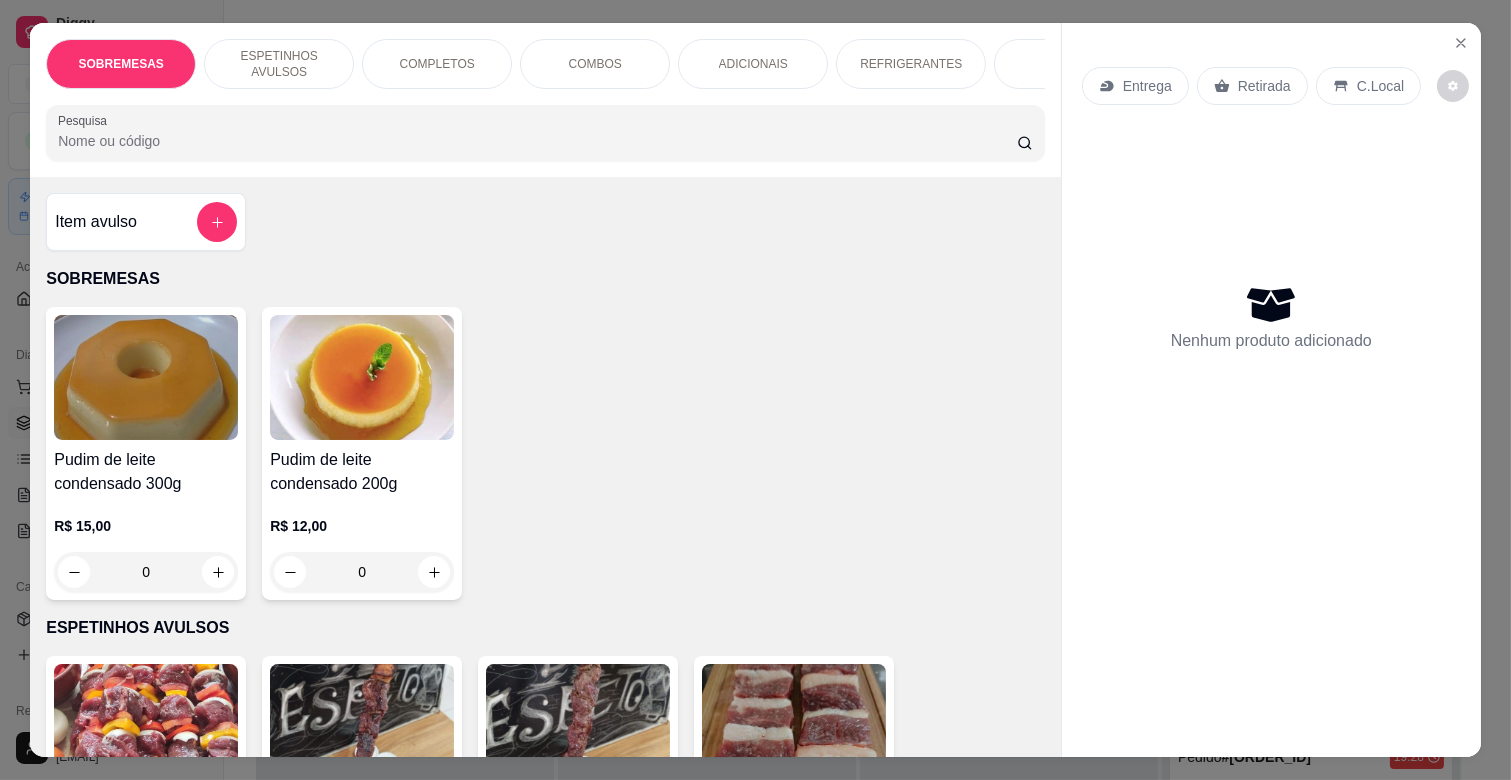 click on "COMPLETOS" at bounding box center (437, 64) 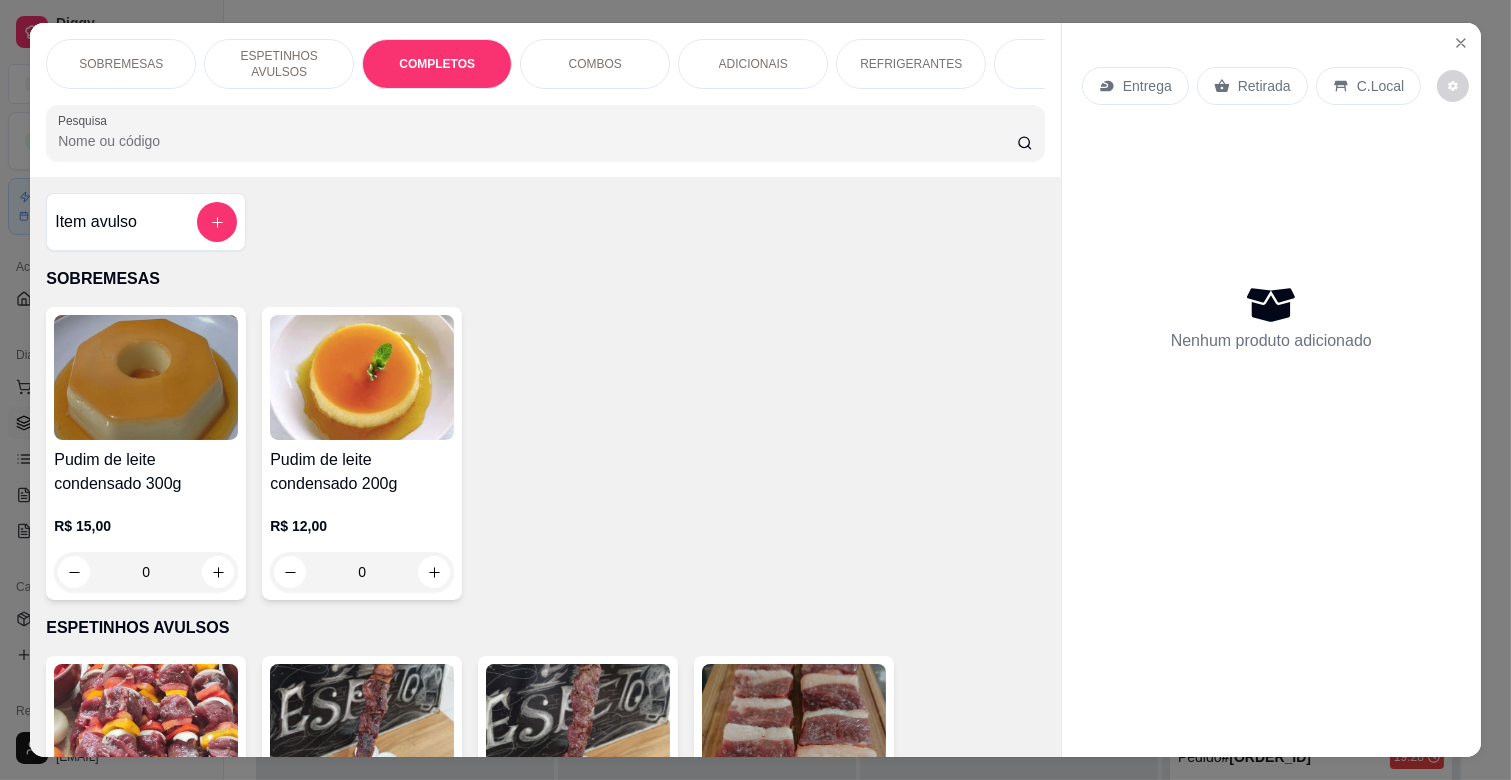 scroll, scrollTop: 1763, scrollLeft: 0, axis: vertical 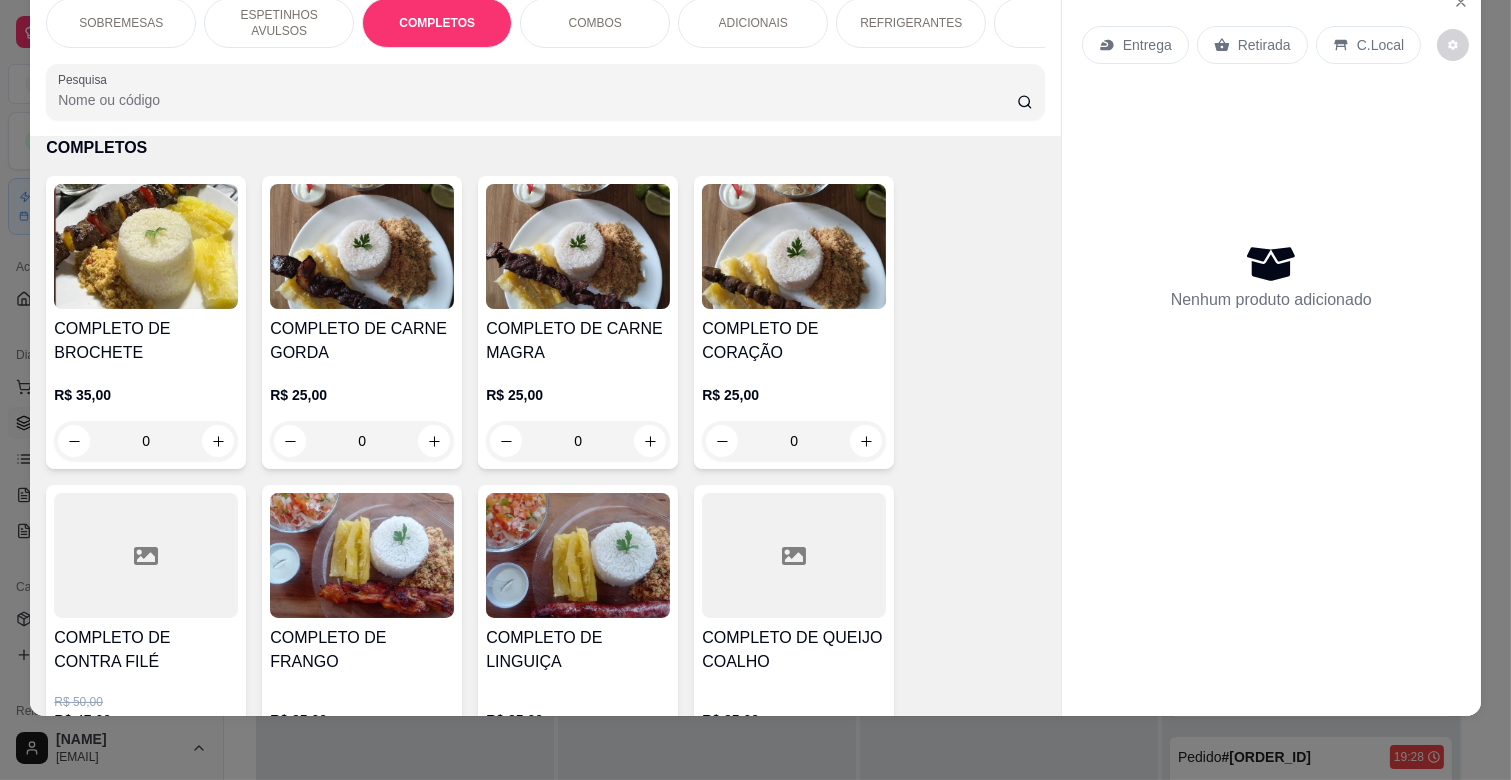 click on "R$ 25,00 0" at bounding box center (578, 413) 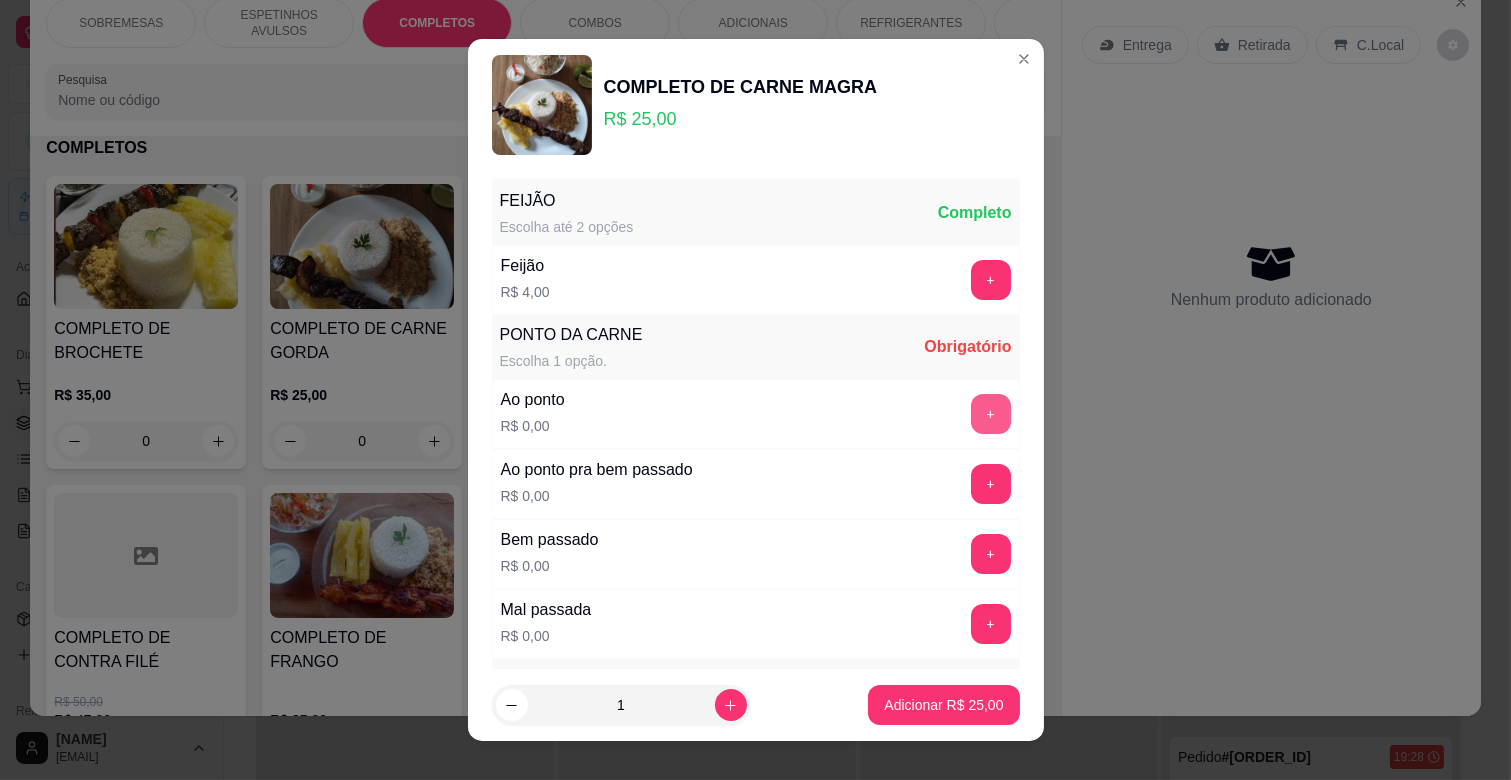 click on "+" at bounding box center [991, 414] 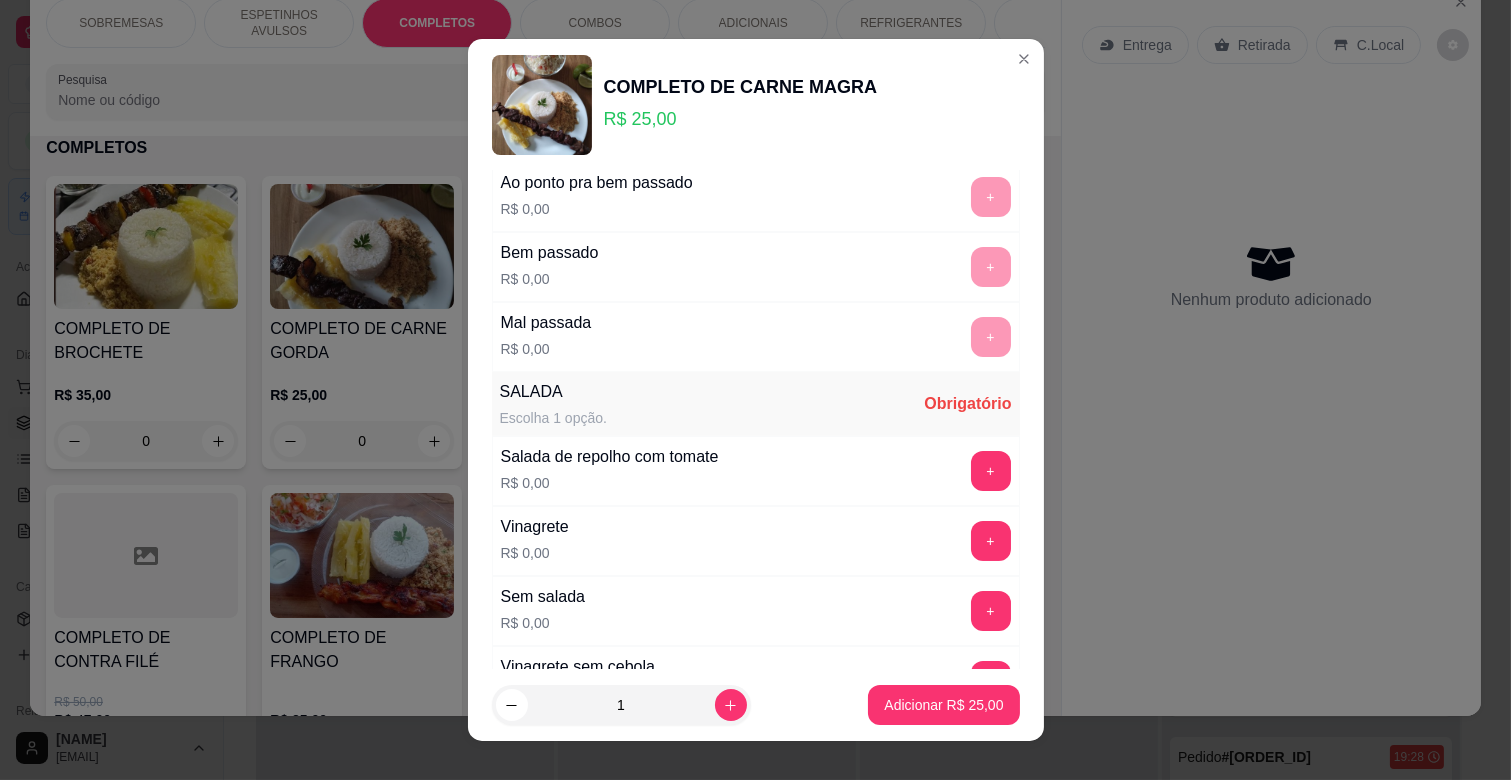 scroll, scrollTop: 333, scrollLeft: 0, axis: vertical 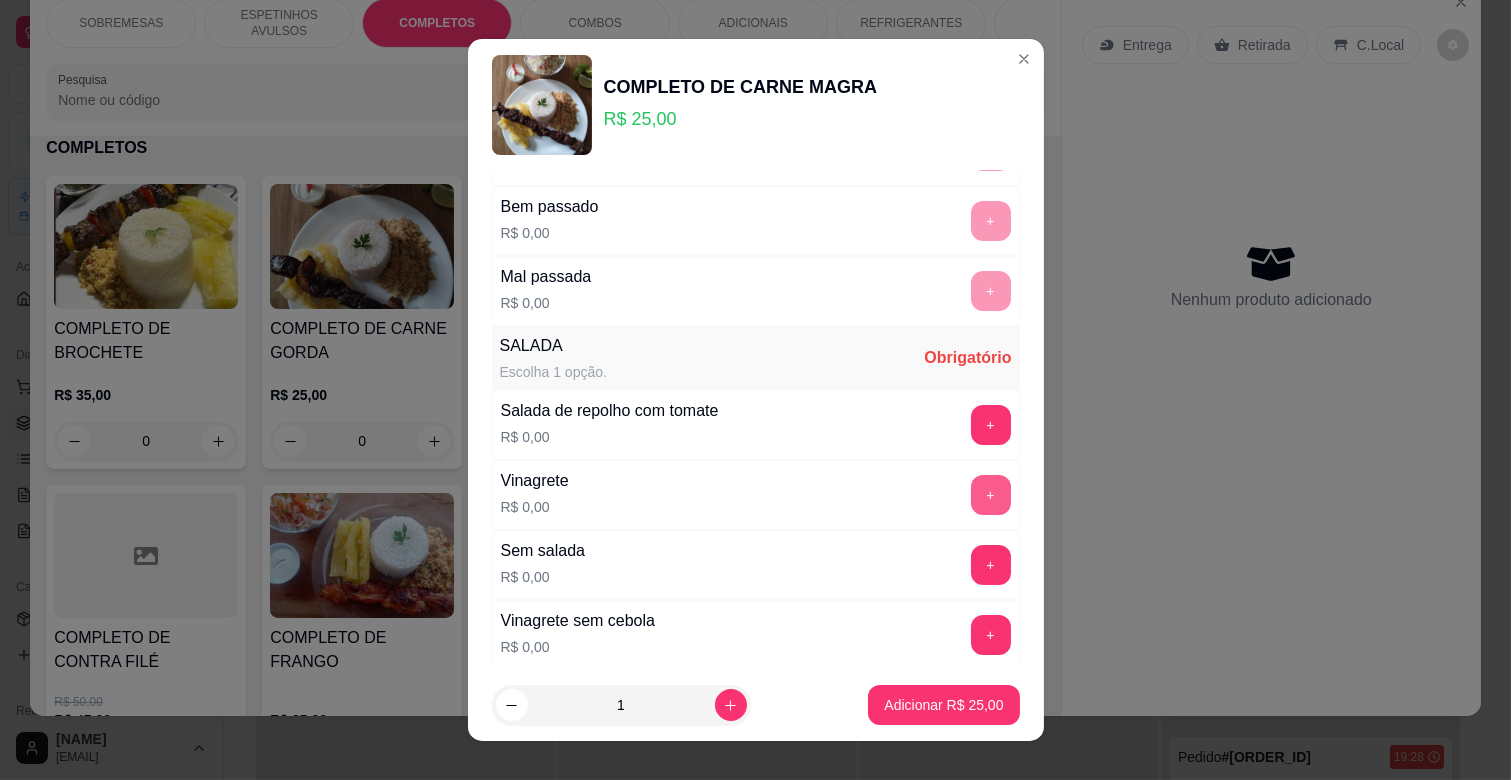 click on "+" at bounding box center (991, 495) 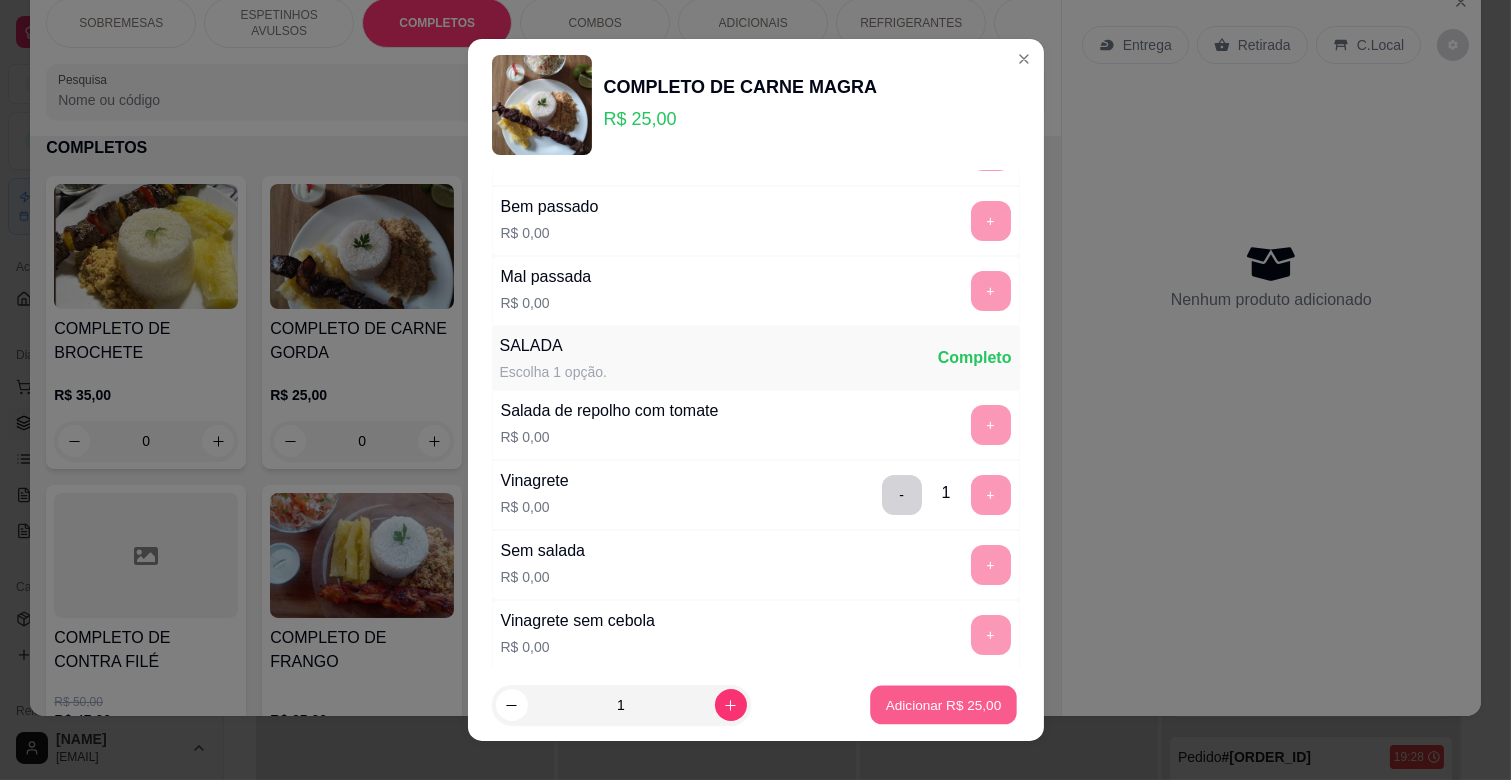 click on "Adicionar   R$ 25,00" at bounding box center (944, 704) 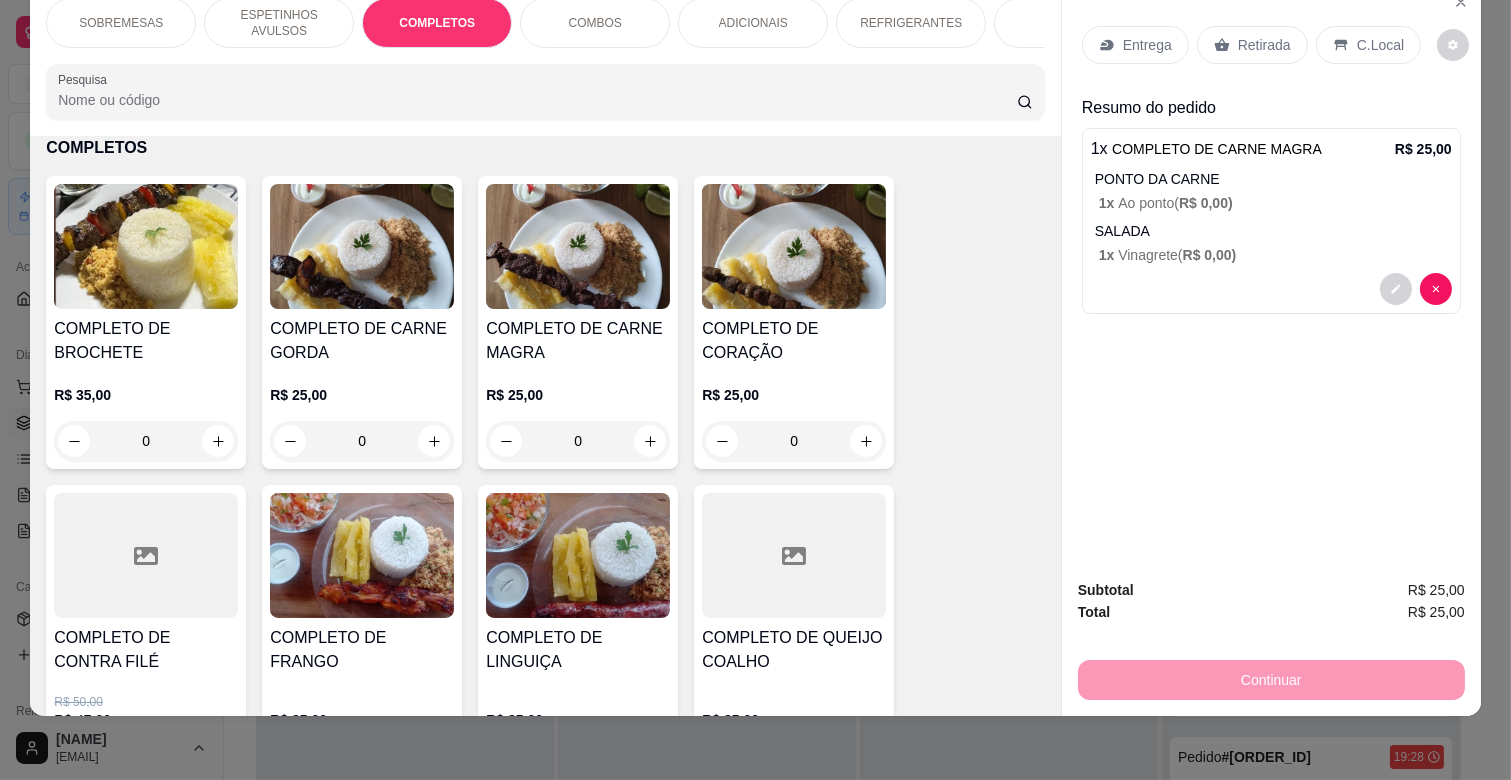 click on "ESPETINHOS AVULSOS" at bounding box center [279, 23] 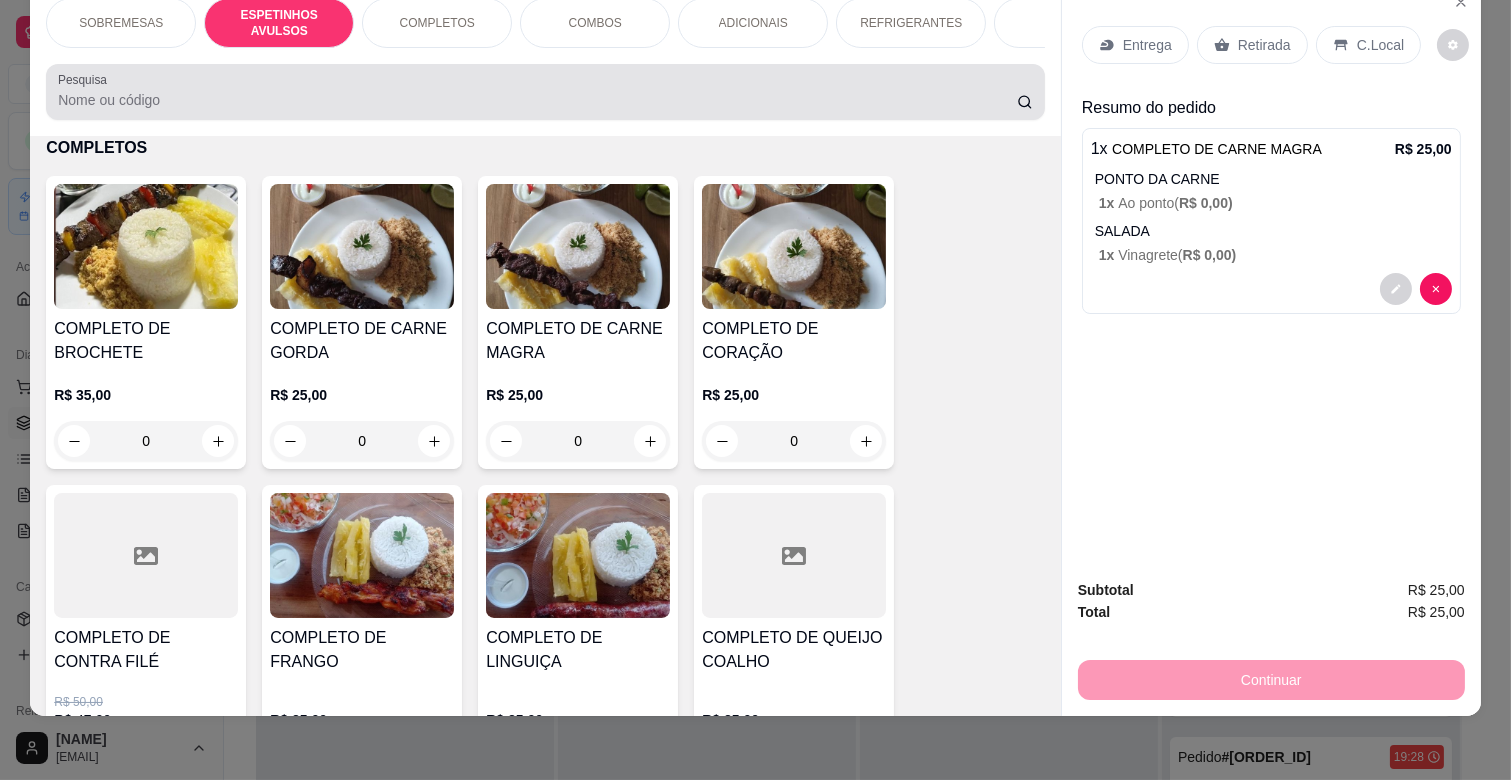 scroll, scrollTop: 438, scrollLeft: 0, axis: vertical 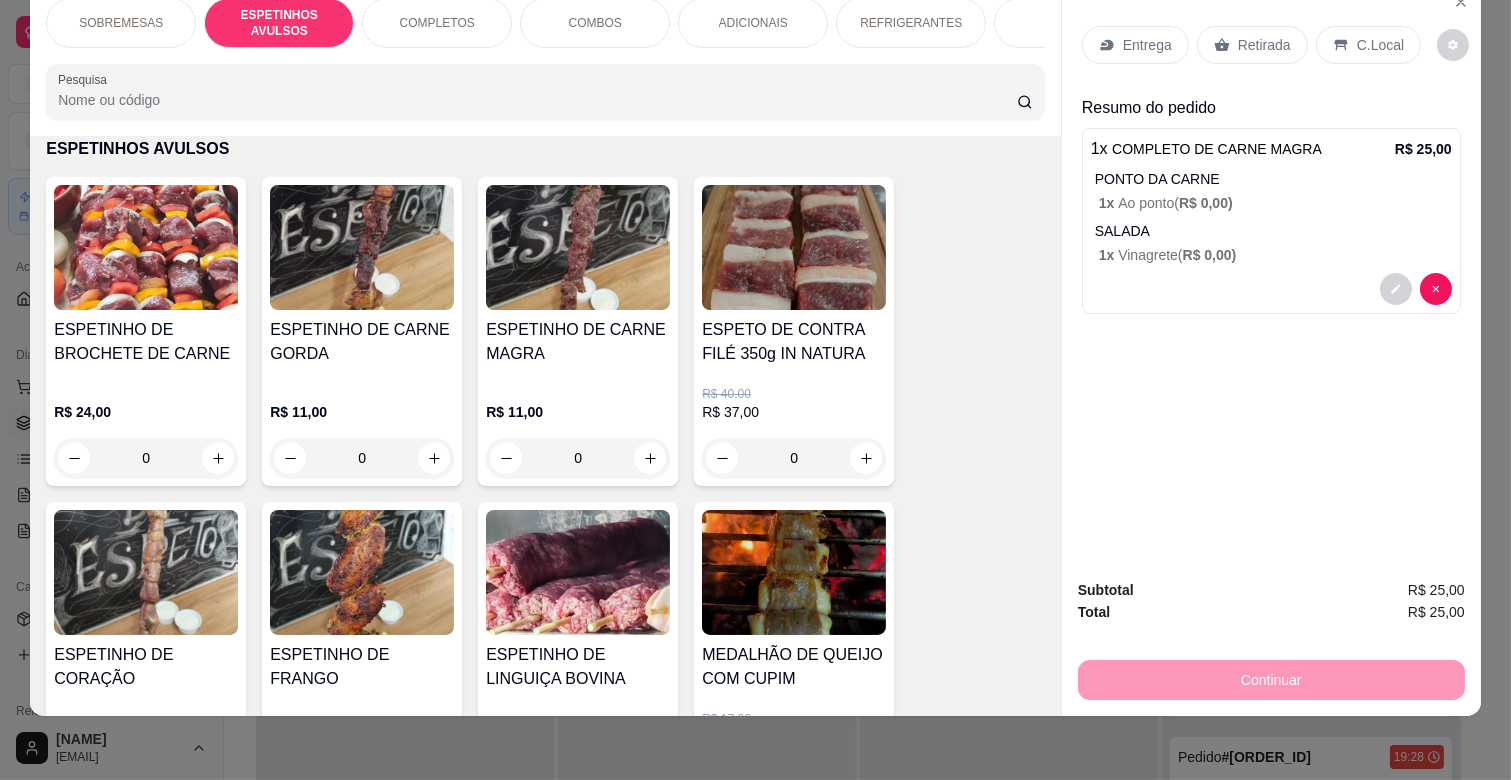 click on "ESPETINHO DE CARNE GORDA" at bounding box center [362, 350] 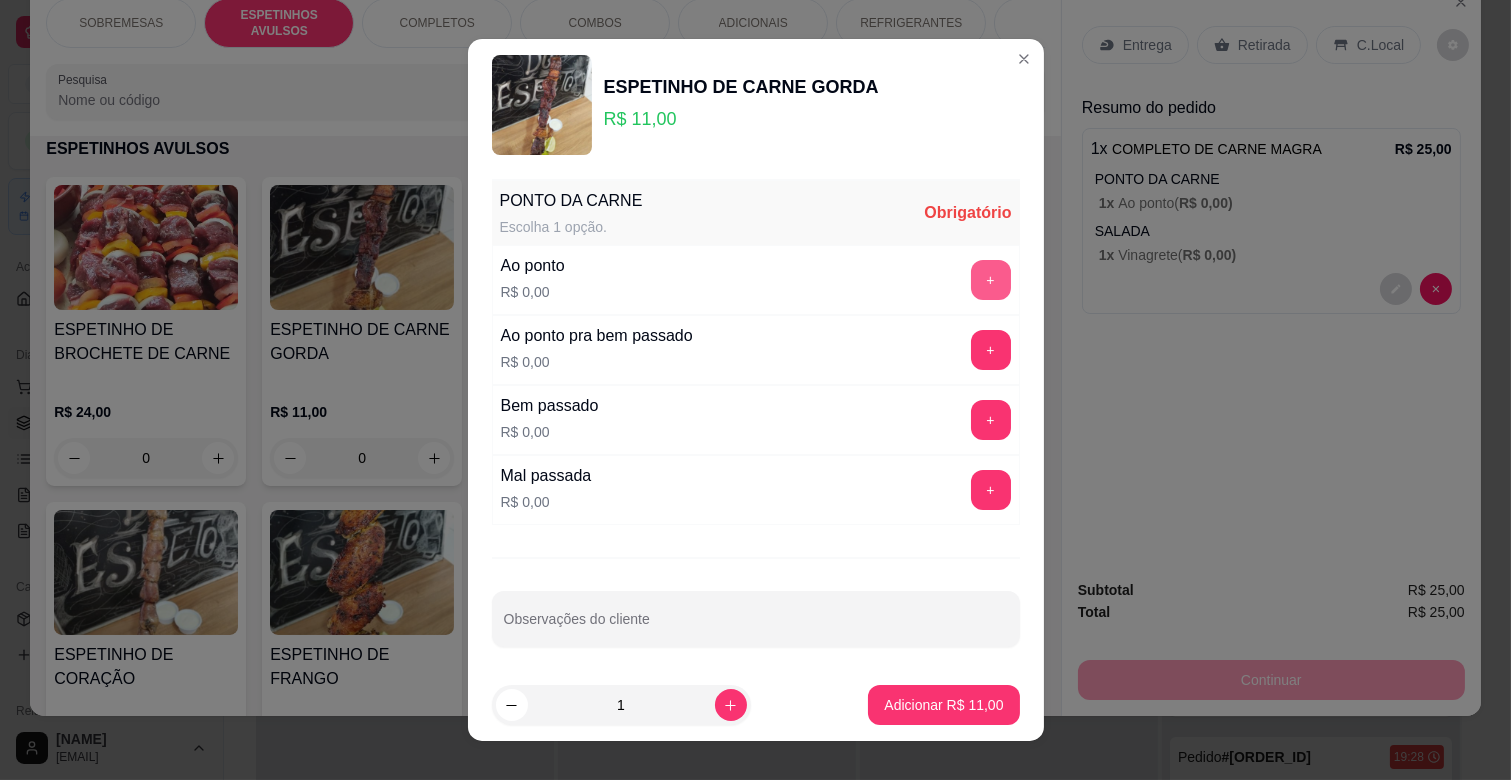 click on "+" at bounding box center [991, 280] 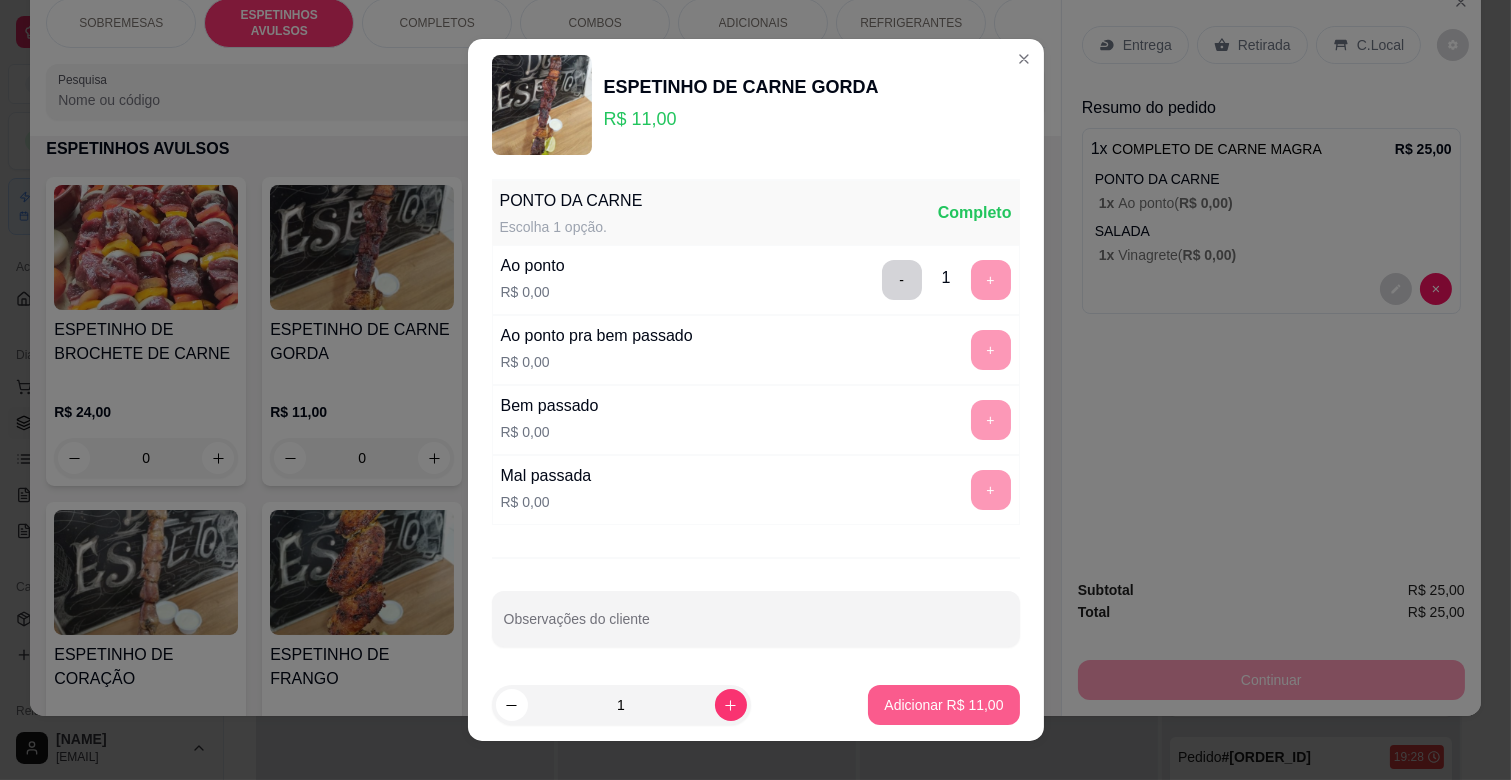 click on "Adicionar   R$ 11,00" at bounding box center (943, 705) 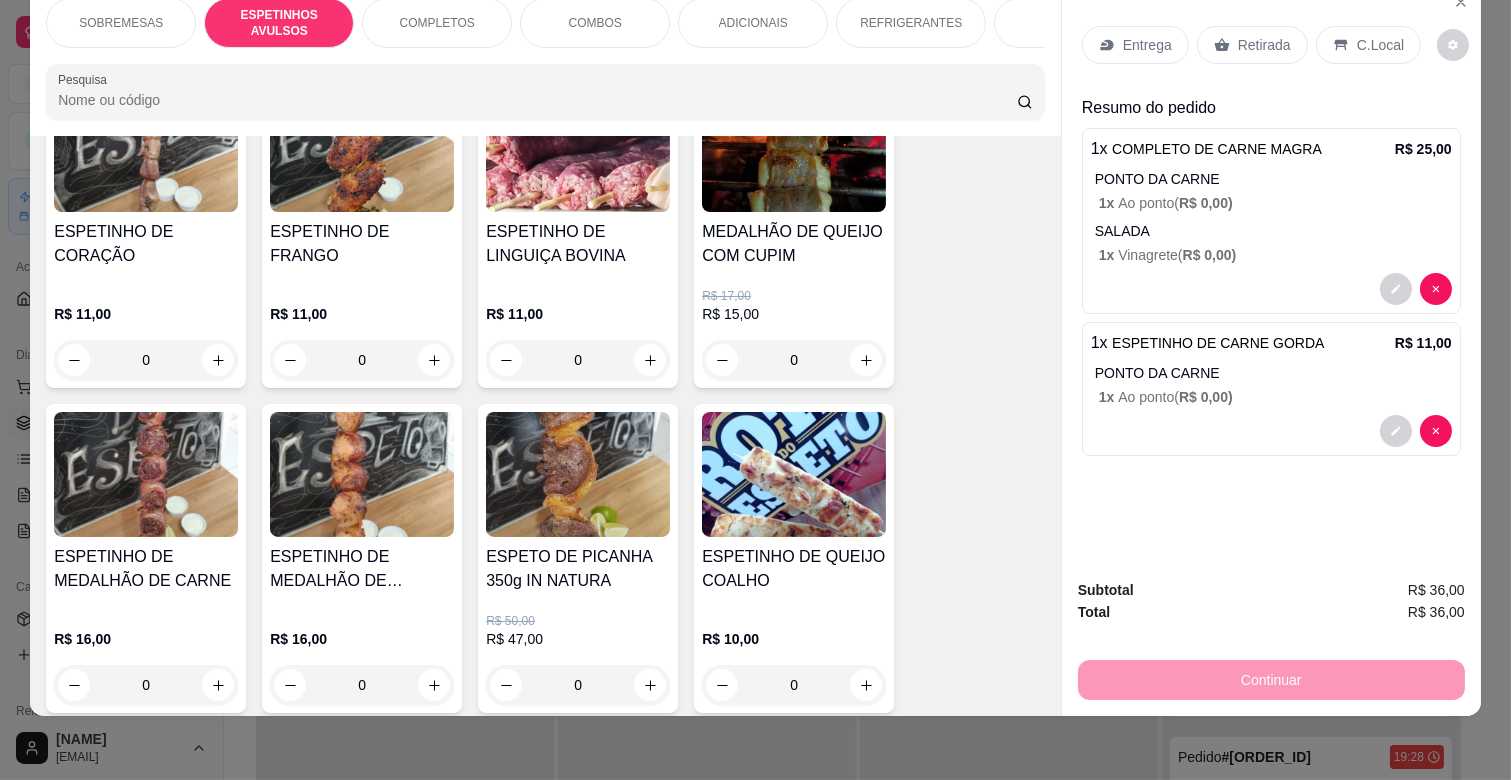 scroll, scrollTop: 883, scrollLeft: 0, axis: vertical 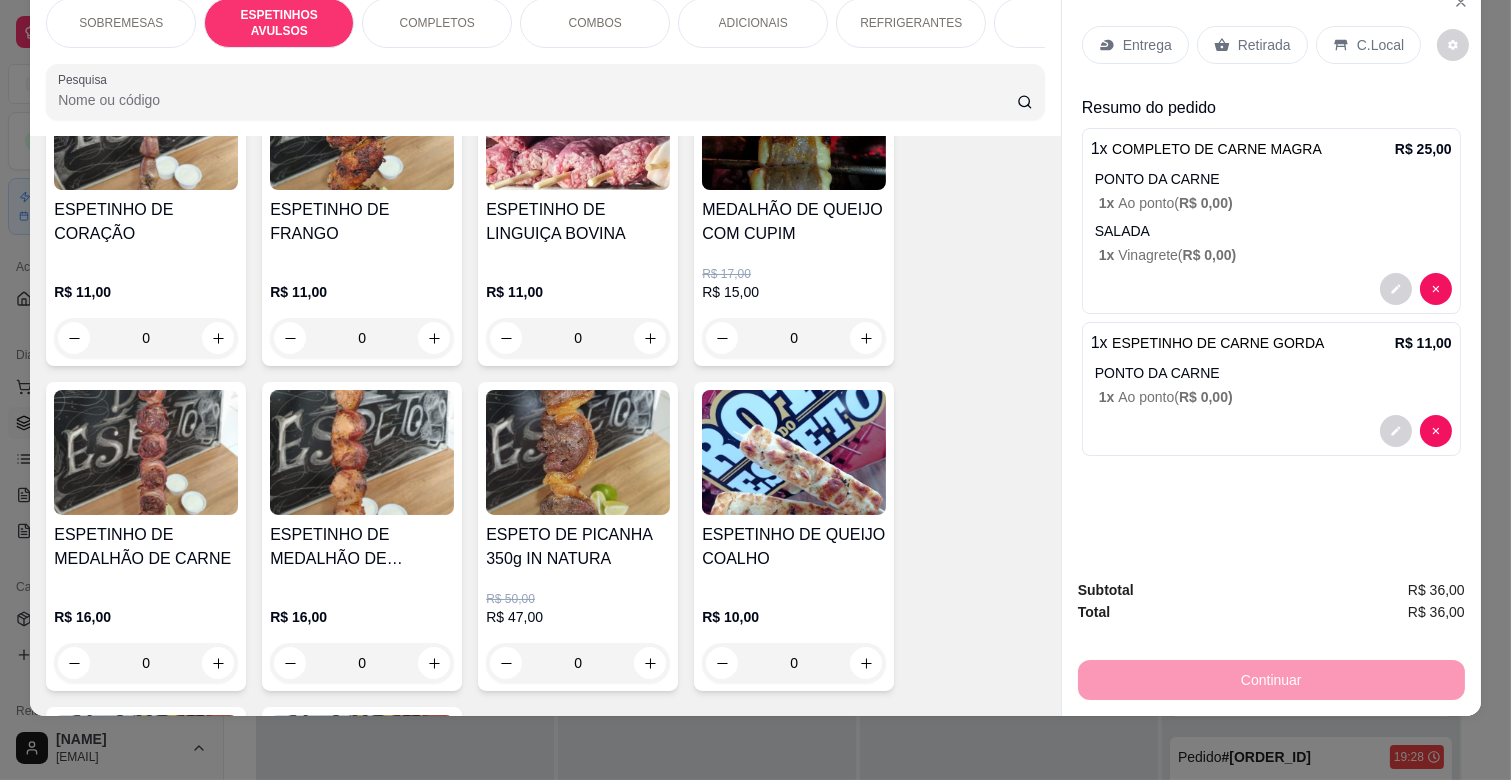 click at bounding box center (146, 452) 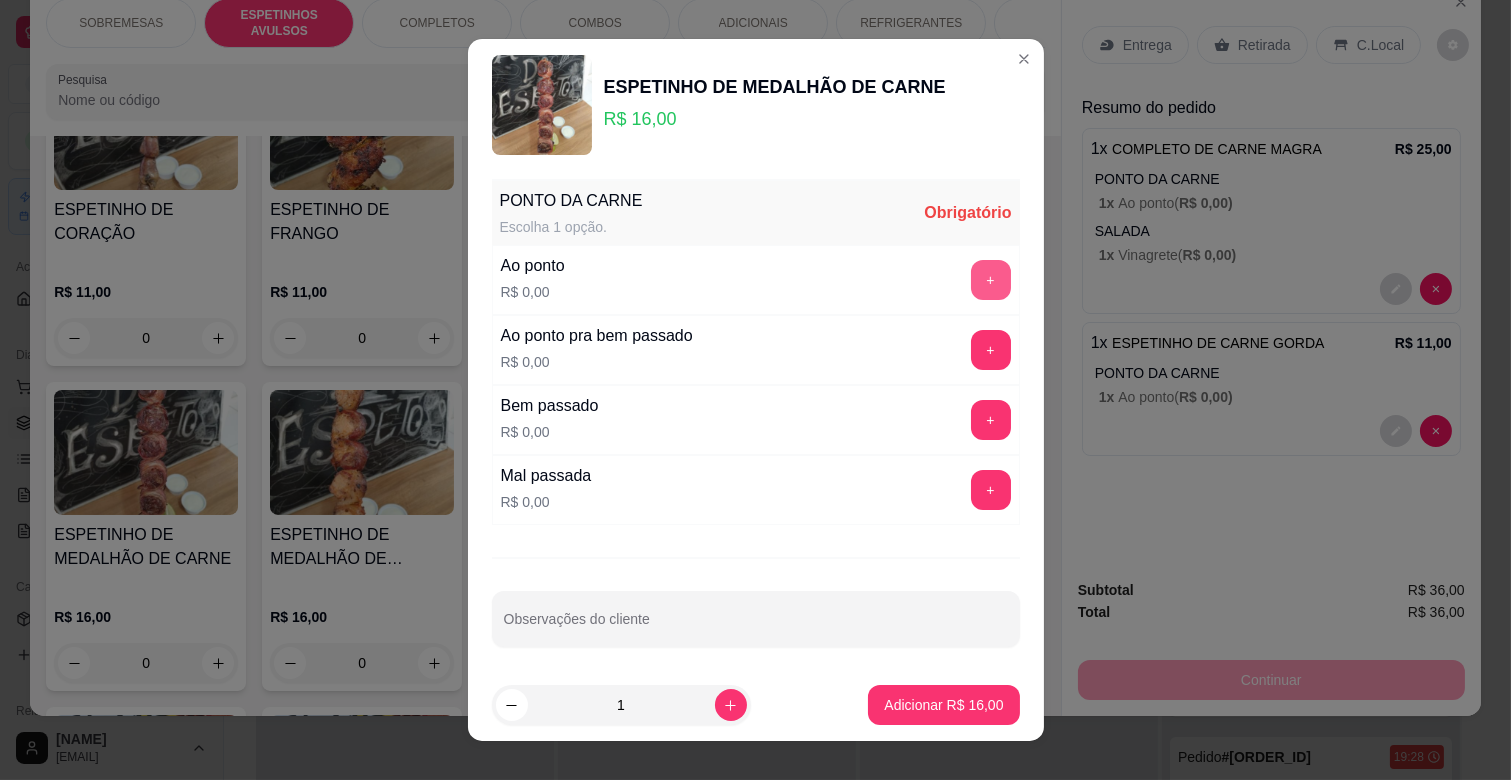 click on "+" at bounding box center (991, 280) 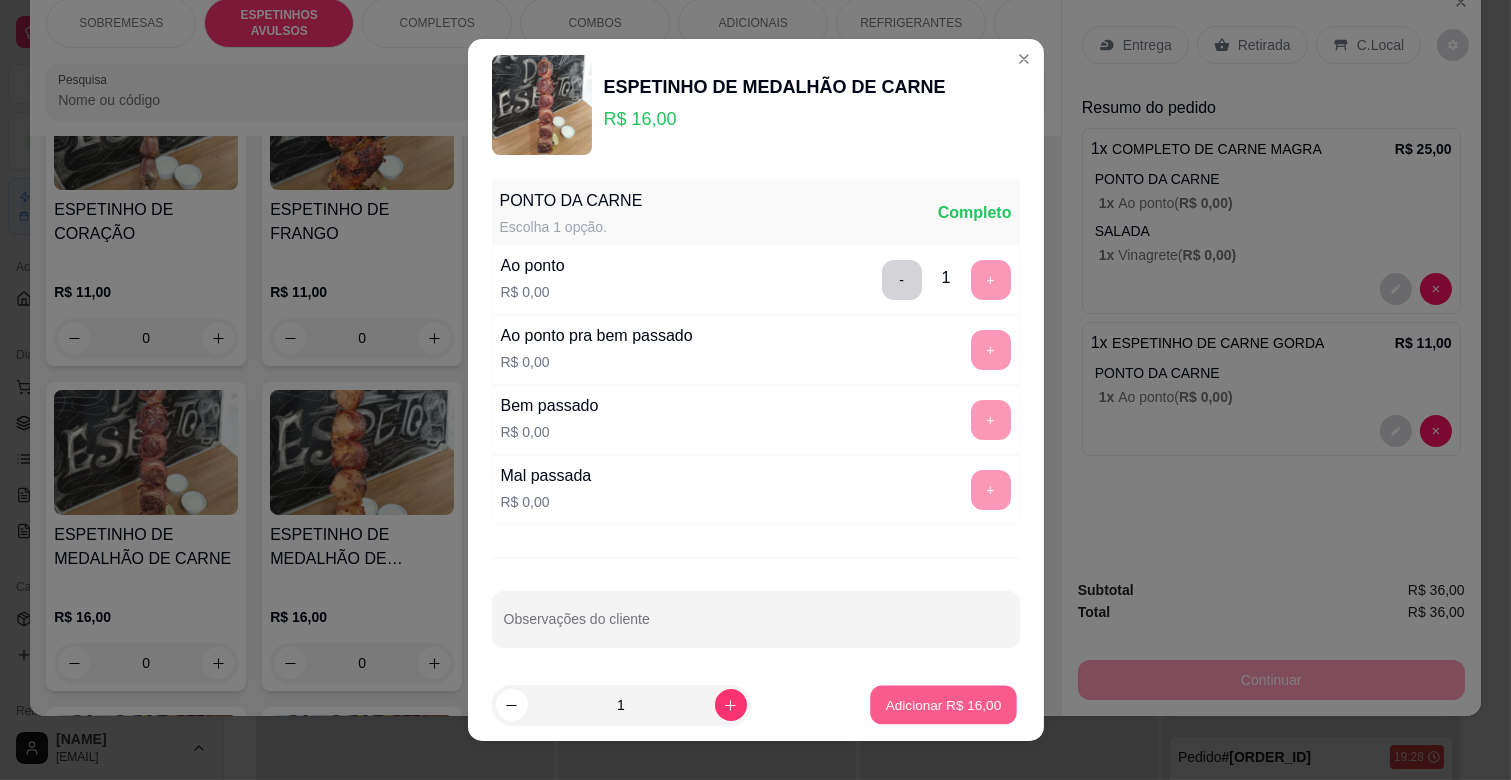 click on "Adicionar   R$ 16,00" at bounding box center [944, 704] 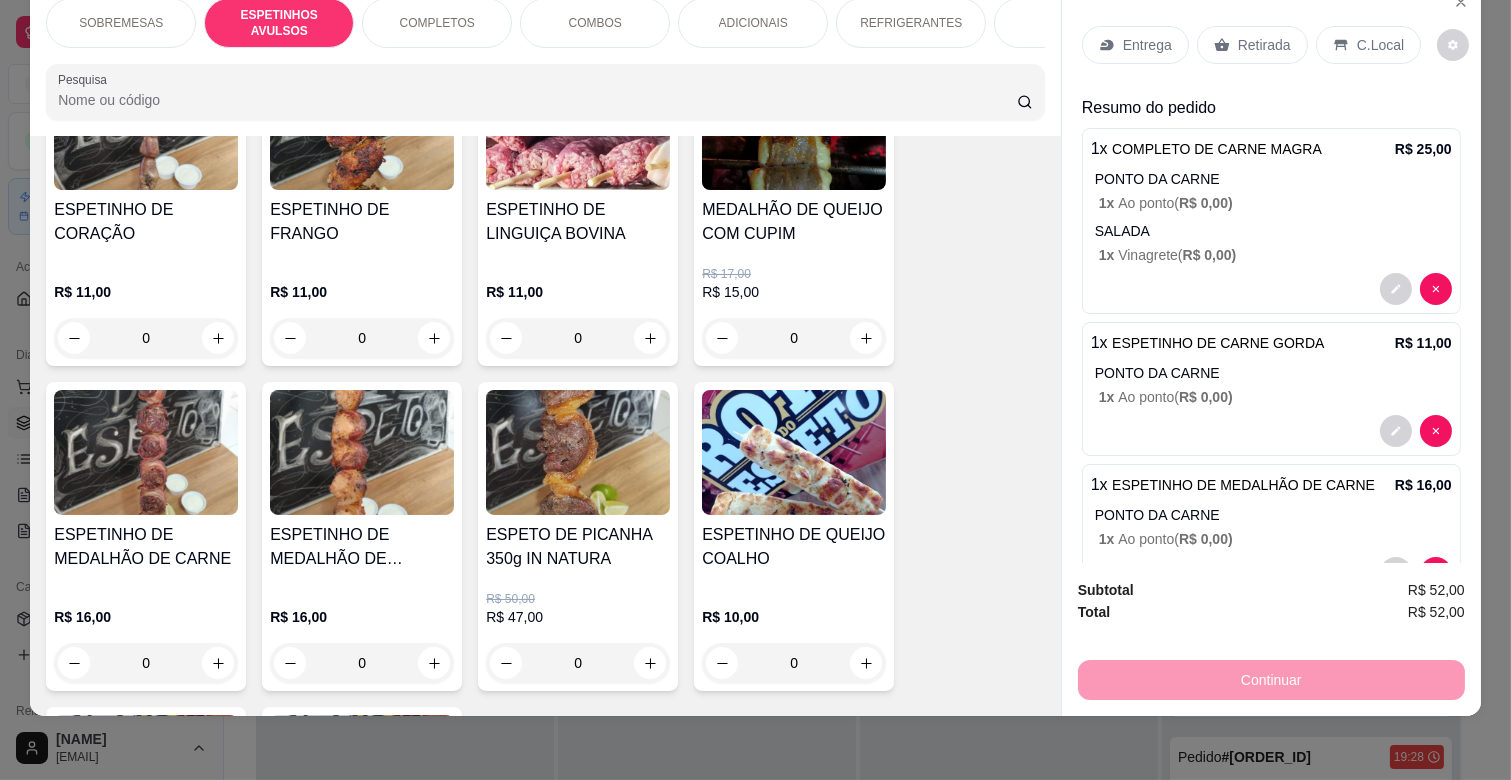 click on "MEDALHÃO DE QUEIJO COM CUPIM" at bounding box center (794, 222) 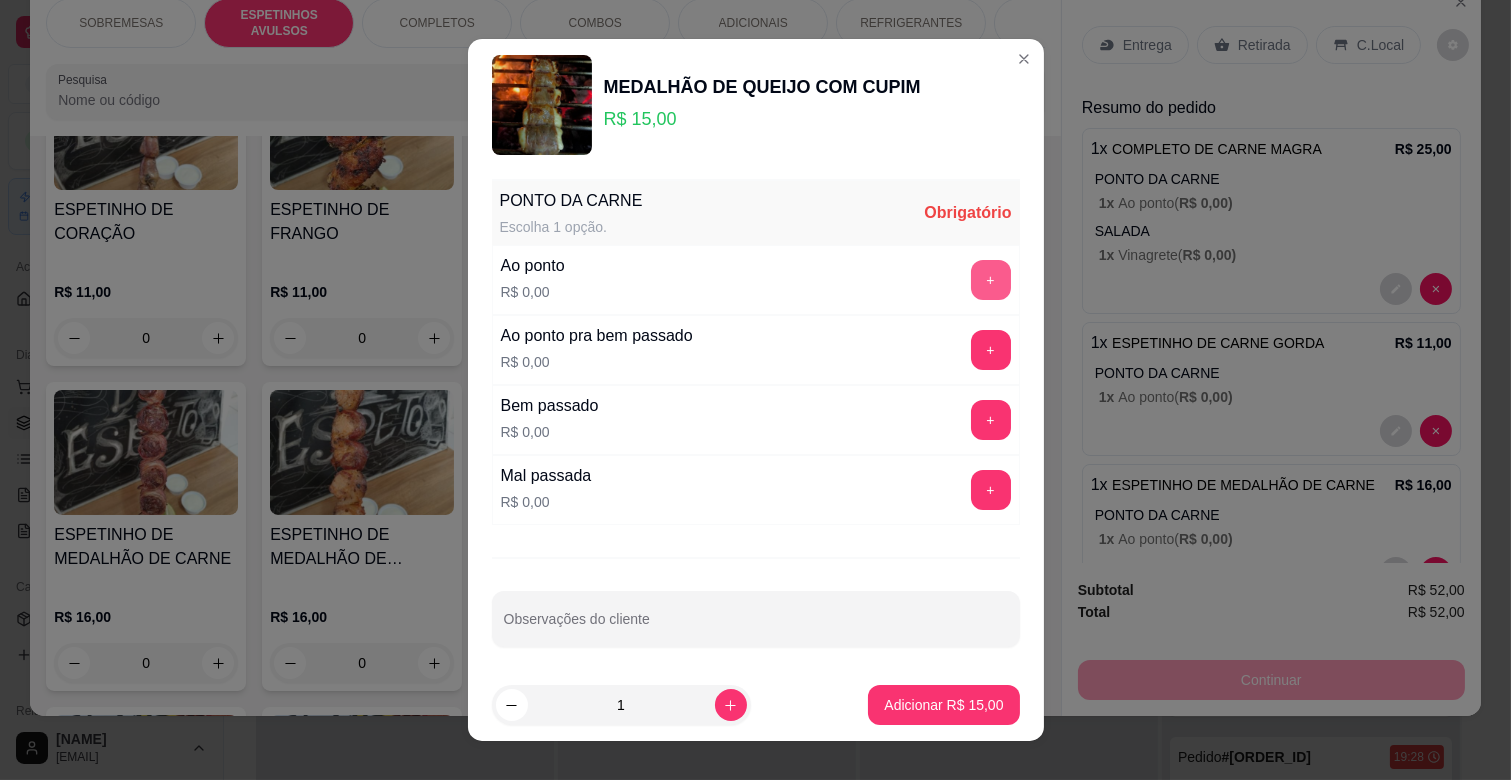 click on "+" at bounding box center [991, 280] 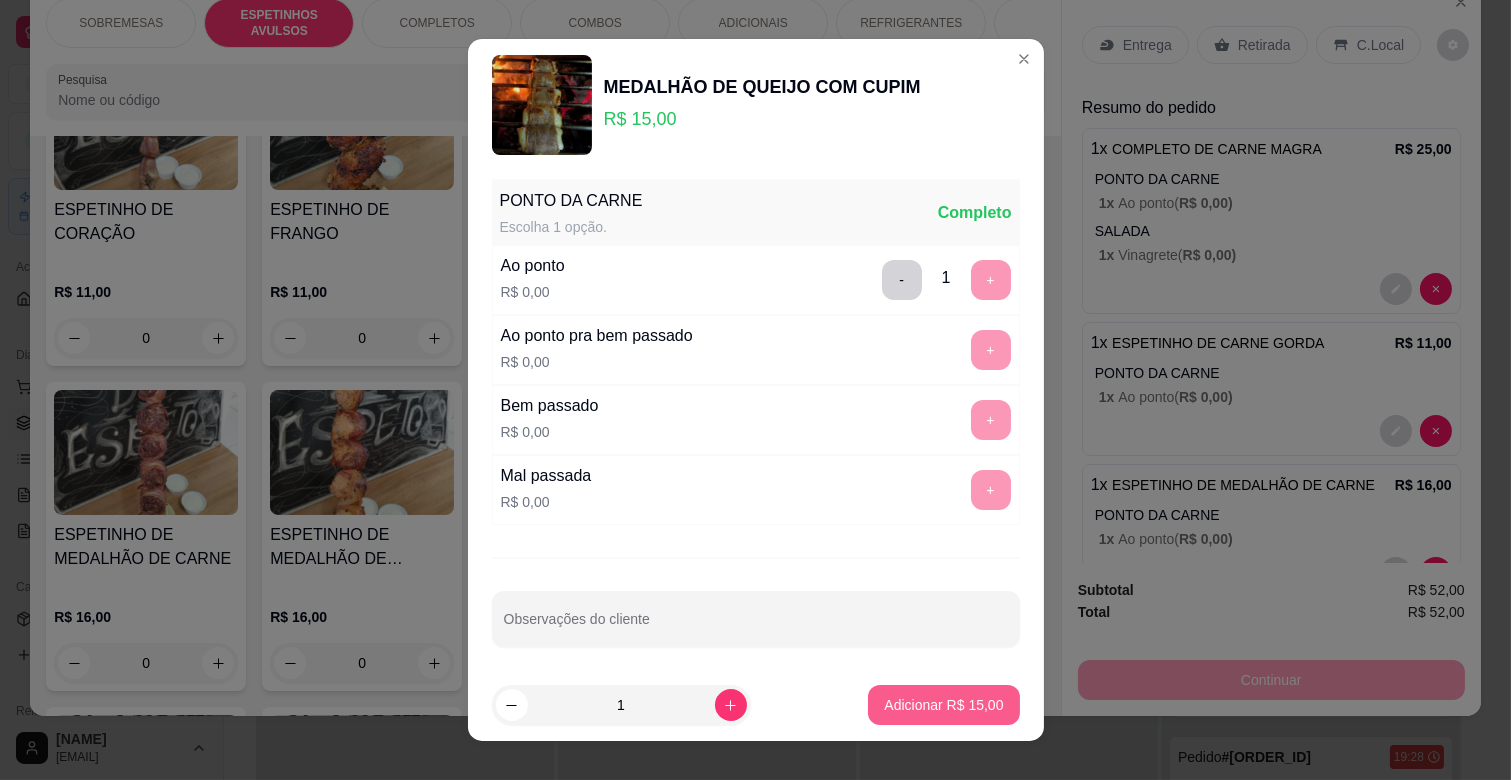 click on "Adicionar   R$ 15,00" at bounding box center [943, 705] 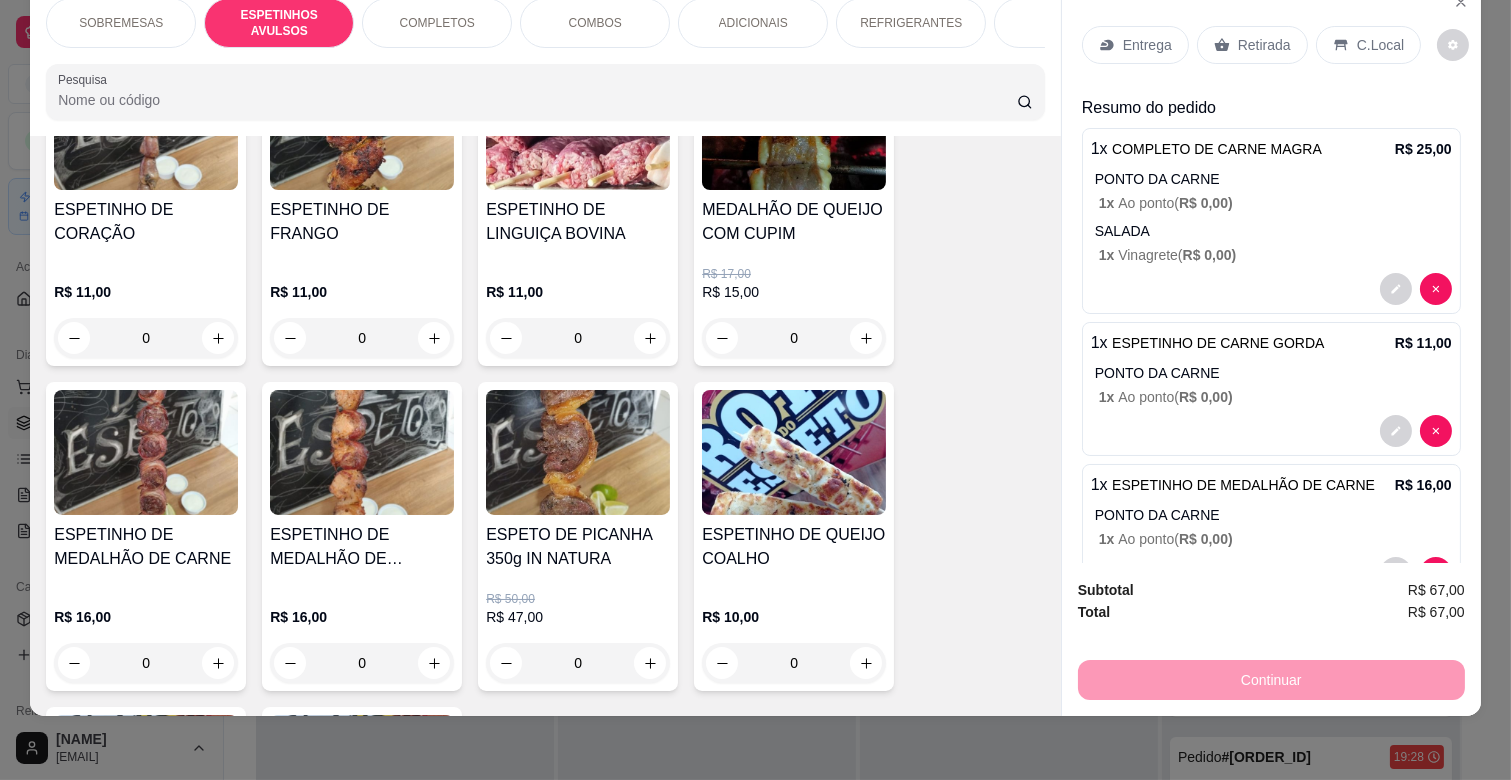 click on "R$ 11,00" at bounding box center (578, 292) 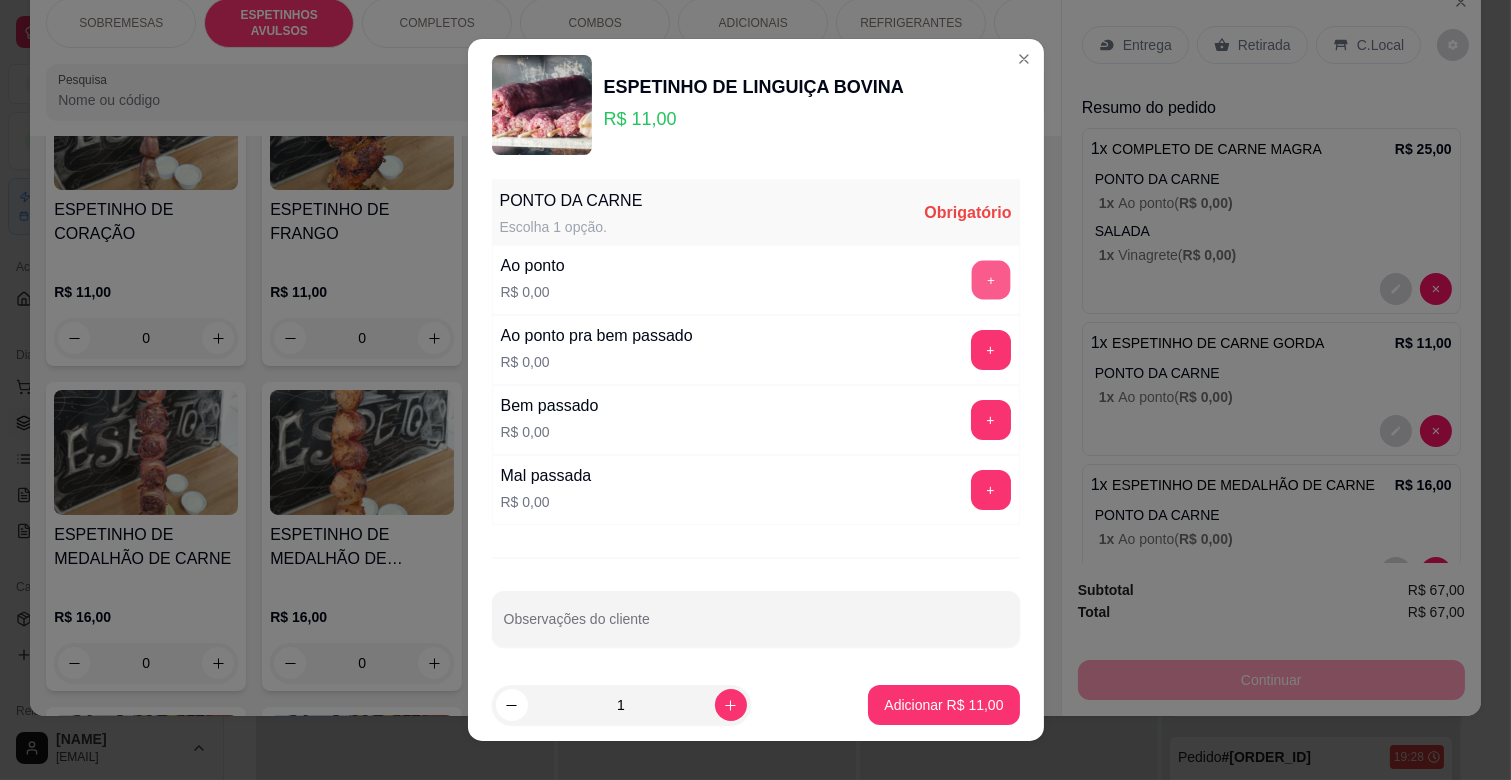 click on "+" at bounding box center (990, 280) 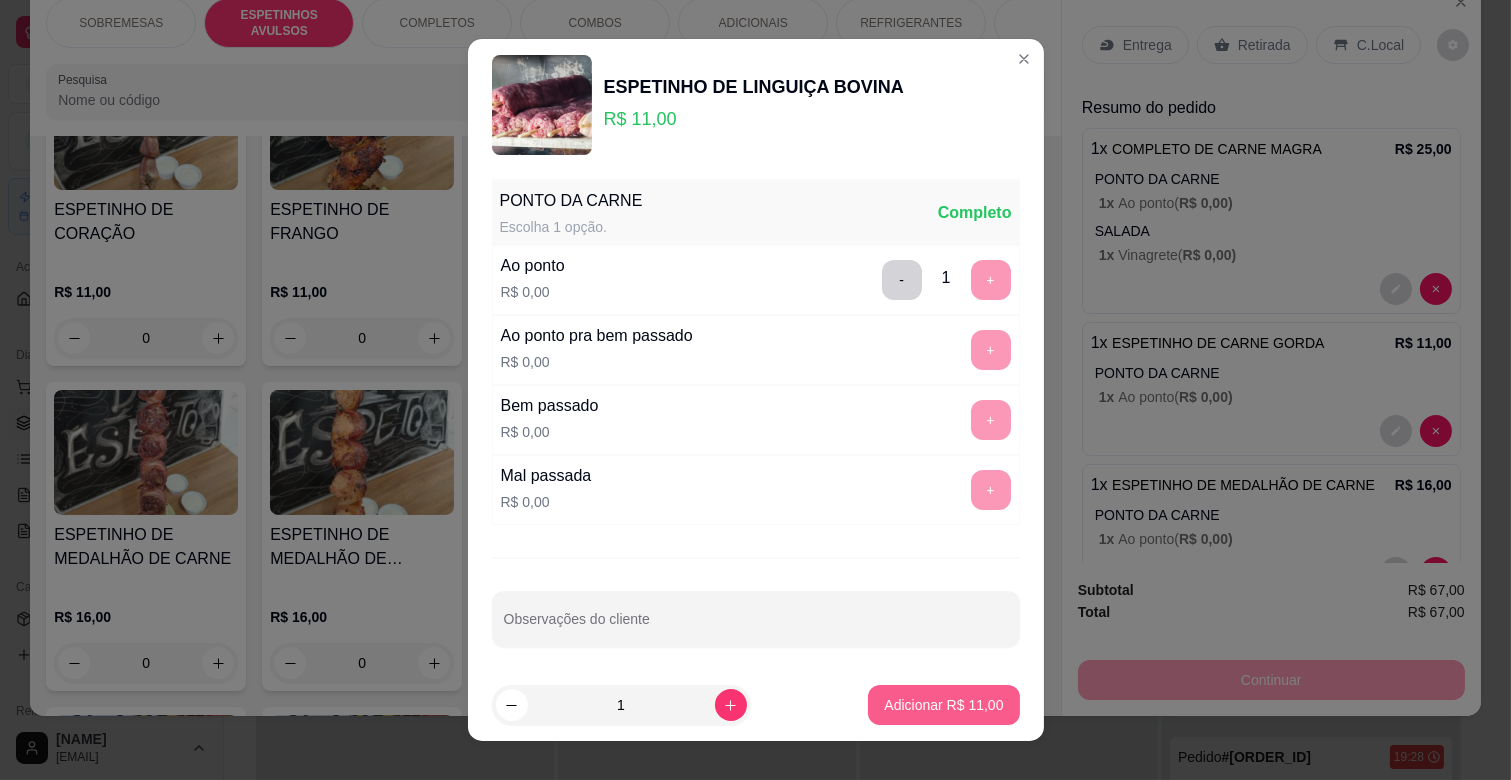 click on "Adicionar   R$ 11,00" at bounding box center [943, 705] 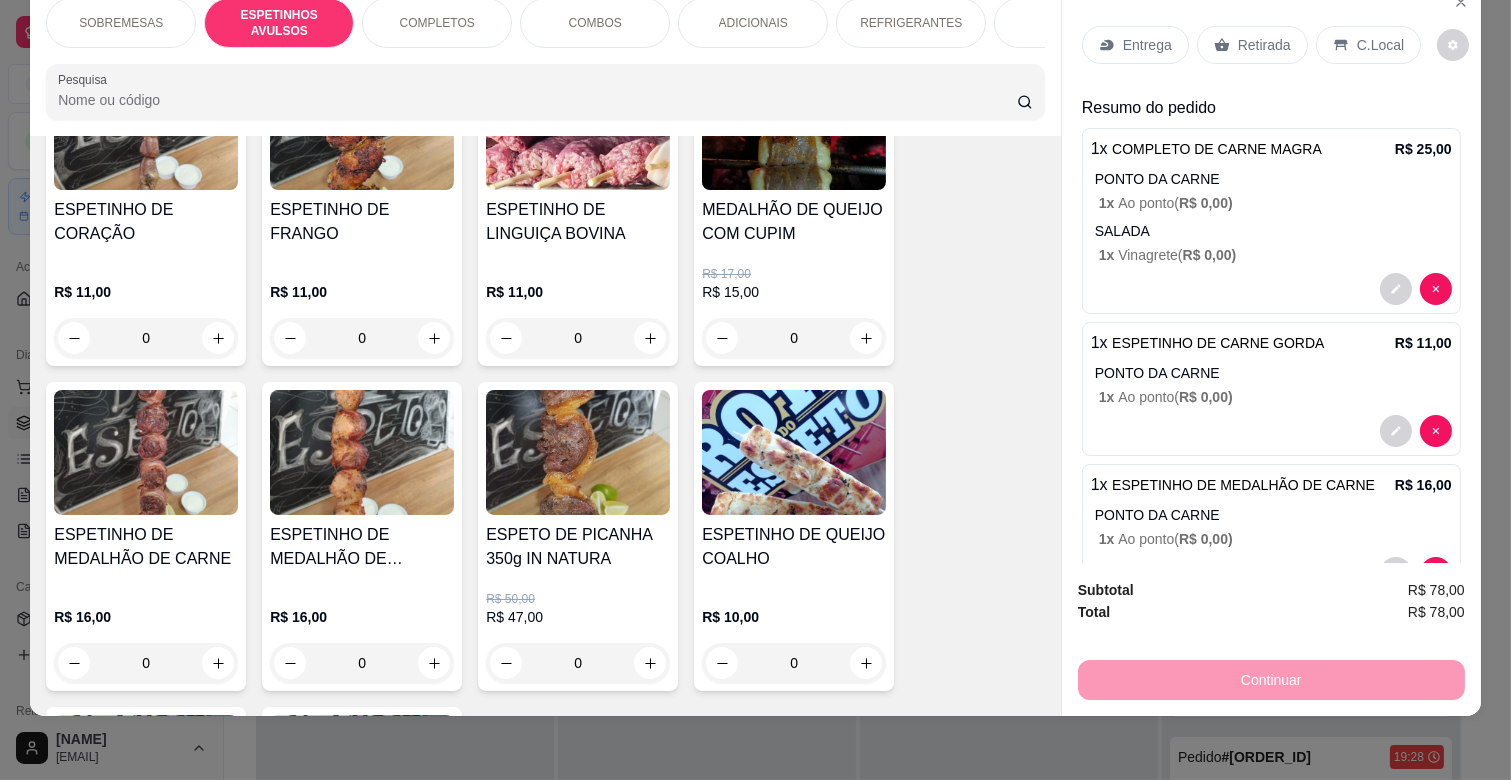 click on "Entrega" at bounding box center (1147, 45) 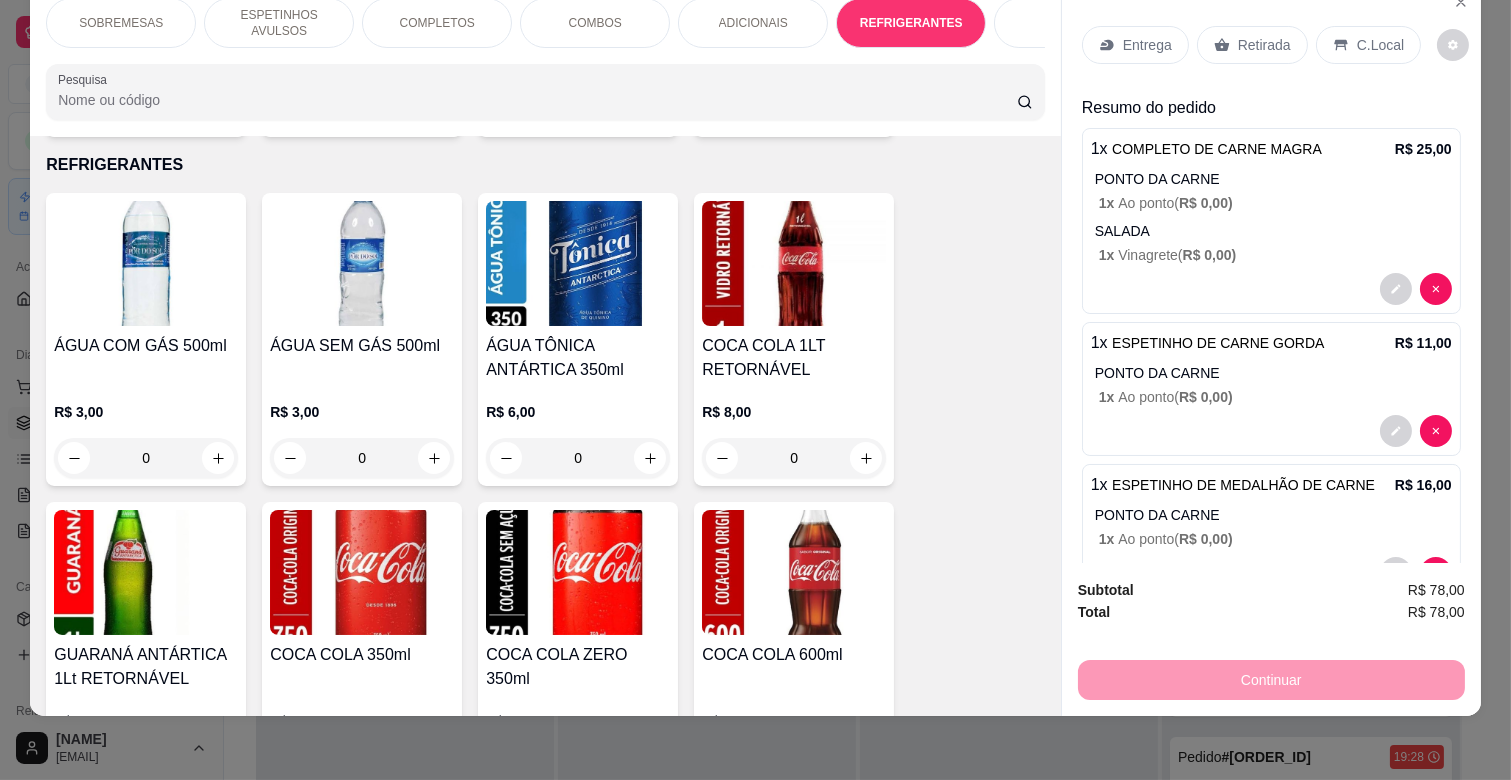 scroll, scrollTop: 4148, scrollLeft: 0, axis: vertical 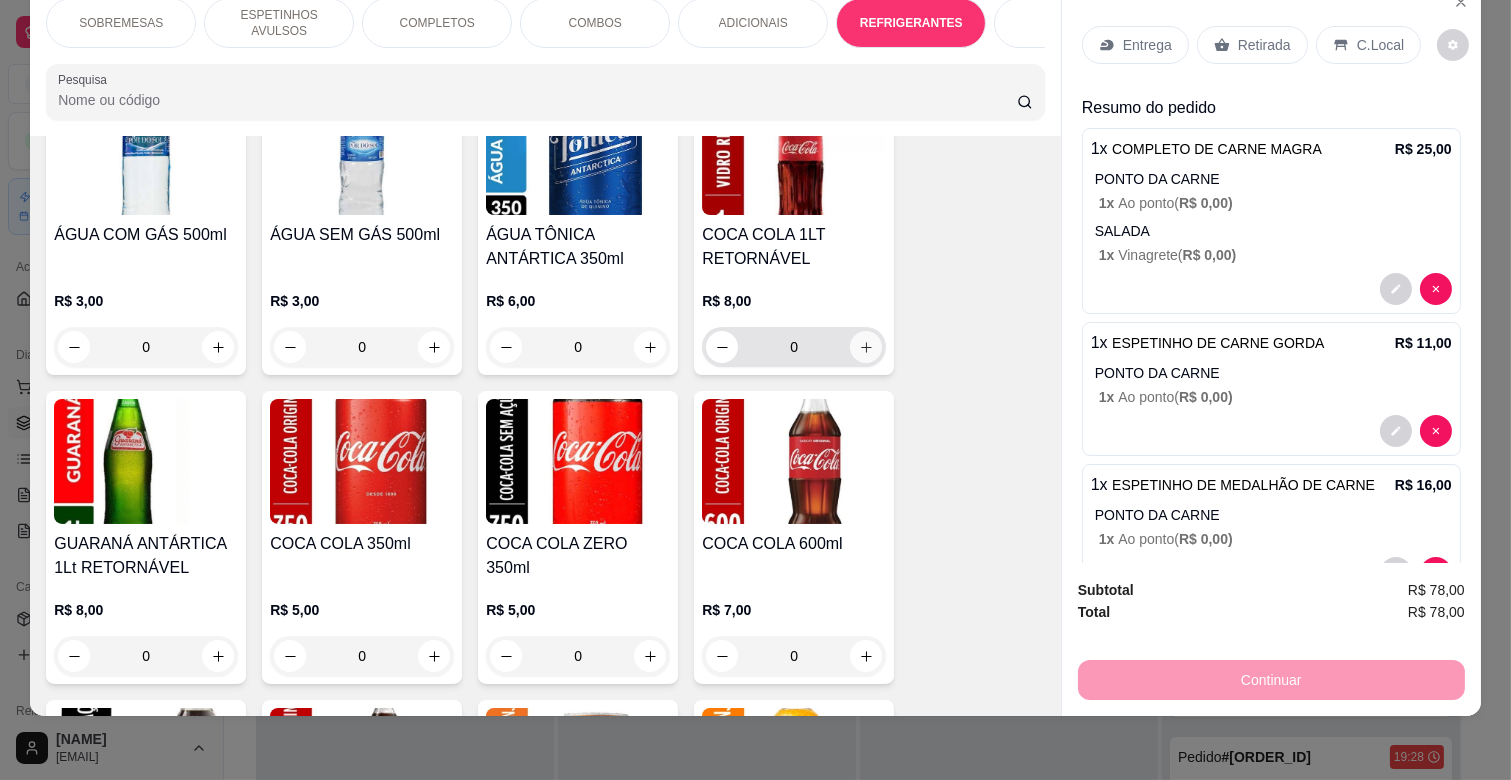click 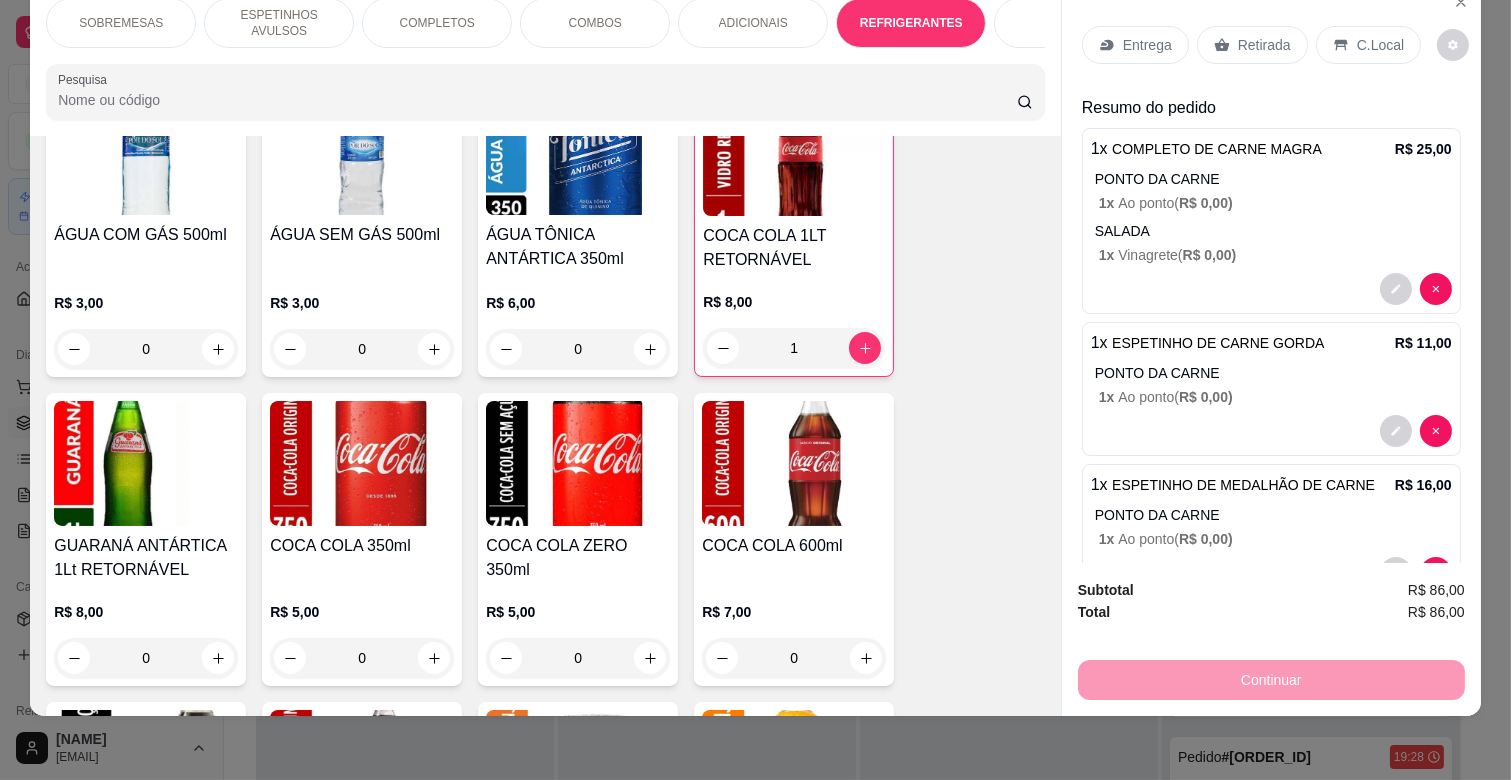 click on "ESPETINHOS AVULSOS" at bounding box center (279, 23) 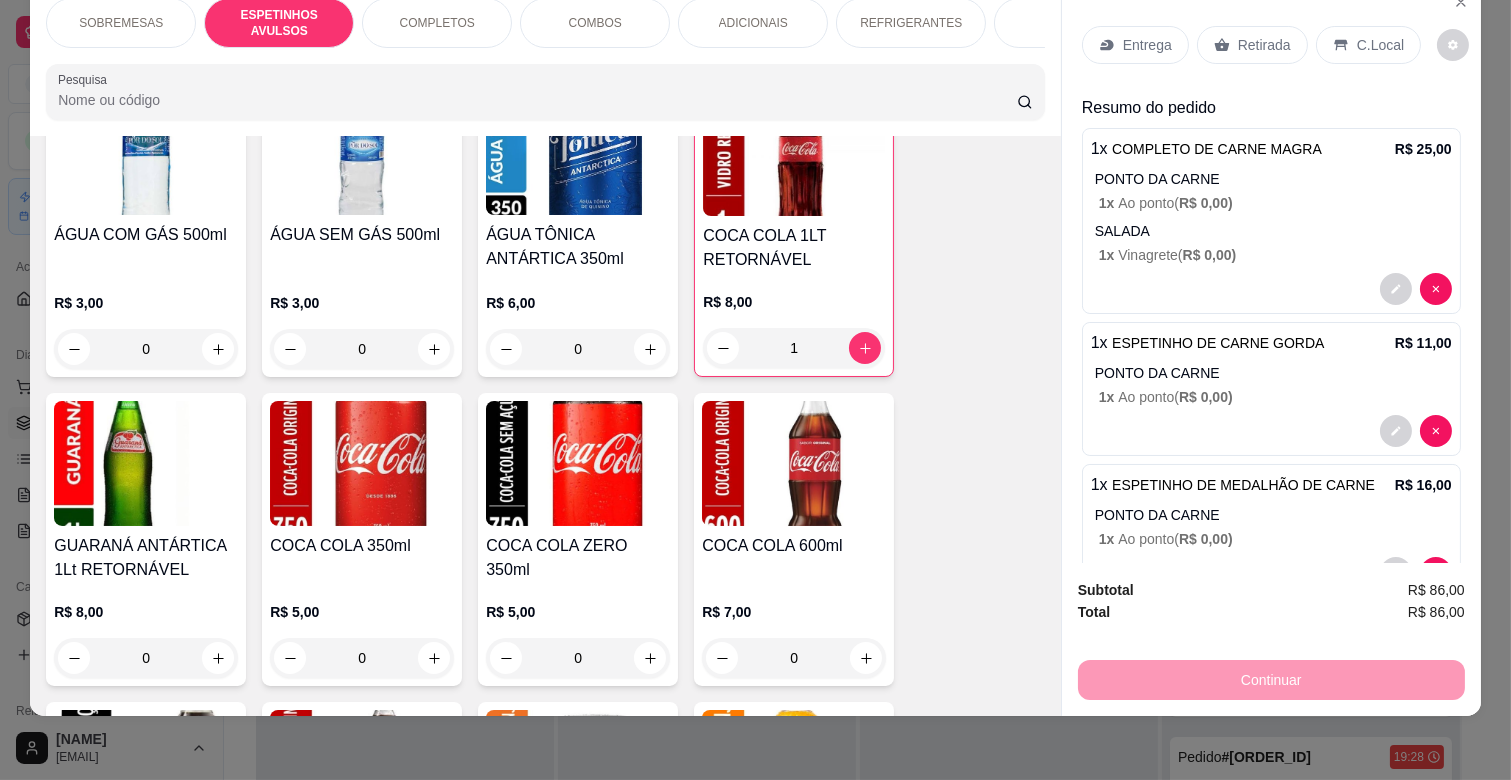 scroll, scrollTop: 438, scrollLeft: 0, axis: vertical 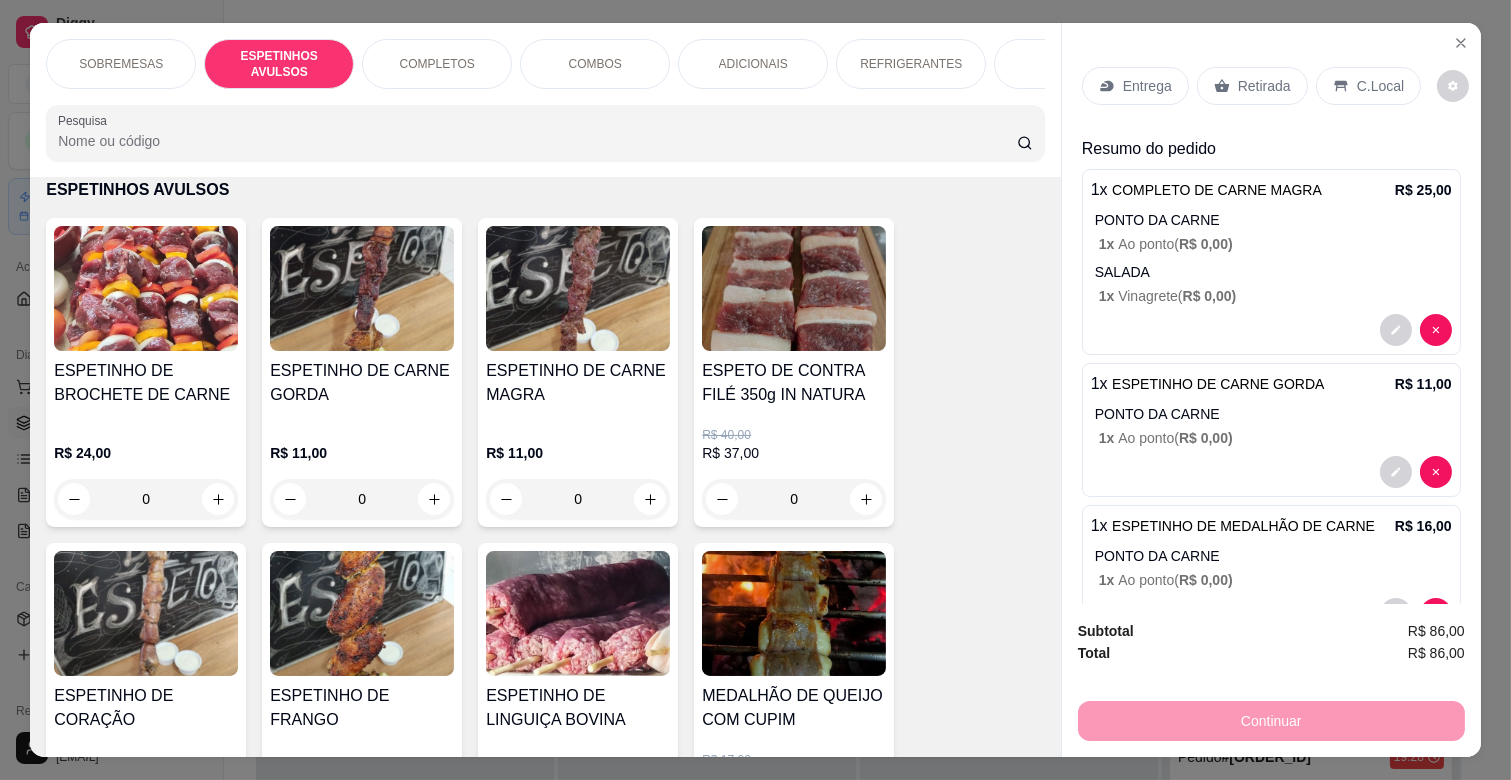 click on "SUCOS" at bounding box center (1069, 64) 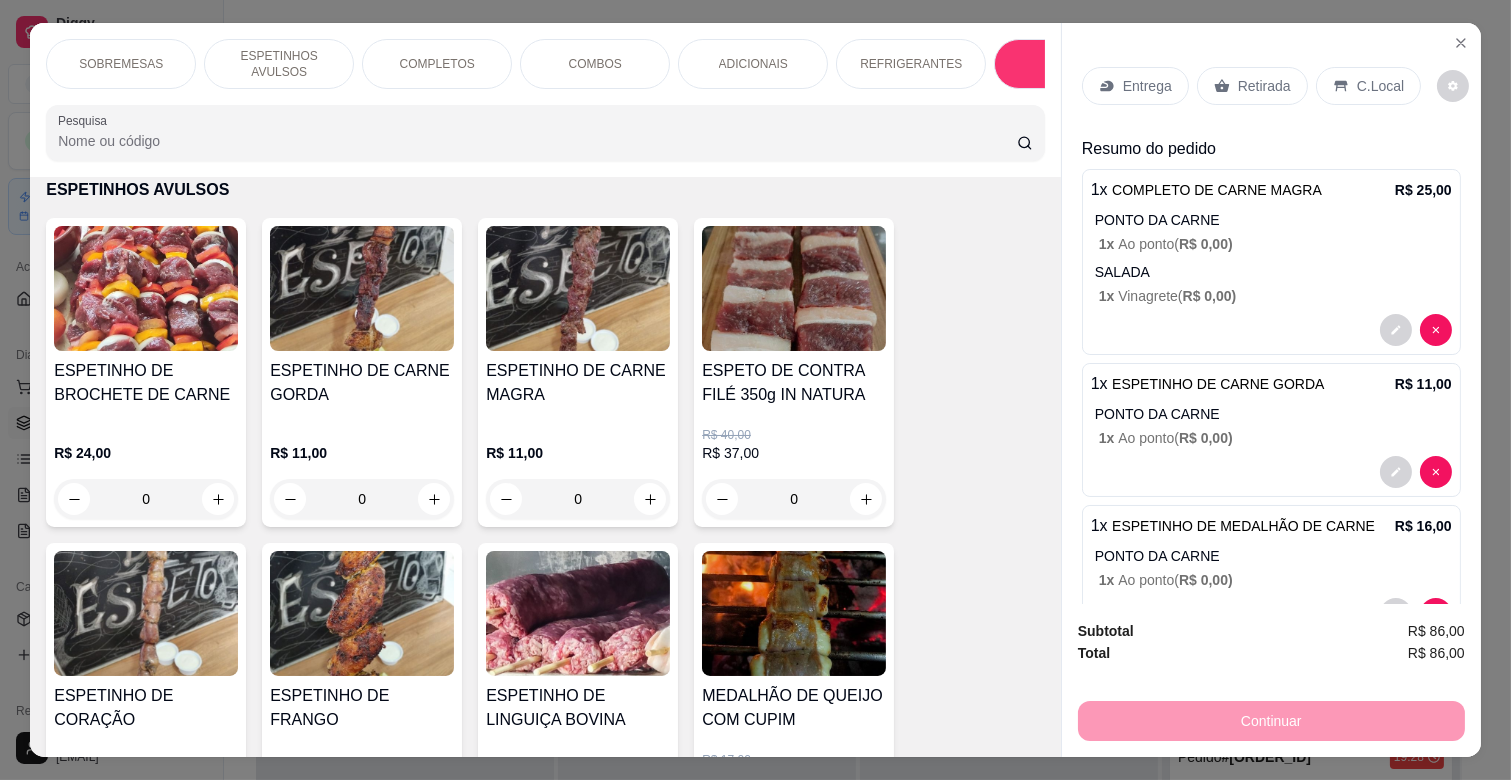 scroll, scrollTop: 5576, scrollLeft: 0, axis: vertical 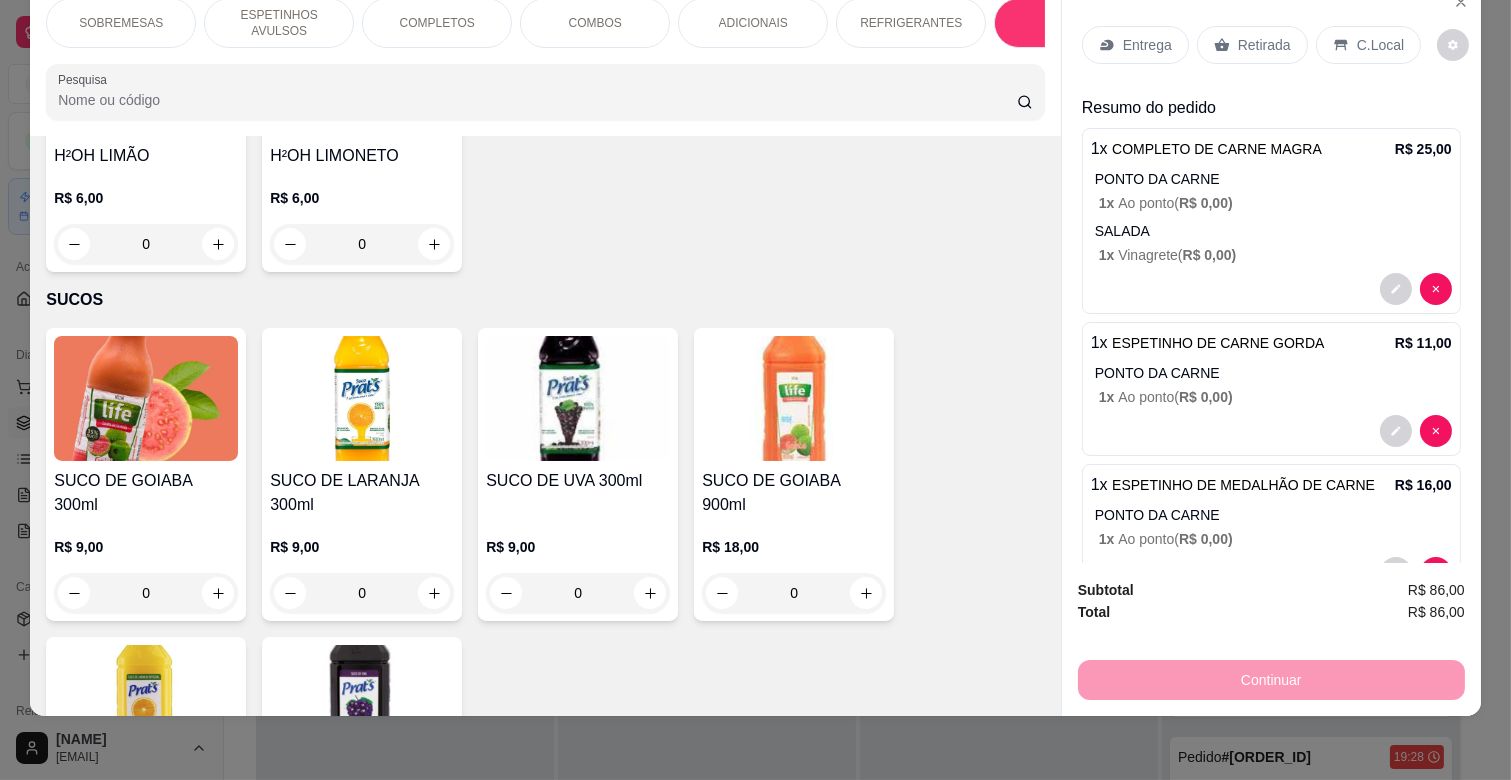 click on "COMPLETOS" at bounding box center (437, 23) 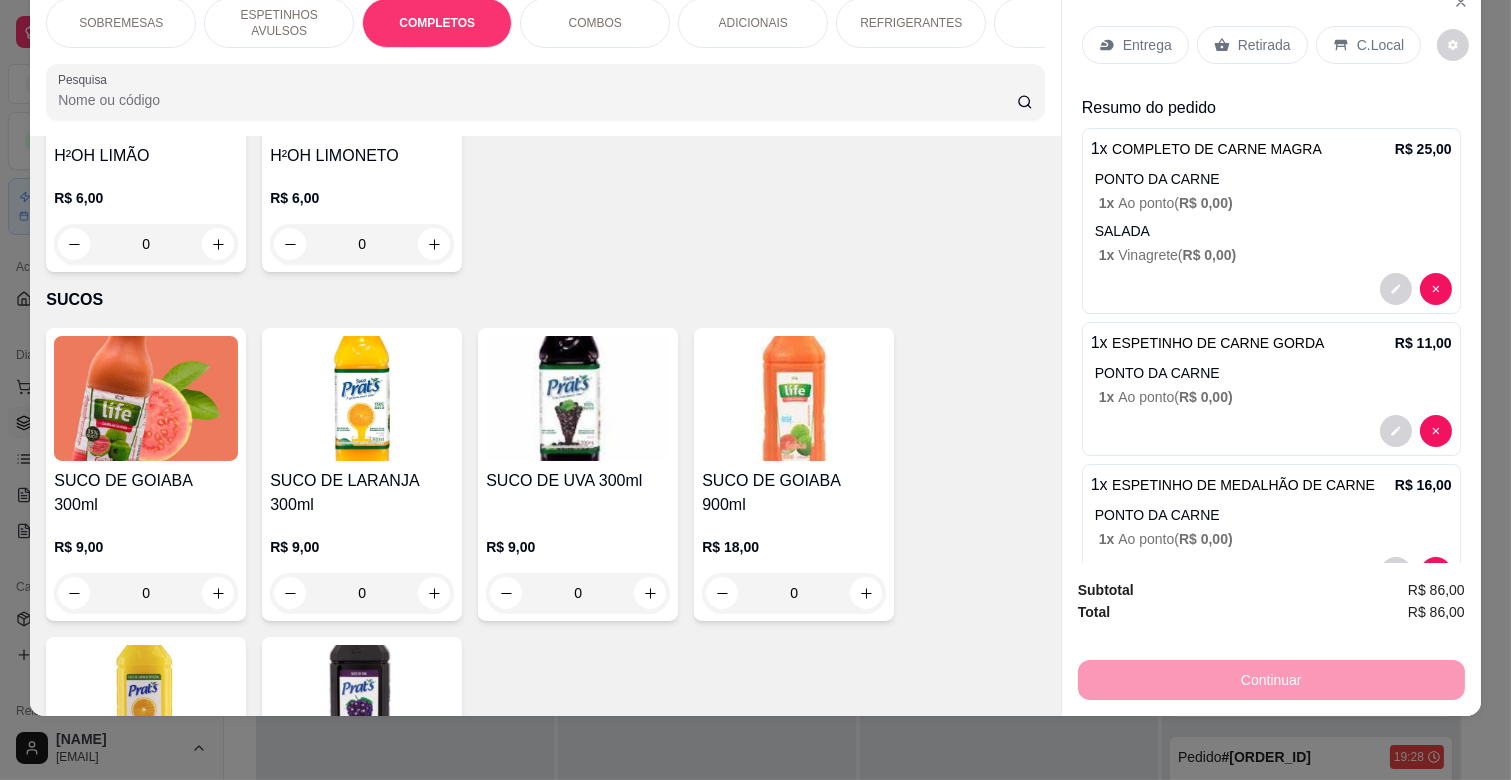 scroll, scrollTop: 1763, scrollLeft: 0, axis: vertical 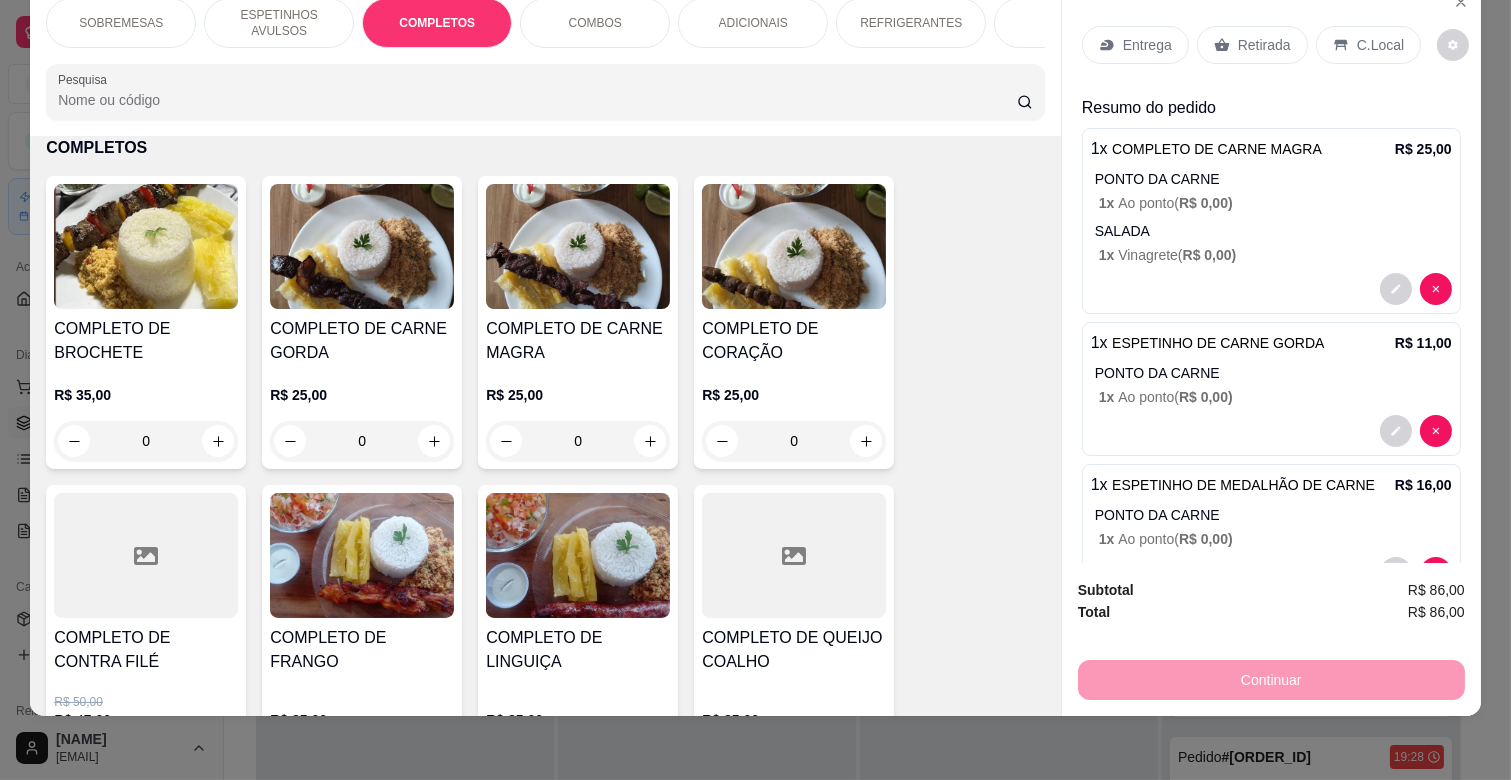 click on "ADICIONAIS" at bounding box center [753, 23] 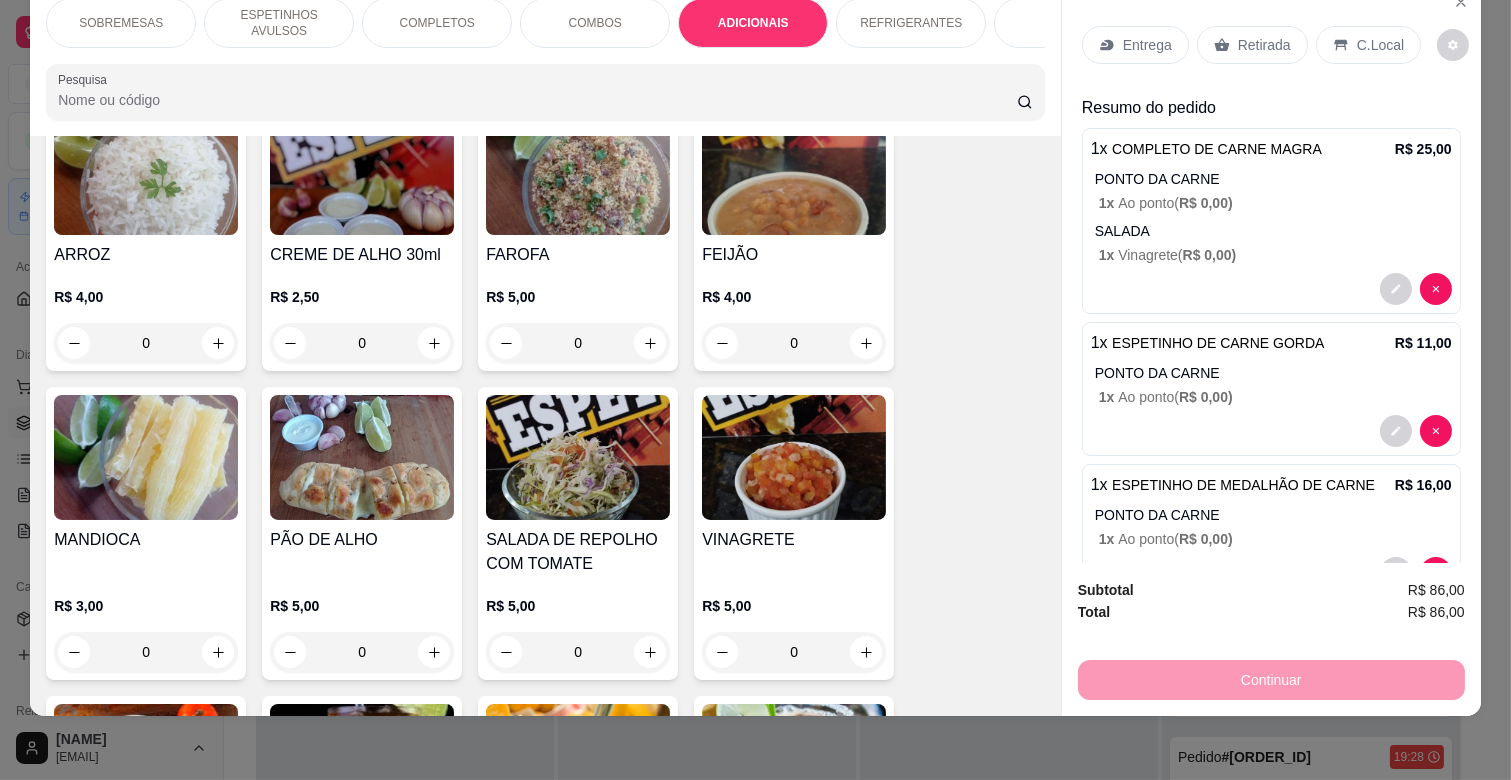 scroll, scrollTop: 3205, scrollLeft: 0, axis: vertical 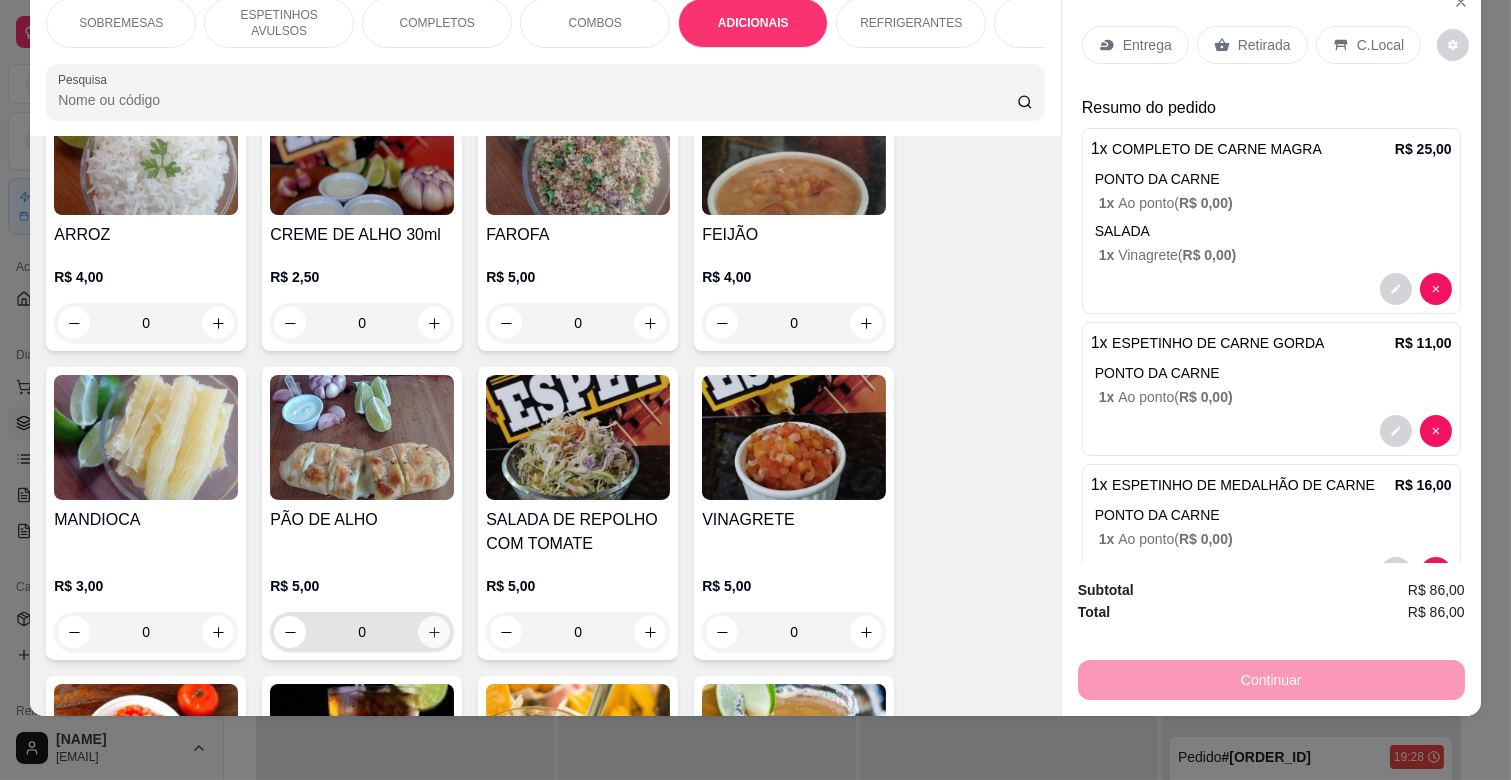 click 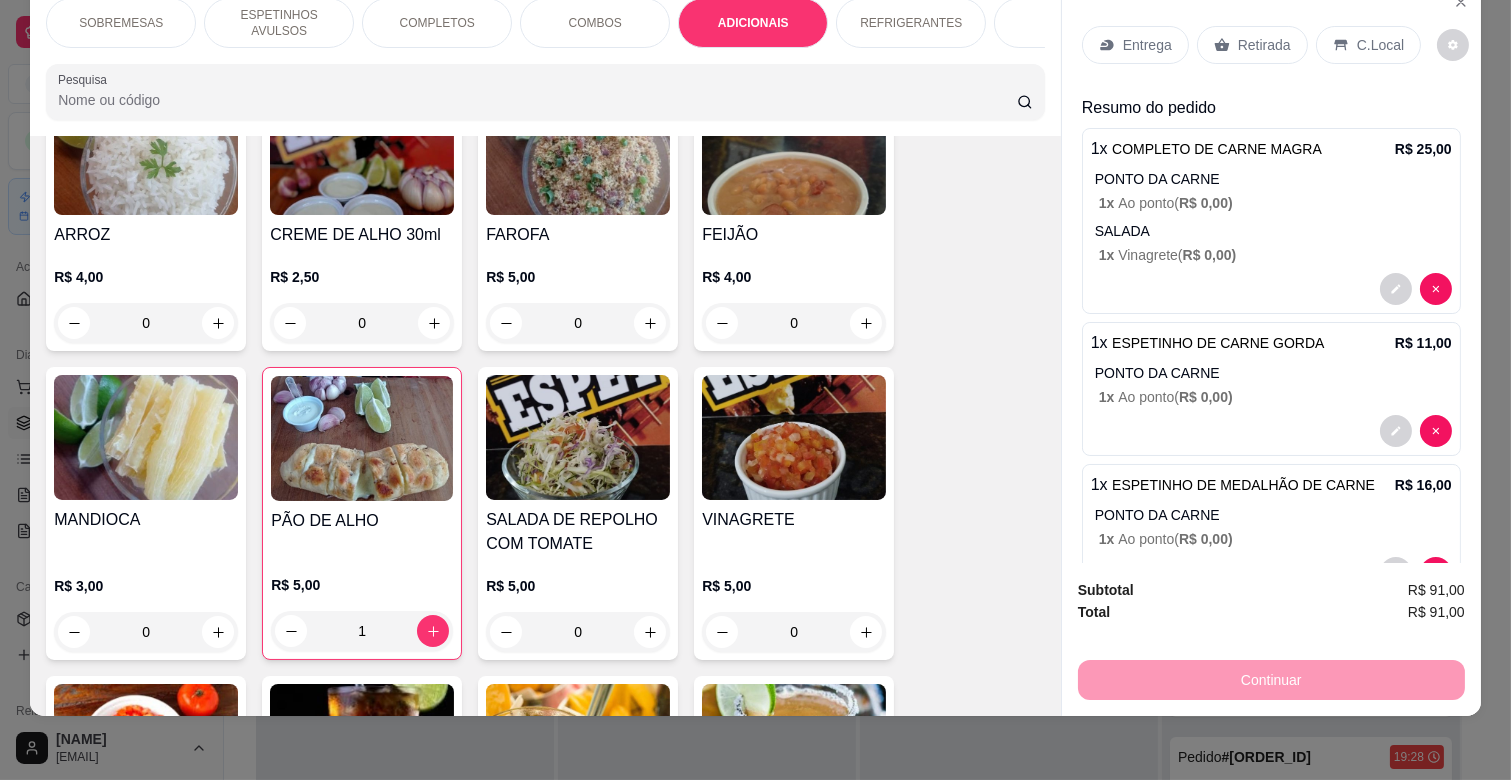 click on "Entrega" at bounding box center [1147, 45] 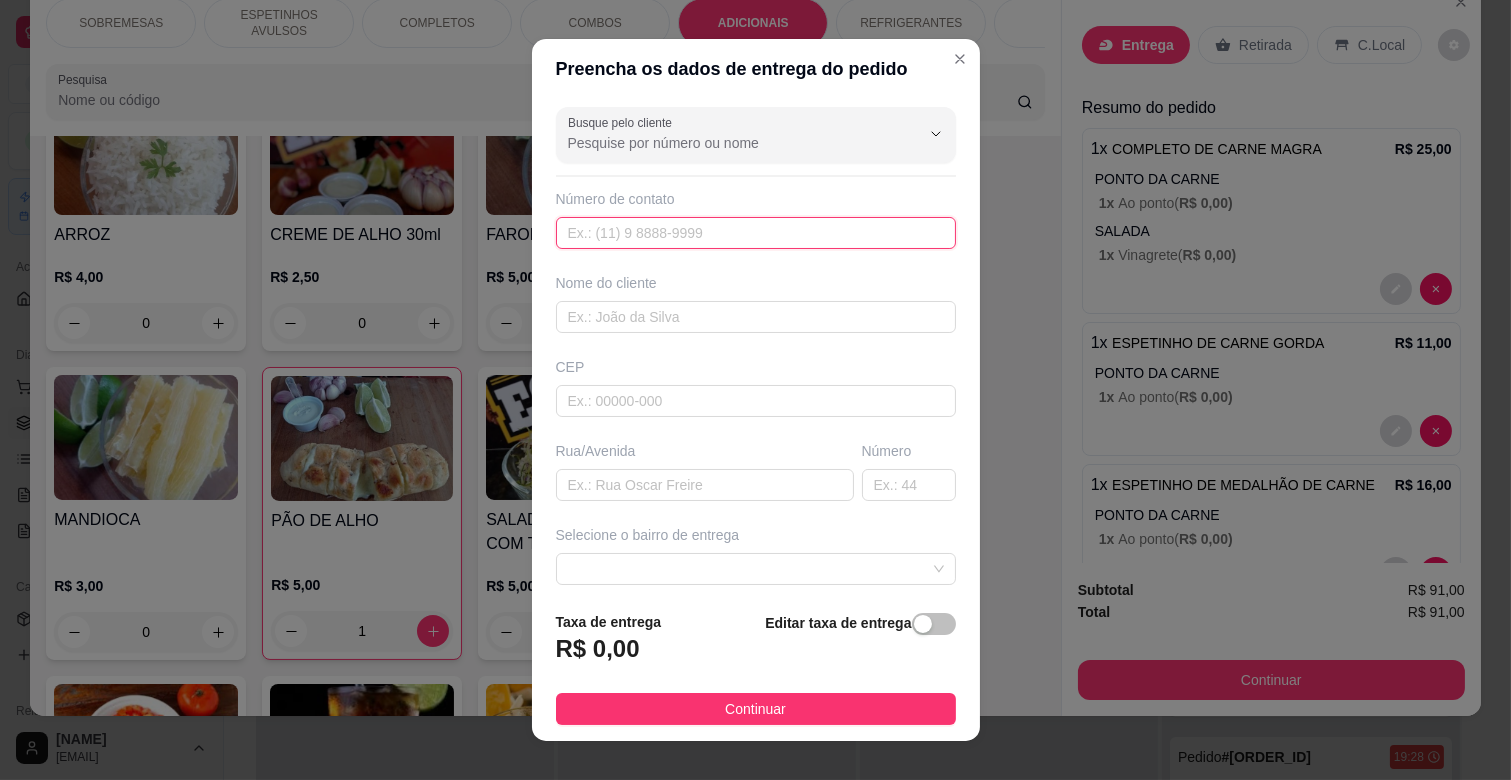 click at bounding box center (756, 233) 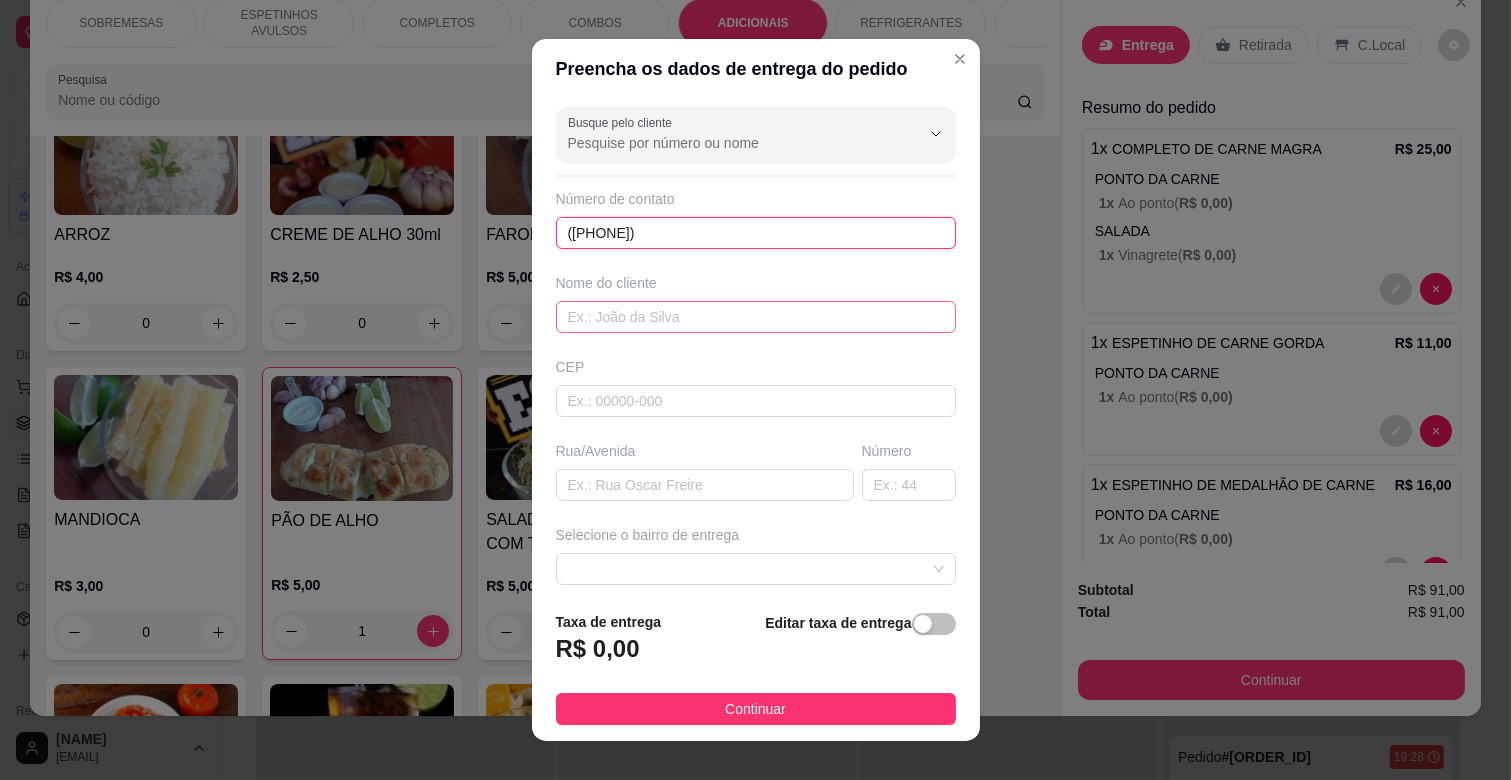 type on "([PHONE])" 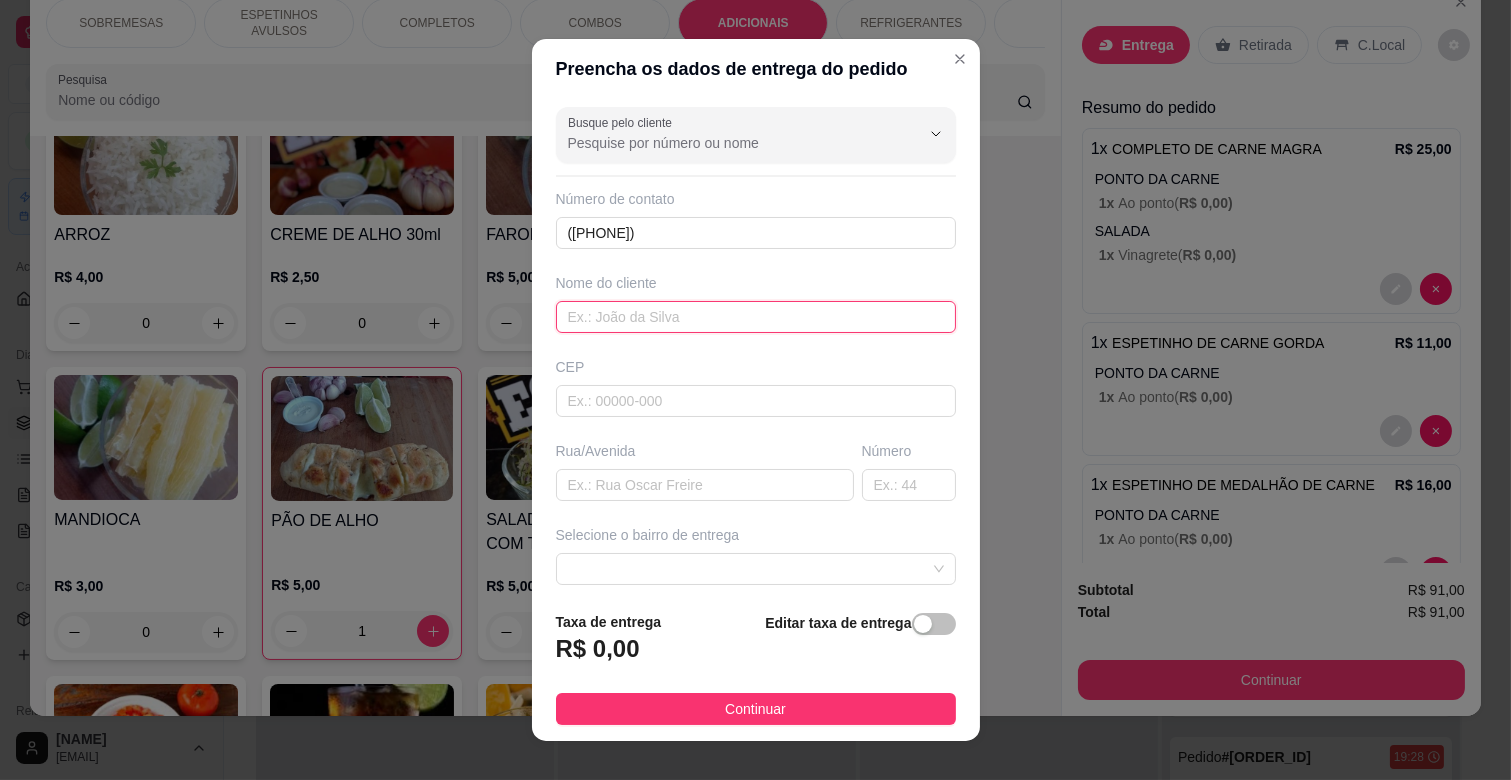 click at bounding box center [756, 317] 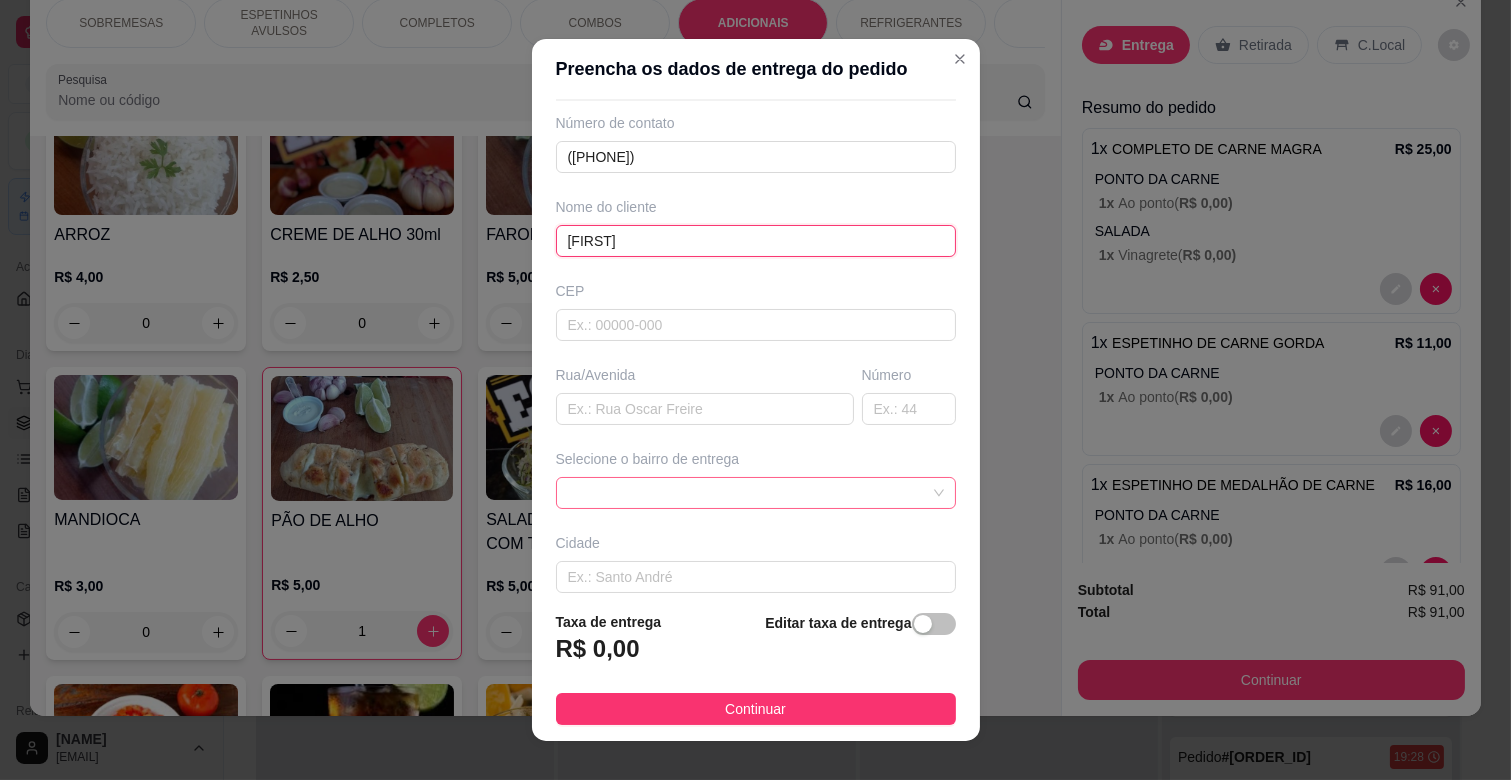 scroll, scrollTop: 111, scrollLeft: 0, axis: vertical 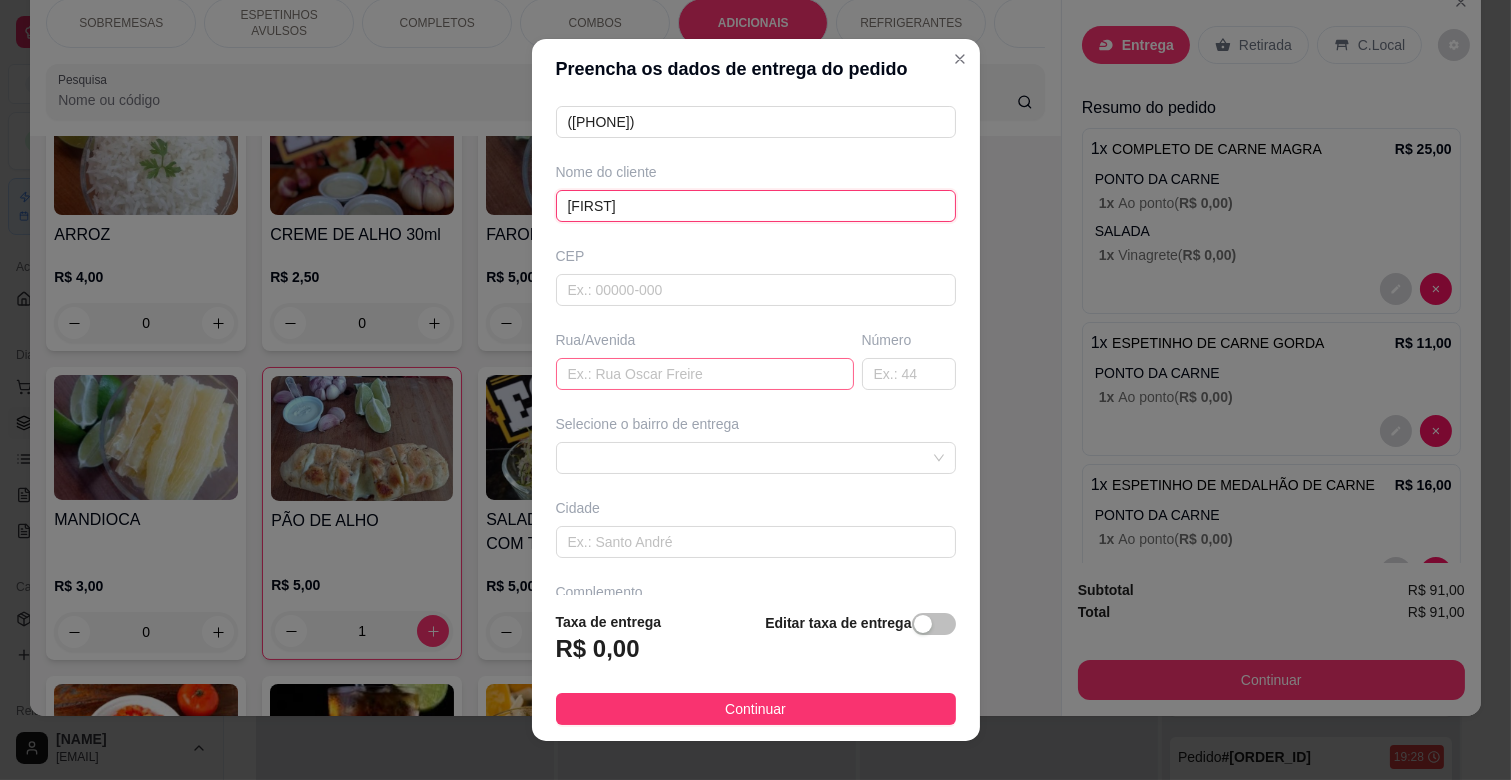 type on "[FIRST]" 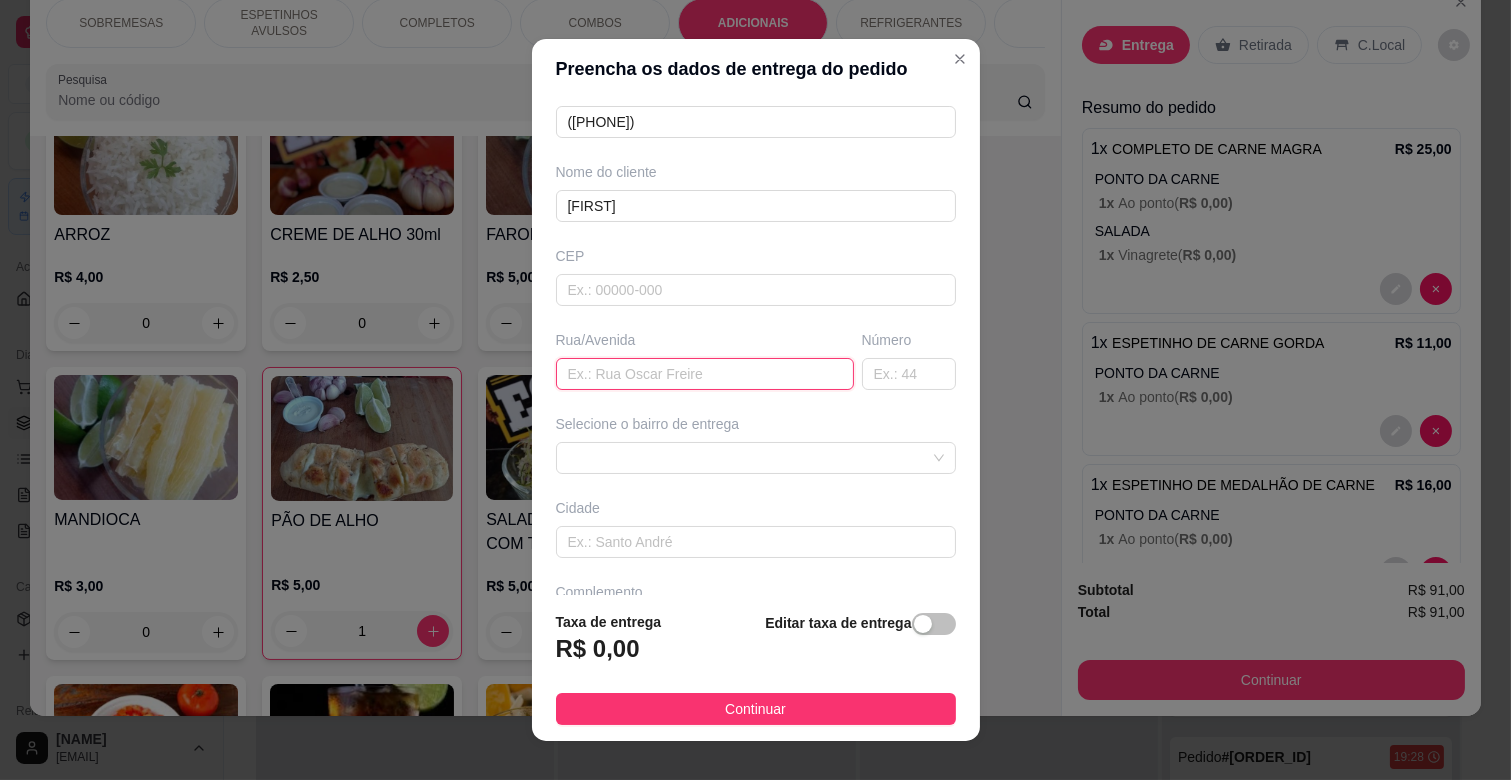 click at bounding box center [705, 374] 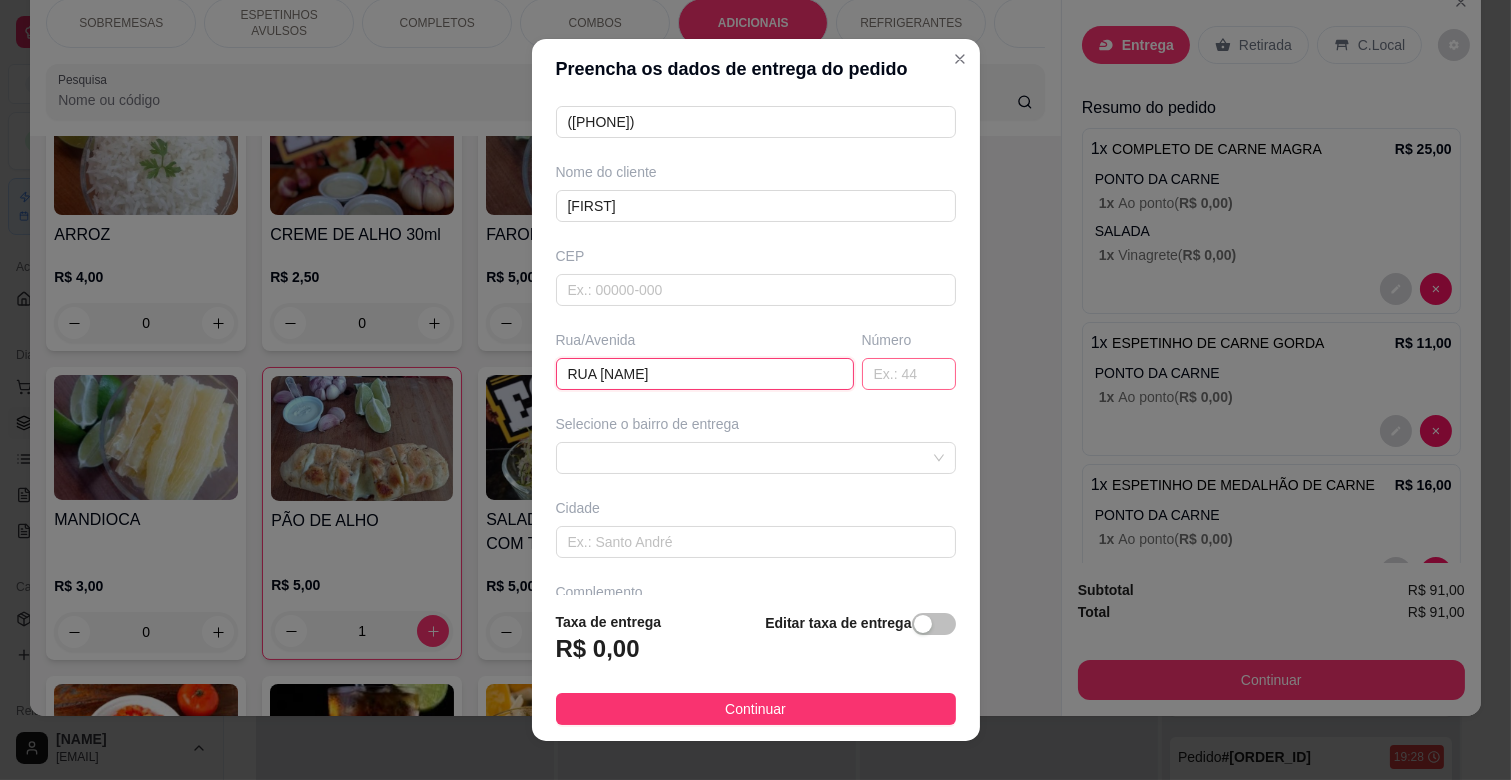 type on "RUA [NAME]" 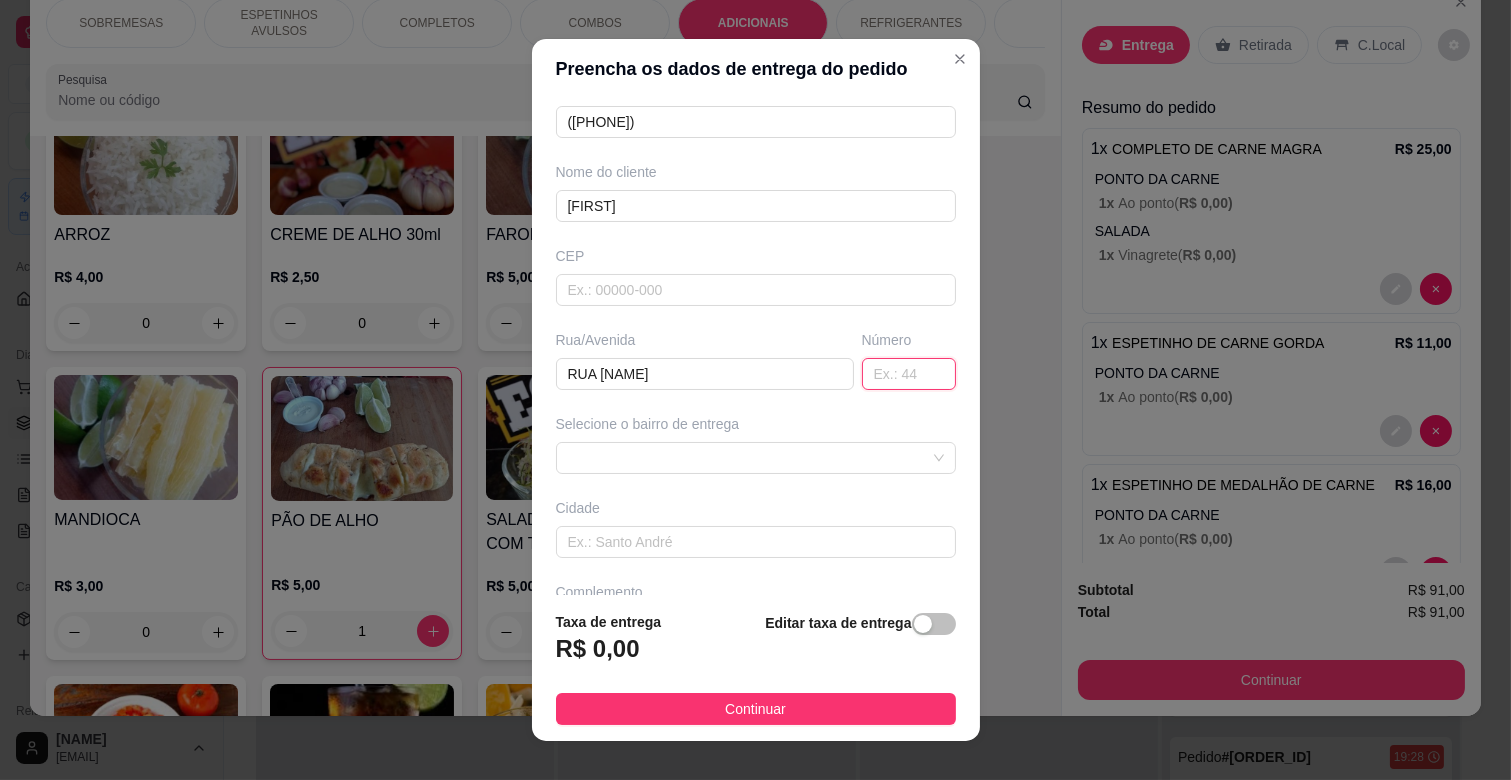 click at bounding box center (909, 374) 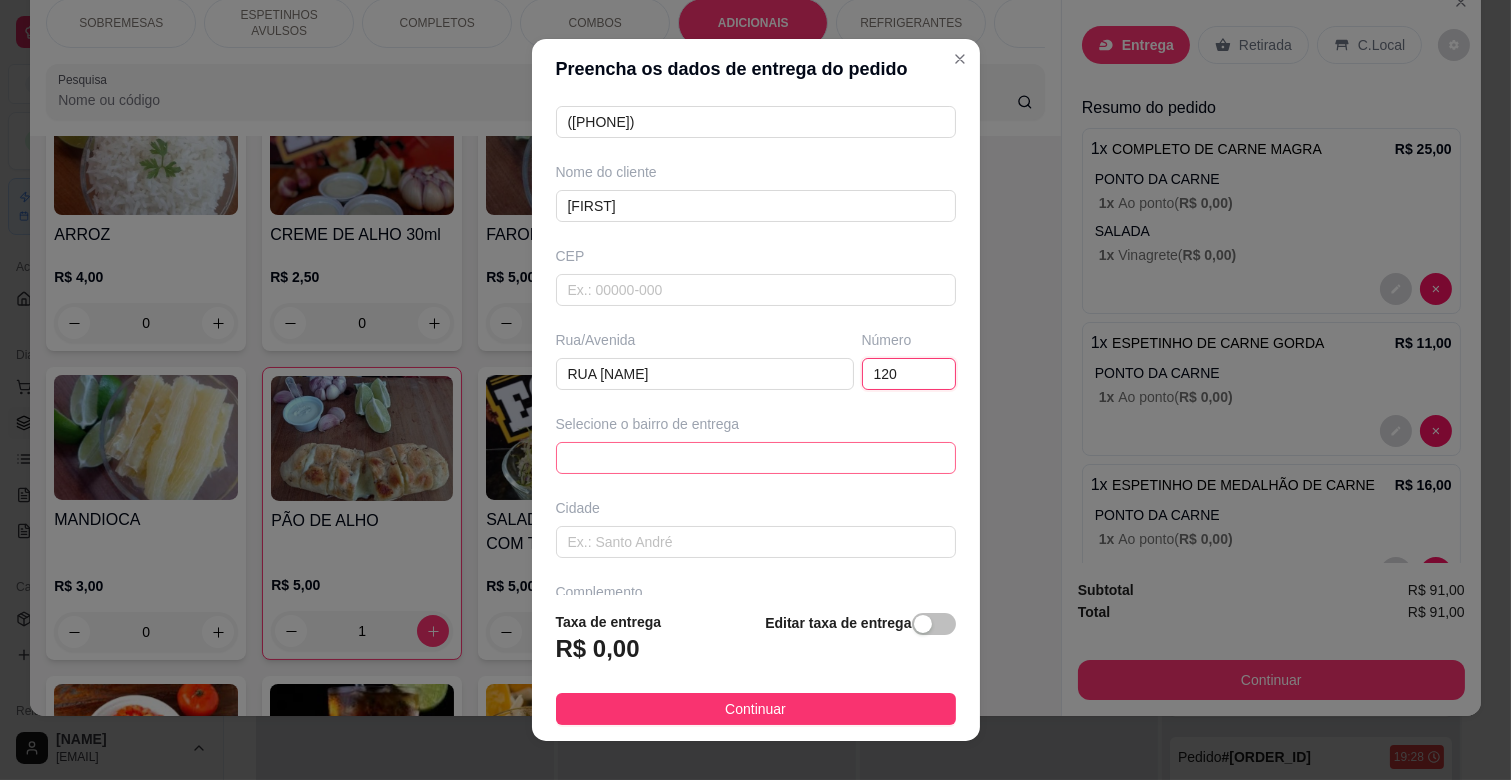 click at bounding box center (756, 458) 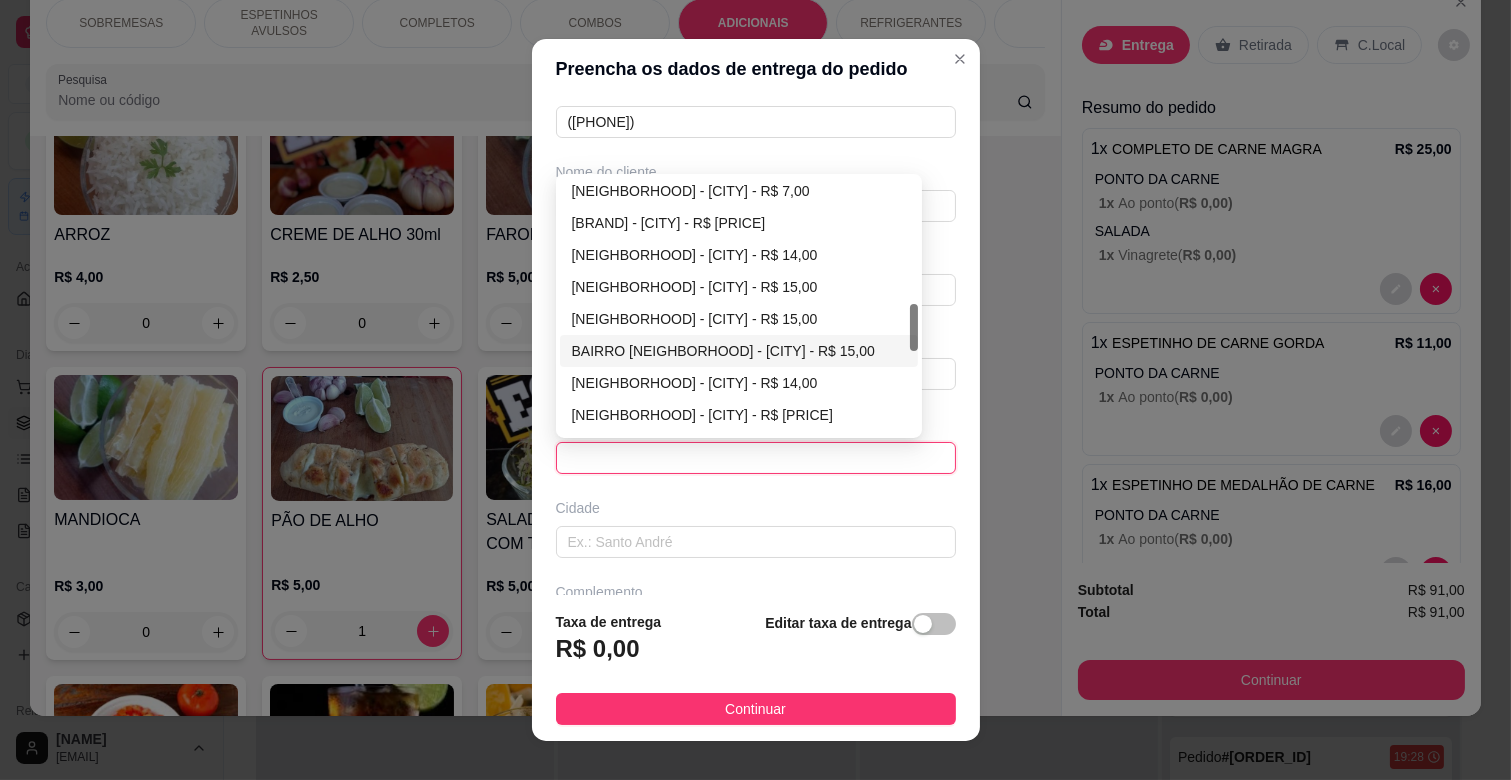 scroll, scrollTop: 564, scrollLeft: 0, axis: vertical 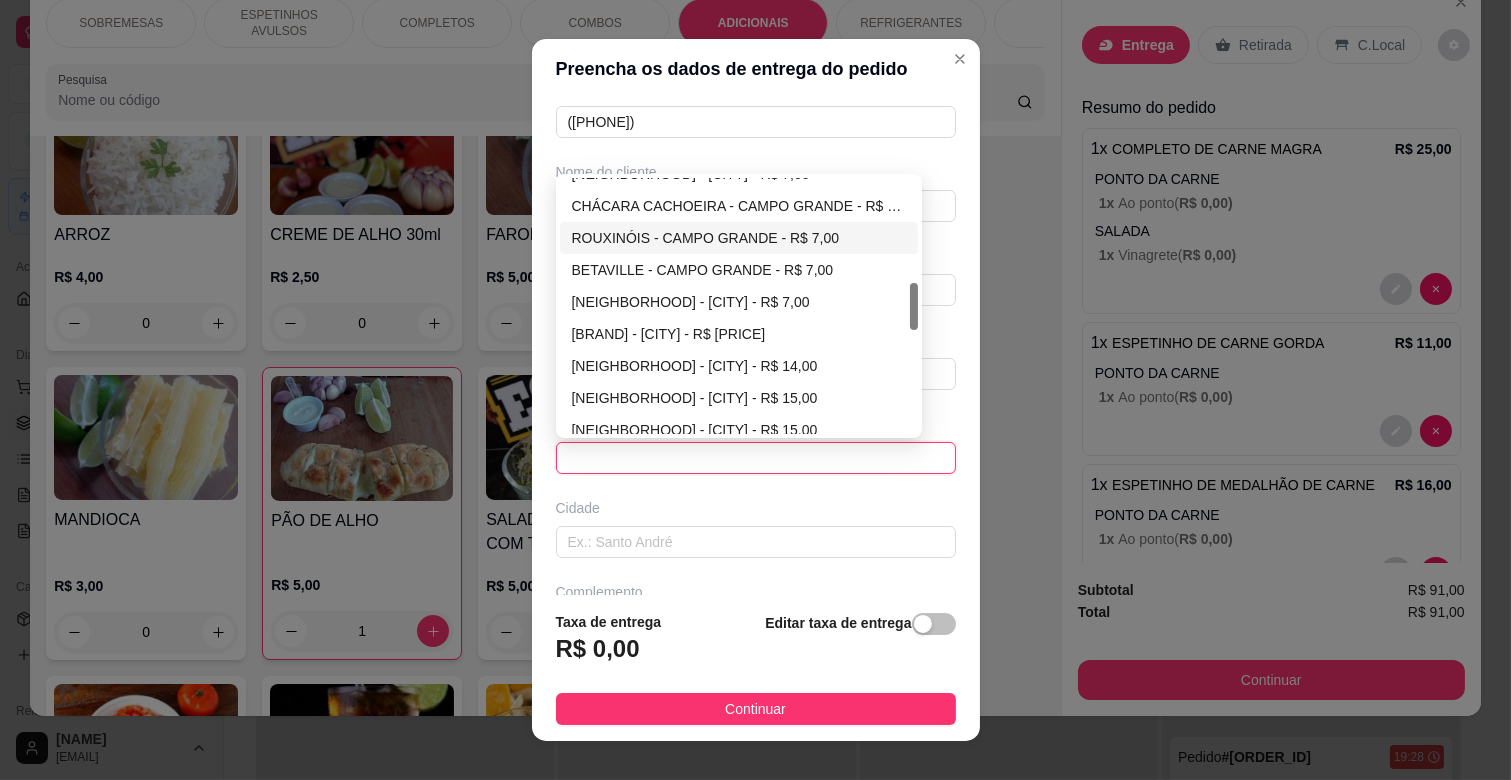 click on "ROUXINÓIS - CAMPO GRANDE -  R$ 7,00" at bounding box center (739, 238) 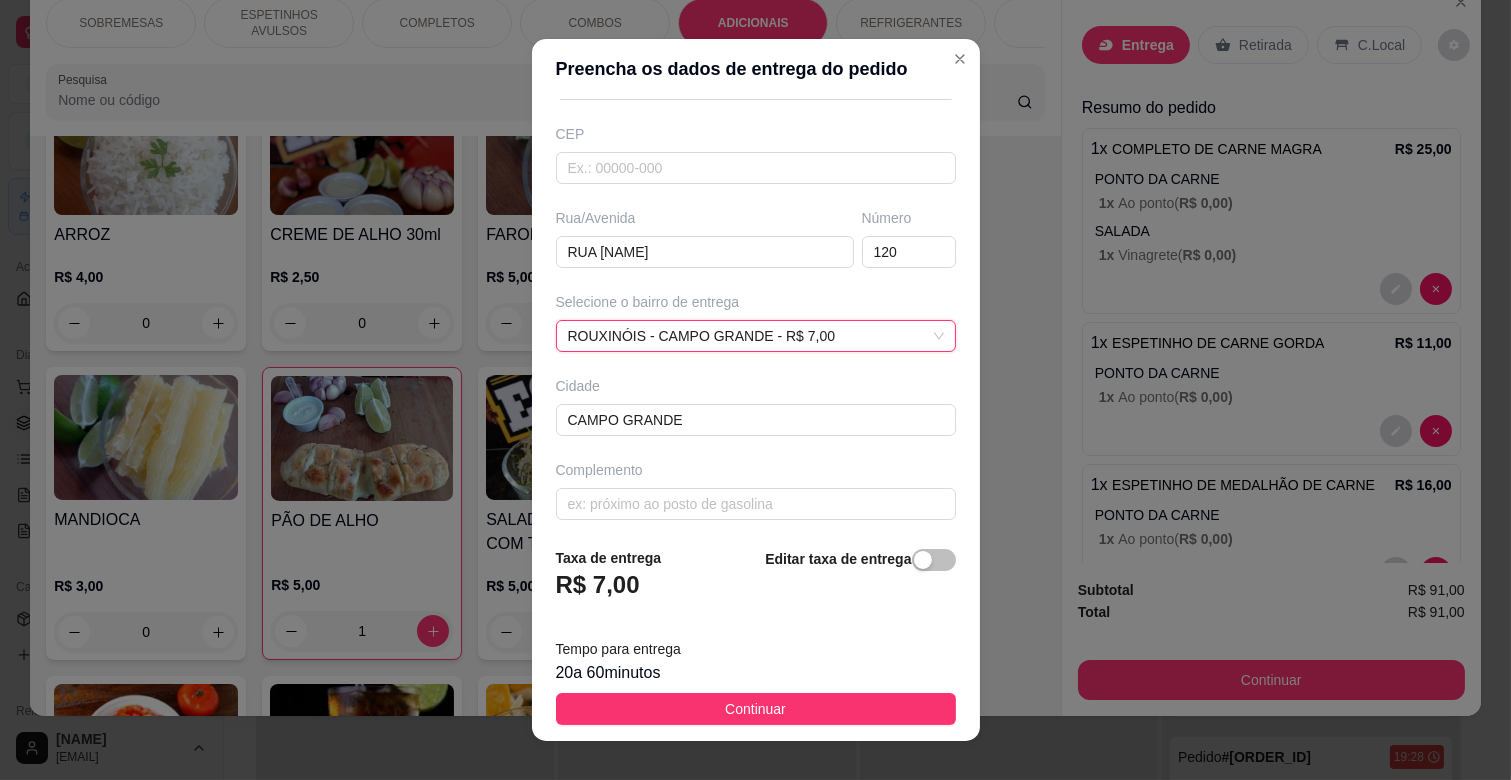 scroll, scrollTop: 243, scrollLeft: 0, axis: vertical 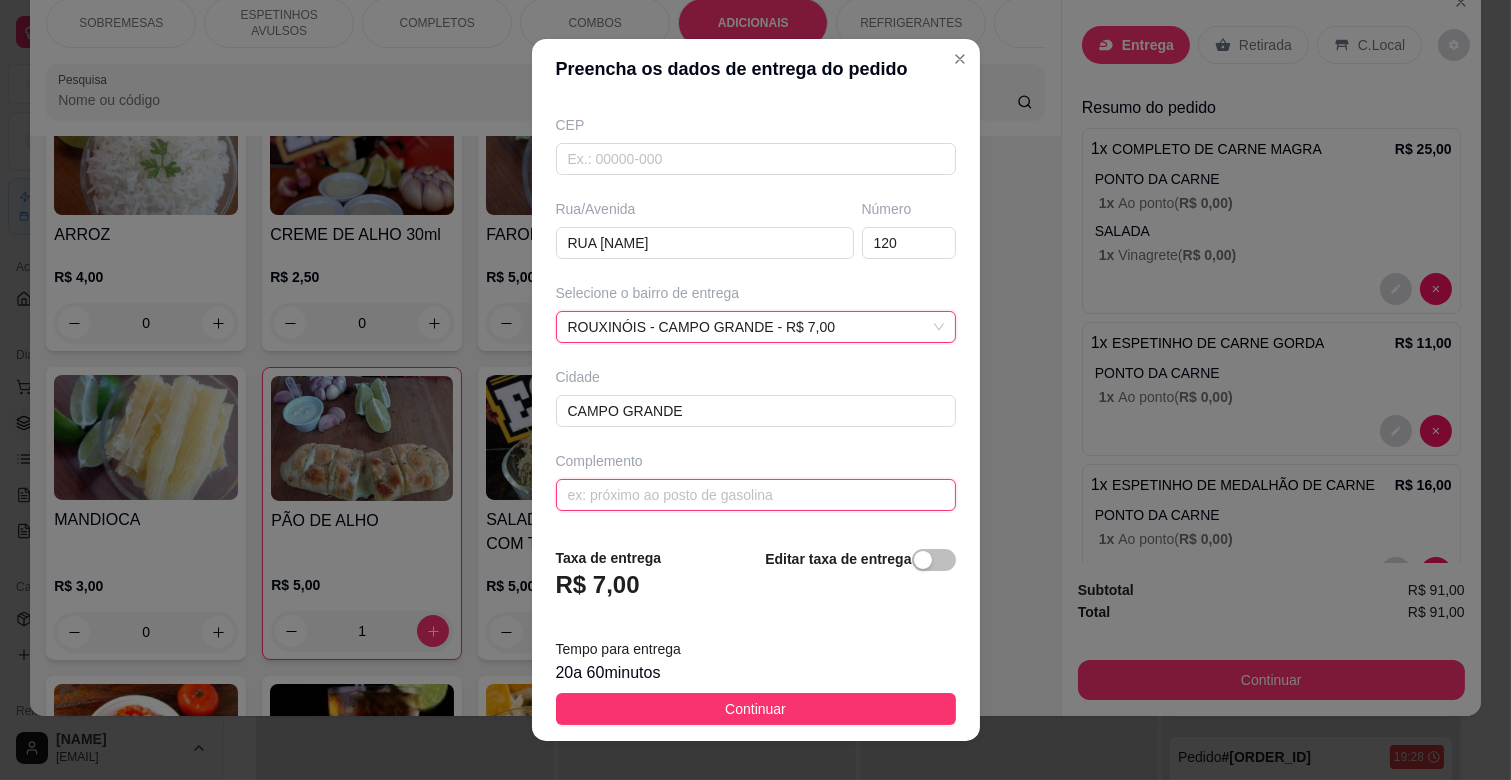 click at bounding box center [756, 495] 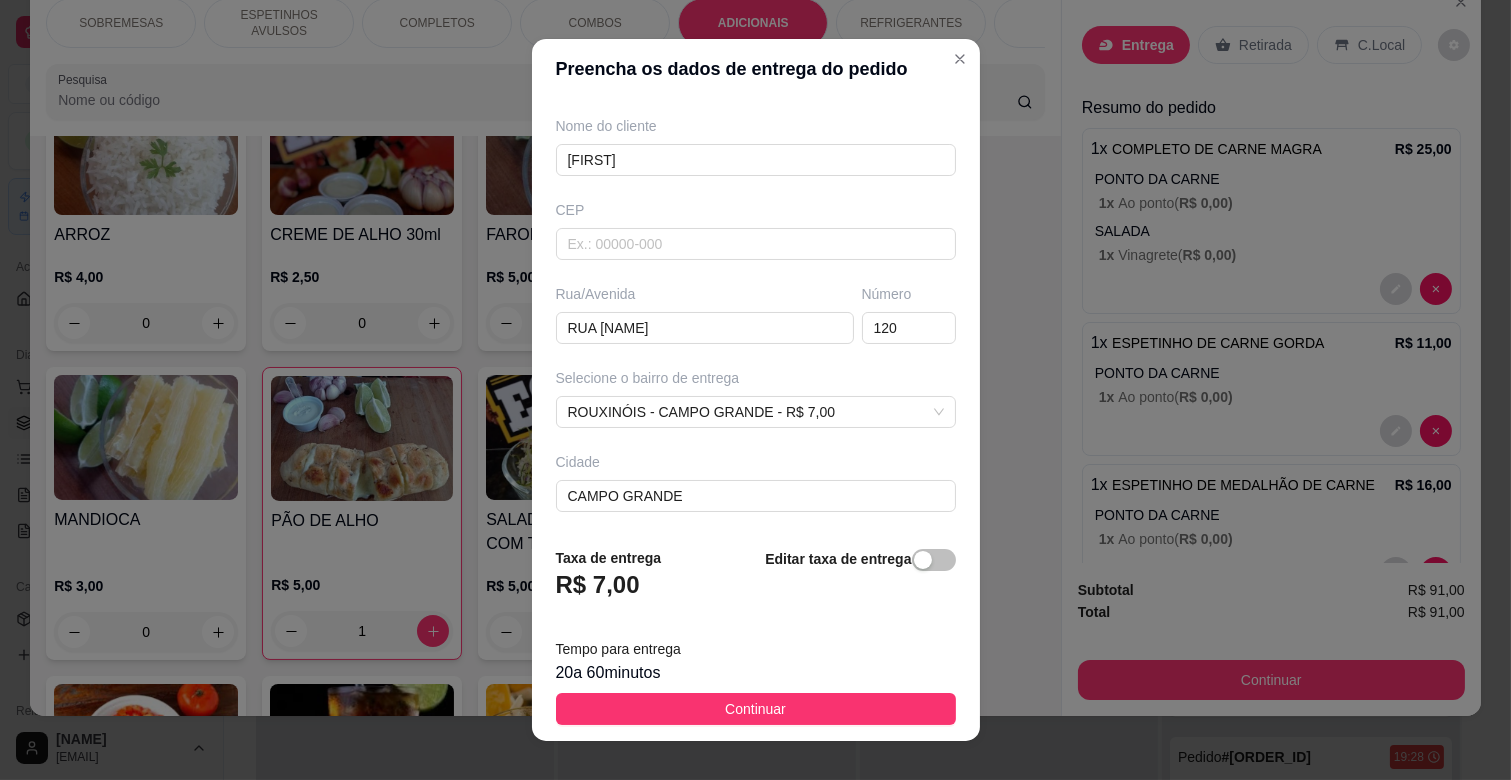 scroll, scrollTop: 243, scrollLeft: 0, axis: vertical 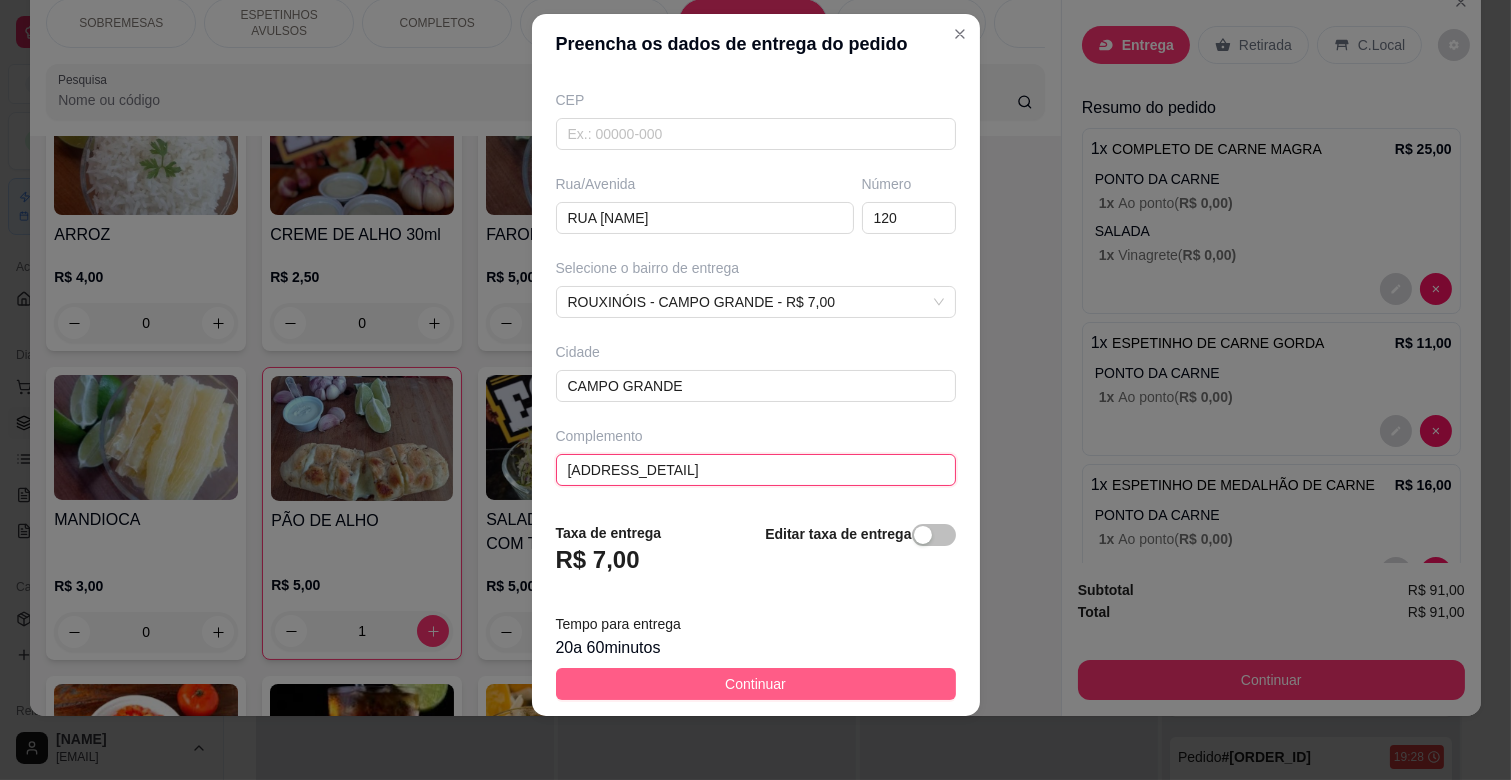 type on "[ADDRESS_DETAIL]" 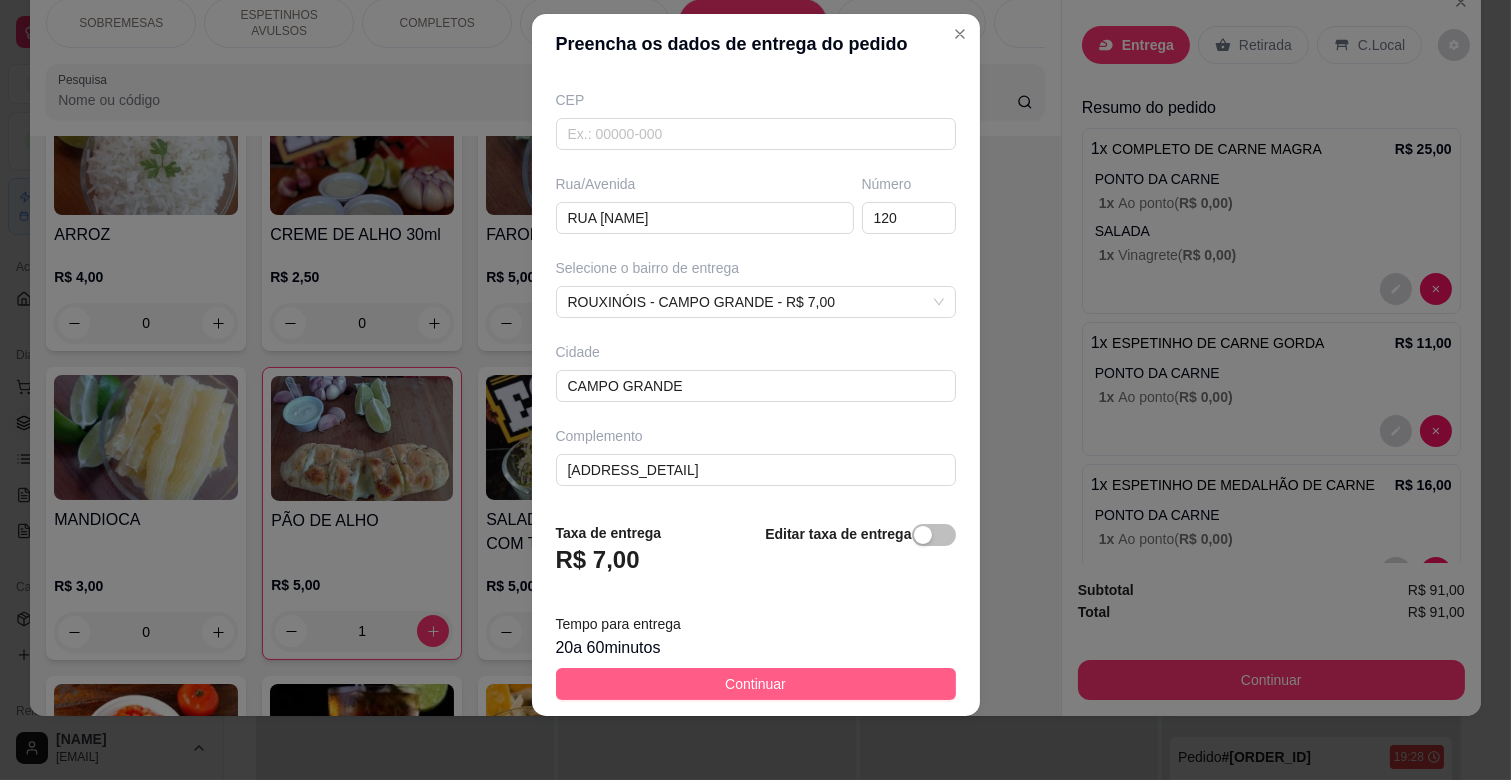 click on "Continuar" at bounding box center [756, 684] 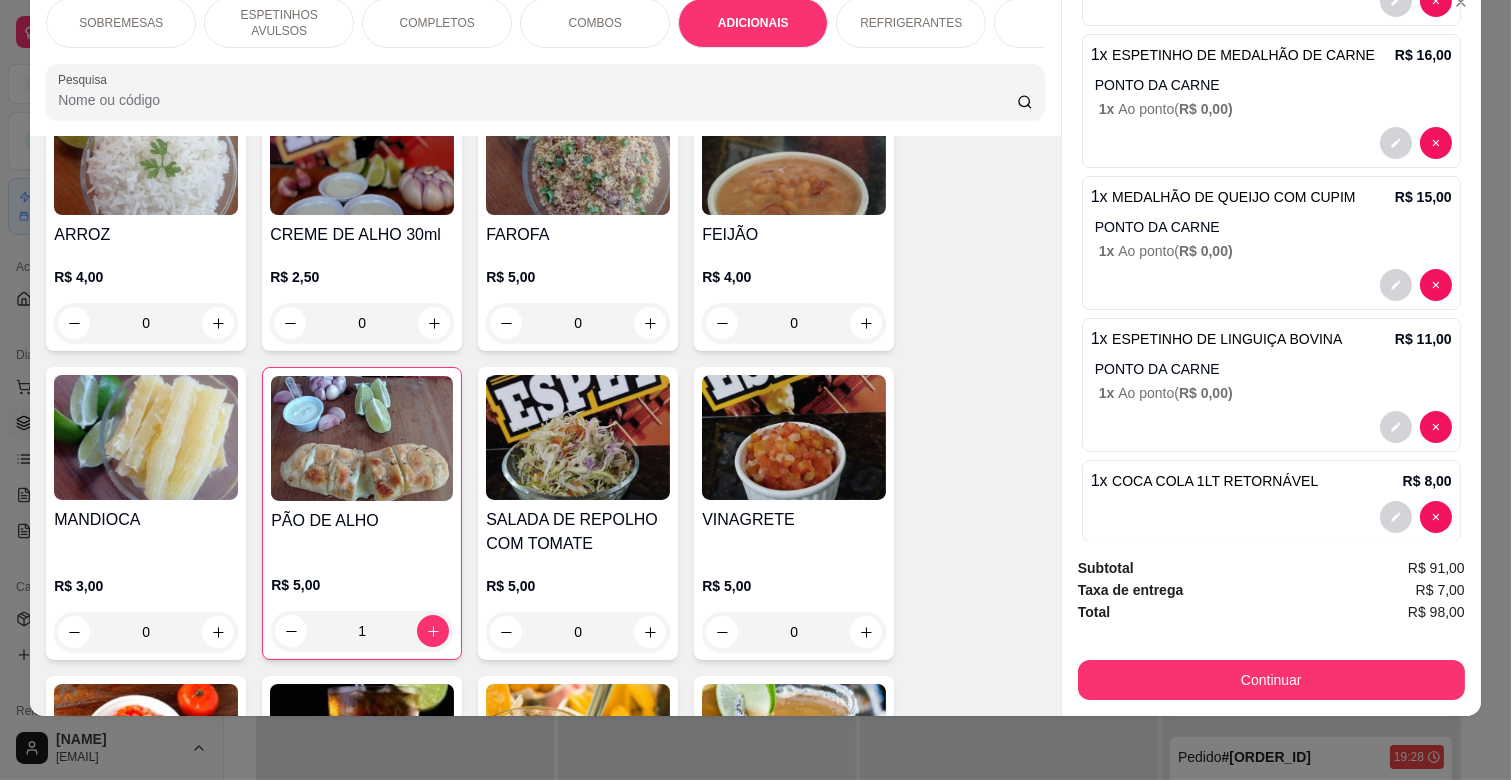 scroll, scrollTop: 787, scrollLeft: 0, axis: vertical 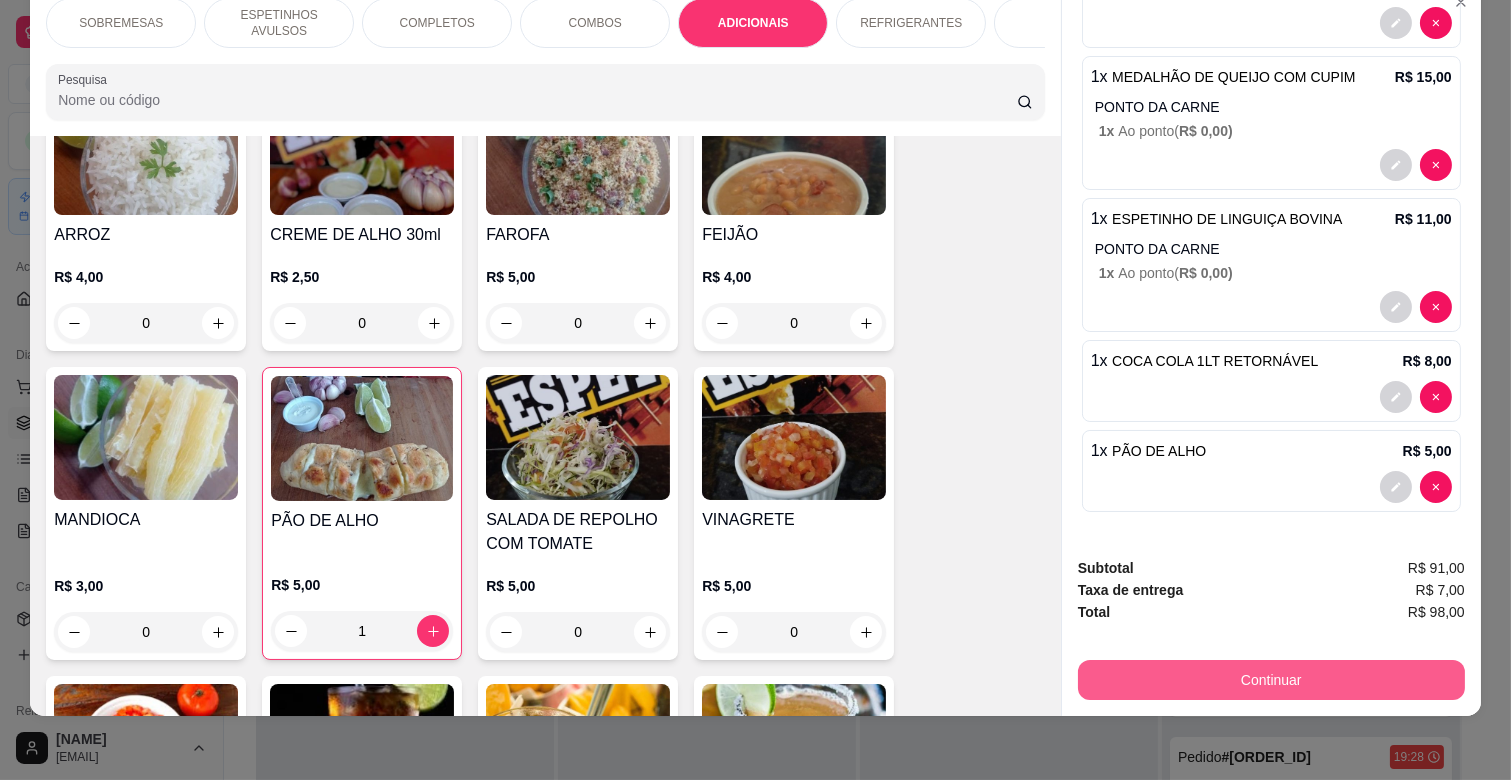 click on "Continuar" at bounding box center [1271, 680] 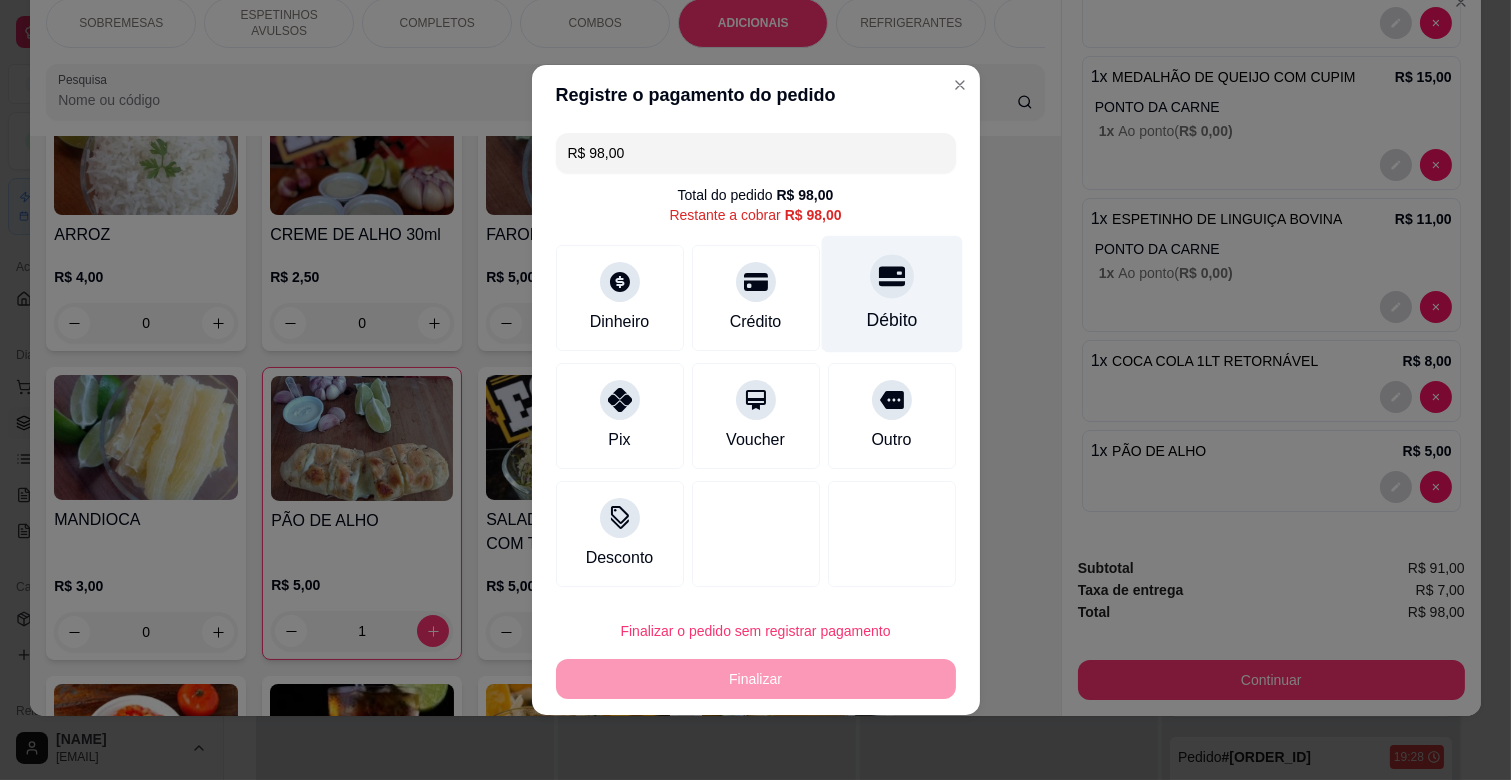 click at bounding box center (892, 276) 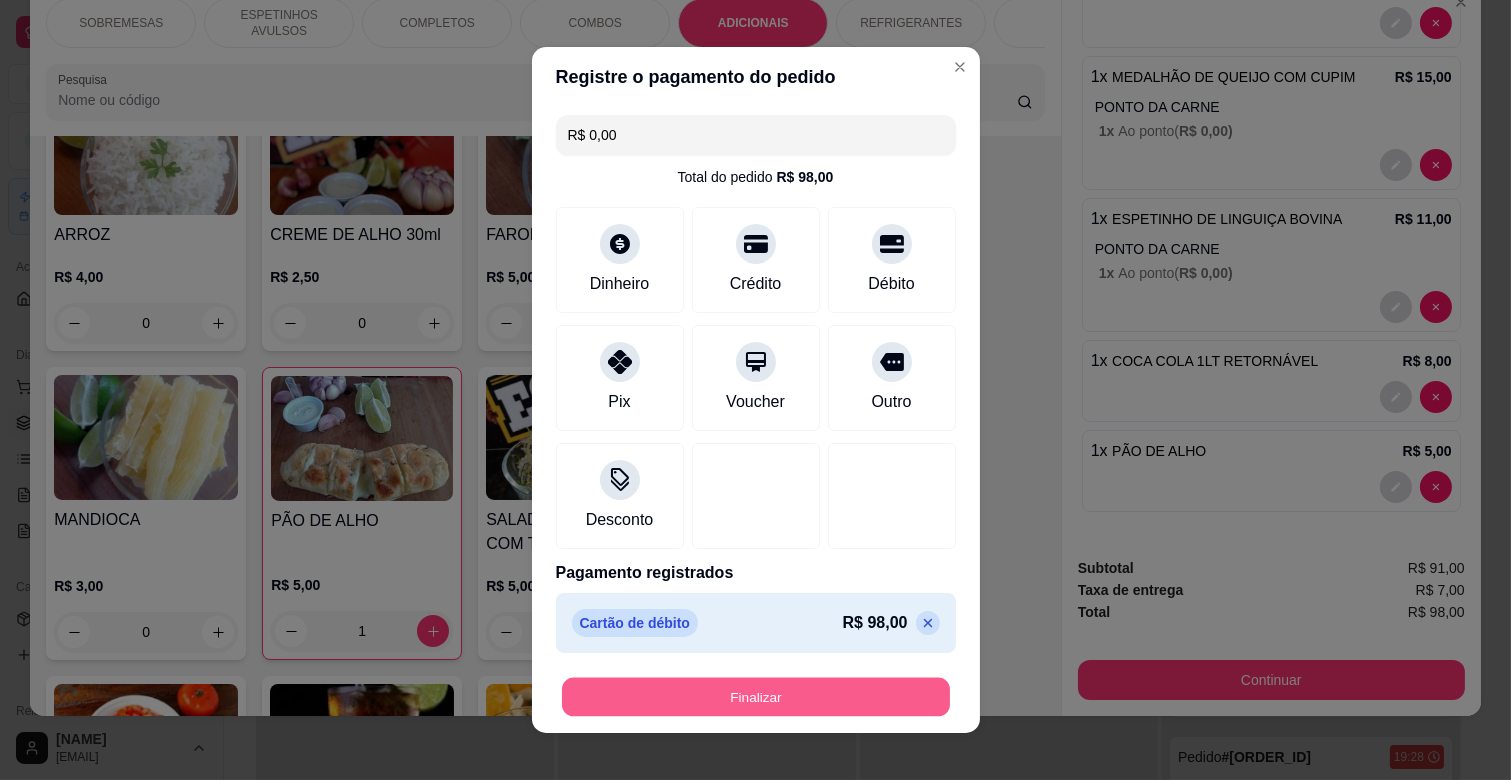 click on "Finalizar" at bounding box center (756, 697) 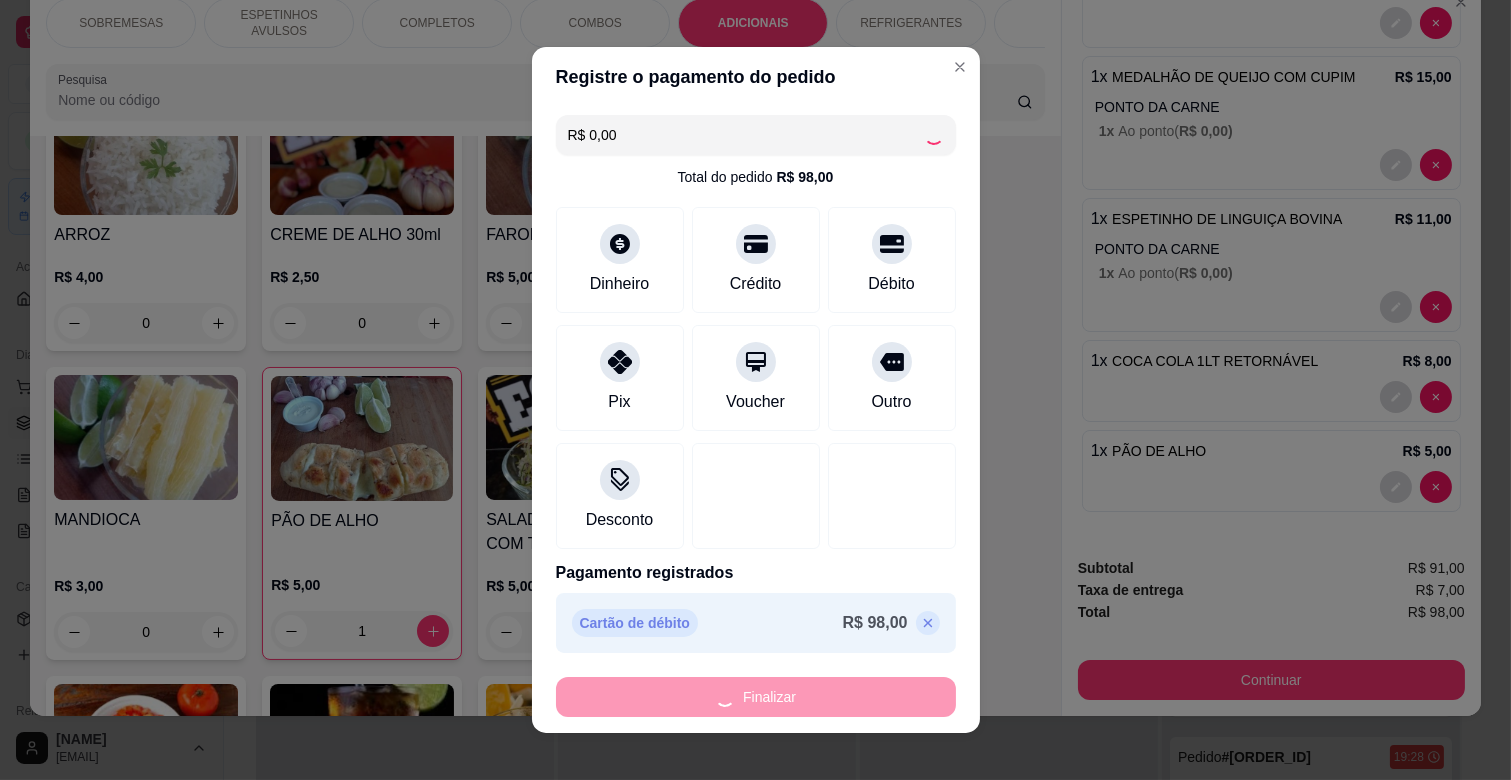 type on "0" 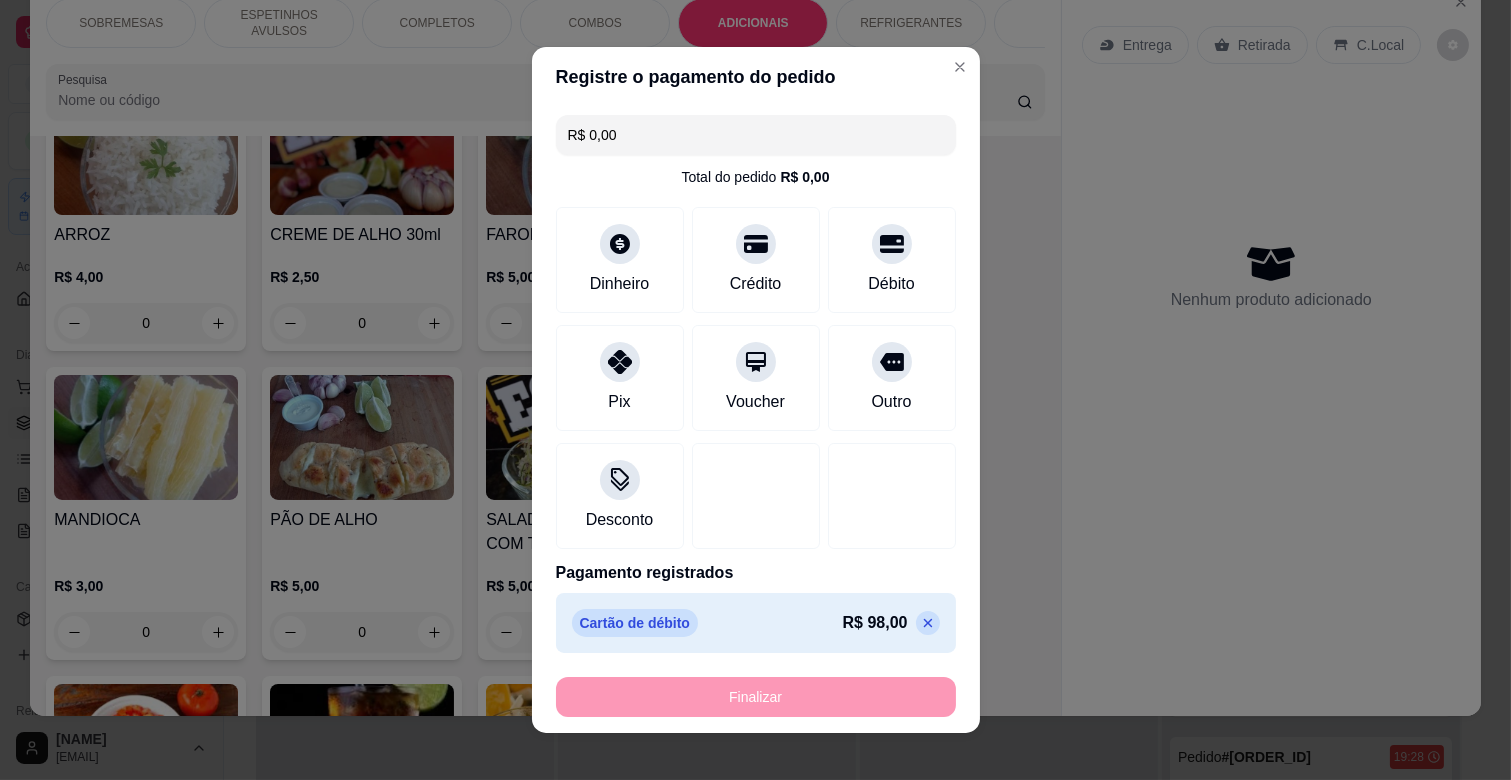 type on "-R$ 98,00" 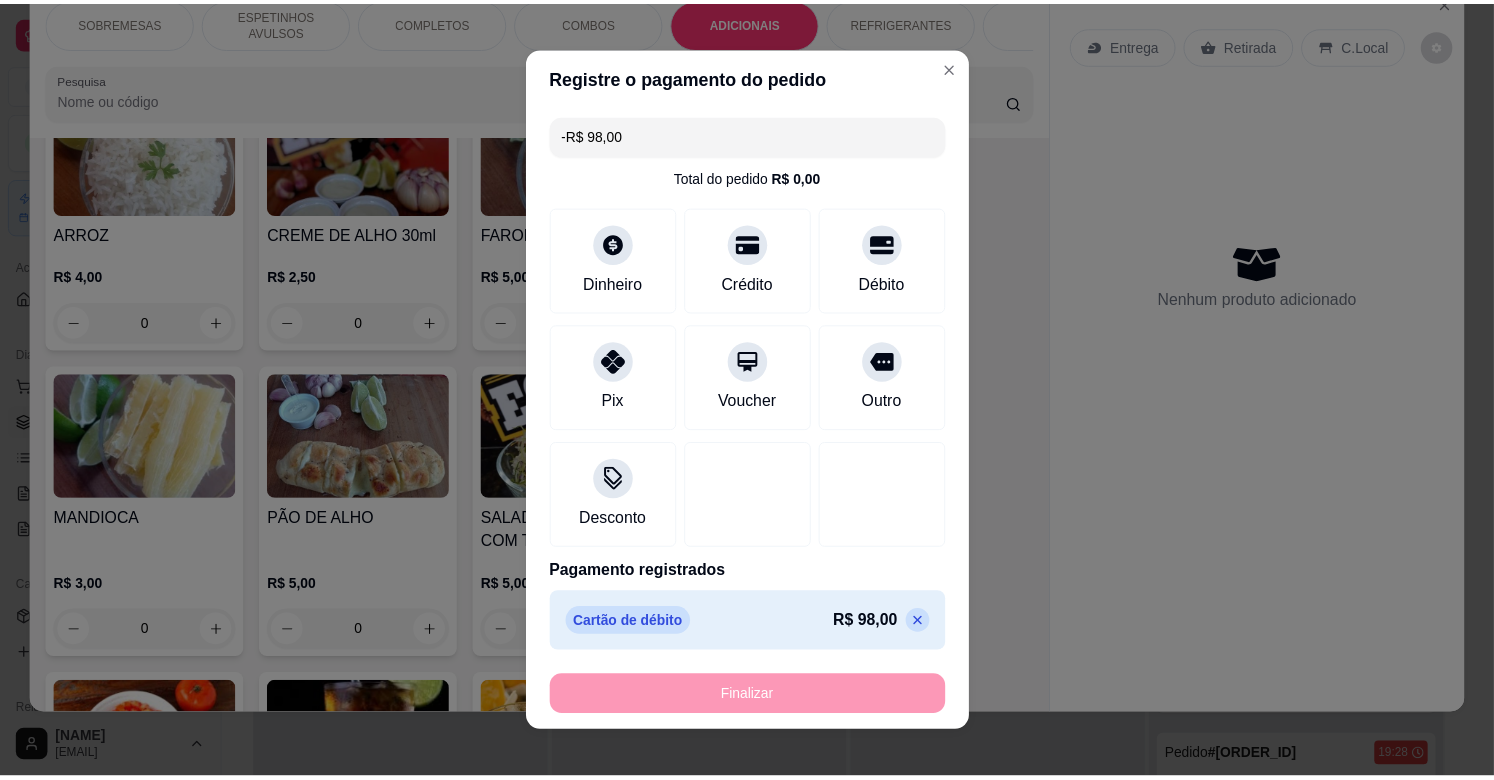 scroll, scrollTop: 0, scrollLeft: 0, axis: both 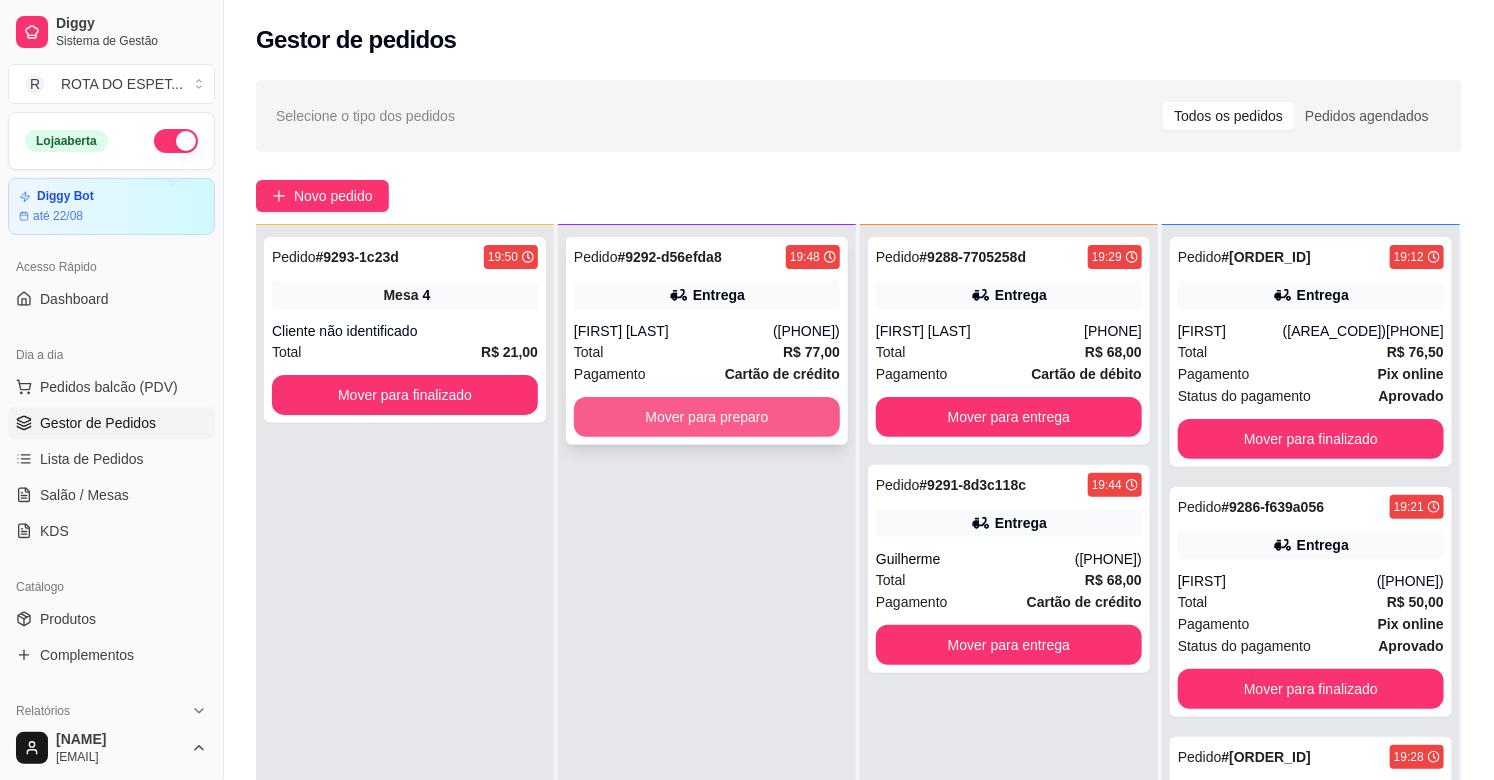 click on "Mover para preparo" at bounding box center [707, 417] 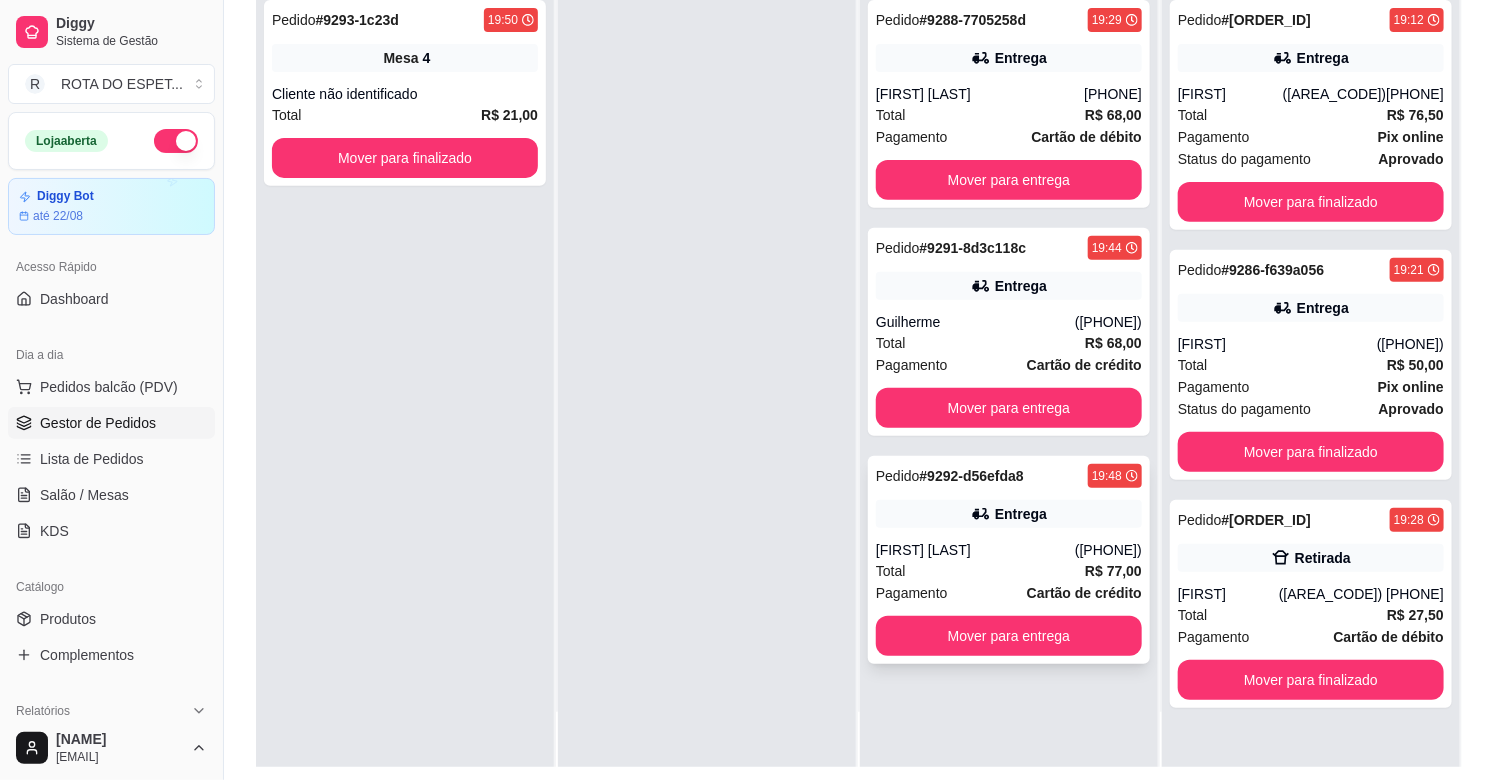 scroll, scrollTop: 305, scrollLeft: 0, axis: vertical 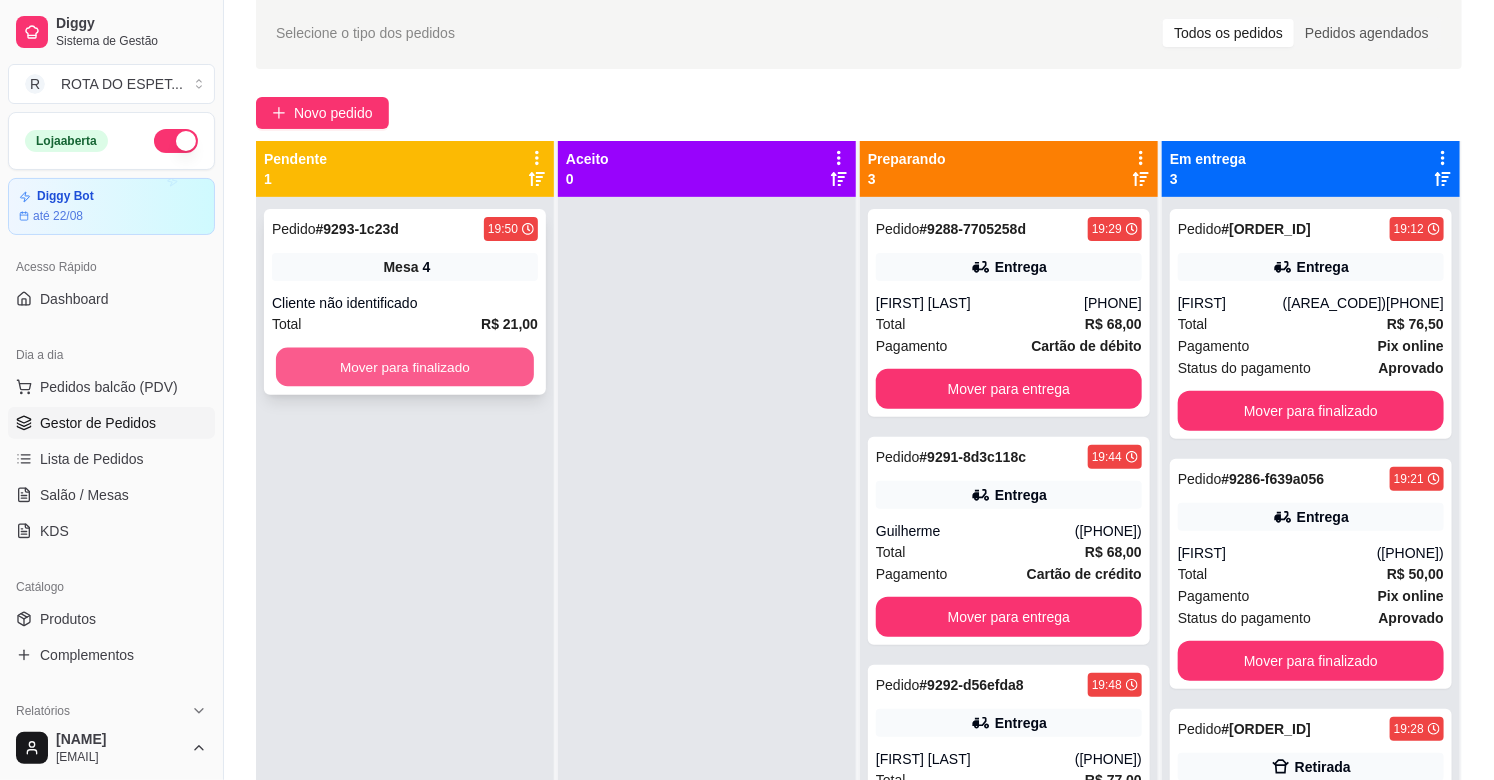 click on "Mover para finalizado" at bounding box center [405, 367] 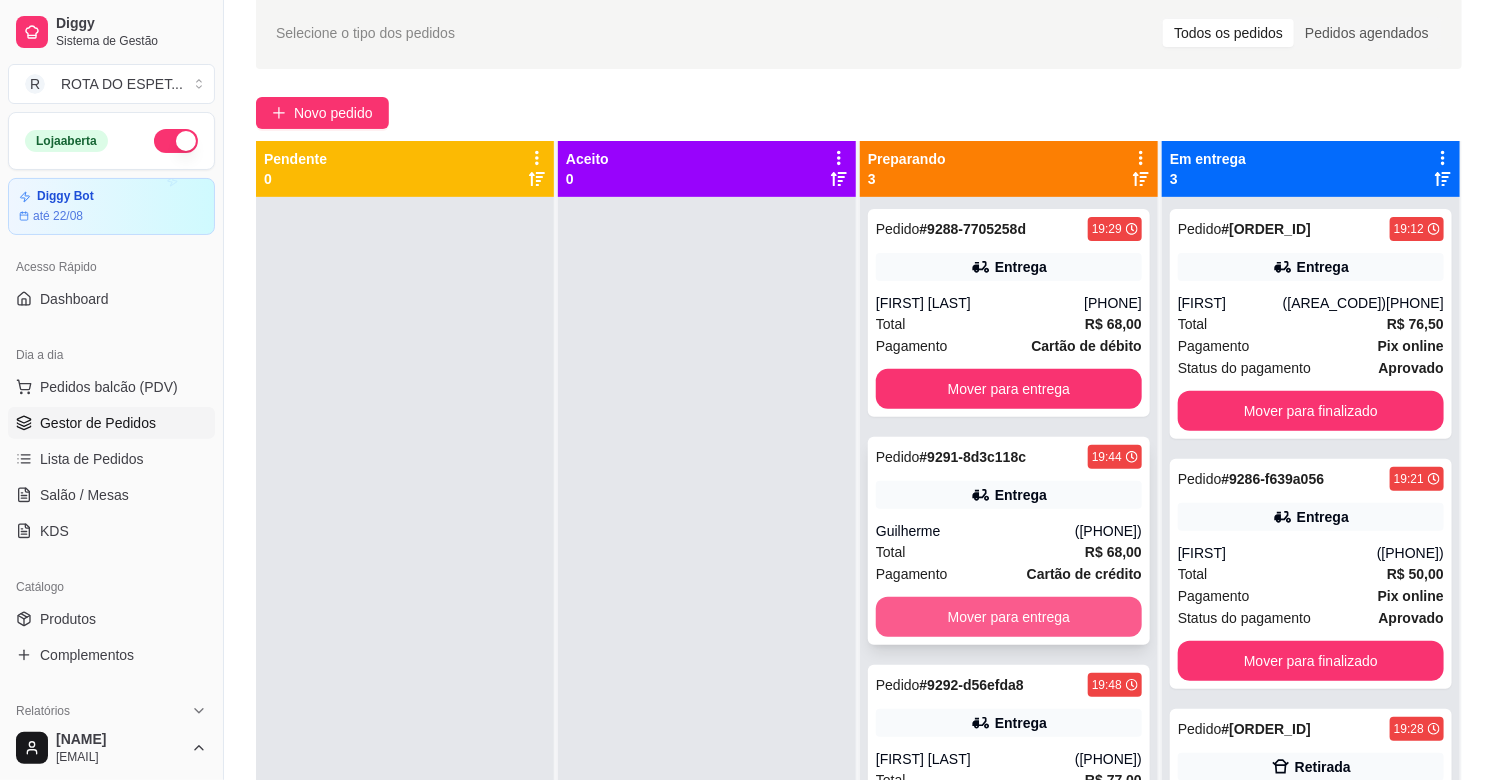 scroll, scrollTop: 55, scrollLeft: 0, axis: vertical 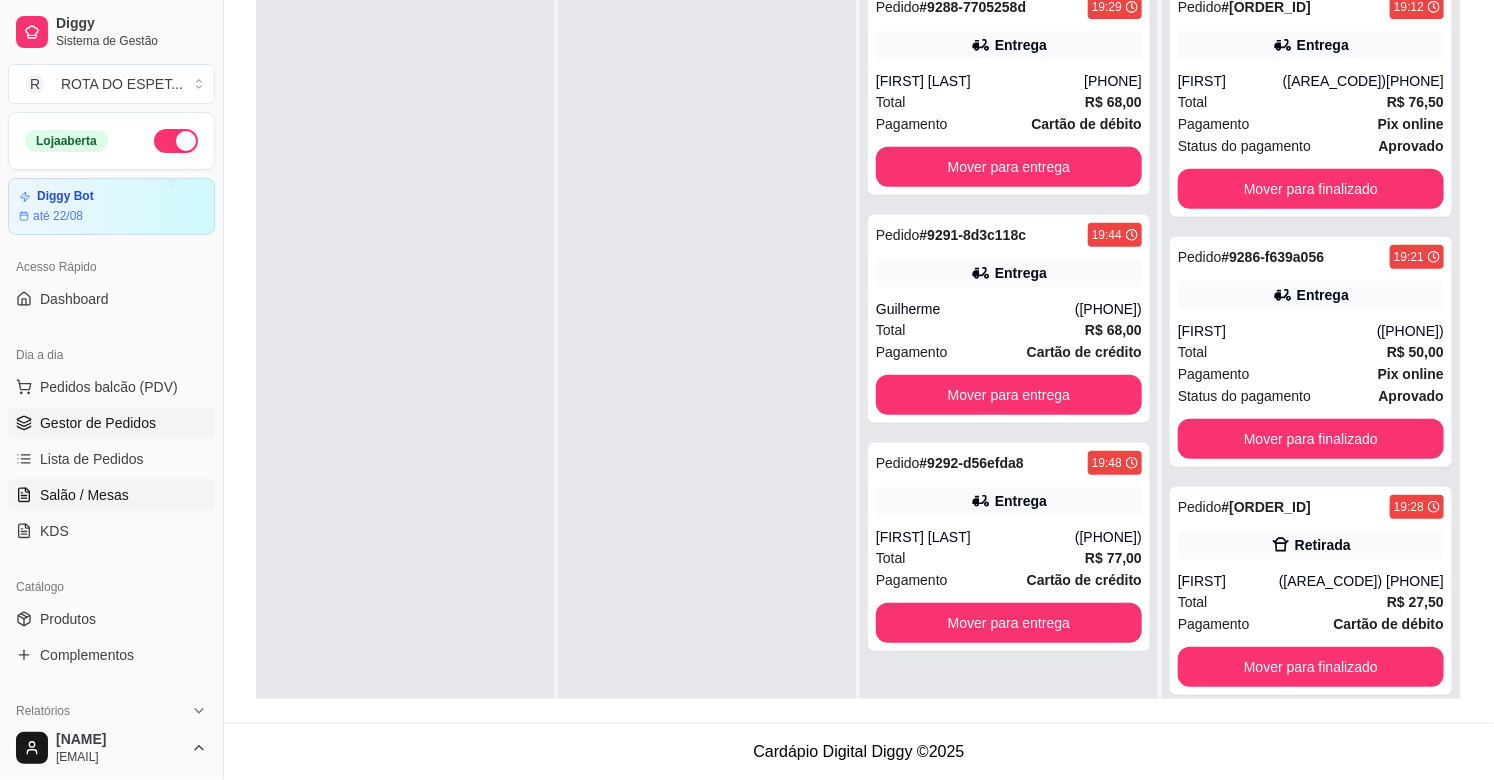 click on "Salão / Mesas" at bounding box center (111, 495) 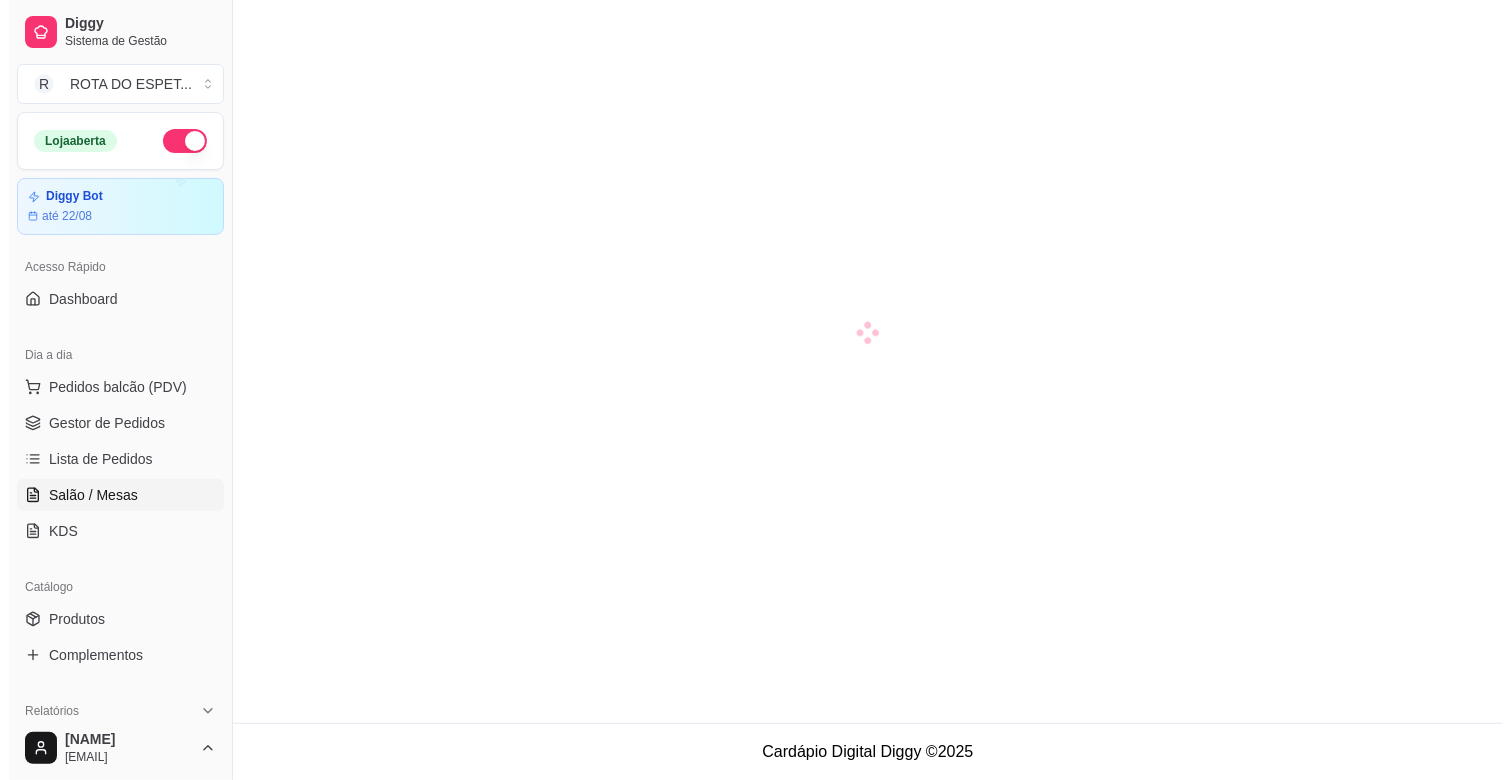 scroll, scrollTop: 0, scrollLeft: 0, axis: both 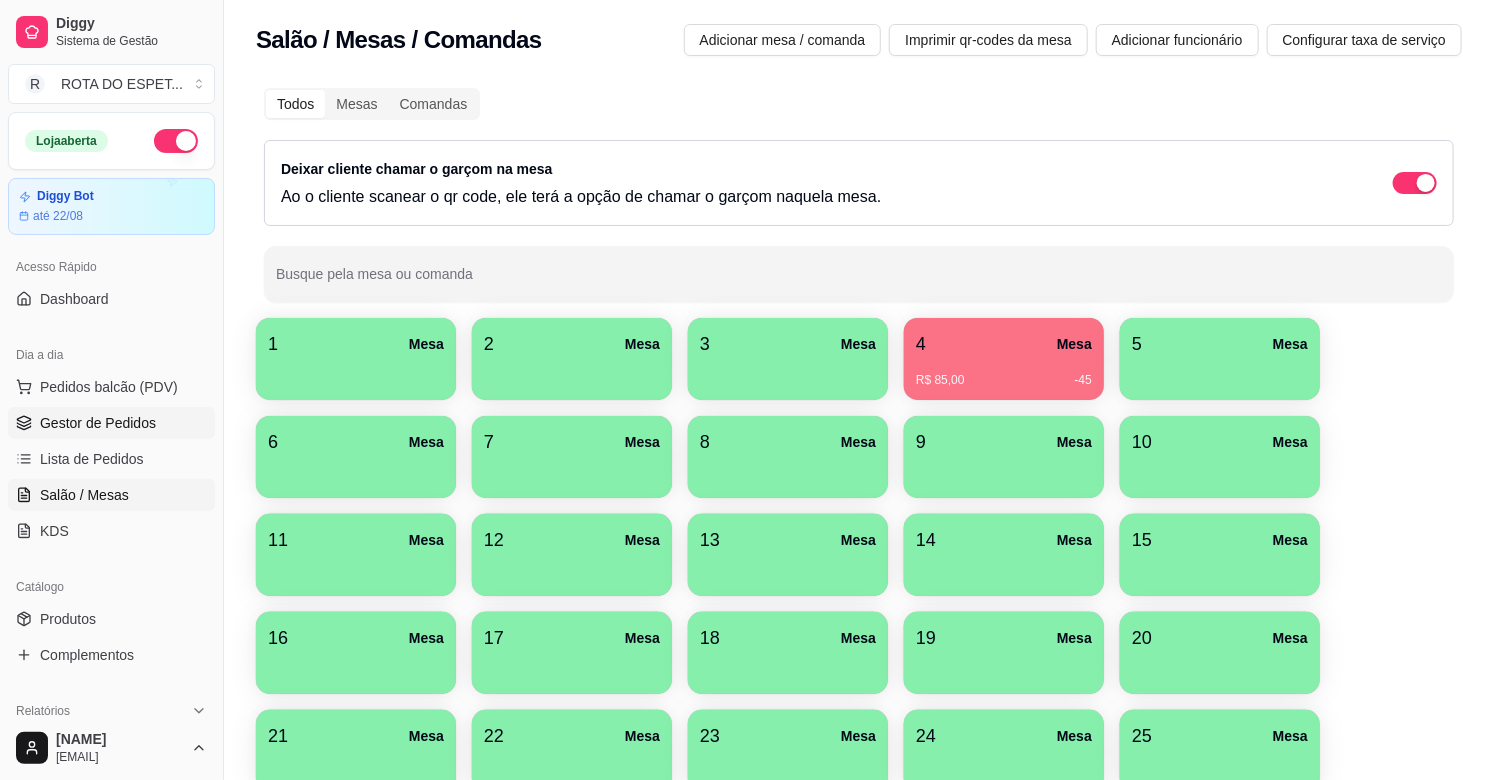 click on "Gestor de Pedidos" at bounding box center [111, 423] 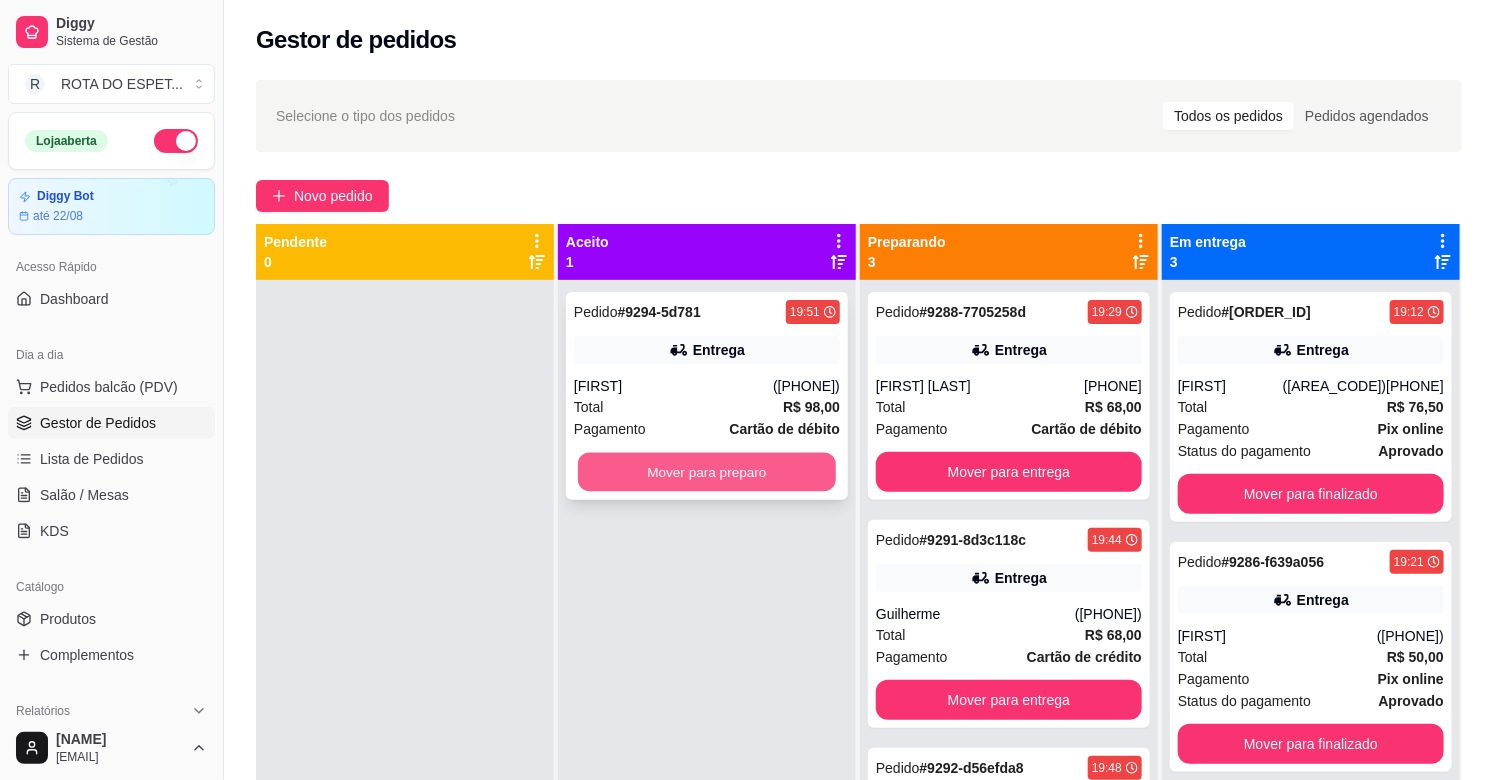 click on "Mover para preparo" at bounding box center (707, 472) 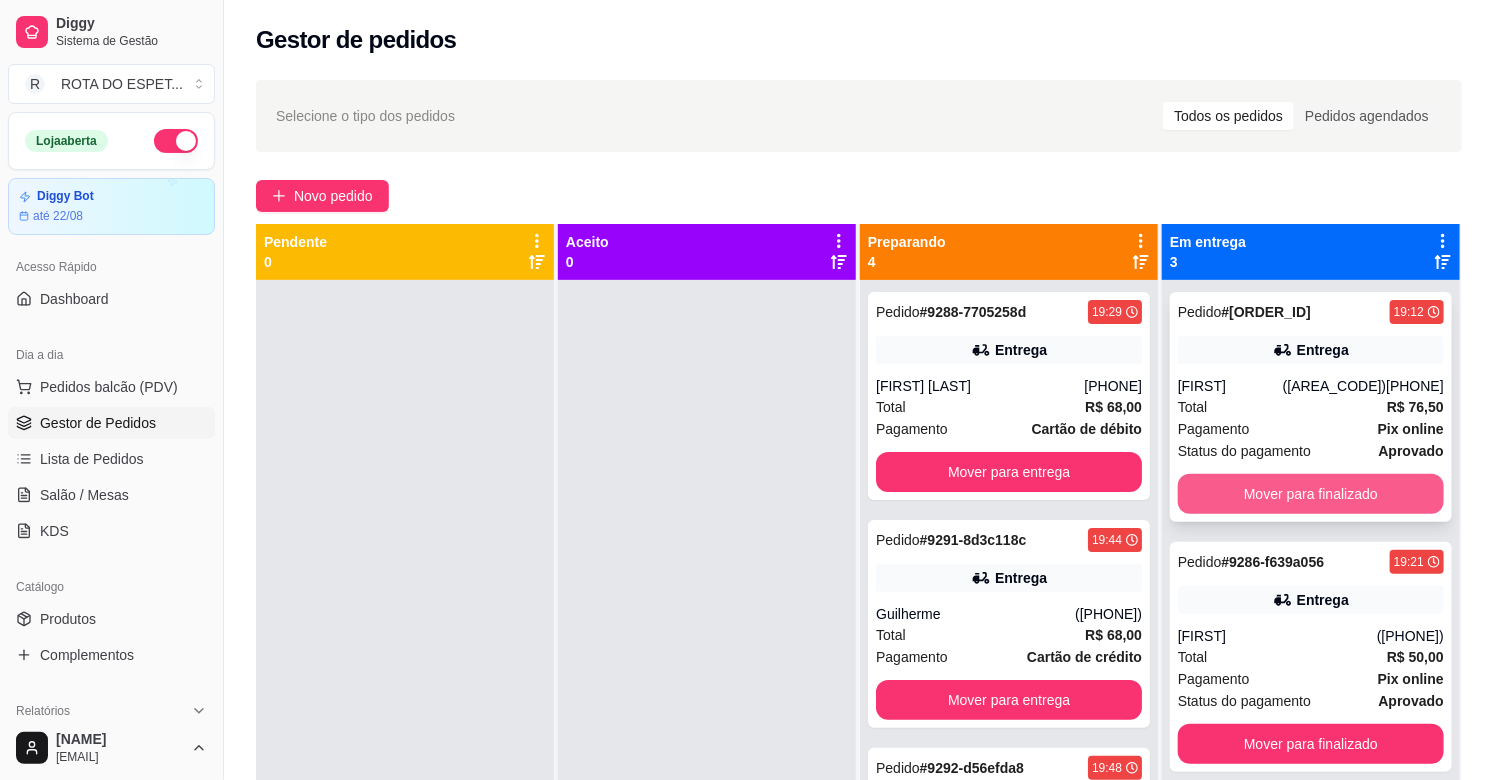 click on "Mover para finalizado" at bounding box center [1311, 494] 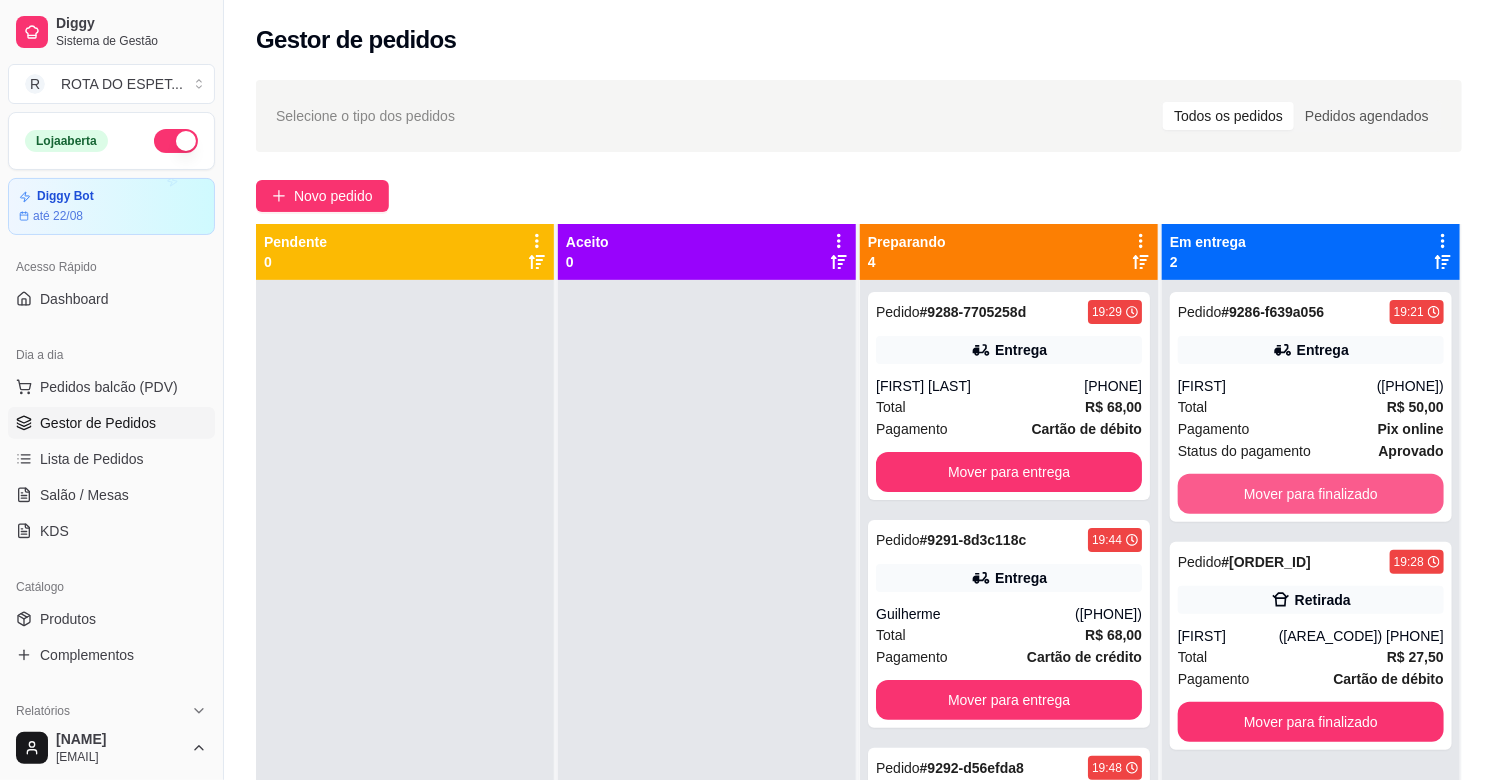 click on "Mover para finalizado" at bounding box center [1311, 494] 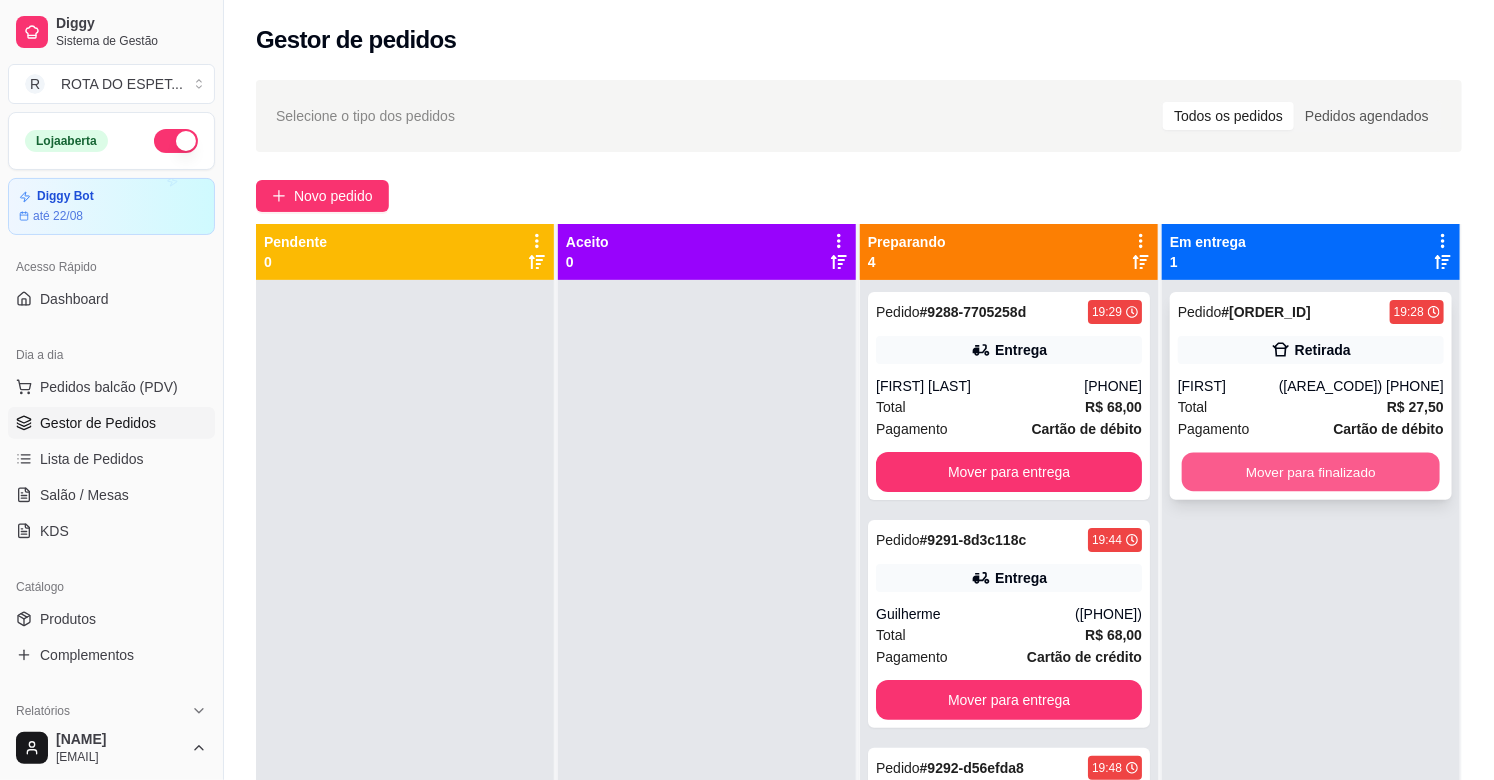 click on "Mover para finalizado" at bounding box center [1311, 472] 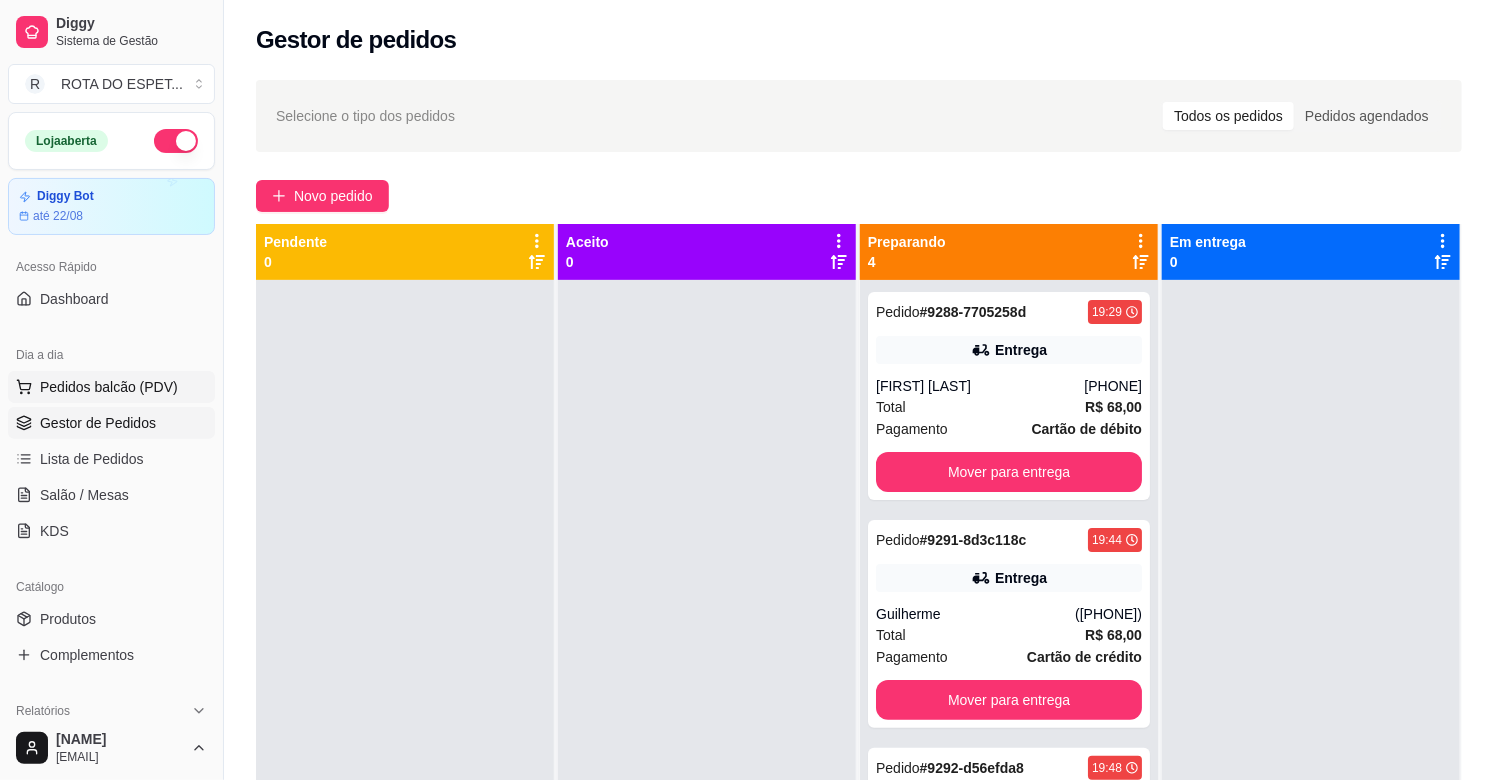 click on "Pedidos balcão (PDV)" at bounding box center (109, 387) 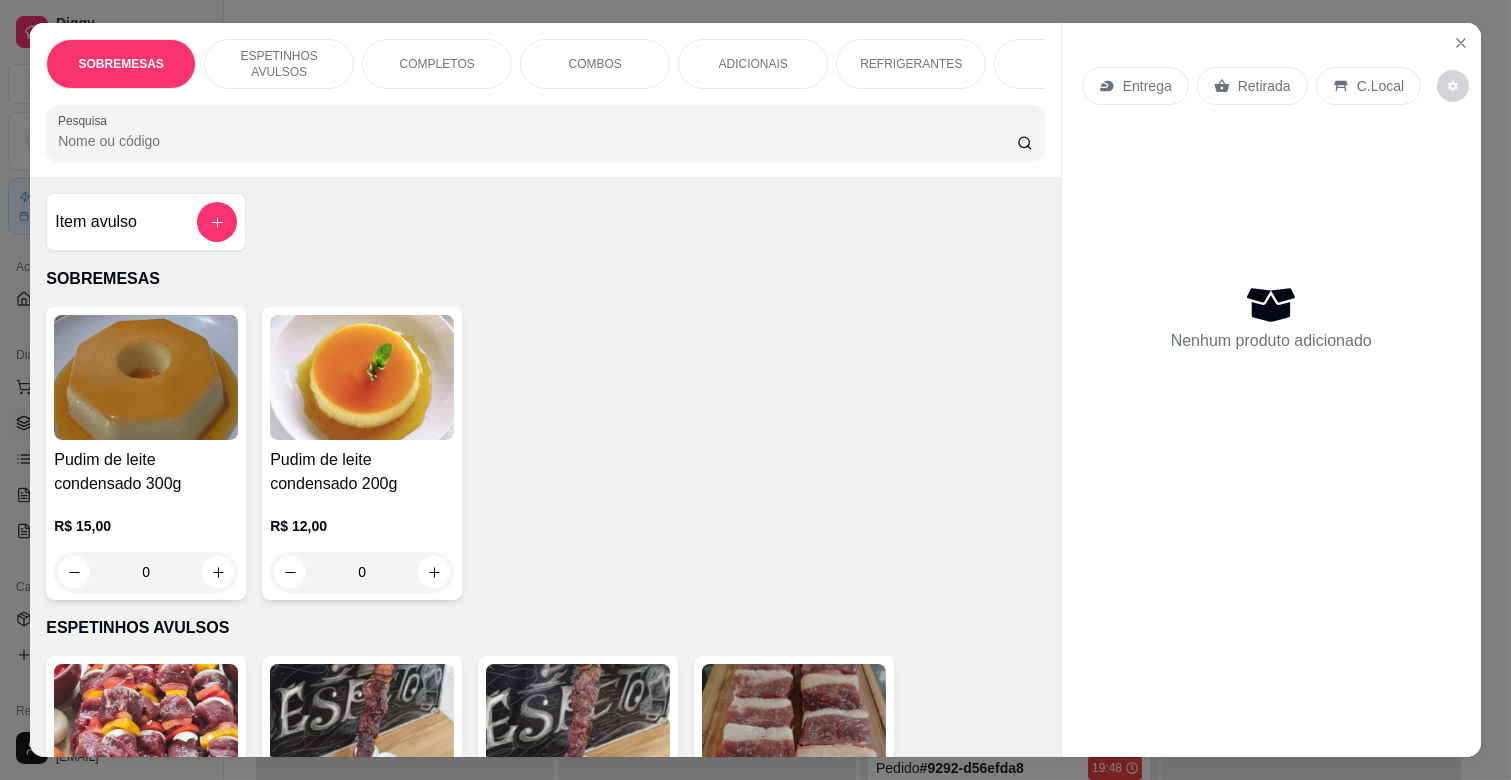 click on "ESPETINHOS AVULSOS" at bounding box center [279, 64] 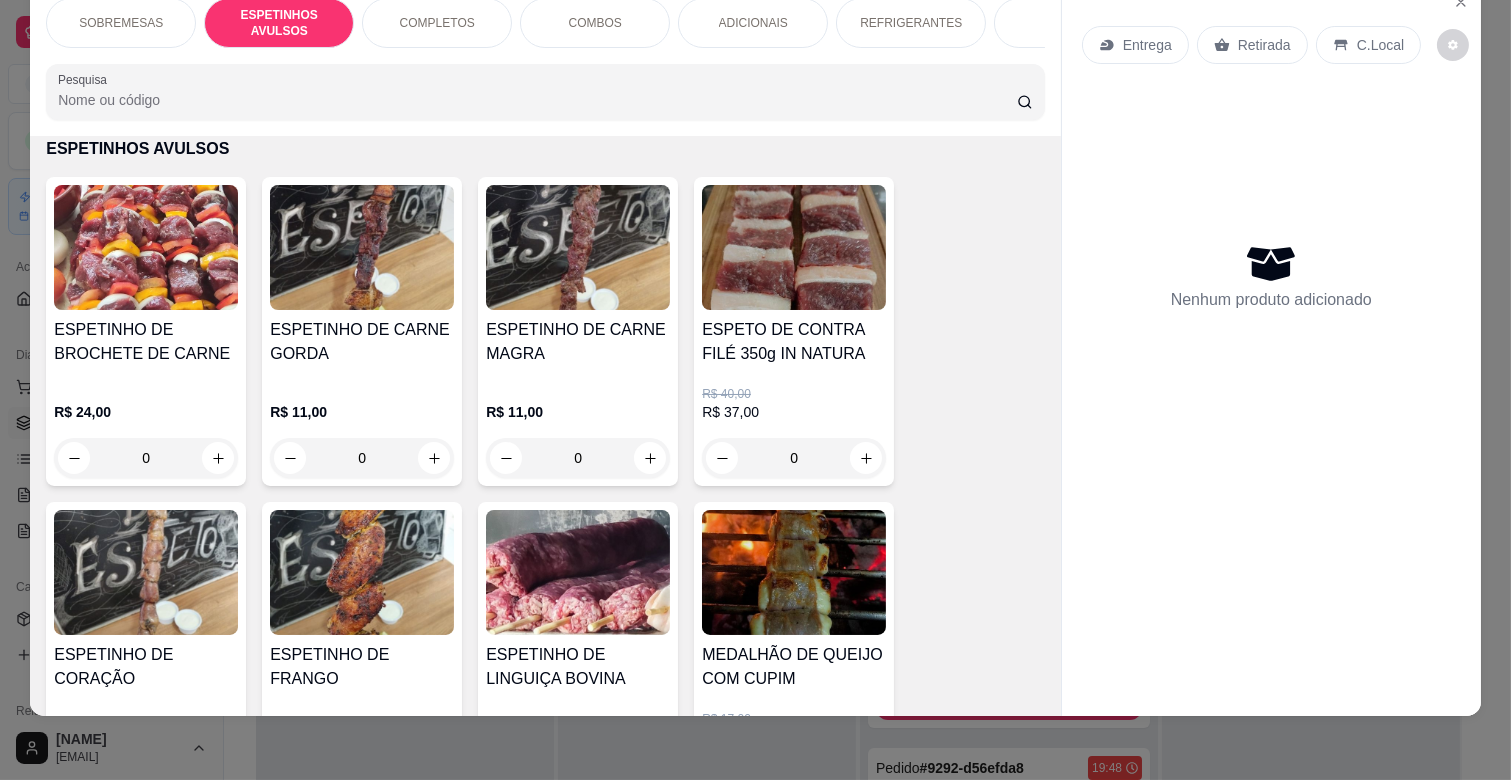 scroll, scrollTop: 550, scrollLeft: 0, axis: vertical 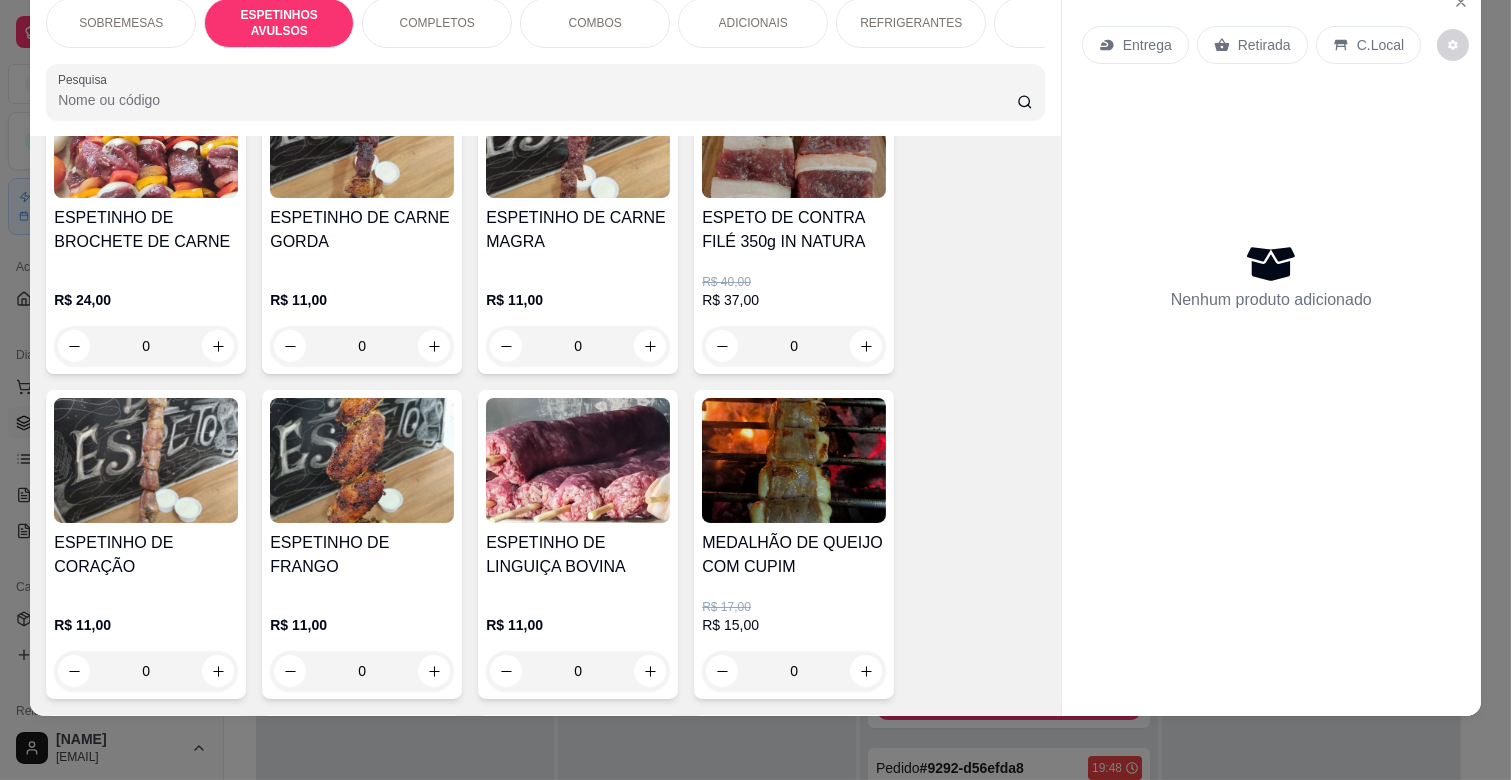 click at bounding box center (362, 460) 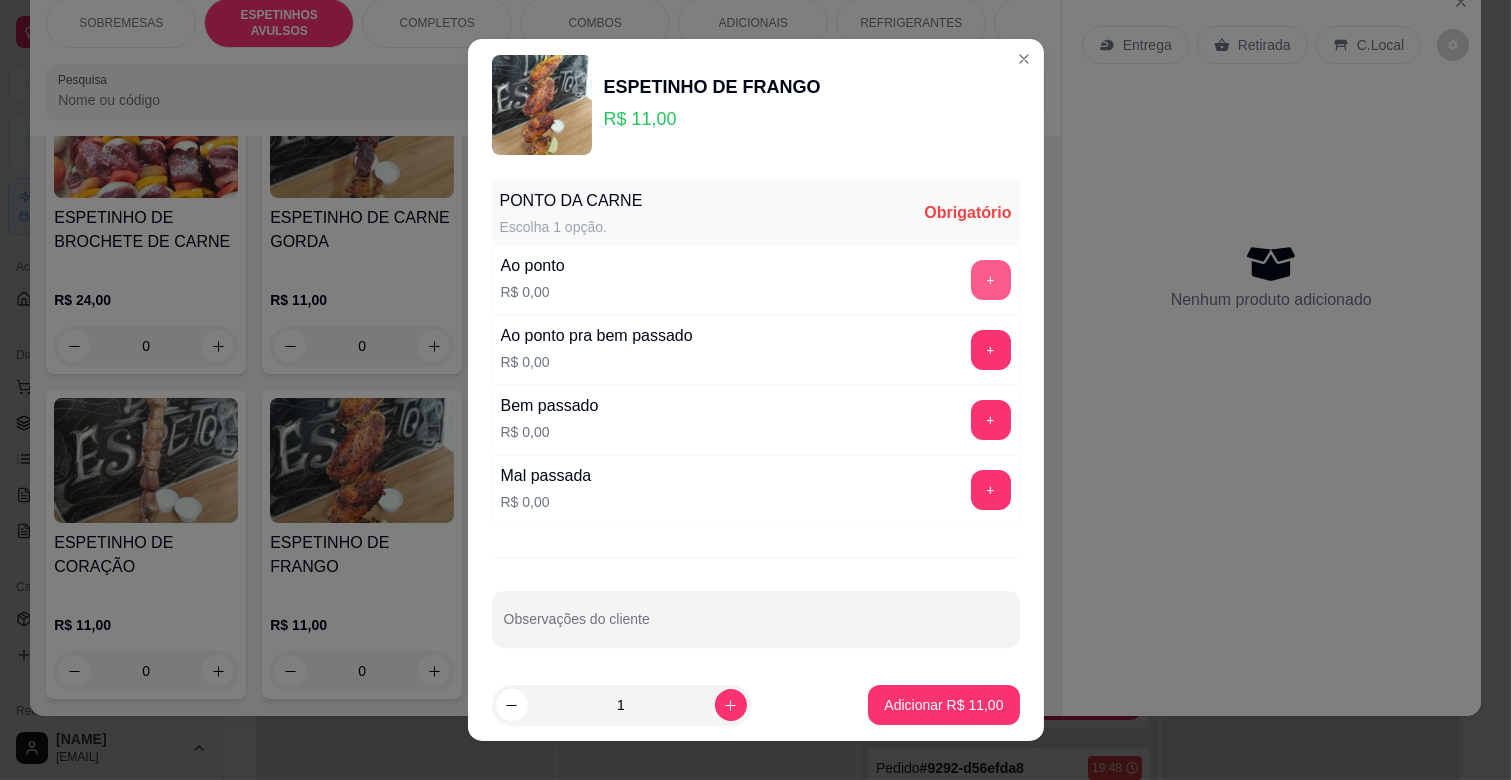 click on "+" at bounding box center (991, 280) 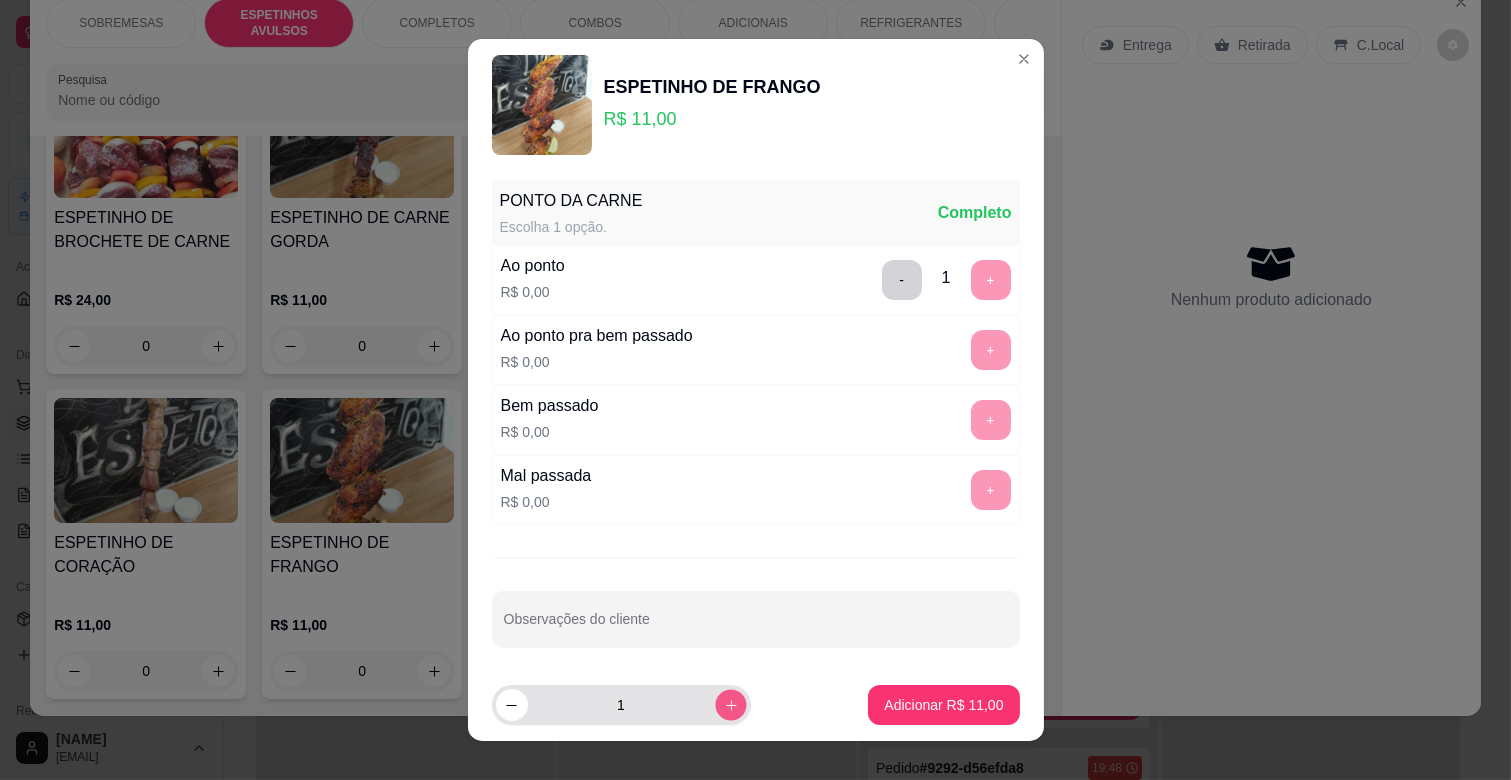 click 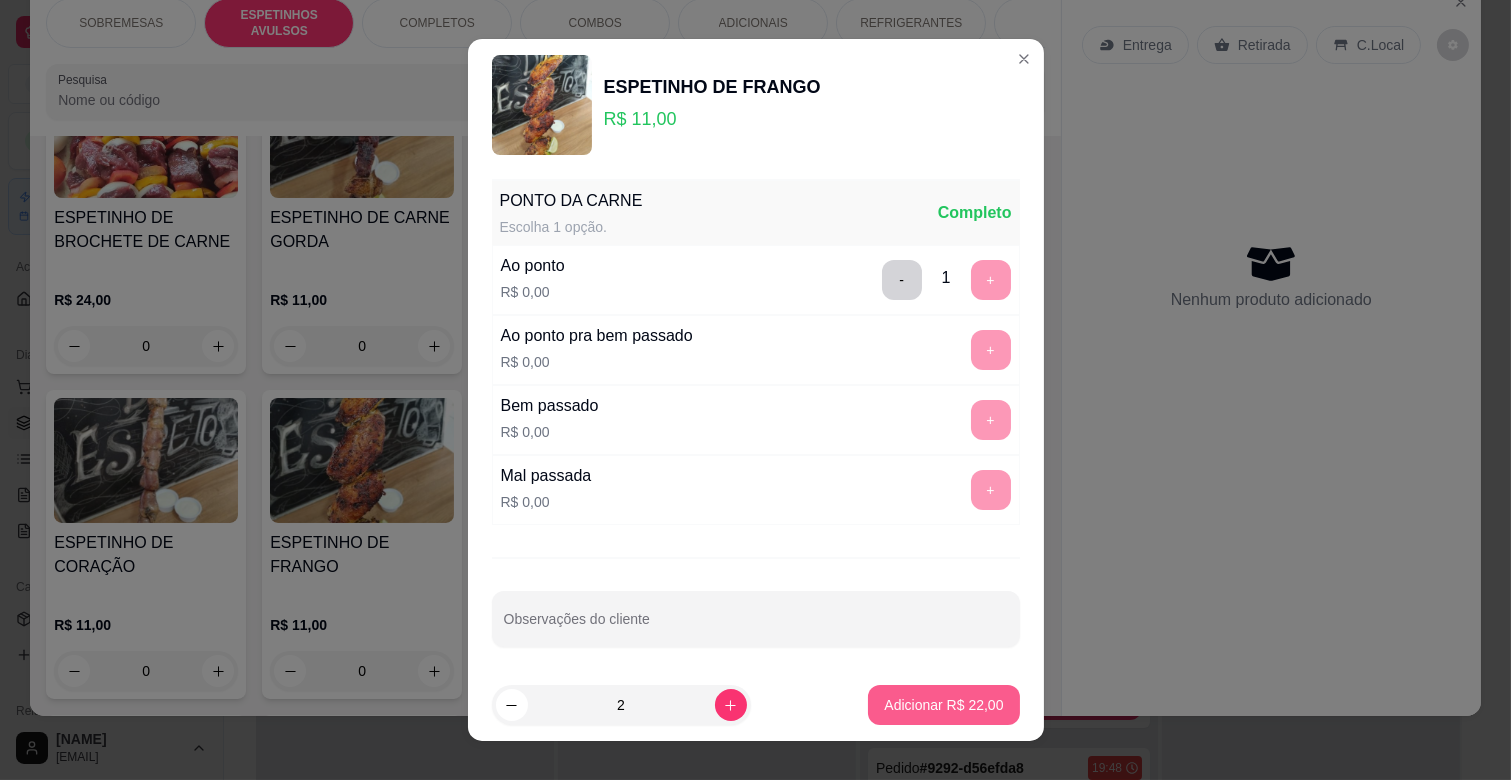 click on "Adicionar   R$ 22,00" at bounding box center [943, 705] 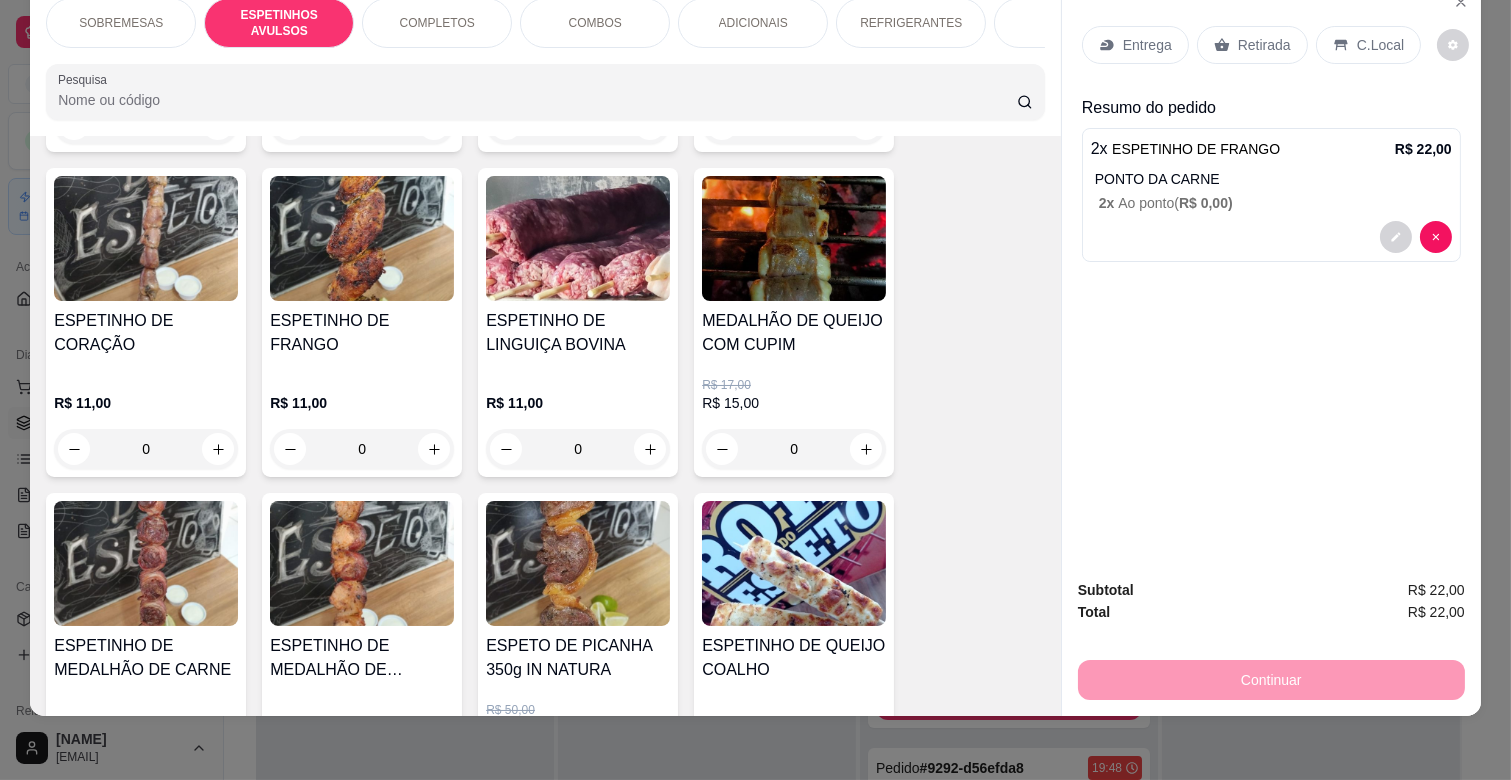 scroll, scrollTop: 883, scrollLeft: 0, axis: vertical 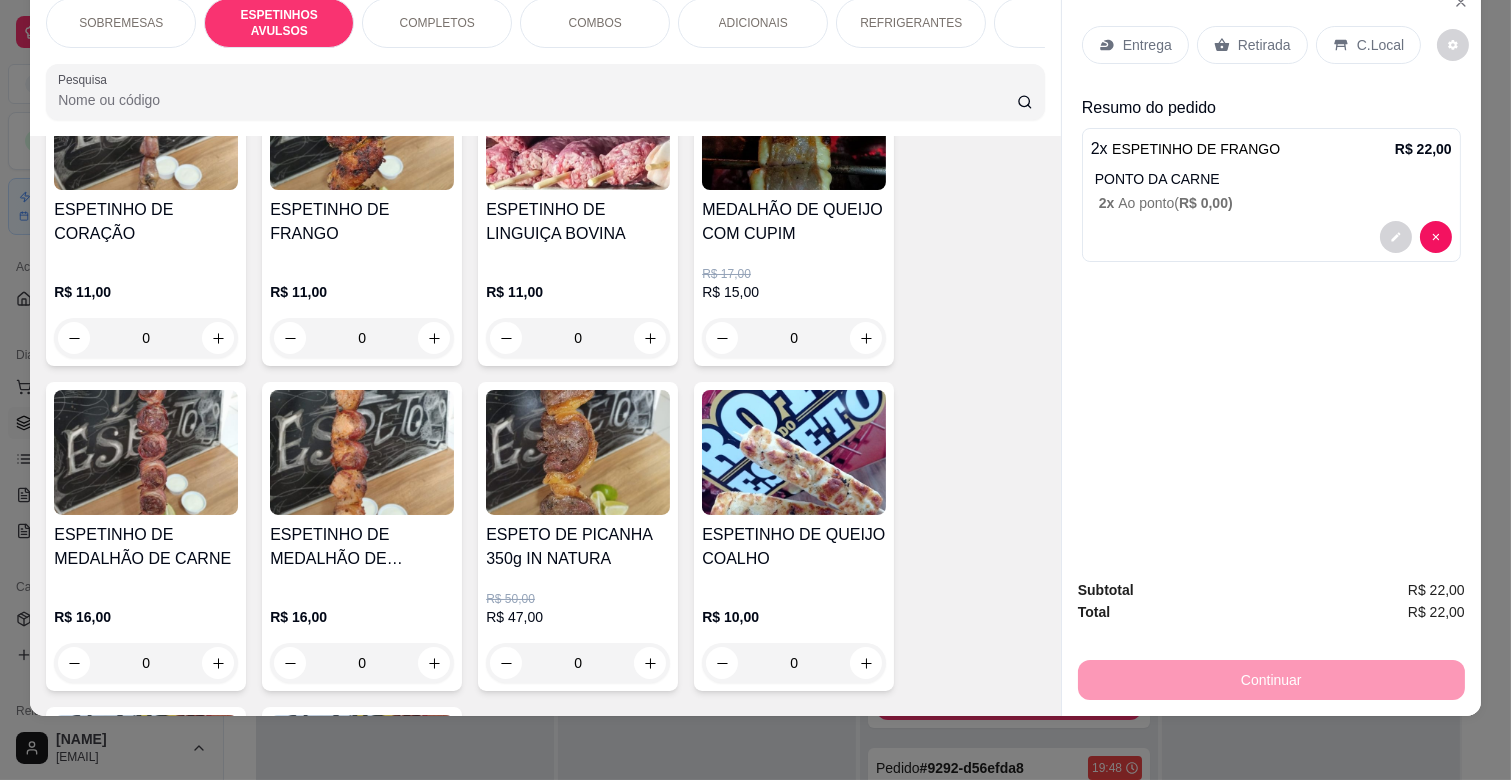 click at bounding box center [794, 452] 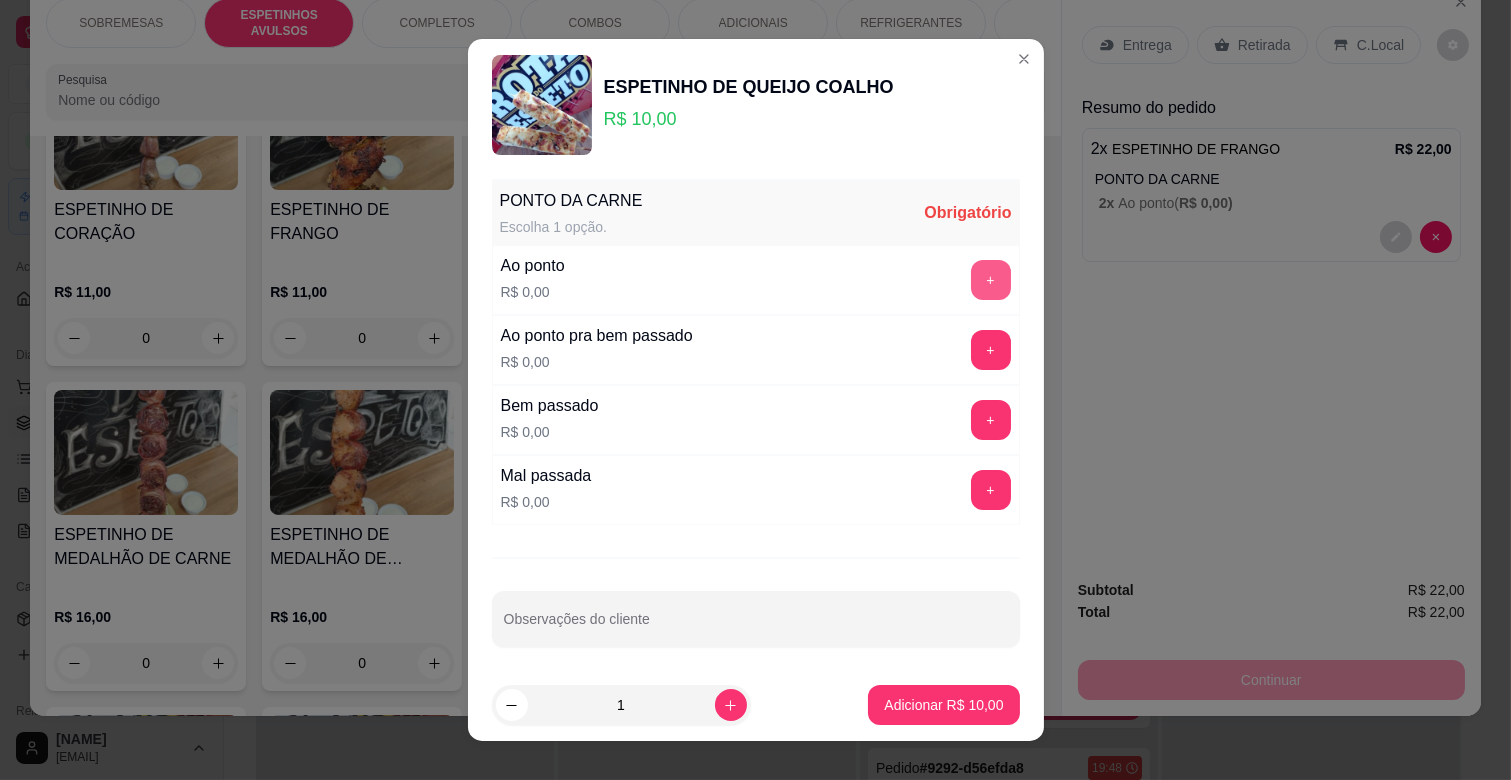 click on "+" at bounding box center (991, 280) 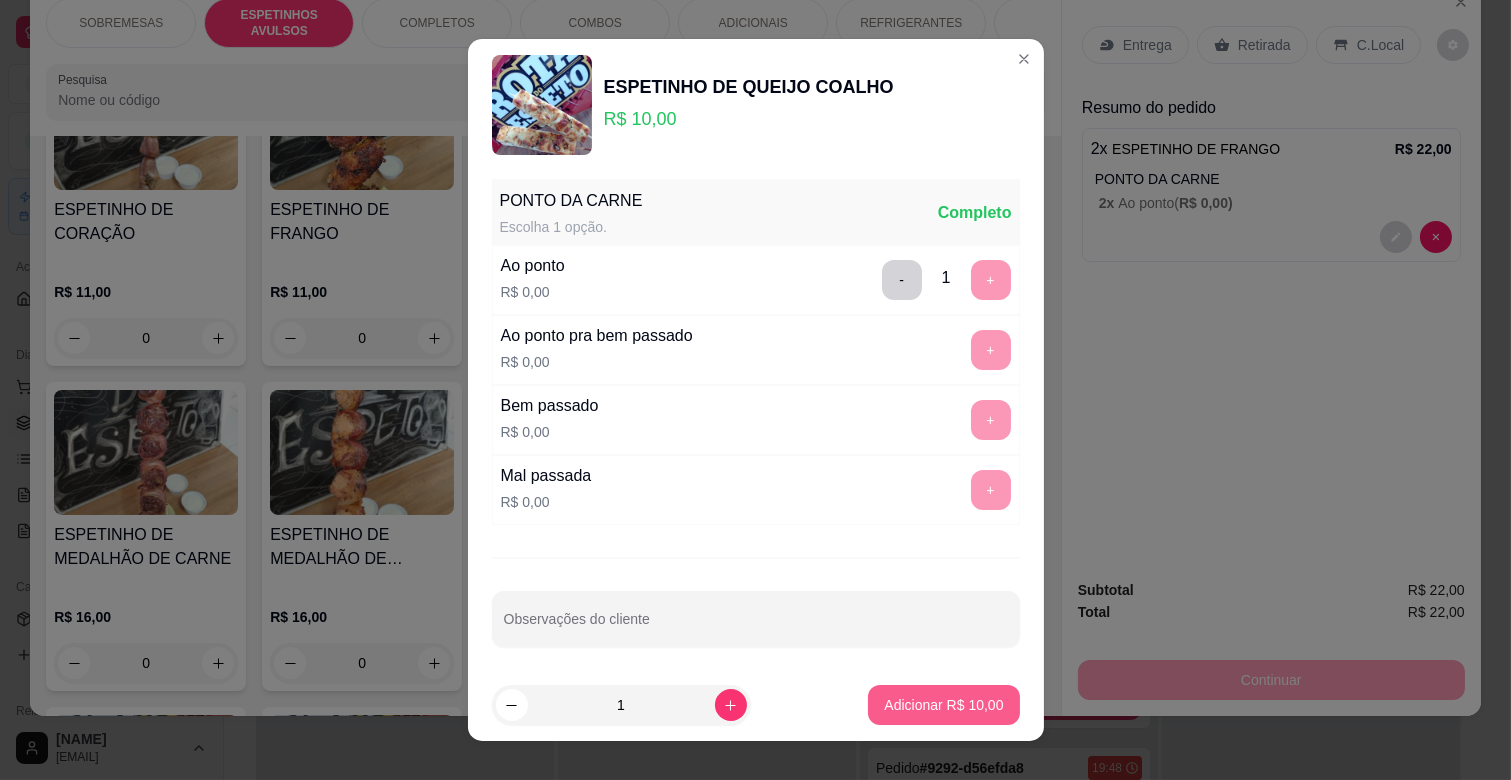 click on "Adicionar   R$ 10,00" at bounding box center [943, 705] 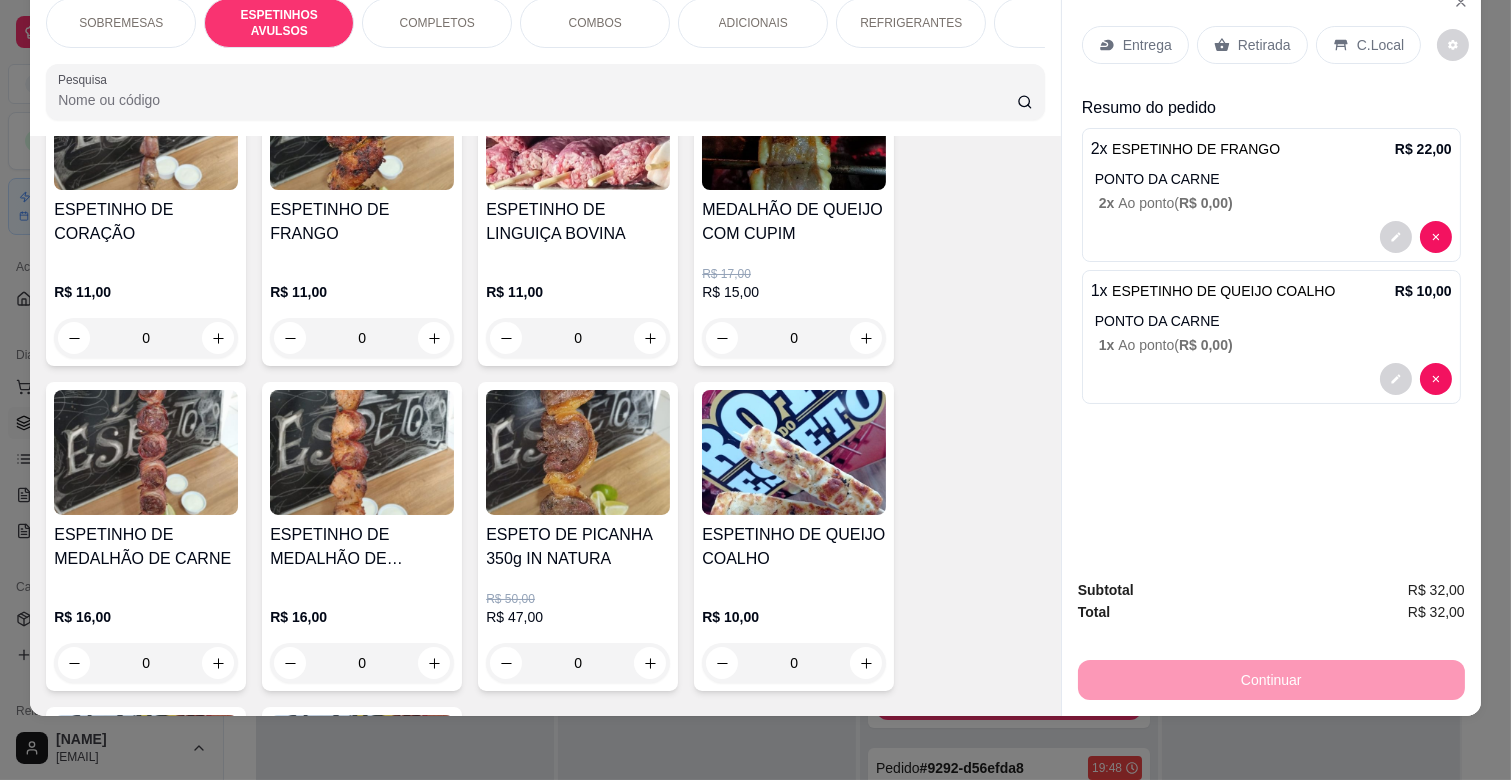 click on "ADICIONAIS" at bounding box center [753, 23] 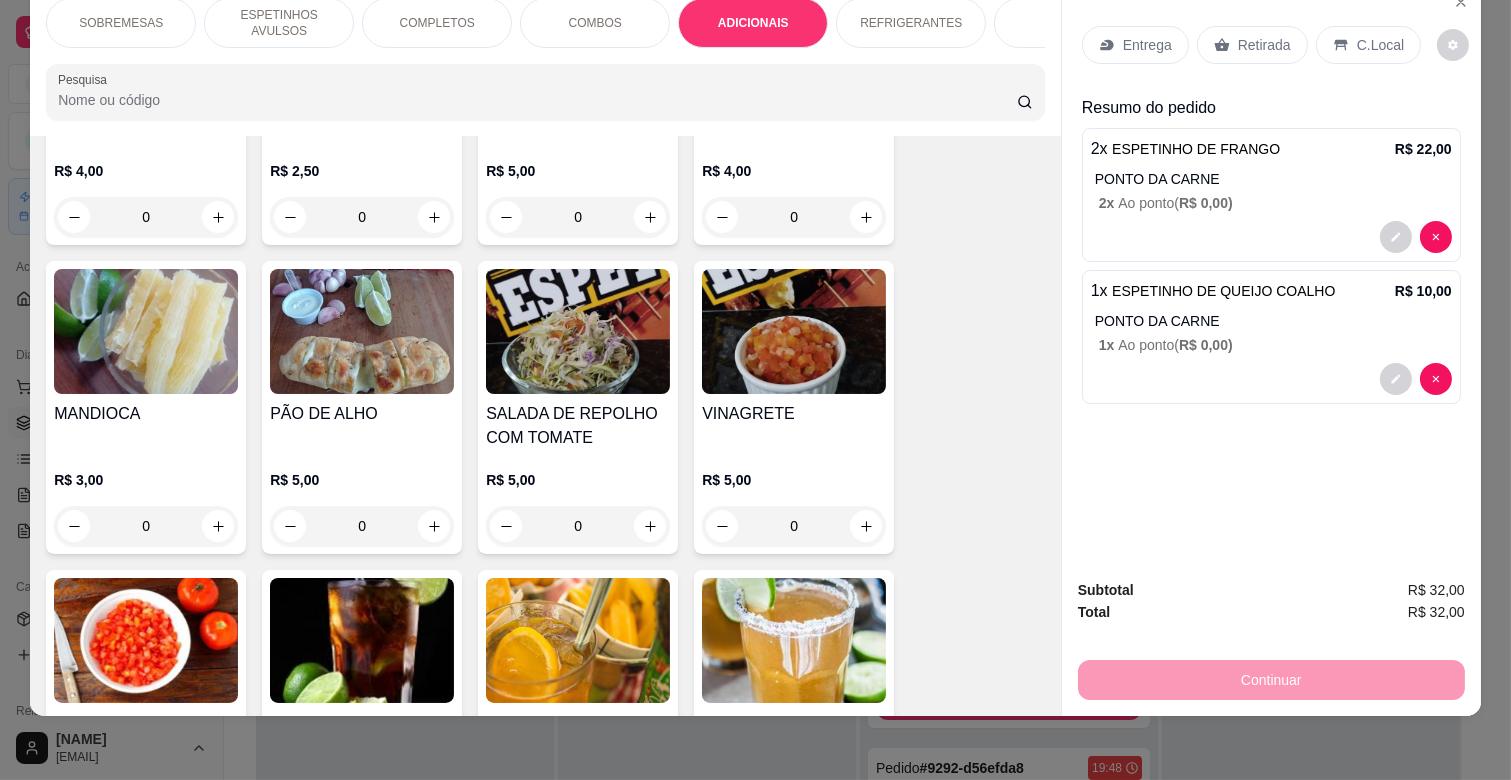 scroll, scrollTop: 3316, scrollLeft: 0, axis: vertical 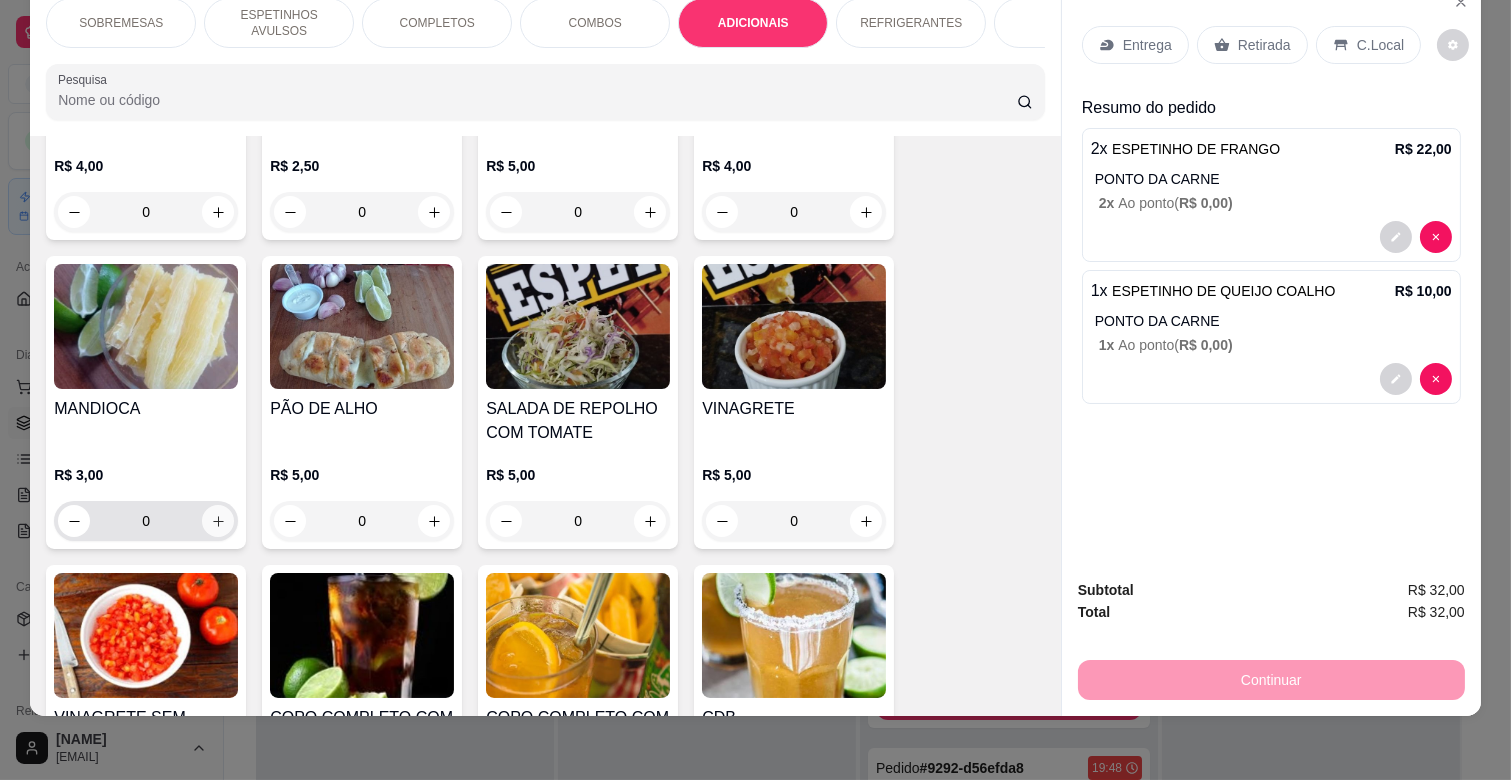 click 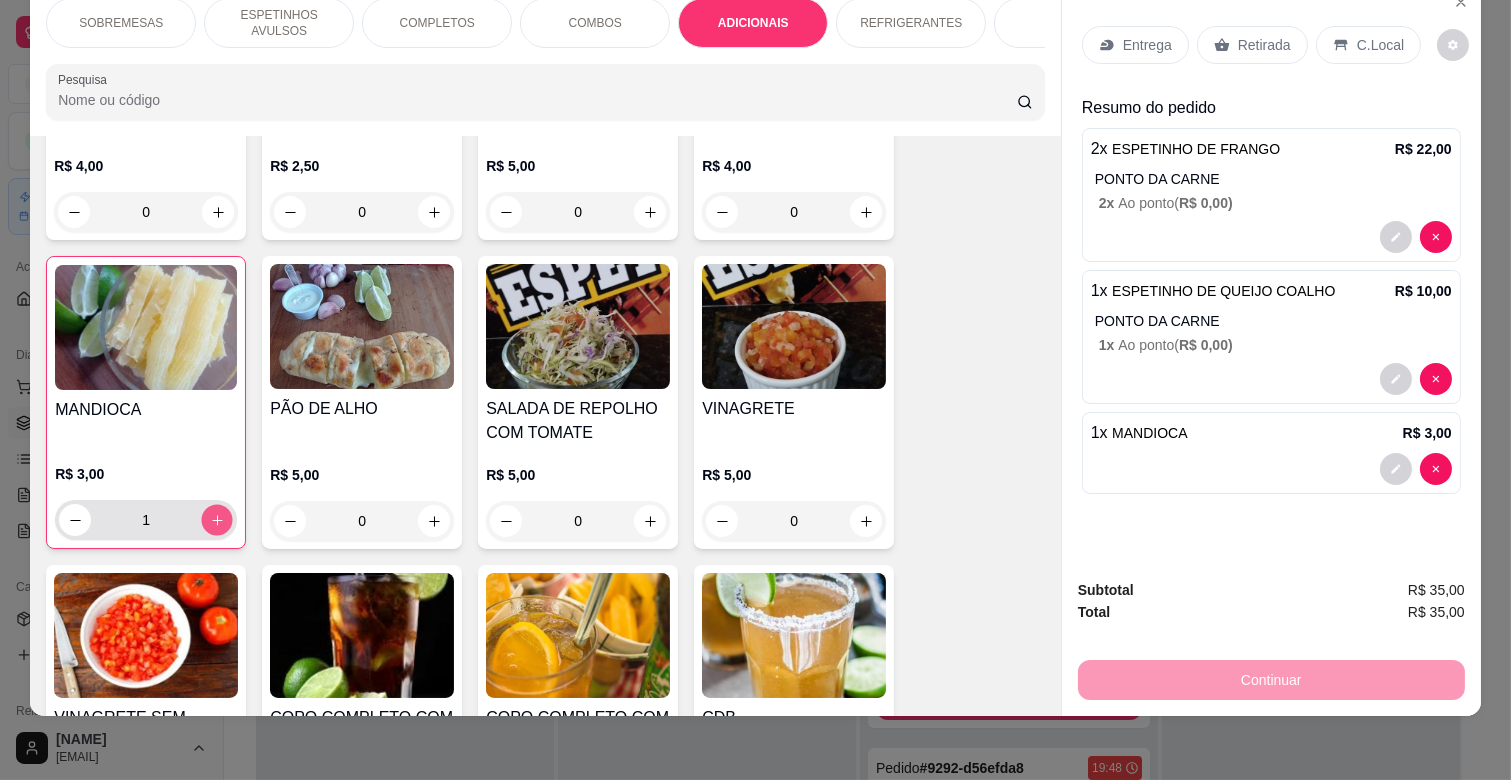 click 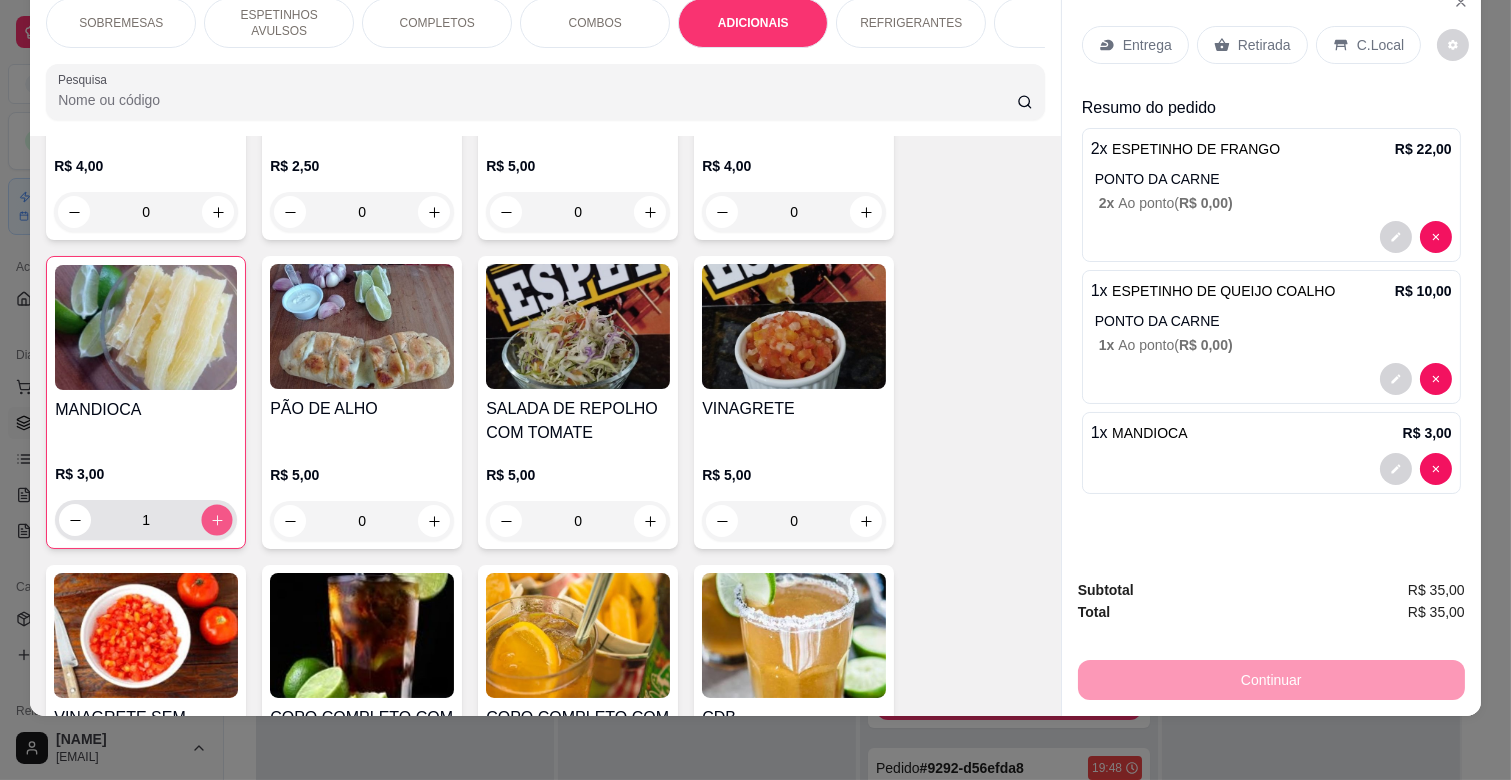 type on "2" 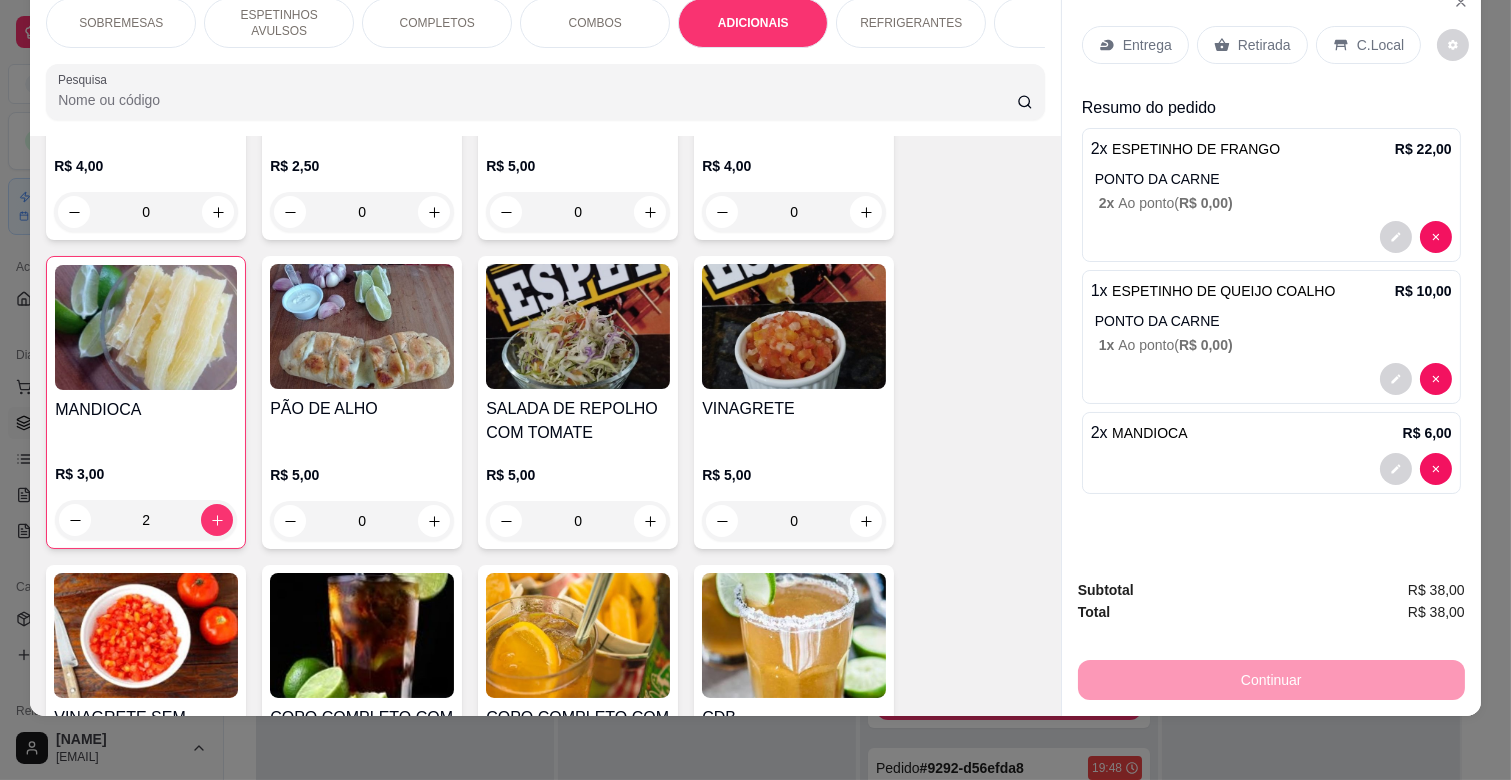 click on "Entrega" at bounding box center [1147, 45] 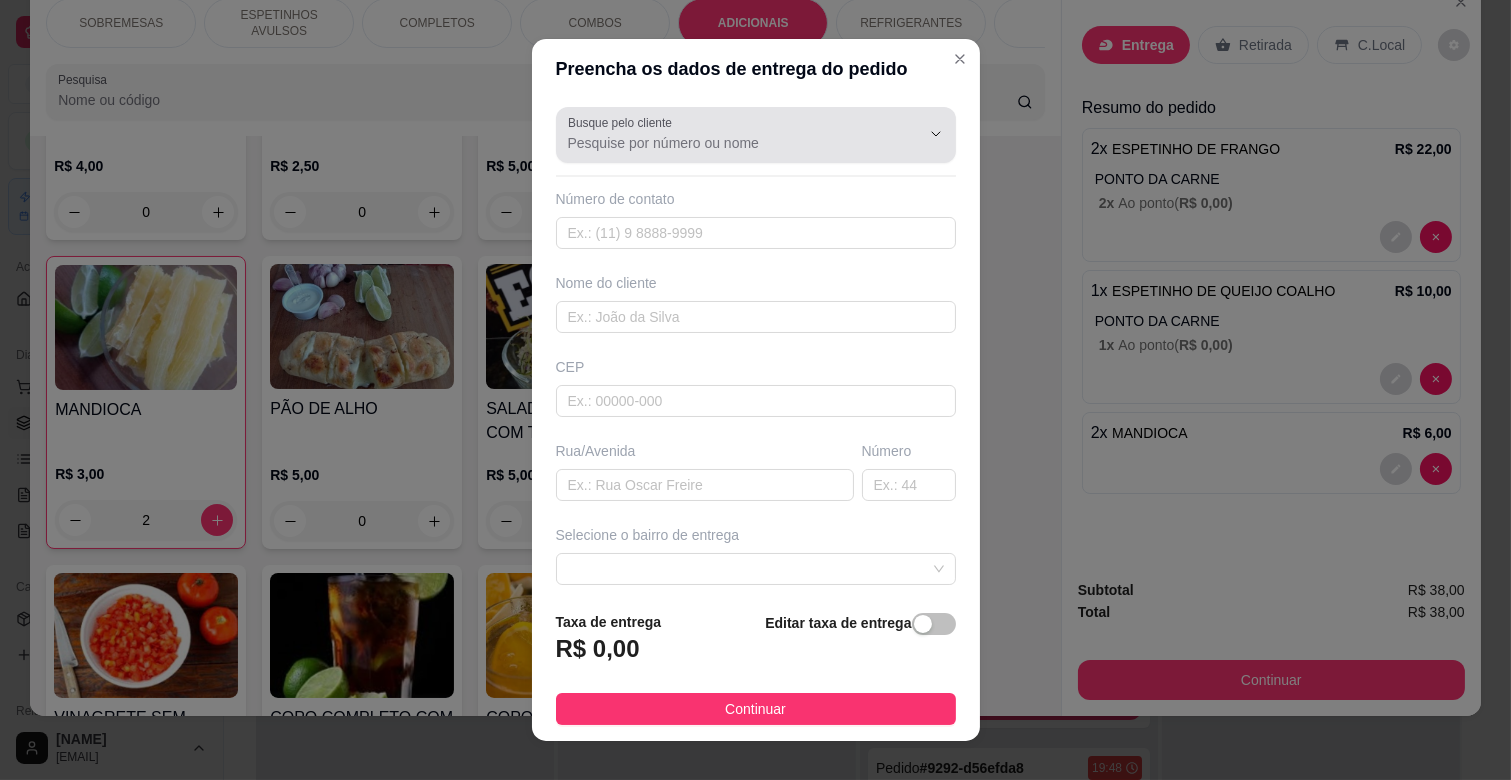 click on "Busque pelo cliente" at bounding box center [728, 143] 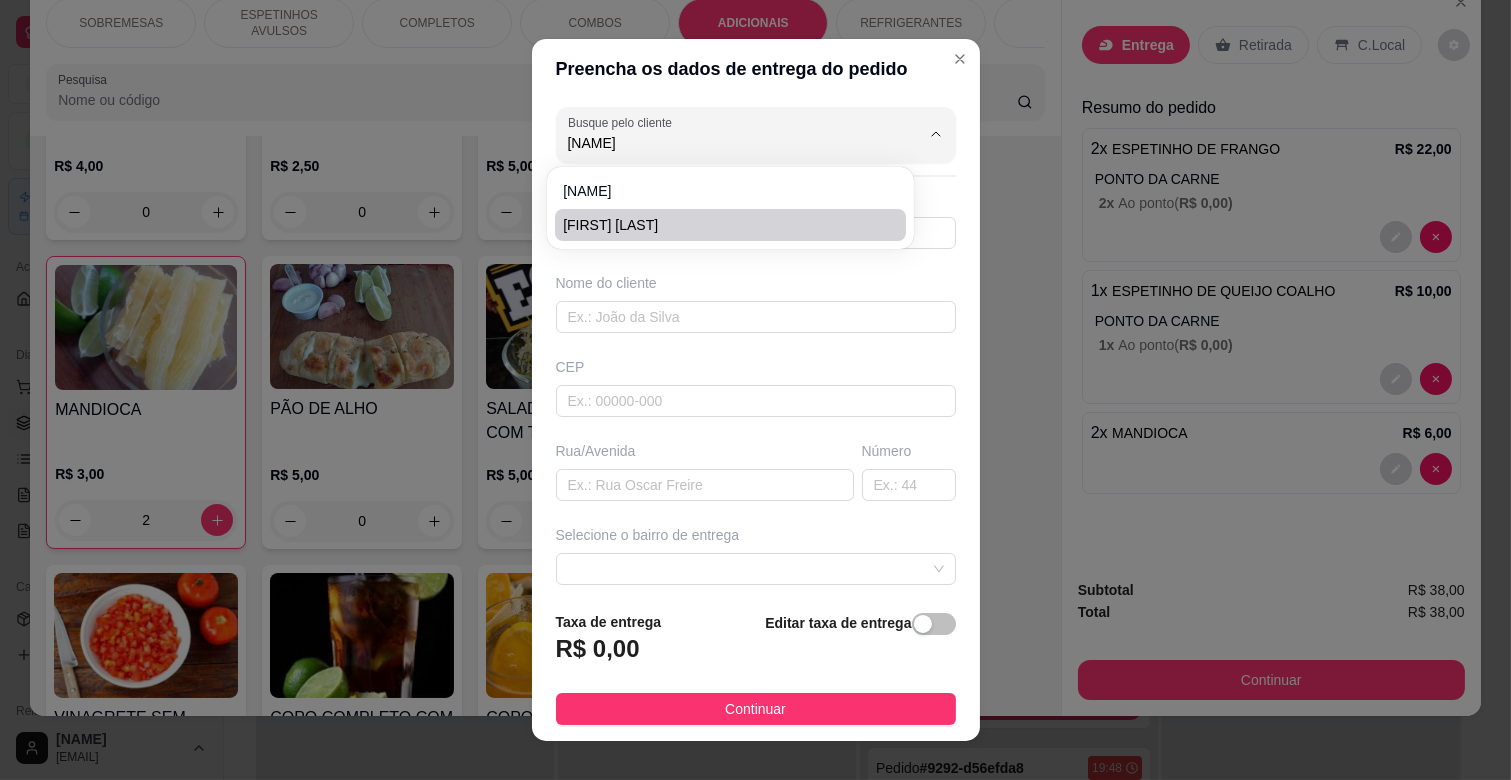 click on "[FIRST] [LAST]" at bounding box center [720, 225] 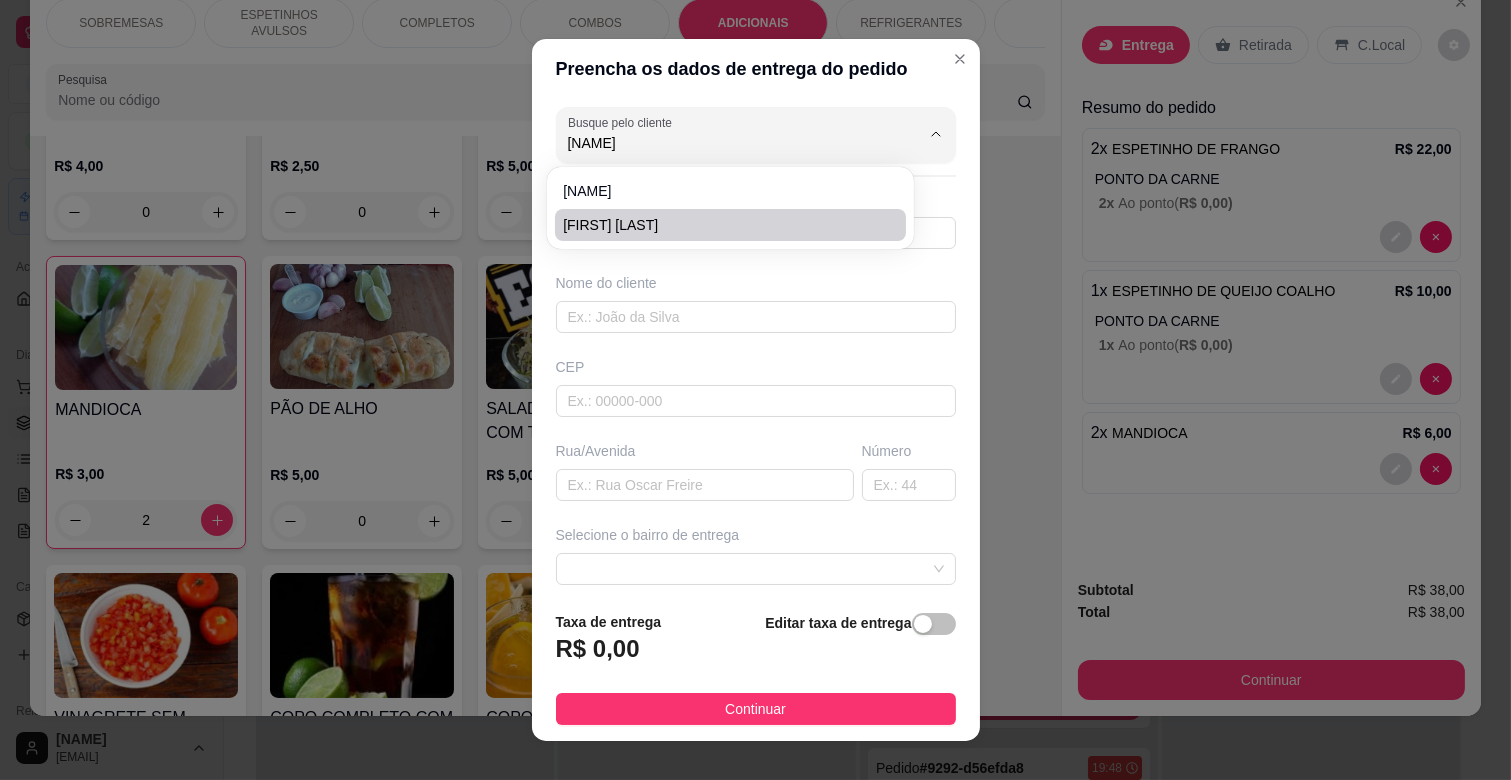 type on "[FIRST] [LAST]" 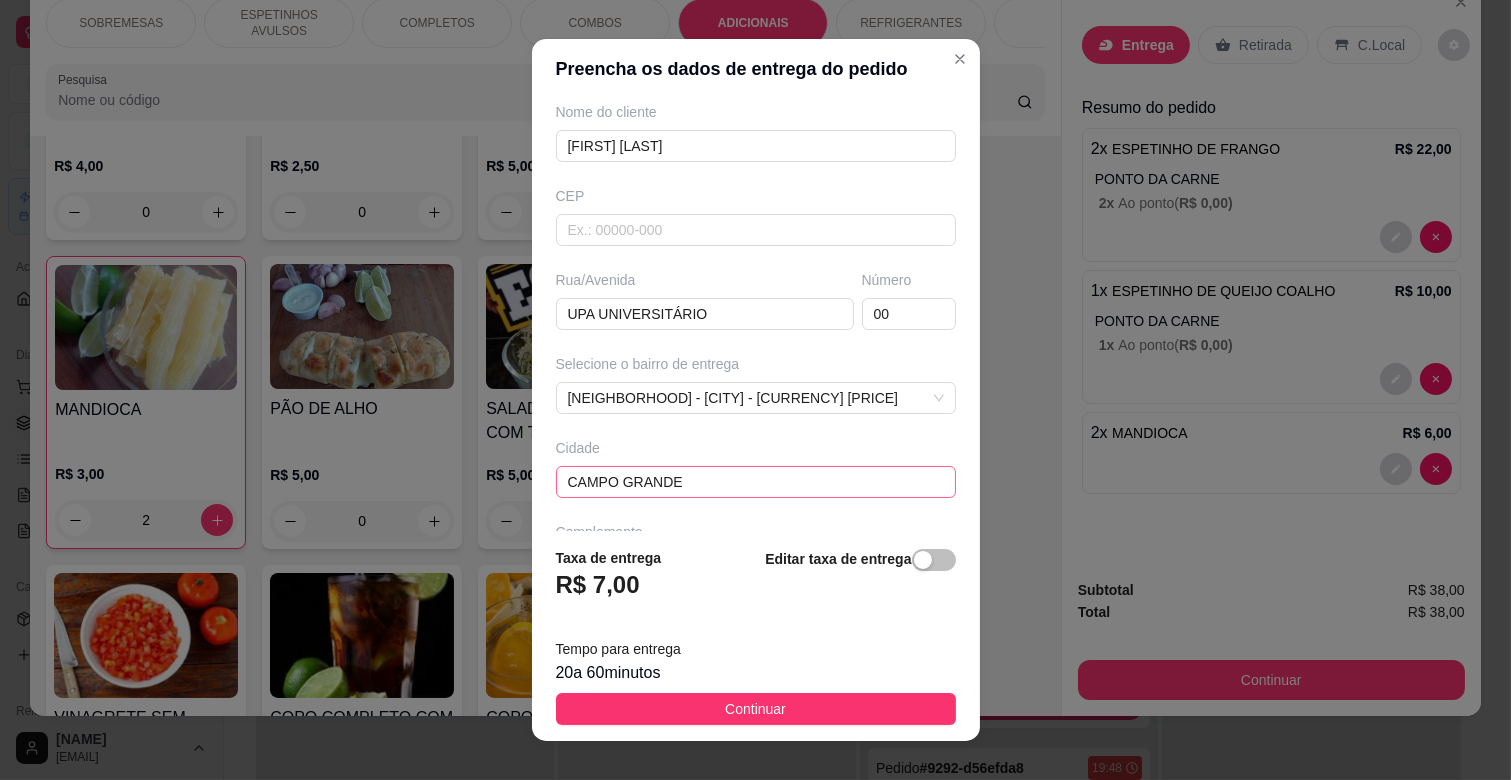 scroll, scrollTop: 132, scrollLeft: 0, axis: vertical 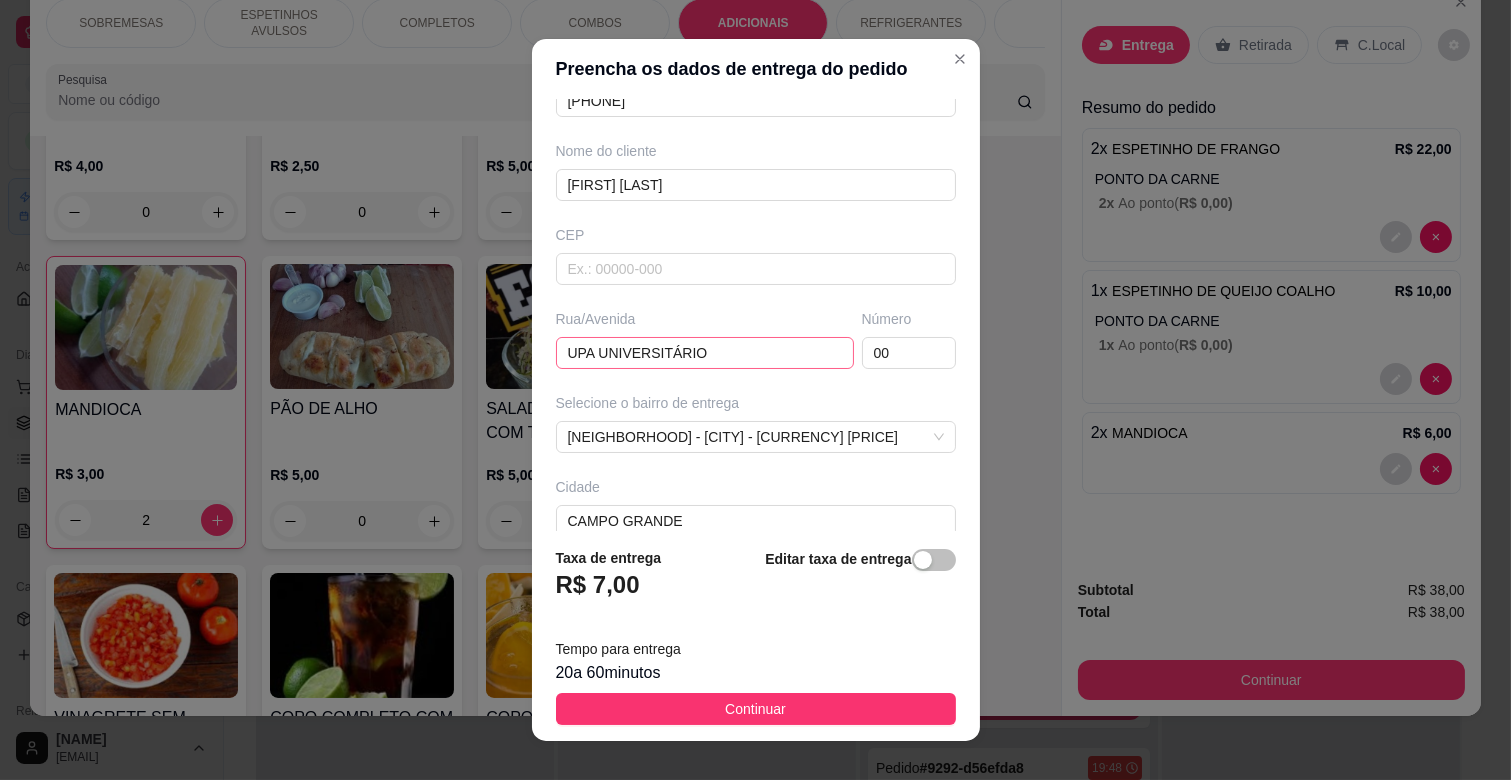 type on "[FIRST] [LAST]" 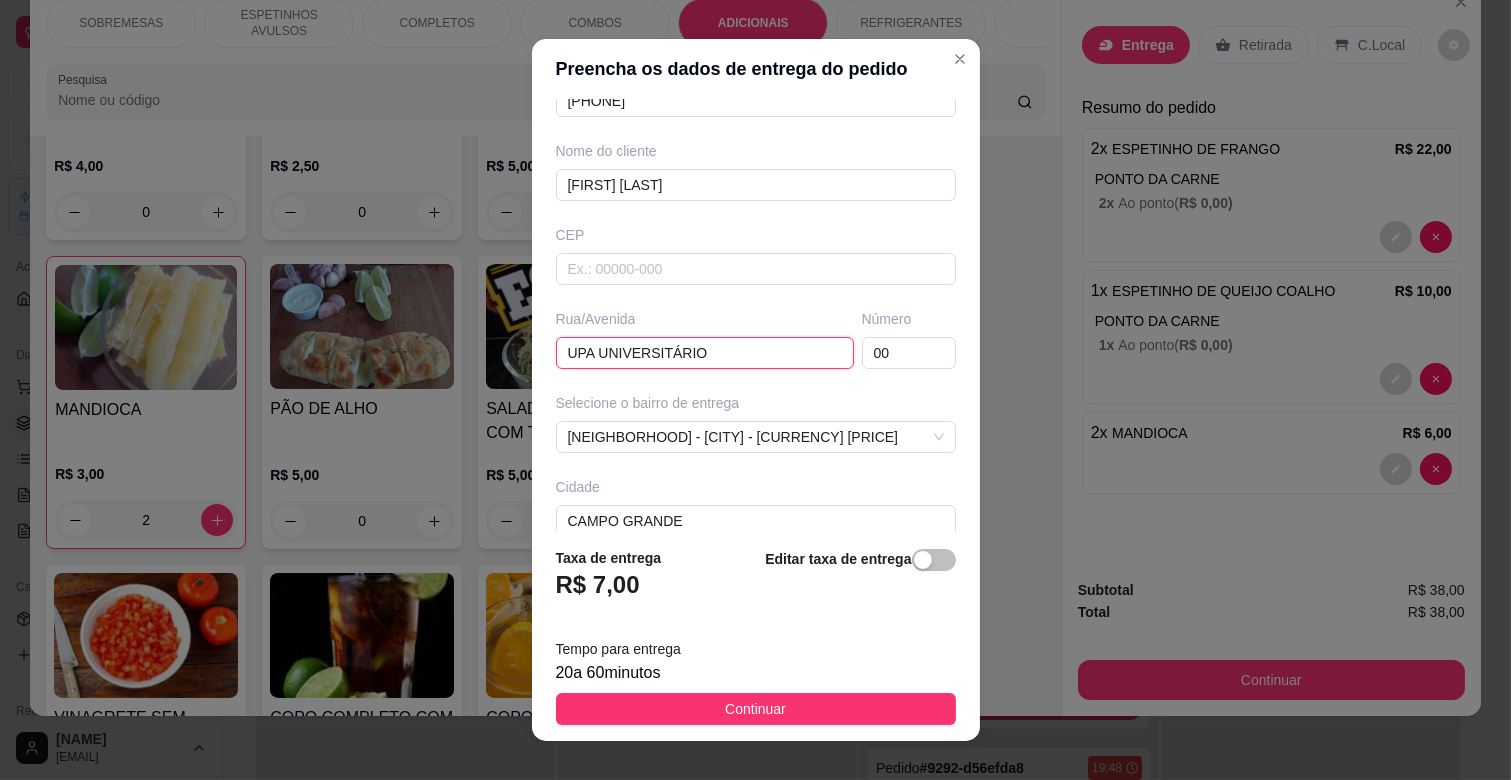 click on "UPA UNIVERSITÁRIO" at bounding box center [705, 353] 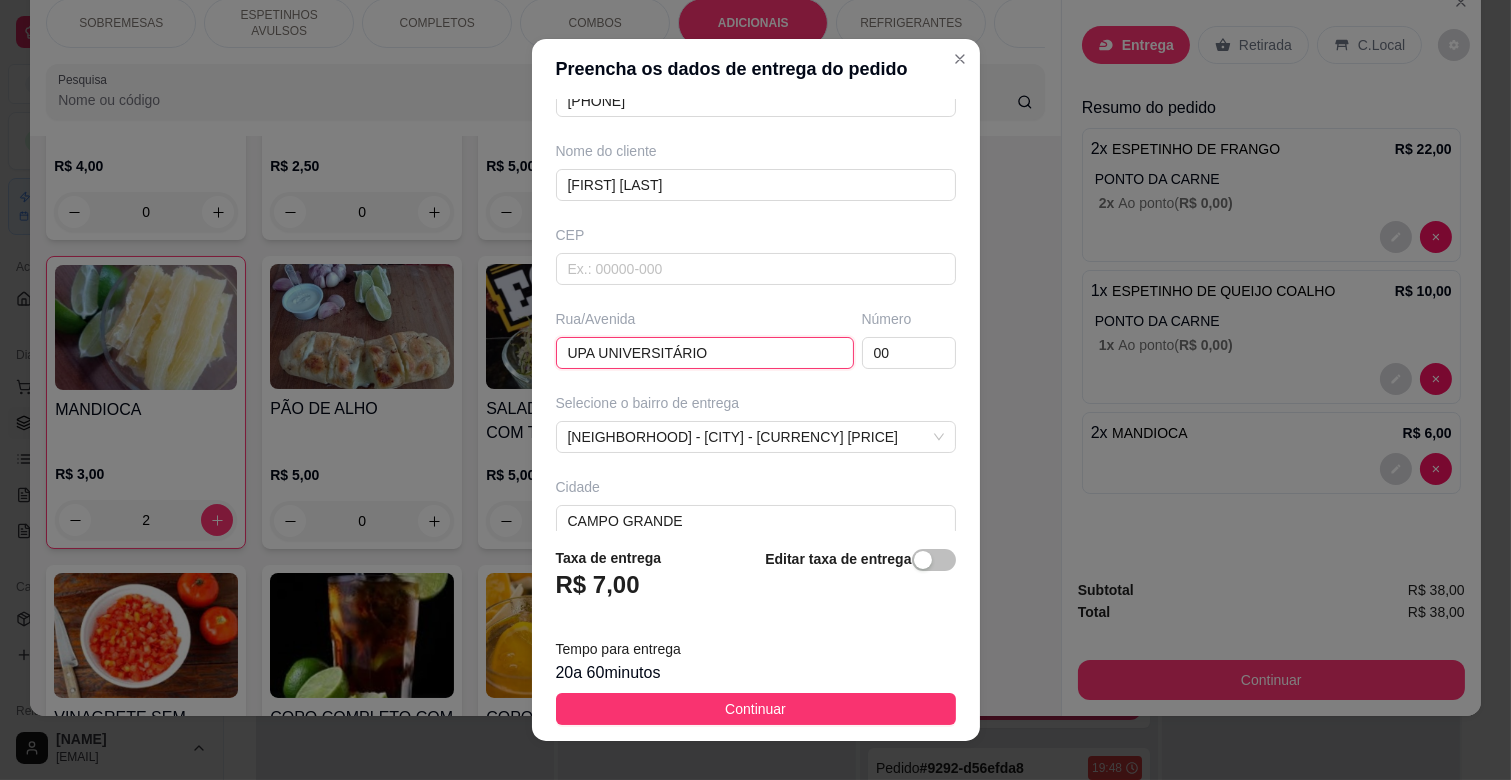 scroll, scrollTop: 243, scrollLeft: 0, axis: vertical 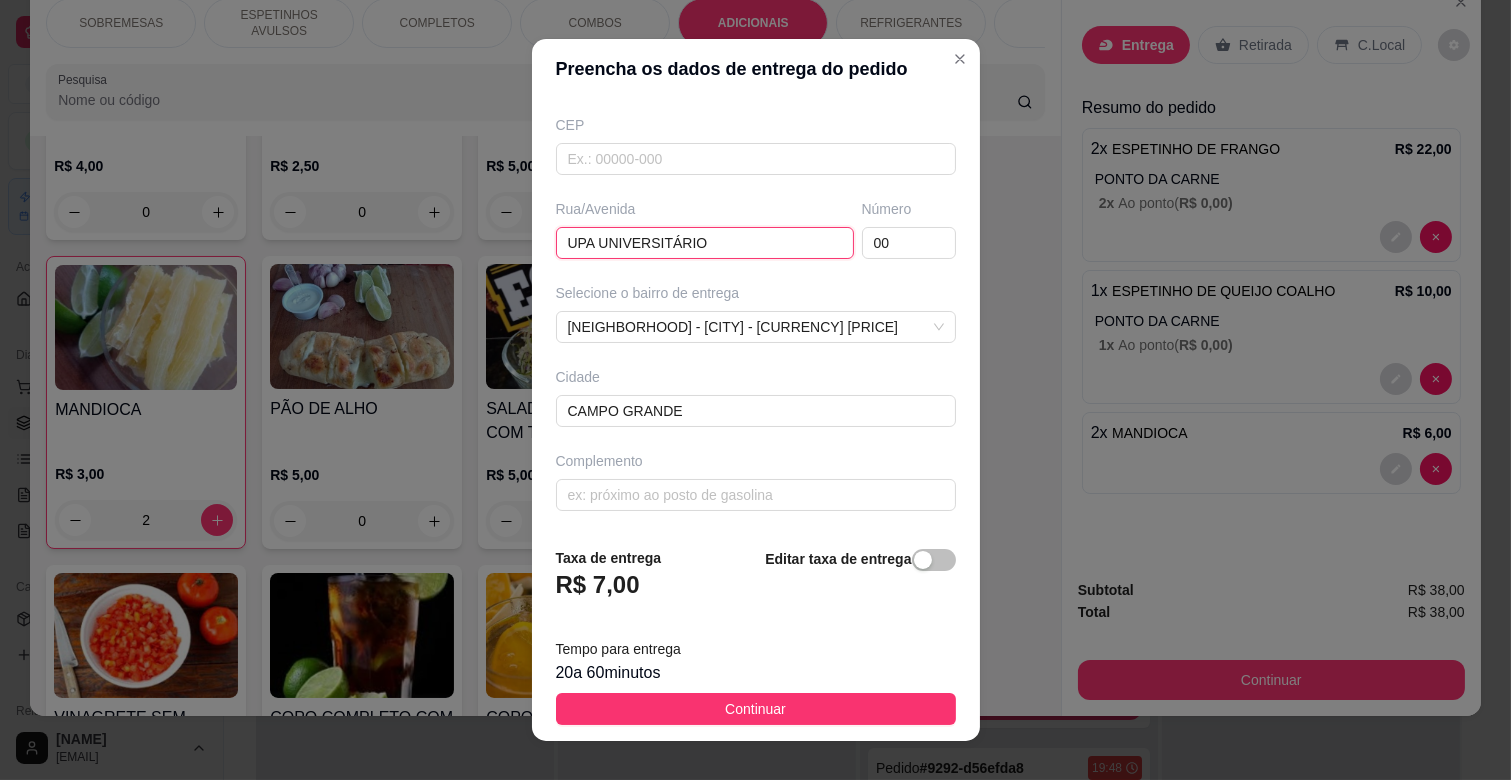 click on "UPA UNIVERSITÁRIO" at bounding box center (705, 243) 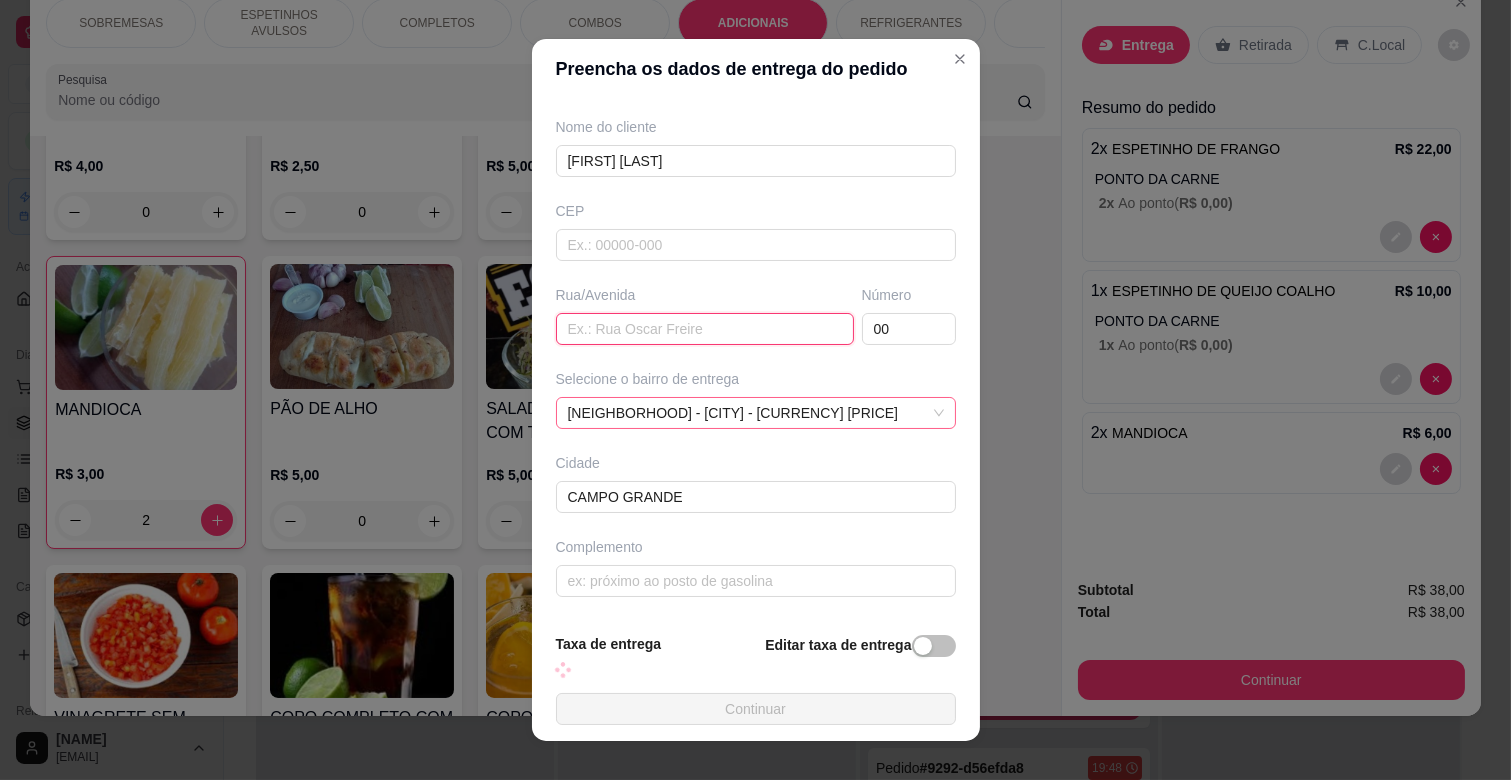 scroll, scrollTop: 243, scrollLeft: 0, axis: vertical 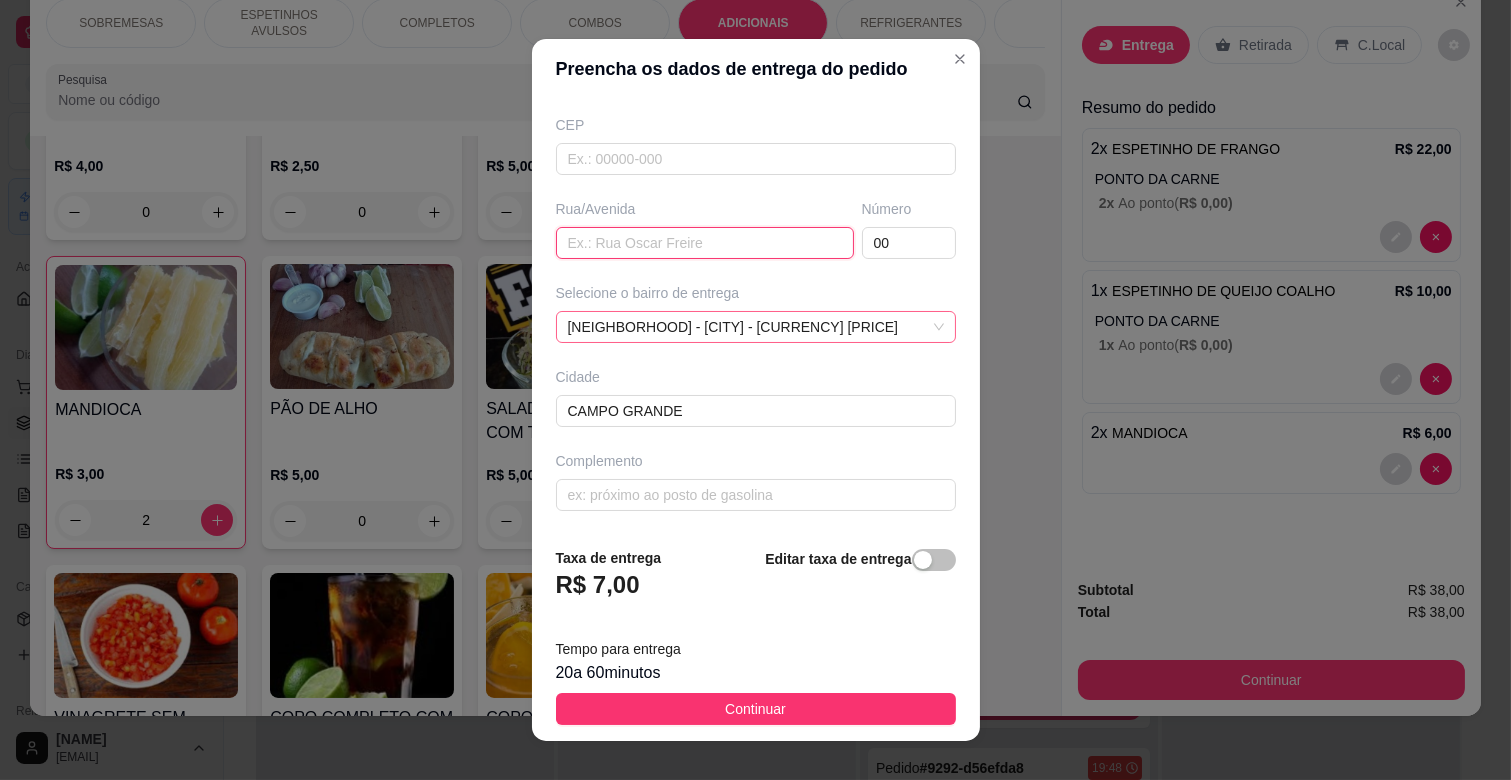 click on "[NEIGHBORHOOD] - [CITY] - [CURRENCY] [PRICE]" at bounding box center [756, 327] 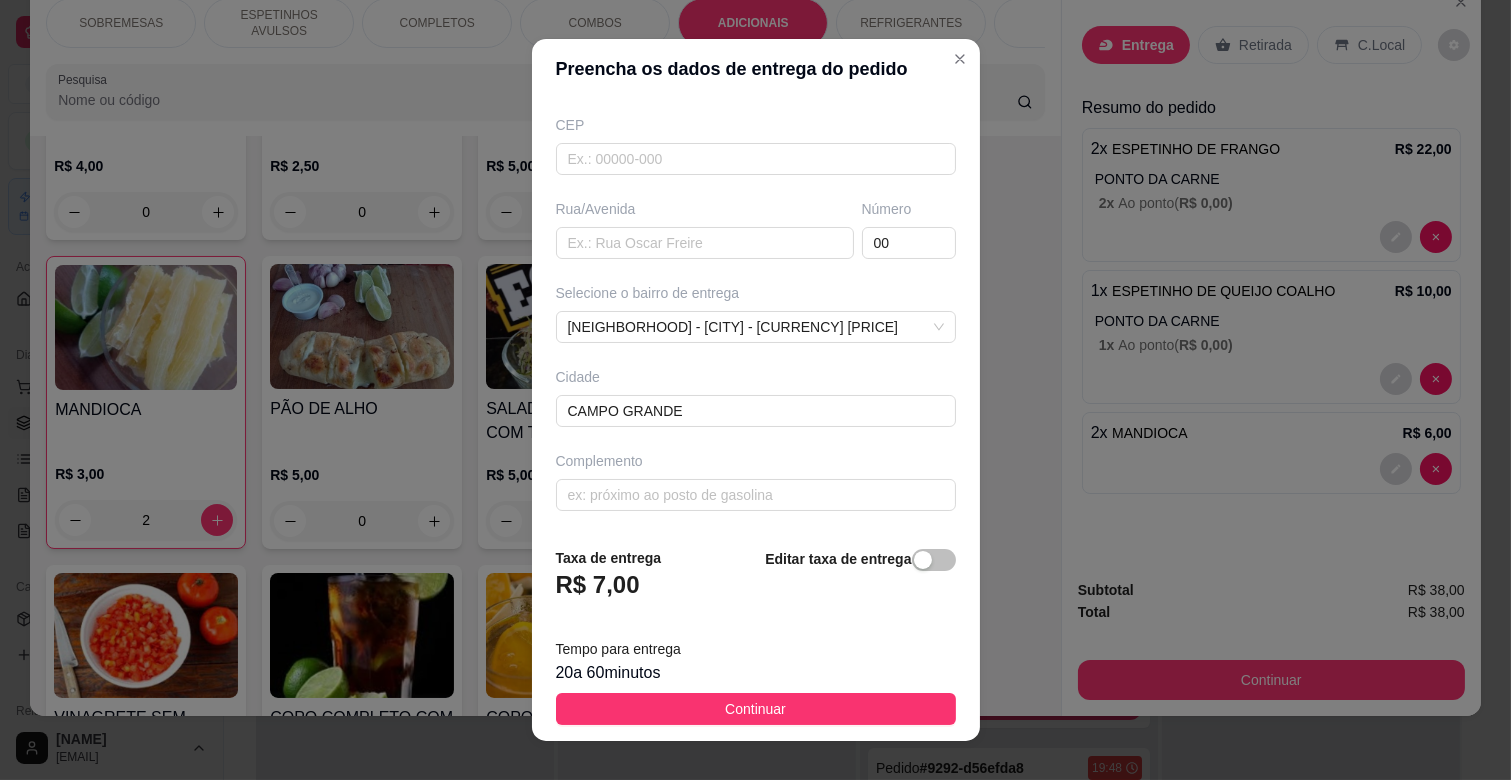 scroll, scrollTop: 0, scrollLeft: 0, axis: both 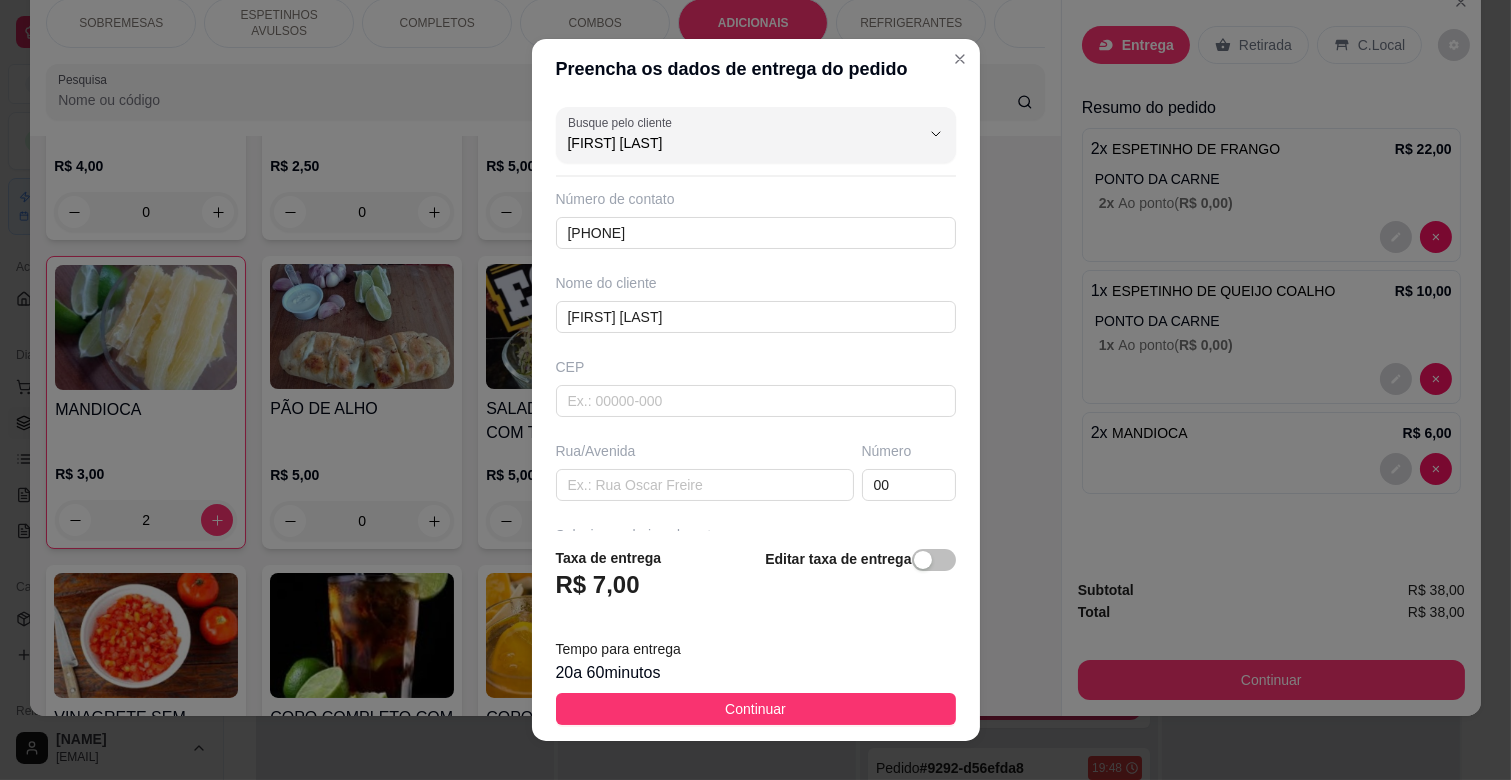 click on "Número 00" at bounding box center (909, 471) 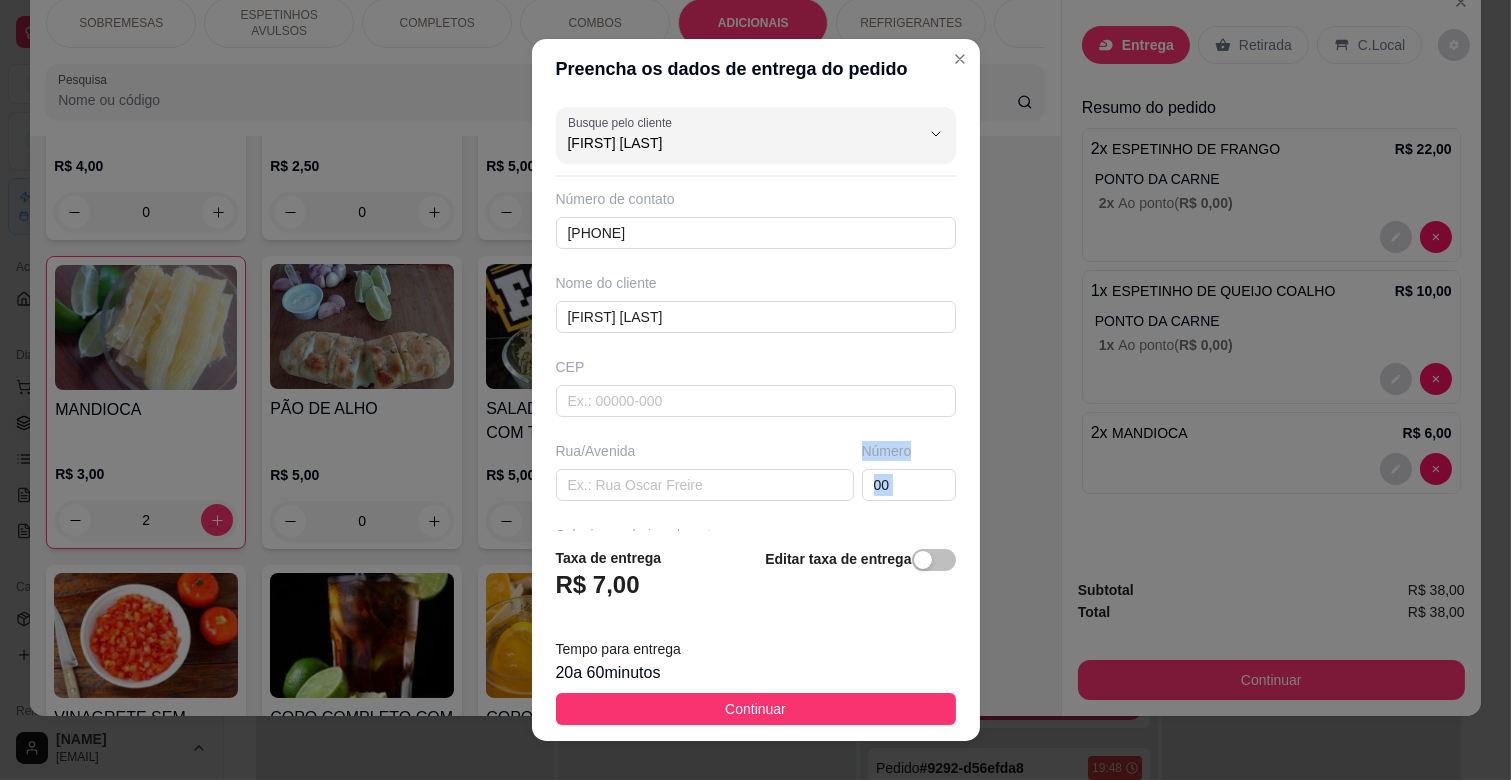 click on "Número 00" at bounding box center (909, 471) 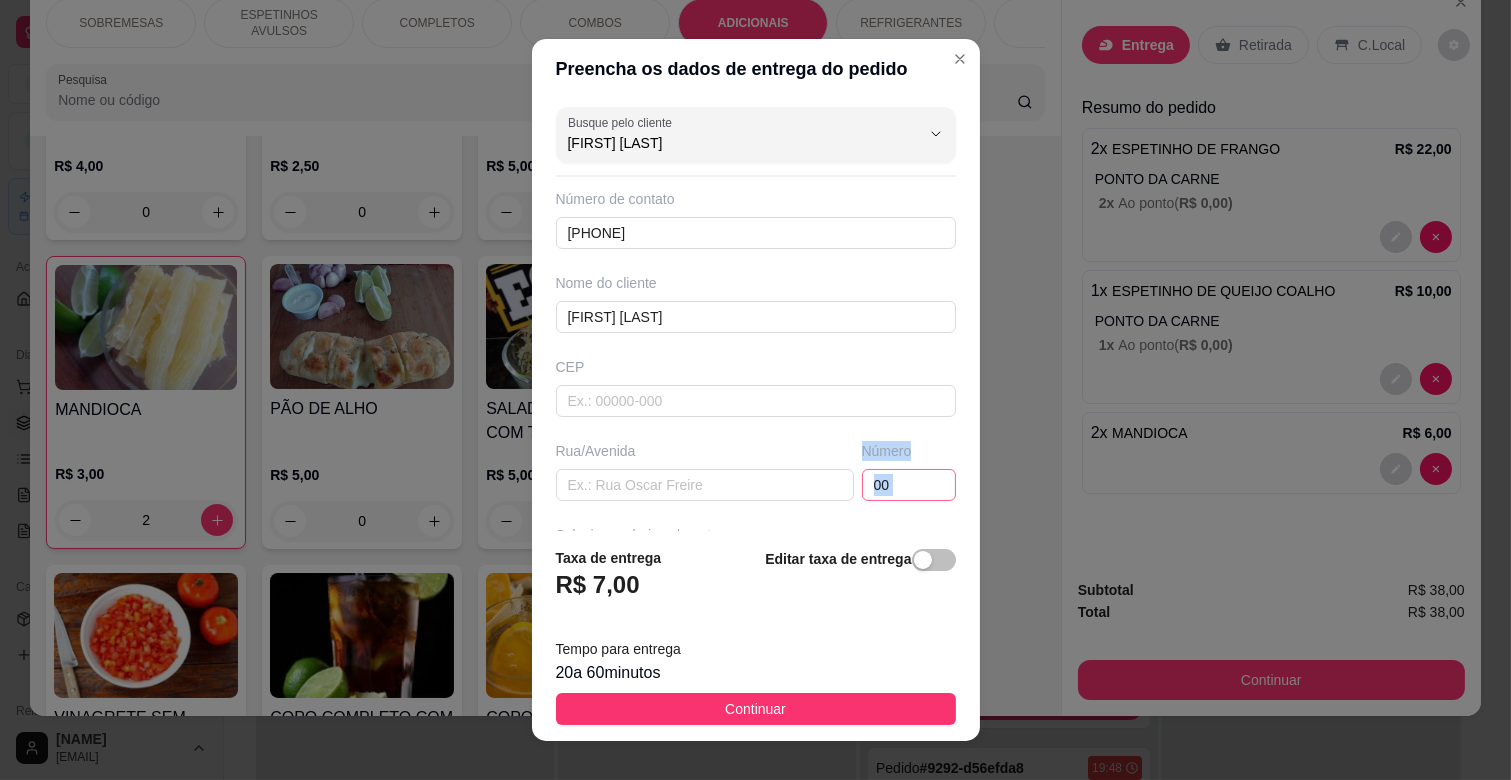 click on "00" at bounding box center [909, 485] 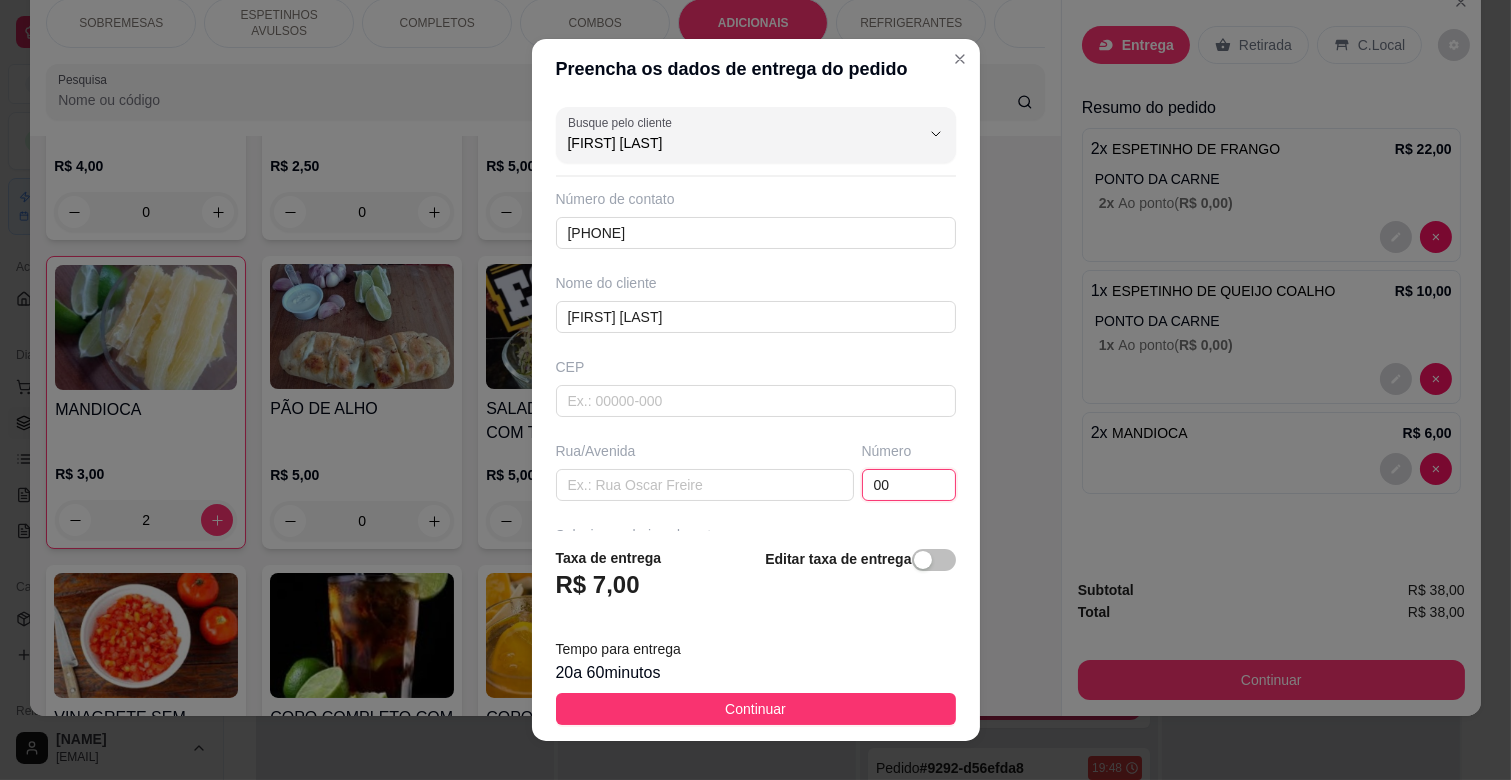 click on "00" at bounding box center (909, 485) 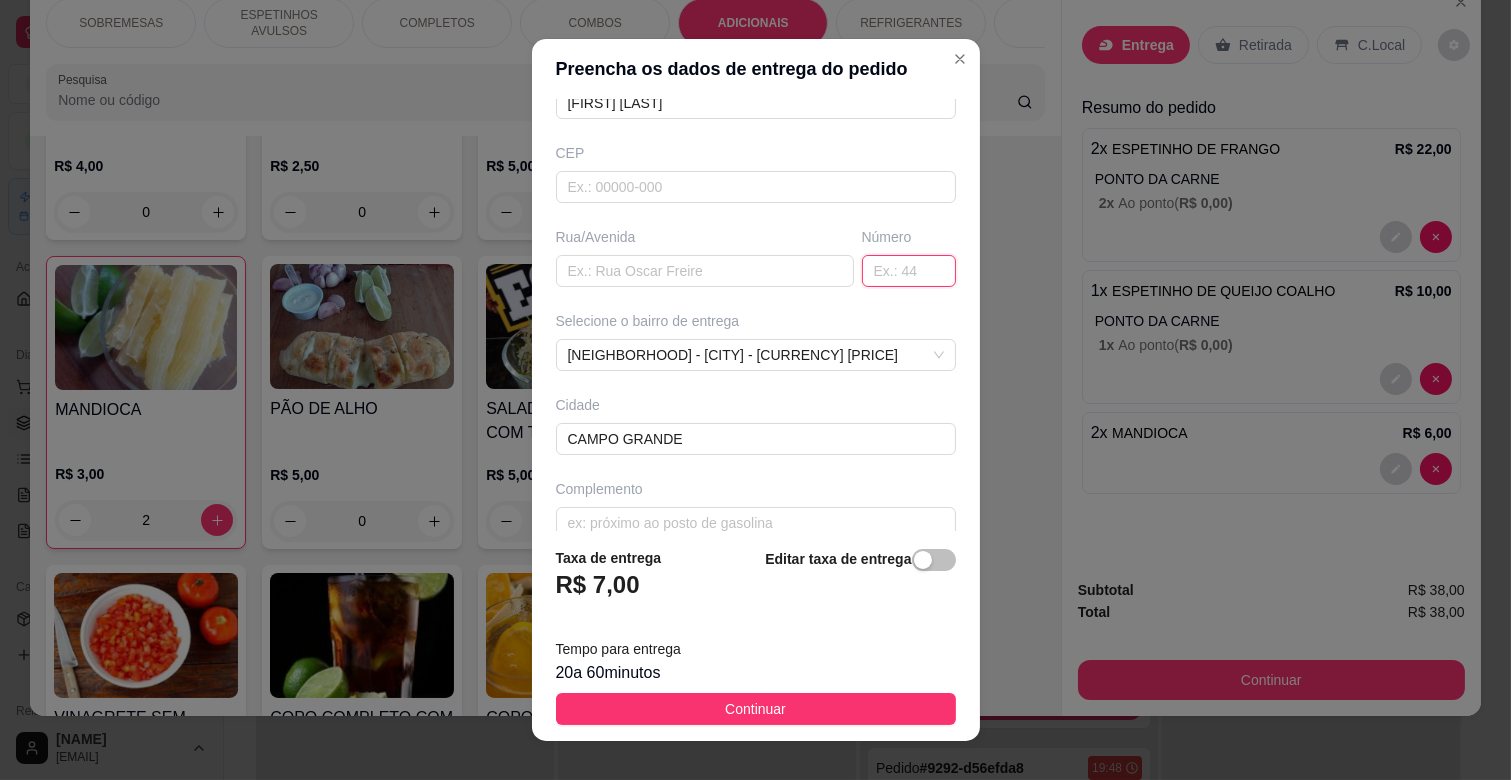 scroll, scrollTop: 243, scrollLeft: 0, axis: vertical 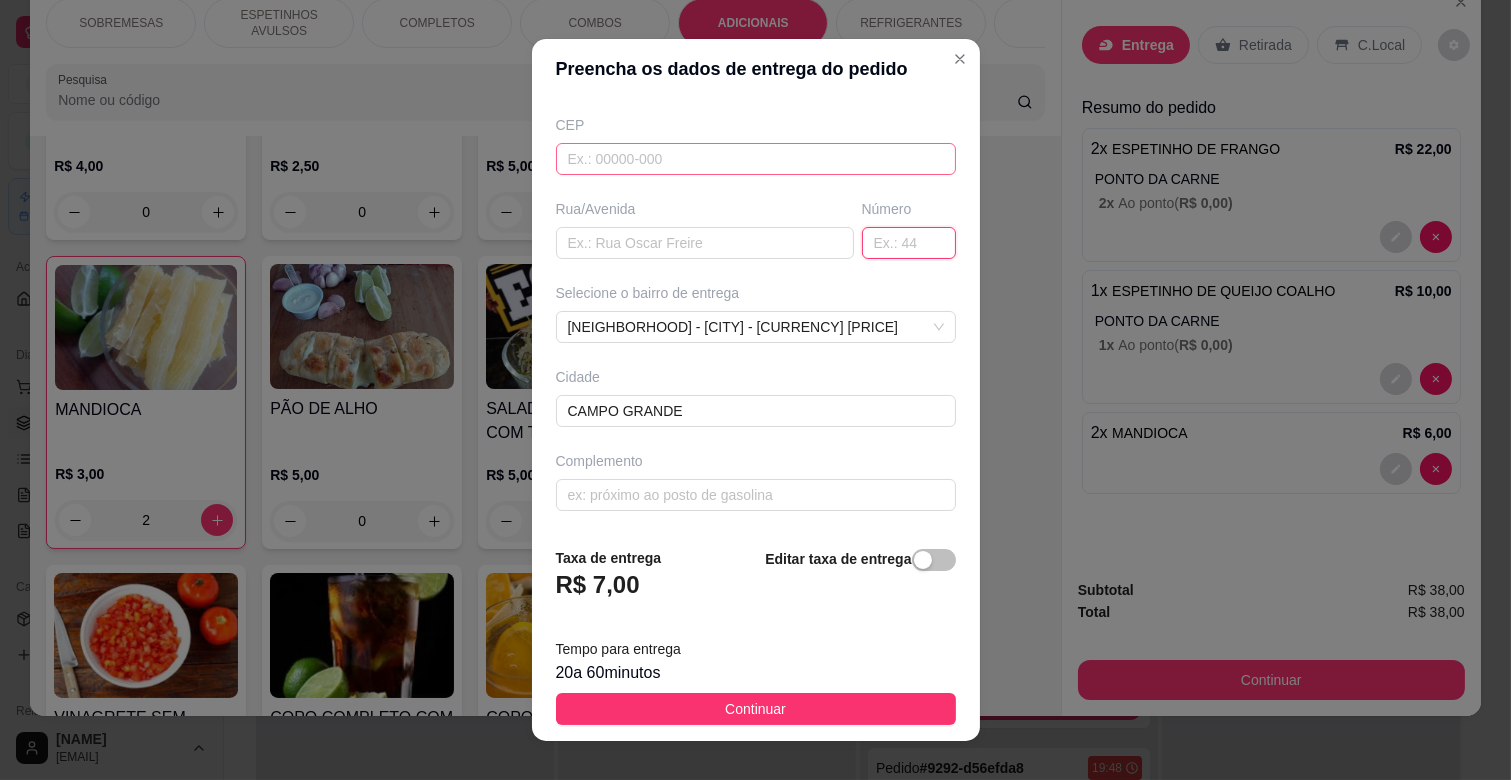type 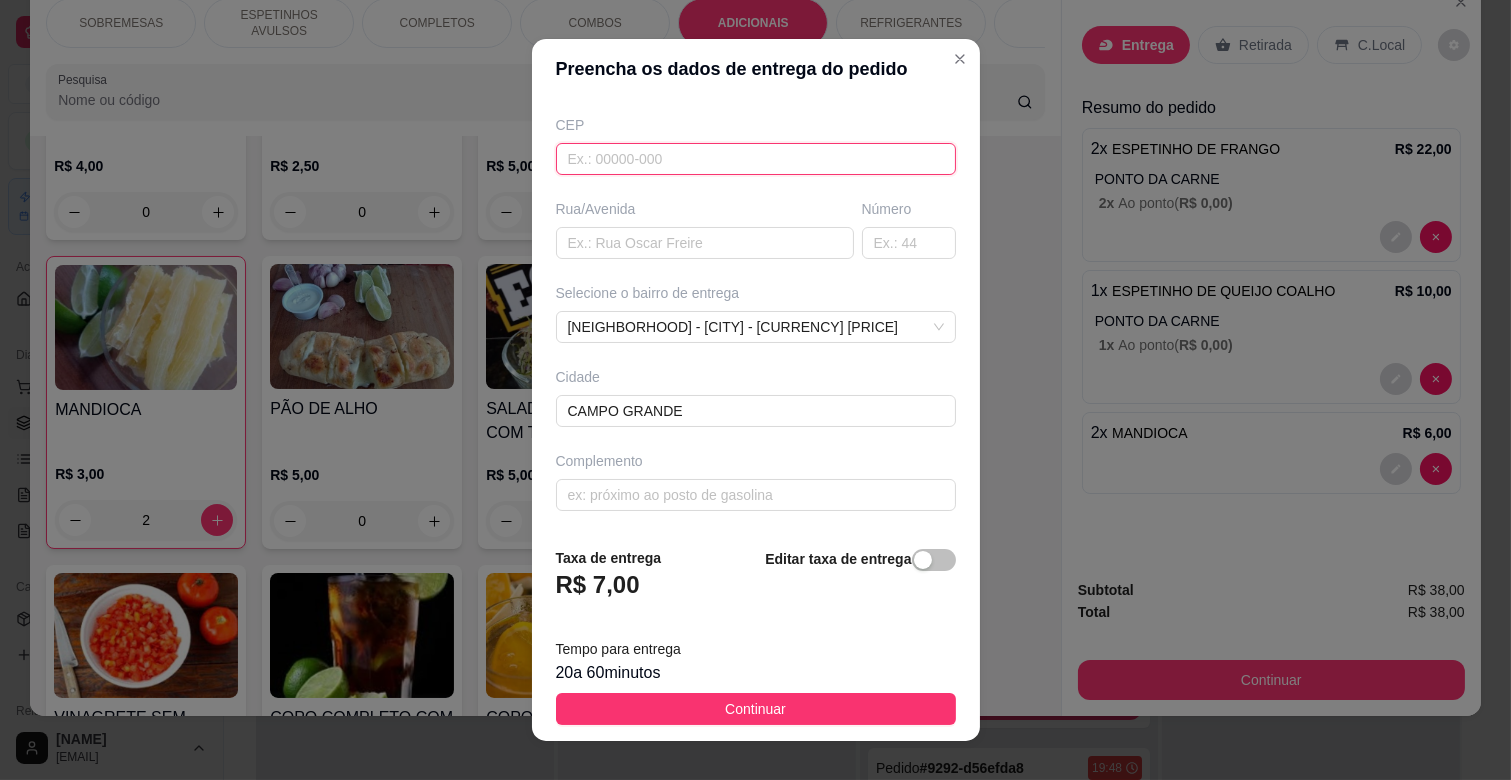 click at bounding box center (756, 159) 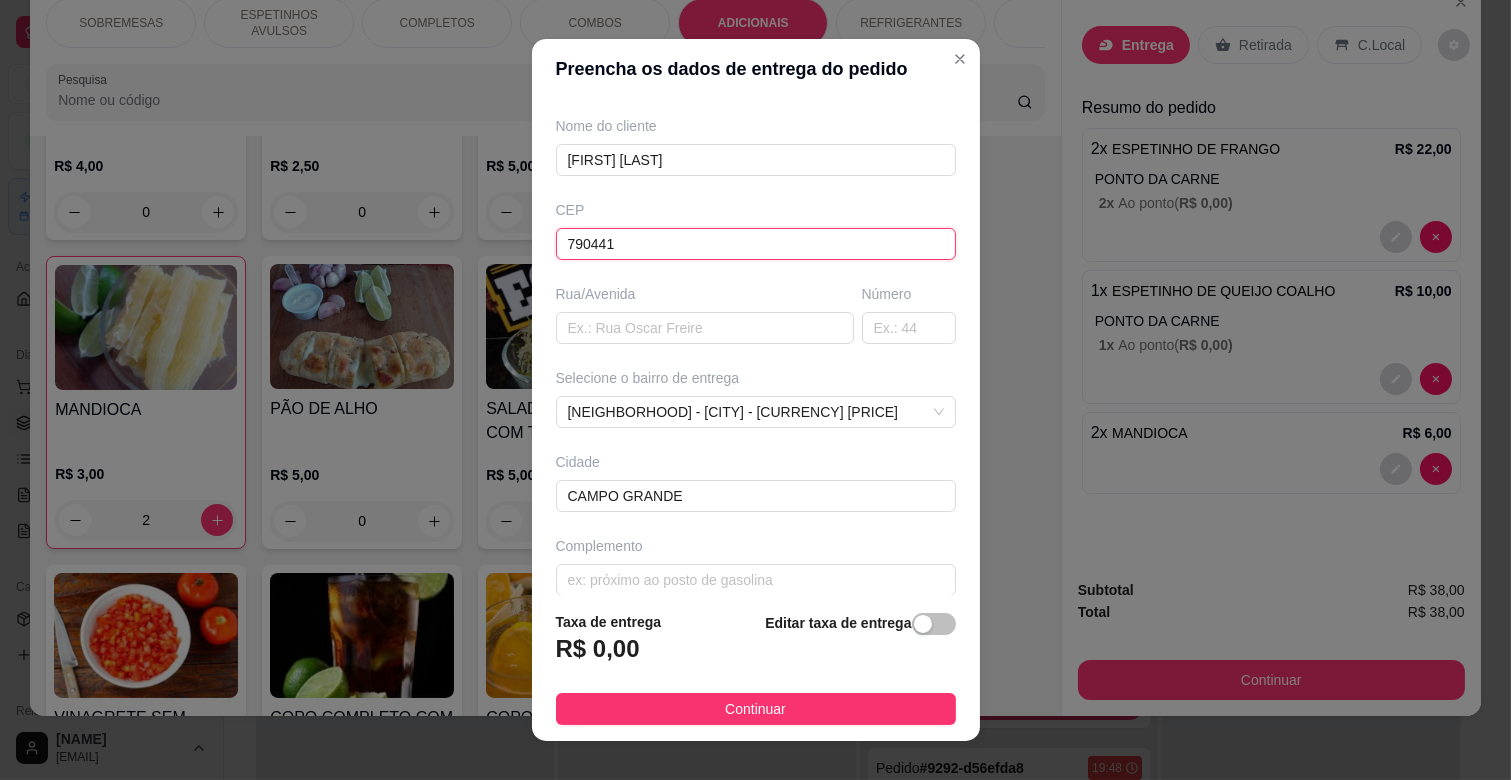 scroll, scrollTop: 178, scrollLeft: 0, axis: vertical 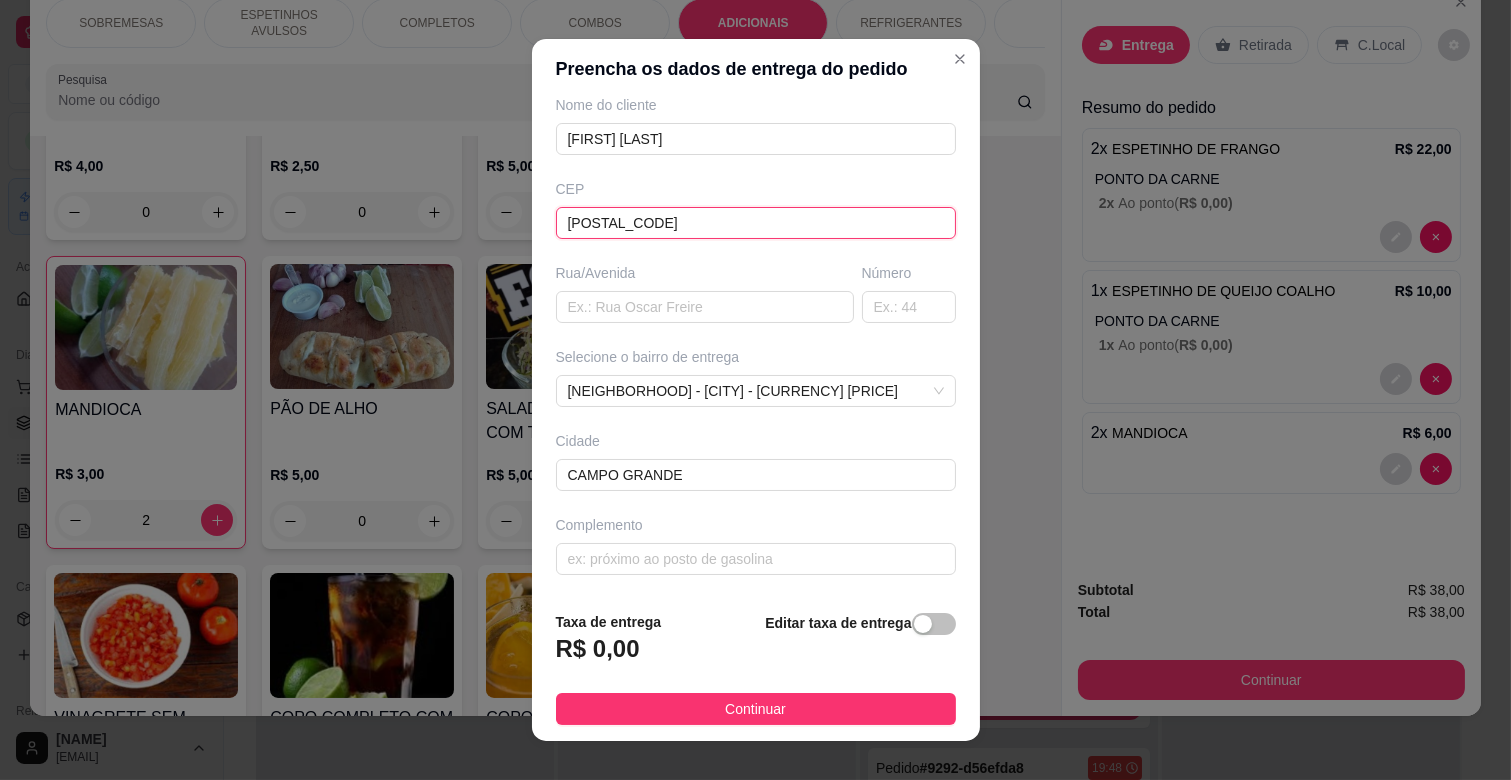 type on "[POSTAL_CODE]" 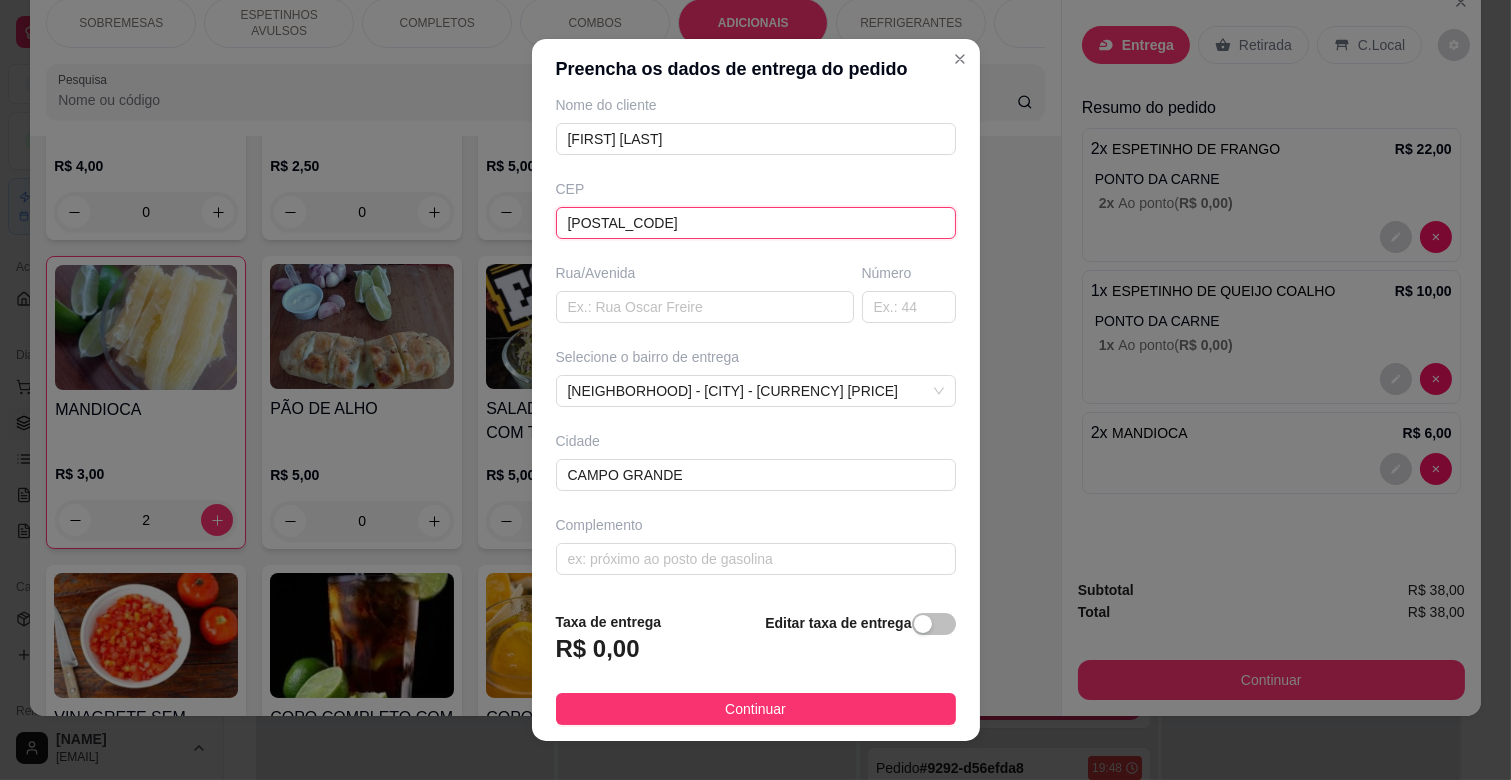 type on "Avenida [STREET_NAME]" 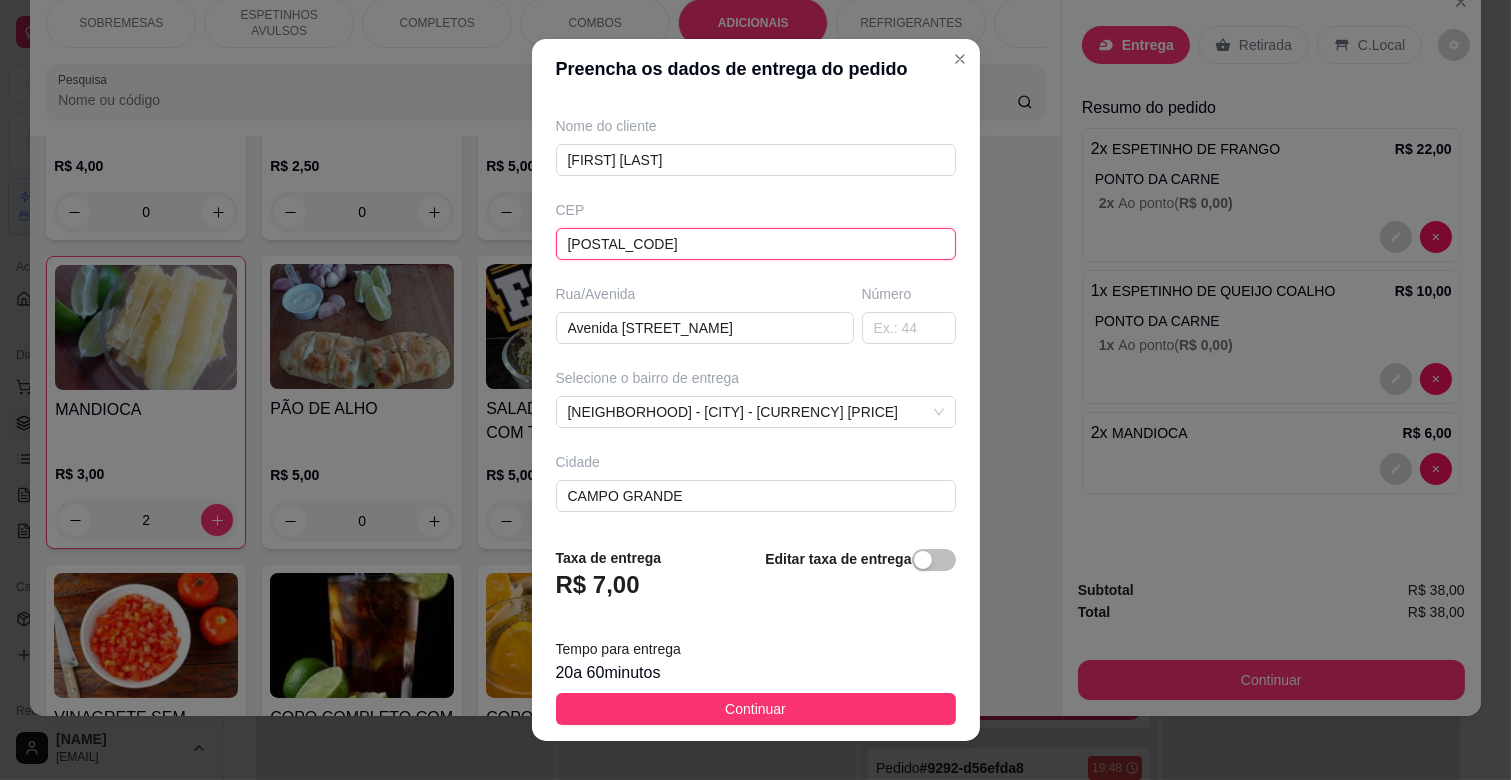scroll, scrollTop: 243, scrollLeft: 0, axis: vertical 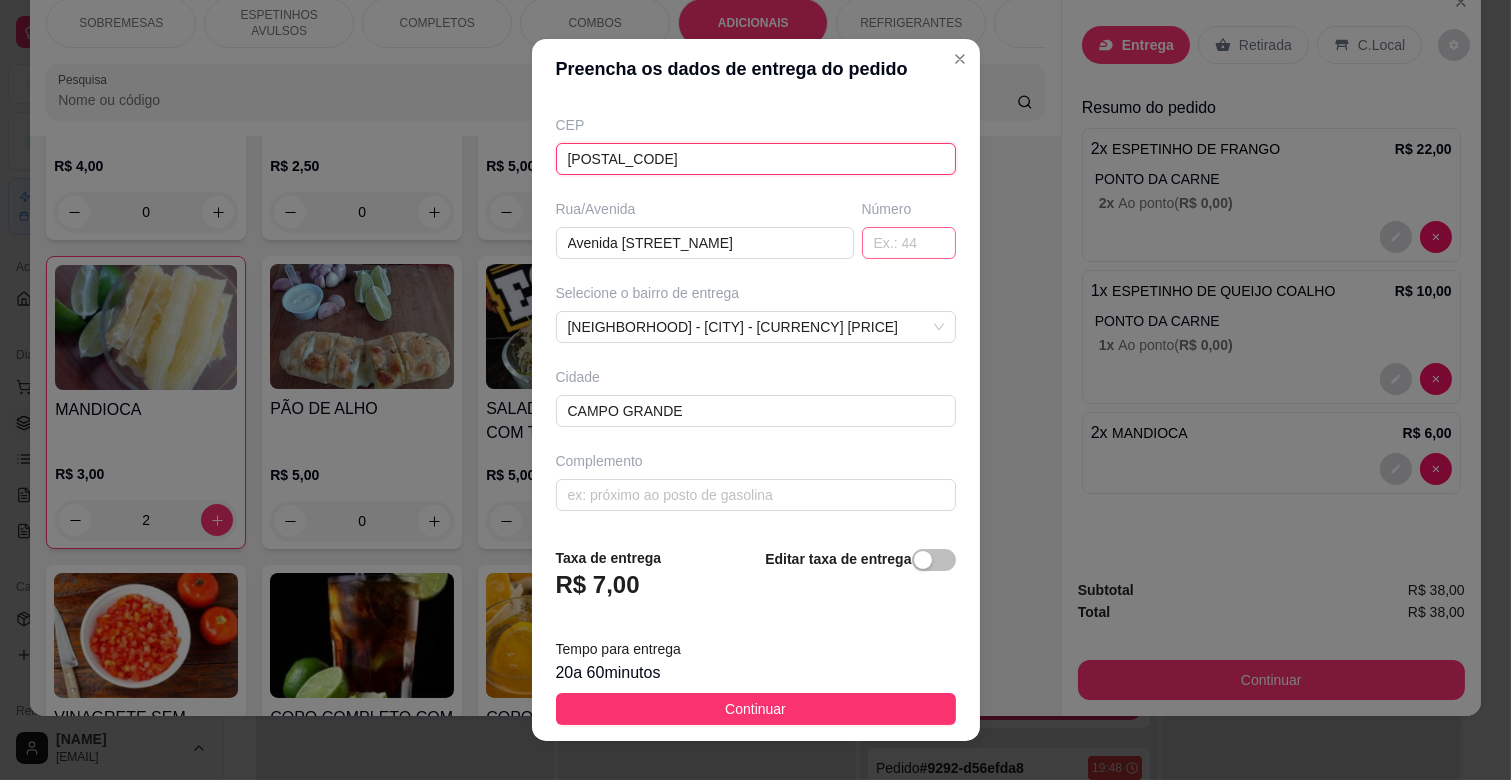 type on "[POSTAL_CODE]" 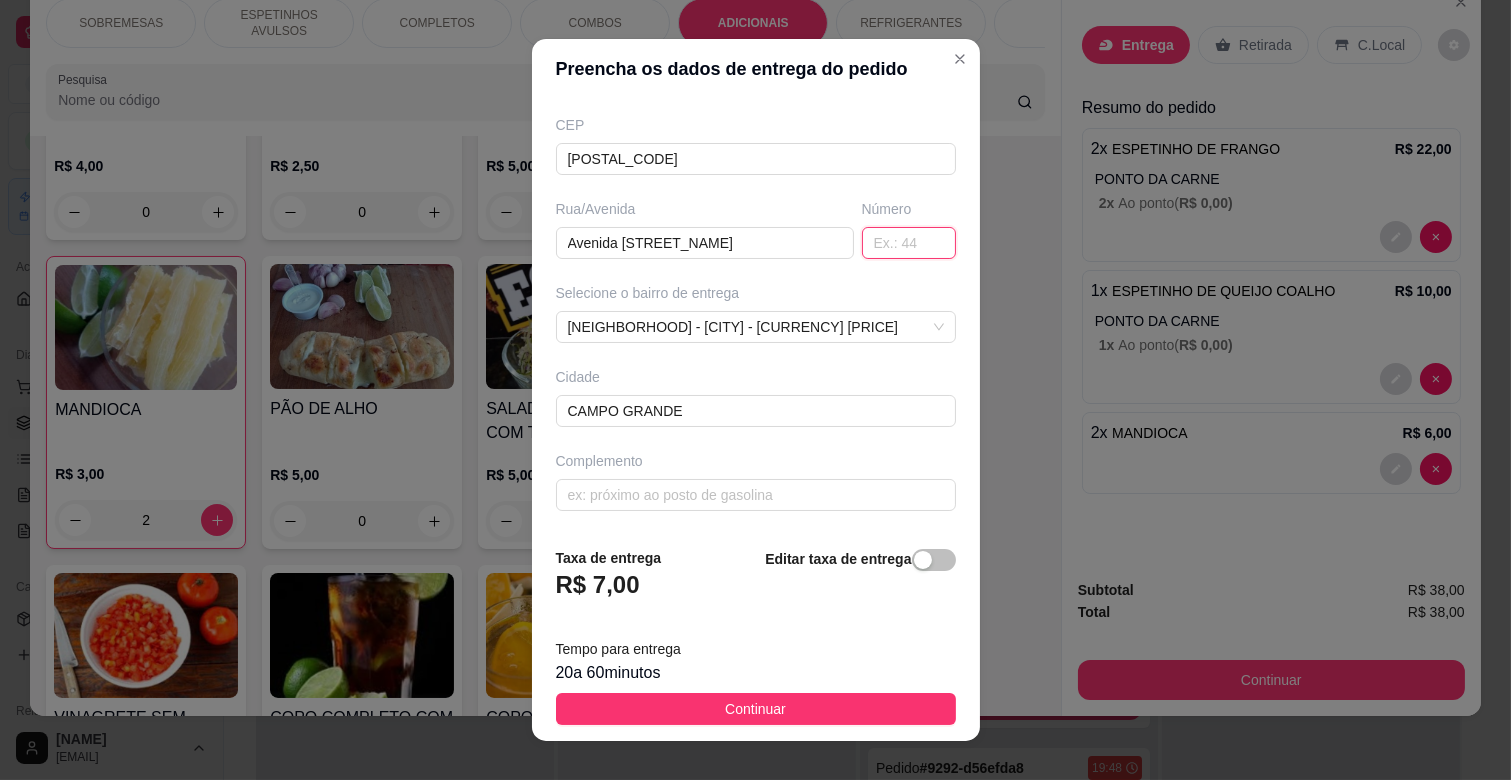 click at bounding box center [909, 243] 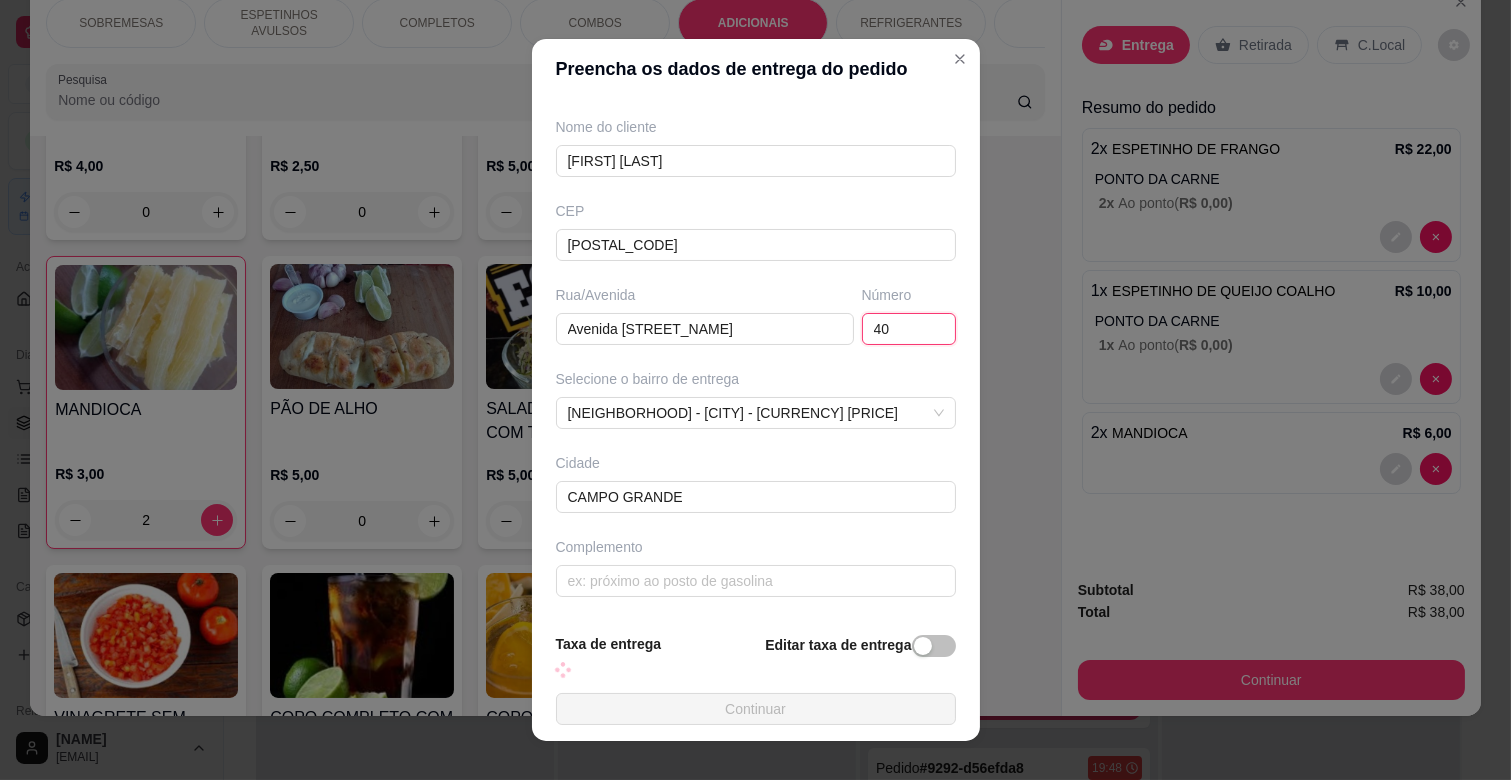scroll, scrollTop: 157, scrollLeft: 0, axis: vertical 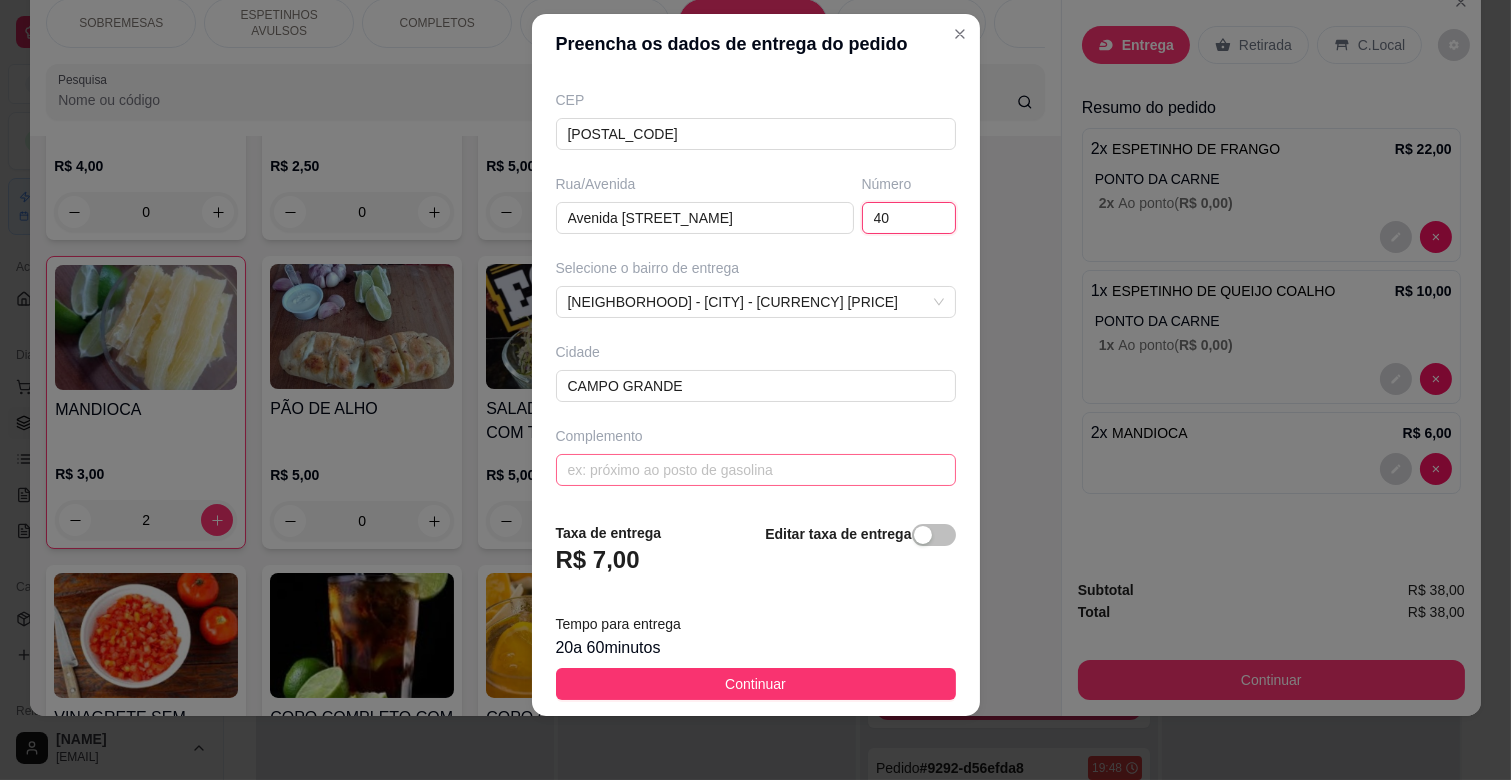 type on "40" 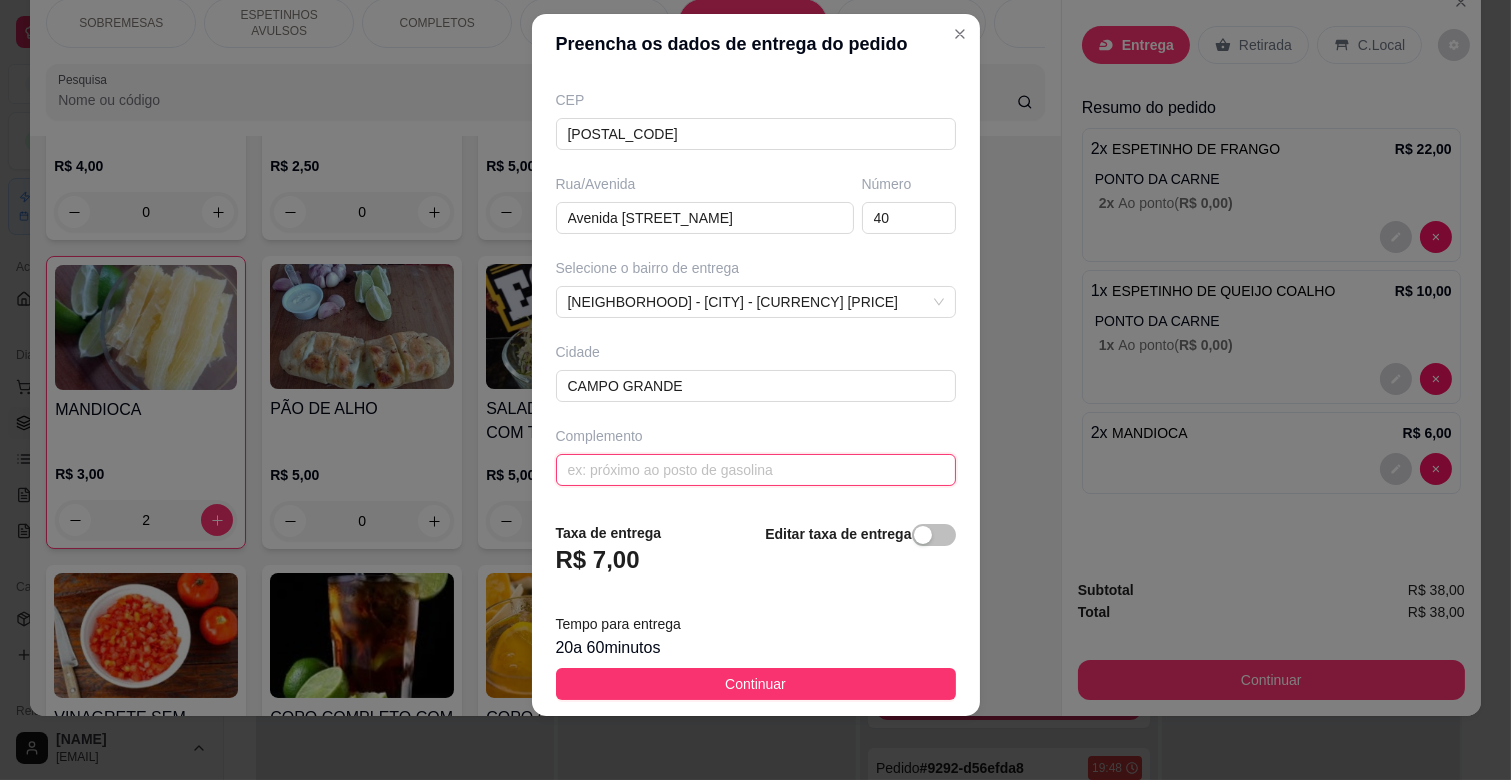 click at bounding box center (756, 470) 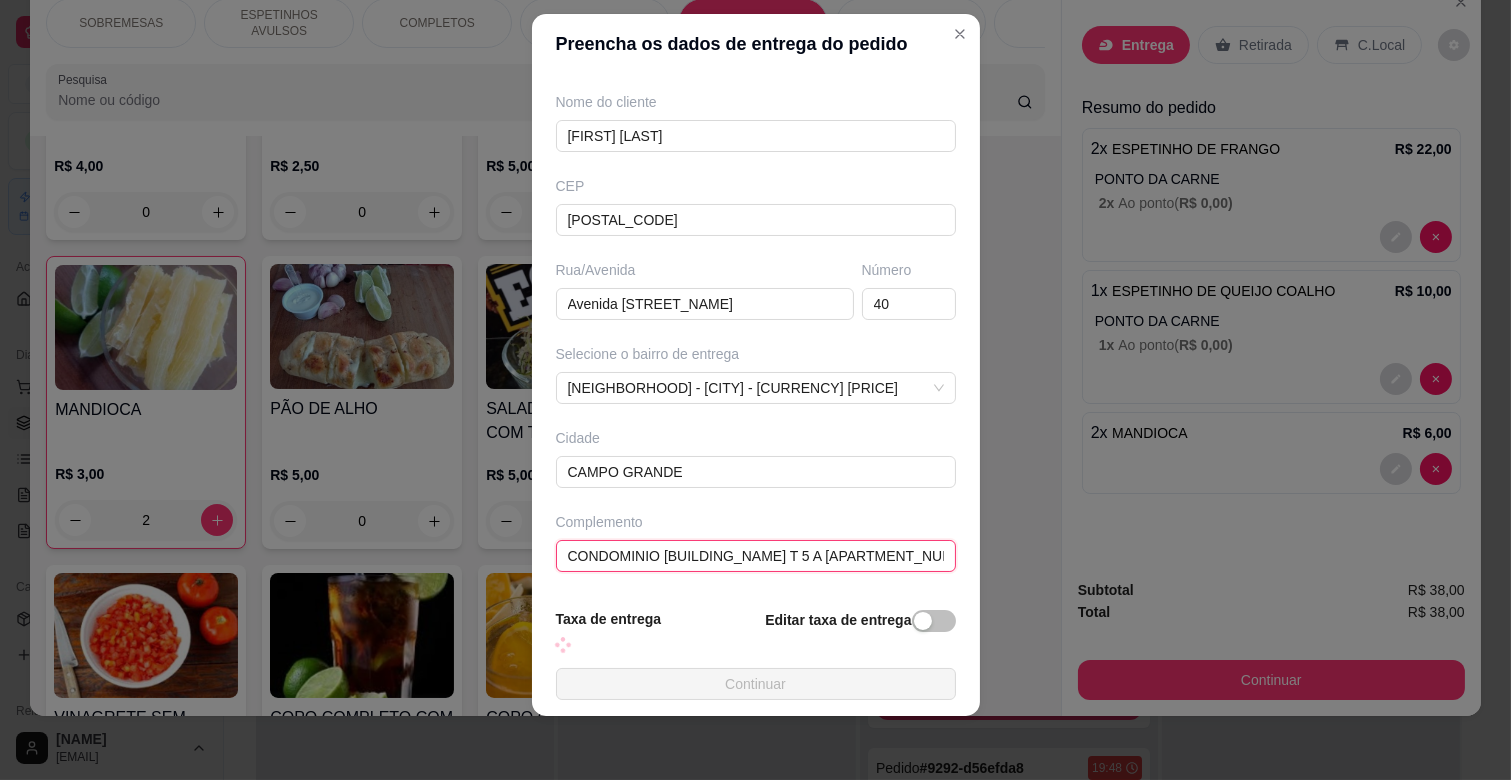 scroll, scrollTop: 243, scrollLeft: 0, axis: vertical 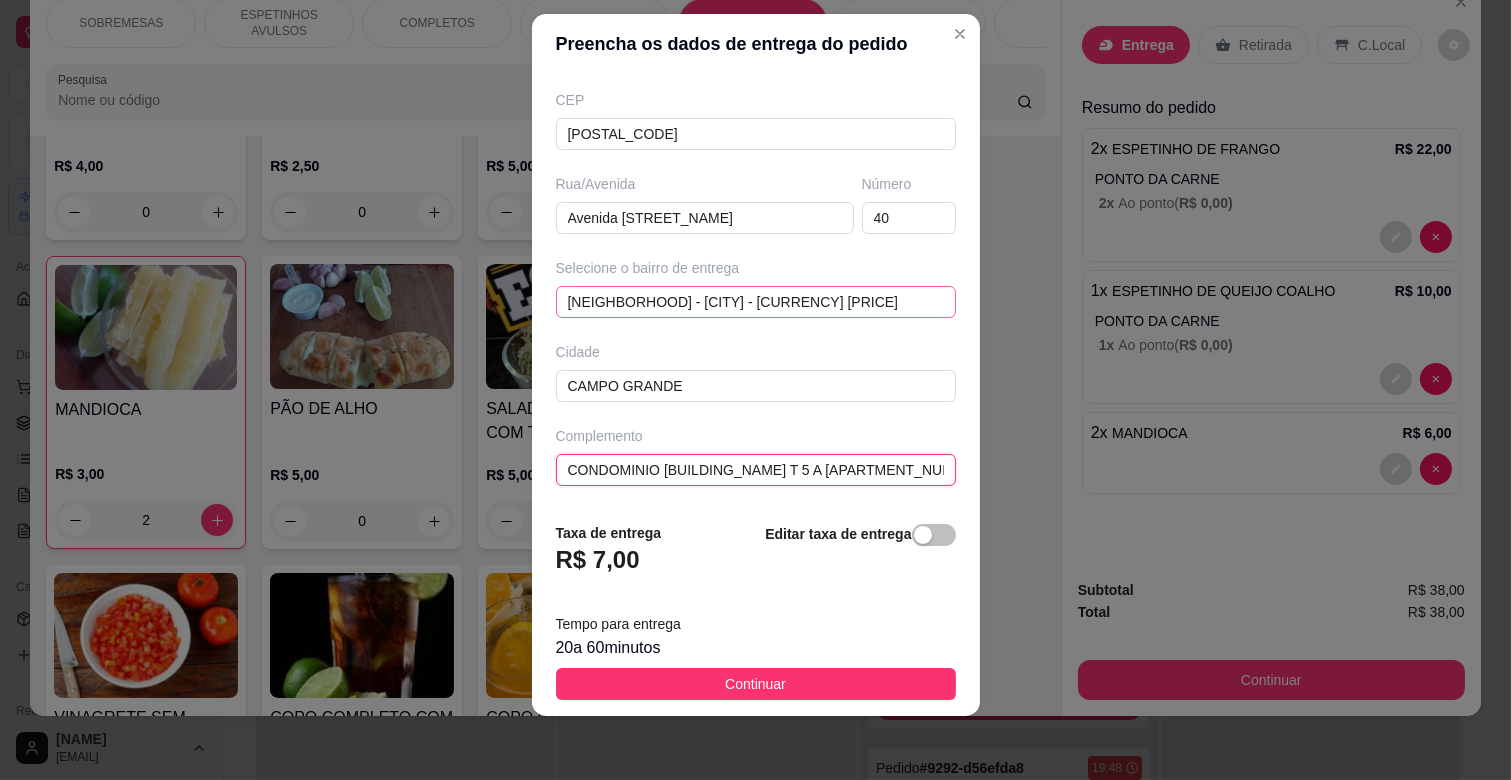 click on "[NEIGHBORHOOD] - [CITY] - [CURRENCY] [PRICE]" at bounding box center [756, 302] 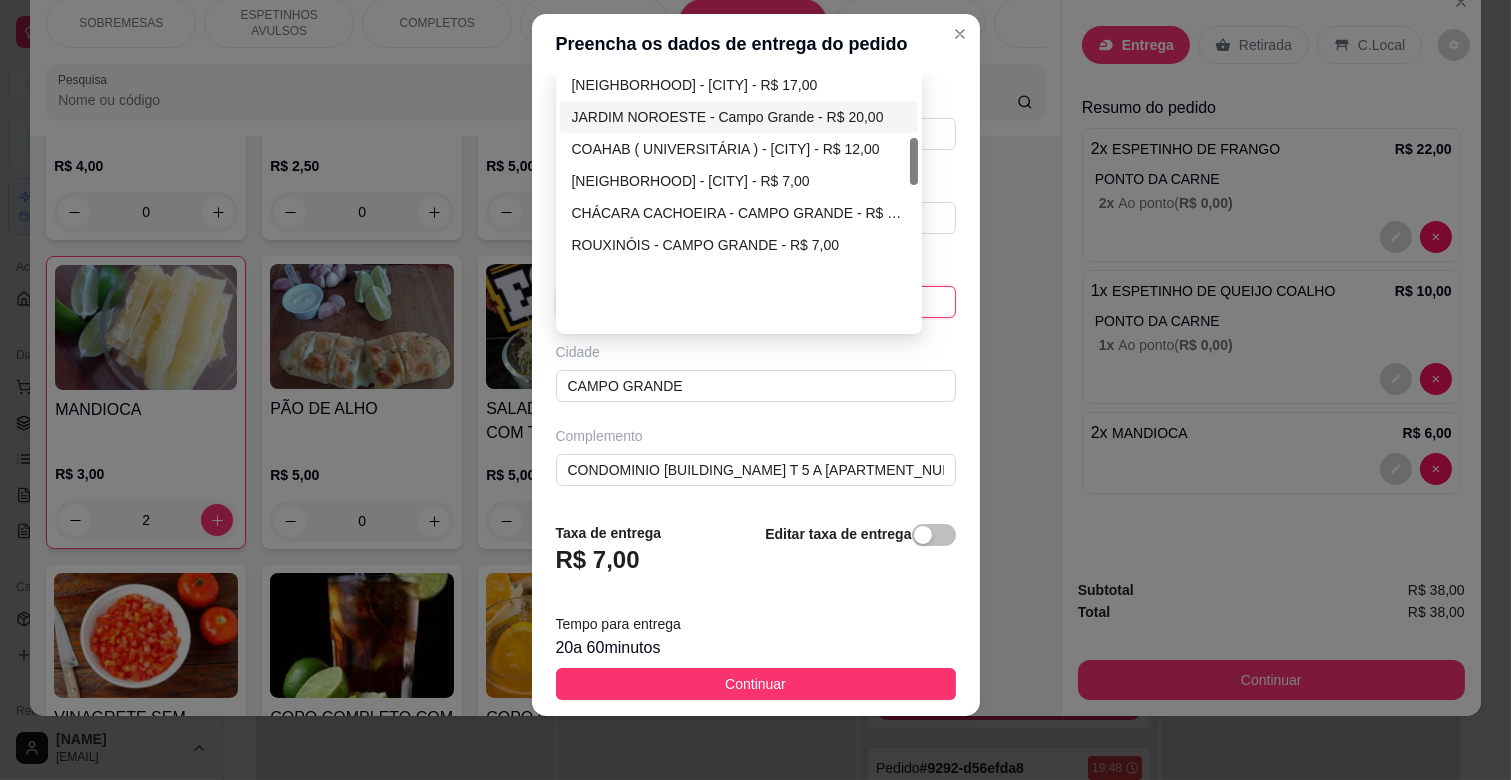 scroll, scrollTop: 342, scrollLeft: 0, axis: vertical 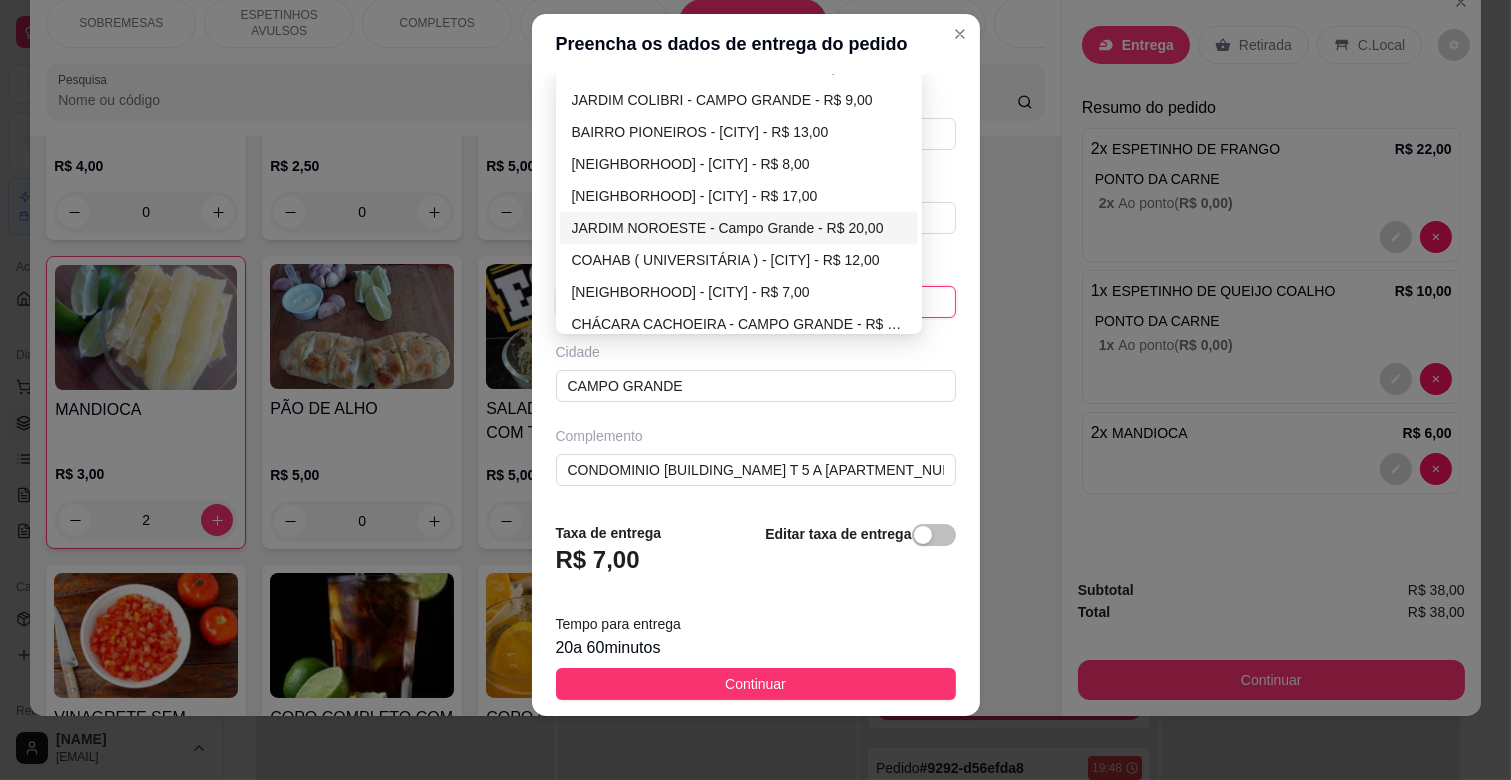 click on "JARDIM NOROESTE - Campo Grande  -  R$ 20,00" at bounding box center [739, 228] 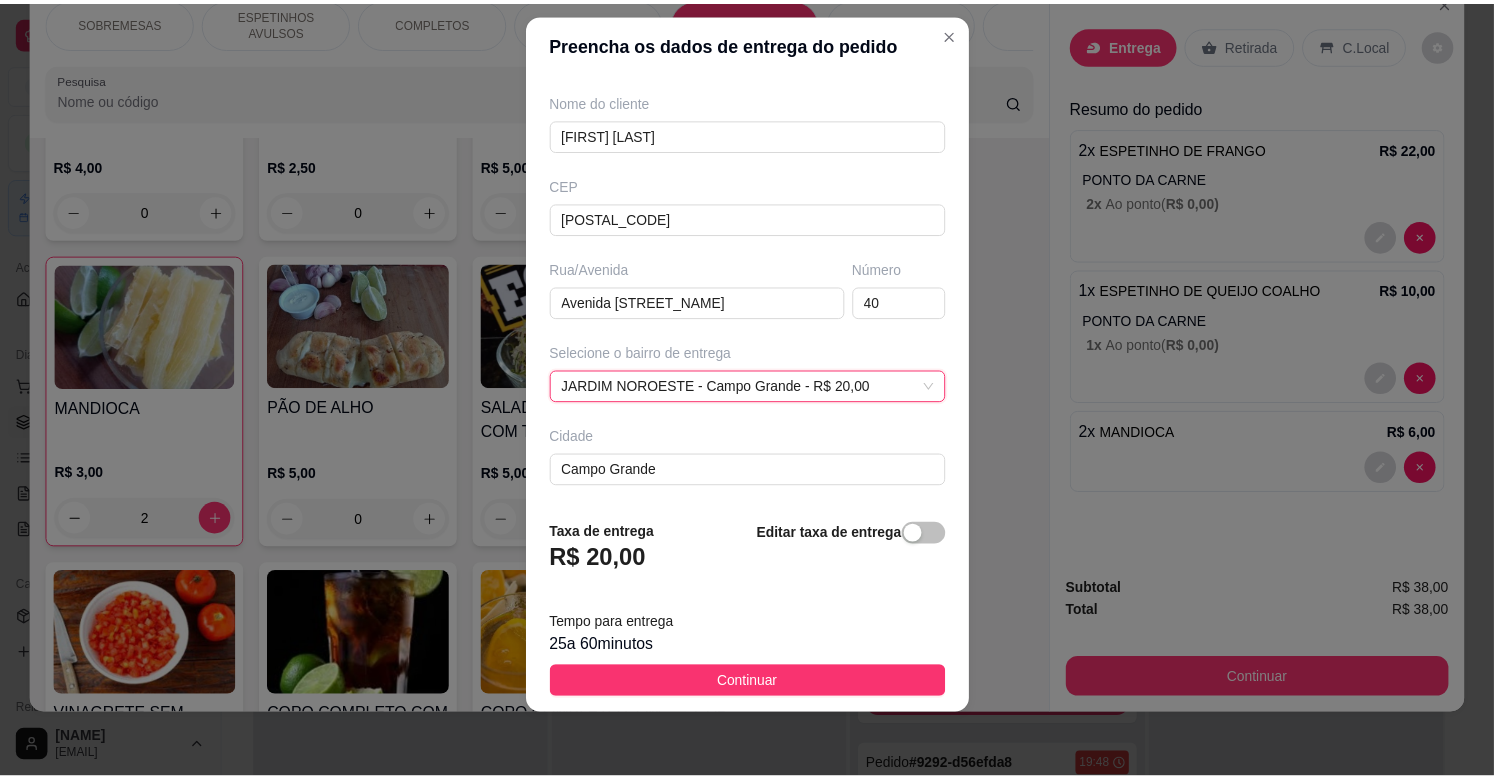 scroll, scrollTop: 243, scrollLeft: 0, axis: vertical 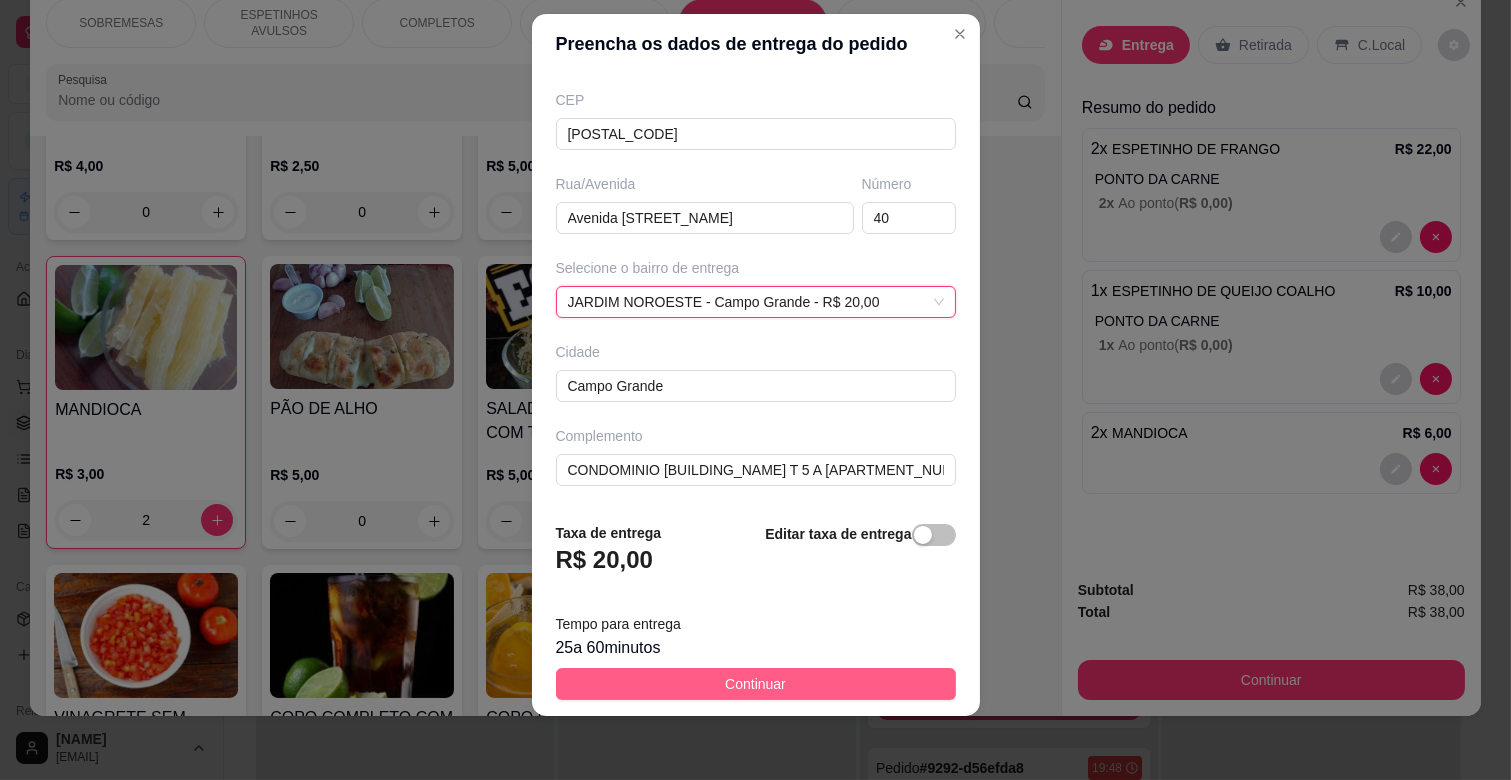 click on "Continuar" at bounding box center [756, 684] 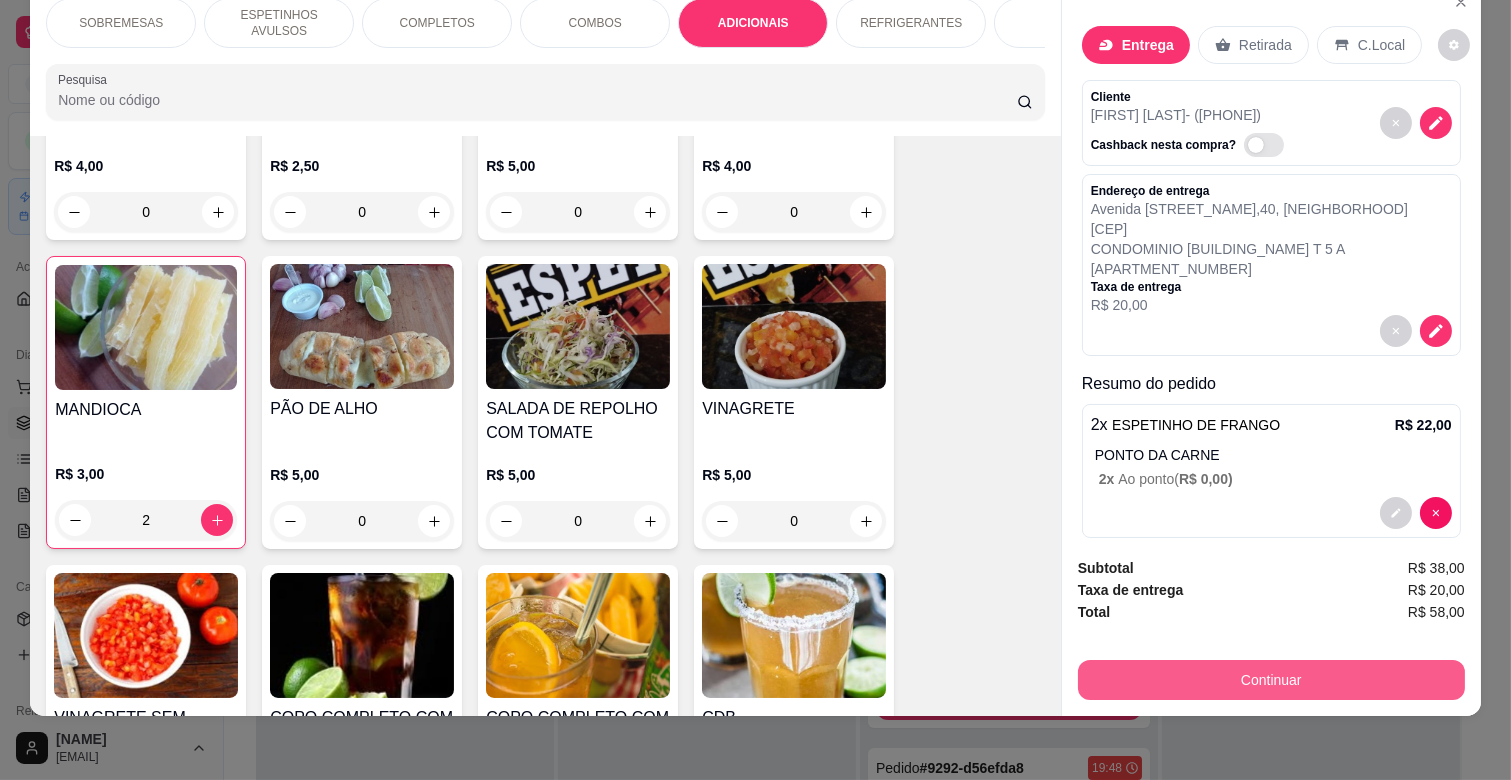 click on "Continuar" at bounding box center (1271, 680) 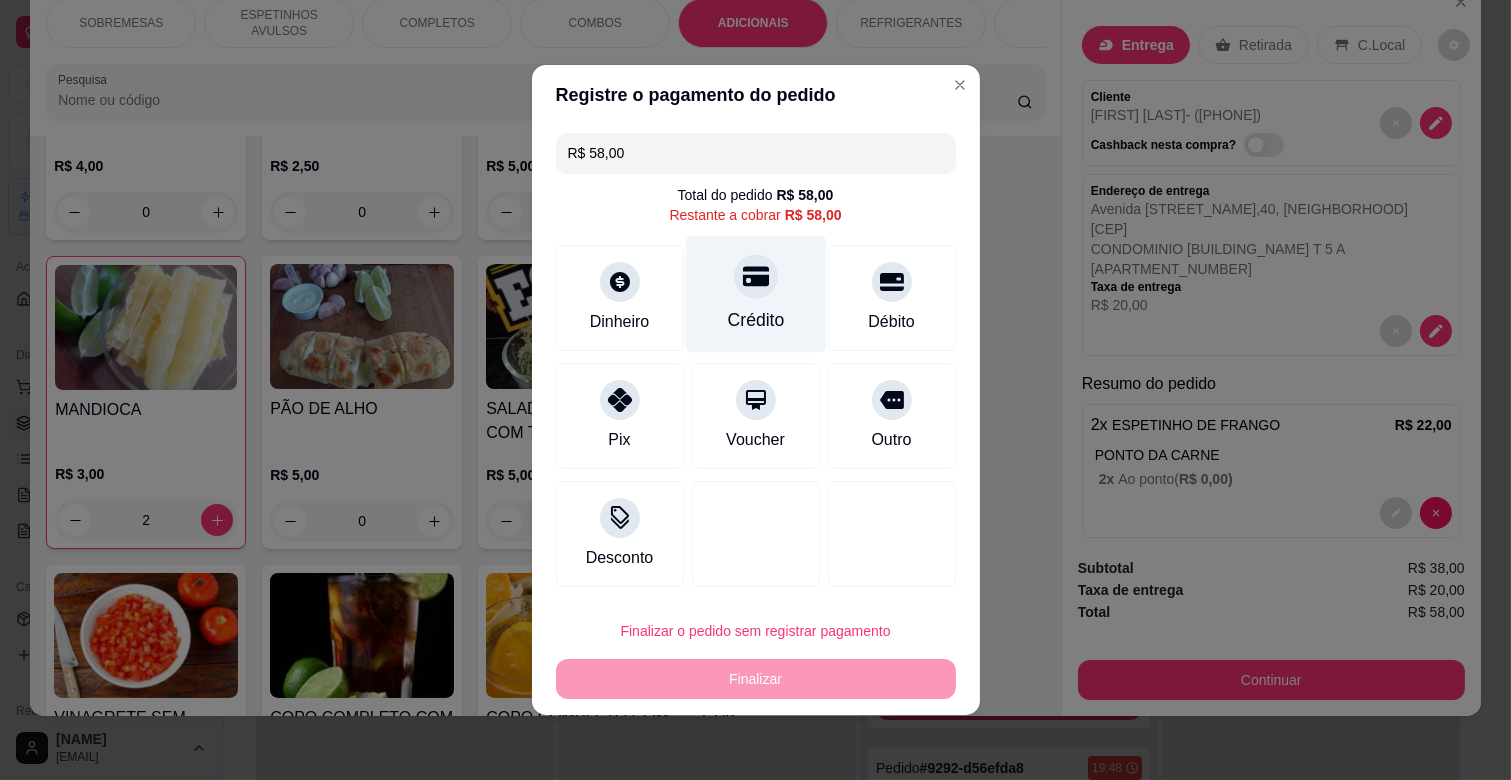 click on "Crédito" at bounding box center [755, 294] 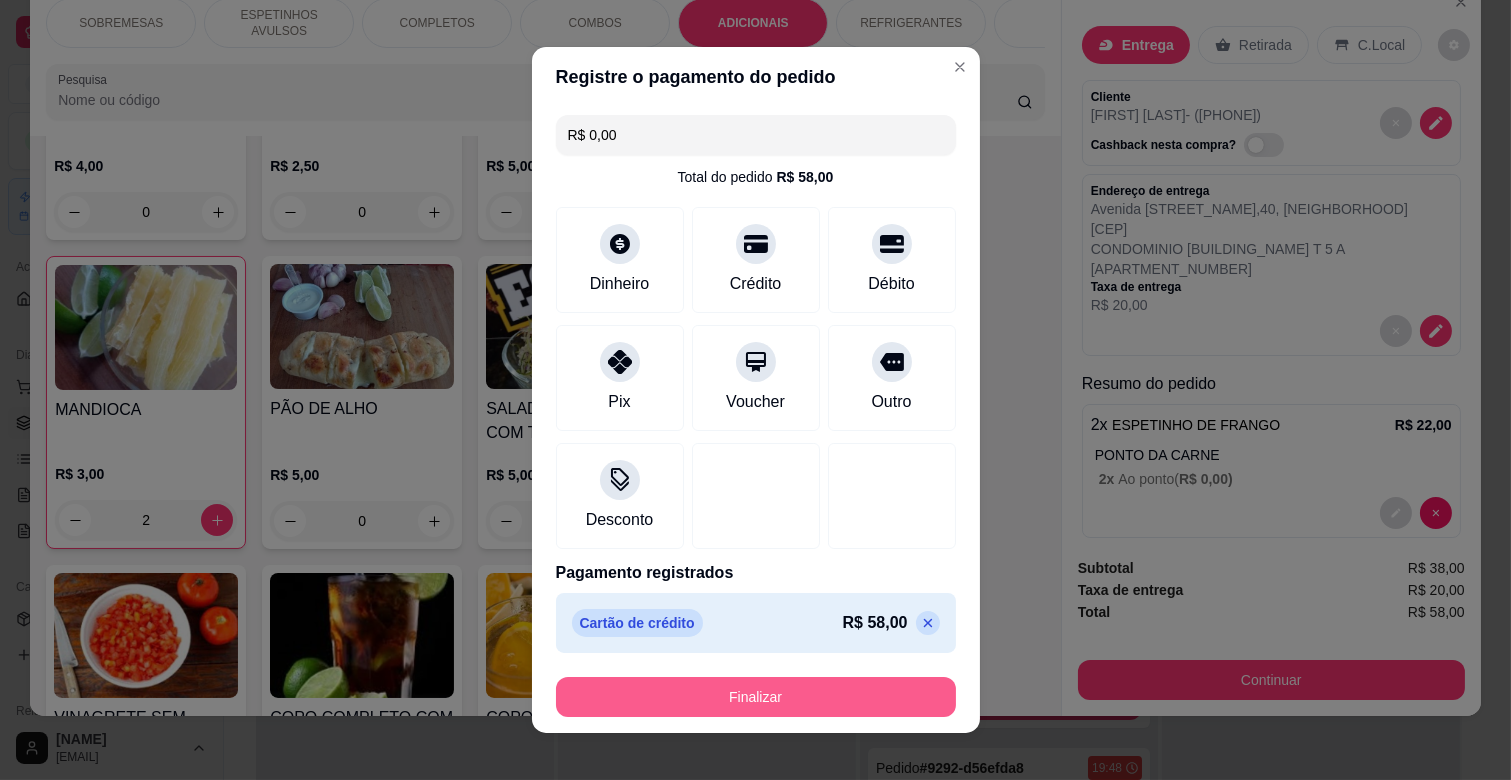 click on "Finalizar" at bounding box center [756, 697] 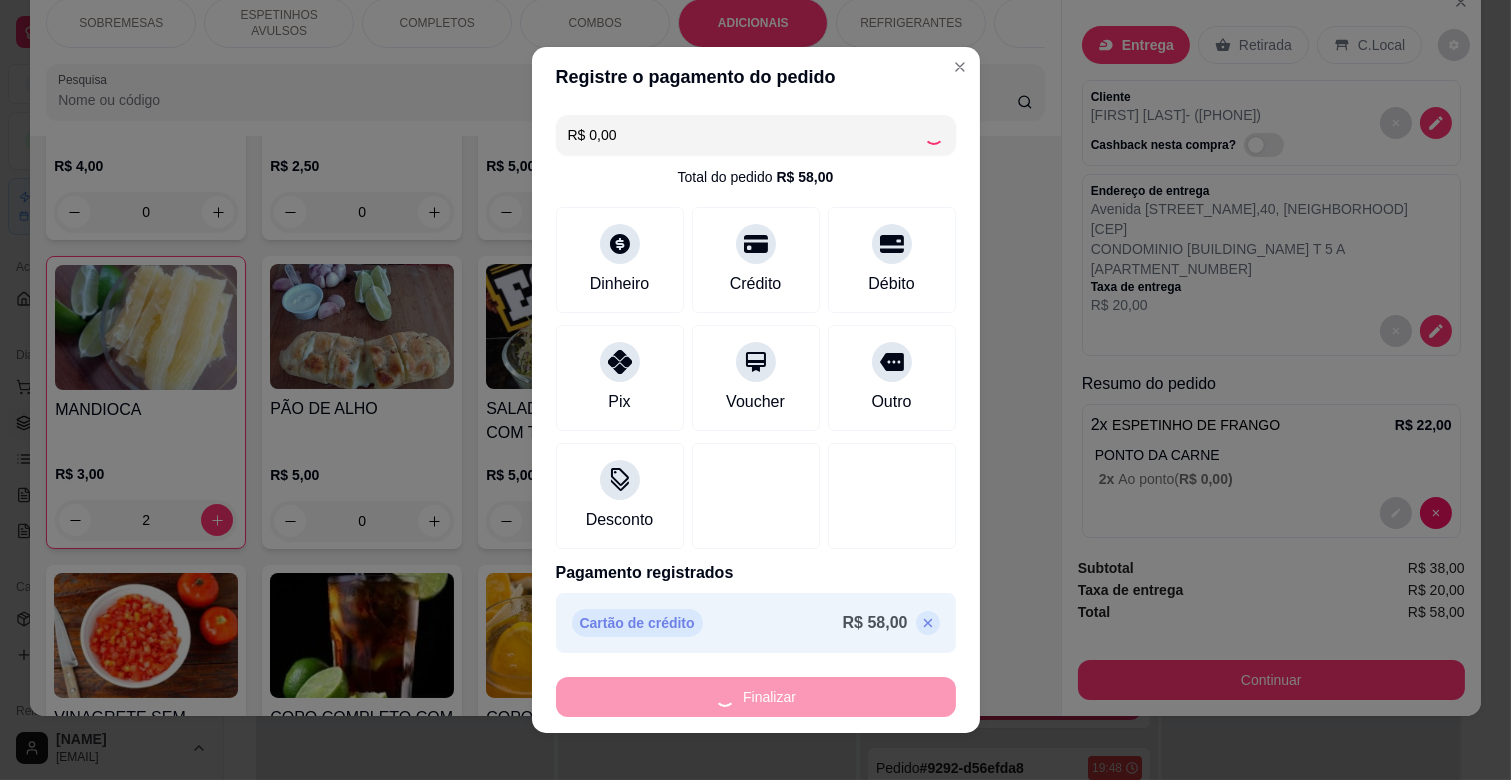 type on "0" 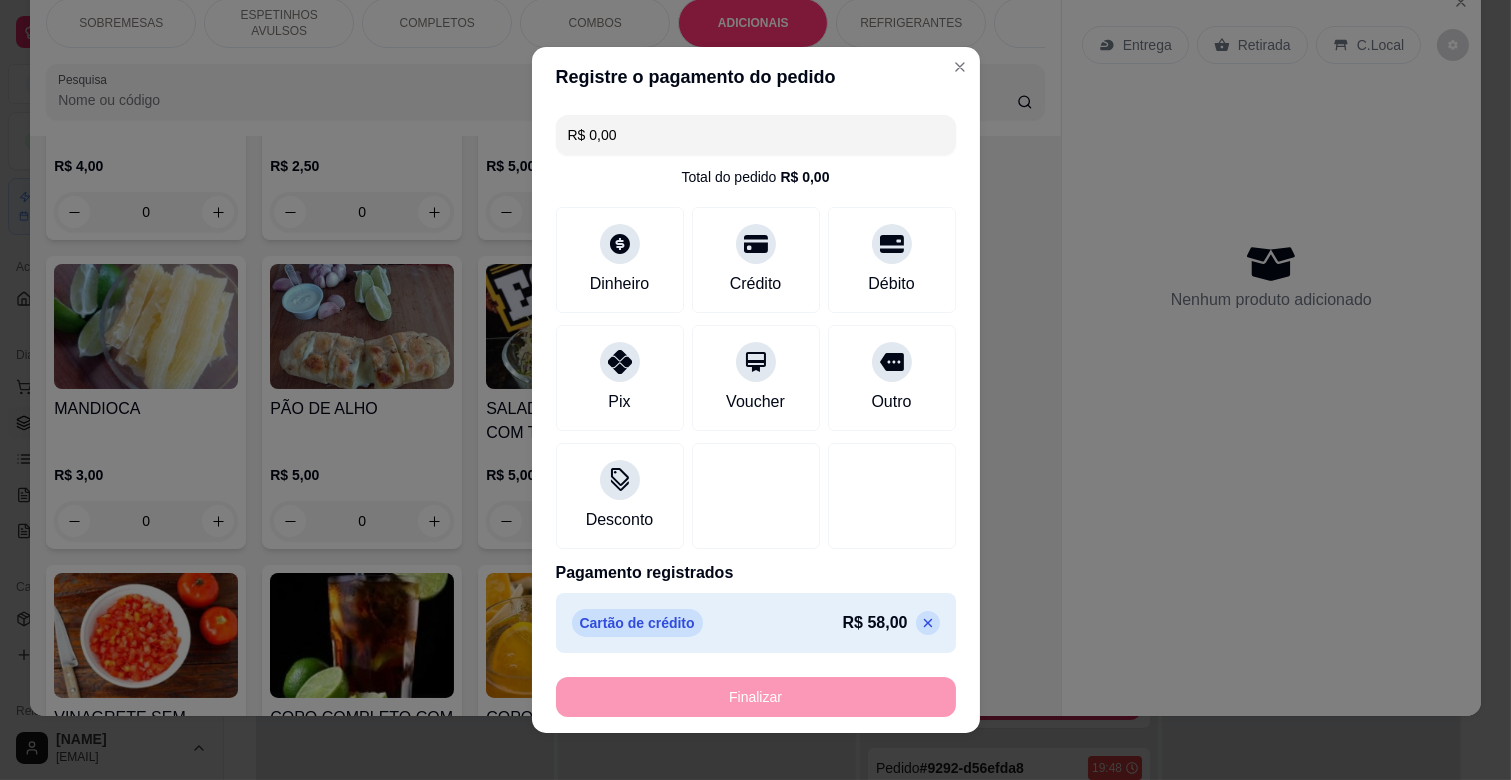 type on "-R$ 58,00" 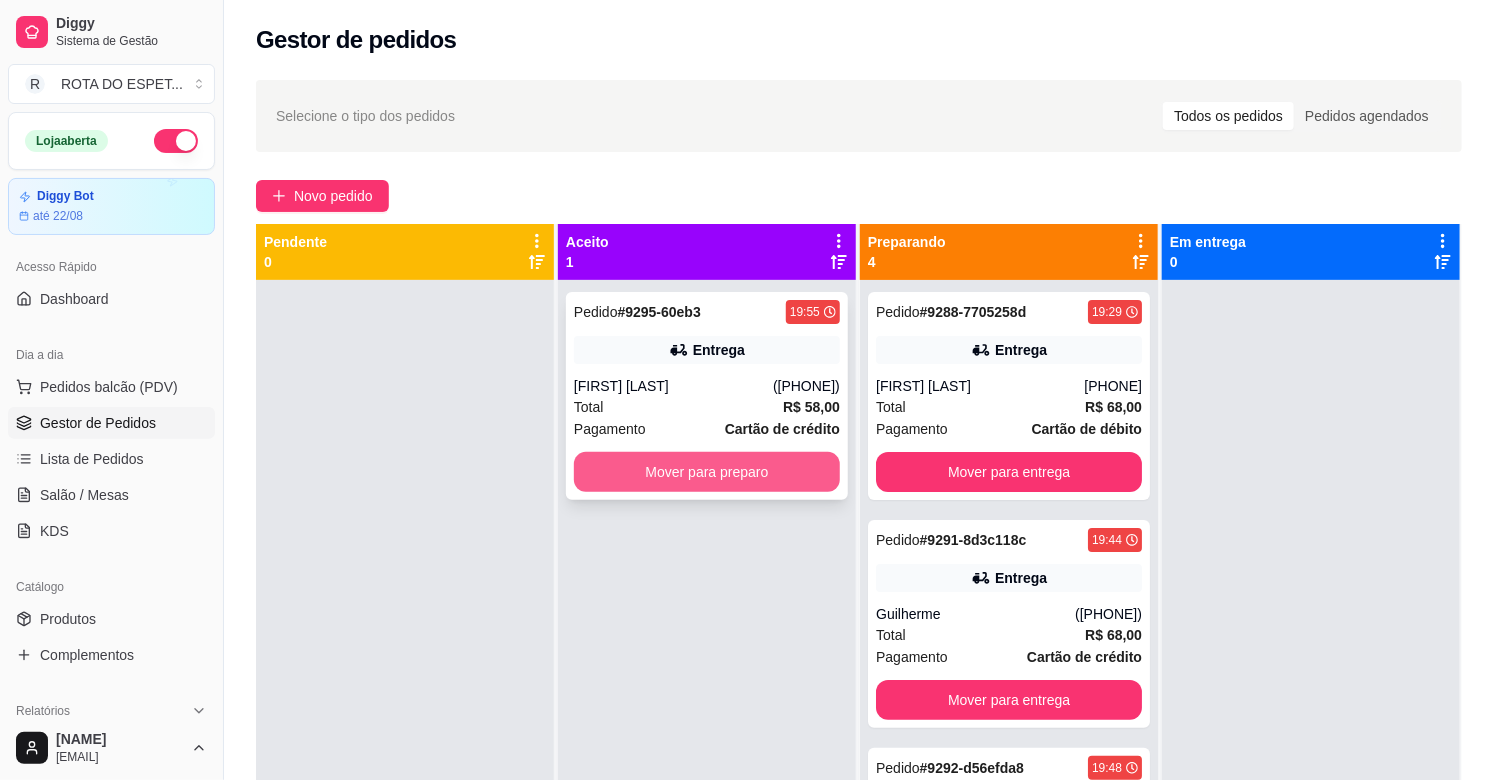 click on "Mover para preparo" at bounding box center [707, 472] 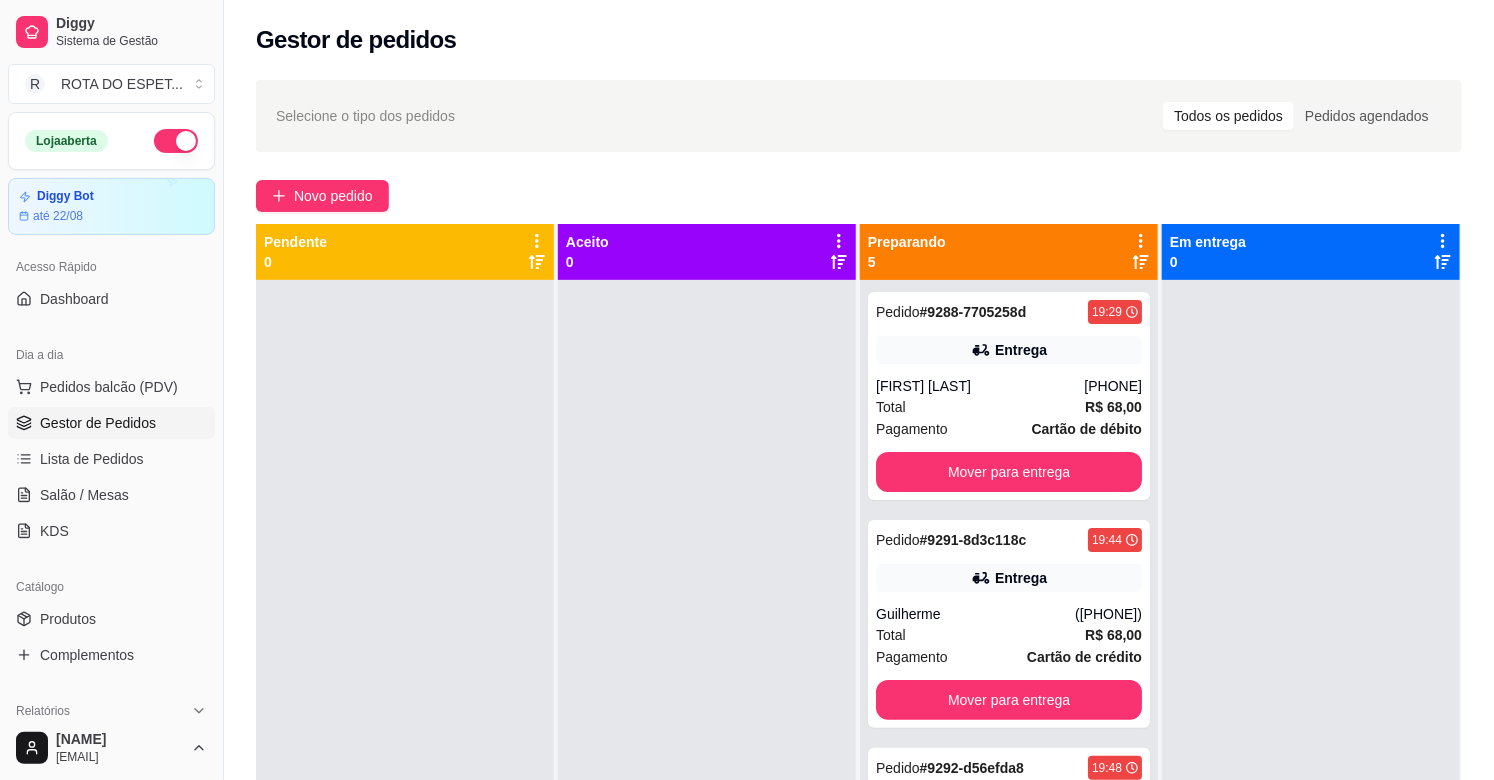 click at bounding box center [707, 670] 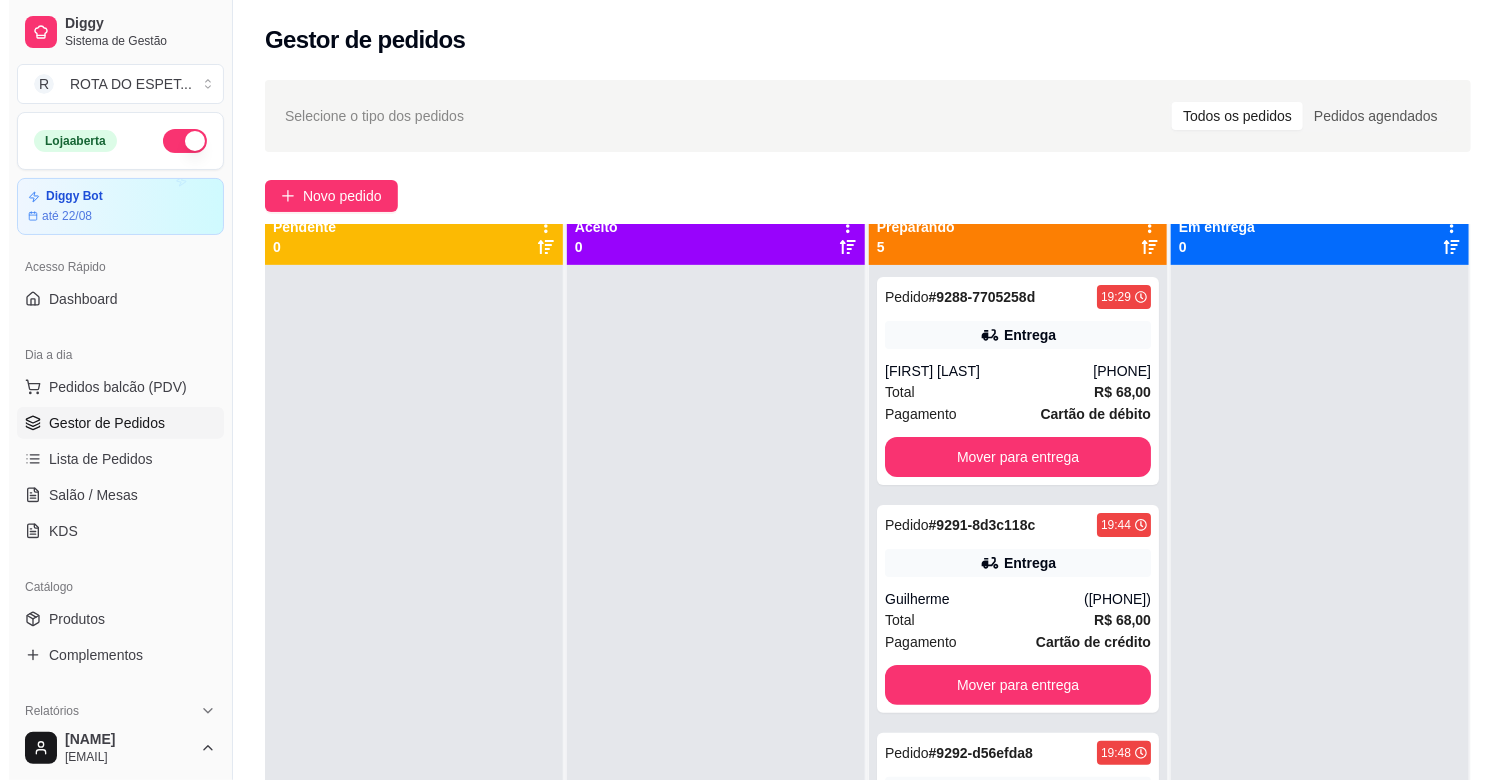 scroll, scrollTop: 0, scrollLeft: 0, axis: both 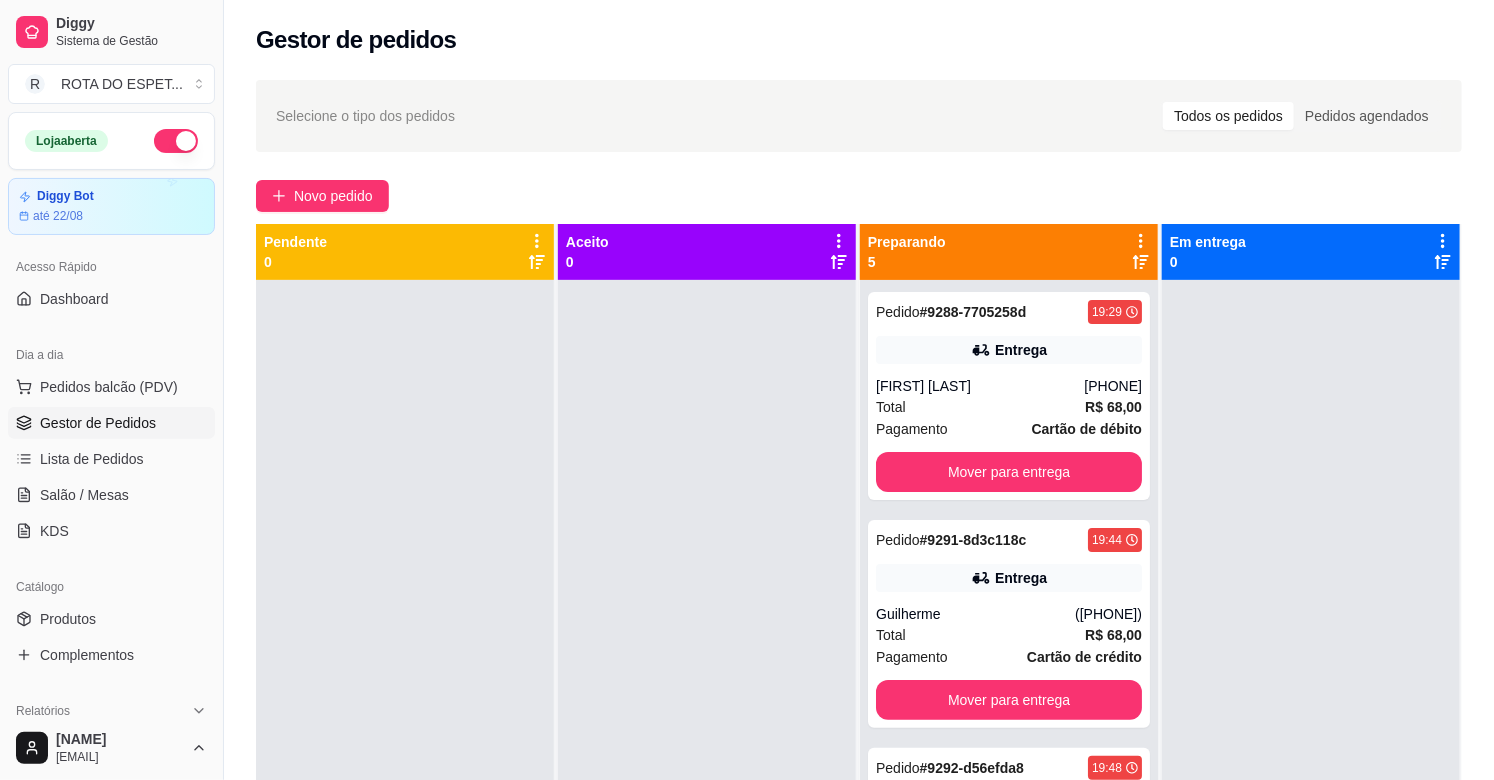 click at bounding box center (707, 670) 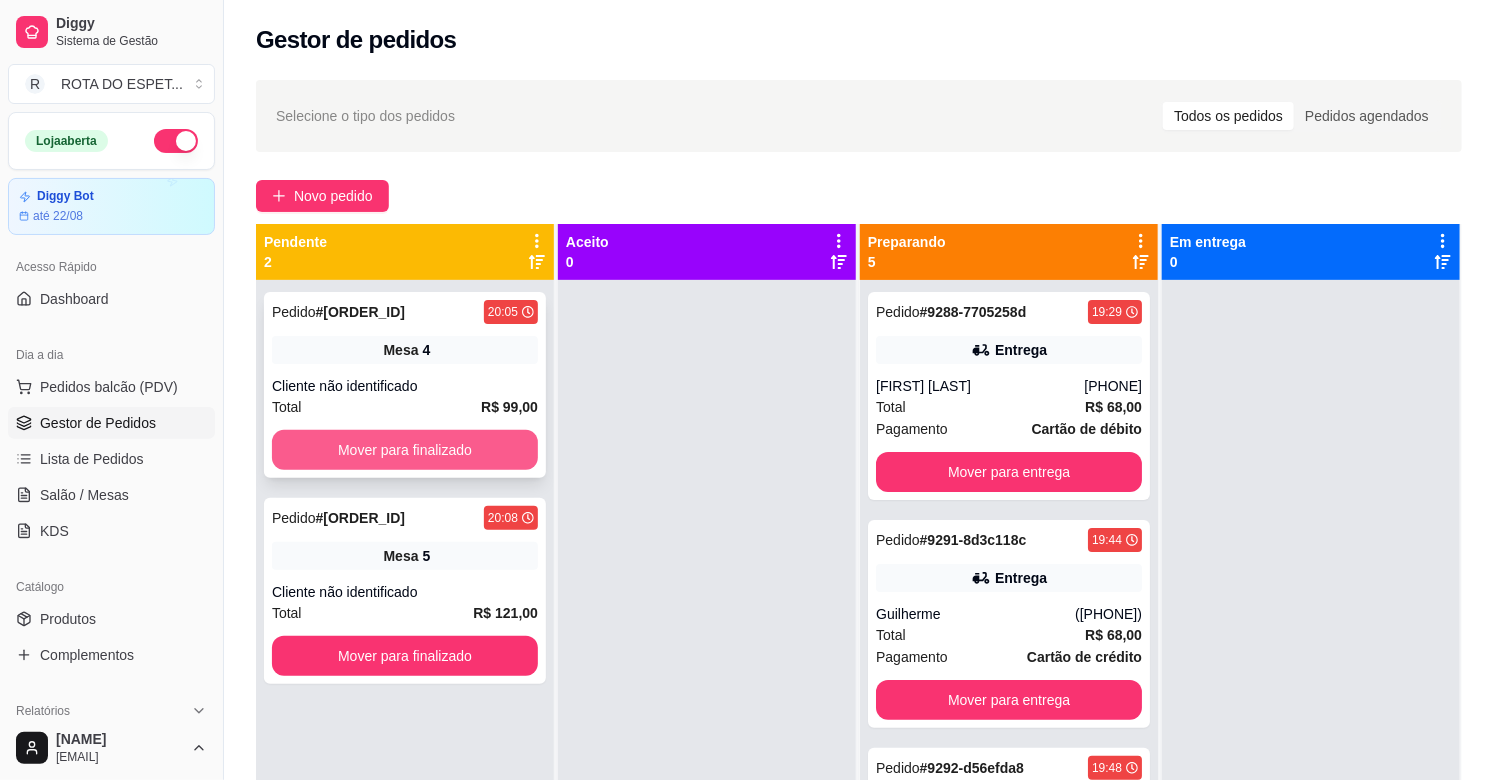 click on "Mover para finalizado" at bounding box center (405, 450) 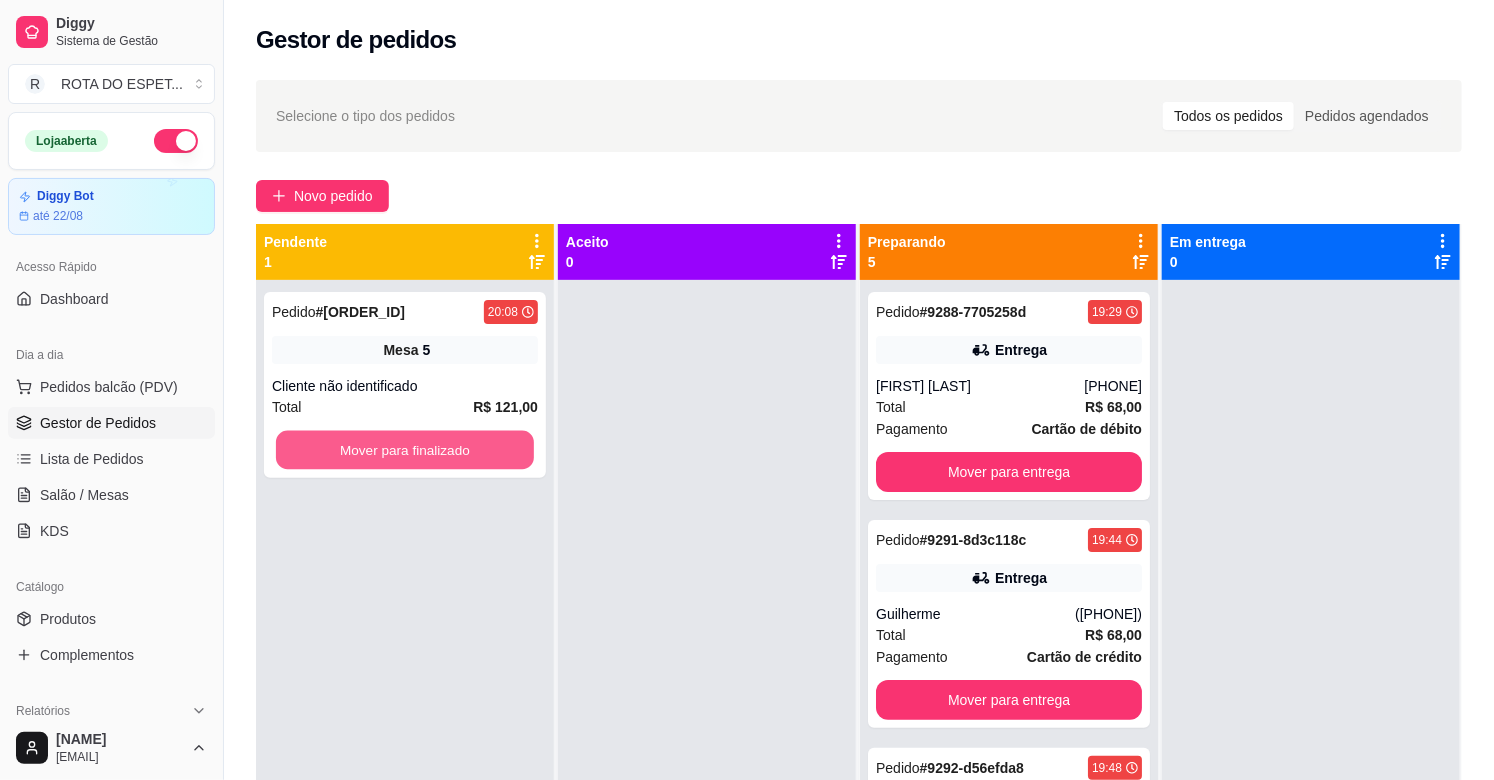 click on "Mover para finalizado" at bounding box center (405, 450) 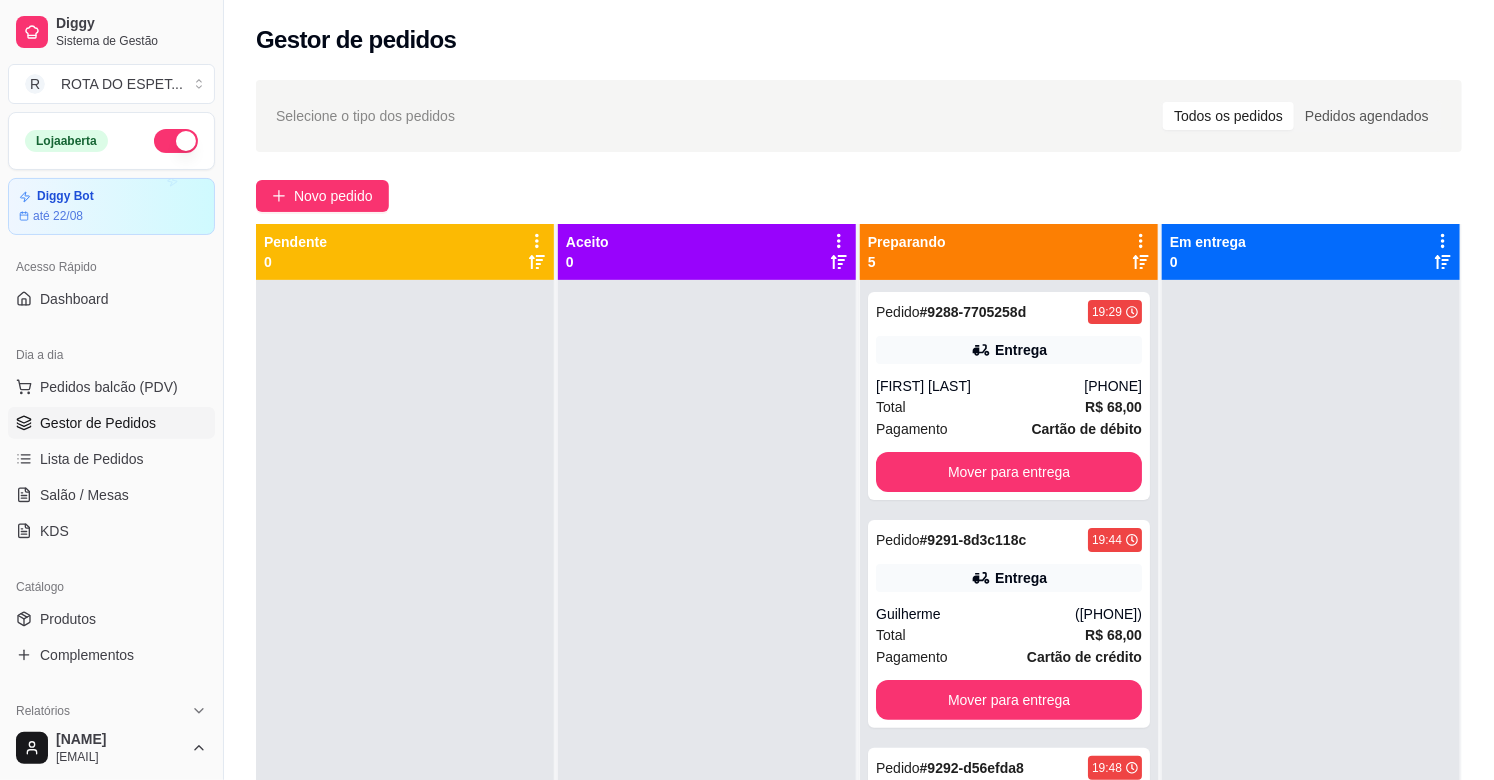 click at bounding box center [707, 670] 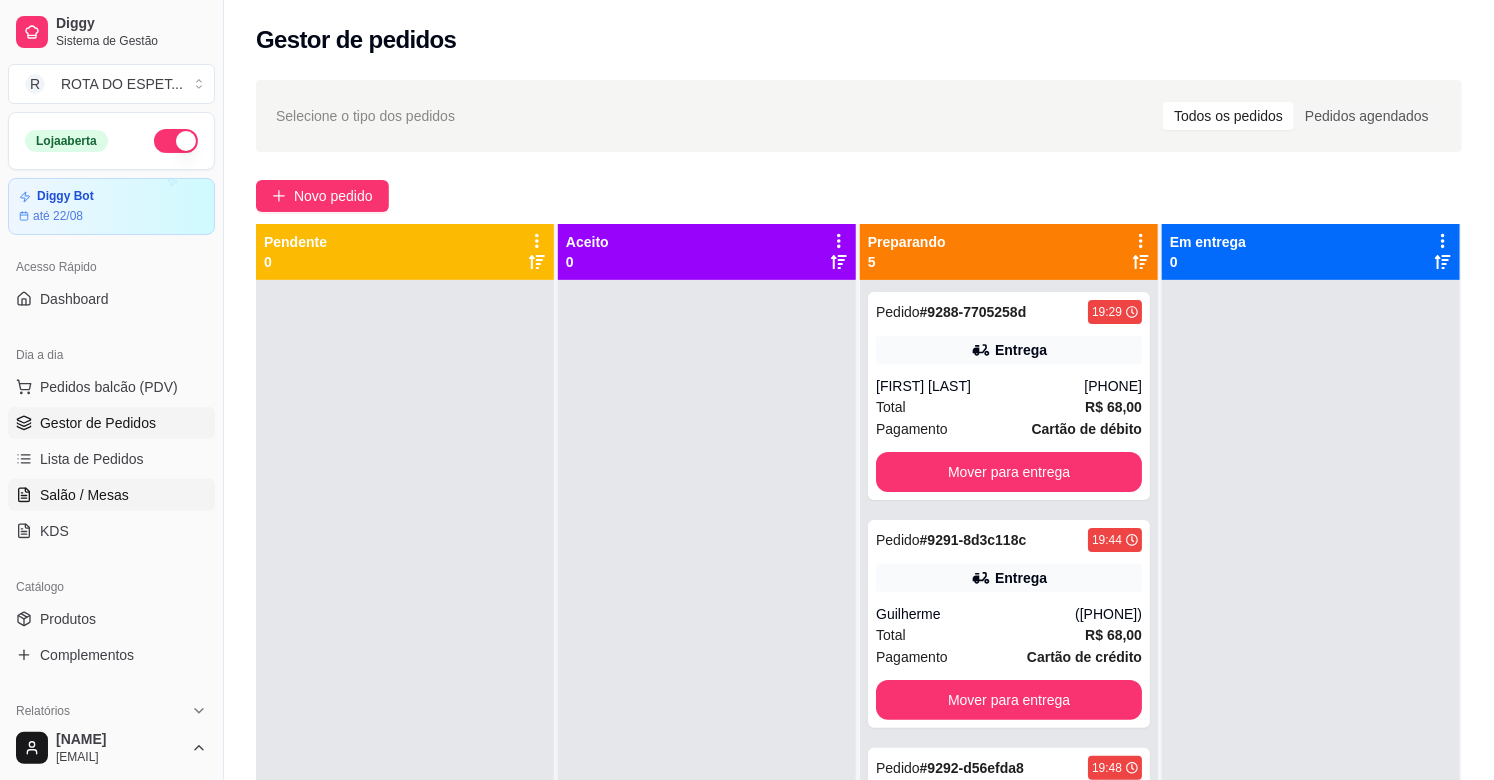 click on "Salão / Mesas" at bounding box center [84, 495] 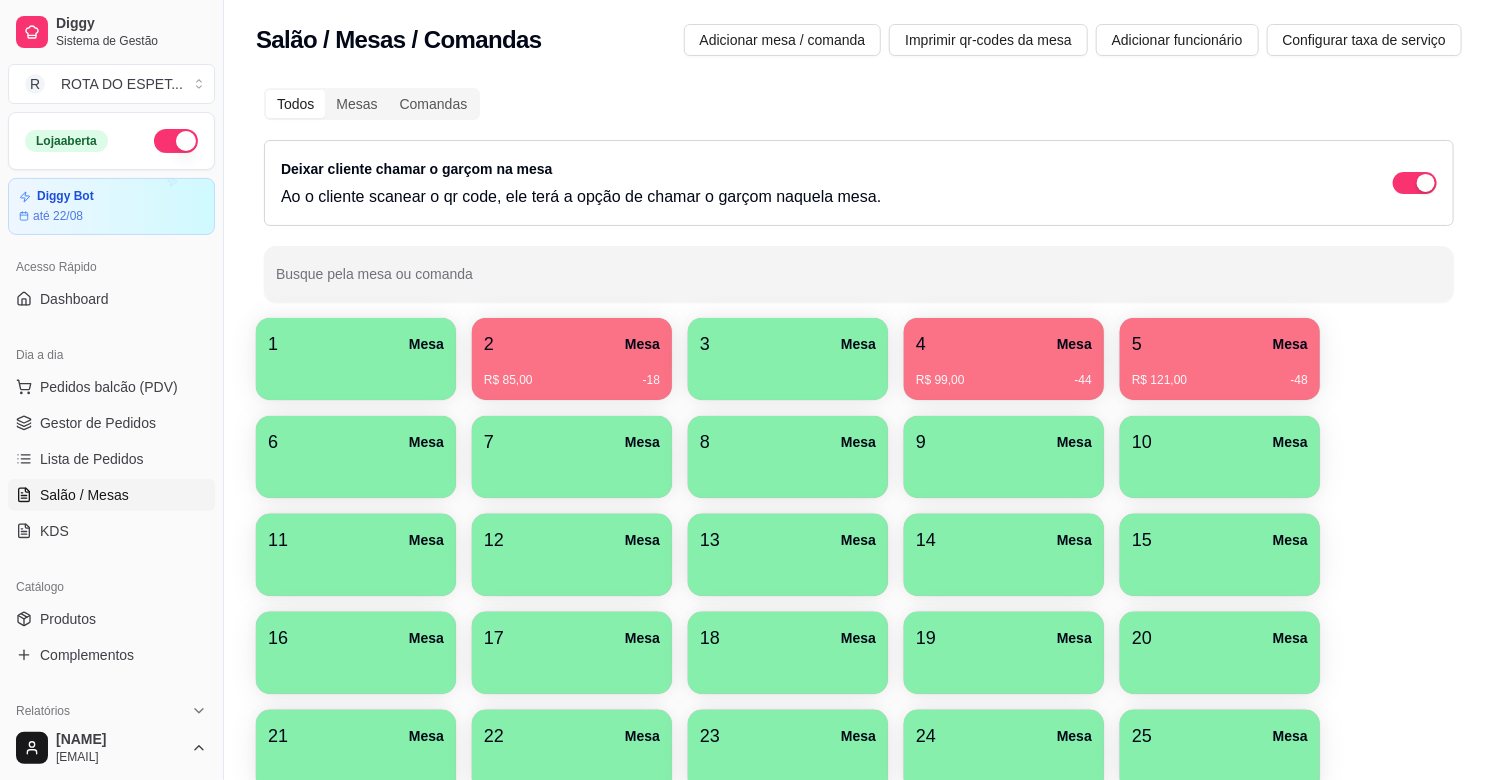 click on "[CURRENCY] [PRICE]" at bounding box center [572, 373] 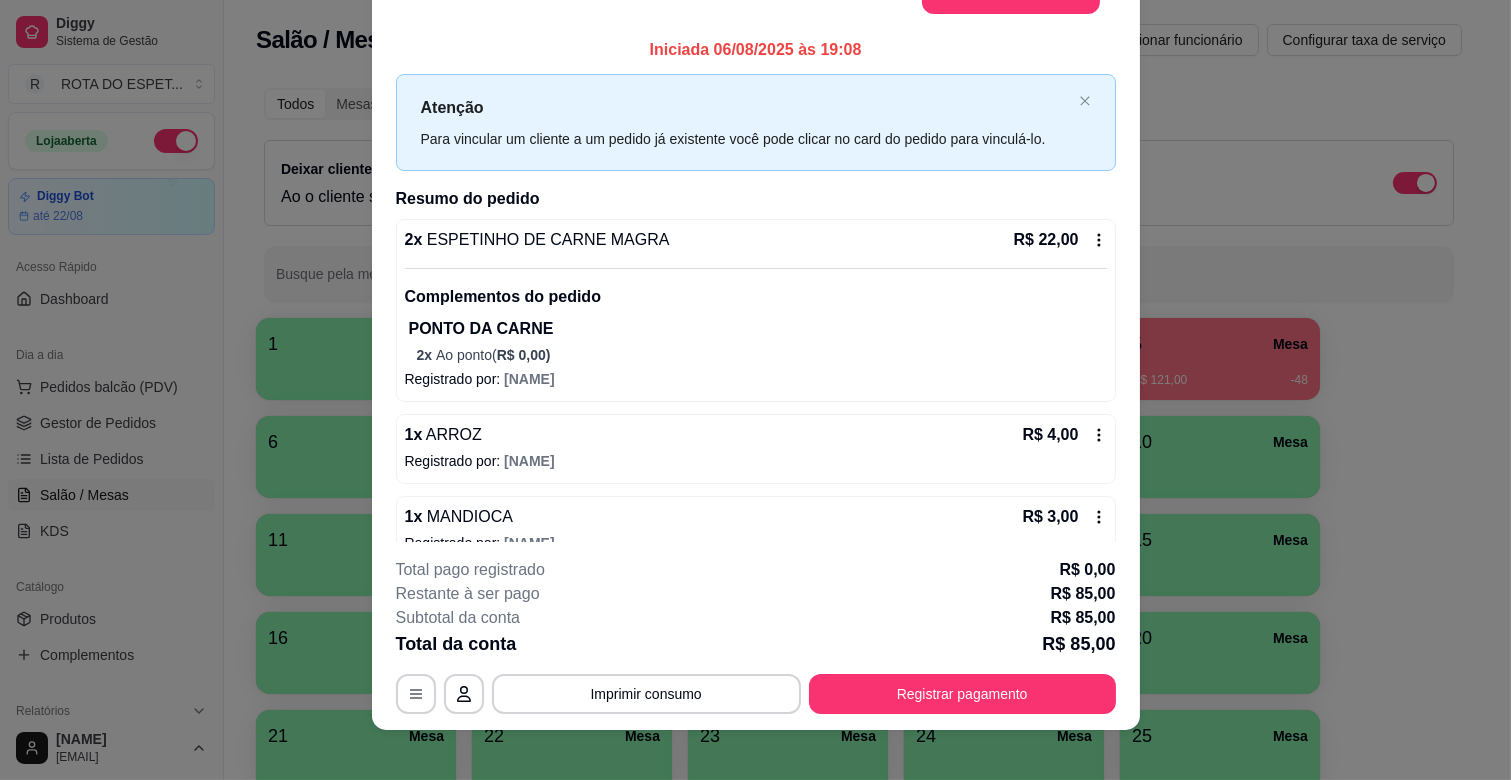 scroll, scrollTop: 60, scrollLeft: 0, axis: vertical 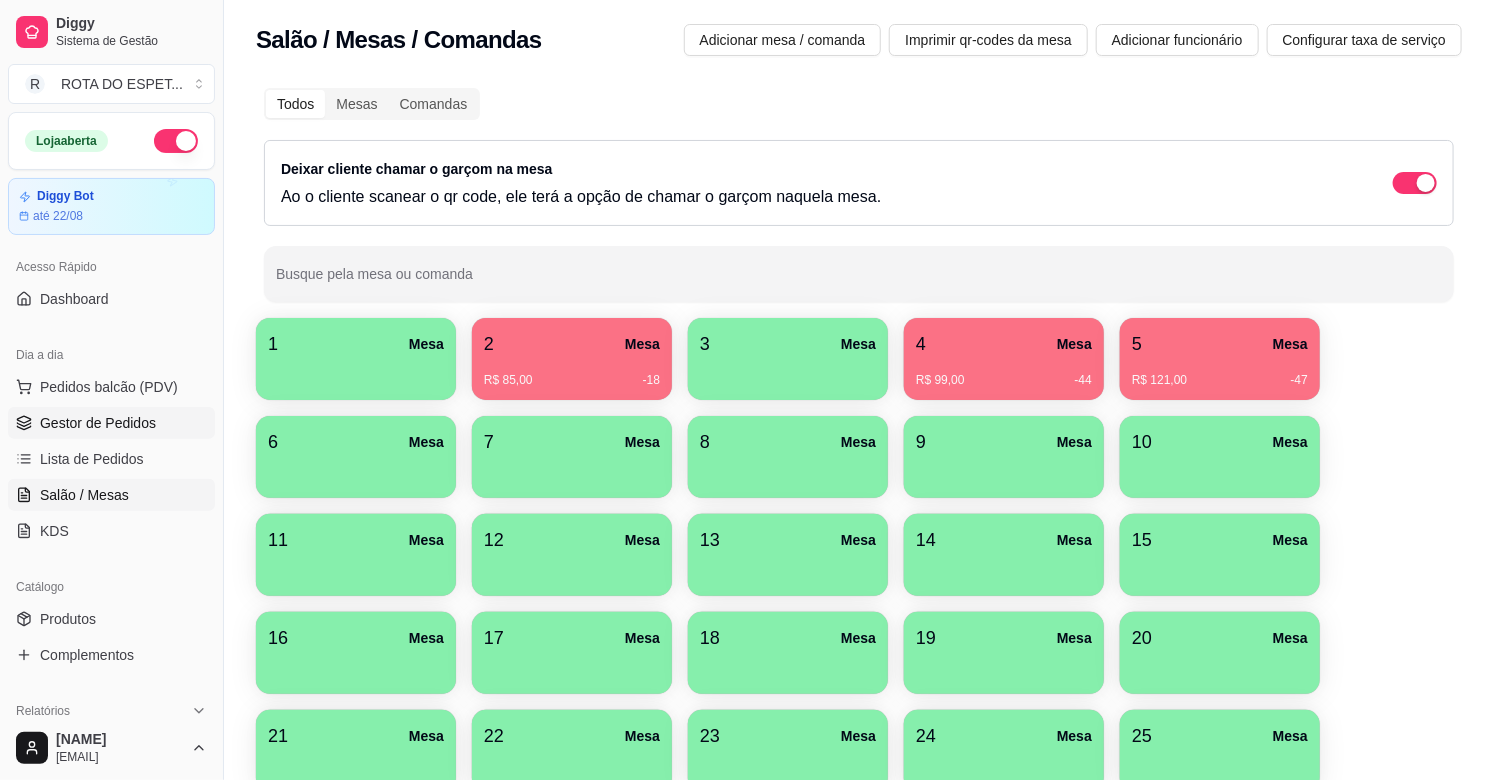 click on "Gestor de Pedidos" at bounding box center [98, 423] 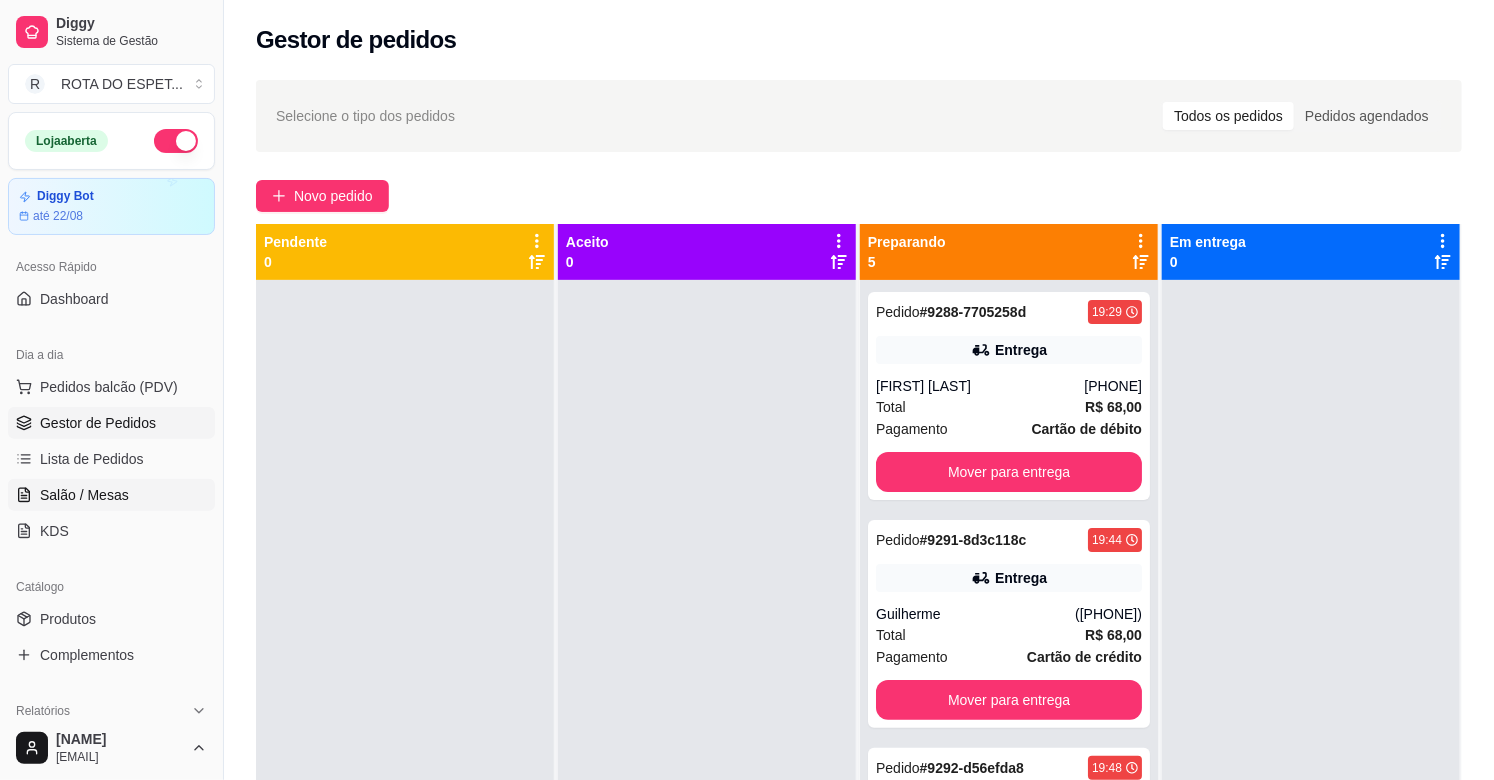 click on "Salão / Mesas" at bounding box center [111, 495] 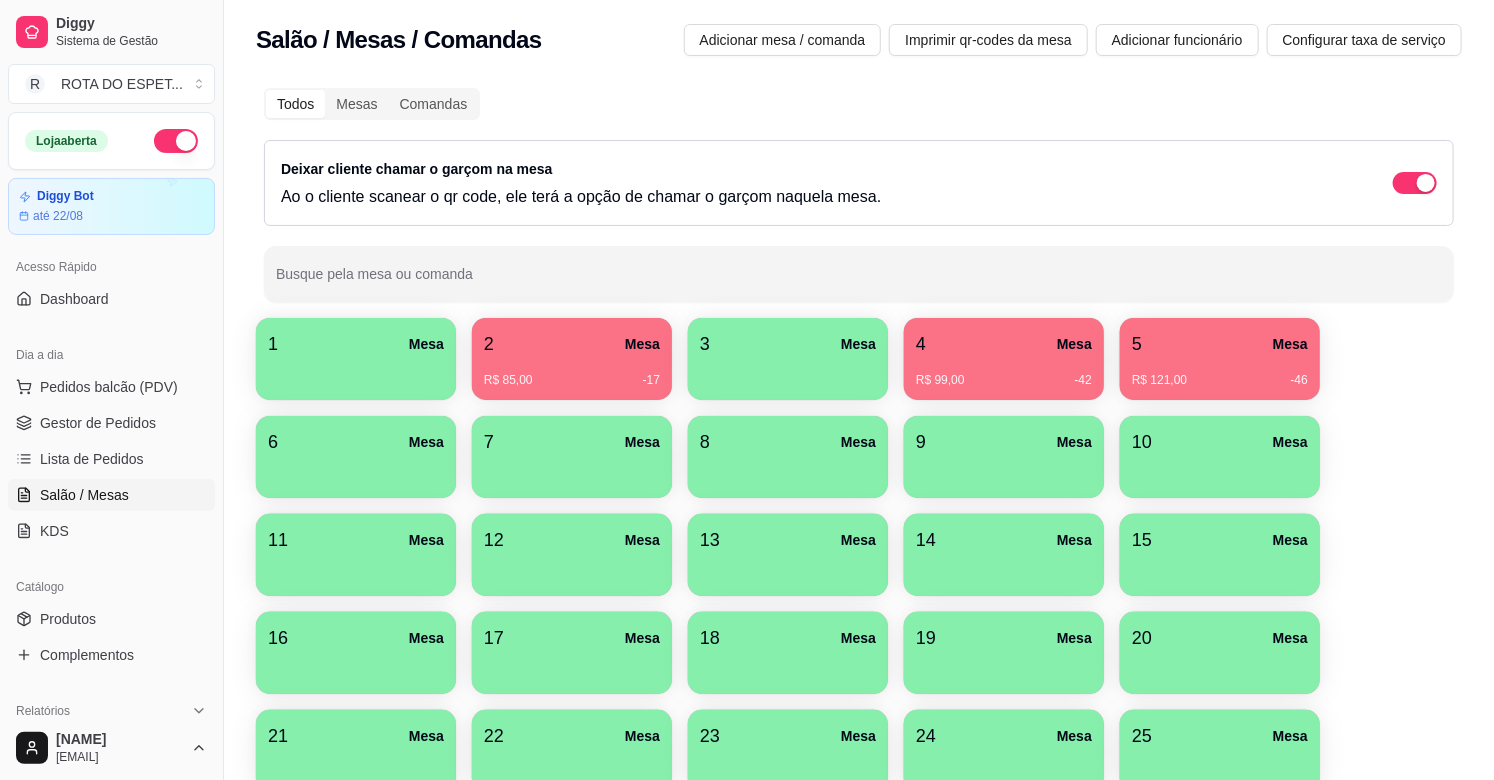click on "2 Mesa" at bounding box center (572, 344) 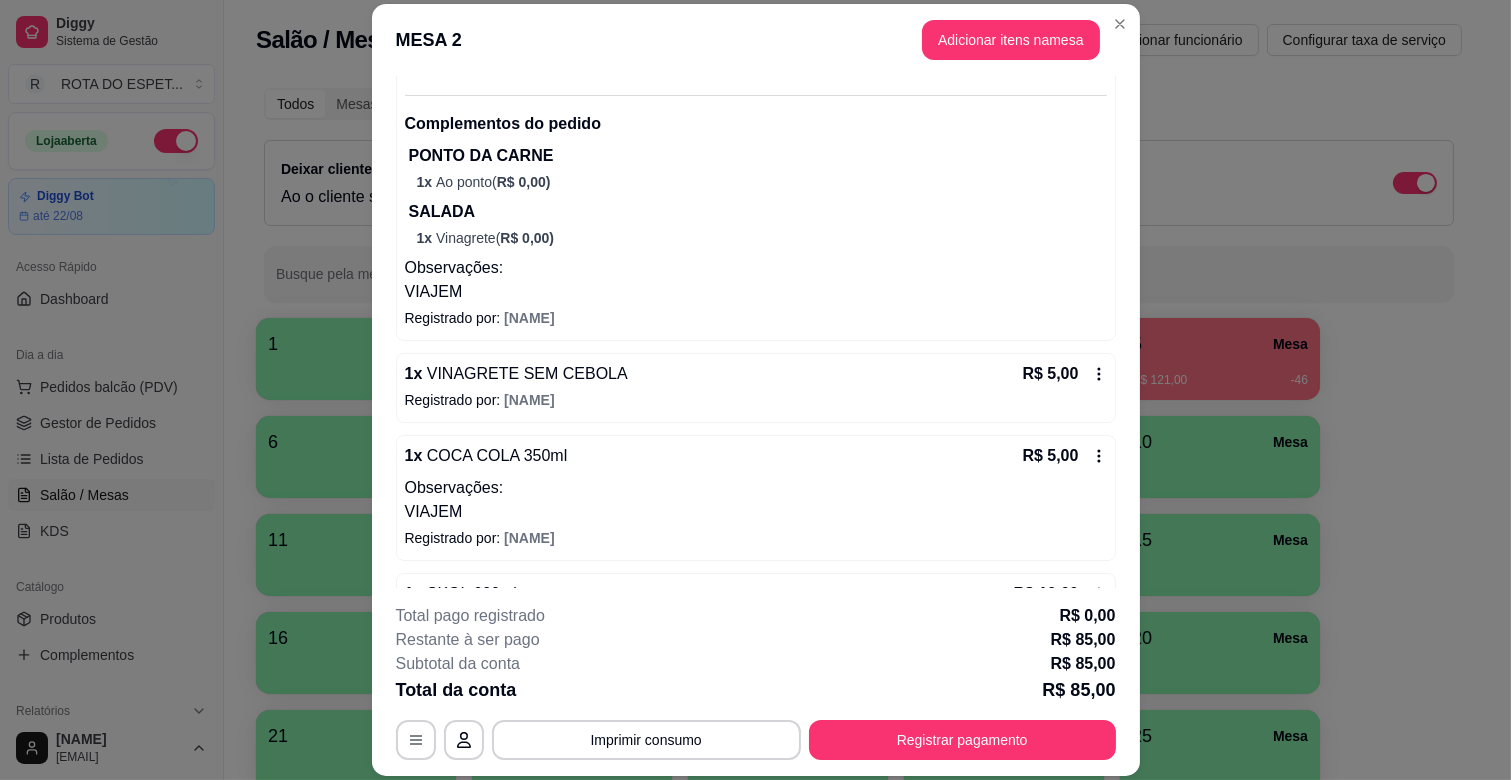 scroll, scrollTop: 893, scrollLeft: 0, axis: vertical 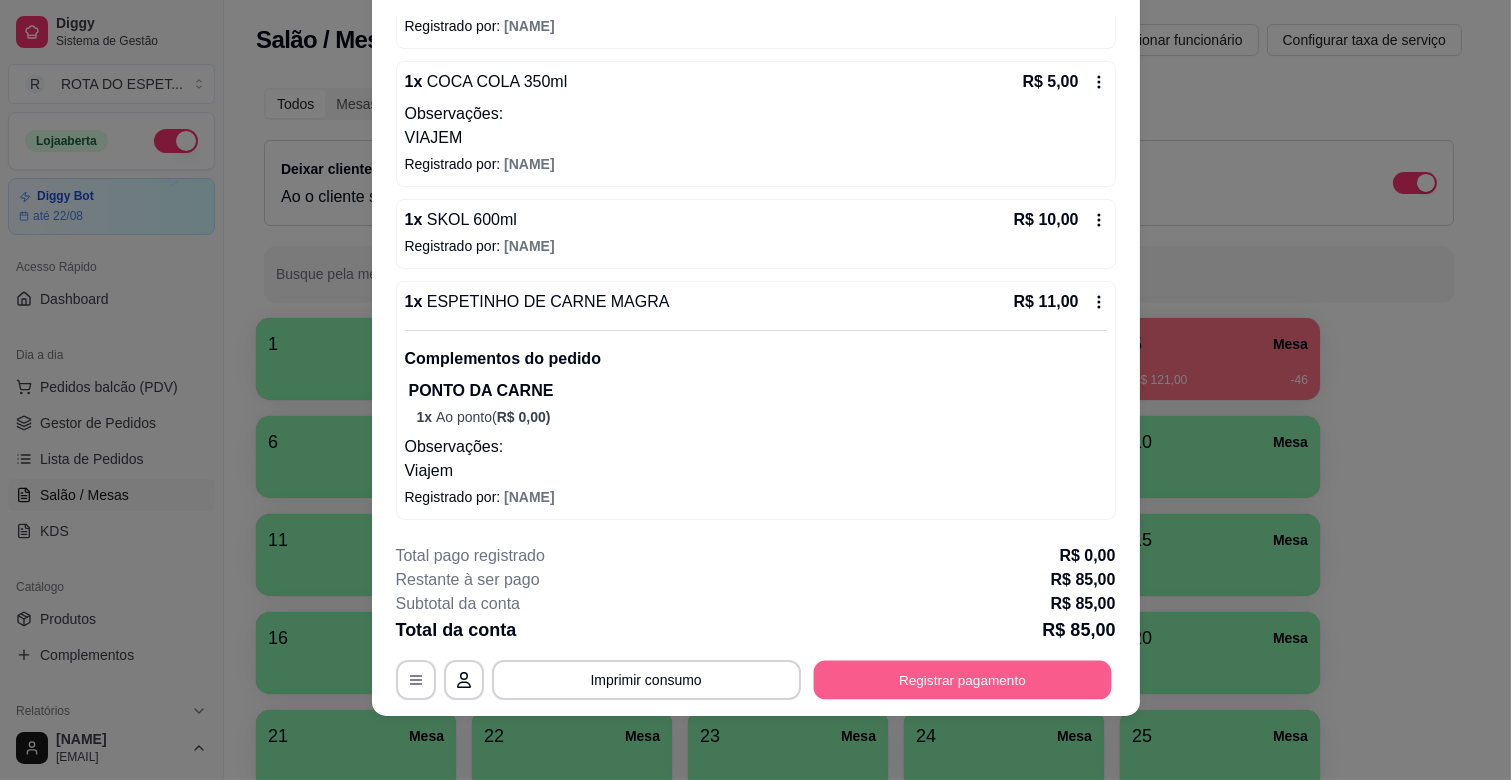click on "Registrar pagamento" at bounding box center (962, 680) 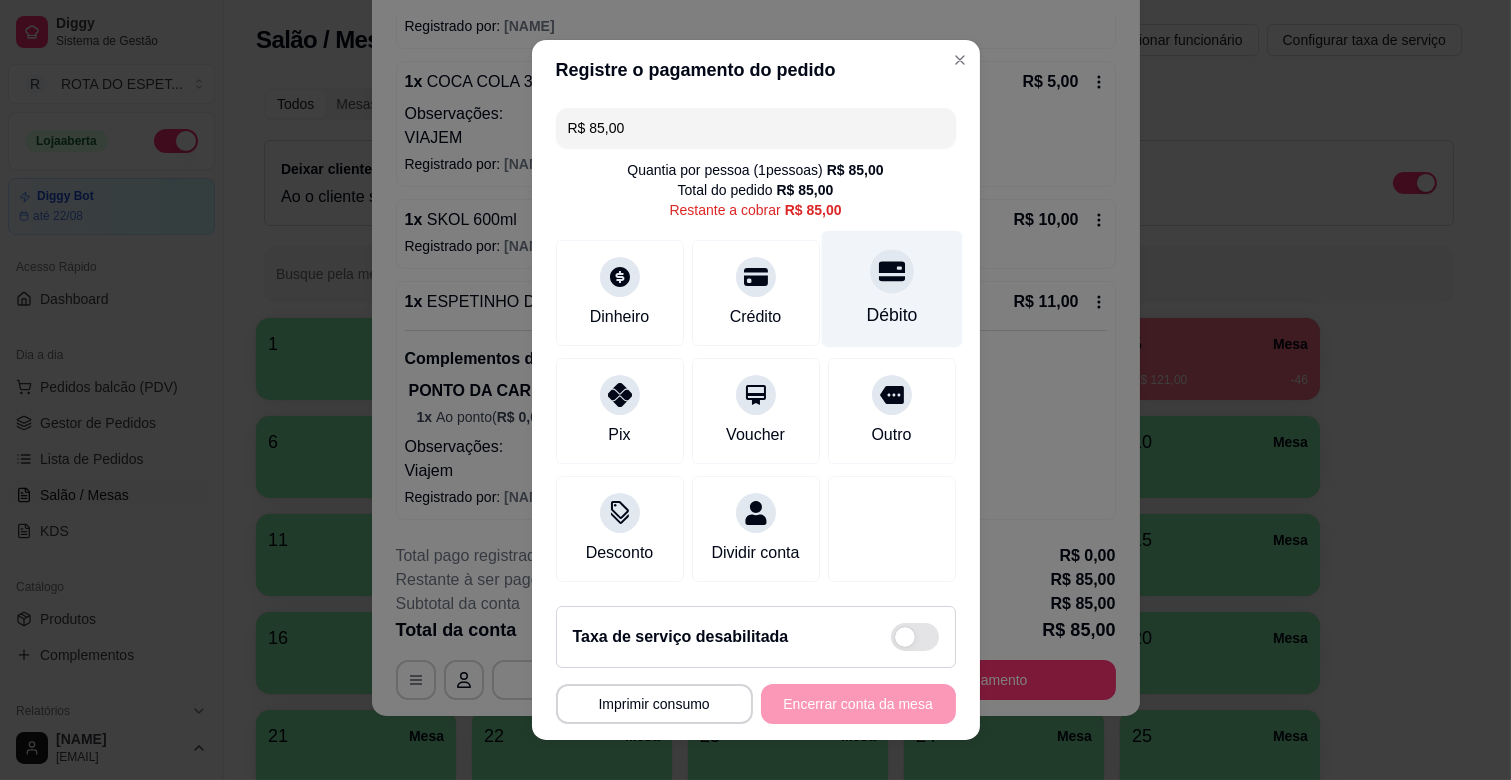 click on "Débito" at bounding box center [891, 289] 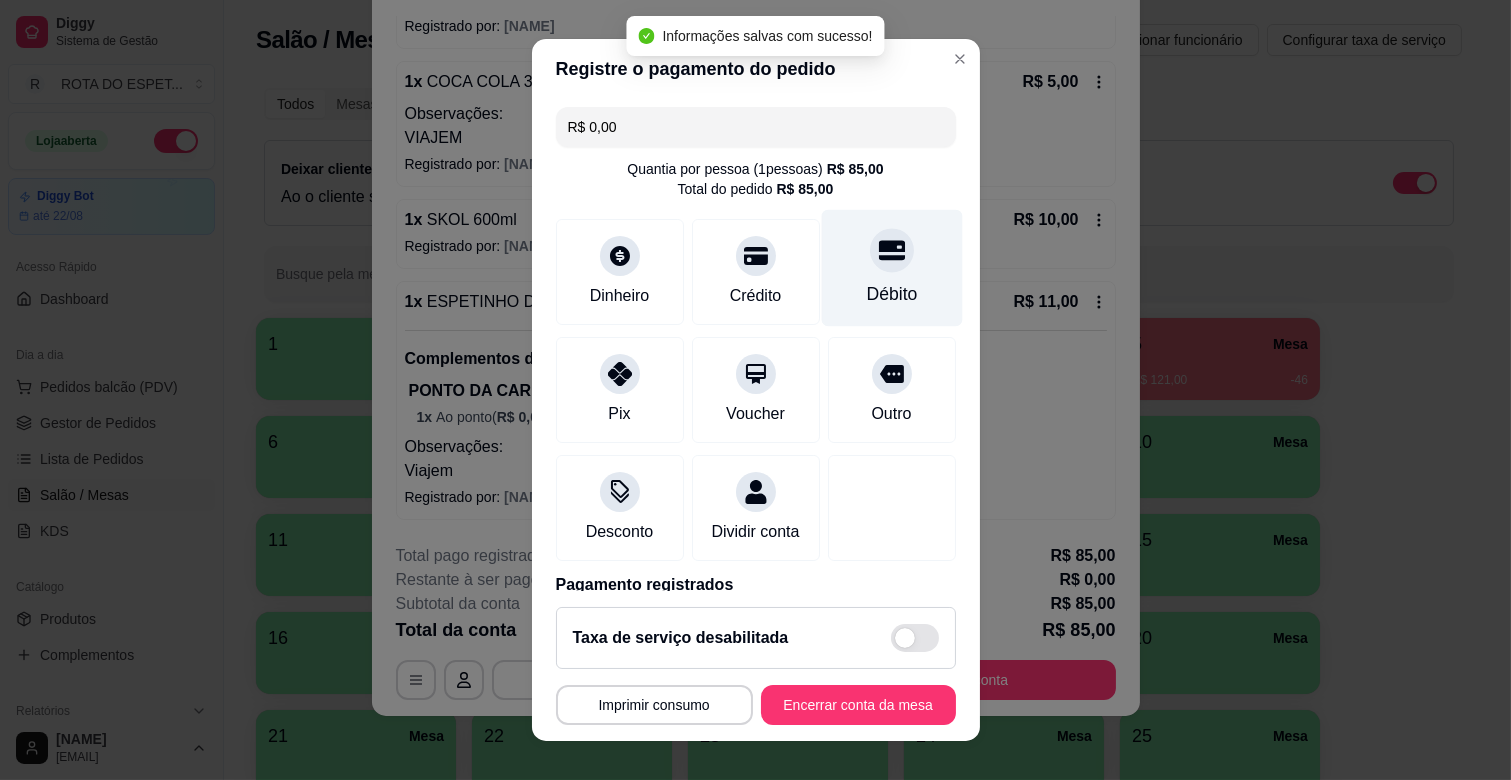 type on "R$ 0,00" 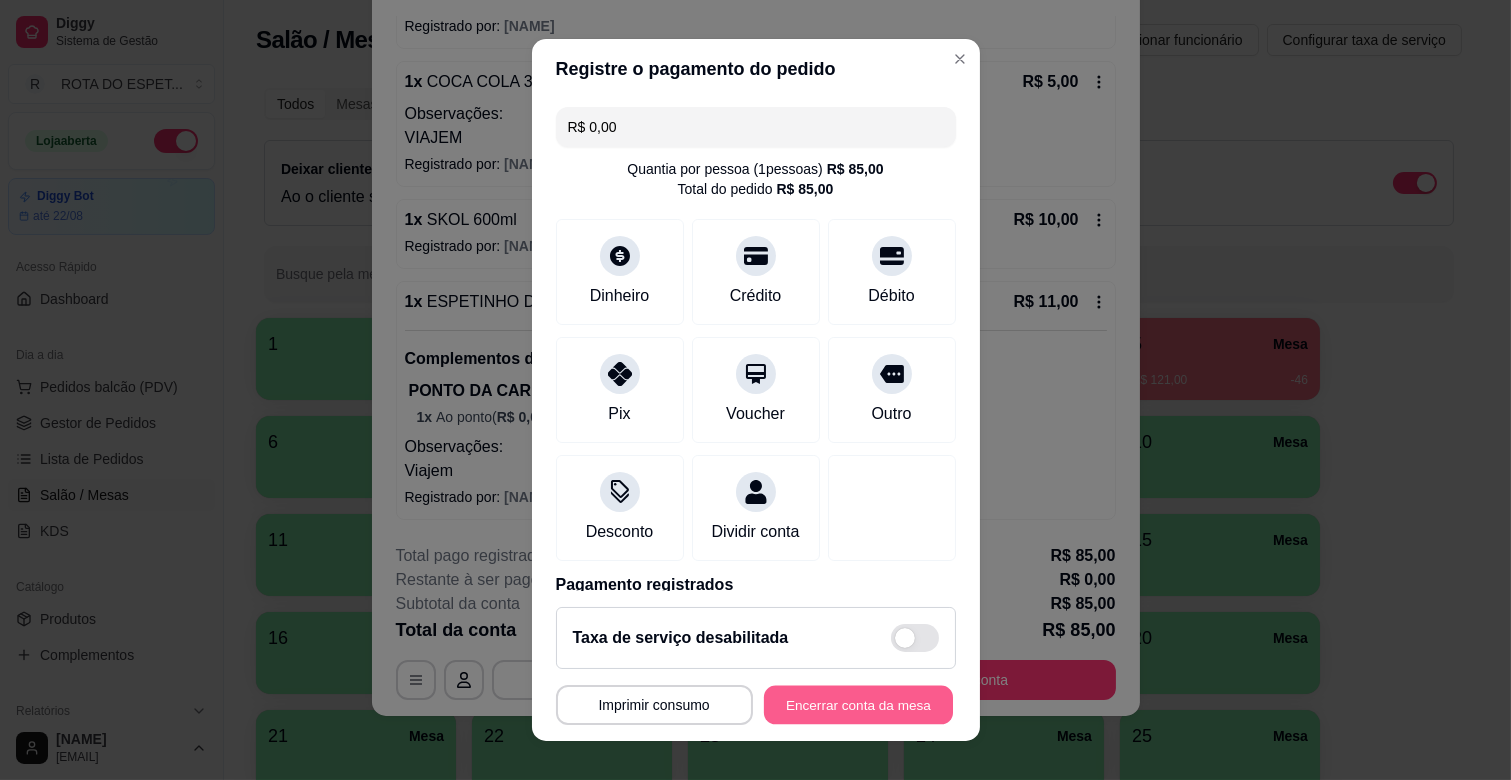 click on "Encerrar conta da mesa" at bounding box center (858, 705) 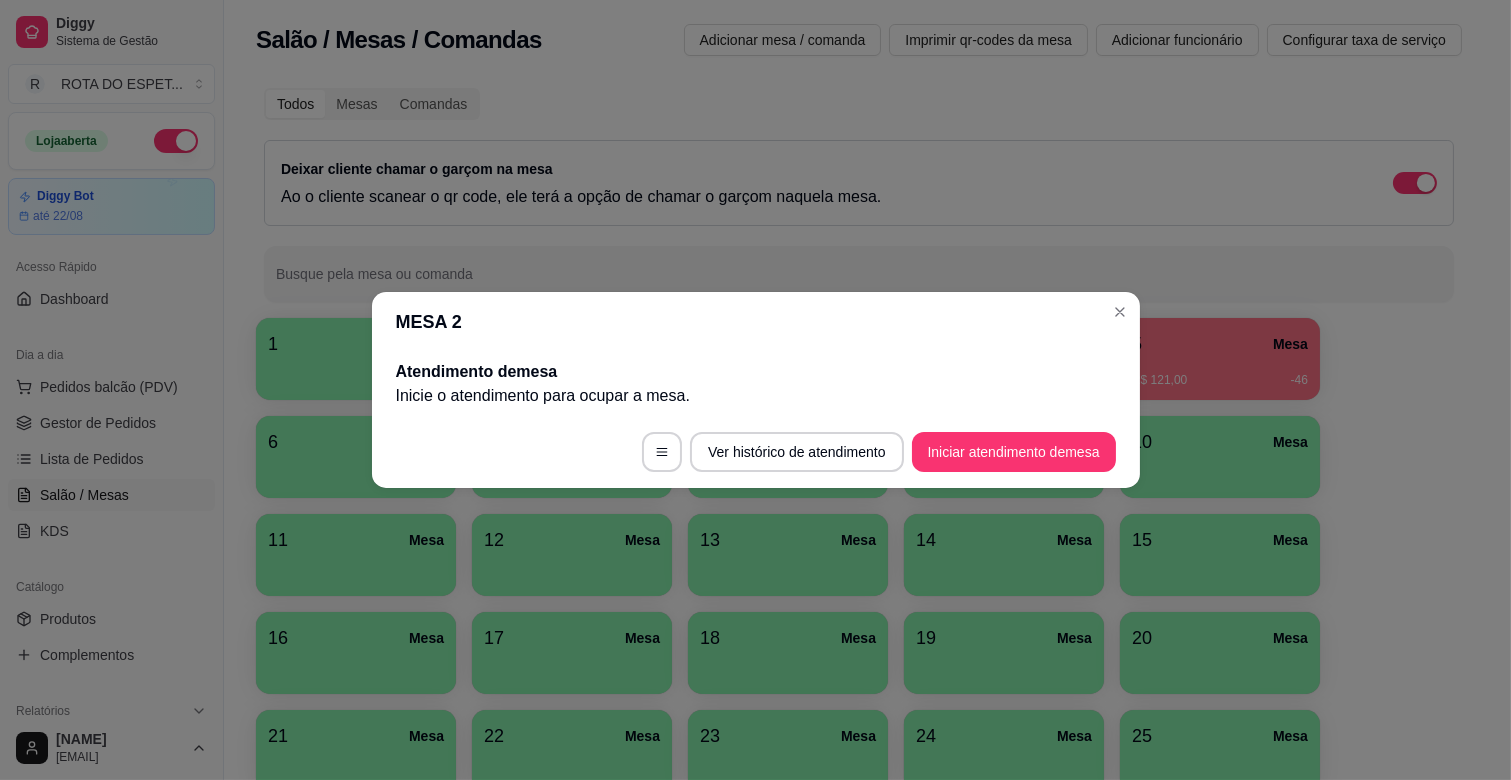scroll, scrollTop: 0, scrollLeft: 0, axis: both 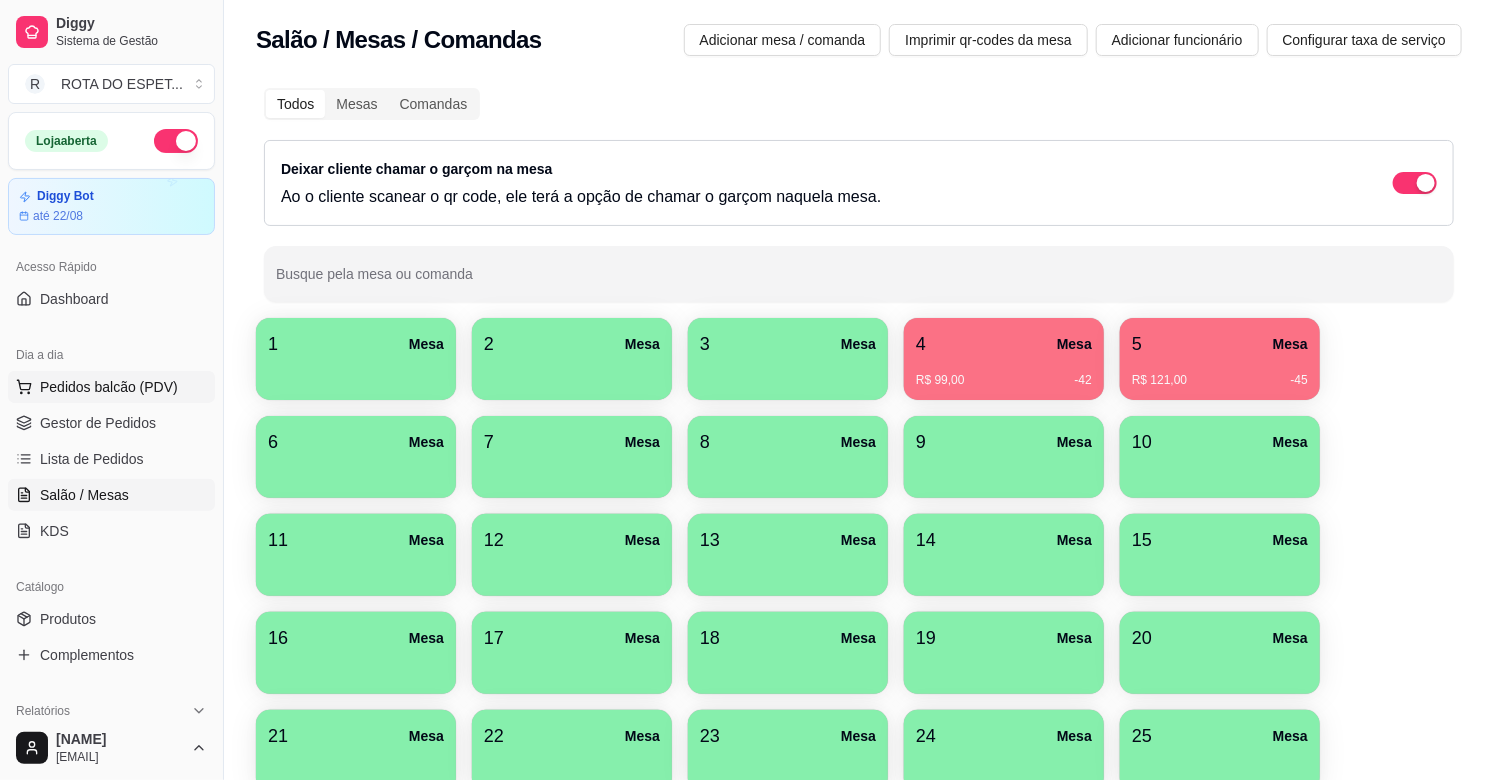 click on "Pedidos balcão (PDV)" at bounding box center [109, 387] 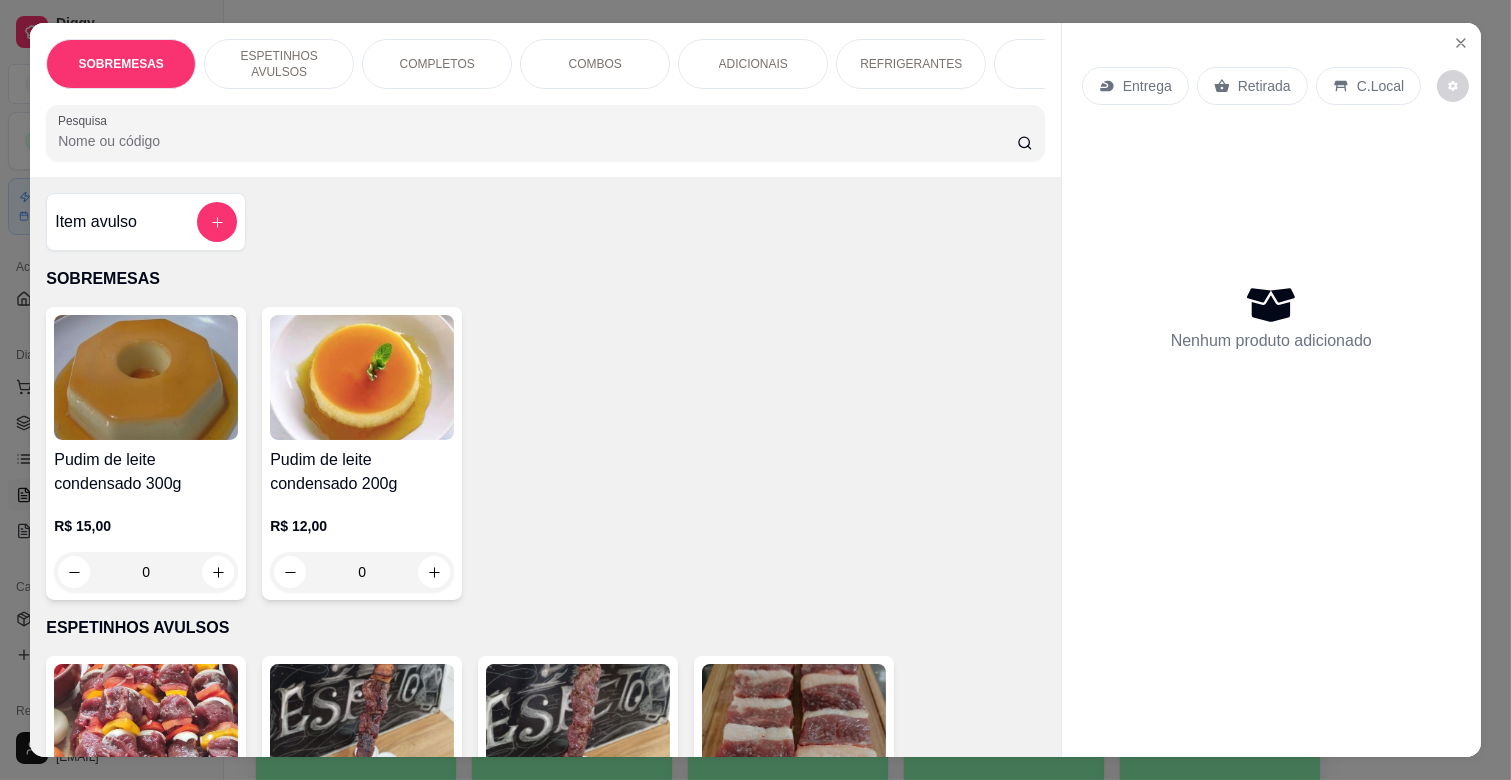 click on "COMPLETOS" at bounding box center [437, 64] 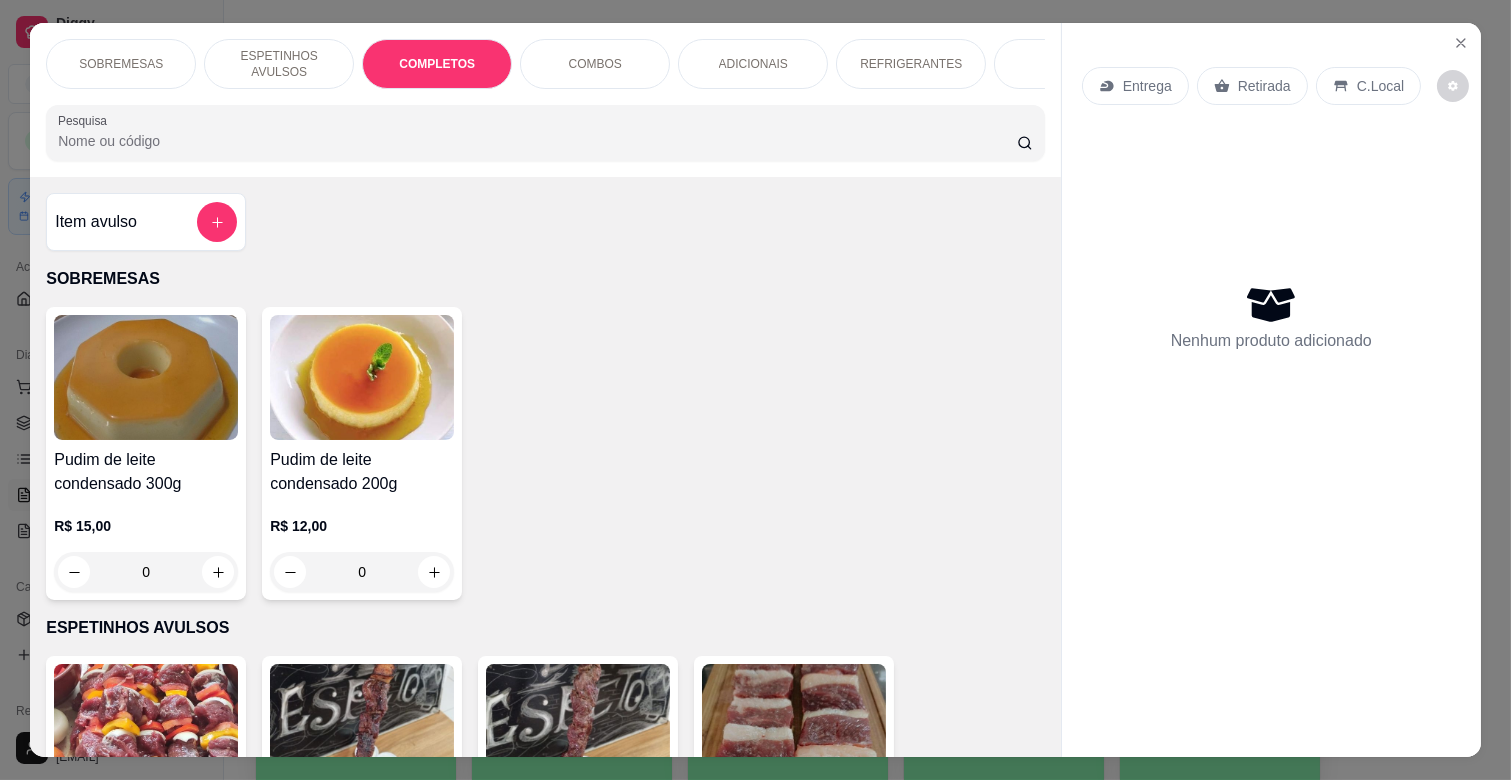 scroll, scrollTop: 1763, scrollLeft: 0, axis: vertical 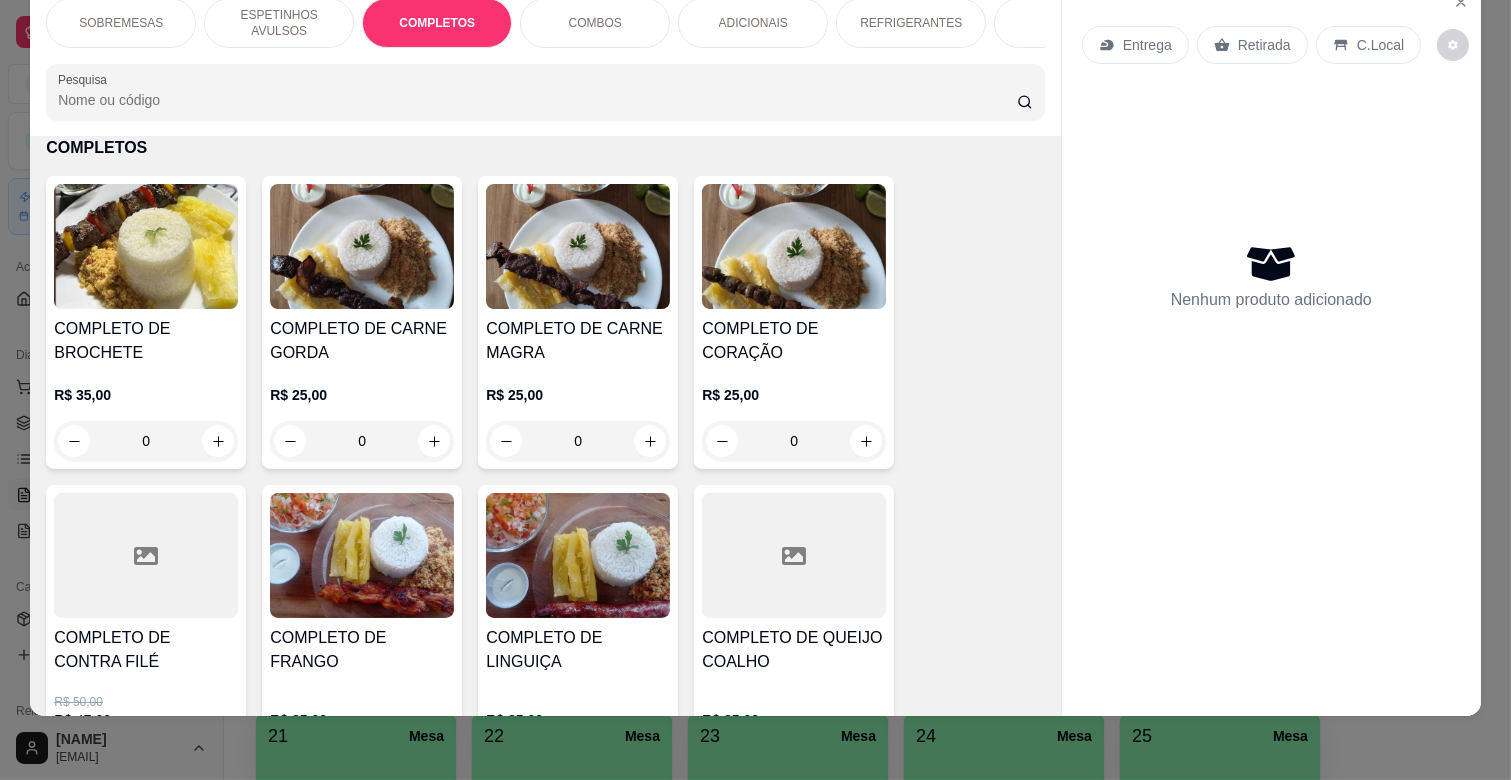 click on "COMPLETO DE CARNE MAGRA" at bounding box center [578, 341] 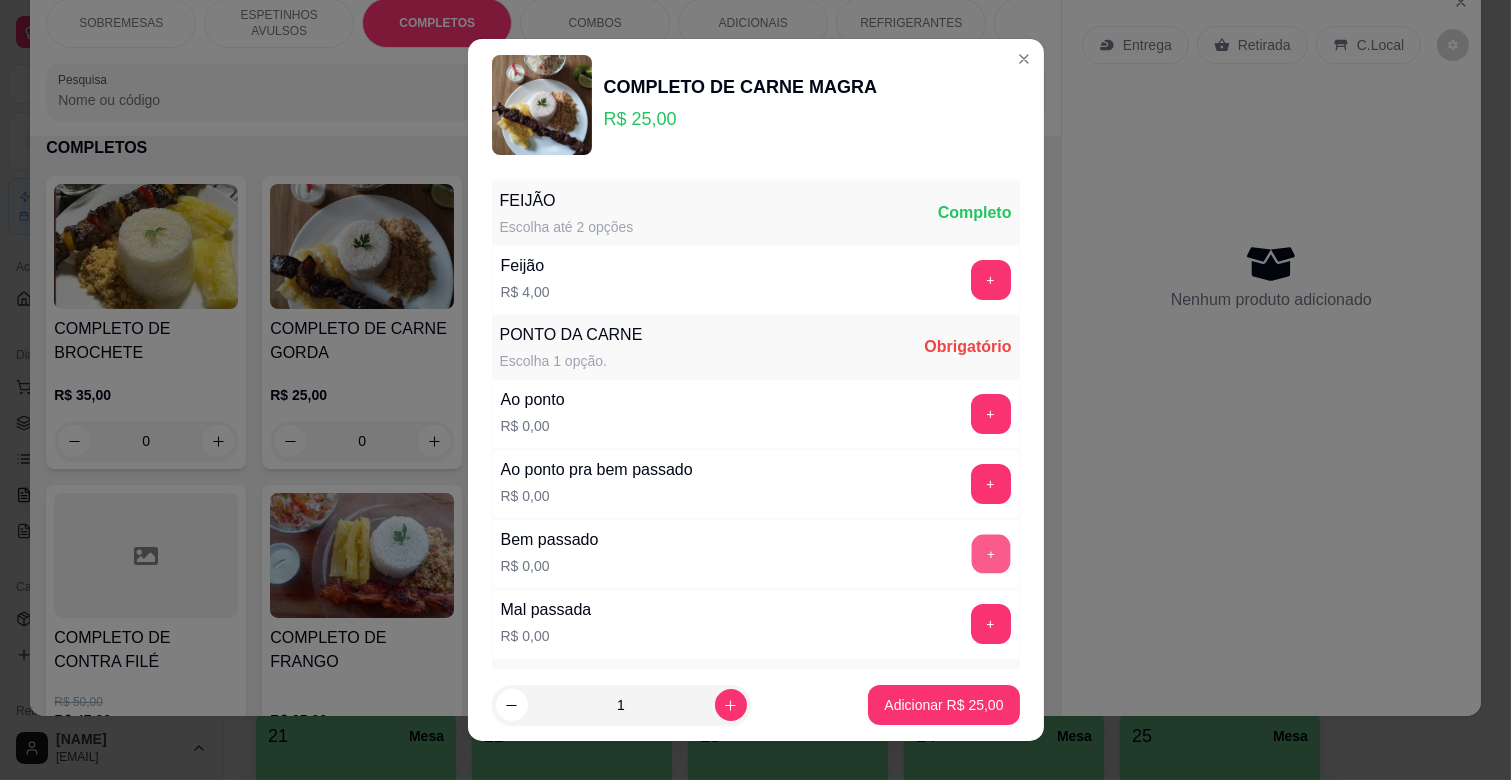 click on "+" at bounding box center [990, 554] 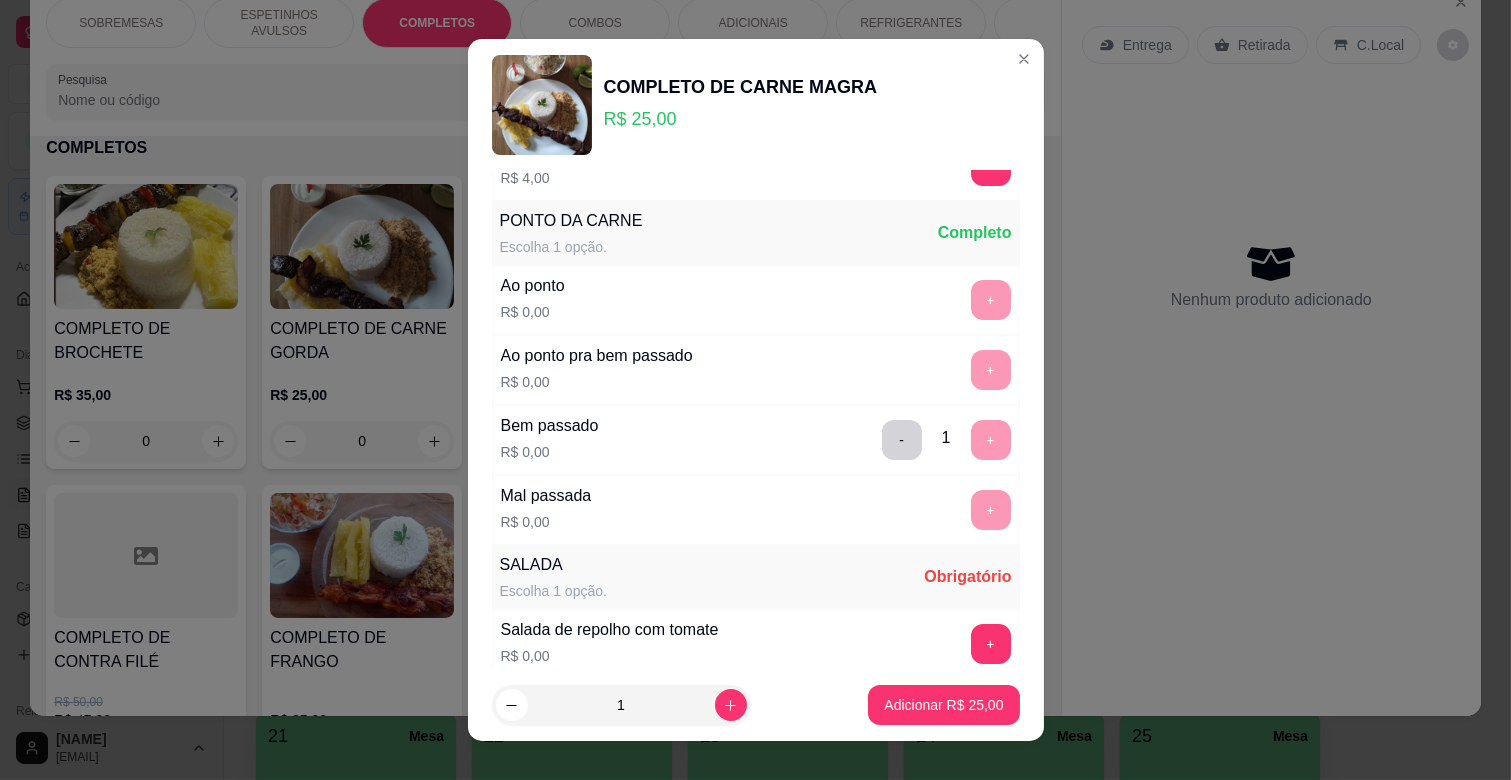 scroll, scrollTop: 111, scrollLeft: 0, axis: vertical 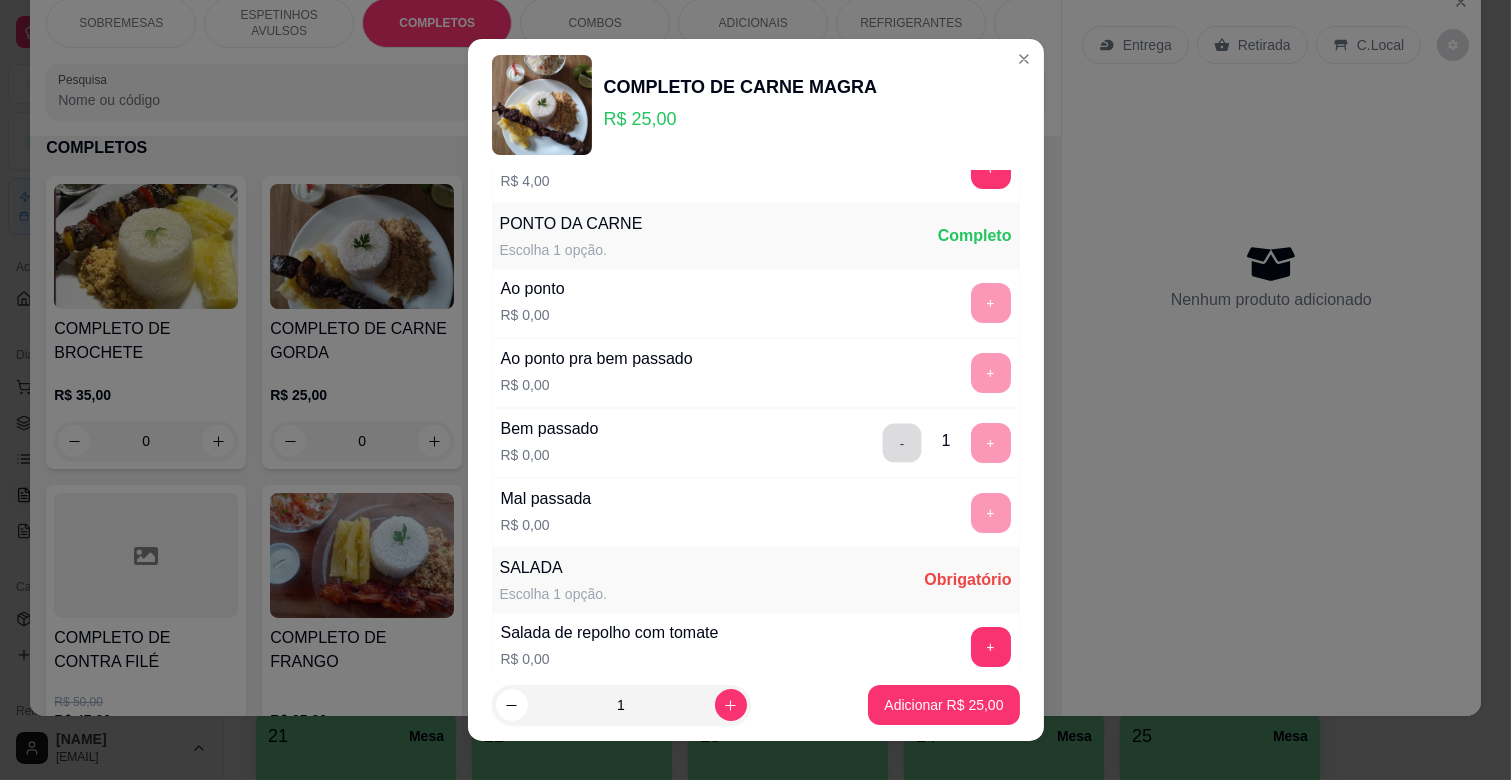 click on "-" at bounding box center (901, 443) 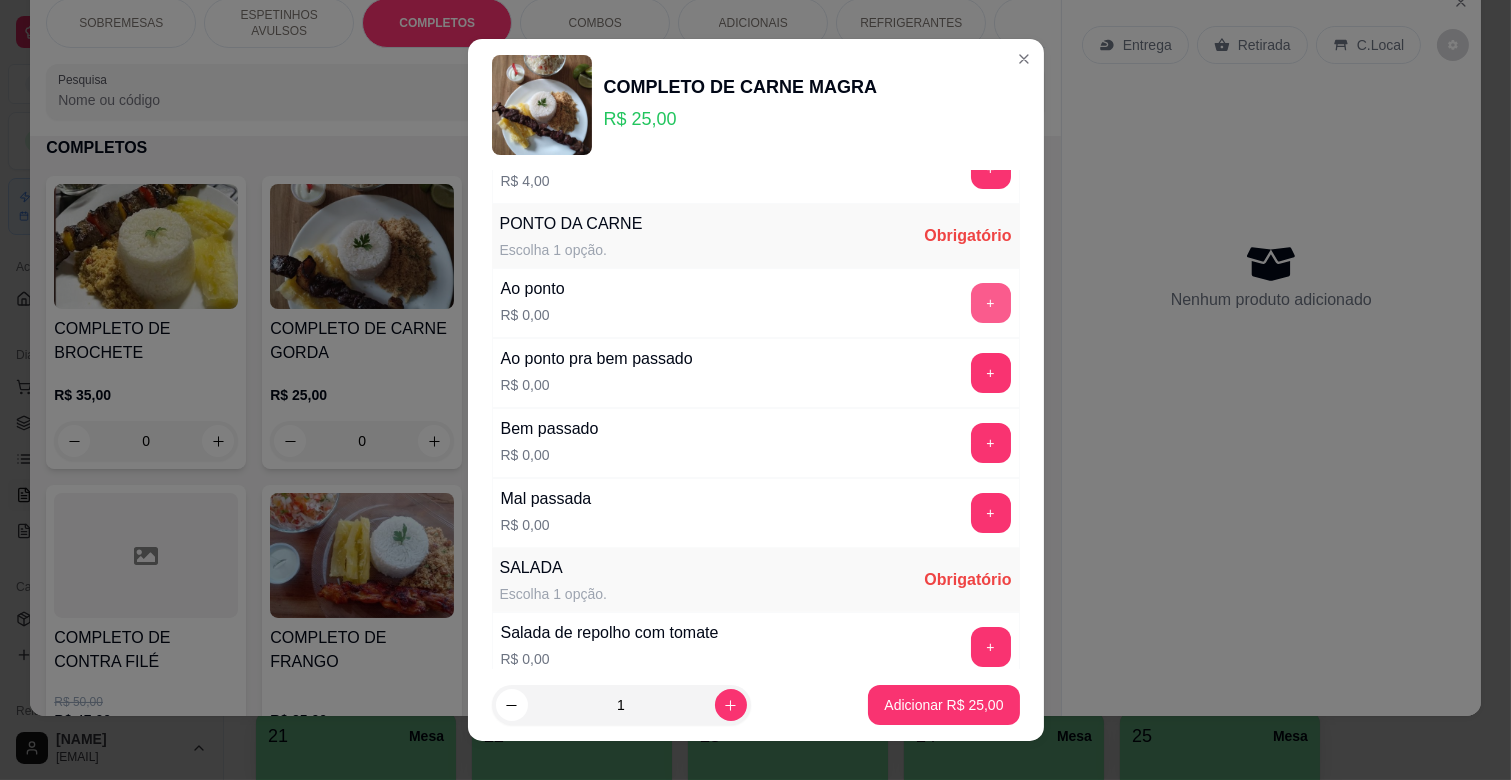 click on "+" at bounding box center [991, 303] 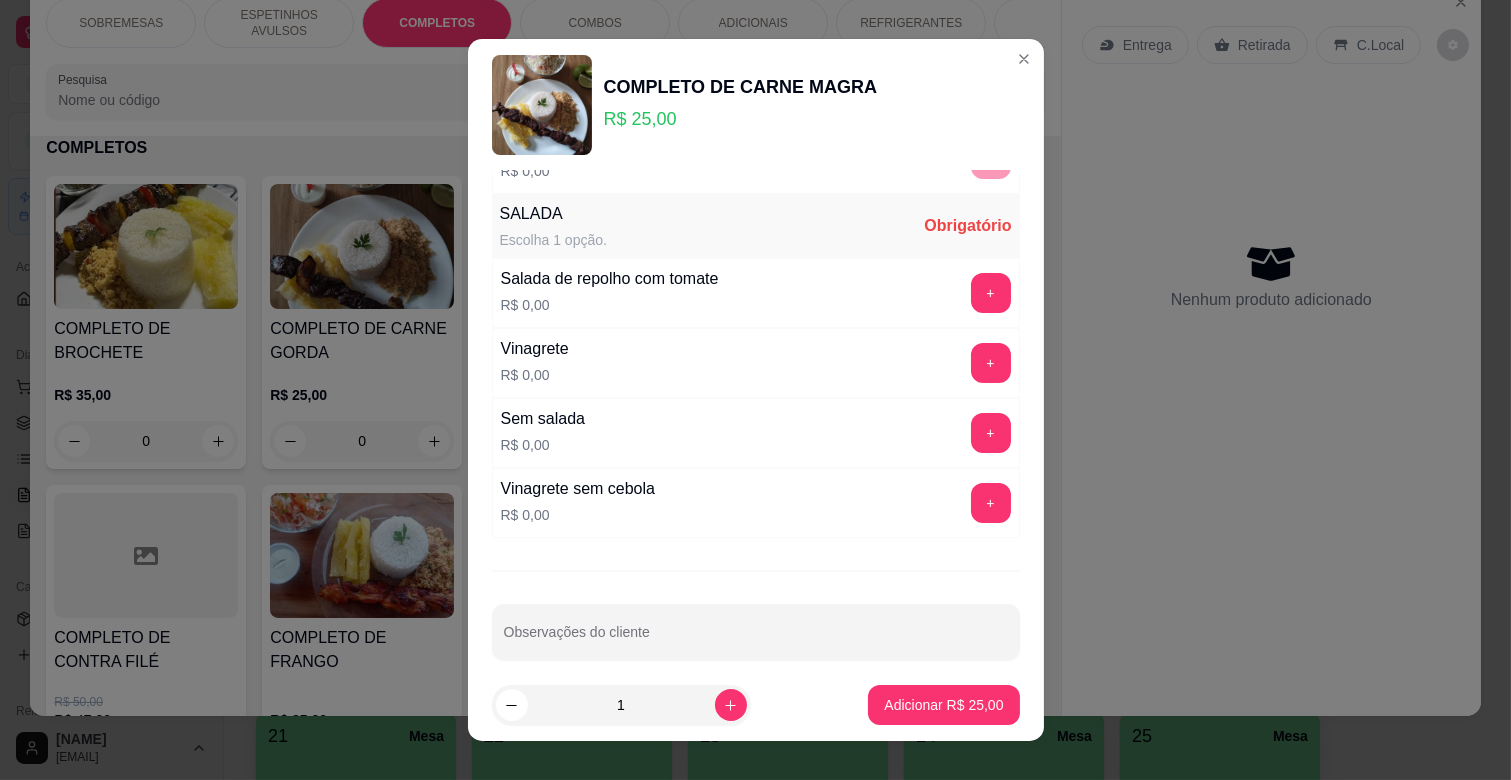 scroll, scrollTop: 486, scrollLeft: 0, axis: vertical 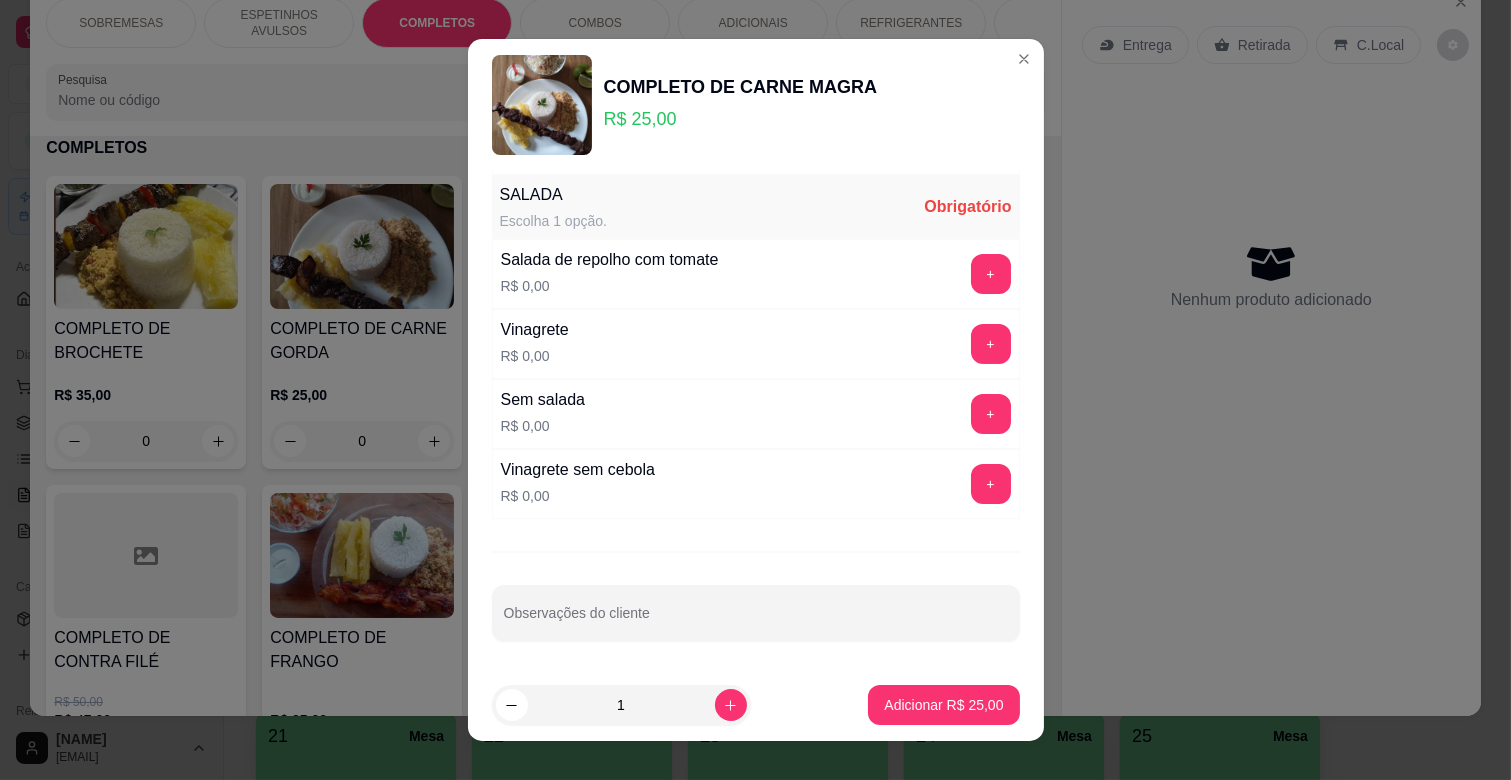 click on "+" at bounding box center (991, 344) 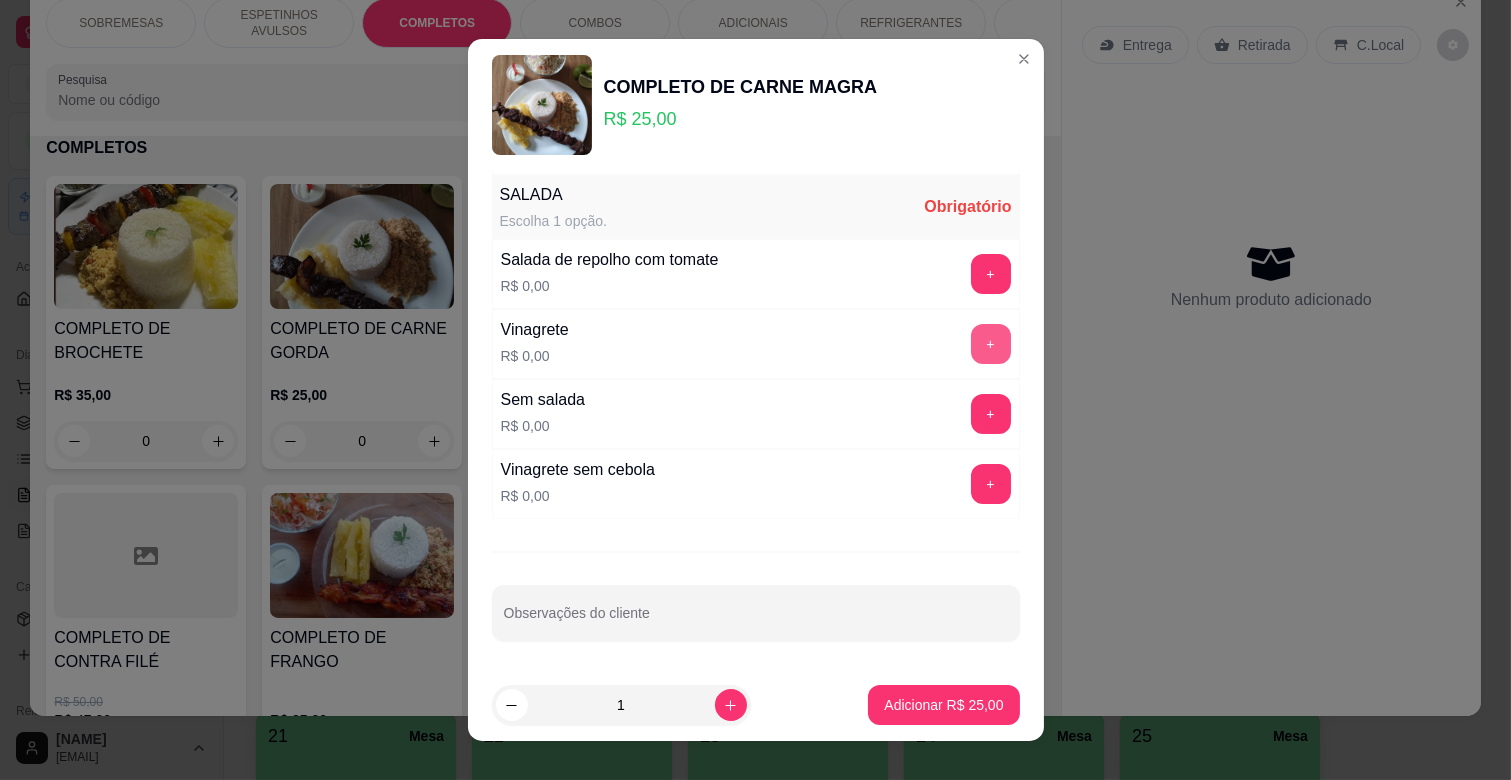 click on "+" at bounding box center [991, 344] 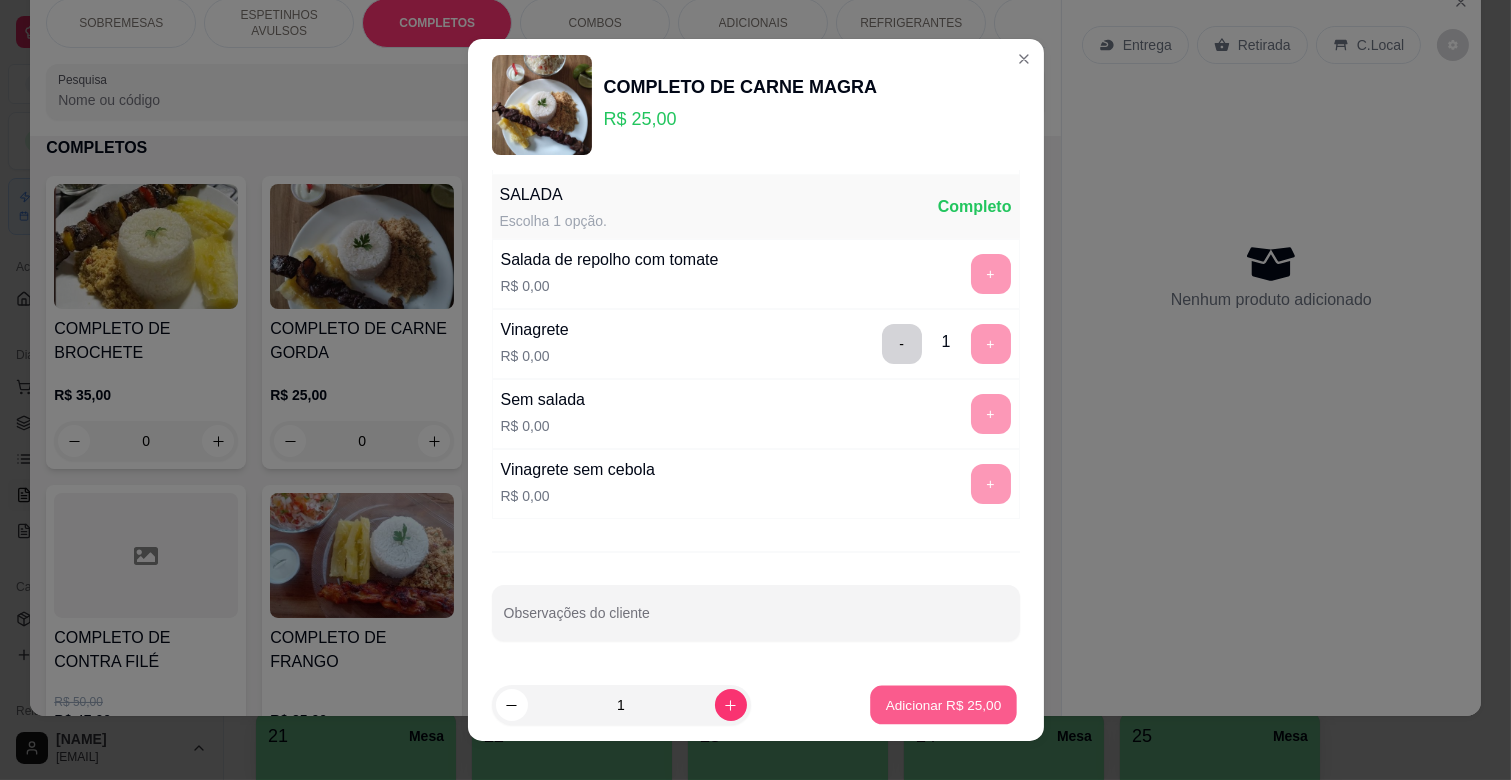 click on "Adicionar   R$ 25,00" at bounding box center [944, 704] 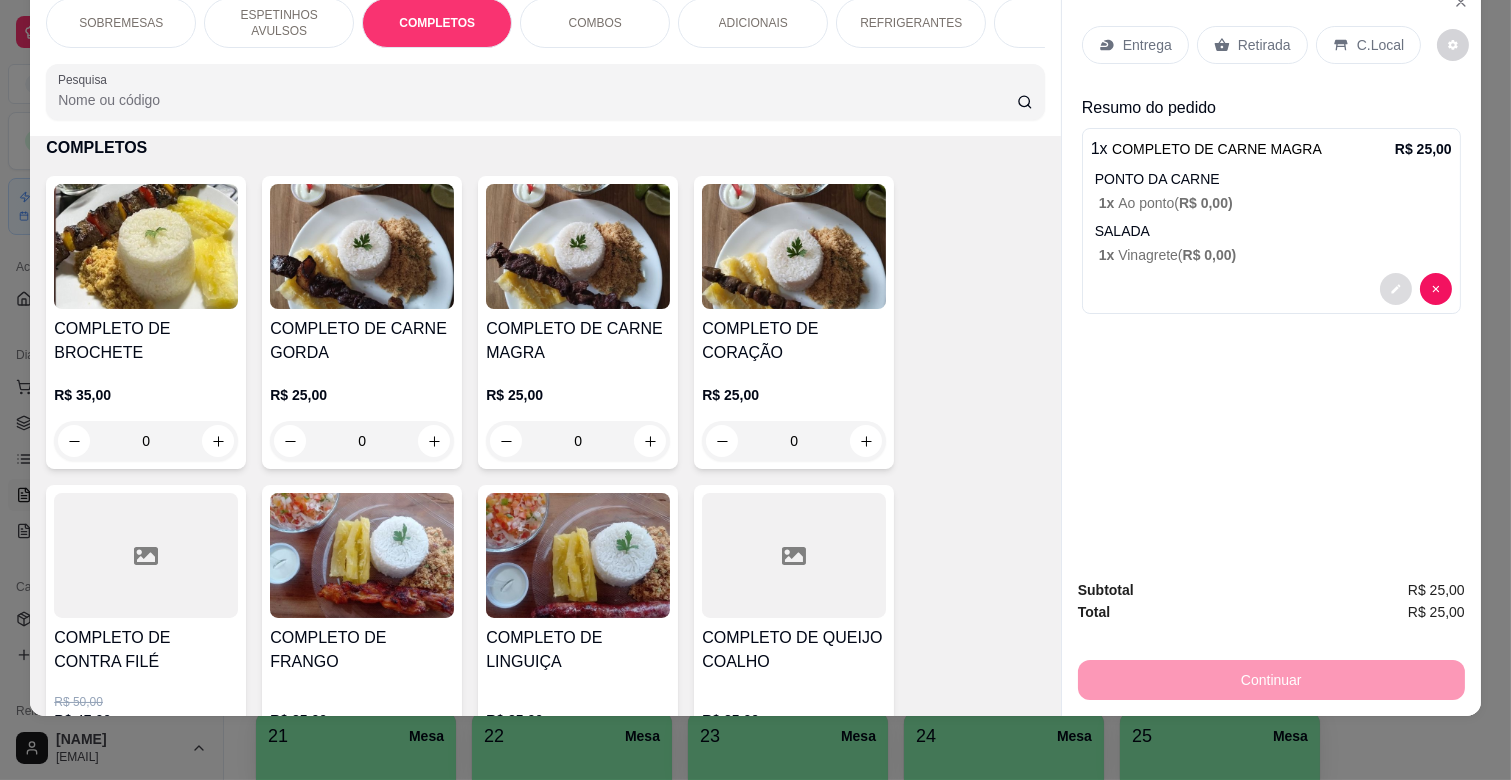 click 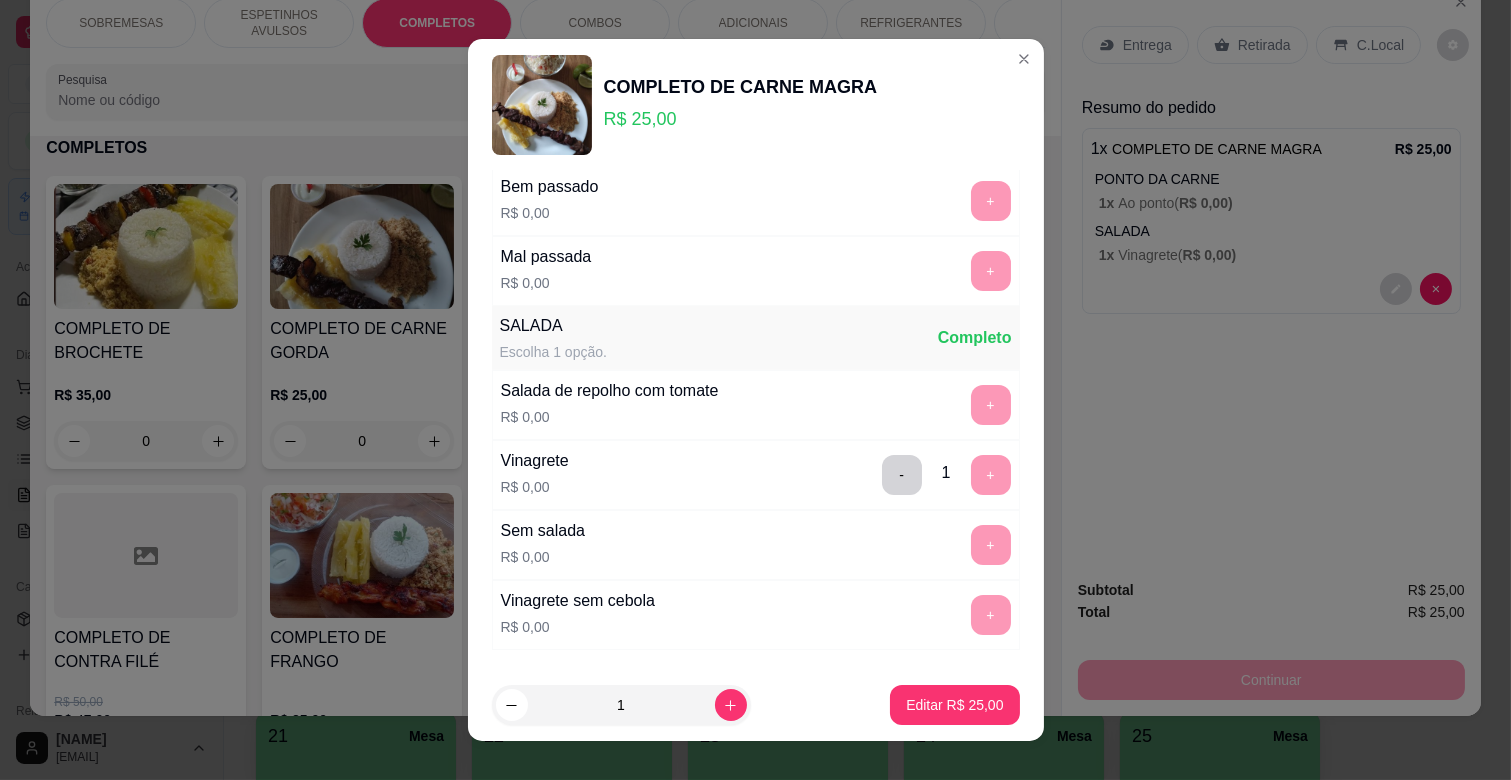 scroll, scrollTop: 486, scrollLeft: 0, axis: vertical 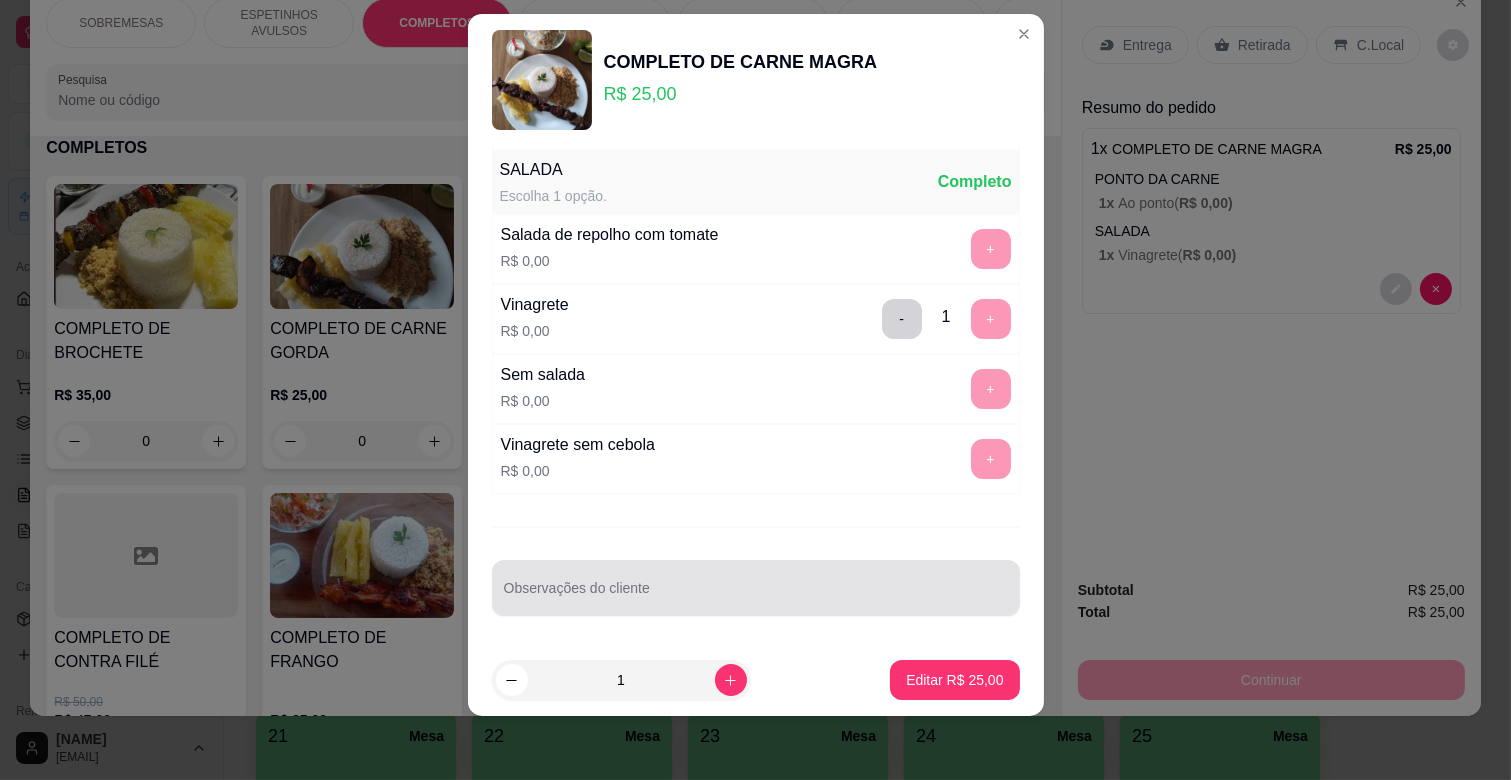 click on "Observações do cliente" at bounding box center (756, 596) 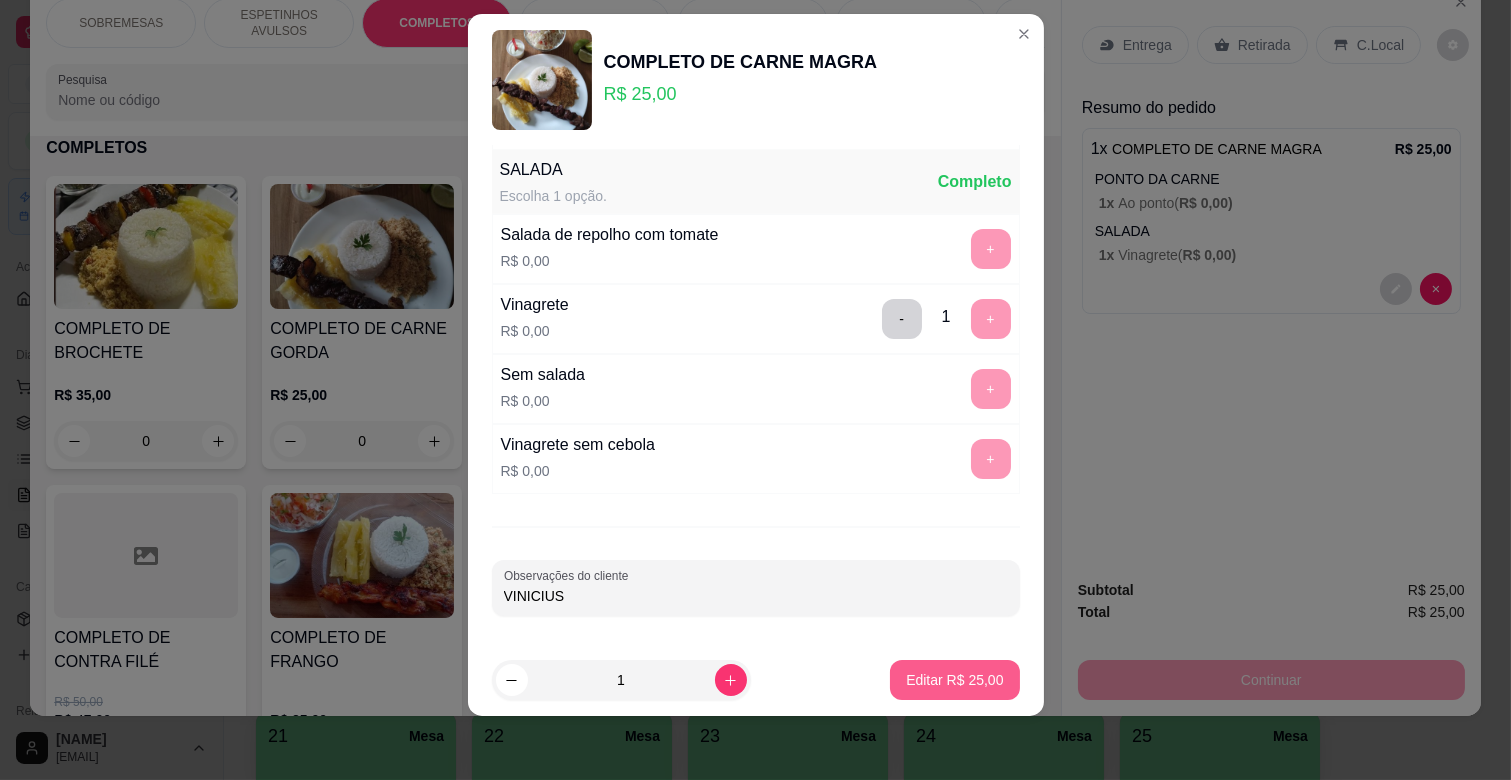 type on "VINICIUS" 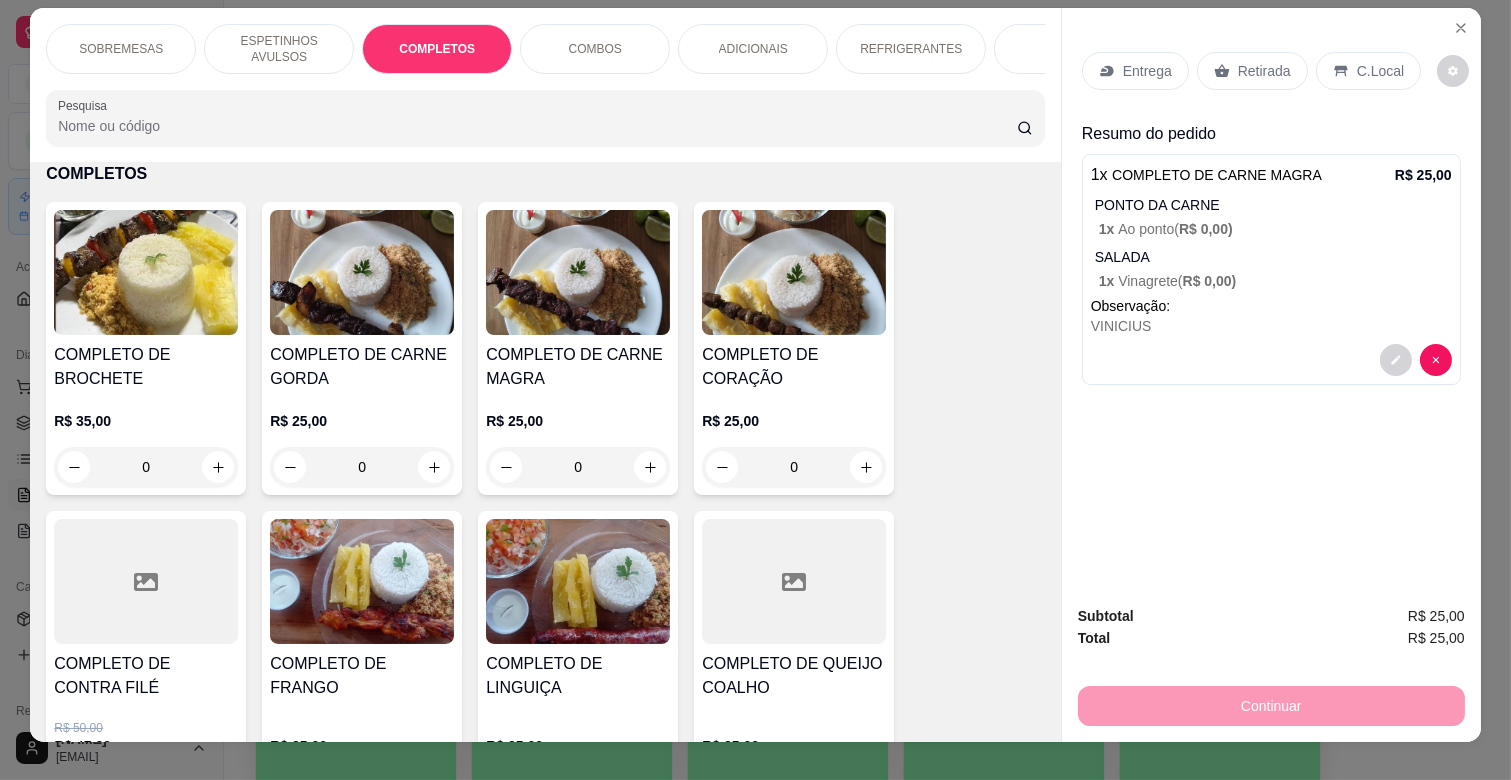 scroll, scrollTop: 0, scrollLeft: 0, axis: both 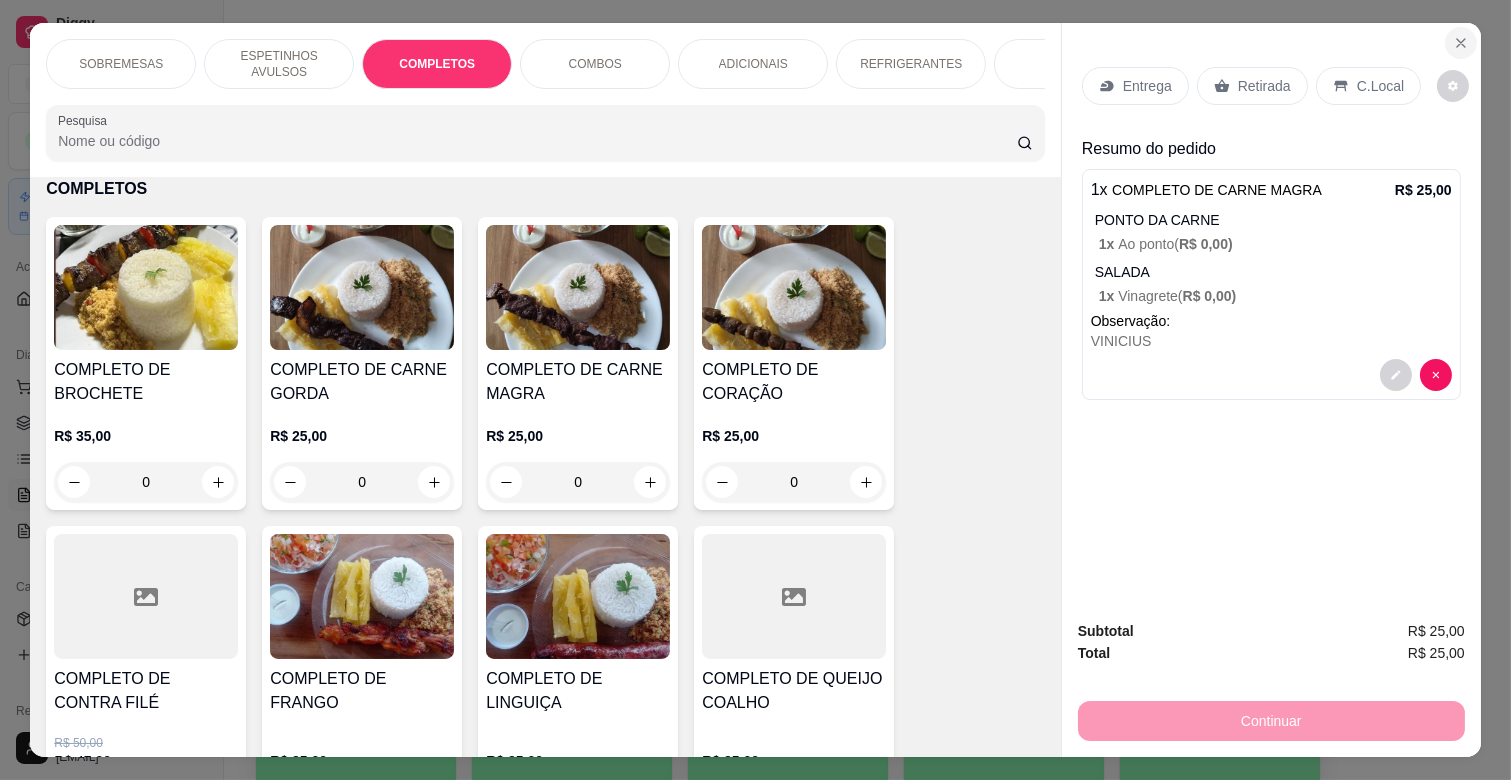 click 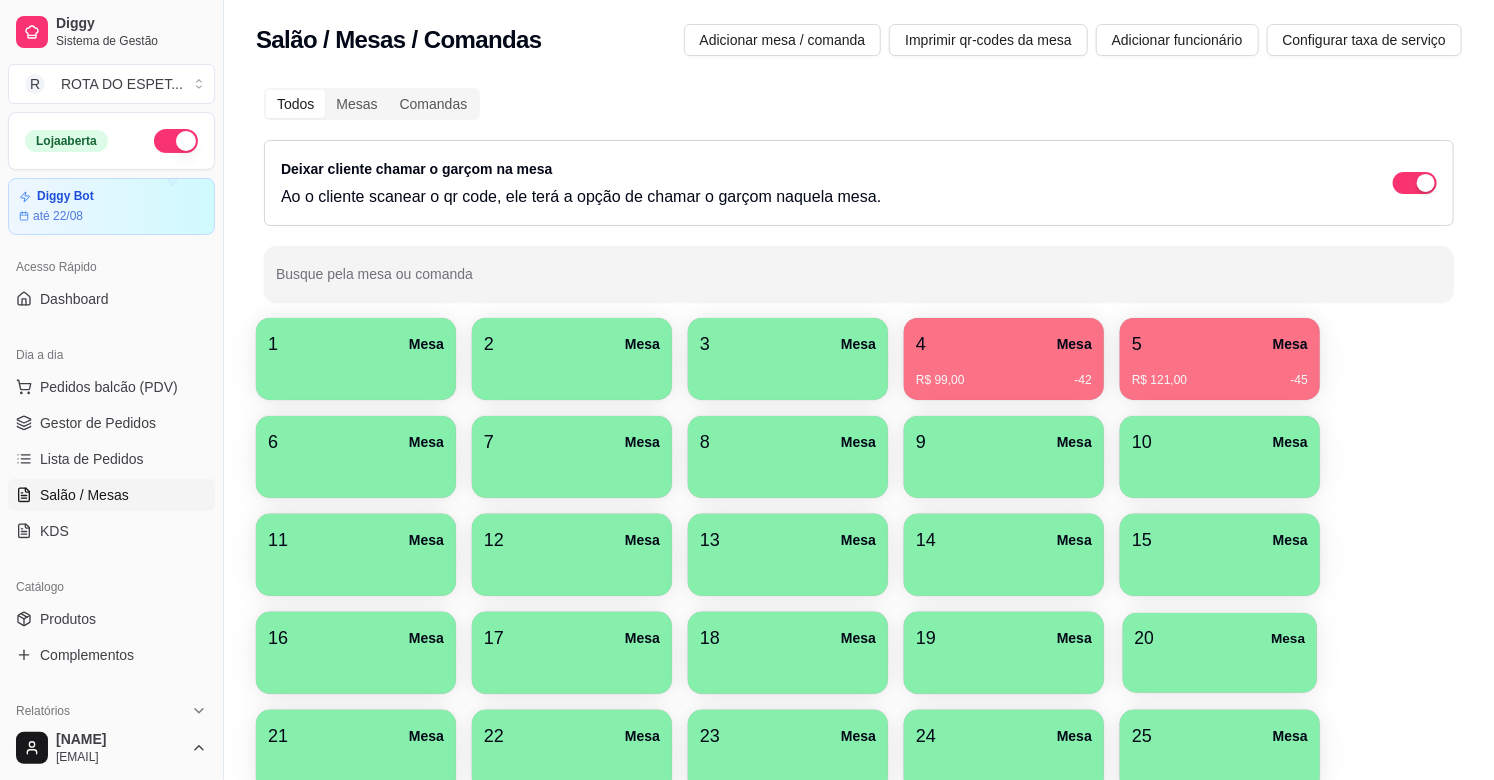 click at bounding box center (1220, 666) 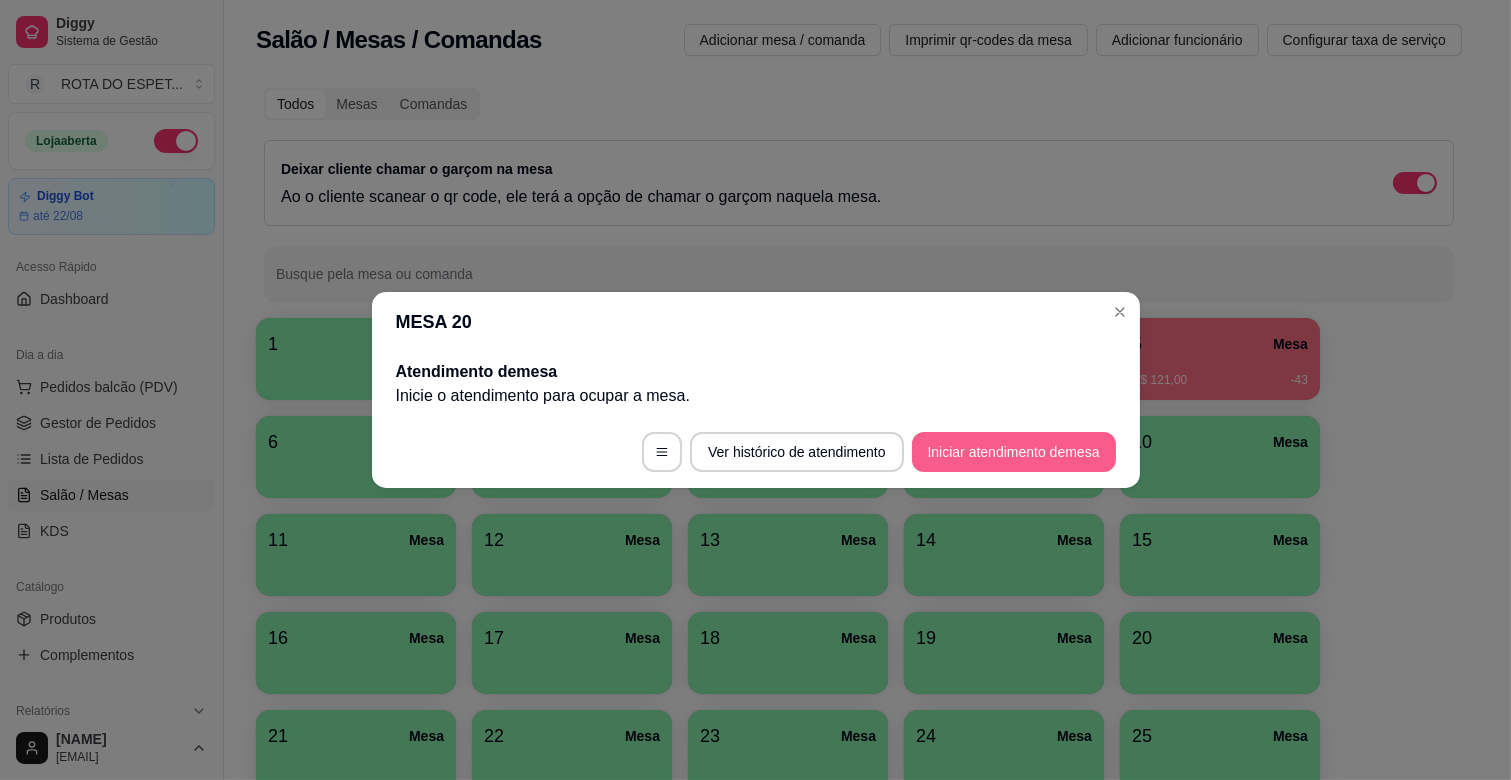 click on "Iniciar atendimento de  mesa" at bounding box center [1014, 452] 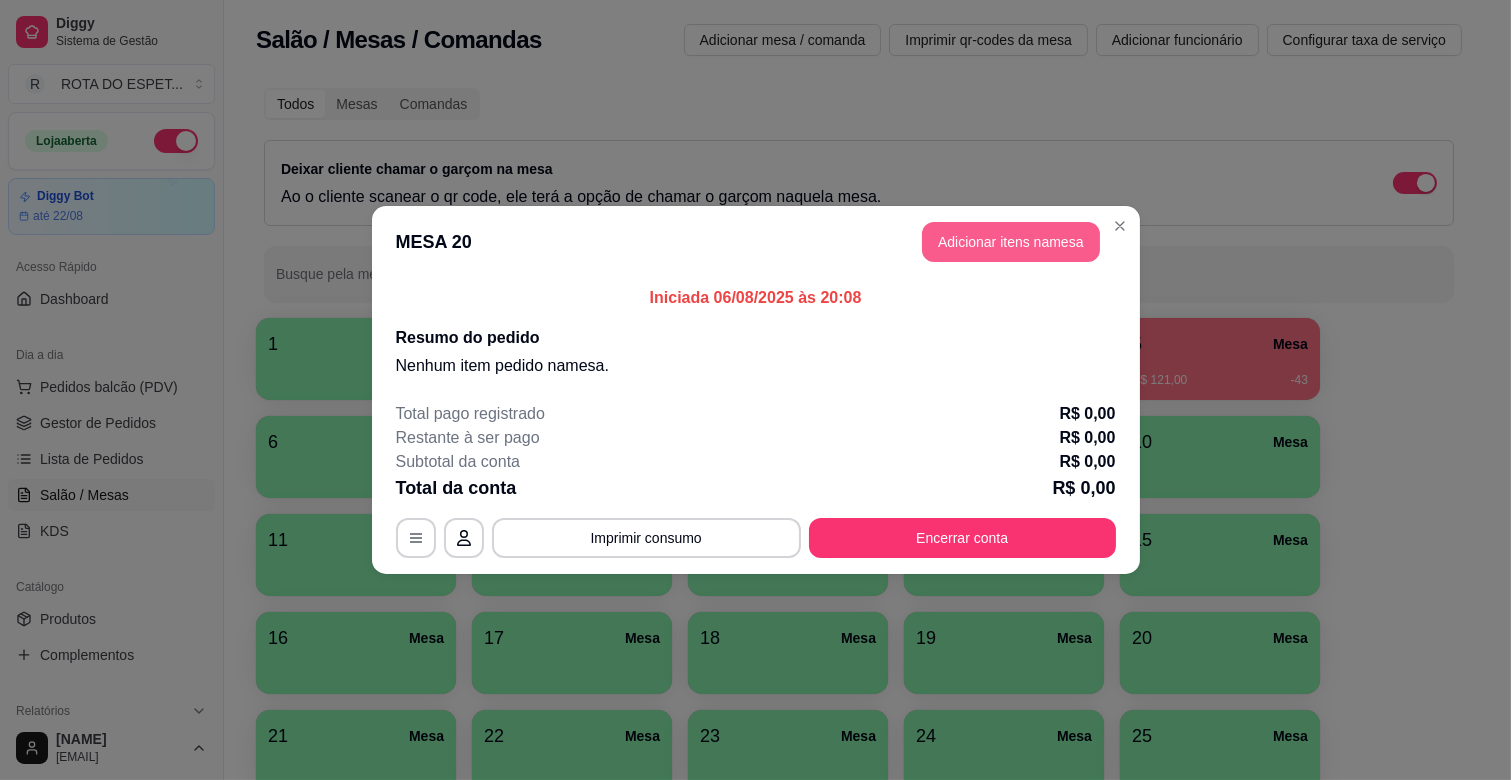 click on "Adicionar itens na  mesa" at bounding box center (1011, 242) 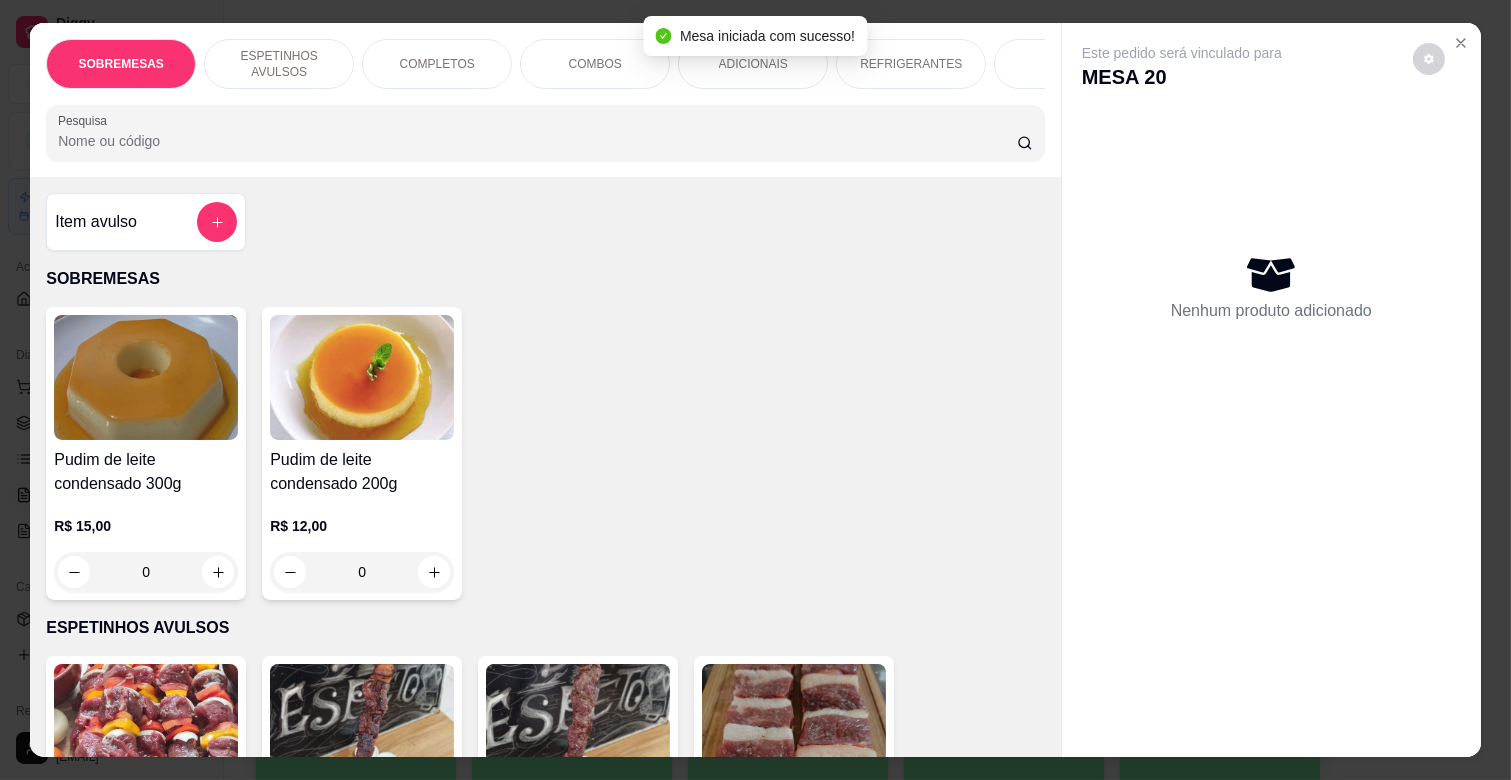 click on "COMPLETOS" at bounding box center [437, 64] 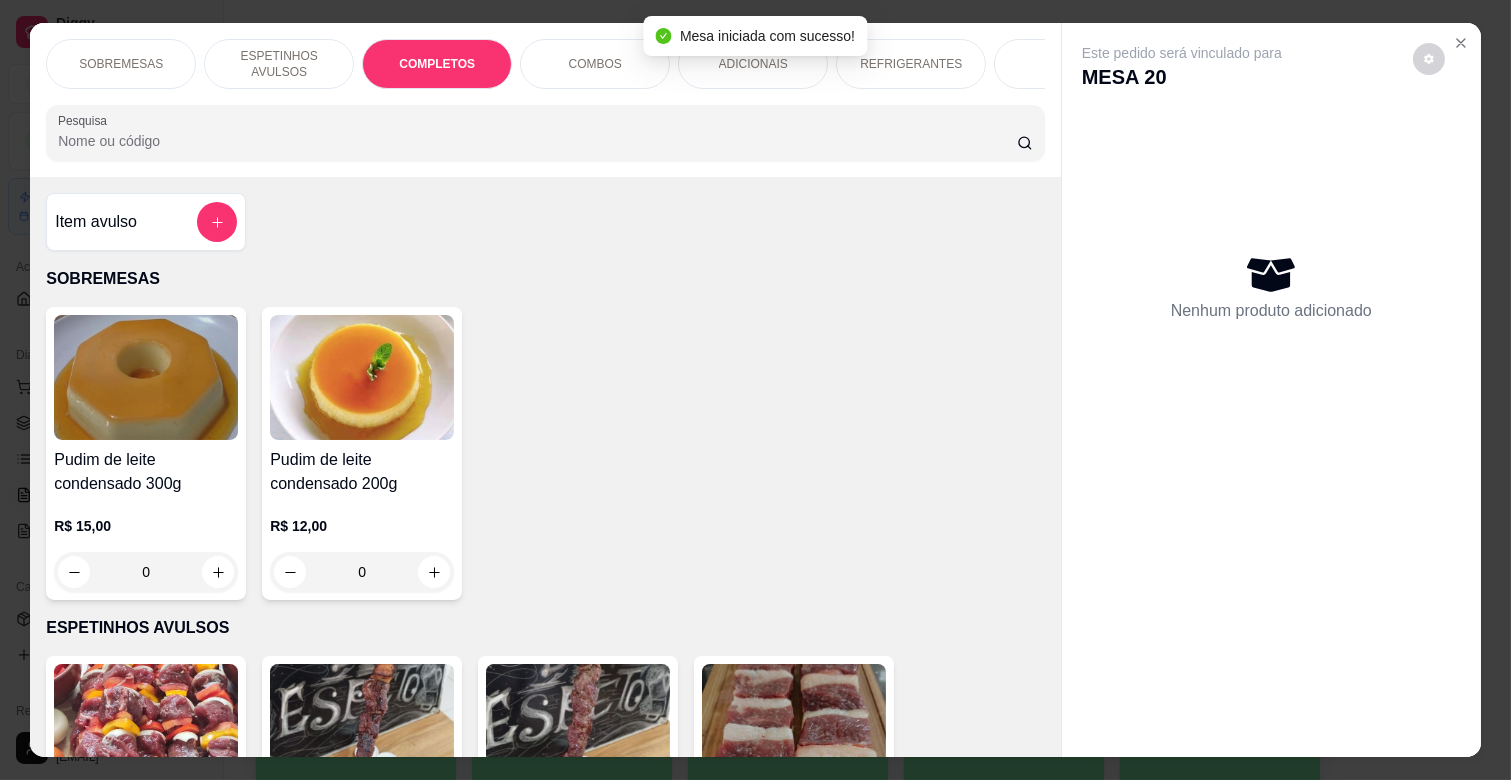 scroll, scrollTop: 1763, scrollLeft: 0, axis: vertical 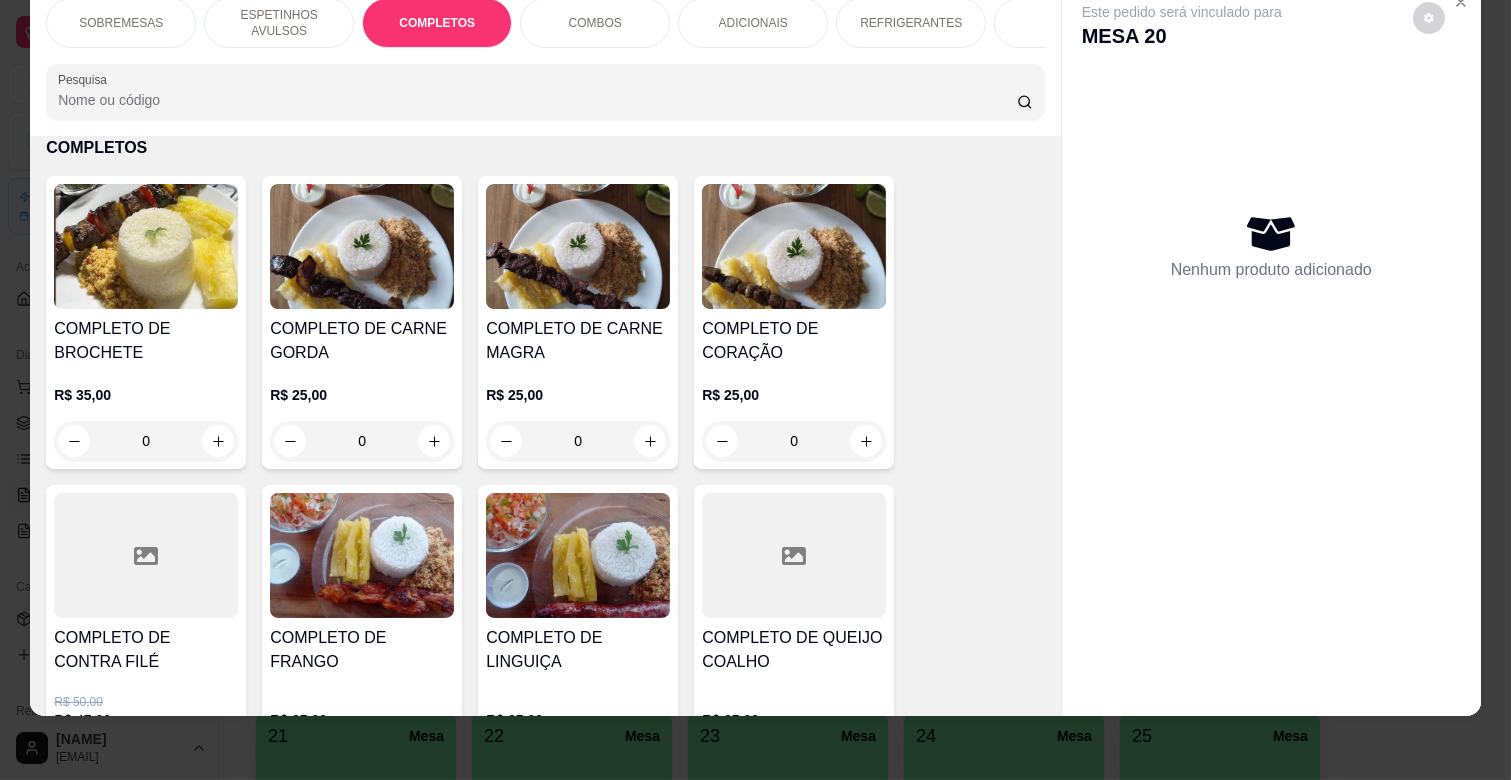 click on "COMPLETO DE CARNE MAGRA" at bounding box center [578, 341] 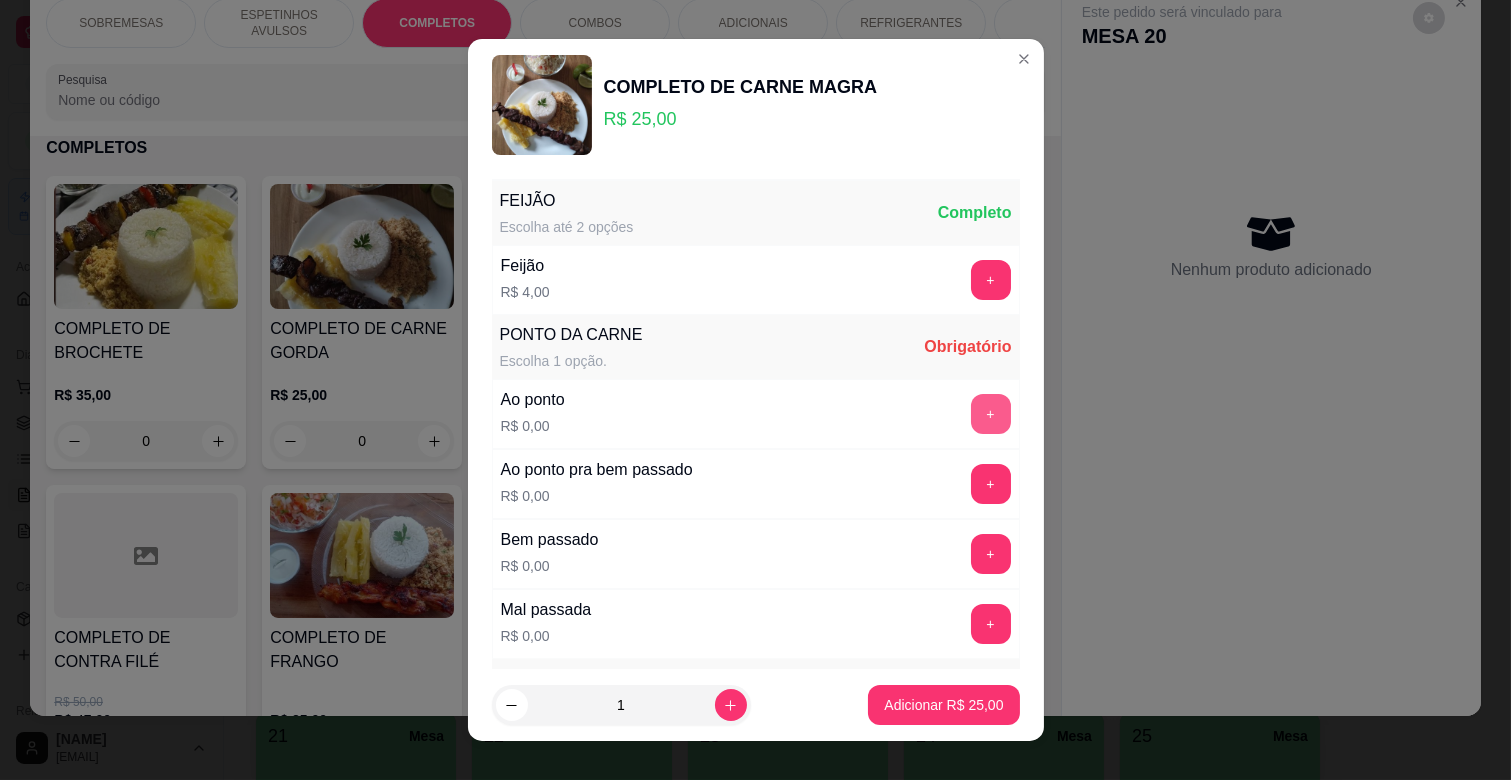 click on "+" at bounding box center (991, 414) 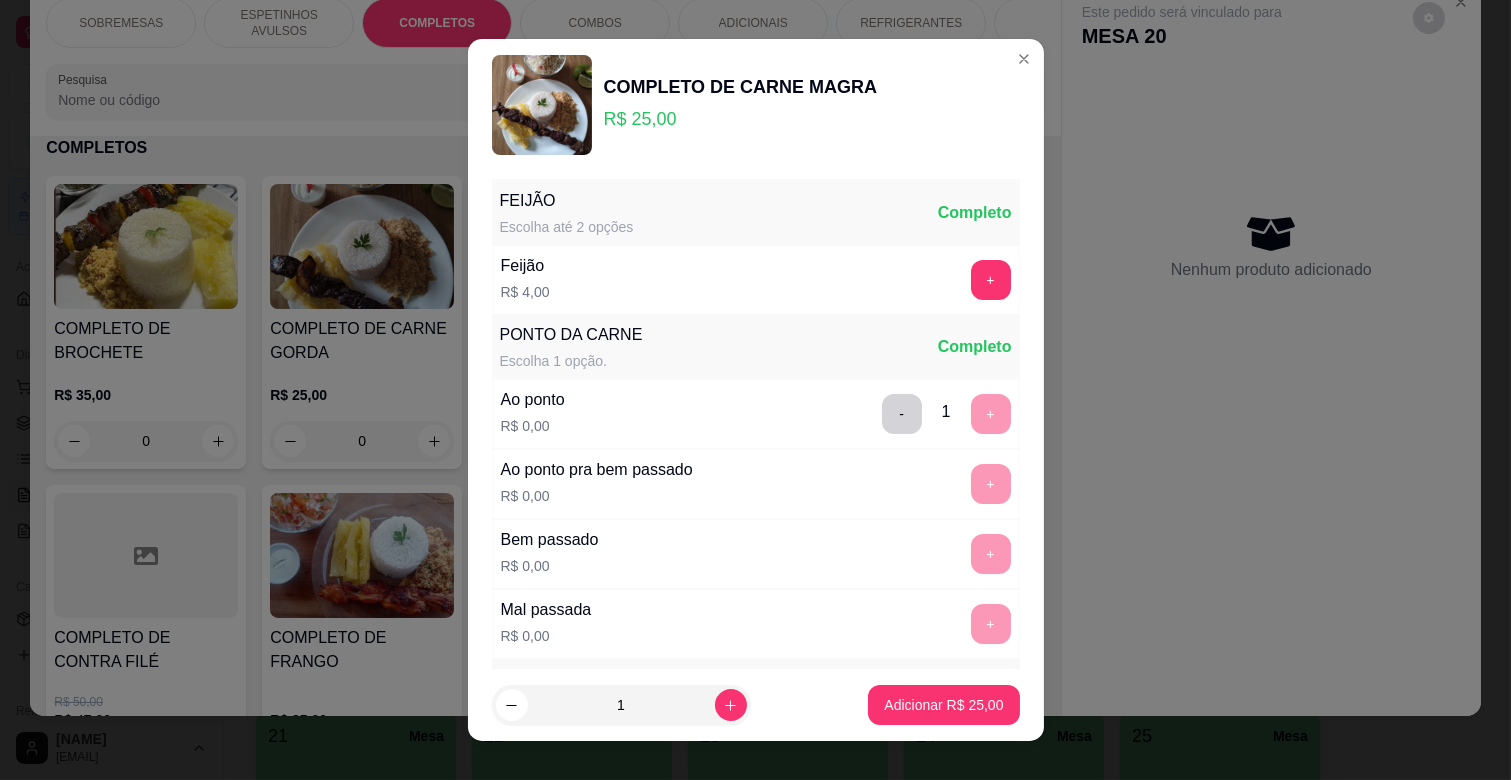 scroll, scrollTop: 222, scrollLeft: 0, axis: vertical 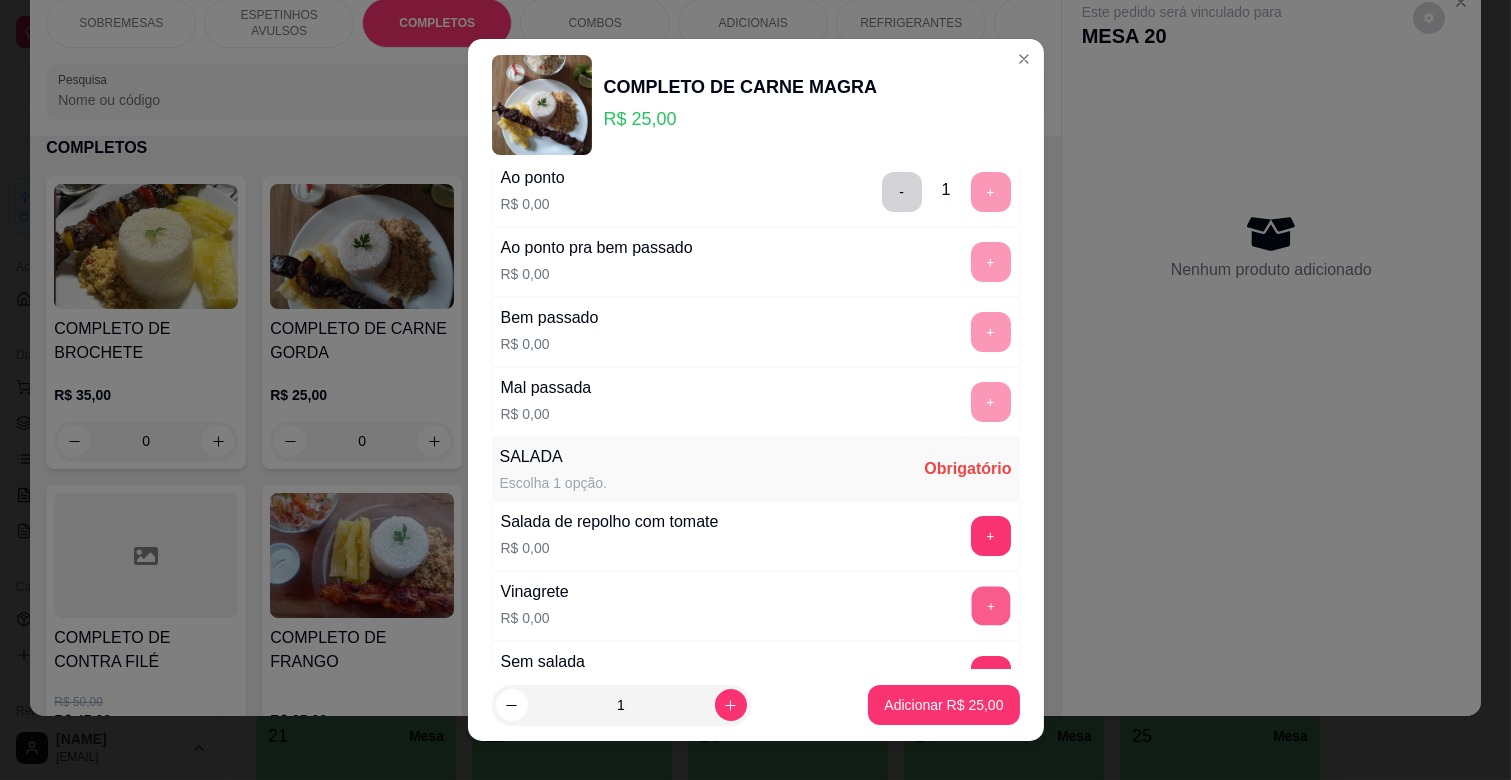 click on "+" at bounding box center (990, 606) 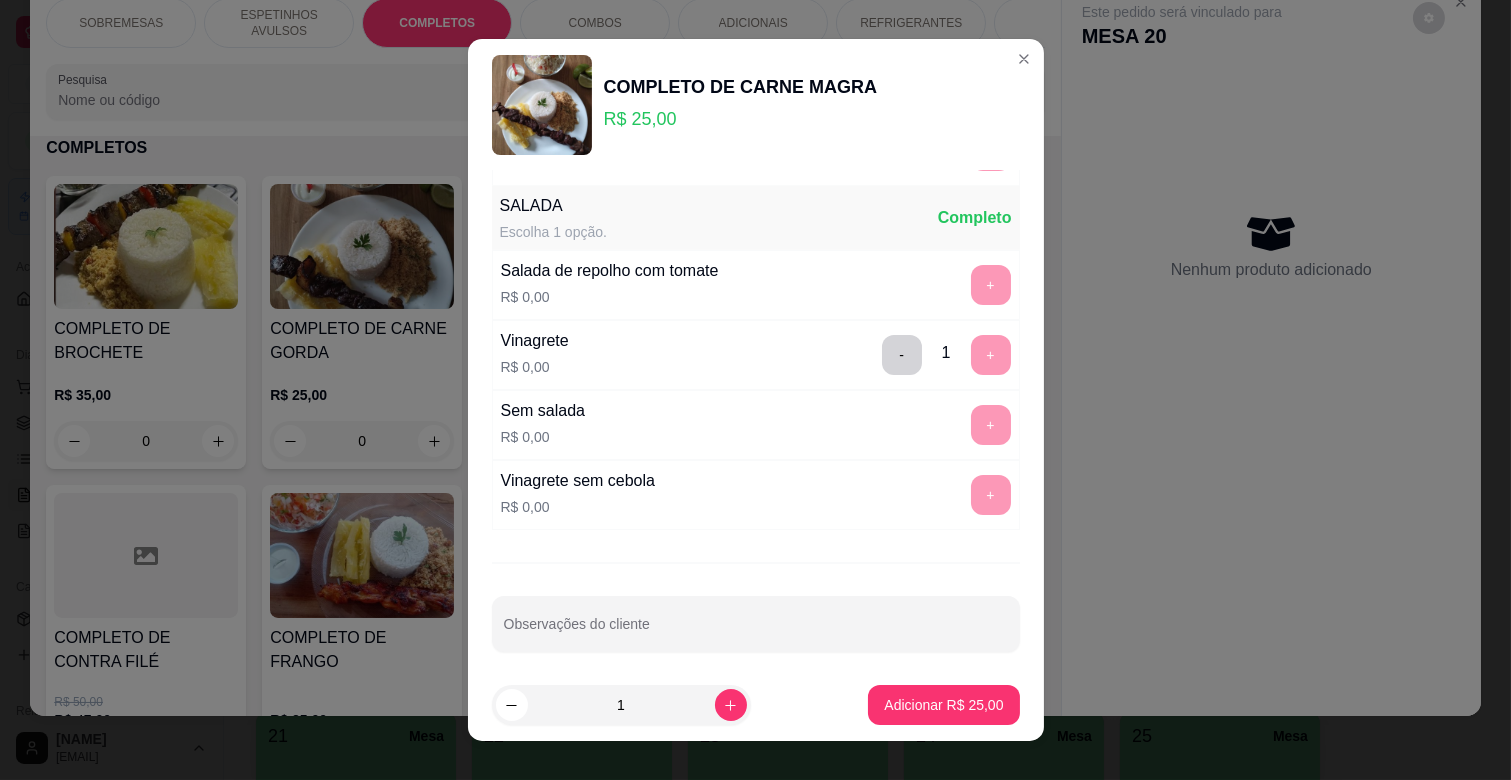 scroll, scrollTop: 486, scrollLeft: 0, axis: vertical 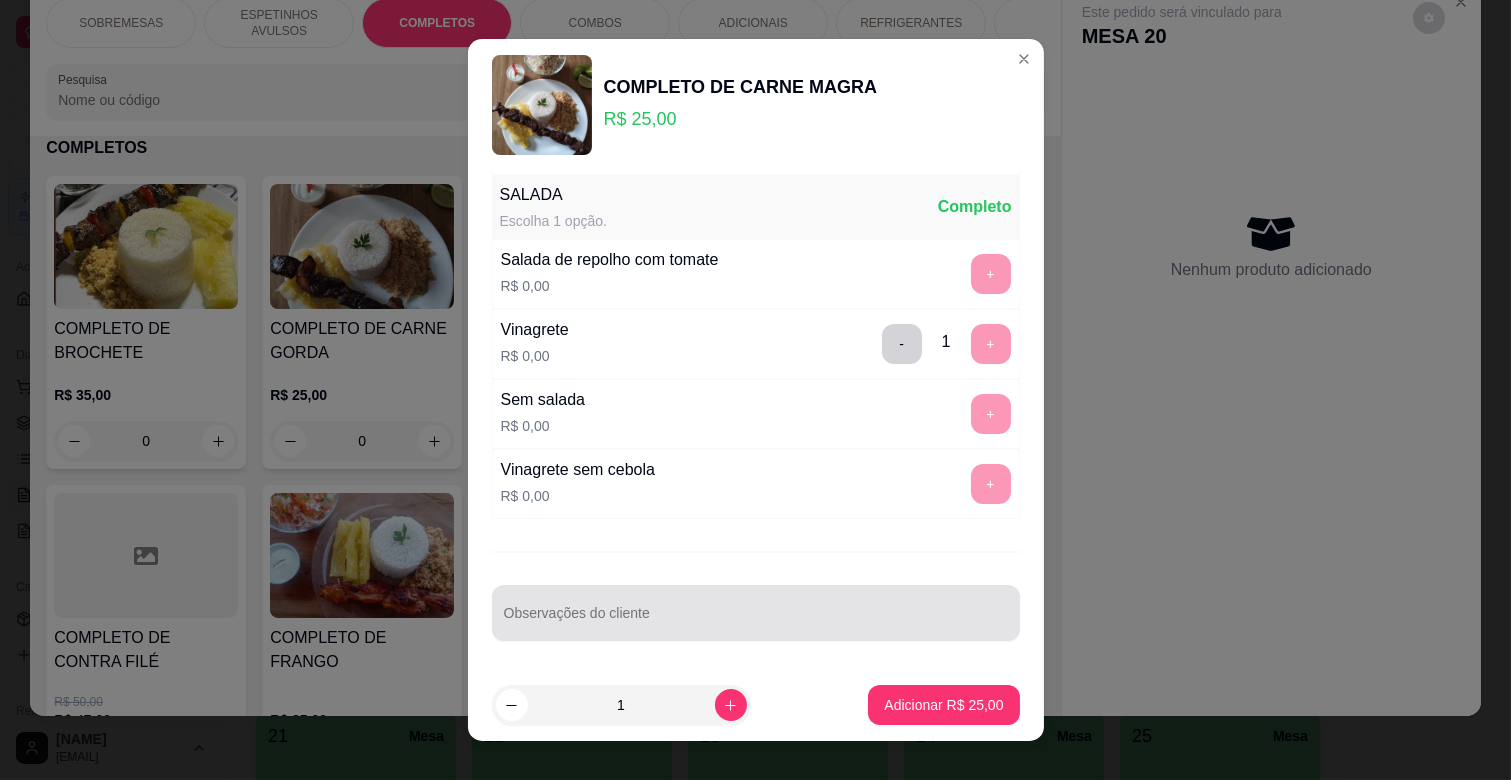 click on "Observações do cliente" at bounding box center (756, 621) 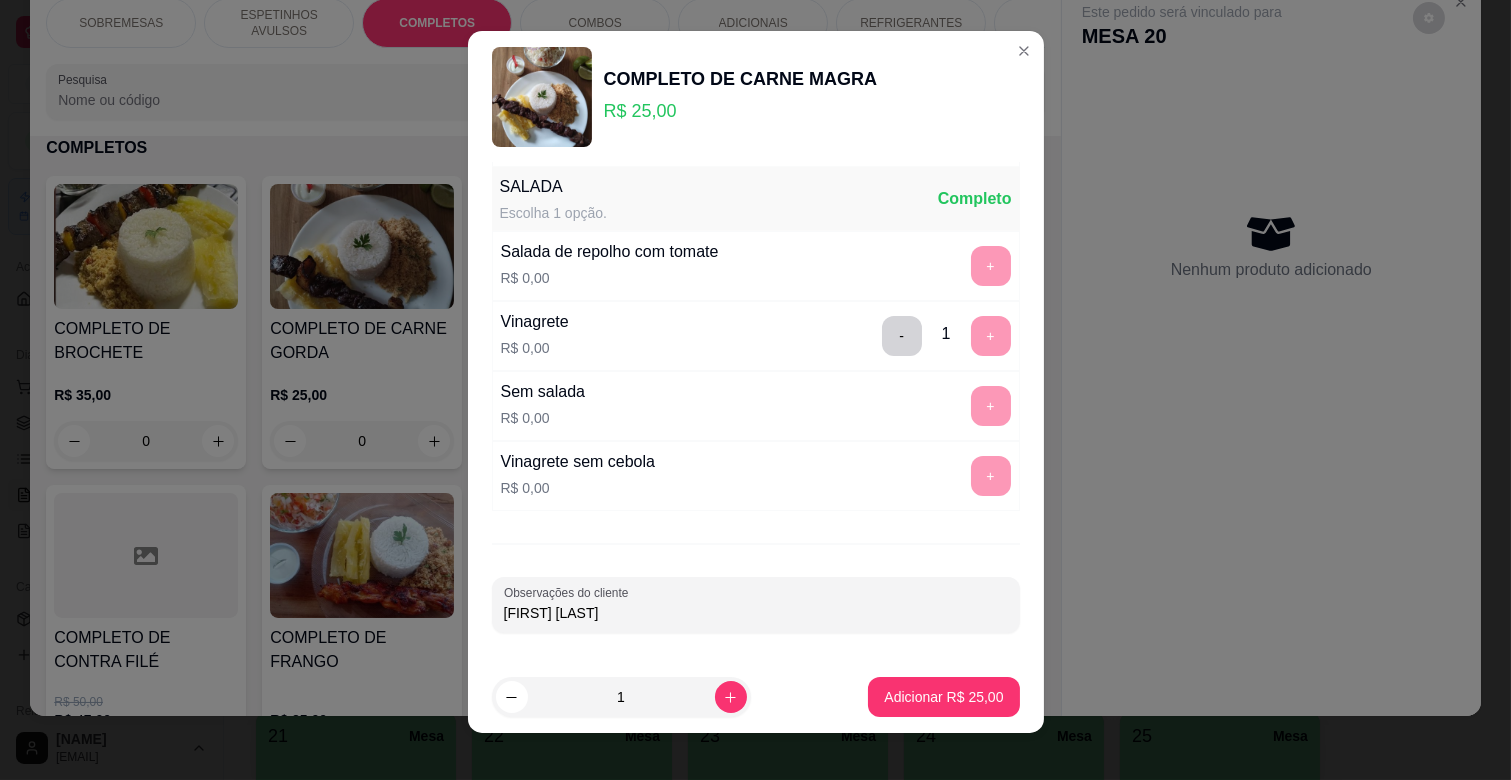 scroll, scrollTop: 25, scrollLeft: 0, axis: vertical 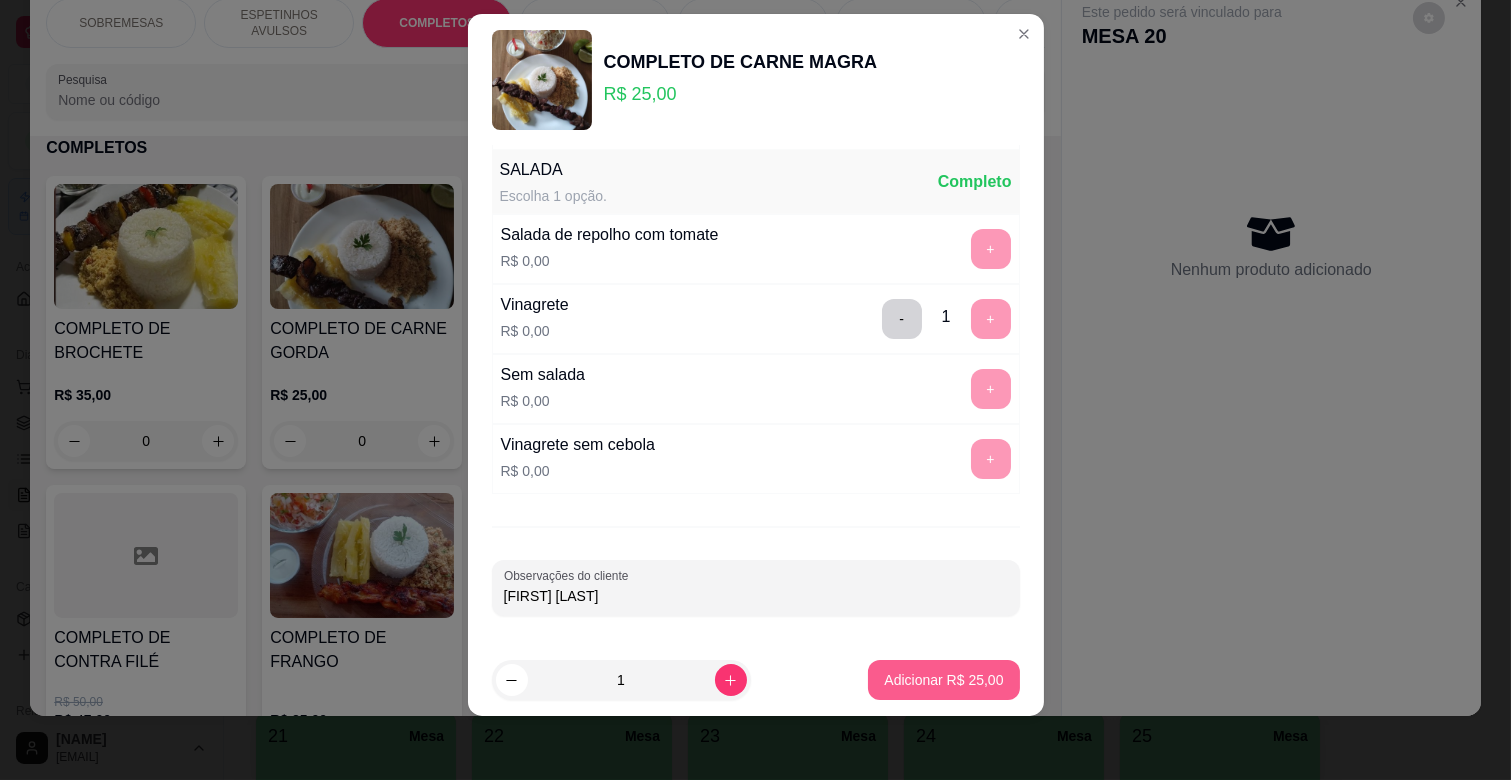 type on "[FIRST] [LAST]" 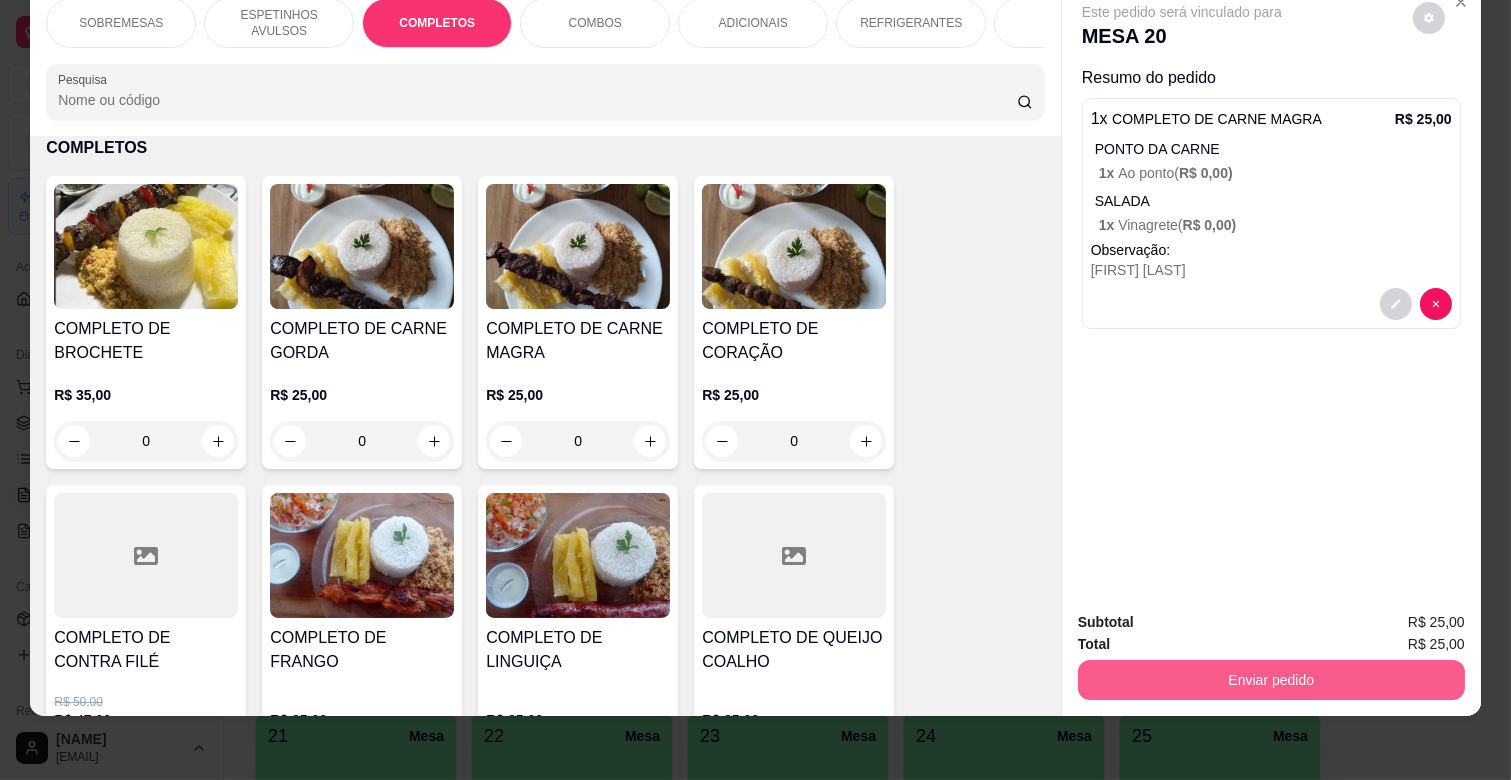 click on "Enviar pedido" at bounding box center (1271, 680) 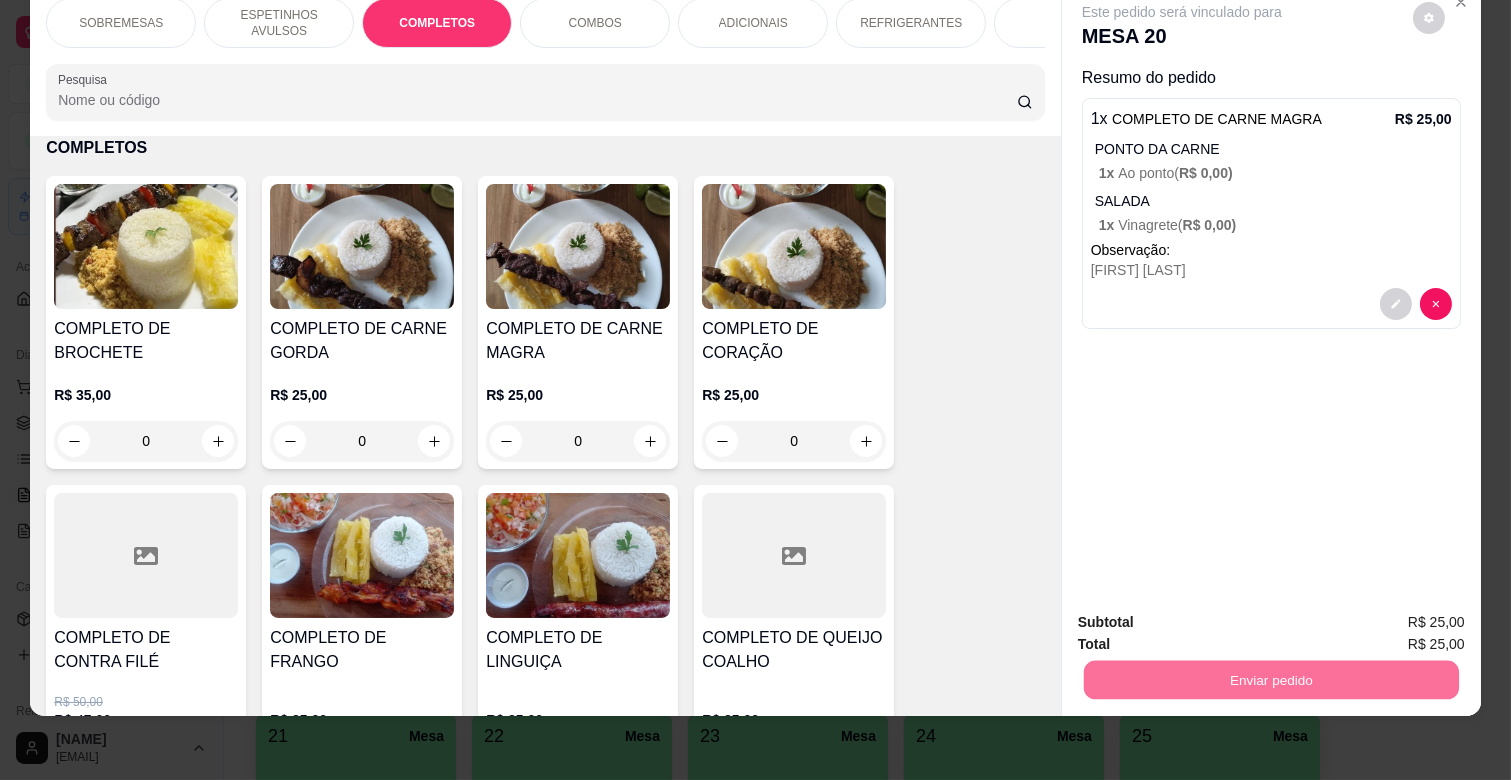 click on "Não registrar e enviar pedido" at bounding box center [1205, 613] 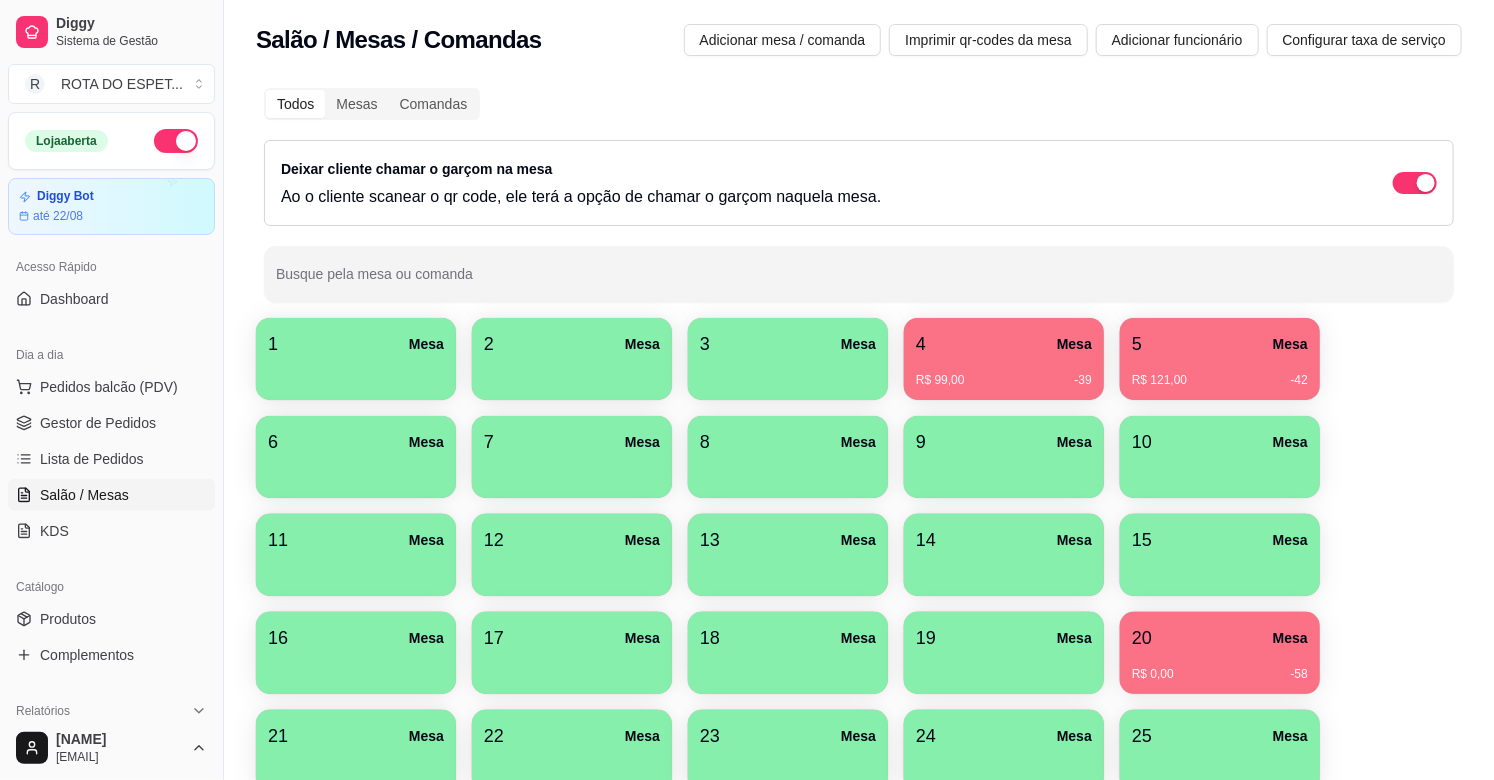 click on "Gestor de Pedidos" at bounding box center [98, 423] 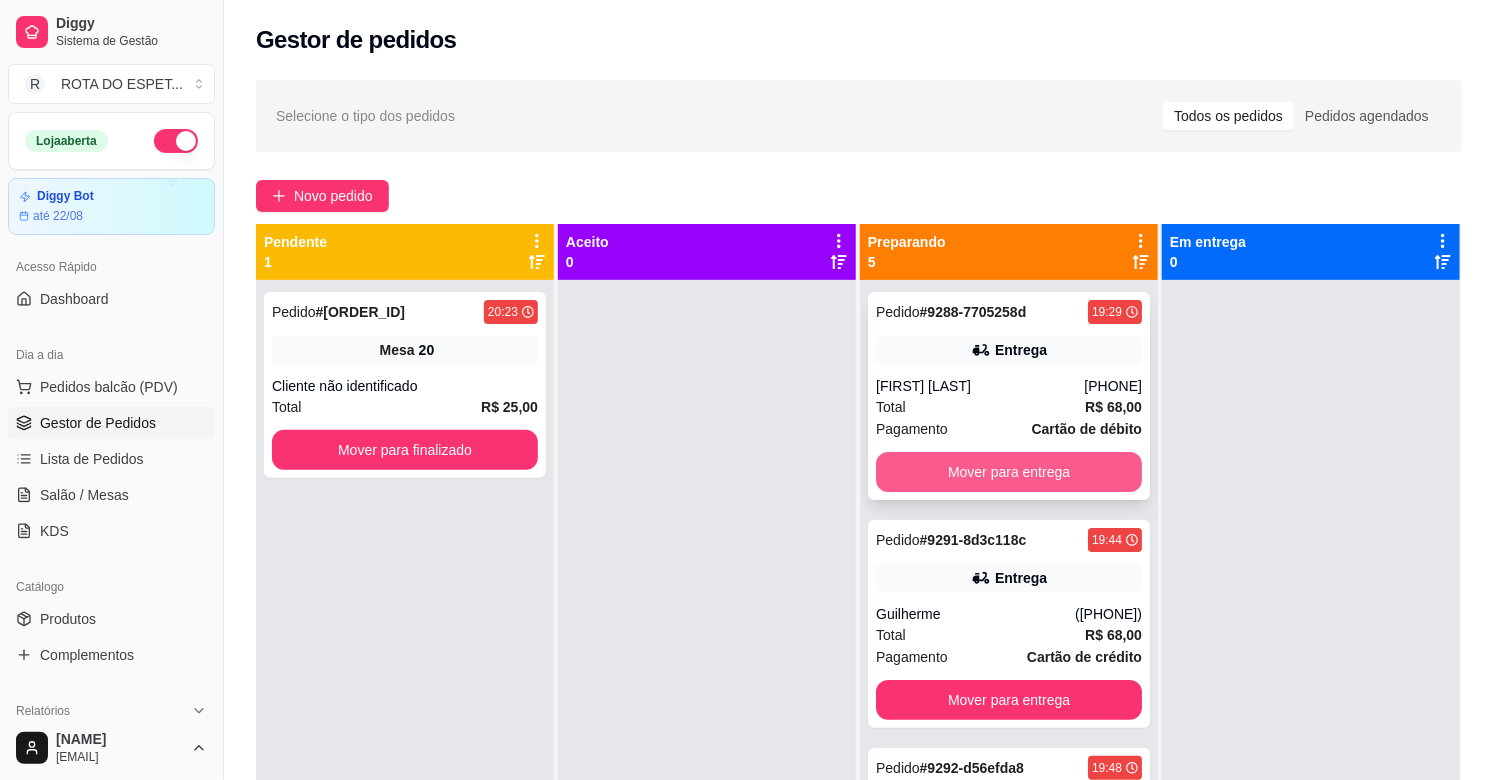 click on "Mover para entrega" at bounding box center (1009, 472) 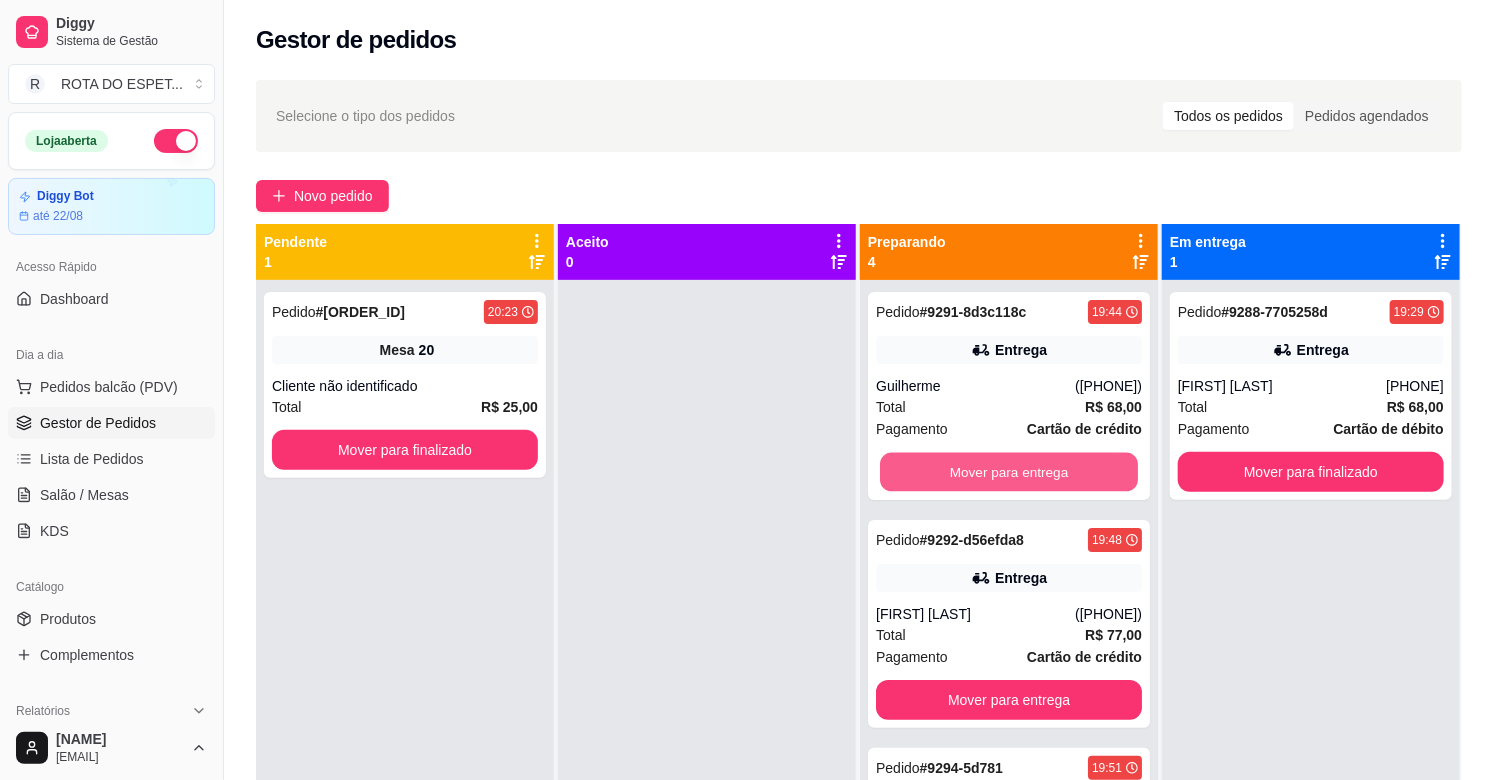 click on "Mover para entrega" at bounding box center (1009, 472) 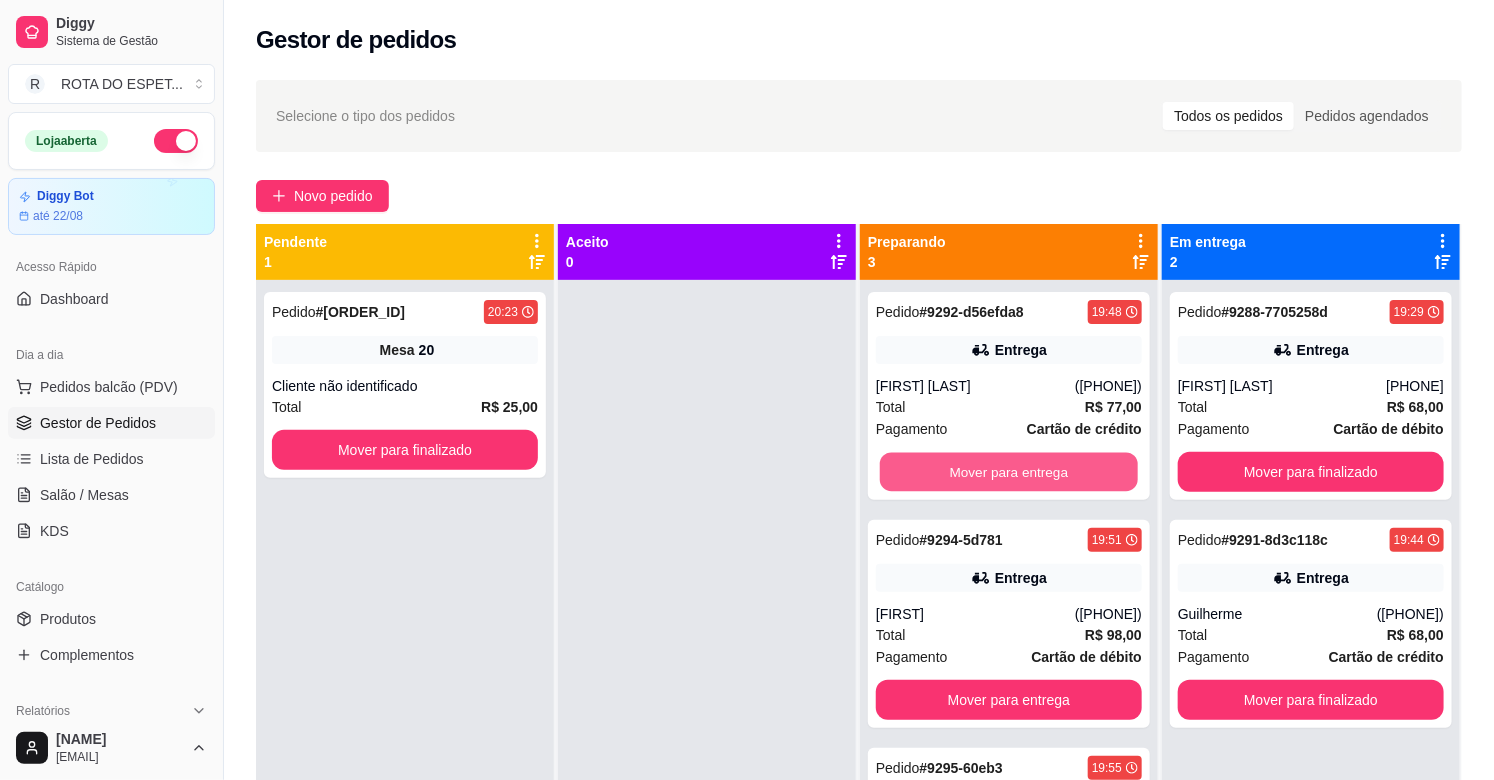 click on "Mover para entrega" at bounding box center [1009, 472] 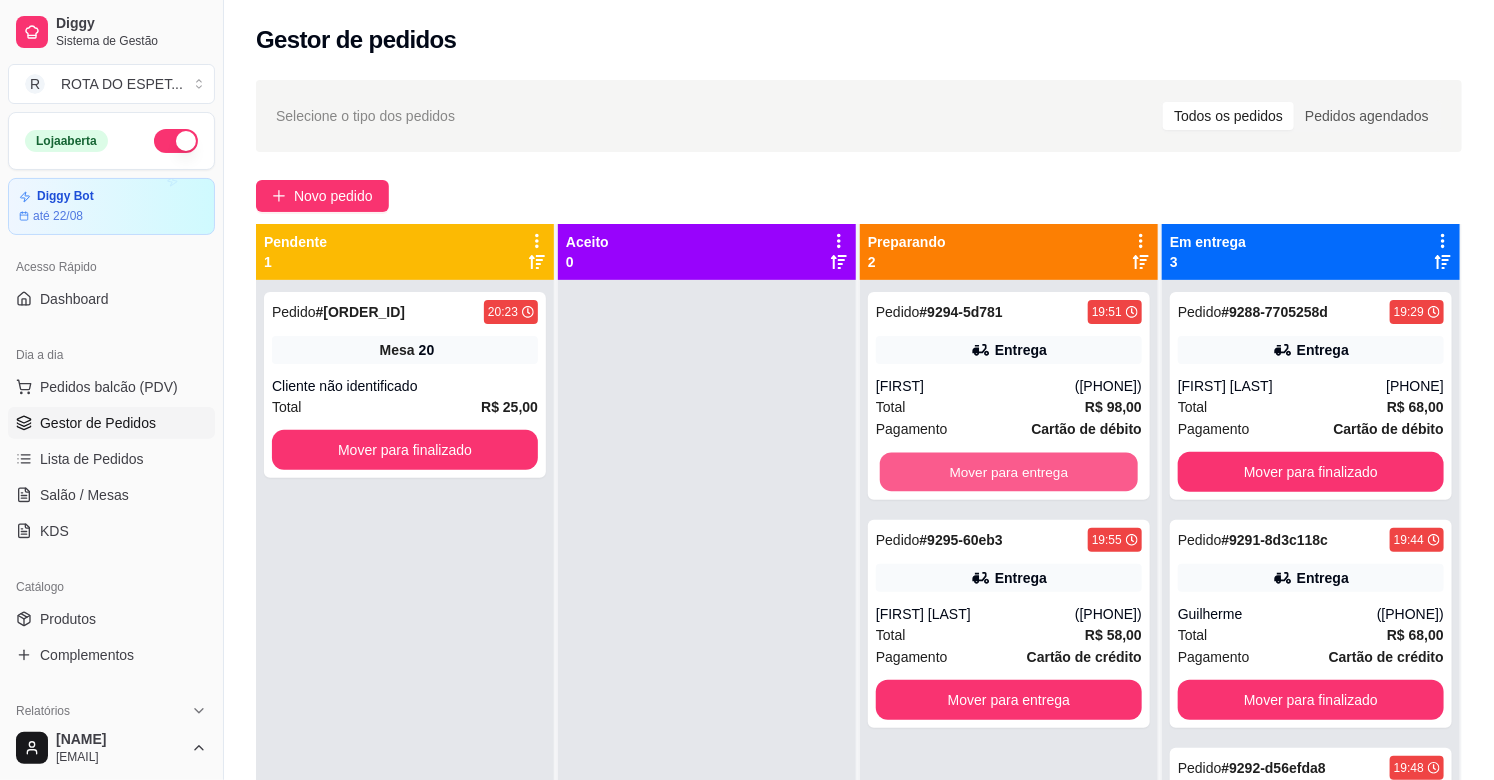 click on "Mover para entrega" at bounding box center [1009, 472] 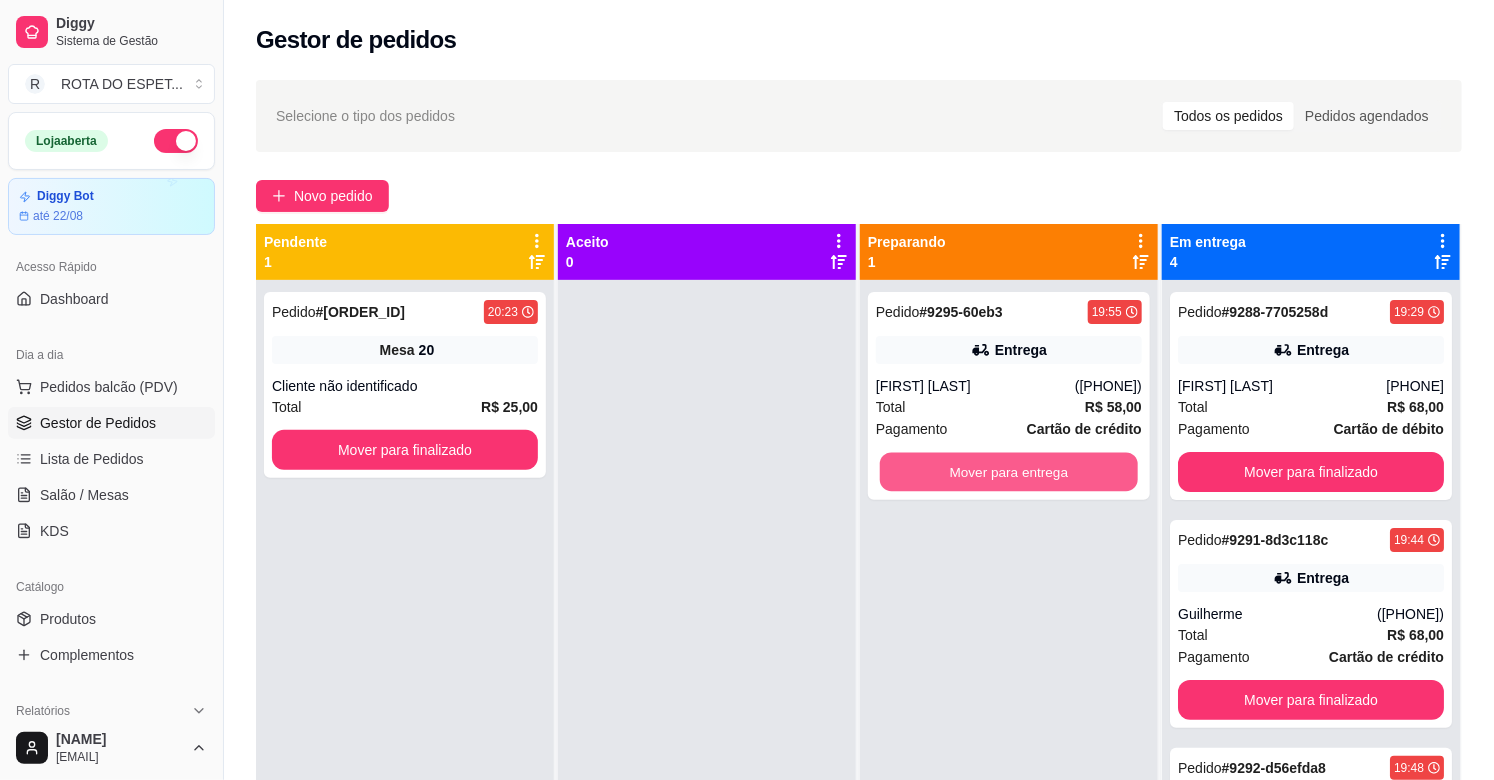 click on "Mover para entrega" at bounding box center (1009, 472) 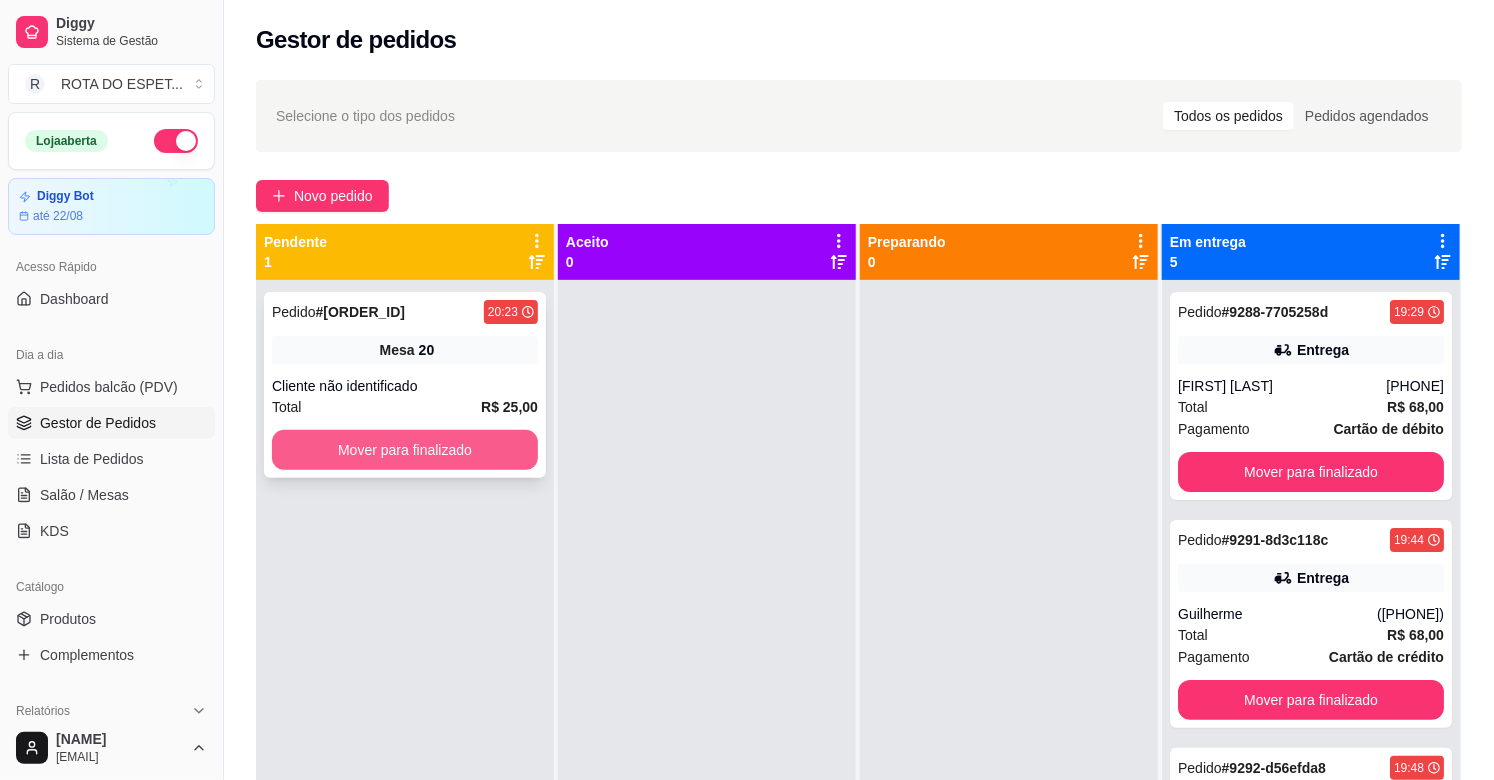 click on "Mover para finalizado" at bounding box center (405, 450) 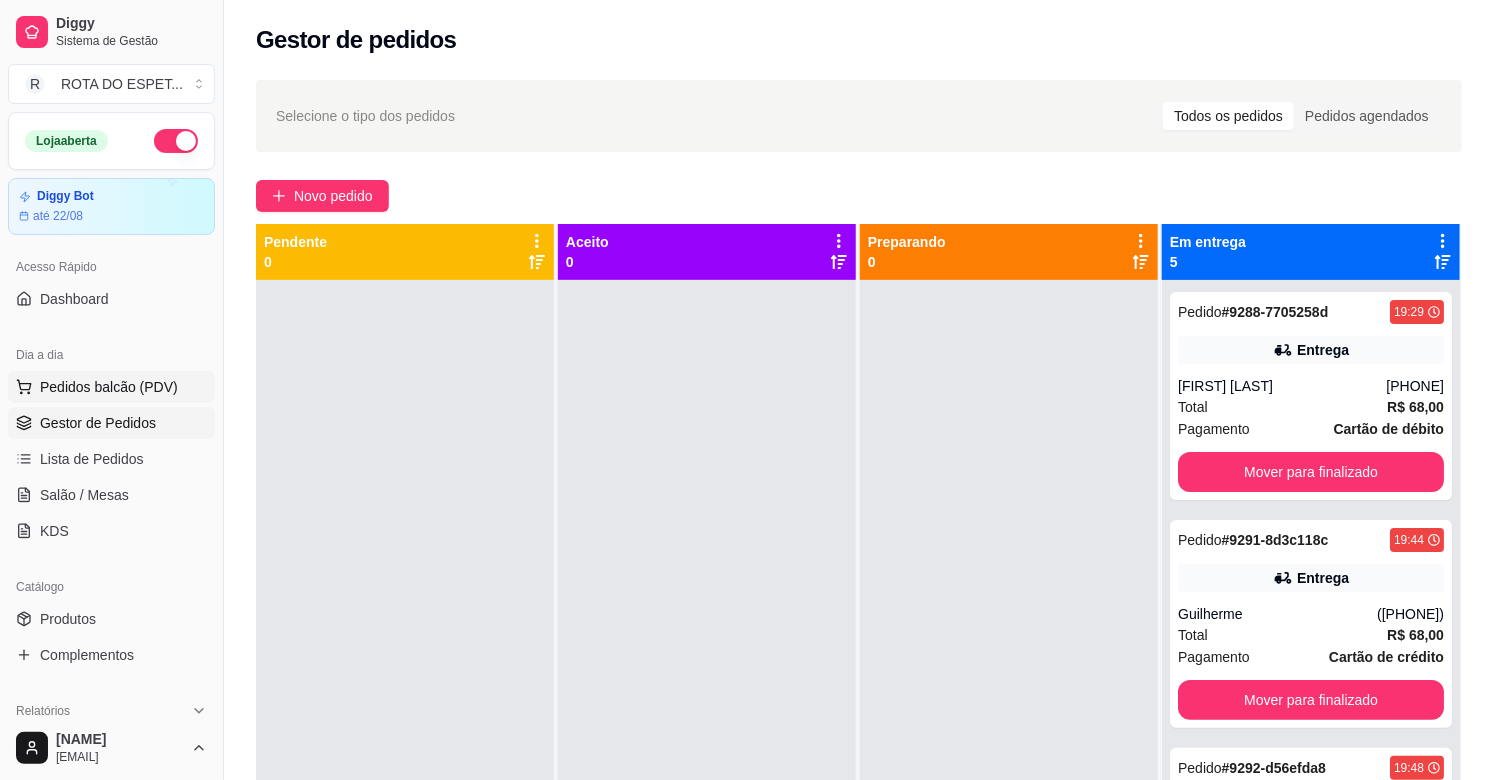 click on "Pedidos balcão (PDV)" at bounding box center [109, 387] 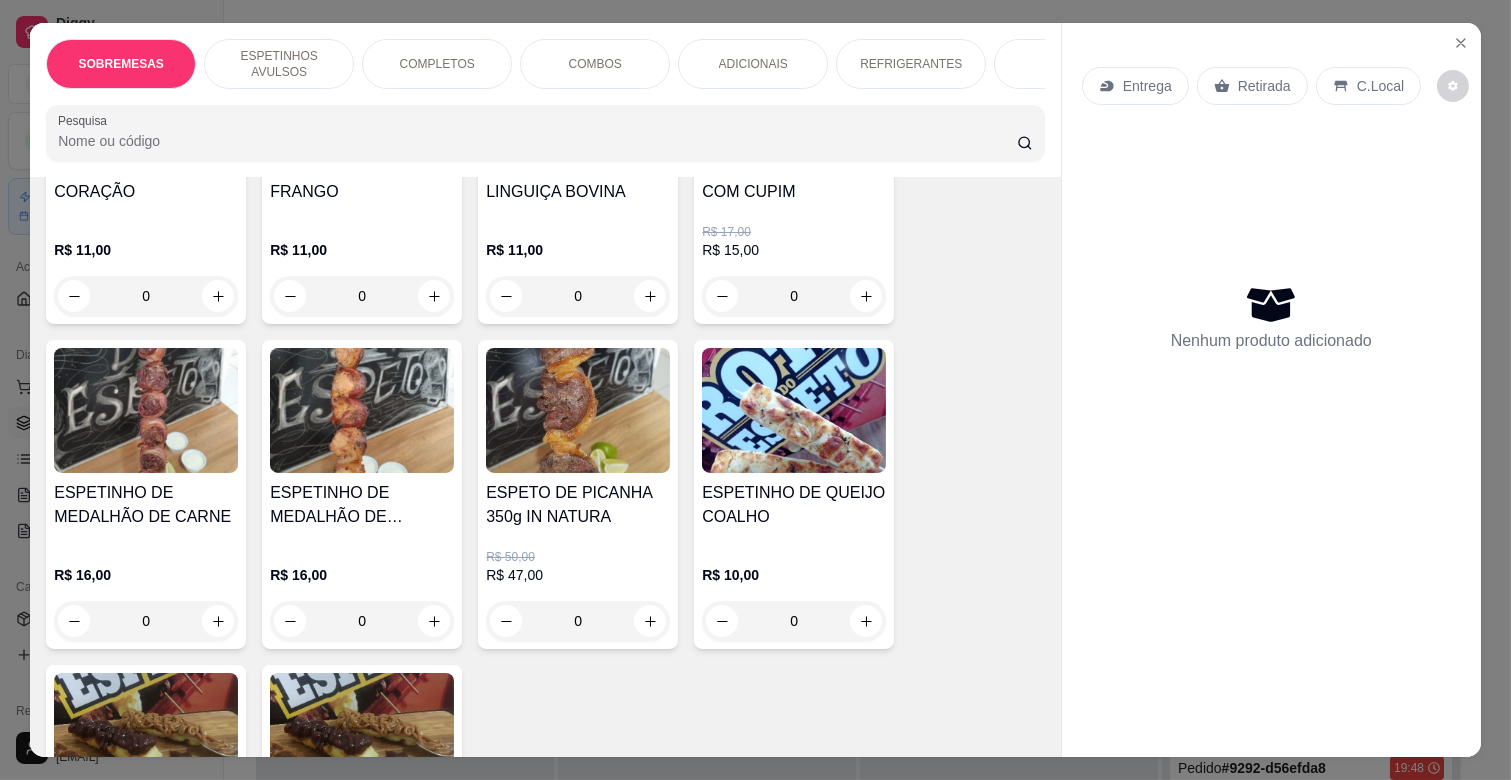 scroll, scrollTop: 1000, scrollLeft: 0, axis: vertical 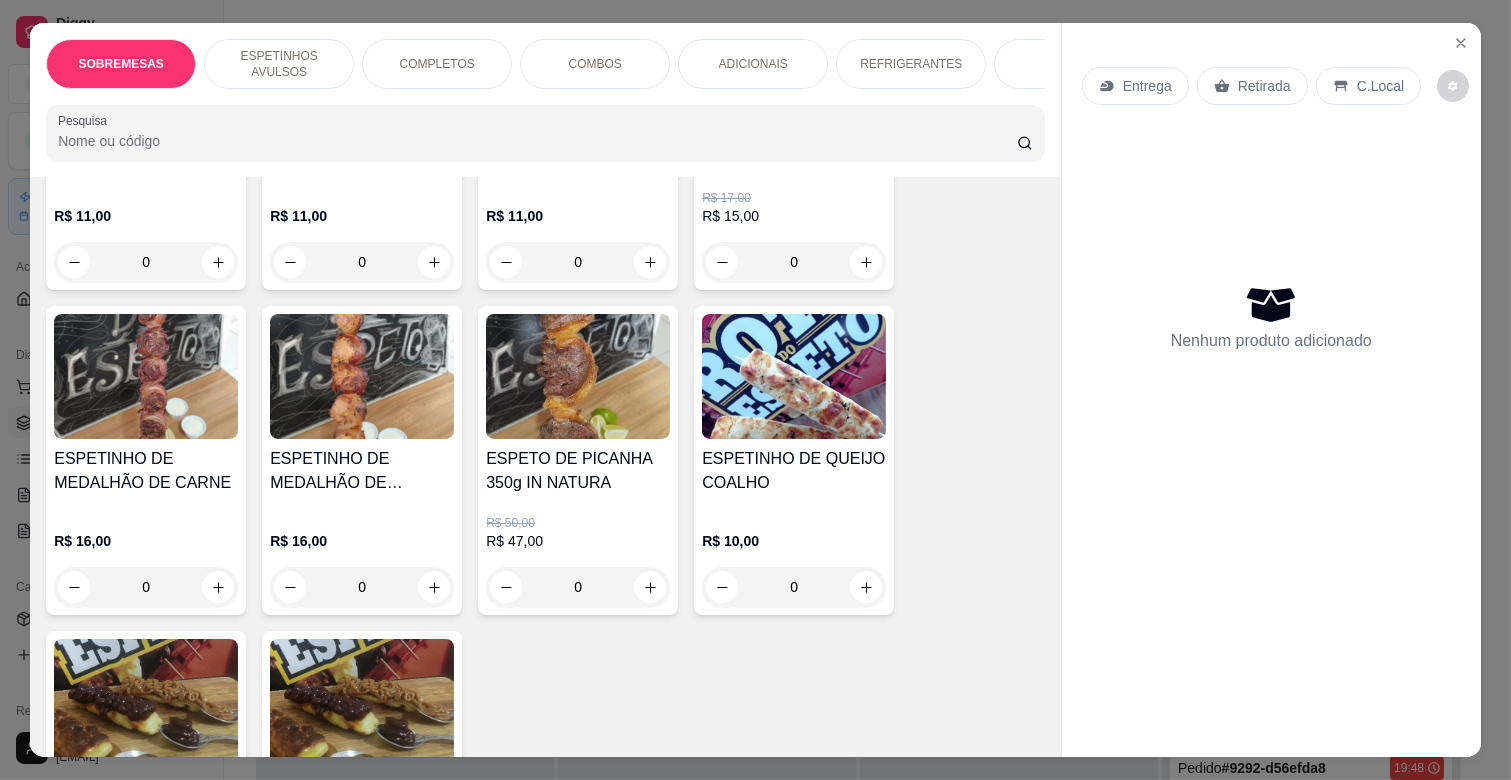 click on "COMPLETOS" at bounding box center (437, 64) 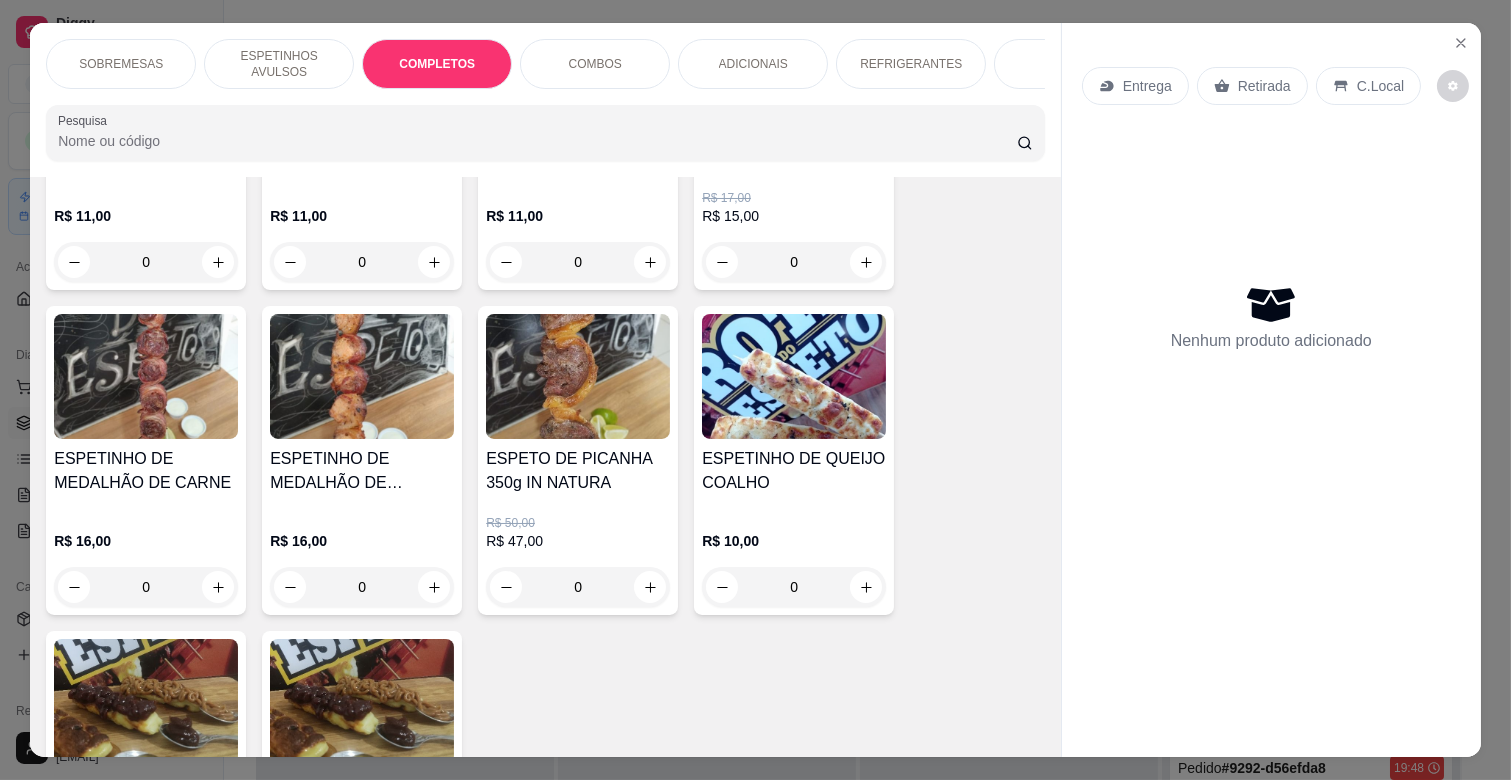 scroll, scrollTop: 1763, scrollLeft: 0, axis: vertical 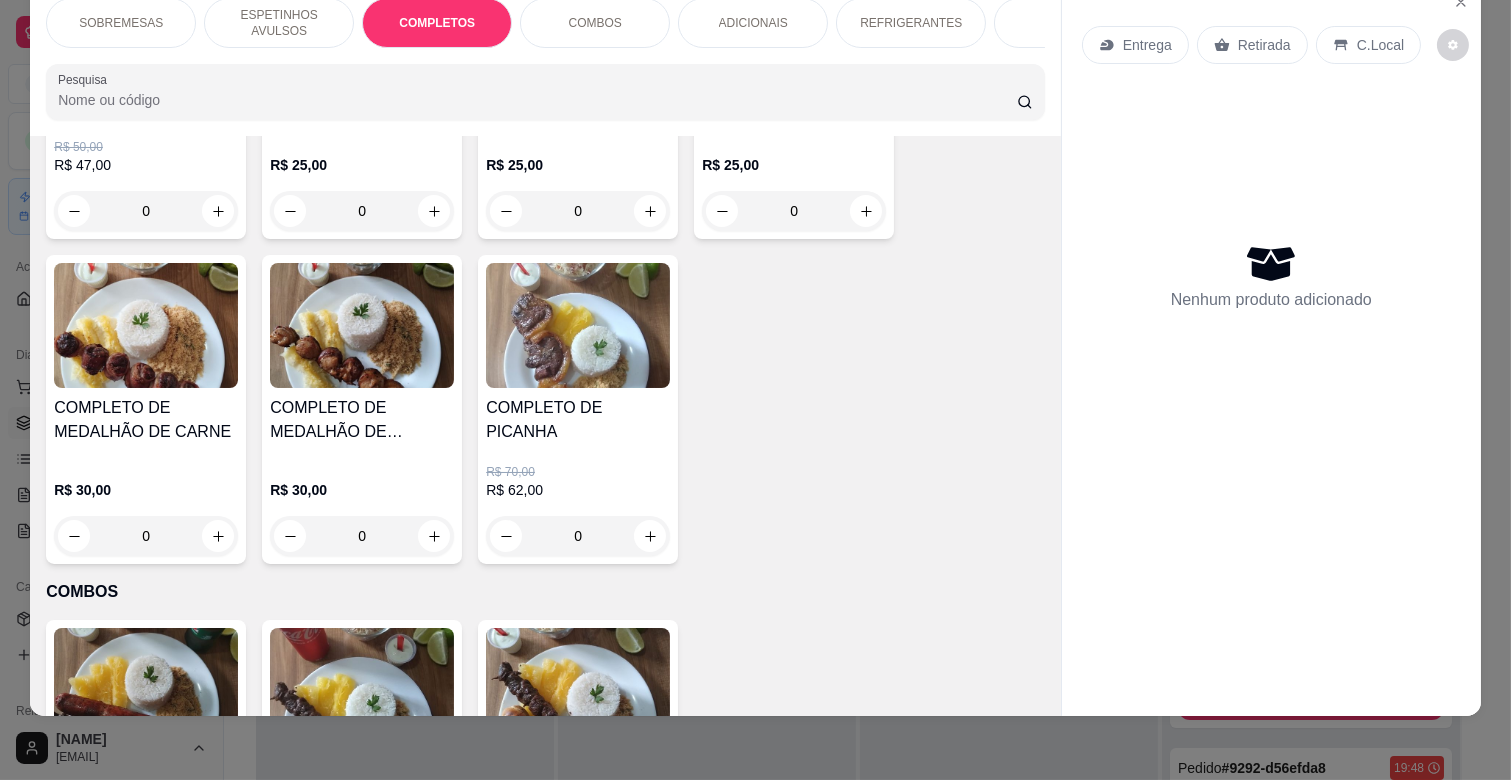 click on "R$ 62,00" at bounding box center (578, 490) 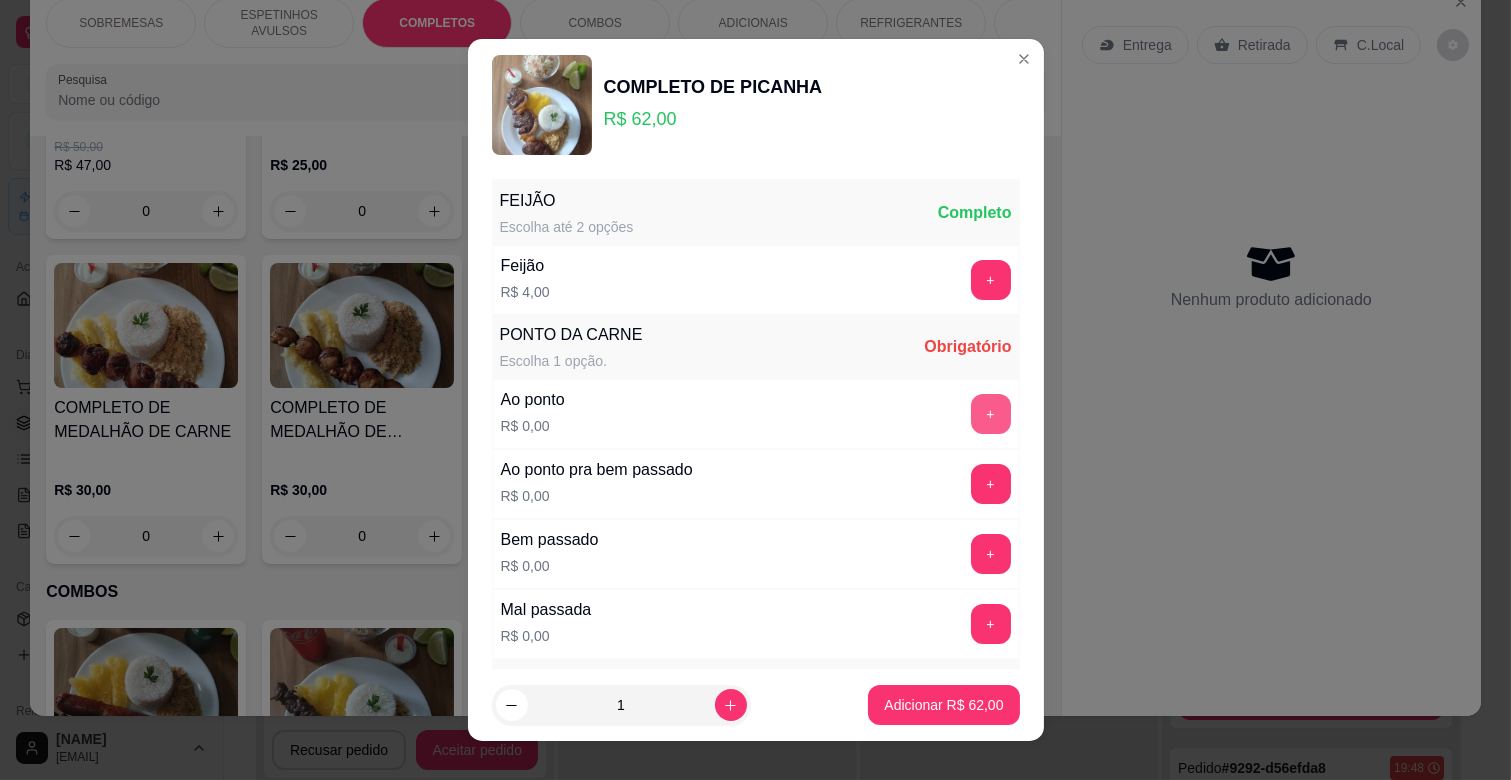 click on "+" at bounding box center (991, 414) 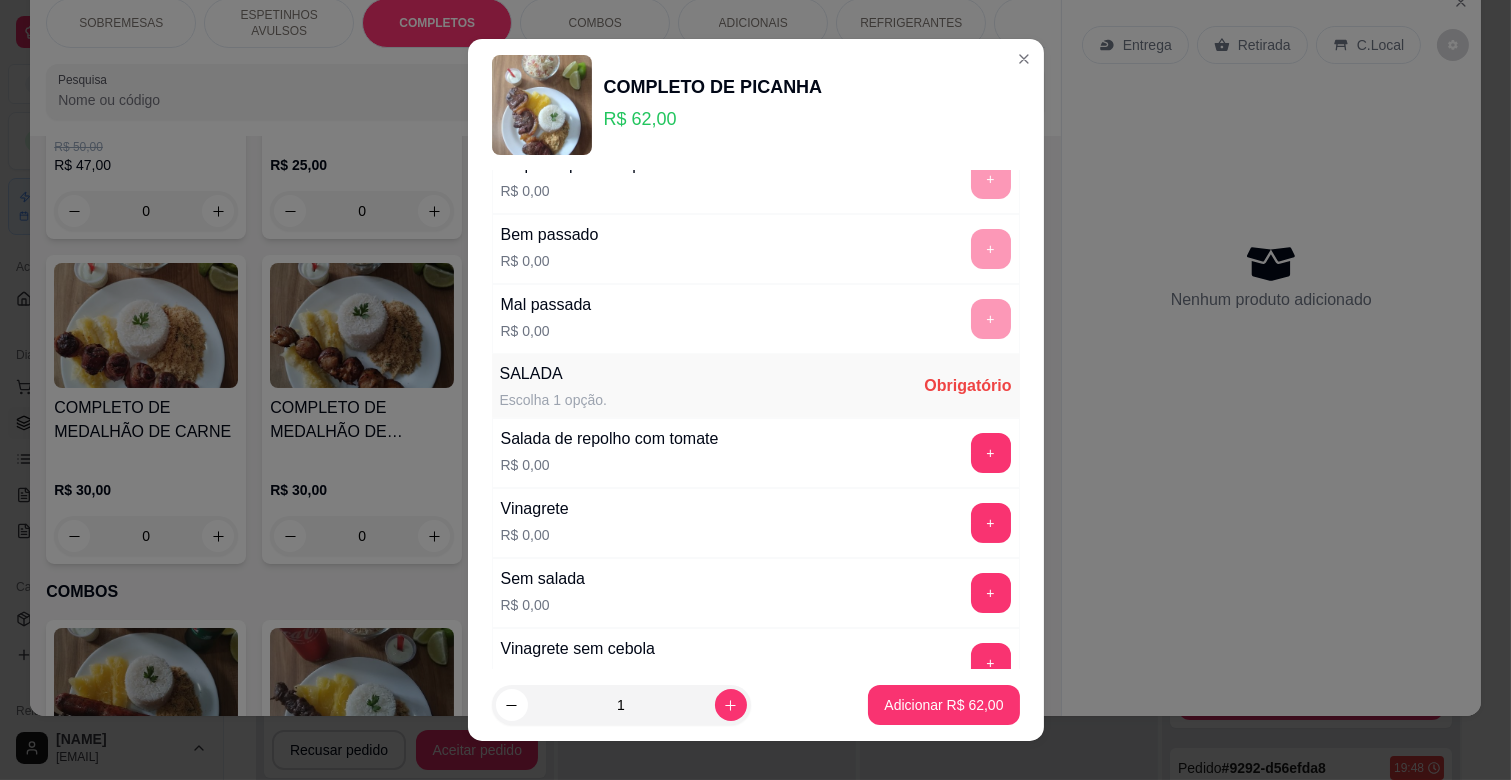 scroll, scrollTop: 444, scrollLeft: 0, axis: vertical 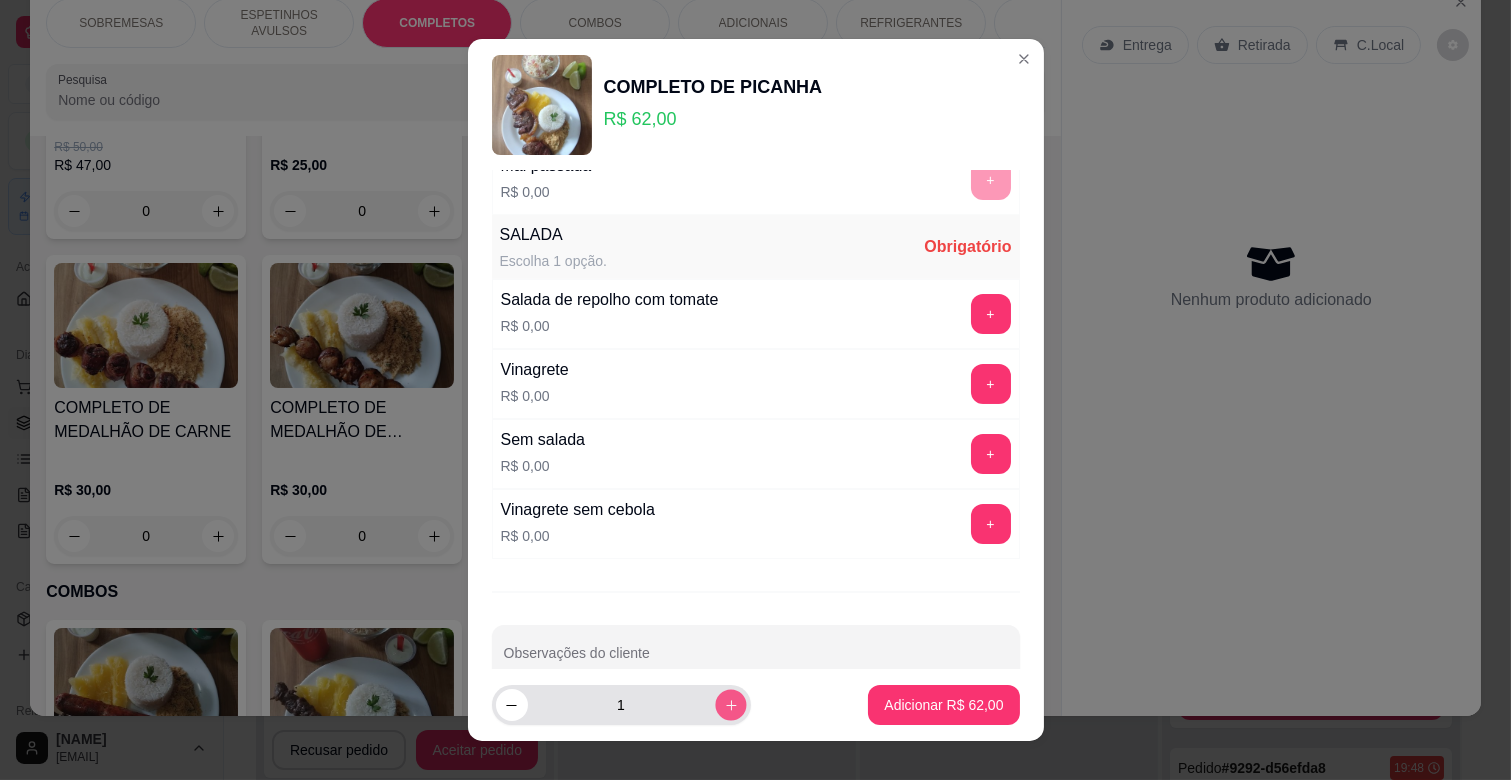 click 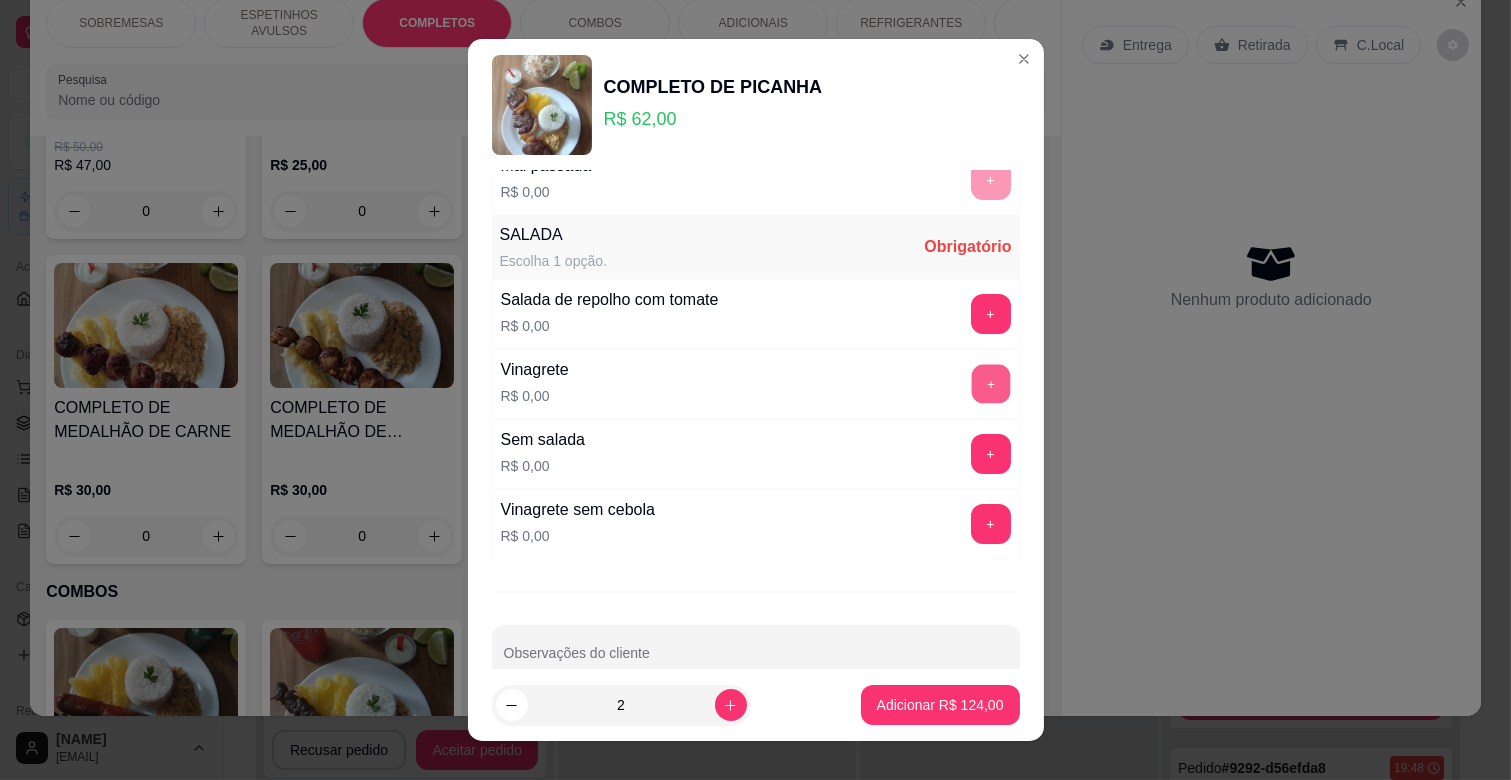 click on "+" at bounding box center (990, 384) 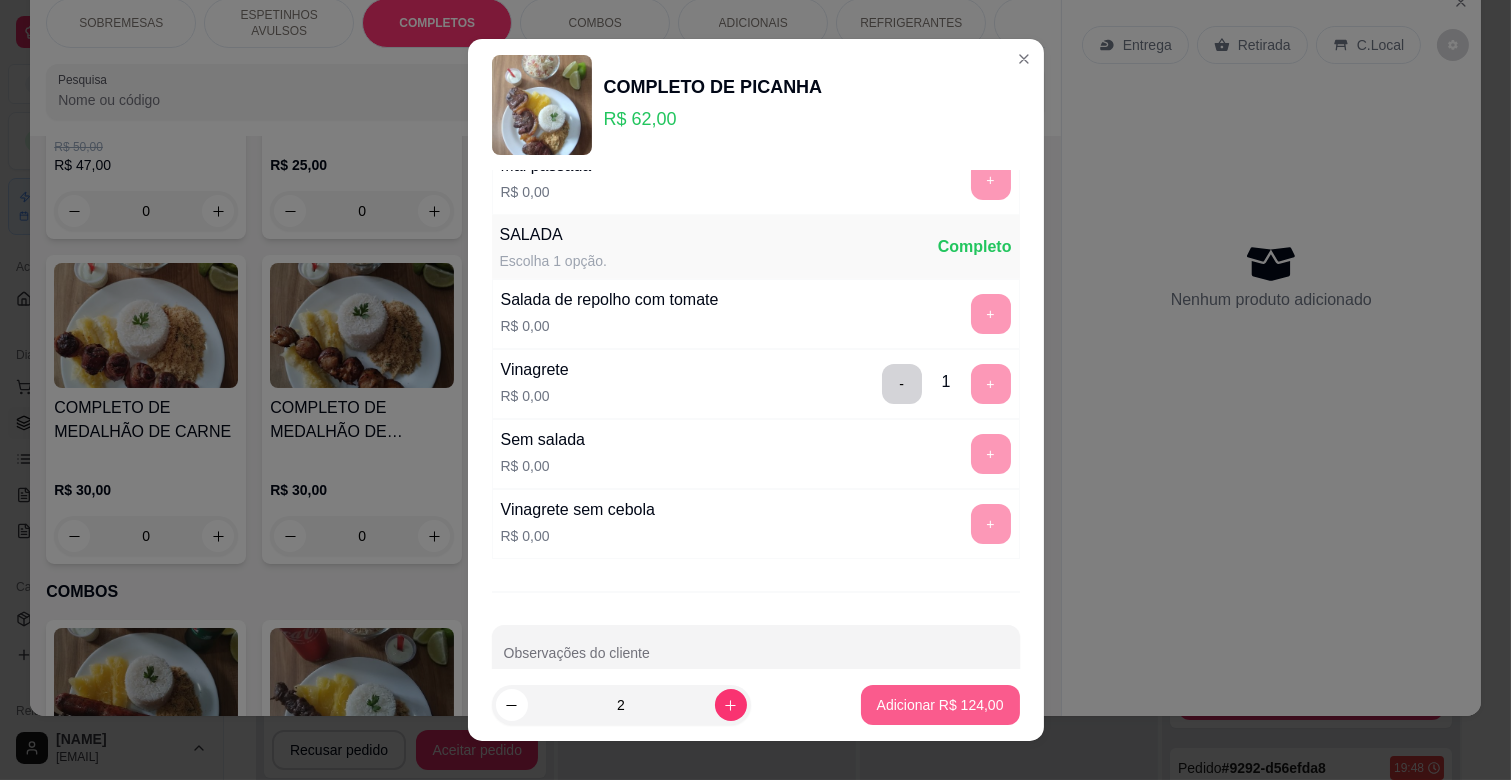 click on "Adicionar   R$ 124,00" at bounding box center (940, 705) 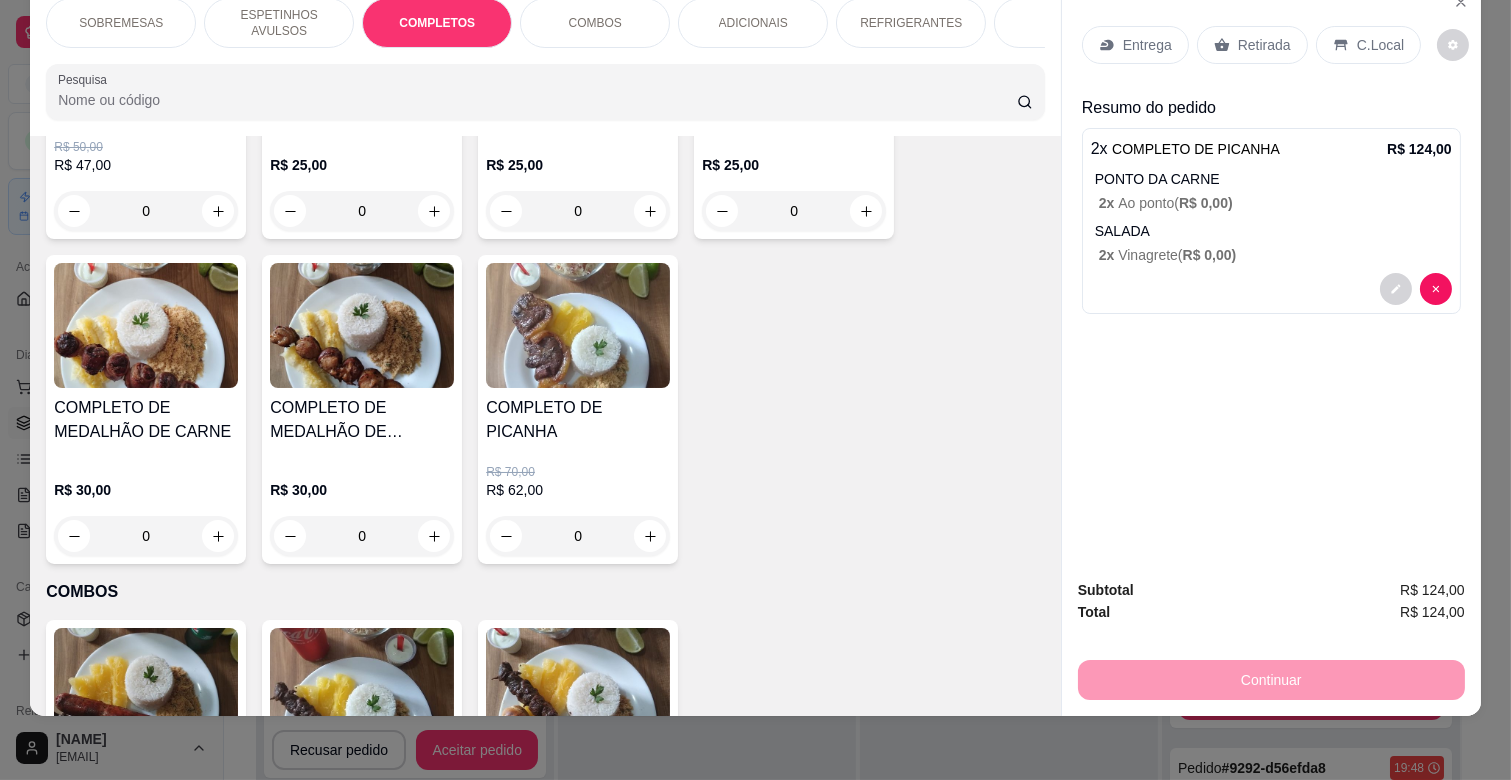 click on "ESPETINHOS AVULSOS" at bounding box center [279, 23] 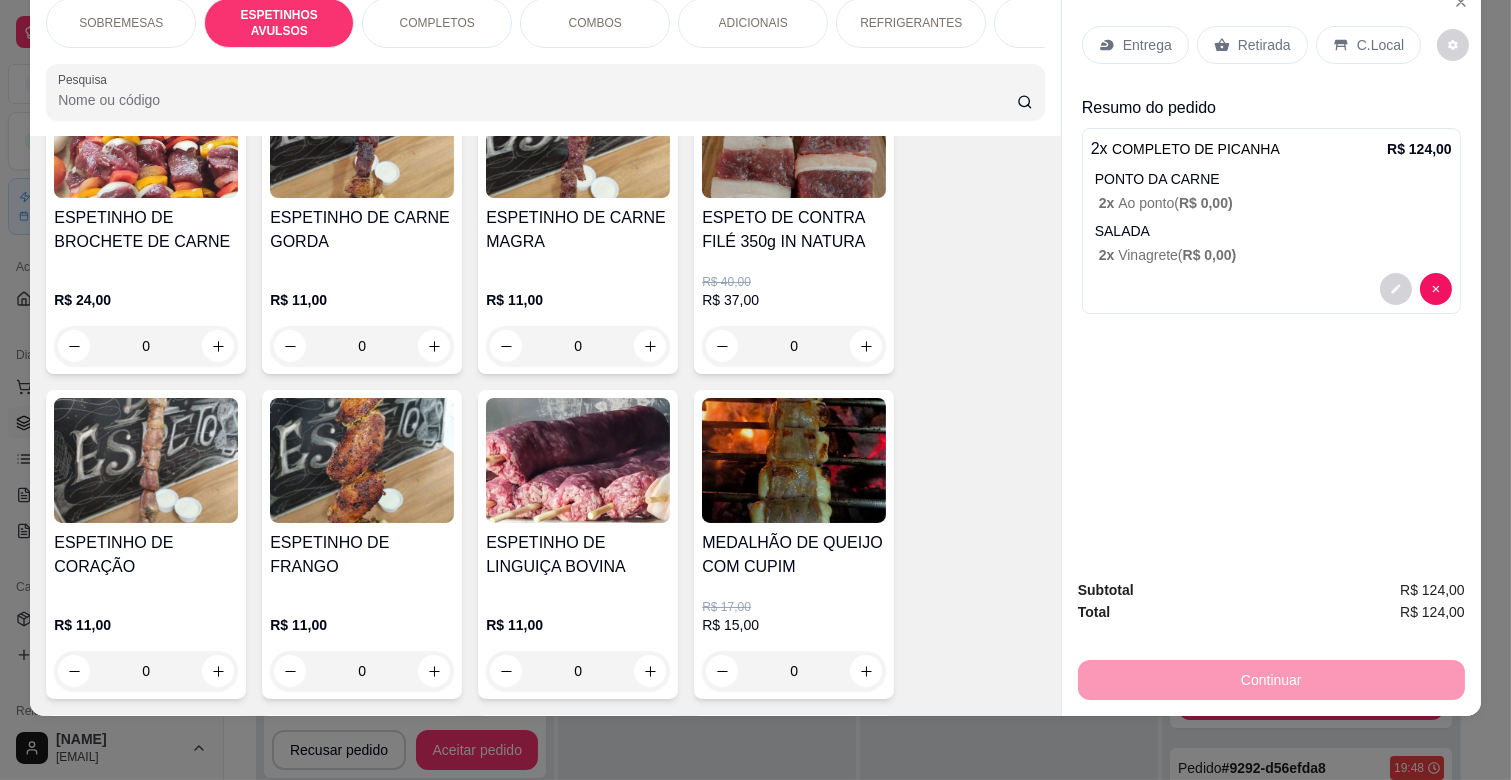 scroll, scrollTop: 327, scrollLeft: 0, axis: vertical 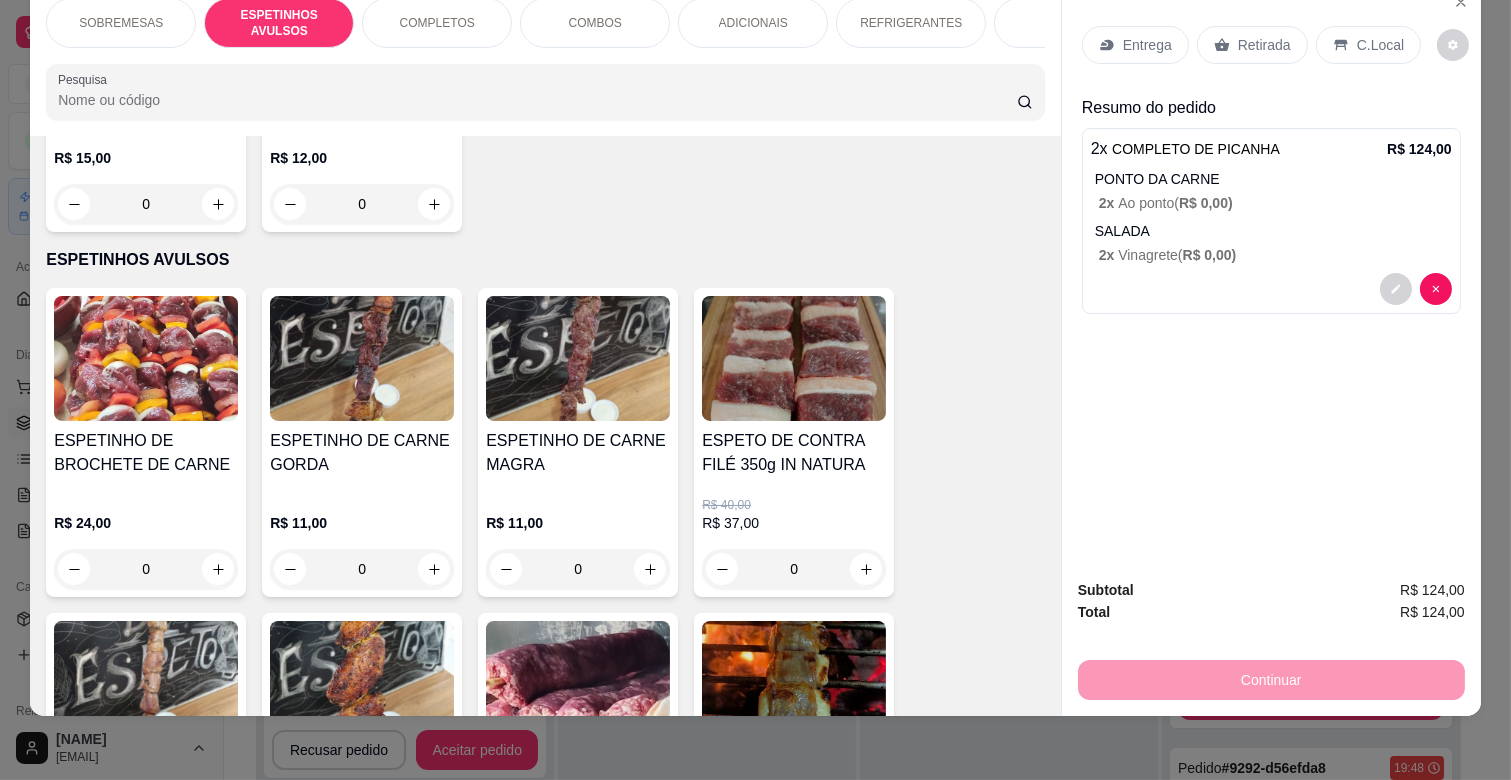 click on "0" at bounding box center [794, 569] 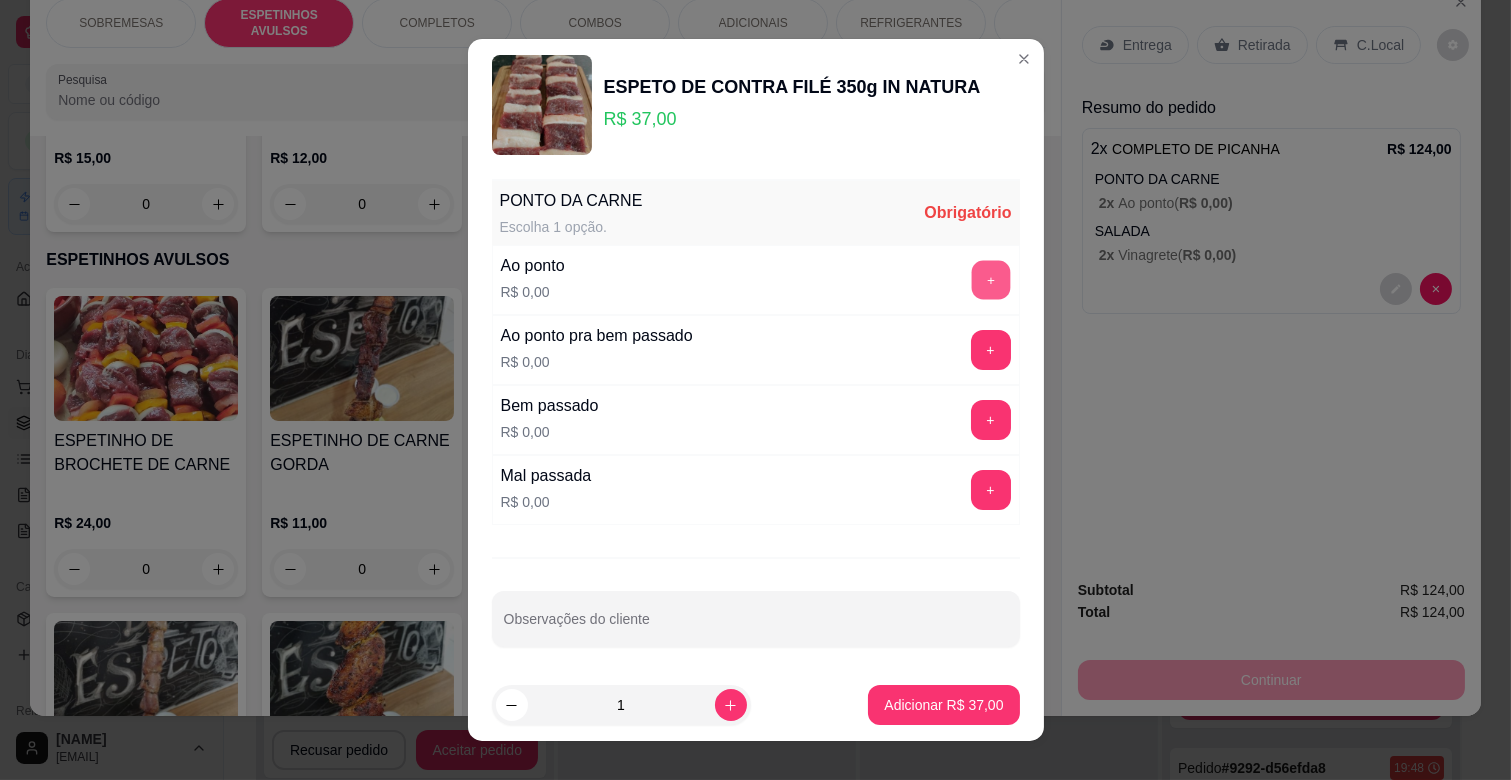 click on "+" at bounding box center (990, 280) 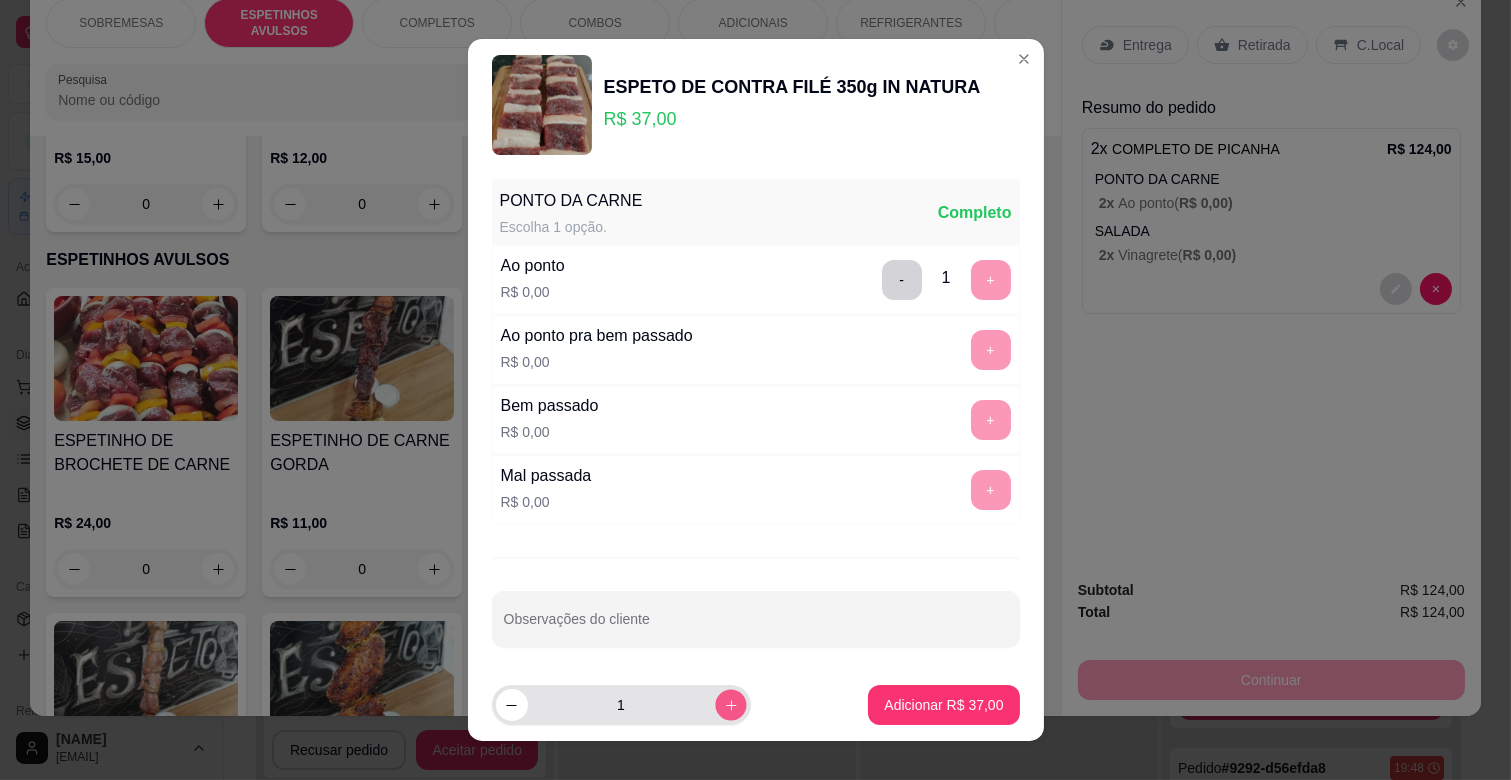 click 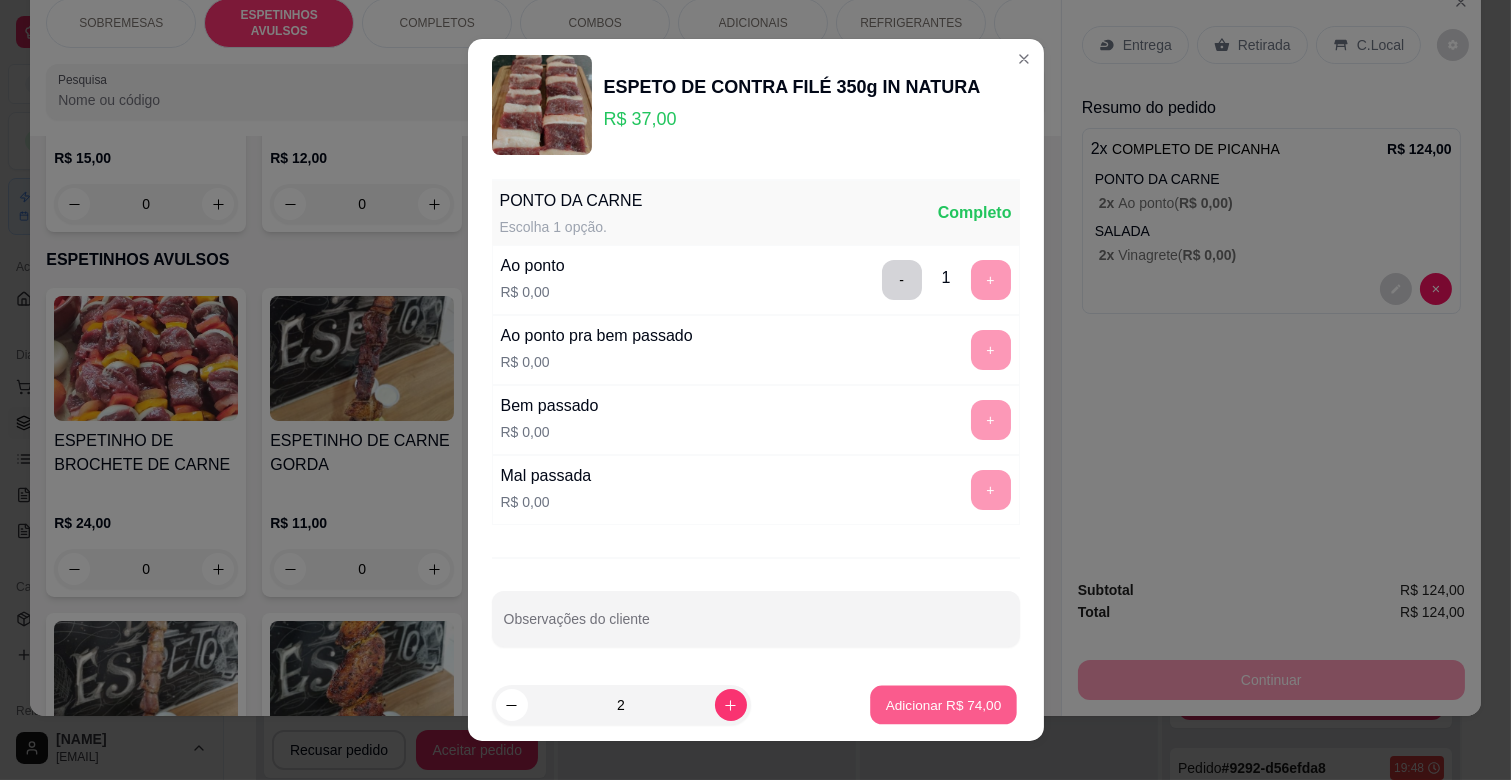 click on "Adicionar   R$ 74,00" at bounding box center (944, 704) 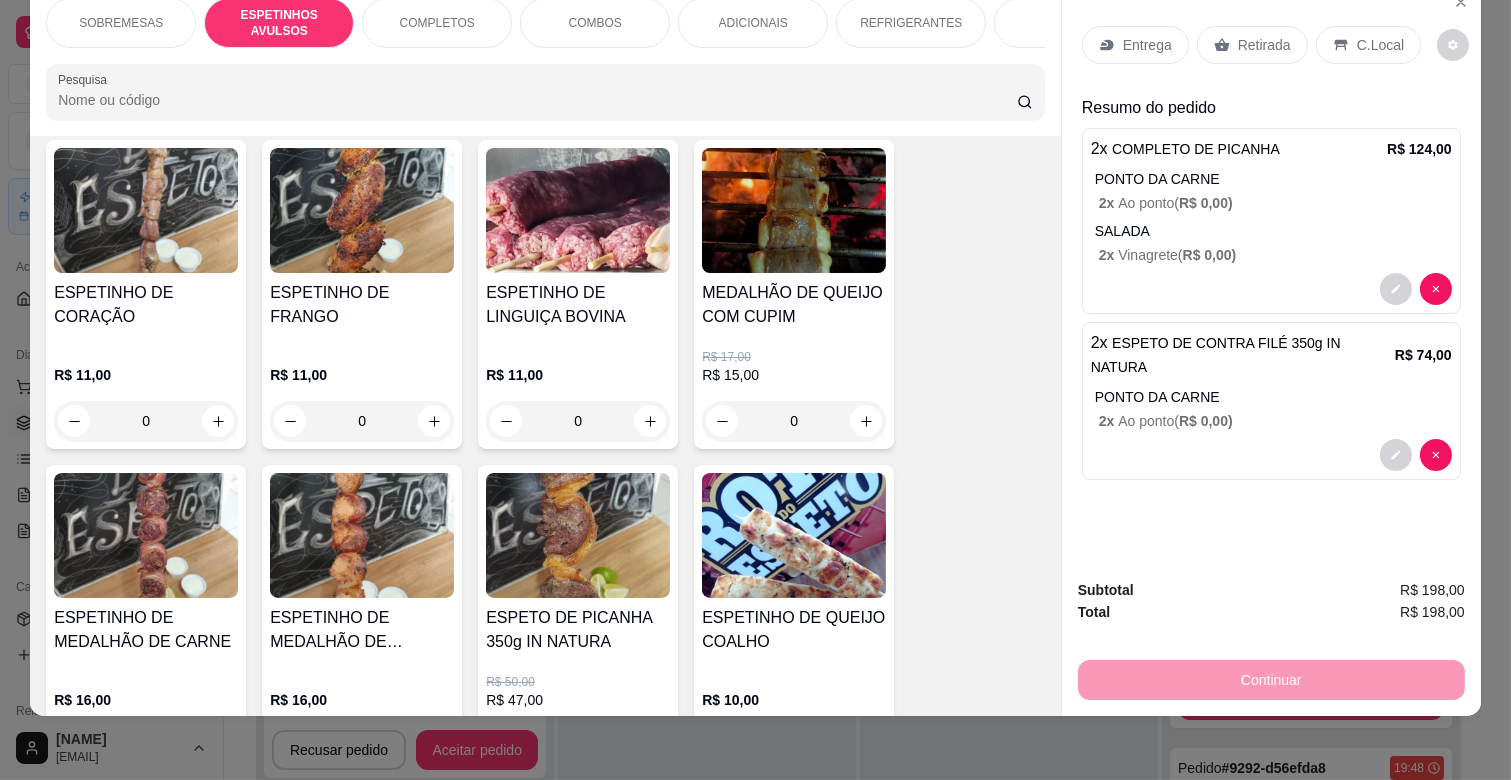 scroll, scrollTop: 883, scrollLeft: 0, axis: vertical 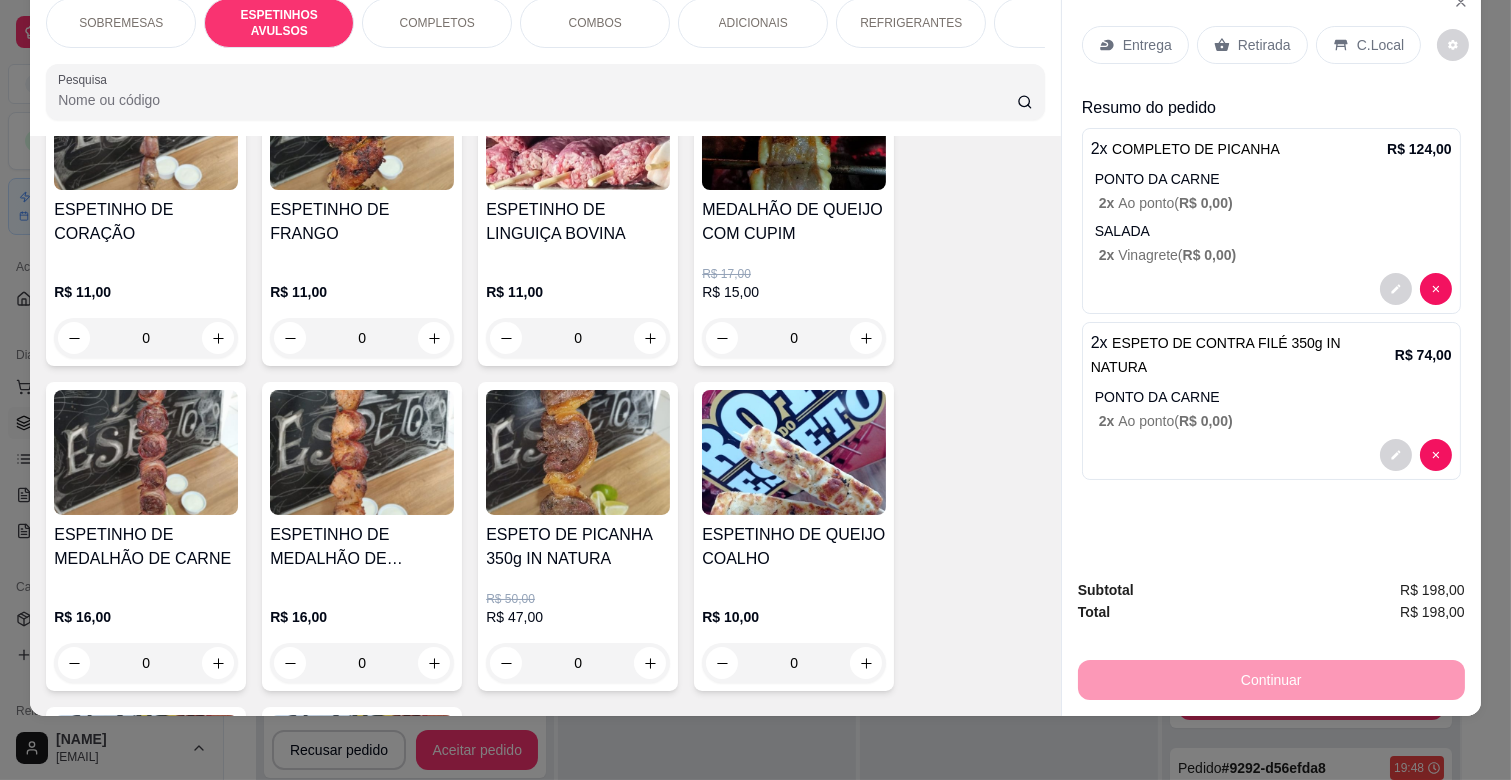 click on "ESPETINHO DE QUEIJO COALHO" at bounding box center (794, 547) 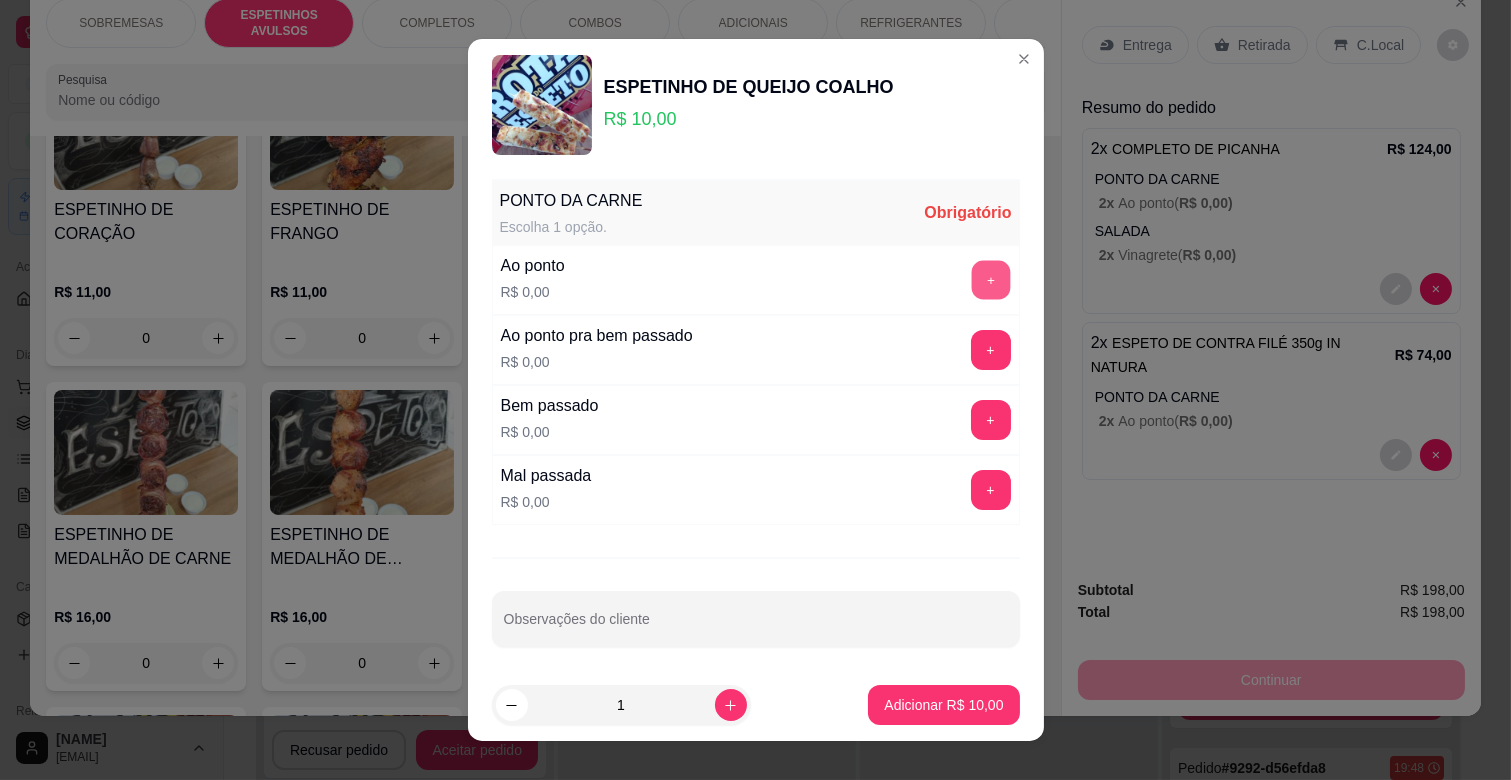 click on "+" at bounding box center (990, 280) 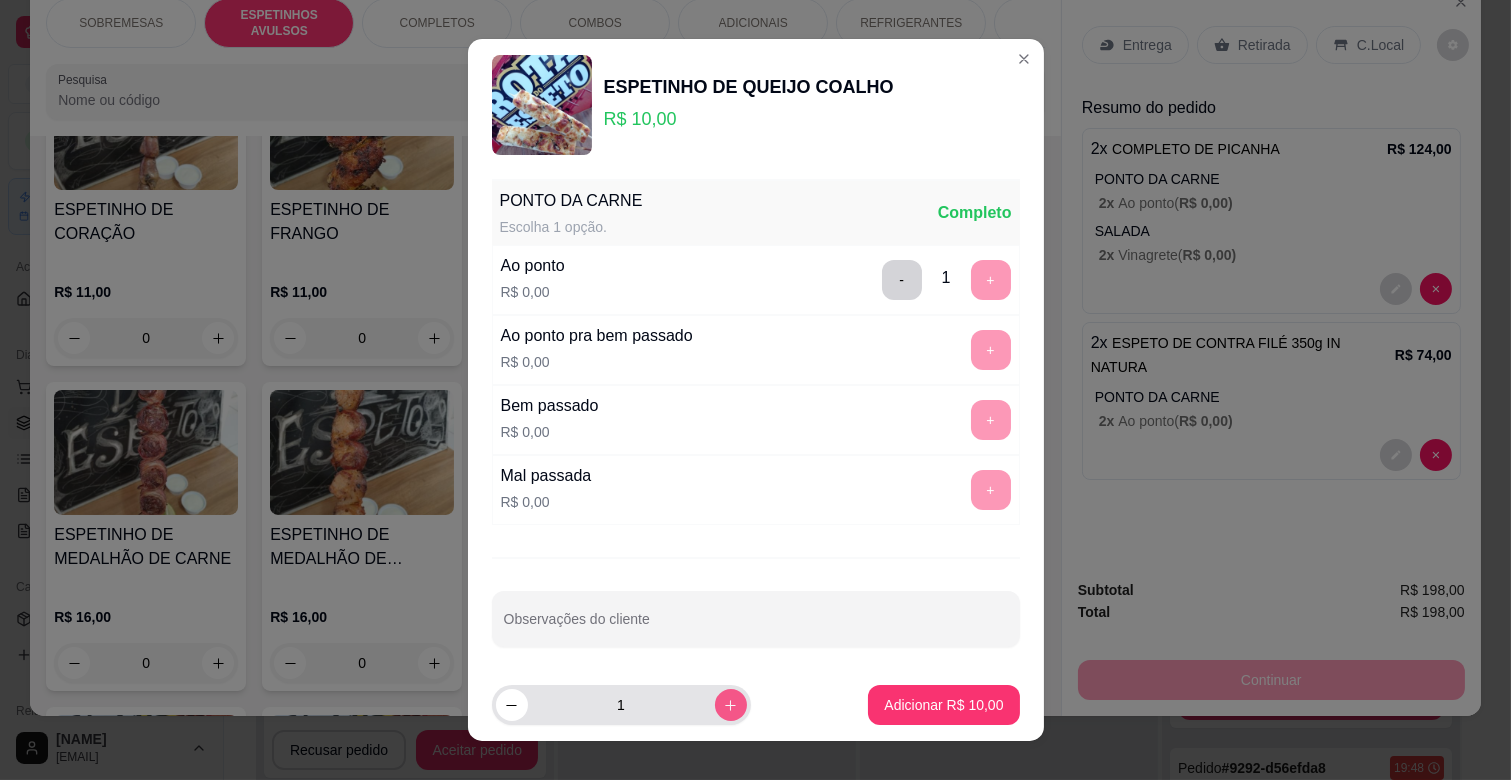 click 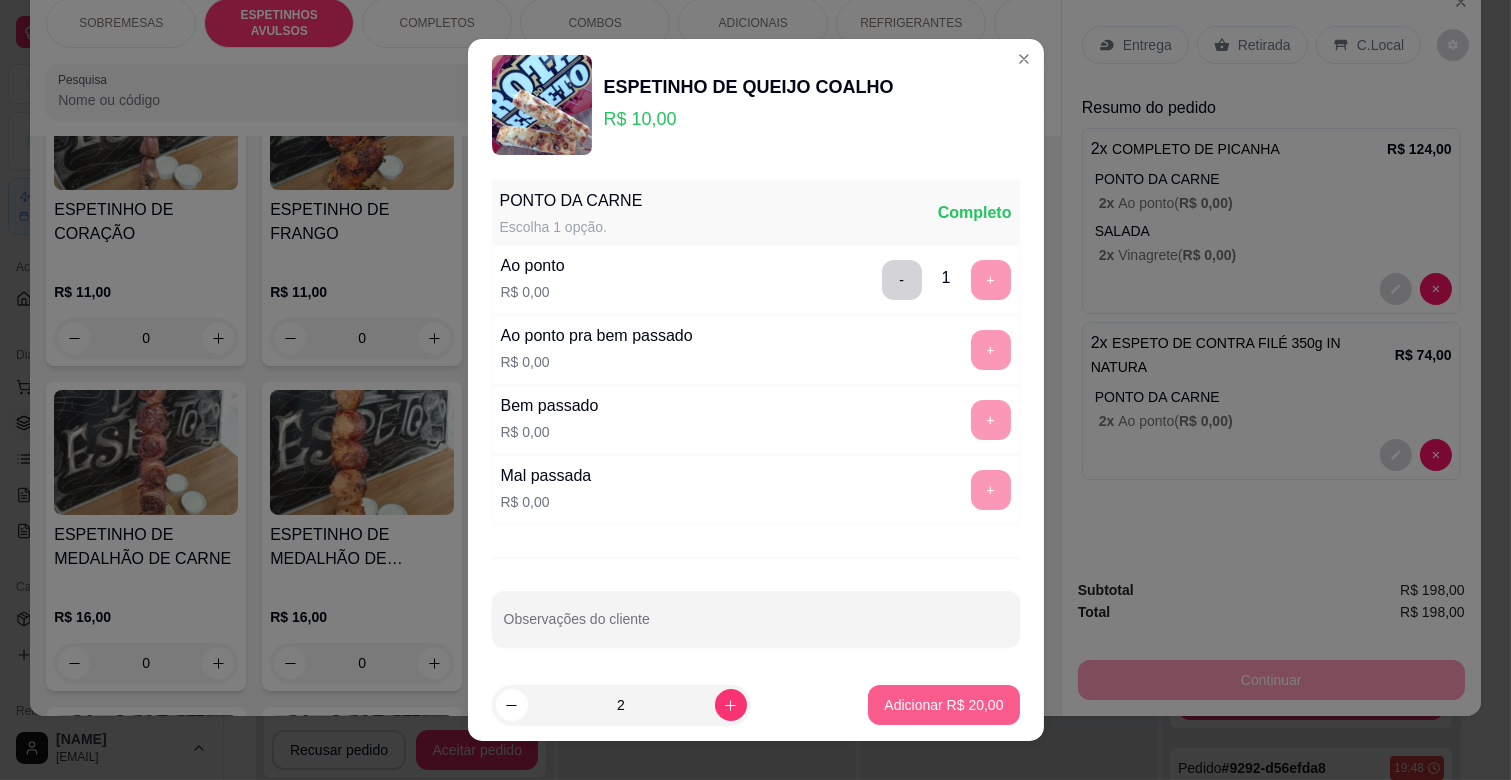 click on "Adicionar   R$ 20,00" at bounding box center (943, 705) 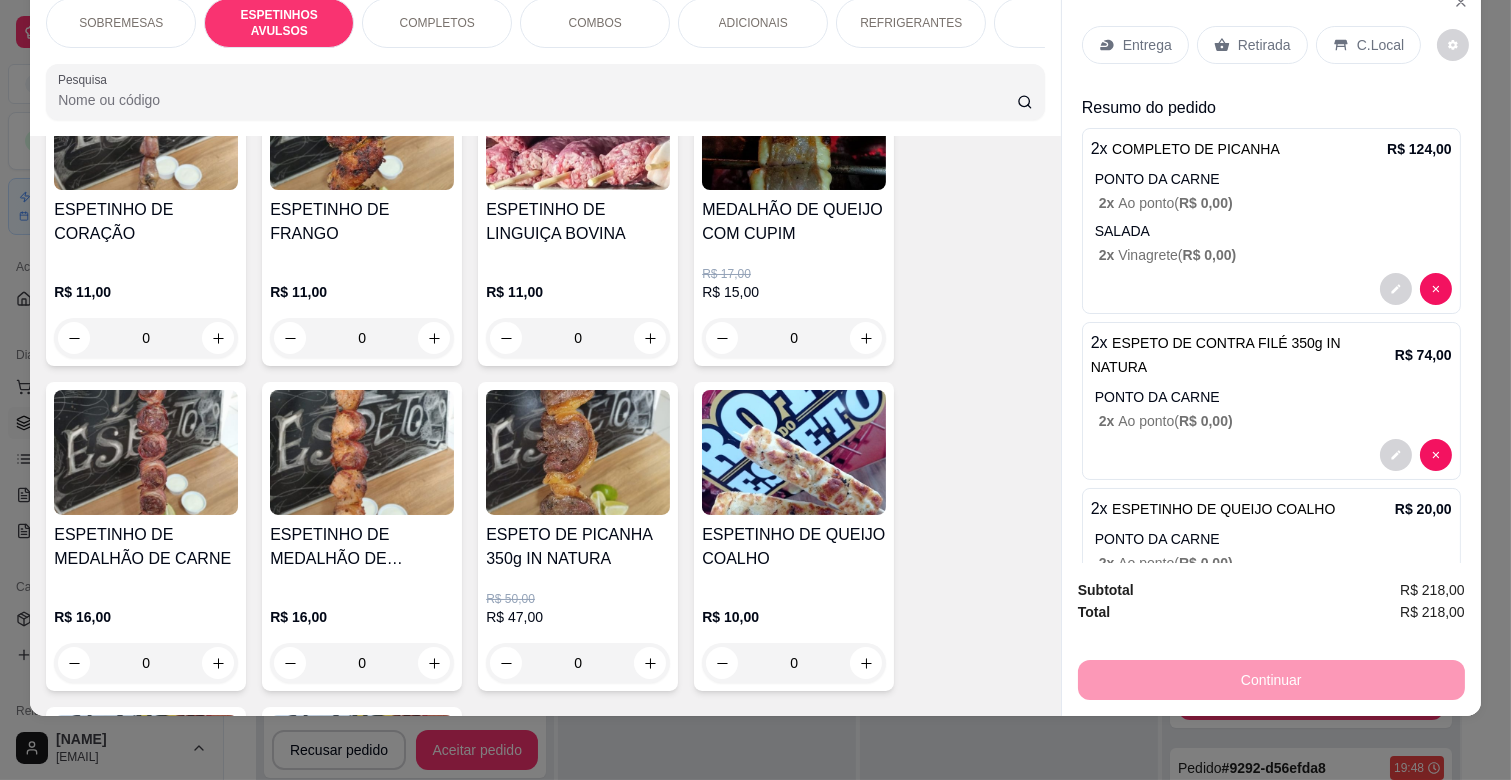 click on "Entrega" at bounding box center [1147, 45] 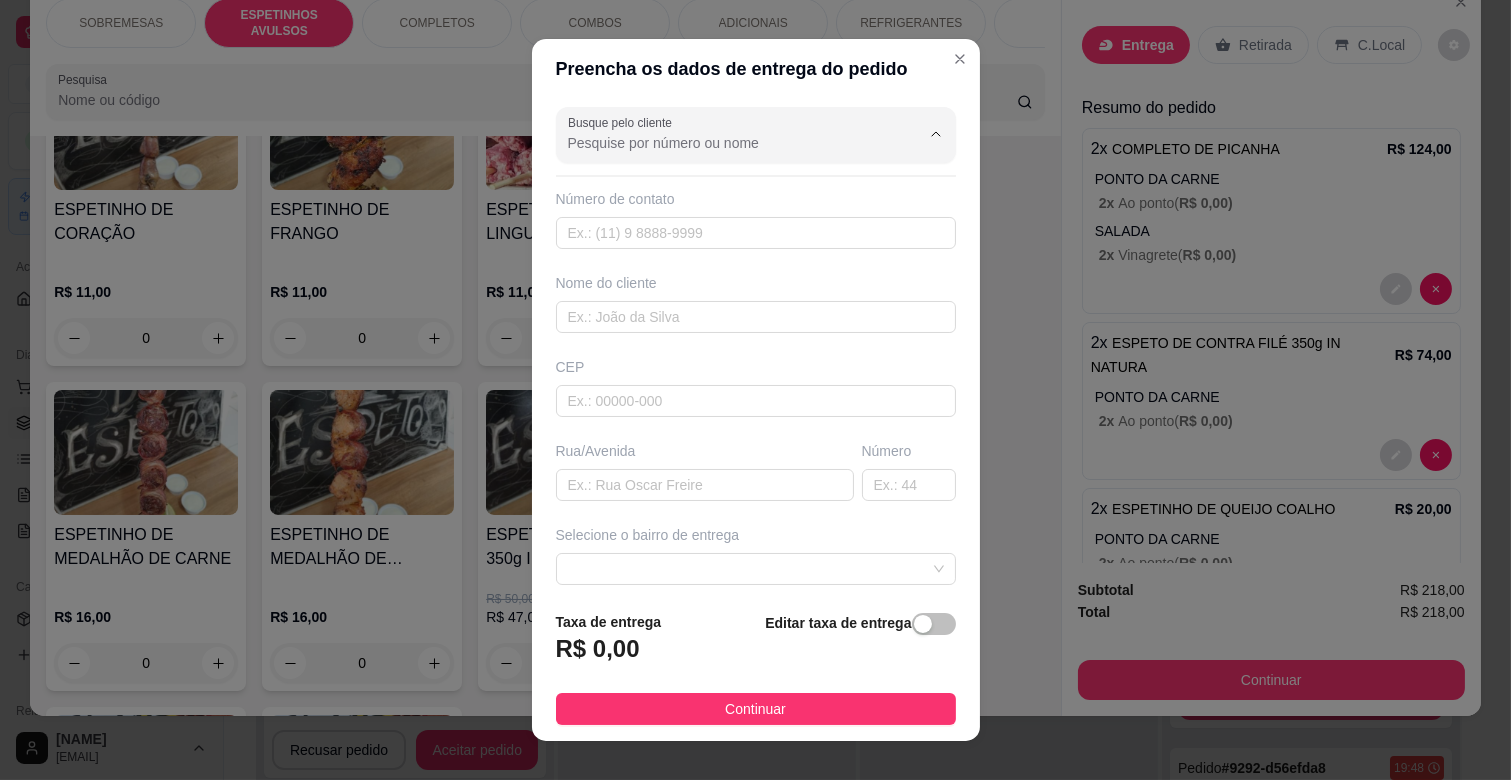 click on "Busque pelo cliente" at bounding box center [728, 143] 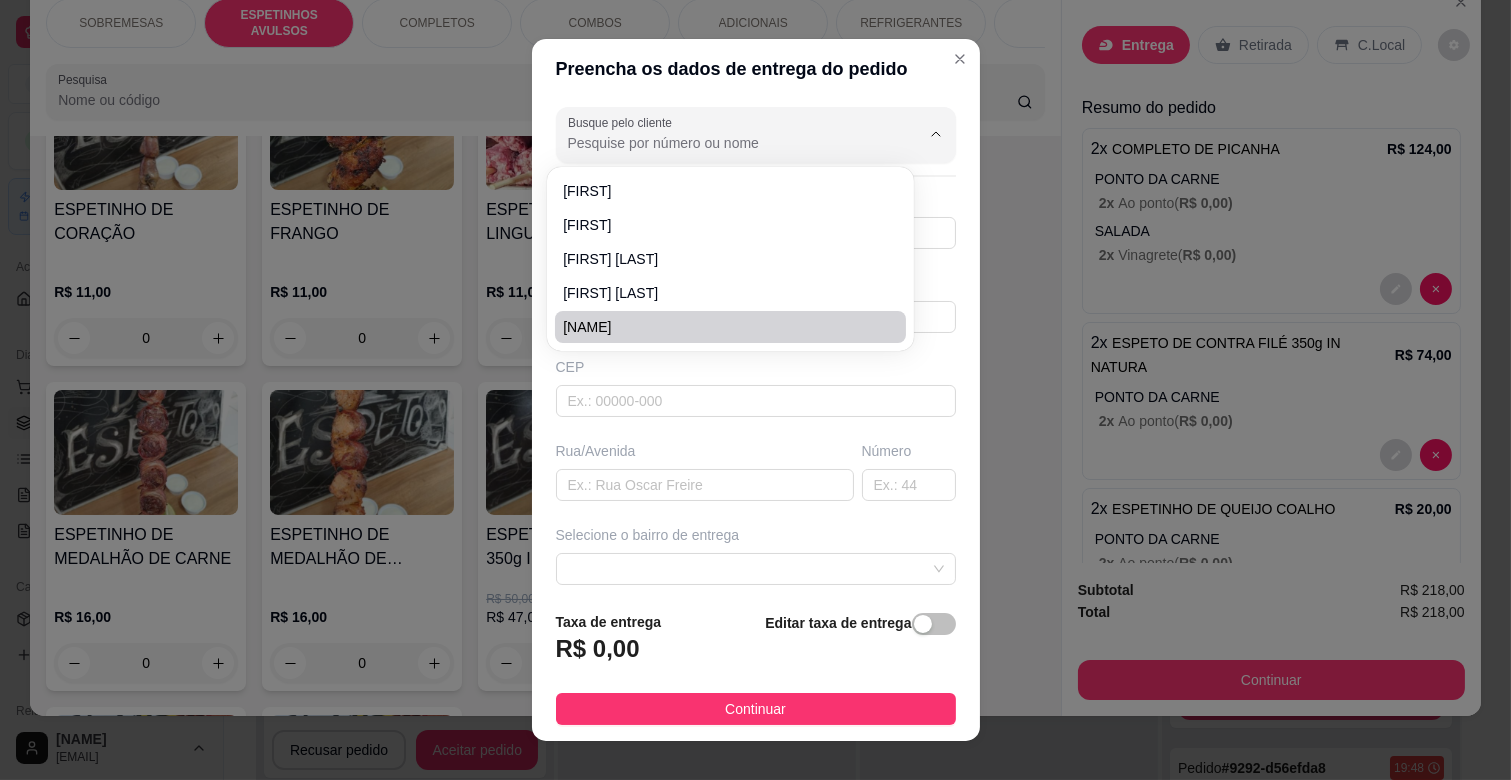 click on "Busque pelo cliente Número de contato Nome do cliente CEP Rua/Avenida Número Selecione o bairro de entrega Cidade Complemento" at bounding box center [756, 347] 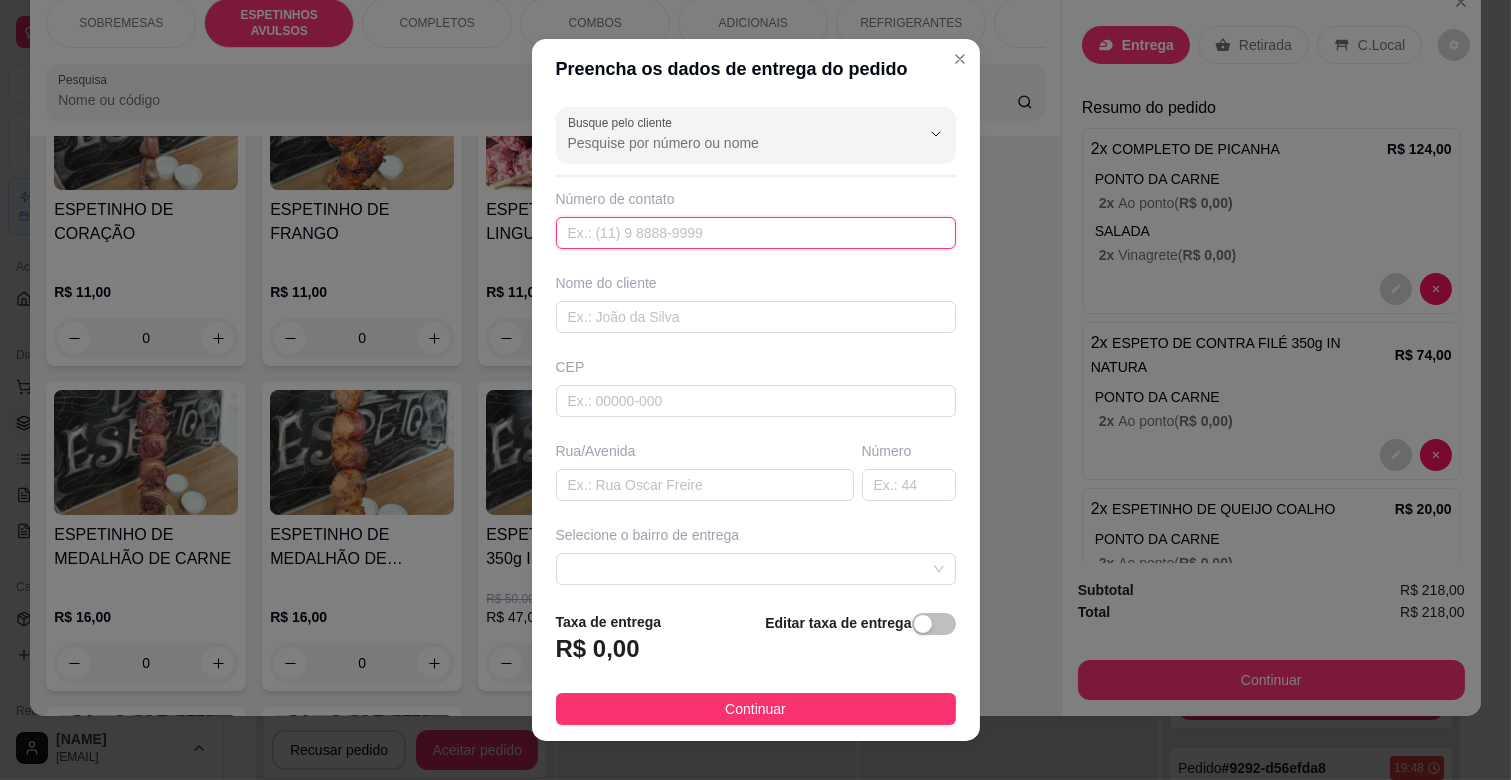 click at bounding box center (756, 233) 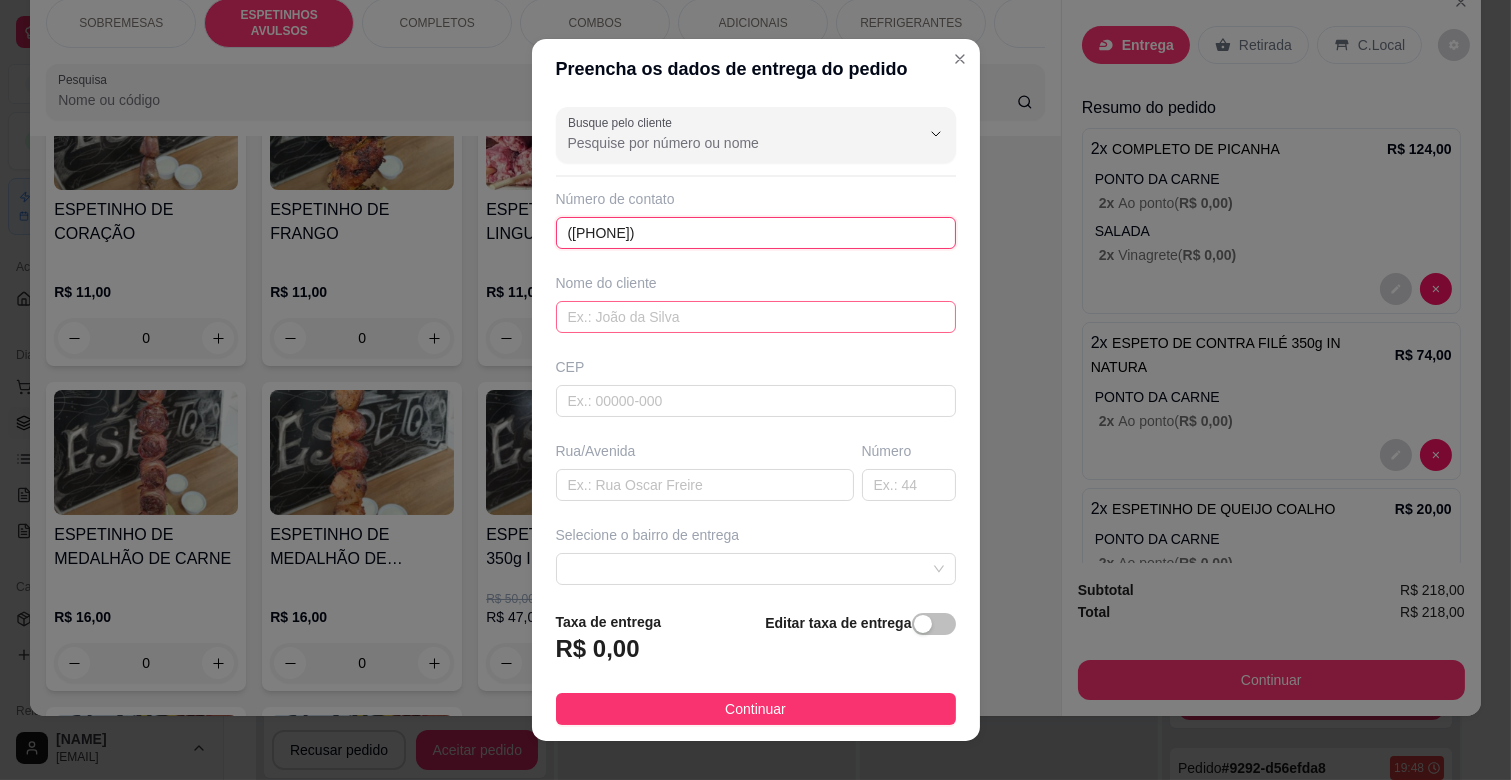 type on "([PHONE])" 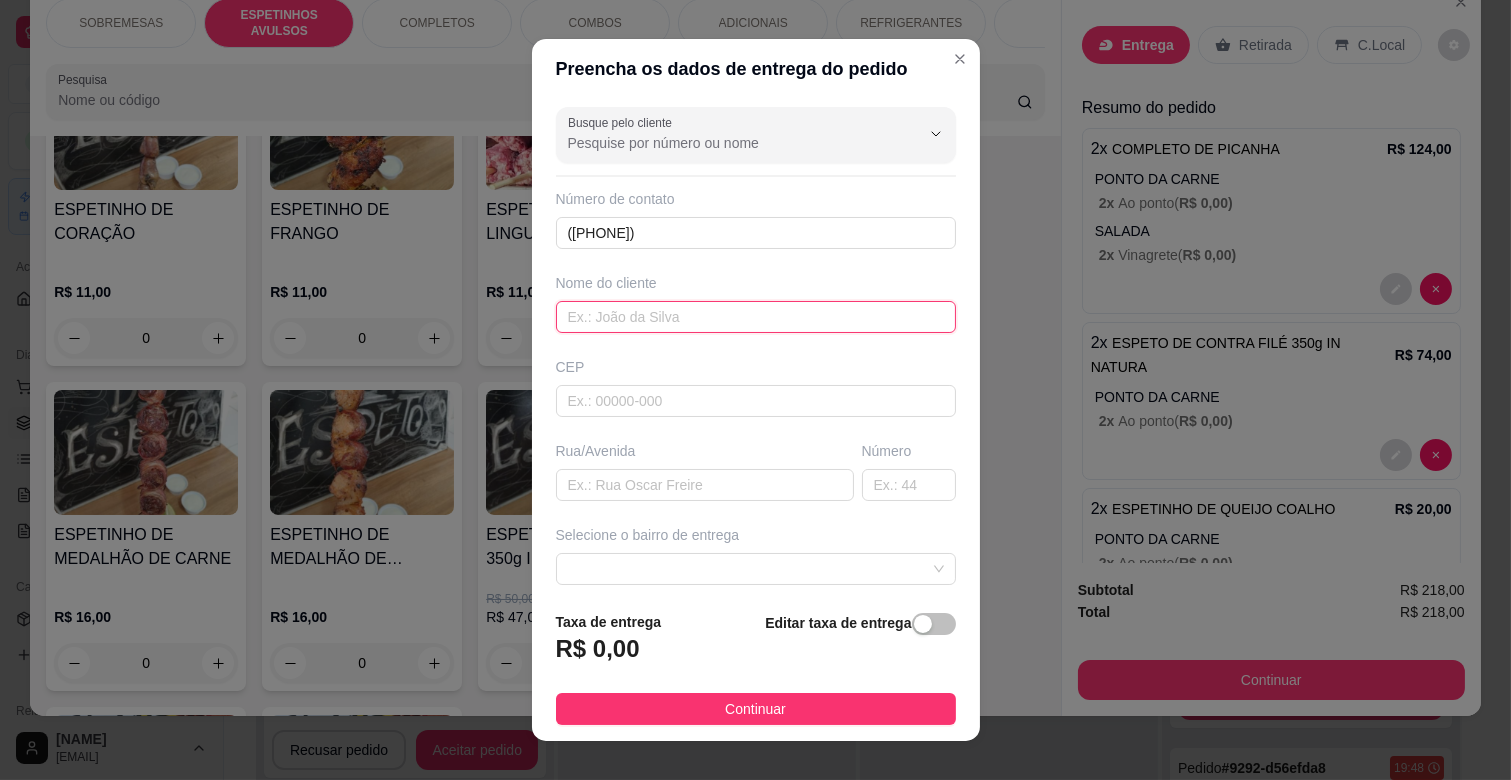 click at bounding box center (756, 317) 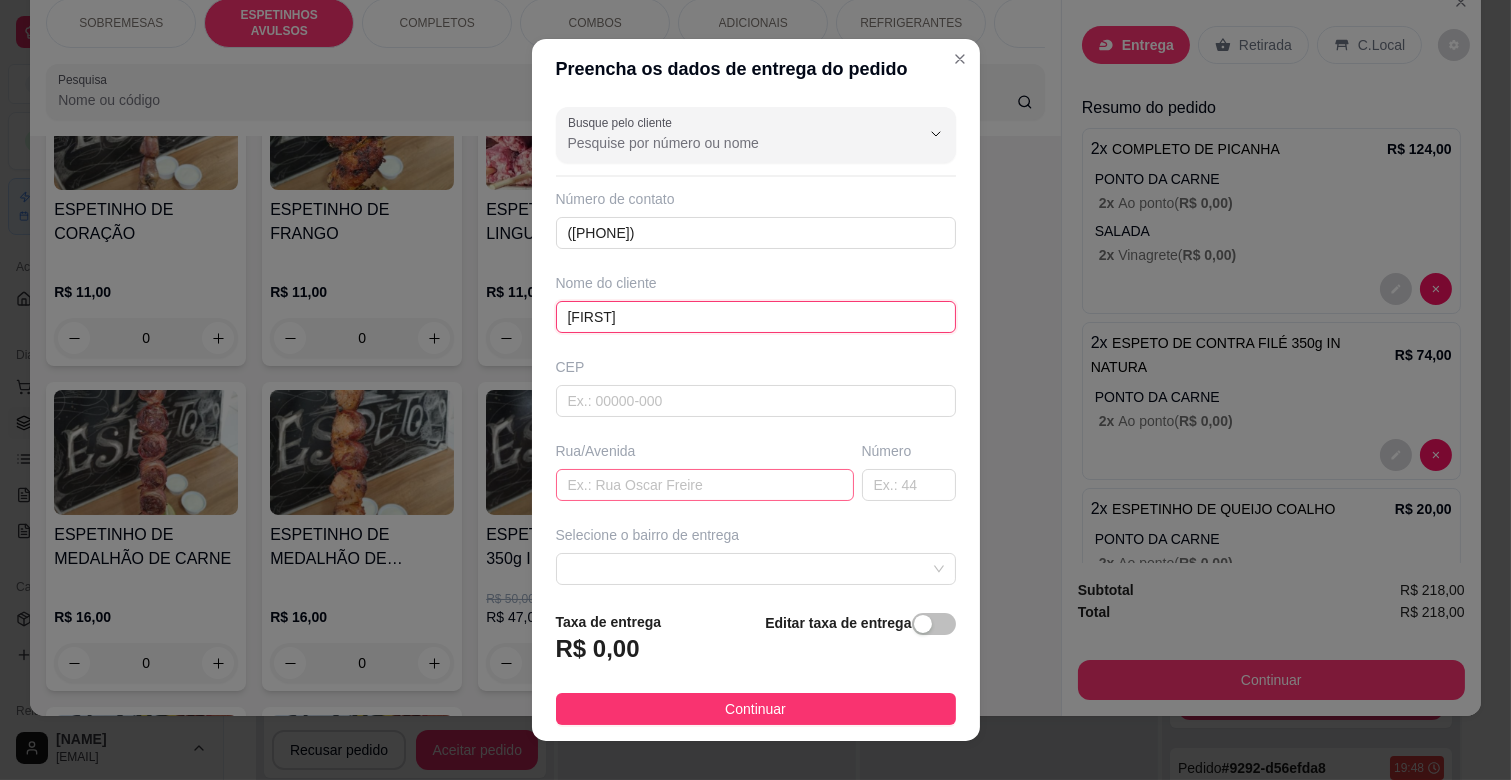 type on "[FIRST]" 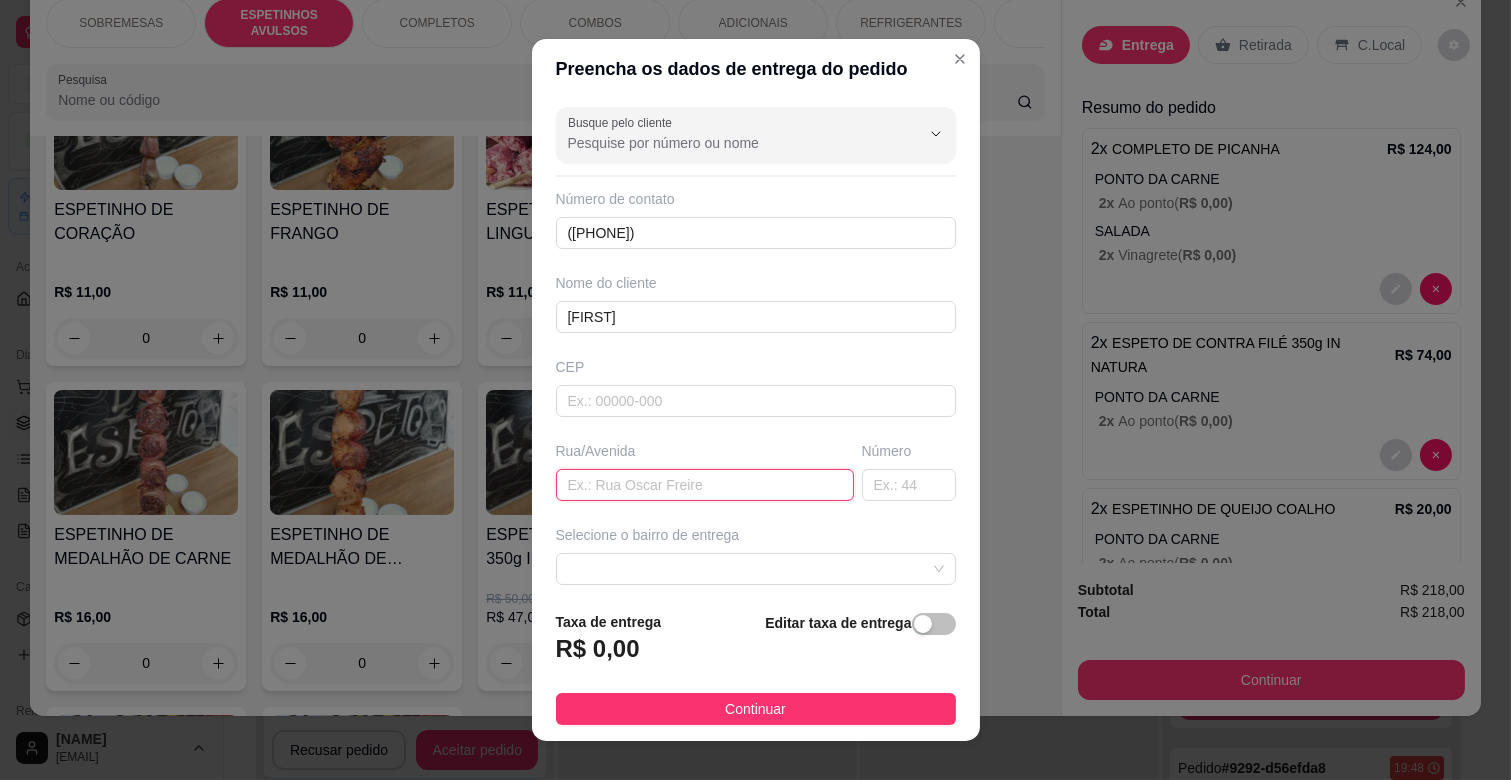 click at bounding box center [705, 485] 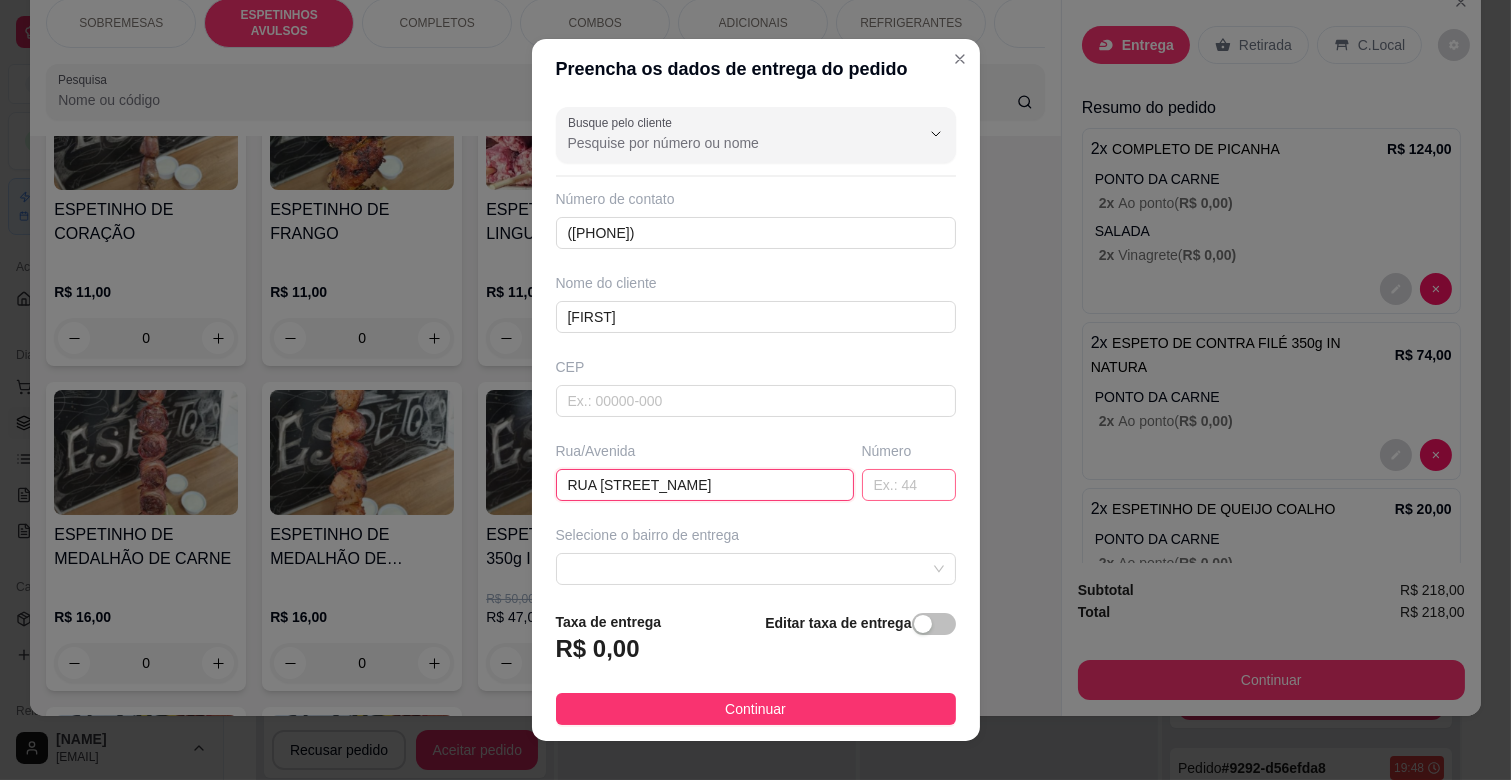 type on "RUA [STREET_NAME]" 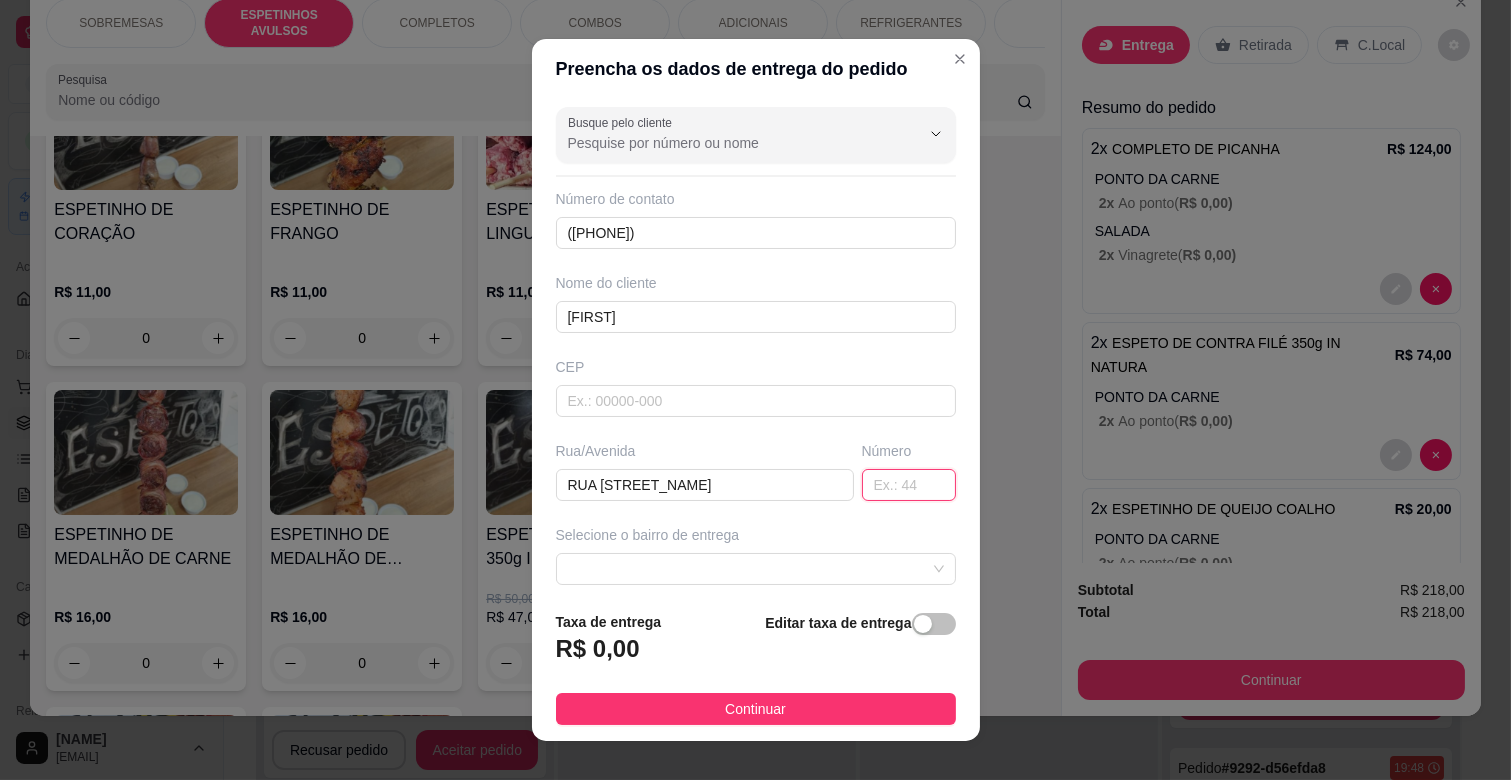 click at bounding box center (909, 485) 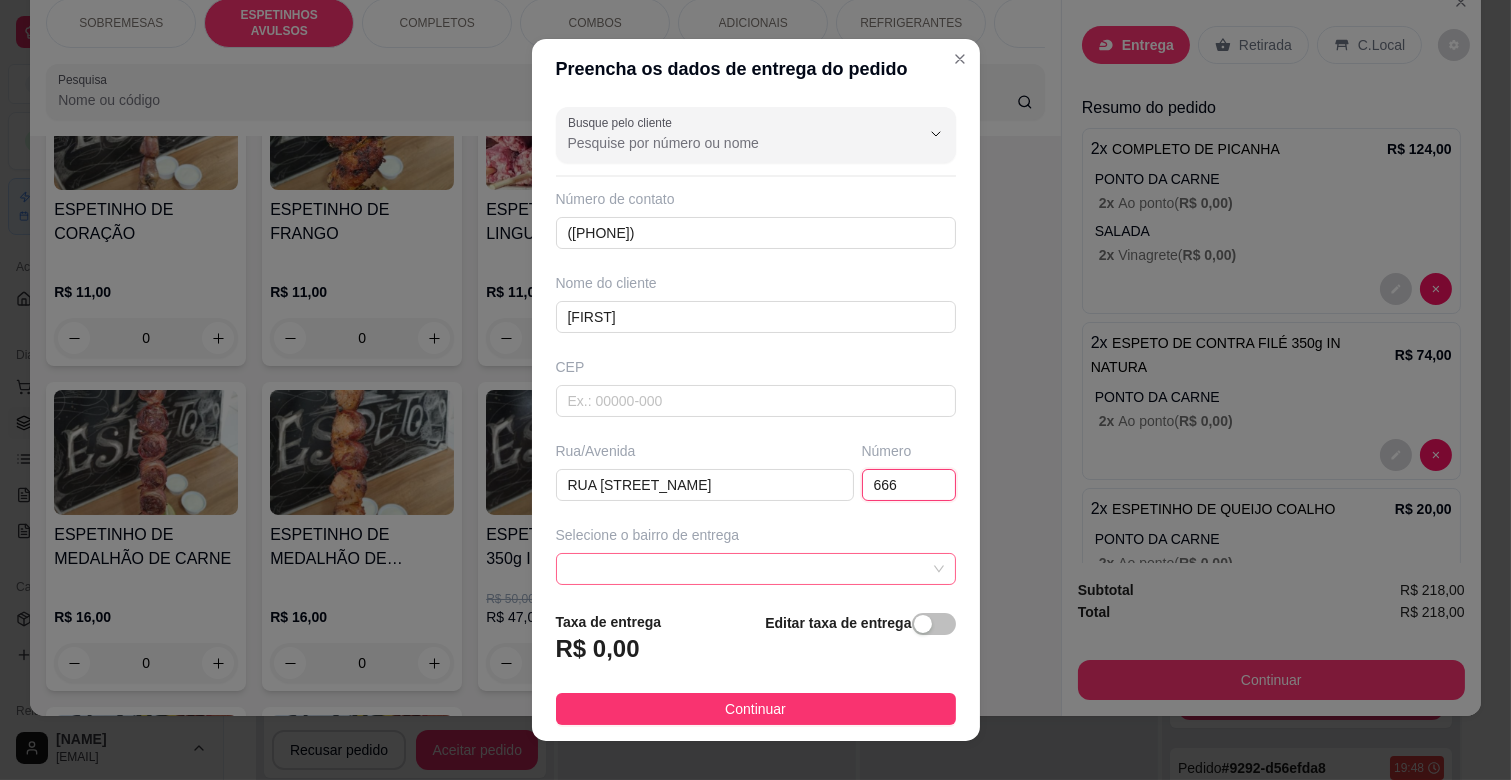click at bounding box center [756, 569] 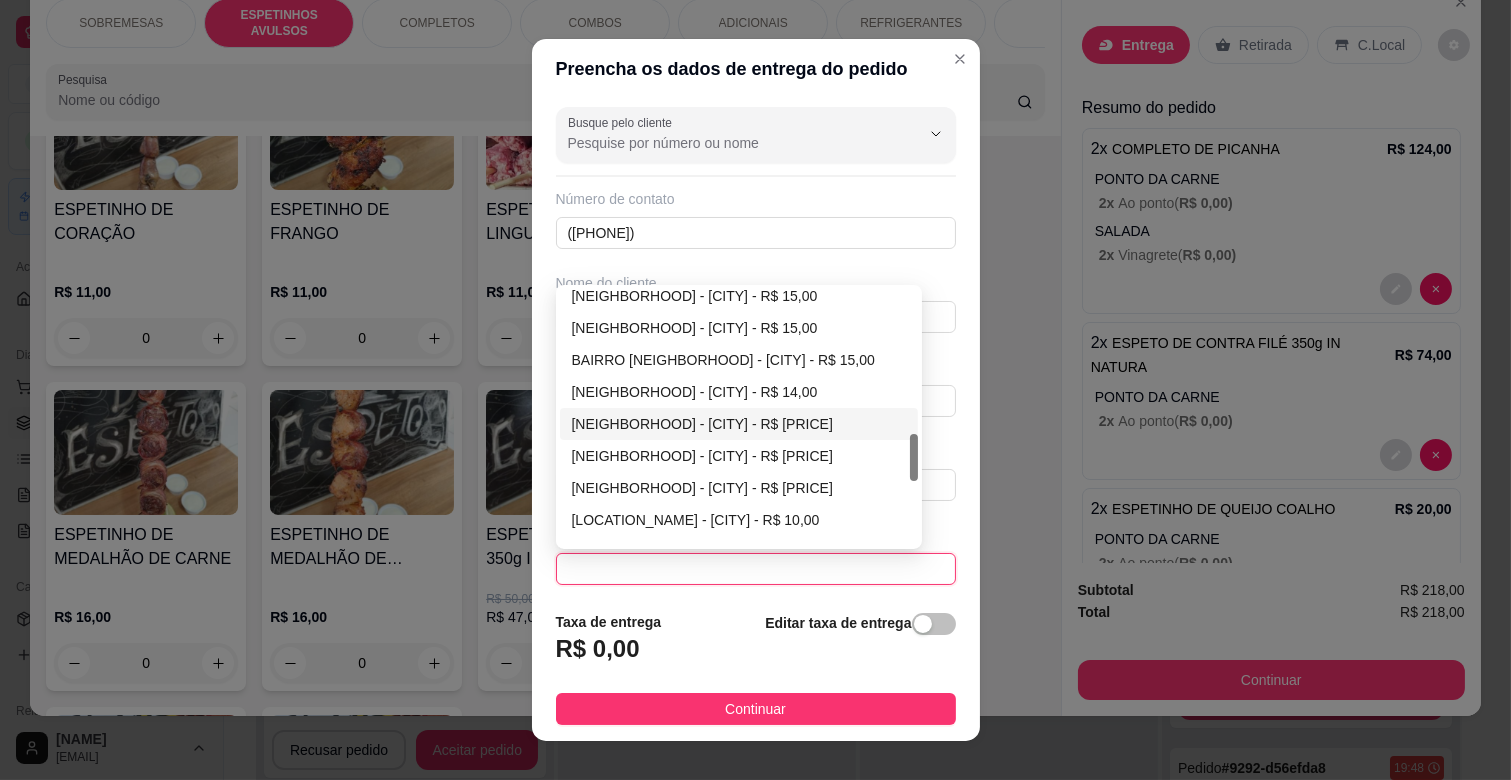 scroll, scrollTop: 1120, scrollLeft: 0, axis: vertical 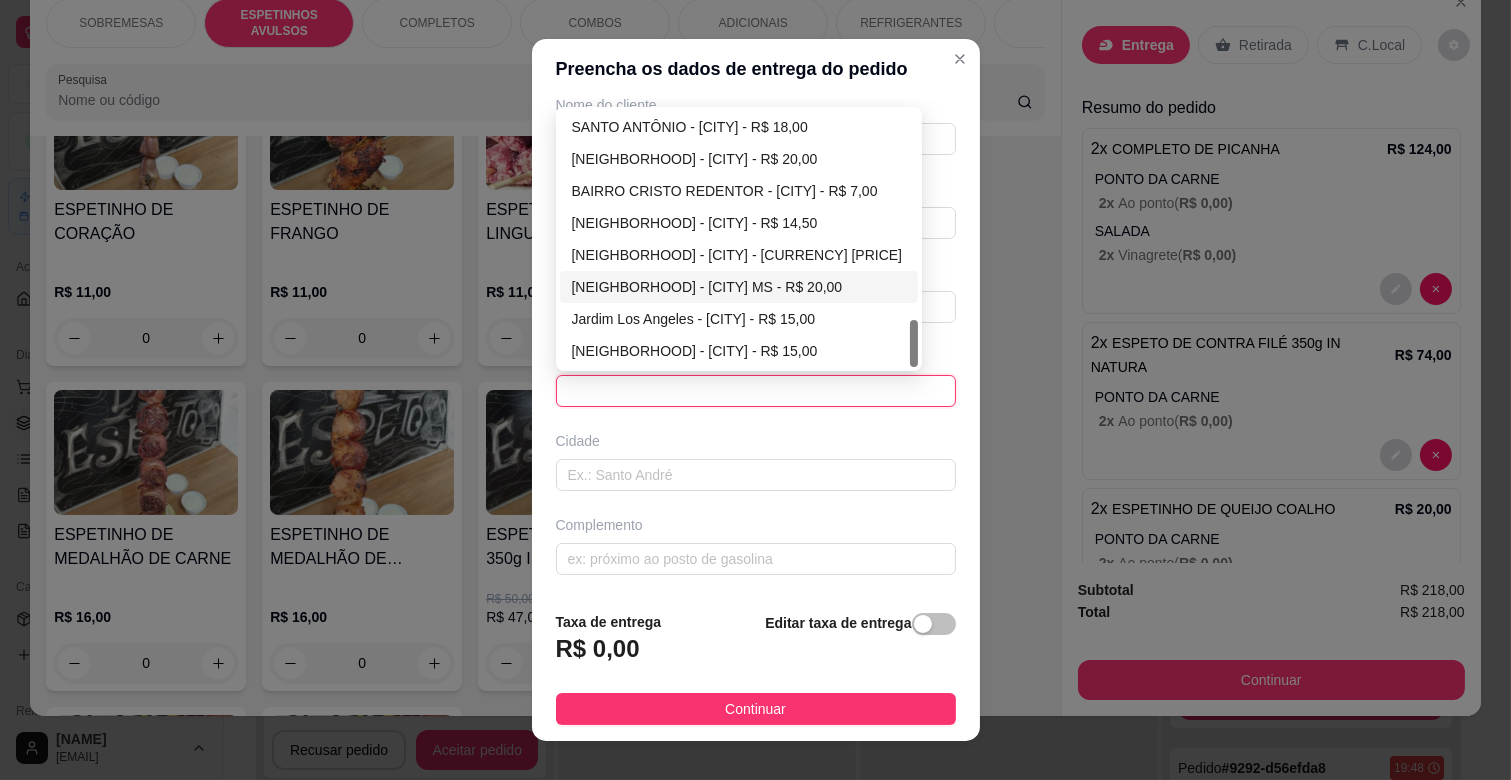 click on "[NEIGHBORHOOD] - [CITY] MS - R$ 20,00" at bounding box center (739, 287) 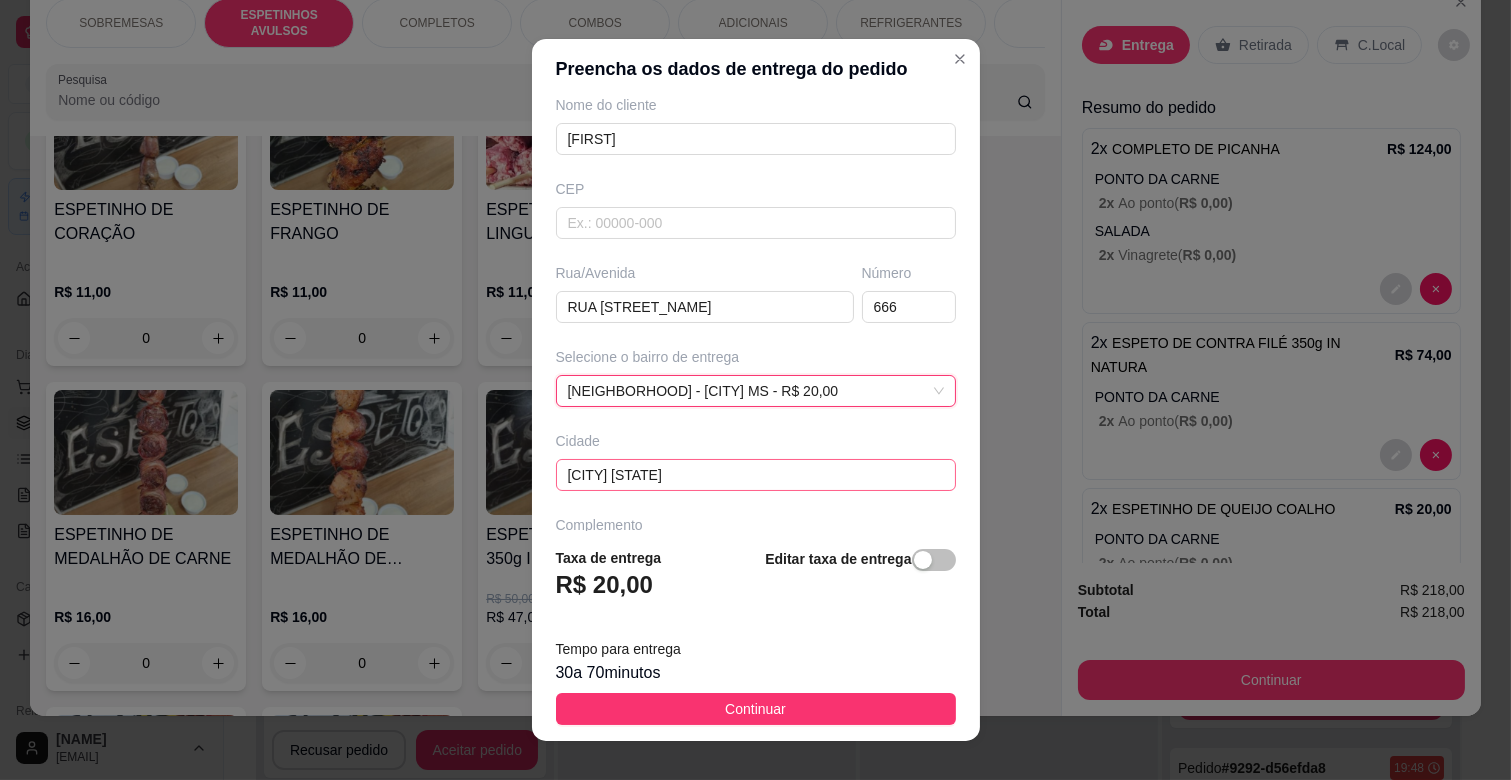 scroll, scrollTop: 243, scrollLeft: 0, axis: vertical 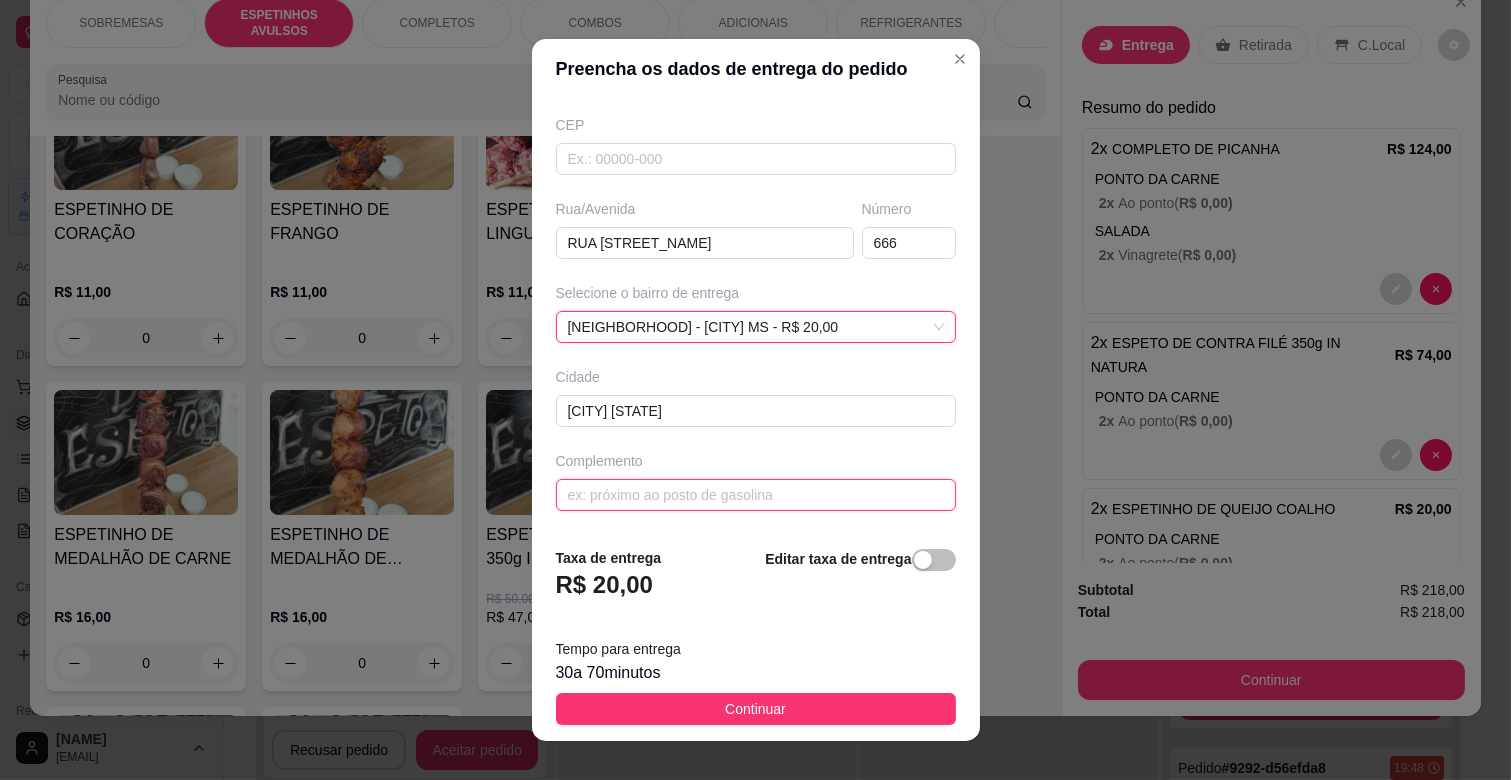 click at bounding box center [756, 495] 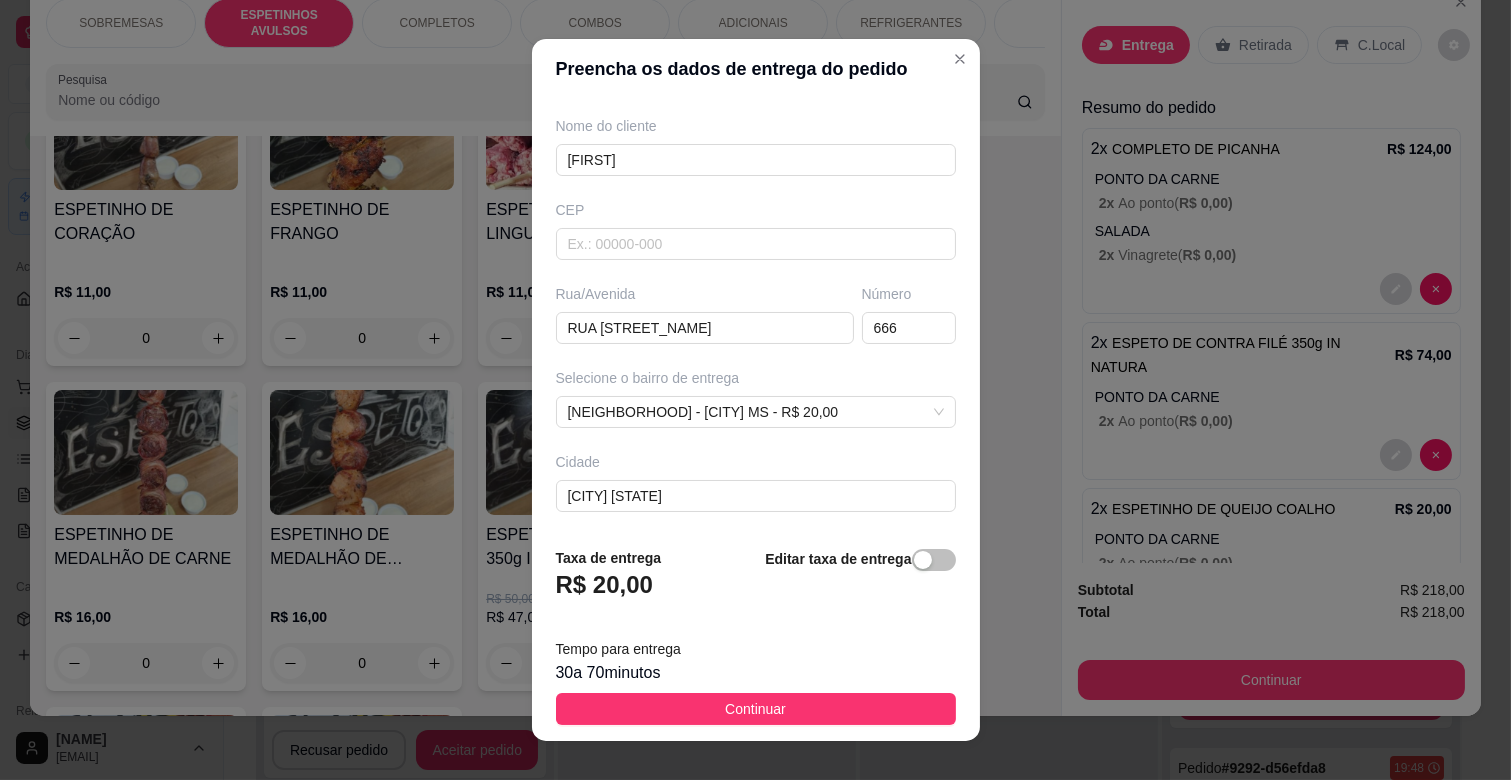 scroll, scrollTop: 243, scrollLeft: 0, axis: vertical 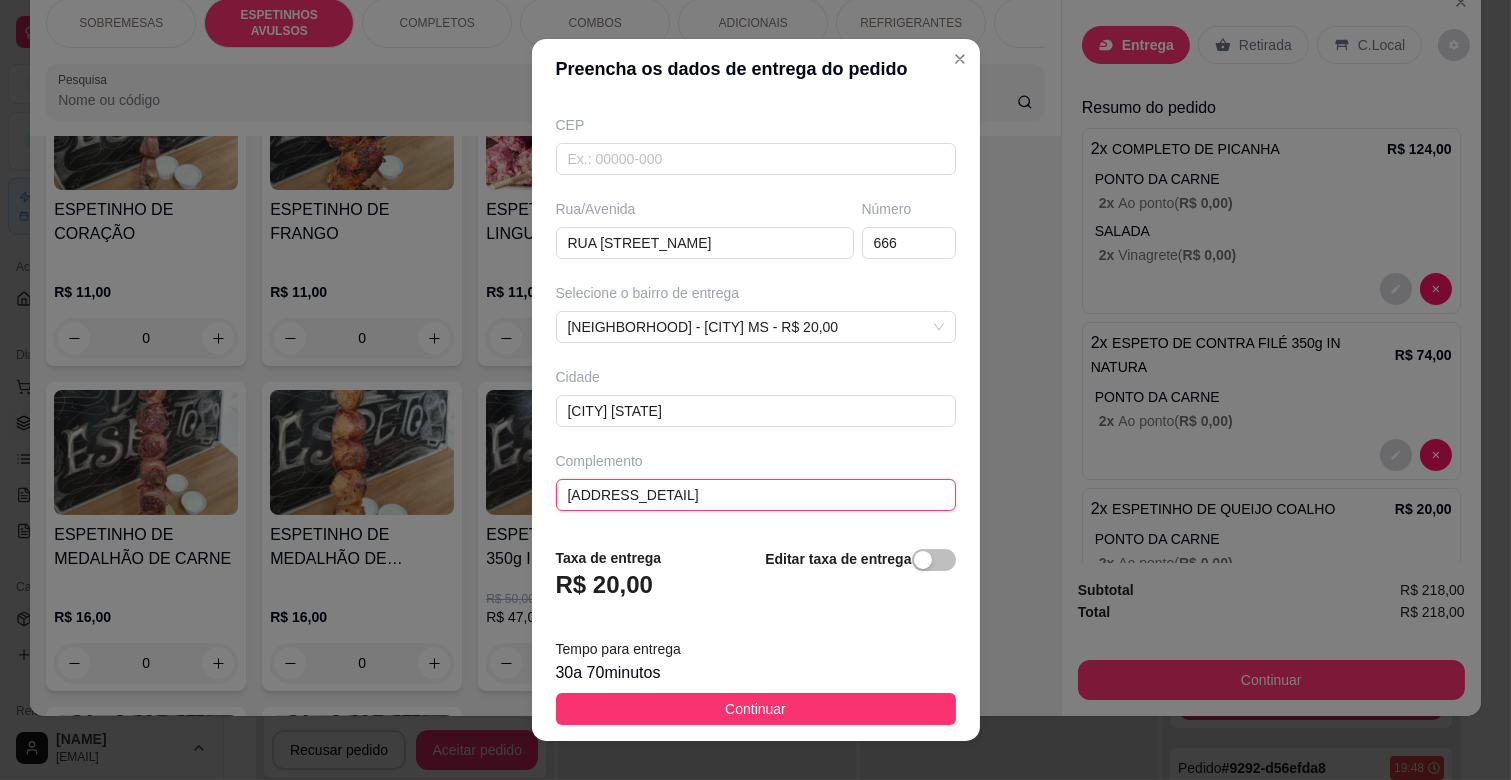 type on "[COMPLEMENT]" 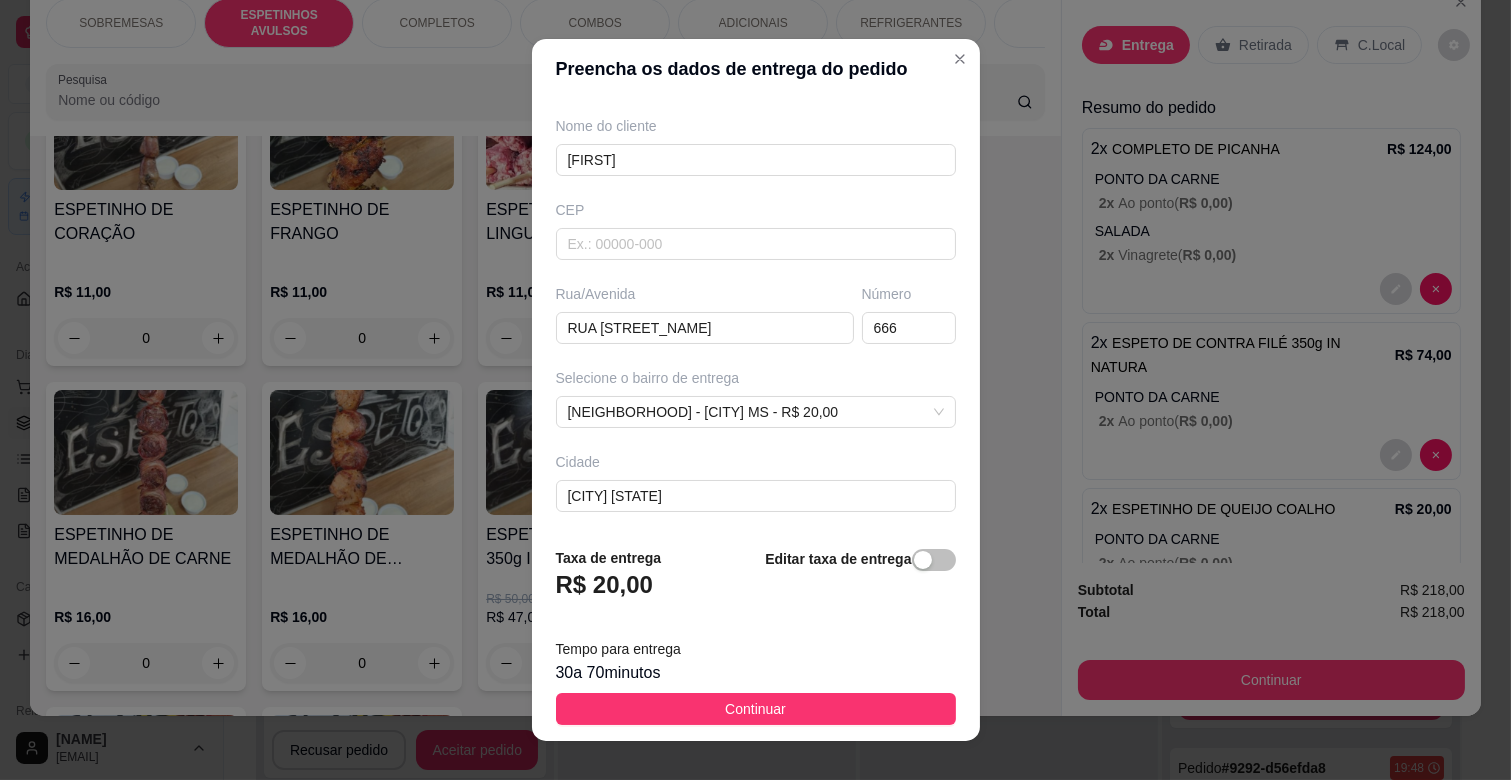 scroll, scrollTop: 243, scrollLeft: 0, axis: vertical 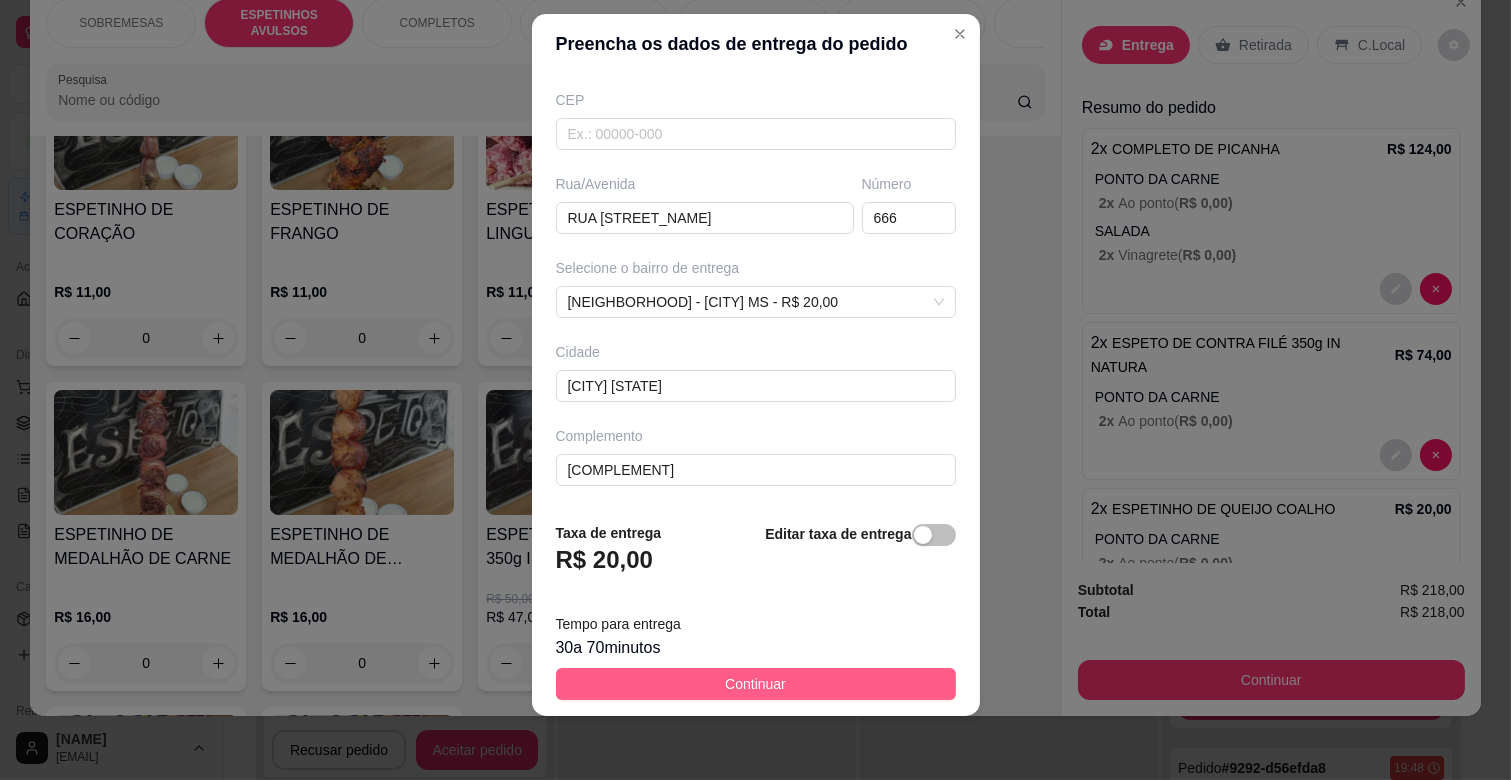 click on "Continuar" at bounding box center (755, 684) 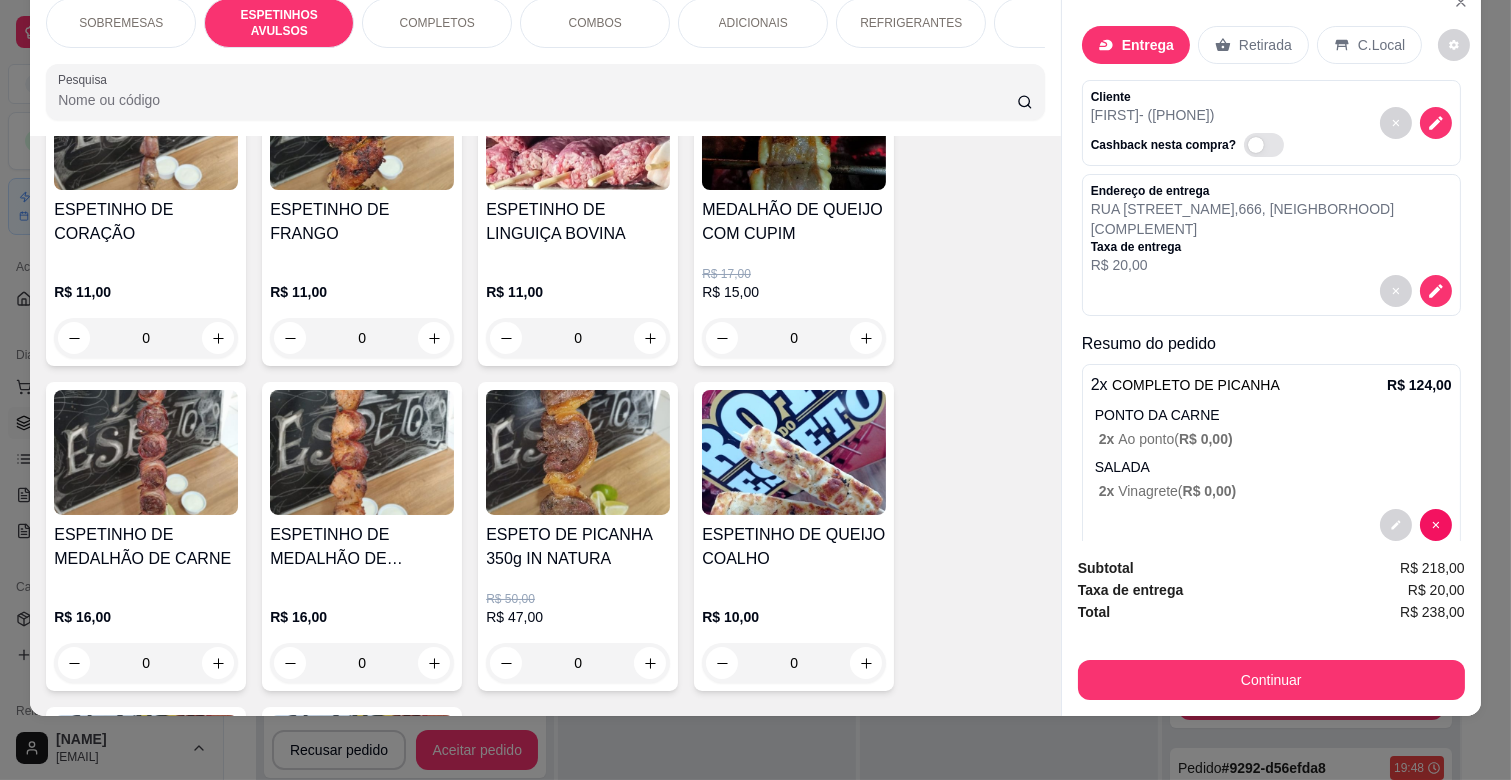scroll, scrollTop: 0, scrollLeft: 0, axis: both 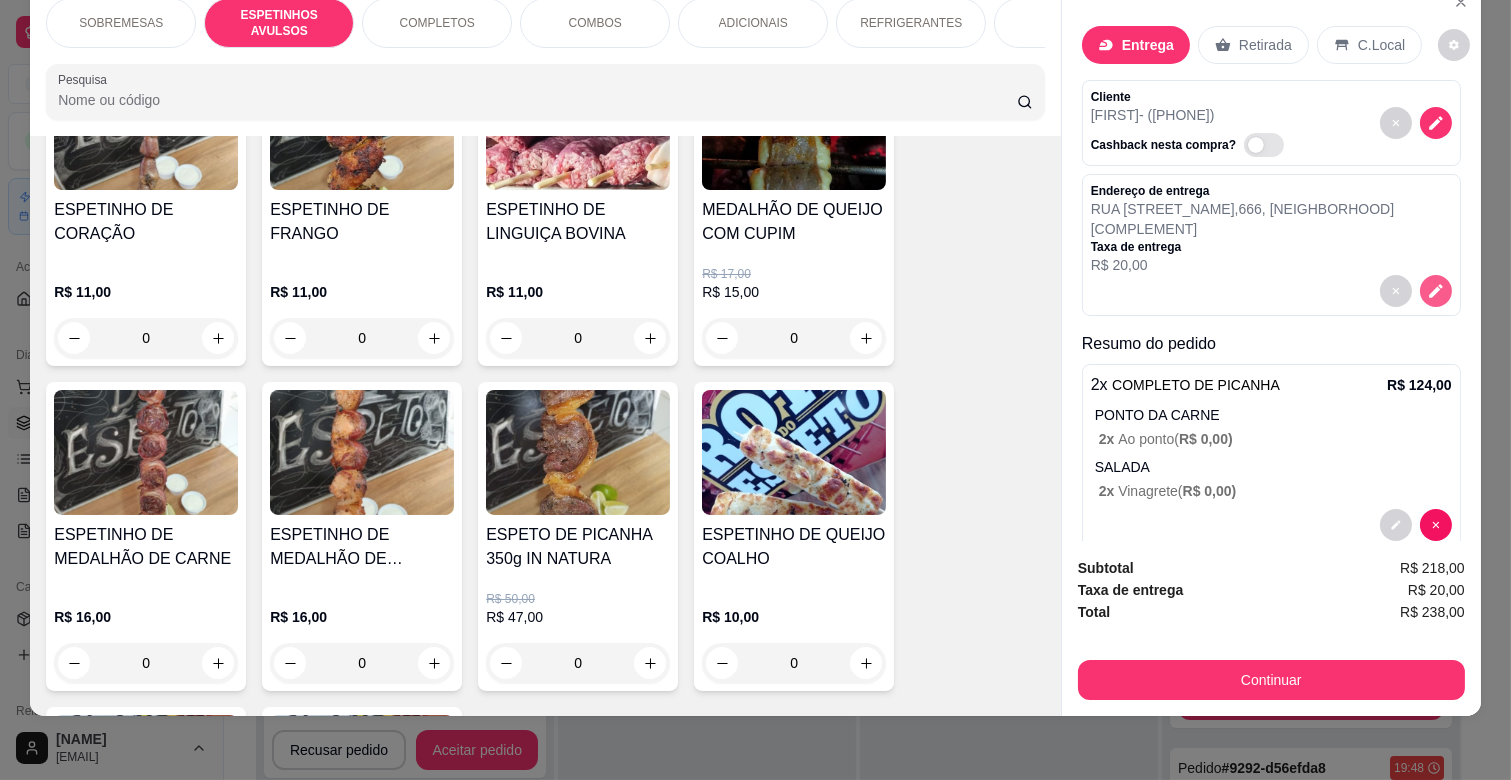 click 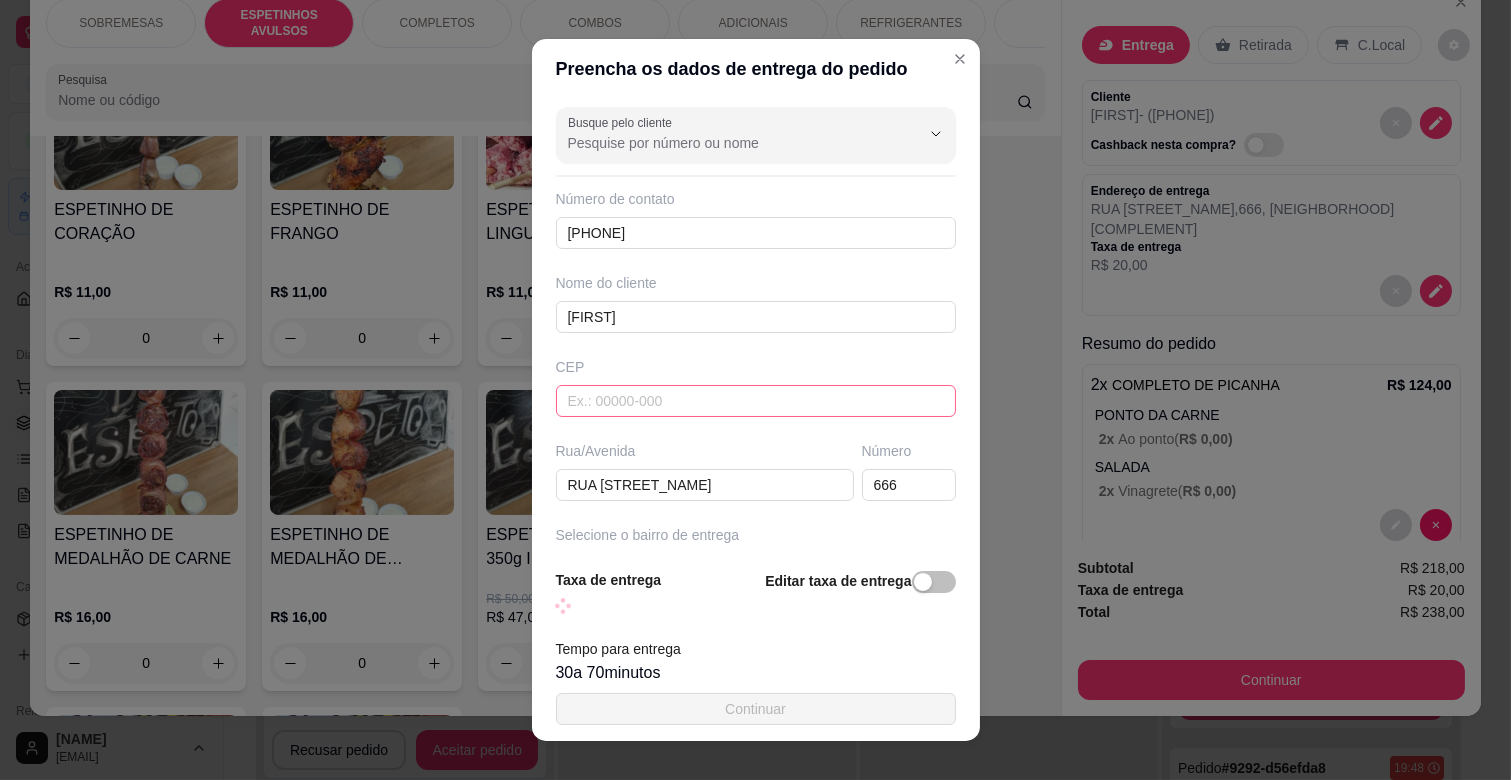 scroll, scrollTop: 221, scrollLeft: 0, axis: vertical 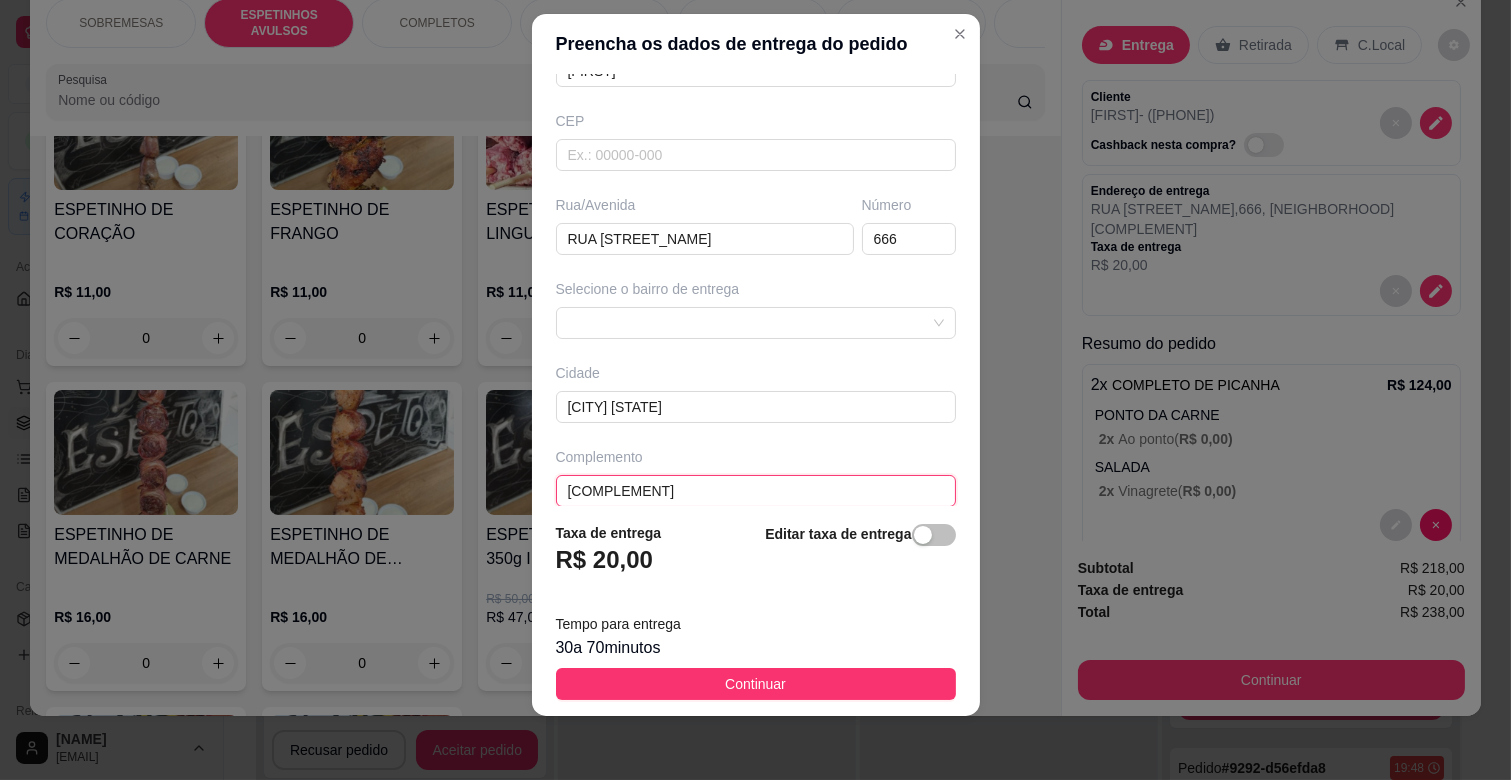 click on "[COMPLEMENT]" at bounding box center (756, 491) 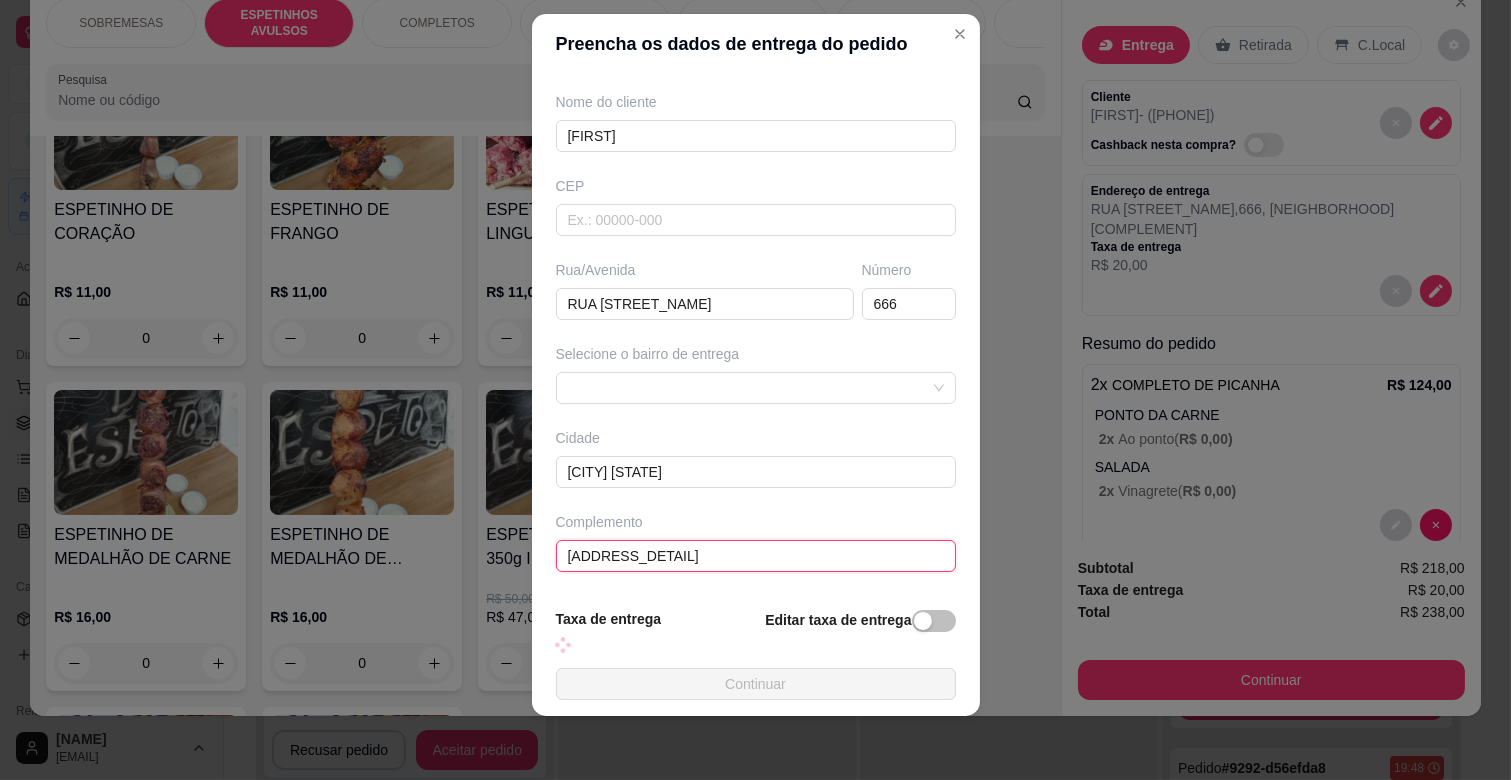 scroll, scrollTop: 221, scrollLeft: 0, axis: vertical 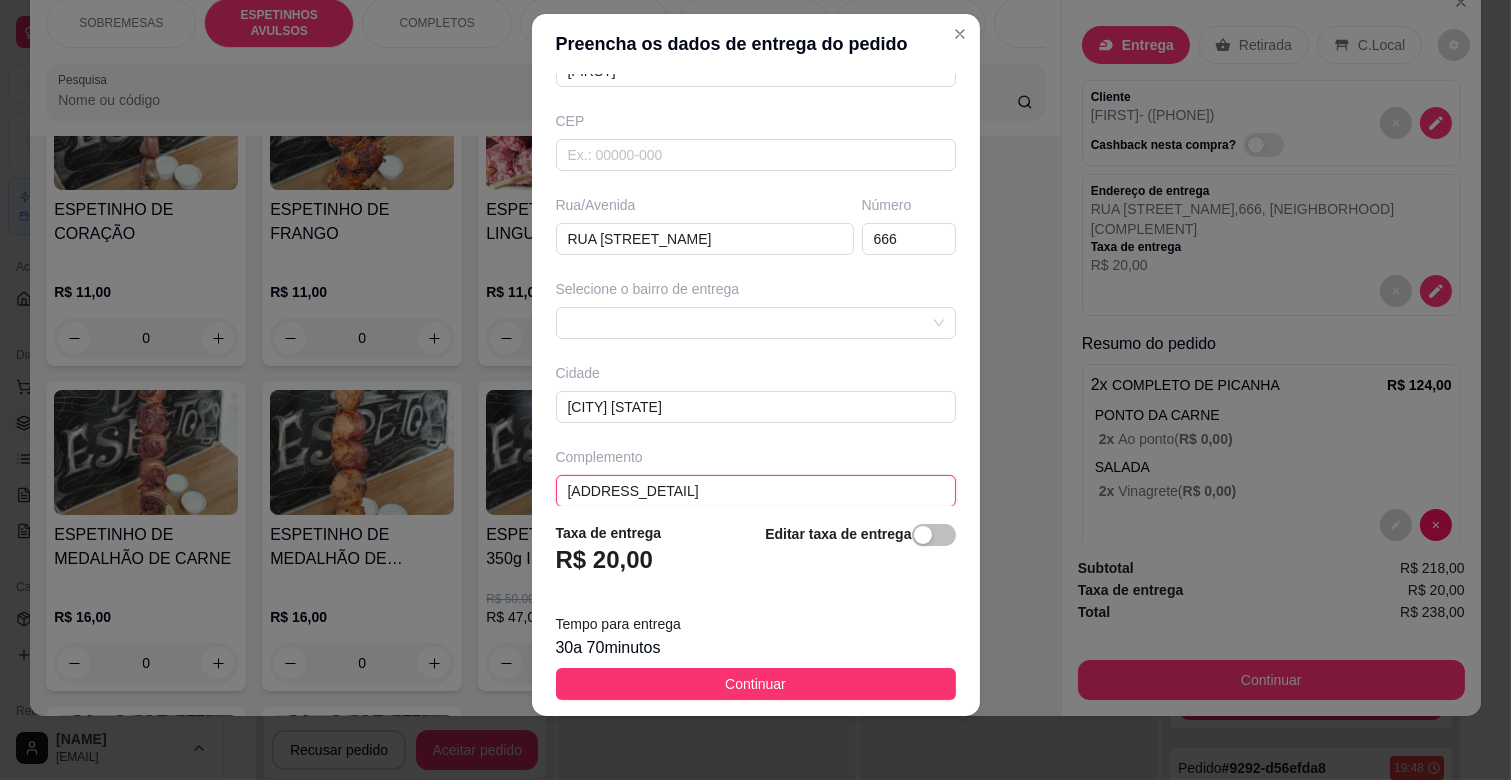 click on "[ADDRESS_DETAIL]" at bounding box center (756, 491) 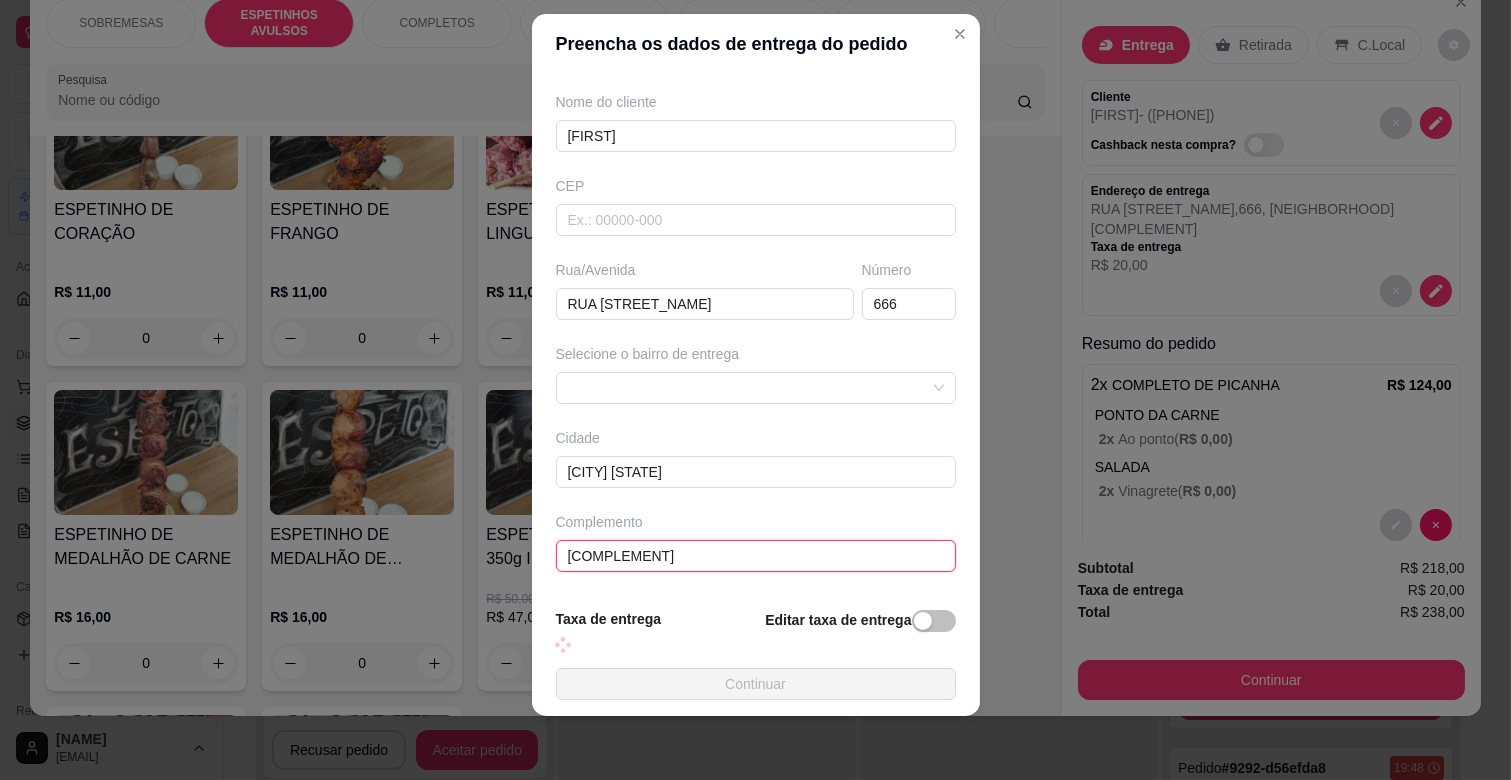 scroll, scrollTop: 221, scrollLeft: 0, axis: vertical 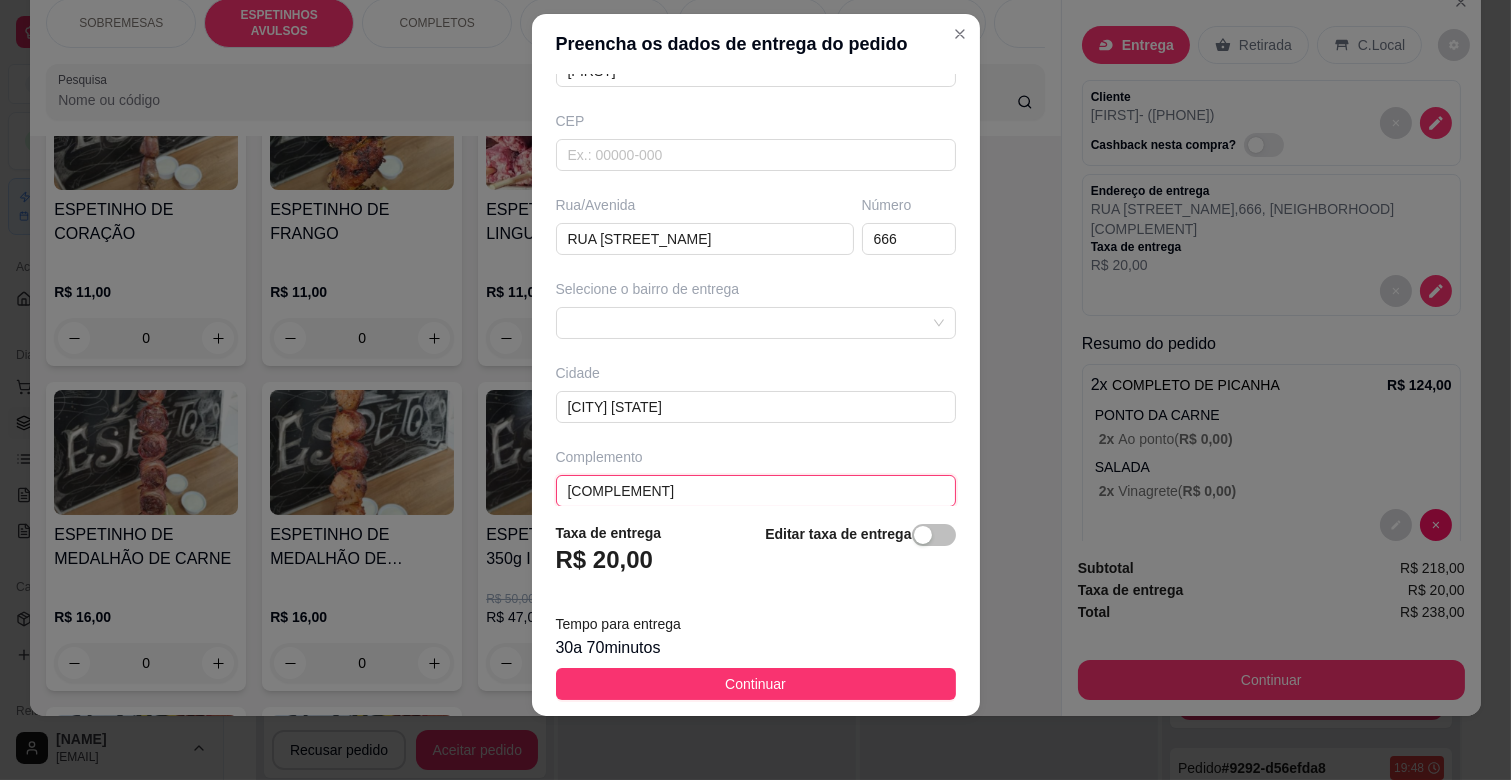 click on "[COMPLEMENT]" at bounding box center (756, 491) 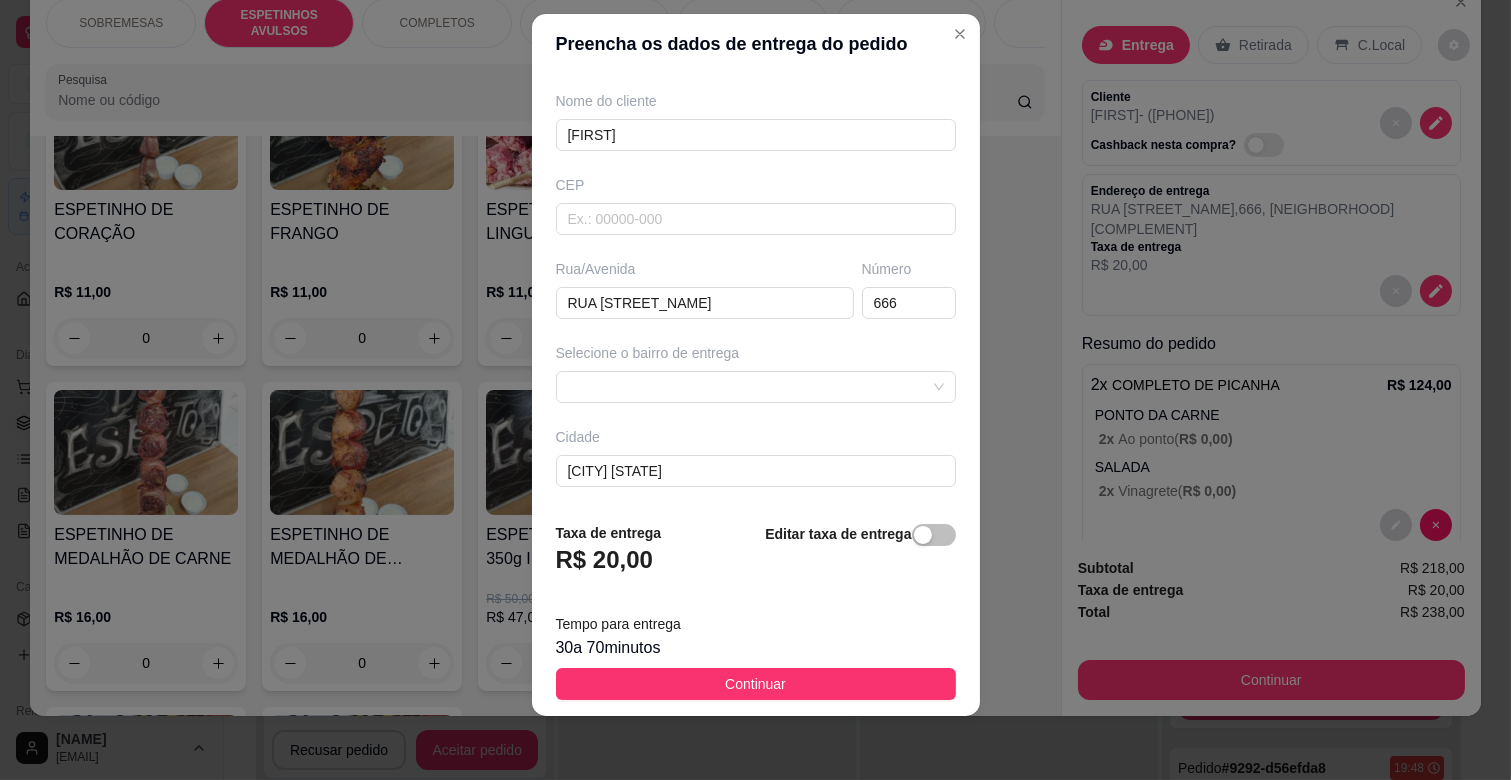 scroll, scrollTop: 221, scrollLeft: 0, axis: vertical 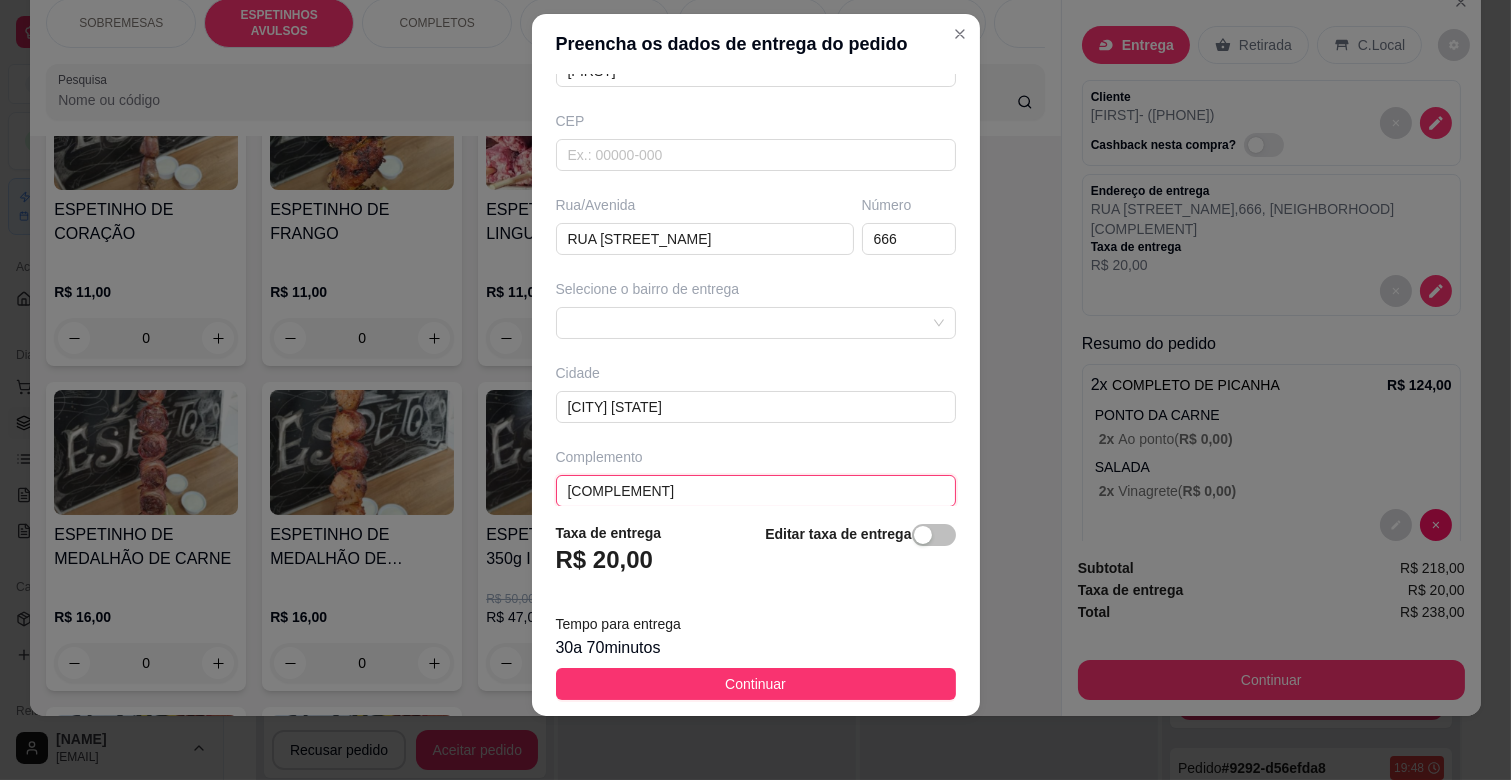 click on "[COMPLEMENT]" at bounding box center (756, 491) 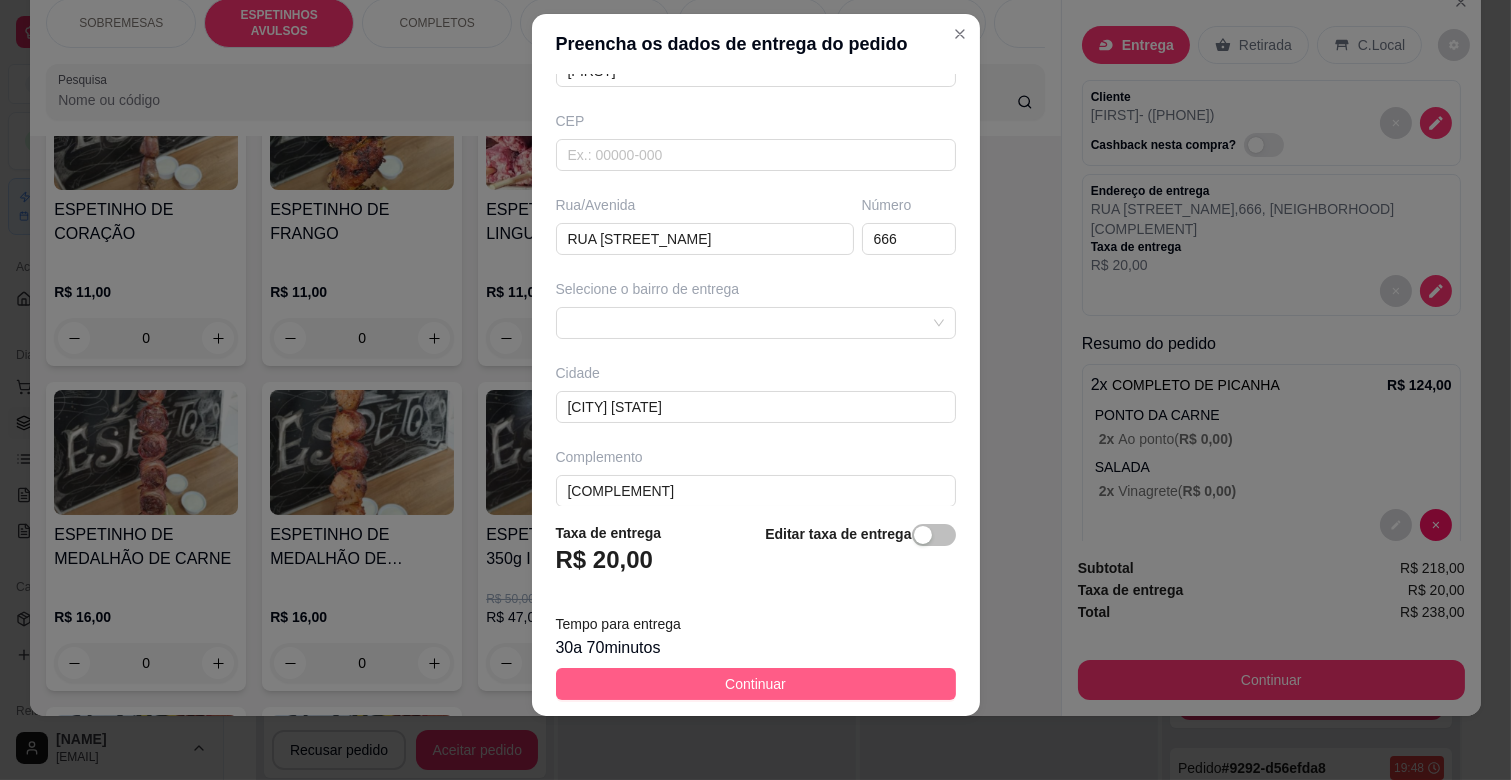 click on "Continuar" at bounding box center [756, 684] 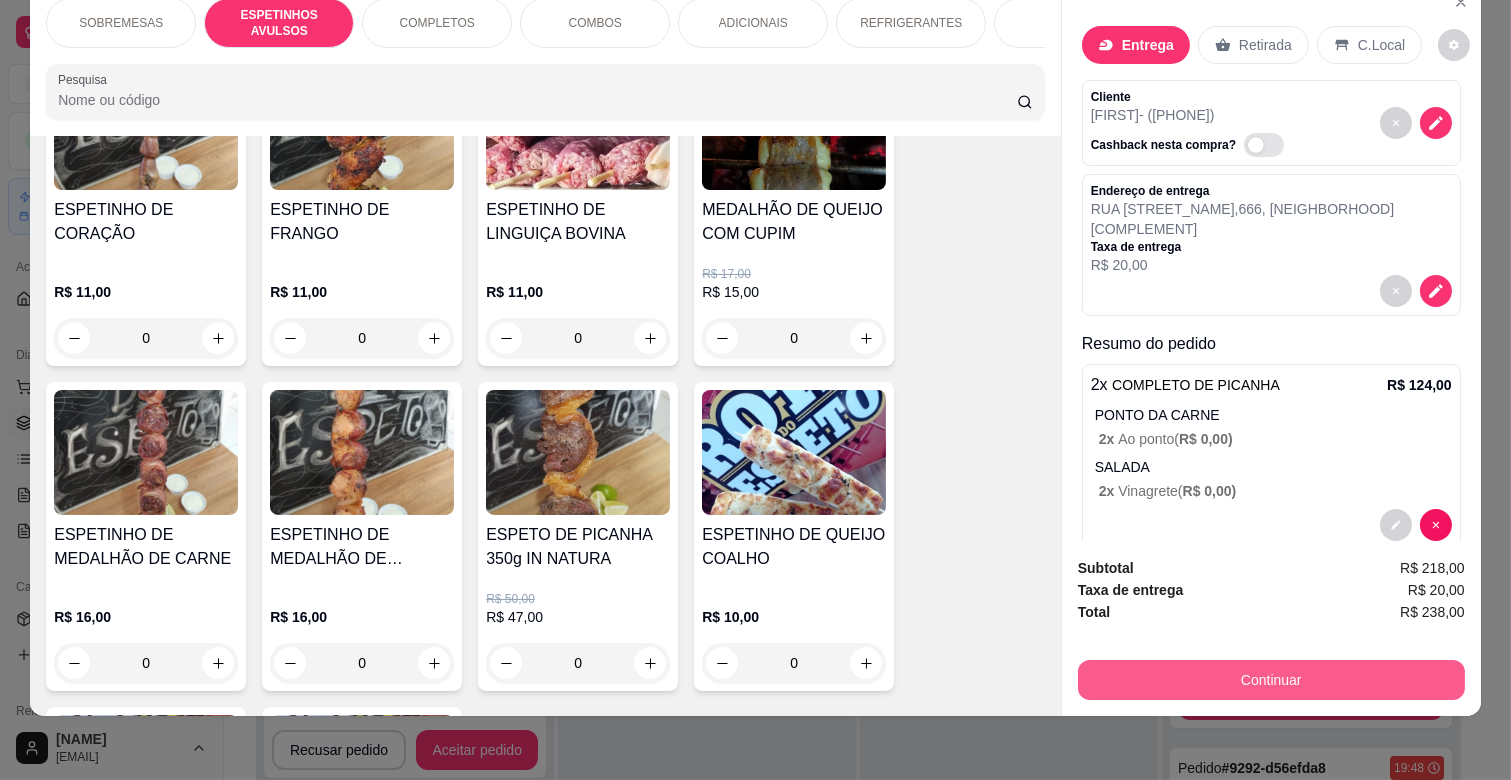 click on "Continuar" at bounding box center (1271, 680) 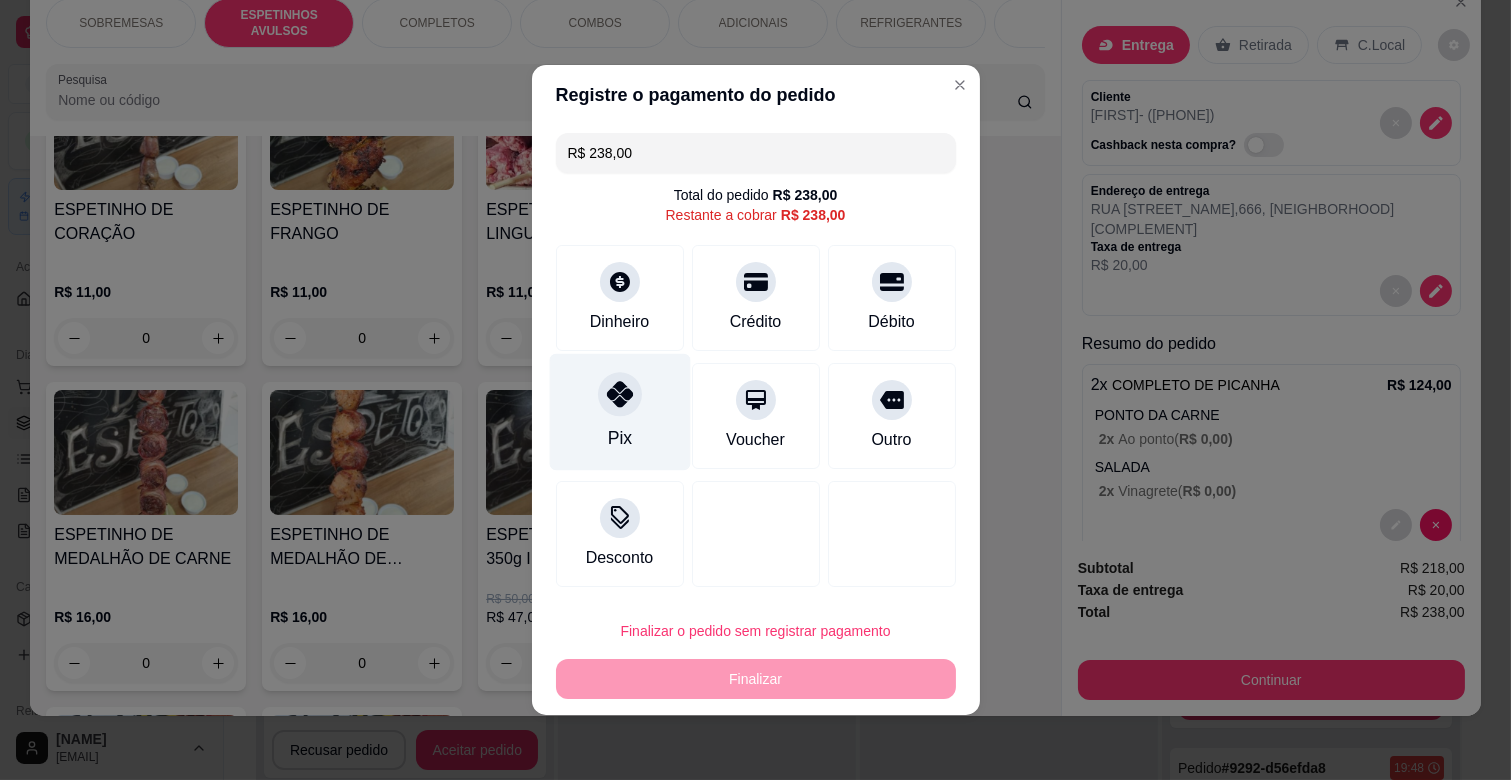click on "Pix" at bounding box center [619, 438] 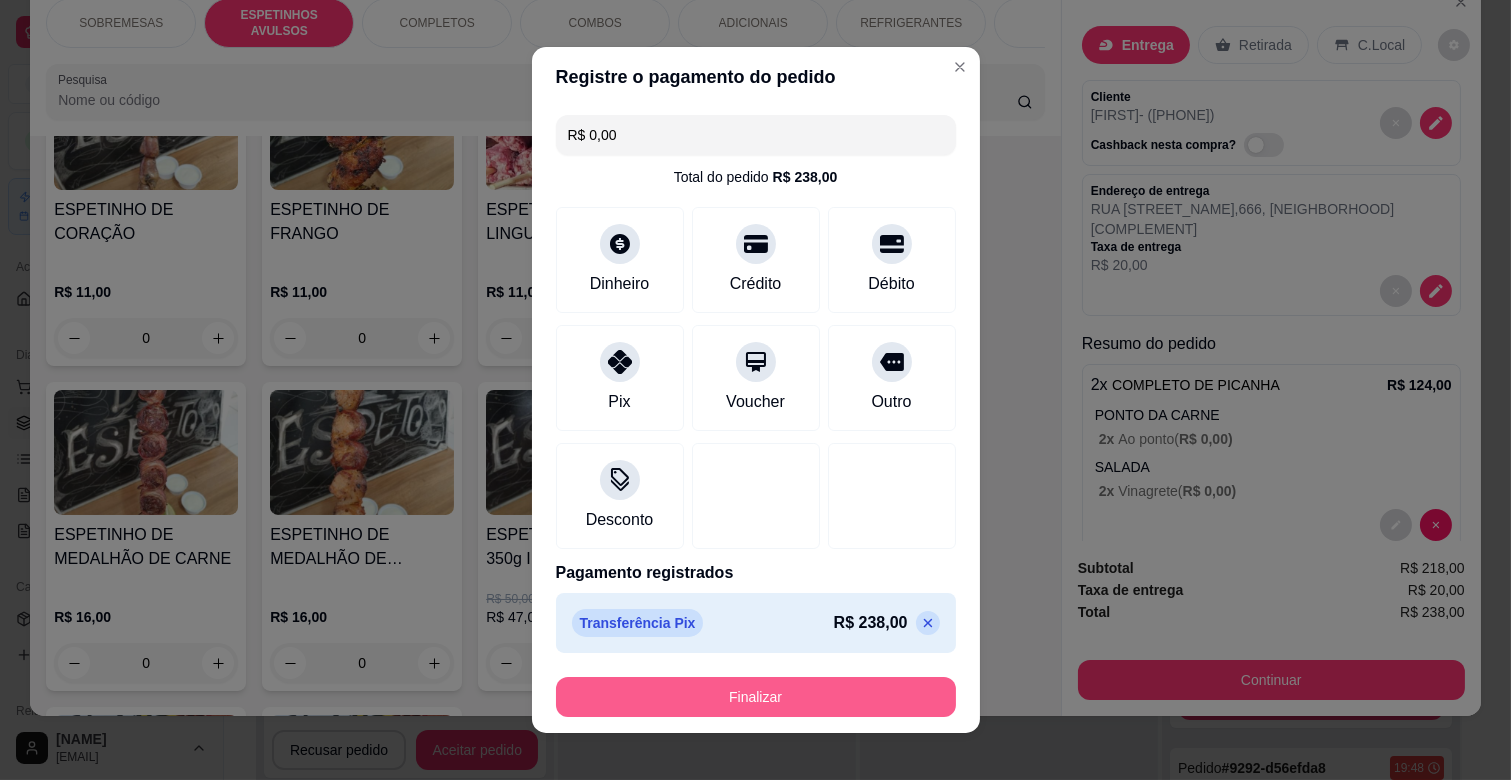 click on "Finalizar" at bounding box center (756, 697) 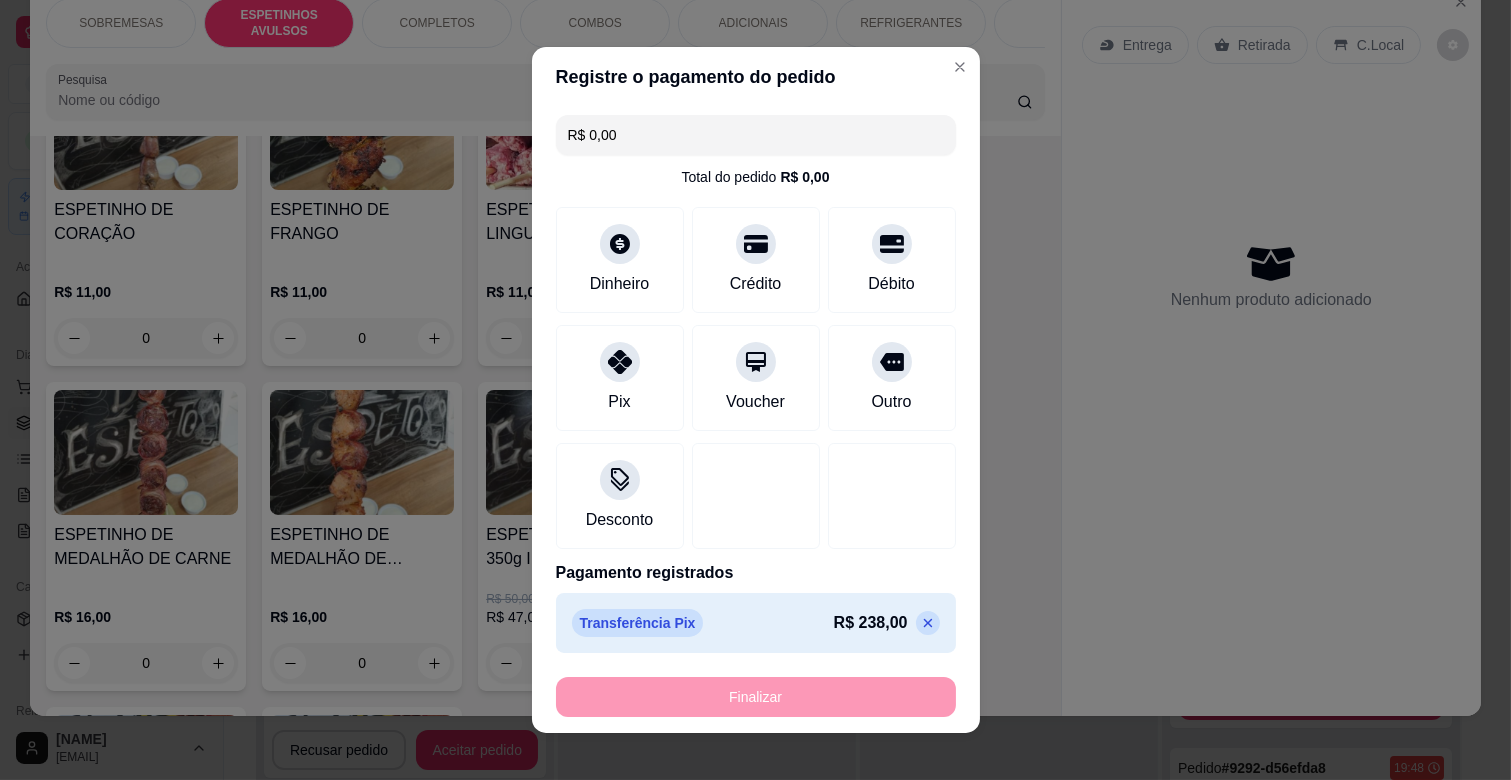 type on "-R$ 238,00" 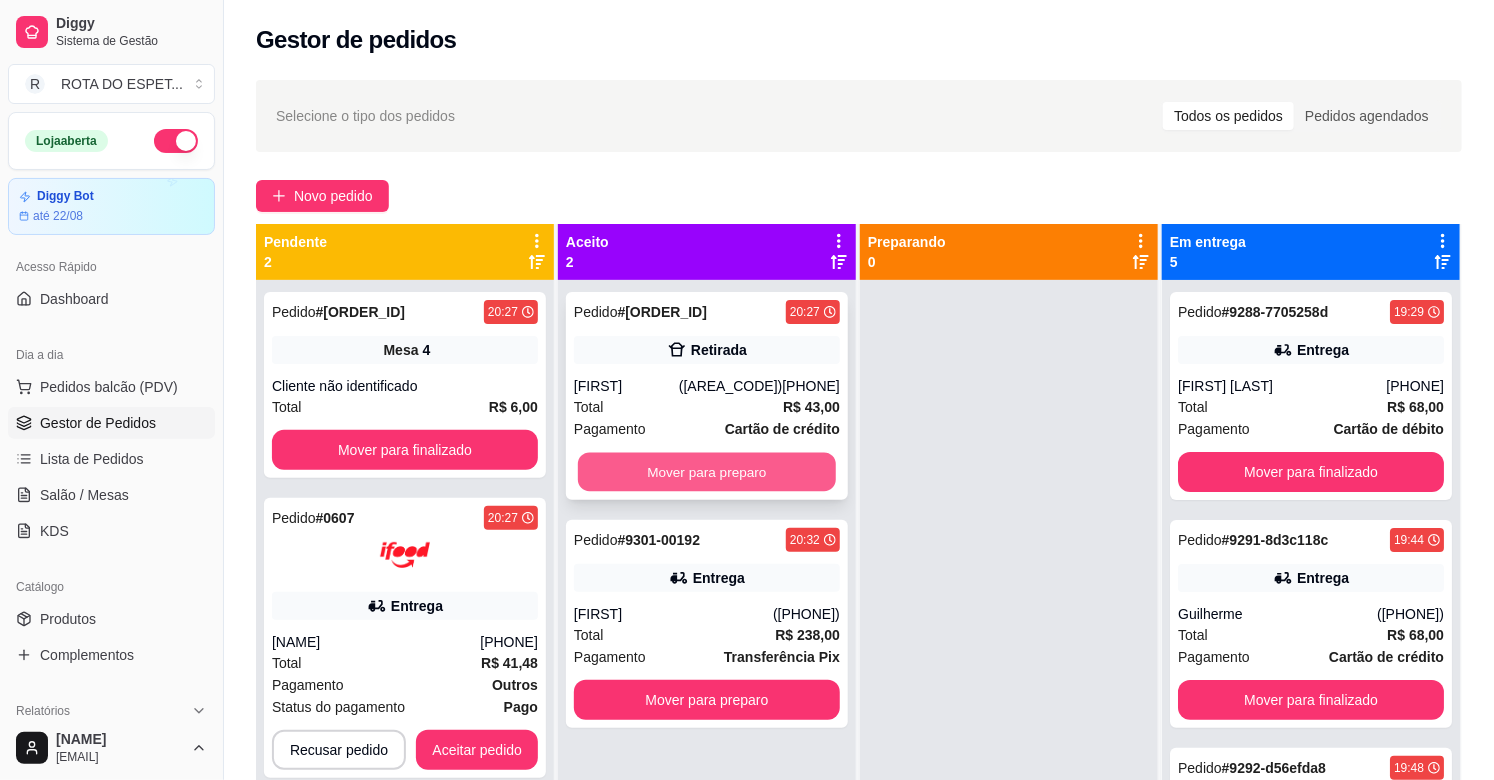 click on "Mover para preparo" at bounding box center [707, 472] 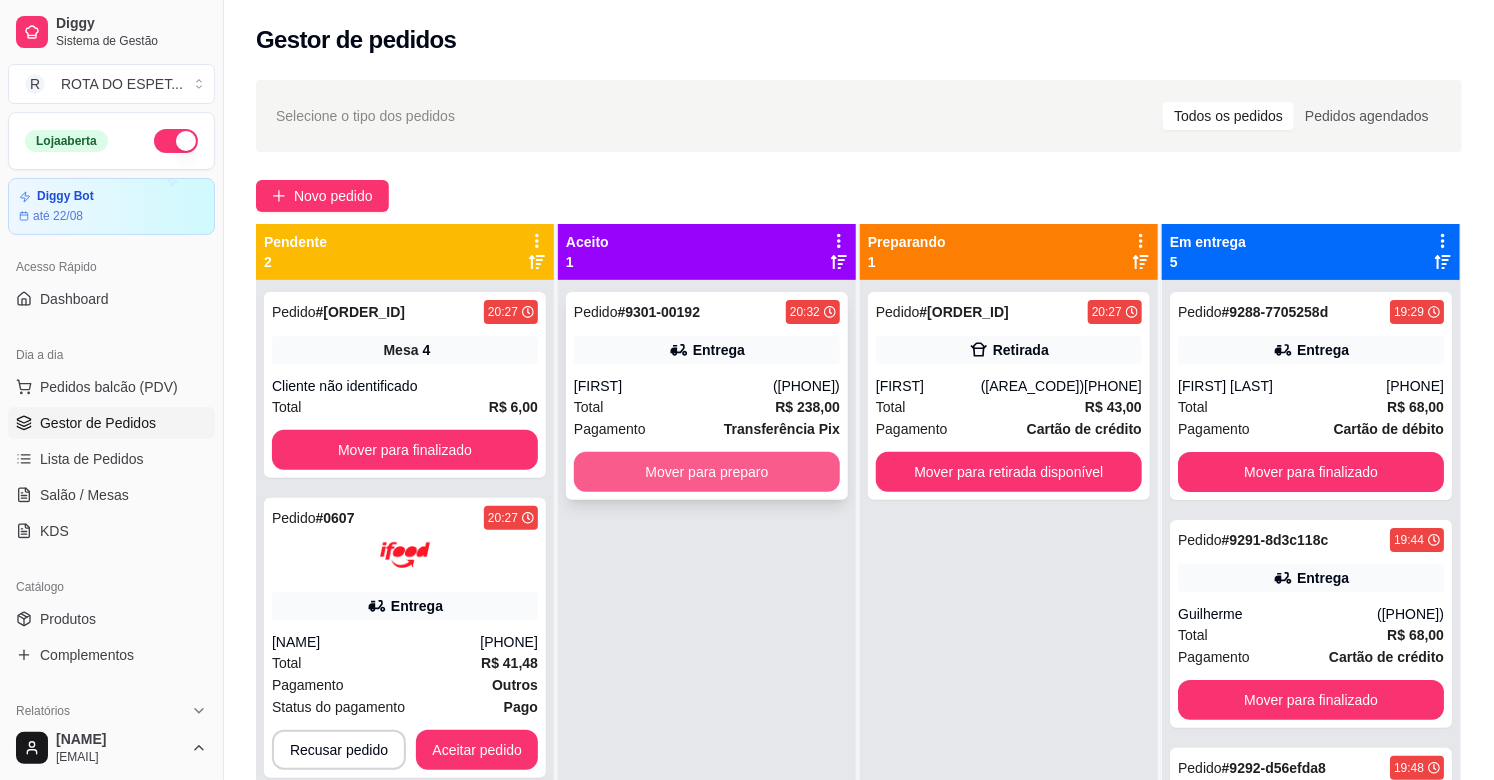 click on "Mover para preparo" at bounding box center (707, 472) 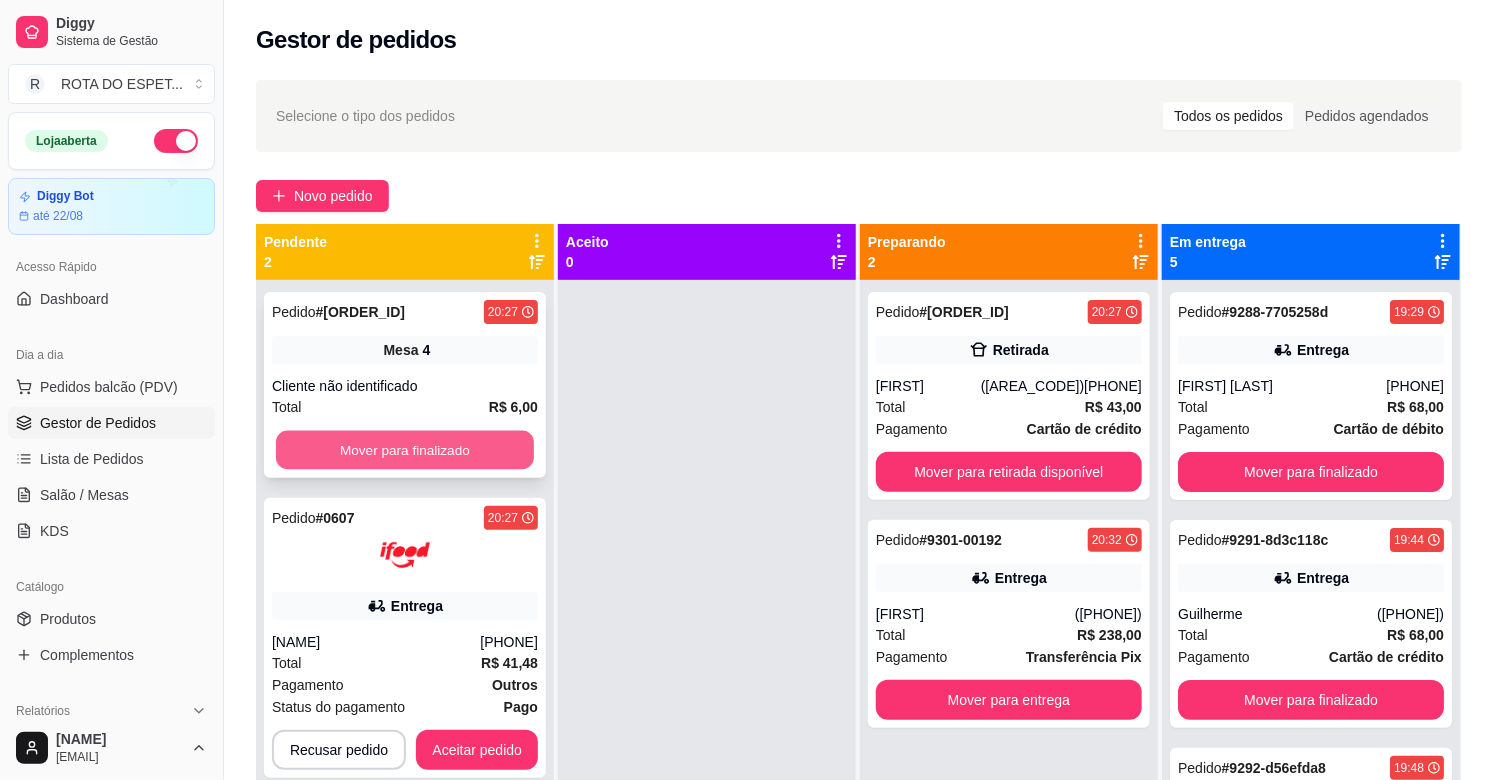 click on "Mover para finalizado" at bounding box center [405, 450] 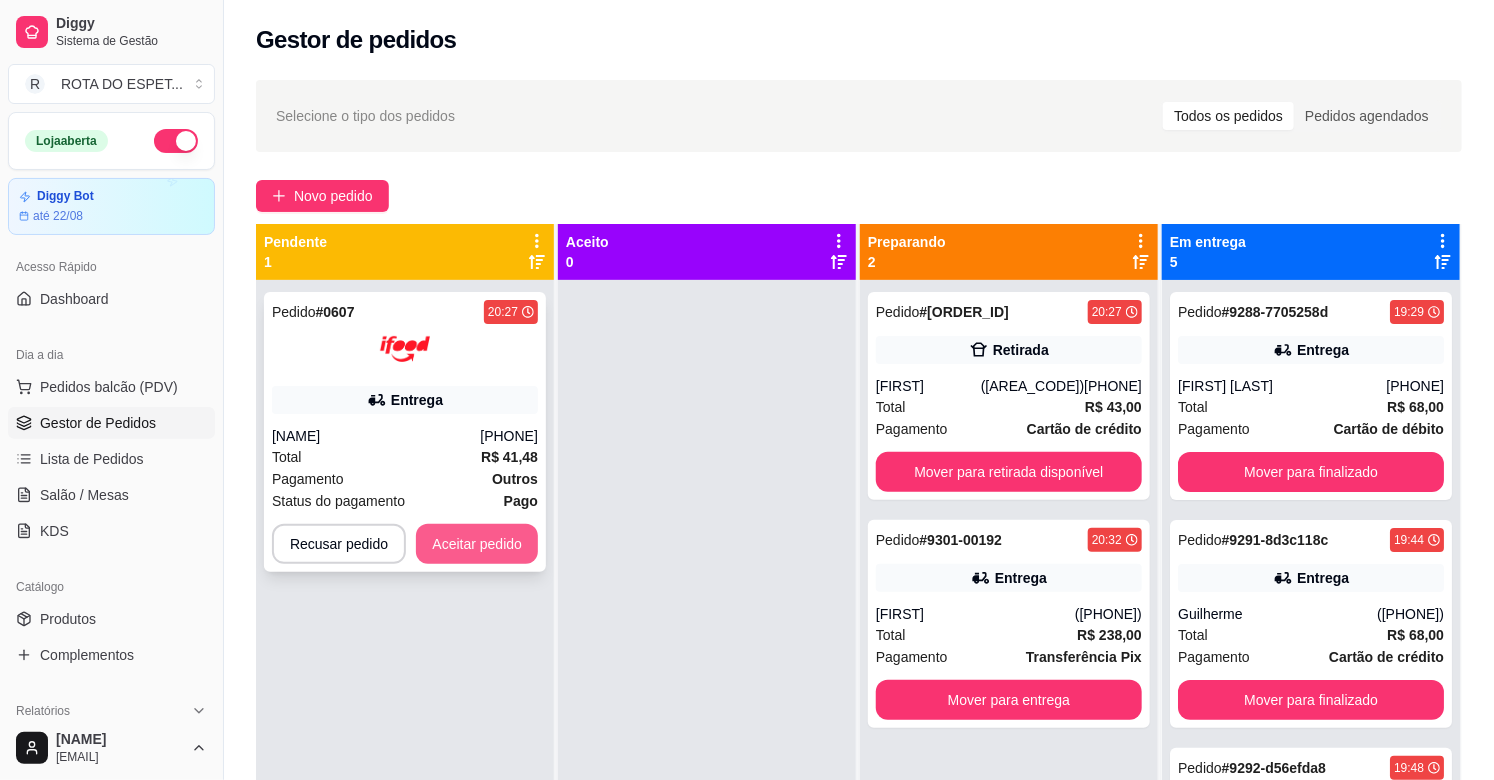 click on "Aceitar pedido" at bounding box center [477, 544] 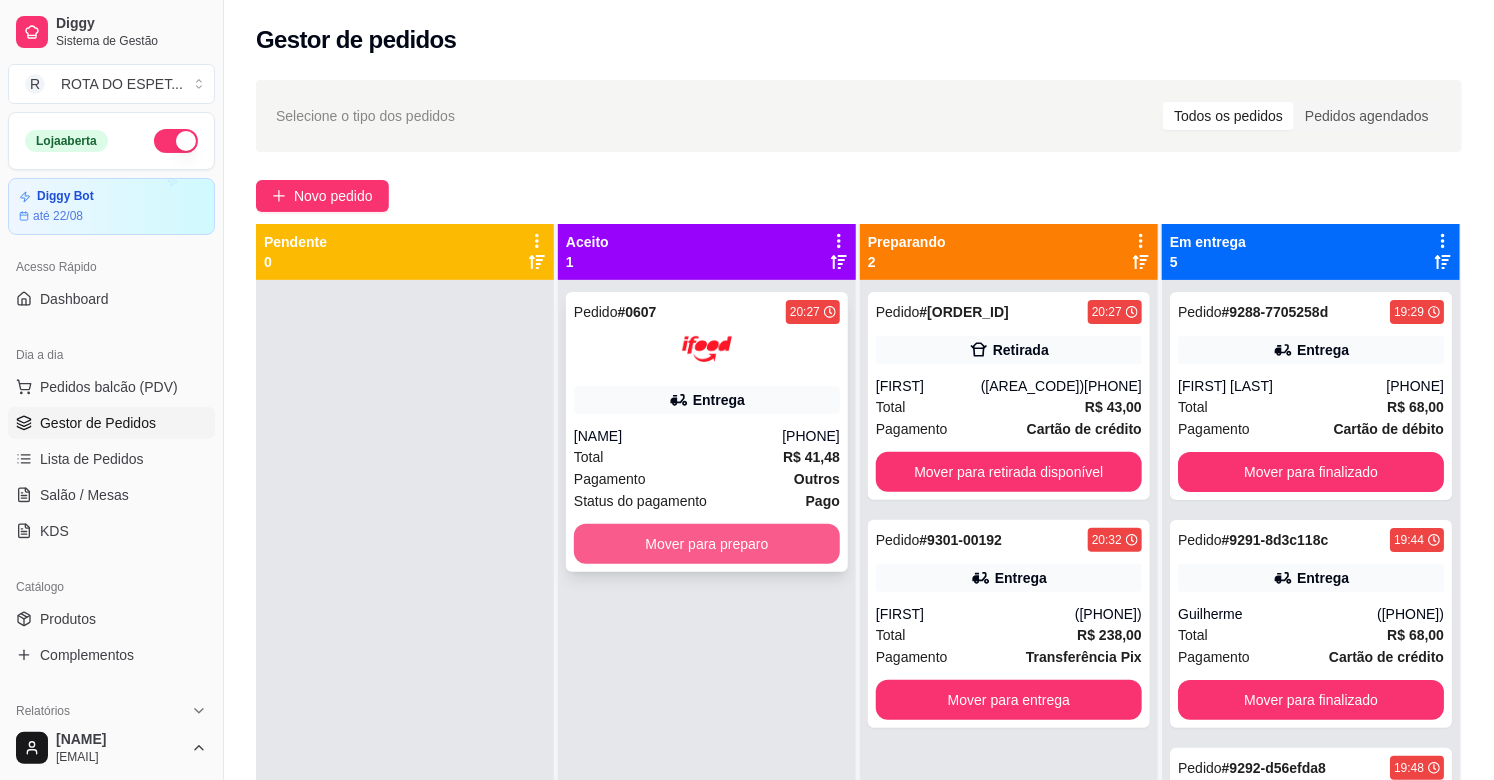 click on "Mover para preparo" at bounding box center [707, 544] 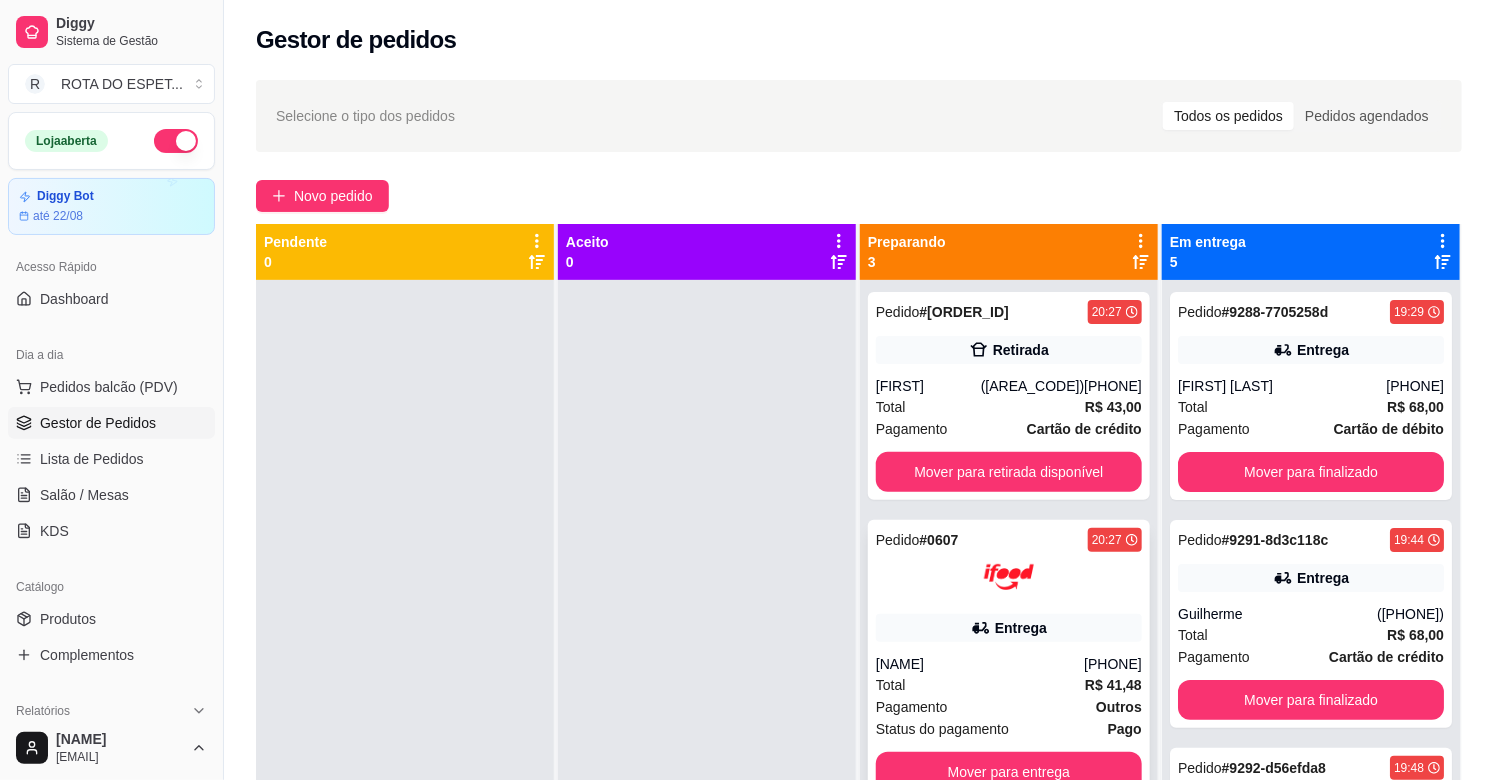 click on "[NAME]" at bounding box center [980, 664] 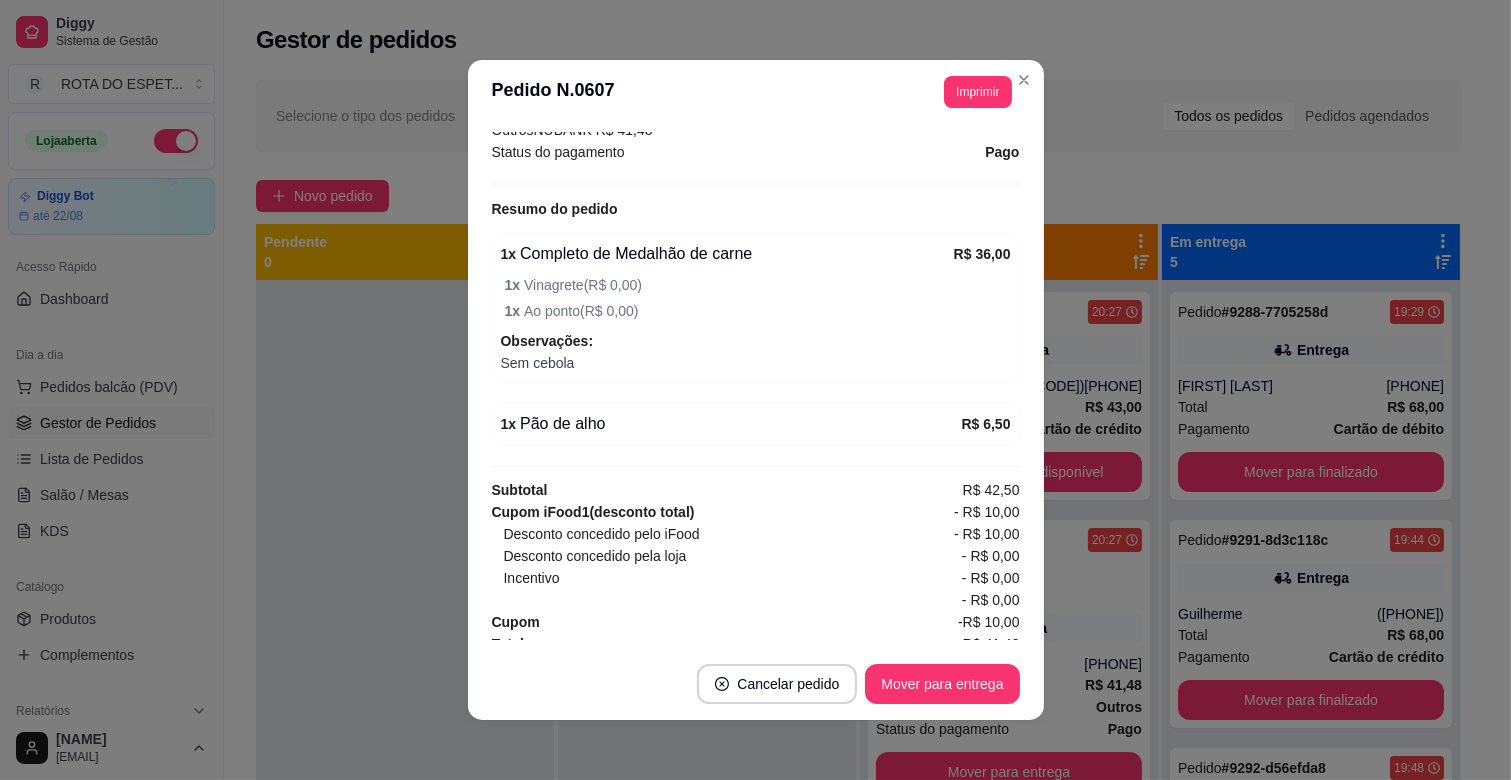 scroll, scrollTop: 683, scrollLeft: 0, axis: vertical 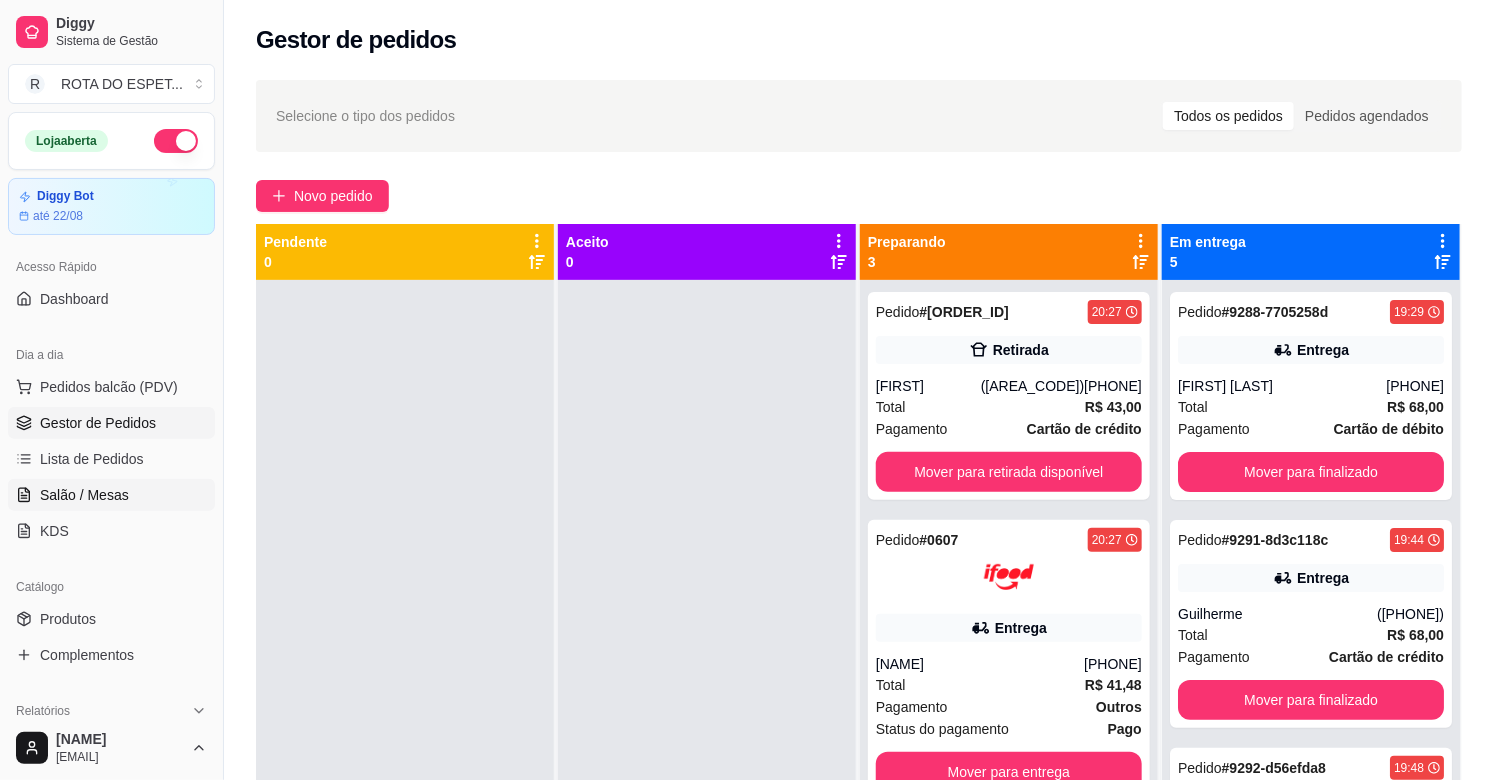 click on "Salão / Mesas" at bounding box center (111, 495) 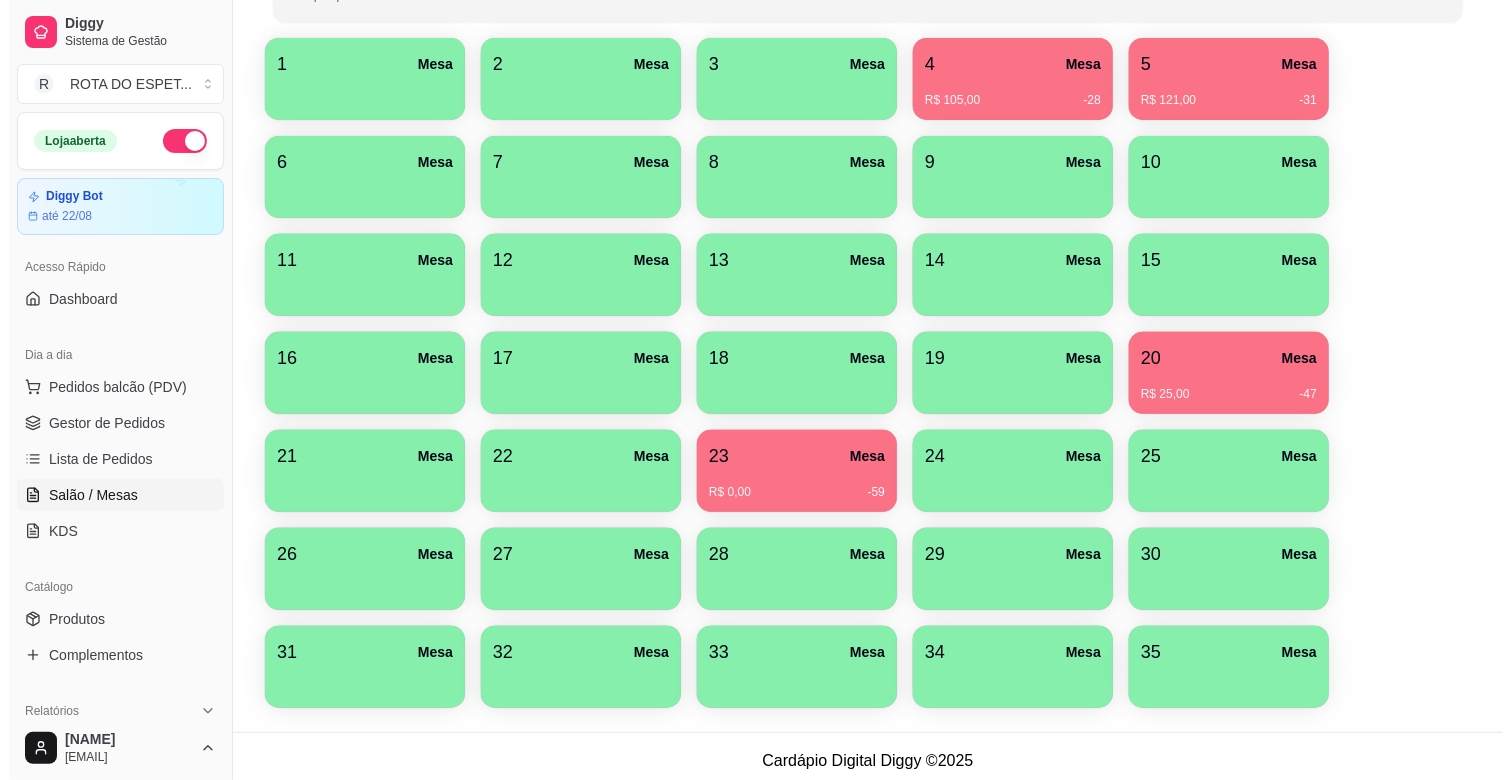 scroll, scrollTop: 288, scrollLeft: 0, axis: vertical 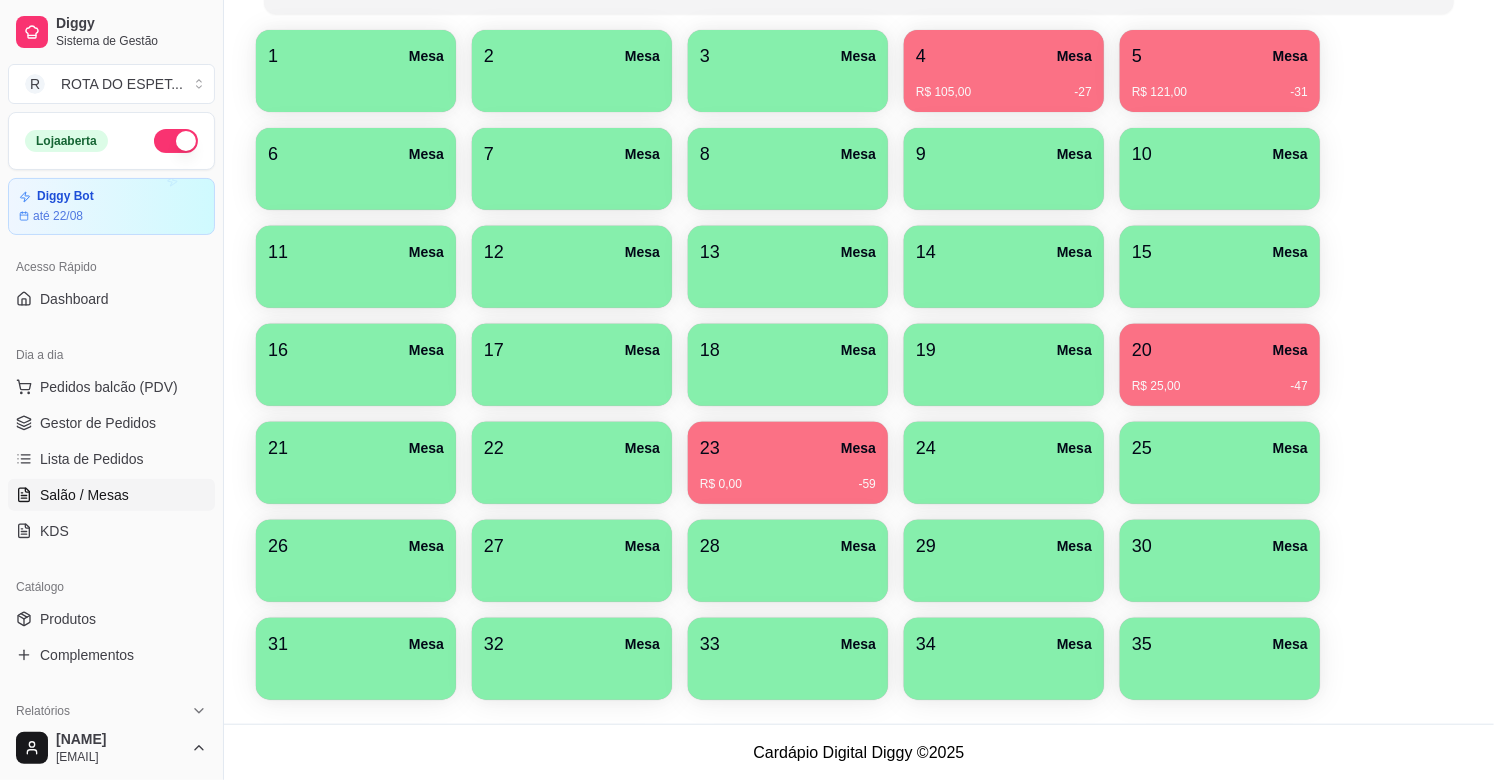 click at bounding box center [356, 477] 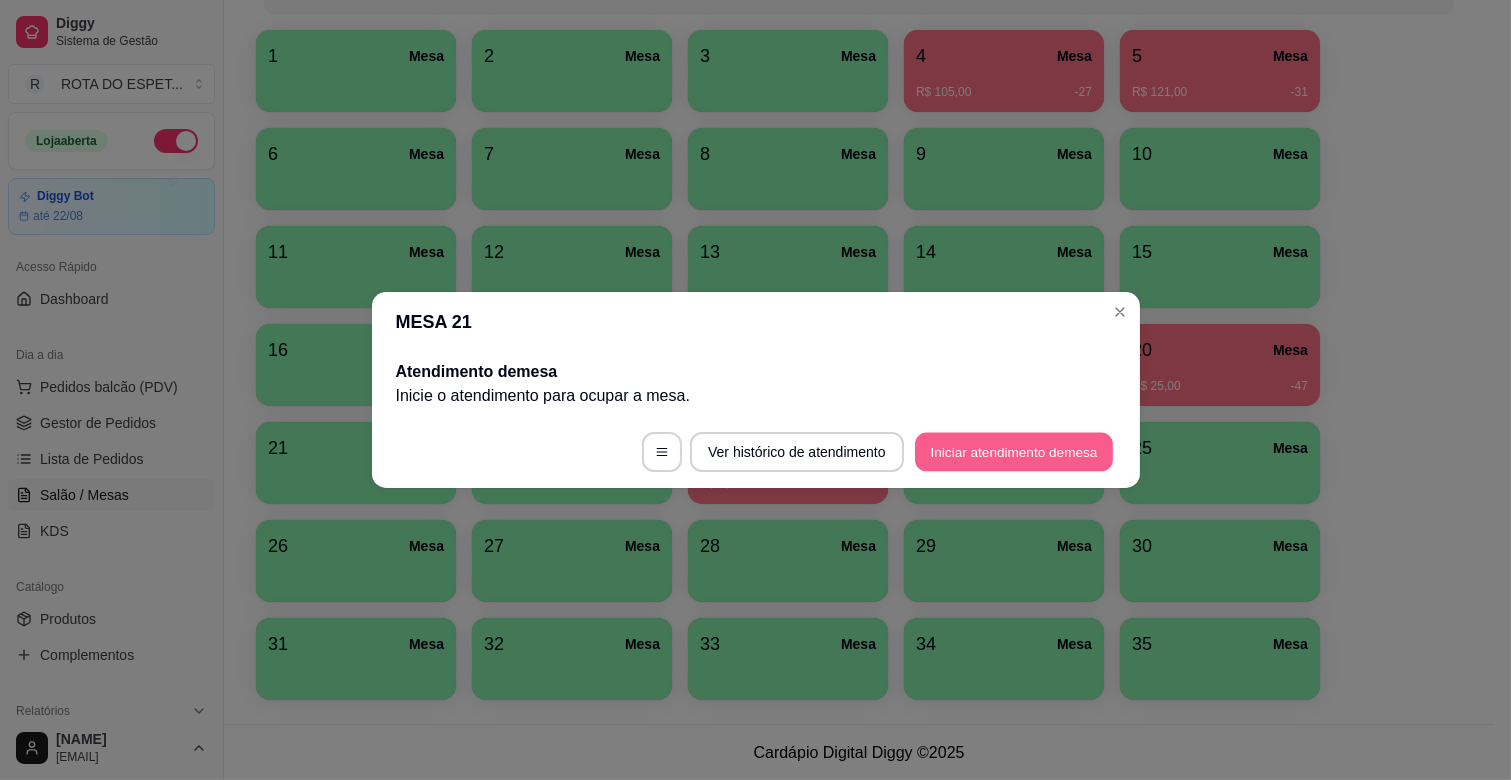 click on "Iniciar atendimento de  mesa" at bounding box center [1014, 452] 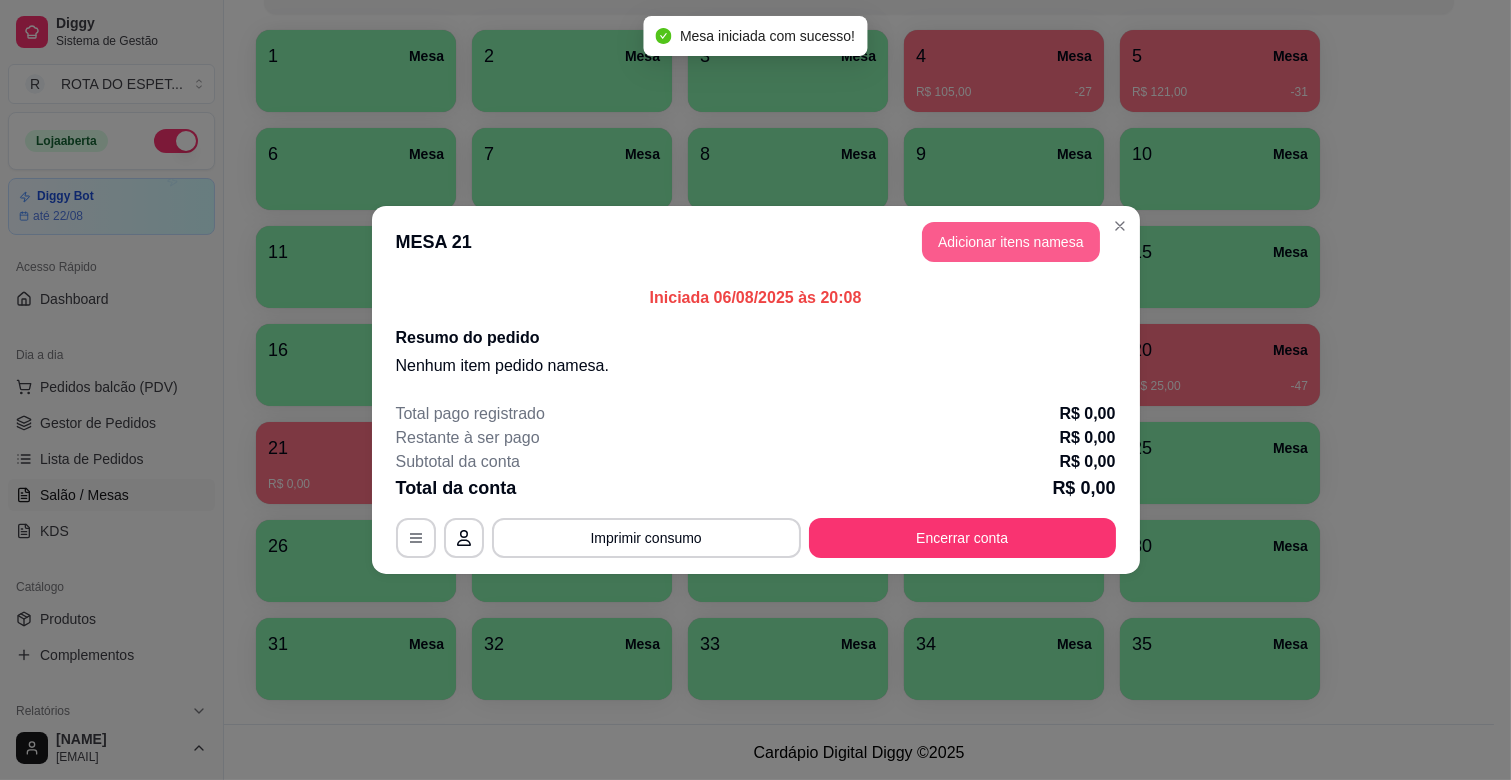 click on "Adicionar itens na  mesa" at bounding box center (1011, 242) 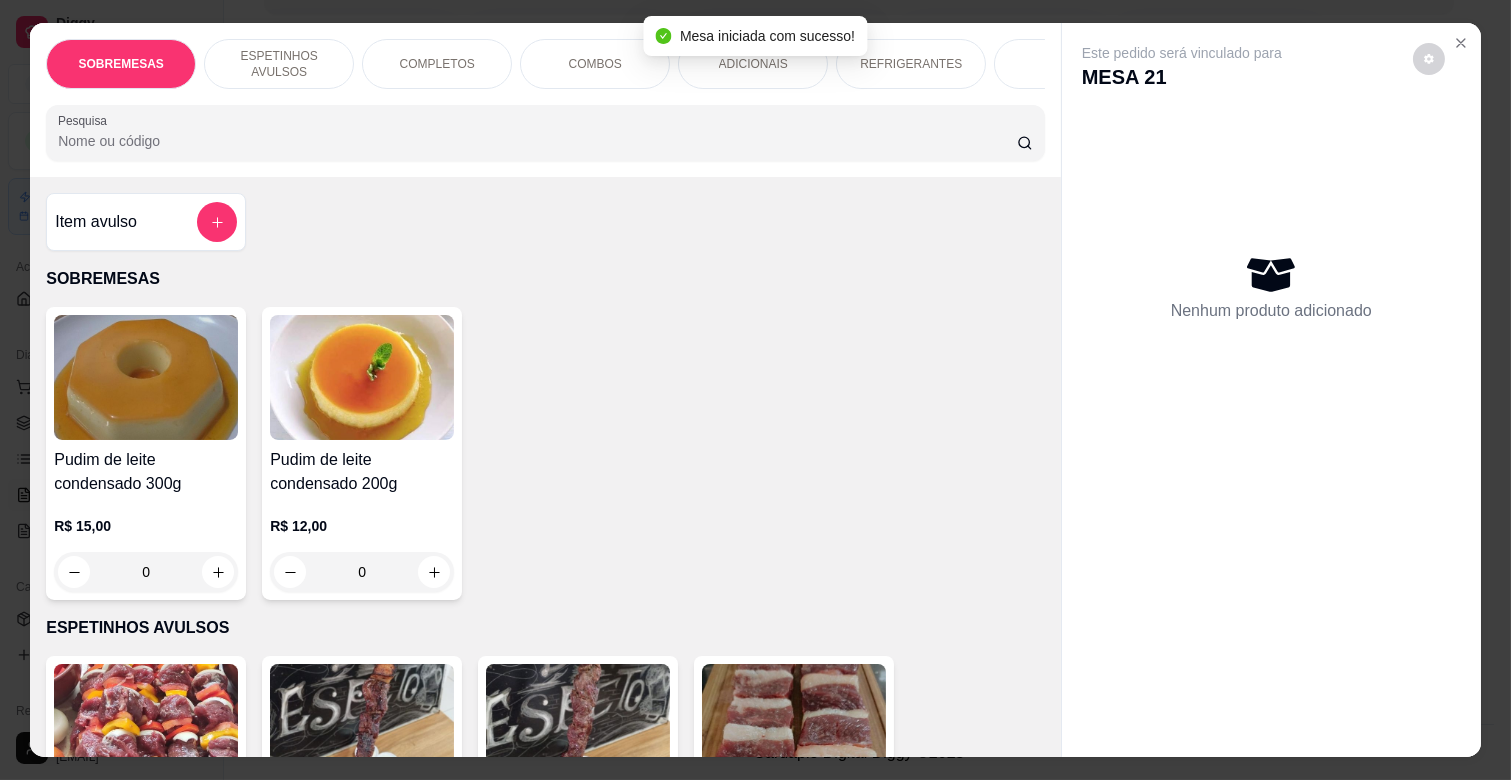 click on "COMPLETOS" at bounding box center [437, 64] 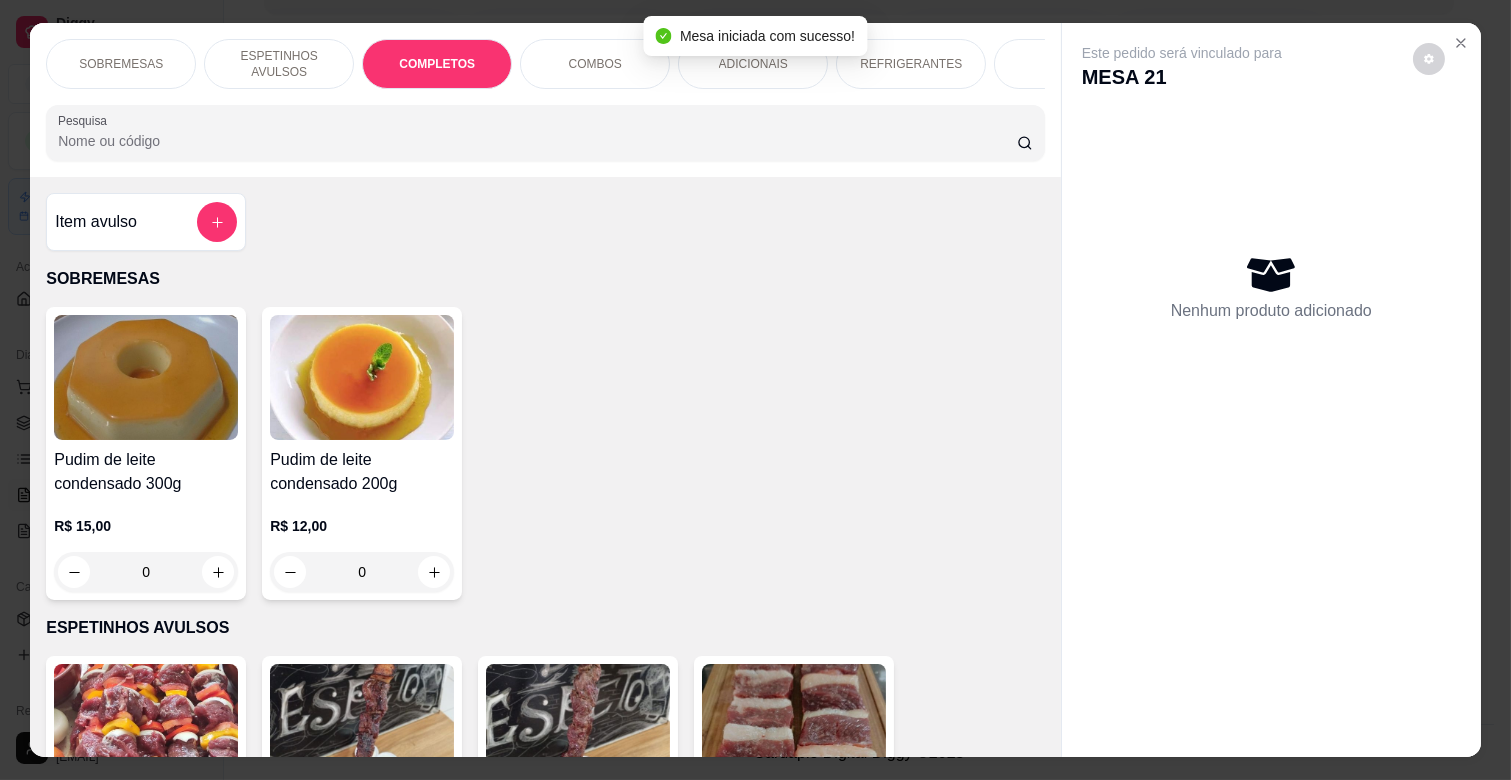 scroll, scrollTop: 1763, scrollLeft: 0, axis: vertical 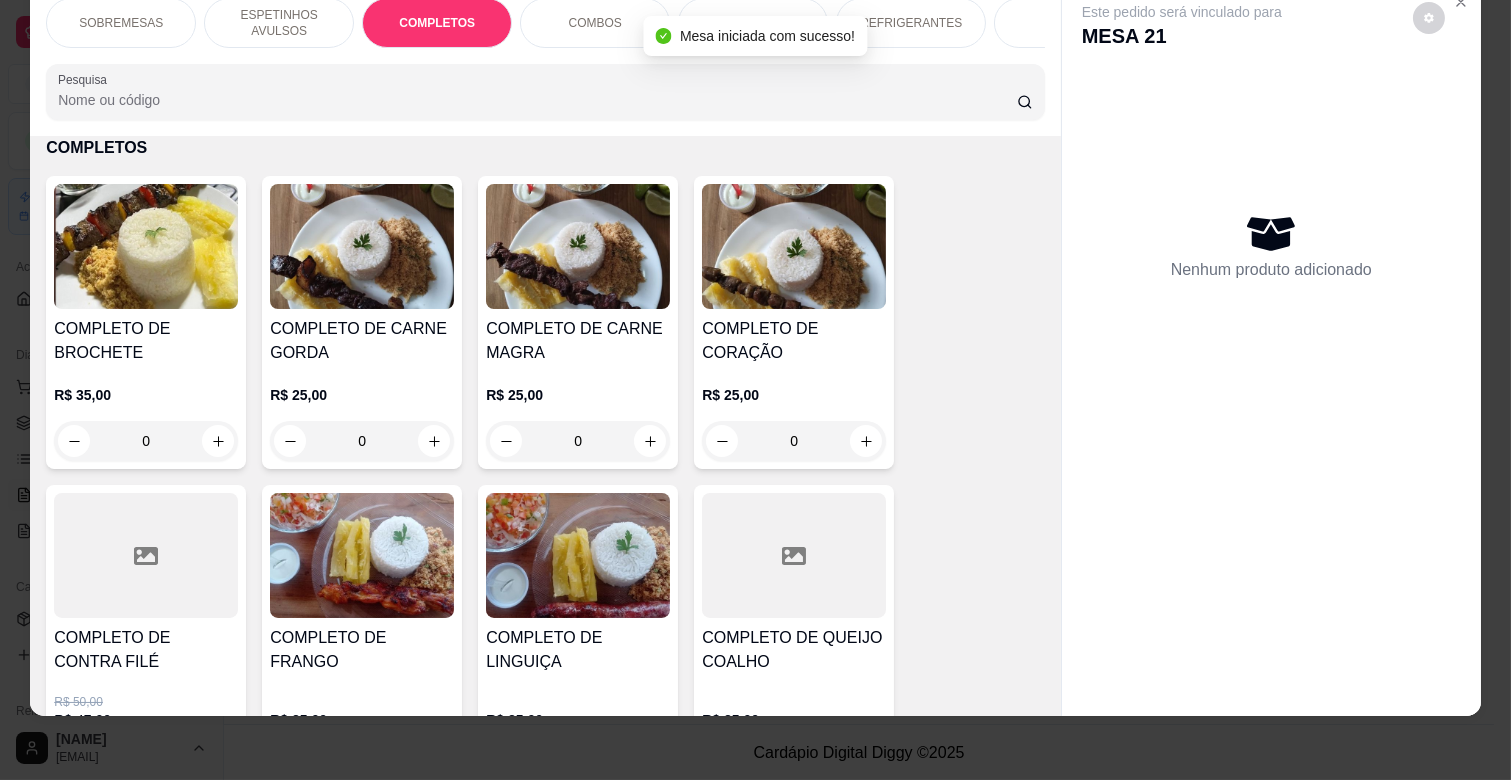 click on "R$ 25,00 0" at bounding box center [578, 413] 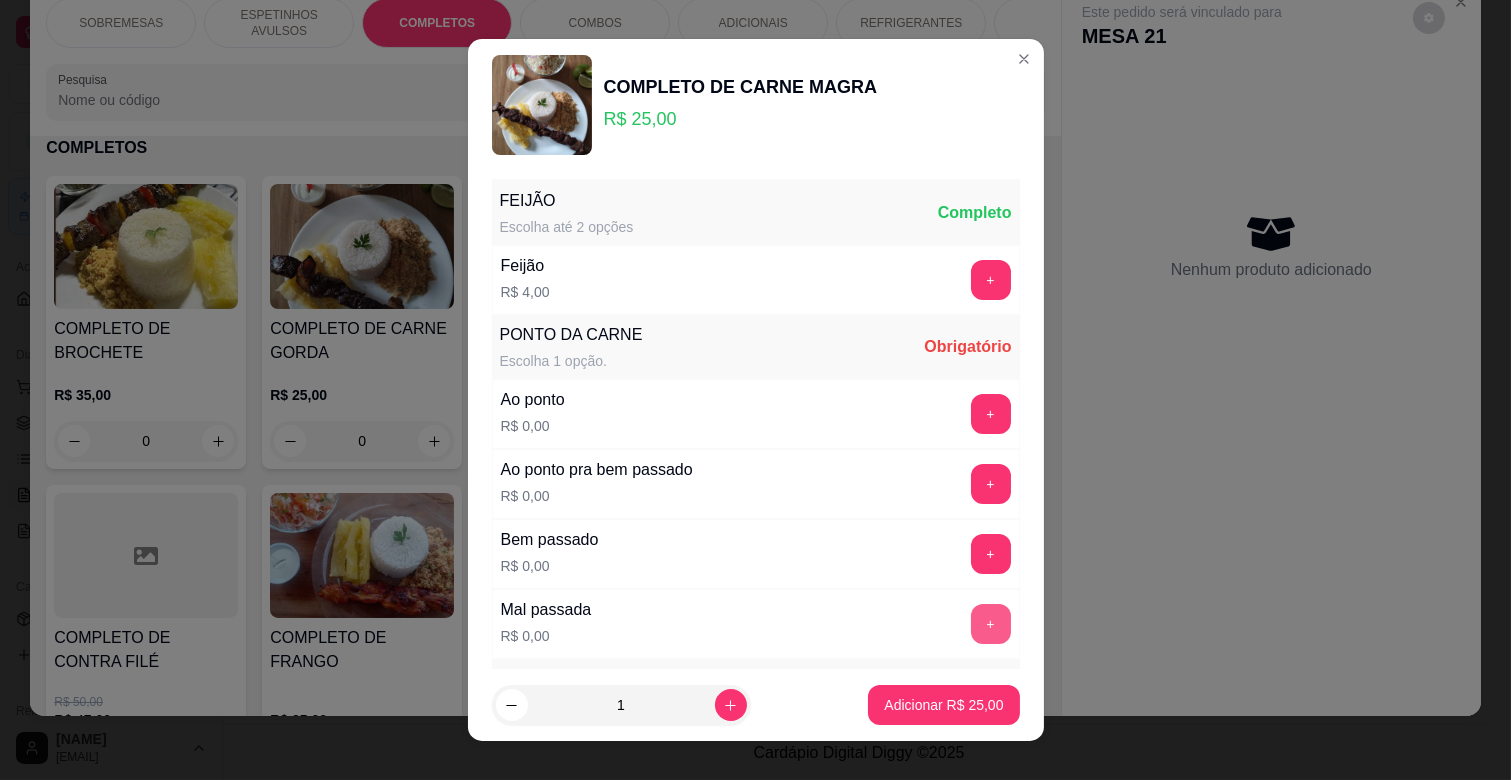 click on "+" at bounding box center (991, 624) 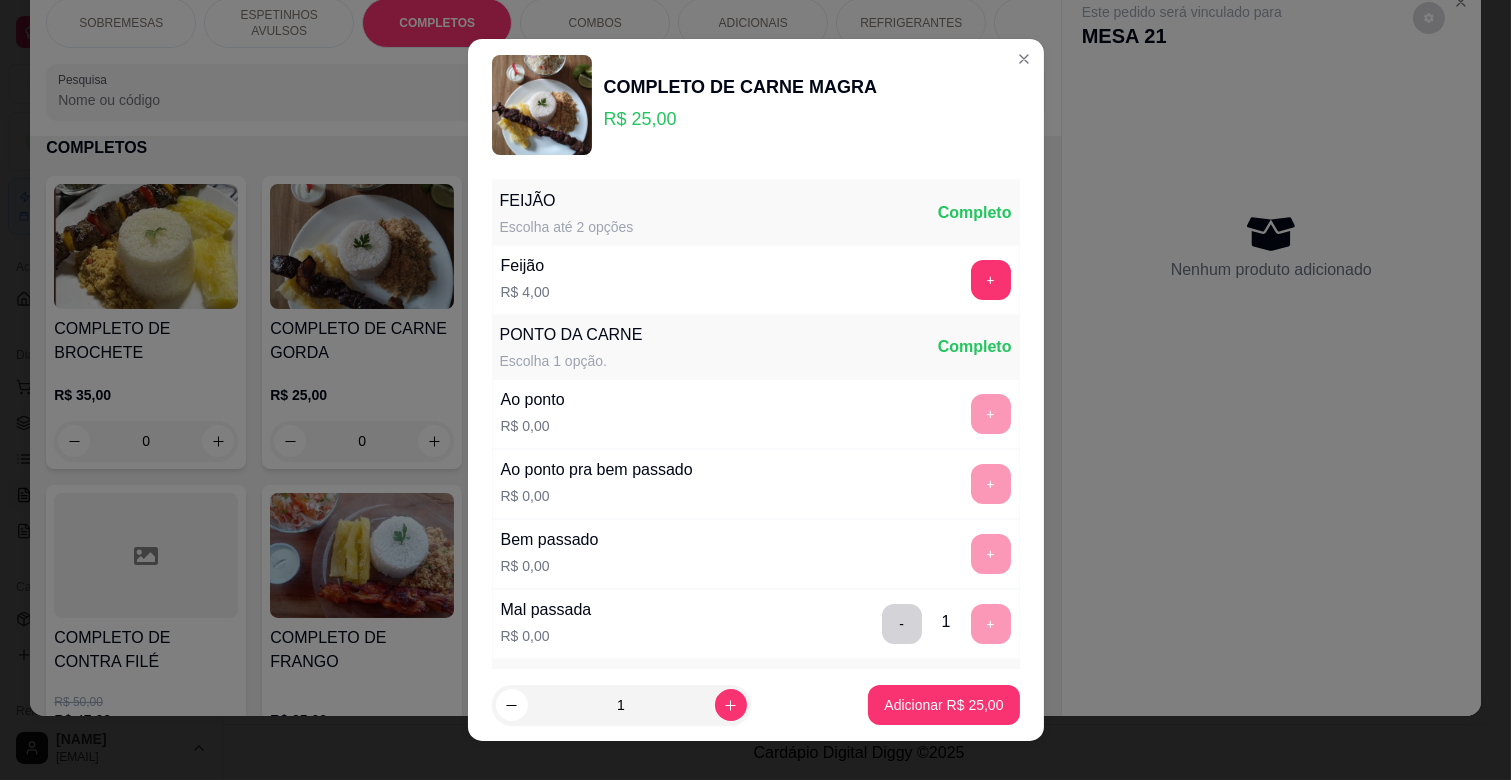 scroll, scrollTop: 486, scrollLeft: 0, axis: vertical 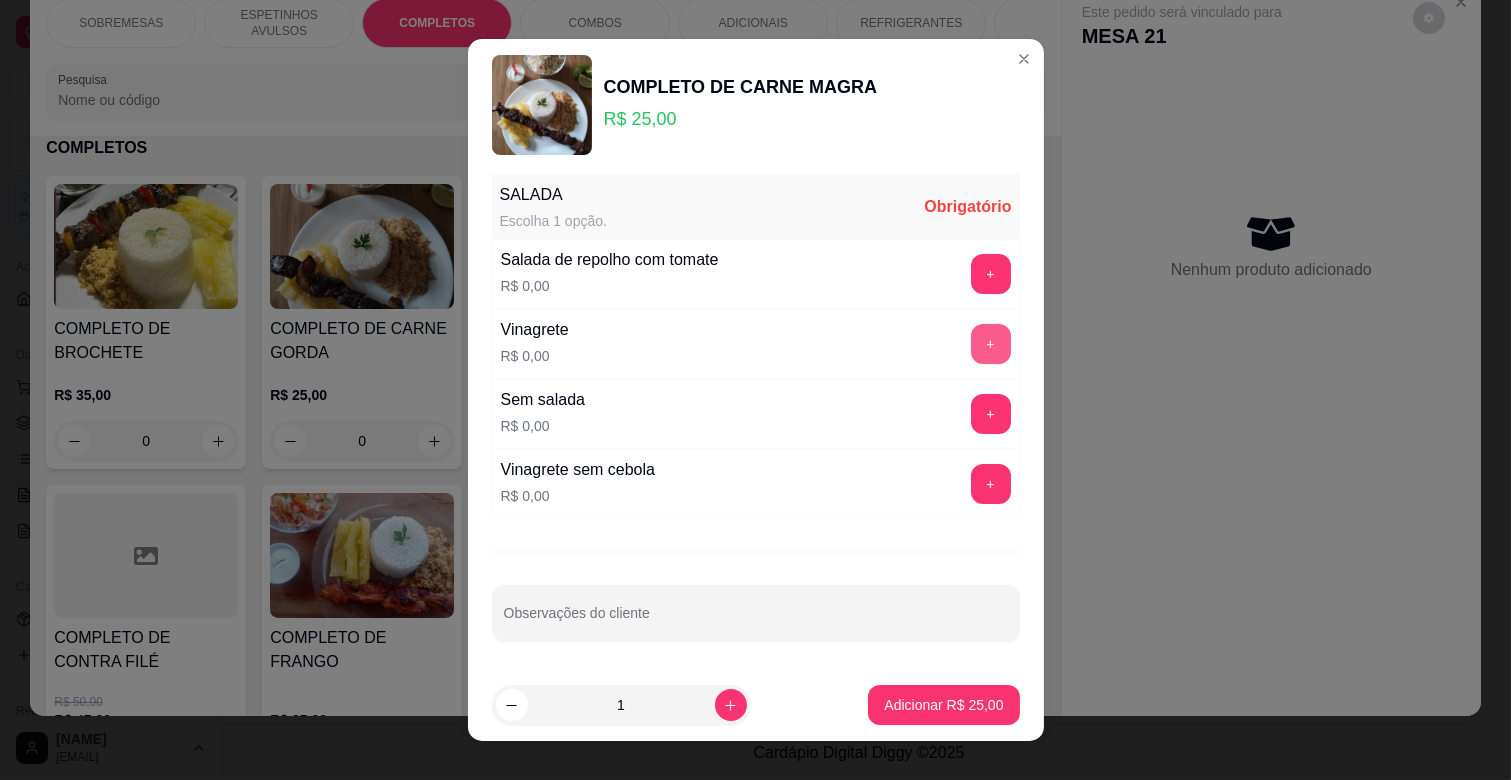 click on "+" at bounding box center [991, 344] 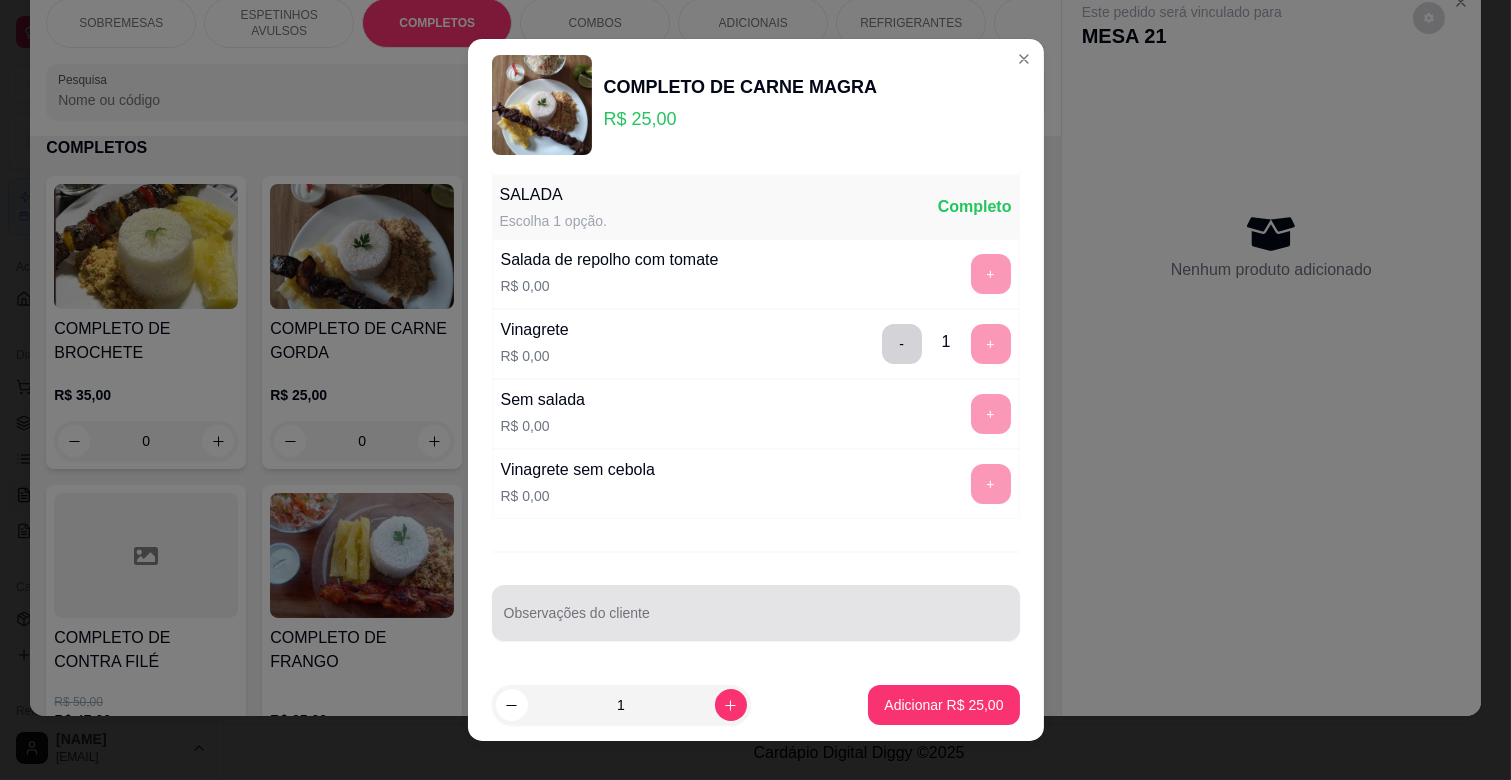 click on "Observações do cliente" at bounding box center [756, 621] 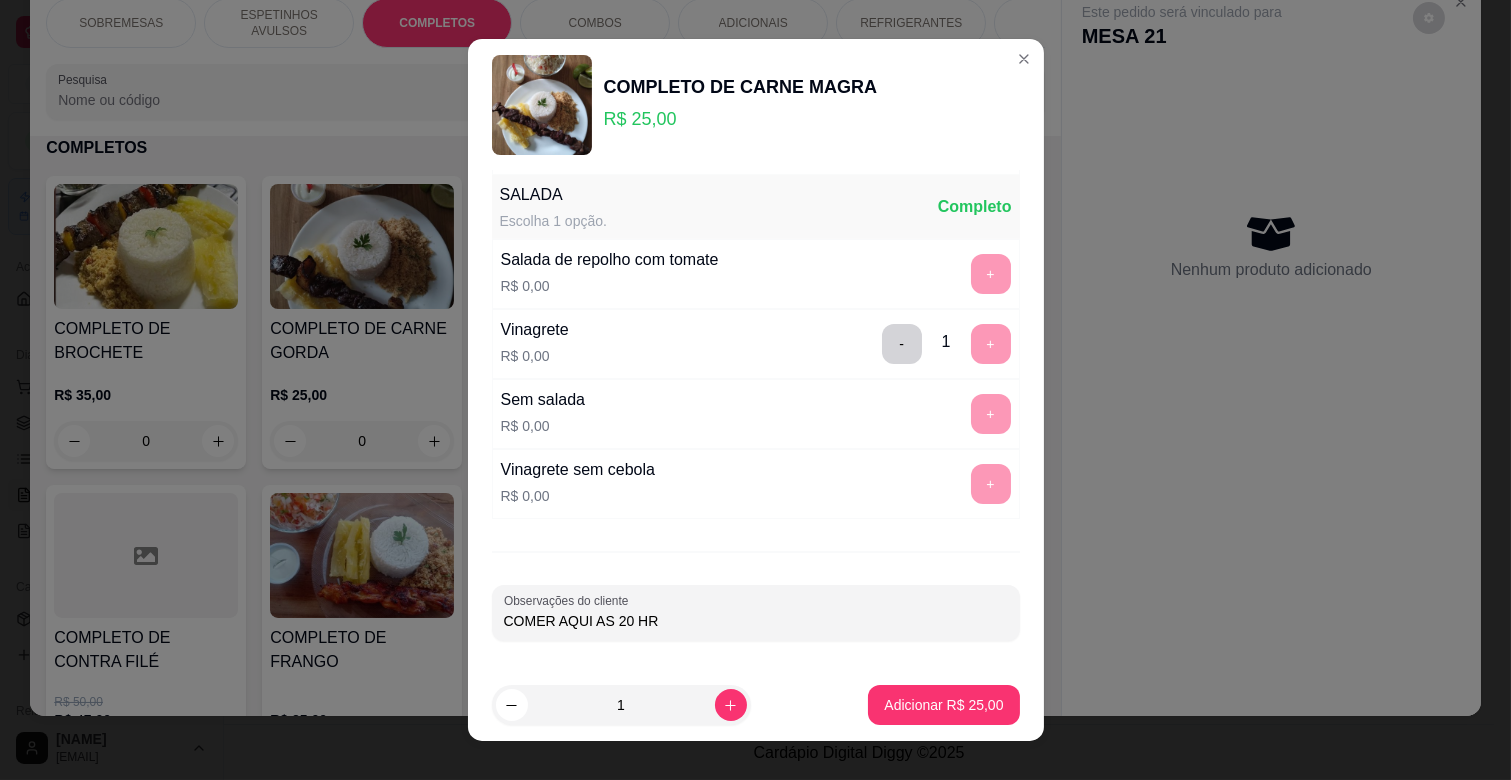 click on "Observações do cliente COMER AQUI AS 20 HR" at bounding box center (756, 613) 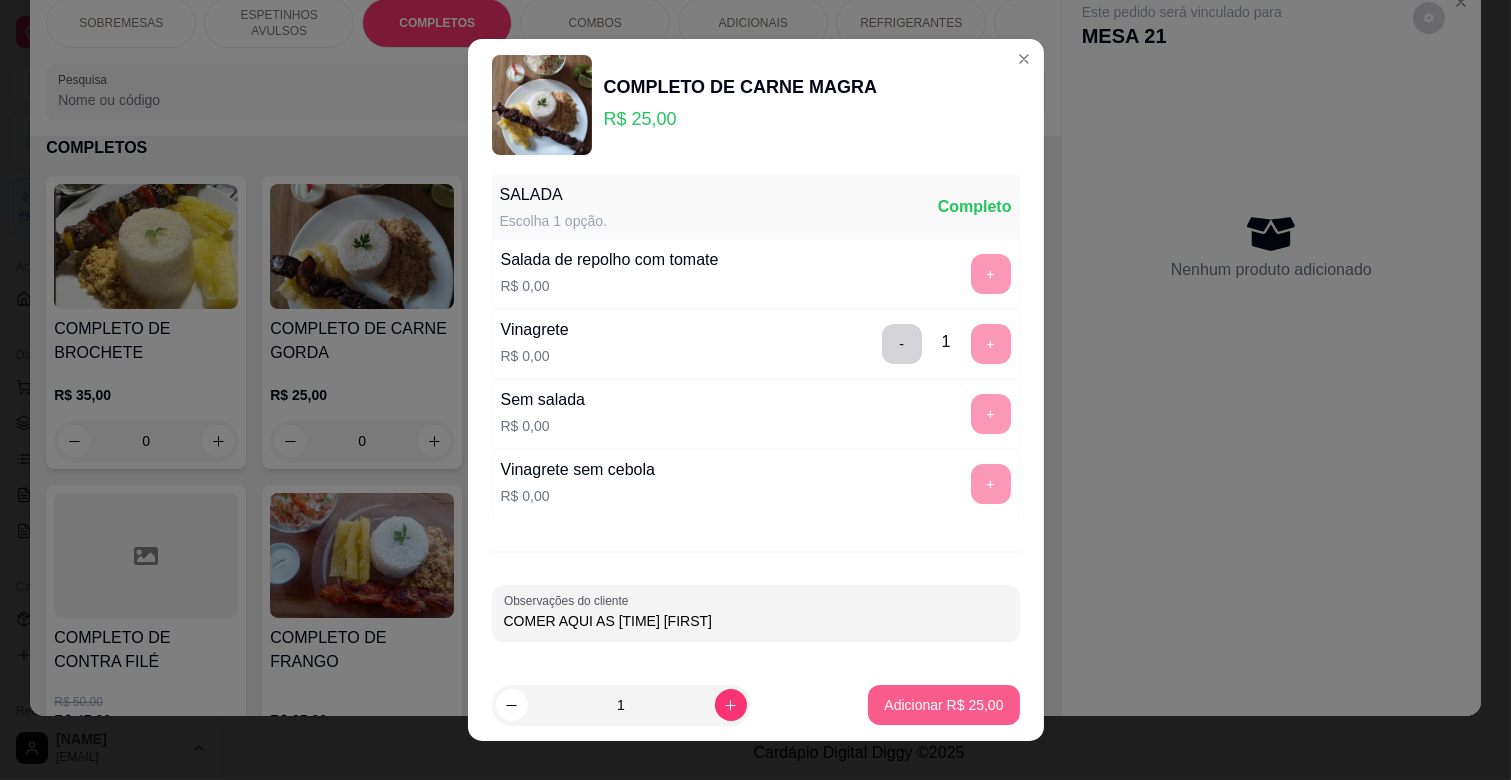 type on "COMER AQUI AS [TIME] [FIRST]" 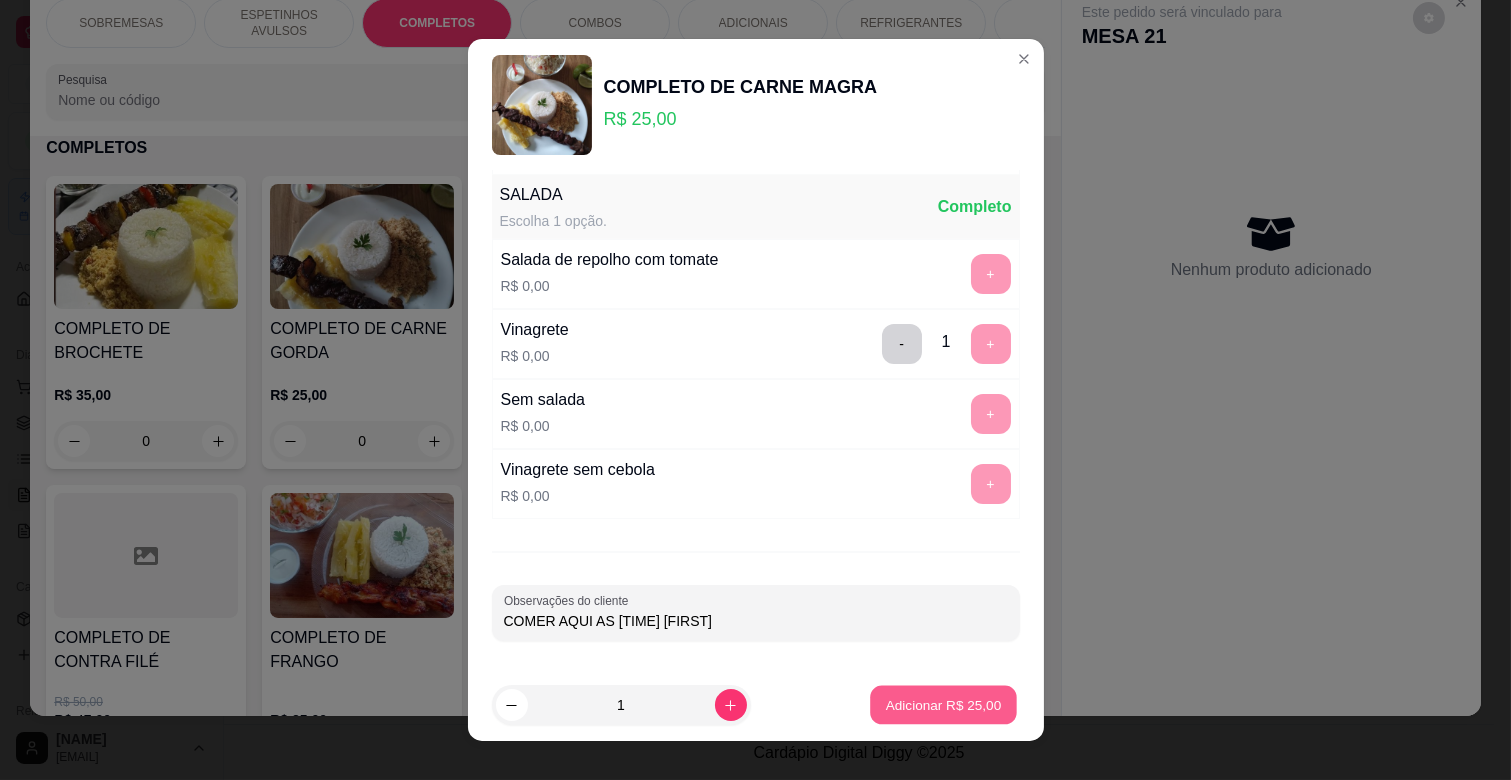 click on "Adicionar   R$ 25,00" at bounding box center [944, 704] 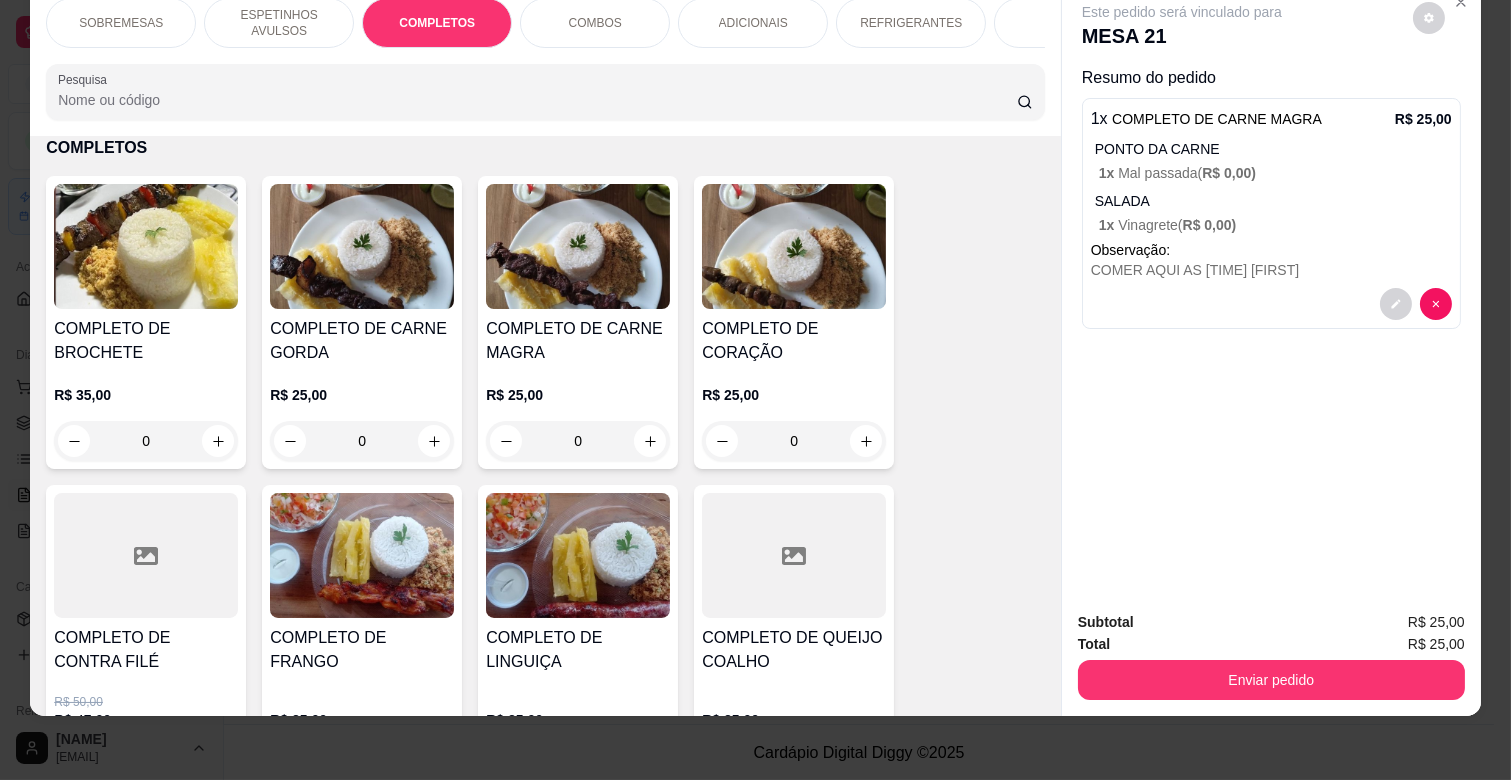 click on "ESPETINHOS AVULSOS" at bounding box center [279, 23] 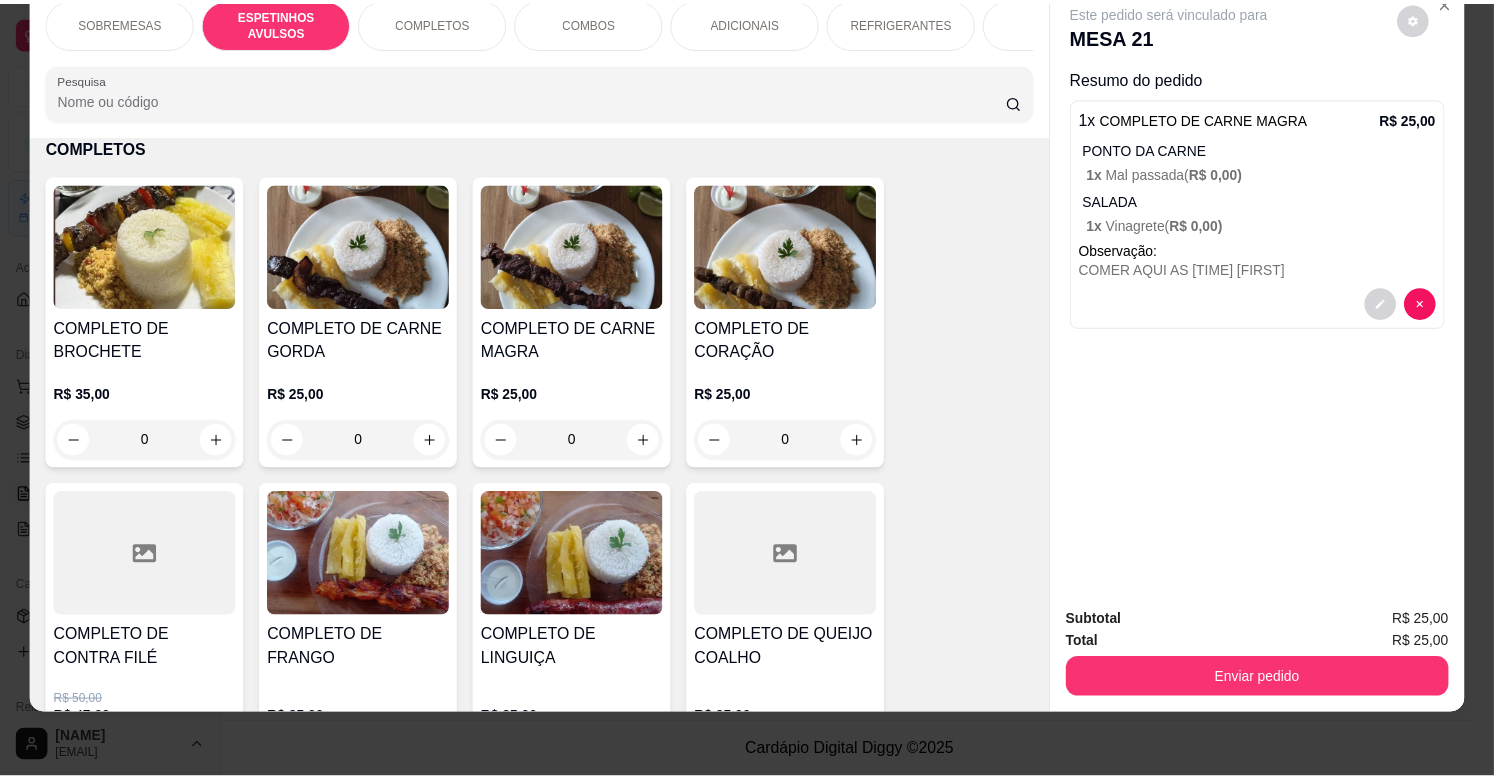 scroll, scrollTop: 438, scrollLeft: 0, axis: vertical 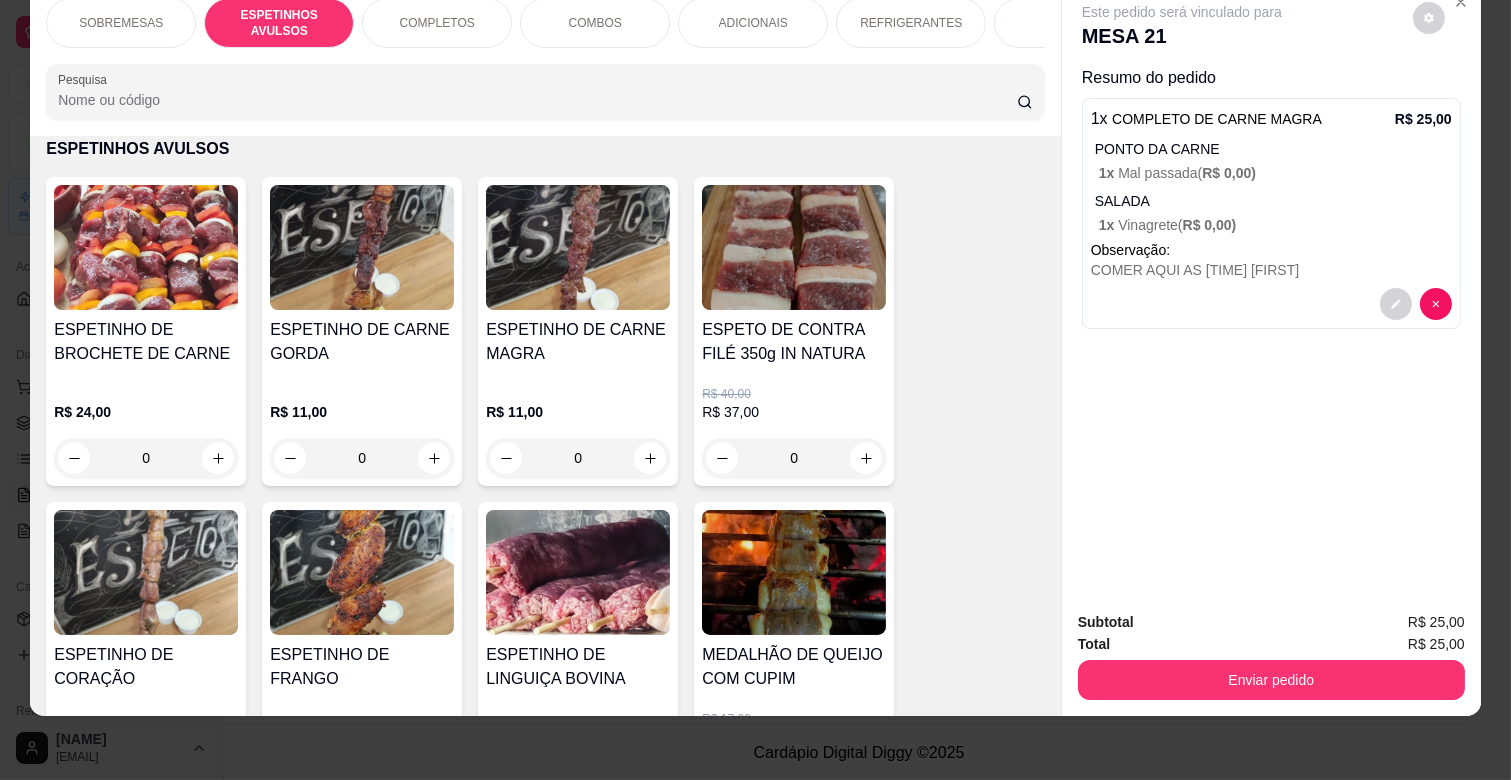 click on "R$ 11,00 0" at bounding box center [578, 430] 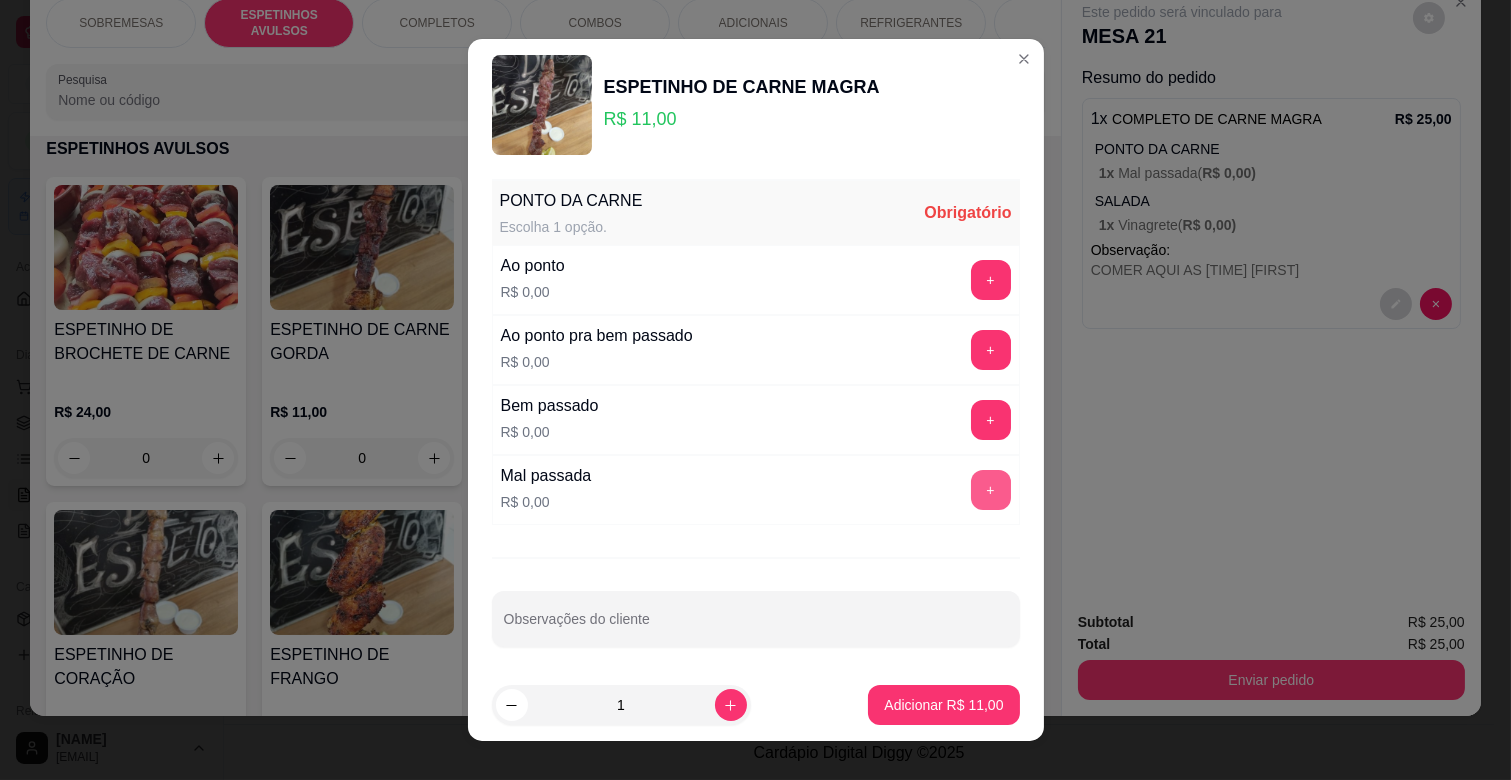 click on "+" at bounding box center [991, 490] 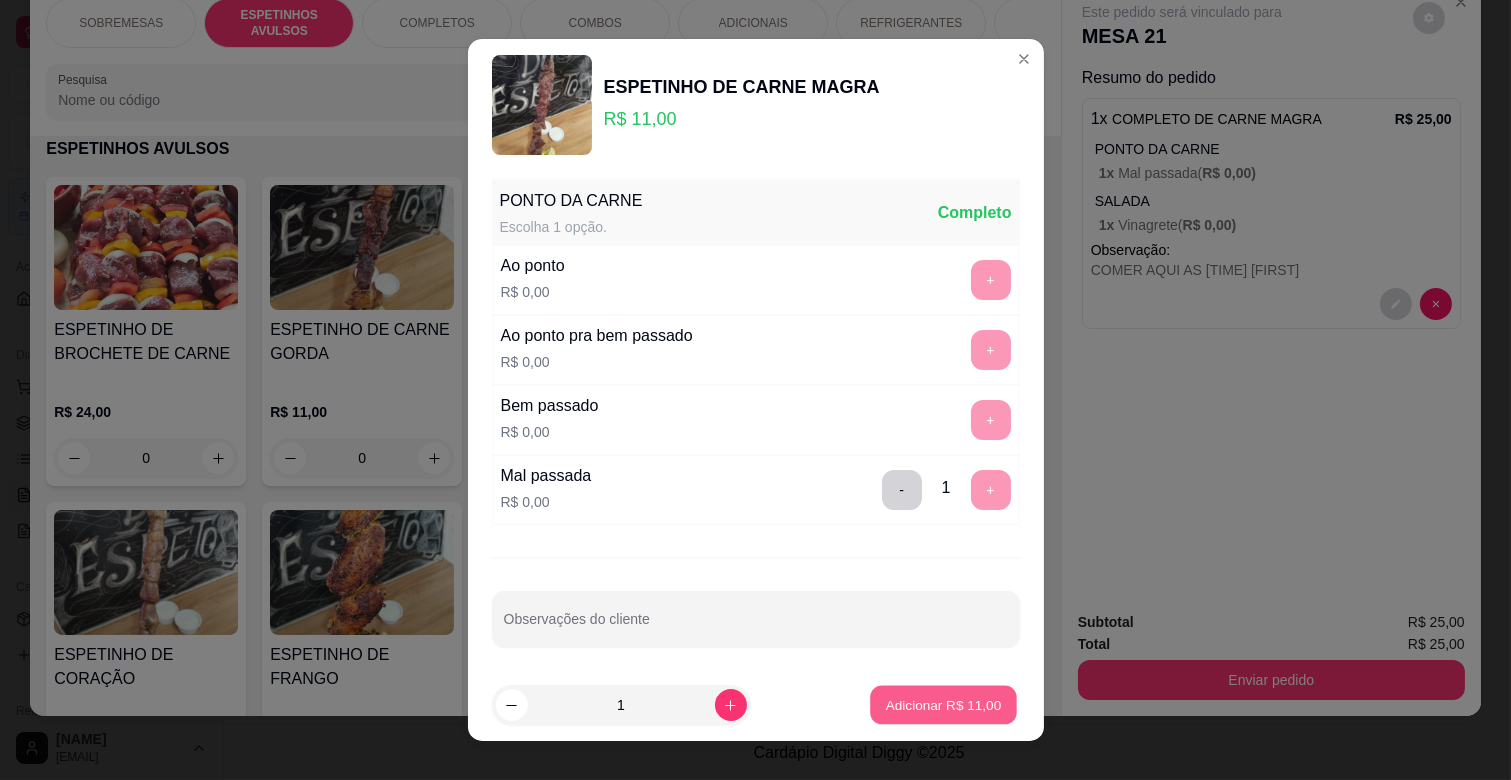 click on "Adicionar   R$ 11,00" at bounding box center (944, 704) 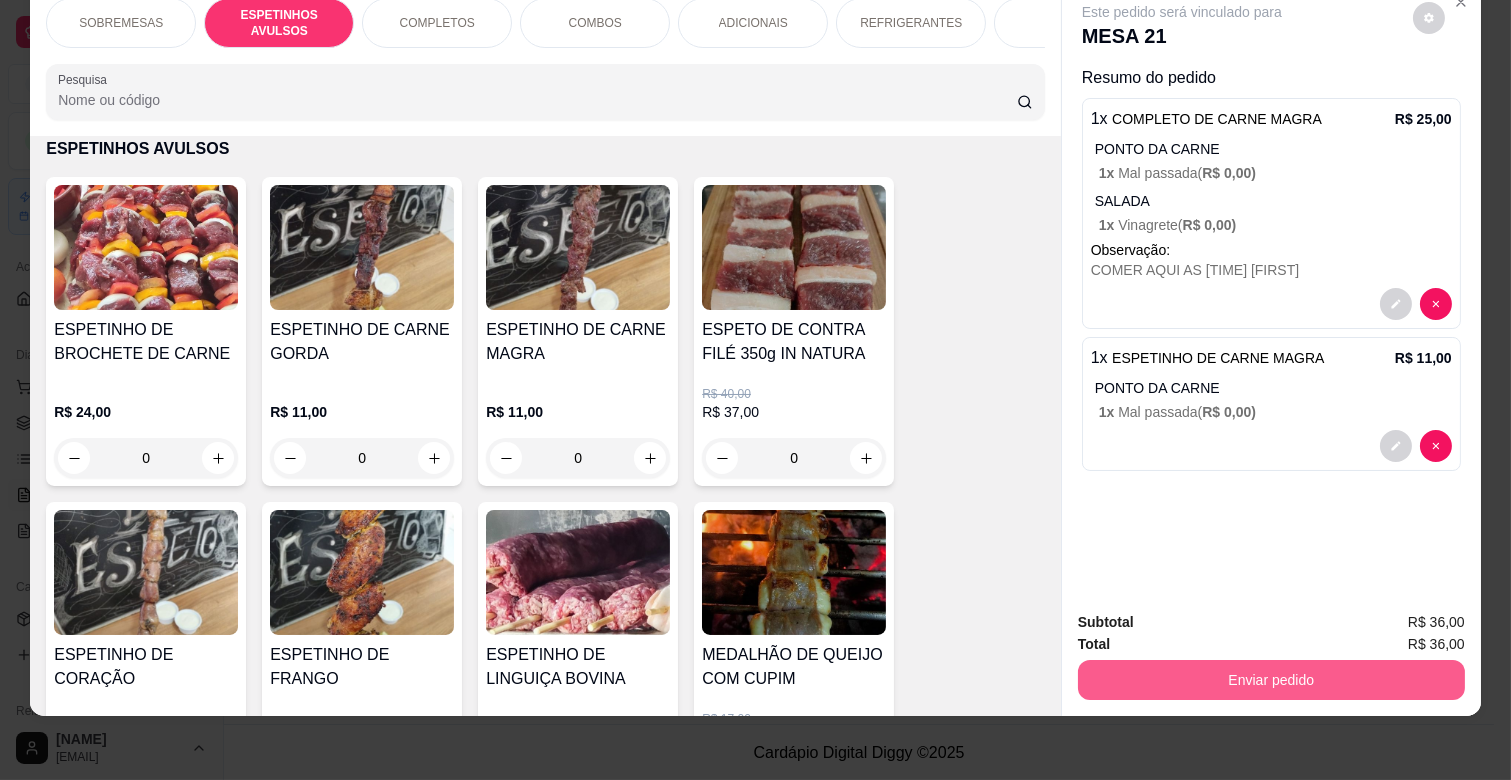 click on "Enviar pedido" at bounding box center [1271, 680] 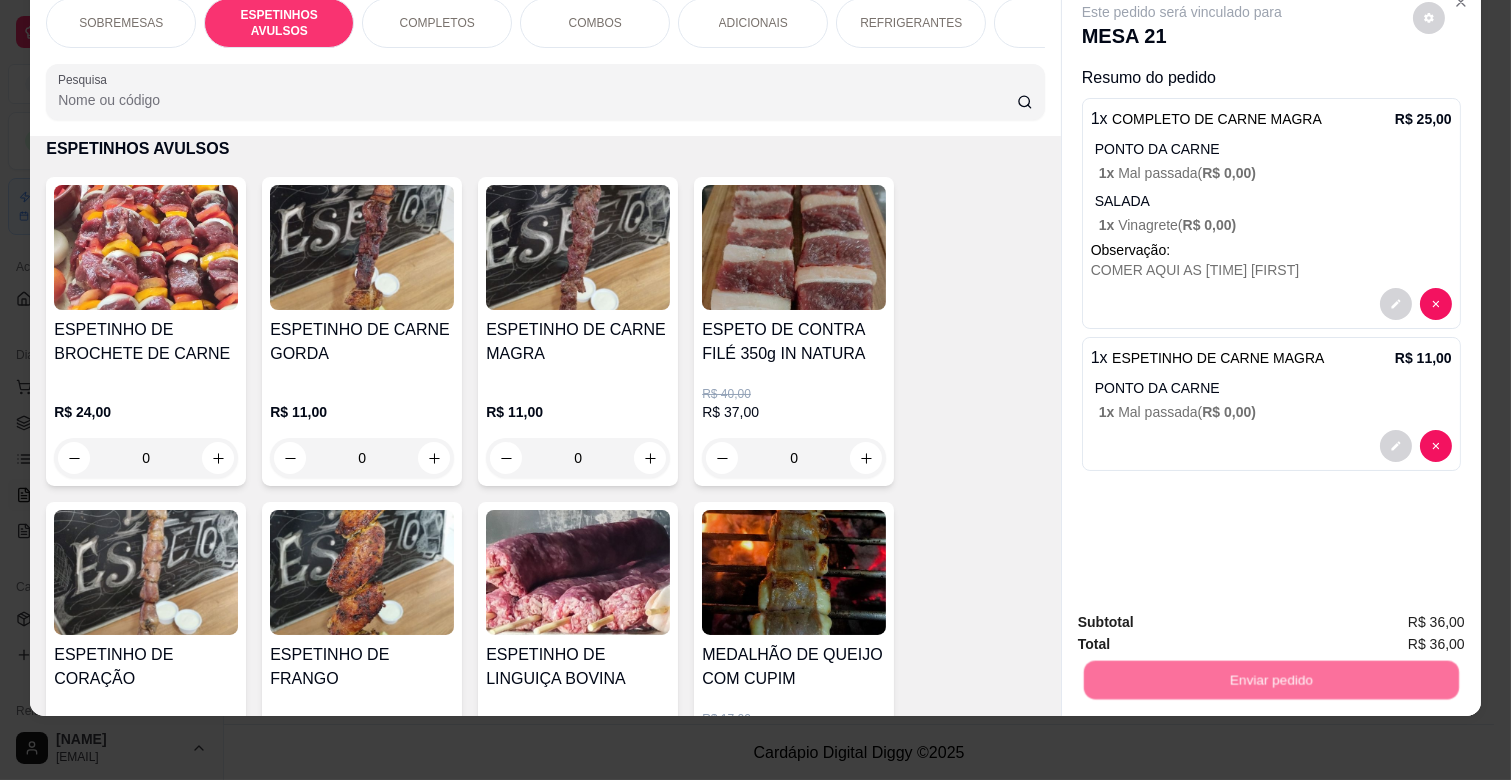 click on "Não registrar e enviar pedido" at bounding box center (1205, 614) 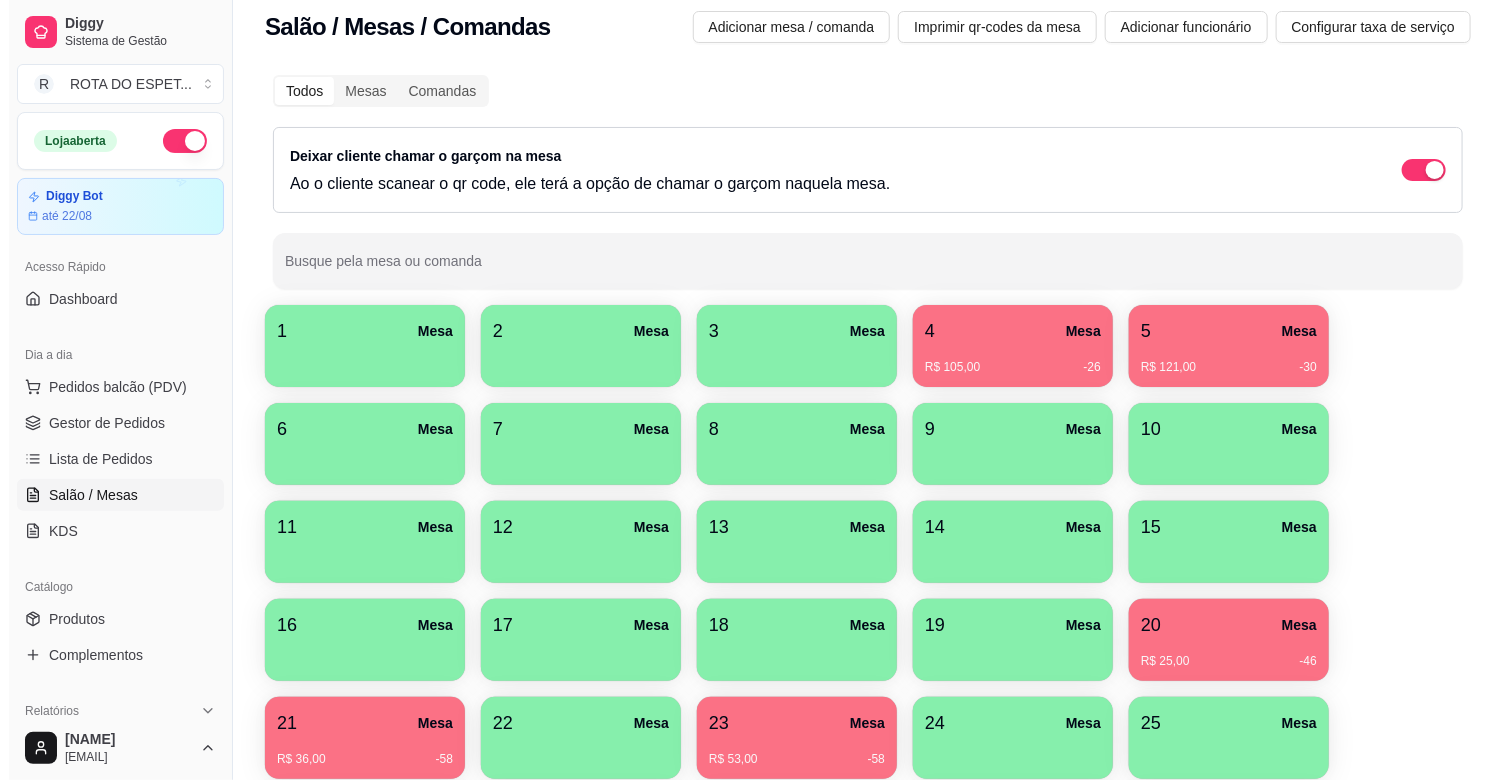 scroll, scrollTop: 0, scrollLeft: 0, axis: both 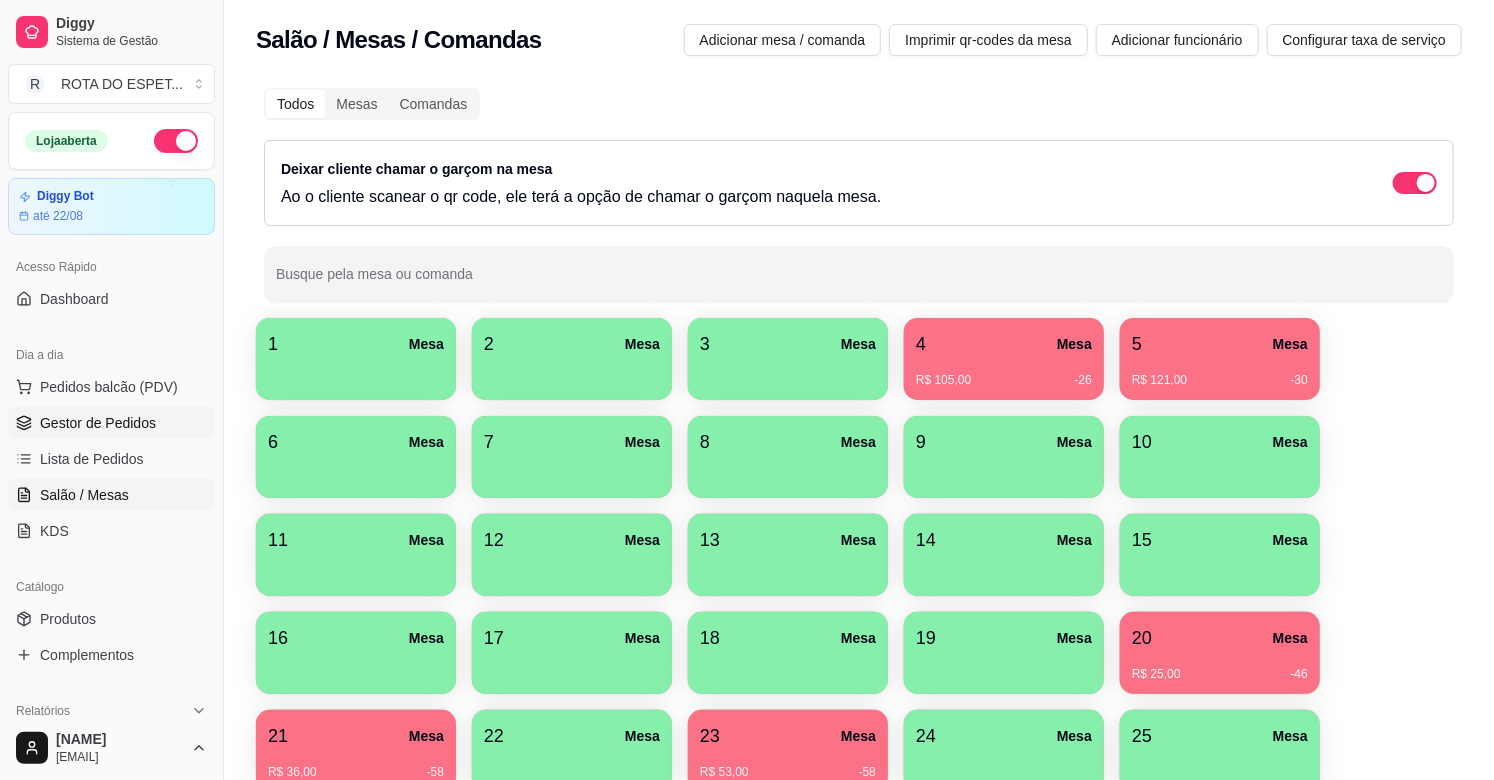 click on "Gestor de Pedidos" at bounding box center (98, 423) 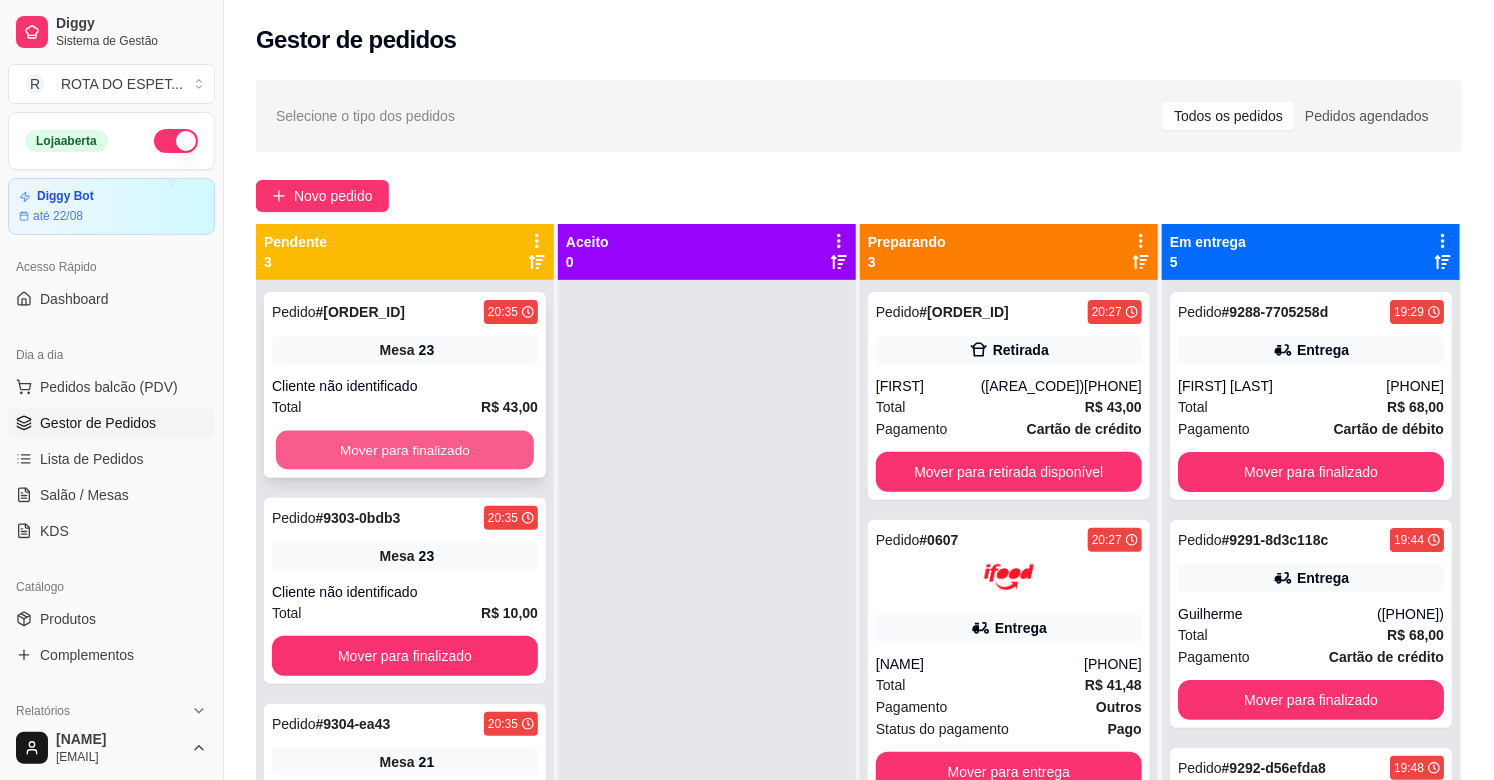 click on "Mover para finalizado" at bounding box center [405, 450] 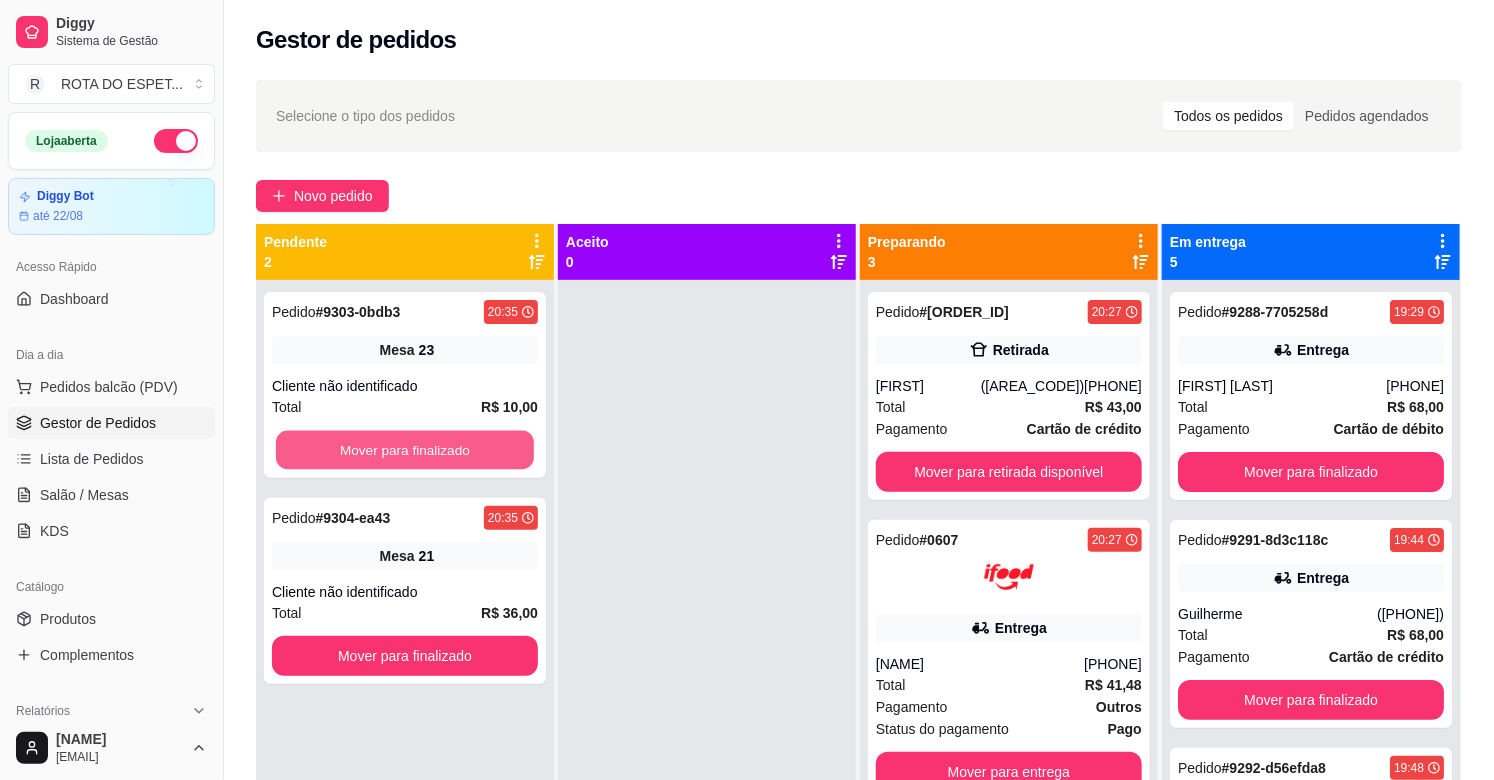 click on "Mover para finalizado" at bounding box center [405, 450] 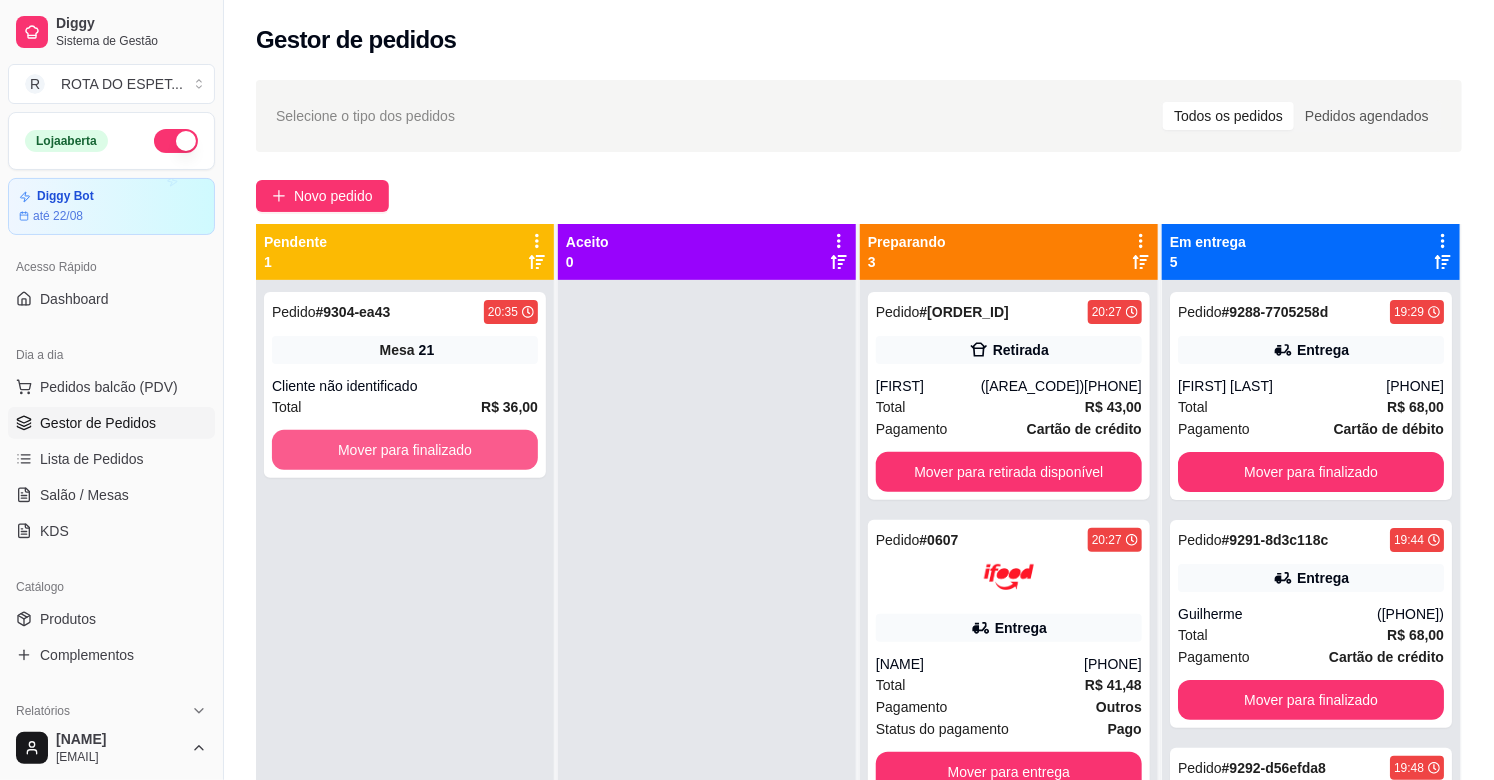 click on "Mover para finalizado" at bounding box center (405, 450) 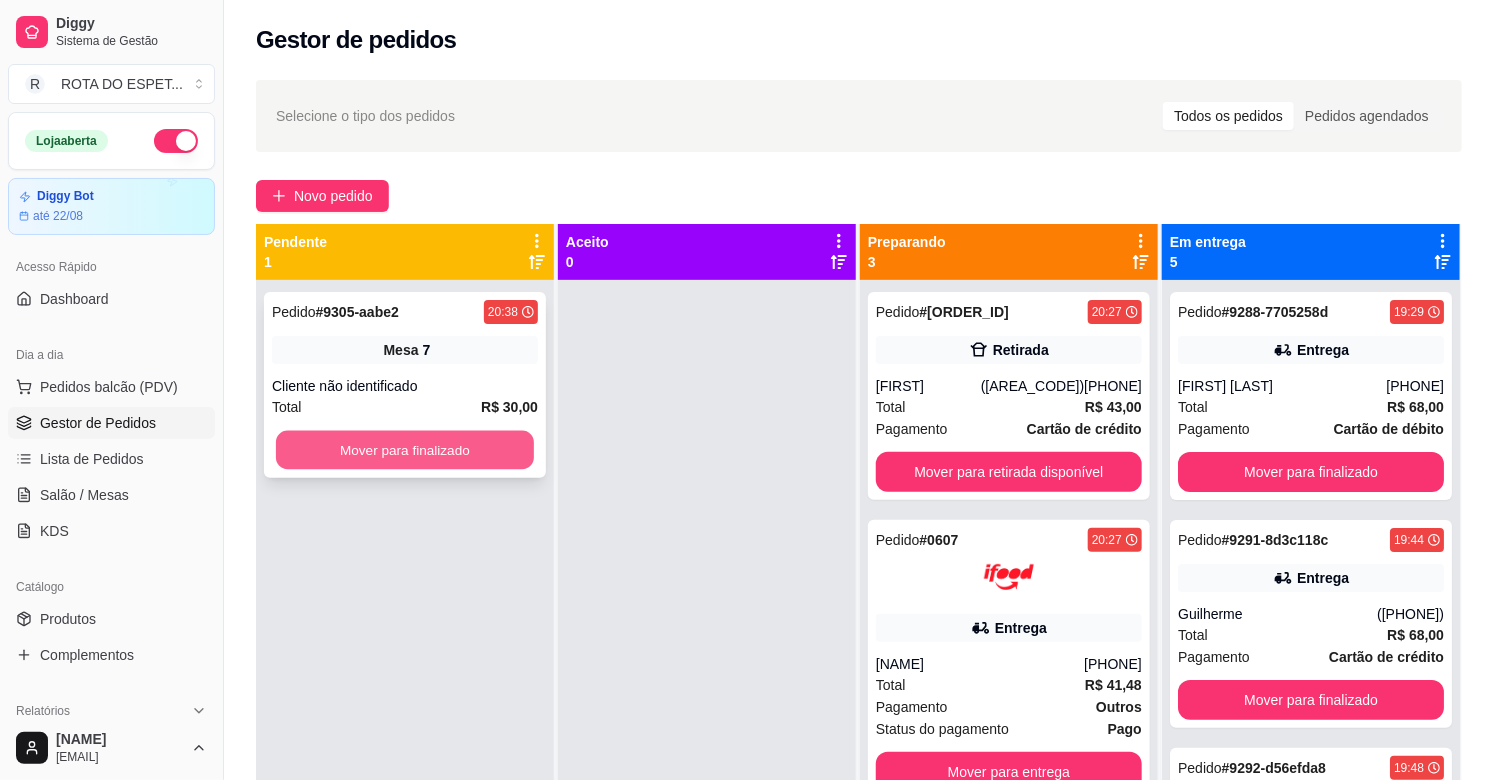 click on "Mover para finalizado" at bounding box center [405, 450] 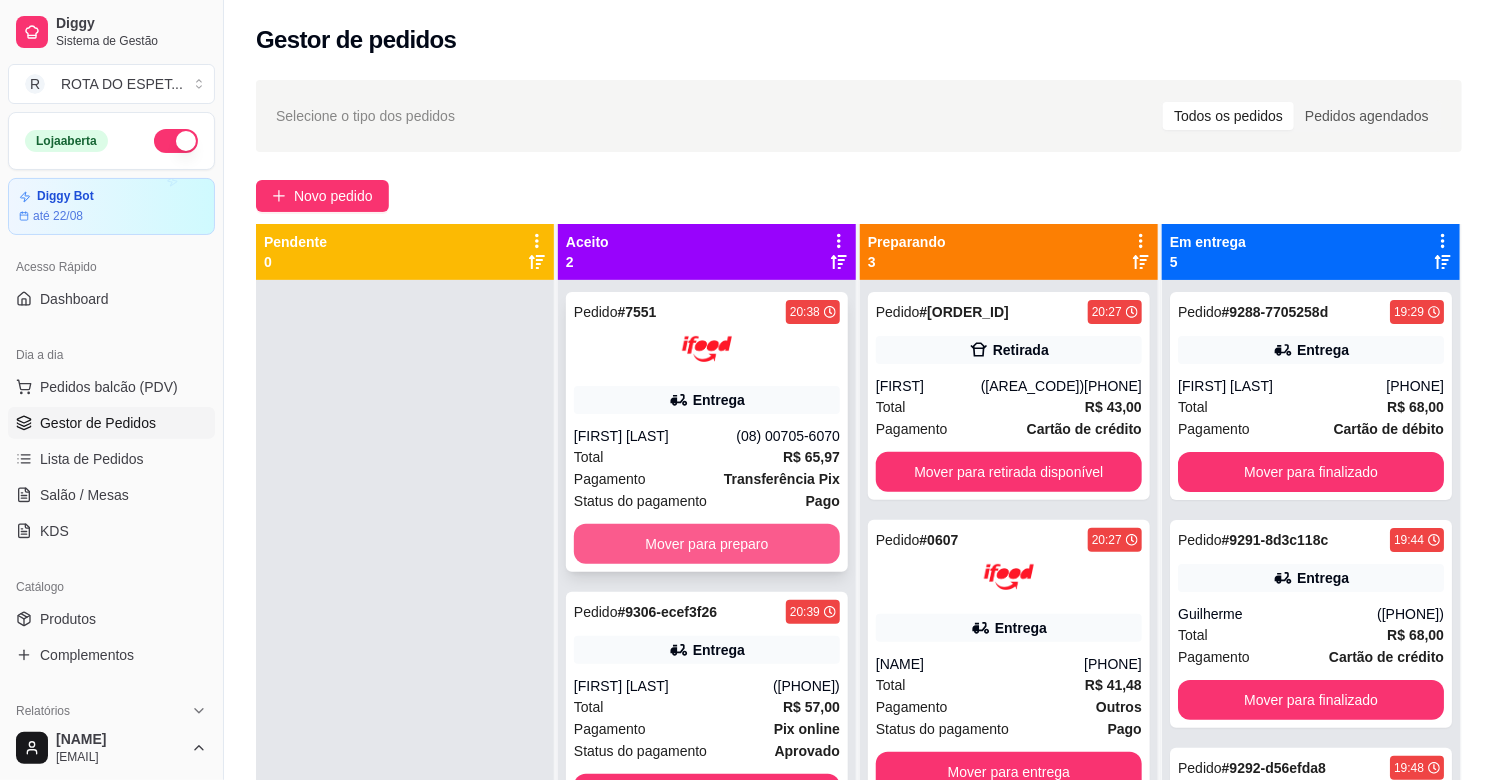 click on "Mover para preparo" at bounding box center [707, 544] 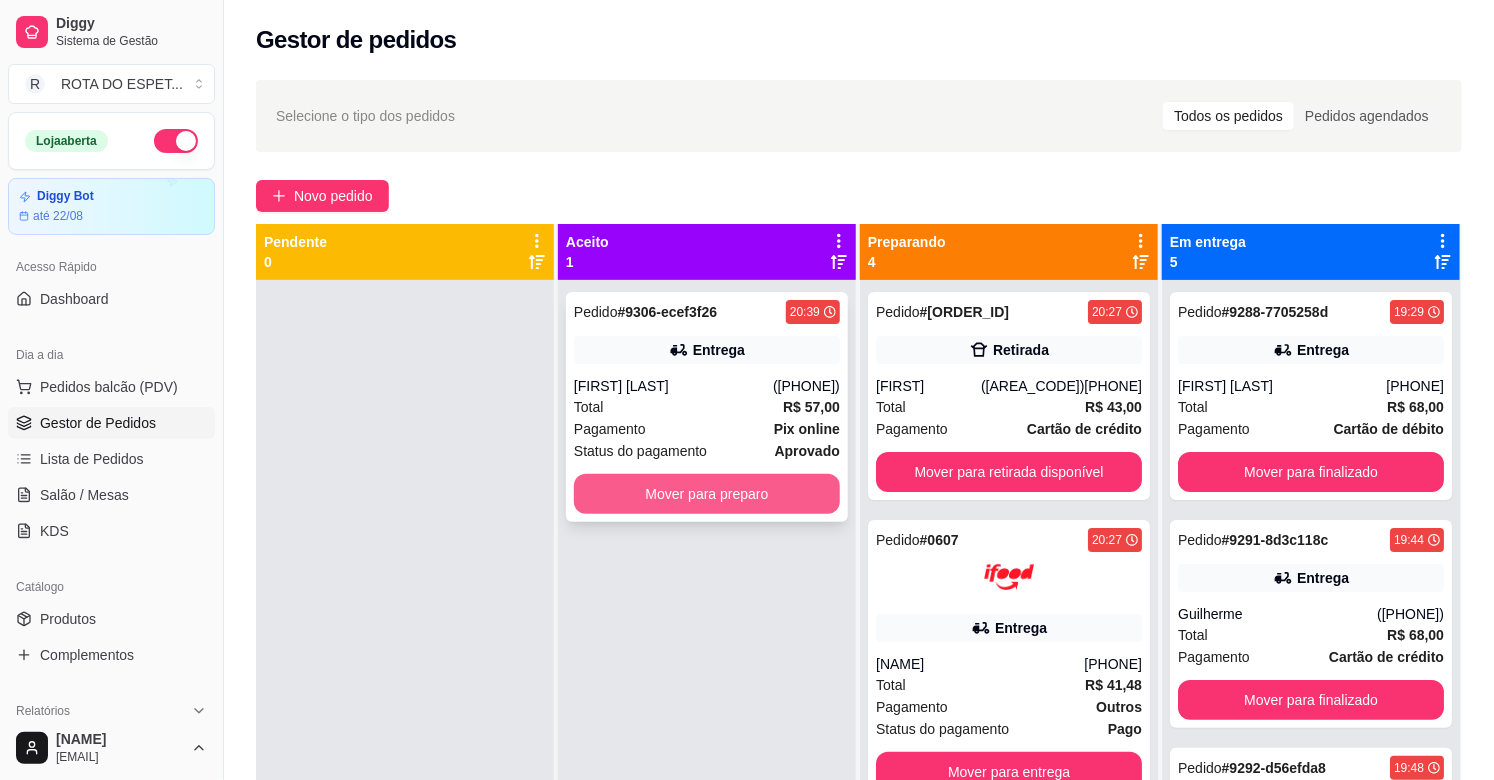 click on "Mover para preparo" at bounding box center [707, 494] 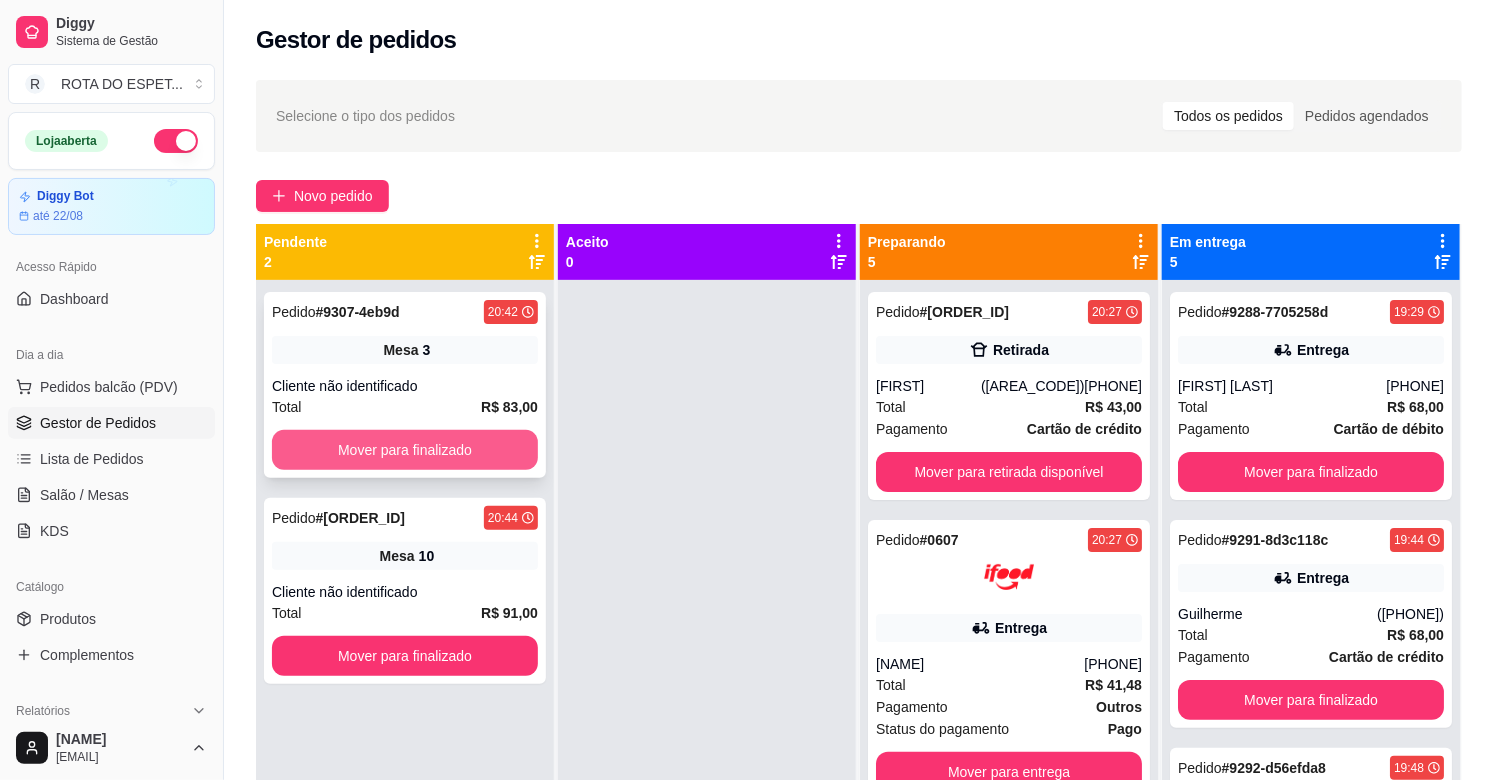click on "Mover para finalizado" at bounding box center (405, 450) 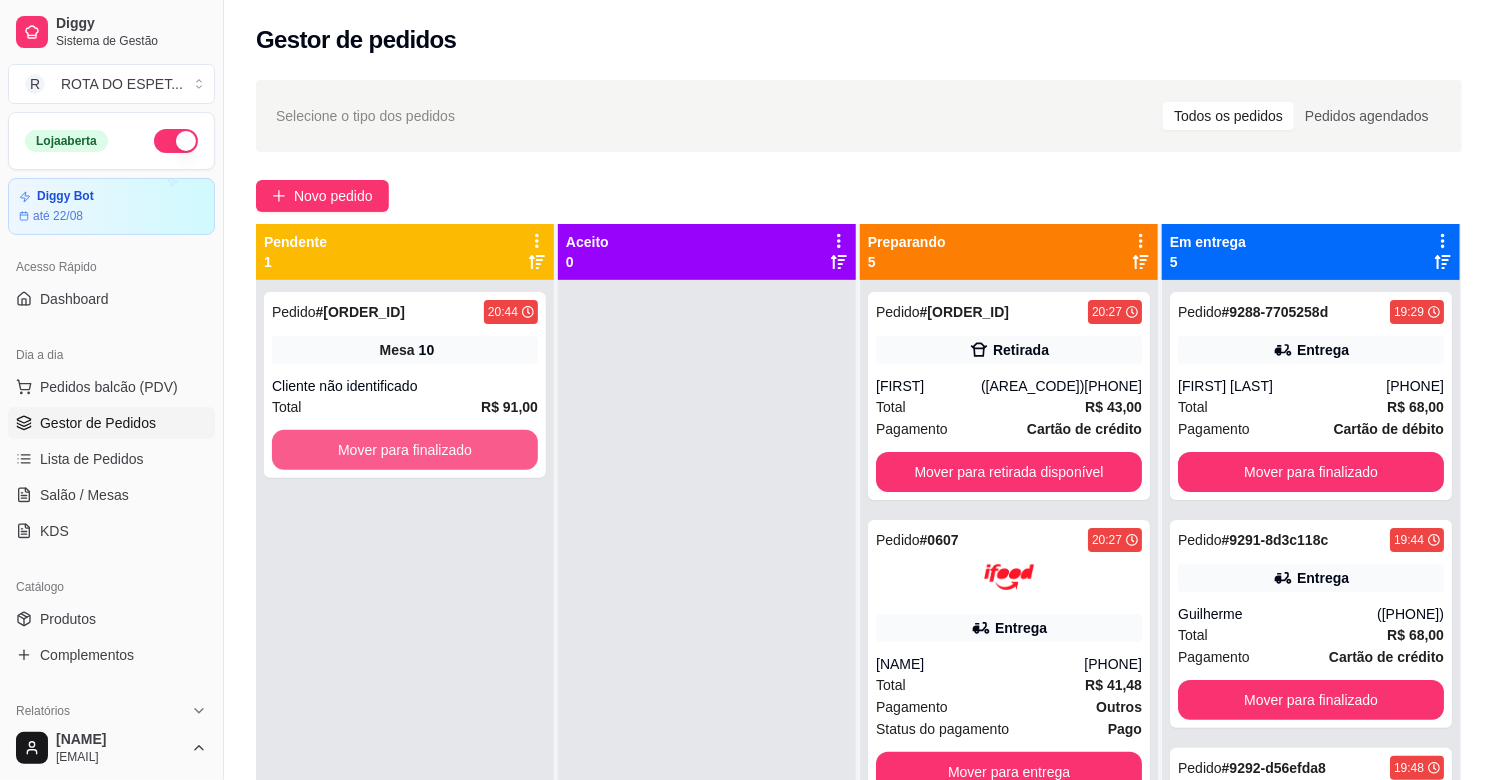 click on "Mover para finalizado" at bounding box center [405, 450] 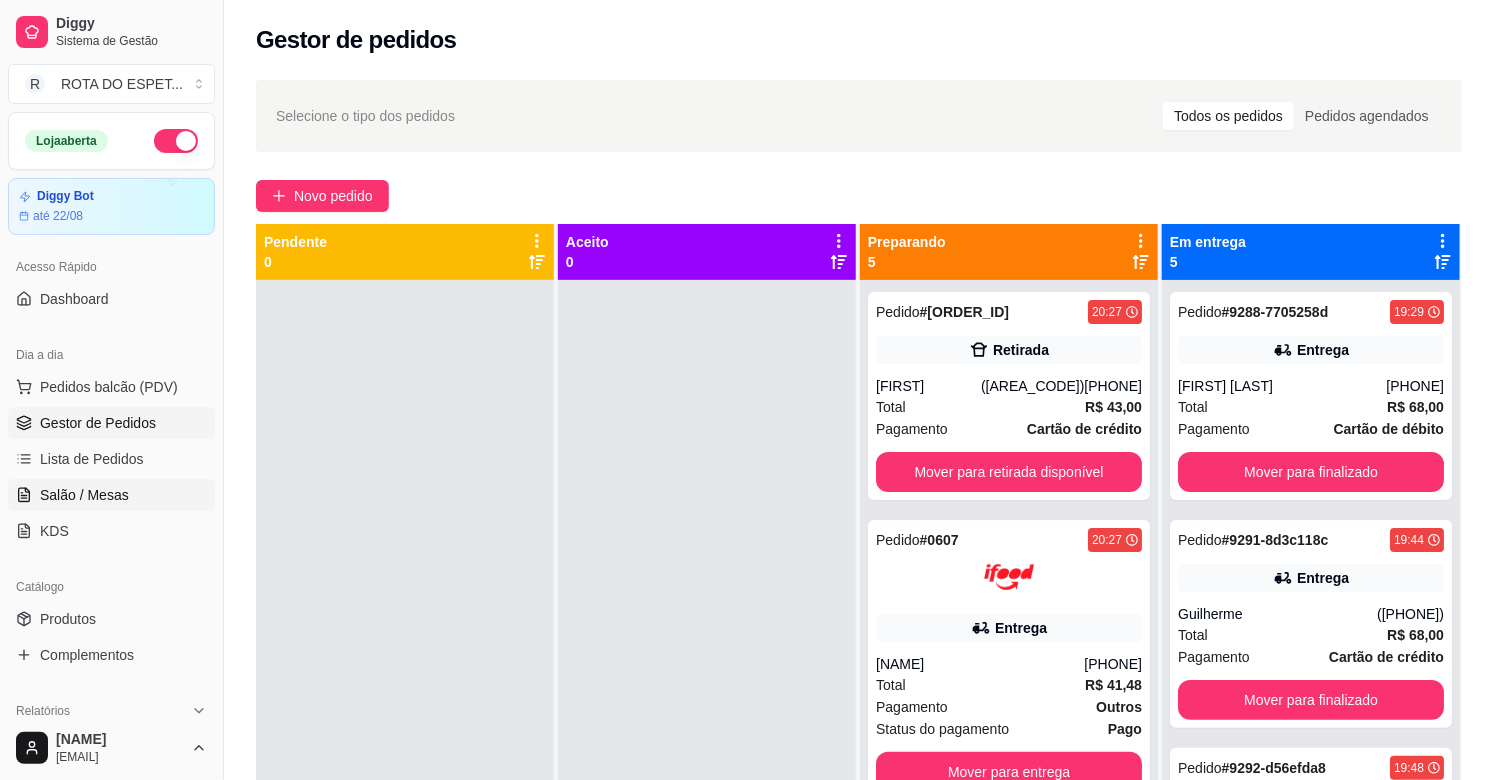 click on "Salão / Mesas" at bounding box center [84, 495] 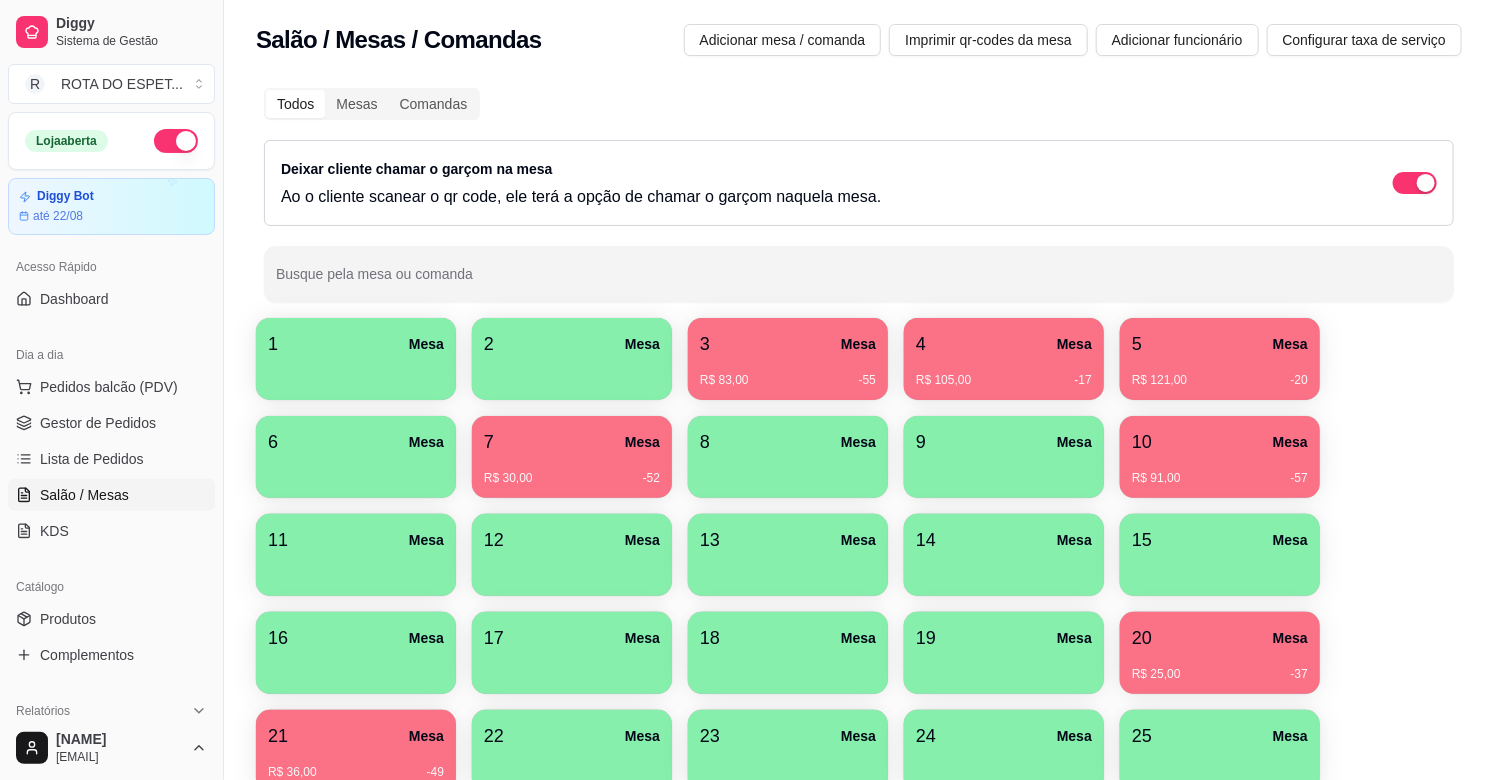 click on "R$ 121,00" at bounding box center (1159, 380) 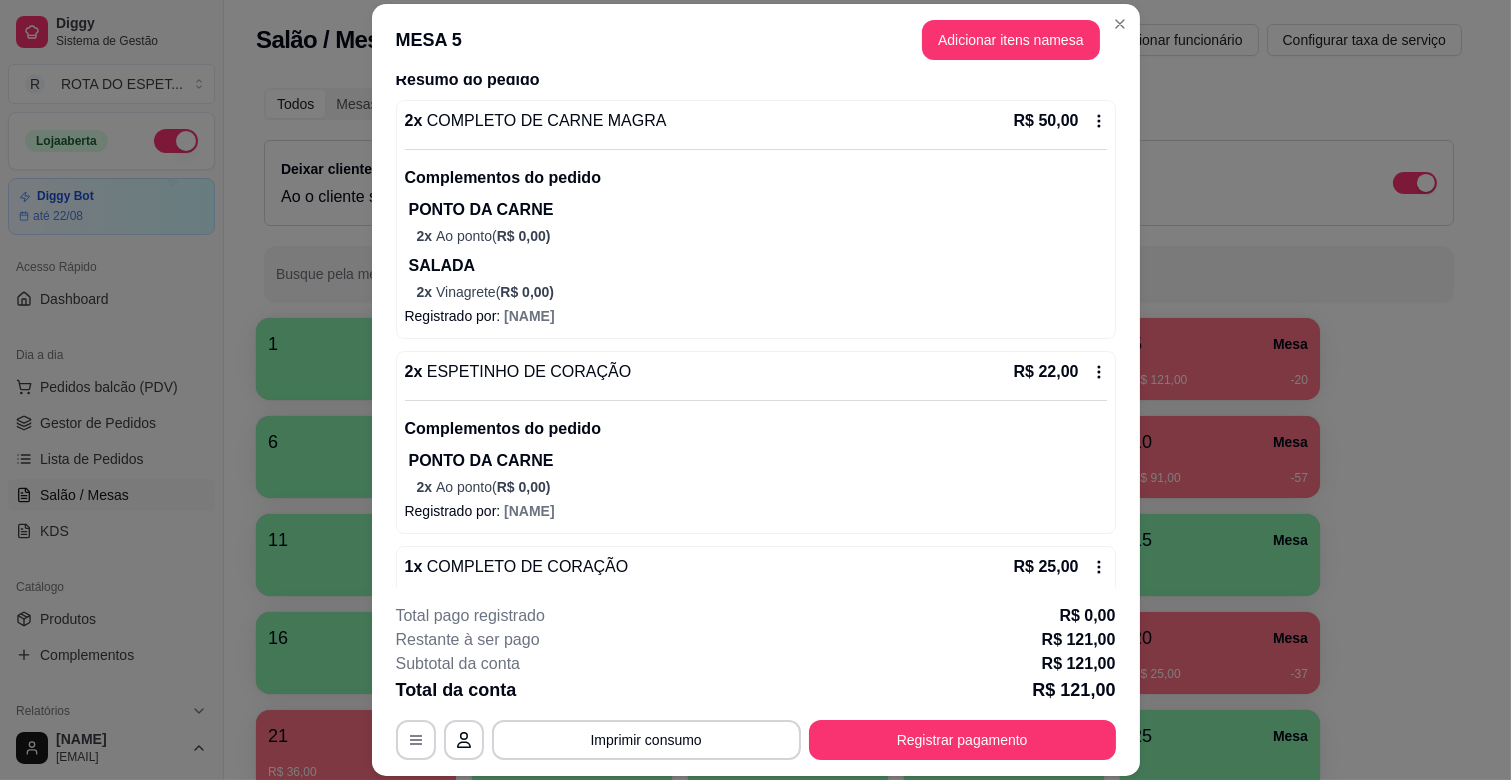 scroll, scrollTop: 444, scrollLeft: 0, axis: vertical 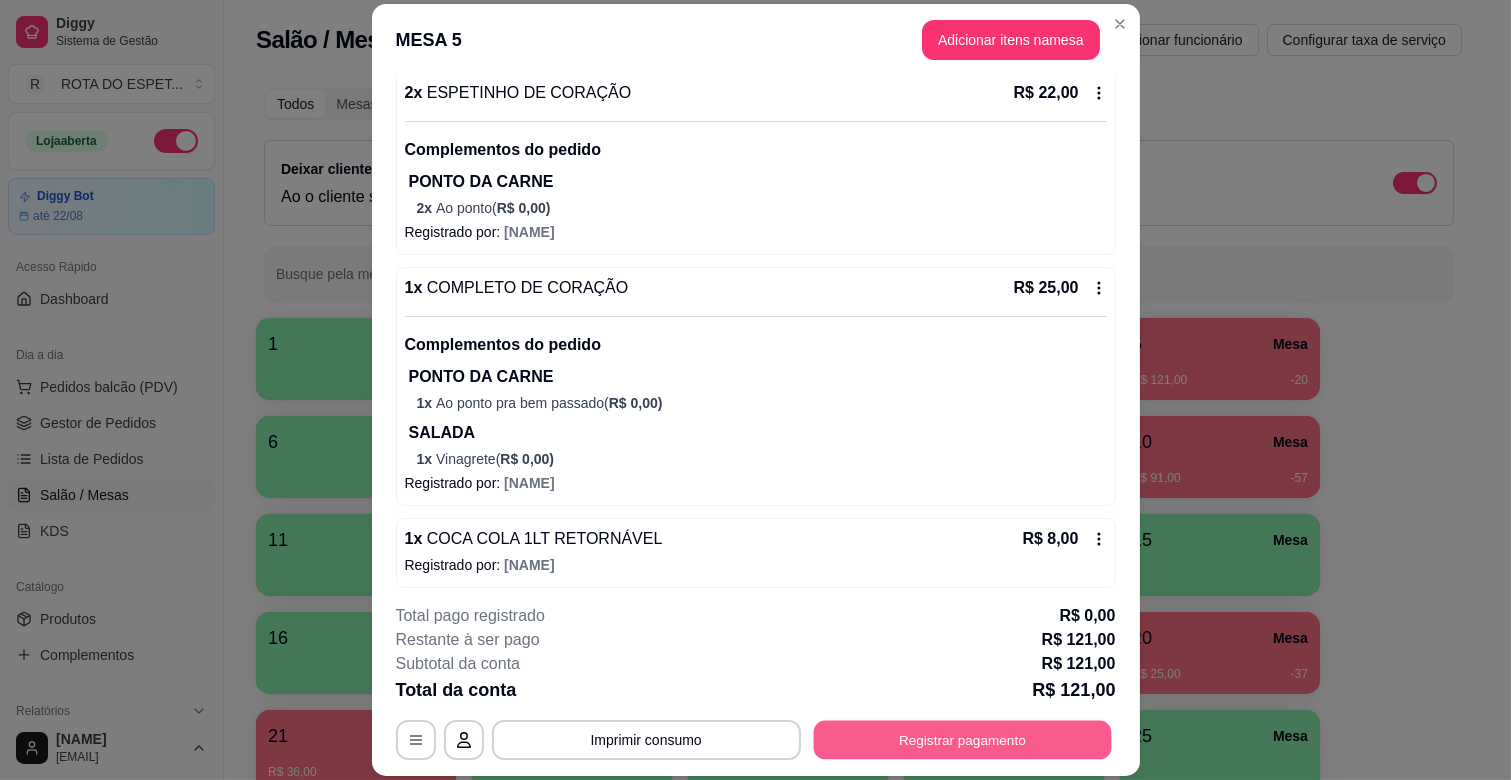 click on "Registrar pagamento" at bounding box center (962, 740) 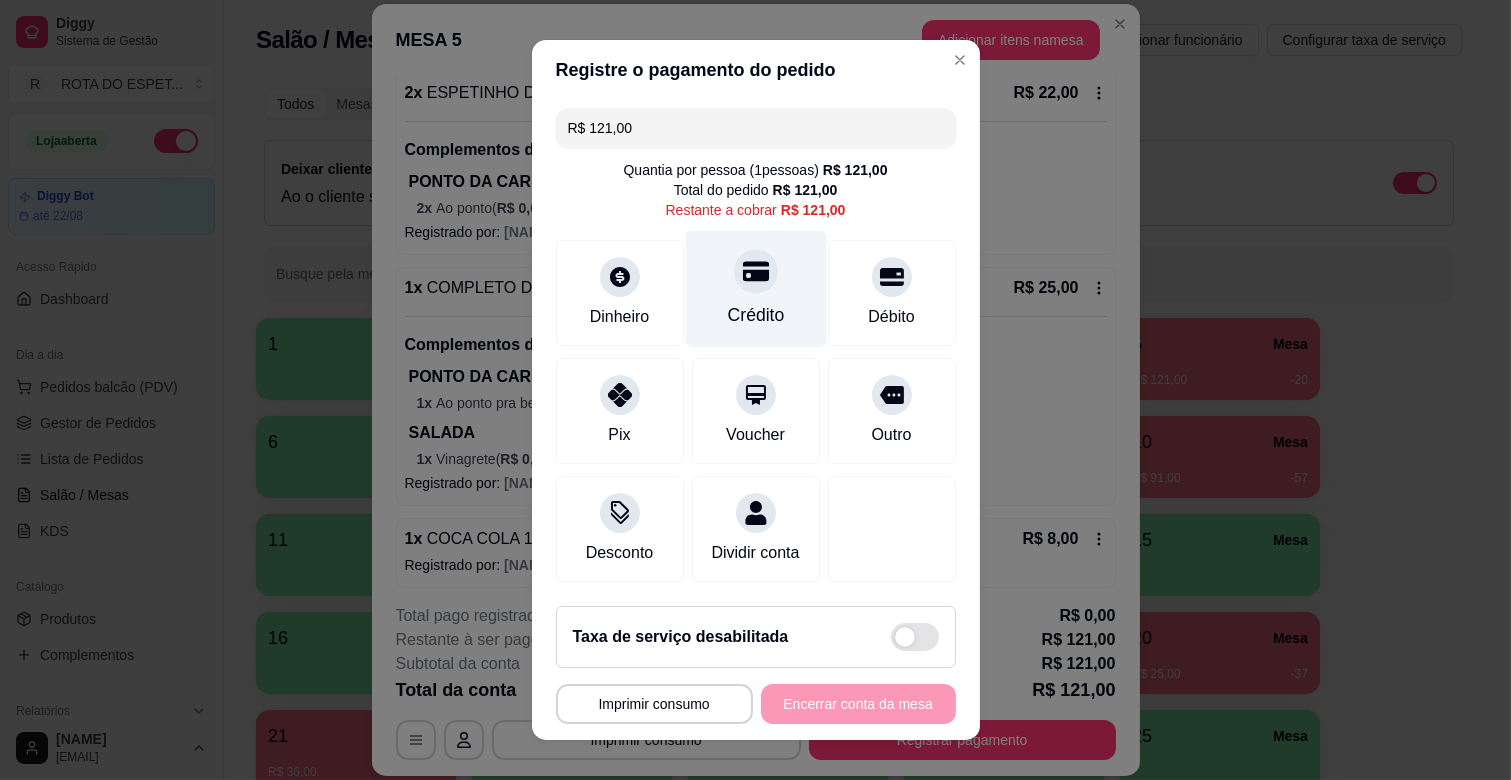click at bounding box center [756, 271] 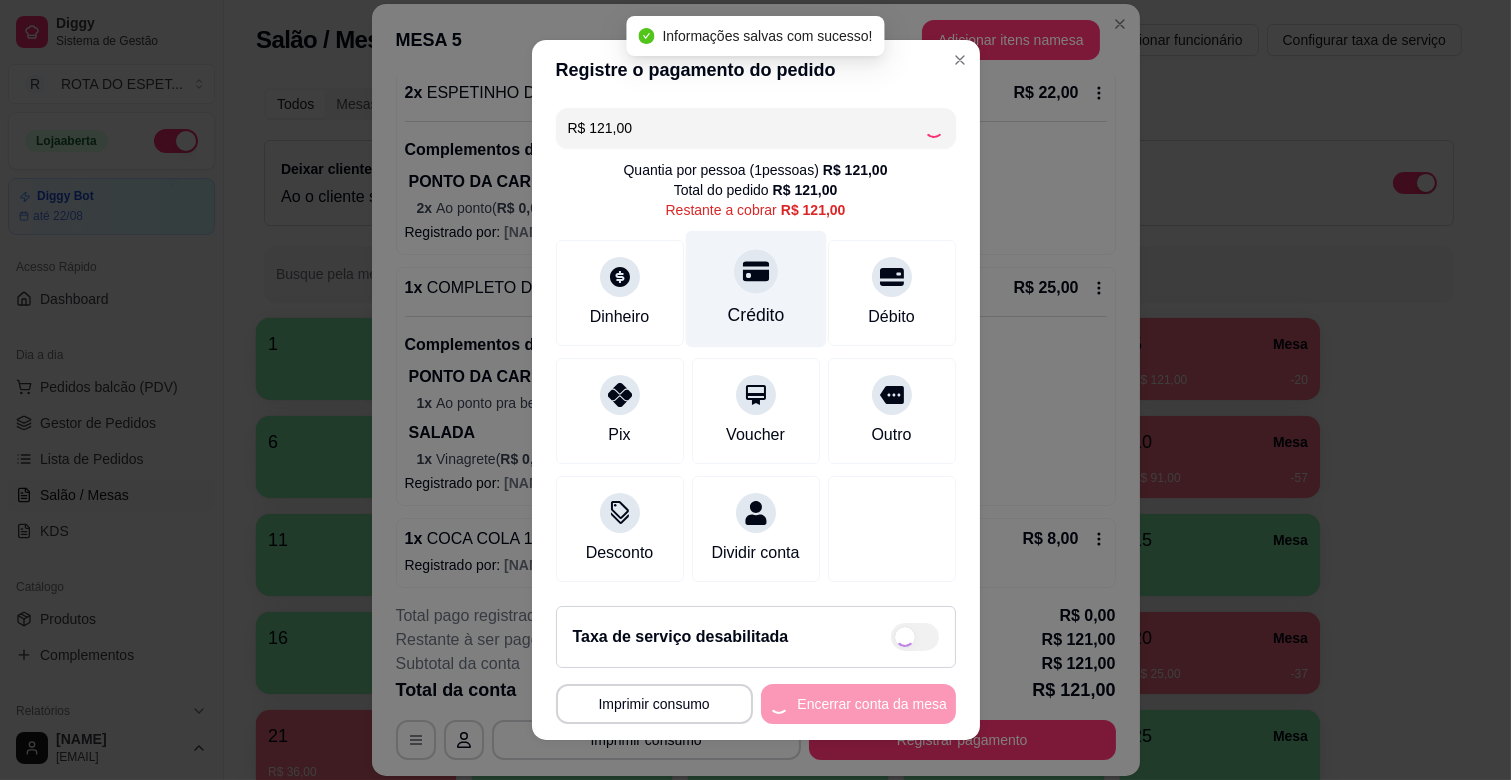 type on "R$ 0,00" 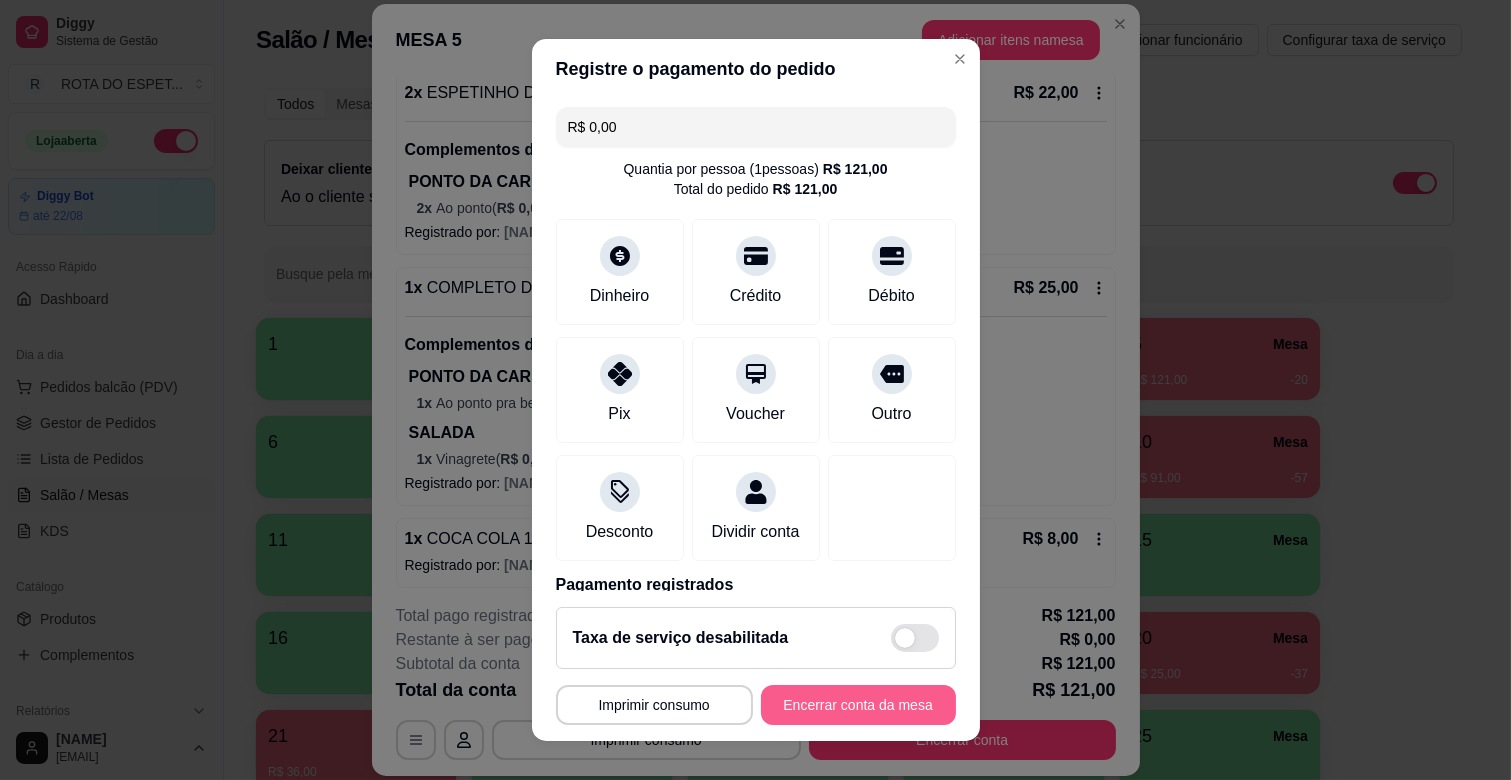 click on "Encerrar conta da mesa" at bounding box center [858, 705] 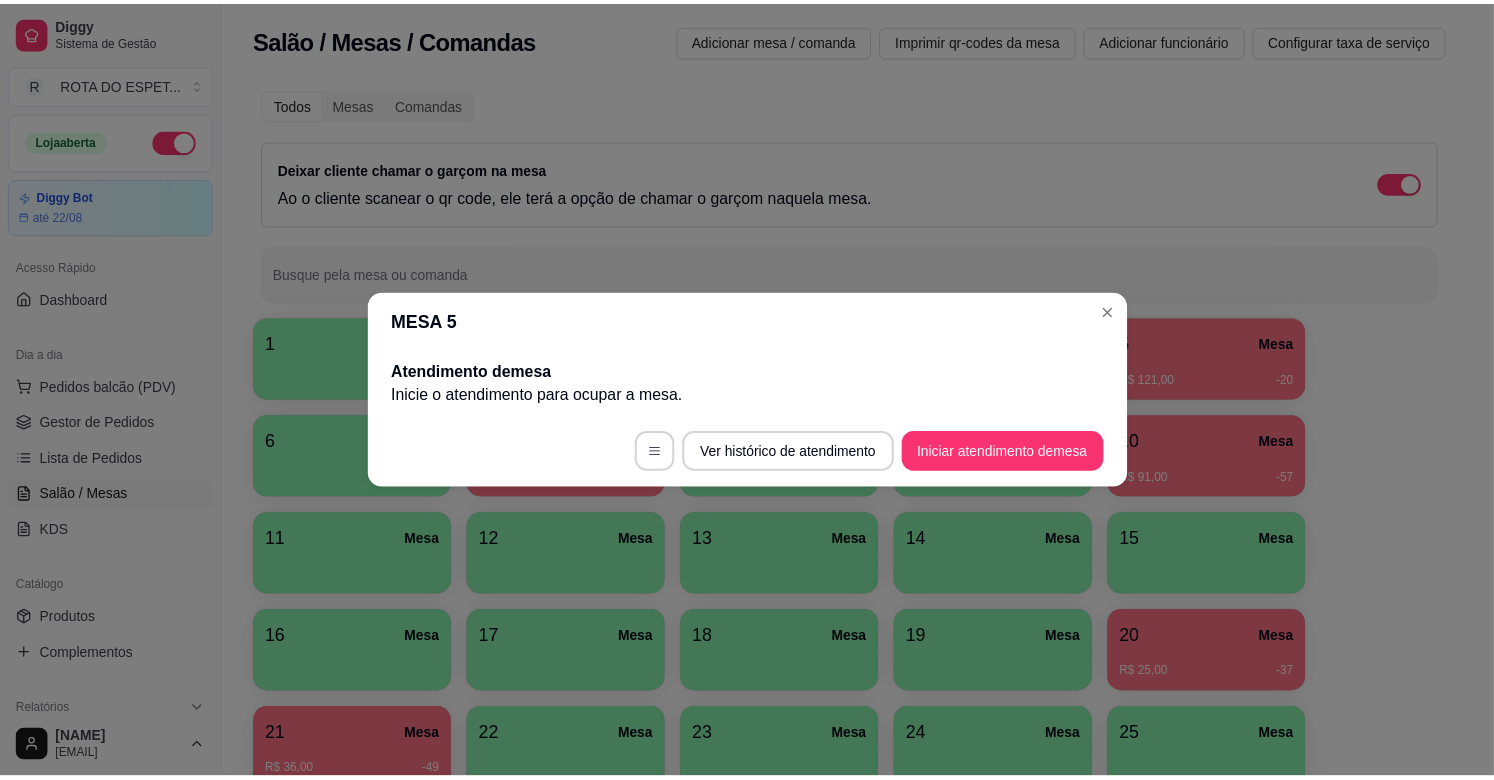 scroll, scrollTop: 0, scrollLeft: 0, axis: both 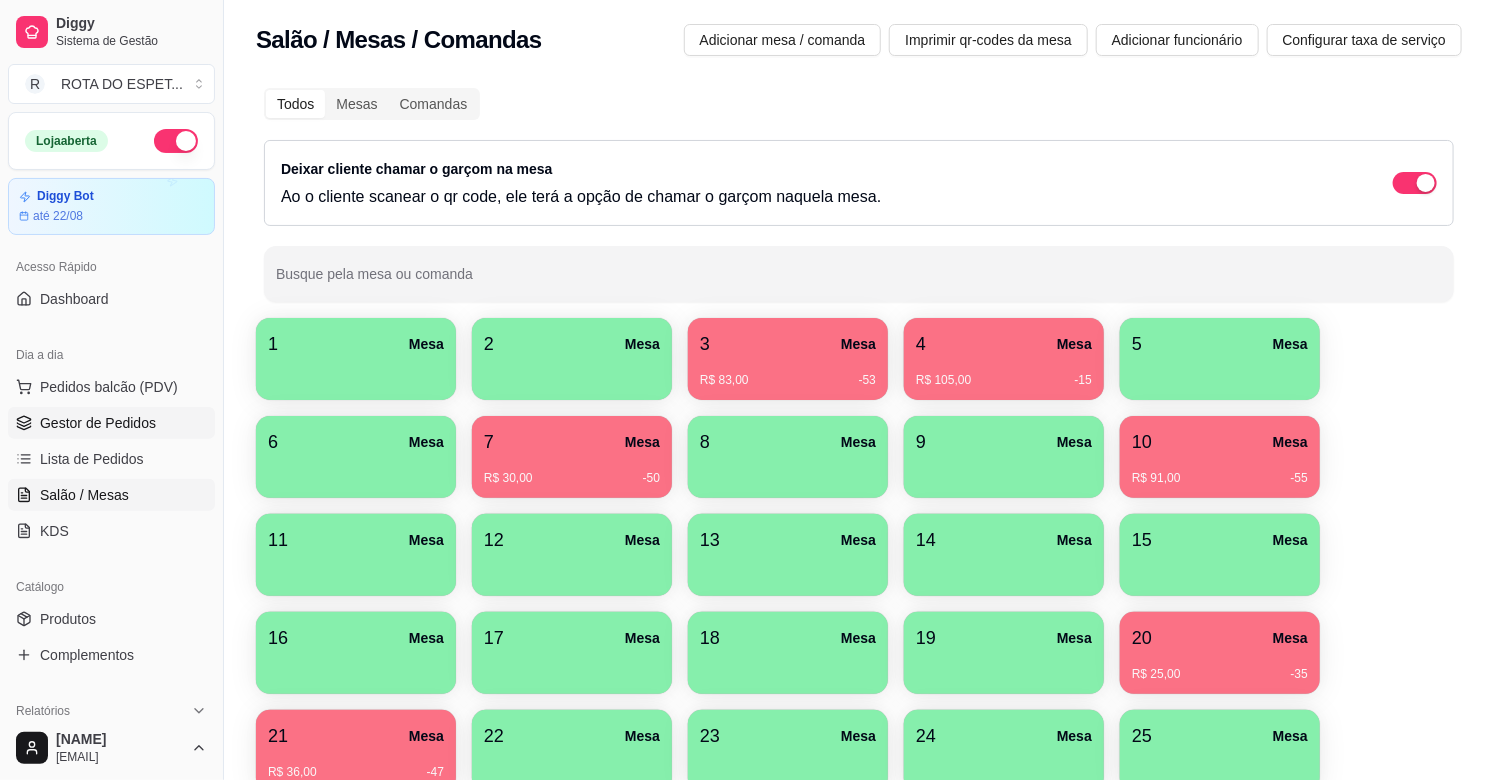 click on "Gestor de Pedidos" at bounding box center (98, 423) 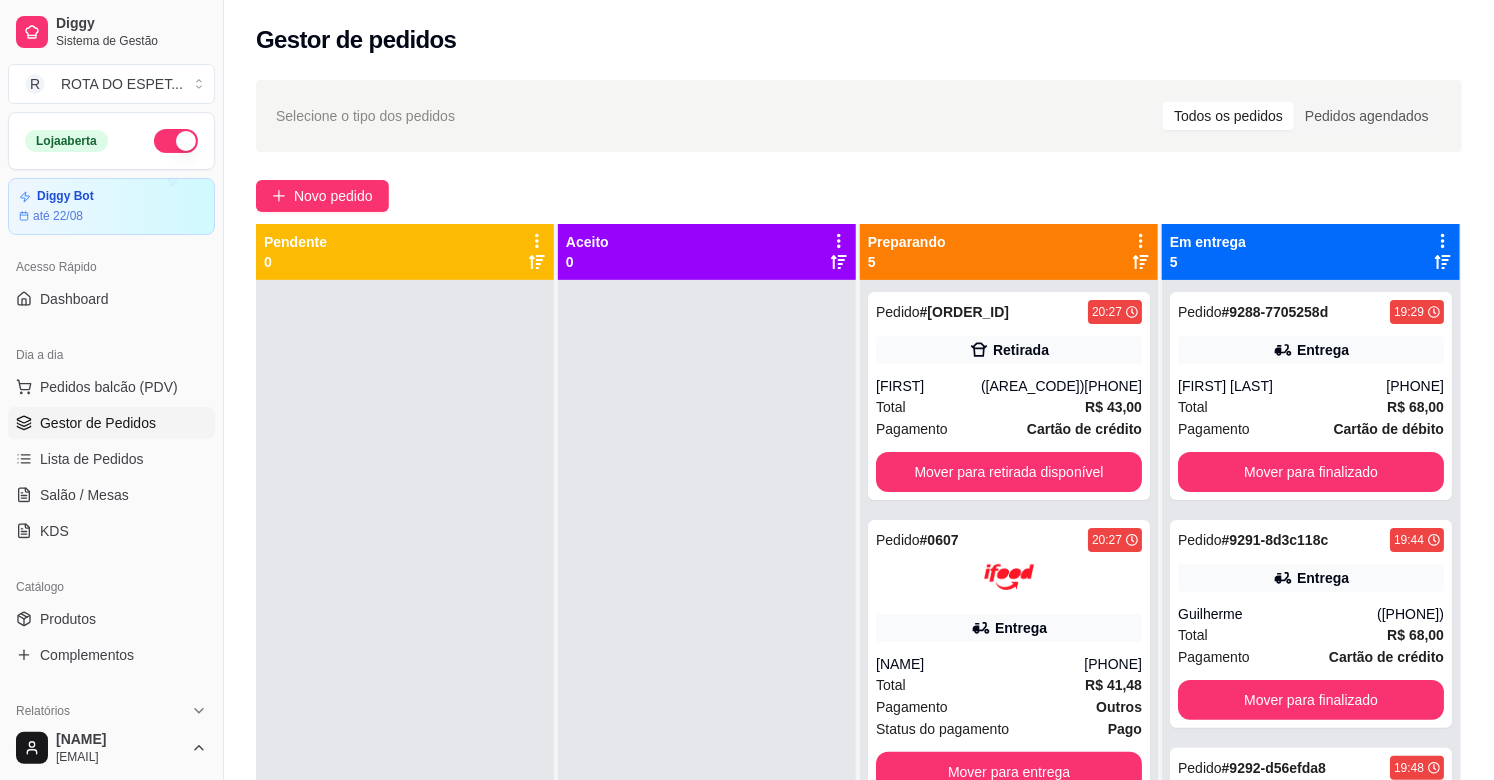 click at bounding box center (707, 670) 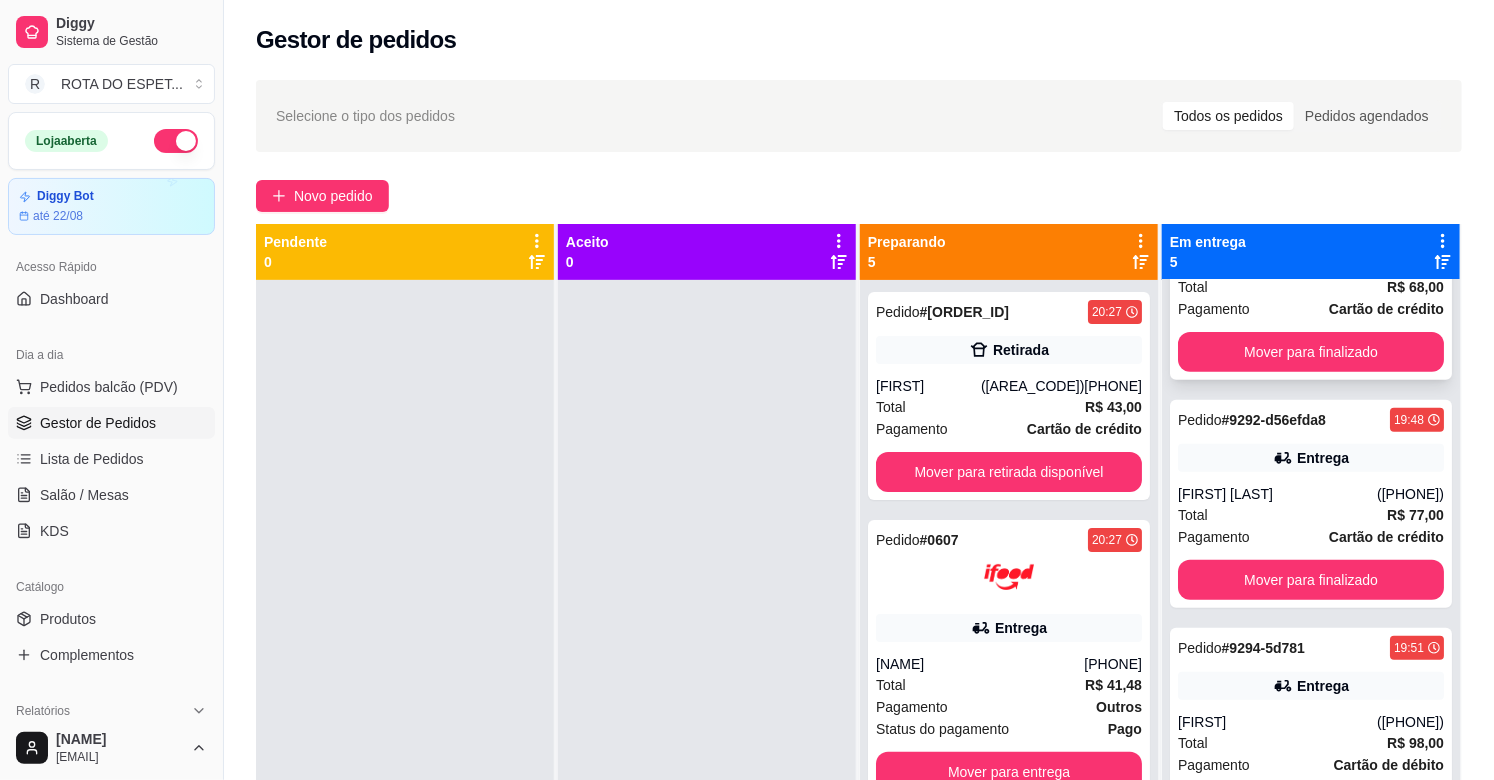 scroll, scrollTop: 400, scrollLeft: 0, axis: vertical 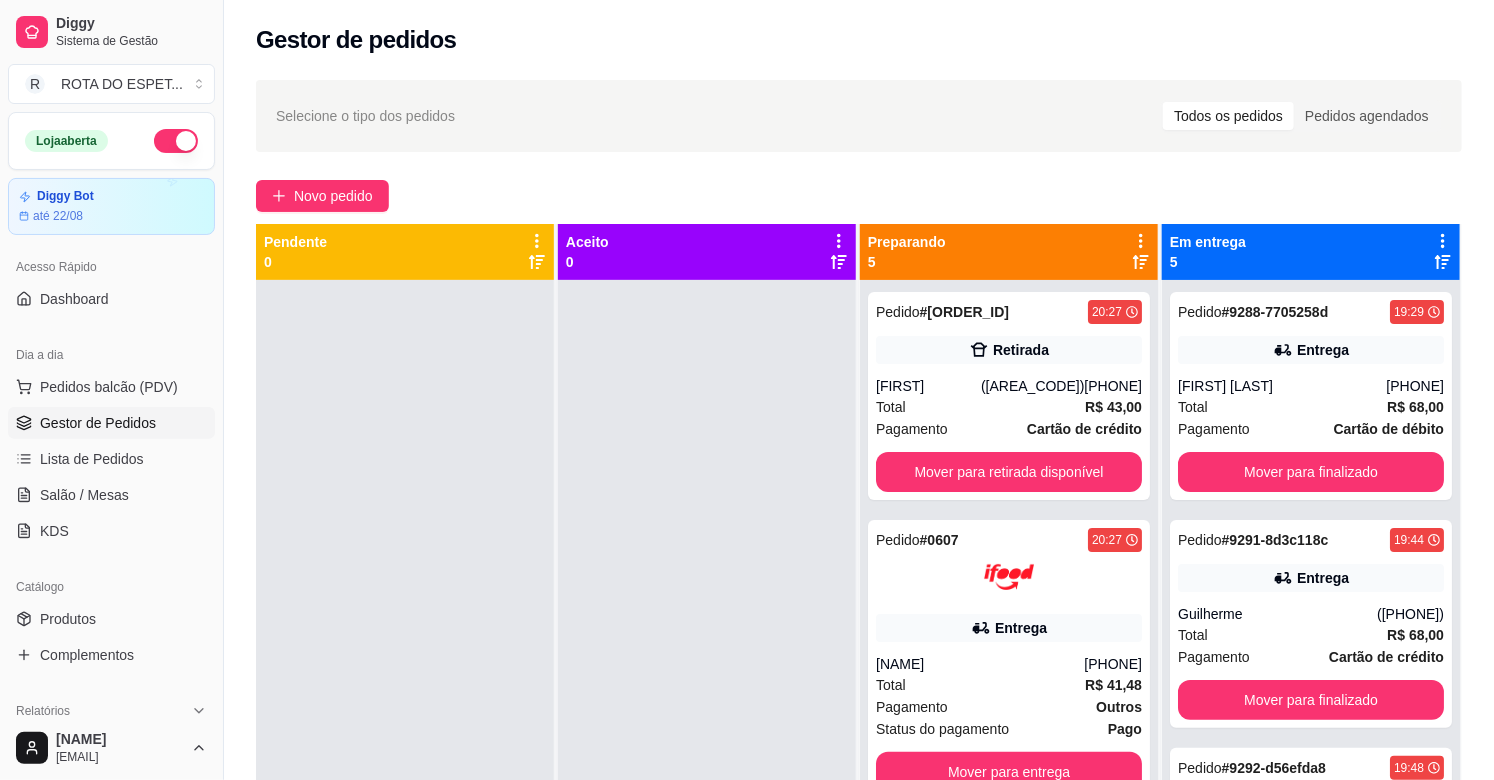 click at bounding box center (707, 670) 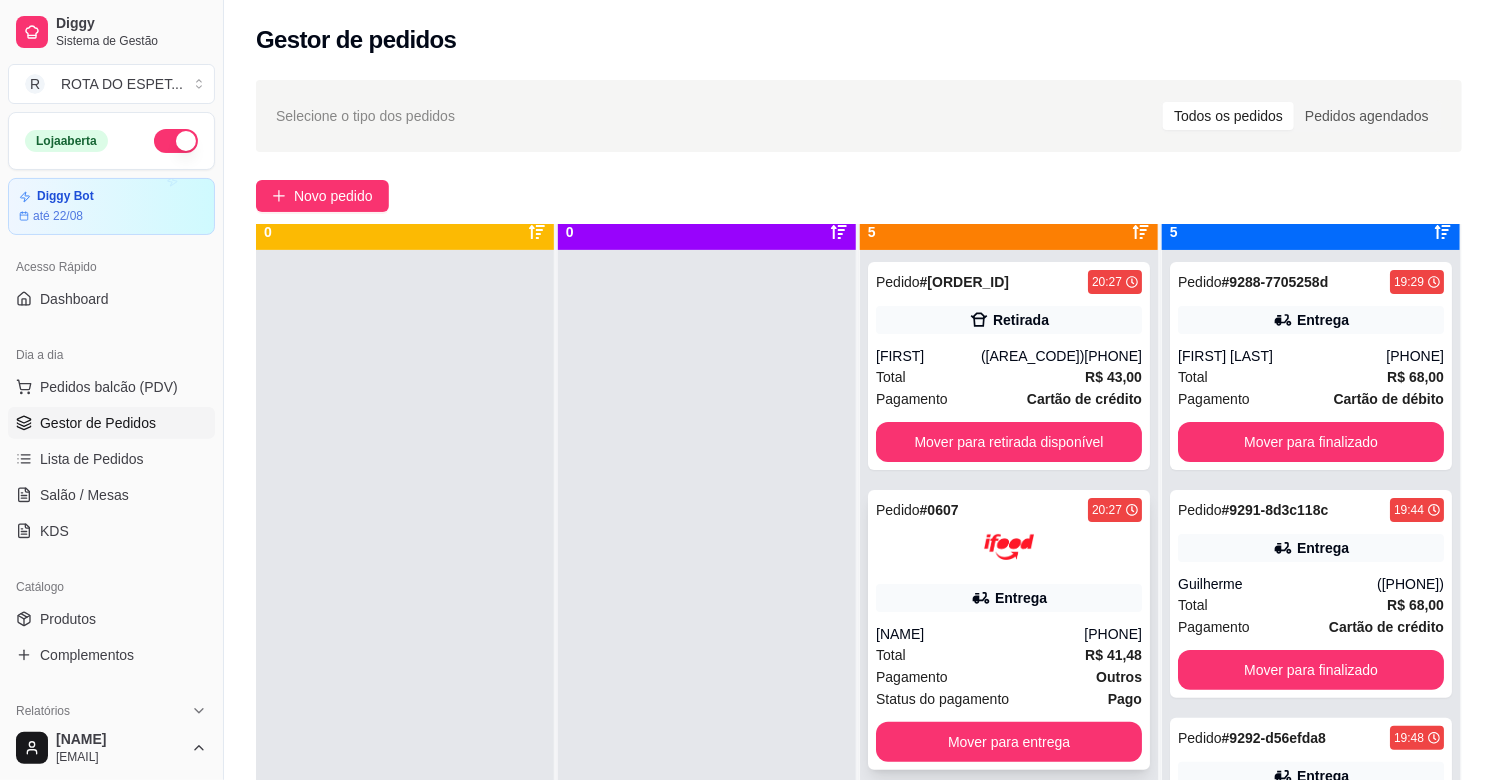 scroll, scrollTop: 55, scrollLeft: 0, axis: vertical 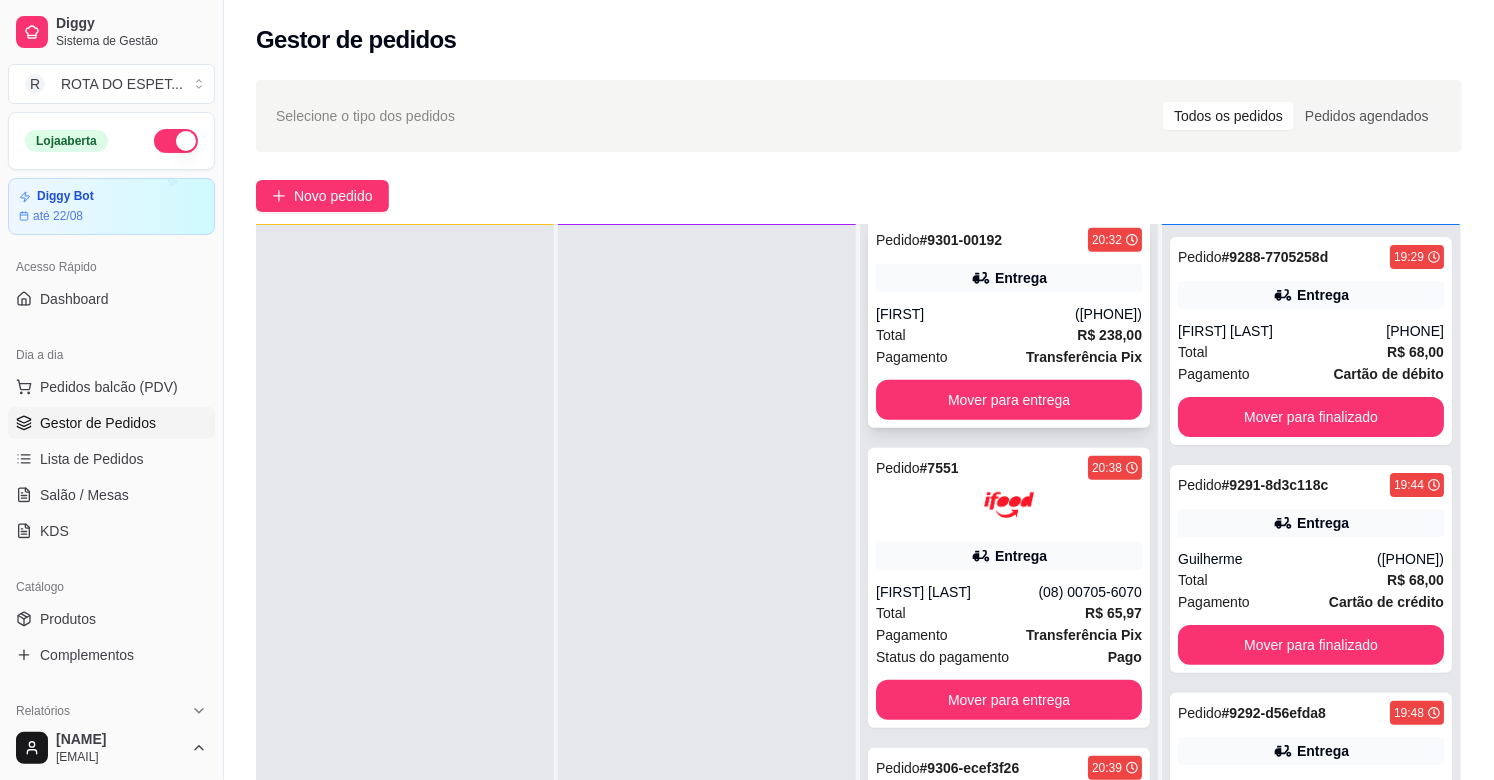 click on "Entrega" at bounding box center [1021, 278] 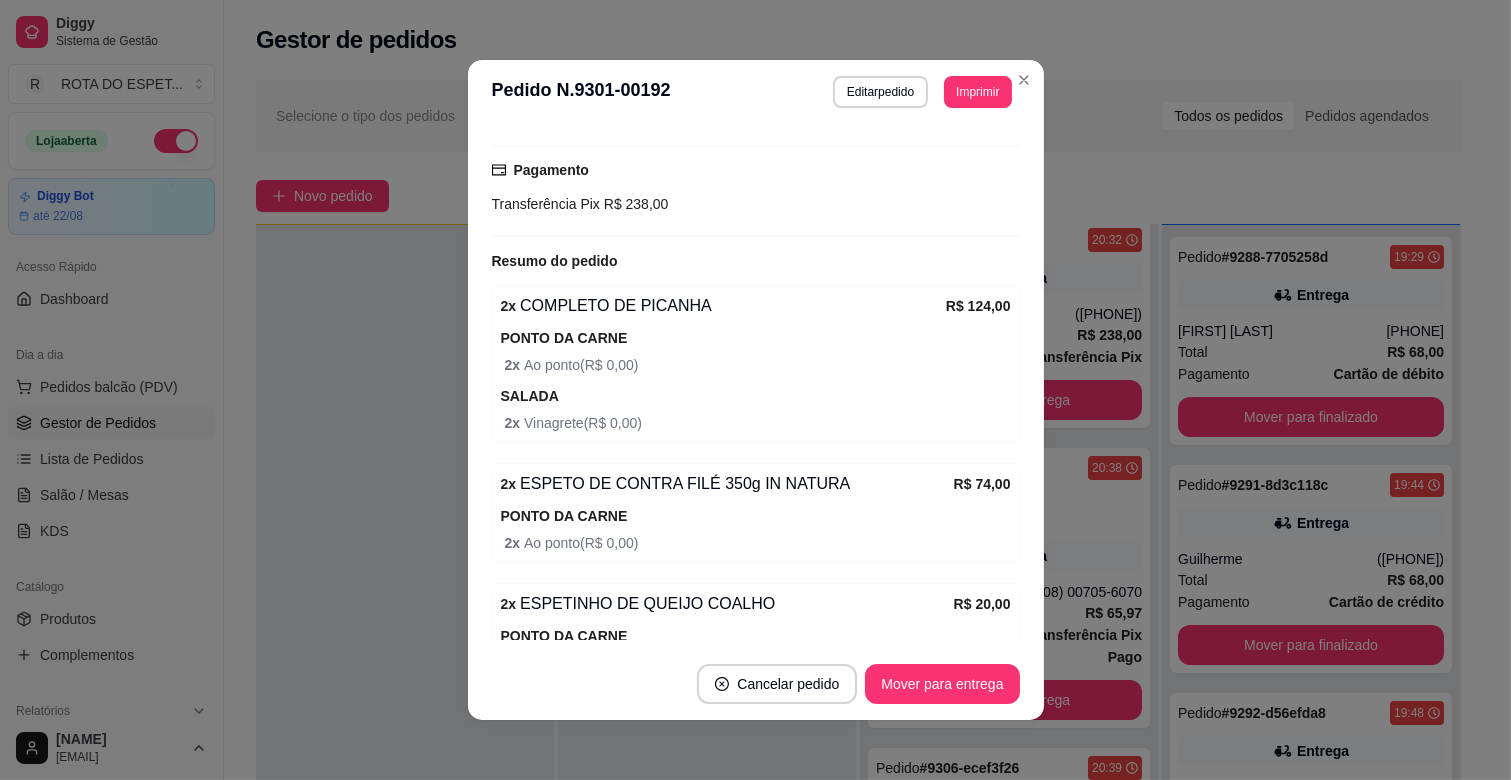 scroll, scrollTop: 592, scrollLeft: 0, axis: vertical 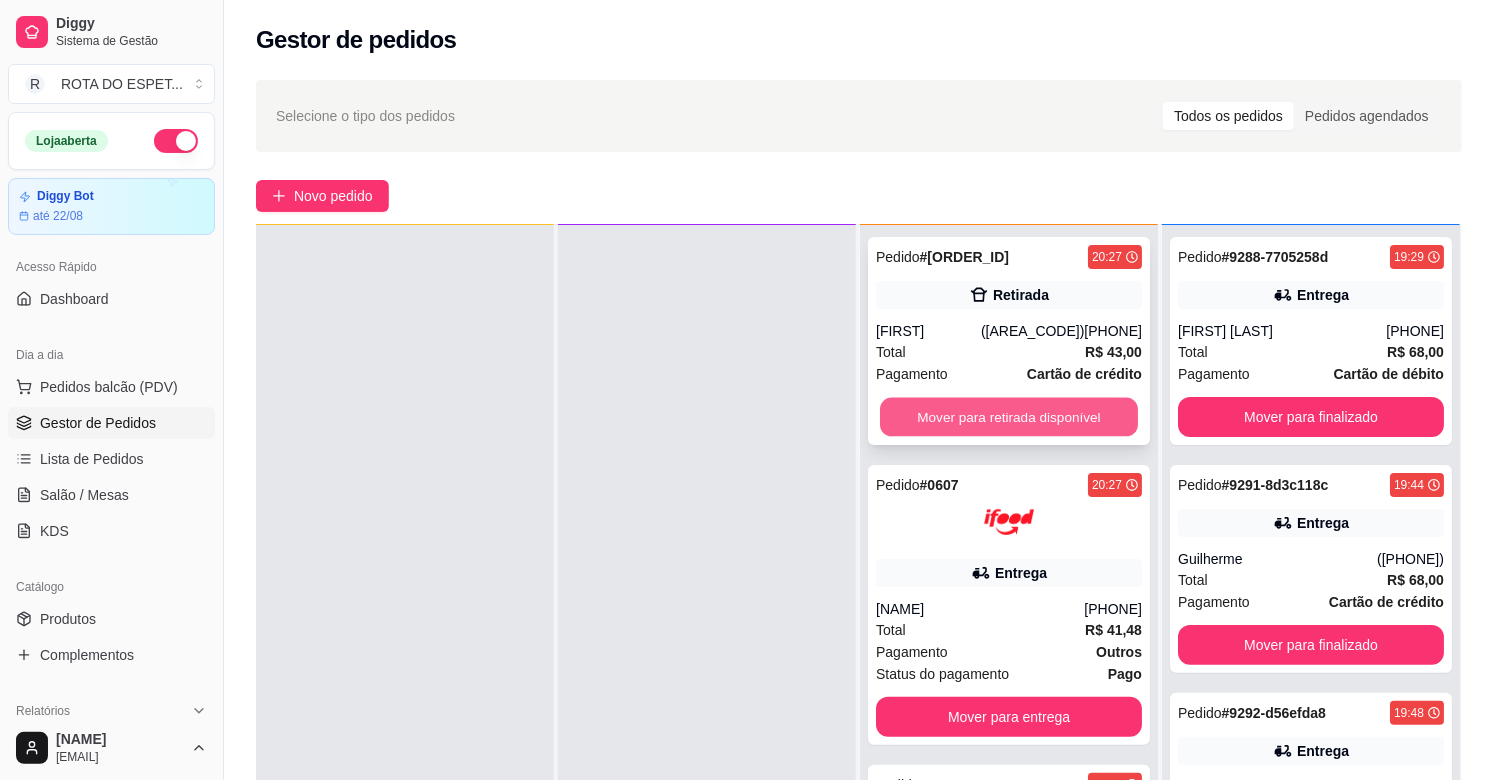 click on "Mover para retirada disponível" at bounding box center (1009, 417) 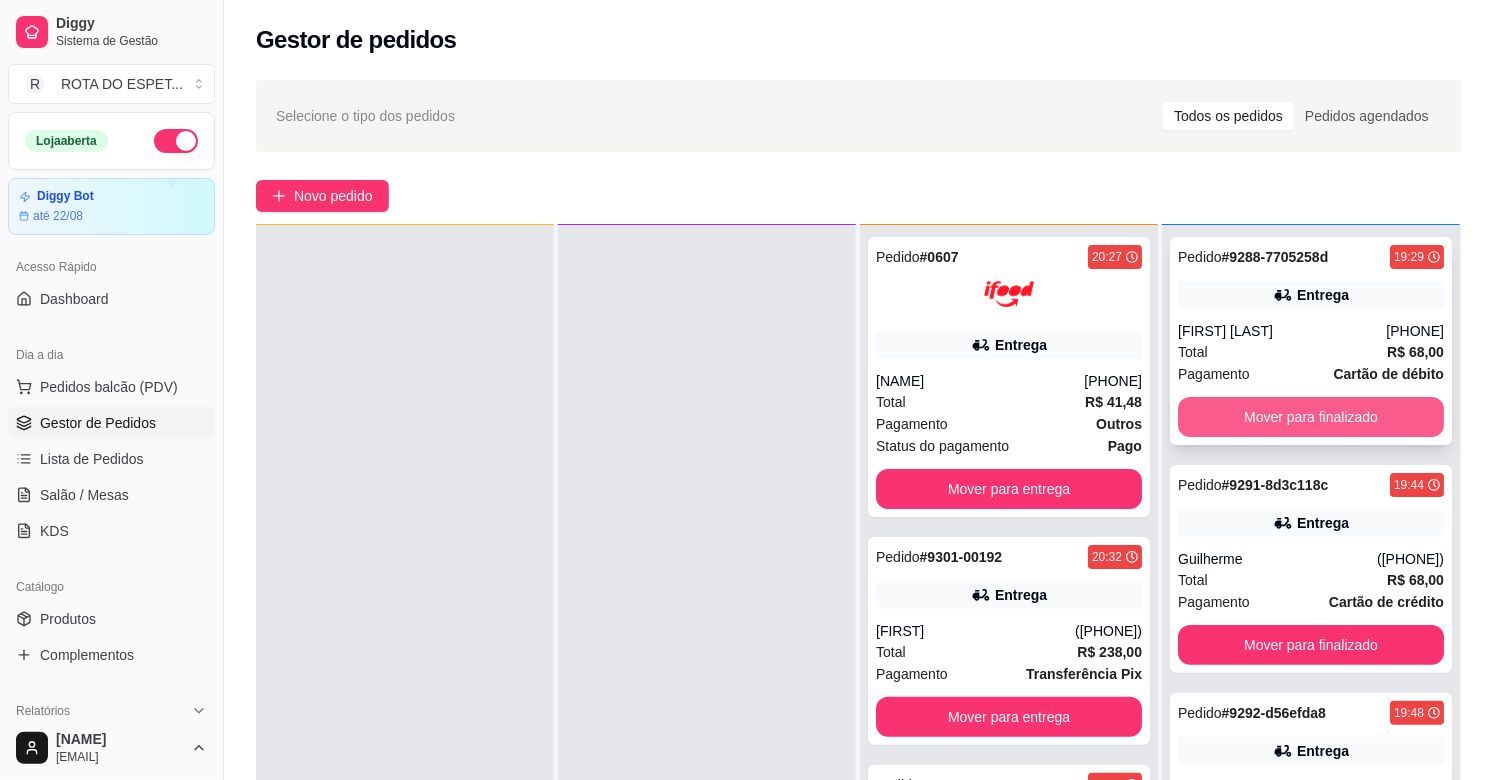 click on "Mover para finalizado" at bounding box center (1311, 417) 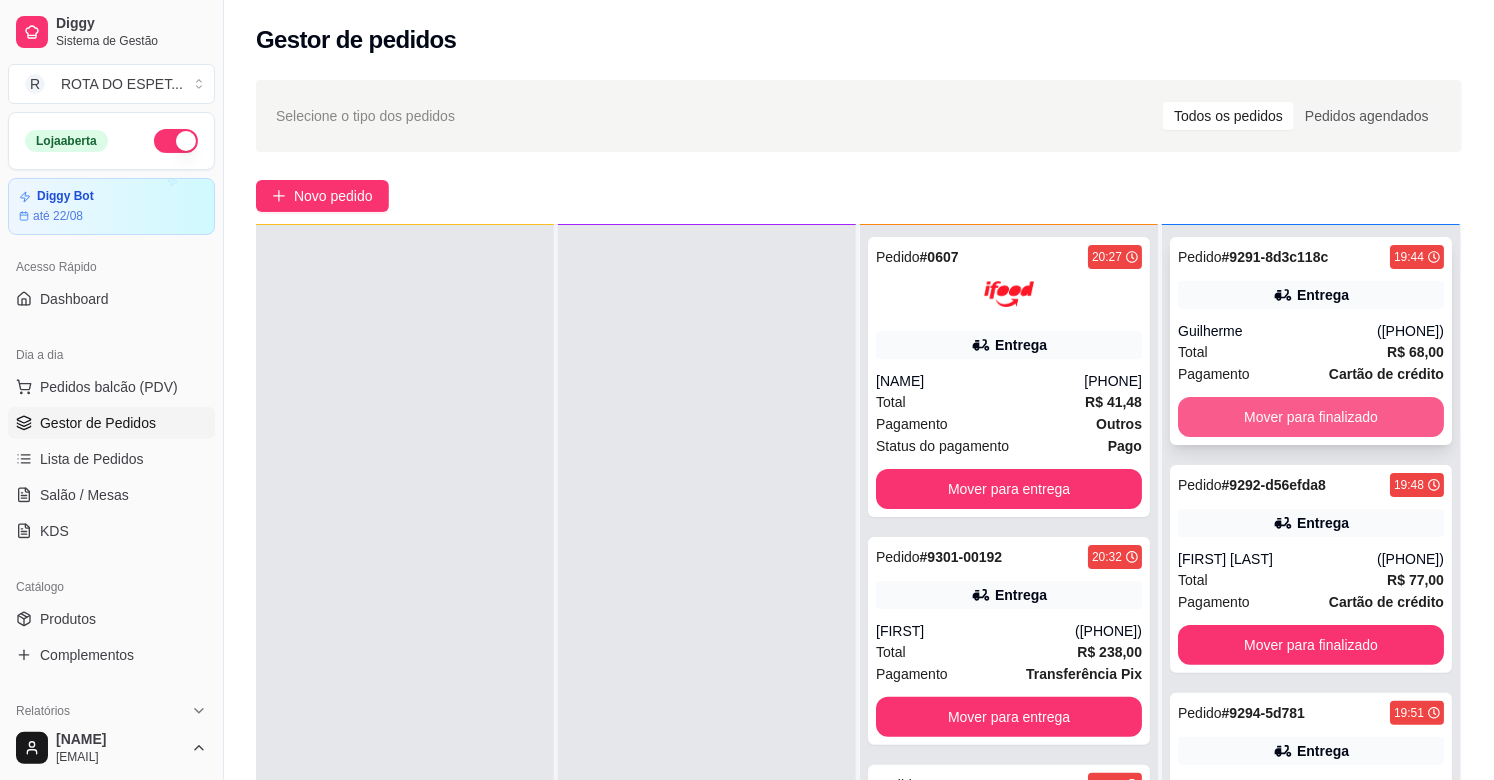click on "Mover para finalizado" at bounding box center (1311, 417) 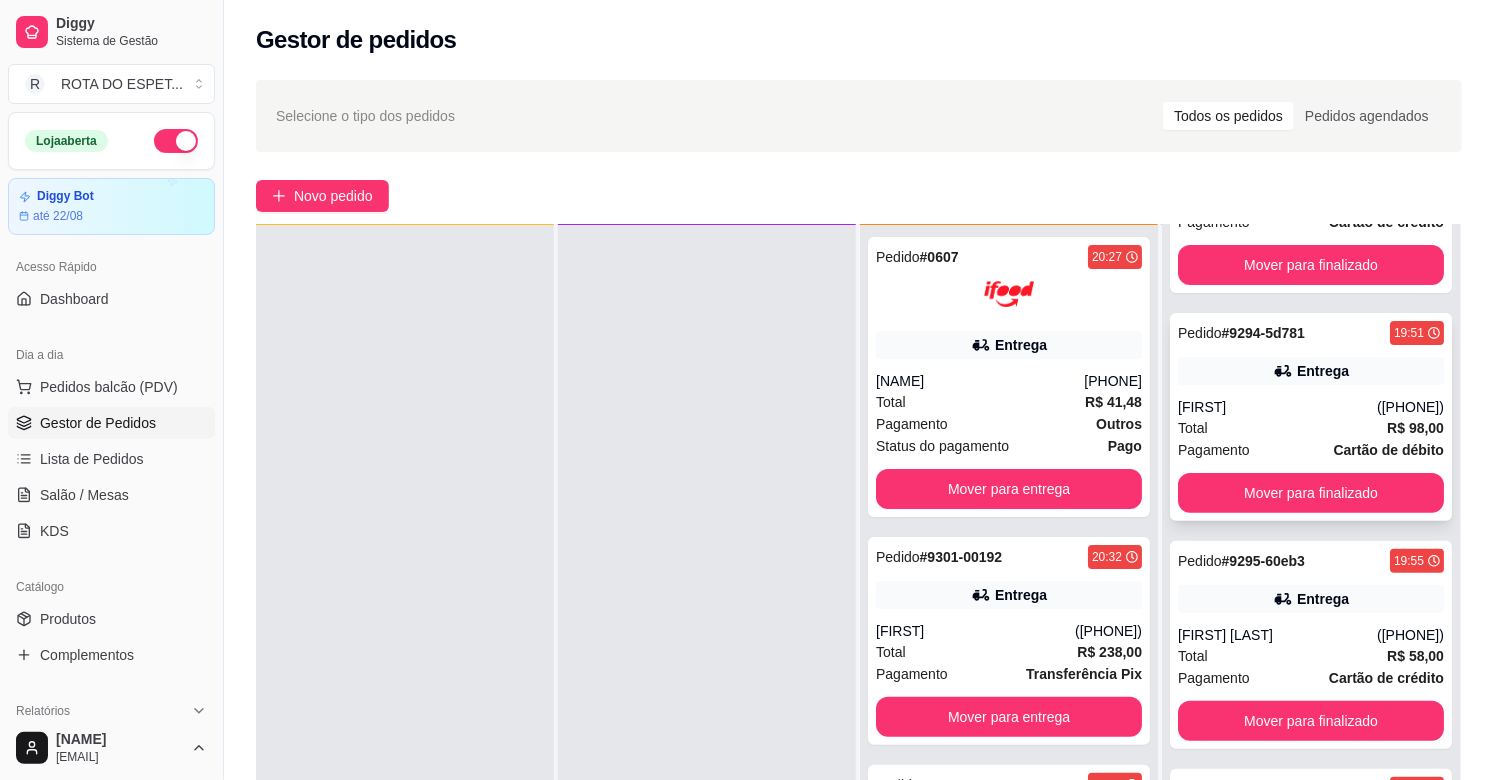 scroll, scrollTop: 171, scrollLeft: 0, axis: vertical 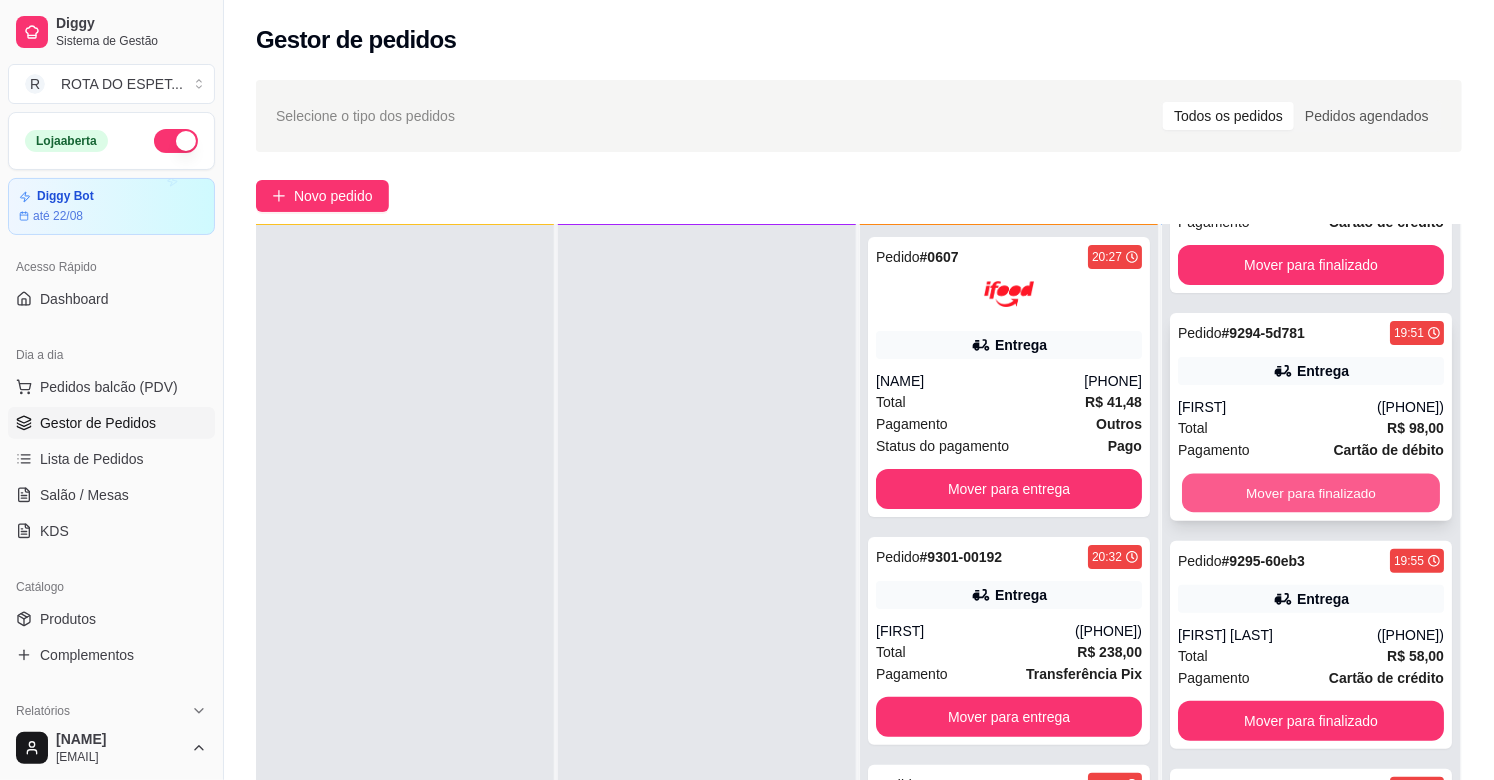 click on "Mover para finalizado" at bounding box center (1311, 493) 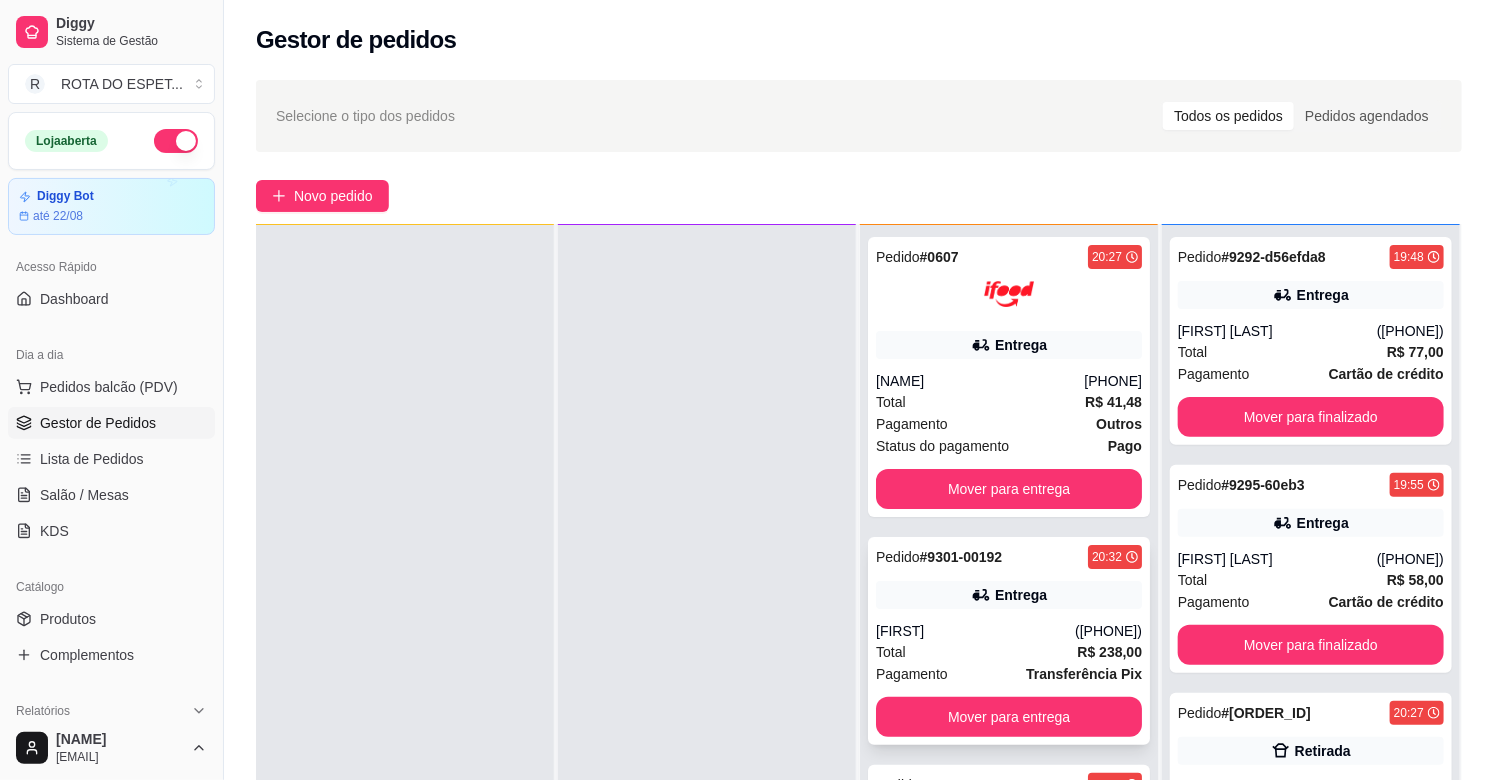 scroll, scrollTop: 0, scrollLeft: 0, axis: both 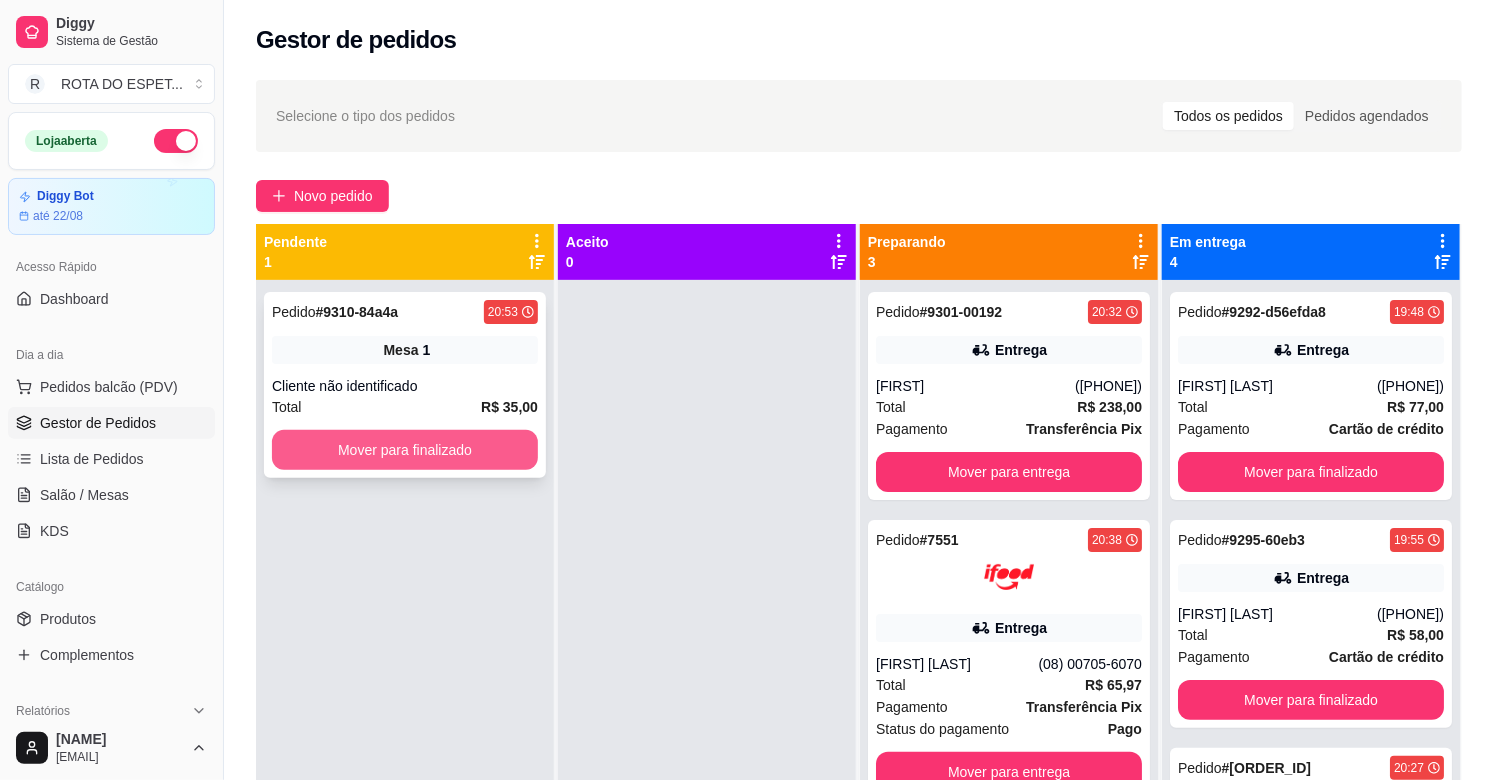 click on "Mover para finalizado" at bounding box center [405, 450] 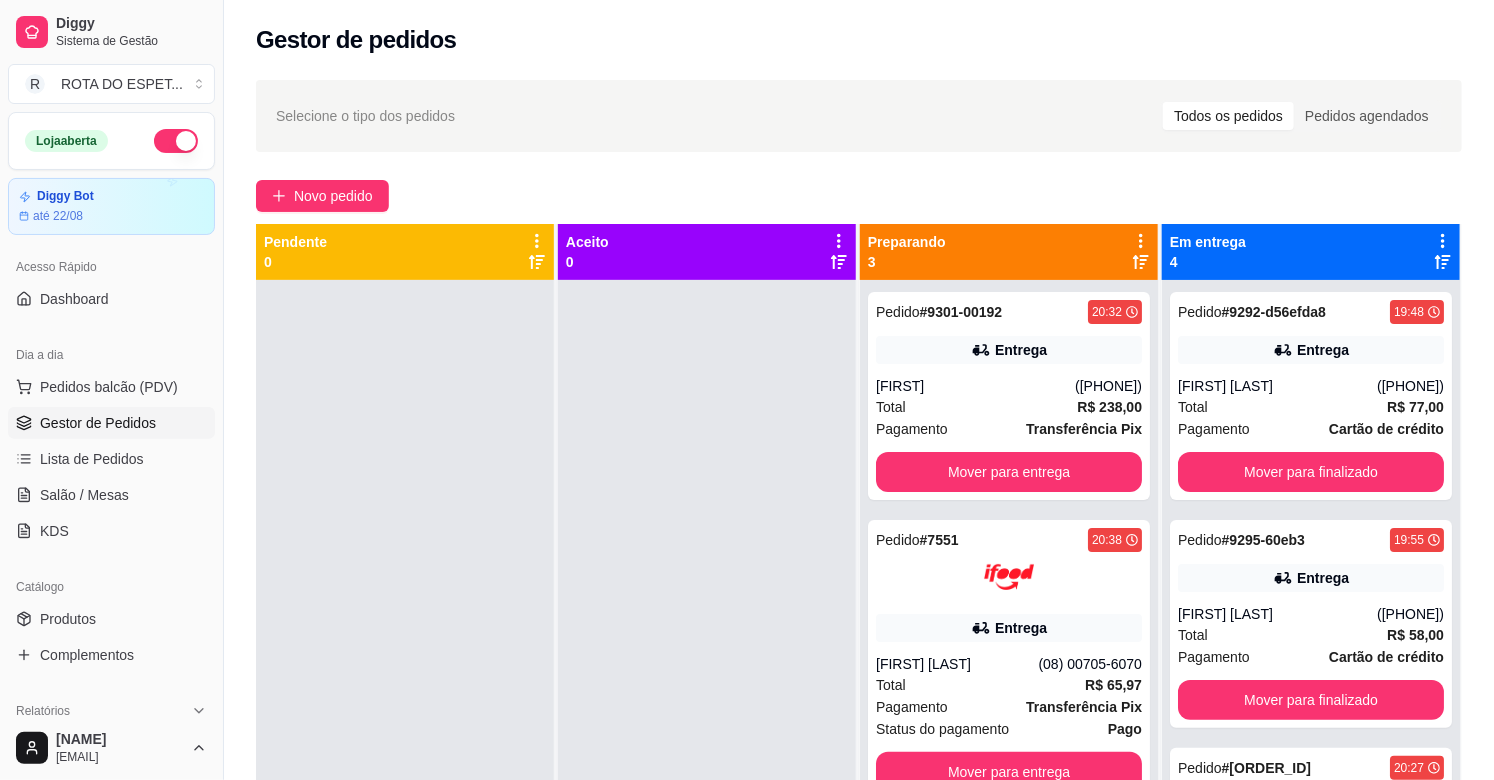 click at bounding box center (707, 670) 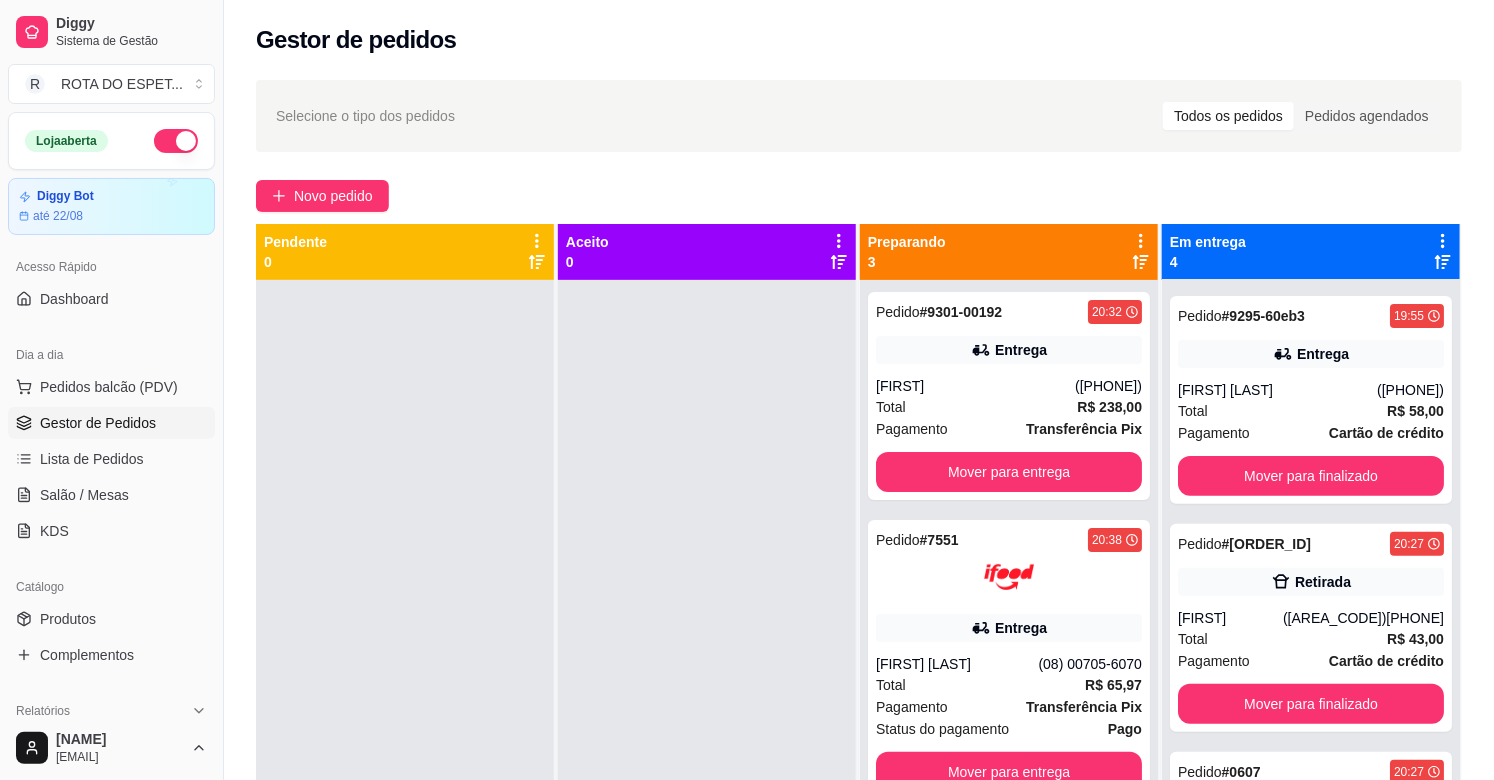 scroll, scrollTop: 243, scrollLeft: 0, axis: vertical 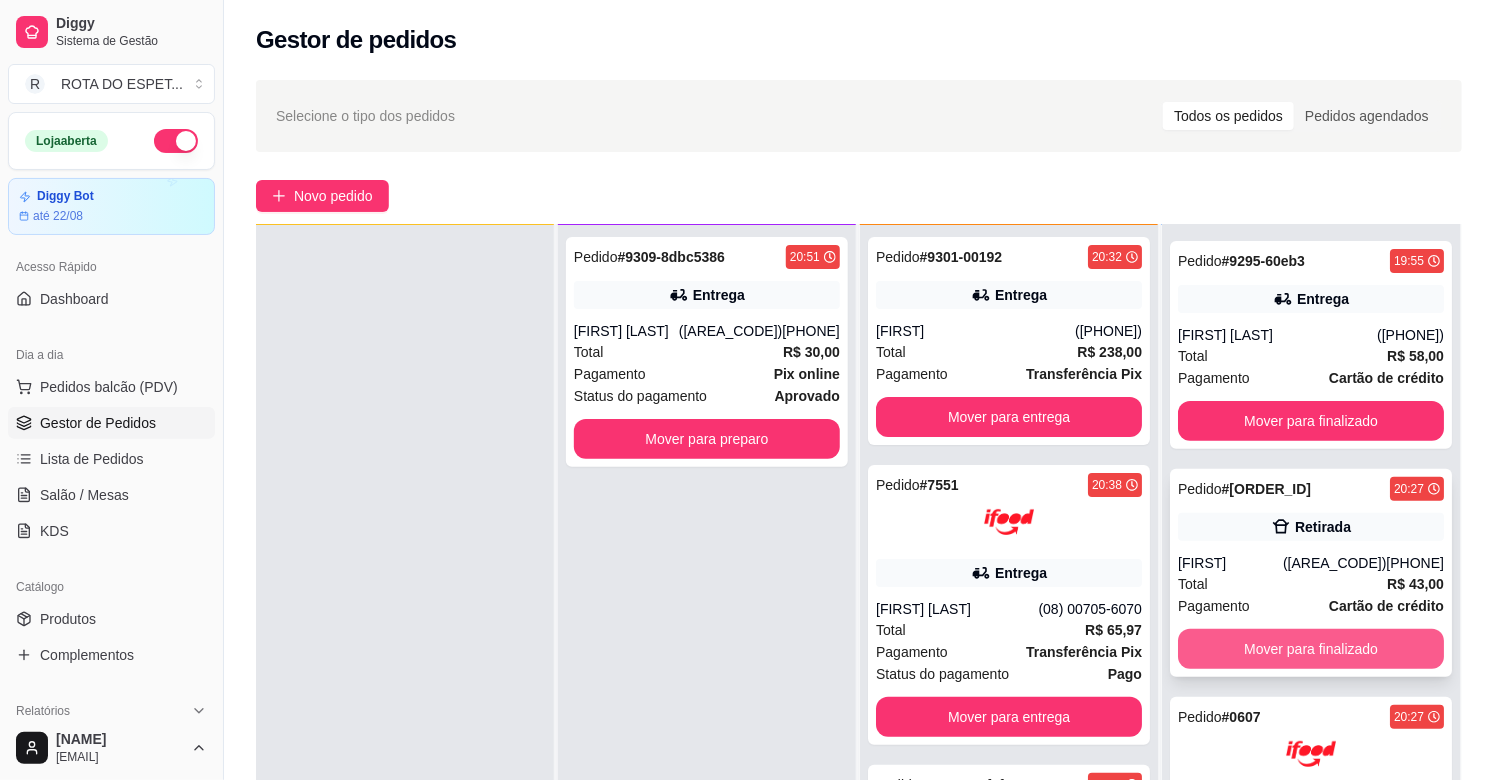 click on "Mover para finalizado" at bounding box center (1311, 649) 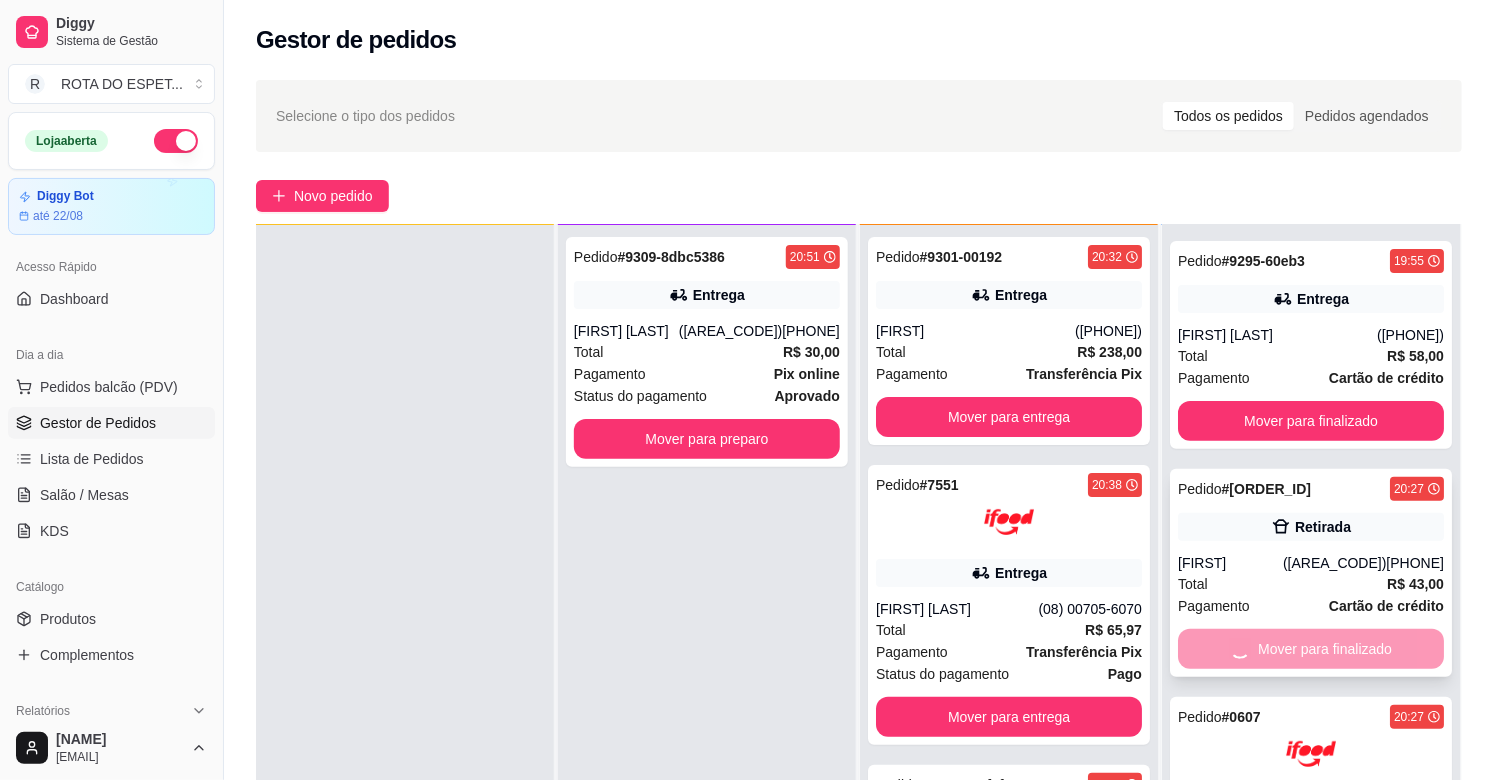 scroll, scrollTop: 15, scrollLeft: 0, axis: vertical 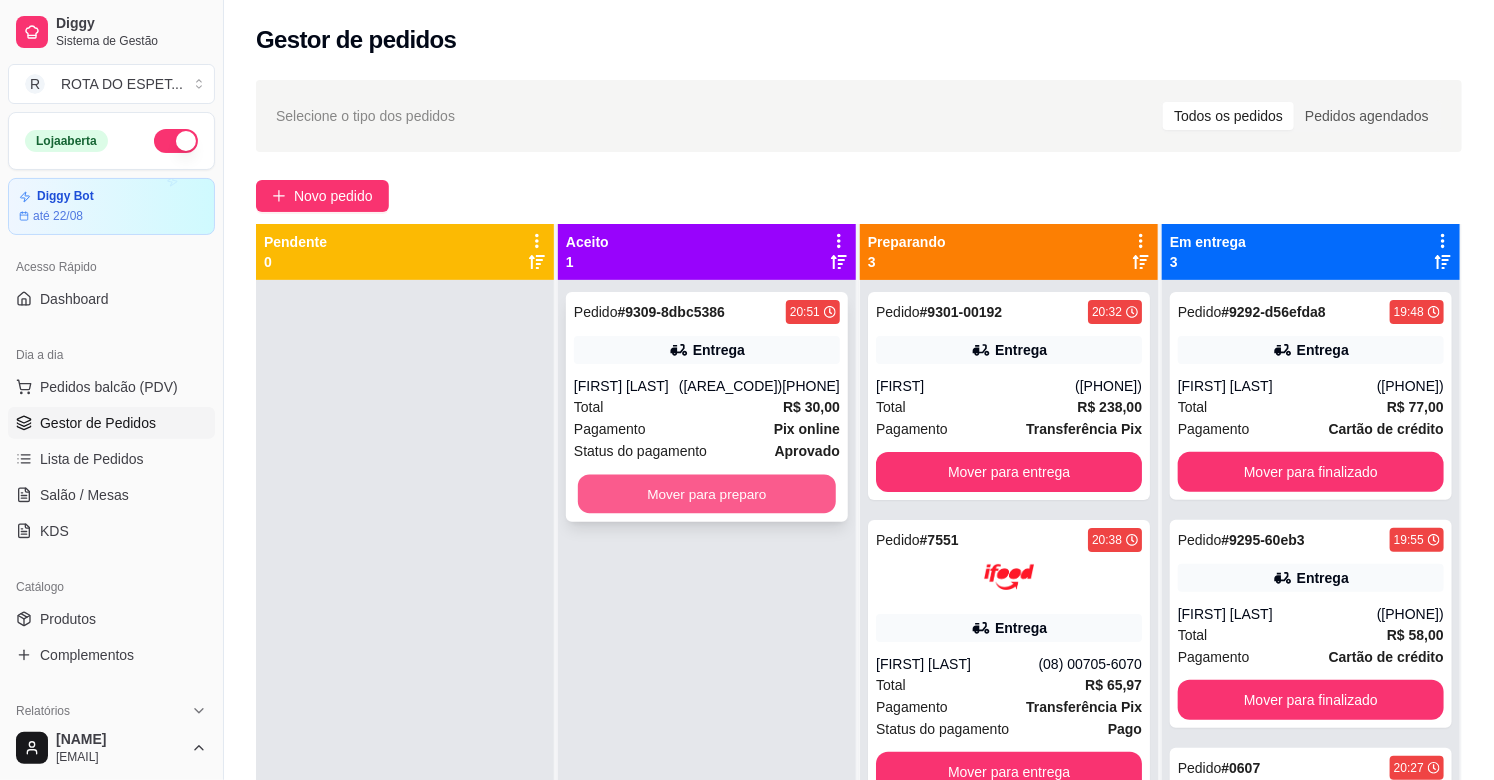 click on "Mover para preparo" at bounding box center [707, 494] 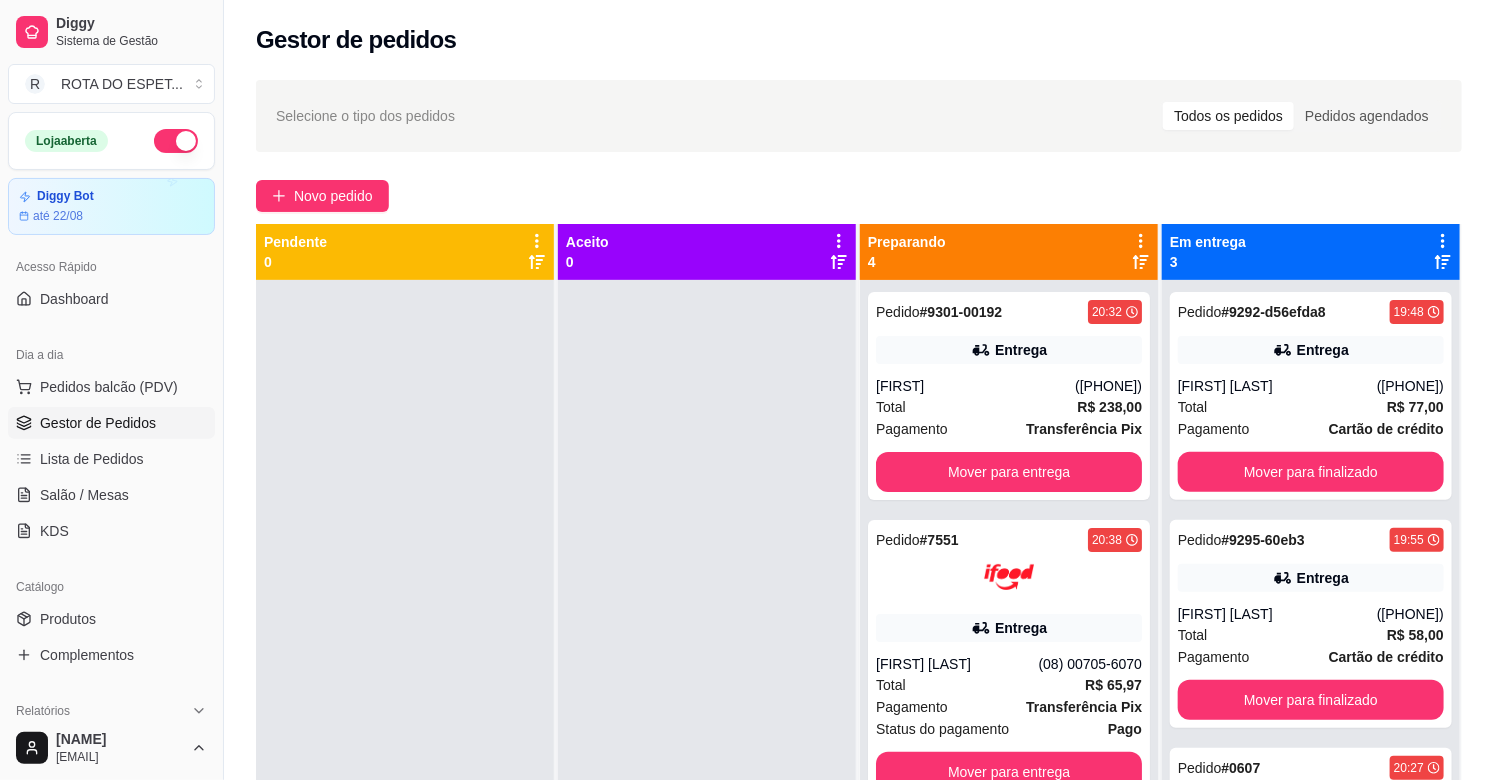 click at bounding box center [707, 670] 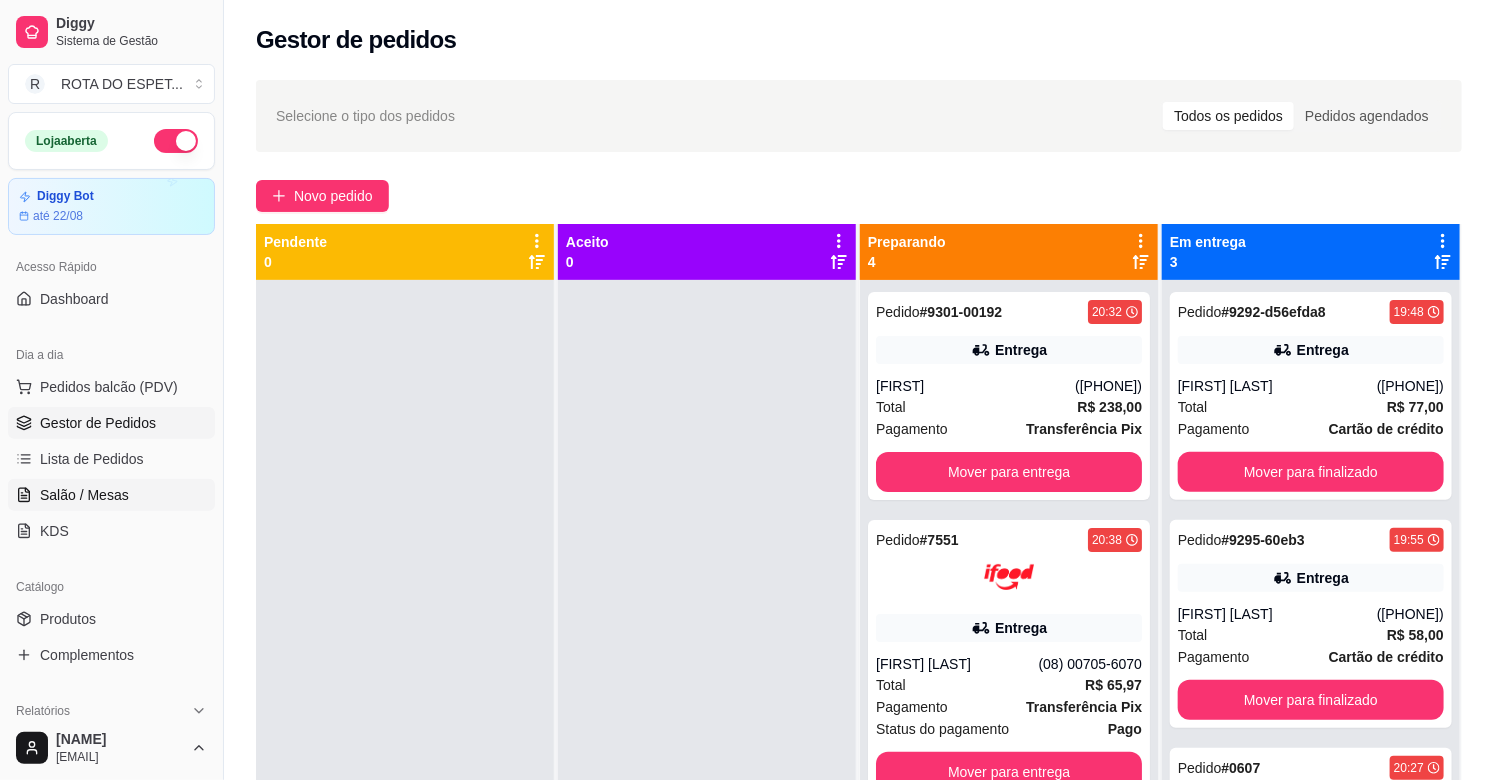 click on "Salão / Mesas" at bounding box center (111, 495) 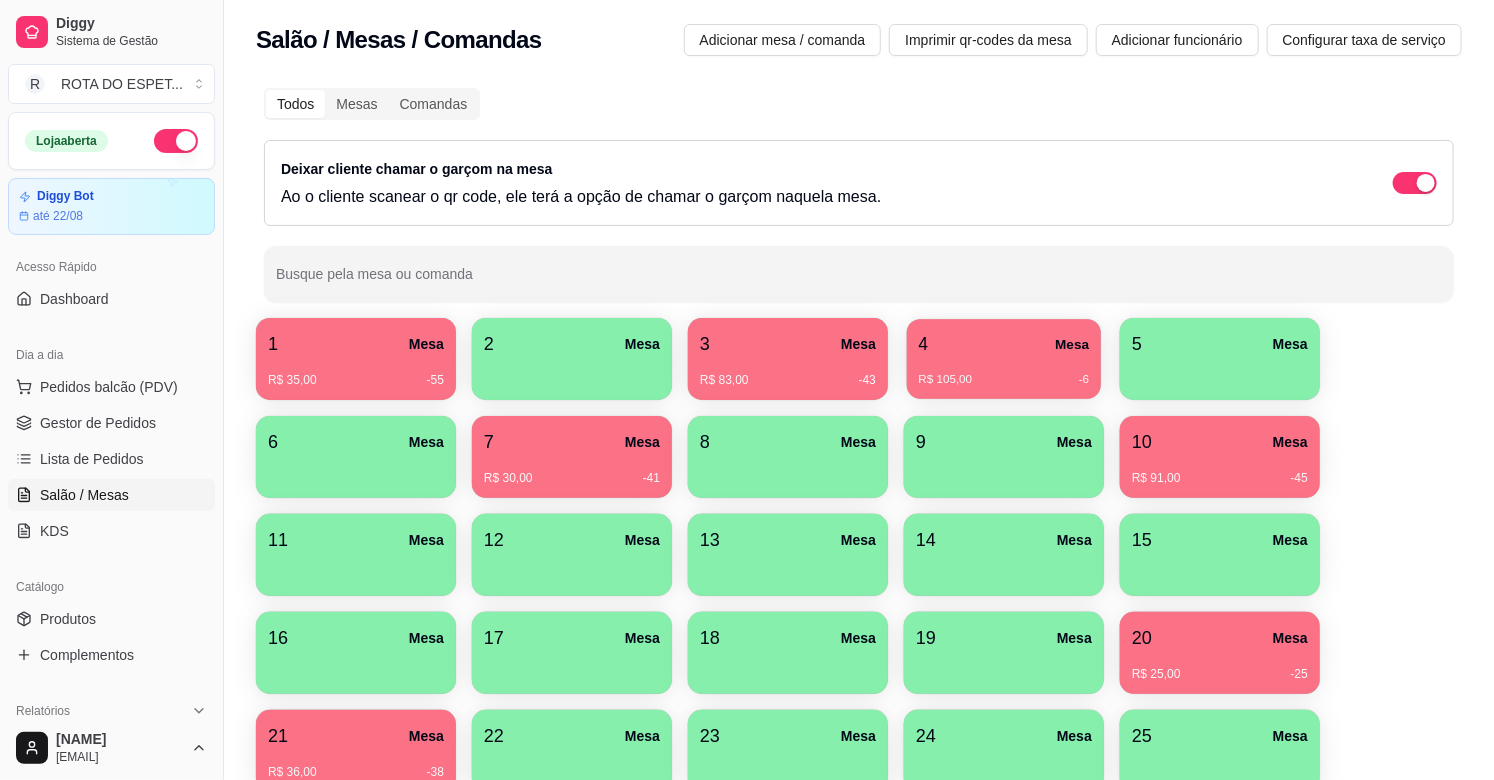 click on "4 Mesa" at bounding box center (1004, 344) 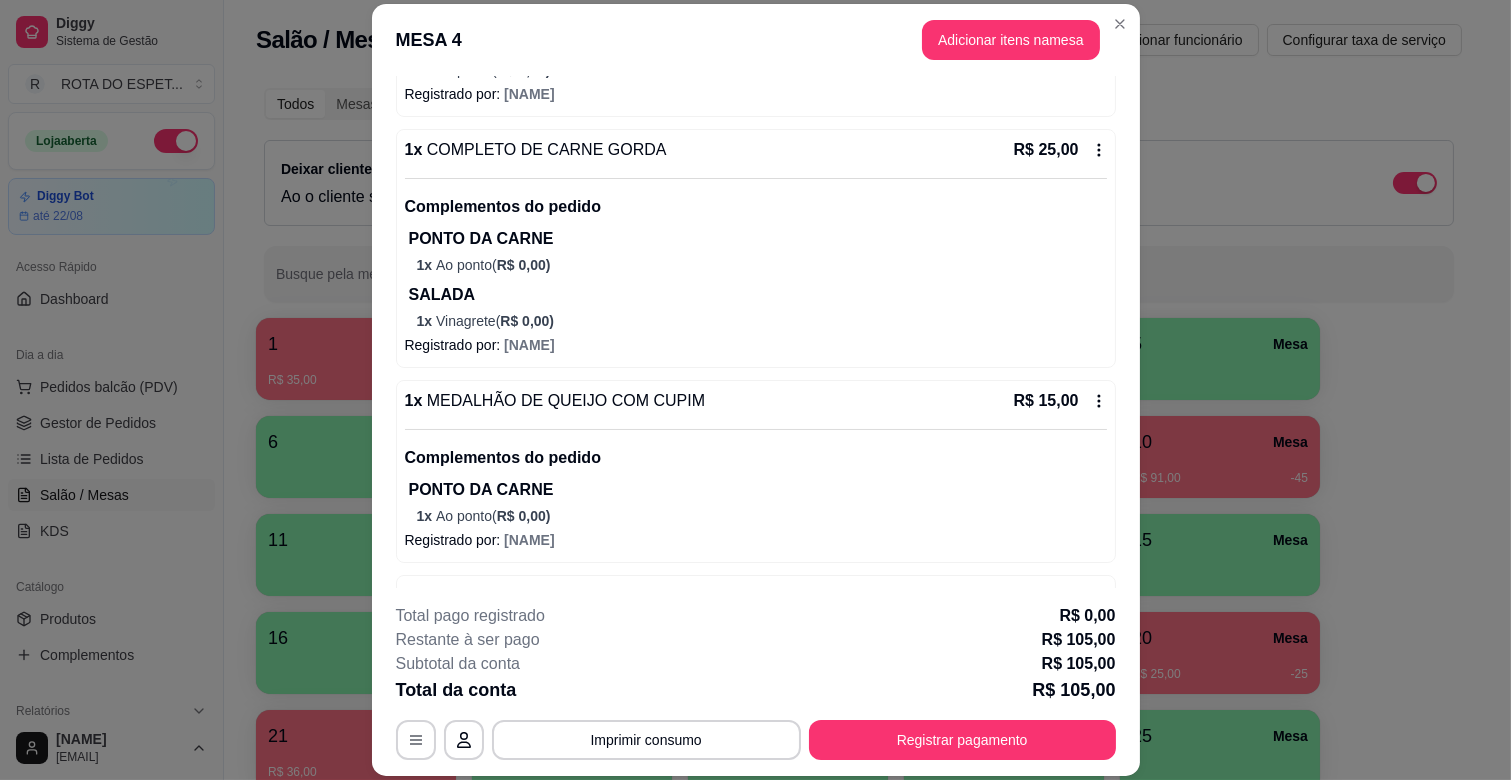 scroll, scrollTop: 888, scrollLeft: 0, axis: vertical 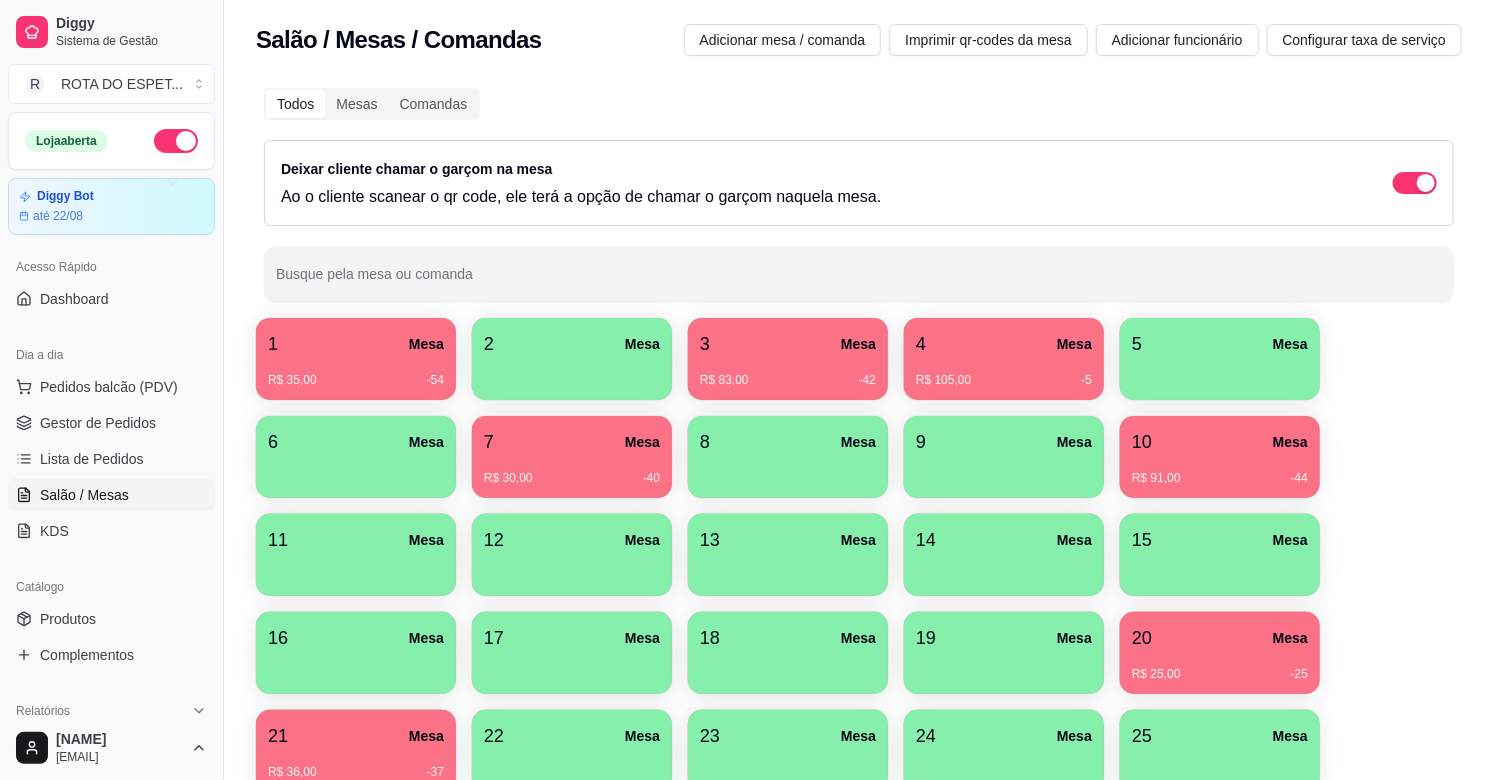 click on "4 Mesa" at bounding box center (1004, 344) 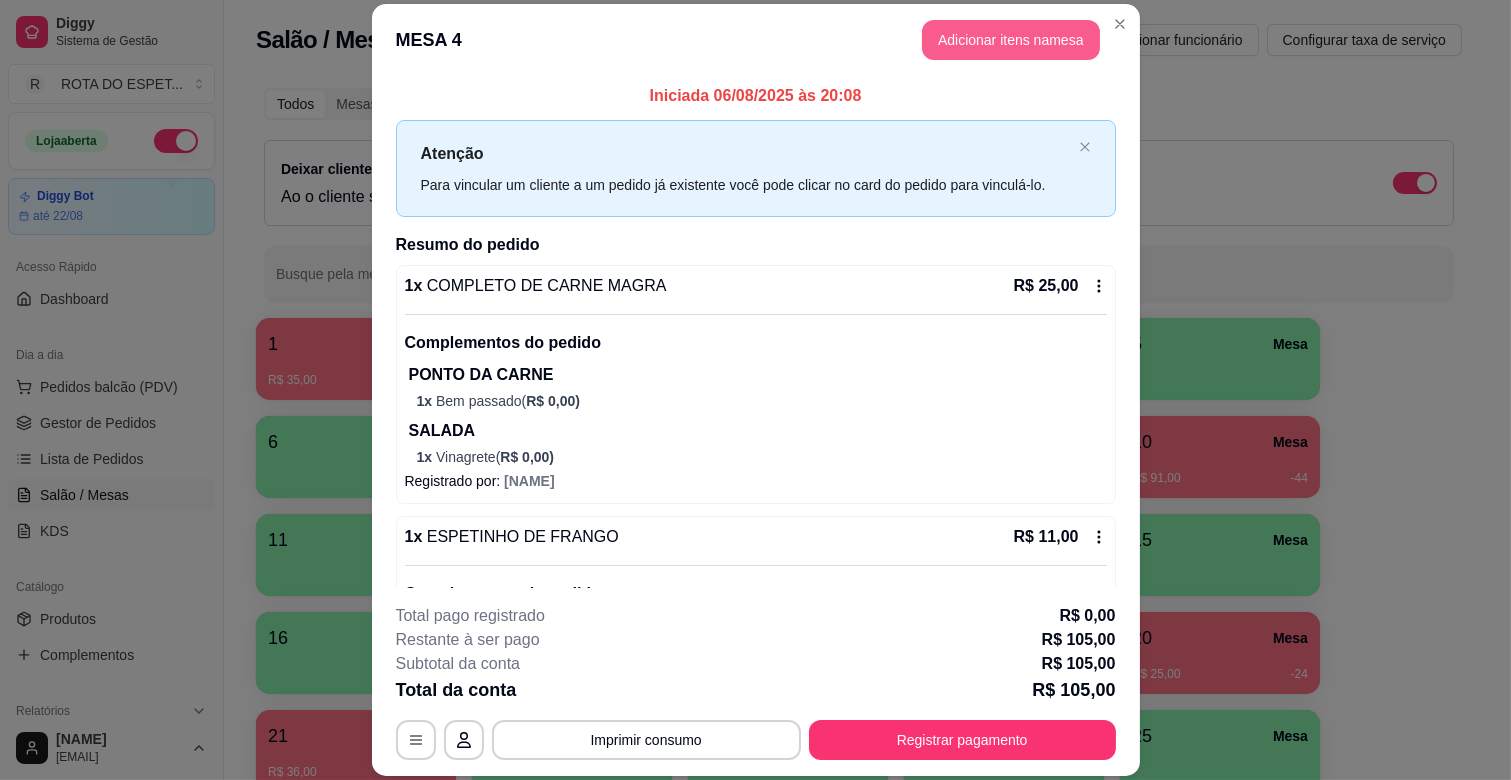 click on "Adicionar itens na  mesa" at bounding box center [1011, 40] 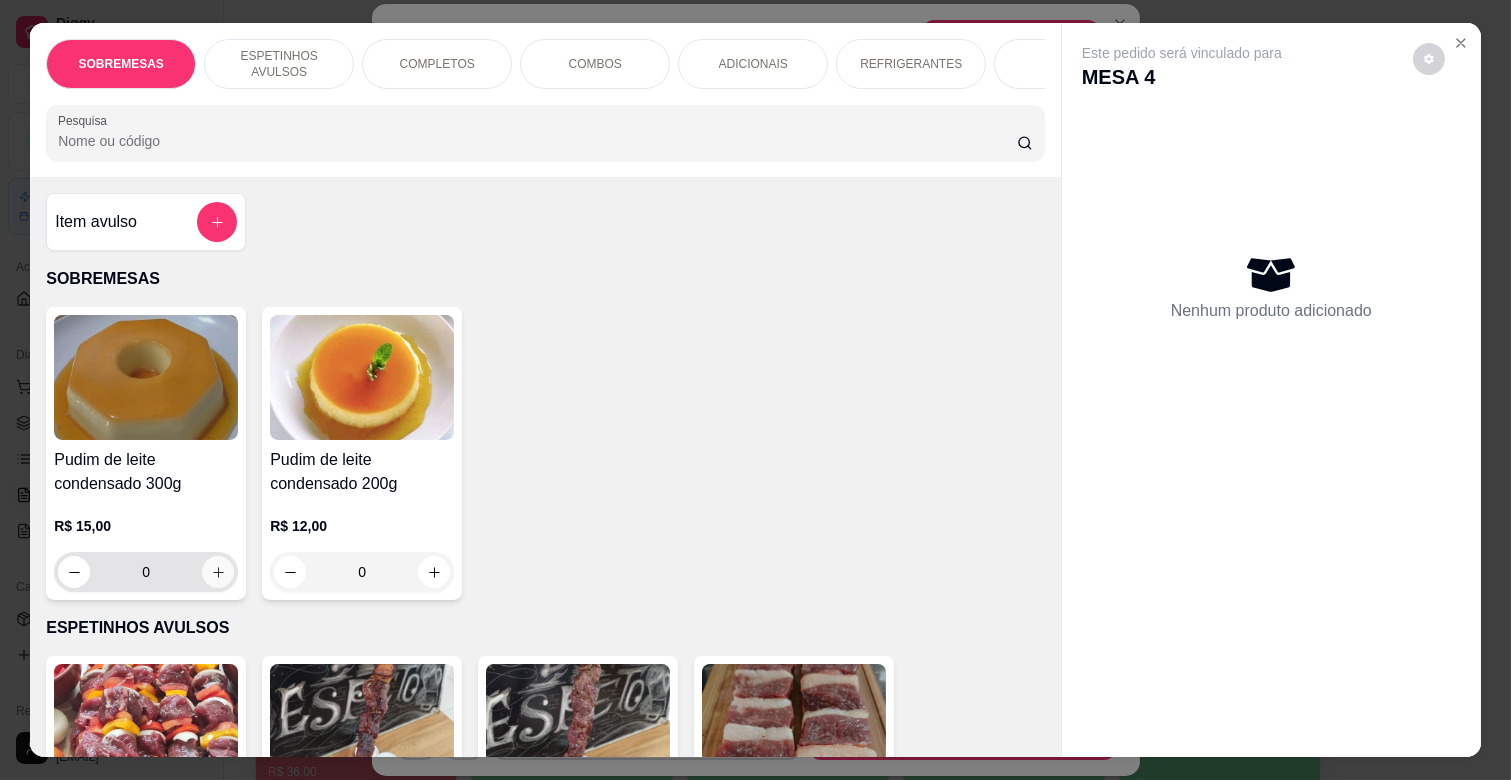 click 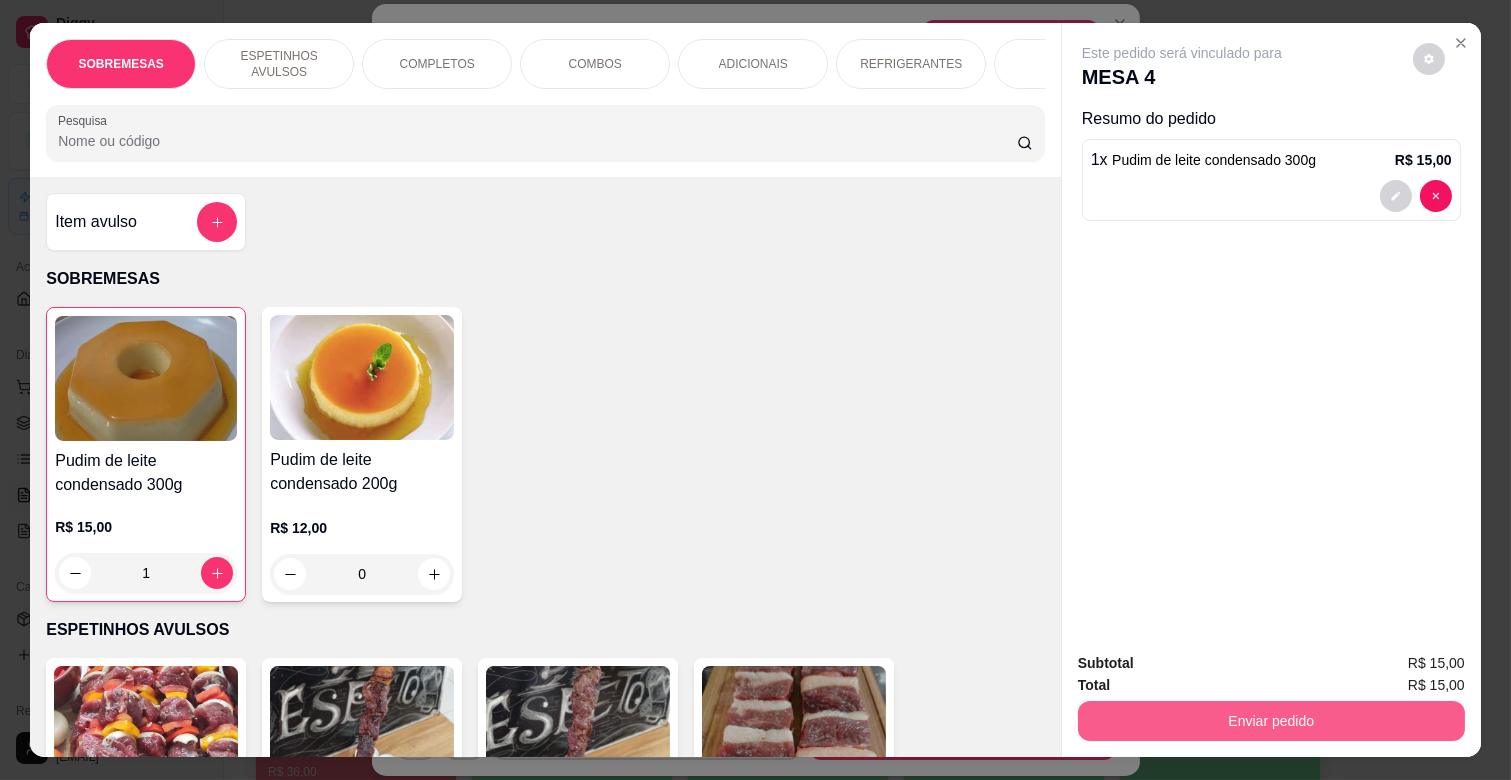click on "Enviar pedido" at bounding box center [1271, 721] 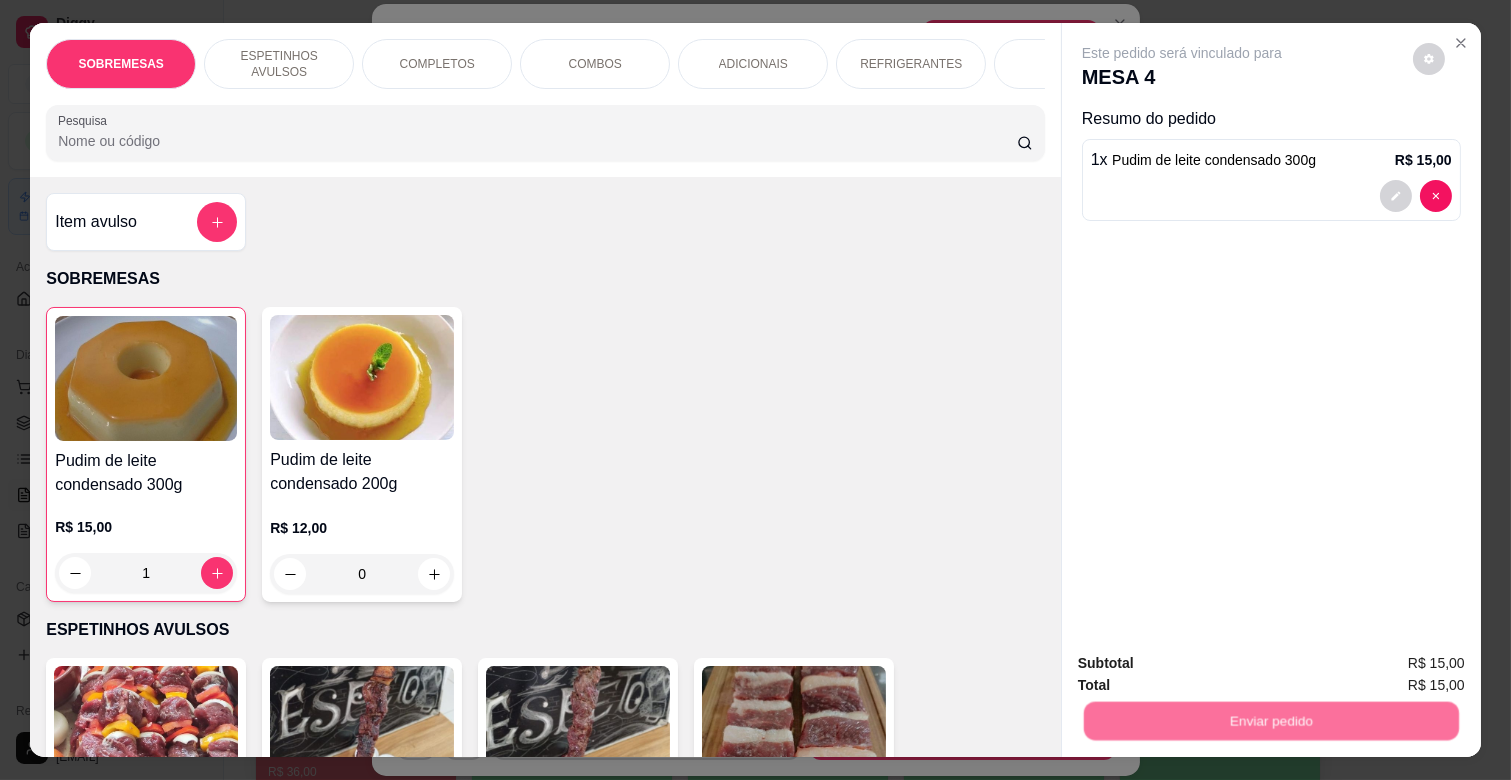 click on "Não registrar e enviar pedido" at bounding box center [1204, 663] 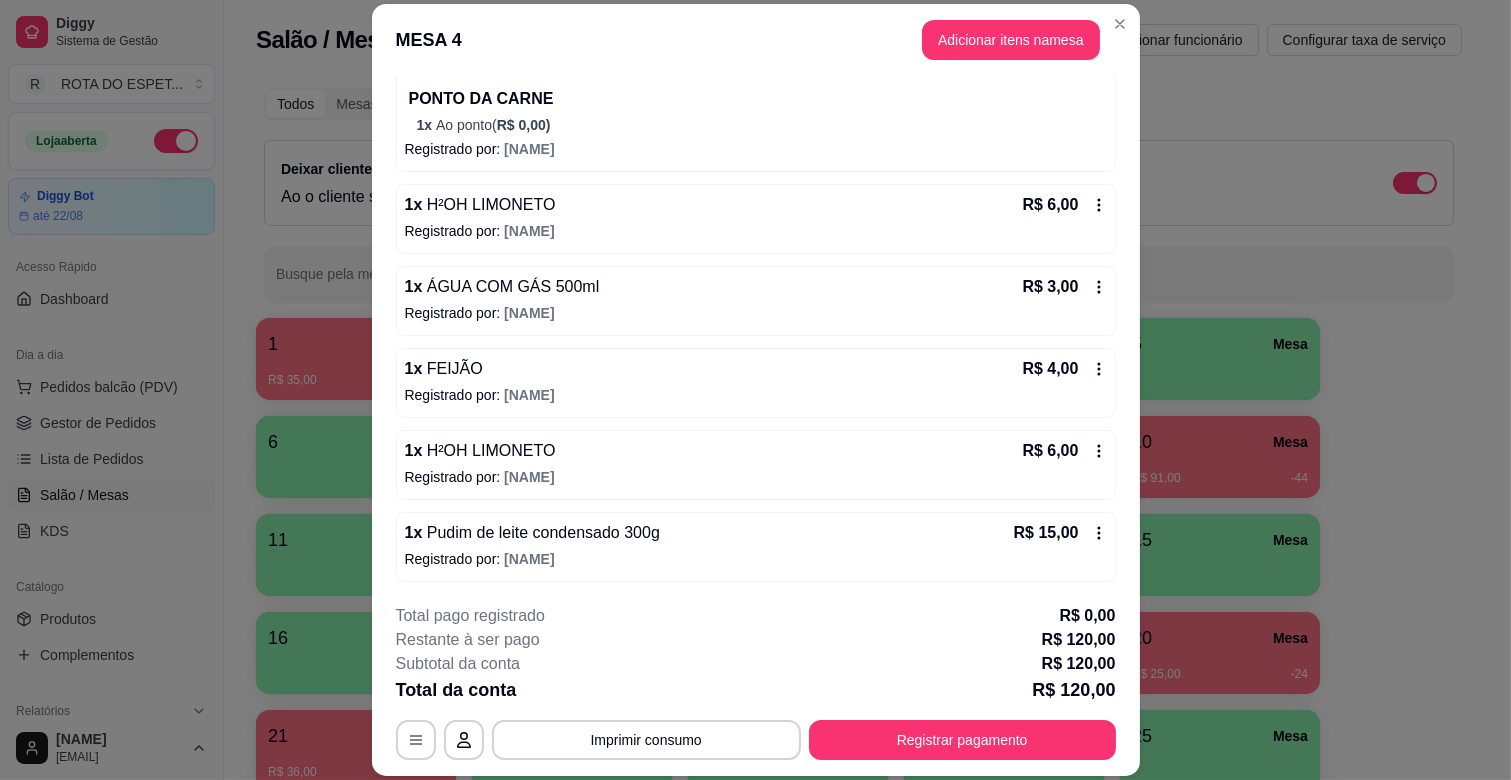 scroll, scrollTop: 1172, scrollLeft: 0, axis: vertical 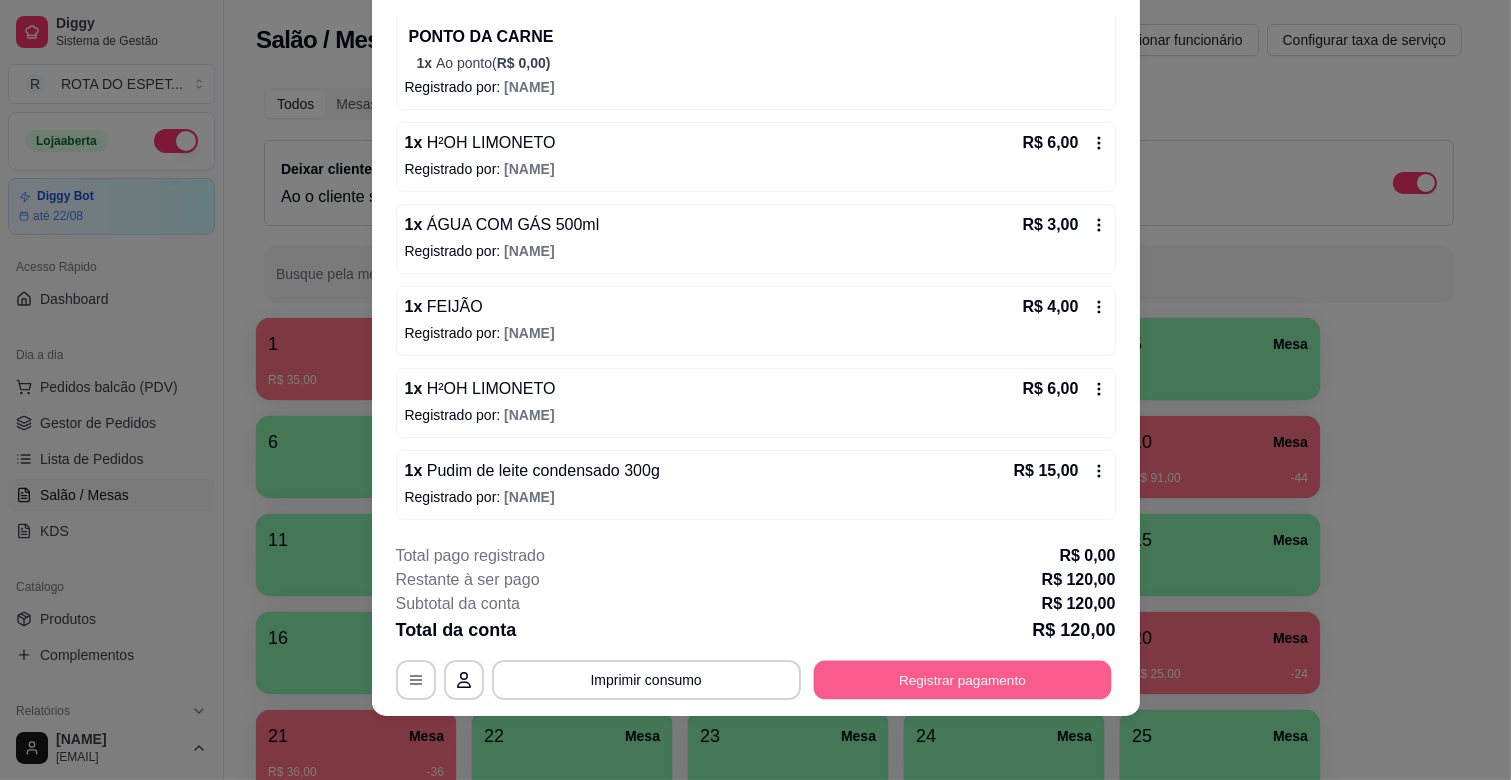 click on "Registrar pagamento" at bounding box center (962, 680) 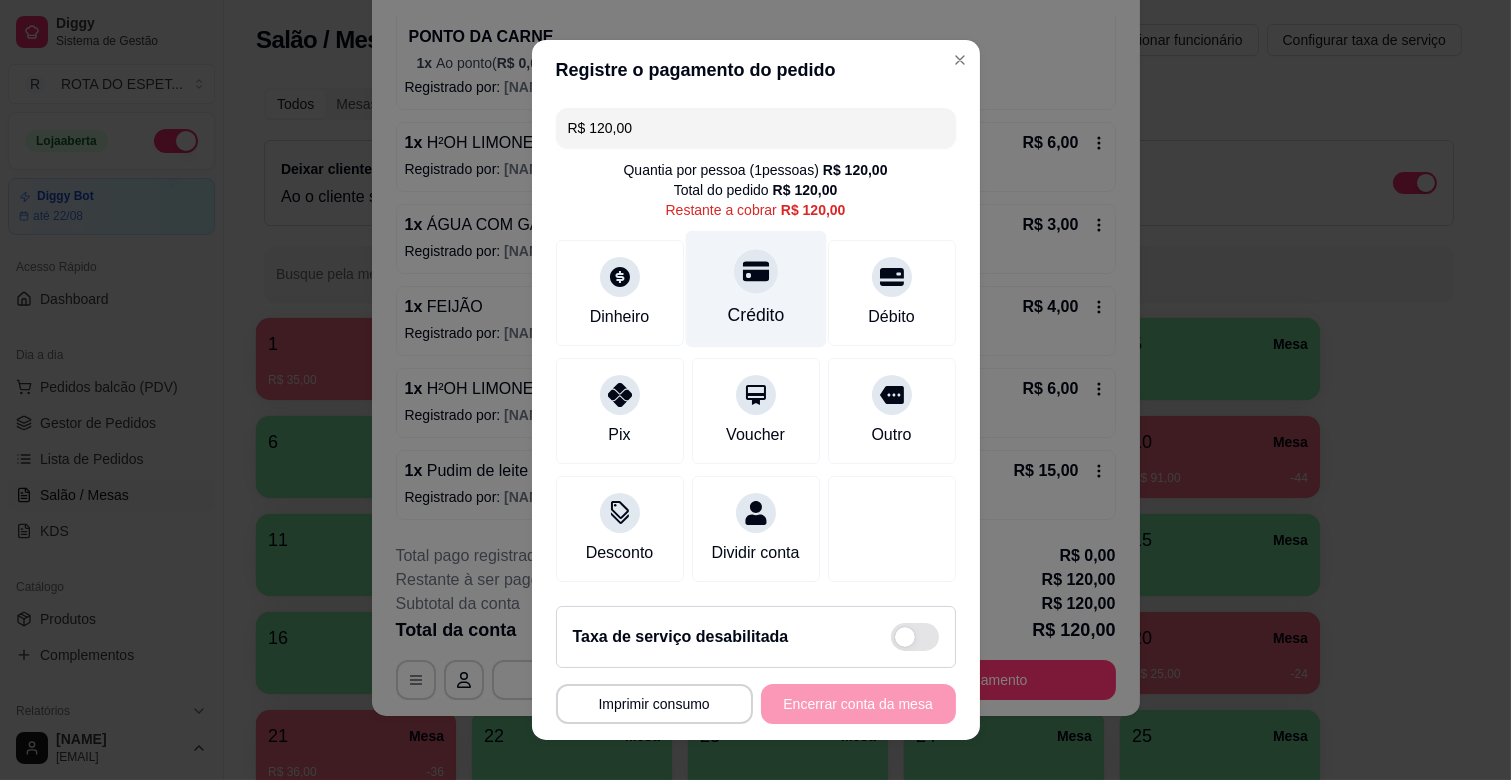 click on "Crédito" at bounding box center [755, 315] 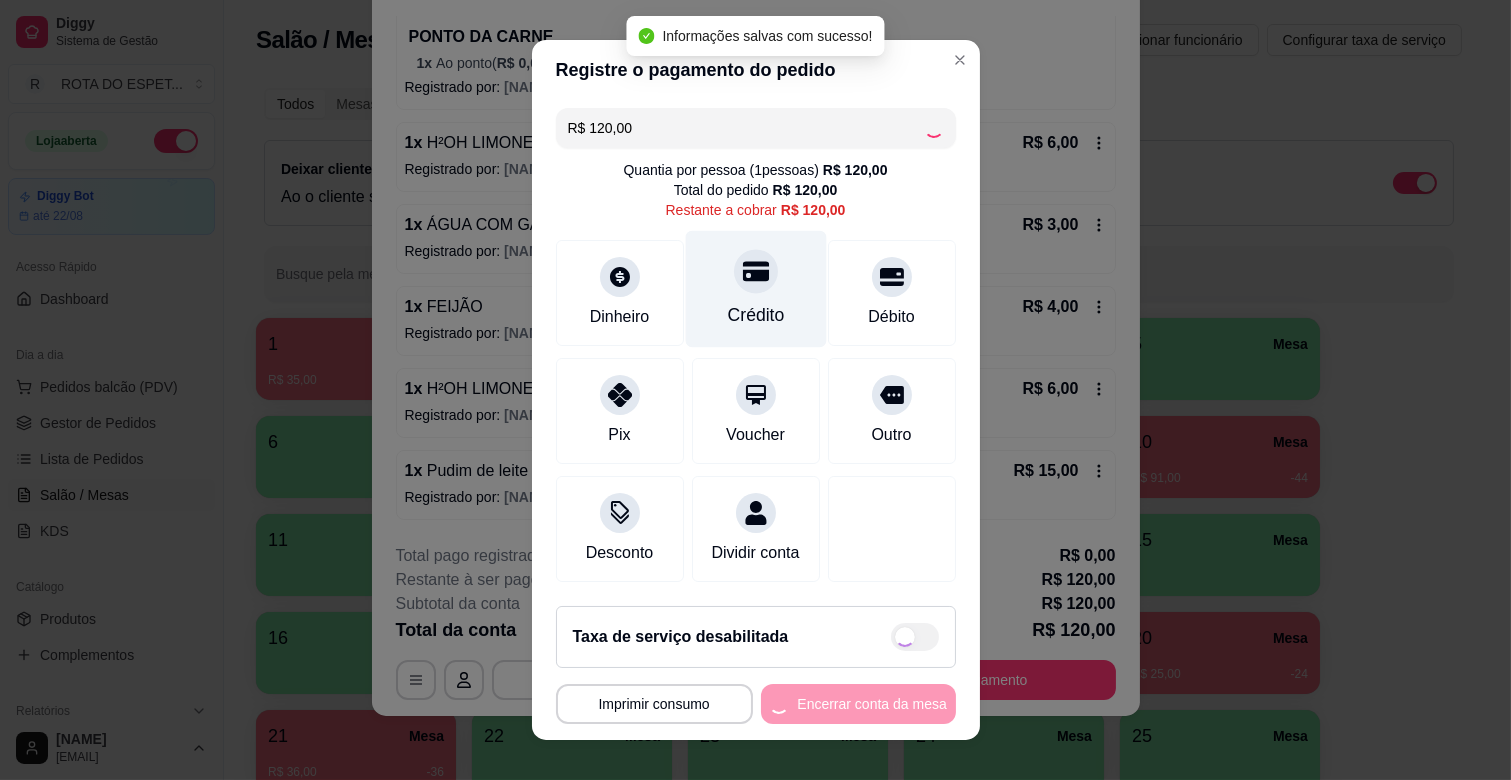 type on "R$ 0,00" 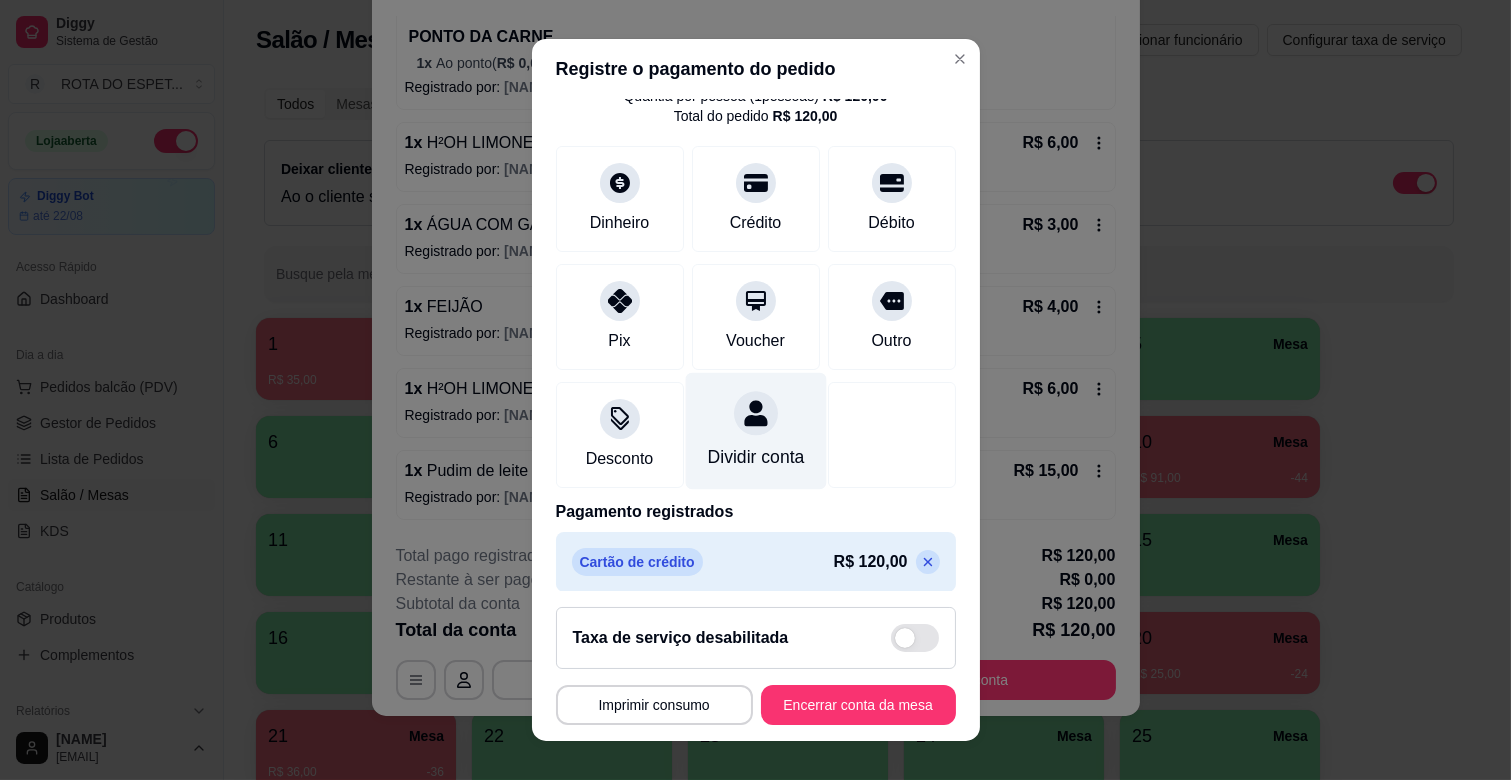 scroll, scrollTop: 106, scrollLeft: 0, axis: vertical 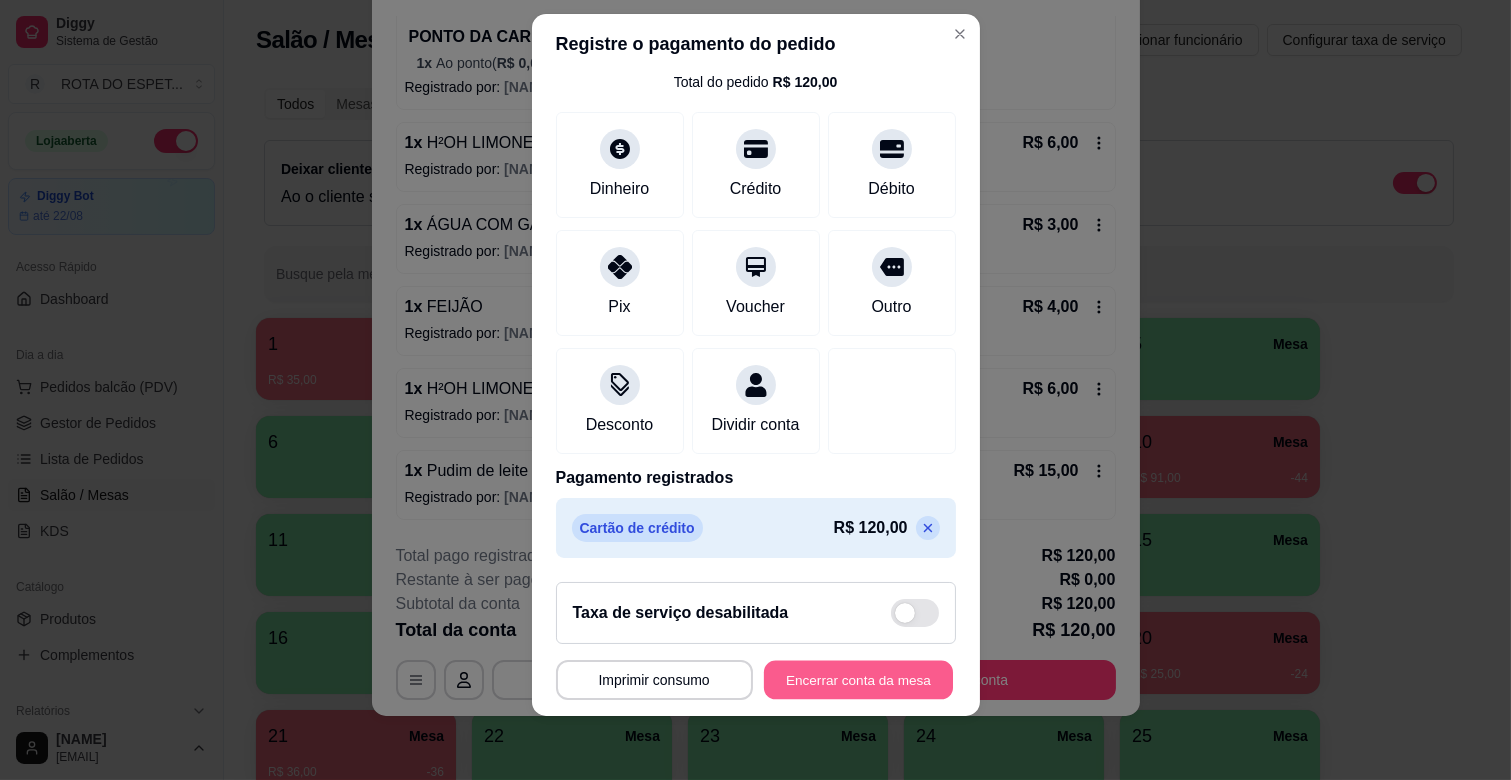 click on "Encerrar conta da mesa" at bounding box center [858, 680] 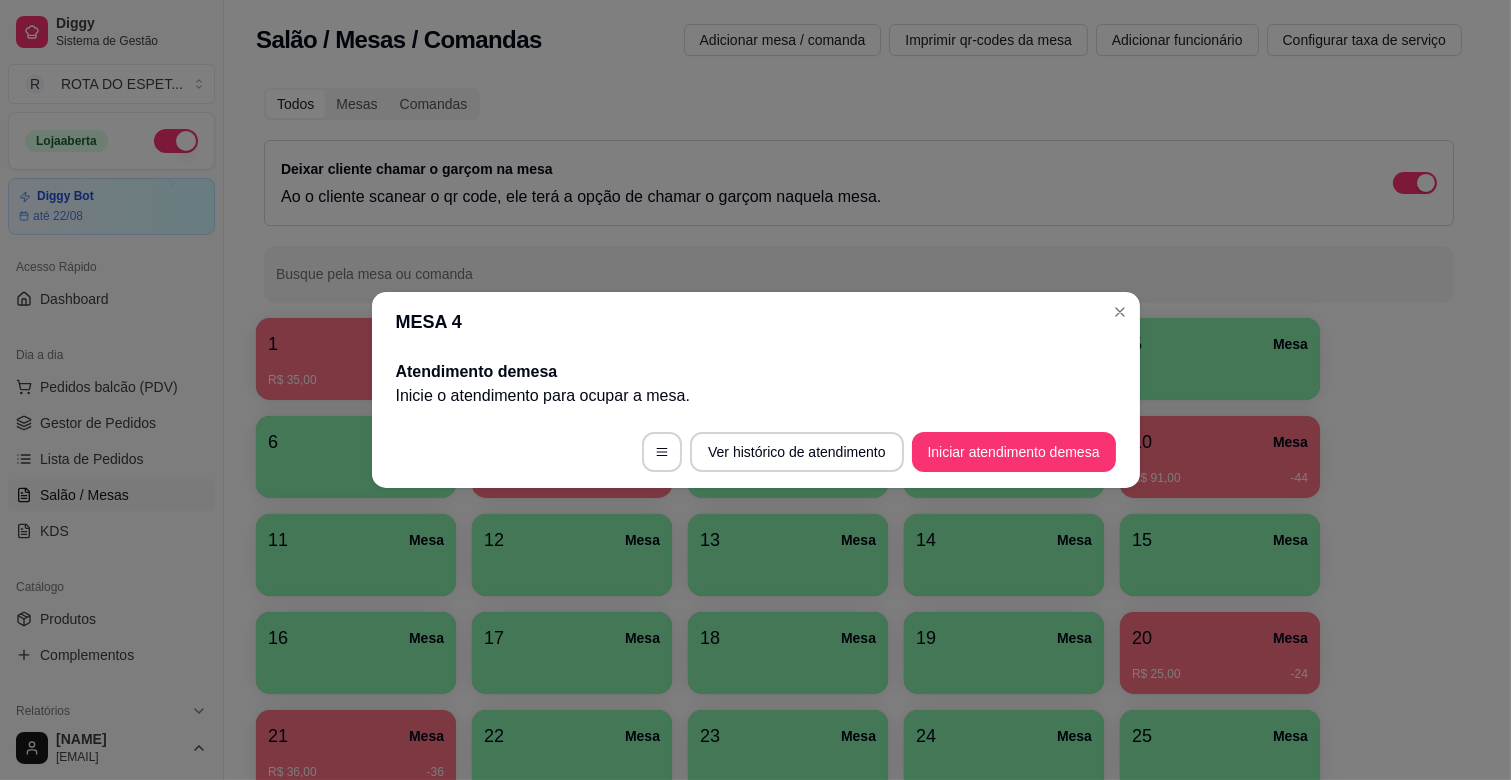 scroll, scrollTop: 0, scrollLeft: 0, axis: both 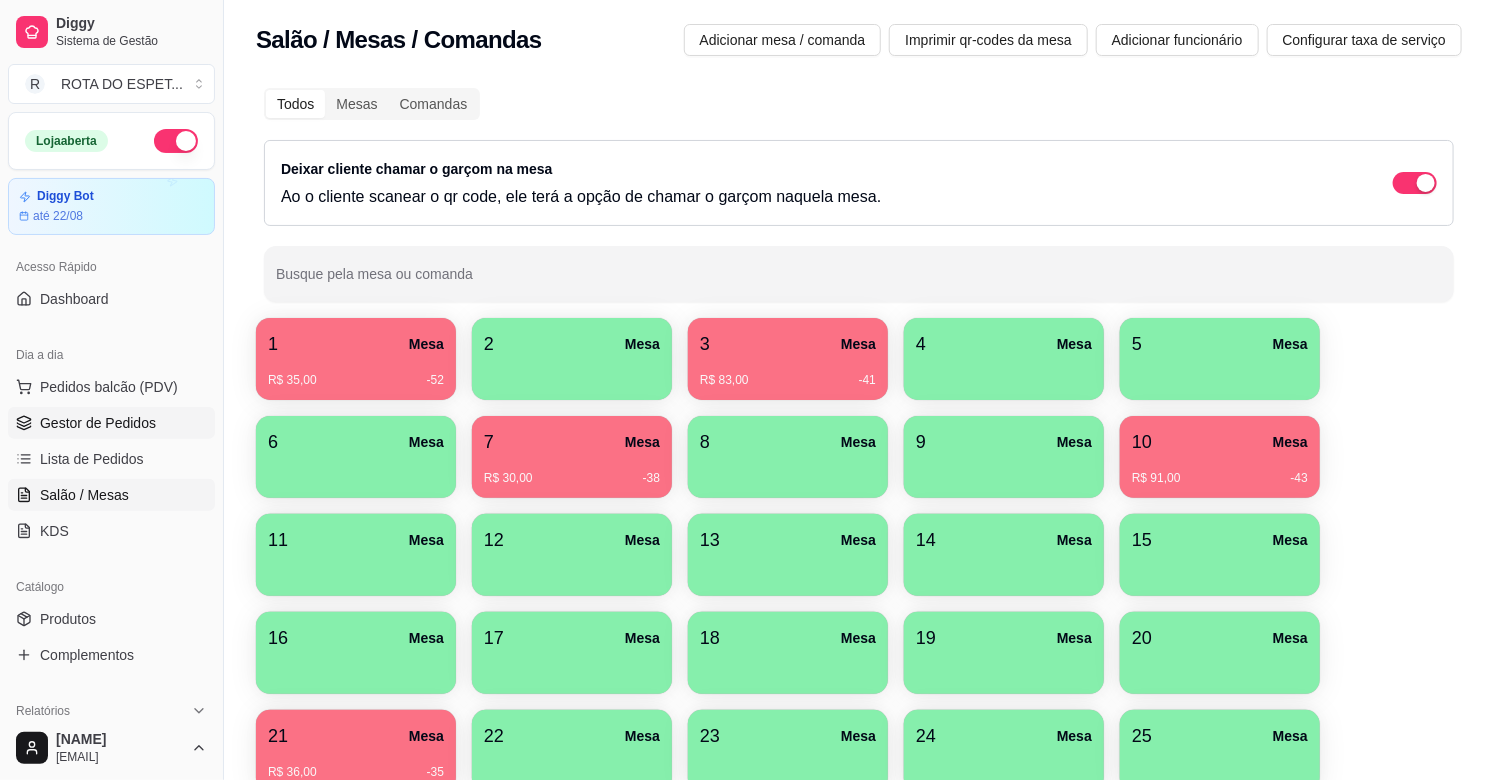 click on "Gestor de Pedidos" at bounding box center (98, 423) 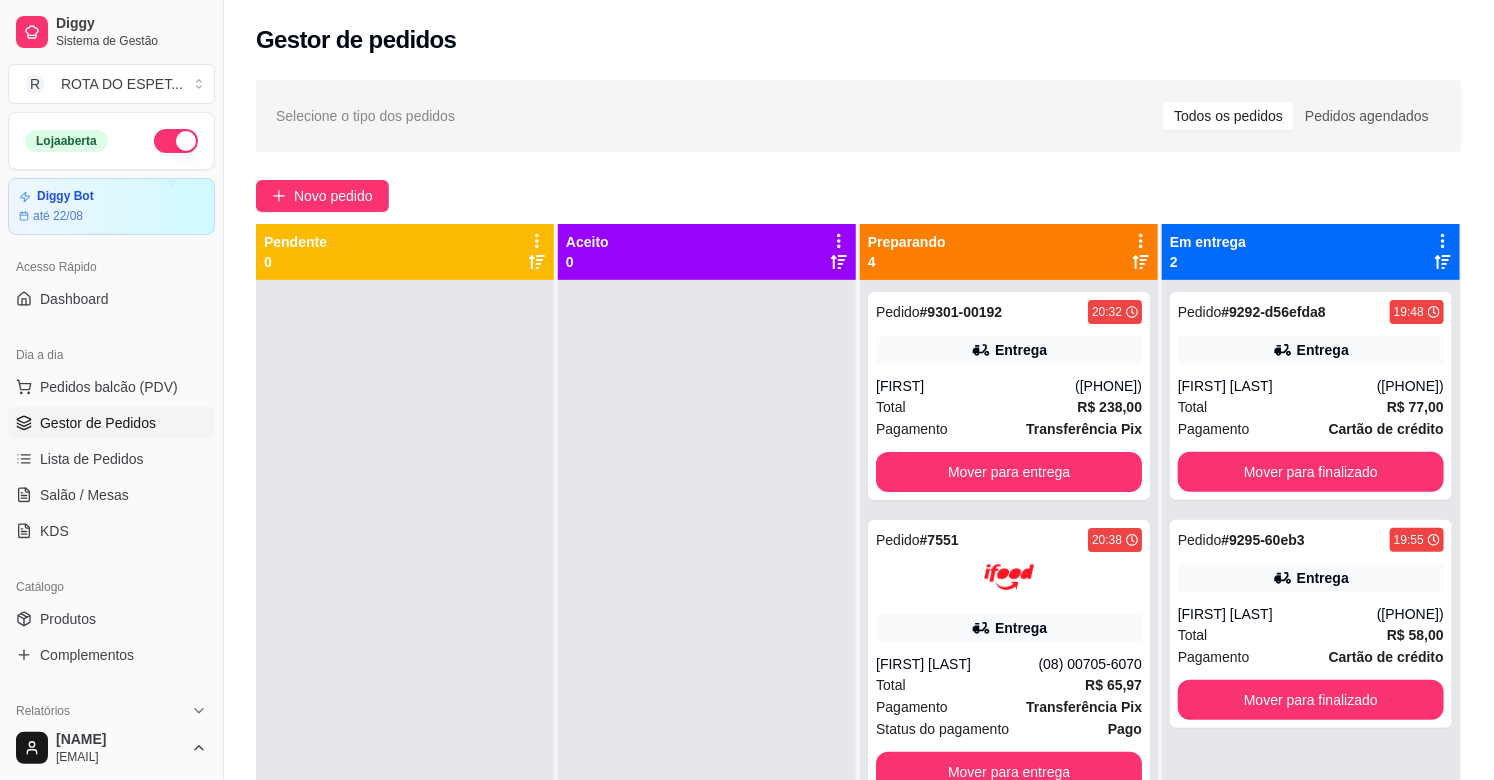 click at bounding box center (707, 670) 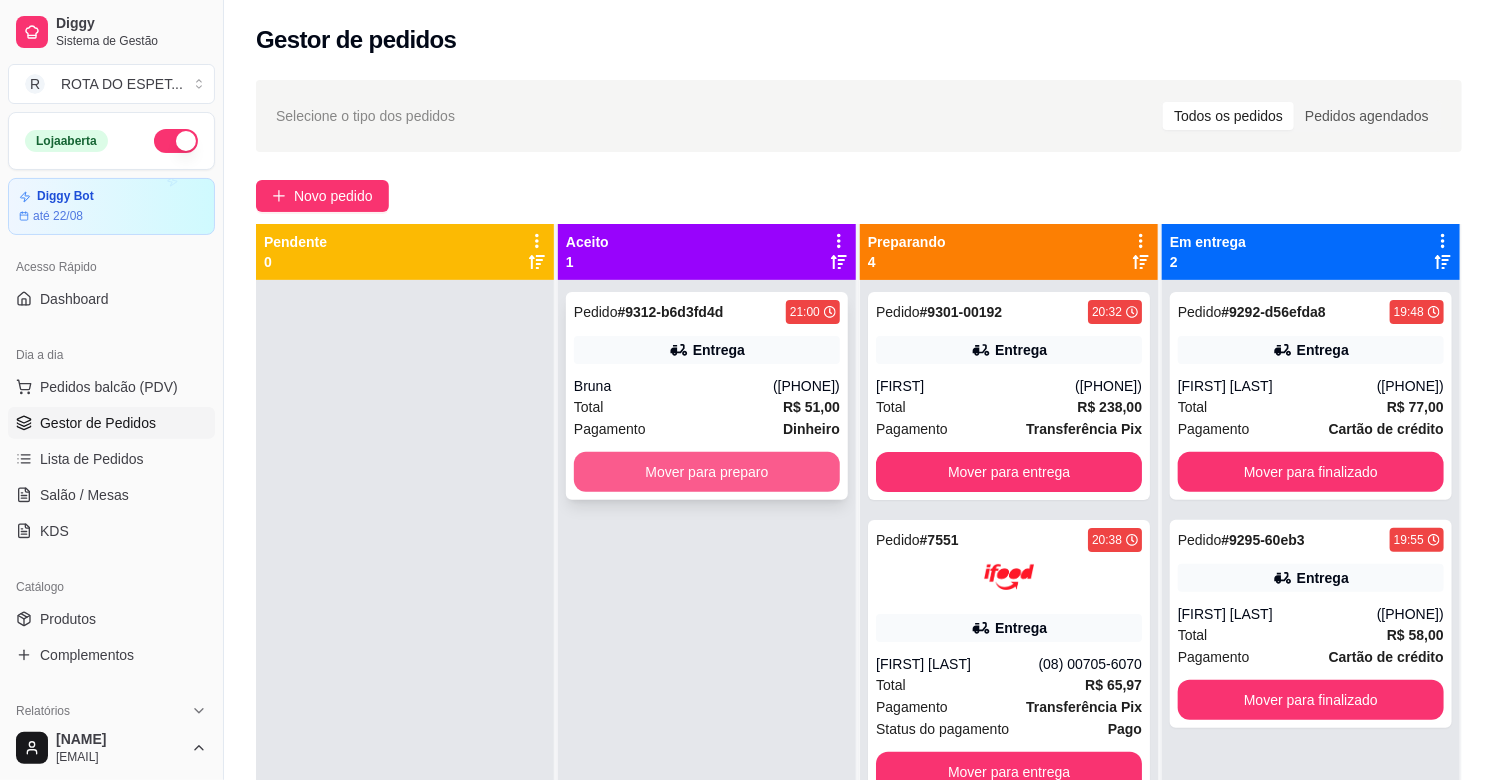 click on "Mover para preparo" at bounding box center [707, 472] 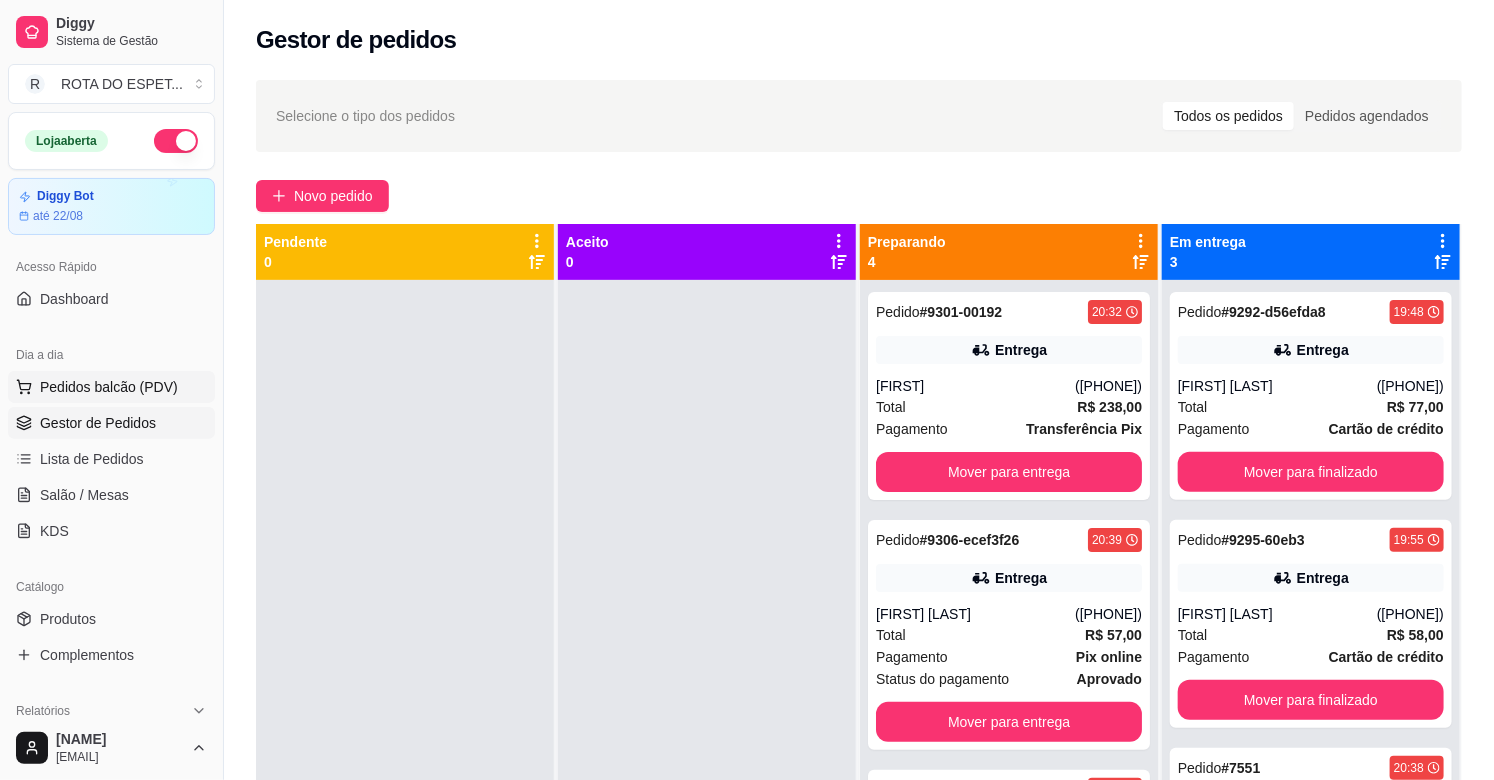 click on "Pedidos balcão (PDV)" at bounding box center [111, 387] 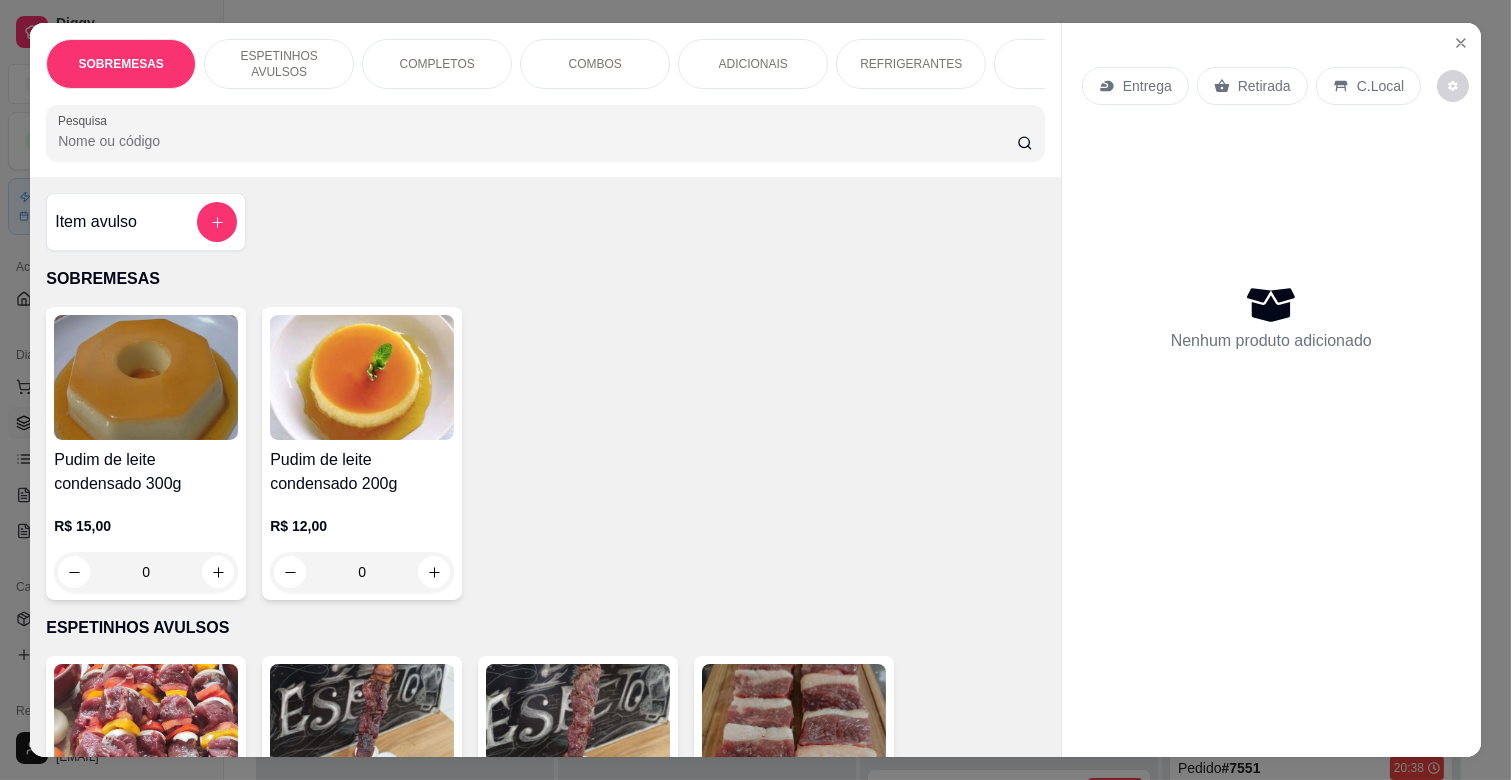 click on "COMPLETOS" at bounding box center [437, 64] 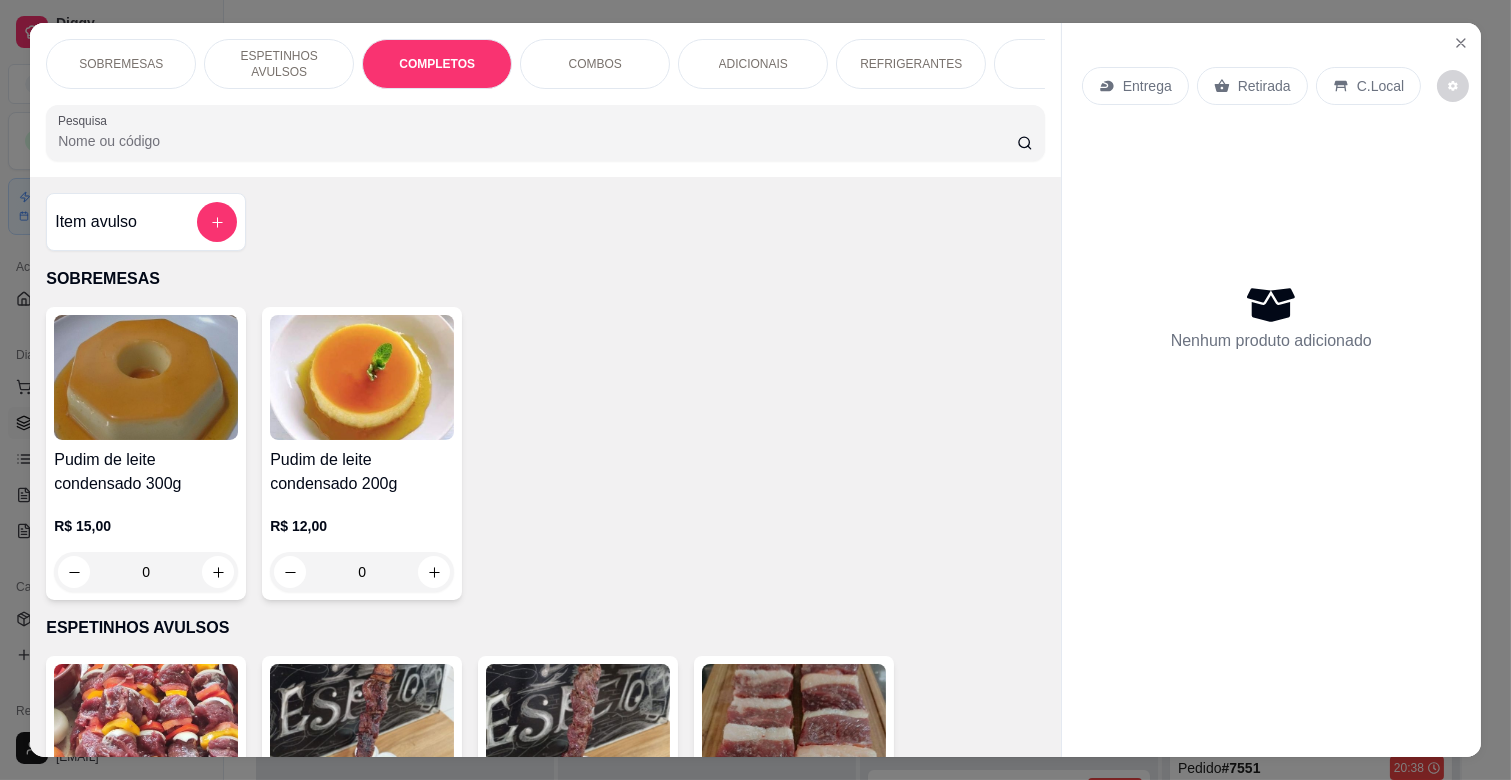 scroll, scrollTop: 1763, scrollLeft: 0, axis: vertical 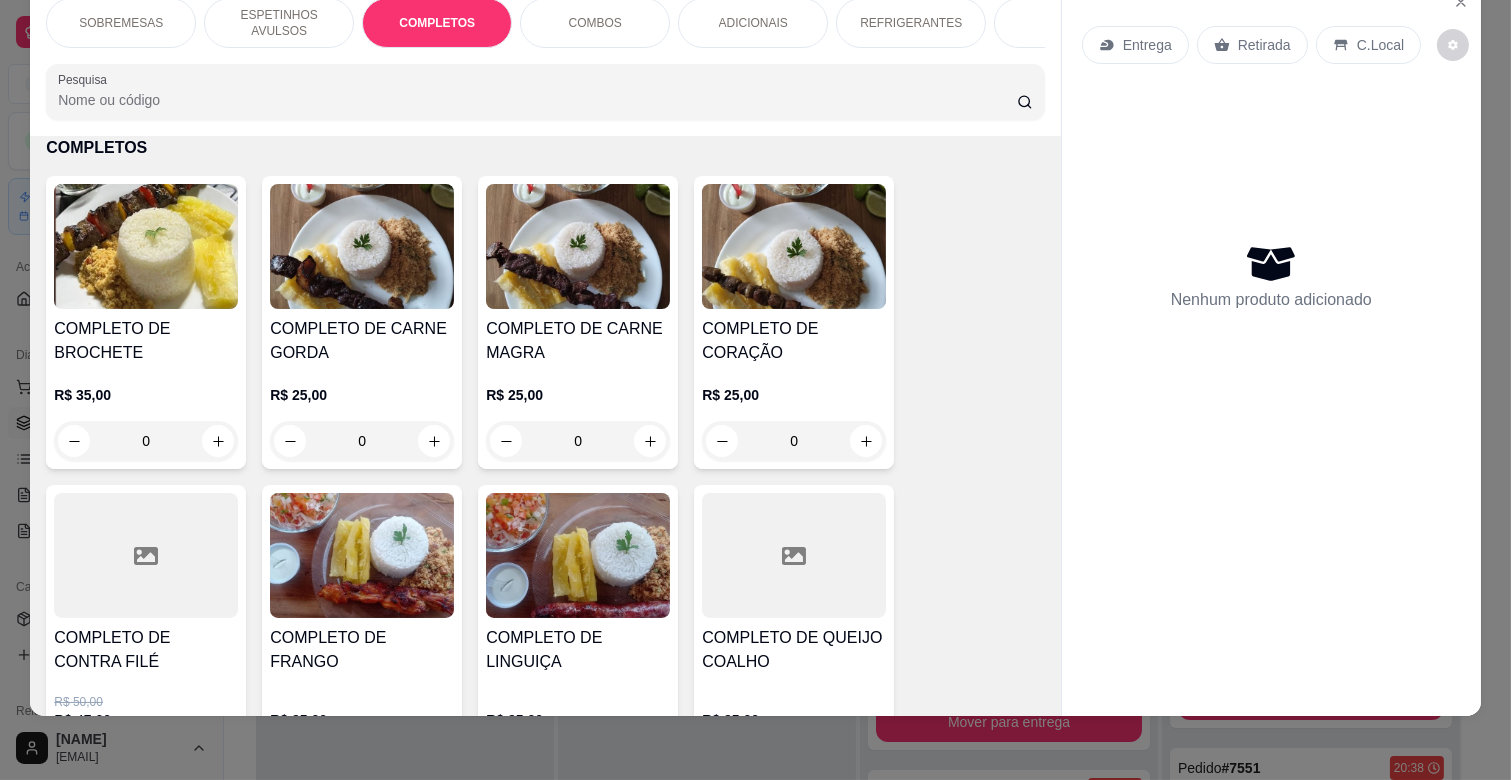 click on "R$ 25,00" at bounding box center [578, 395] 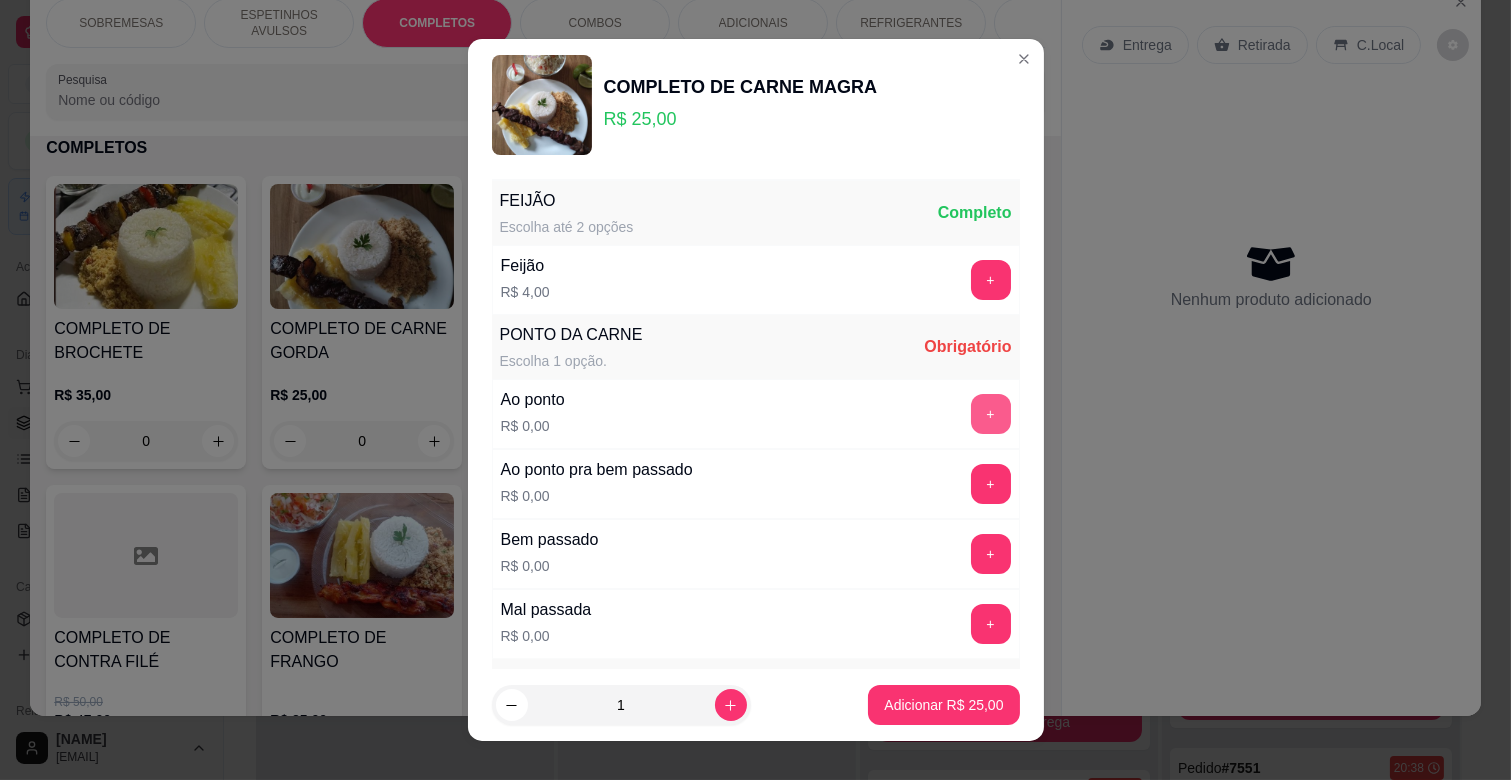 click on "+" at bounding box center (991, 414) 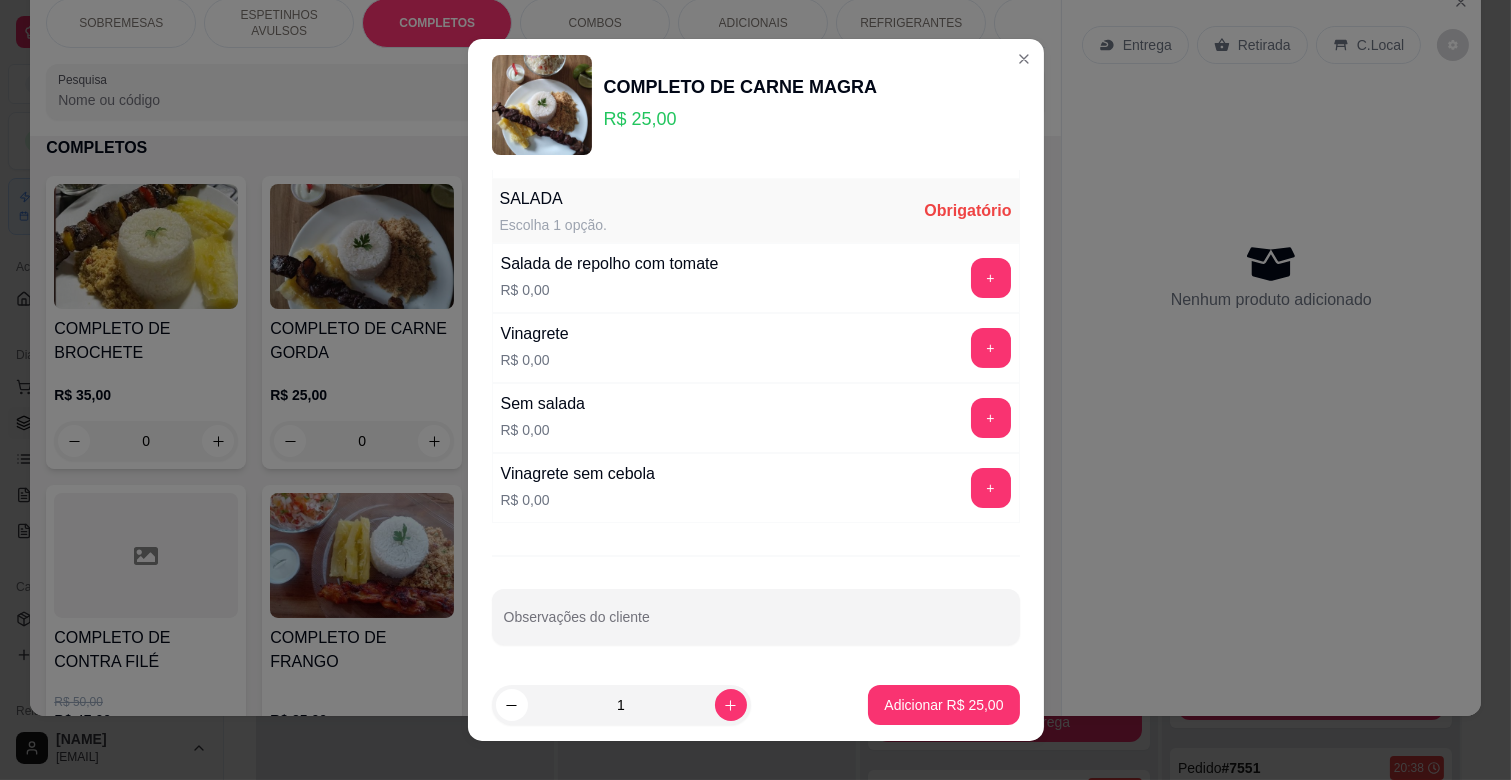 scroll, scrollTop: 486, scrollLeft: 0, axis: vertical 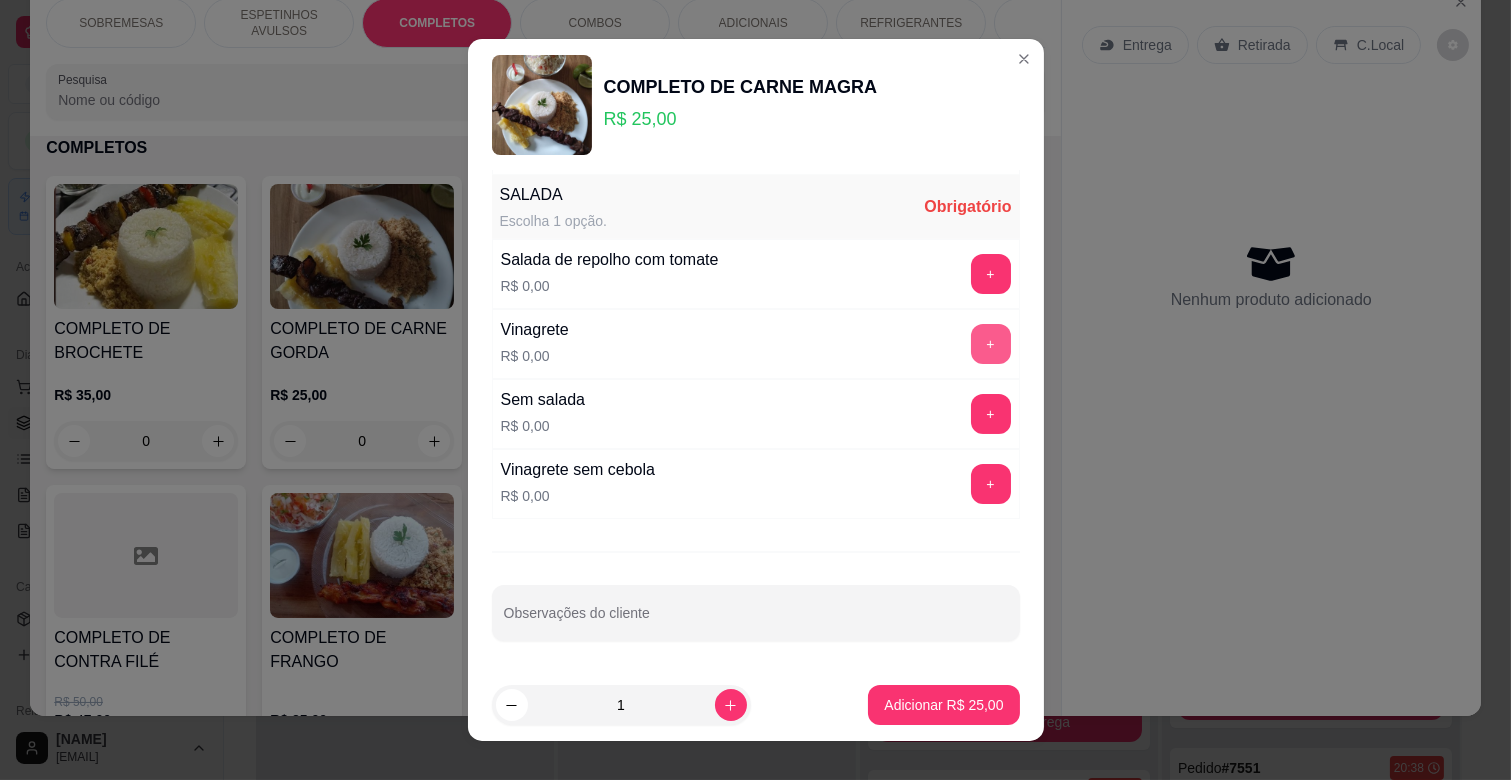 click on "+" at bounding box center [991, 344] 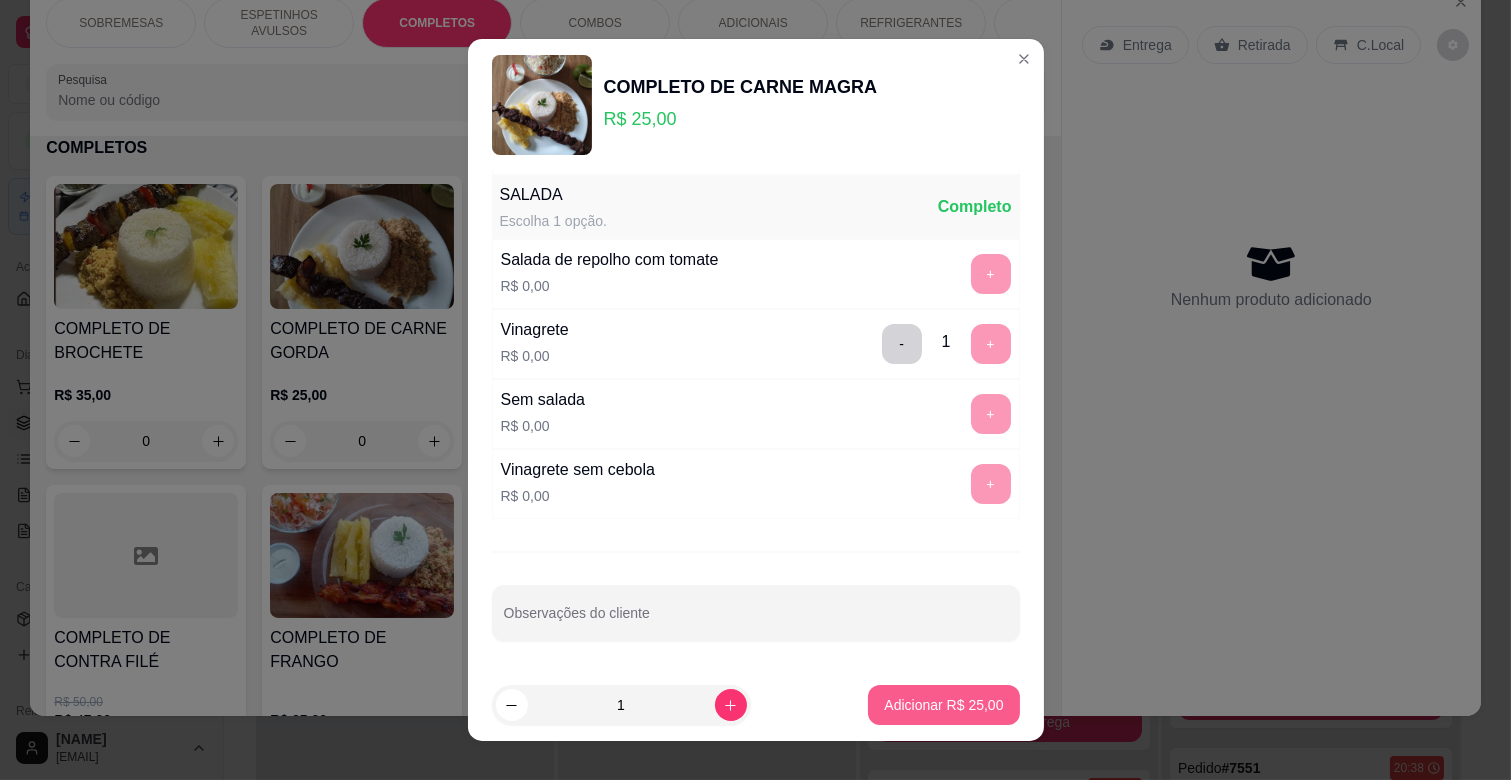 click on "Adicionar   R$ 25,00" at bounding box center (943, 705) 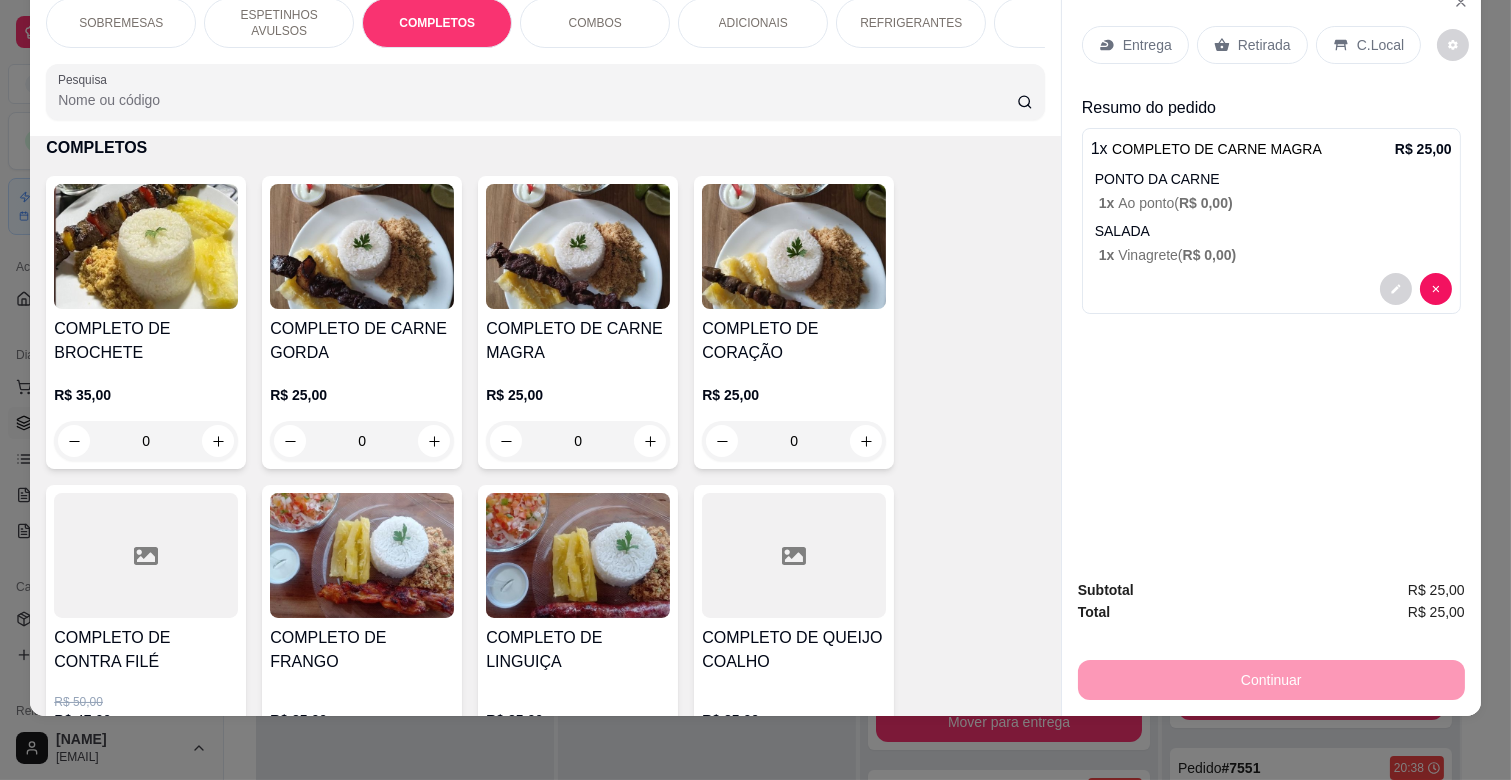 click on "ESPETINHOS AVULSOS" at bounding box center (279, 23) 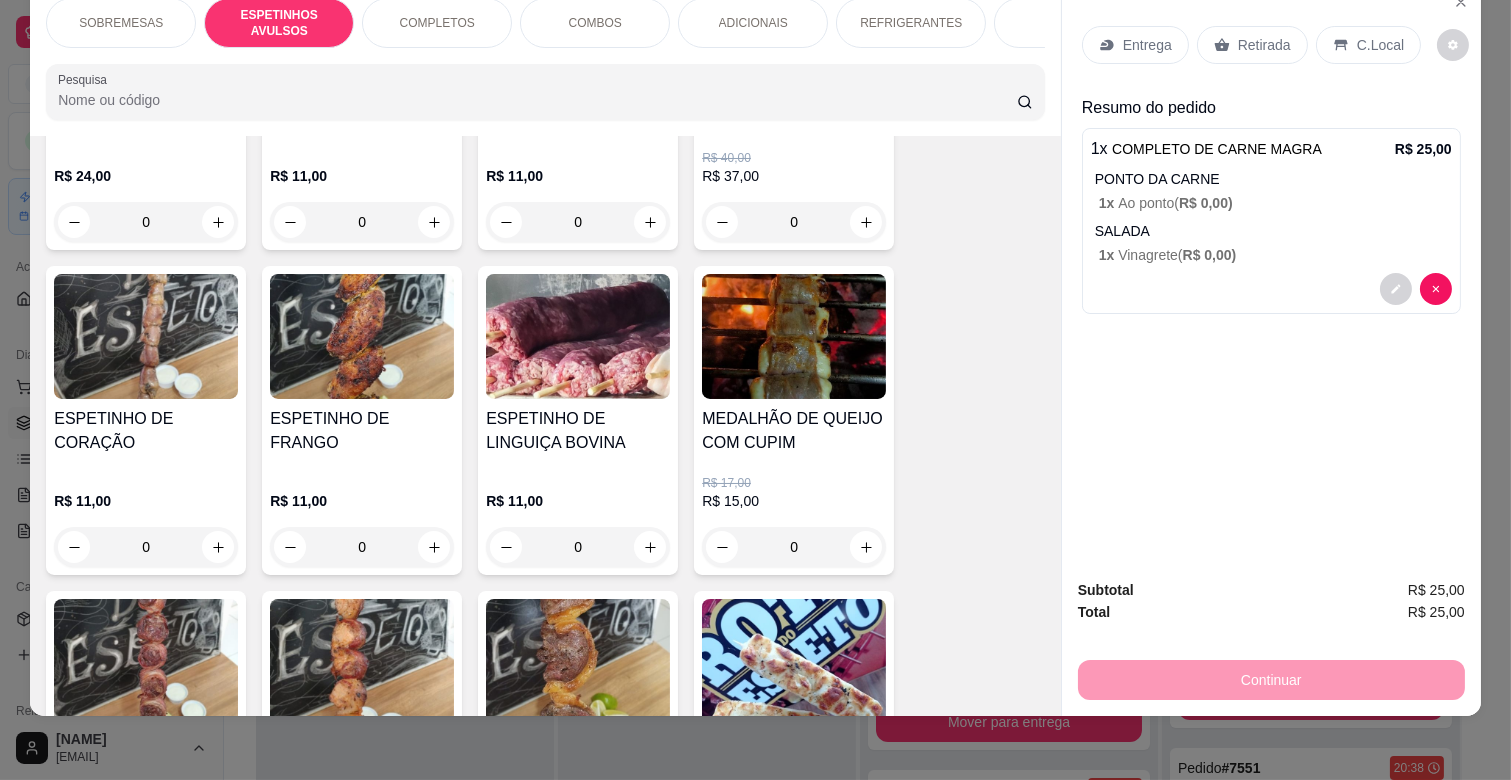 scroll, scrollTop: 772, scrollLeft: 0, axis: vertical 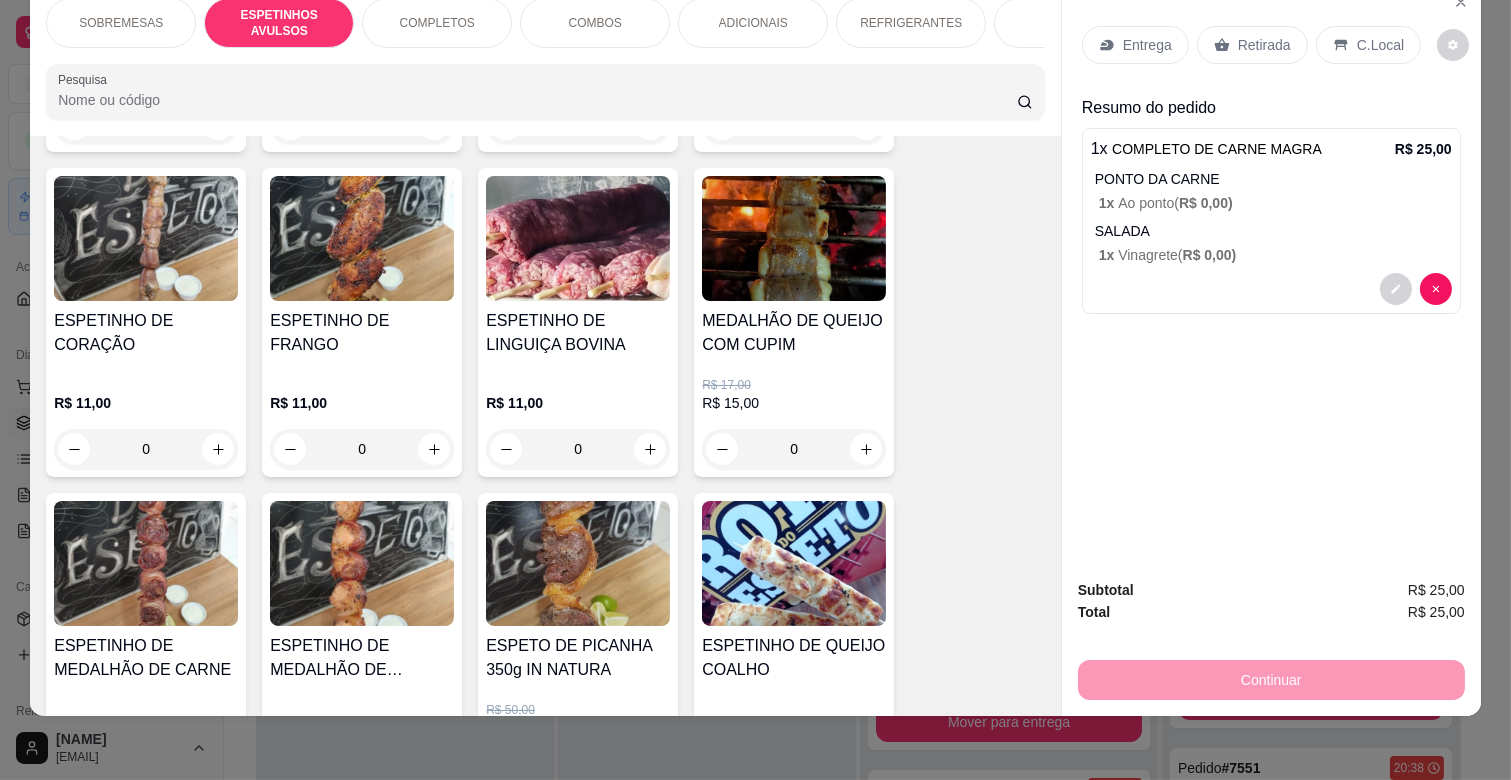 click on "ESPETINHO DE CORAÇÃO" at bounding box center [146, 333] 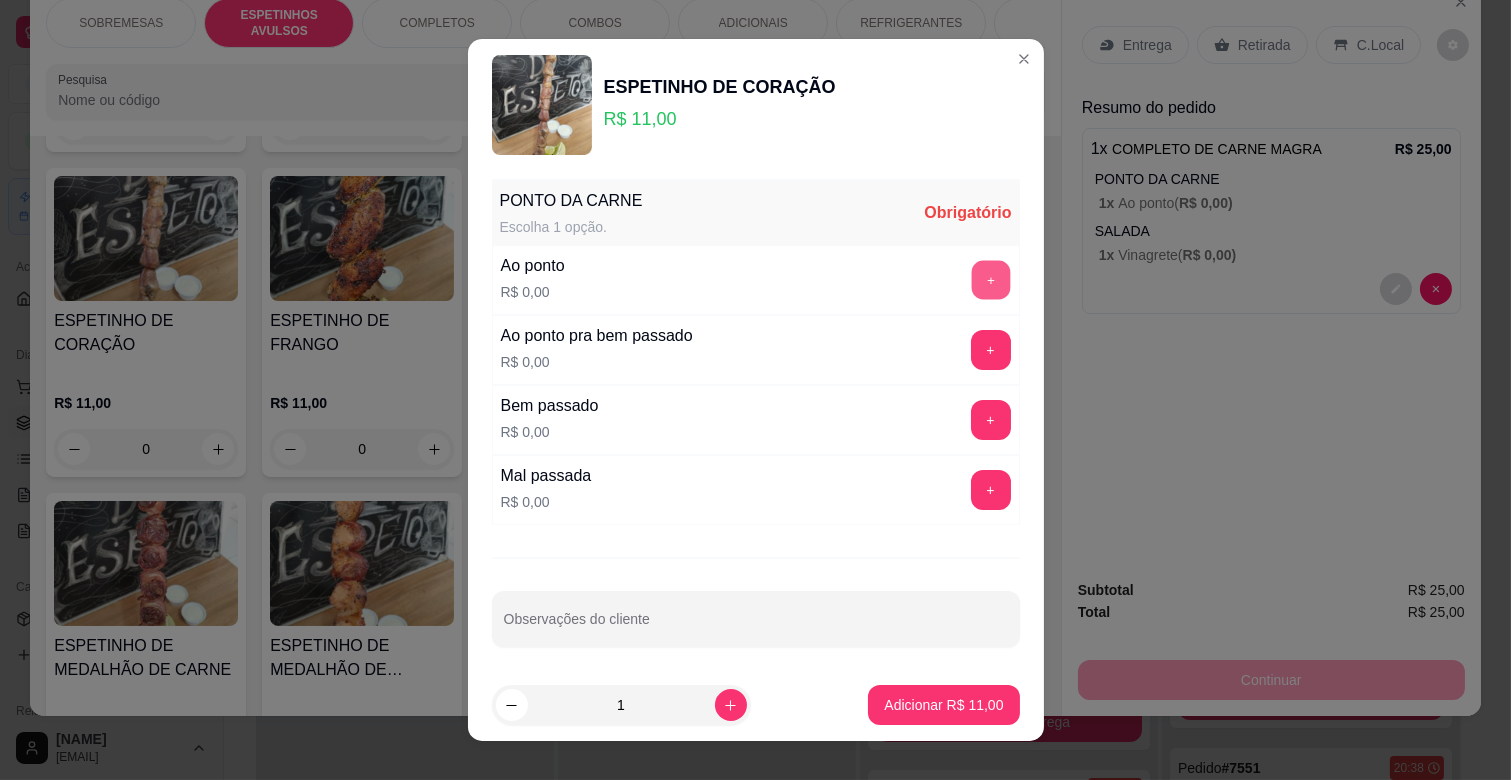click on "+" at bounding box center (990, 280) 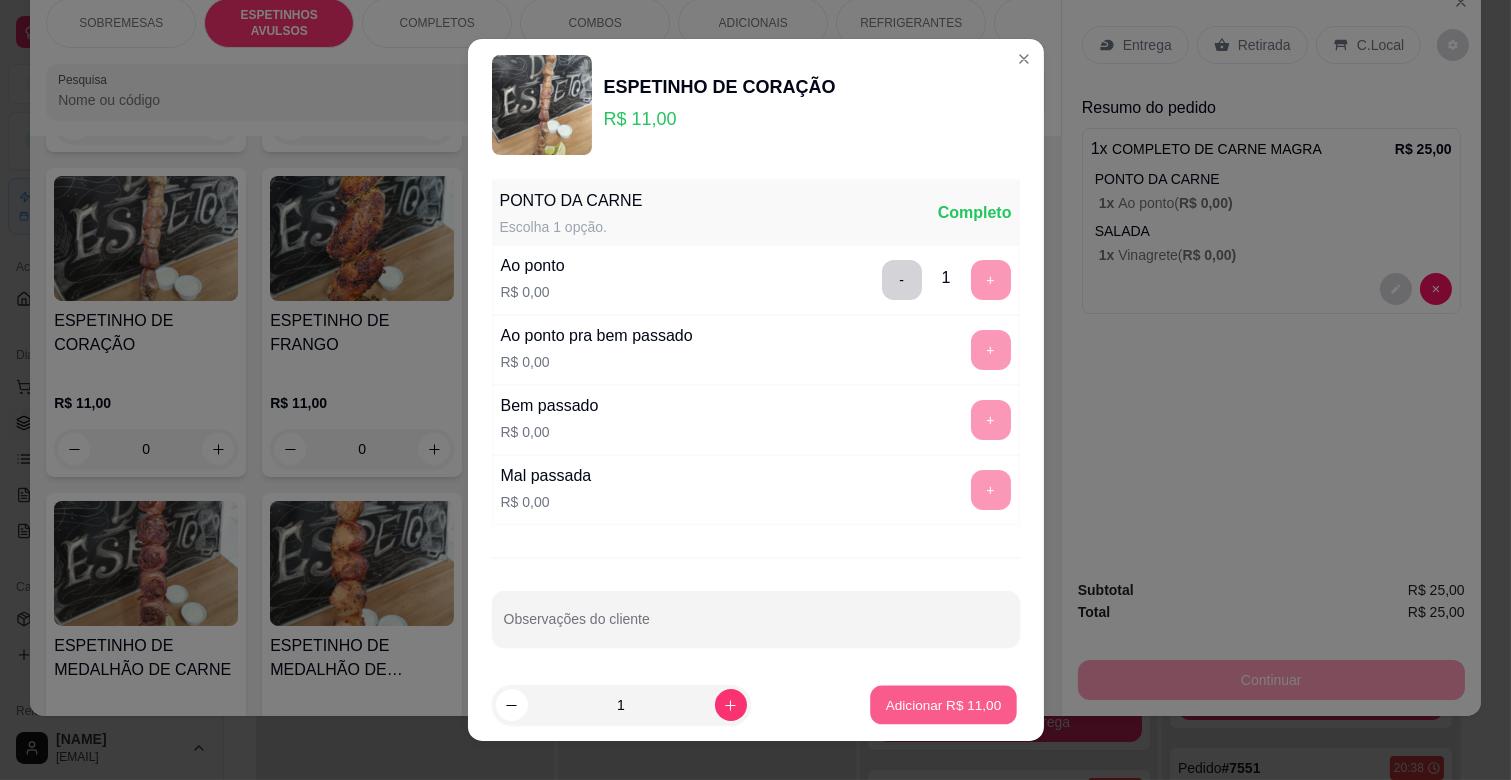 click on "Adicionar   R$ 11,00" at bounding box center [944, 704] 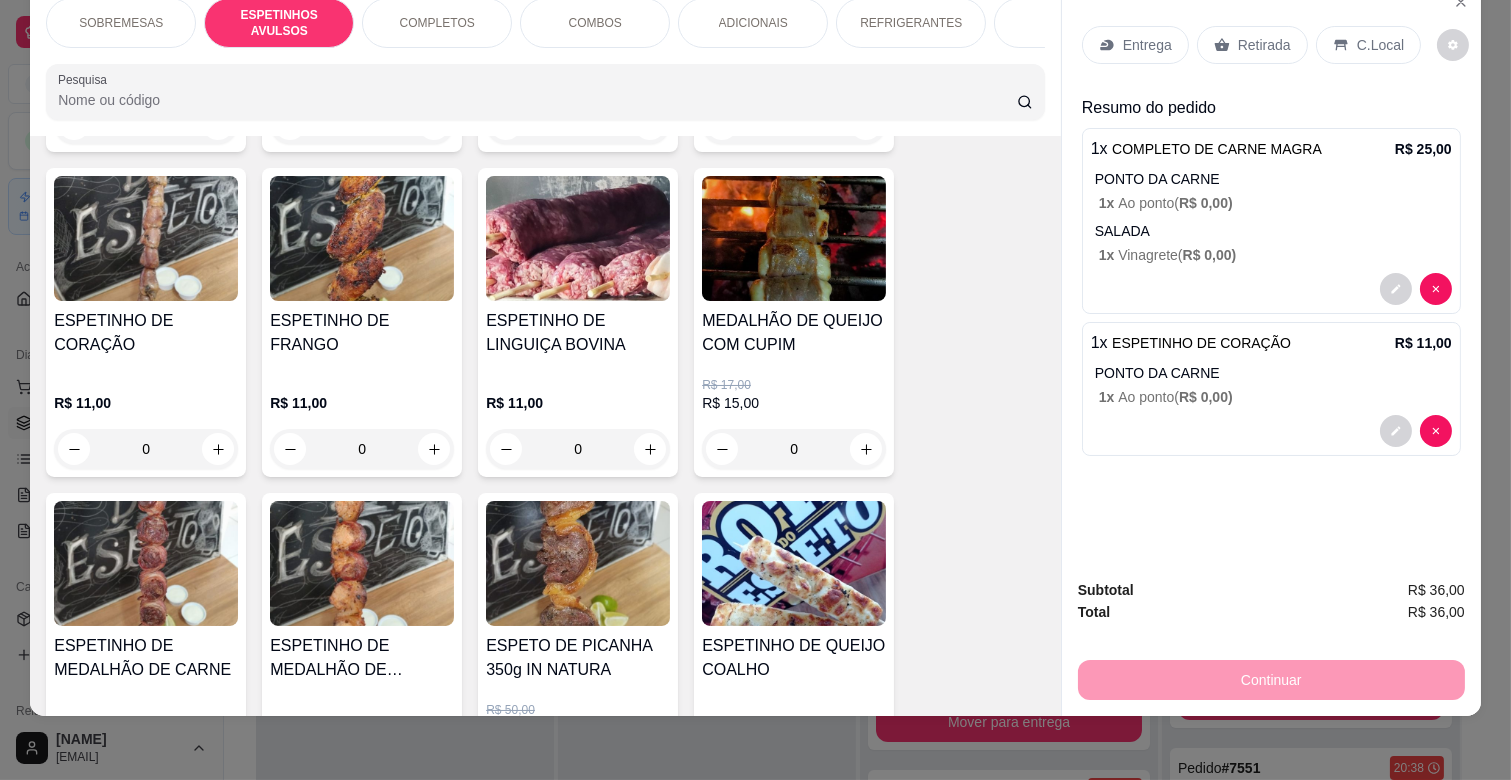 click on "ADICIONAIS" at bounding box center [753, 23] 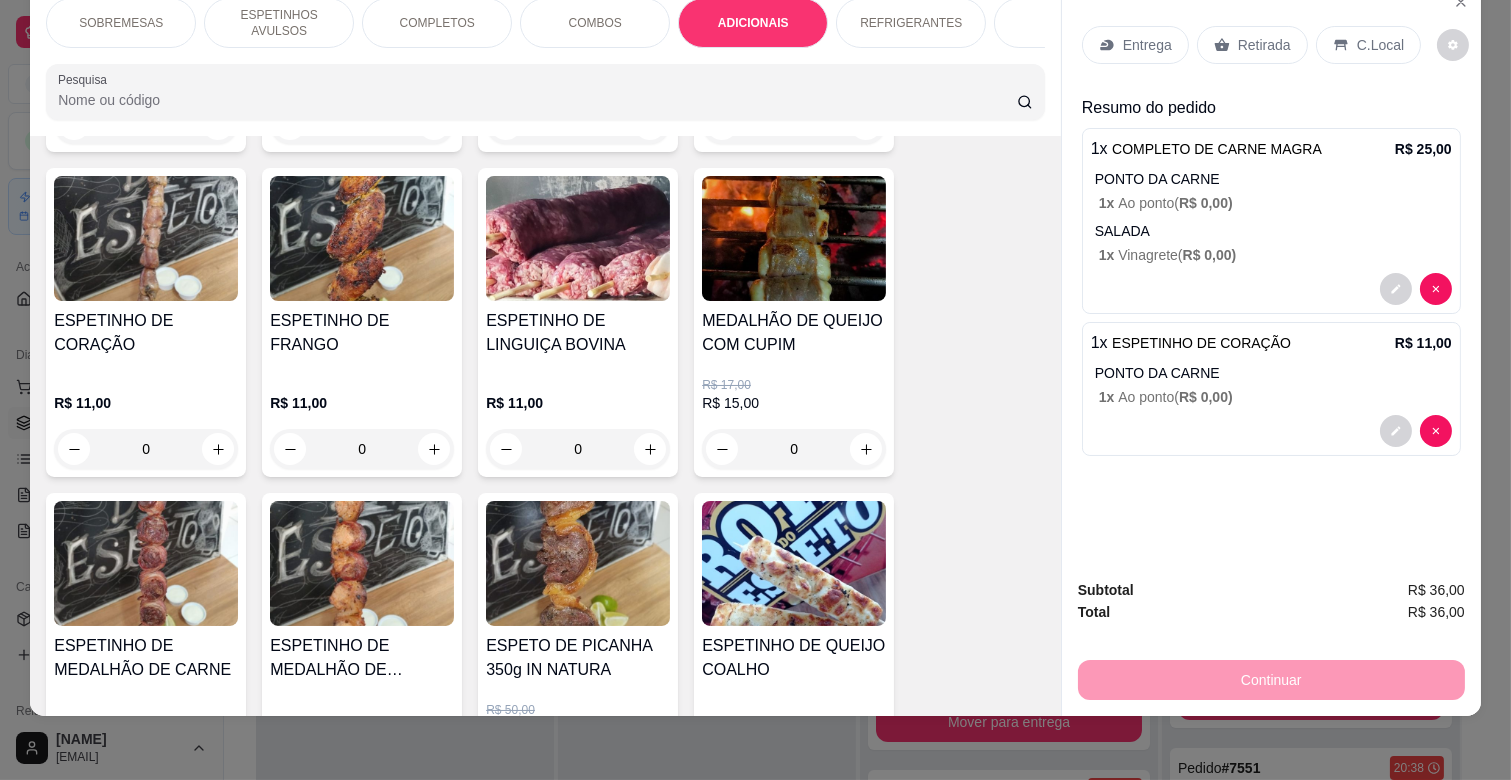 scroll, scrollTop: 3094, scrollLeft: 0, axis: vertical 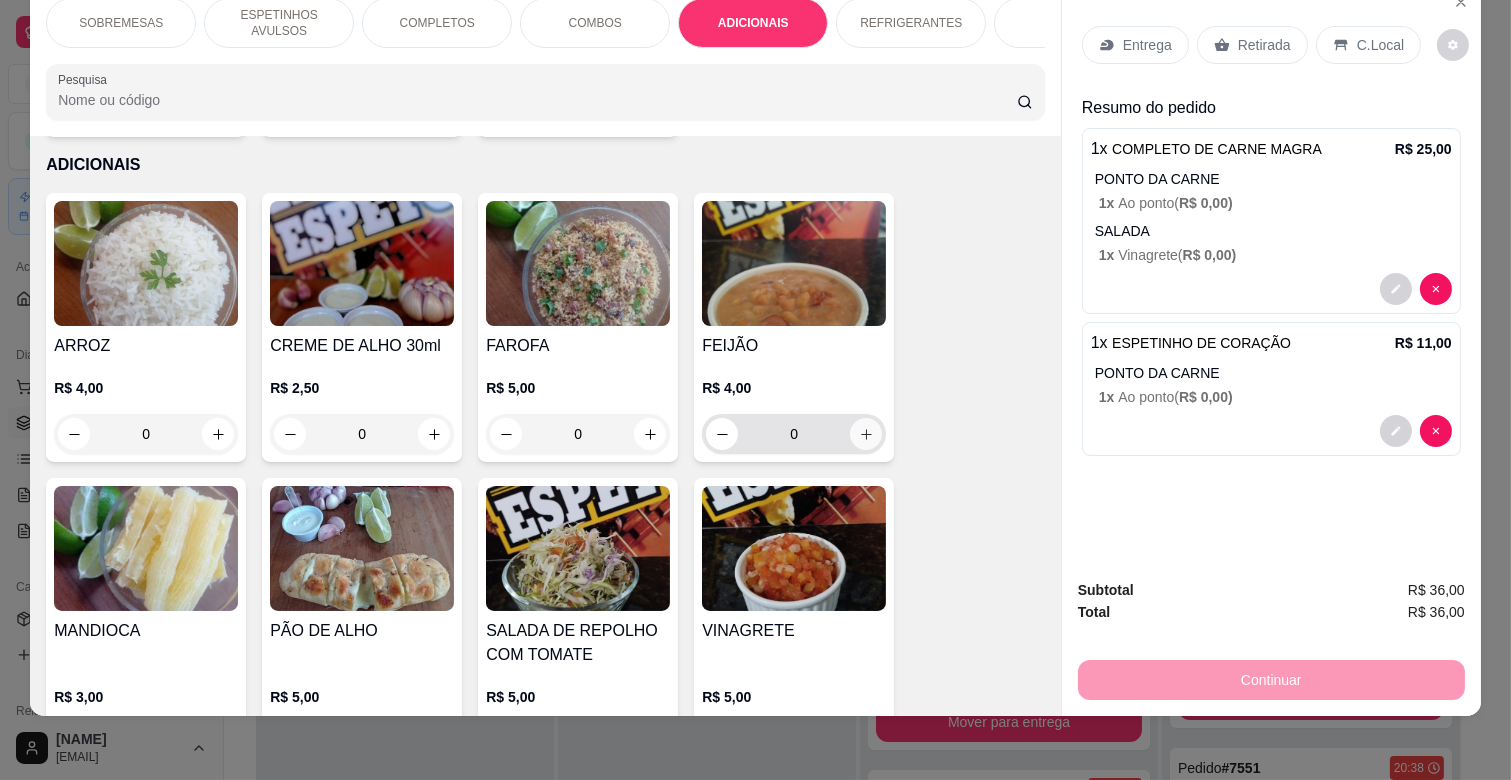 click 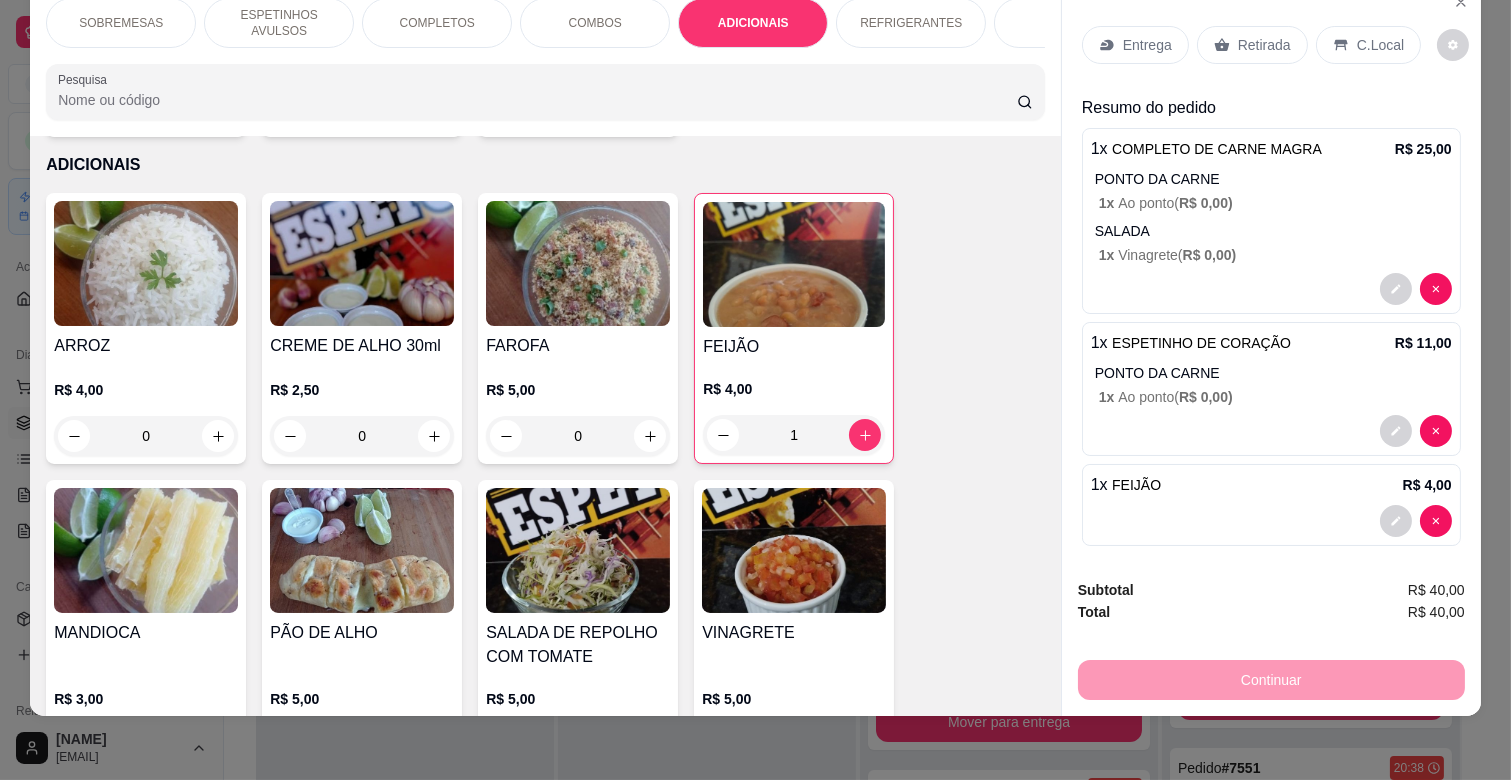 click on "Entrega" at bounding box center (1147, 45) 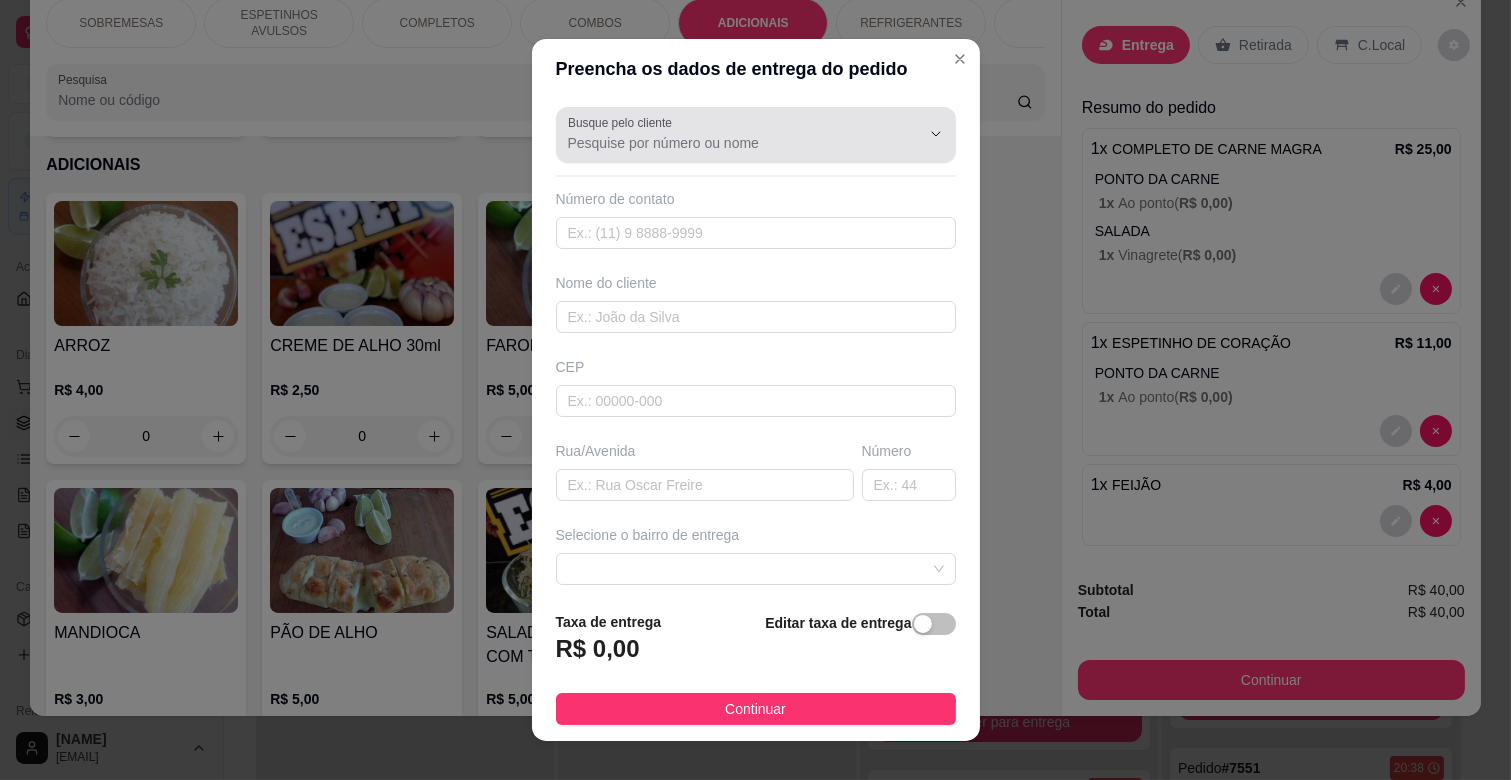 click at bounding box center (756, 135) 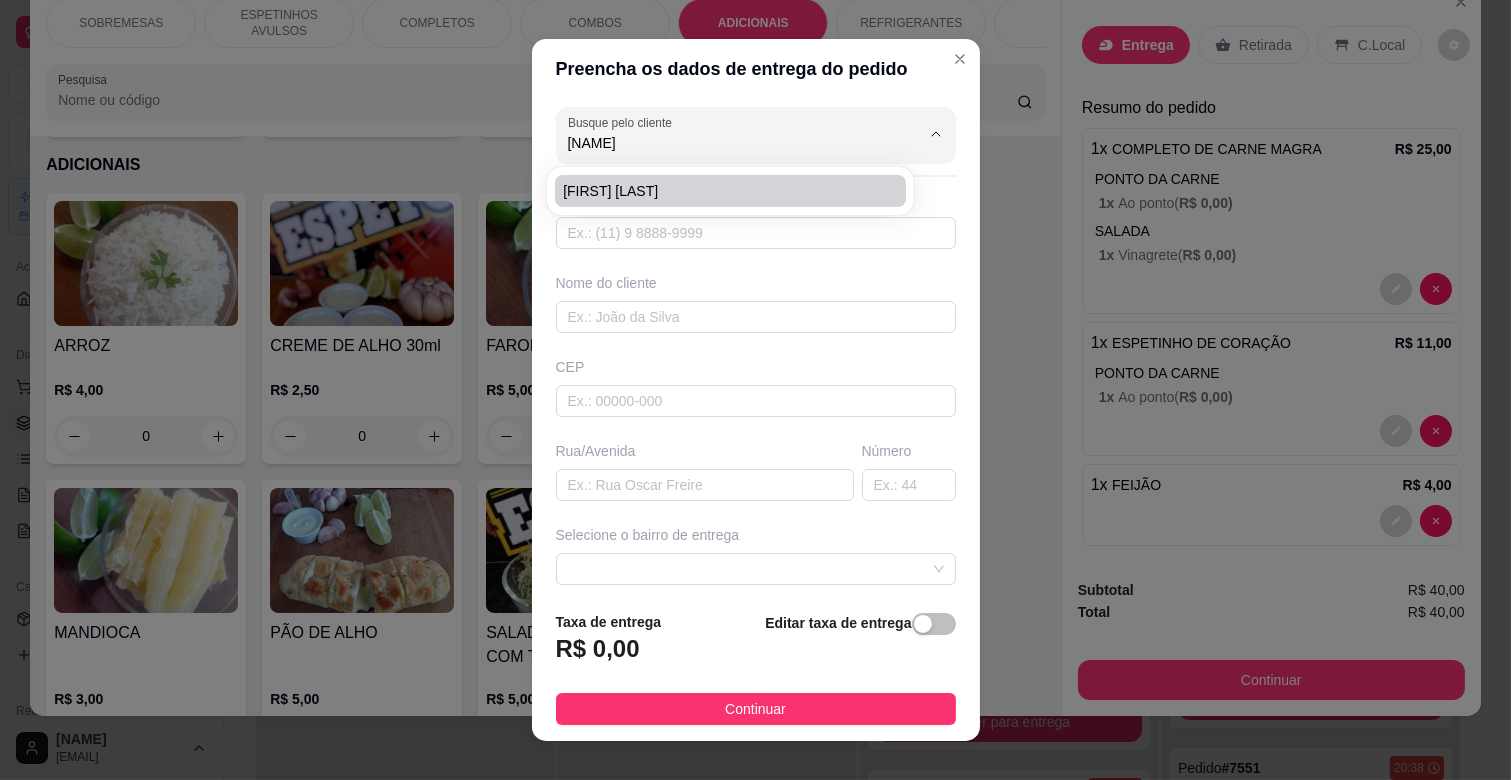 click on "[FIRST] [LAST]" at bounding box center [720, 191] 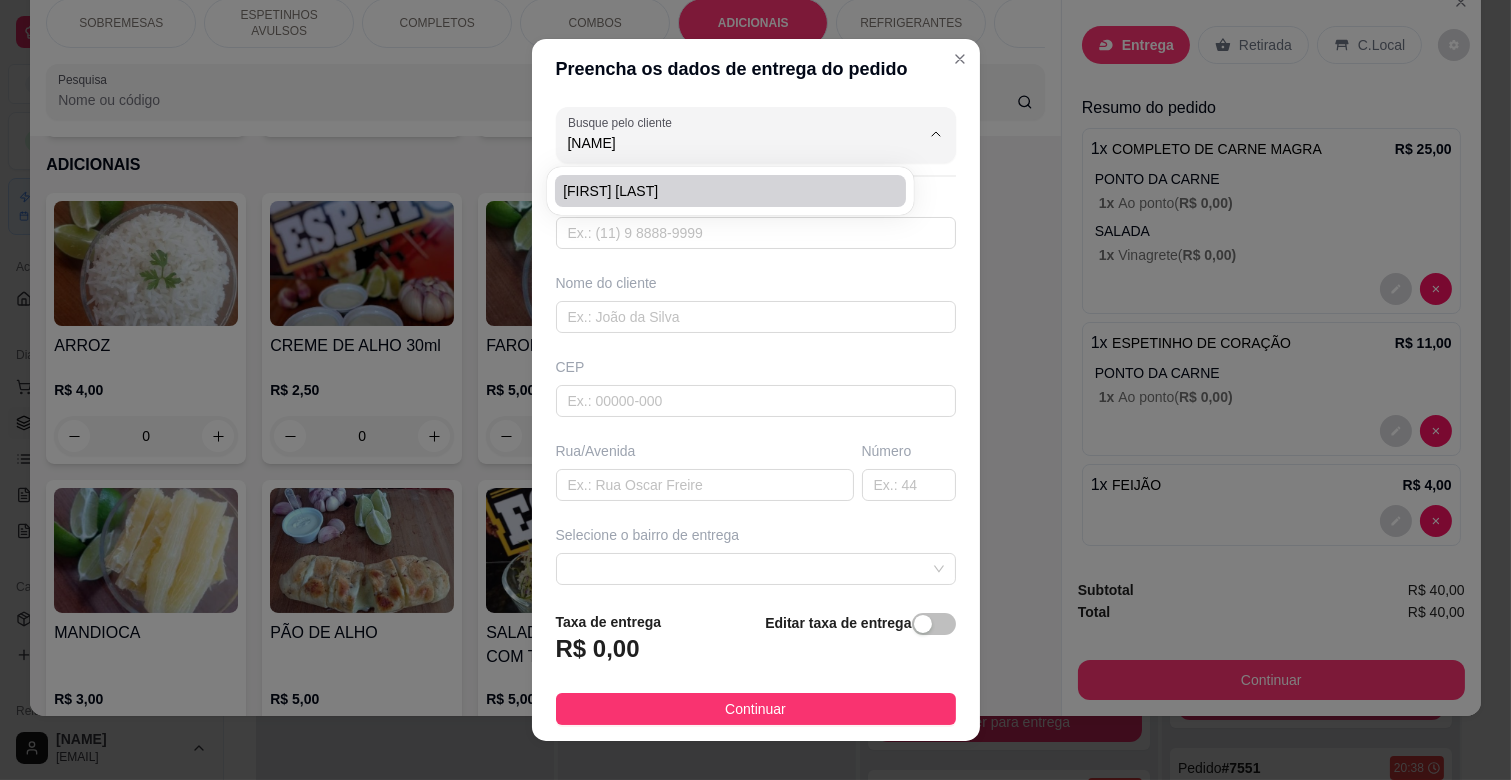 type on "[FIRST] [LAST]" 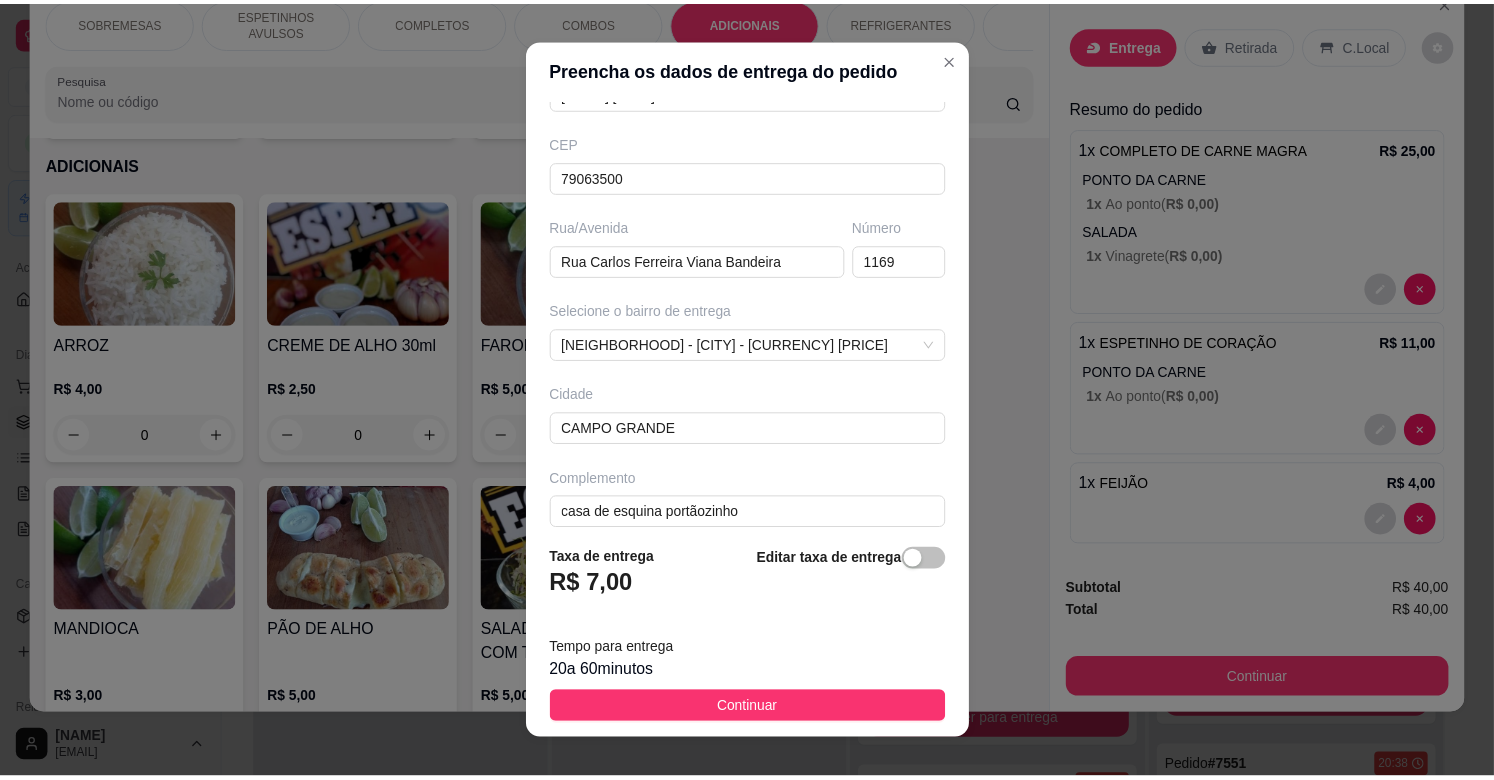 scroll, scrollTop: 243, scrollLeft: 0, axis: vertical 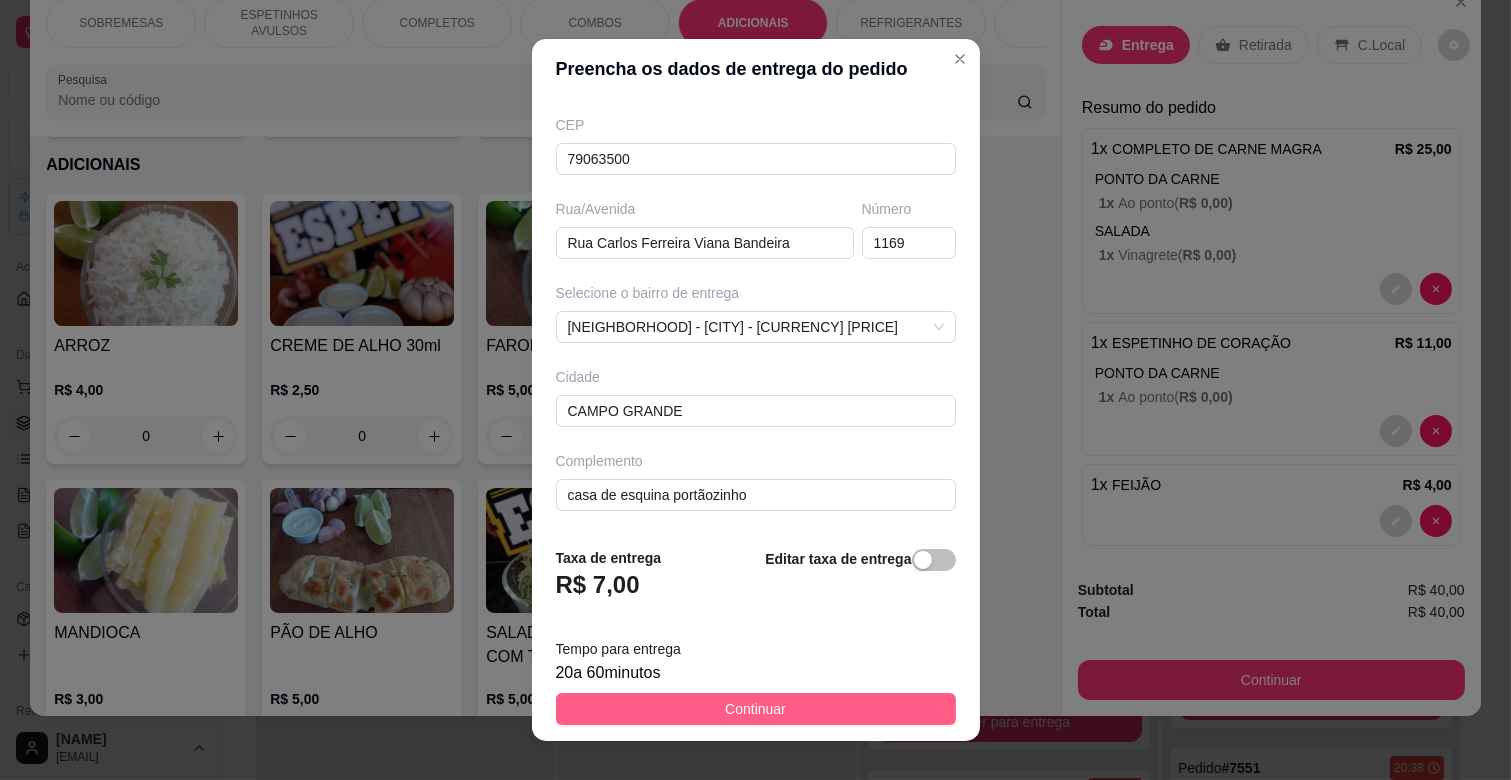 type on "[FIRST] [LAST]" 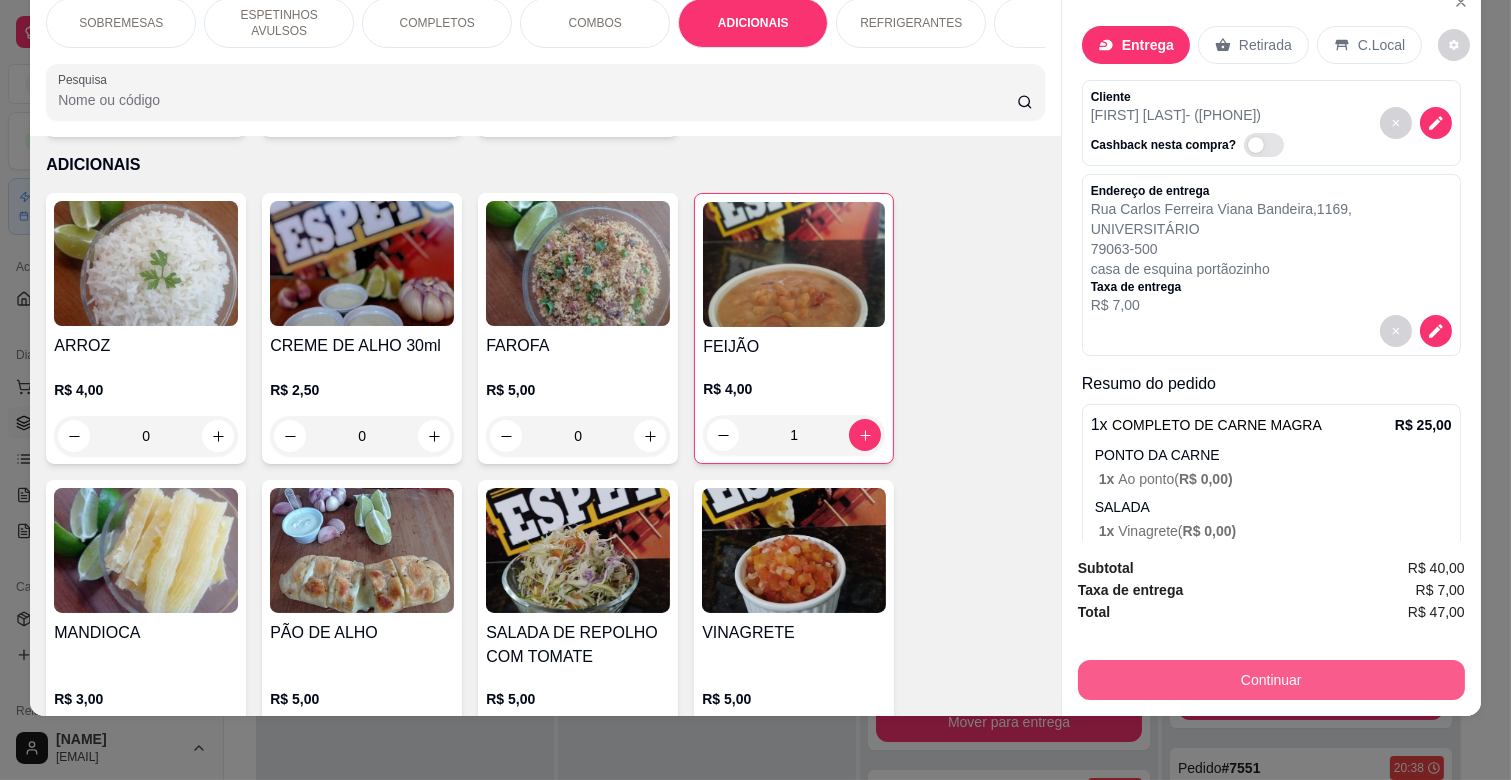 click on "Continuar" at bounding box center [1271, 680] 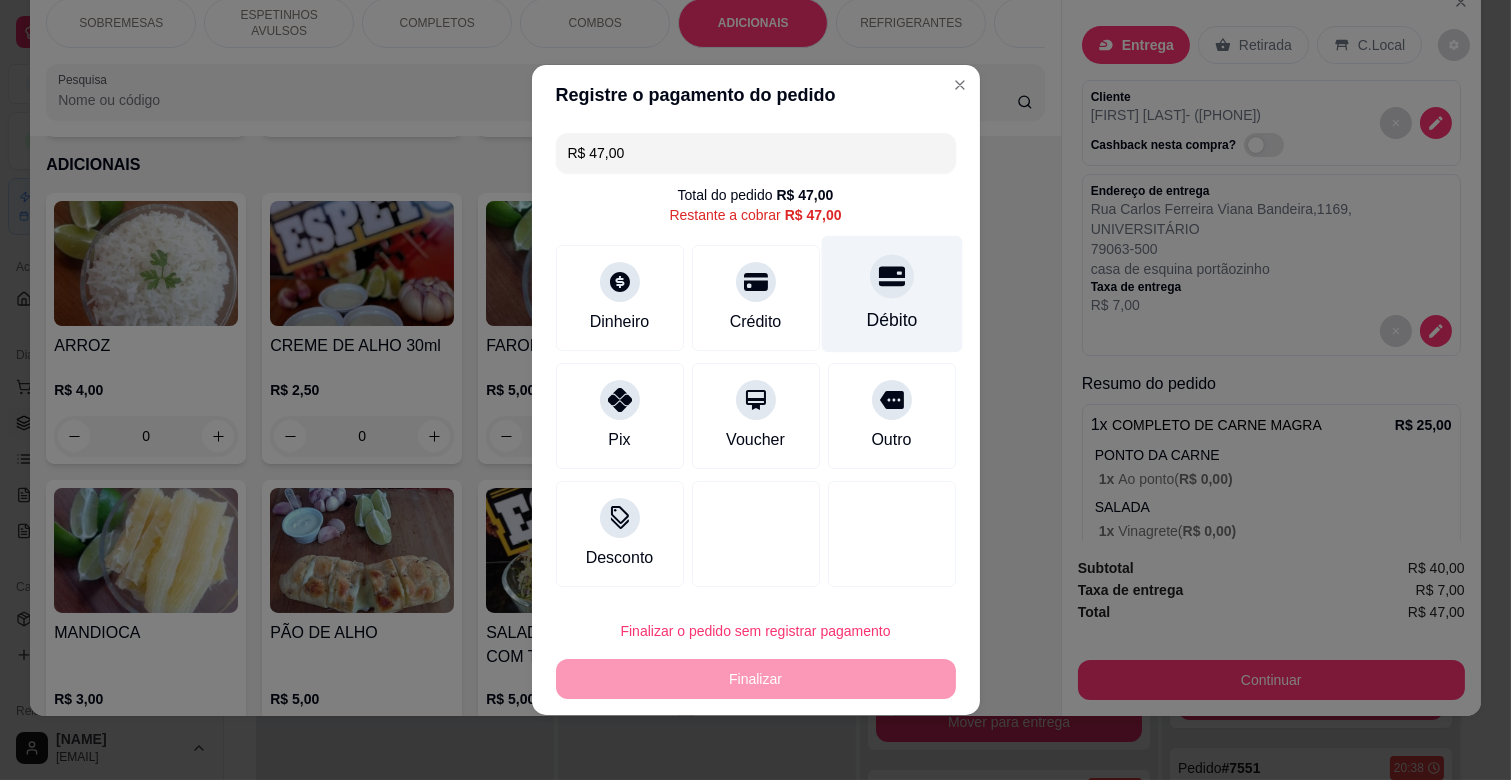 click on "Débito" at bounding box center [891, 320] 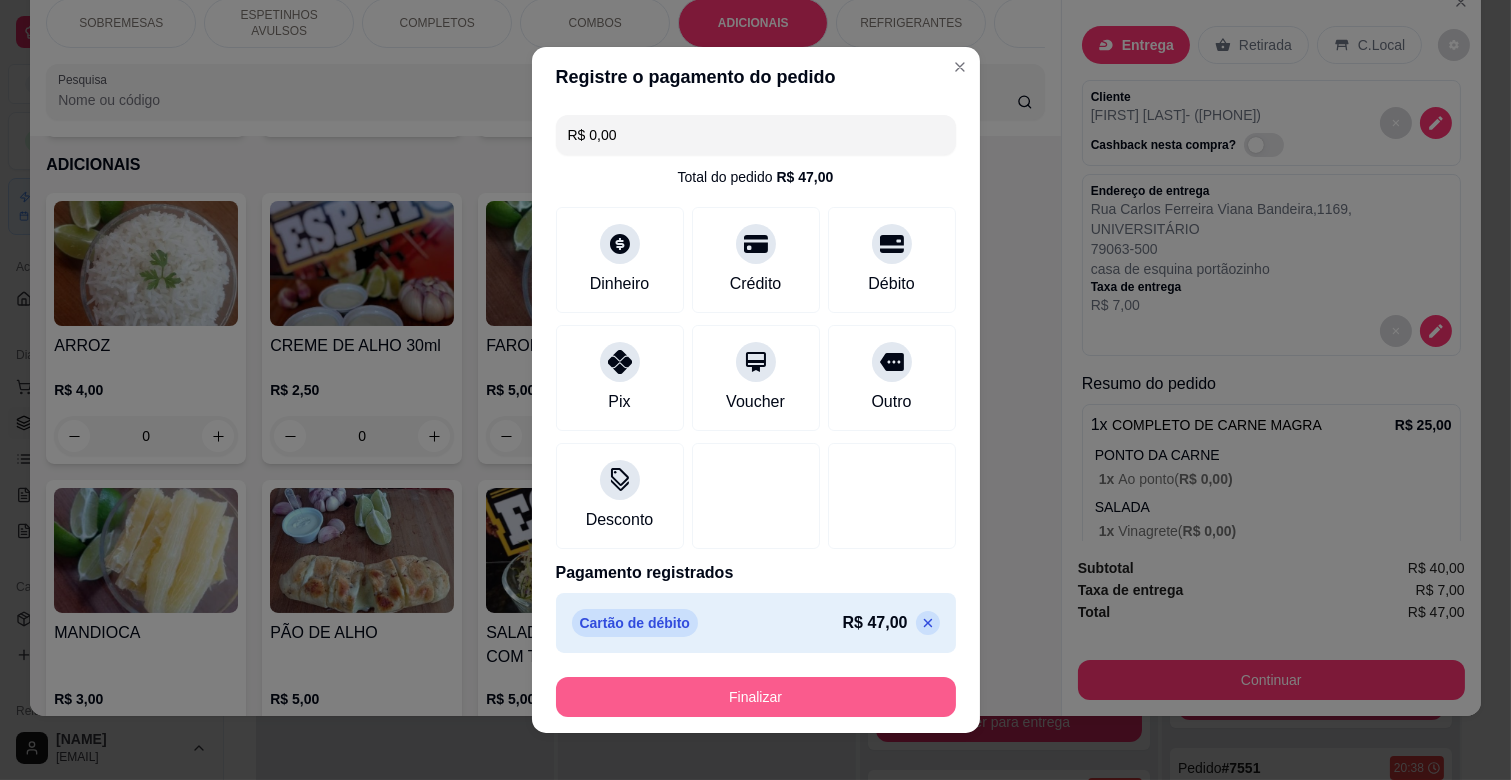 click on "Finalizar" at bounding box center [756, 697] 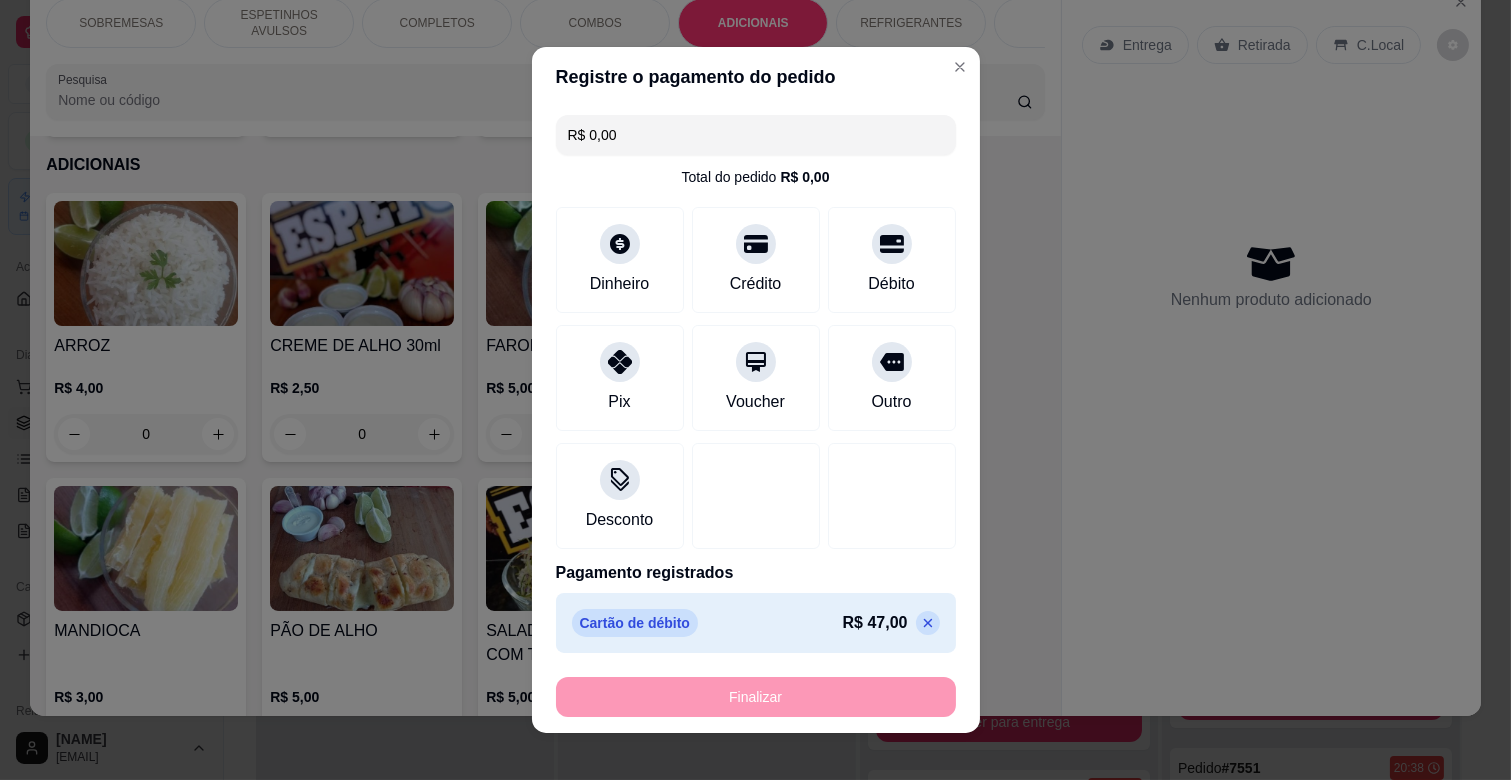 type on "0" 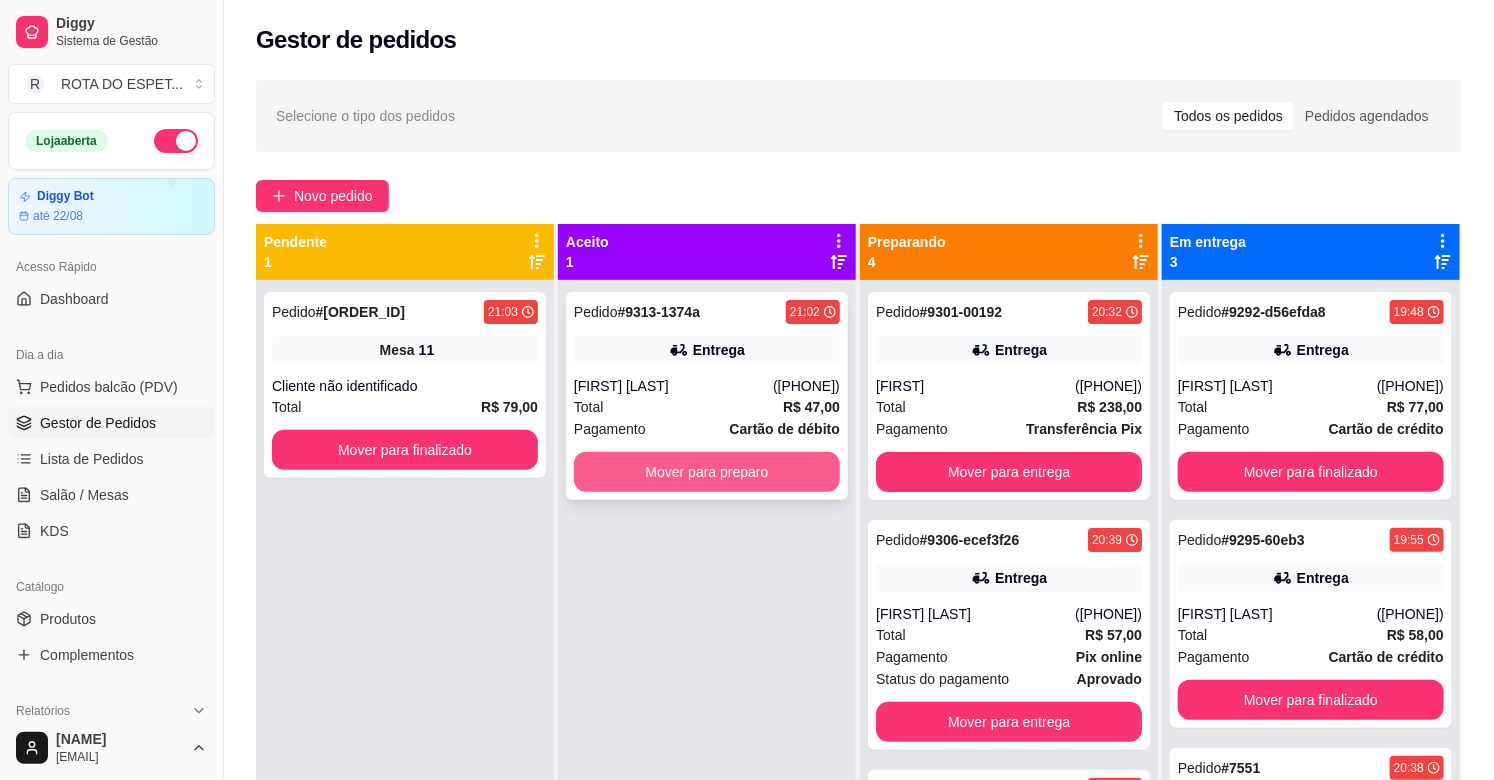 click on "Mover para preparo" at bounding box center (707, 472) 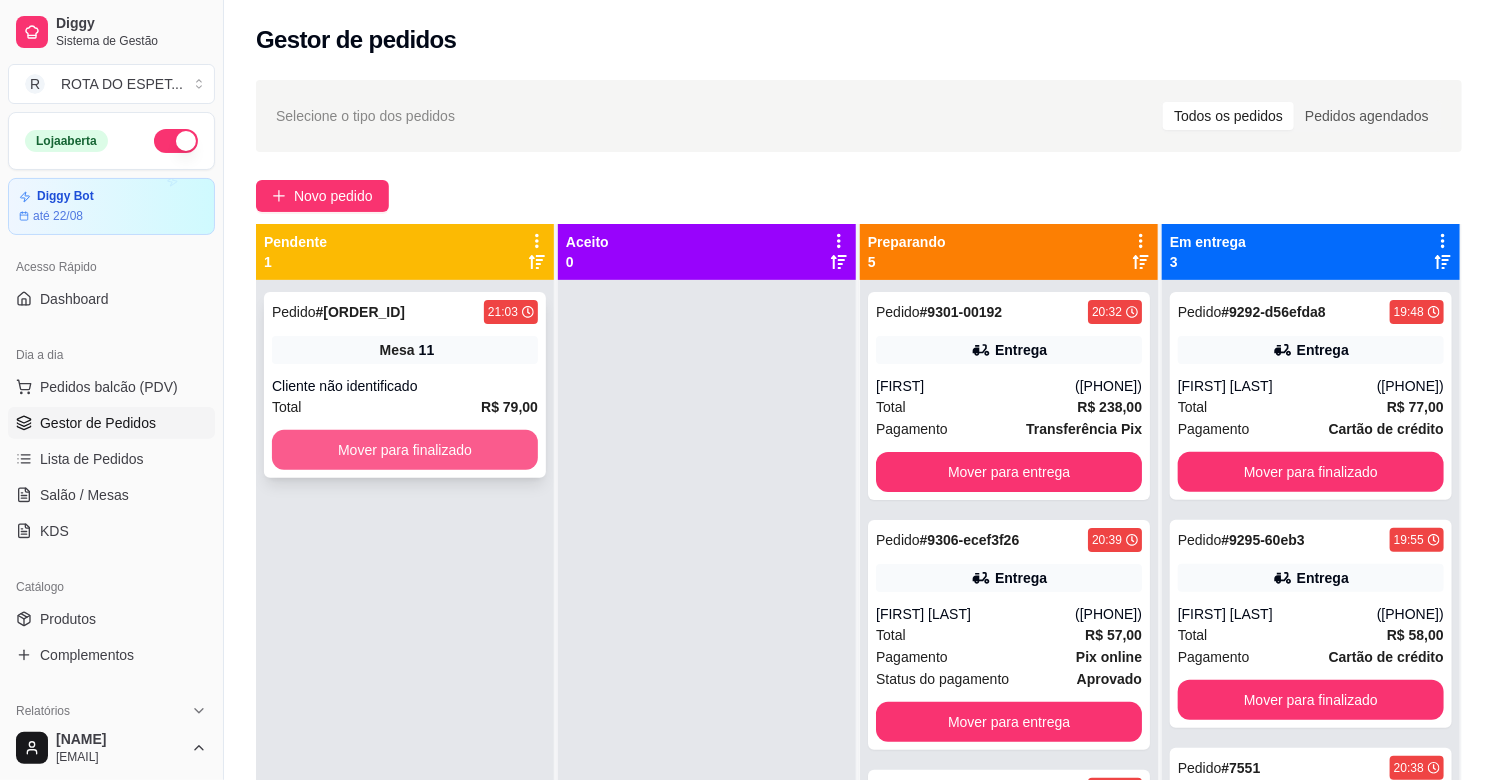 click on "Mover para finalizado" at bounding box center (405, 450) 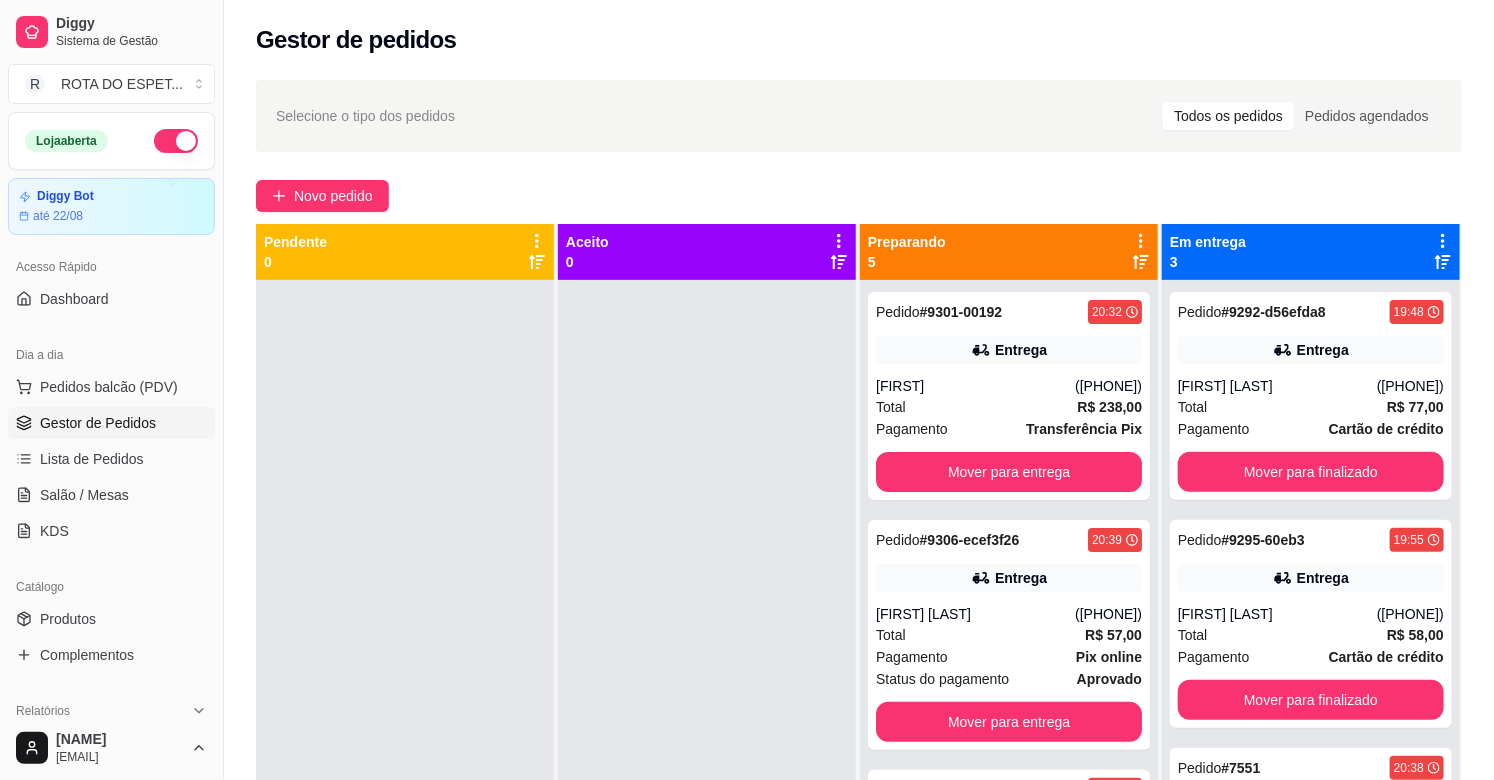 click at bounding box center (707, 670) 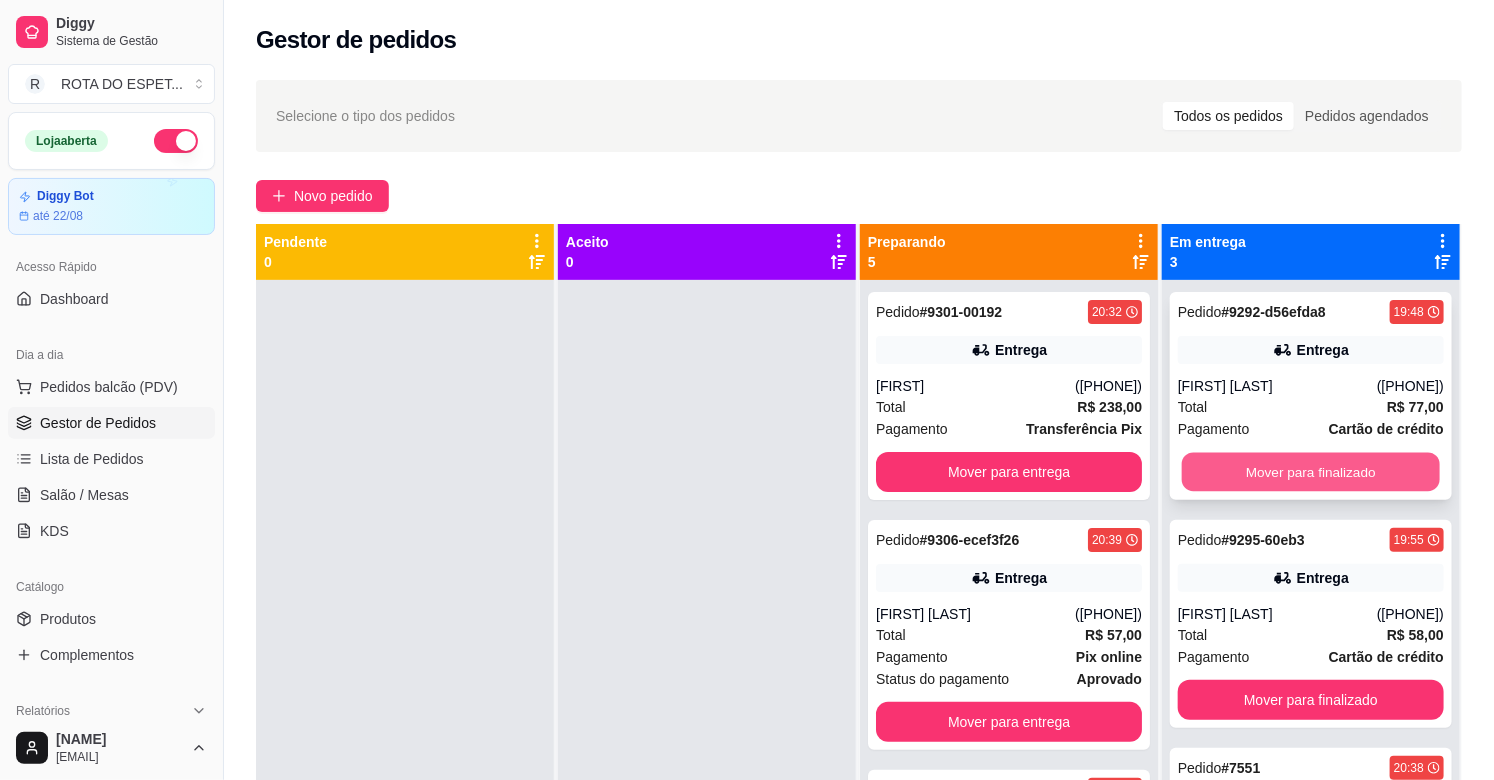 click on "Mover para finalizado" at bounding box center [1311, 472] 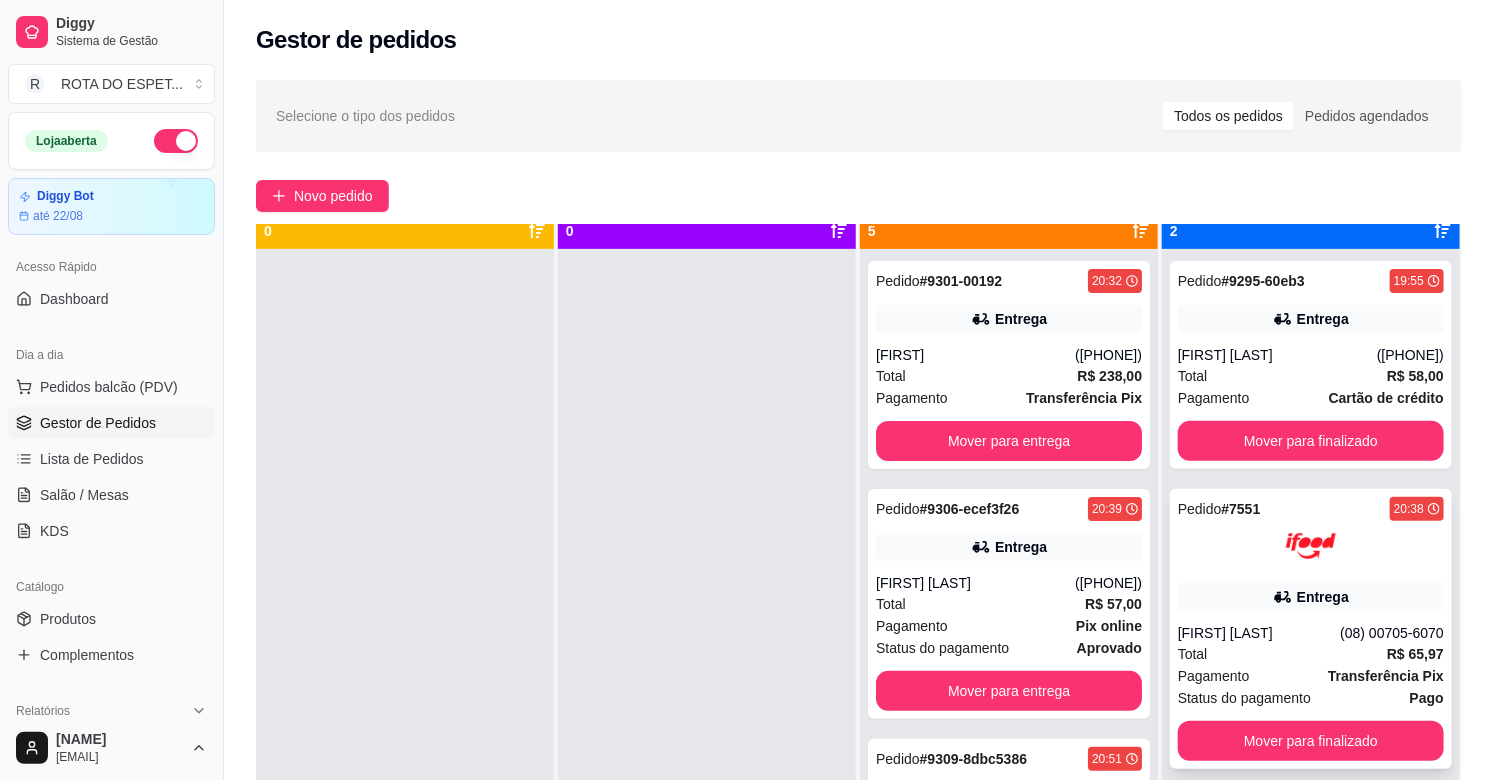 scroll, scrollTop: 55, scrollLeft: 0, axis: vertical 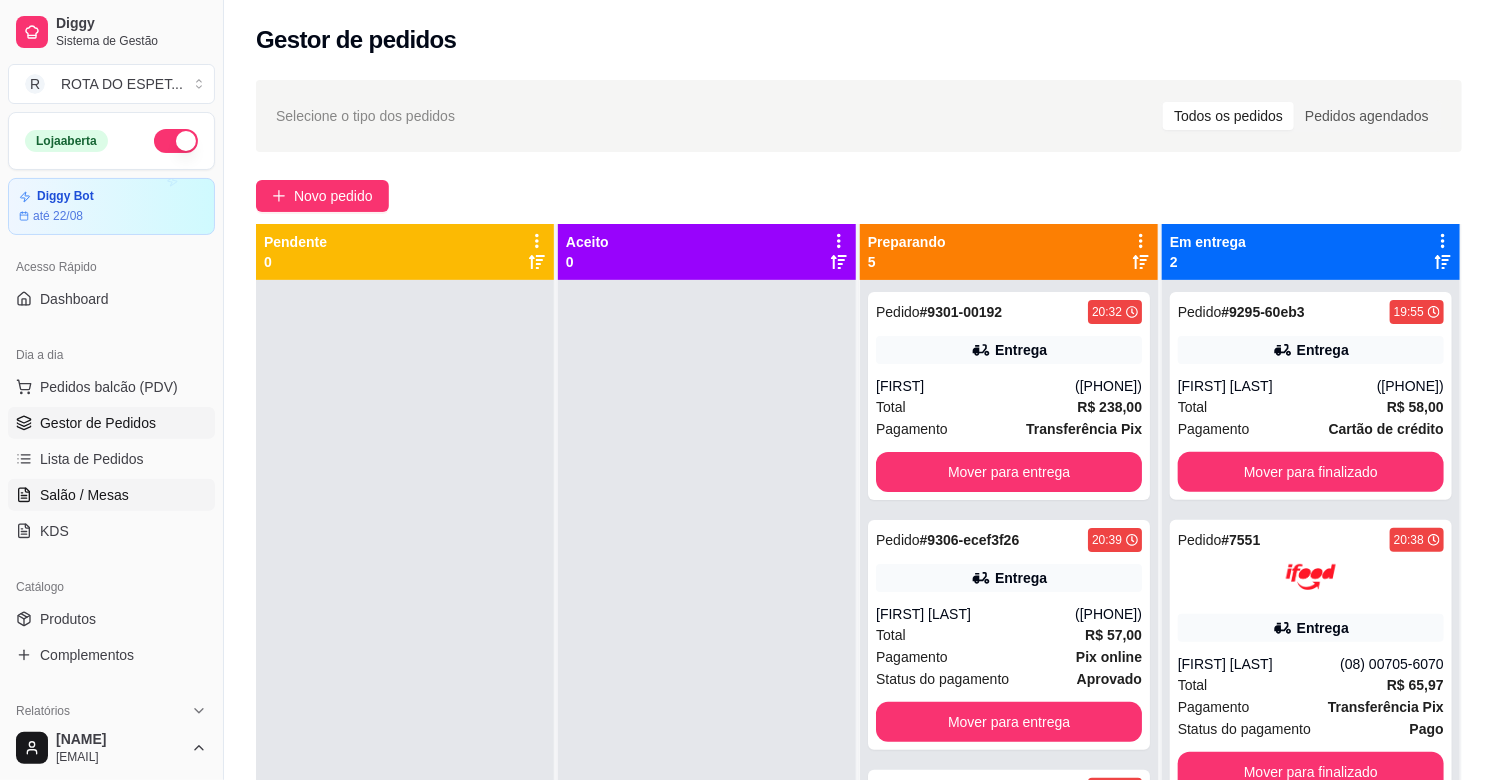 click on "Salão / Mesas" at bounding box center [111, 495] 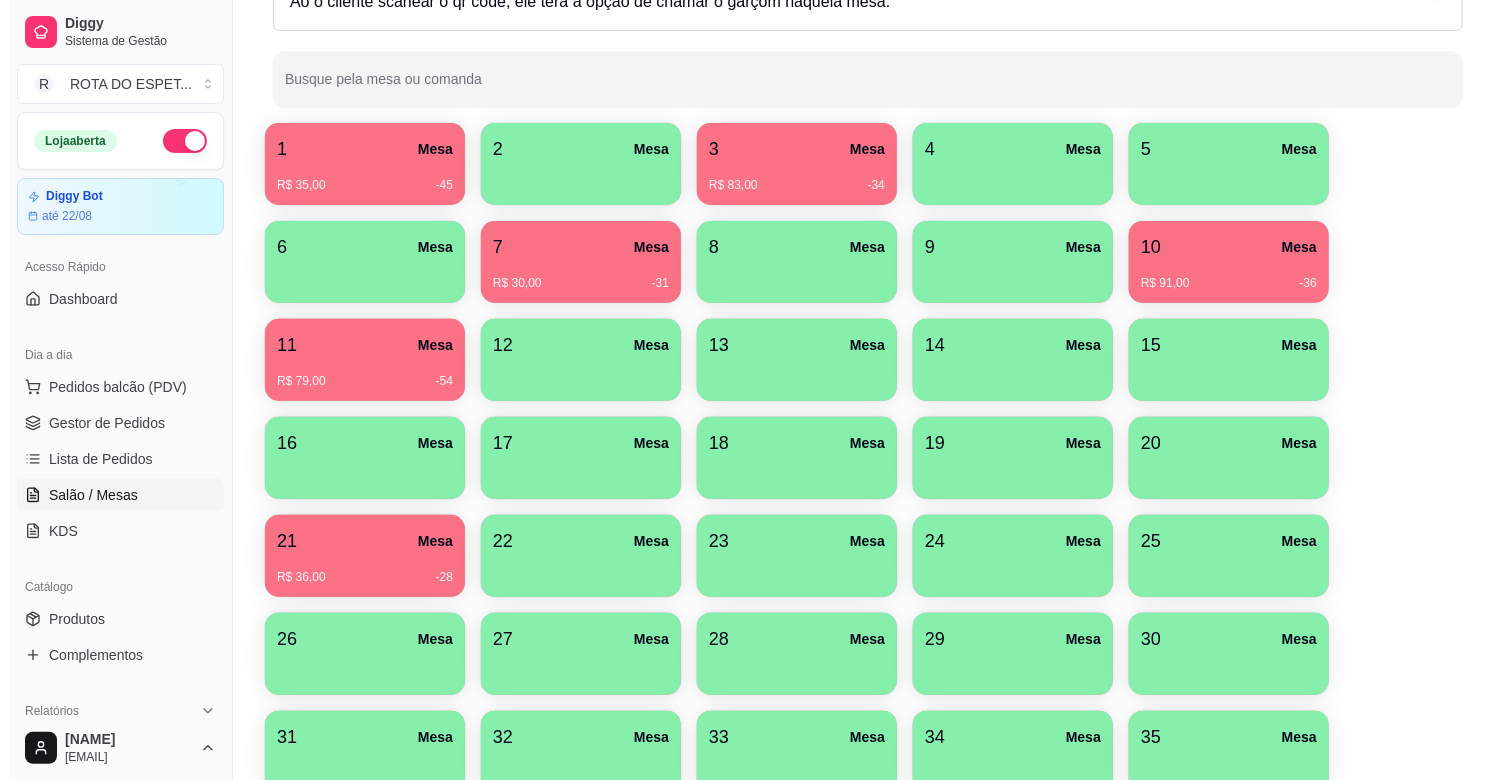 scroll, scrollTop: 222, scrollLeft: 0, axis: vertical 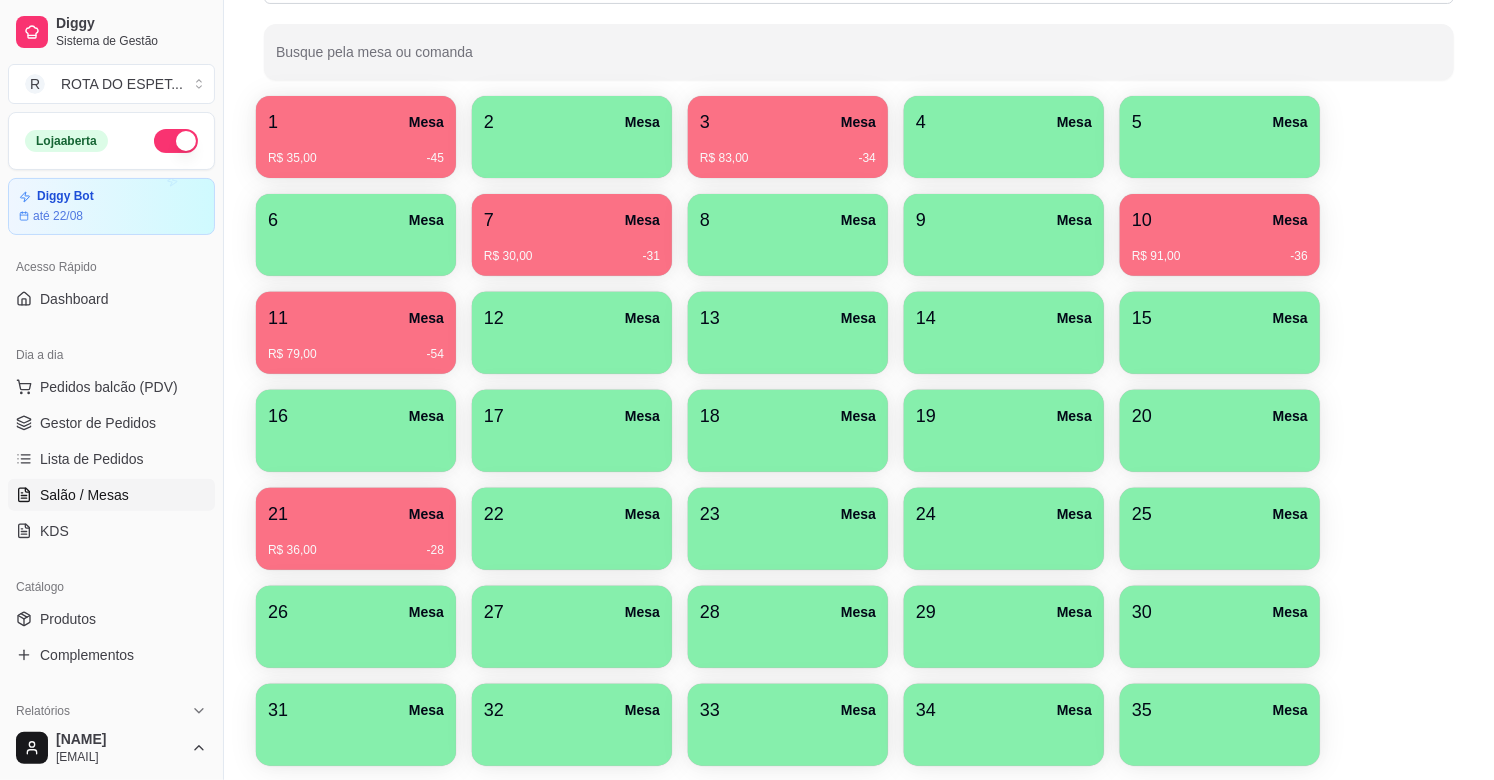 click on "R$ 36,00 -28" at bounding box center [356, 543] 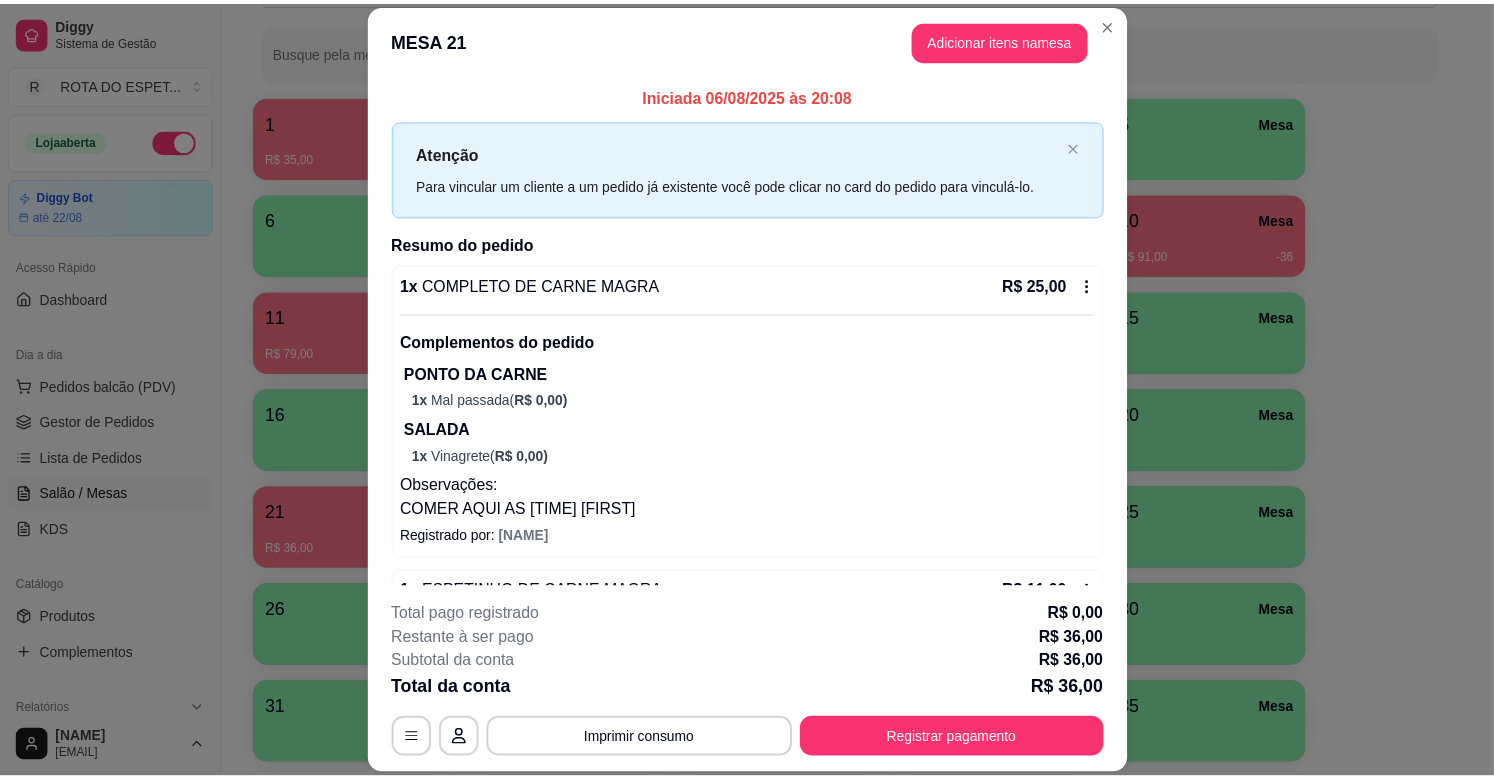 scroll, scrollTop: 175, scrollLeft: 0, axis: vertical 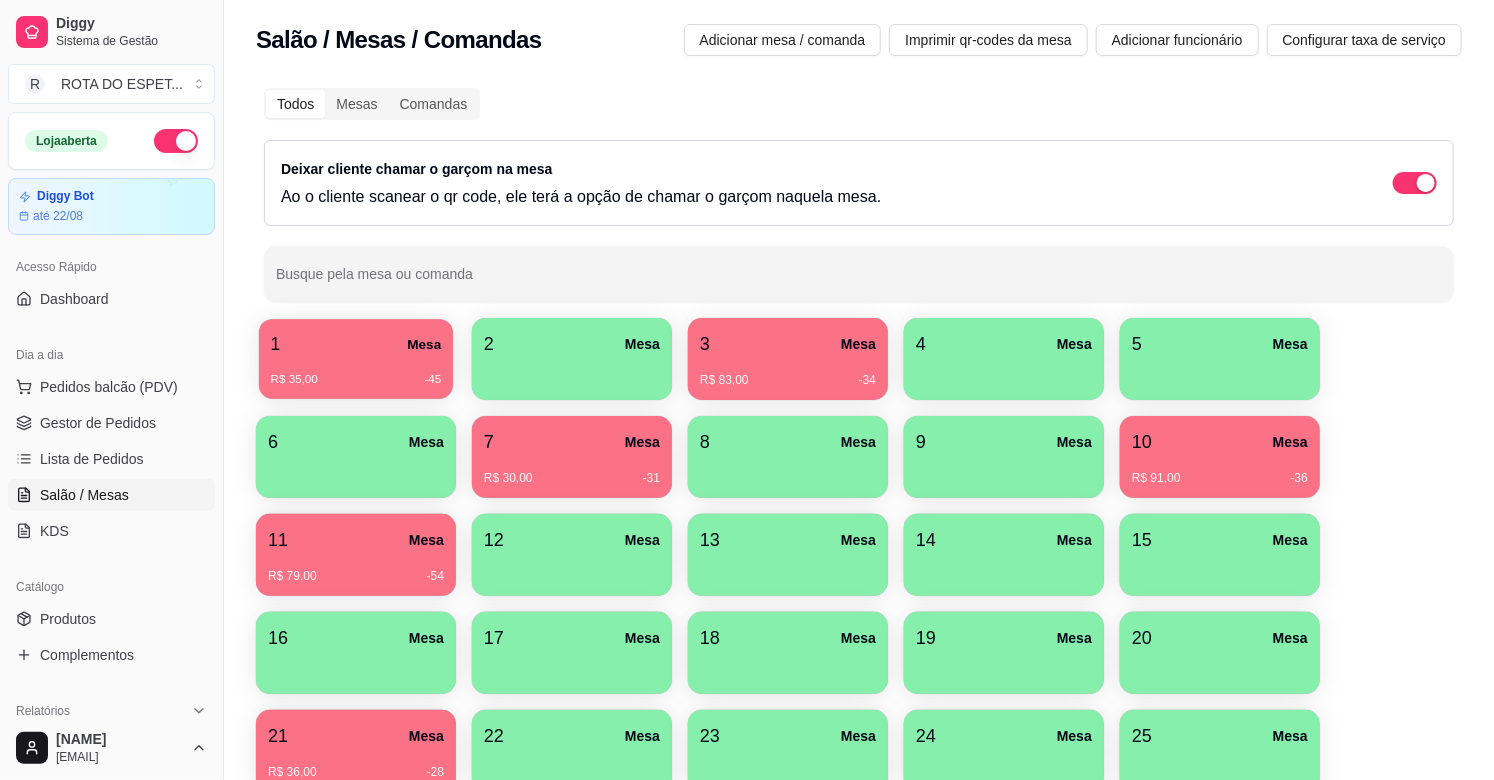 click on "R$ 35,00 -45" at bounding box center (356, 380) 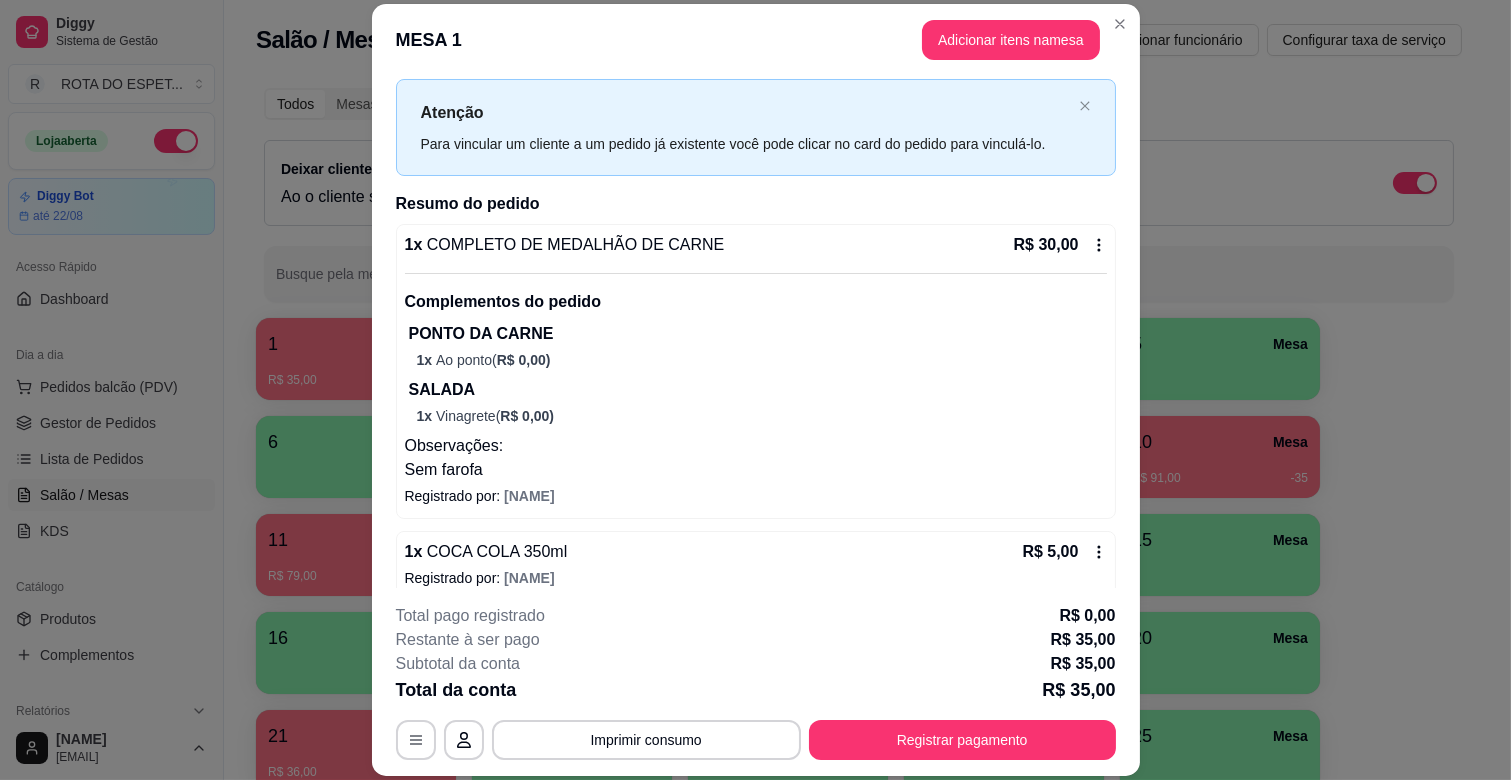 scroll, scrollTop: 62, scrollLeft: 0, axis: vertical 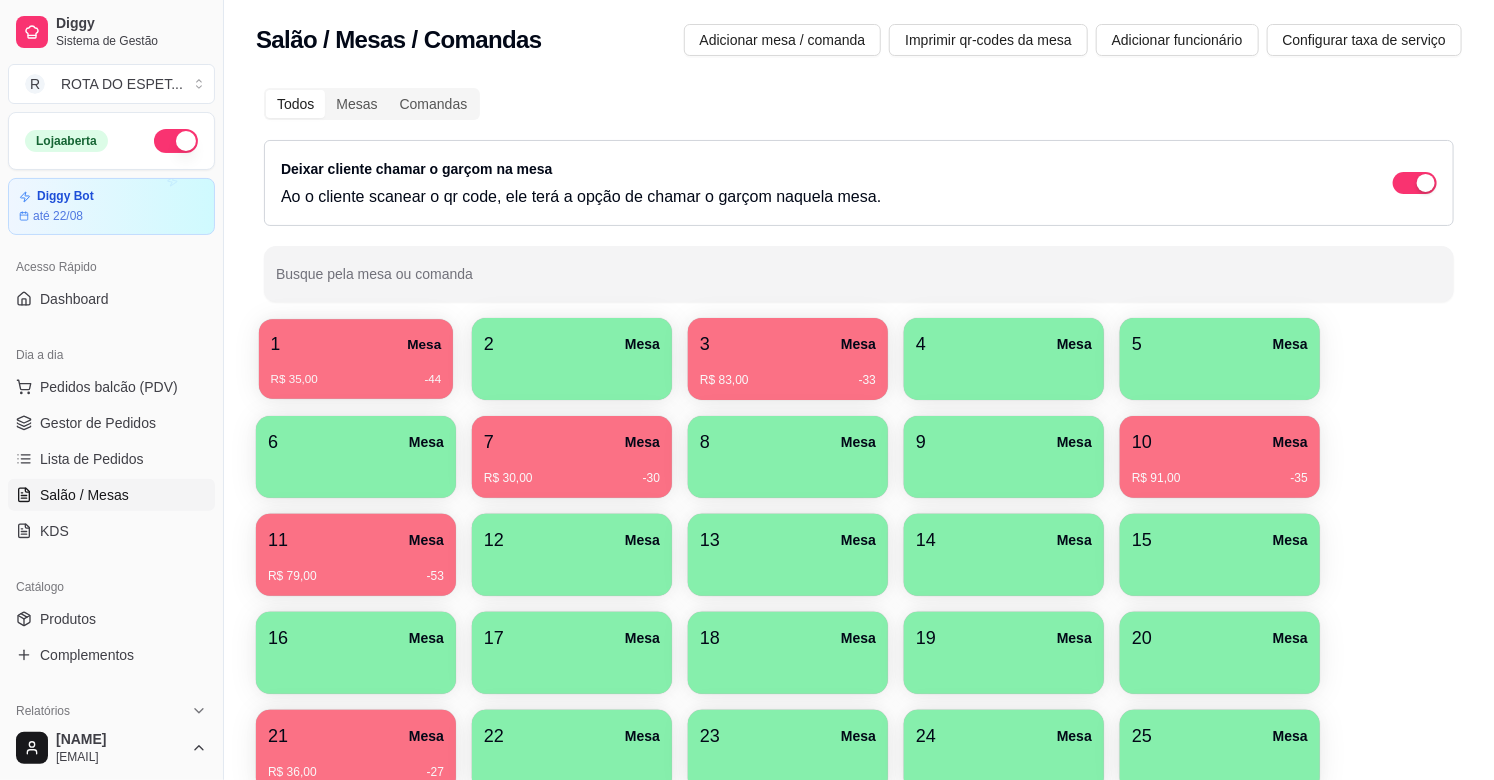 click on "1 Mesa" at bounding box center (356, 344) 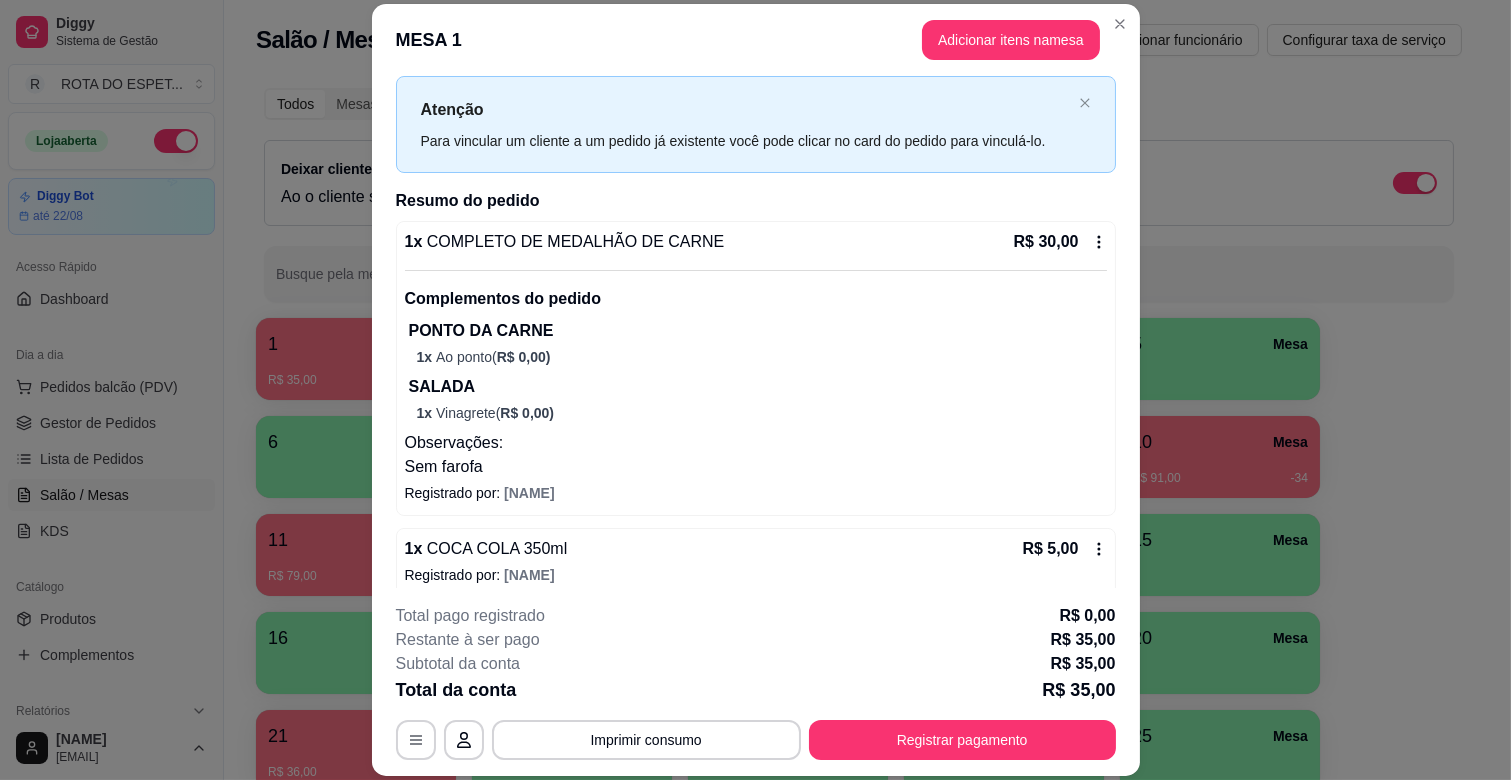 scroll, scrollTop: 62, scrollLeft: 0, axis: vertical 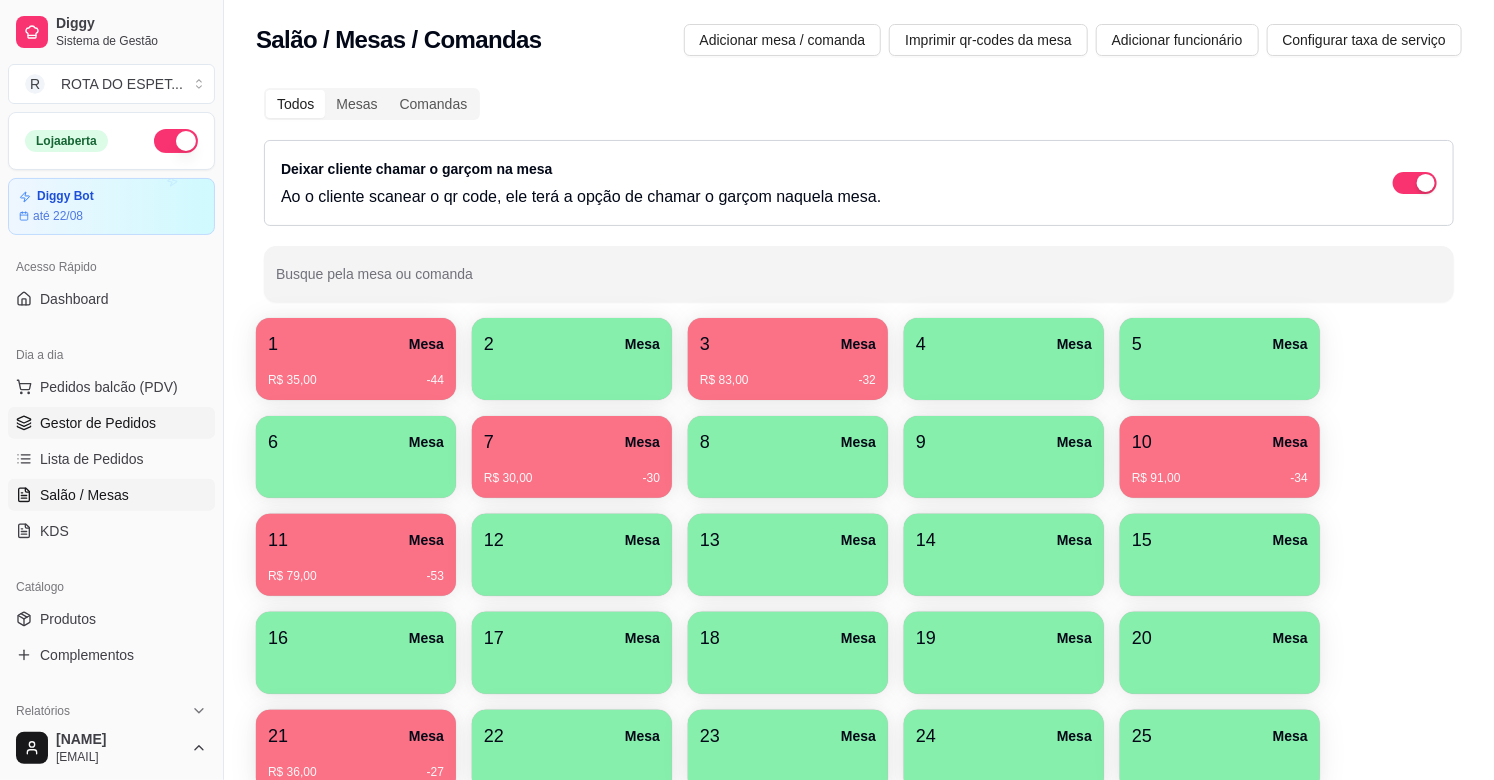 click on "Gestor de Pedidos" at bounding box center [98, 423] 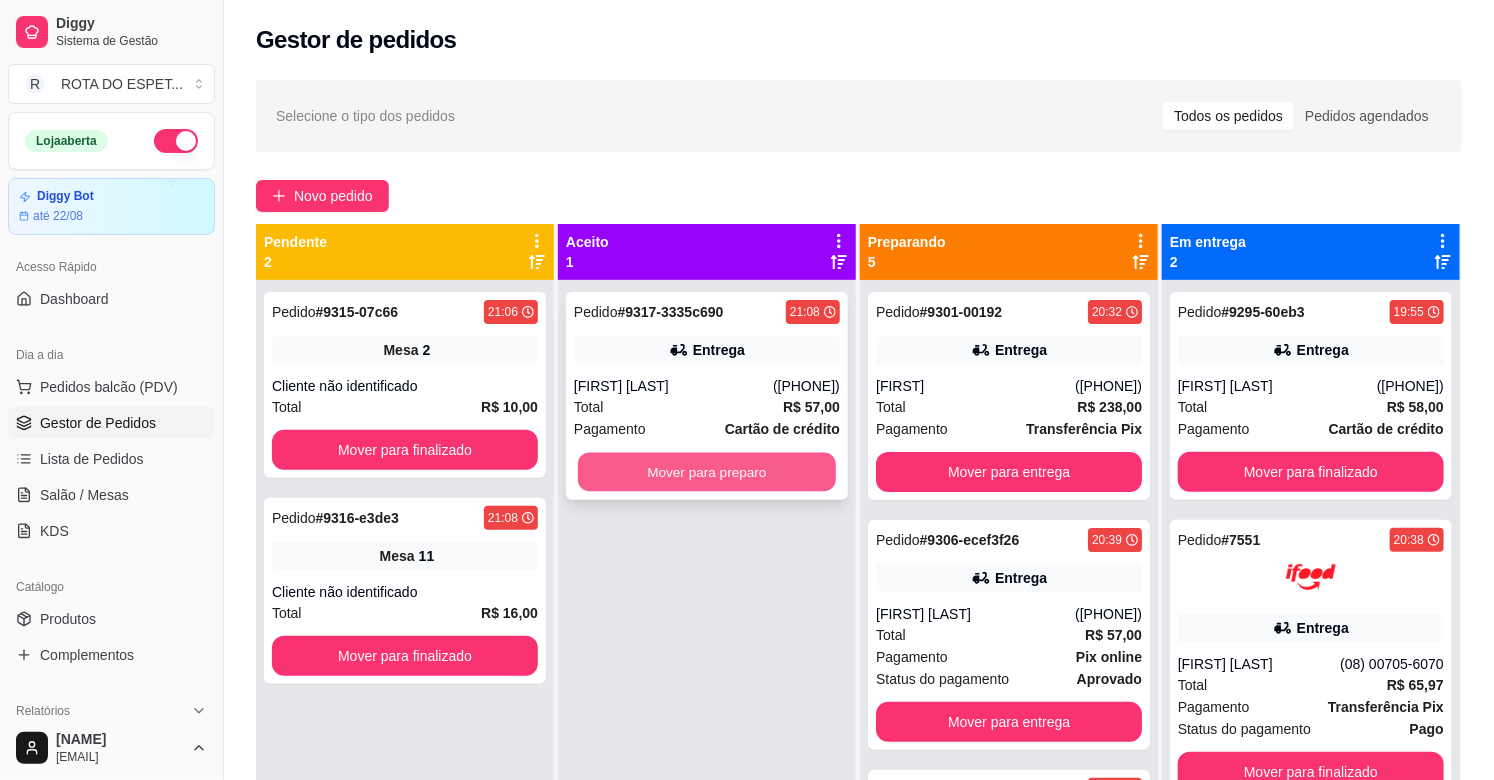 click on "Mover para preparo" at bounding box center [707, 472] 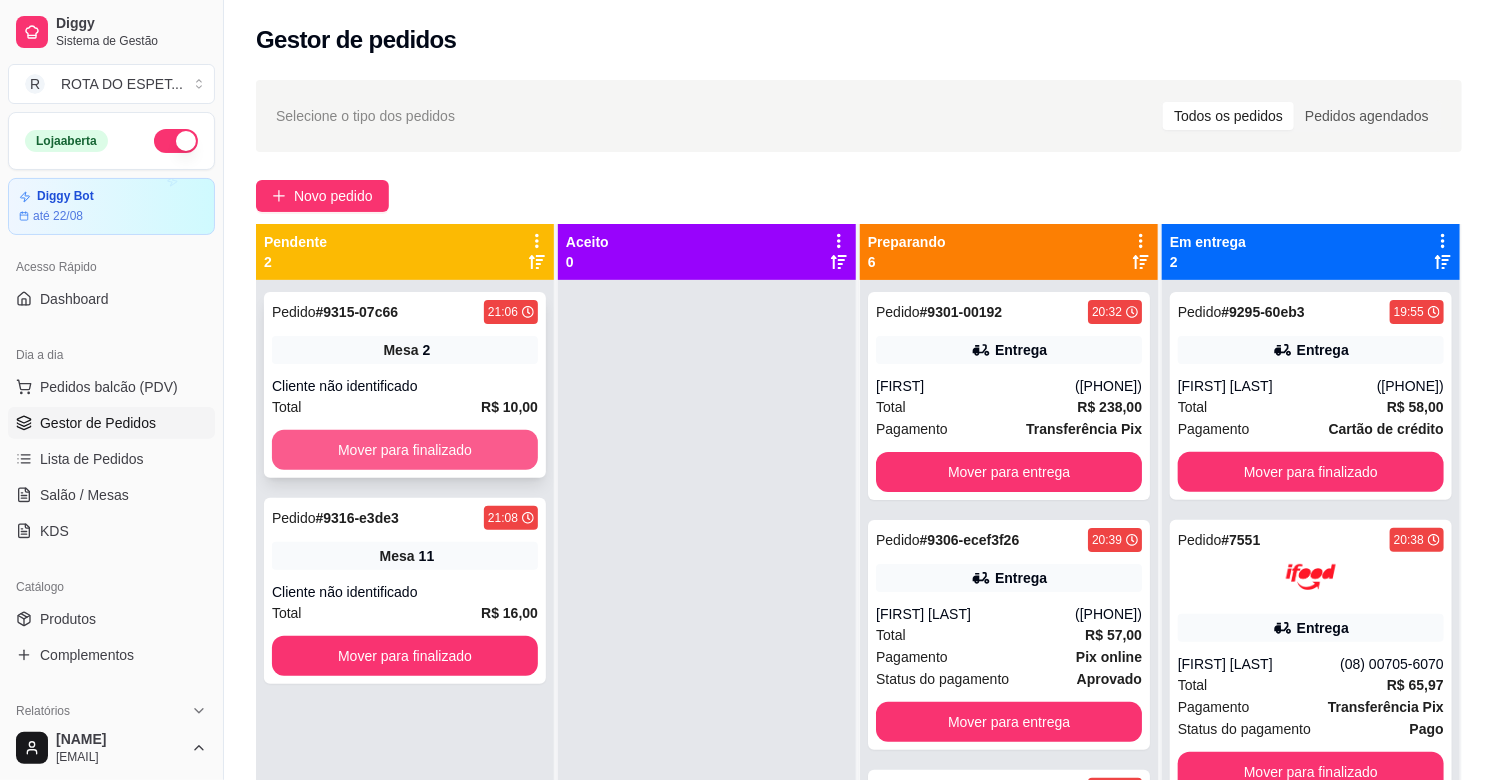click on "Mover para finalizado" at bounding box center [405, 450] 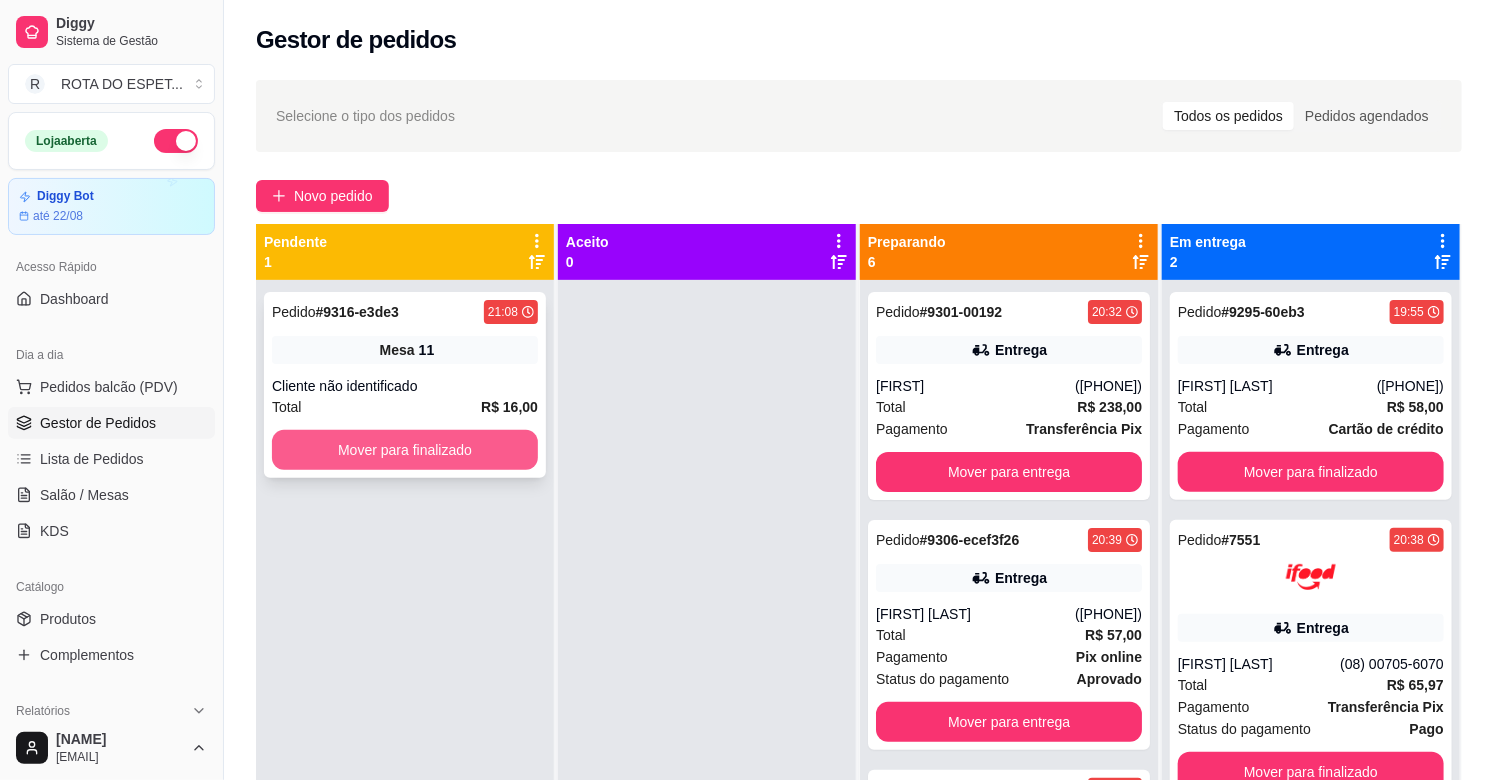 click on "Mover para finalizado" at bounding box center [405, 450] 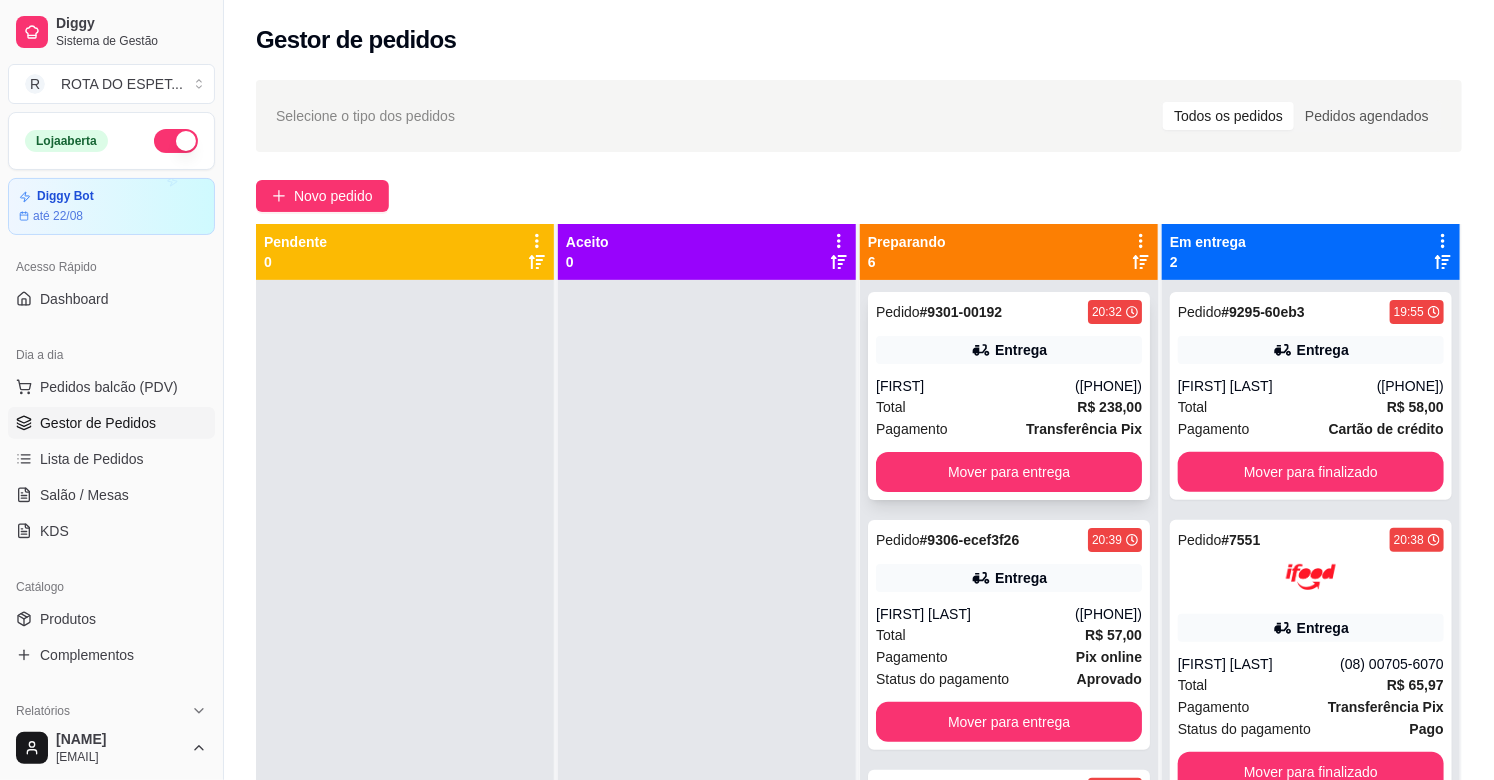 click on "[FIRST]" at bounding box center [975, 386] 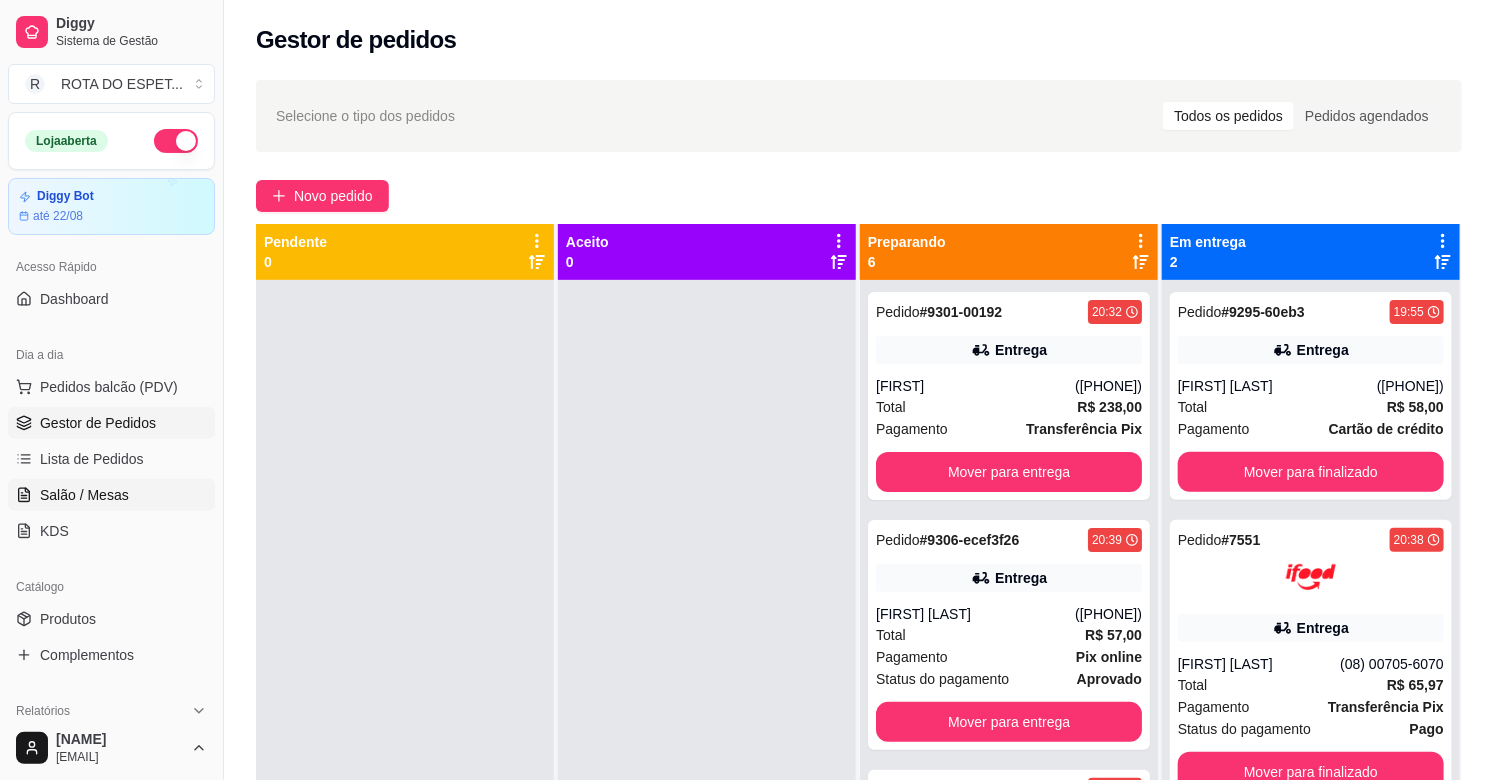 click on "Salão / Mesas" at bounding box center (84, 495) 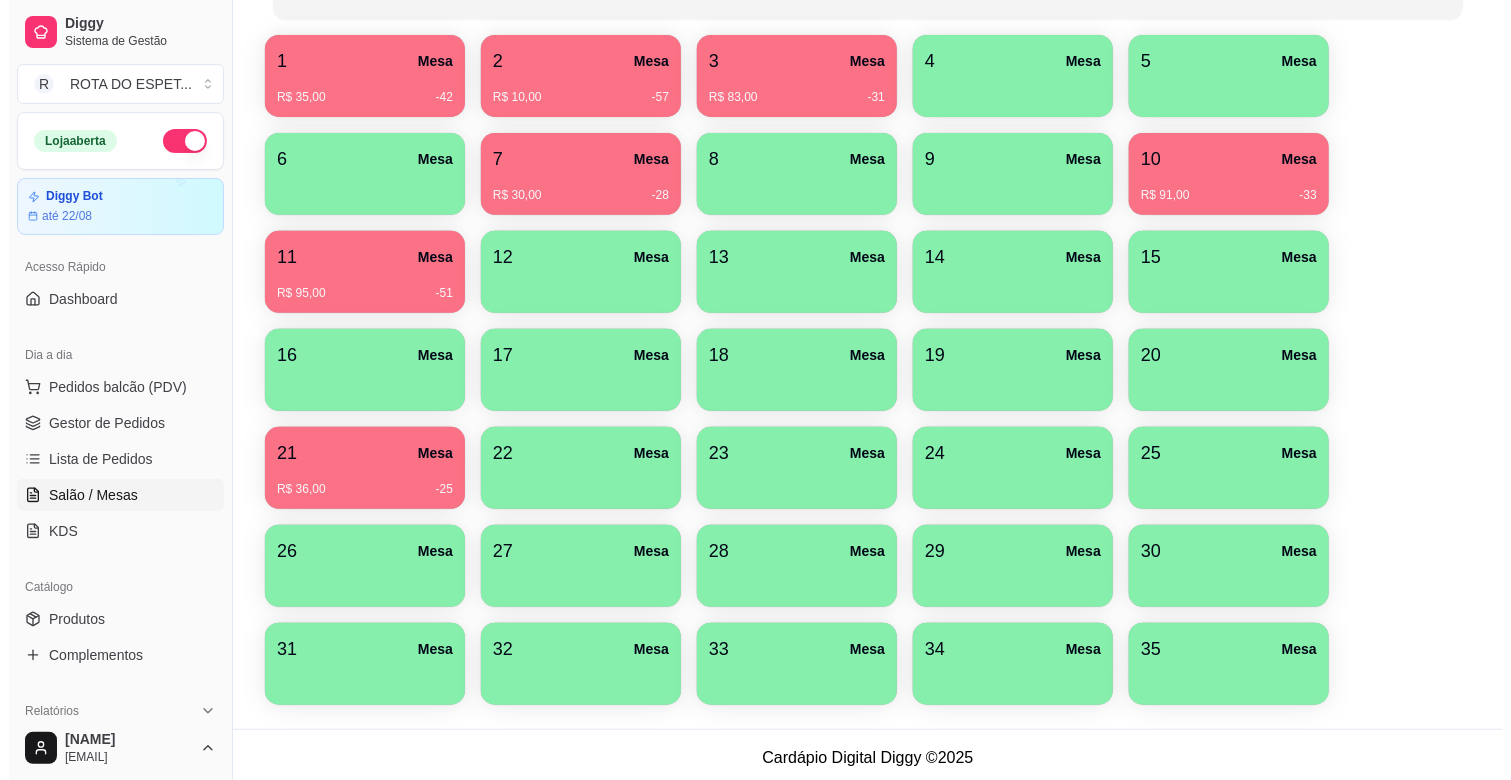 scroll, scrollTop: 288, scrollLeft: 0, axis: vertical 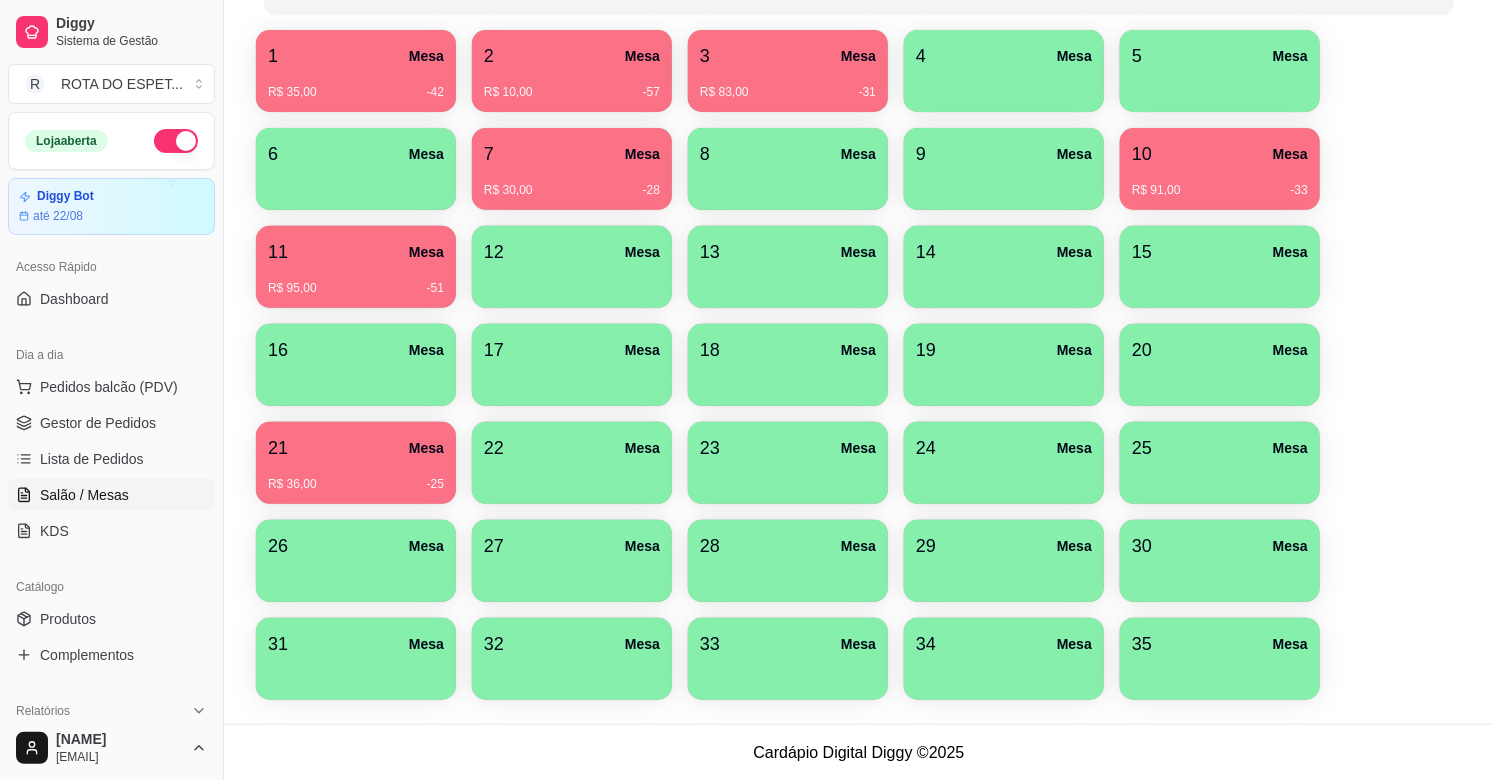 click on "21 Mesa" at bounding box center [356, 448] 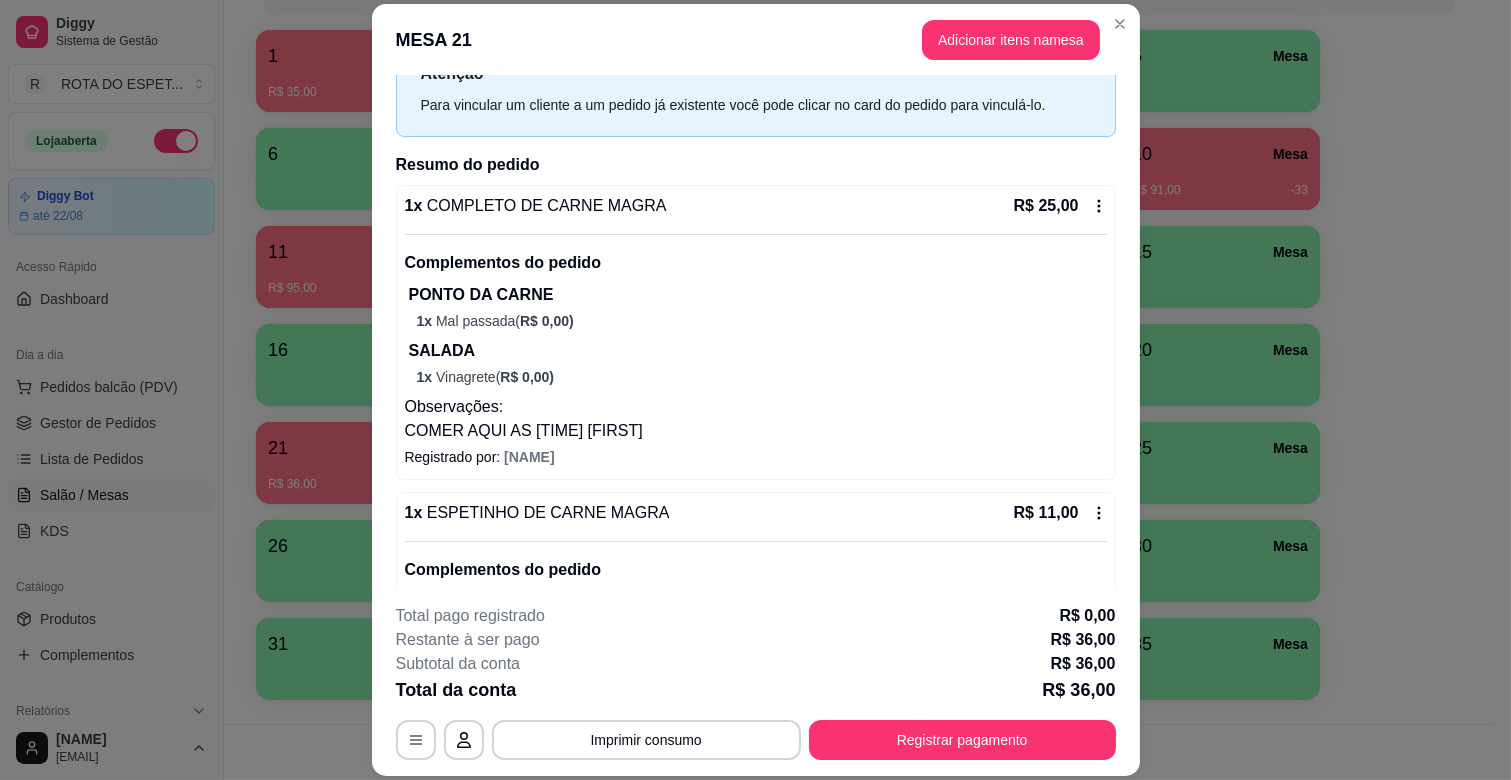 scroll, scrollTop: 175, scrollLeft: 0, axis: vertical 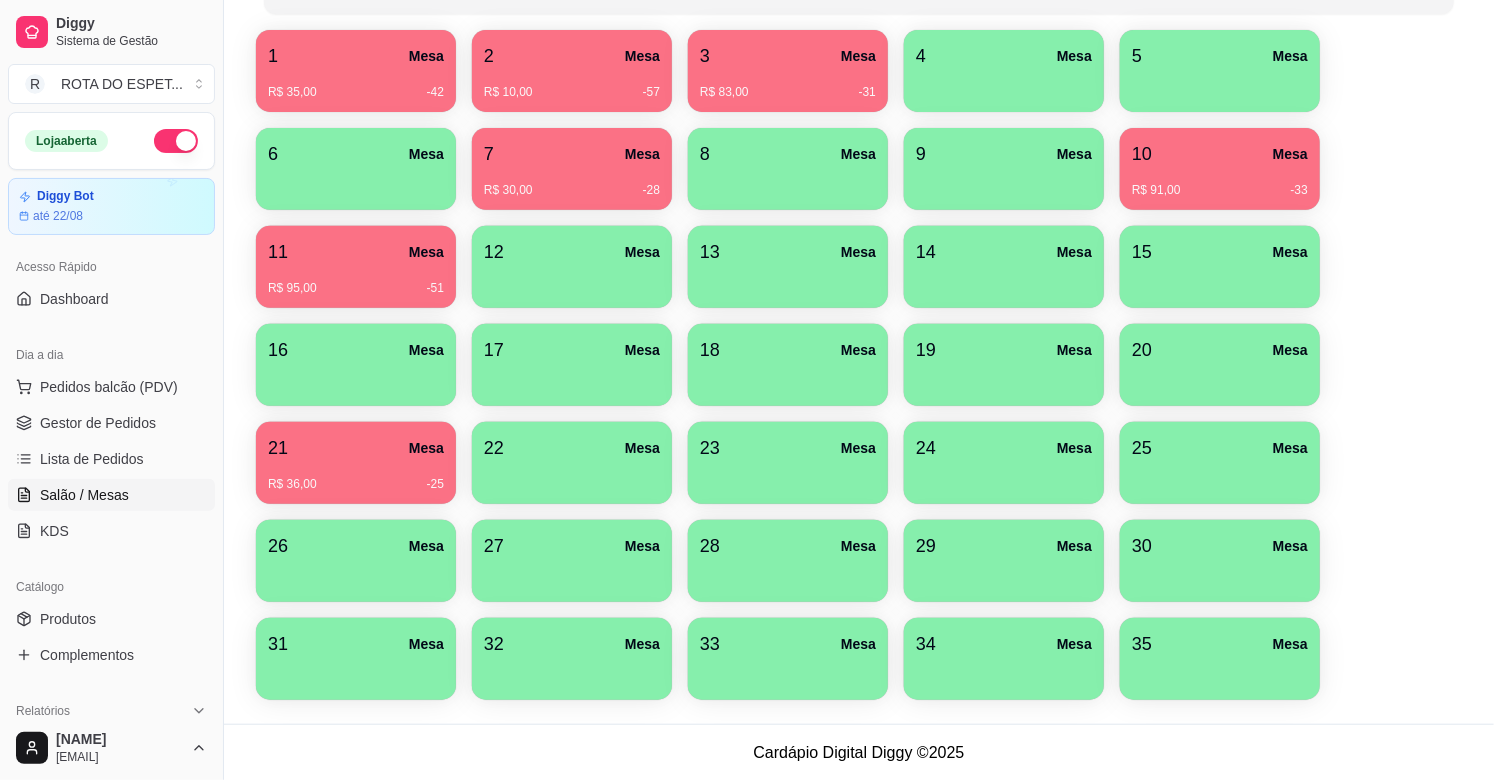 click on "21 Mesa" at bounding box center (356, 448) 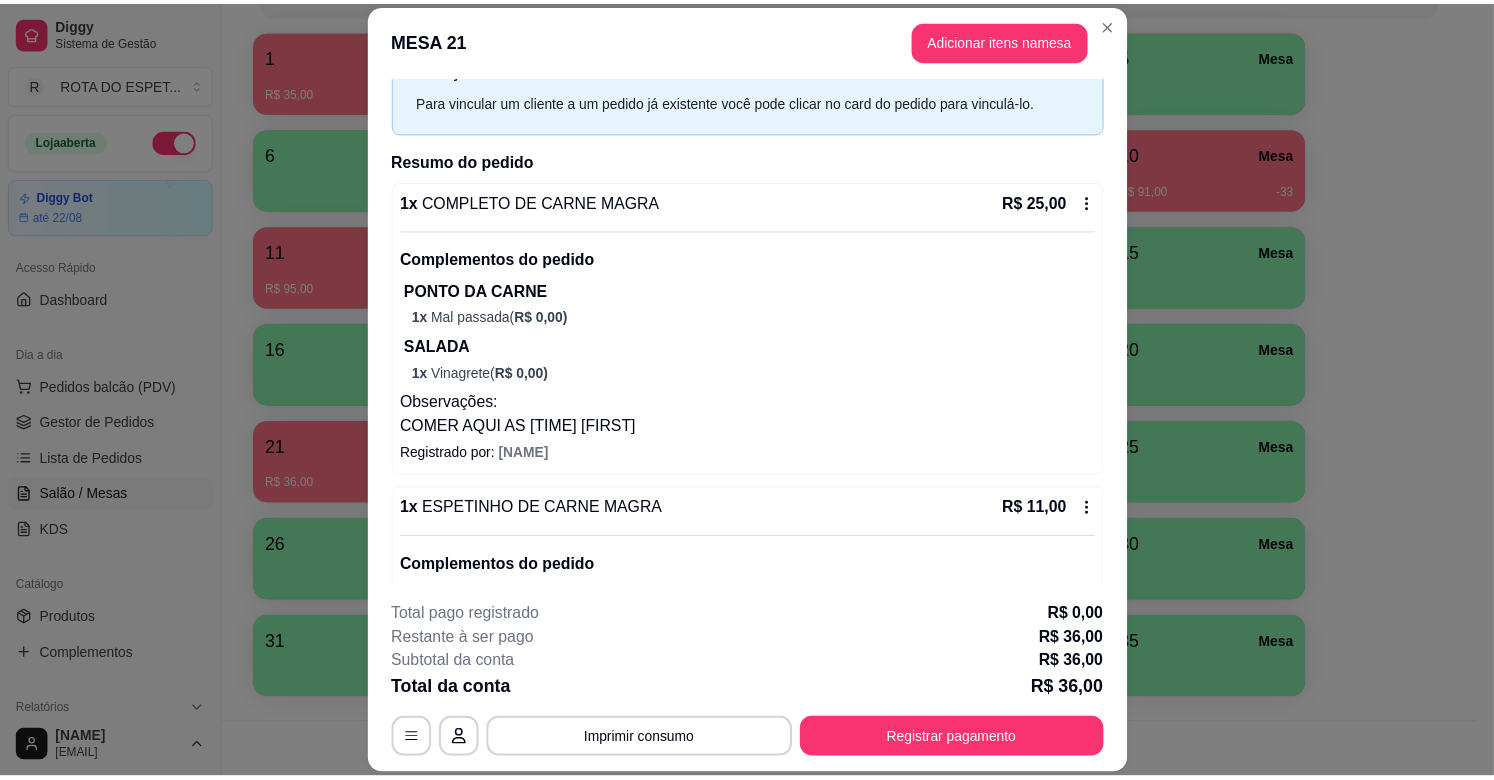 scroll, scrollTop: 175, scrollLeft: 0, axis: vertical 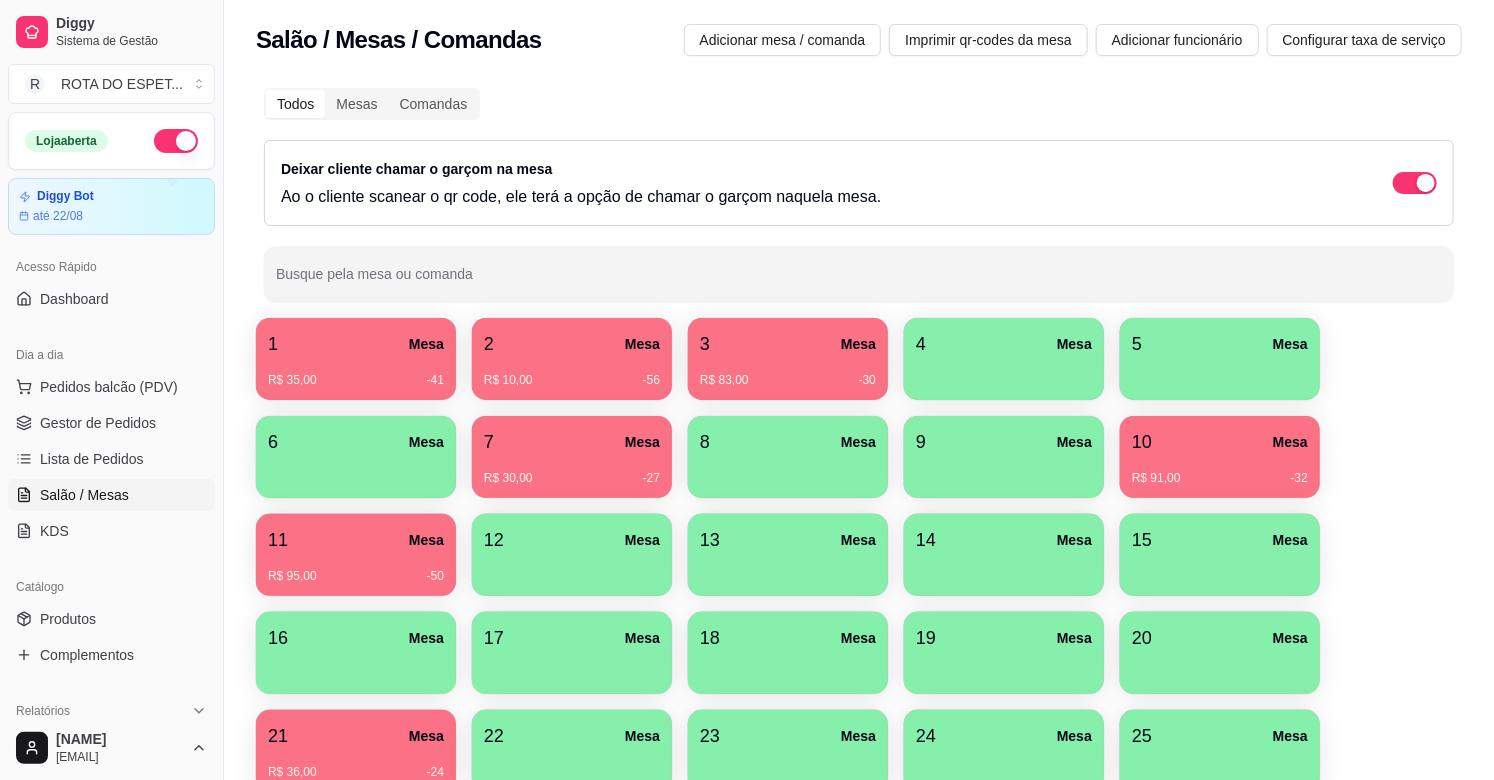 click on "R$ 83,00 -30" at bounding box center (788, 373) 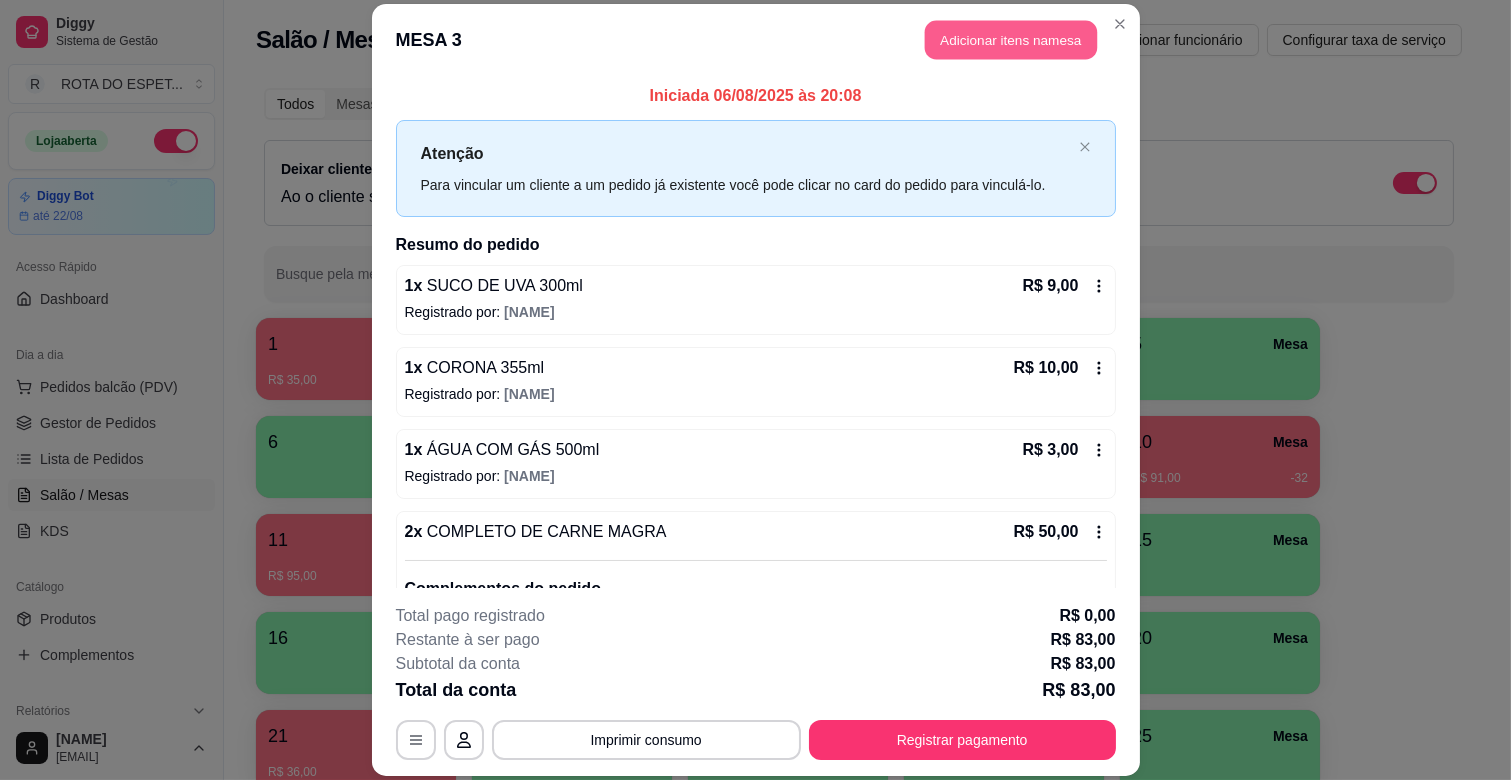 click on "Adicionar itens na  mesa" at bounding box center [1011, 40] 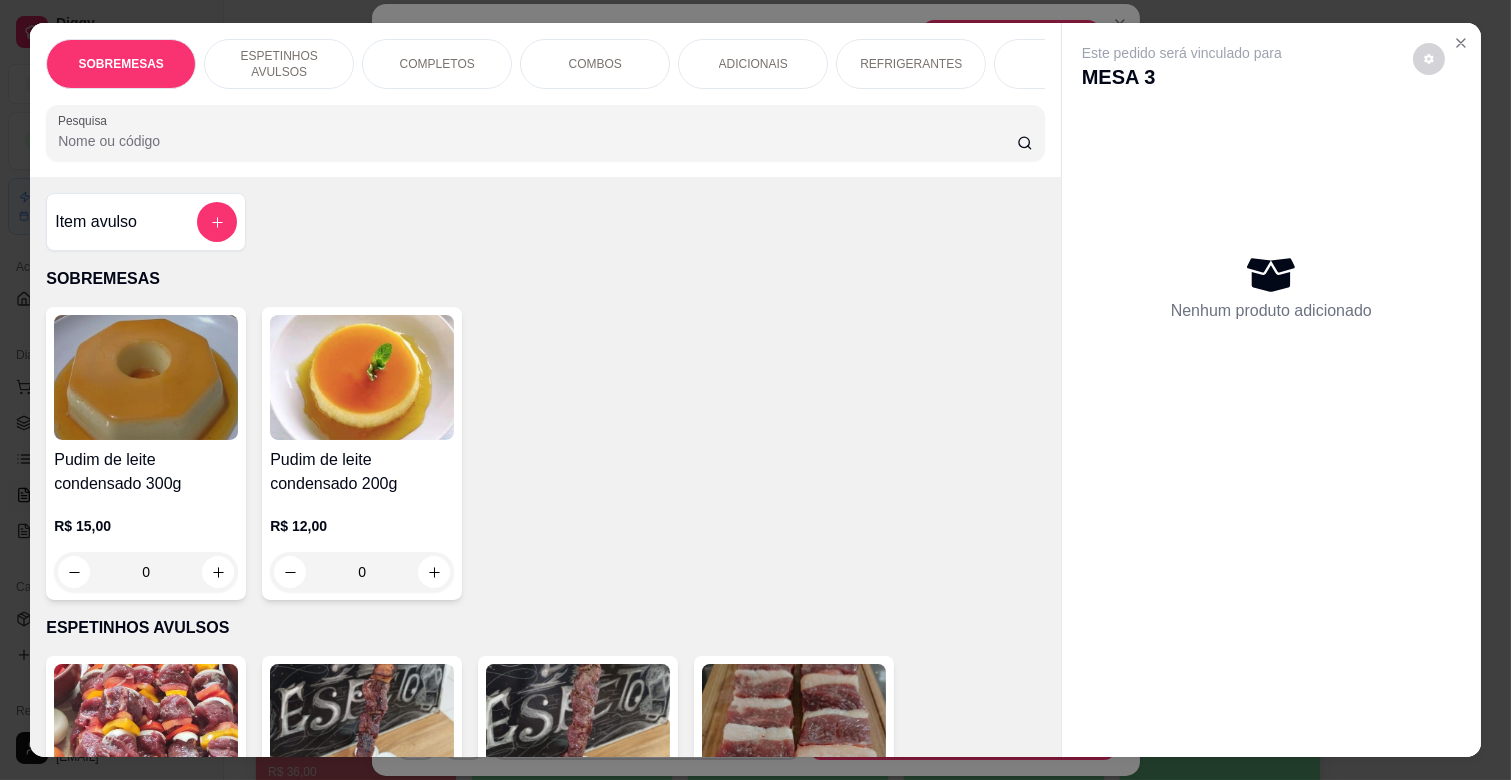 click on "REFRIGERANTES" at bounding box center [911, 64] 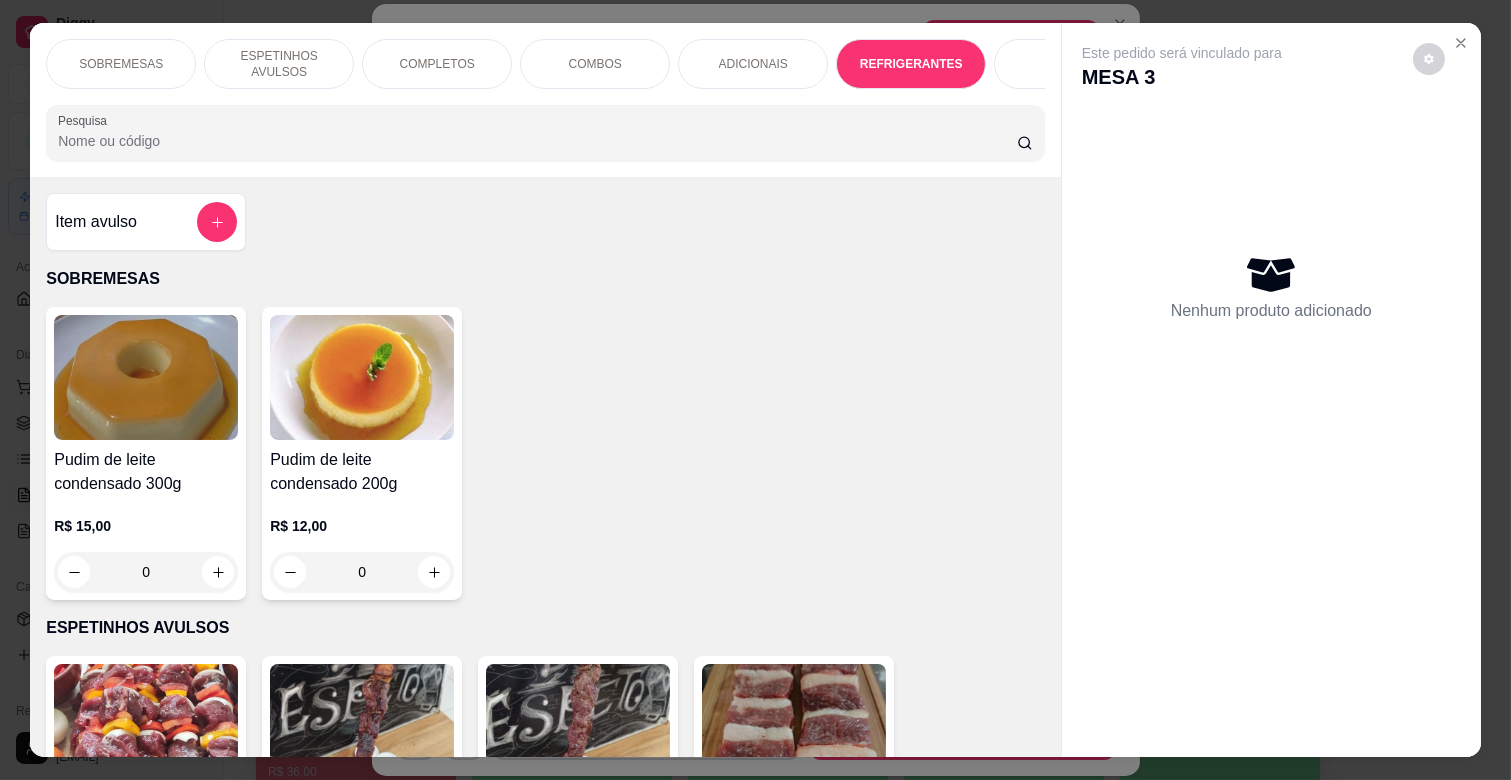 scroll, scrollTop: 4037, scrollLeft: 0, axis: vertical 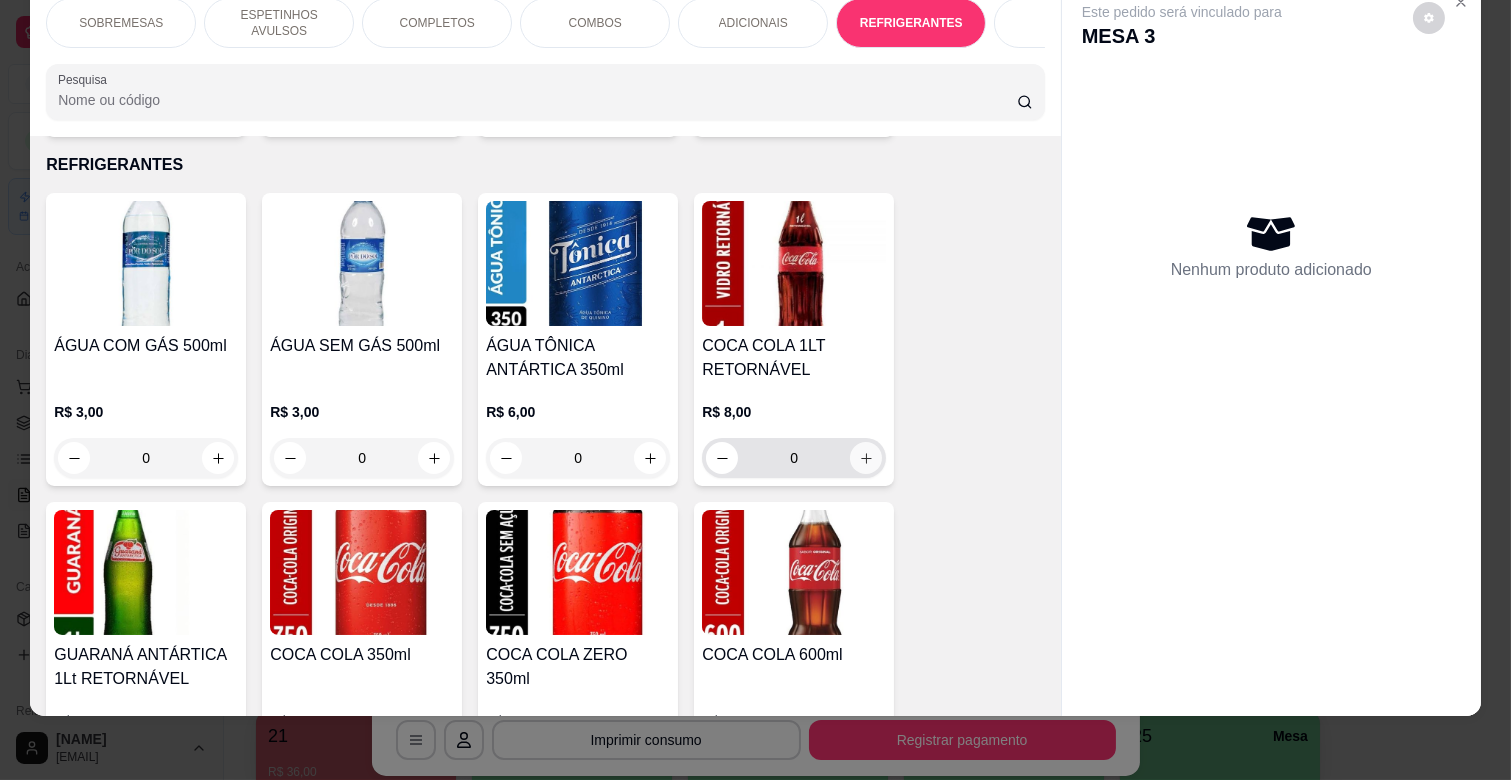click 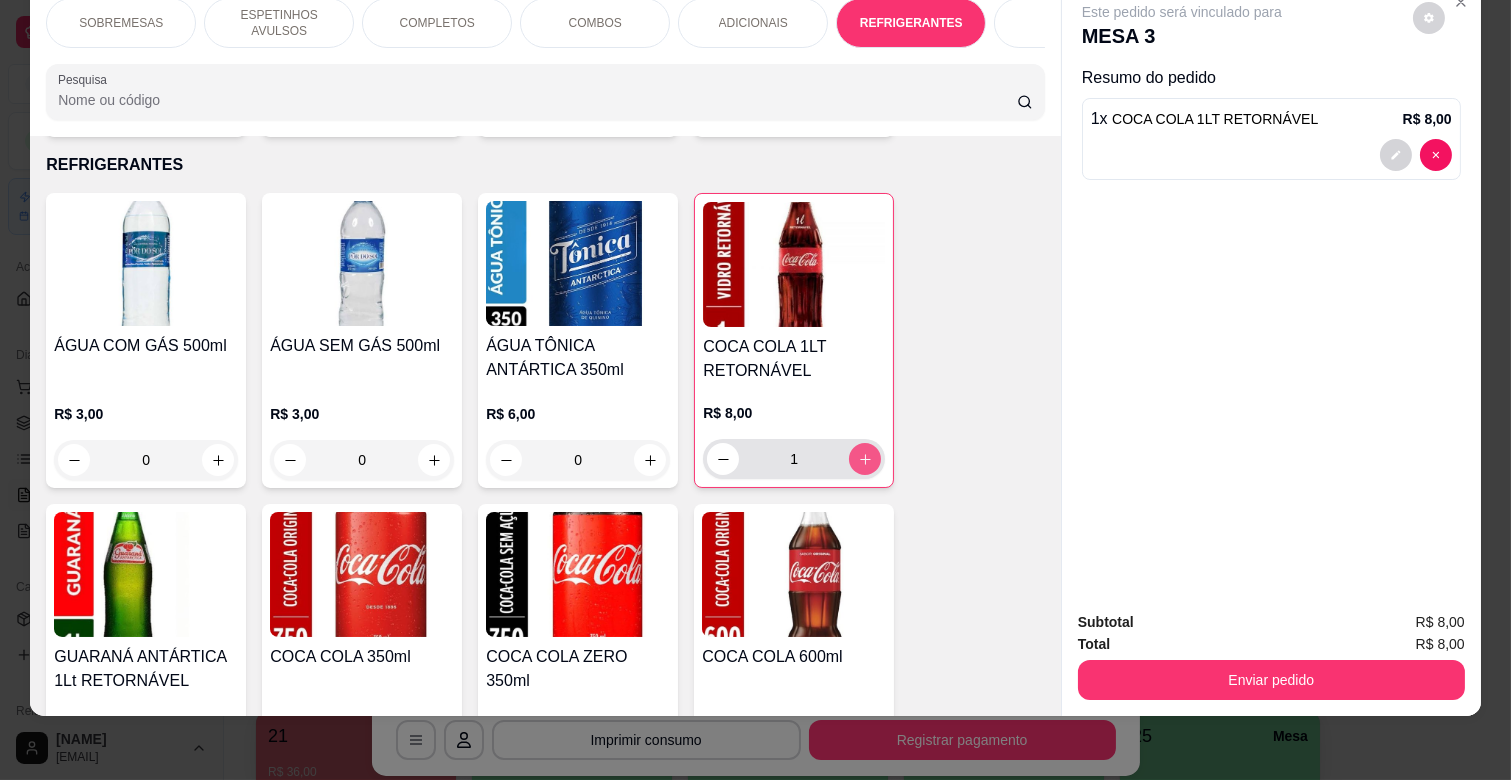 type on "1" 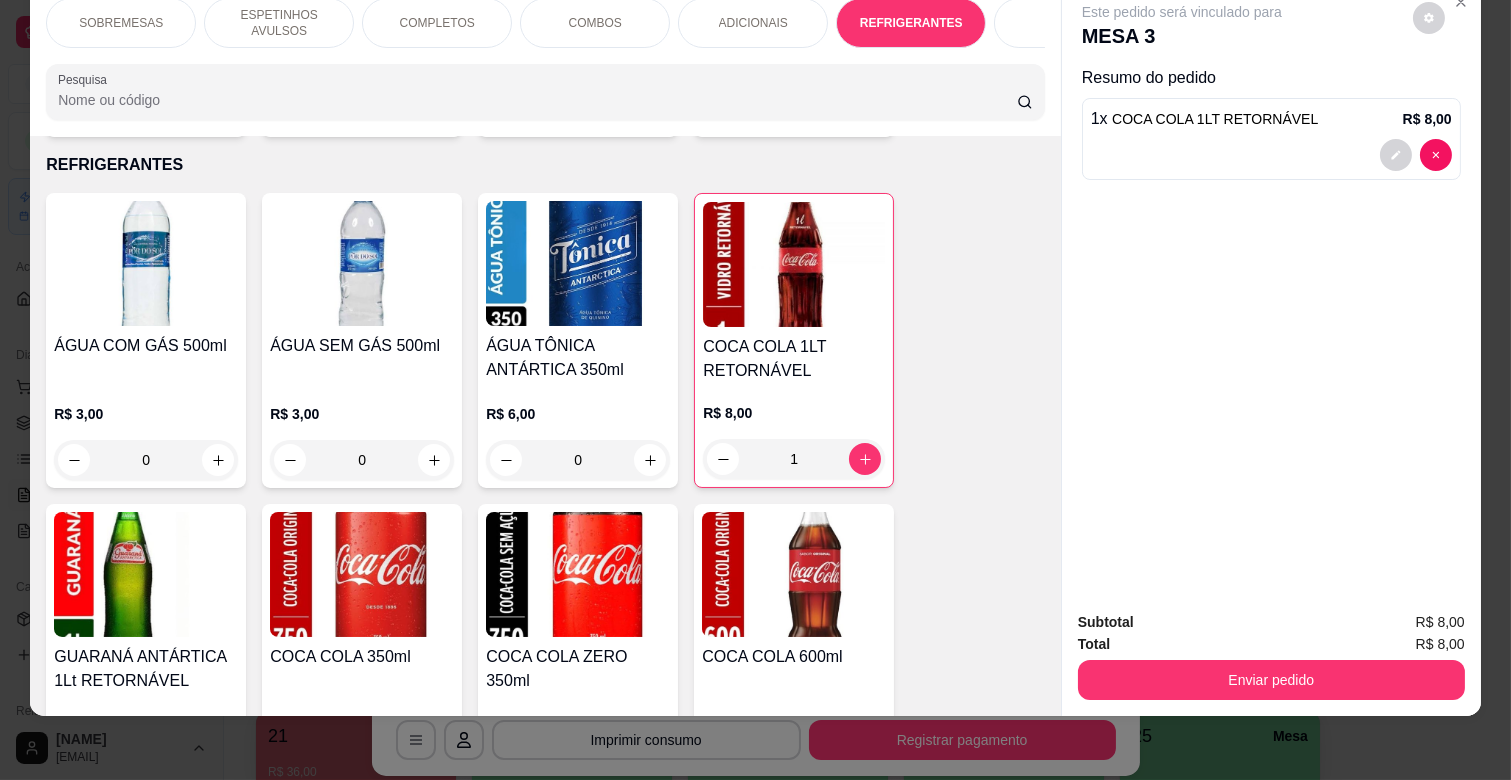 click on "ADICIONAIS" at bounding box center [753, 23] 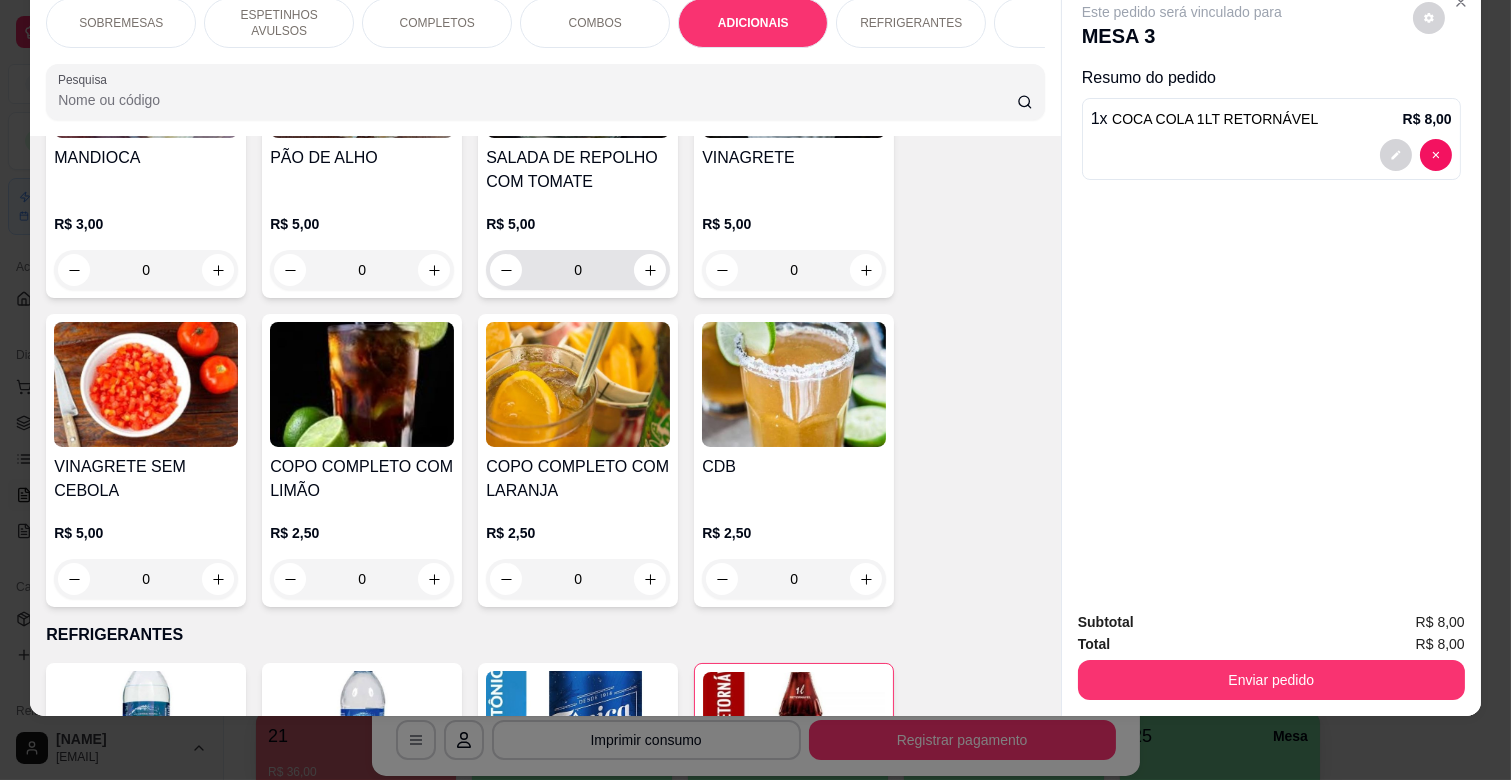 scroll, scrollTop: 3650, scrollLeft: 0, axis: vertical 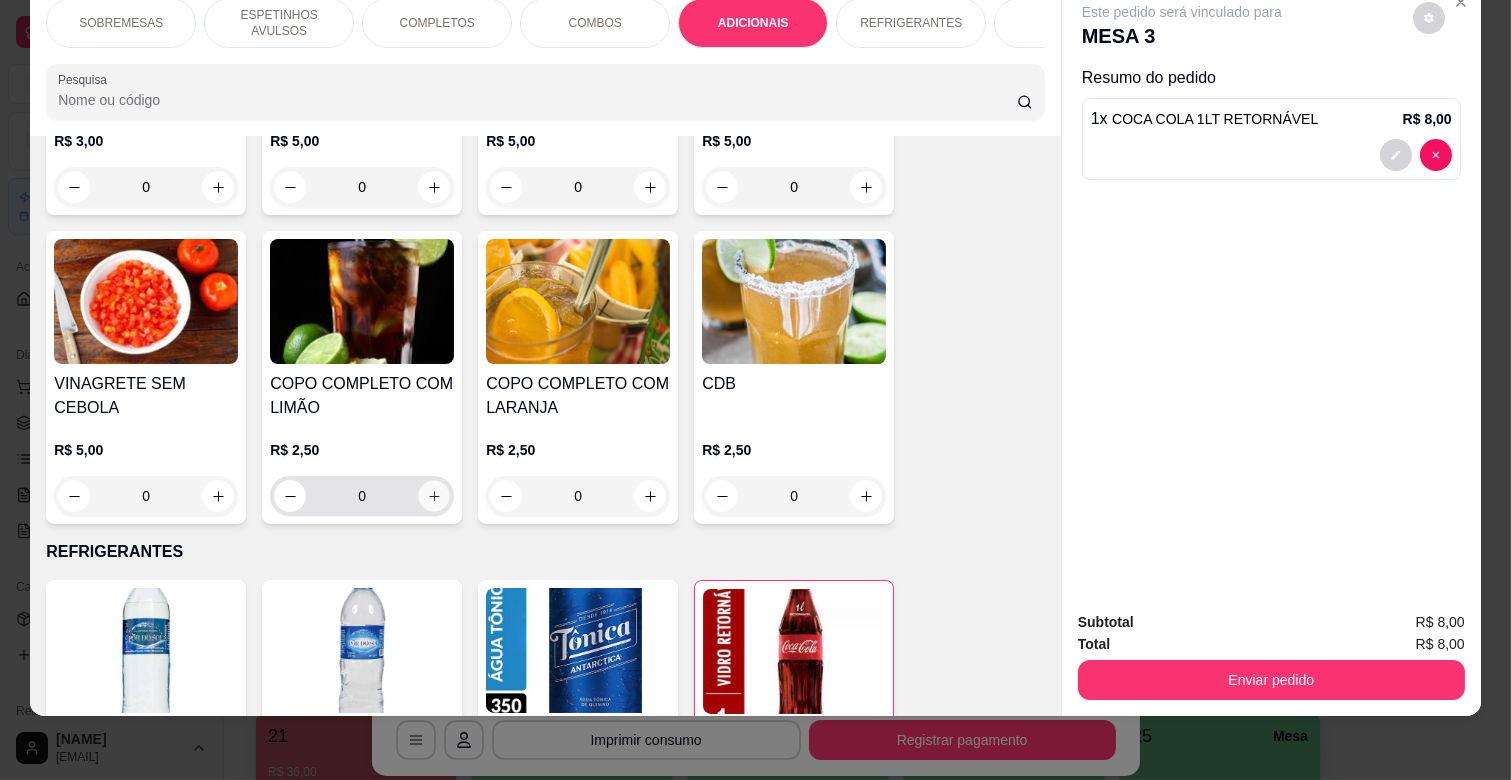 click 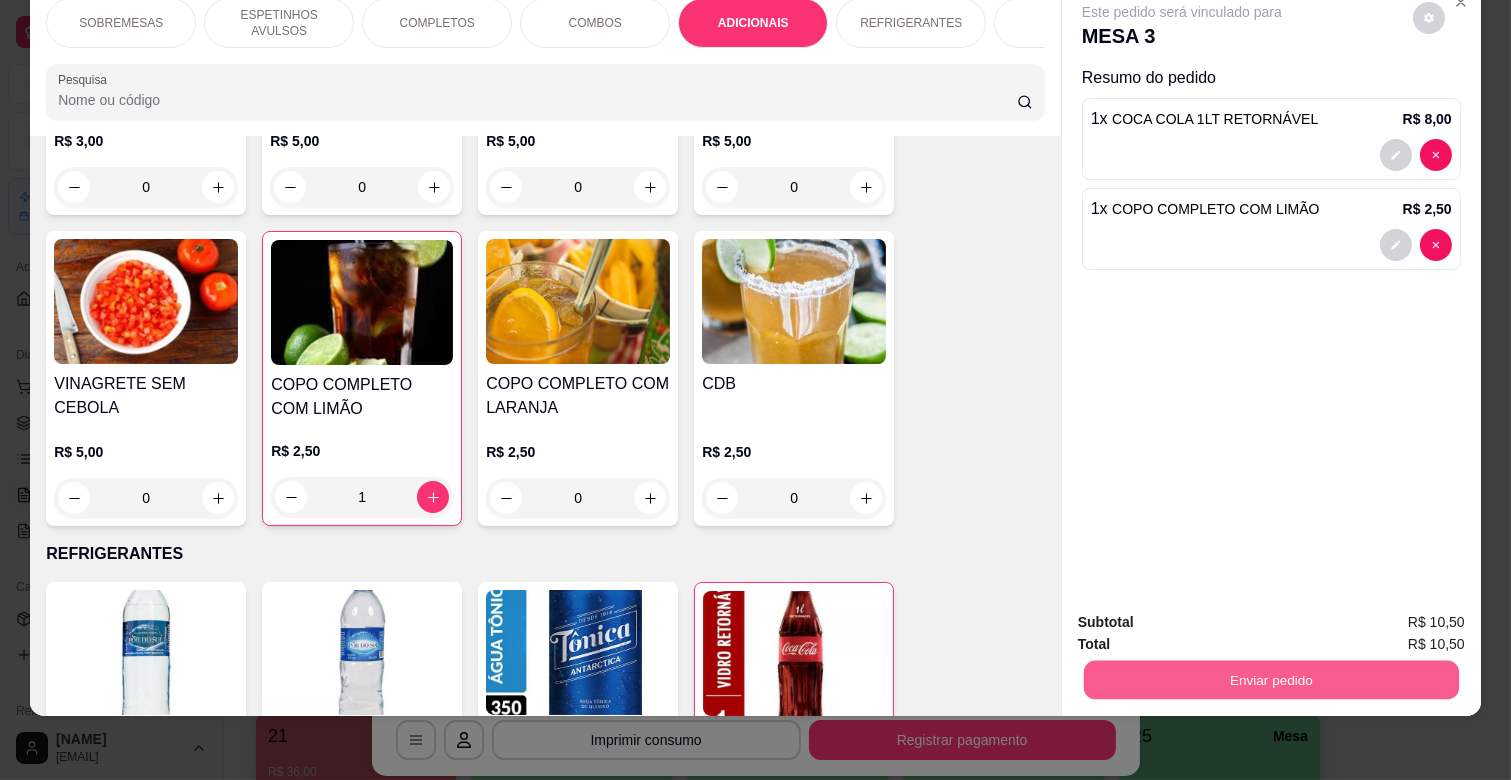 click on "Enviar pedido" at bounding box center [1271, 679] 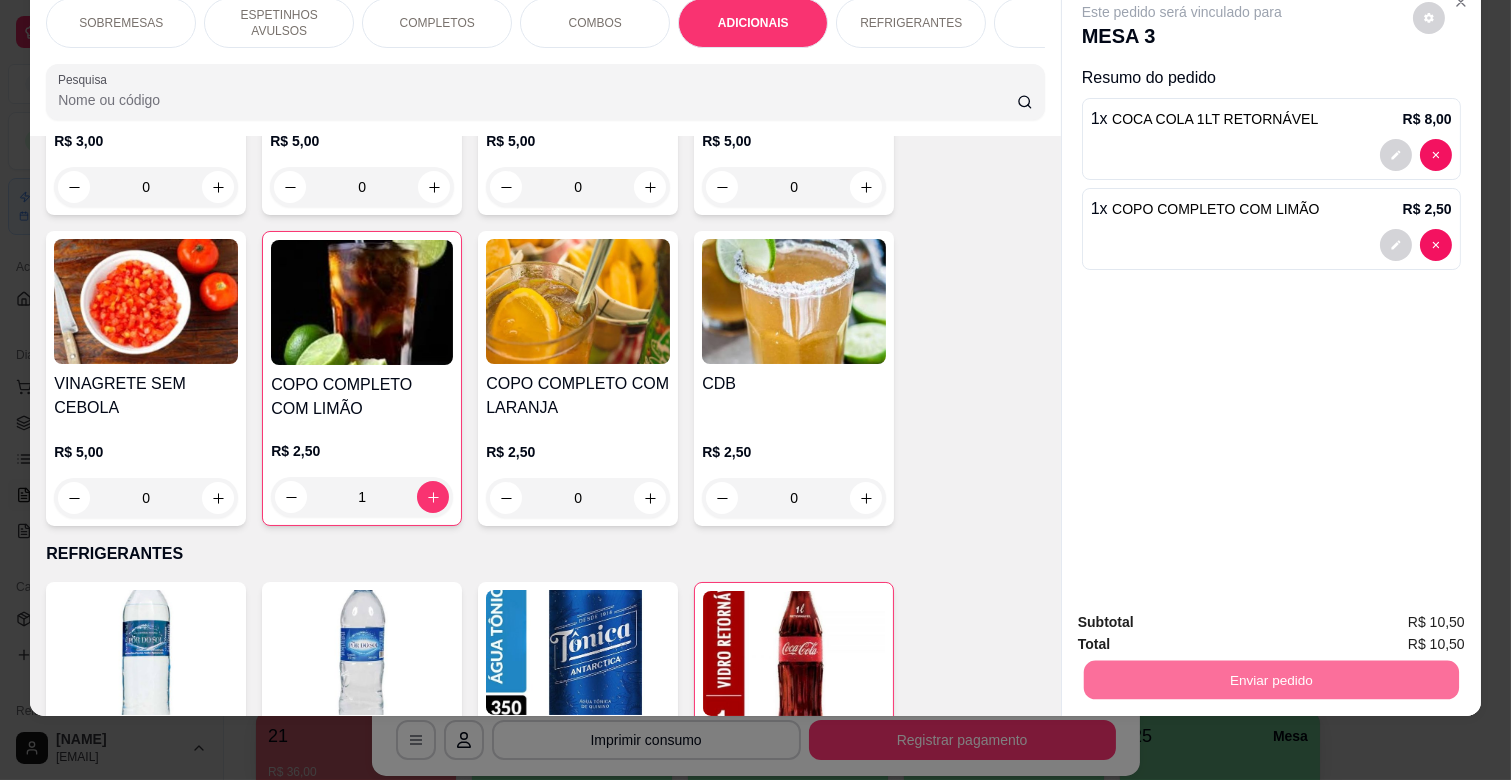 click on "Não registrar e enviar pedido" at bounding box center (1204, 614) 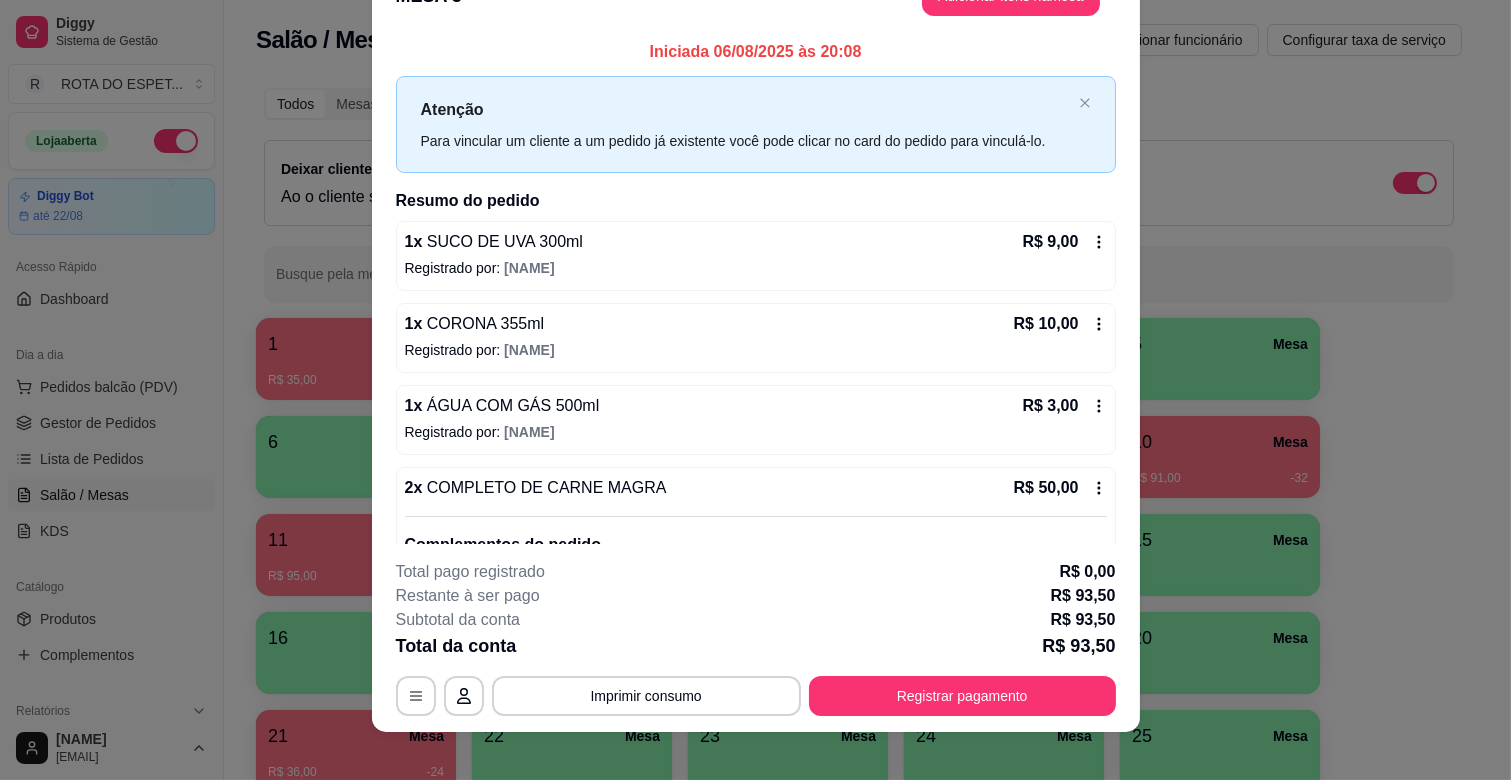 scroll, scrollTop: 60, scrollLeft: 0, axis: vertical 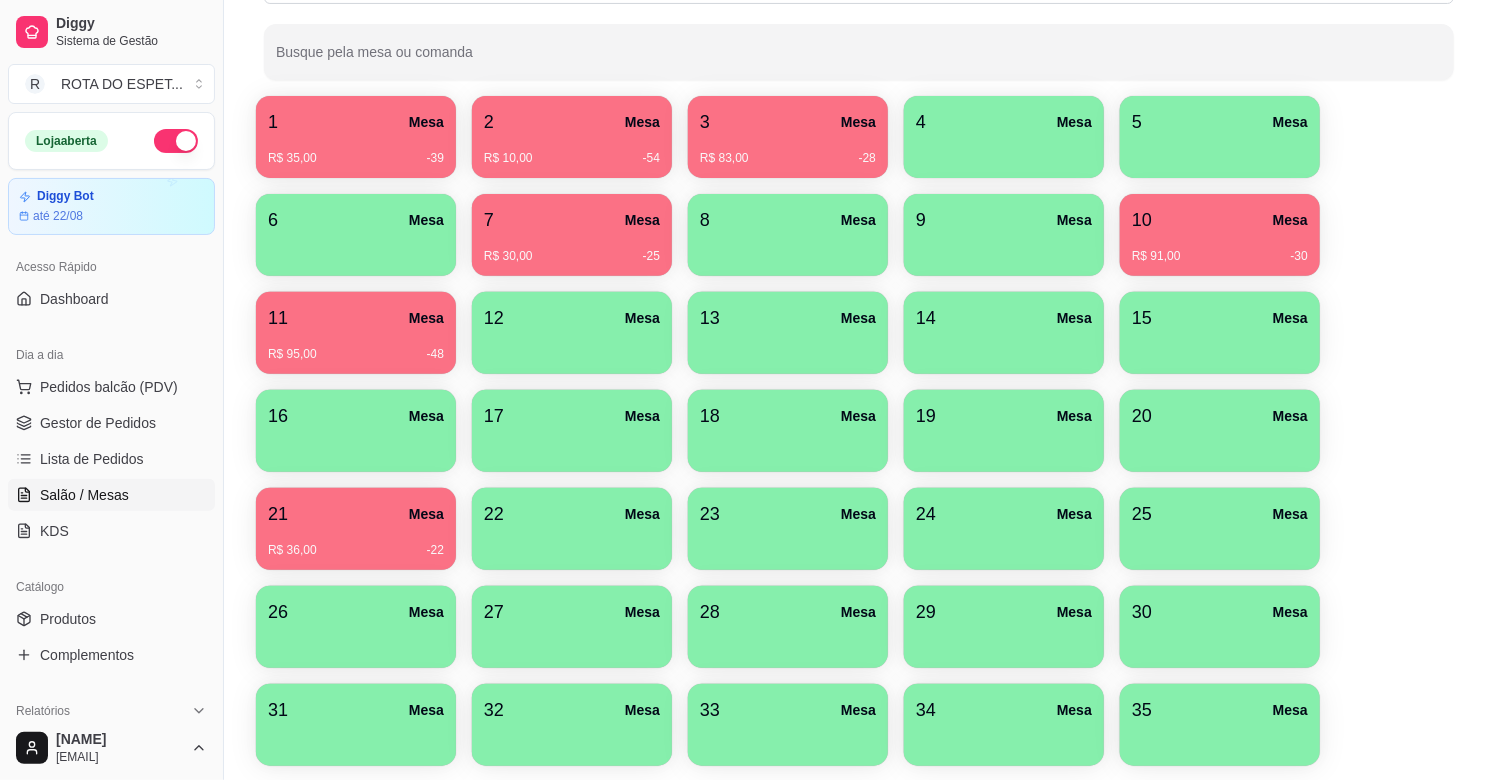 click on "4 Mesa [CURRENCY] [PRICE] 5 Mesa 6 Mesa 7 Mesa [CURRENCY] [PRICE] 8 Mesa 9 Mesa 10 Mesa [CURRENCY] [PRICE] 11 Mesa [CURRENCY] [PRICE] 12 Mesa 13 Mesa 14 Mesa 15 Mesa 16 Mesa 17 Mesa 18 Mesa 19 Mesa 20 Mesa 21 Mesa [CURRENCY] [PRICE] 22 Mesa 23 Mesa 24 Mesa 25 Mesa 26 Mesa 27 Mesa 28 Mesa 29 Mesa 30 Mesa 31 Mesa 32 Mesa 33 Mesa 34 Mesa 35 Mesa" at bounding box center (859, 431) 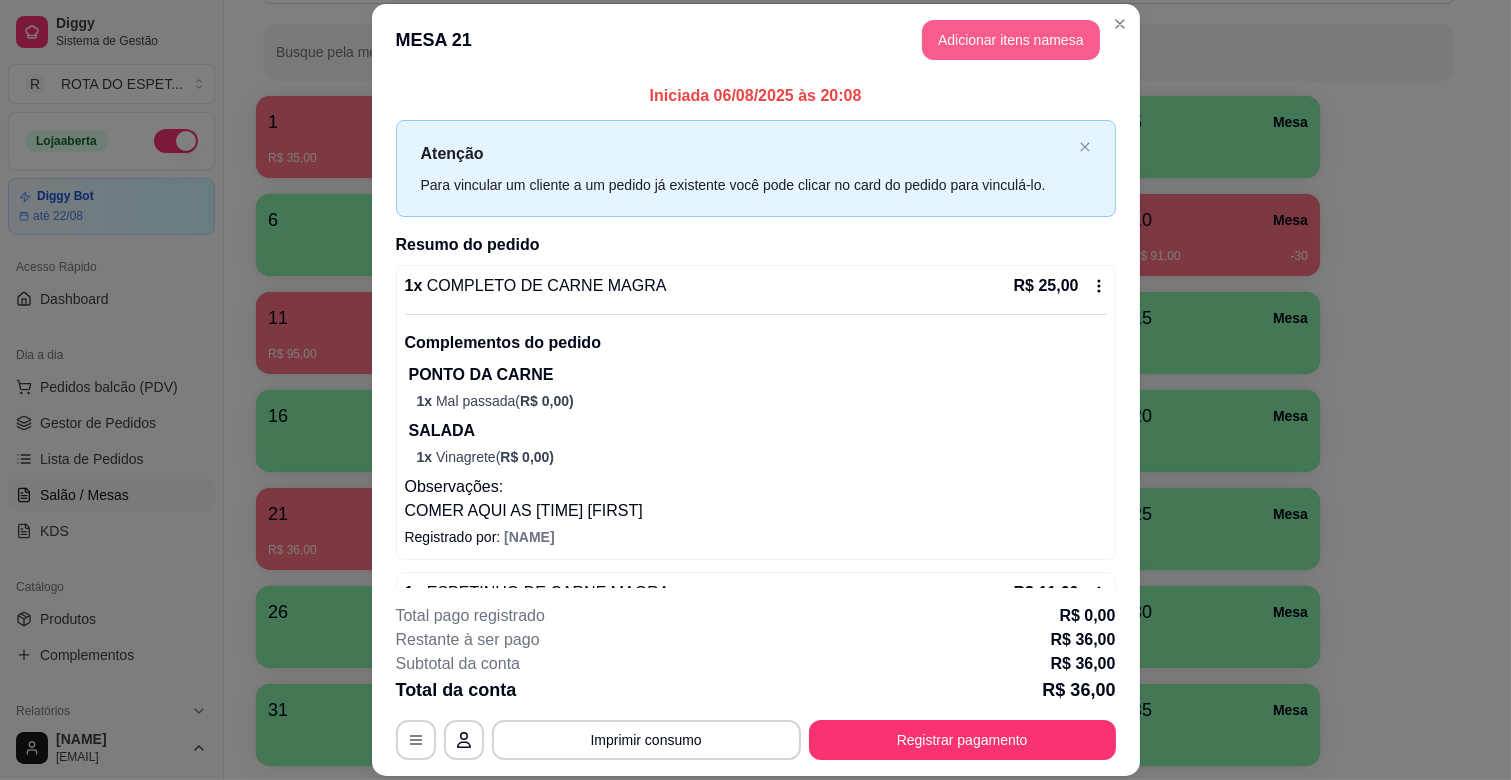click on "Adicionar itens na  mesa" at bounding box center (1011, 40) 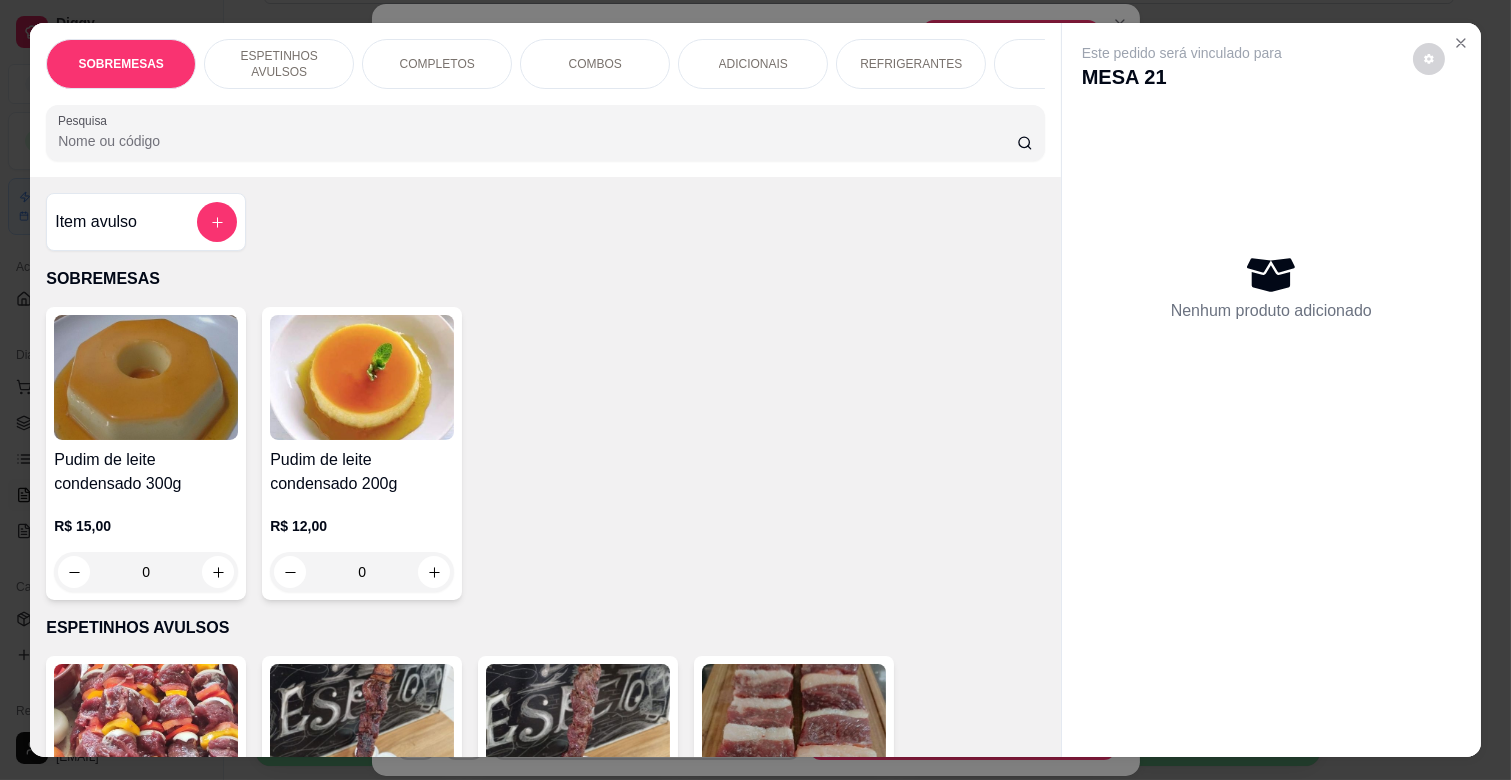 click on "REFRIGERANTES" at bounding box center [911, 64] 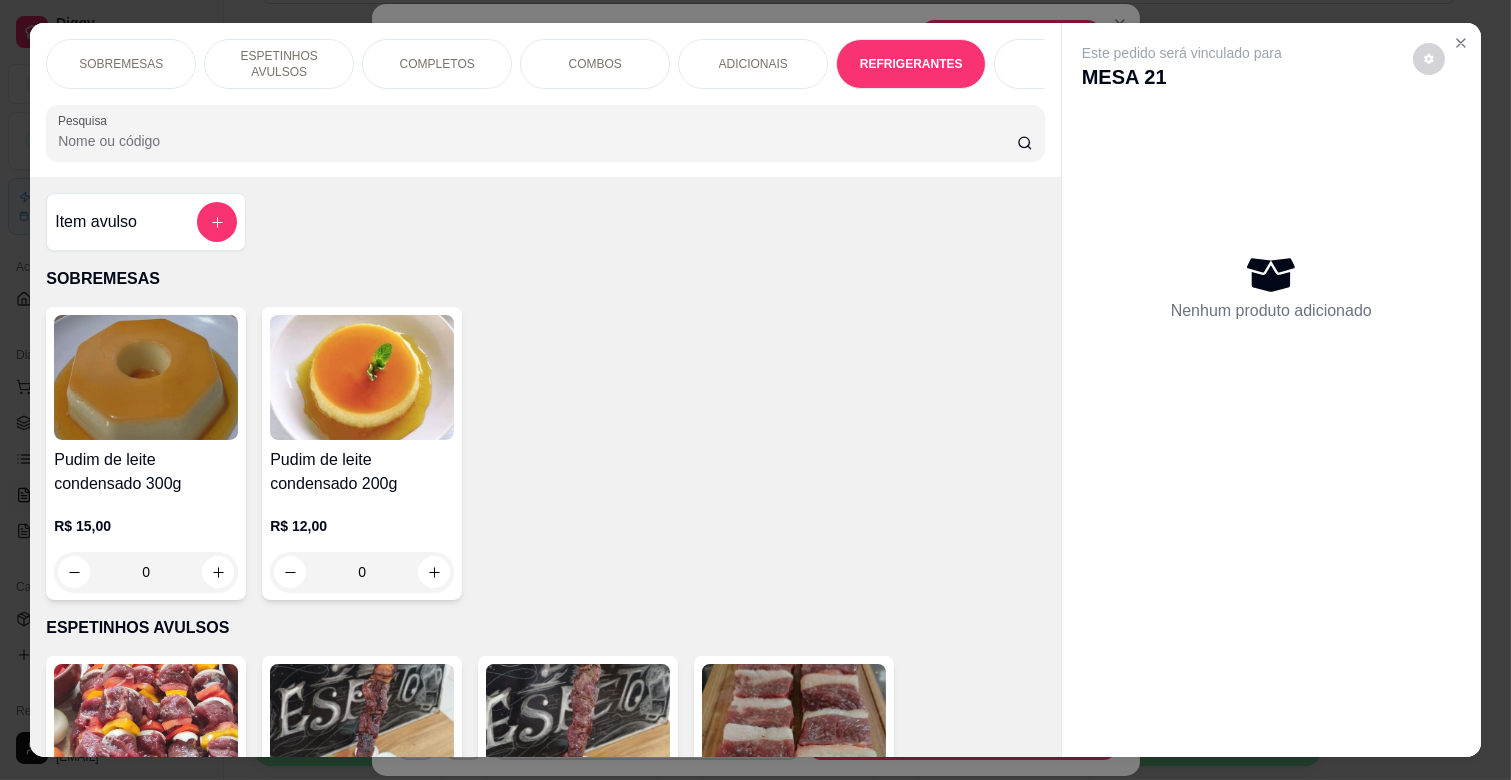 scroll, scrollTop: 4037, scrollLeft: 0, axis: vertical 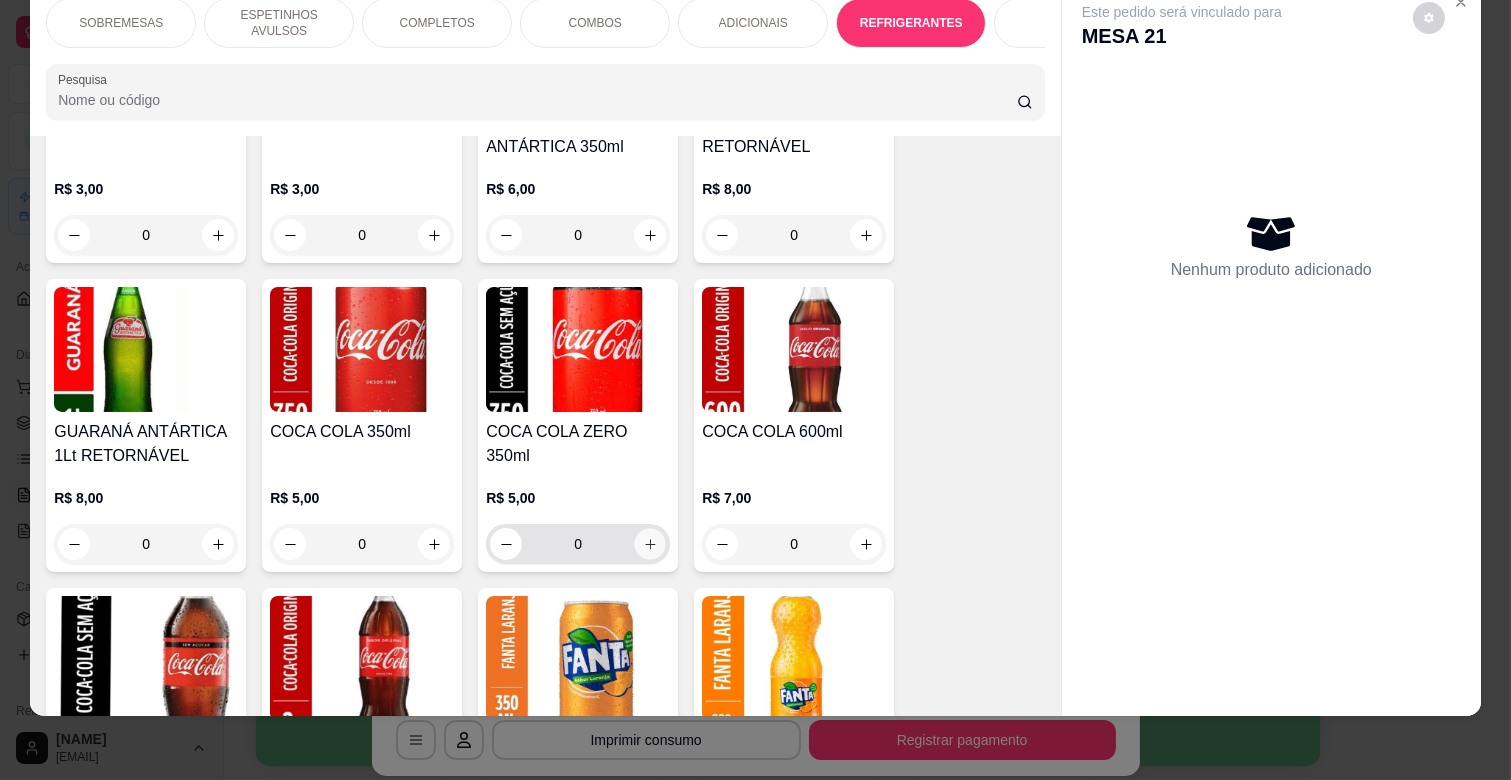 click 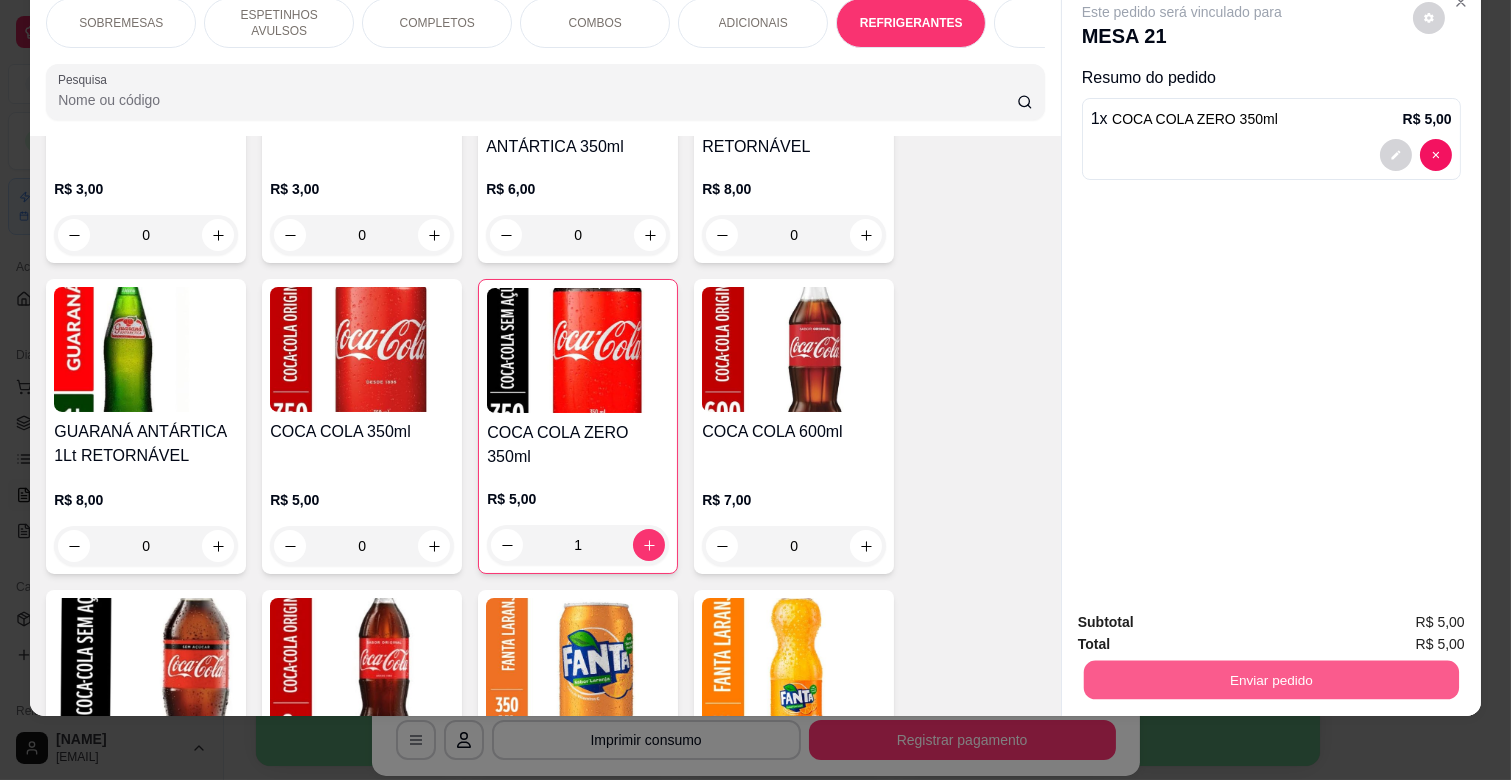 click on "Enviar pedido" at bounding box center (1271, 679) 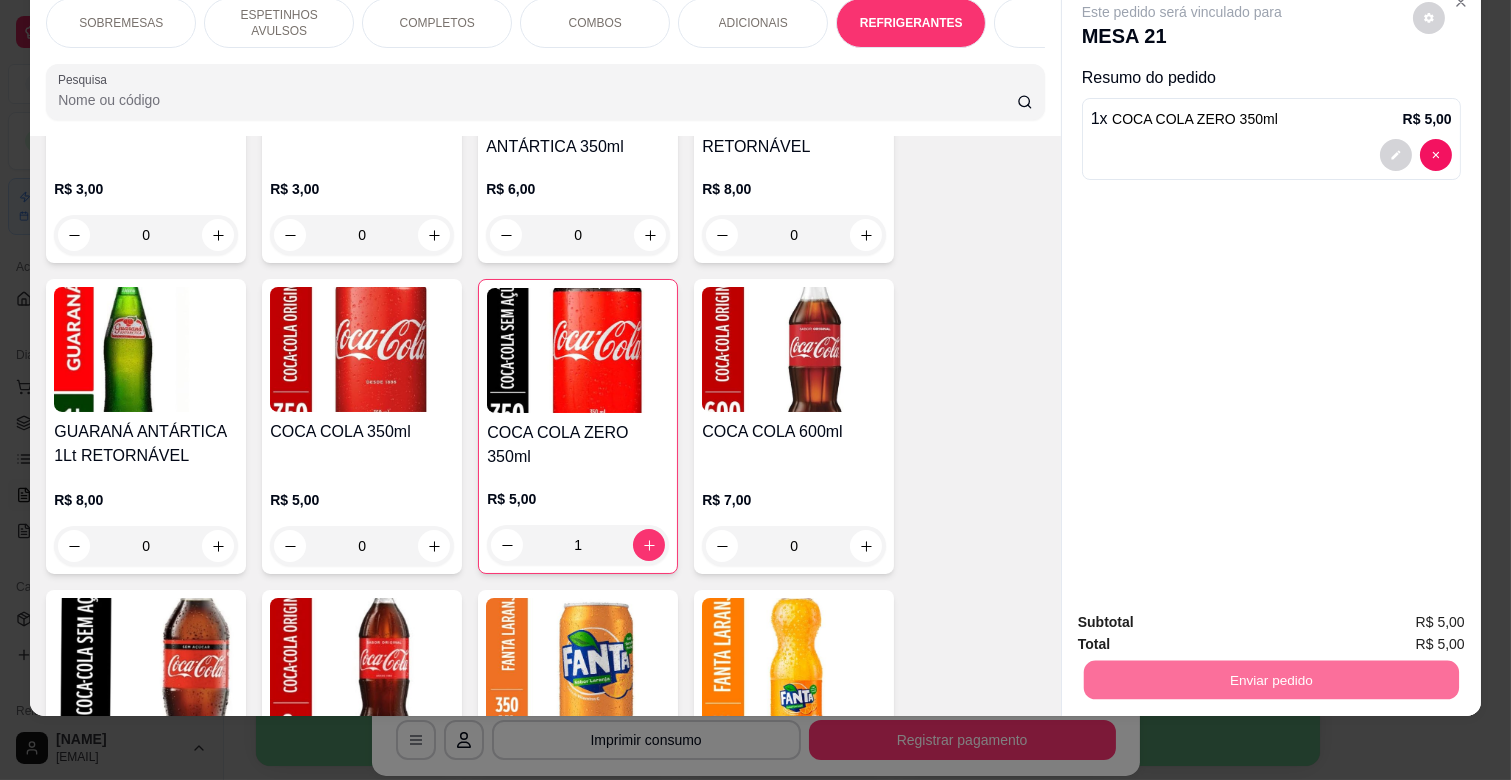 click on "Não registrar e enviar pedido" at bounding box center [1204, 615] 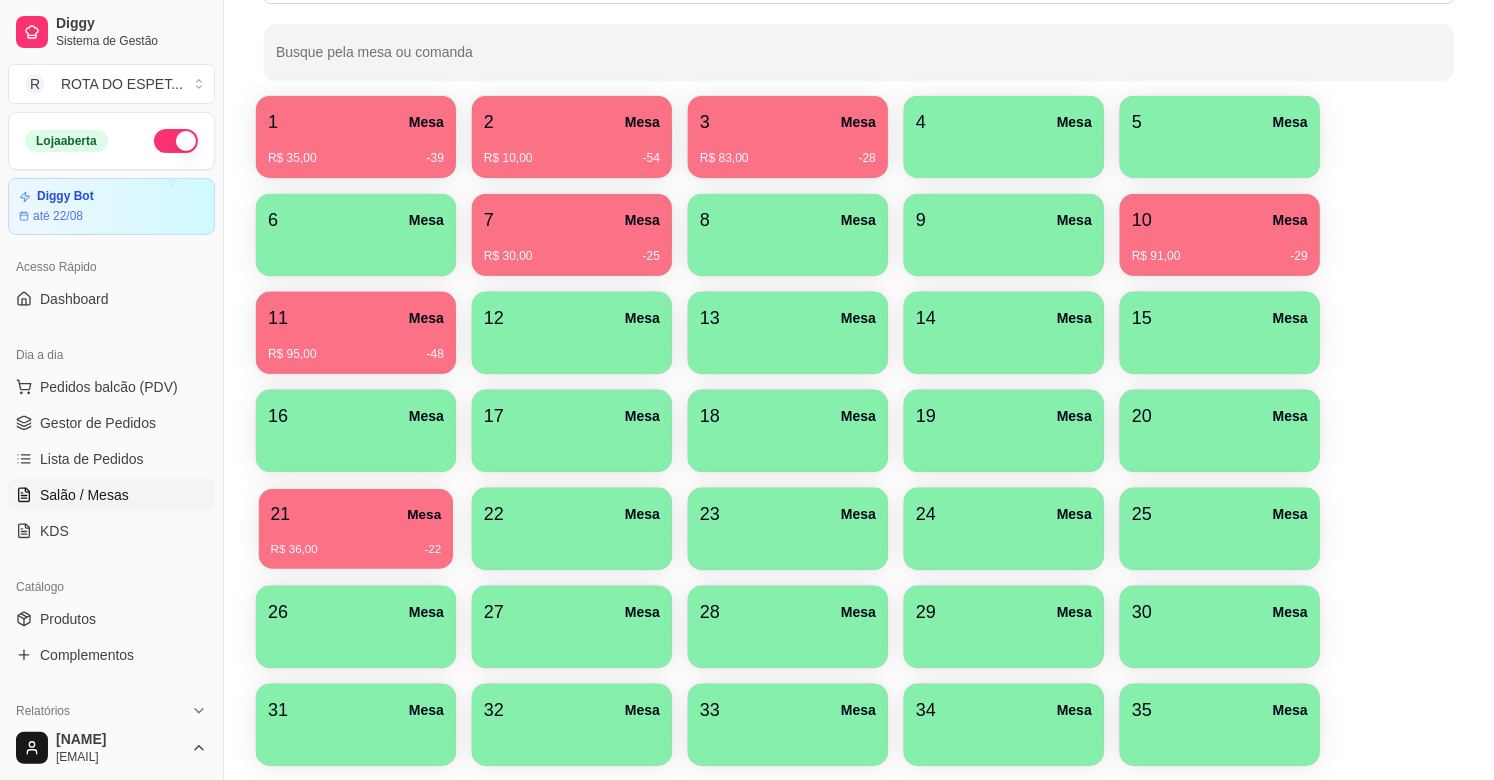 click on "R$ 36,00 -22" at bounding box center (356, 542) 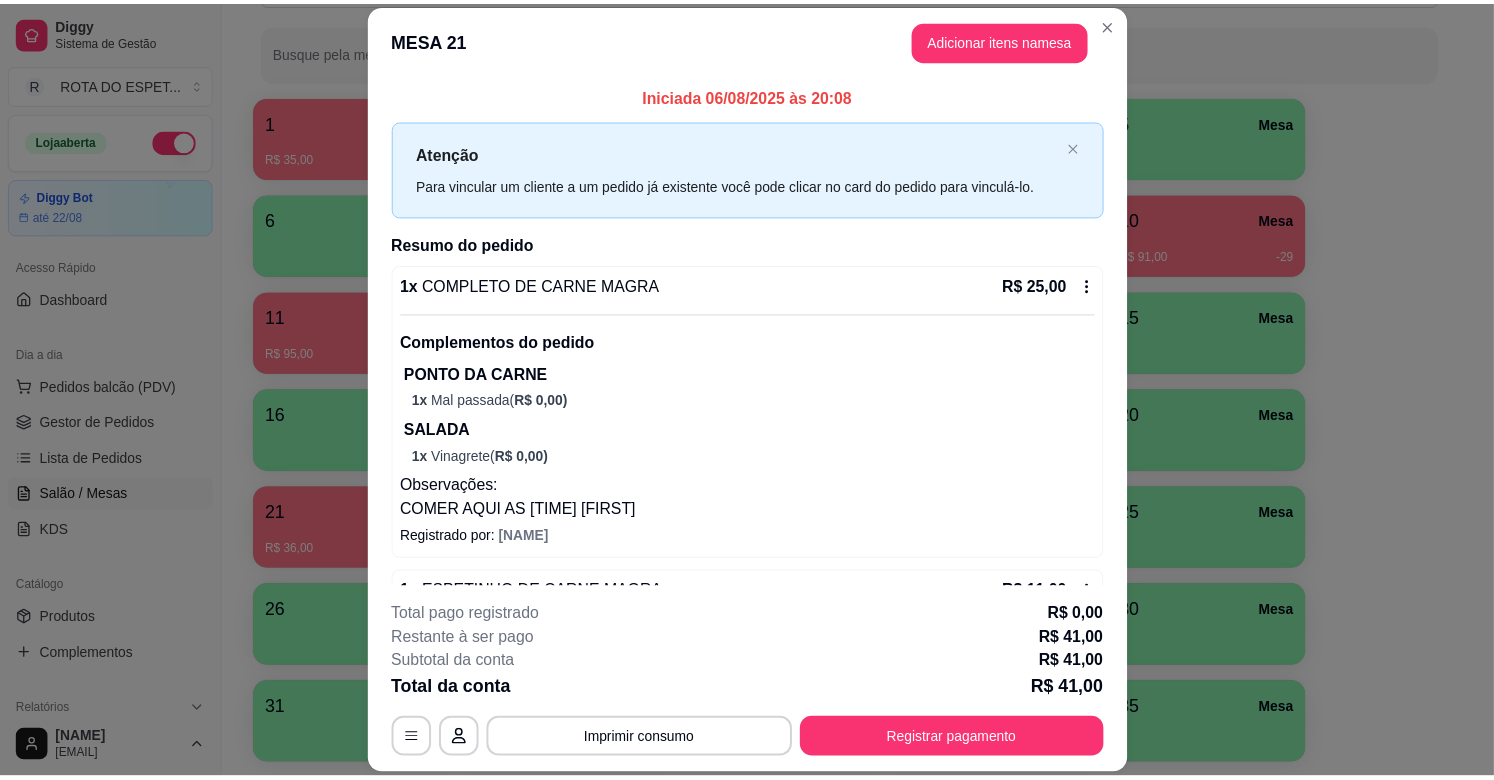 scroll, scrollTop: 257, scrollLeft: 0, axis: vertical 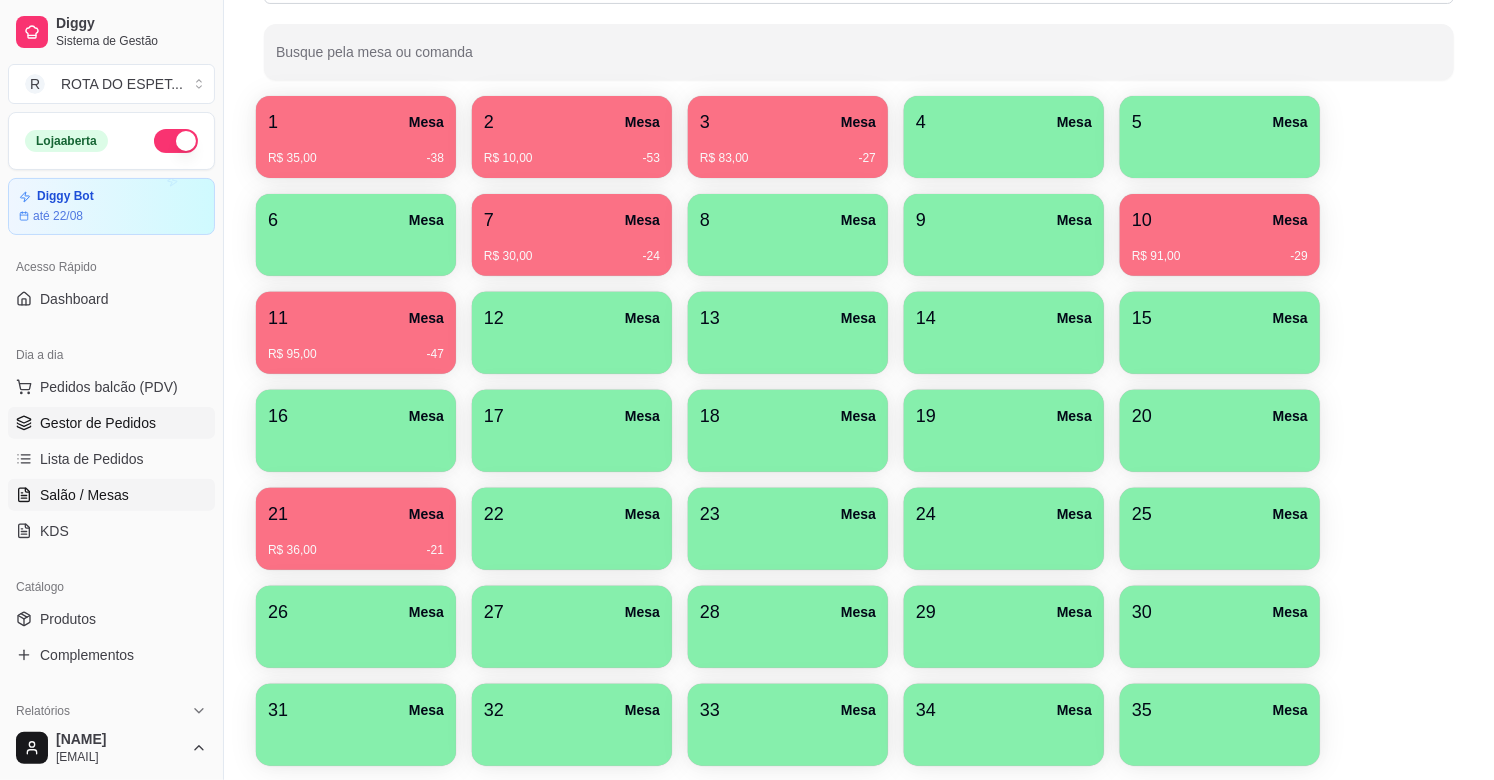 click on "Gestor de Pedidos" at bounding box center [98, 423] 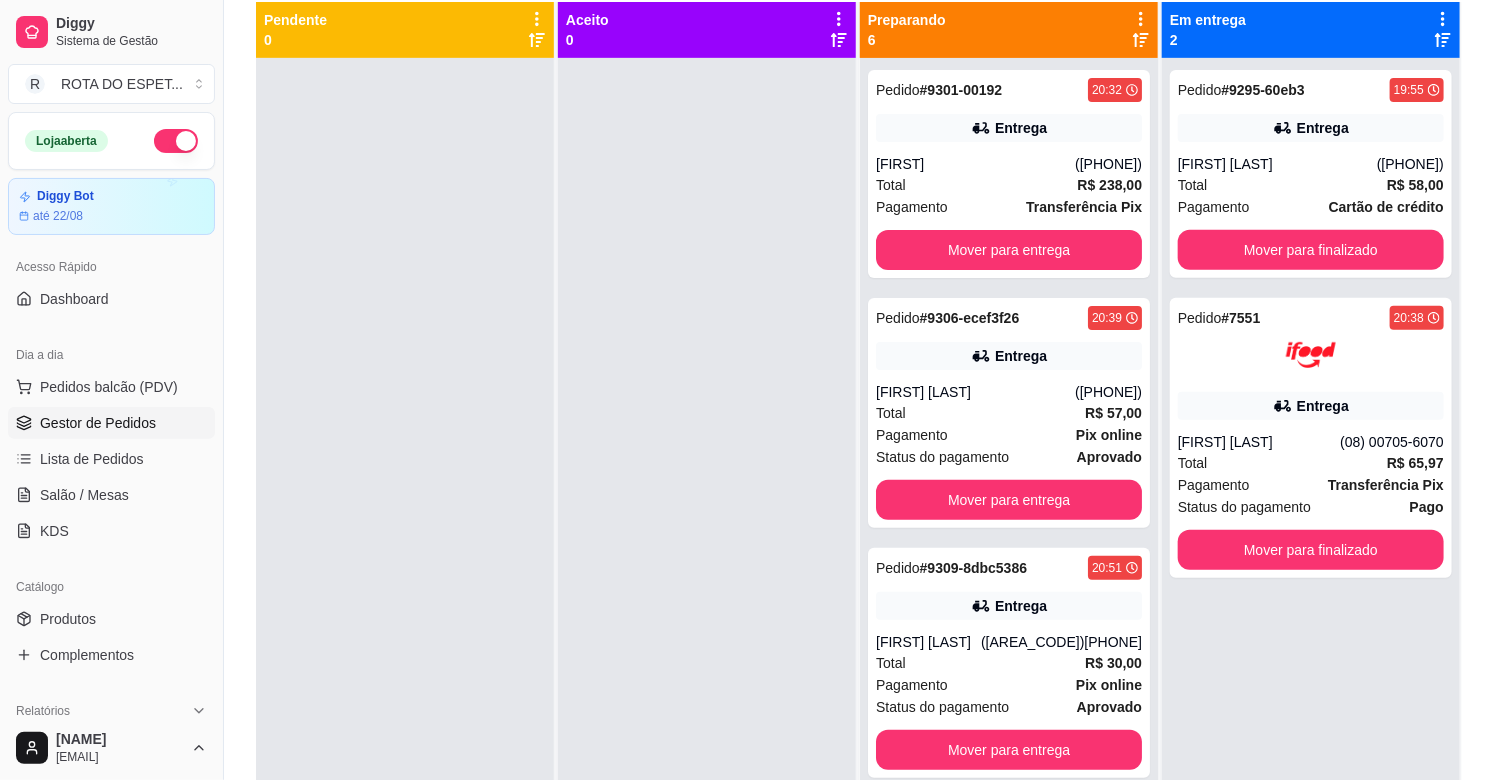 scroll, scrollTop: 0, scrollLeft: 0, axis: both 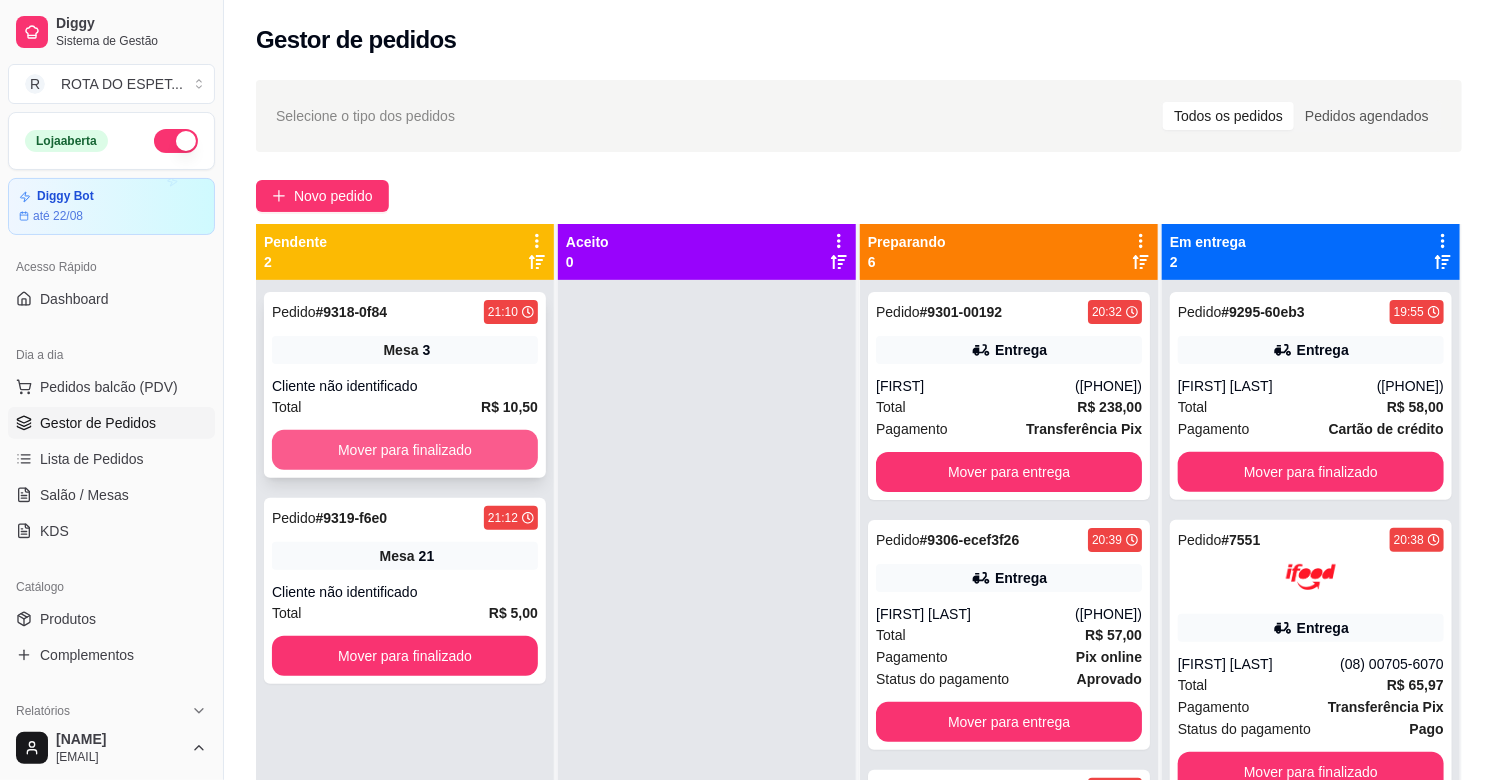 click on "Mover para finalizado" at bounding box center [405, 450] 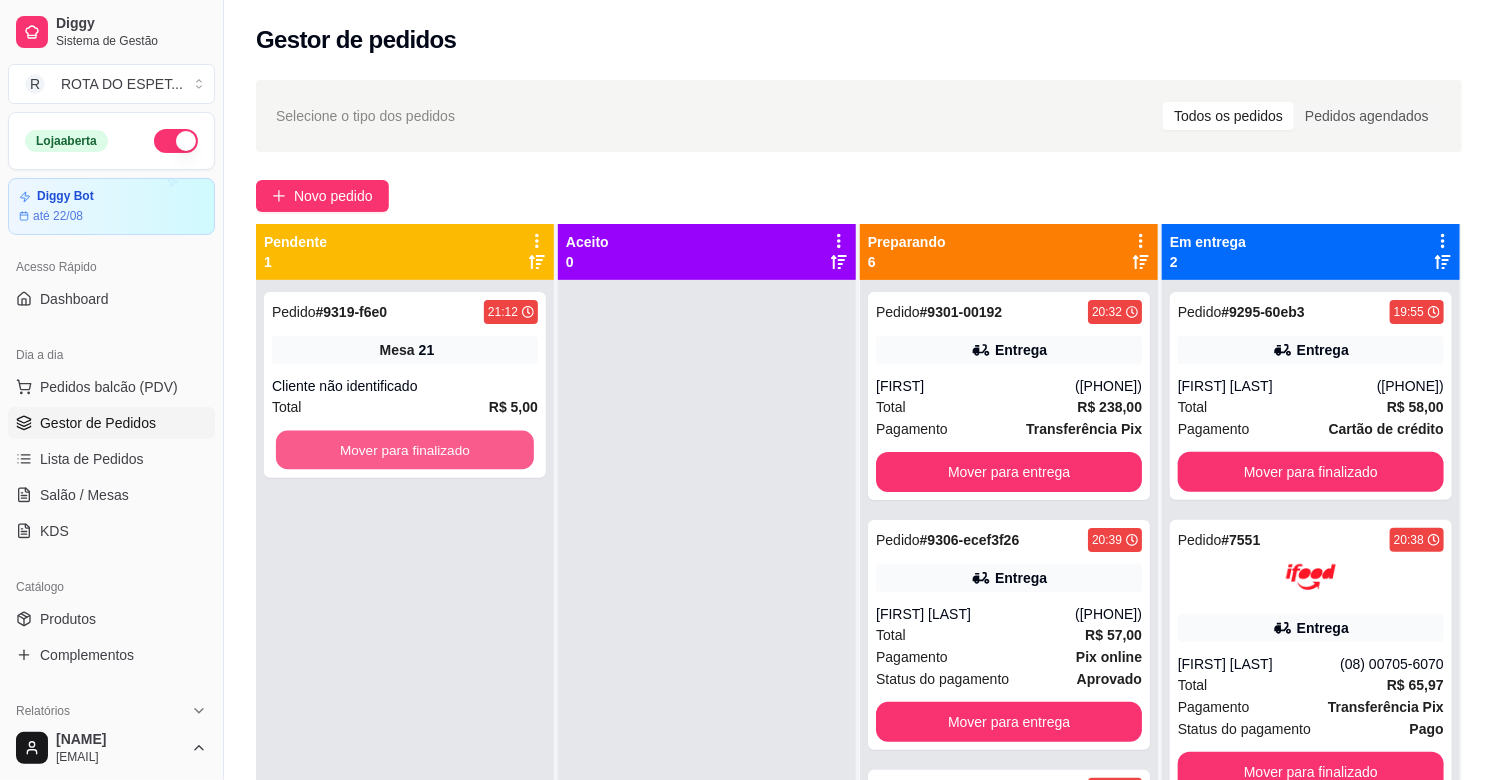 click on "Mover para finalizado" at bounding box center [405, 450] 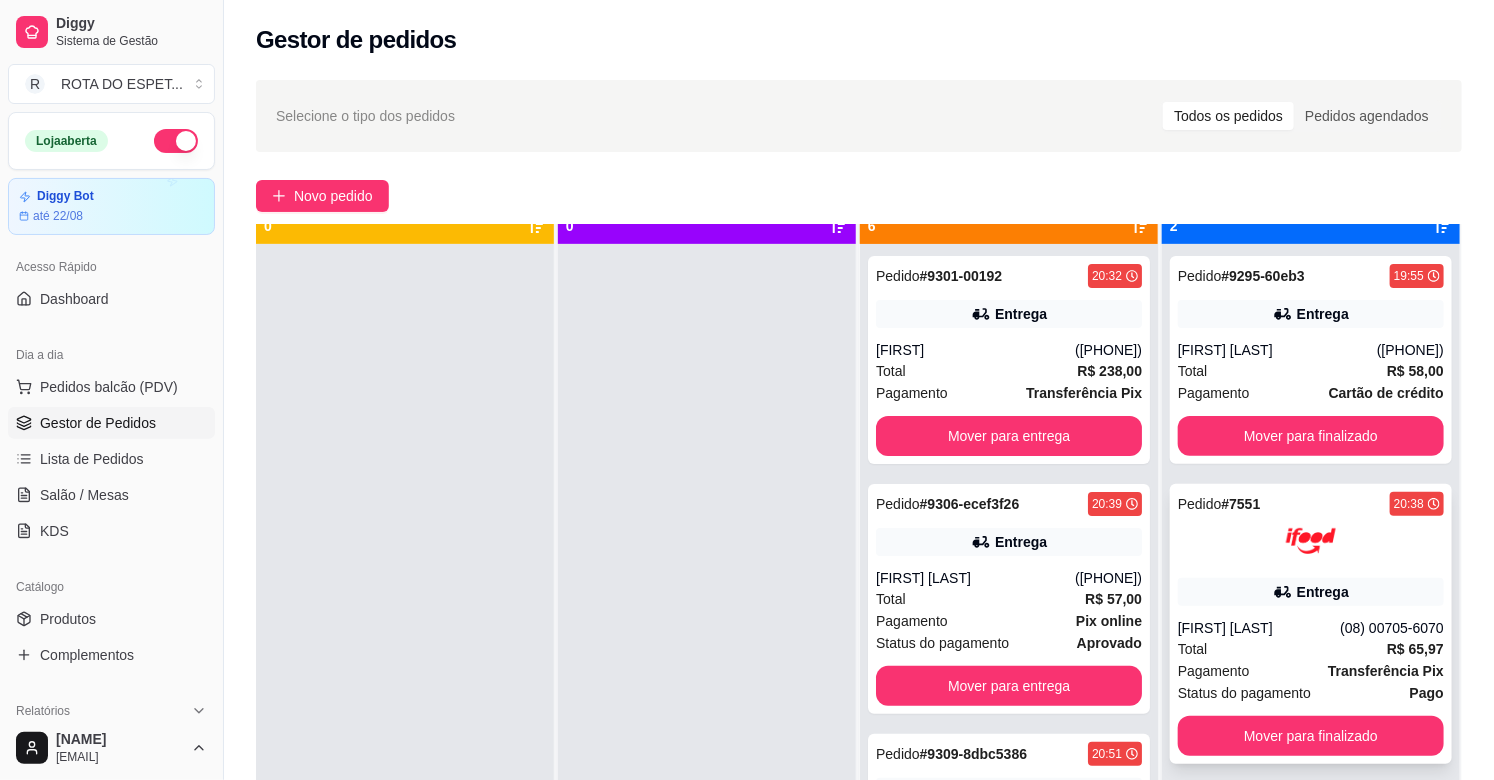 scroll, scrollTop: 55, scrollLeft: 0, axis: vertical 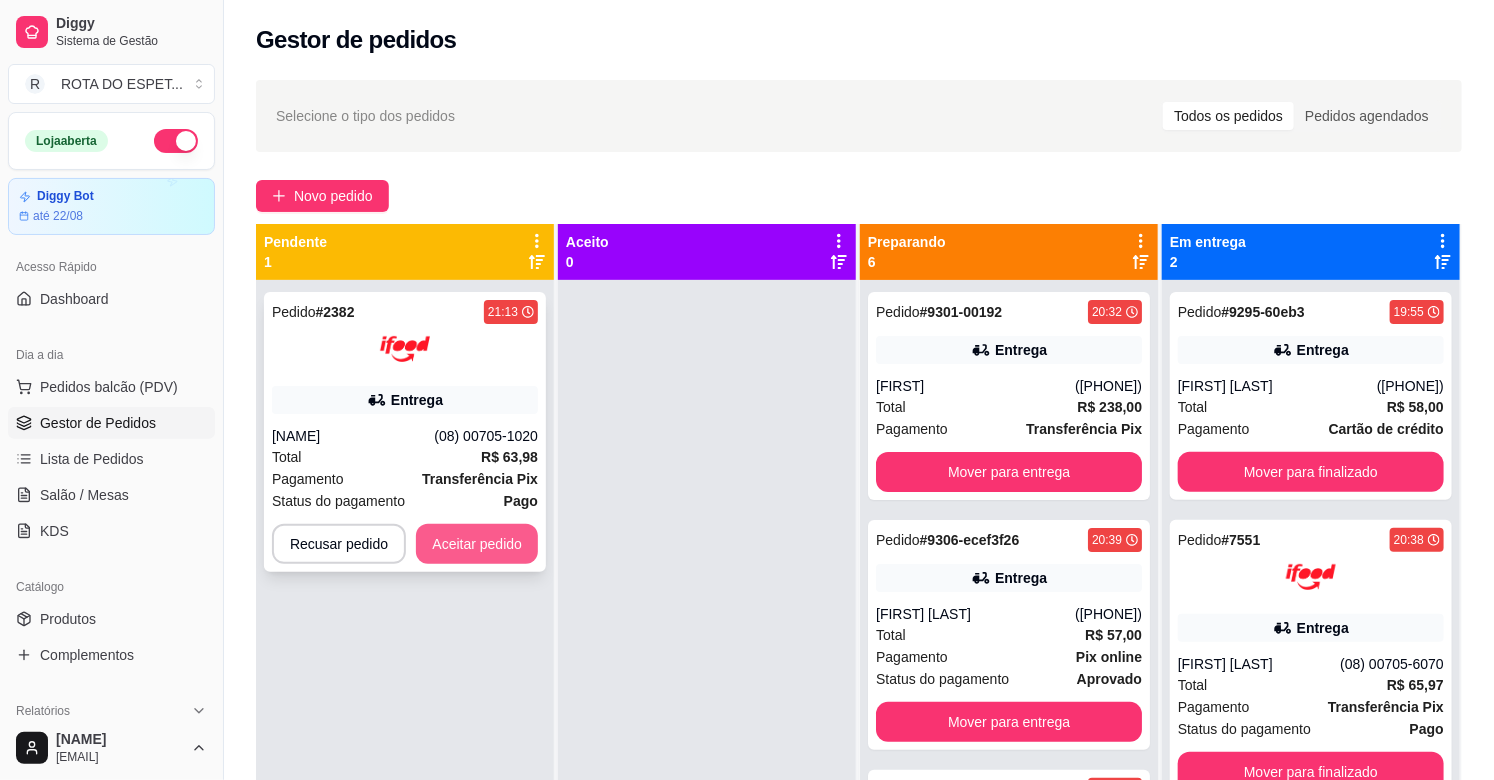 click on "Aceitar pedido" at bounding box center (477, 544) 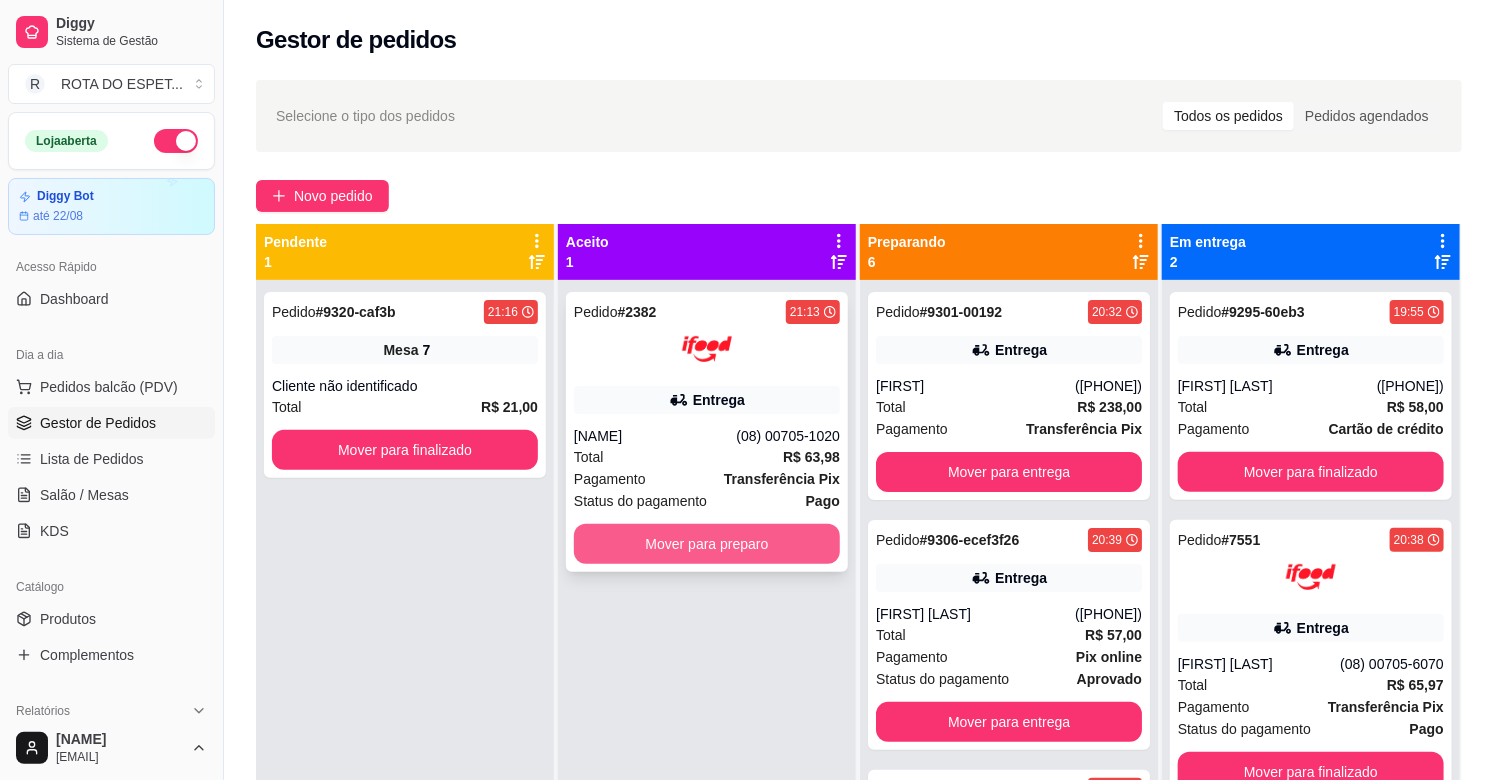 click on "Mover para preparo" at bounding box center [707, 544] 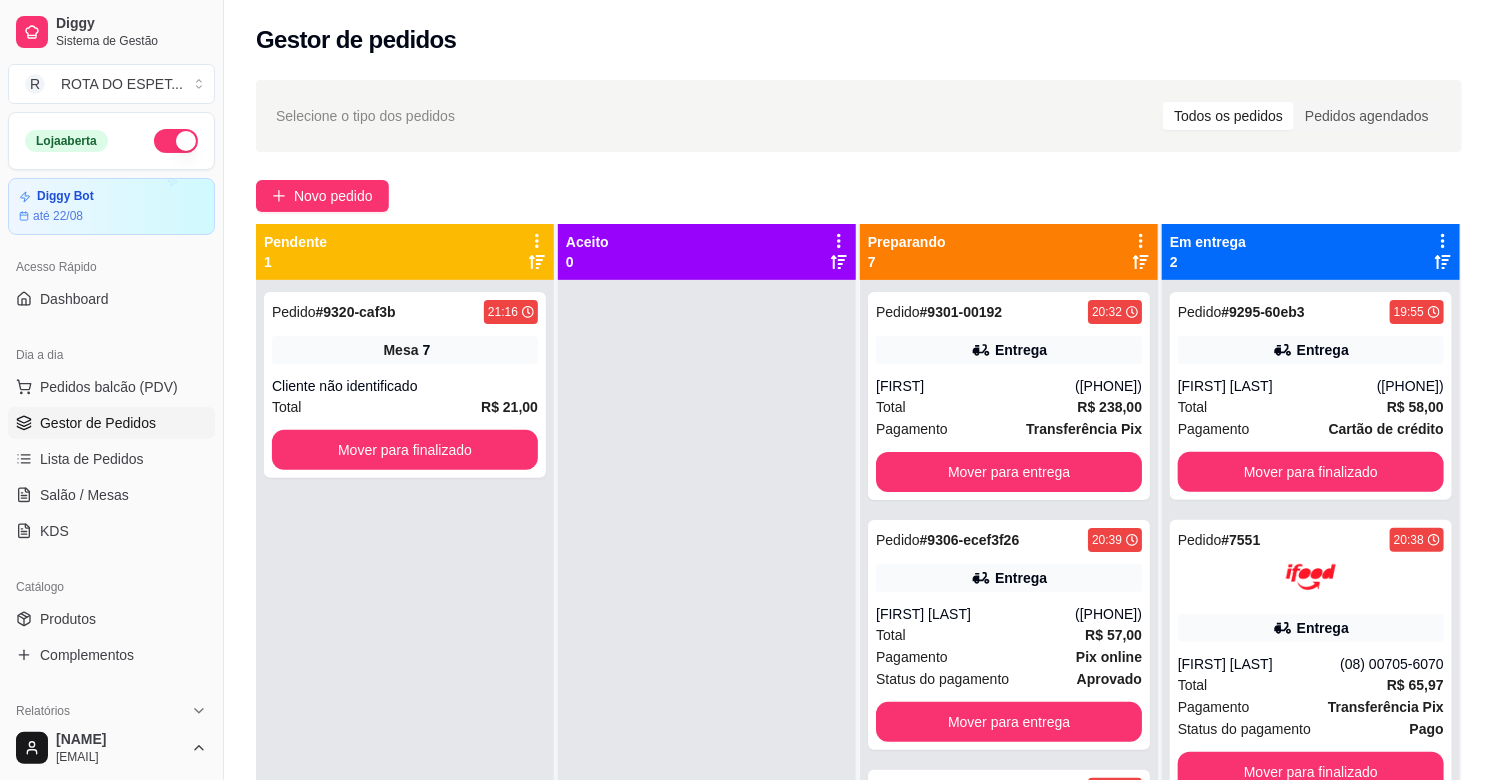 click at bounding box center [707, 670] 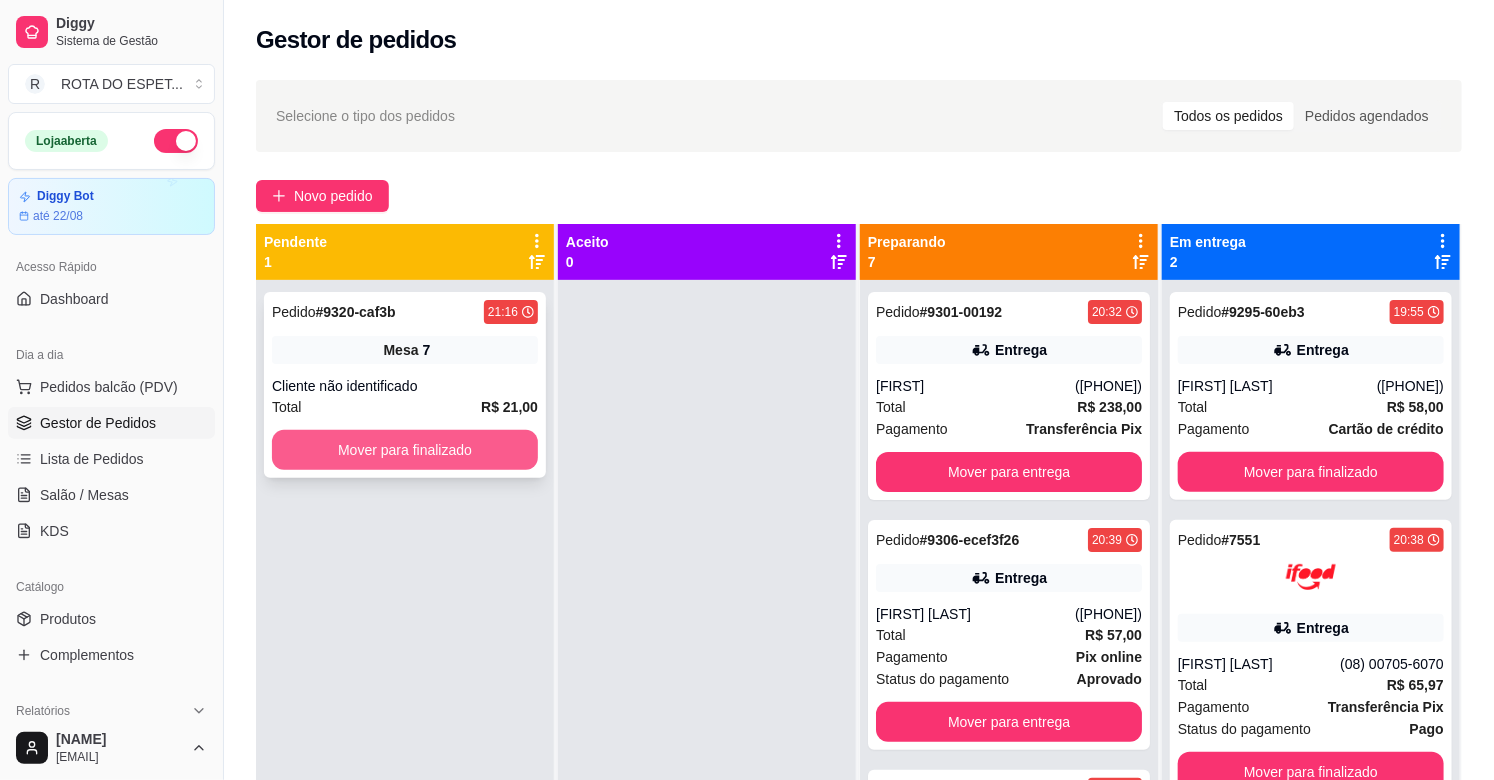 click on "Mover para finalizado" at bounding box center (405, 450) 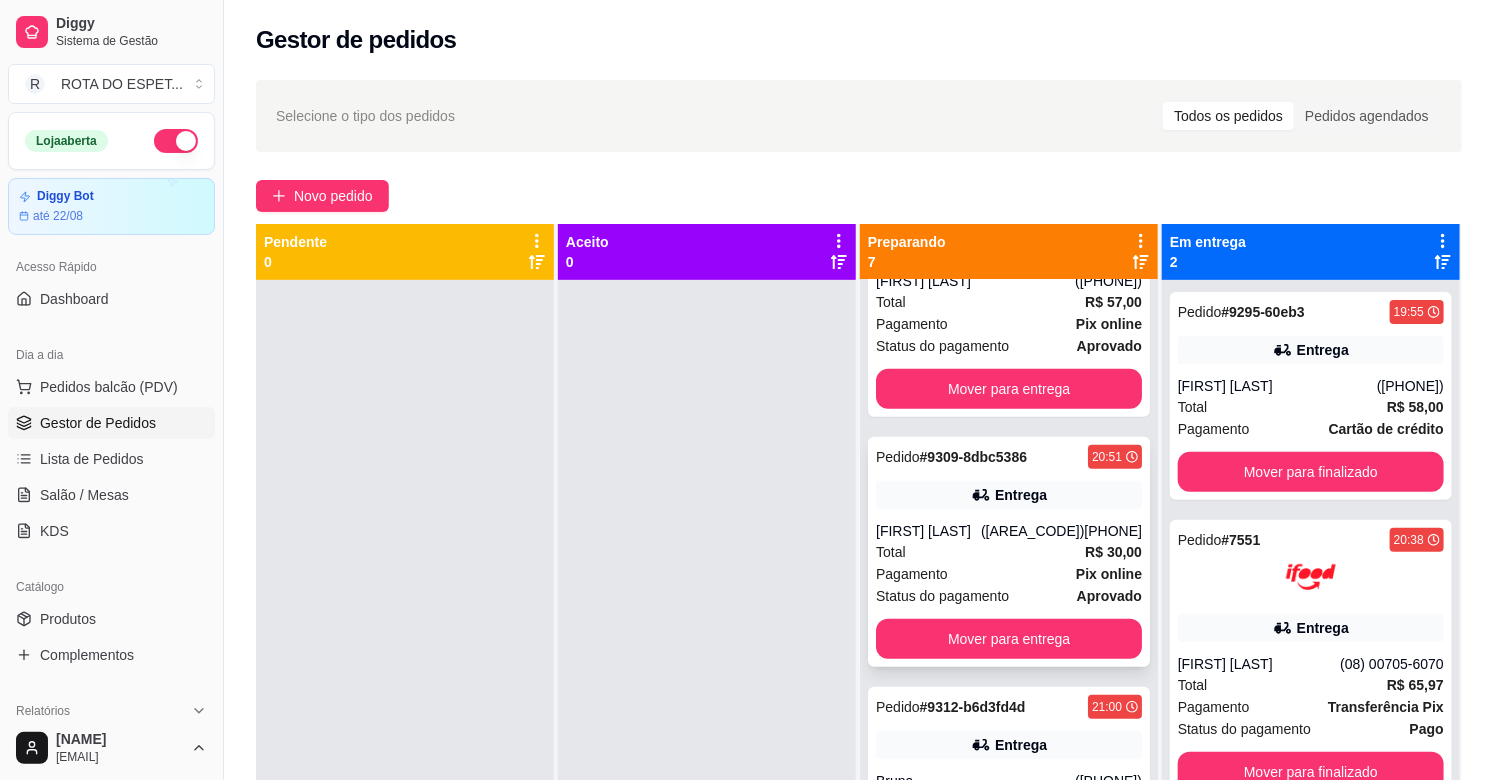 scroll, scrollTop: 0, scrollLeft: 0, axis: both 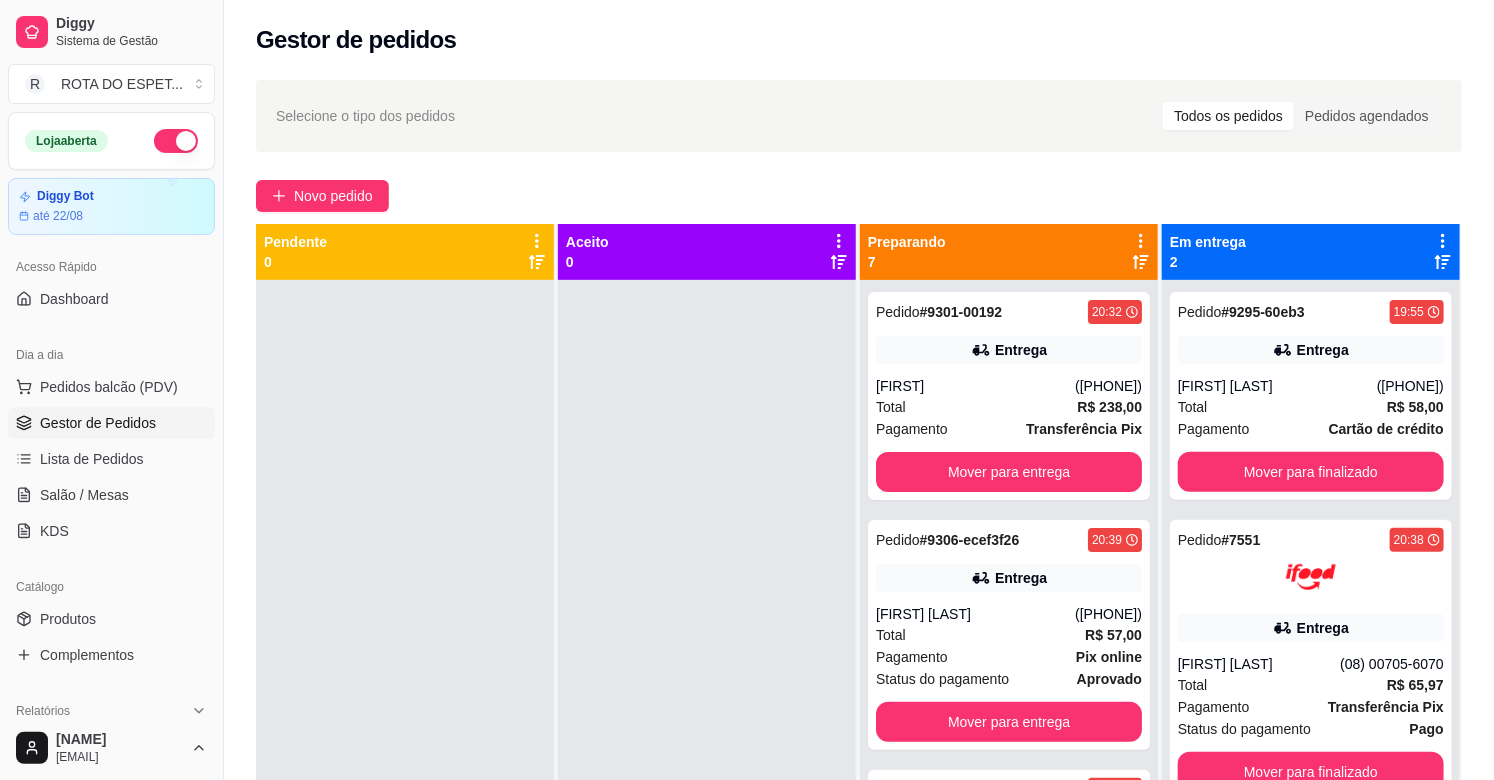 click at bounding box center (707, 670) 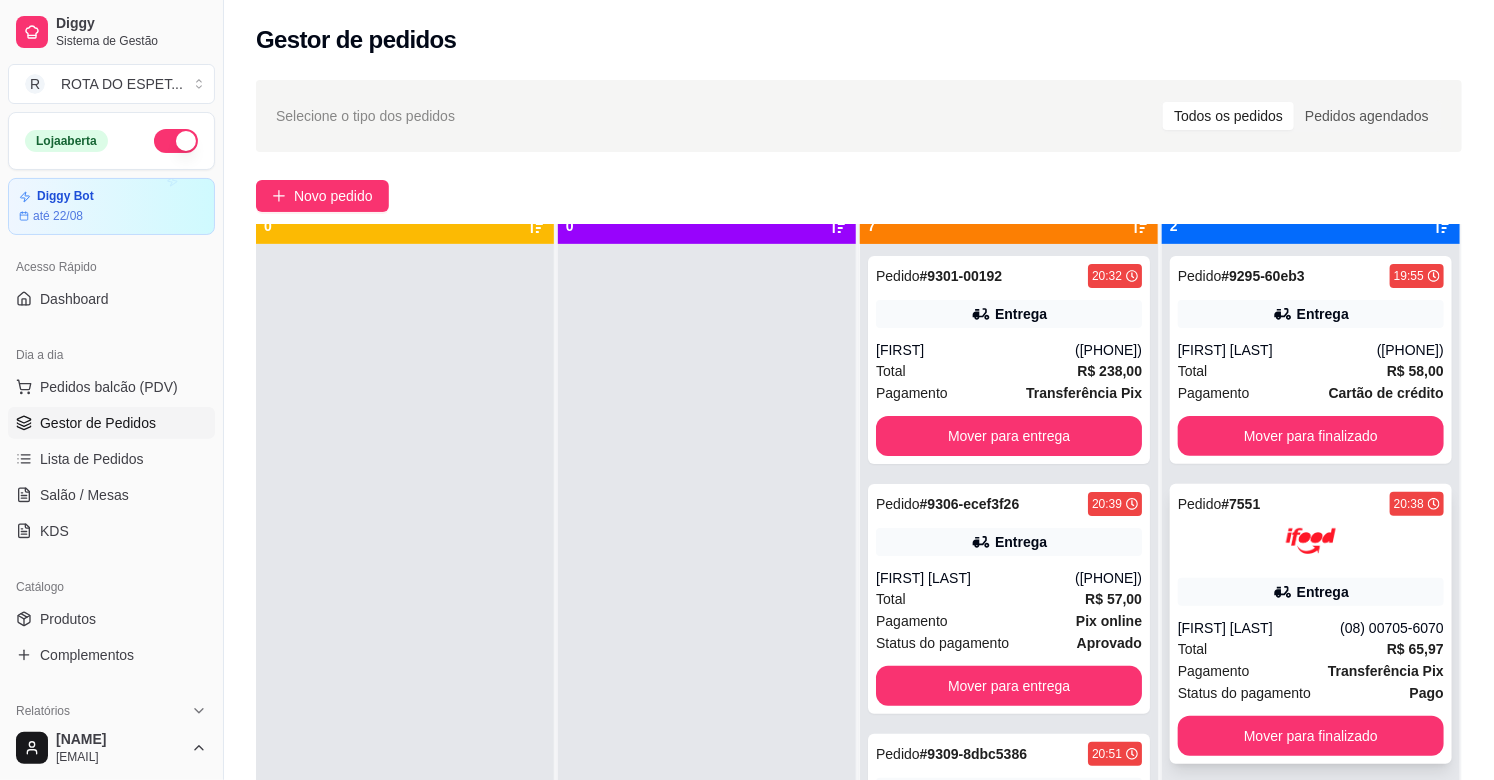 scroll, scrollTop: 55, scrollLeft: 0, axis: vertical 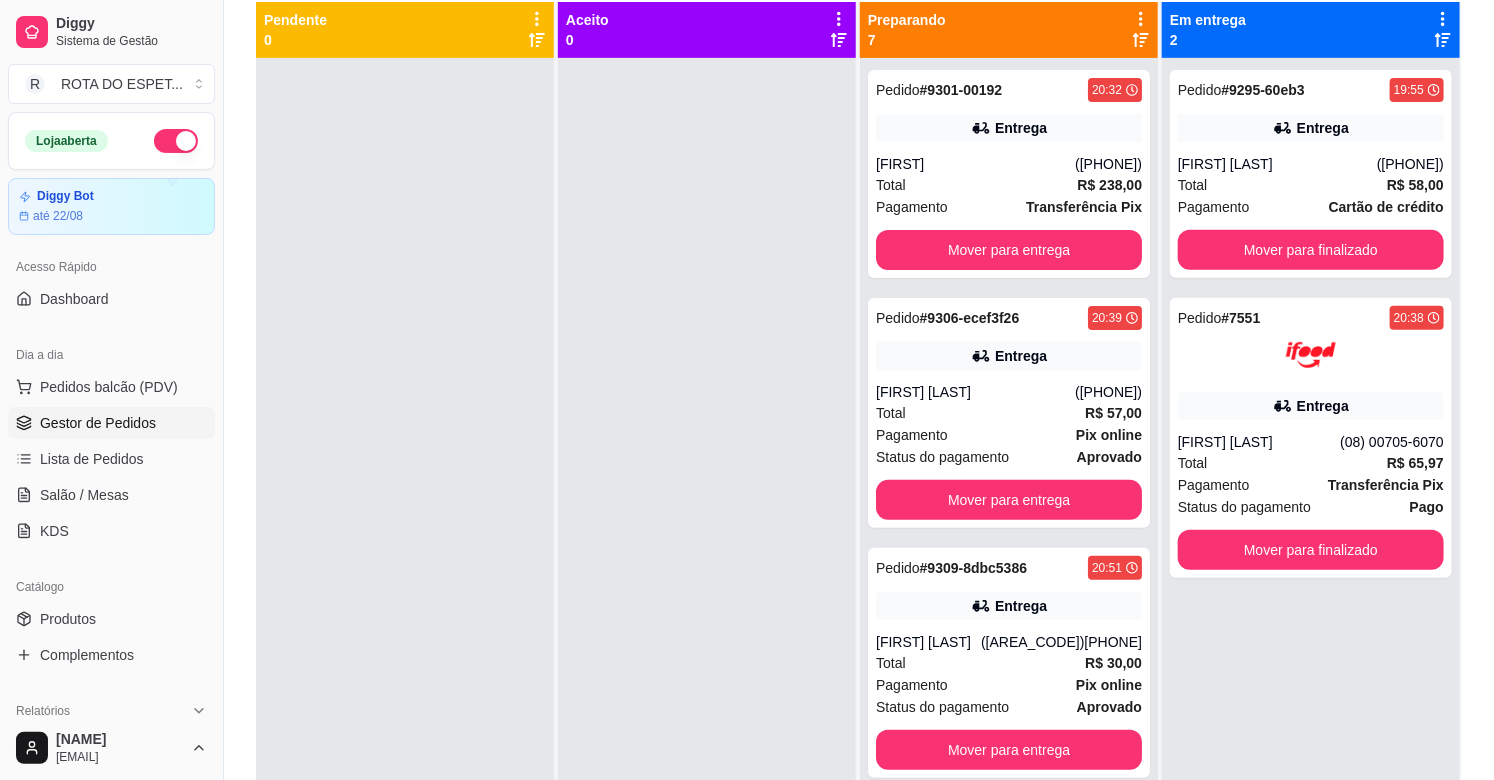 click at bounding box center [707, 448] 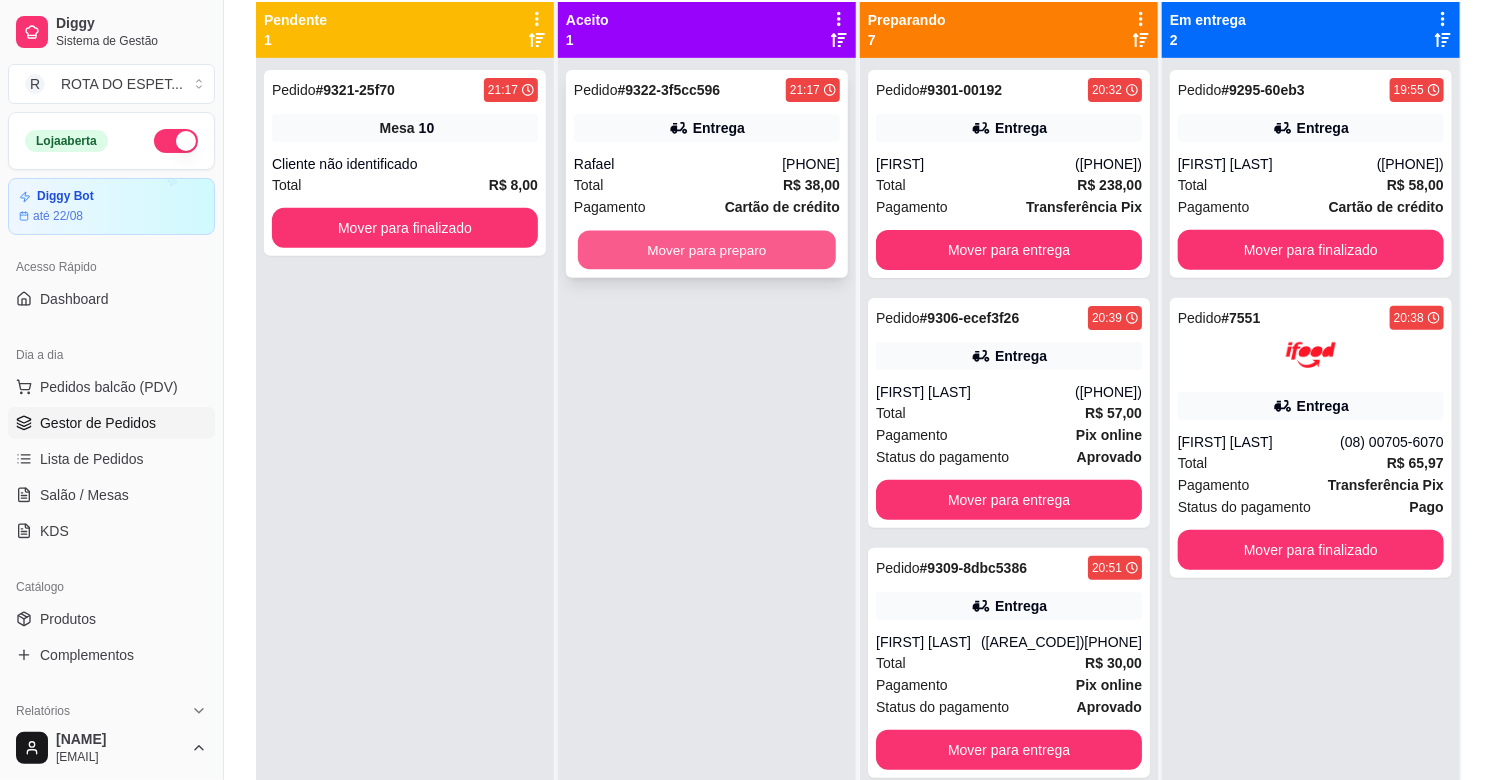 click on "Mover para preparo" at bounding box center [707, 250] 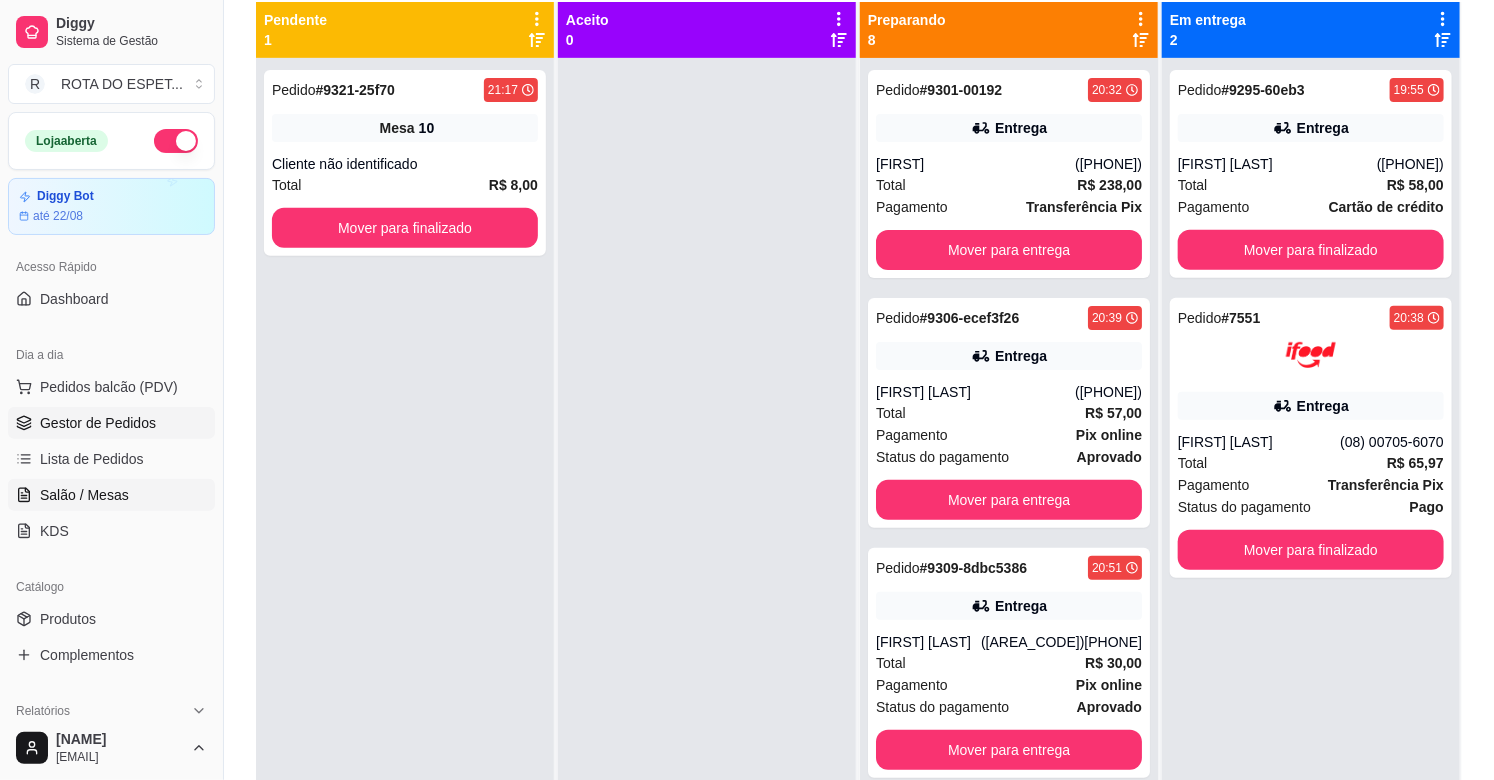 click on "Salão / Mesas" at bounding box center (84, 495) 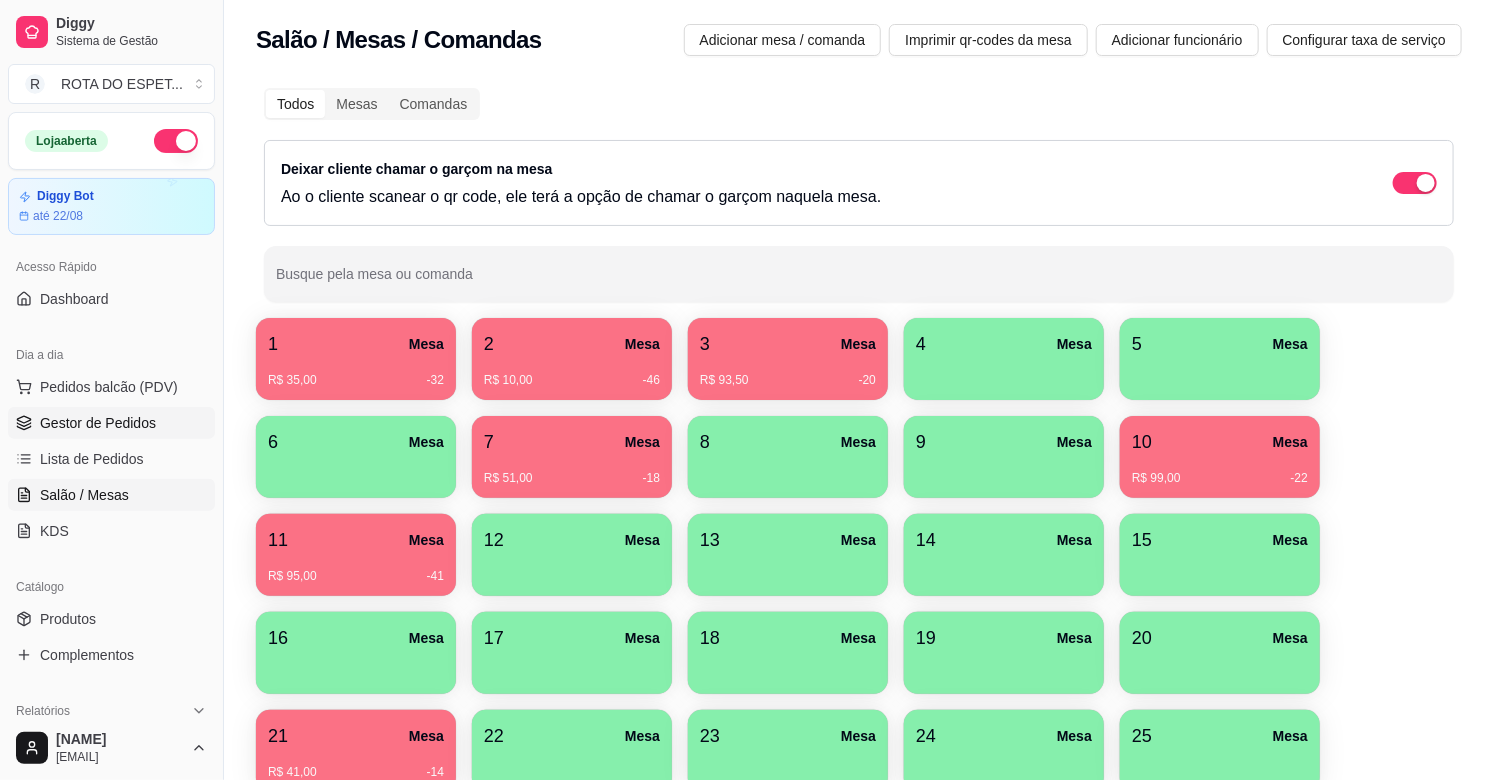click on "Gestor de Pedidos" at bounding box center (111, 423) 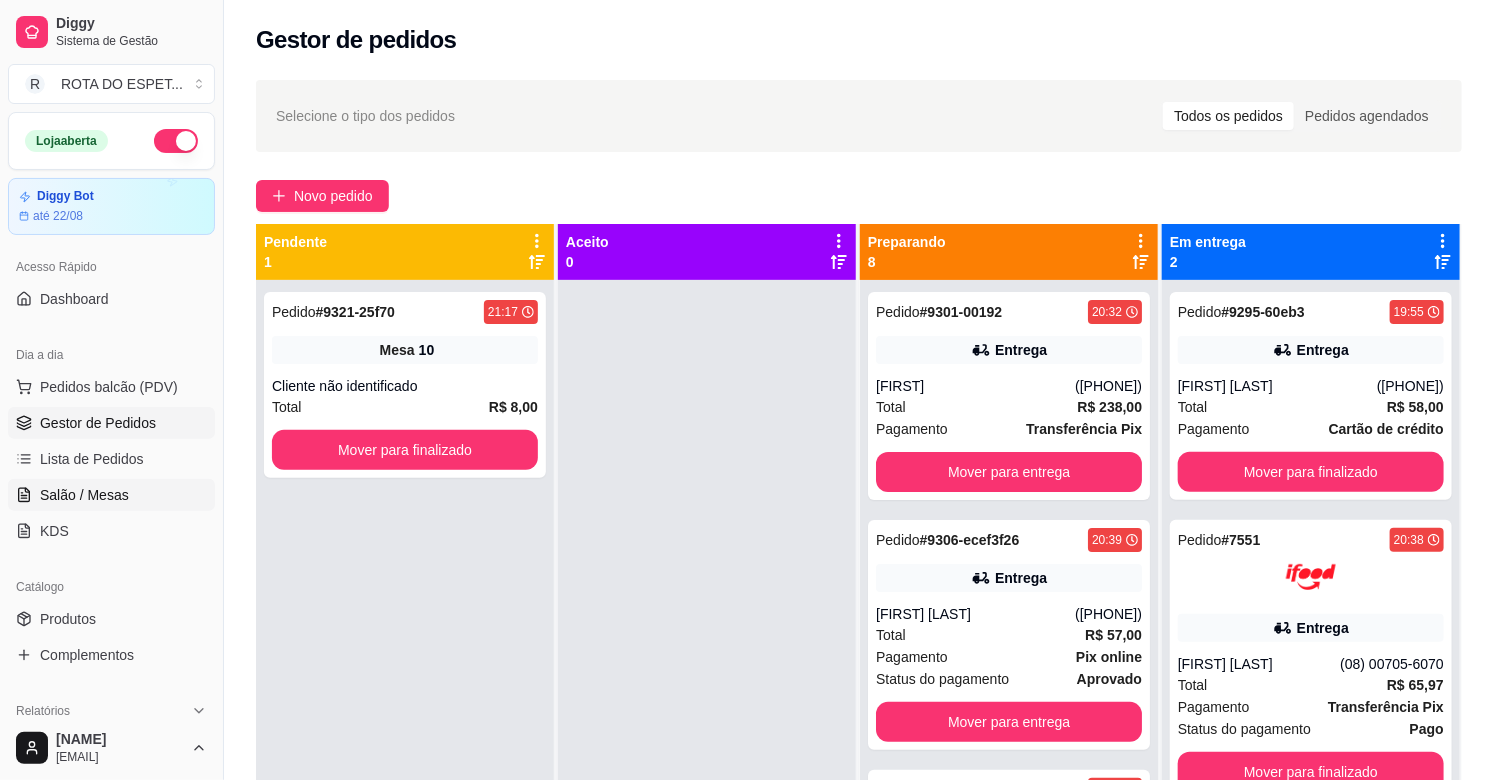 click on "Salão / Mesas" at bounding box center (84, 495) 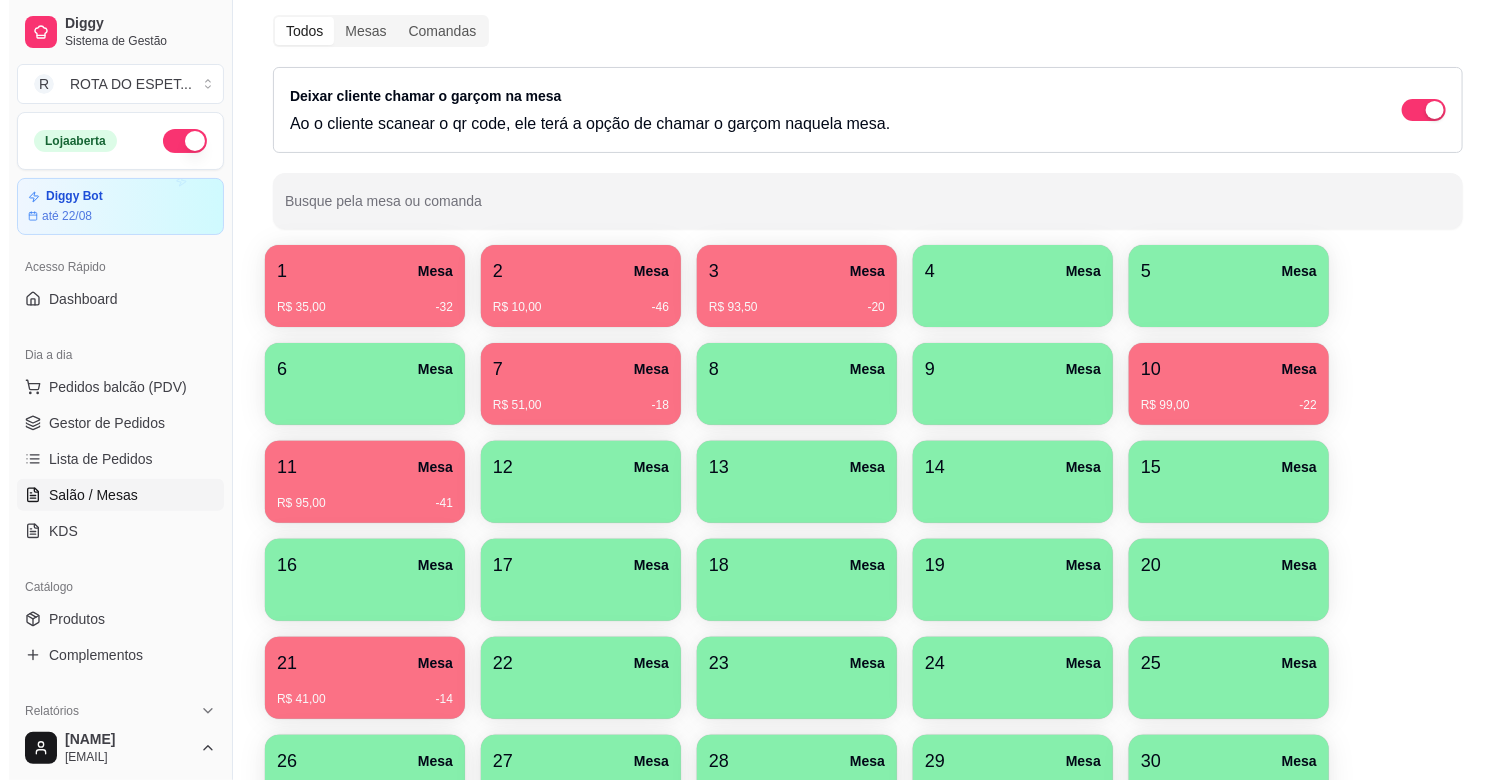 scroll, scrollTop: 111, scrollLeft: 0, axis: vertical 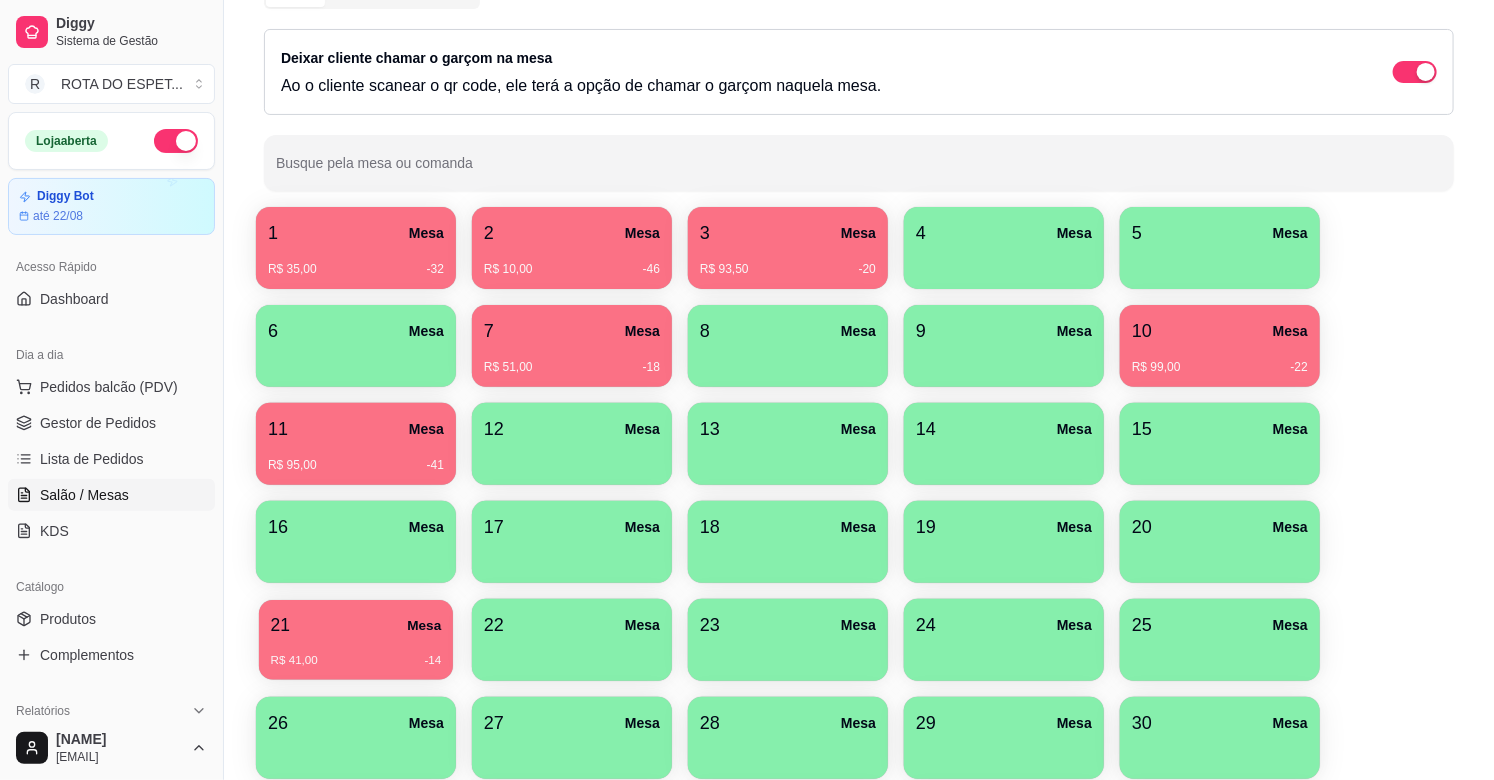 click on "21 Mesa" at bounding box center (356, 625) 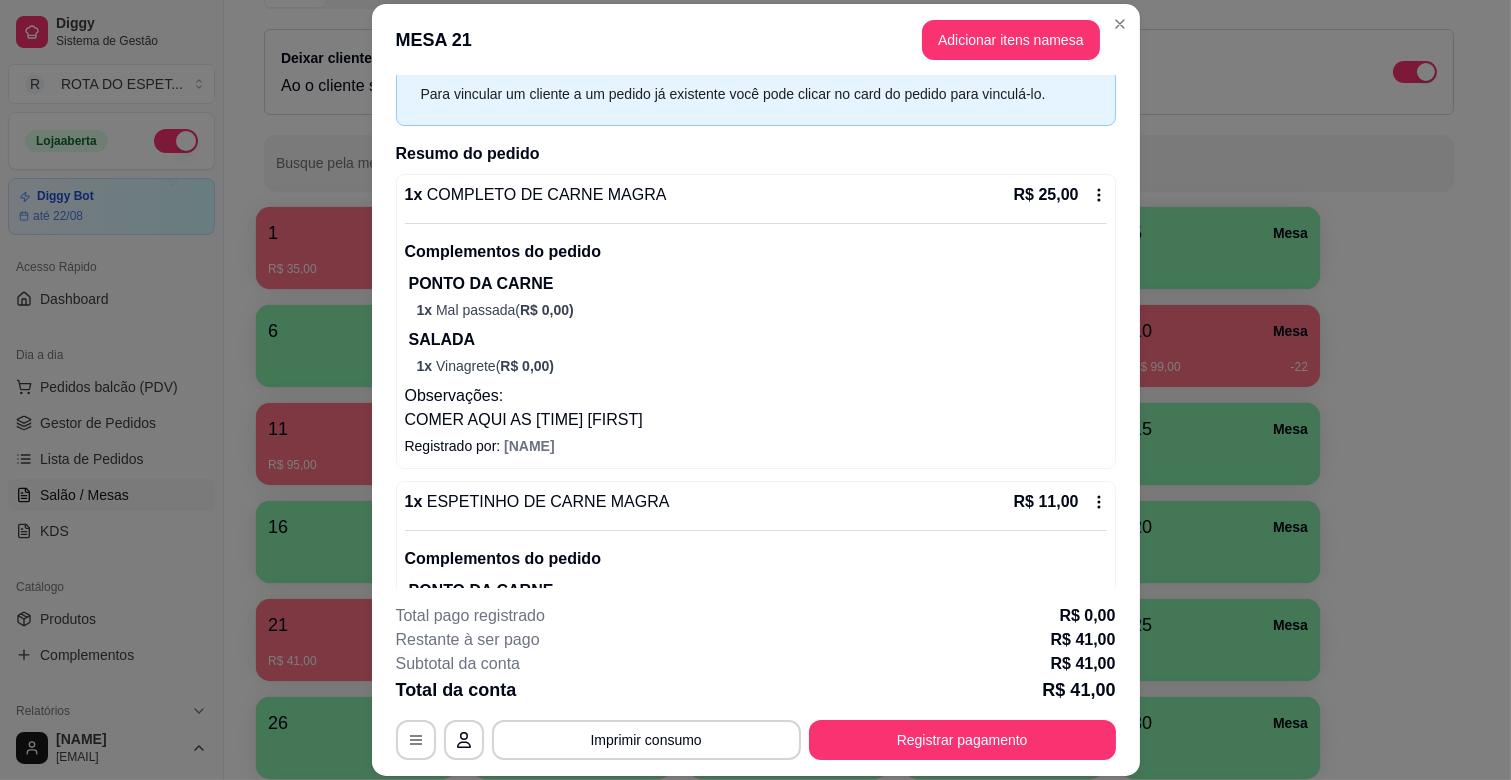 scroll, scrollTop: 0, scrollLeft: 0, axis: both 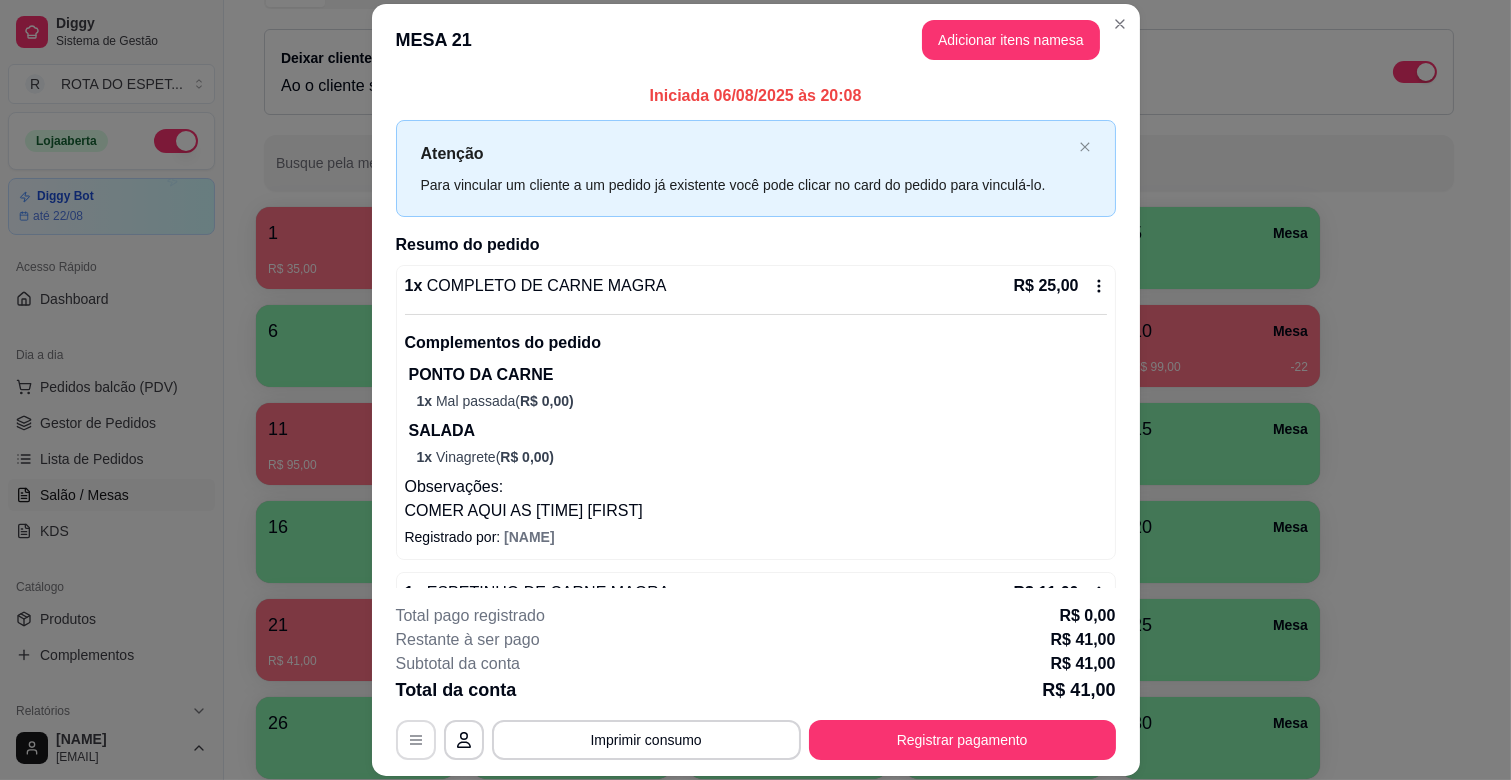 click 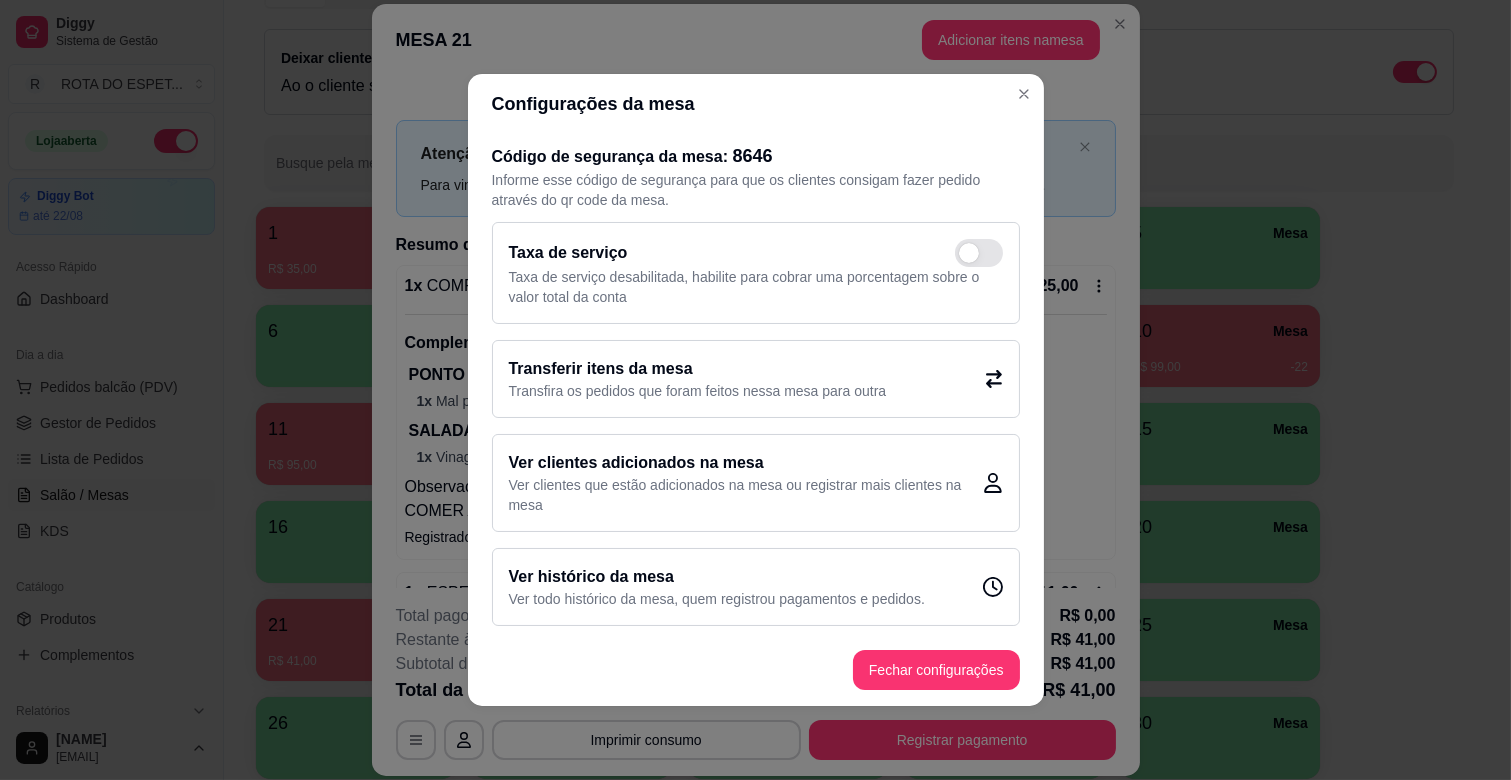 click on "Transferir itens da mesa" at bounding box center (698, 369) 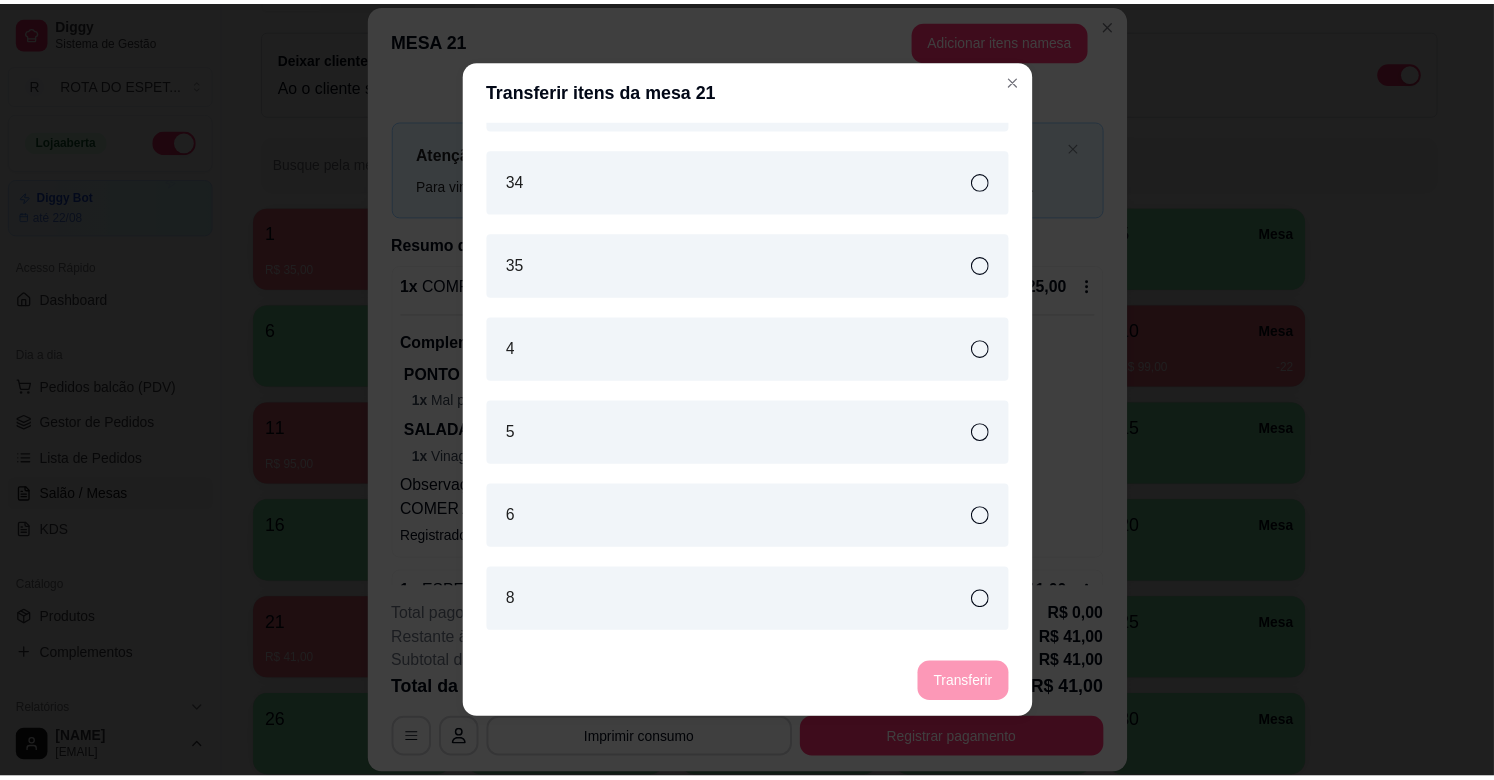 scroll, scrollTop: 1820, scrollLeft: 0, axis: vertical 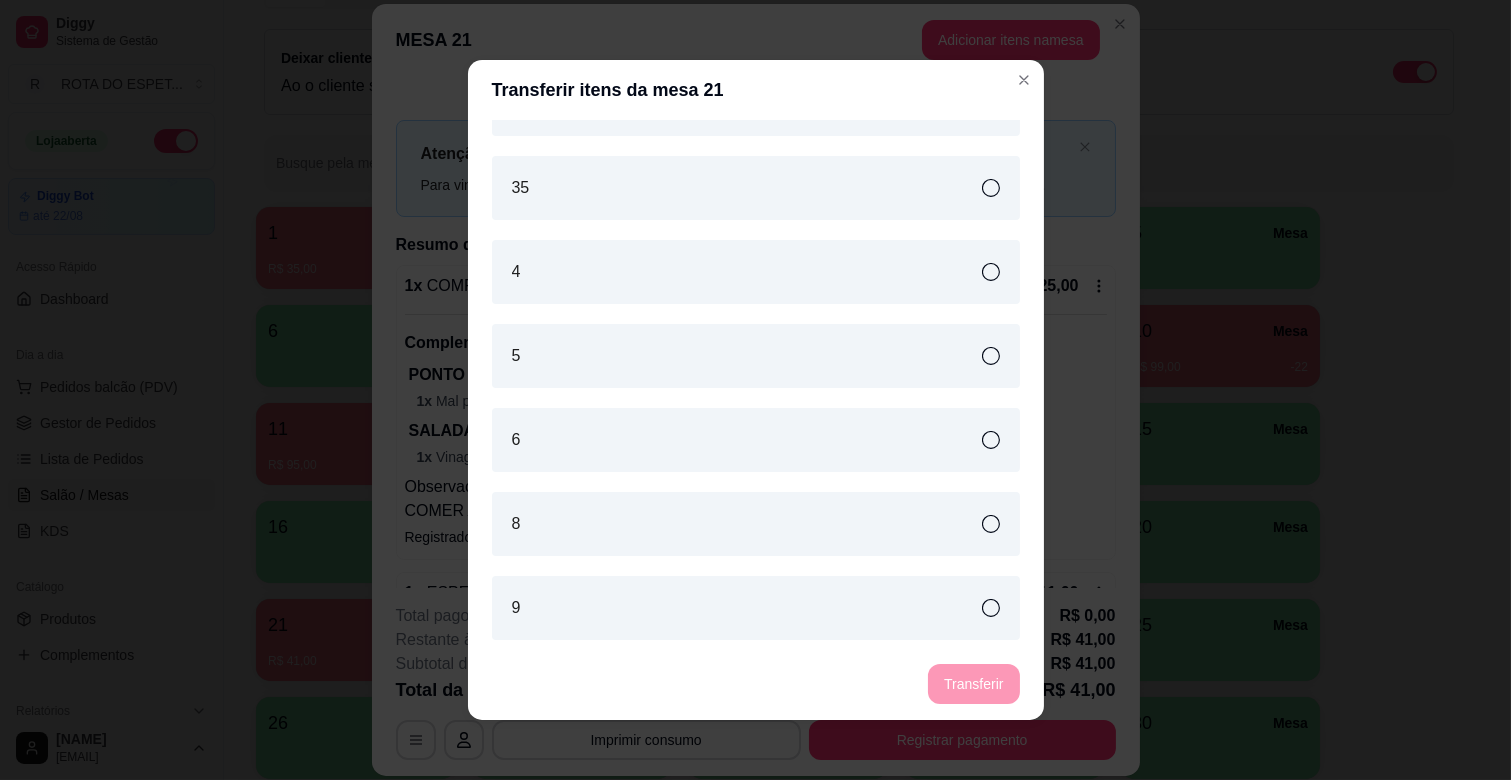 click on "5" at bounding box center [756, 356] 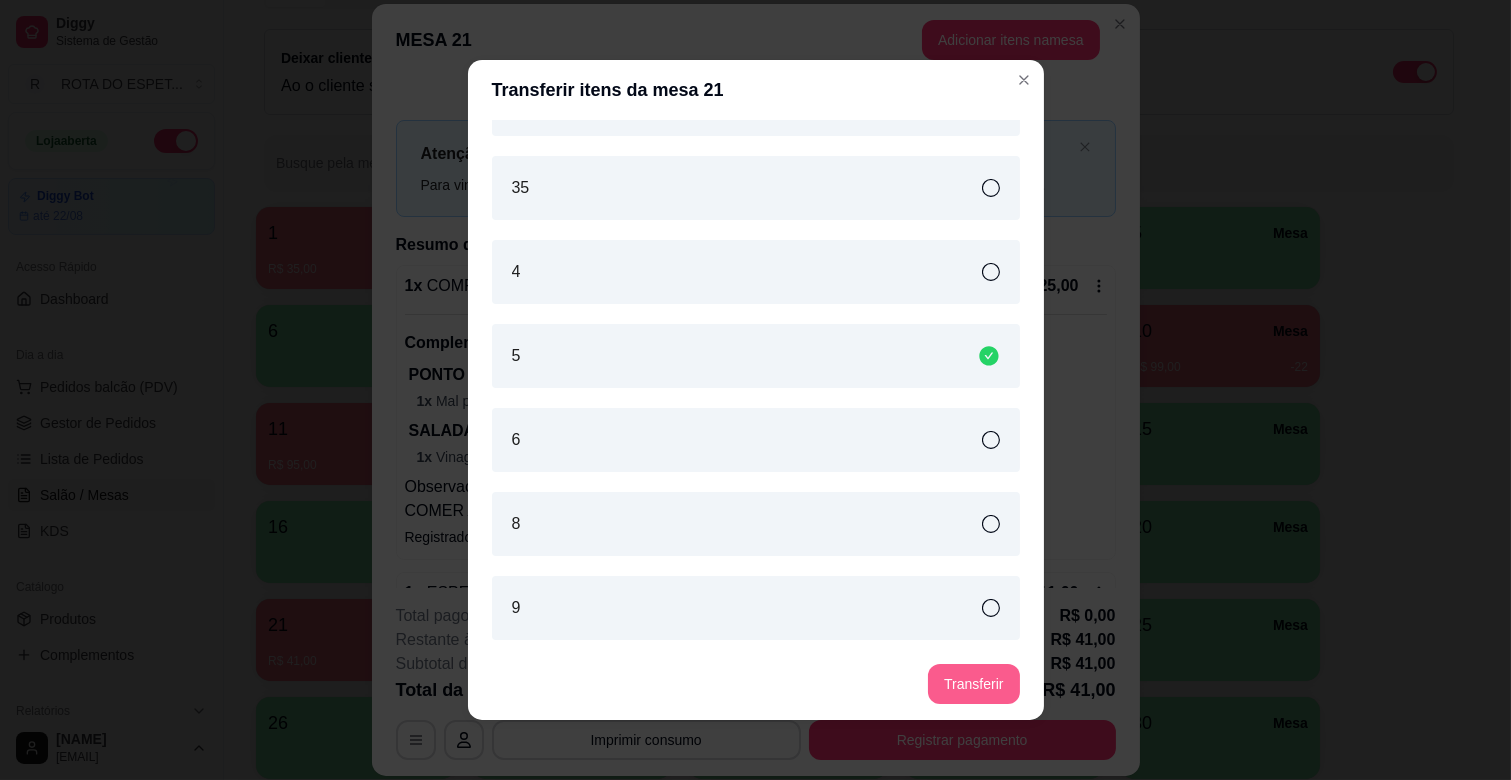 click on "Transferir" at bounding box center [973, 684] 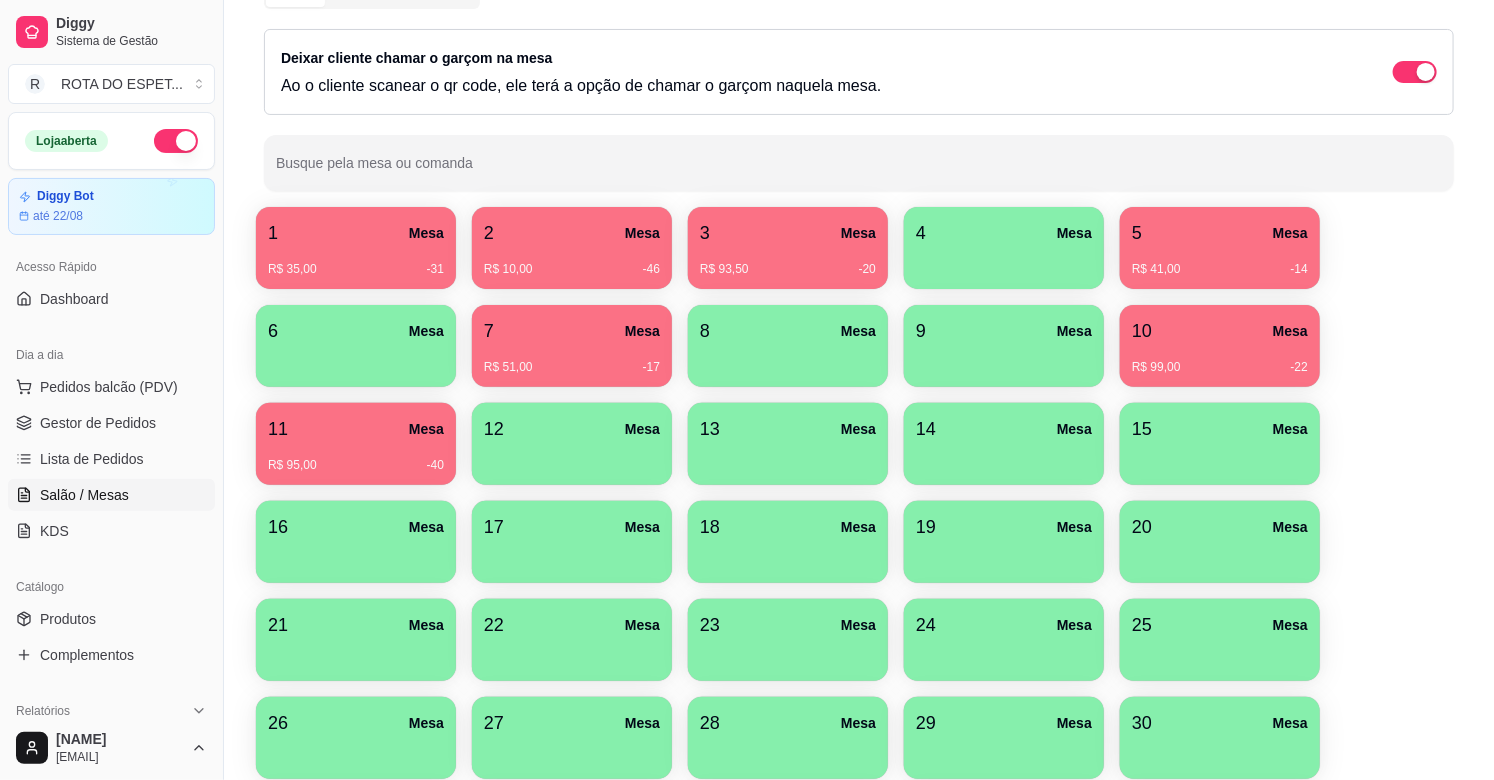 scroll, scrollTop: 0, scrollLeft: 0, axis: both 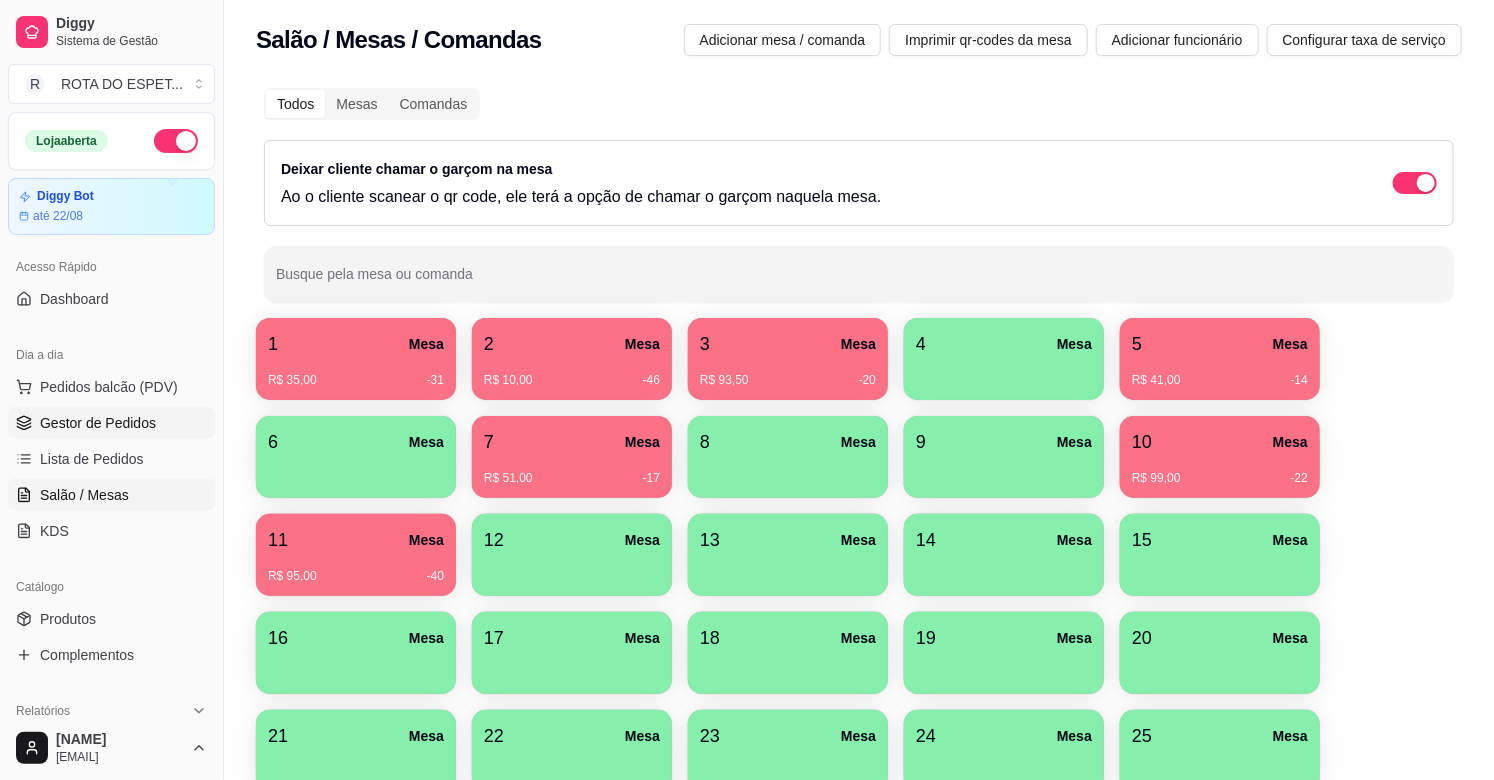 click on "Gestor de Pedidos" at bounding box center [98, 423] 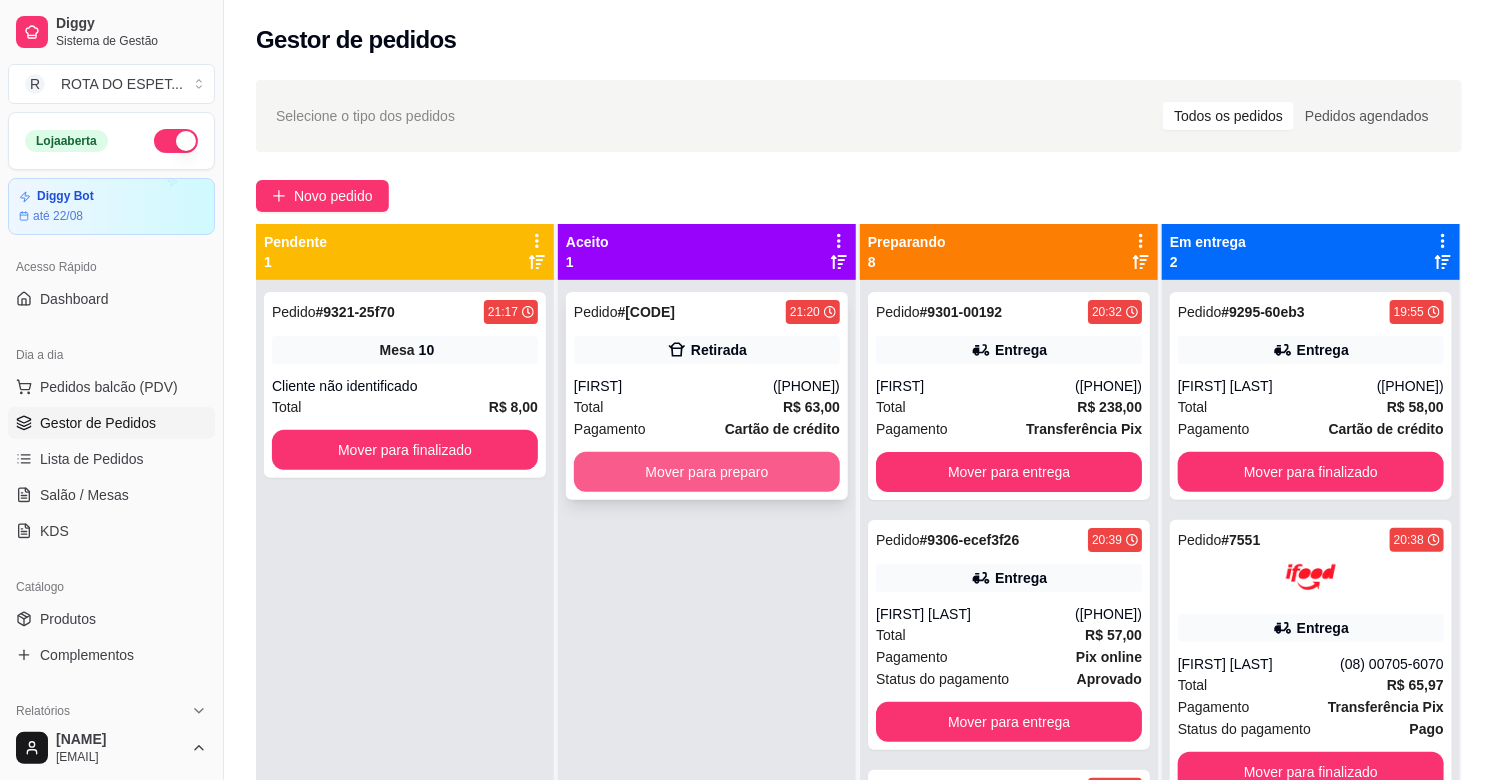 click on "Mover para preparo" at bounding box center [707, 472] 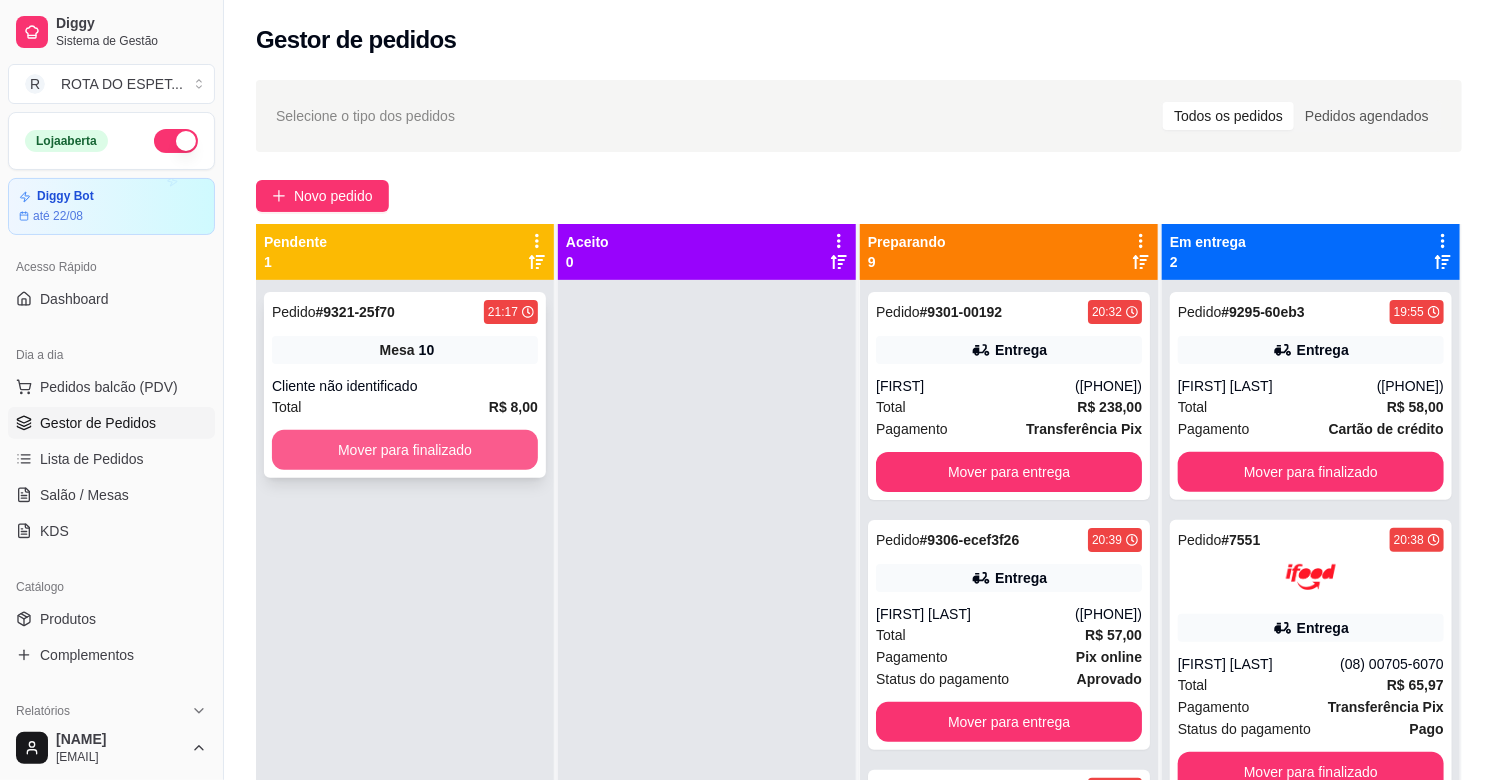 click on "Mover para finalizado" at bounding box center (405, 450) 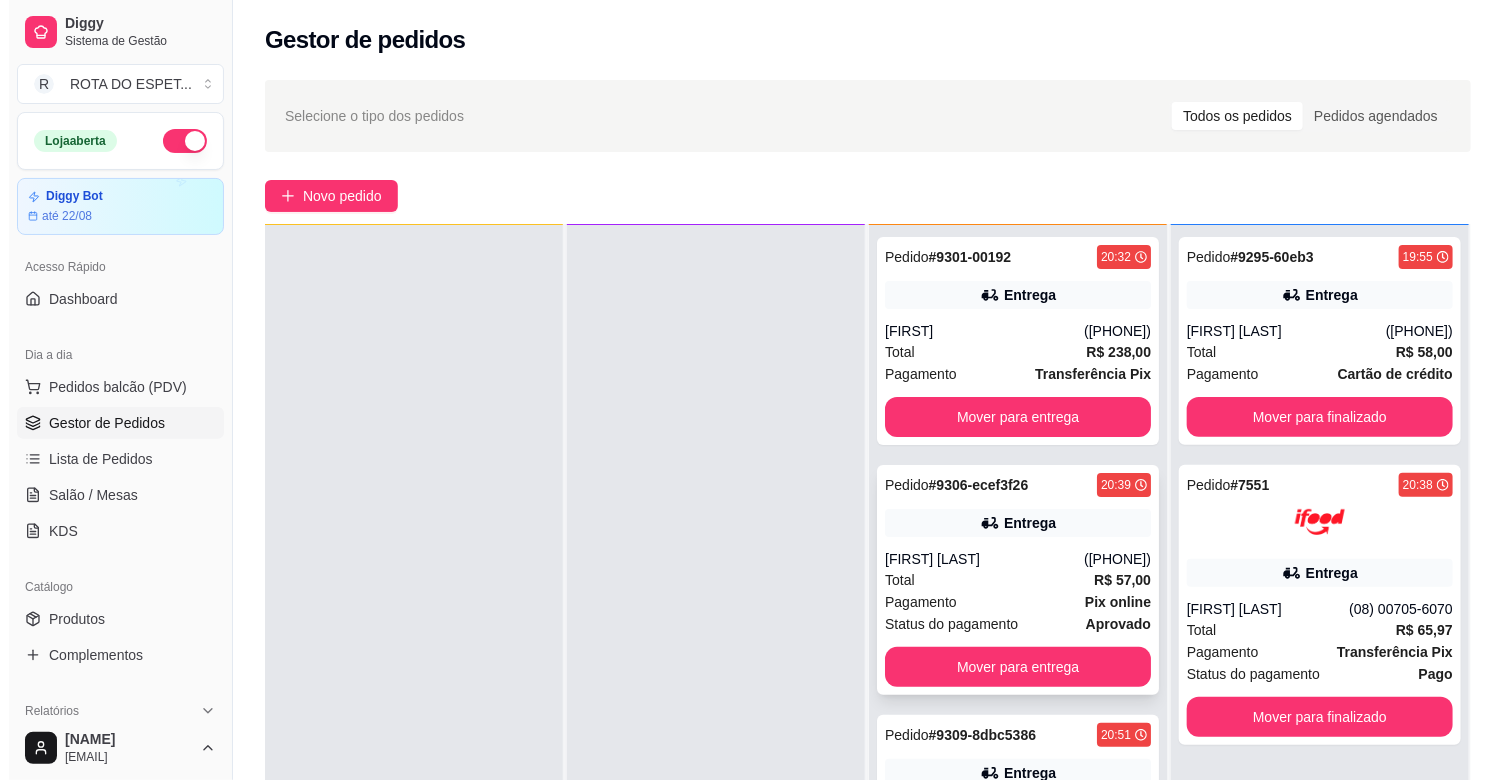 scroll, scrollTop: 0, scrollLeft: 0, axis: both 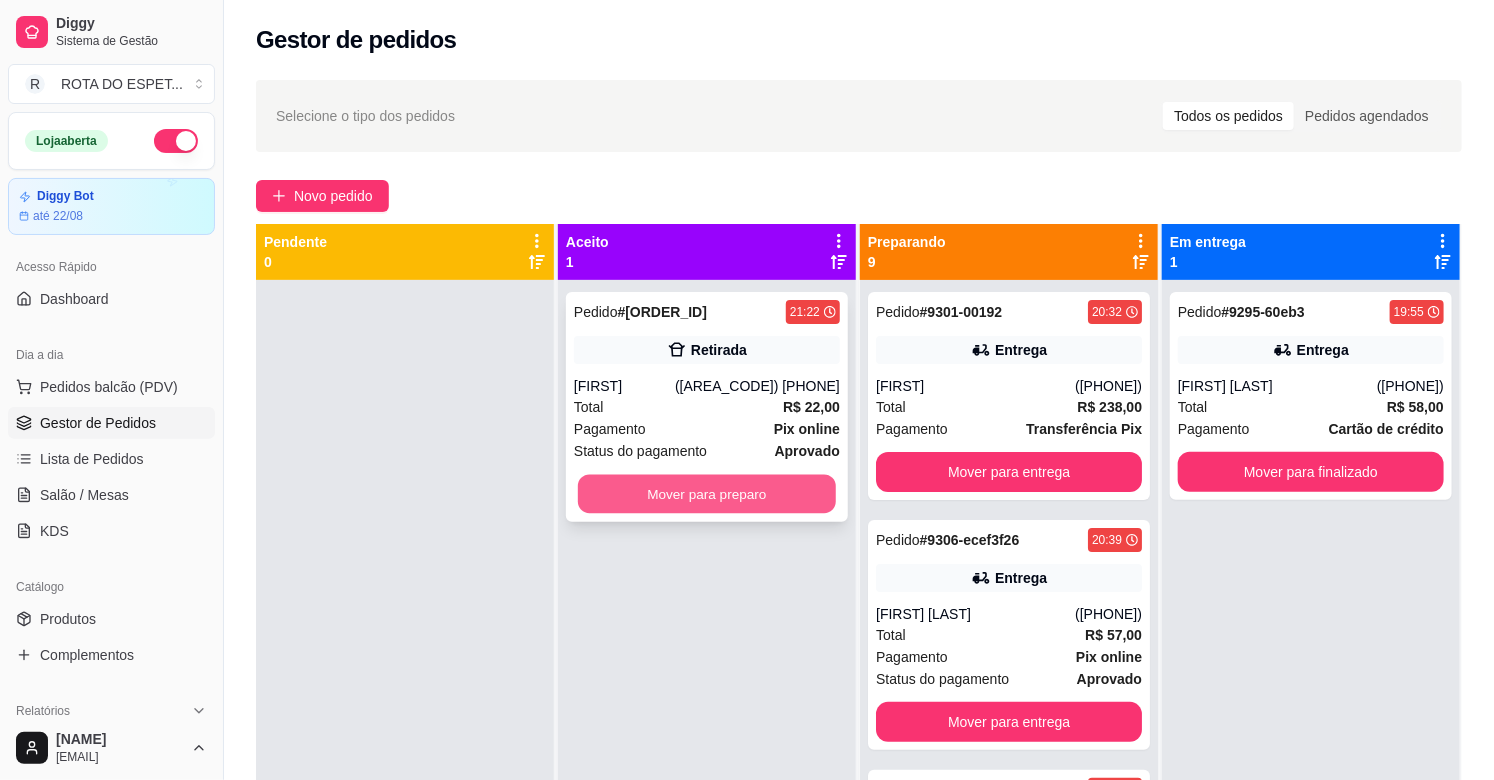 click on "Mover para preparo" at bounding box center [707, 494] 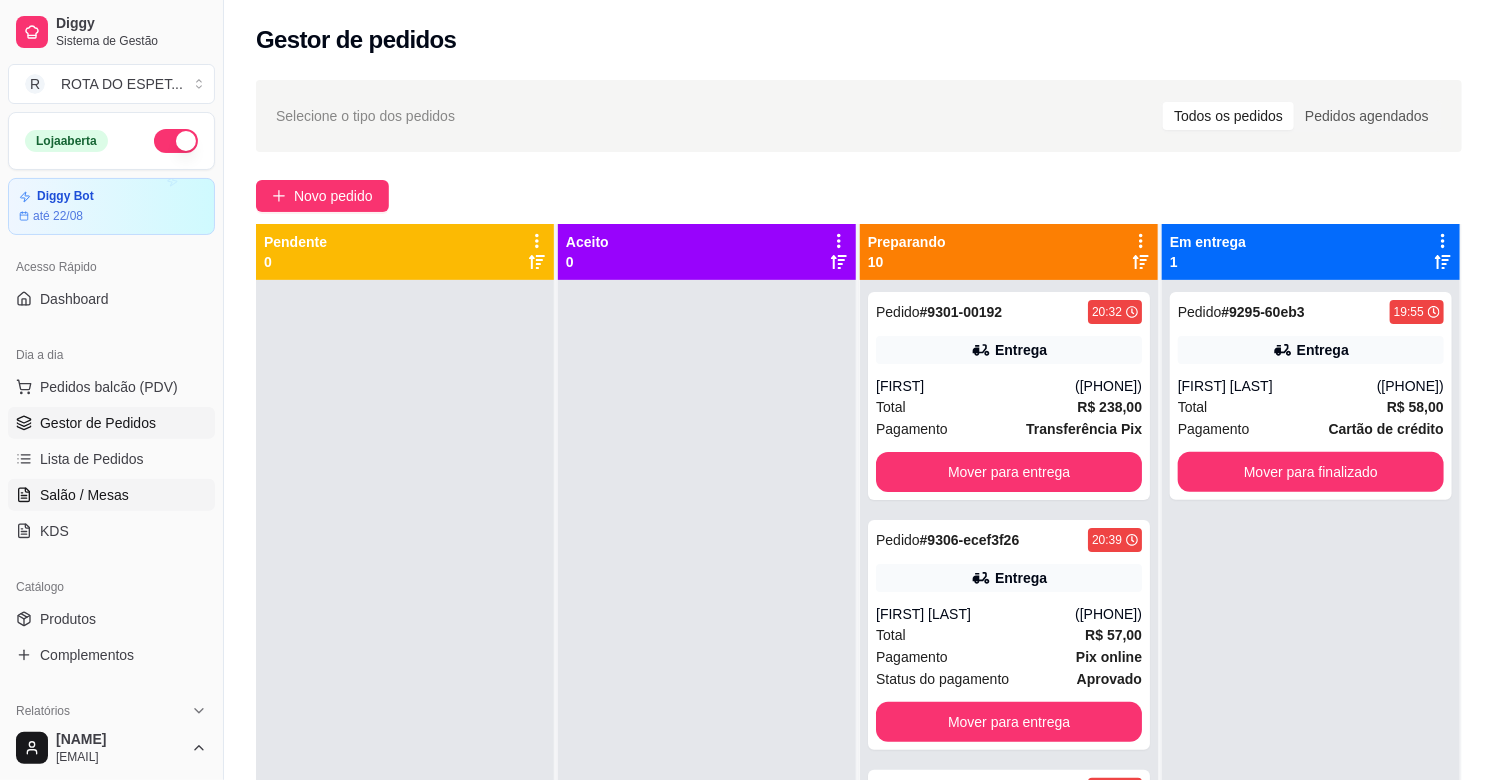click on "Salão / Mesas" at bounding box center [84, 495] 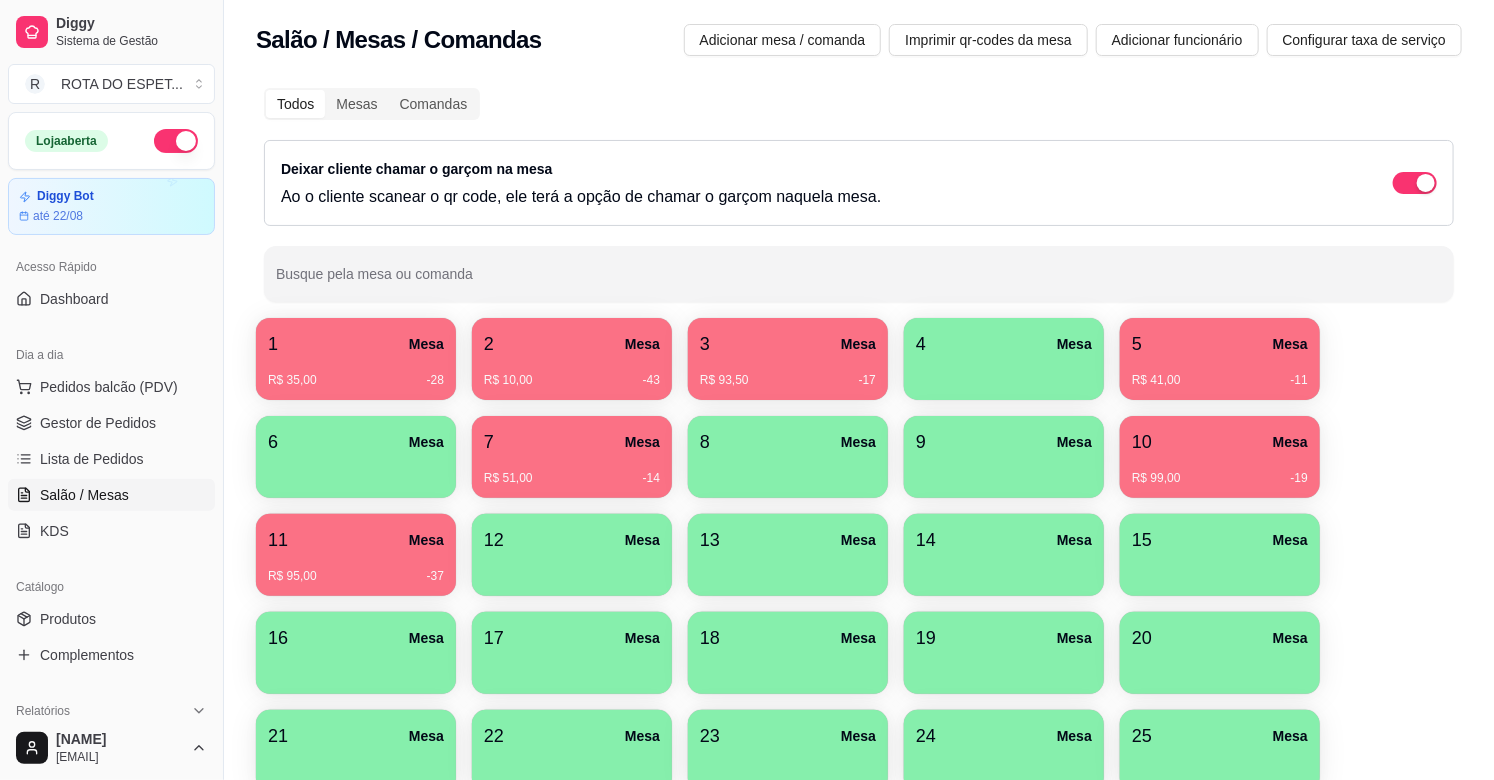click on "2 Mesa" at bounding box center [572, 344] 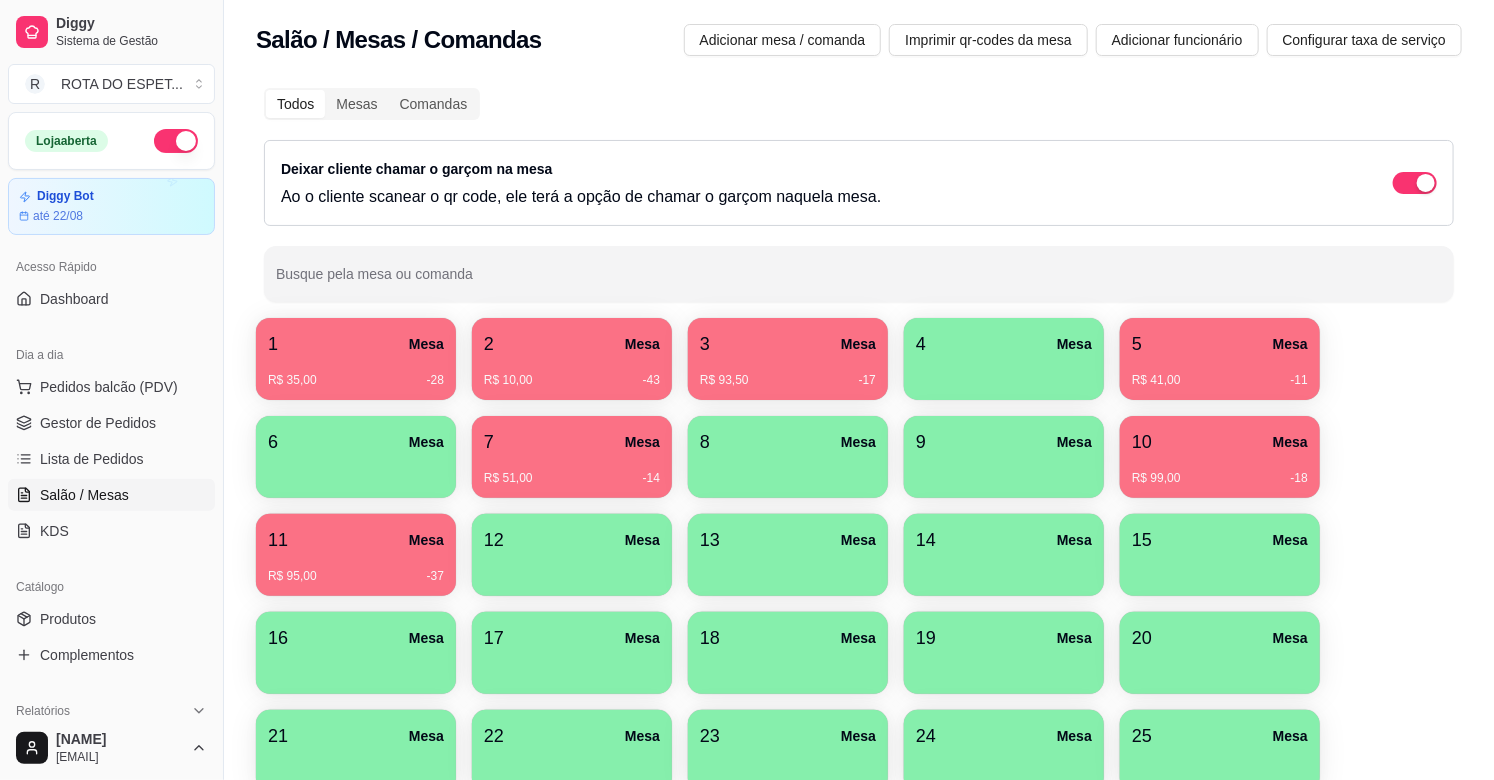 click on "1 Mesa" at bounding box center [356, 344] 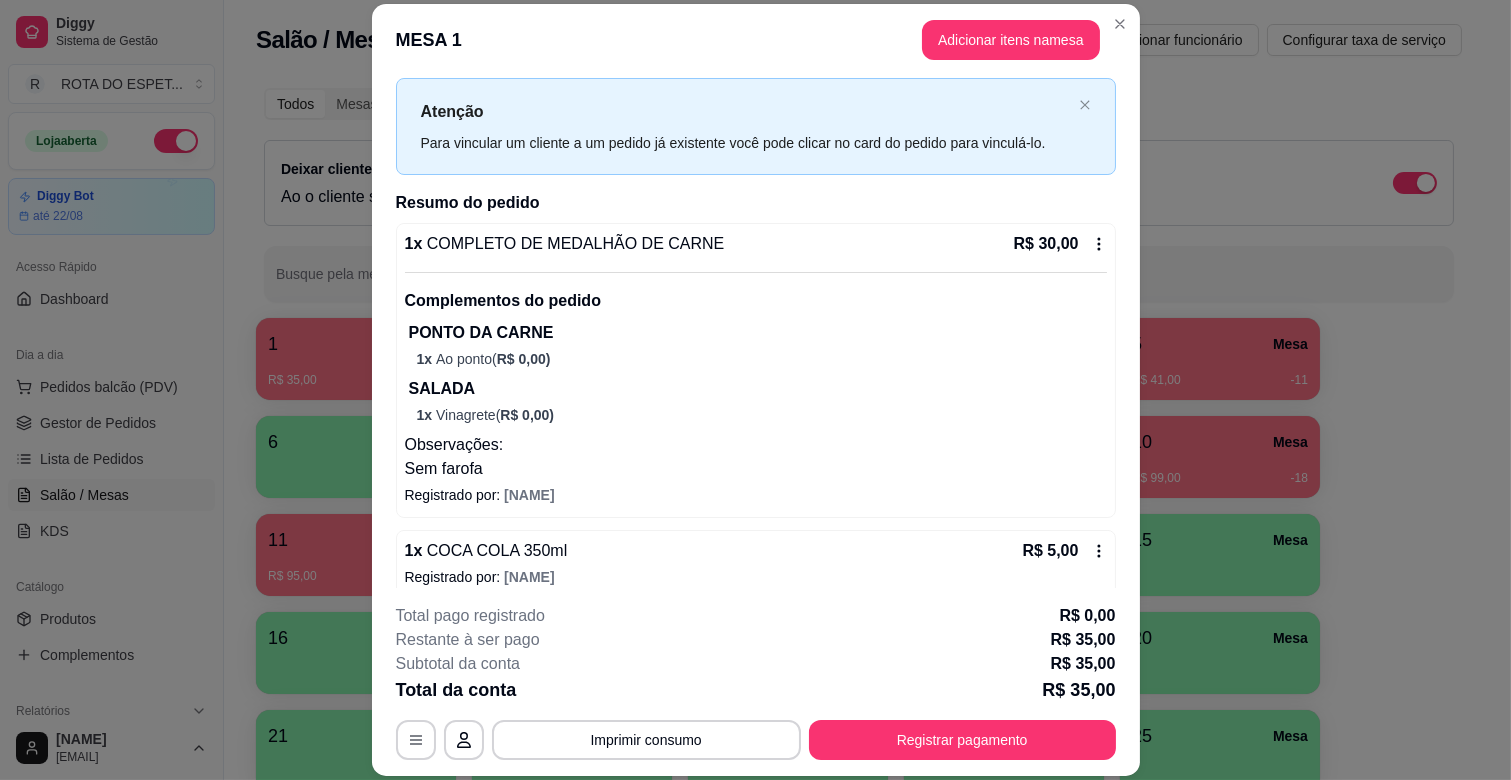 scroll, scrollTop: 62, scrollLeft: 0, axis: vertical 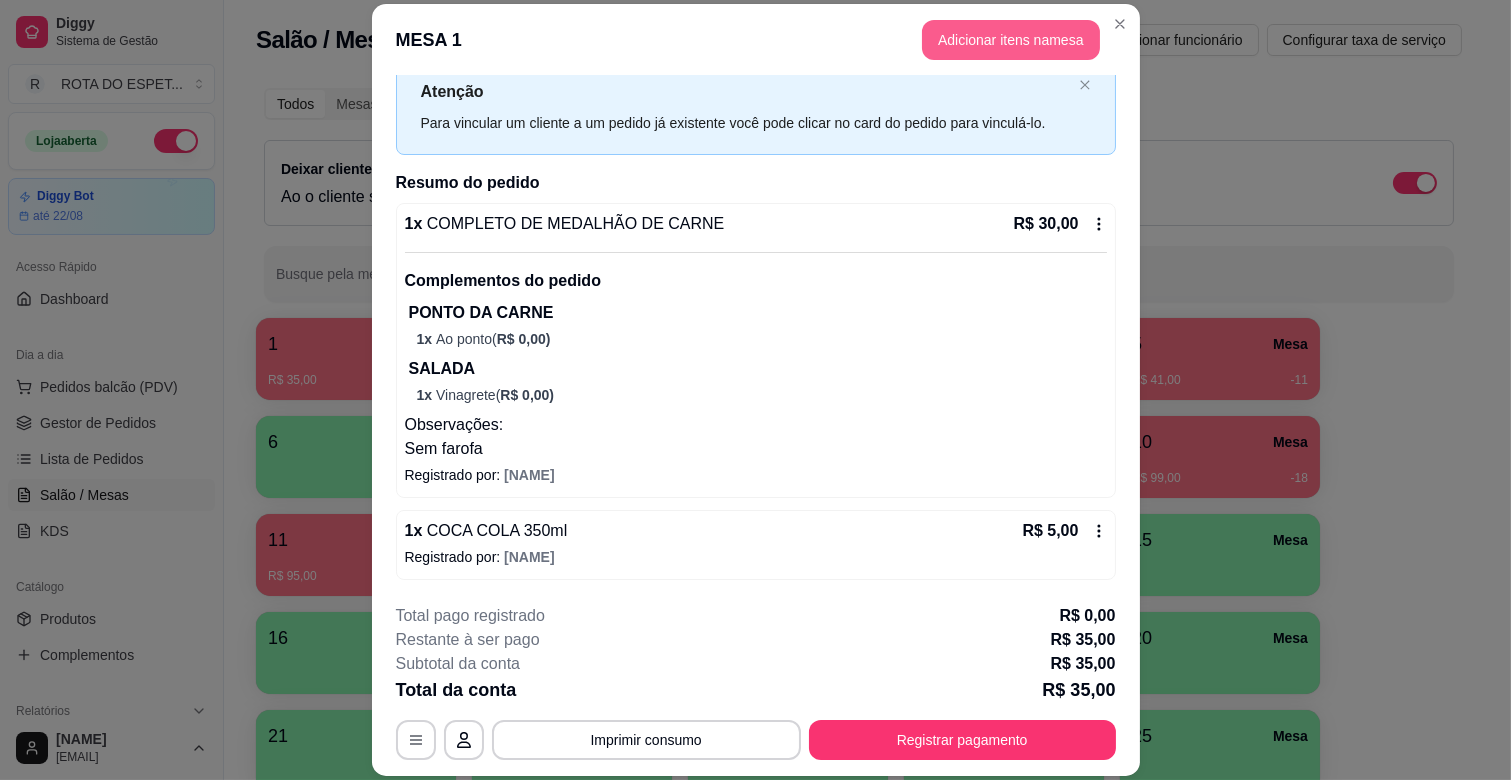 click on "Adicionar itens na  mesa" at bounding box center [1011, 40] 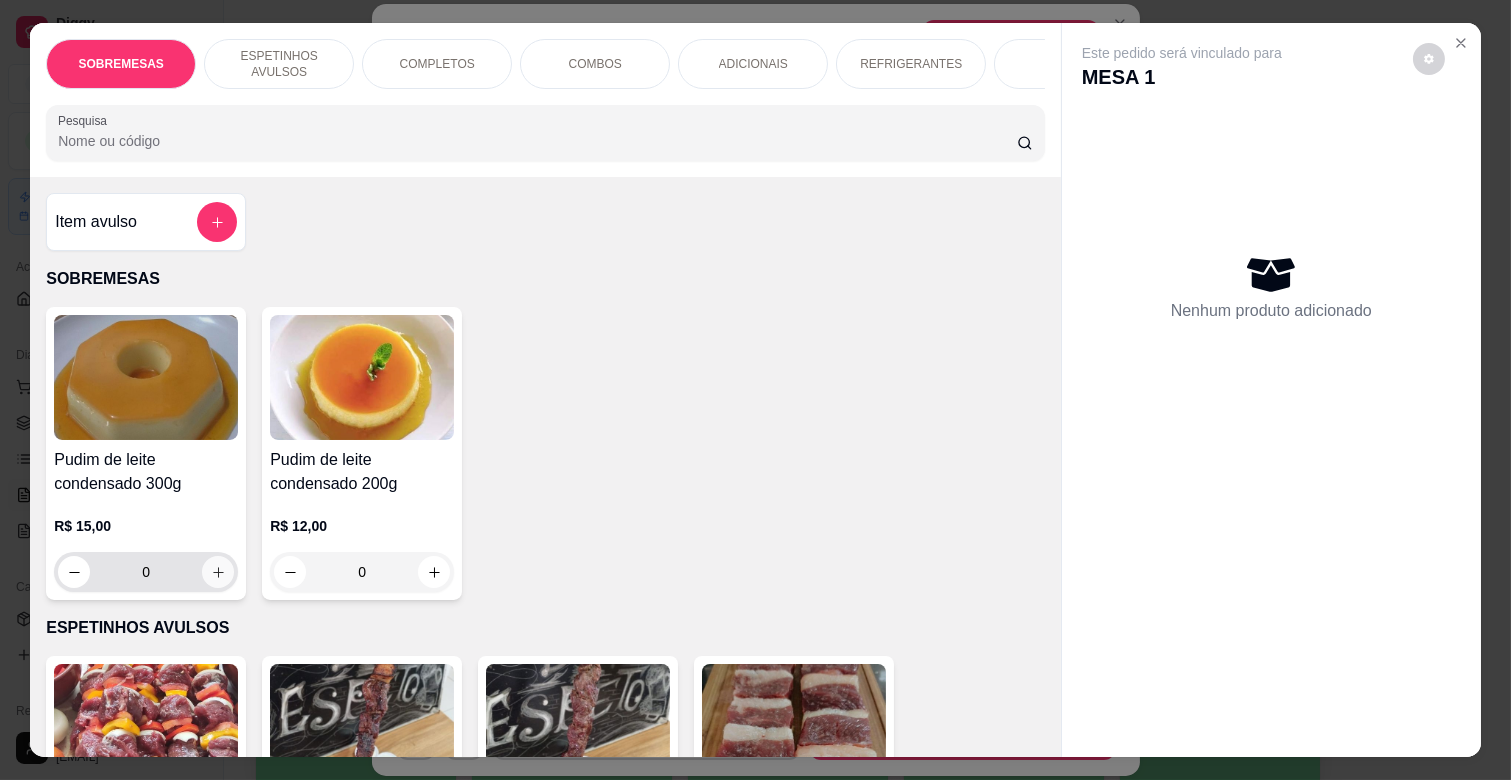click 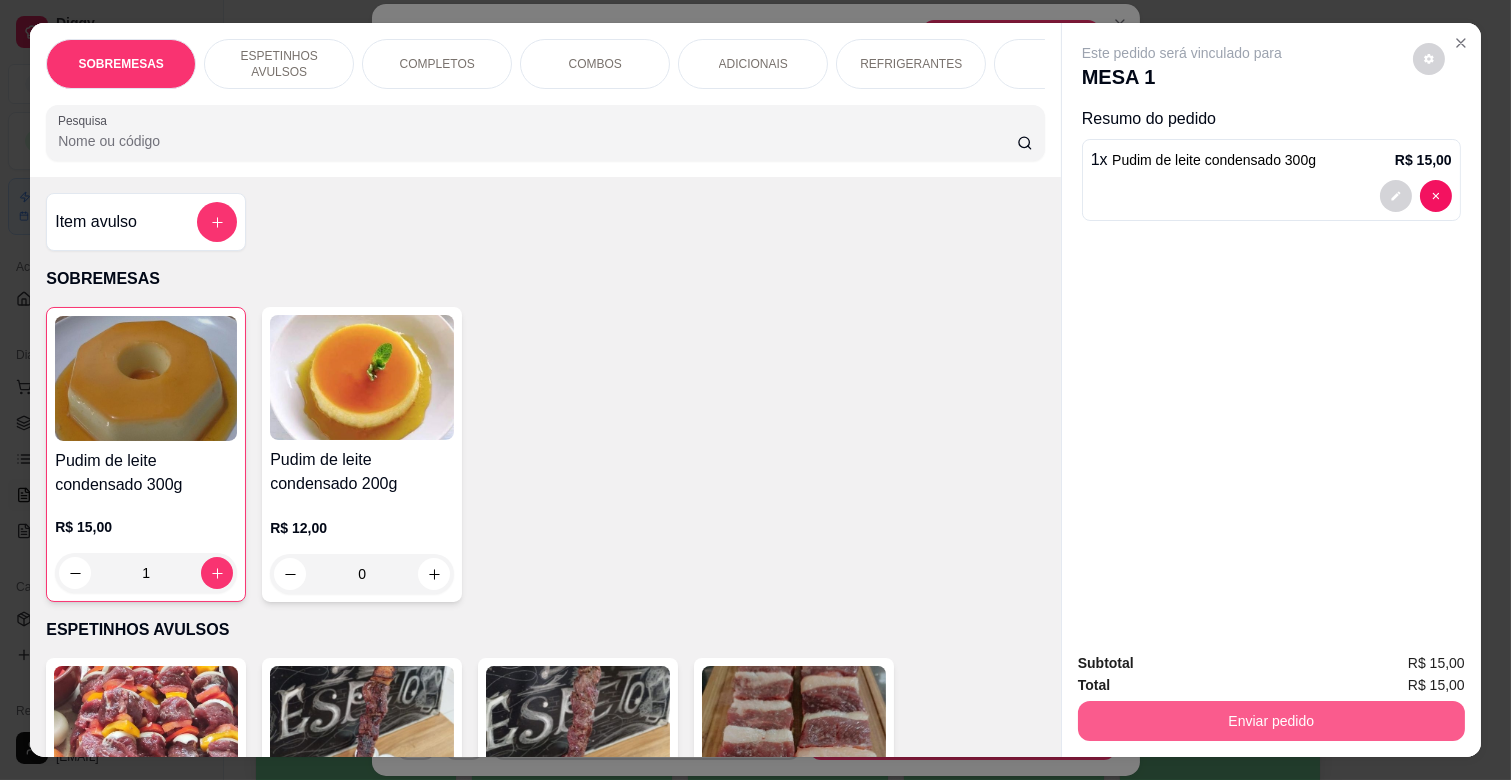 click on "Enviar pedido" at bounding box center [1271, 721] 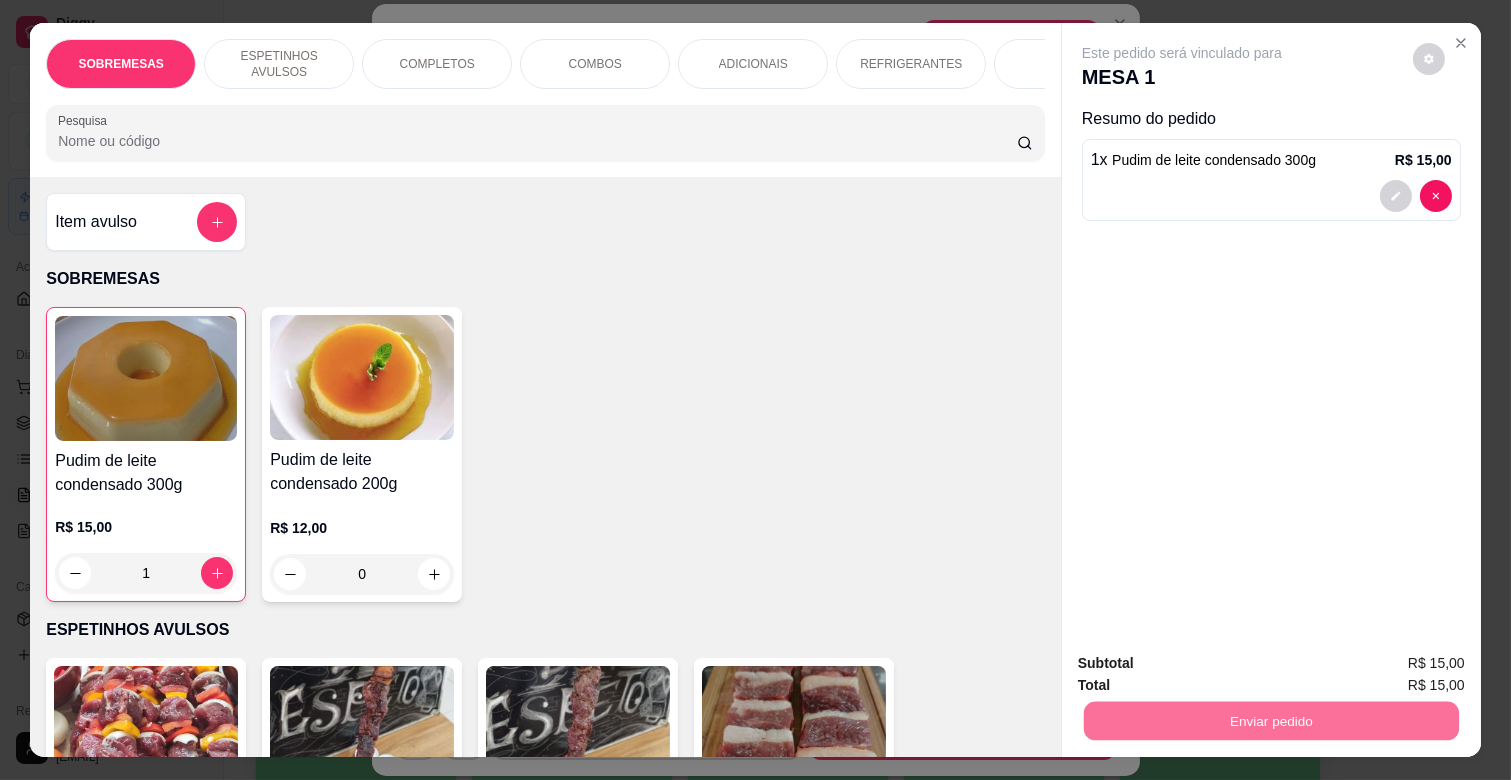 click on "Não registrar e enviar pedido" at bounding box center [1204, 663] 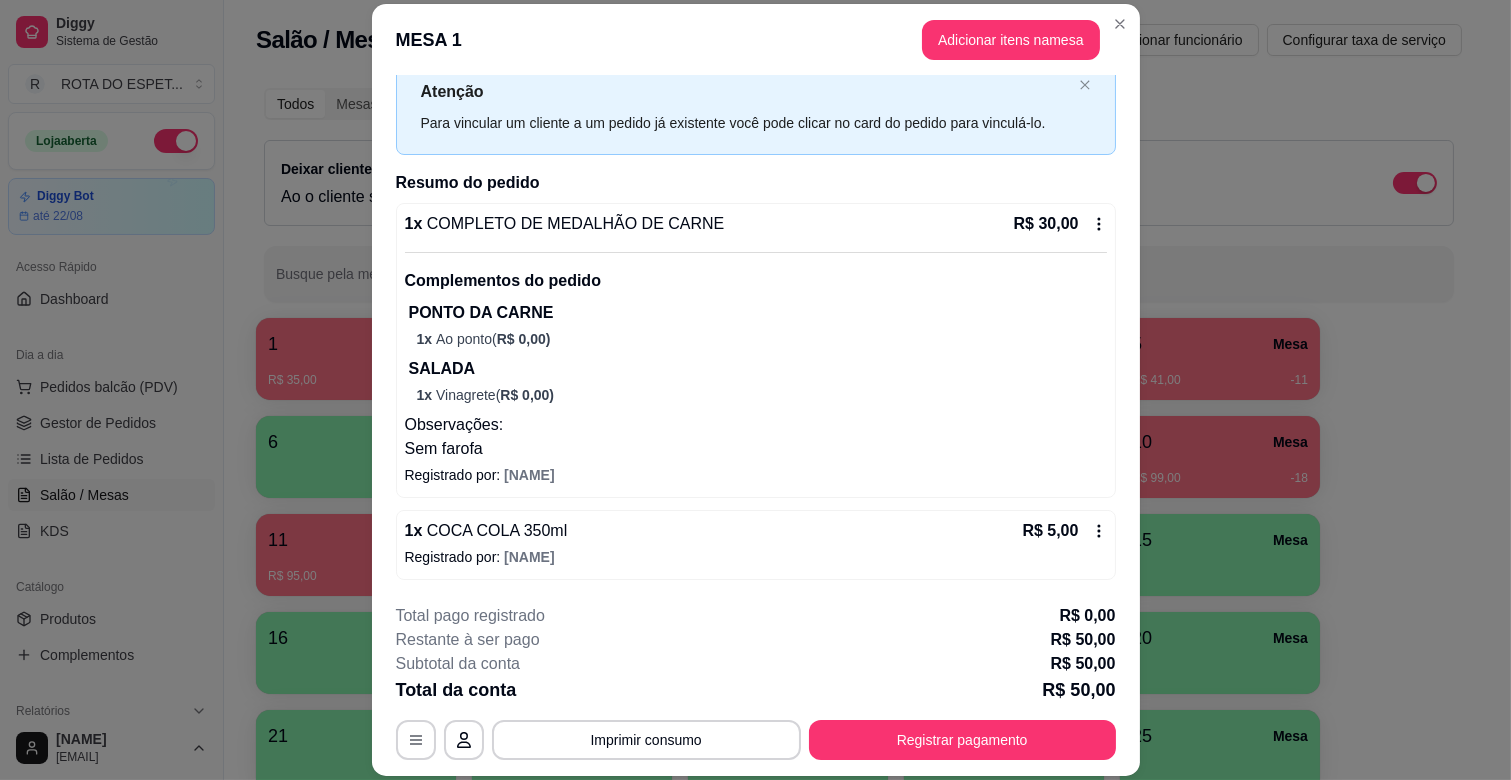 scroll, scrollTop: 144, scrollLeft: 0, axis: vertical 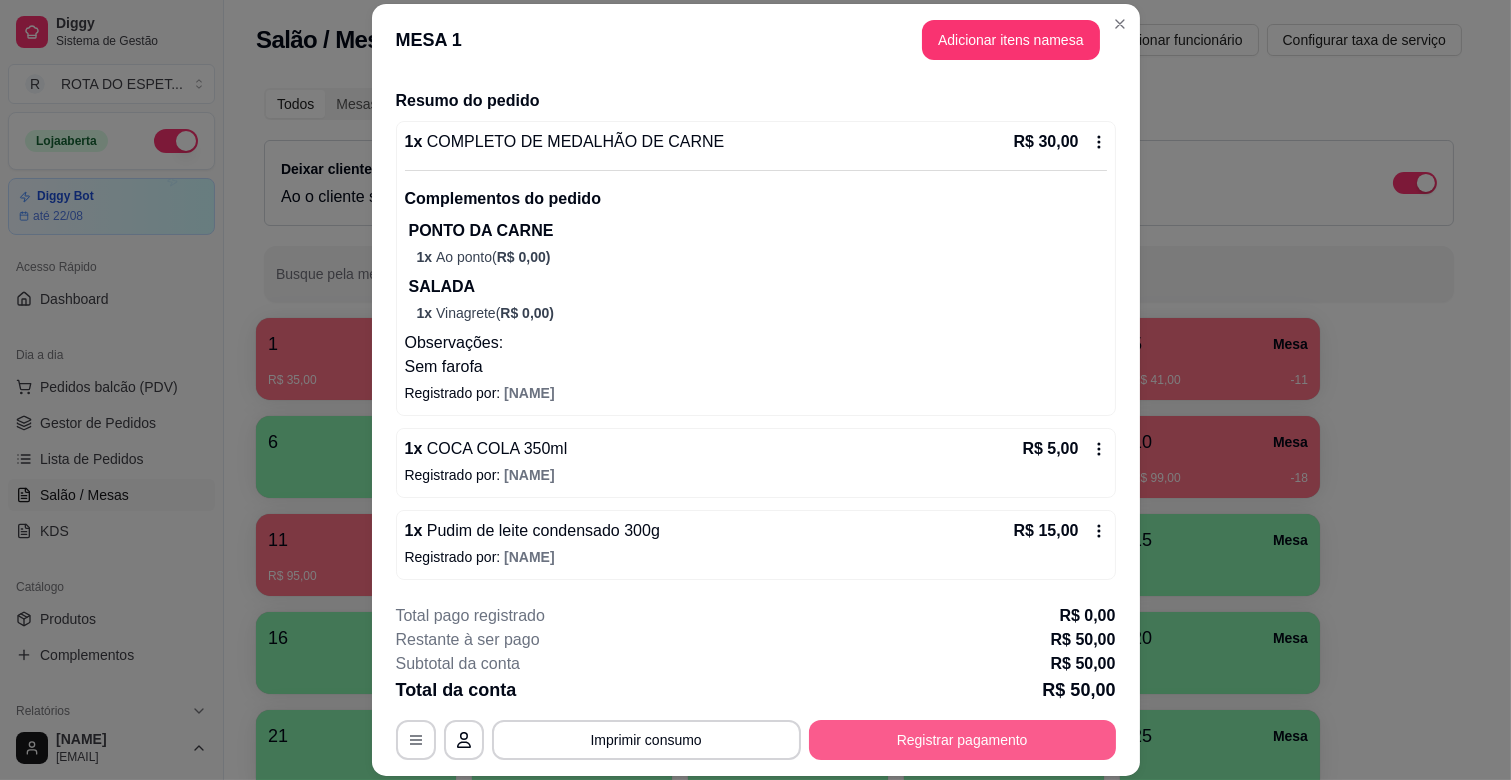 click on "Registrar pagamento" at bounding box center (962, 740) 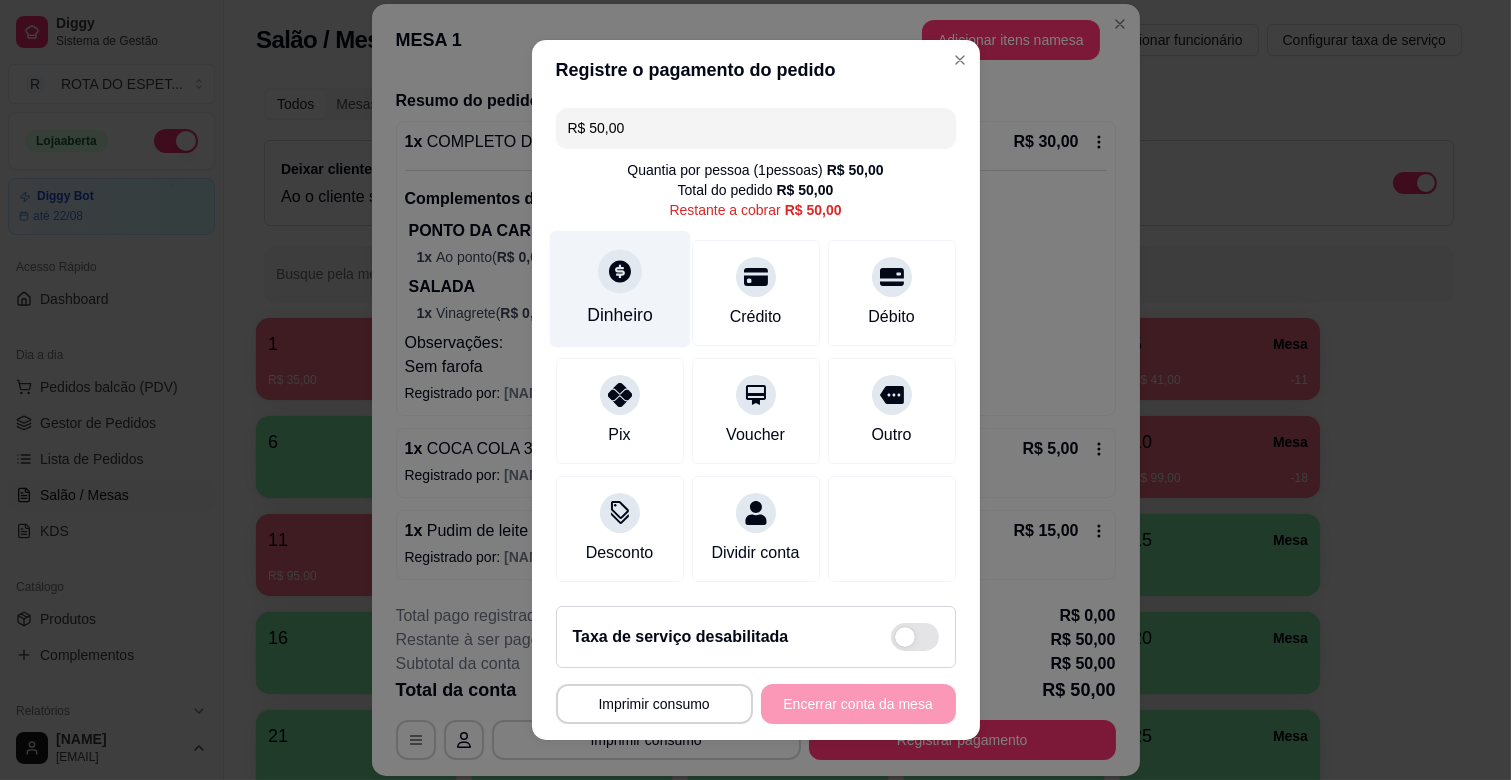 click on "Dinheiro" at bounding box center (619, 289) 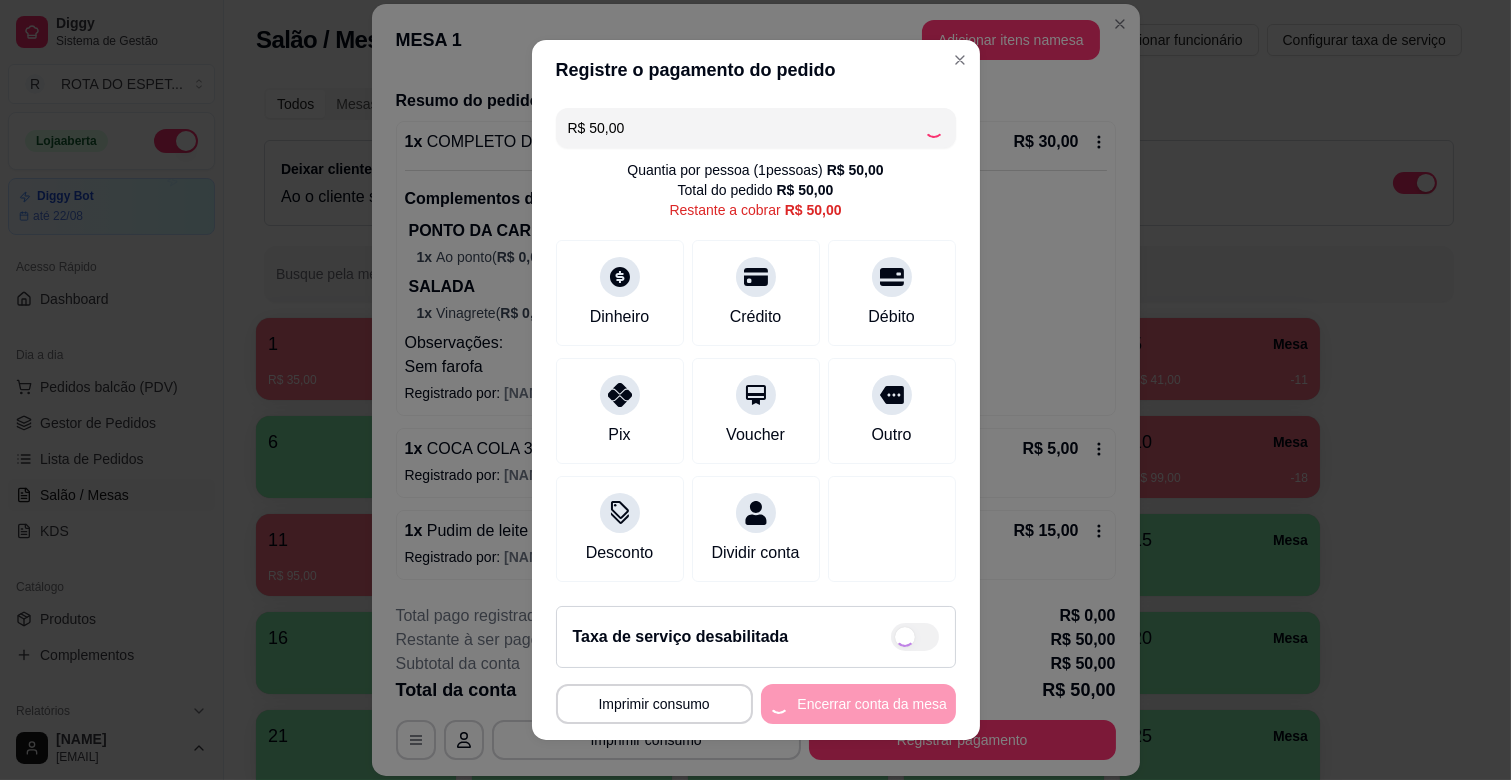 type on "R$ 0,00" 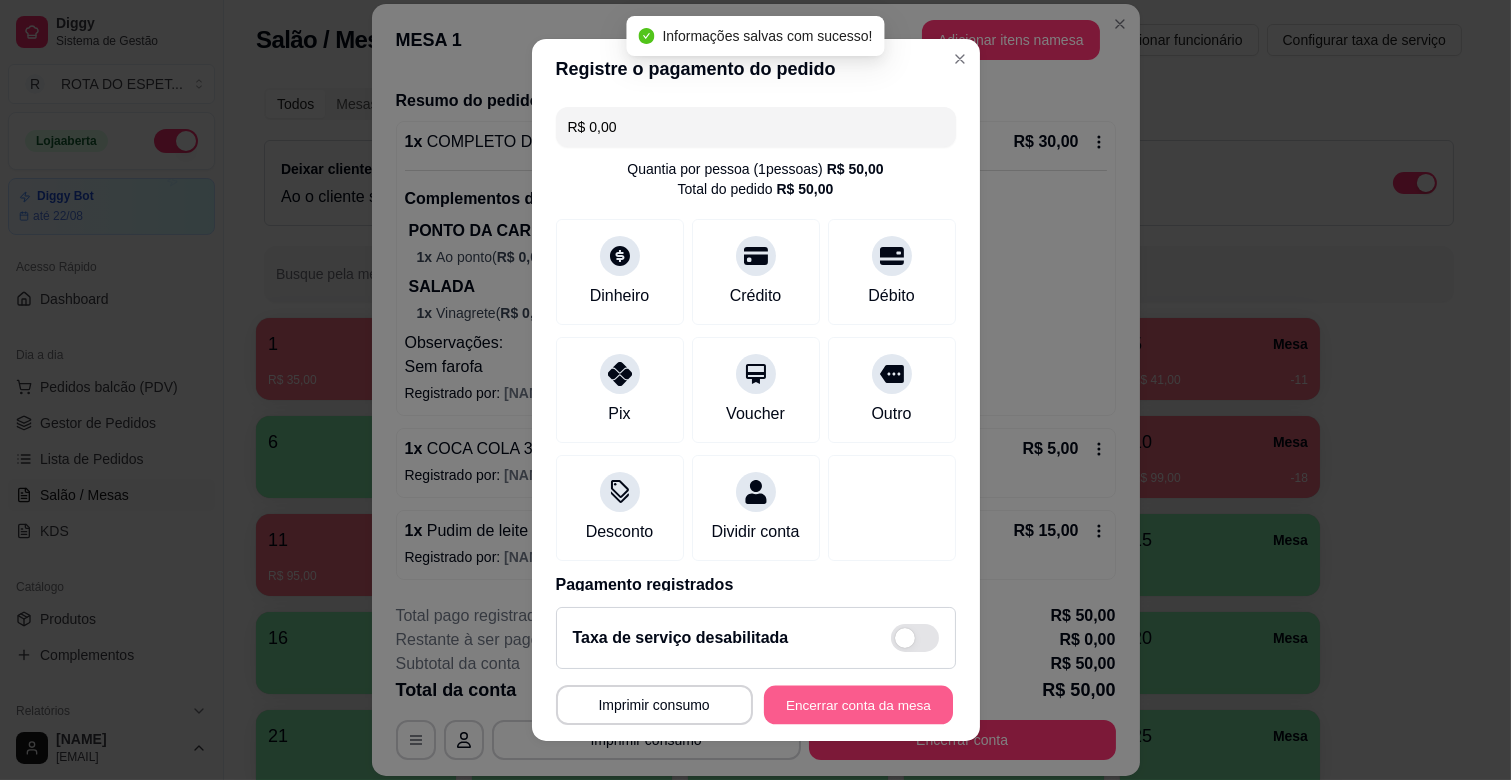 click on "Encerrar conta da mesa" at bounding box center (858, 705) 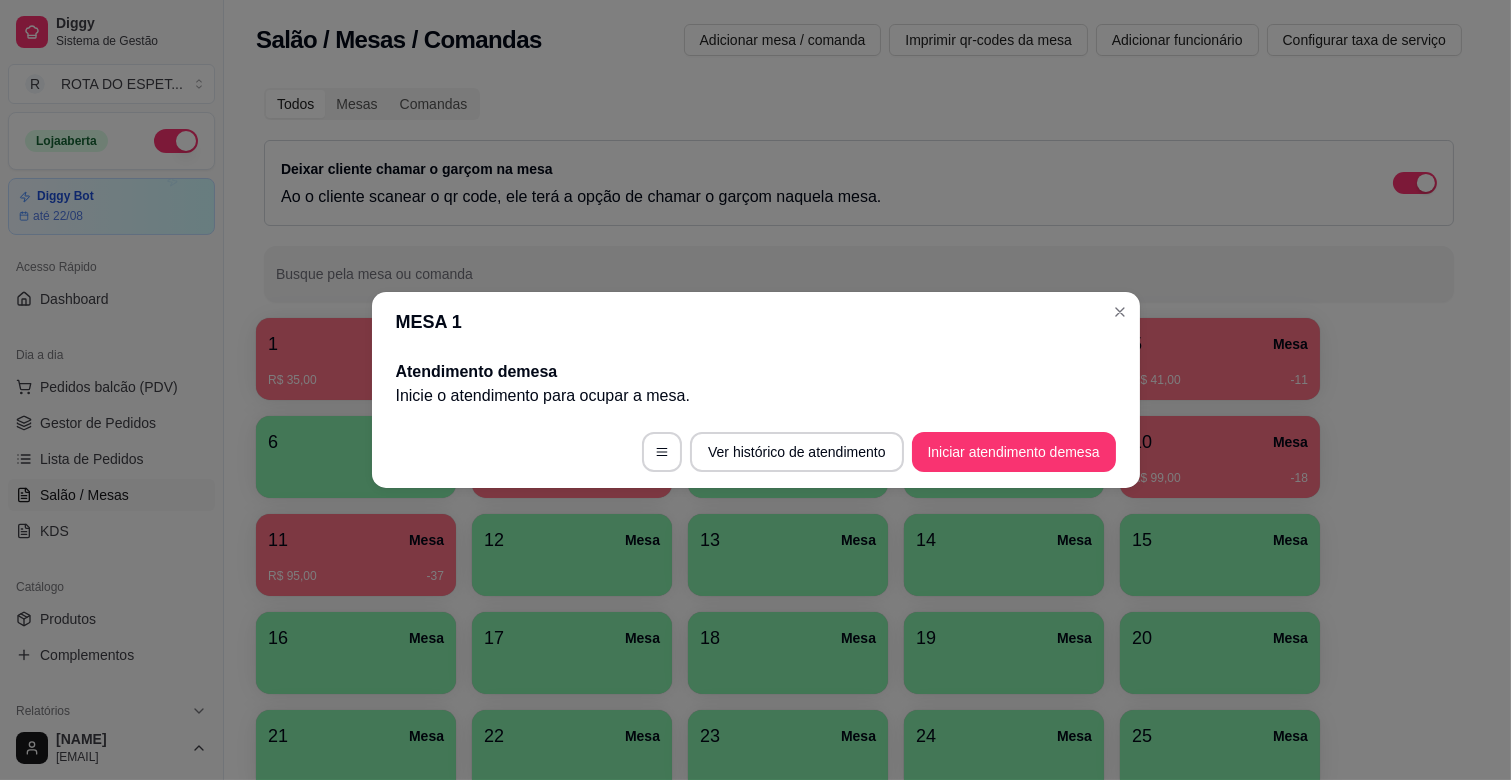 scroll, scrollTop: 0, scrollLeft: 0, axis: both 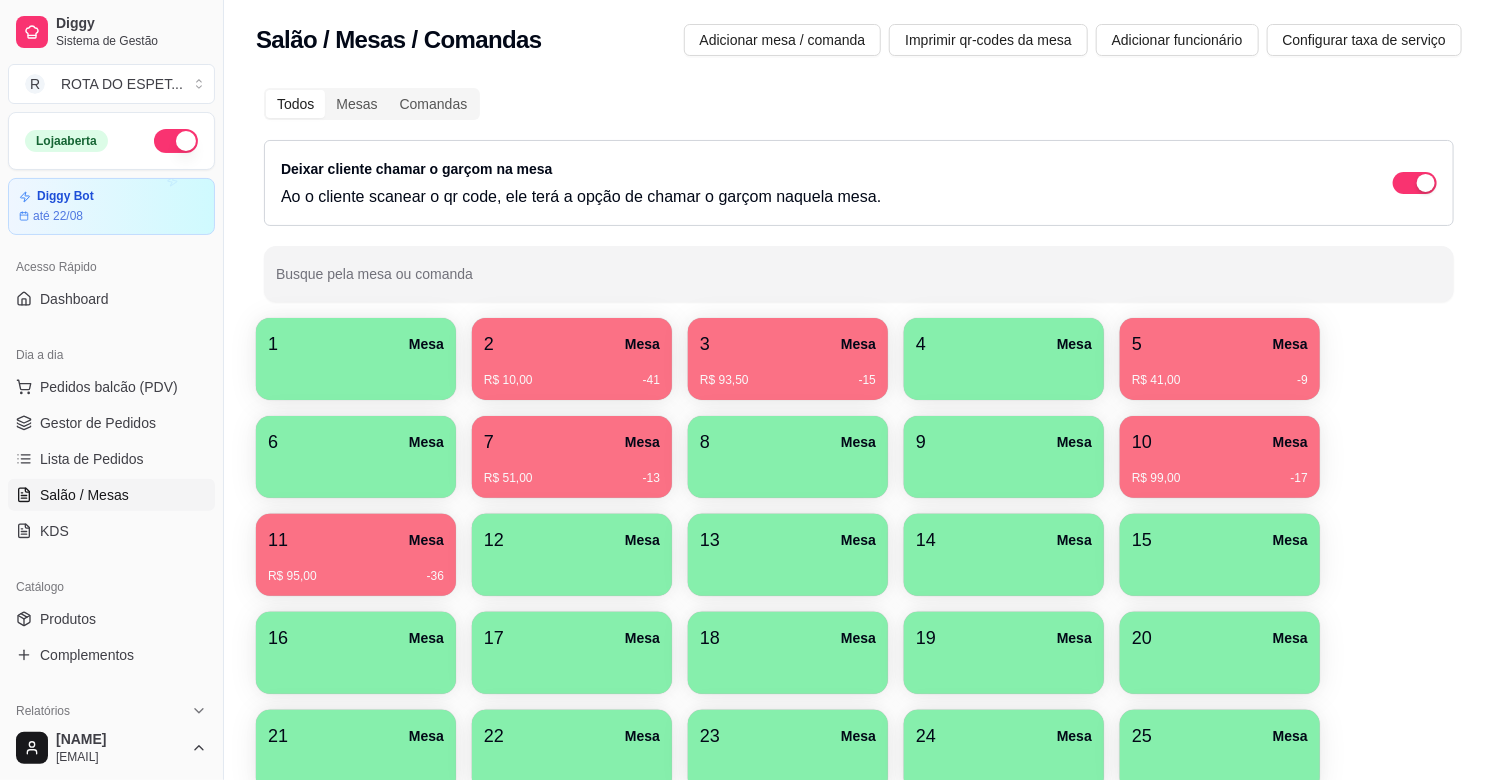 click on "2 Mesa" at bounding box center (572, 344) 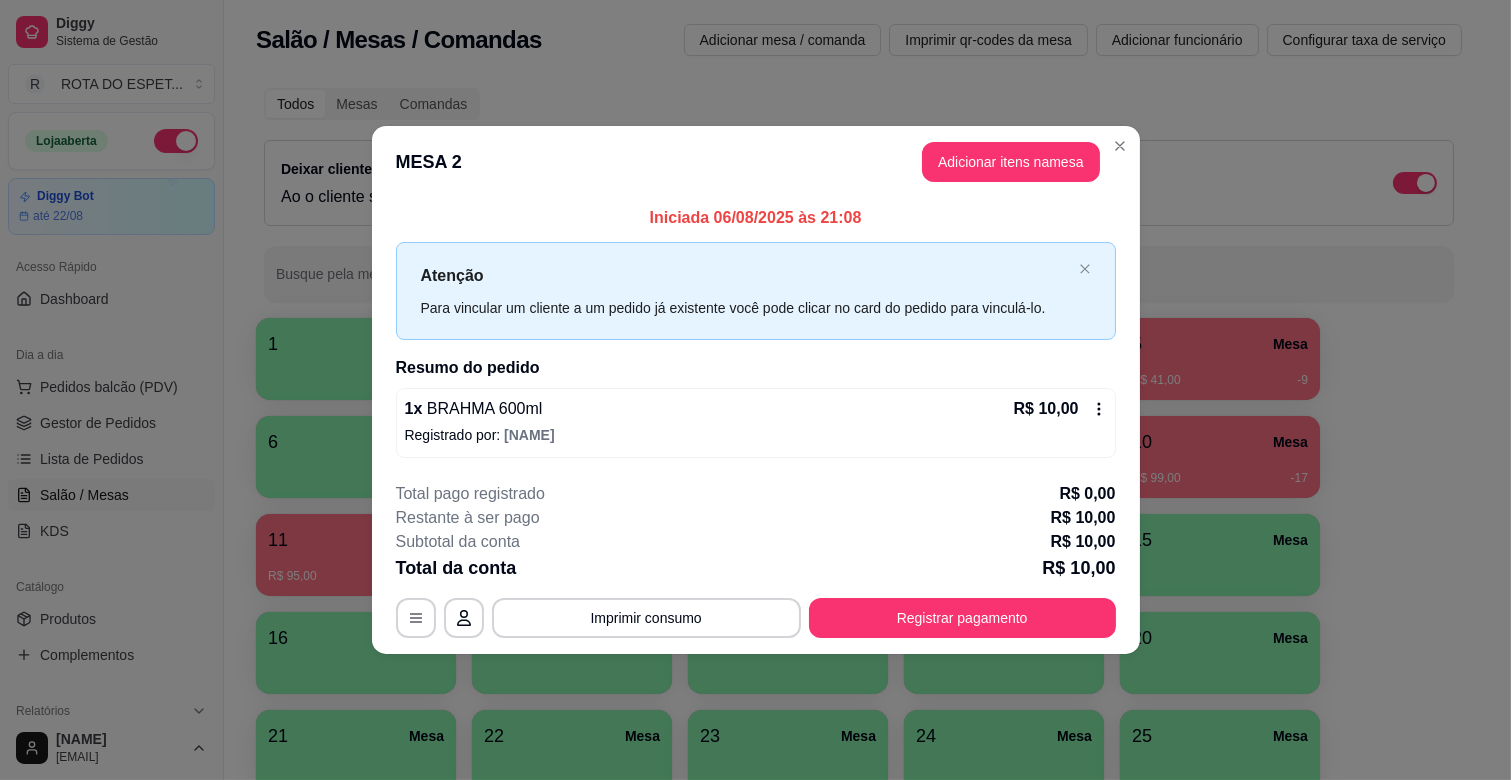 click on "Adicionar itens na  mesa" at bounding box center (1011, 162) 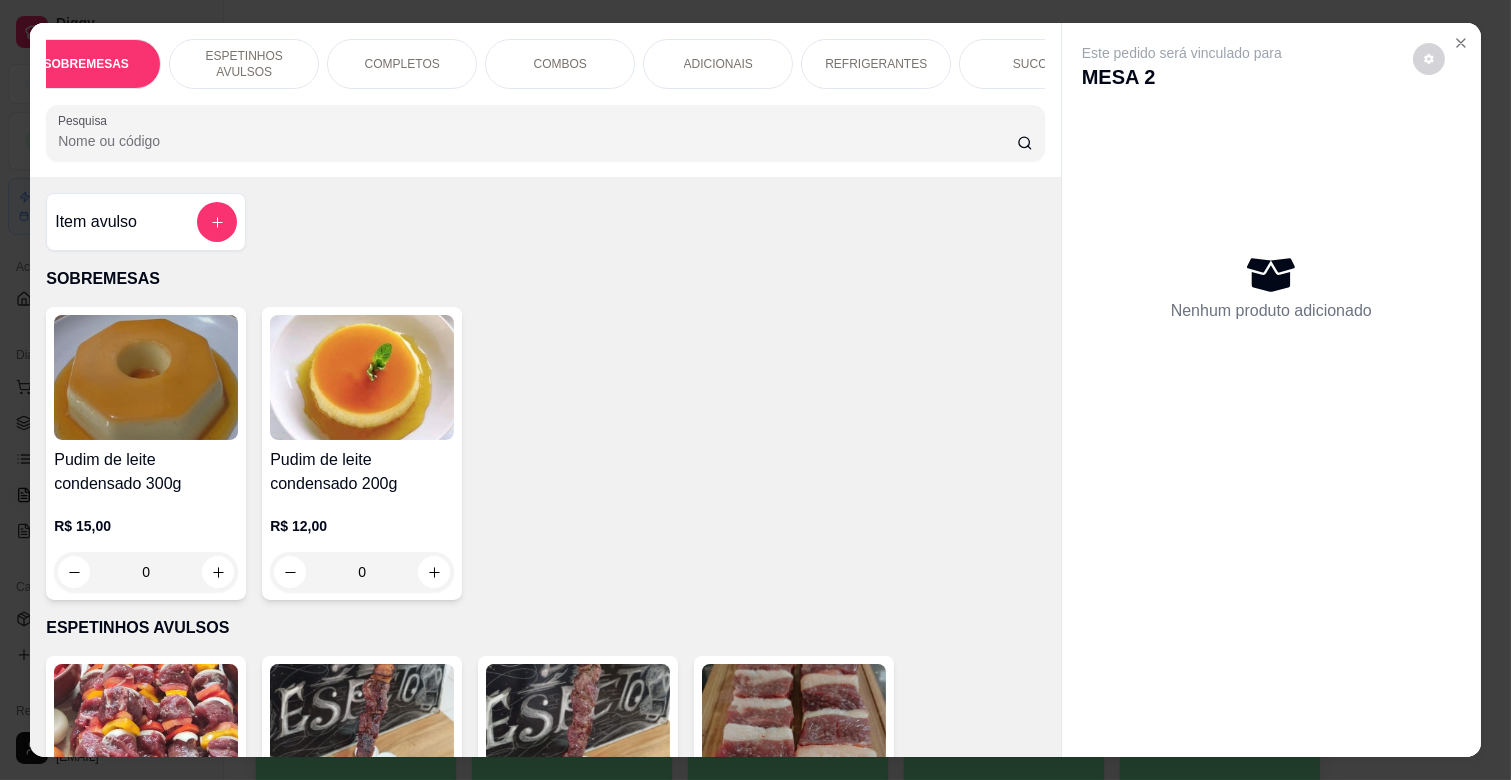 scroll, scrollTop: 0, scrollLeft: 44, axis: horizontal 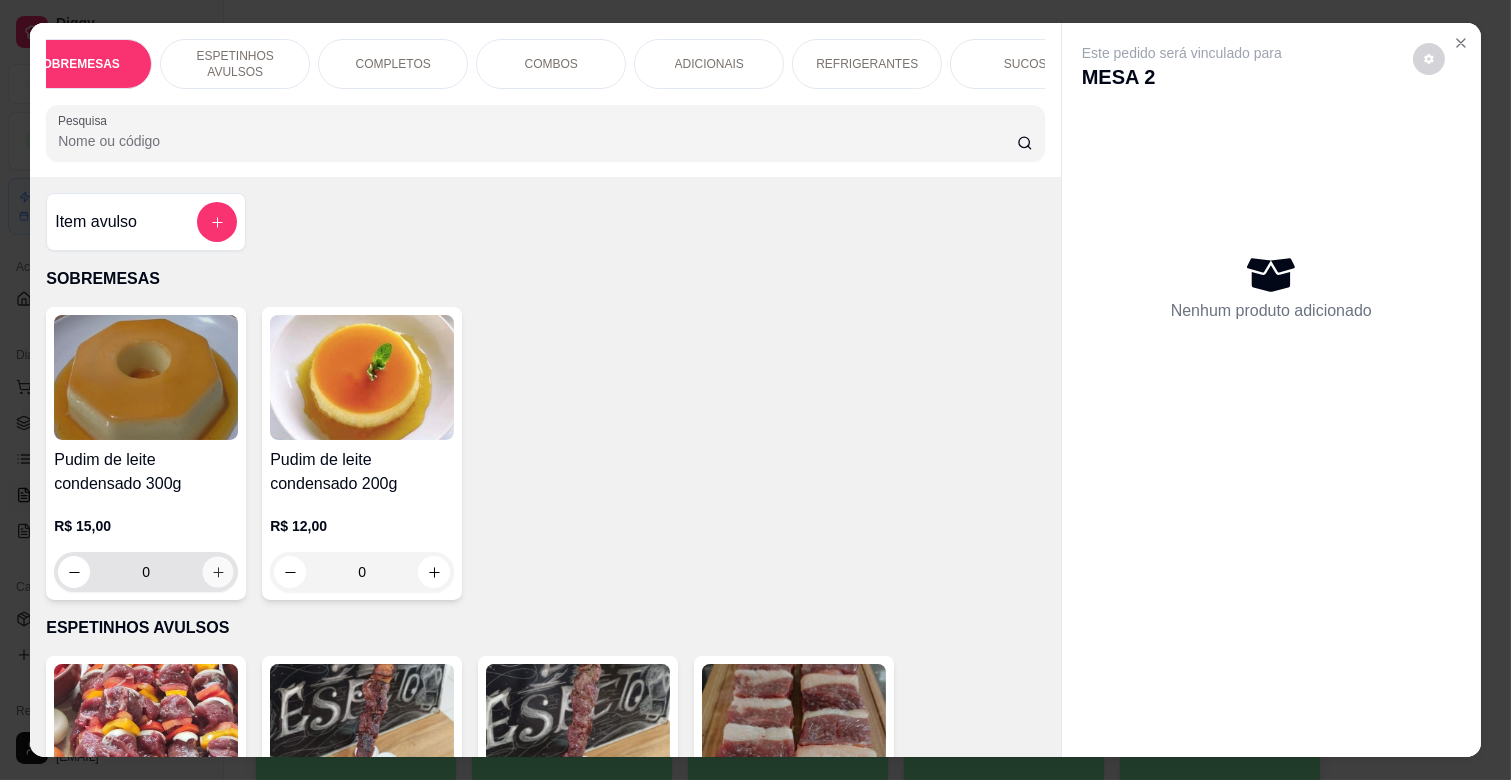 click 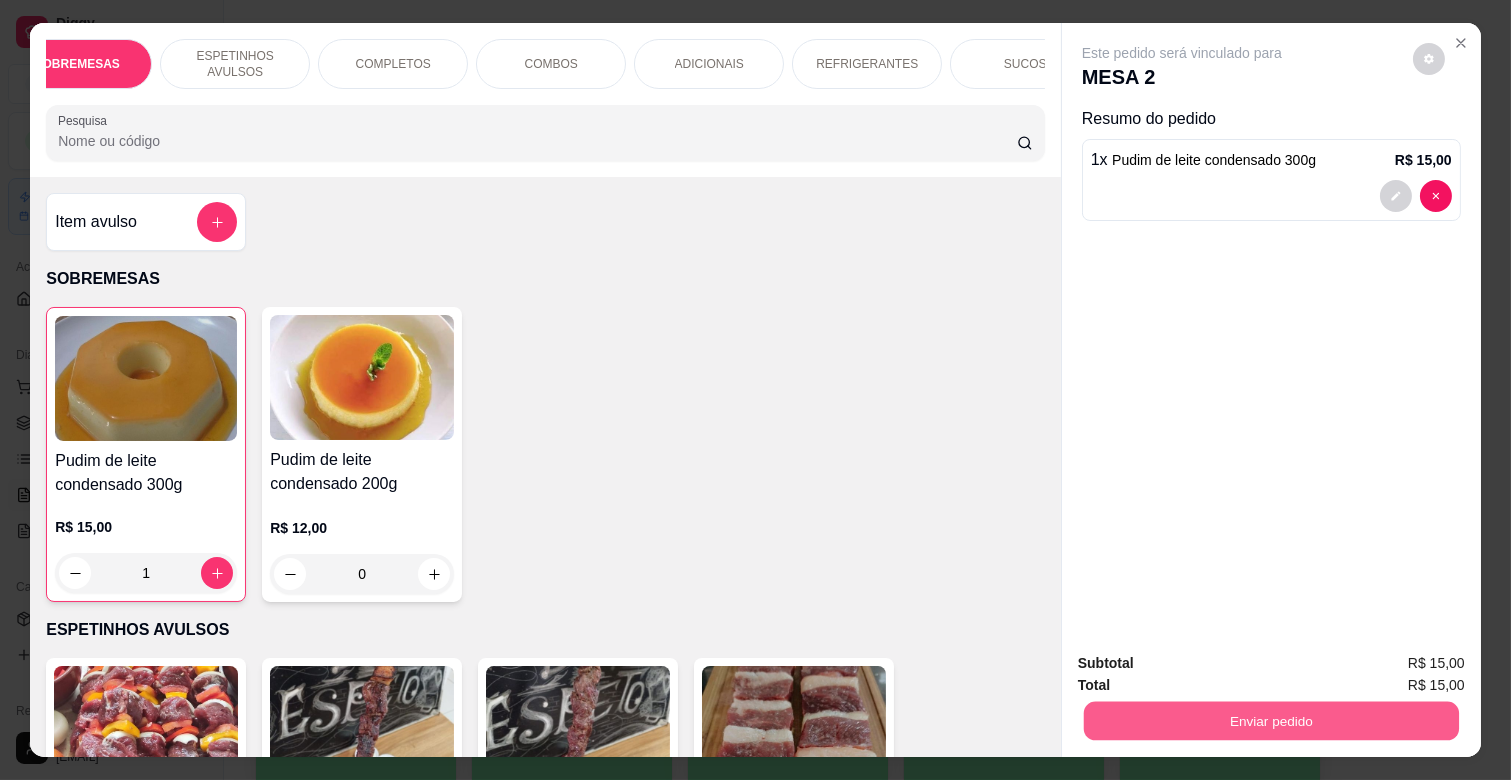 click on "Enviar pedido" at bounding box center [1271, 720] 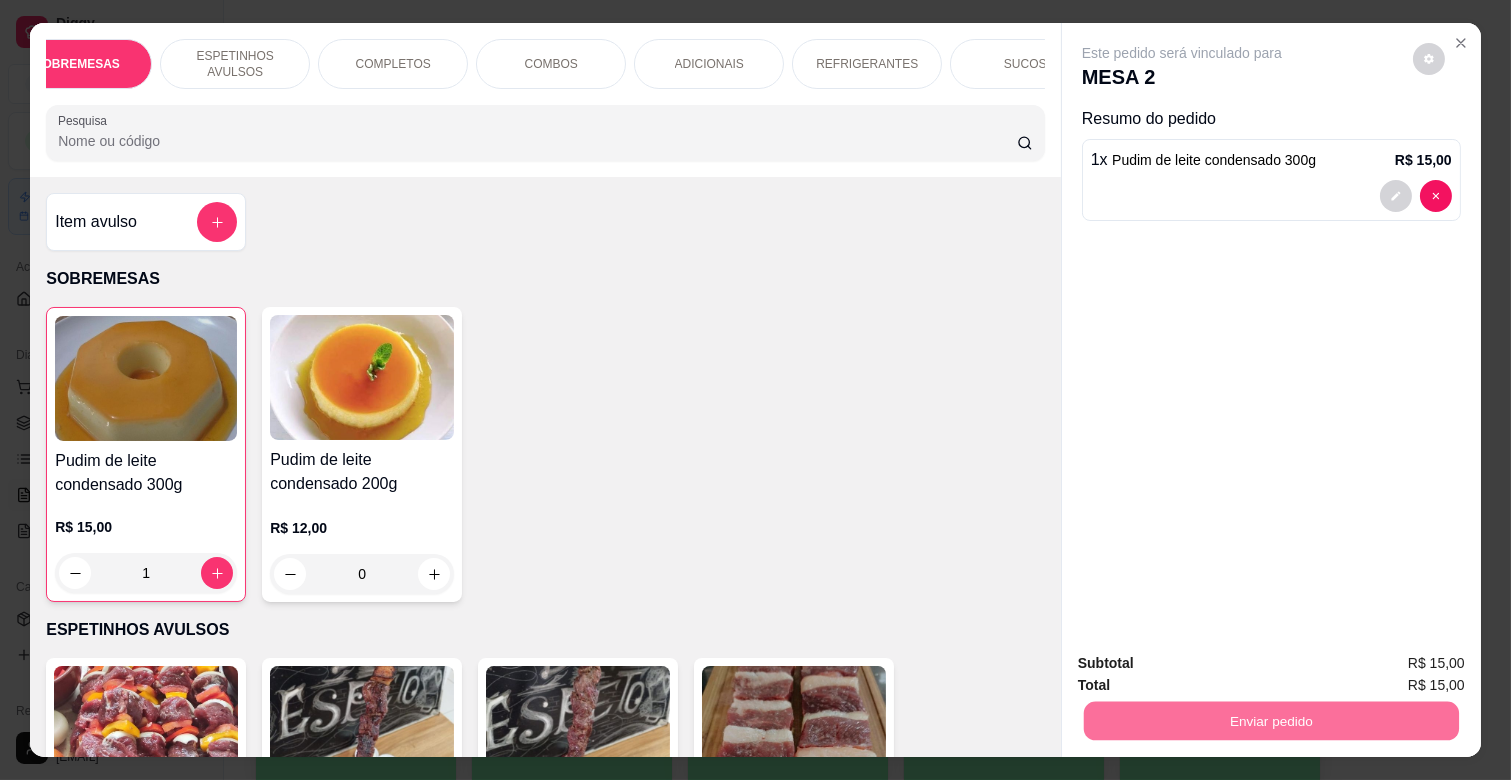 click on "Não registrar e enviar pedido" at bounding box center [1204, 663] 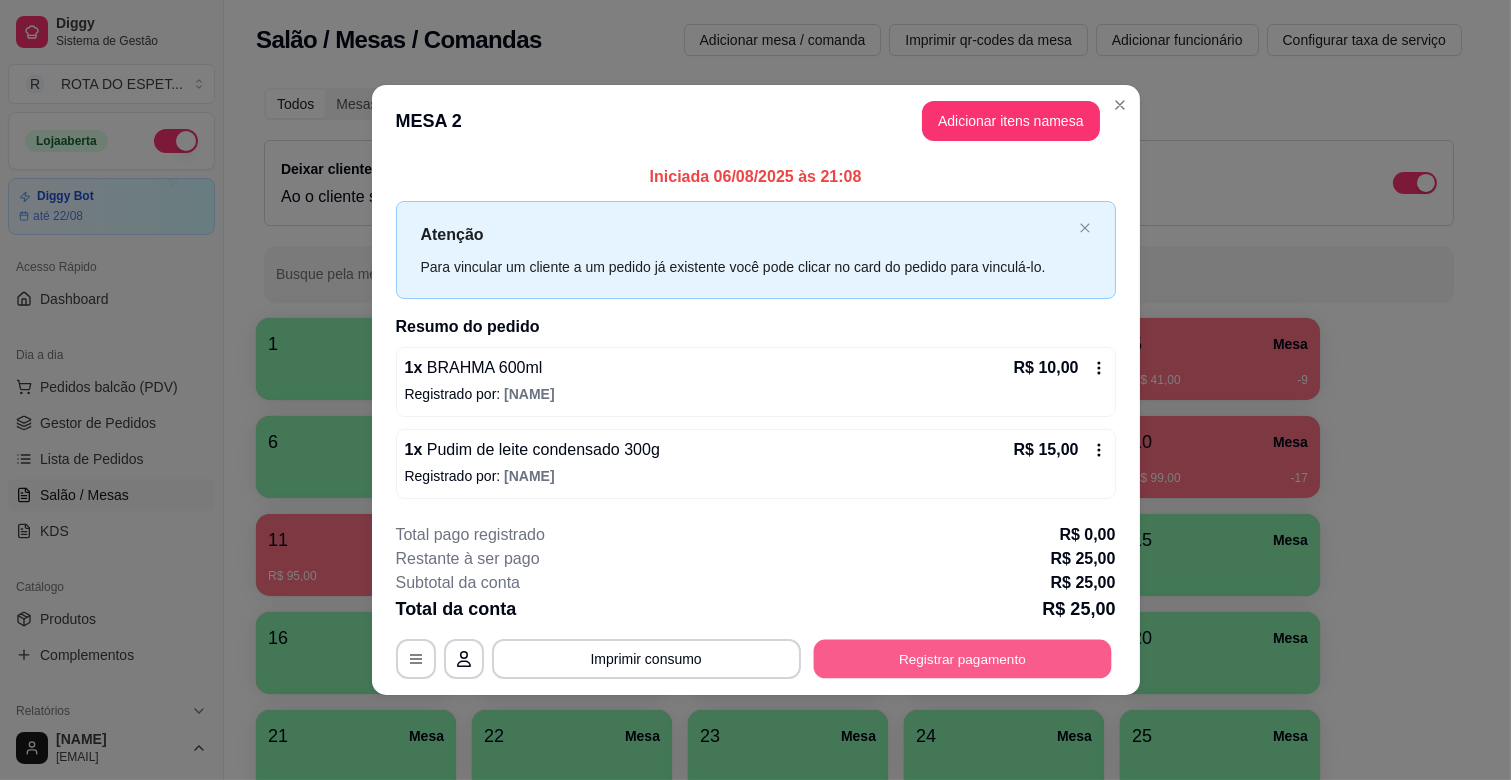 click on "Registrar pagamento" at bounding box center [962, 658] 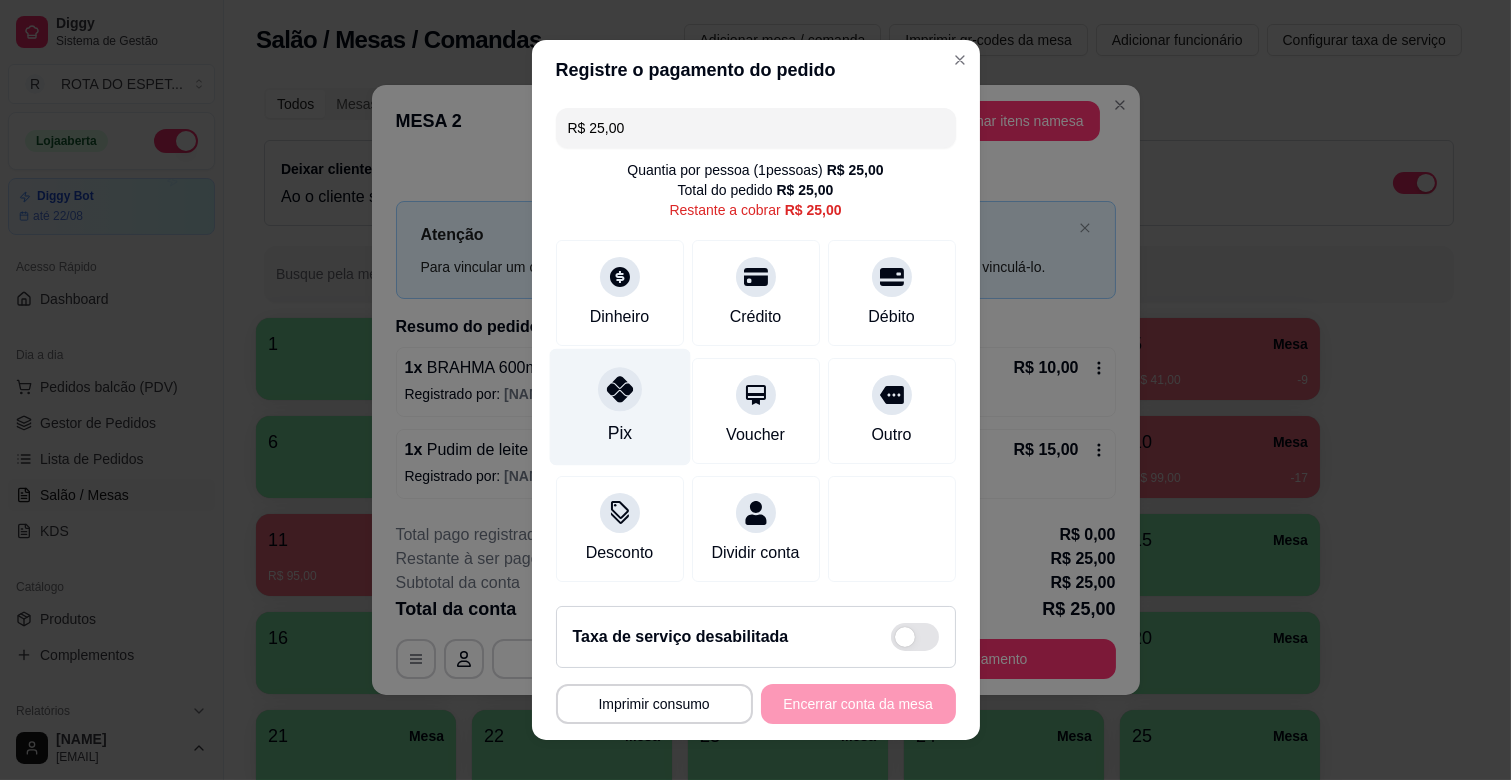 click on "Pix" at bounding box center [619, 407] 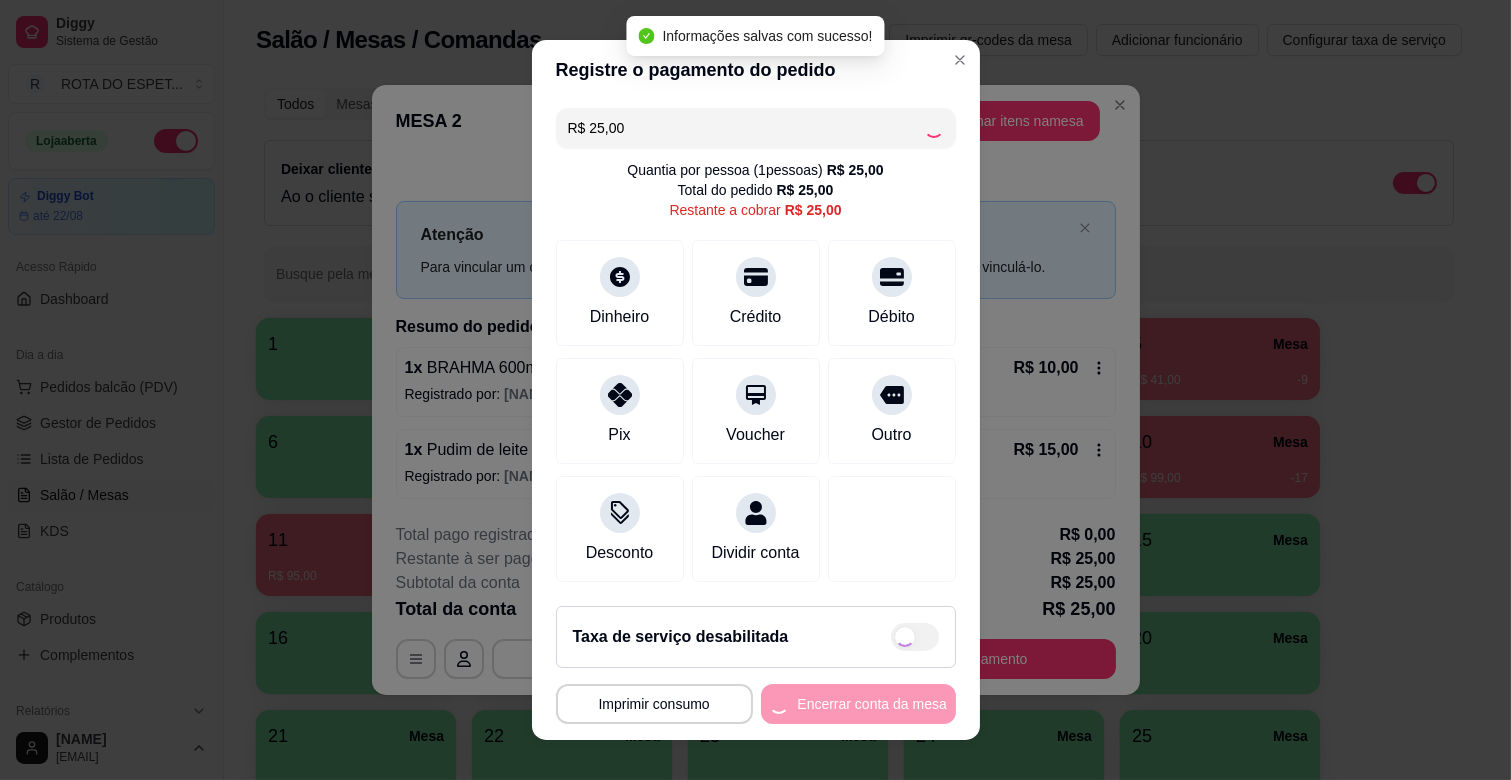 type on "R$ 0,00" 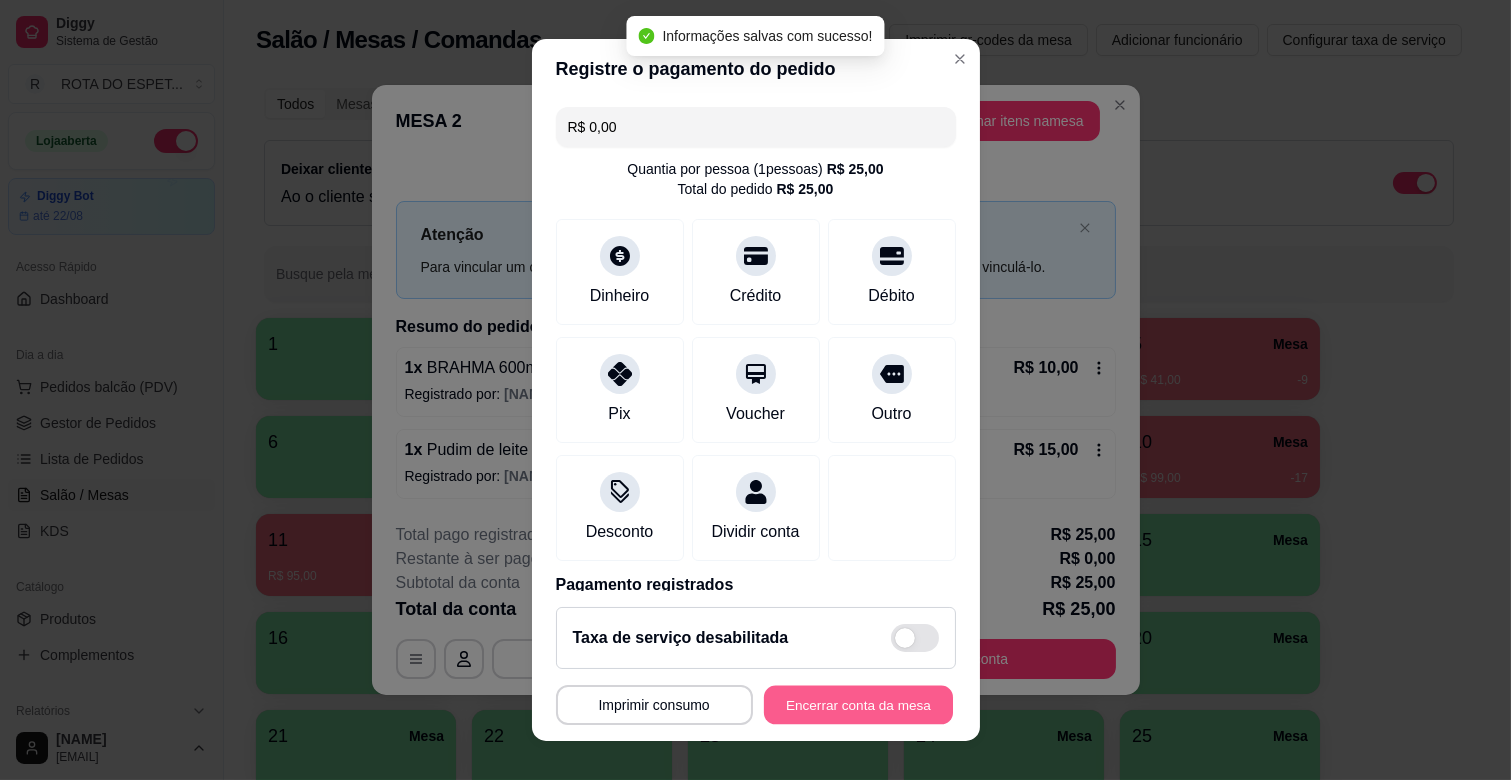 click on "Encerrar conta da mesa" at bounding box center (858, 705) 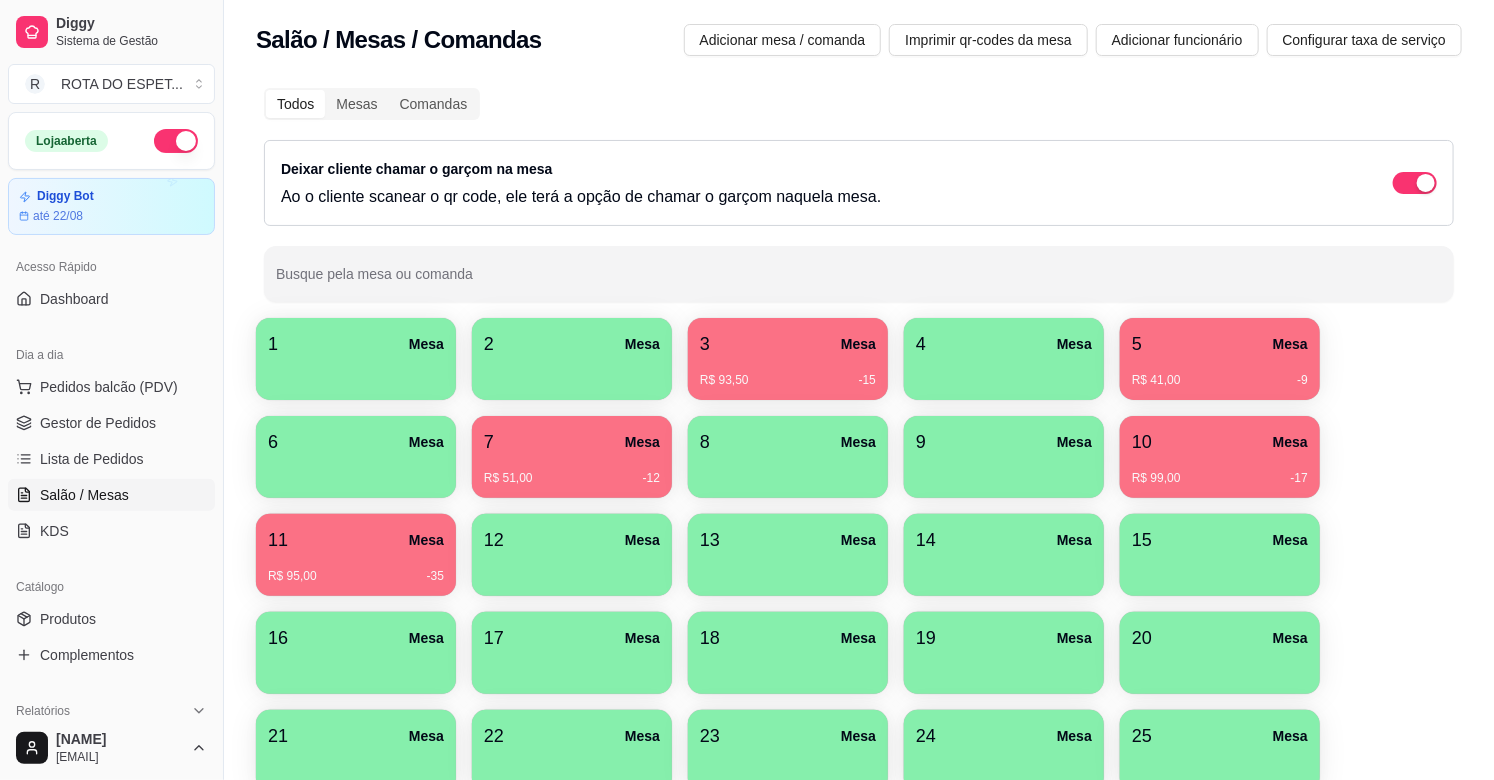 click on "R$ 93,50 -15" at bounding box center [788, 380] 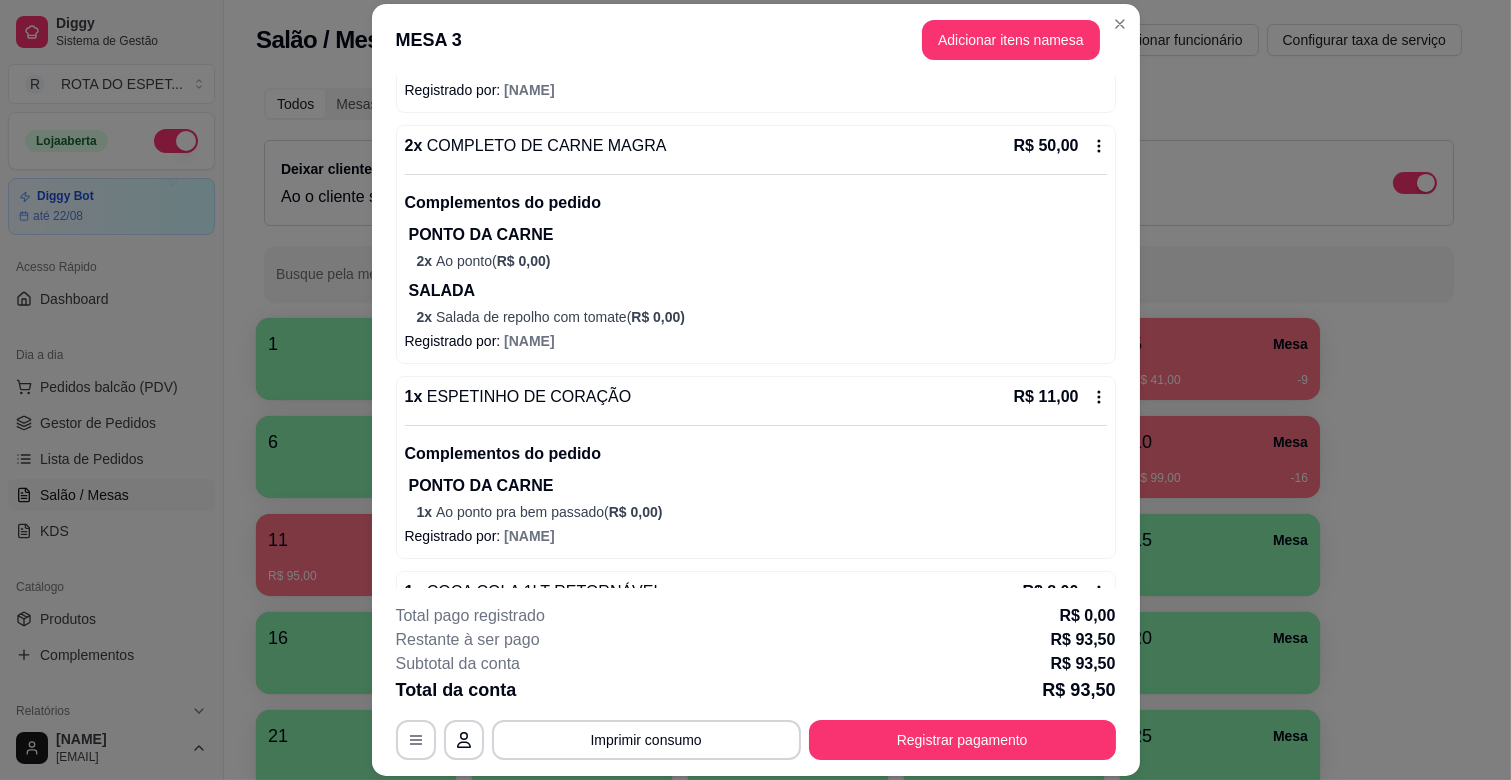scroll, scrollTop: 530, scrollLeft: 0, axis: vertical 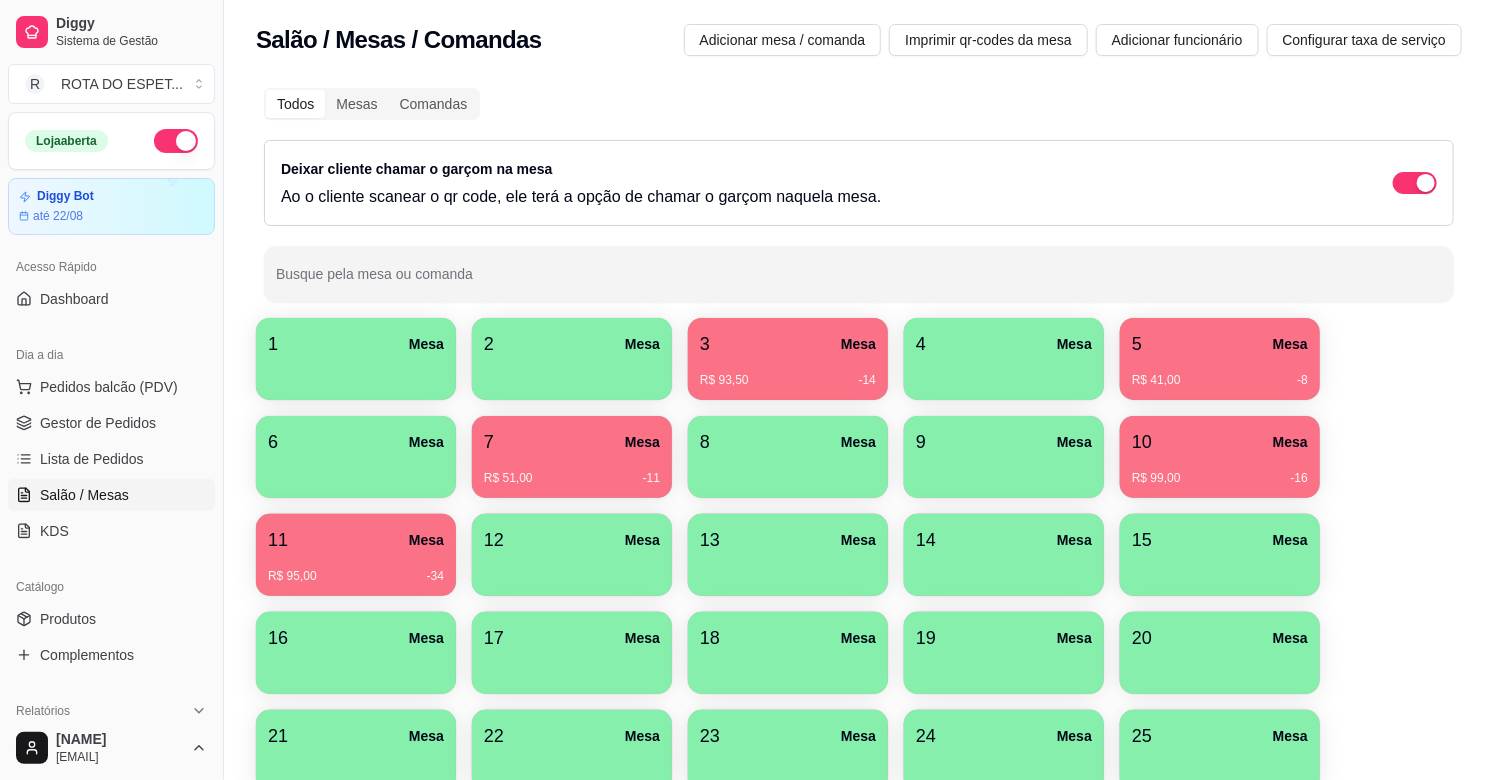 click on "3 Mesa" at bounding box center [788, 344] 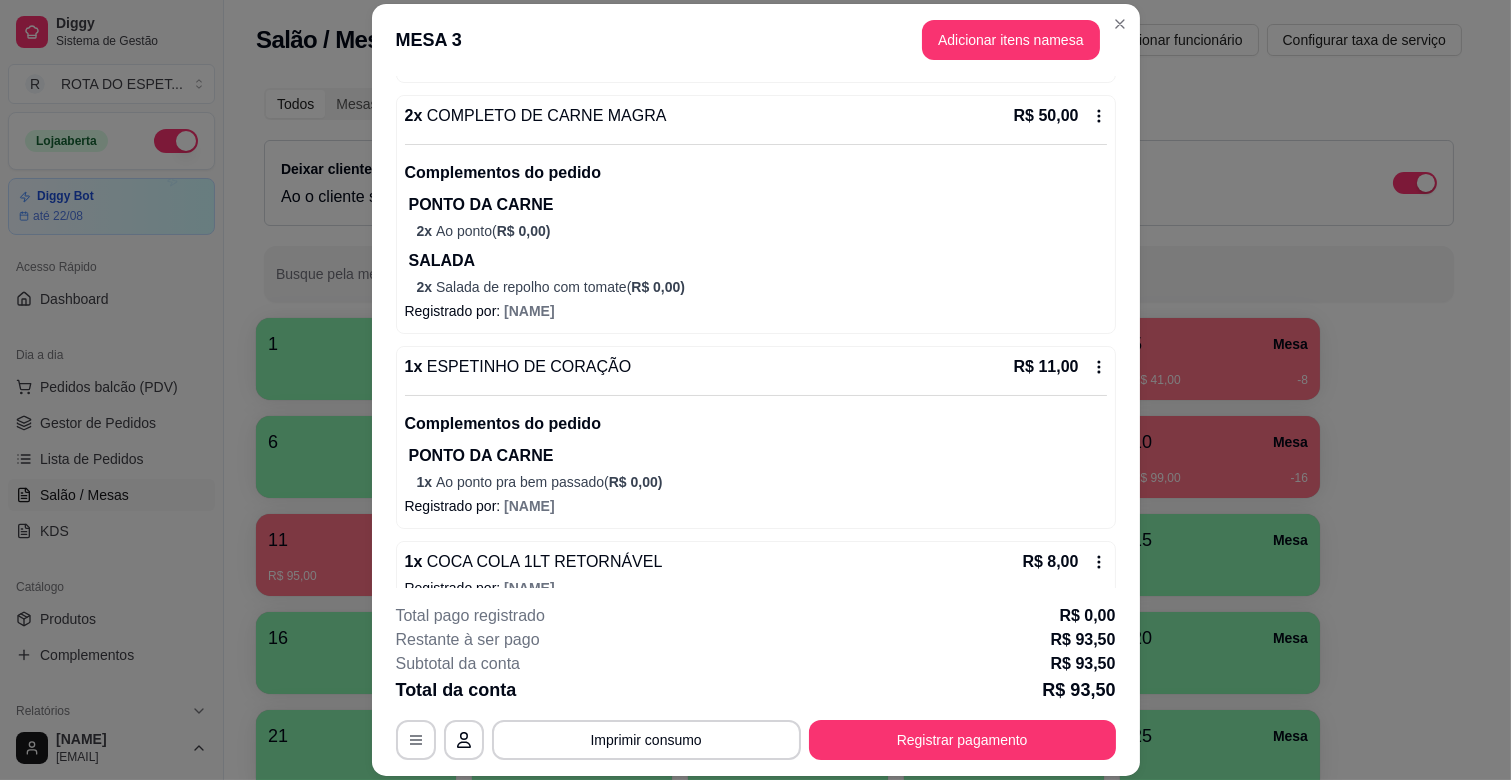 scroll, scrollTop: 530, scrollLeft: 0, axis: vertical 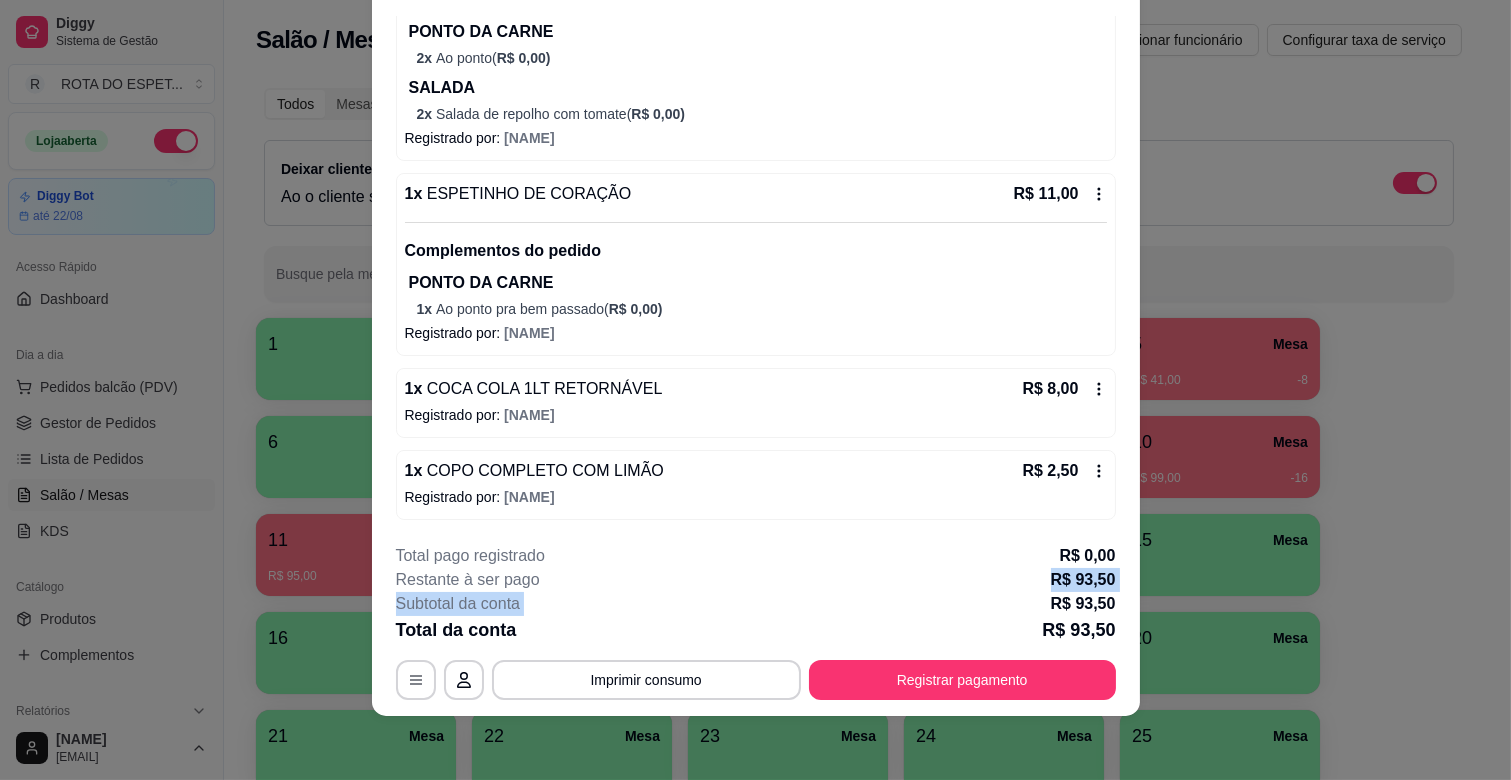 drag, startPoint x: 866, startPoint y: 583, endPoint x: 877, endPoint y: 602, distance: 21.954498 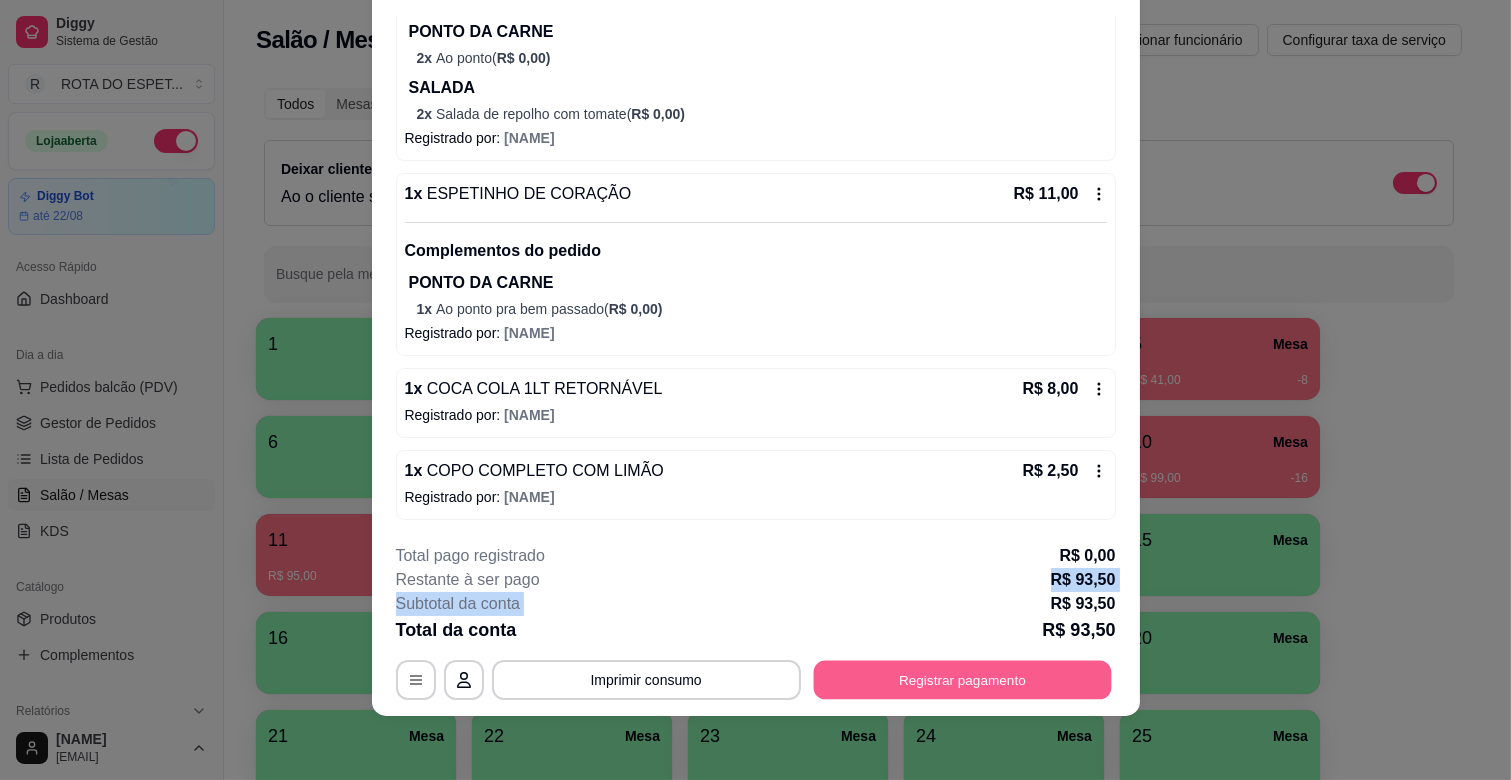 click on "Registrar pagamento" at bounding box center (962, 680) 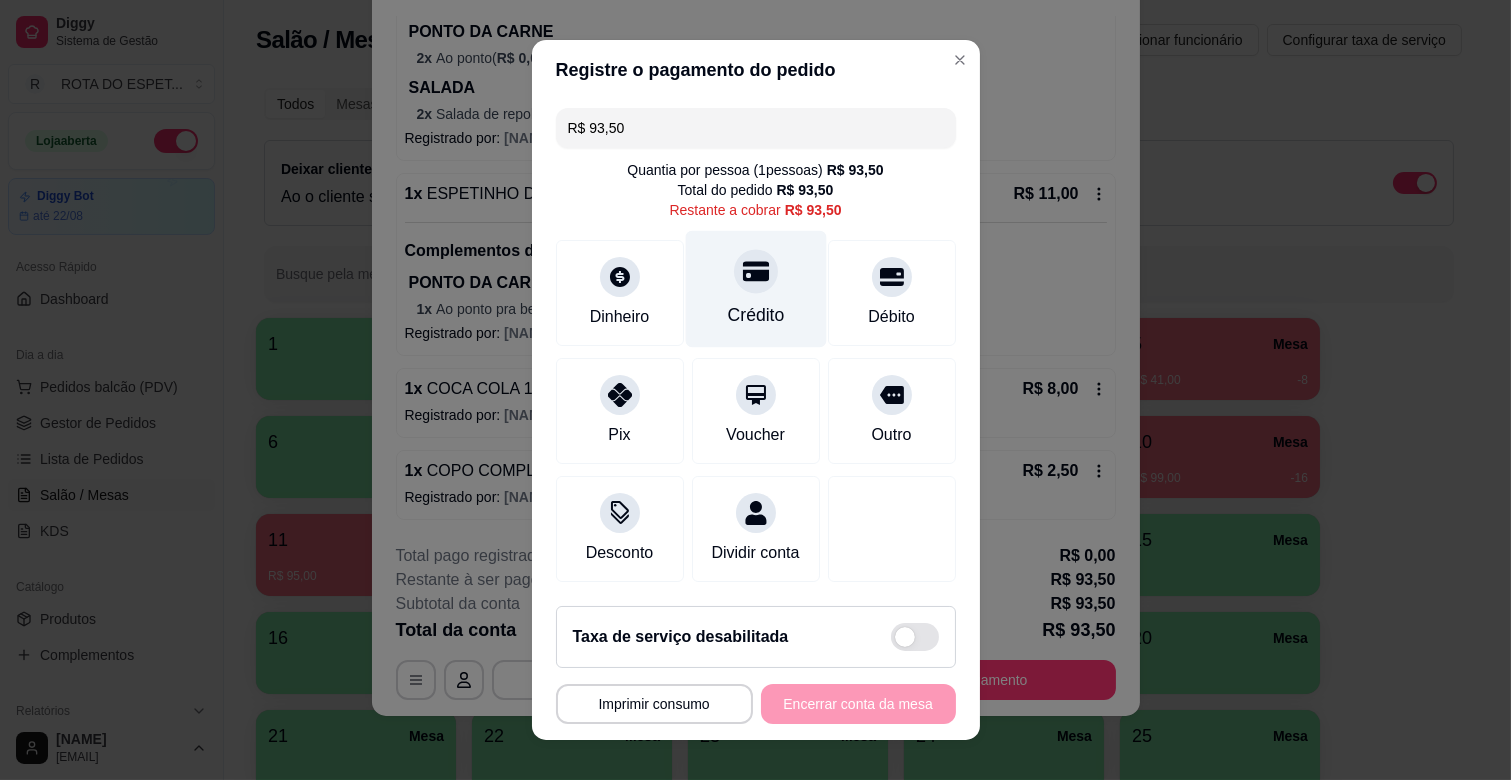 click on "Crédito" at bounding box center [755, 289] 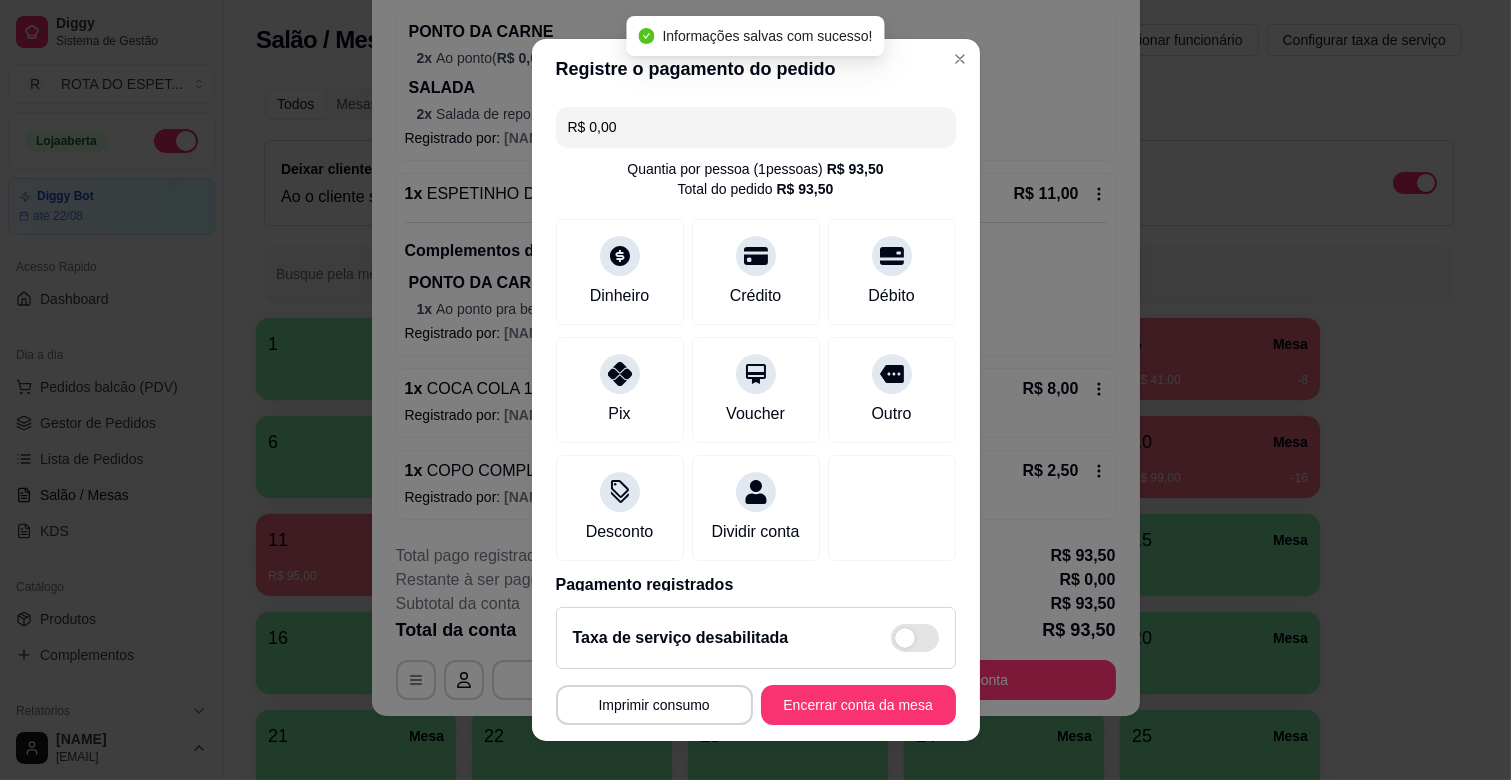 type on "R$ 0,00" 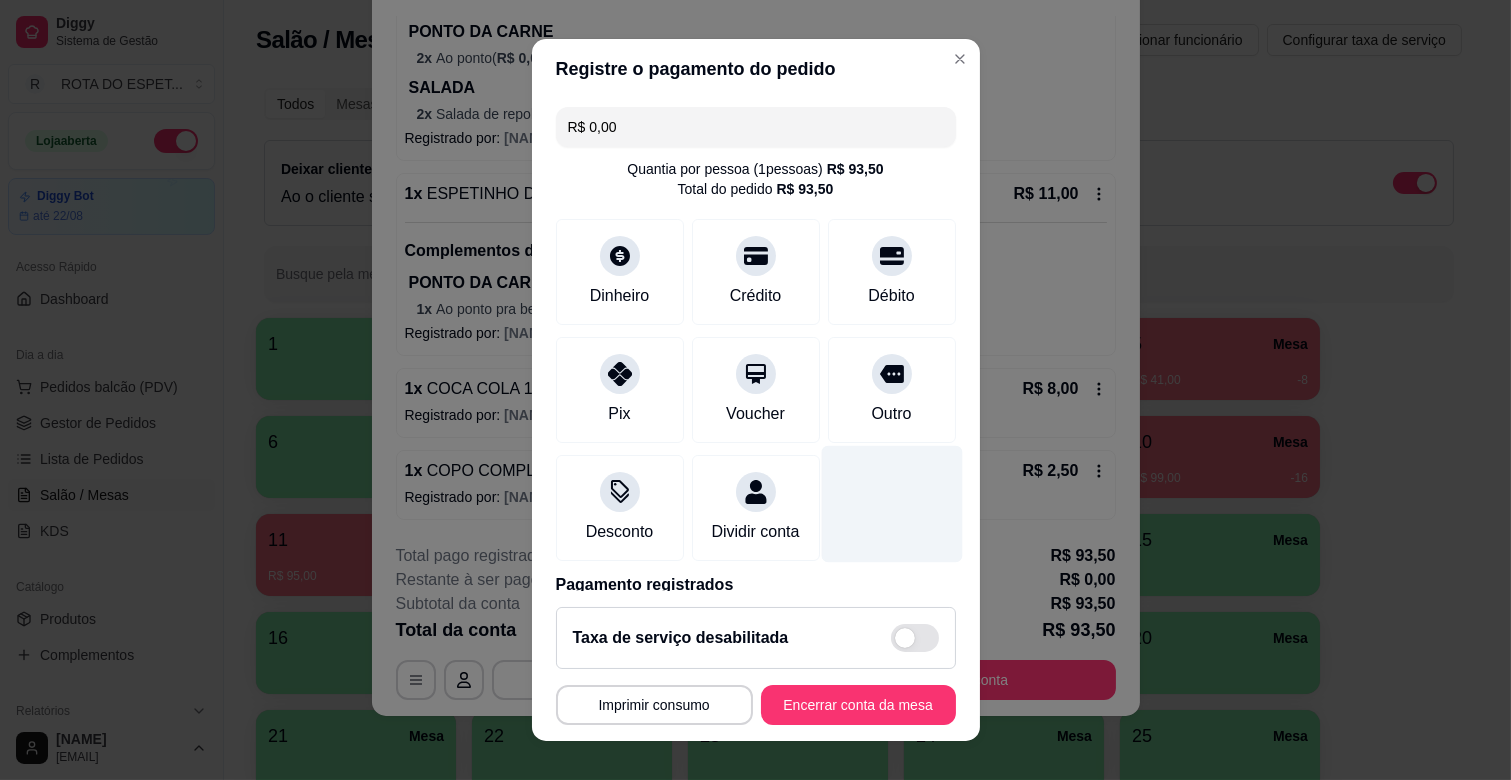 scroll, scrollTop: 106, scrollLeft: 0, axis: vertical 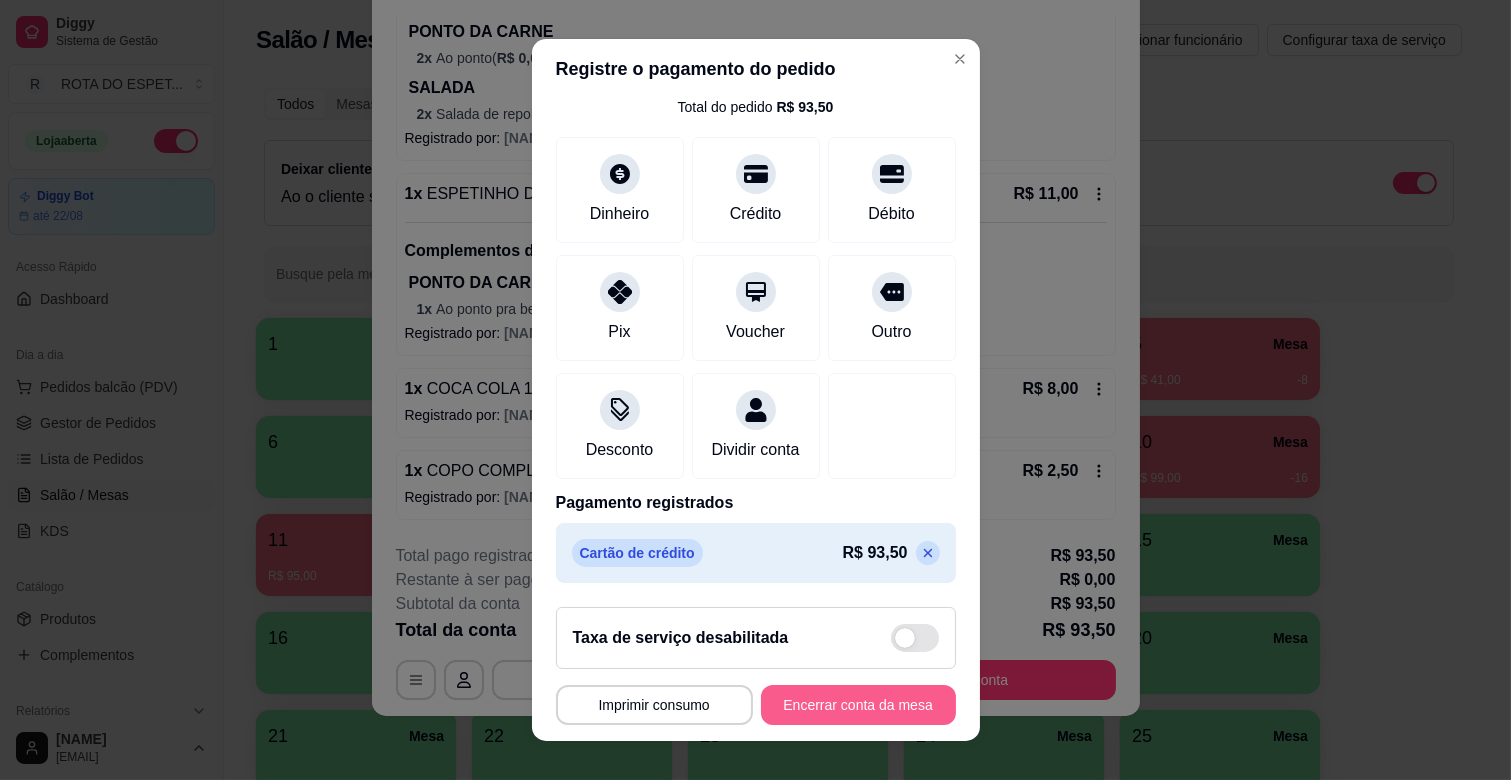 click on "Encerrar conta da mesa" at bounding box center [858, 705] 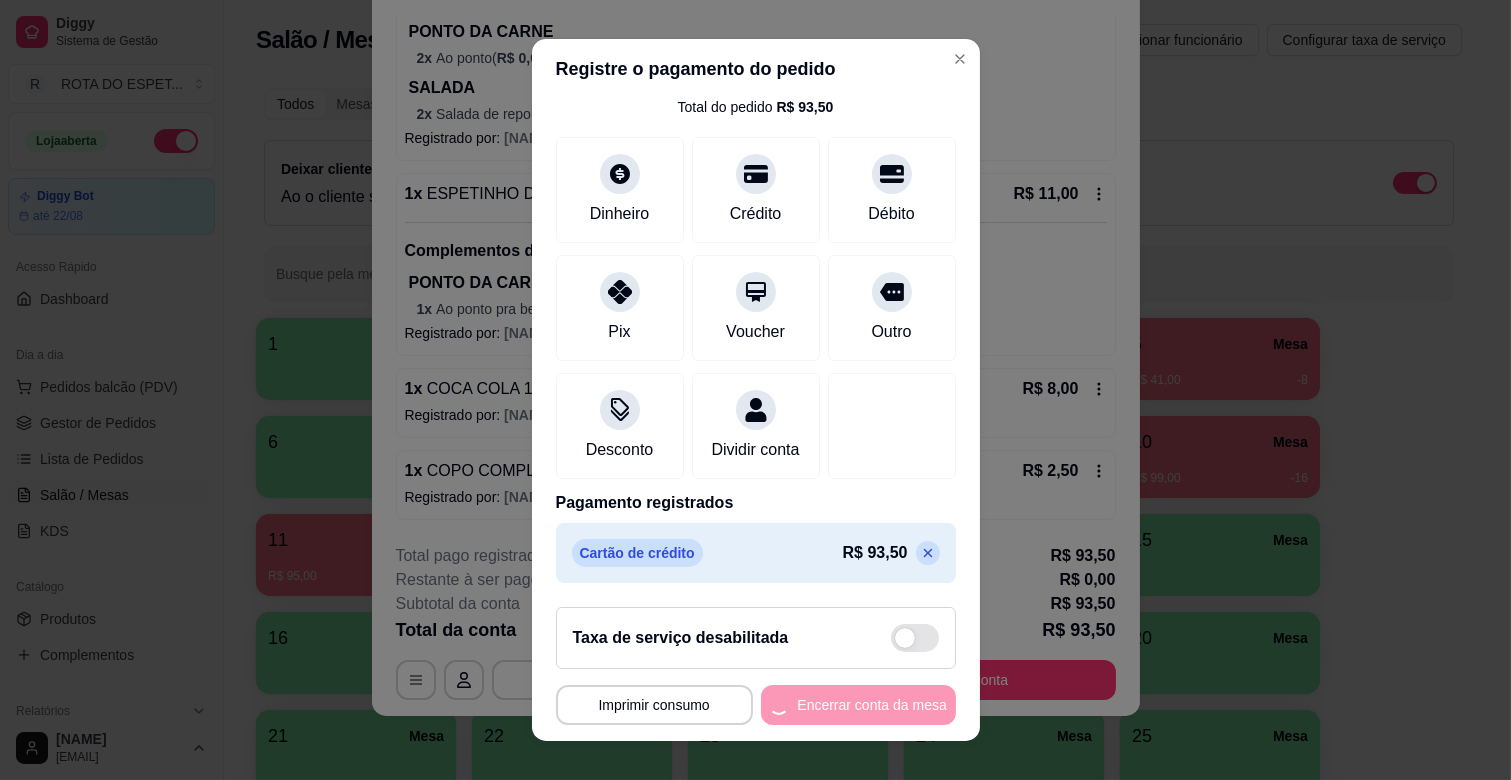 scroll, scrollTop: 0, scrollLeft: 0, axis: both 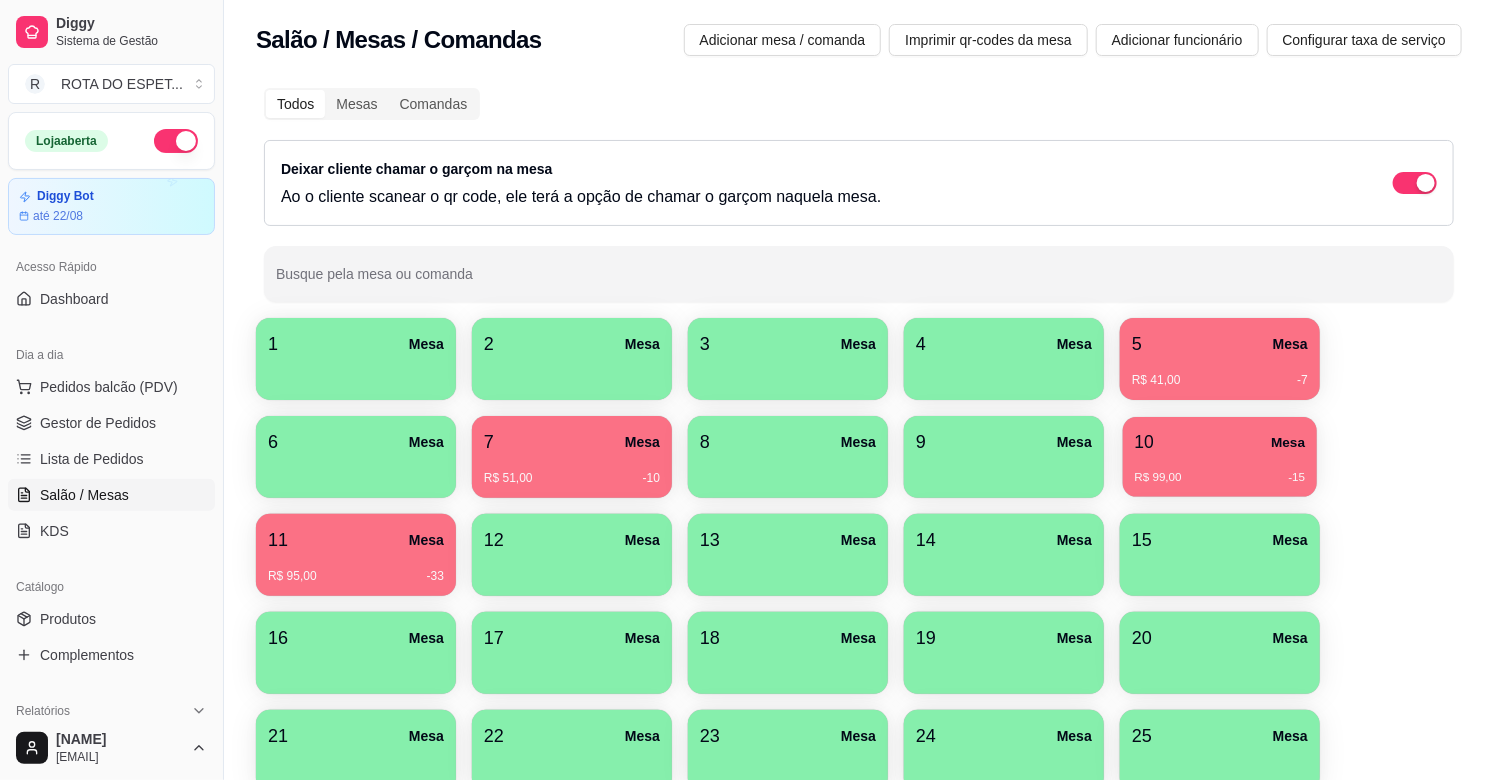 click on "10 Mesa" at bounding box center (1220, 442) 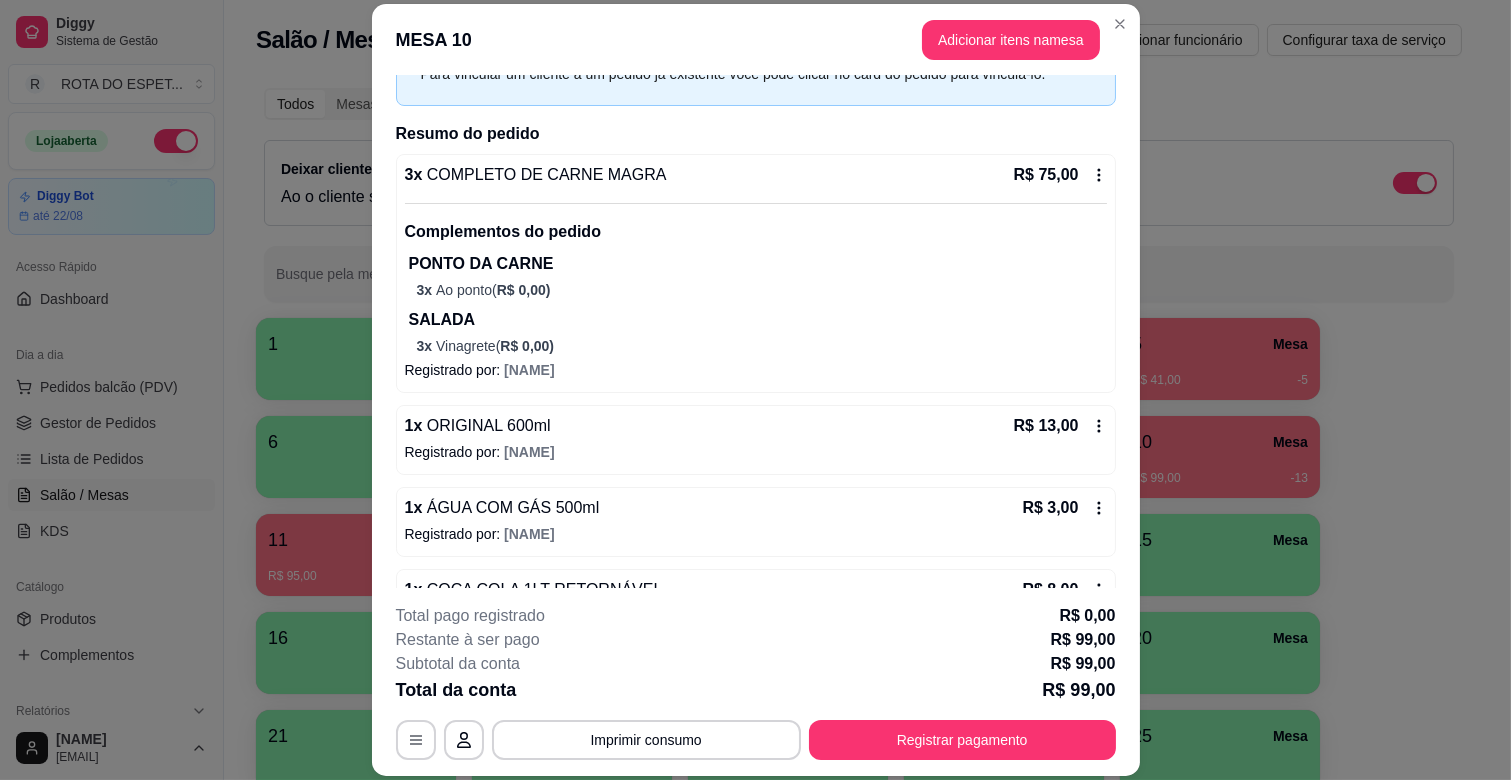 scroll, scrollTop: 171, scrollLeft: 0, axis: vertical 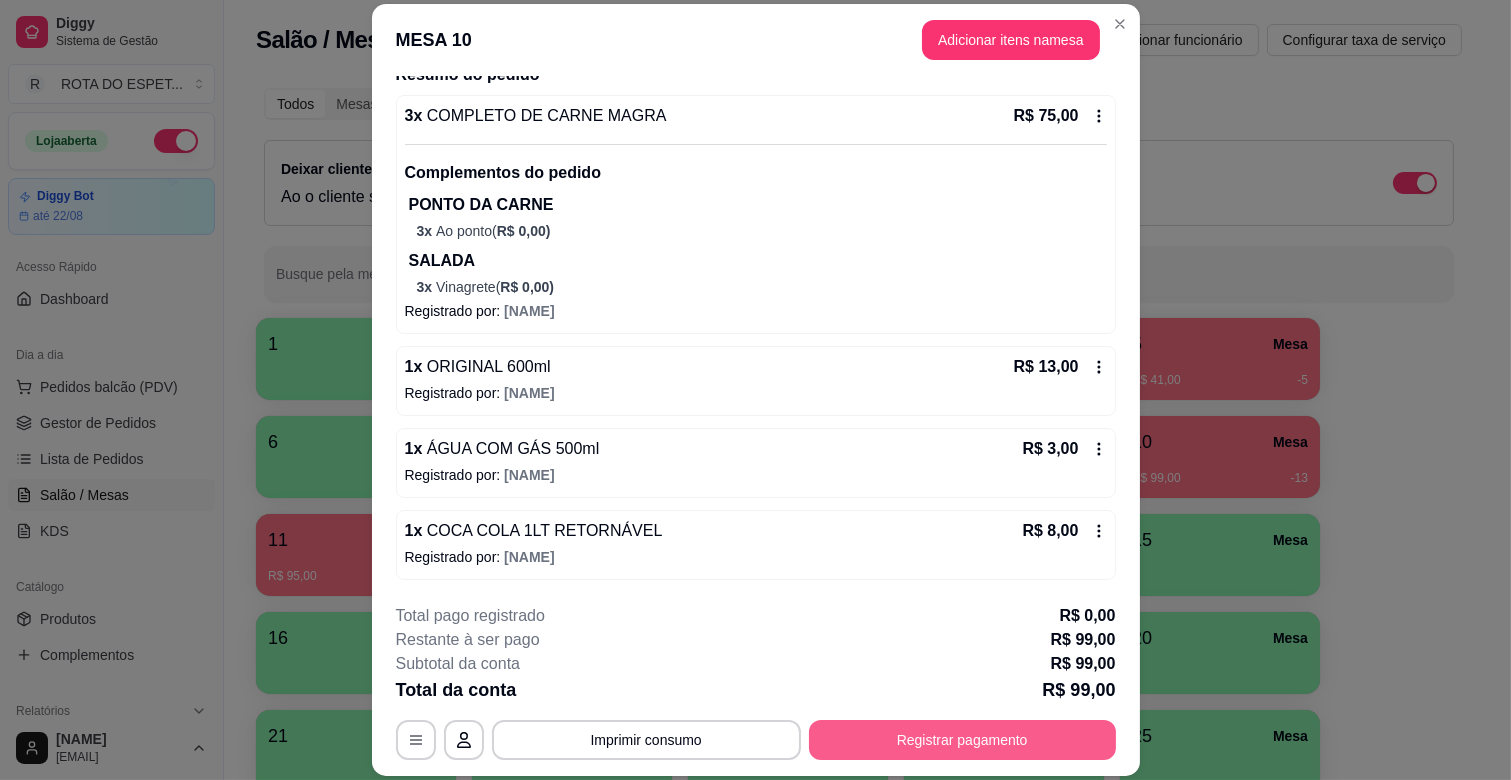 click on "Registrar pagamento" at bounding box center (962, 740) 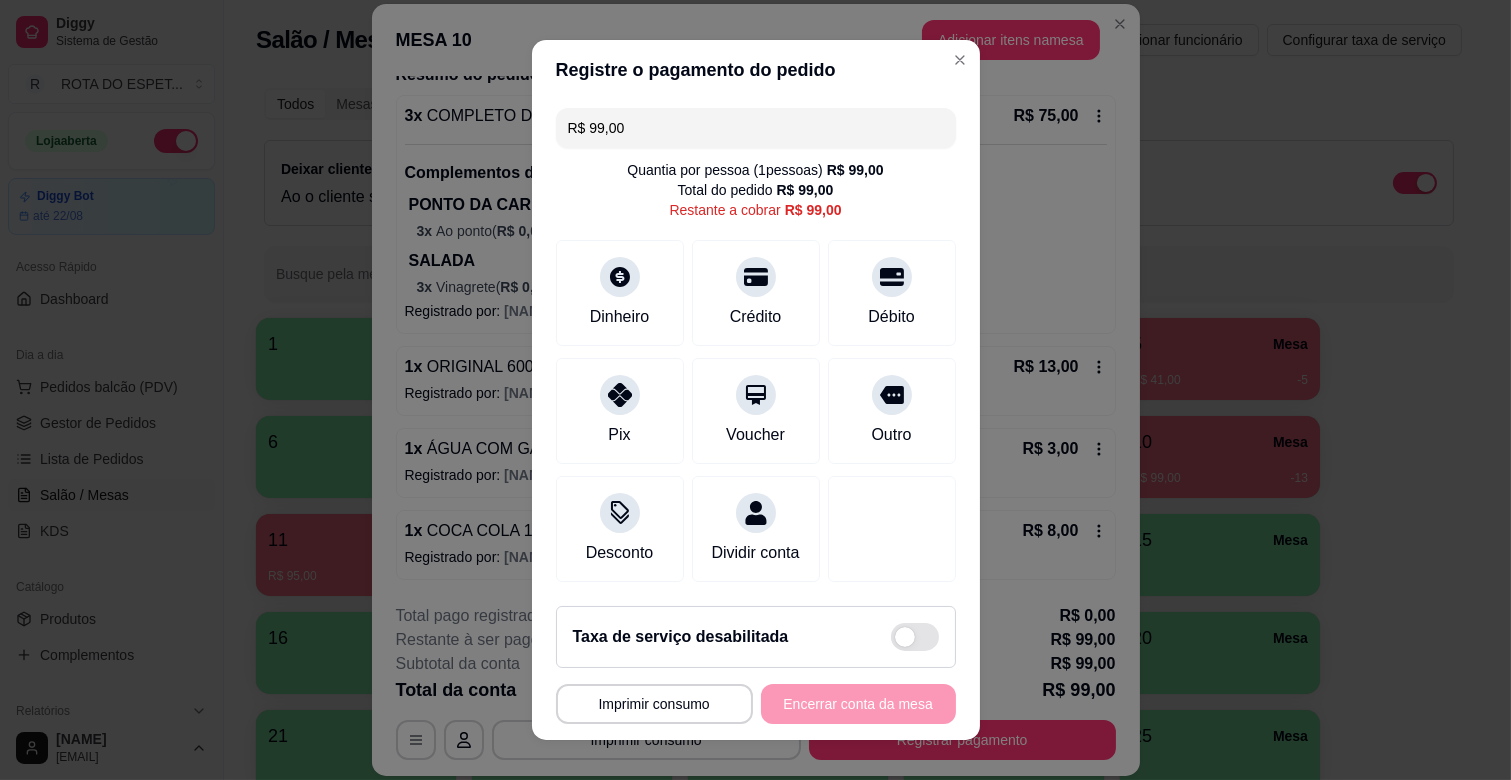 click on "R$ 99,00" at bounding box center [756, 128] 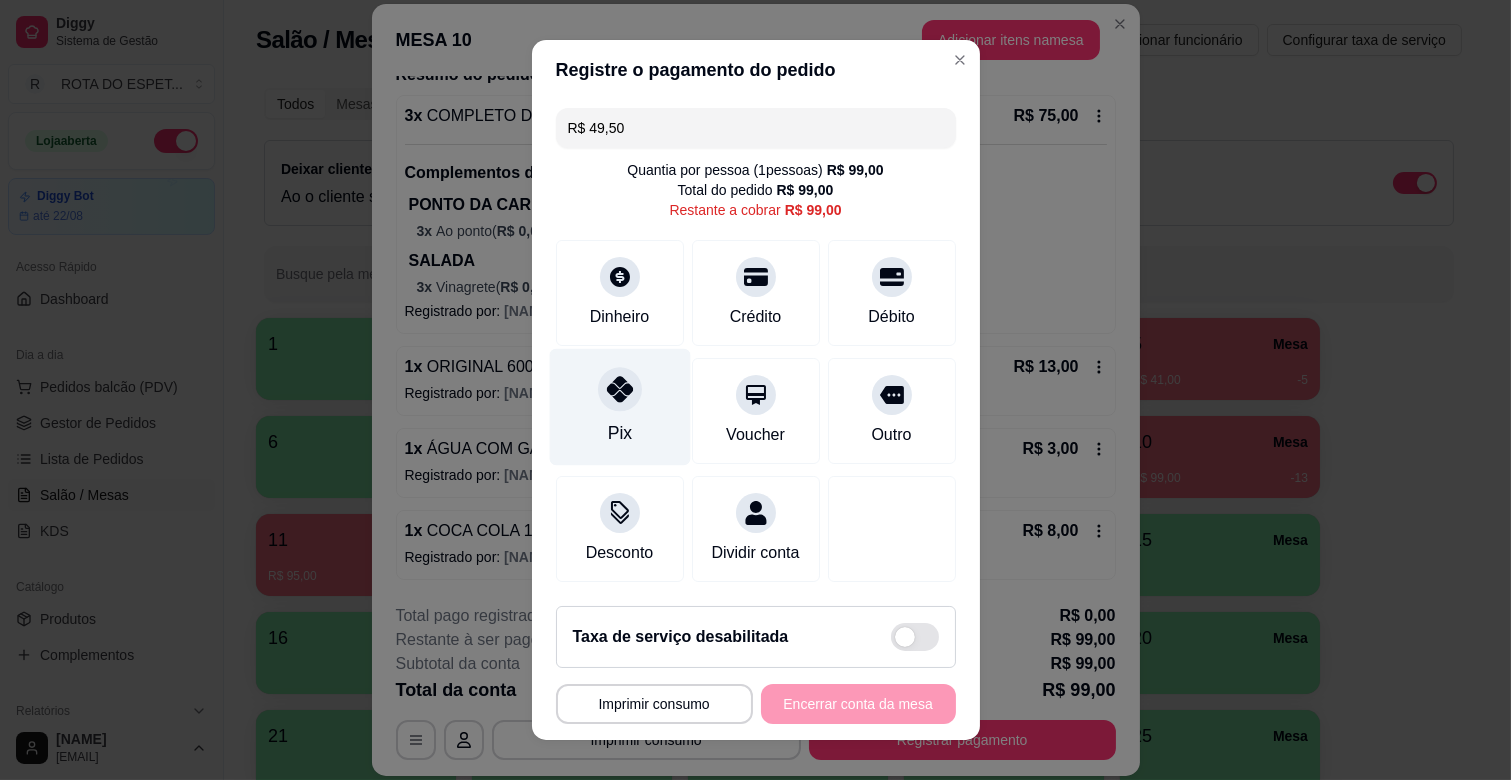 click on "Pix" at bounding box center (619, 407) 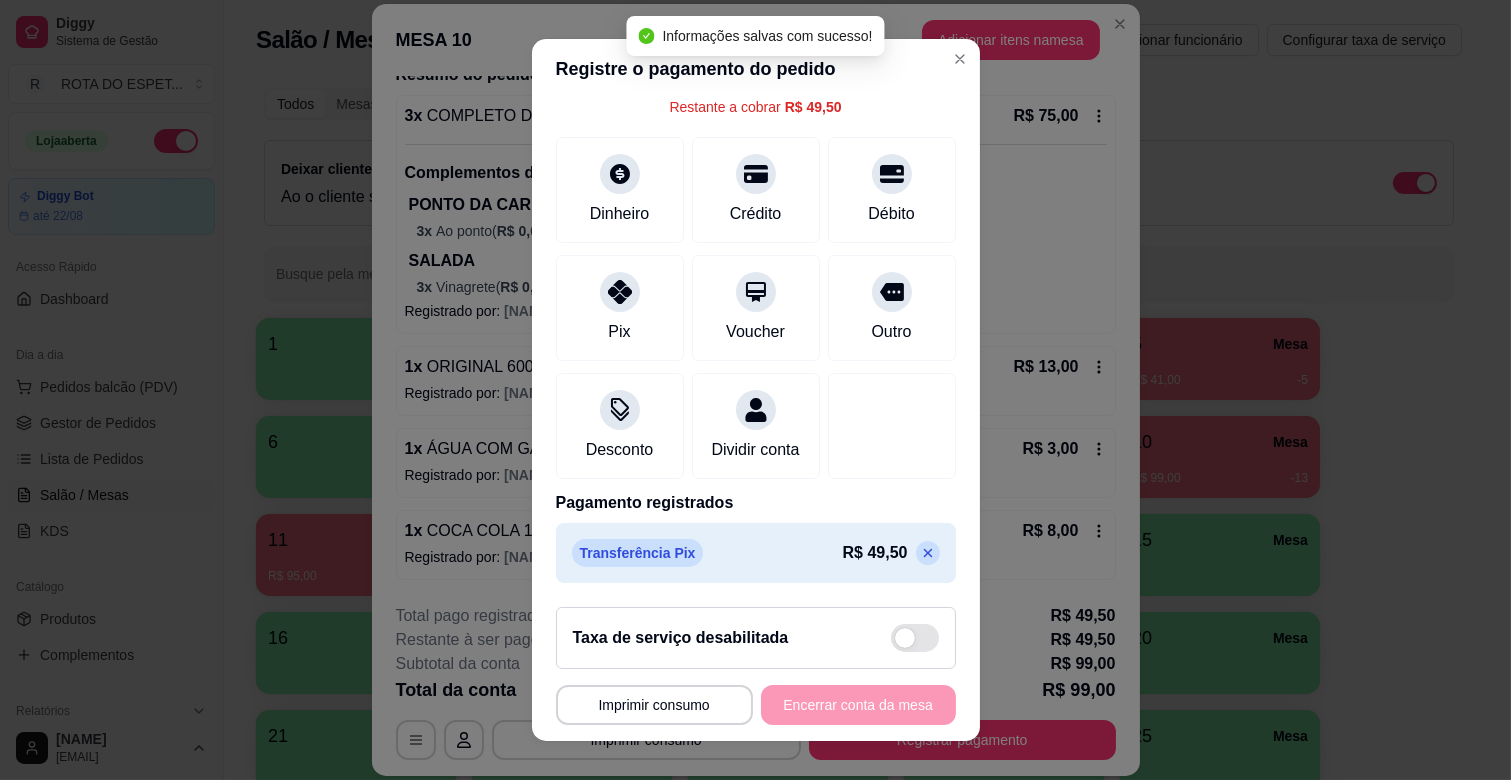 scroll, scrollTop: 126, scrollLeft: 0, axis: vertical 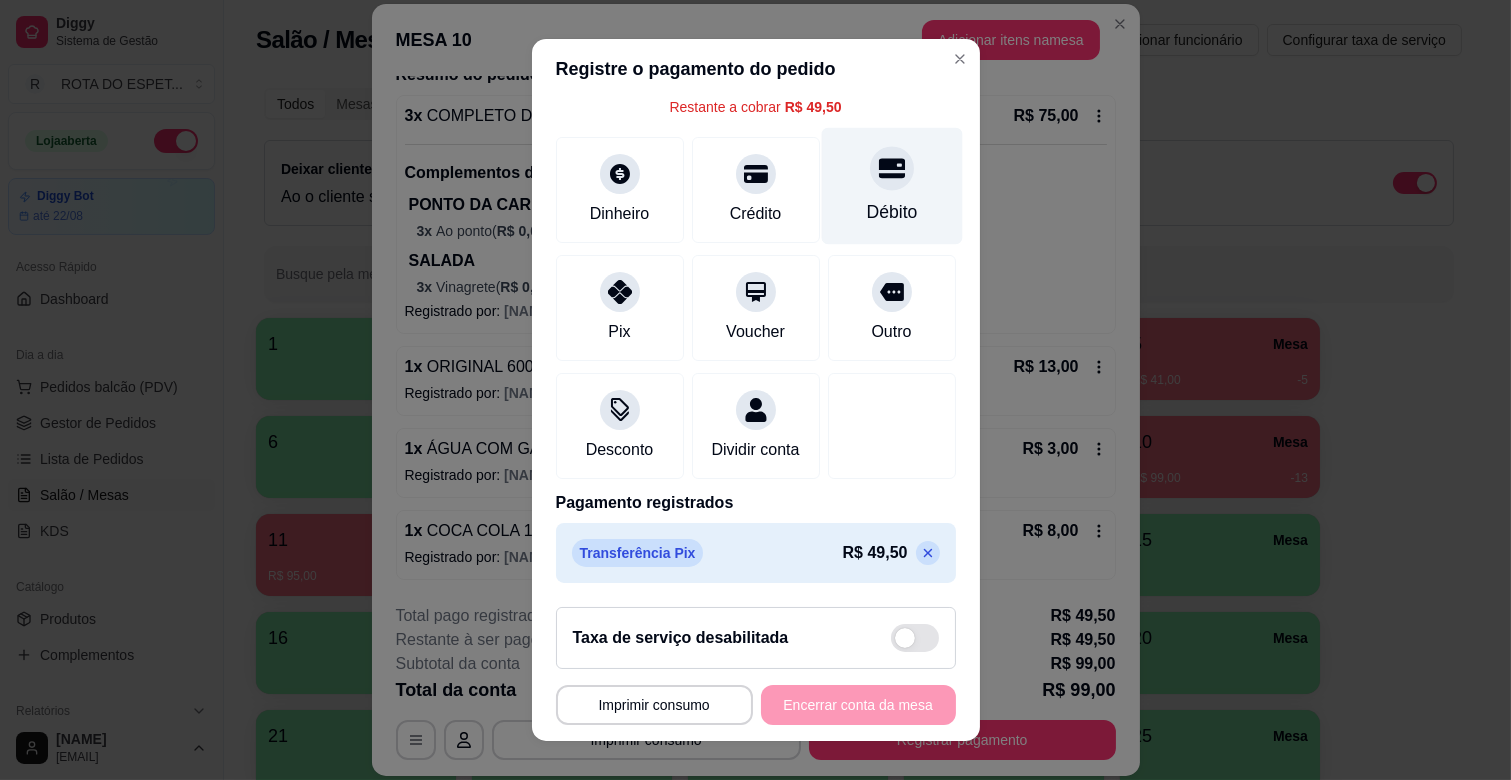 click on "Débito" at bounding box center [891, 186] 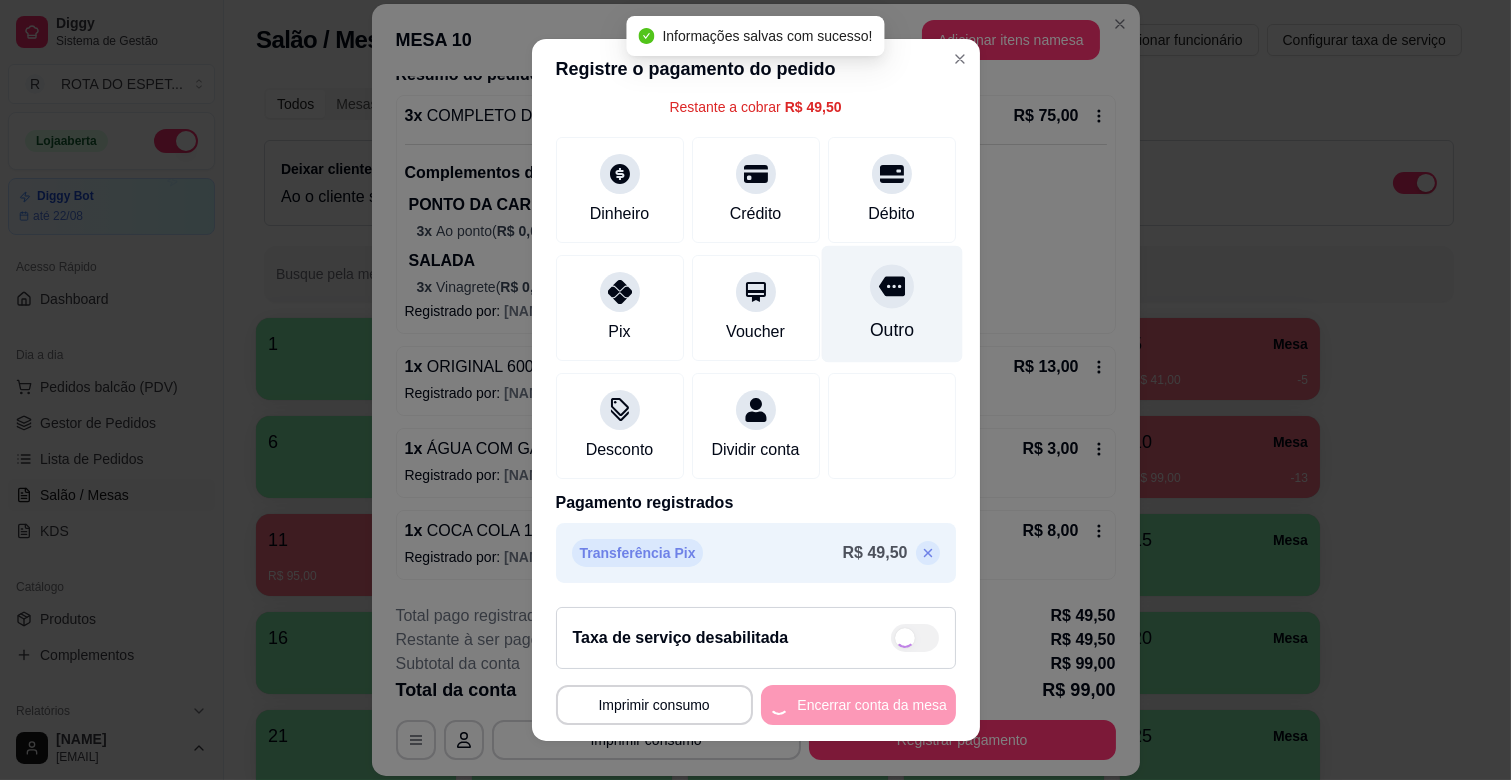 type on "R$ 0,00" 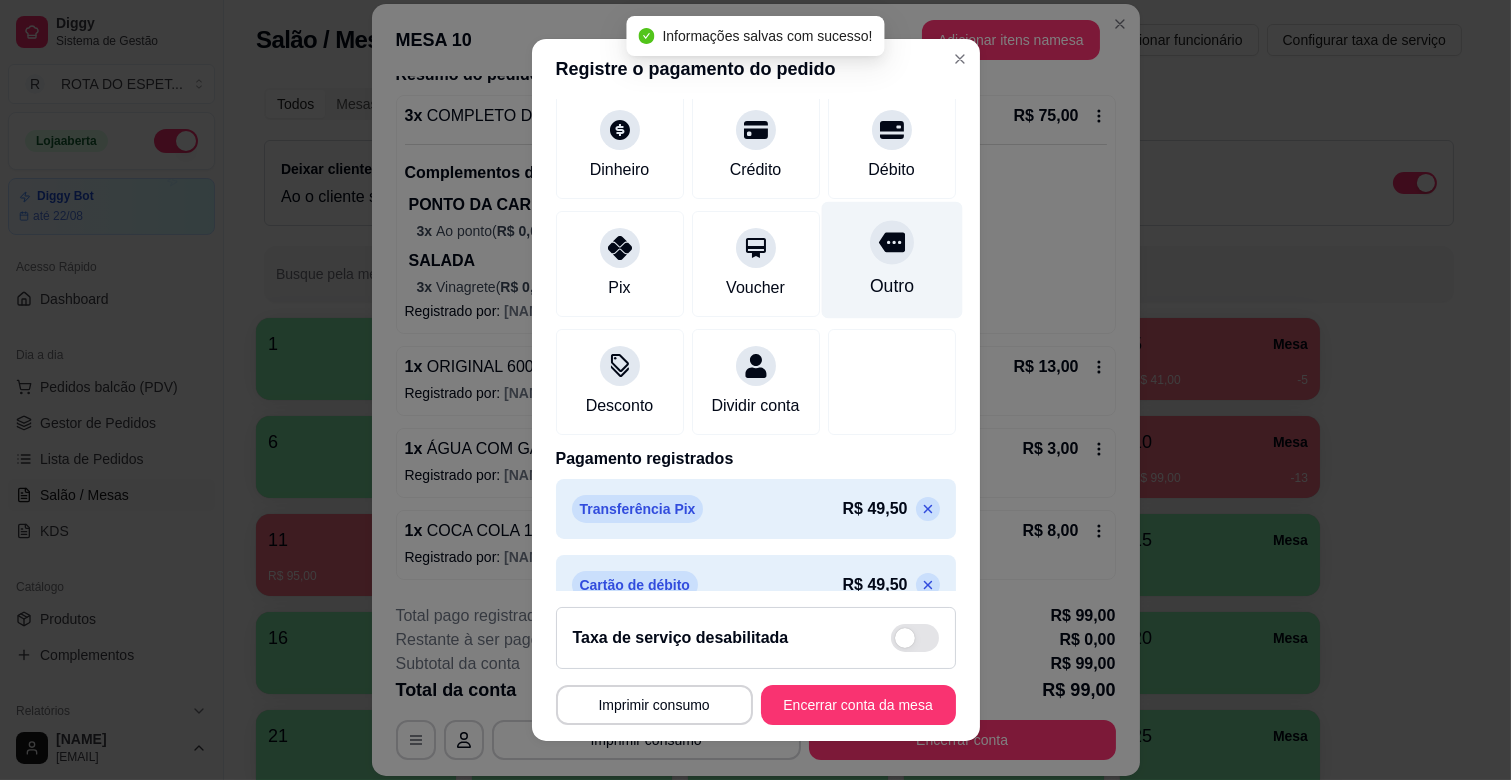 scroll, scrollTop: 106, scrollLeft: 0, axis: vertical 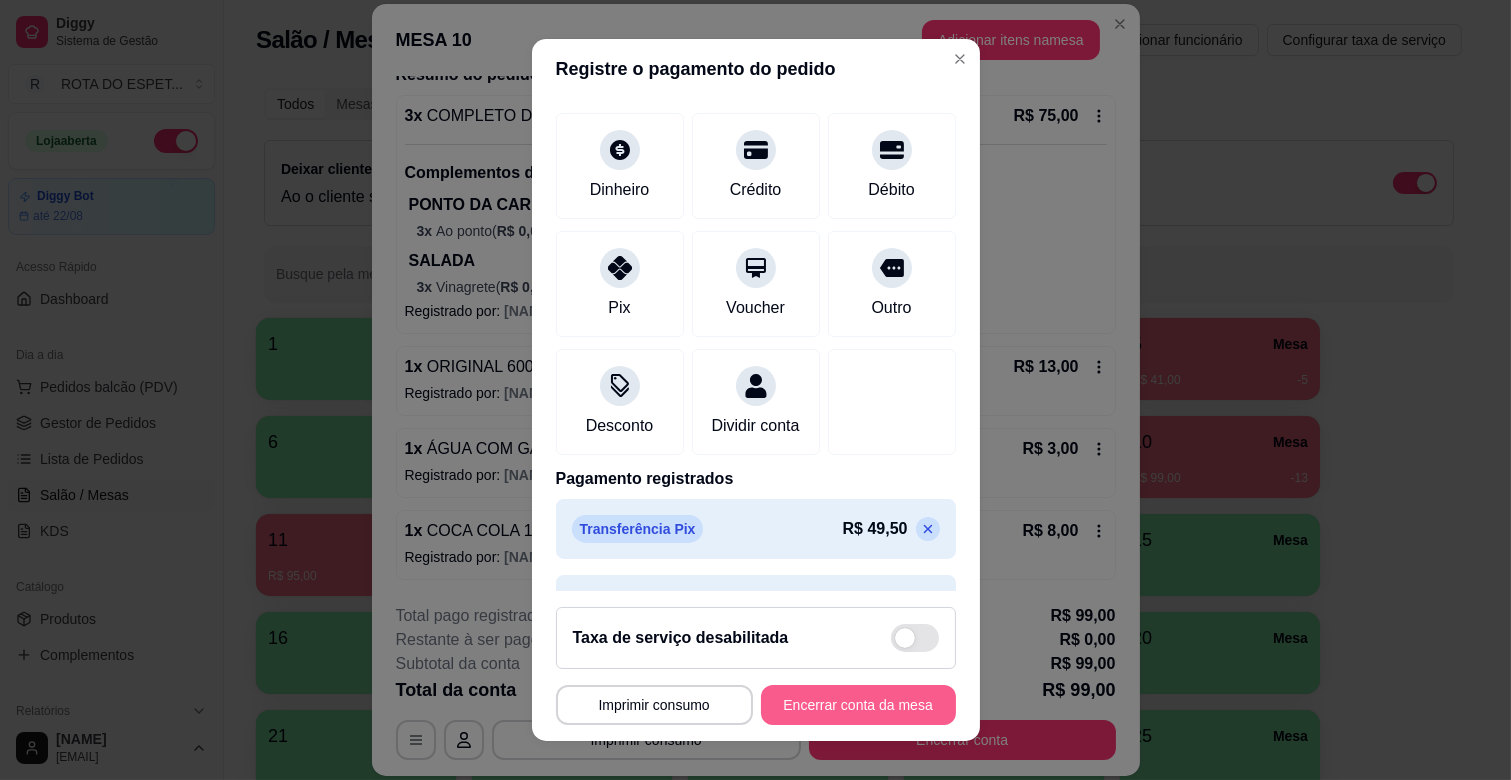 click on "Encerrar conta da mesa" at bounding box center (858, 705) 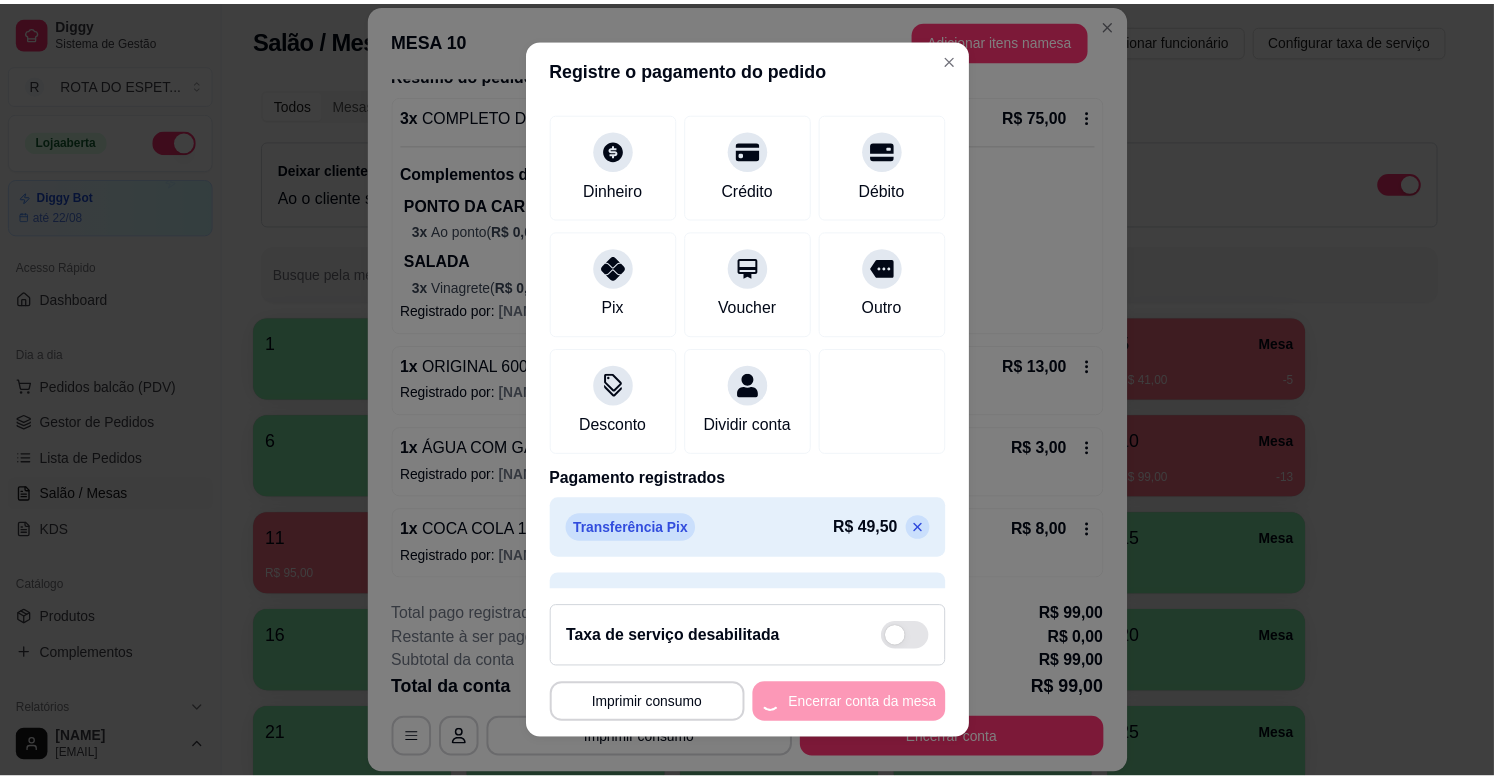 scroll, scrollTop: 0, scrollLeft: 0, axis: both 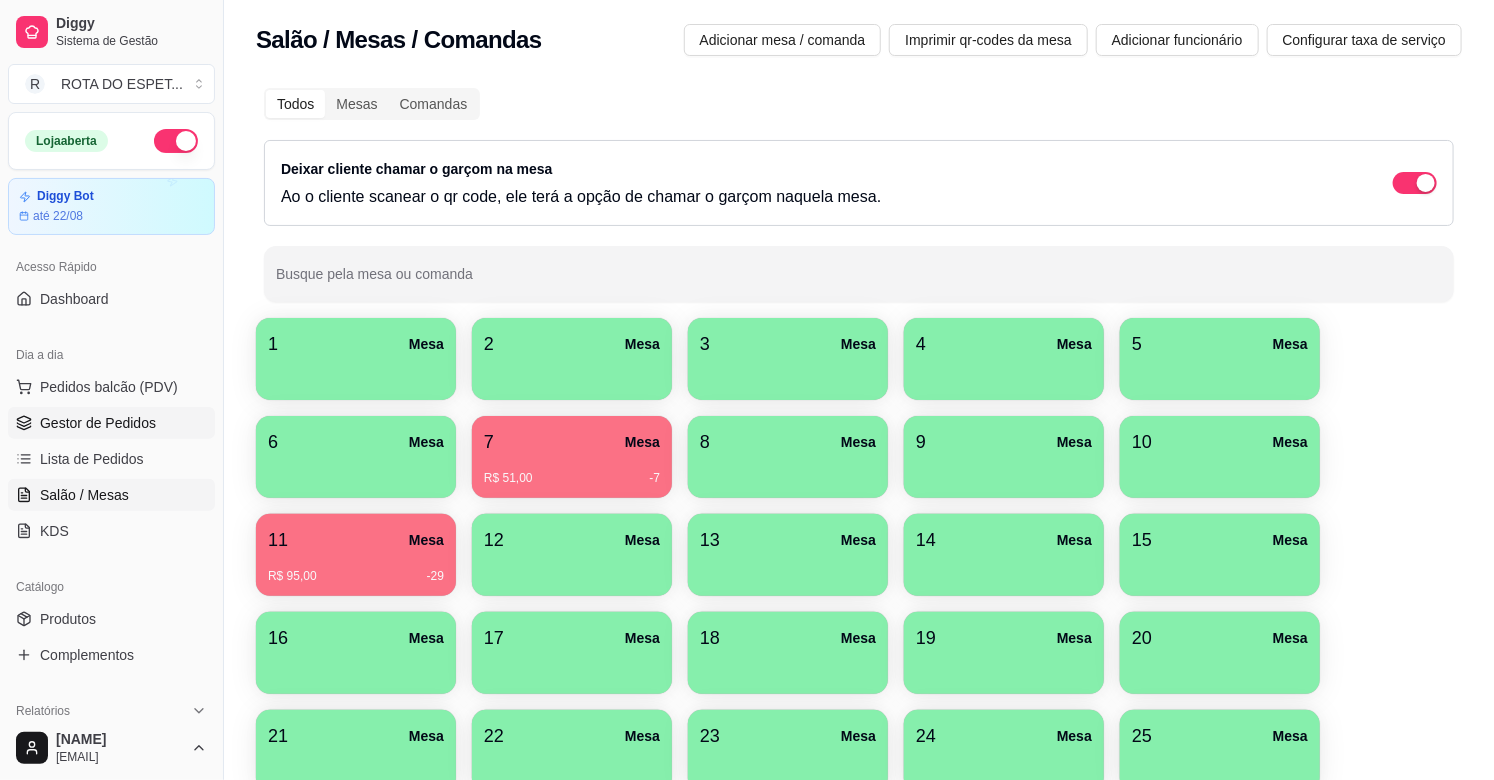 click on "Gestor de Pedidos" at bounding box center (98, 423) 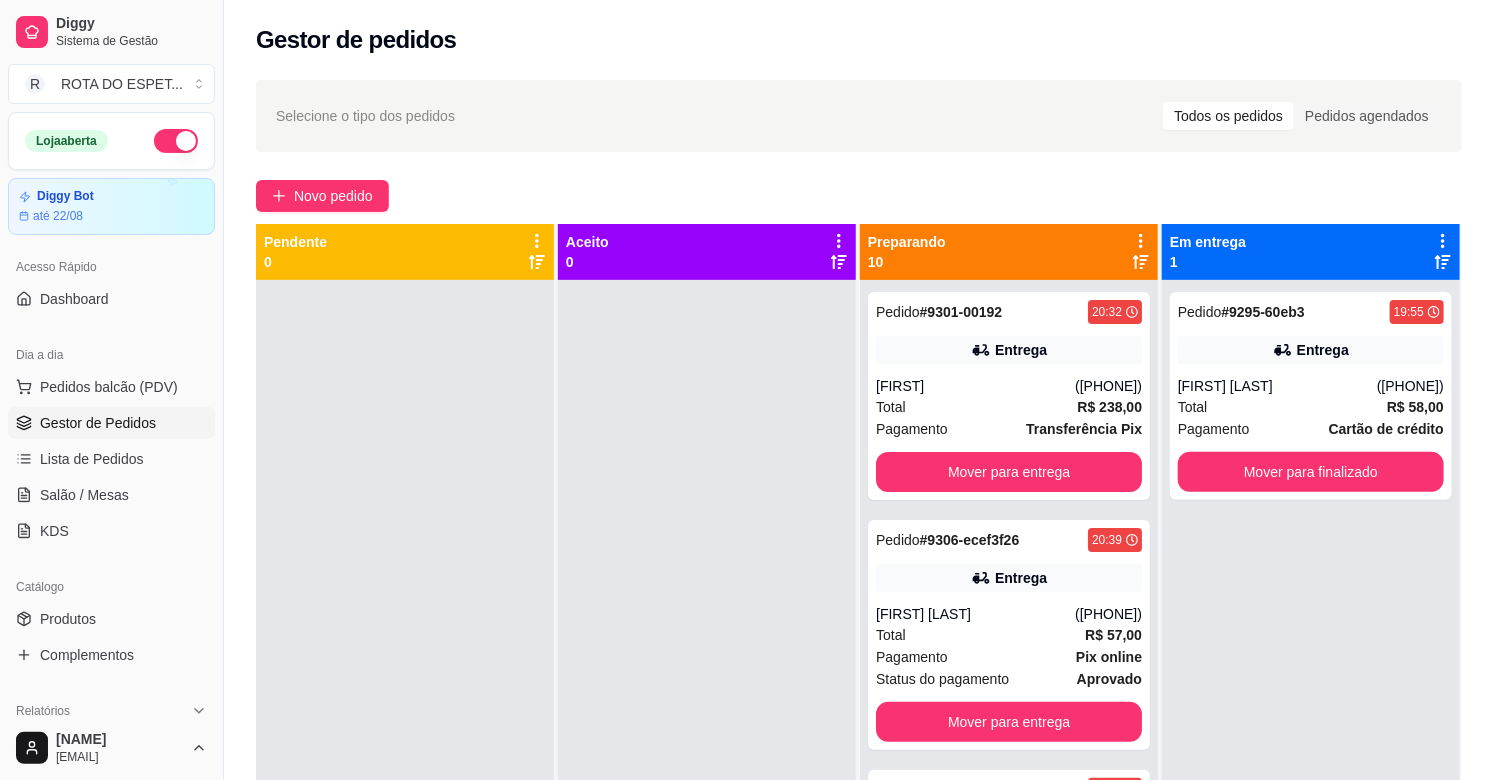 click at bounding box center (707, 670) 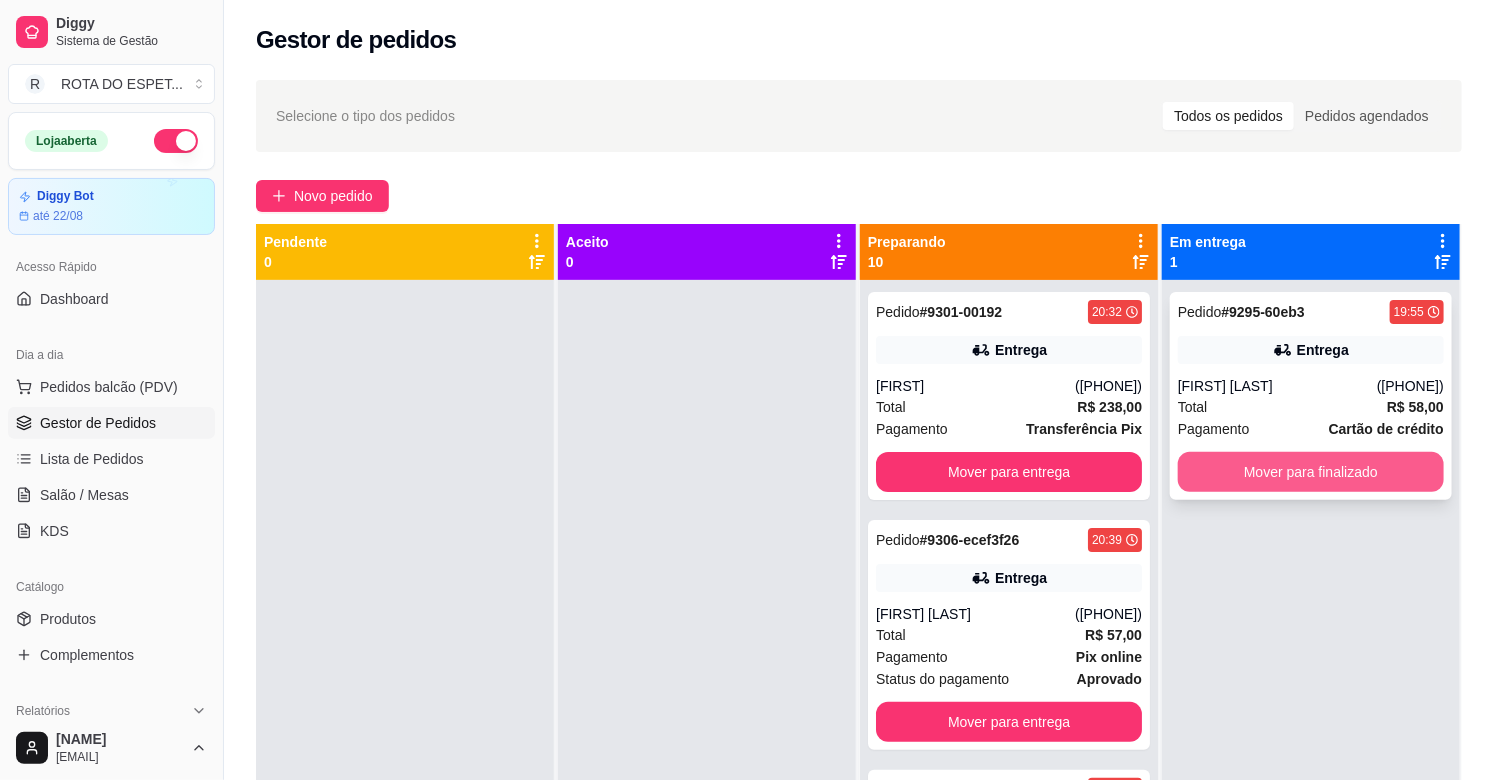 click on "Mover para finalizado" at bounding box center [1311, 472] 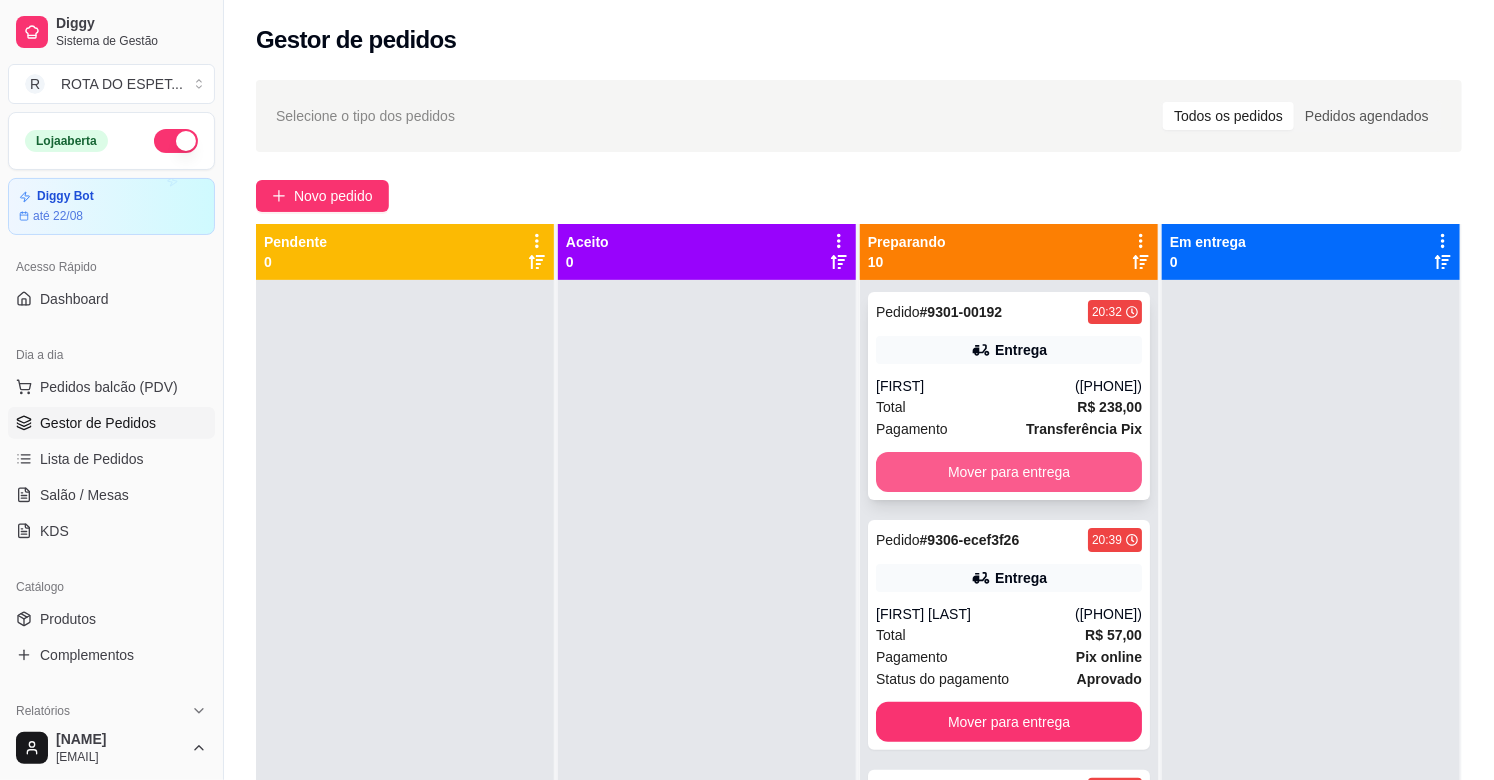 click on "Mover para entrega" at bounding box center (1009, 472) 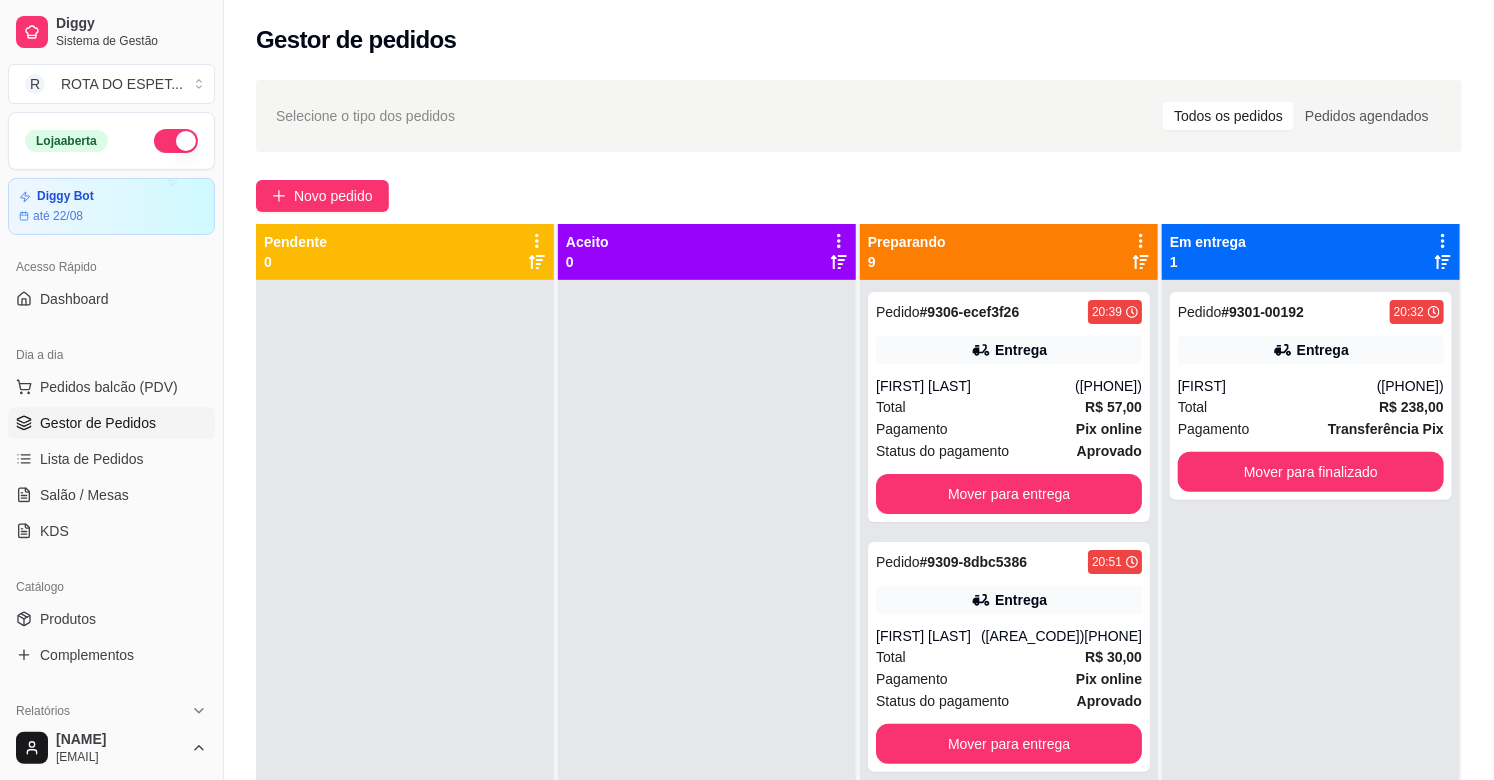 click at bounding box center (707, 670) 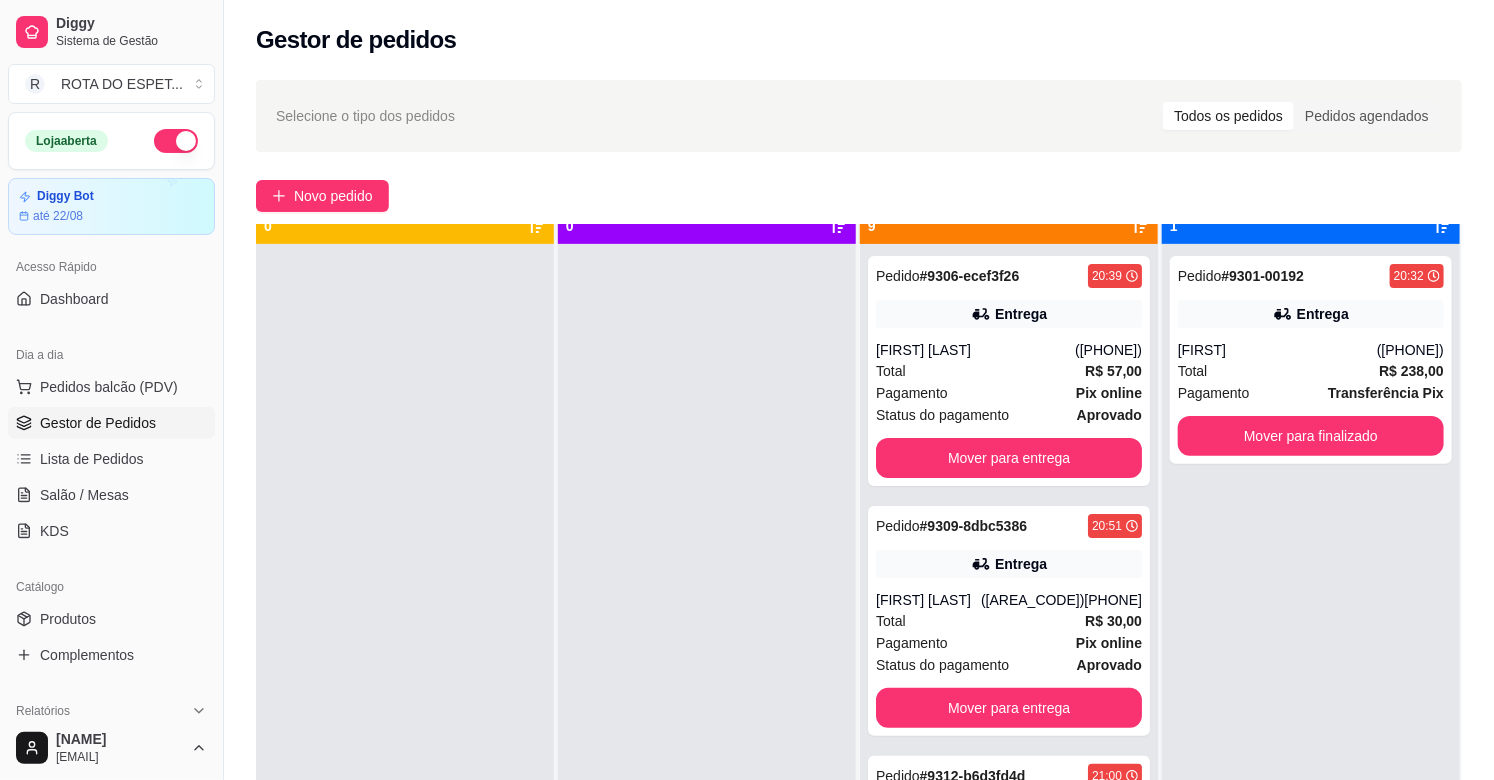 scroll, scrollTop: 55, scrollLeft: 0, axis: vertical 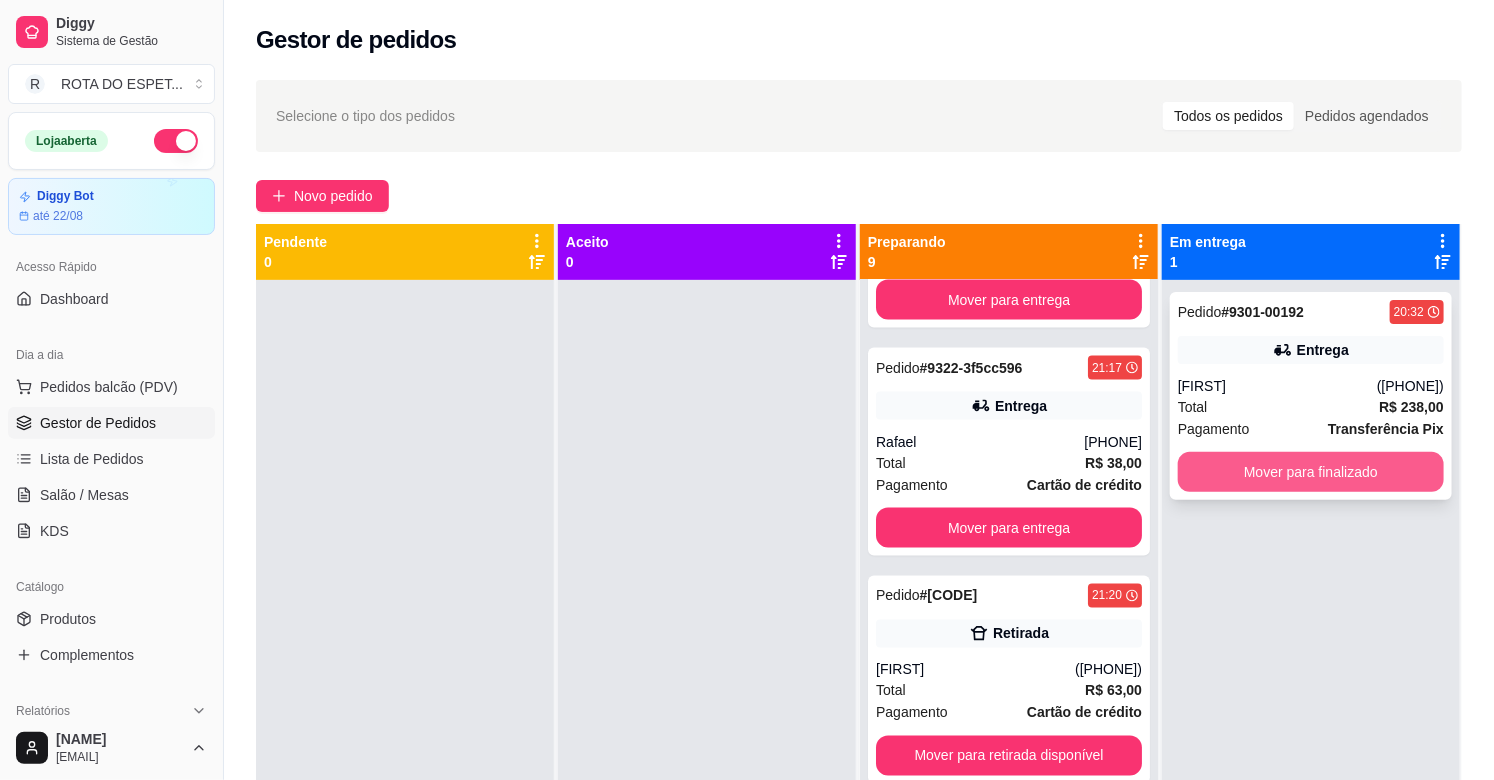 click on "Mover para finalizado" at bounding box center (1311, 472) 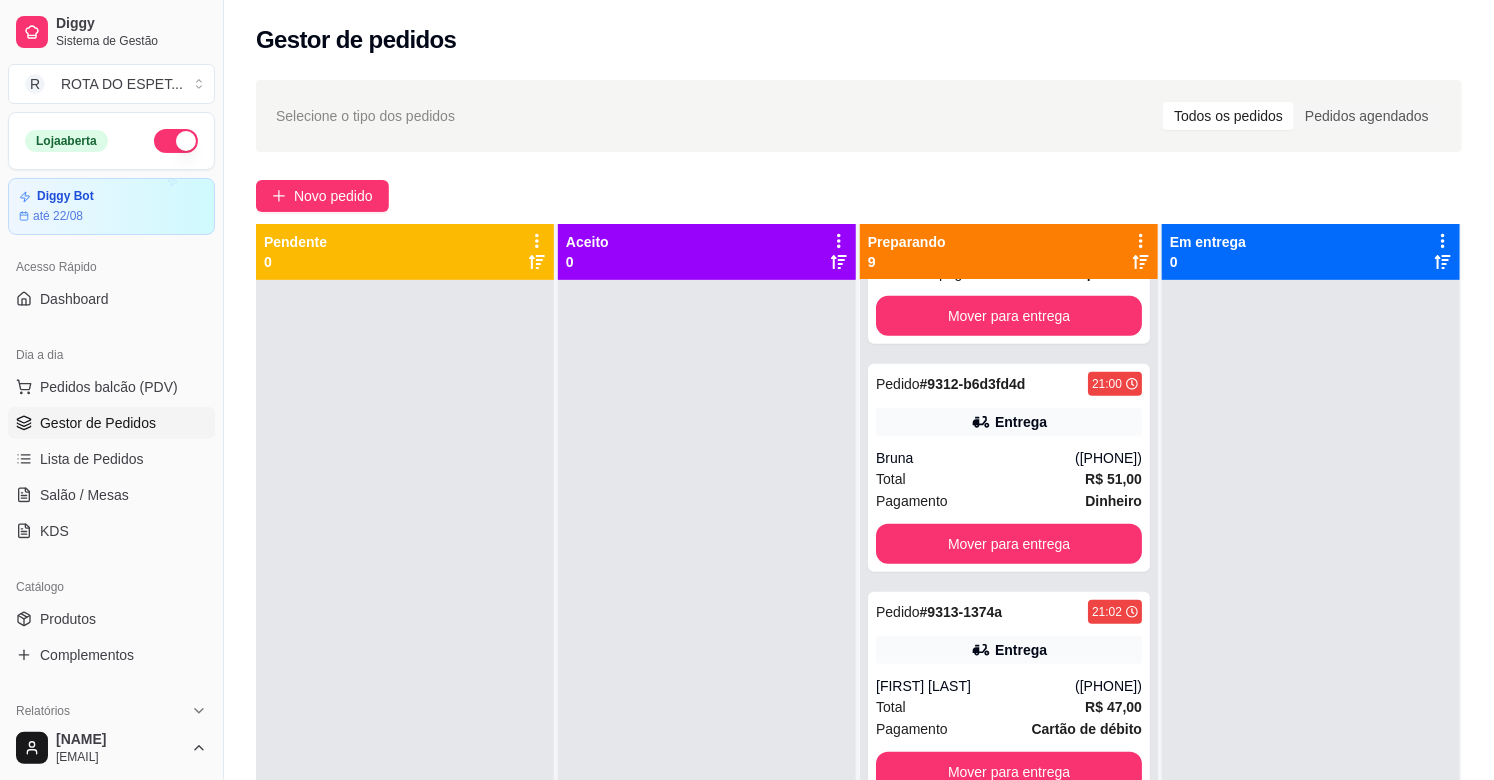scroll, scrollTop: 0, scrollLeft: 0, axis: both 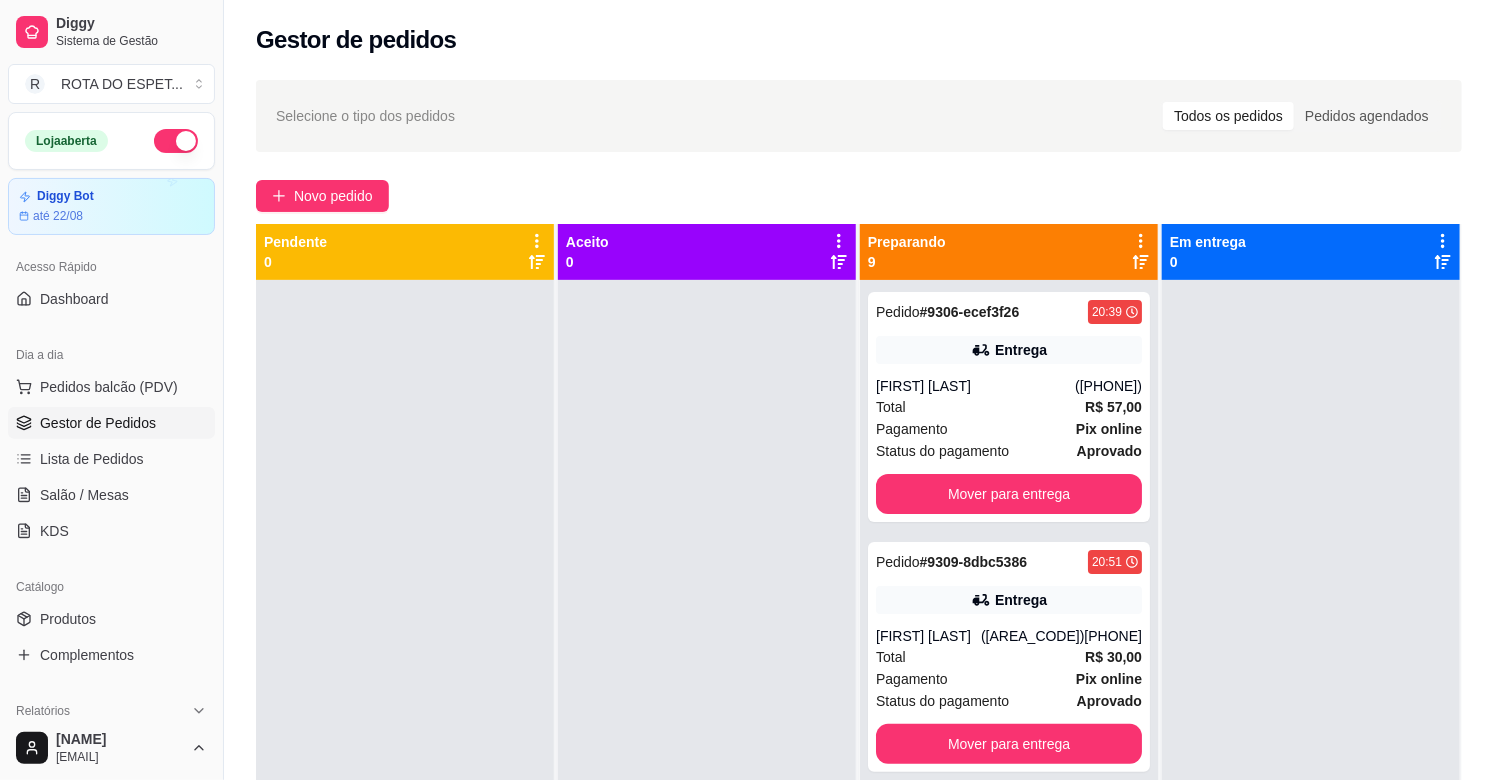 click at bounding box center (707, 670) 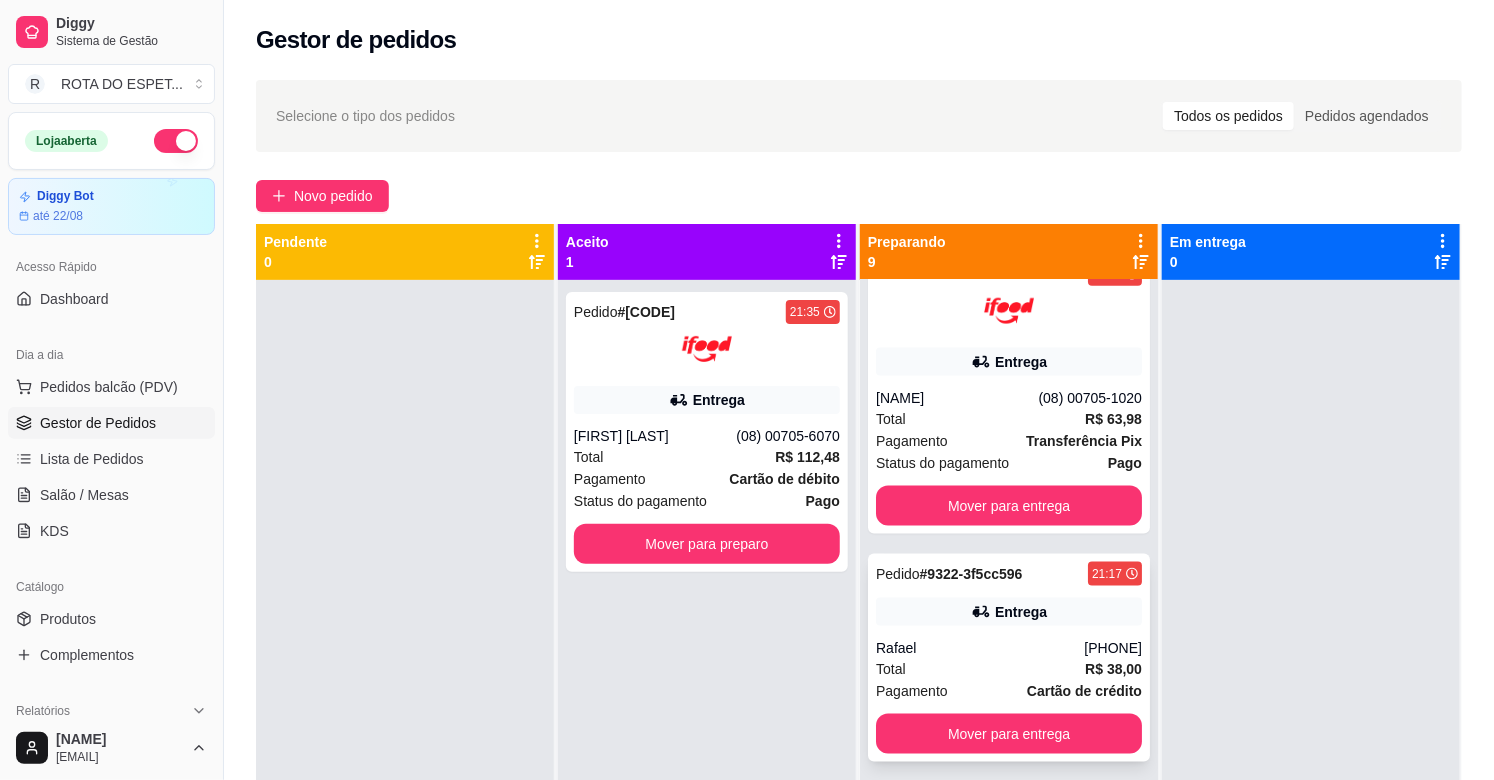 scroll, scrollTop: 1428, scrollLeft: 0, axis: vertical 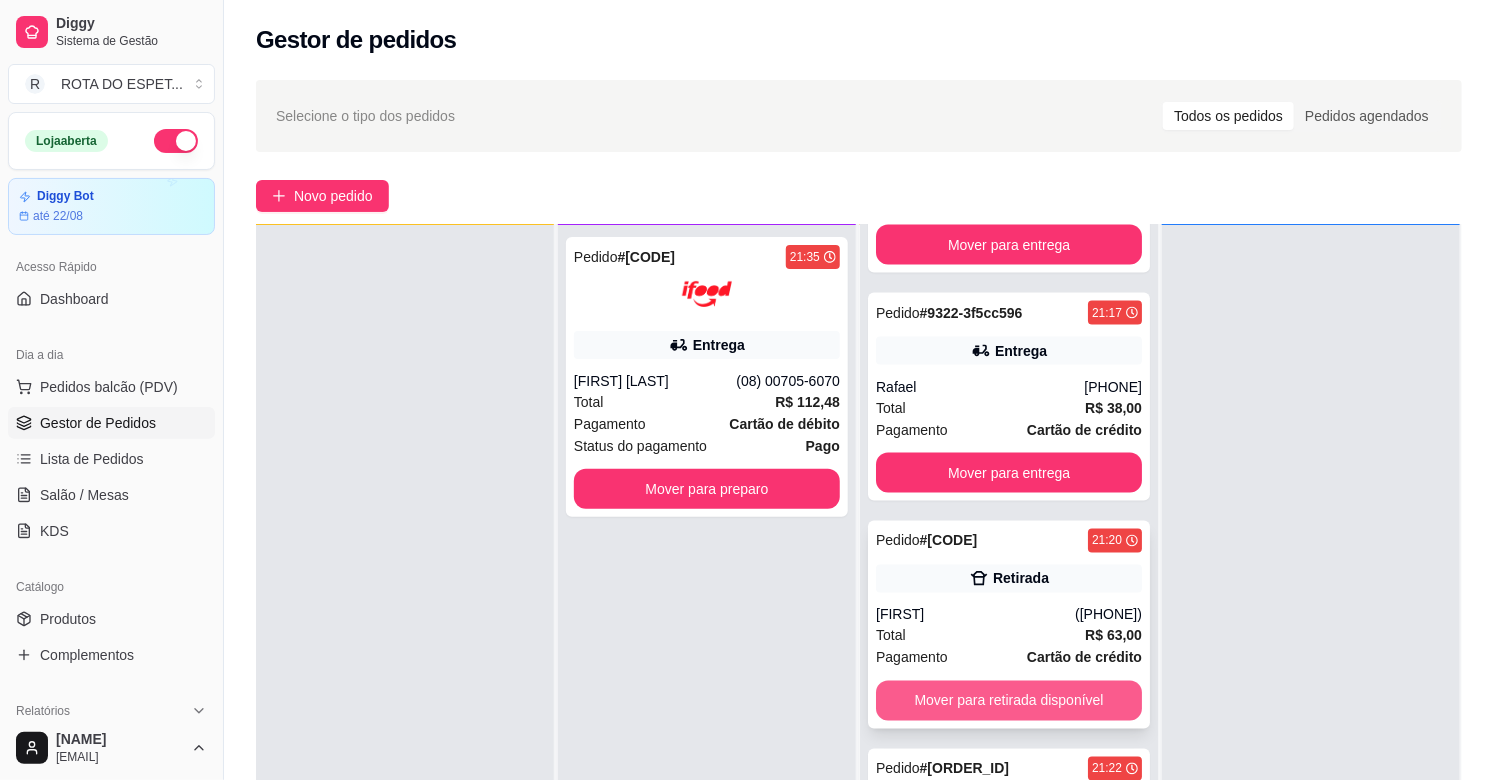 click on "Mover para retirada disponível" at bounding box center (1009, 701) 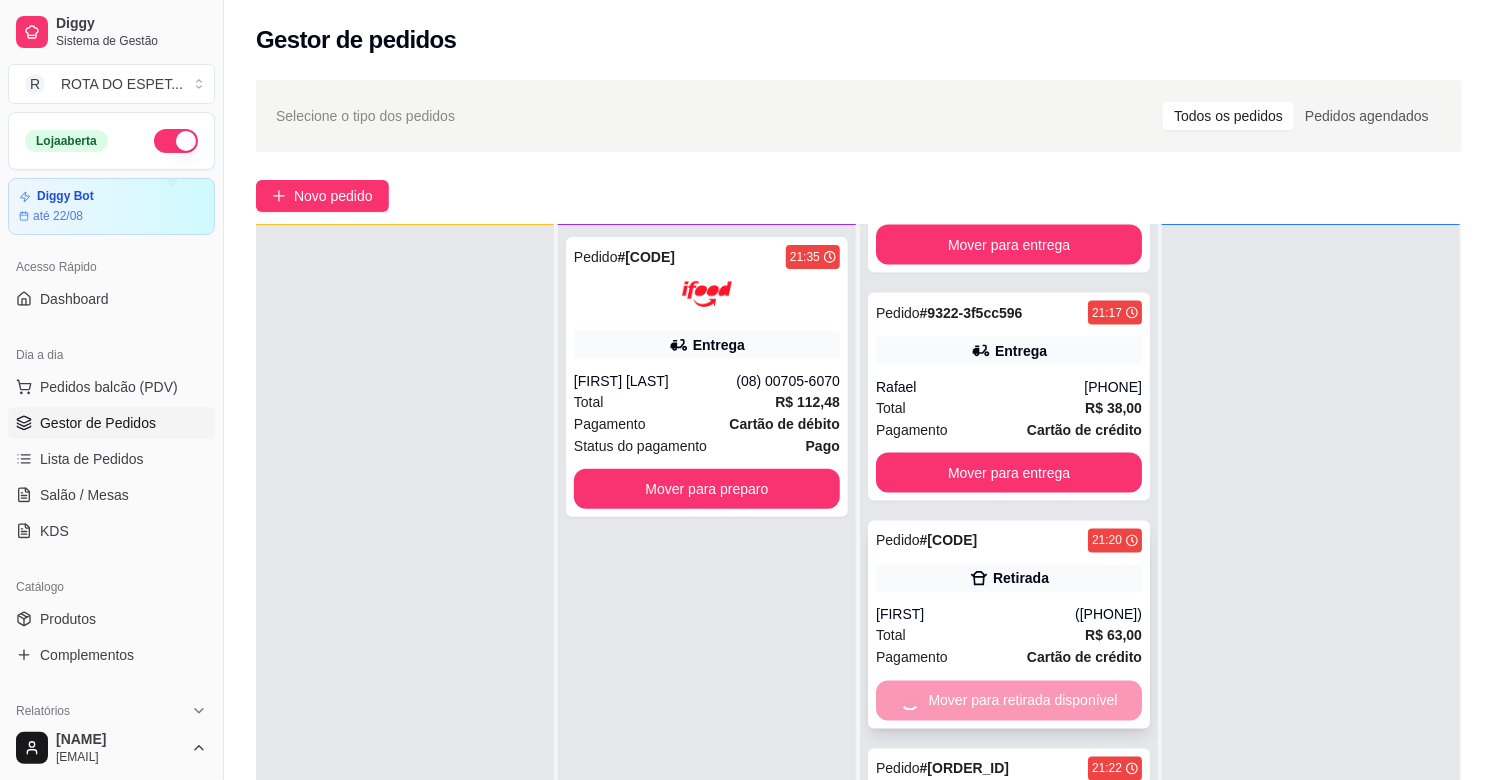 scroll, scrollTop: 1201, scrollLeft: 0, axis: vertical 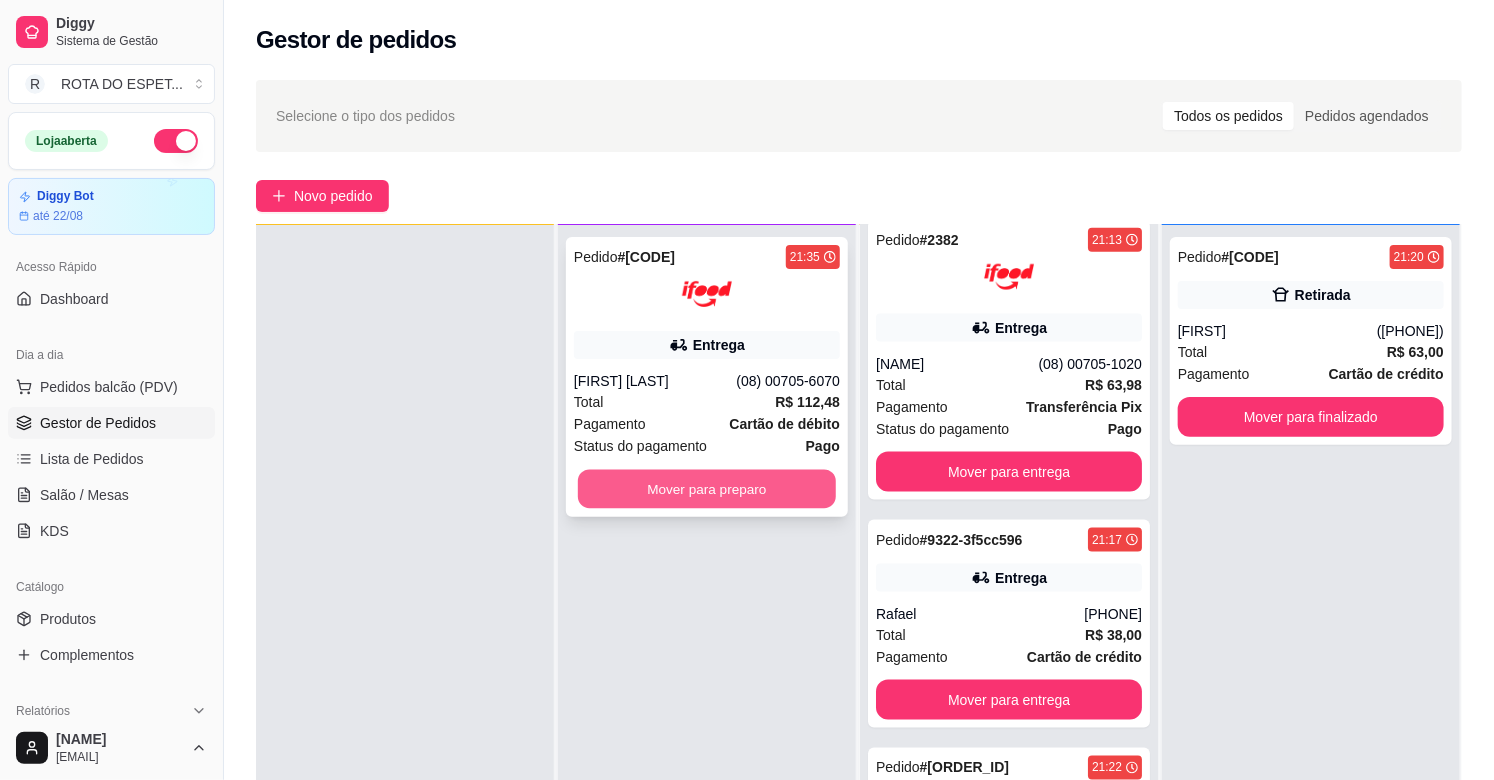 click on "Mover para preparo" at bounding box center (707, 489) 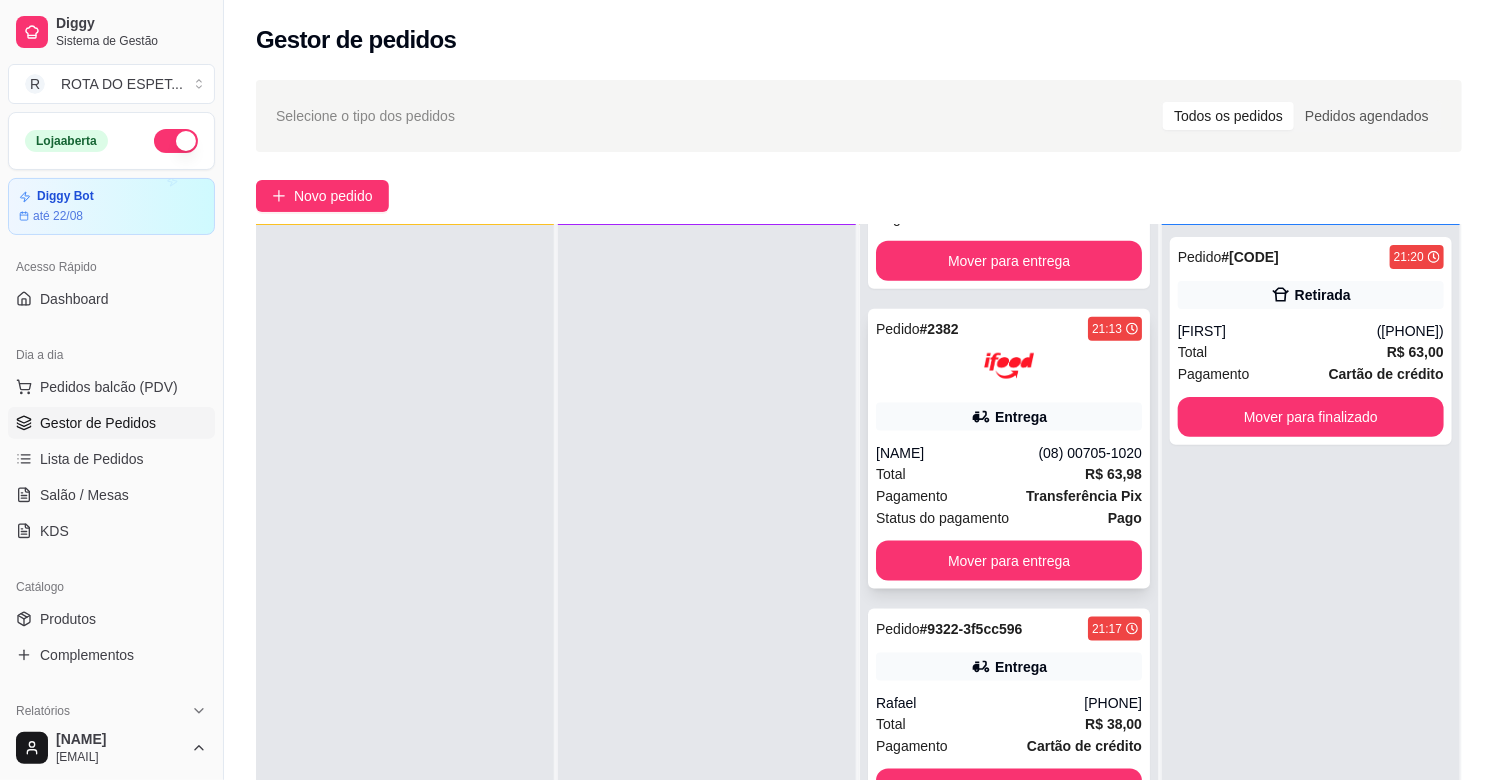 scroll, scrollTop: 1095, scrollLeft: 0, axis: vertical 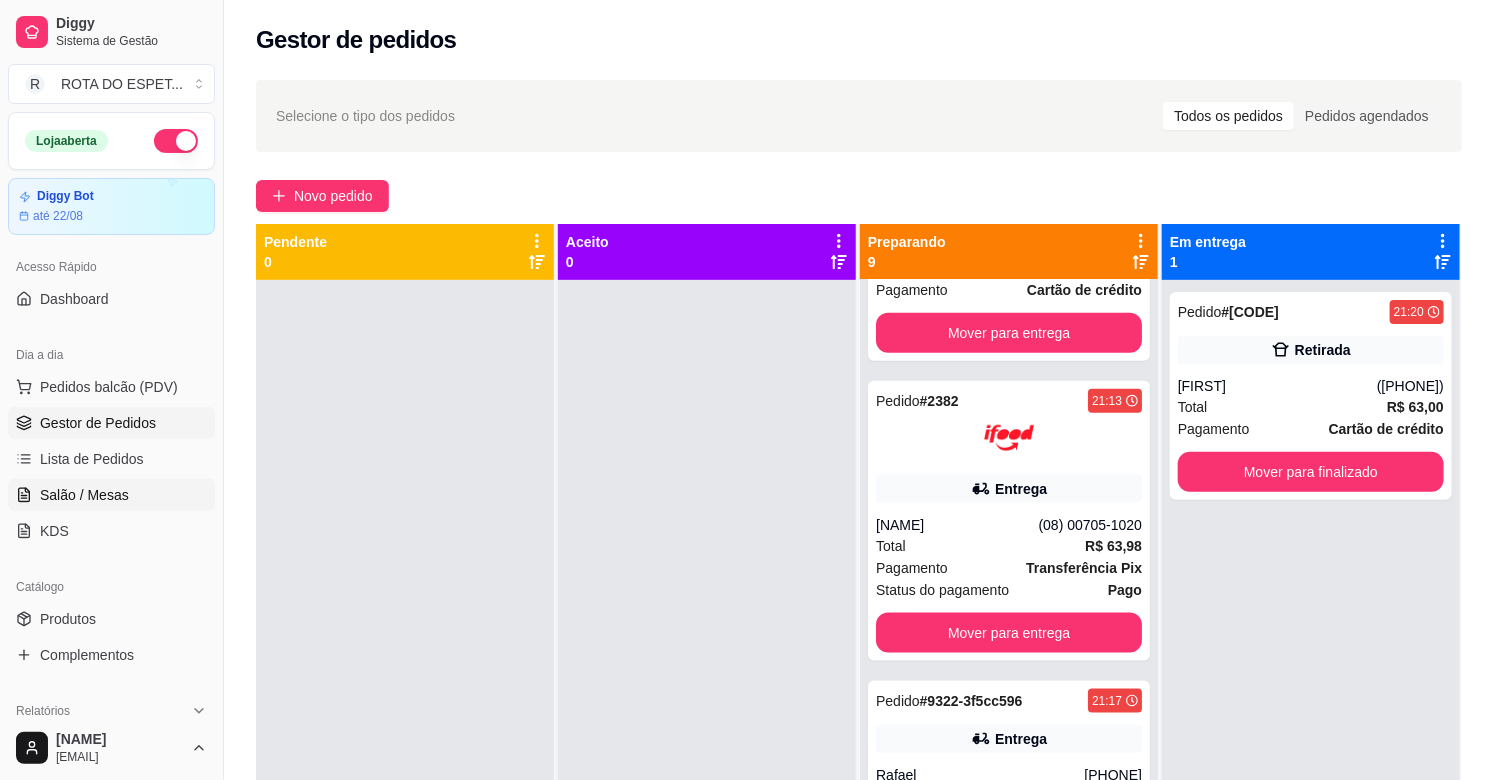 click on "Salão / Mesas" at bounding box center [84, 495] 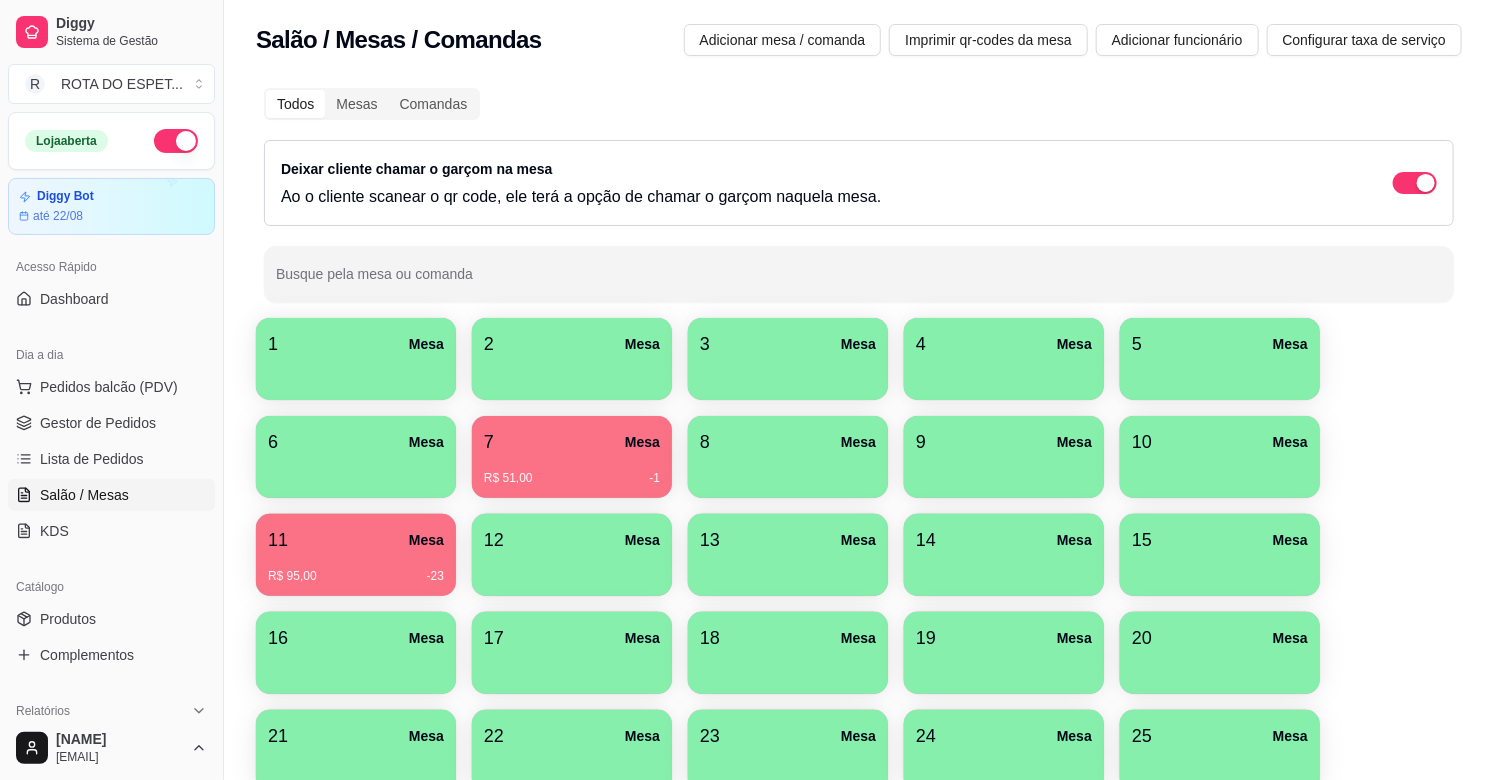 click on "1 Mesa 2 Mesa 3 Mesa 4 Mesa 5 Mesa 6 Mesa 7 Mesa R$ 51,00 -1 8 Mesa 9 Mesa 10 Mesa 11 Mesa R$ 95,00 -23 12 Mesa 13 Mesa 14 Mesa 15 Mesa 16 Mesa 17 Mesa 18 Mesa 19 Mesa 20 Mesa 21 Mesa 22 Mesa 23 Mesa 24 Mesa 25 Mesa 26 Mesa 27 Mesa 28 Mesa 29 Mesa 30 Mesa 31 Mesa 32 Mesa 33 Mesa 34 Mesa 35 Mesa" at bounding box center [859, 653] 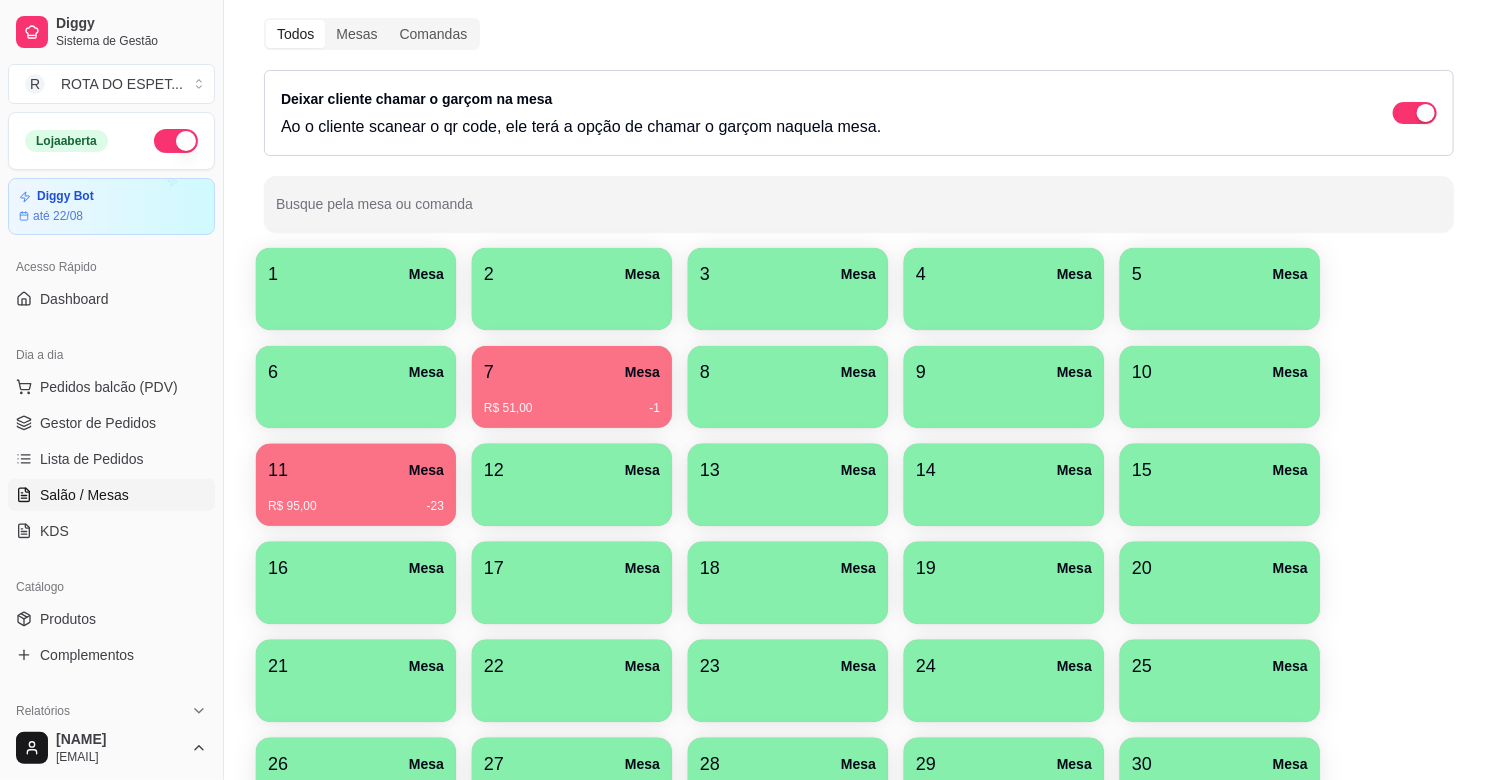 scroll, scrollTop: 111, scrollLeft: 0, axis: vertical 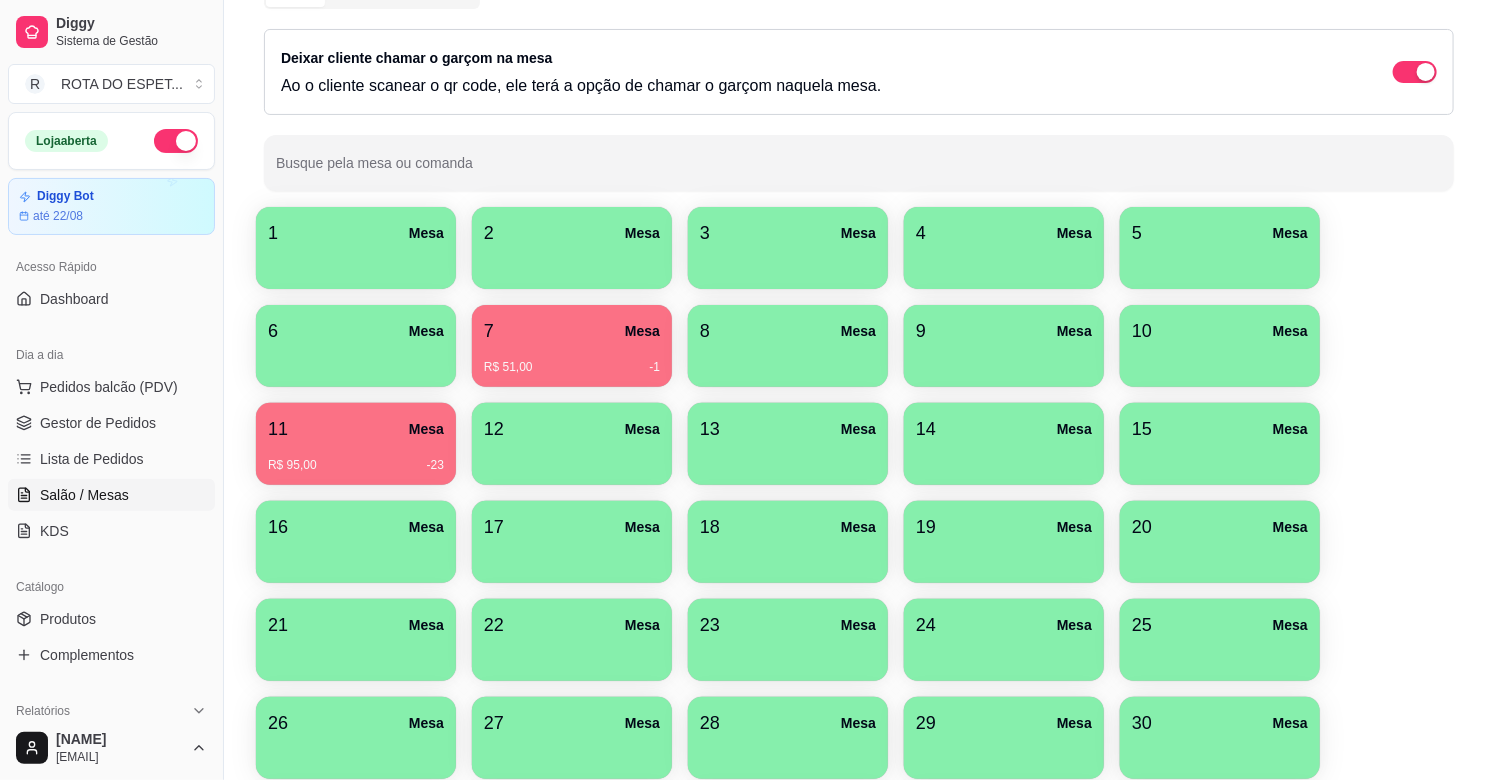 click at bounding box center [788, 360] 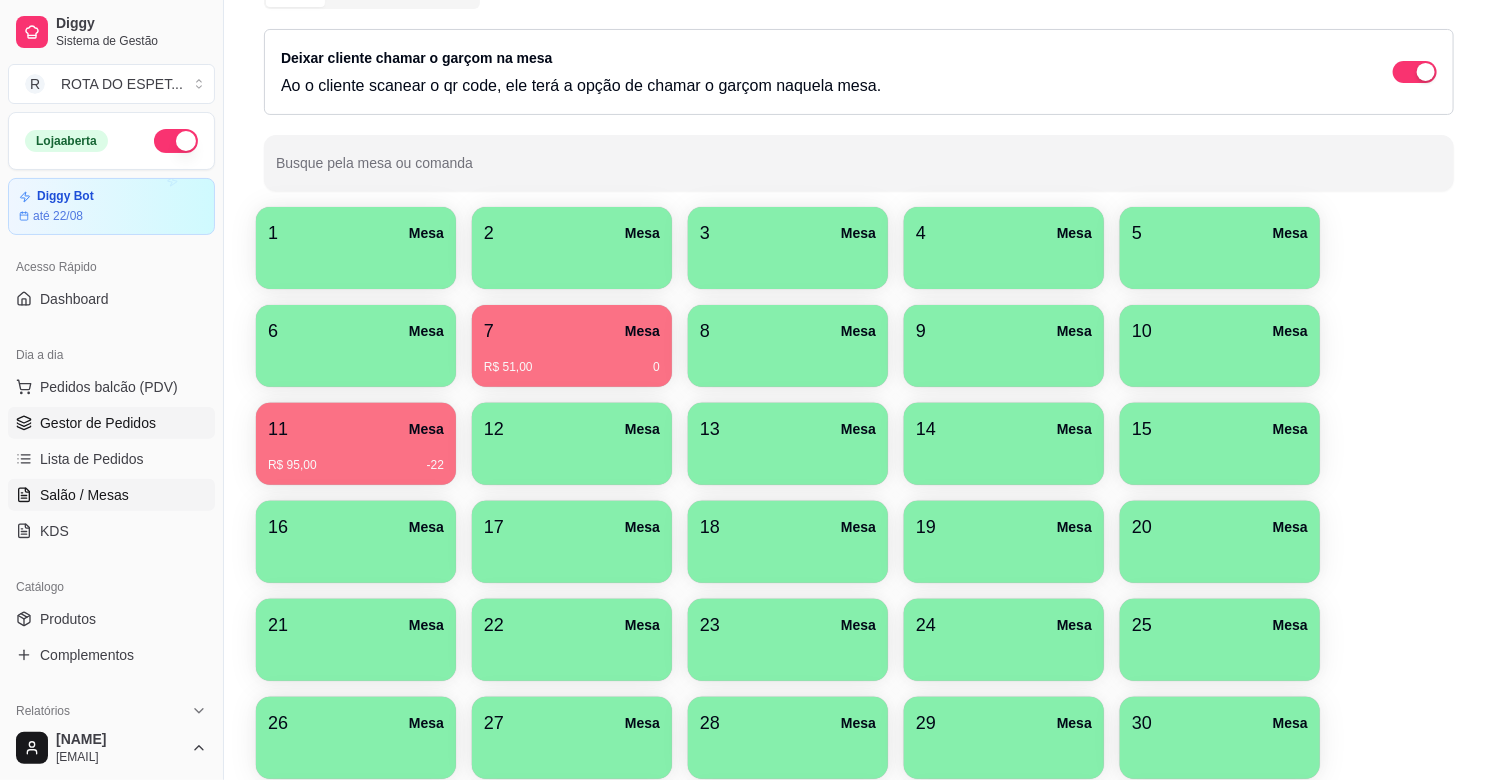 click on "Gestor de Pedidos" at bounding box center (98, 423) 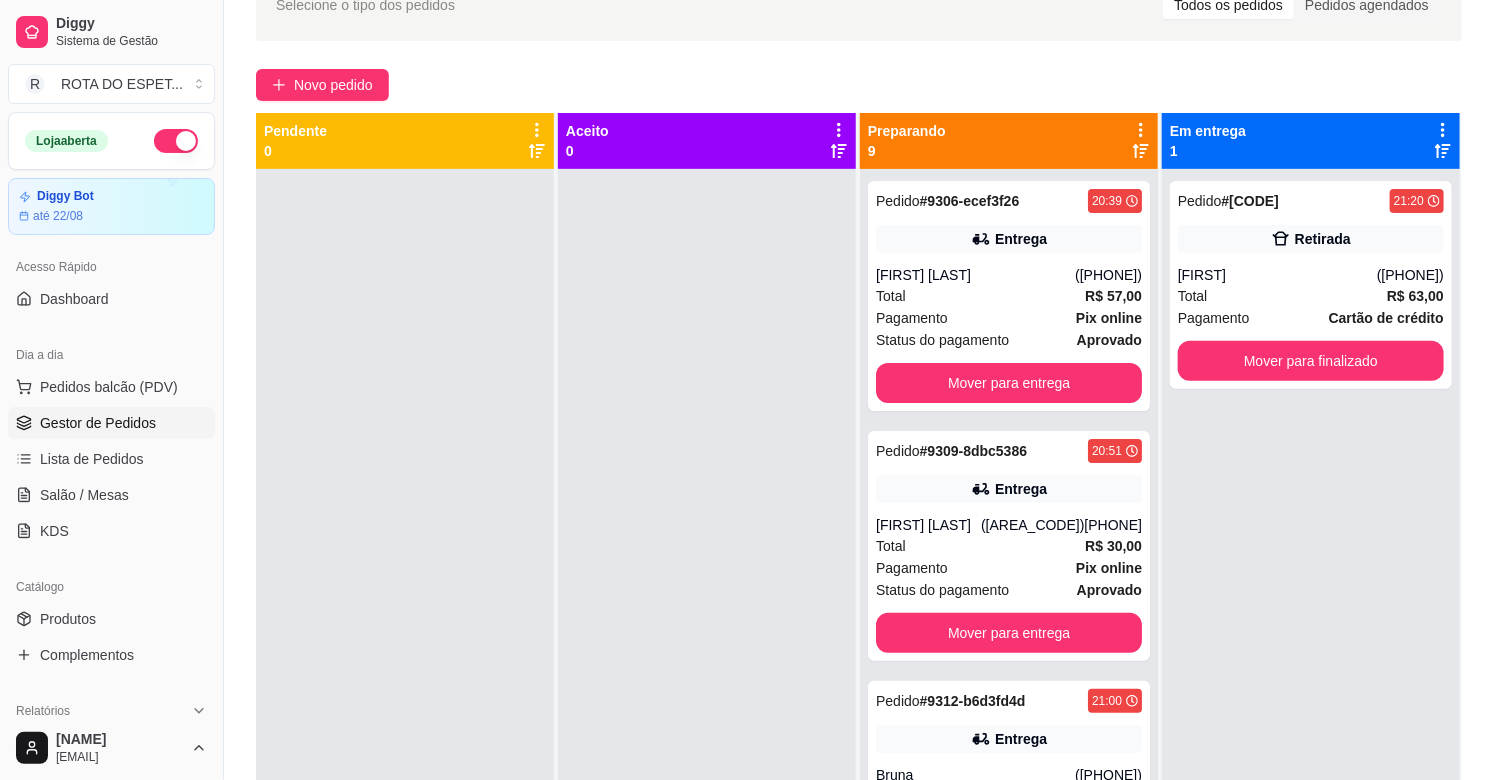 scroll, scrollTop: 0, scrollLeft: 0, axis: both 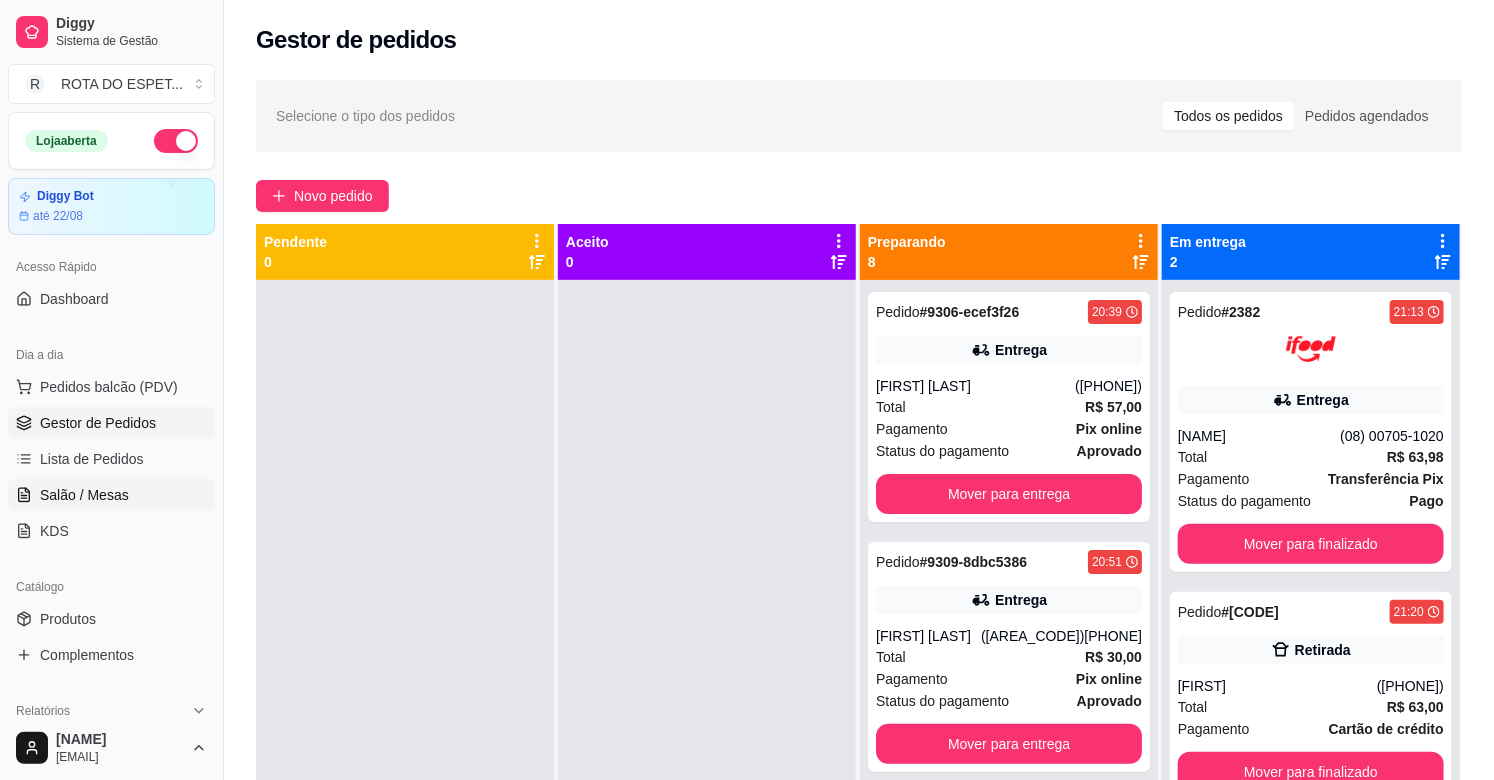 click on "Salão / Mesas" at bounding box center (111, 495) 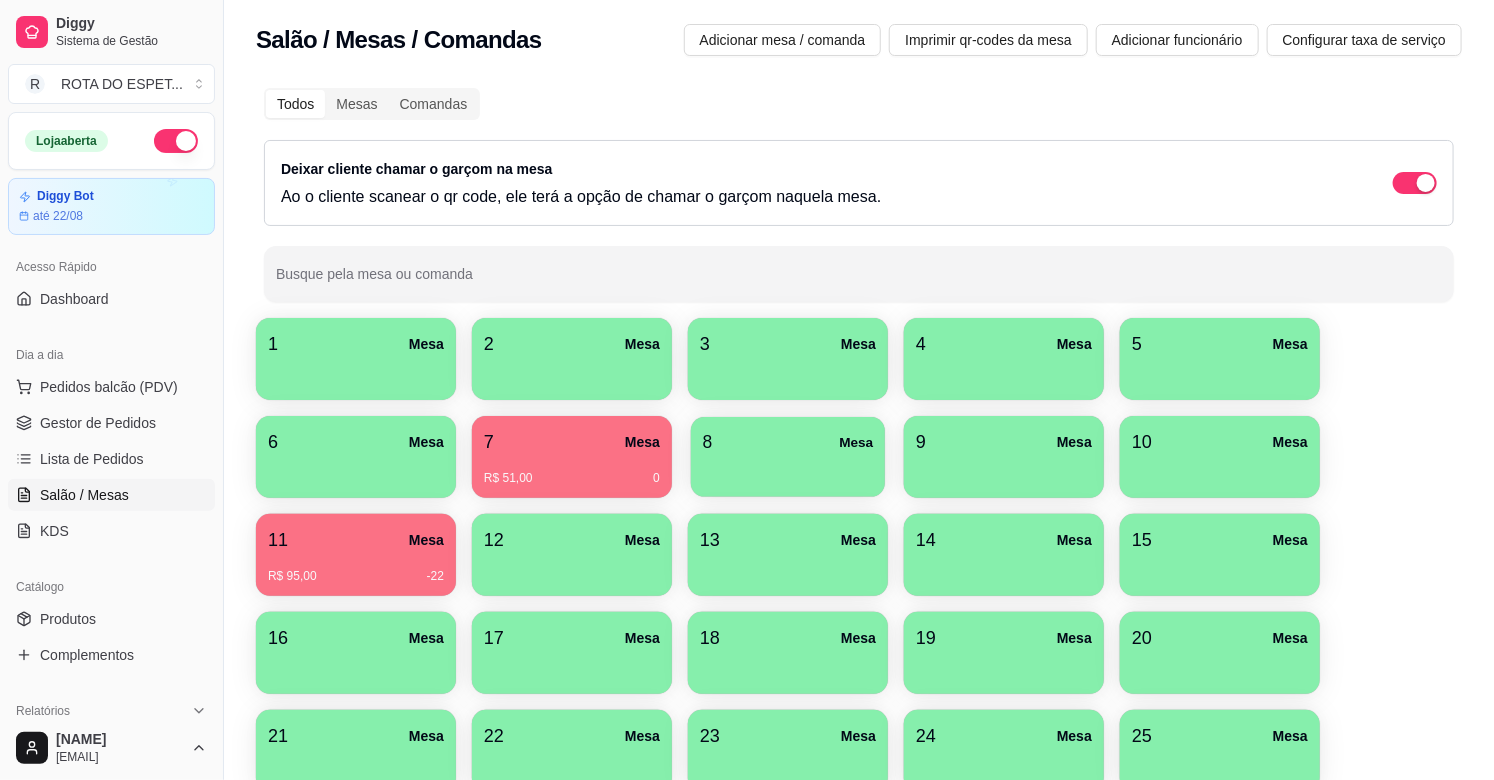 click at bounding box center [788, 470] 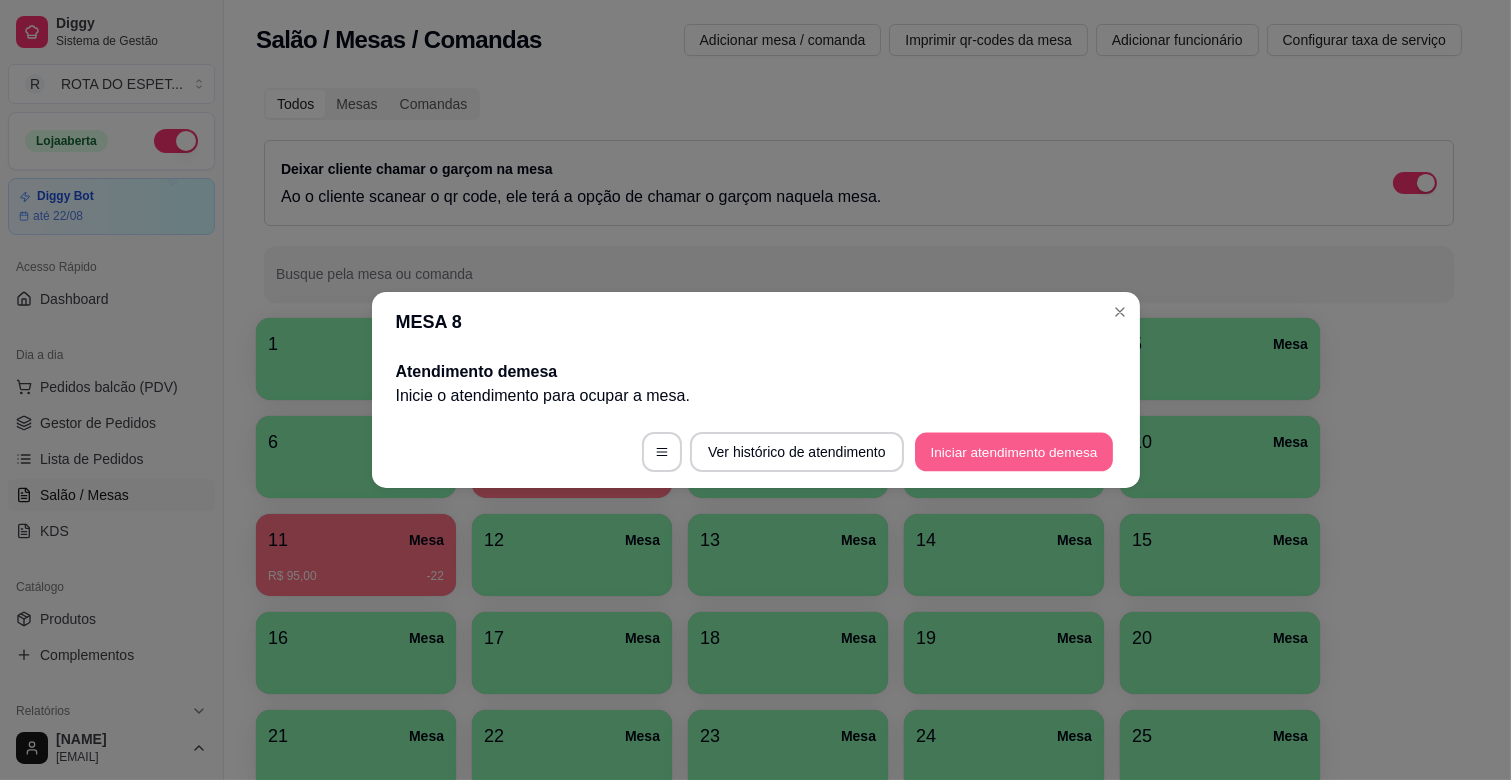 click on "Iniciar atendimento de  mesa" at bounding box center [1014, 452] 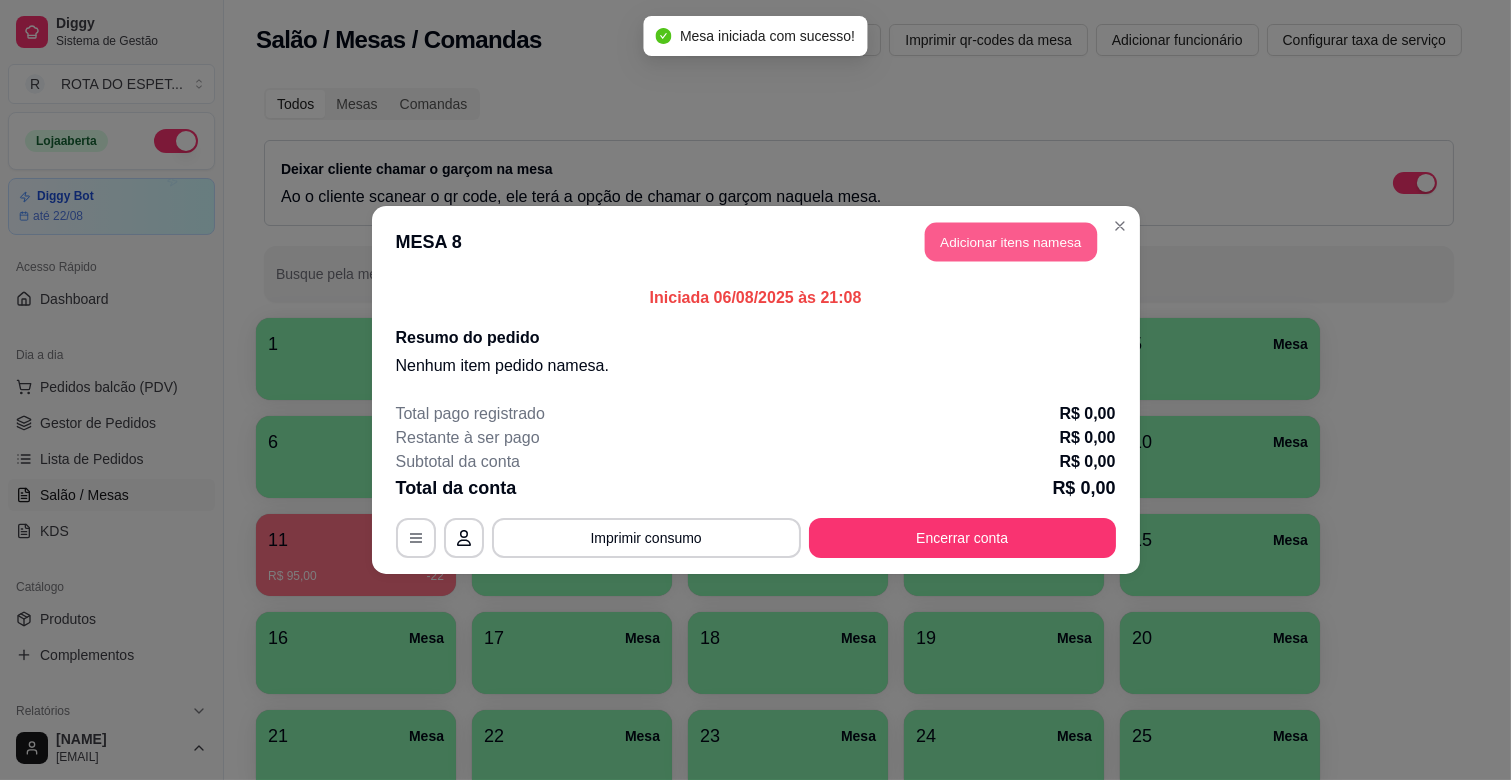 click on "Adicionar itens na  mesa" at bounding box center [1011, 242] 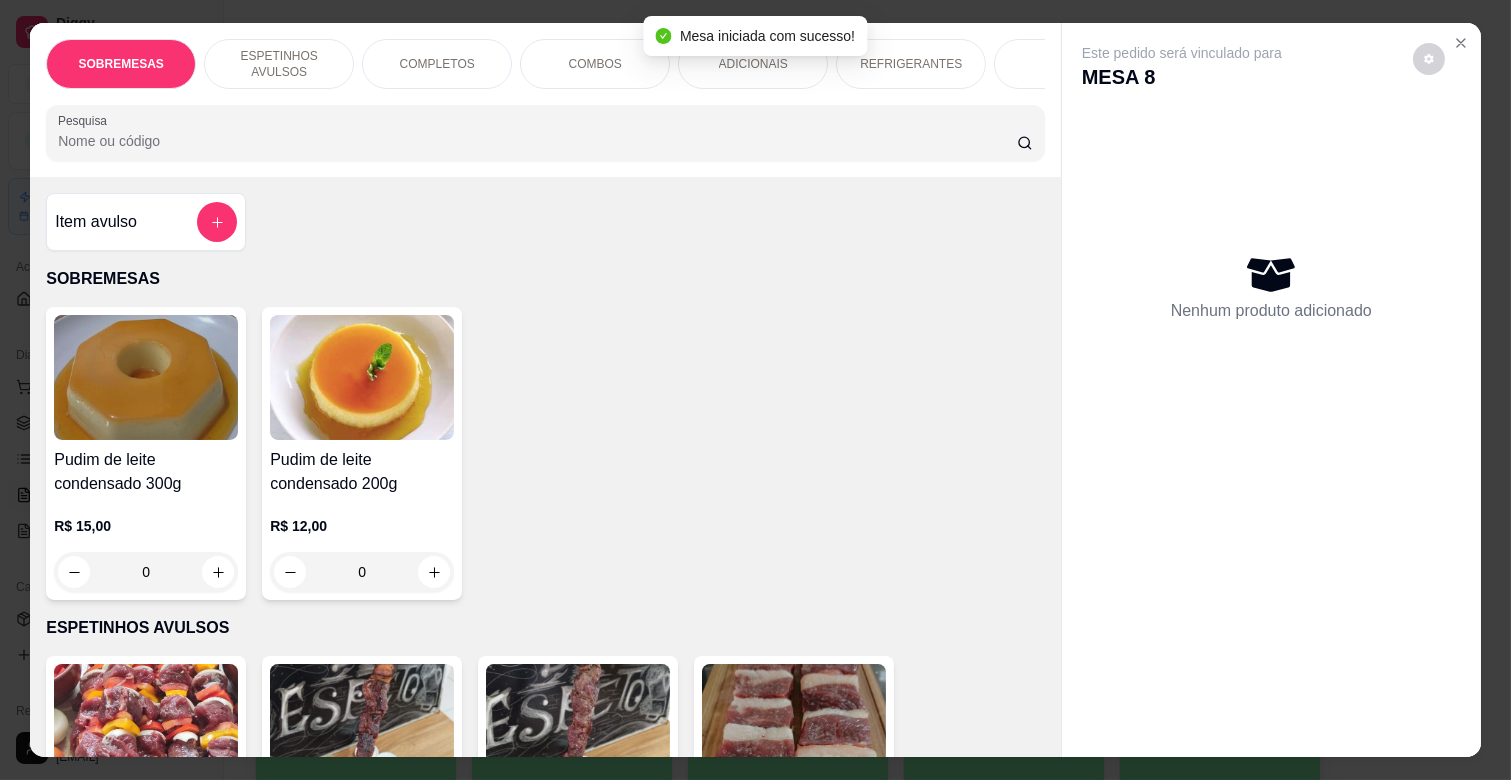 click on "COMPLETOS" at bounding box center (437, 64) 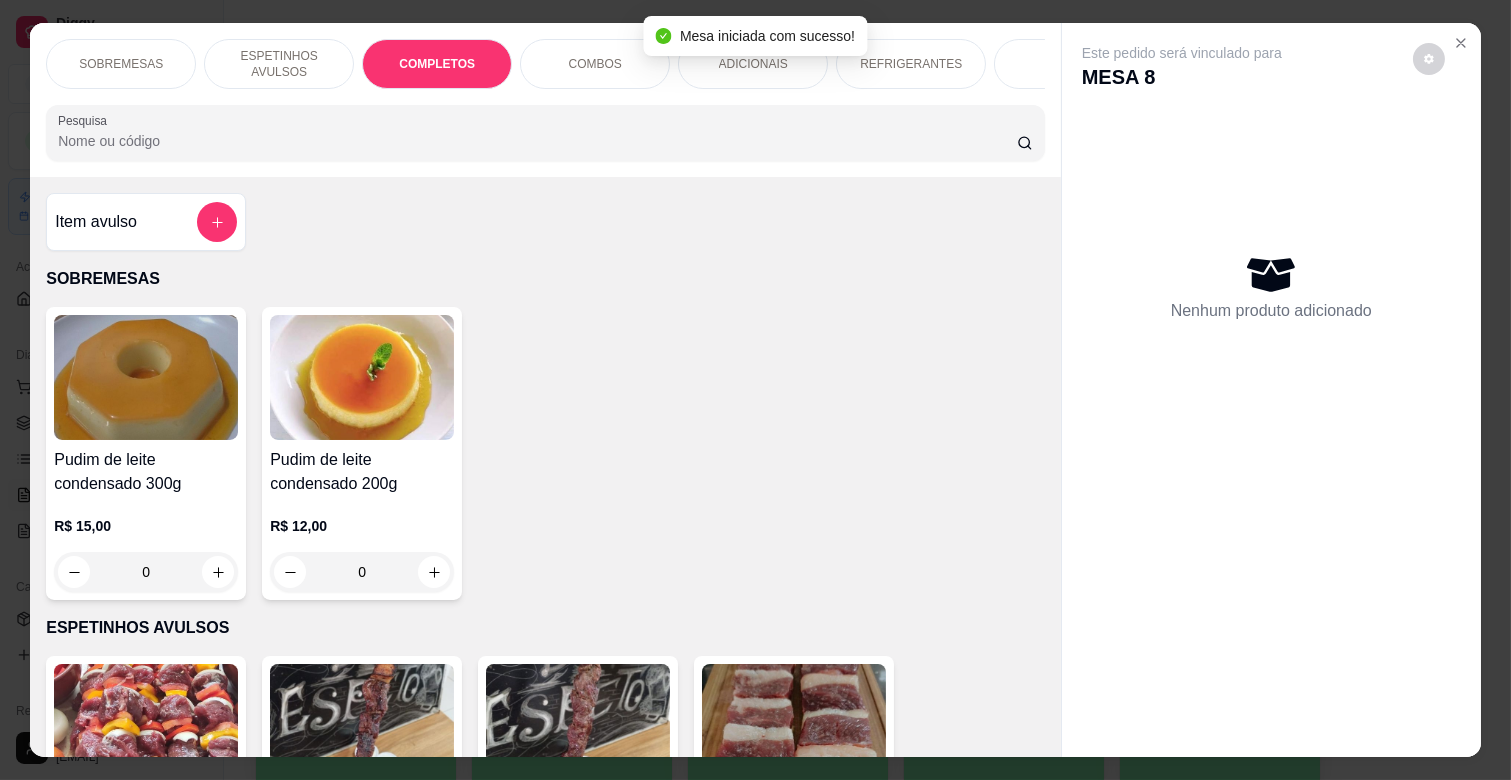 scroll, scrollTop: 1763, scrollLeft: 0, axis: vertical 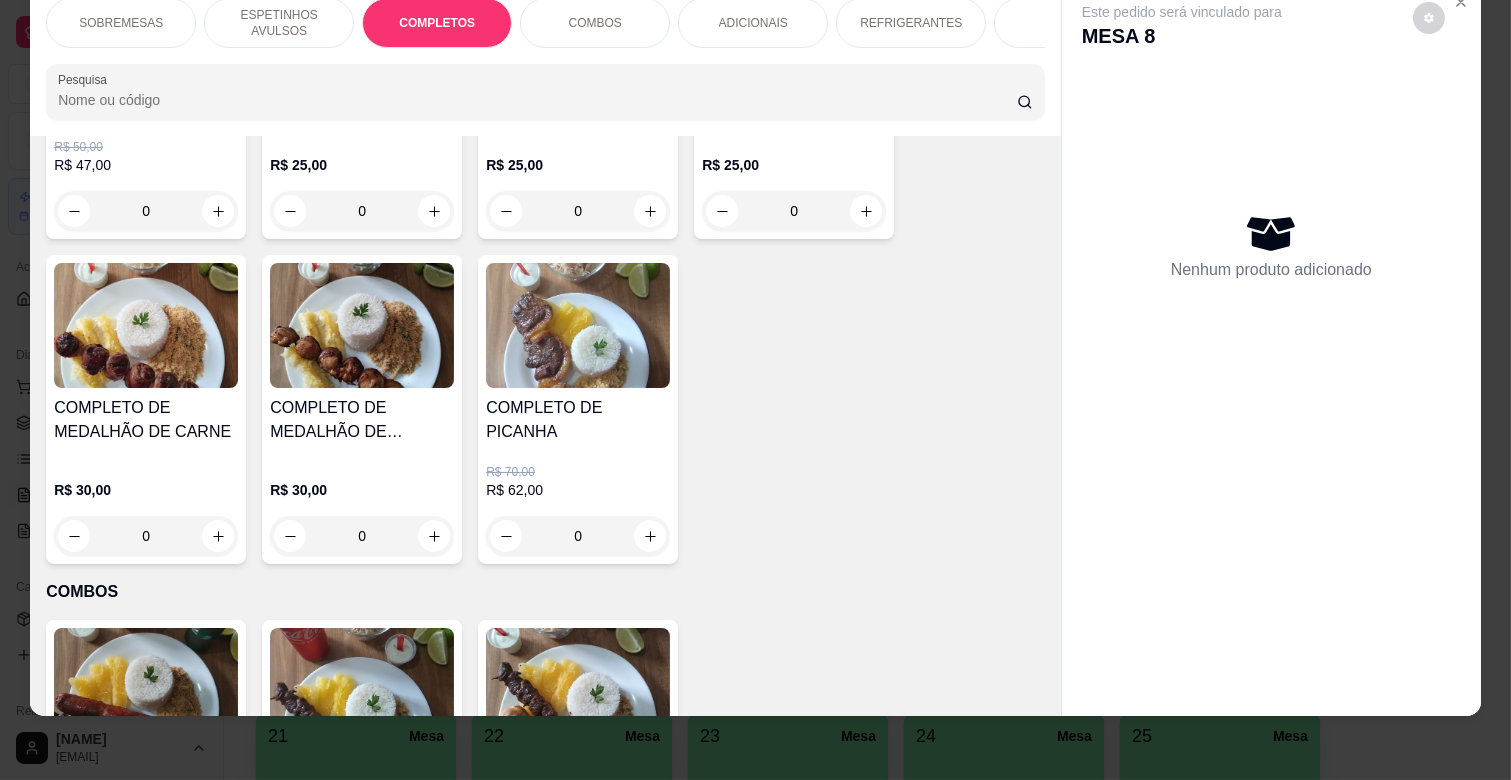 click on "COMPLETO DE MEDALHÃO DE CARNE" at bounding box center [146, 420] 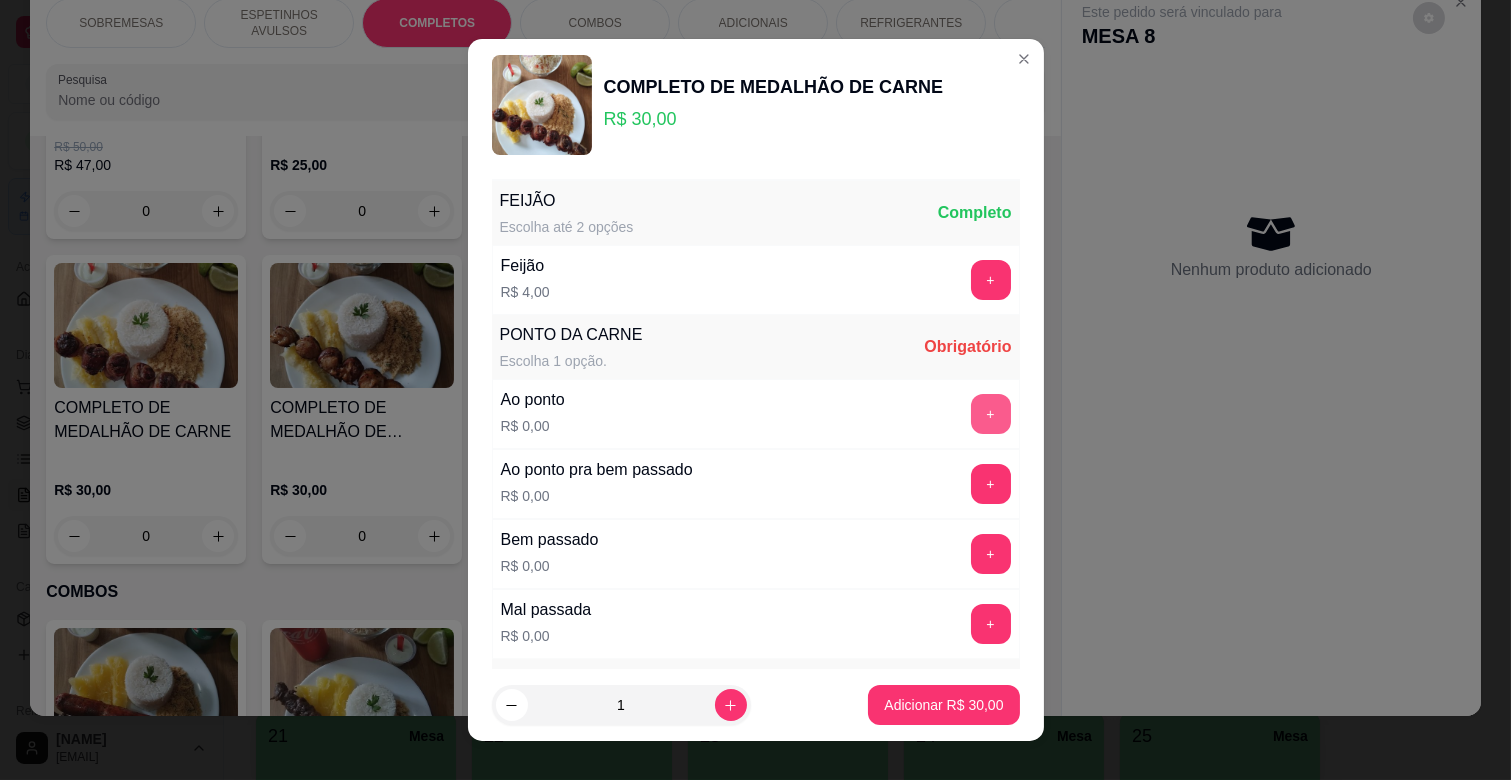 click on "+" at bounding box center (991, 414) 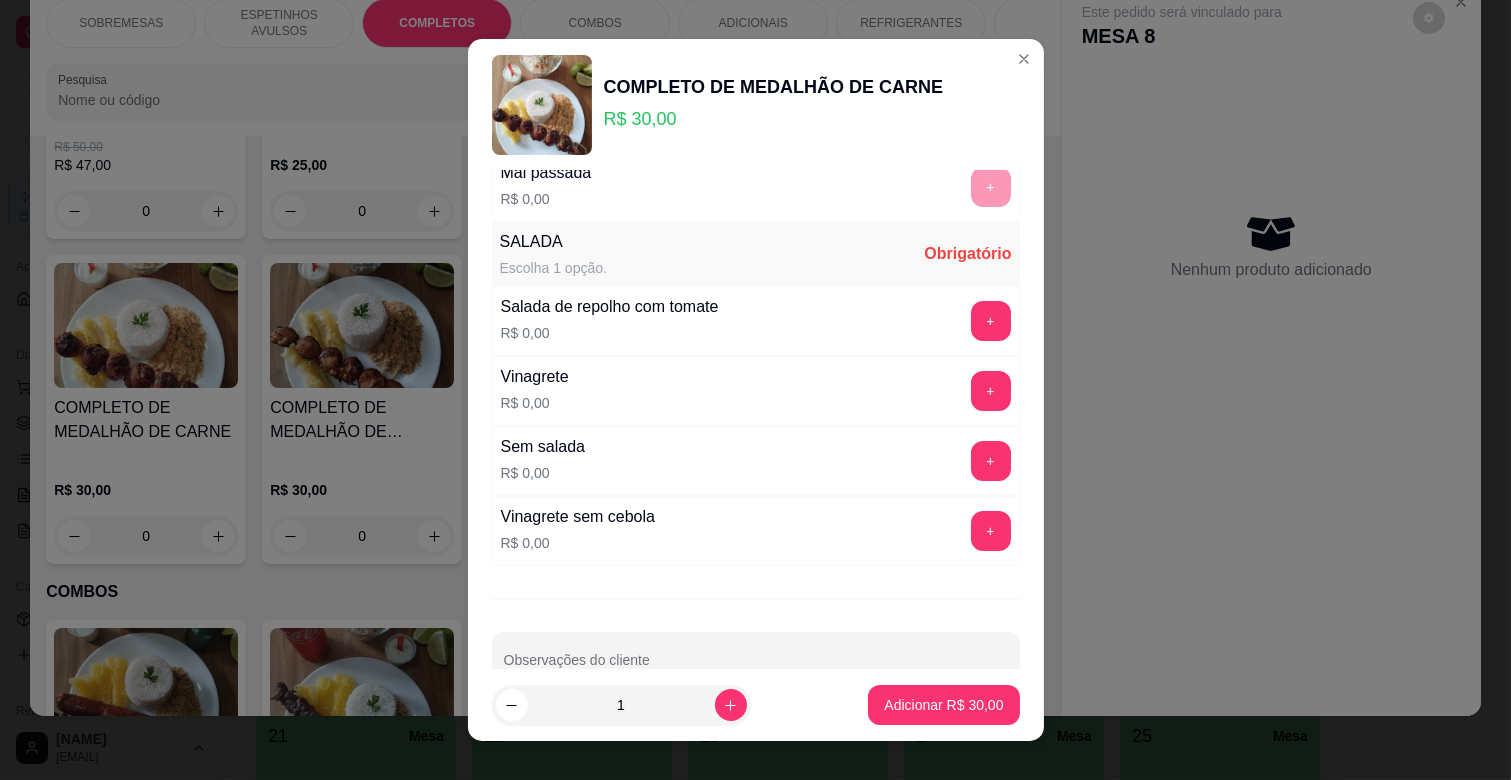 scroll, scrollTop: 486, scrollLeft: 0, axis: vertical 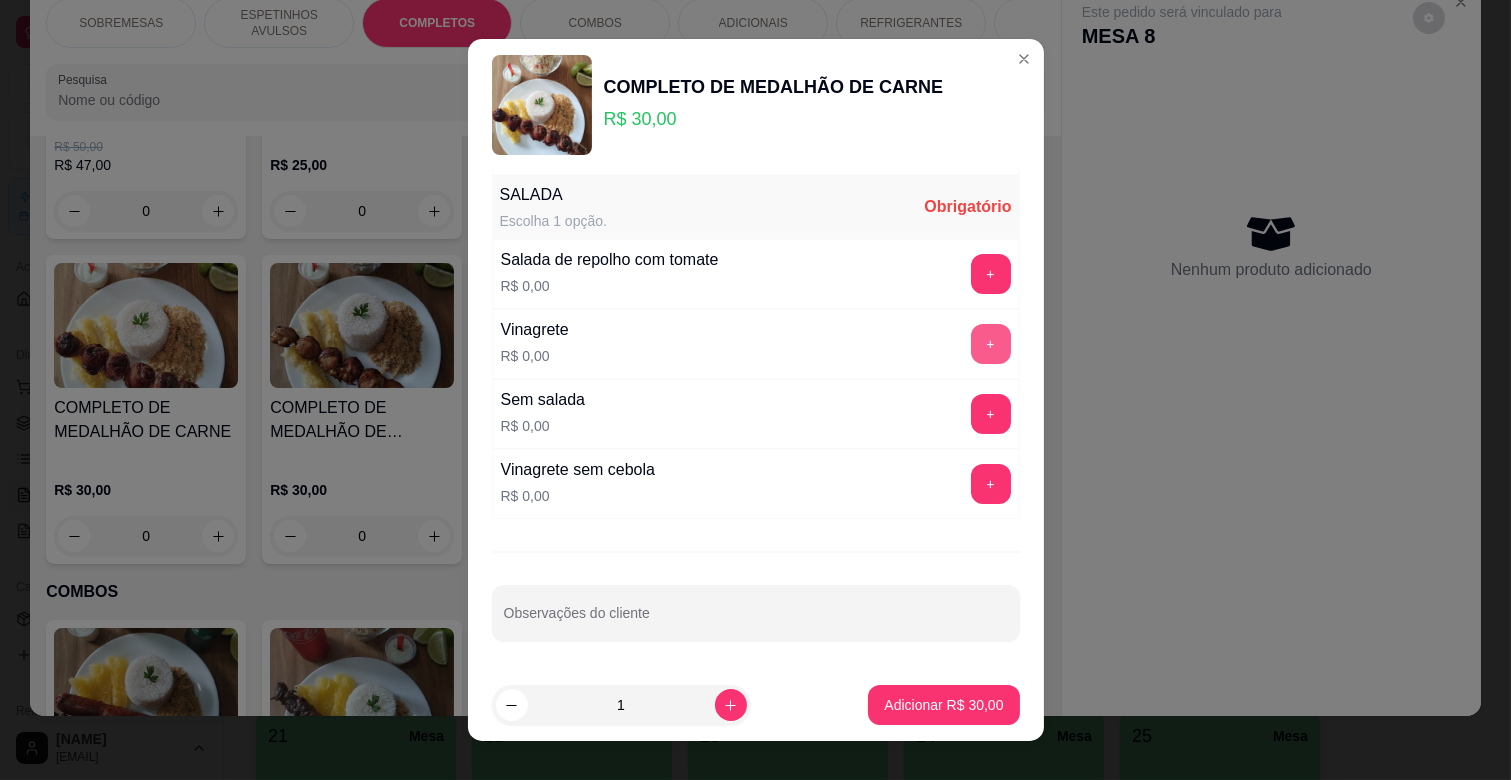 click on "+" at bounding box center [991, 344] 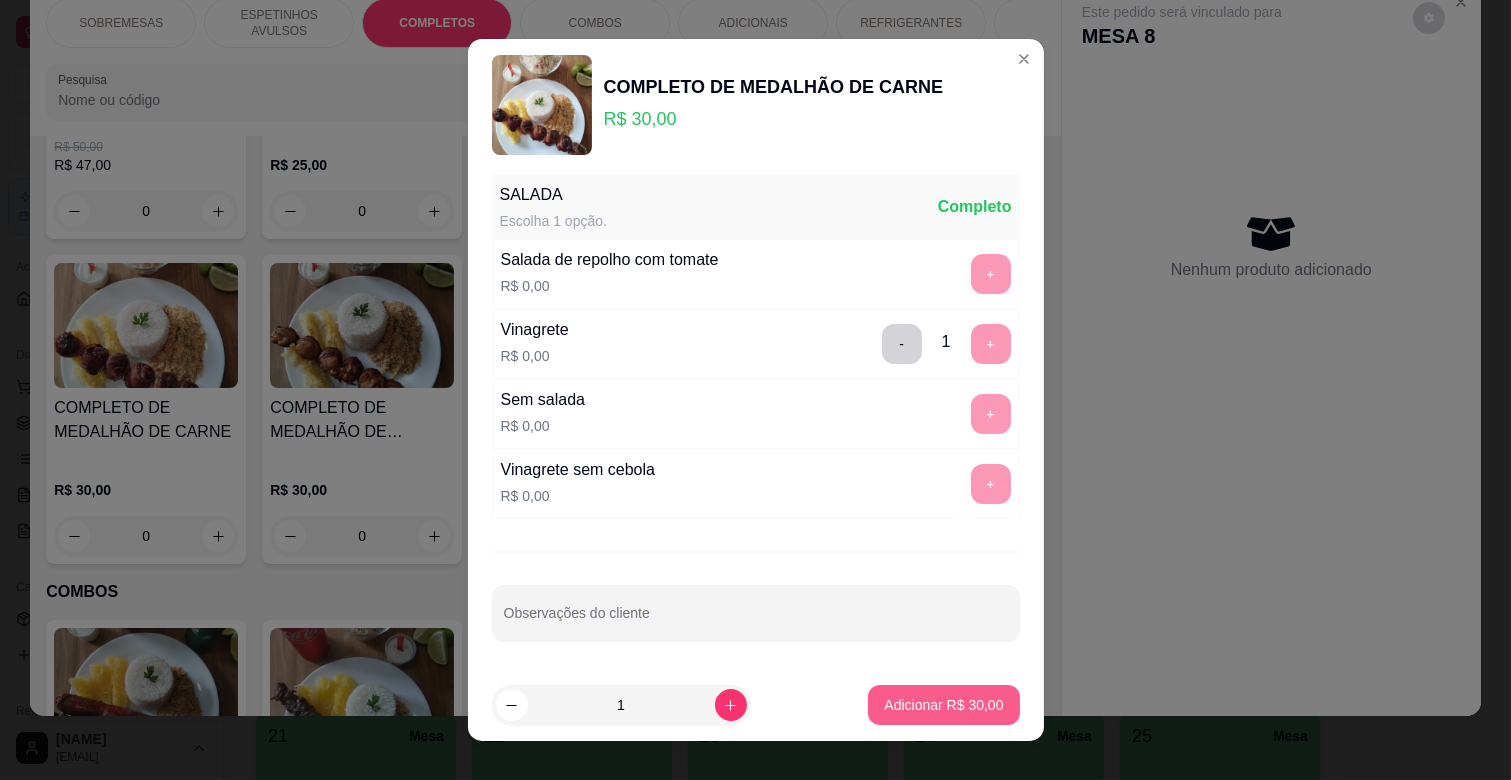 click on "Adicionar   R$ 30,00" at bounding box center (943, 705) 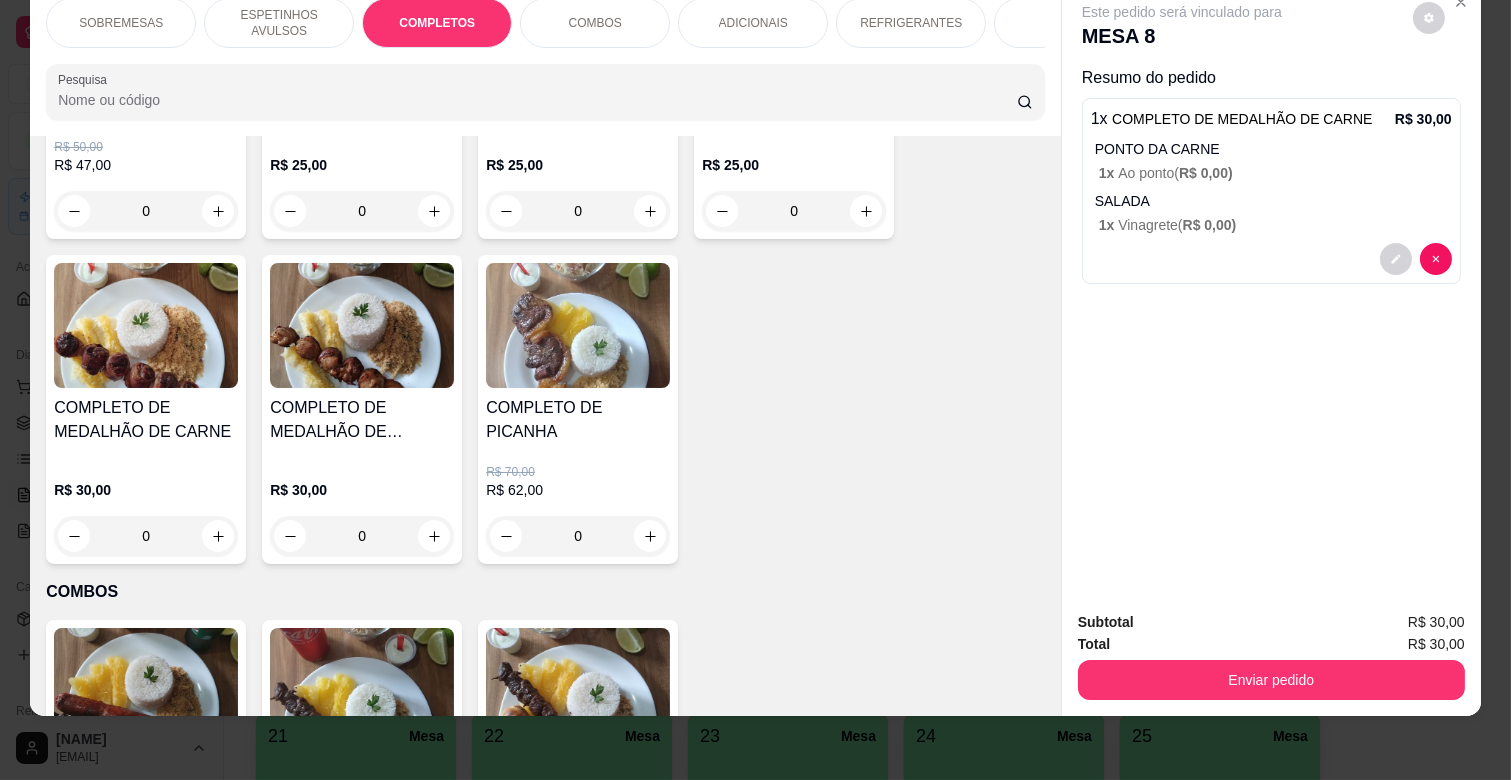 click on "ESPETINHOS AVULSOS" at bounding box center (279, 23) 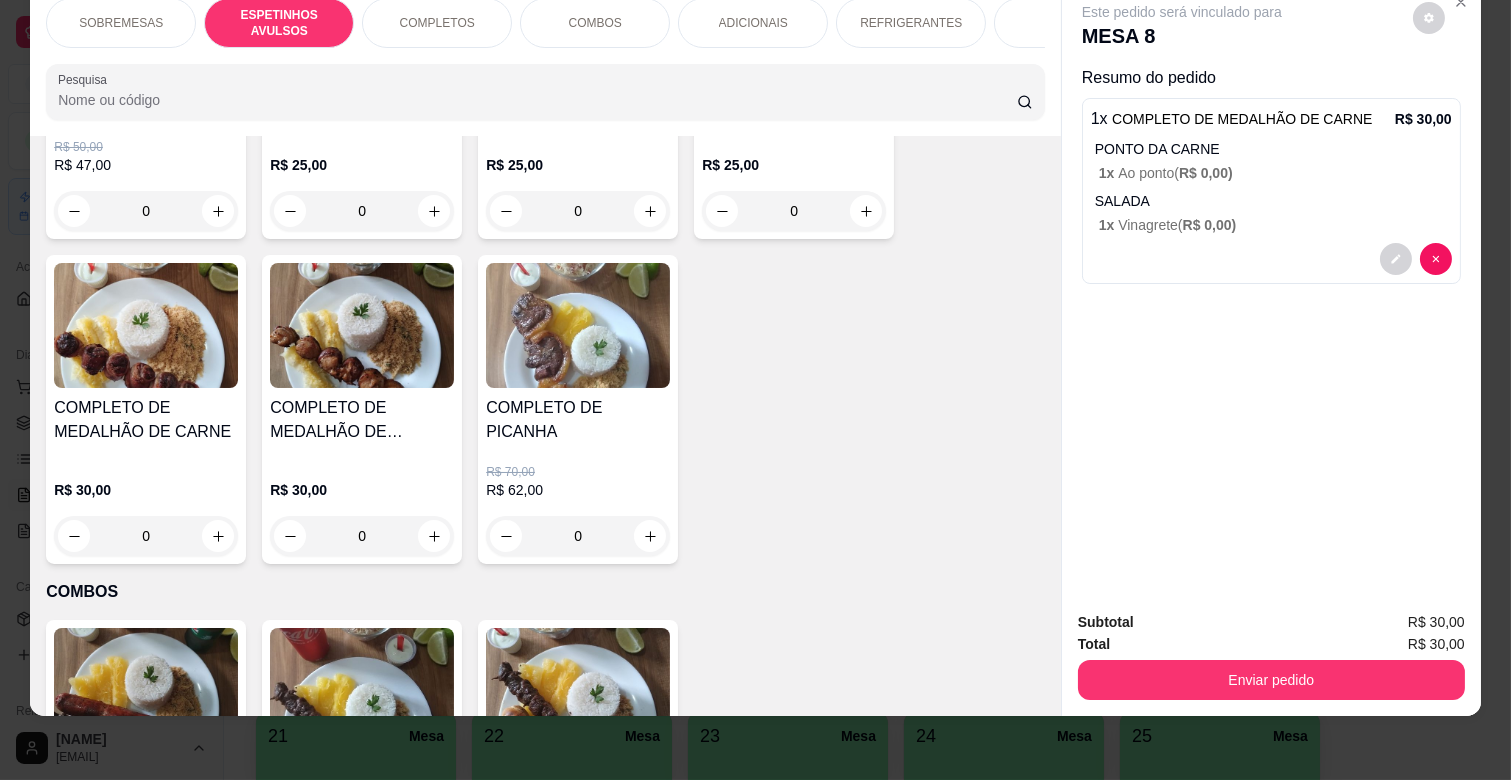 scroll, scrollTop: 438, scrollLeft: 0, axis: vertical 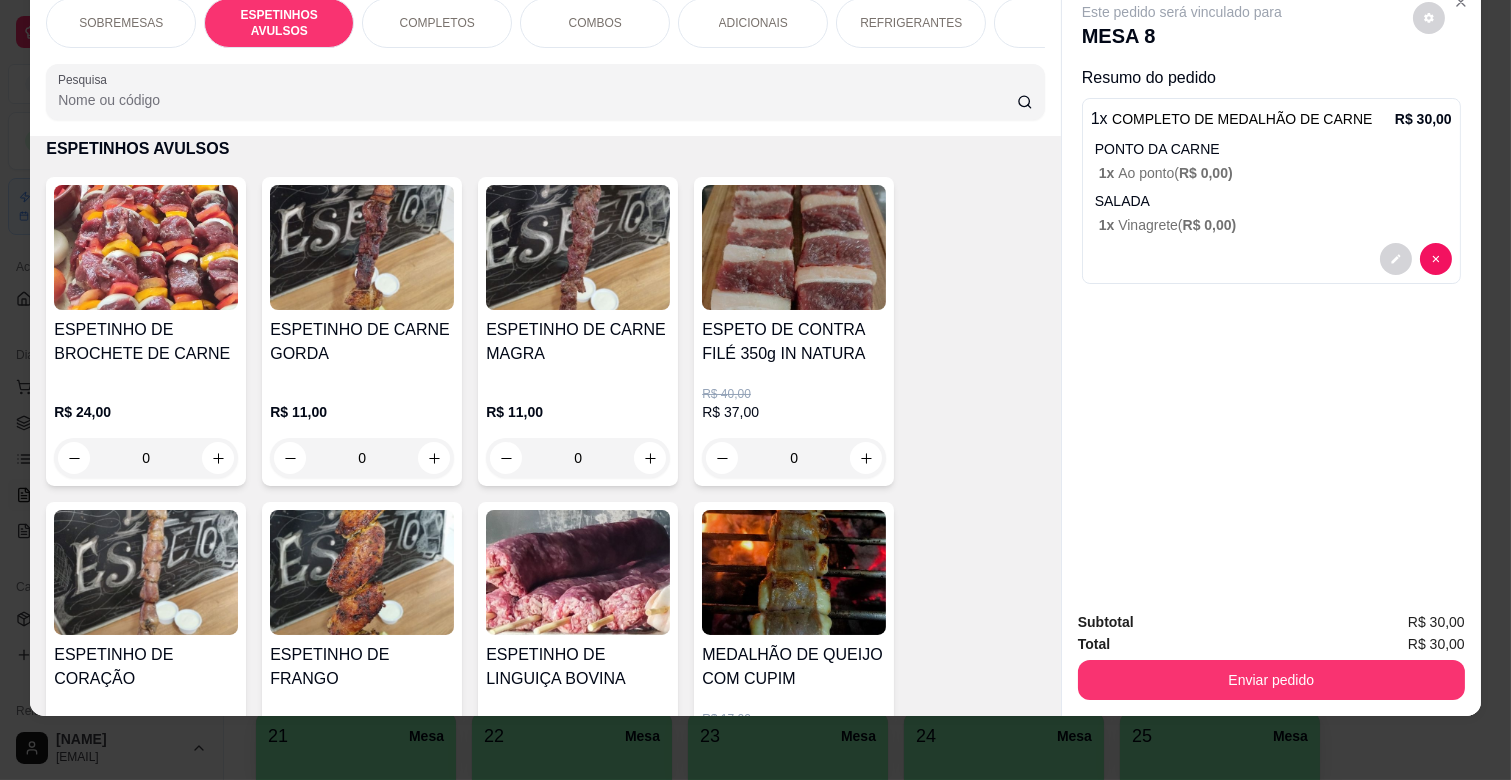 click on "R$ 11,00 0" at bounding box center (578, 430) 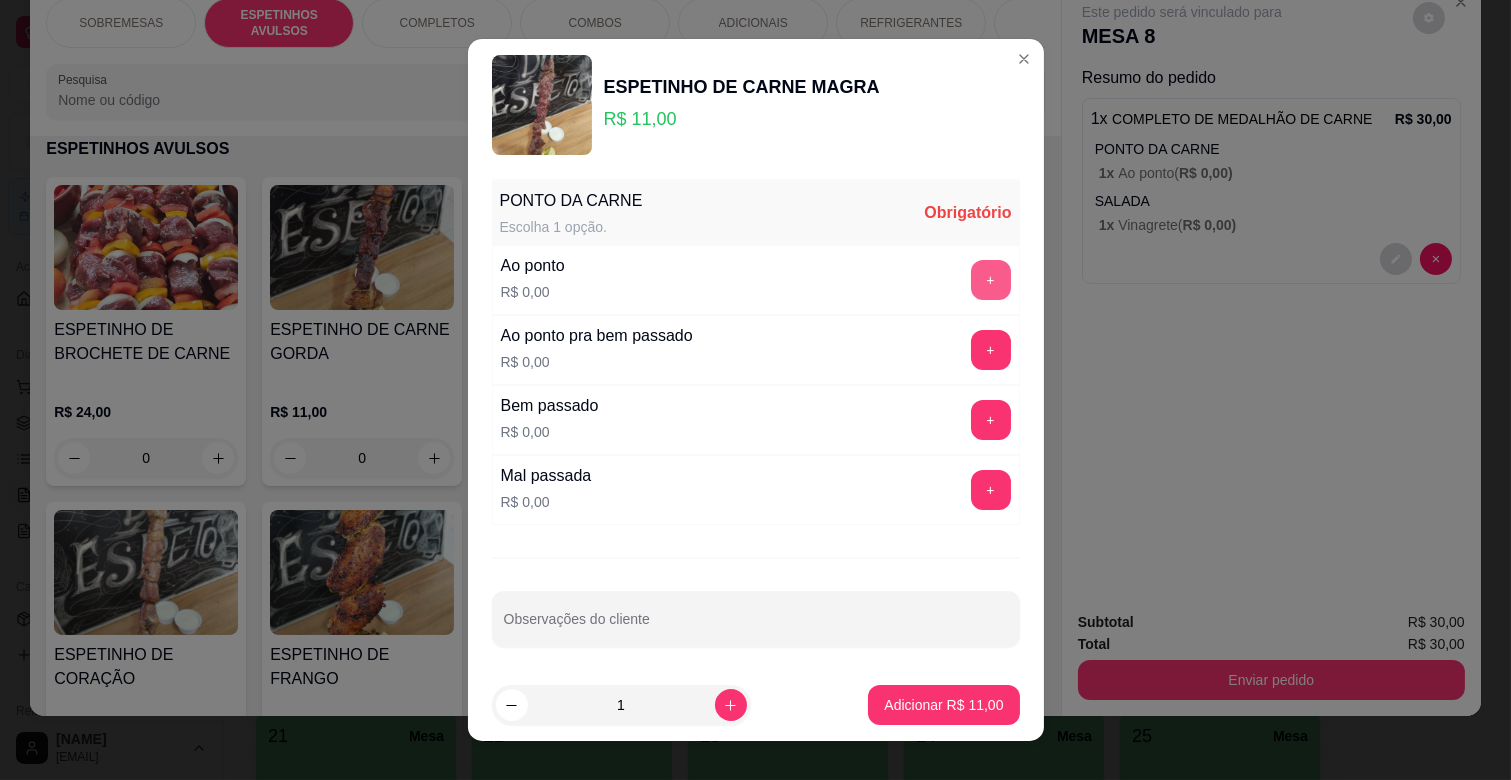 click on "+" at bounding box center [991, 280] 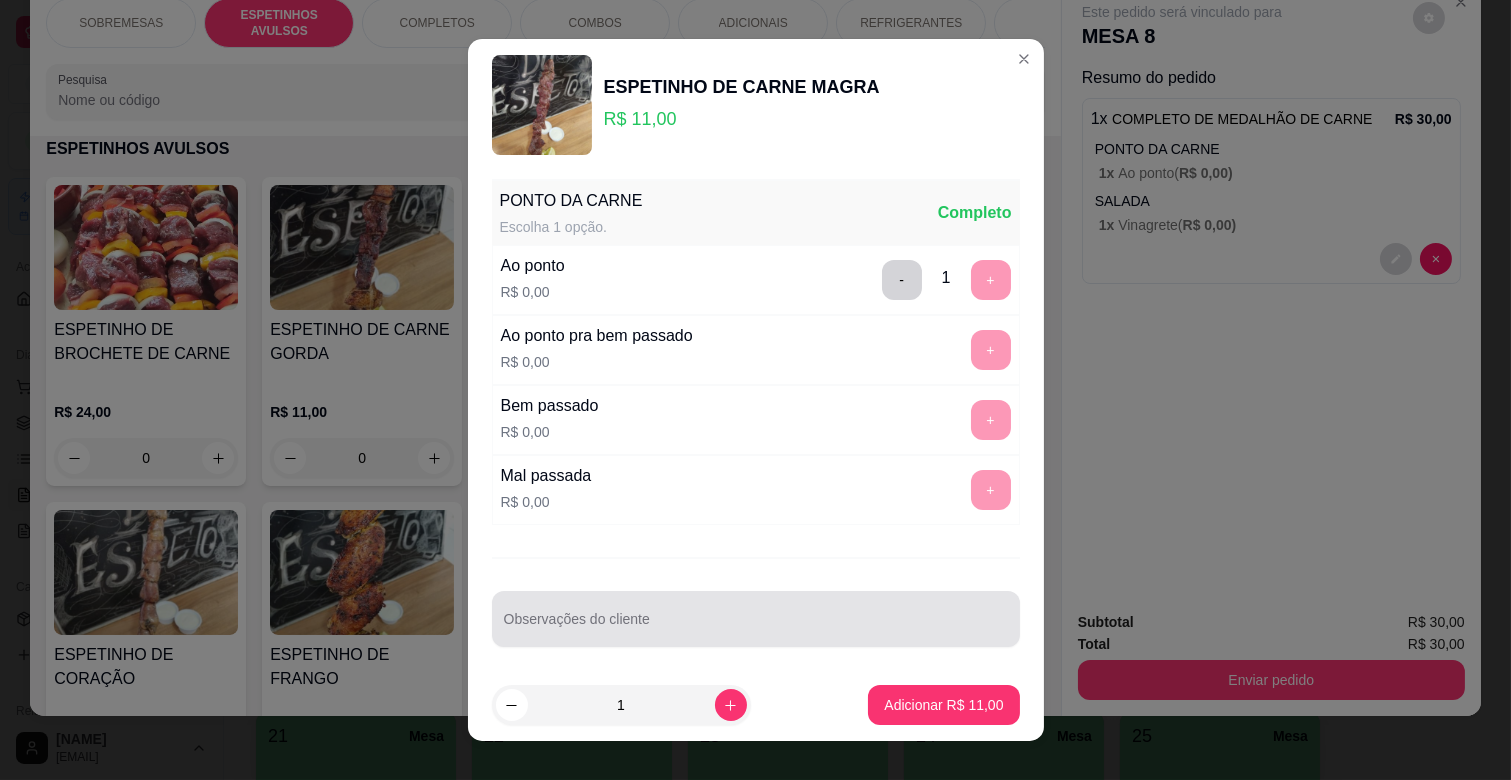 click on "Observações do cliente" at bounding box center (756, 627) 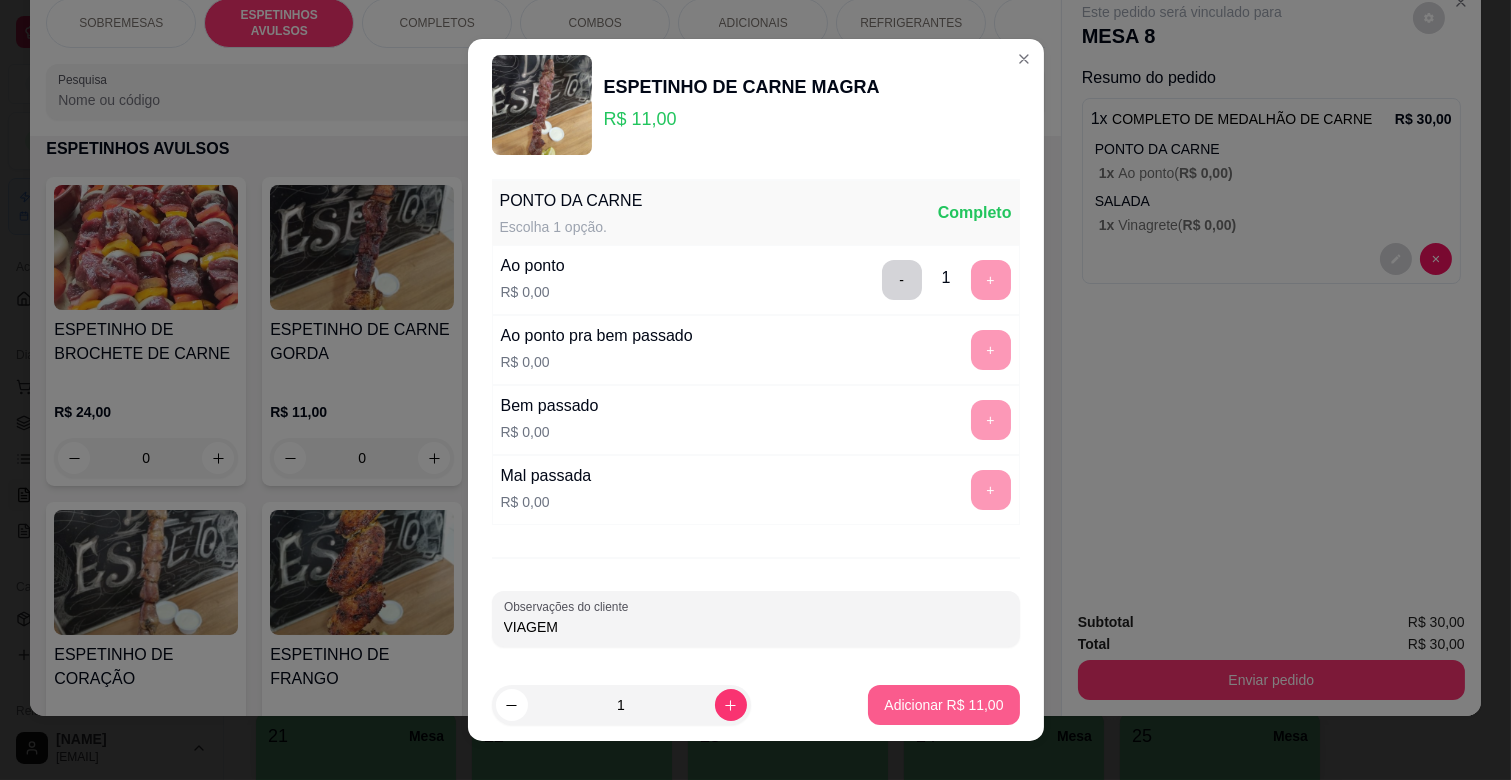 type on "VIAGEM" 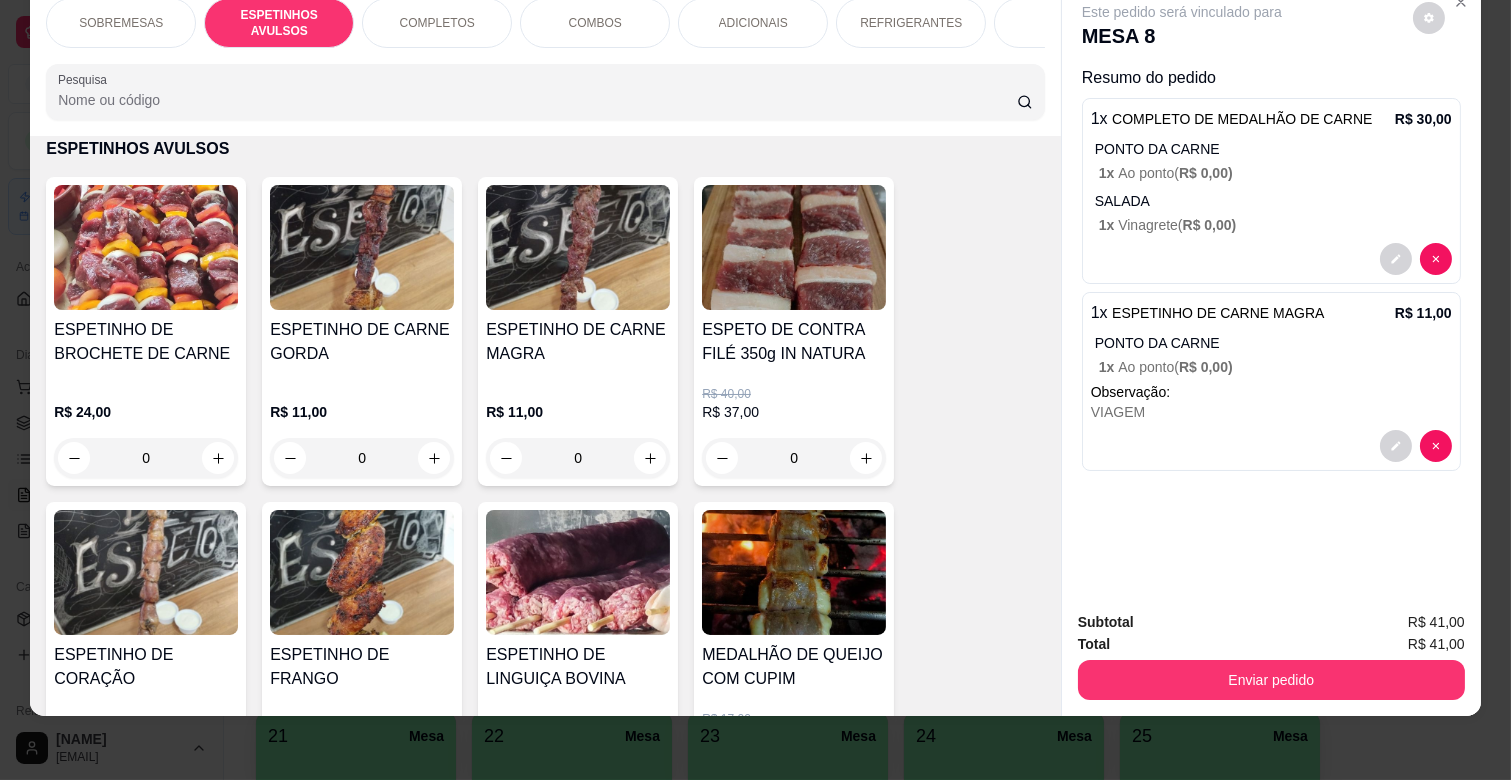 click on "ADICIONAIS" at bounding box center [753, 23] 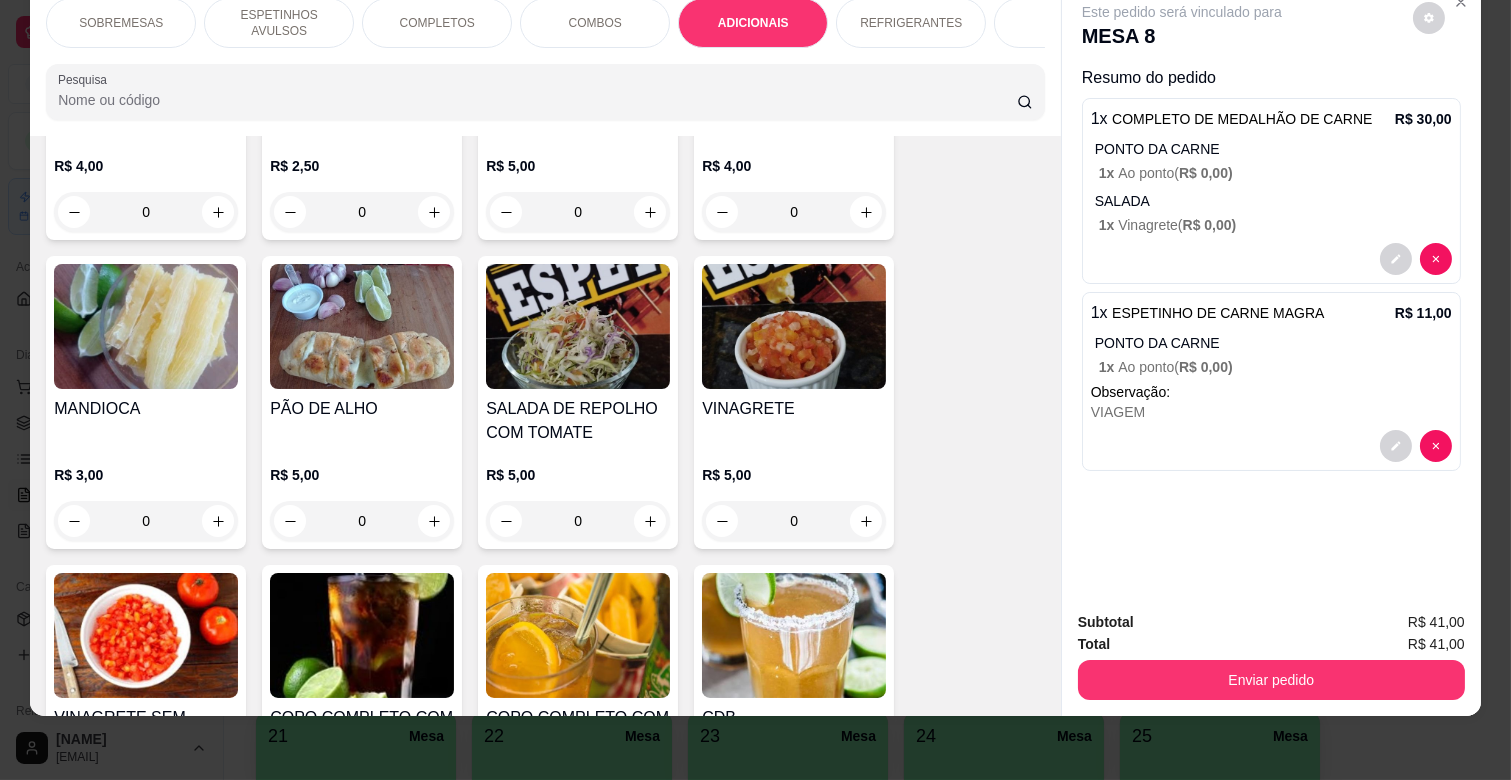 scroll, scrollTop: 3427, scrollLeft: 0, axis: vertical 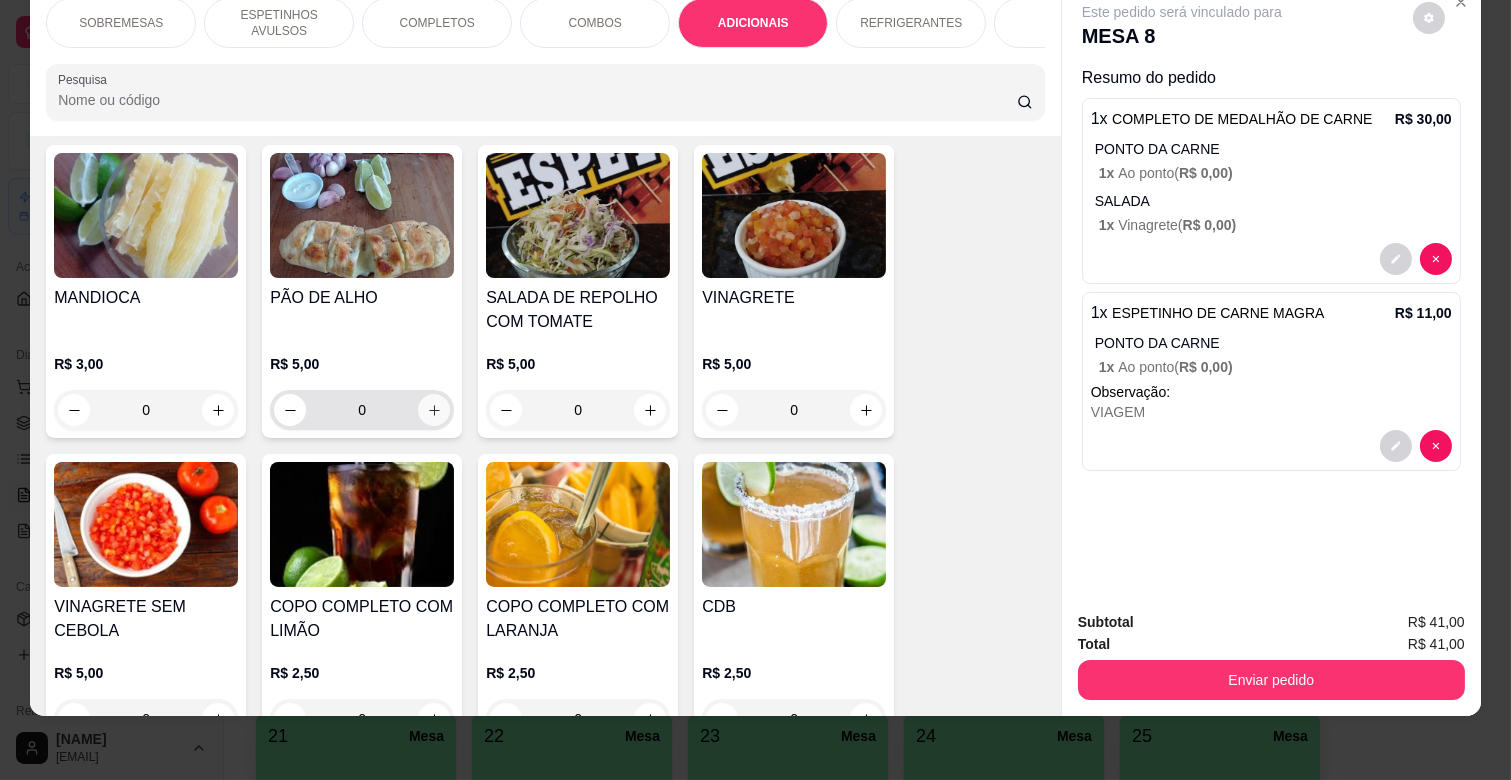 click at bounding box center [434, 410] 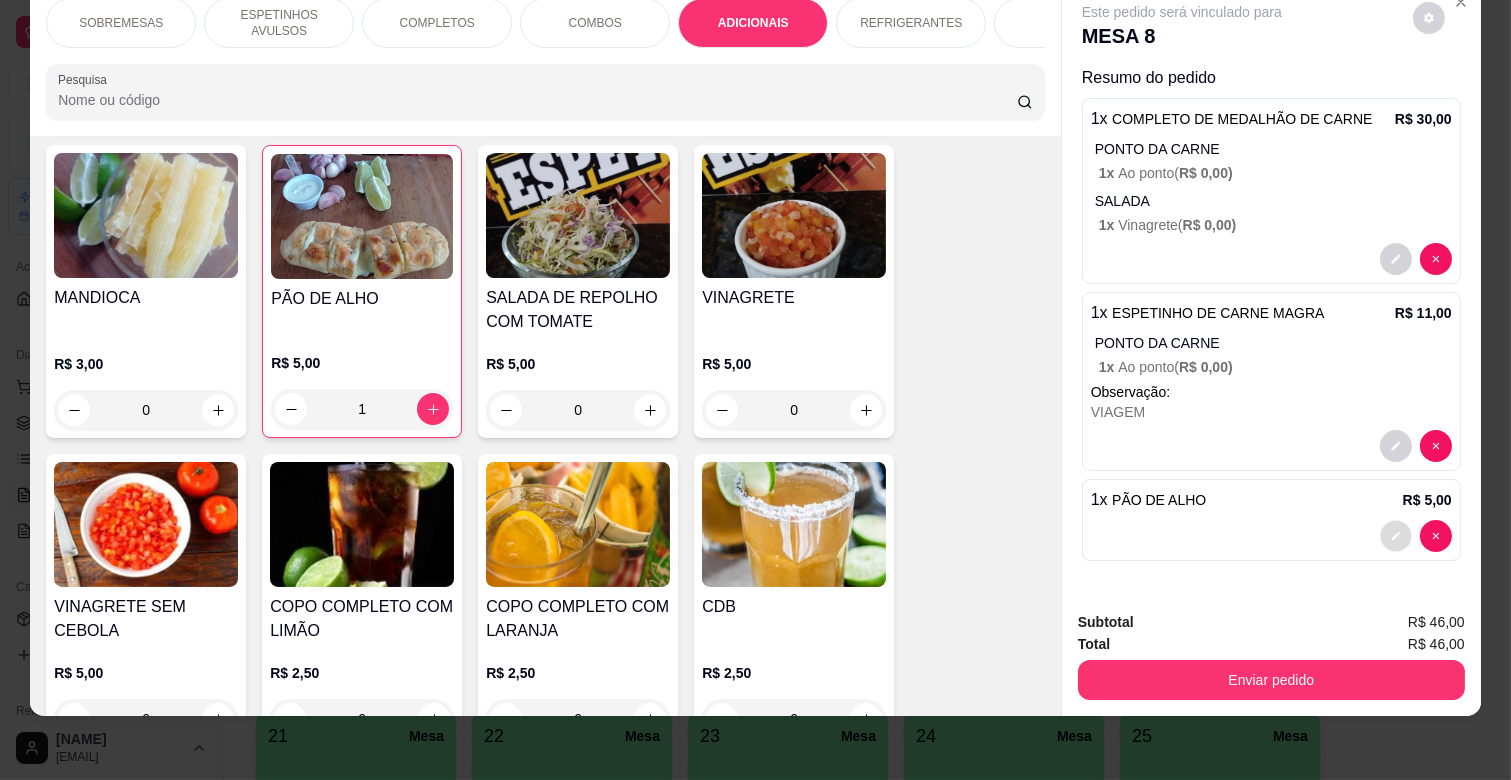 click 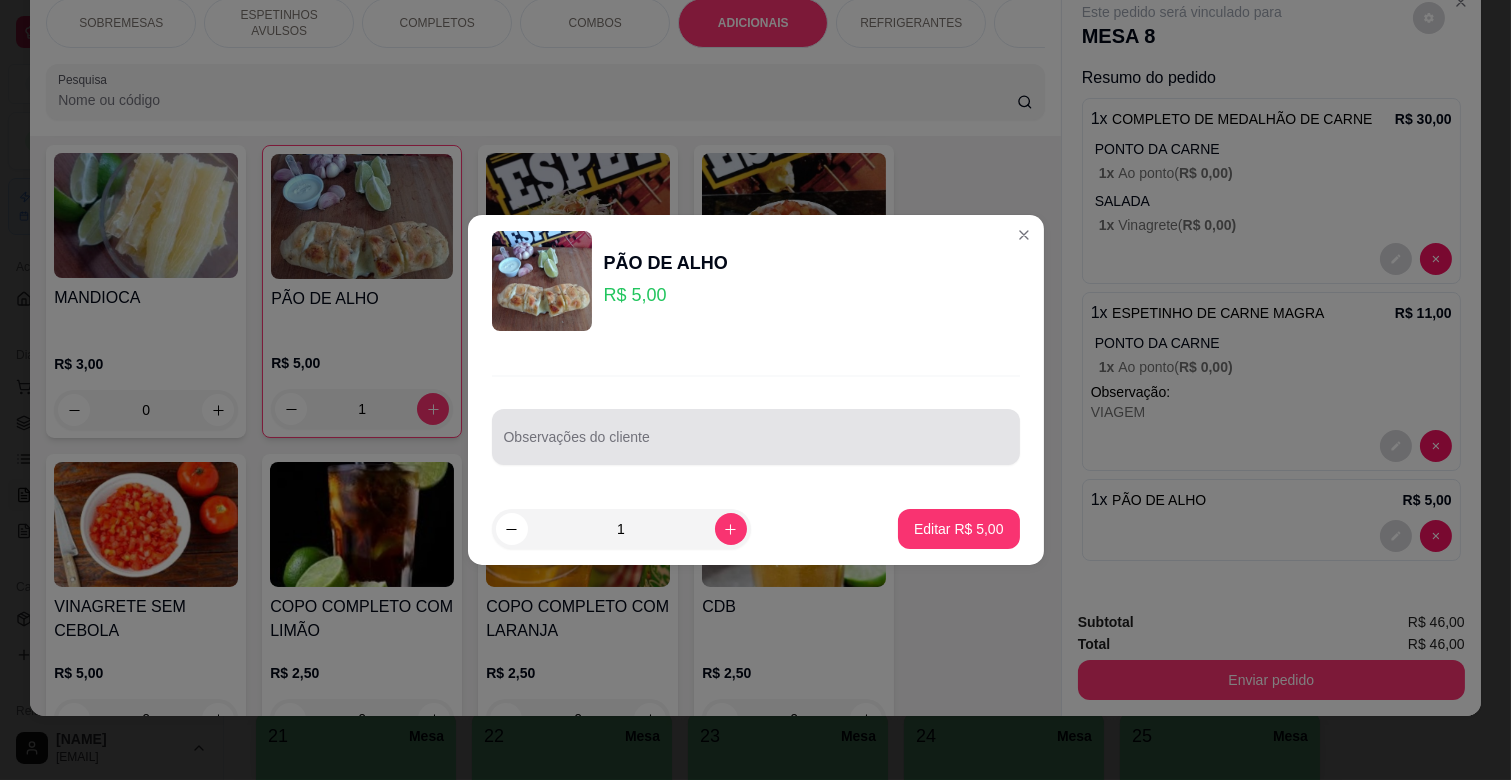 click on "Observações do cliente" at bounding box center (756, 445) 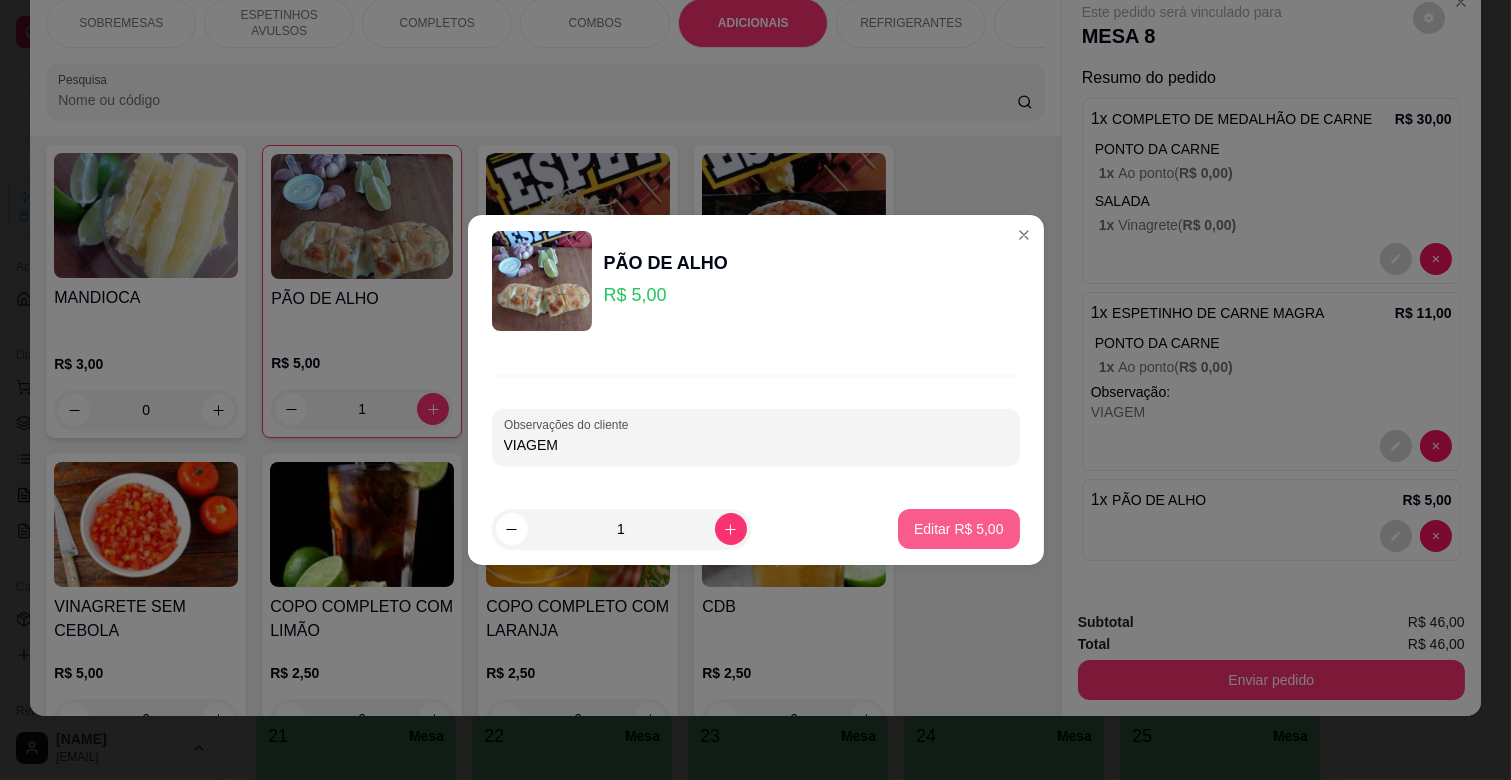 type on "VIAGEM" 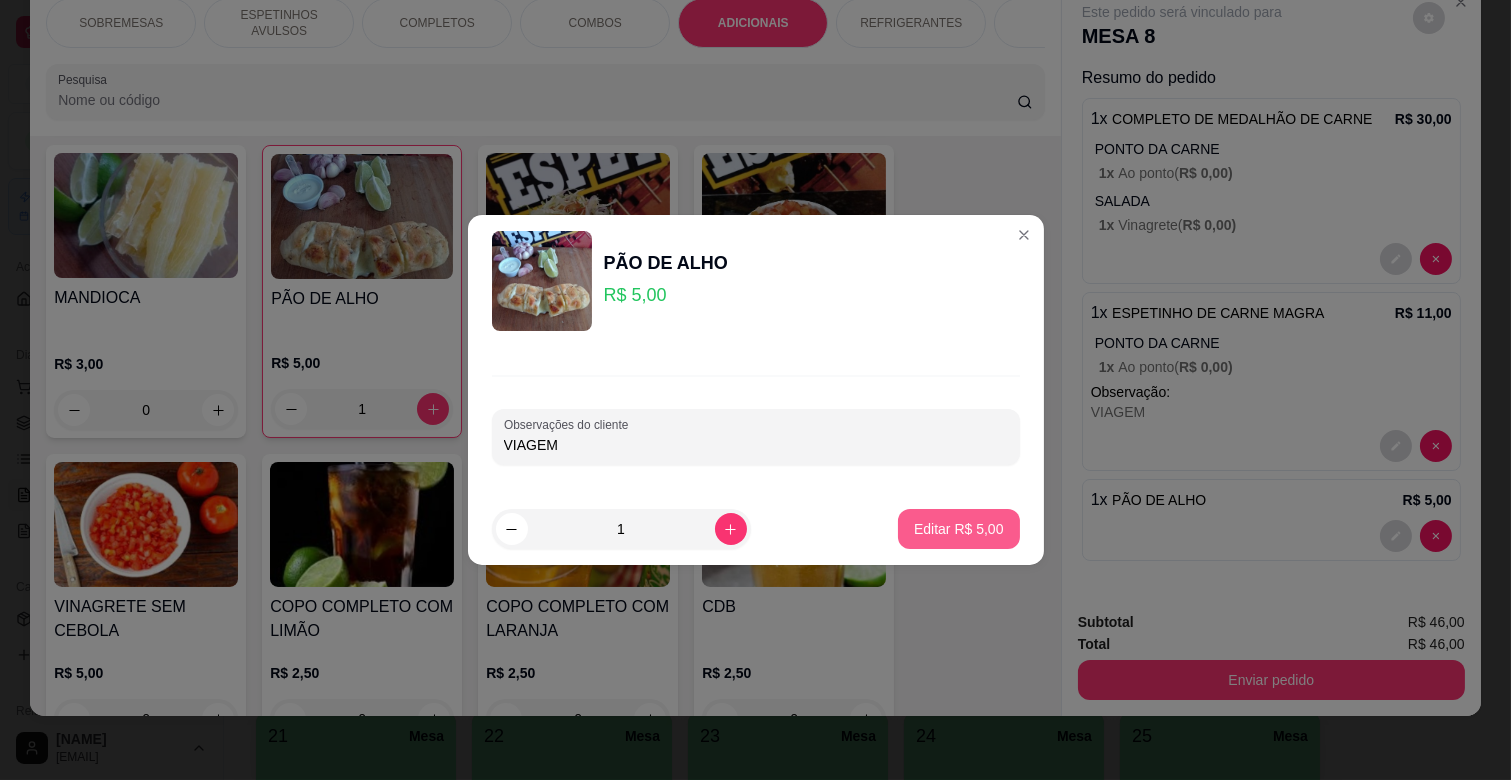 click on "Editar   R$ 5,00" at bounding box center [959, 529] 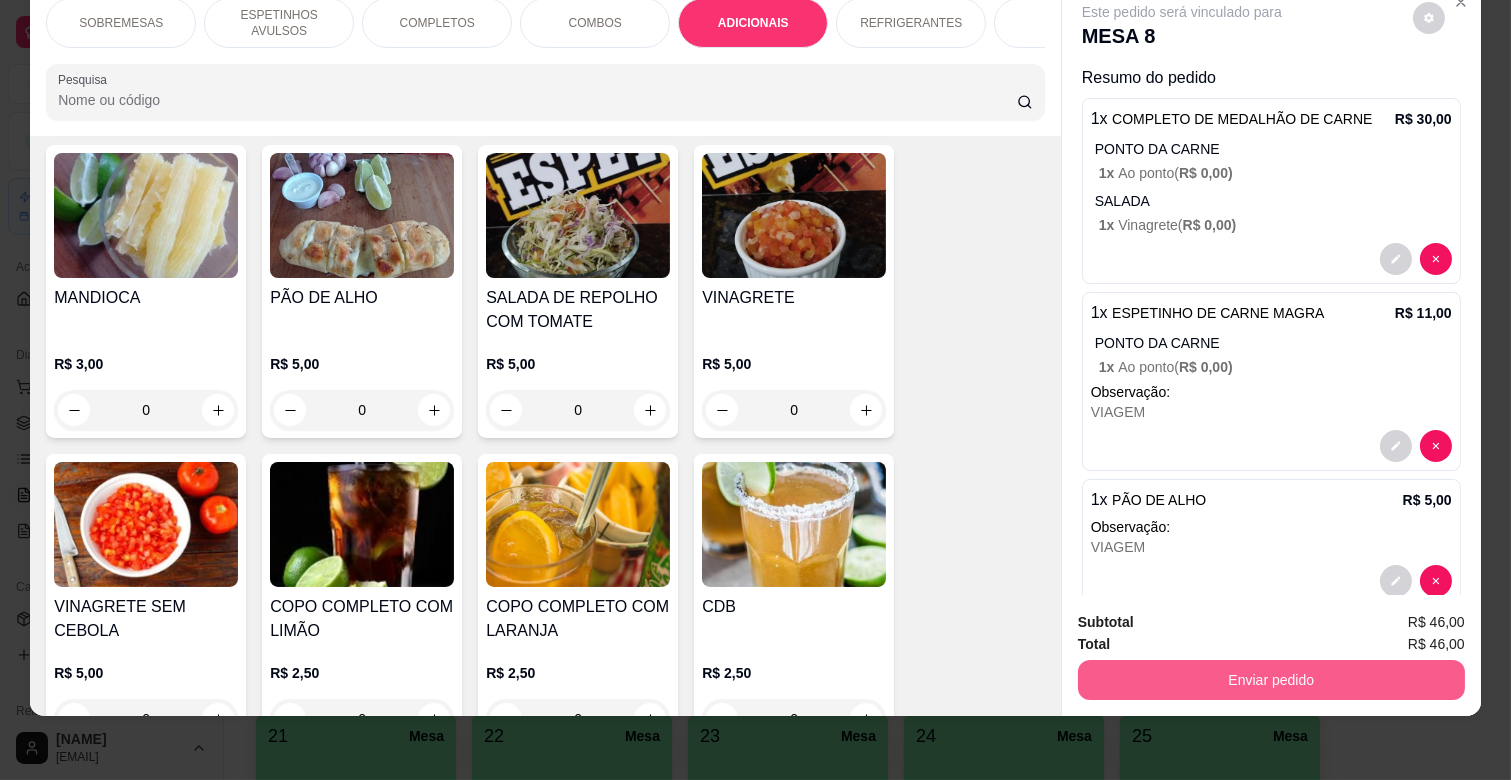 click on "Enviar pedido" at bounding box center [1271, 680] 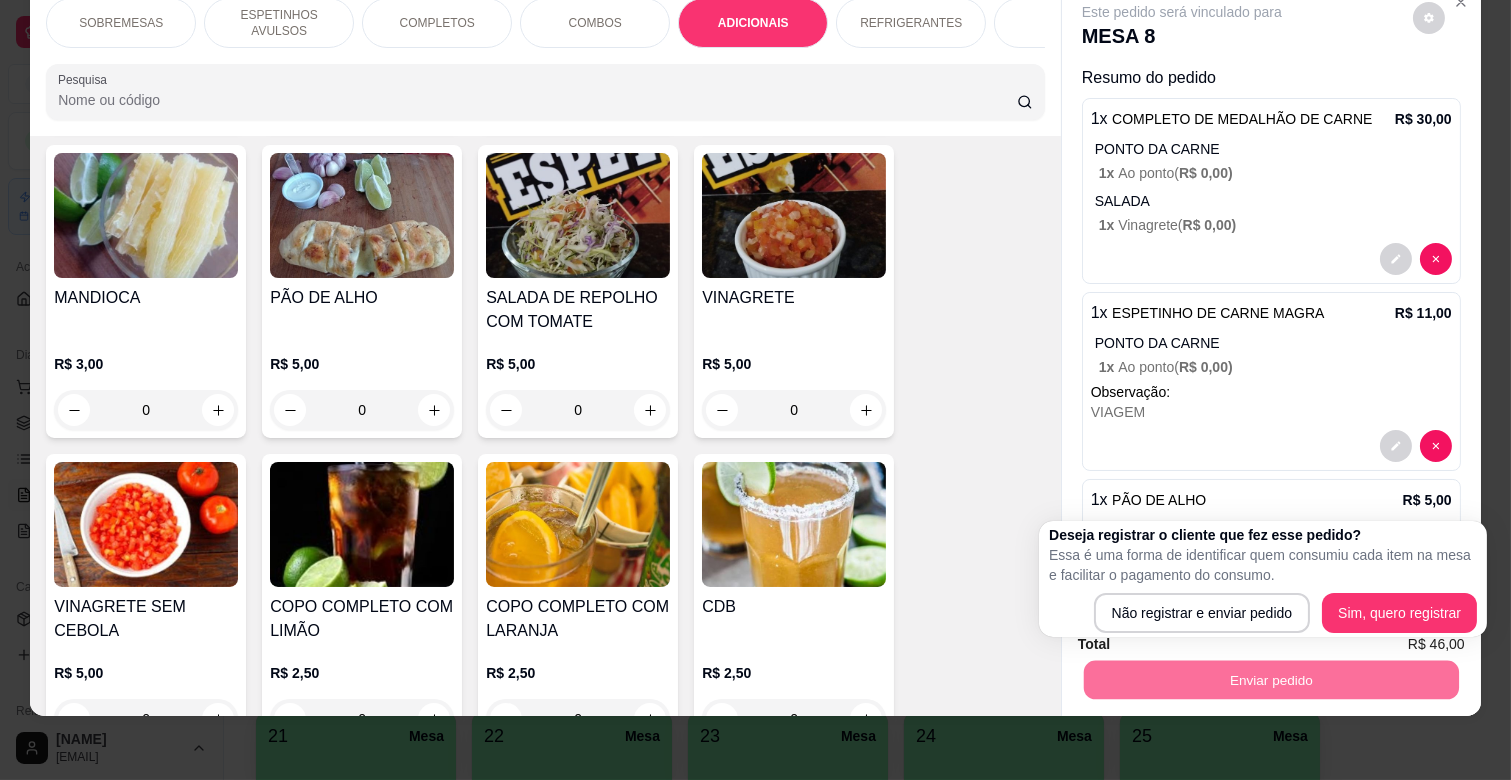 click on "ARROZ   R$ 4,00 0 CREME DE ALHO 30ml   R$ 2,50 0 FAROFA    R$ 5,00 0 FEIJÃO    R$ 4,00 0 MANDIOCA    R$ 3,00 0 PÃO DE ALHO    R$ 5,00 0 SALADA DE REPOLHO COM TOMATE    R$ 5,00 0 VINAGRETE    R$ 5,00 0 VINAGRETE SEM CEBOLA    R$ 5,00 0 COPO COMPLETO COM LIMÃO    R$ 2,50 0 COPO COMPLETO COM LARANJA    R$ 2,50 0 CDB   R$ 2,50 0" at bounding box center [545, 303] 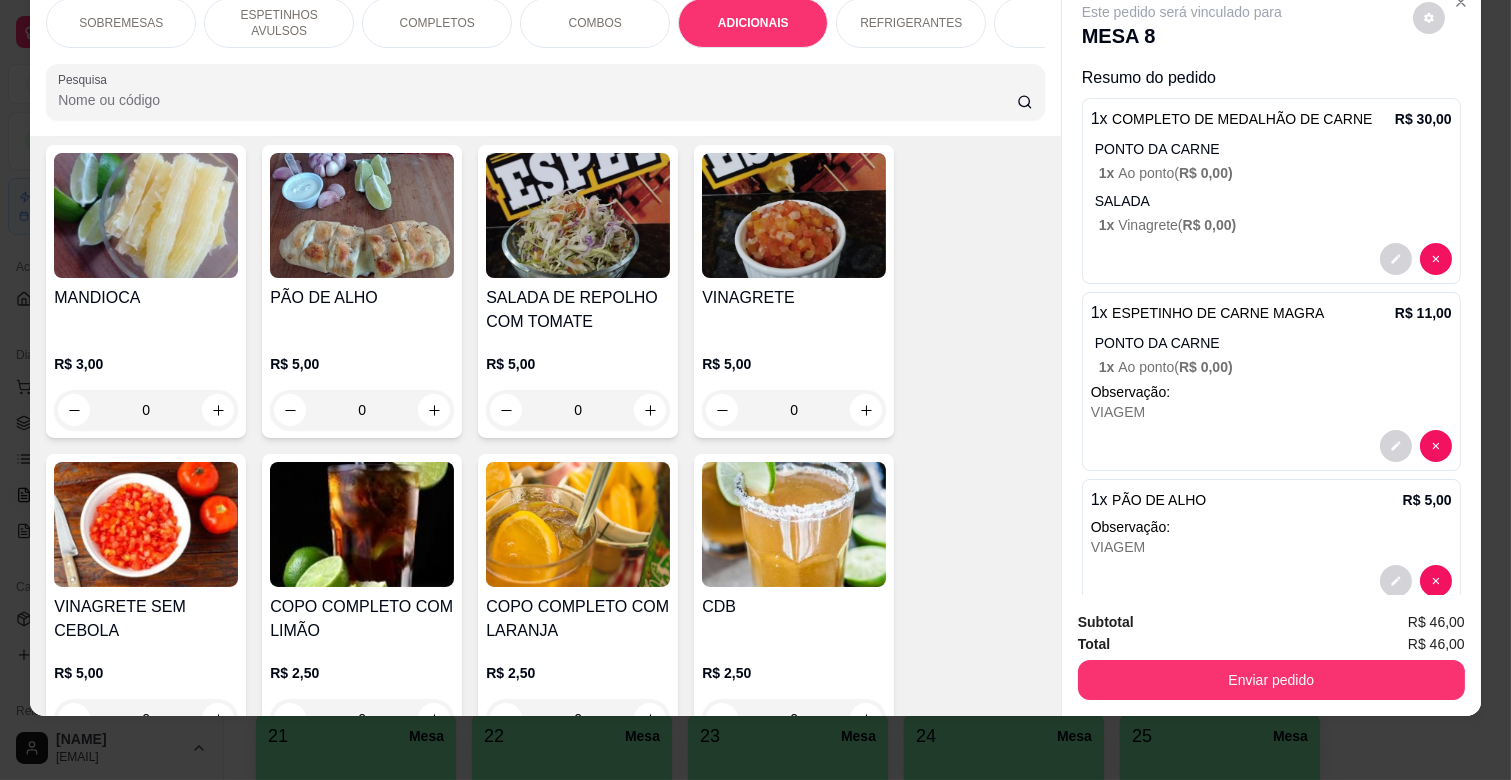 scroll, scrollTop: 0, scrollLeft: 573, axis: horizontal 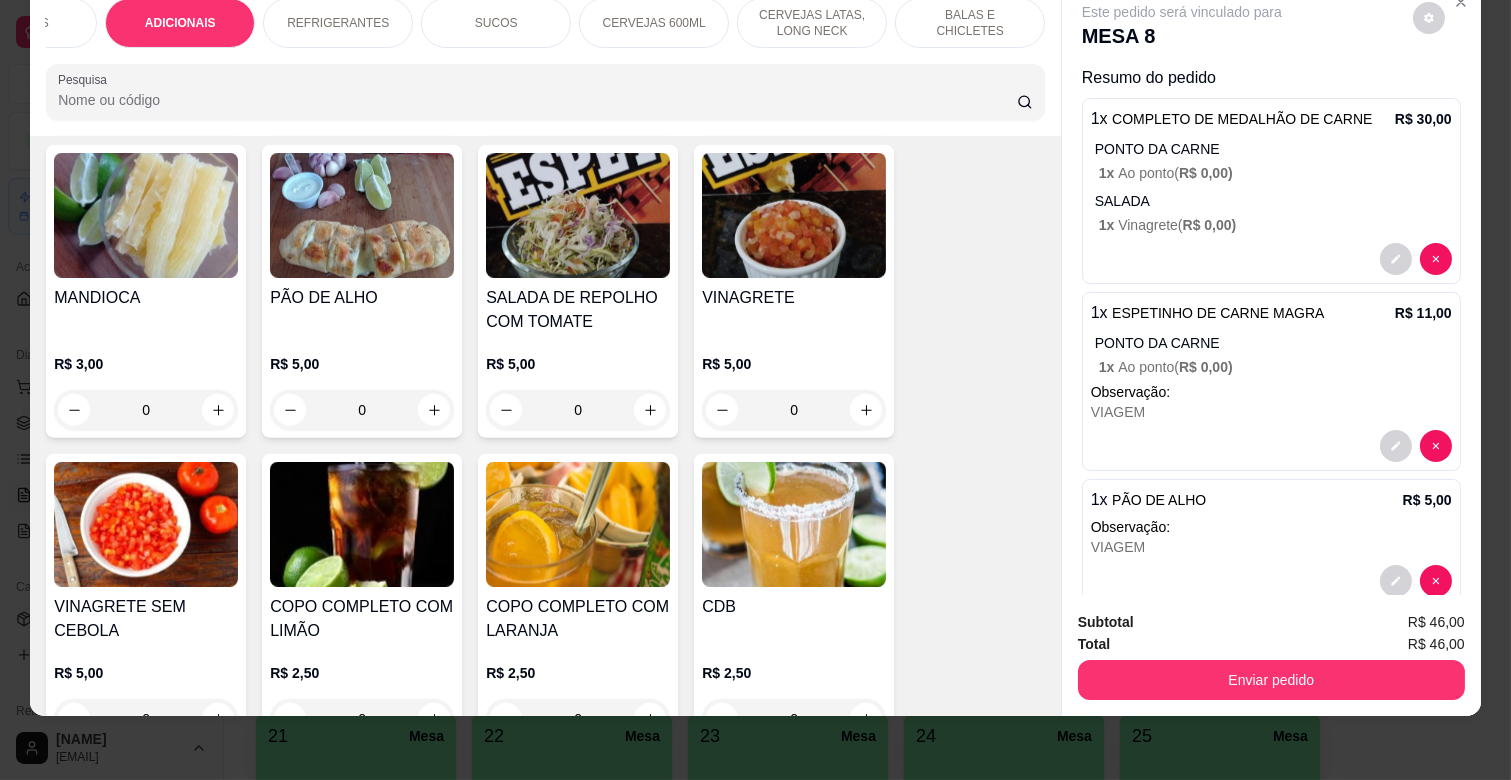 click on "CERVEJAS 600ML" at bounding box center [654, 23] 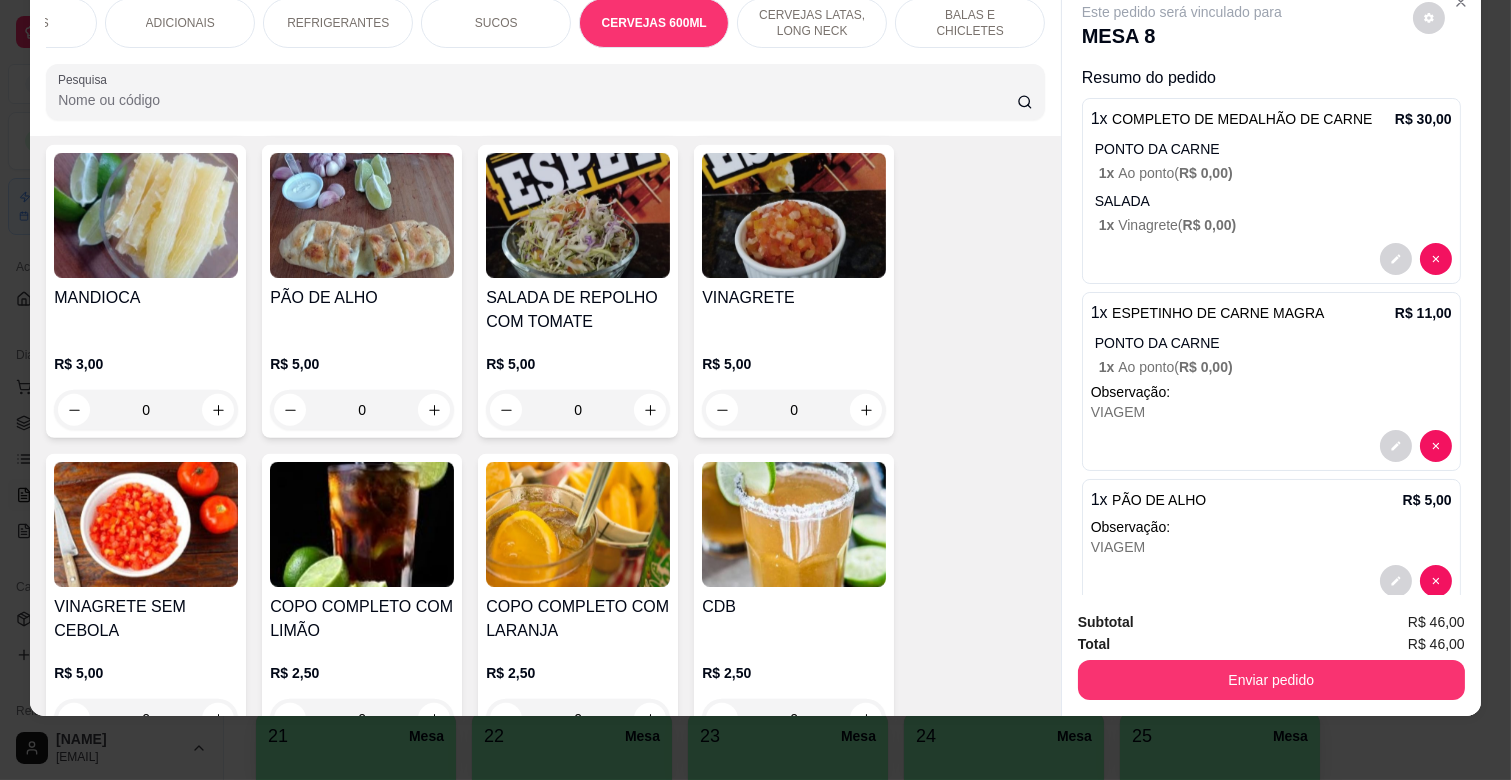 scroll, scrollTop: 6184, scrollLeft: 0, axis: vertical 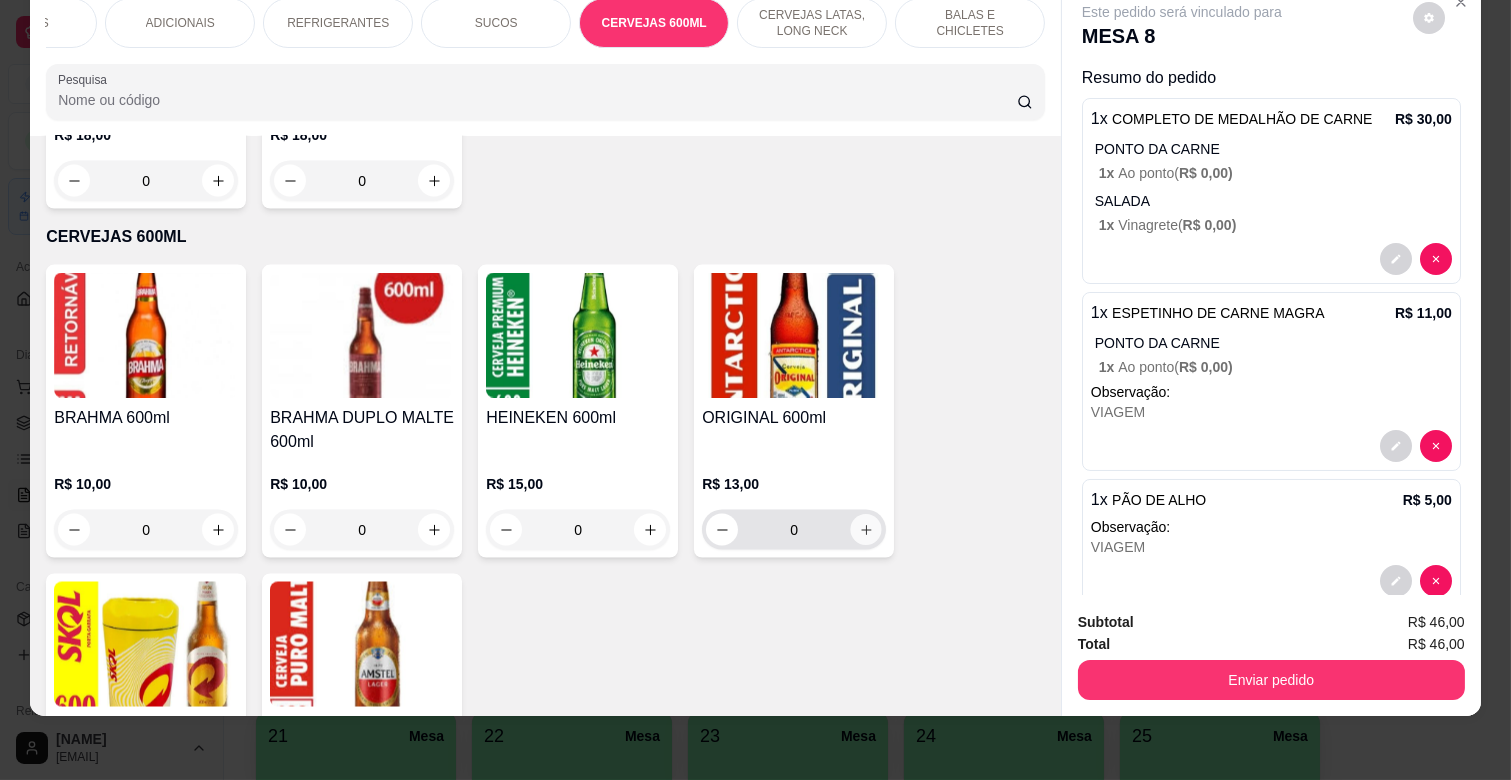 click 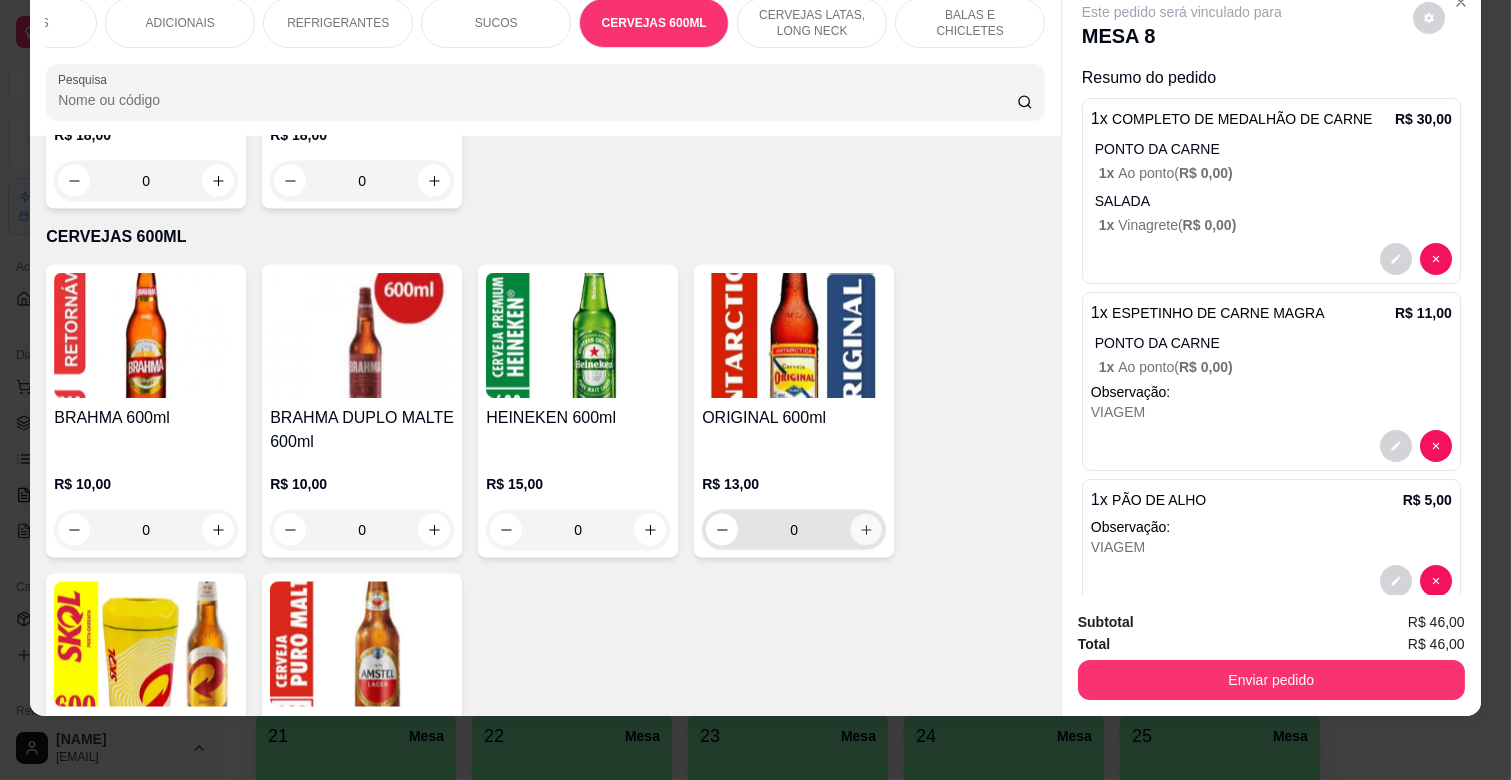type on "1" 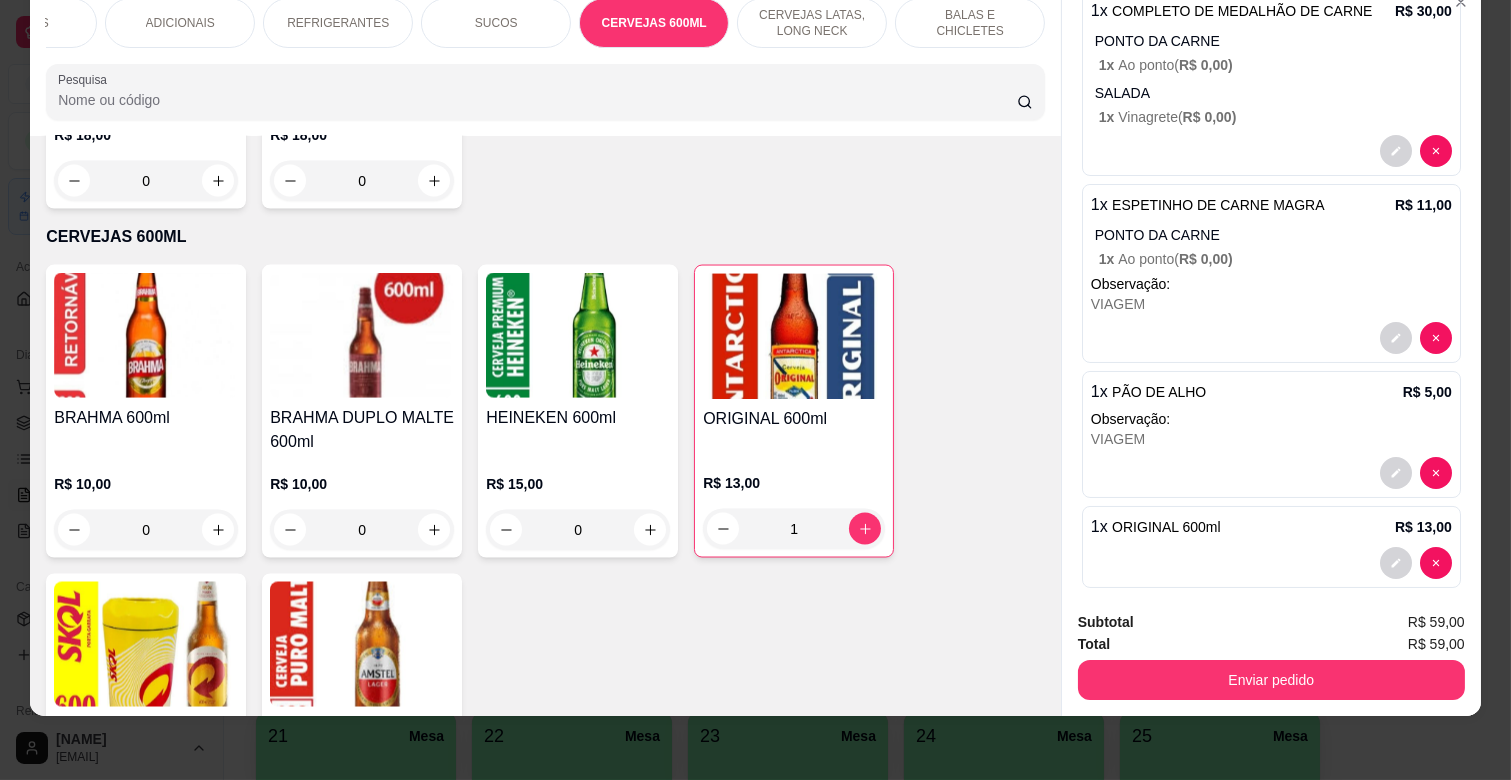 scroll, scrollTop: 130, scrollLeft: 0, axis: vertical 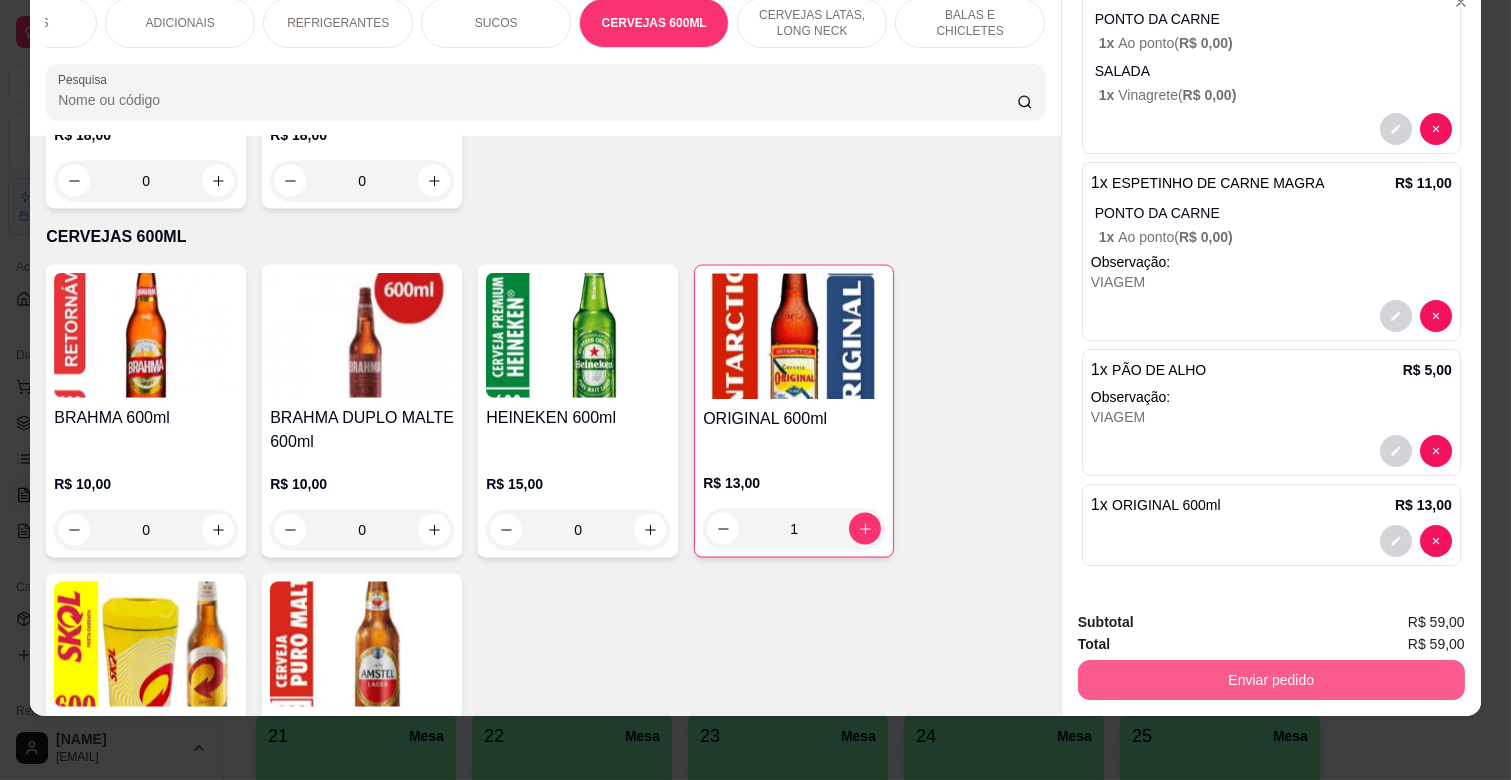 click on "Enviar pedido" at bounding box center (1271, 680) 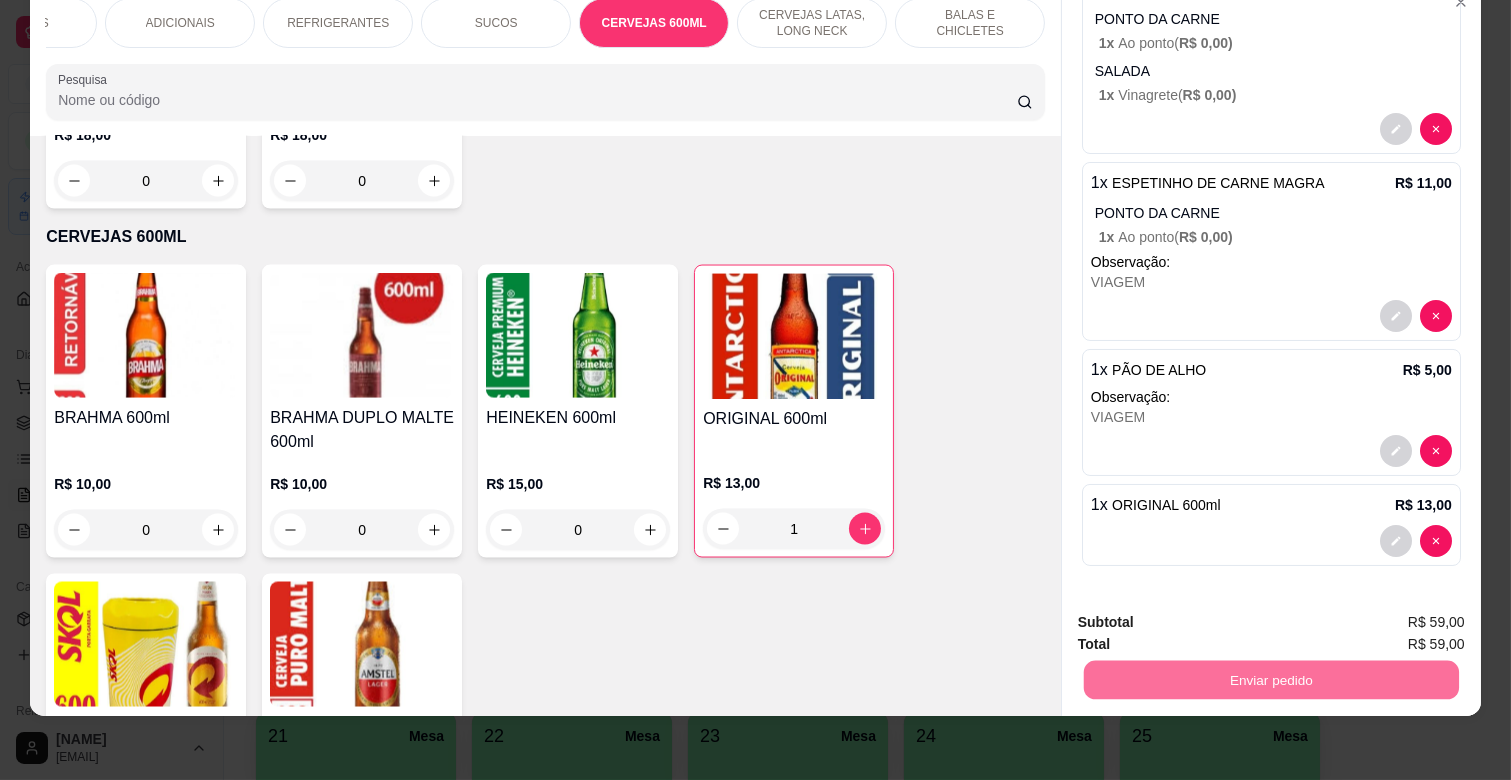 click on "Não registrar e enviar pedido" at bounding box center [1205, 613] 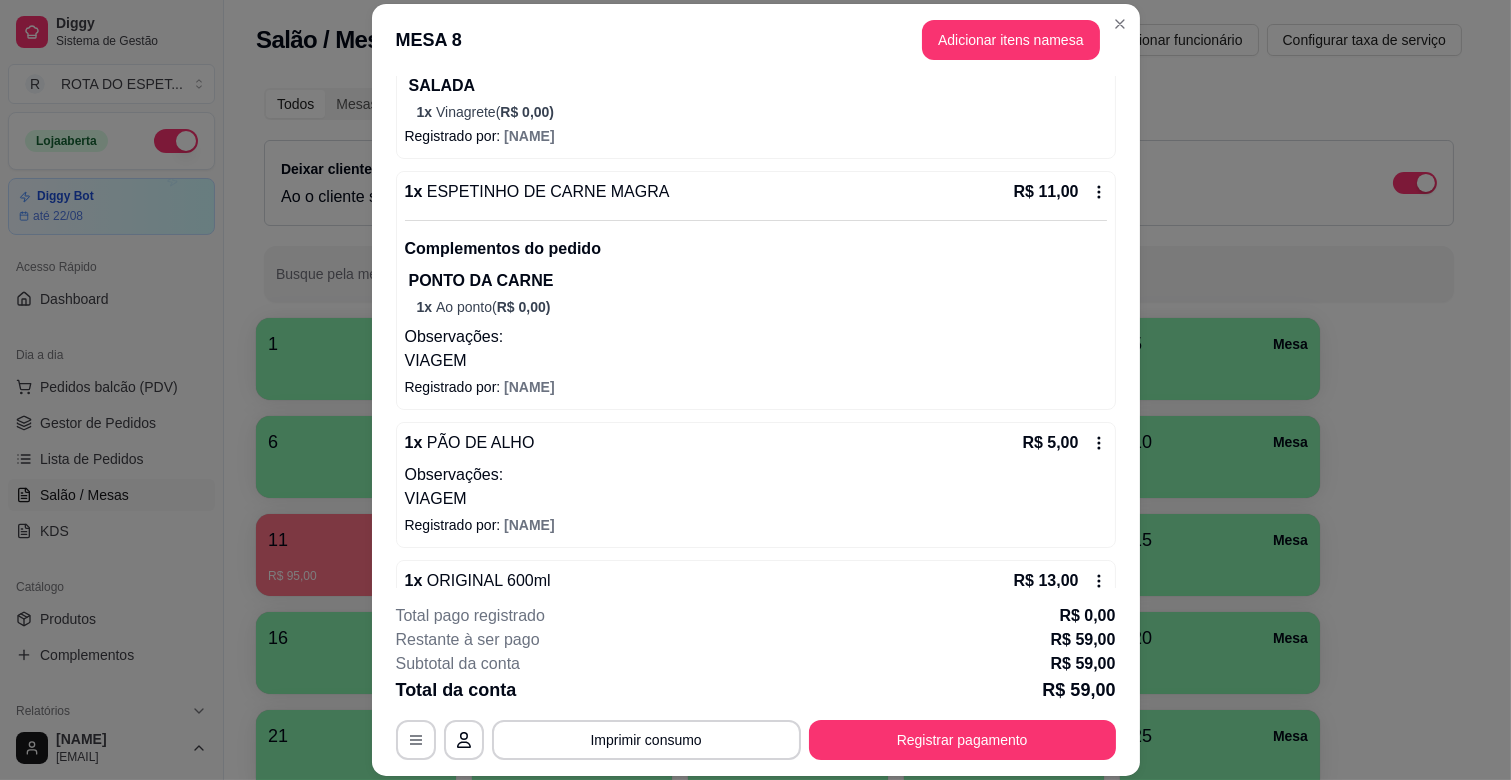 scroll, scrollTop: 395, scrollLeft: 0, axis: vertical 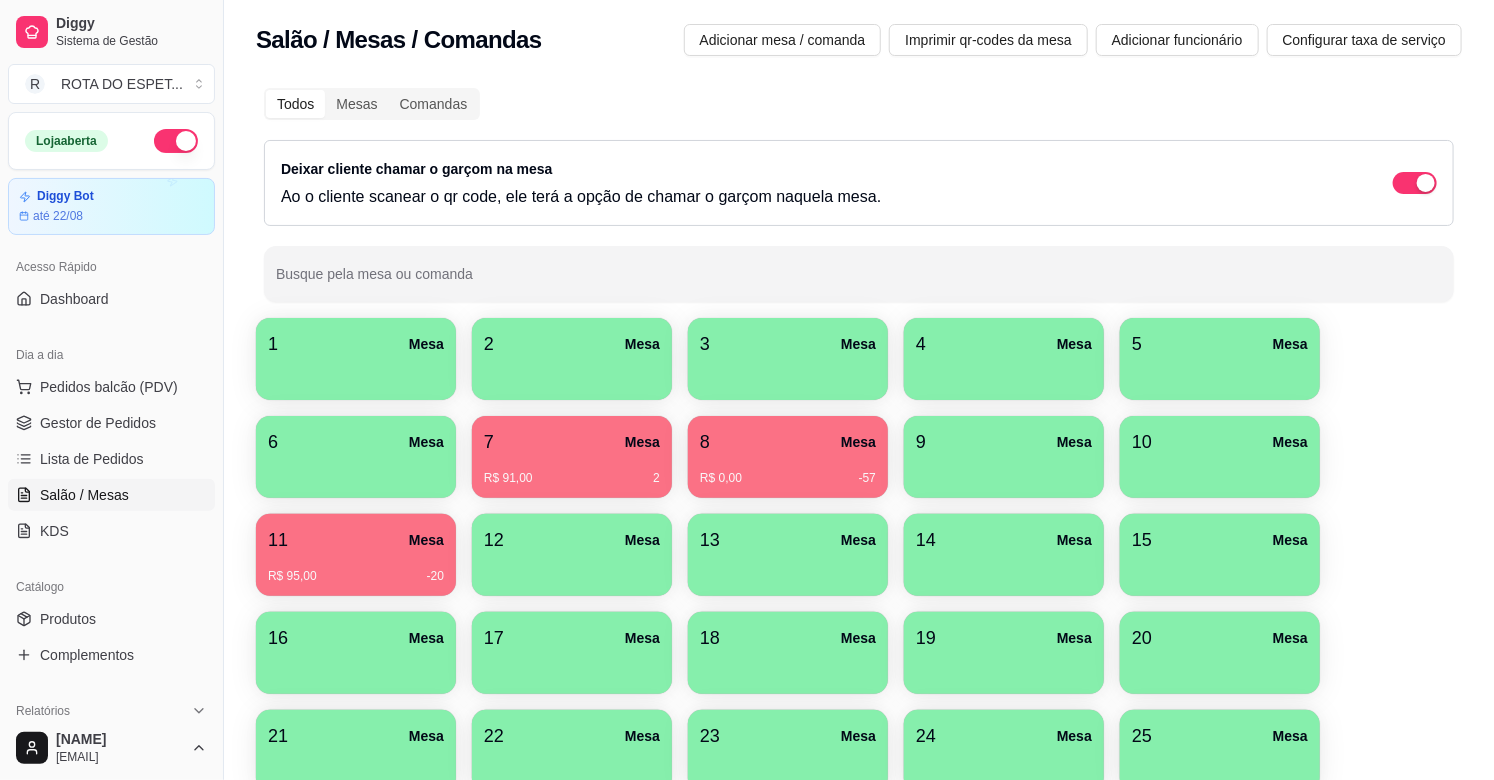 click on "[CURRENCY] [PRICE]" at bounding box center [356, 569] 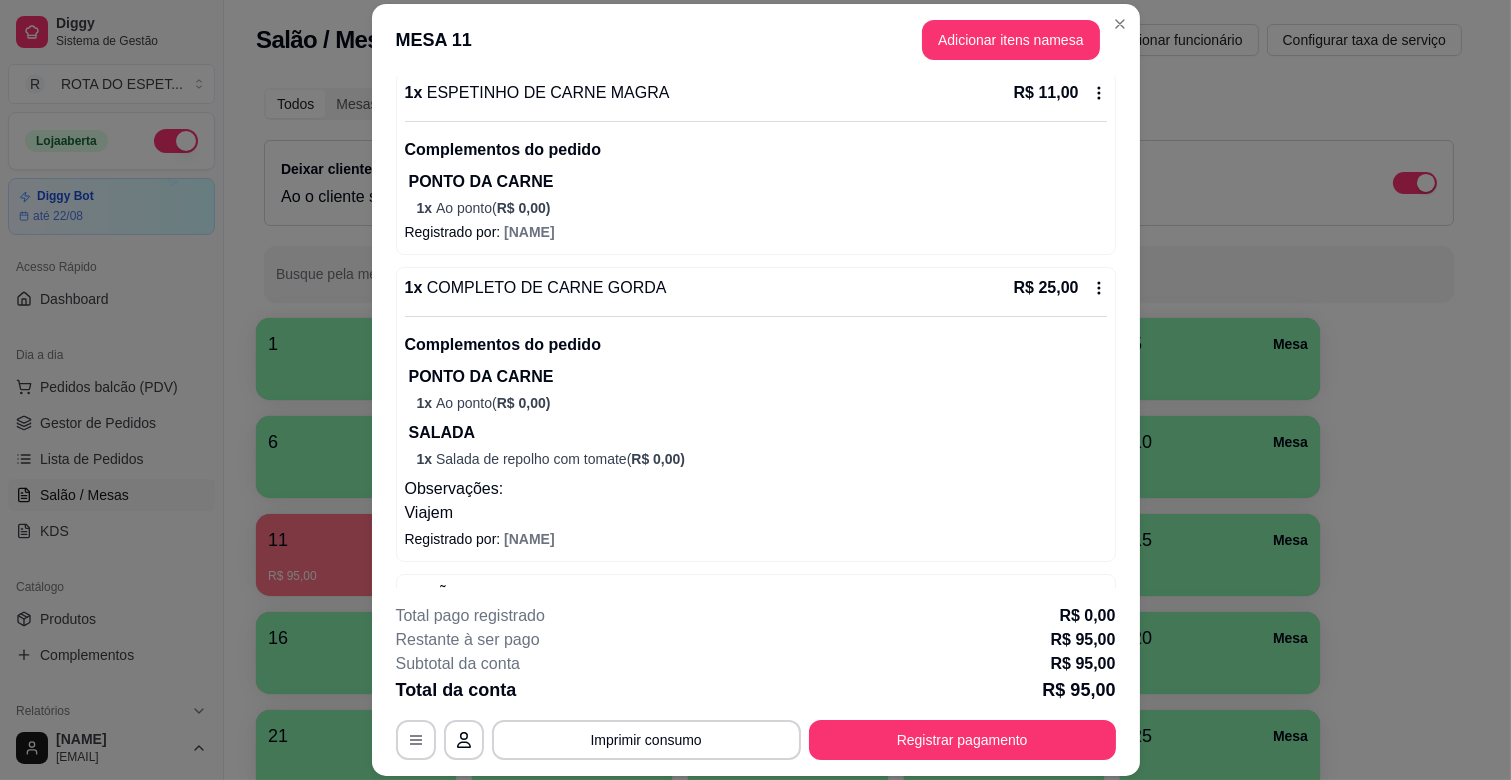 scroll, scrollTop: 785, scrollLeft: 0, axis: vertical 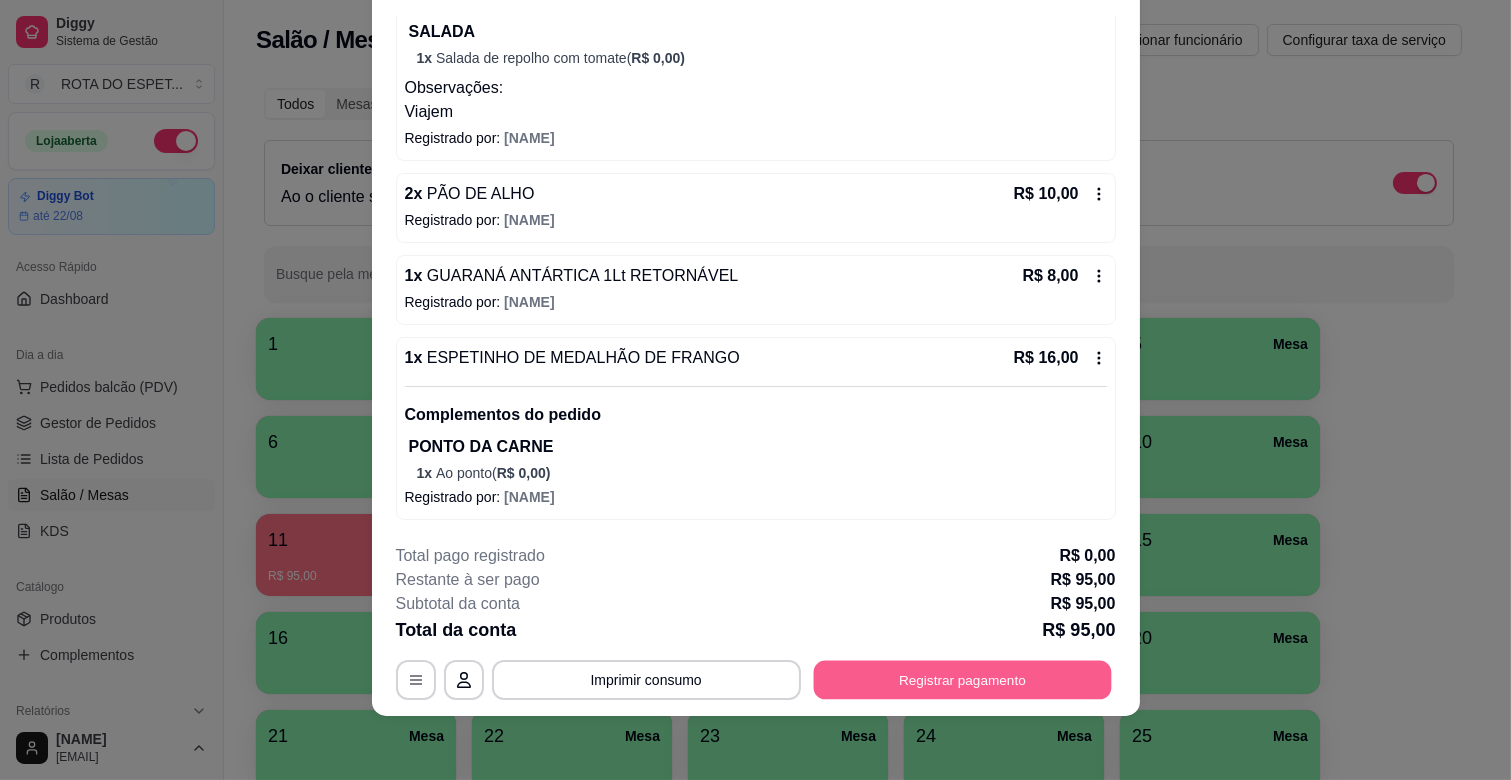 click on "Registrar pagamento" at bounding box center [962, 680] 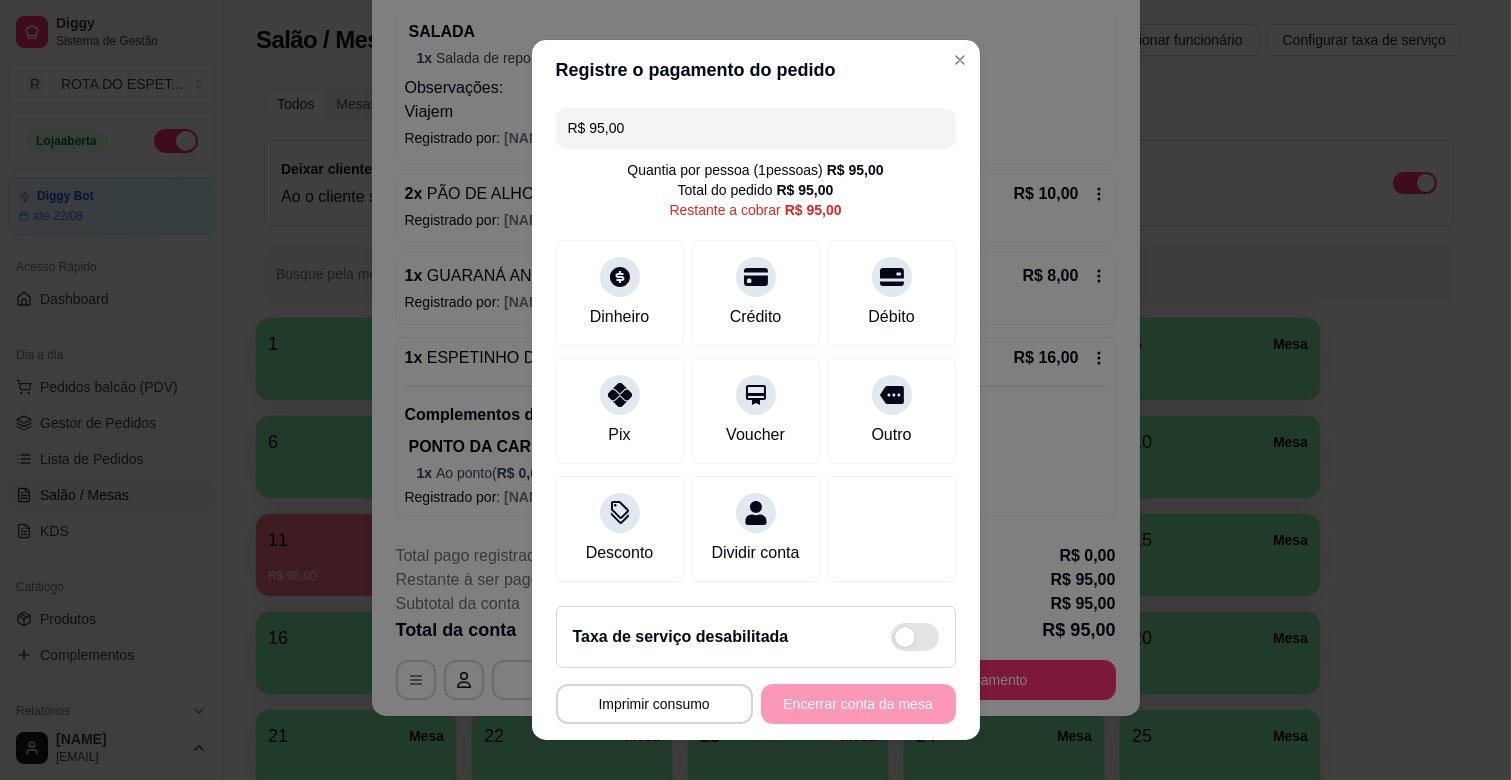 click on "R$ 95,00" at bounding box center [756, 128] 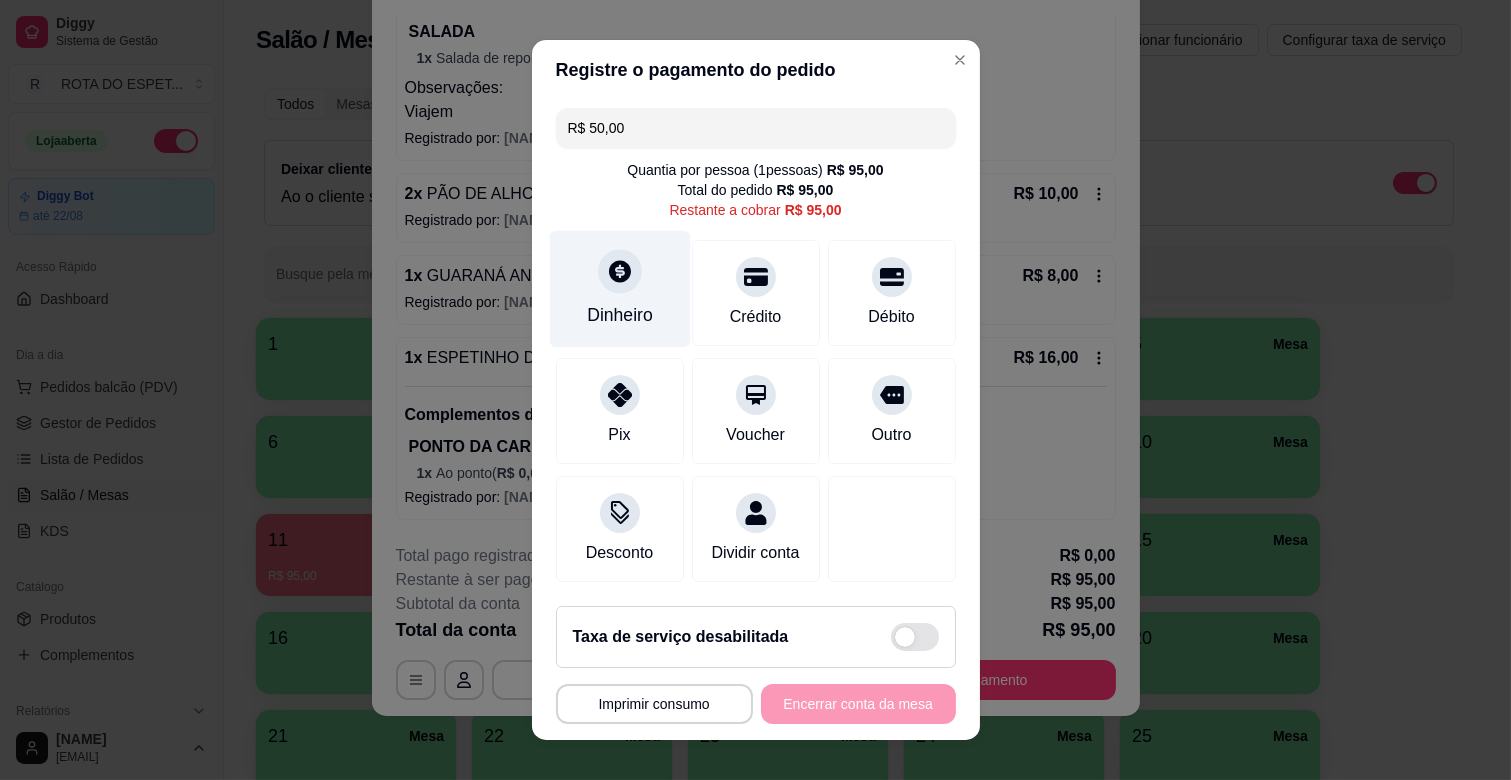 click on "Dinheiro" at bounding box center (620, 315) 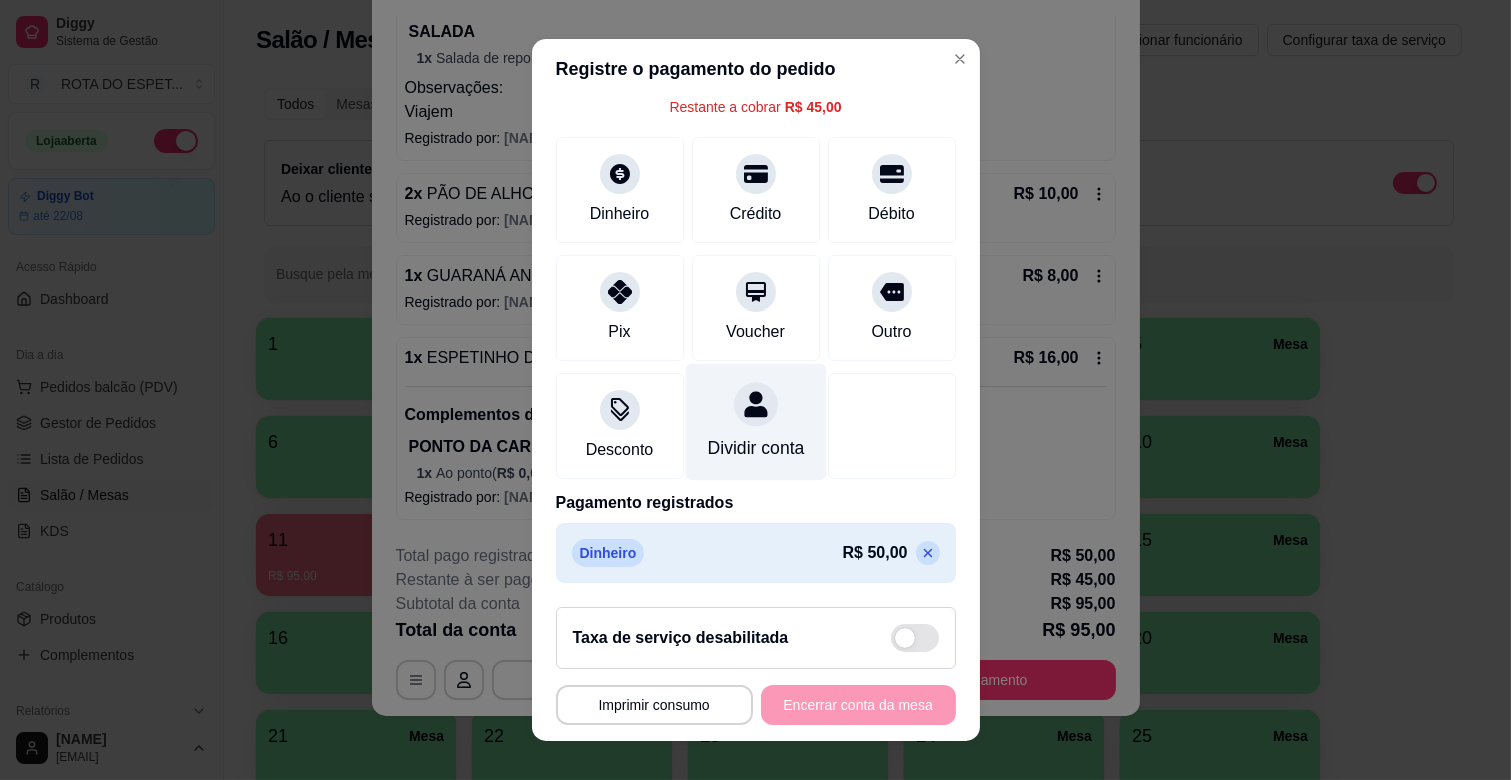 scroll, scrollTop: 0, scrollLeft: 0, axis: both 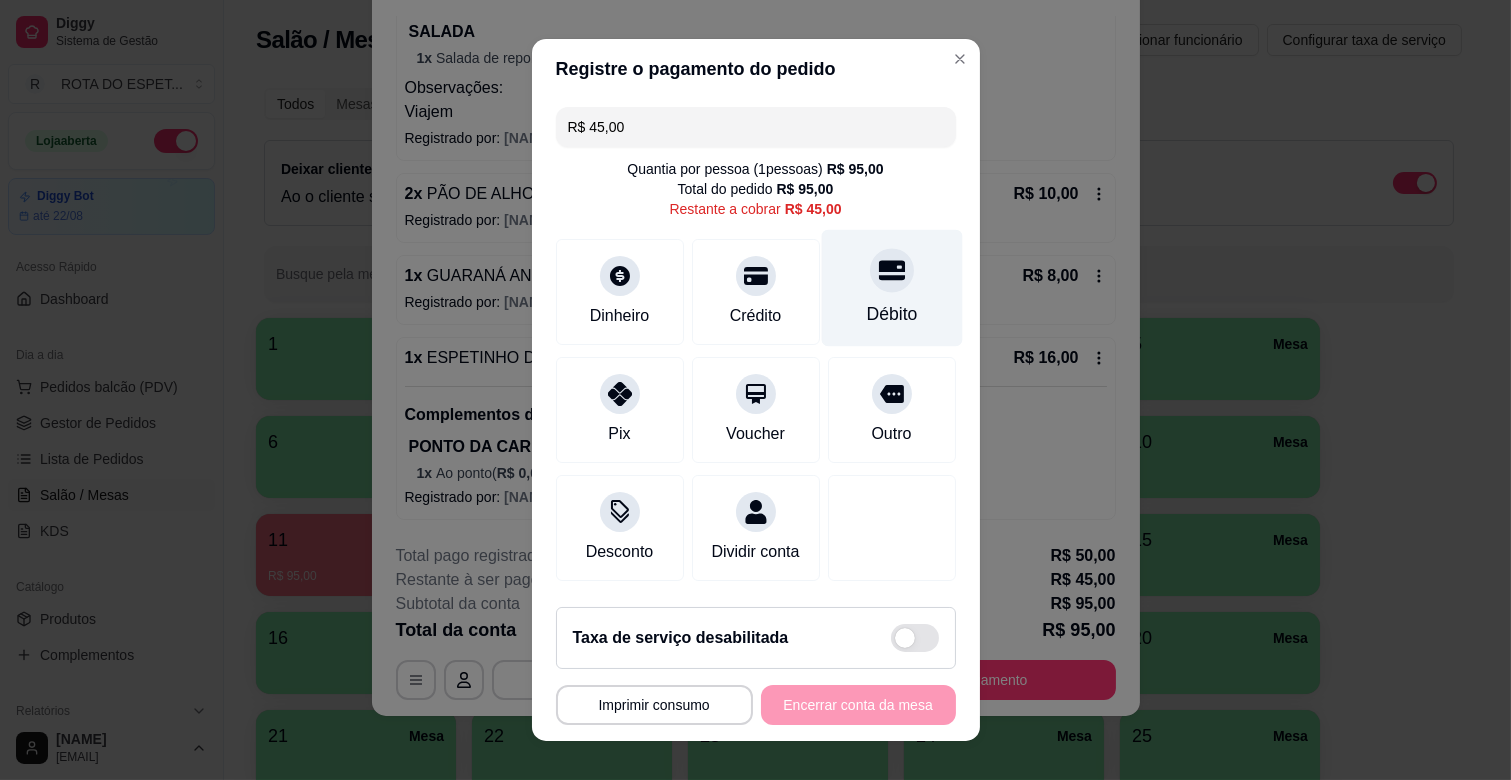 click on "Débito" at bounding box center (891, 314) 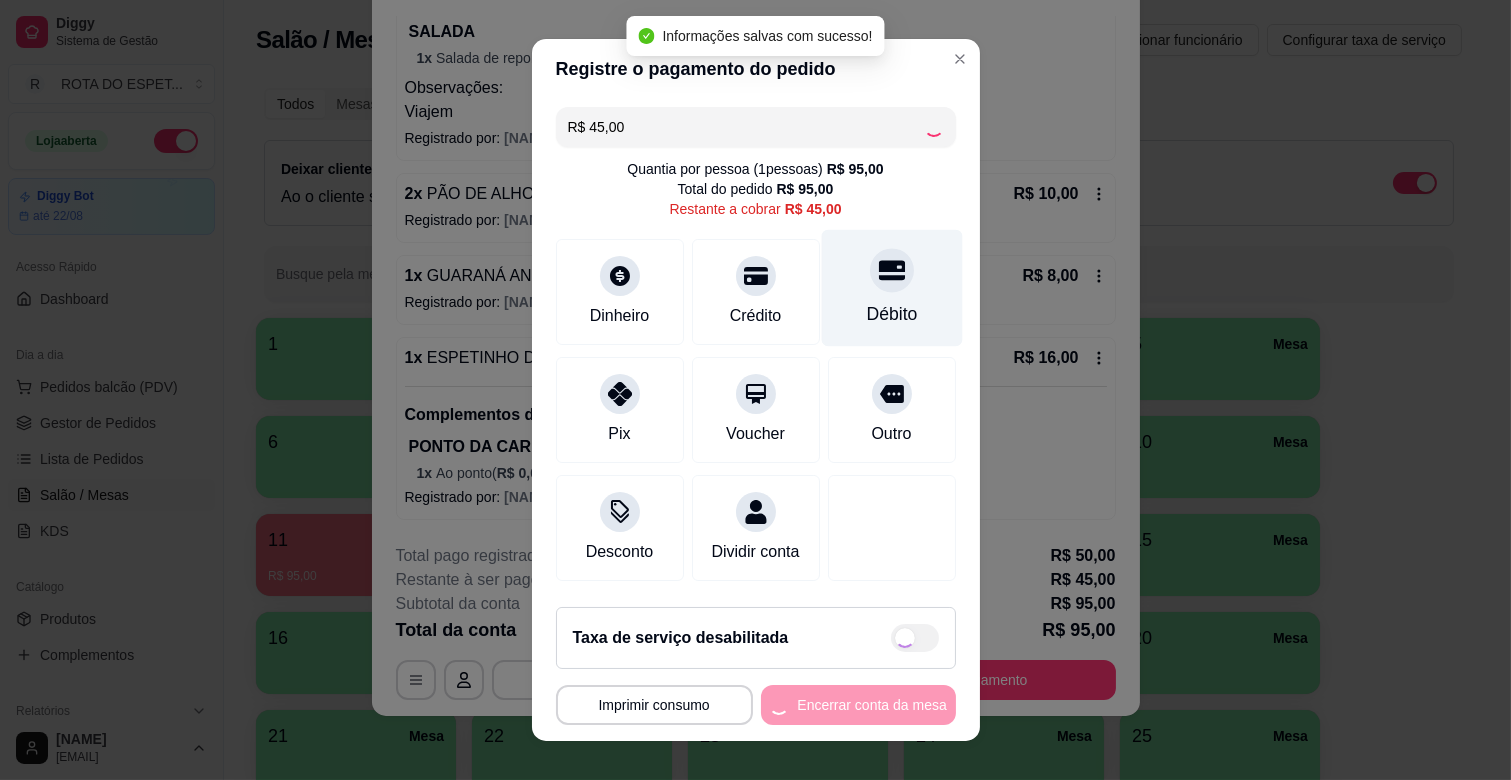 type on "R$ 0,00" 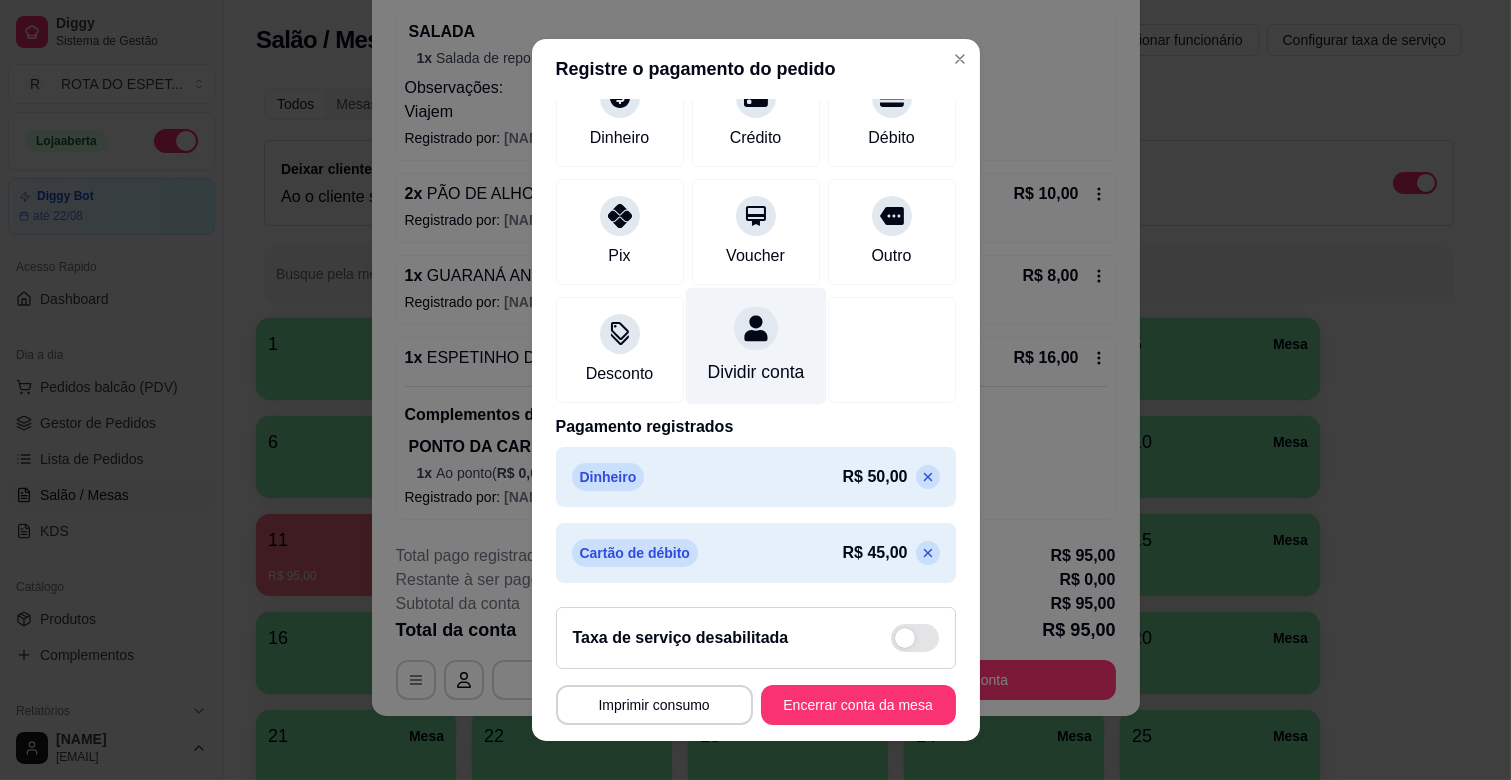 scroll, scrollTop: 182, scrollLeft: 0, axis: vertical 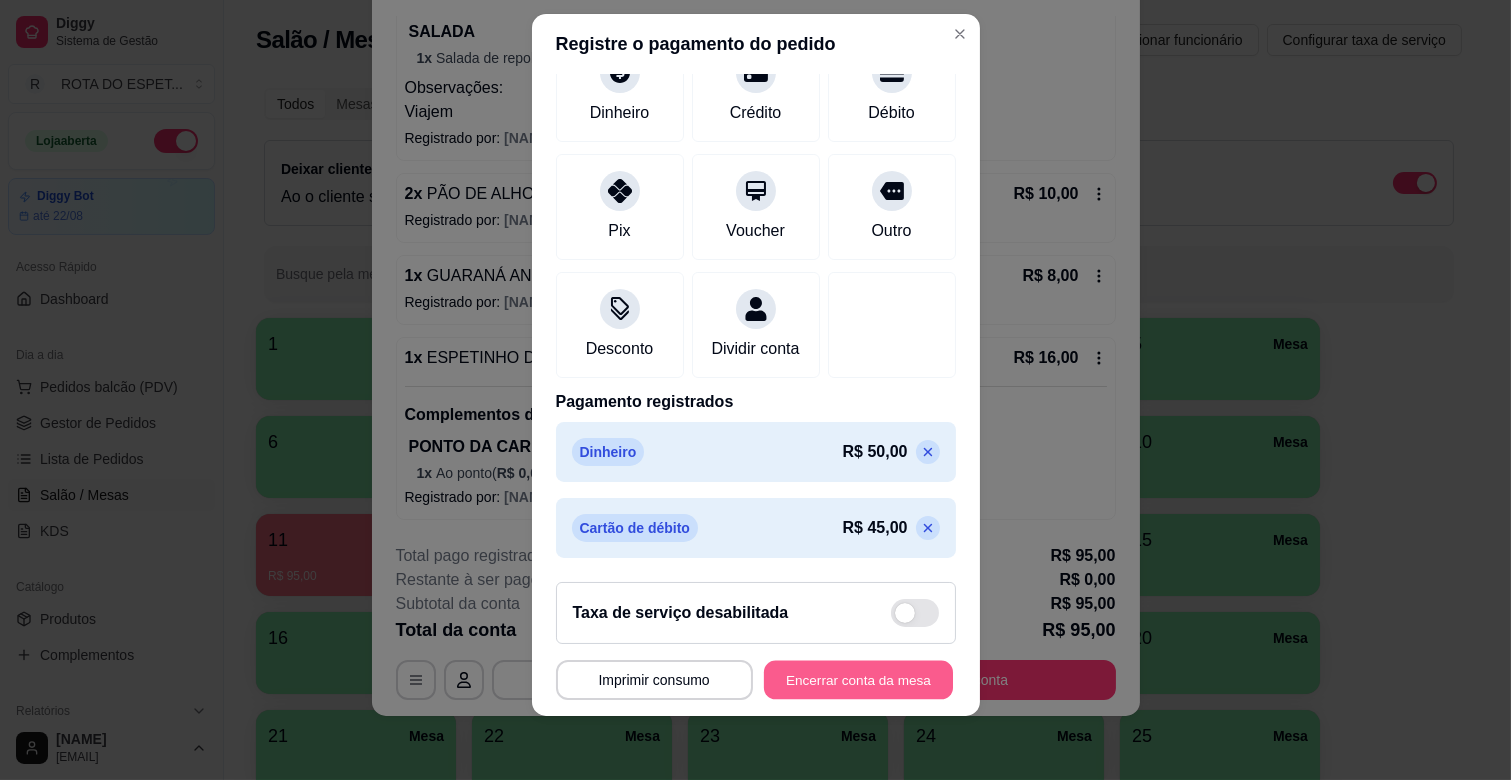 click on "Encerrar conta da mesa" at bounding box center (858, 680) 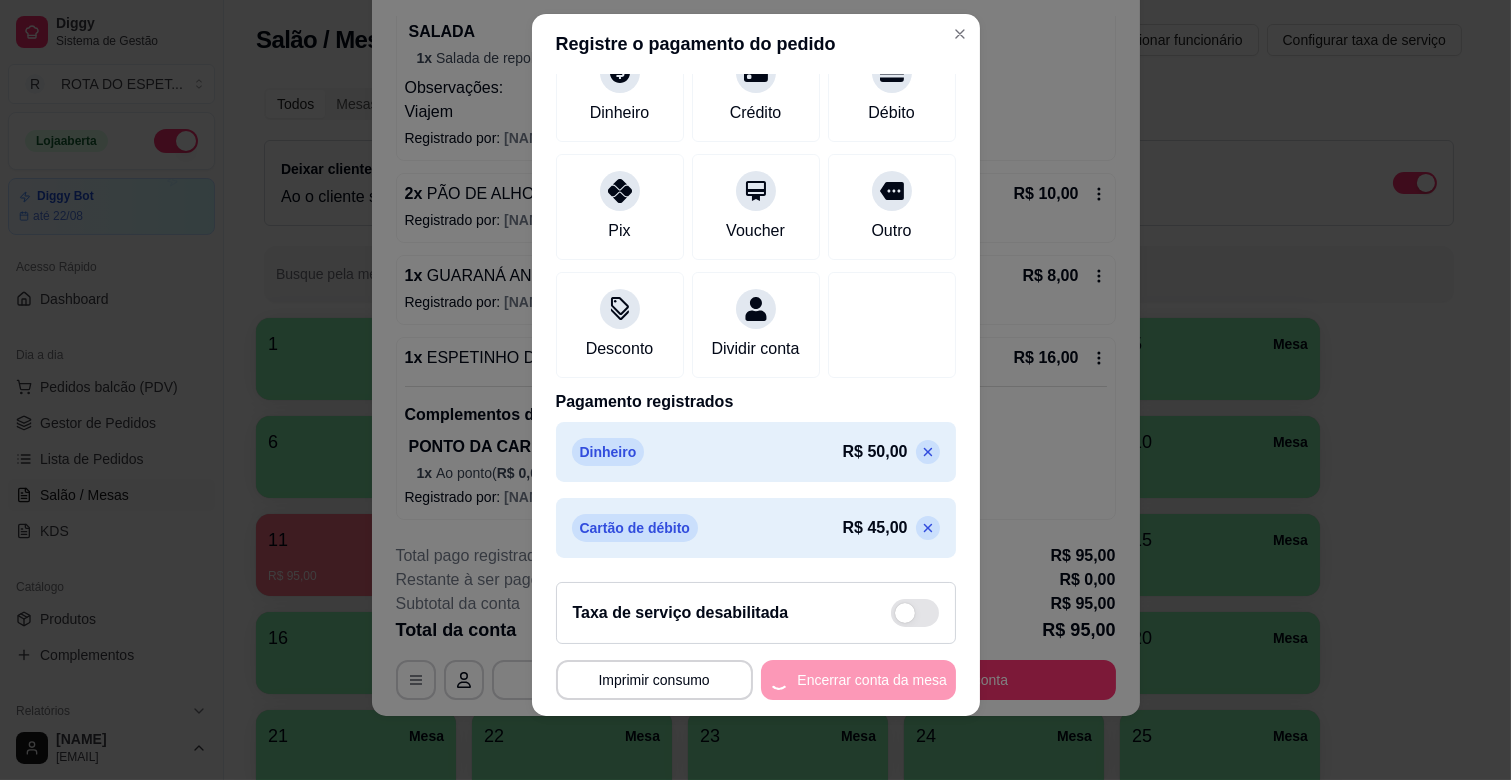 scroll, scrollTop: 0, scrollLeft: 0, axis: both 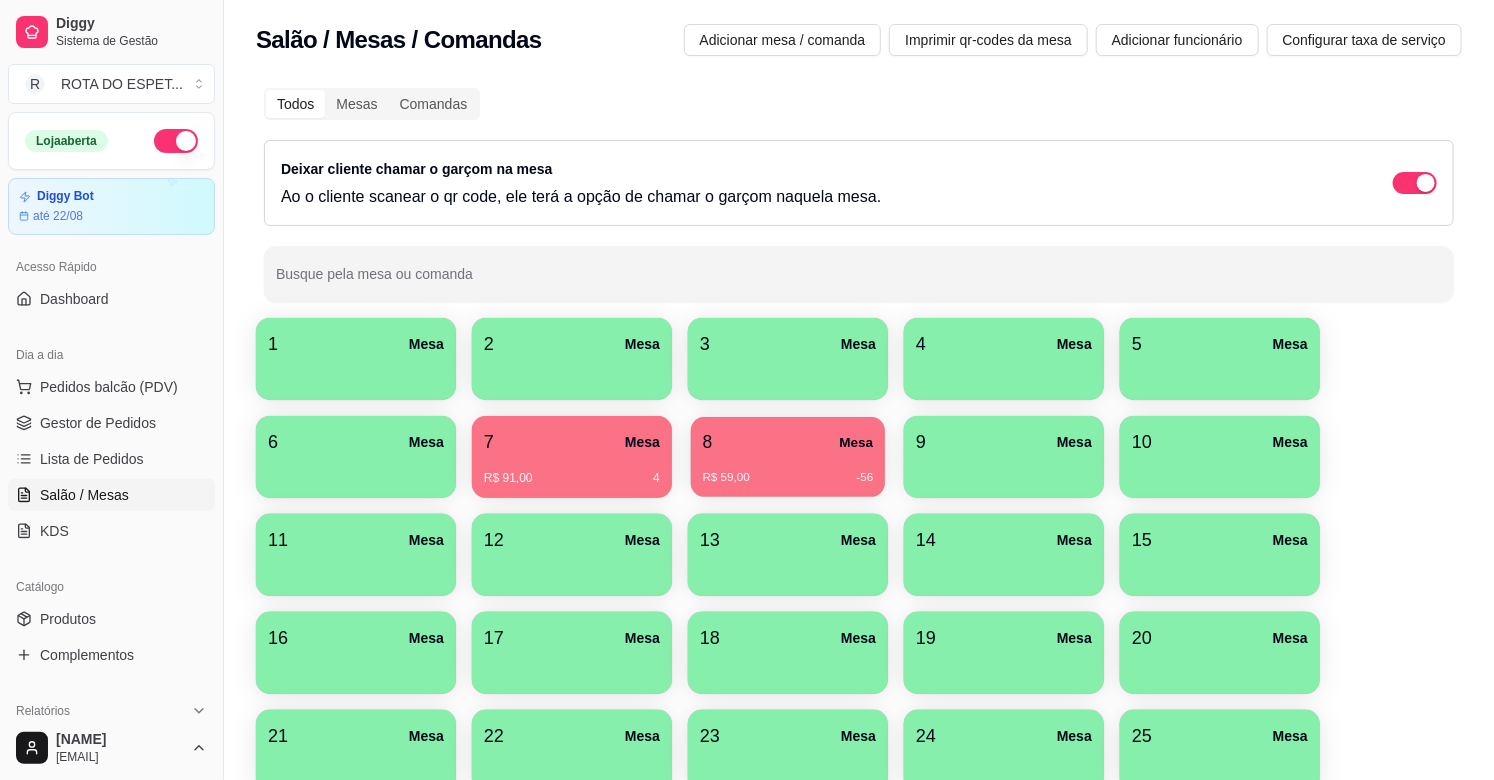 click on "R$ 59,00 -56" at bounding box center [788, 470] 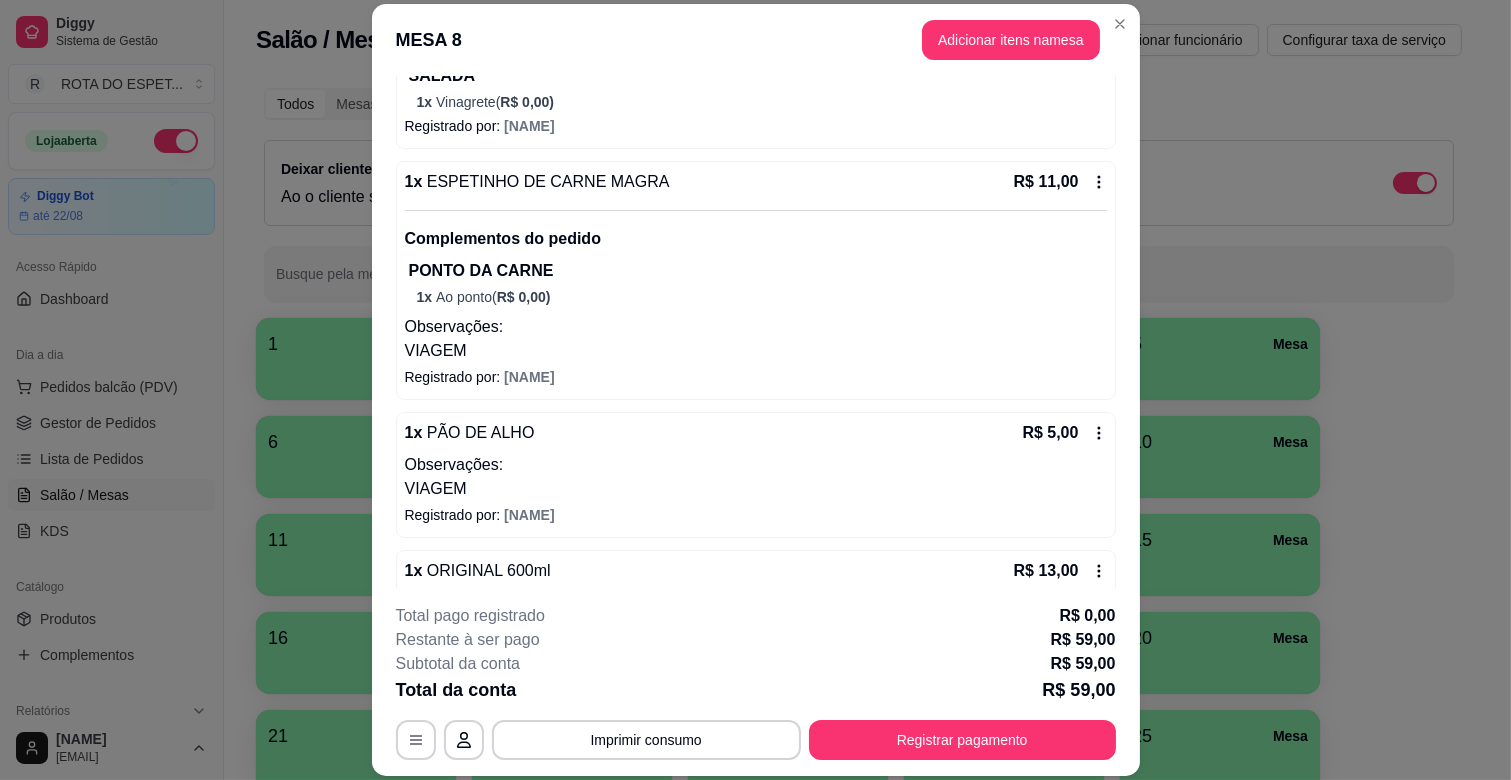 scroll, scrollTop: 395, scrollLeft: 0, axis: vertical 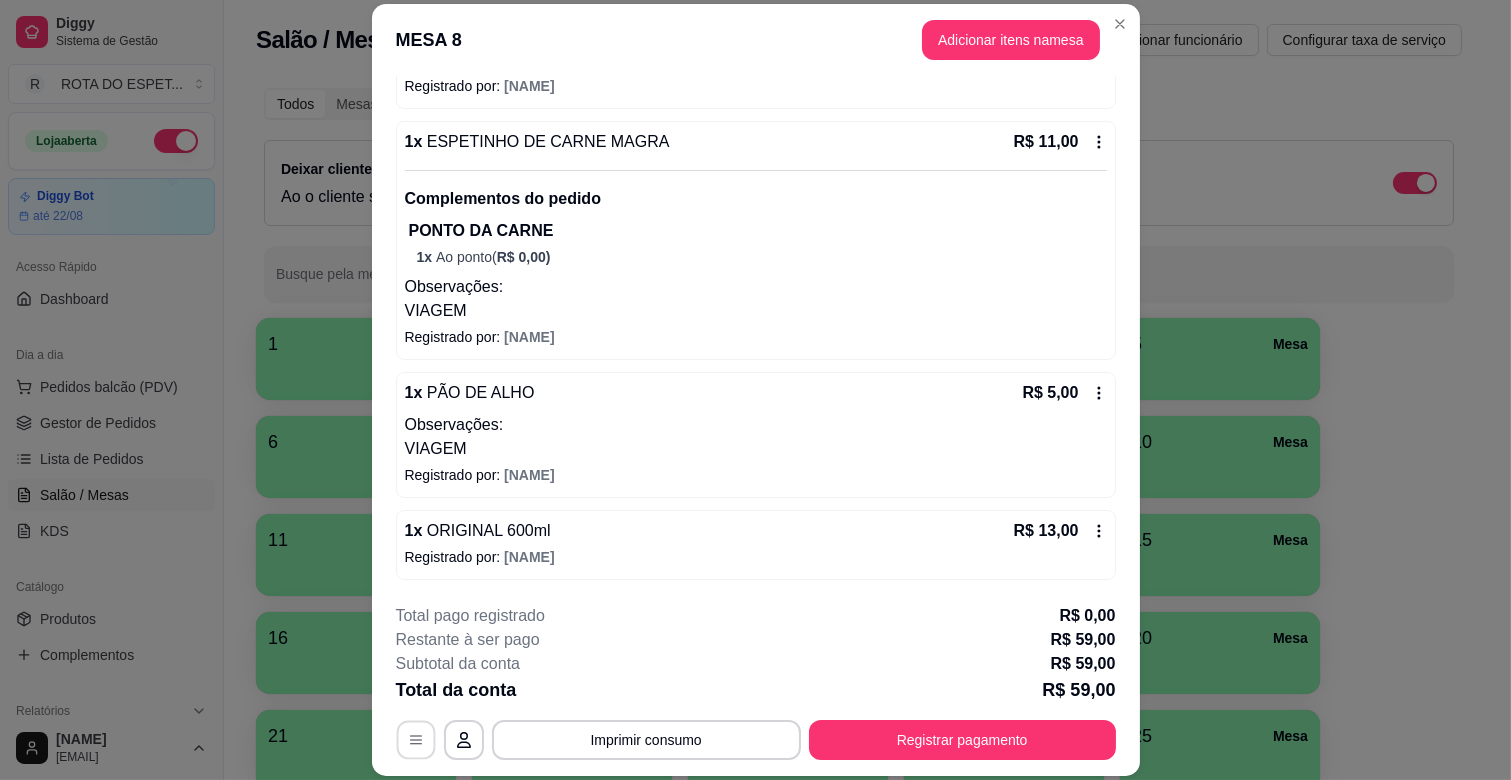 click at bounding box center (415, 740) 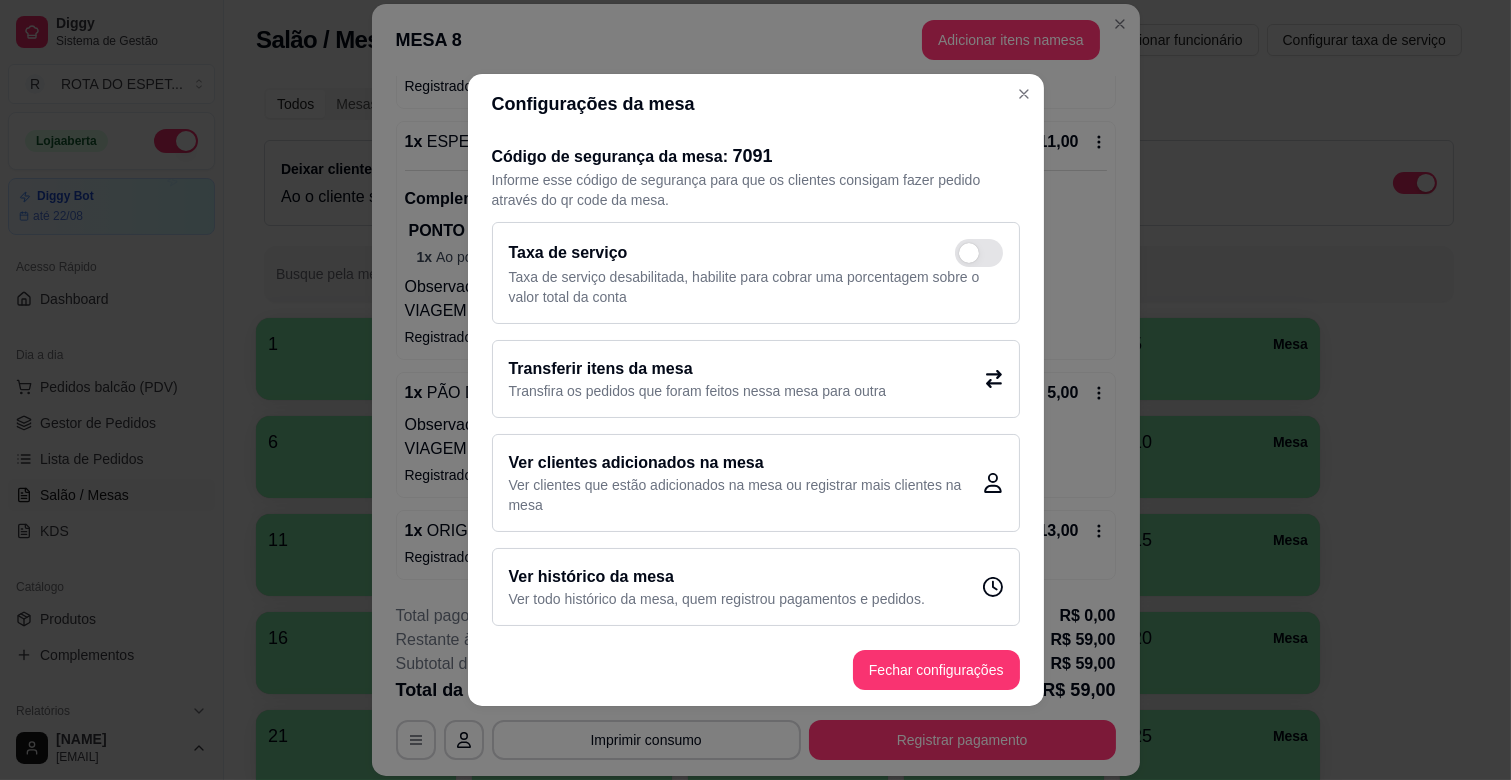 click on "Transferir itens da mesa" at bounding box center [698, 369] 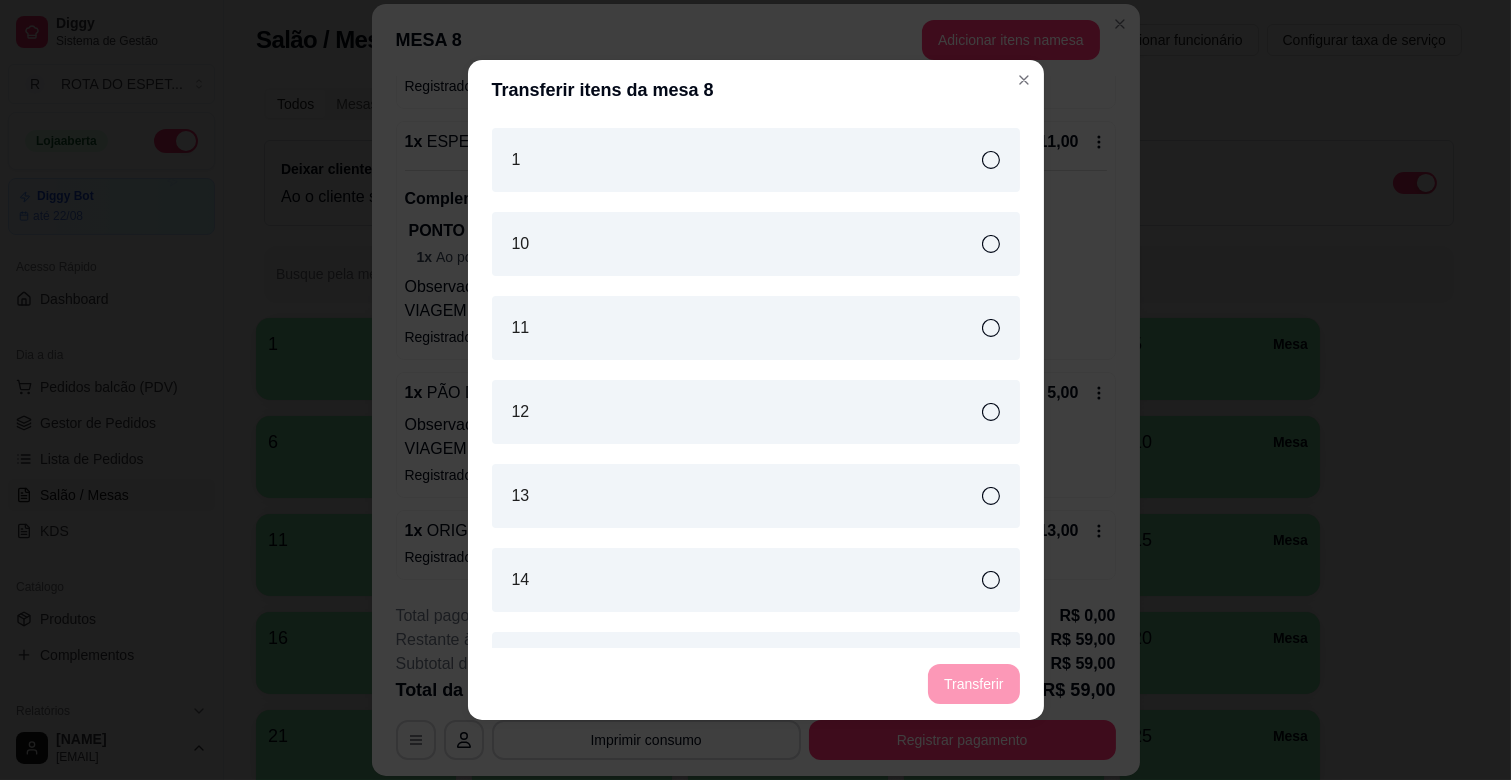 click on "10" at bounding box center (756, 244) 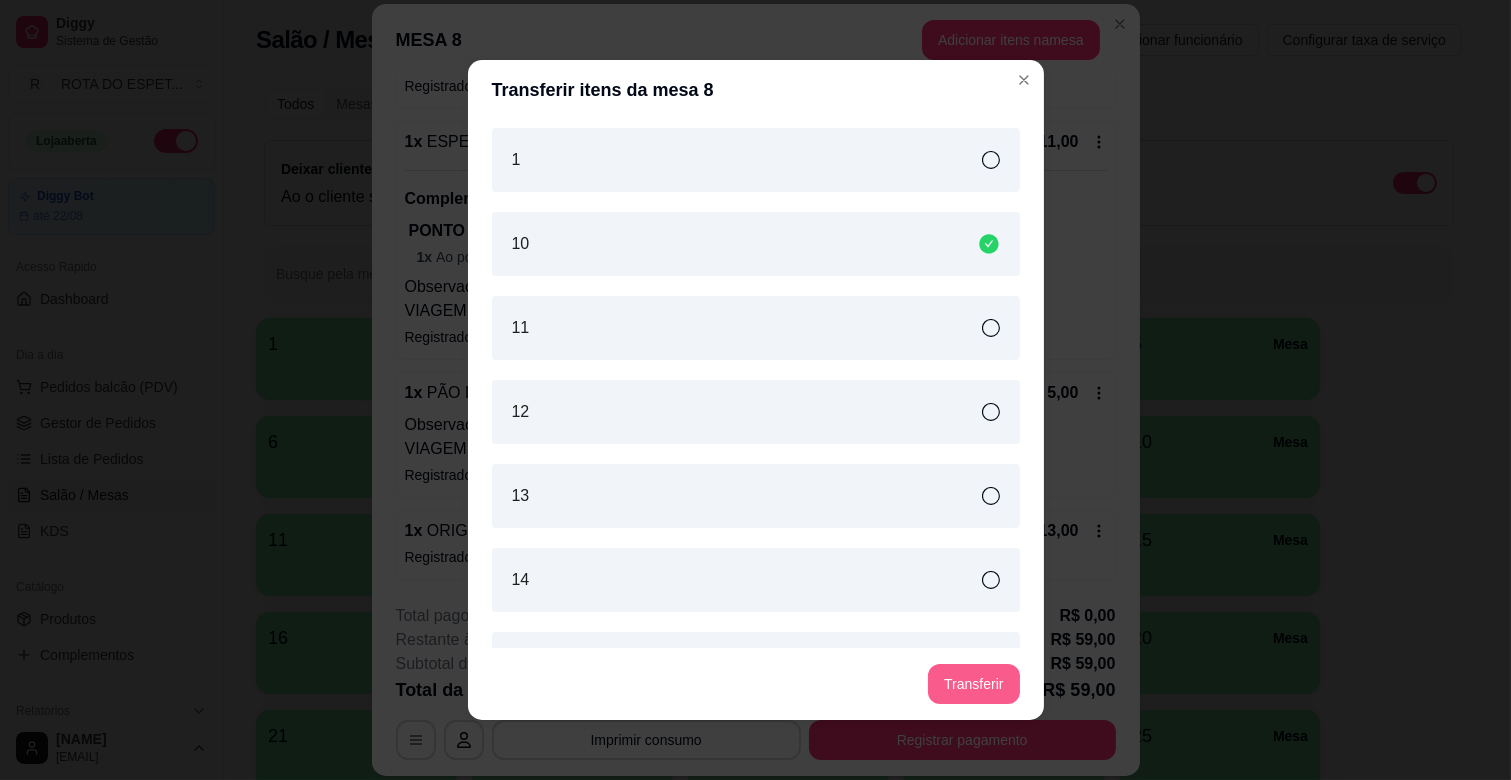 click on "Transferir" at bounding box center (973, 684) 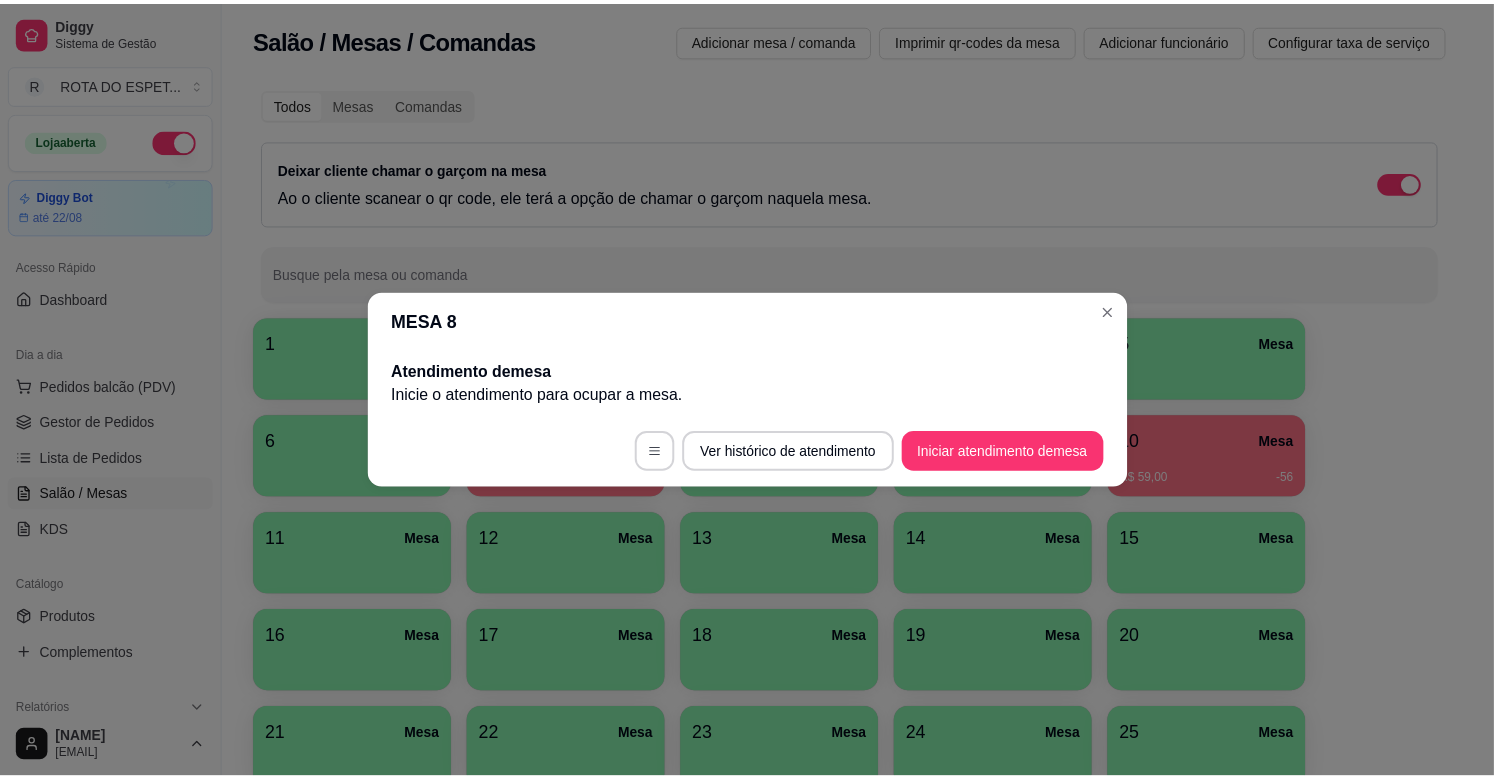 scroll, scrollTop: 0, scrollLeft: 0, axis: both 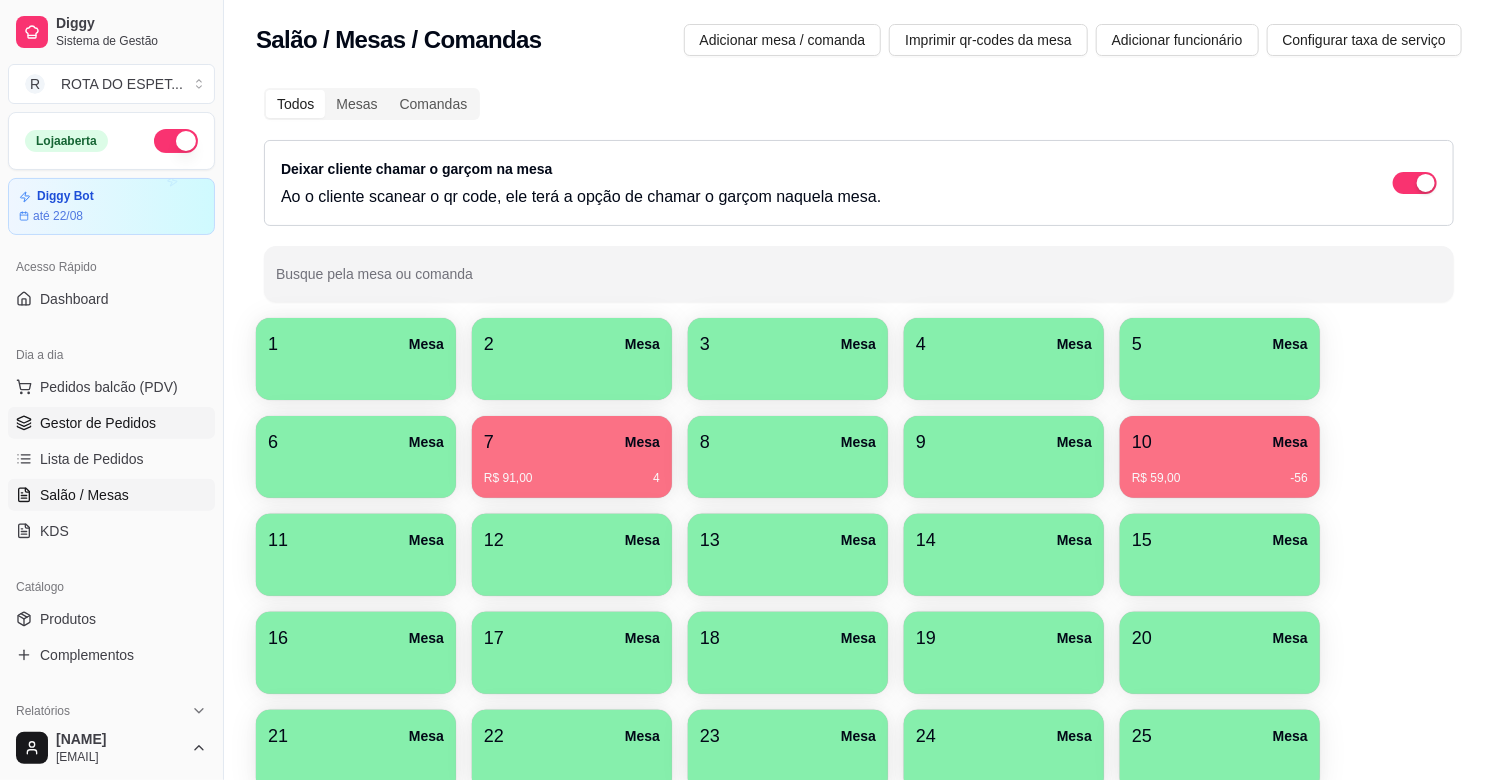 click on "Gestor de Pedidos" at bounding box center [98, 423] 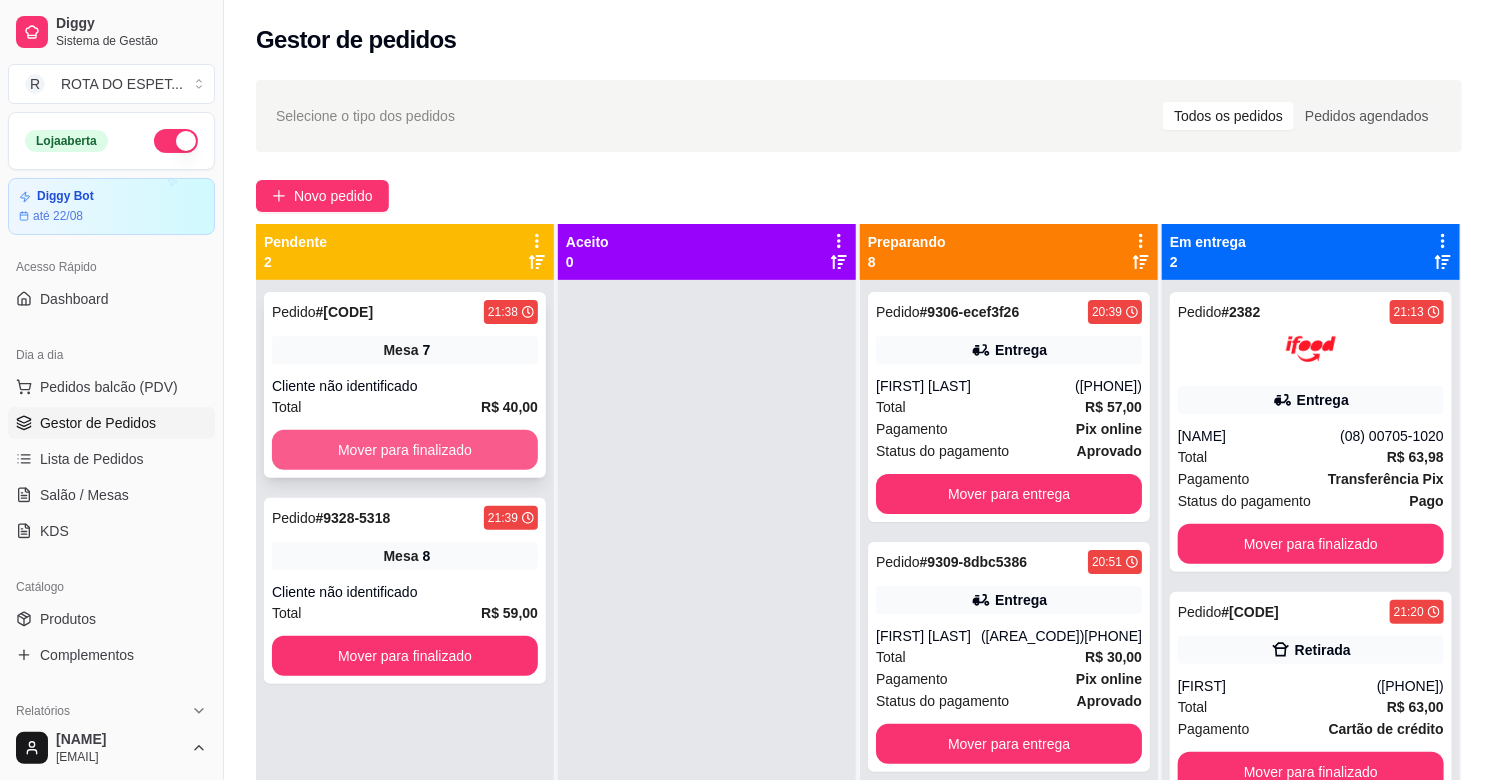 click on "Mover para finalizado" at bounding box center (405, 450) 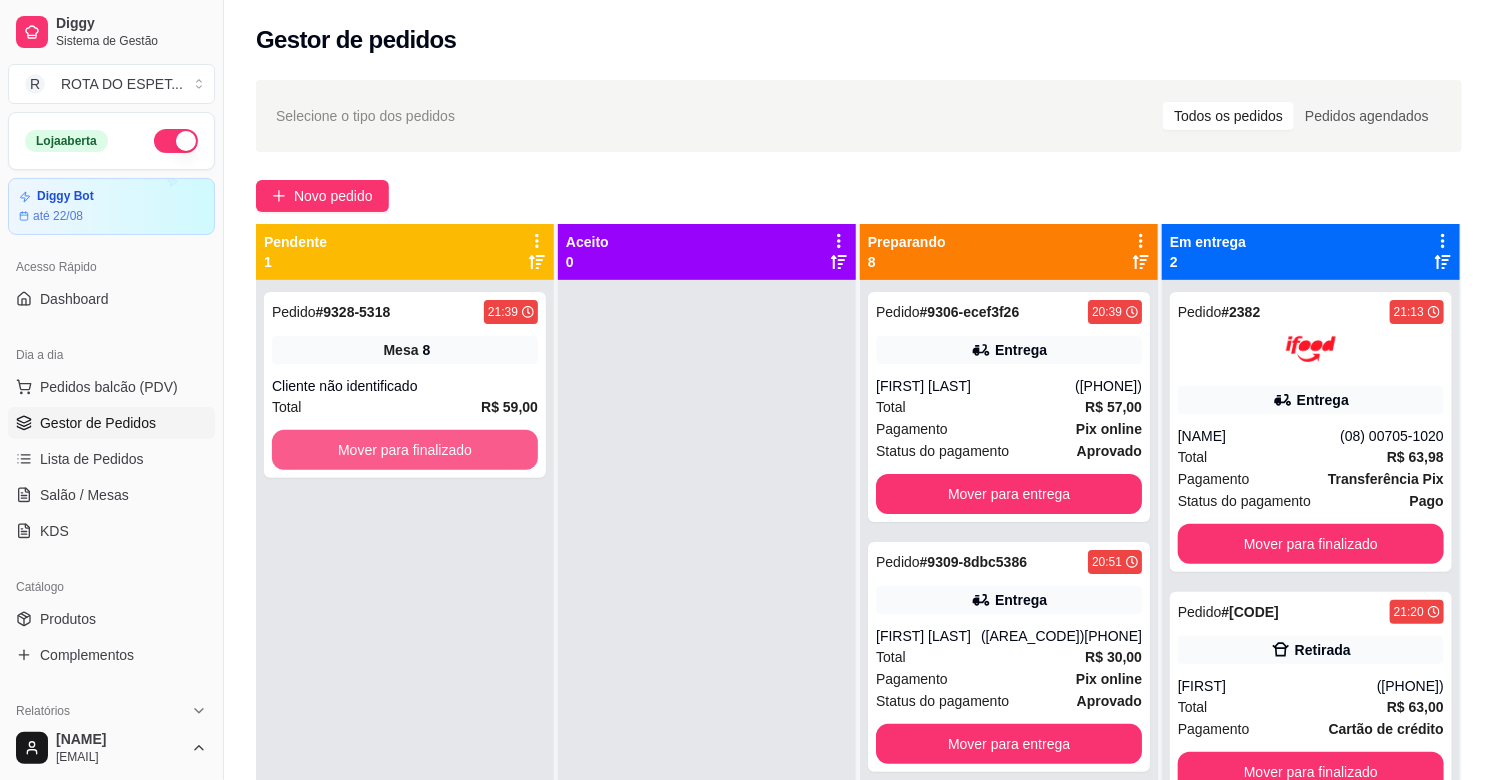 click on "Mover para finalizado" at bounding box center (405, 450) 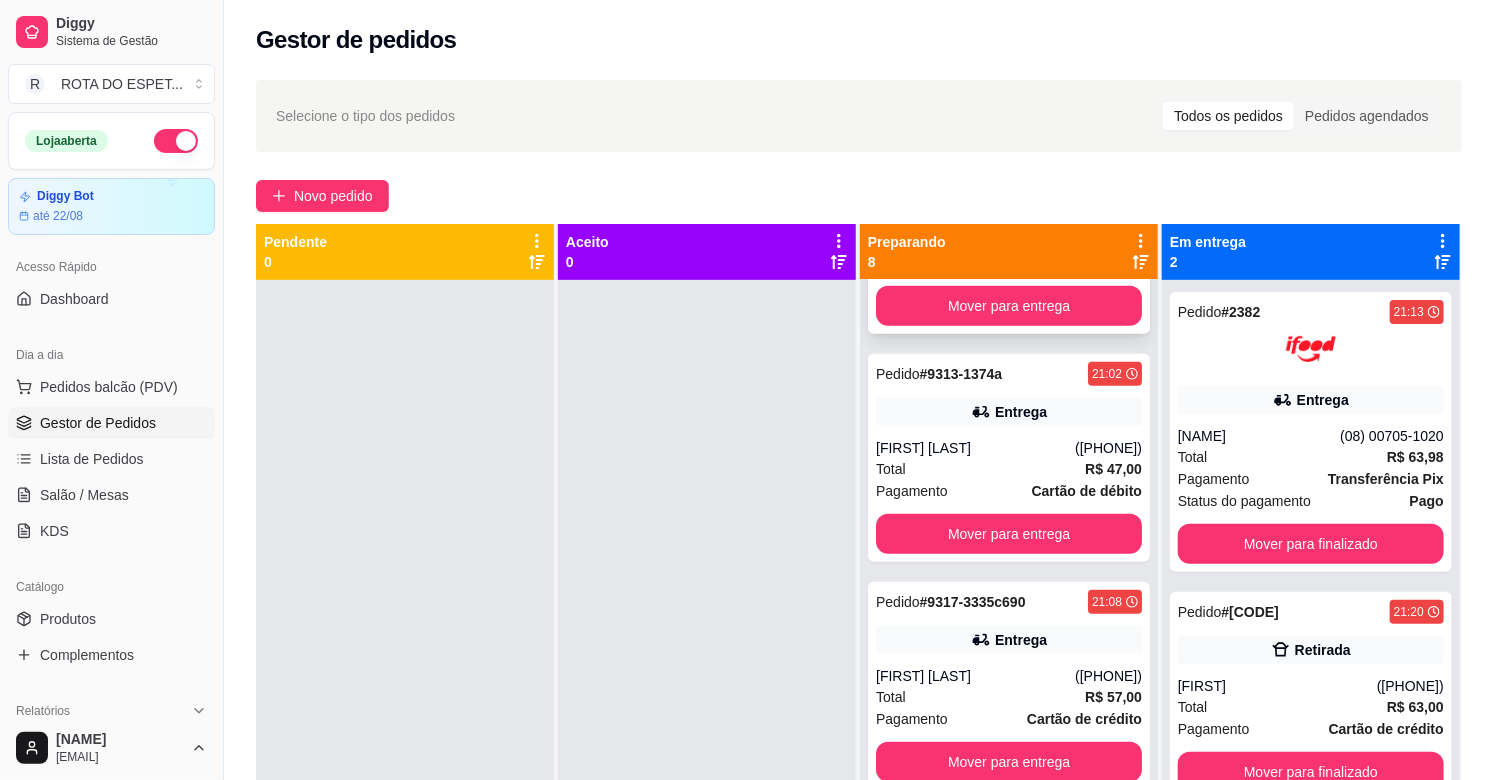 scroll, scrollTop: 1201, scrollLeft: 0, axis: vertical 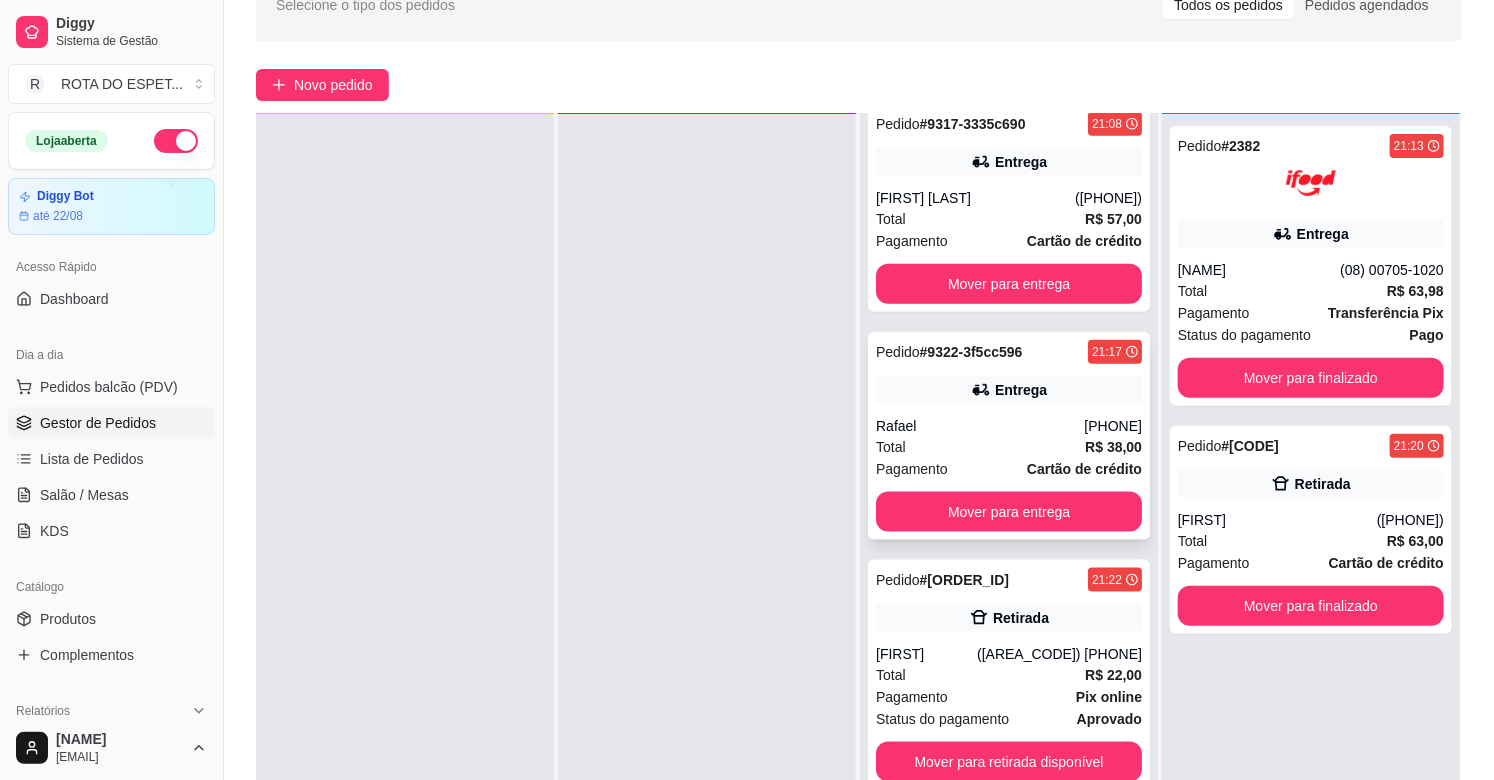 click on "Total R$ 38,00" at bounding box center [1009, 447] 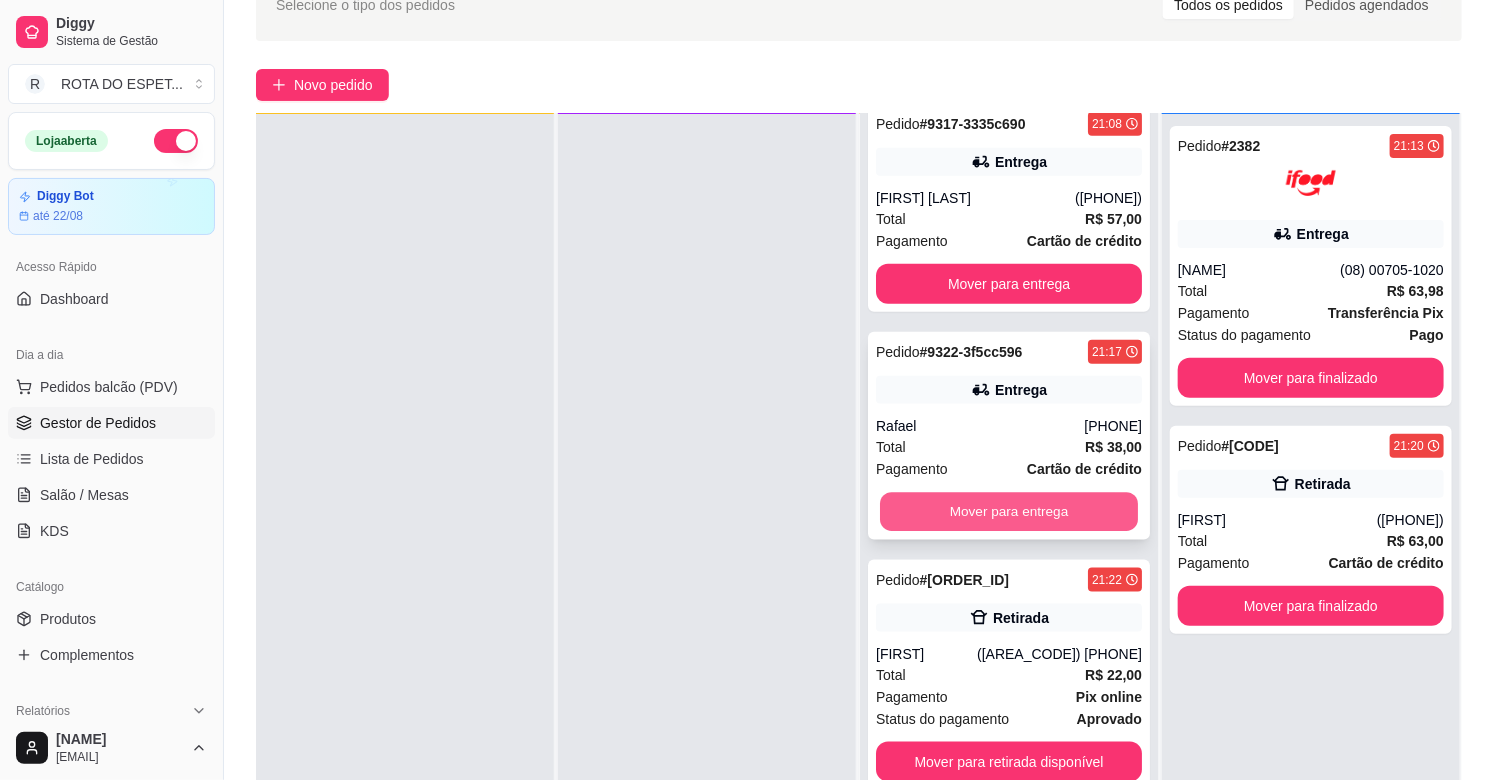 click on "Mover para entrega" at bounding box center [1009, 512] 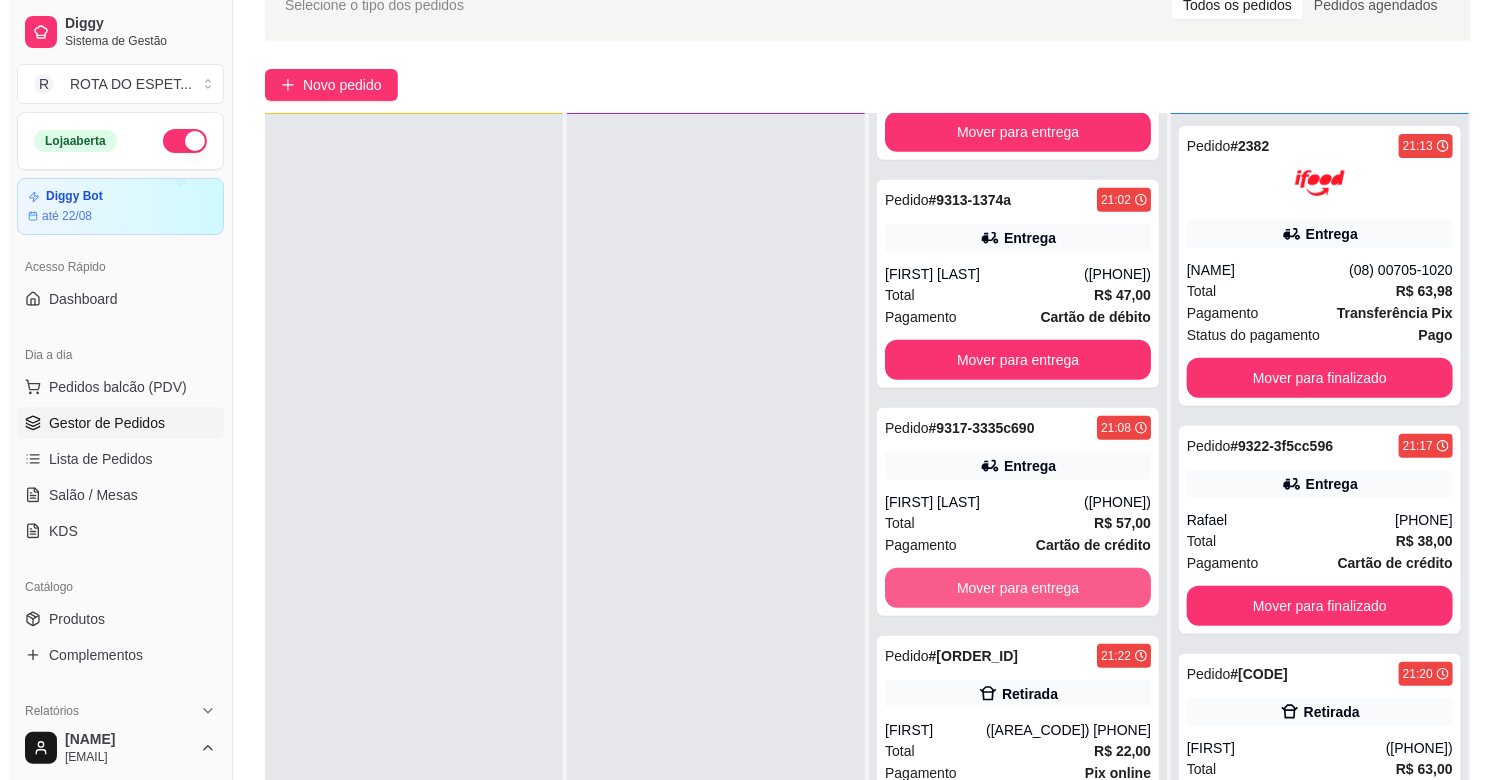 scroll, scrollTop: 640, scrollLeft: 0, axis: vertical 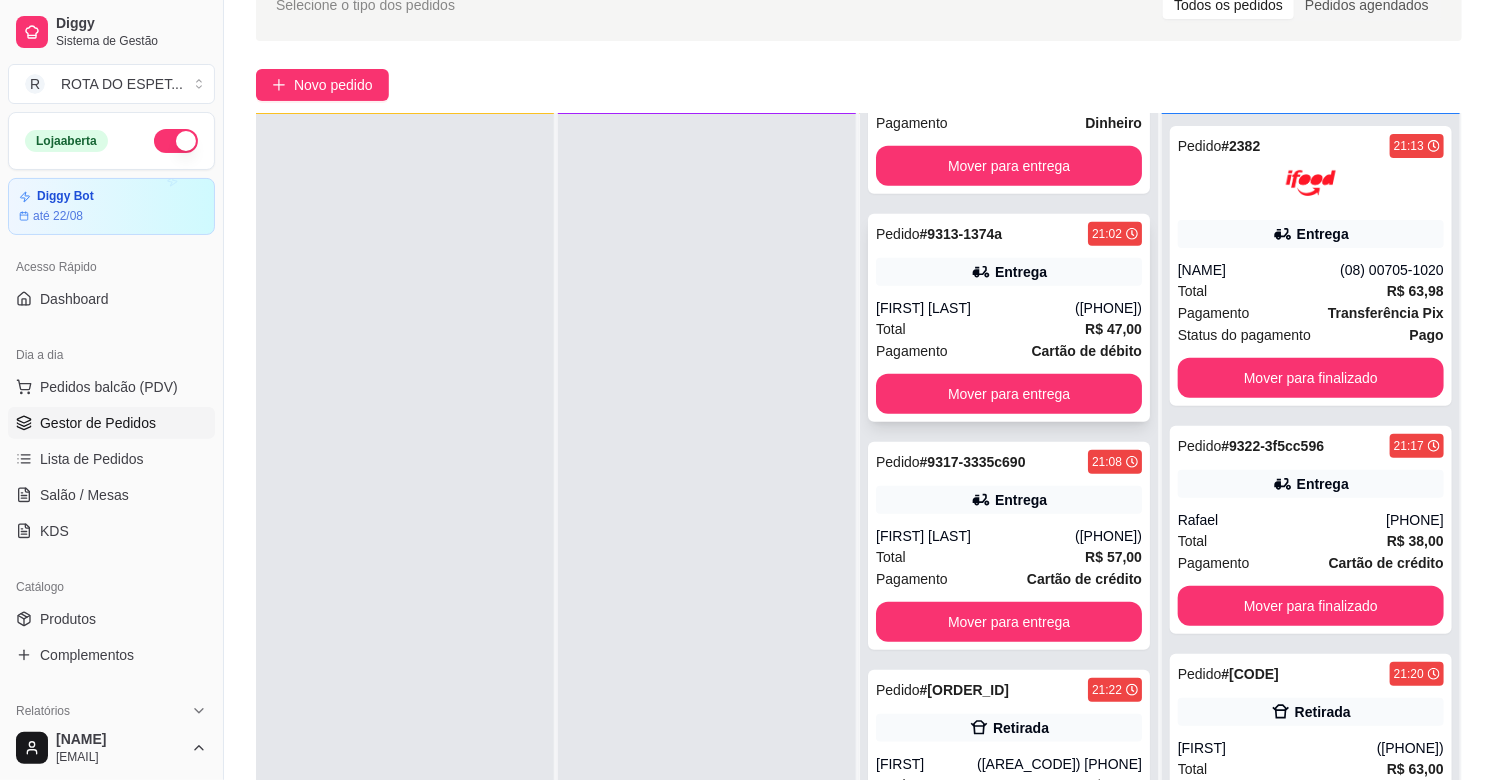 click on "Total R$ 47,00" at bounding box center (1009, 329) 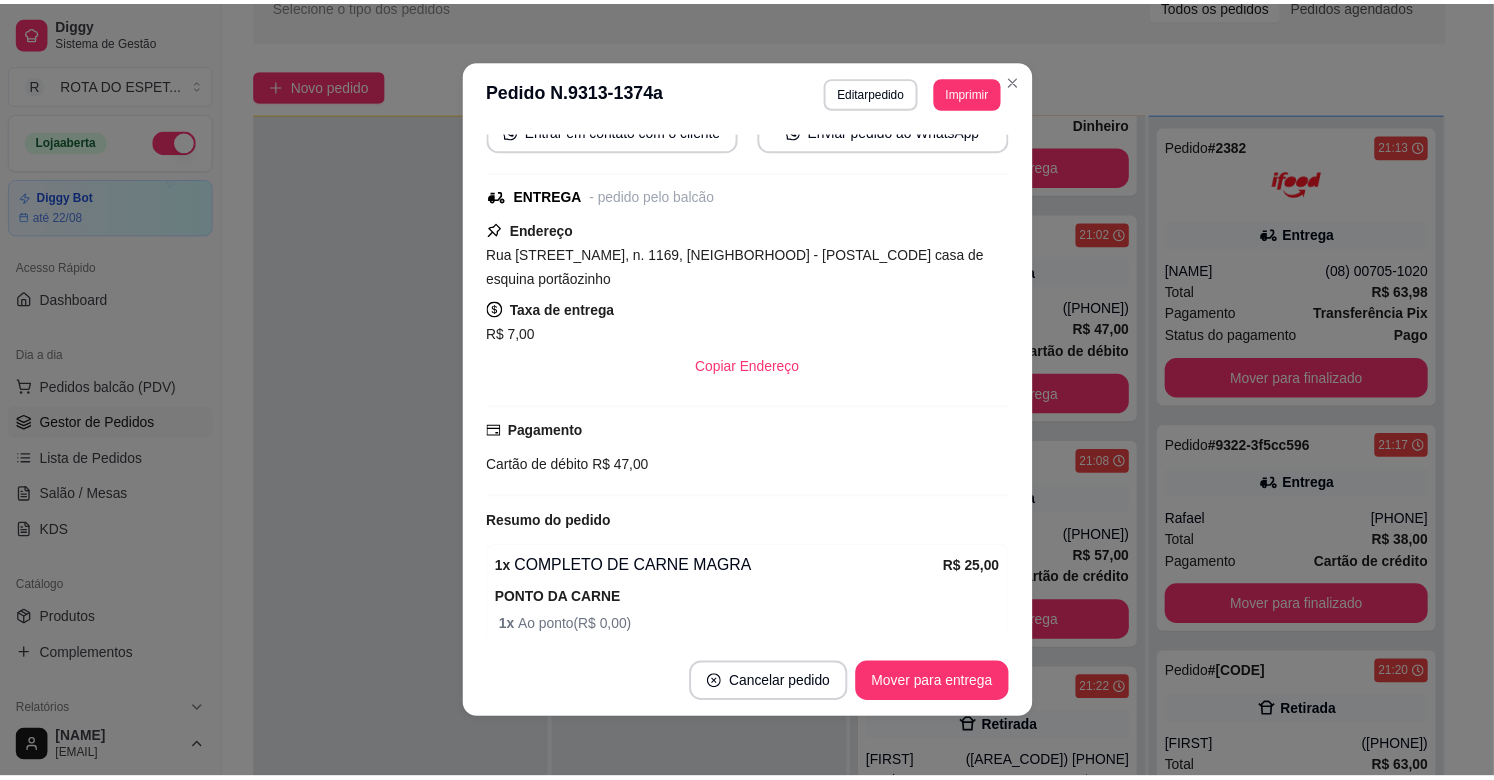 scroll, scrollTop: 222, scrollLeft: 0, axis: vertical 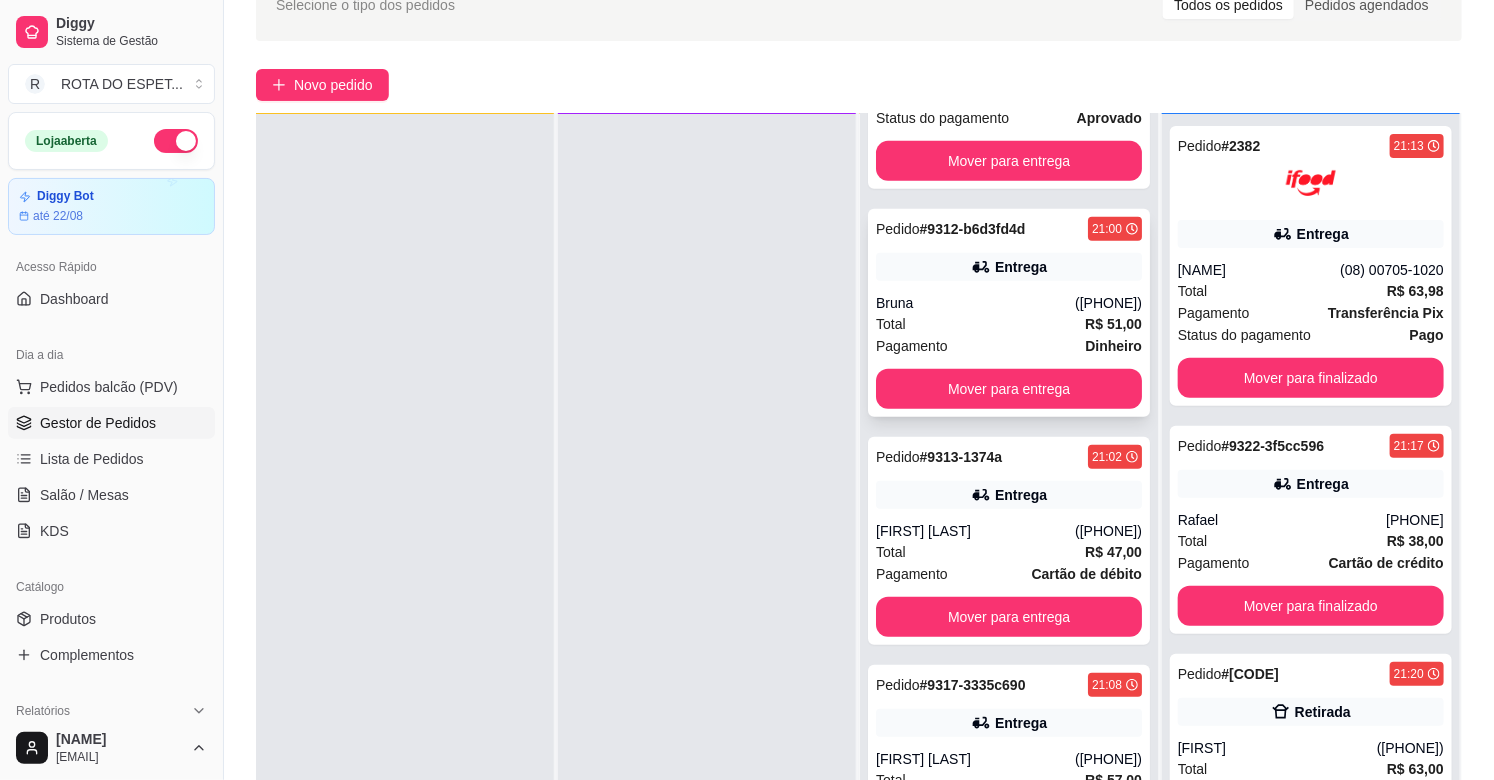 click on "Total R$ 51,00" at bounding box center [1009, 324] 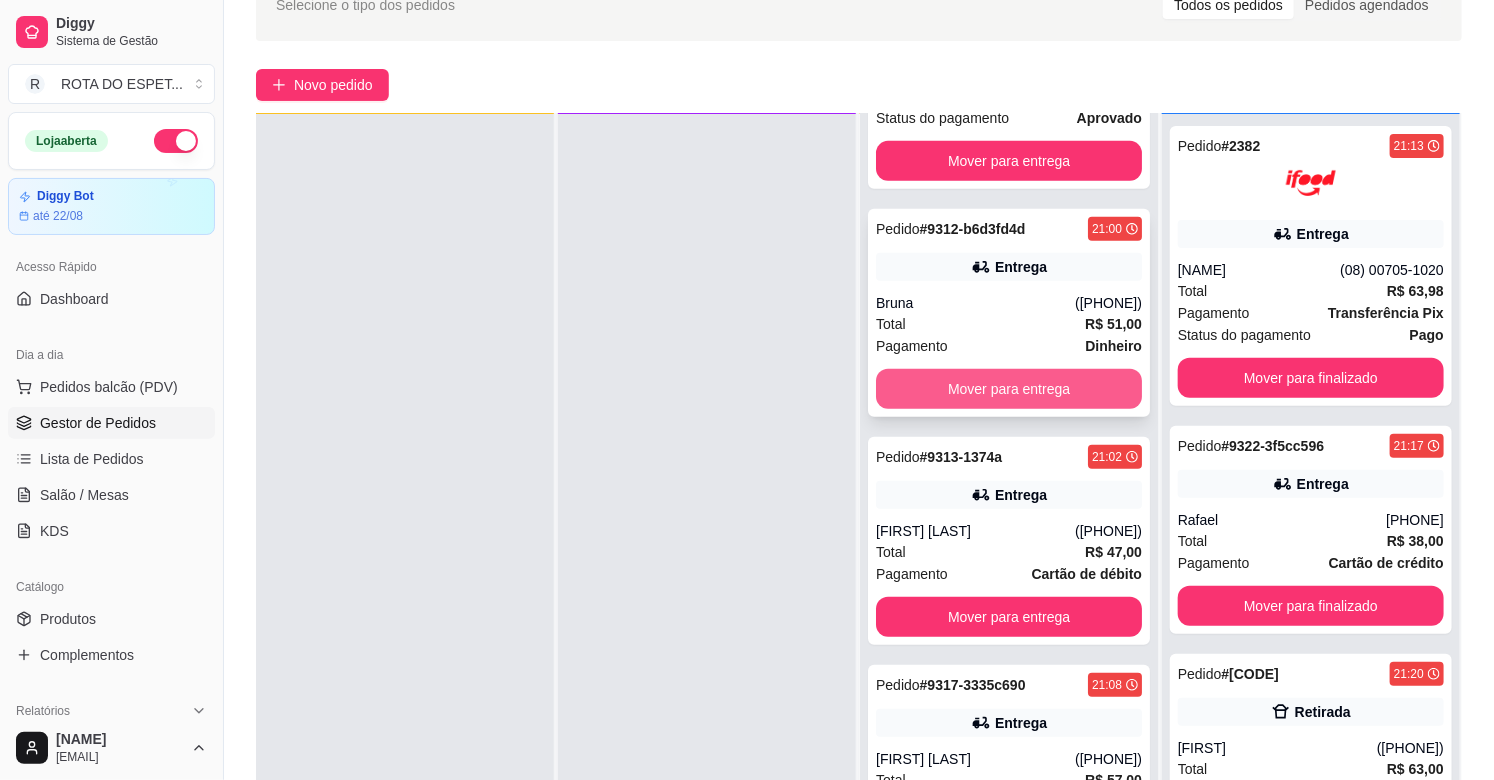 click on "Mover para entrega" at bounding box center [1009, 389] 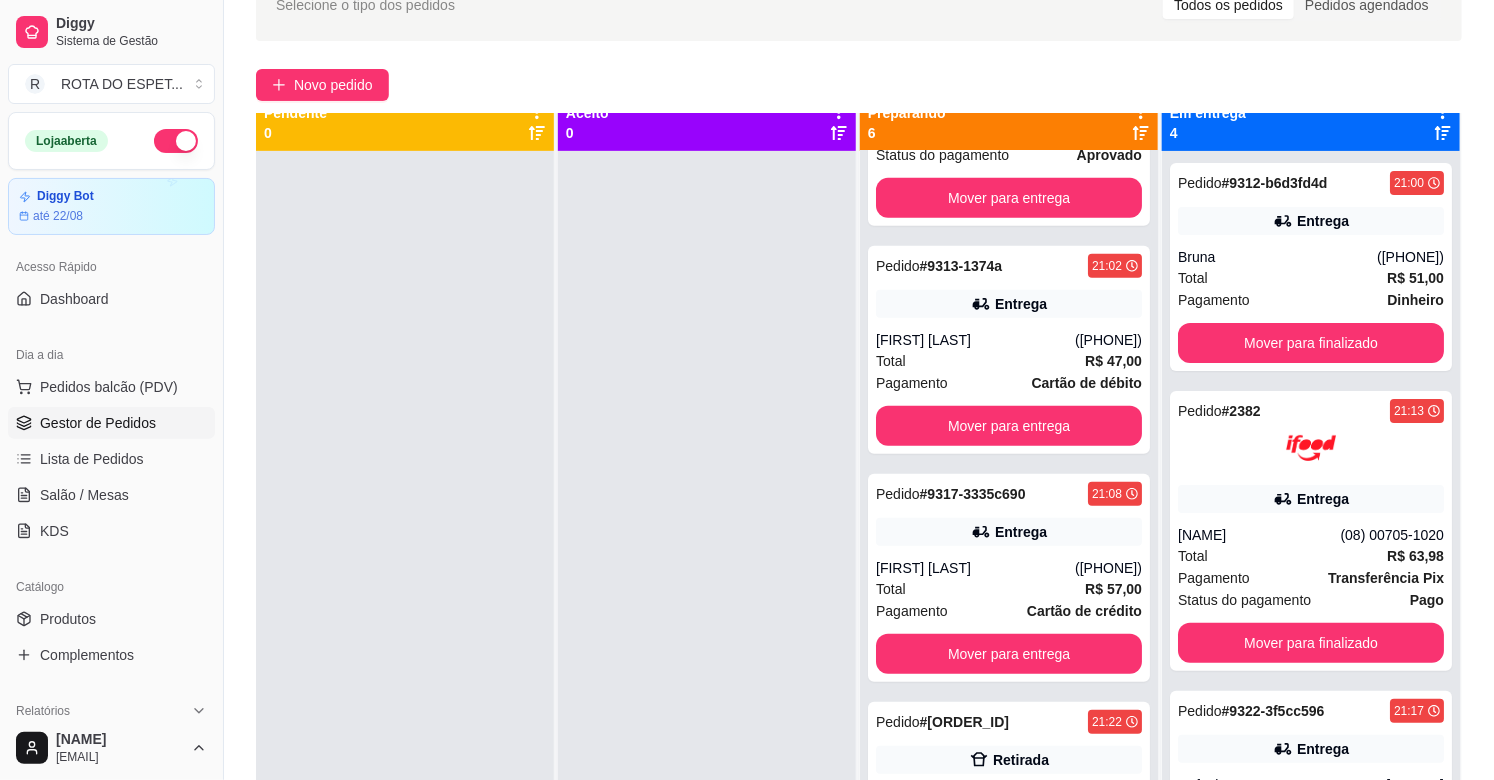 scroll, scrollTop: 0, scrollLeft: 0, axis: both 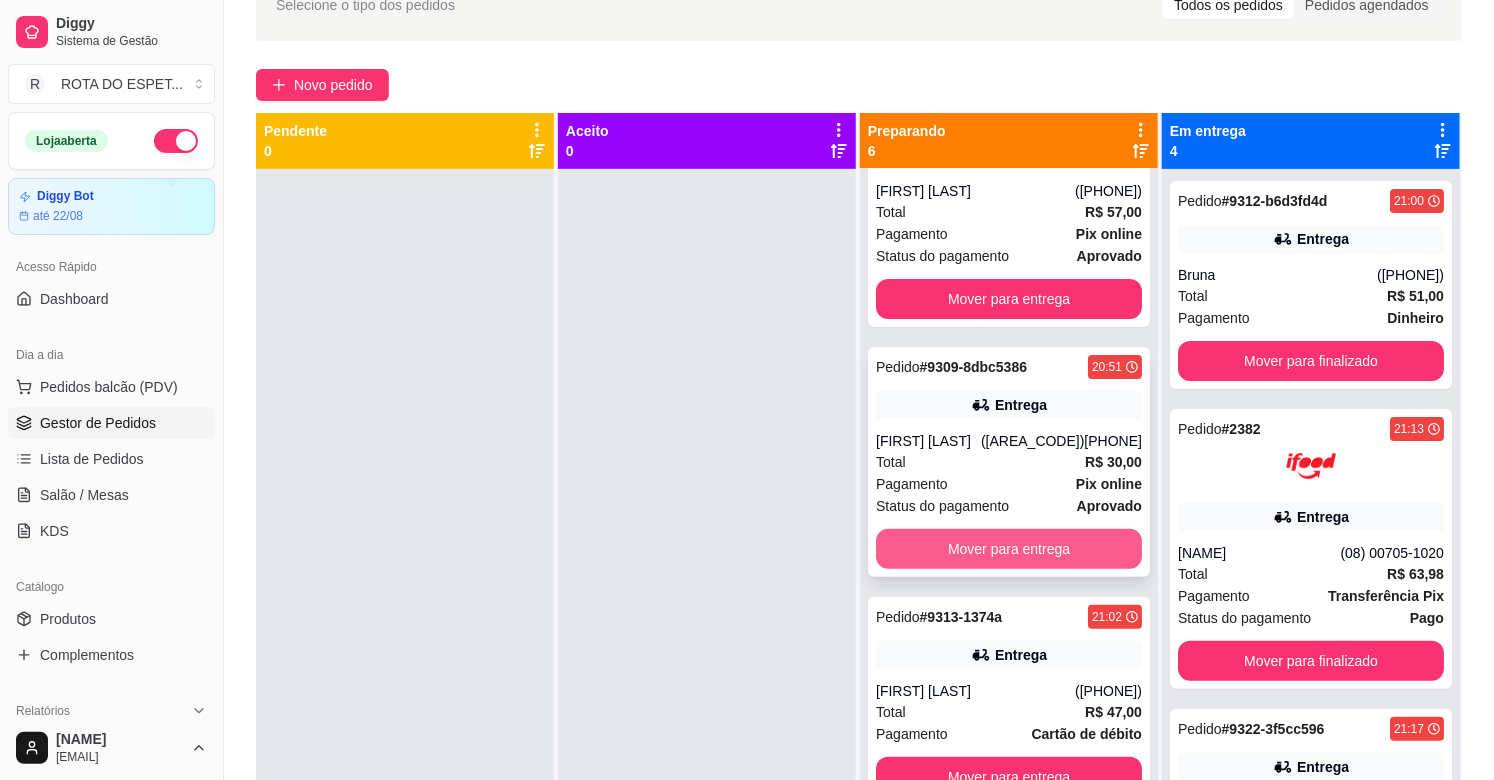 click on "Mover para entrega" at bounding box center [1009, 549] 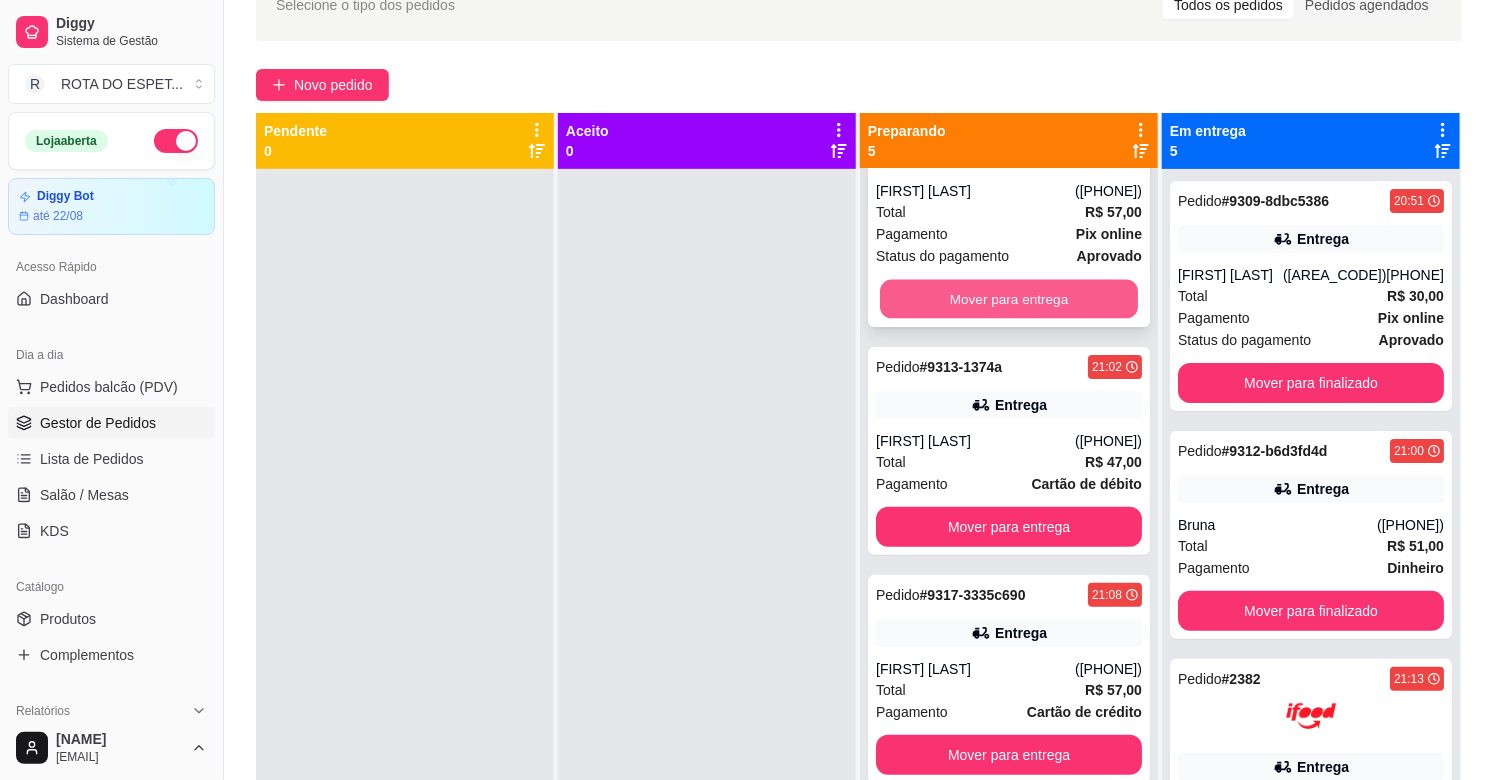 click on "Mover para entrega" at bounding box center (1009, 299) 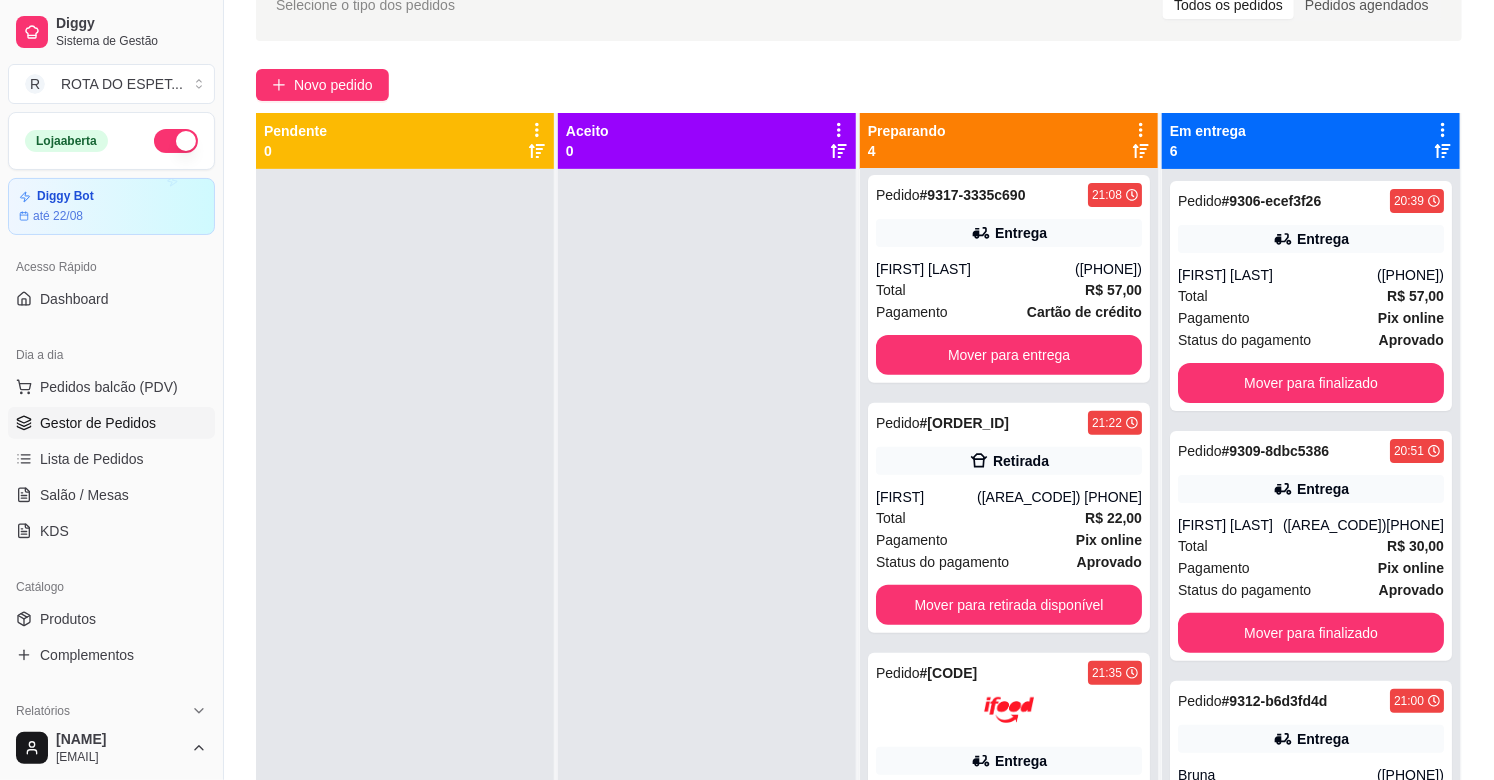 scroll, scrollTop: 245, scrollLeft: 0, axis: vertical 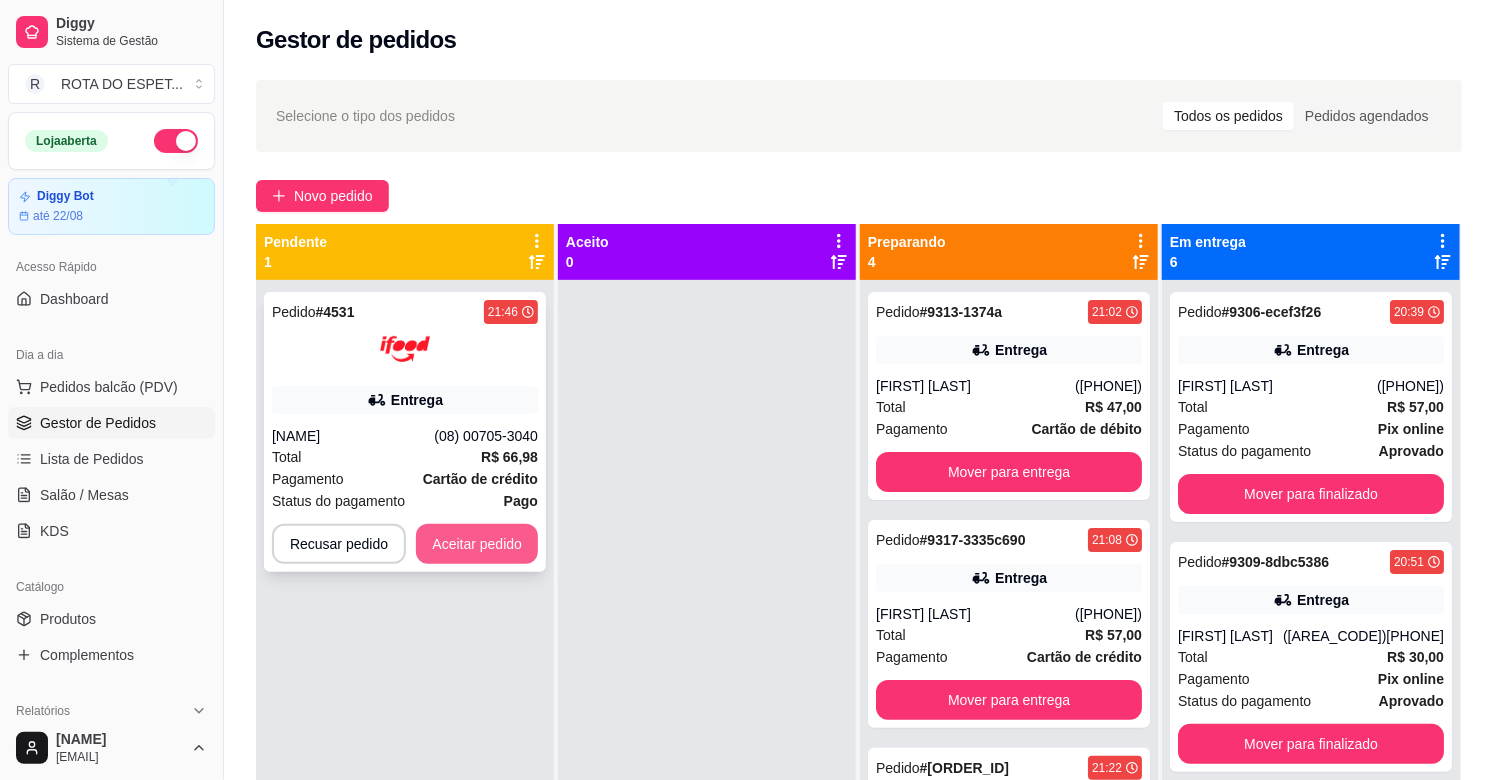 click on "Aceitar pedido" at bounding box center (477, 544) 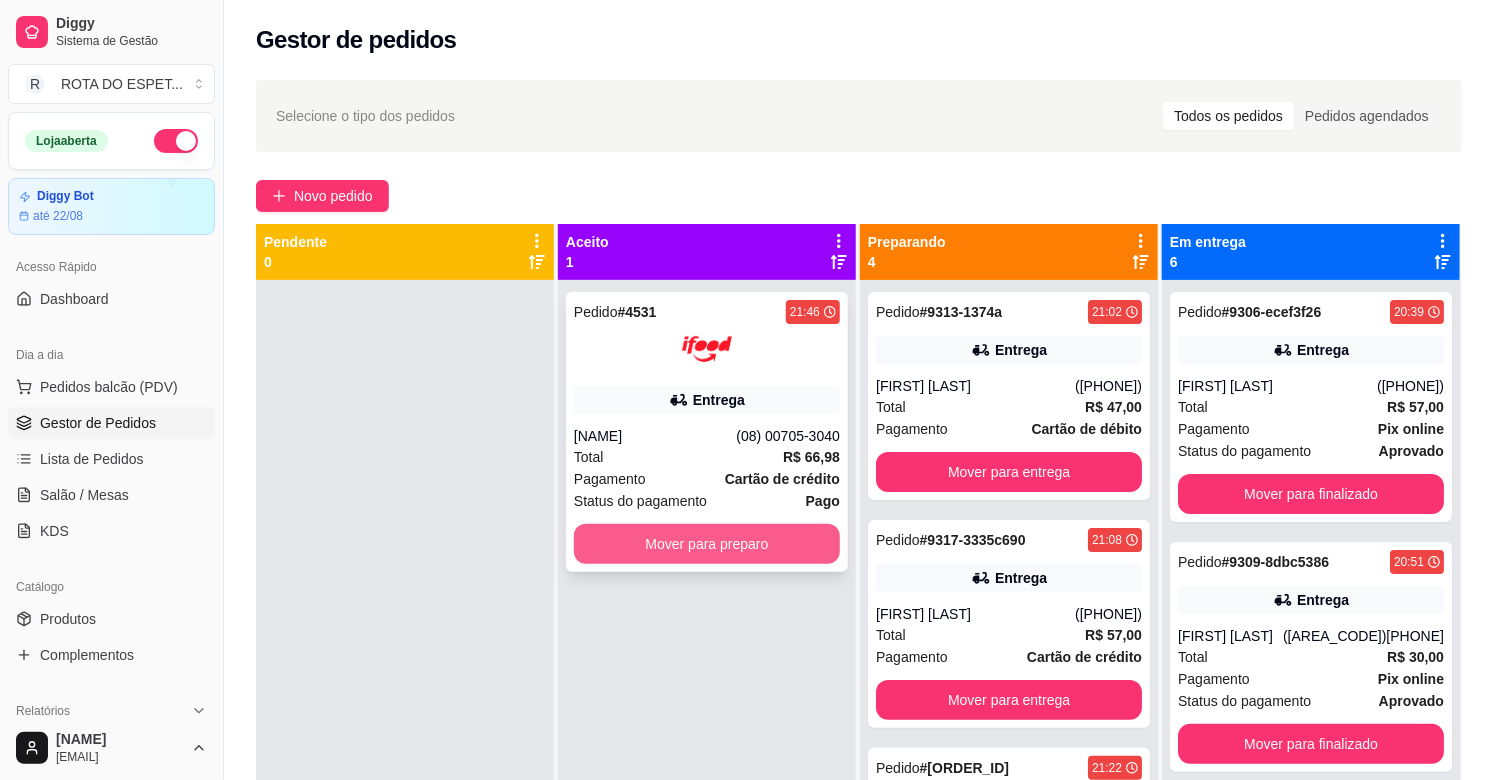click on "Mover para preparo" at bounding box center [707, 544] 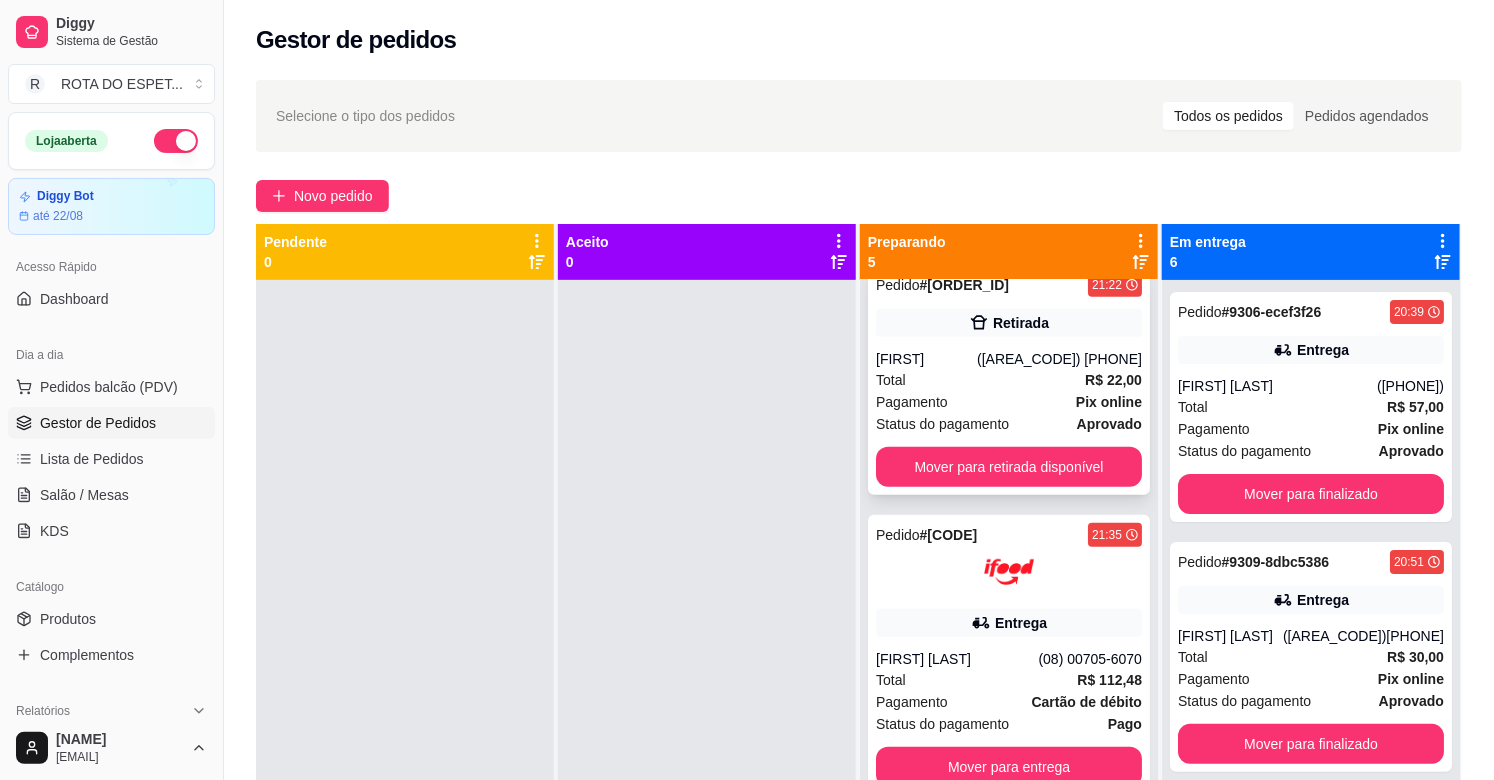 scroll, scrollTop: 545, scrollLeft: 0, axis: vertical 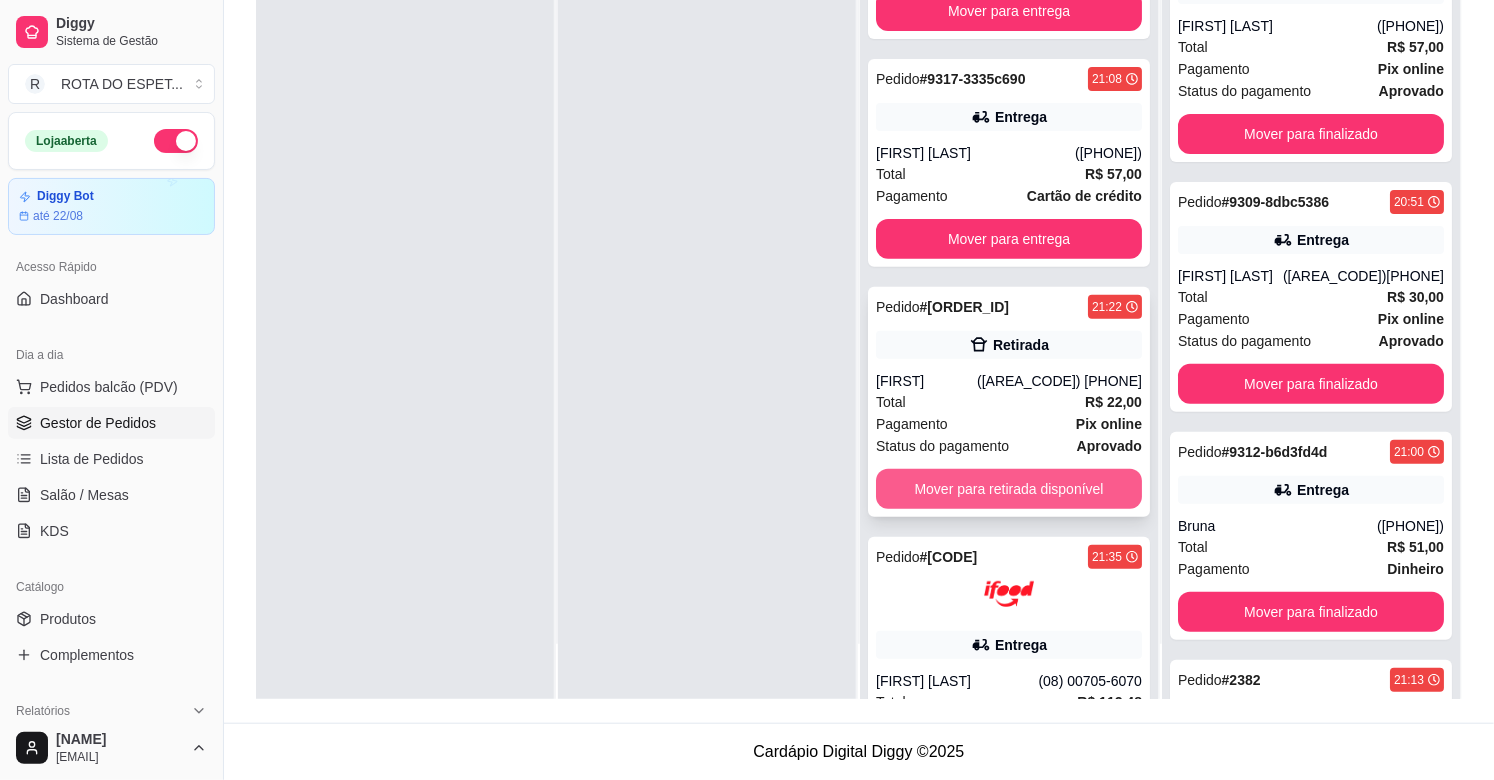 click on "Mover para retirada disponível" at bounding box center [1009, 489] 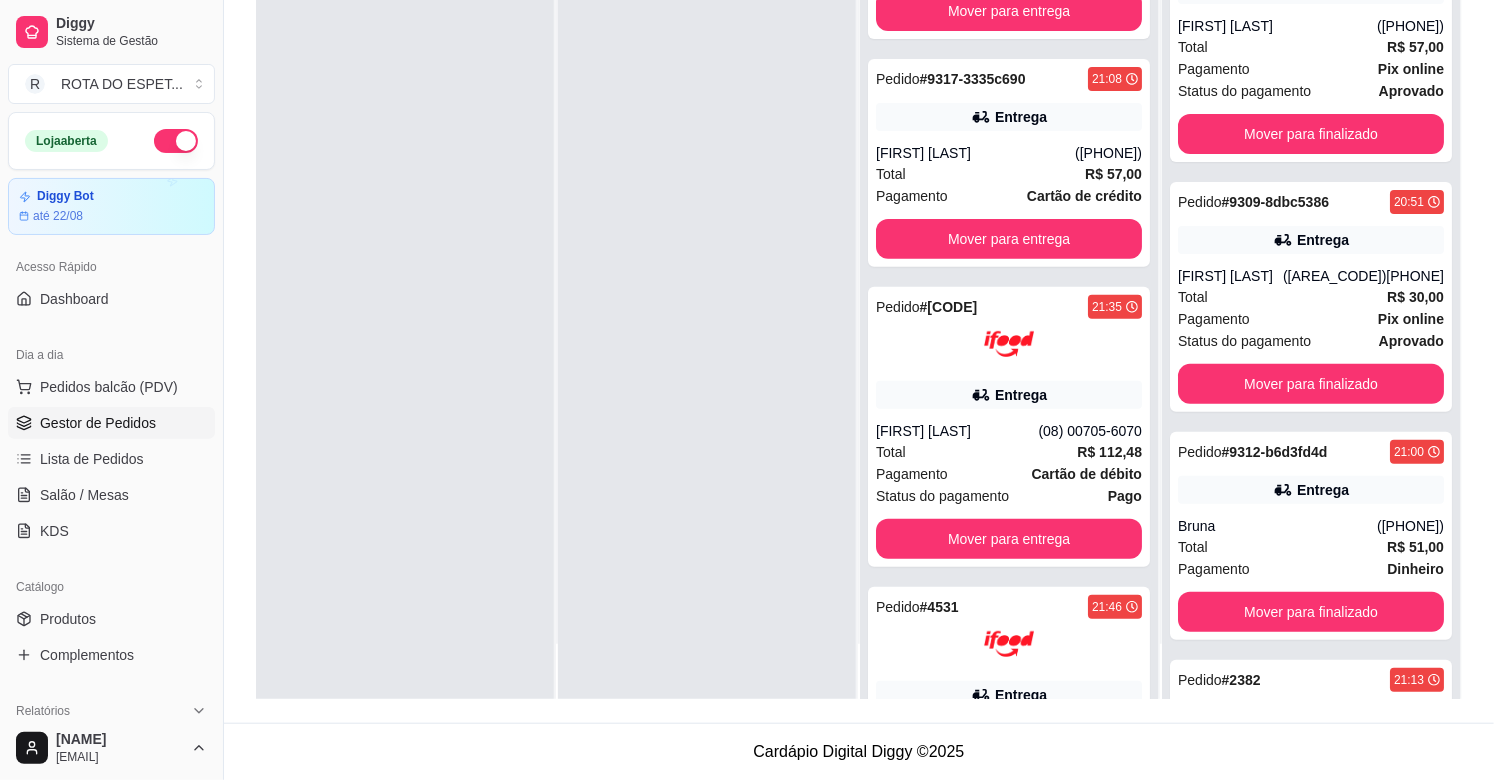 scroll, scrollTop: 0, scrollLeft: 0, axis: both 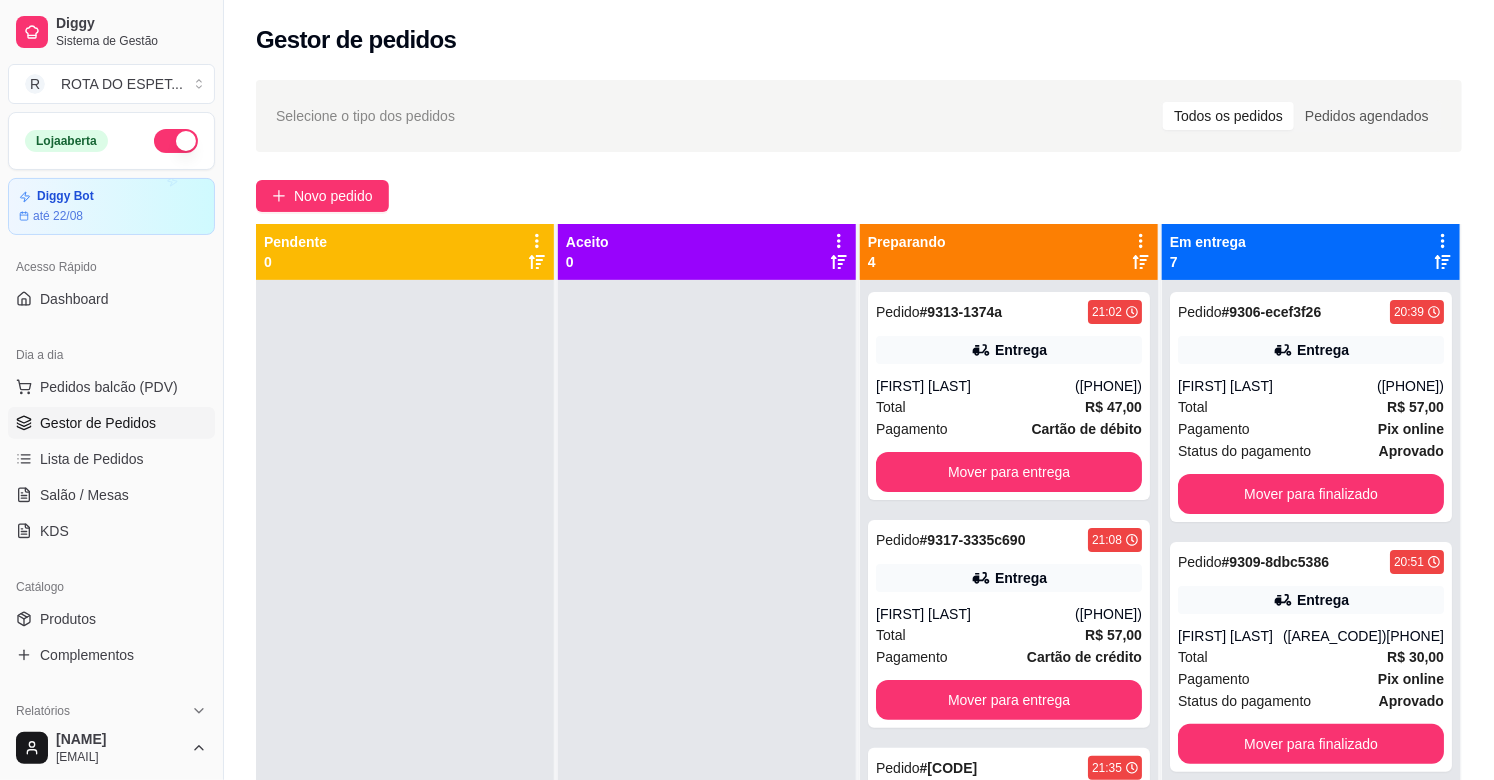 click at bounding box center [707, 670] 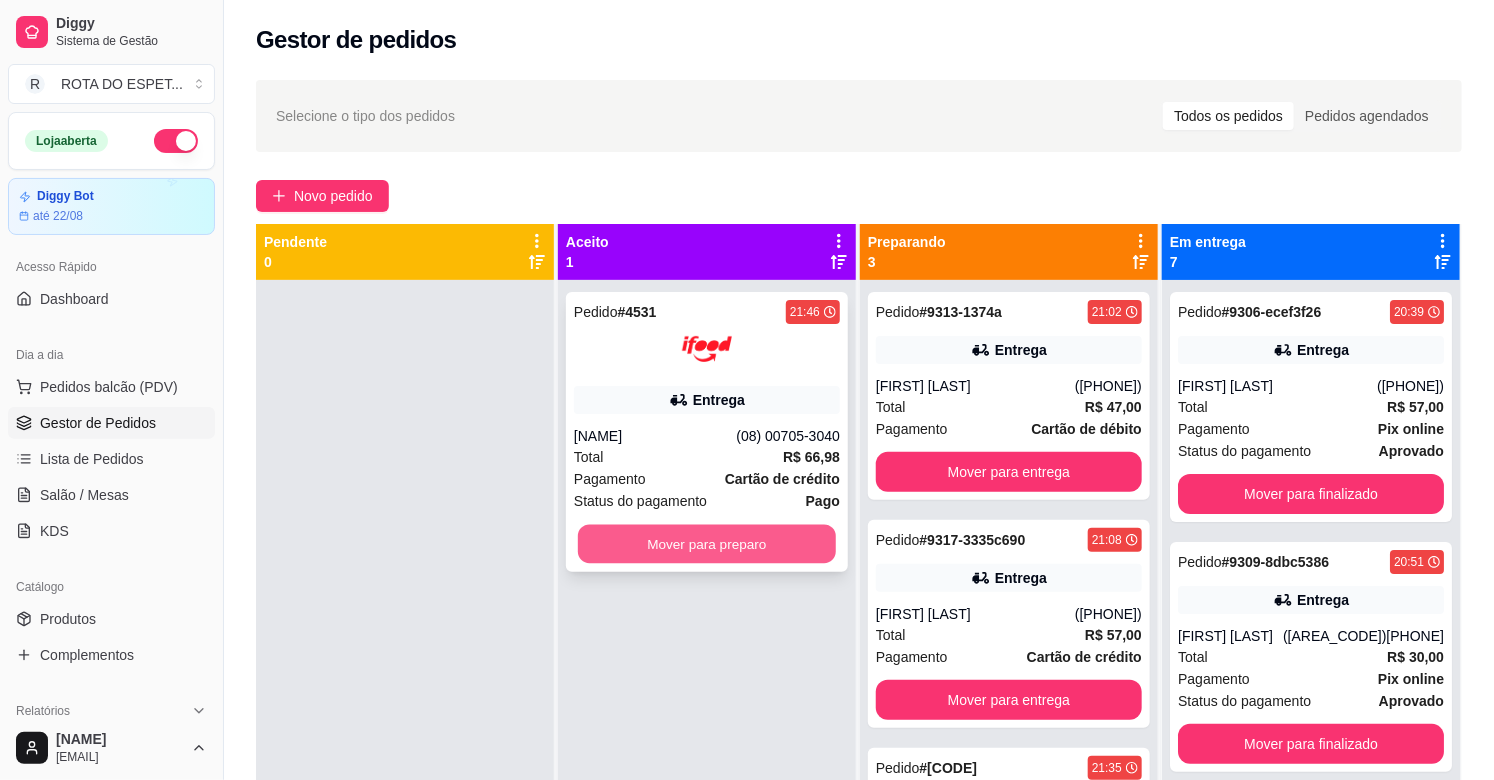 click on "Mover para preparo" at bounding box center (707, 544) 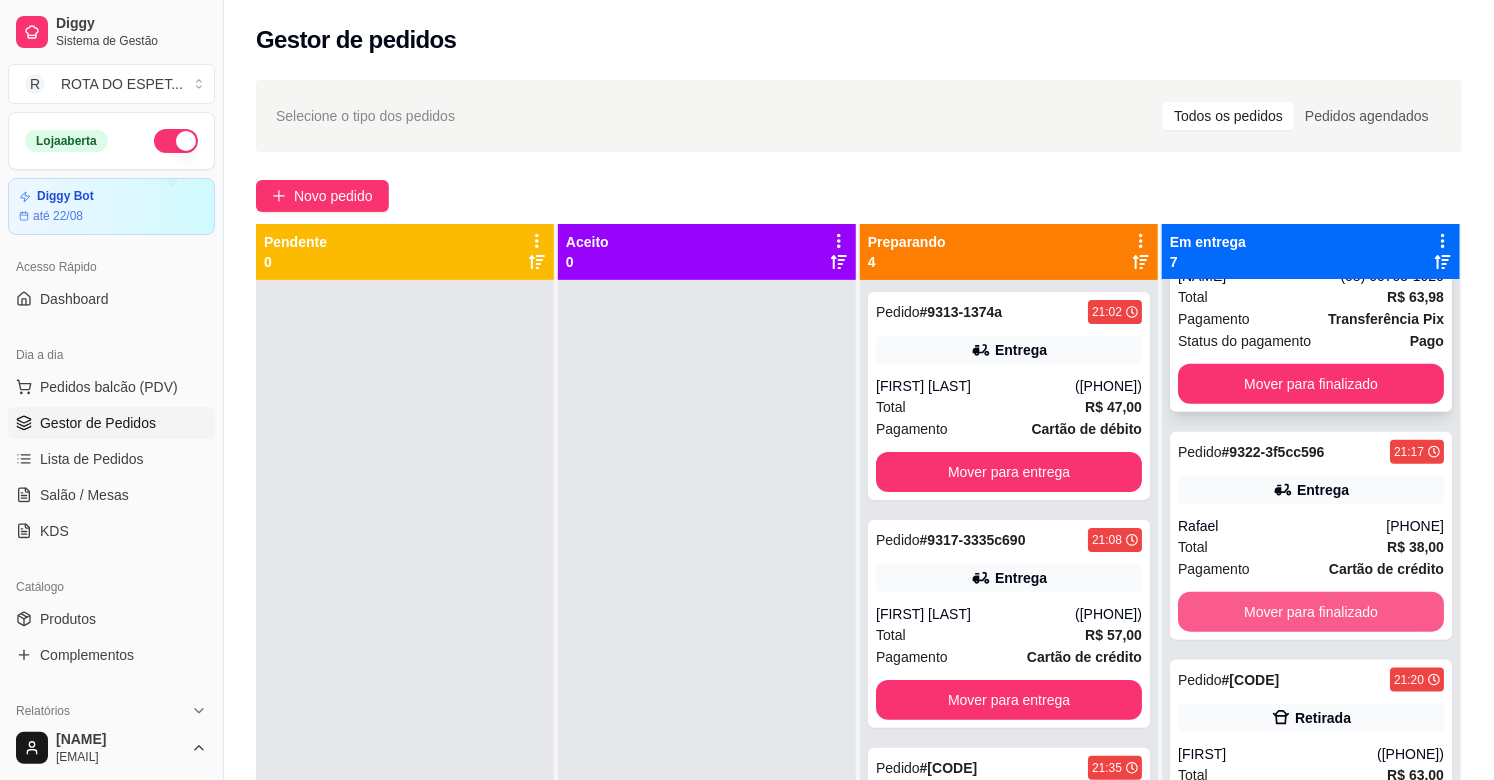 scroll, scrollTop: 973, scrollLeft: 0, axis: vertical 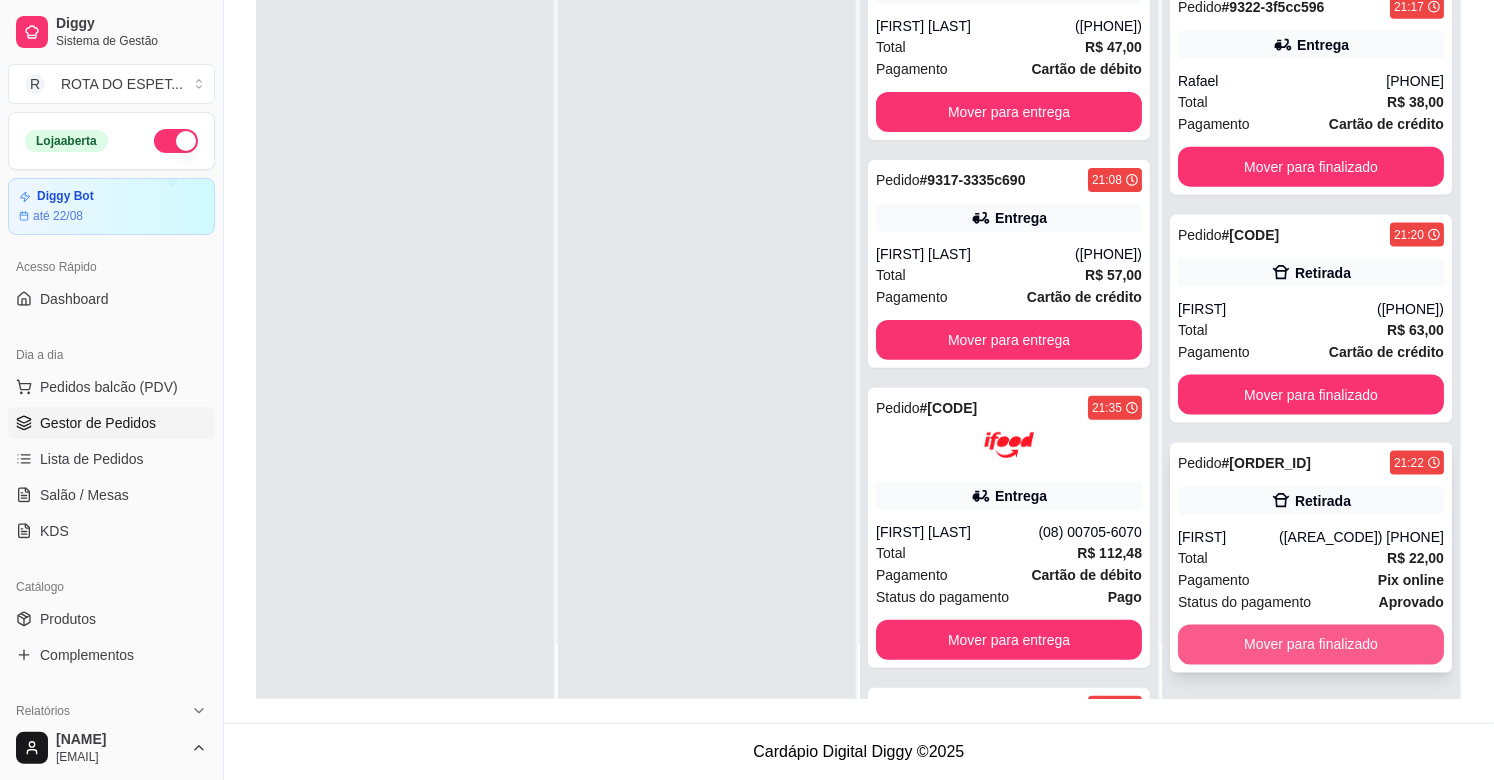 click on "Mover para finalizado" at bounding box center [1311, 645] 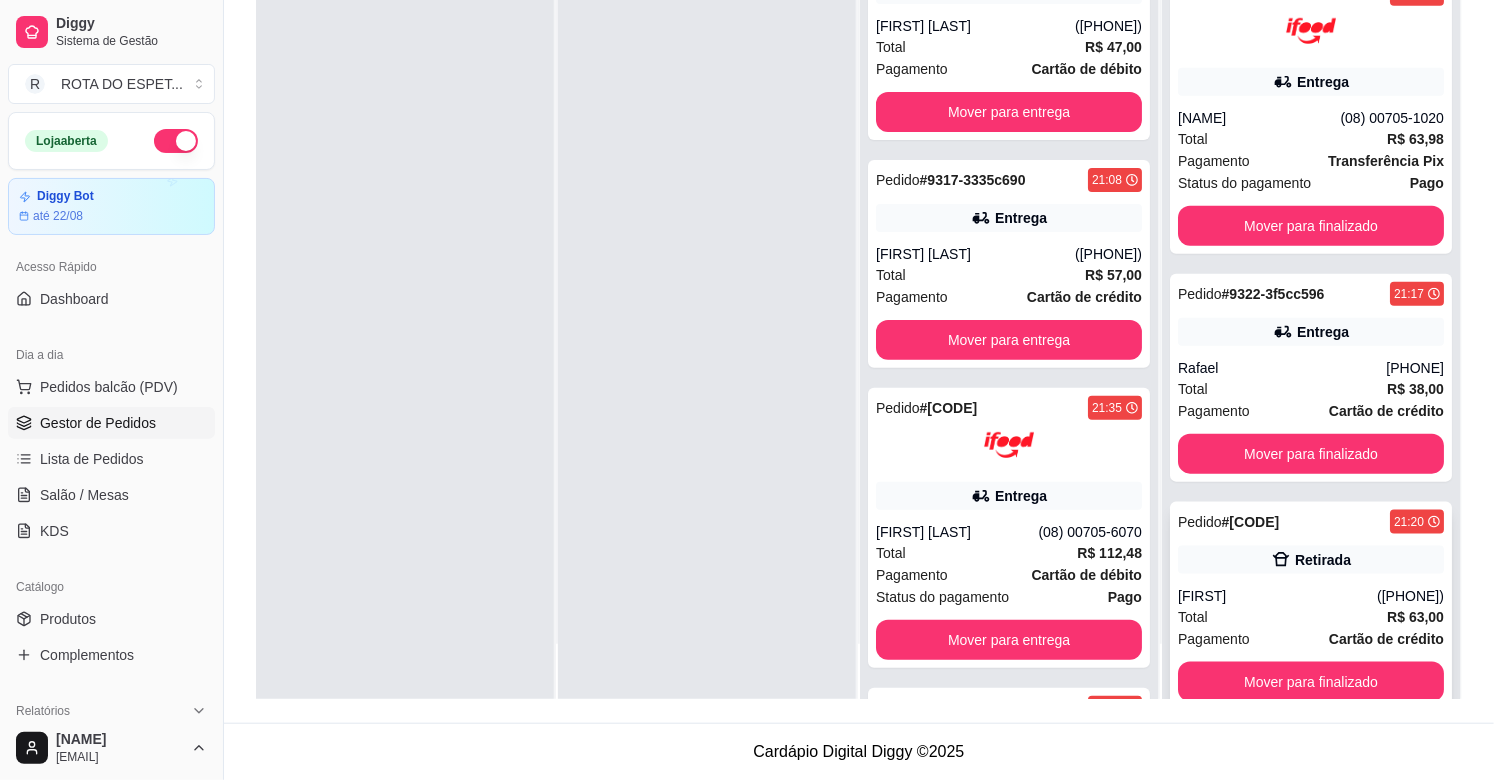 scroll, scrollTop: 723, scrollLeft: 0, axis: vertical 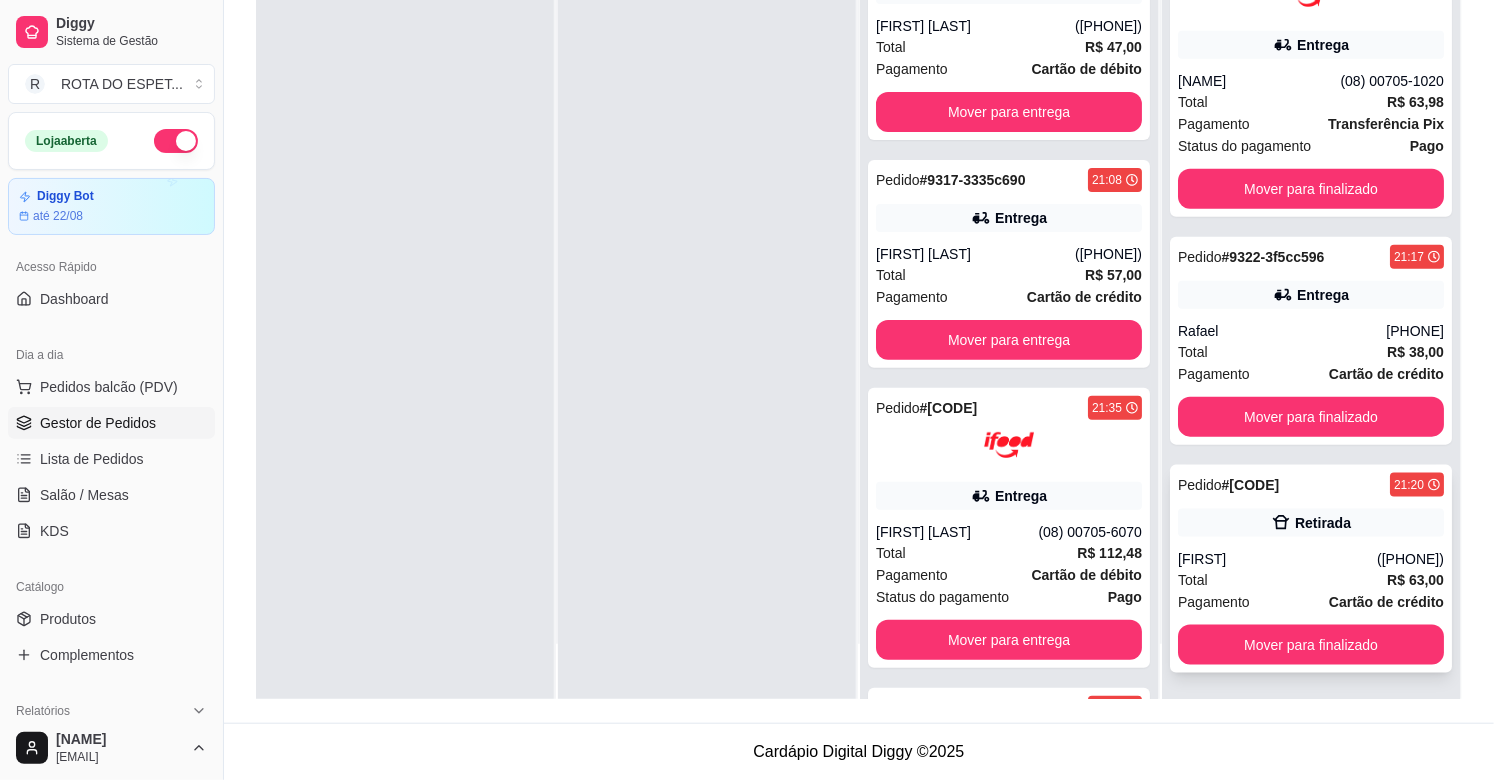click on "Pedido # 9323-ba407512 21:20 Retirada [NAME] ([PHONE]) Total R$ 63,00 Pagamento Cartão de crédito Mover para finalizado" at bounding box center [1311, 569] 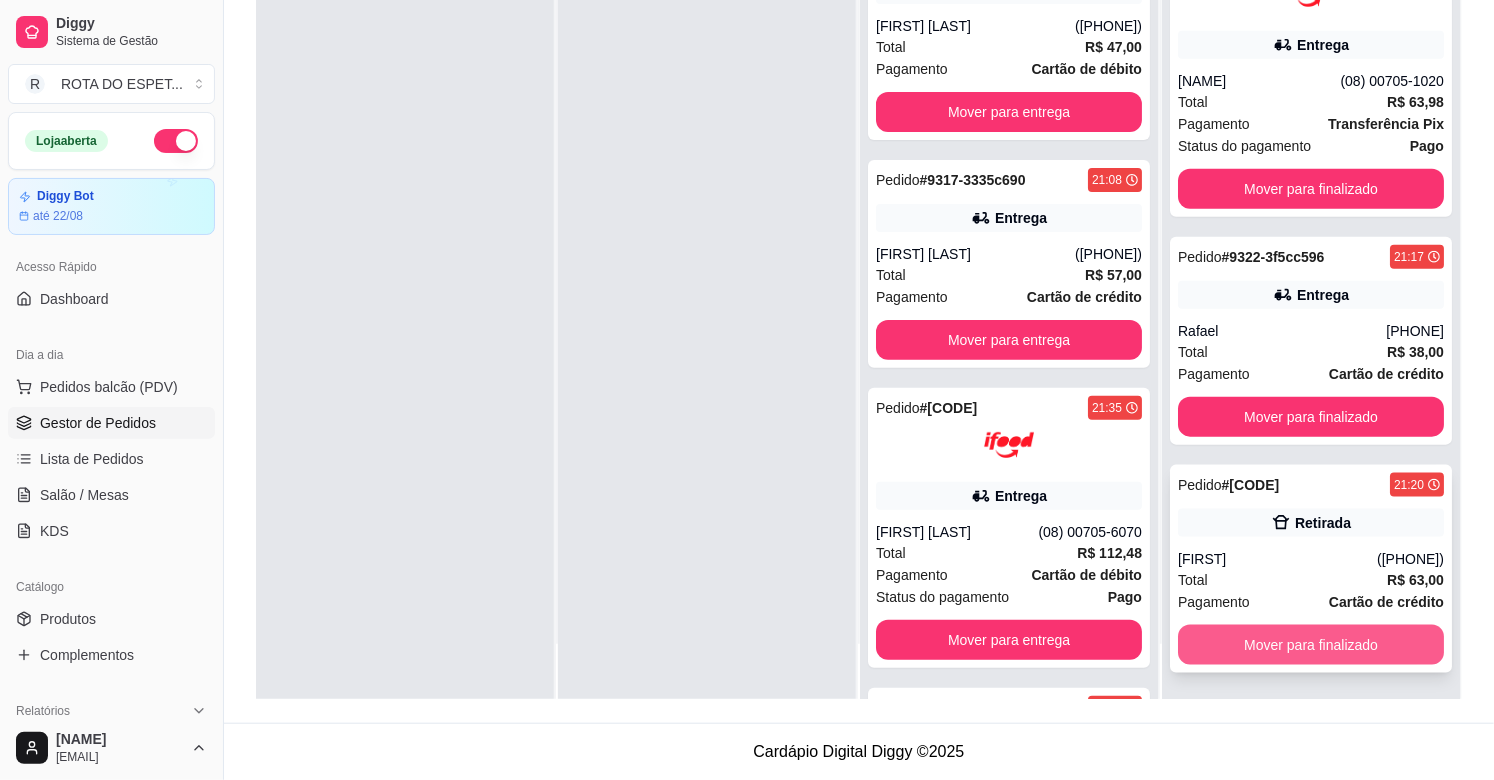 click on "Mover para finalizado" at bounding box center (1311, 645) 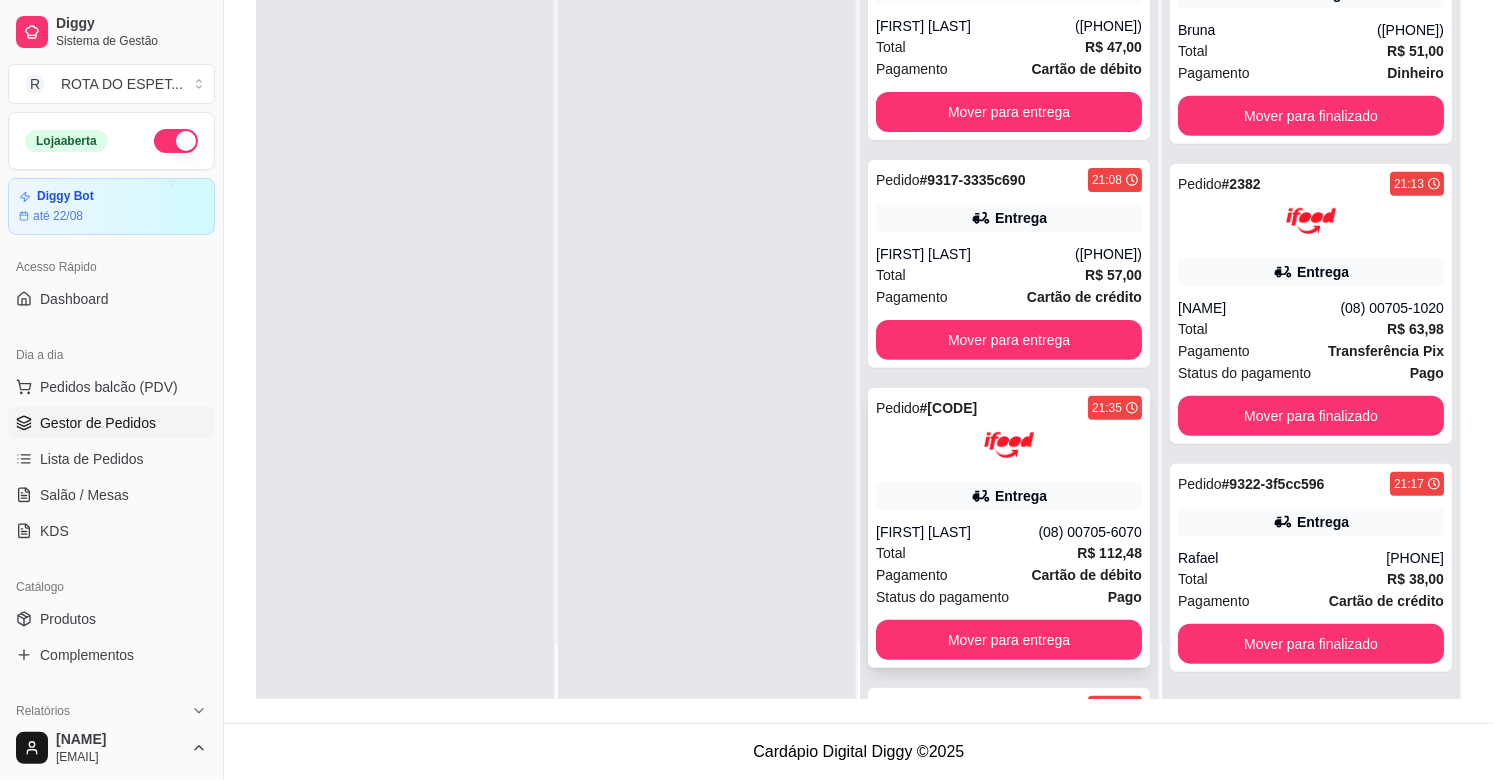 scroll, scrollTop: 495, scrollLeft: 0, axis: vertical 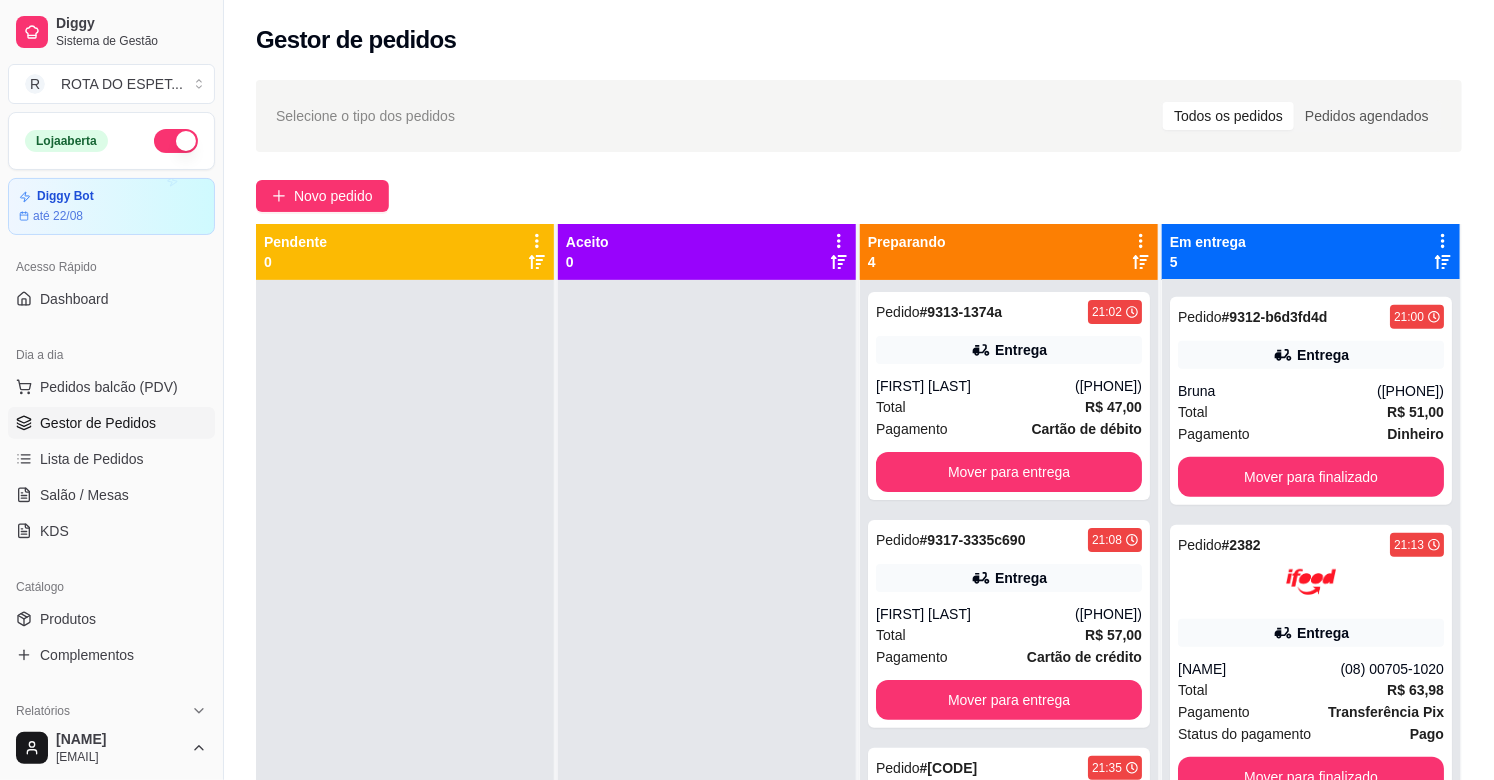click at bounding box center (707, 670) 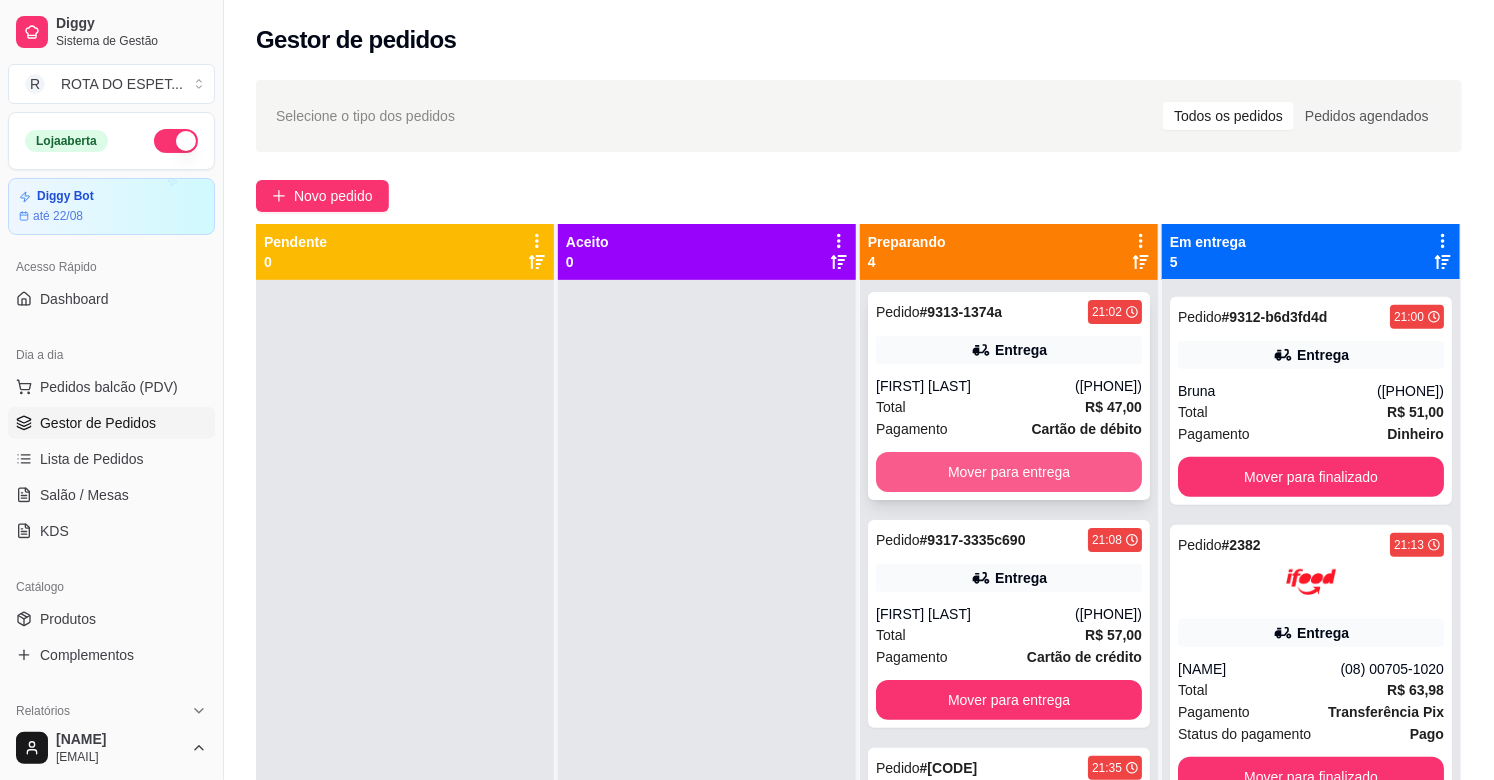 click on "Mover para entrega" at bounding box center [1009, 472] 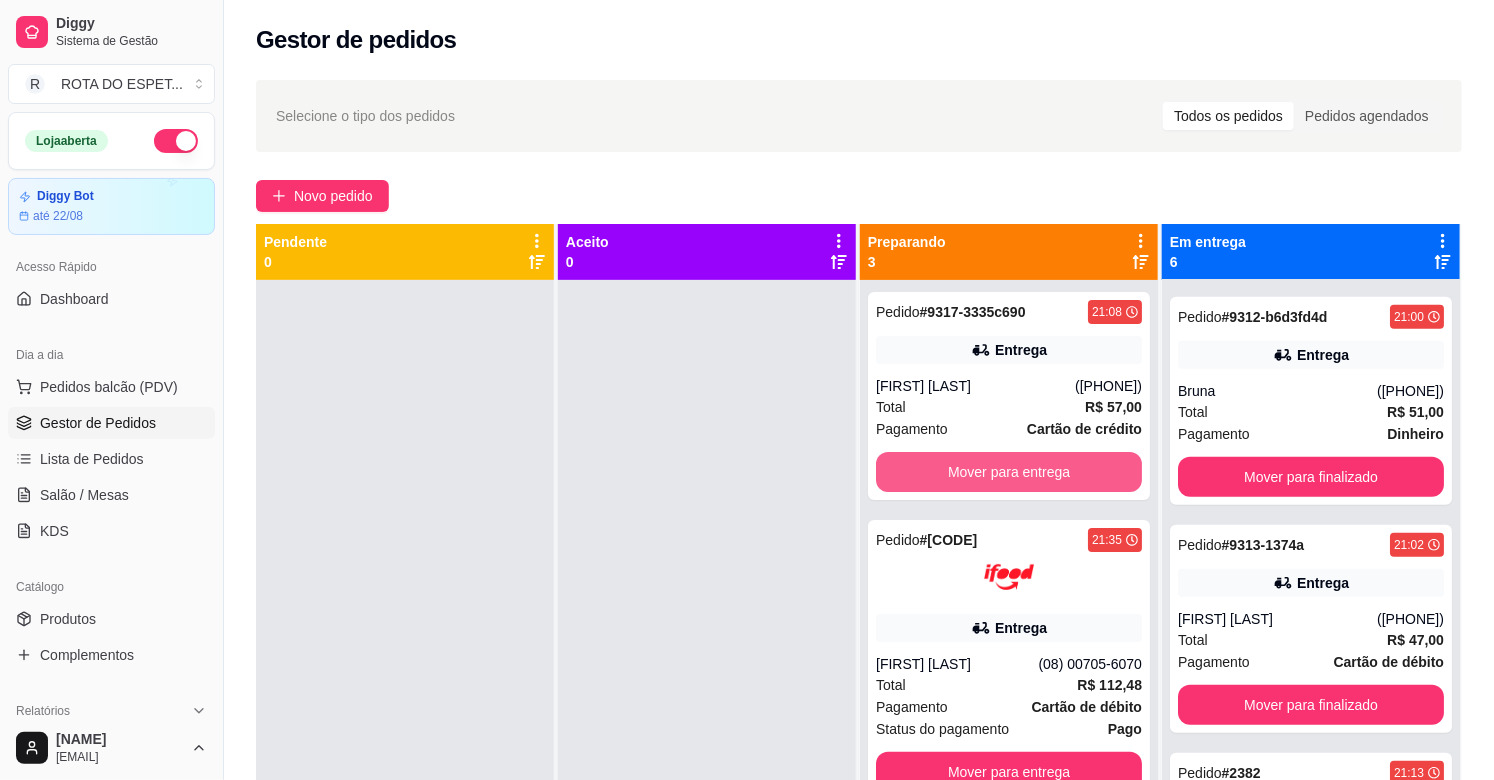 scroll, scrollTop: 723, scrollLeft: 0, axis: vertical 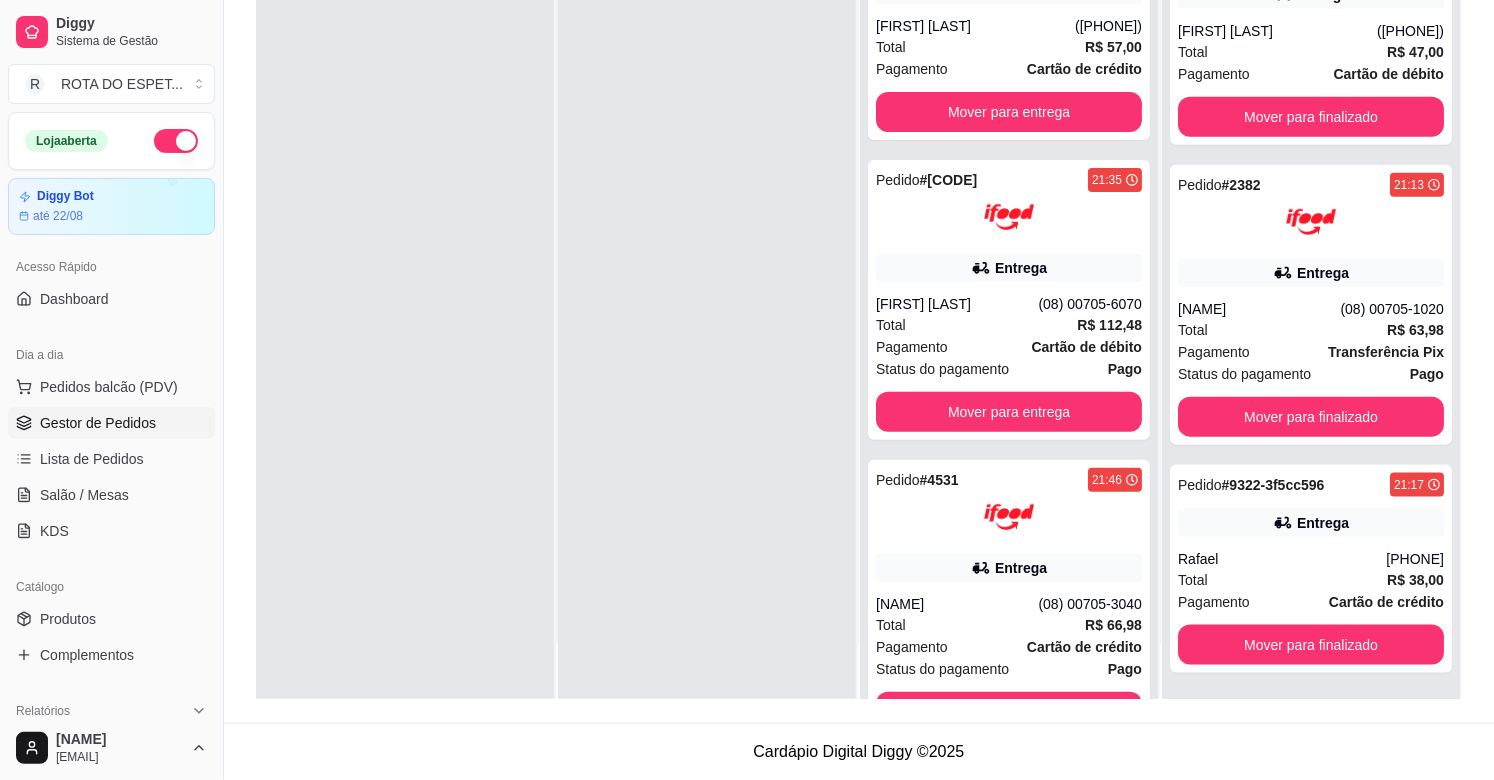 click at bounding box center [707, 310] 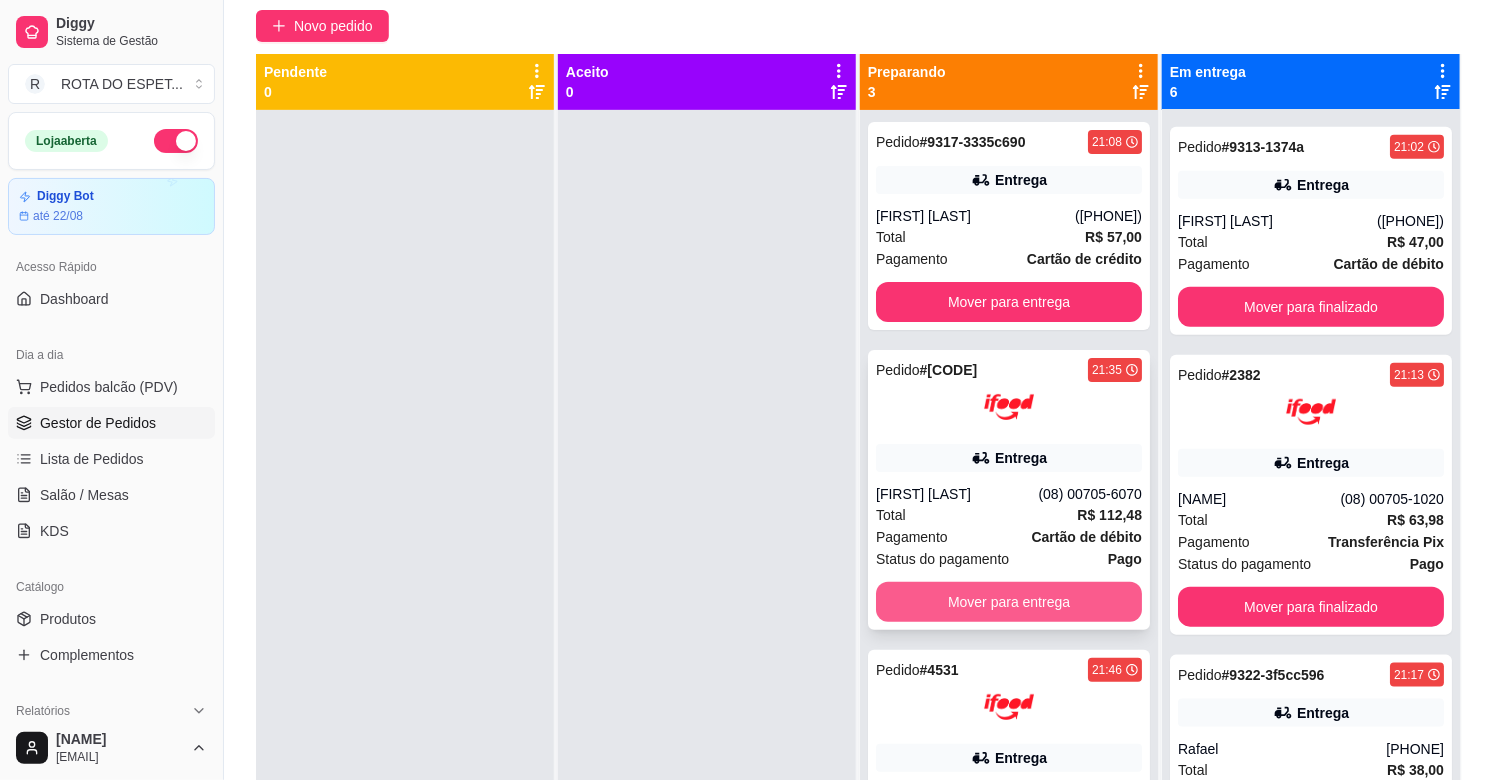 scroll, scrollTop: 0, scrollLeft: 0, axis: both 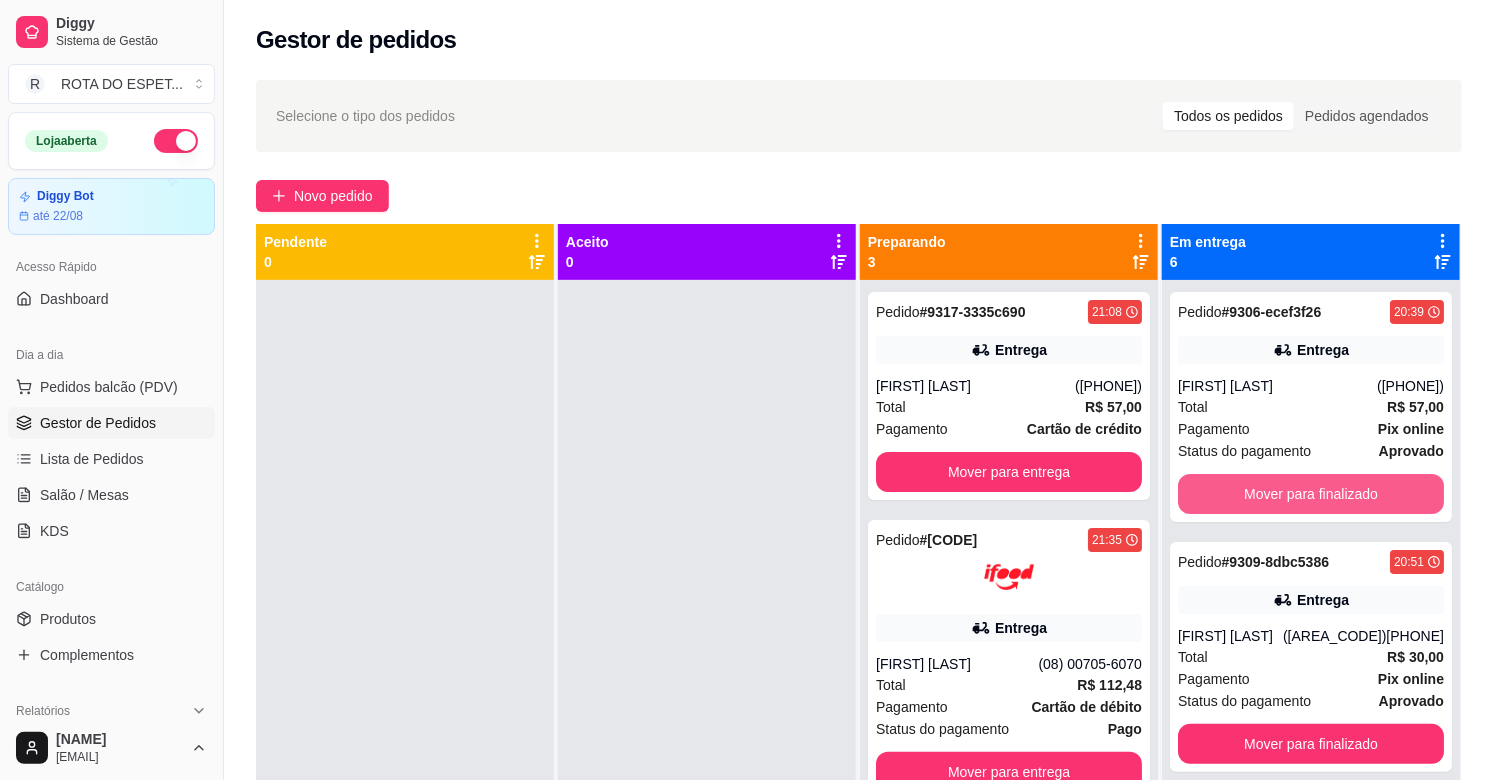 click on "Mover para finalizado" at bounding box center [1311, 494] 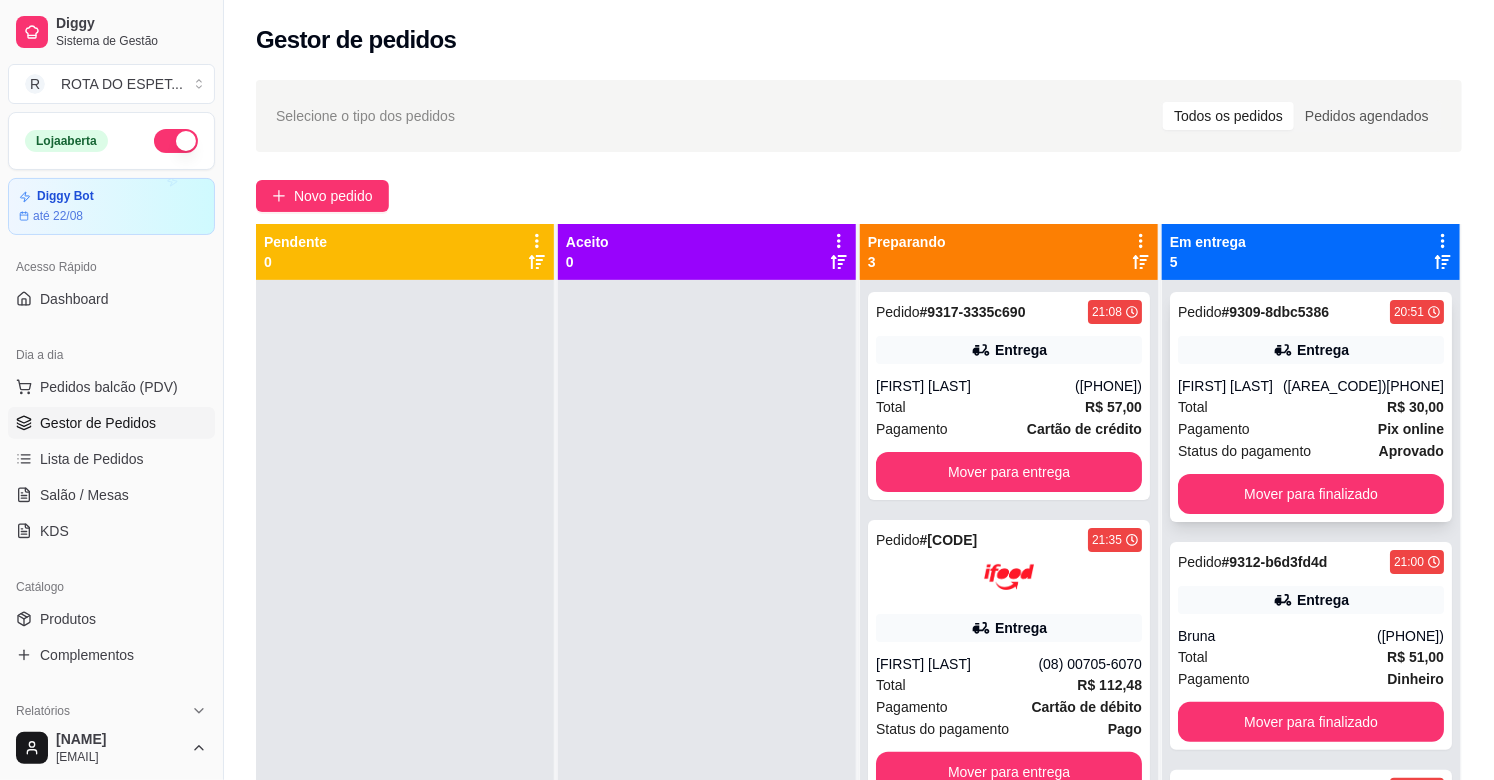 click on "Pagamento Pix online" at bounding box center [1311, 429] 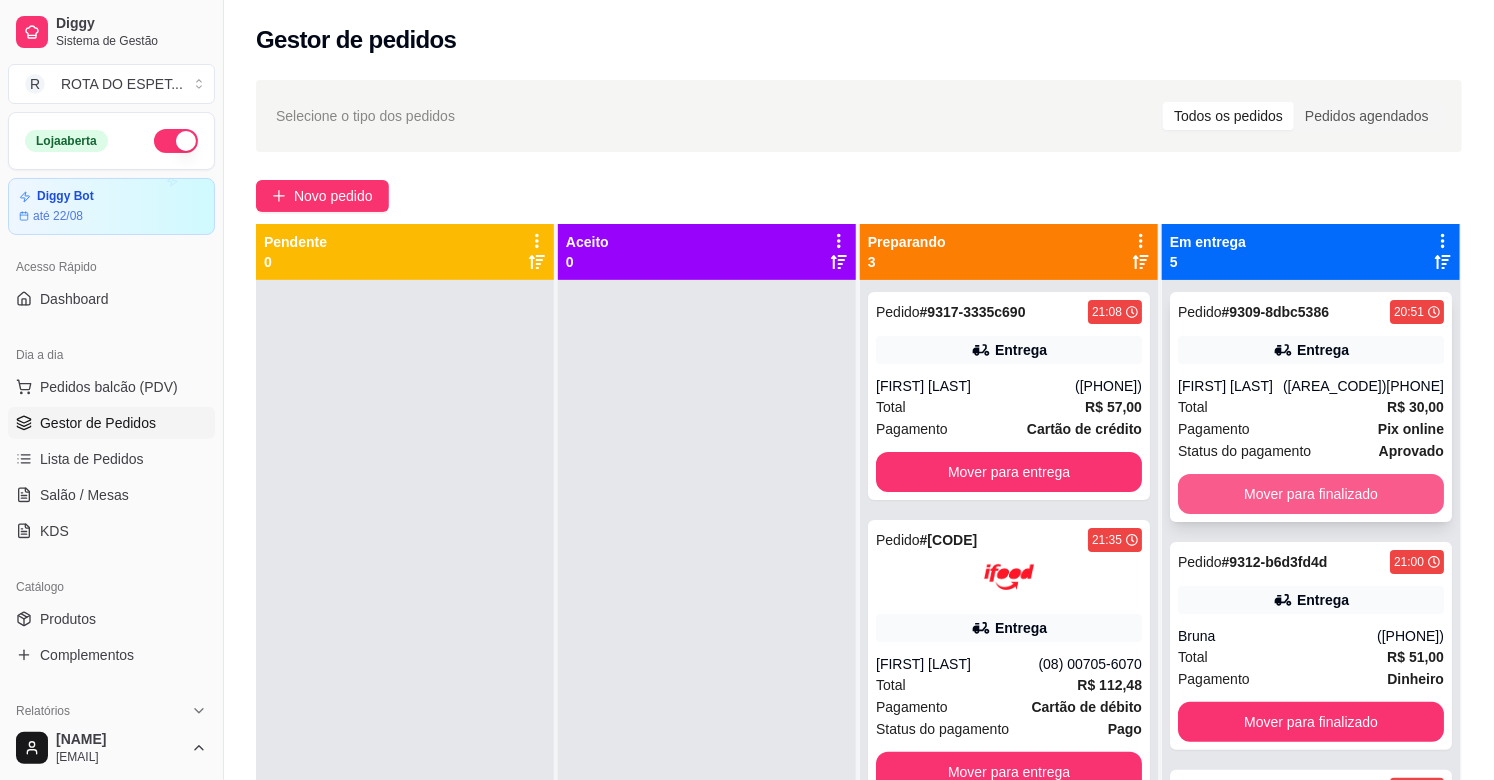 click on "Mover para finalizado" at bounding box center [1311, 494] 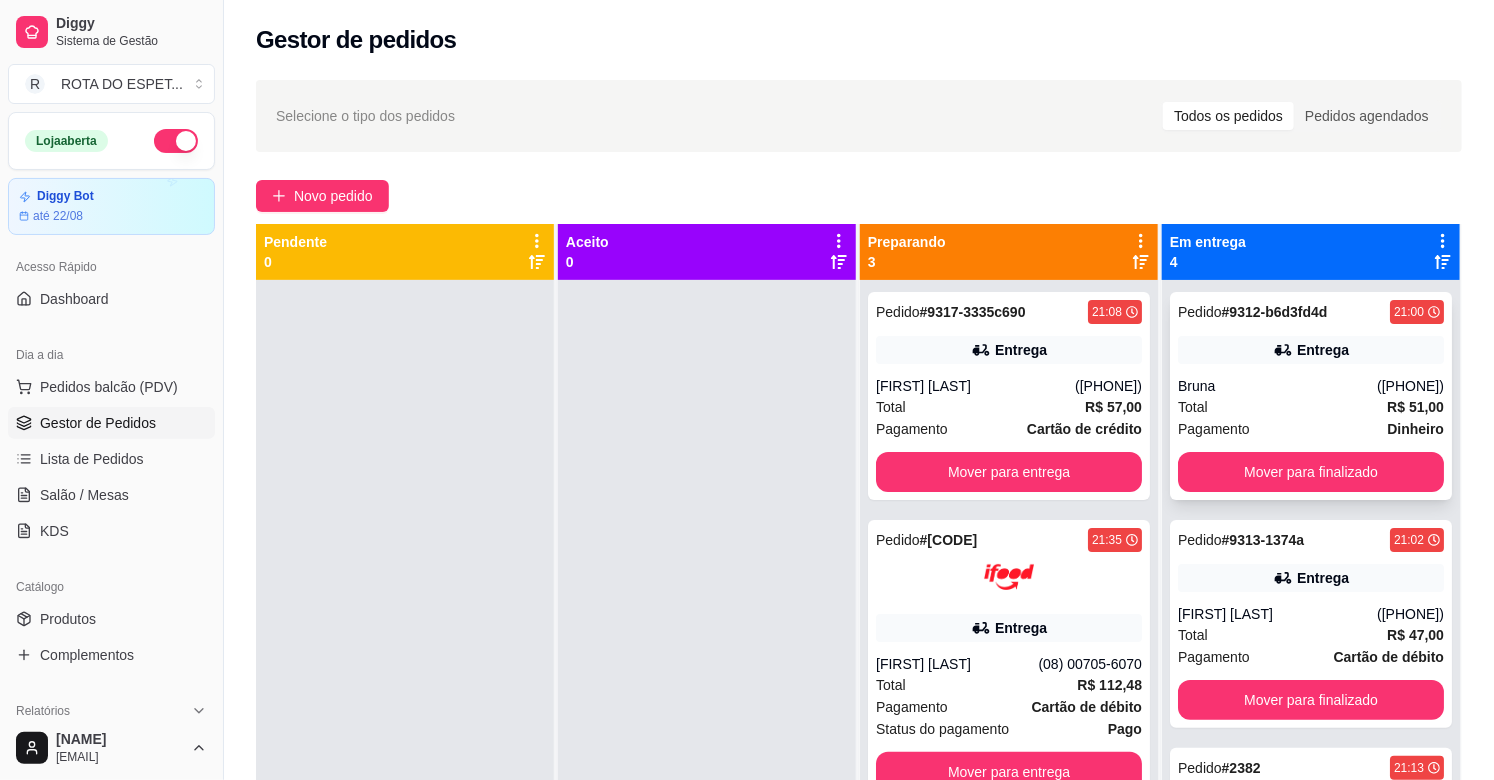 click on "Total R$ 51,00" at bounding box center [1311, 407] 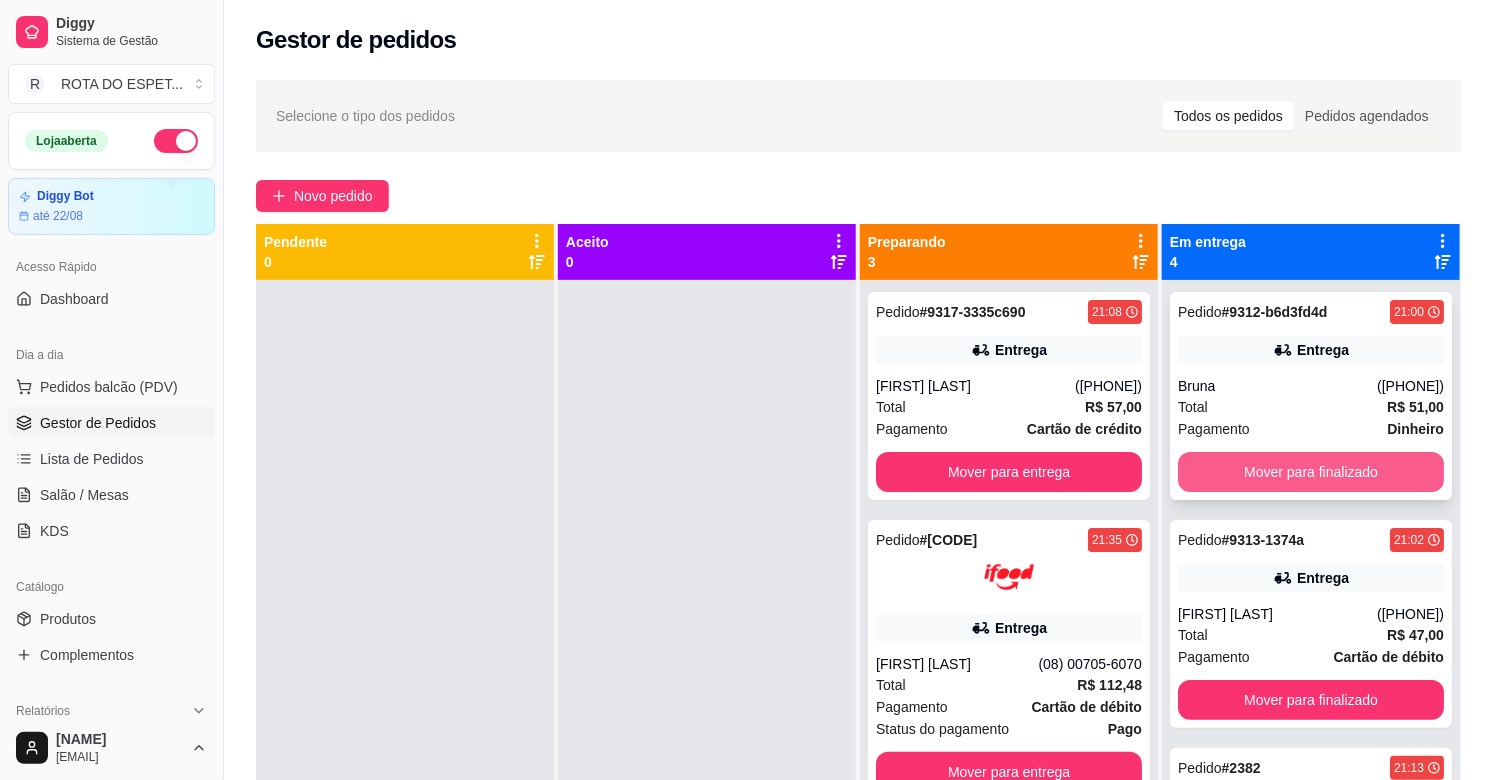 click on "Mover para finalizado" at bounding box center [1311, 472] 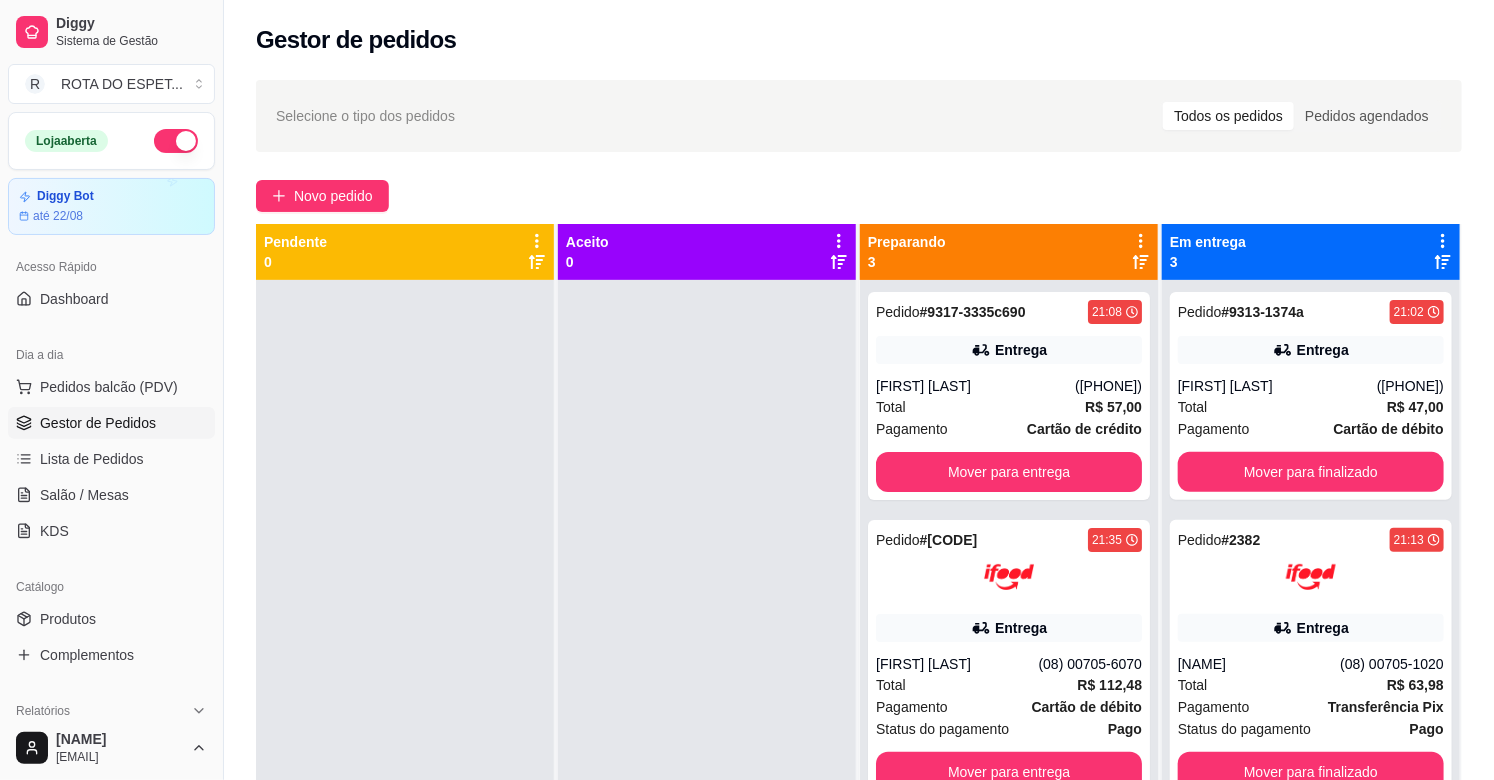 click at bounding box center (707, 670) 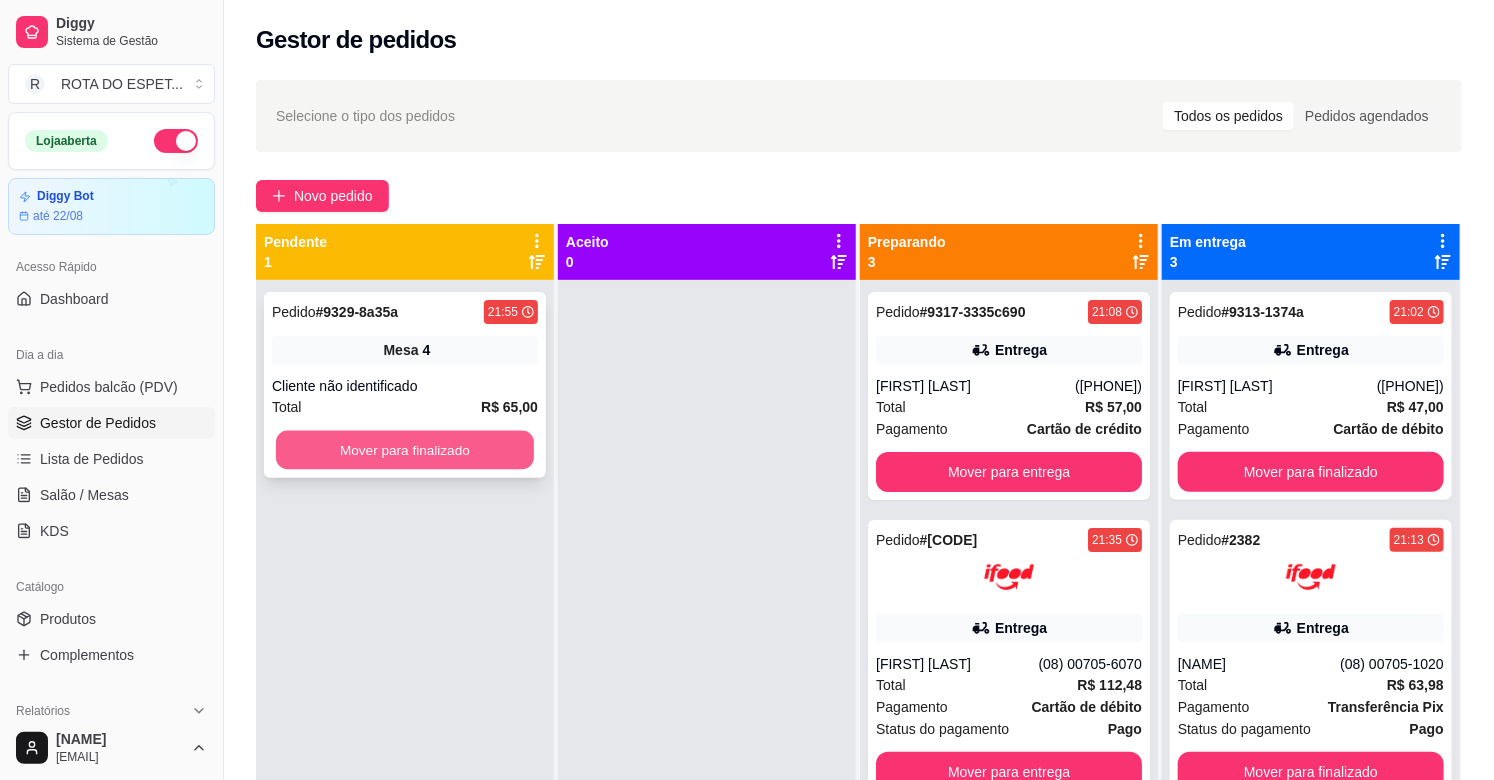 click on "Mover para finalizado" at bounding box center (405, 450) 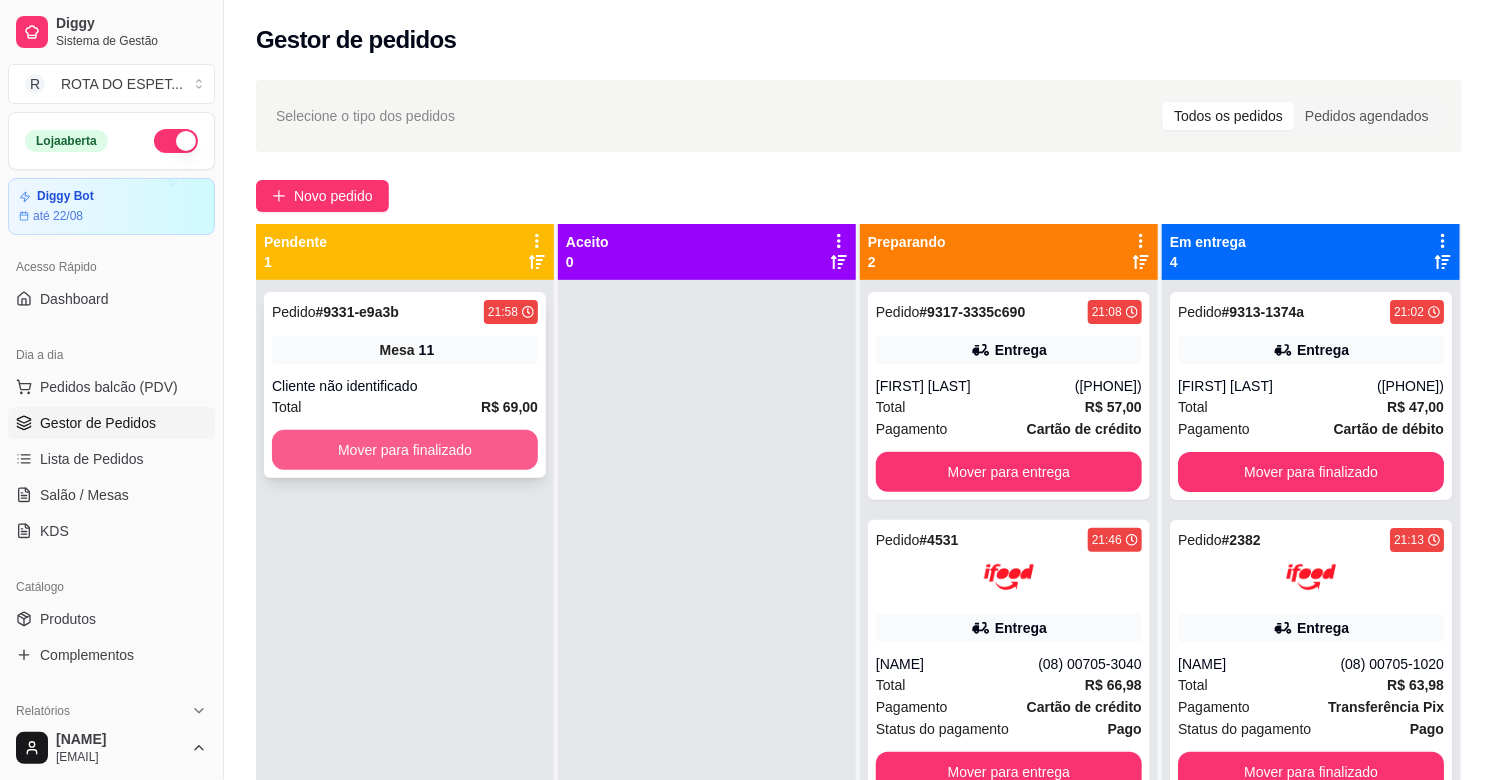 click on "Mover para finalizado" at bounding box center [405, 450] 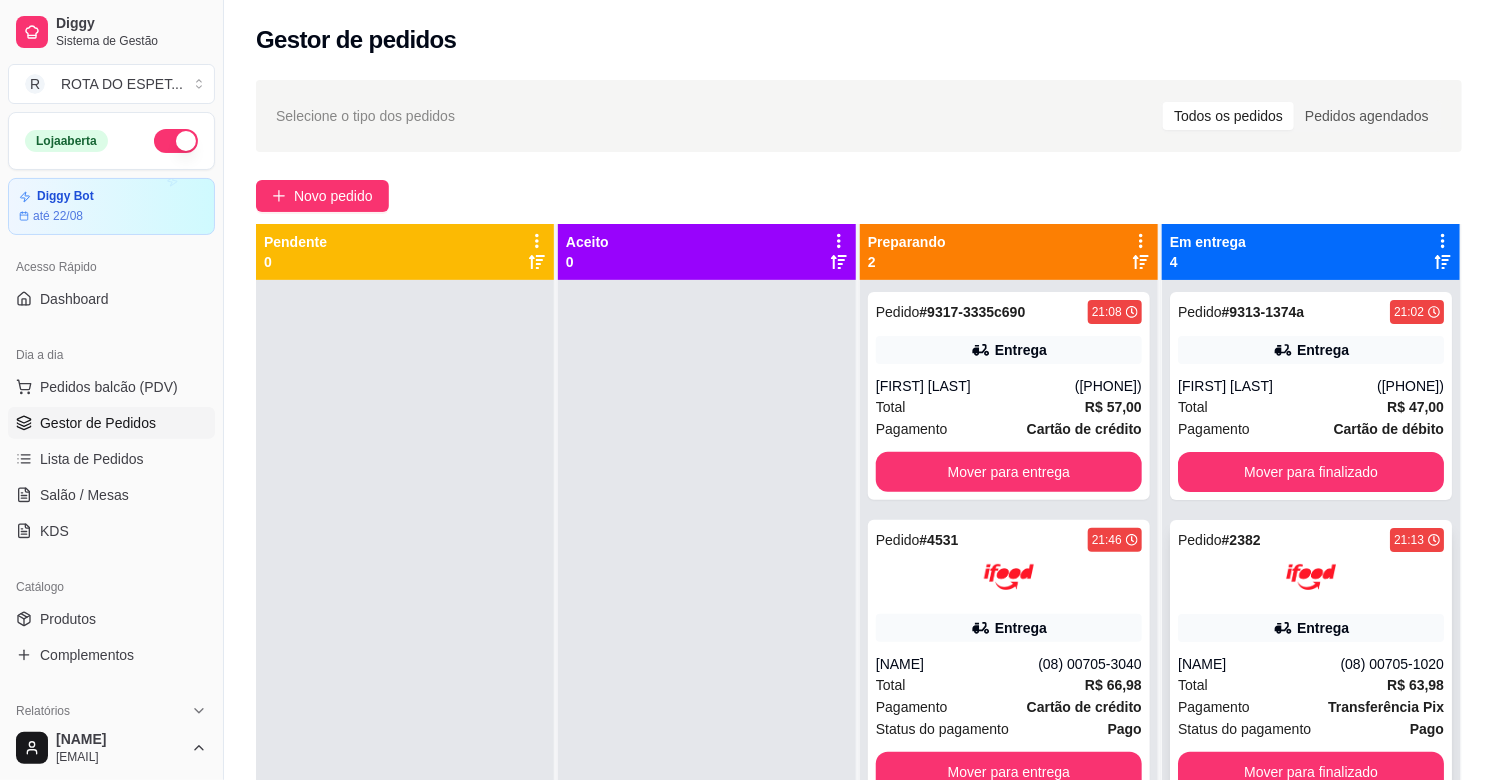 scroll, scrollTop: 295, scrollLeft: 0, axis: vertical 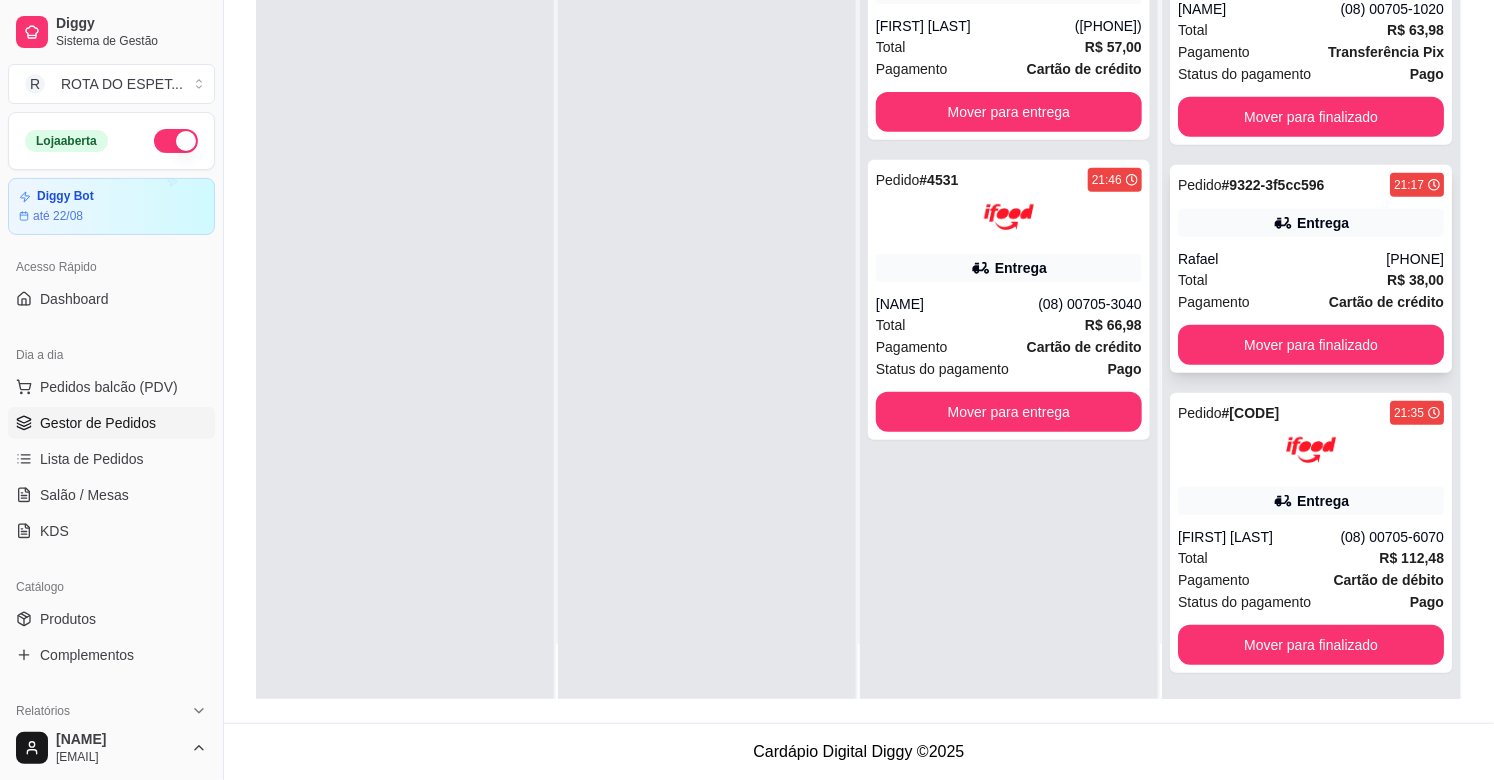 click on "Rafael" at bounding box center (1282, 259) 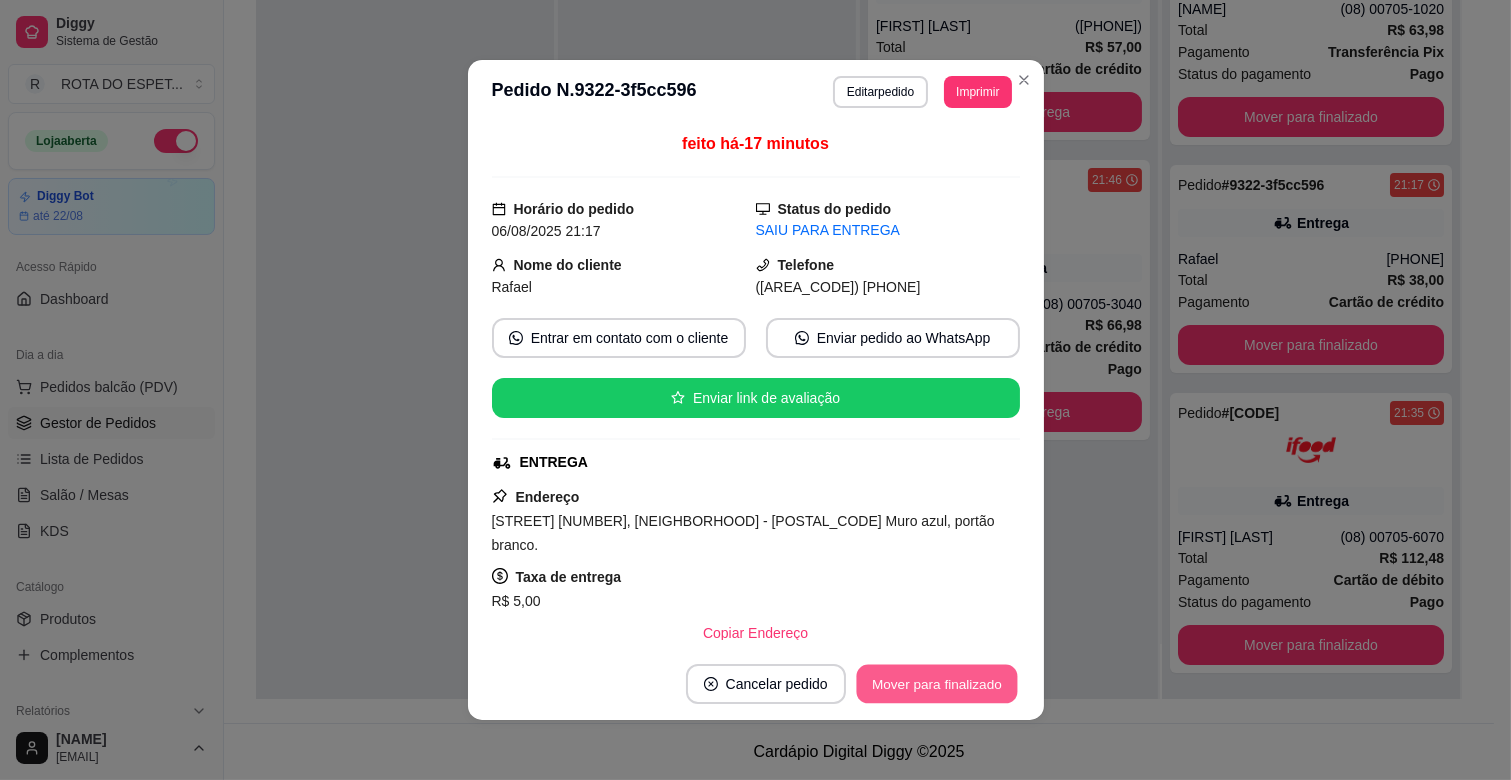 click on "Mover para finalizado" at bounding box center (936, 684) 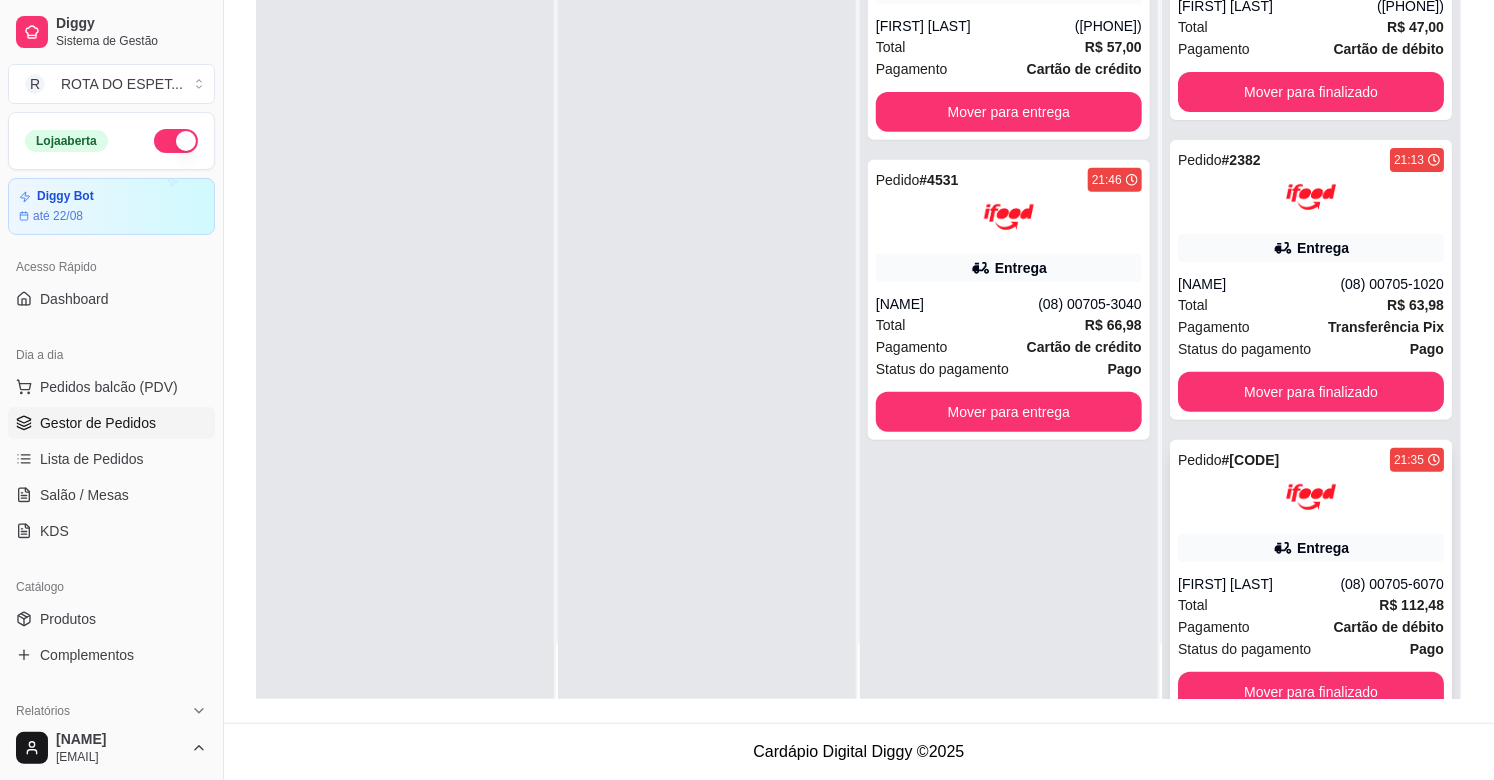 scroll, scrollTop: 0, scrollLeft: 0, axis: both 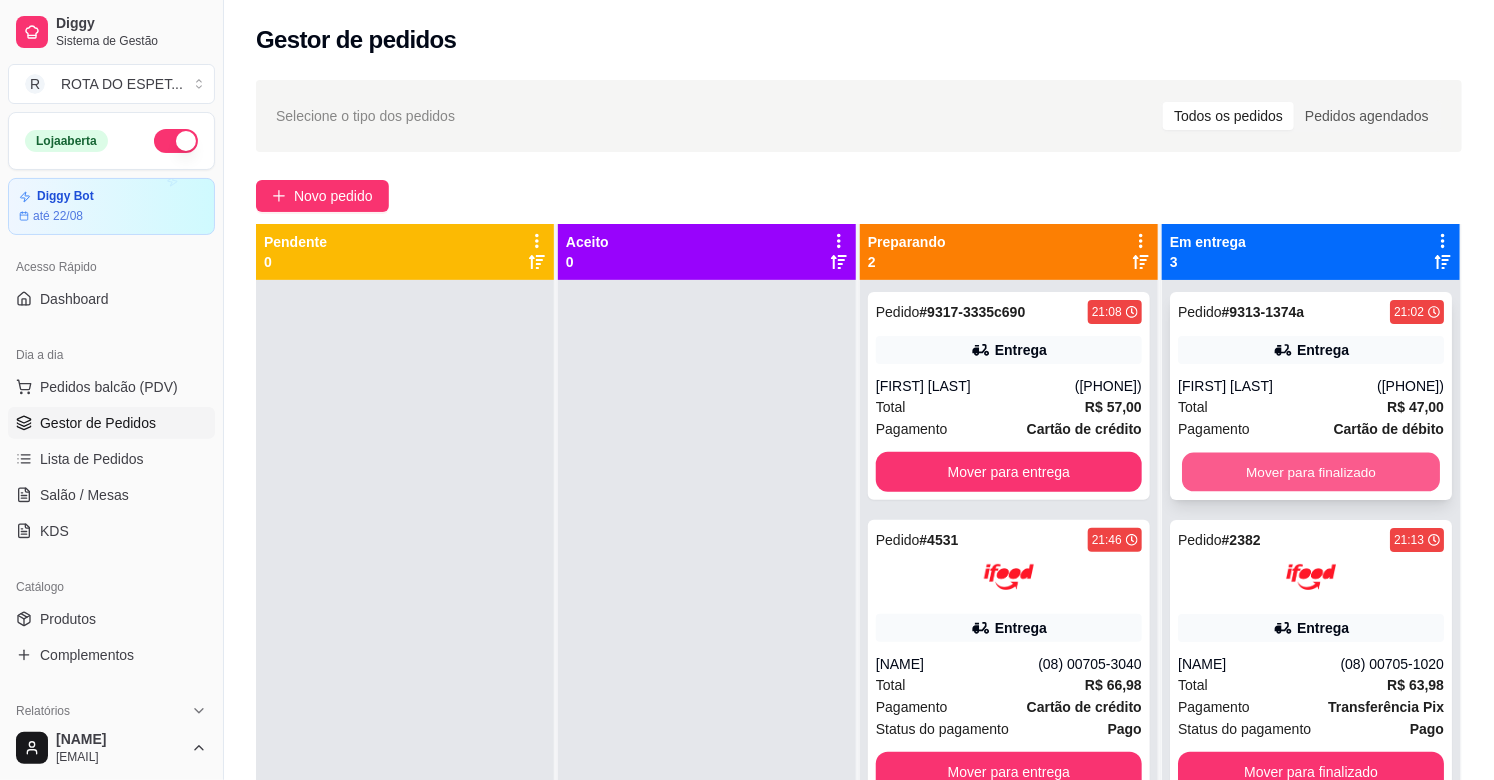 click on "Mover para finalizado" at bounding box center (1311, 472) 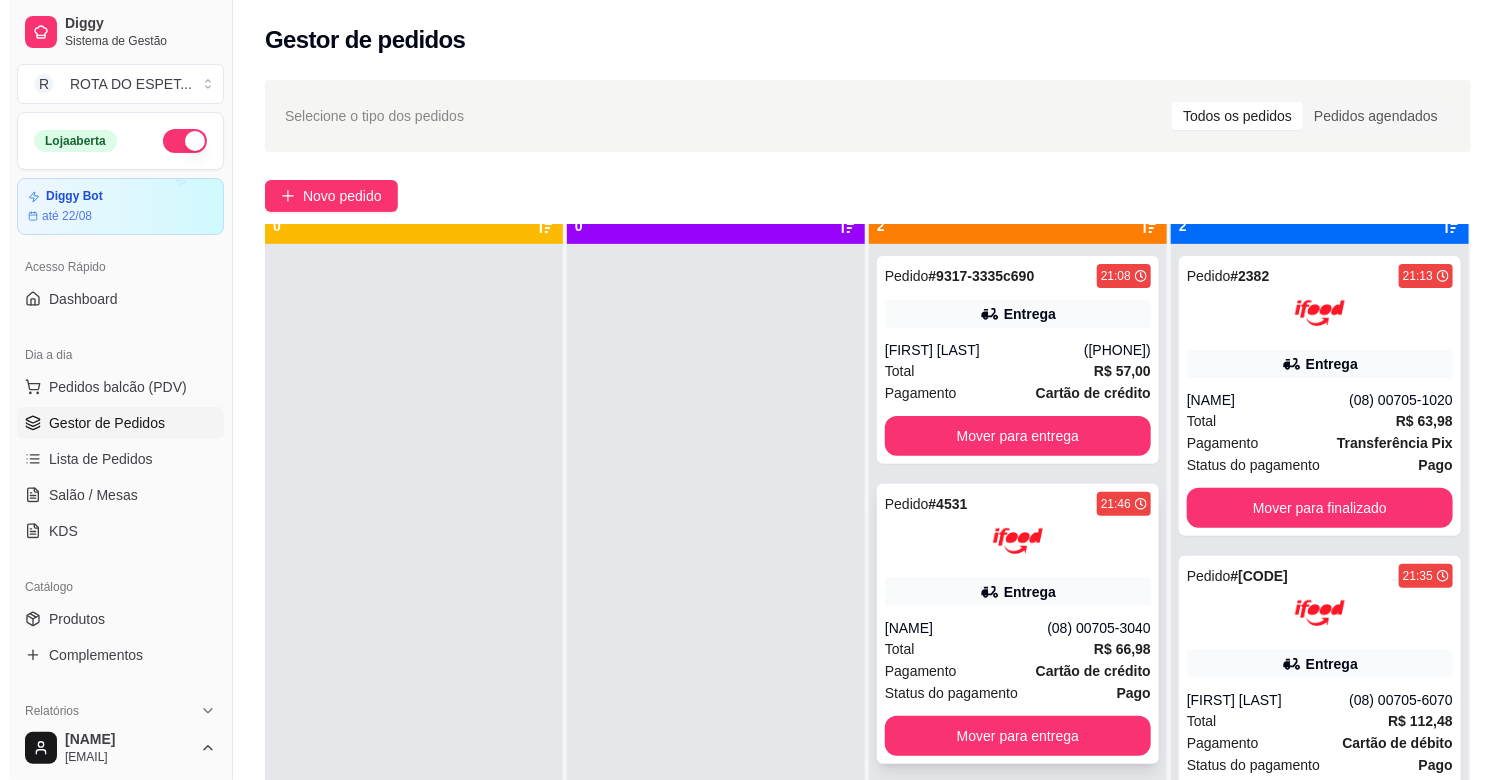 scroll, scrollTop: 55, scrollLeft: 0, axis: vertical 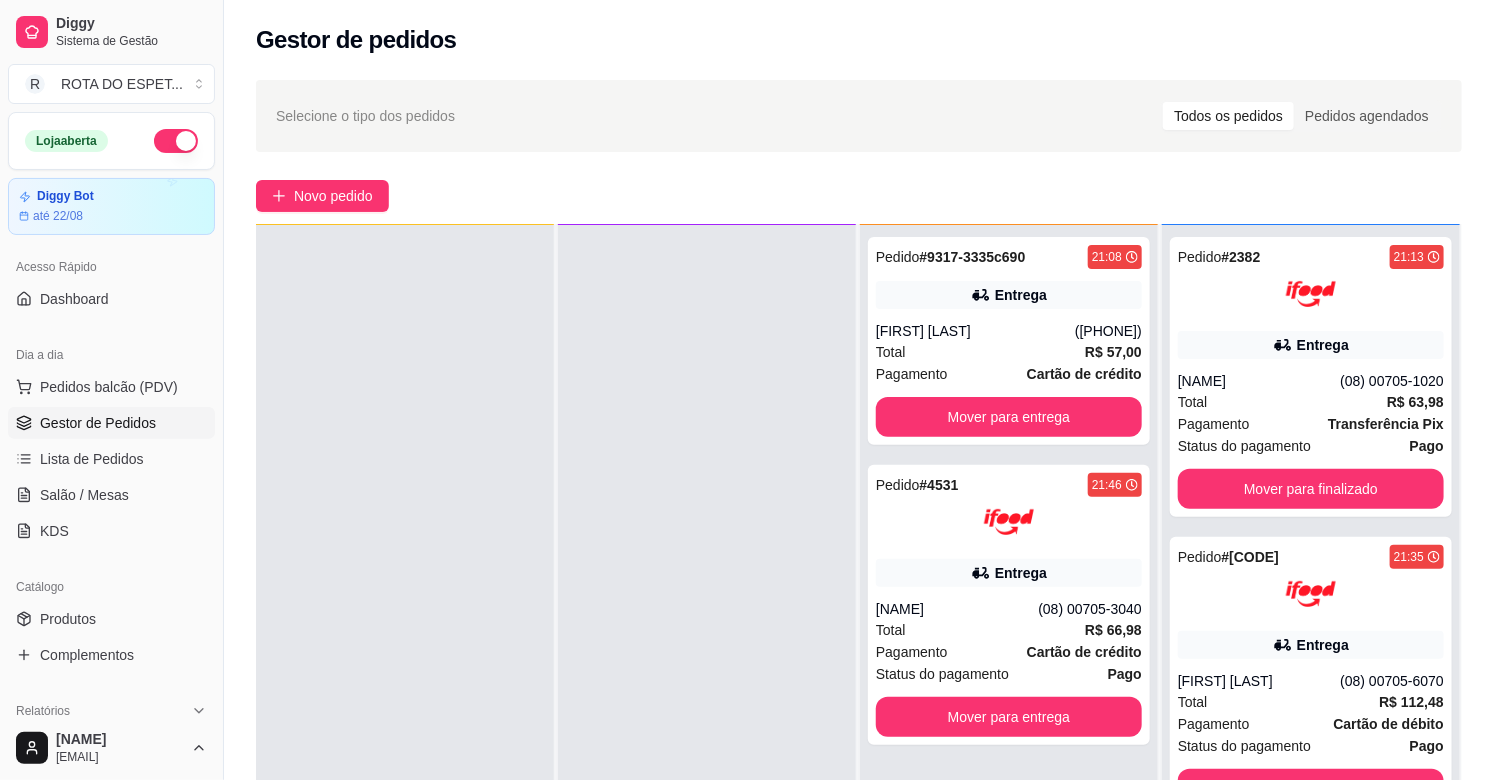 click at bounding box center [707, 615] 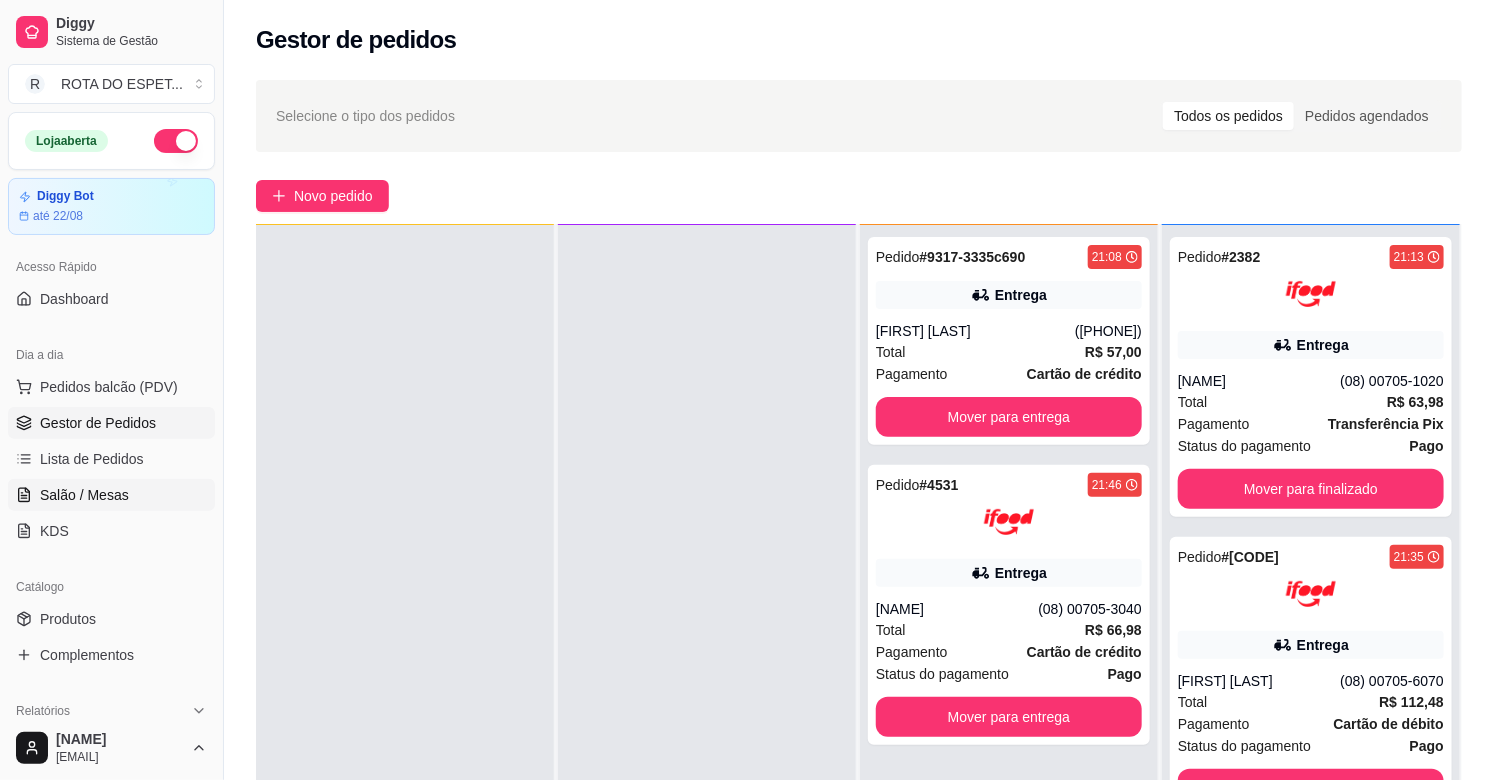 click 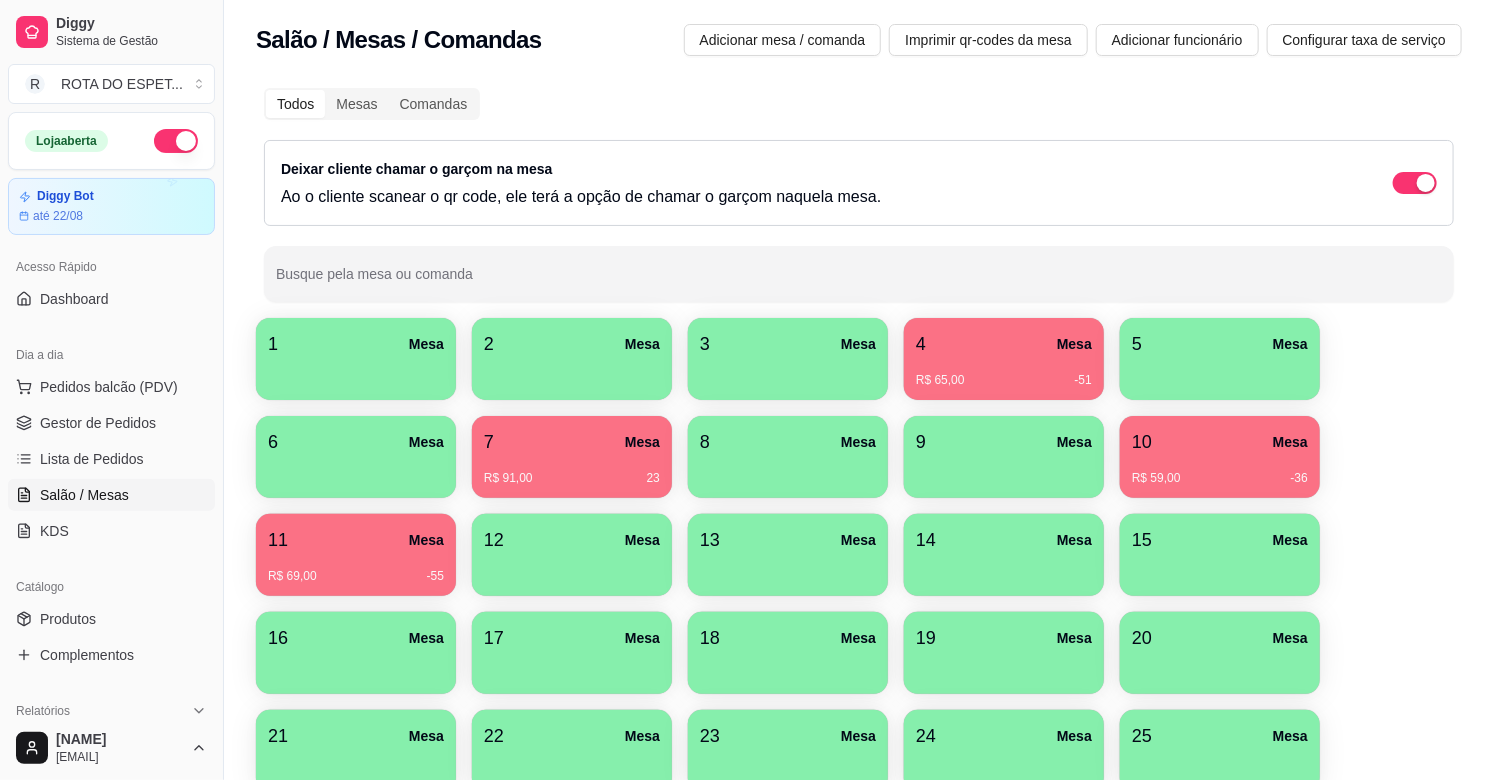 click on "11 Mesa R$ 69,00 -55" at bounding box center (356, 555) 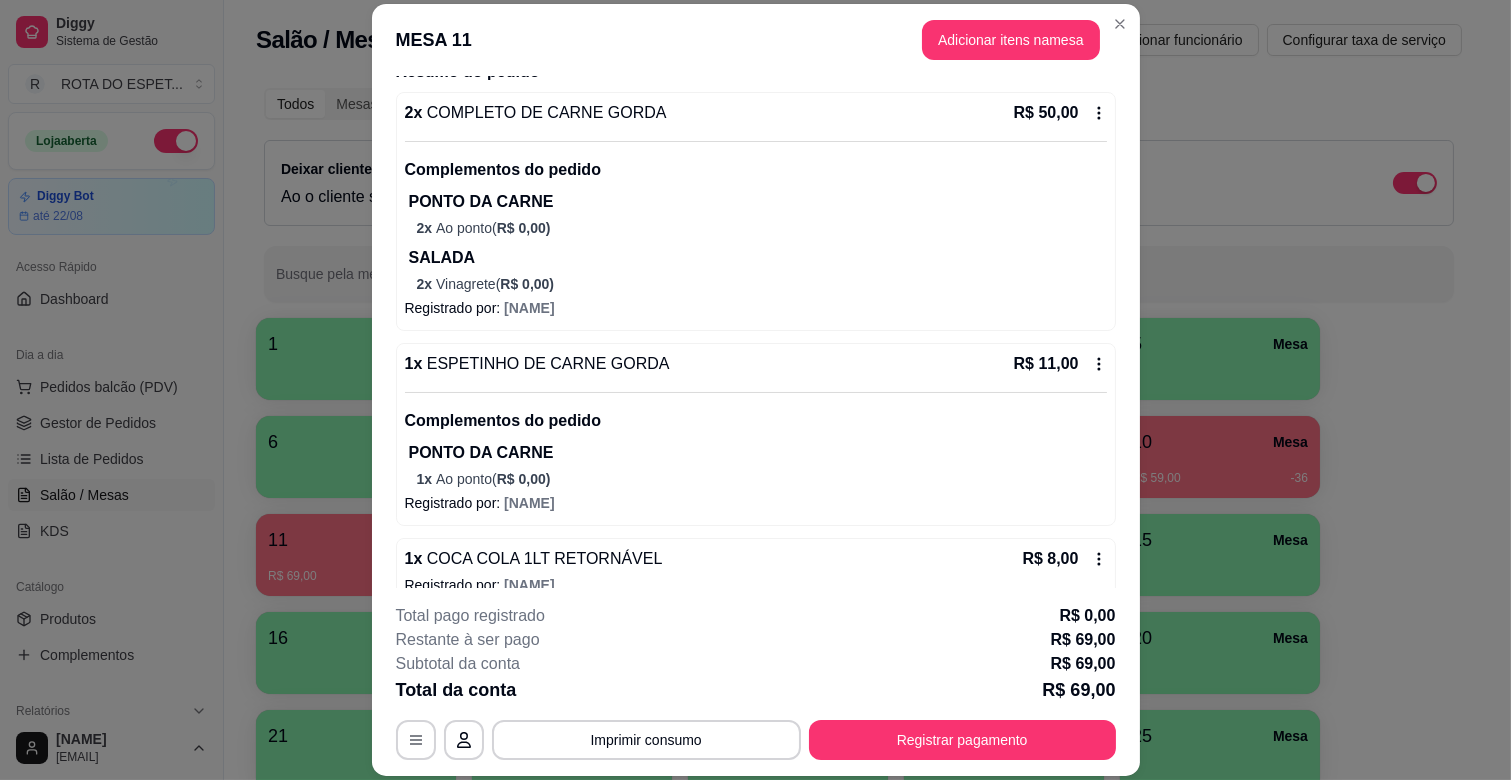 scroll, scrollTop: 201, scrollLeft: 0, axis: vertical 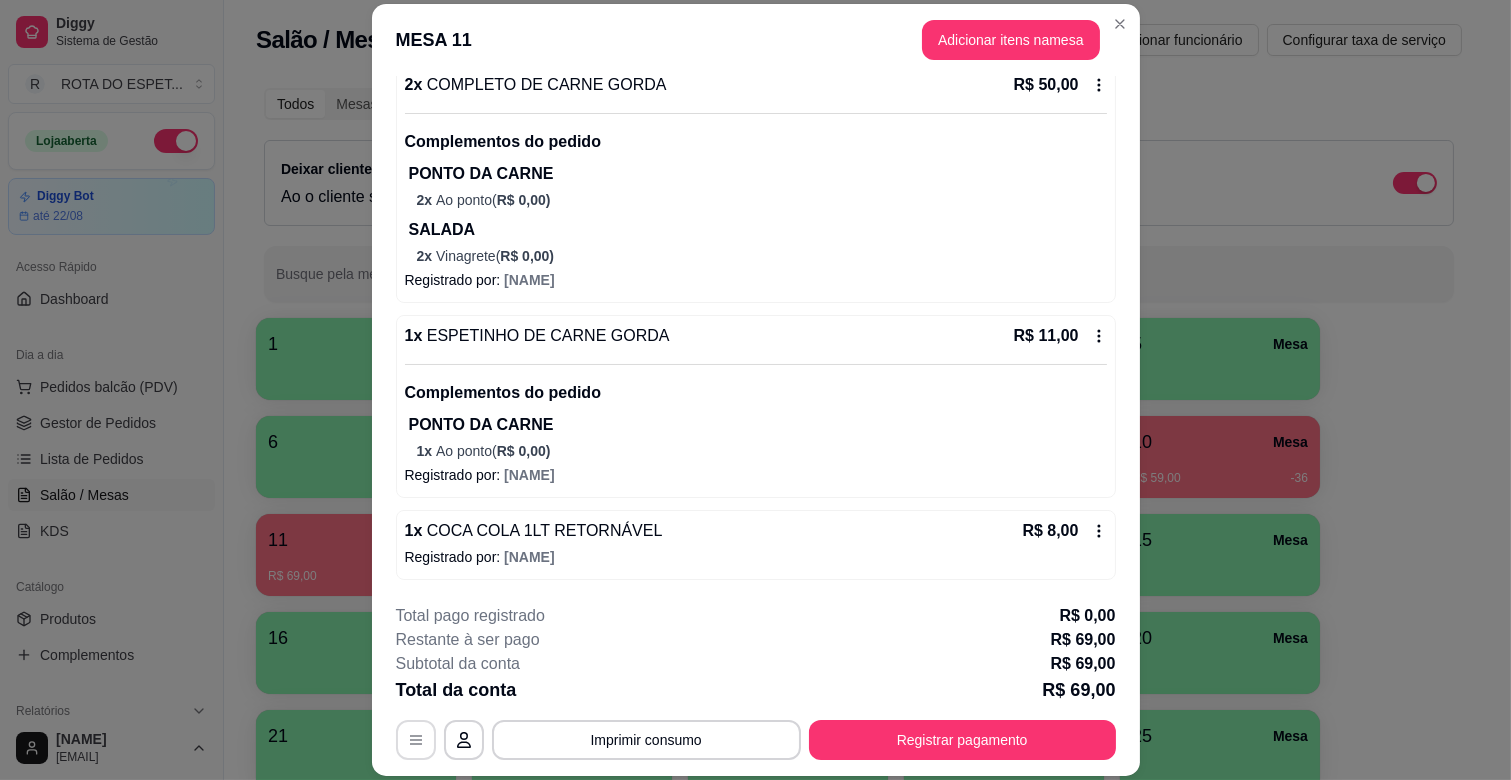 click at bounding box center (416, 740) 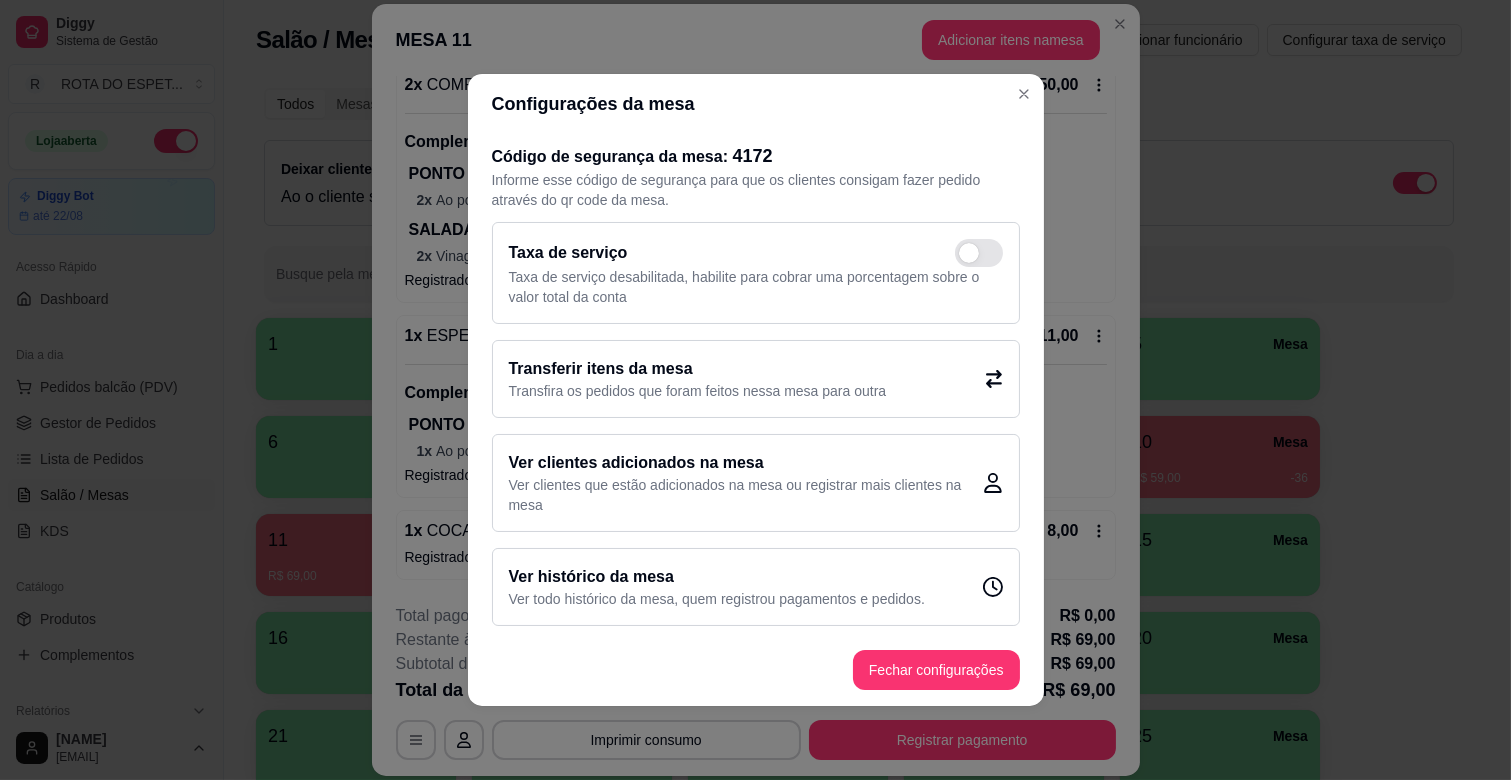 click on "Transferir itens da mesa" at bounding box center [698, 369] 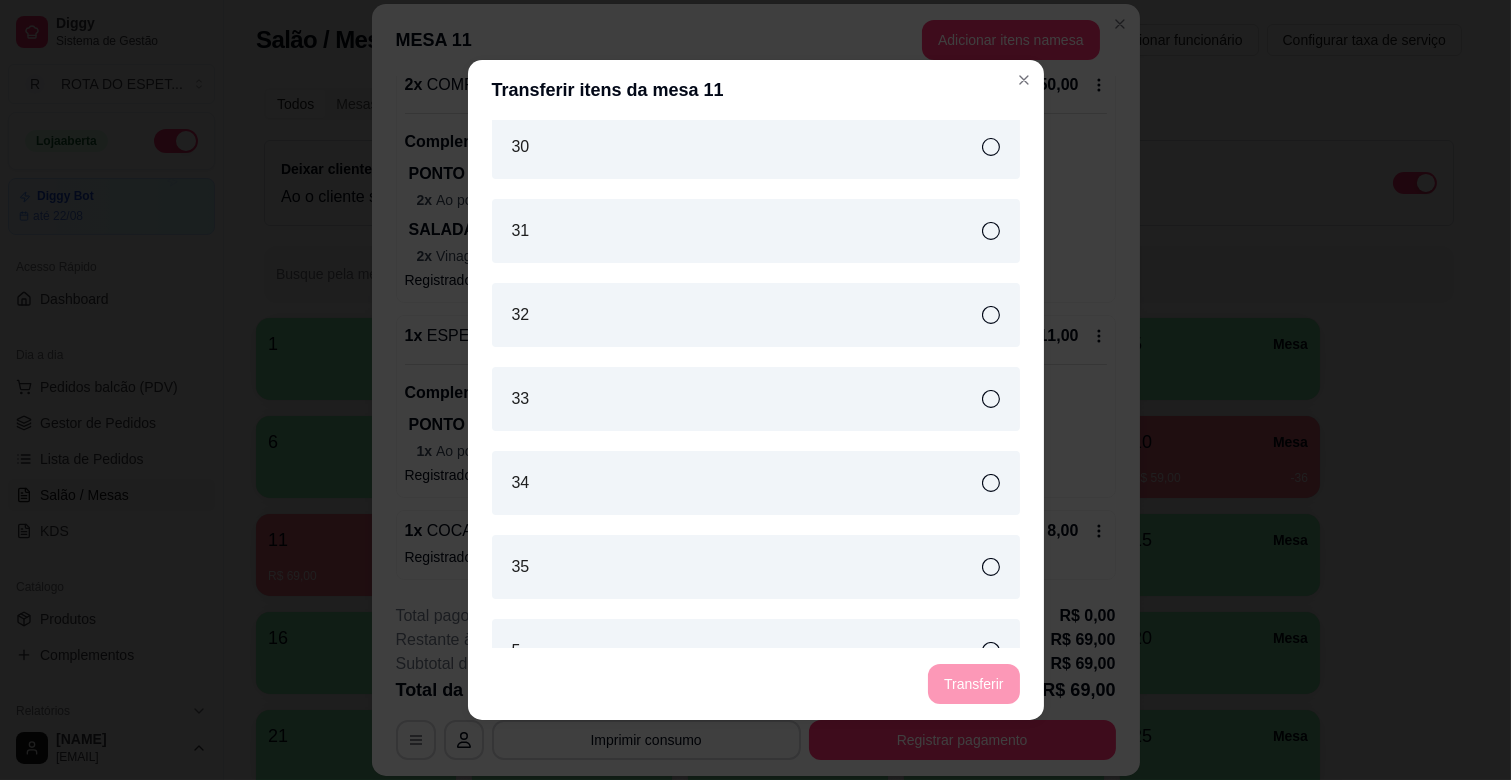 scroll, scrollTop: 2072, scrollLeft: 0, axis: vertical 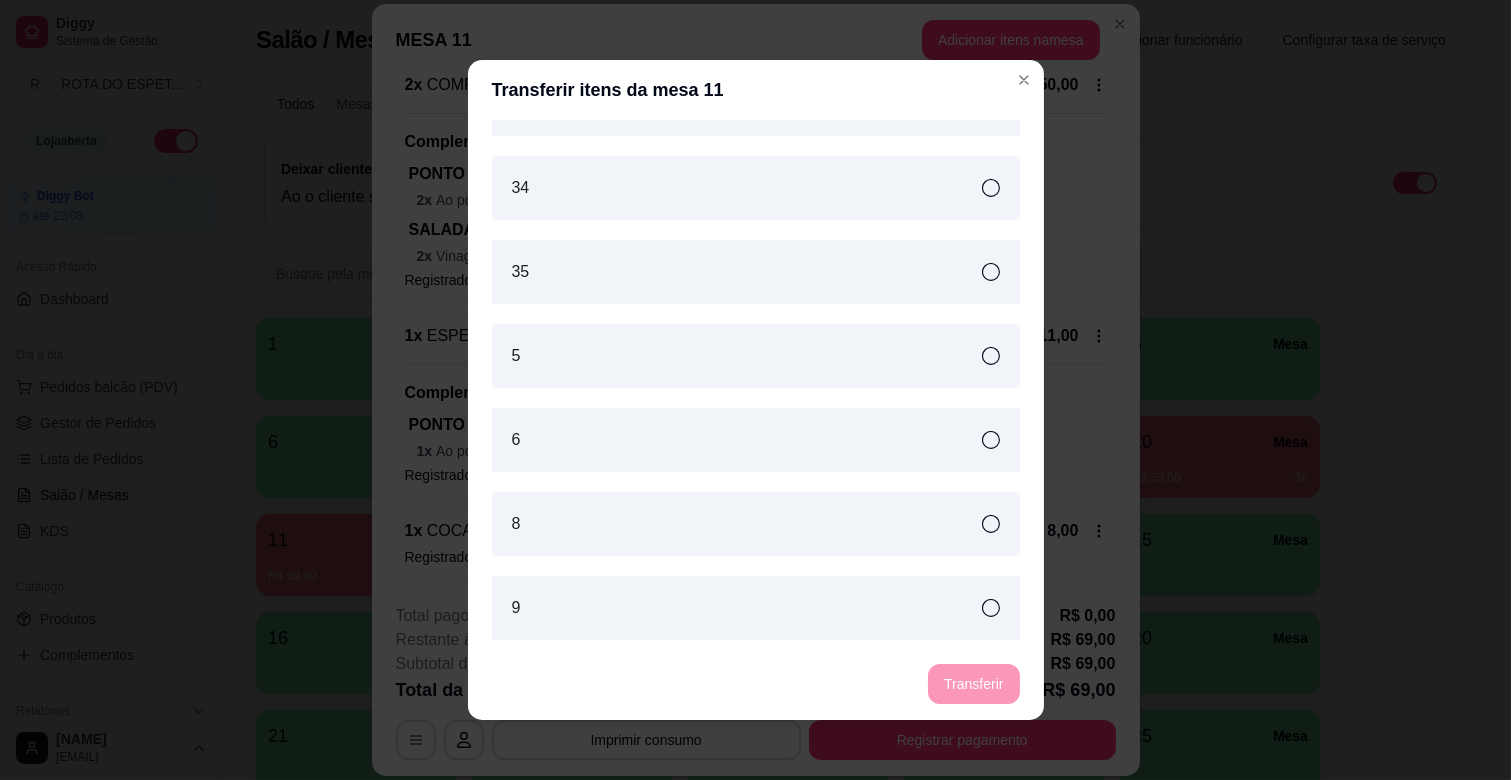 click on "8" at bounding box center (756, 524) 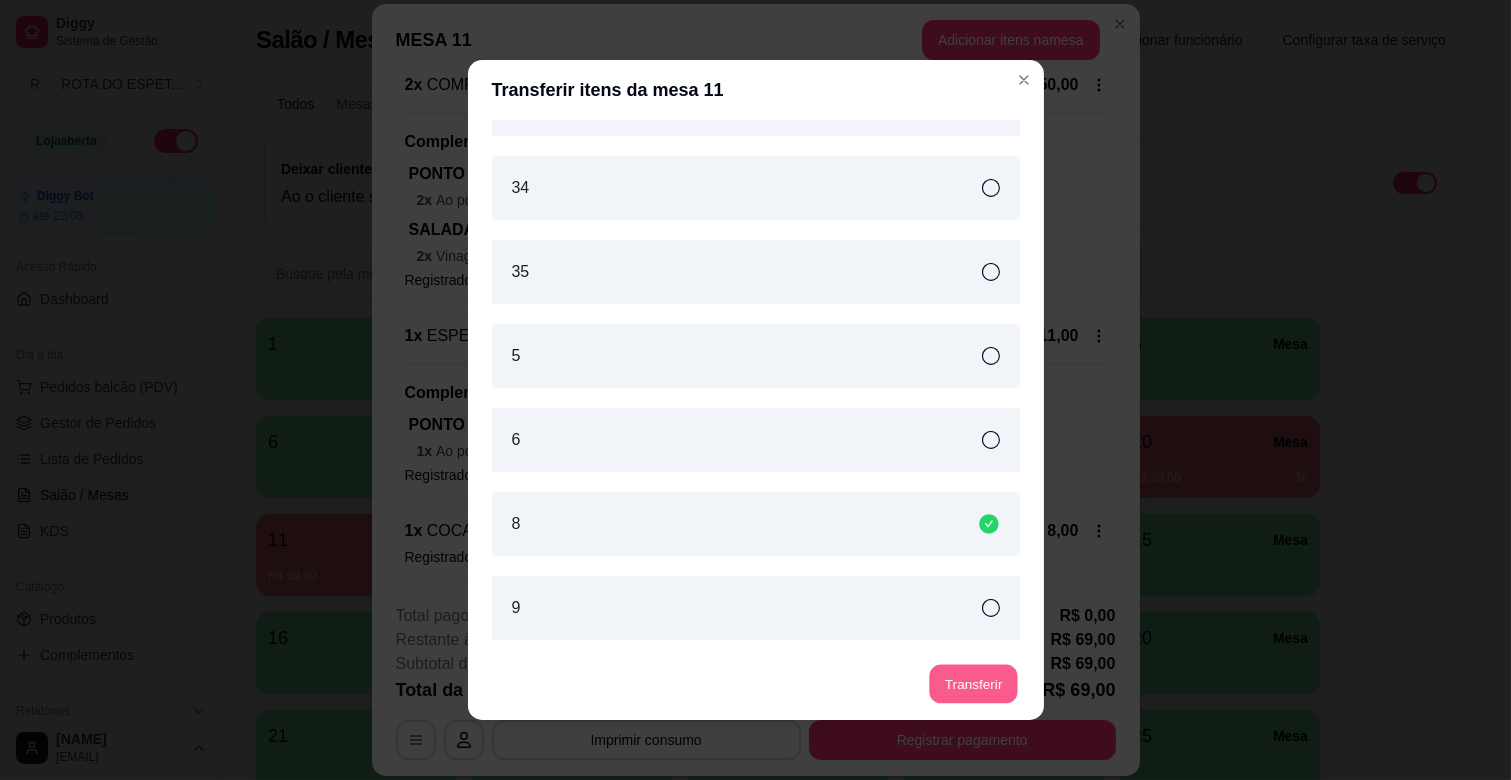 click on "Transferir" at bounding box center [973, 684] 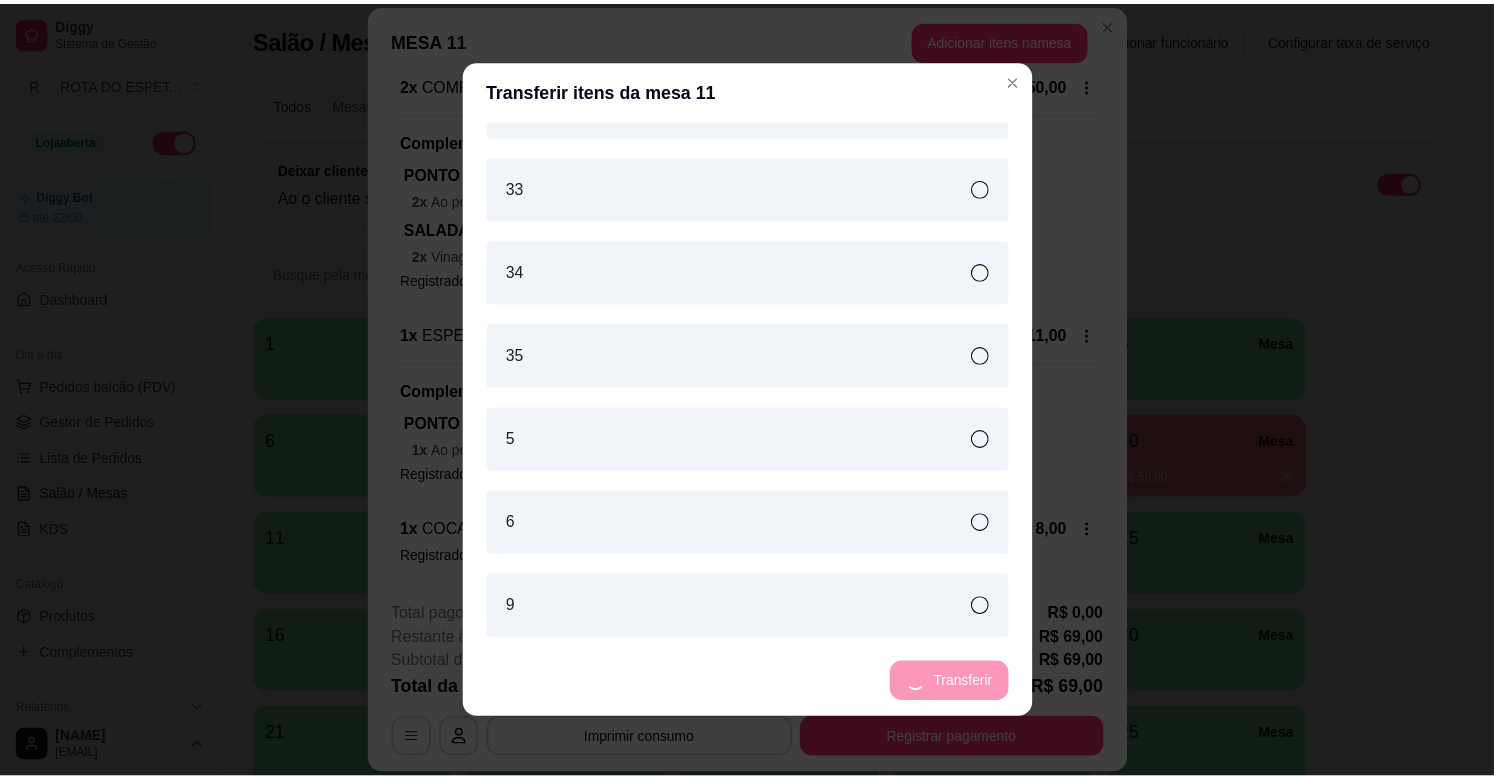 scroll, scrollTop: 0, scrollLeft: 0, axis: both 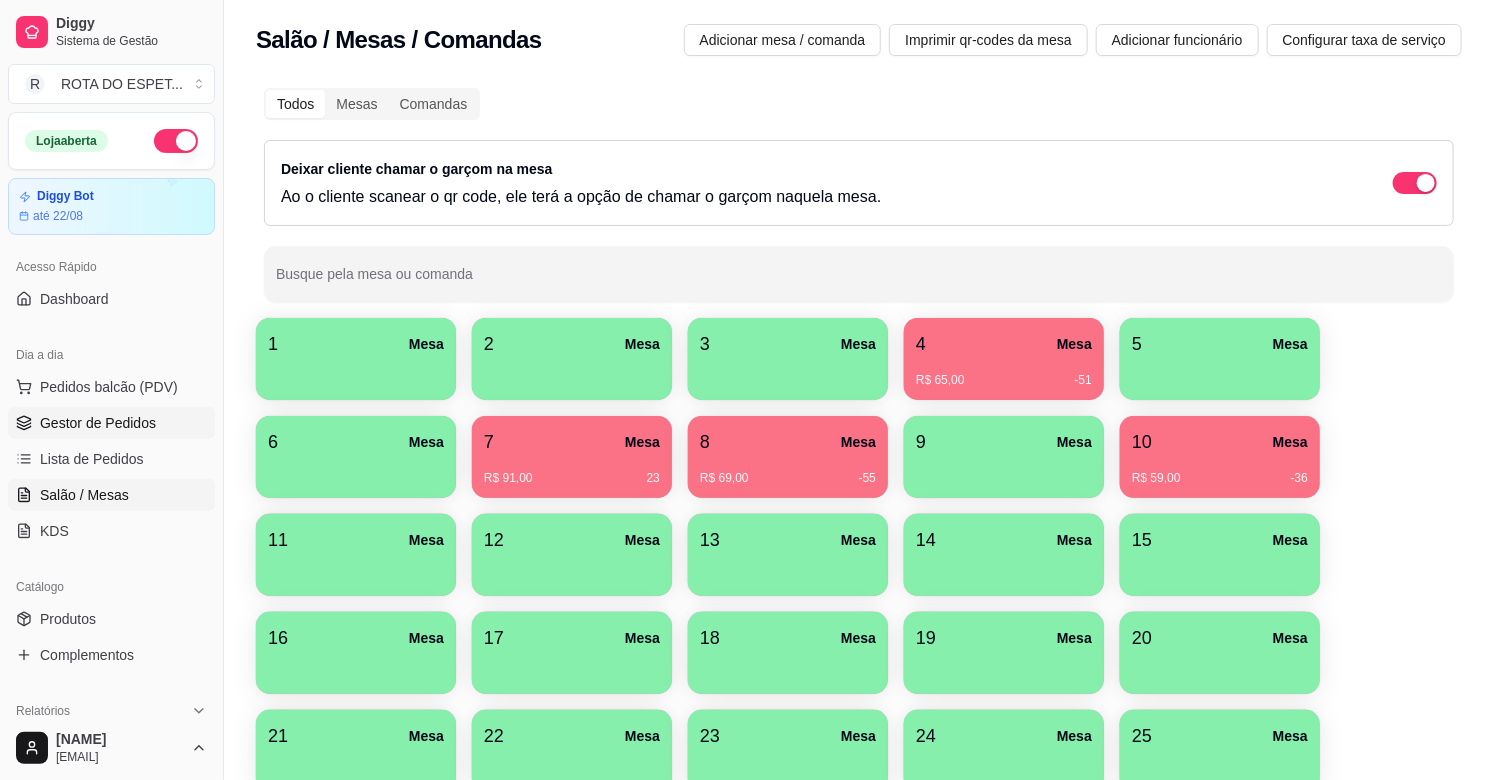 click on "Gestor de Pedidos" at bounding box center (98, 423) 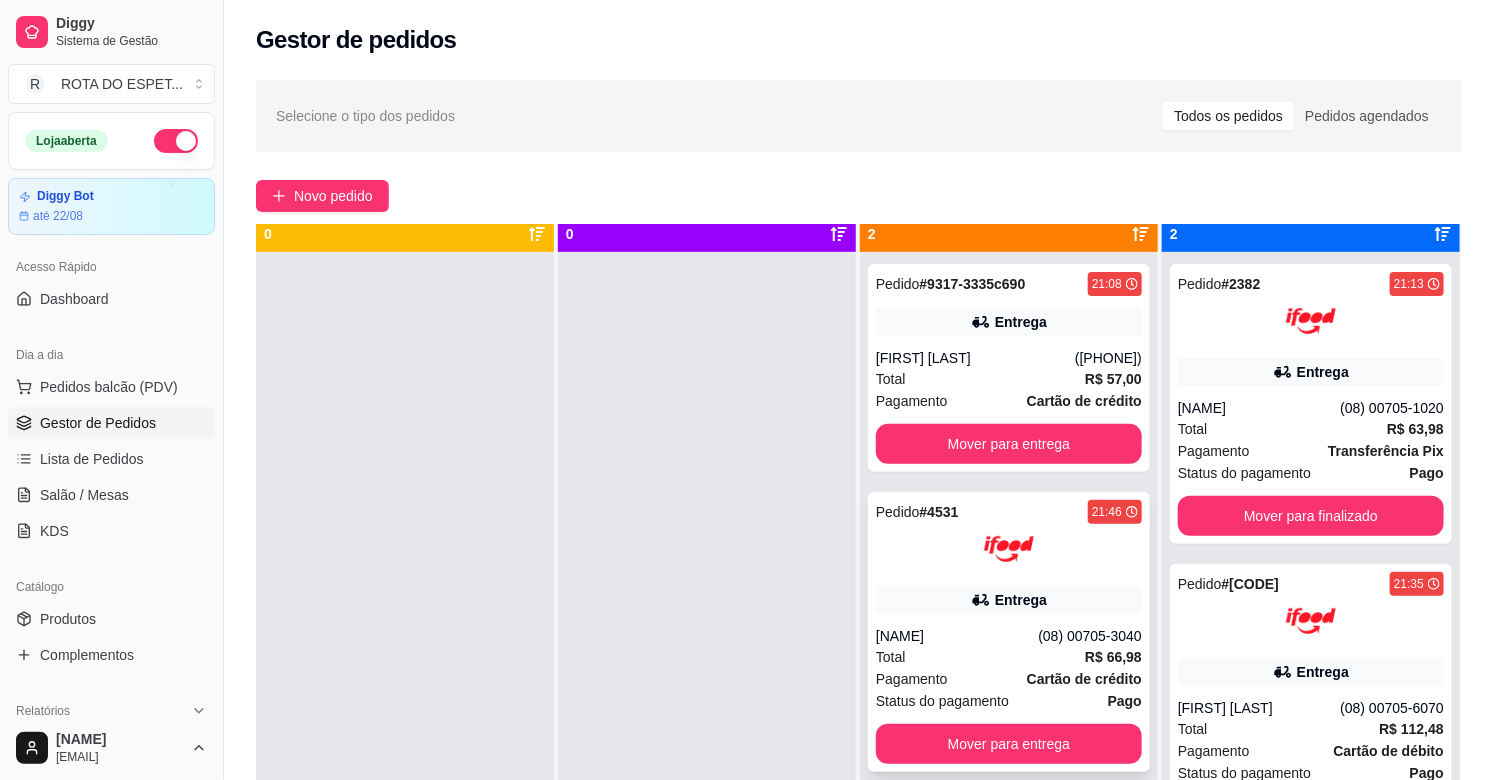scroll, scrollTop: 55, scrollLeft: 0, axis: vertical 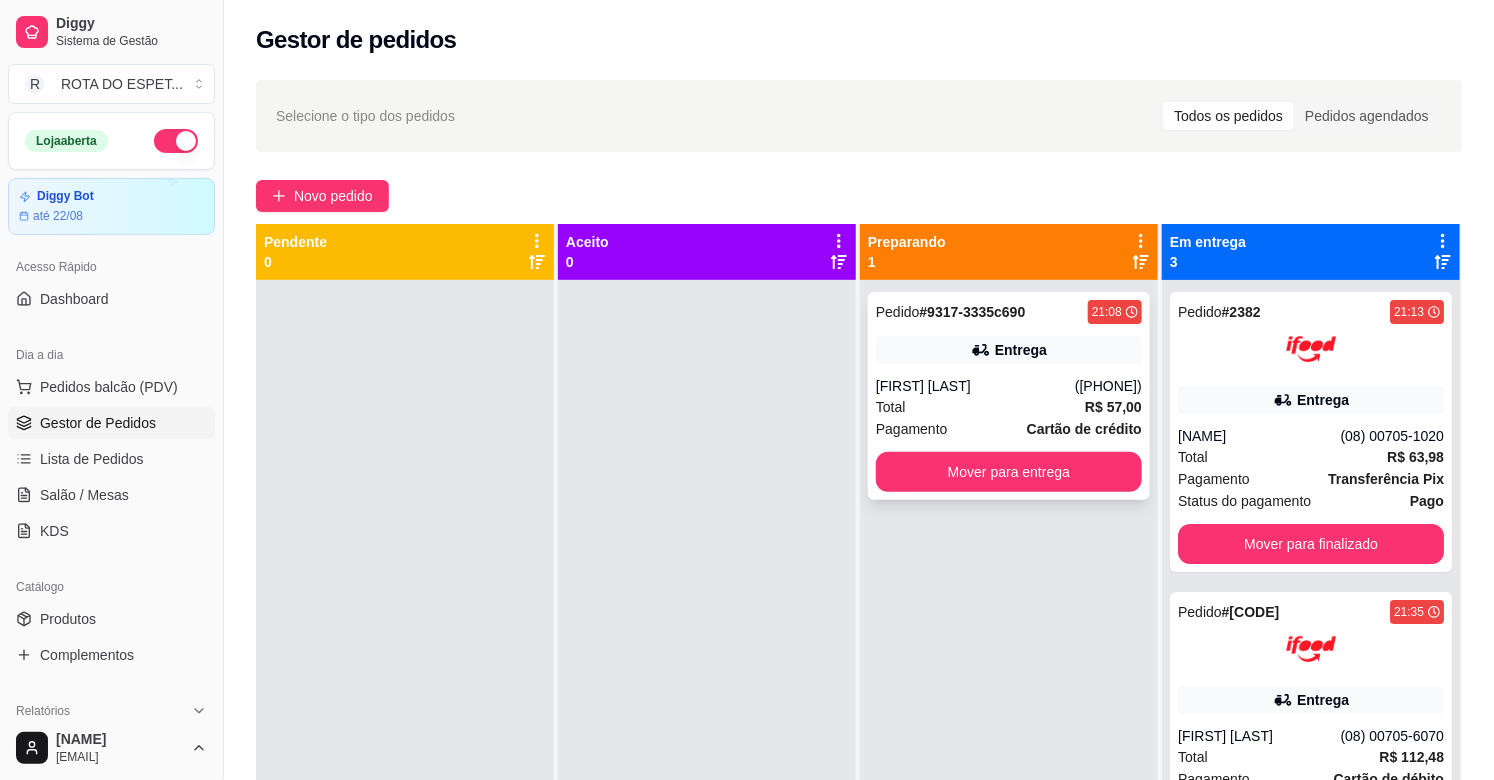 click on "[FIRST] [LAST]" at bounding box center (975, 386) 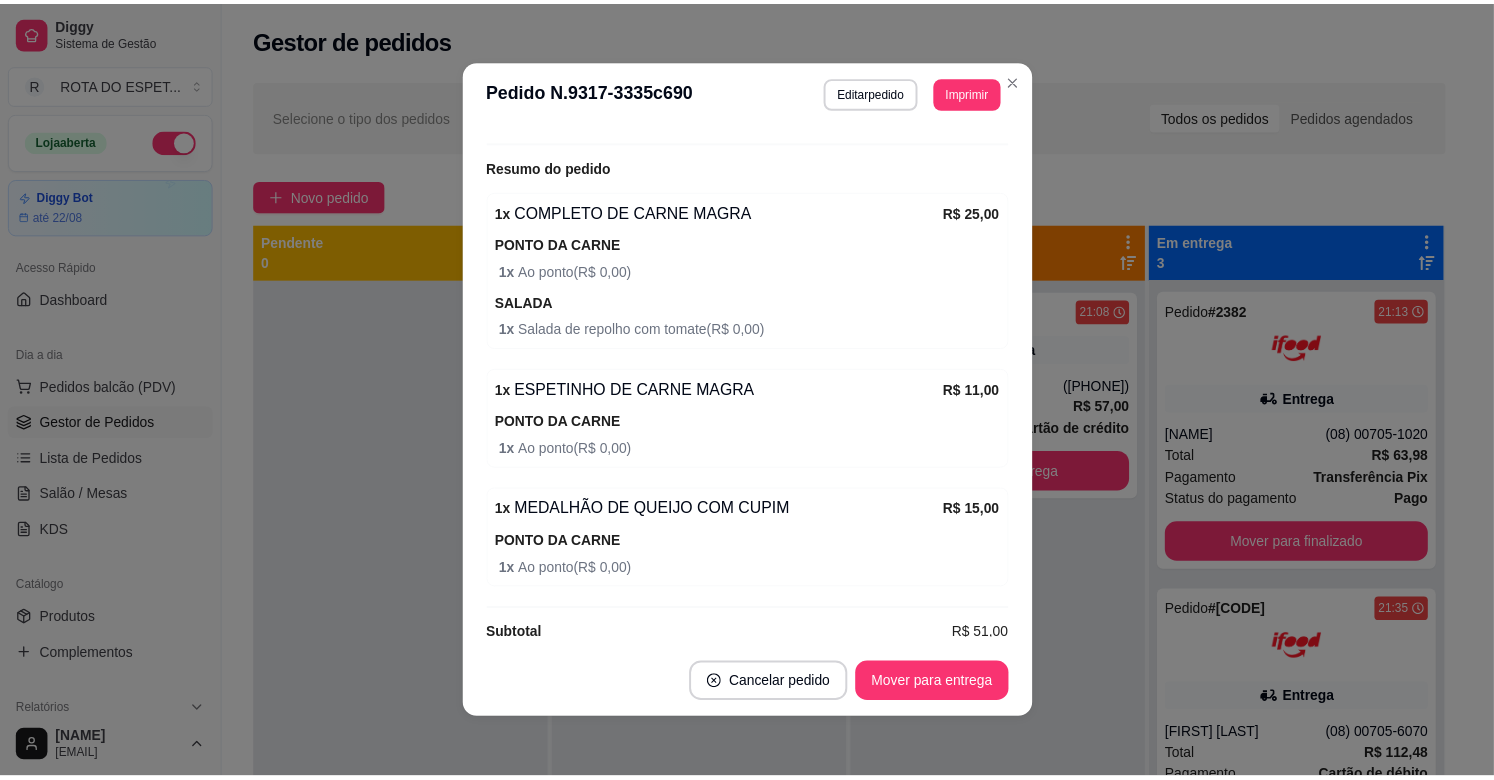 scroll, scrollTop: 627, scrollLeft: 0, axis: vertical 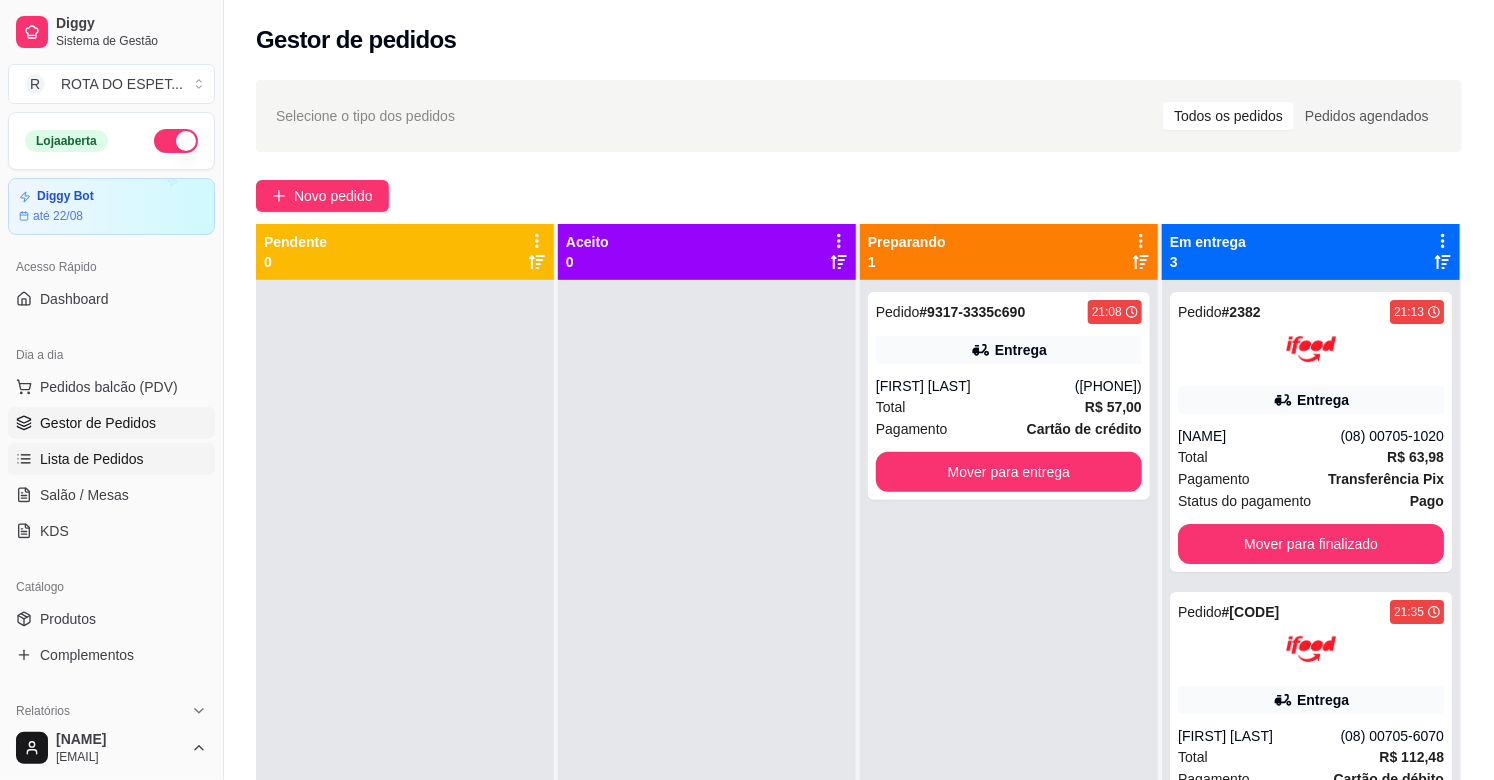 click on "Lista de Pedidos" at bounding box center (92, 459) 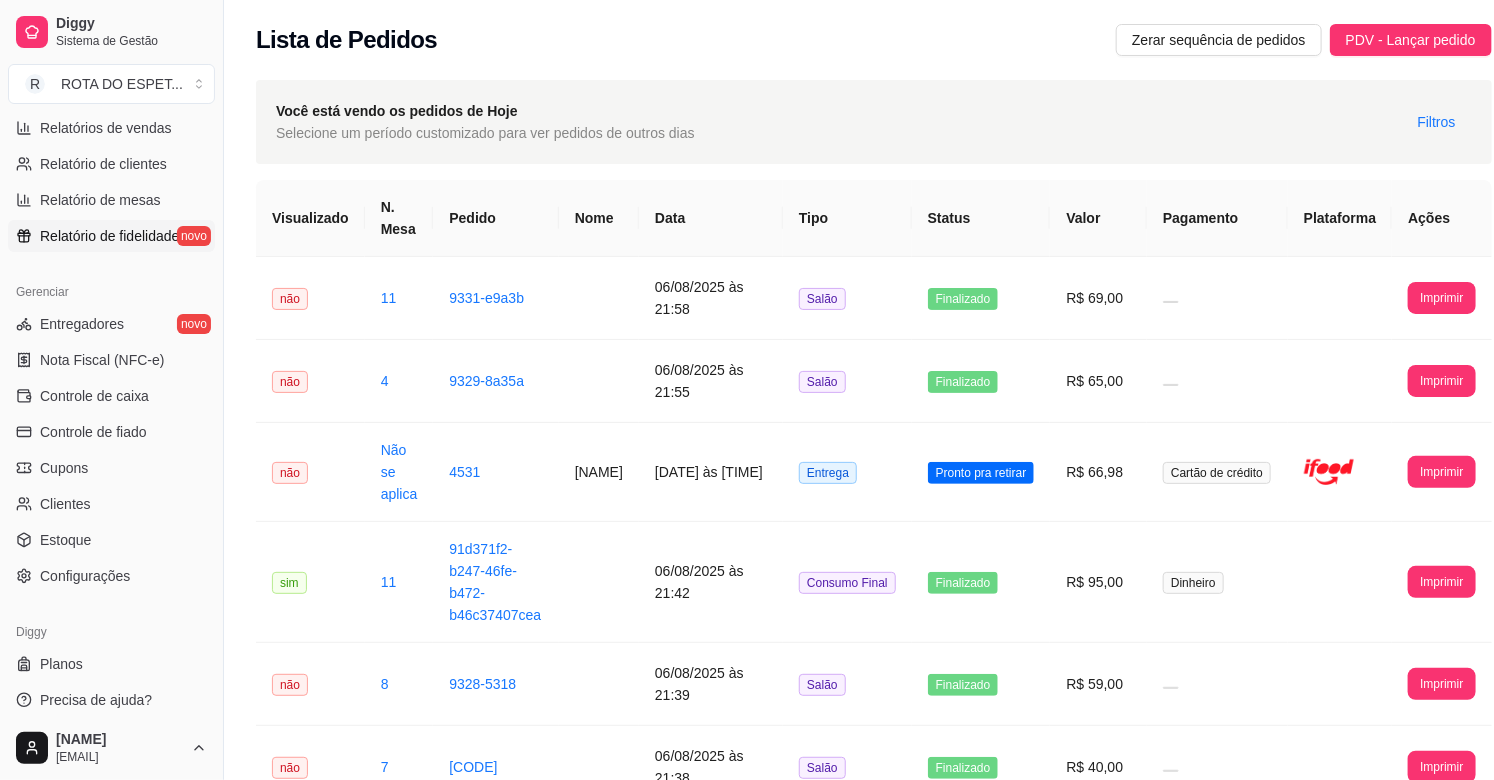 scroll, scrollTop: 622, scrollLeft: 0, axis: vertical 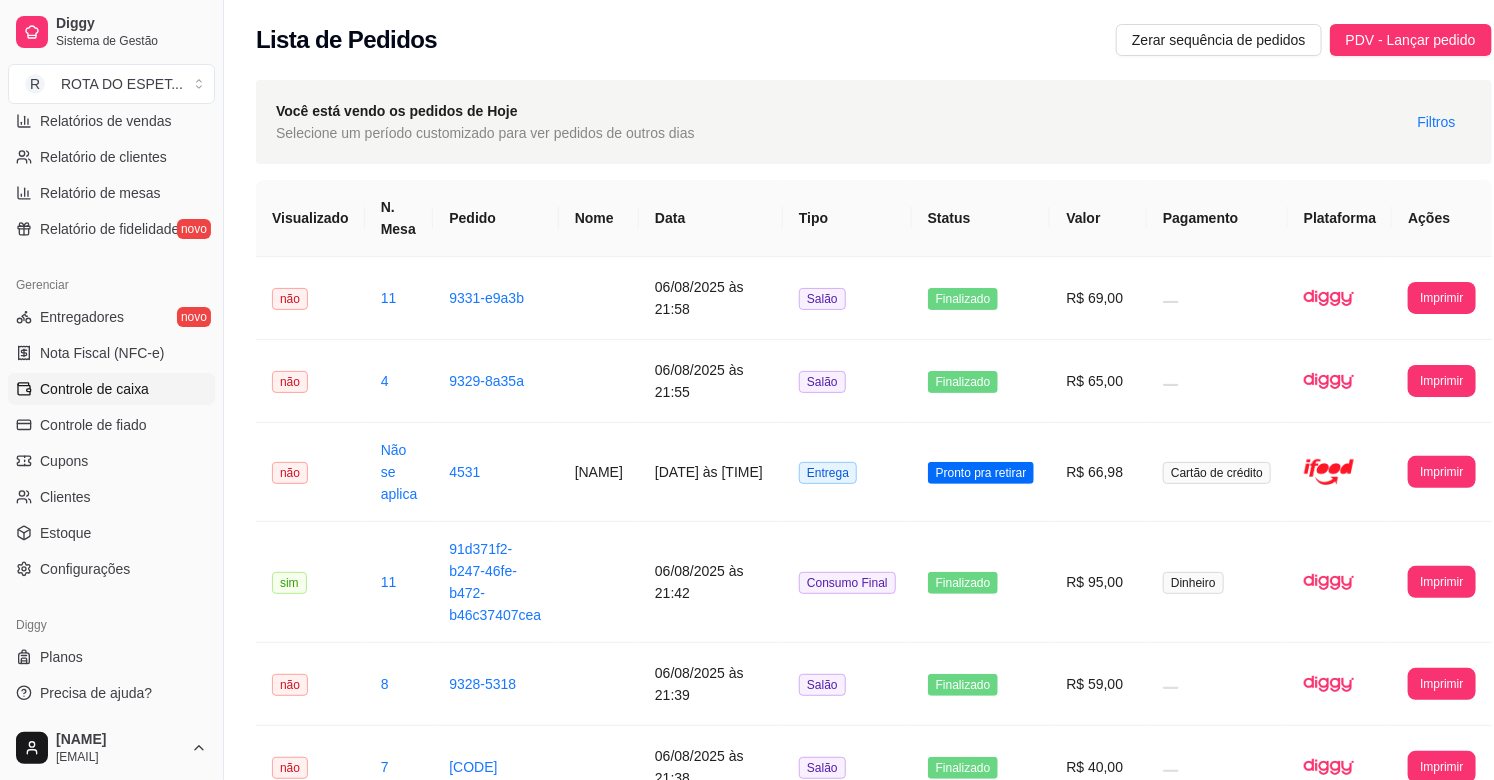 click on "Controle de caixa" at bounding box center [94, 389] 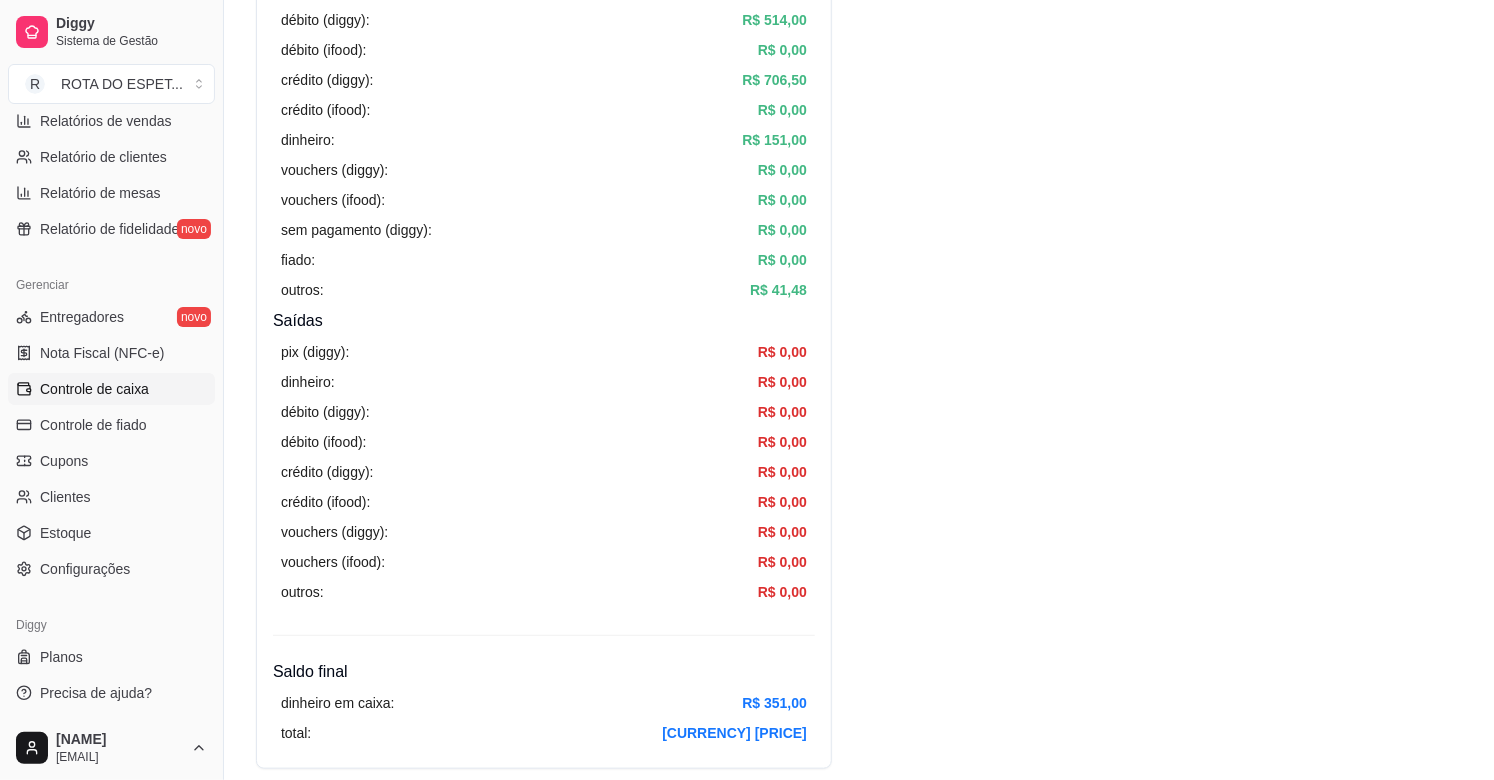 scroll, scrollTop: 0, scrollLeft: 0, axis: both 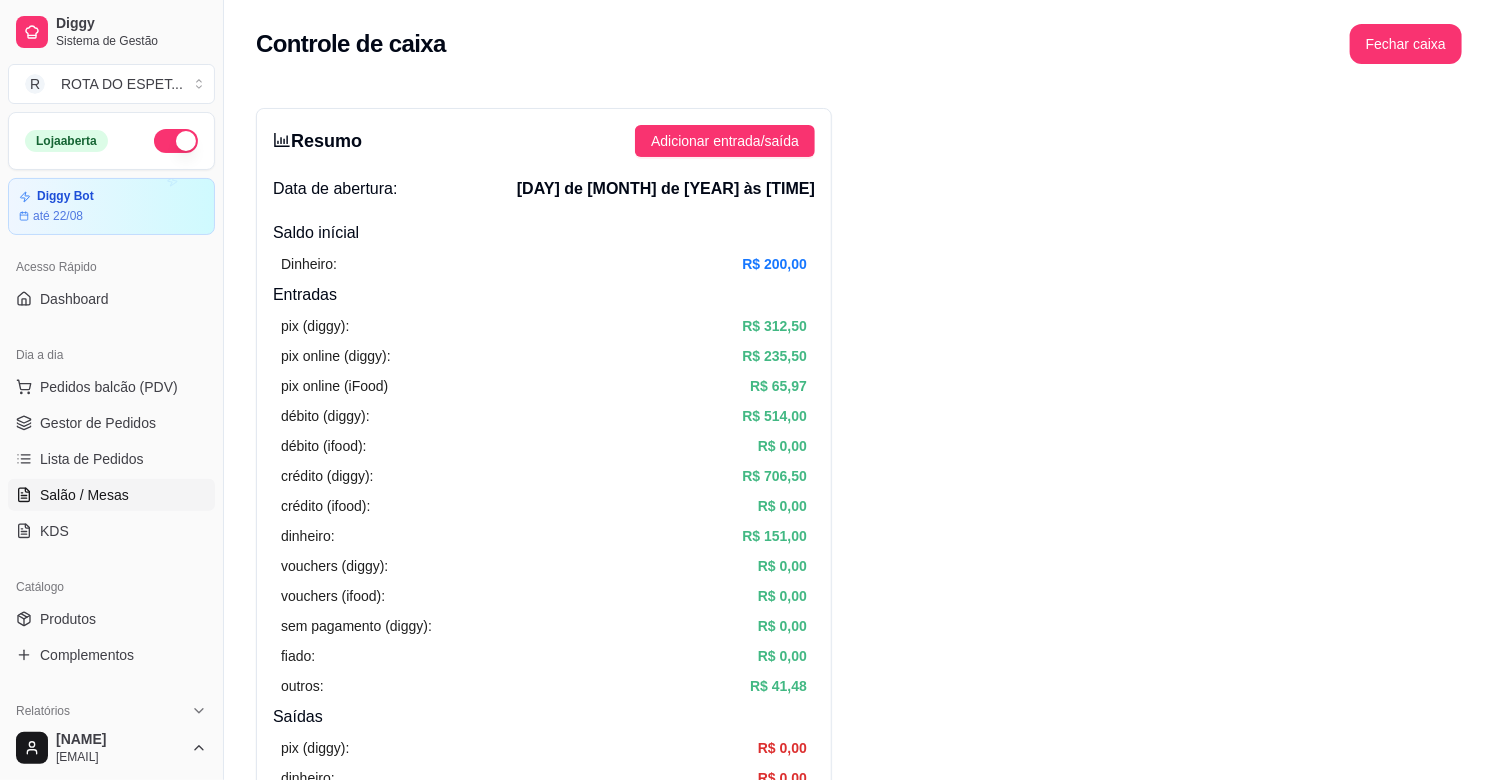 click on "Salão / Mesas" at bounding box center [84, 495] 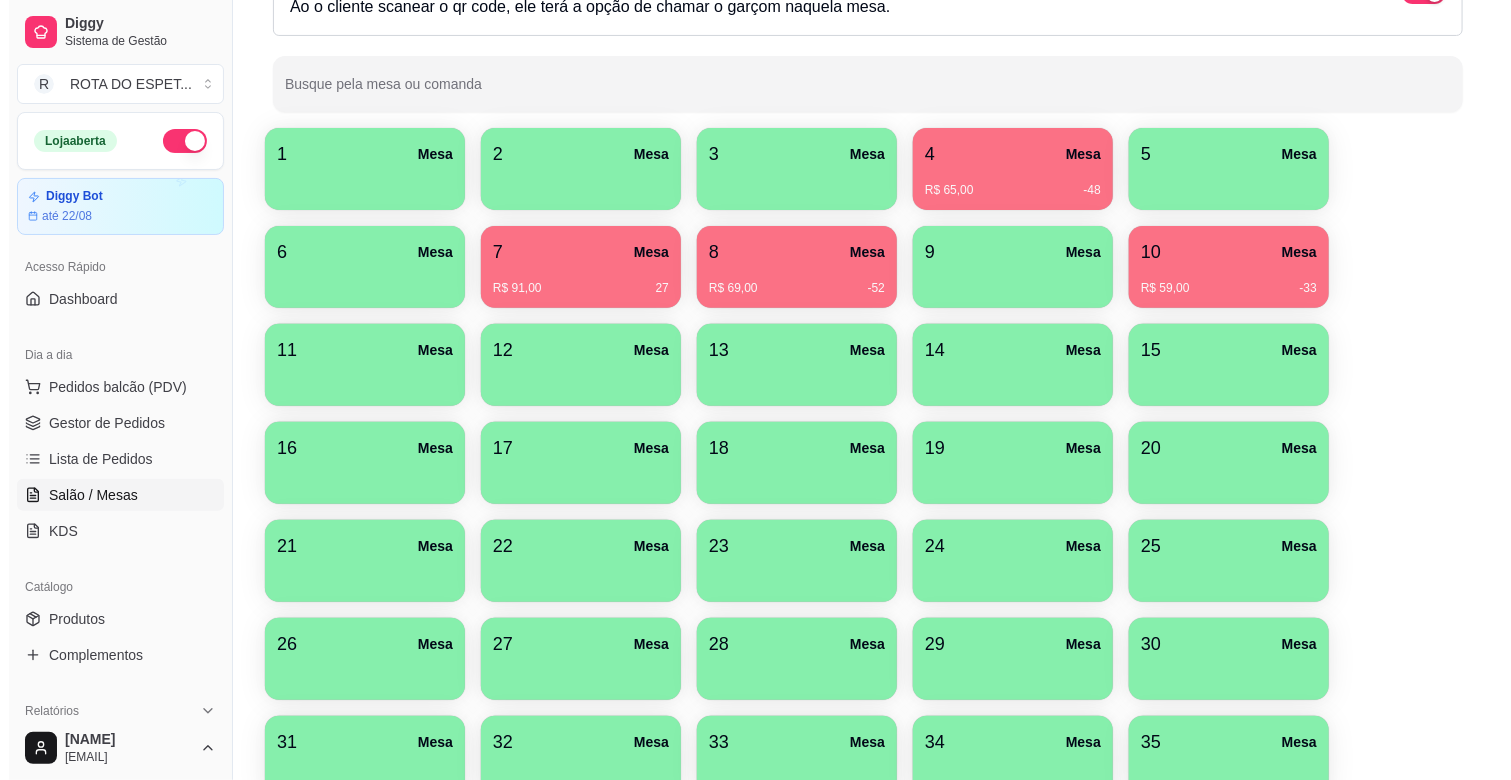 scroll, scrollTop: 222, scrollLeft: 0, axis: vertical 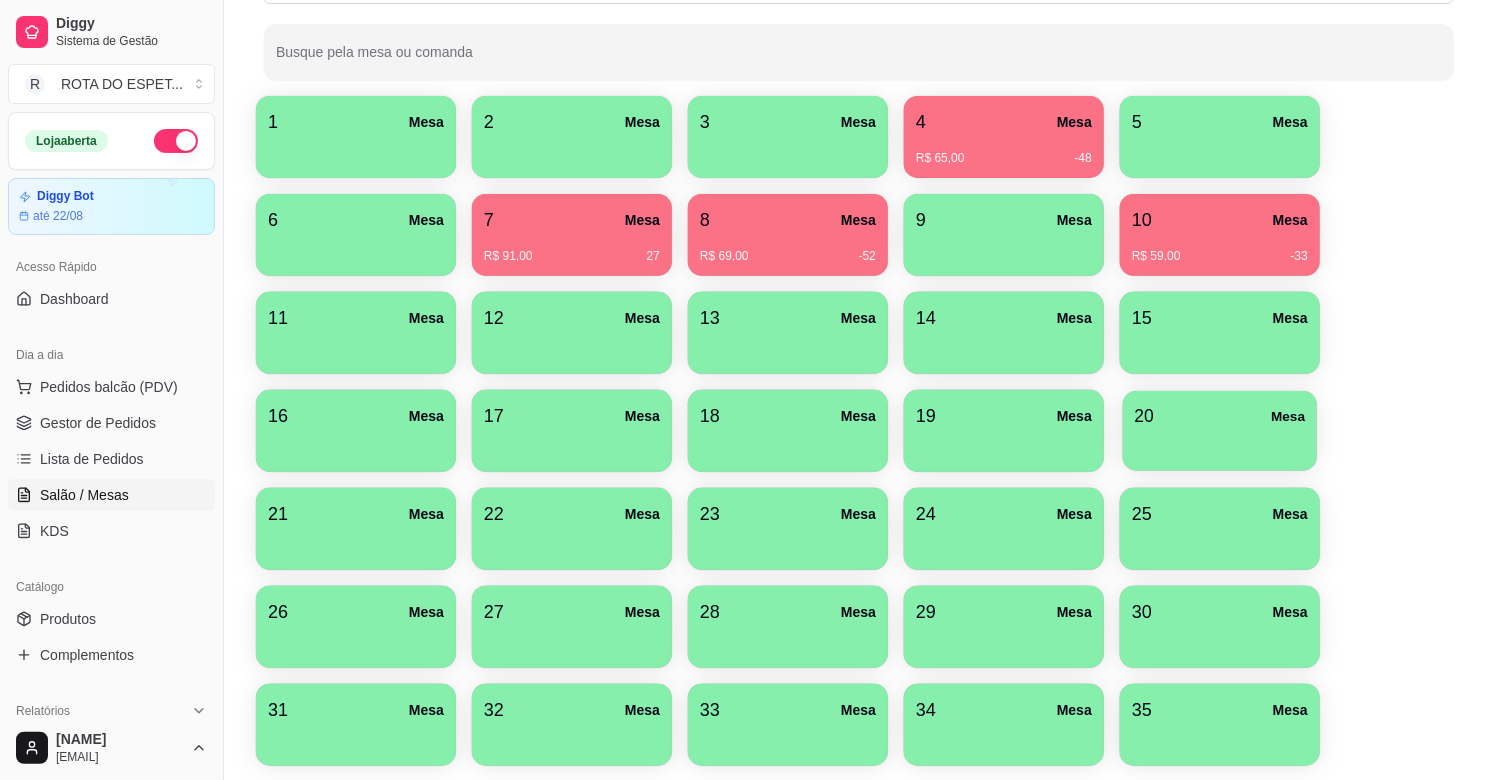 click on "20 Mesa" at bounding box center [1220, 416] 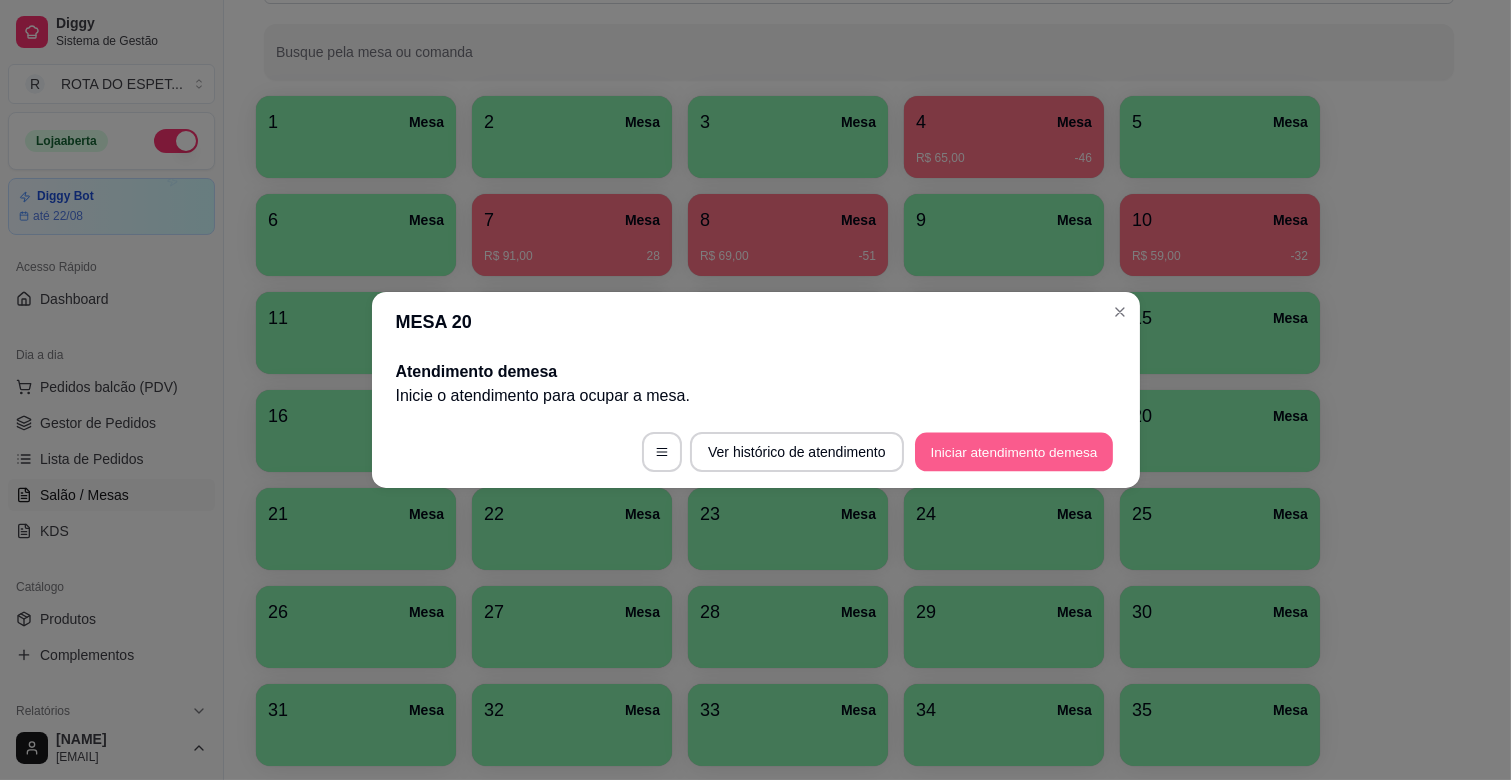 click on "Iniciar atendimento de  mesa" at bounding box center [1014, 452] 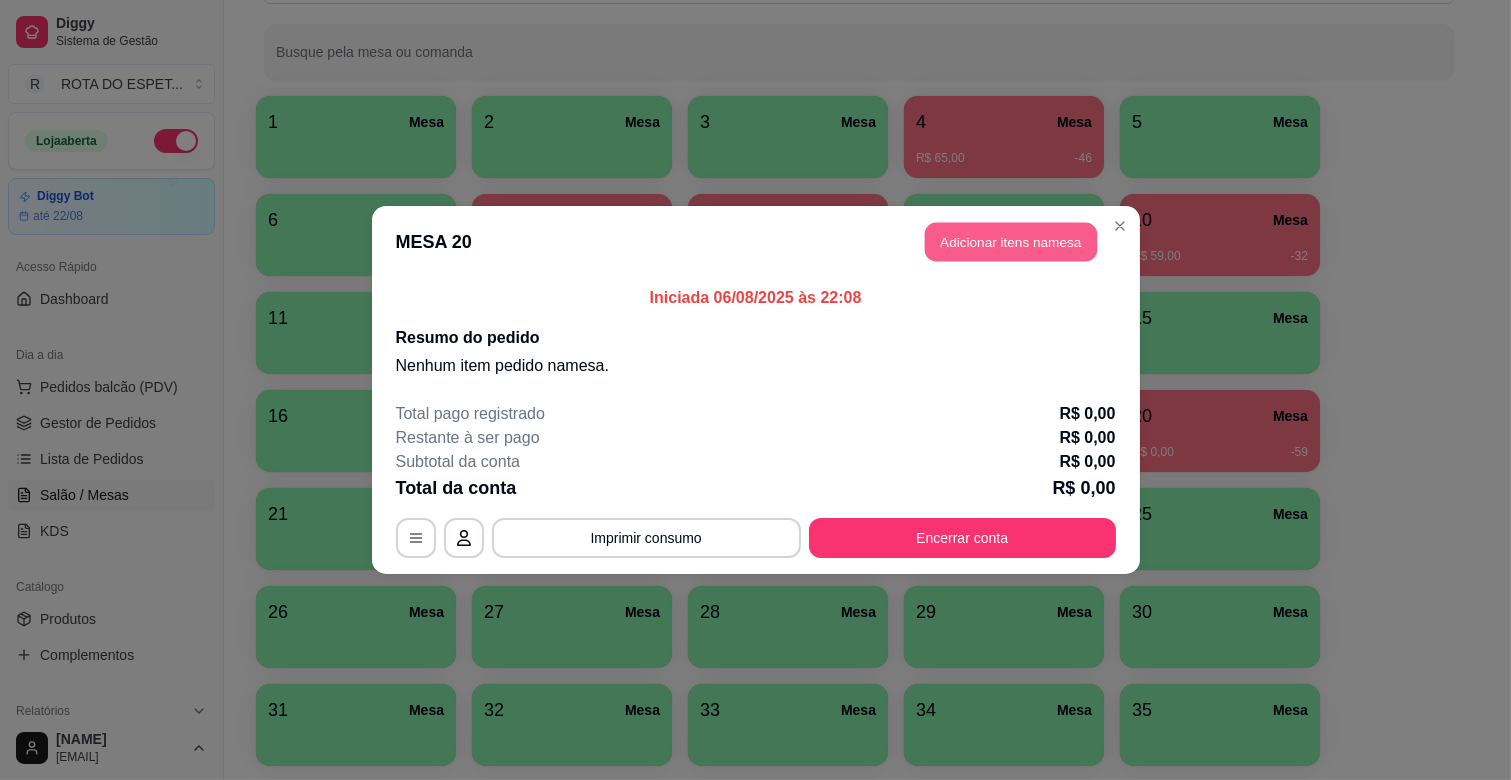 click on "Adicionar itens na  mesa" at bounding box center (1011, 242) 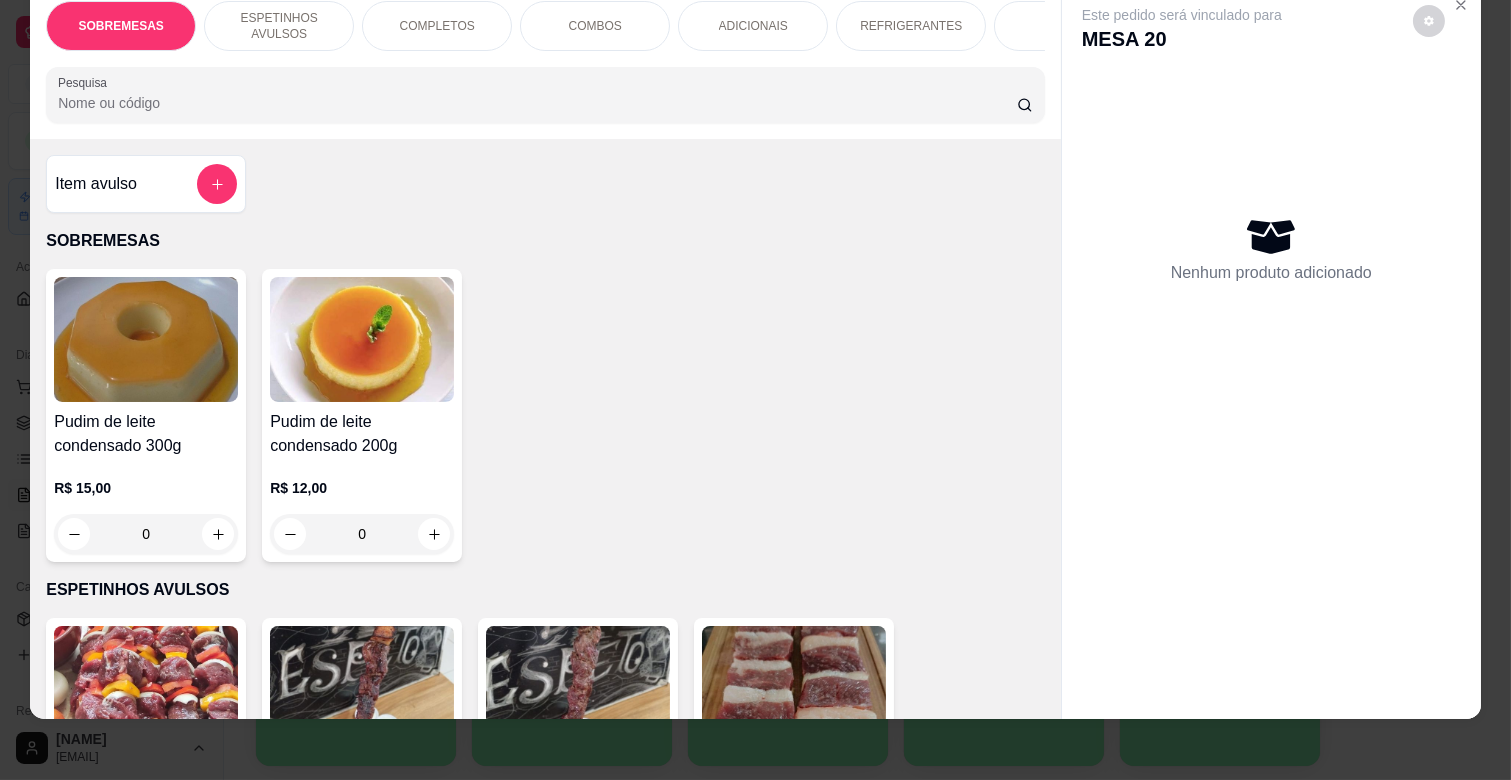 scroll, scrollTop: 48, scrollLeft: 0, axis: vertical 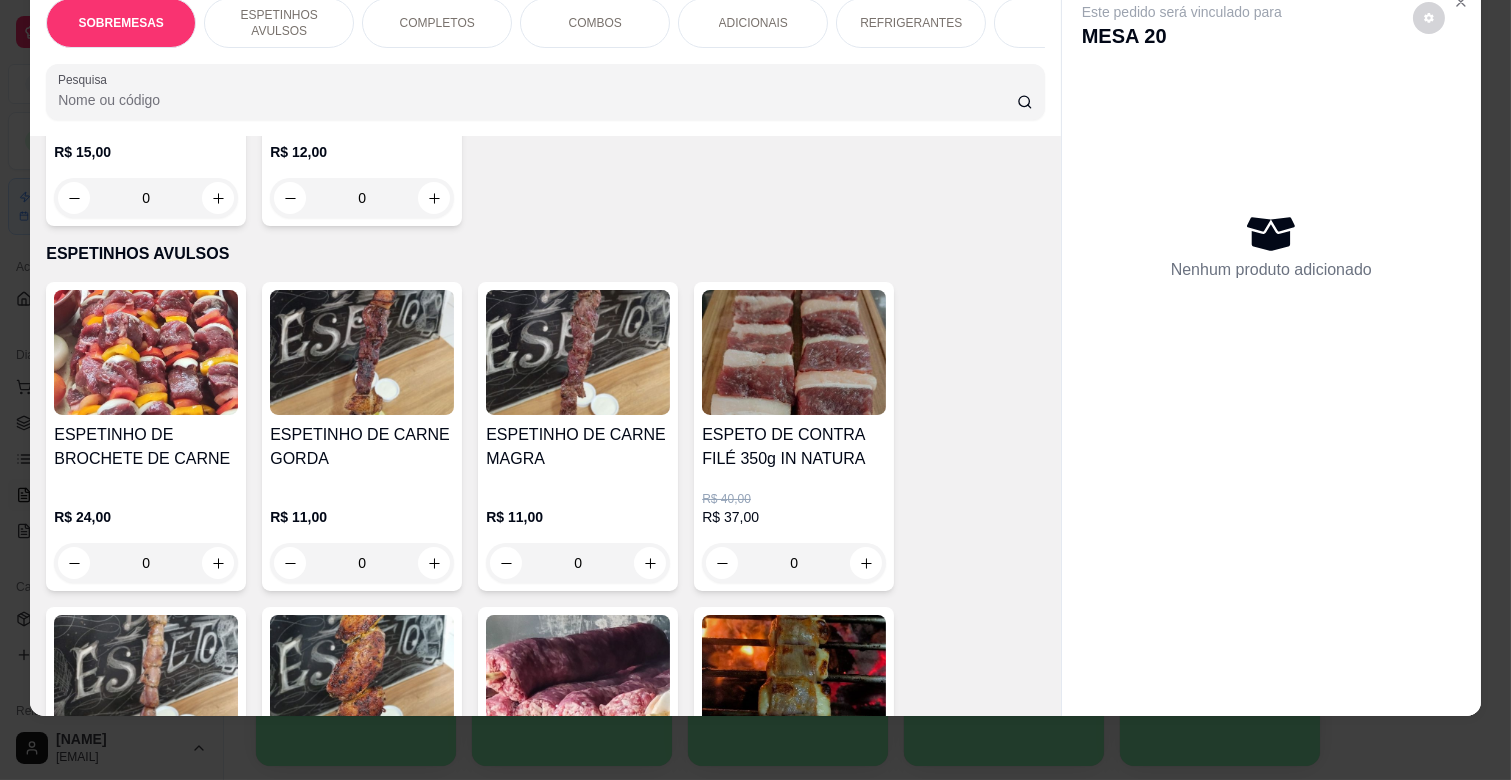 click on "ESPETINHO DE CARNE MAGRA" at bounding box center [578, 447] 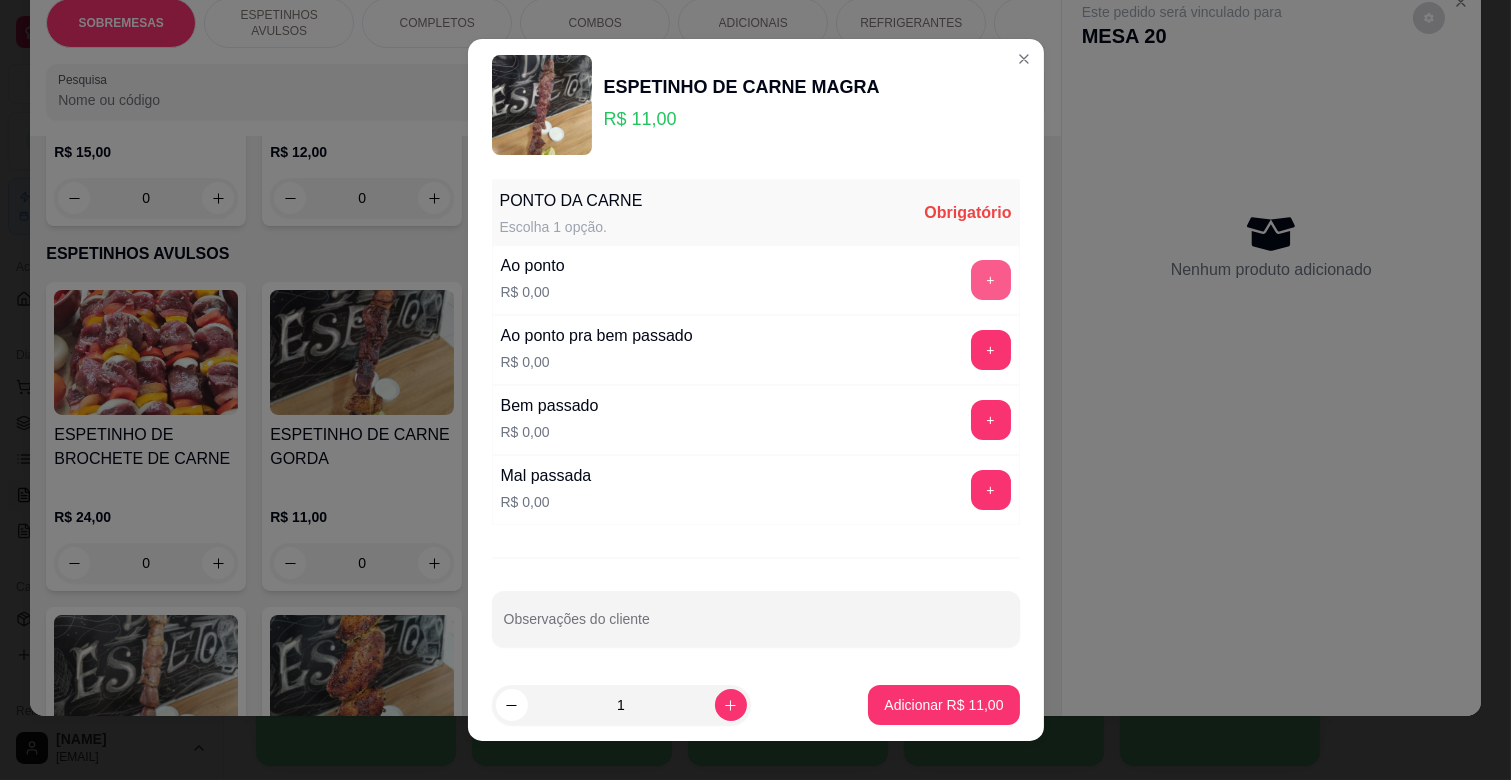 click on "+" at bounding box center (991, 280) 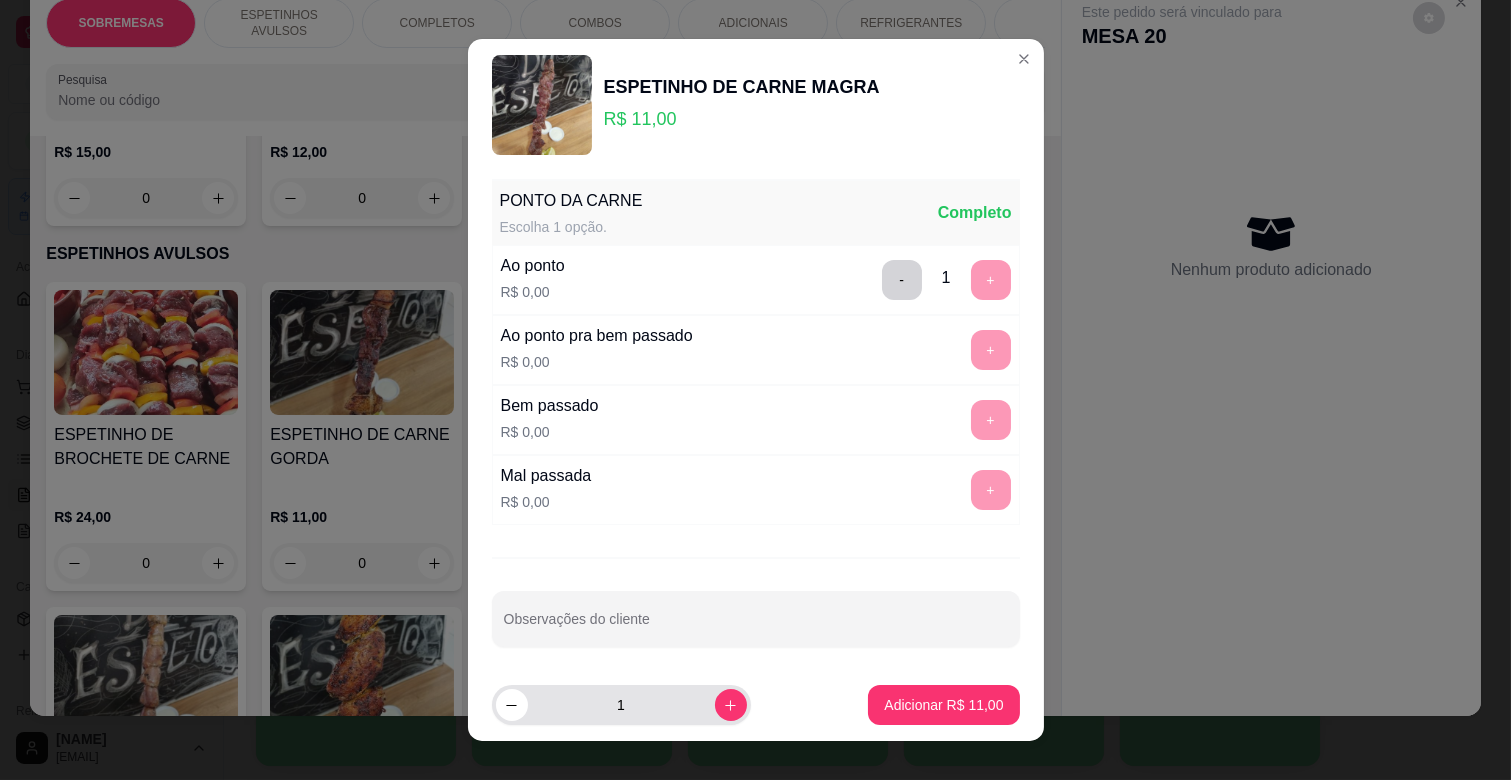 click on "1" at bounding box center [621, 705] 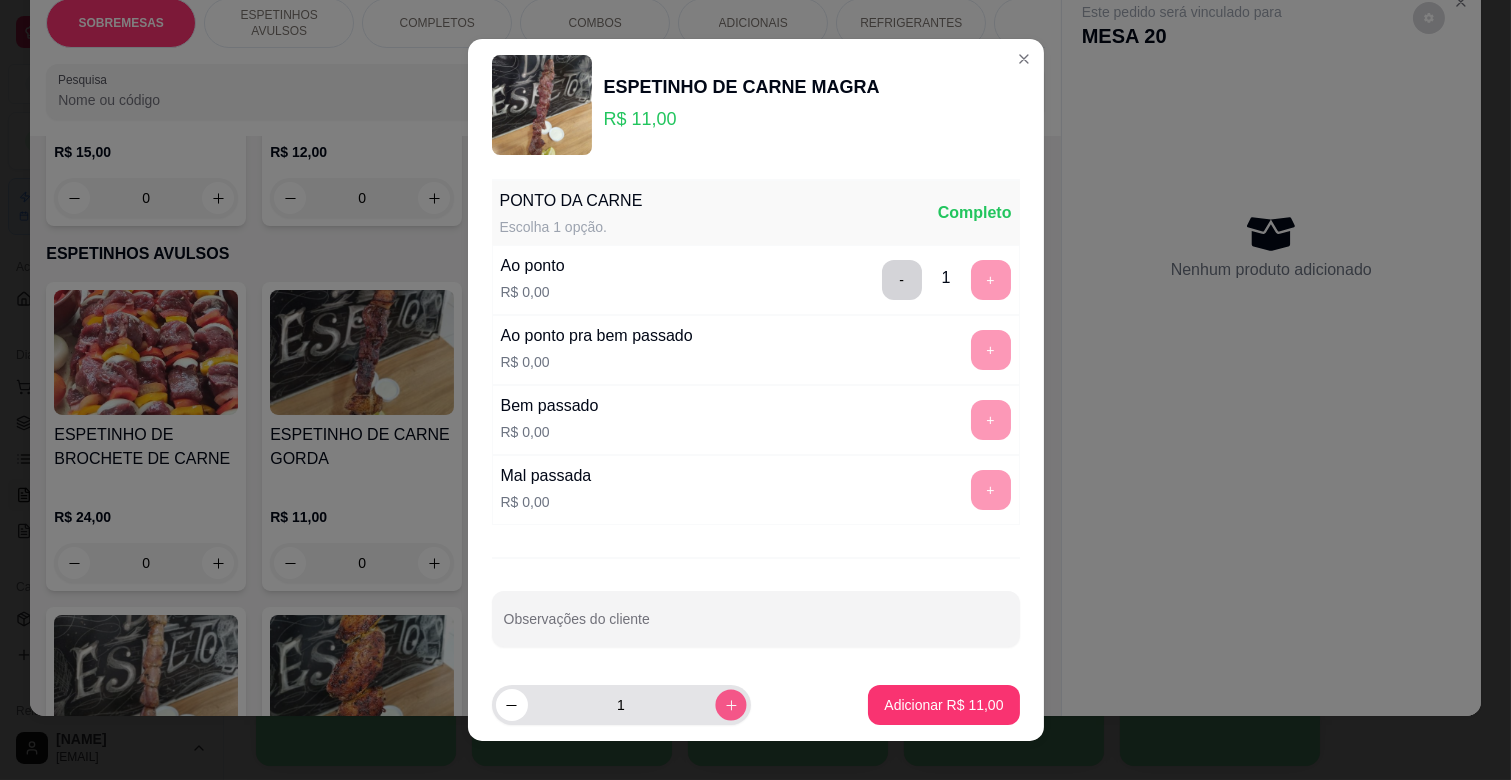 click at bounding box center (730, 704) 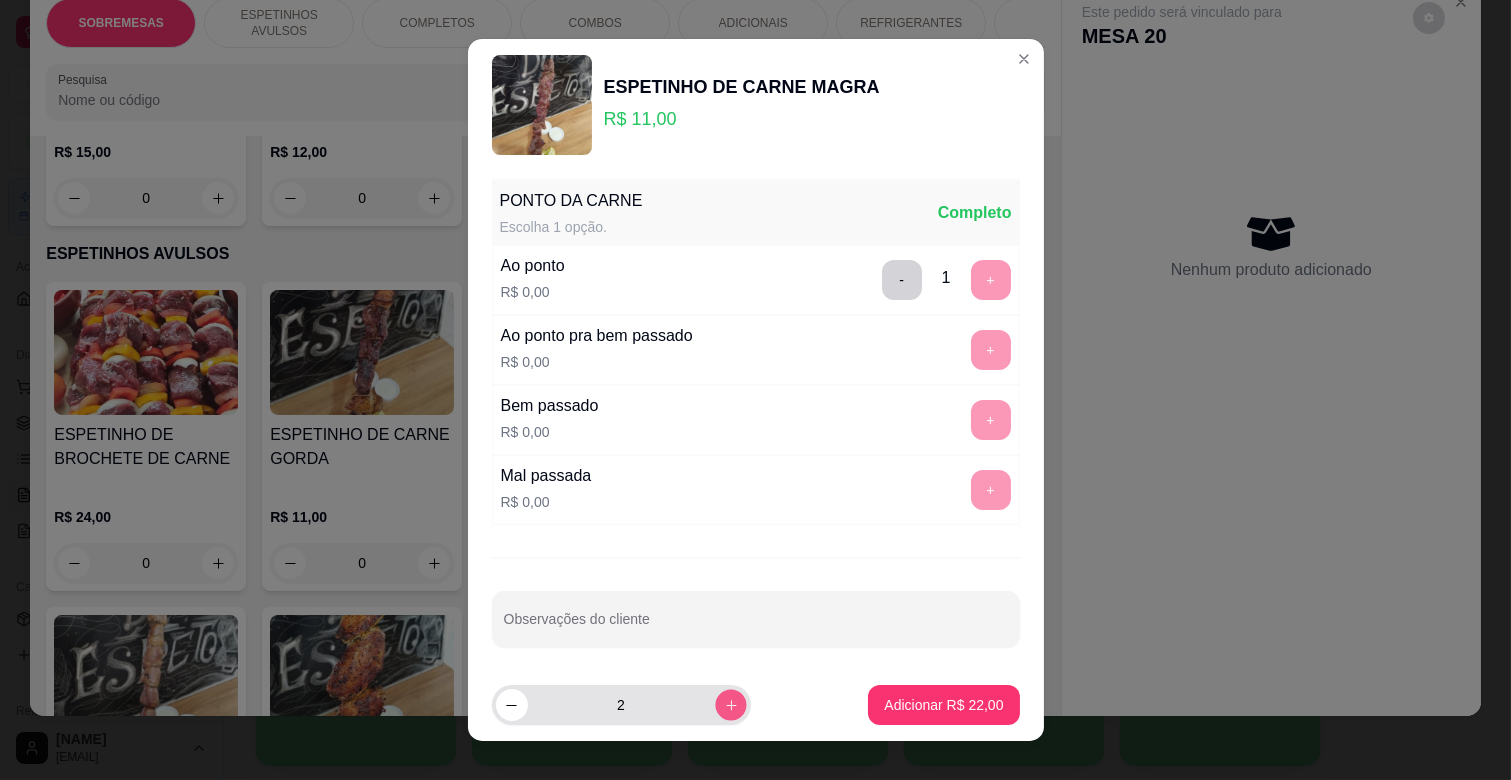 click at bounding box center [730, 704] 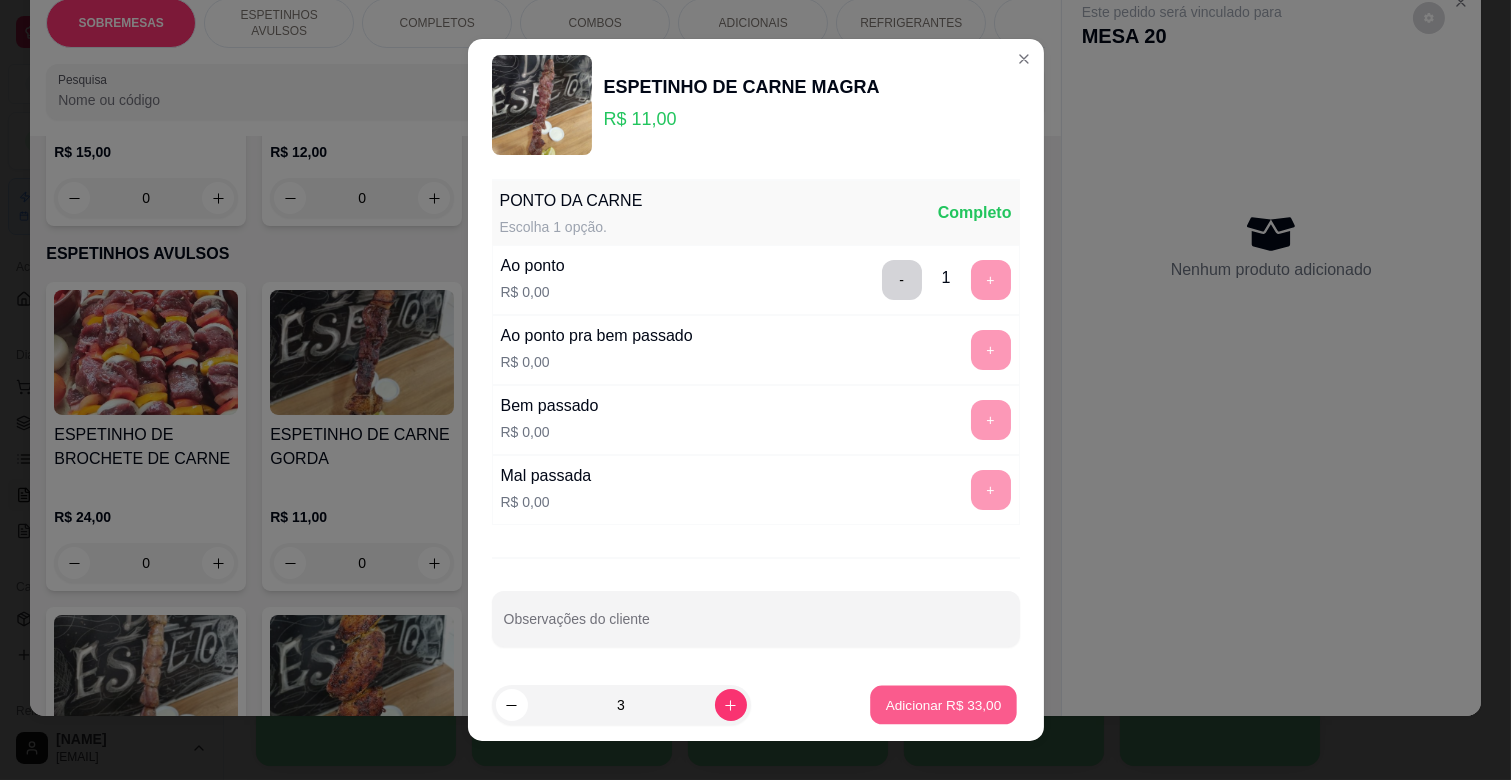 click on "Adicionar   R$ 33,00" at bounding box center [944, 704] 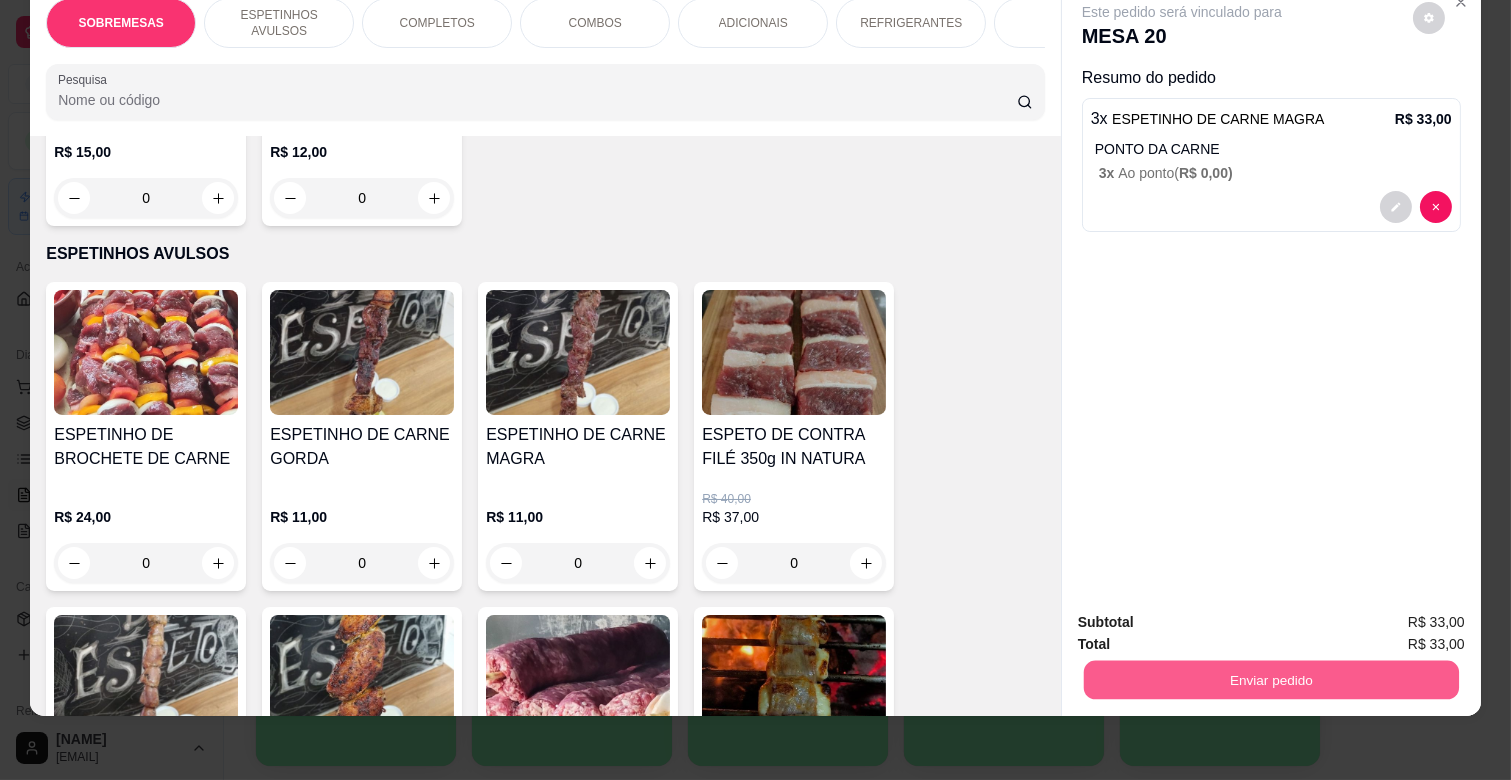 click on "Enviar pedido" at bounding box center [1271, 679] 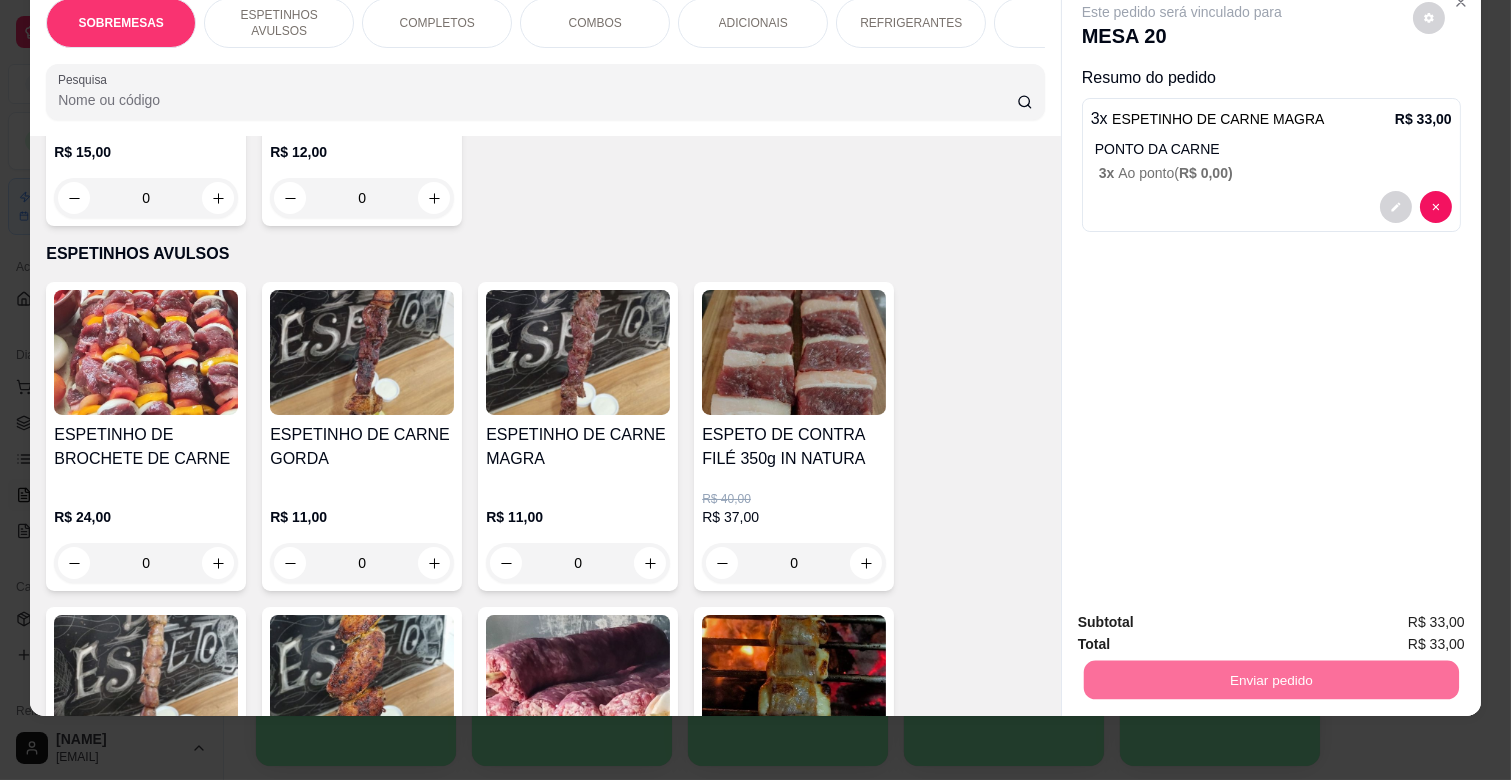 click on "Não registrar e enviar pedido" at bounding box center [1205, 614] 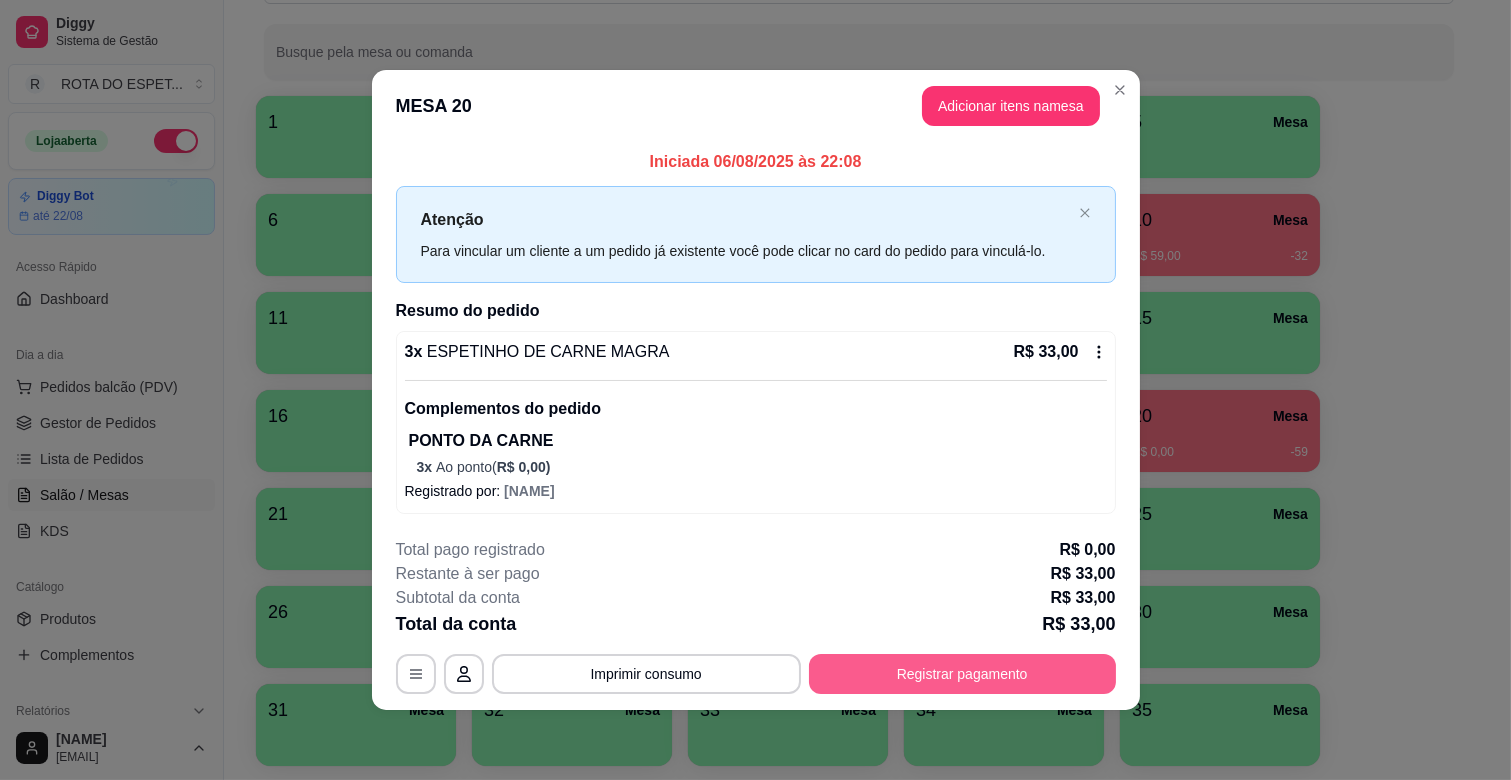 click on "Registrar pagamento" at bounding box center [962, 674] 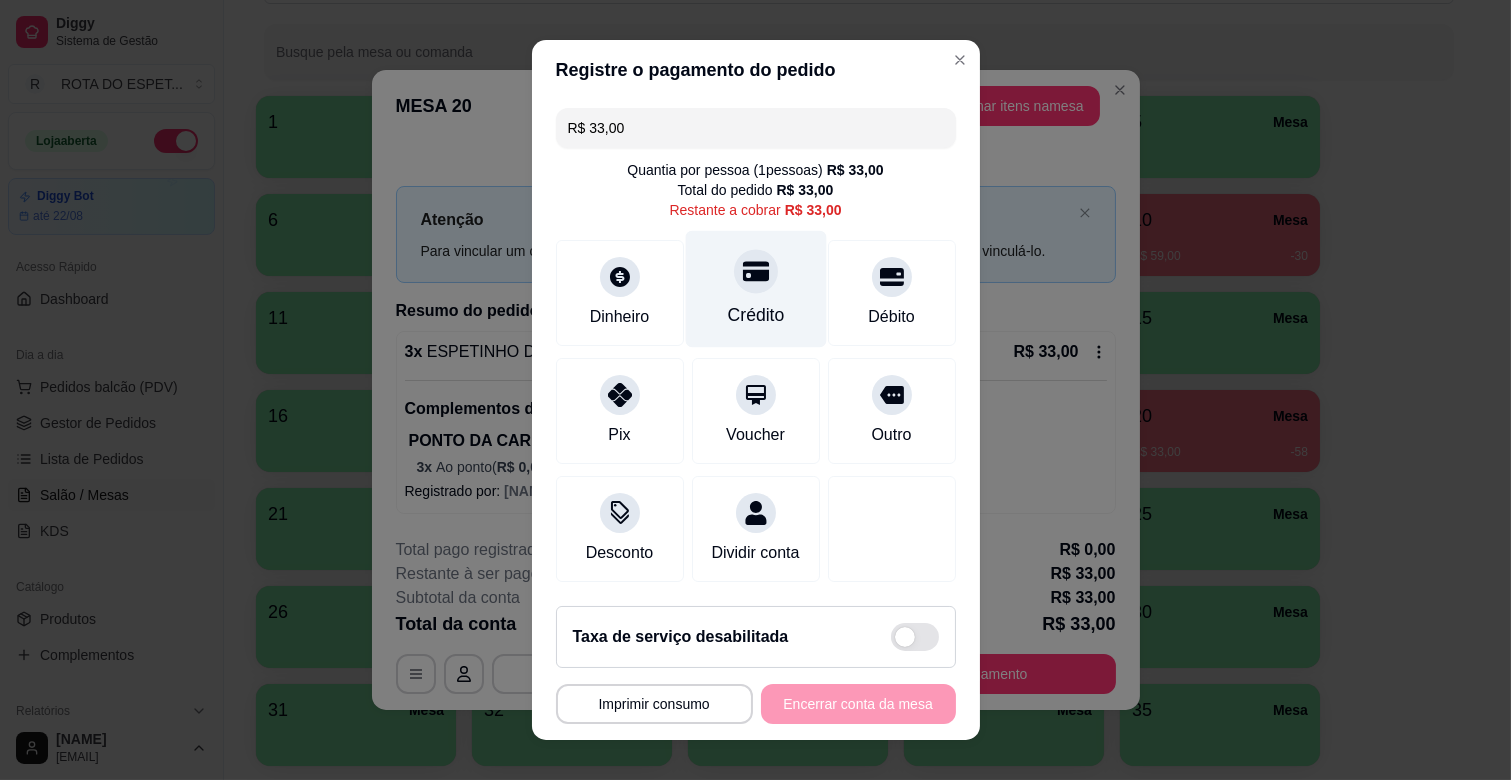 click on "Crédito" at bounding box center (755, 289) 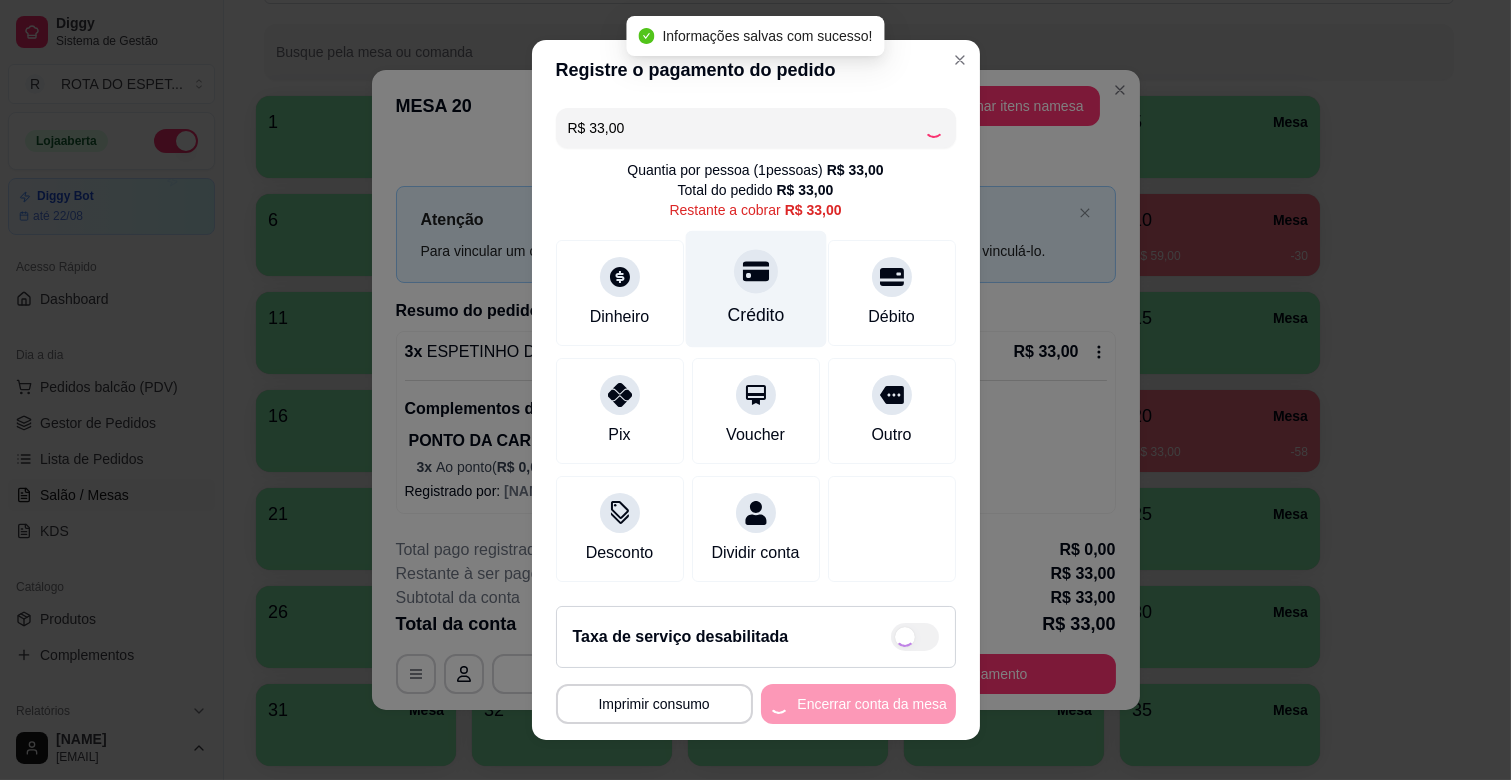 type on "R$ 0,00" 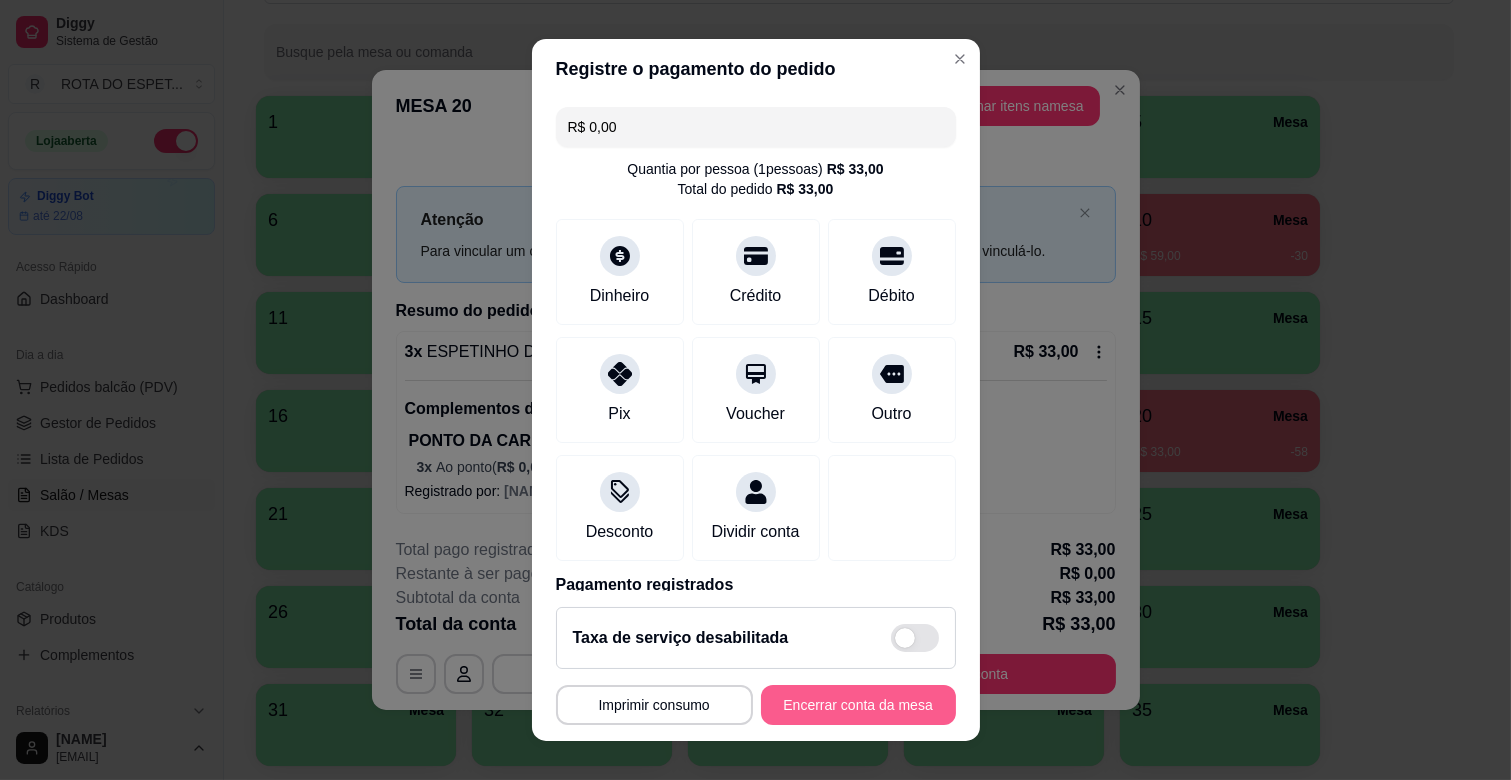 click on "Encerrar conta da mesa" at bounding box center [858, 705] 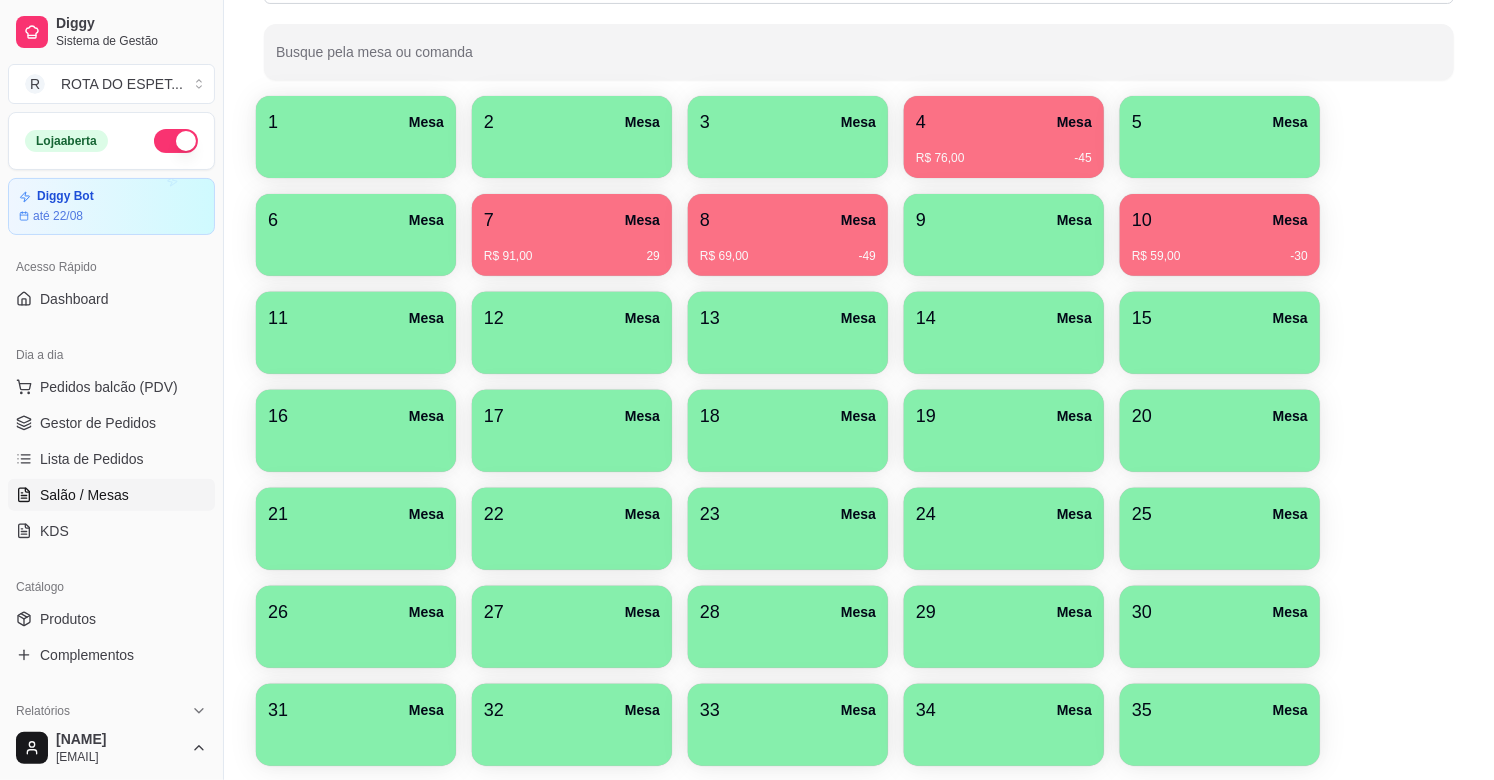 click on "1 Mesa 2 Mesa 3 Mesa 4 Mesa R$ 76,00 -45 5 Mesa 6 Mesa 7 Mesa R$ 91,00 29 8 Mesa R$ 69,00 -49 9 Mesa 10 Mesa R$ 59,00 -30 11 Mesa 12 Mesa 13 Mesa 14 Mesa 15 Mesa 16 Mesa 17 Mesa 18 Mesa 19 Mesa 20 Mesa 21 Mesa 22 Mesa 23 Mesa 24 Mesa 25 Mesa 26 Mesa 27 Mesa 28 Mesa 29 Mesa 30 Mesa 31 Mesa 32 Mesa 33 Mesa 34 Mesa 35 Mesa" at bounding box center (859, 431) 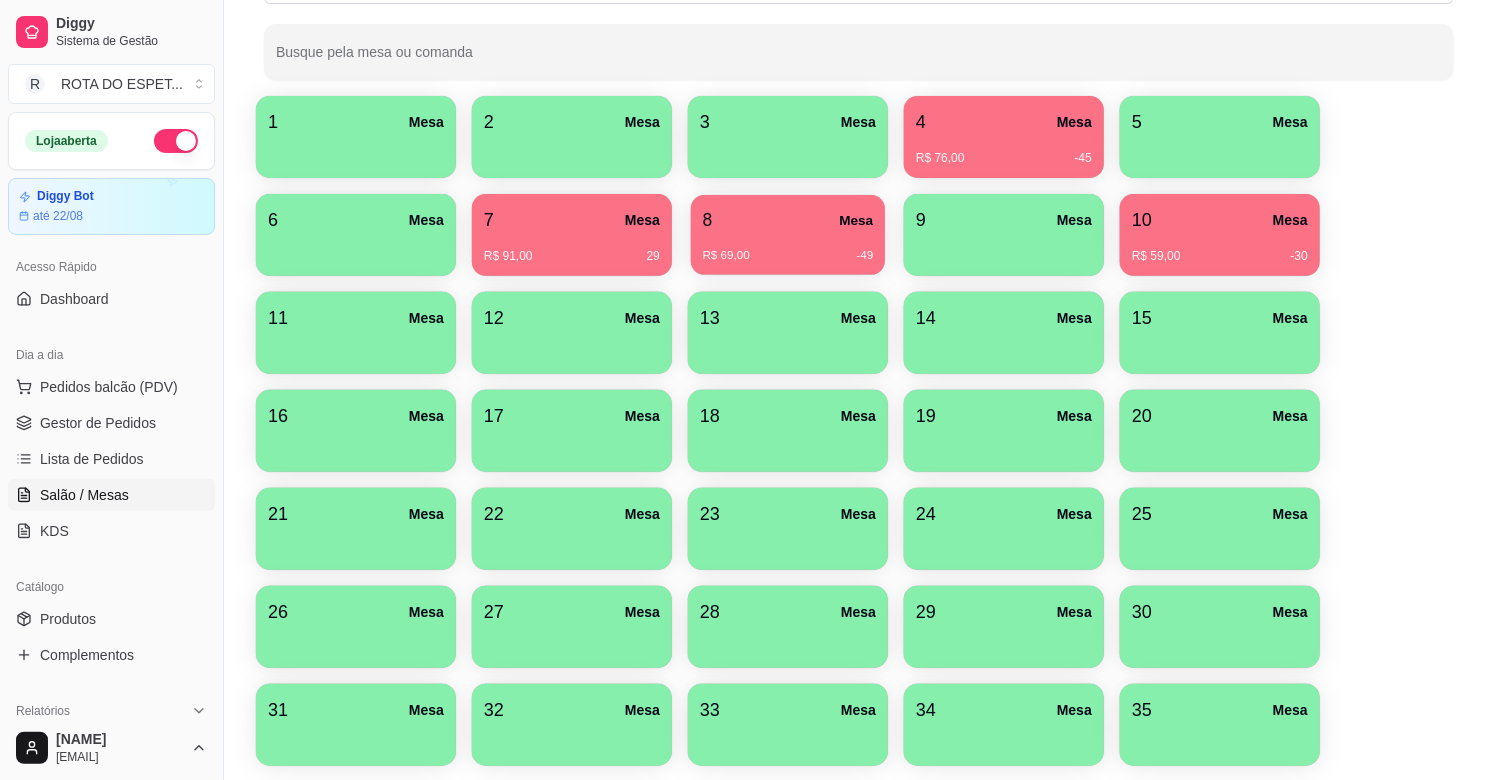 click on "8 Mesa" at bounding box center (788, 220) 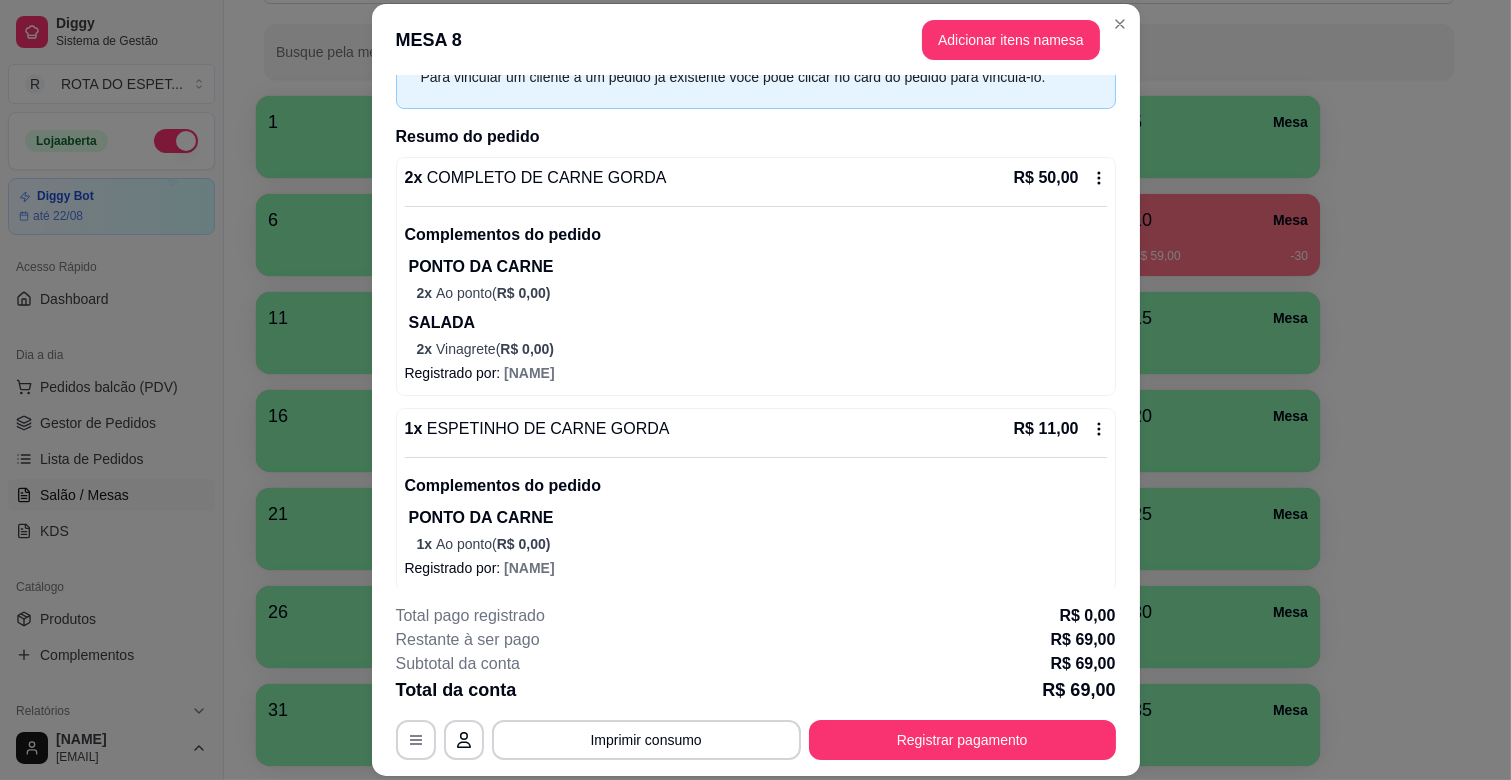 scroll, scrollTop: 201, scrollLeft: 0, axis: vertical 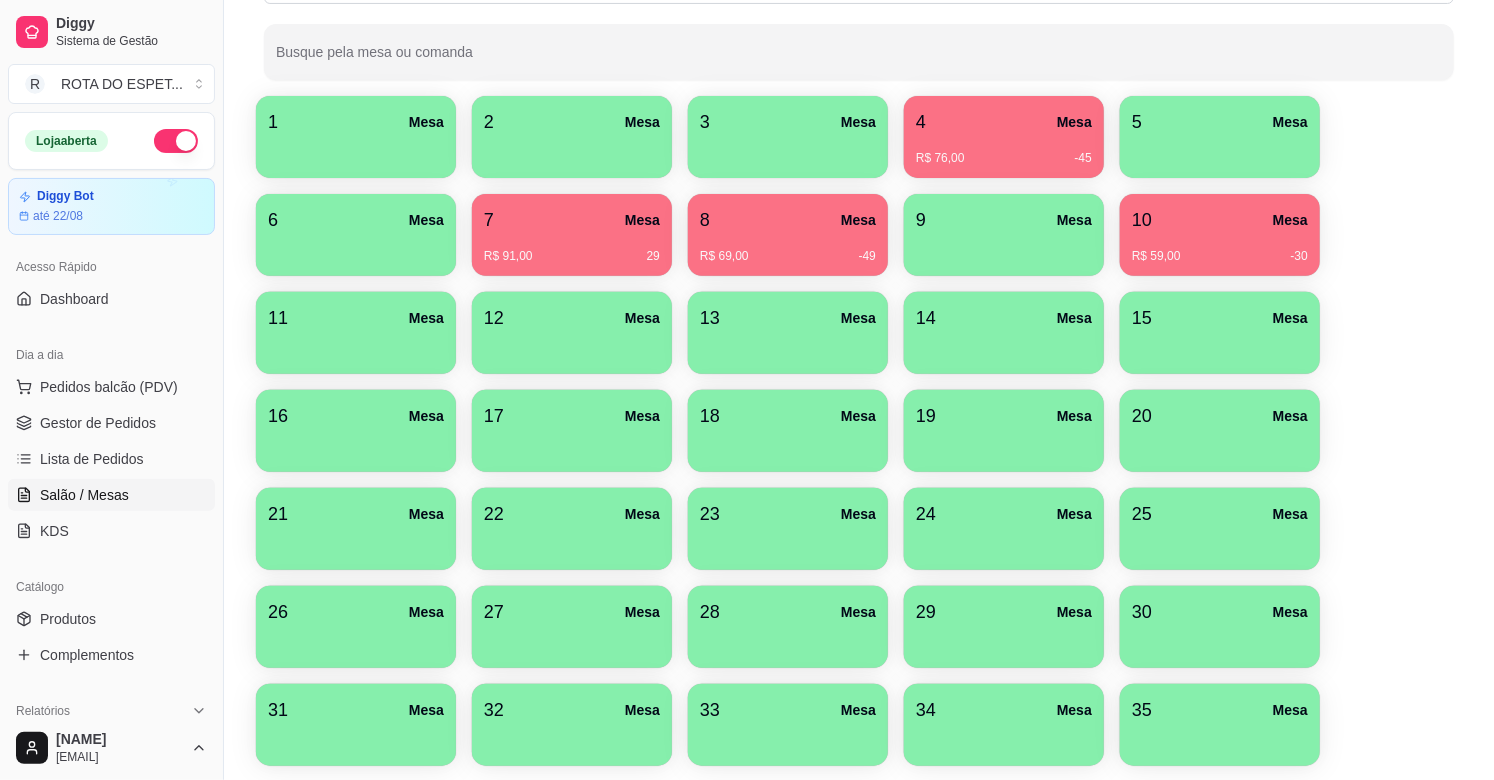 click on "10 Mesa" at bounding box center [1220, 220] 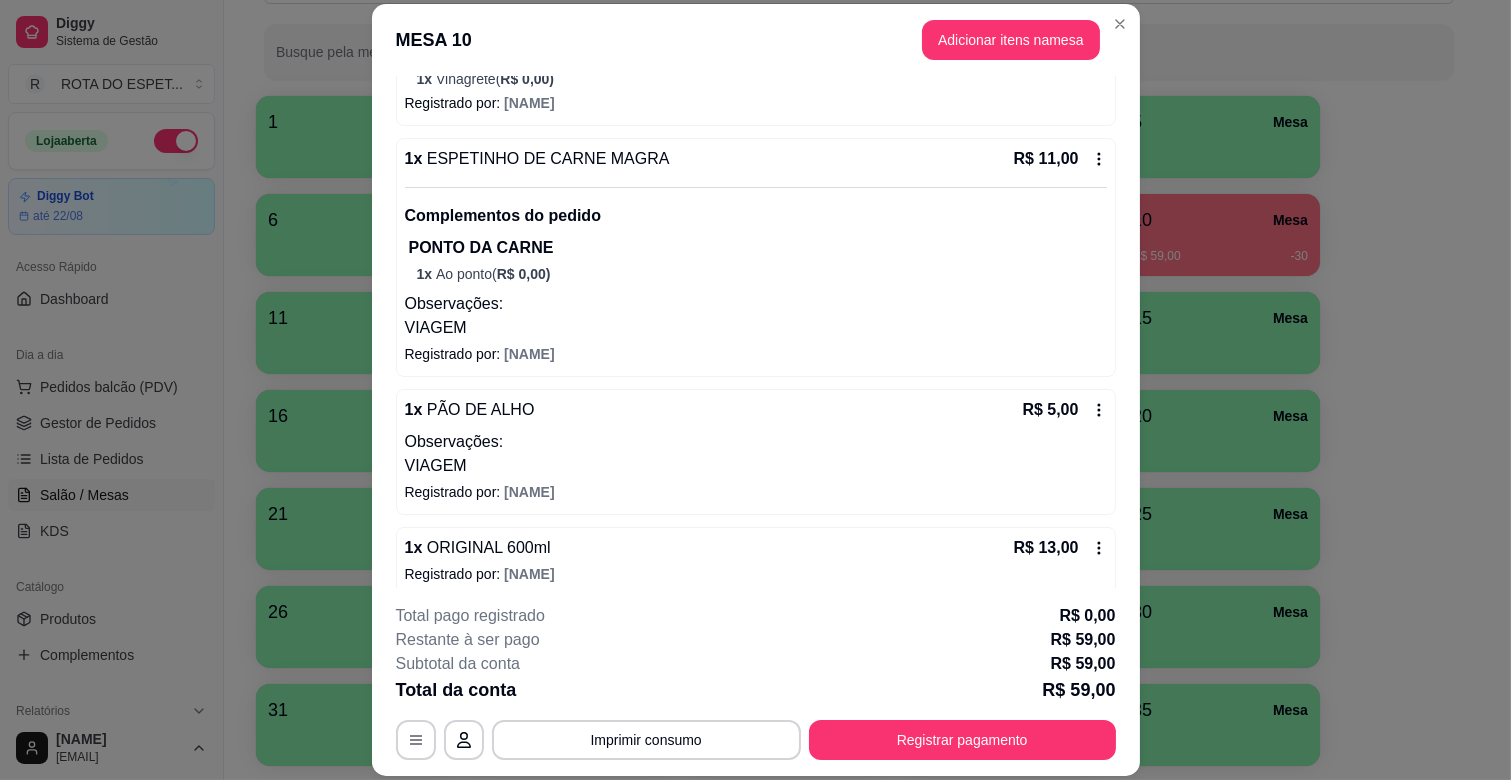 scroll, scrollTop: 395, scrollLeft: 0, axis: vertical 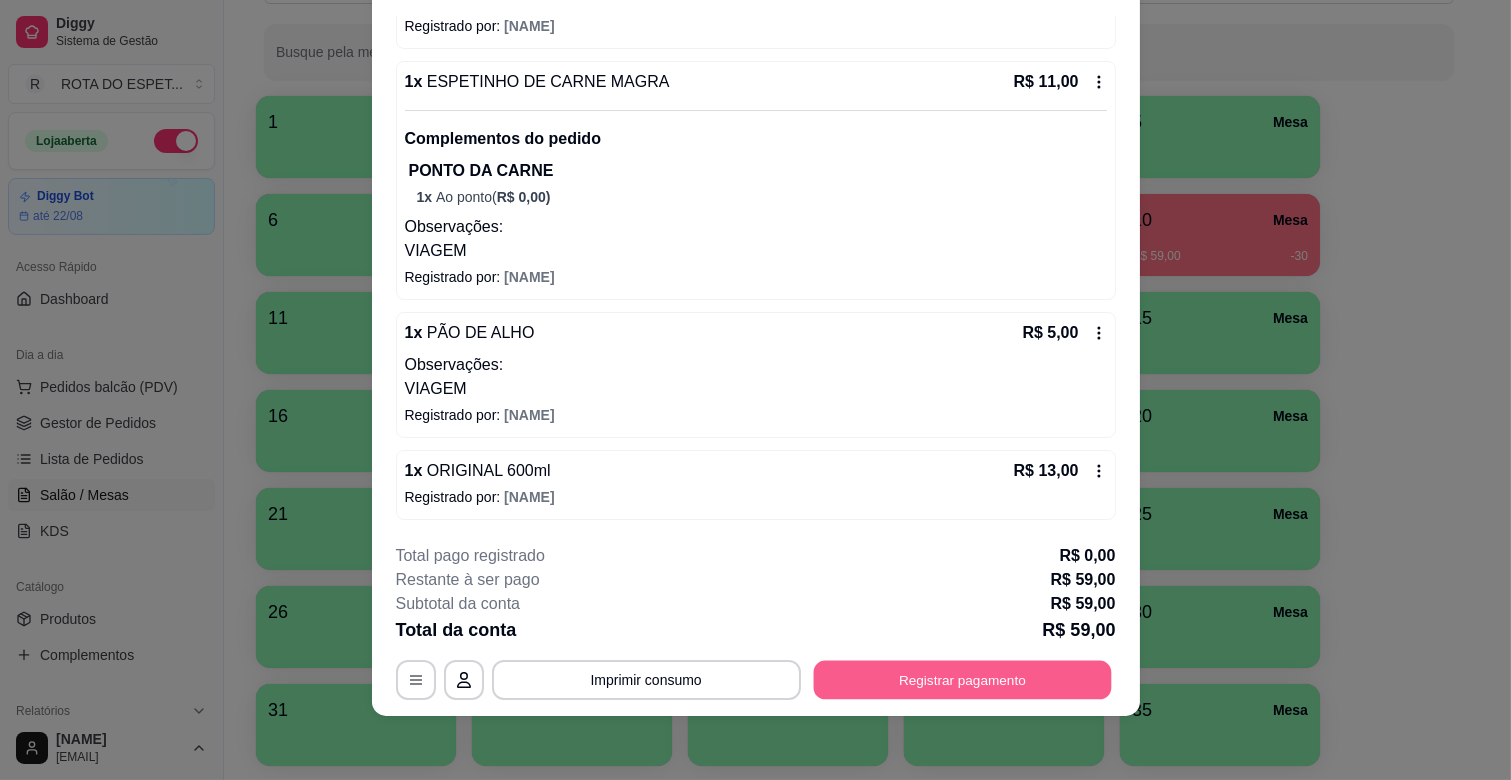 click on "Registrar pagamento" at bounding box center [962, 680] 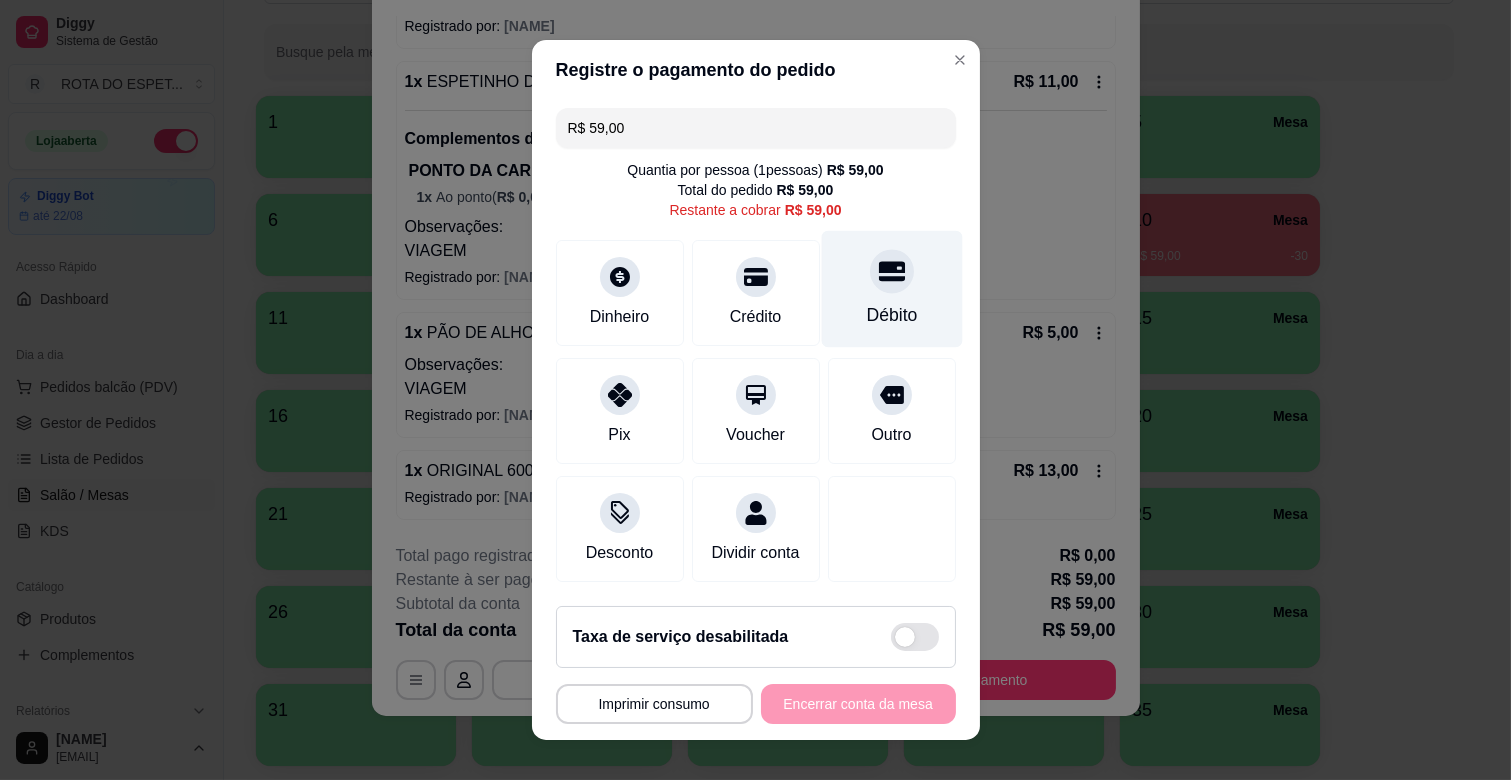 click on "Débito" at bounding box center [891, 289] 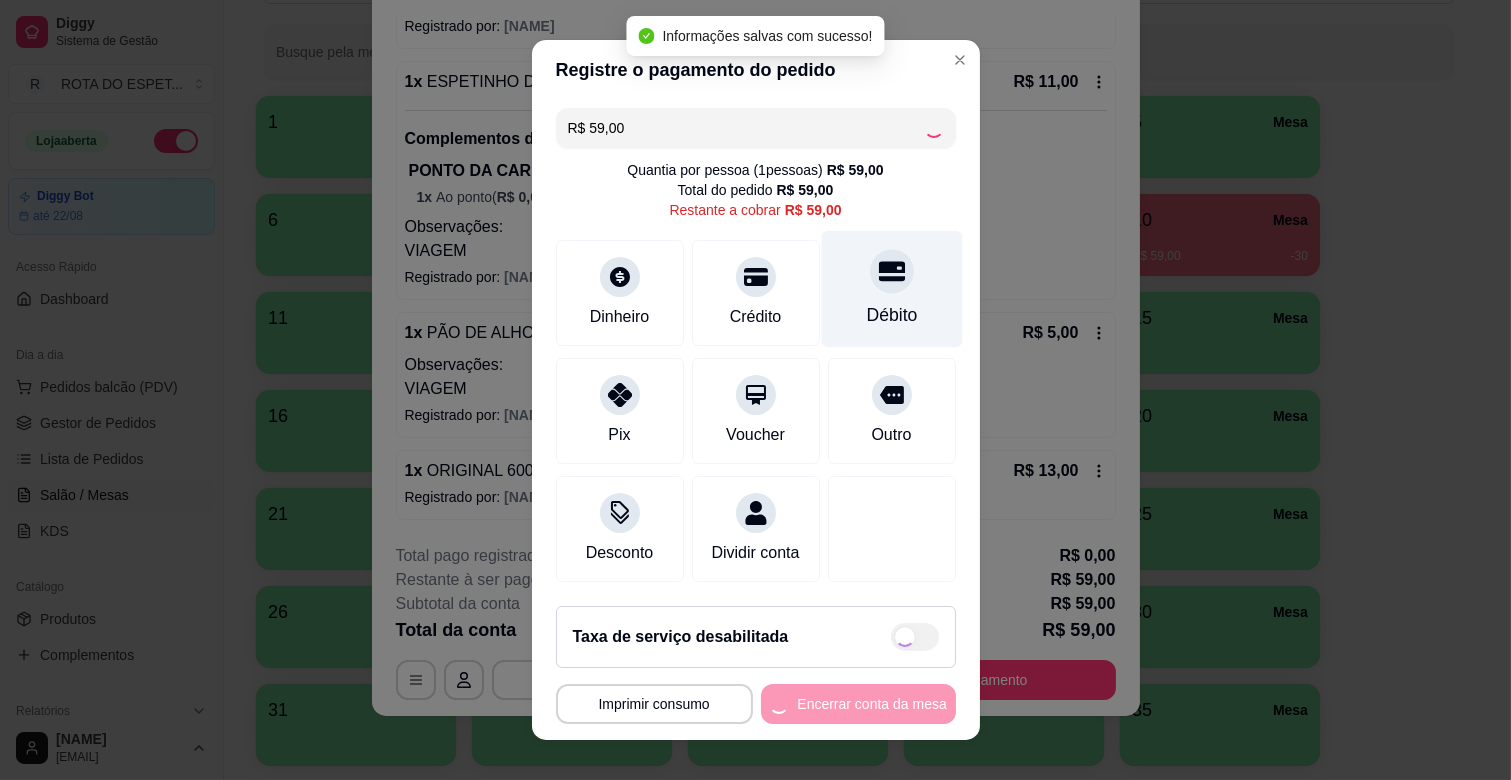 type on "R$ 0,00" 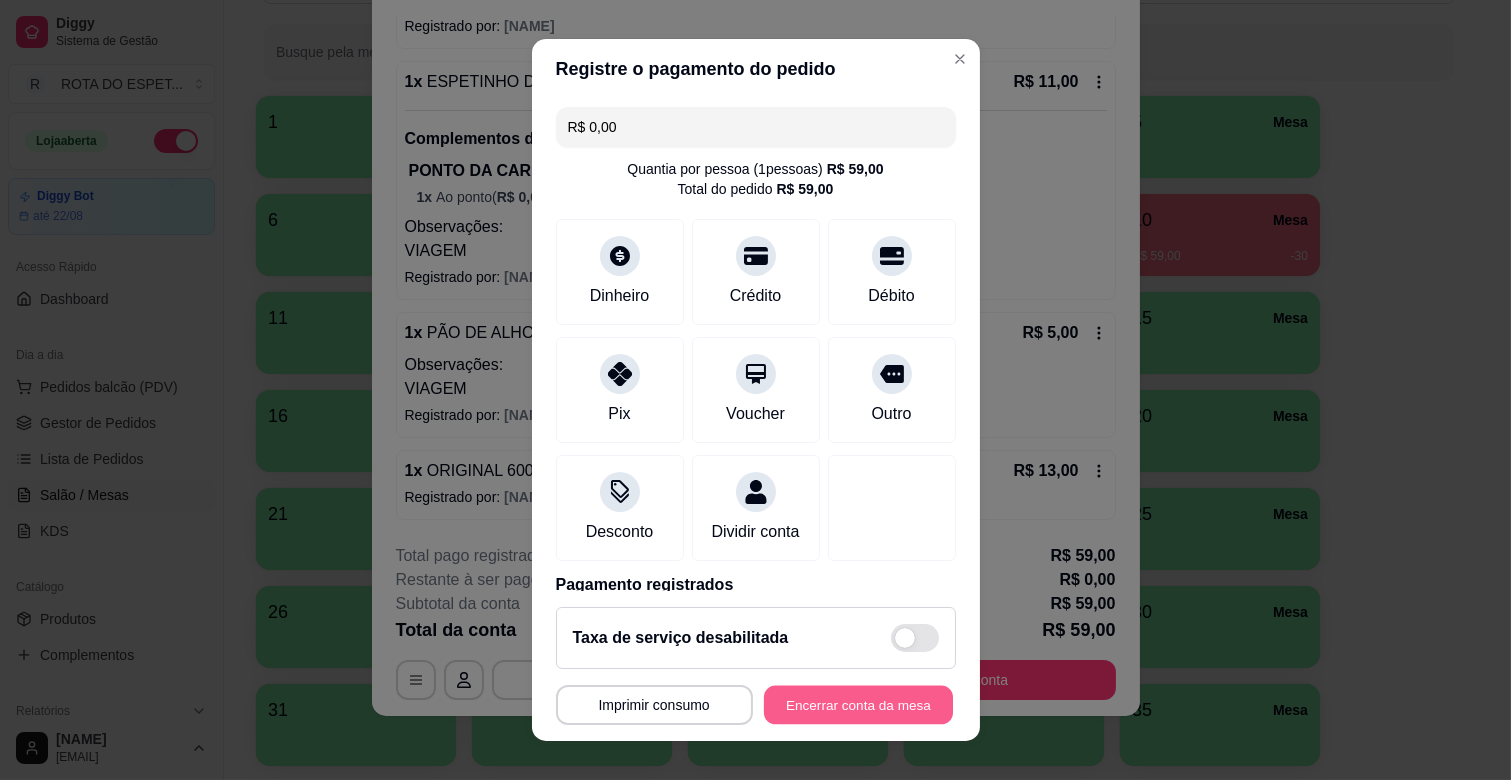 click on "Encerrar conta da mesa" at bounding box center [858, 705] 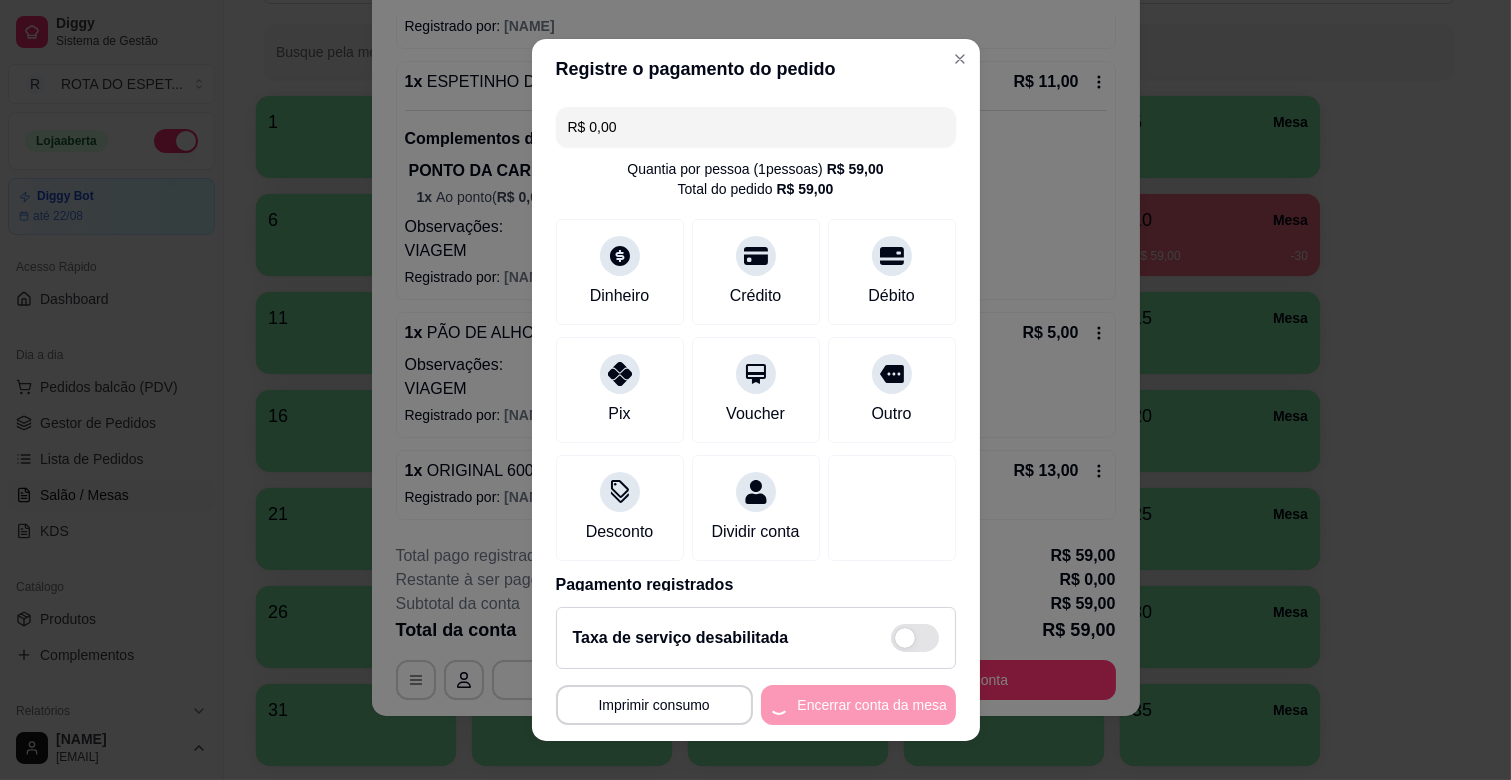 scroll, scrollTop: 0, scrollLeft: 0, axis: both 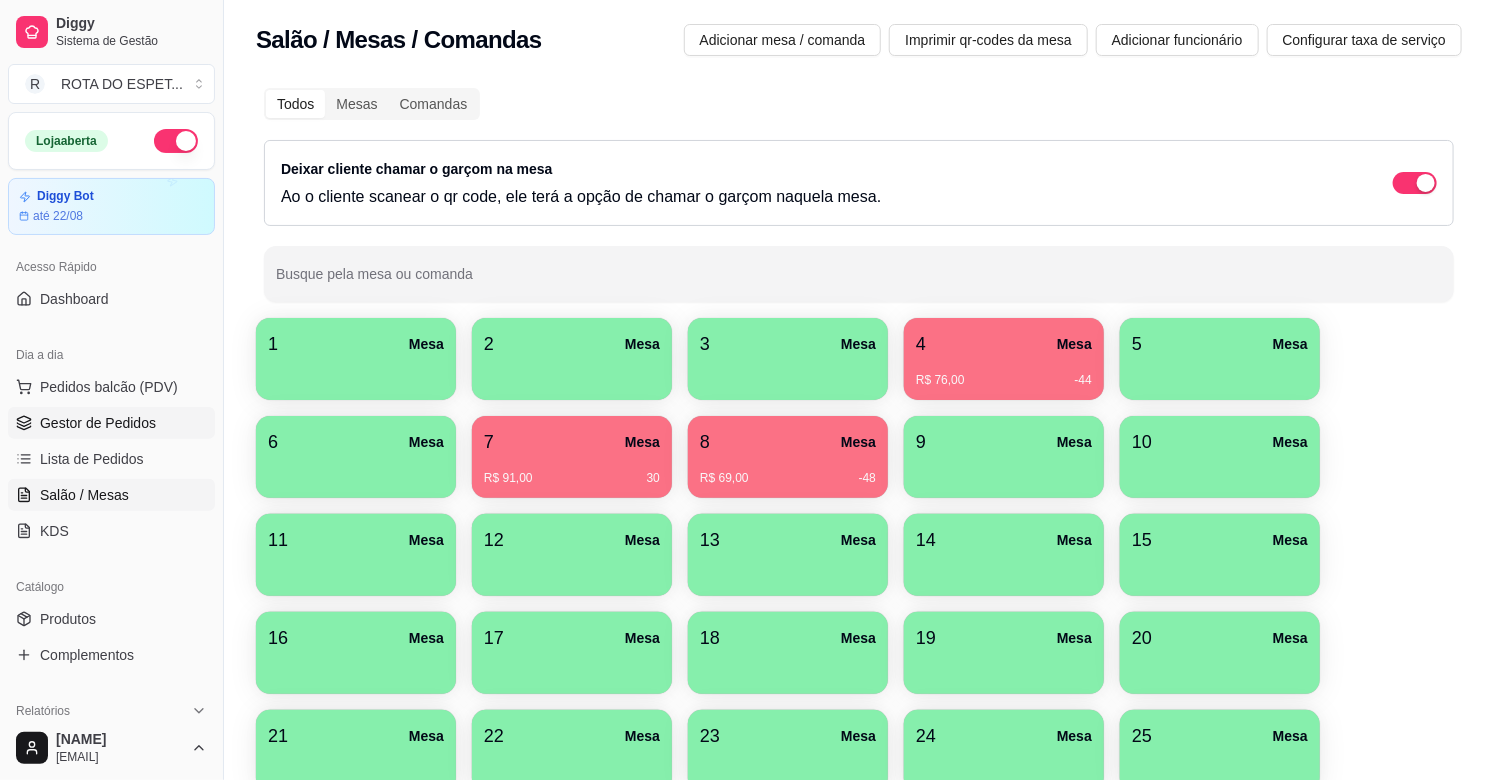 click on "Gestor de Pedidos" at bounding box center [98, 423] 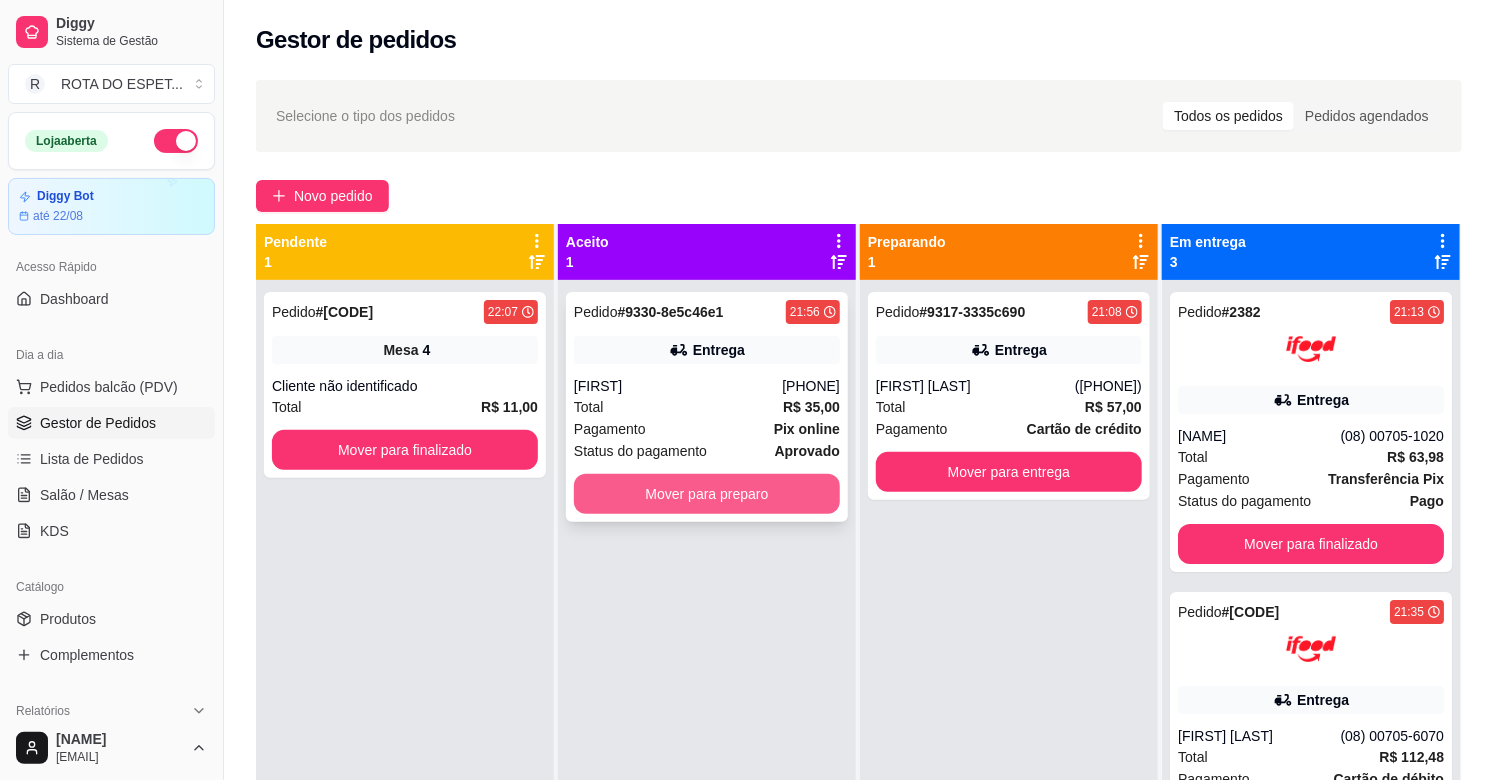 click on "Mover para preparo" at bounding box center (707, 494) 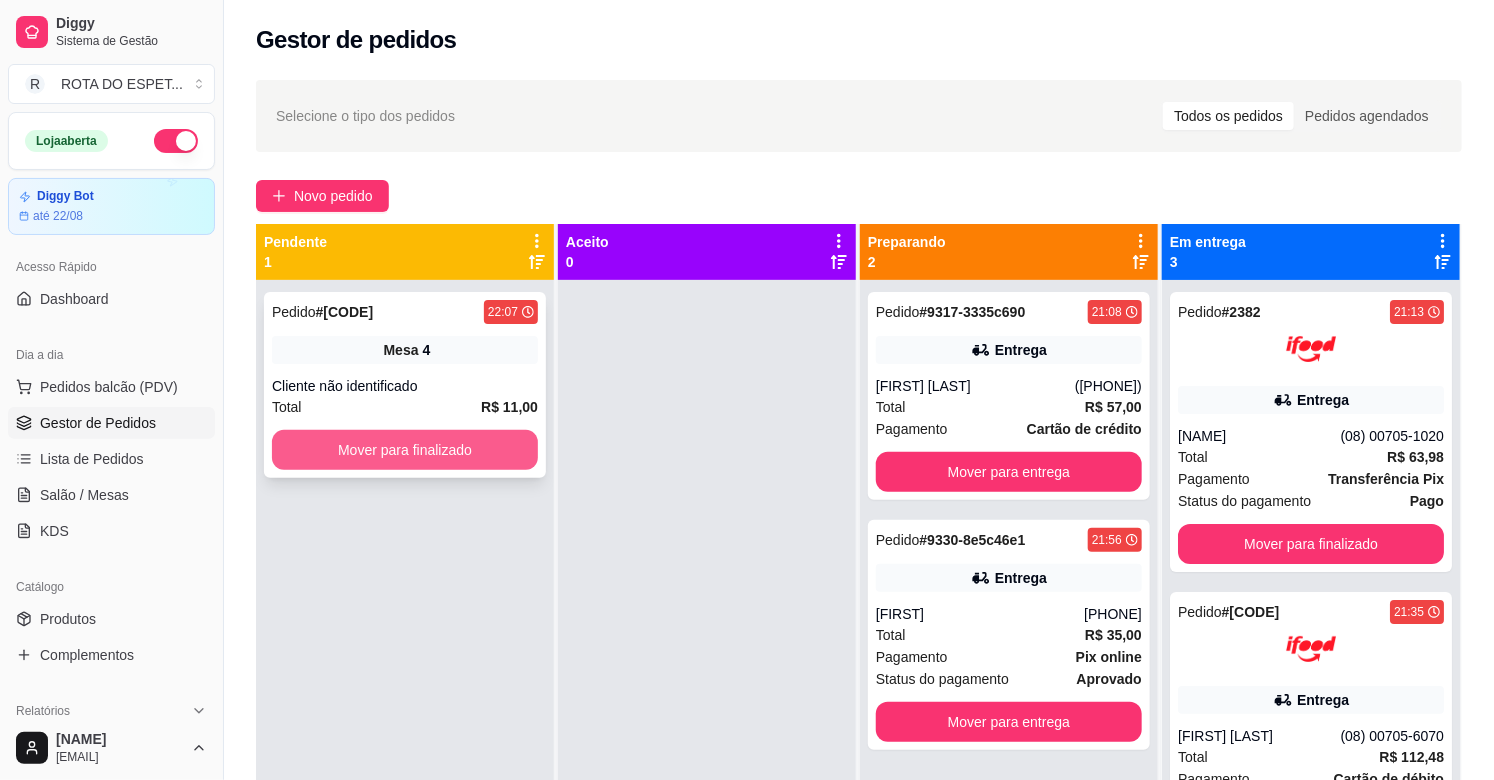 click on "Mover para finalizado" at bounding box center (405, 450) 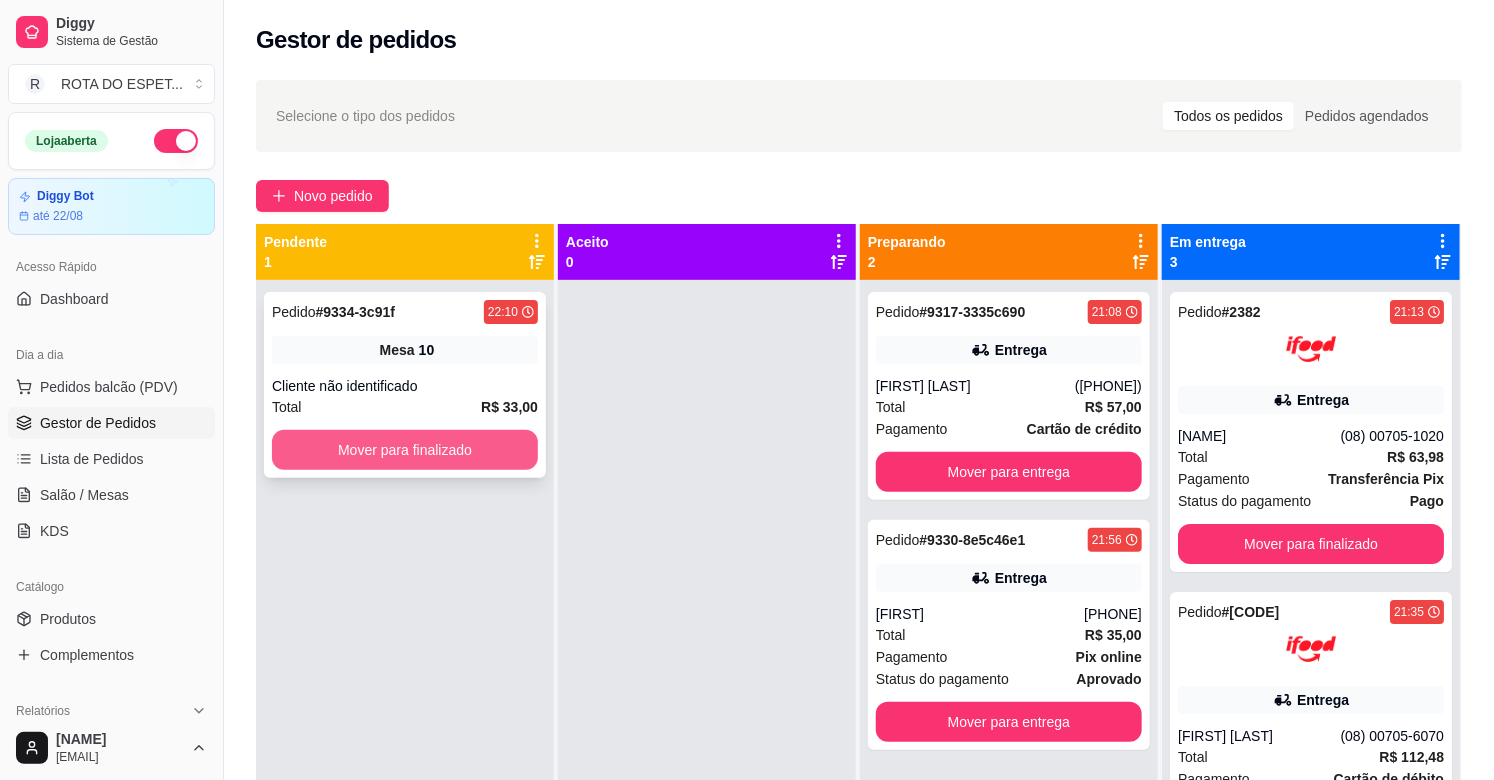 click on "Mover para finalizado" at bounding box center (405, 450) 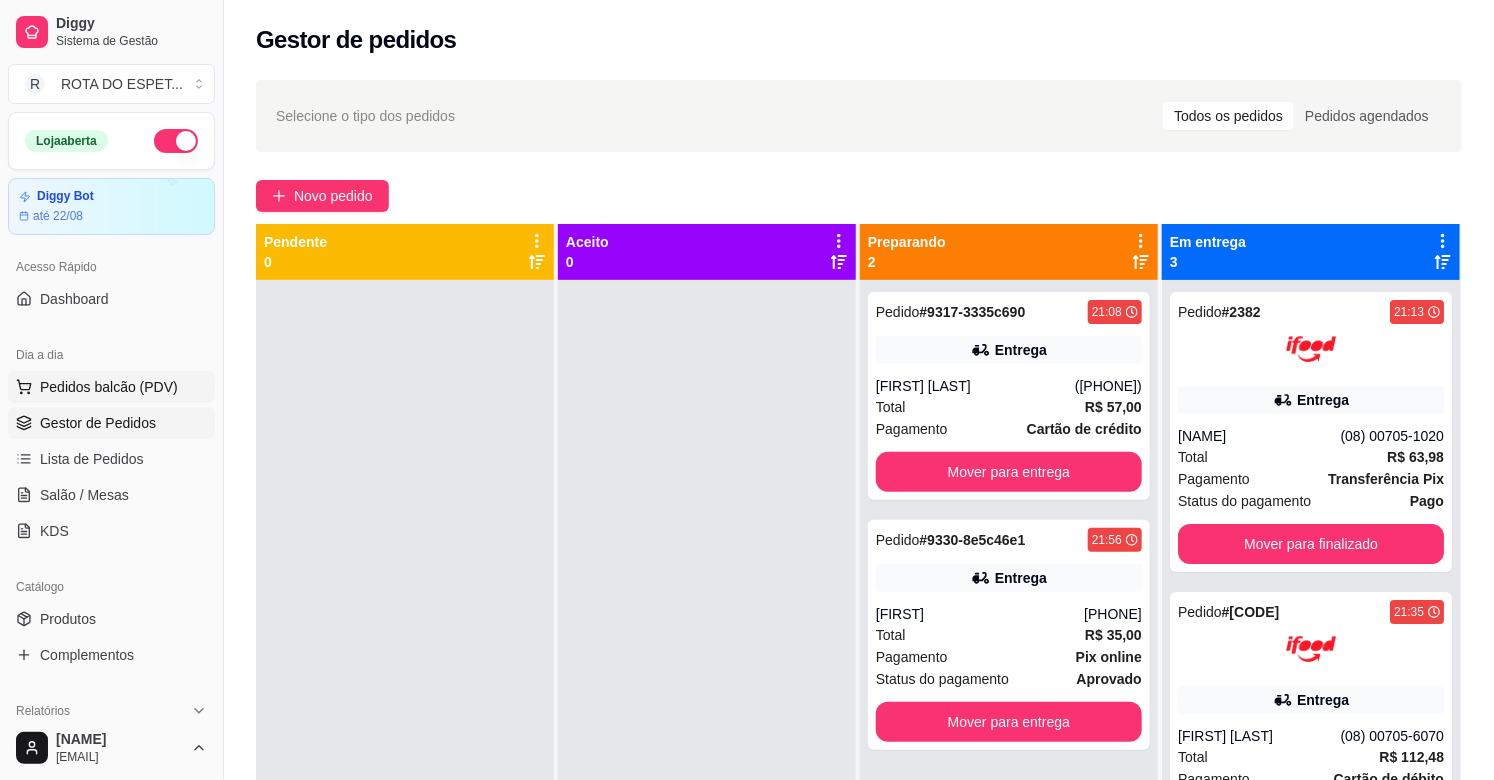 click on "Pedidos balcão (PDV)" at bounding box center (109, 387) 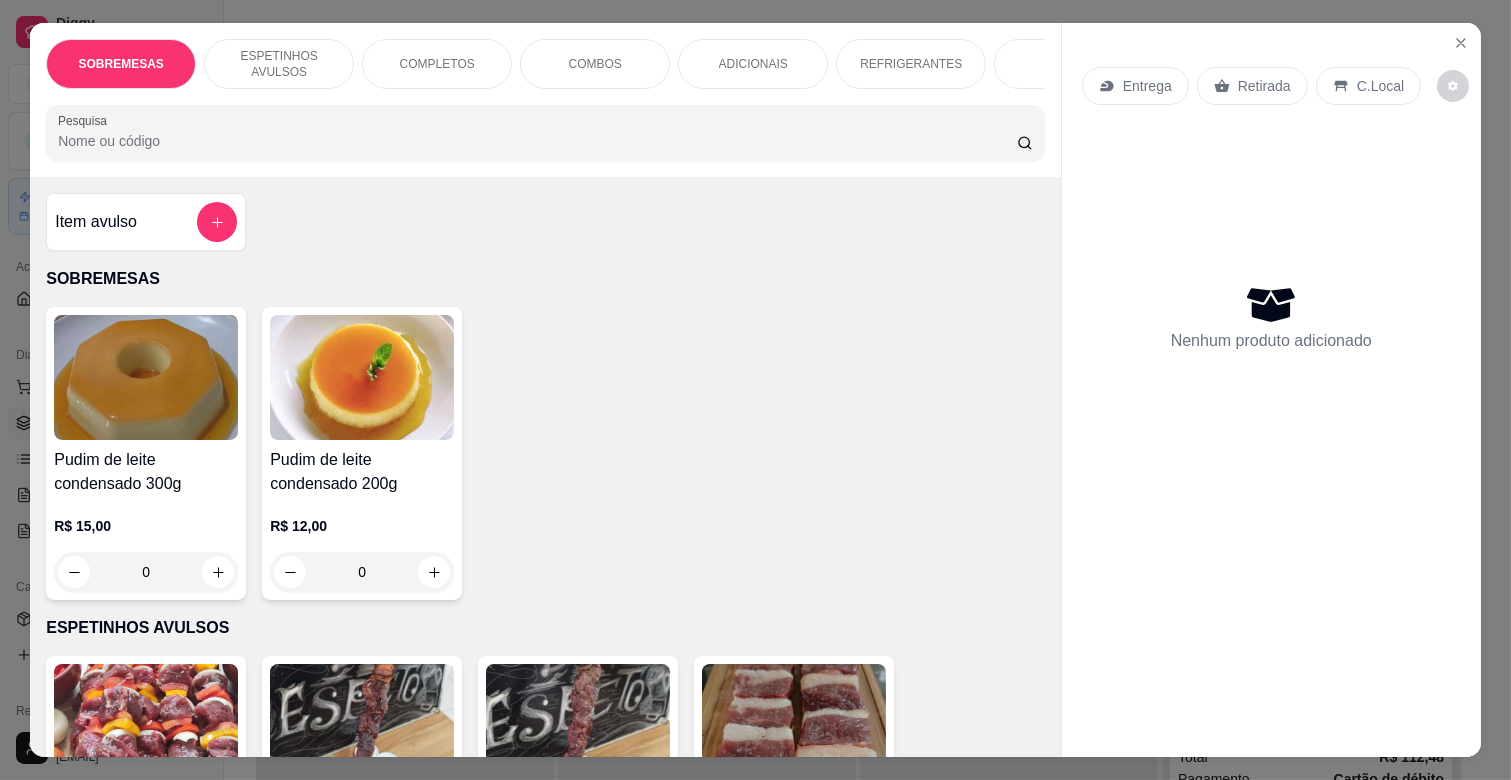 click on "COMPLETOS" at bounding box center (437, 64) 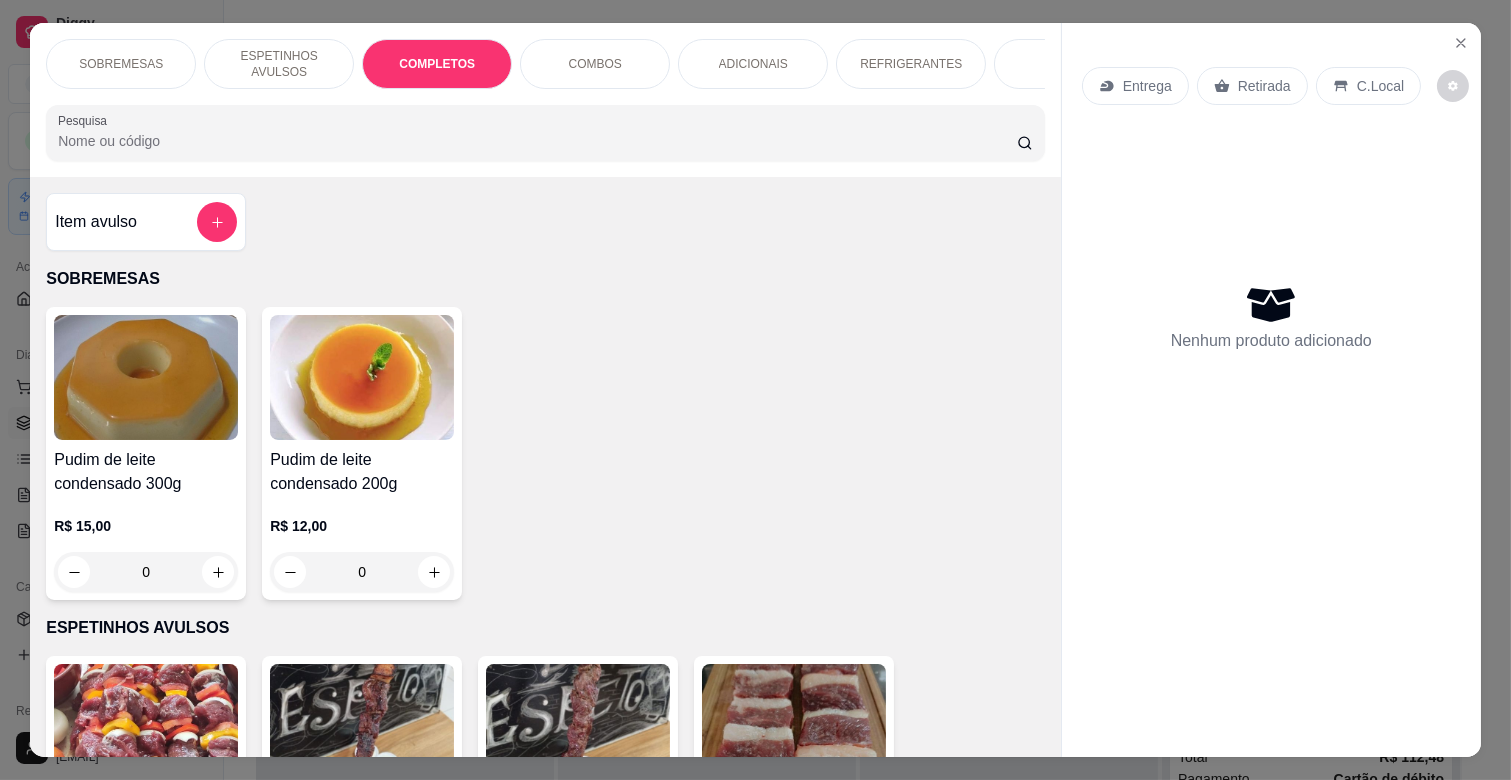 scroll, scrollTop: 1763, scrollLeft: 0, axis: vertical 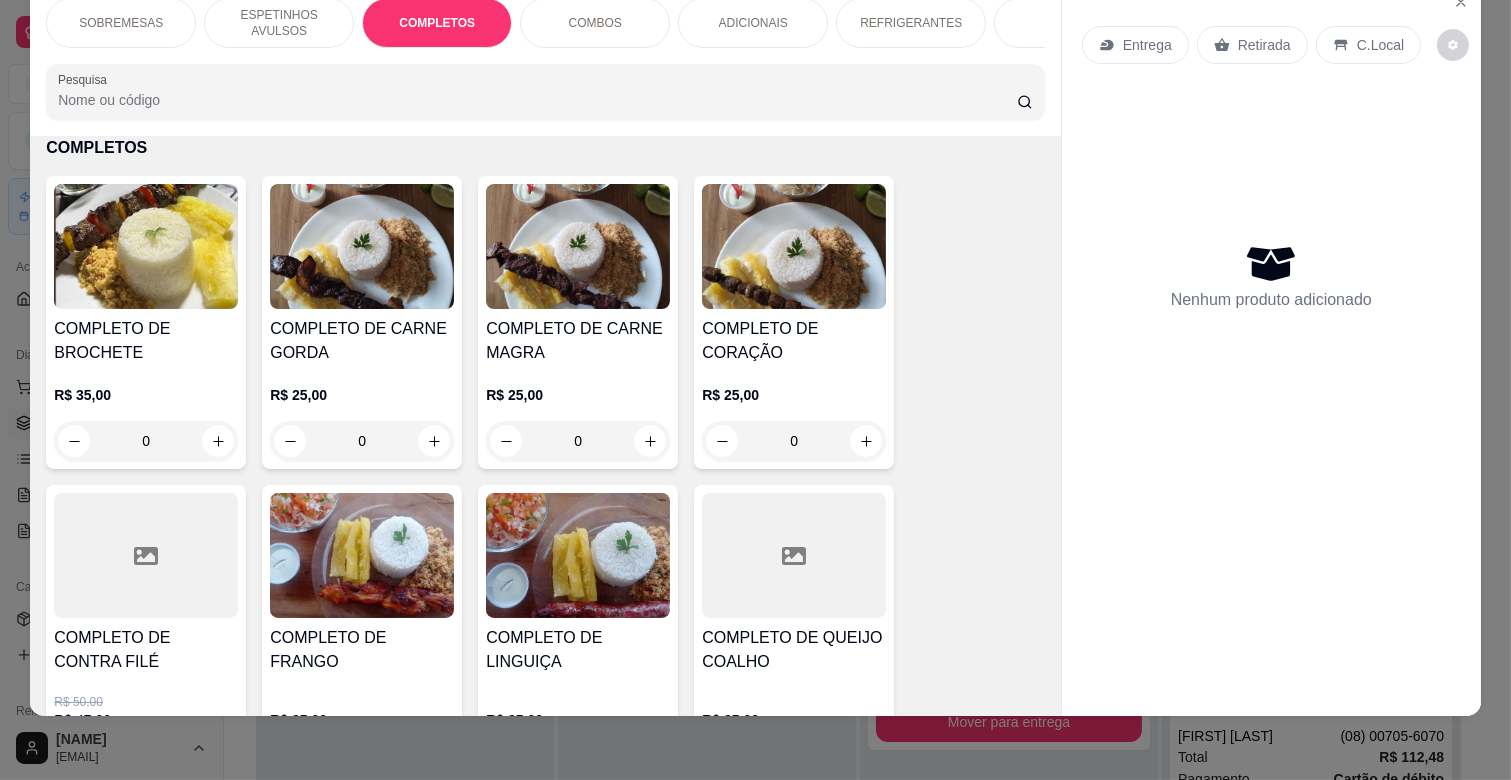 click on "R$ 25,00 0" at bounding box center (362, 413) 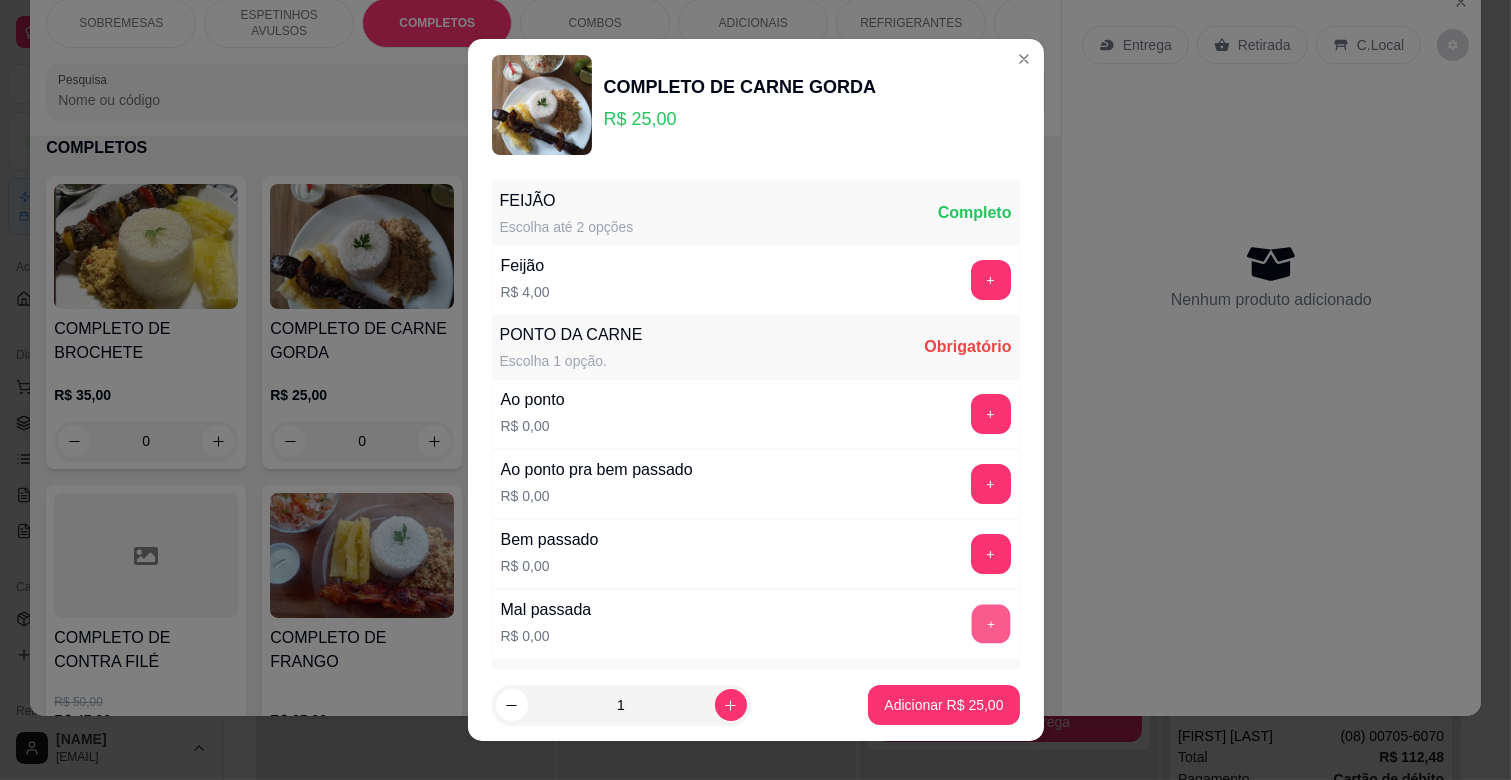 click on "+" at bounding box center (990, 624) 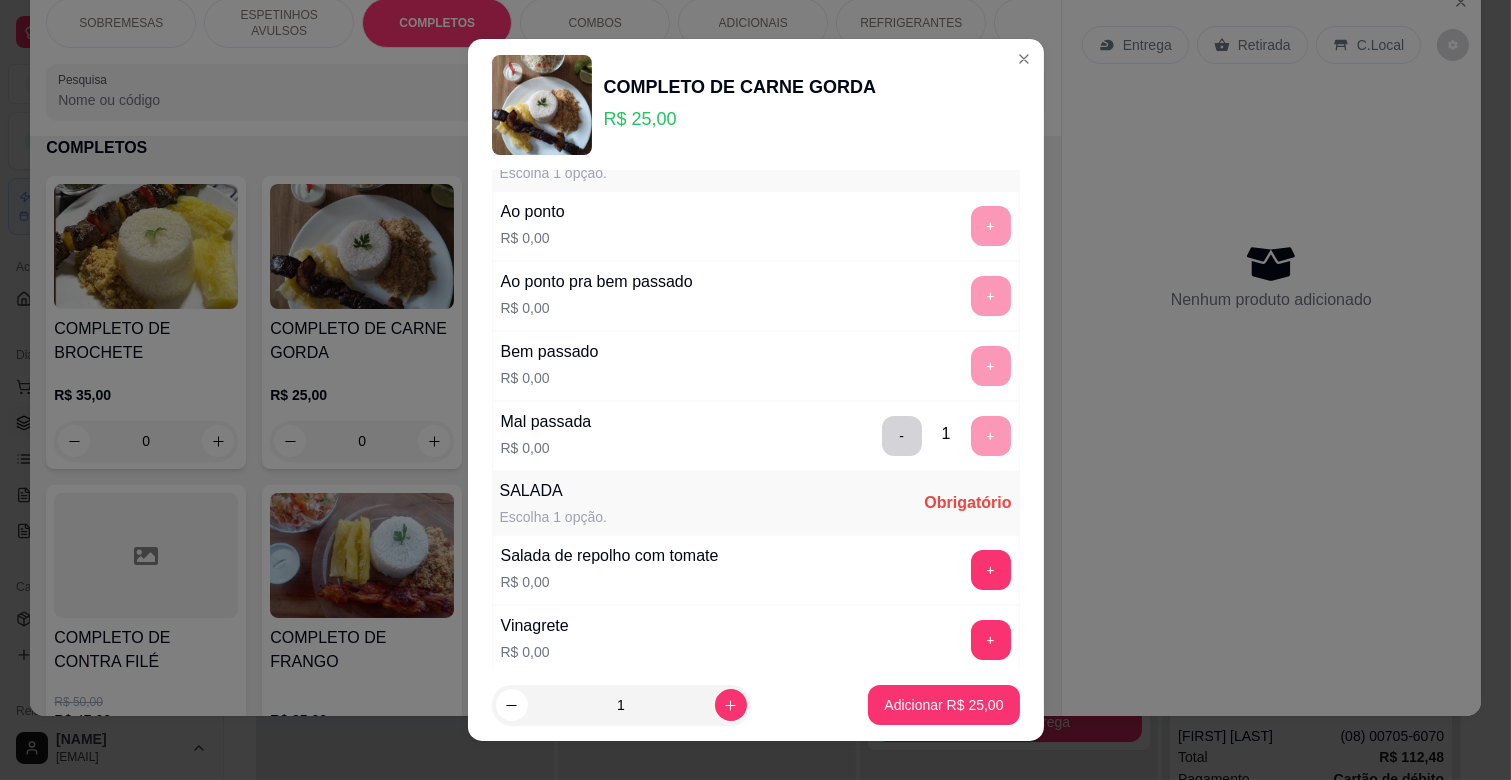 scroll, scrollTop: 444, scrollLeft: 0, axis: vertical 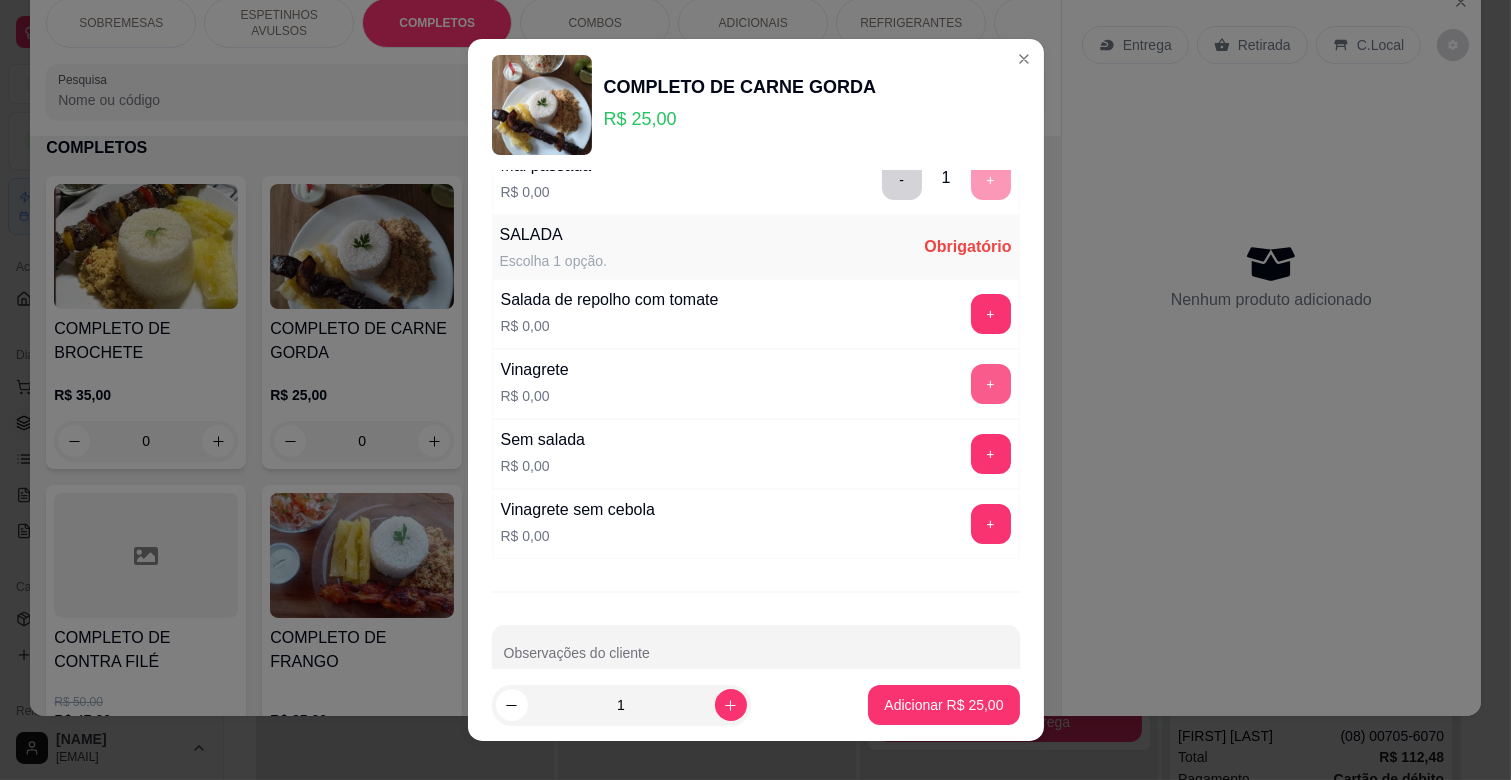 click on "+" at bounding box center [991, 384] 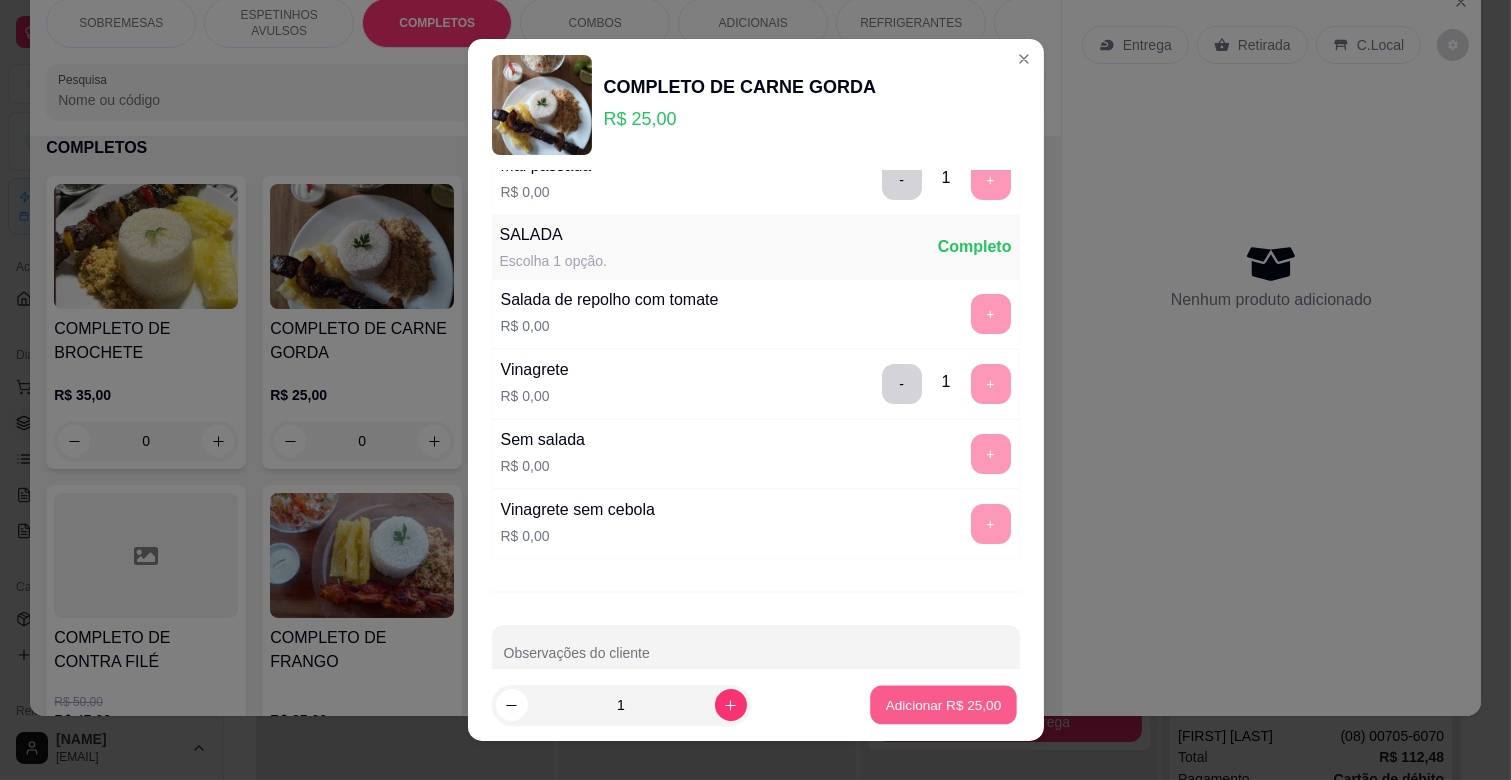 click on "Adicionar   R$ 25,00" at bounding box center (944, 704) 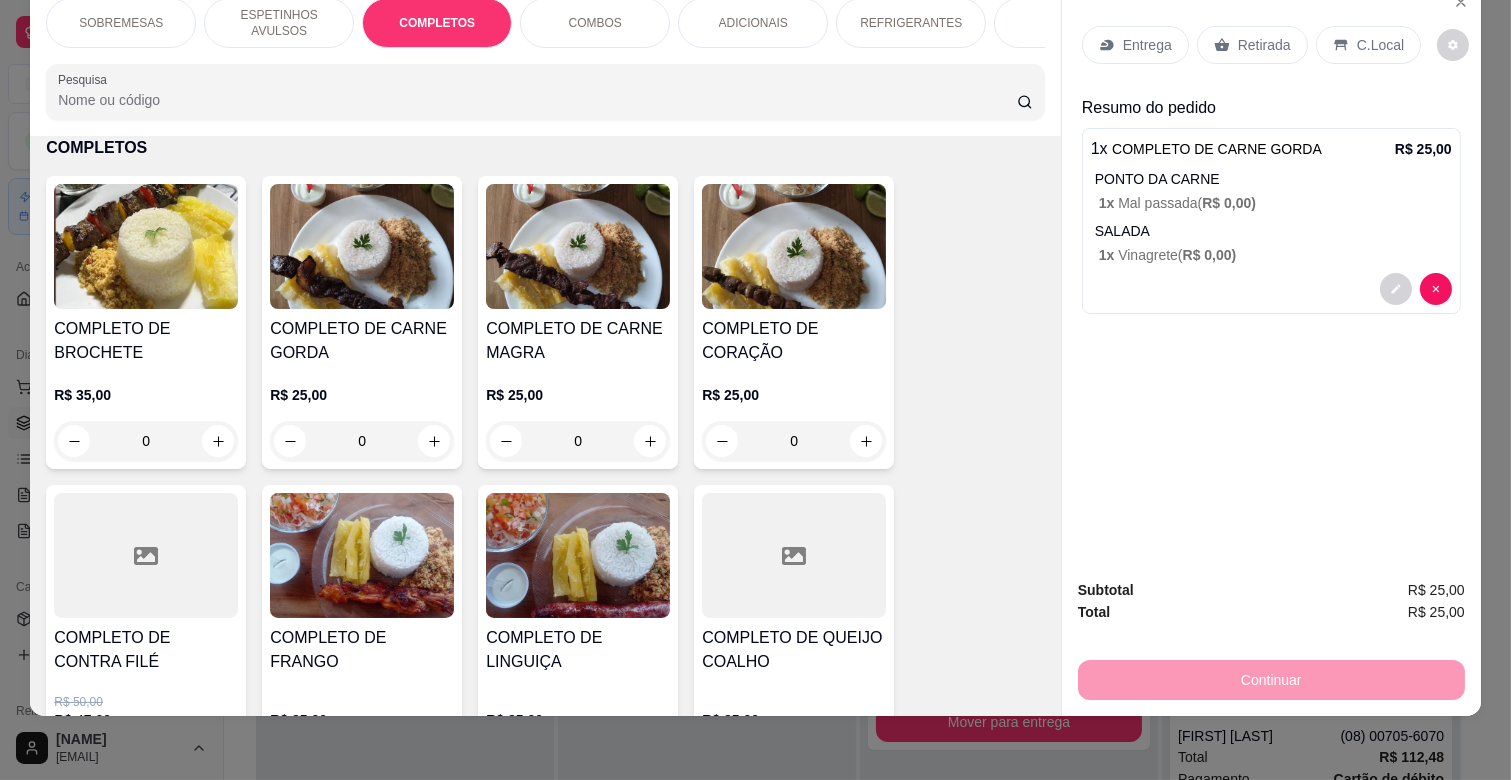 click on "ESPETINHOS AVULSOS" at bounding box center [279, 23] 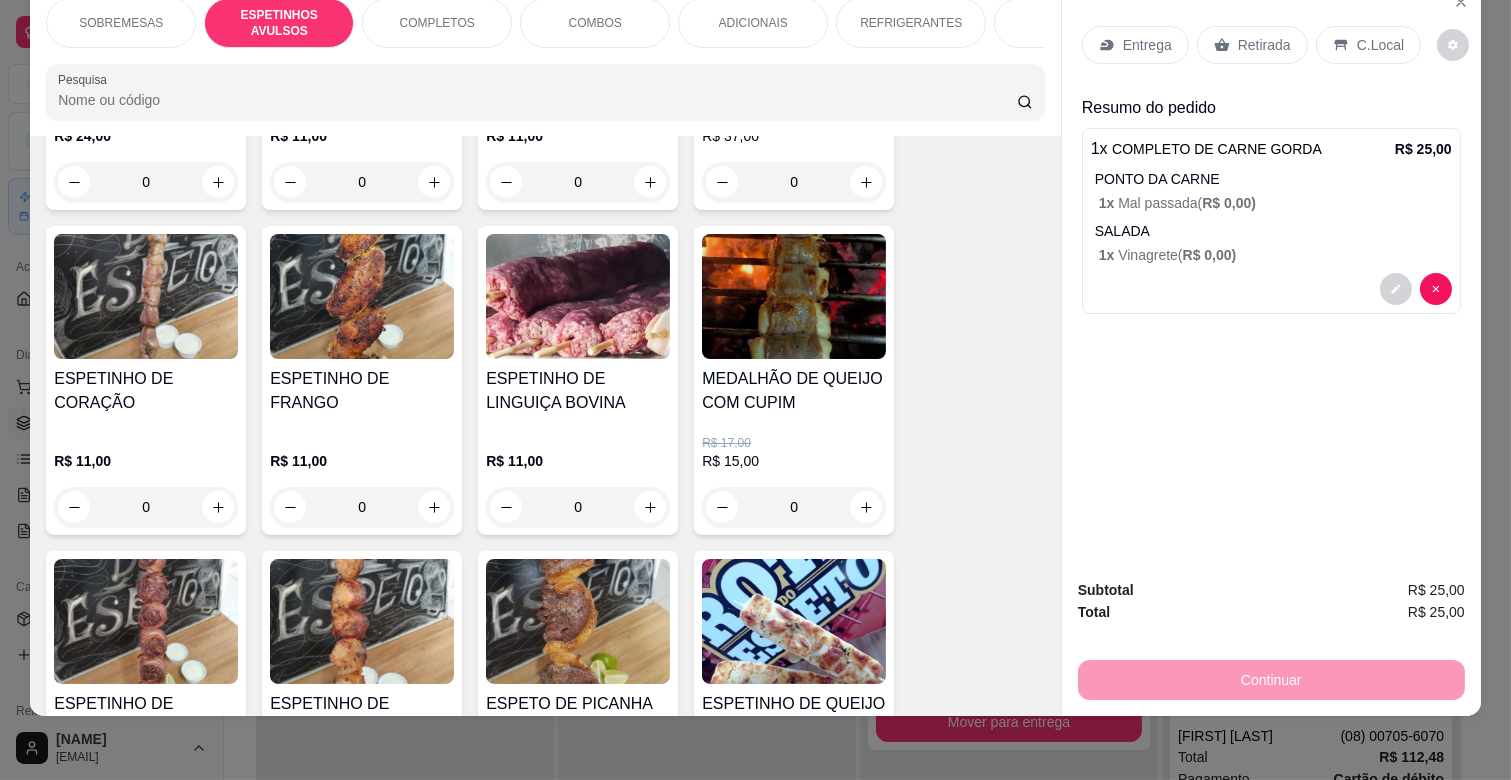 scroll, scrollTop: 883, scrollLeft: 0, axis: vertical 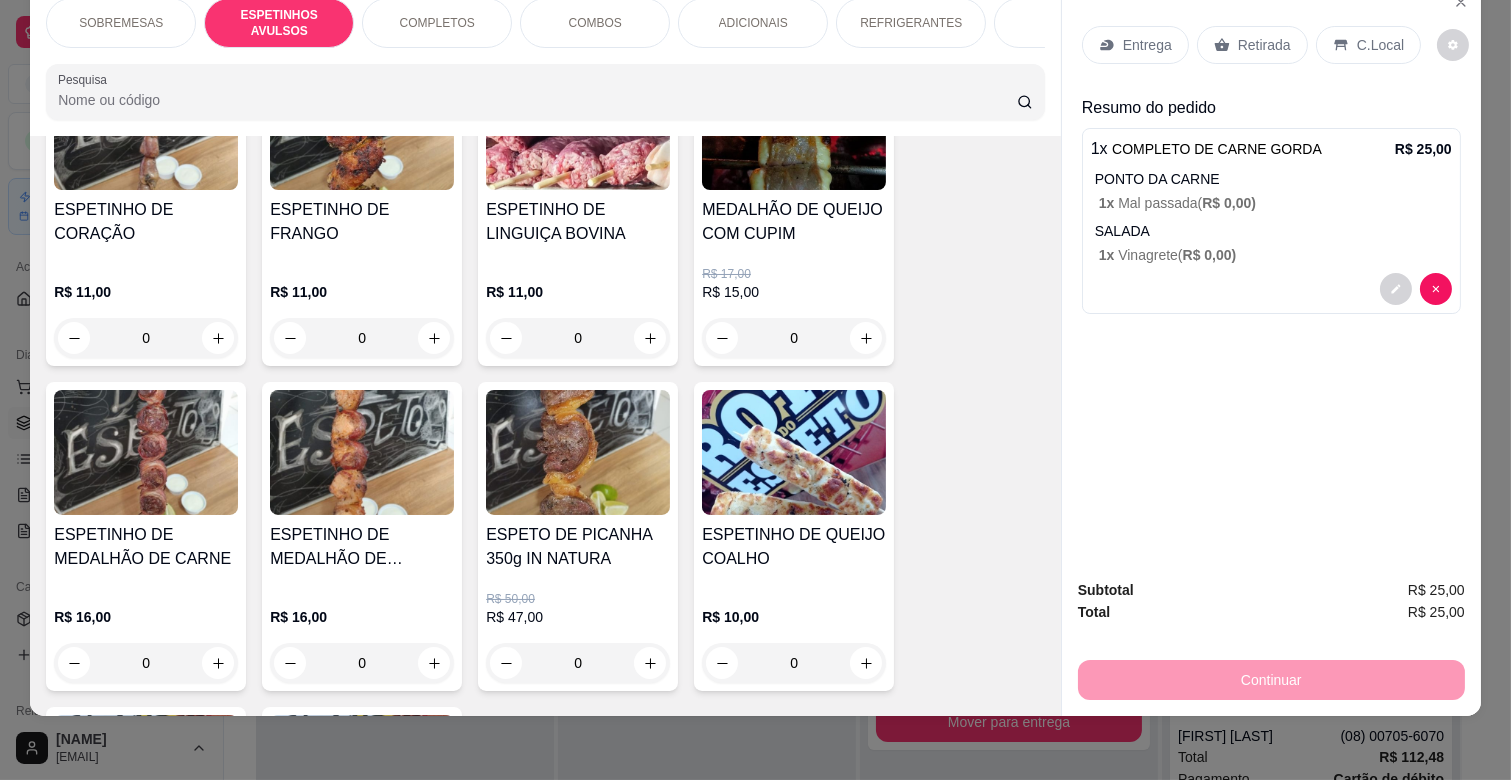 click on "R$ 17,00 R$ 15,00 0" at bounding box center [794, 302] 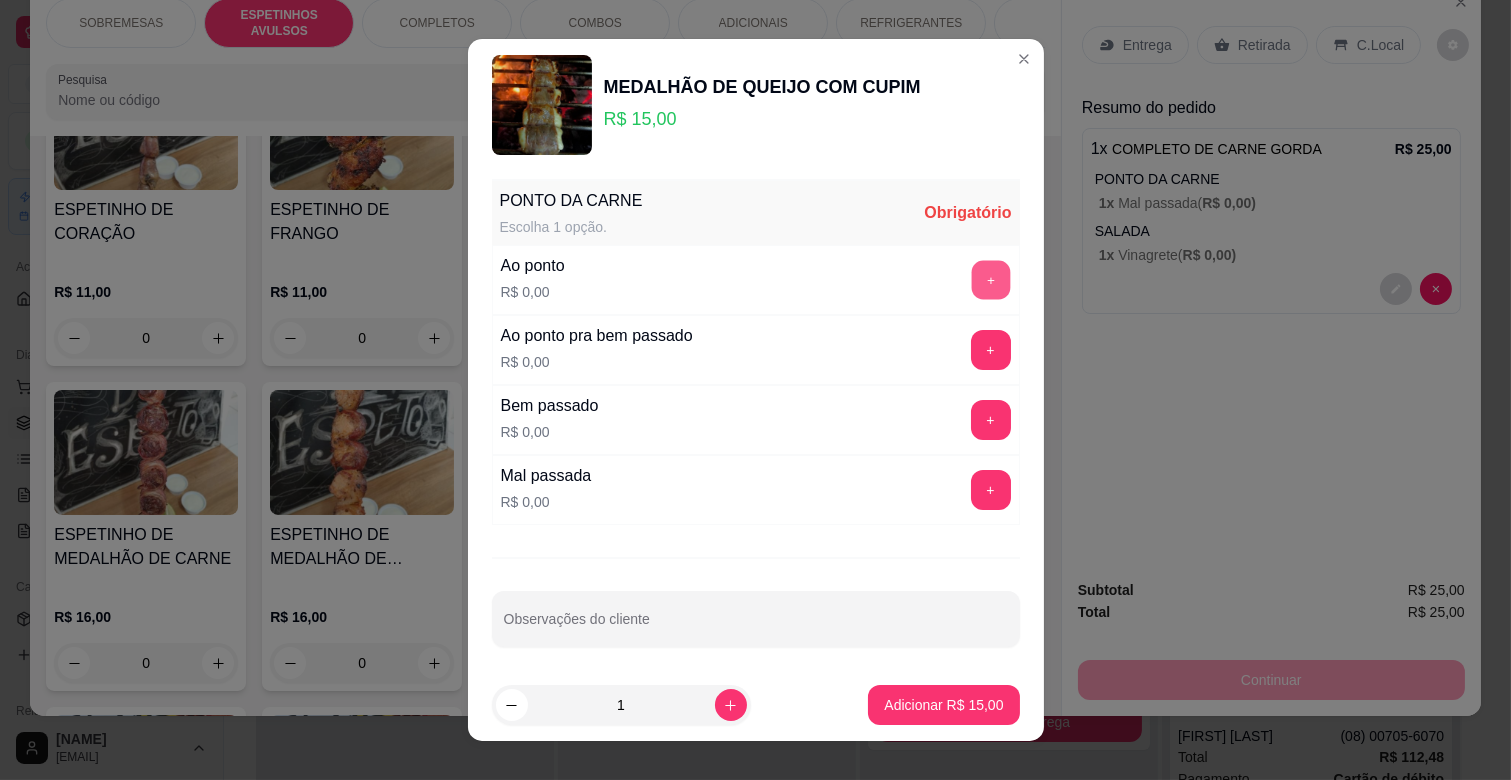 click on "+" at bounding box center (990, 280) 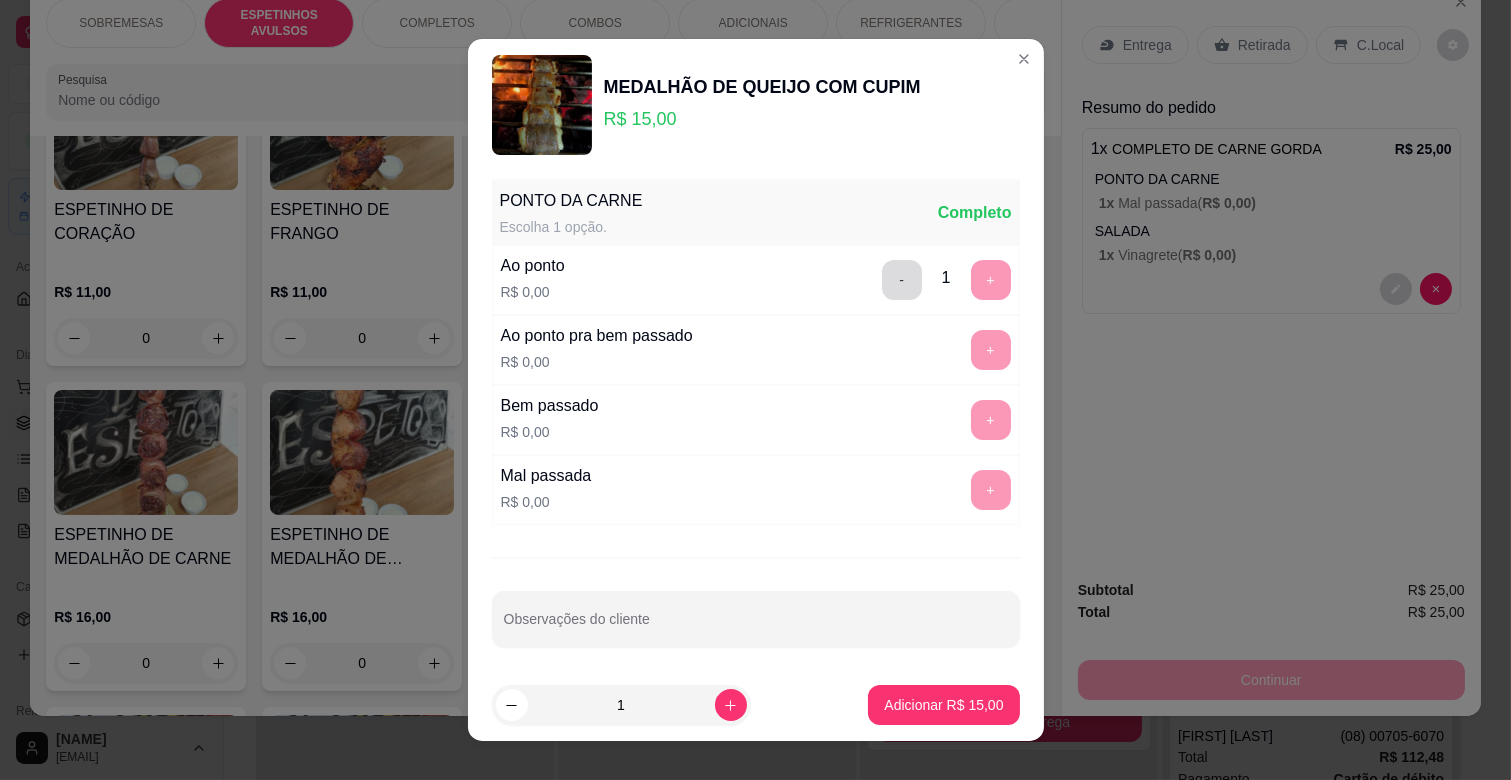 click on "-" at bounding box center [902, 280] 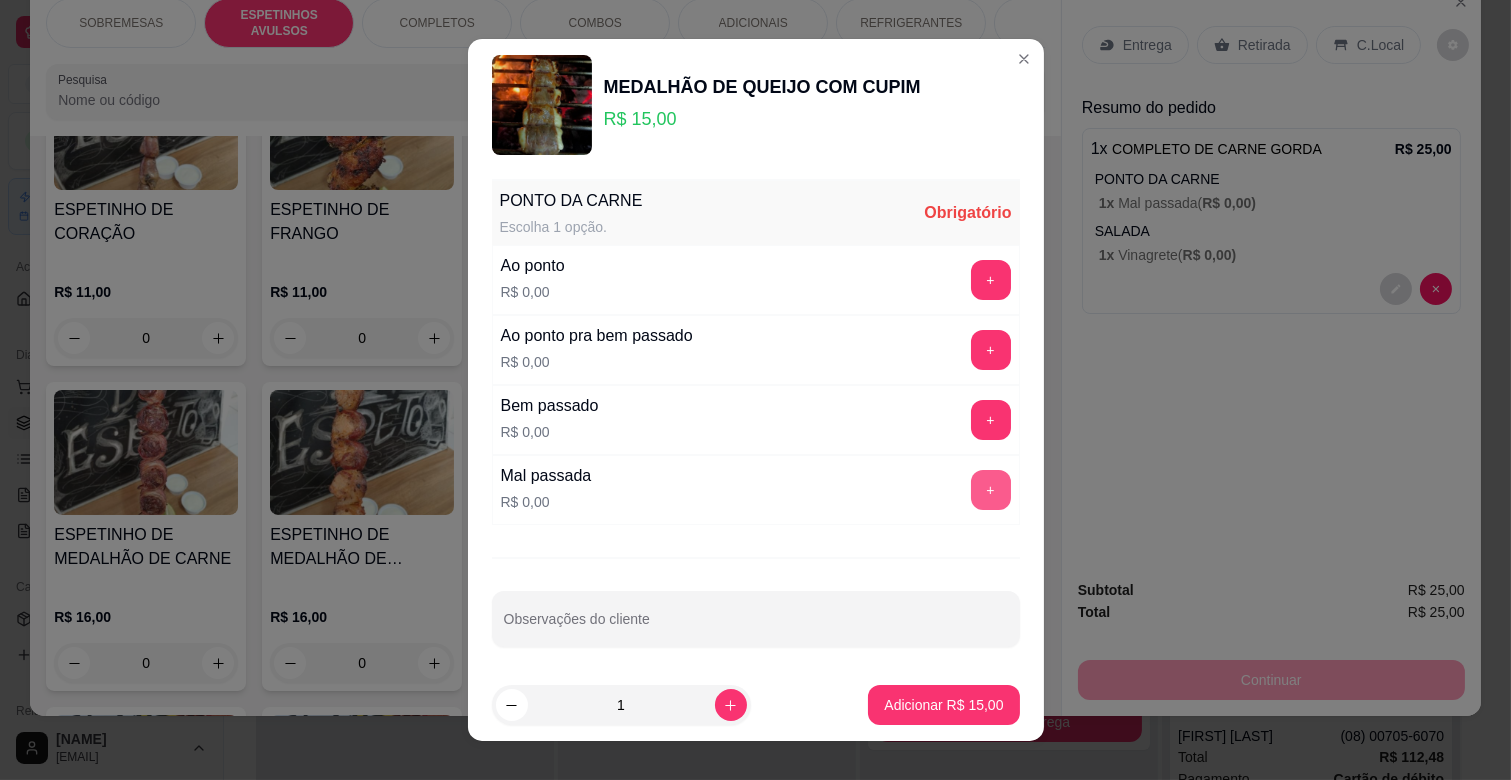 click on "+" at bounding box center (991, 490) 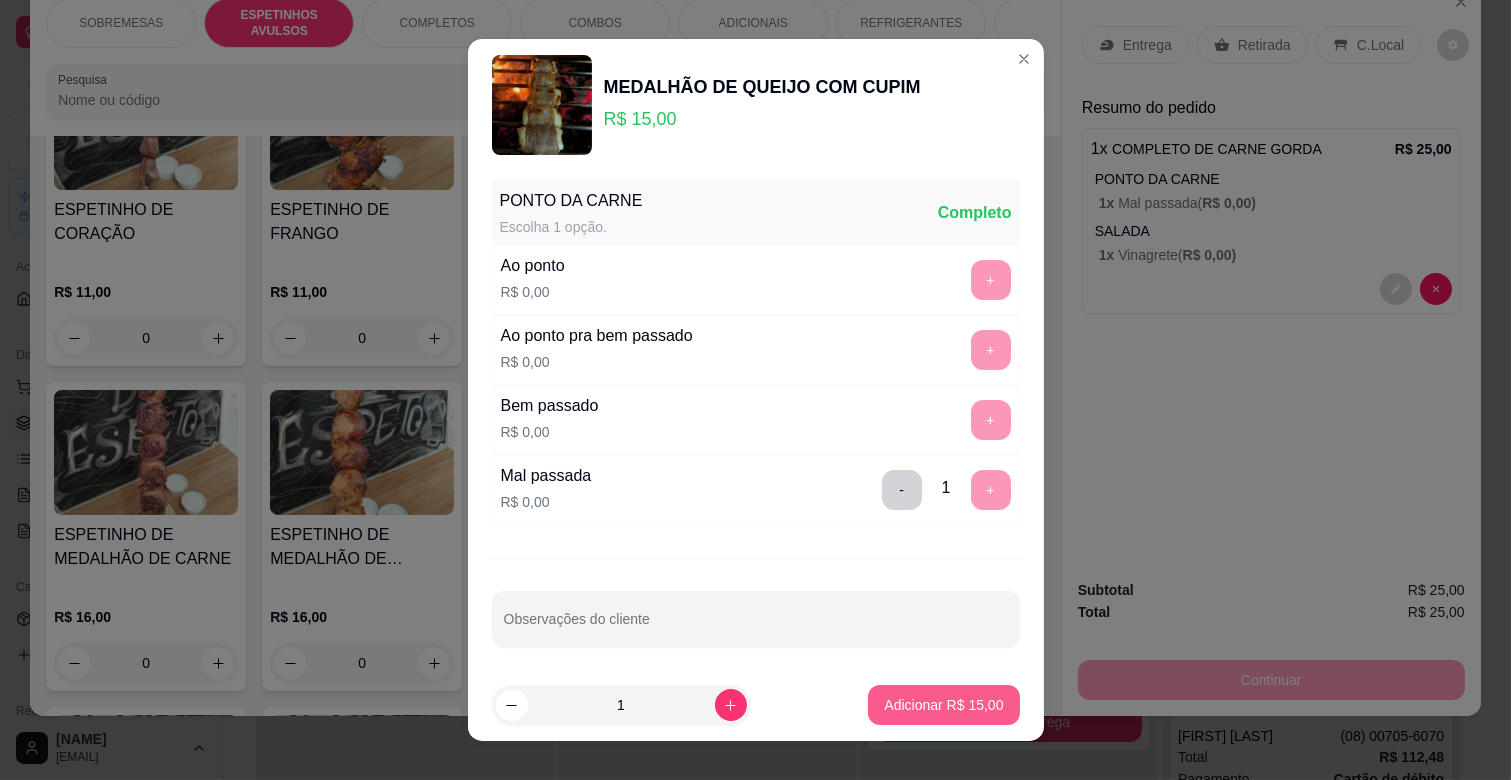 click on "Adicionar   R$ 15,00" at bounding box center [943, 705] 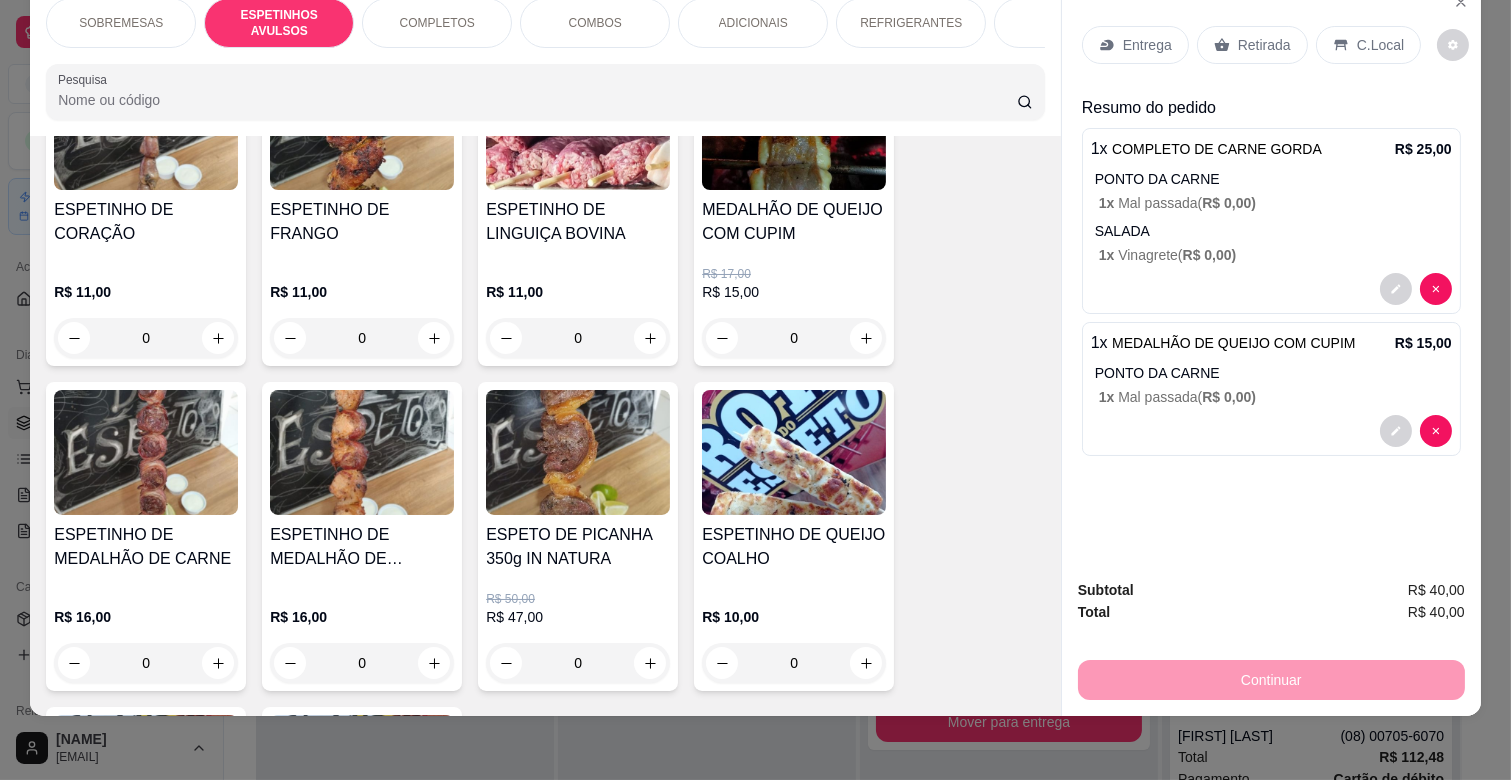 click on "COMPLETOS" at bounding box center (437, 23) 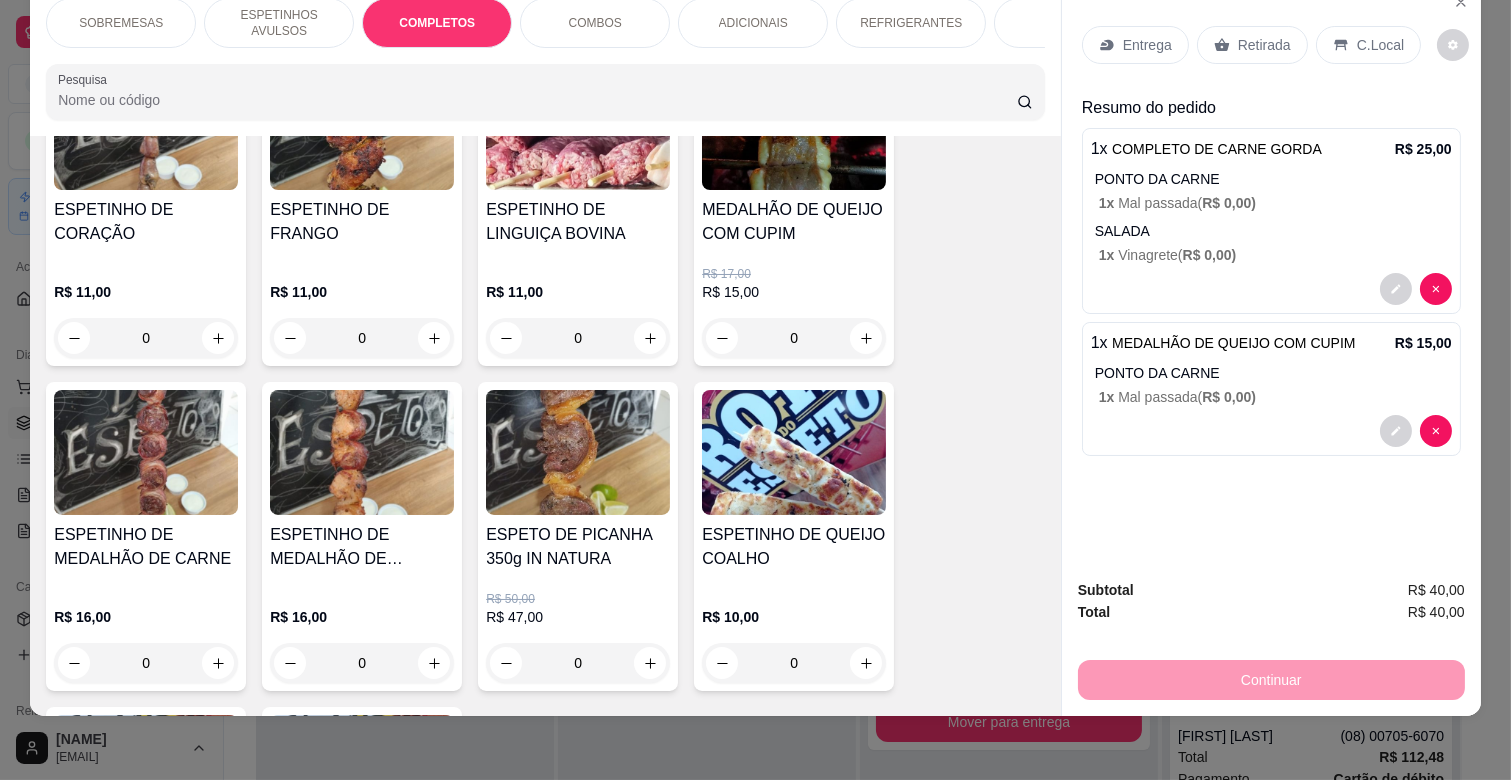 scroll, scrollTop: 1763, scrollLeft: 0, axis: vertical 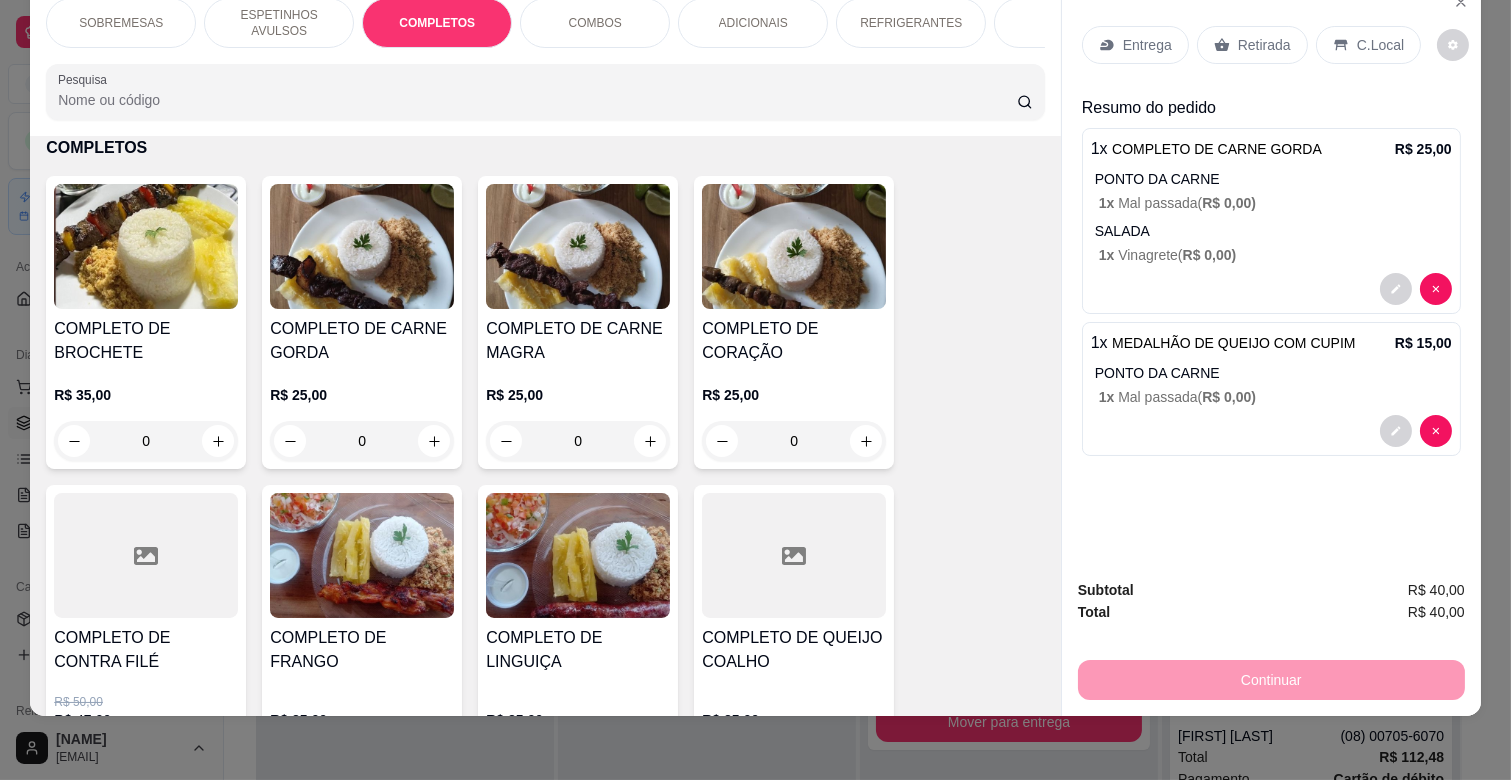 click on "COMPLETO DE CARNE MAGRA" at bounding box center (578, 341) 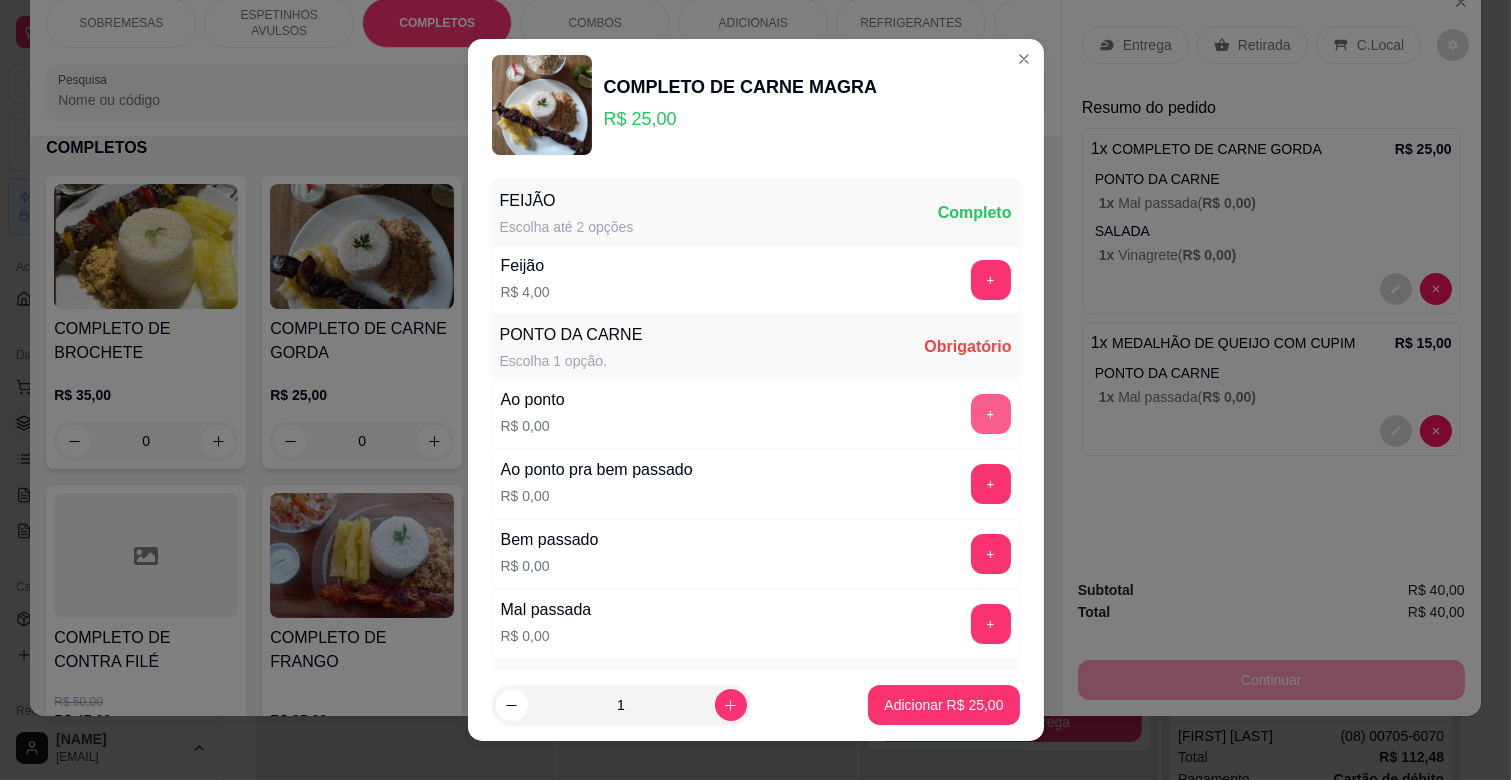 click on "+" at bounding box center [991, 414] 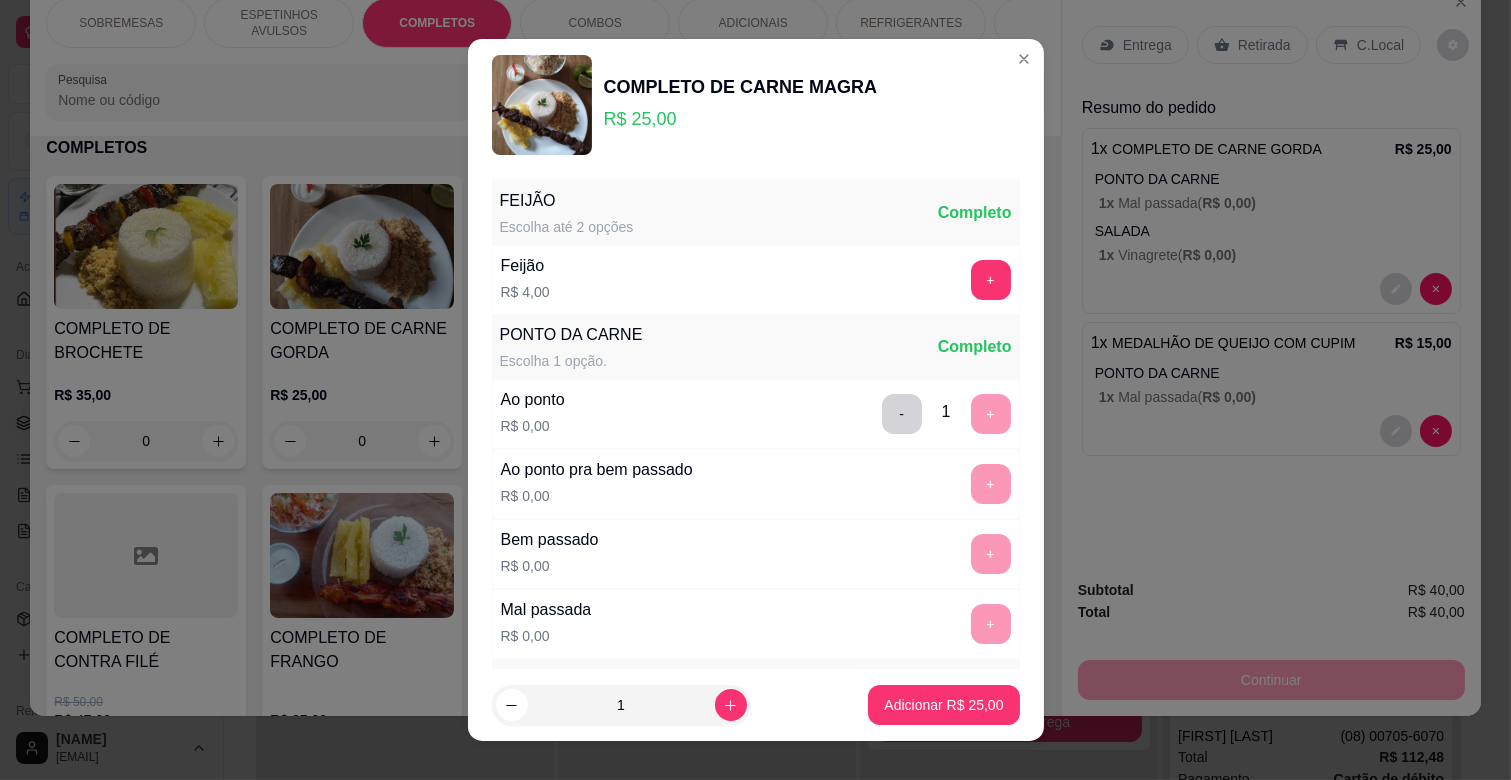 scroll, scrollTop: 444, scrollLeft: 0, axis: vertical 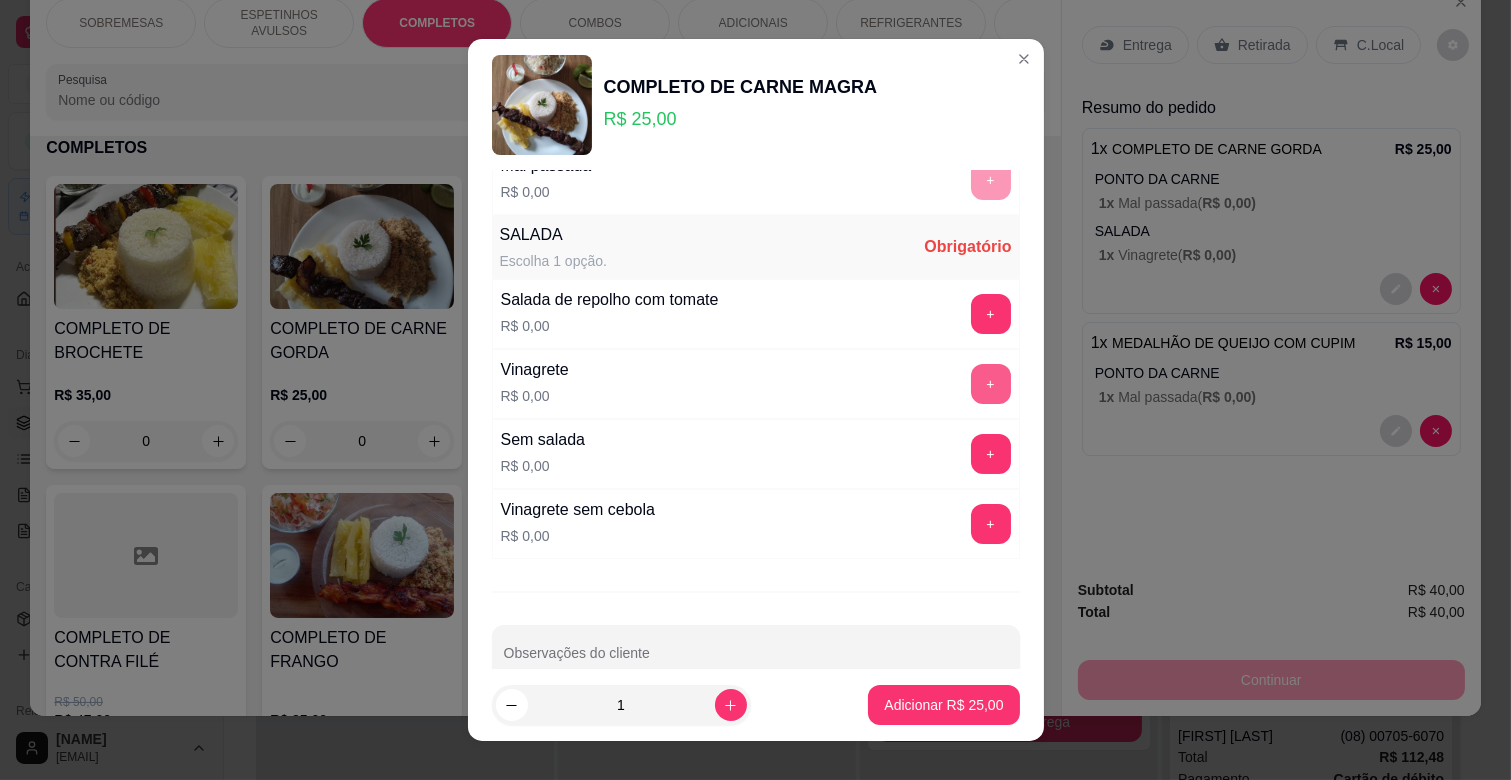click on "+" at bounding box center [991, 384] 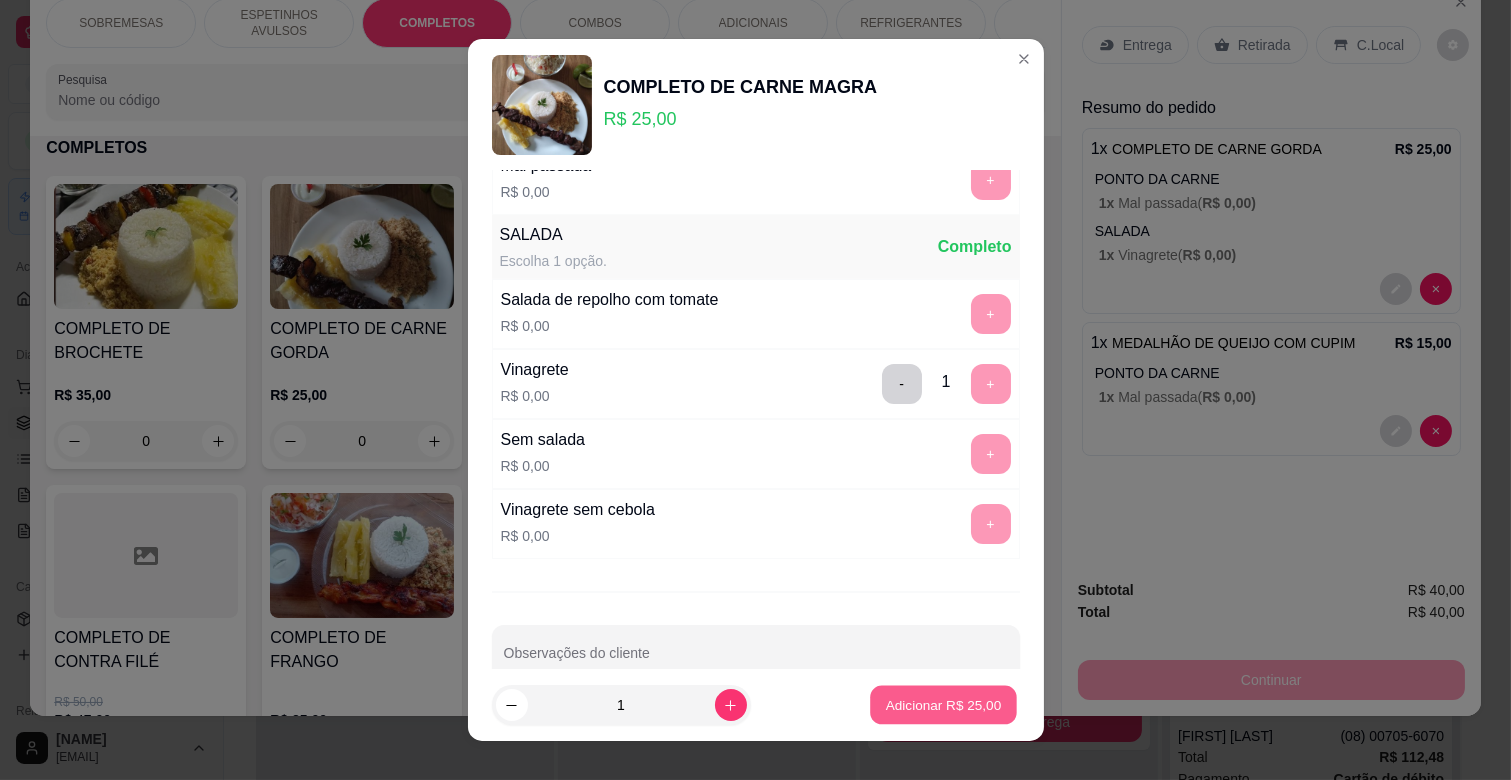click on "Adicionar   R$ 25,00" at bounding box center [944, 704] 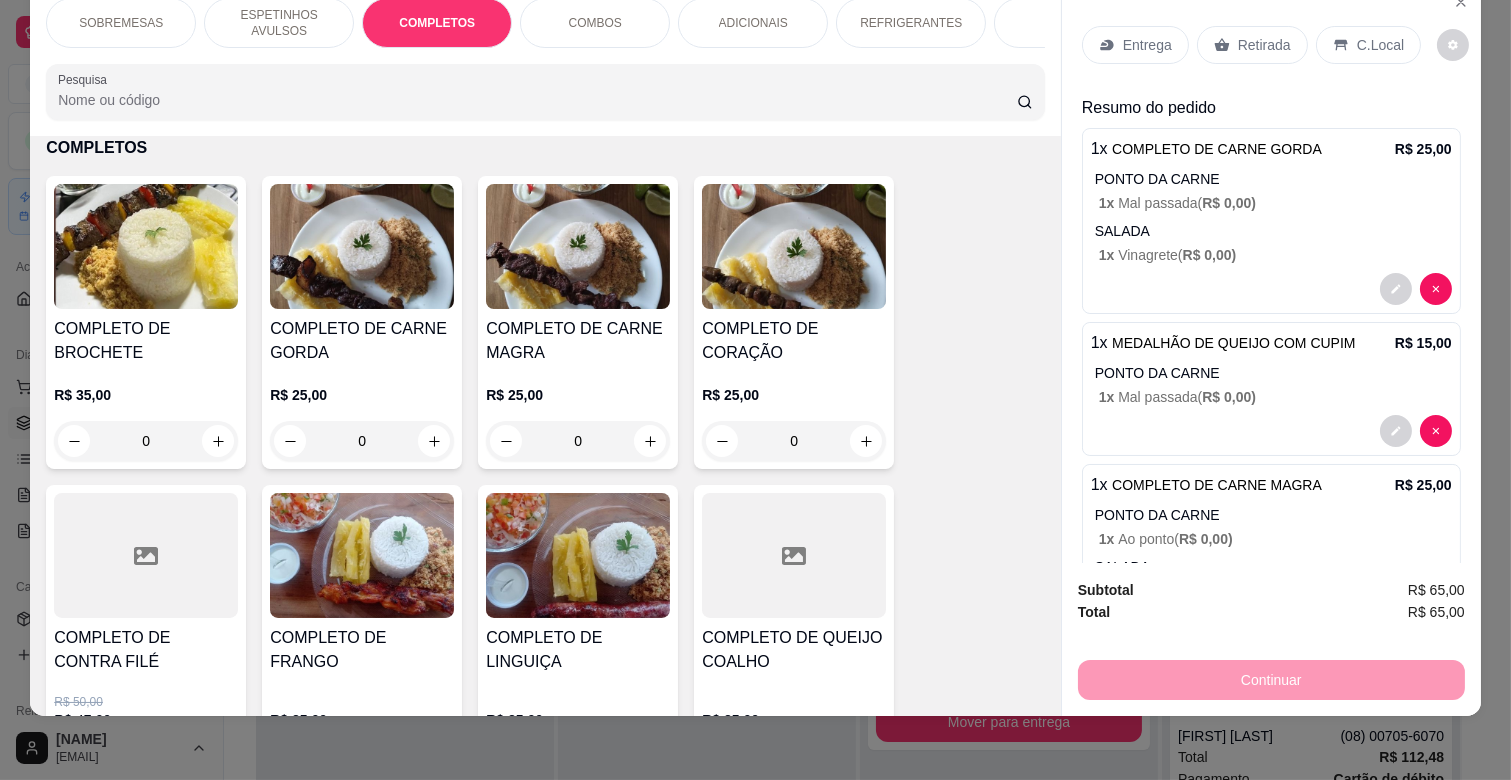 click on "Entrega" at bounding box center (1147, 45) 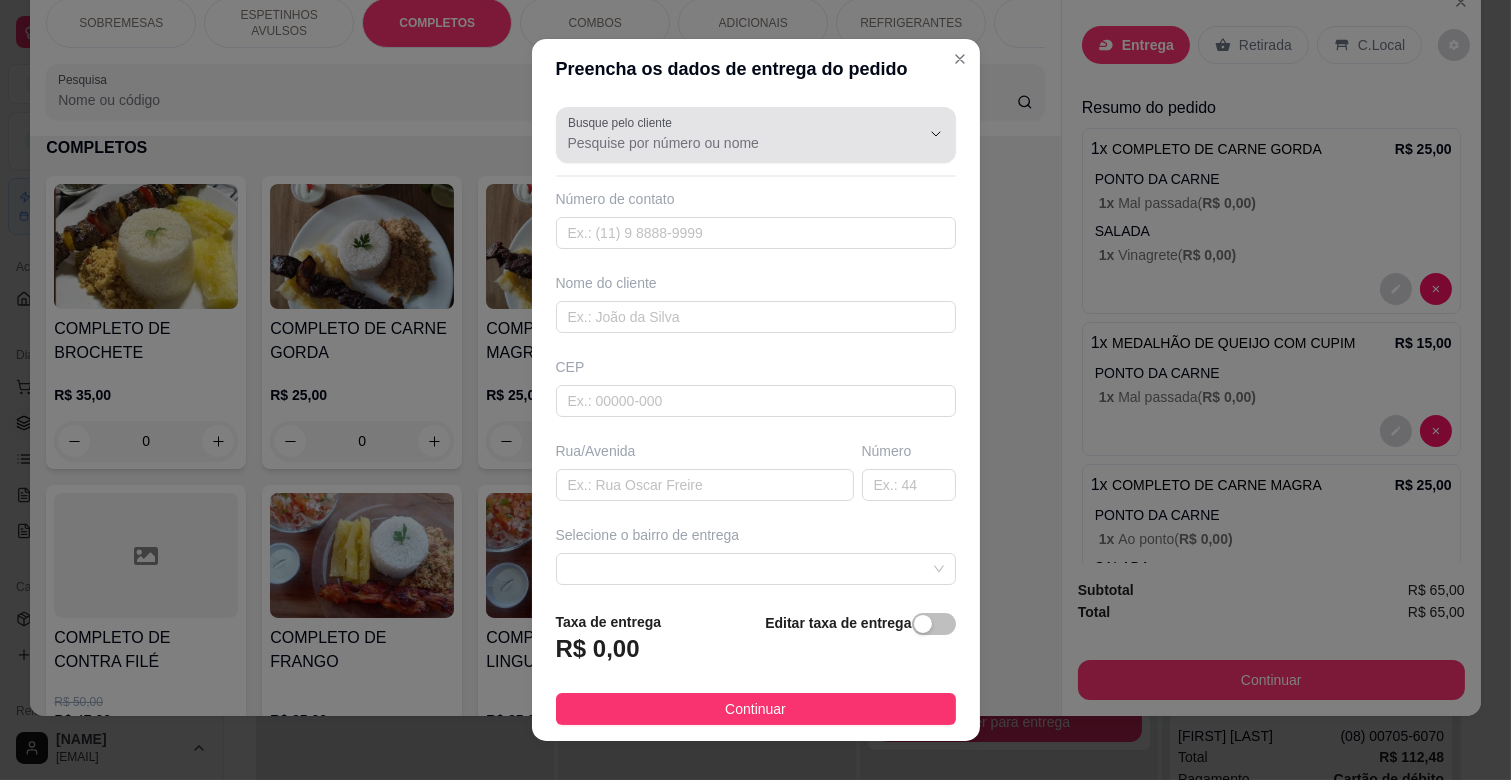 click on "Busque pelo cliente" at bounding box center (728, 143) 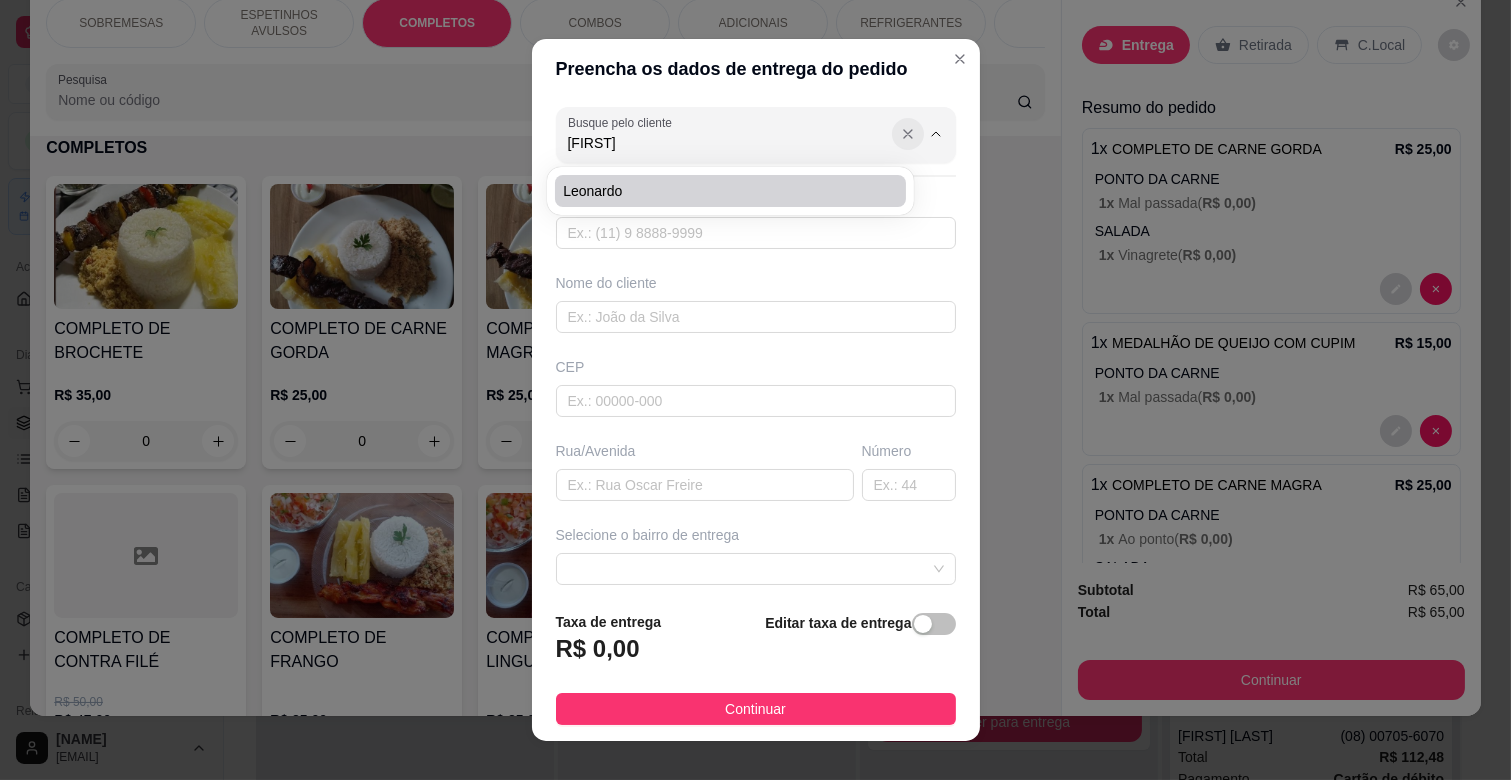 type on "[FIRST]" 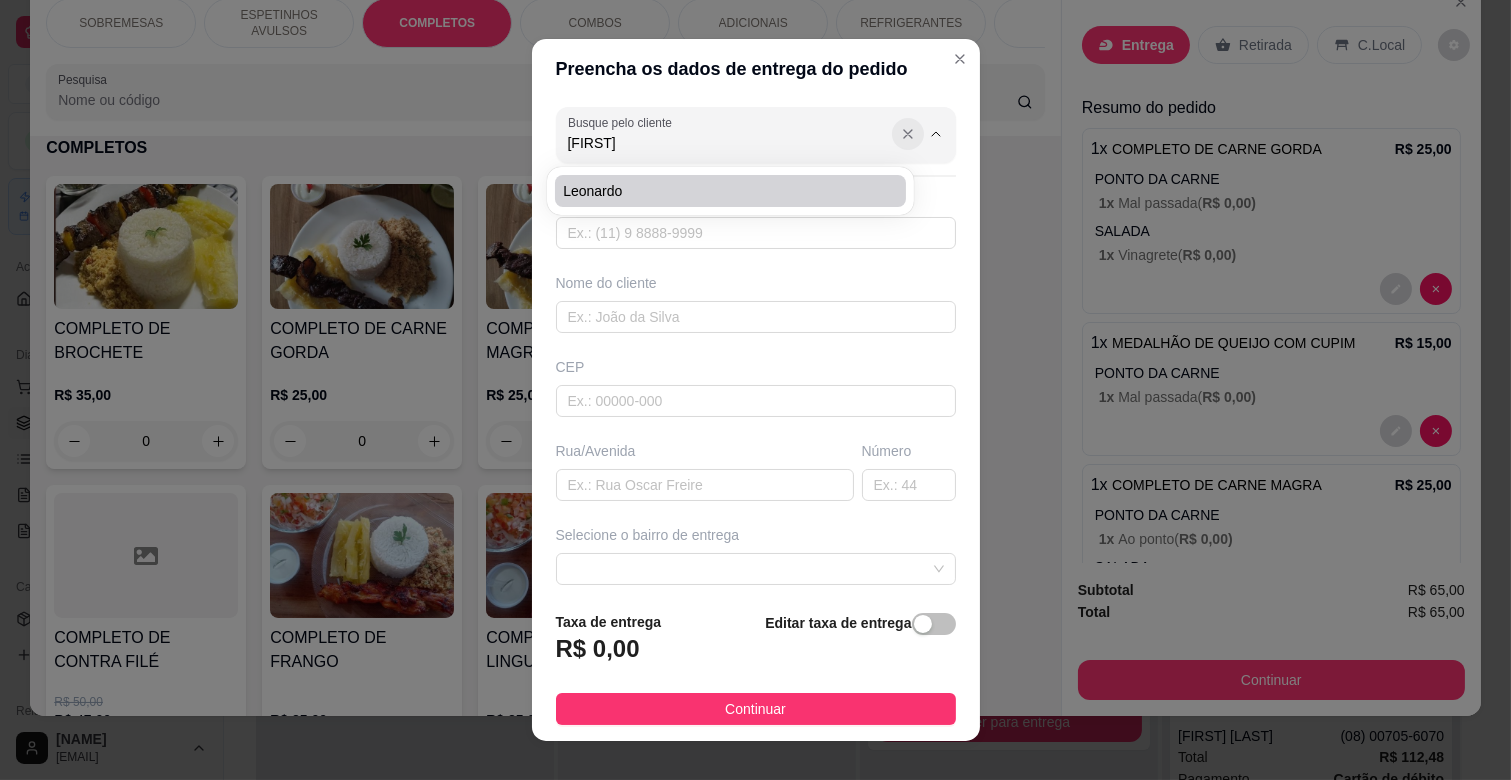 type 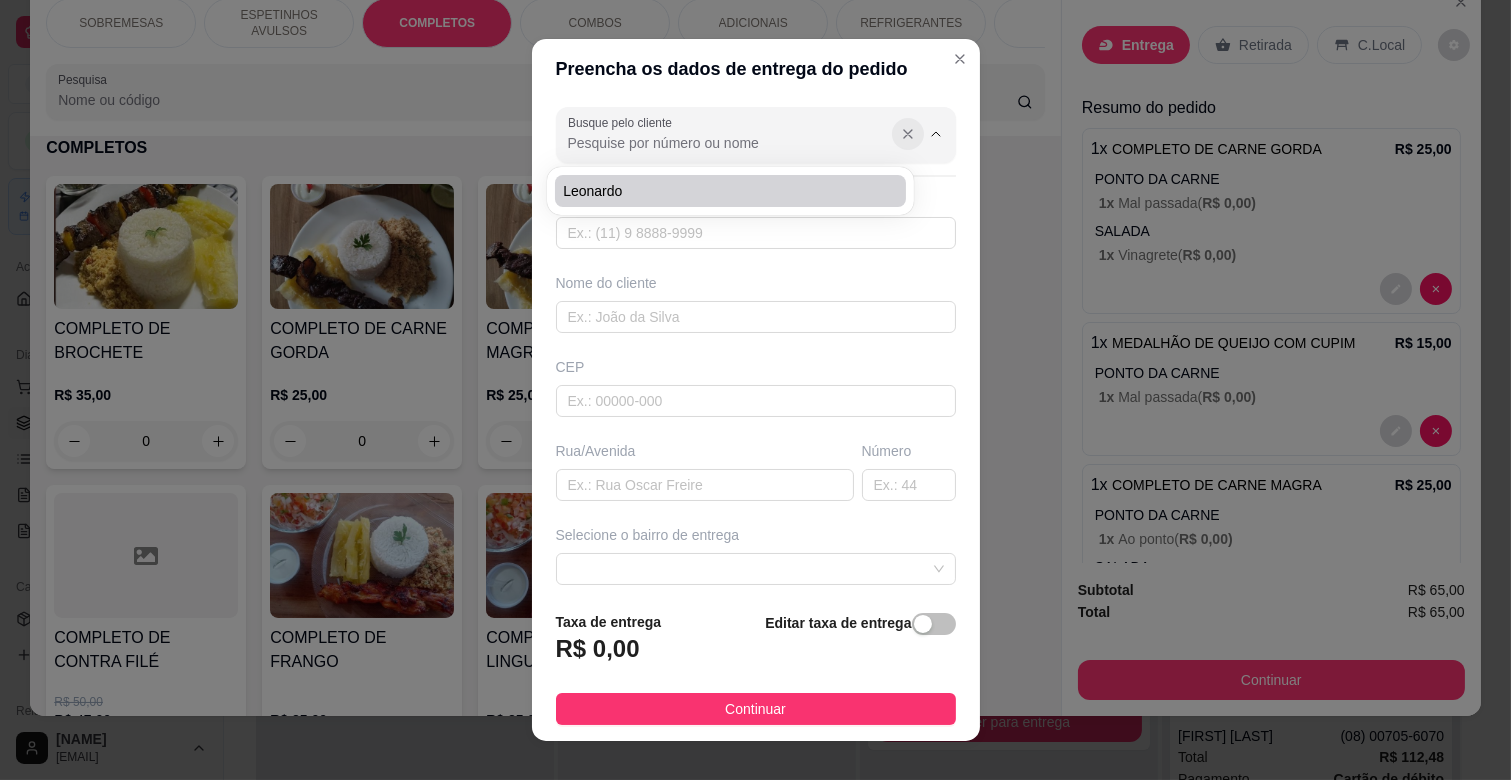 click 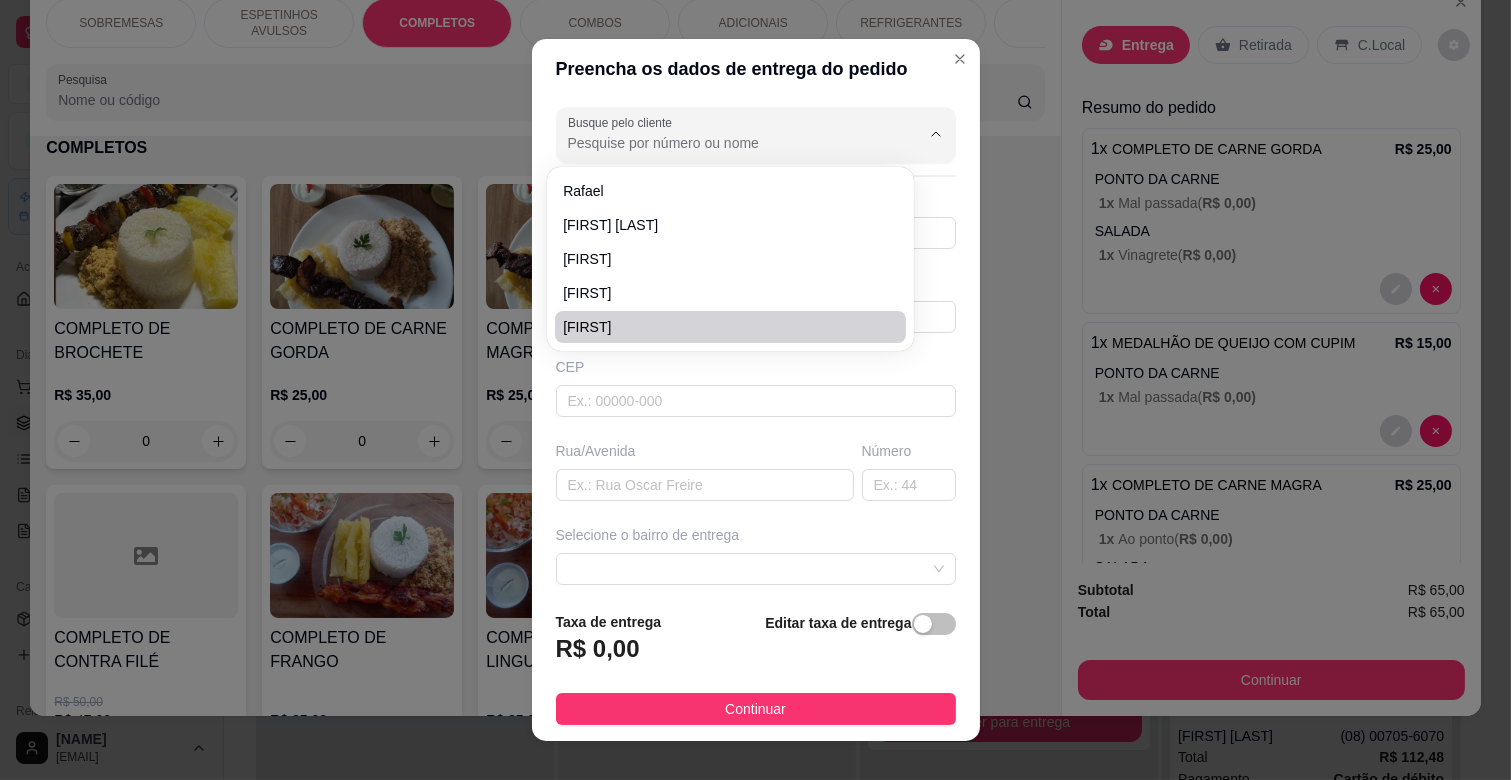 click on "Rua/Avenida" at bounding box center [705, 451] 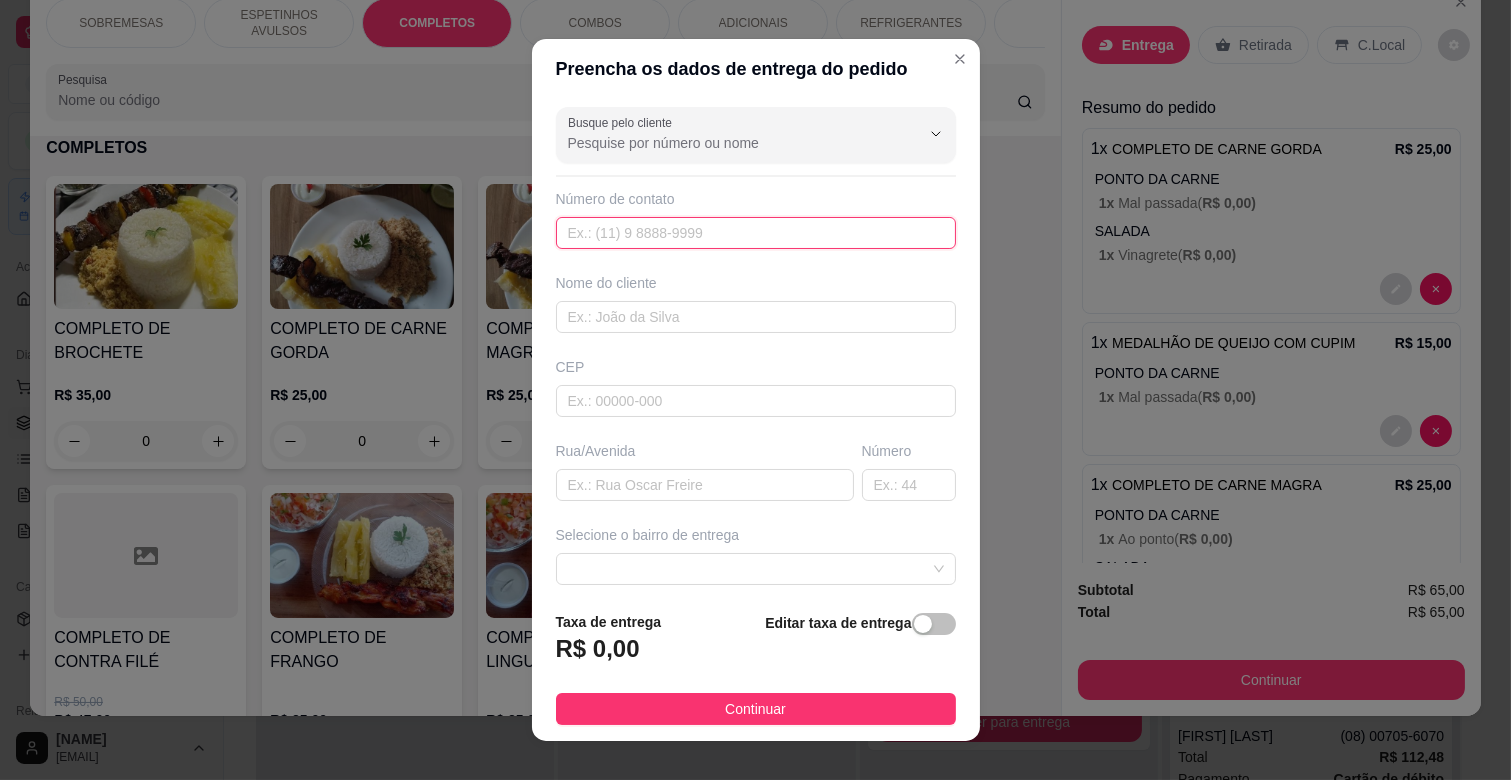 click at bounding box center (756, 233) 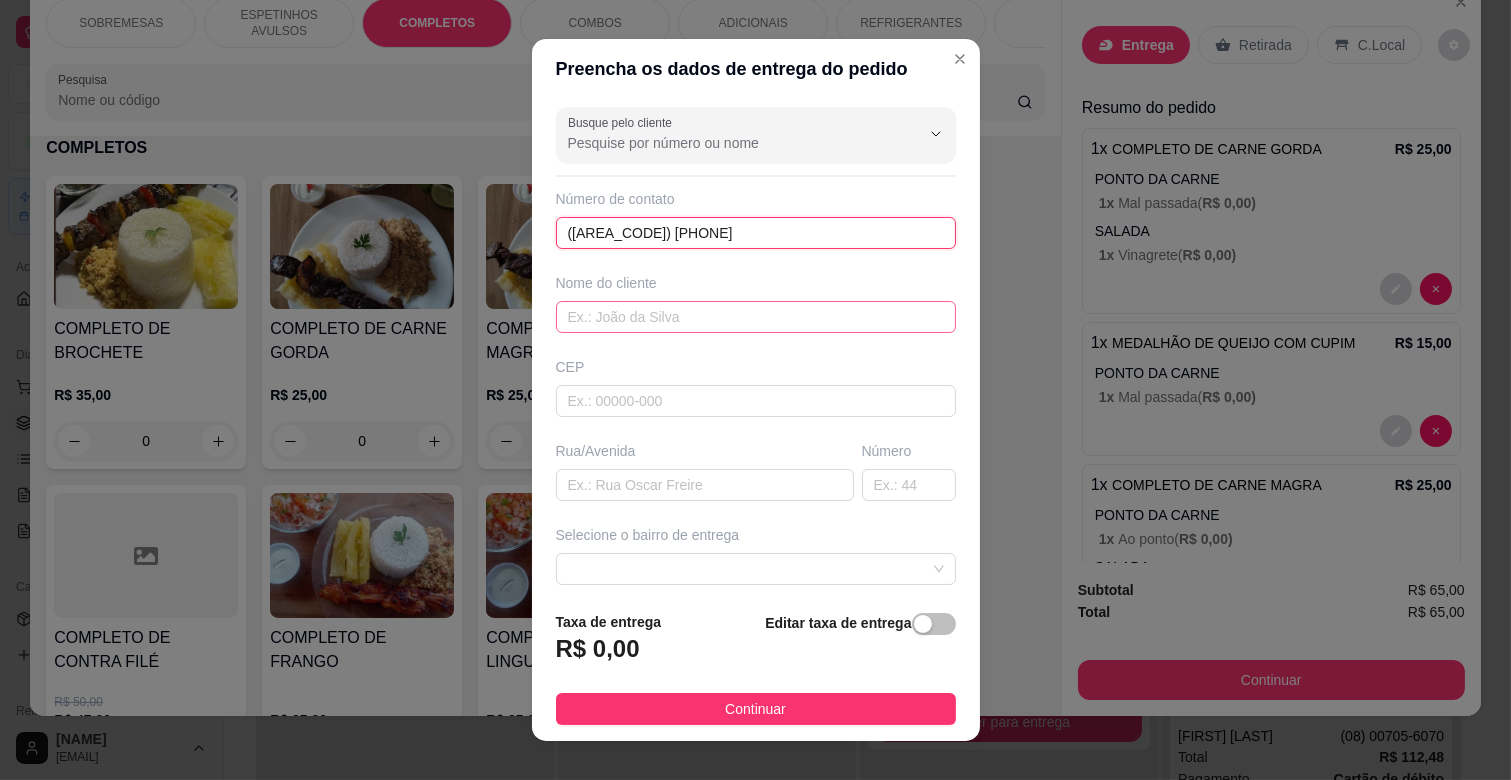 type on "([AREA_CODE]) [PHONE]" 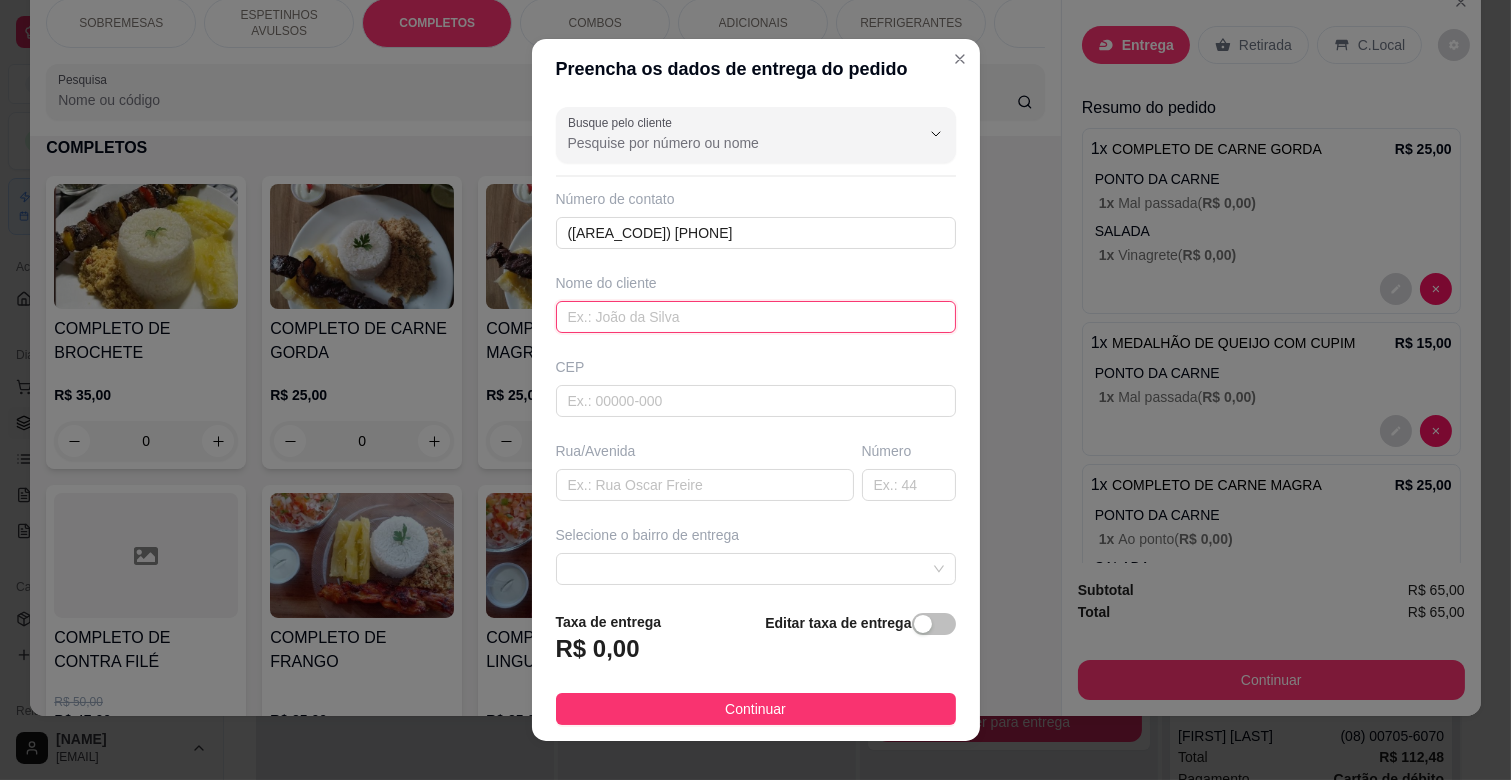 click at bounding box center [756, 317] 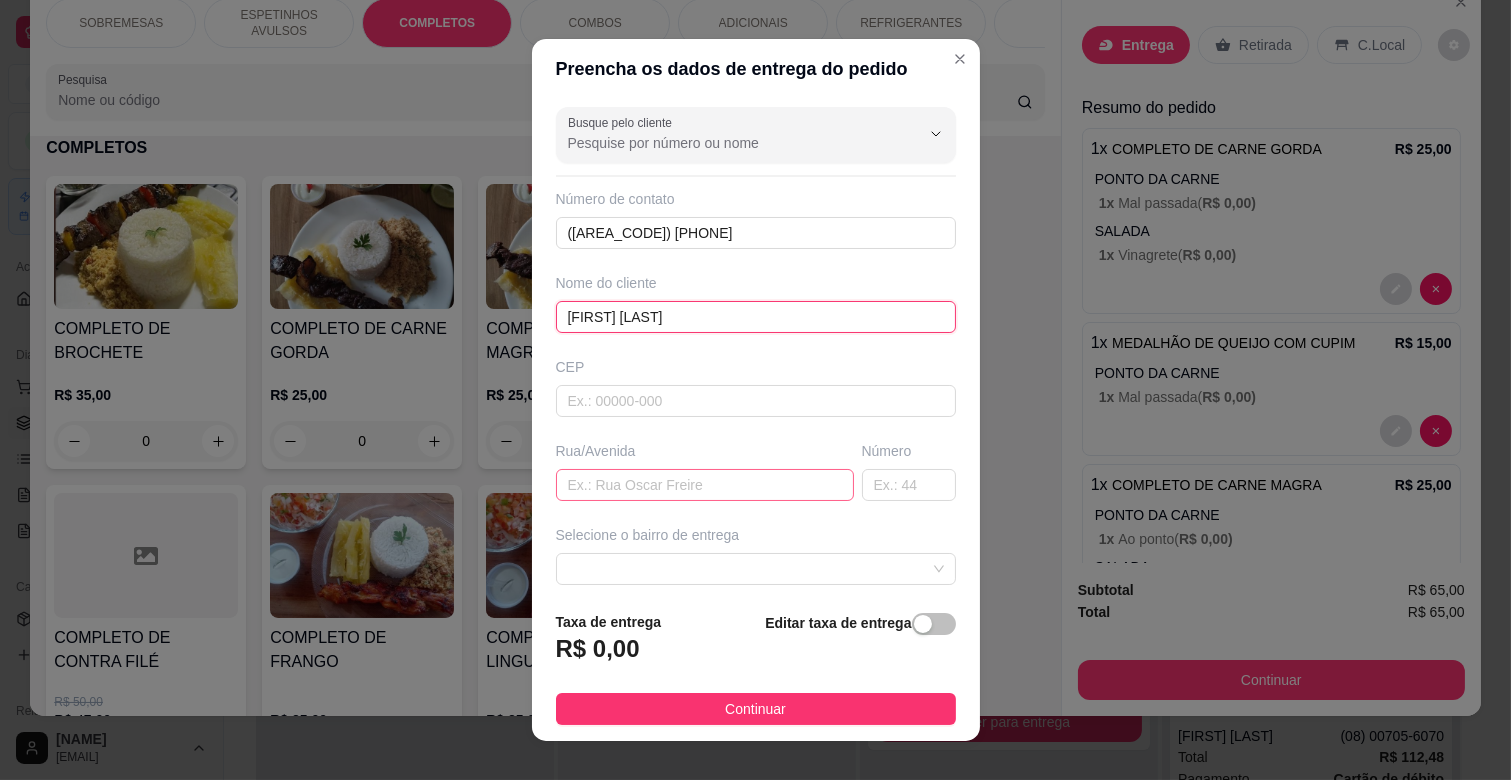 type on "[FIRST] [LAST]" 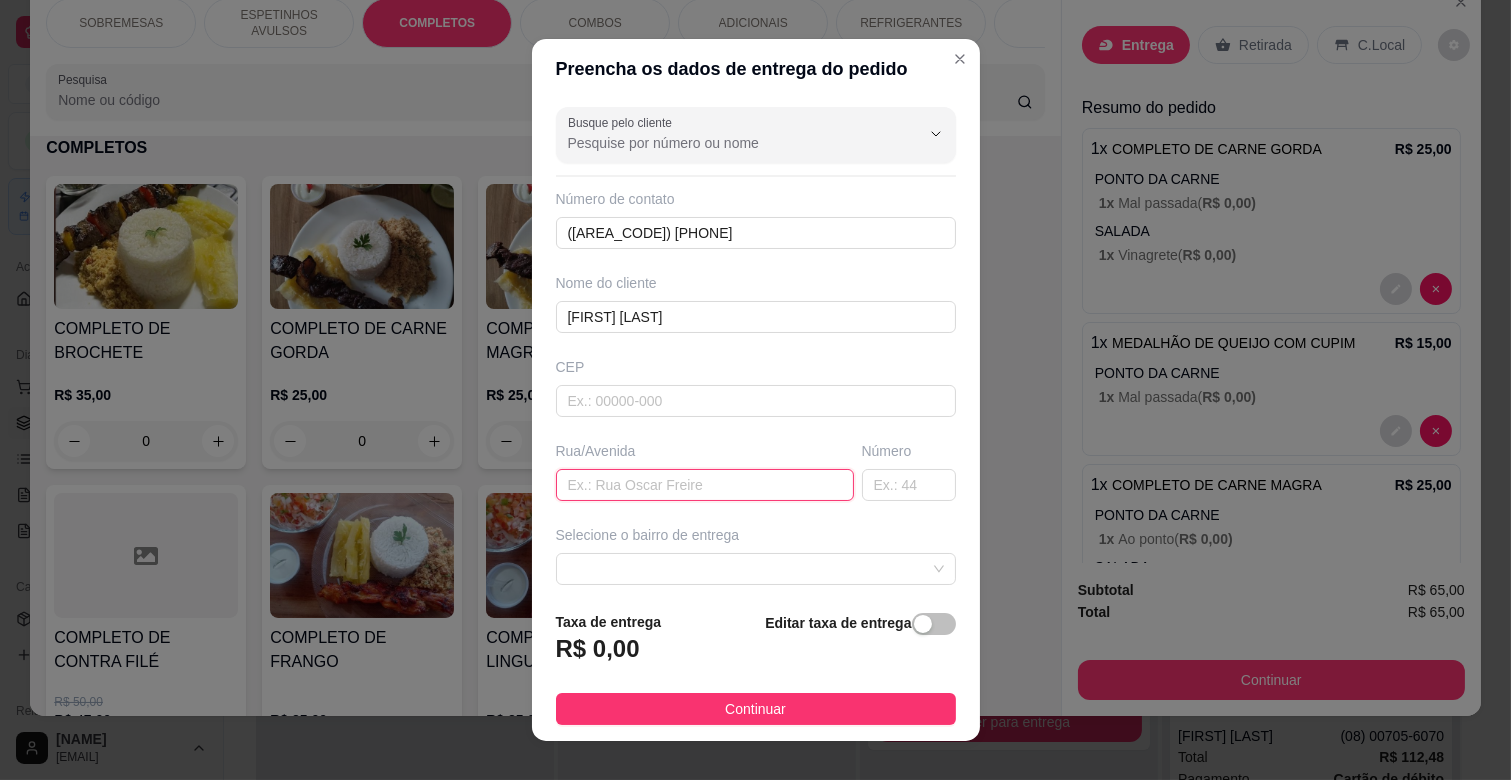 click at bounding box center [705, 485] 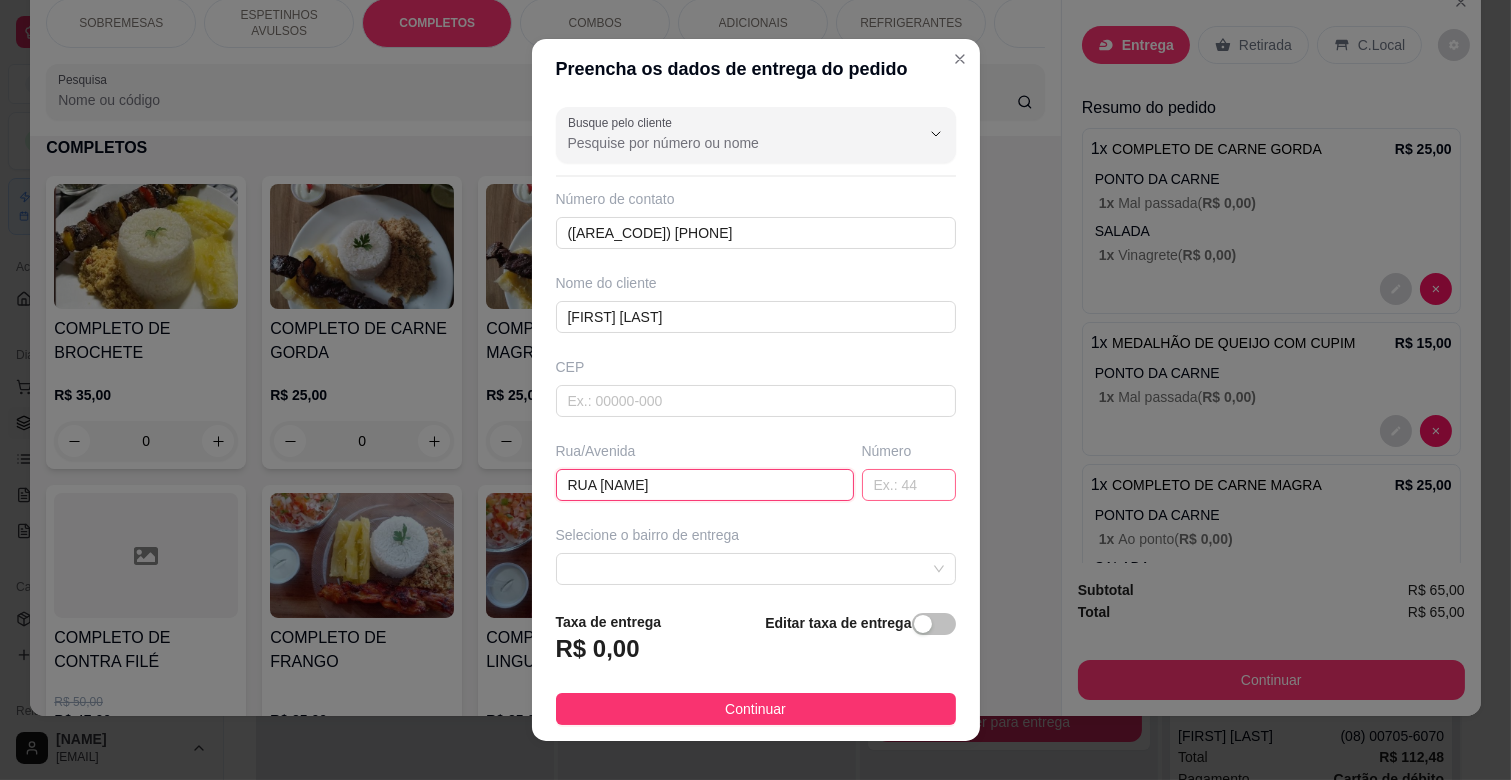 type on "RUA [NAME]" 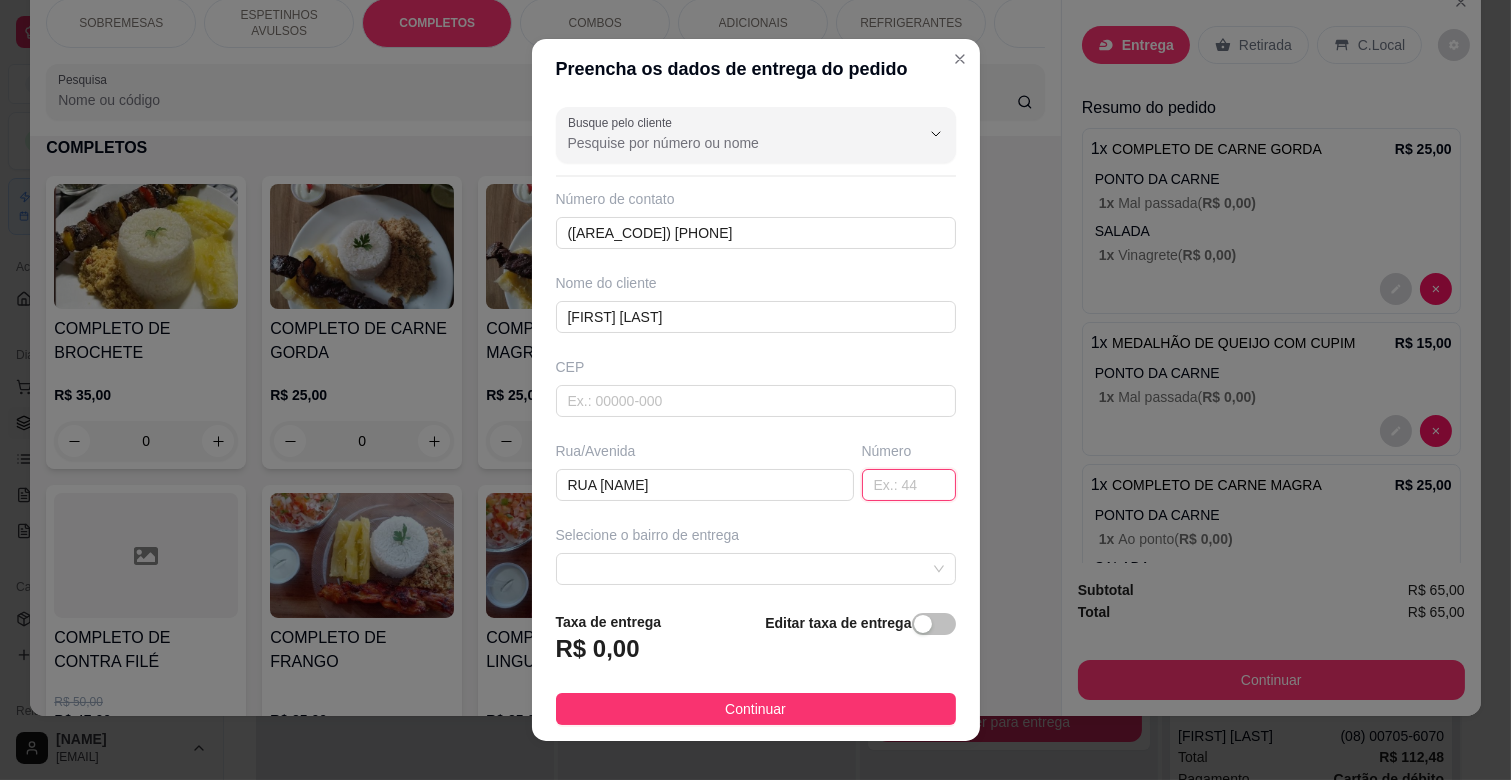 click at bounding box center (909, 485) 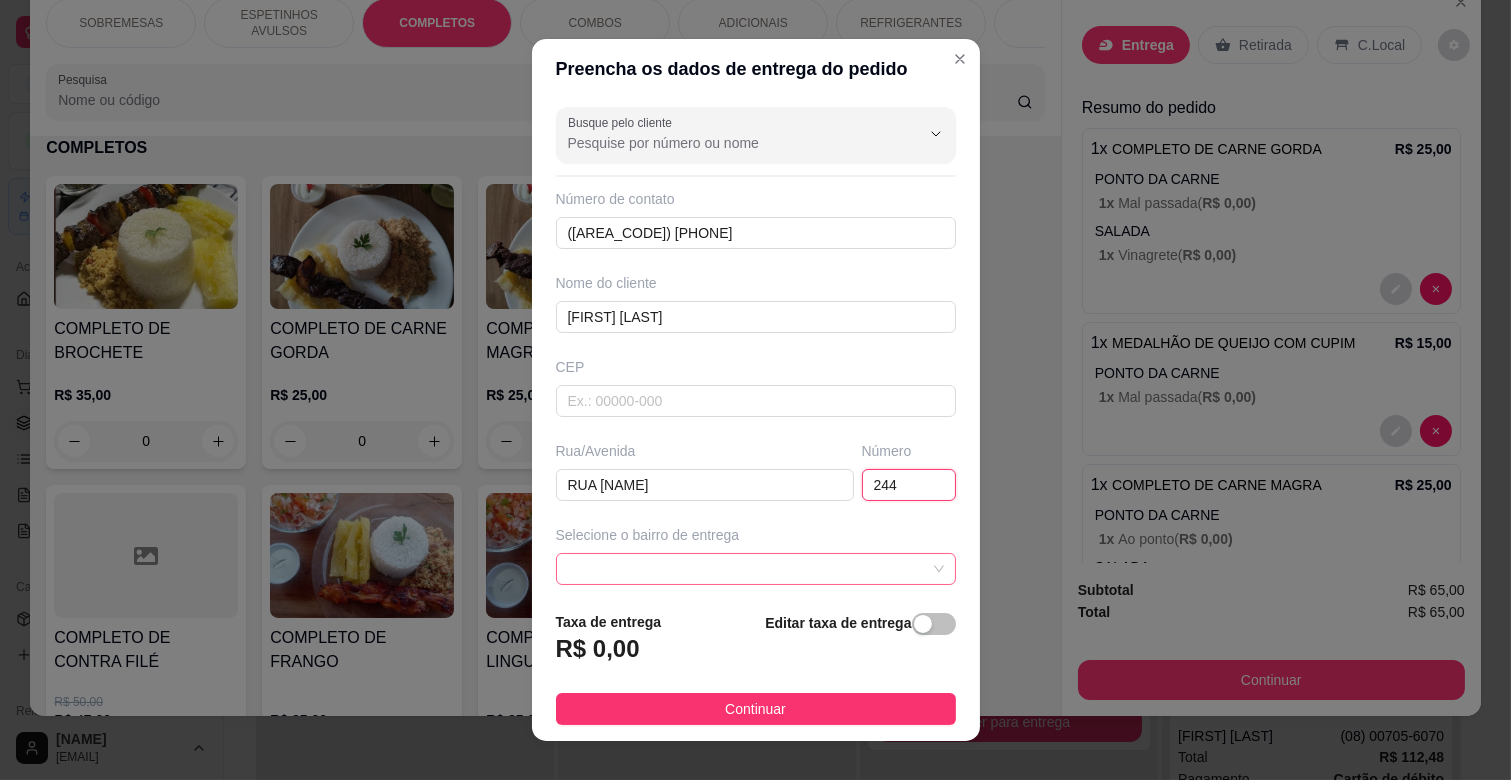 click at bounding box center (756, 569) 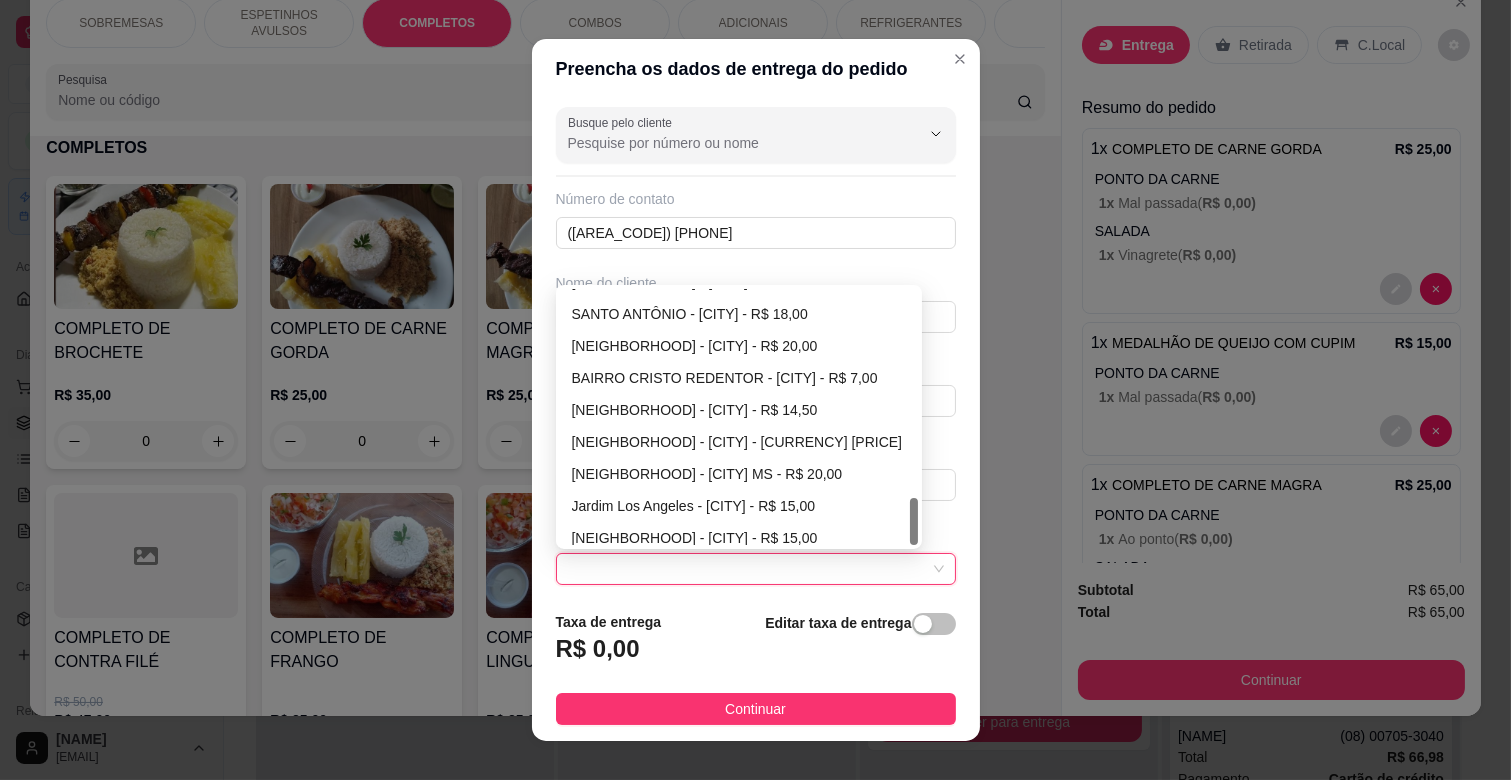 scroll, scrollTop: 1120, scrollLeft: 0, axis: vertical 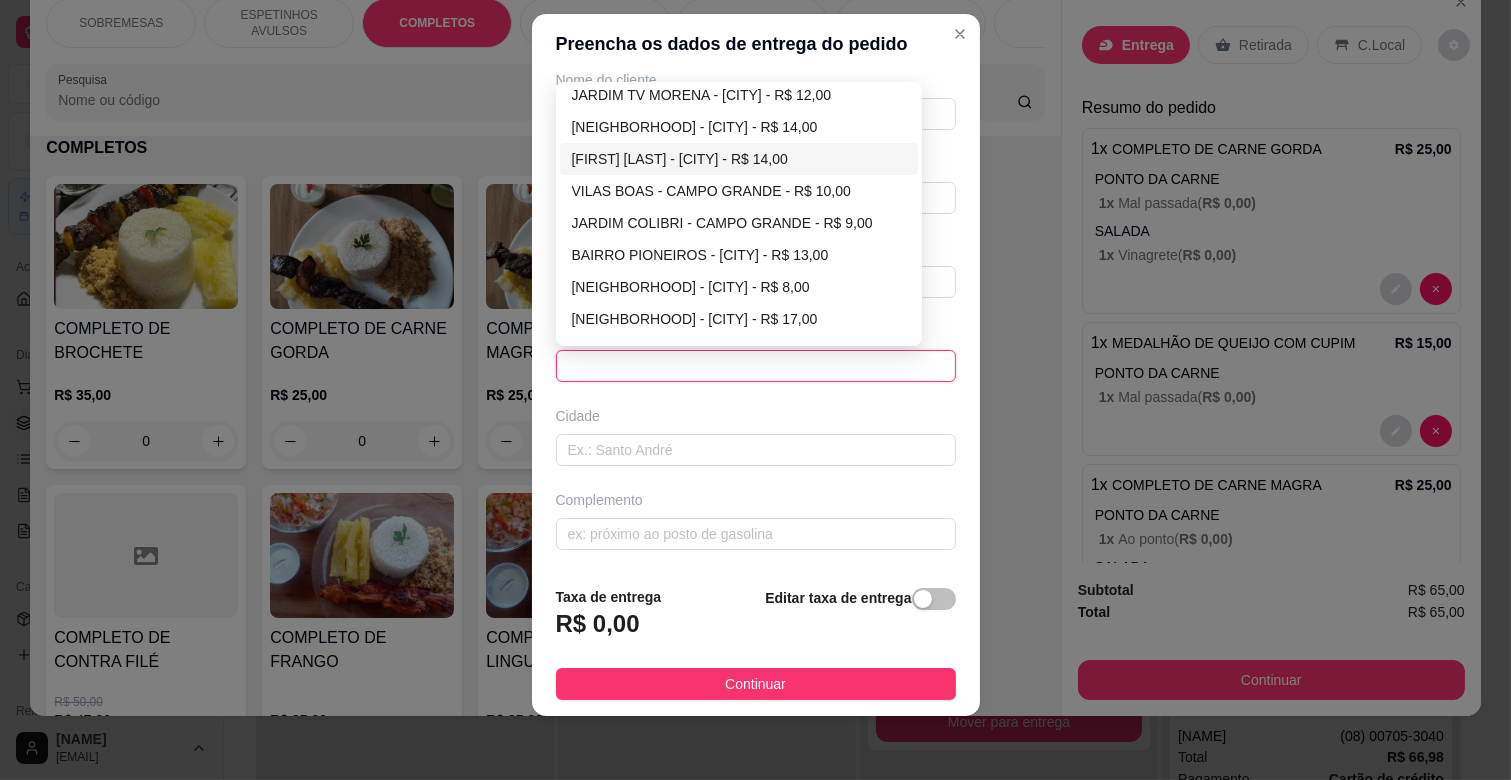 click on "[FIRST] [LAST] - [CITY] - R$ 14,00" at bounding box center [739, 159] 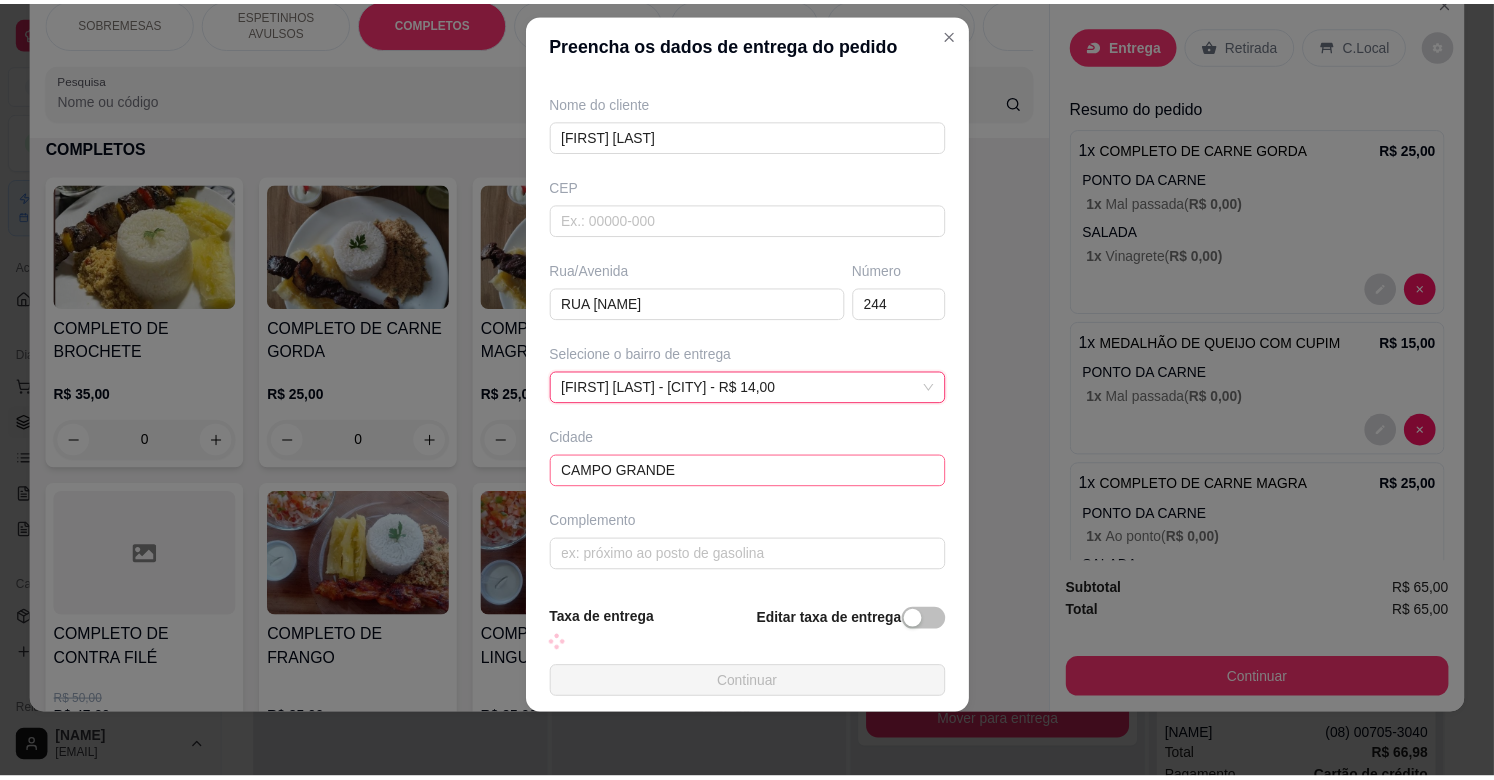 scroll, scrollTop: 178, scrollLeft: 0, axis: vertical 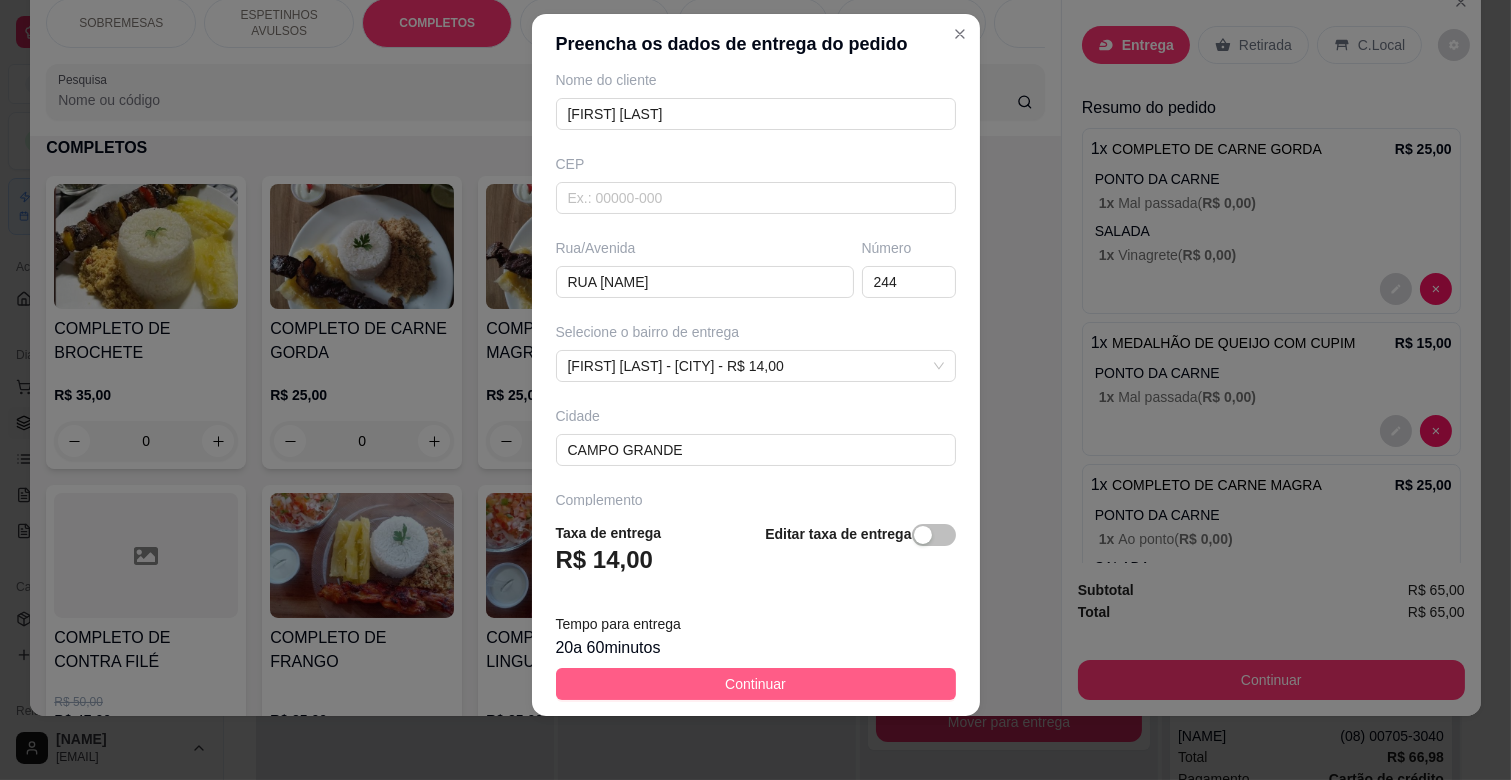 click on "Continuar" at bounding box center (755, 684) 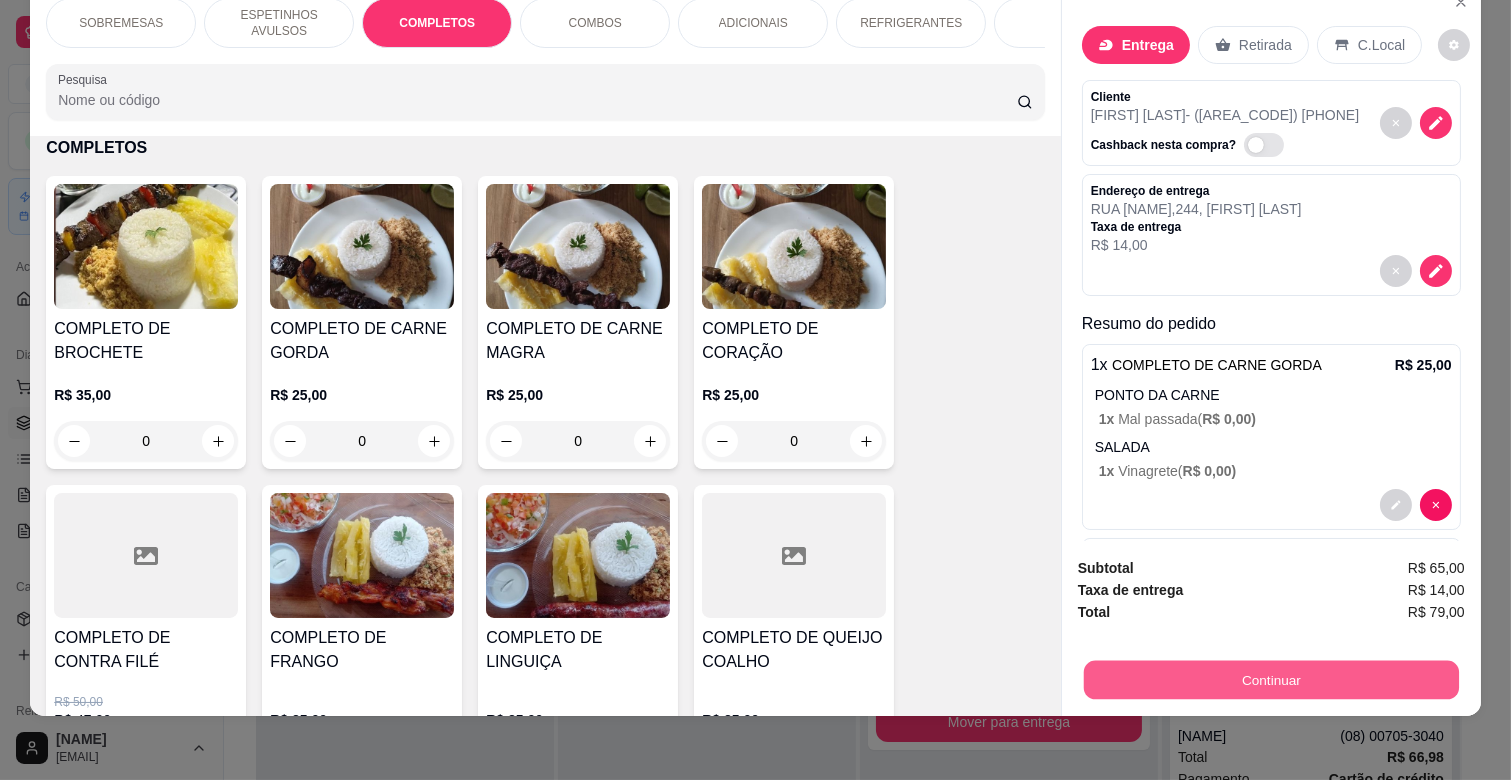 click on "Continuar" at bounding box center (1271, 679) 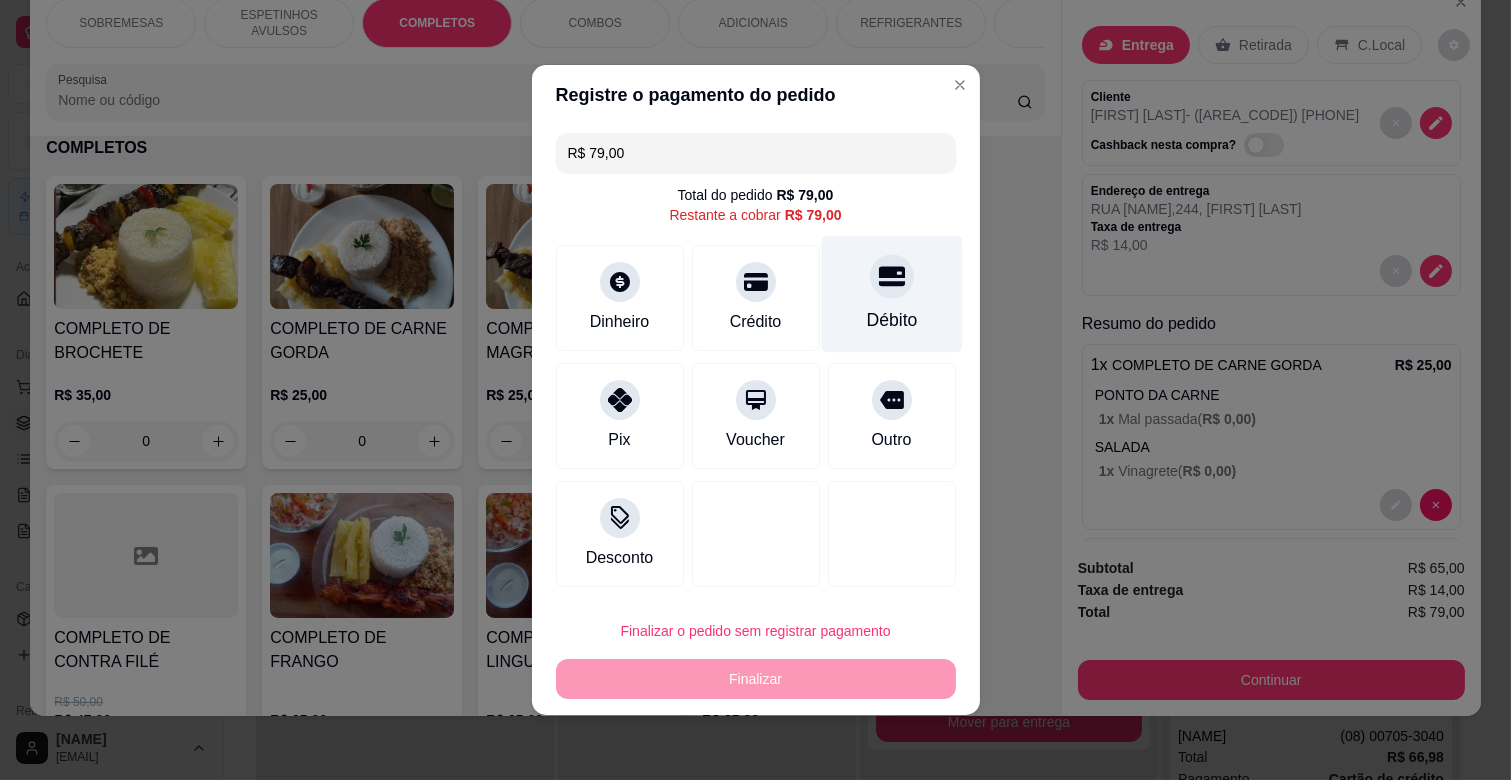 click on "Débito" at bounding box center (891, 320) 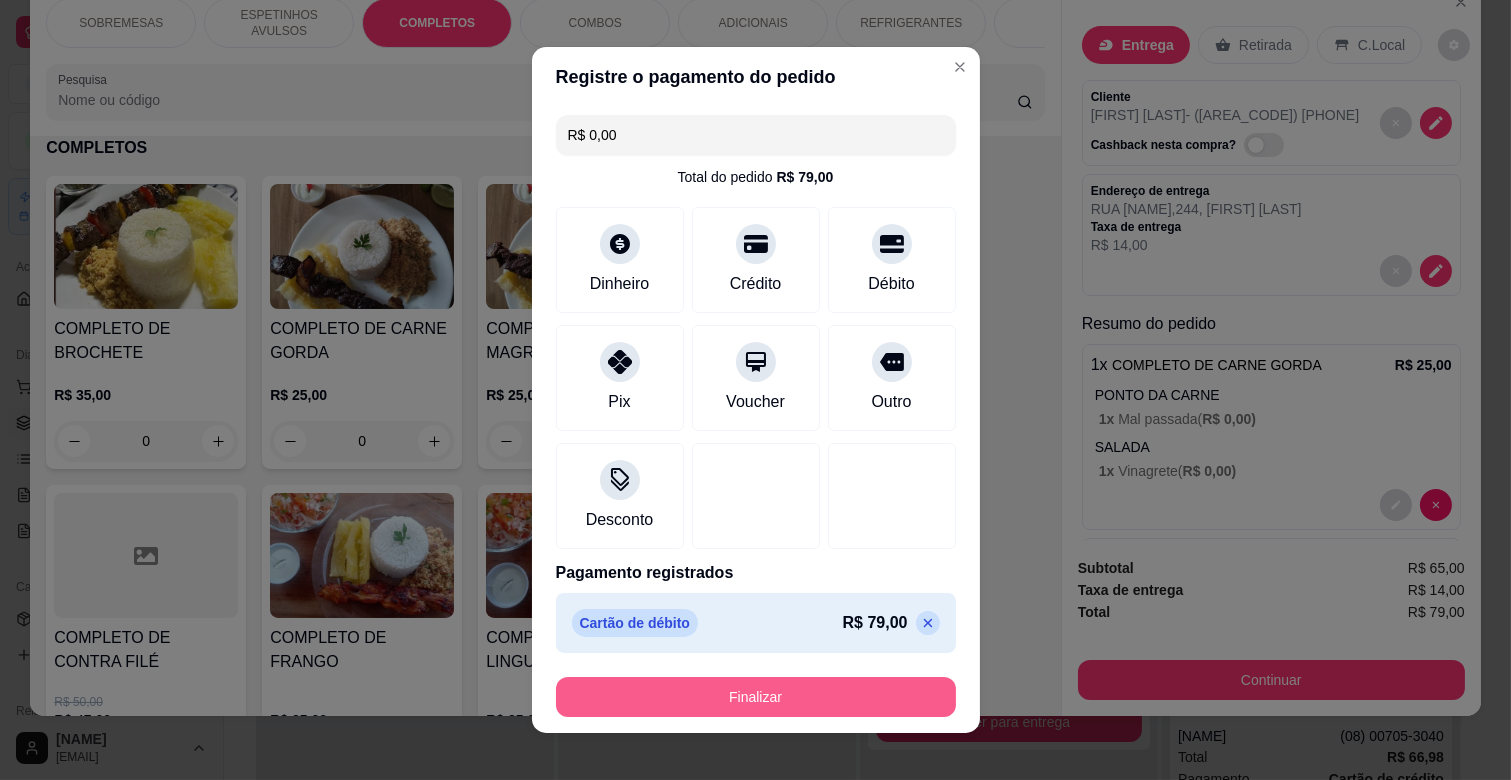 click on "Finalizar" at bounding box center [756, 697] 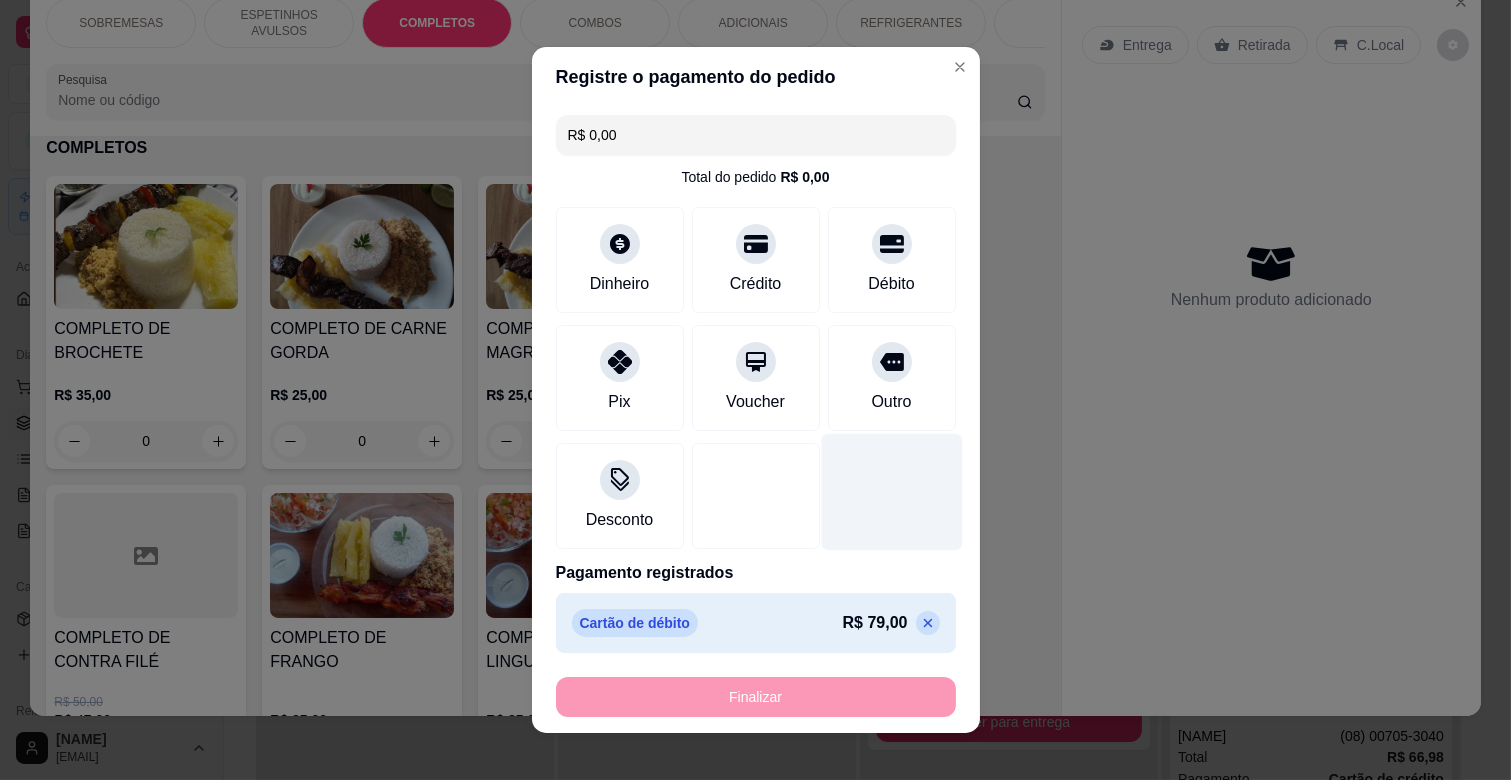 type on "-R$ 79,00" 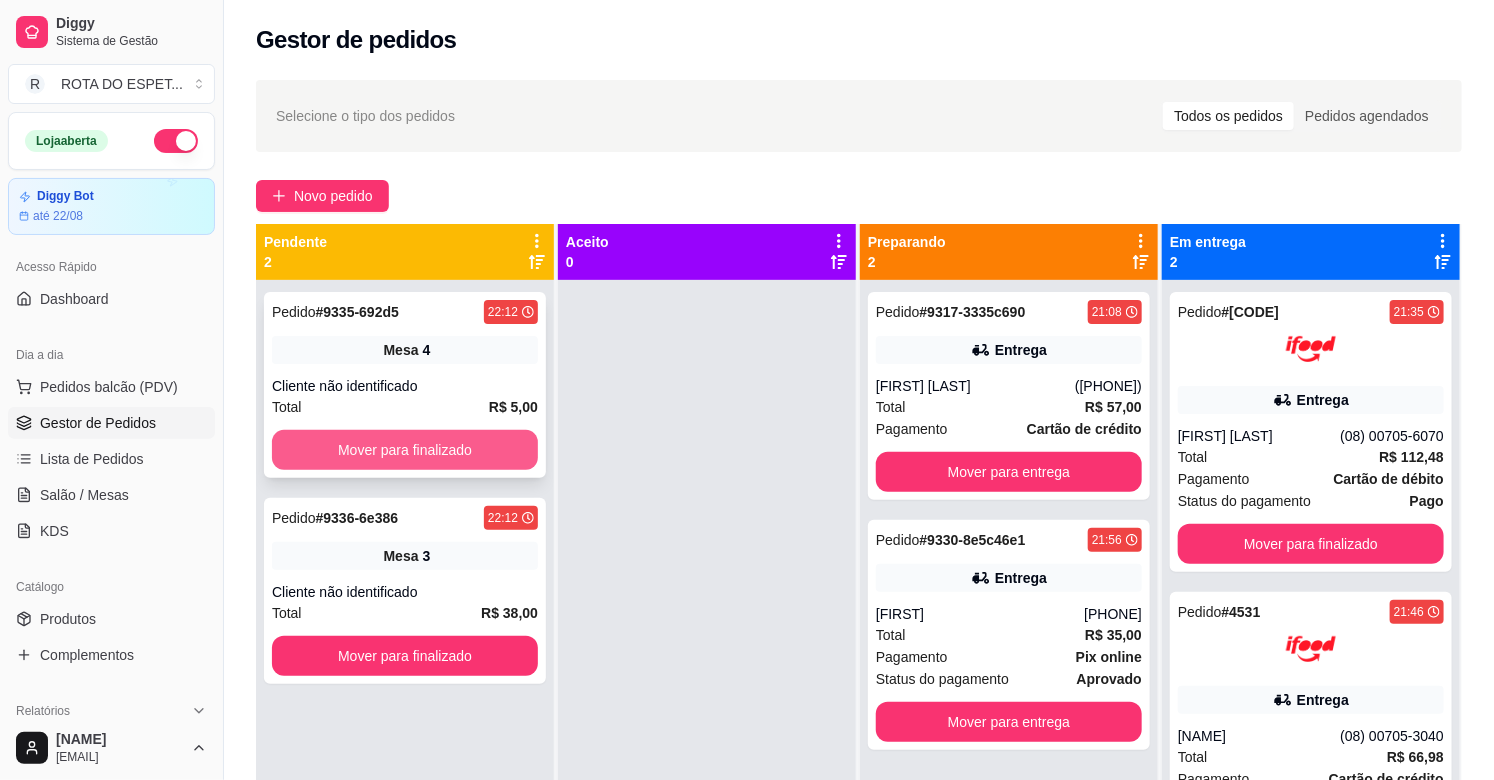 click on "Mover para finalizado" at bounding box center (405, 450) 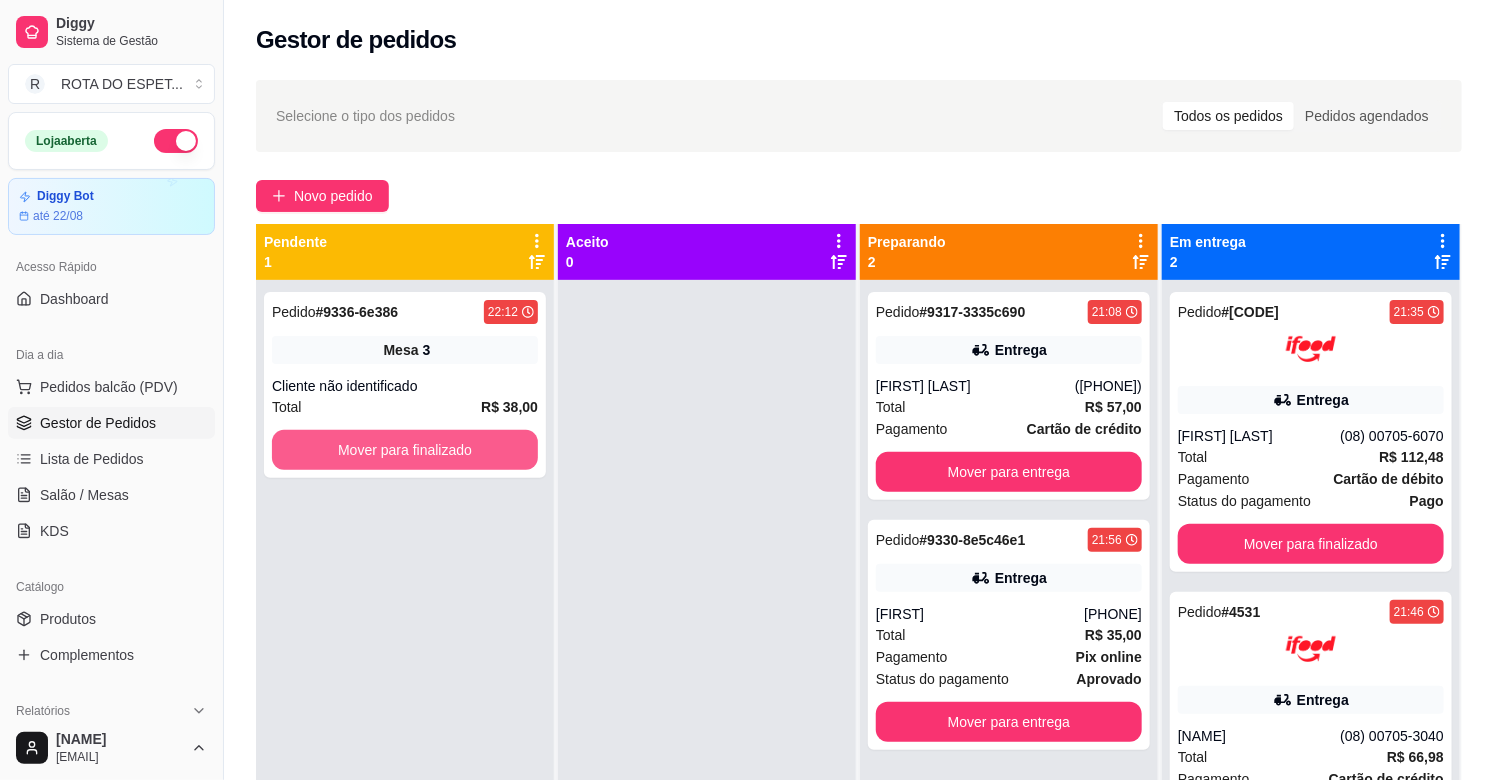 click on "Mover para finalizado" at bounding box center (405, 450) 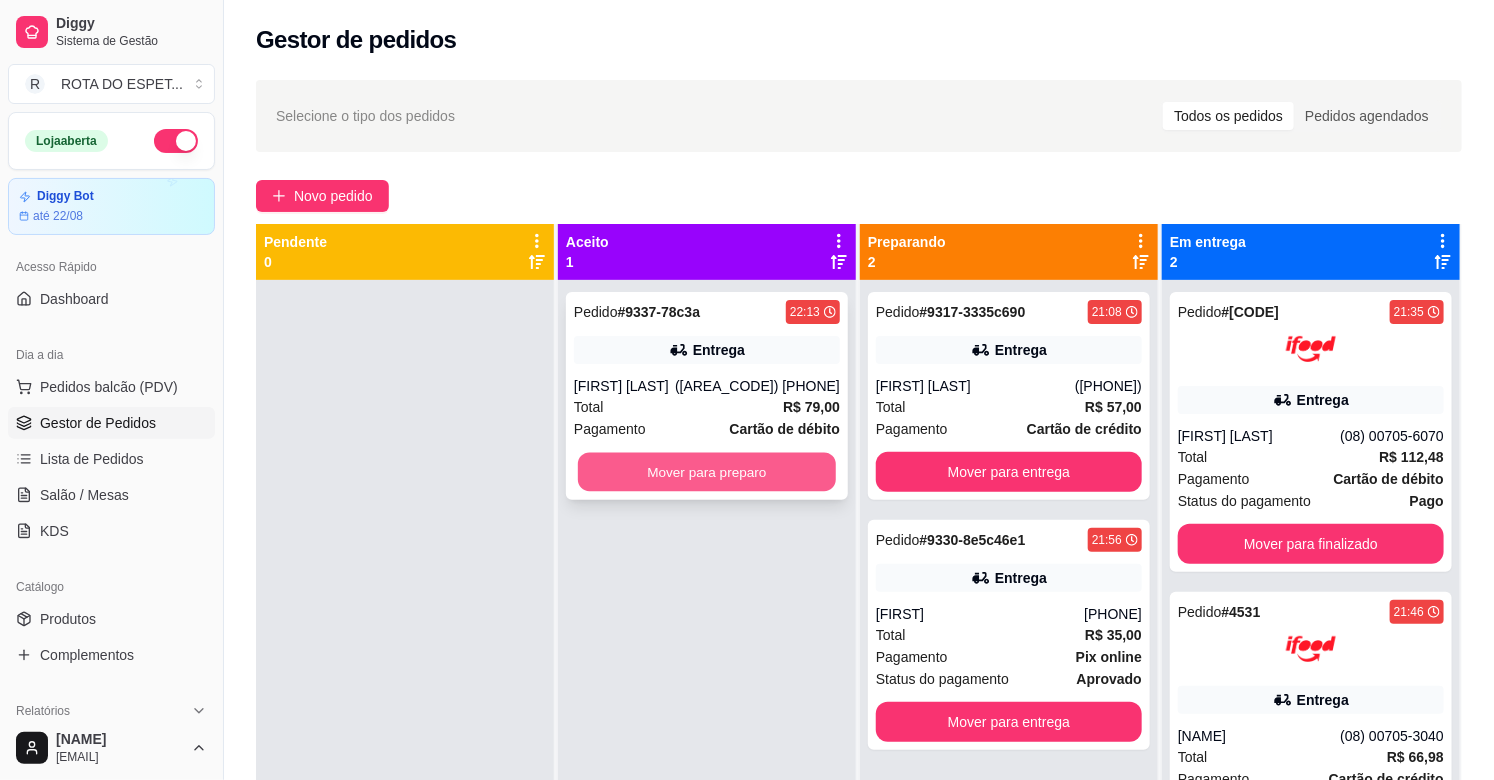 click on "Mover para preparo" at bounding box center [707, 472] 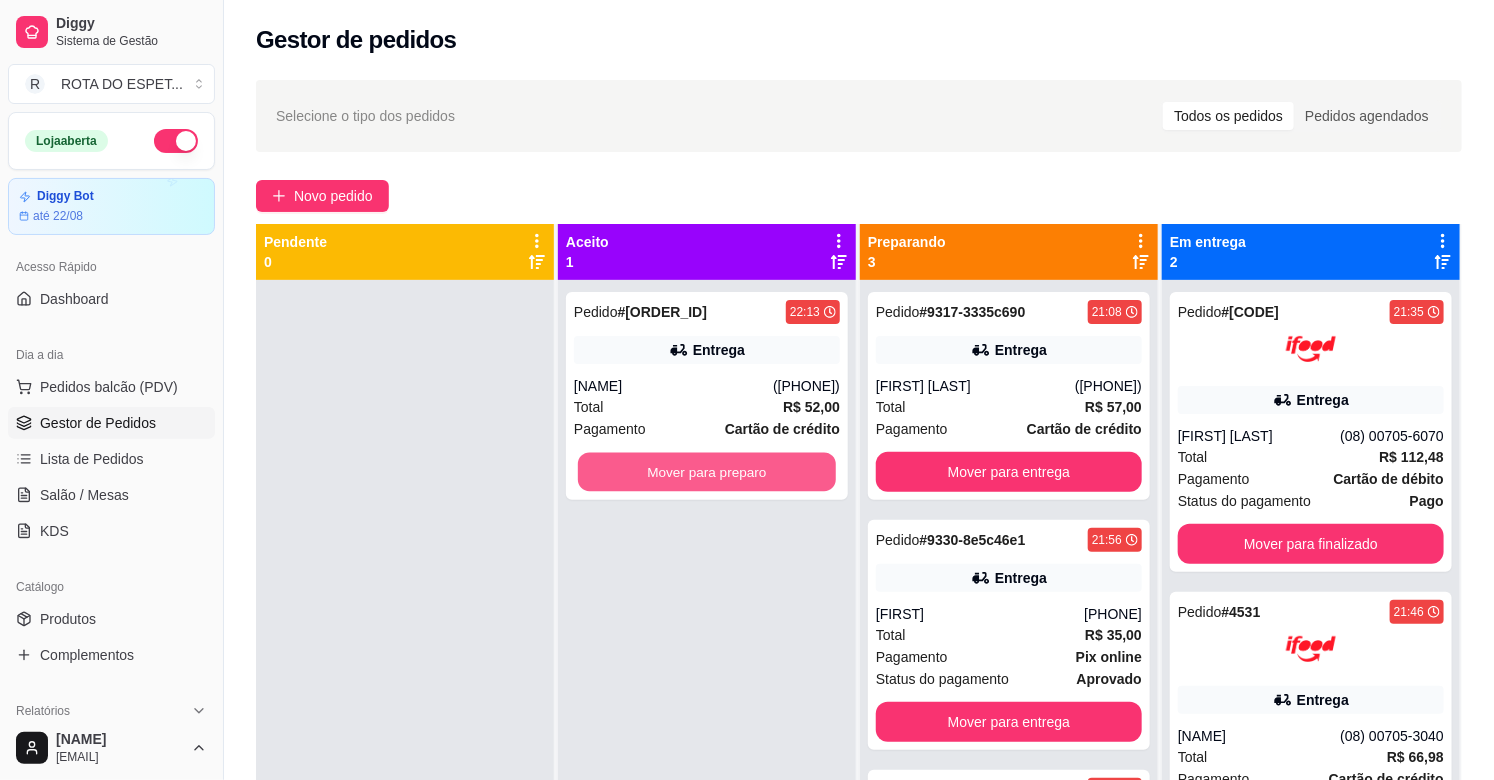 click on "Mover para preparo" at bounding box center [707, 472] 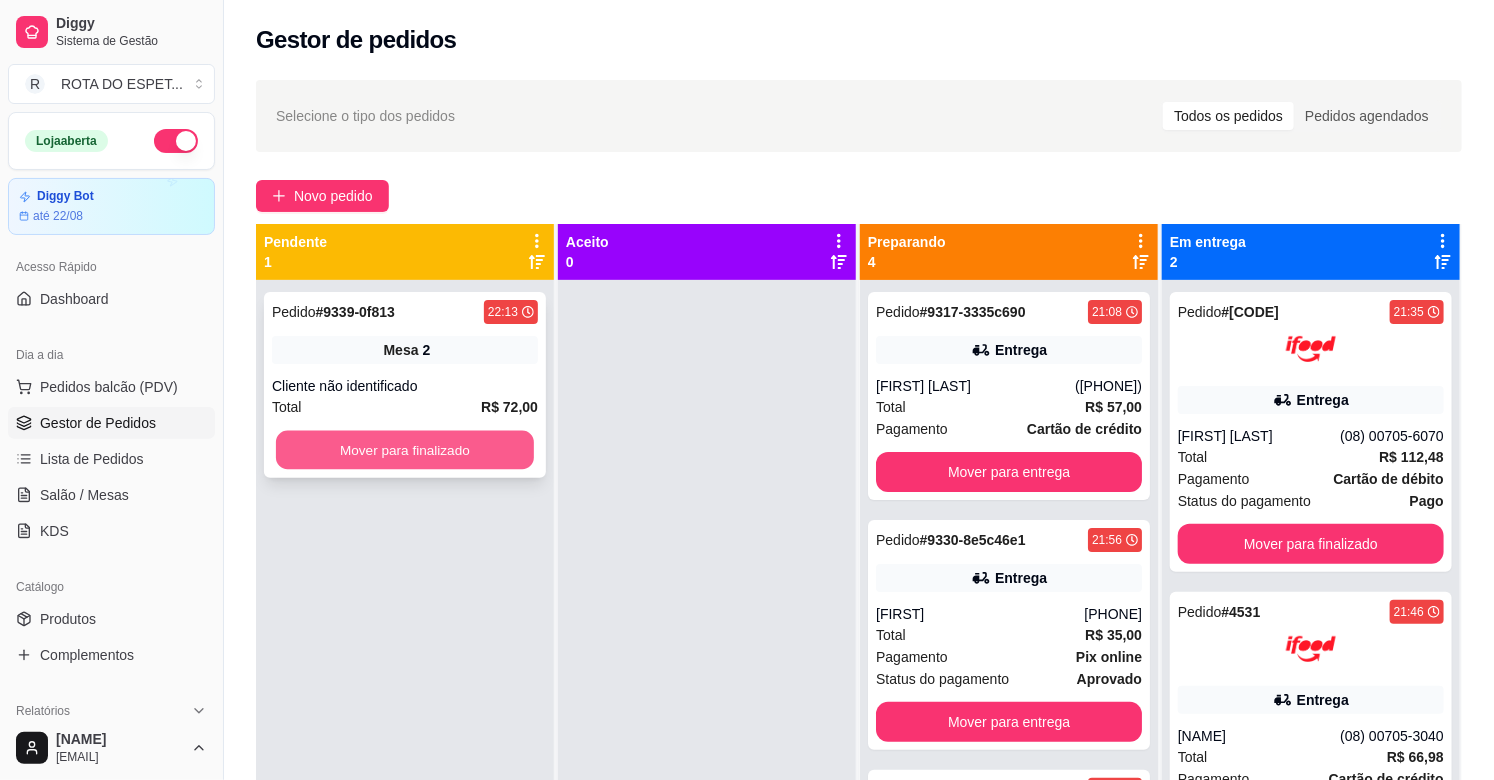 click on "Mover para finalizado" at bounding box center (405, 450) 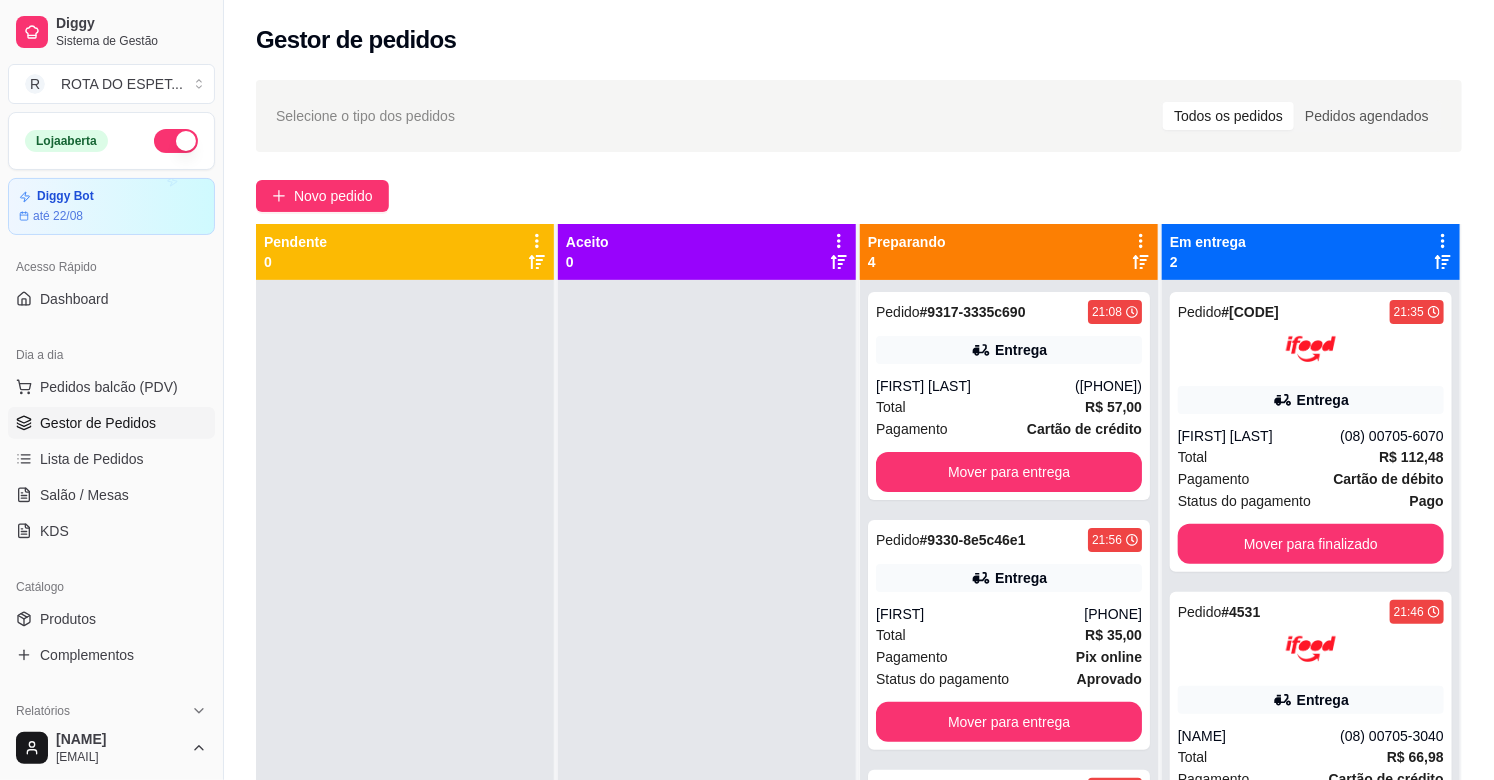 click at bounding box center (707, 670) 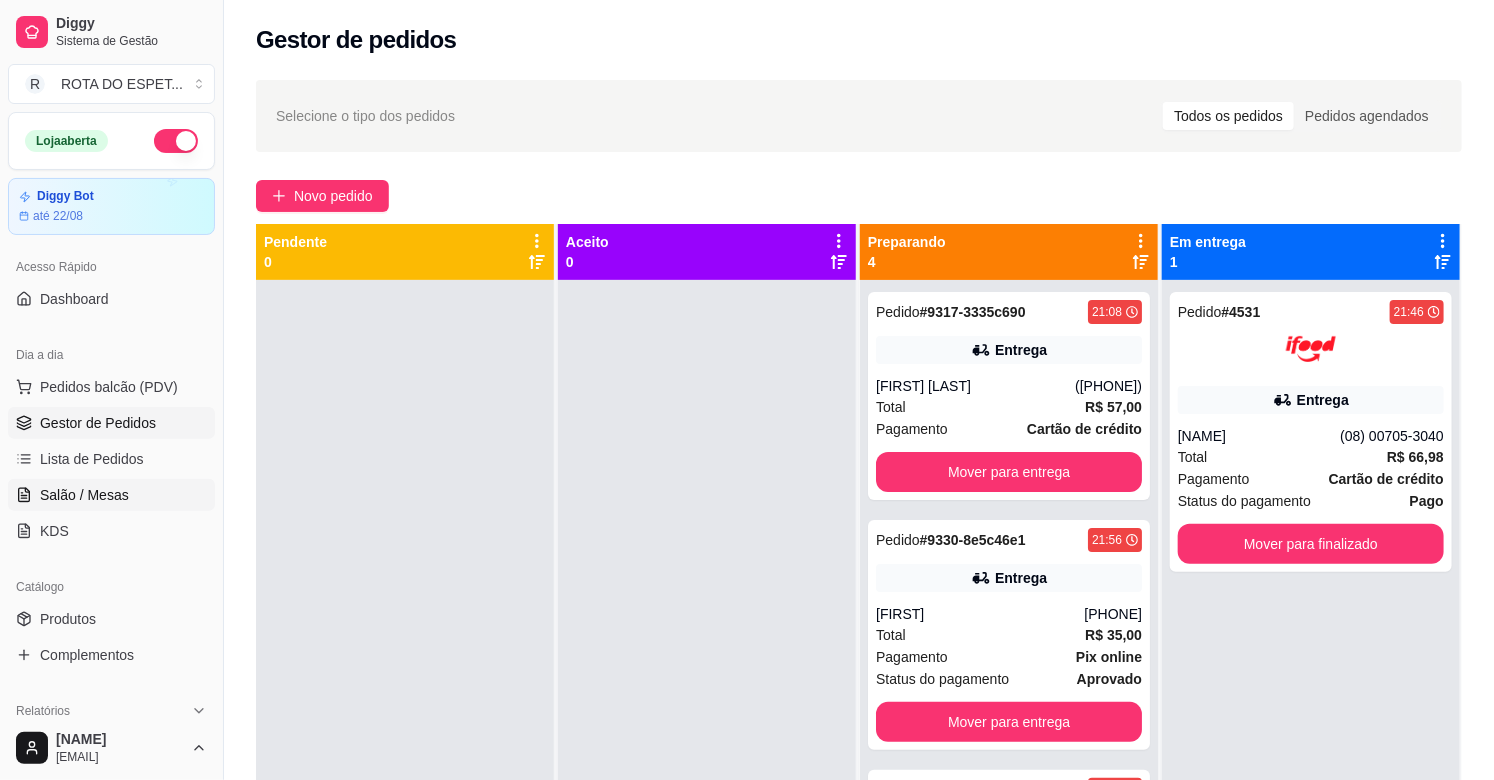 click on "Salão / Mesas" at bounding box center (111, 495) 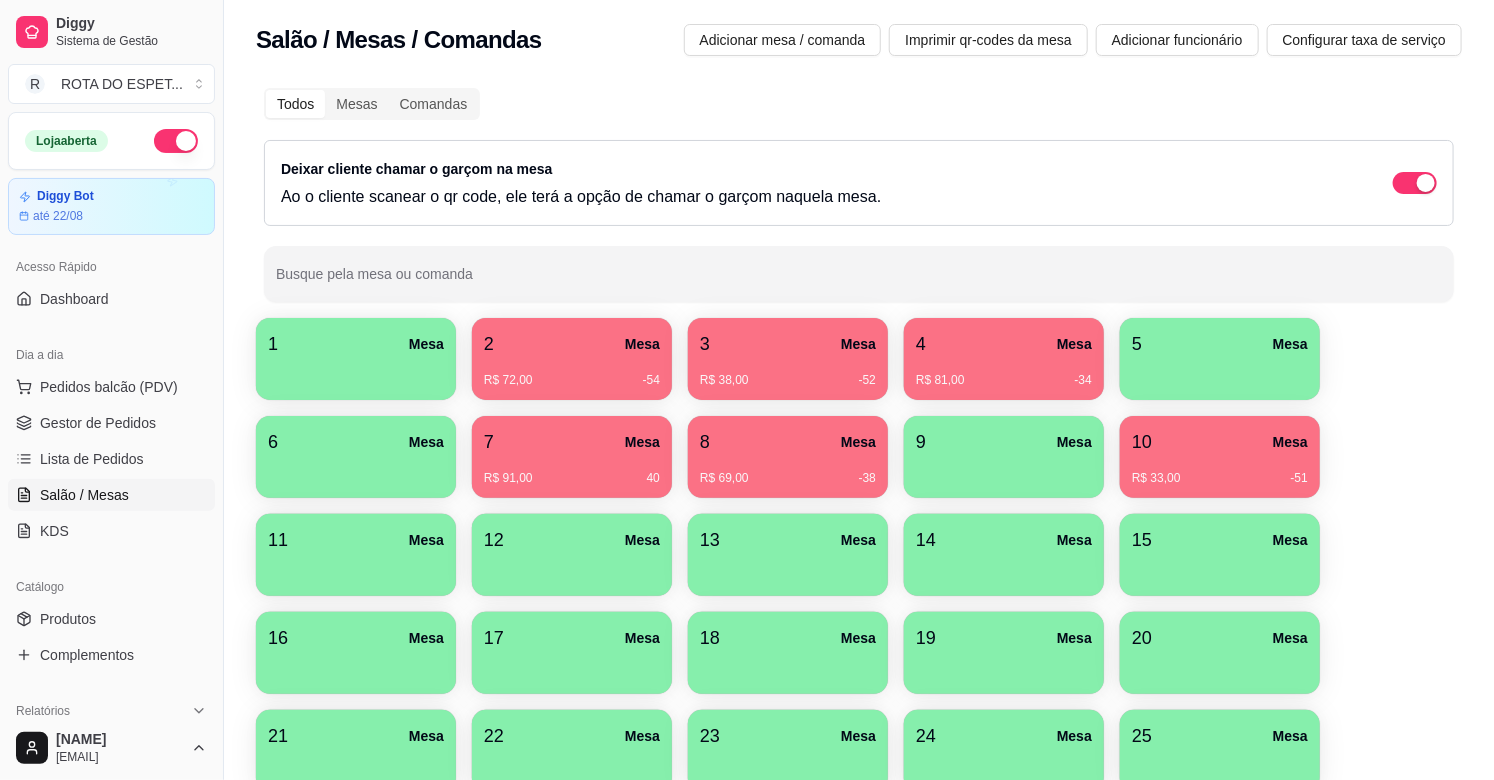 click on "7 Mesa" at bounding box center (572, 442) 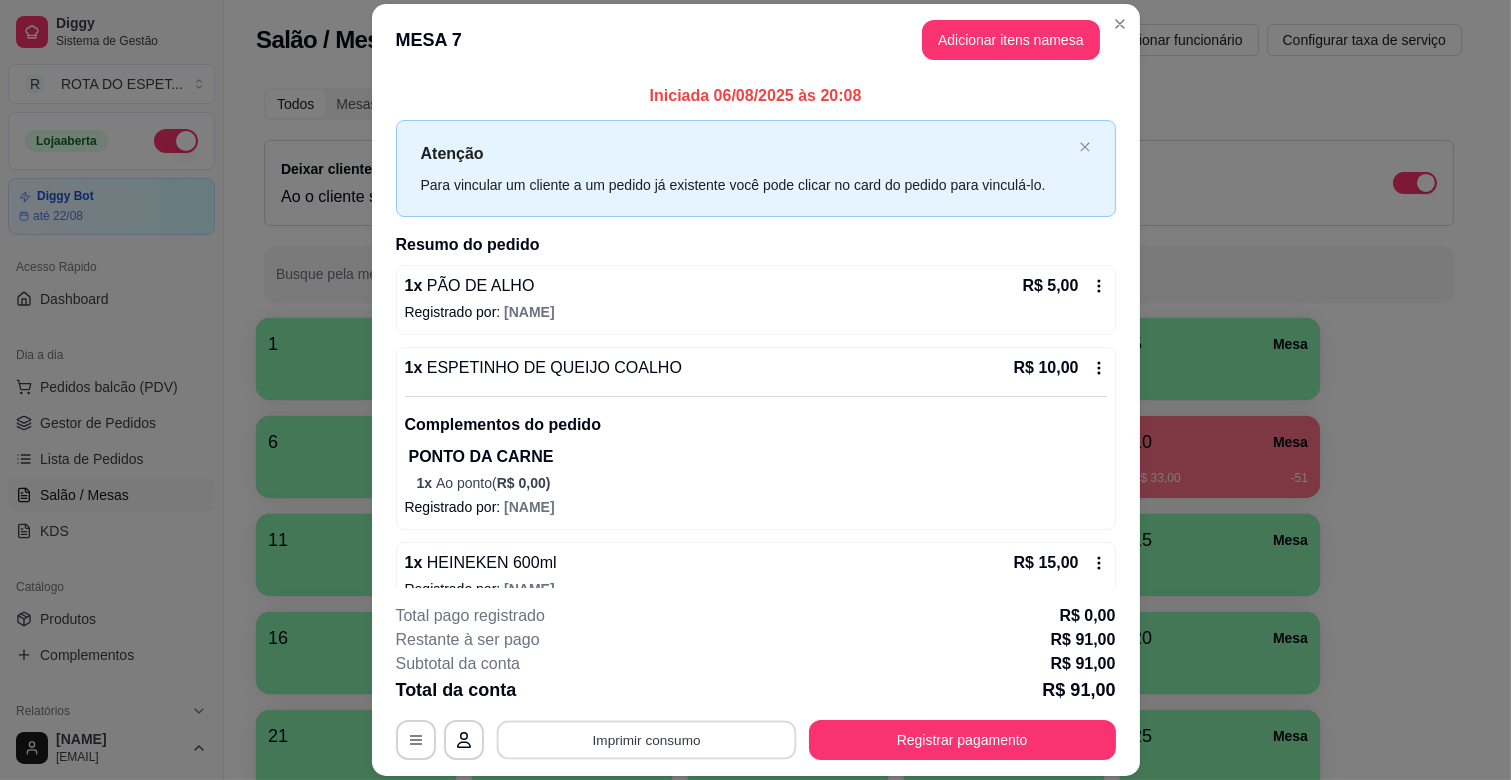 click on "Imprimir consumo" at bounding box center [646, 740] 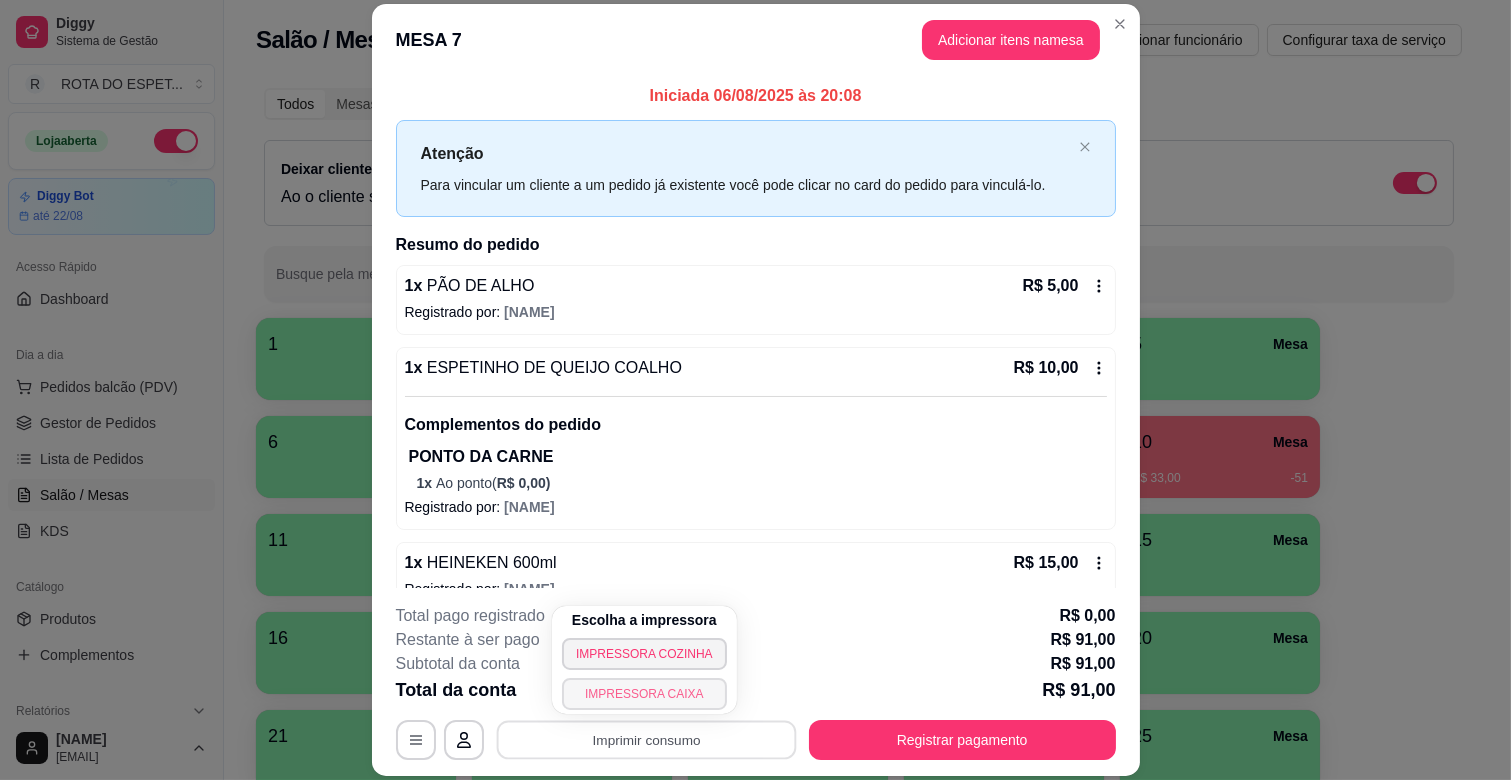 click on "IMPRESSORA CAIXA" at bounding box center [644, 694] 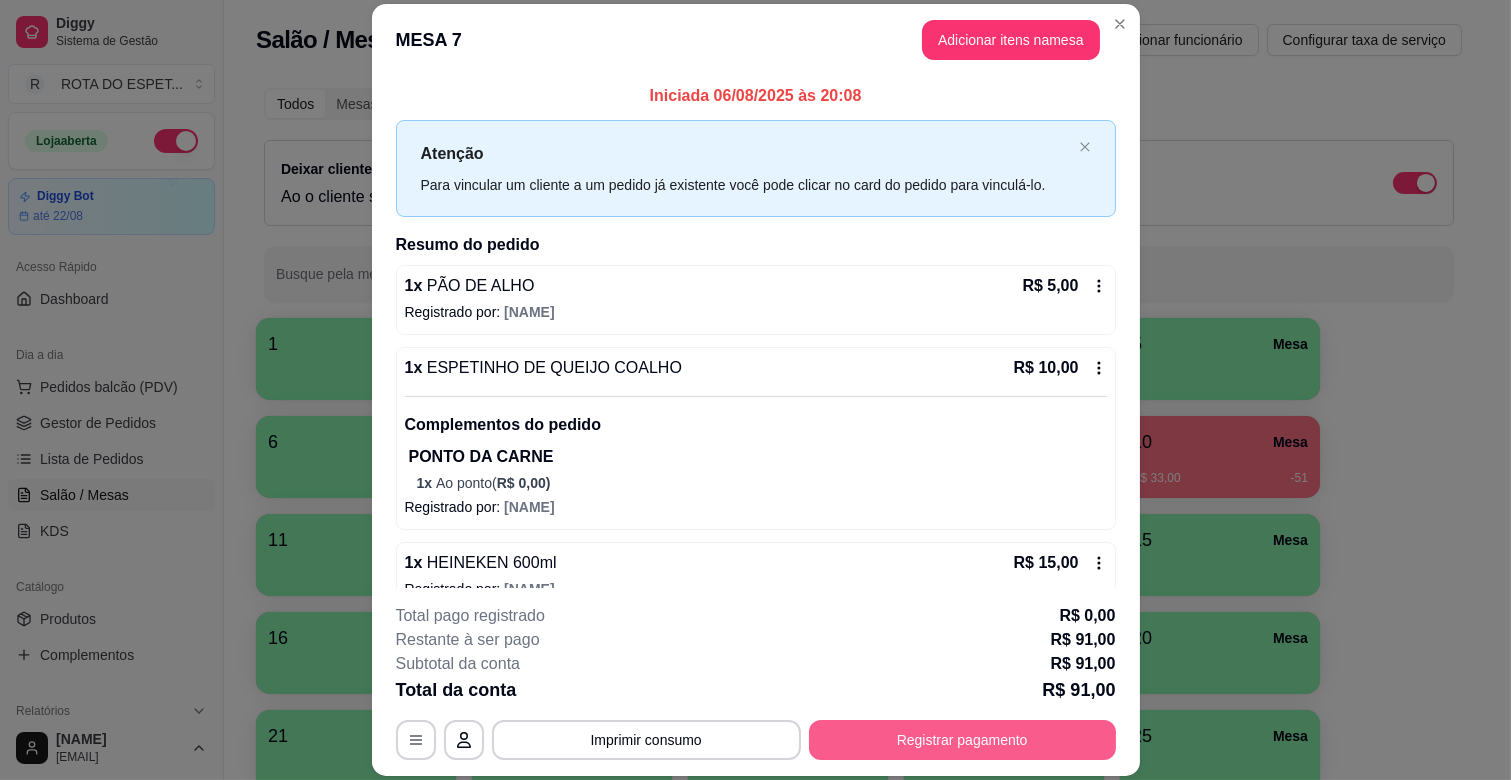 click on "Registrar pagamento" at bounding box center [962, 740] 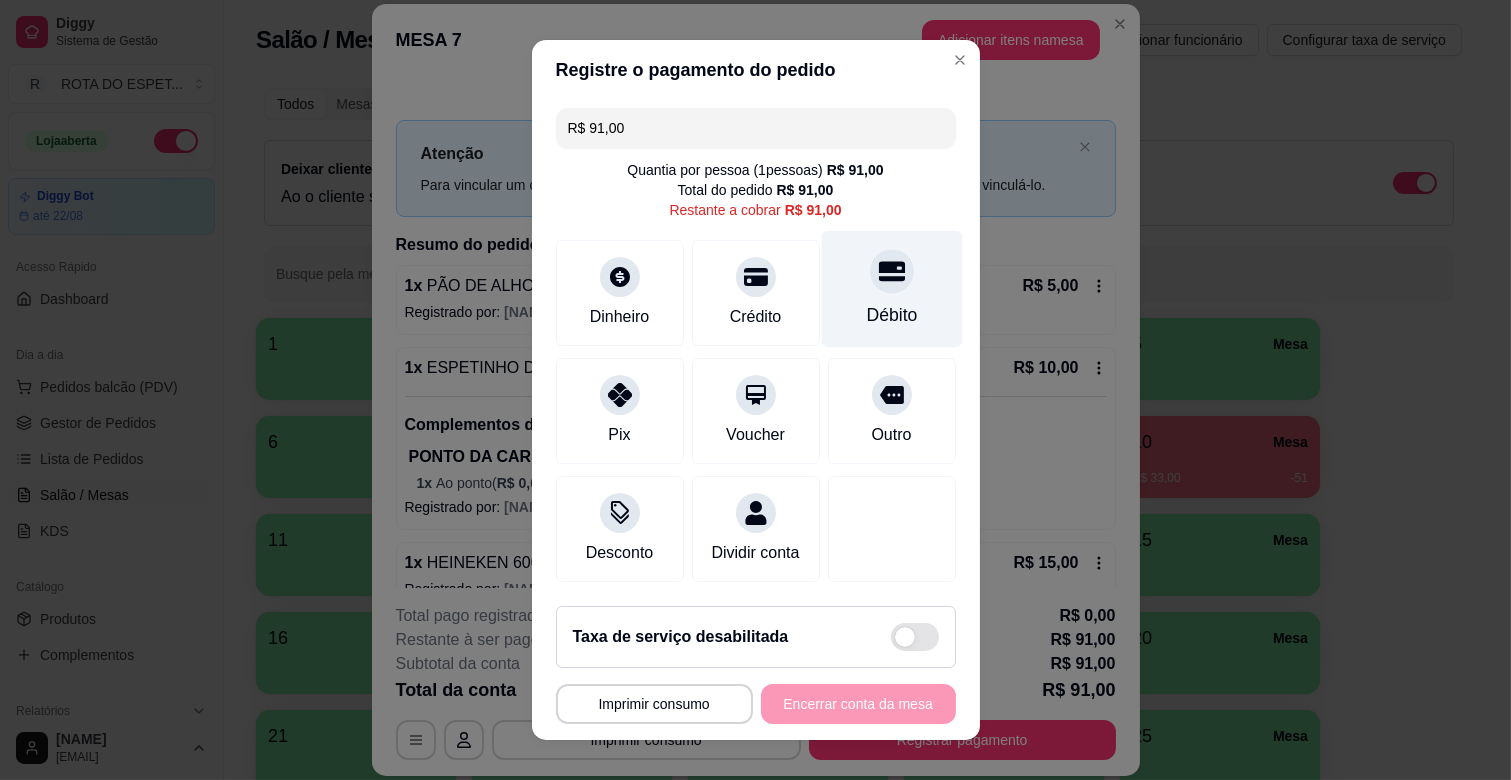 click on "Débito" at bounding box center (891, 289) 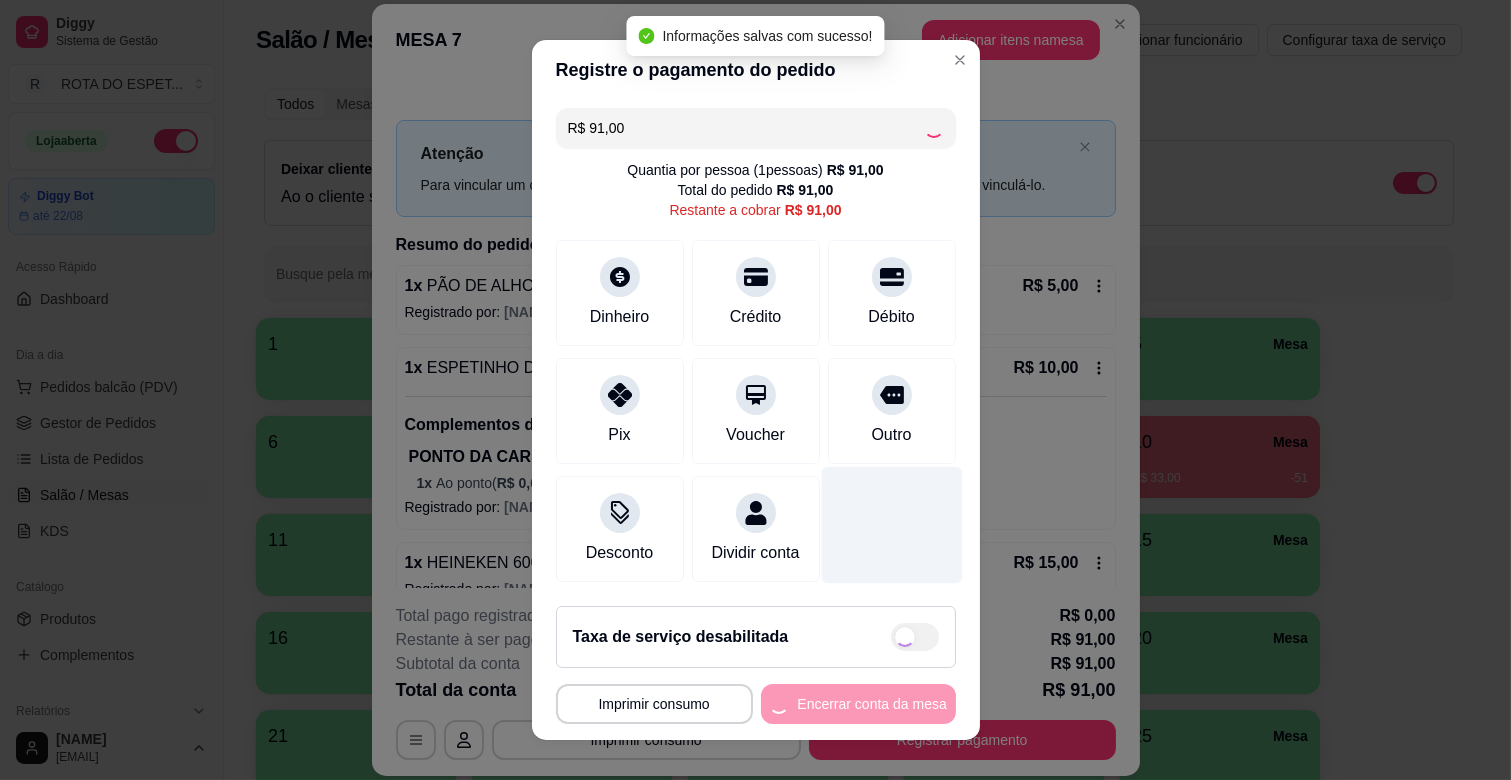 type on "R$ 0,00" 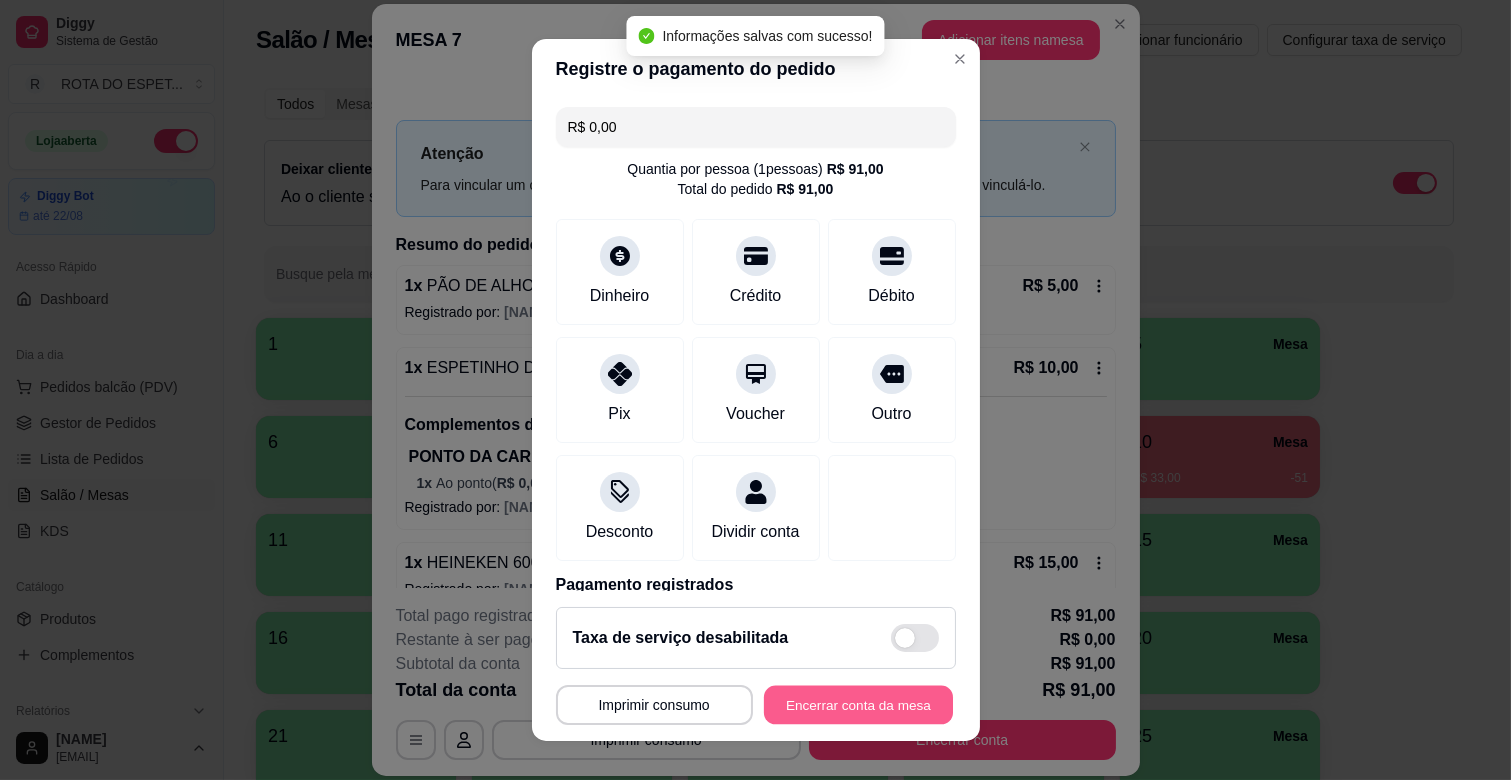 click on "Encerrar conta da mesa" at bounding box center [858, 705] 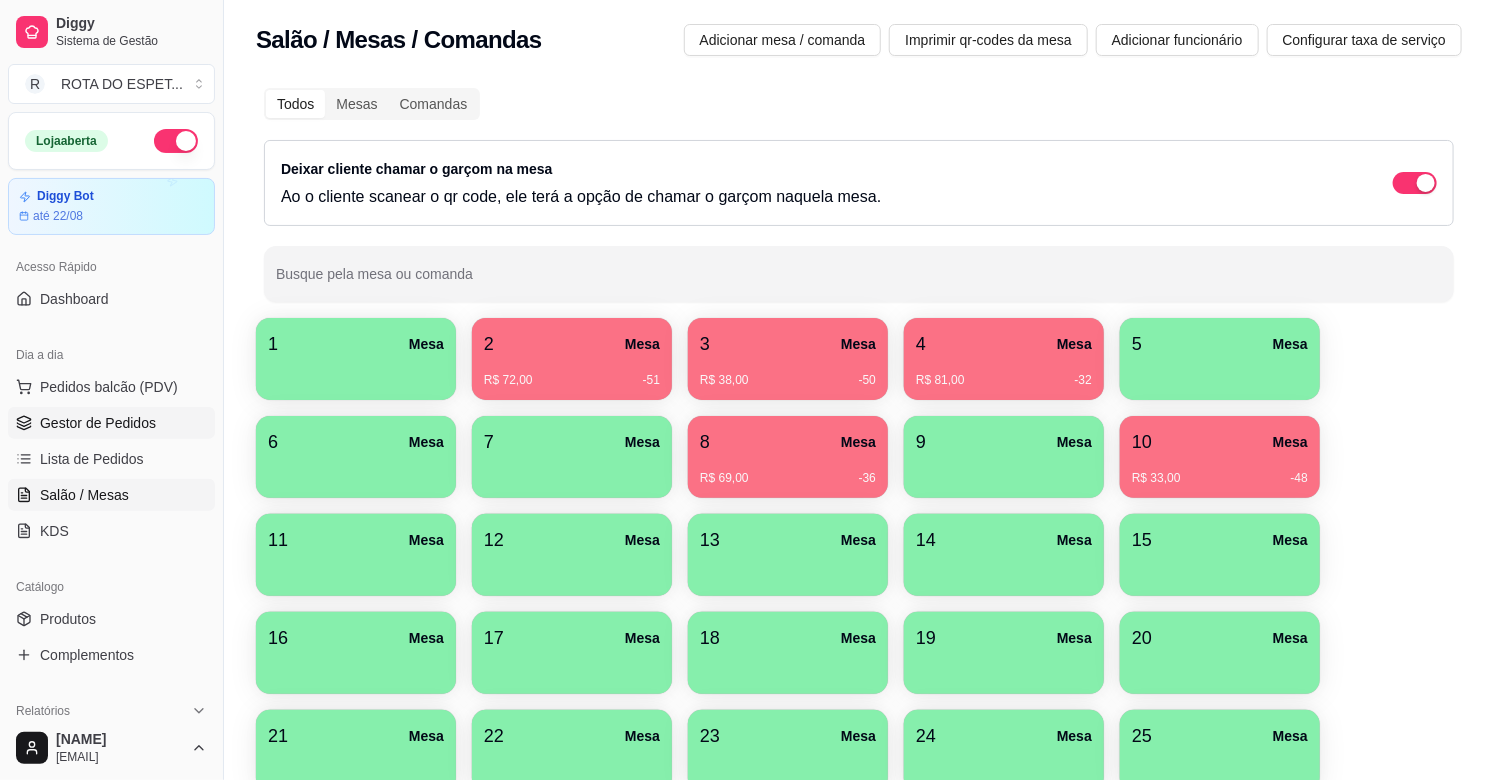 click on "Gestor de Pedidos" at bounding box center (98, 423) 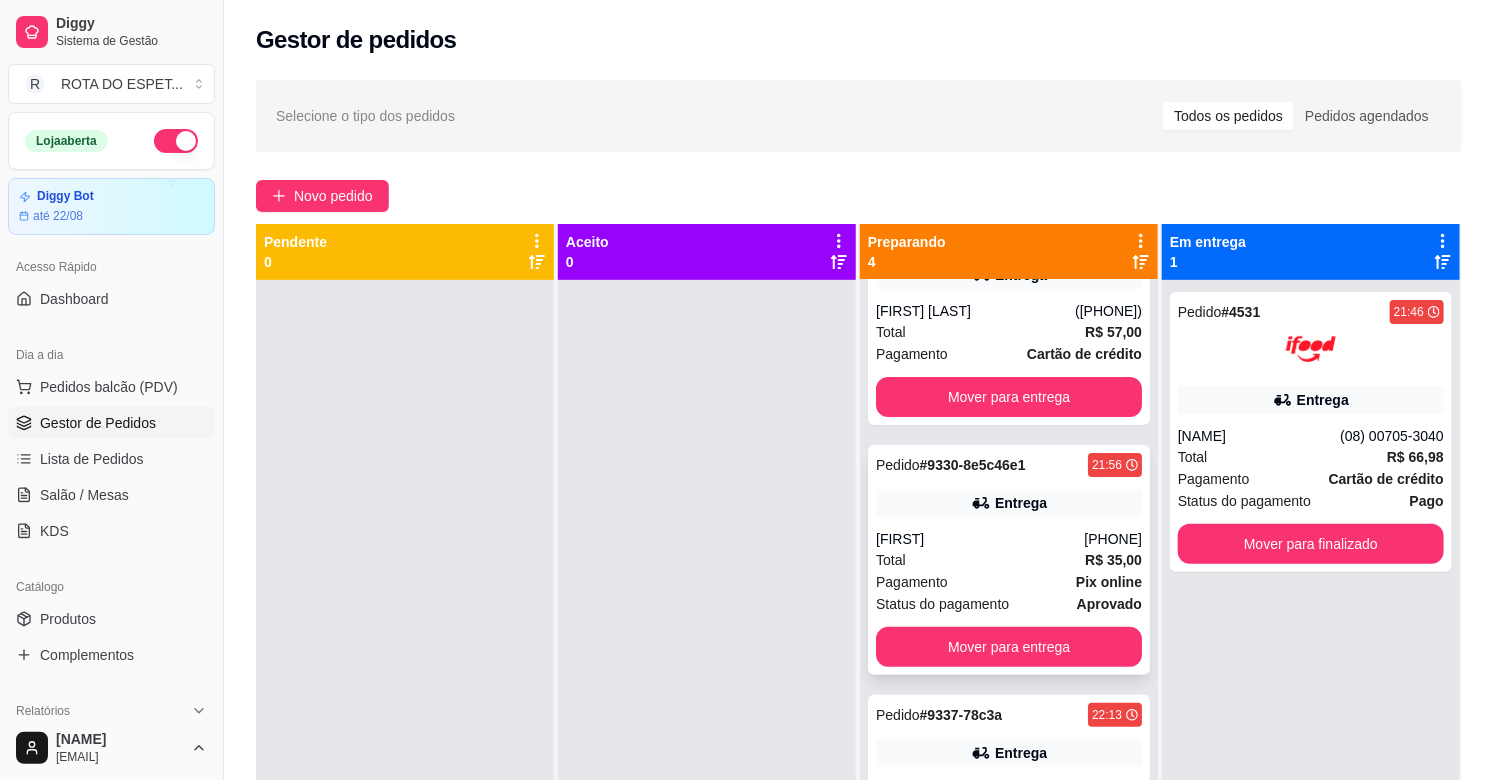 scroll, scrollTop: 173, scrollLeft: 0, axis: vertical 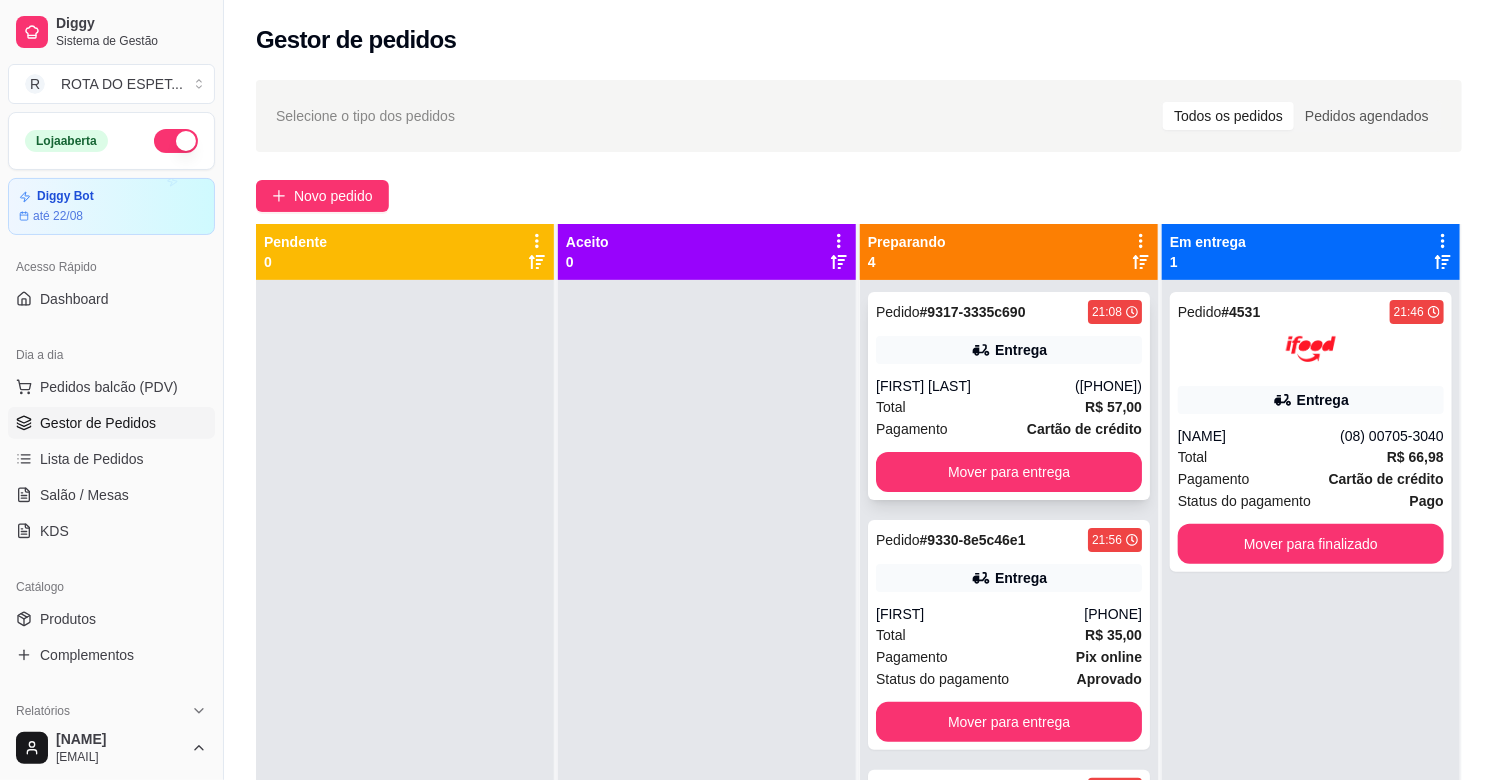 click on "Pedido # 9317-3335c690 21:08 Entrega [NAME] ([PHONE]) Total R$ 57,00 Pagamento Cartão de crédito Mover para entrega" at bounding box center (1009, 396) 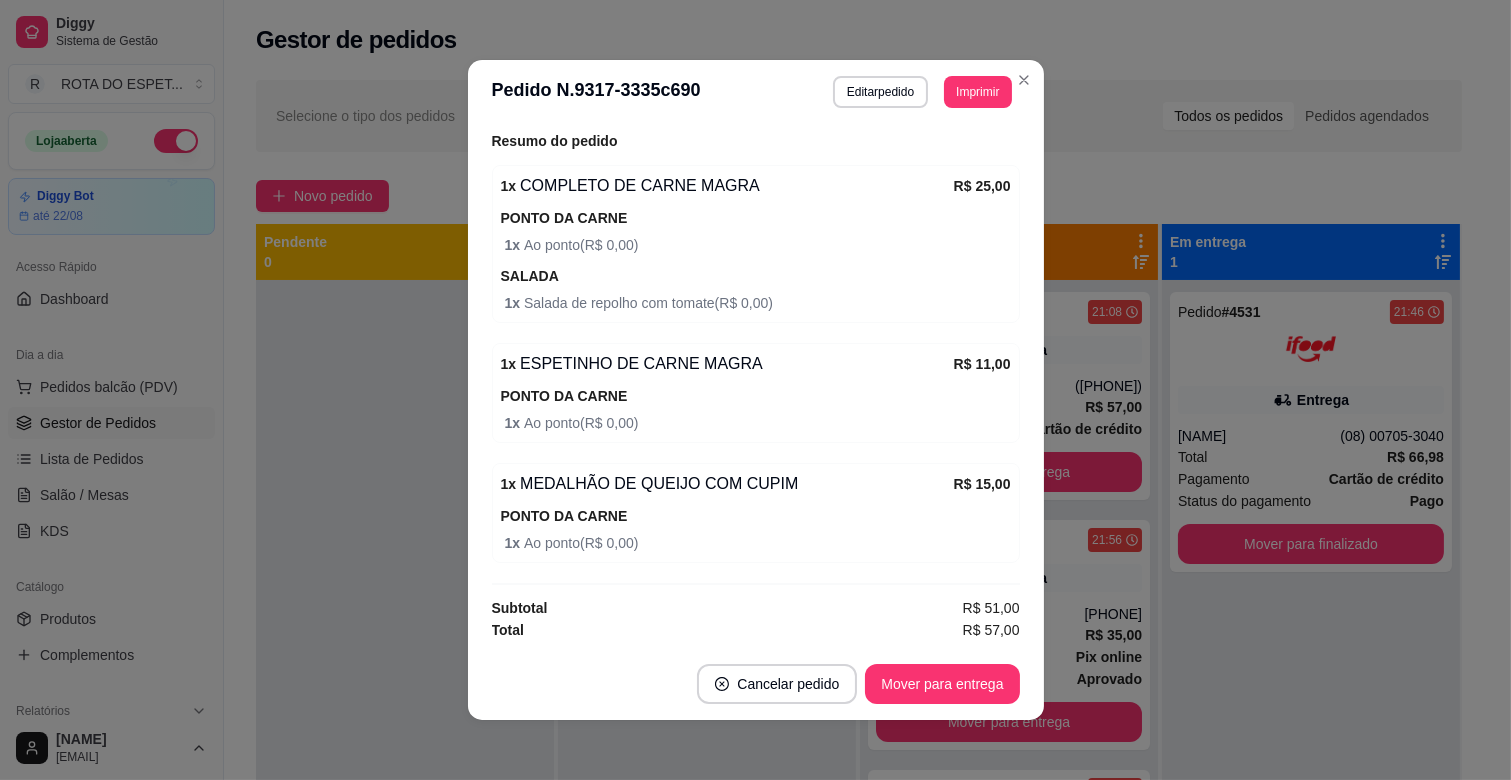scroll, scrollTop: 627, scrollLeft: 0, axis: vertical 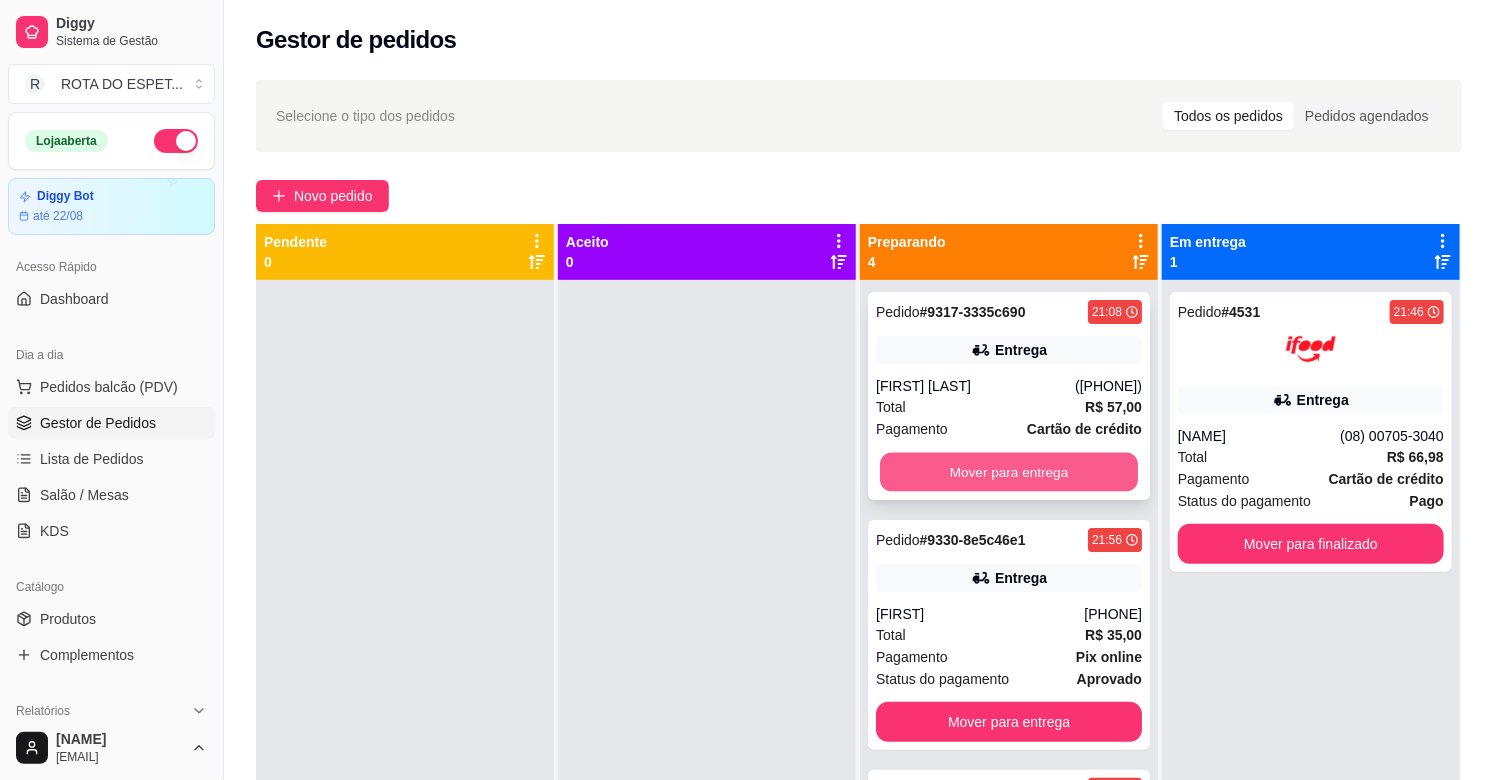 click on "Mover para entrega" at bounding box center [1009, 472] 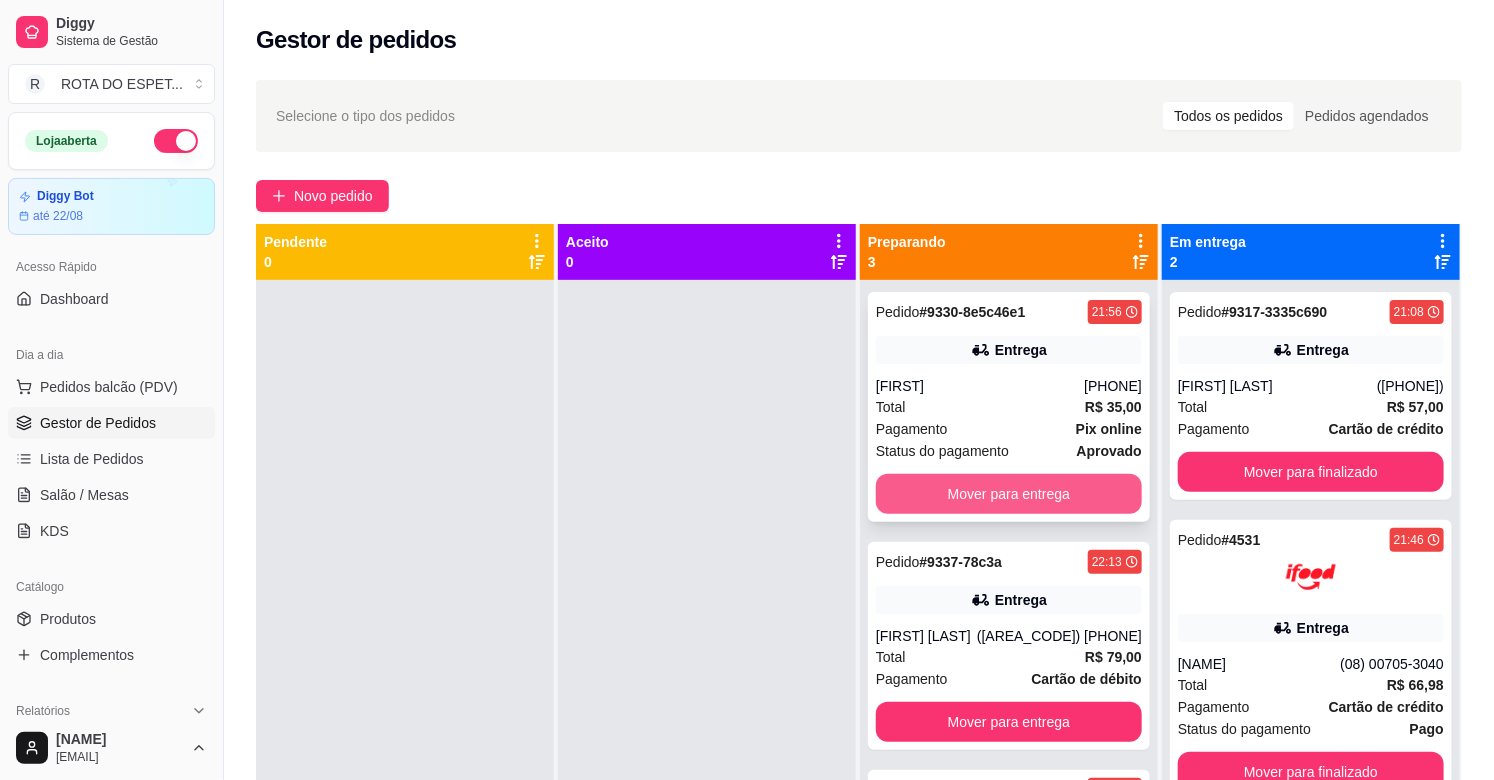 click on "Mover para entrega" at bounding box center (1009, 494) 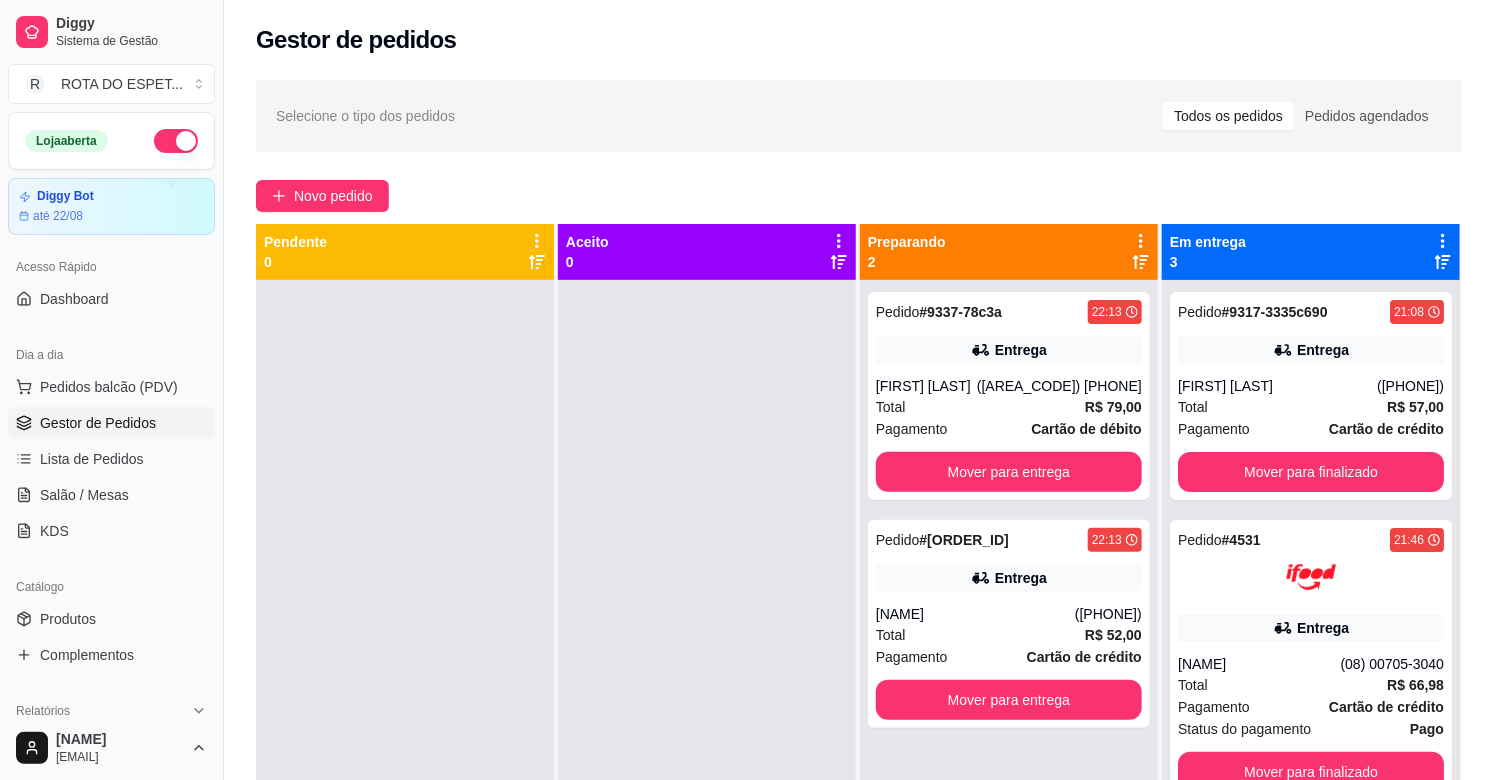 click at bounding box center (707, 670) 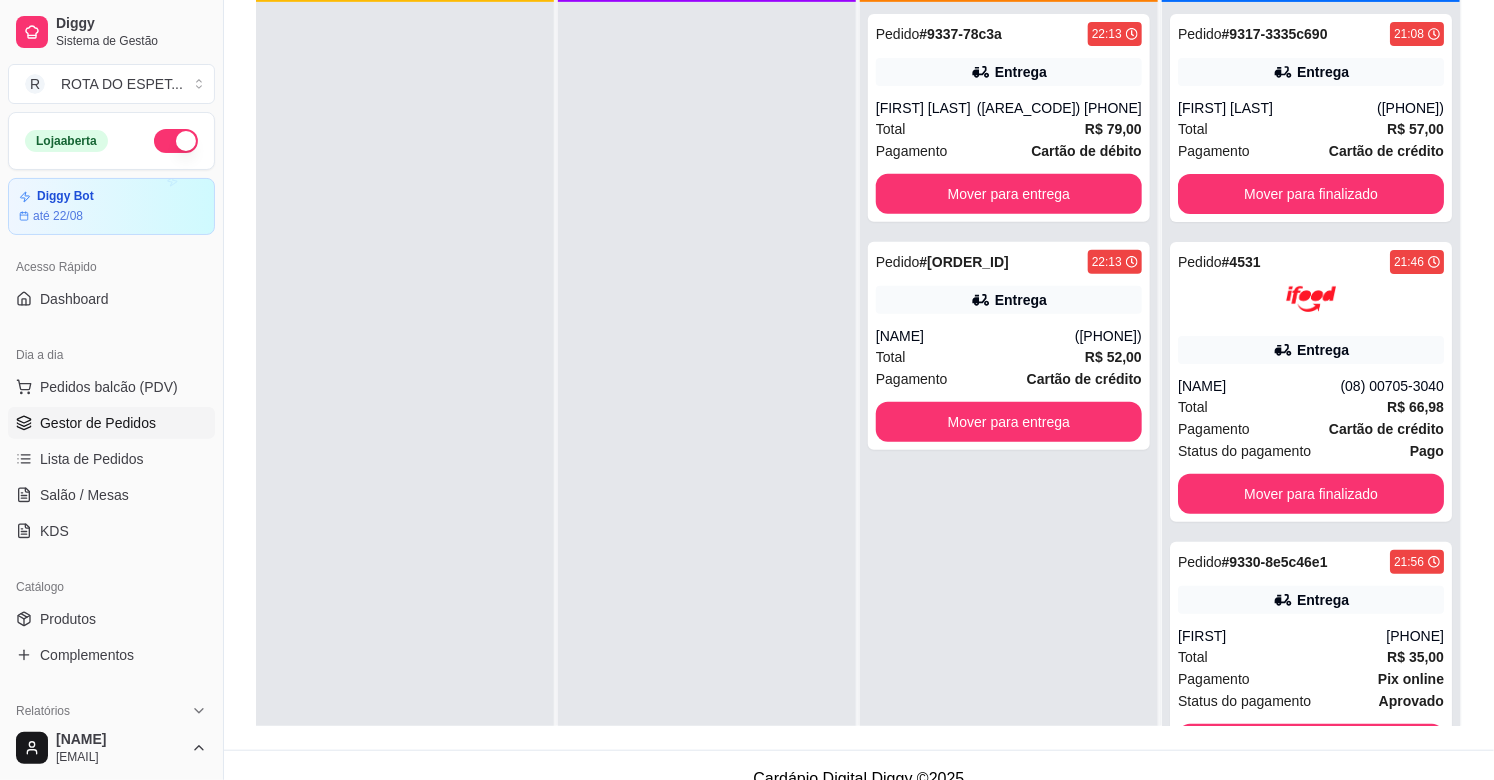 scroll, scrollTop: 305, scrollLeft: 0, axis: vertical 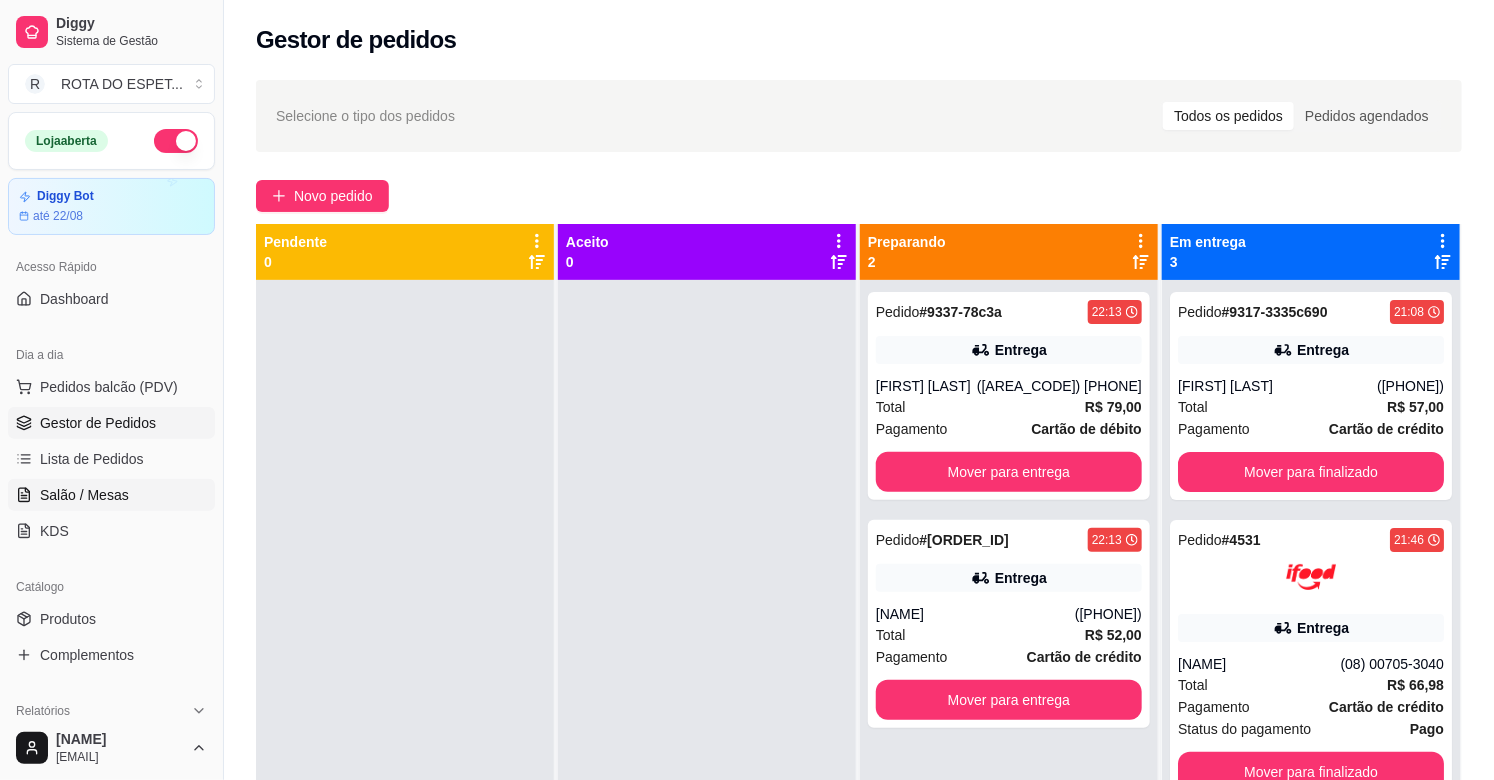 click on "Salão / Mesas" at bounding box center [84, 495] 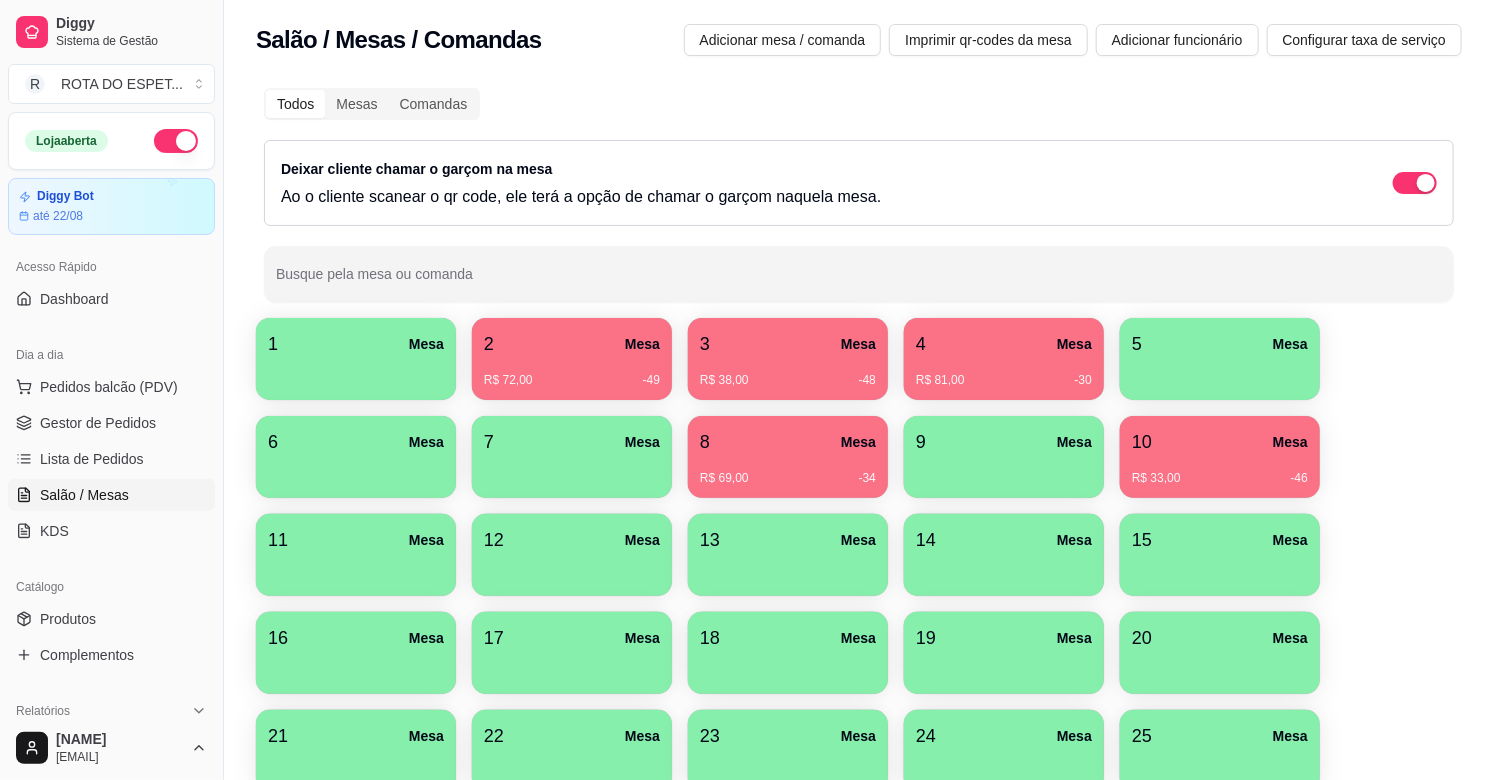 click on "4 Mesa" at bounding box center [1004, 344] 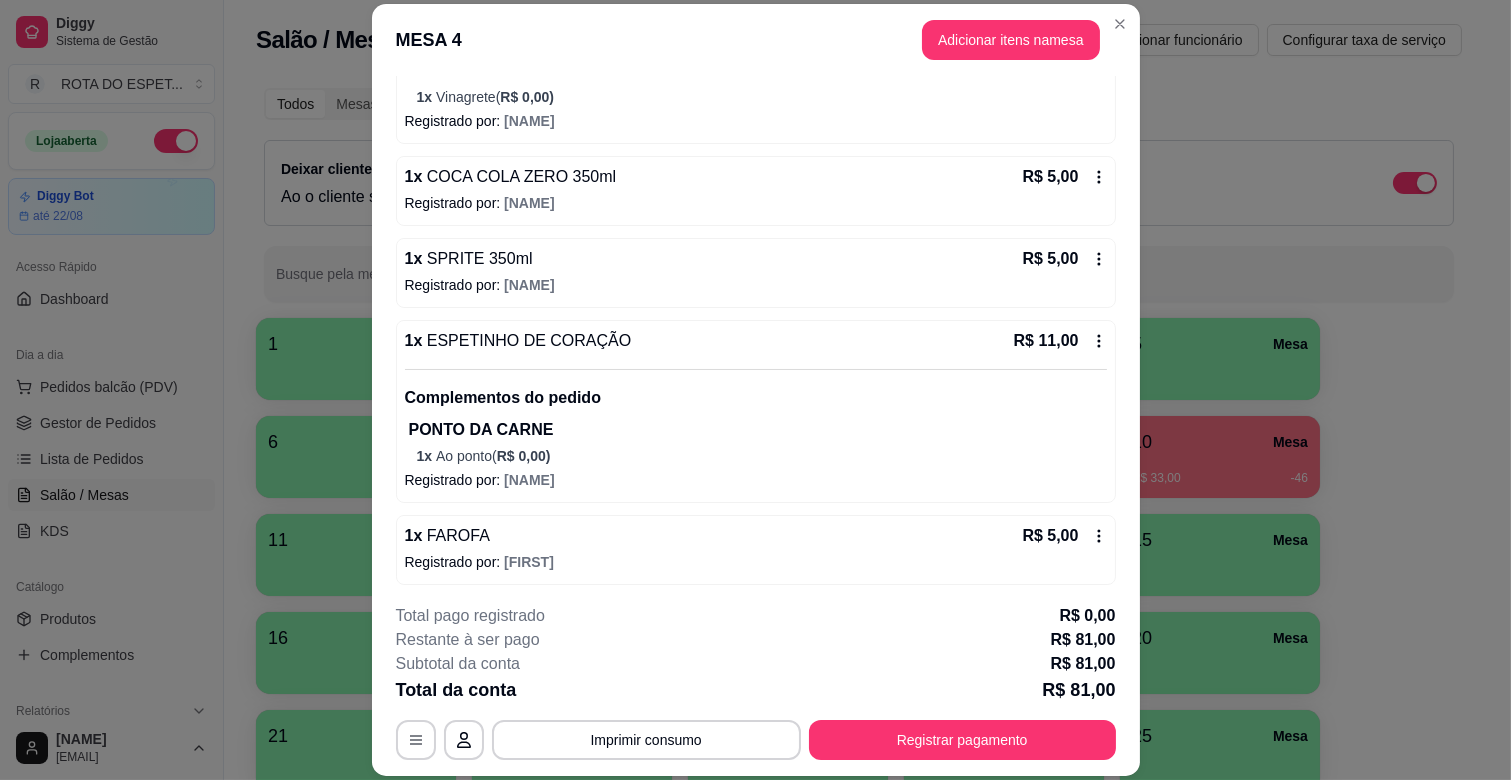 scroll, scrollTop: 616, scrollLeft: 0, axis: vertical 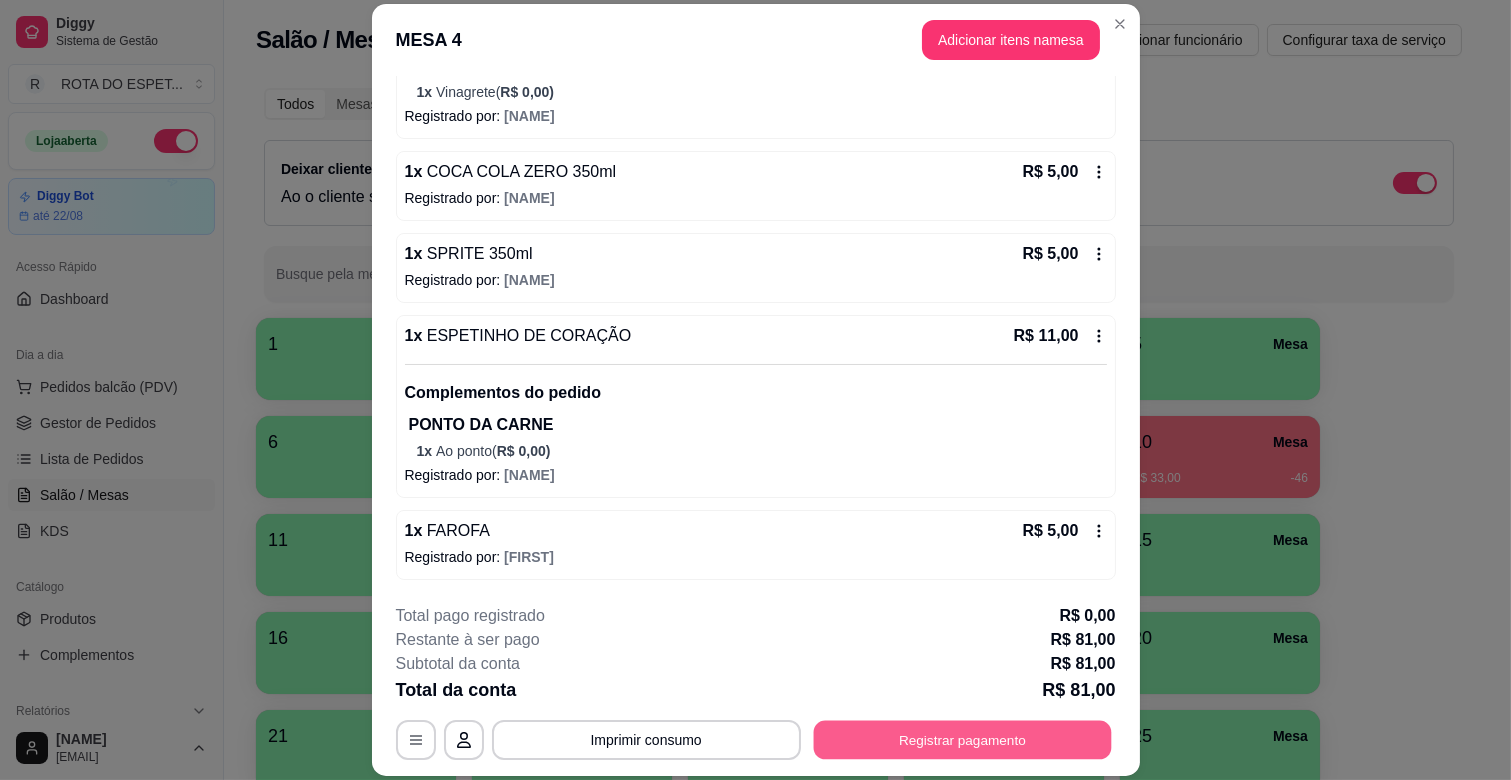 click on "Registrar pagamento" at bounding box center [962, 740] 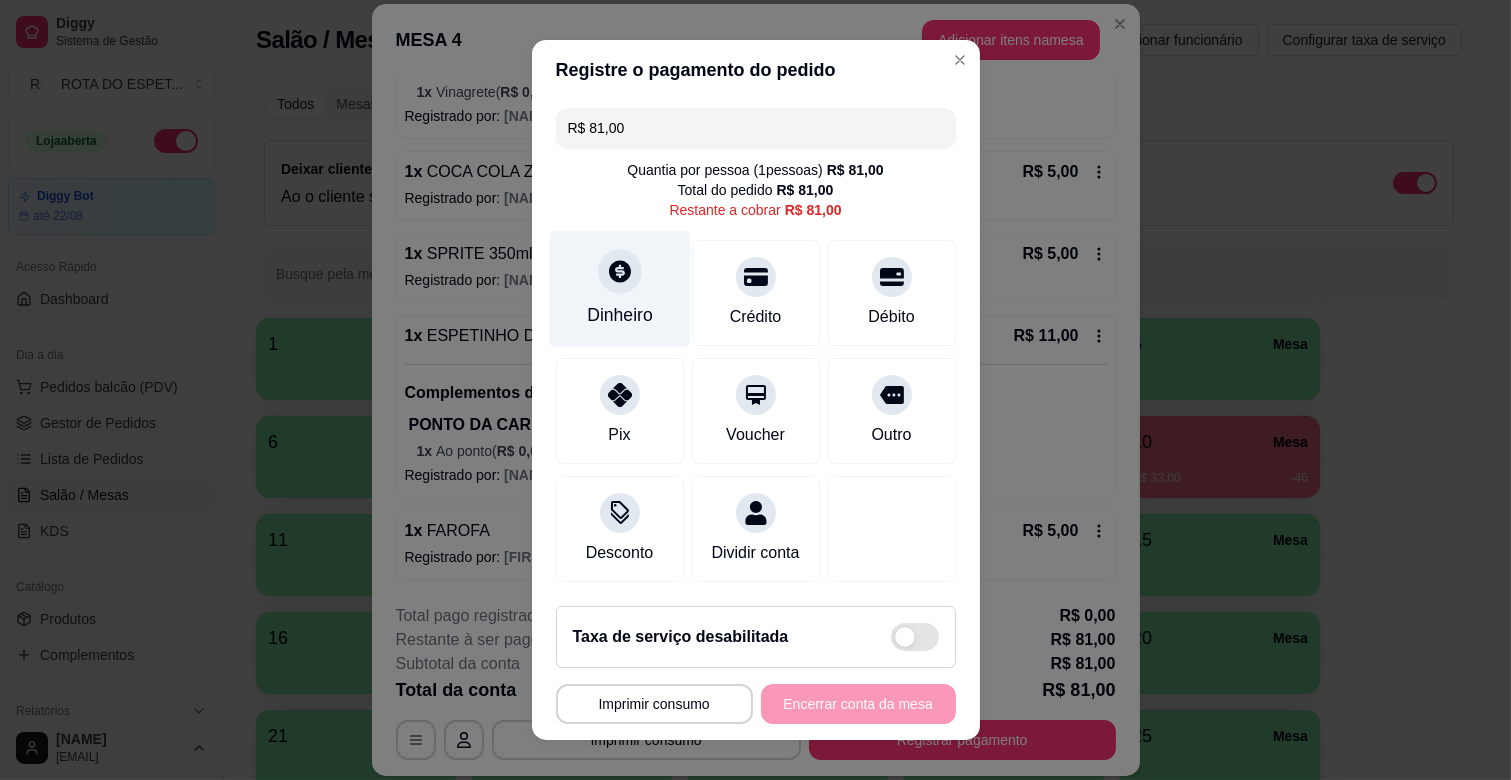 click 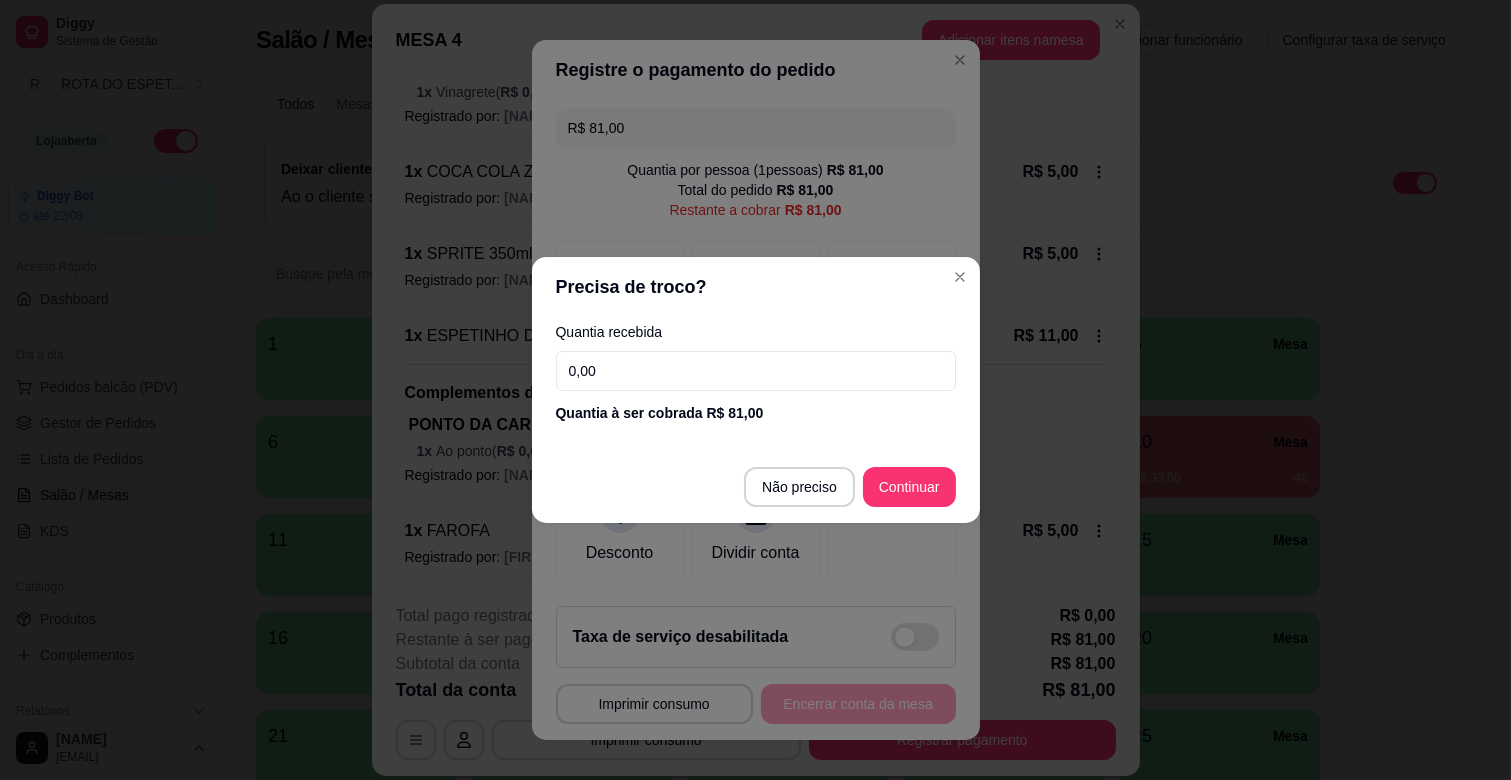 click on "0,00" at bounding box center [756, 371] 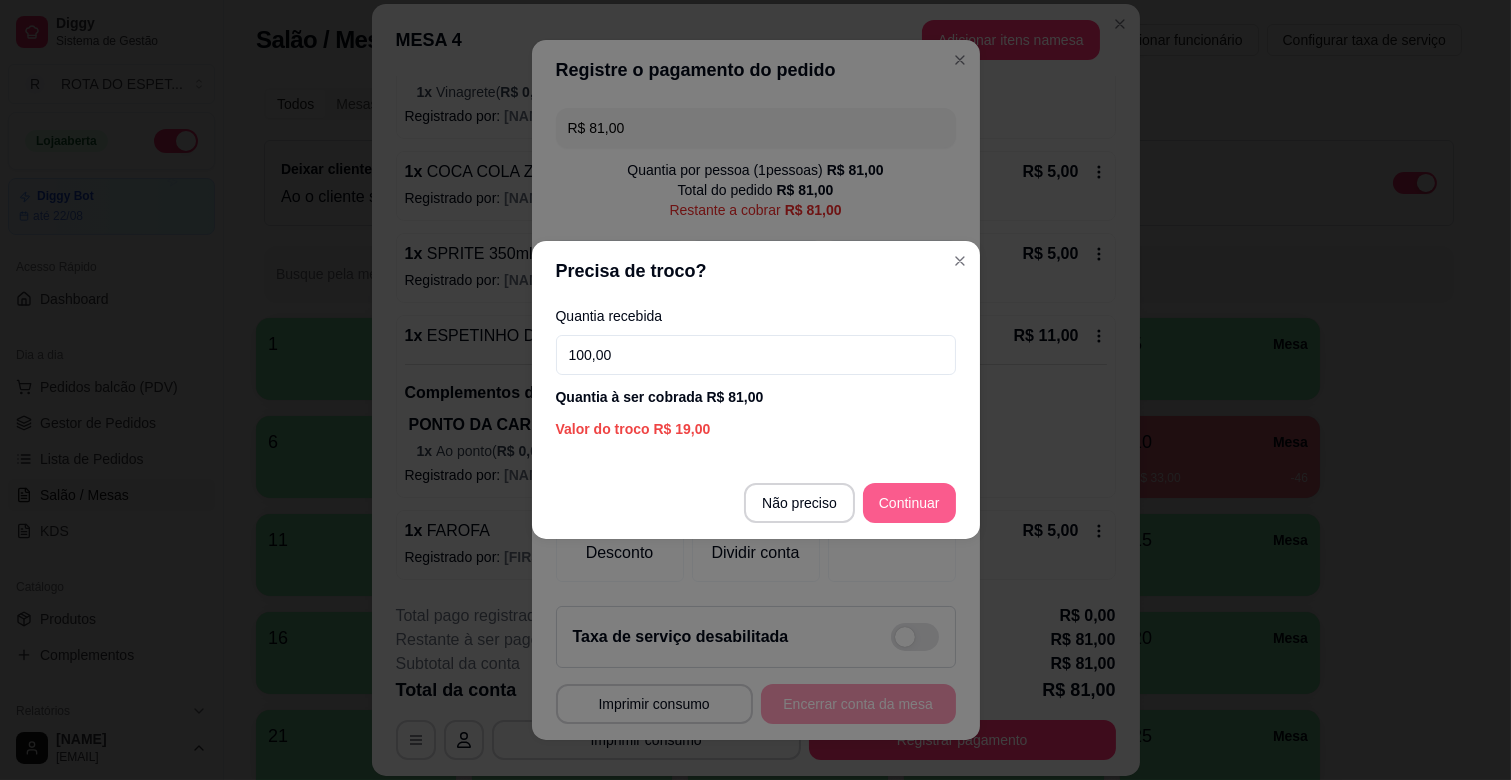 type on "100,00" 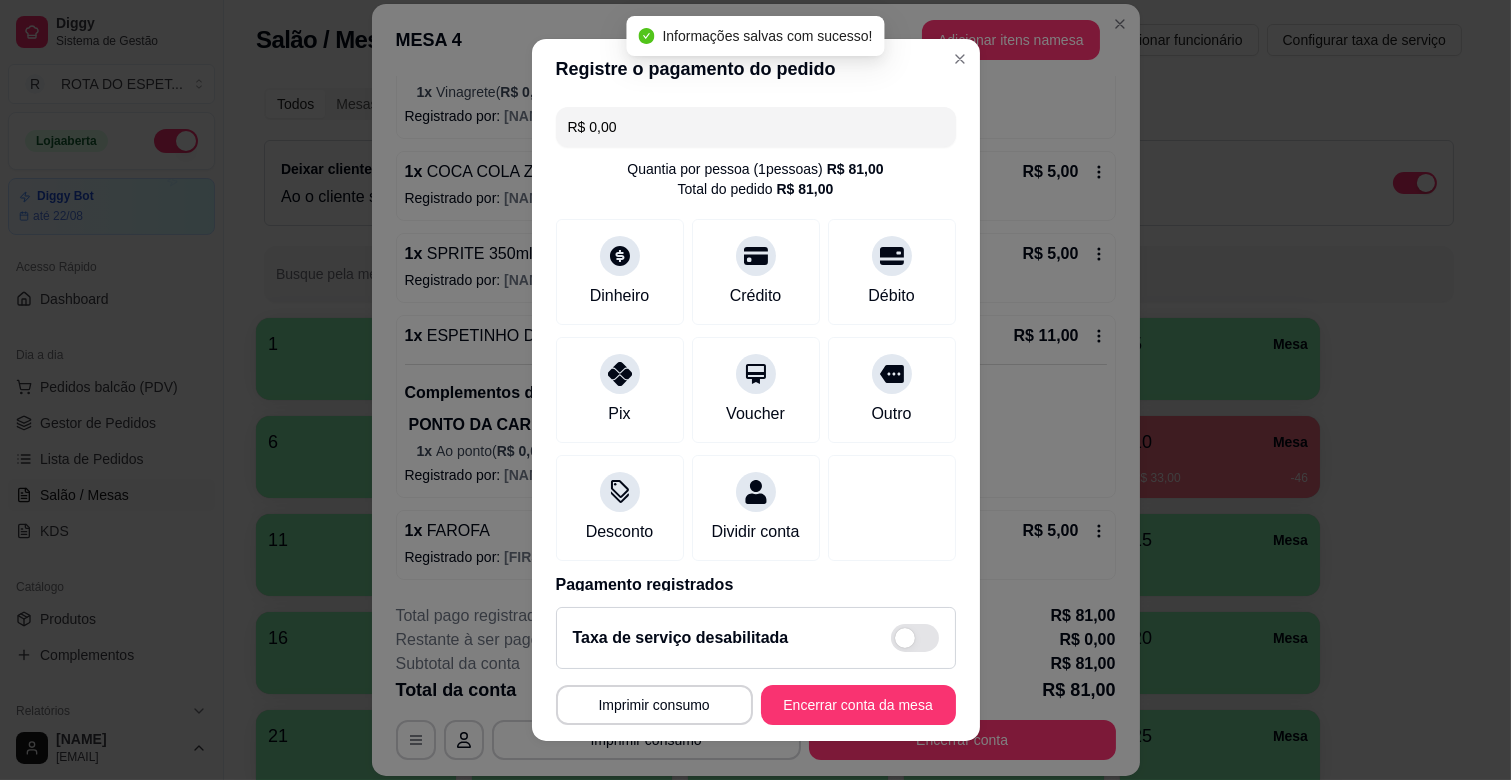 type on "R$ 0,00" 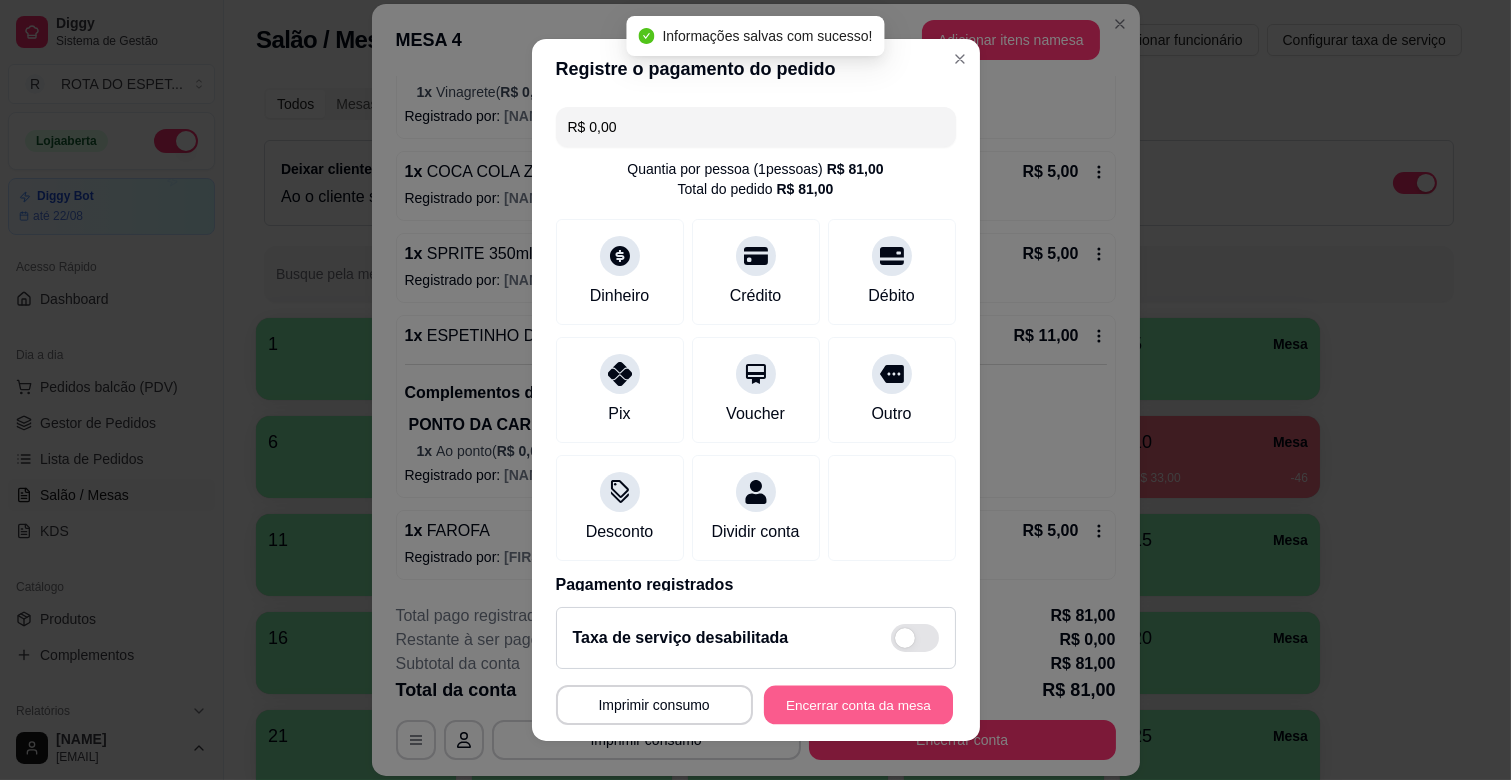 click on "Encerrar conta da mesa" at bounding box center (858, 705) 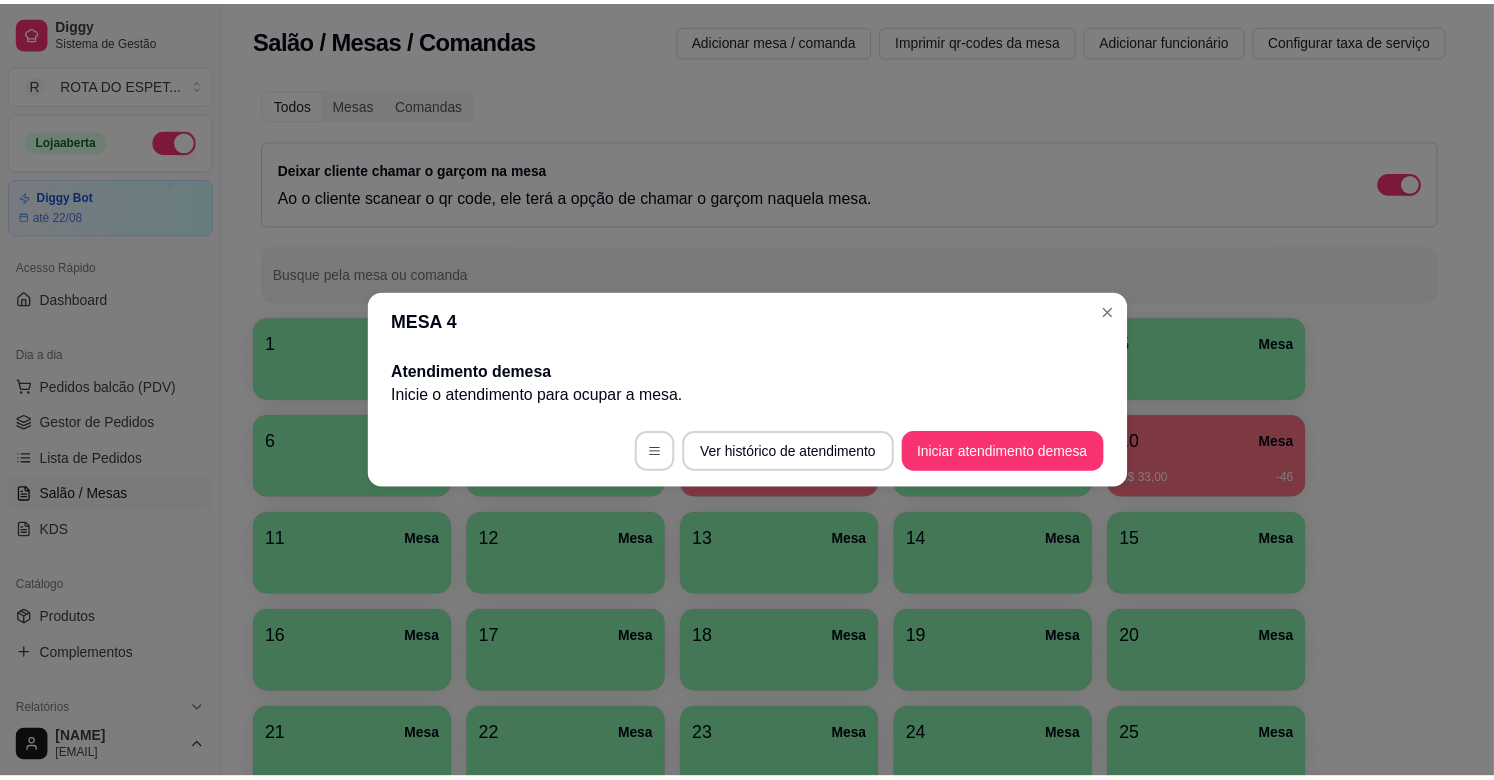 scroll, scrollTop: 0, scrollLeft: 0, axis: both 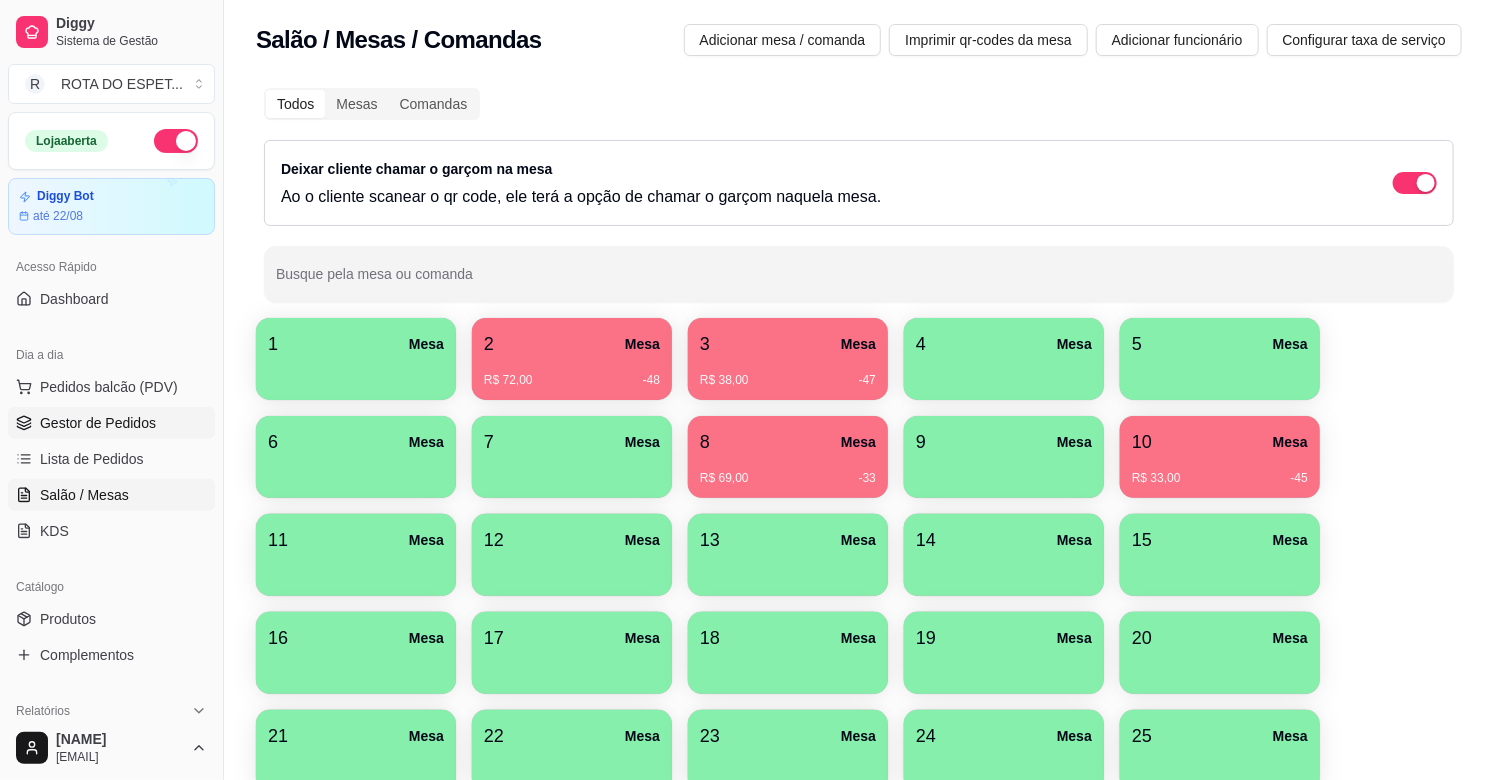 click on "Gestor de Pedidos" at bounding box center (111, 423) 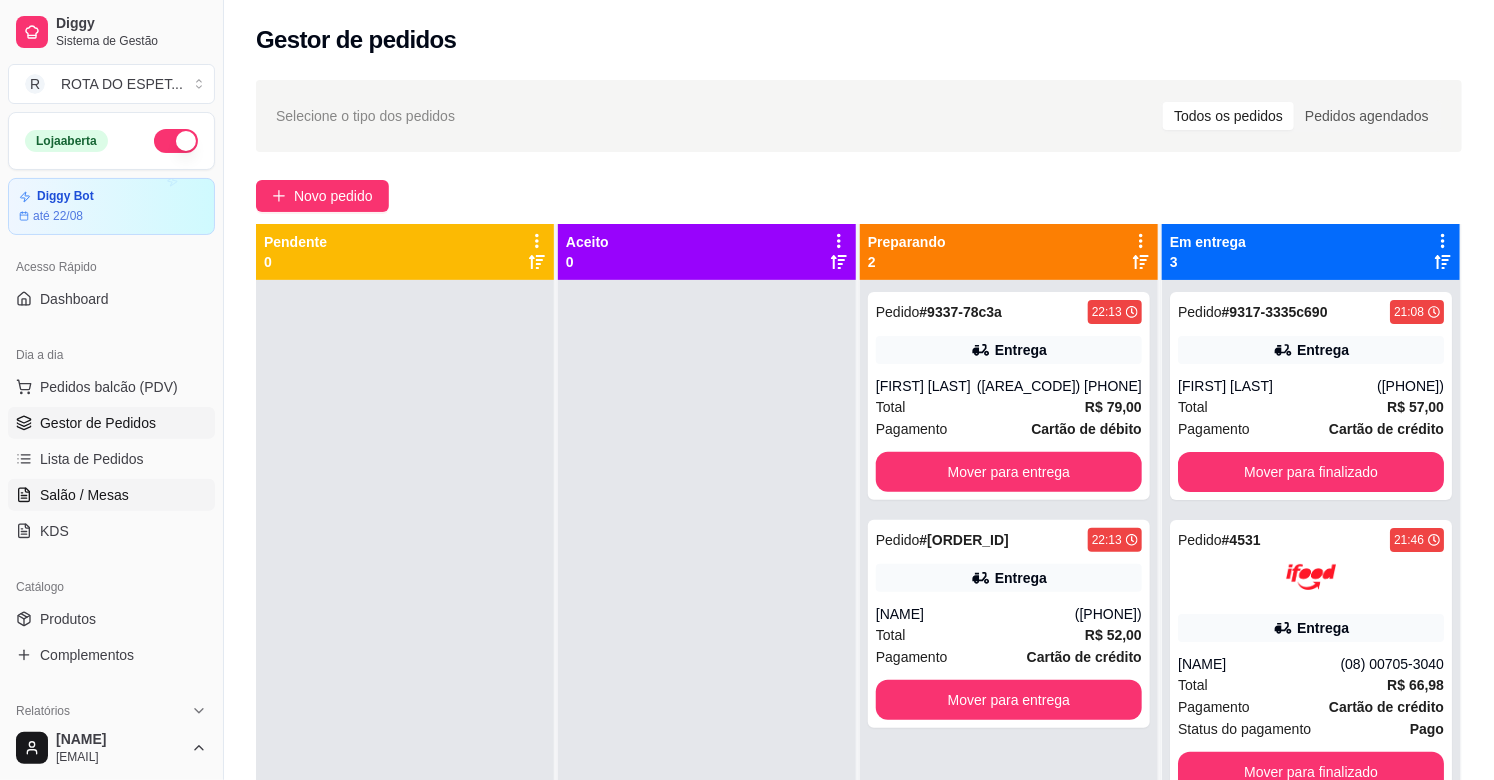 click on "Salão / Mesas" at bounding box center (111, 495) 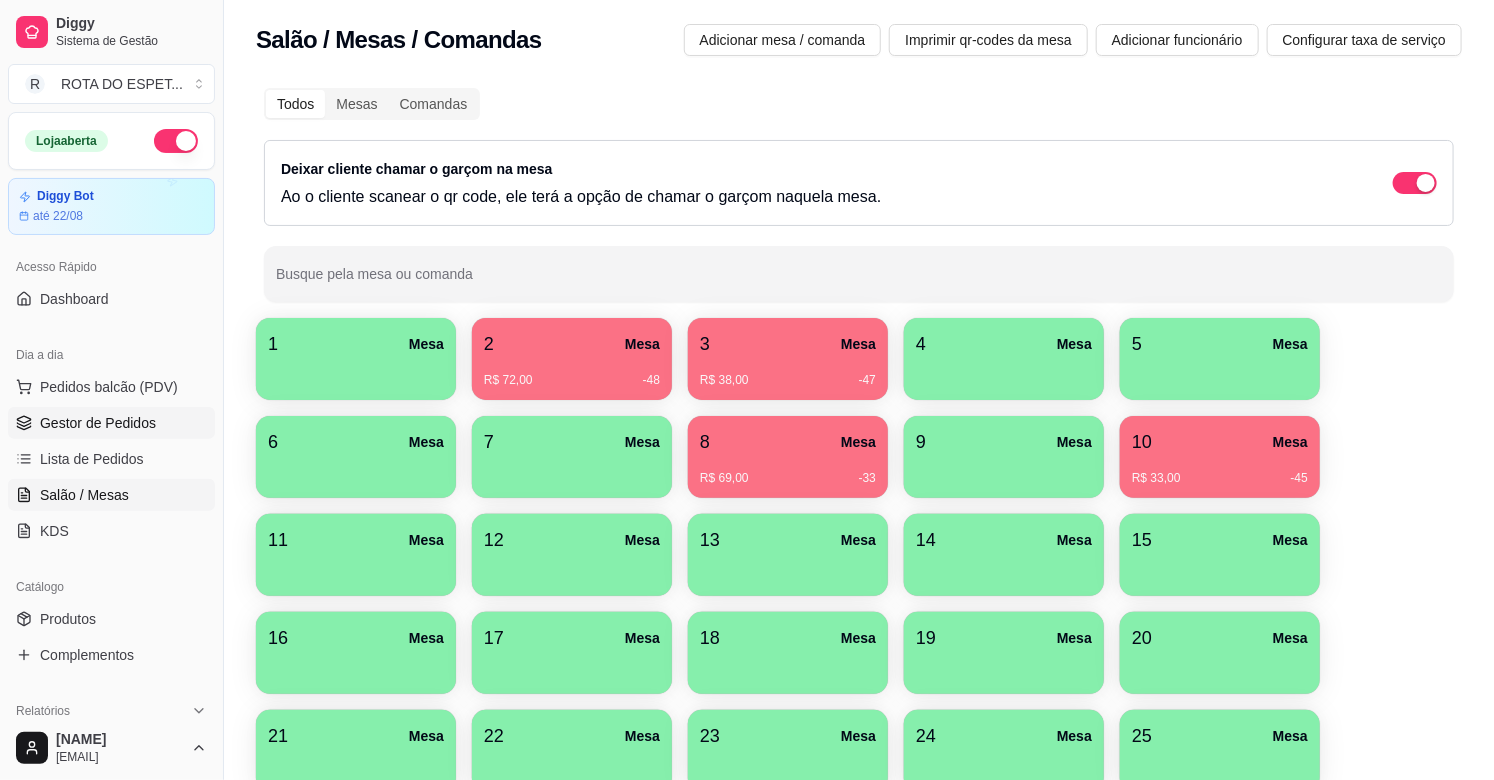 click on "Gestor de Pedidos" at bounding box center [98, 423] 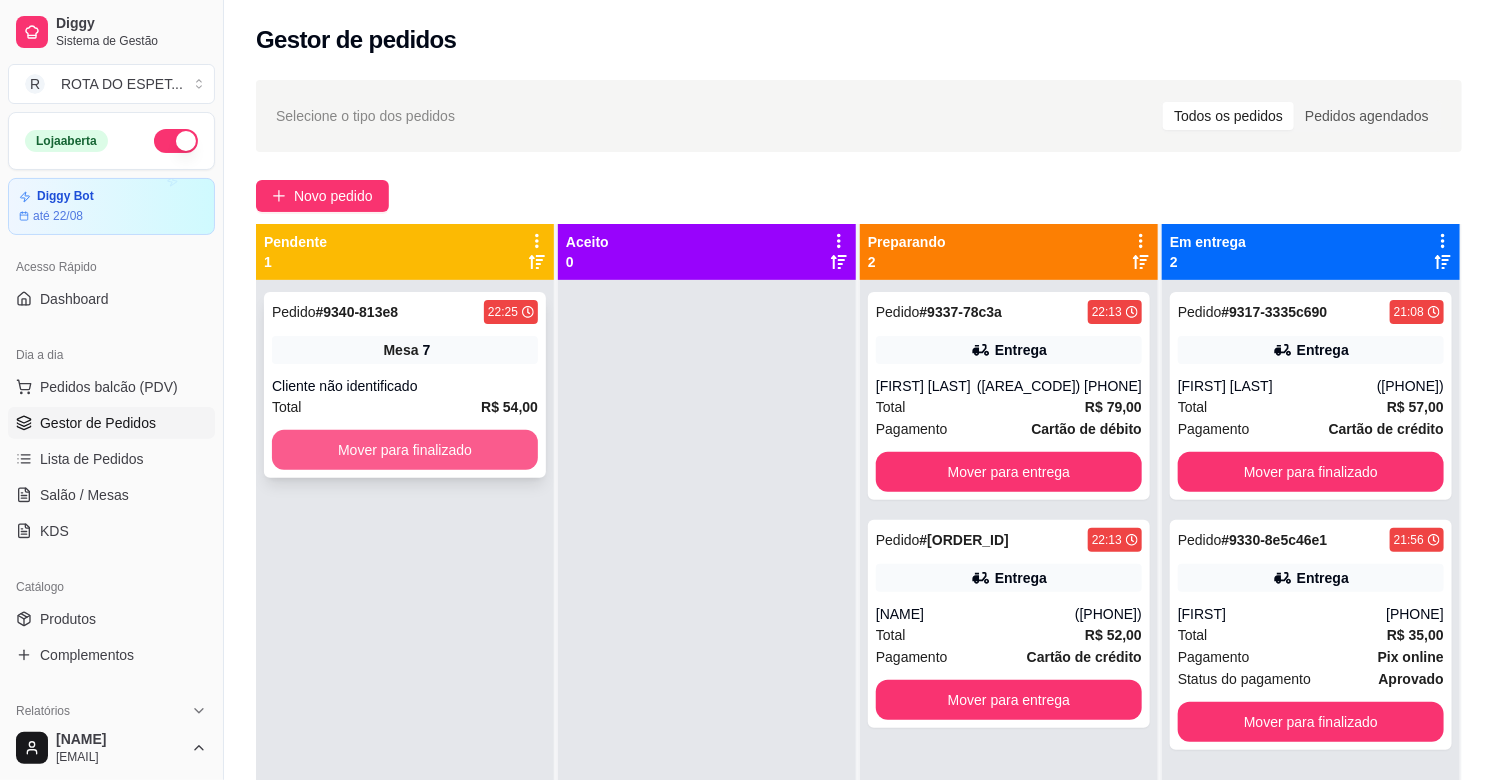 click on "Mover para finalizado" at bounding box center (405, 450) 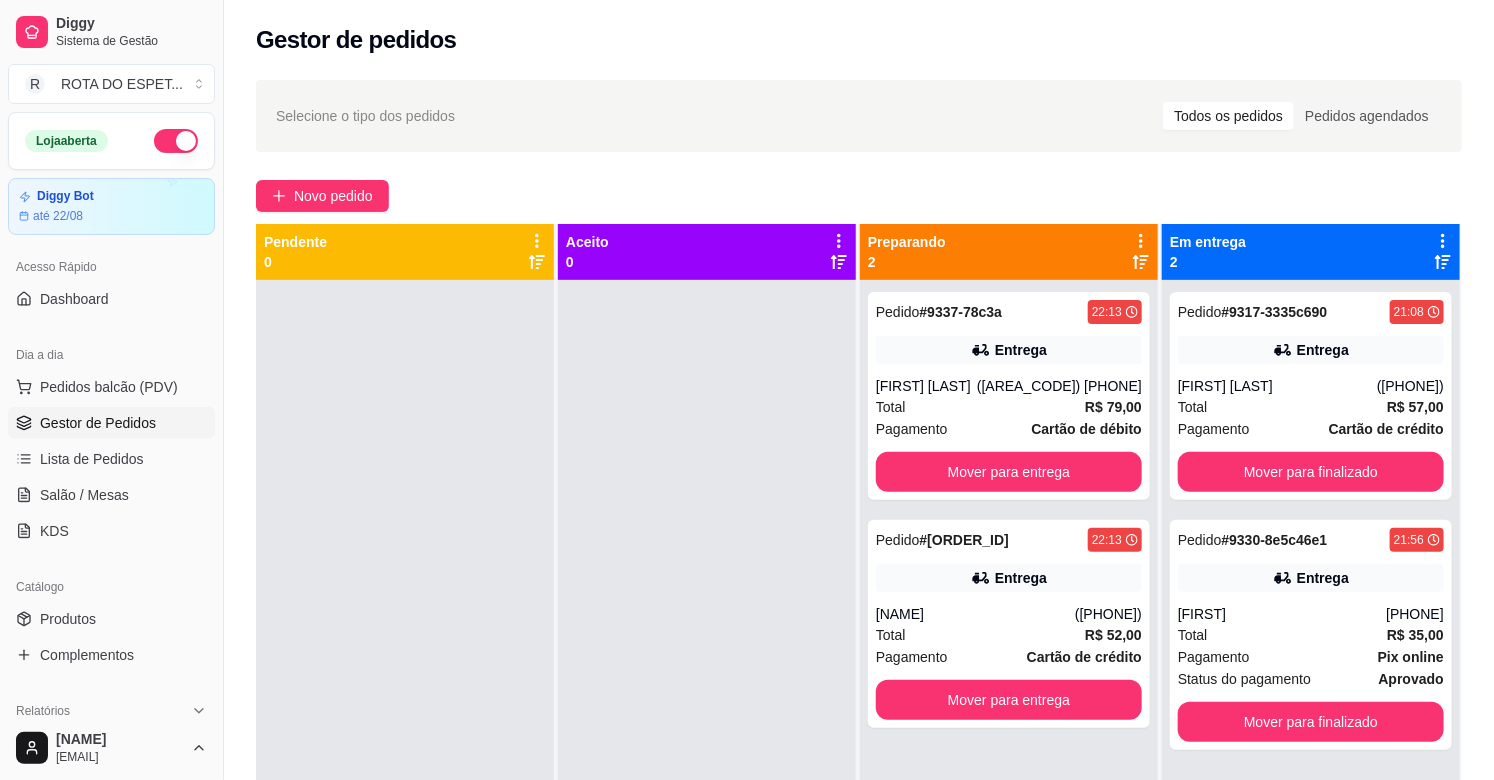 click at bounding box center (707, 670) 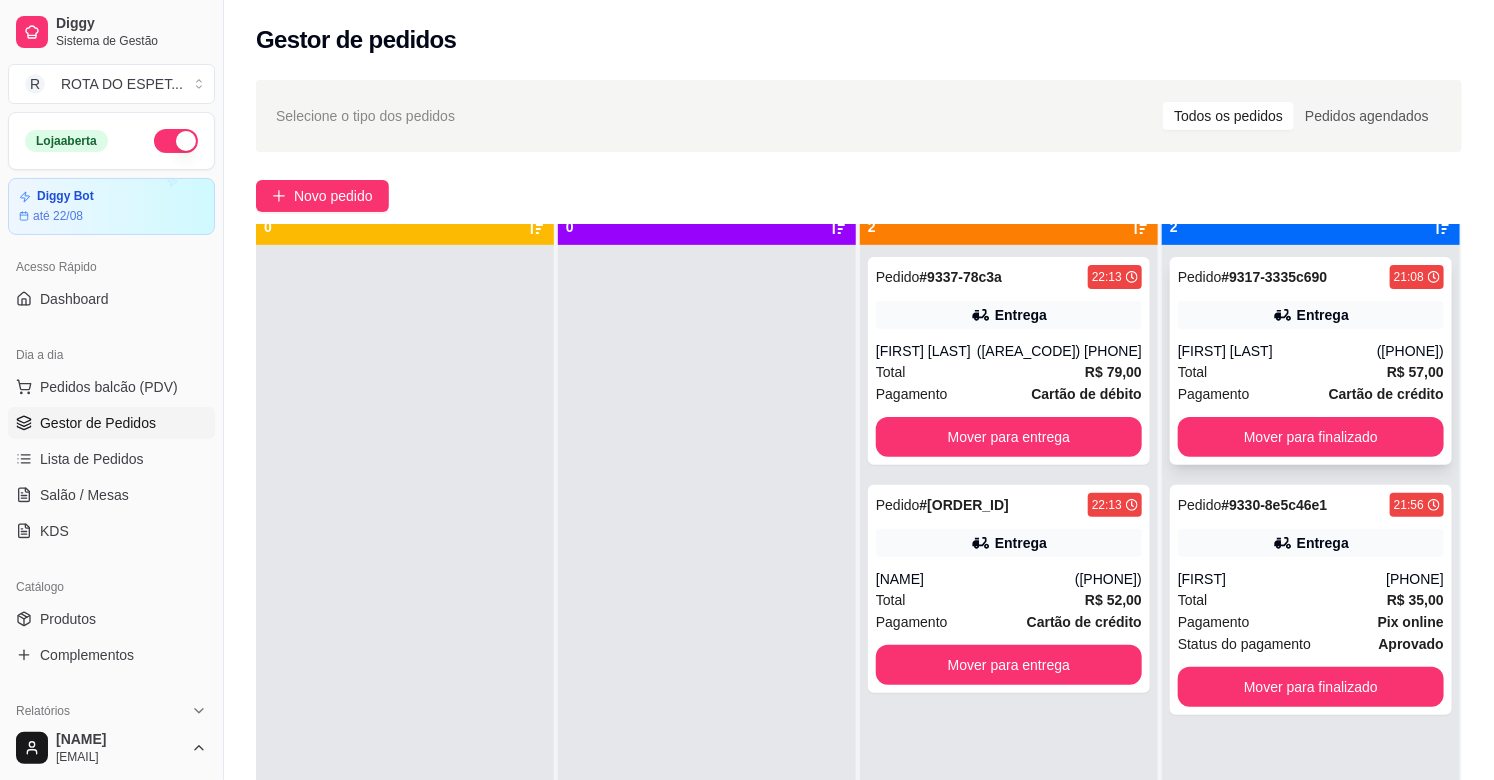 scroll, scrollTop: 55, scrollLeft: 0, axis: vertical 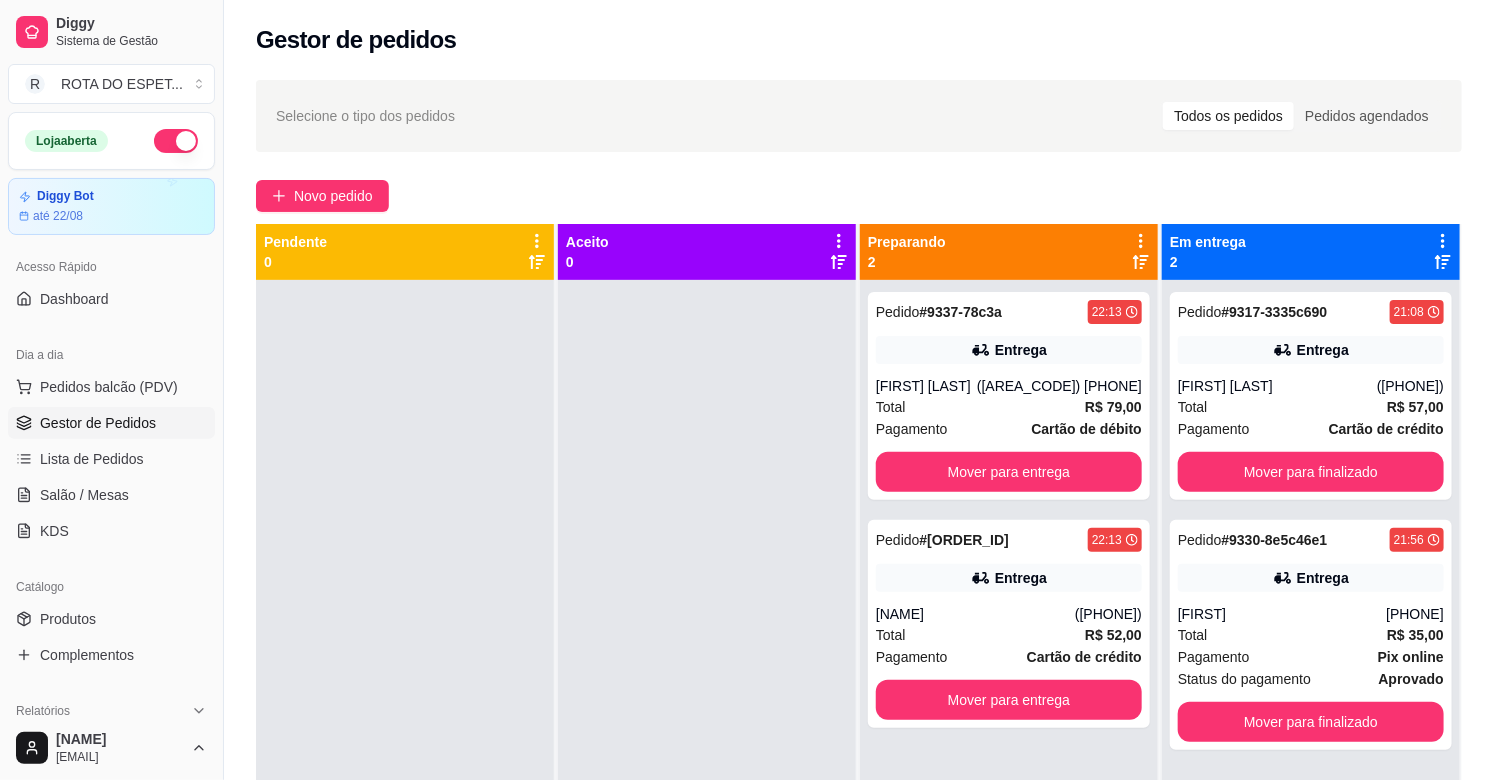 click at bounding box center (707, 670) 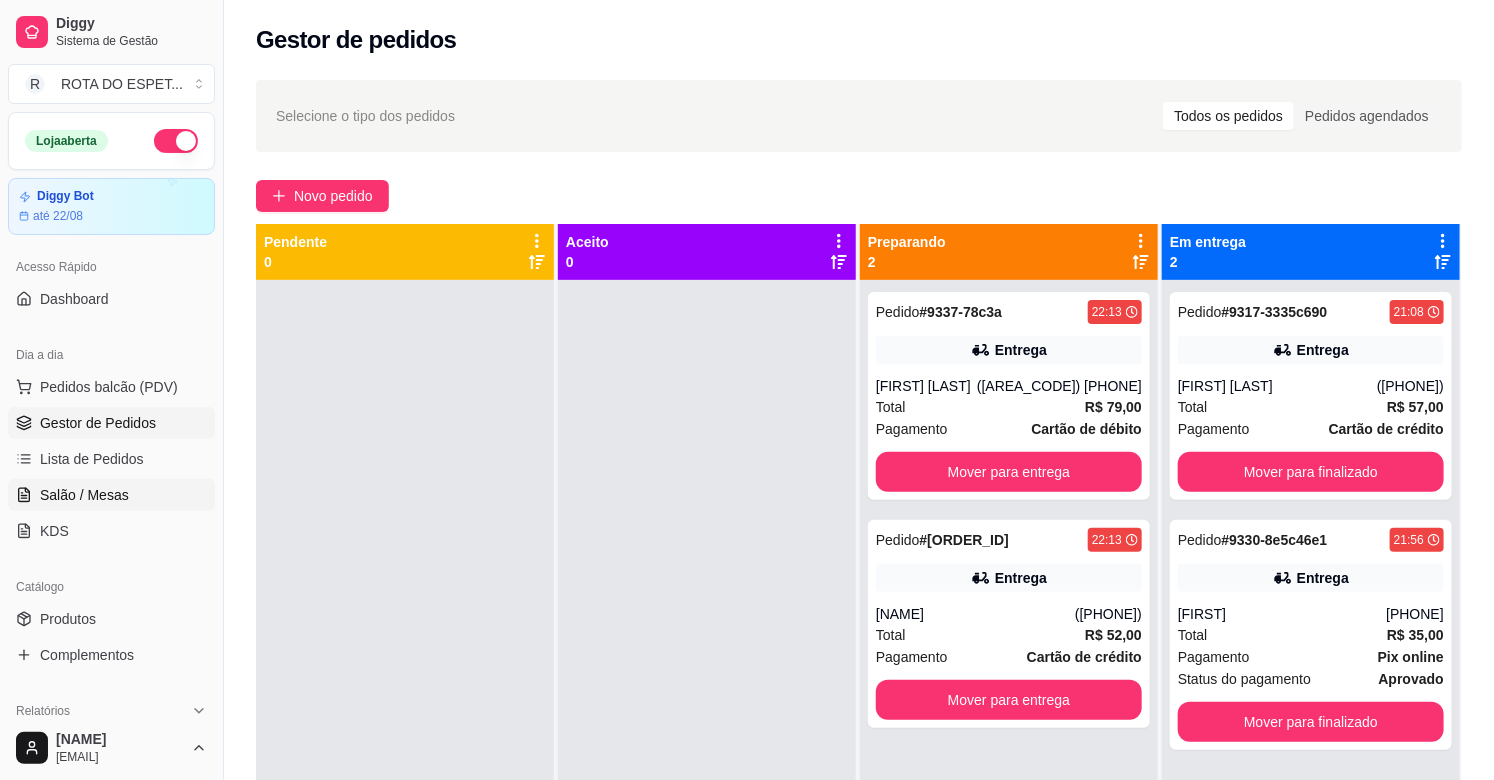 click on "Salão / Mesas" at bounding box center [111, 495] 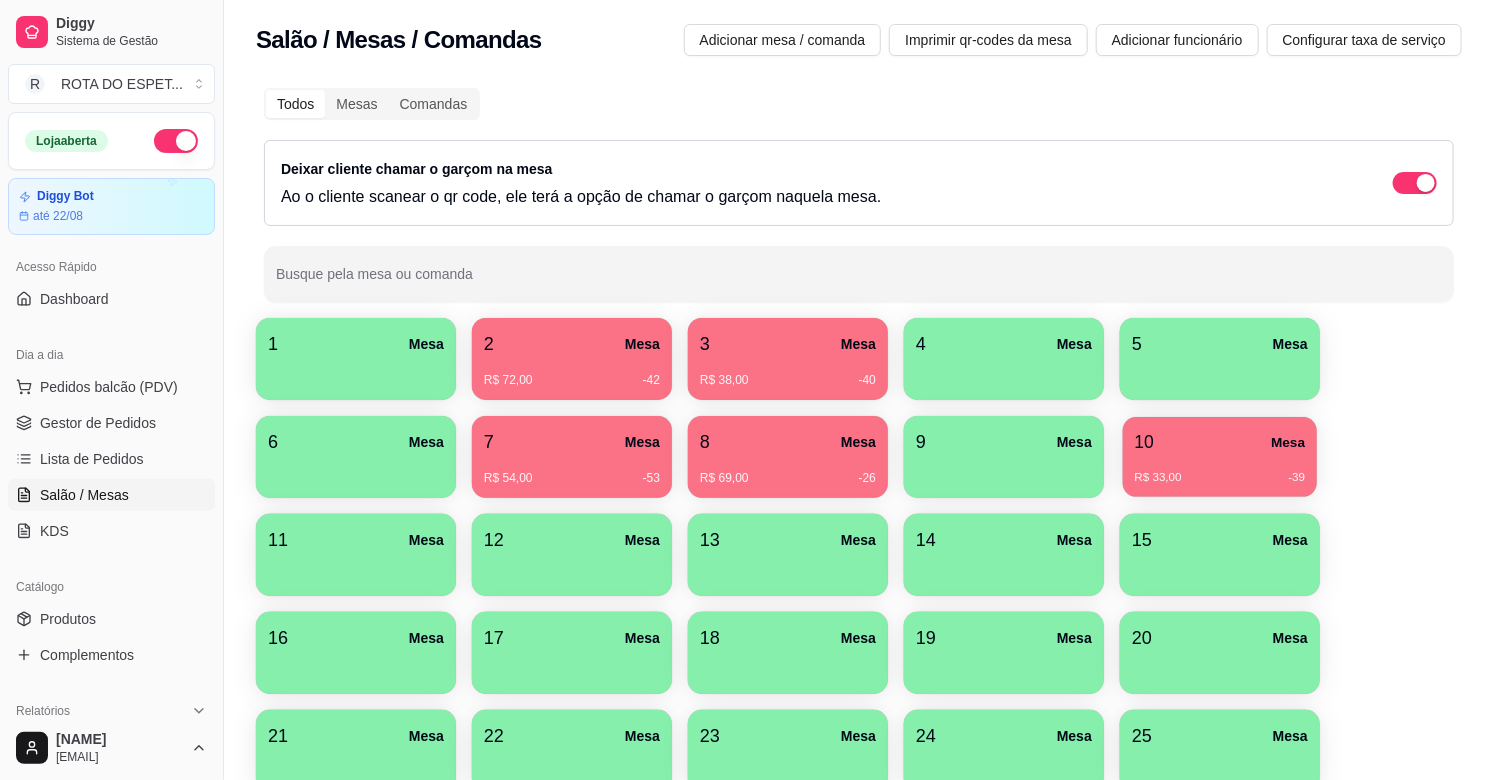 click on "10 Mesa" at bounding box center [1220, 442] 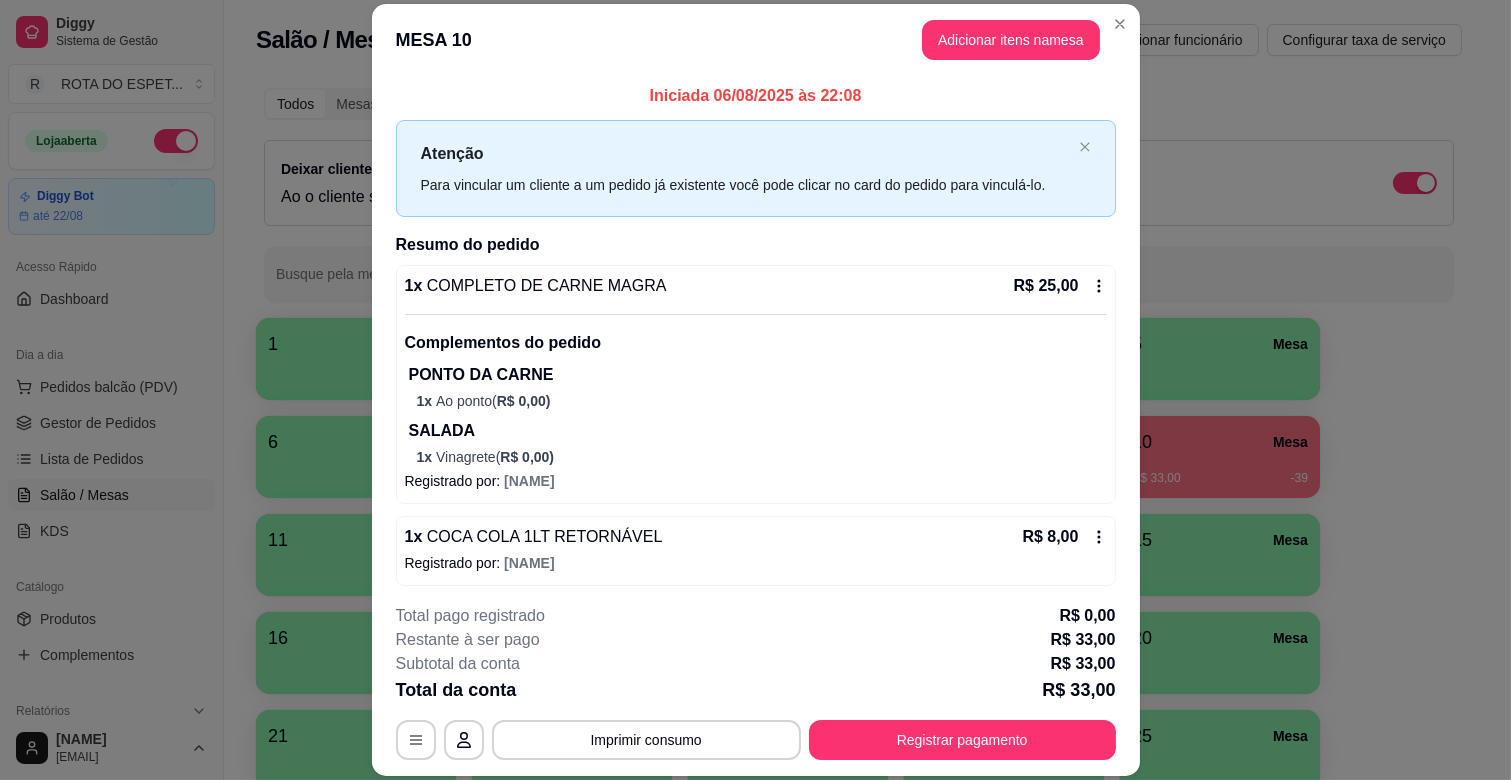 scroll, scrollTop: 6, scrollLeft: 0, axis: vertical 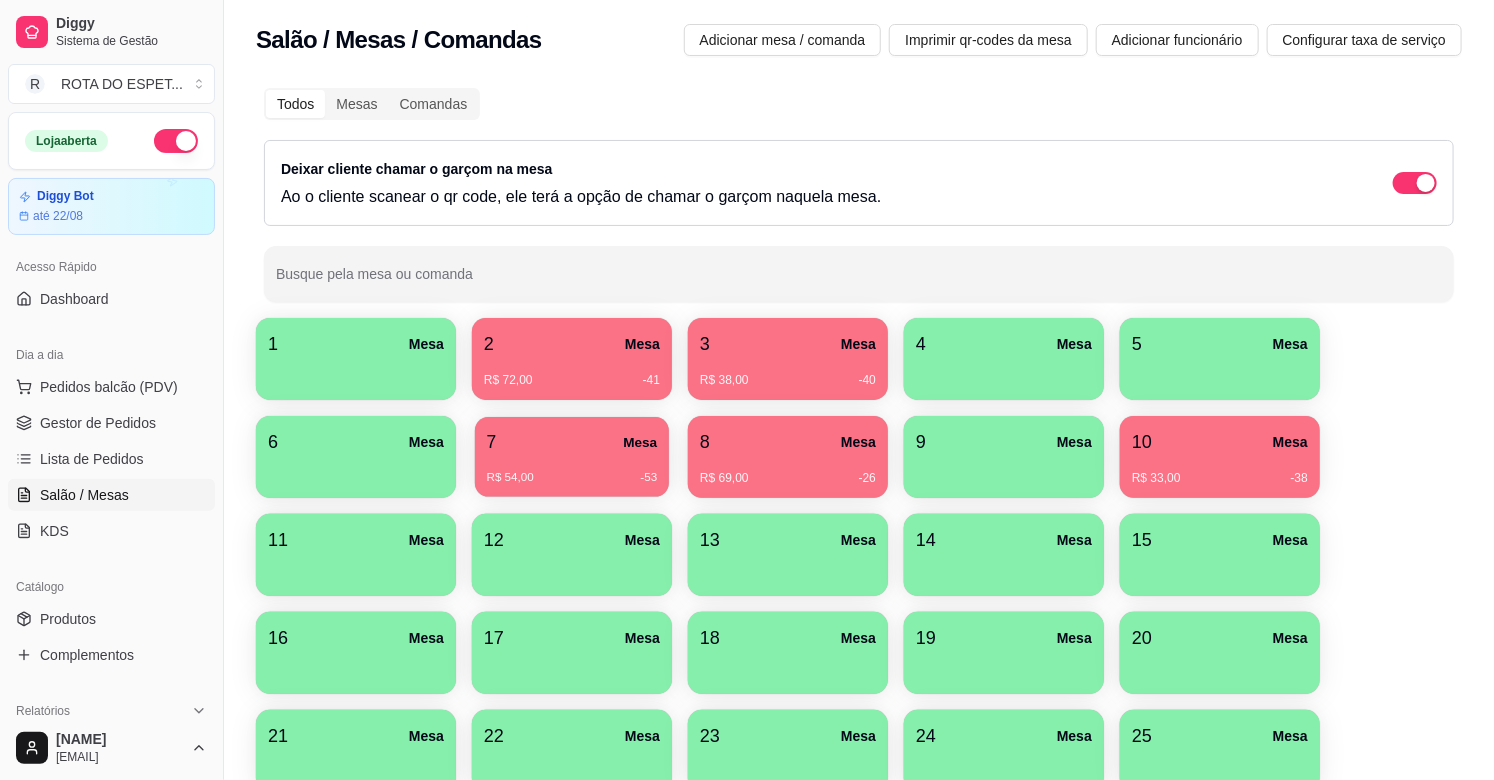 click on "R$ 54,00 -53" at bounding box center (572, 470) 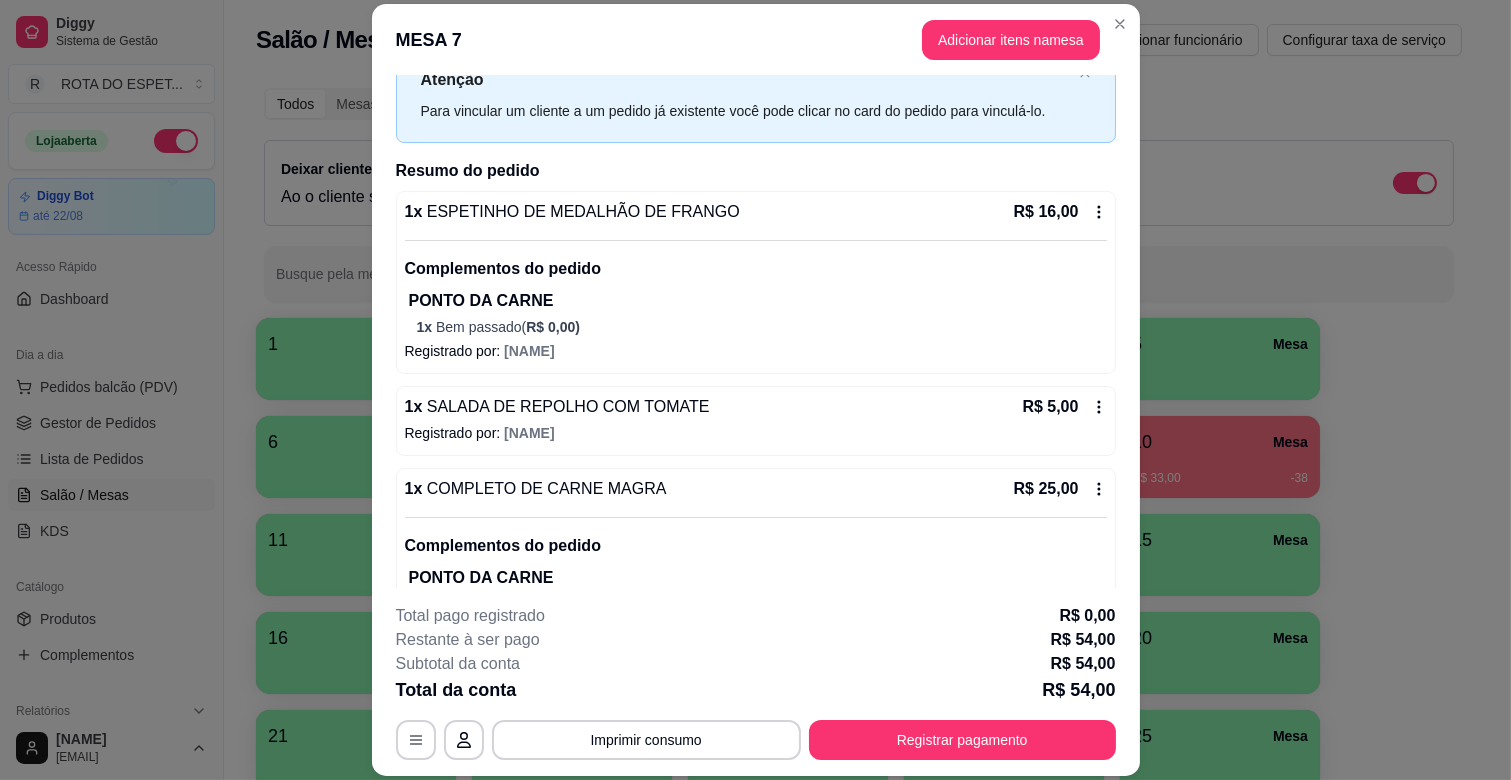 scroll, scrollTop: 365, scrollLeft: 0, axis: vertical 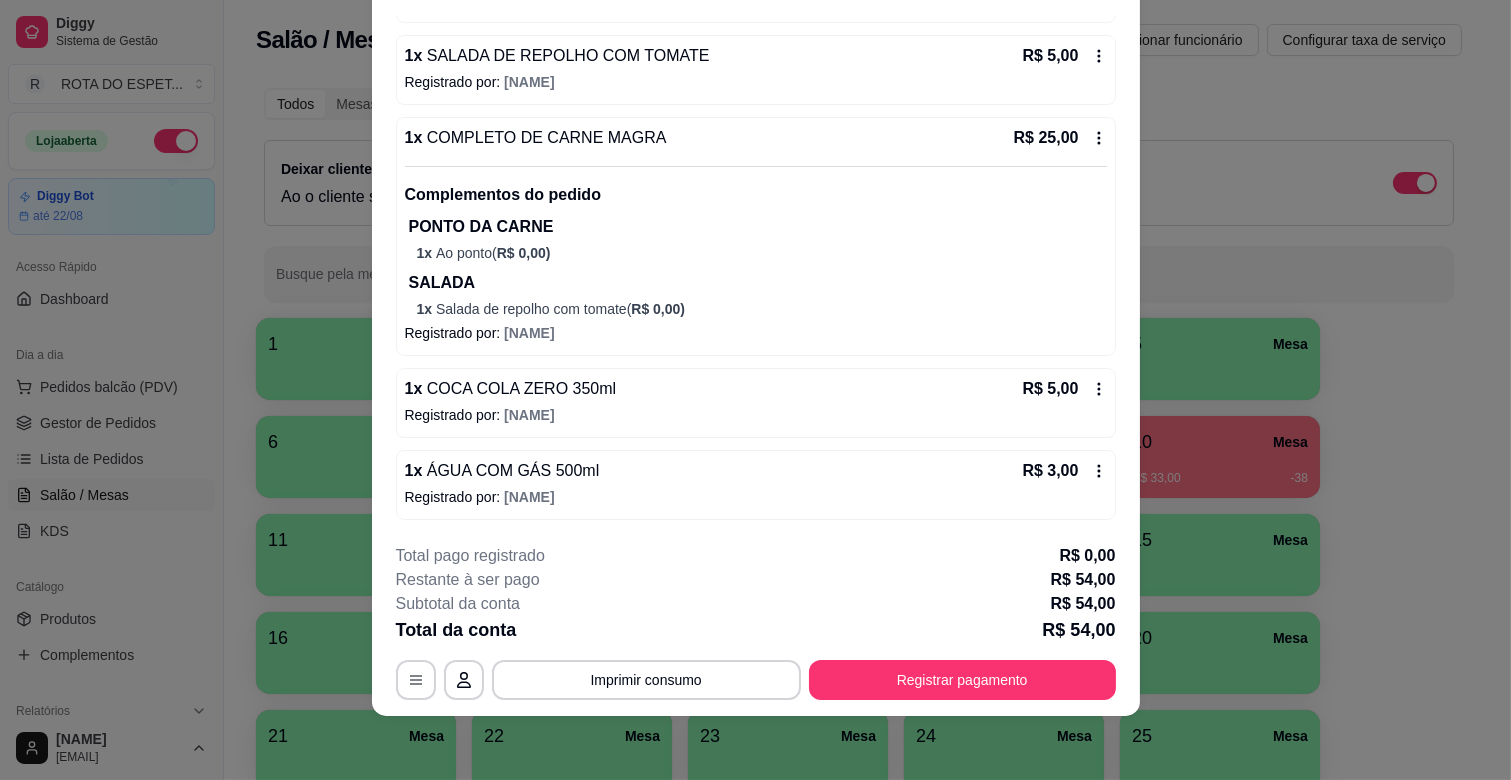 click on "R$ 3,00" at bounding box center [1064, 471] 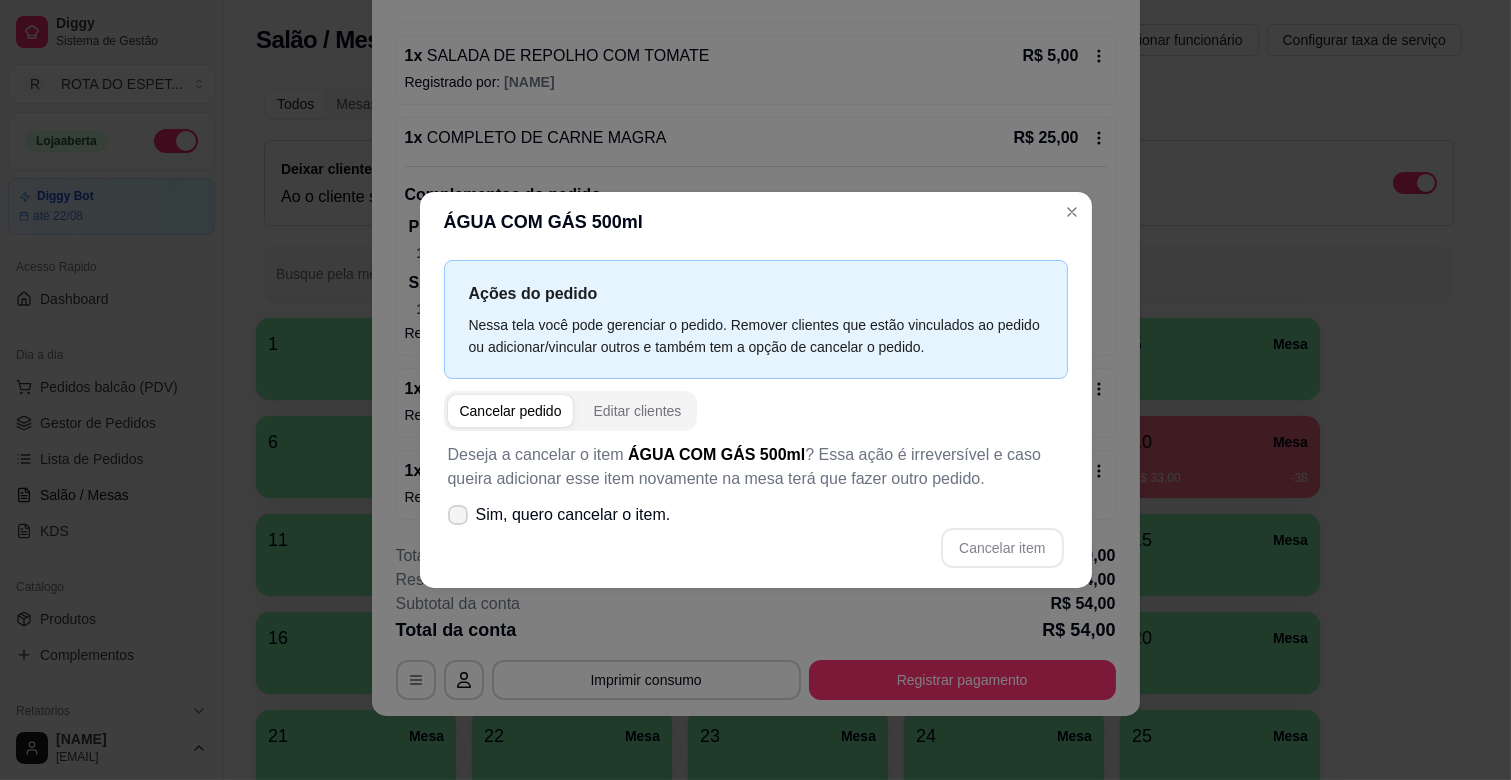 click on "Sim, quero cancelar o item." at bounding box center [573, 515] 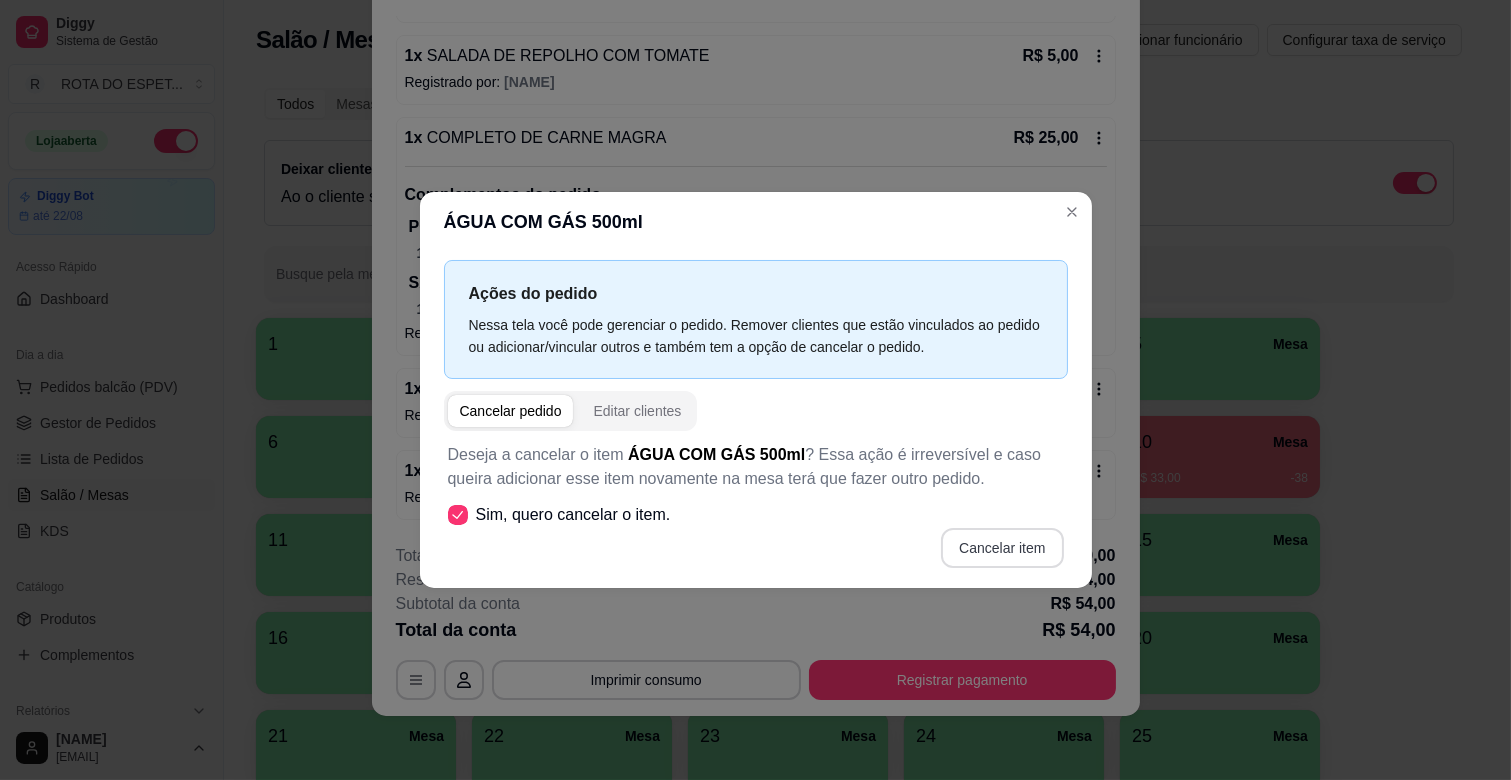 click on "Cancelar item" at bounding box center [1002, 548] 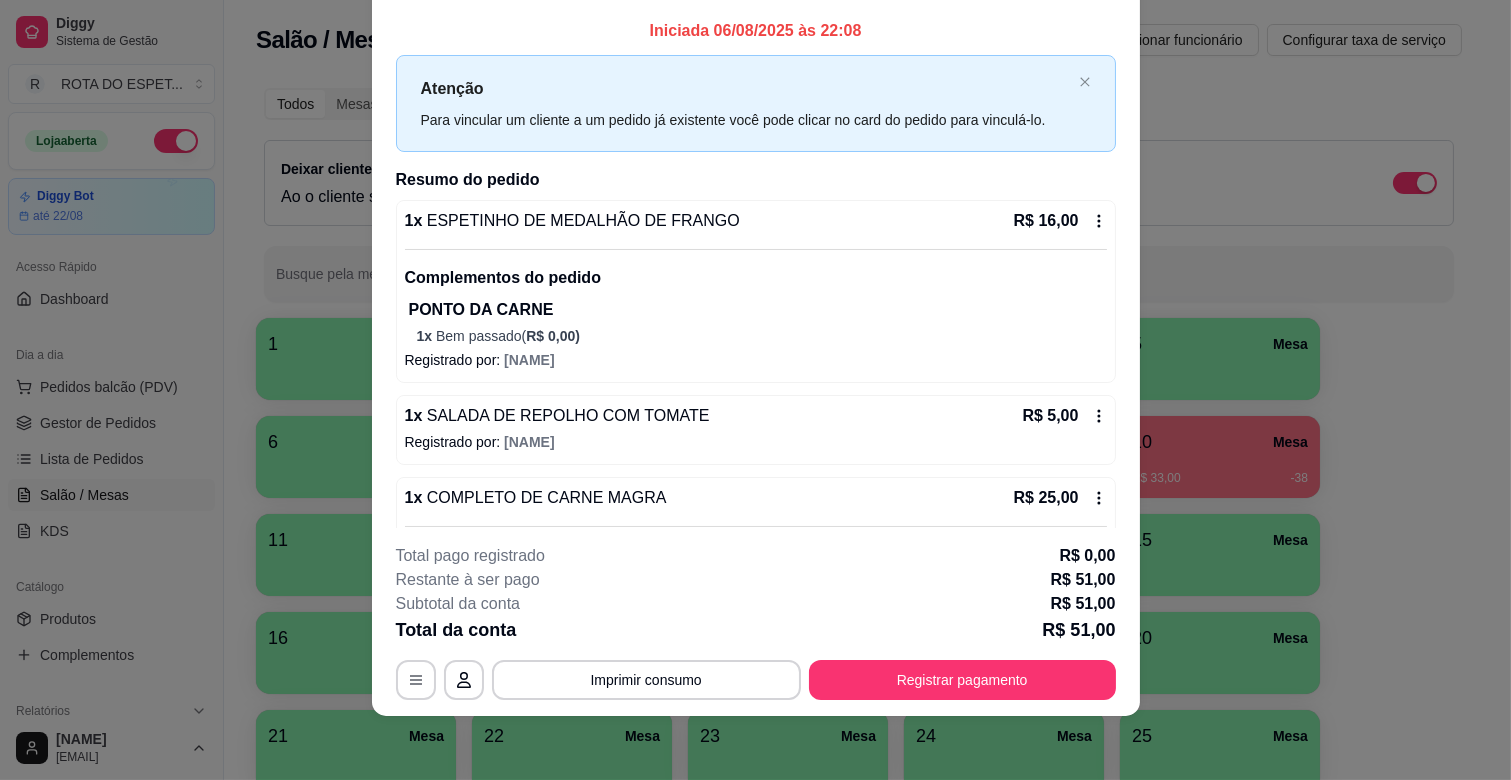 scroll, scrollTop: 0, scrollLeft: 0, axis: both 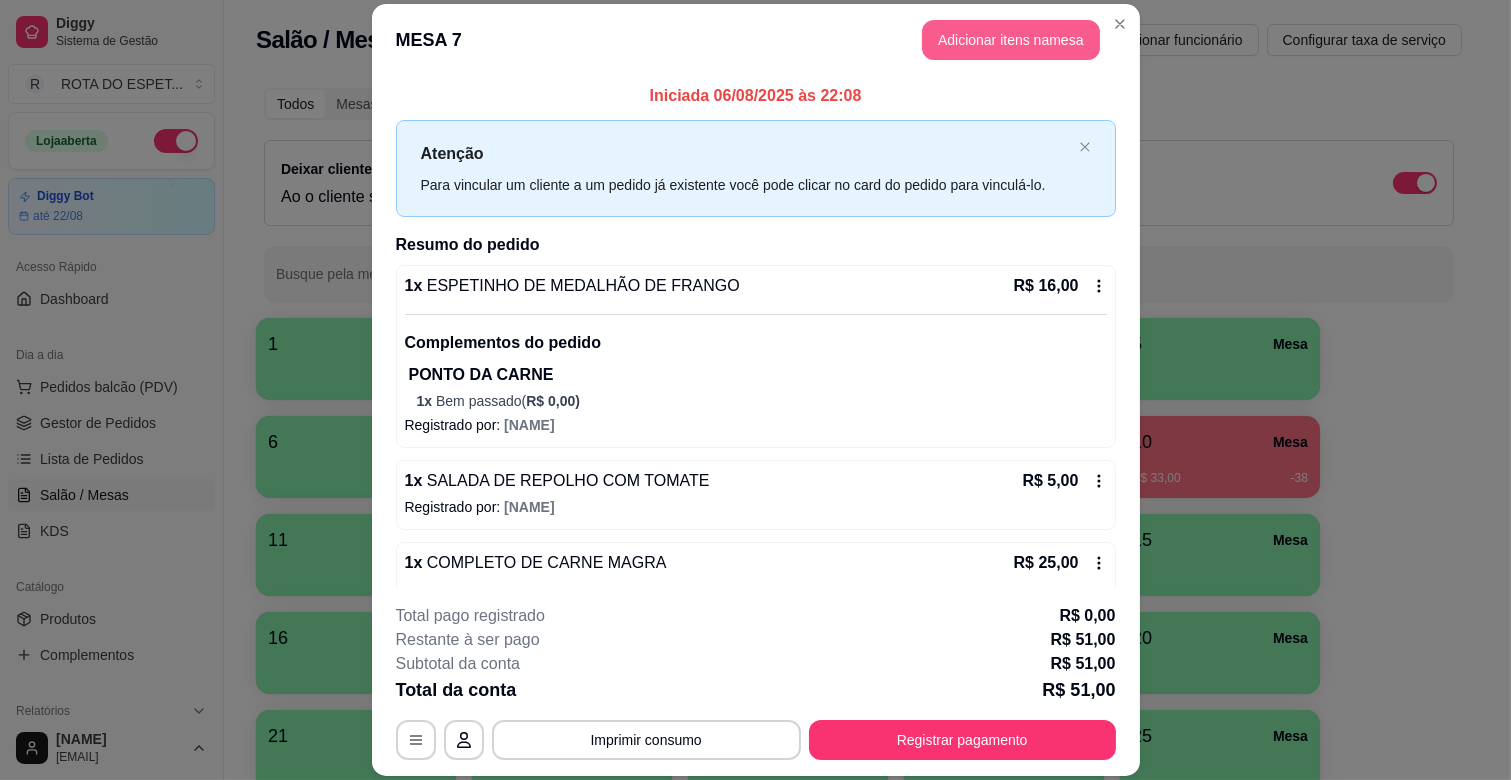 click on "Adicionar itens na  mesa" at bounding box center [1011, 40] 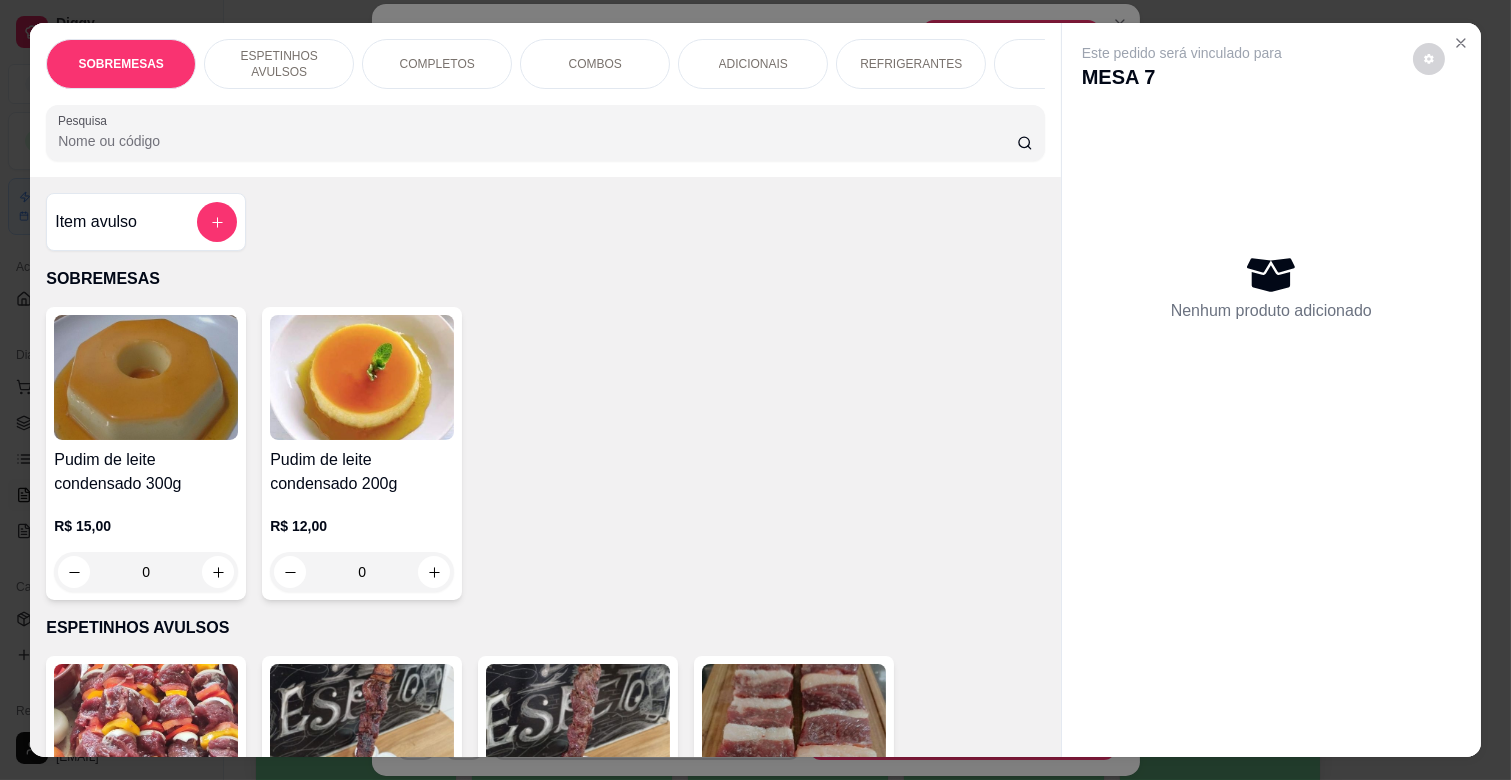 drag, startPoint x: 843, startPoint y: 38, endPoint x: 863, endPoint y: 46, distance: 21.540659 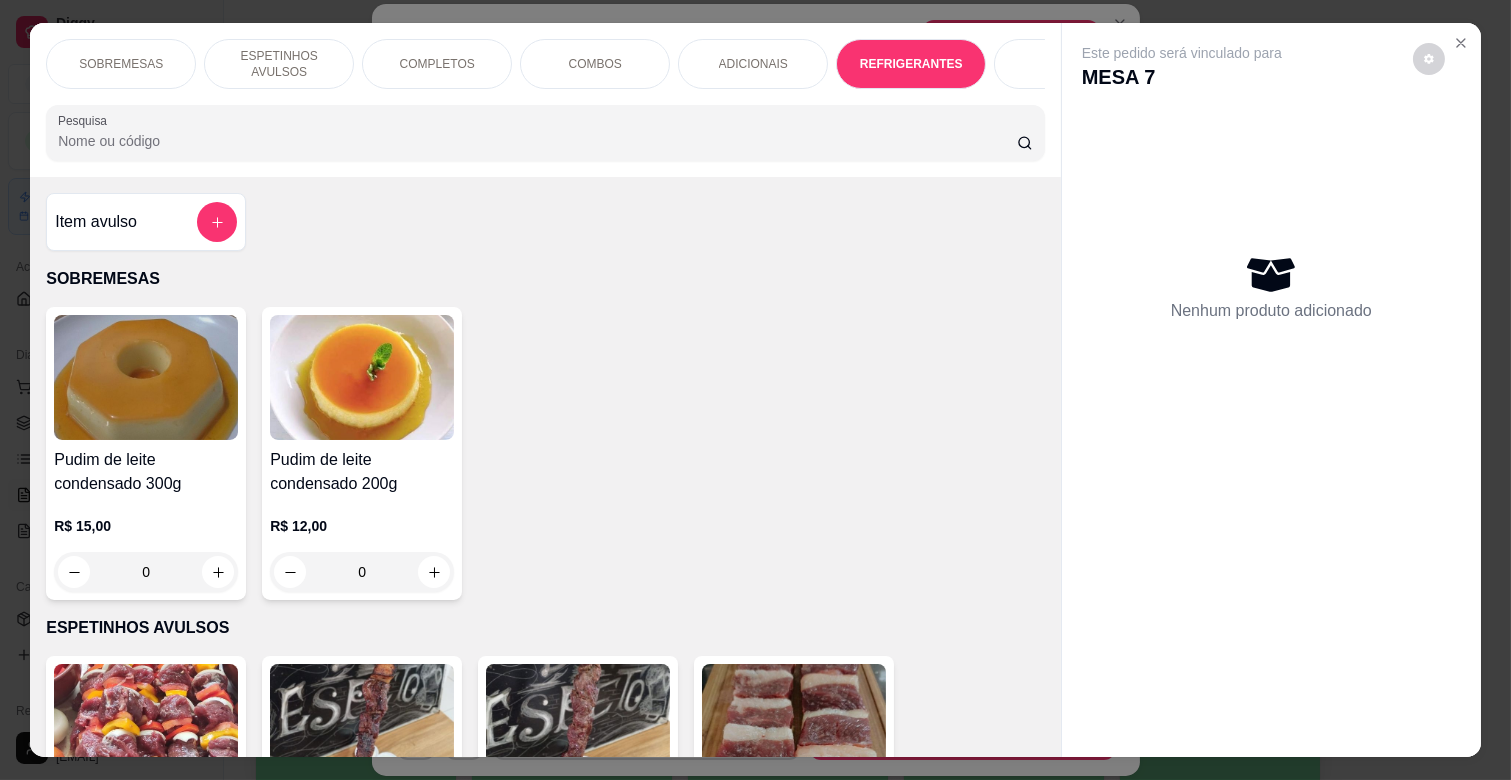 scroll, scrollTop: 4037, scrollLeft: 0, axis: vertical 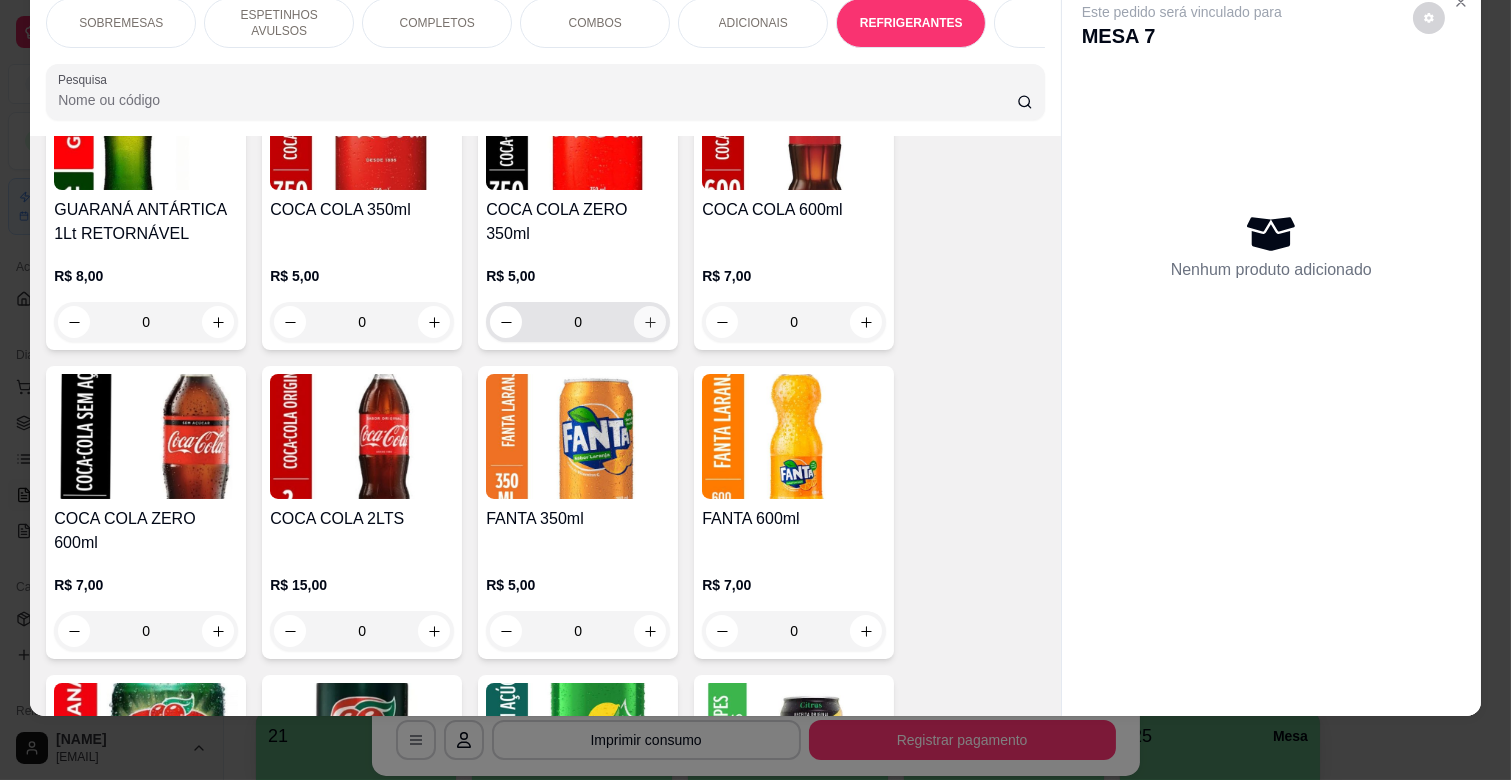 click 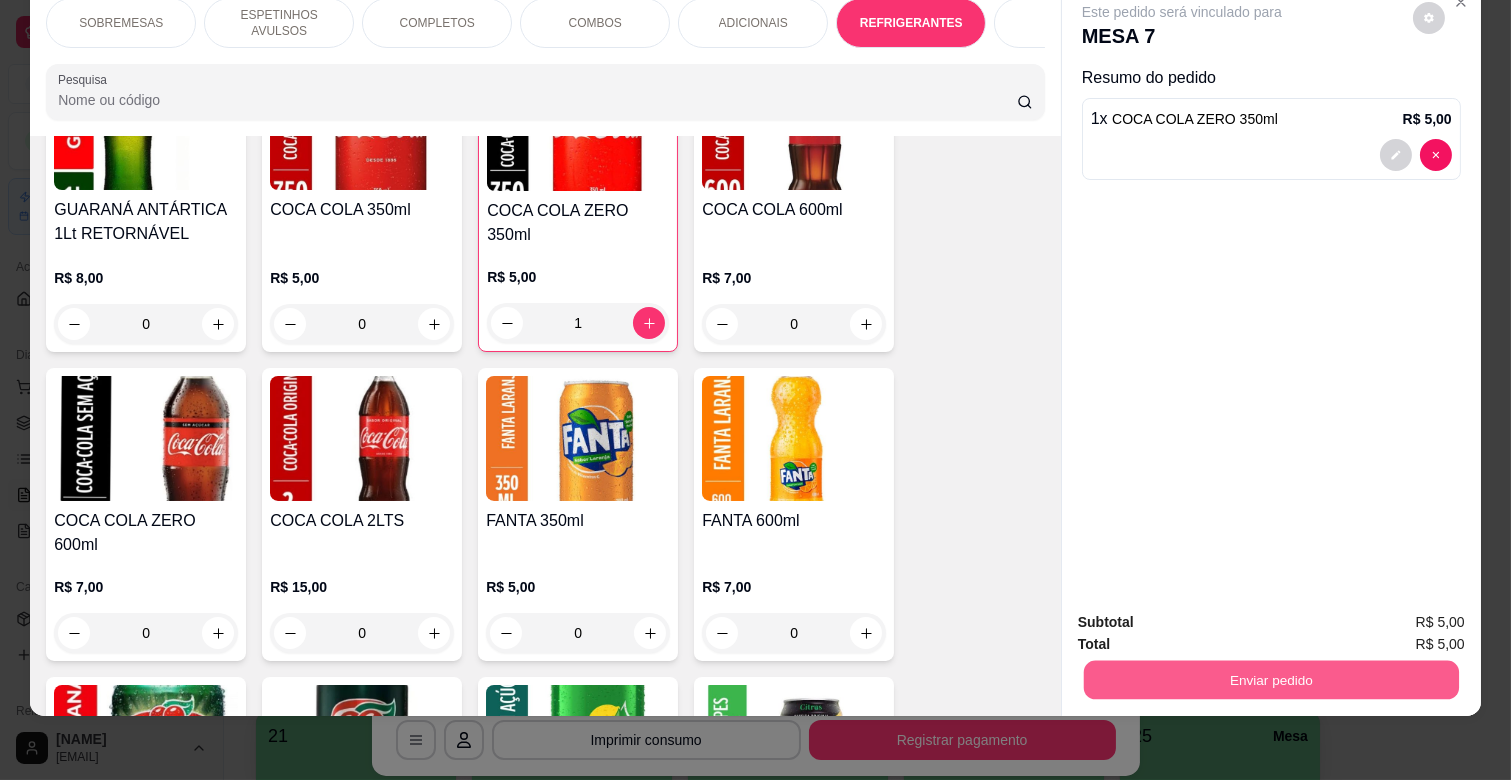 click on "Enviar pedido" at bounding box center (1271, 679) 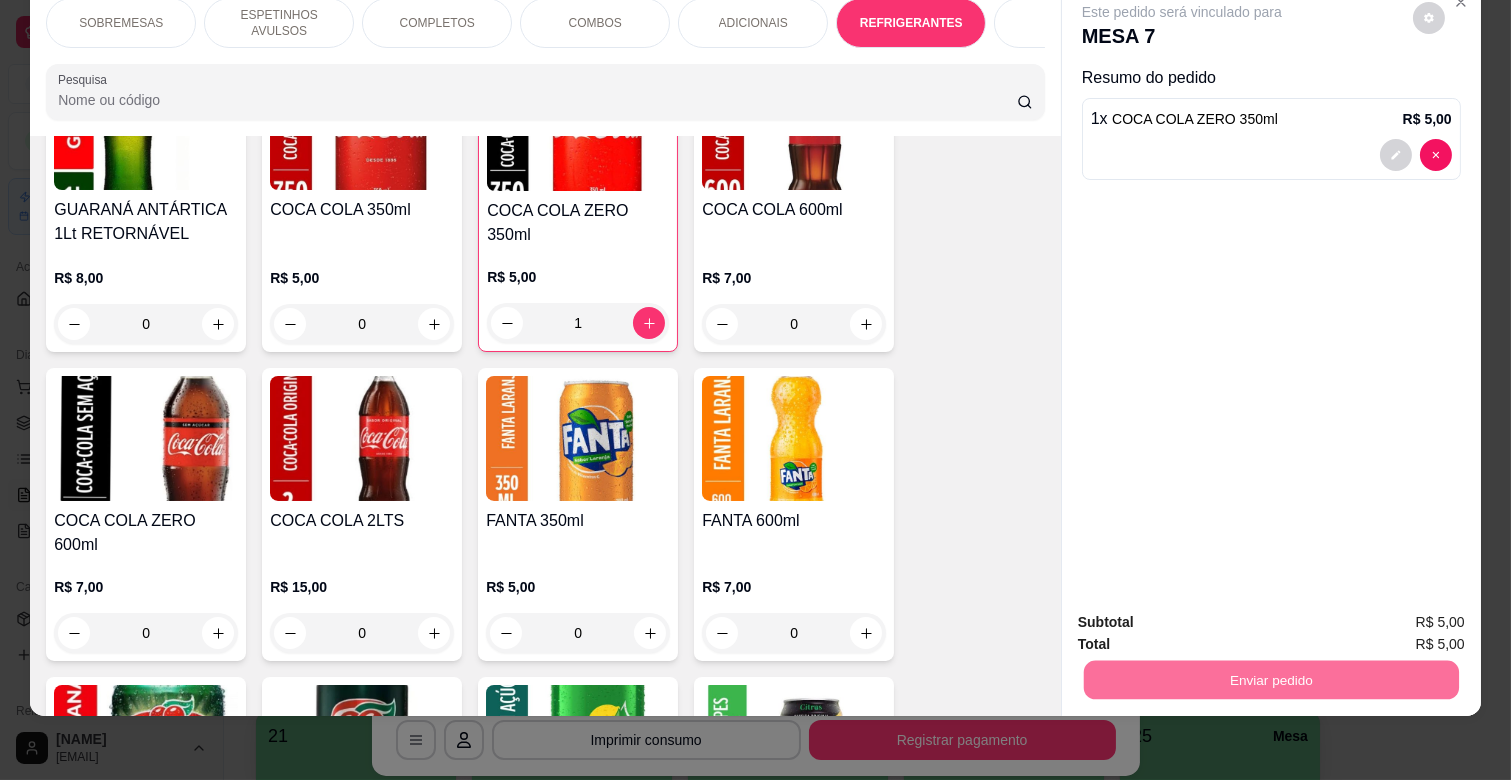 click on "Não registrar e enviar pedido" at bounding box center (1205, 613) 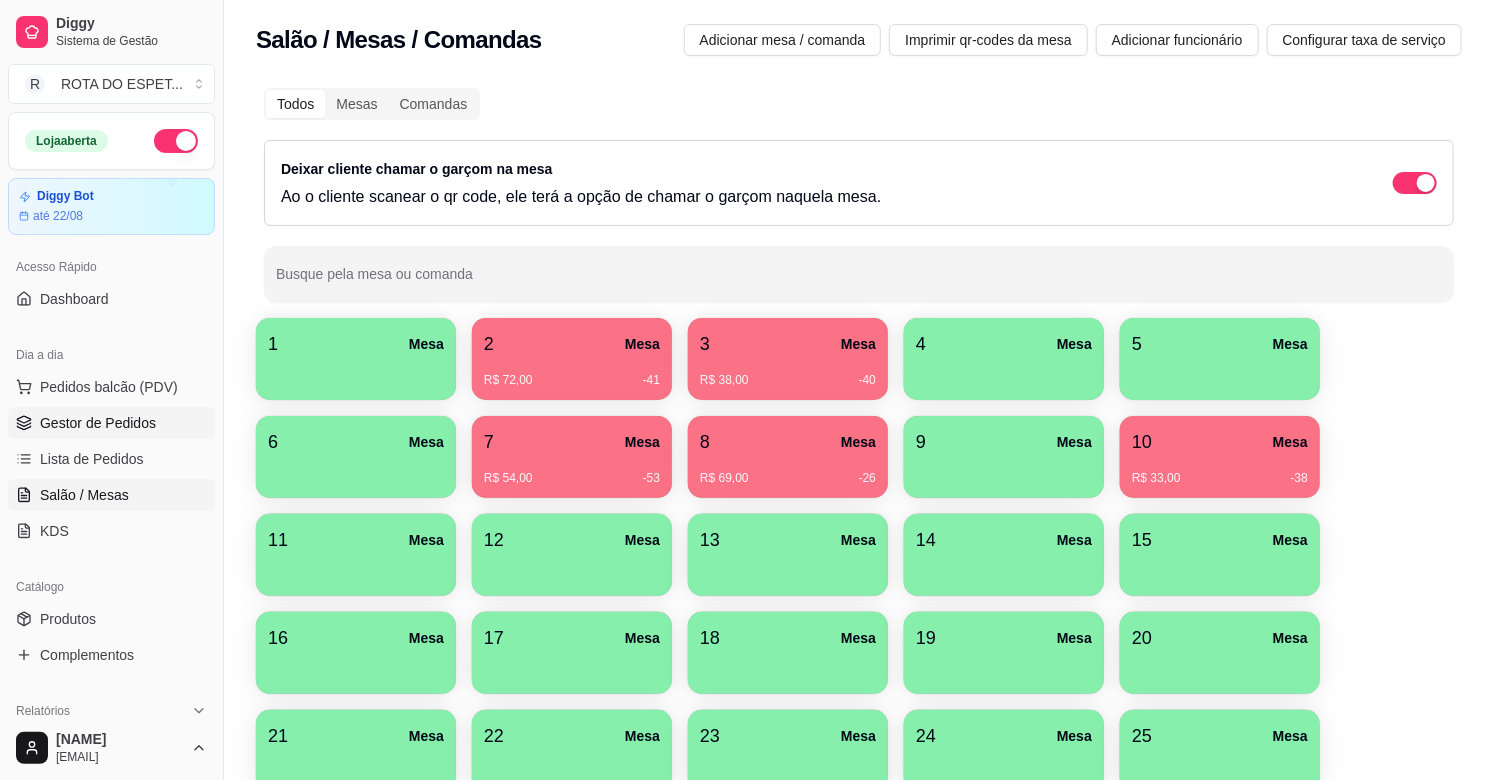 click on "Gestor de Pedidos" at bounding box center [111, 423] 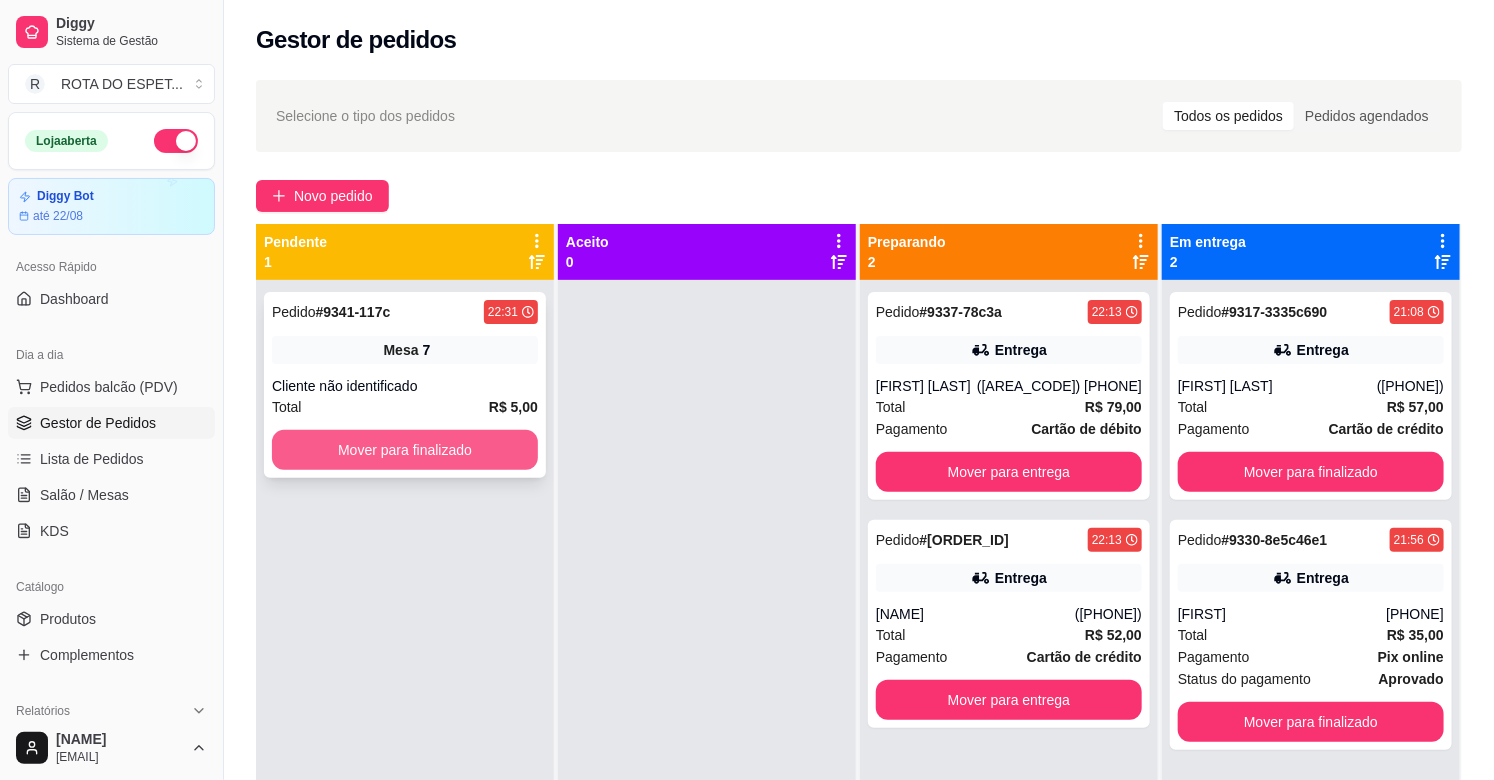 click on "Mover para finalizado" at bounding box center [405, 450] 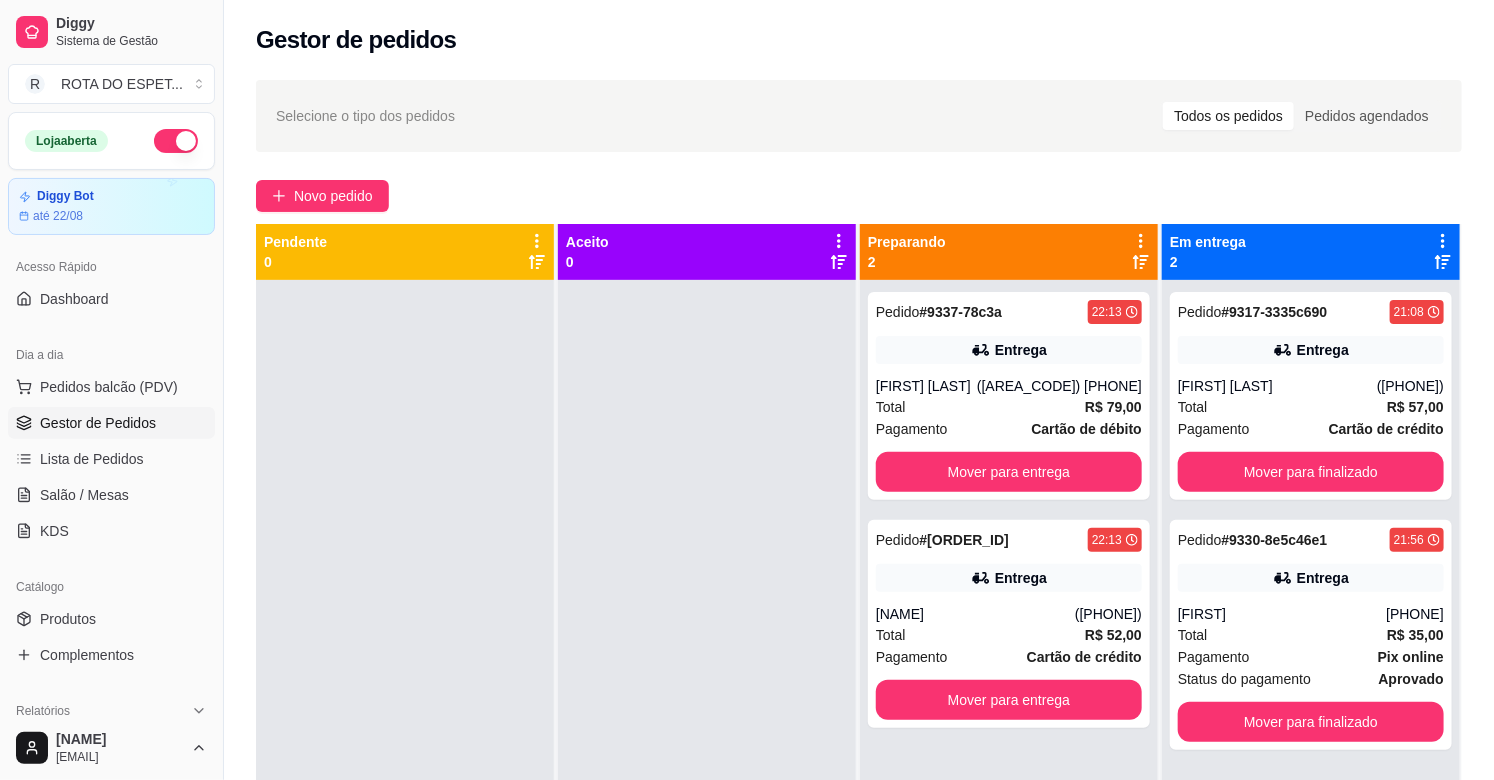 click at bounding box center (707, 670) 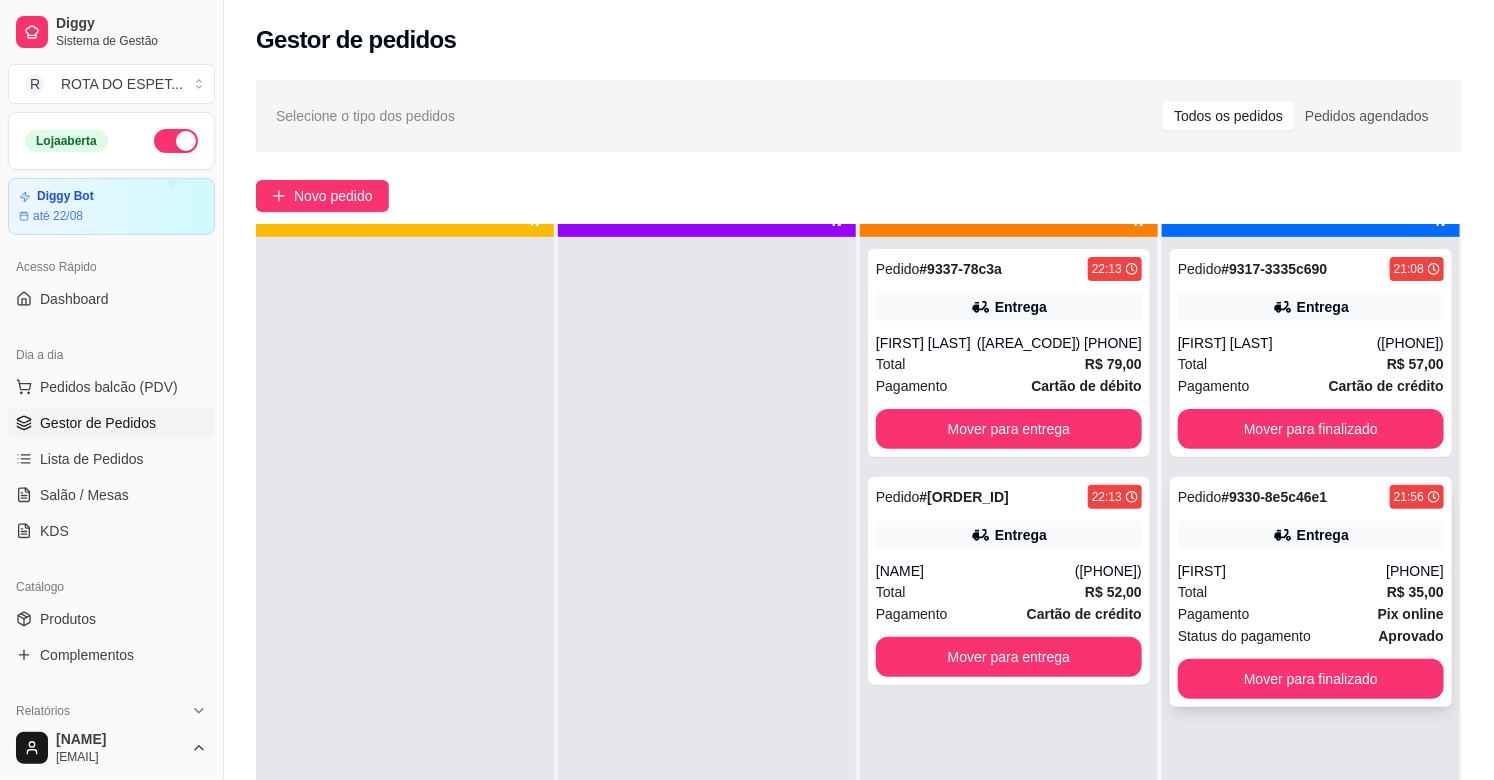 scroll, scrollTop: 55, scrollLeft: 0, axis: vertical 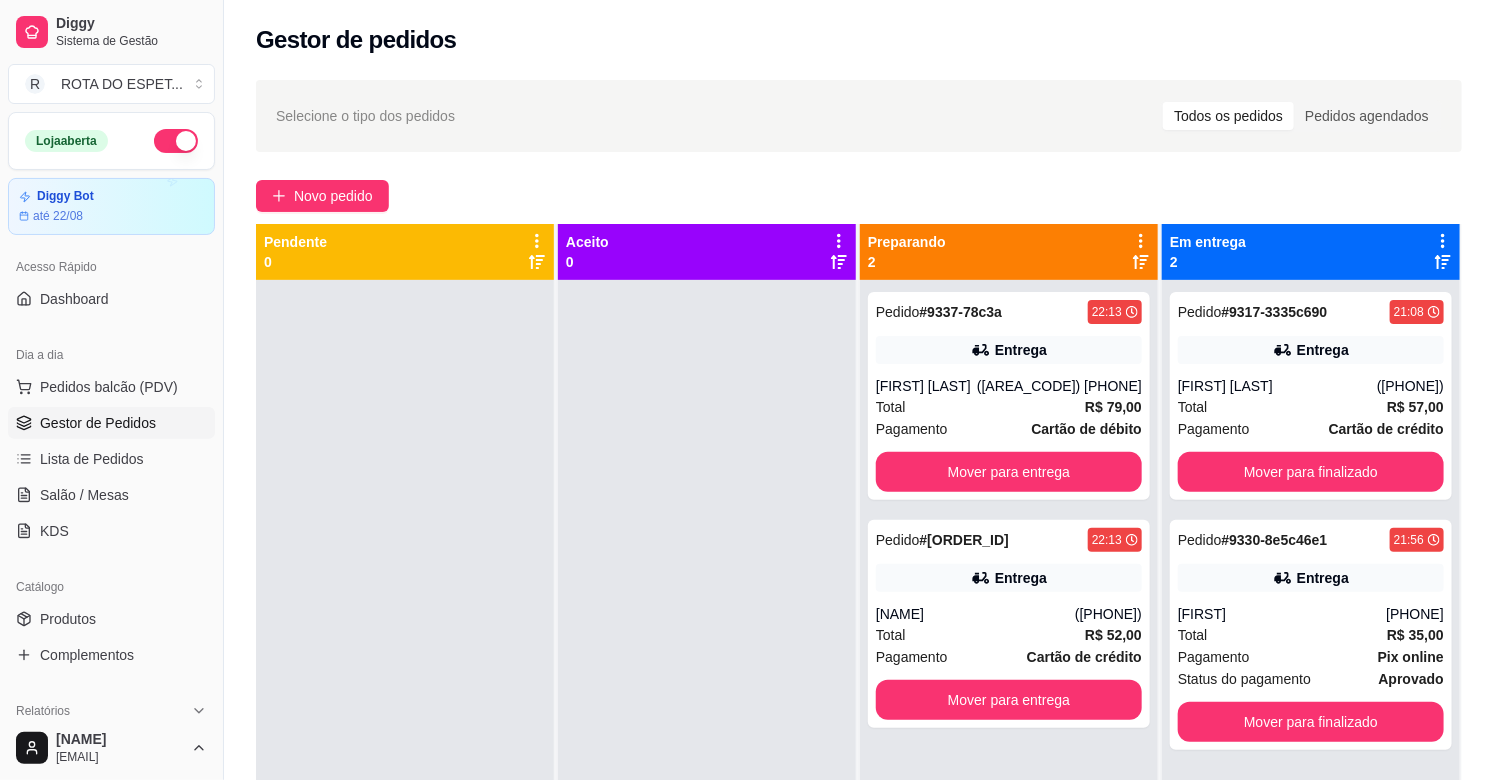 click at bounding box center (707, 670) 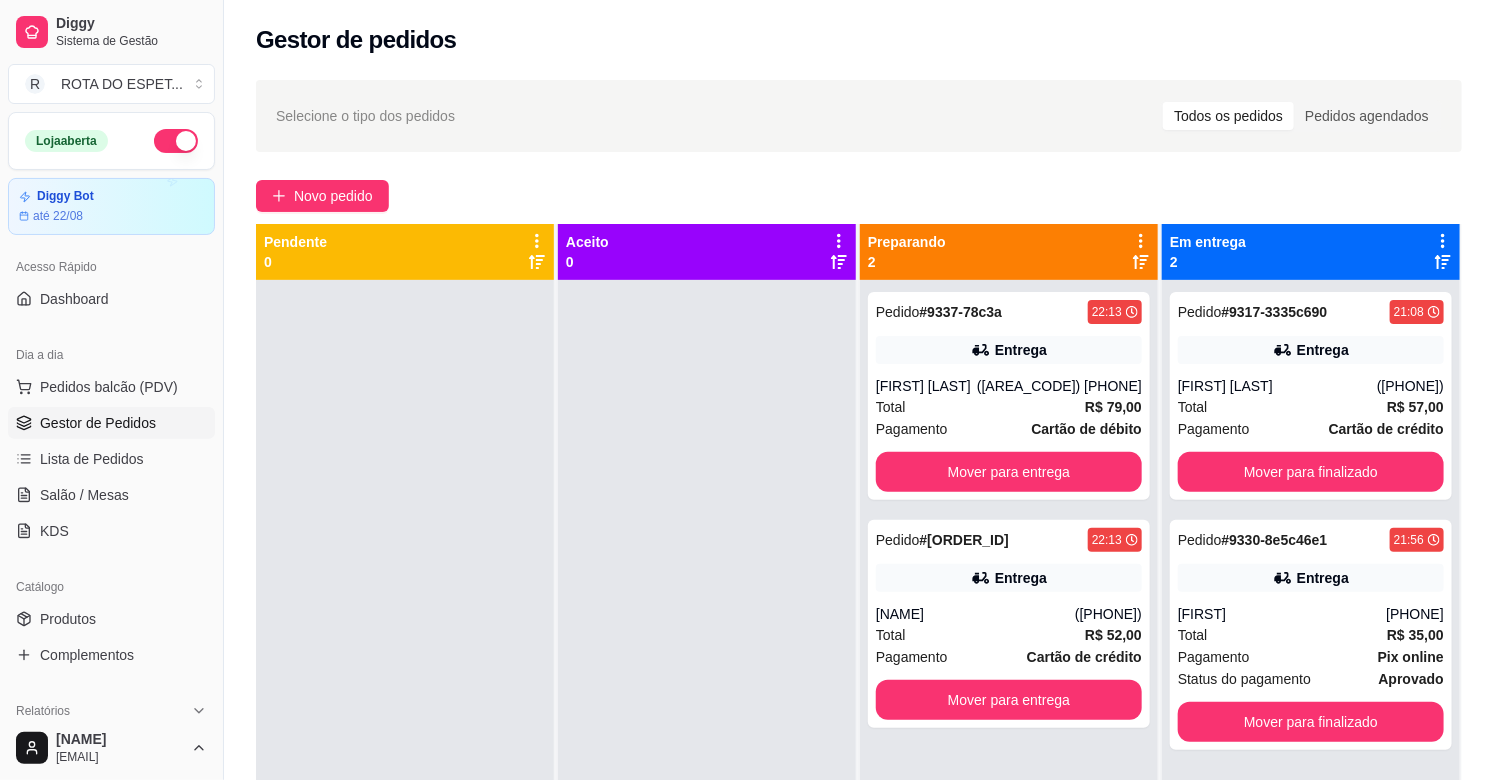 click at bounding box center (707, 670) 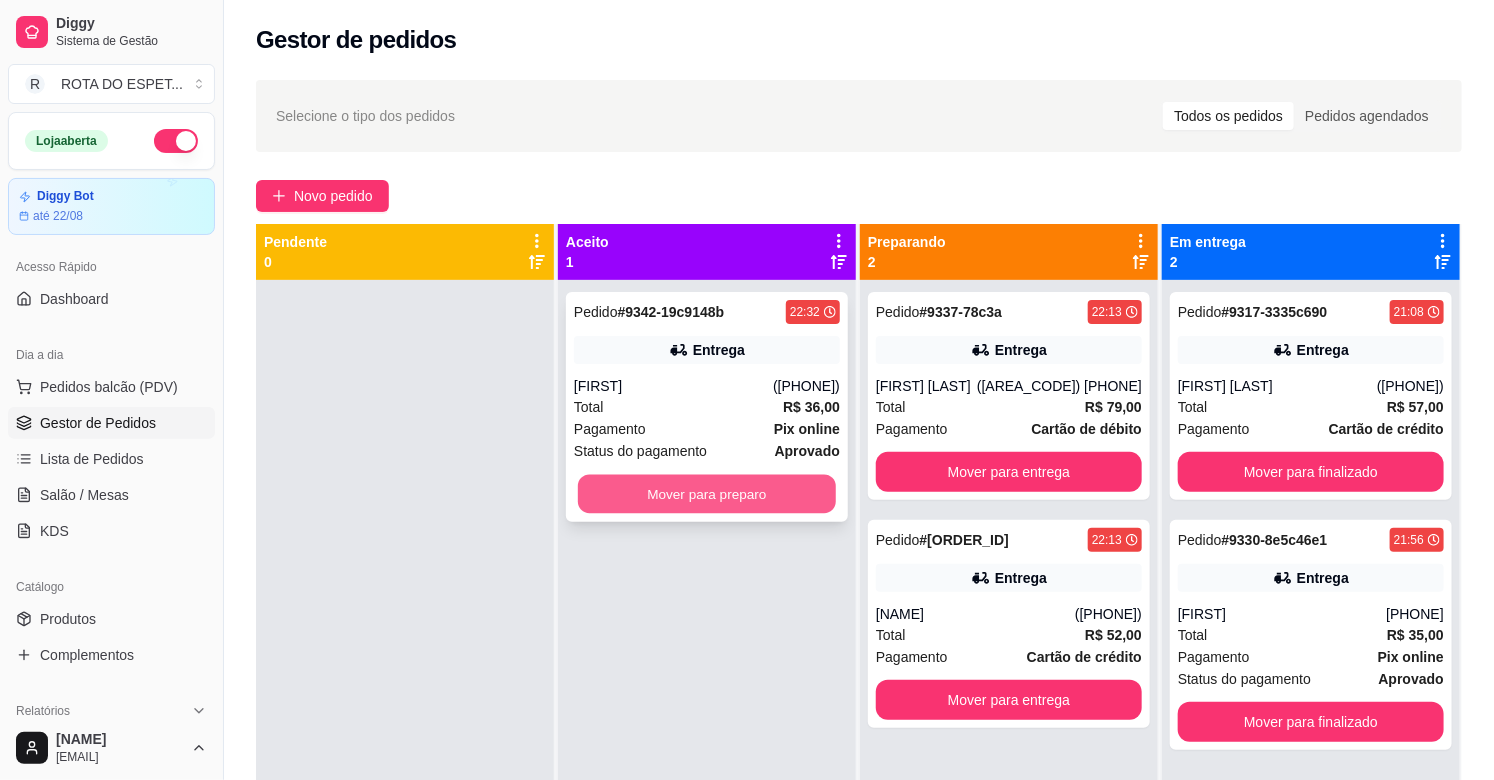 click on "Mover para preparo" at bounding box center [707, 494] 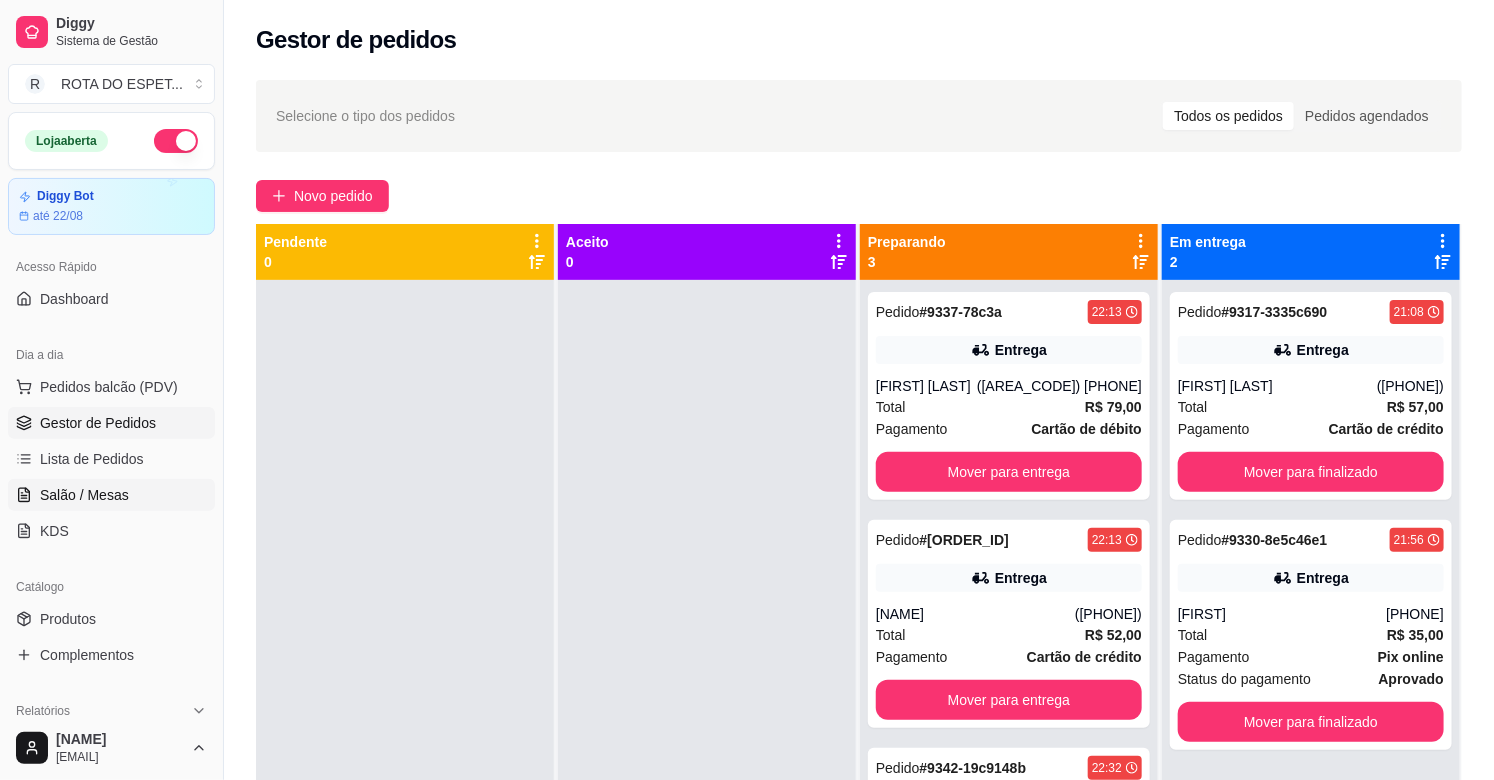 click on "Salão / Mesas" at bounding box center (111, 495) 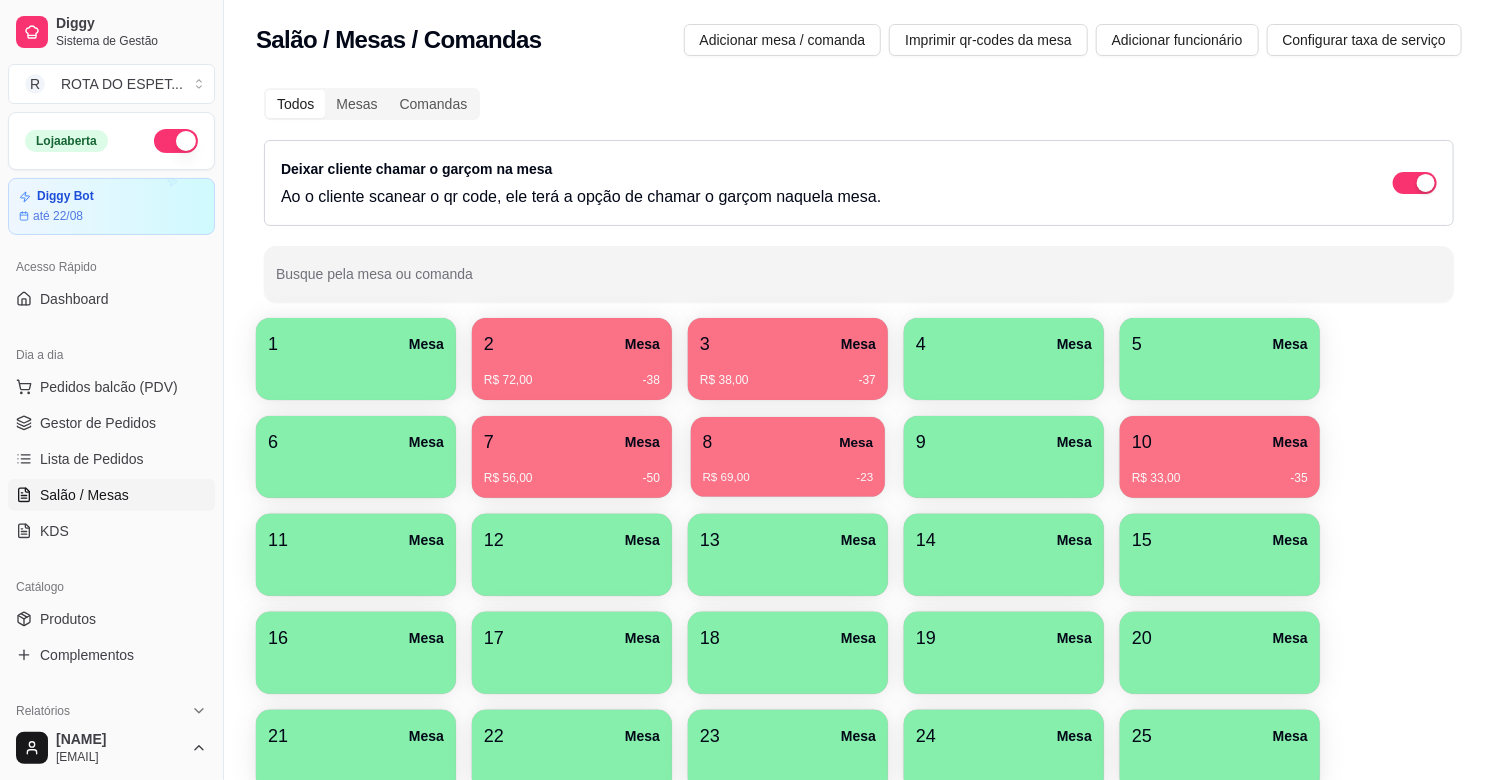 click on "8 Mesa" at bounding box center [788, 442] 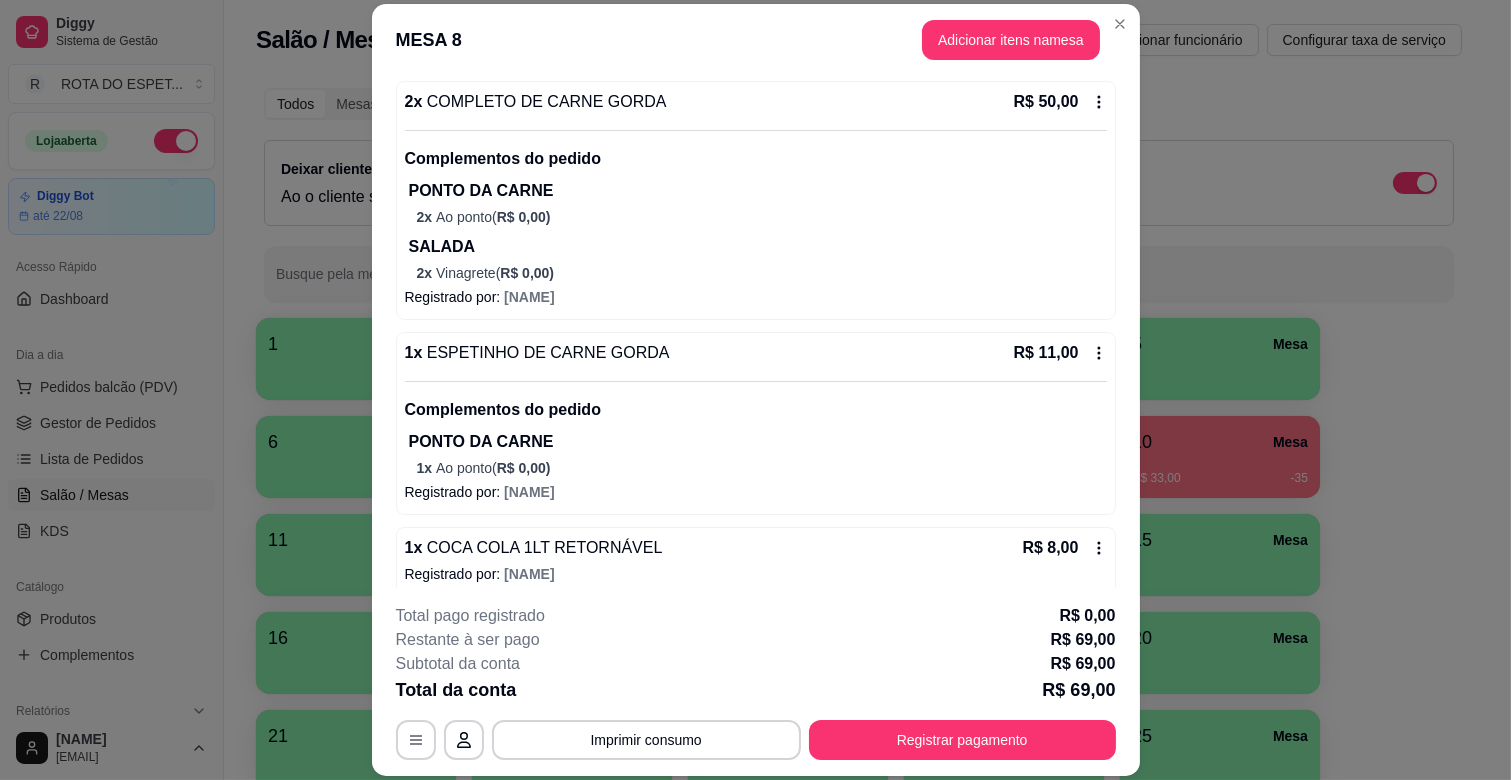 scroll, scrollTop: 201, scrollLeft: 0, axis: vertical 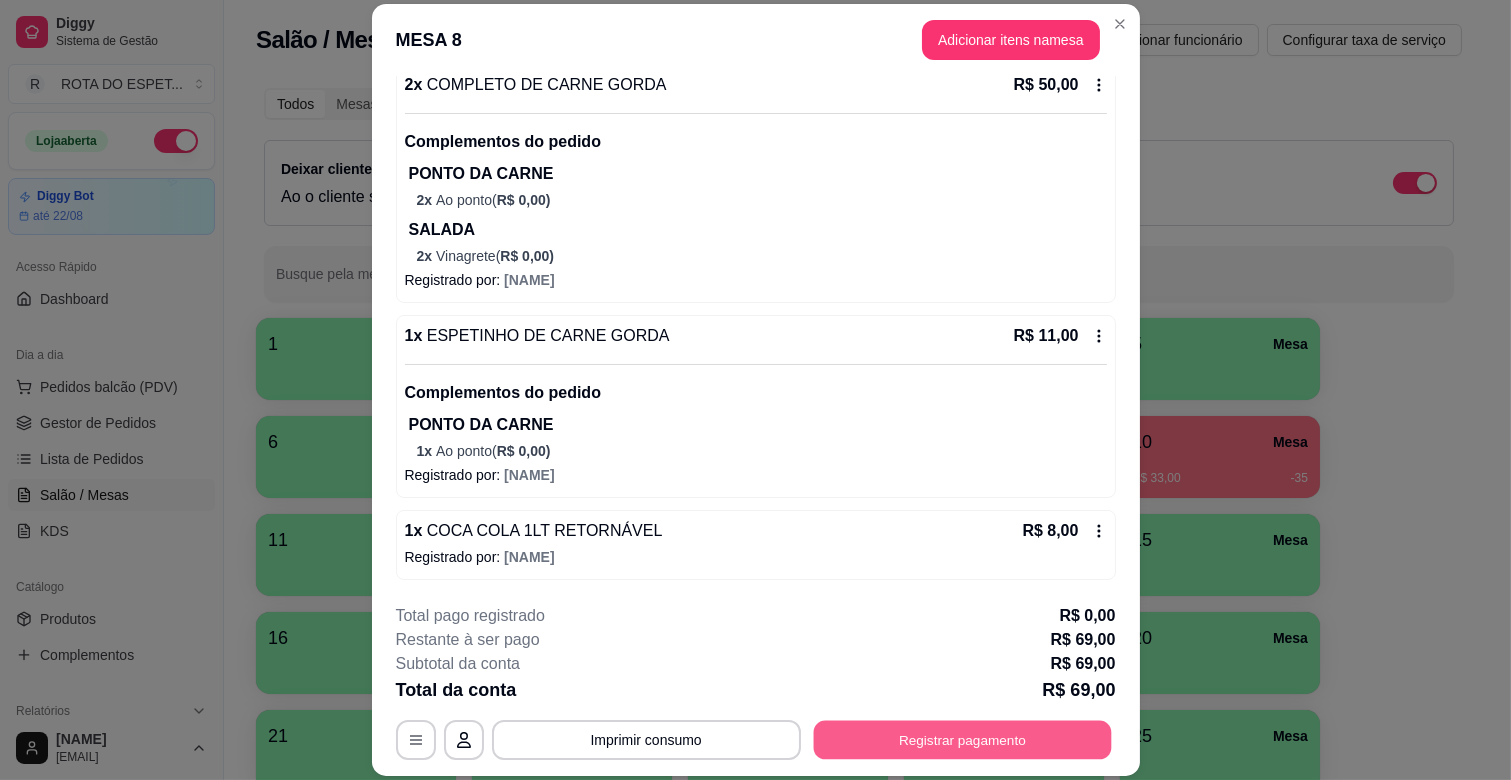 click on "Registrar pagamento" at bounding box center [962, 740] 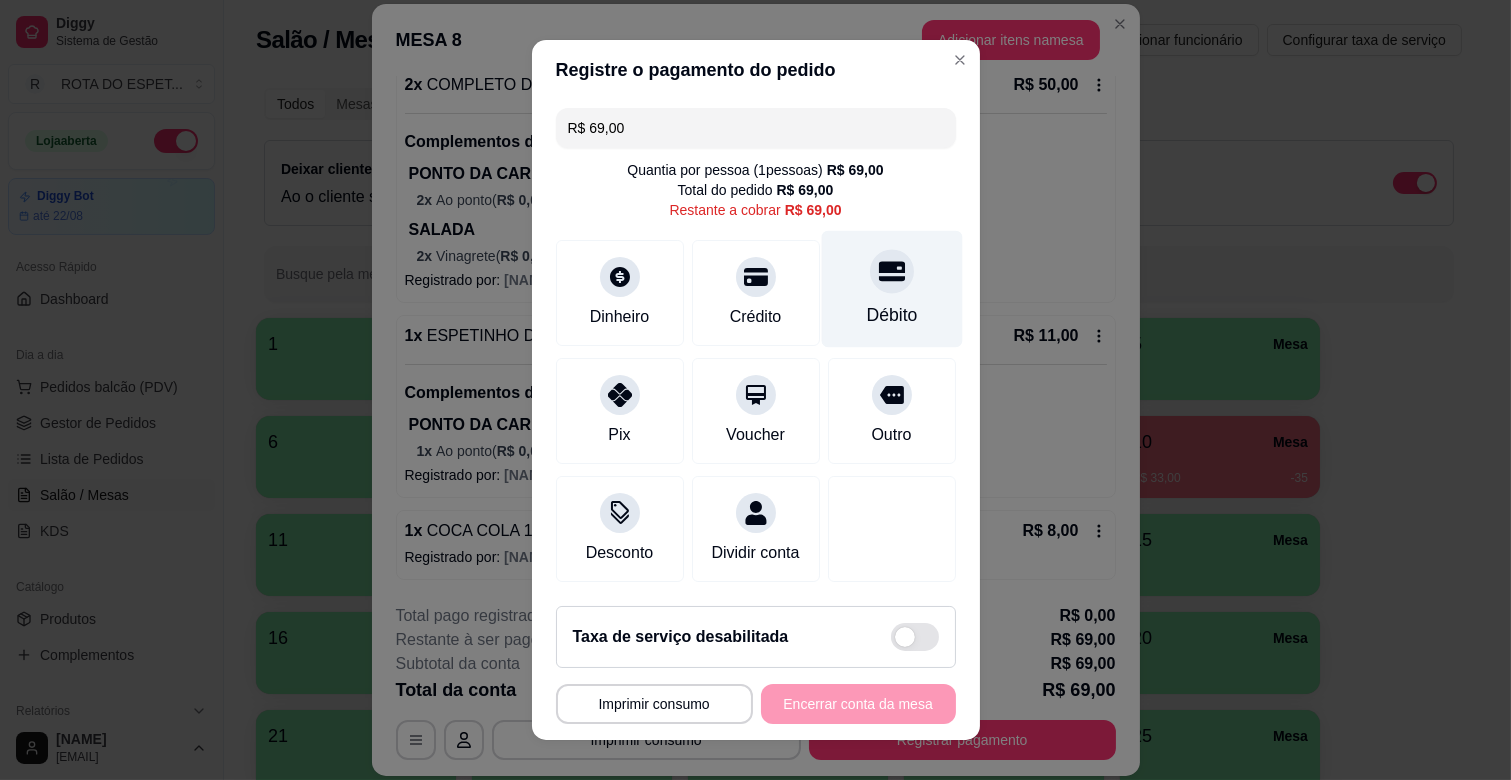 click on "Débito" at bounding box center (891, 289) 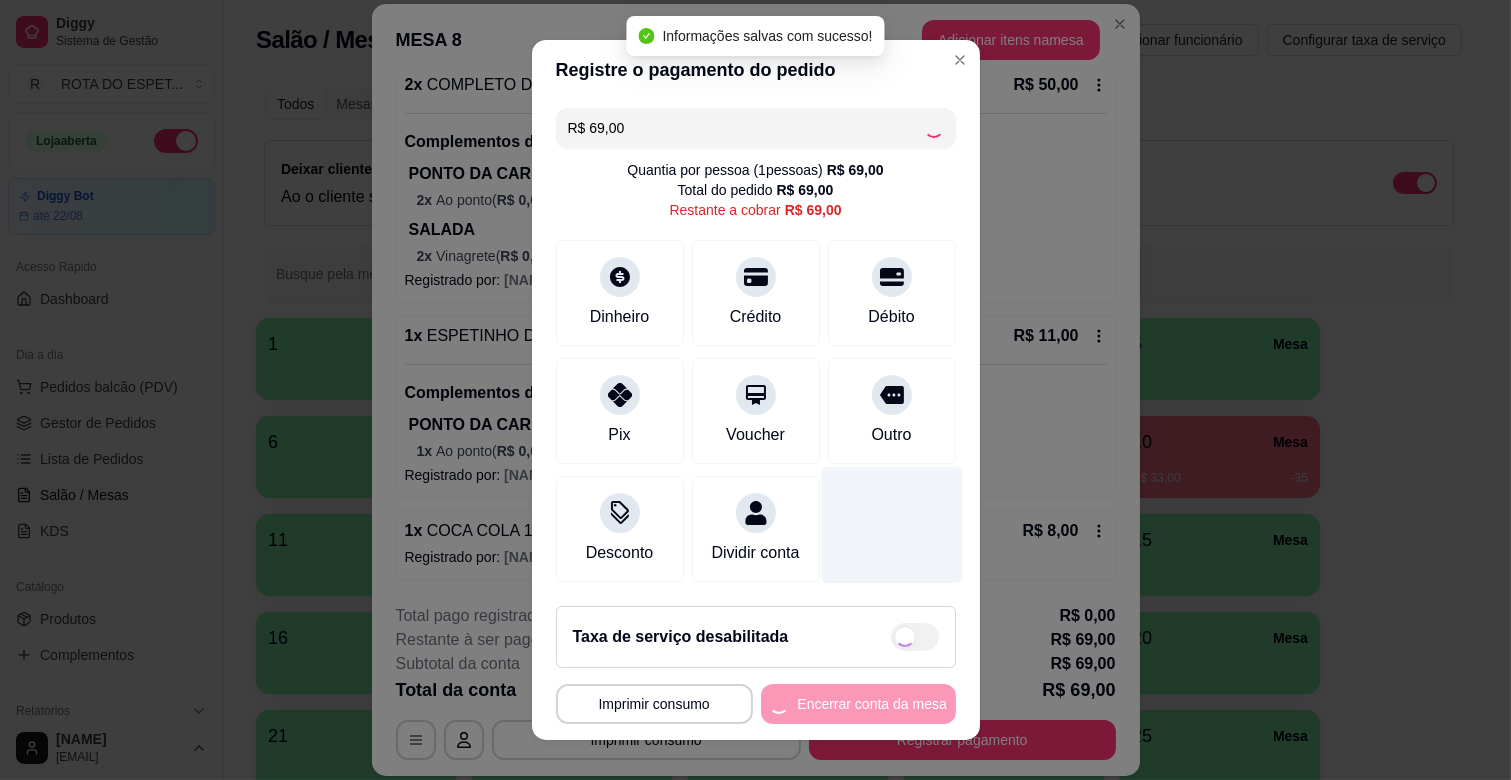 type on "R$ 0,00" 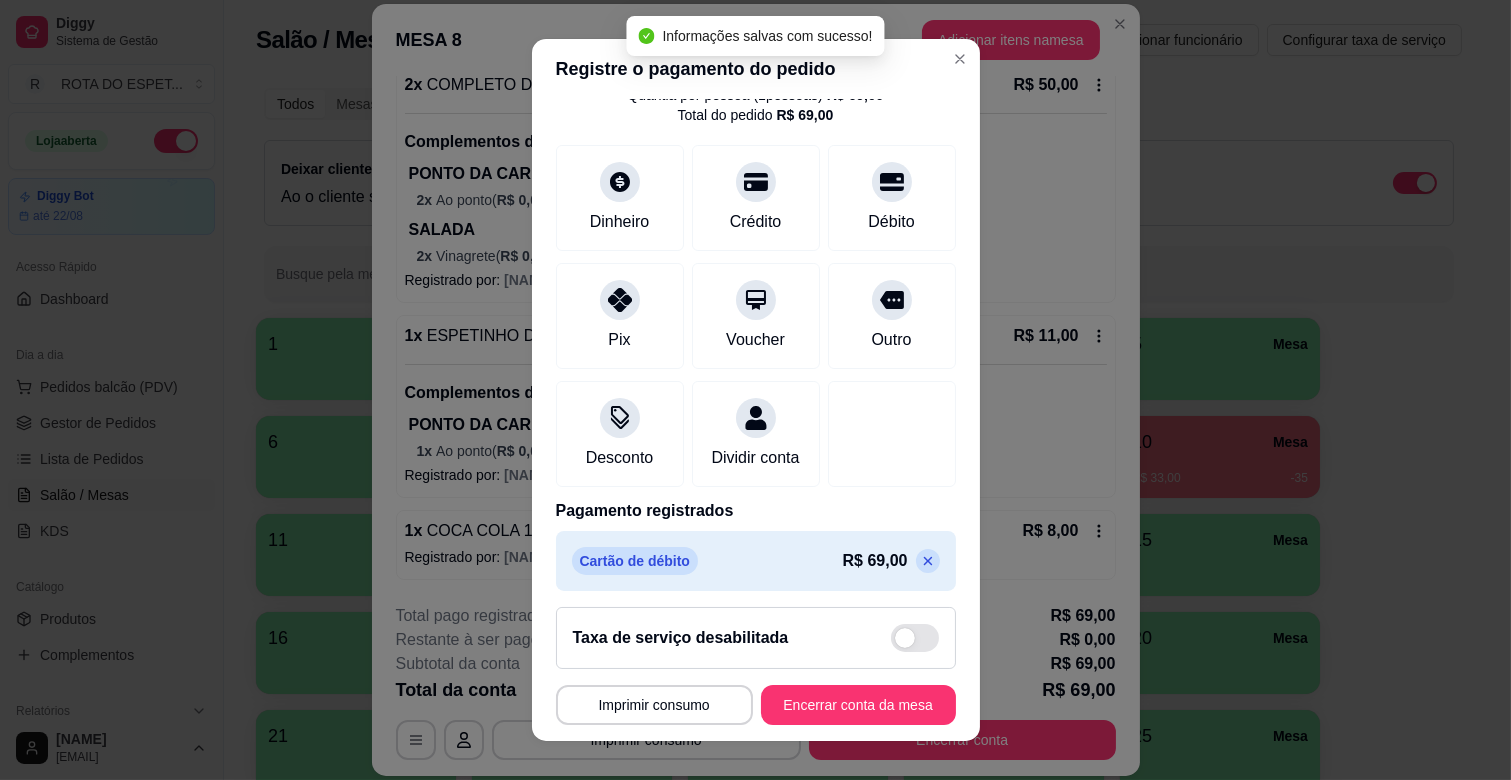 scroll, scrollTop: 106, scrollLeft: 0, axis: vertical 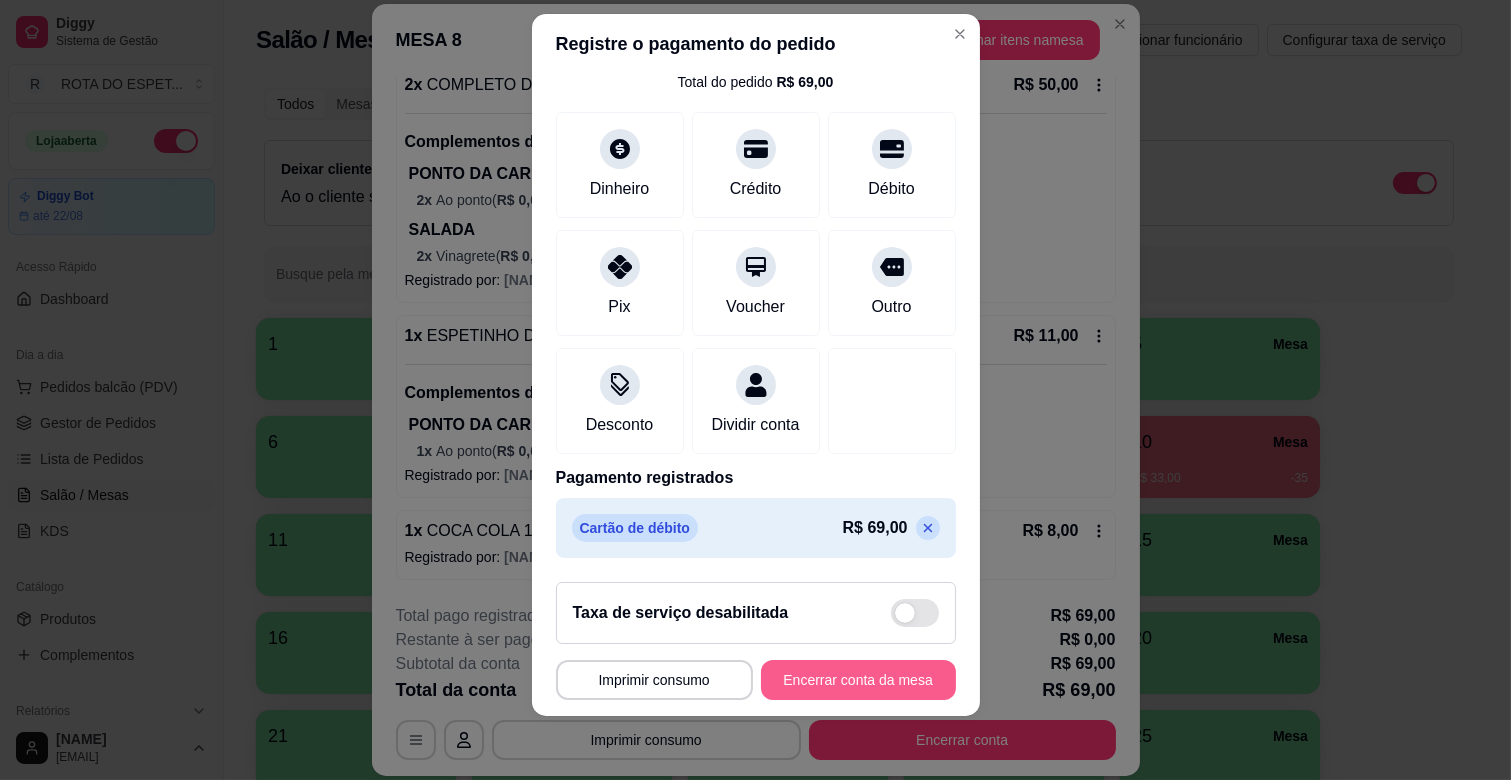 click on "Encerrar conta da mesa" at bounding box center [858, 680] 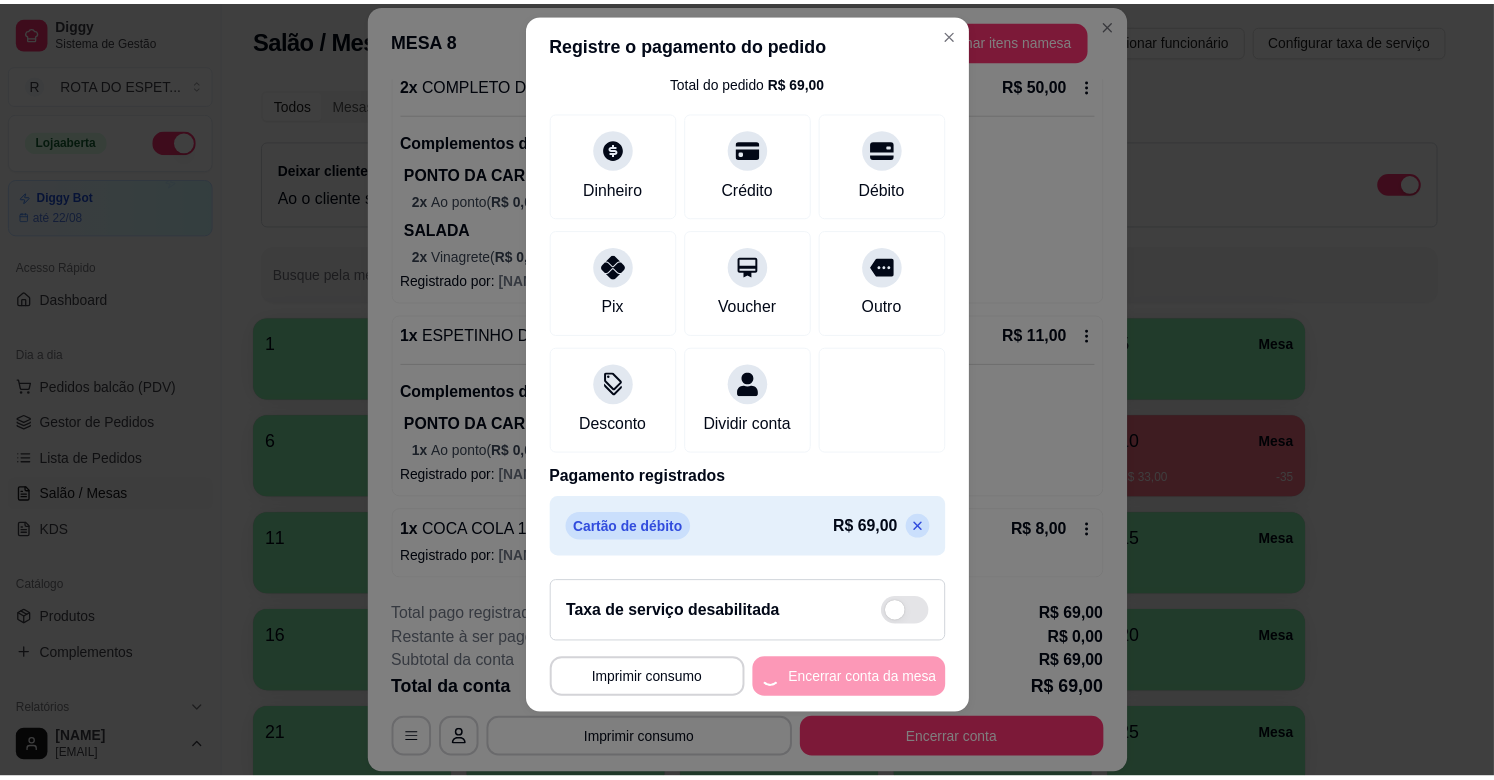 scroll, scrollTop: 0, scrollLeft: 0, axis: both 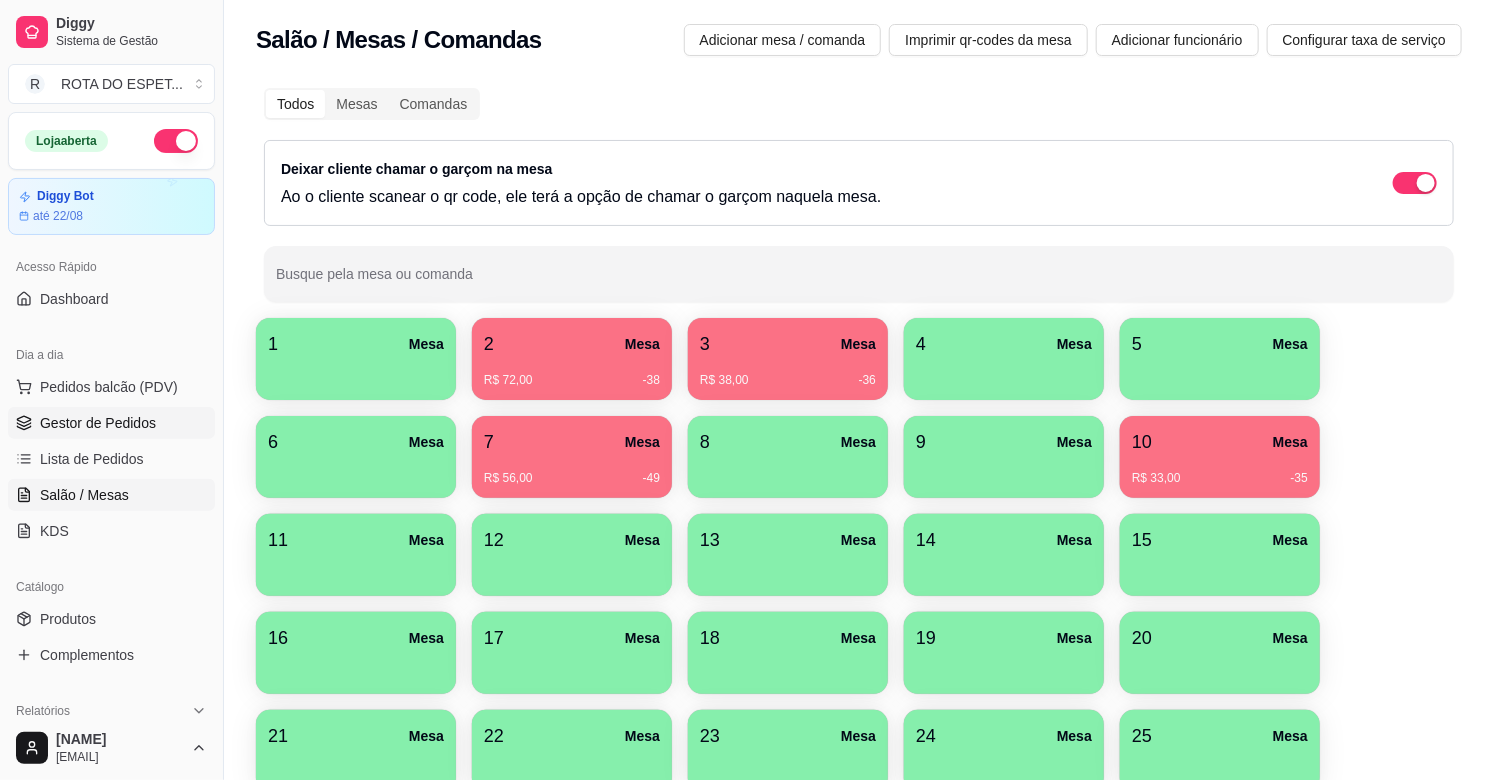 click on "Gestor de Pedidos" at bounding box center (98, 423) 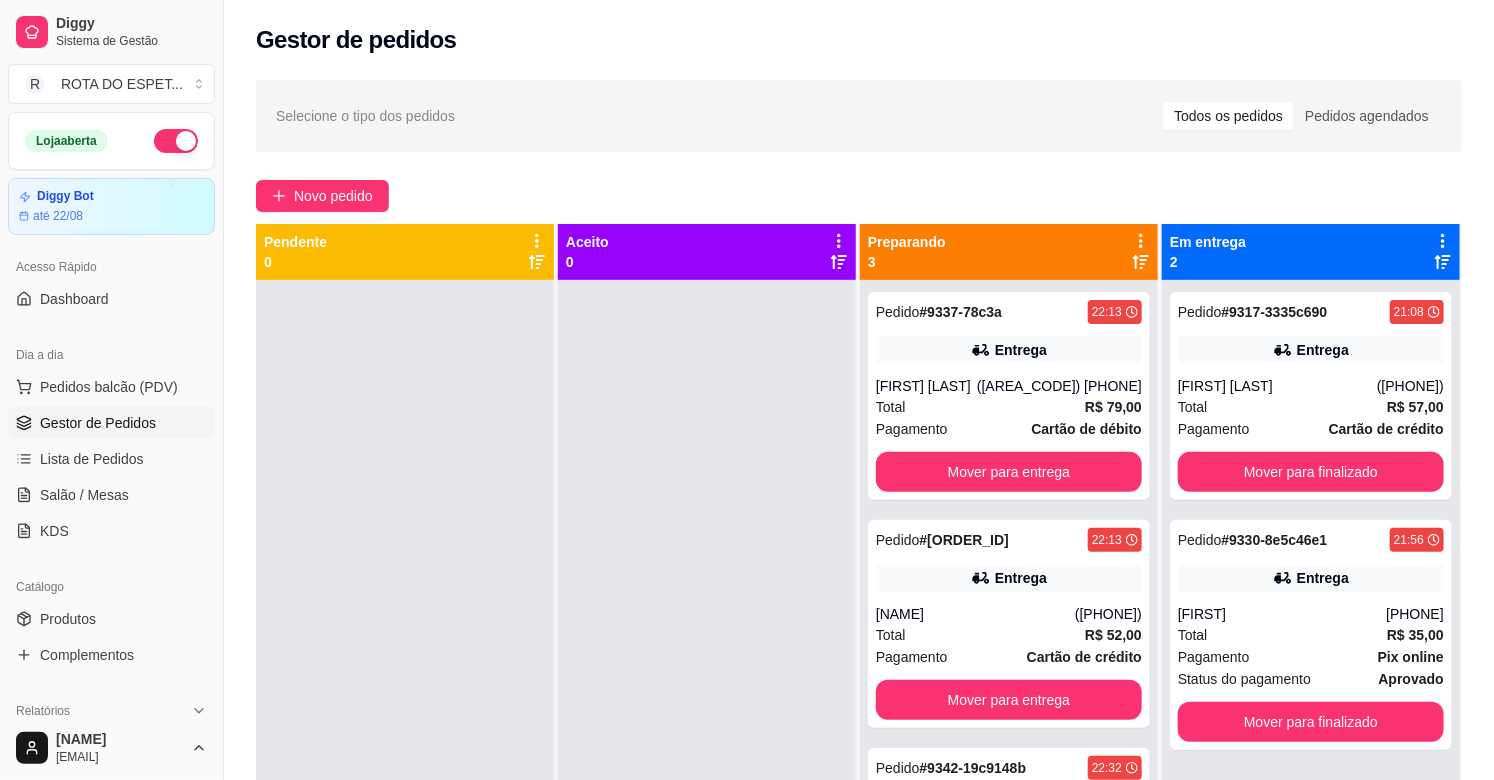 click at bounding box center (405, 670) 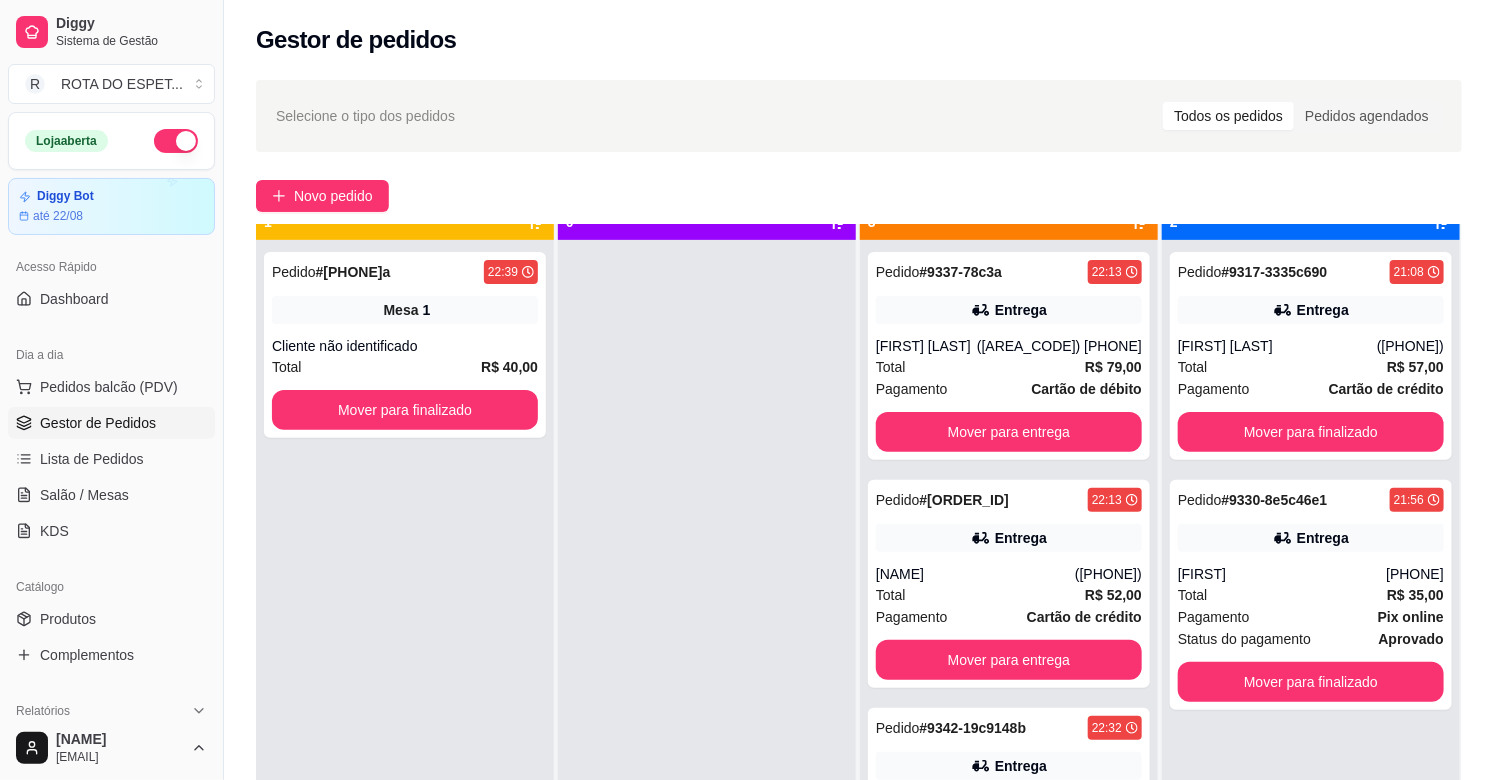 scroll, scrollTop: 55, scrollLeft: 0, axis: vertical 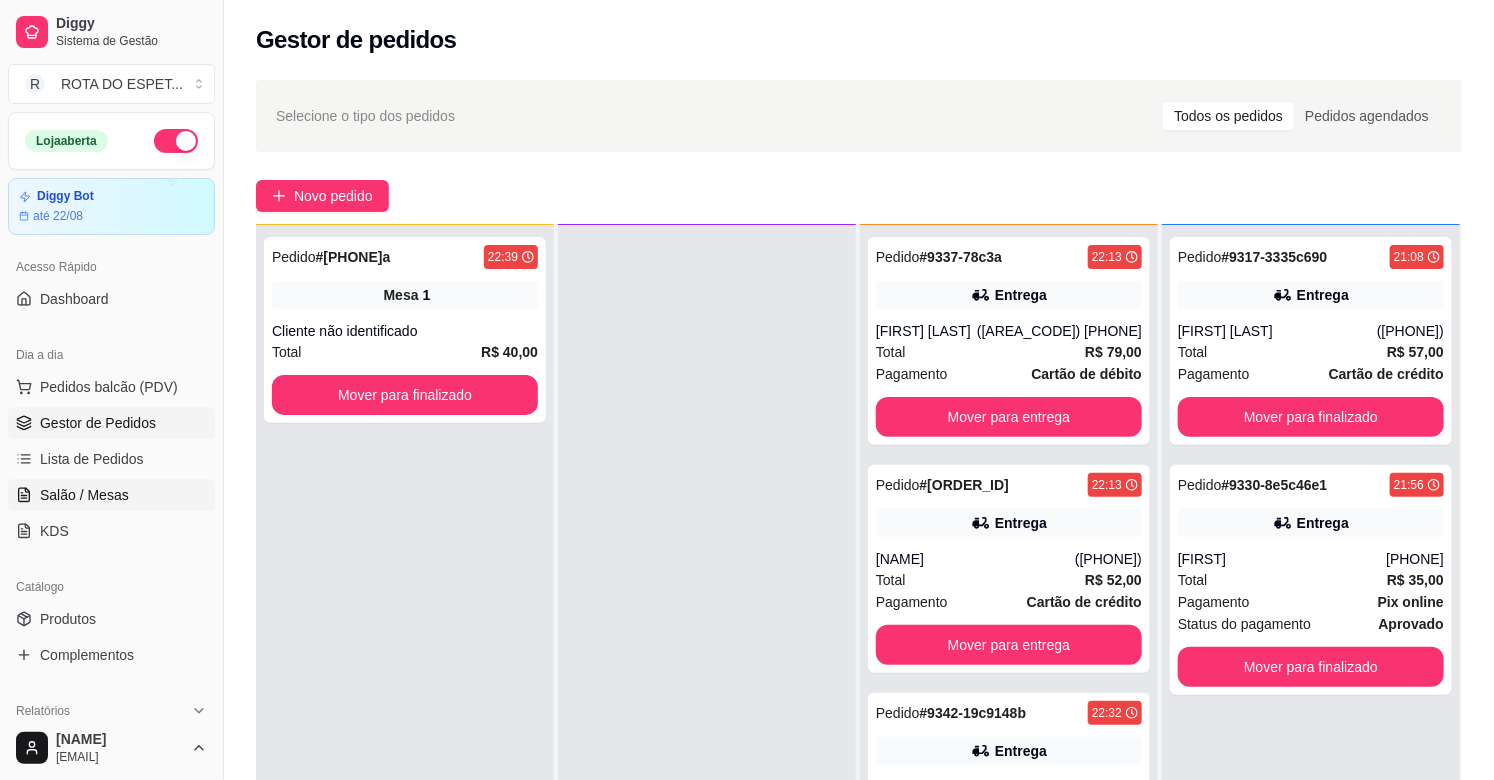 click on "Salão / Mesas" at bounding box center [84, 495] 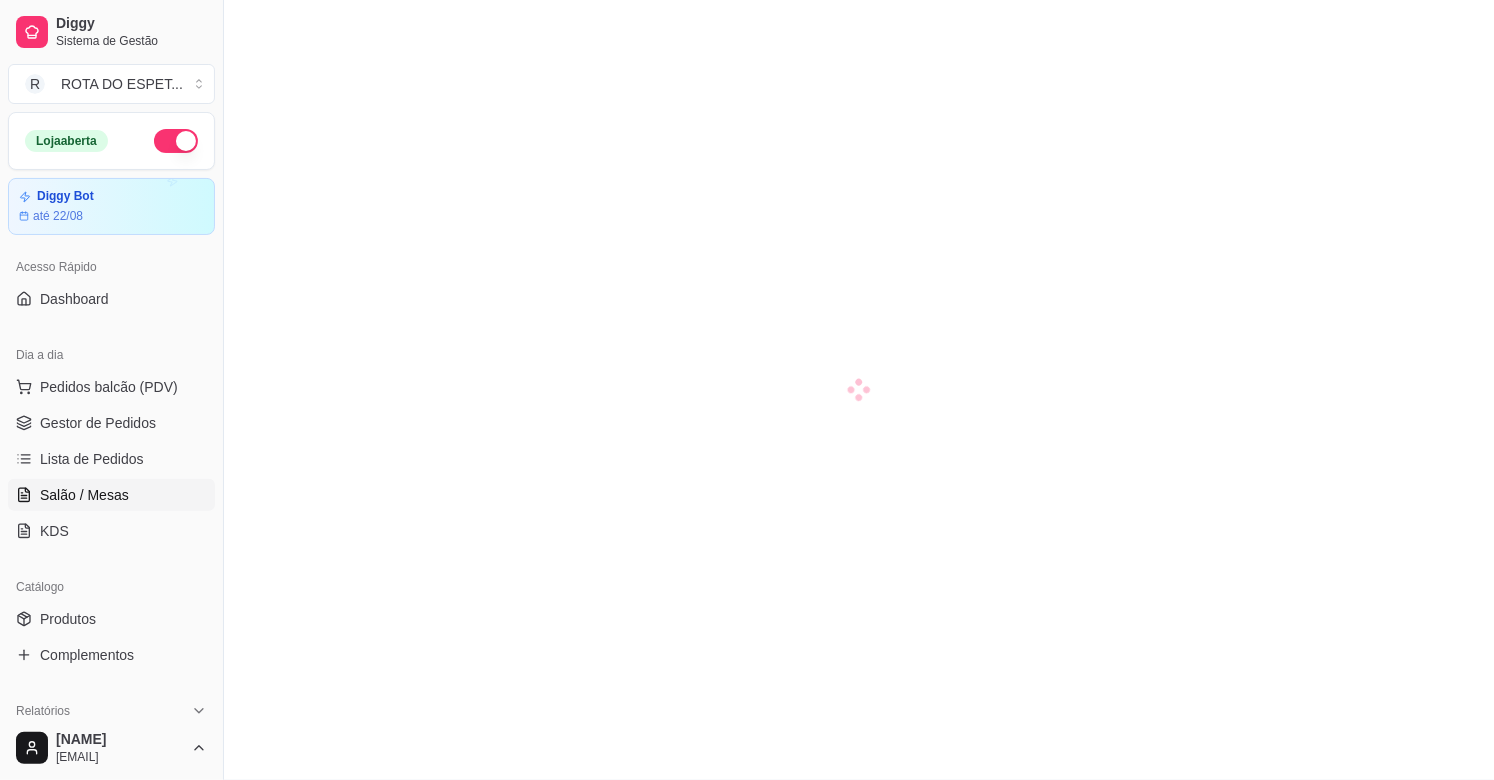 click on "Salão / Mesas" at bounding box center (84, 495) 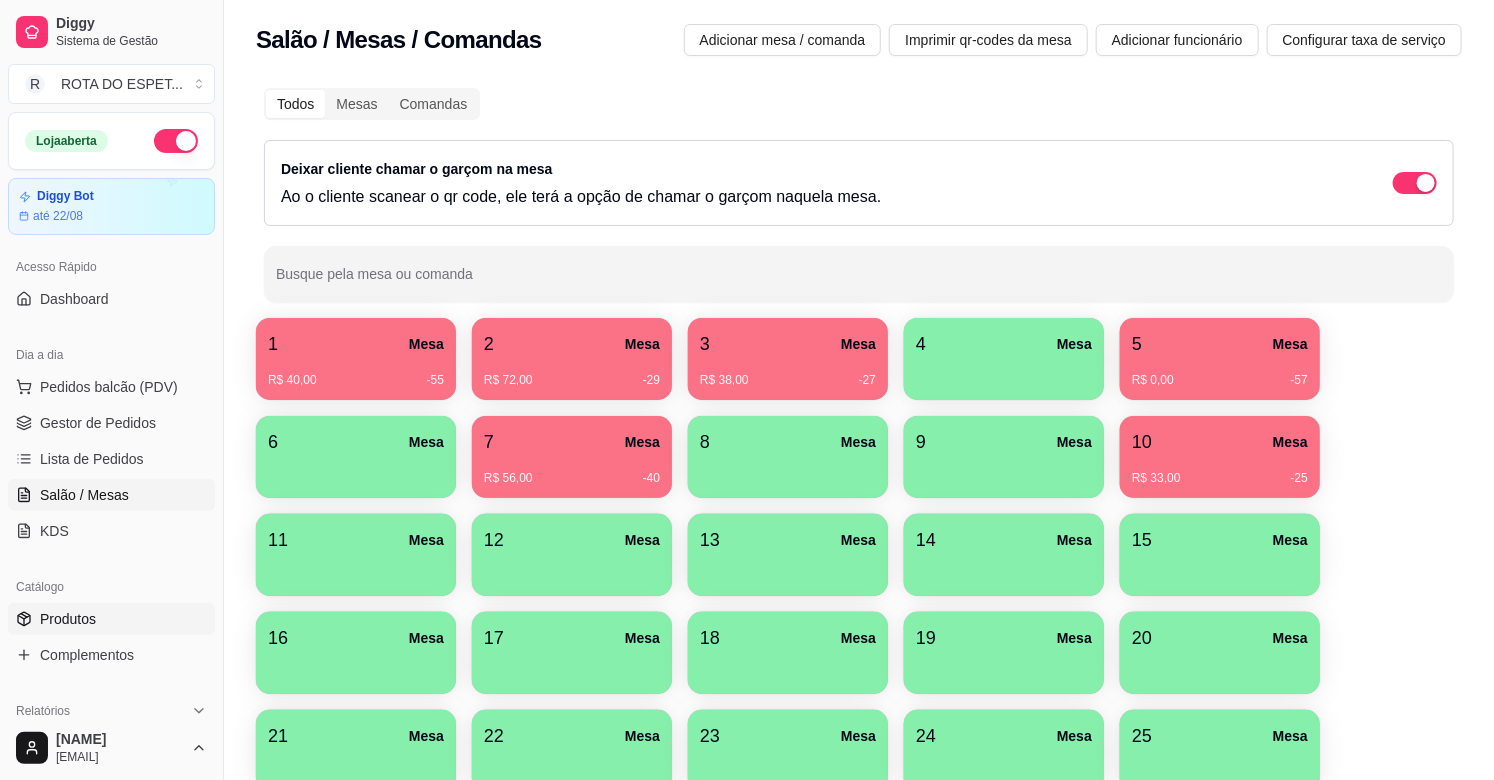 click on "Produtos" at bounding box center (68, 619) 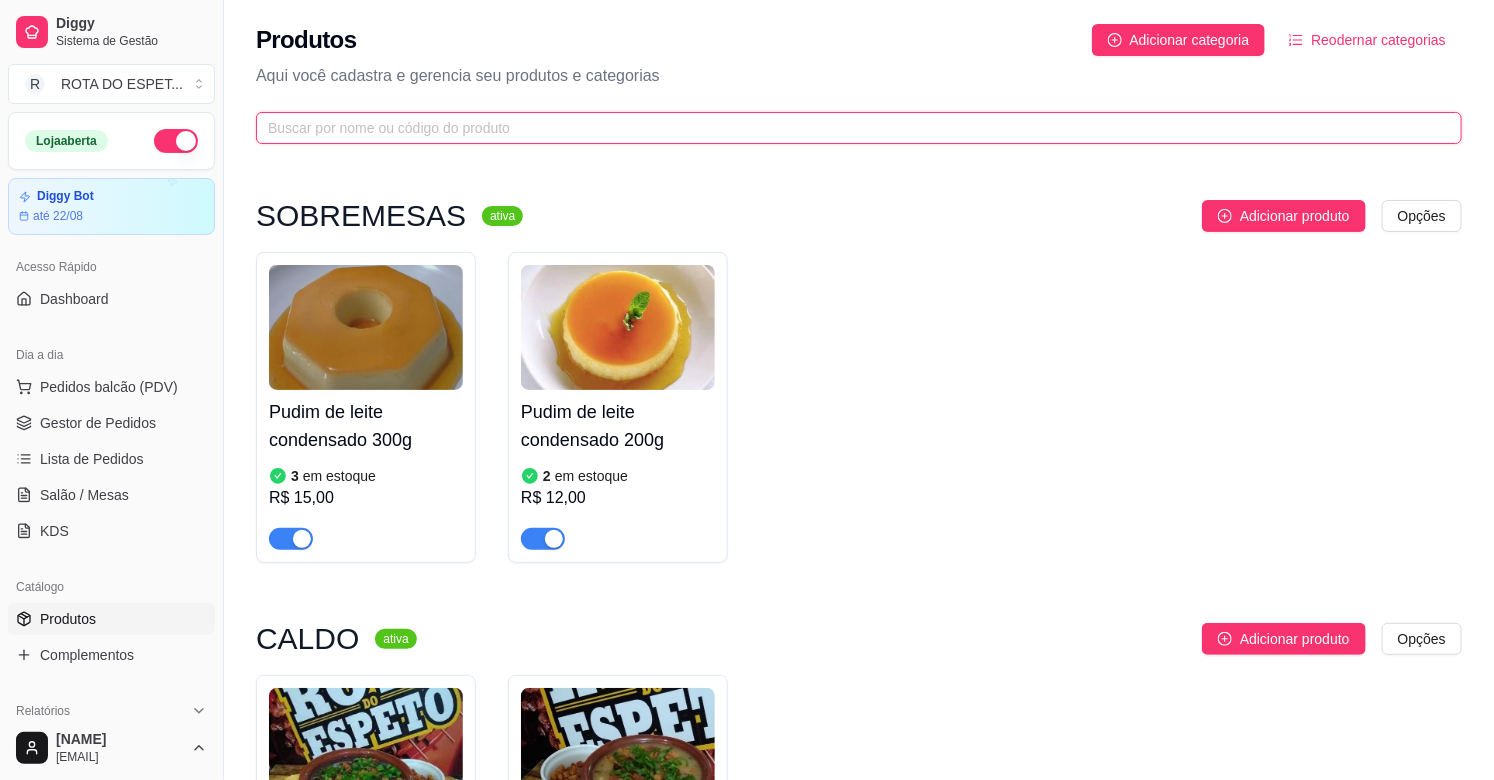 click at bounding box center [851, 128] 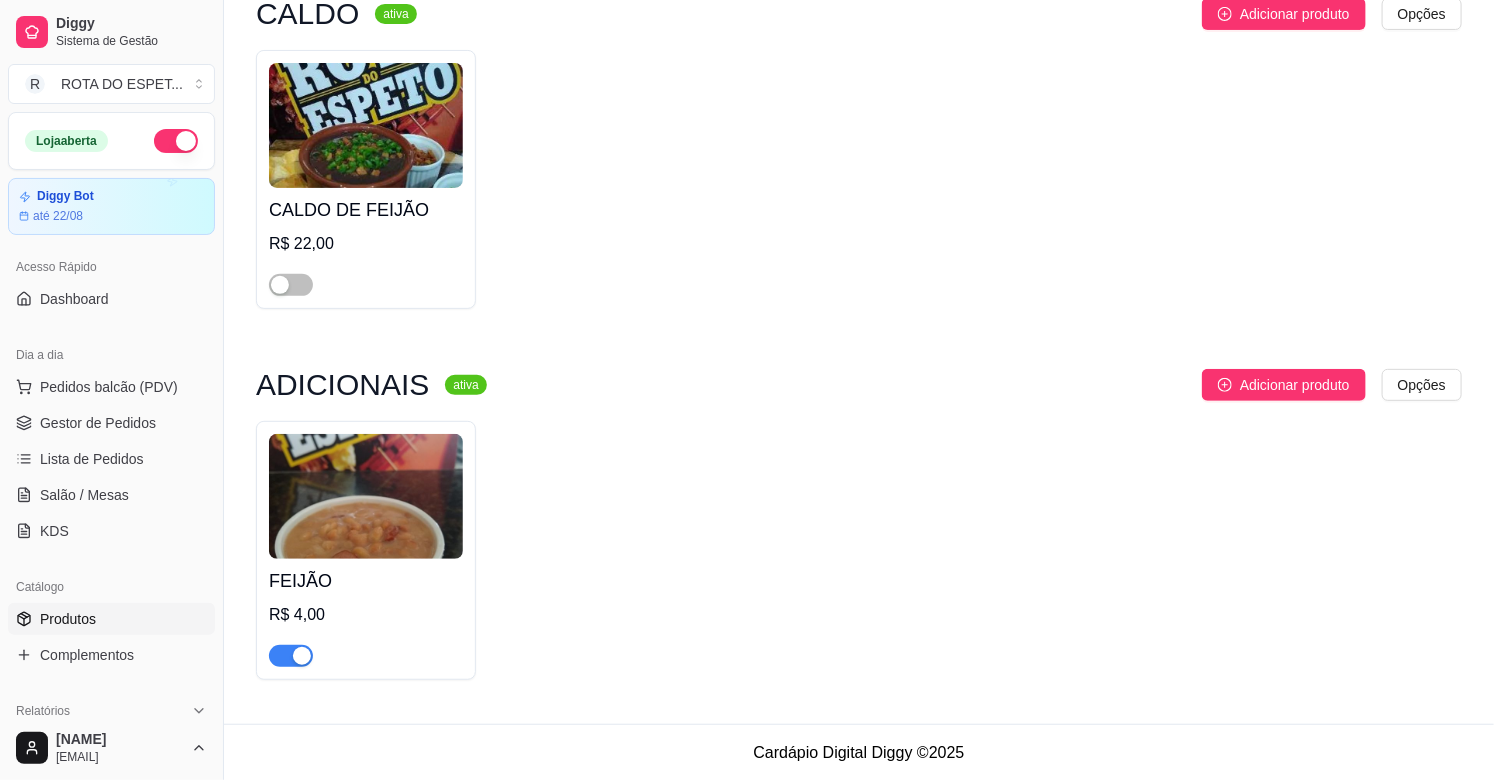 scroll, scrollTop: 205, scrollLeft: 0, axis: vertical 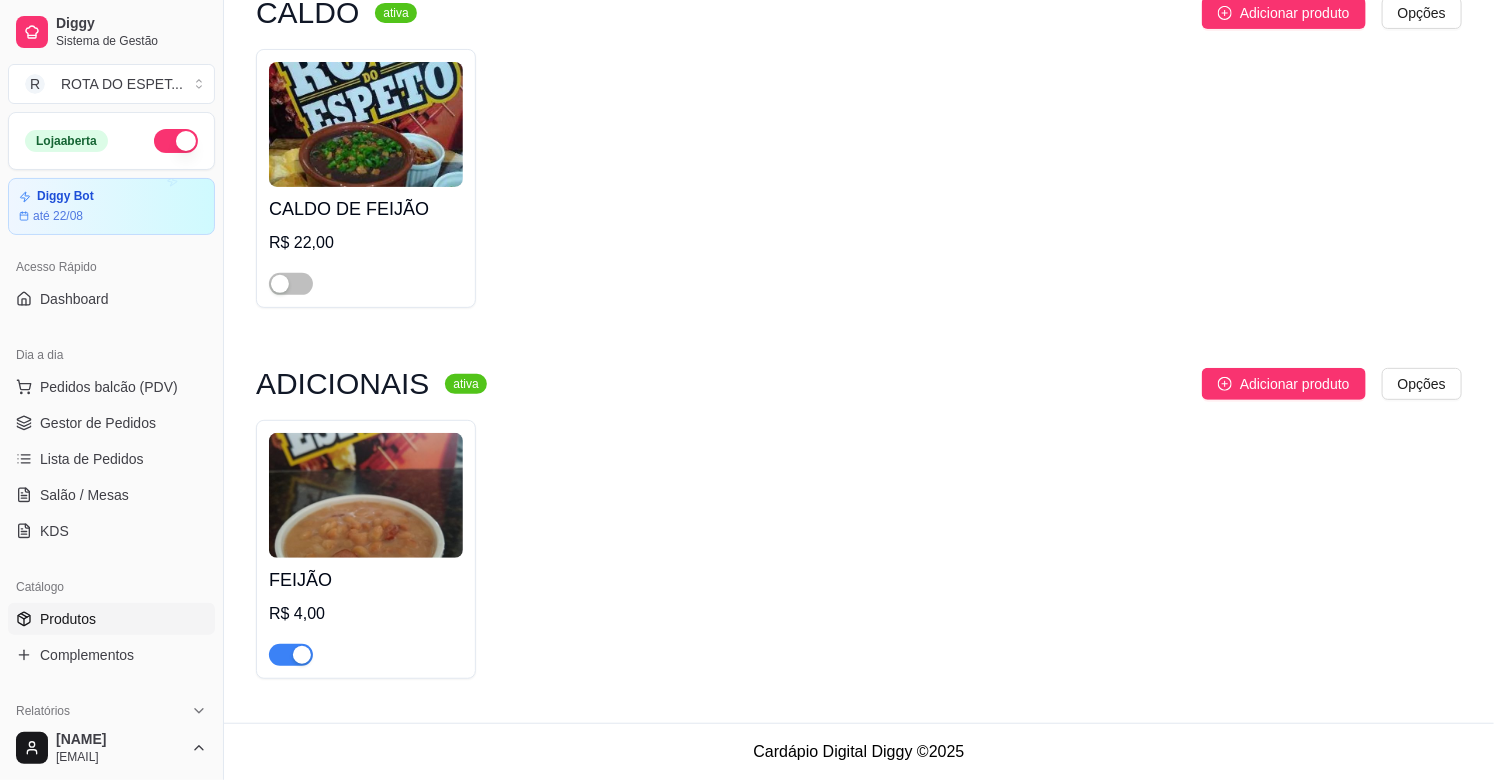 type on "FEI" 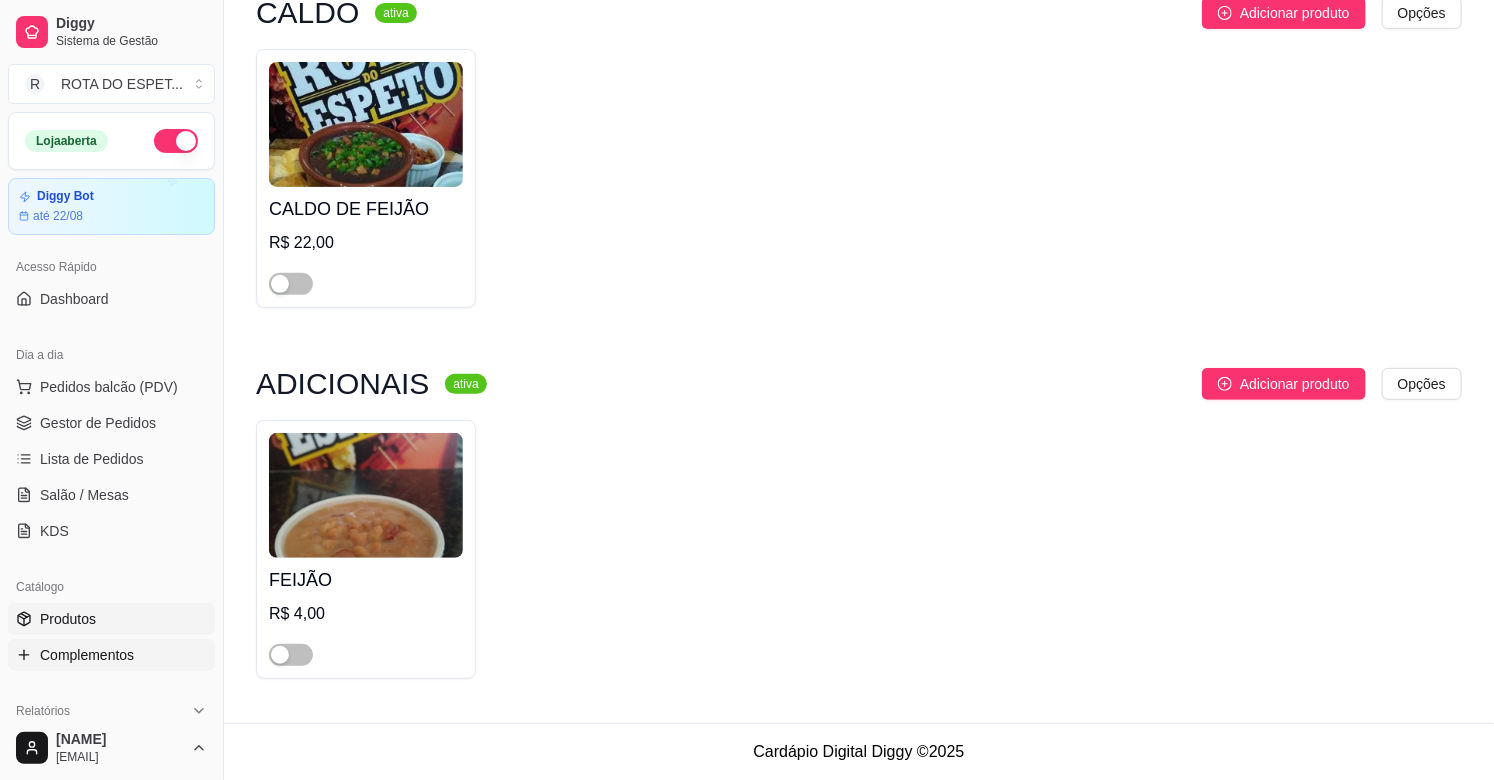 click on "Complementos" at bounding box center [87, 655] 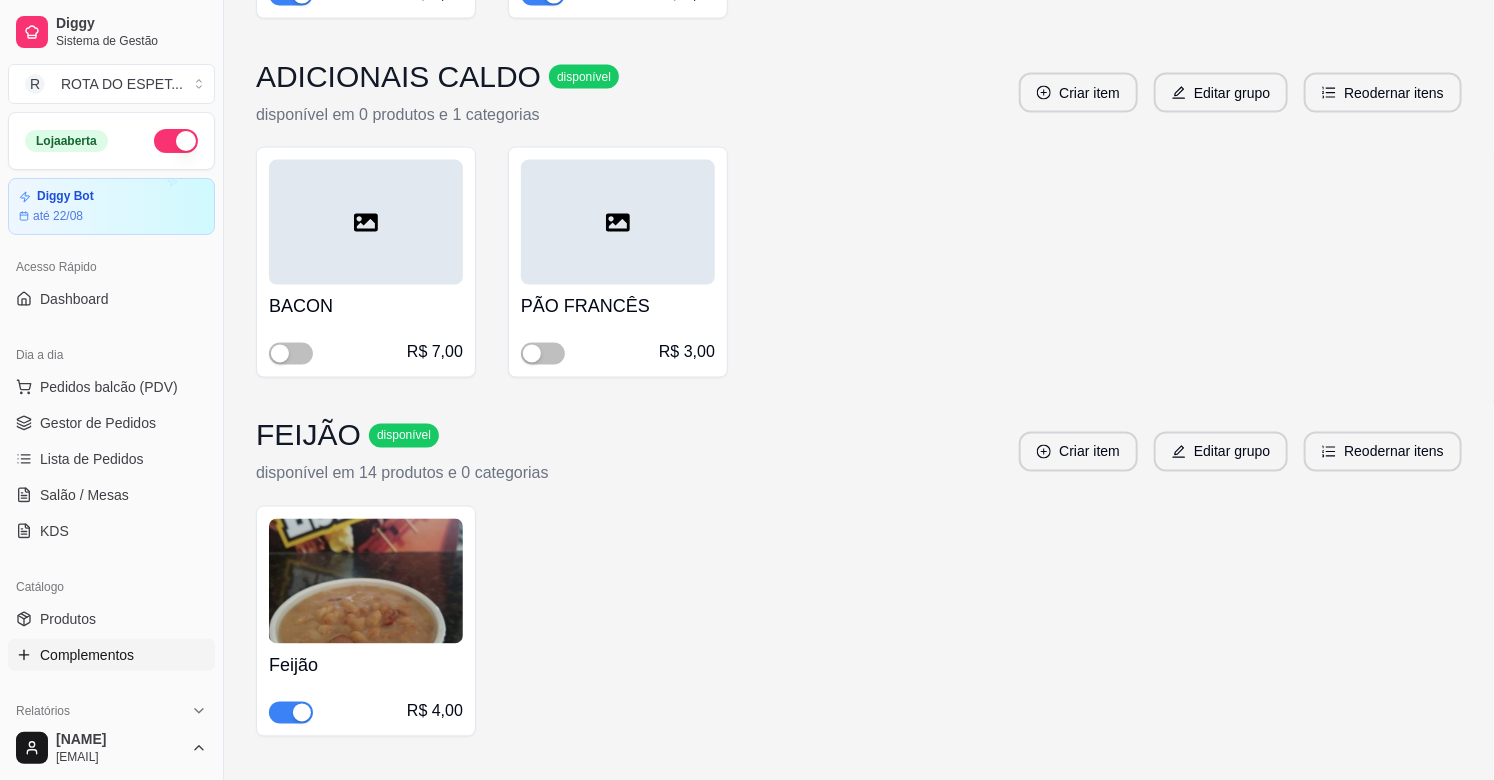 scroll, scrollTop: 1456, scrollLeft: 0, axis: vertical 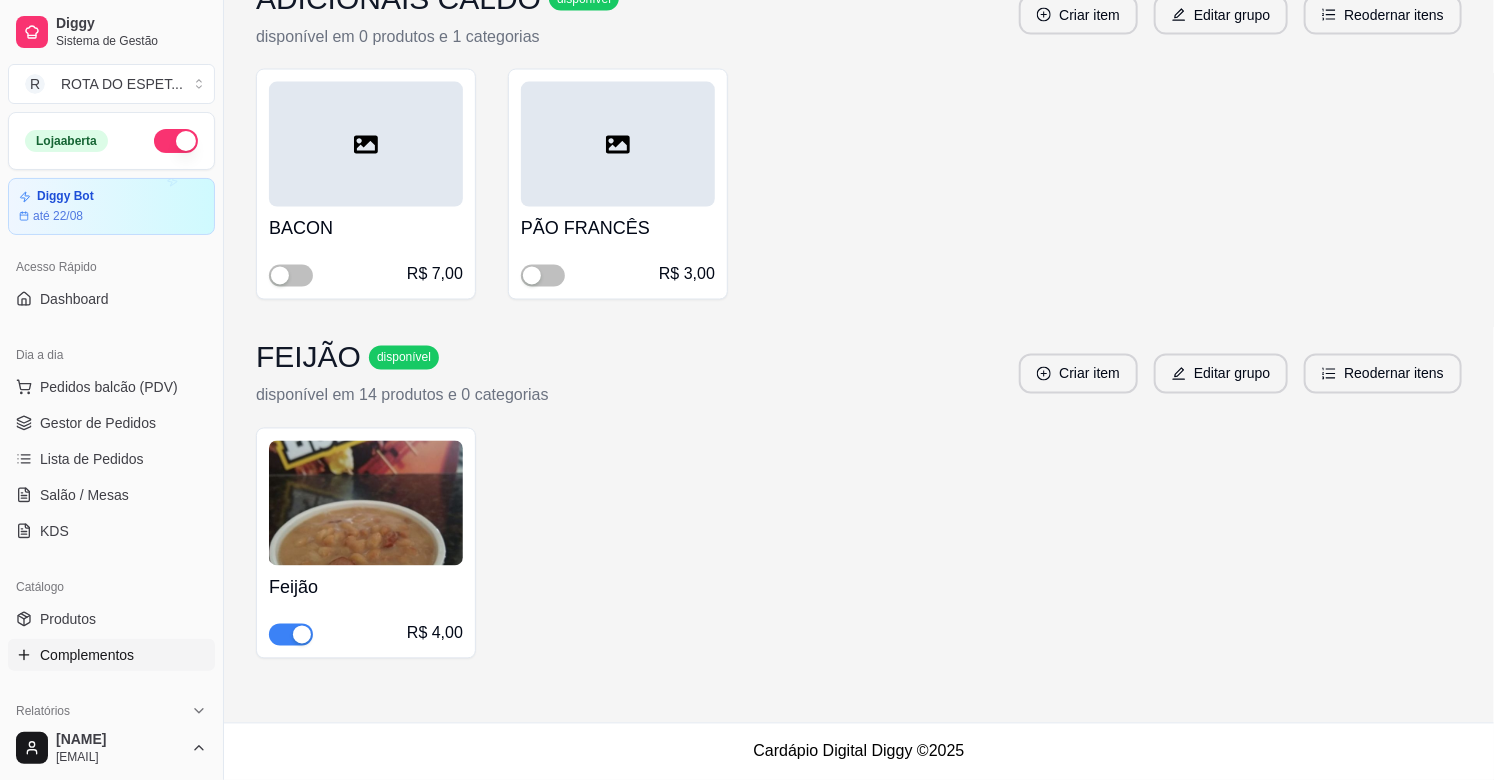 click at bounding box center [291, 635] 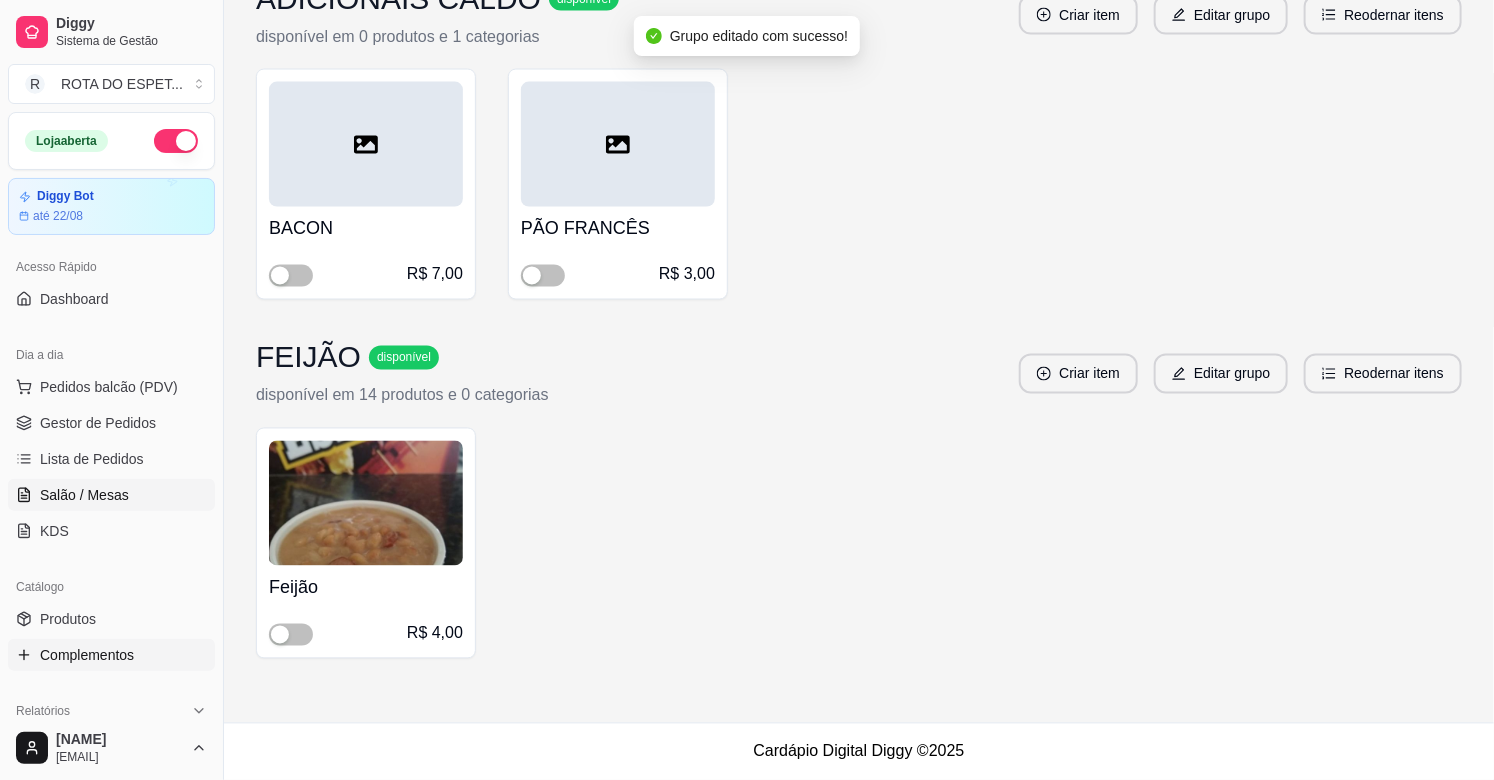 click on "Salão / Mesas" at bounding box center (111, 495) 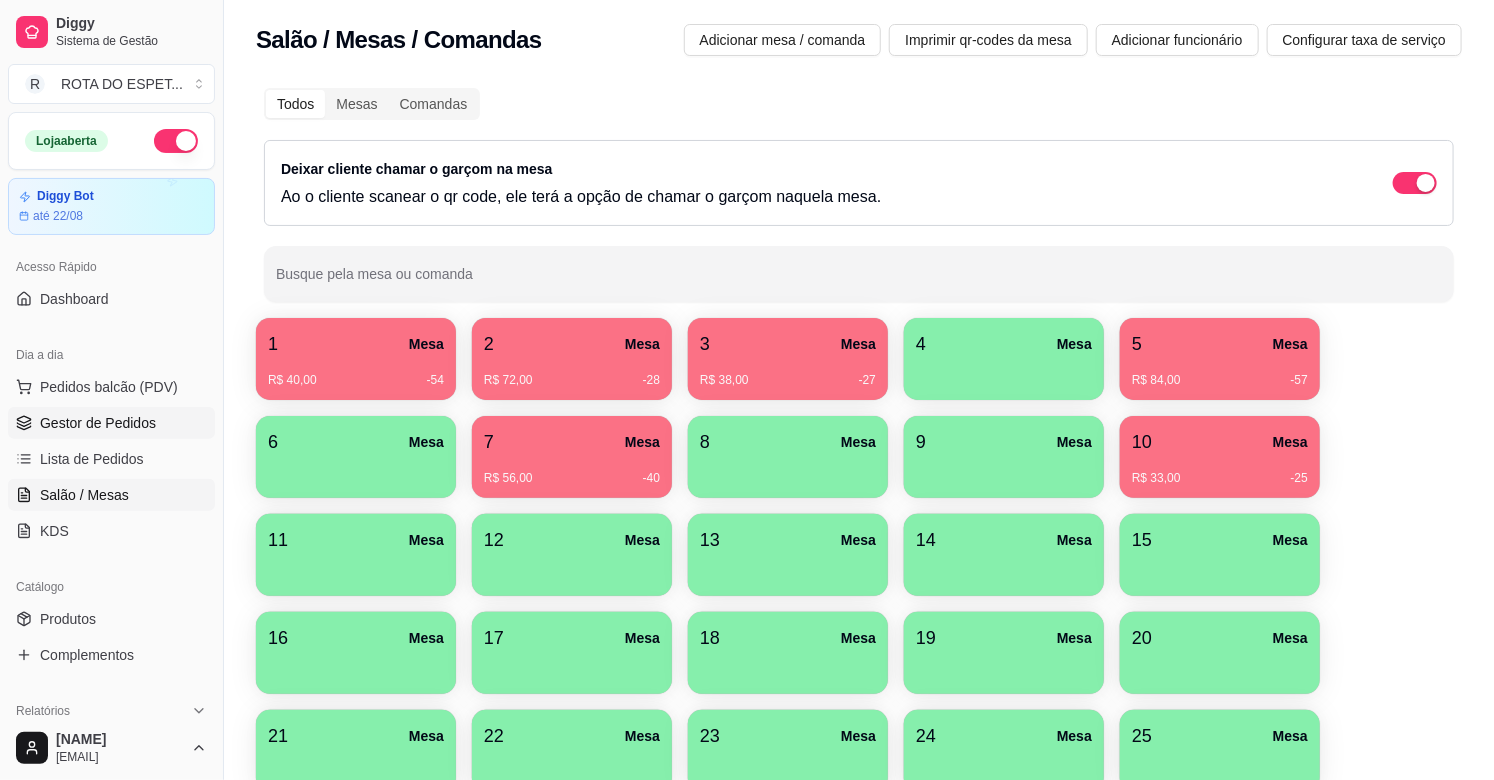 click on "Gestor de Pedidos" at bounding box center (98, 423) 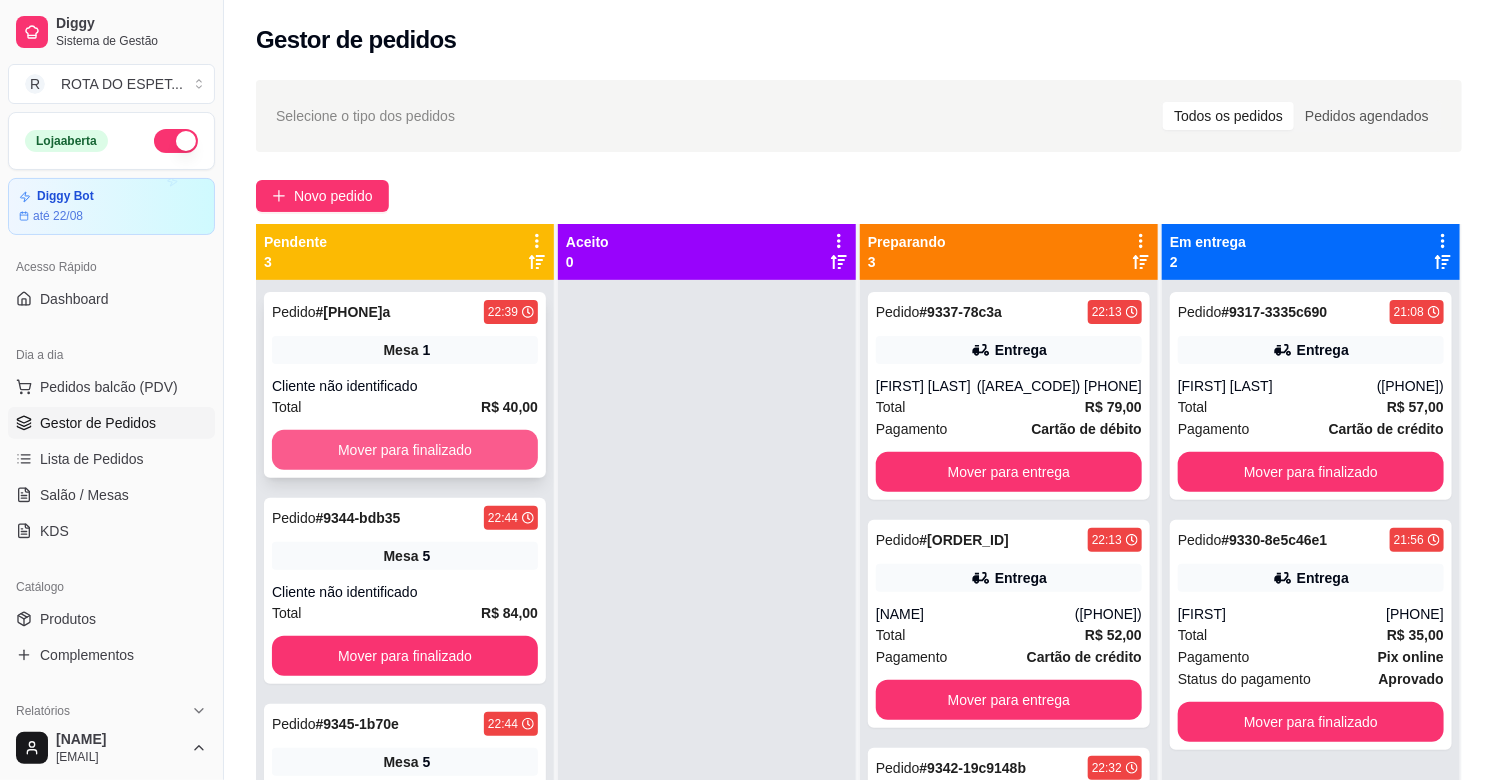 click on "Mover para finalizado" at bounding box center (405, 450) 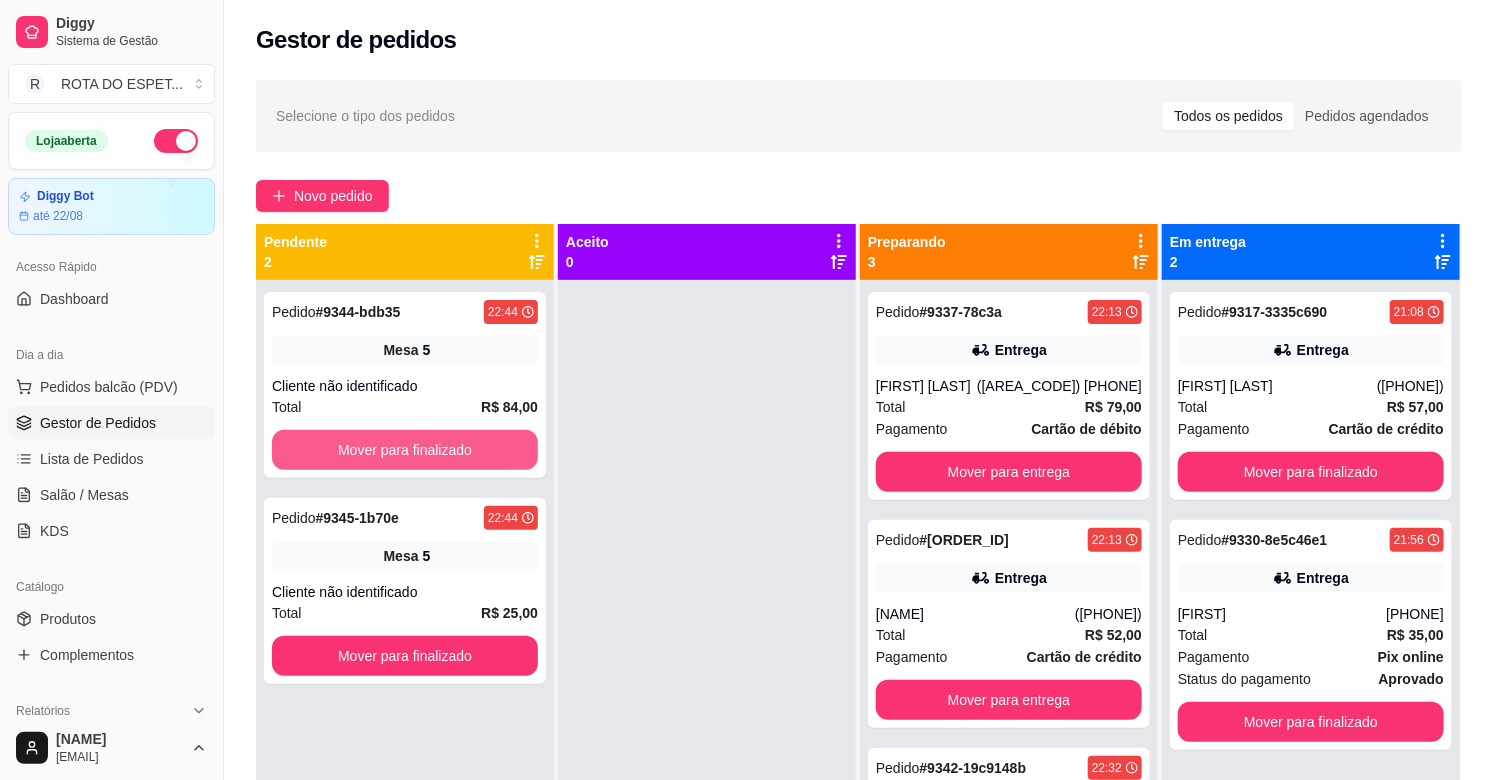 click on "Mover para finalizado" at bounding box center (405, 450) 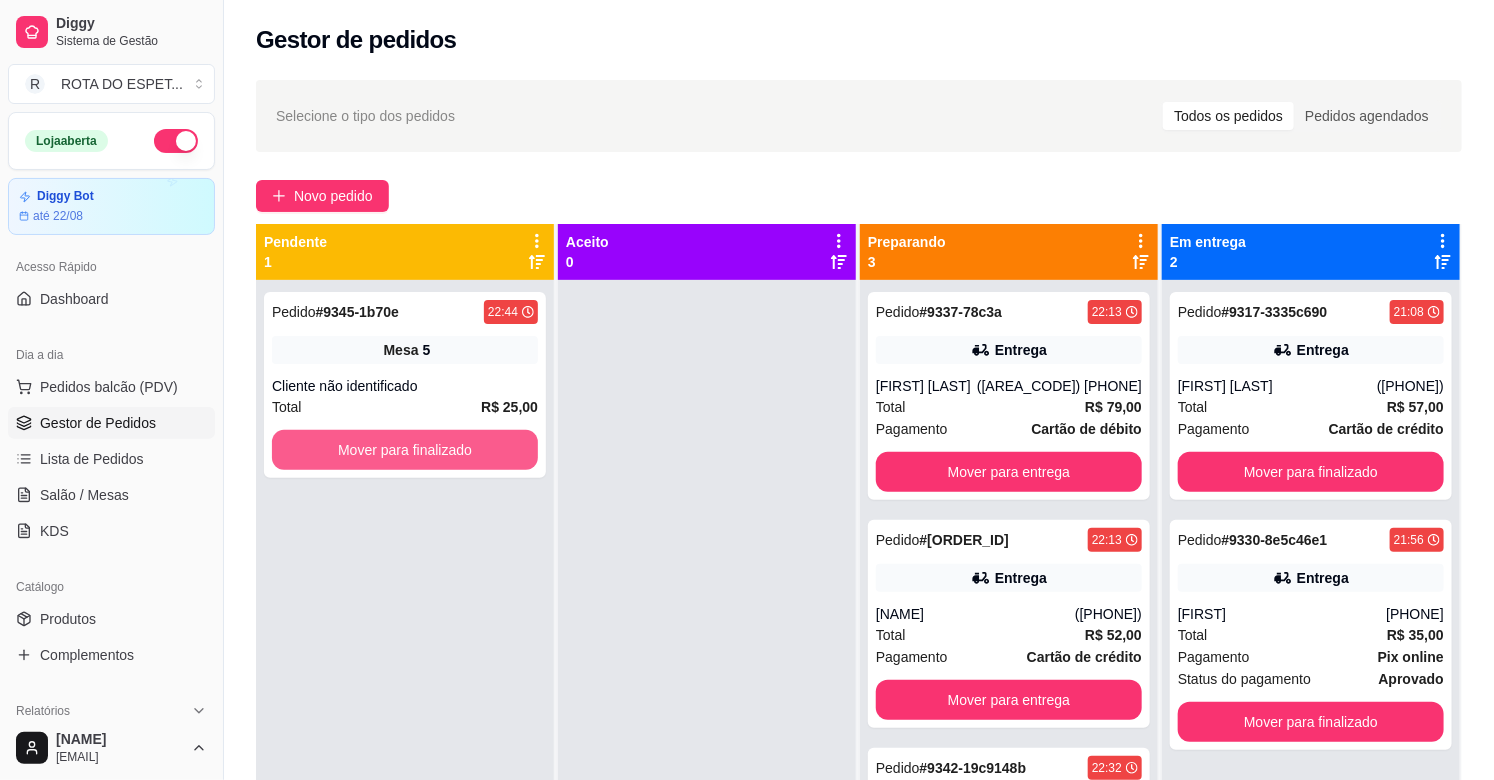 click on "Mover para finalizado" at bounding box center (405, 450) 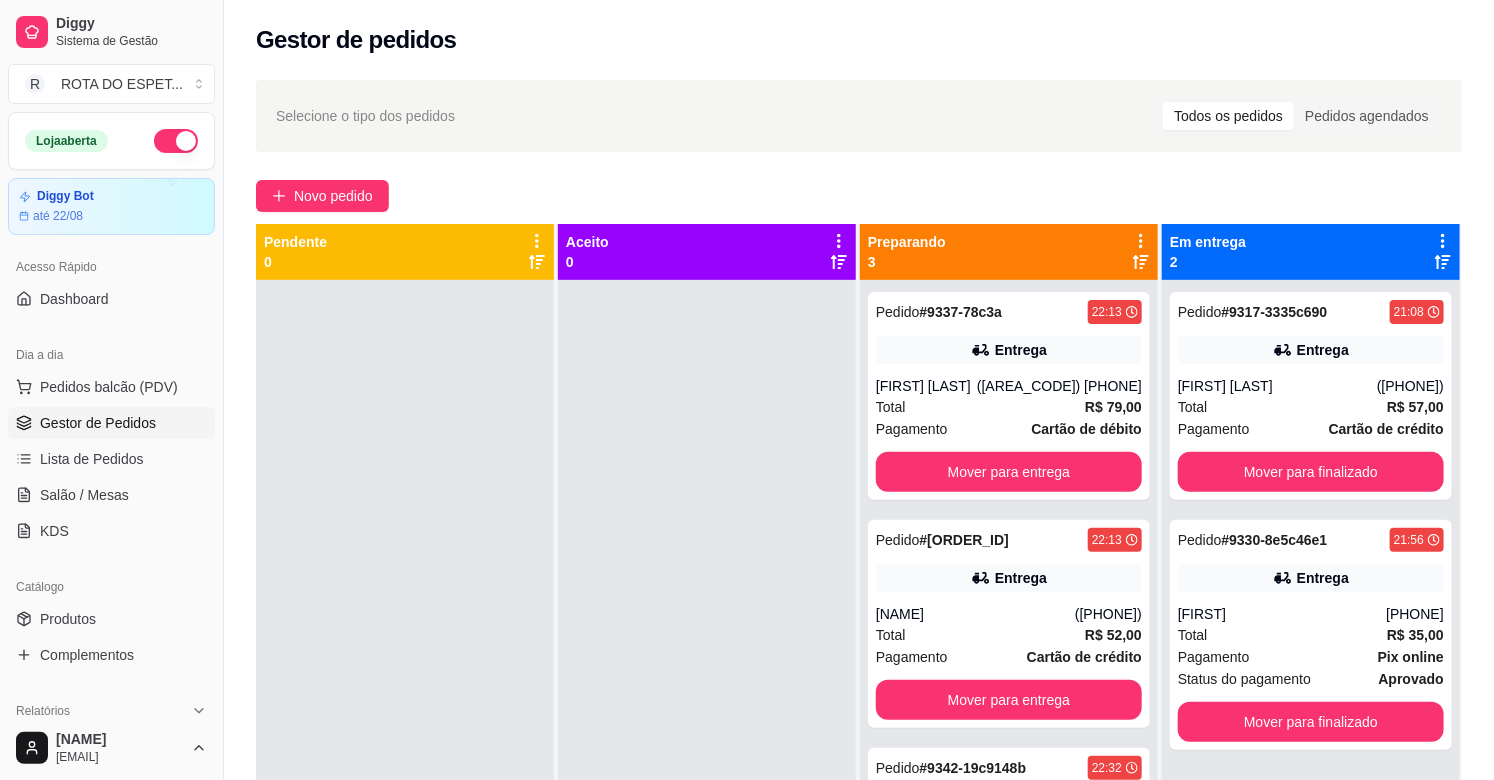 click at bounding box center (707, 670) 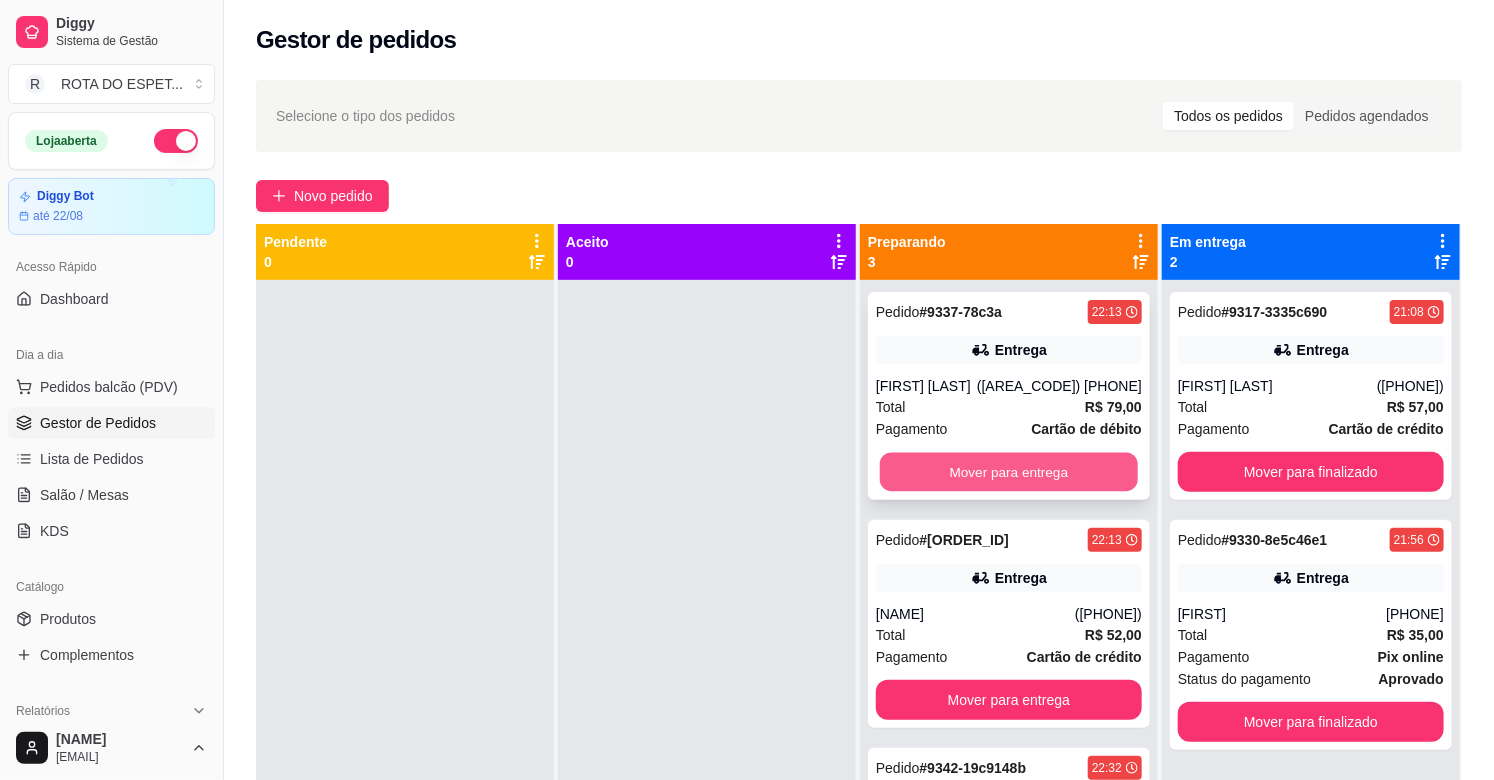 click on "Mover para entrega" at bounding box center (1009, 472) 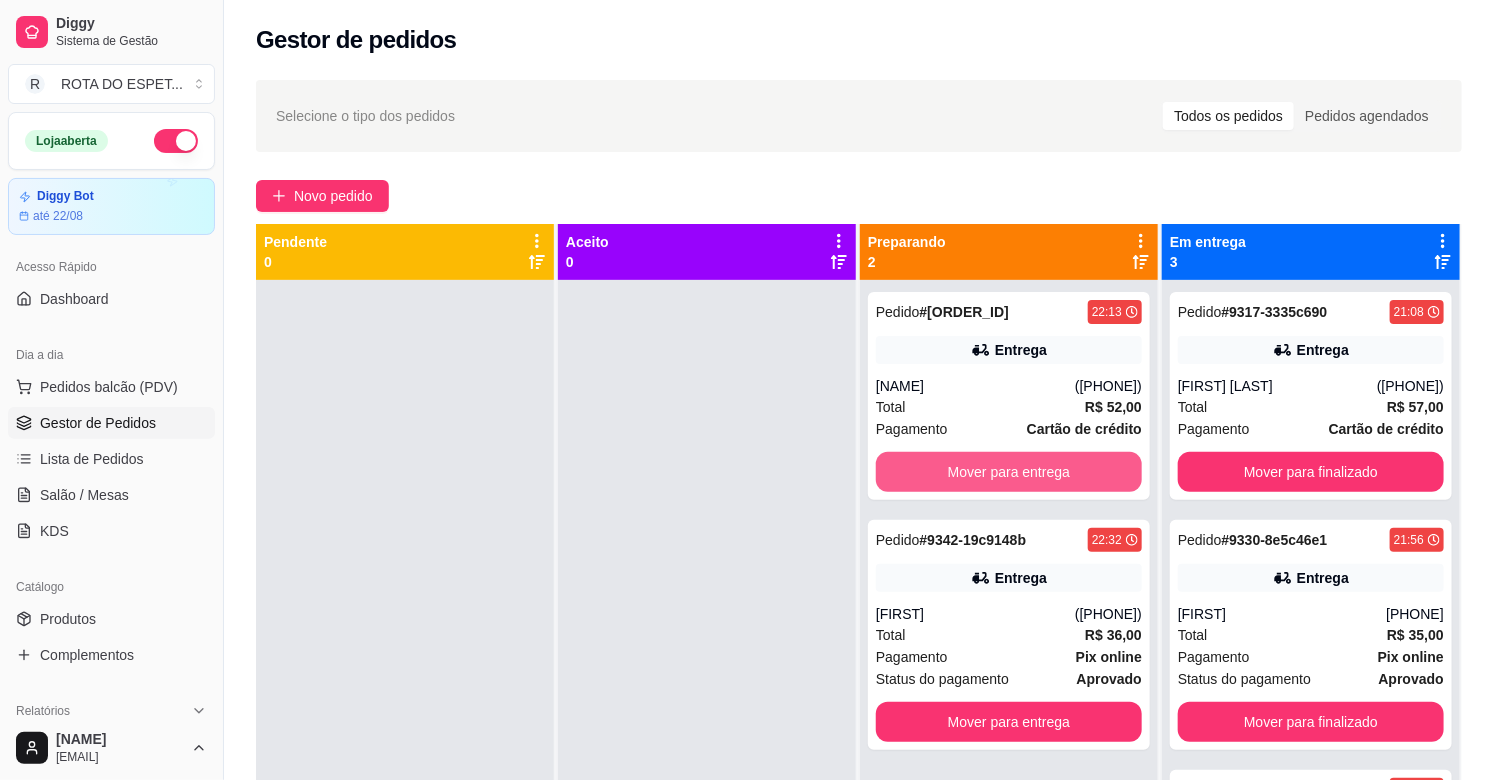 click on "Mover para entrega" at bounding box center [1009, 472] 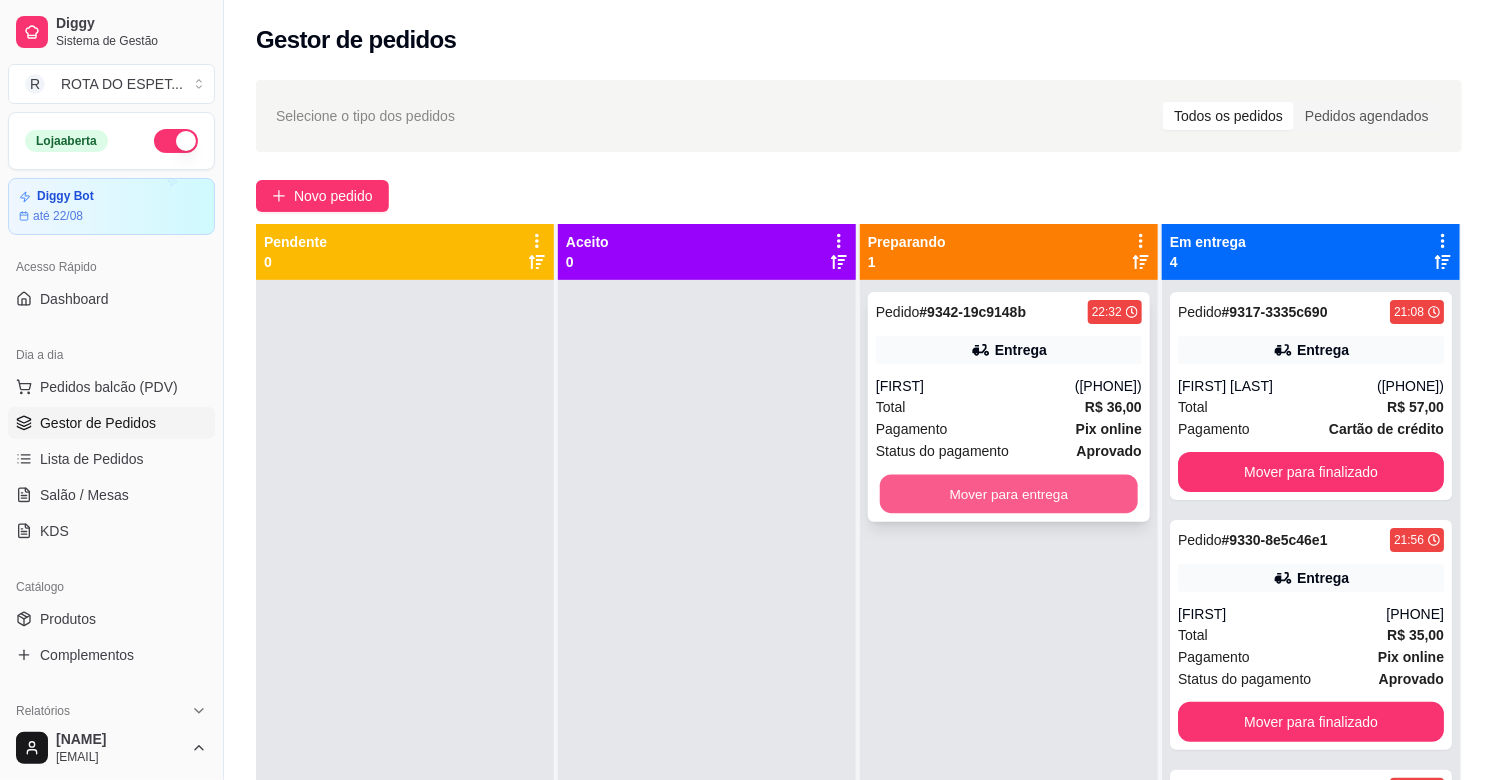 click on "Mover para entrega" at bounding box center (1009, 494) 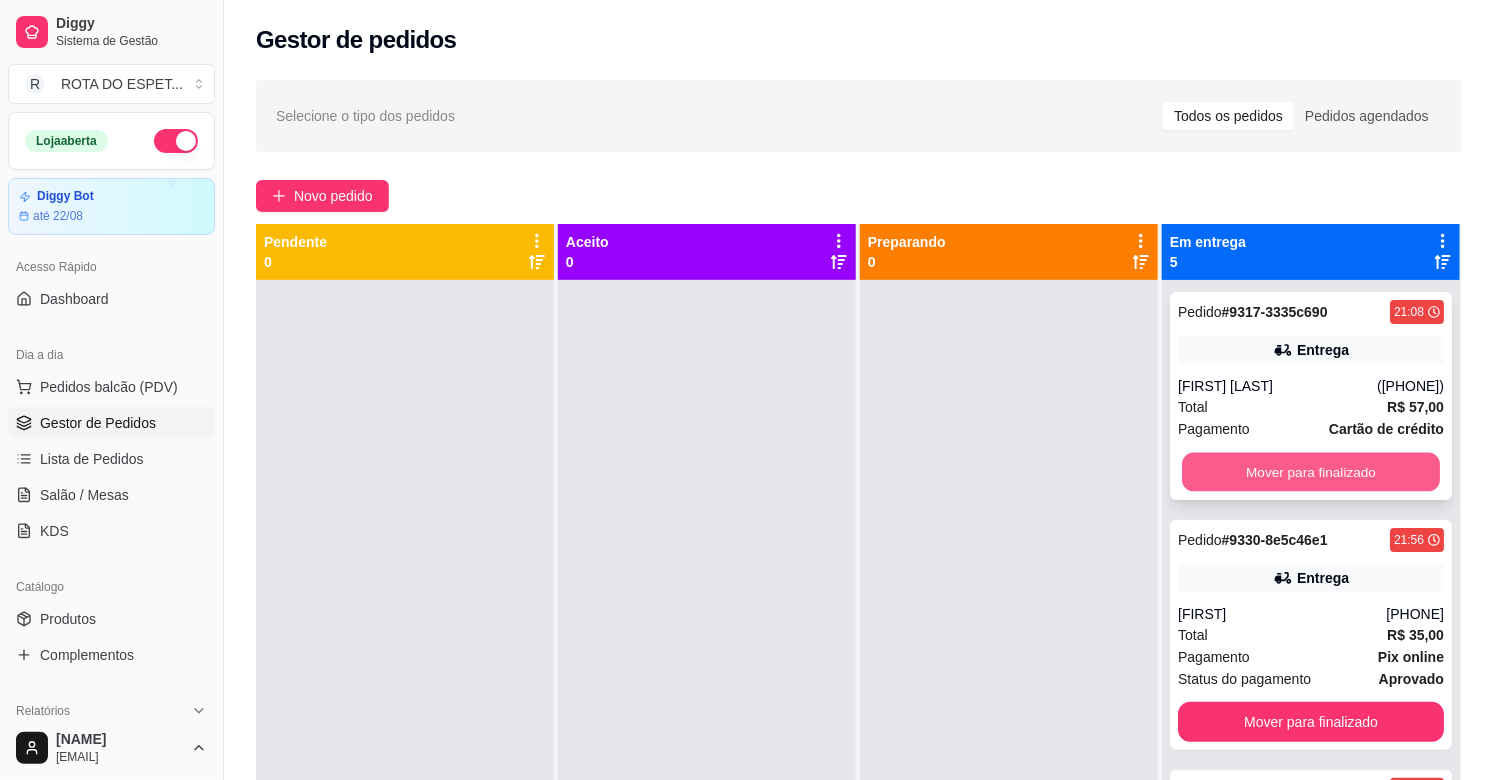 click on "Mover para finalizado" at bounding box center (1311, 472) 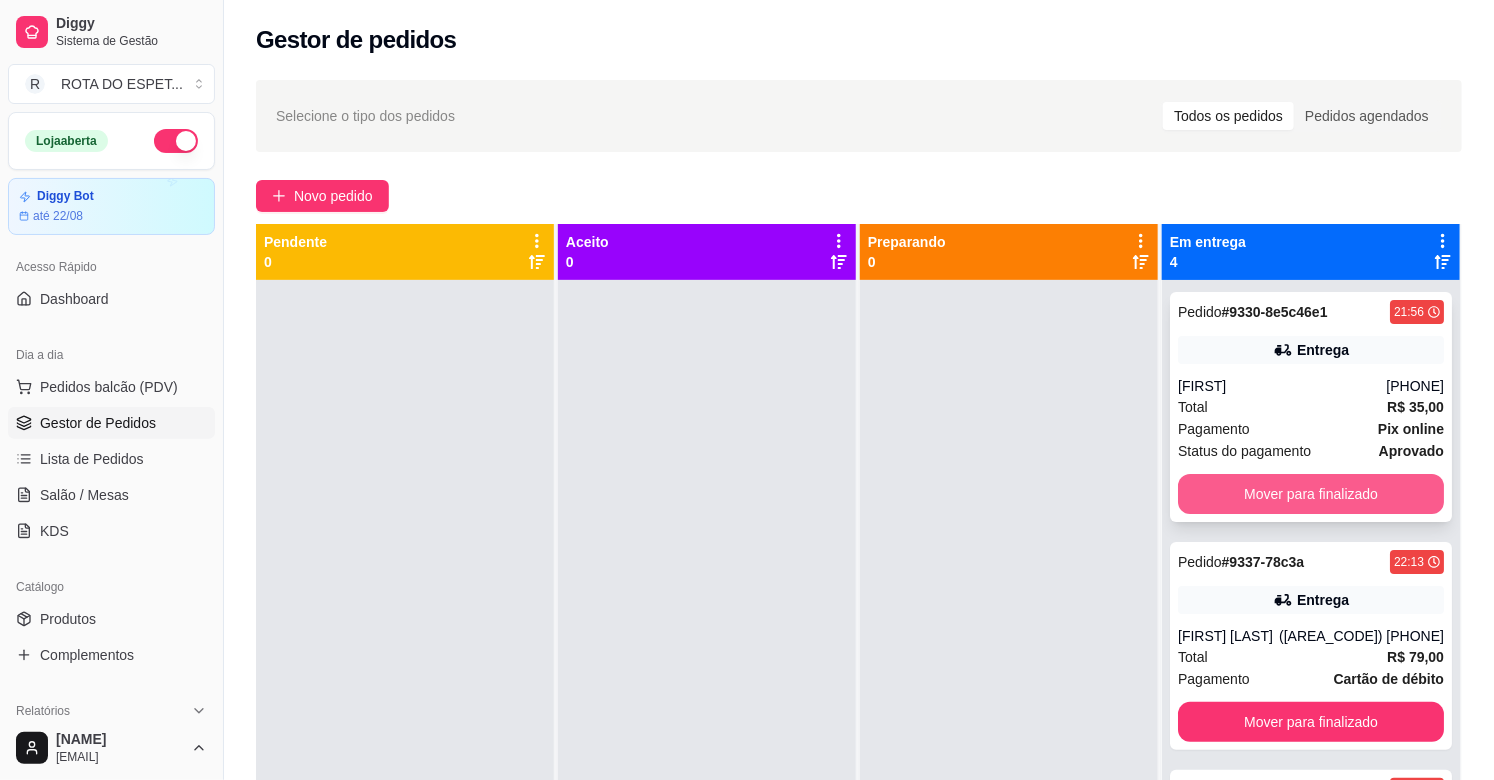 click on "Mover para finalizado" at bounding box center (1311, 494) 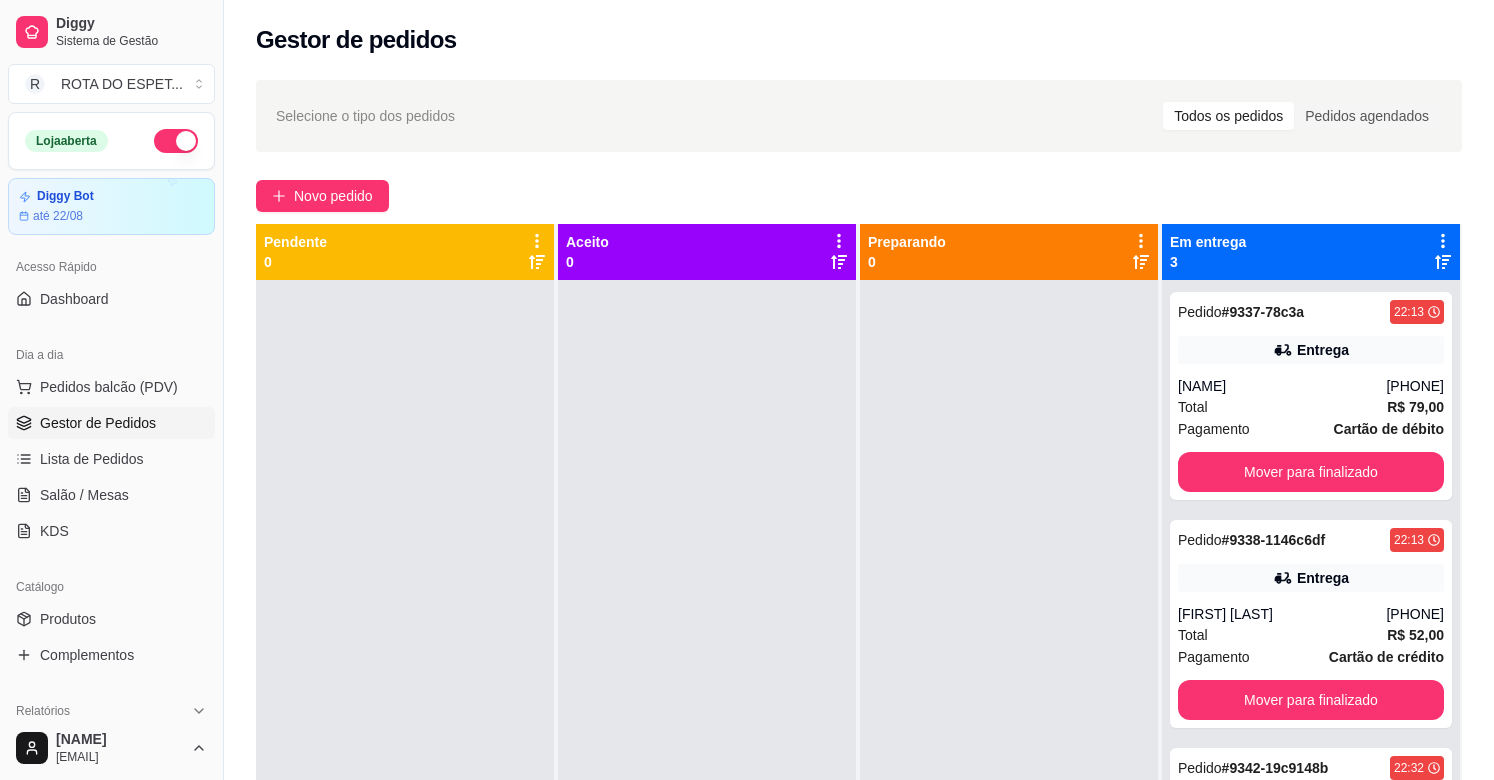 scroll, scrollTop: 0, scrollLeft: 0, axis: both 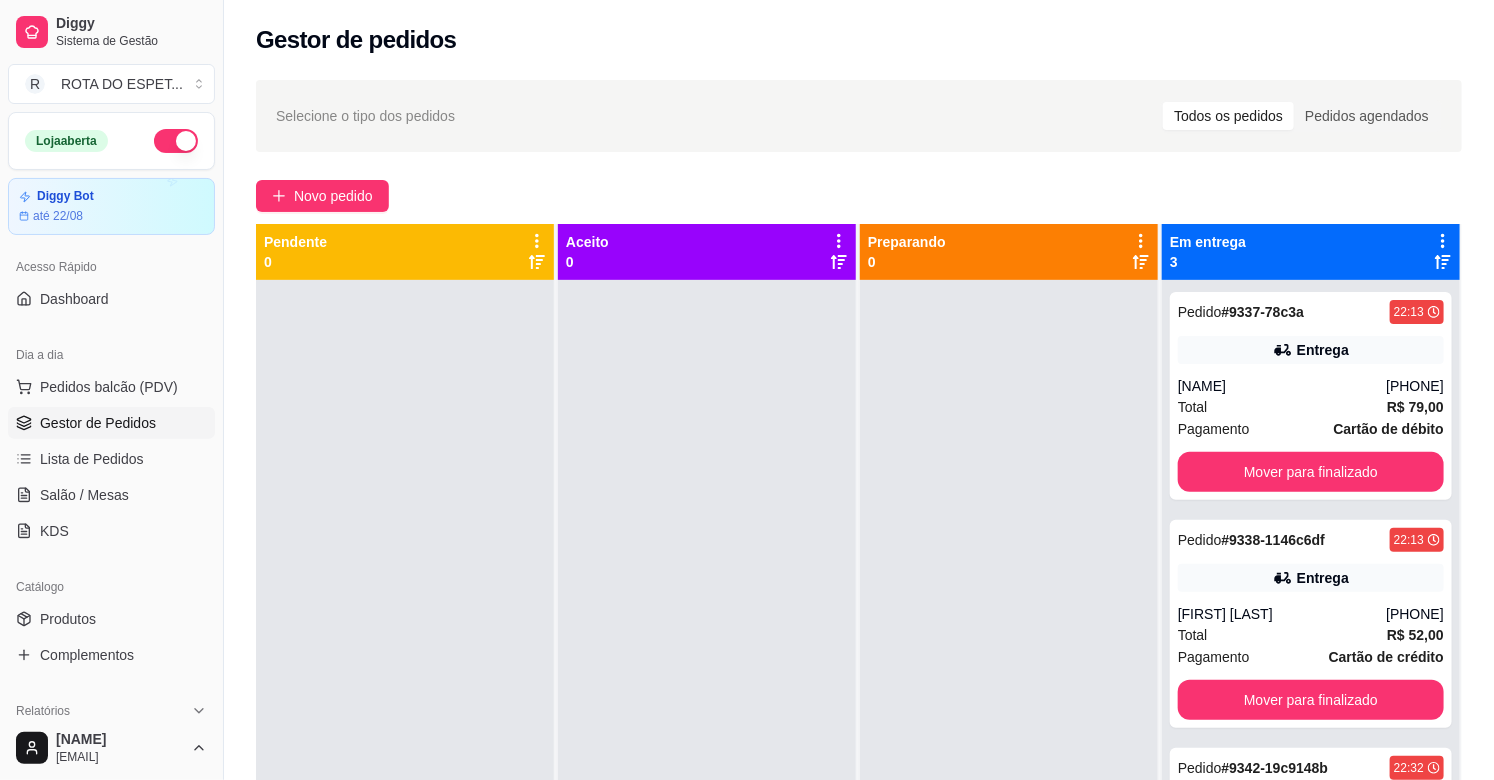 click at bounding box center [707, 670] 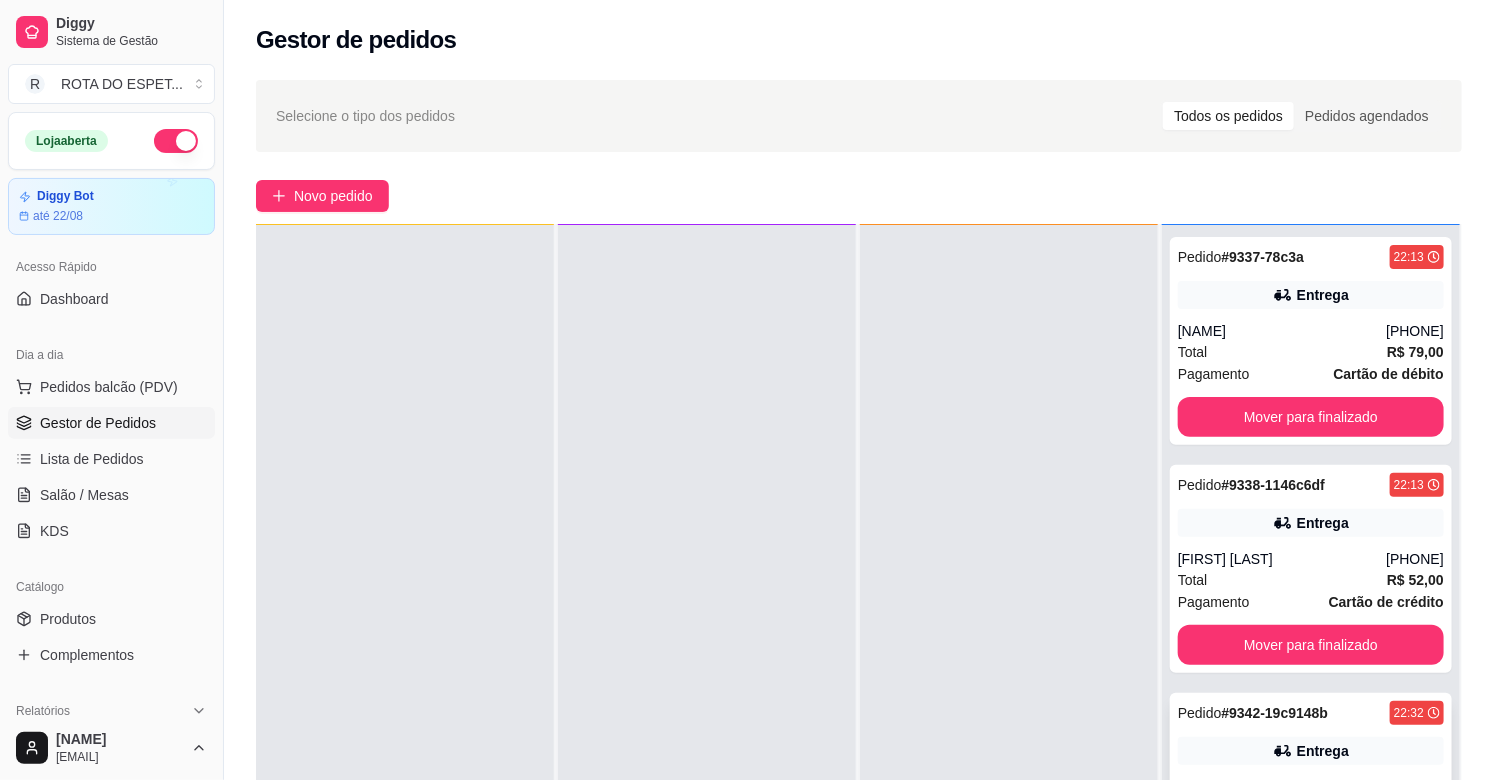 scroll, scrollTop: 305, scrollLeft: 0, axis: vertical 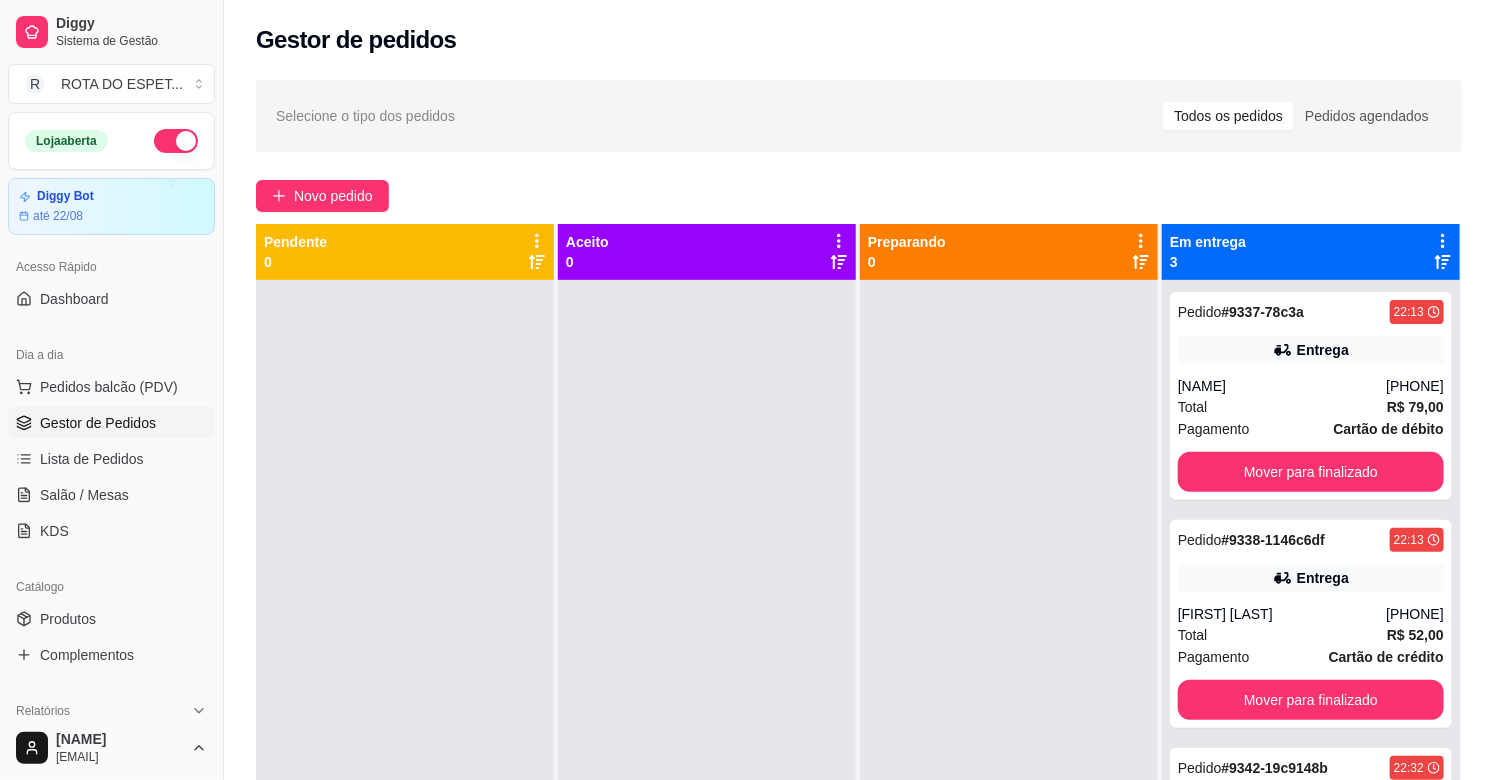 click at bounding box center [707, 670] 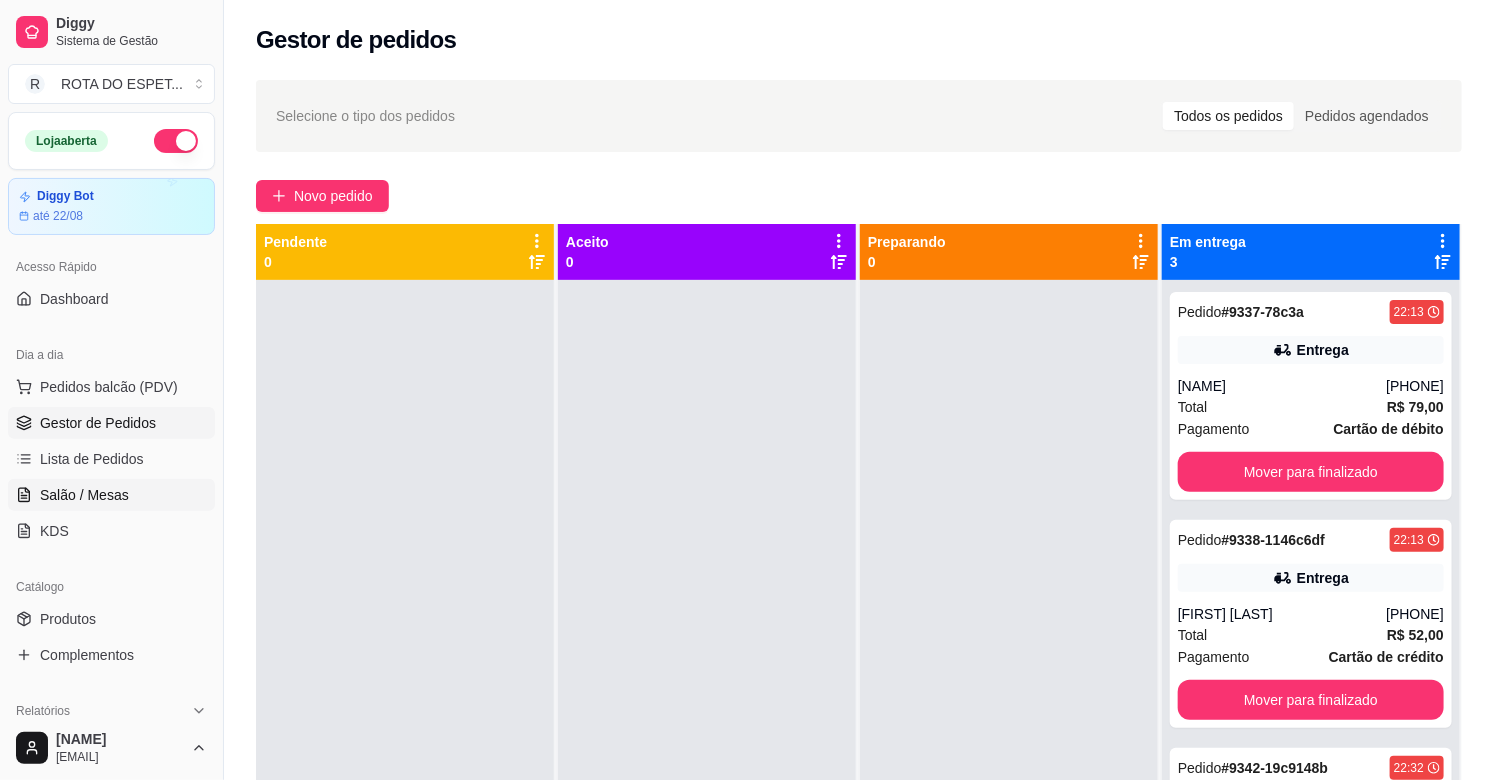 click on "Salão / Mesas" at bounding box center (111, 495) 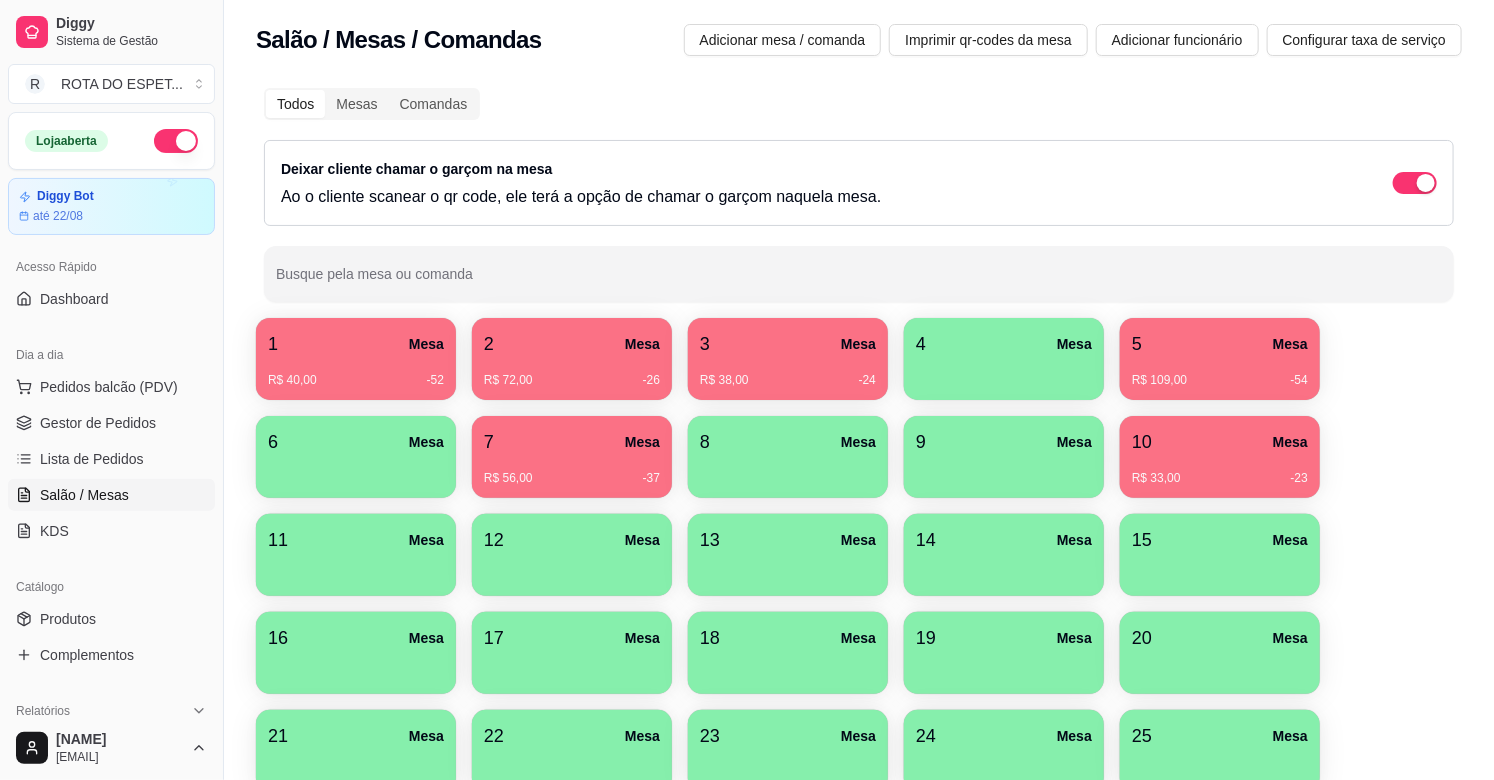 click on "10 Mesa R$ 33,00 -23" at bounding box center [1220, 457] 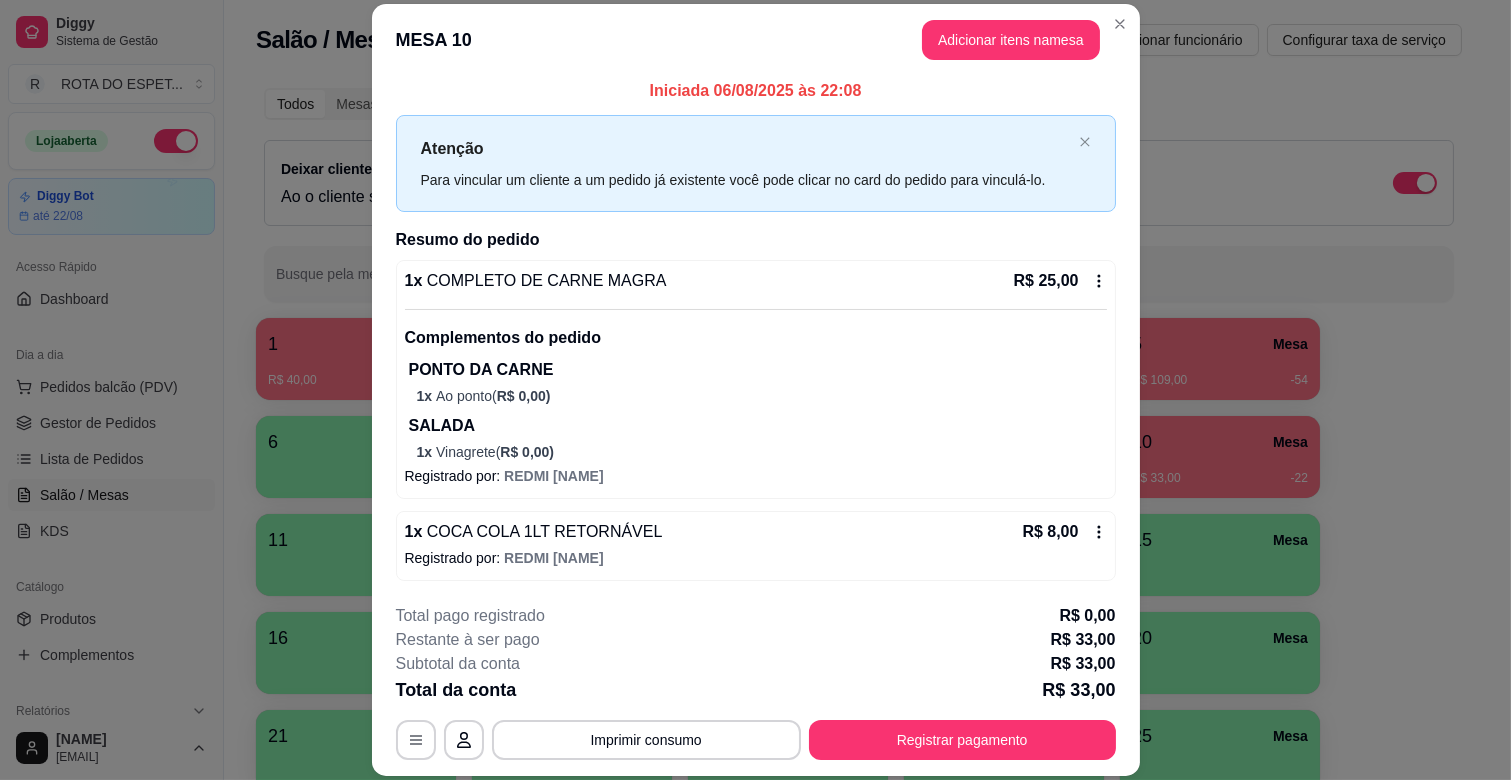 scroll, scrollTop: 6, scrollLeft: 0, axis: vertical 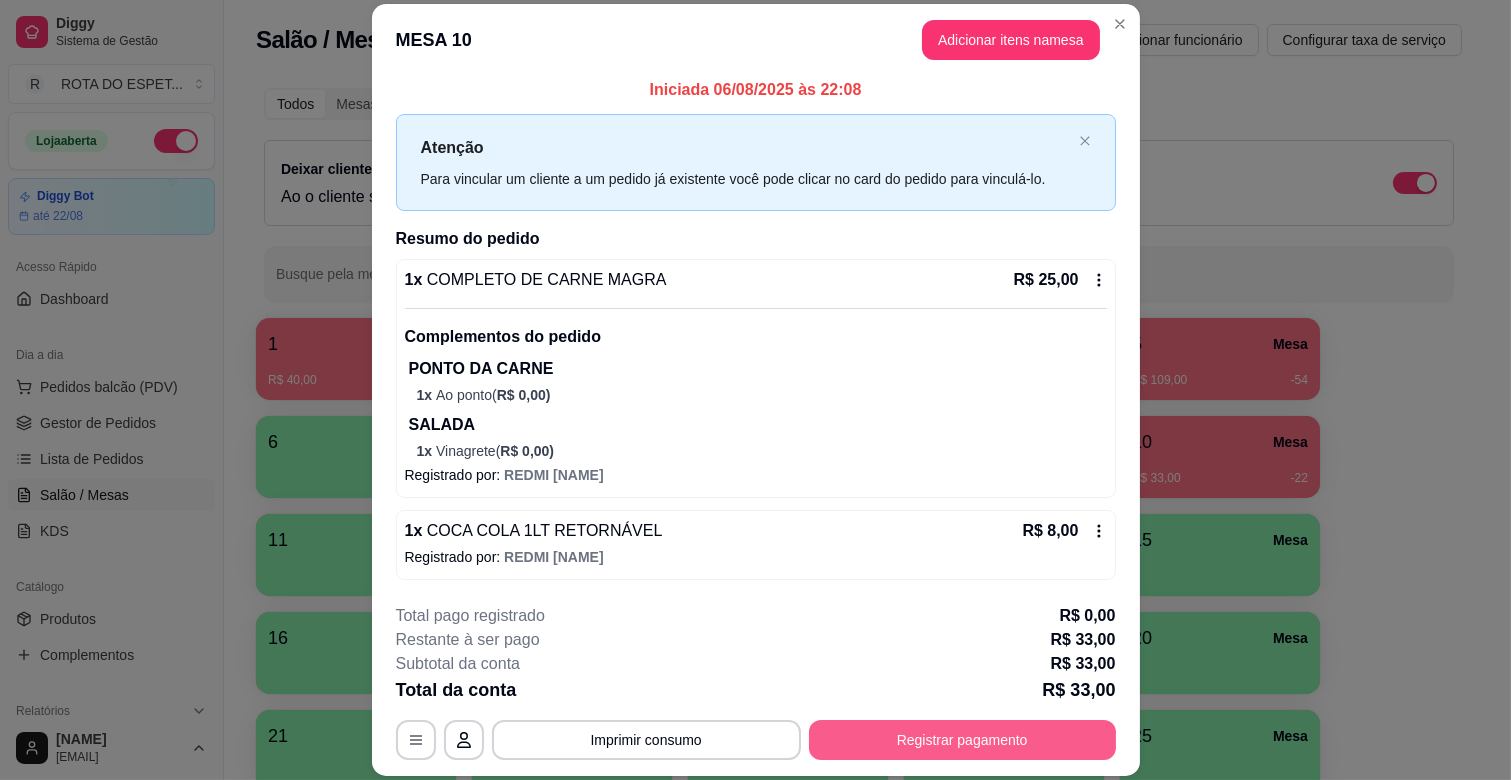 click on "Registrar pagamento" at bounding box center [962, 740] 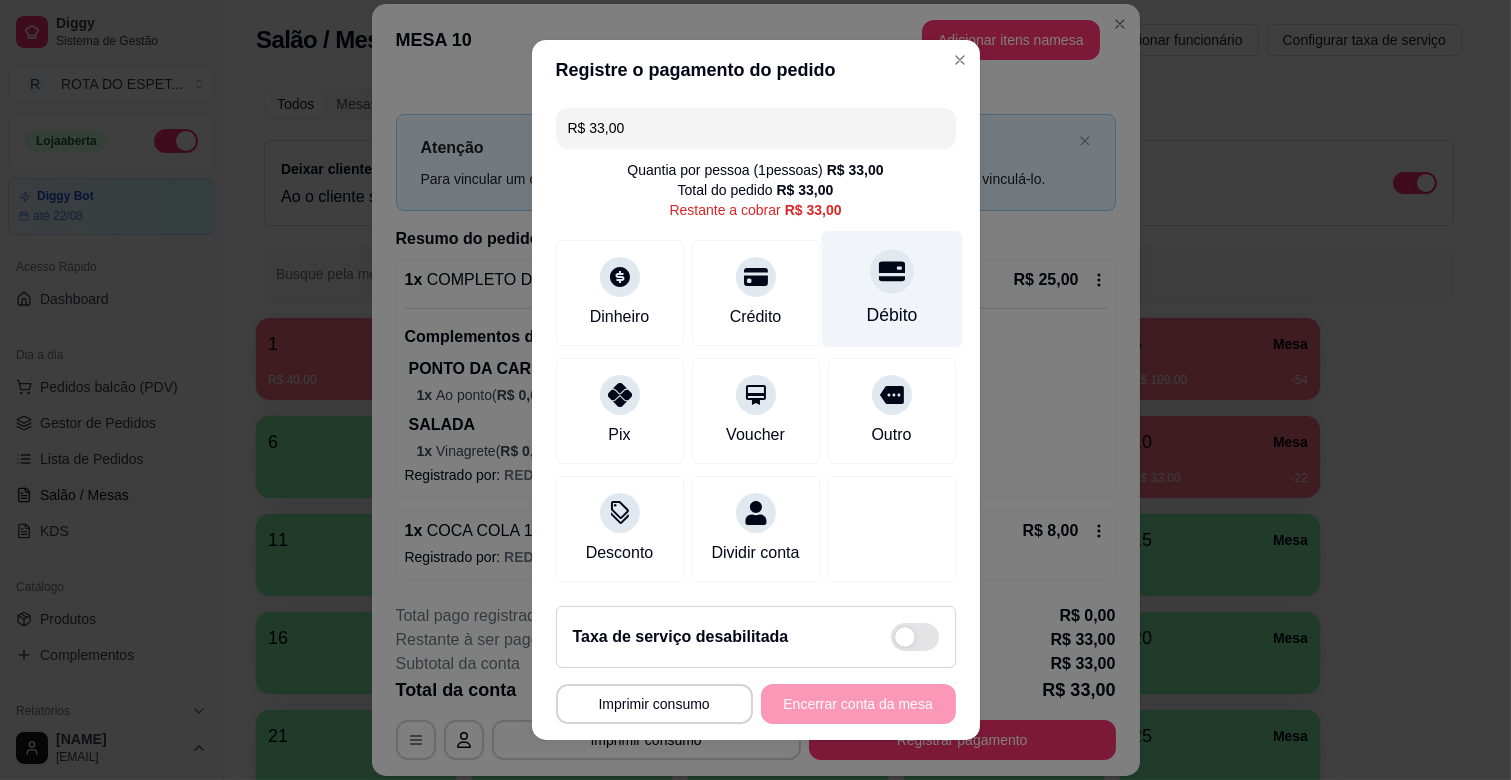 click at bounding box center [892, 271] 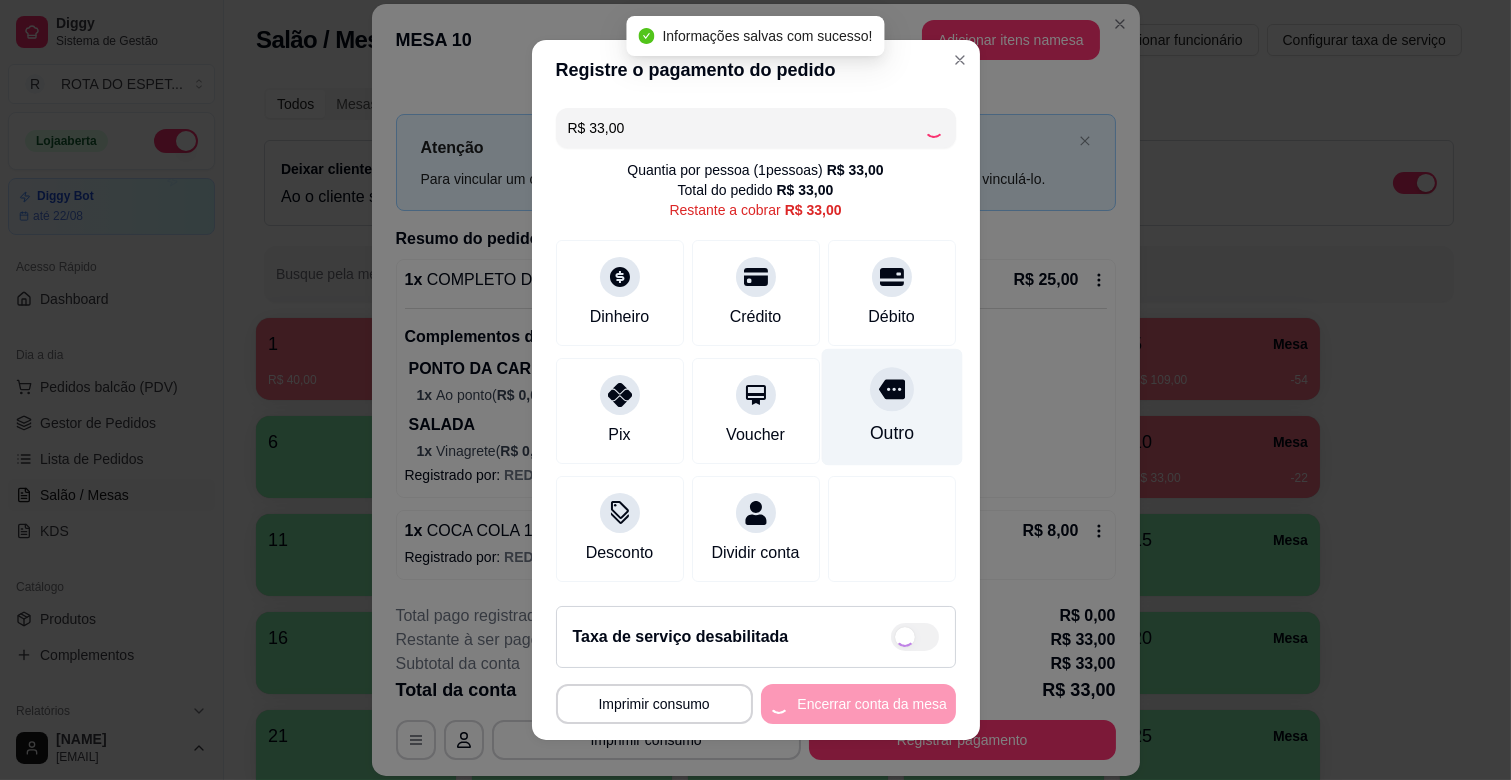 type on "R$ 0,00" 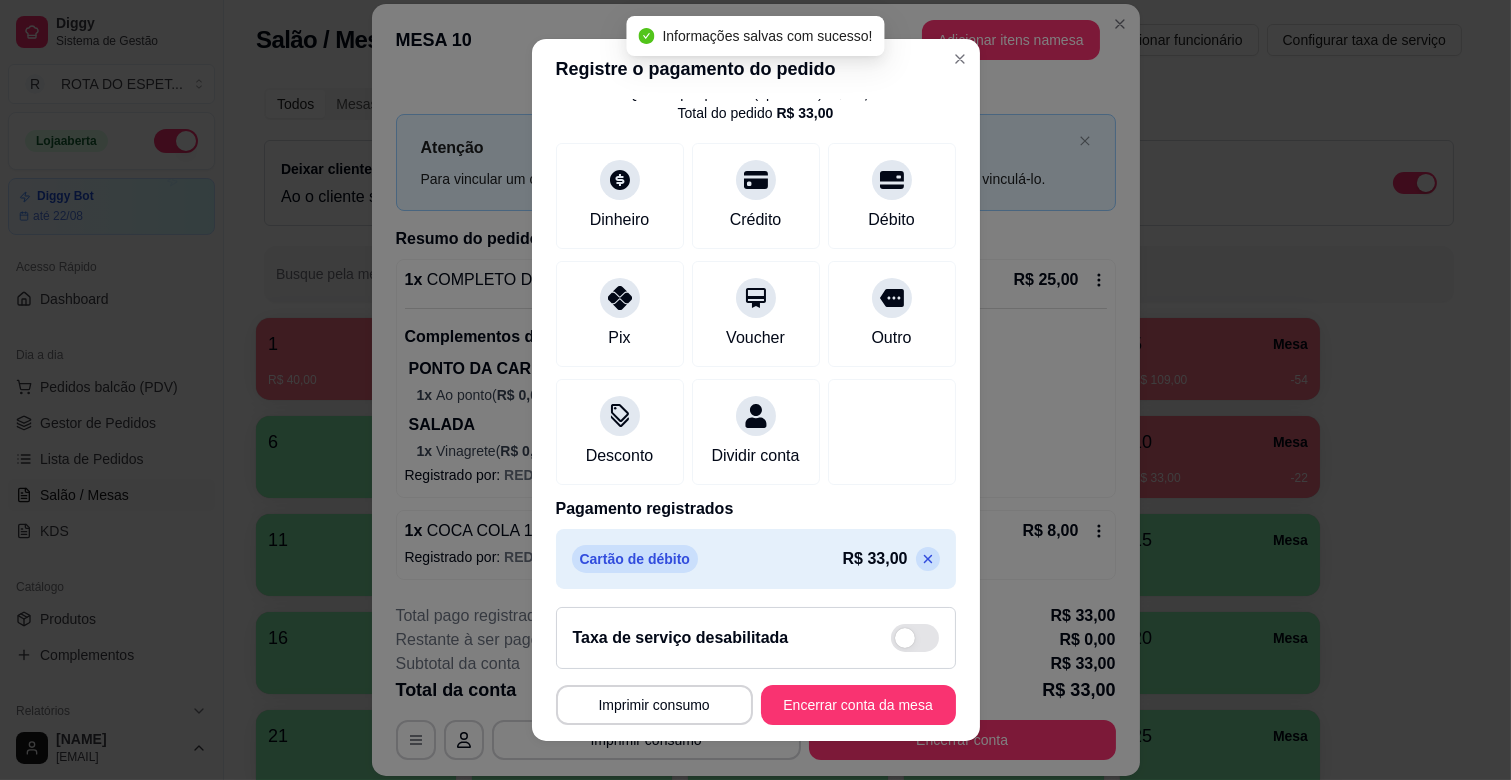 scroll, scrollTop: 106, scrollLeft: 0, axis: vertical 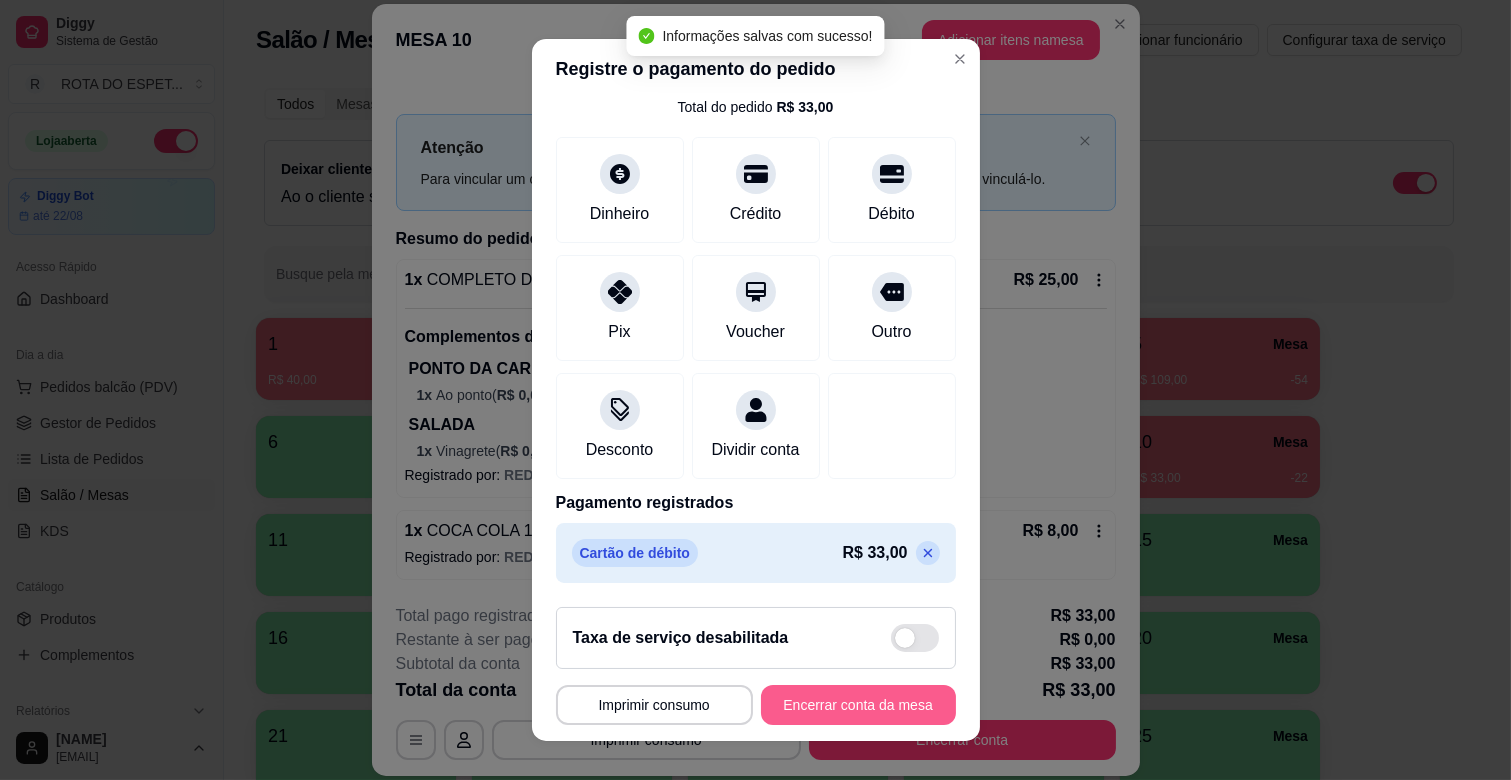 click on "Encerrar conta da mesa" at bounding box center (858, 705) 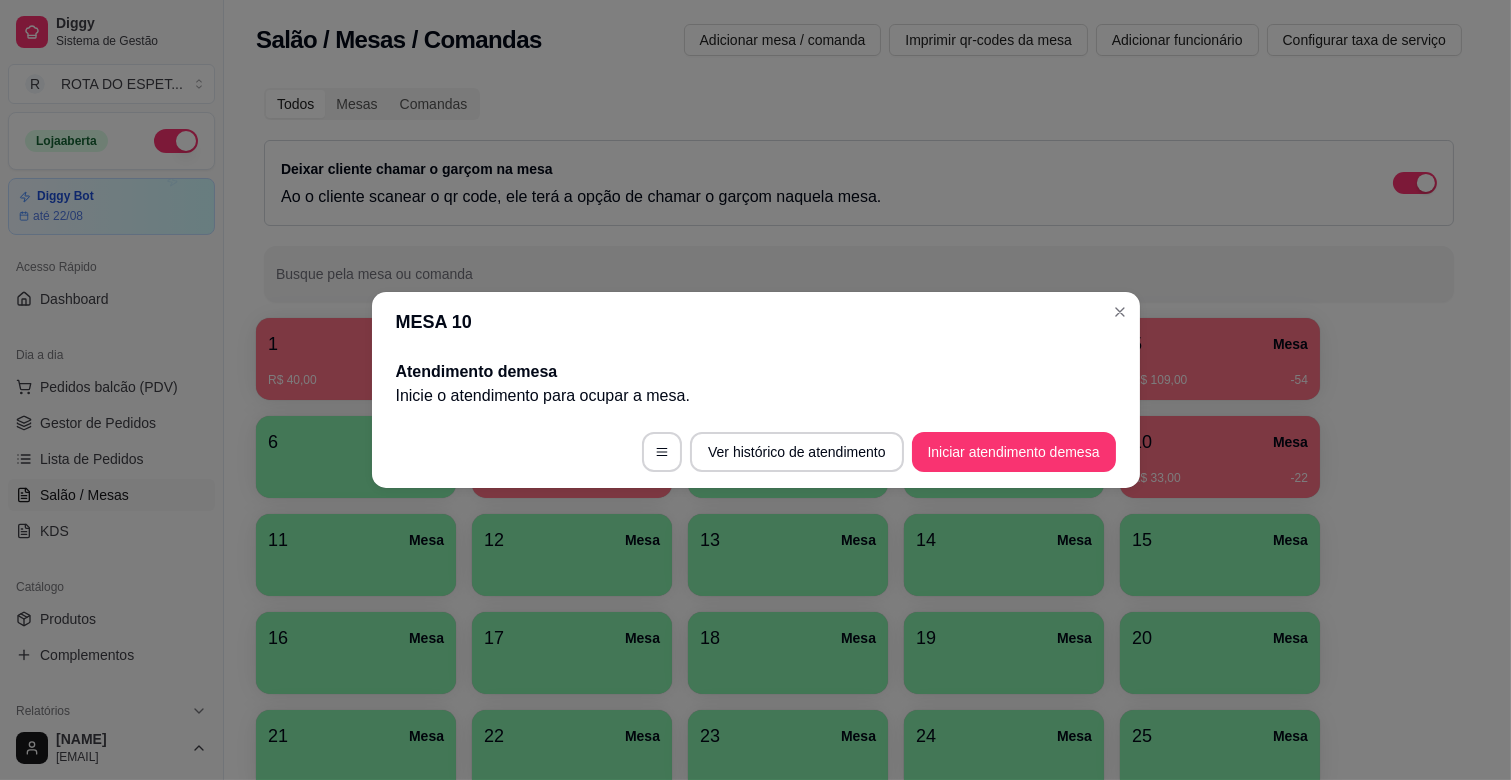 scroll, scrollTop: 0, scrollLeft: 0, axis: both 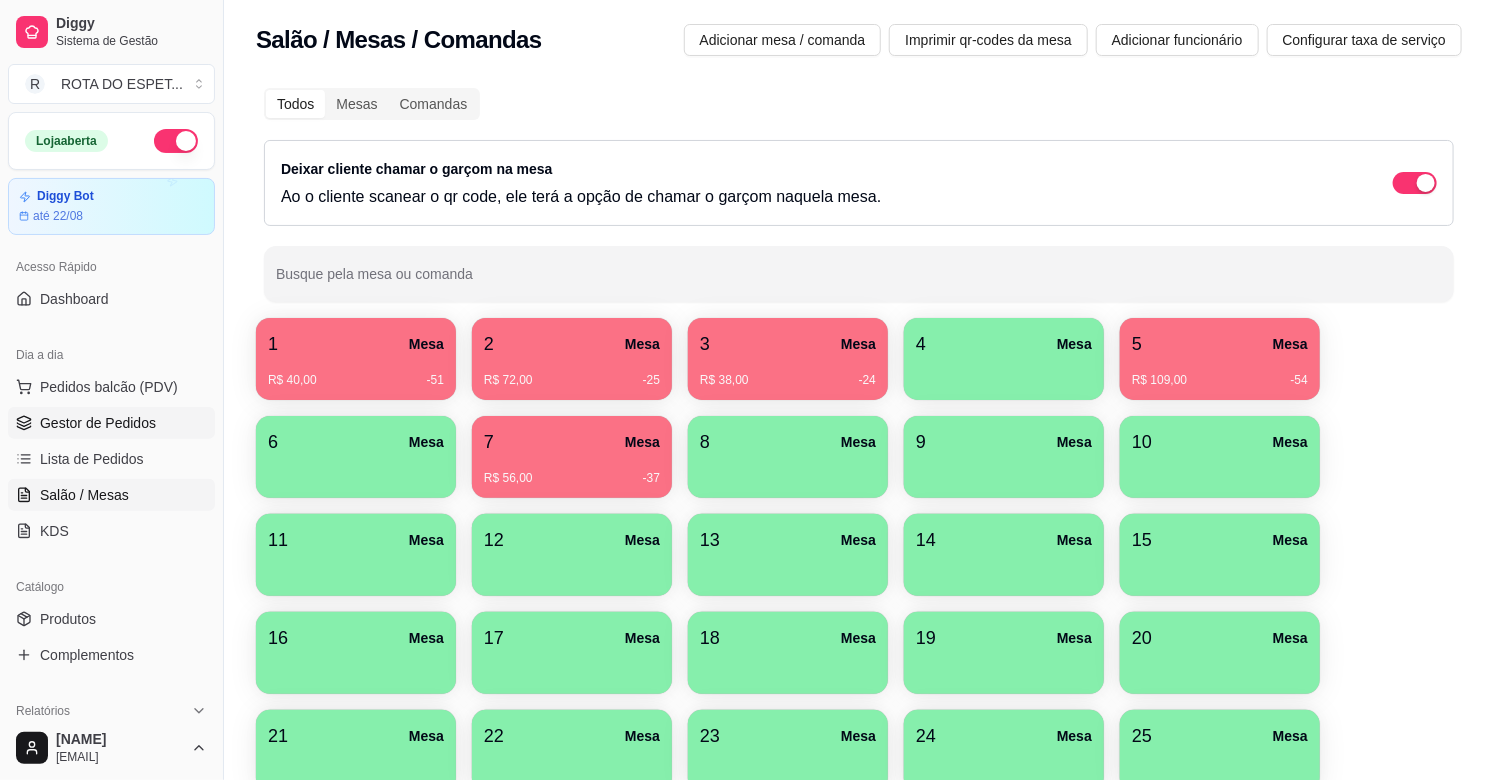 click on "Gestor de Pedidos" at bounding box center [98, 423] 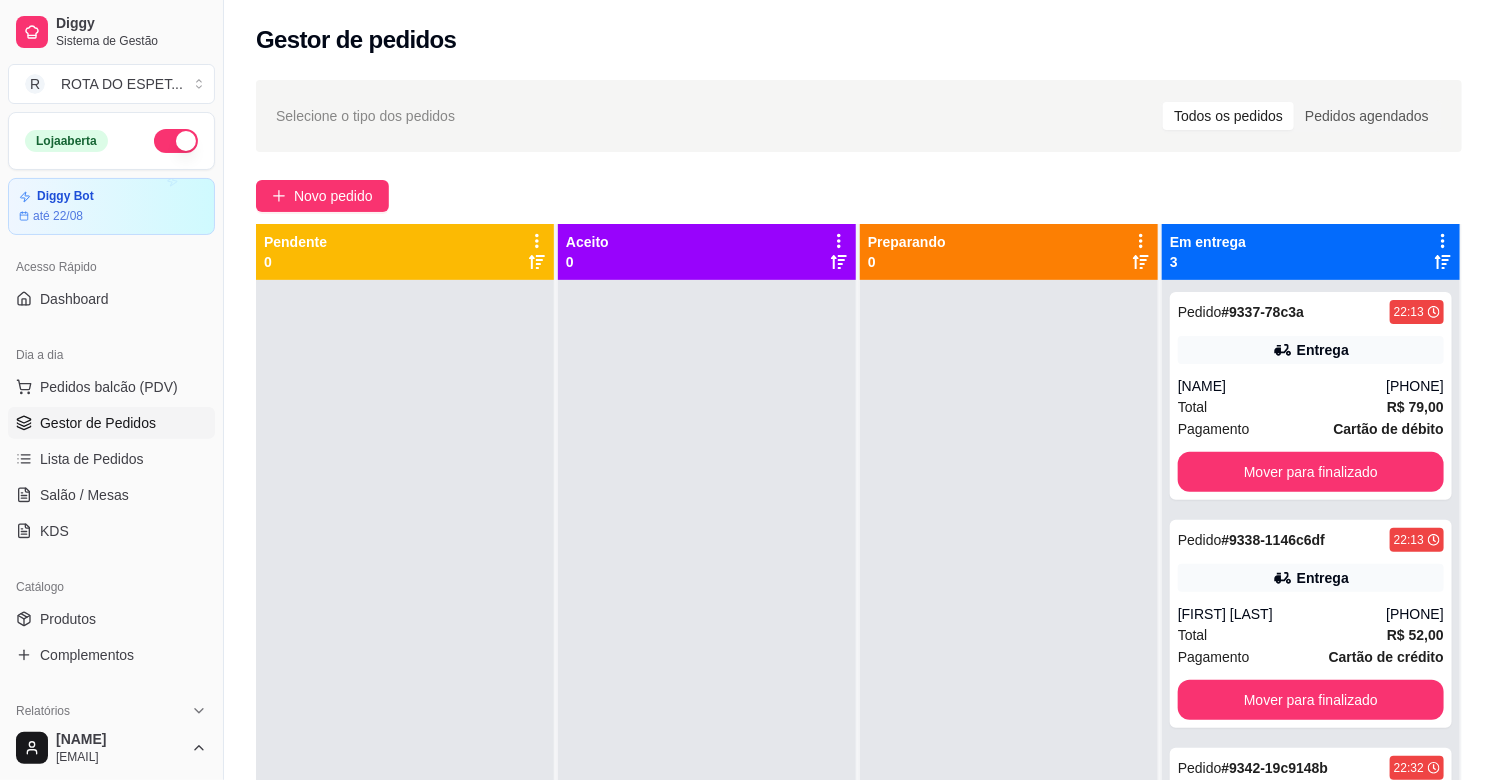 click at bounding box center (707, 670) 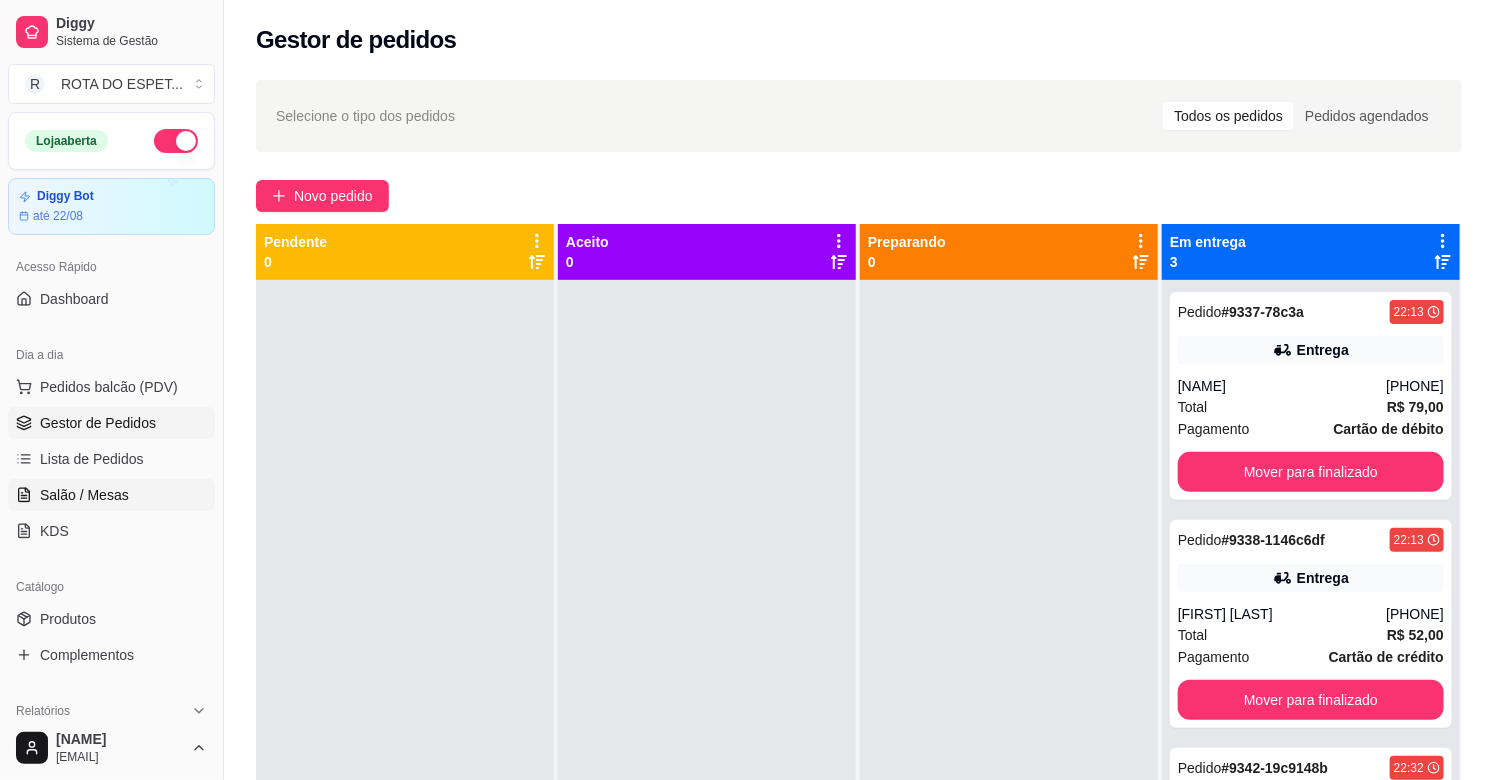 click on "Salão / Mesas" at bounding box center [111, 495] 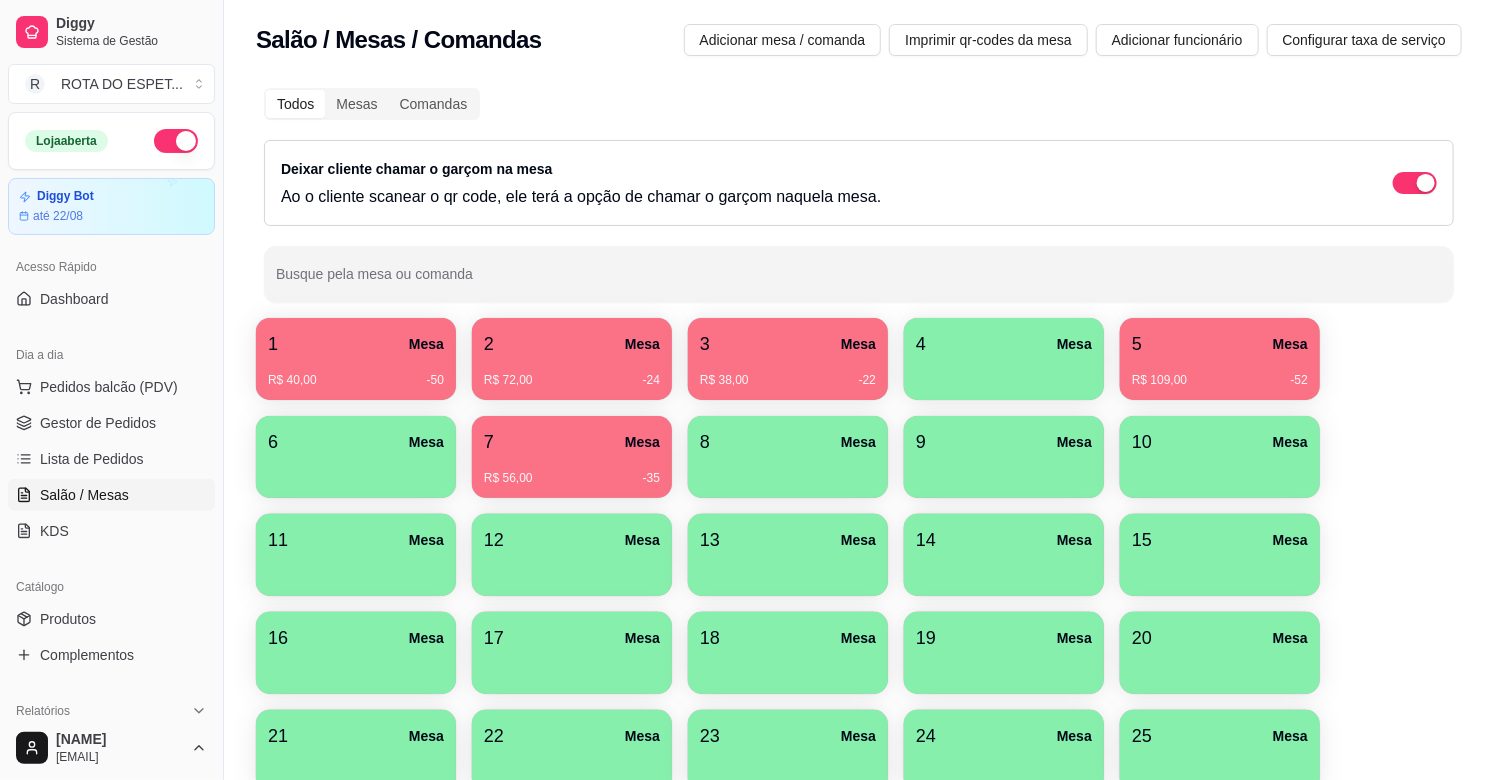 click on "R$ 56,00 -35" at bounding box center [572, 471] 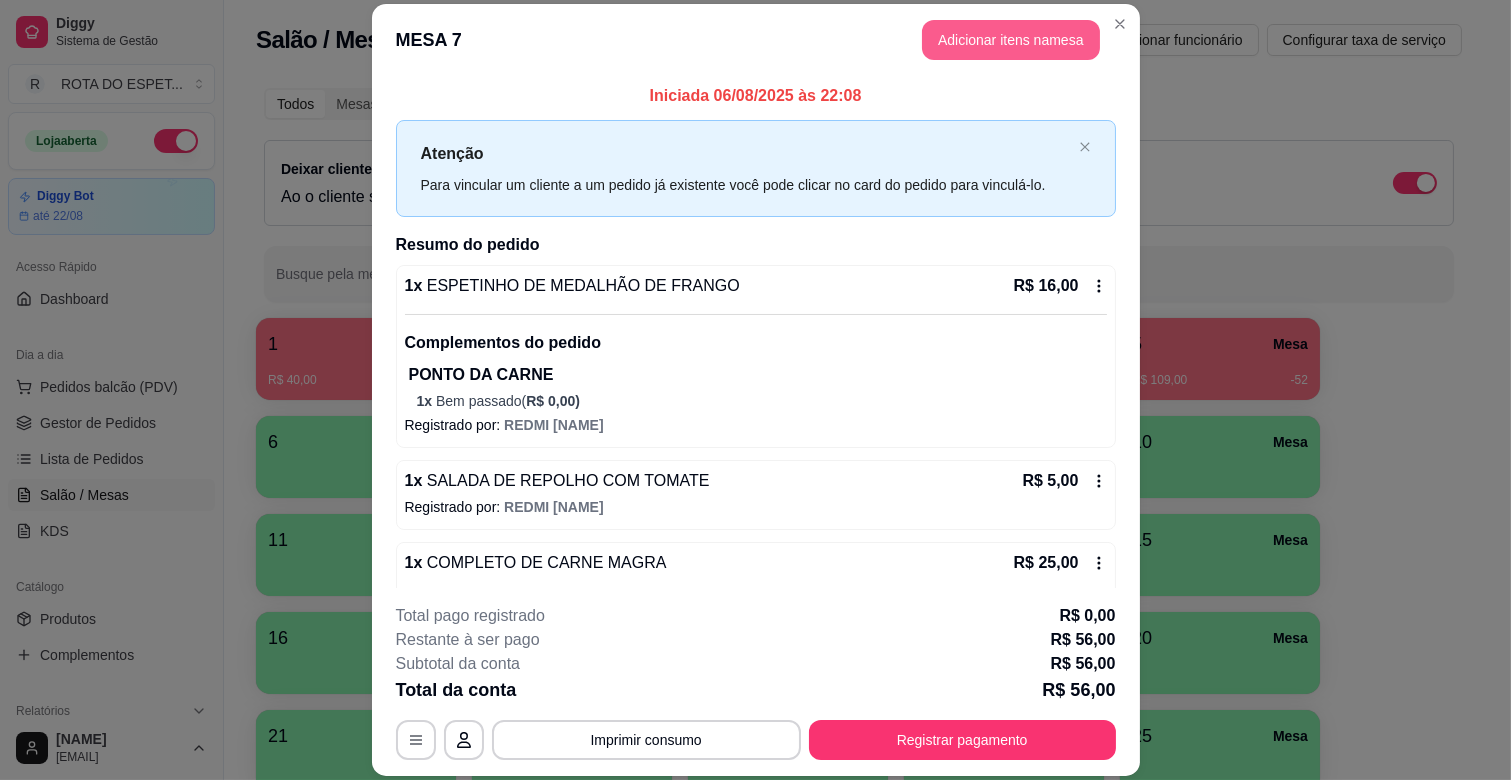 click on "Adicionar itens na  mesa" at bounding box center (1011, 40) 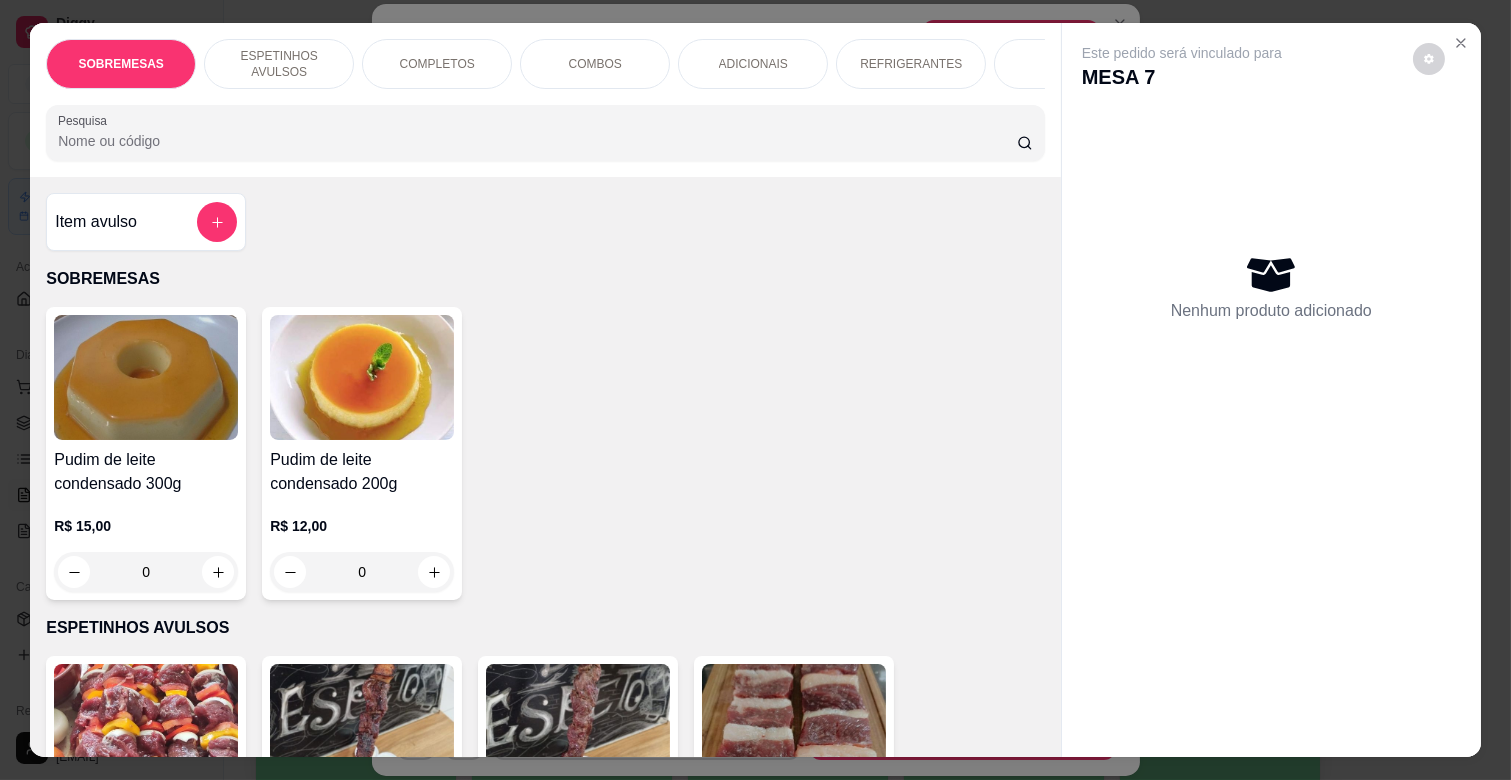 click on "ESPETINHOS AVULSOS" at bounding box center (279, 64) 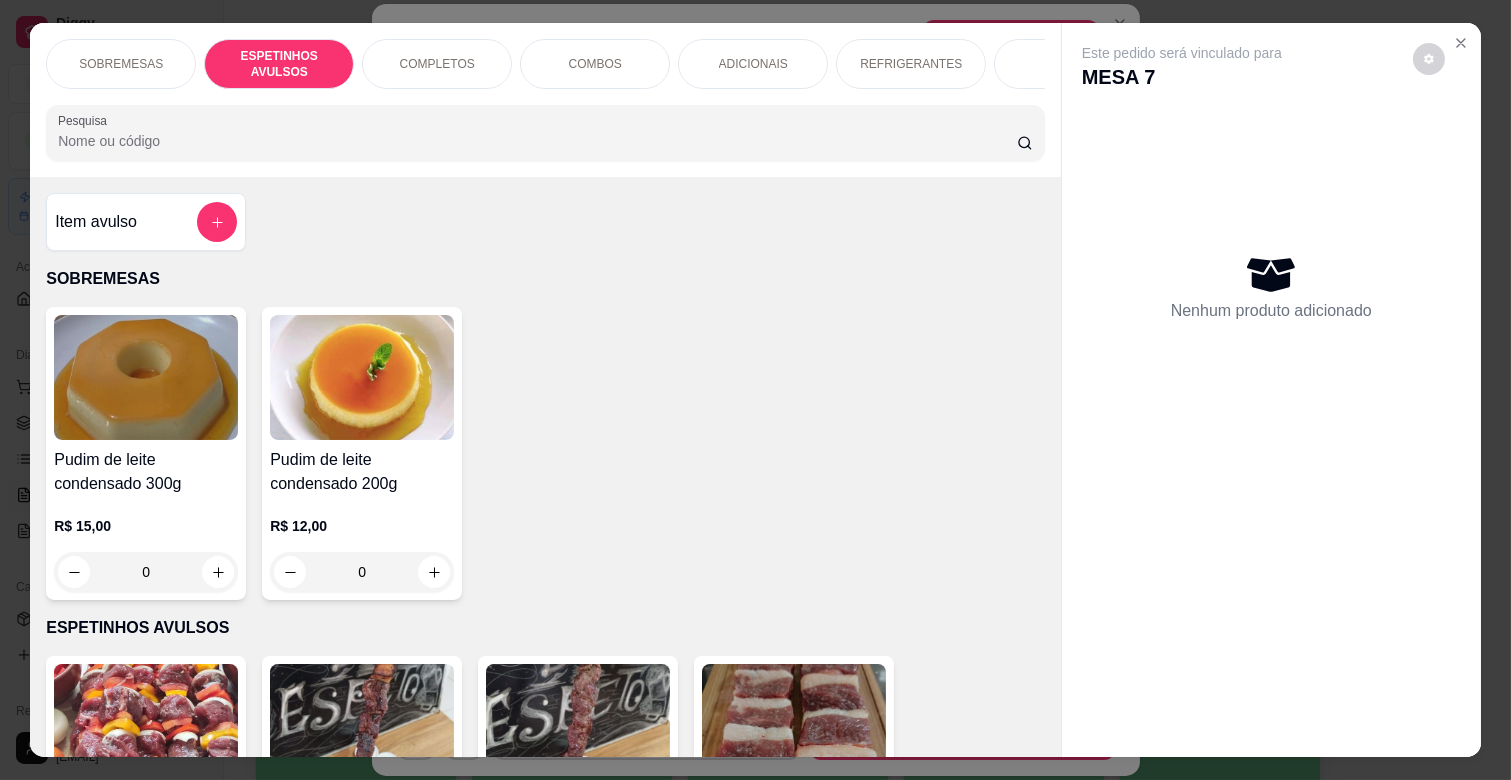 scroll, scrollTop: 438, scrollLeft: 0, axis: vertical 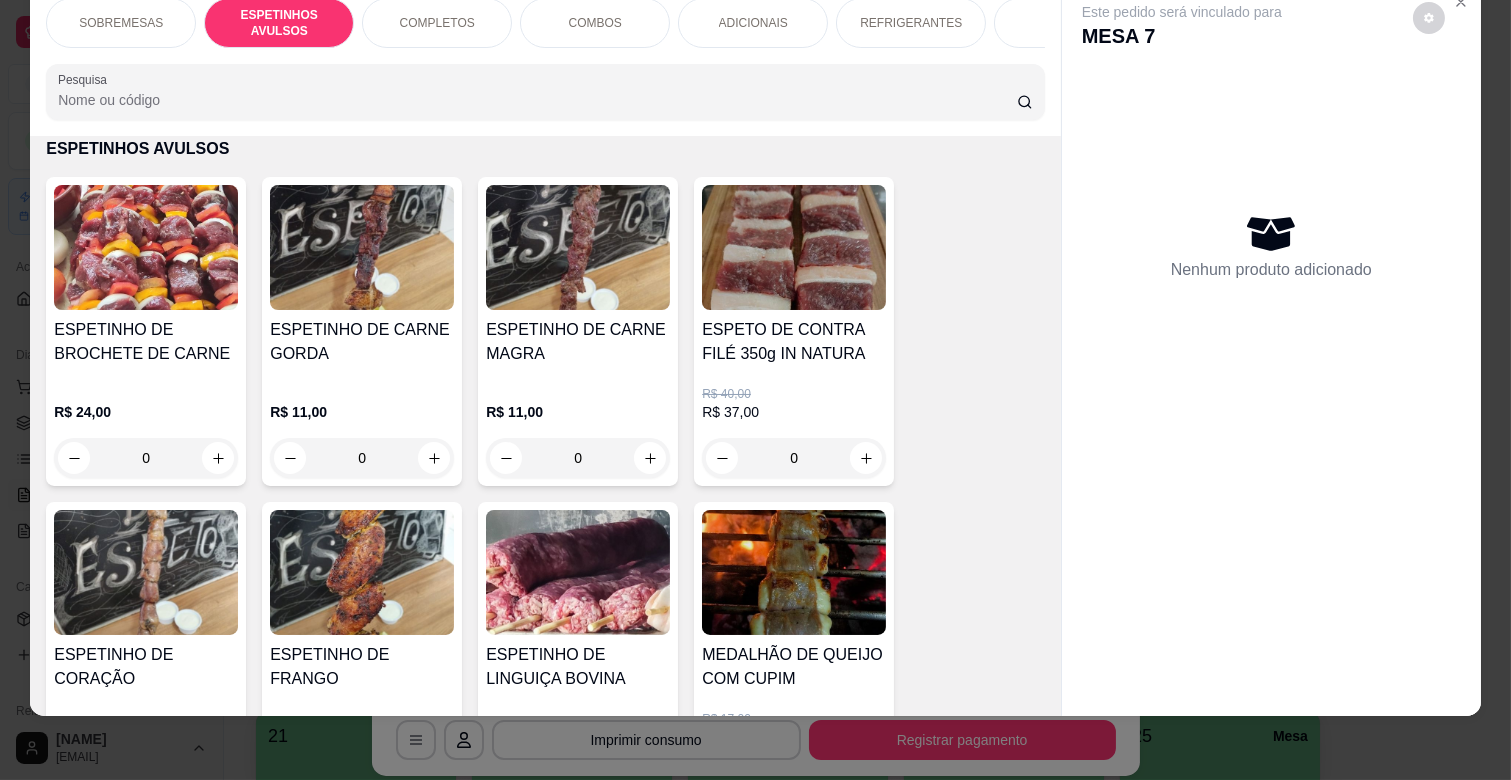 click on "0" at bounding box center (362, 458) 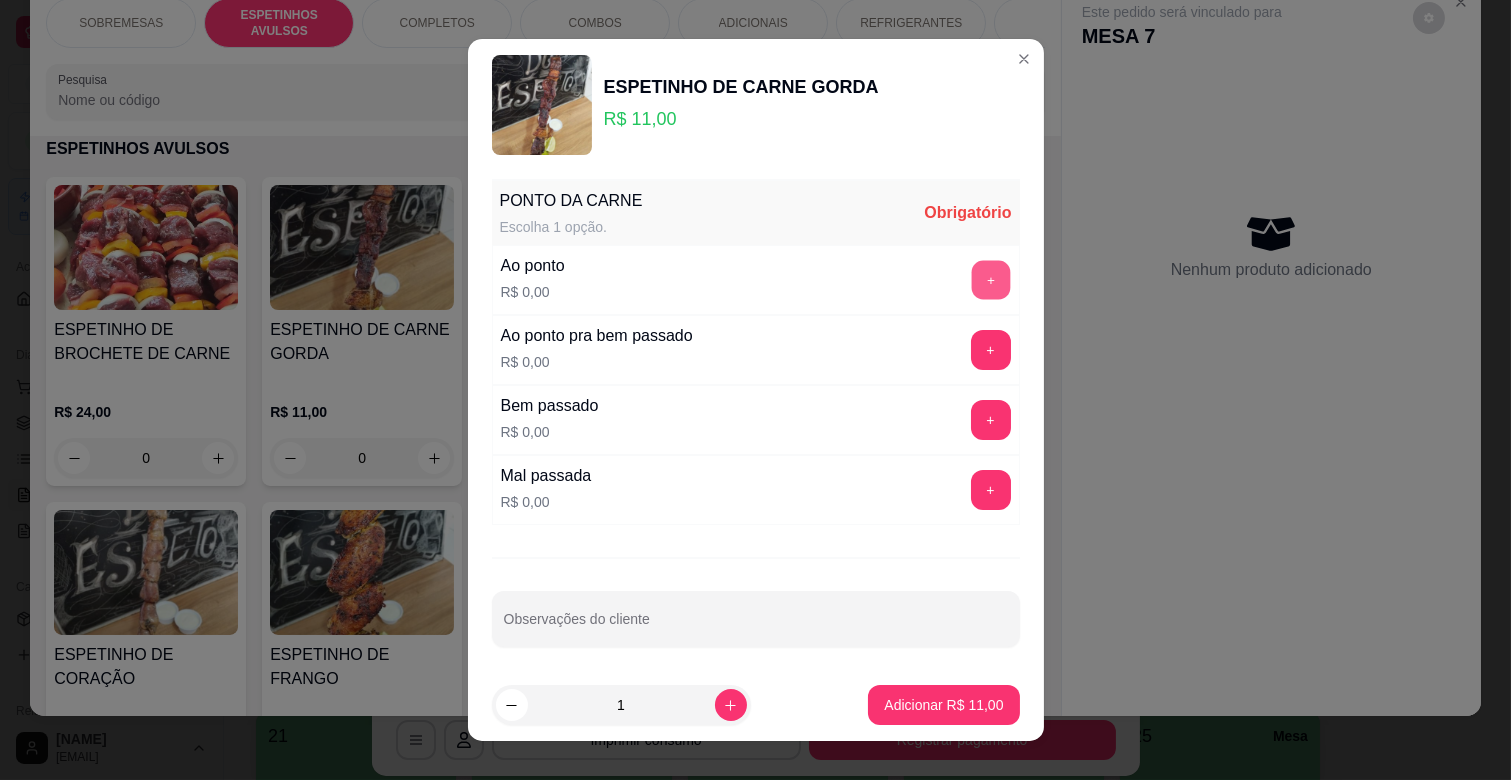 click on "+" at bounding box center [990, 280] 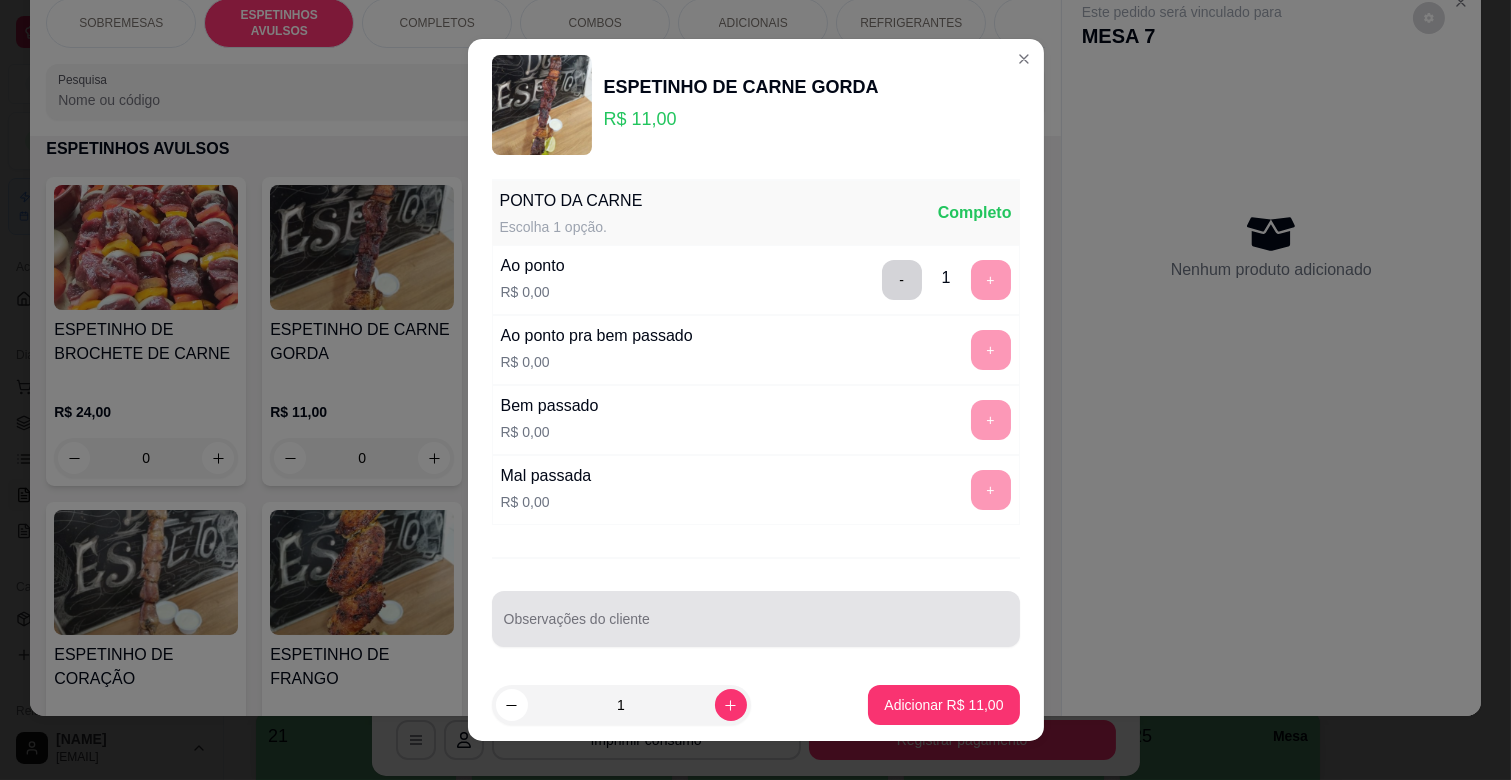 click at bounding box center [756, 619] 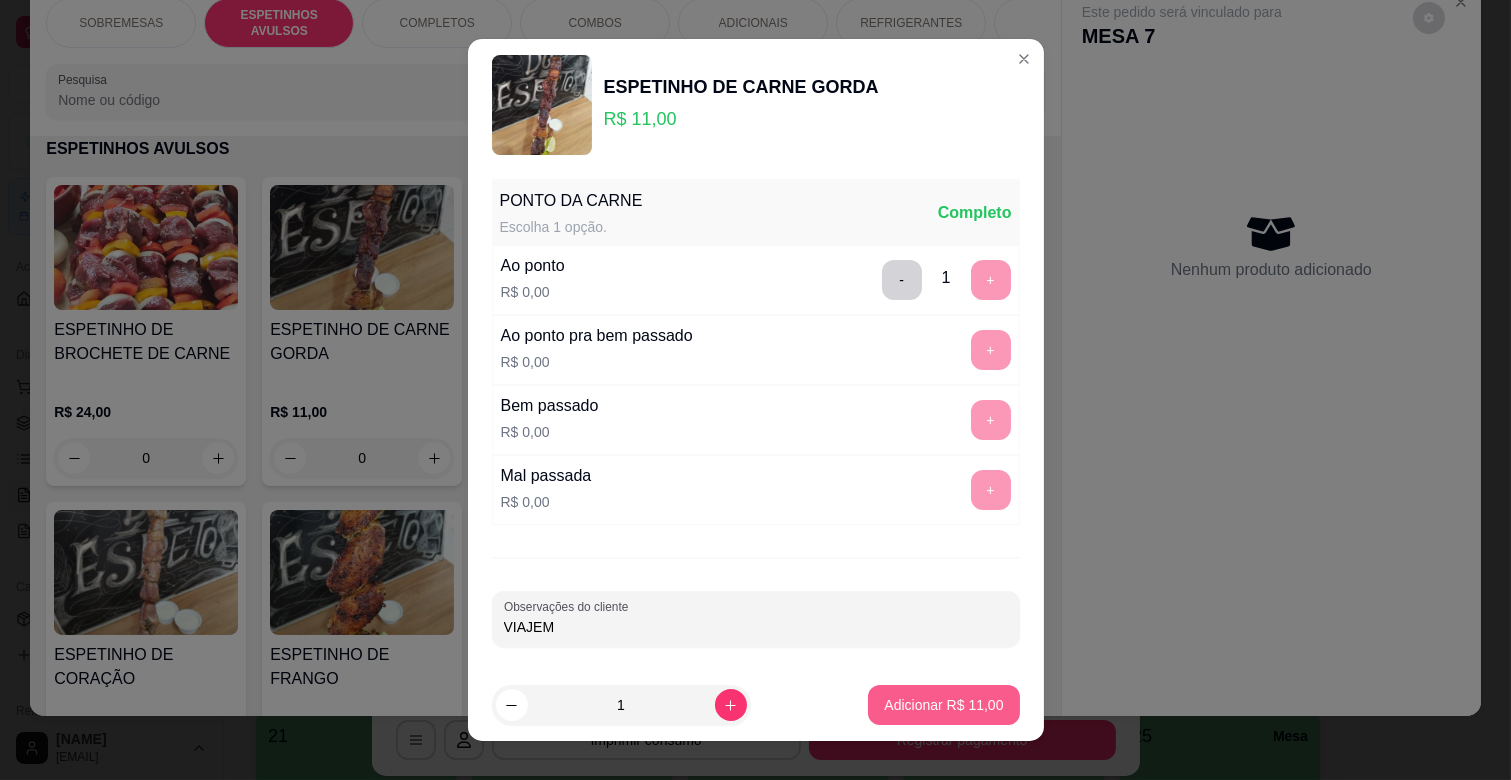 type on "VIAJEM" 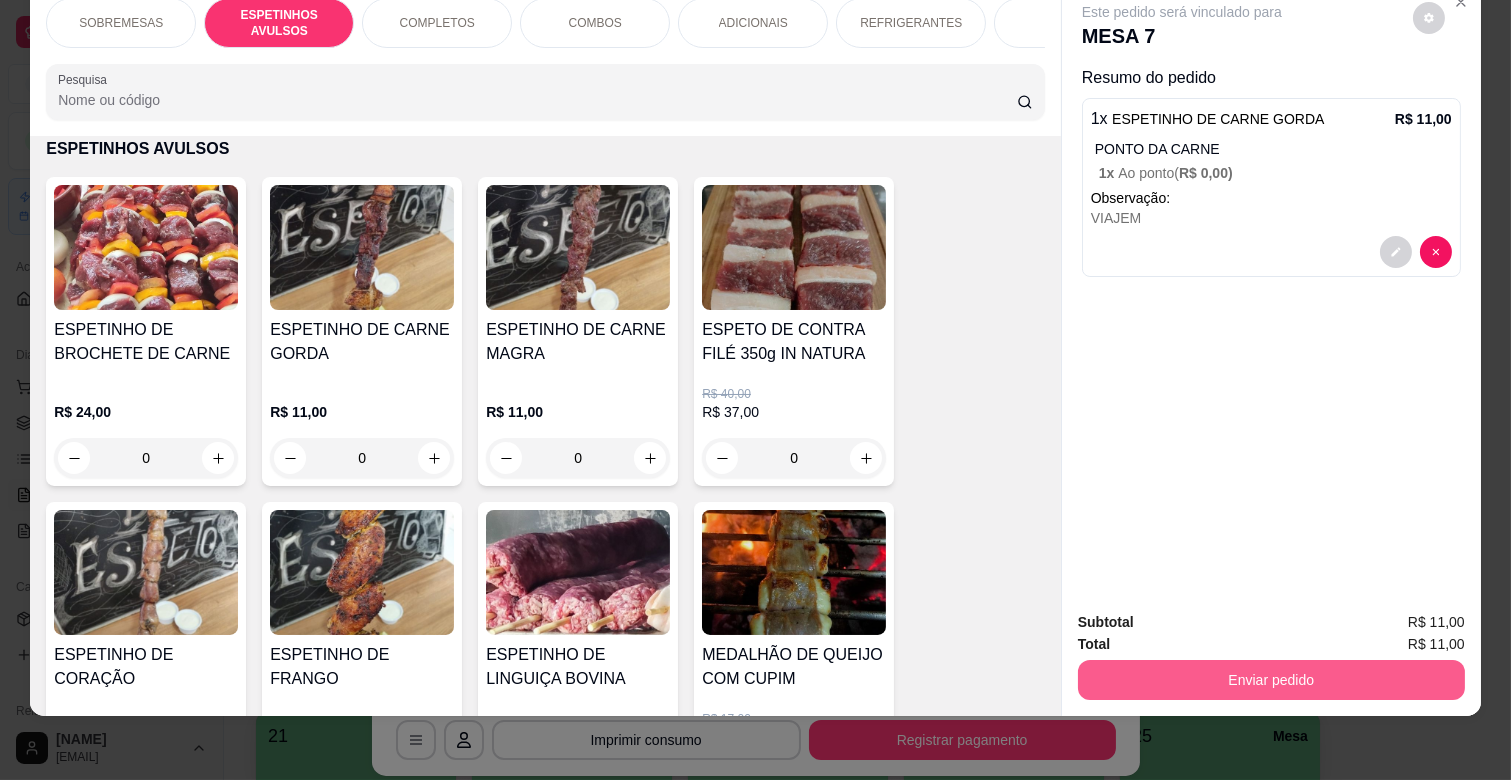 click on "Enviar pedido" at bounding box center (1271, 680) 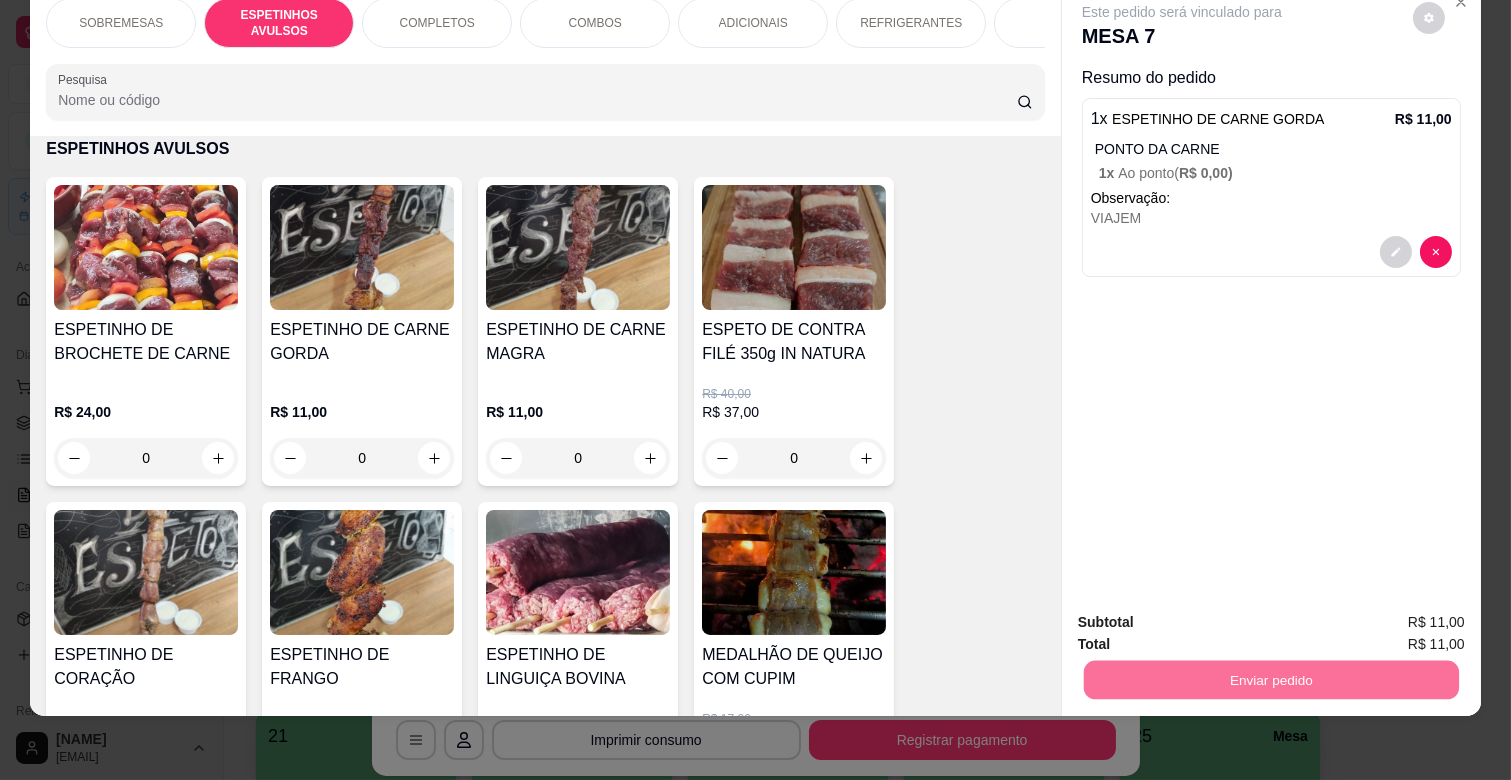 click on "Não registrar e enviar pedido" at bounding box center [1204, 614] 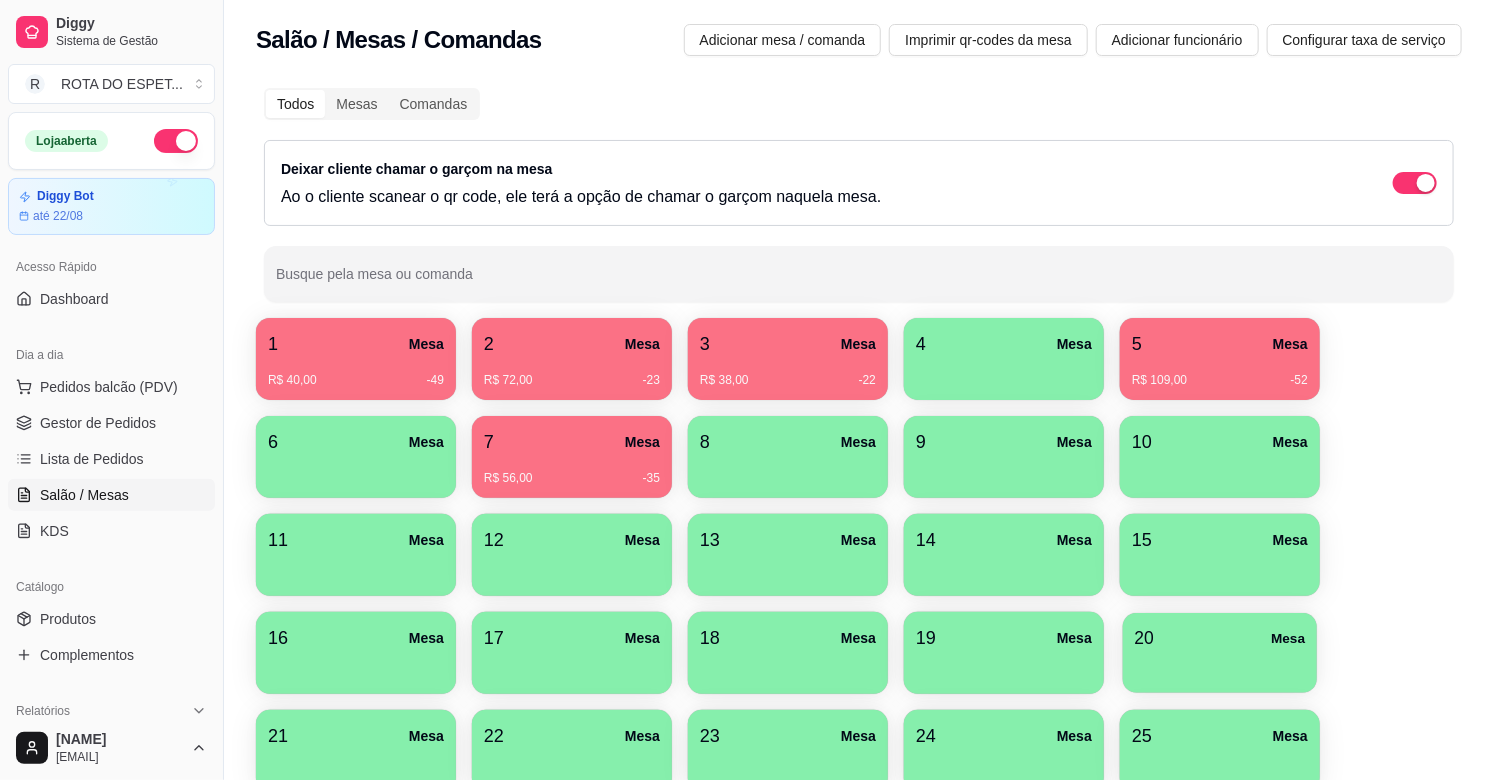 click at bounding box center (1220, 666) 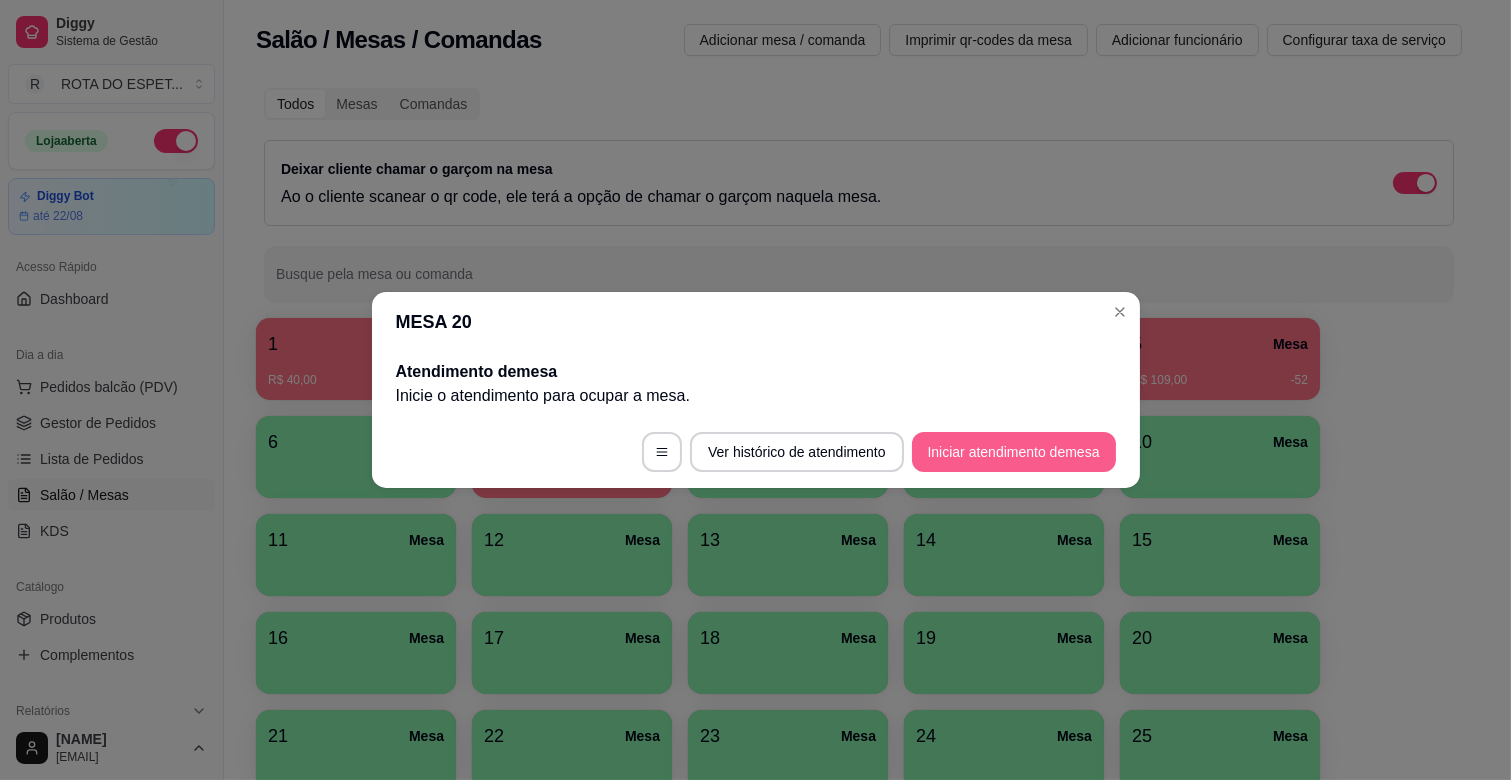 click on "Iniciar atendimento de  mesa" at bounding box center (1014, 452) 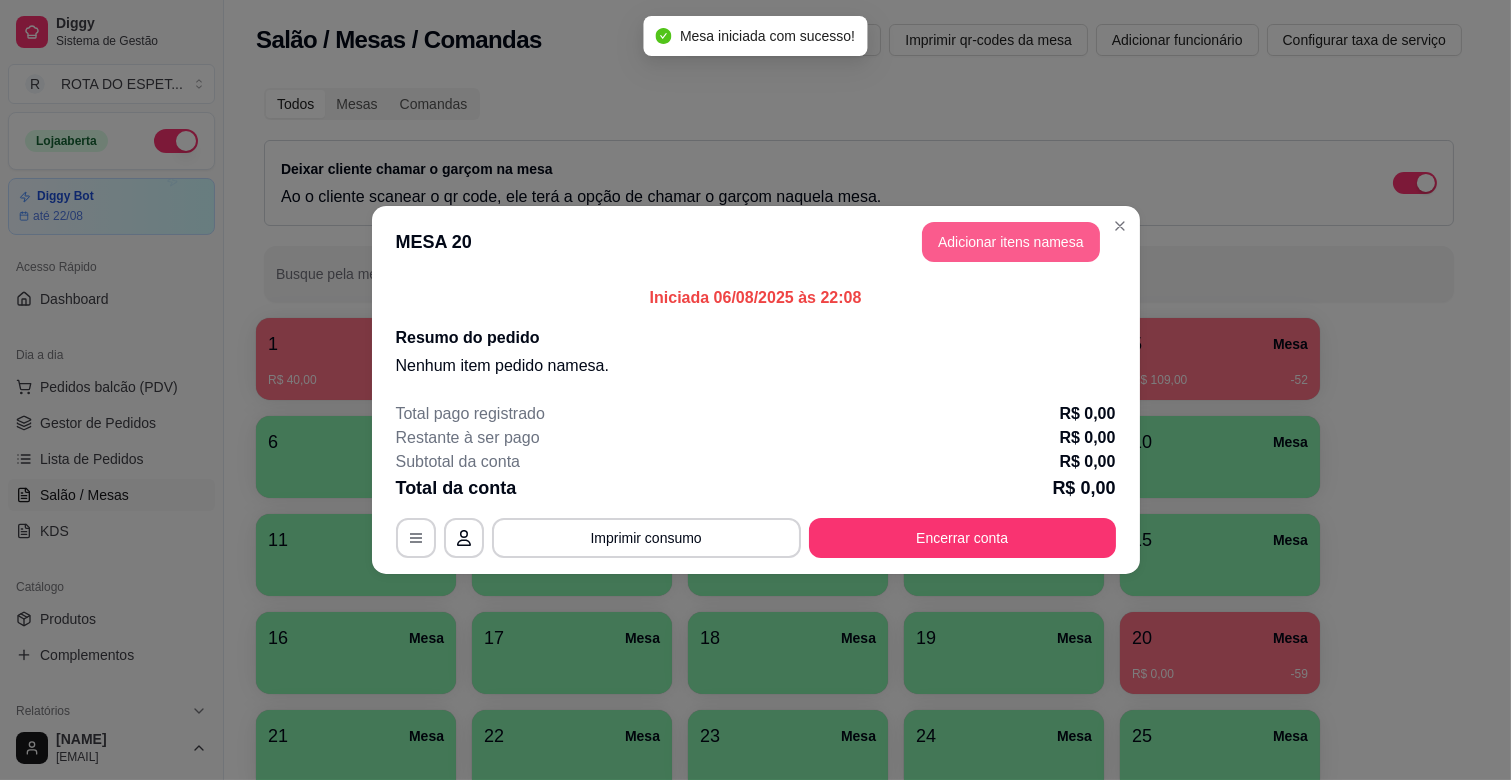 click on "Adicionar itens na  mesa" at bounding box center (1011, 242) 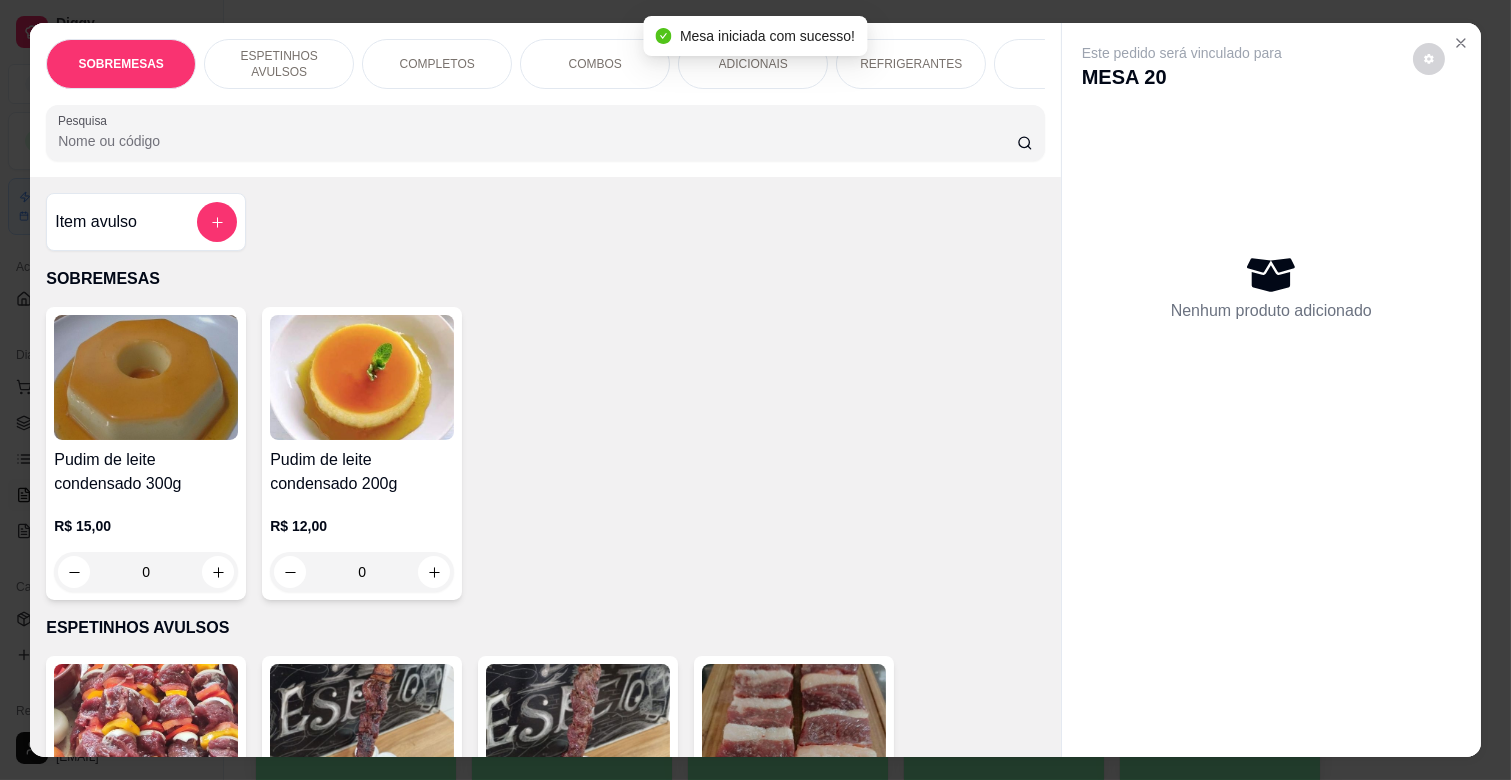 click on "ESPETINHOS AVULSOS" at bounding box center (279, 64) 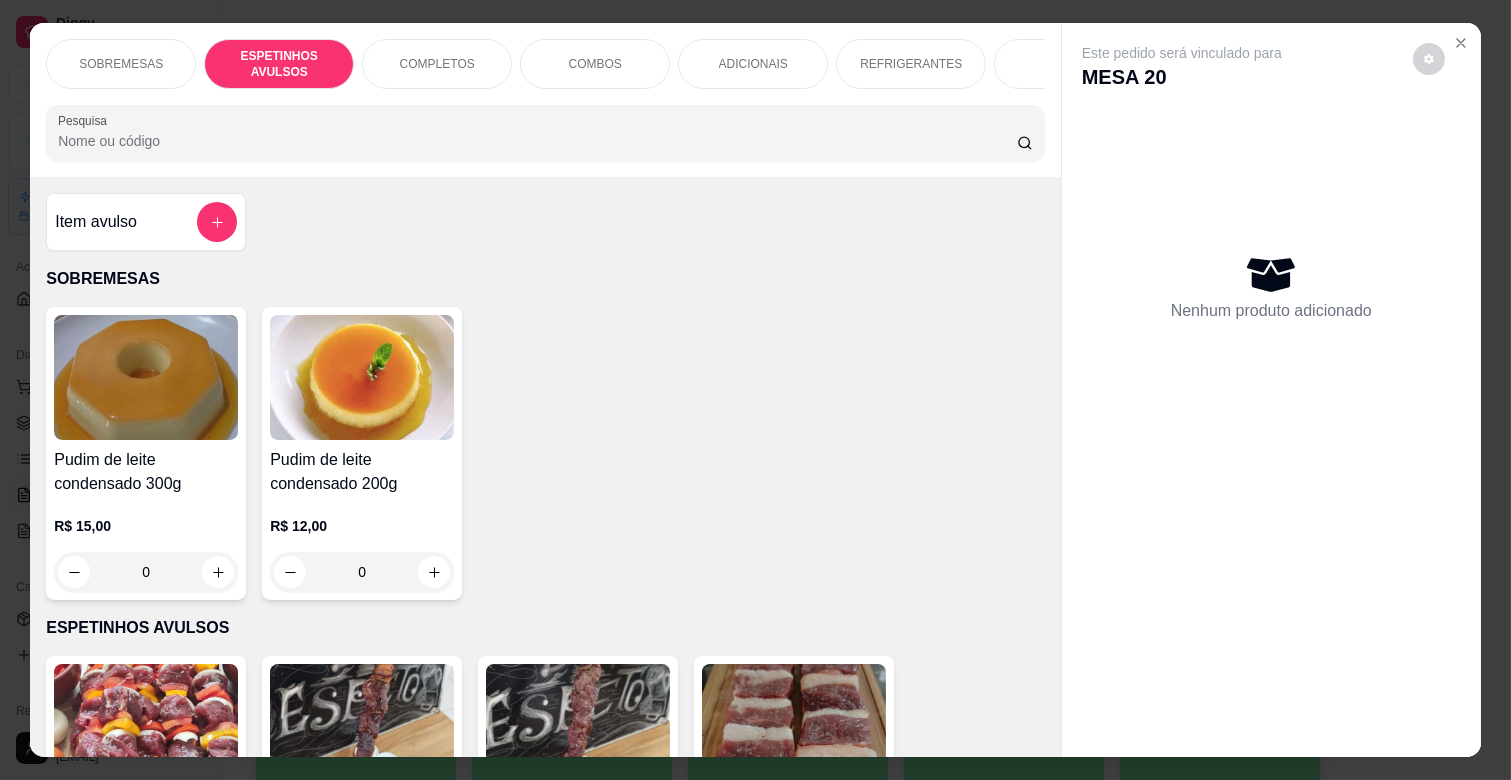 scroll, scrollTop: 438, scrollLeft: 0, axis: vertical 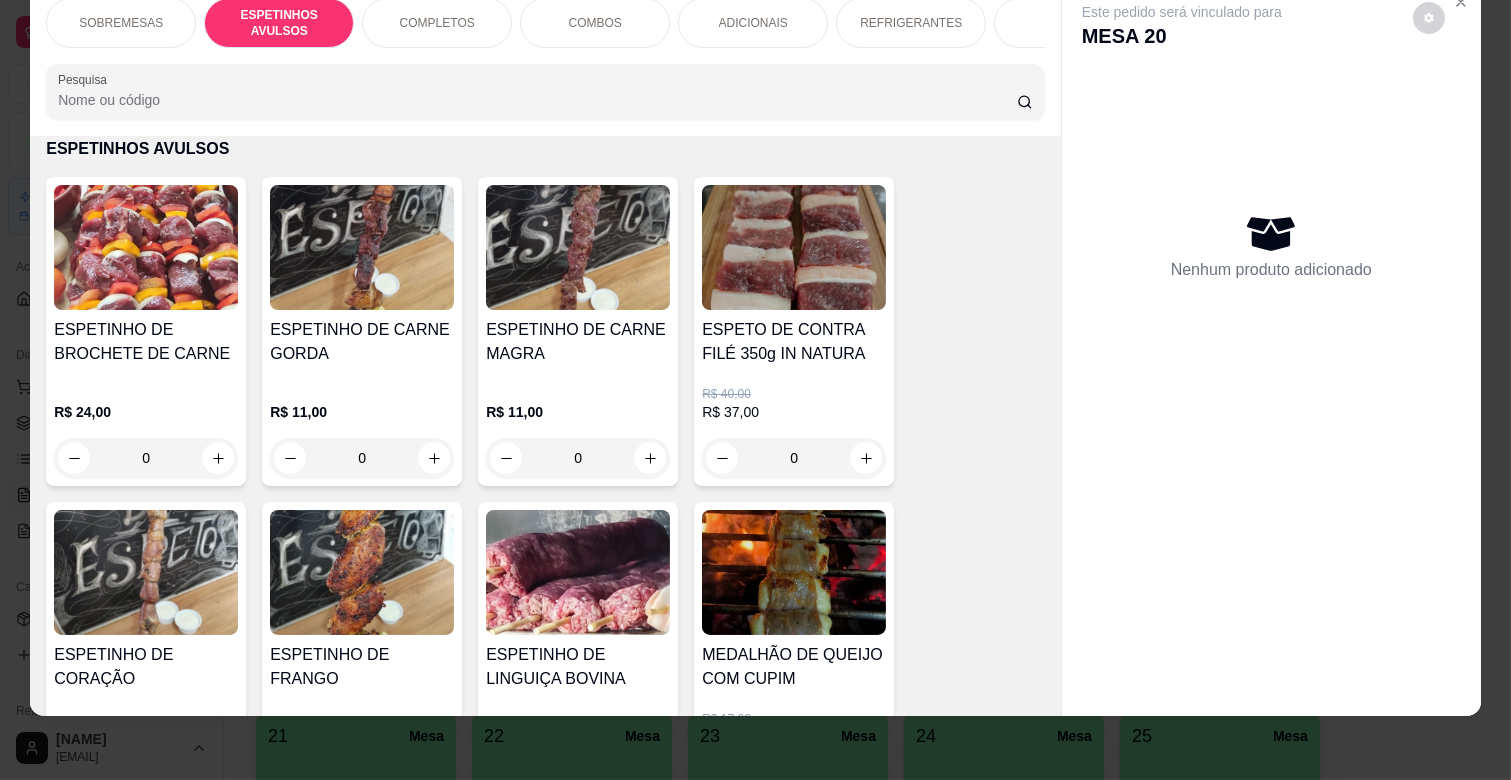 click on "R$ 11,00 0" at bounding box center (362, 430) 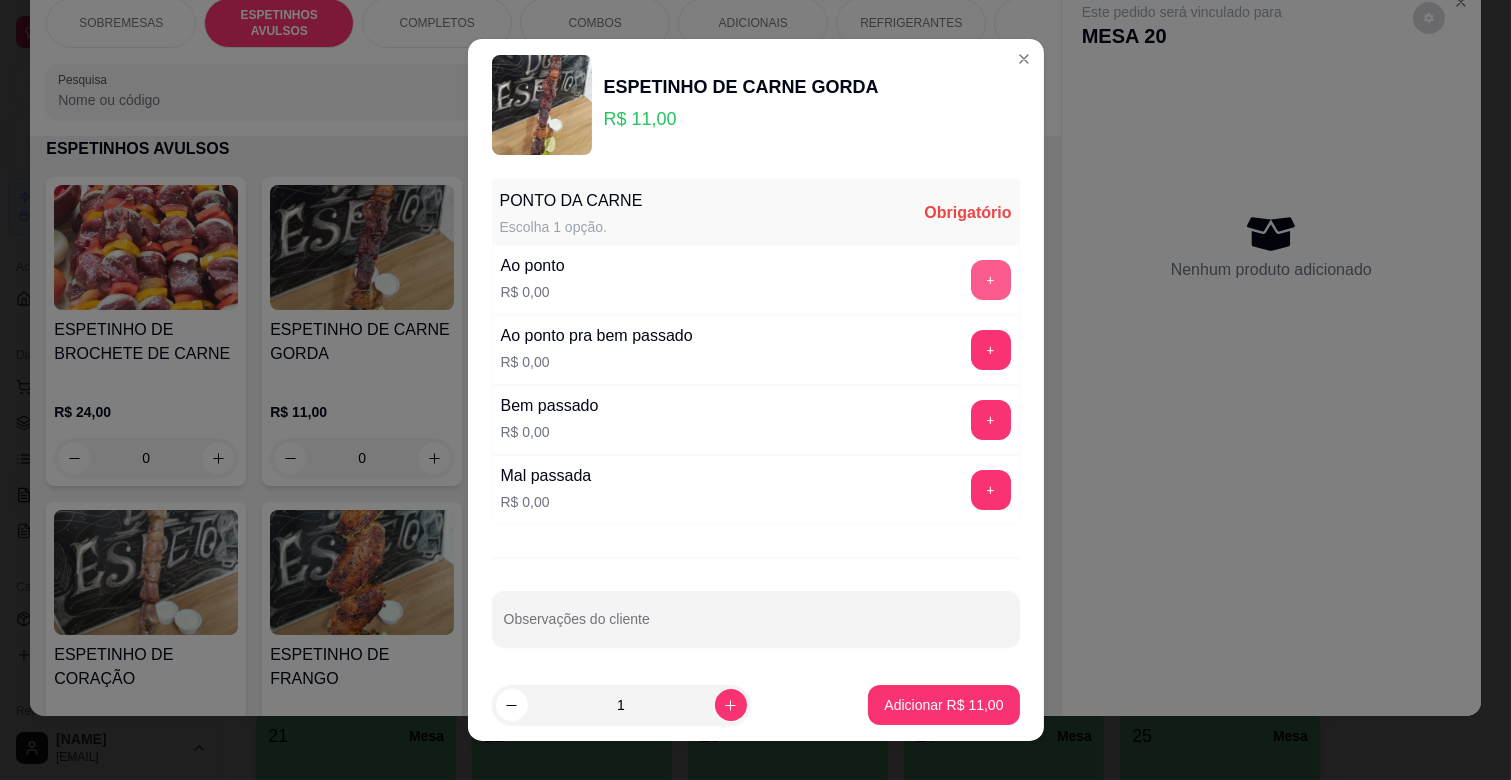 click on "+" at bounding box center (991, 280) 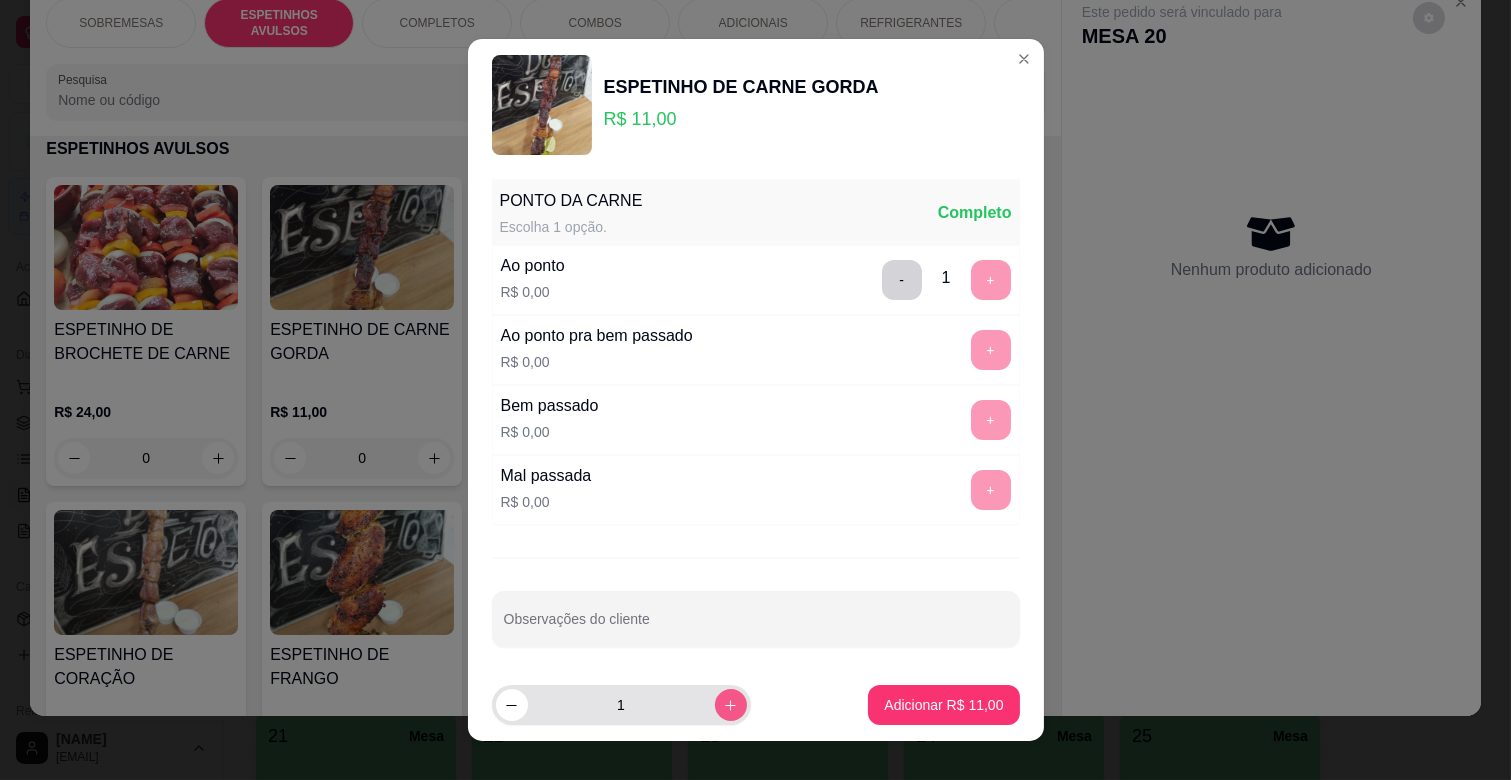 click 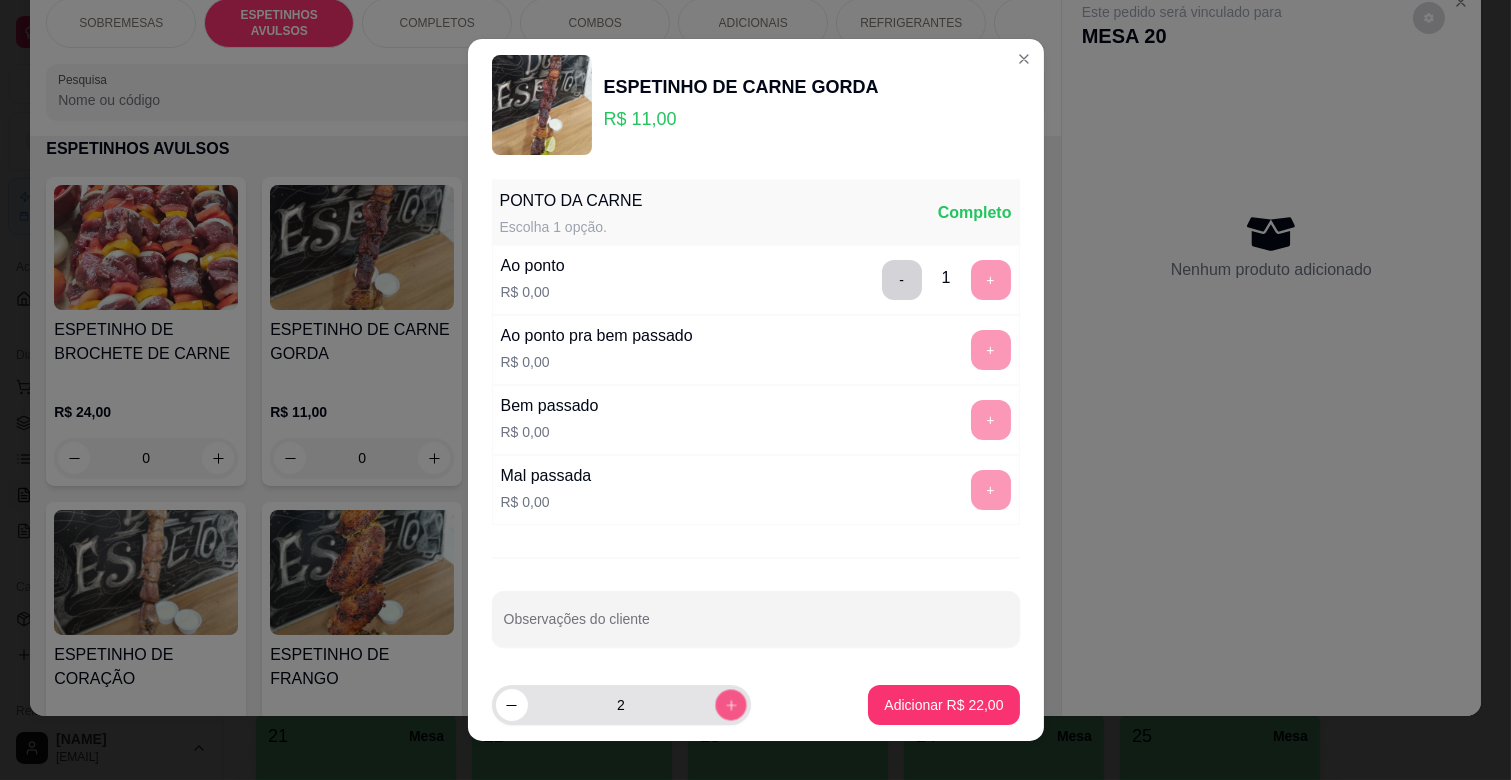 click 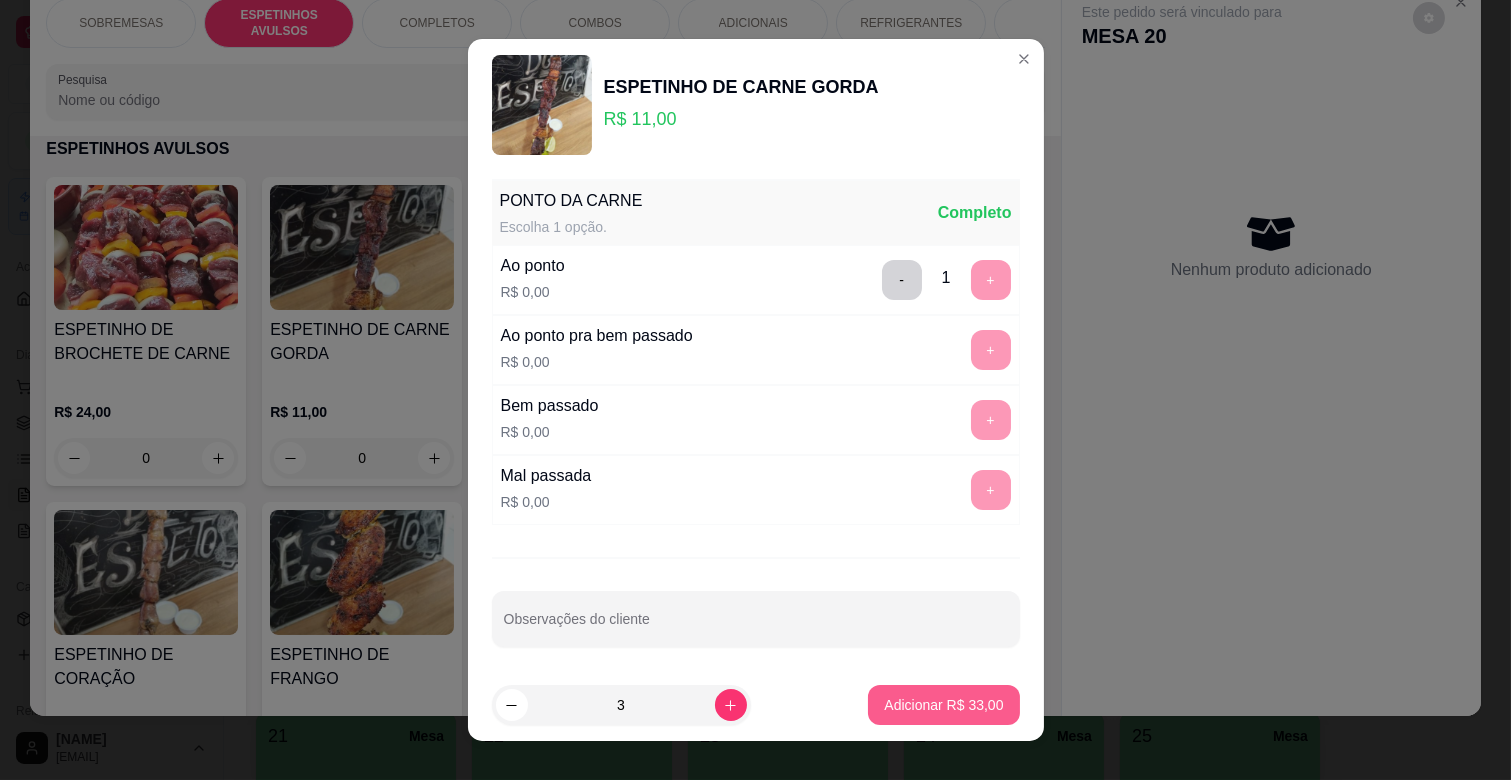 click on "Adicionar   R$ 33,00" at bounding box center [943, 705] 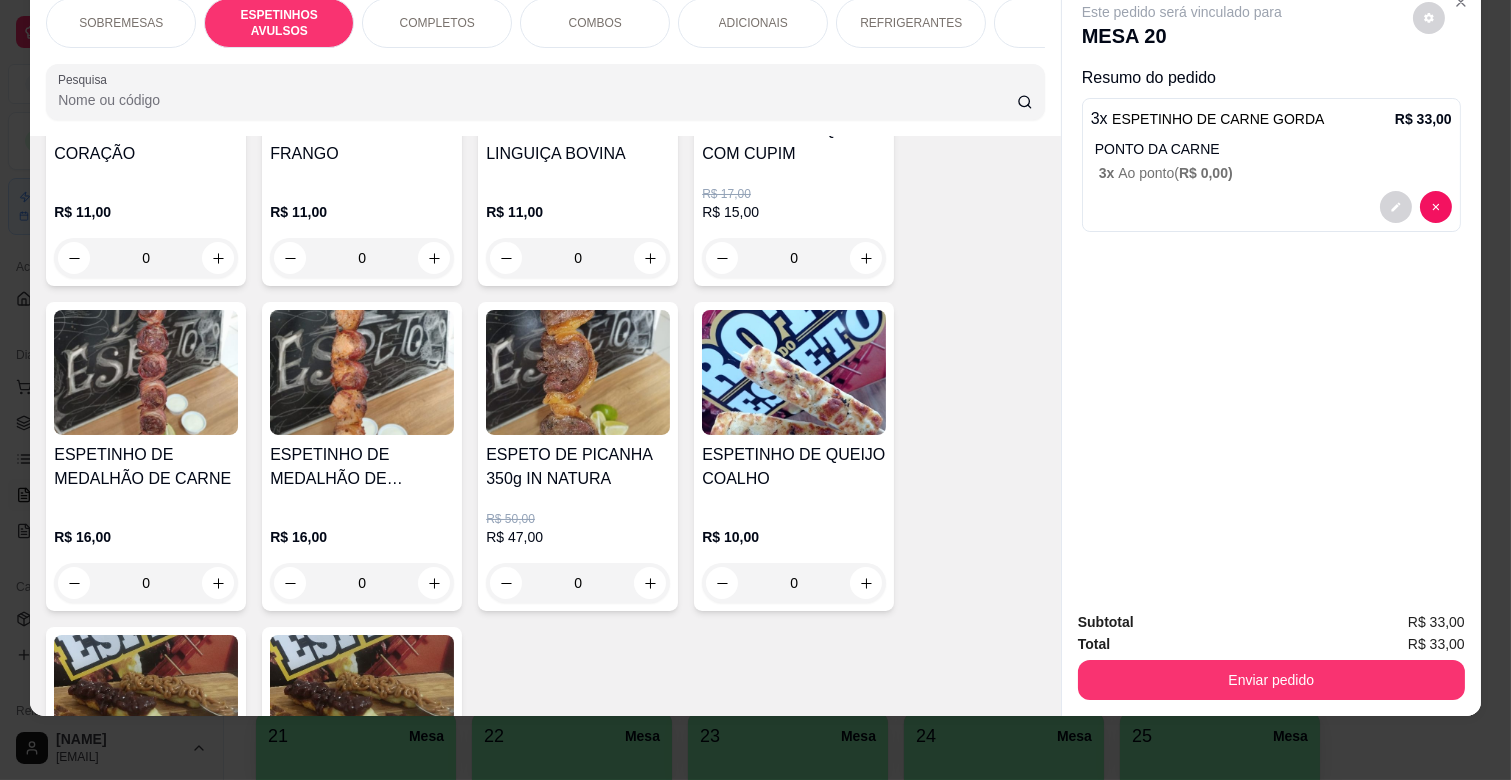 scroll, scrollTop: 994, scrollLeft: 0, axis: vertical 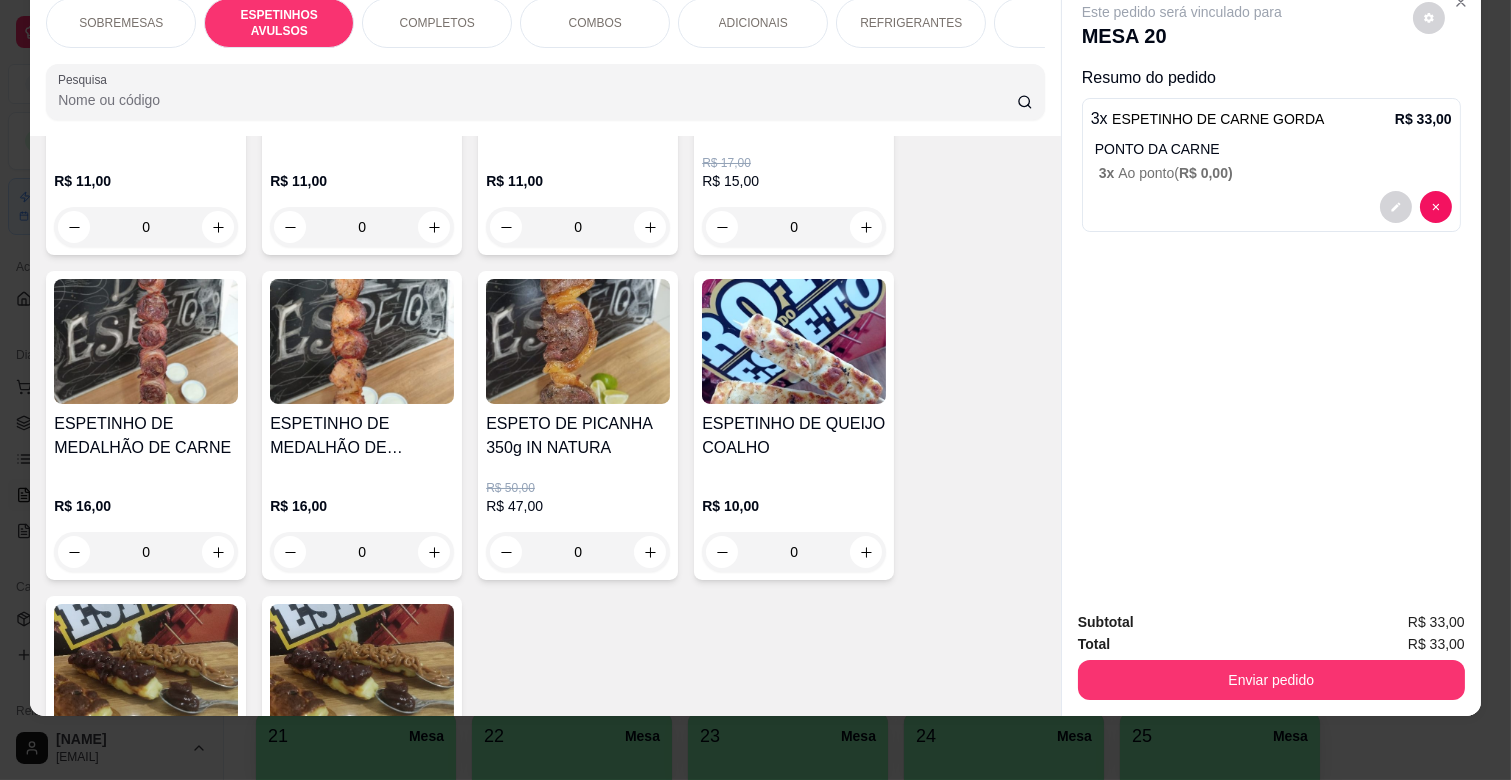 click on "R$ 16,00" at bounding box center [146, 506] 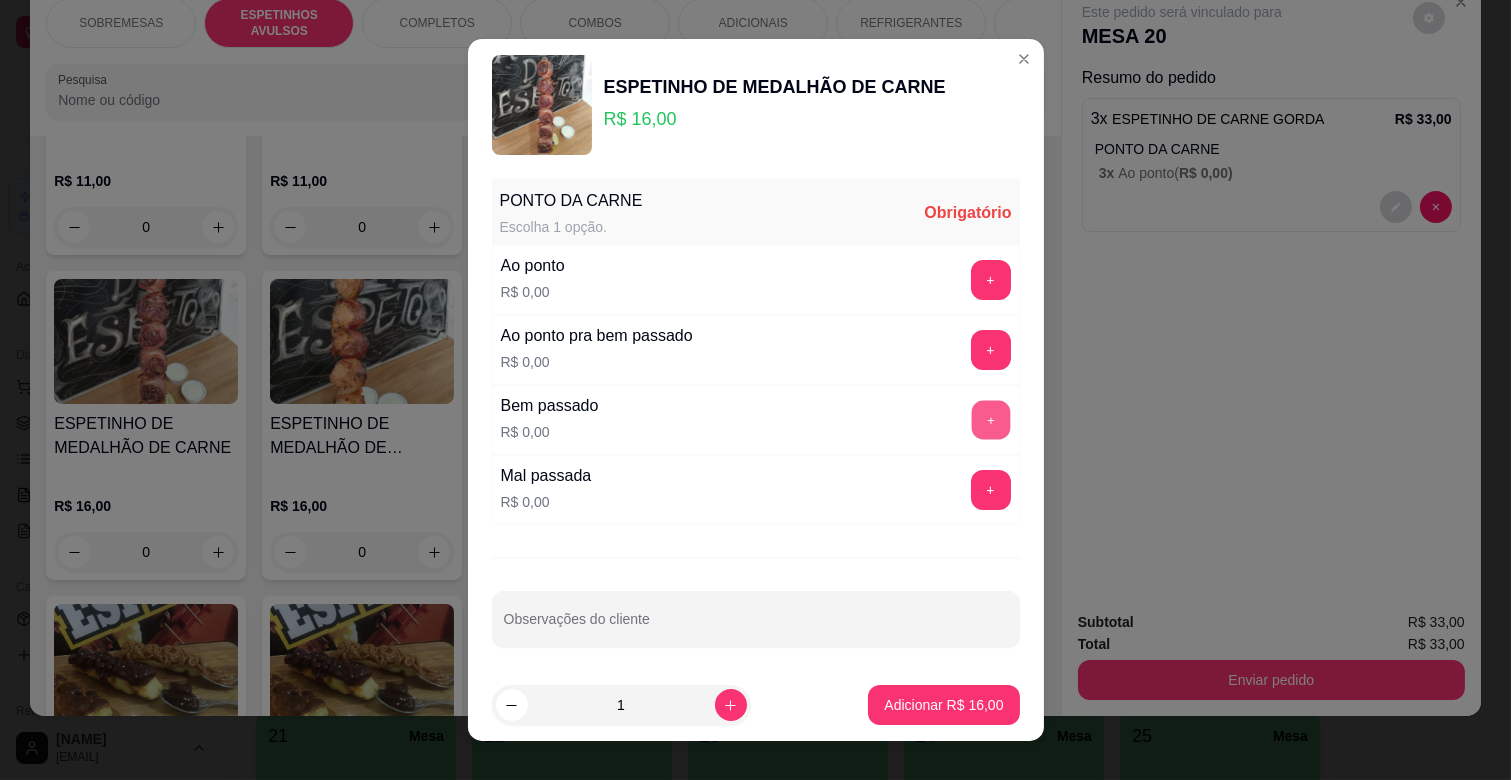 click on "+" at bounding box center (990, 420) 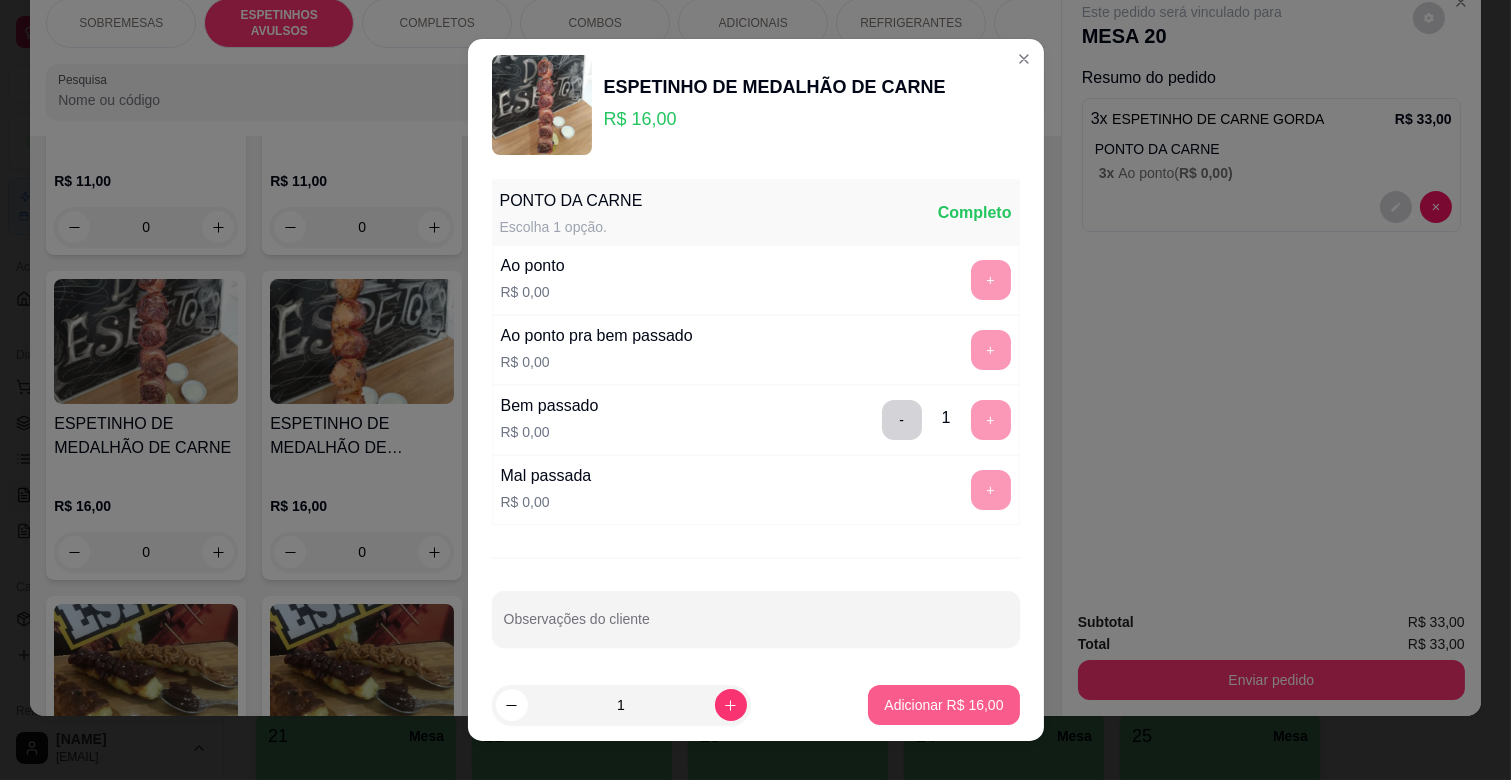 click on "Adicionar   R$ 16,00" at bounding box center (943, 705) 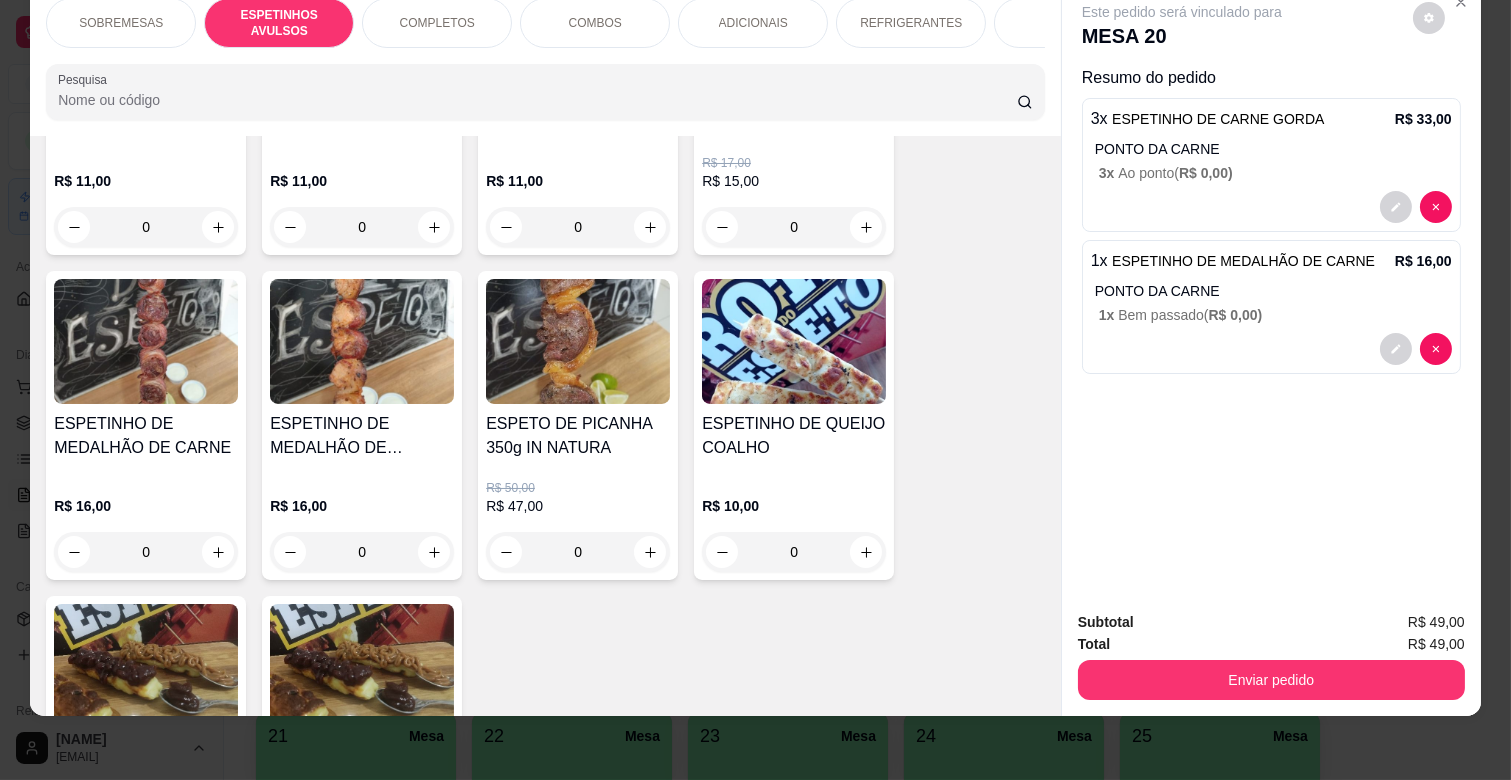 click on "ADICIONAIS" at bounding box center (753, 23) 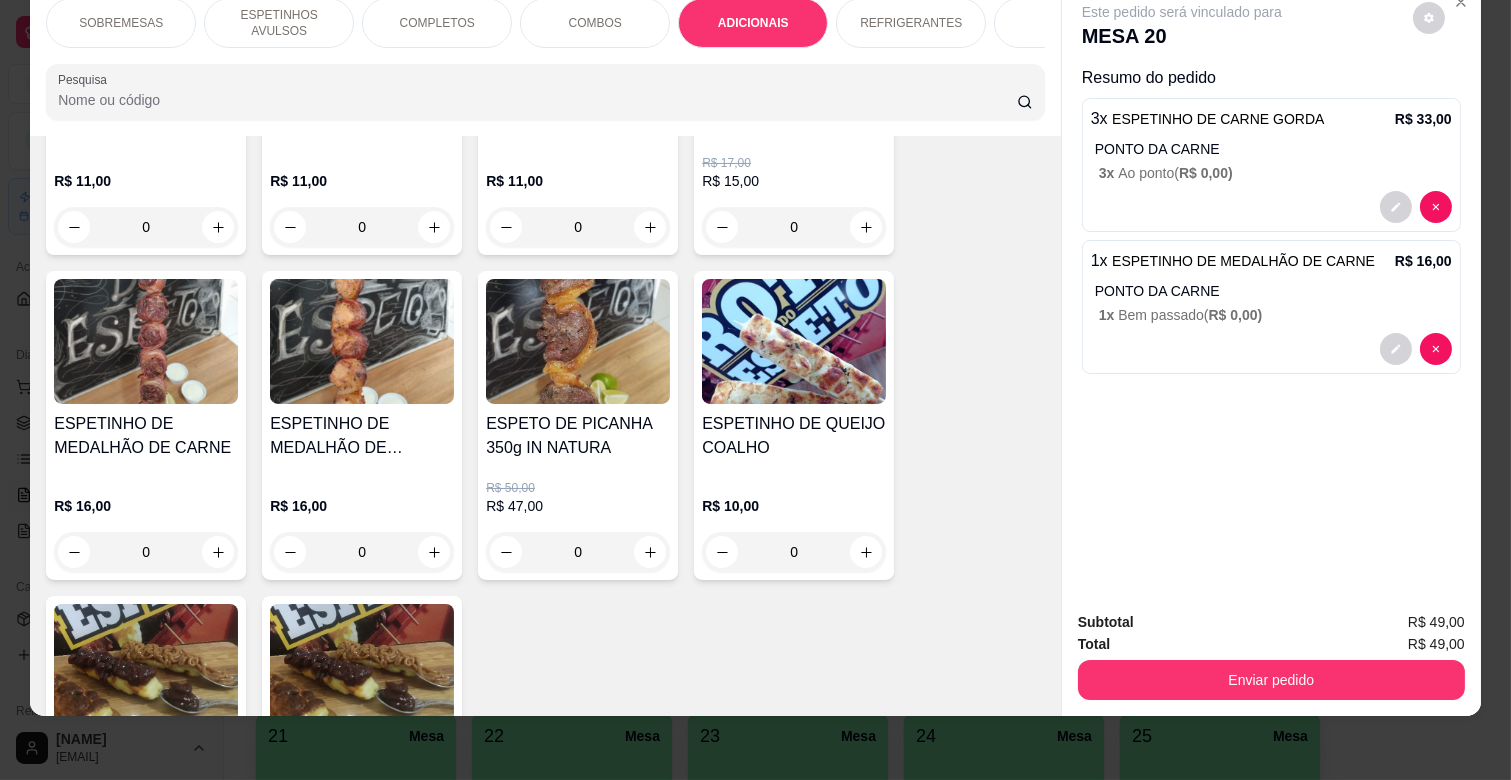 scroll, scrollTop: 3094, scrollLeft: 0, axis: vertical 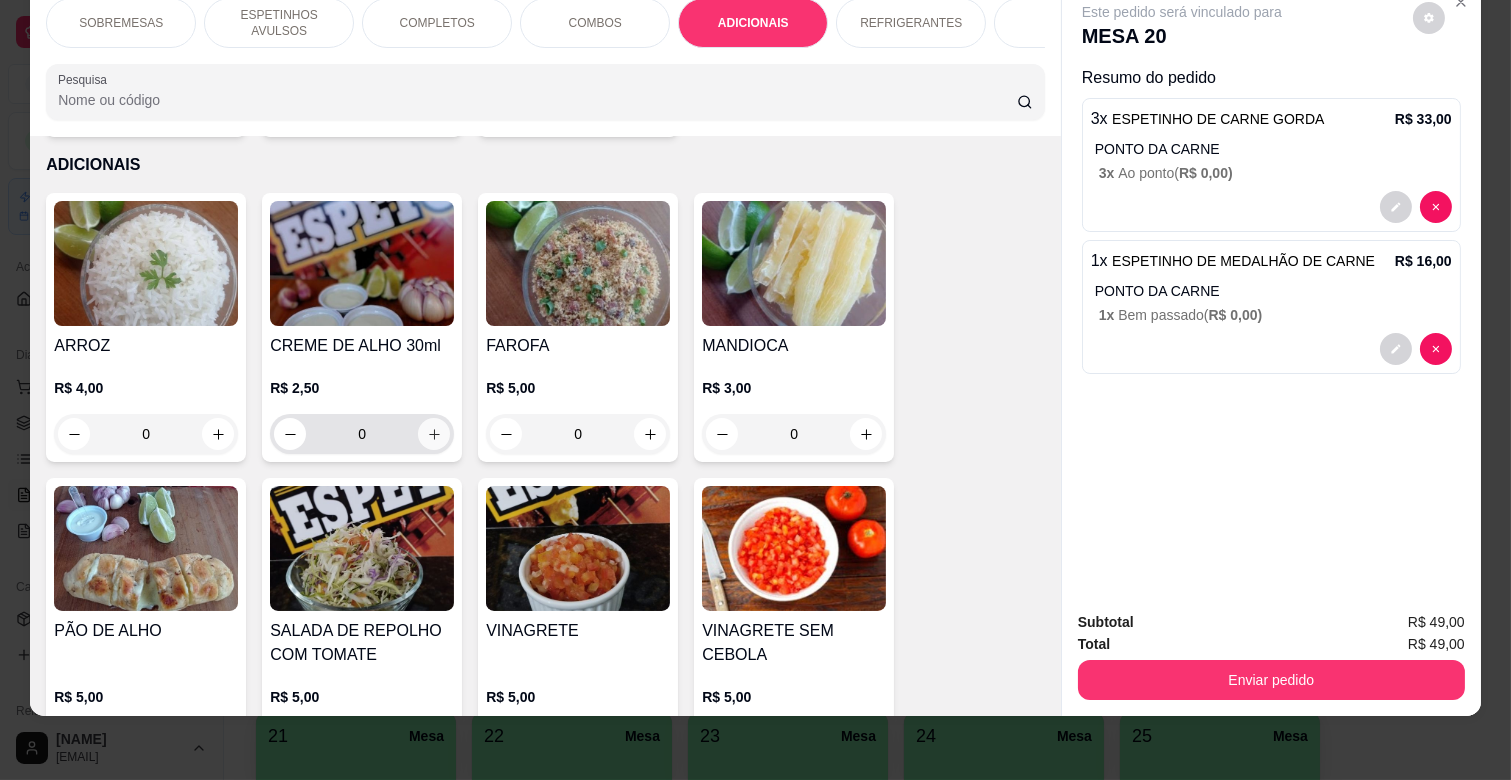 click 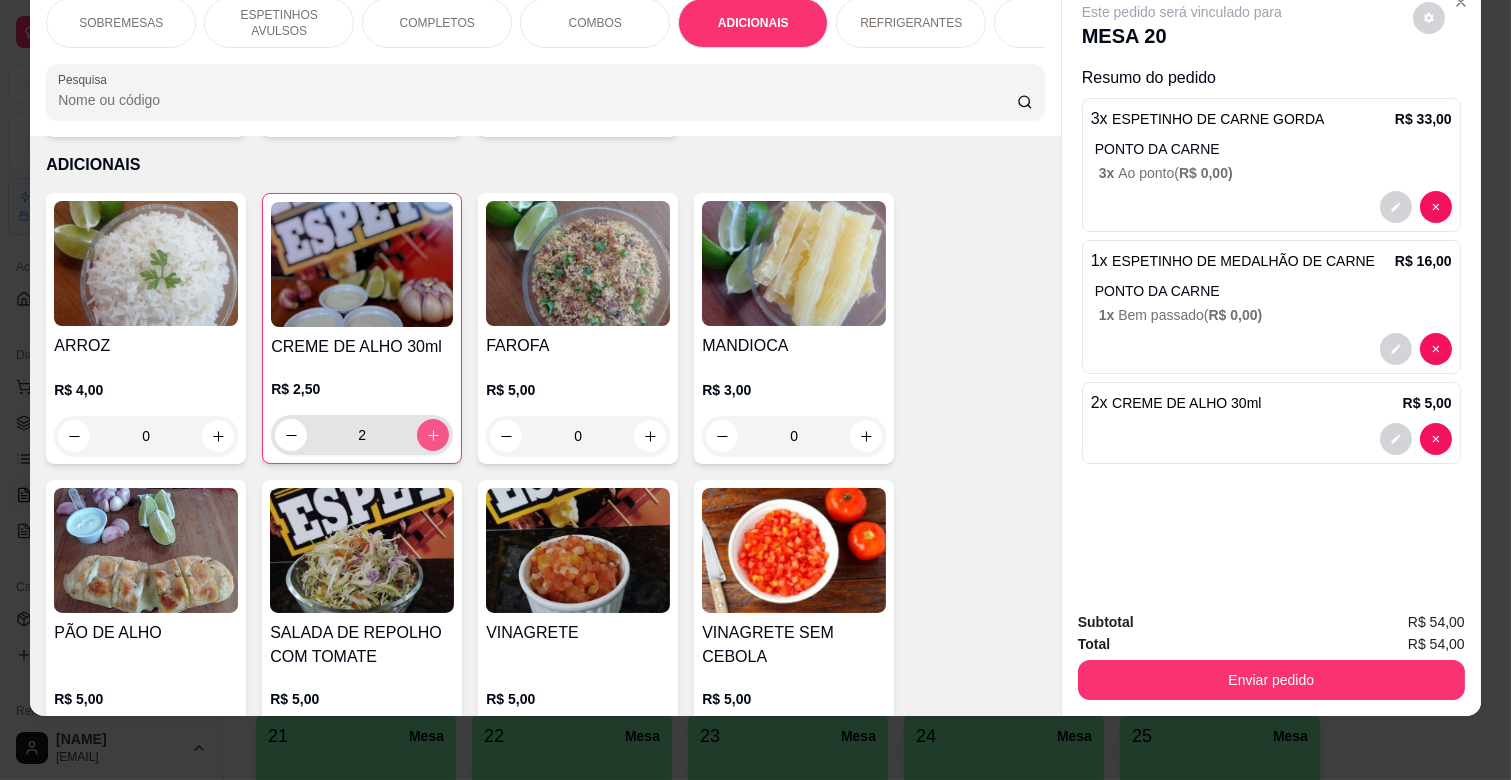 type on "2" 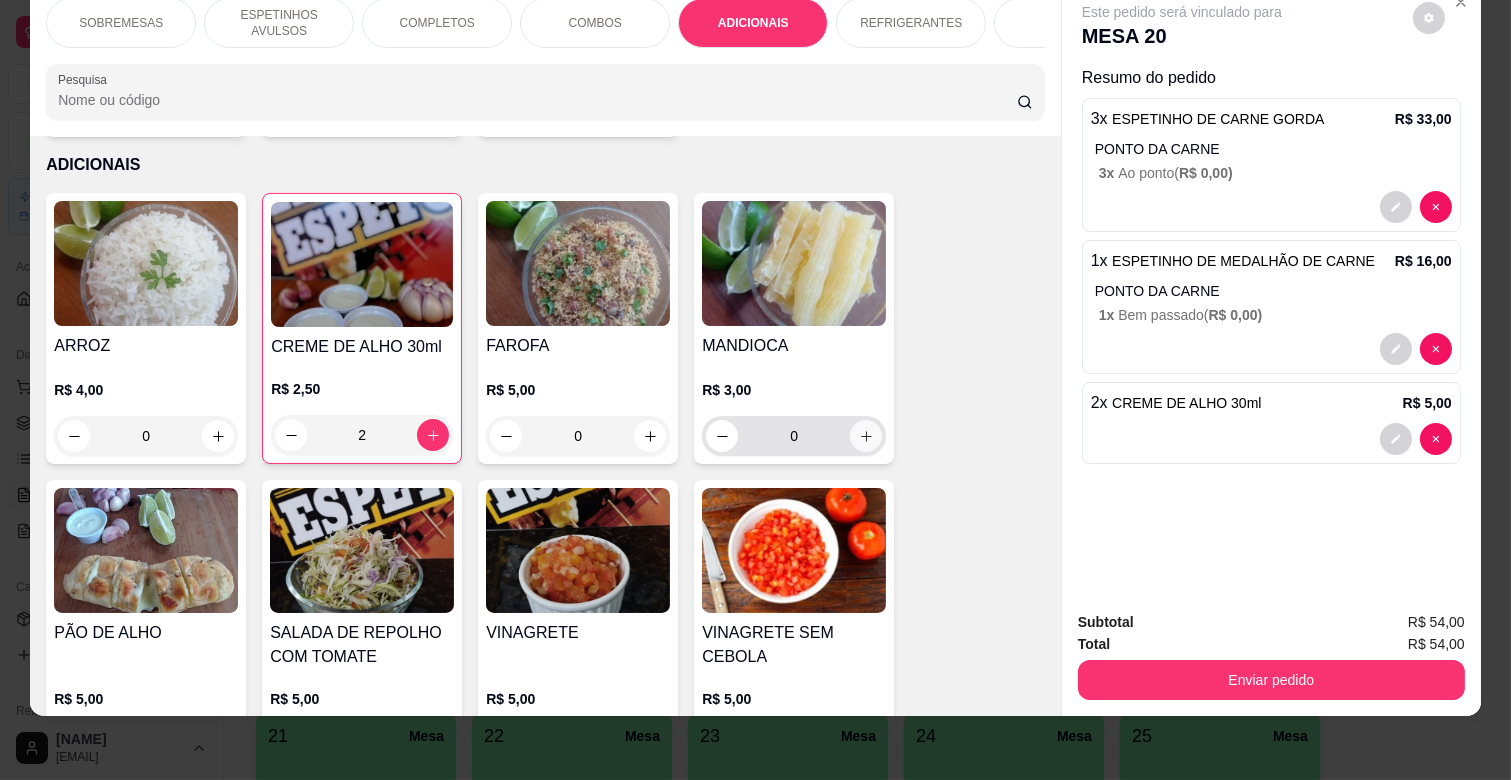 click 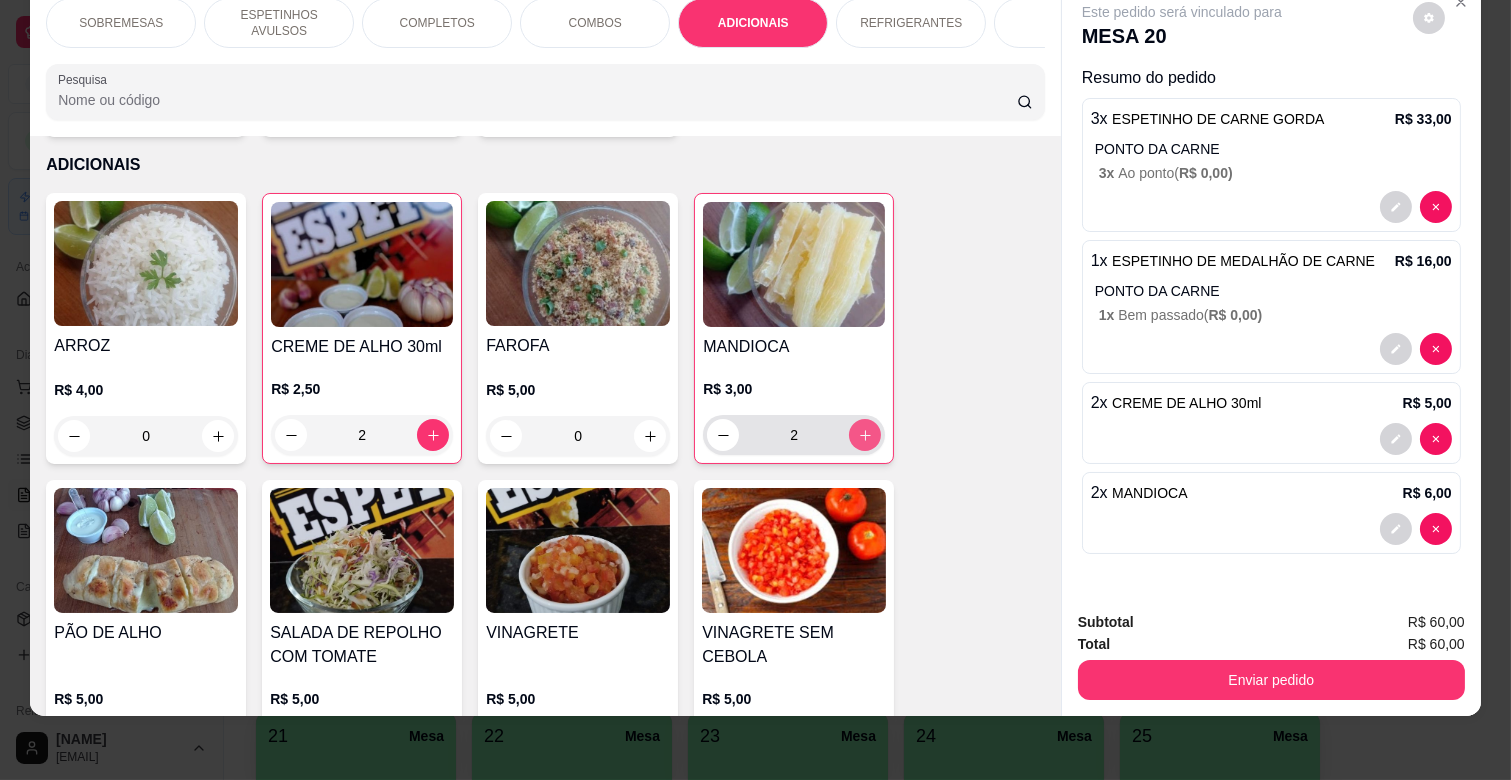 click 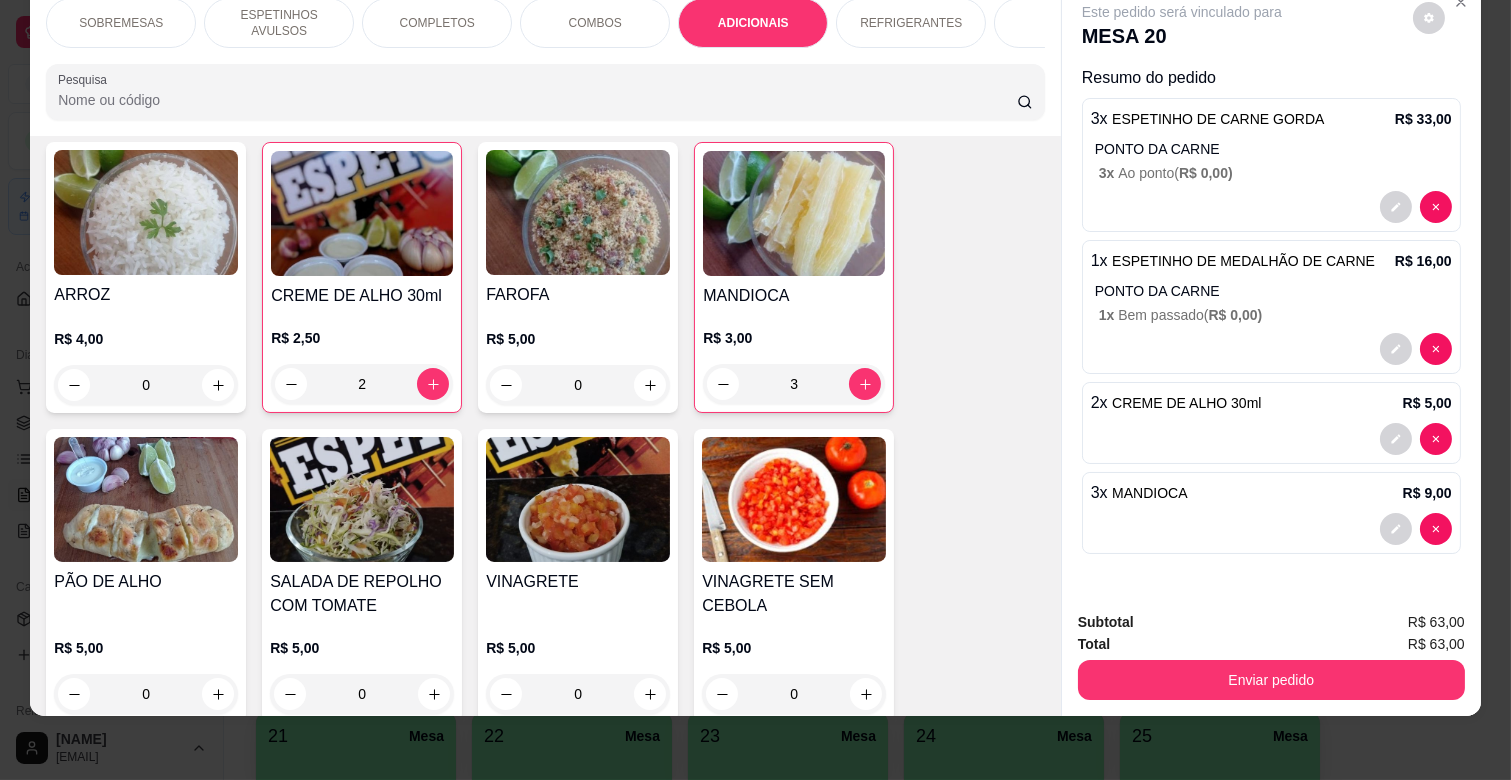 scroll, scrollTop: 3205, scrollLeft: 0, axis: vertical 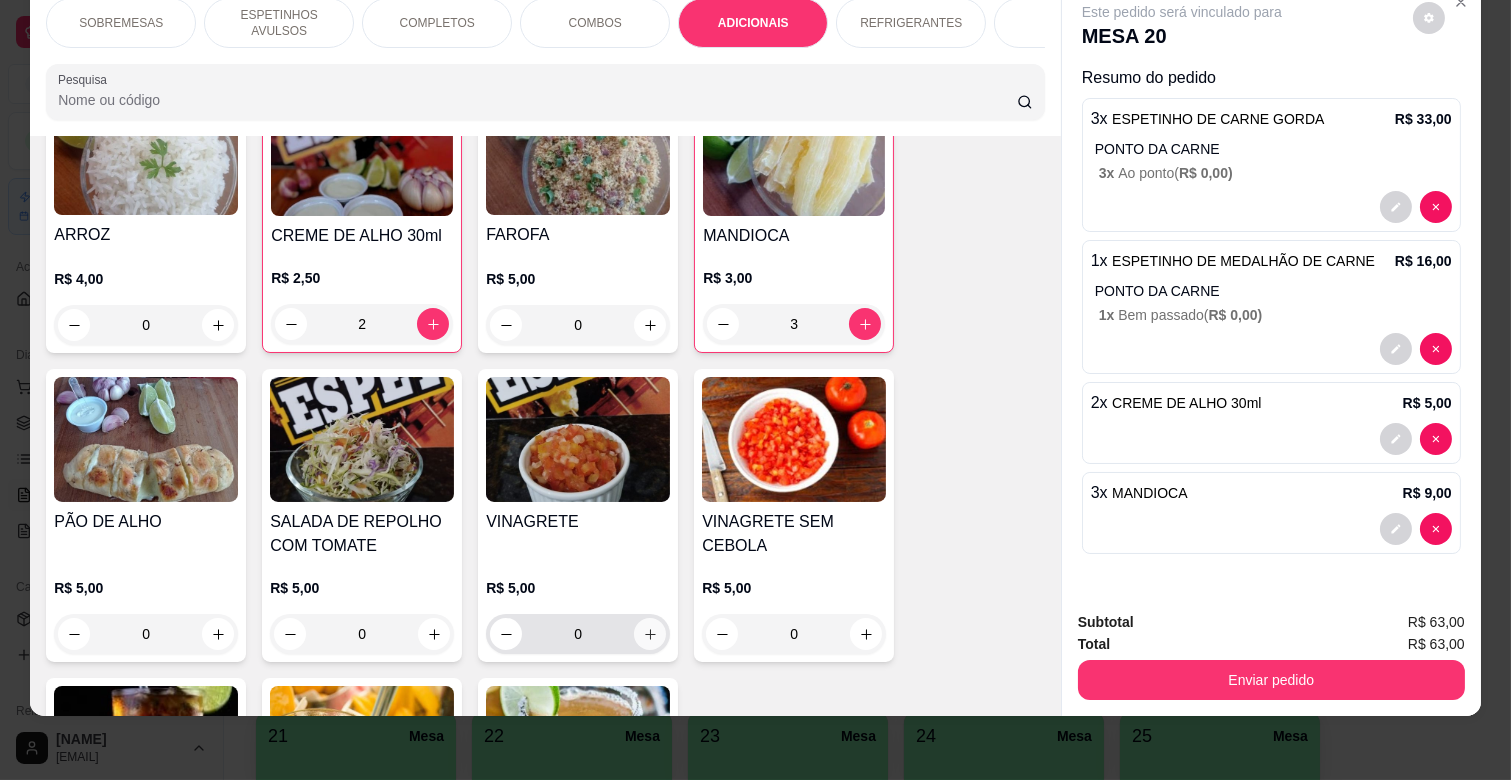 click at bounding box center (650, 634) 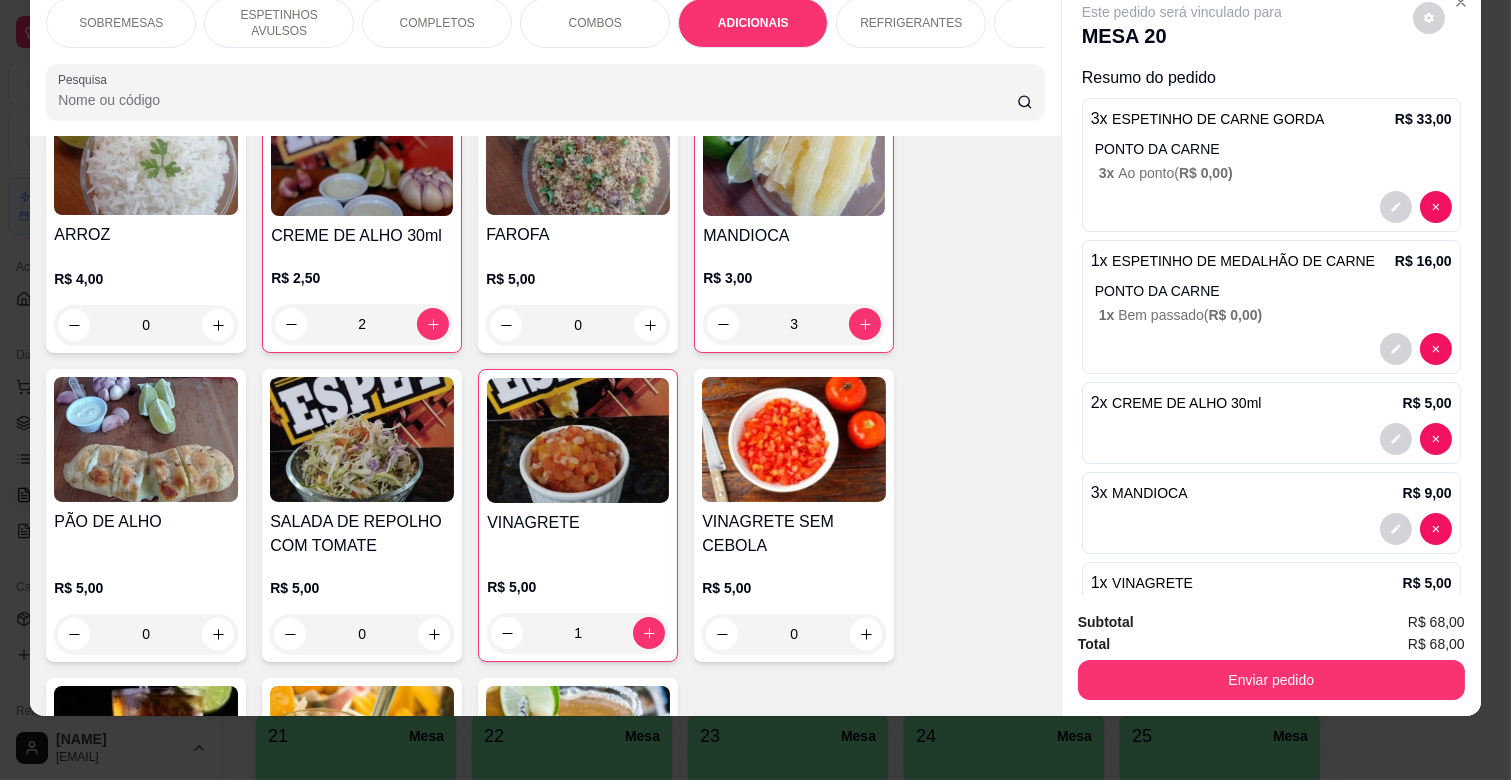scroll, scrollTop: 3094, scrollLeft: 0, axis: vertical 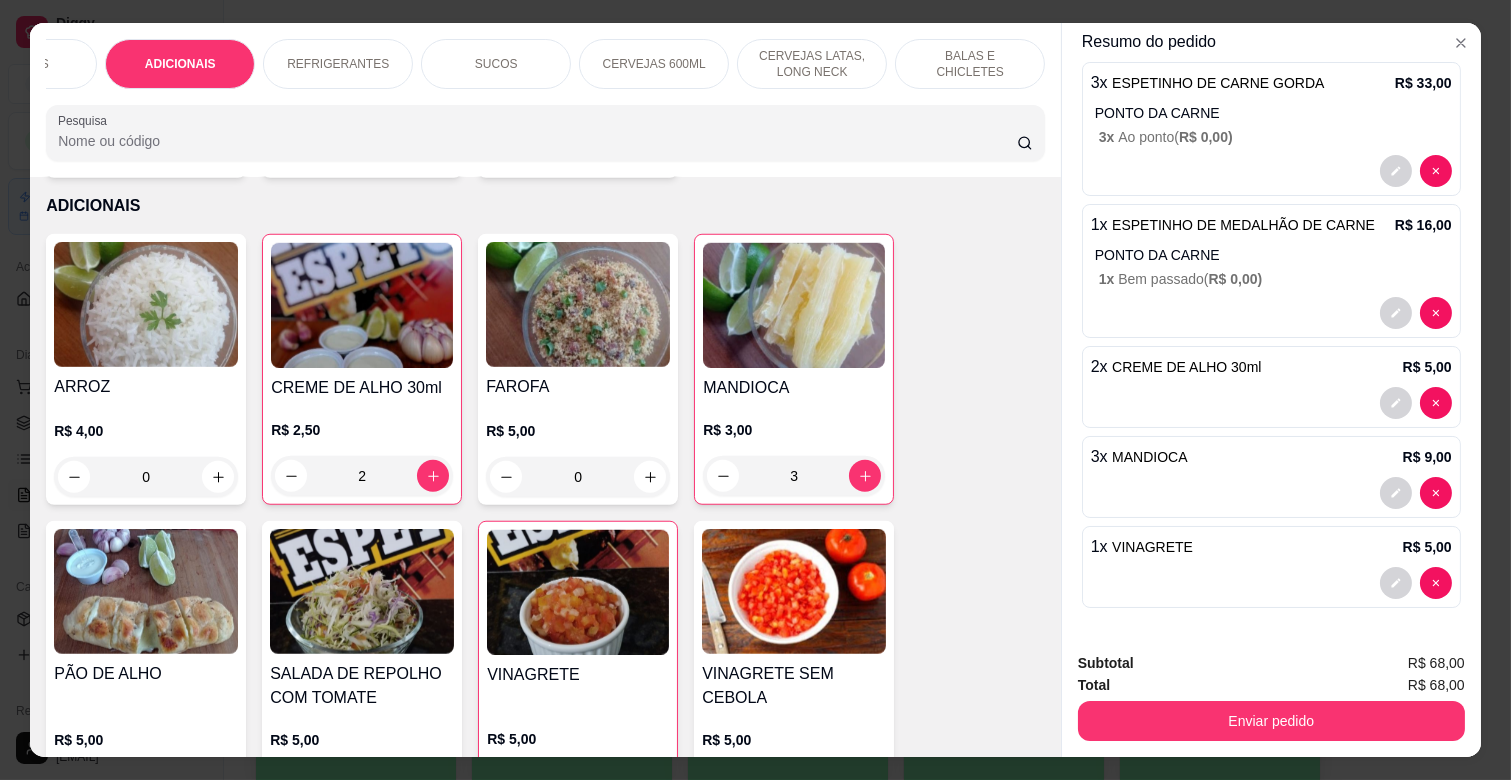 click on "SUCOS" at bounding box center [496, 64] 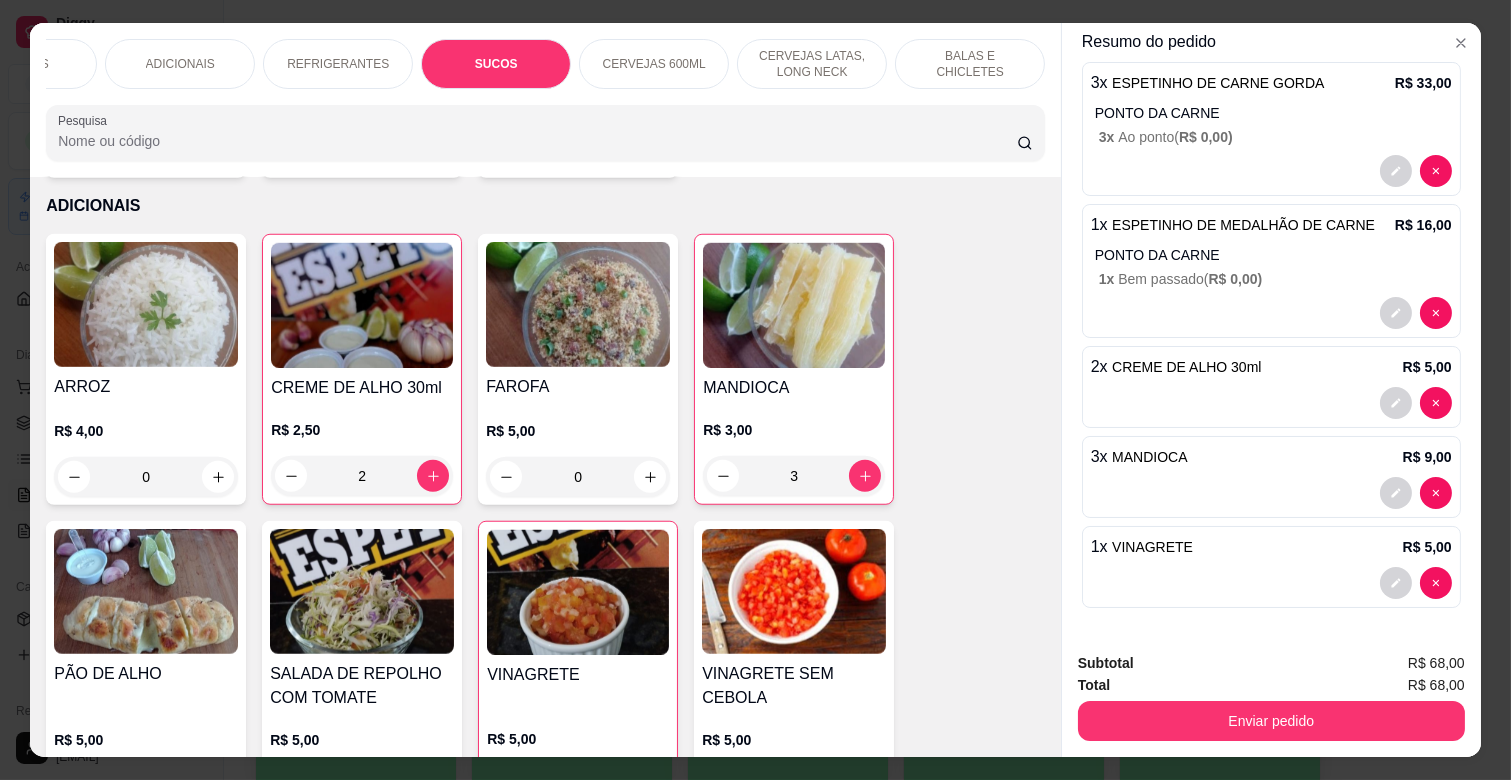scroll, scrollTop: 5576, scrollLeft: 0, axis: vertical 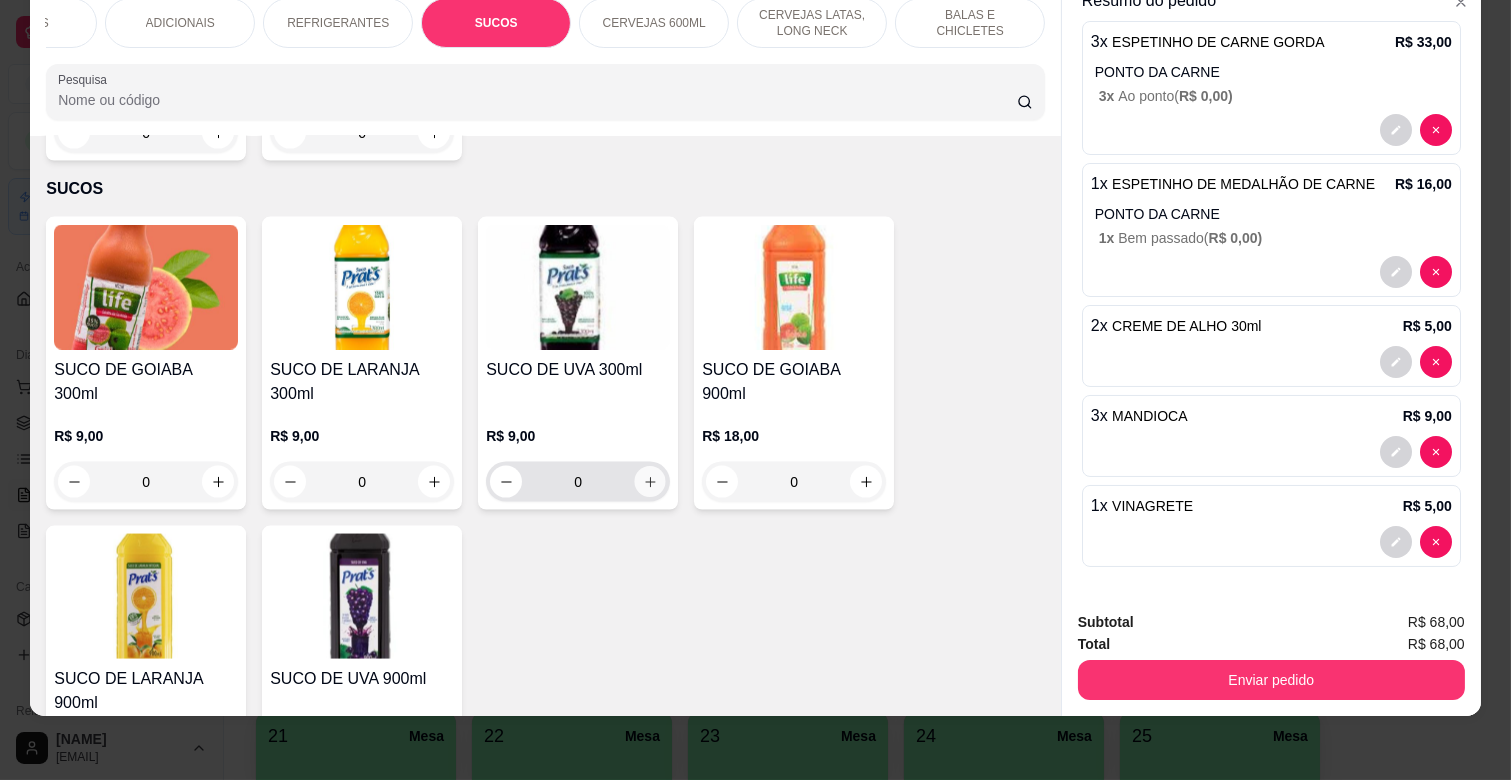 click 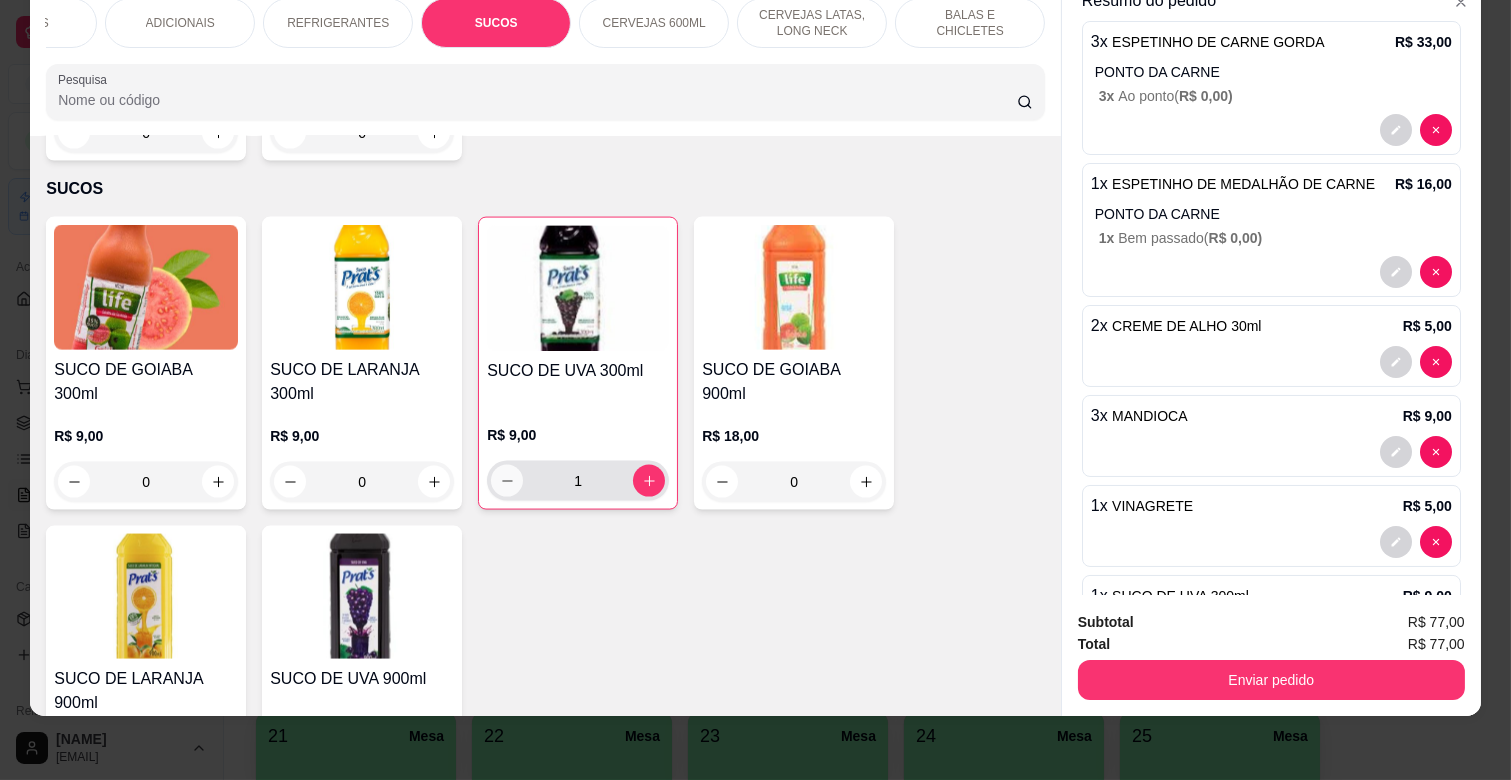 click 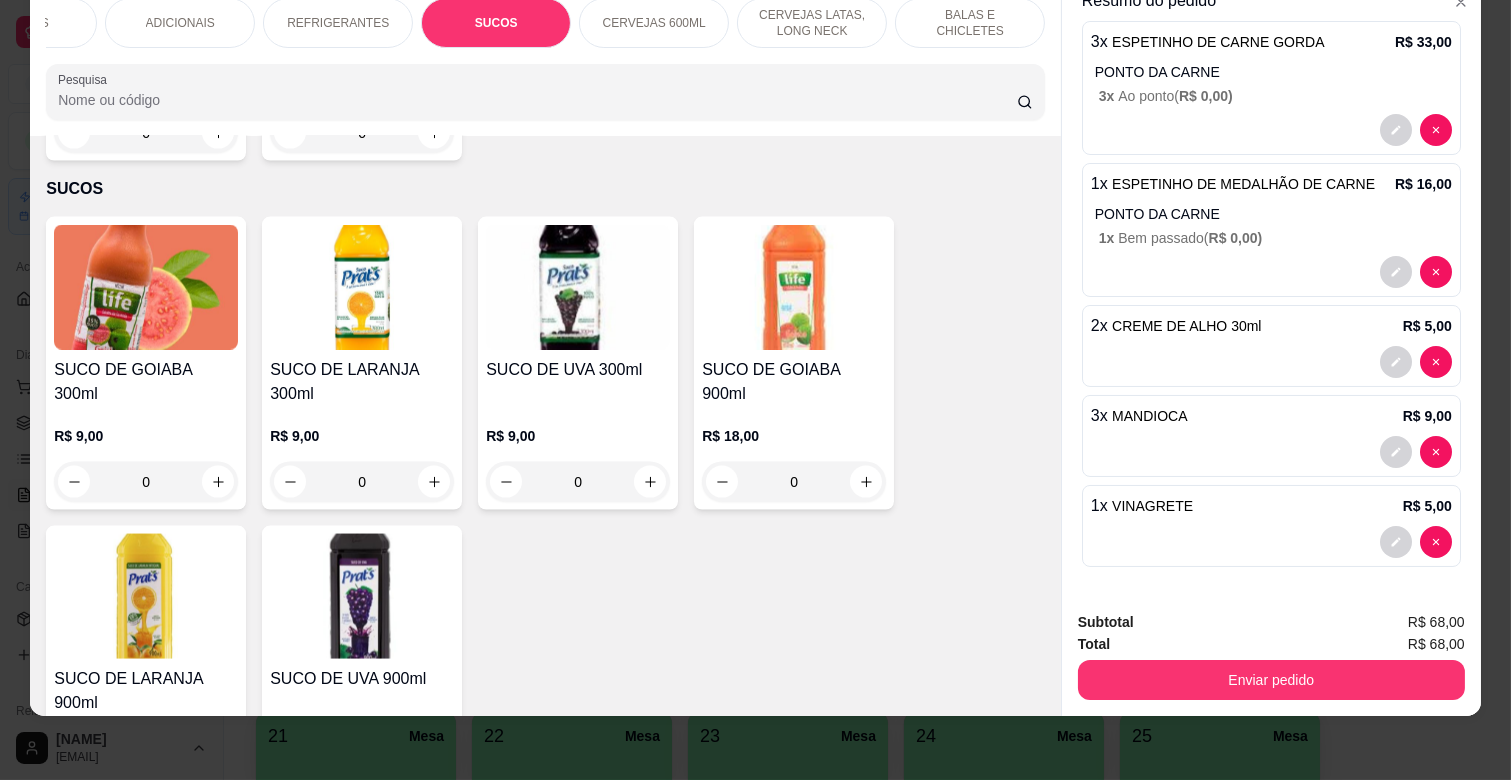 scroll, scrollTop: 5687, scrollLeft: 0, axis: vertical 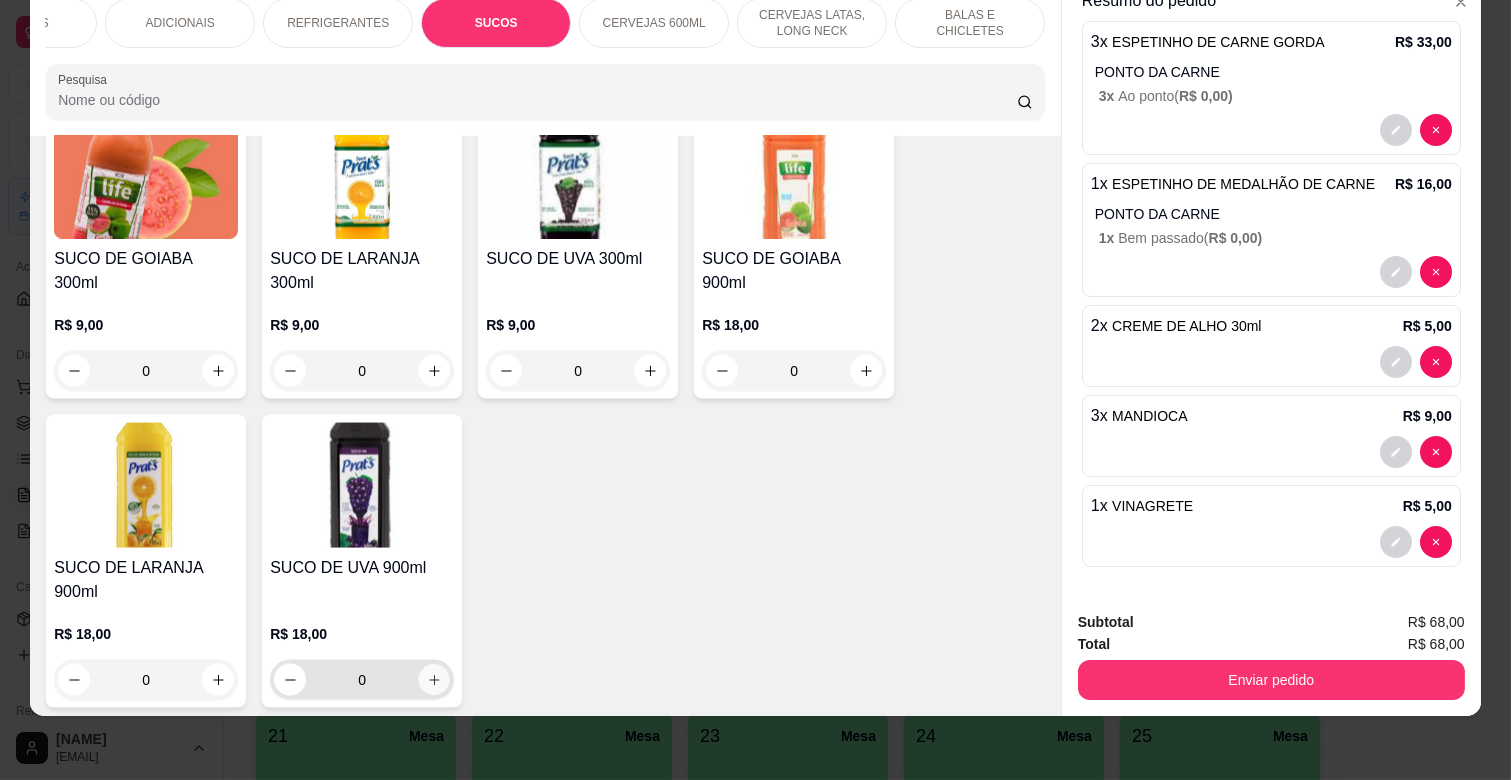 click 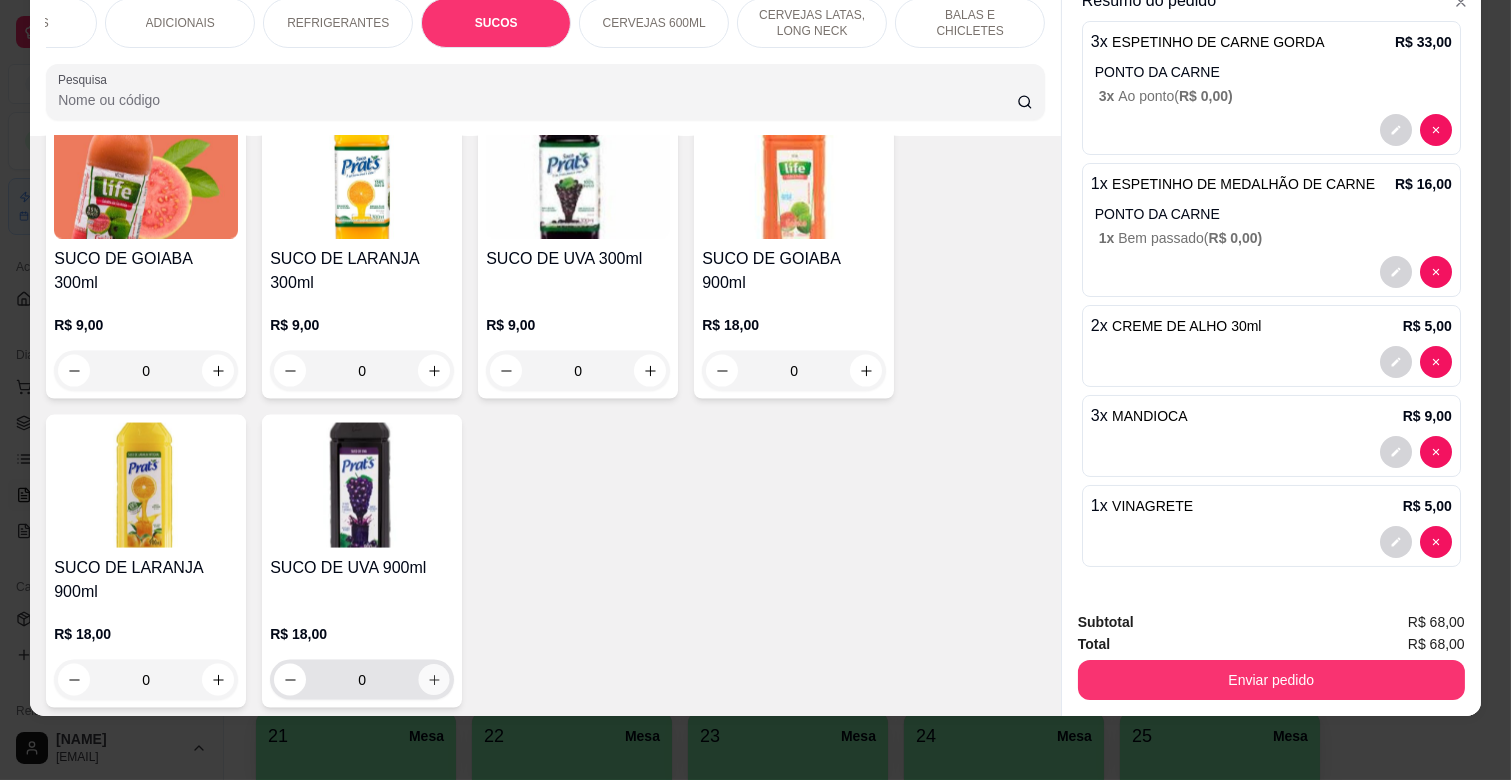 type on "1" 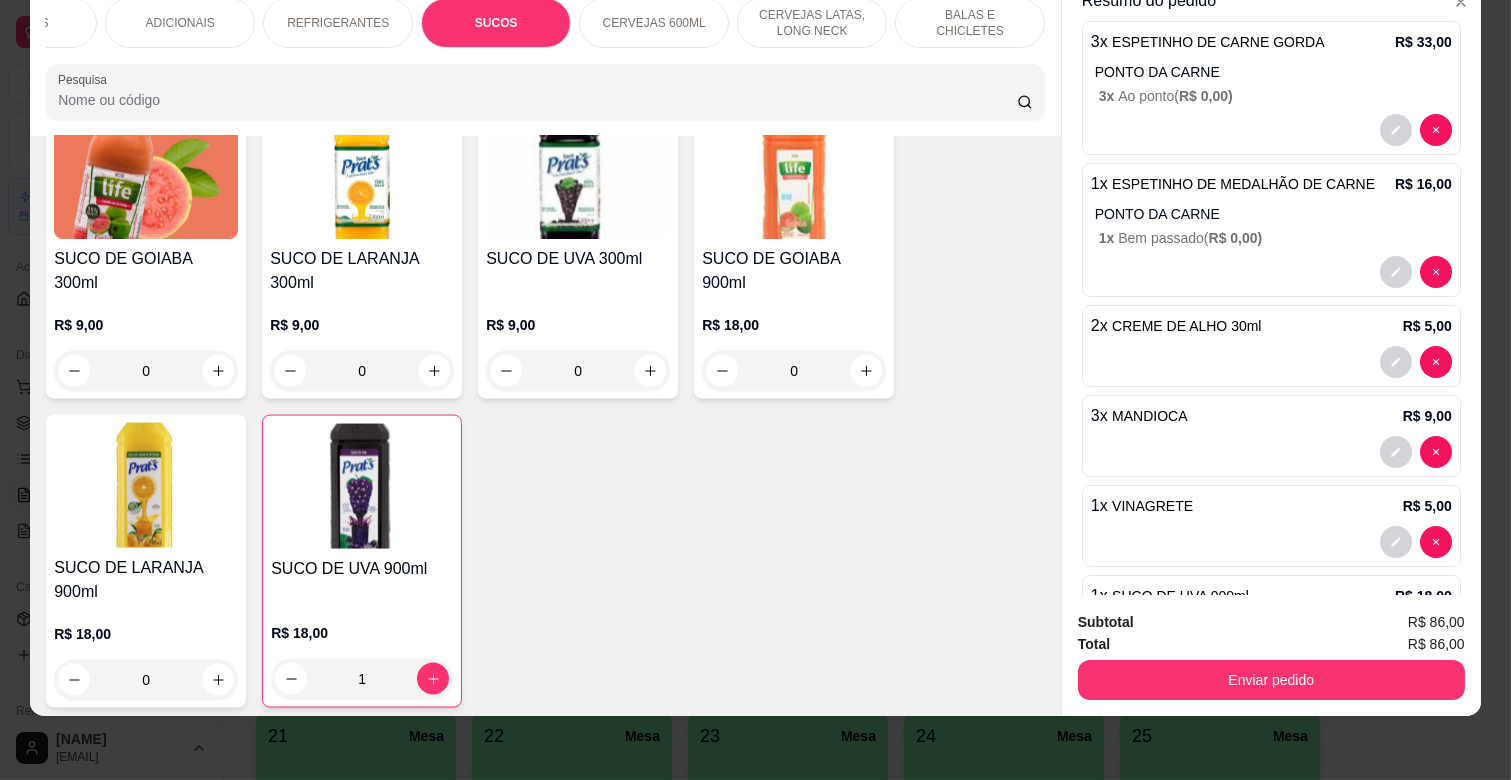 click on "REFRIGERANTES" at bounding box center (338, 23) 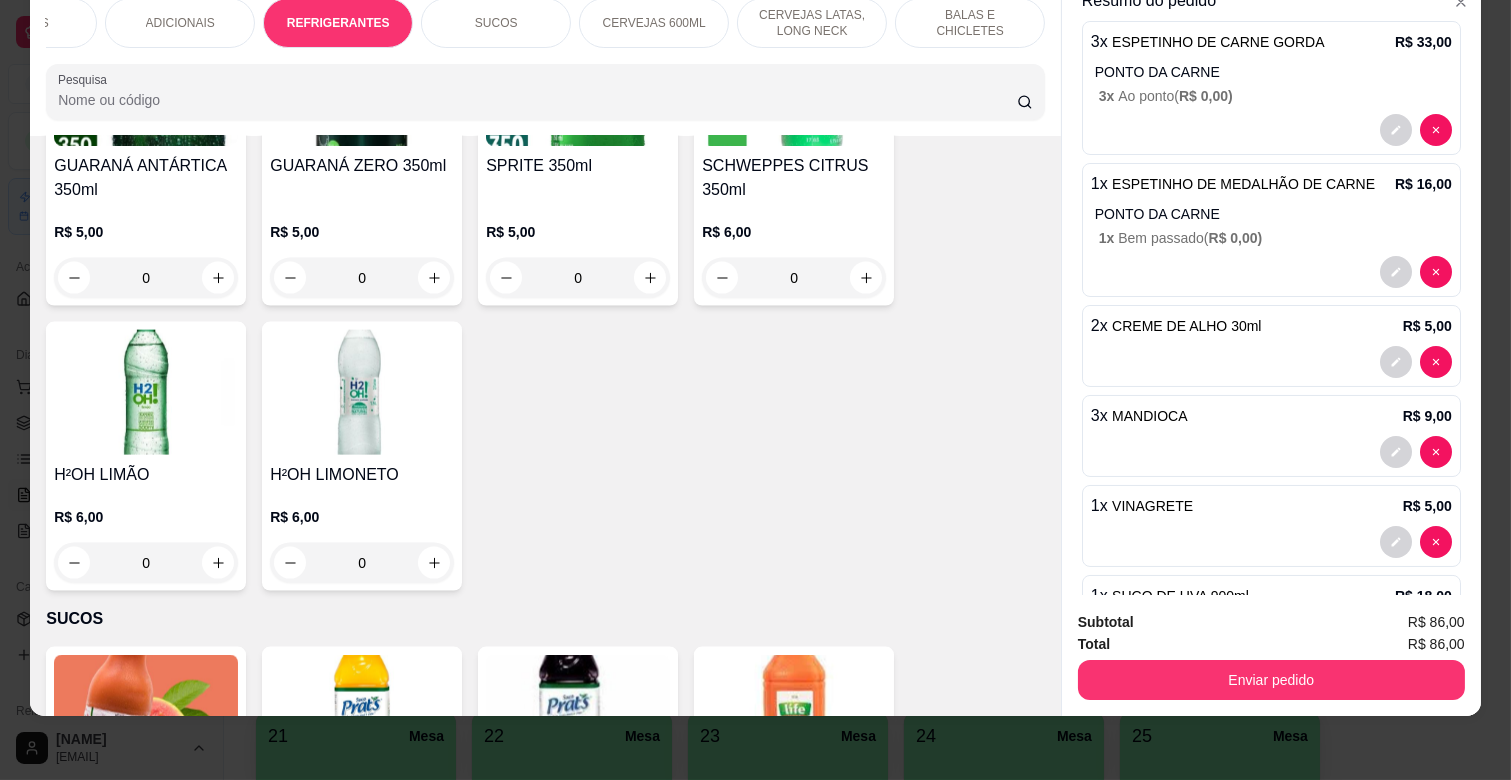 scroll, scrollTop: 5262, scrollLeft: 0, axis: vertical 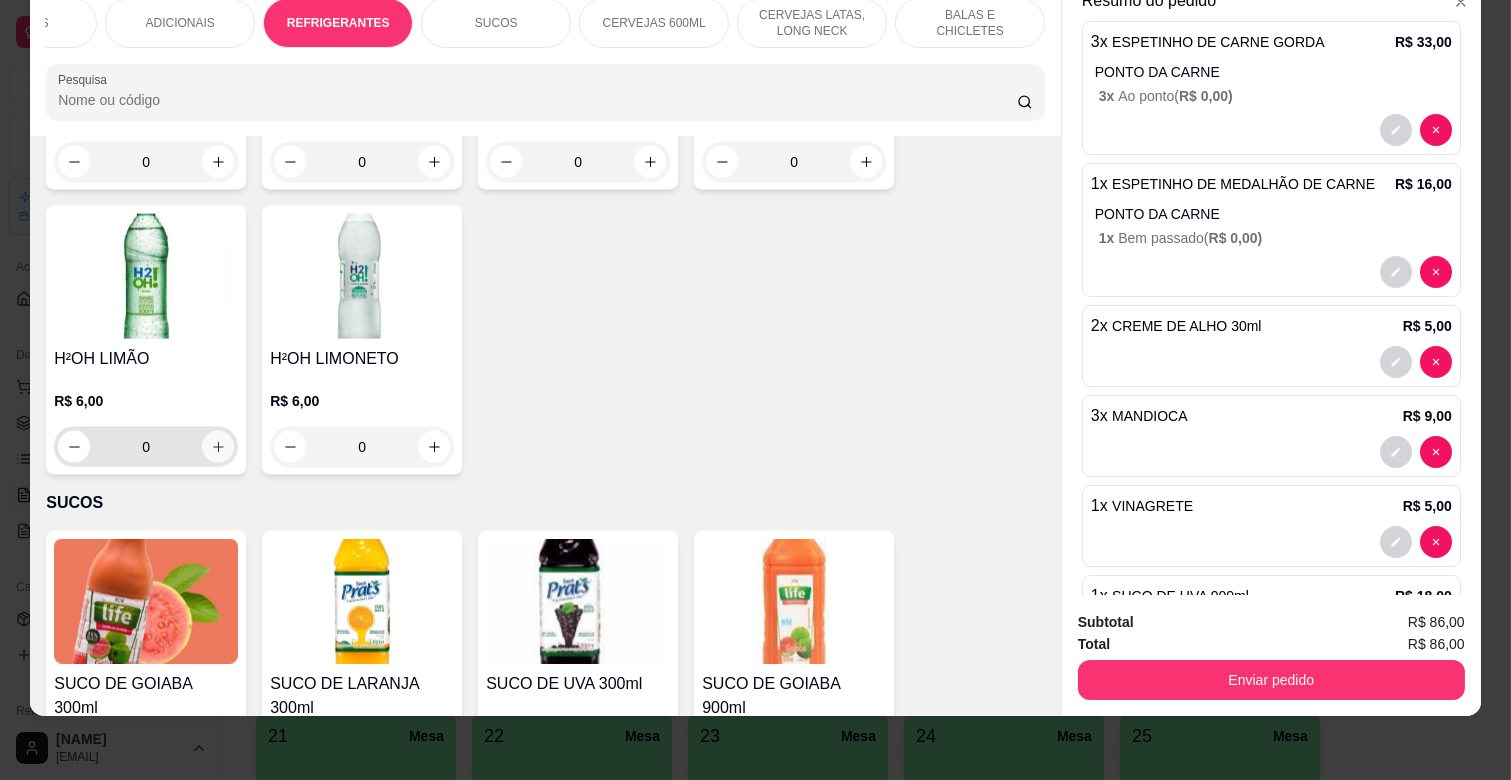 click at bounding box center (218, 447) 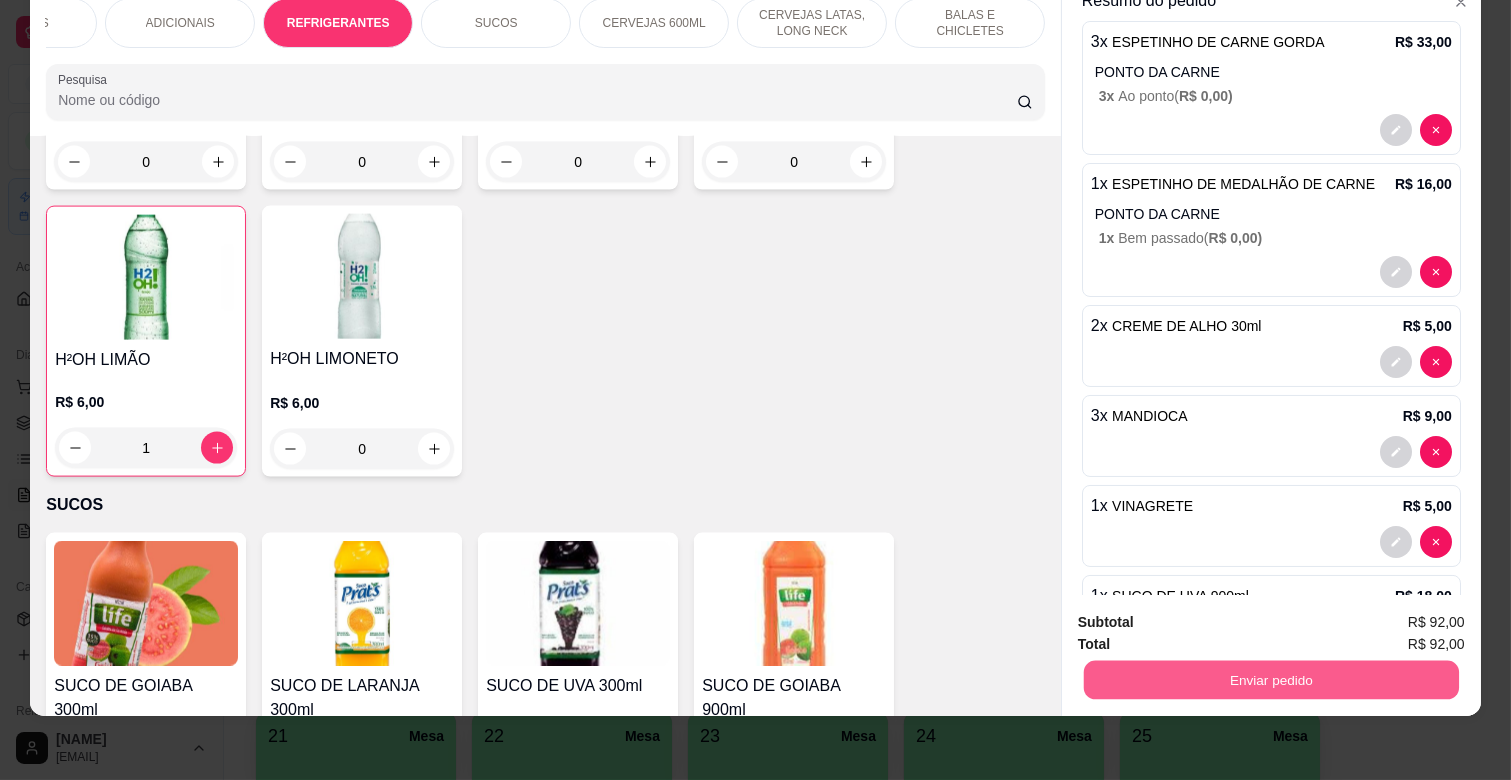 click on "Enviar pedido" at bounding box center (1271, 679) 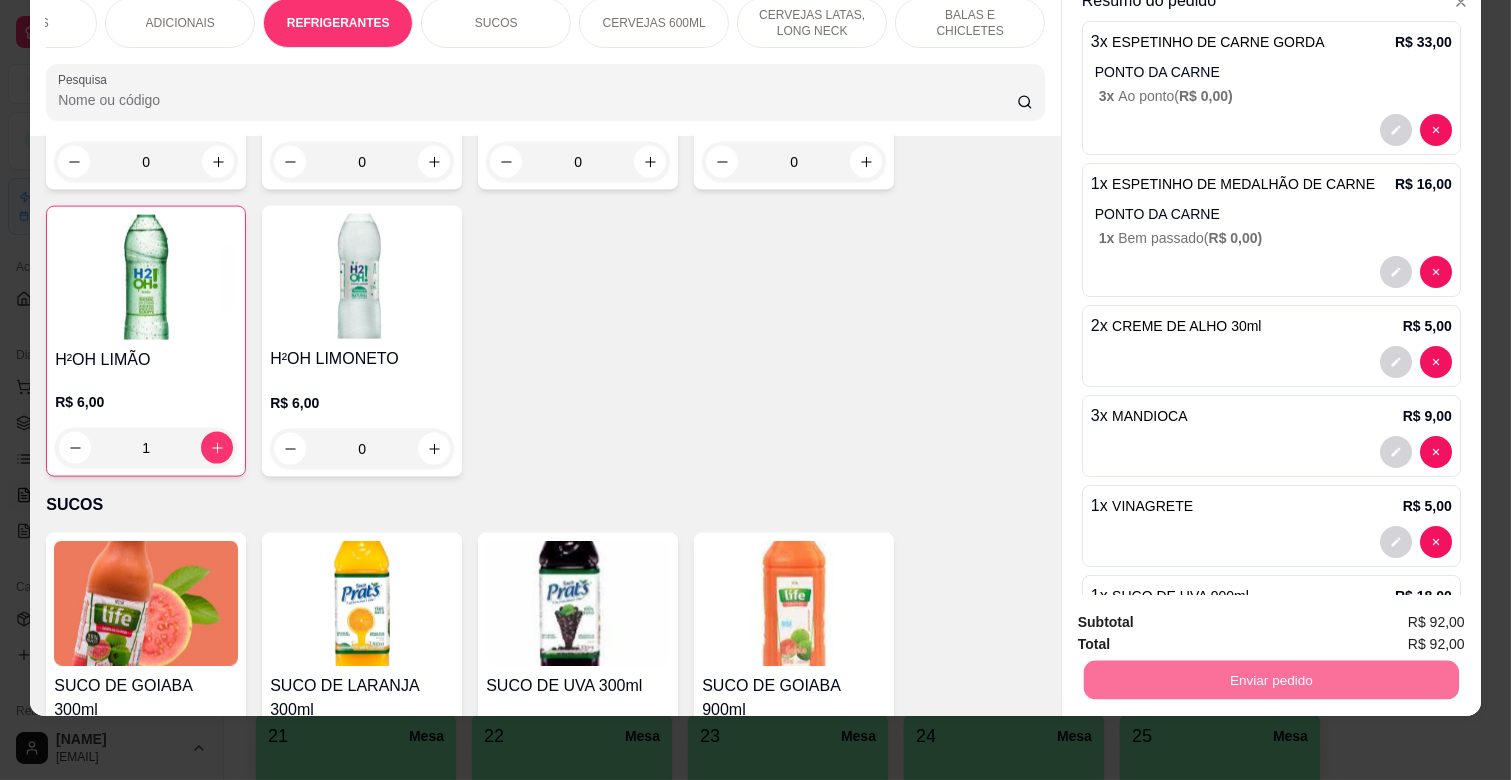 click on "Não registrar e enviar pedido" at bounding box center (1205, 613) 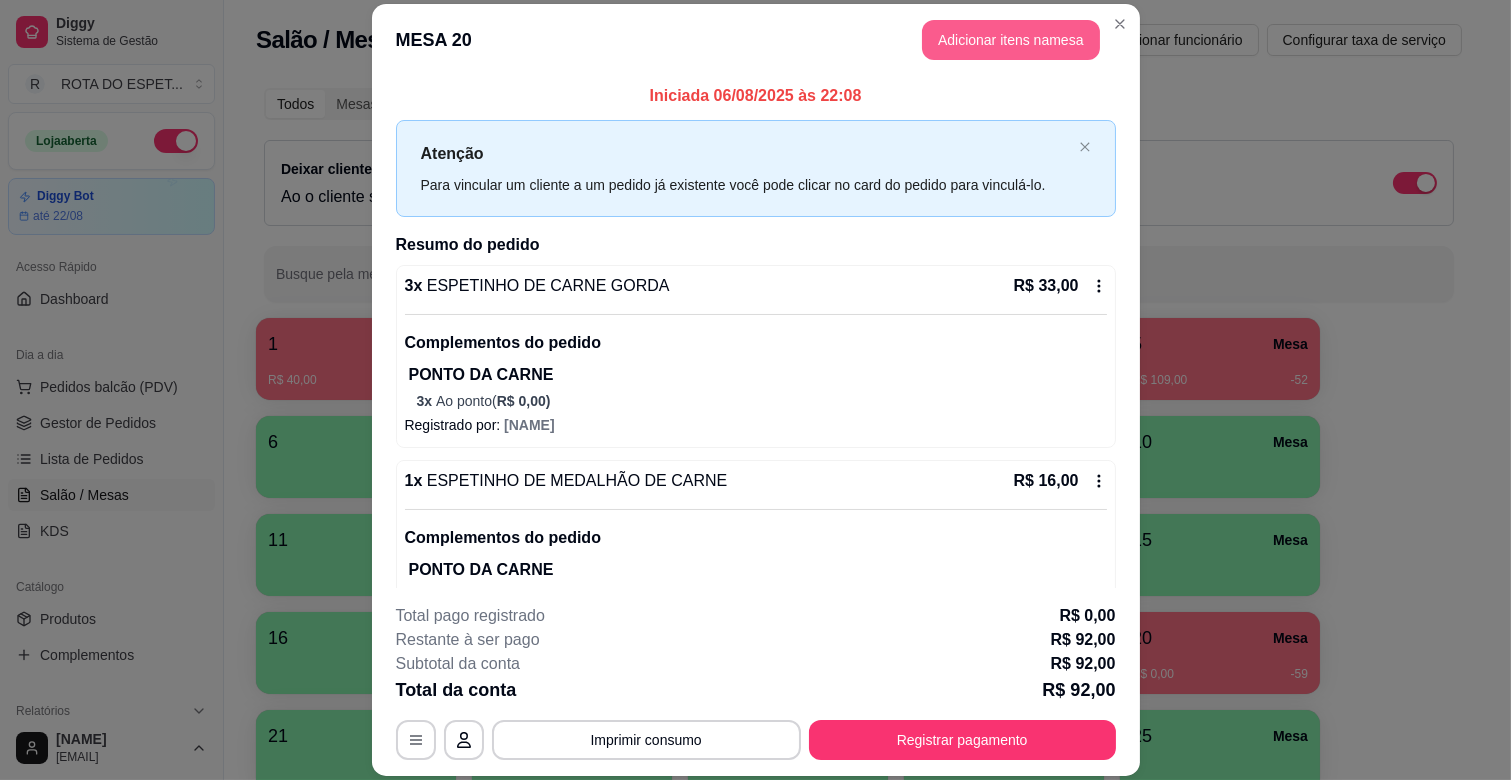 click on "Adicionar itens na  mesa" at bounding box center (1011, 40) 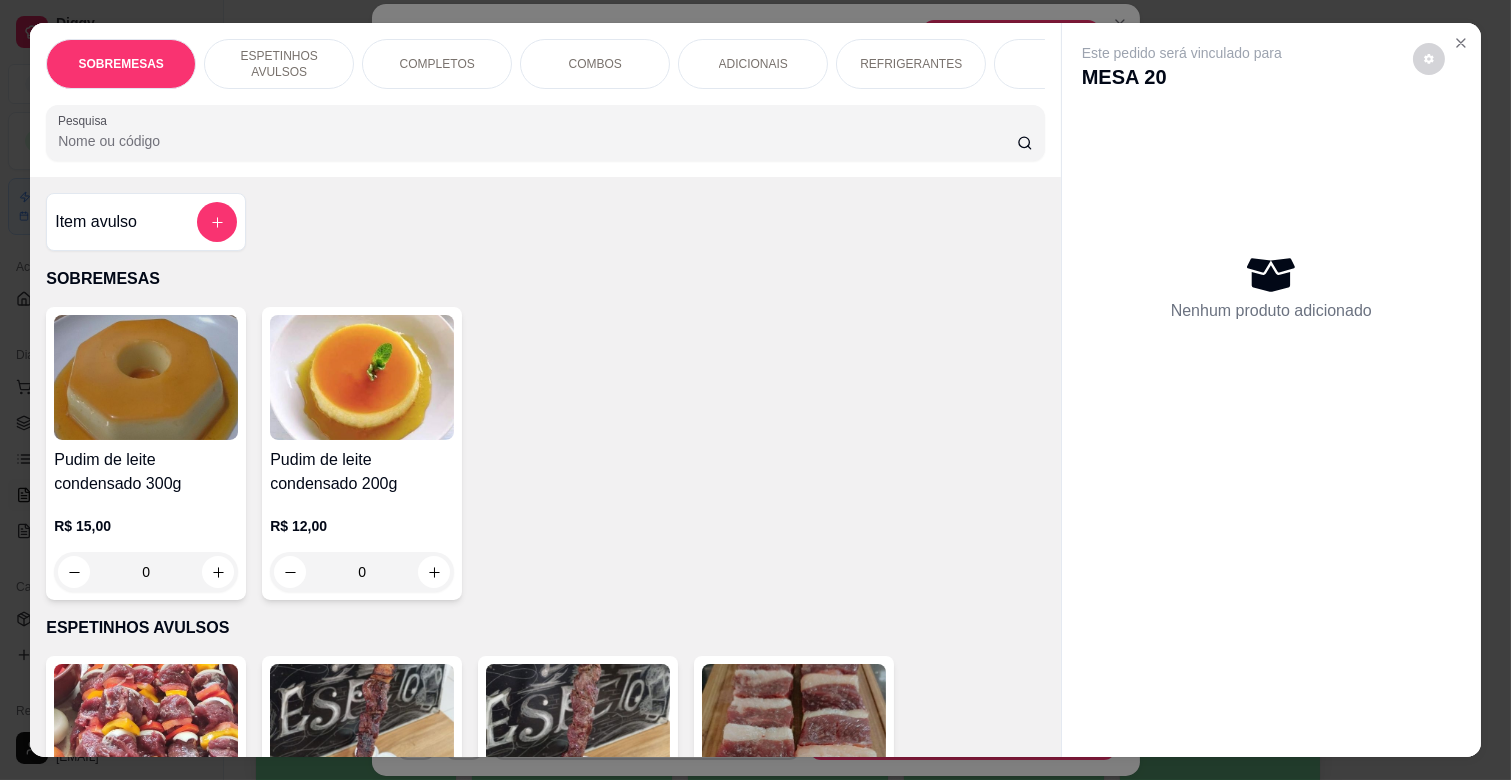 scroll, scrollTop: 0, scrollLeft: 573, axis: horizontal 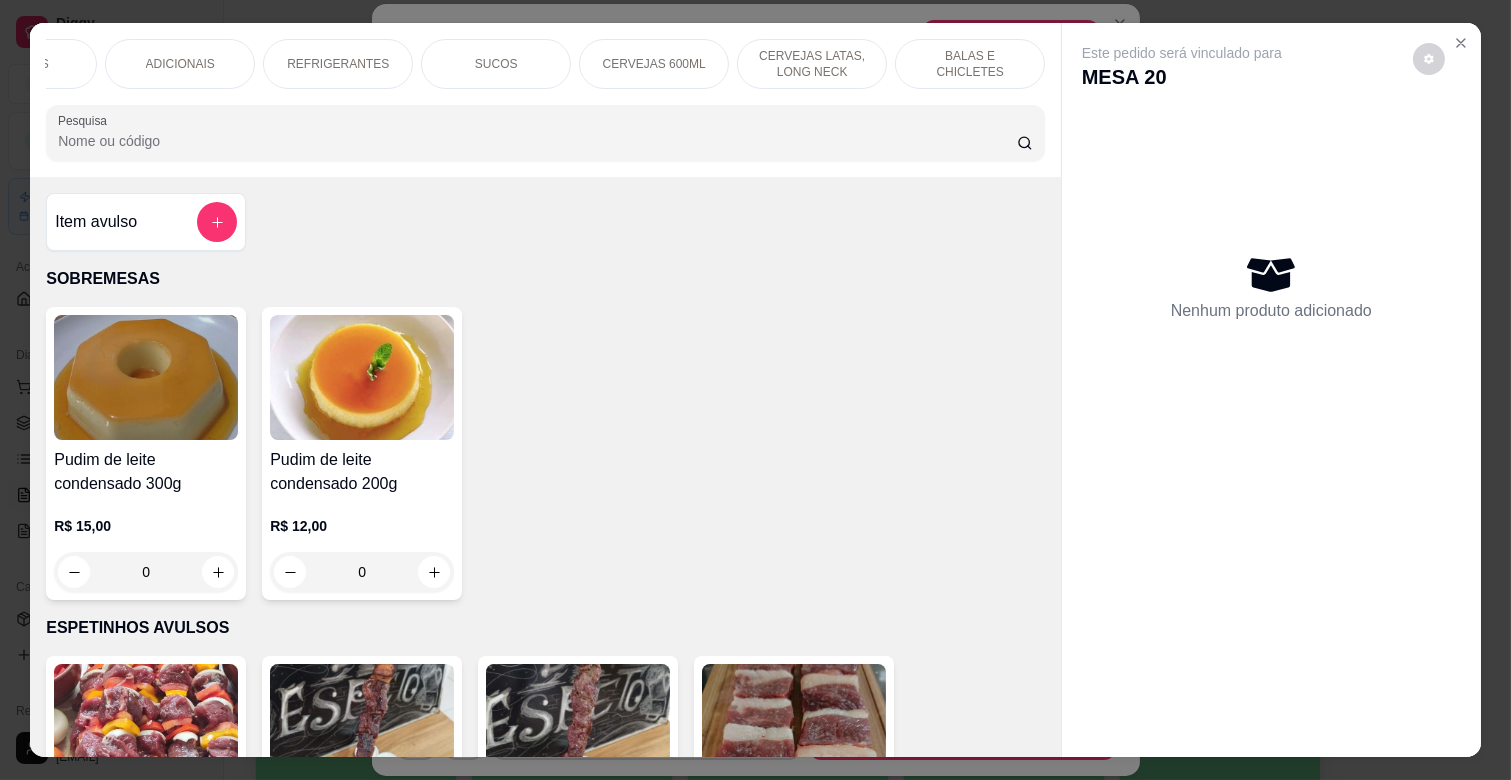 click on "BALAS E CHICLETES" at bounding box center (970, 64) 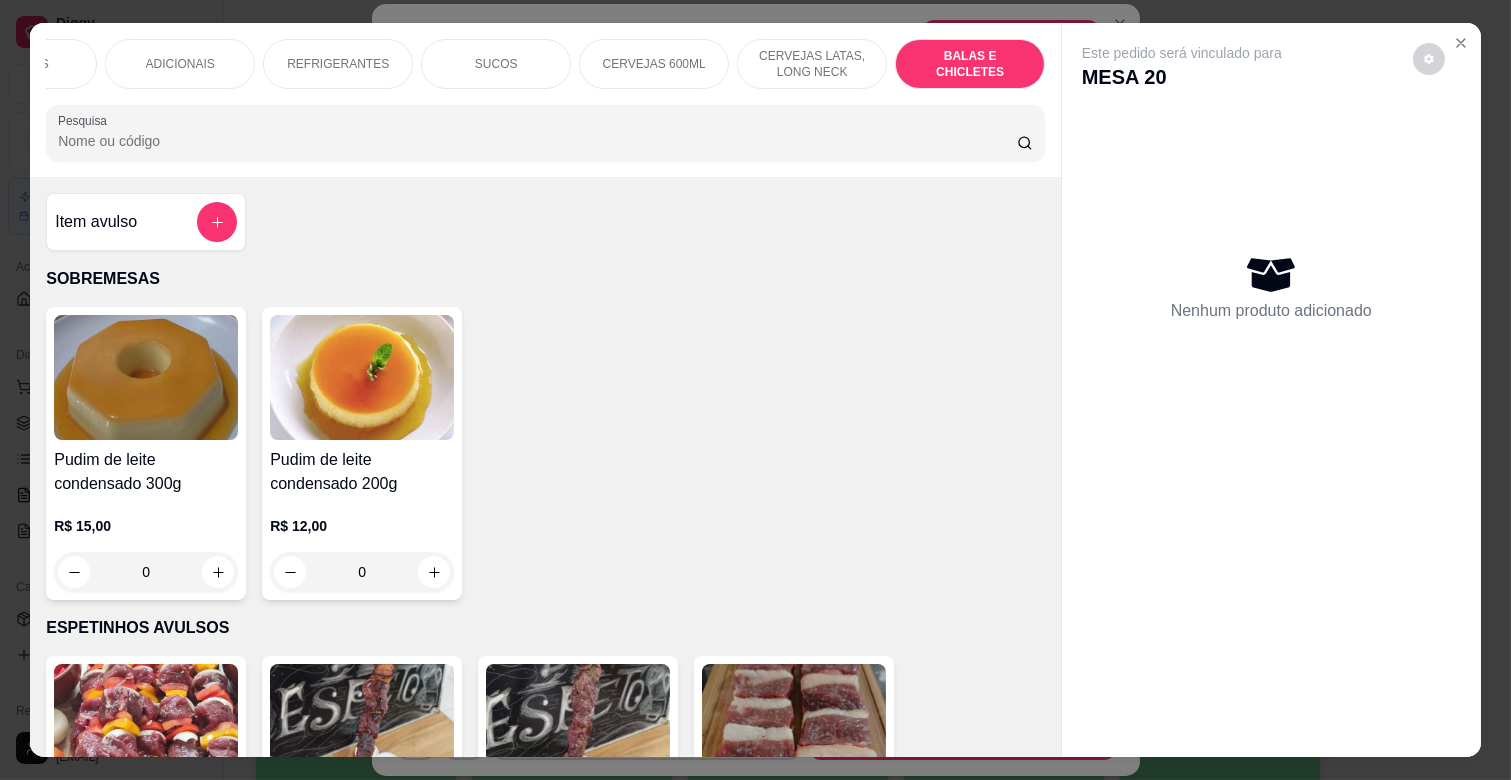 scroll, scrollTop: 7761, scrollLeft: 0, axis: vertical 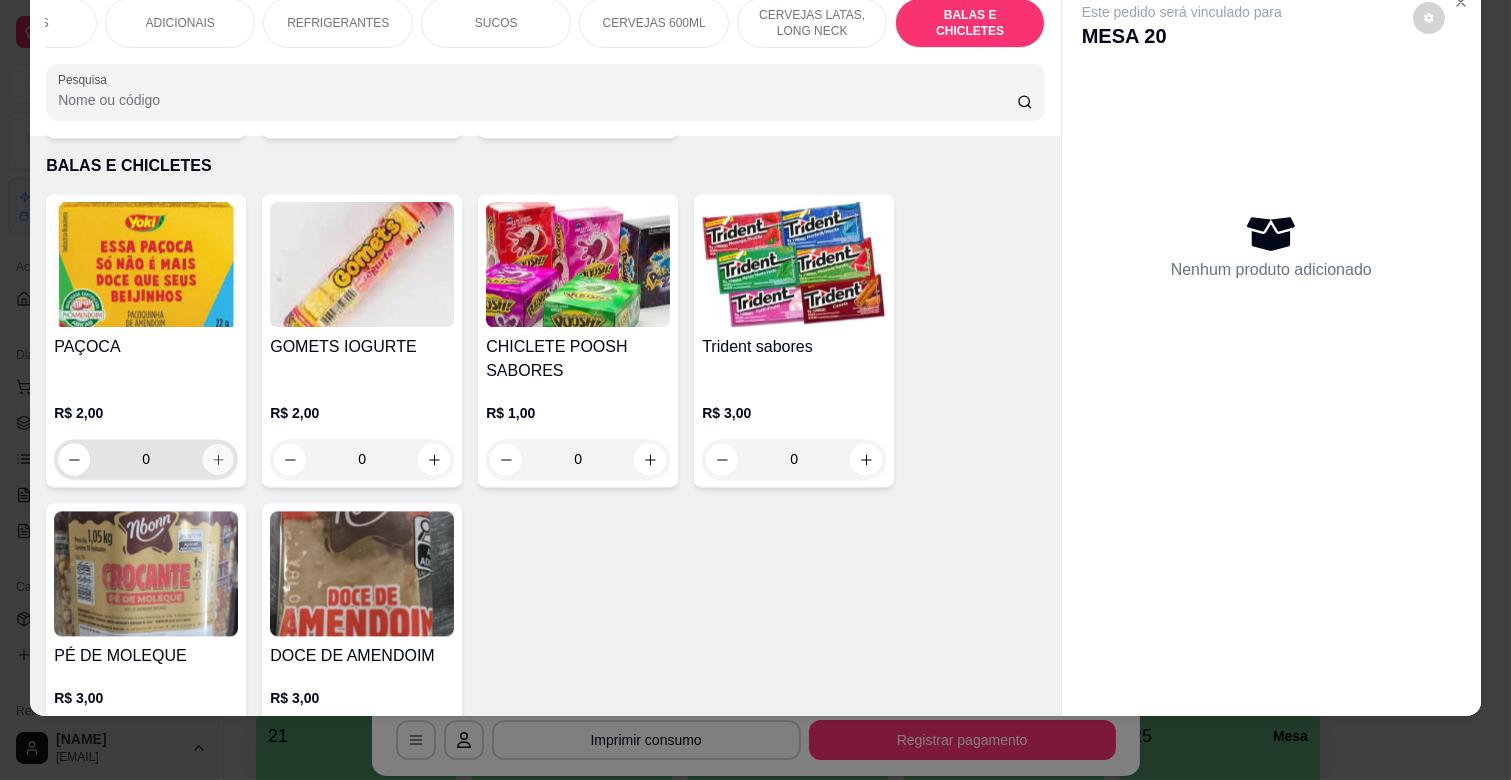 click 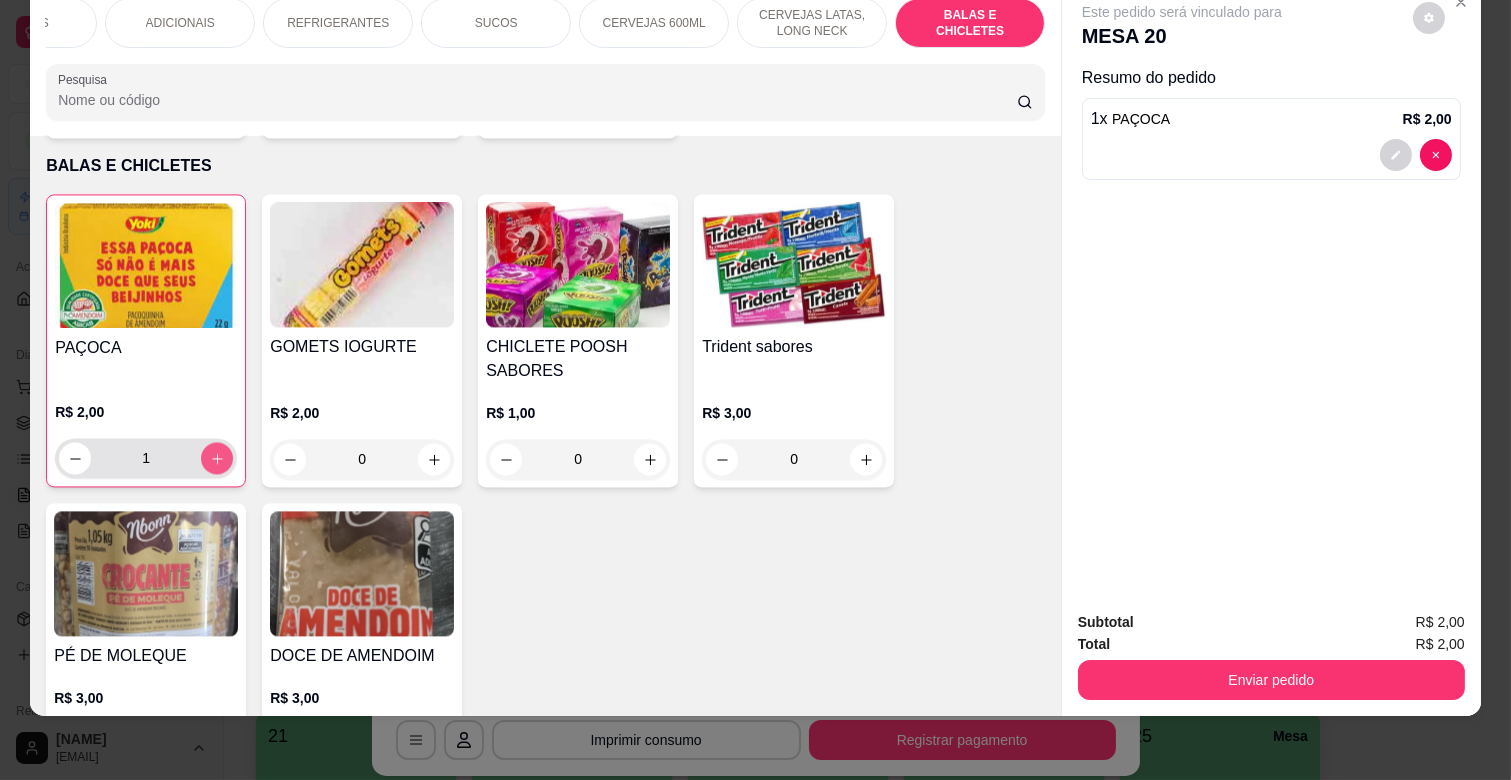 click 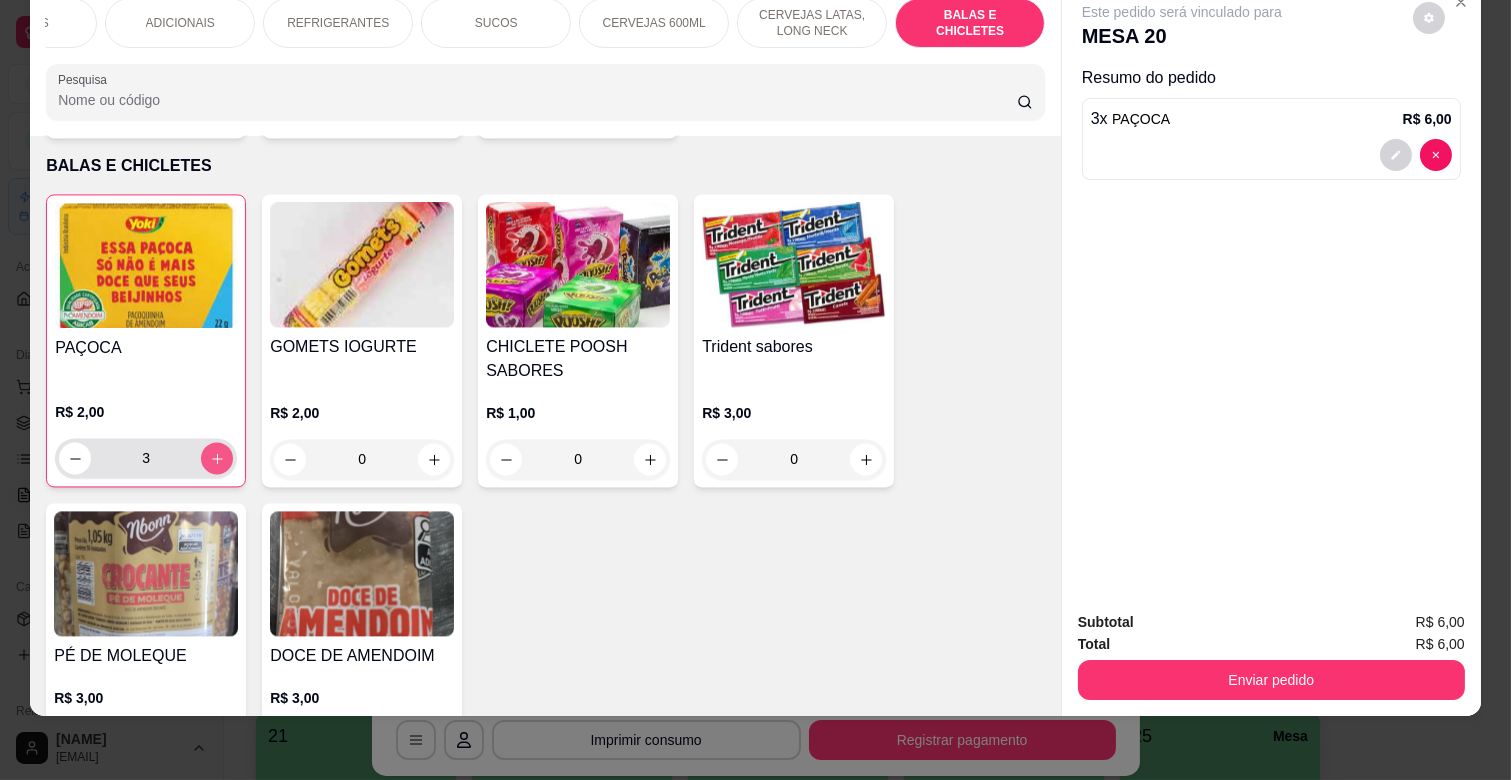 click 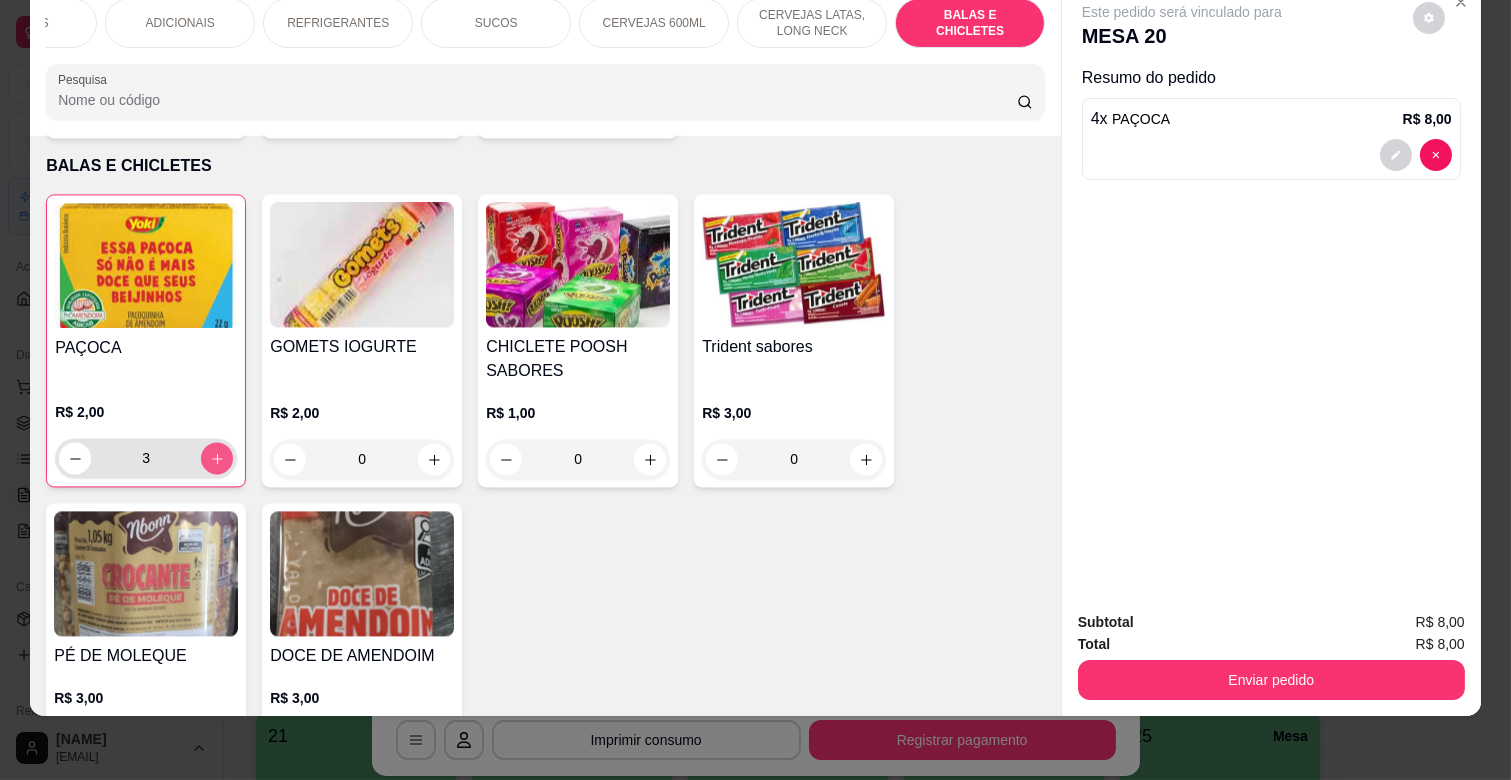 type on "4" 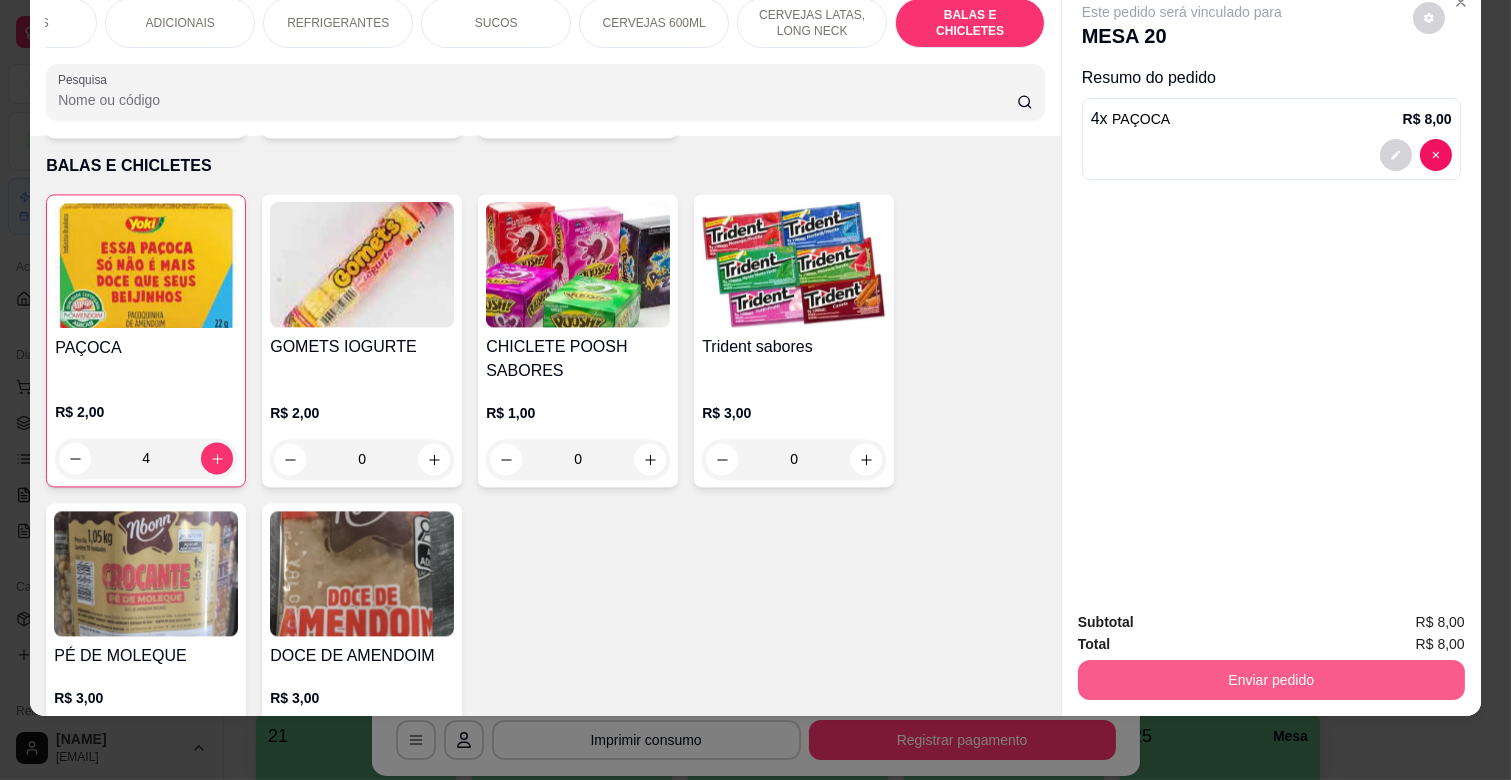 click on "Enviar pedido" at bounding box center (1271, 680) 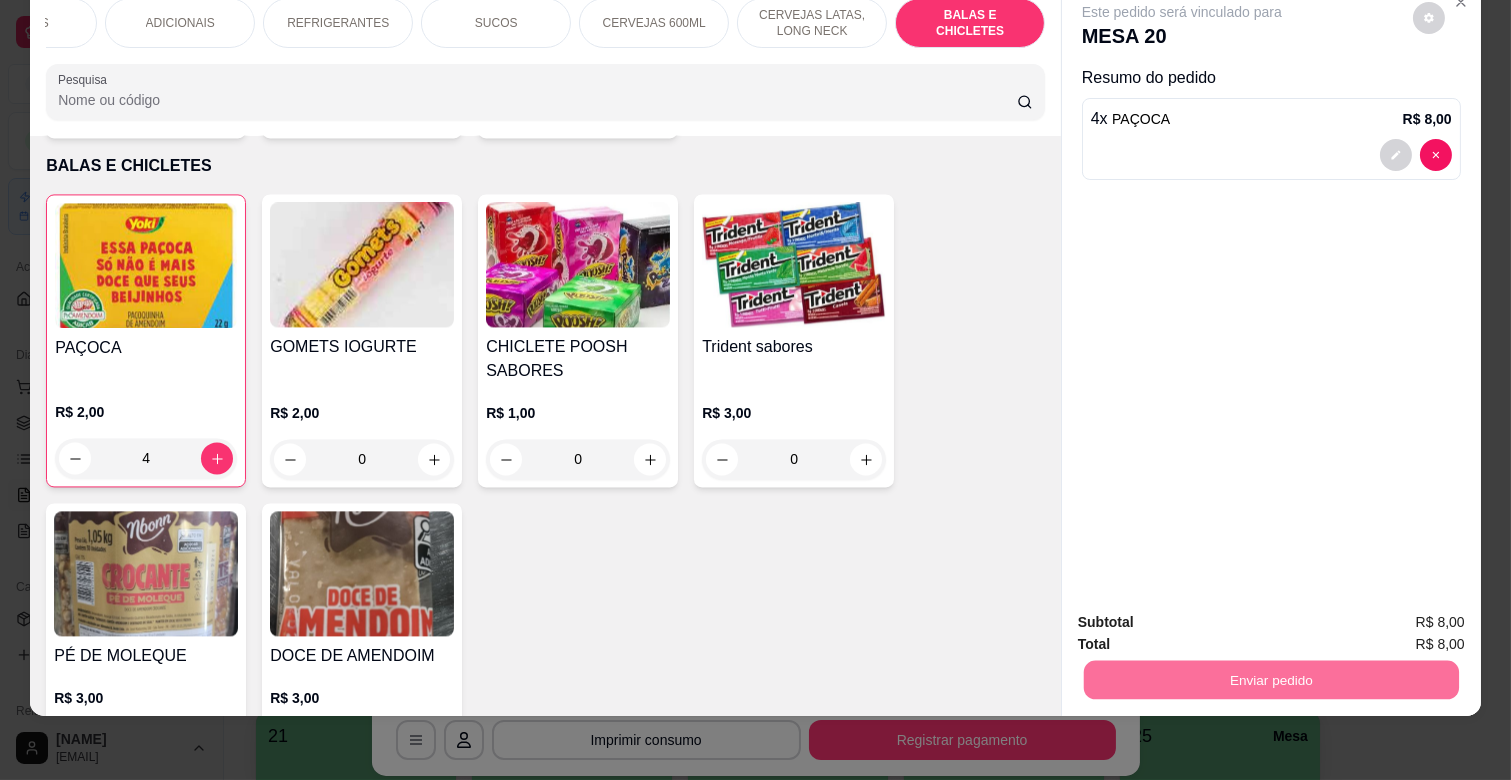 click on "Não registrar e enviar pedido" at bounding box center (1205, 613) 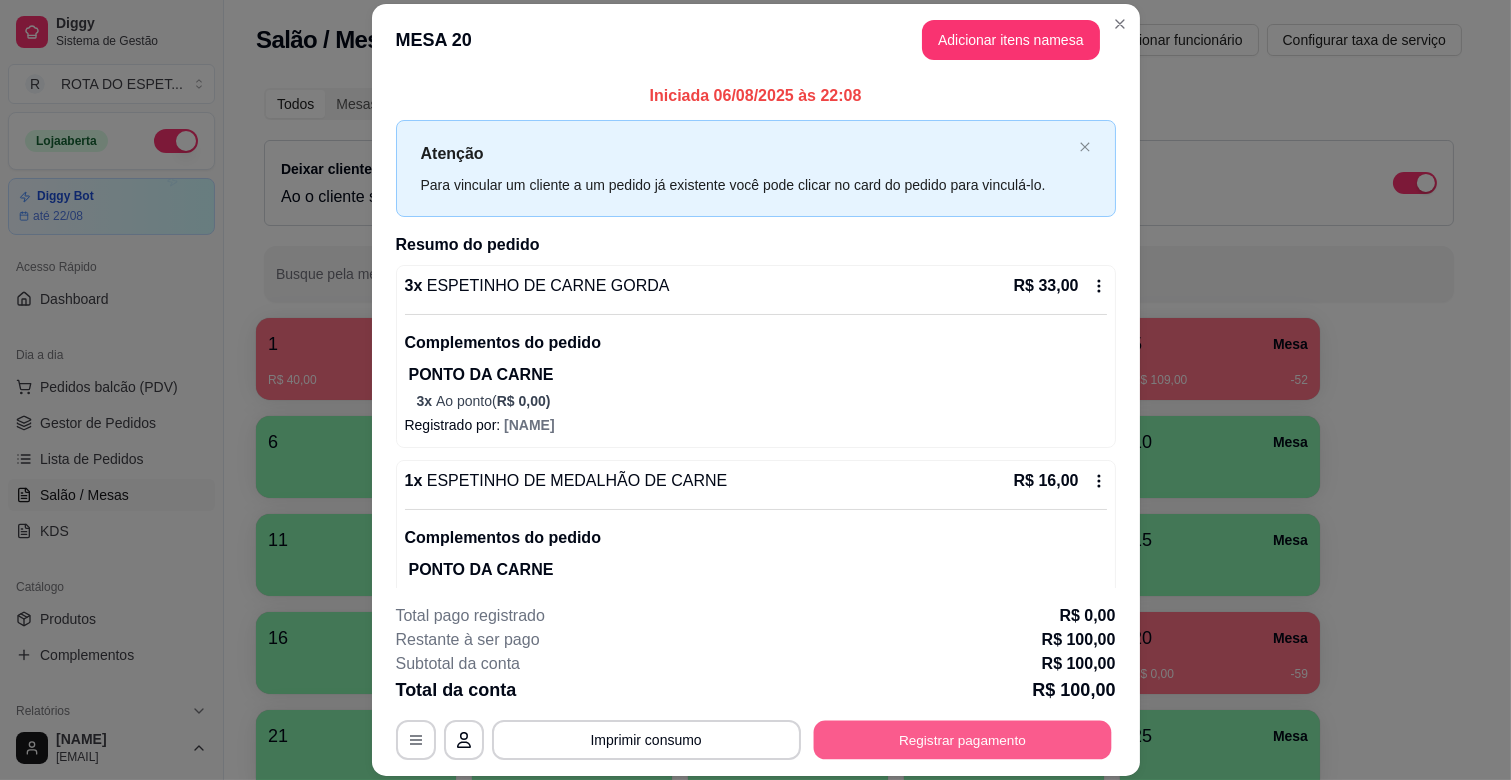 click on "Registrar pagamento" at bounding box center [962, 740] 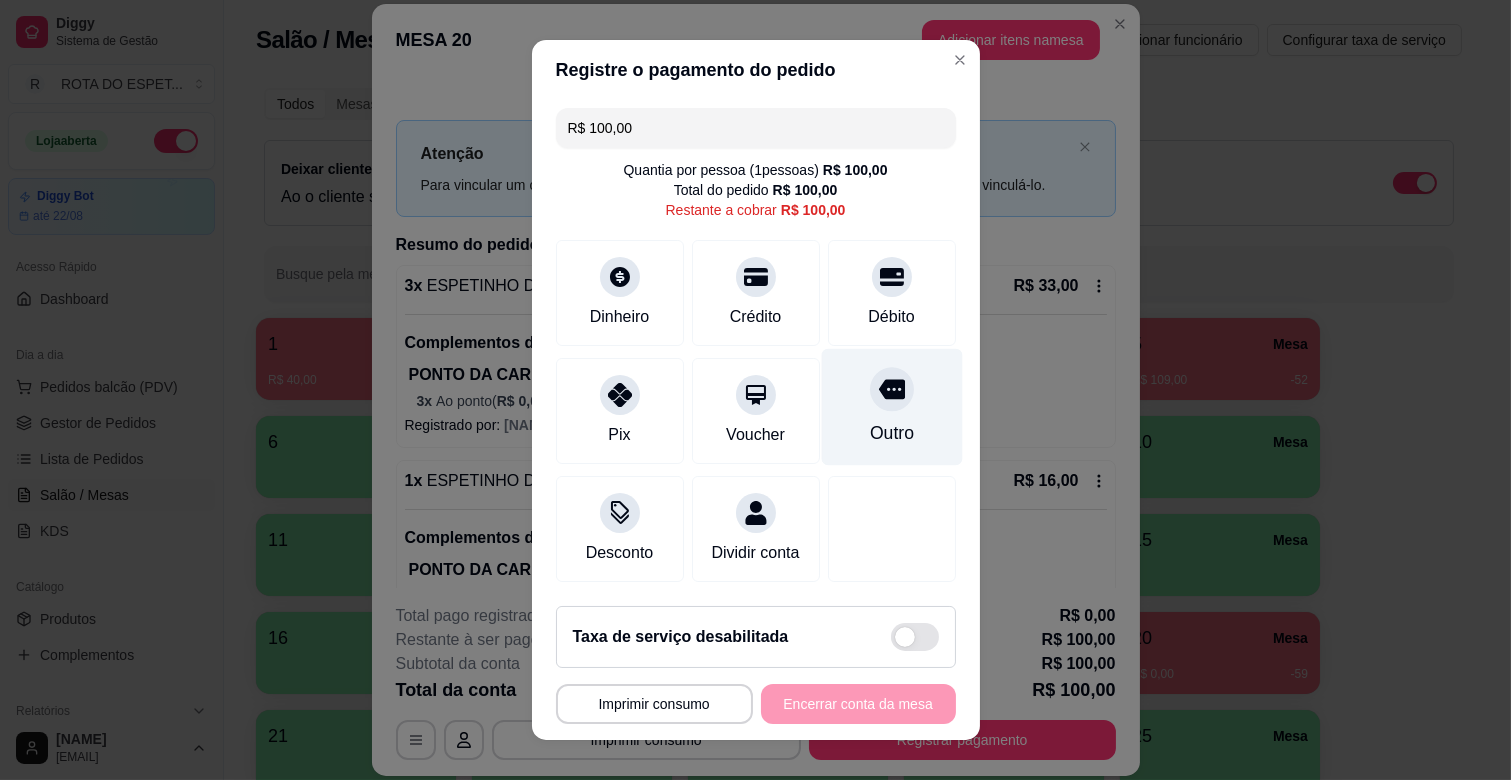 scroll, scrollTop: 0, scrollLeft: 0, axis: both 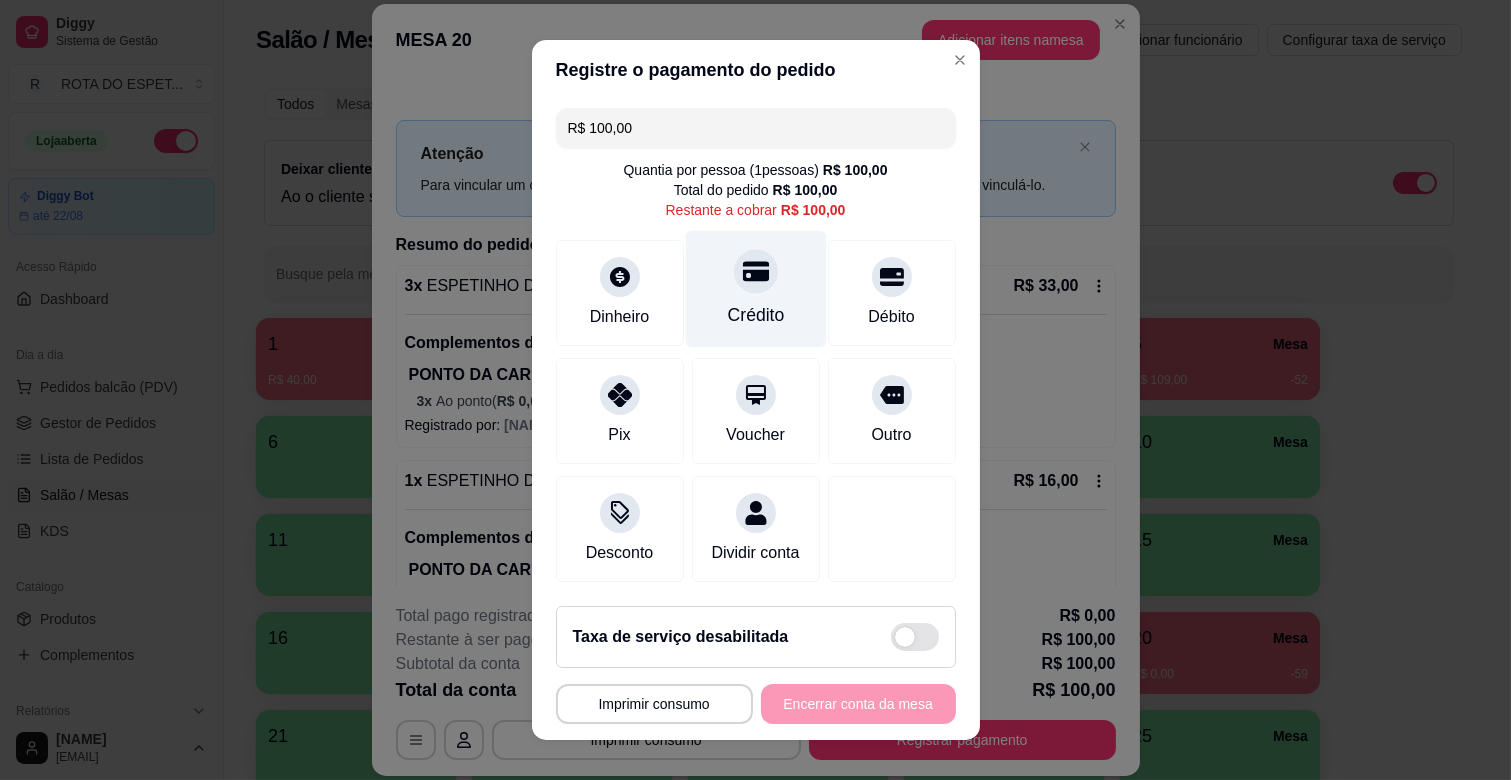 click on "Crédito" at bounding box center (755, 289) 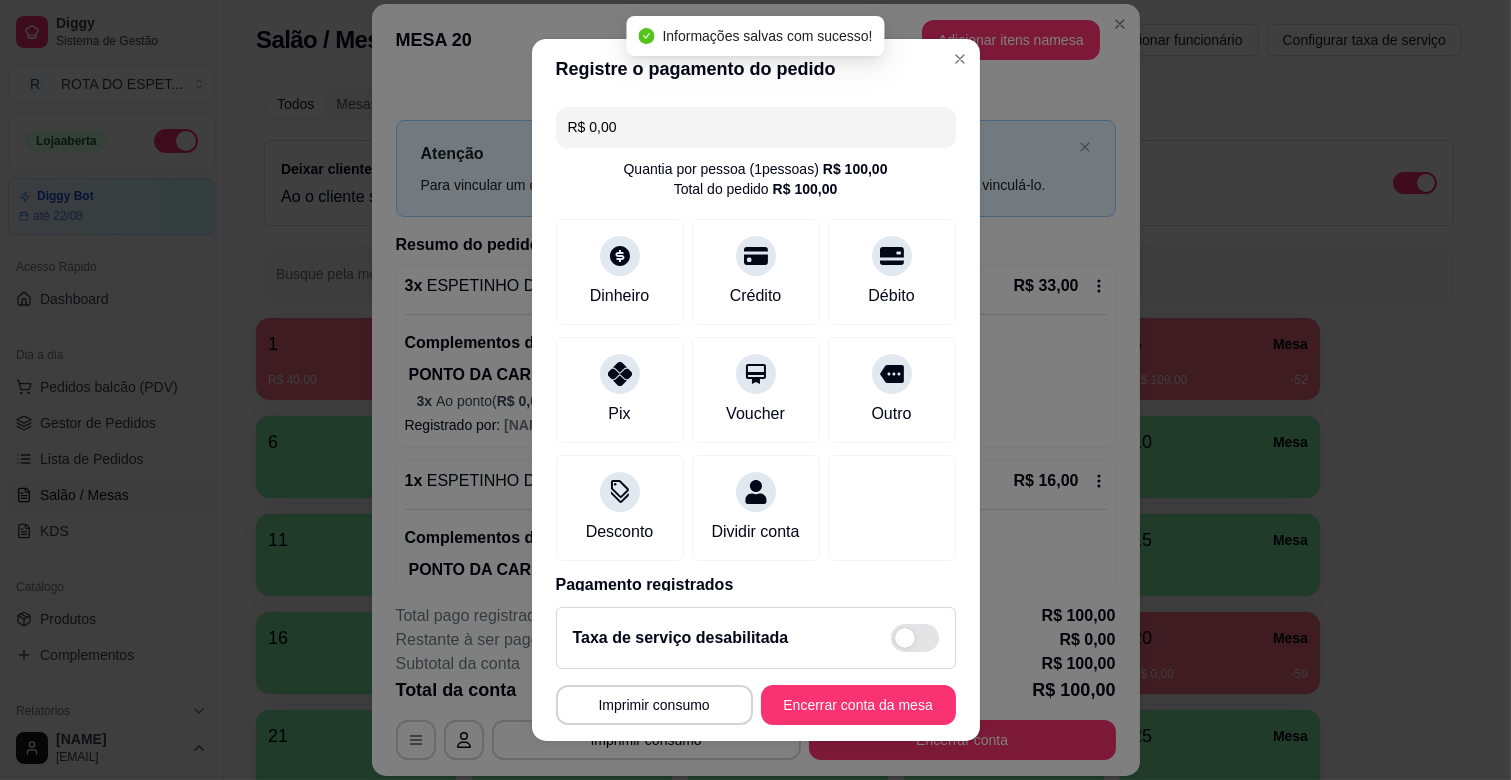 type on "R$ 0,00" 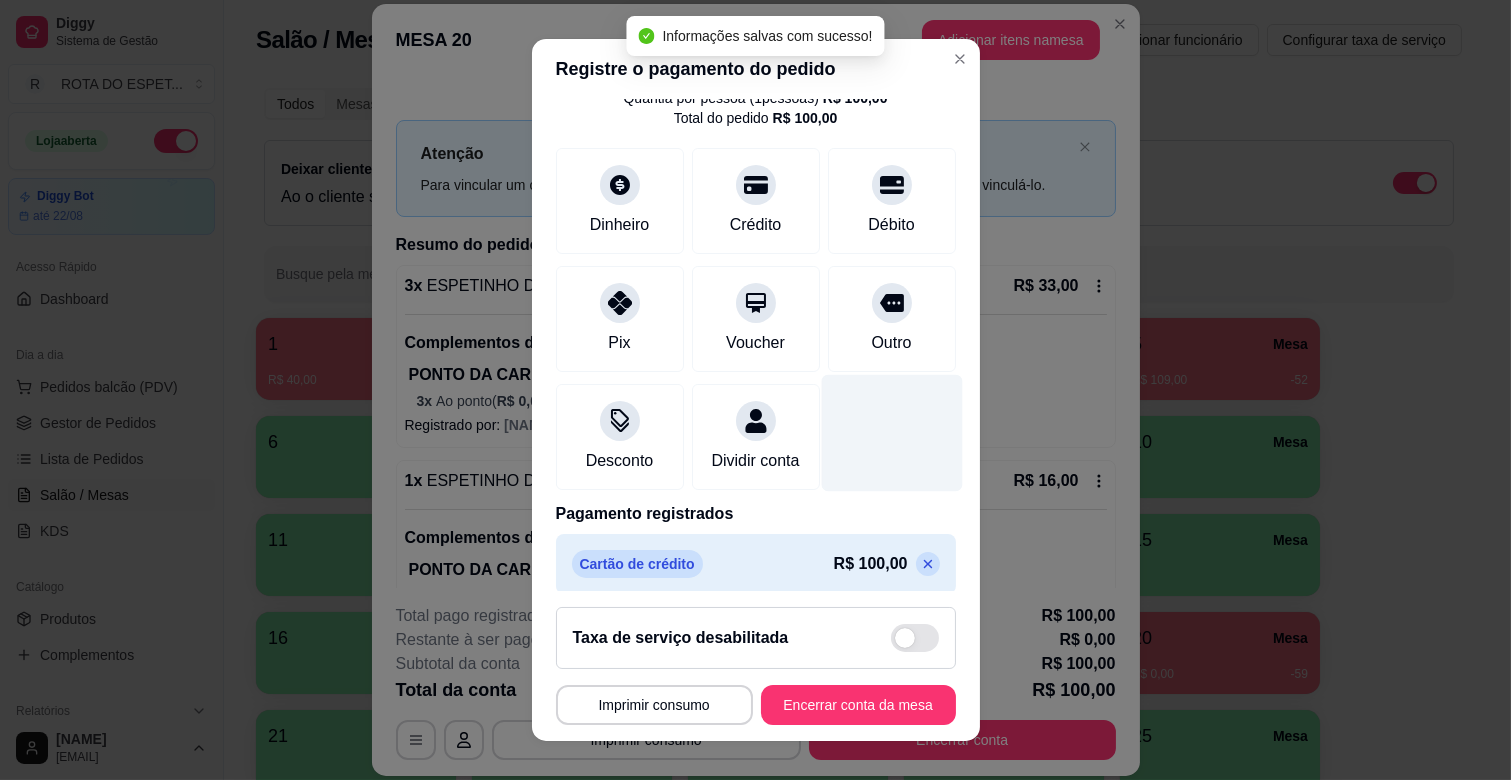 scroll, scrollTop: 106, scrollLeft: 0, axis: vertical 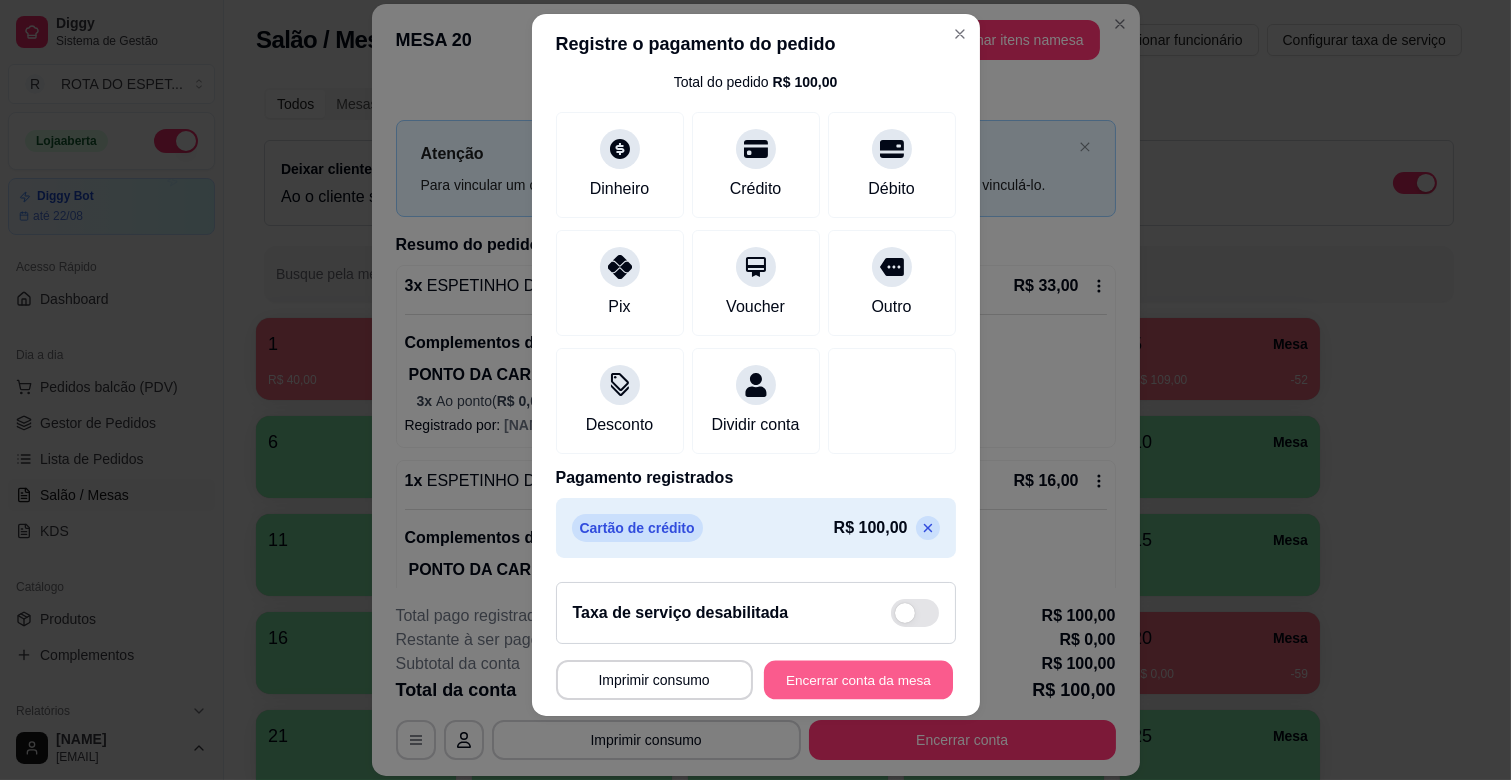 click on "Encerrar conta da mesa" at bounding box center [858, 680] 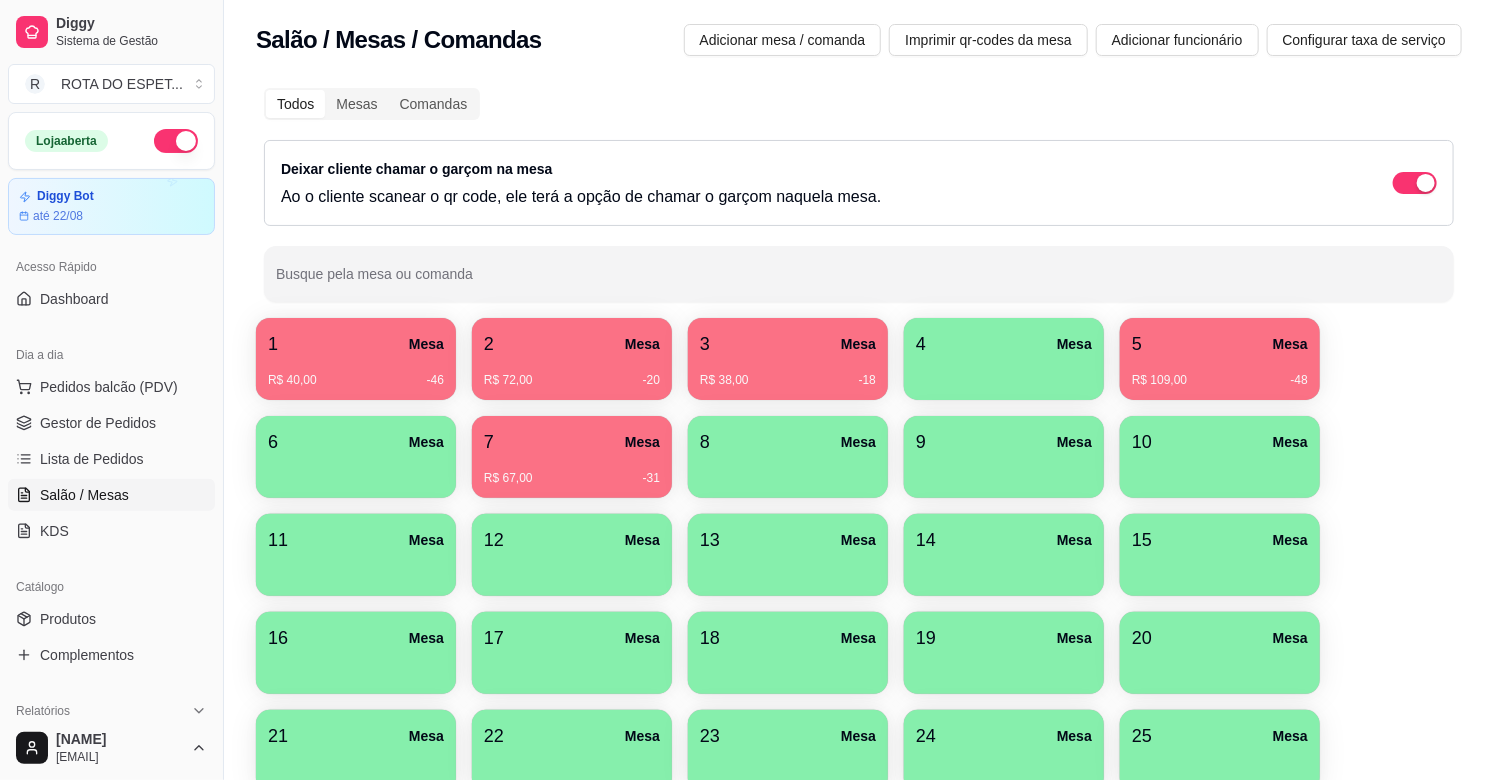 click on "R$ 67,00 -31" at bounding box center (572, 471) 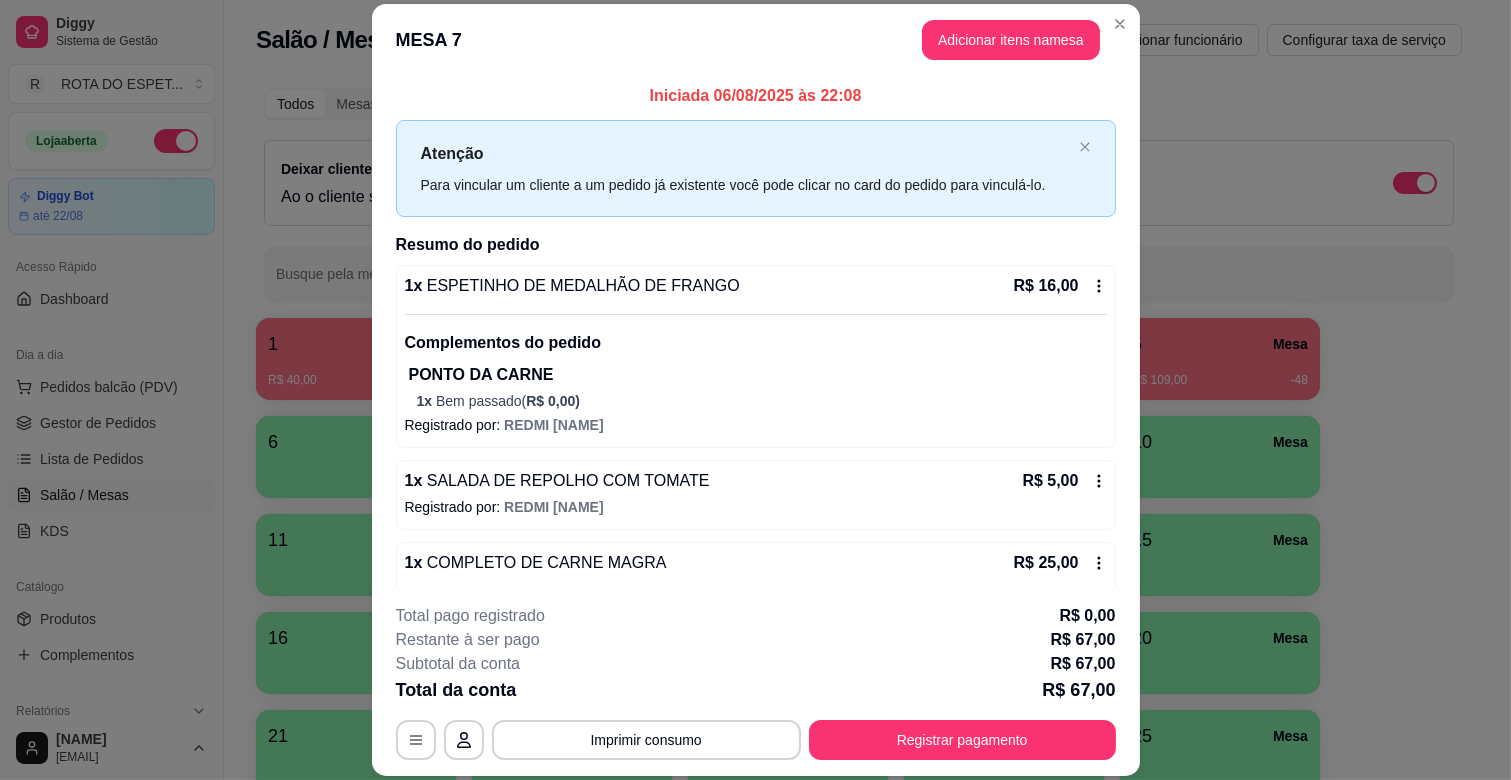scroll, scrollTop: 731, scrollLeft: 0, axis: vertical 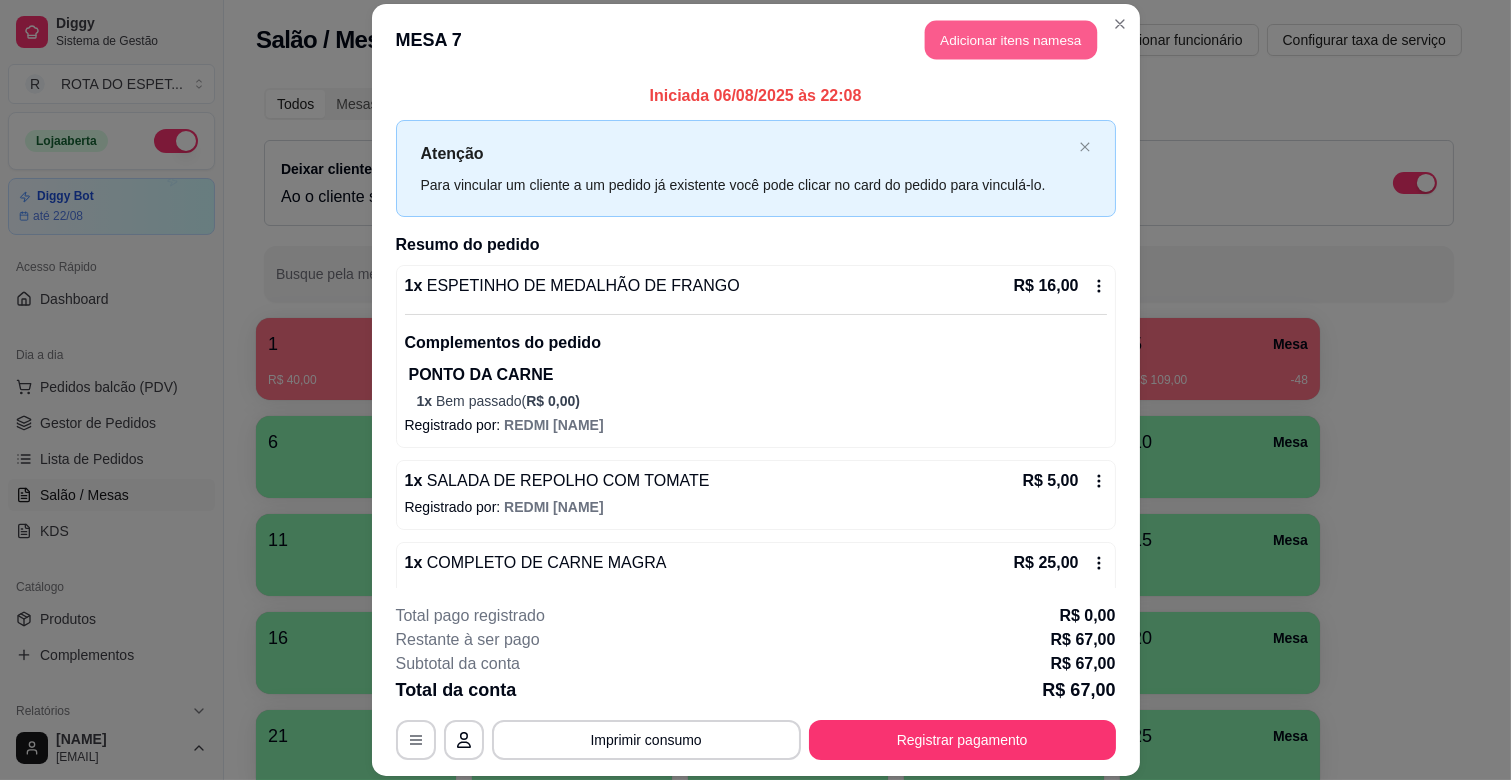 click on "Adicionar itens na  mesa" at bounding box center (1011, 40) 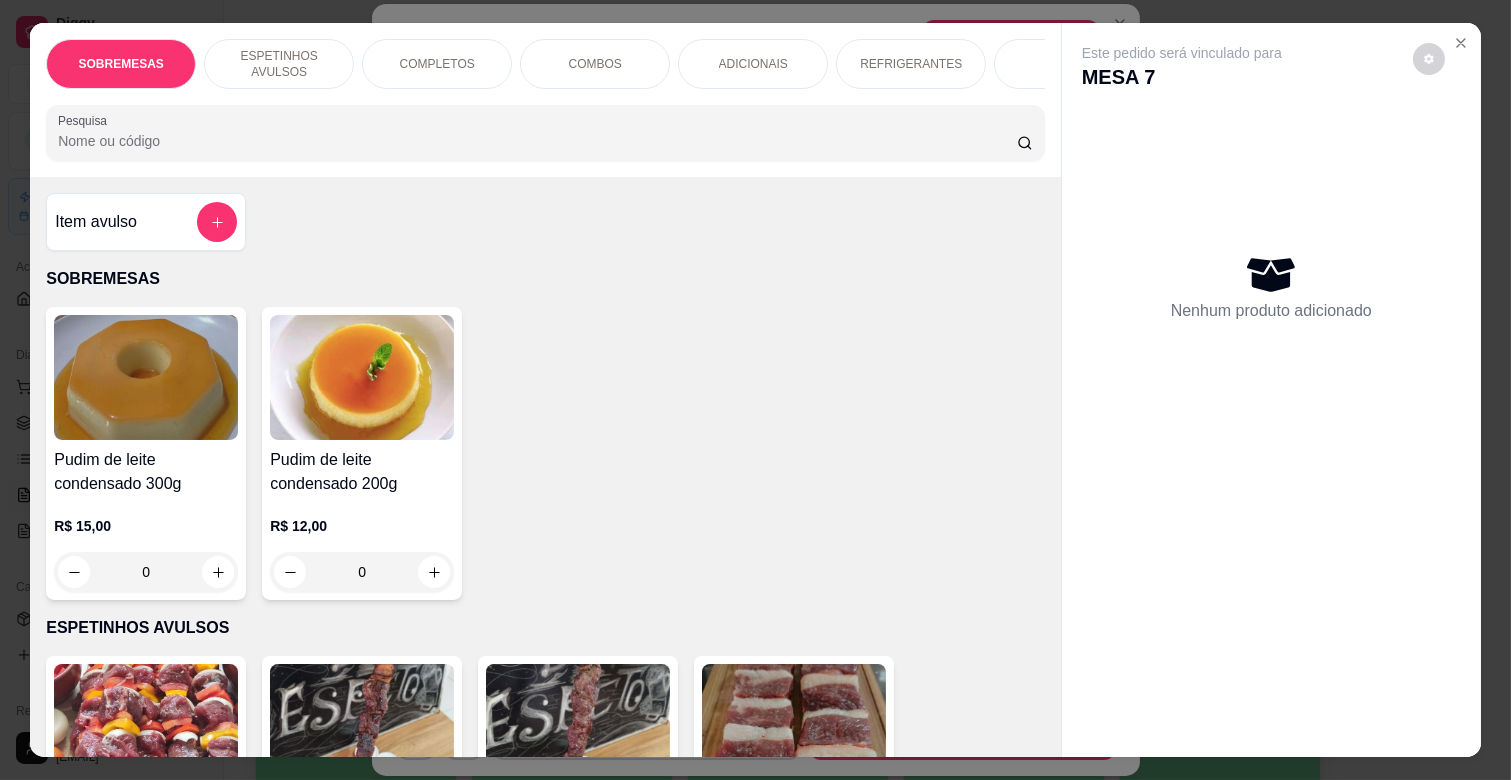click on "COMPLETOS" at bounding box center (437, 64) 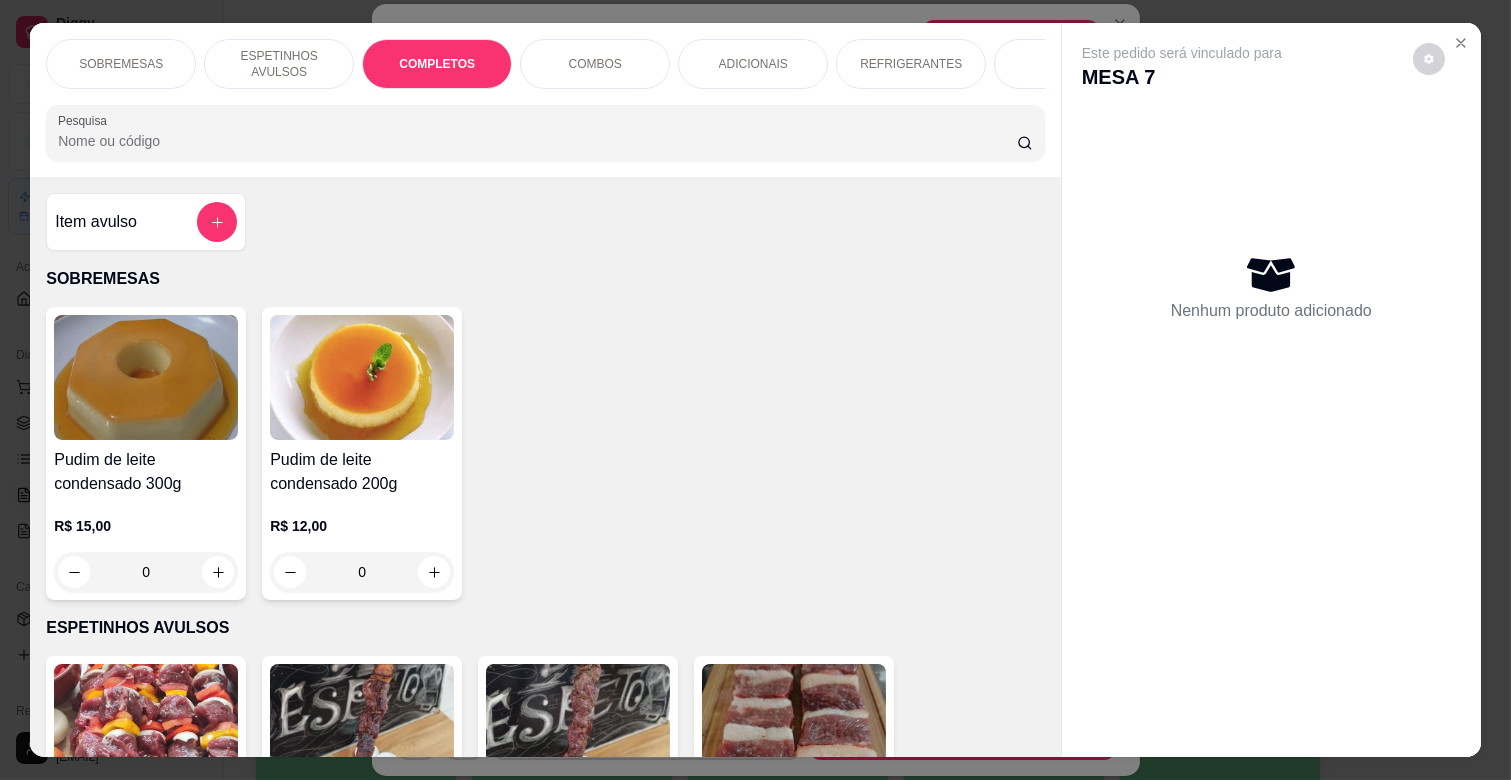 scroll, scrollTop: 1763, scrollLeft: 0, axis: vertical 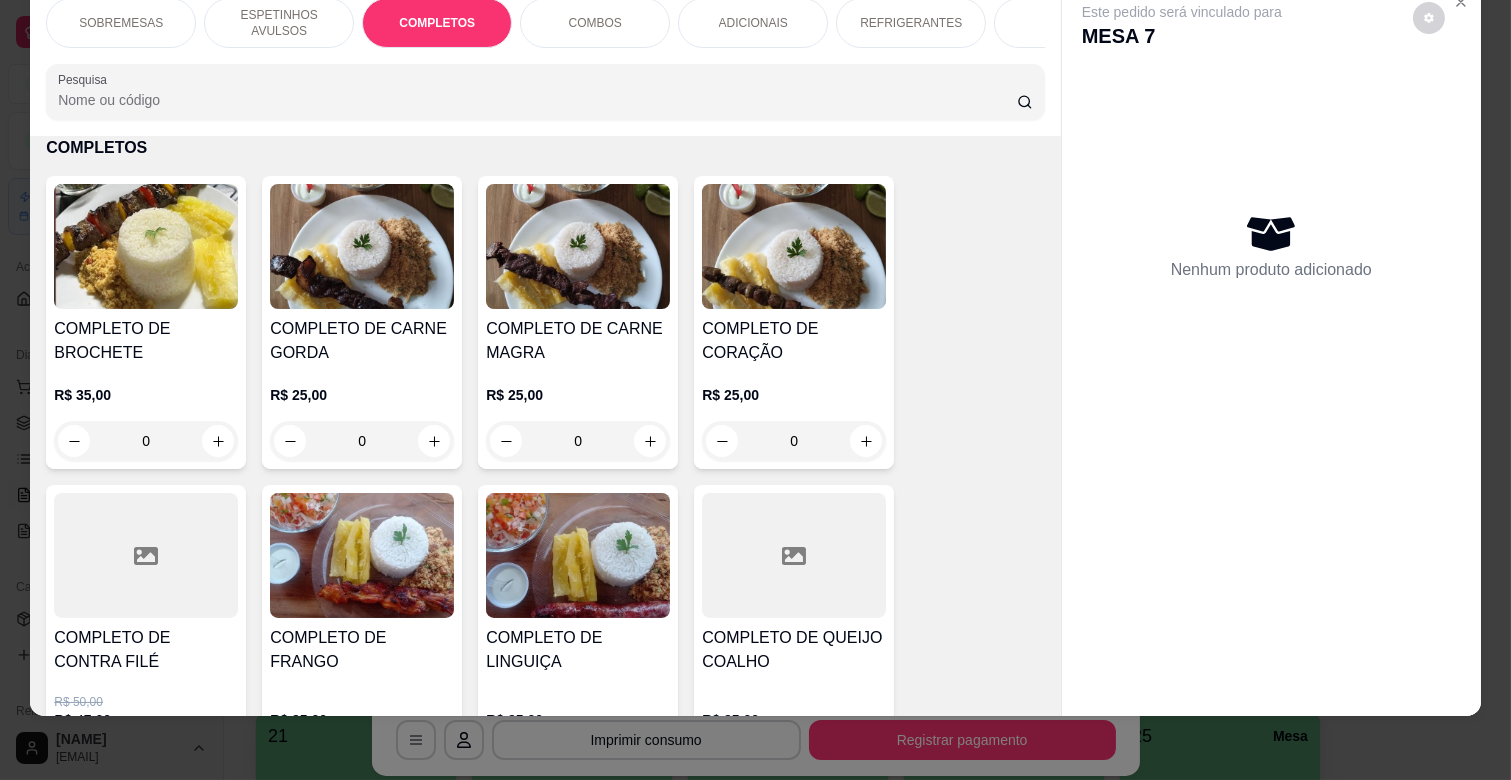 click on "0" at bounding box center (362, 441) 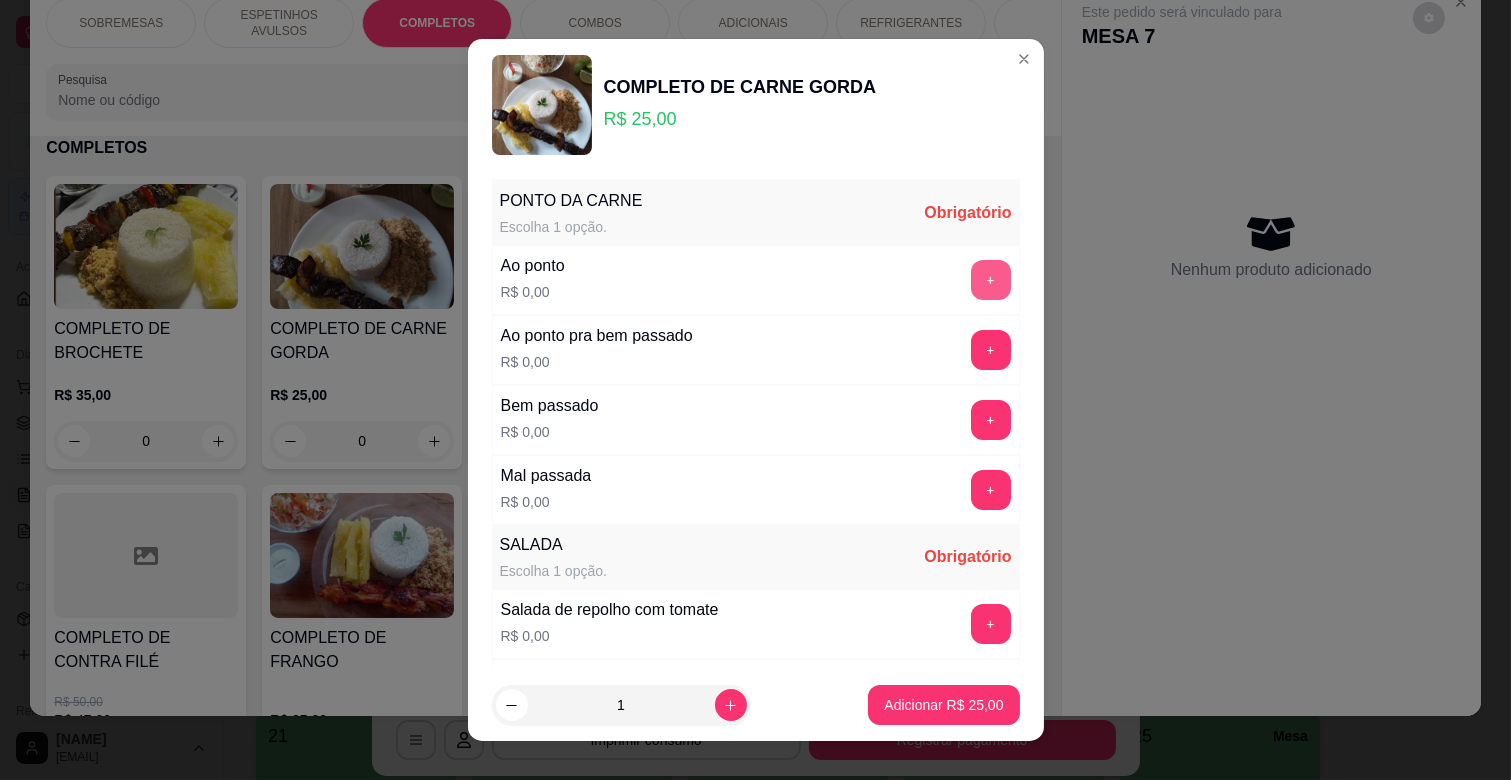 click on "+" at bounding box center (991, 280) 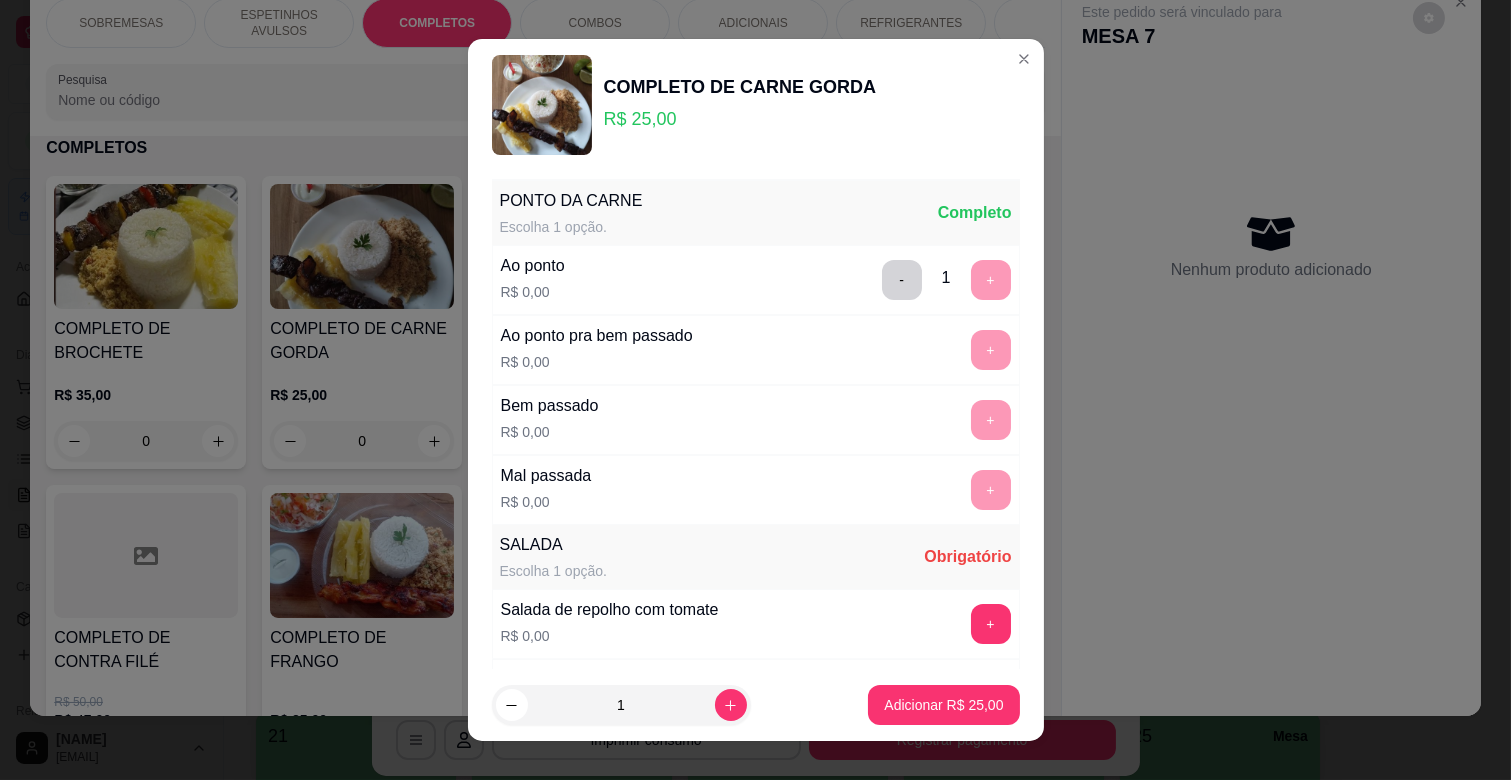 scroll, scrollTop: 25, scrollLeft: 0, axis: vertical 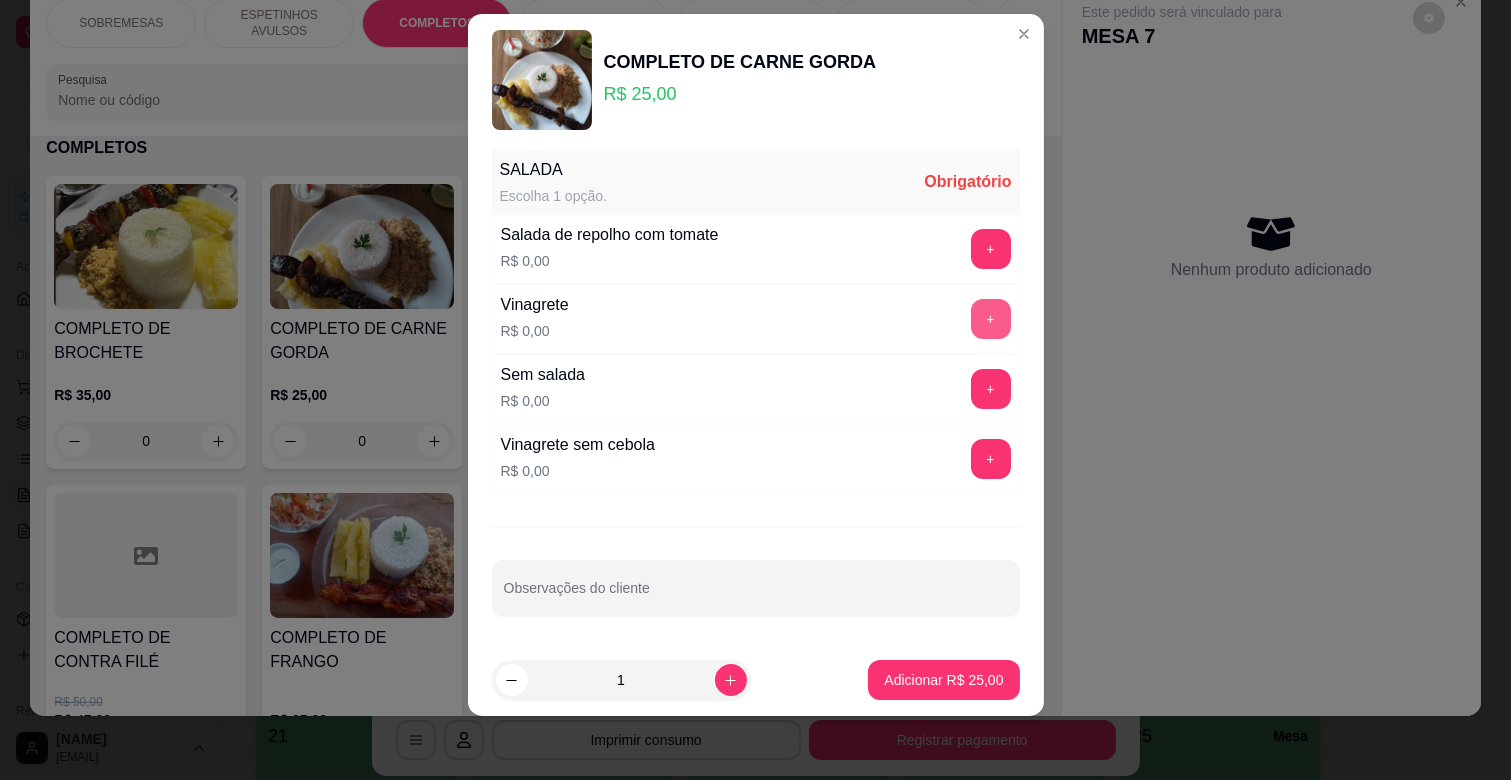 click on "+" at bounding box center (991, 319) 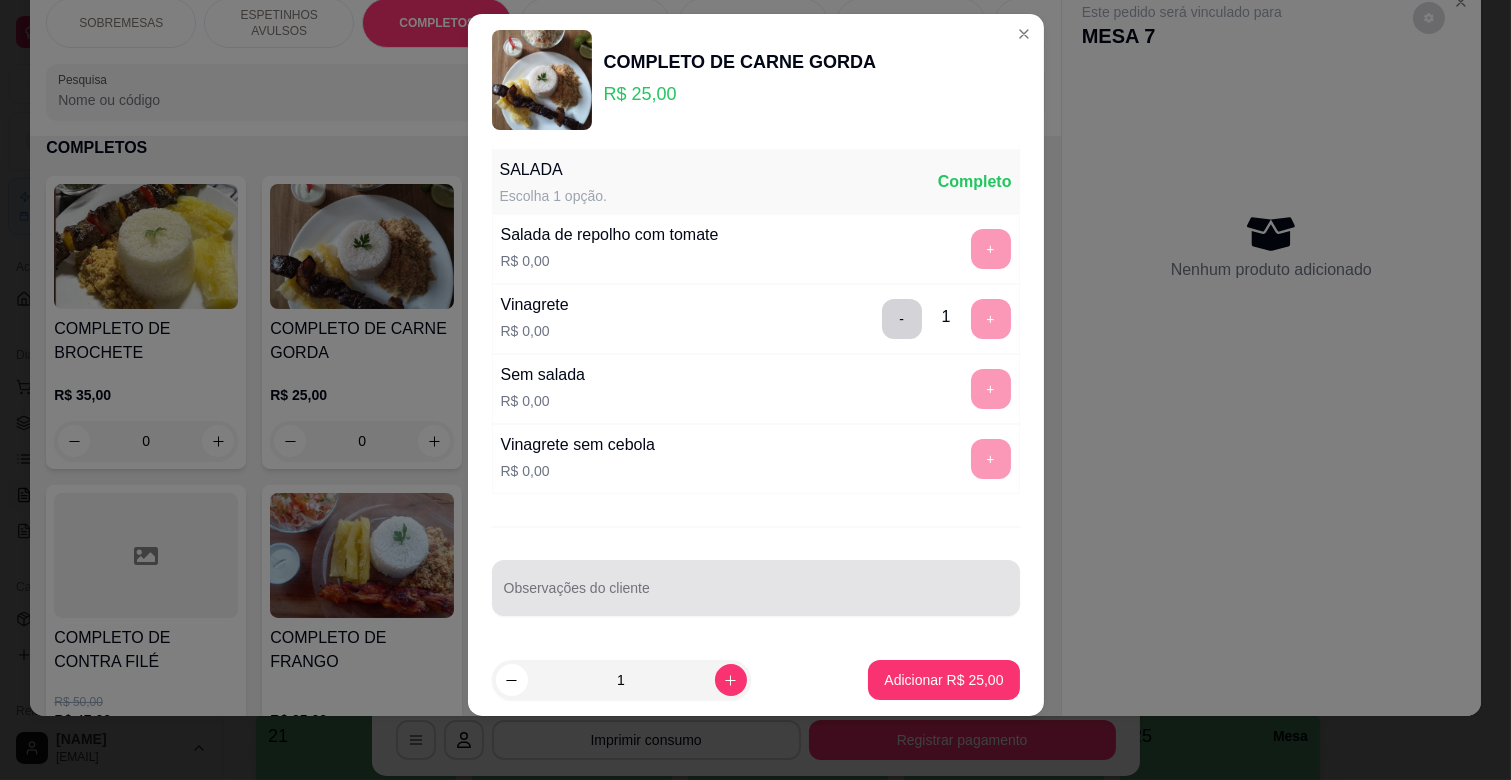 click on "Observações do cliente" at bounding box center (756, 596) 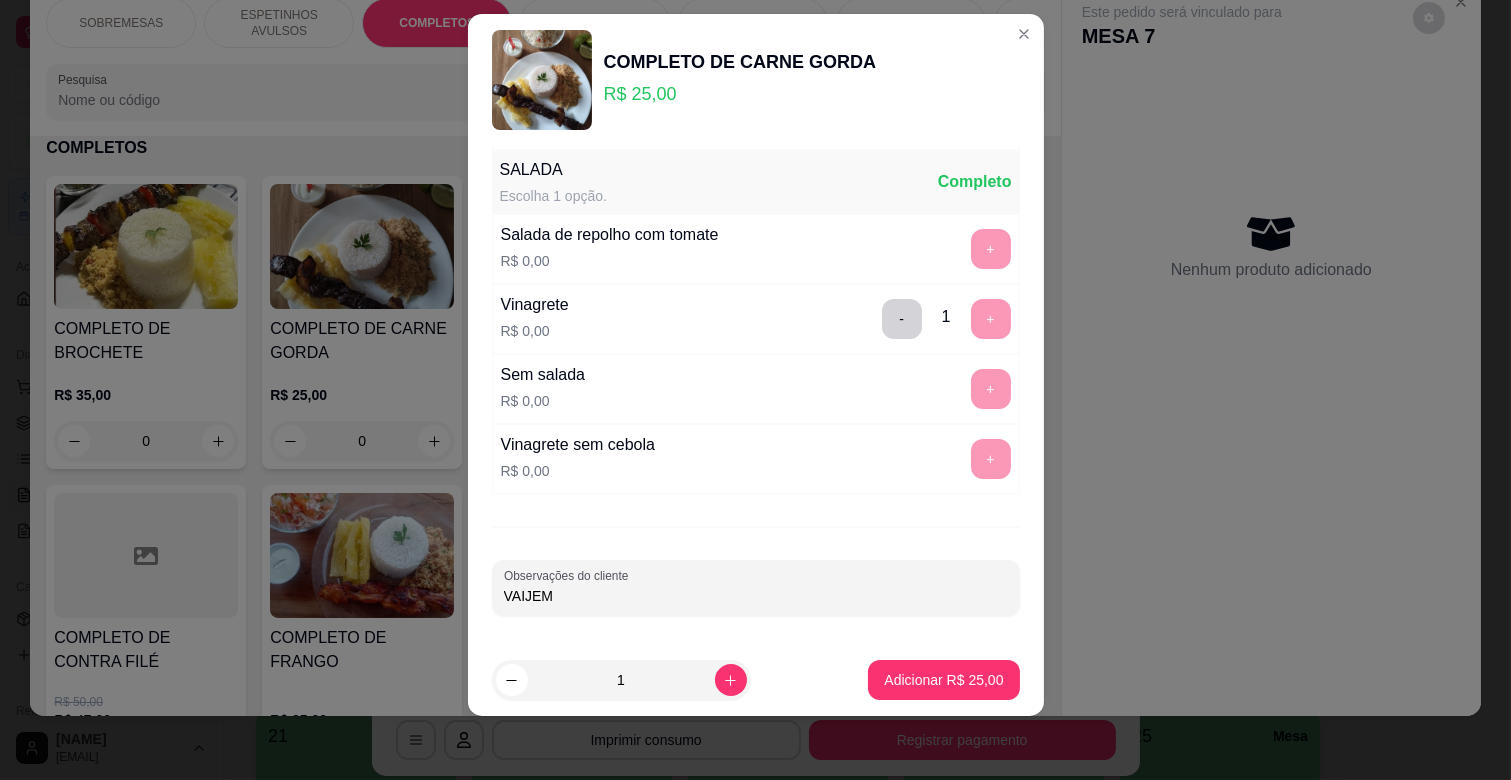 type on "VAIJEM" 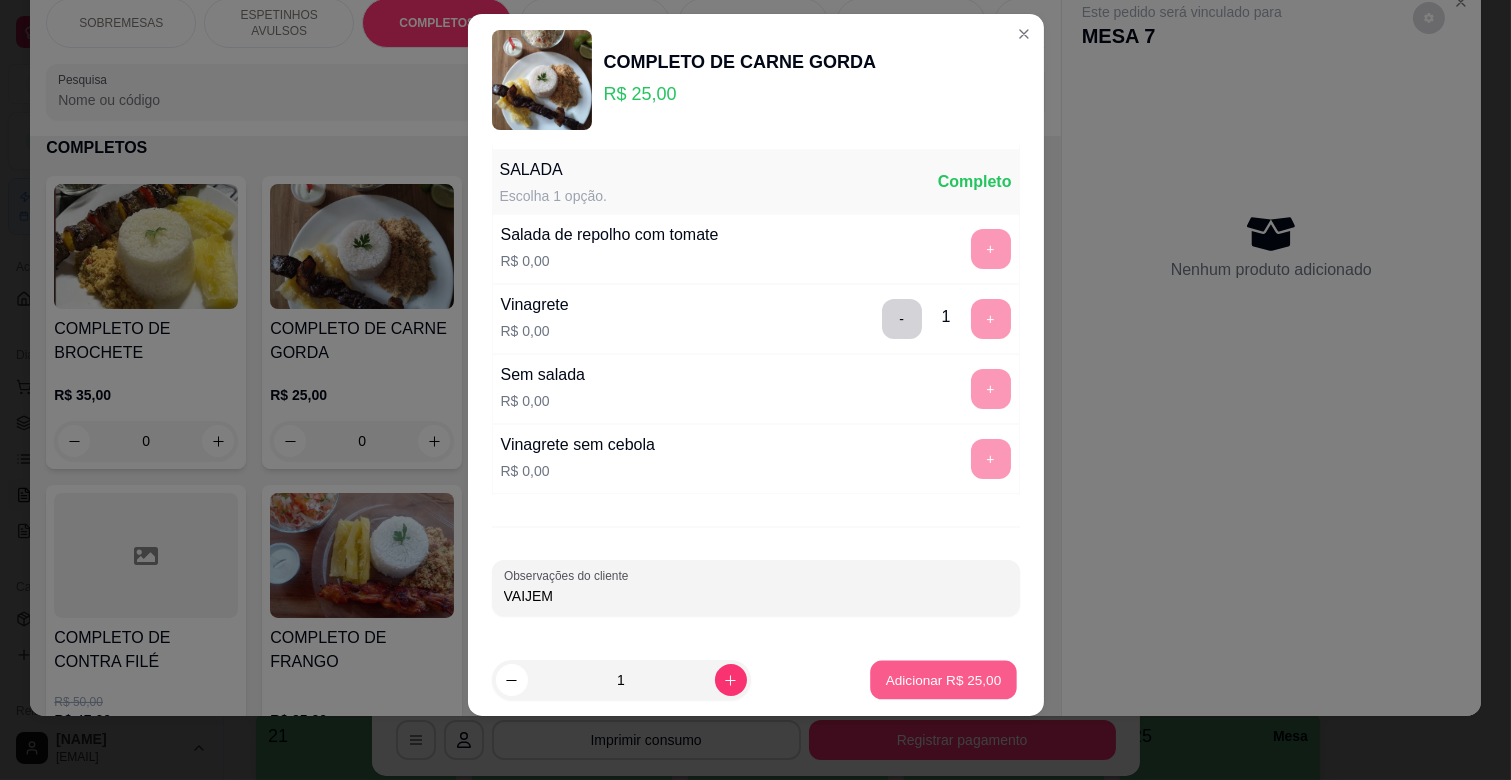 click on "Adicionar   R$ 25,00" at bounding box center [944, 680] 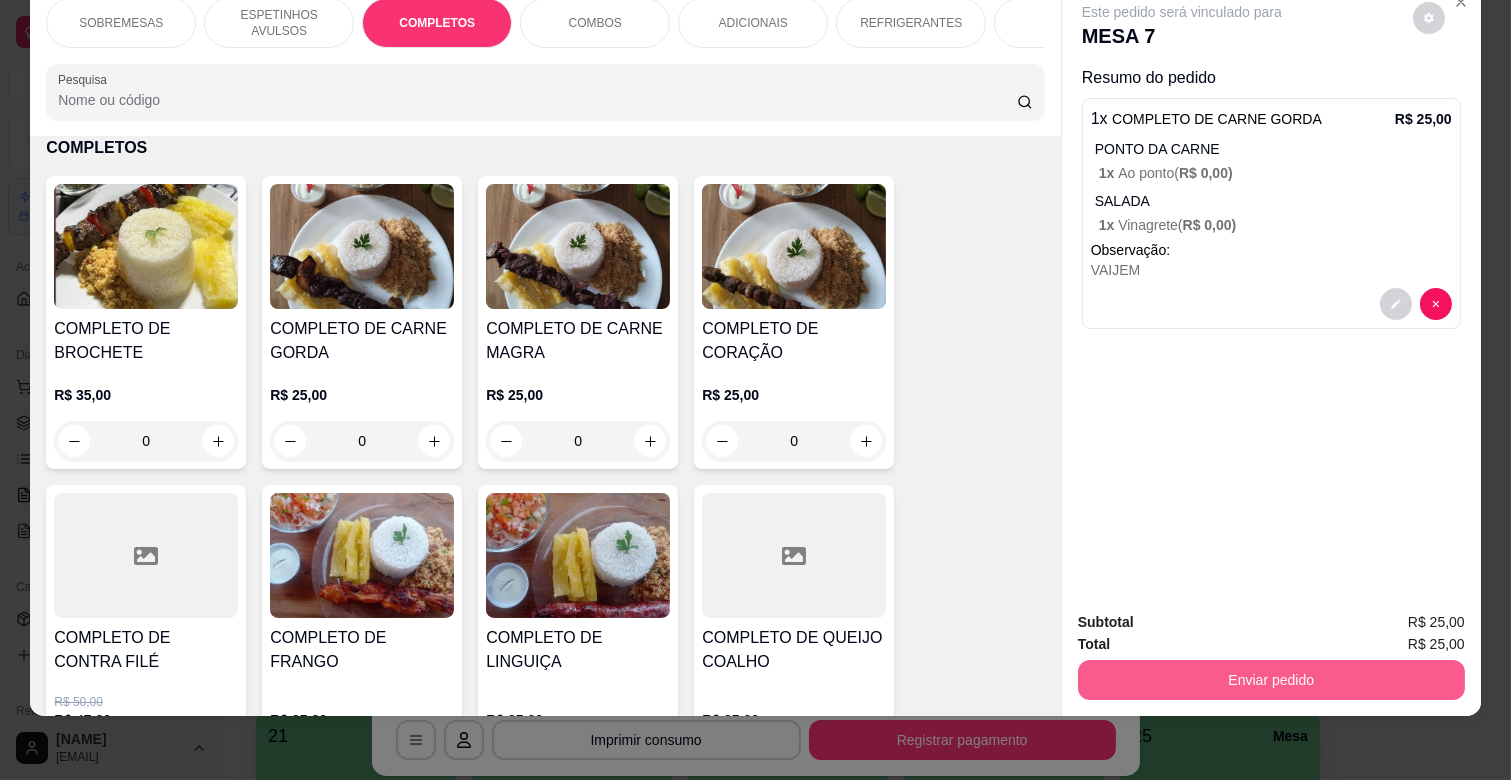 click on "Enviar pedido" at bounding box center (1271, 680) 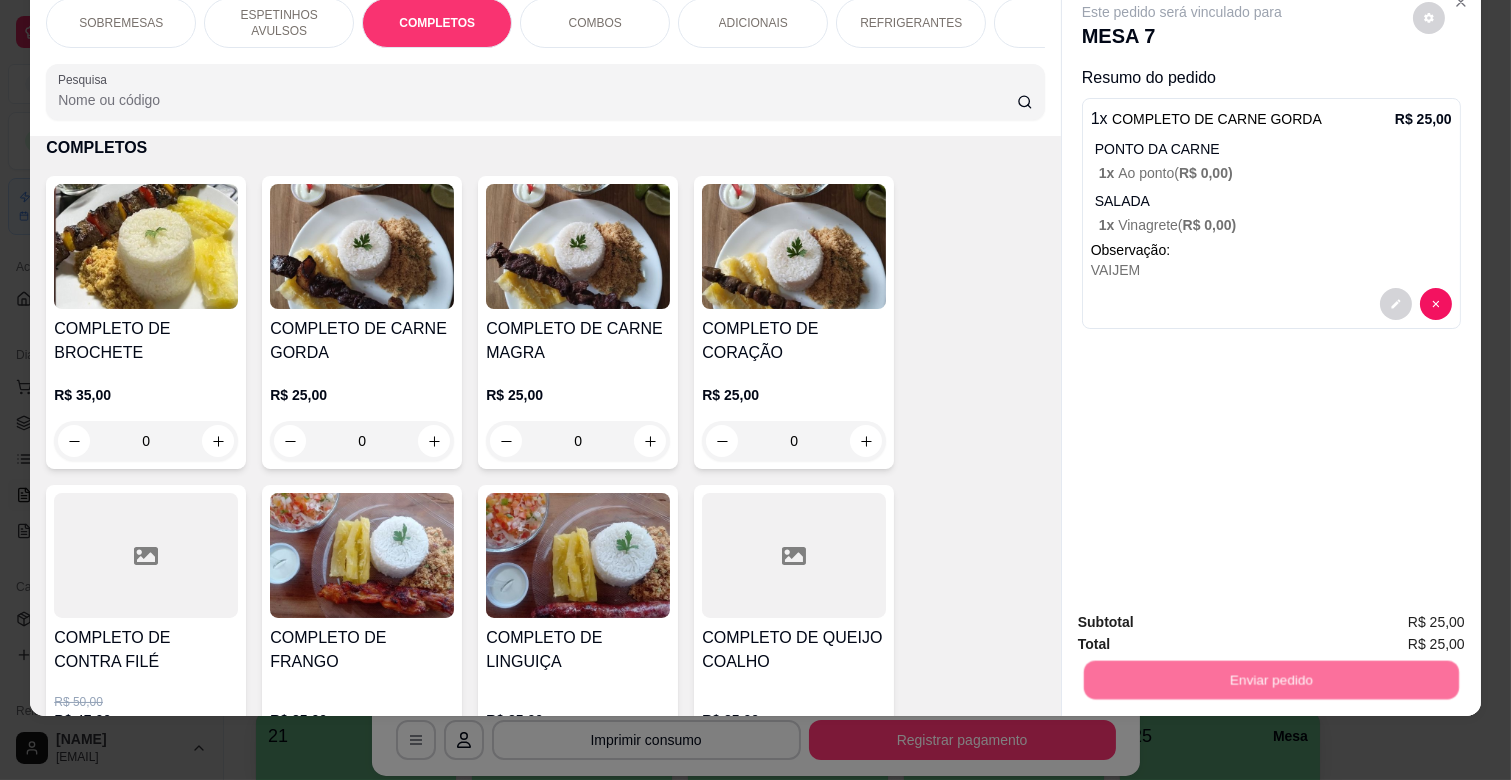 click on "Não registrar e enviar pedido" at bounding box center (1204, 614) 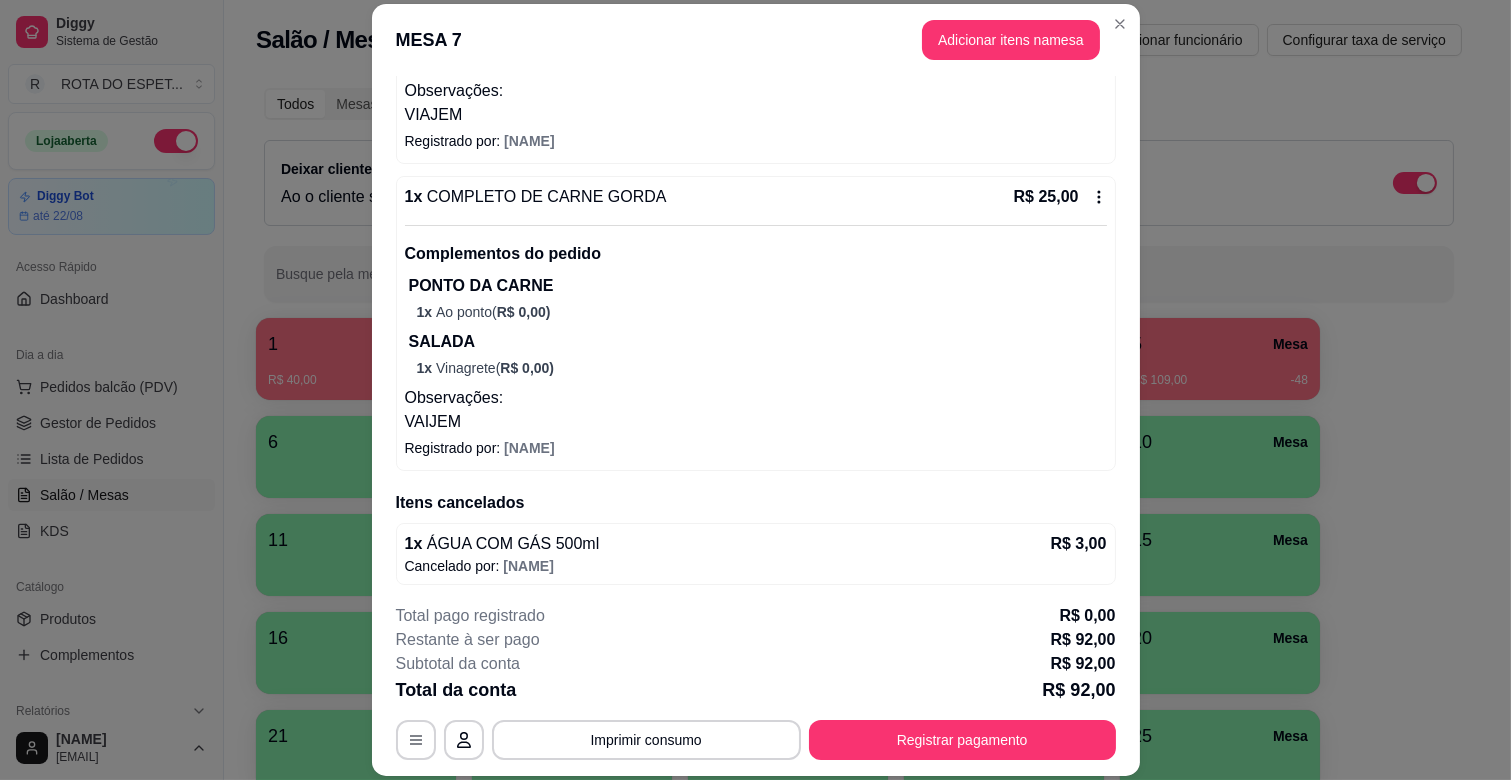 scroll, scrollTop: 1038, scrollLeft: 0, axis: vertical 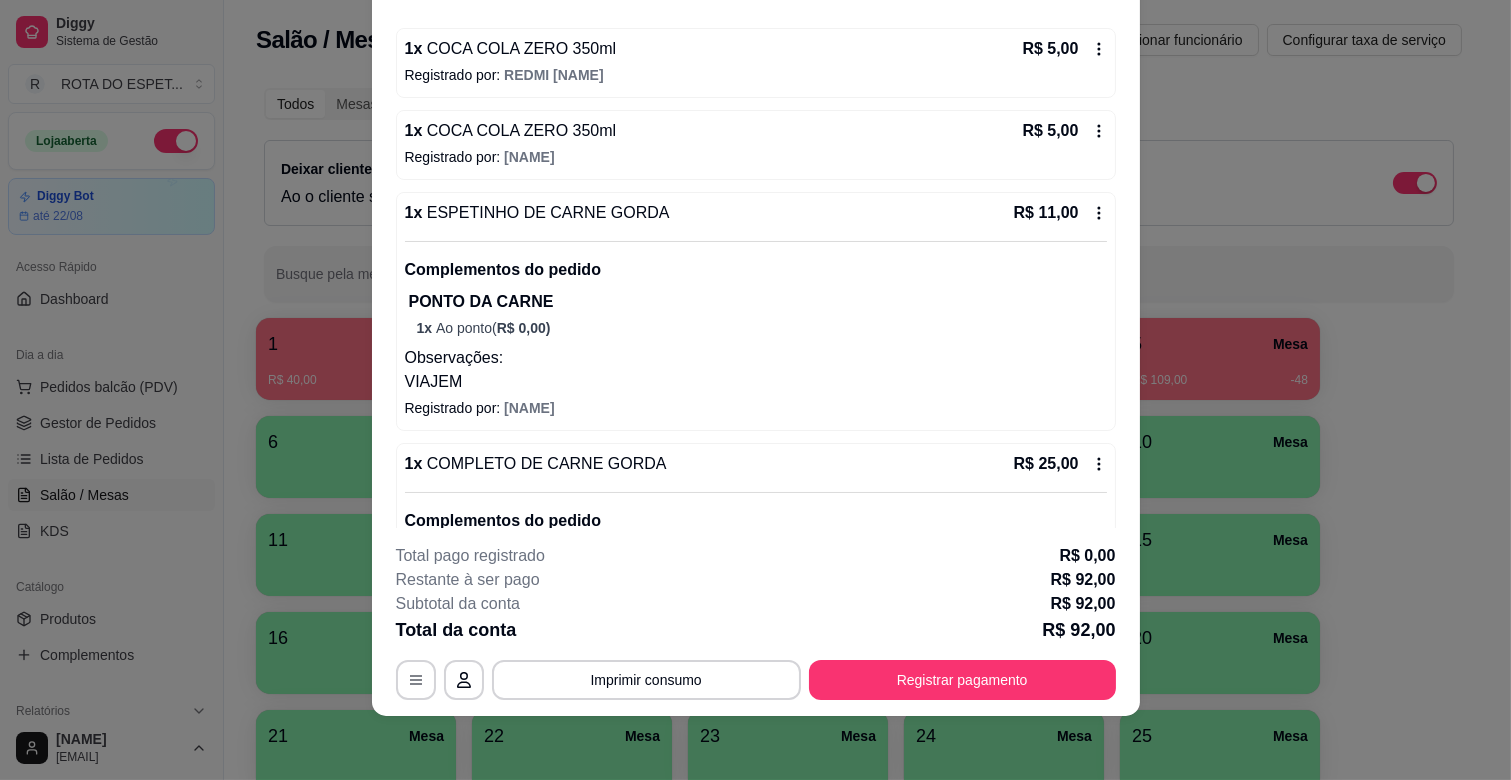 click 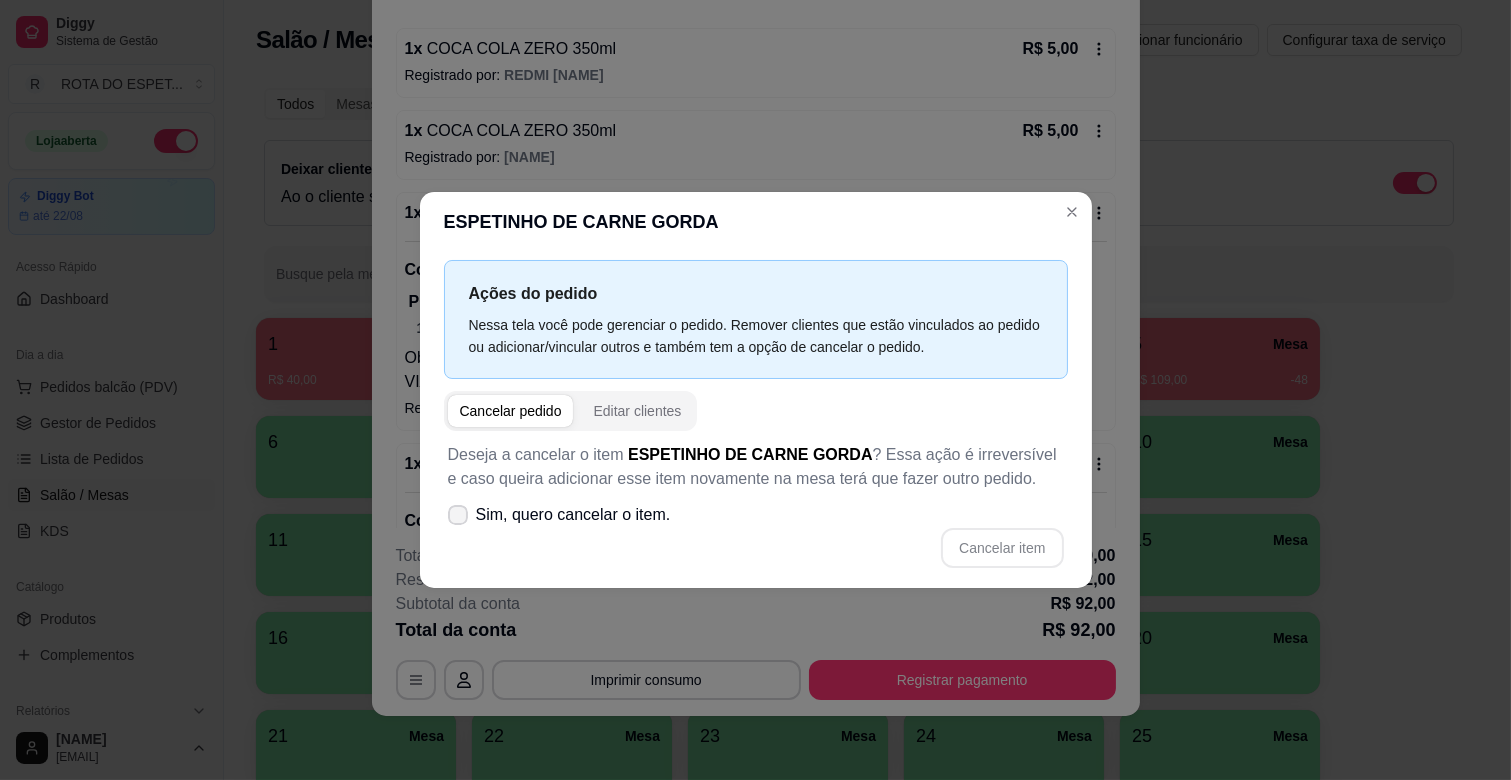 click on "Sim, quero cancelar o item." at bounding box center (573, 515) 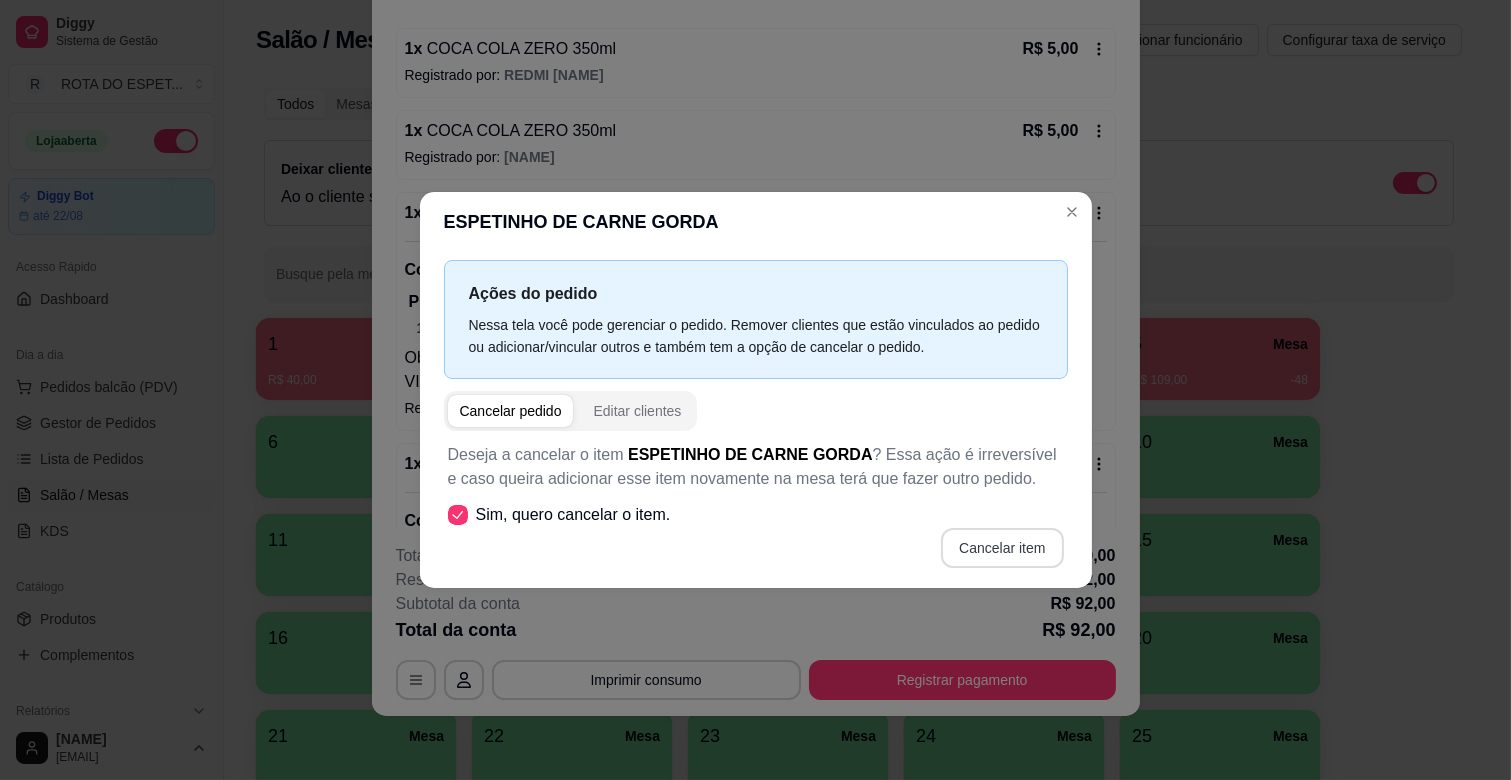 click on "Cancelar item" at bounding box center [1002, 548] 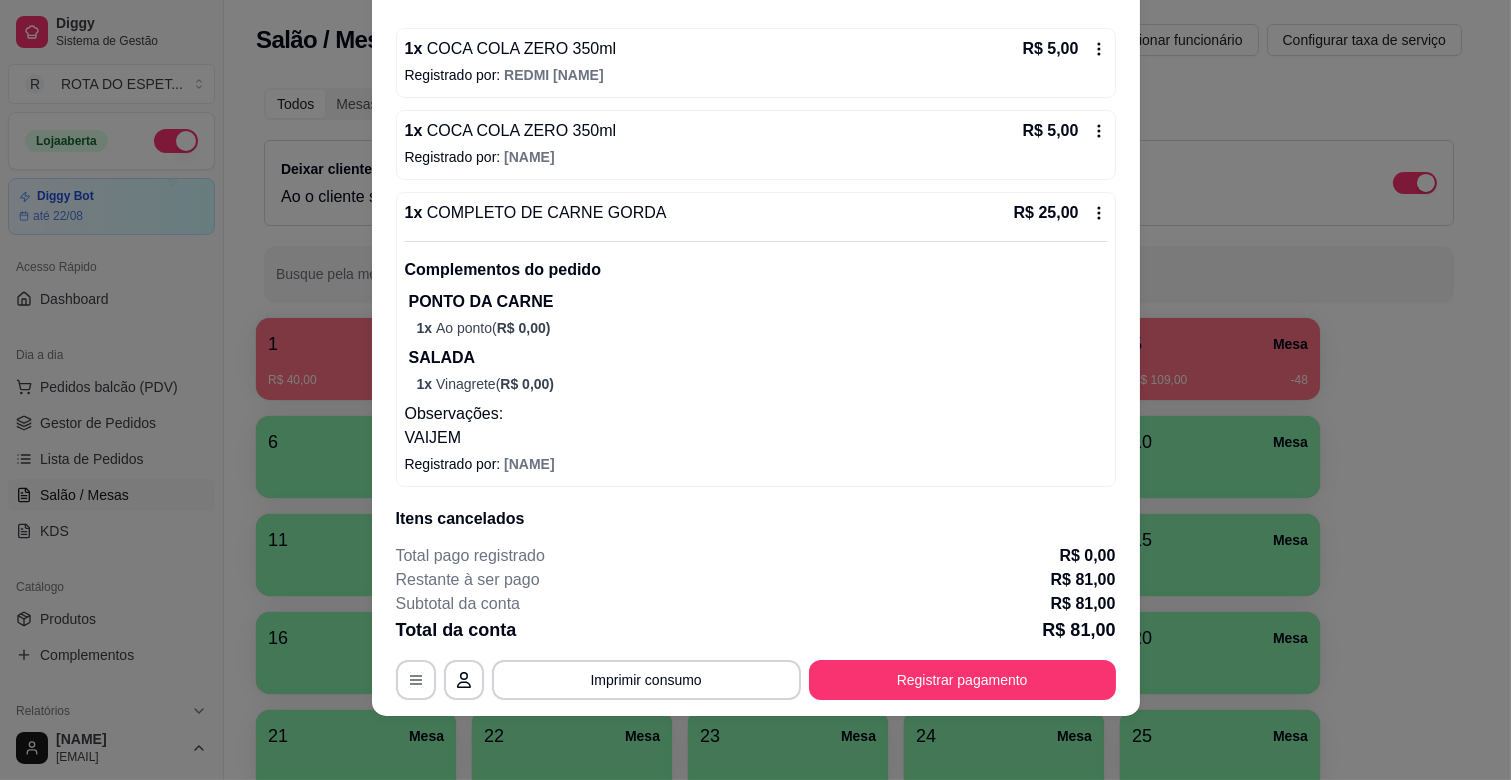 scroll, scrollTop: 1030, scrollLeft: 0, axis: vertical 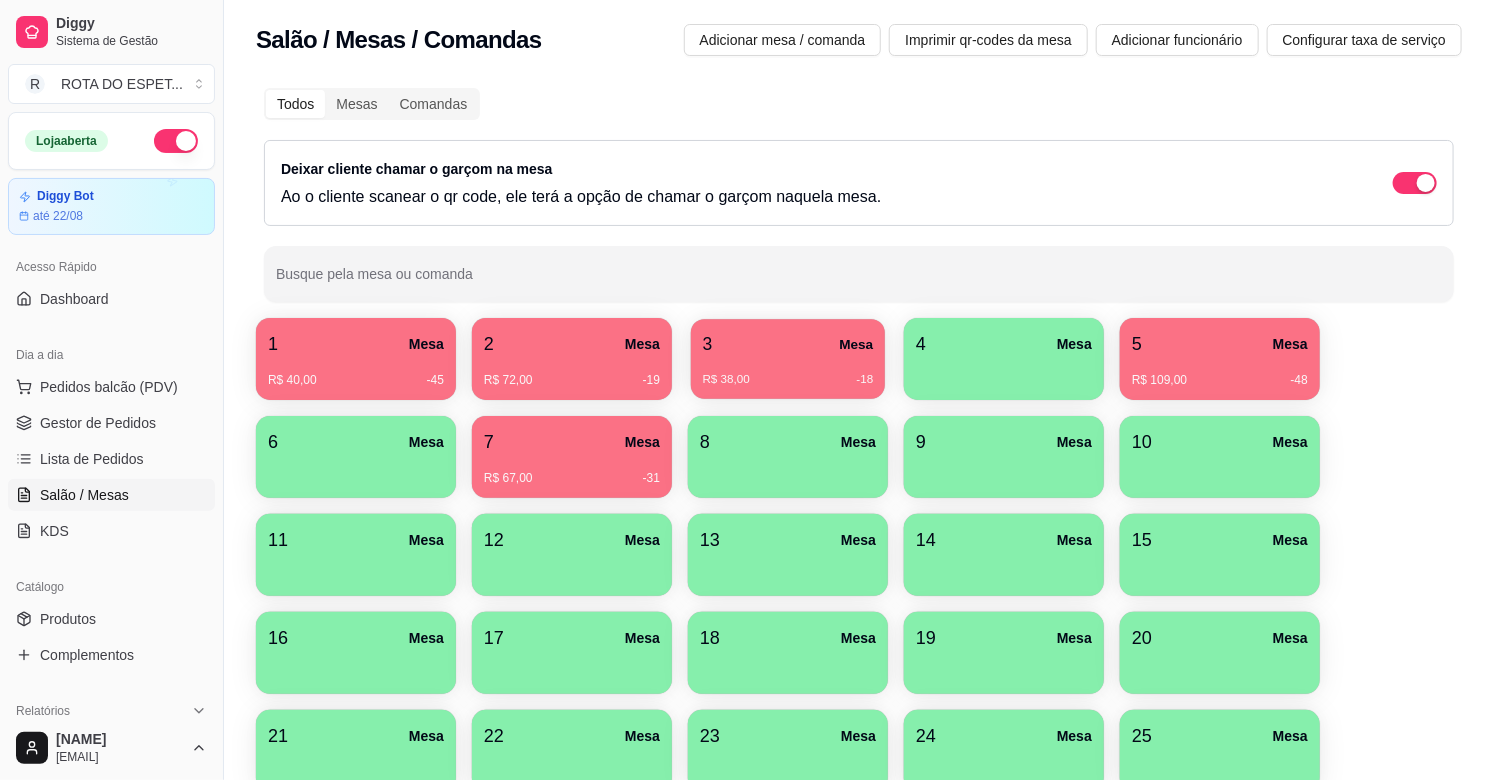click on "3 Mesa" at bounding box center (788, 344) 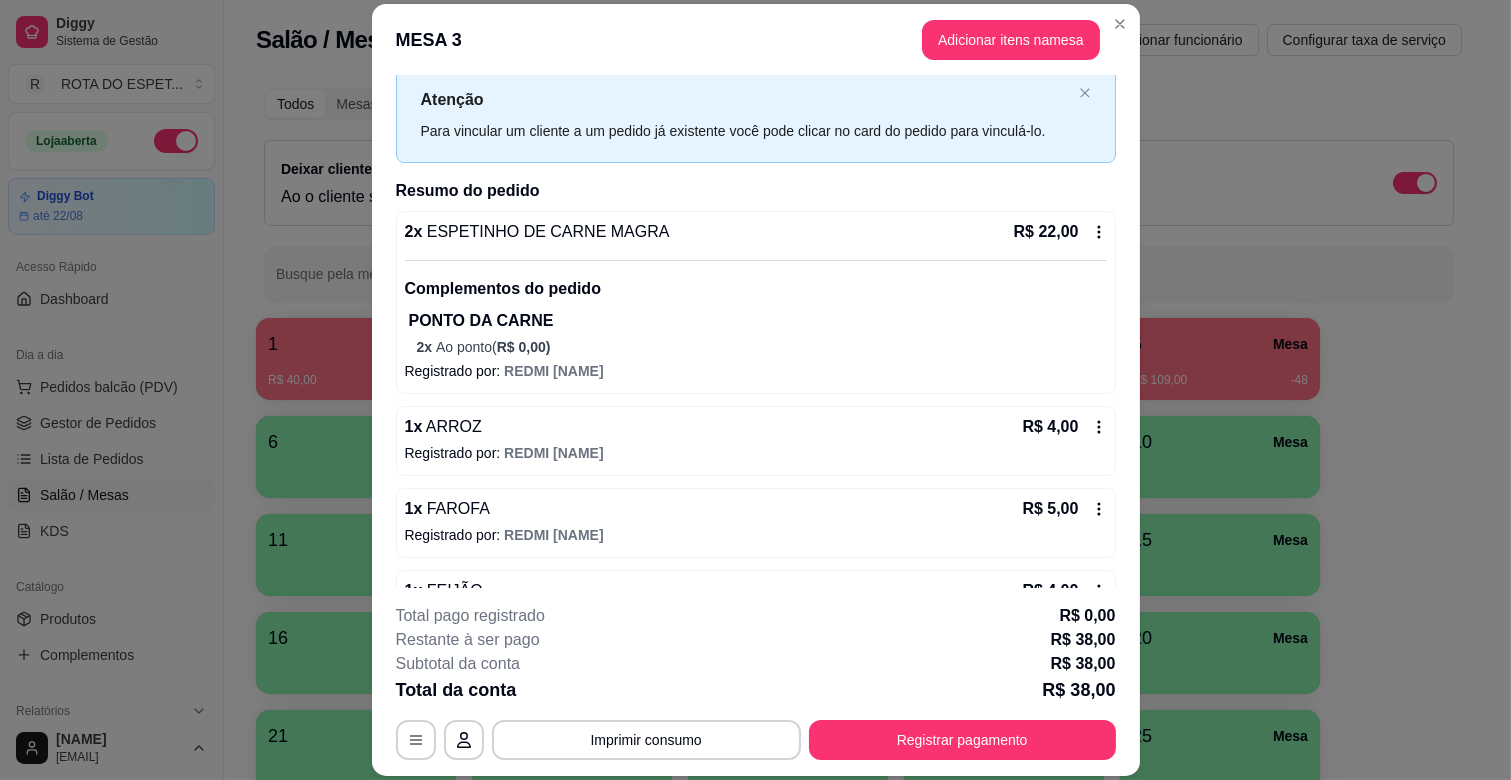 scroll, scrollTop: 196, scrollLeft: 0, axis: vertical 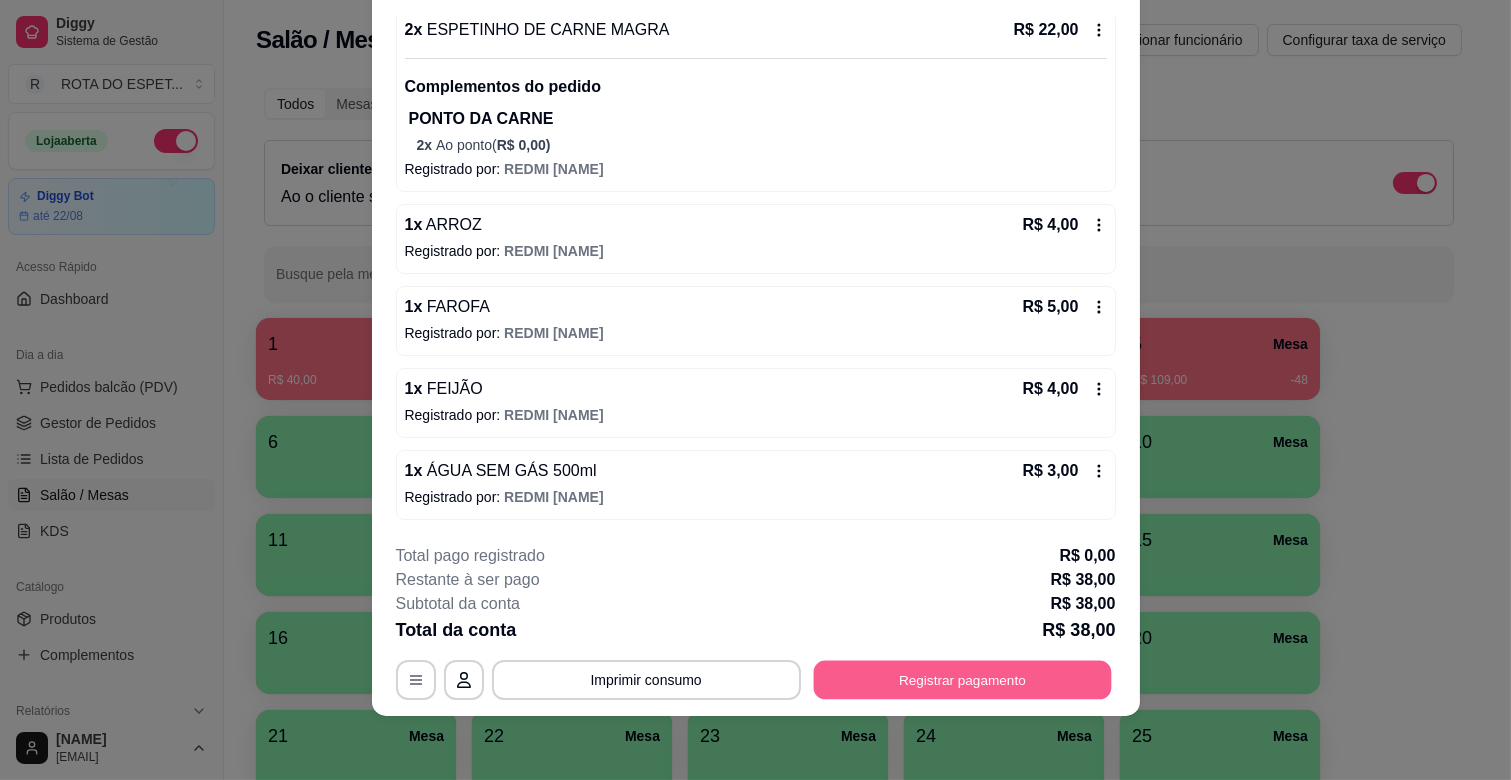 click on "Registrar pagamento" at bounding box center (962, 680) 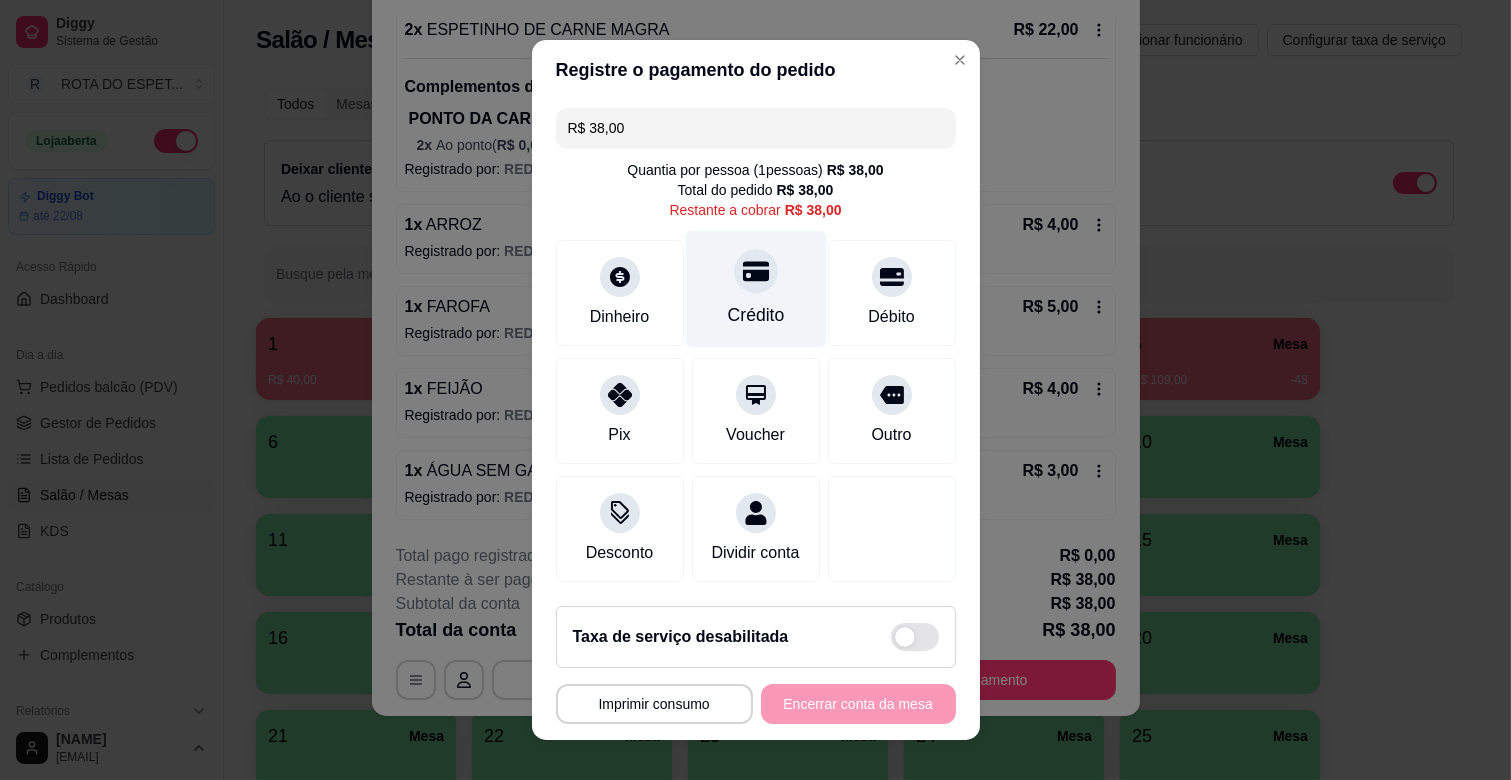 click 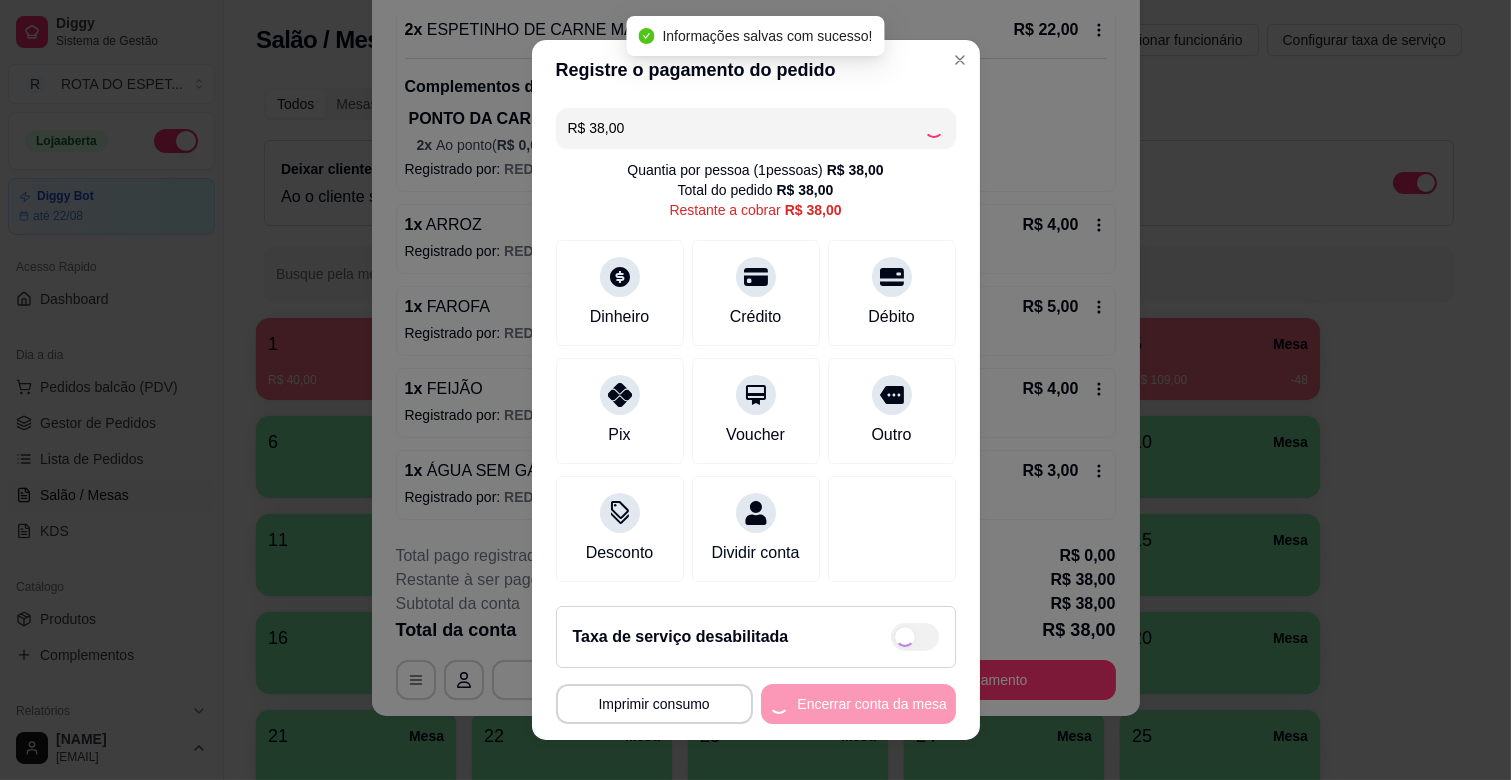 type on "R$ 0,00" 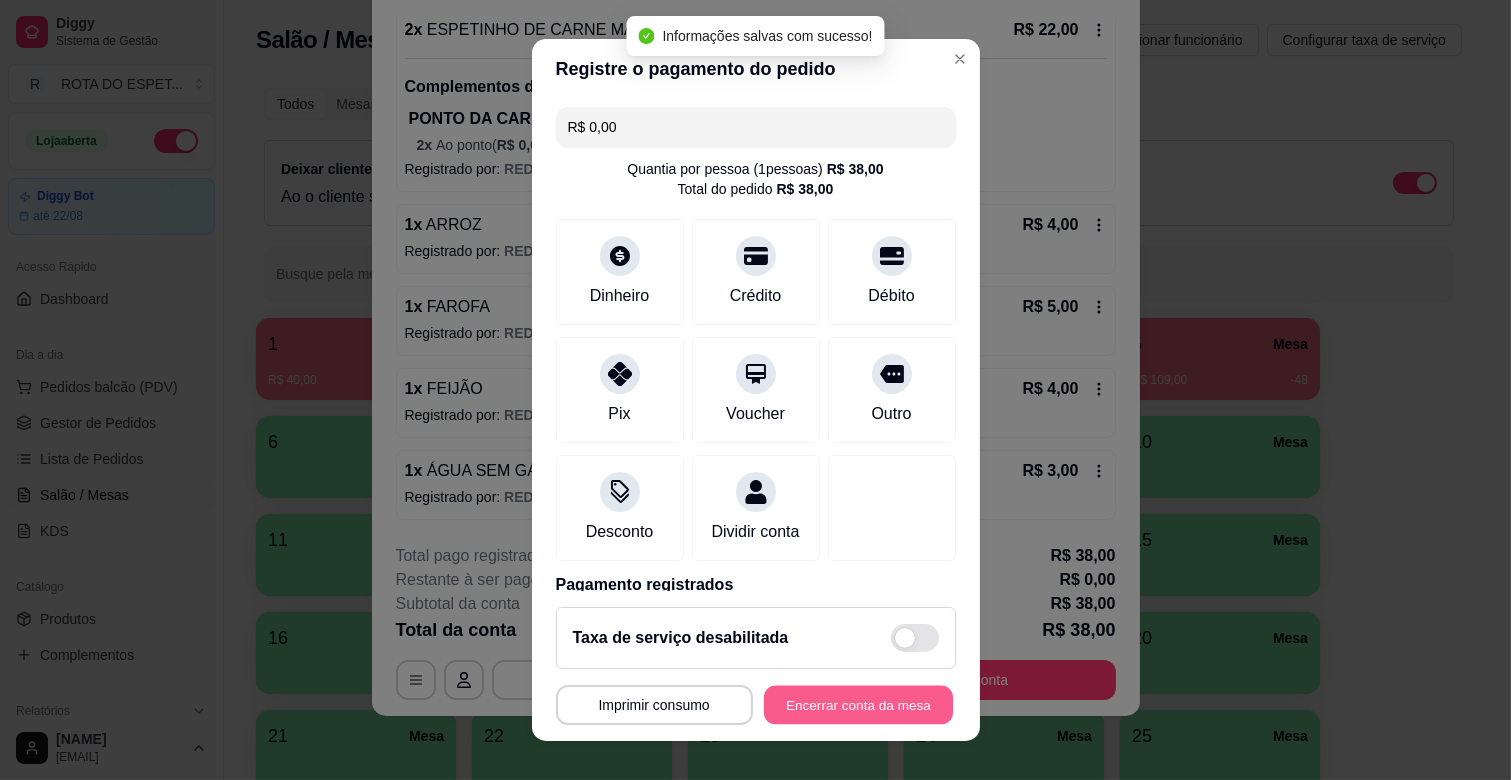 click on "Encerrar conta da mesa" at bounding box center [858, 705] 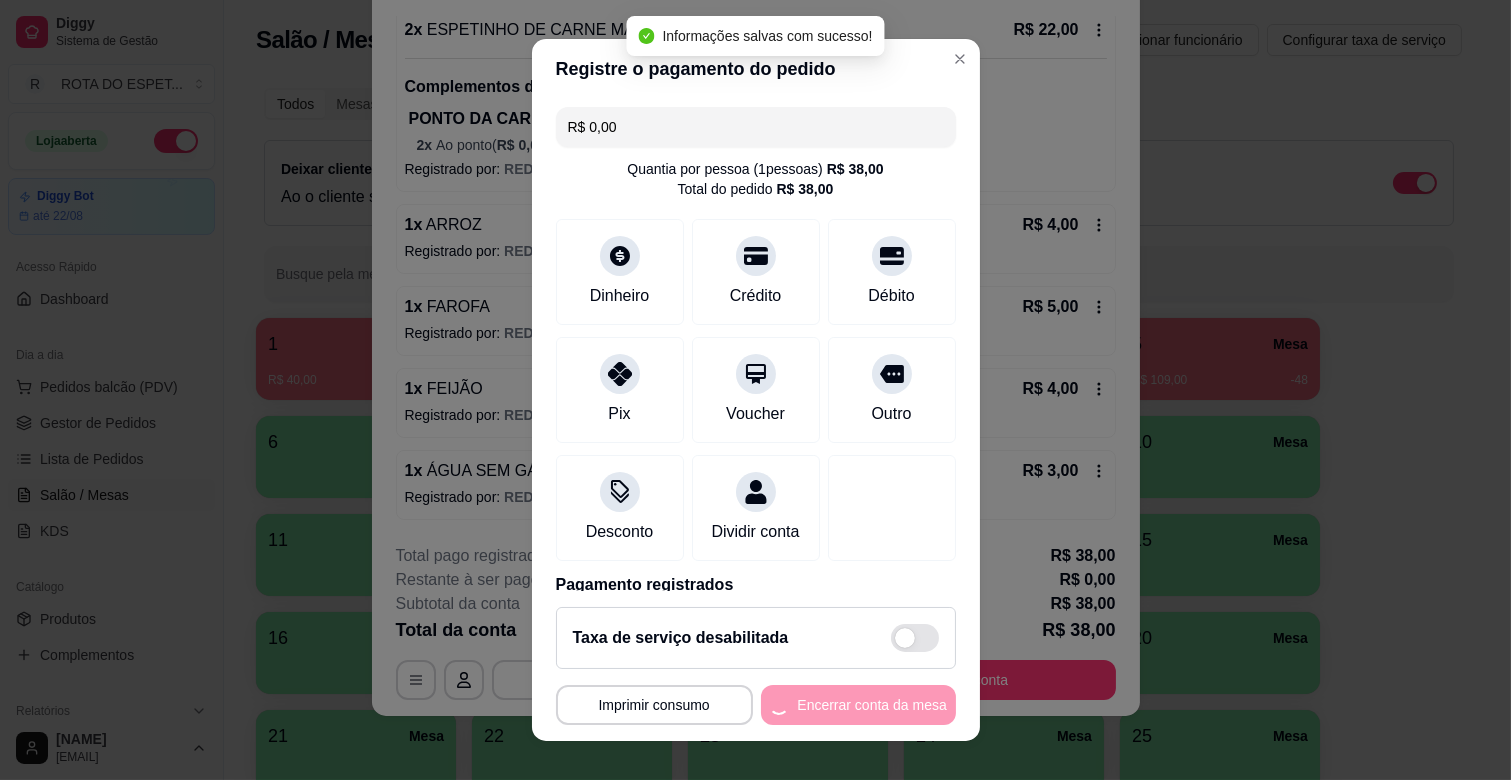 scroll, scrollTop: 0, scrollLeft: 0, axis: both 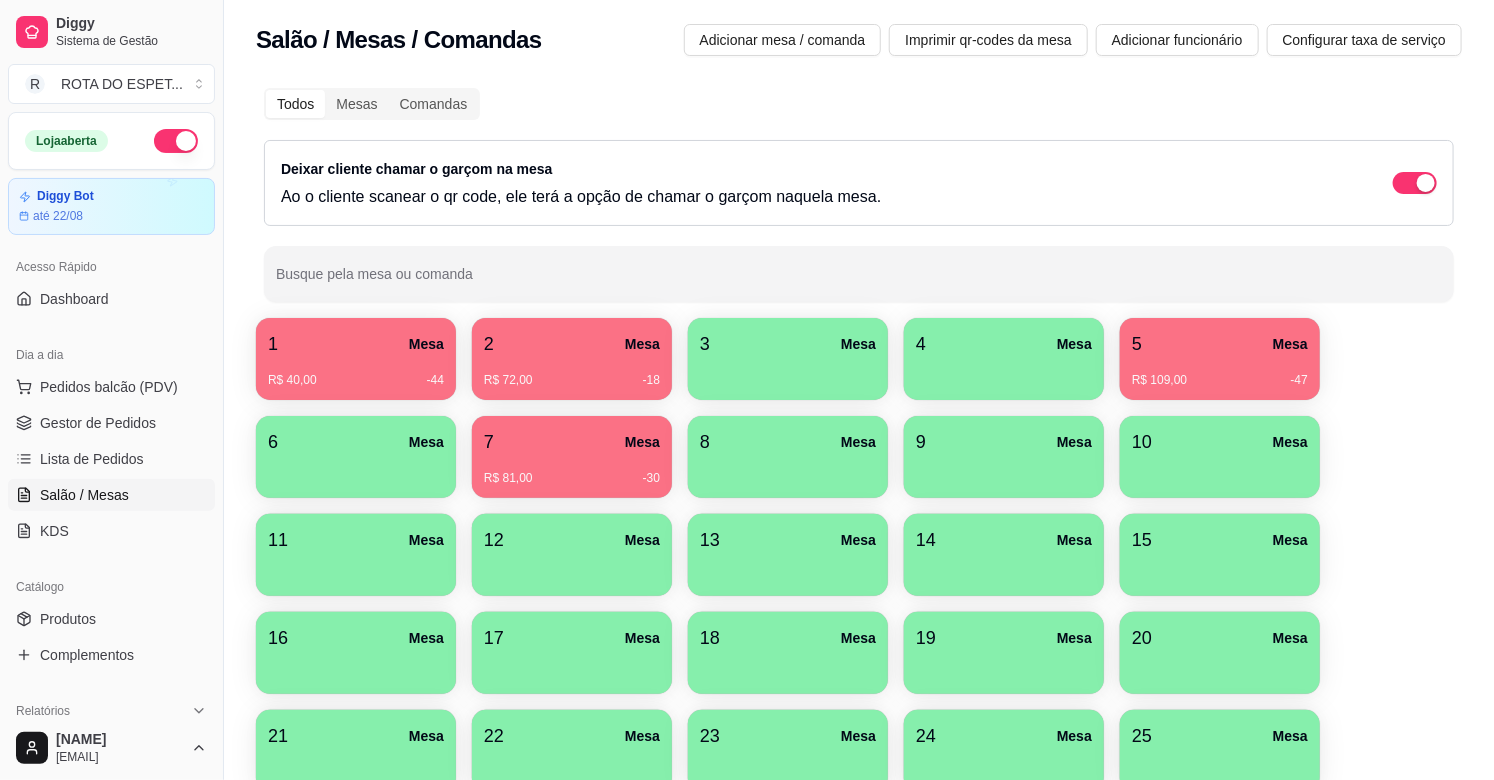 click on "7 Mesa" at bounding box center (572, 442) 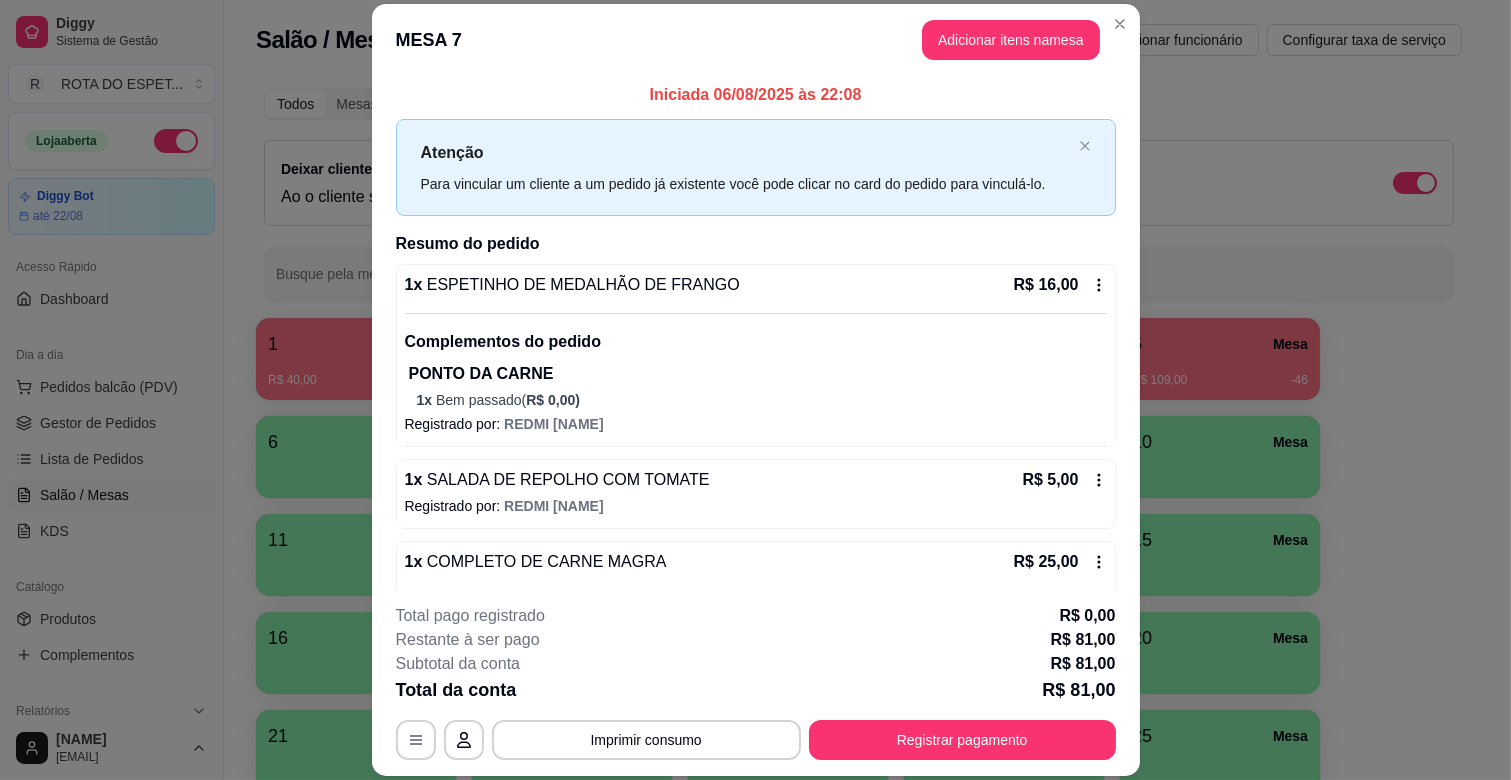 scroll, scrollTop: 0, scrollLeft: 0, axis: both 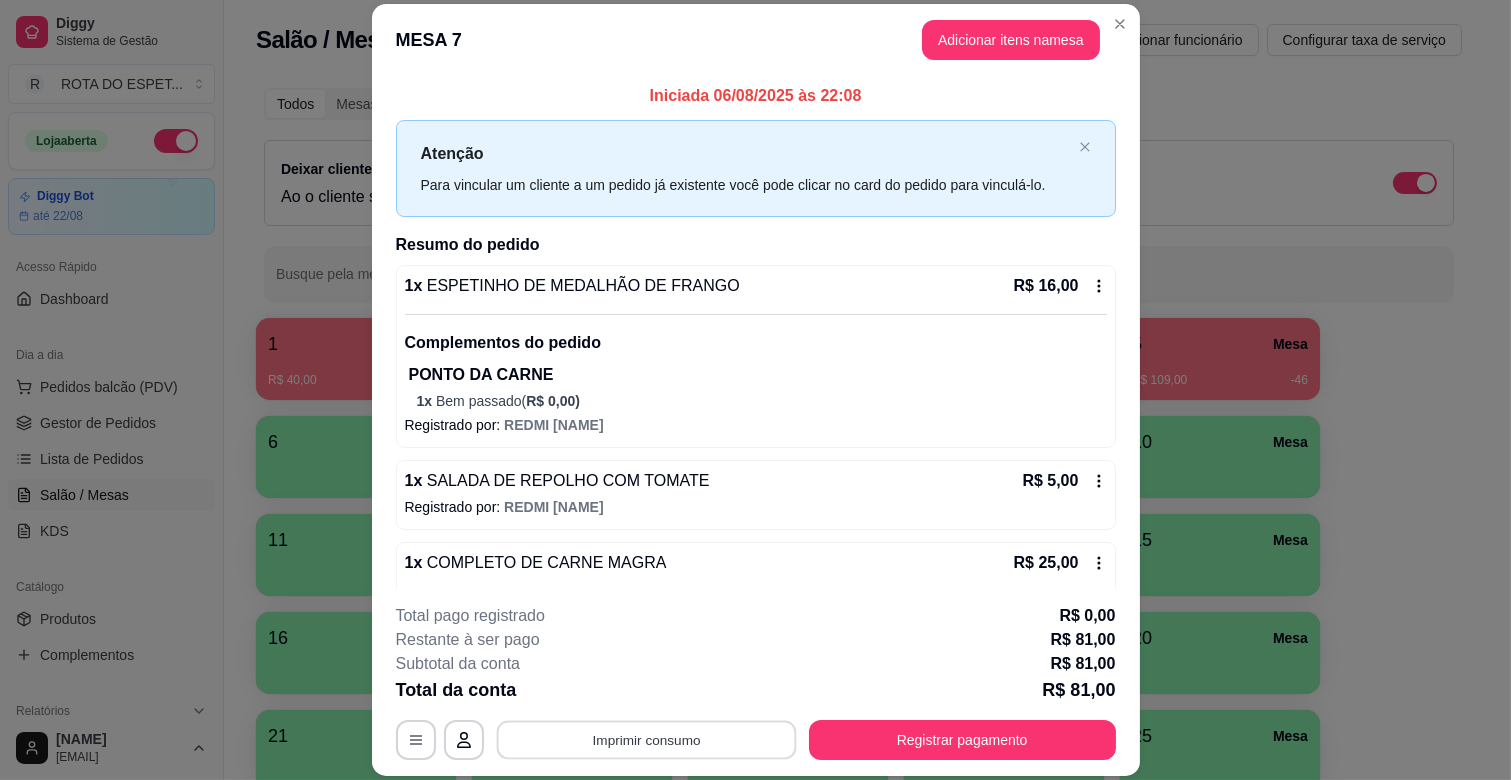 click on "Imprimir consumo" at bounding box center (646, 740) 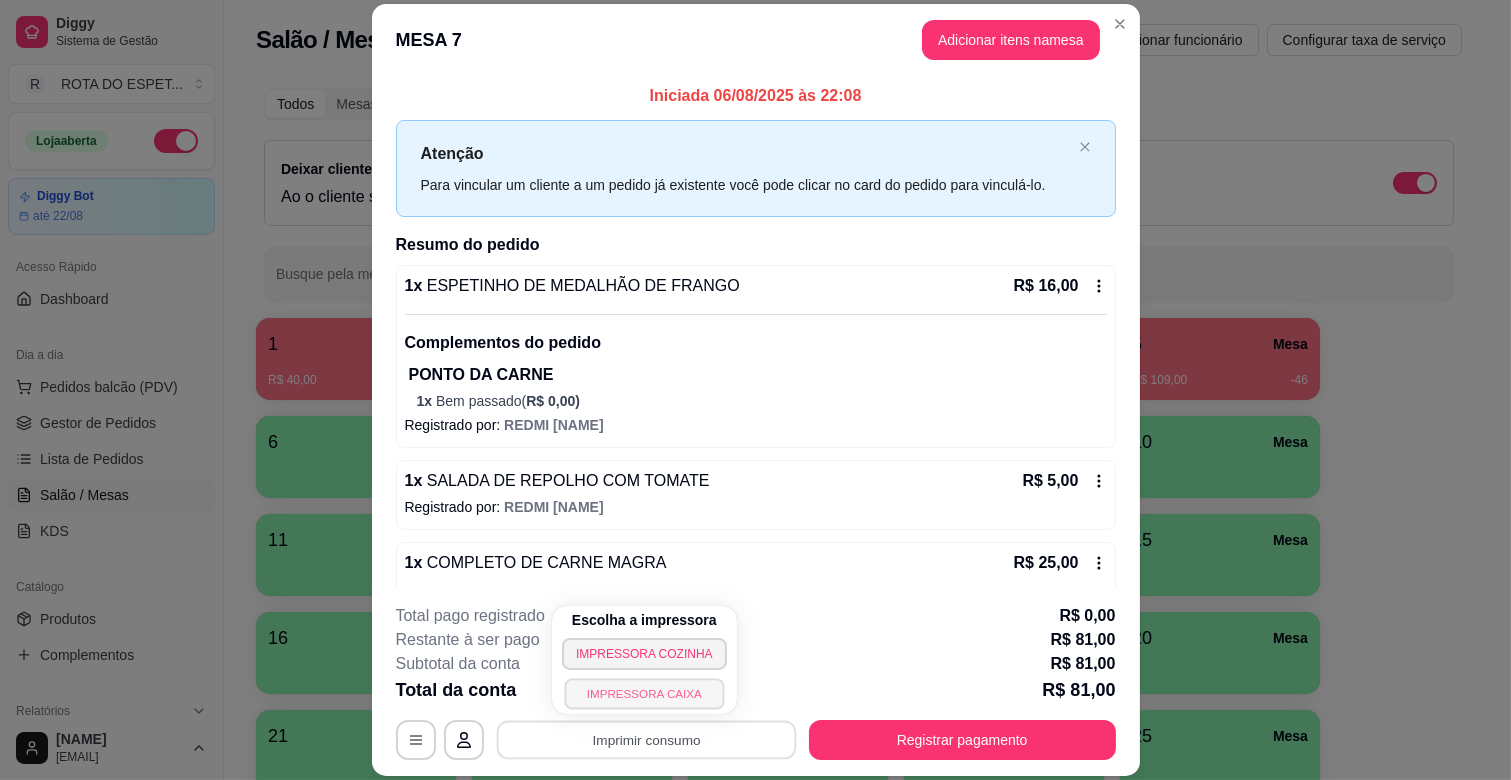click on "IMPRESSORA CAIXA" at bounding box center [644, 693] 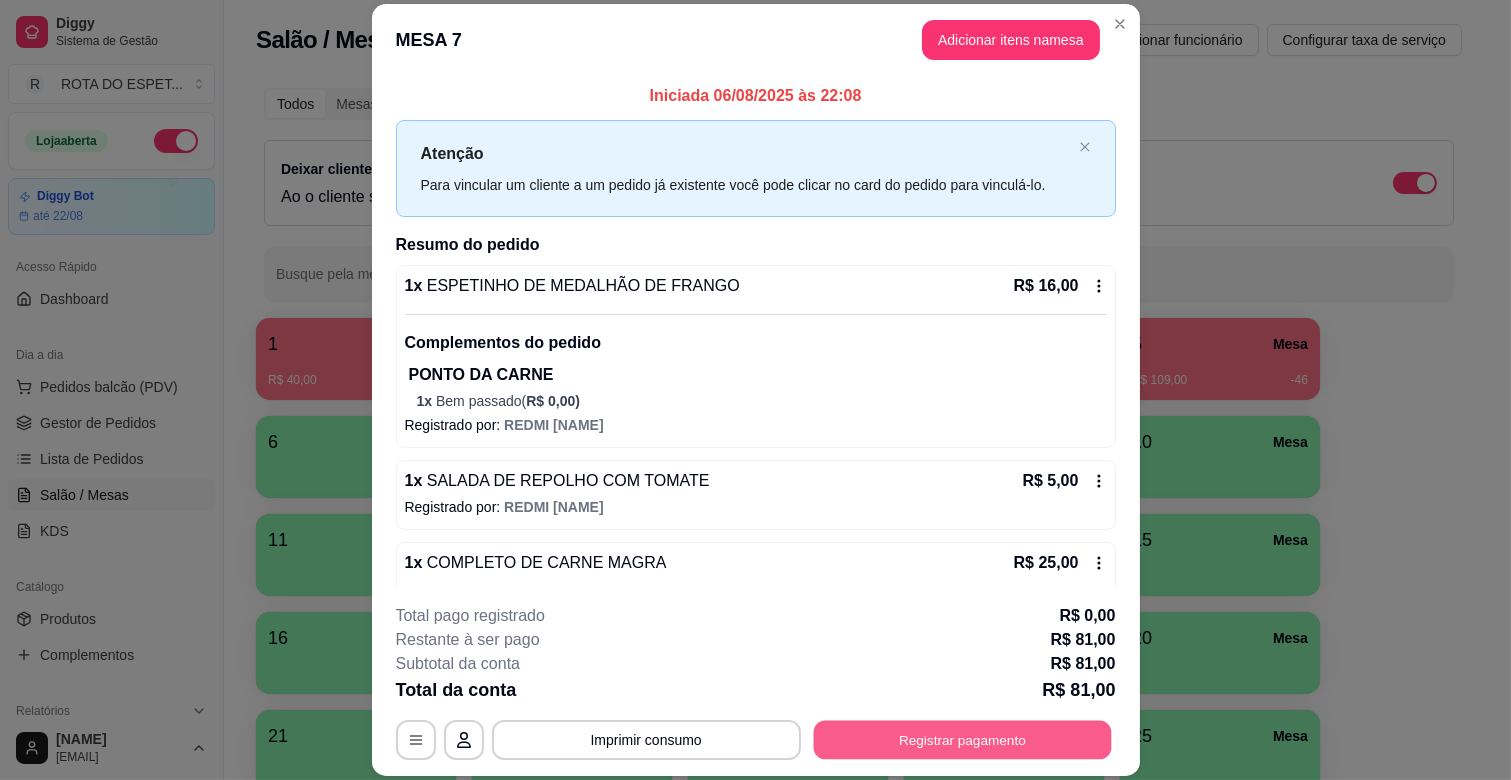 click on "Registrar pagamento" at bounding box center [962, 740] 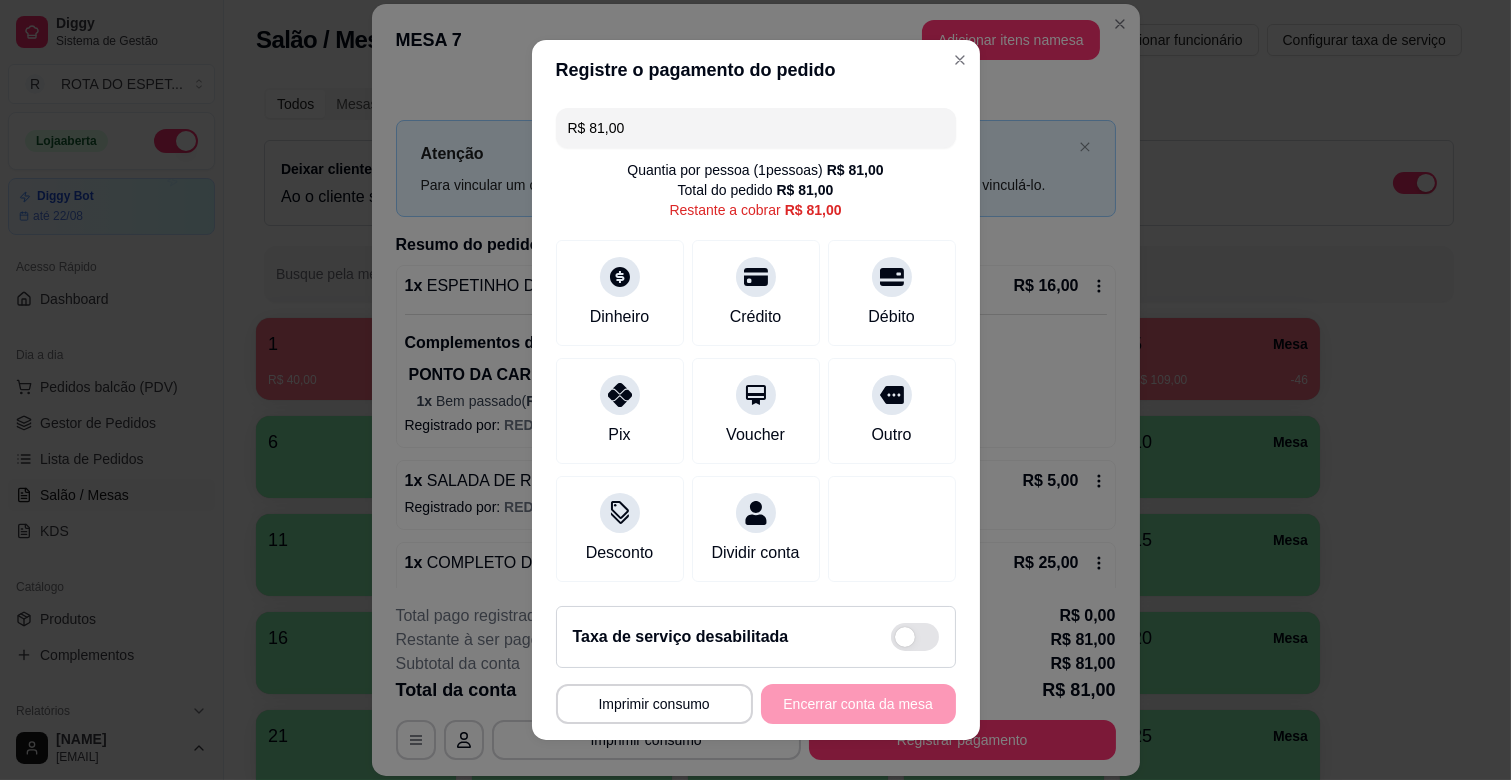 click on "R$ 81,00" at bounding box center (756, 128) 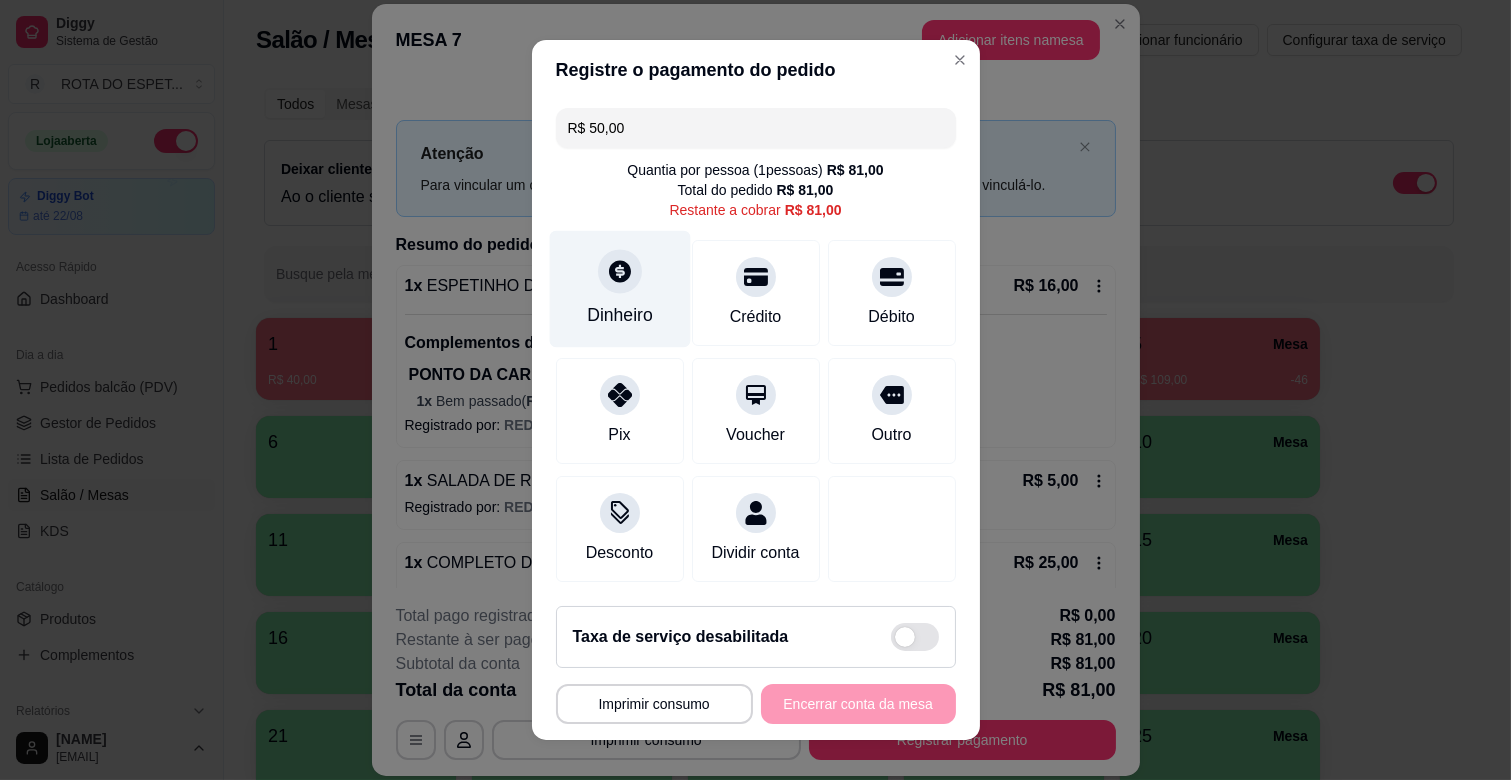 click on "Dinheiro" at bounding box center (620, 315) 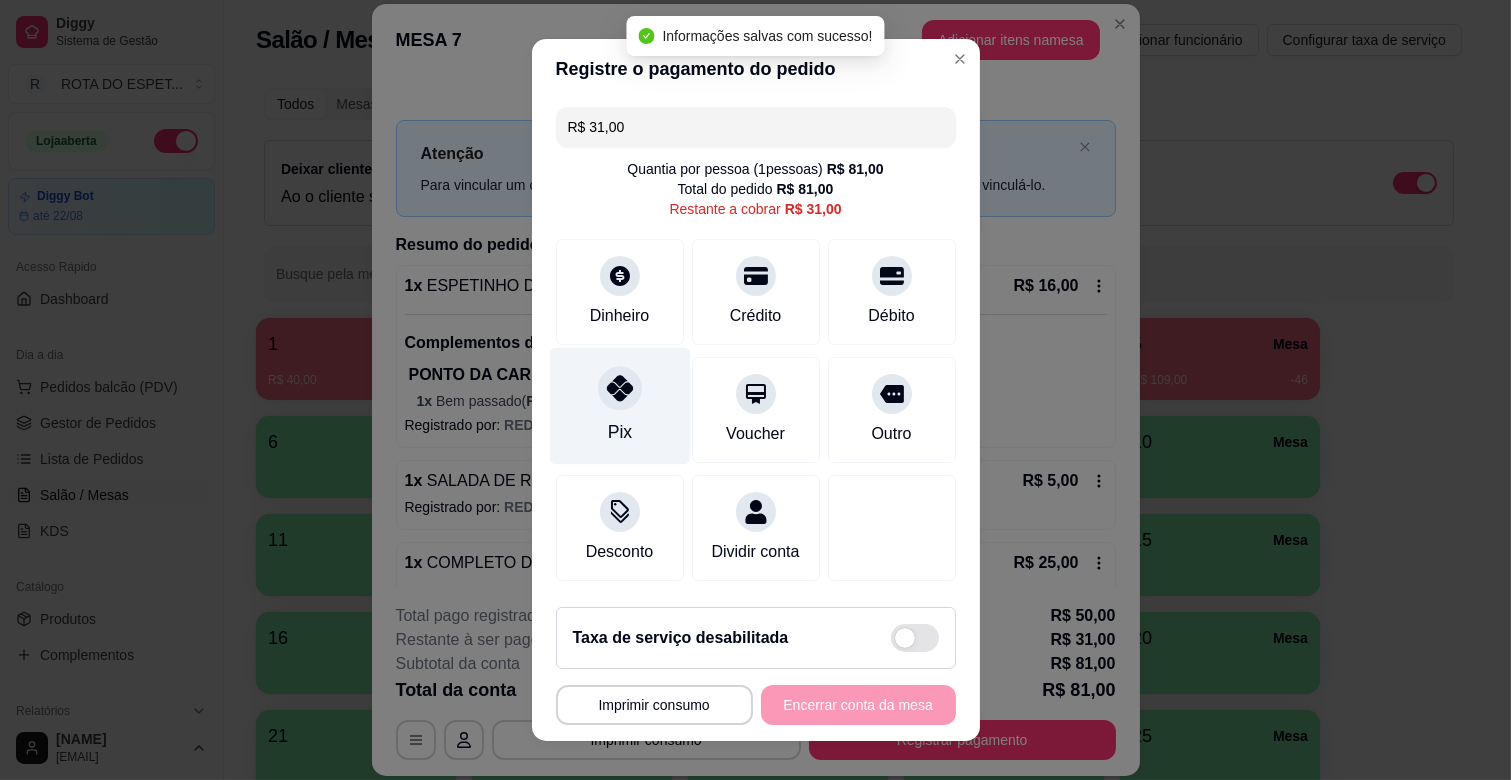 click on "Pix" at bounding box center (619, 432) 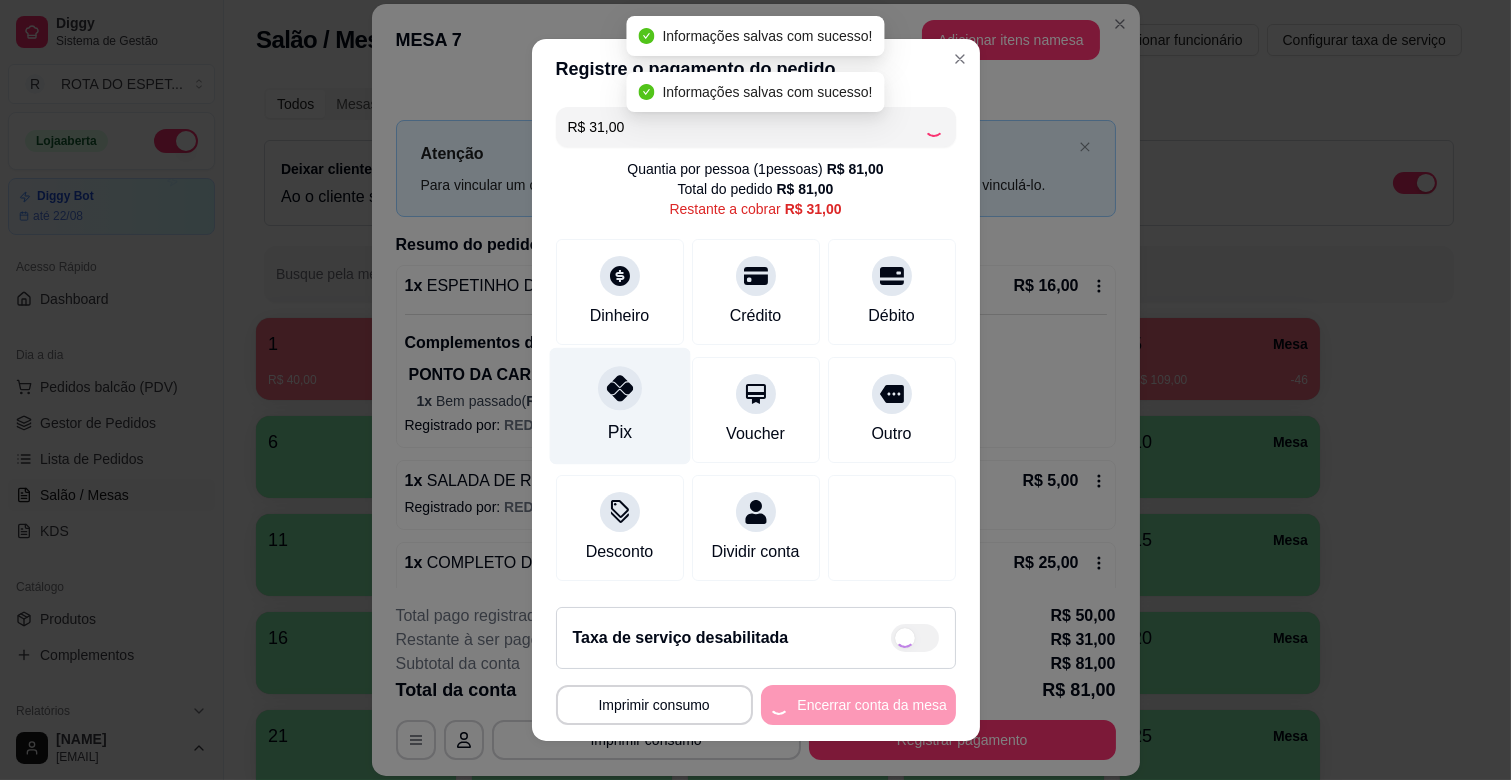 type on "R$ 0,00" 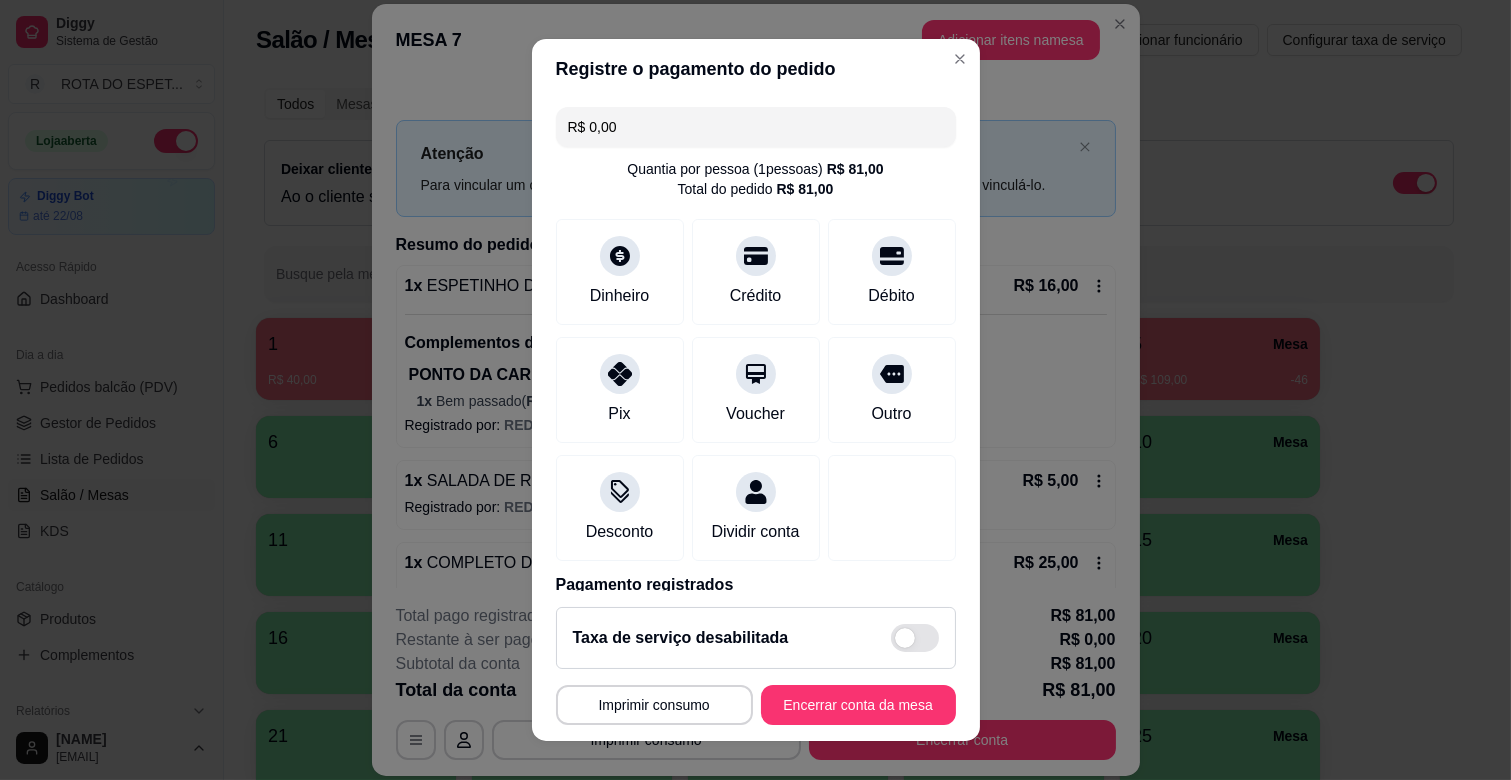 scroll, scrollTop: 182, scrollLeft: 0, axis: vertical 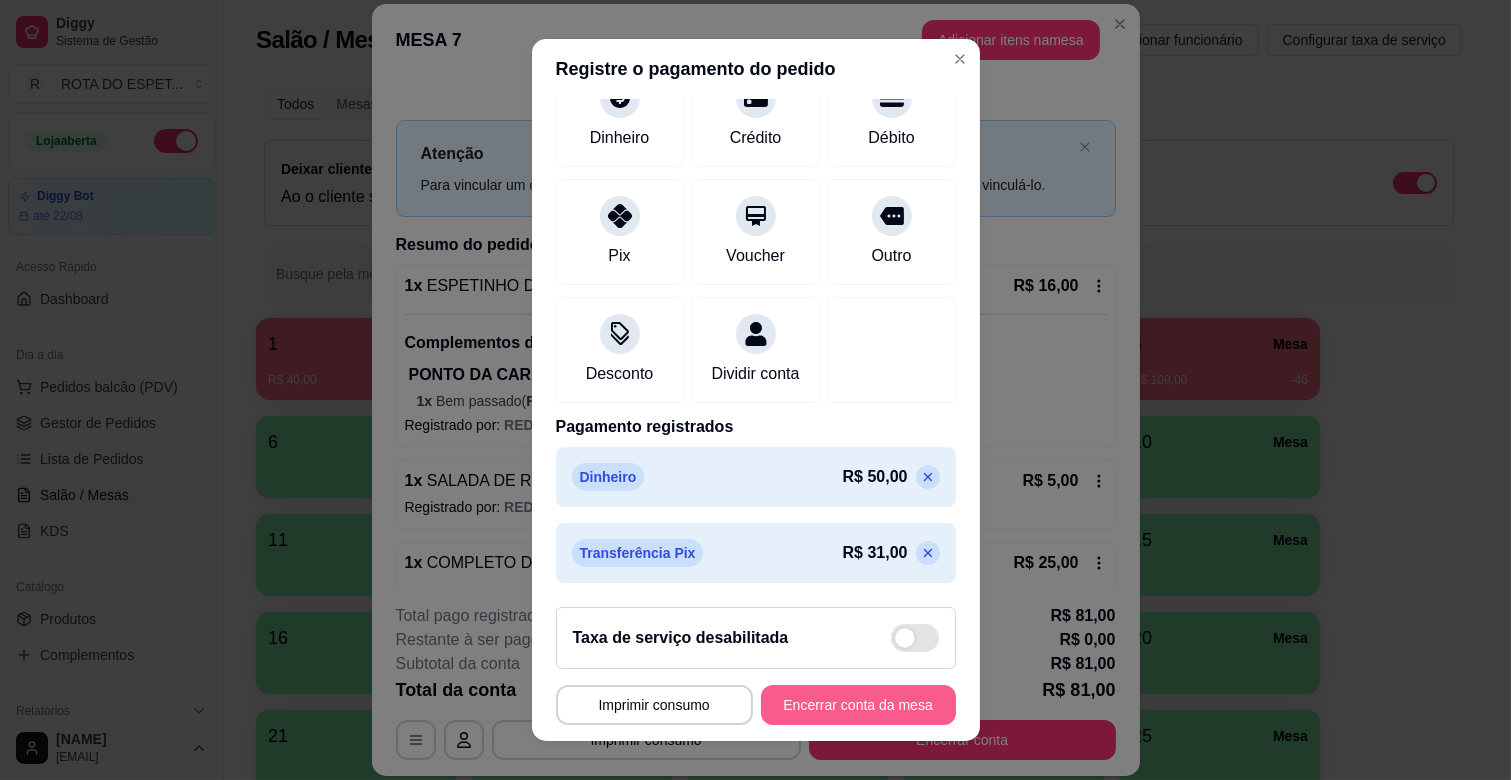 click on "Encerrar conta da mesa" at bounding box center [858, 705] 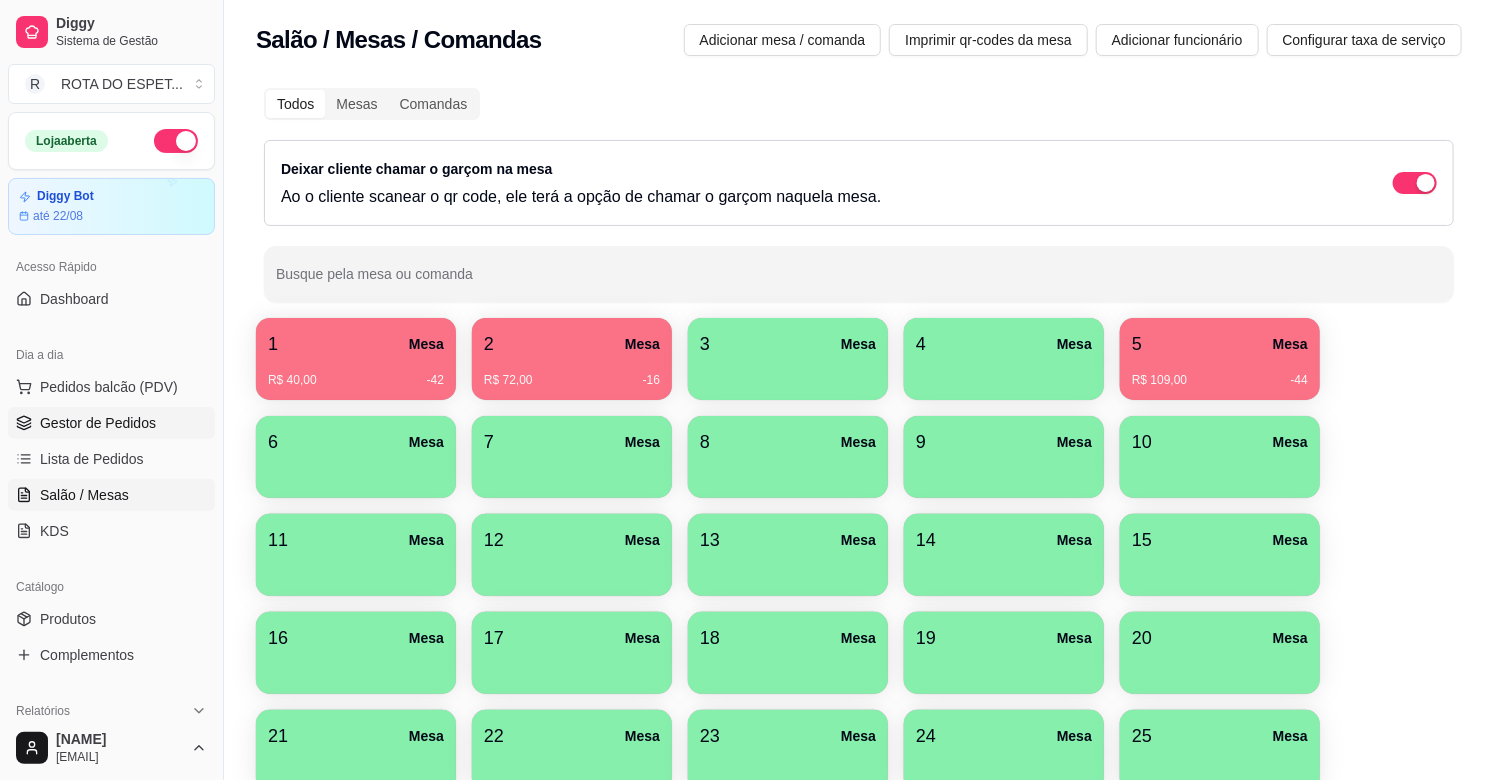 click on "Gestor de Pedidos" at bounding box center (111, 423) 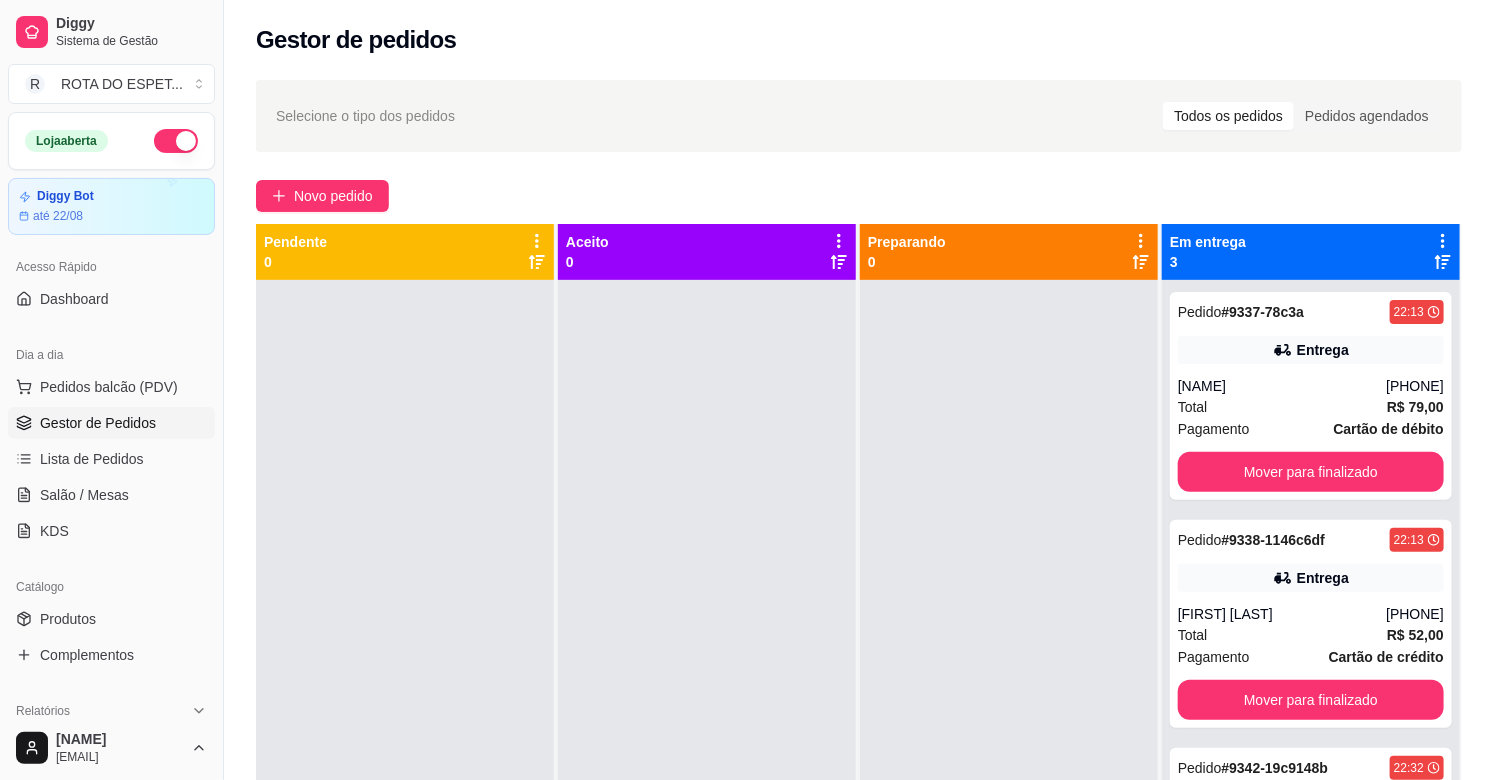 click at bounding box center [707, 670] 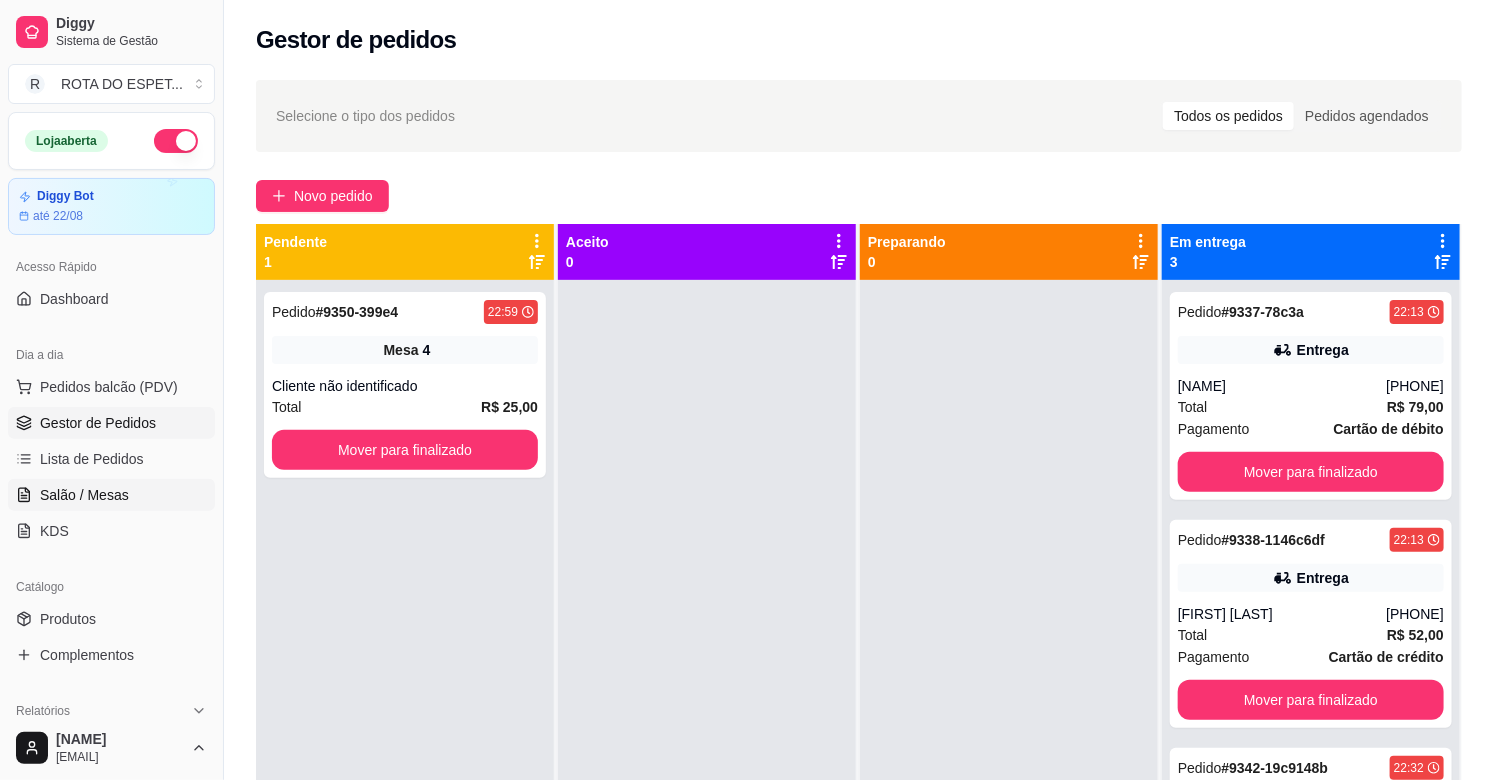 click on "Salão / Mesas" at bounding box center [84, 495] 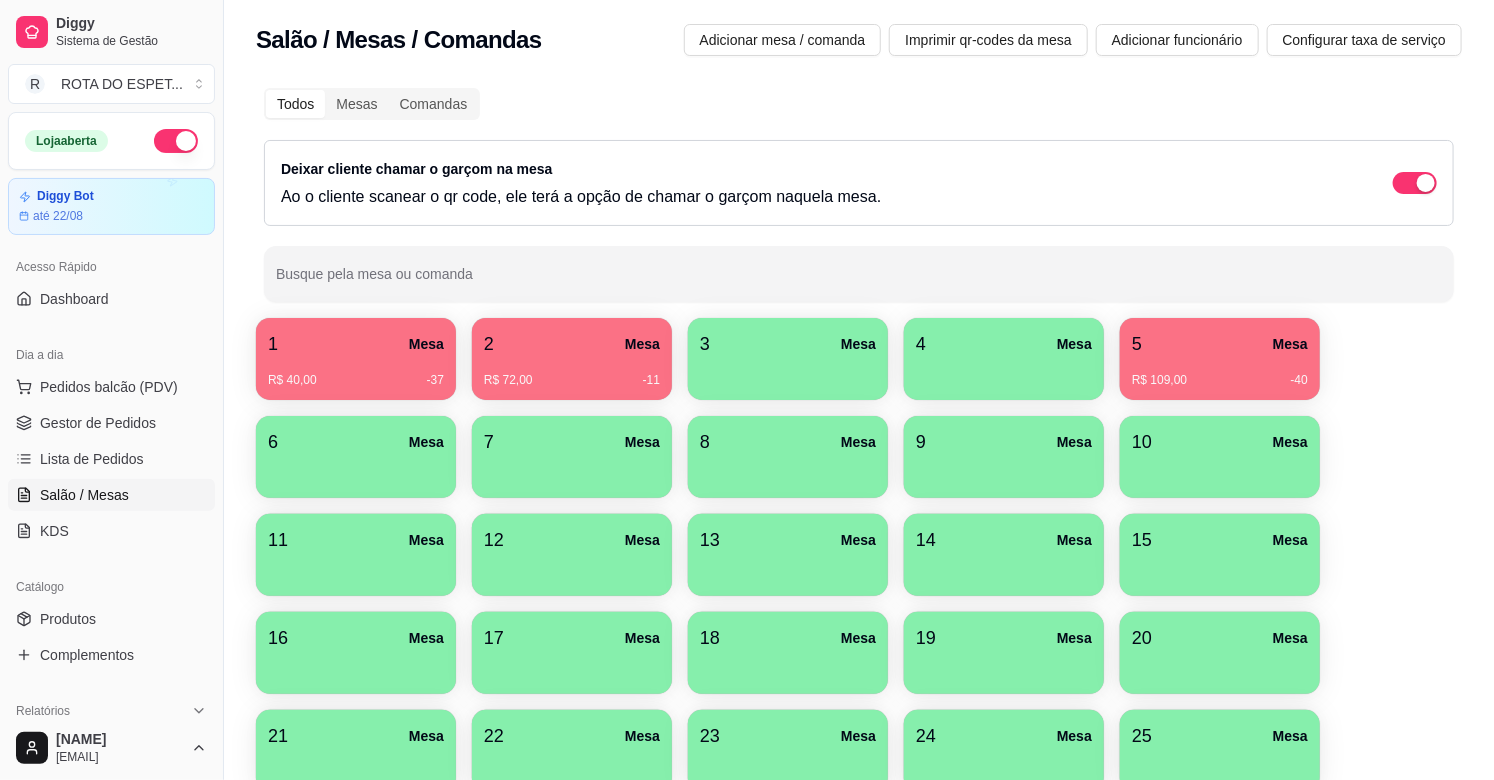 click on "R$ 72,00 -11" at bounding box center [572, 373] 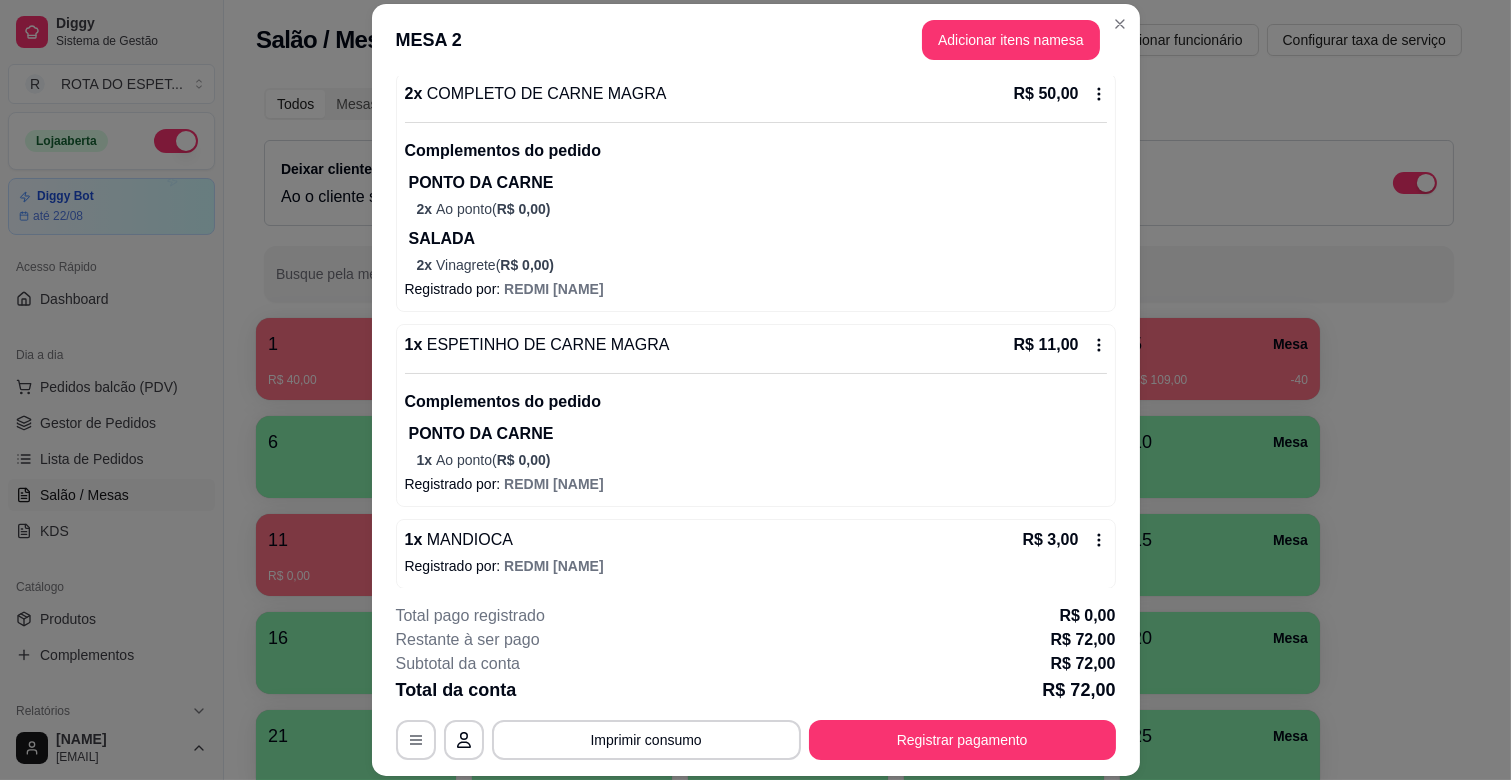 scroll, scrollTop: 283, scrollLeft: 0, axis: vertical 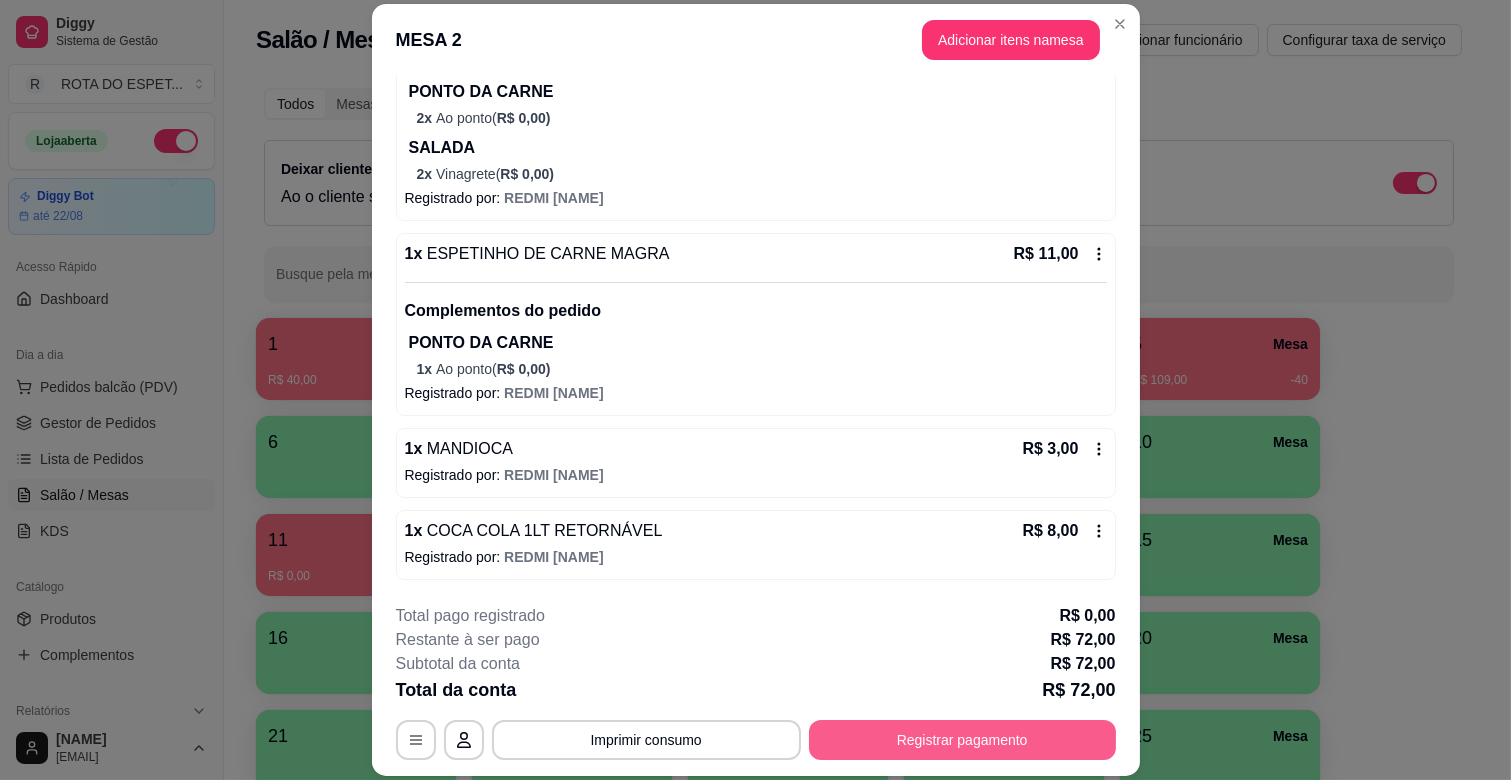 click on "Registrar pagamento" at bounding box center [962, 740] 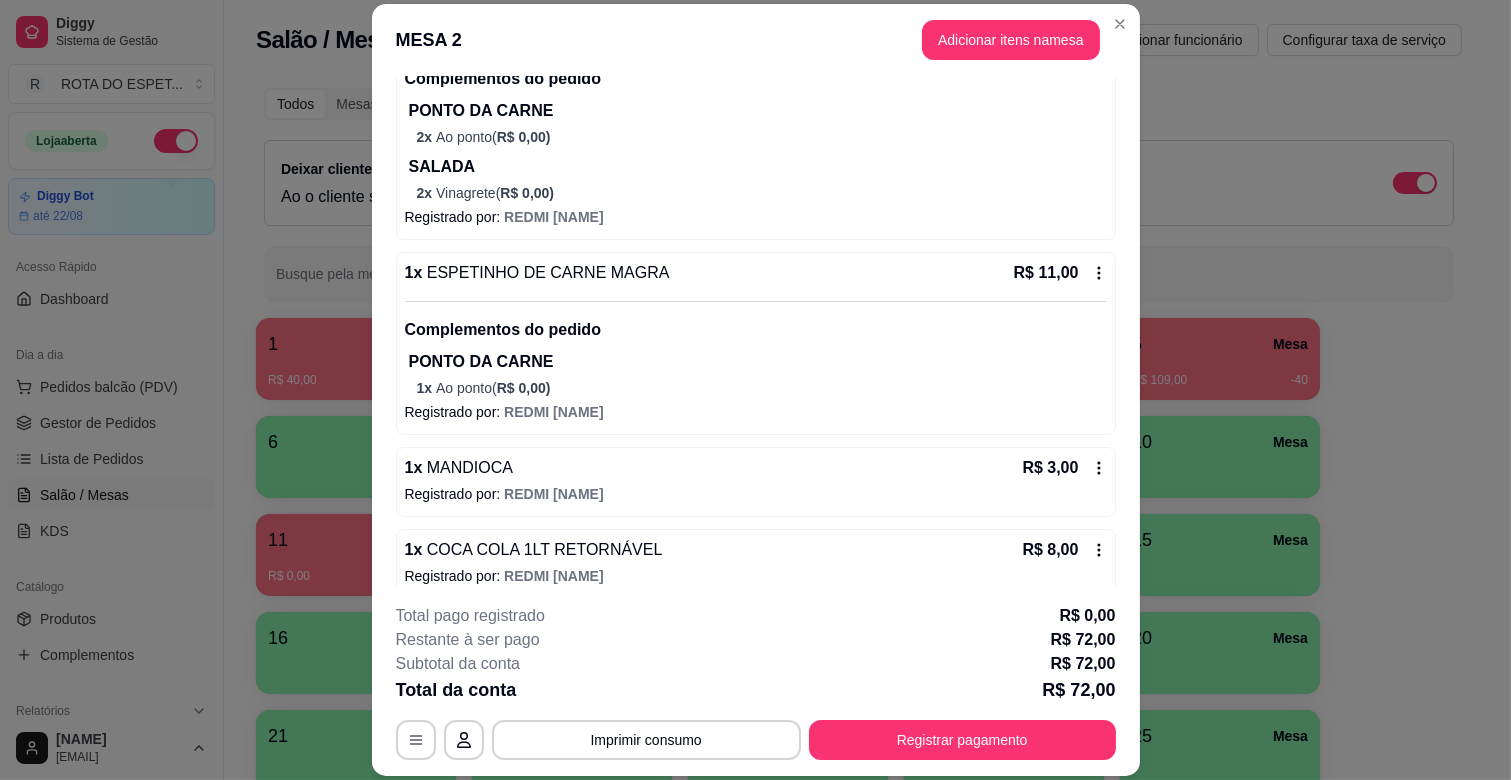 scroll, scrollTop: 283, scrollLeft: 0, axis: vertical 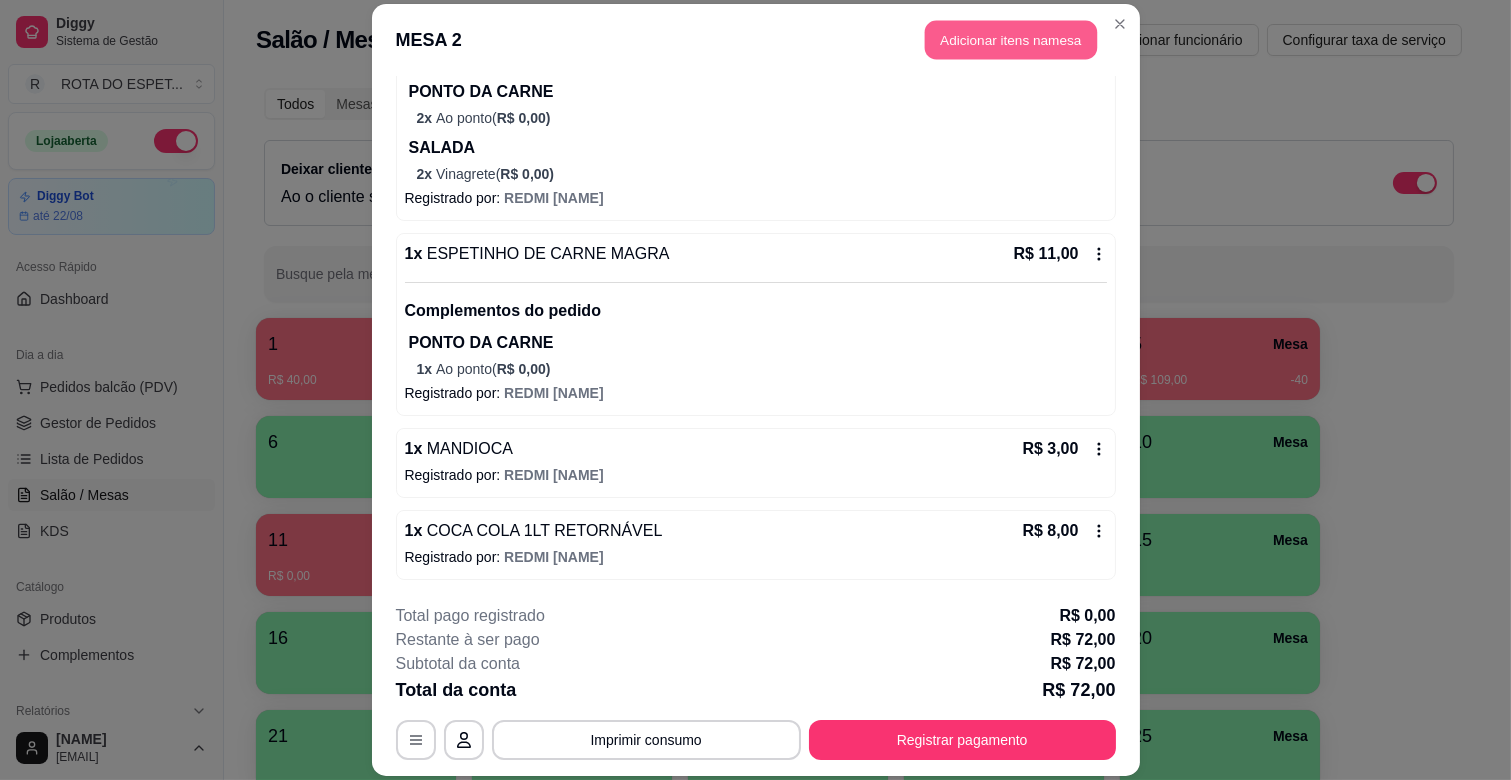 click on "Adicionar itens na  mesa" at bounding box center (1011, 40) 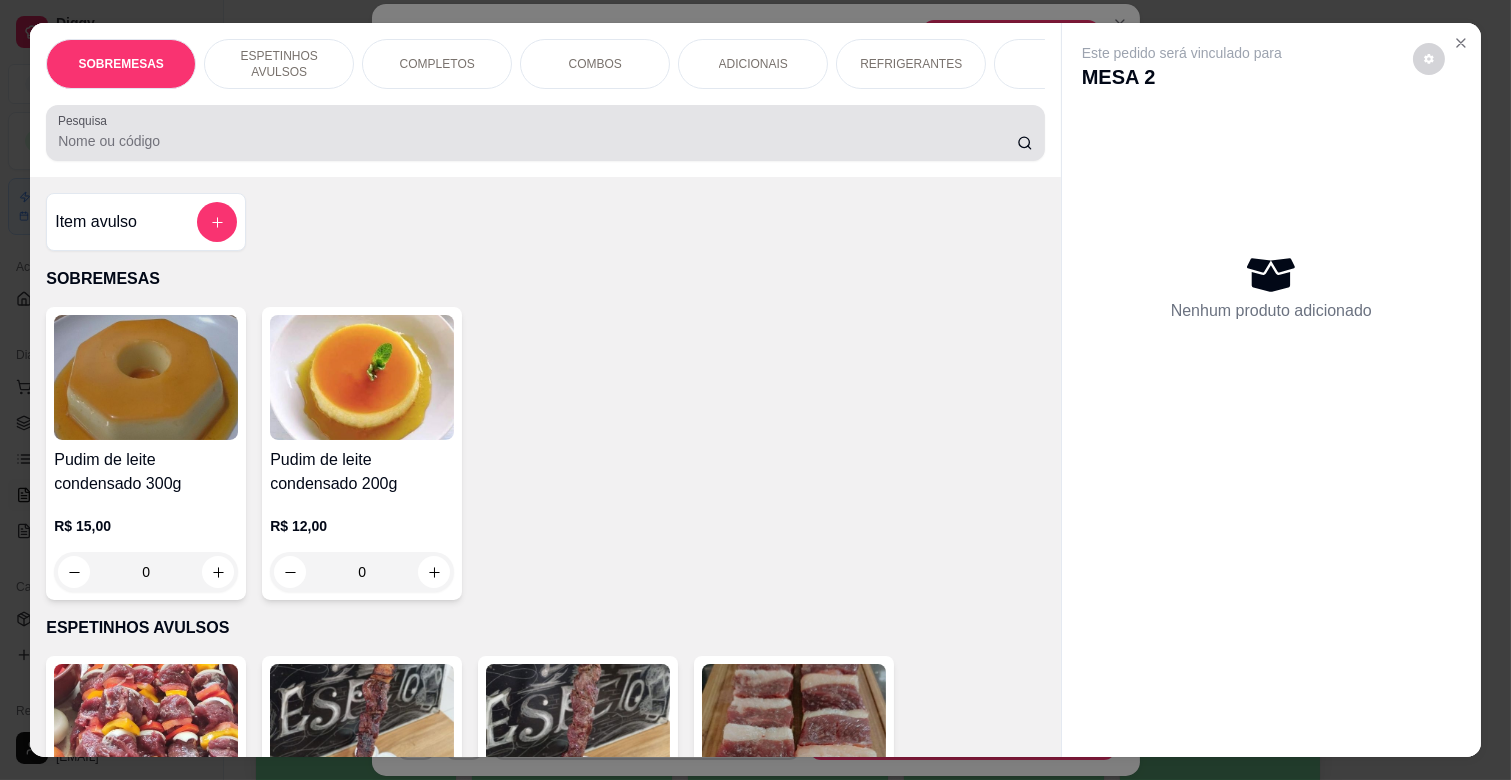 click on "Pesquisa" at bounding box center [545, 133] 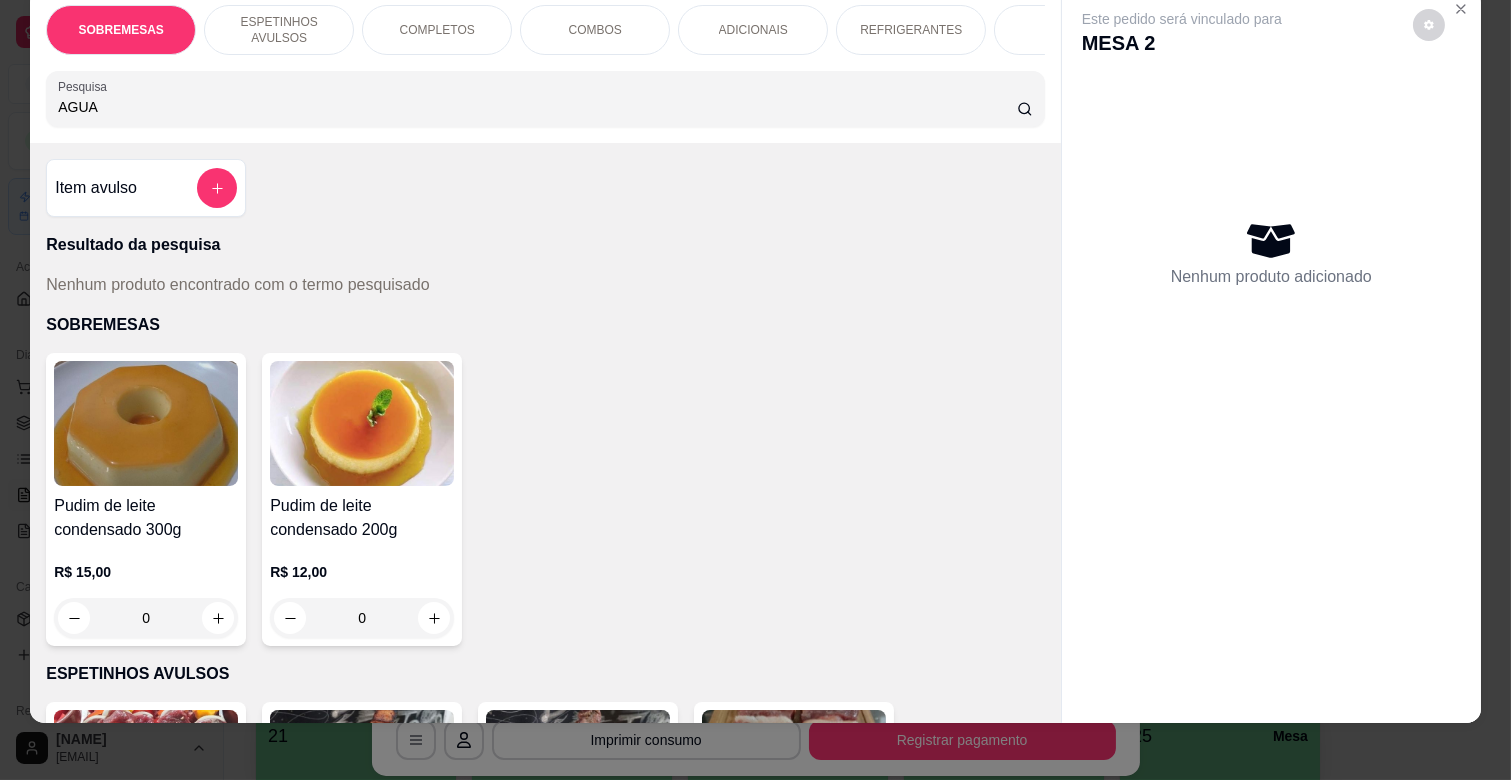 scroll, scrollTop: 48, scrollLeft: 0, axis: vertical 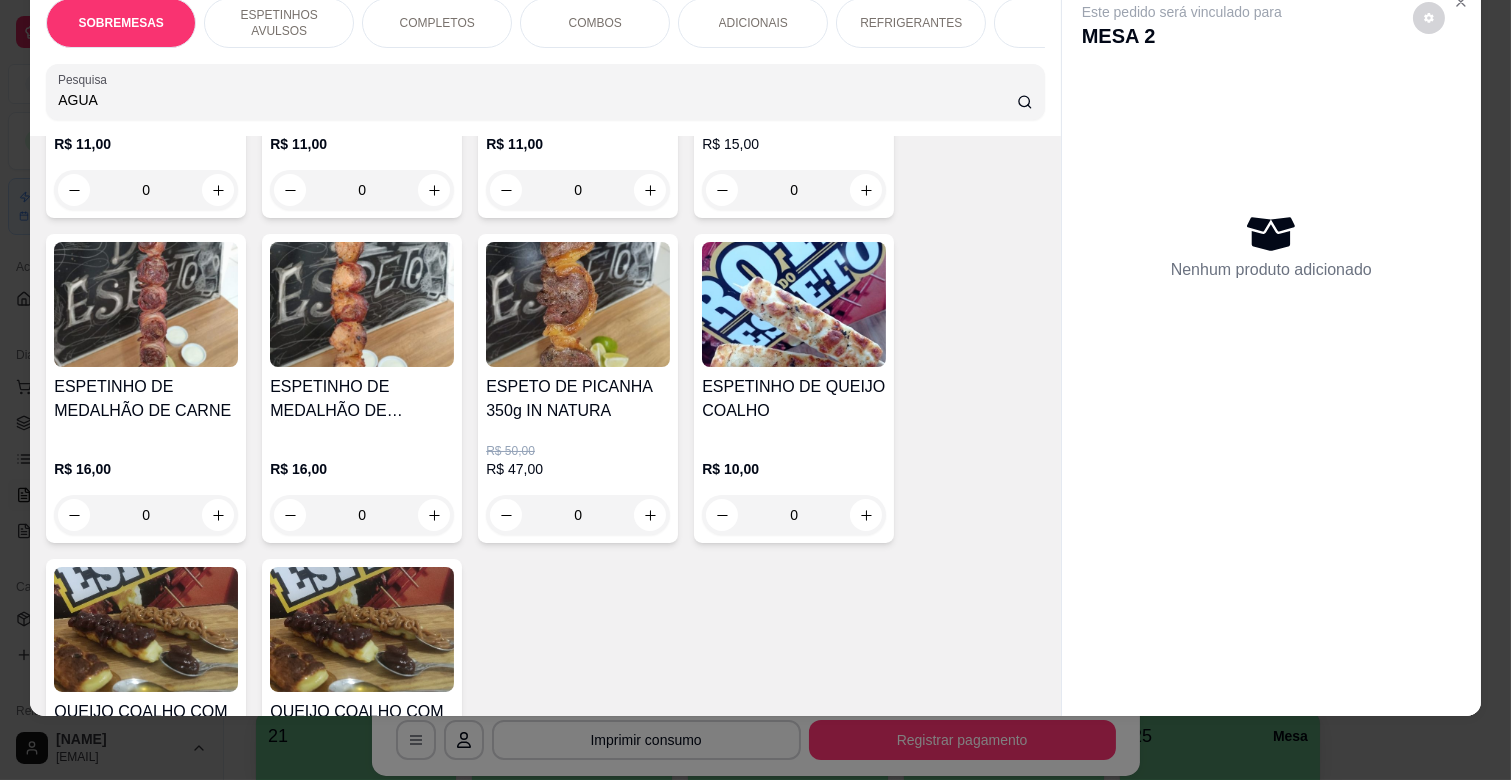 type on "AGUA" 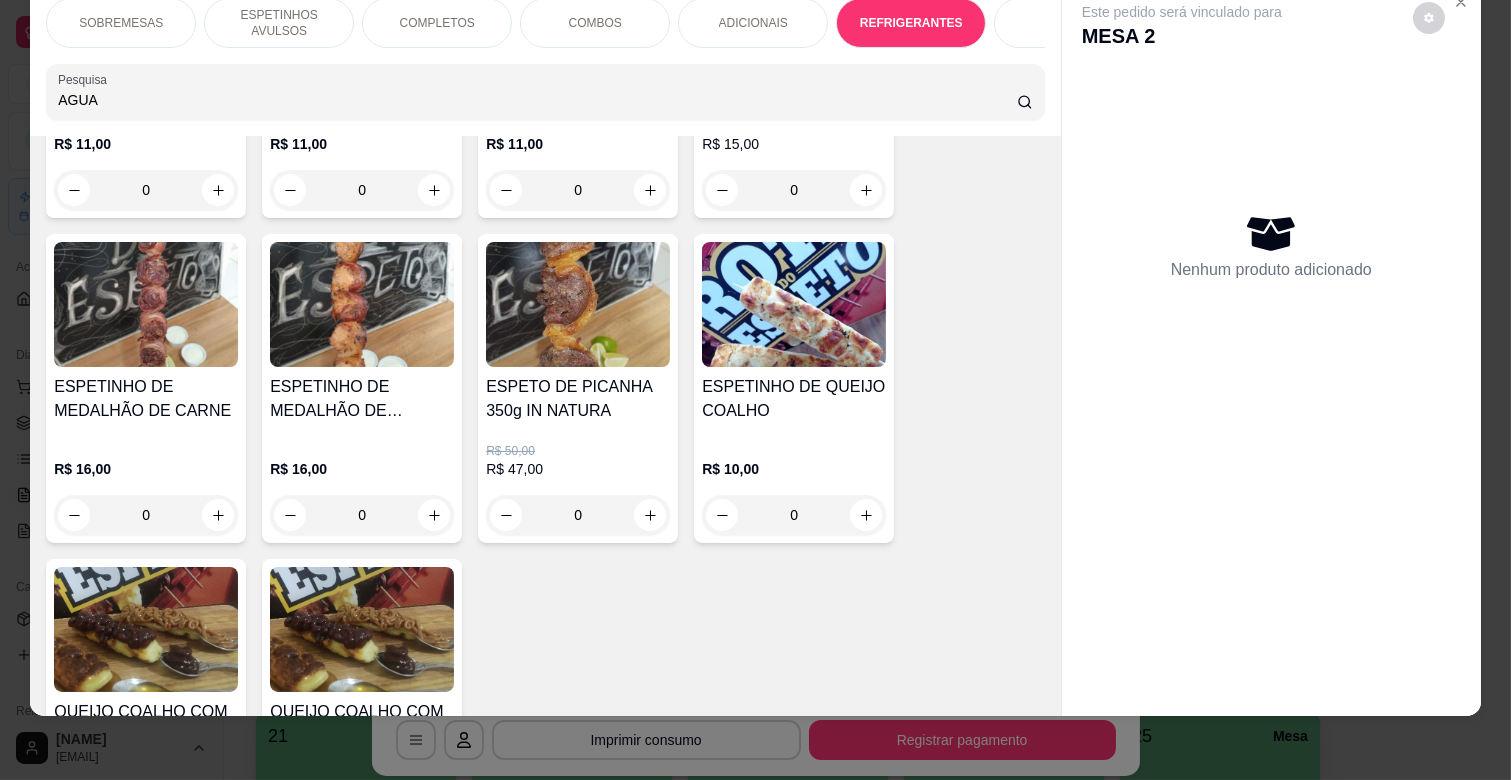 scroll, scrollTop: 4117, scrollLeft: 0, axis: vertical 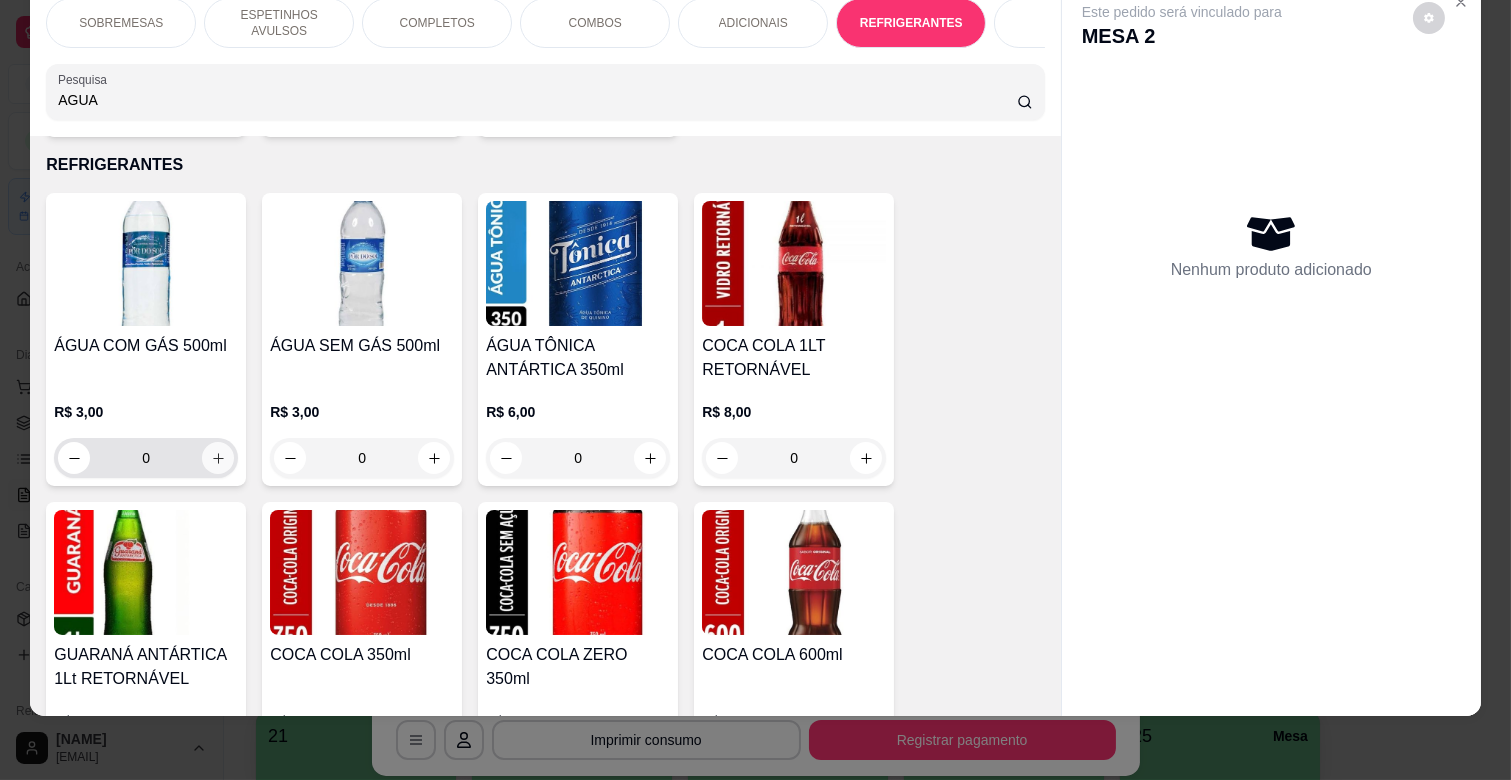click at bounding box center (218, 458) 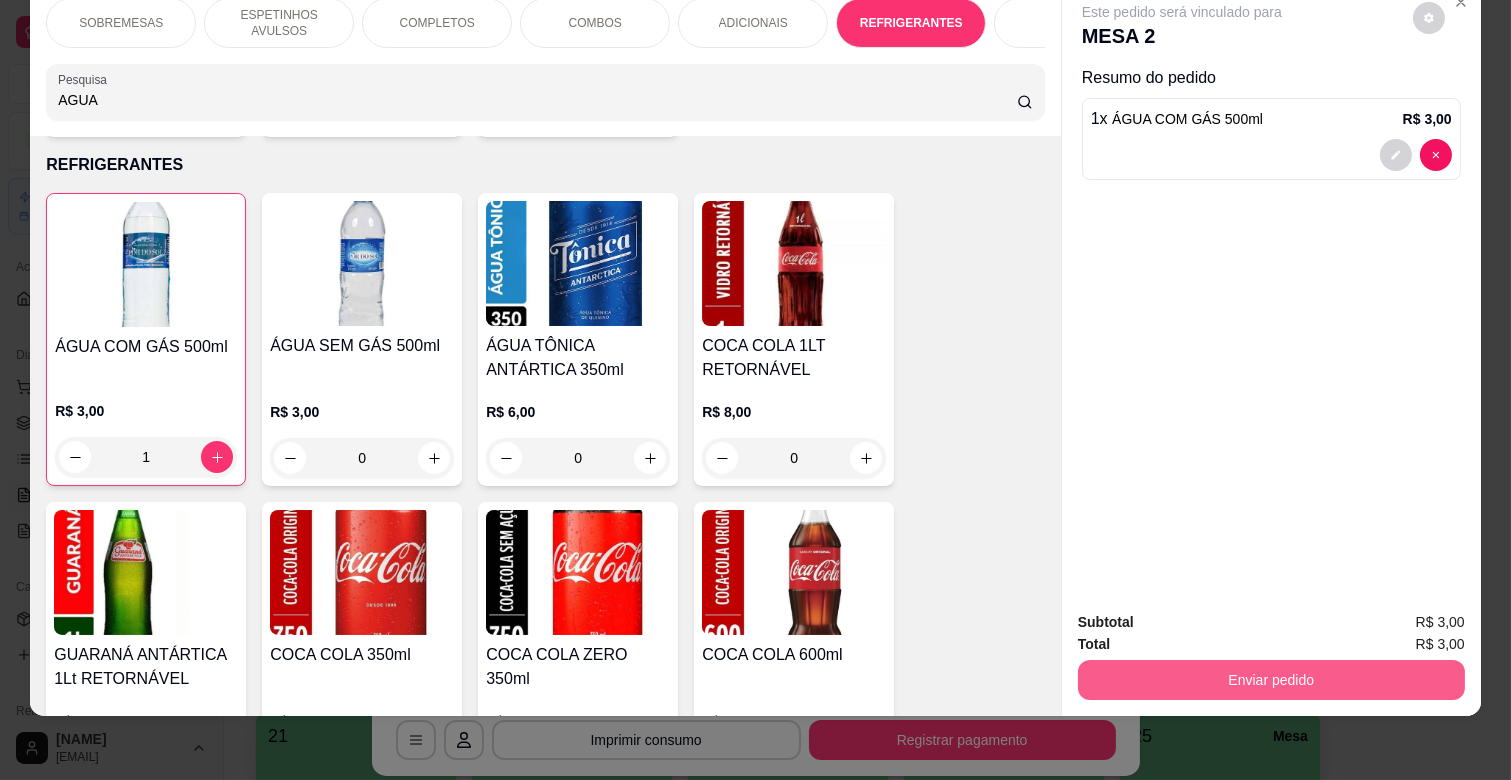 click on "Enviar pedido" at bounding box center [1271, 680] 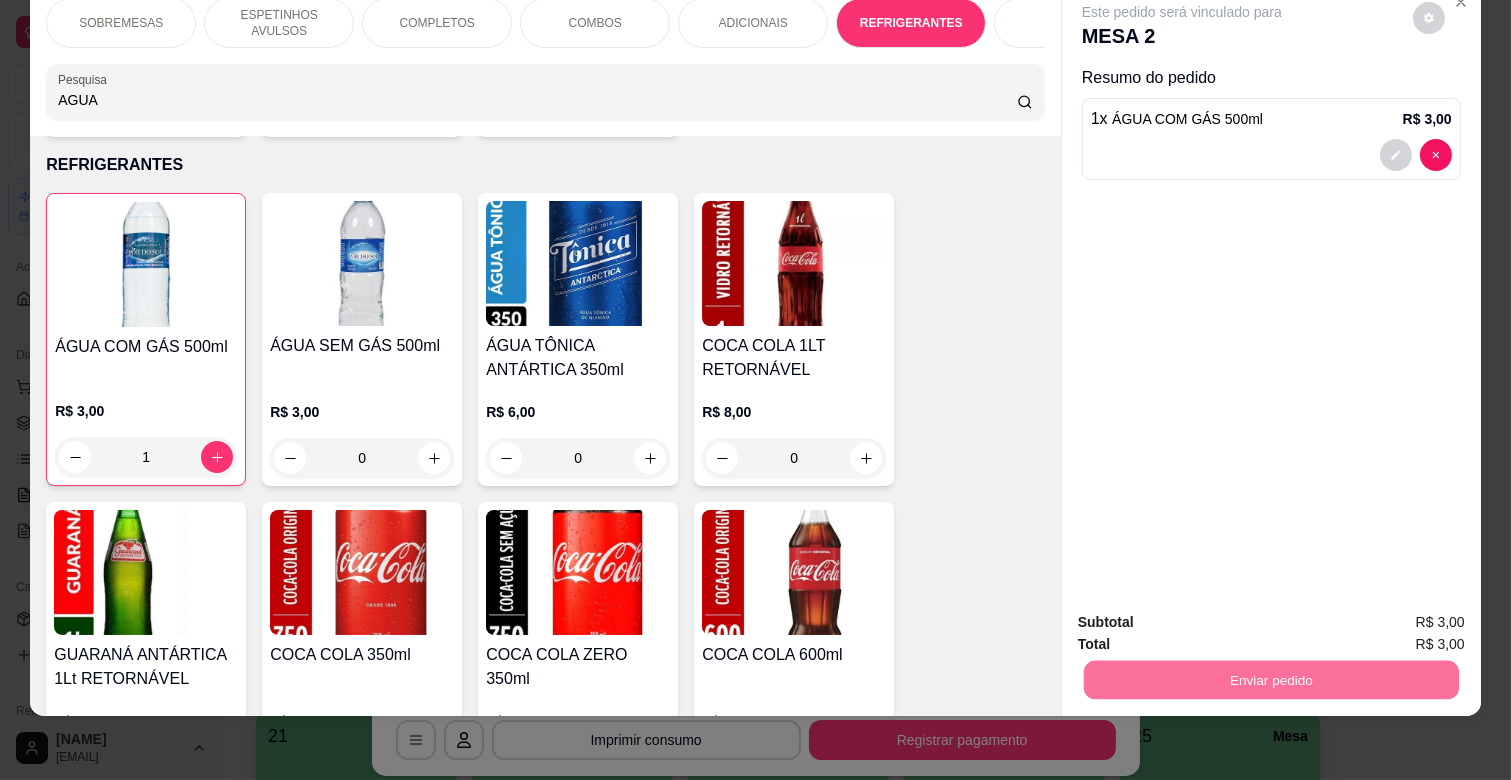 click on "Não registrar e enviar pedido" at bounding box center (1205, 613) 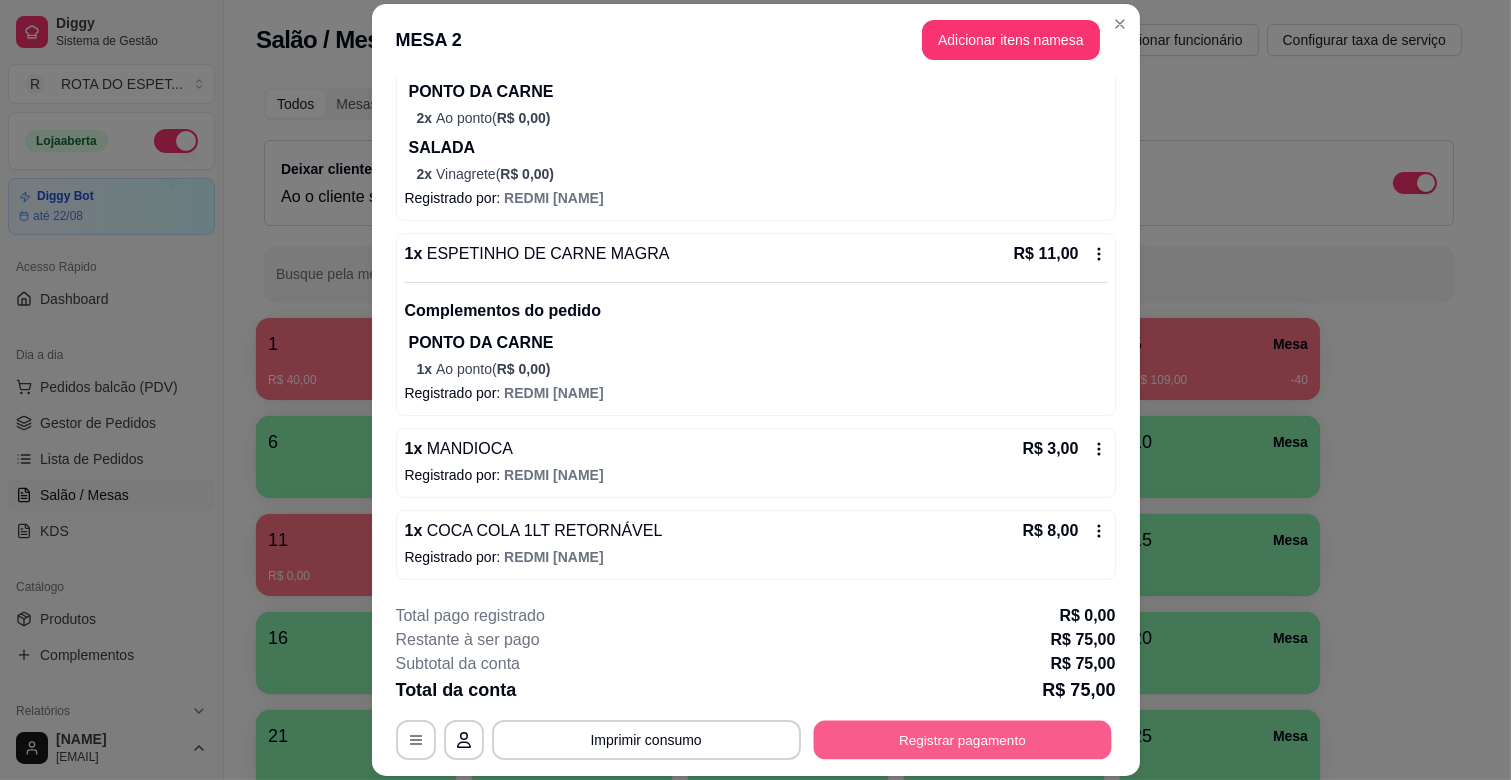 click on "Registrar pagamento" at bounding box center (962, 740) 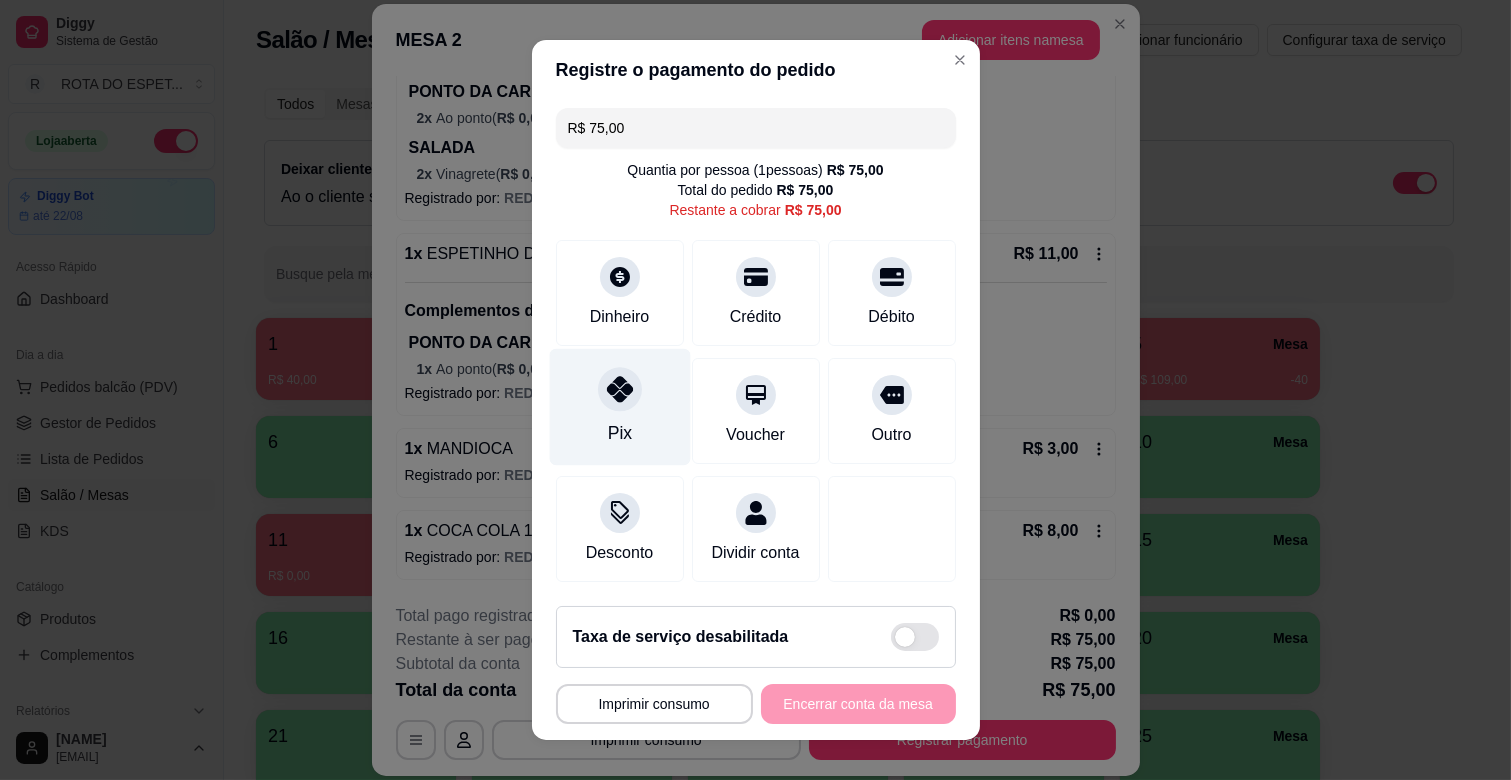 click on "Pix" at bounding box center [619, 407] 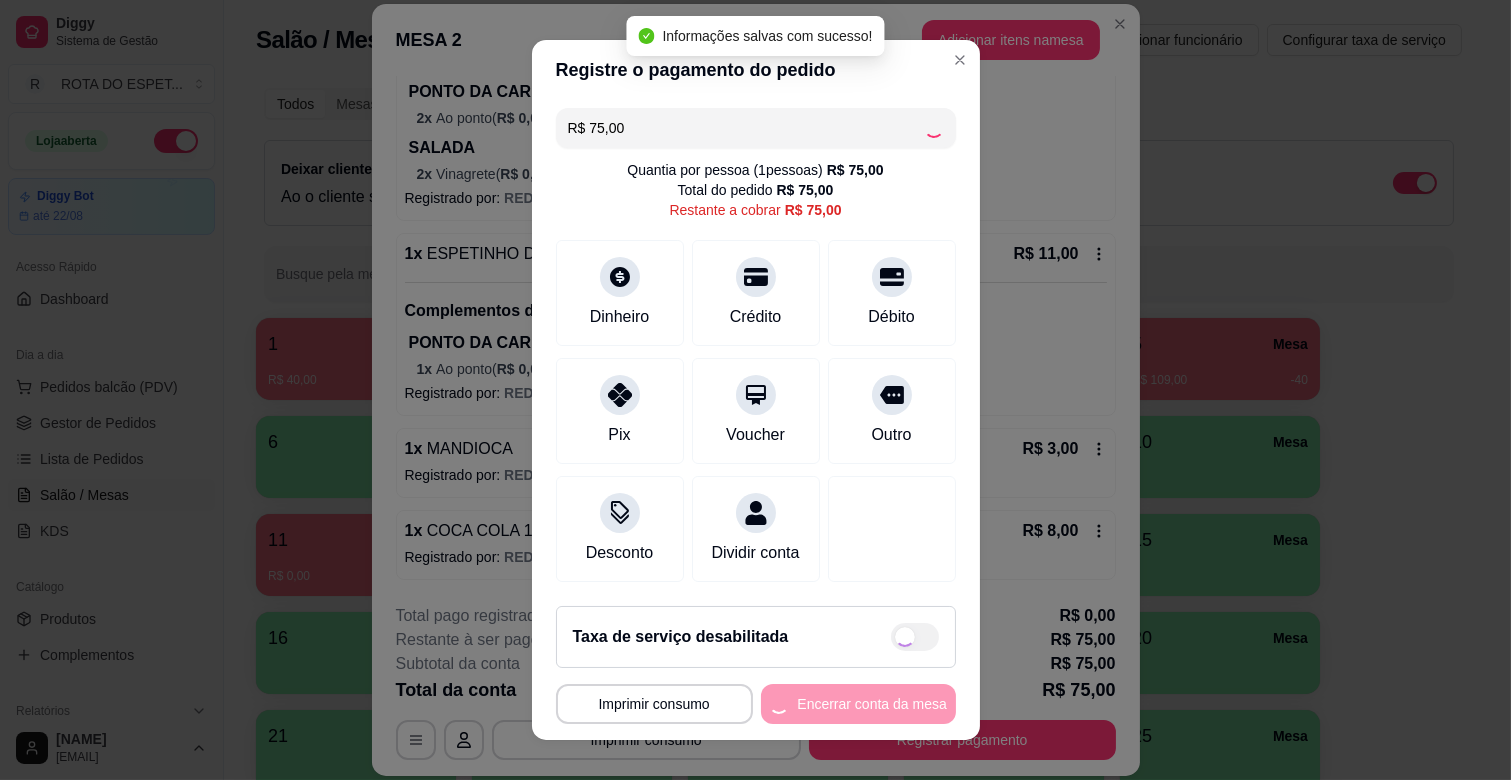 type on "R$ 0,00" 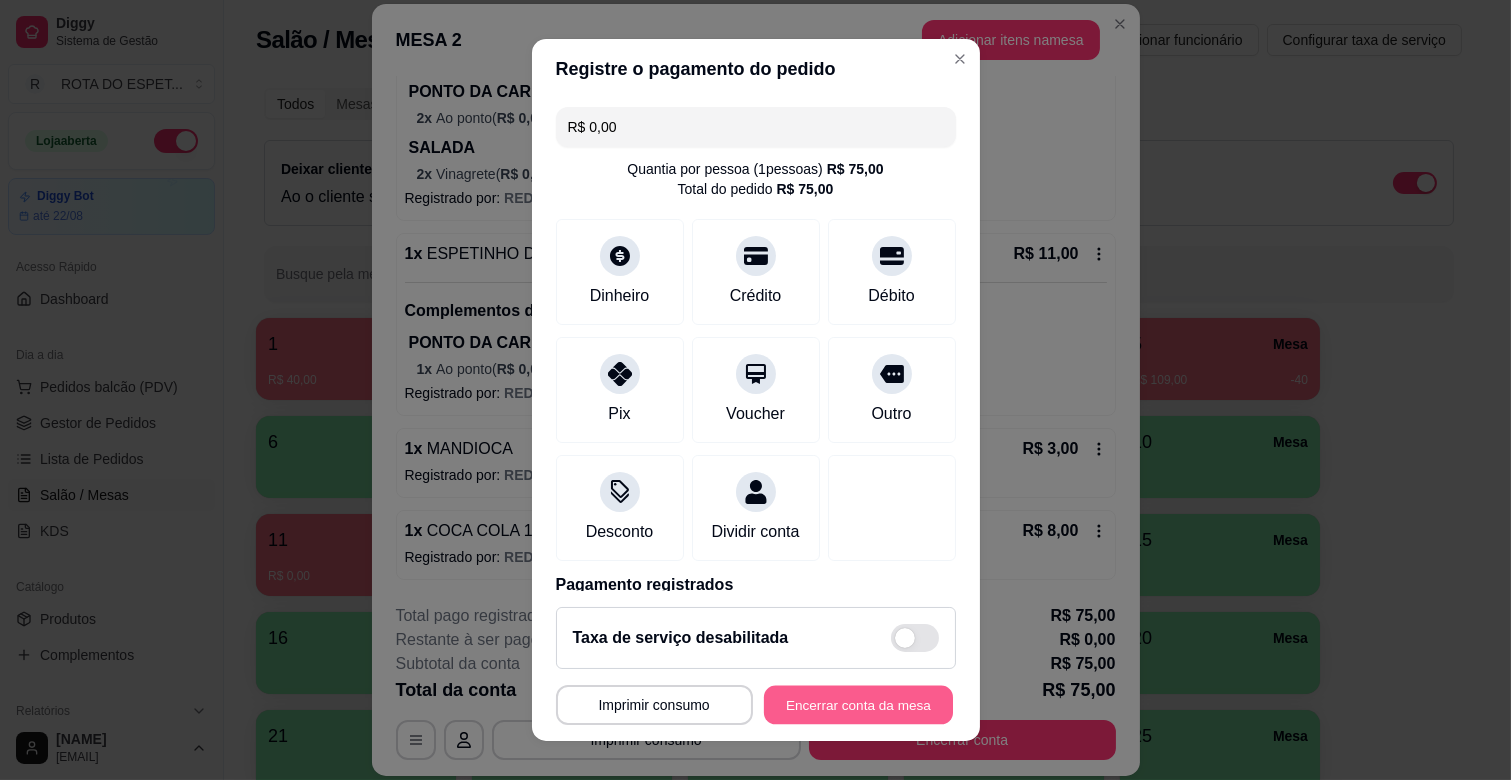 click on "Encerrar conta da mesa" at bounding box center (858, 705) 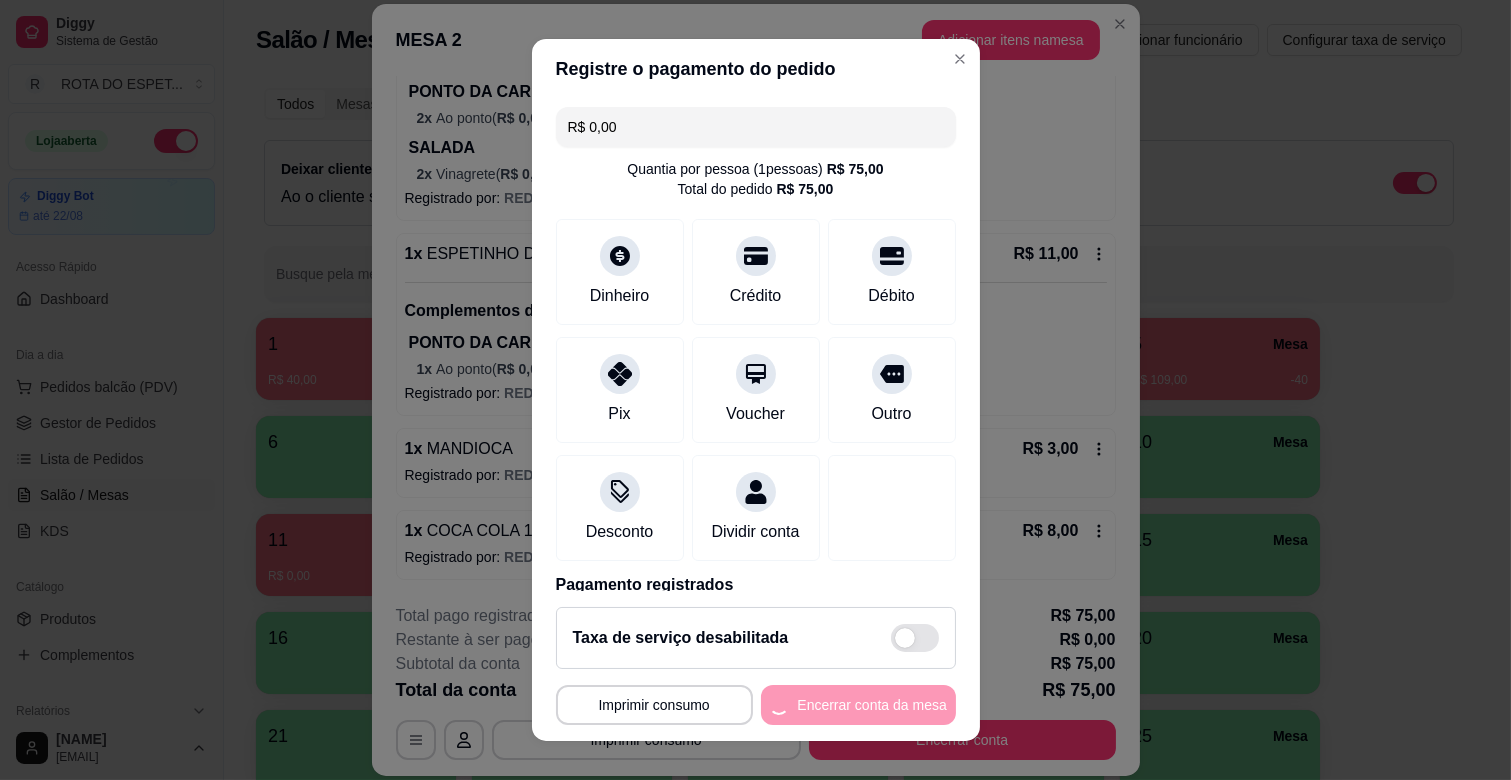 scroll, scrollTop: 0, scrollLeft: 0, axis: both 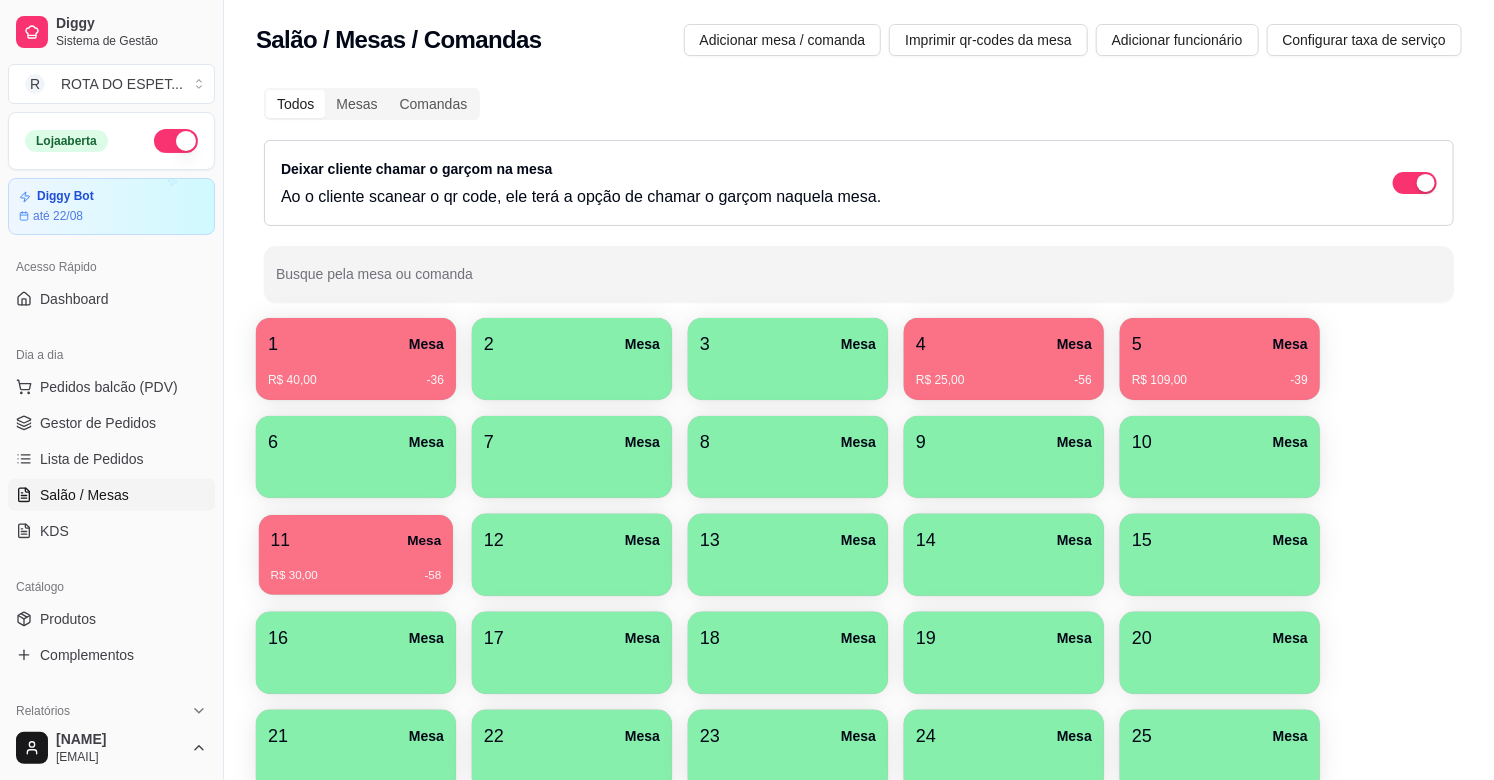 click on "R$ 30,00 -58" at bounding box center (356, 576) 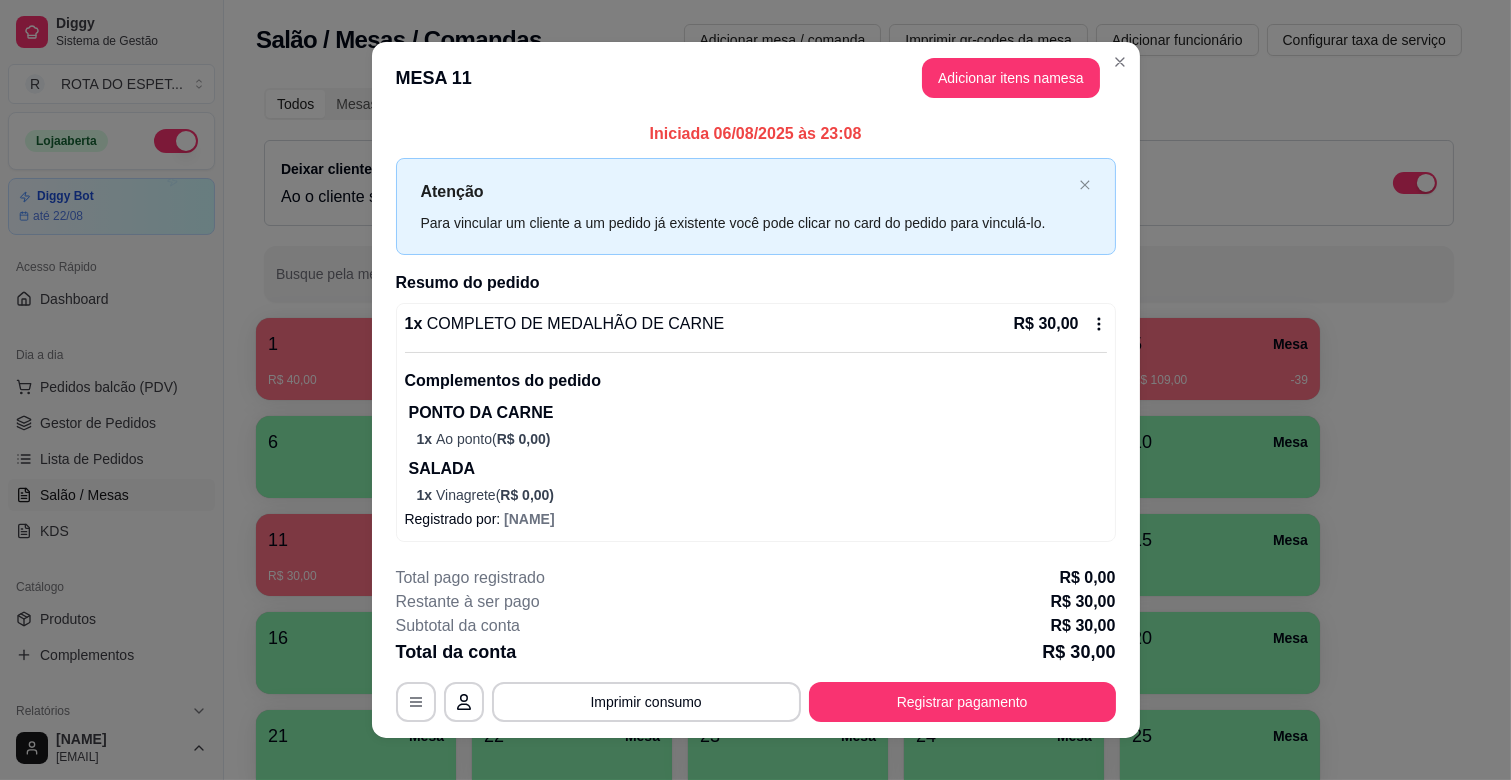 scroll, scrollTop: 22, scrollLeft: 0, axis: vertical 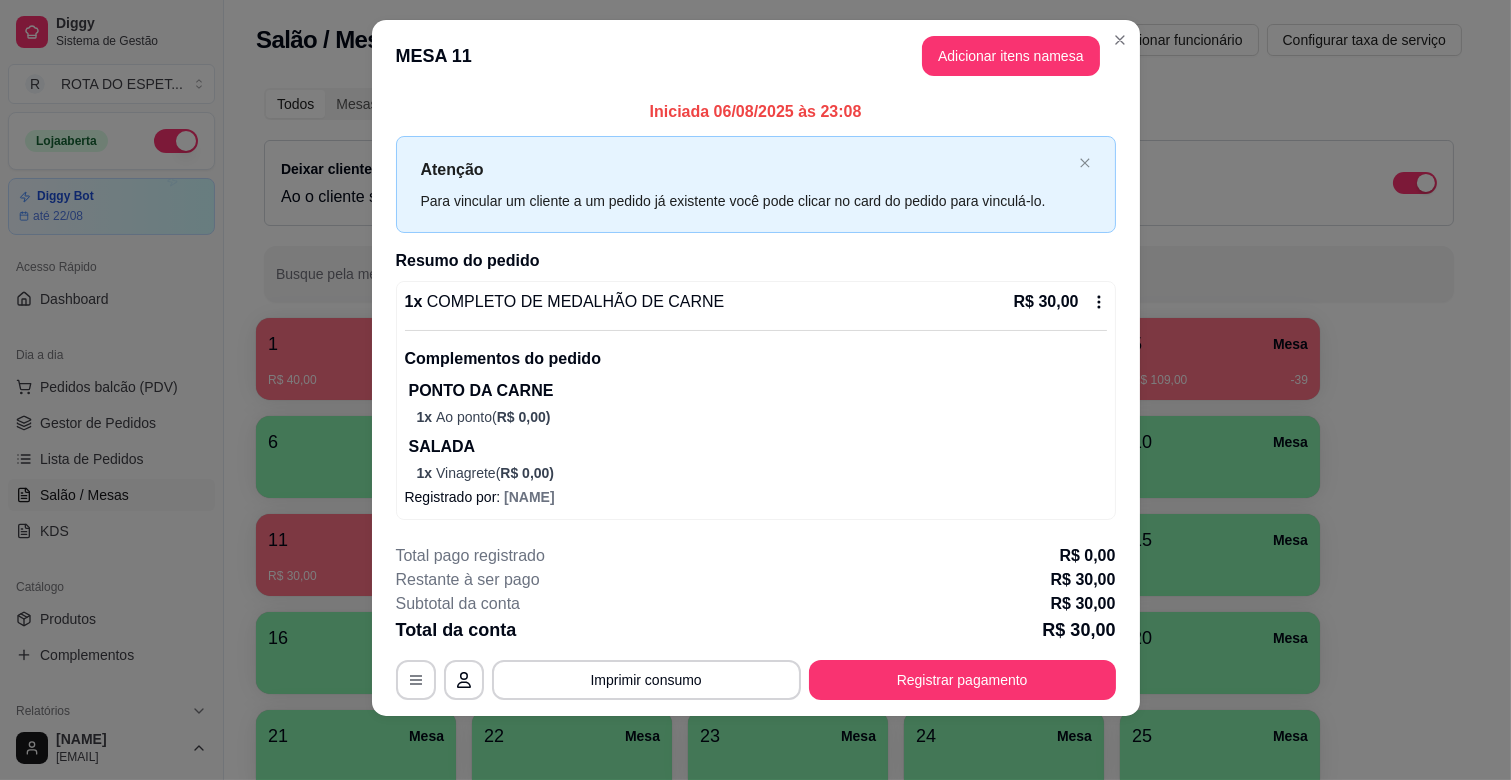 click 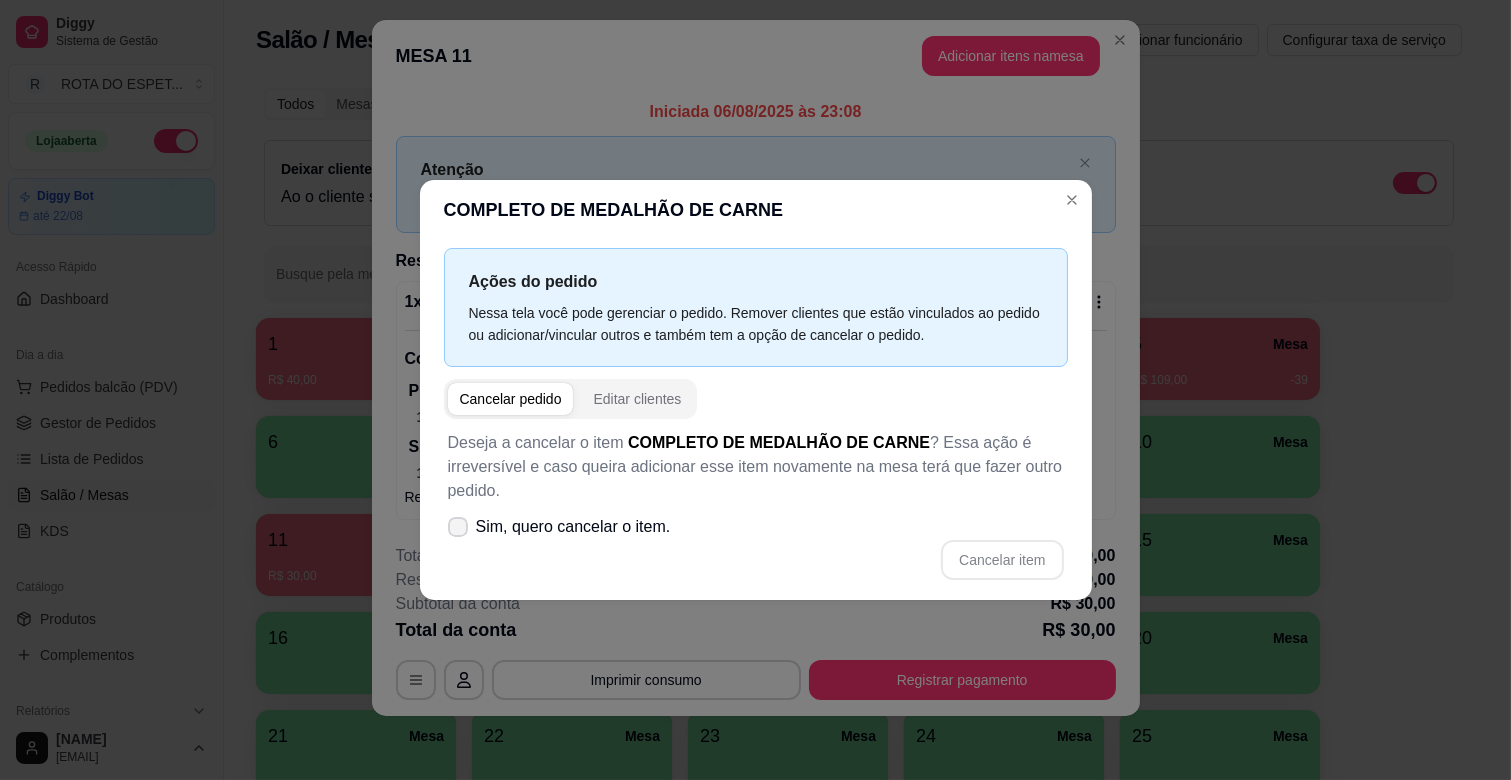 click on "Sim, quero cancelar o item." at bounding box center [573, 527] 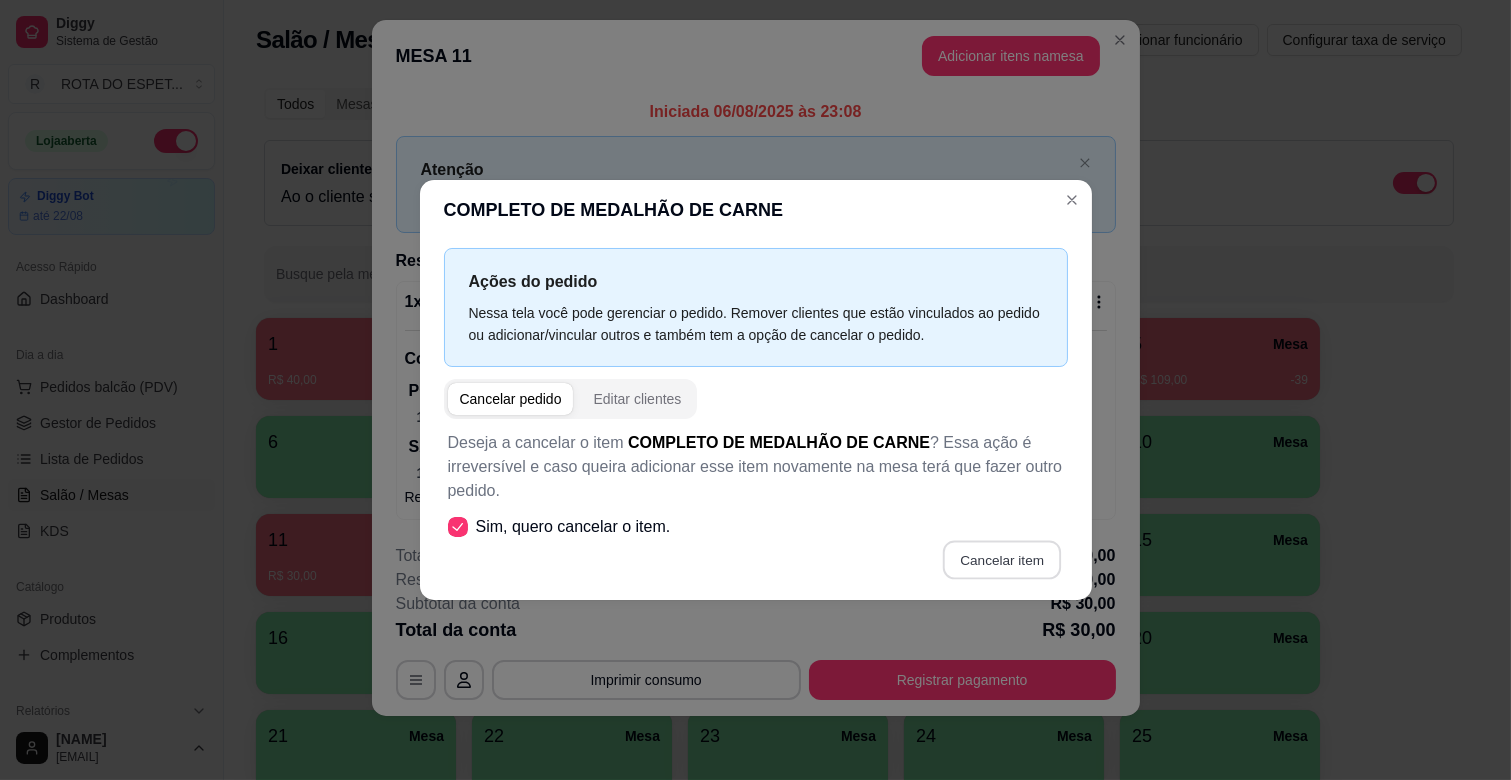 click on "Cancelar item" at bounding box center [1002, 560] 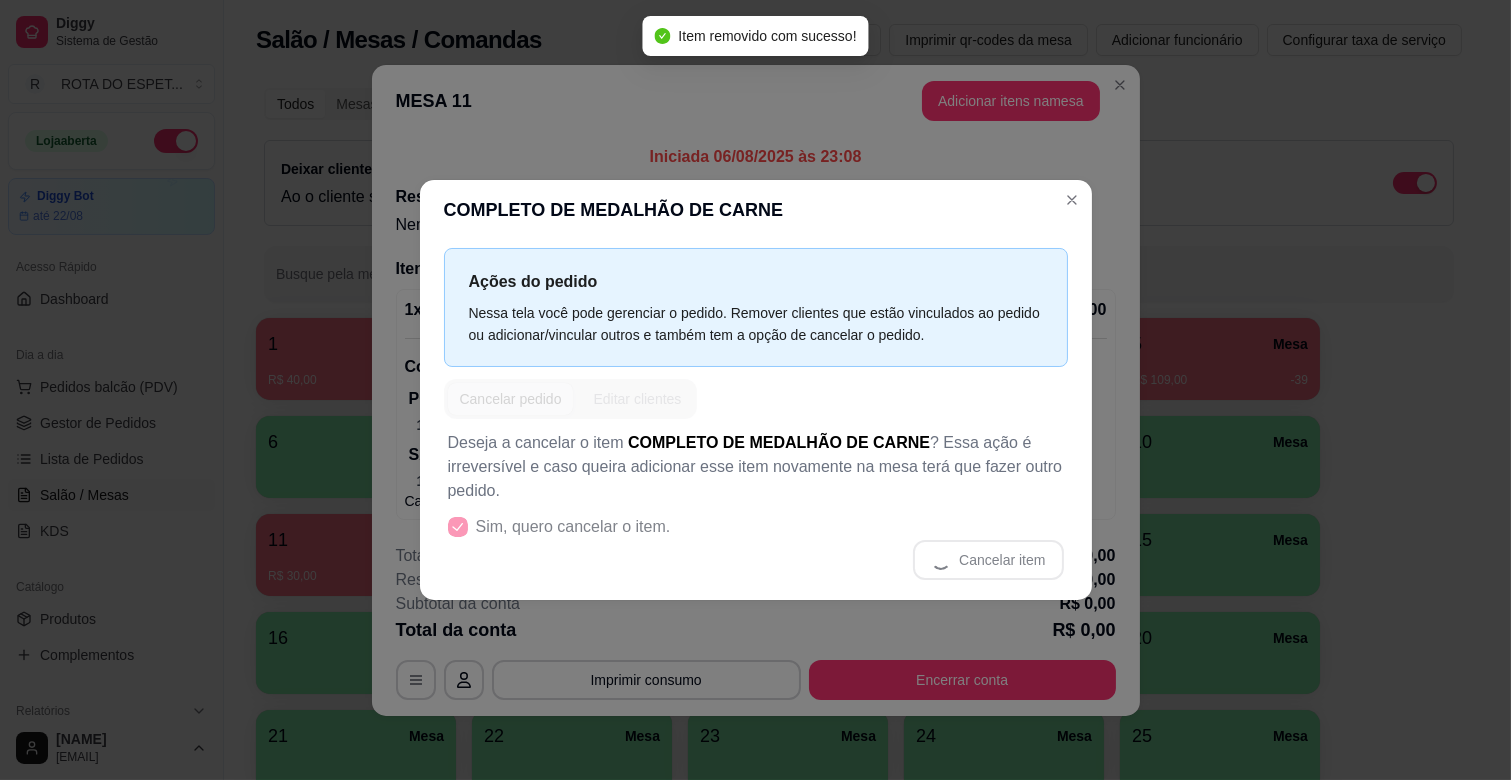 scroll, scrollTop: 0, scrollLeft: 0, axis: both 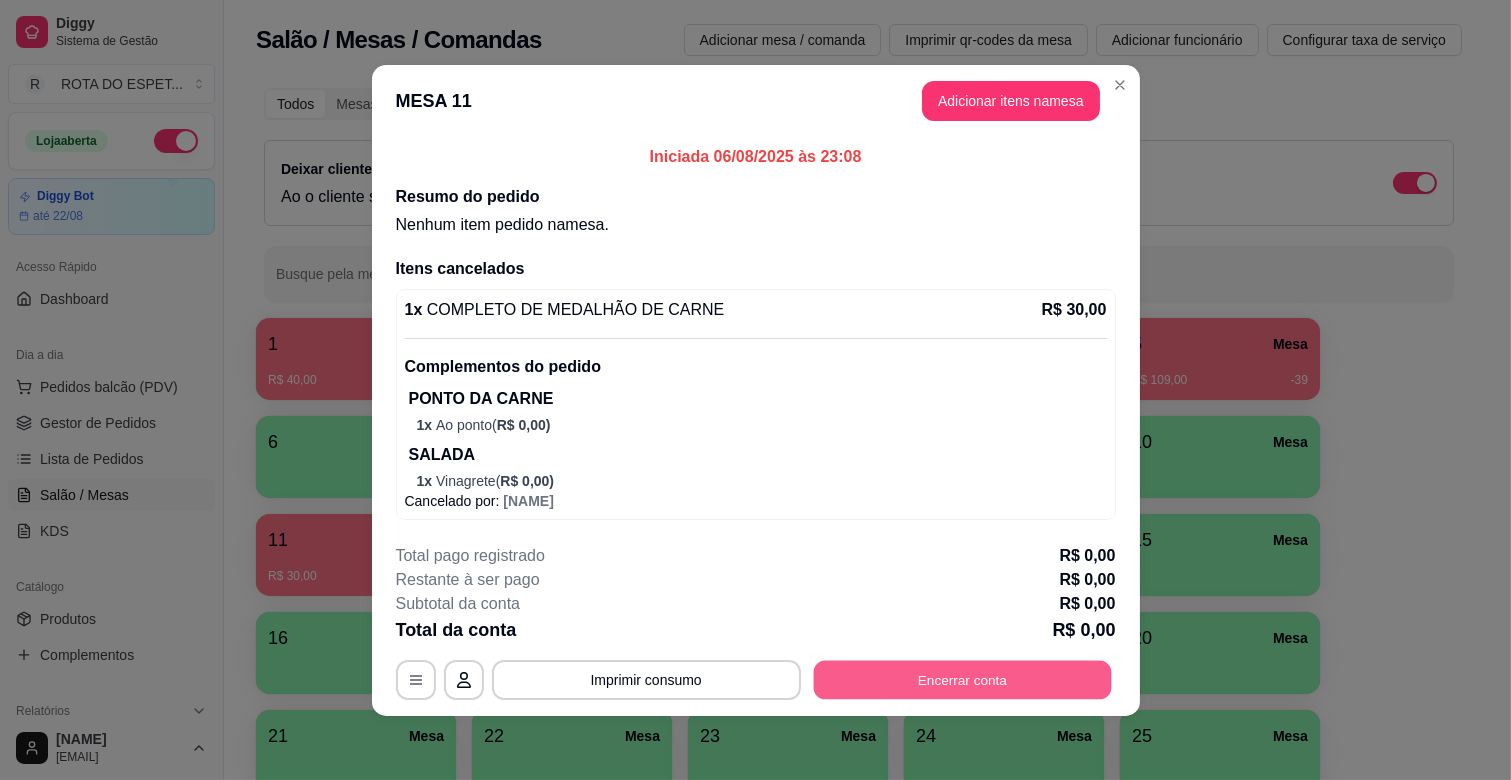 click on "Encerrar conta" at bounding box center (962, 679) 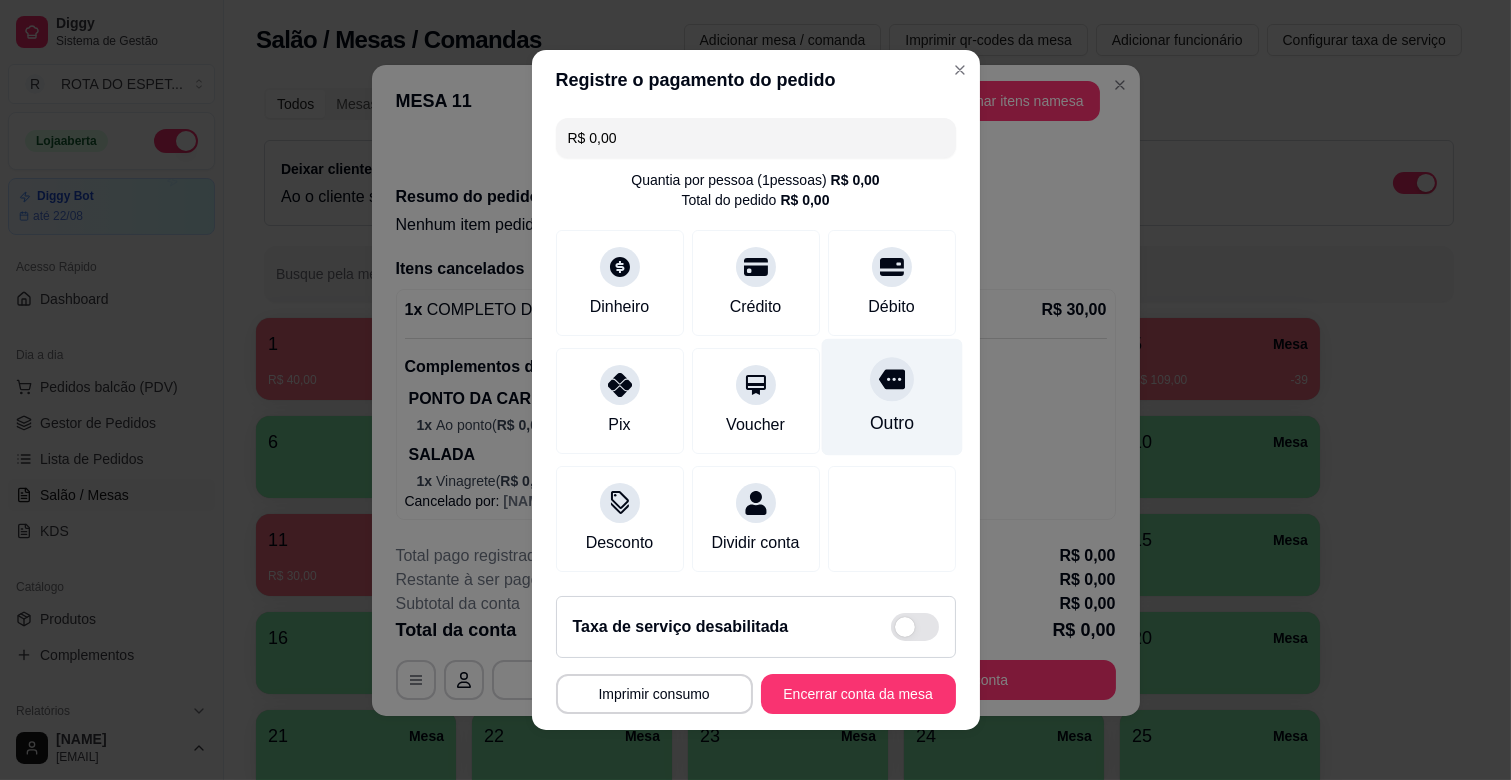 scroll, scrollTop: 2, scrollLeft: 0, axis: vertical 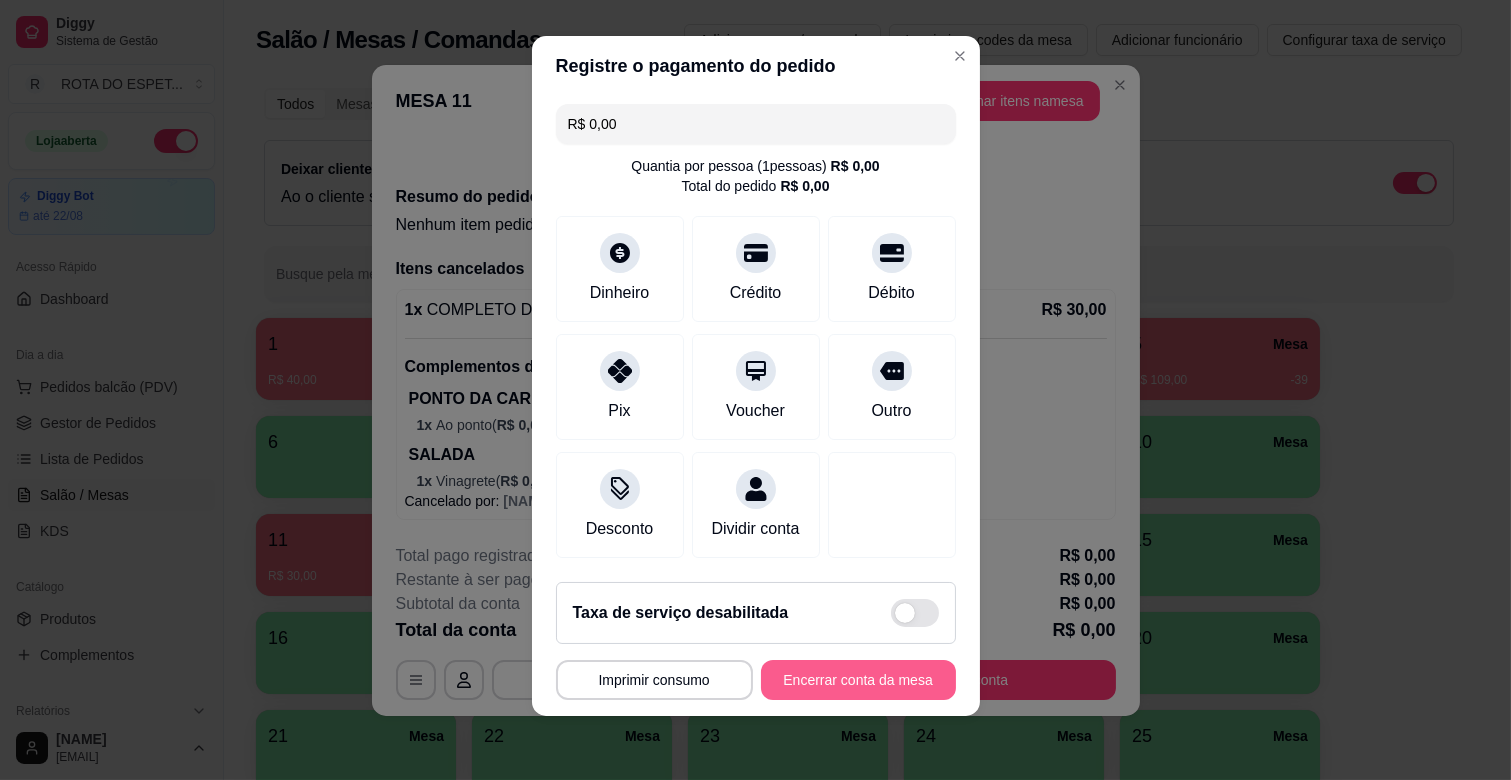 click on "Encerrar conta da mesa" at bounding box center [858, 680] 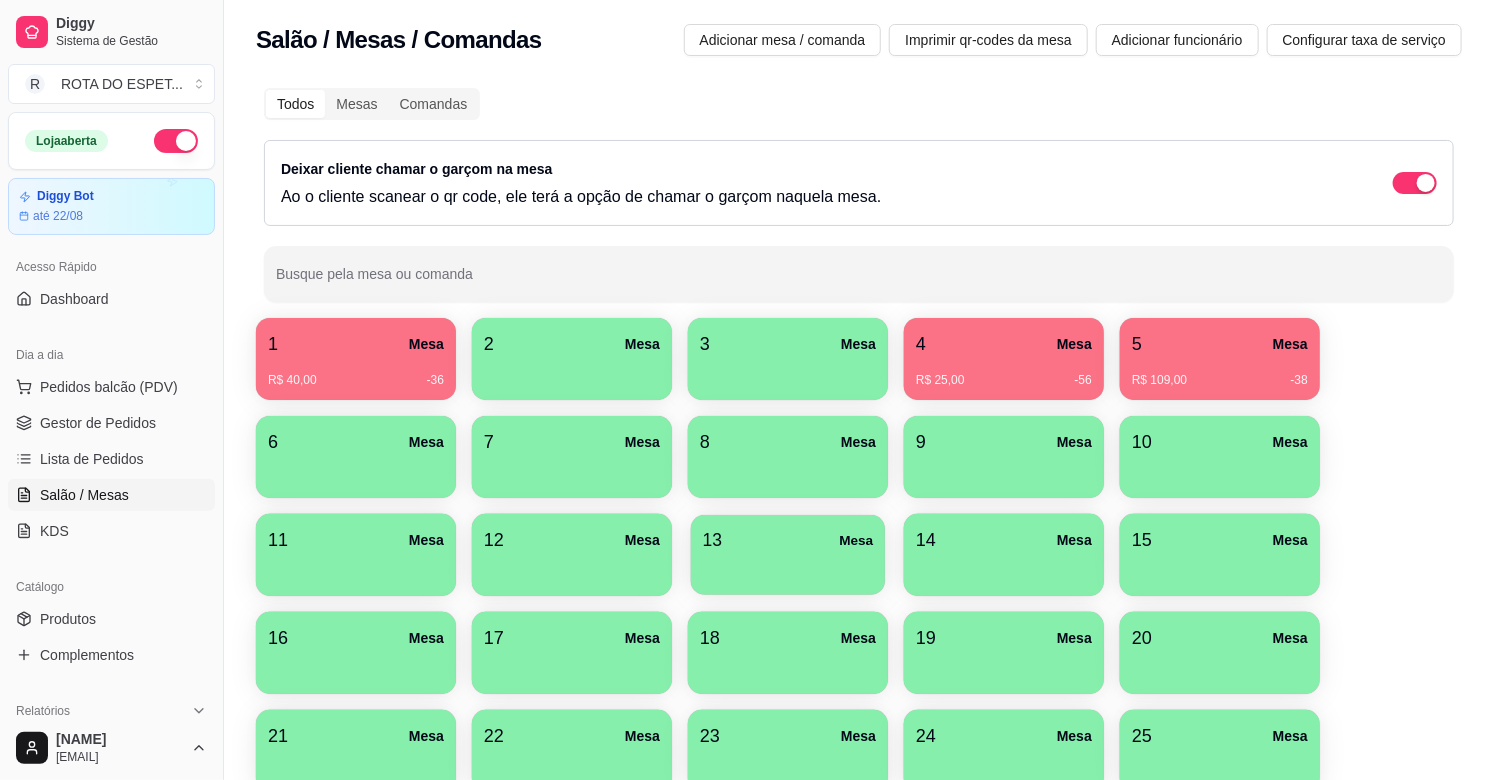 click at bounding box center (788, 568) 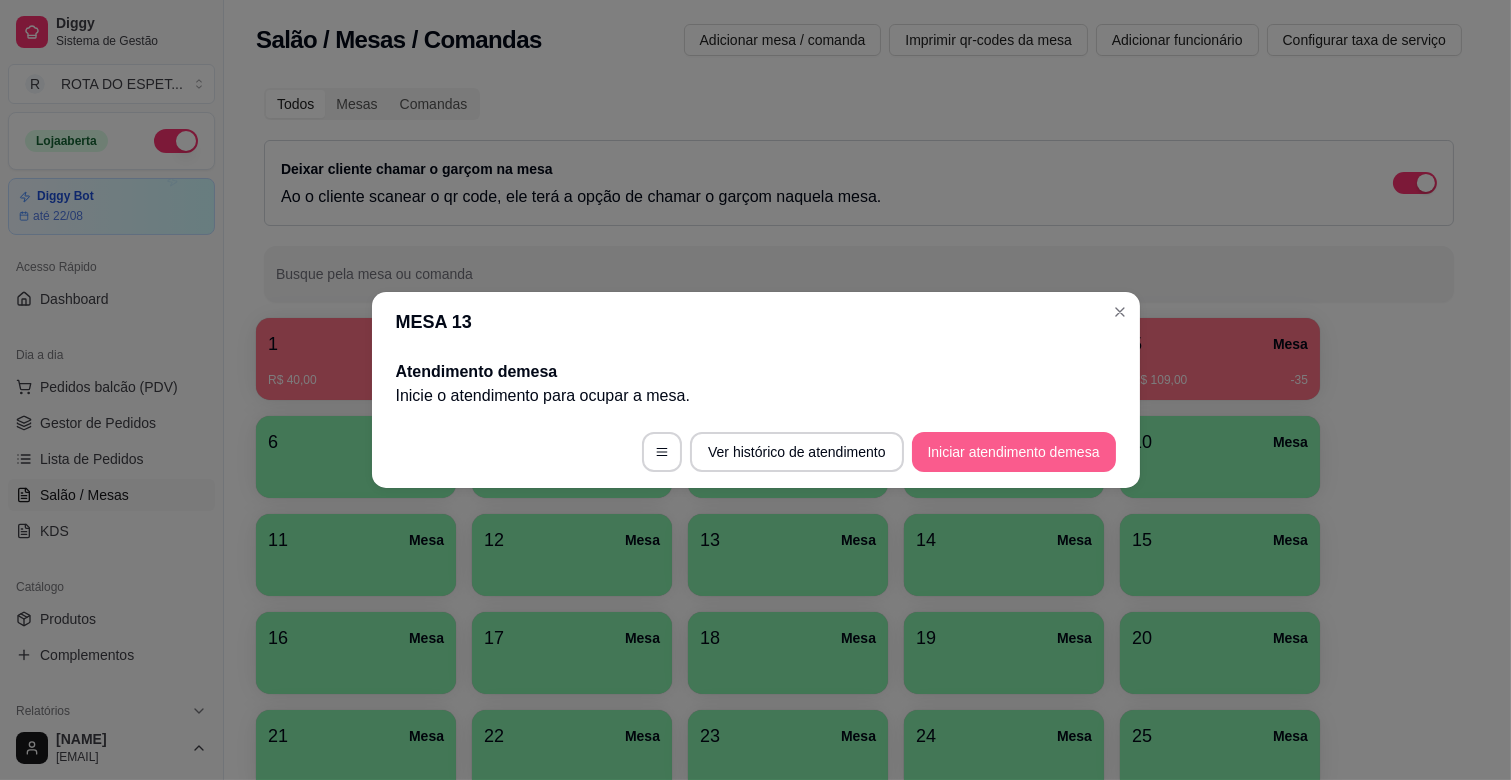 click on "Iniciar atendimento de  mesa" at bounding box center (1014, 452) 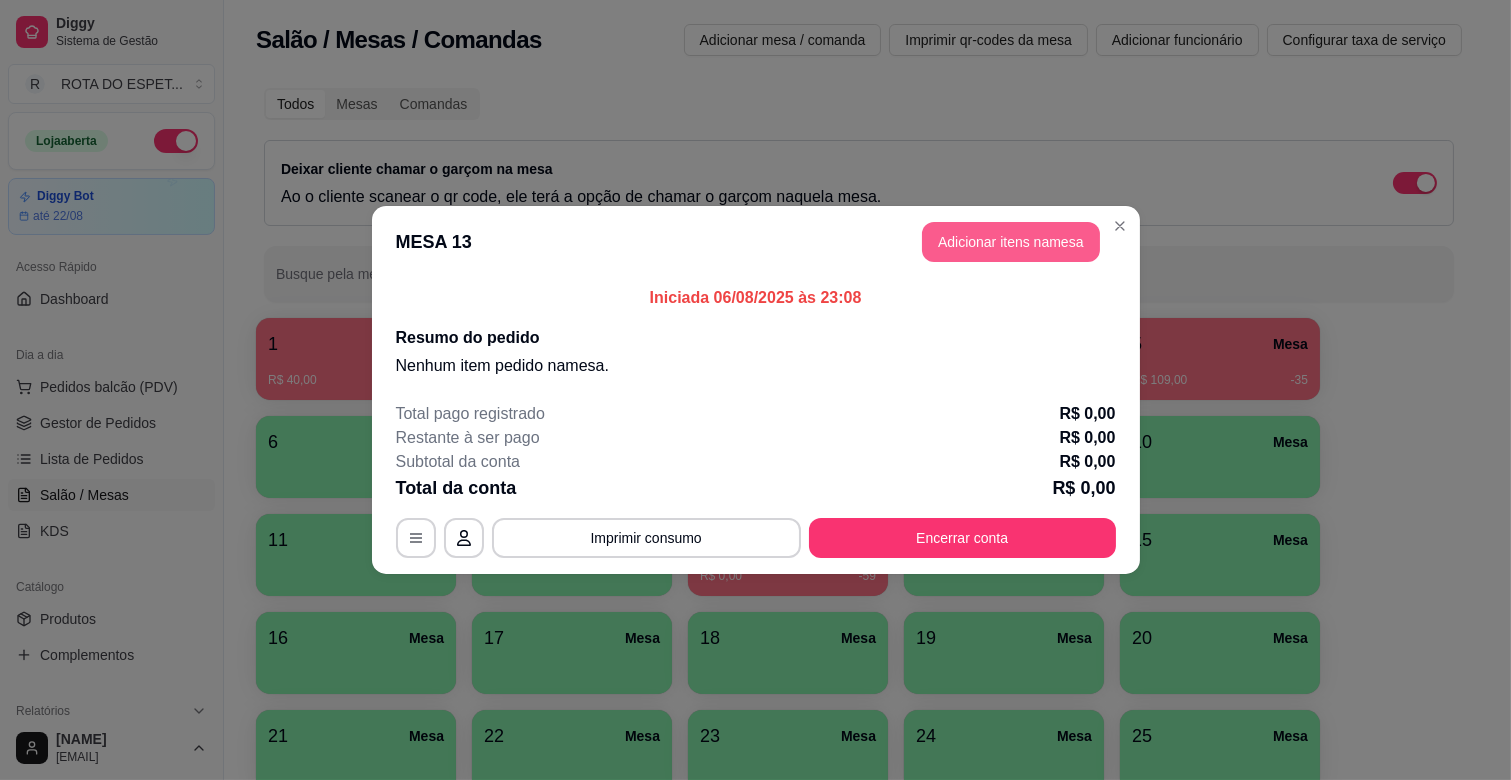 click on "Adicionar itens na  mesa" at bounding box center (1011, 242) 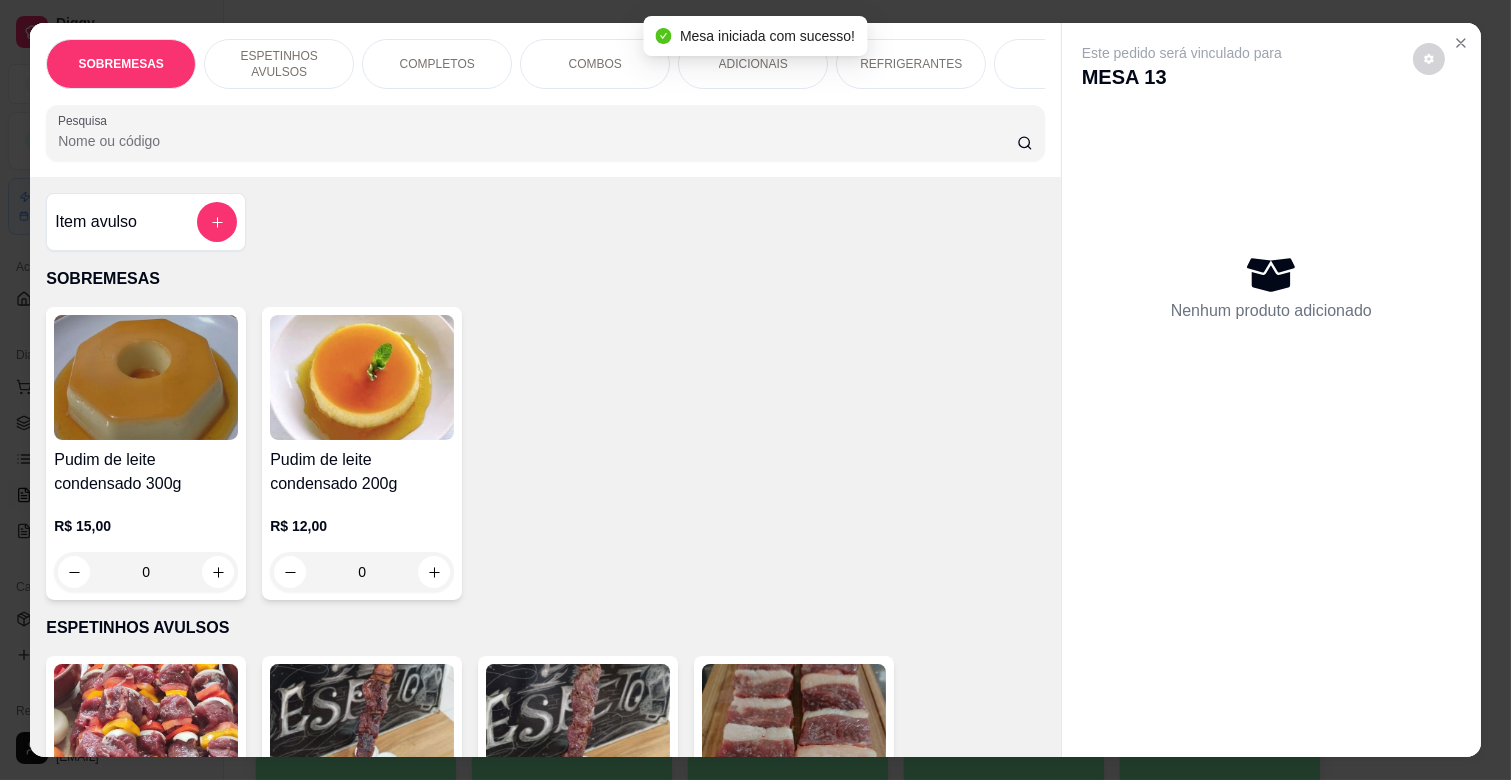 scroll, scrollTop: 0, scrollLeft: 573, axis: horizontal 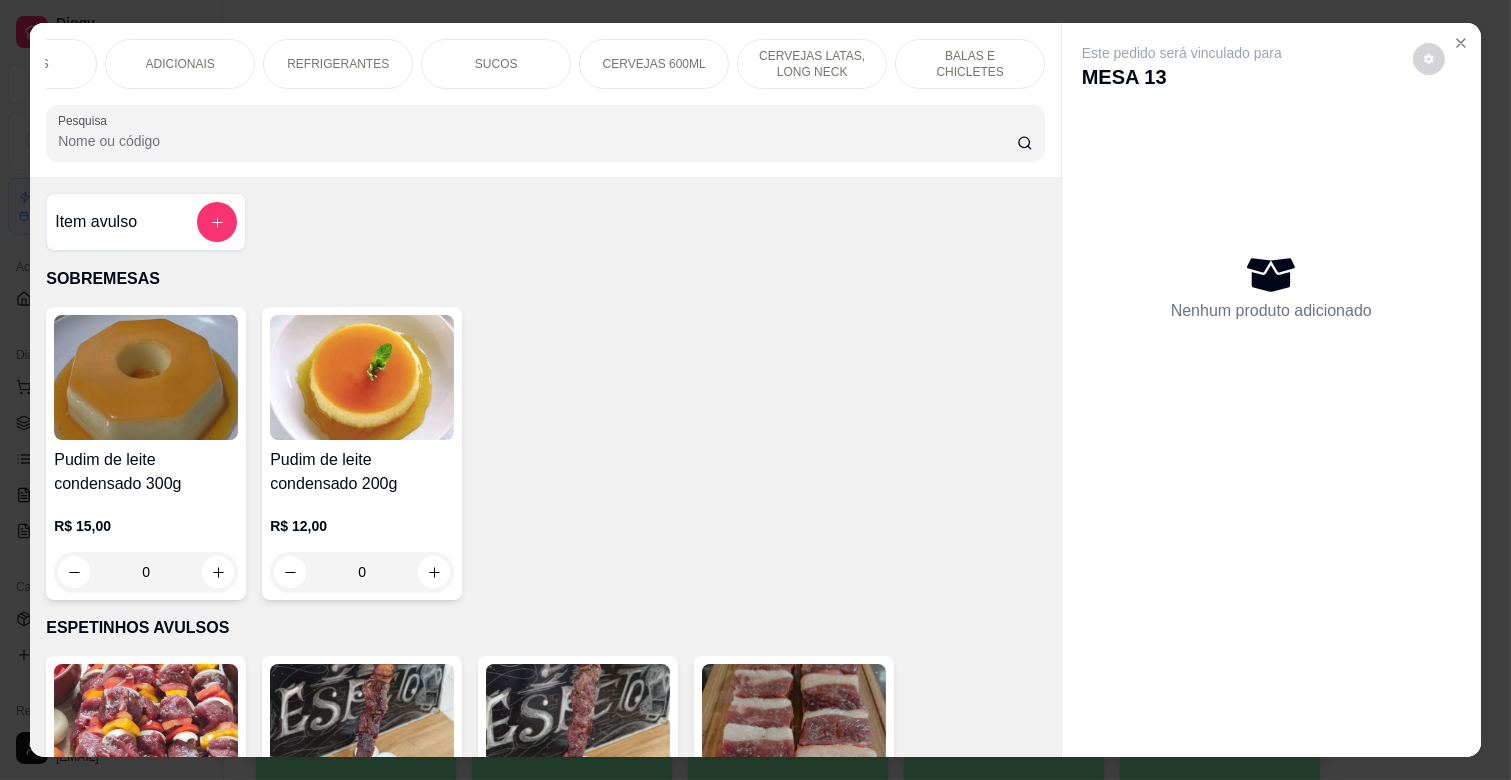 click on "CERVEJAS 600ML" at bounding box center (654, 64) 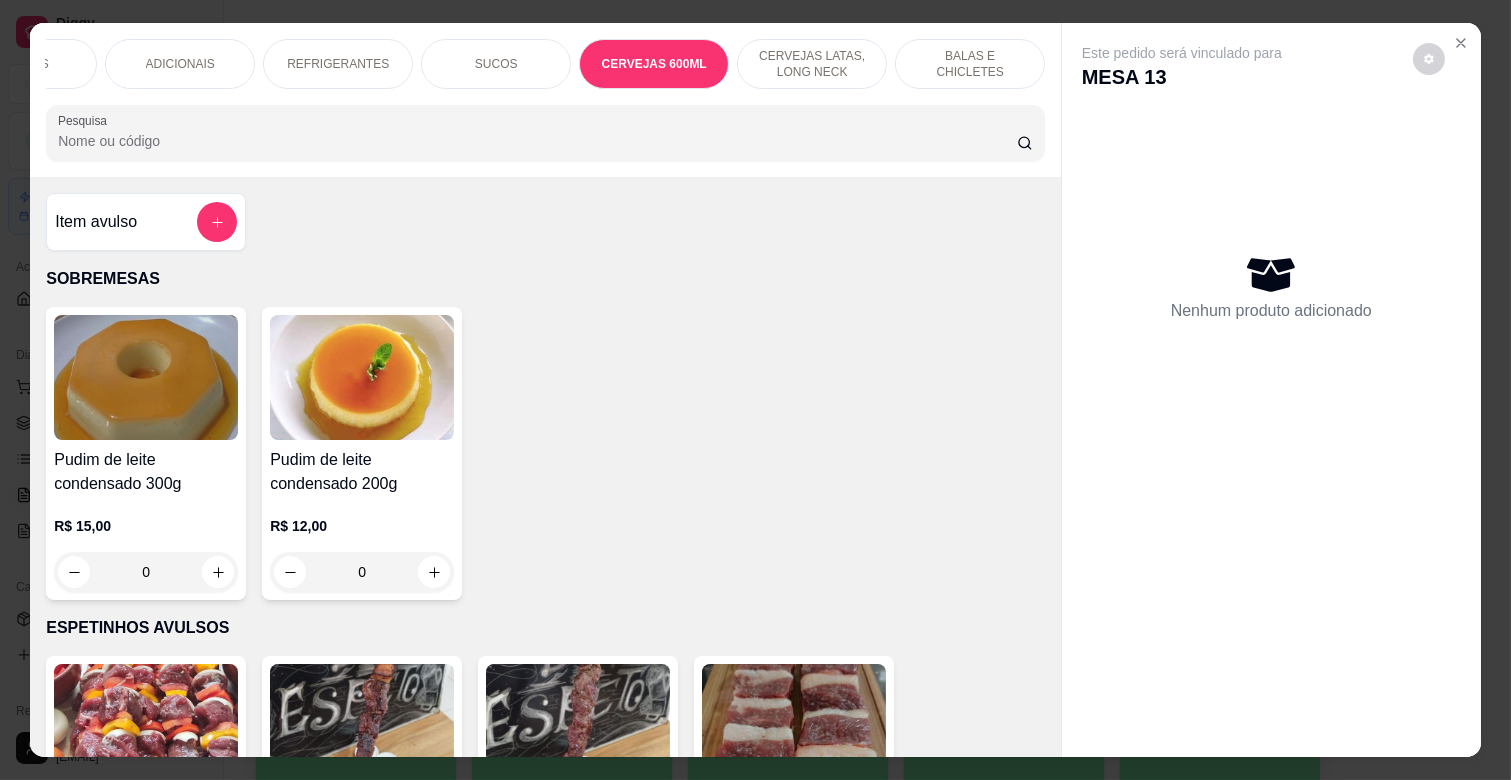 scroll, scrollTop: 6184, scrollLeft: 0, axis: vertical 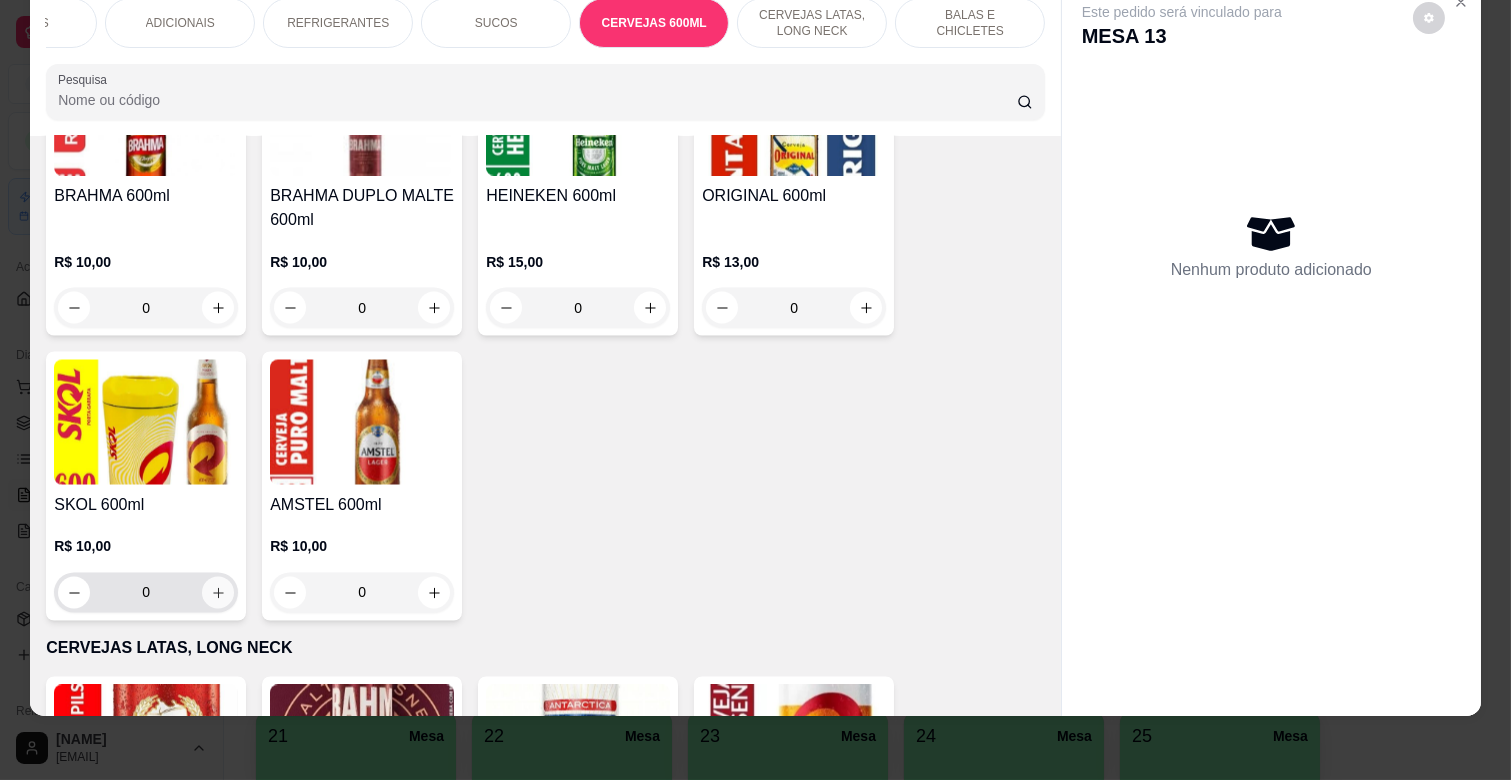 click 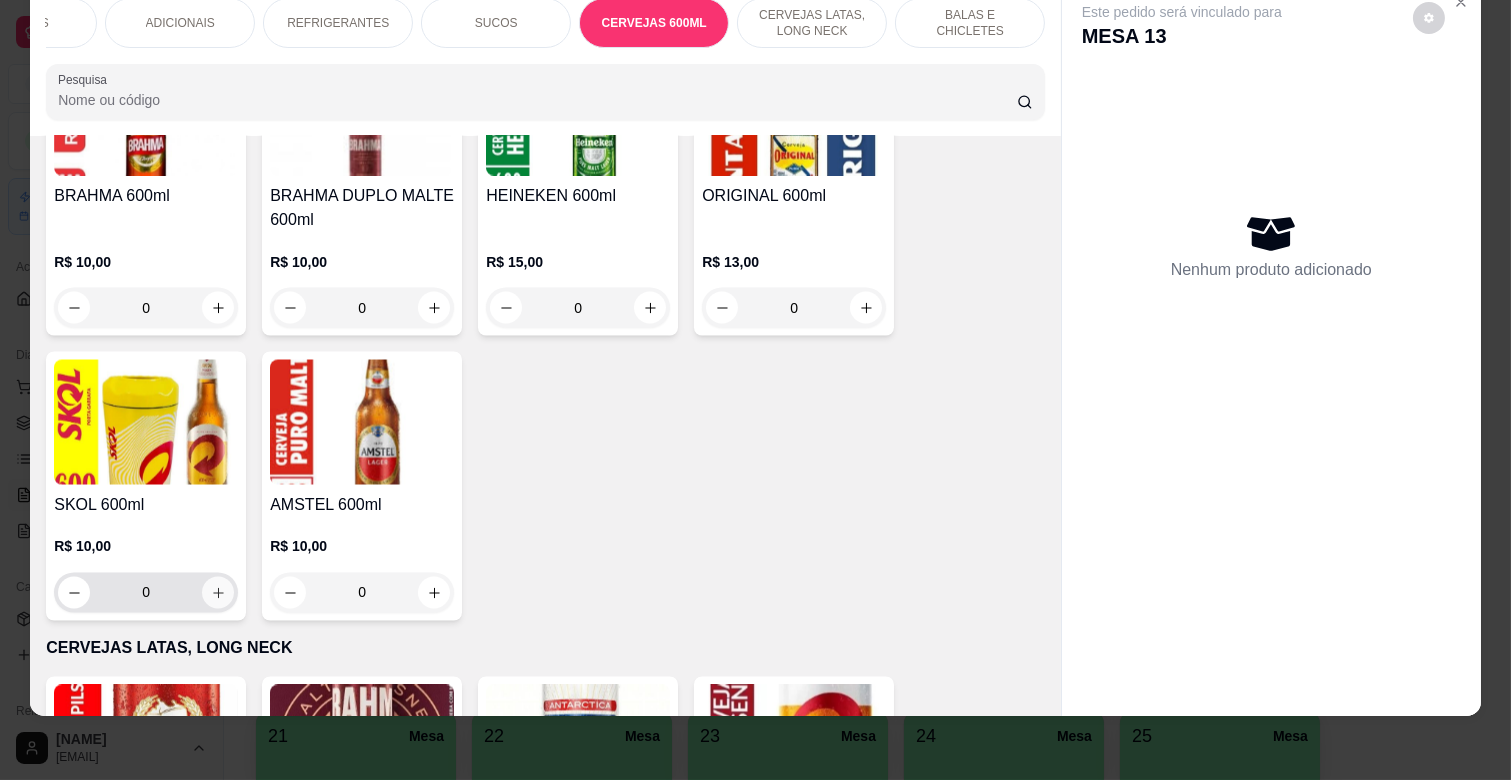 type on "1" 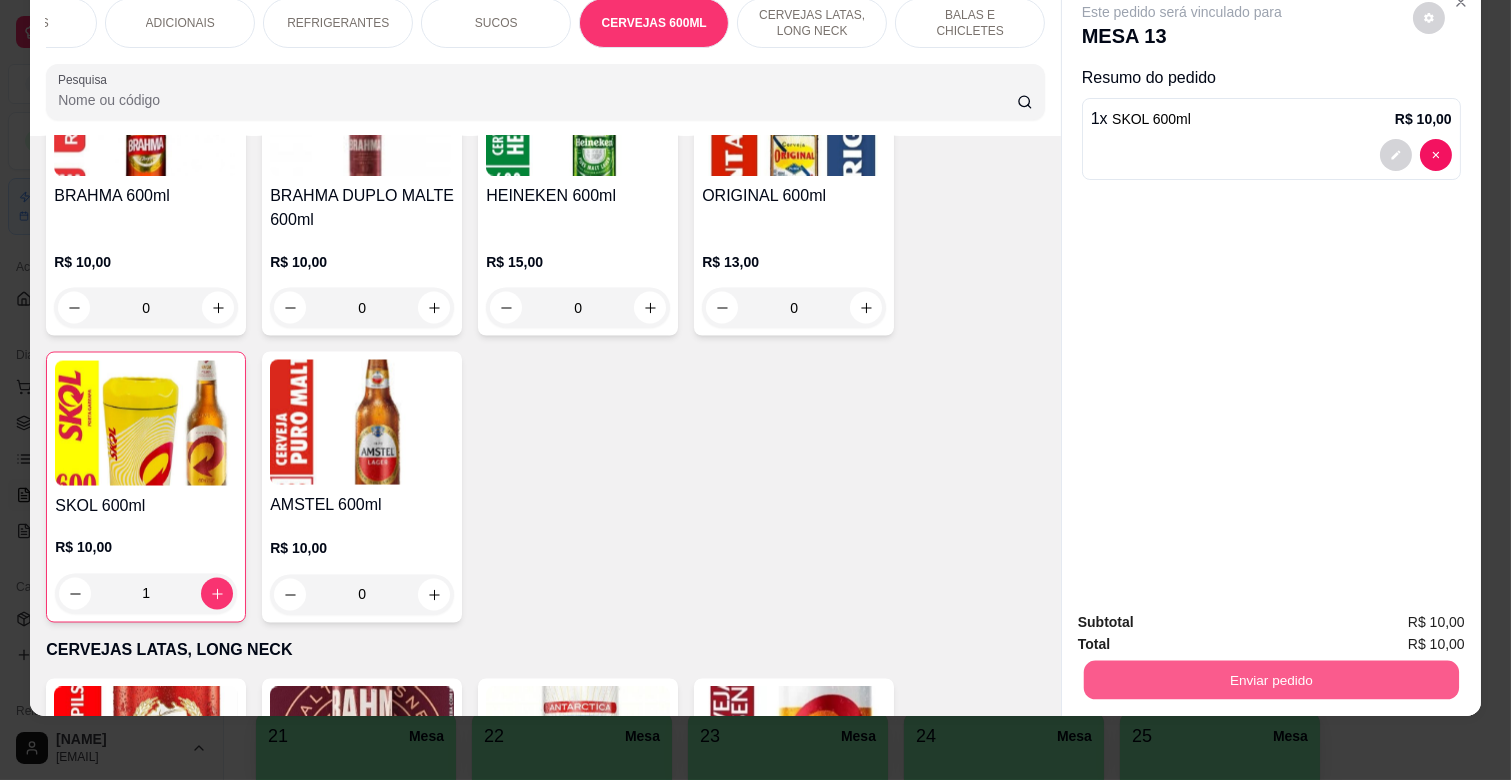 click on "Enviar pedido" at bounding box center [1271, 679] 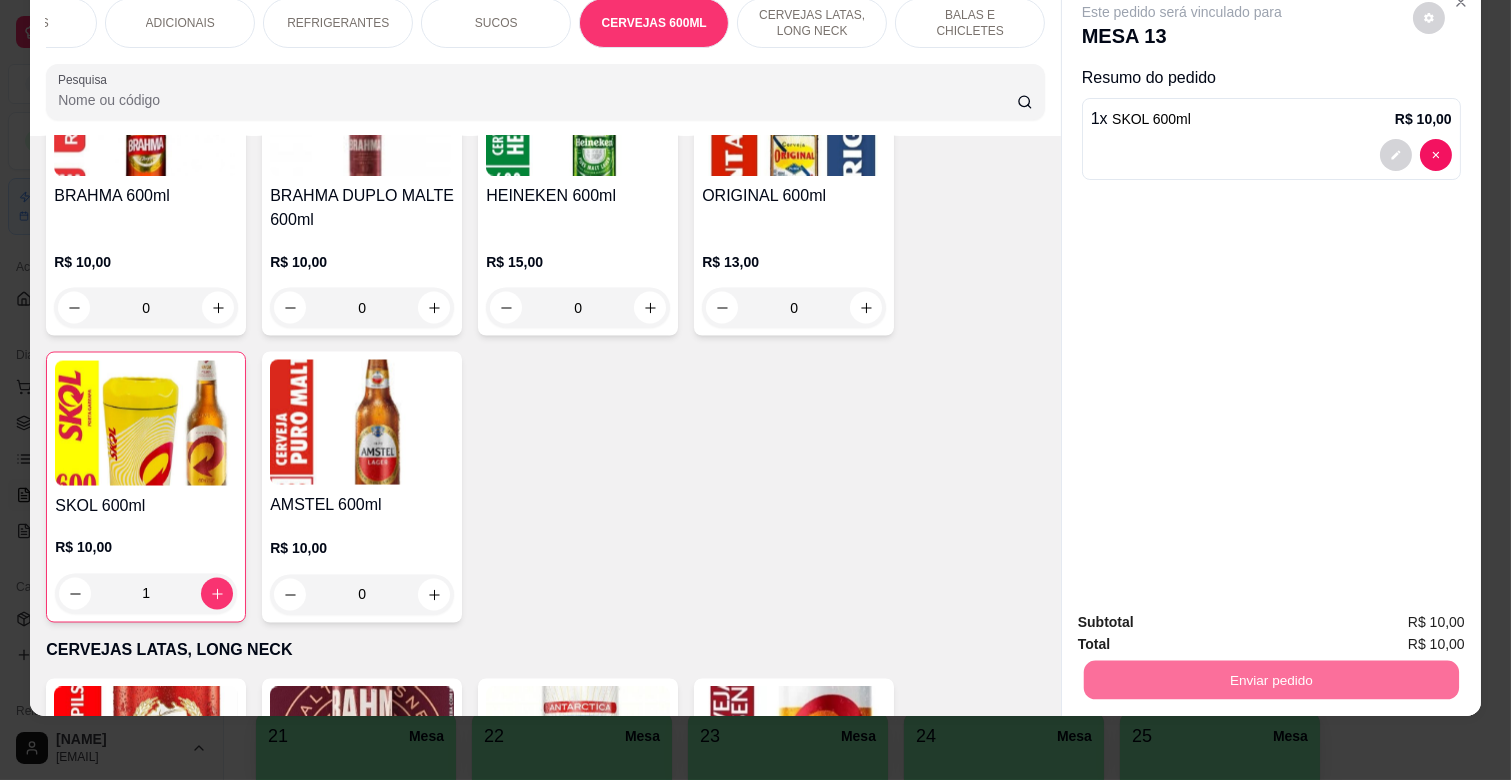click on "Não registrar e enviar pedido" at bounding box center [1204, 614] 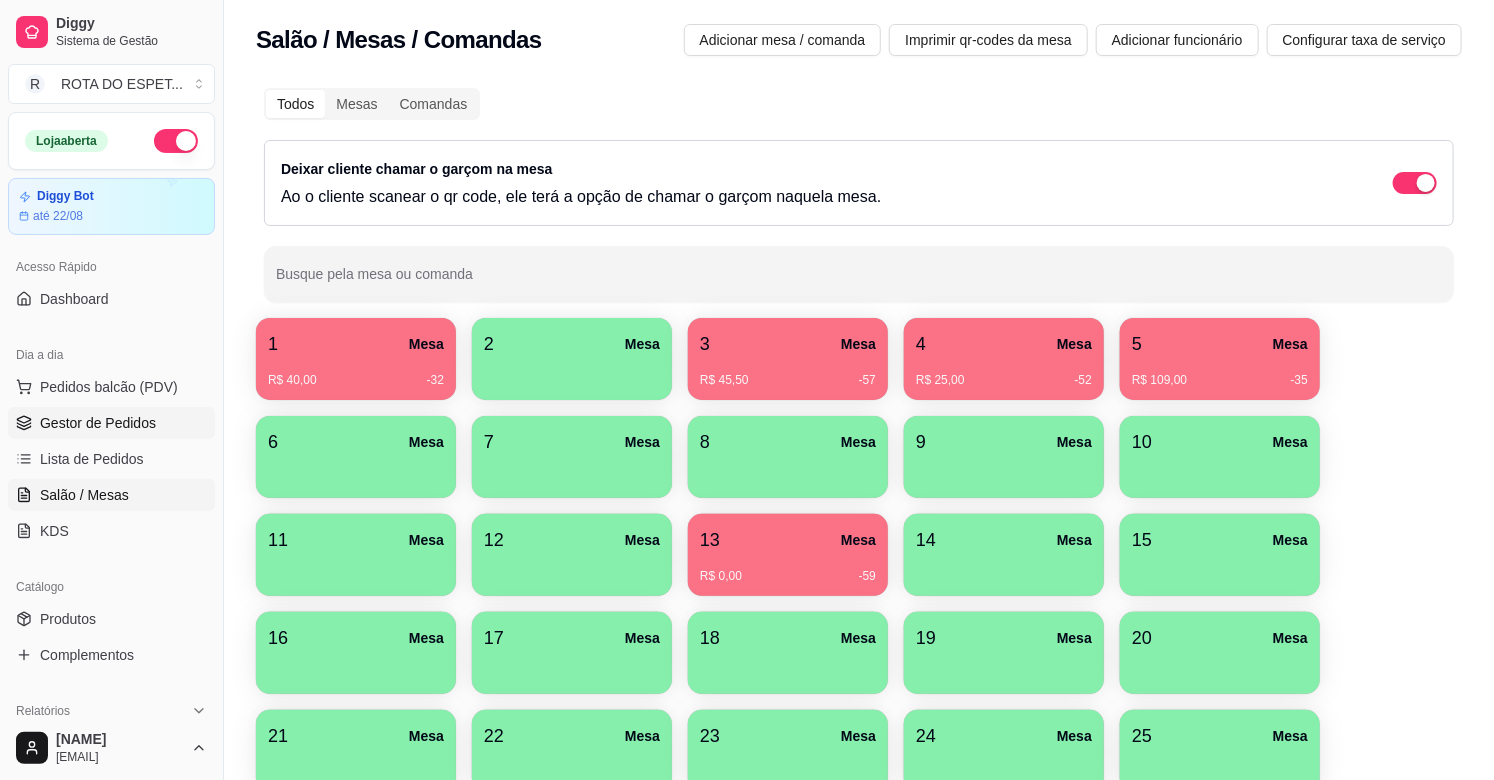 click on "Gestor de Pedidos" at bounding box center (98, 423) 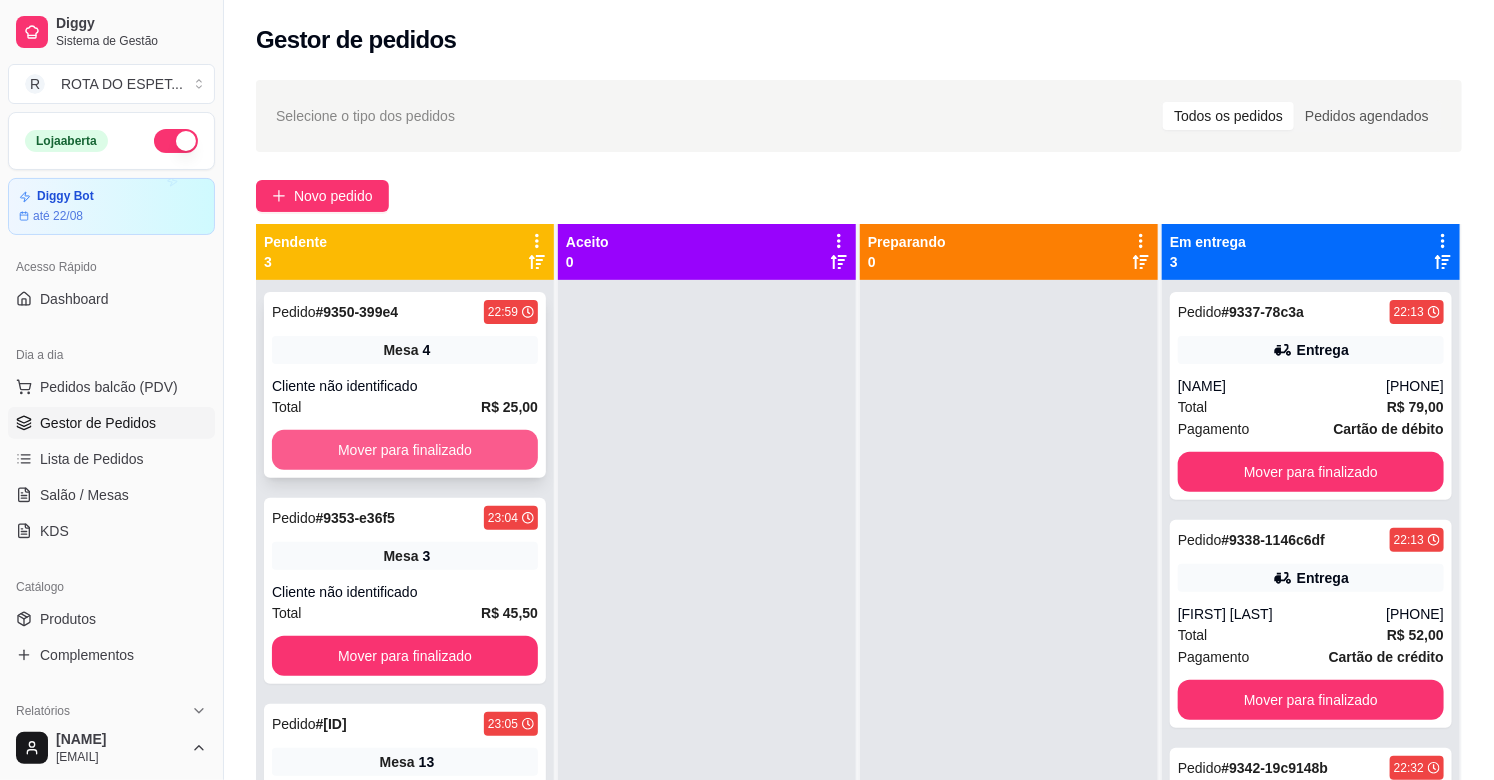 click on "Mover para finalizado" at bounding box center (405, 450) 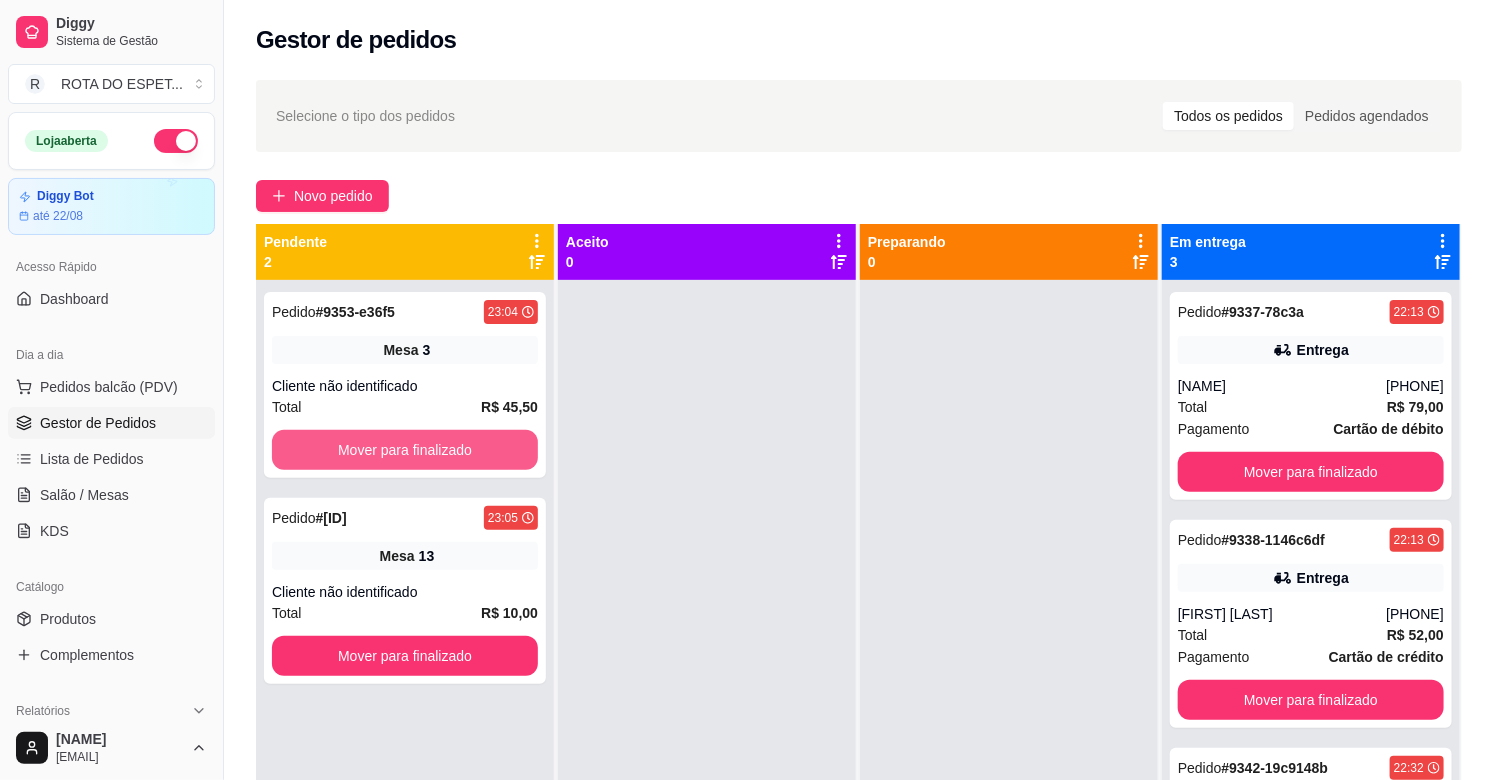 click on "Mover para finalizado" at bounding box center (405, 450) 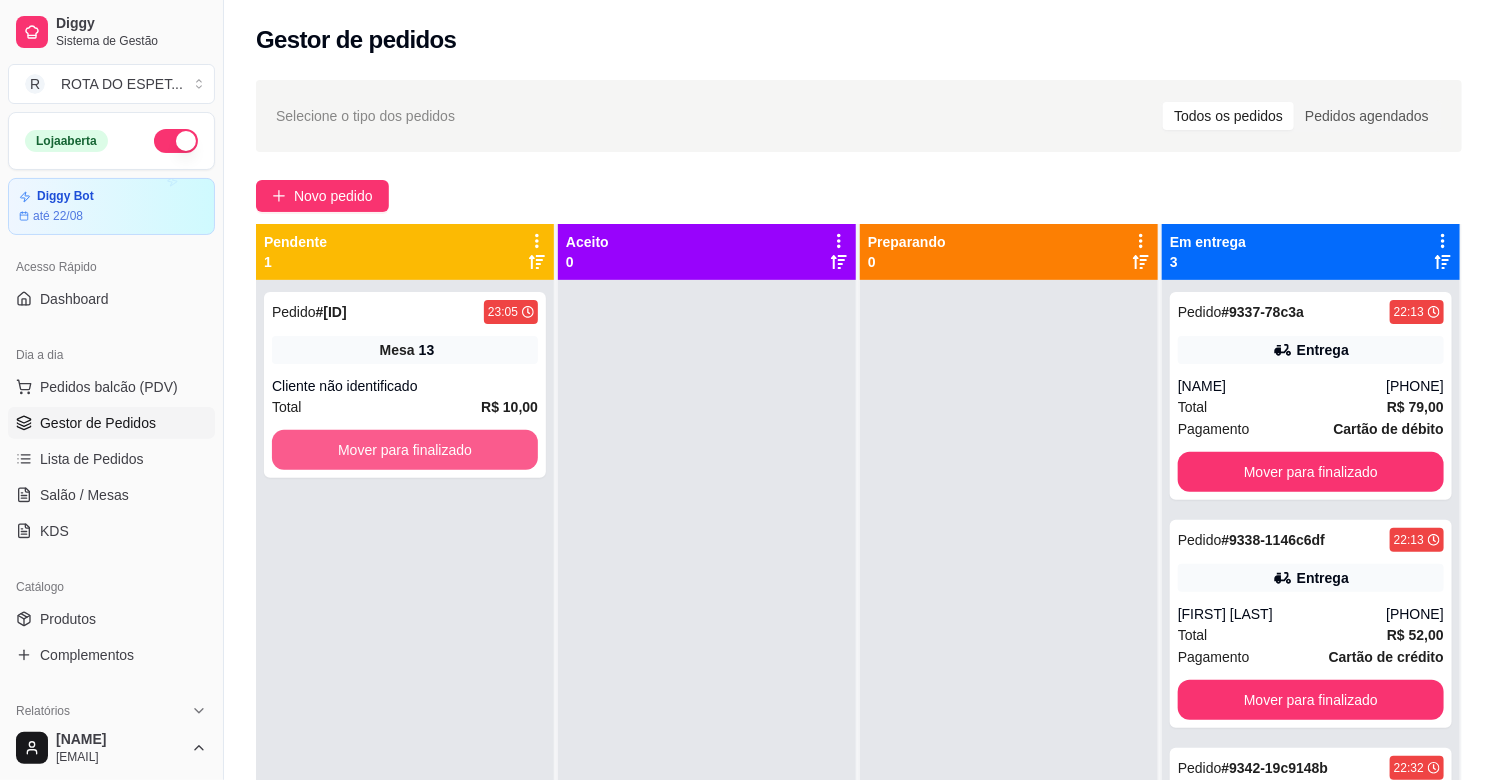 click on "Mover para finalizado" at bounding box center (405, 450) 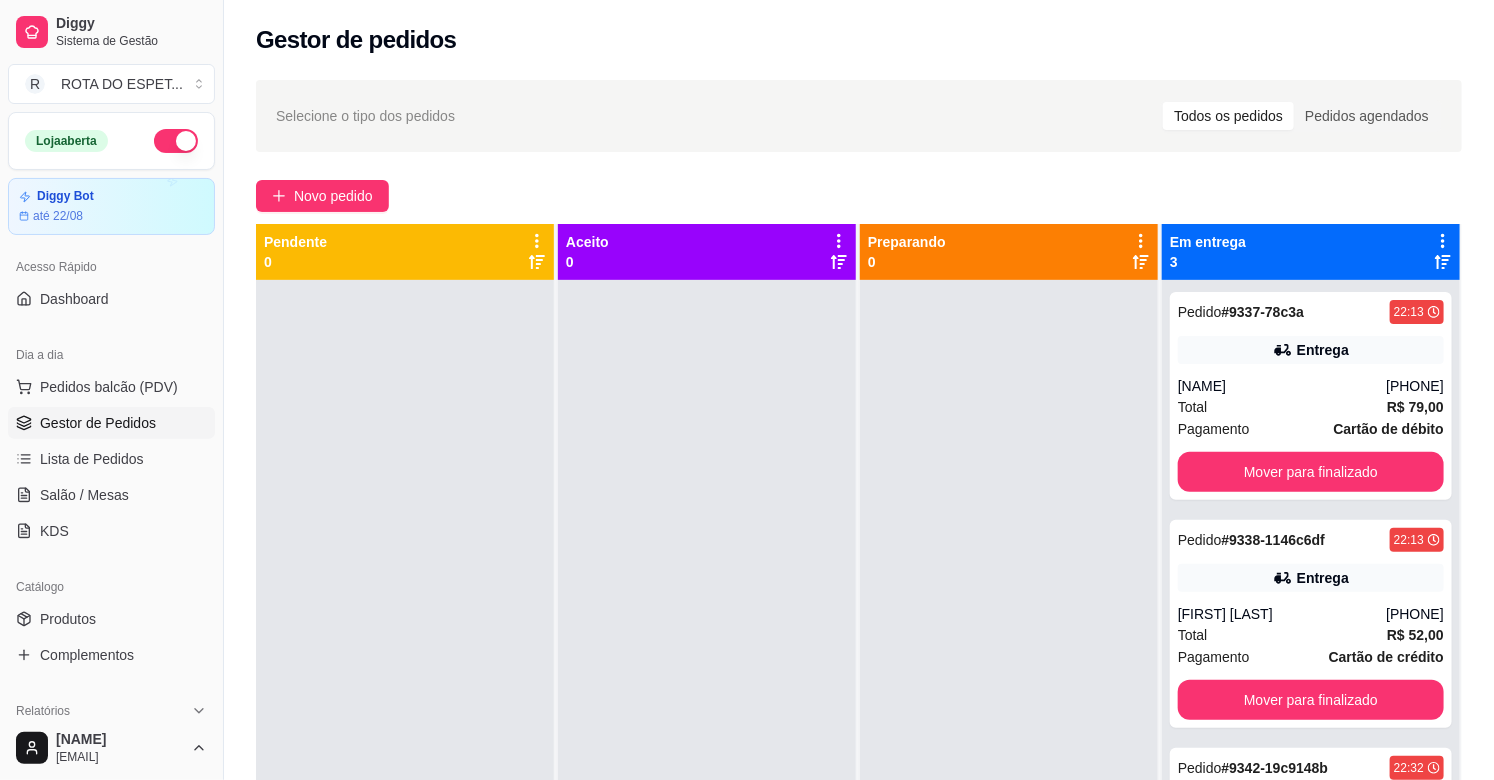 click at bounding box center (707, 670) 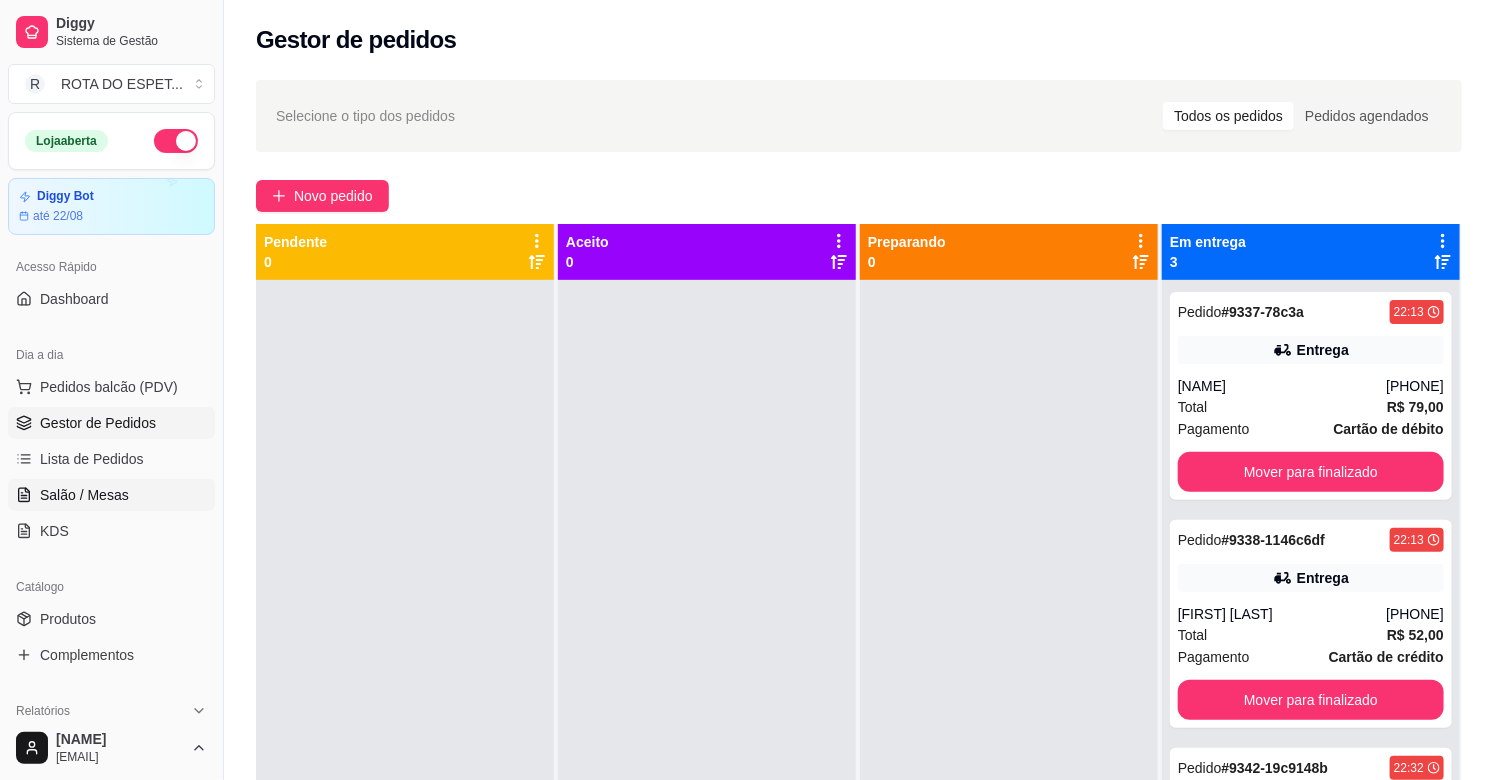 click on "Salão / Mesas" at bounding box center [111, 495] 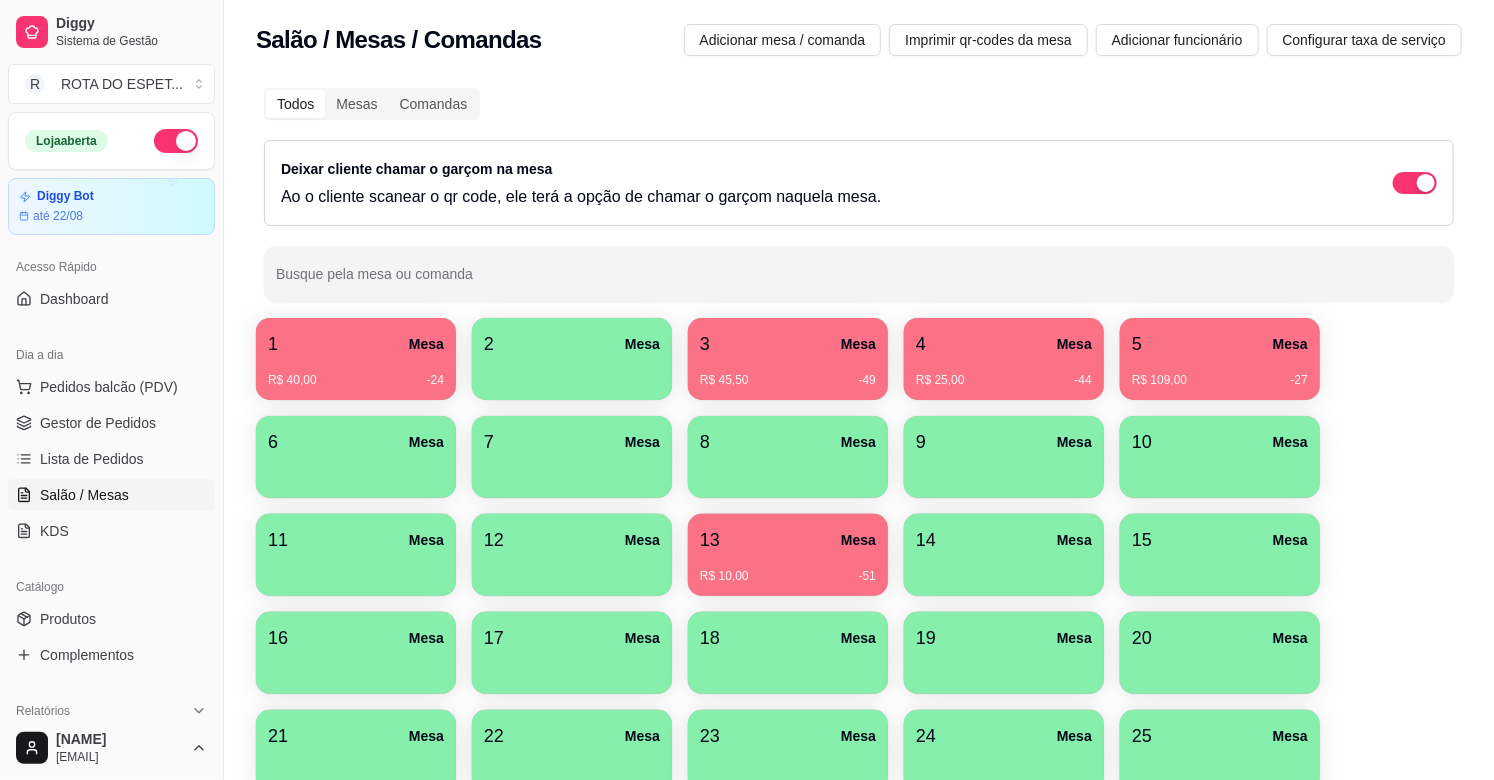 click on "5 Mesa" at bounding box center [1220, 344] 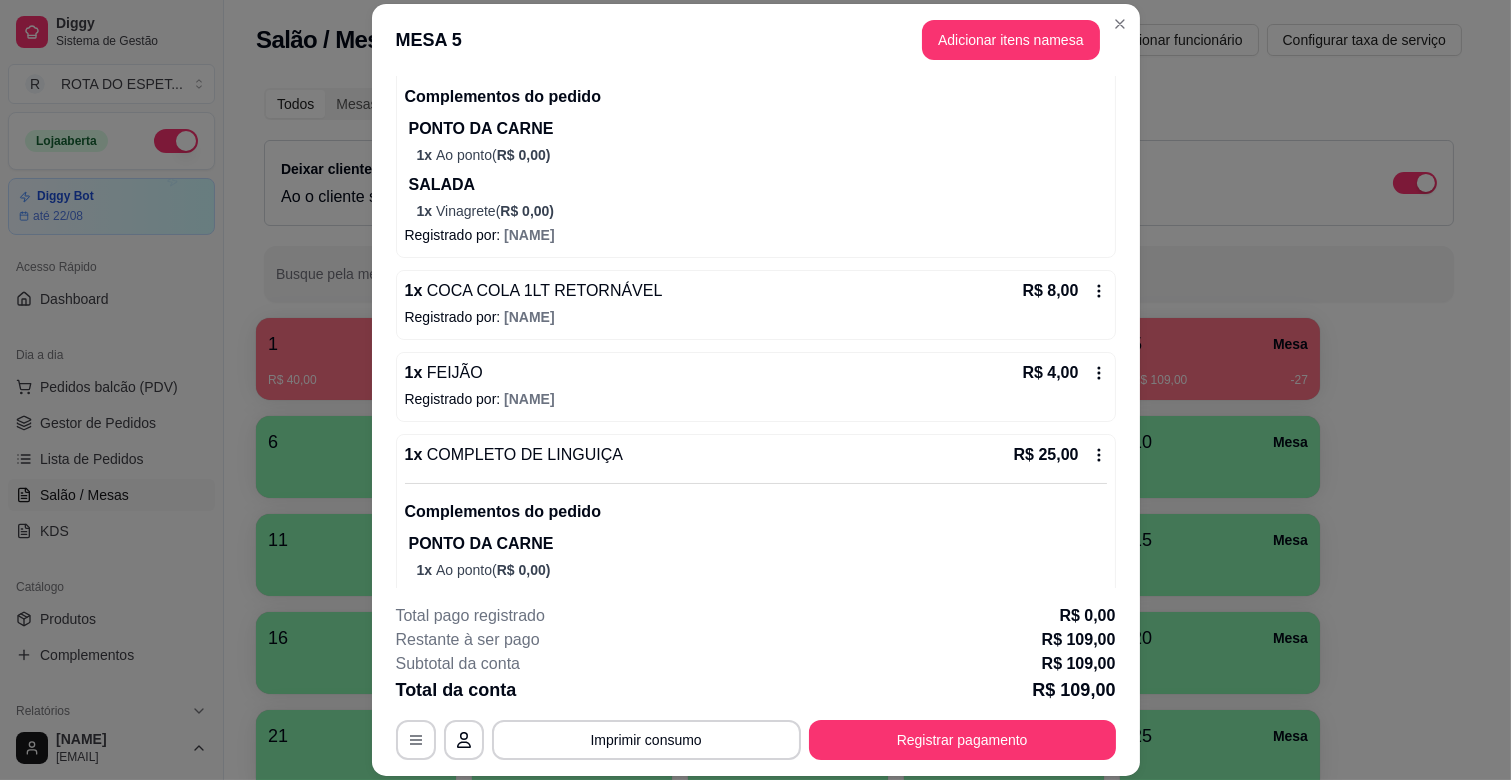 scroll, scrollTop: 591, scrollLeft: 0, axis: vertical 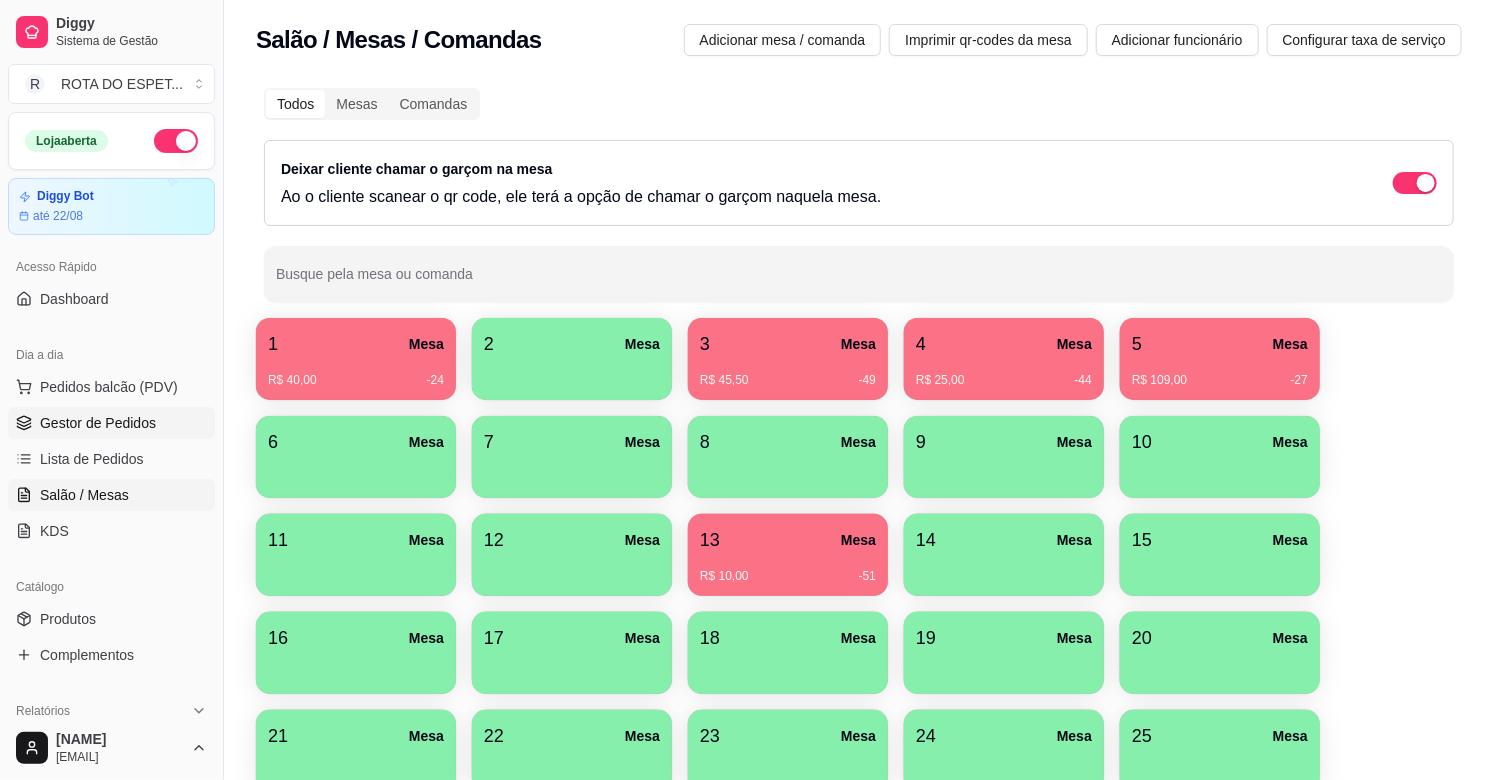 click on "Gestor de Pedidos" at bounding box center [98, 423] 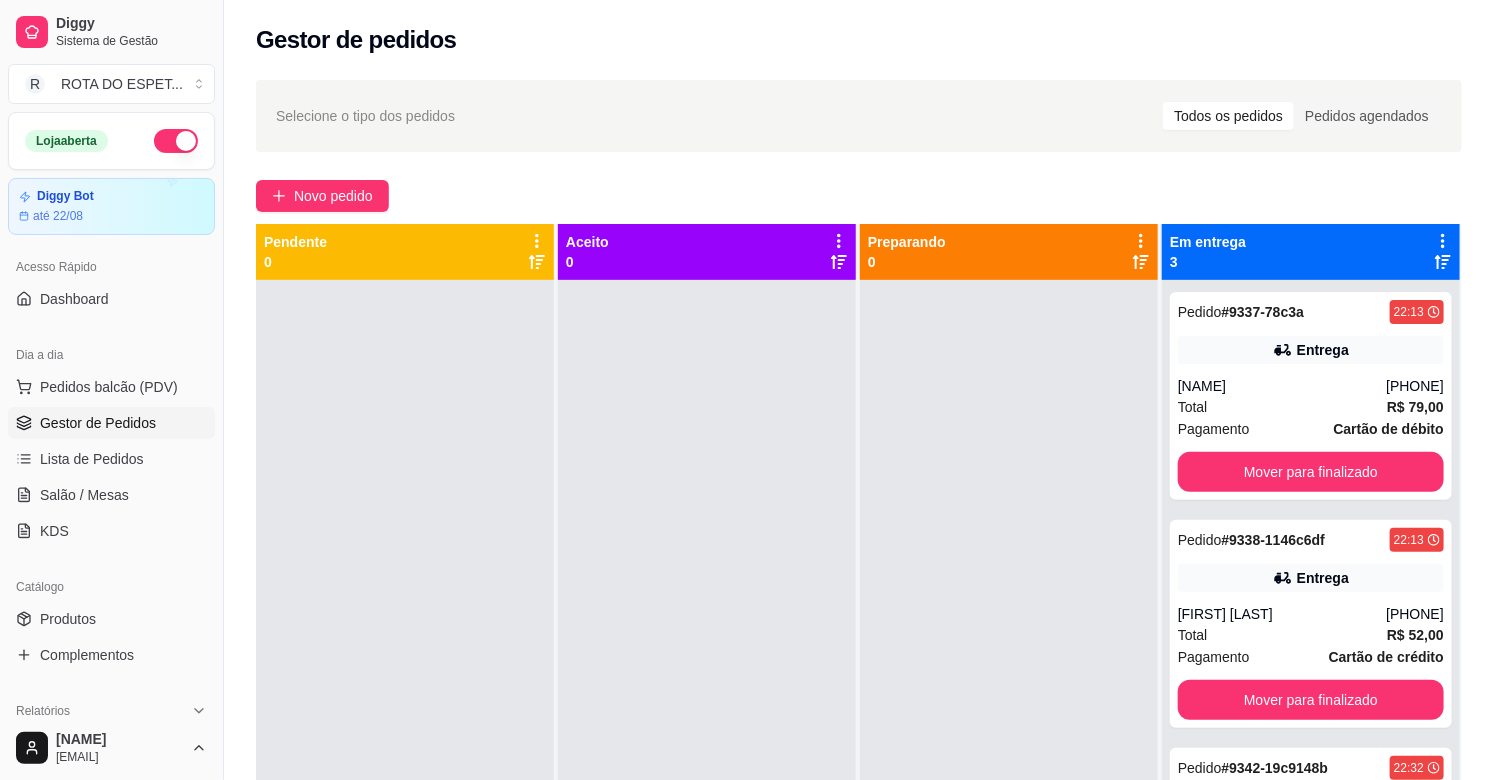 click at bounding box center [707, 670] 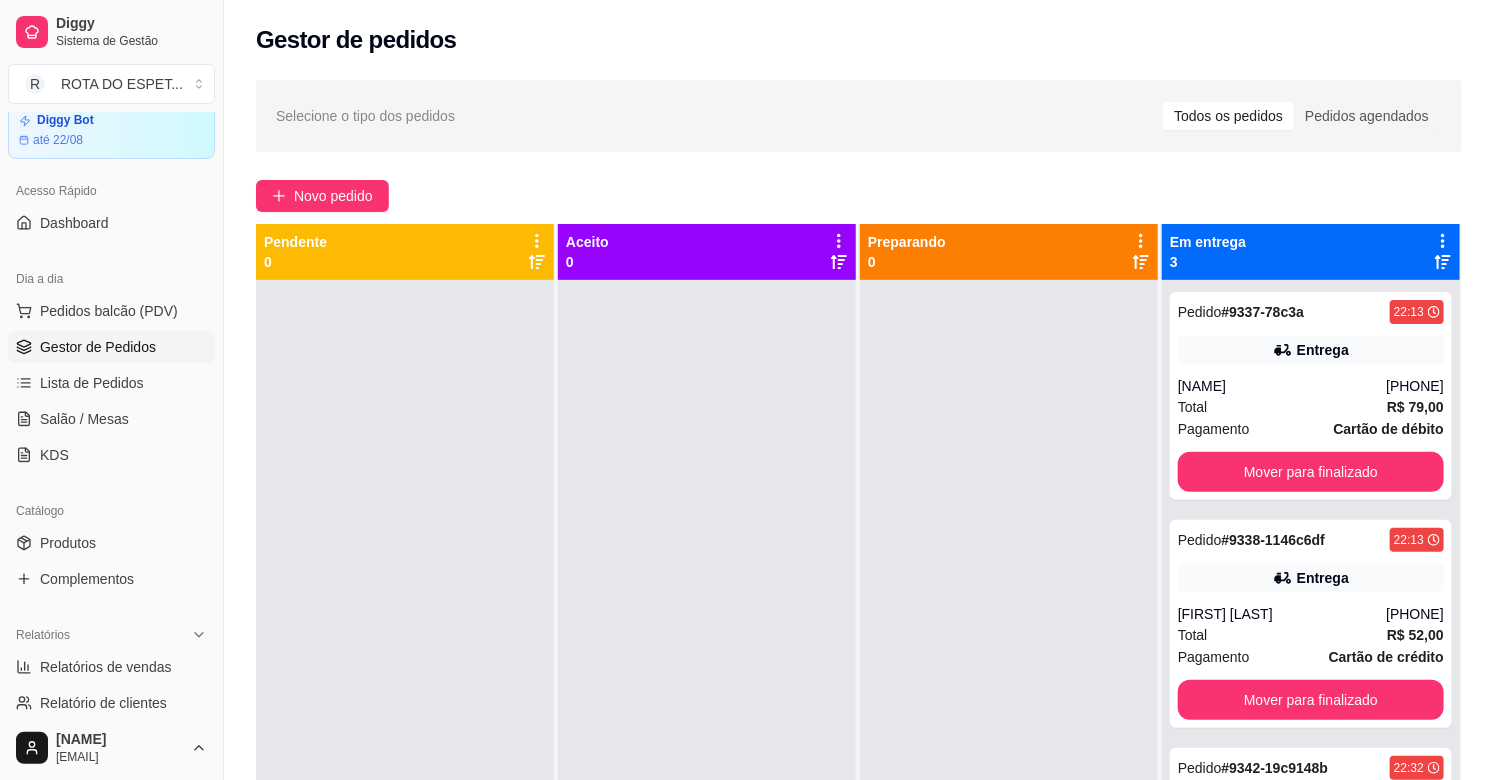 scroll, scrollTop: 222, scrollLeft: 0, axis: vertical 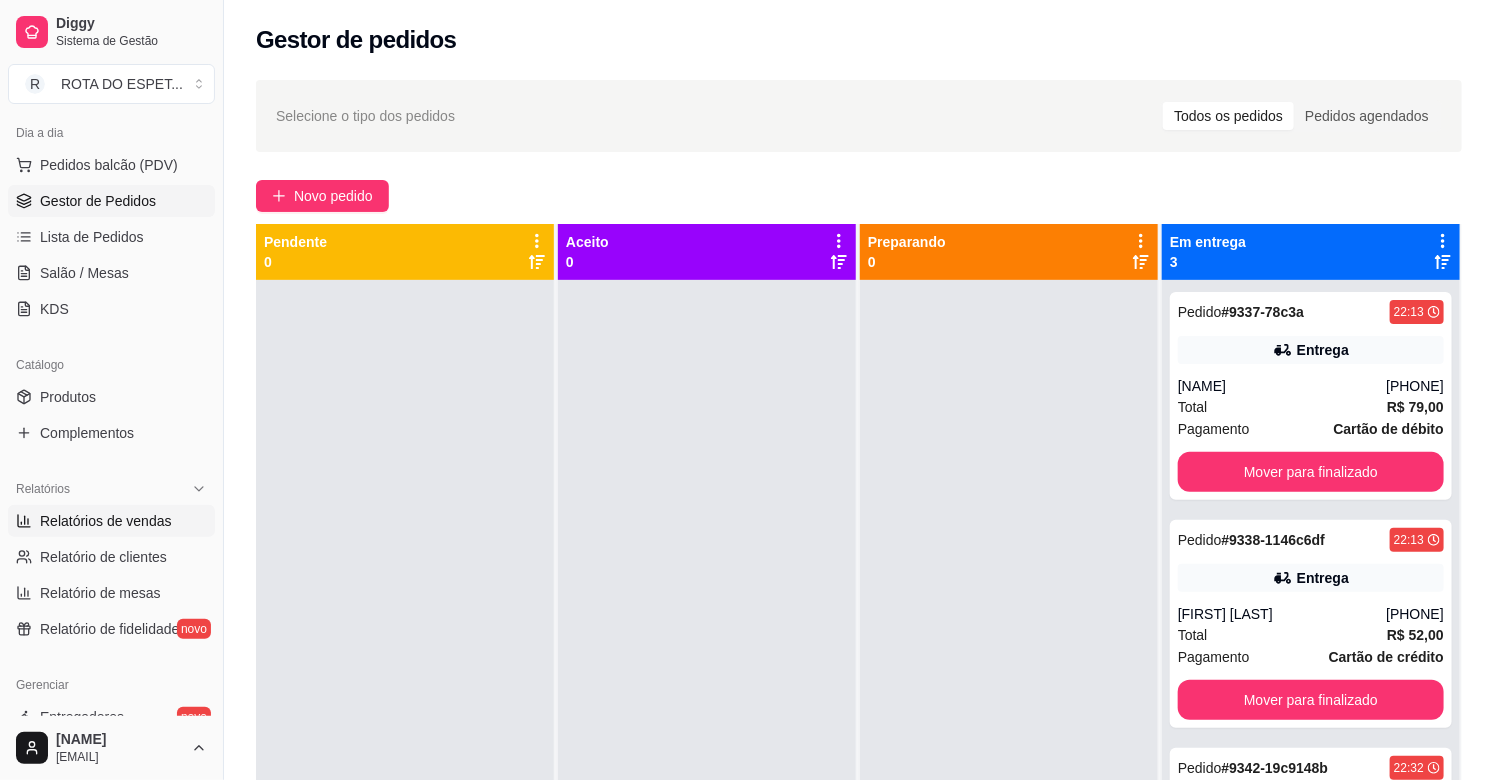 click on "Relatórios de vendas" at bounding box center [111, 521] 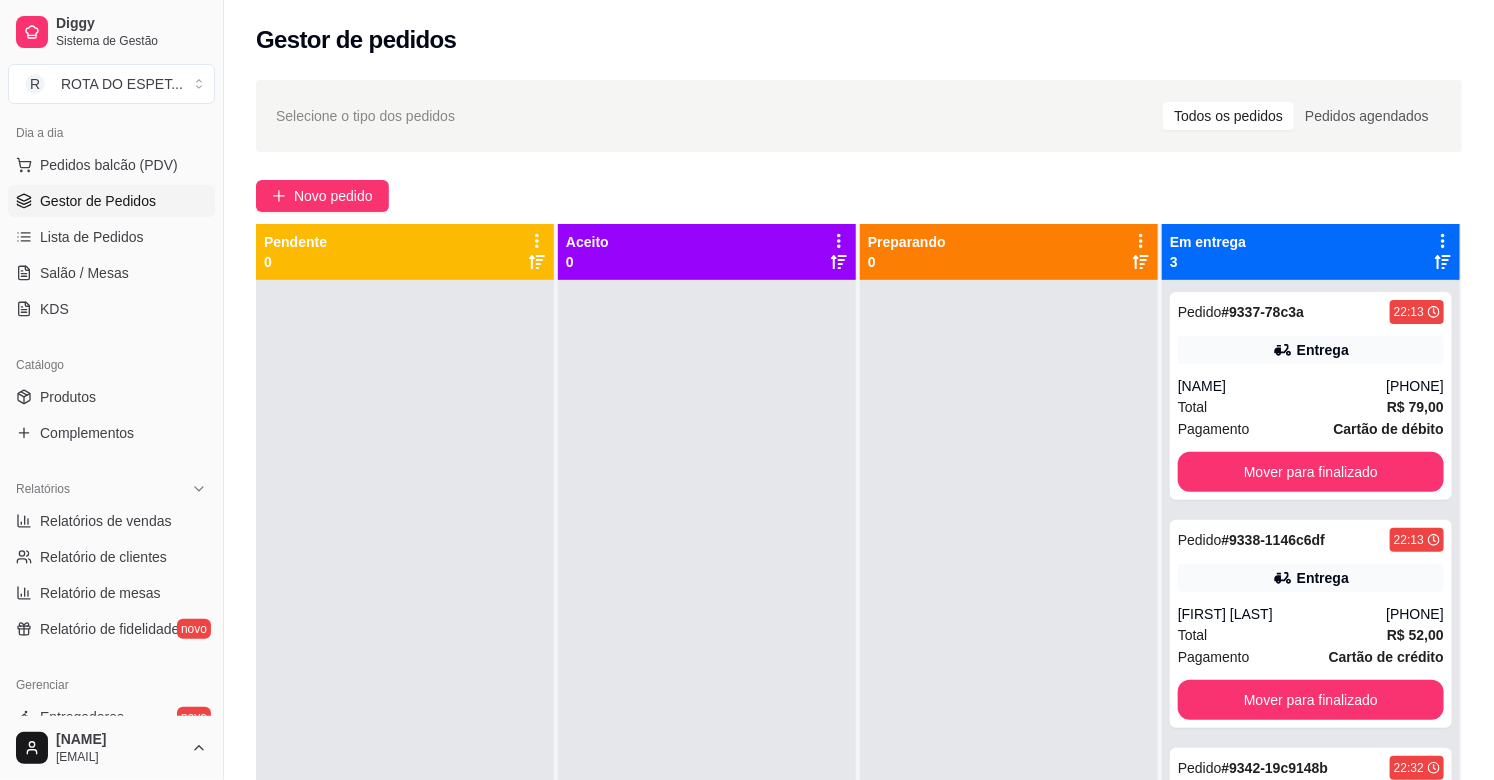 select on "ALL" 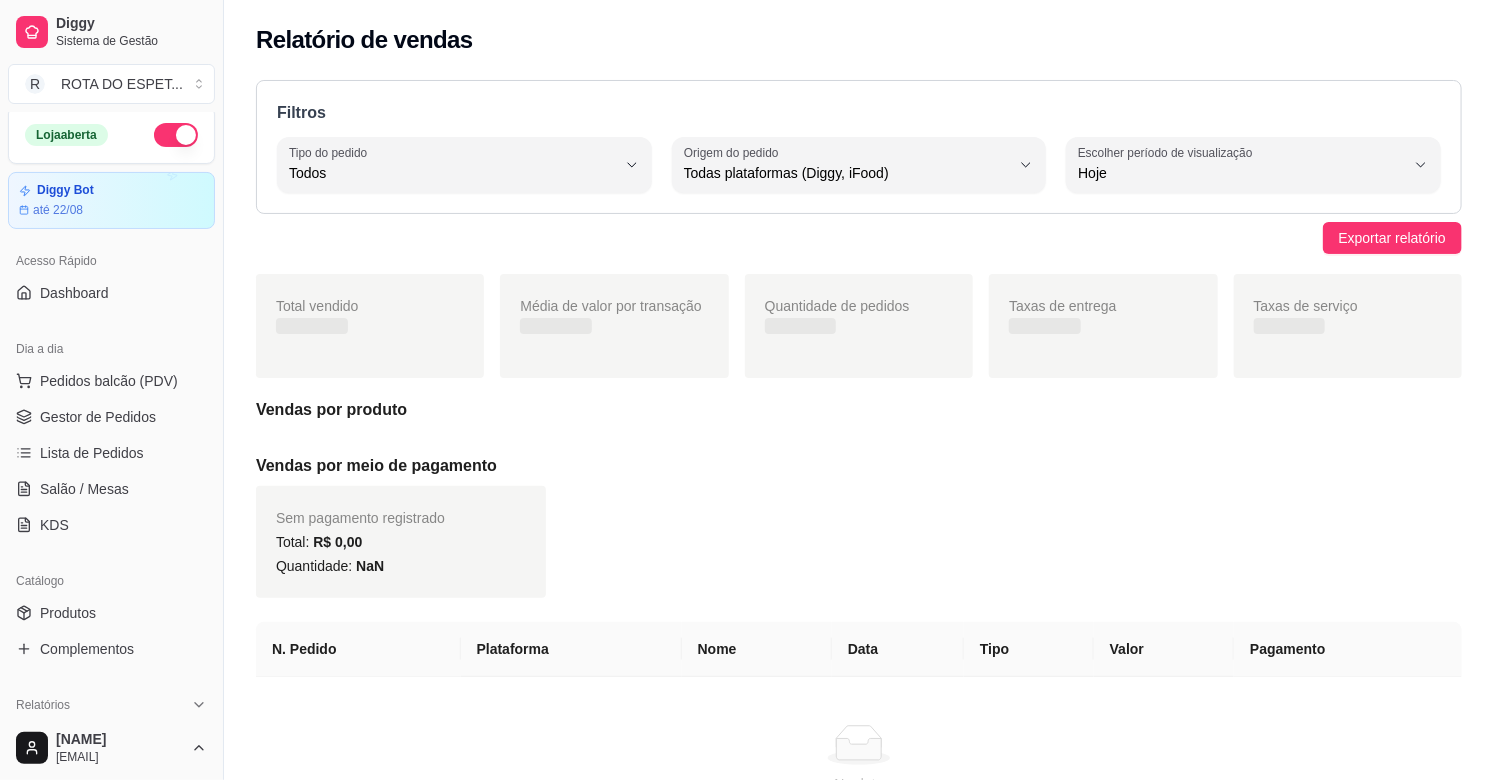 scroll, scrollTop: 0, scrollLeft: 0, axis: both 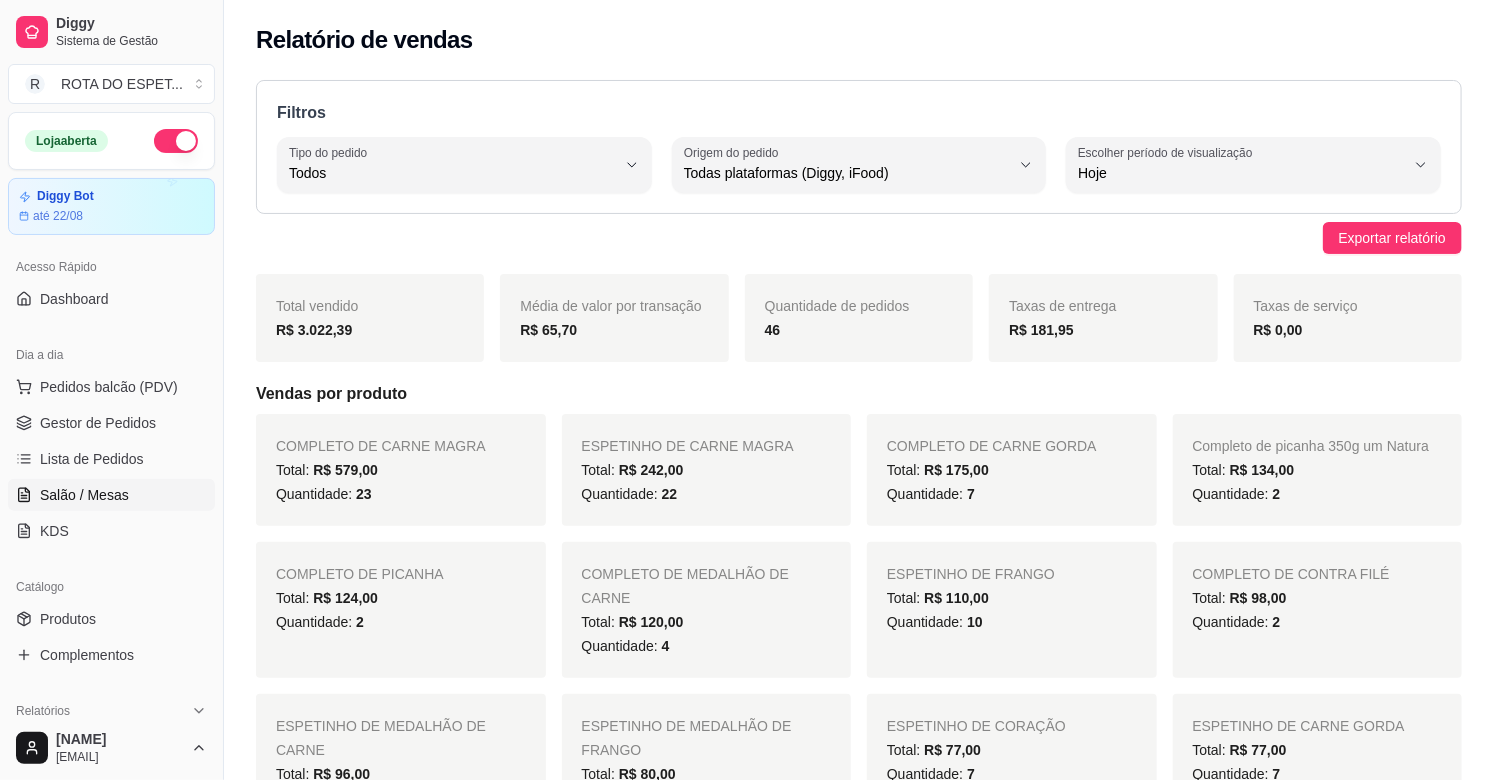 click on "Salão / Mesas" at bounding box center (84, 495) 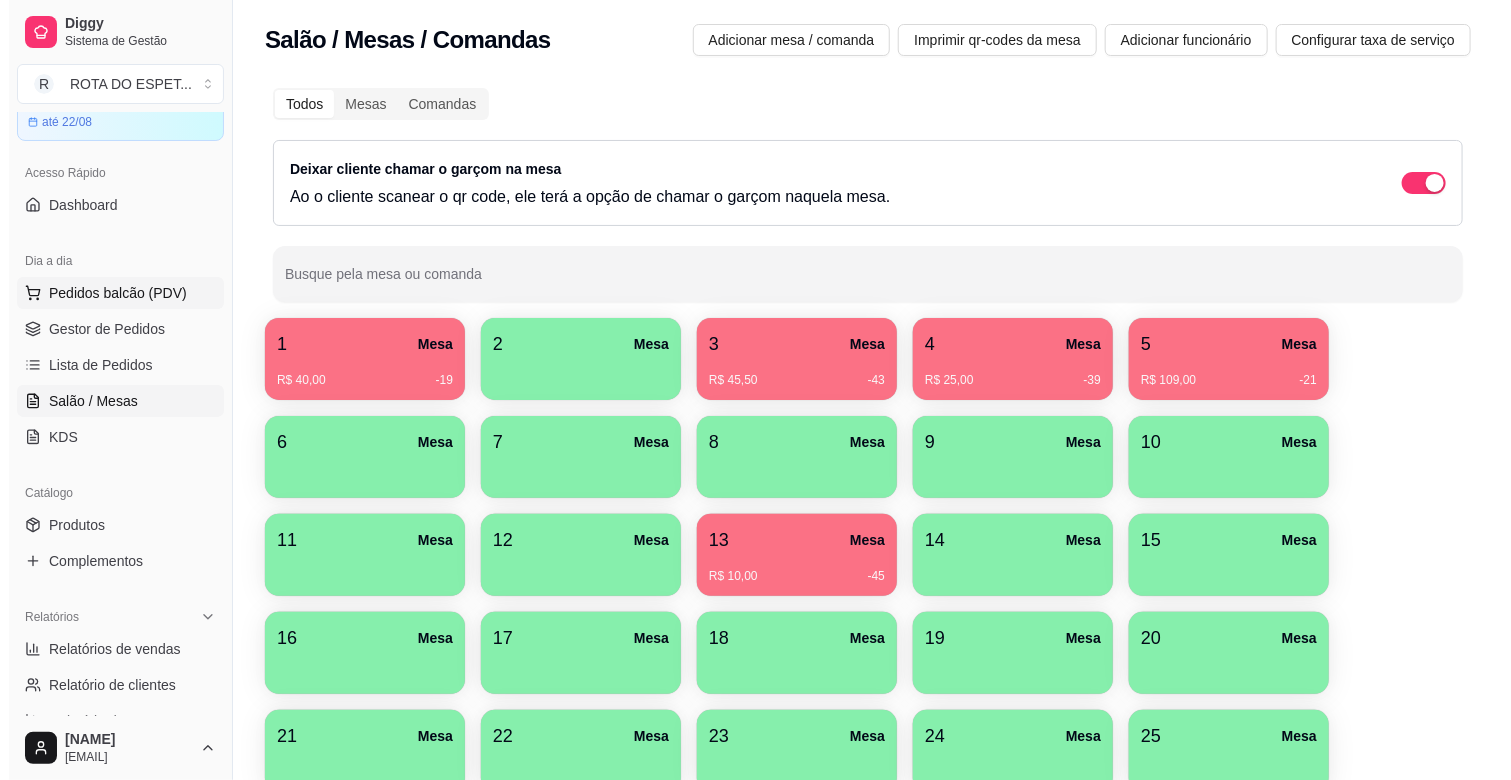 scroll, scrollTop: 0, scrollLeft: 0, axis: both 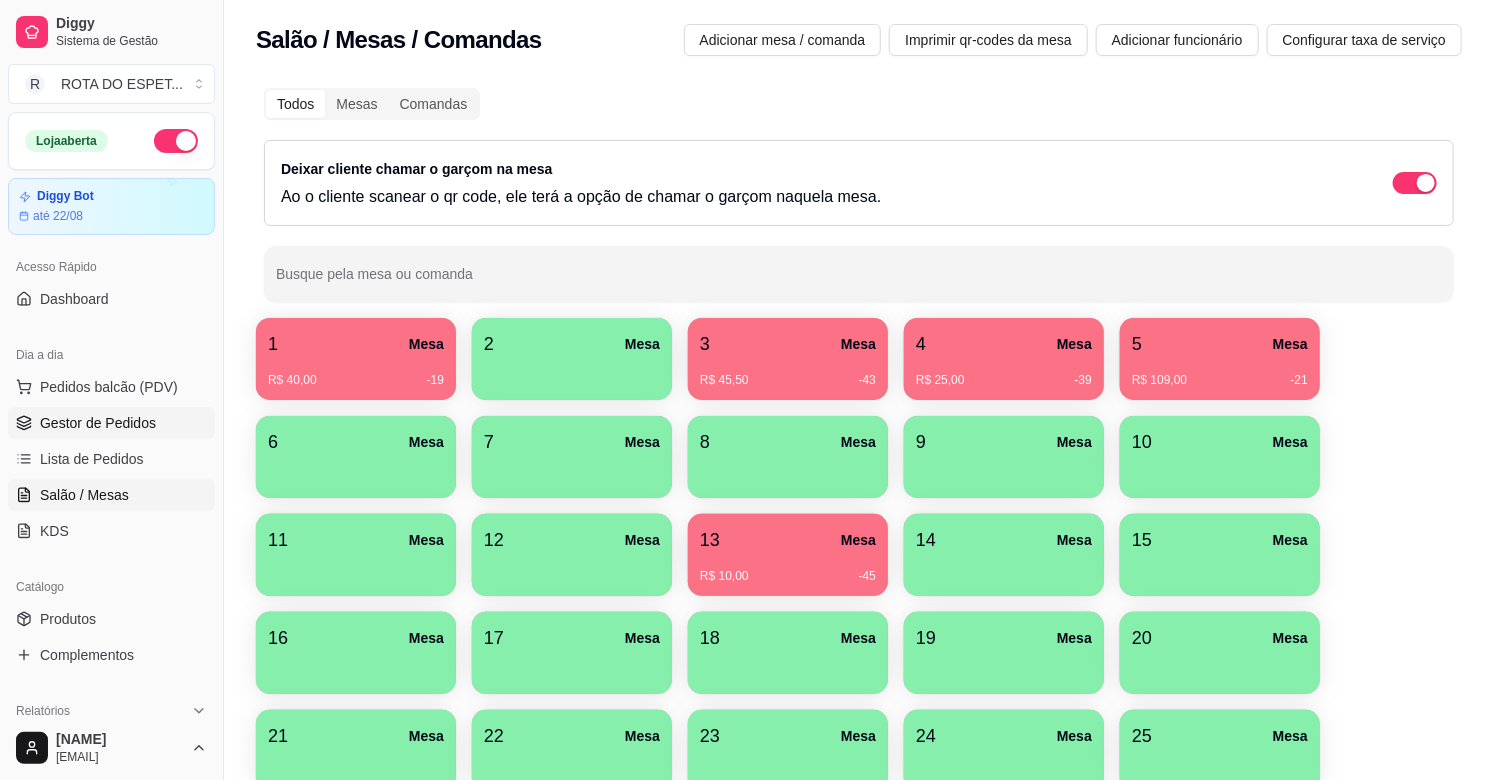 click on "Gestor de Pedidos" at bounding box center [98, 423] 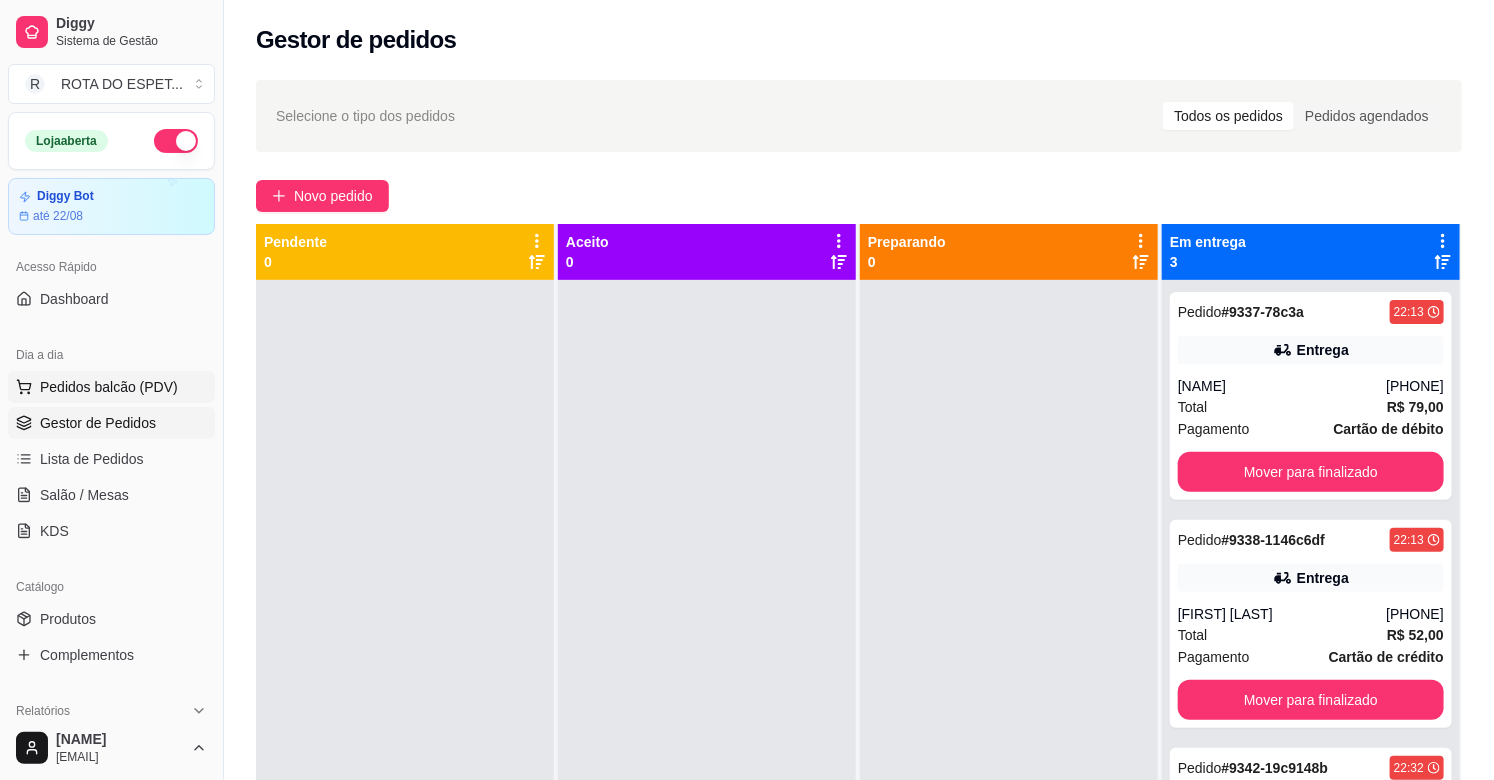 click on "Pedidos balcão (PDV)" at bounding box center [109, 387] 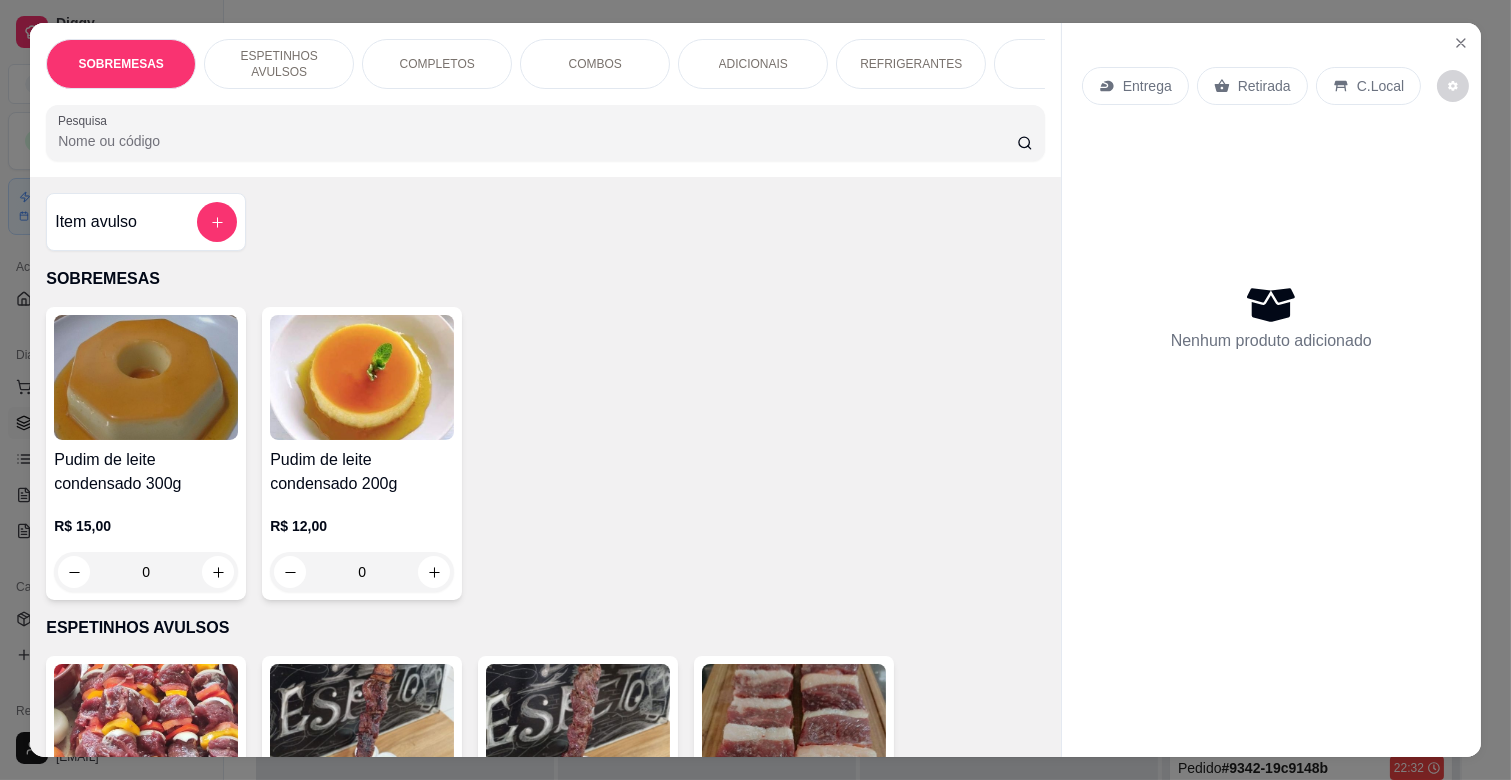 click on "Entrega" at bounding box center (1147, 86) 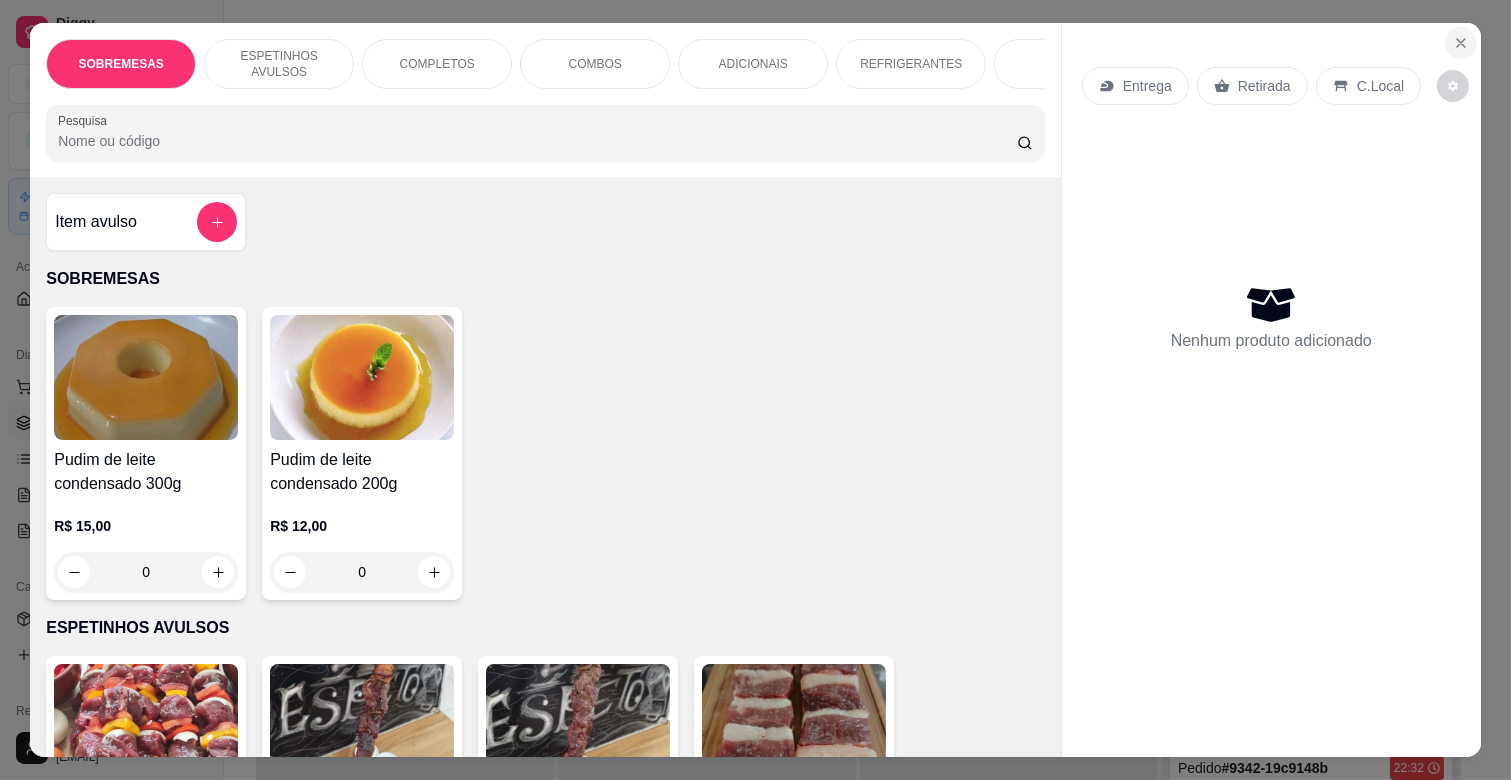 click 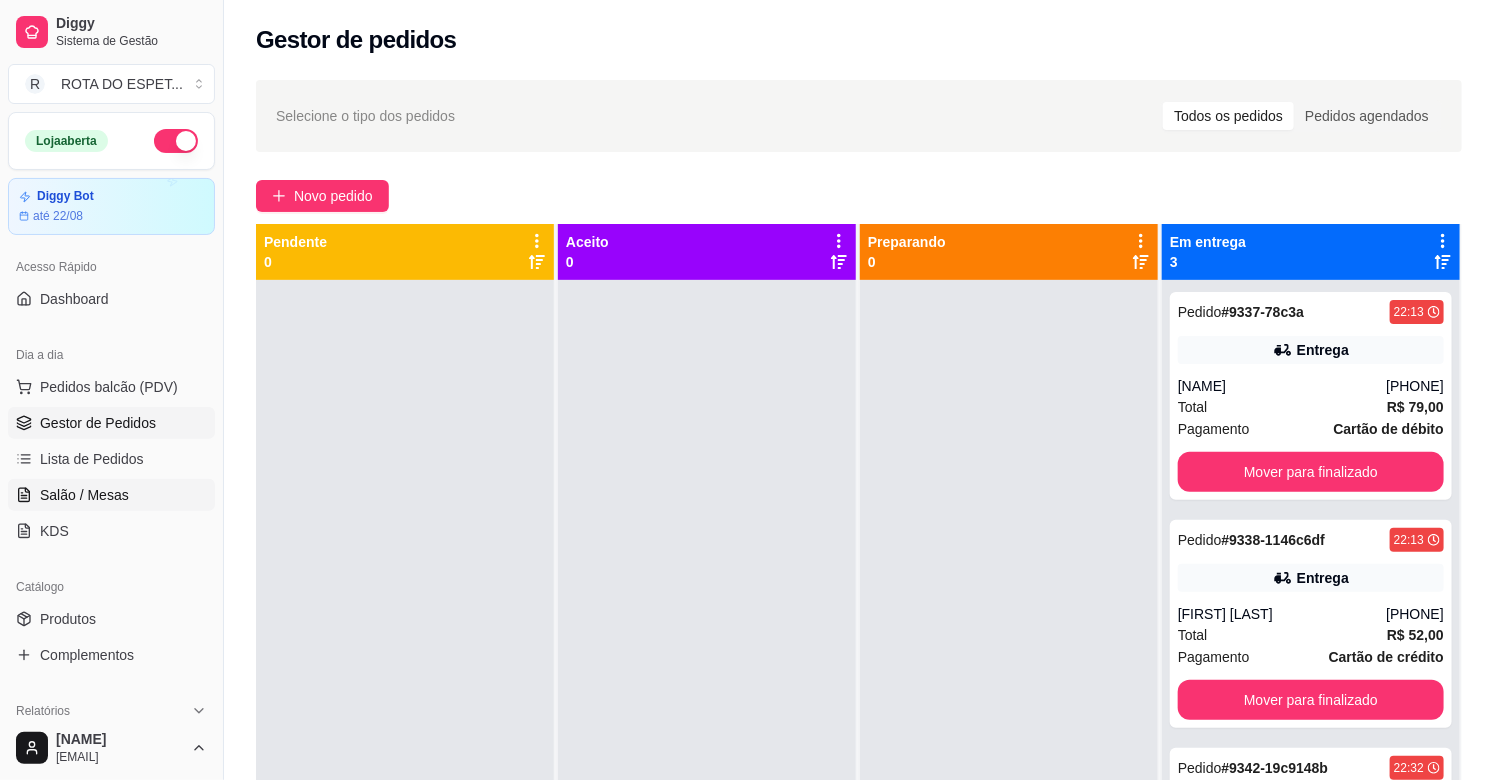 click on "Salão / Mesas" at bounding box center [111, 495] 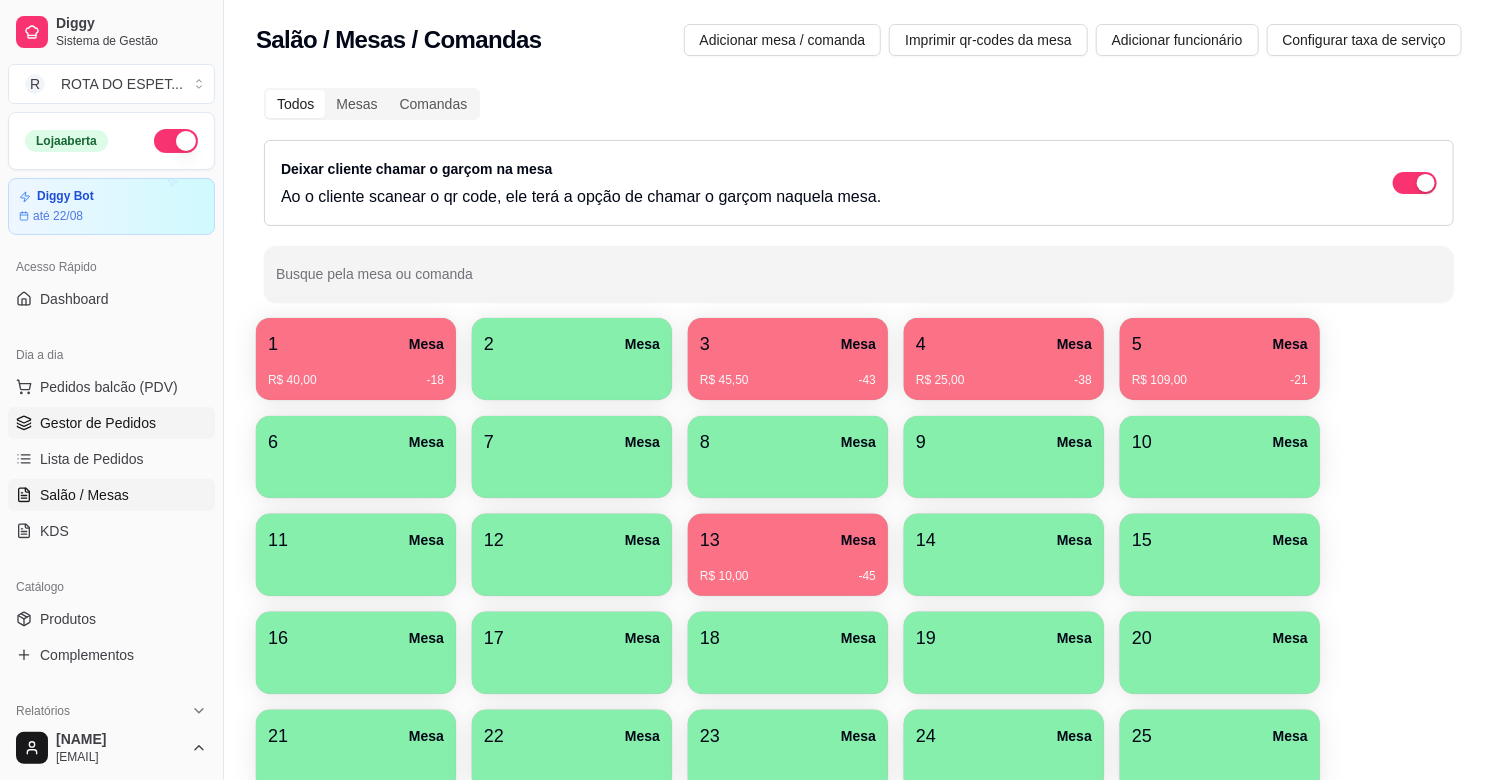 click on "Gestor de Pedidos" at bounding box center [98, 423] 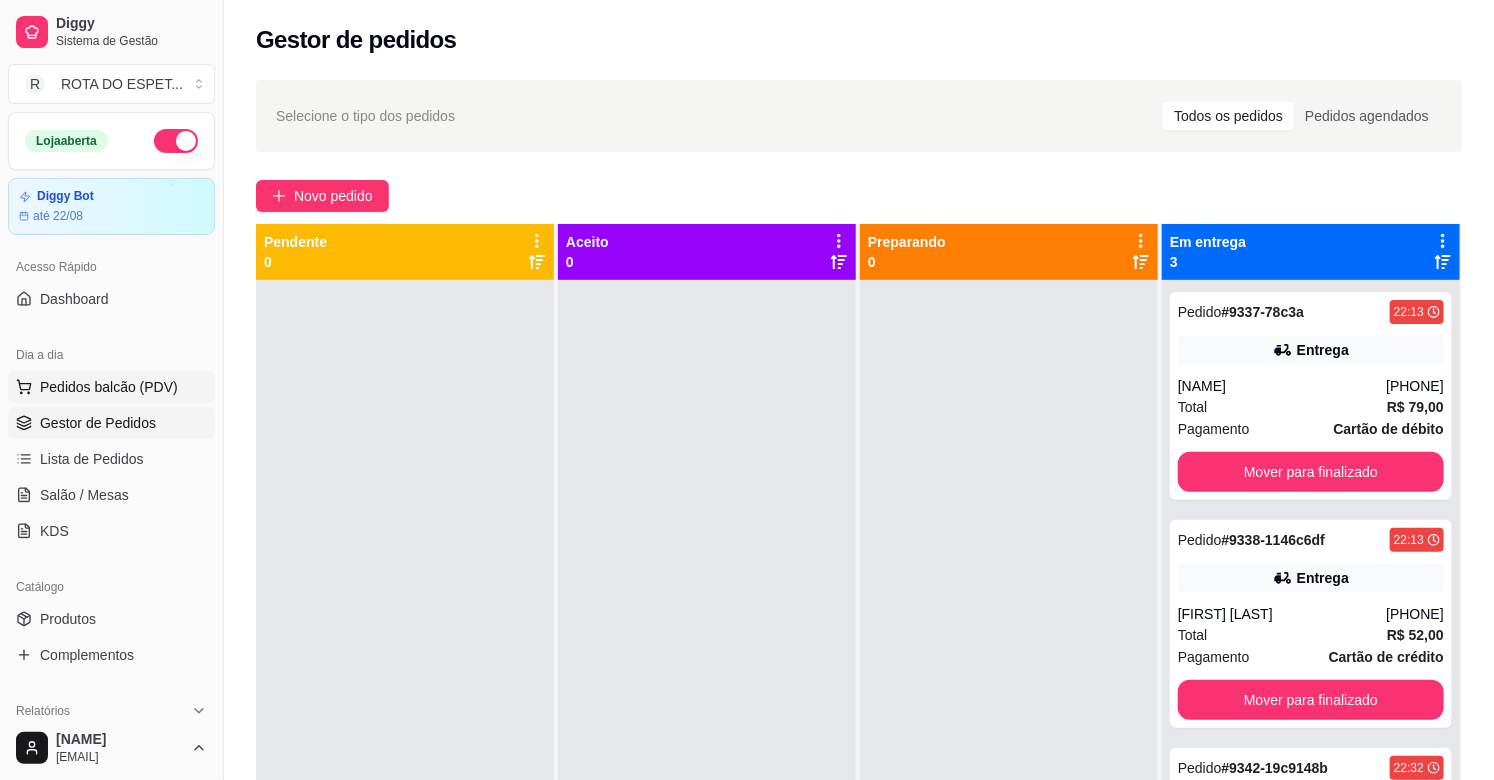 click on "Pedidos balcão (PDV)" at bounding box center [109, 387] 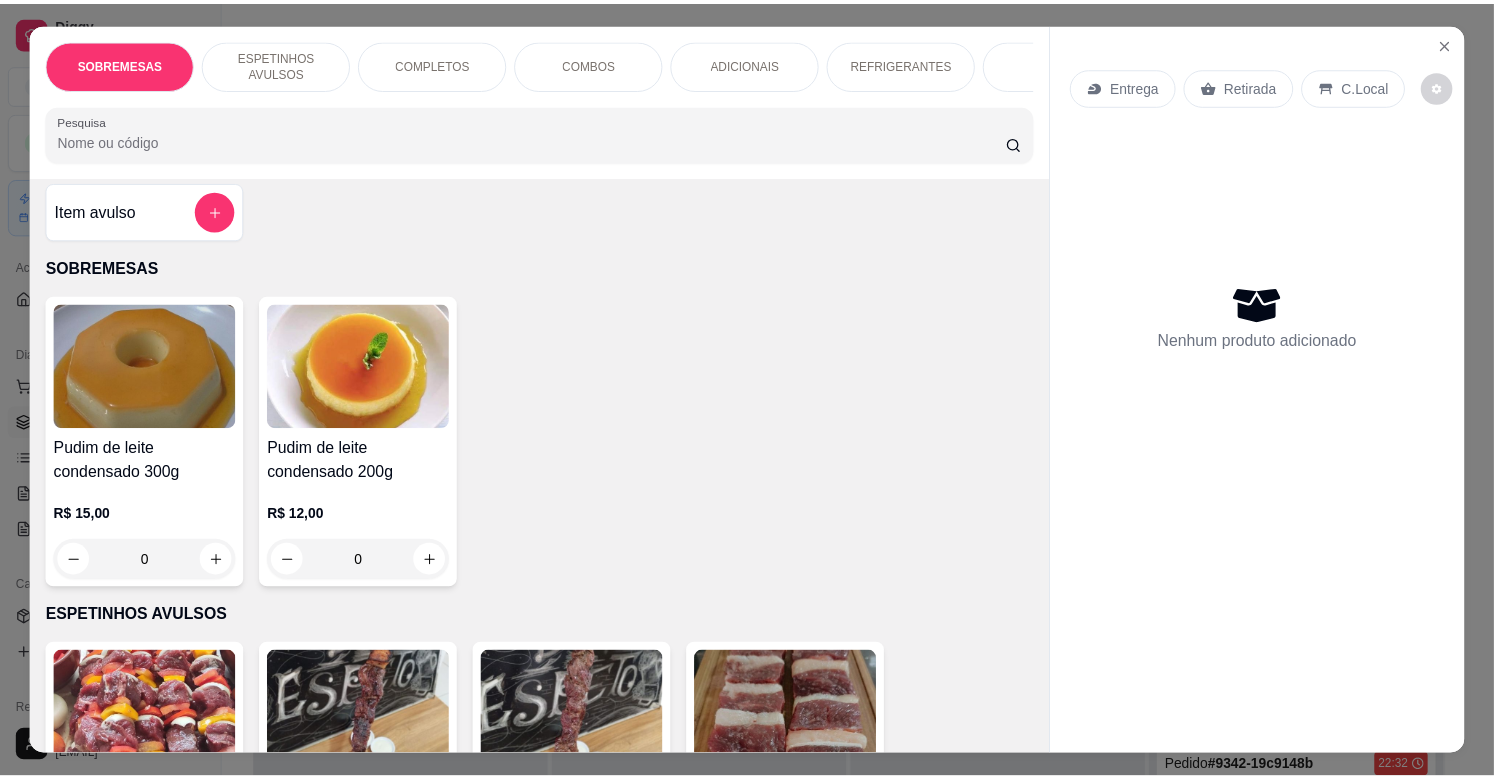scroll, scrollTop: 0, scrollLeft: 0, axis: both 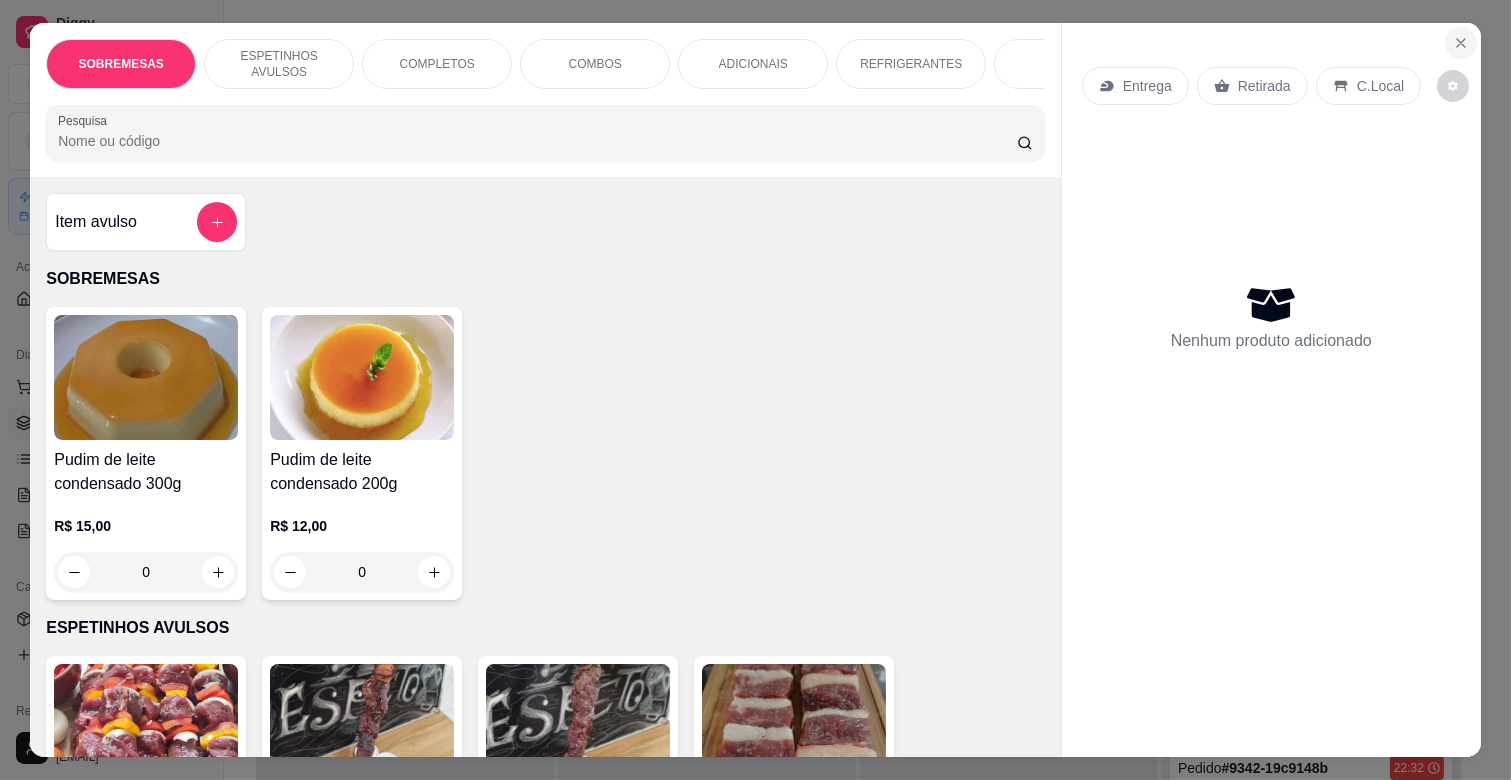 click 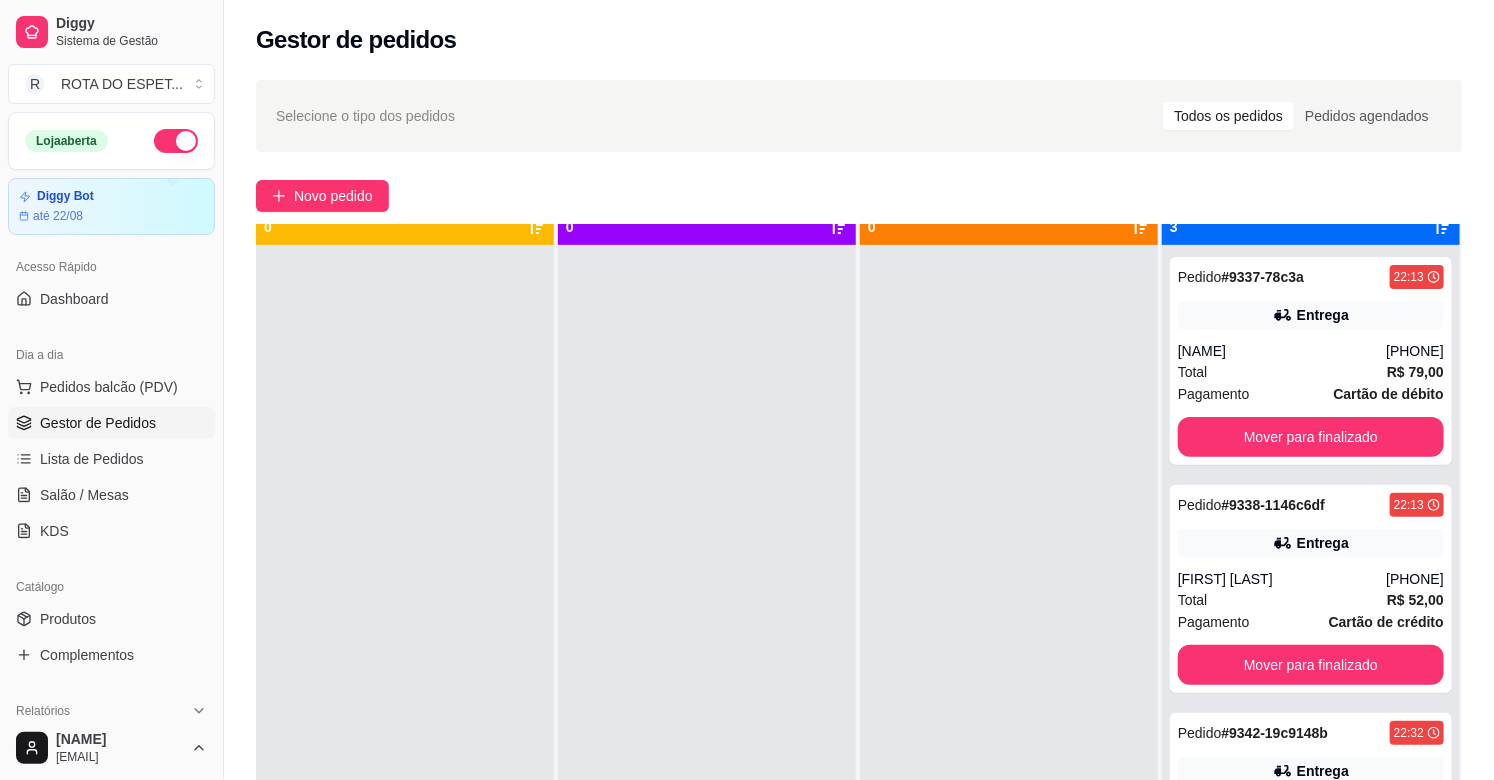 scroll, scrollTop: 55, scrollLeft: 0, axis: vertical 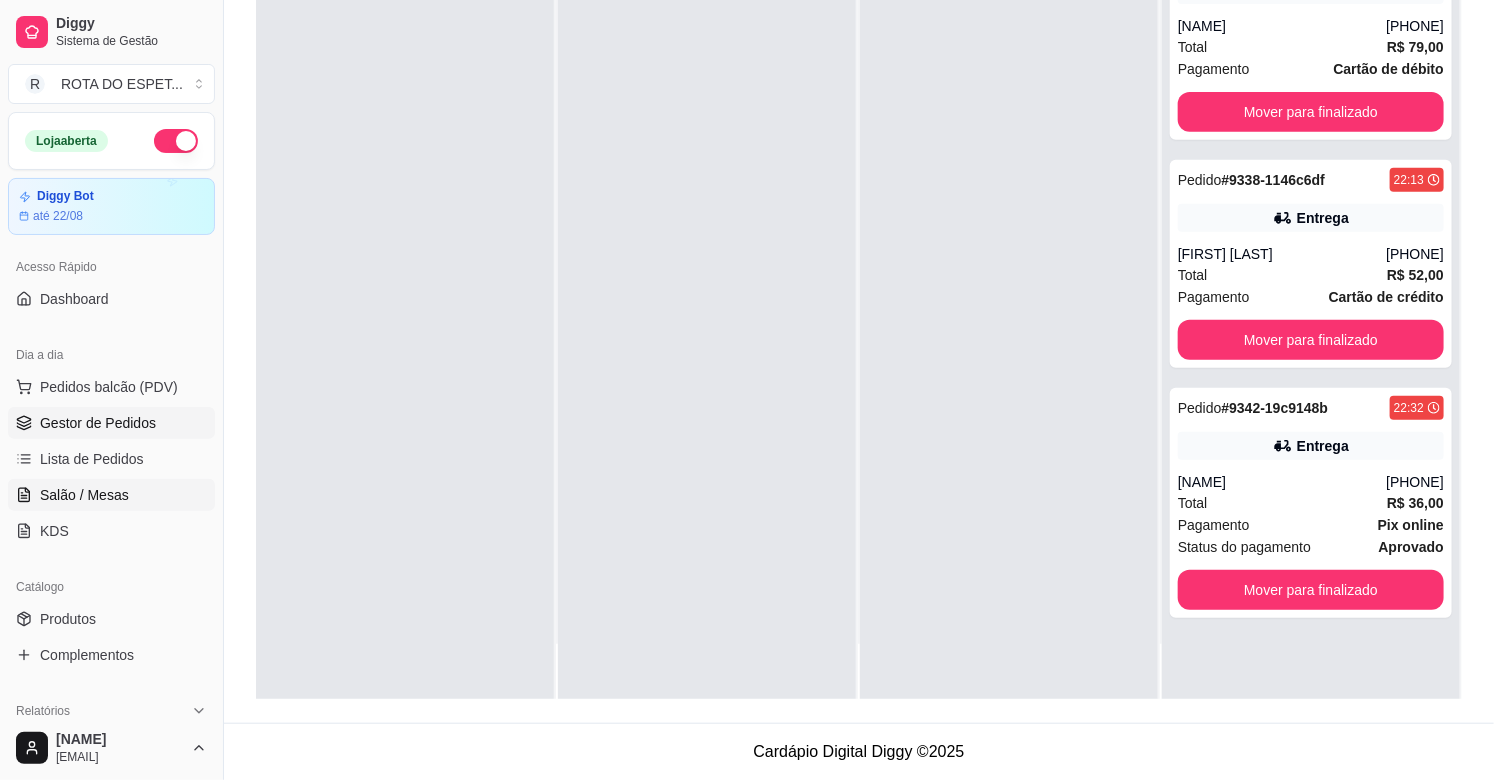 click on "Salão / Mesas" at bounding box center [111, 495] 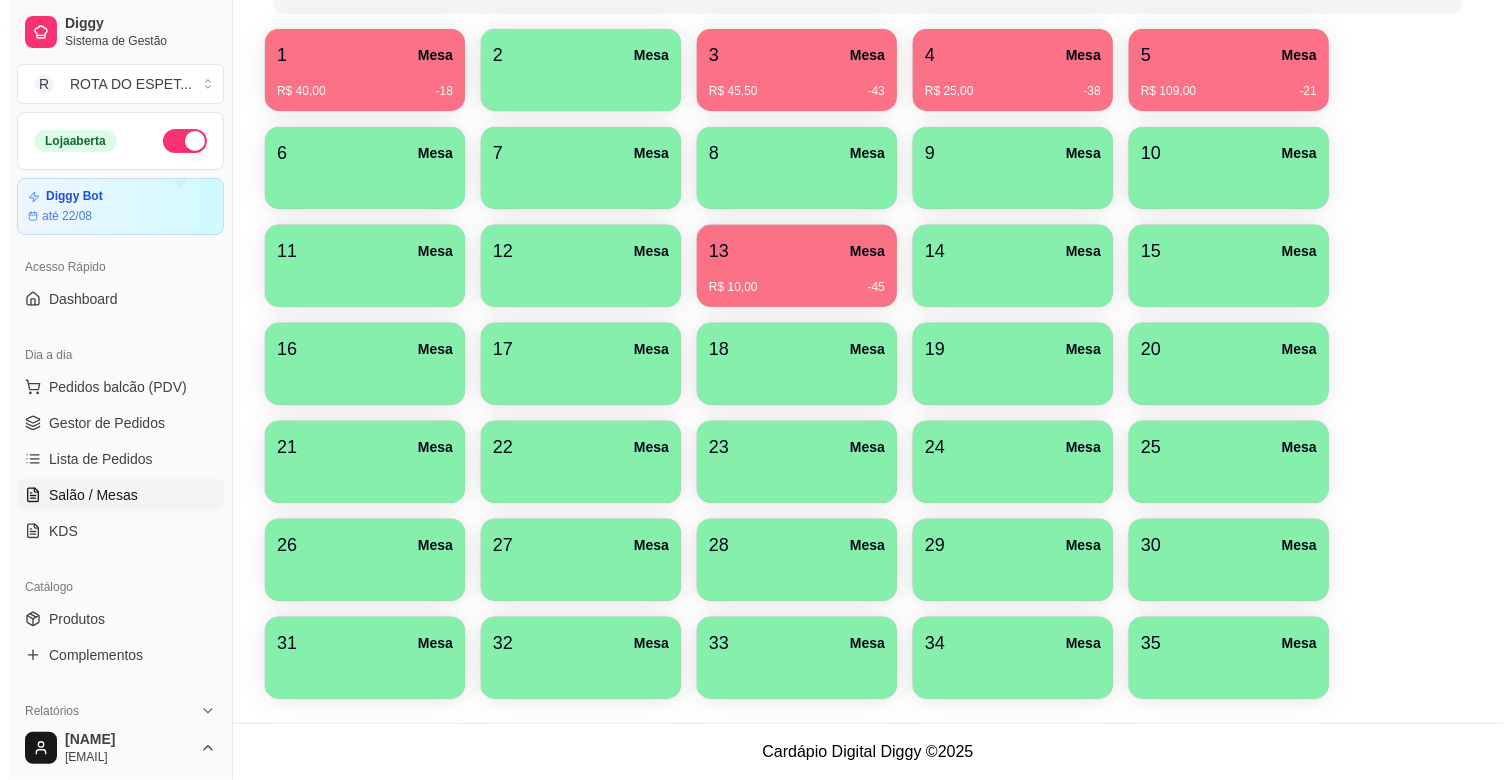 scroll, scrollTop: 0, scrollLeft: 0, axis: both 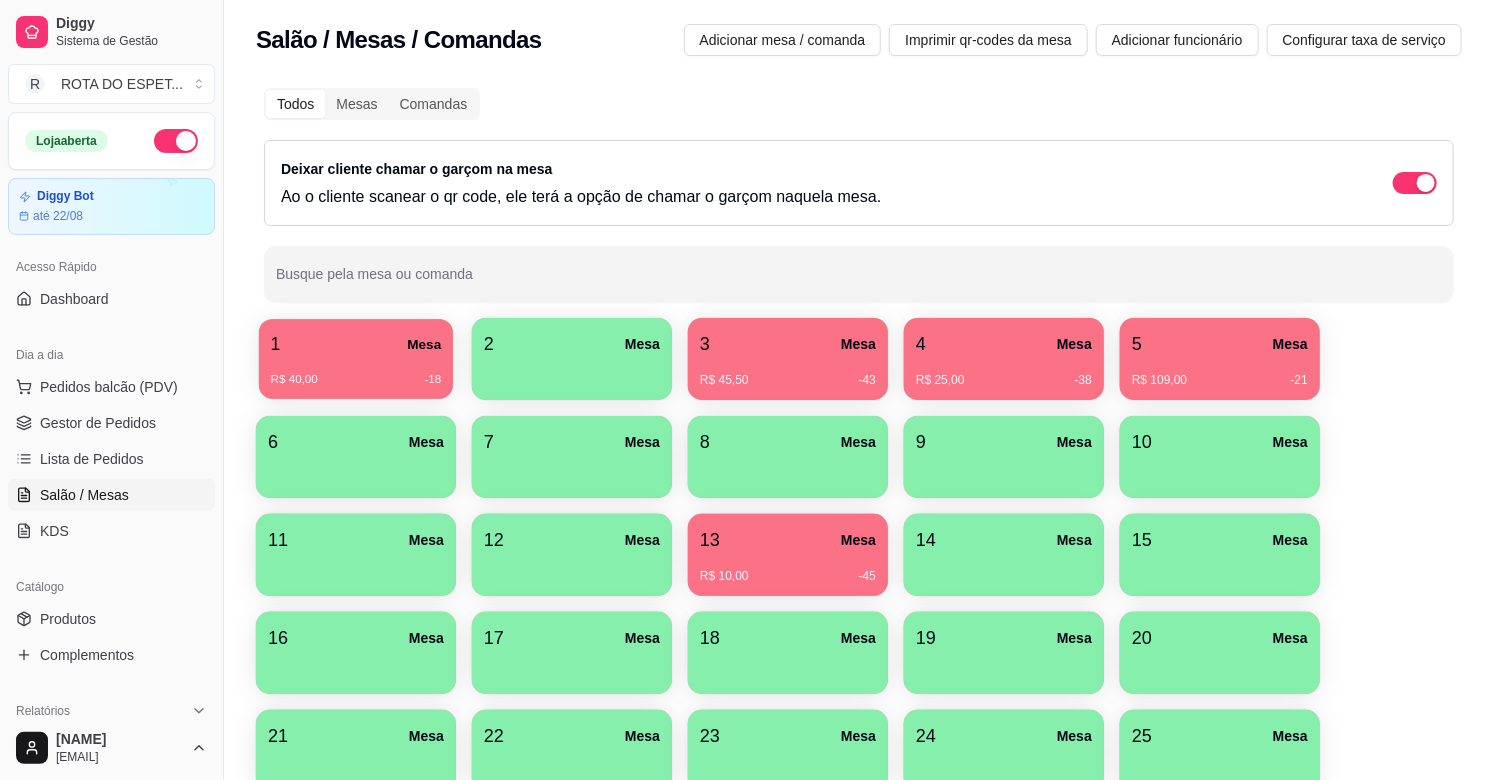 click on "1 Mesa" at bounding box center [356, 344] 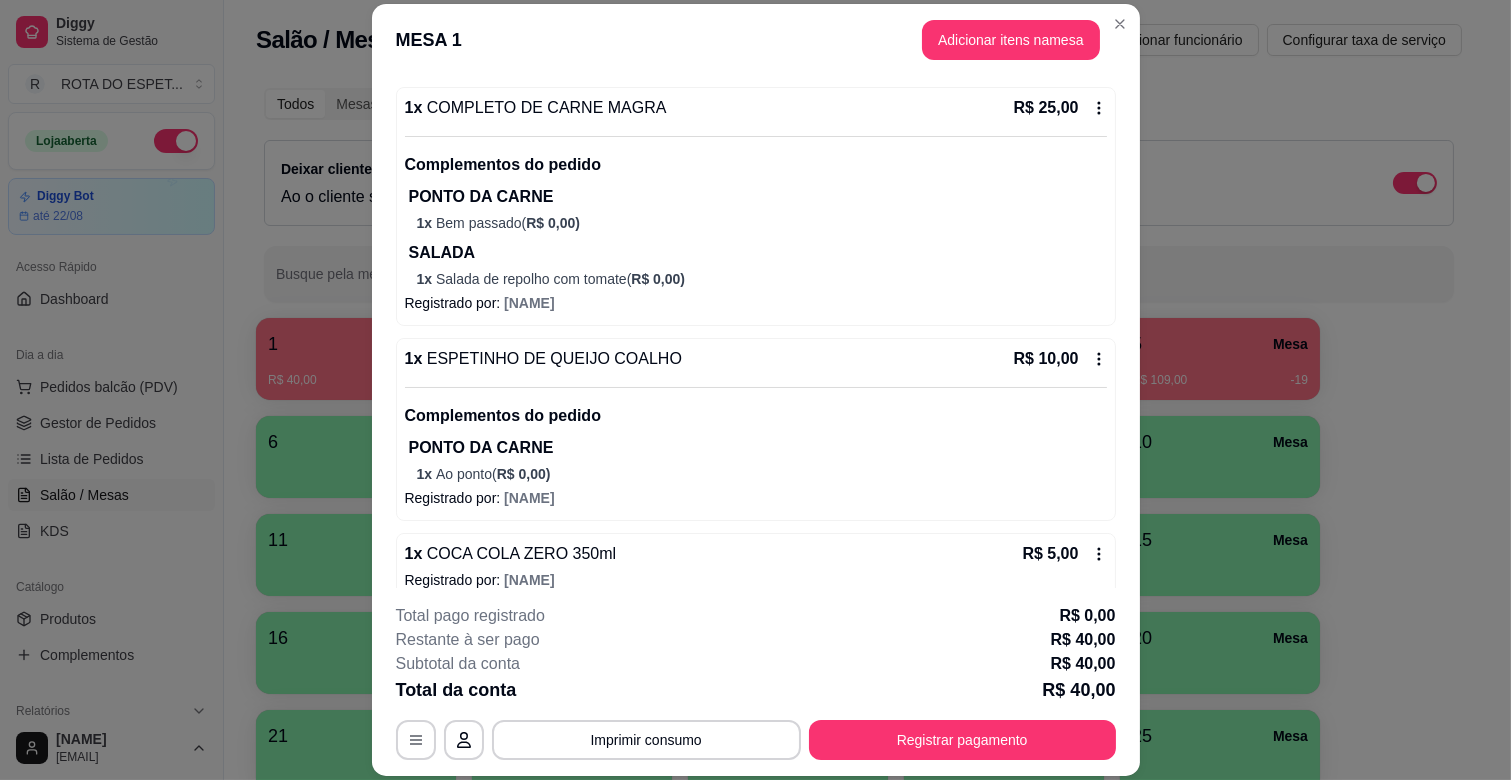 scroll, scrollTop: 201, scrollLeft: 0, axis: vertical 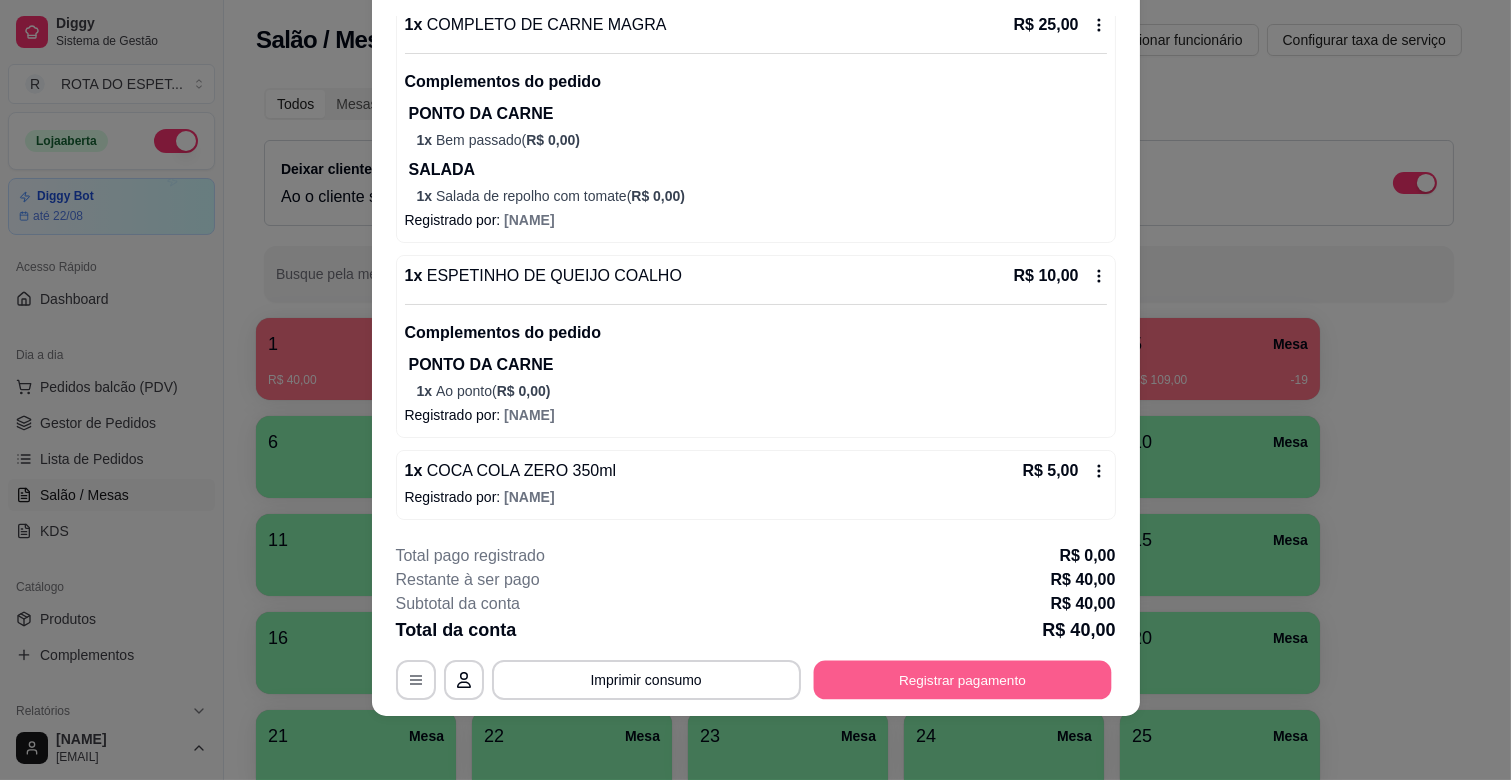 click on "Registrar pagamento" at bounding box center [962, 680] 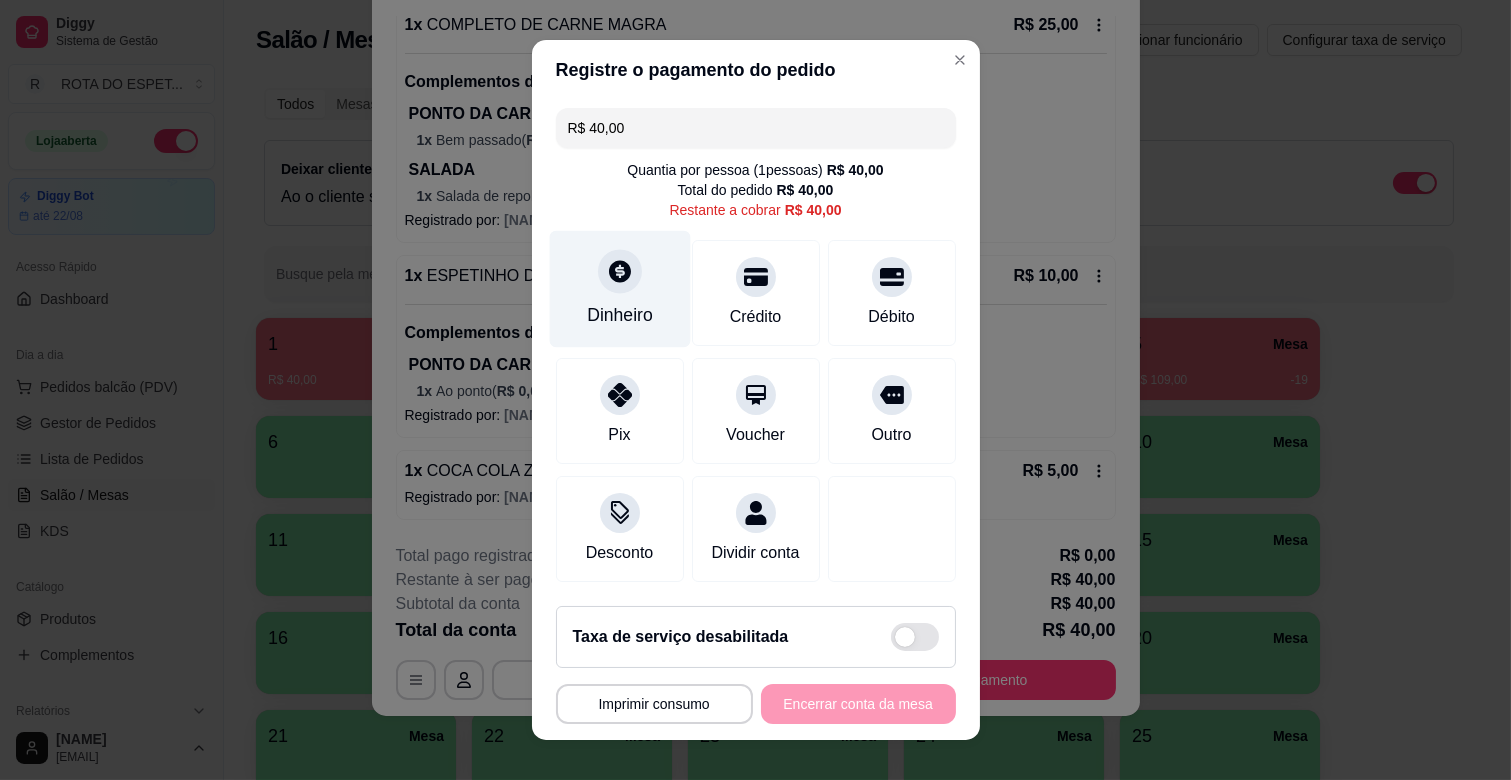 click on "Dinheiro" at bounding box center (619, 289) 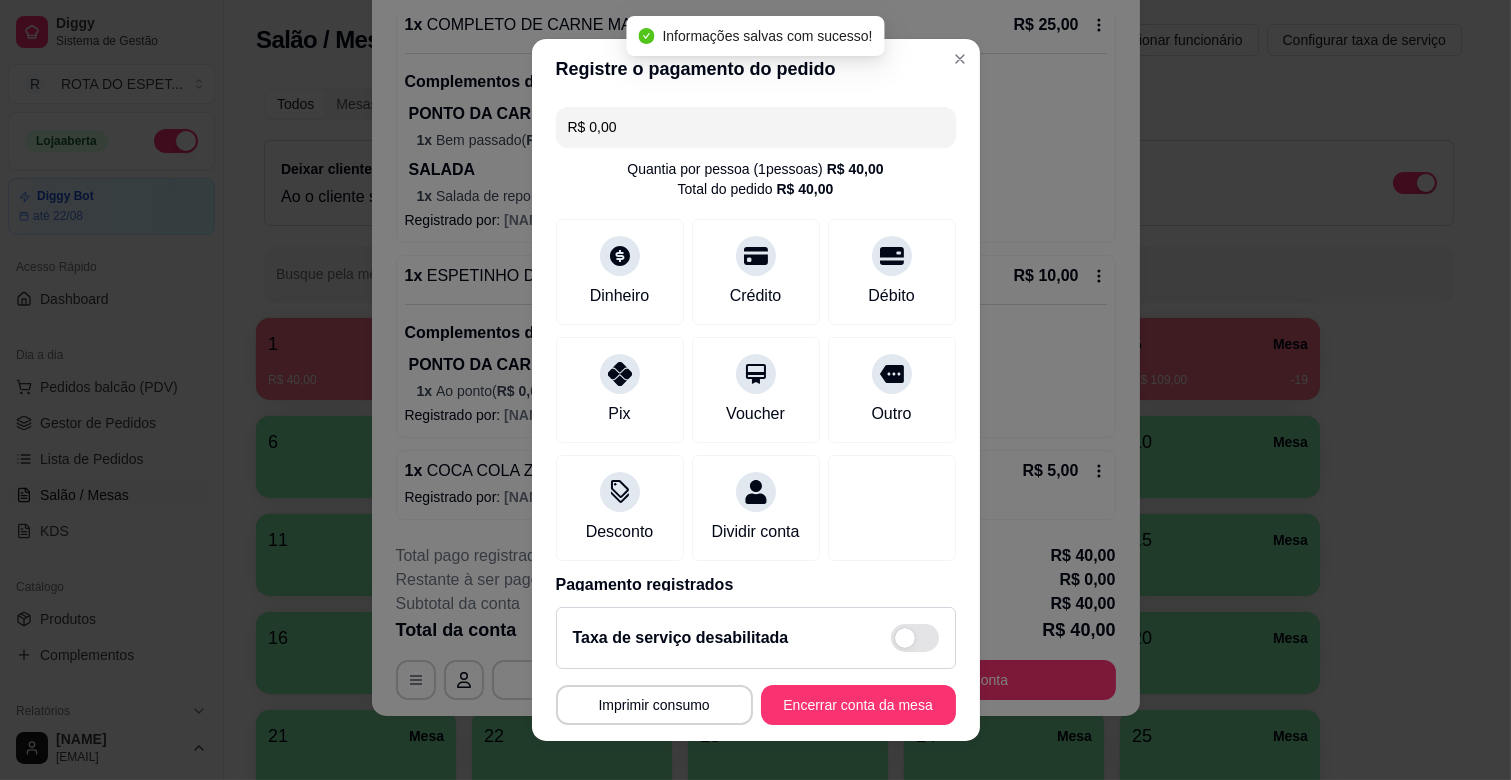 type on "R$ 0,00" 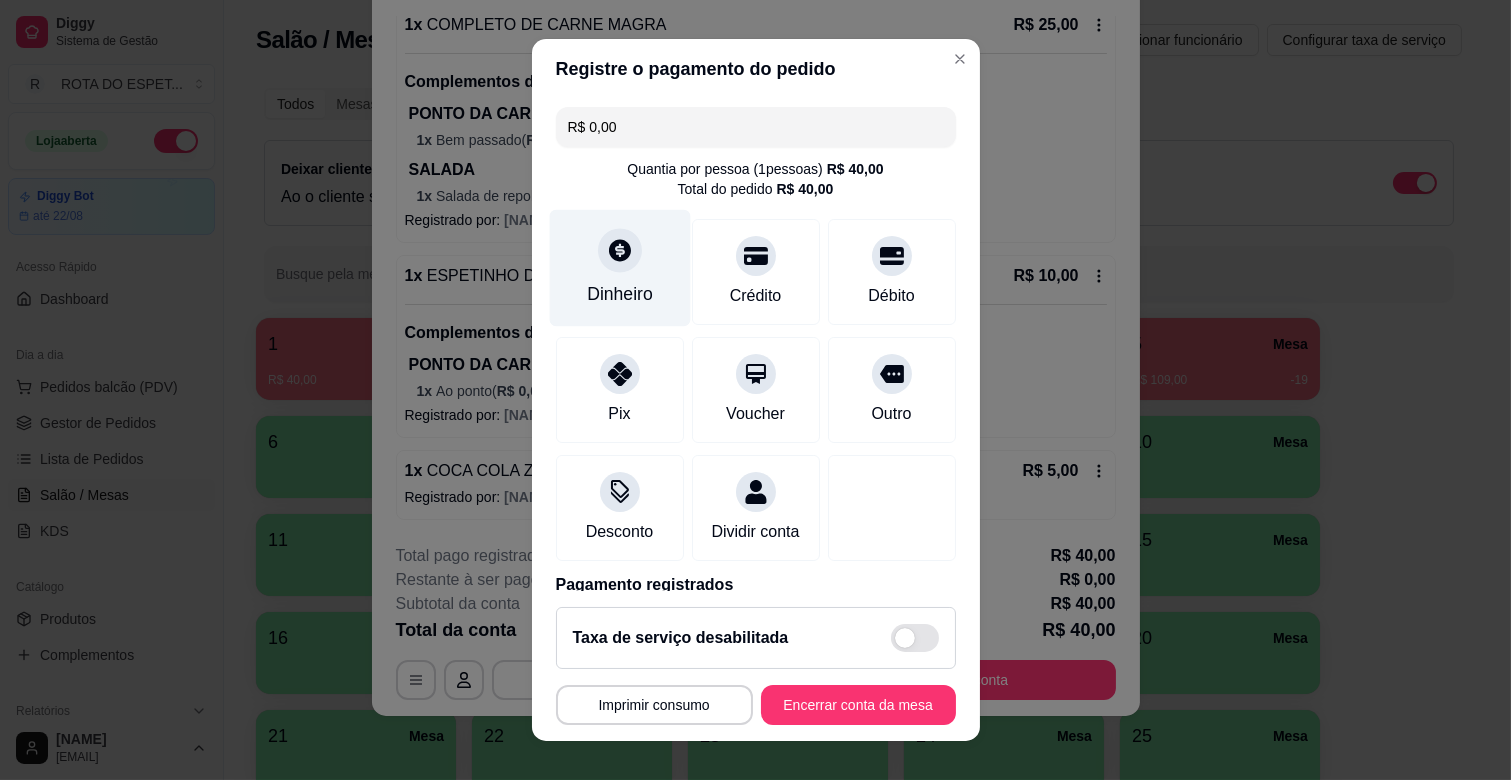 click on "Dinheiro" at bounding box center [619, 268] 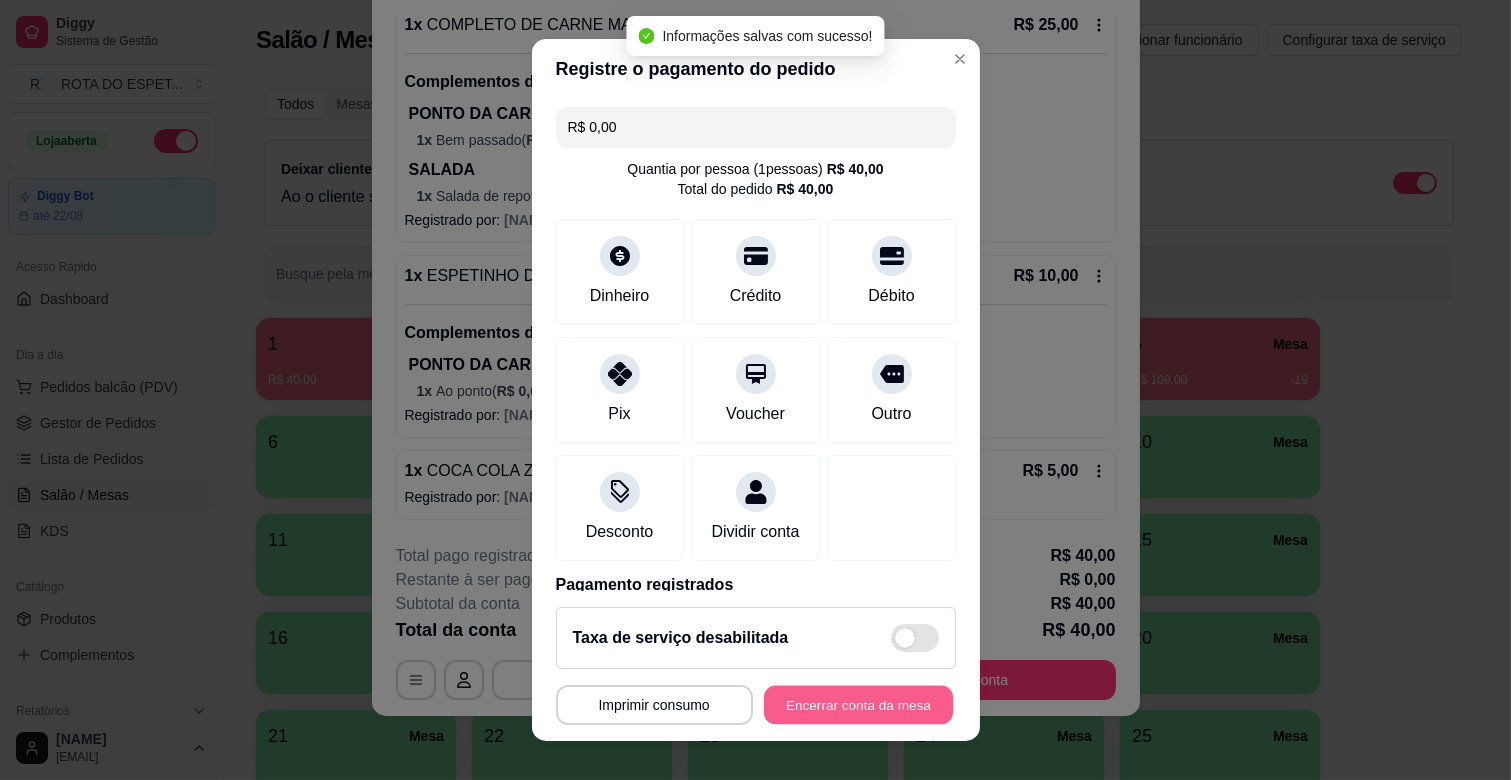 click on "Encerrar conta da mesa" at bounding box center (858, 705) 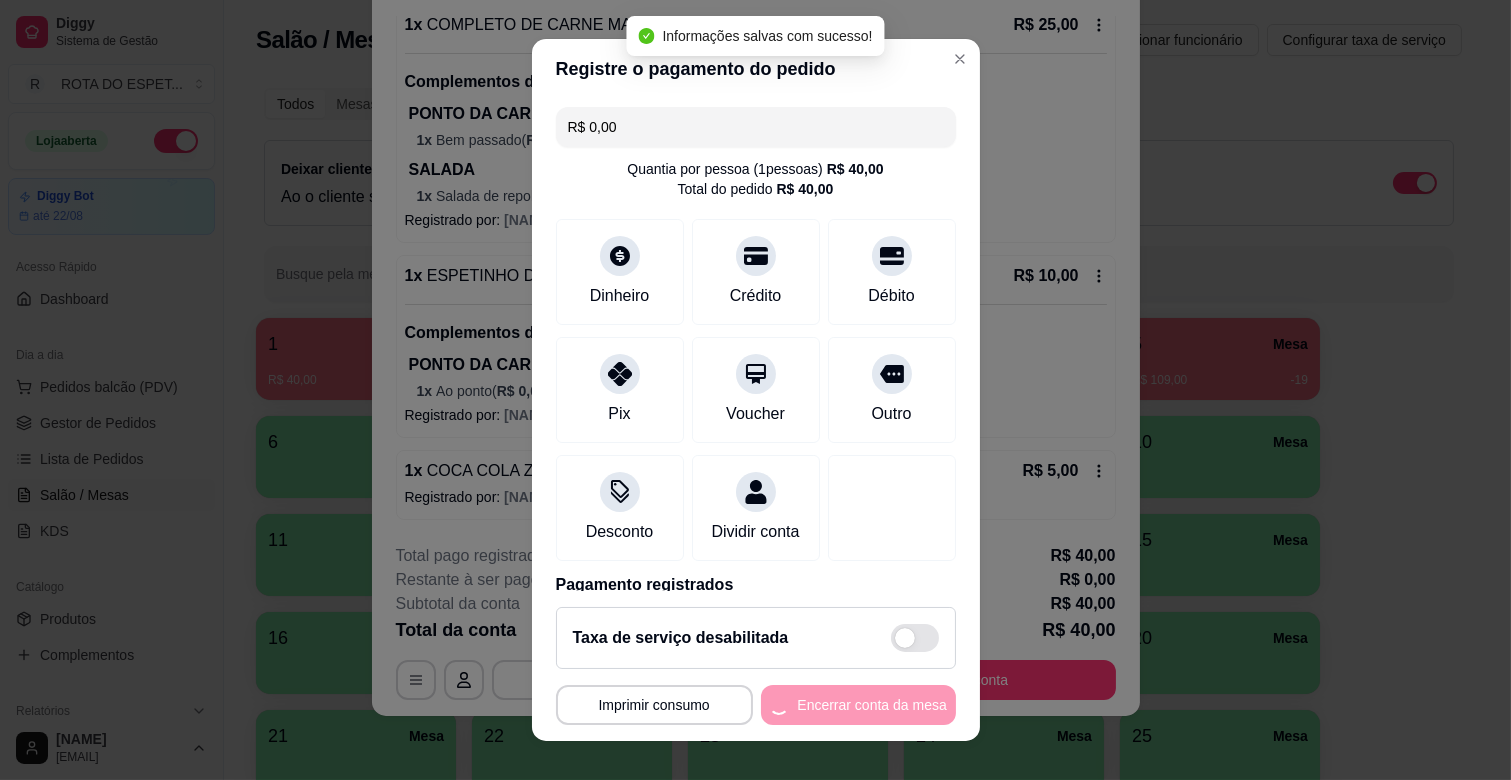 scroll, scrollTop: 0, scrollLeft: 0, axis: both 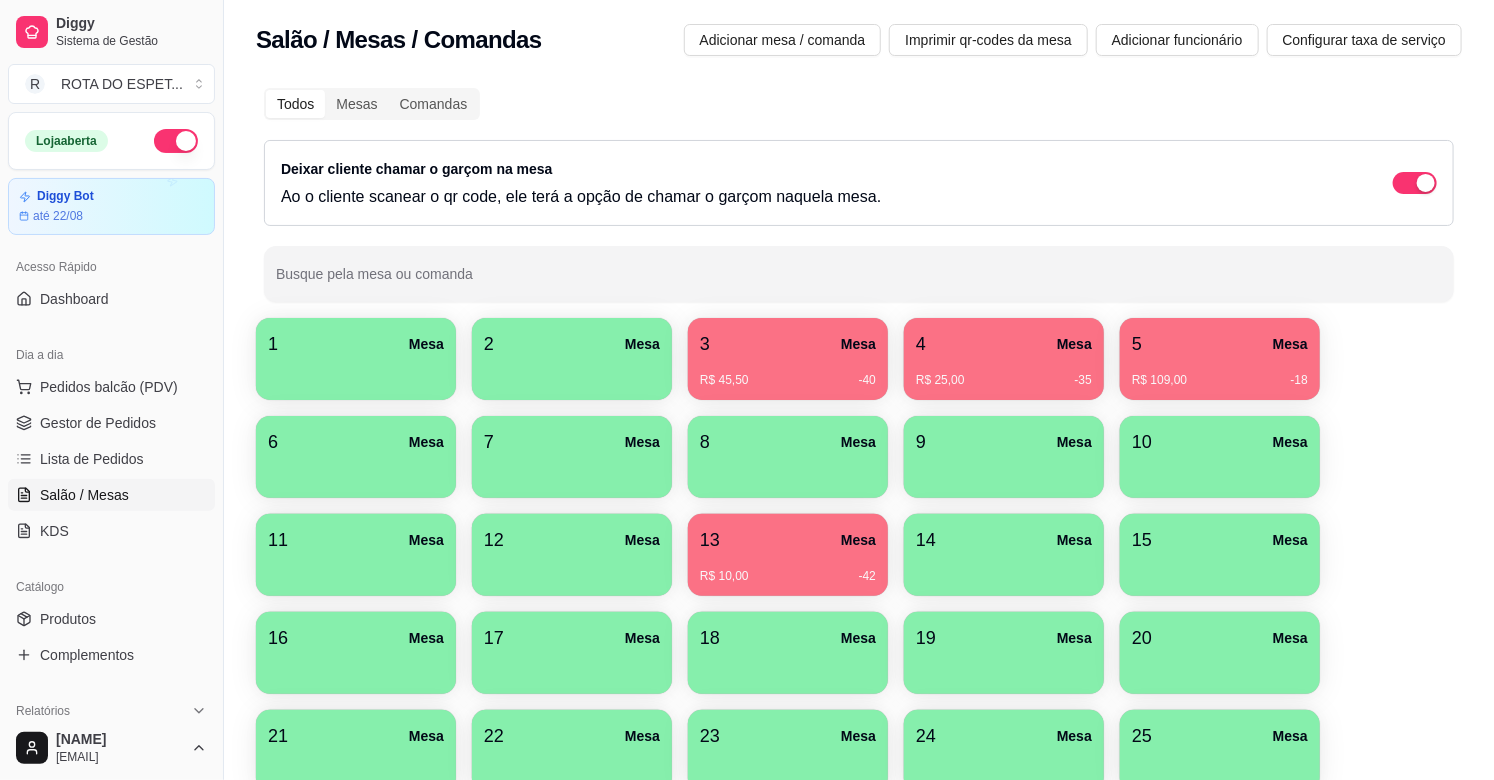 click on "R$ 25,00 -35" at bounding box center [1004, 373] 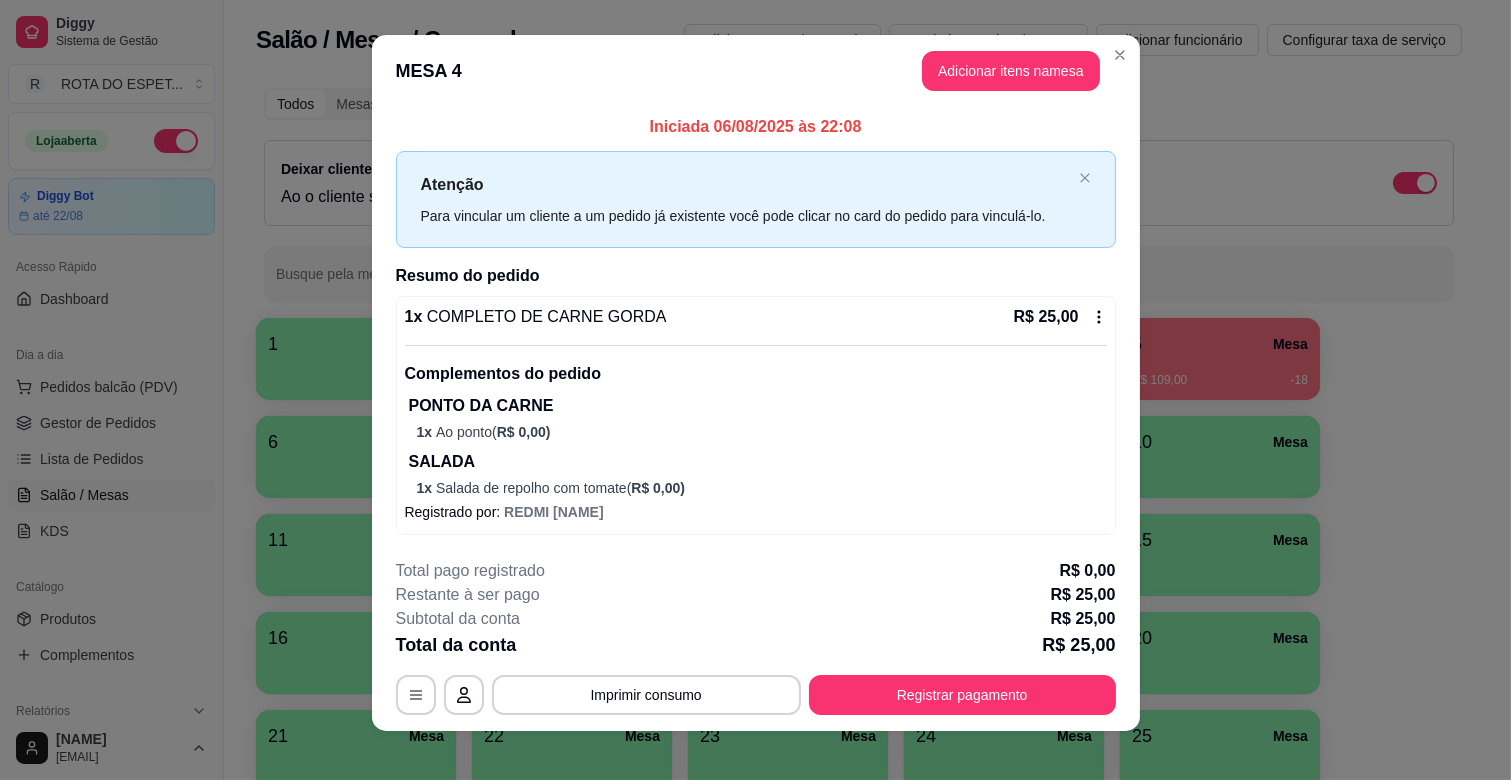 scroll, scrollTop: 22, scrollLeft: 0, axis: vertical 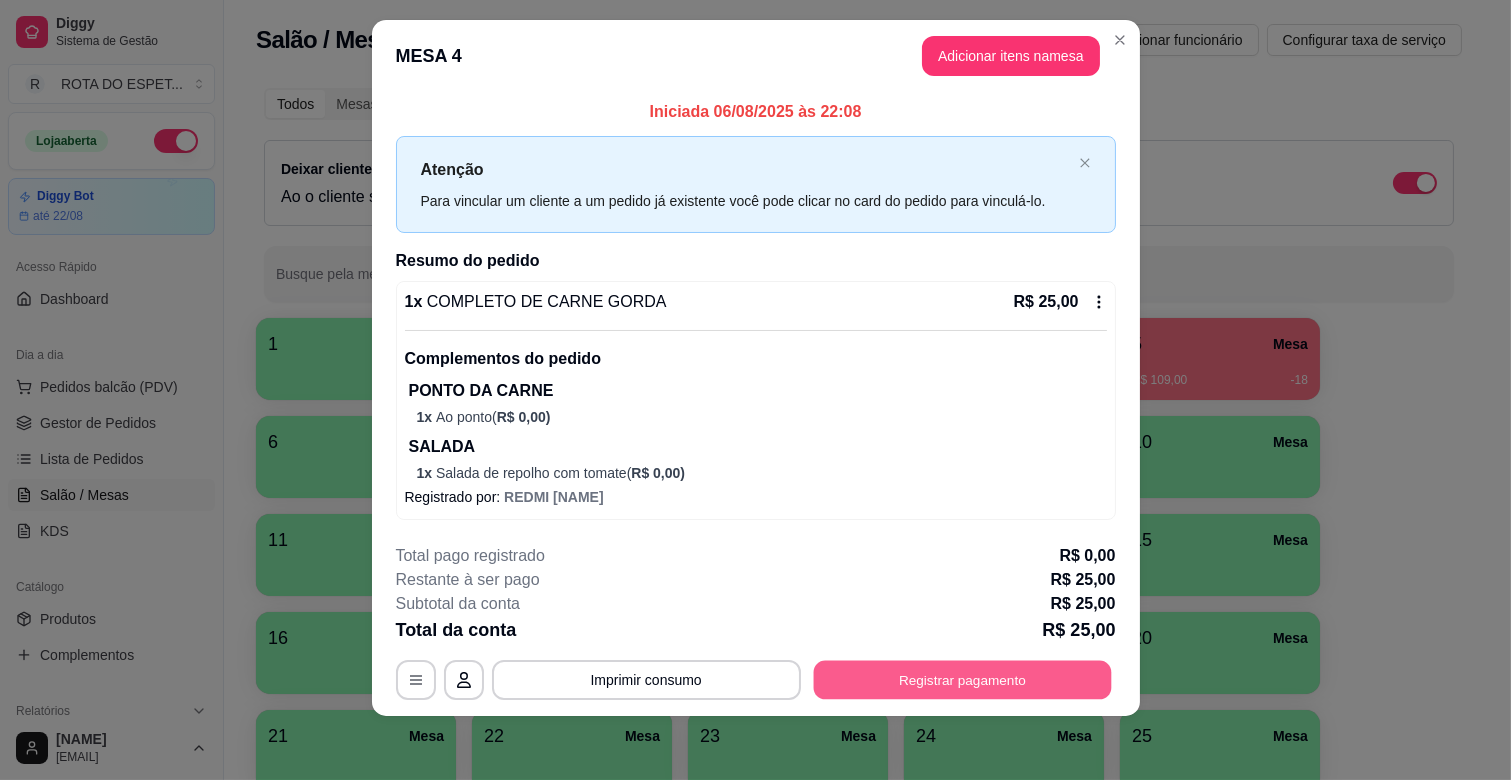 click on "Registrar pagamento" at bounding box center (962, 680) 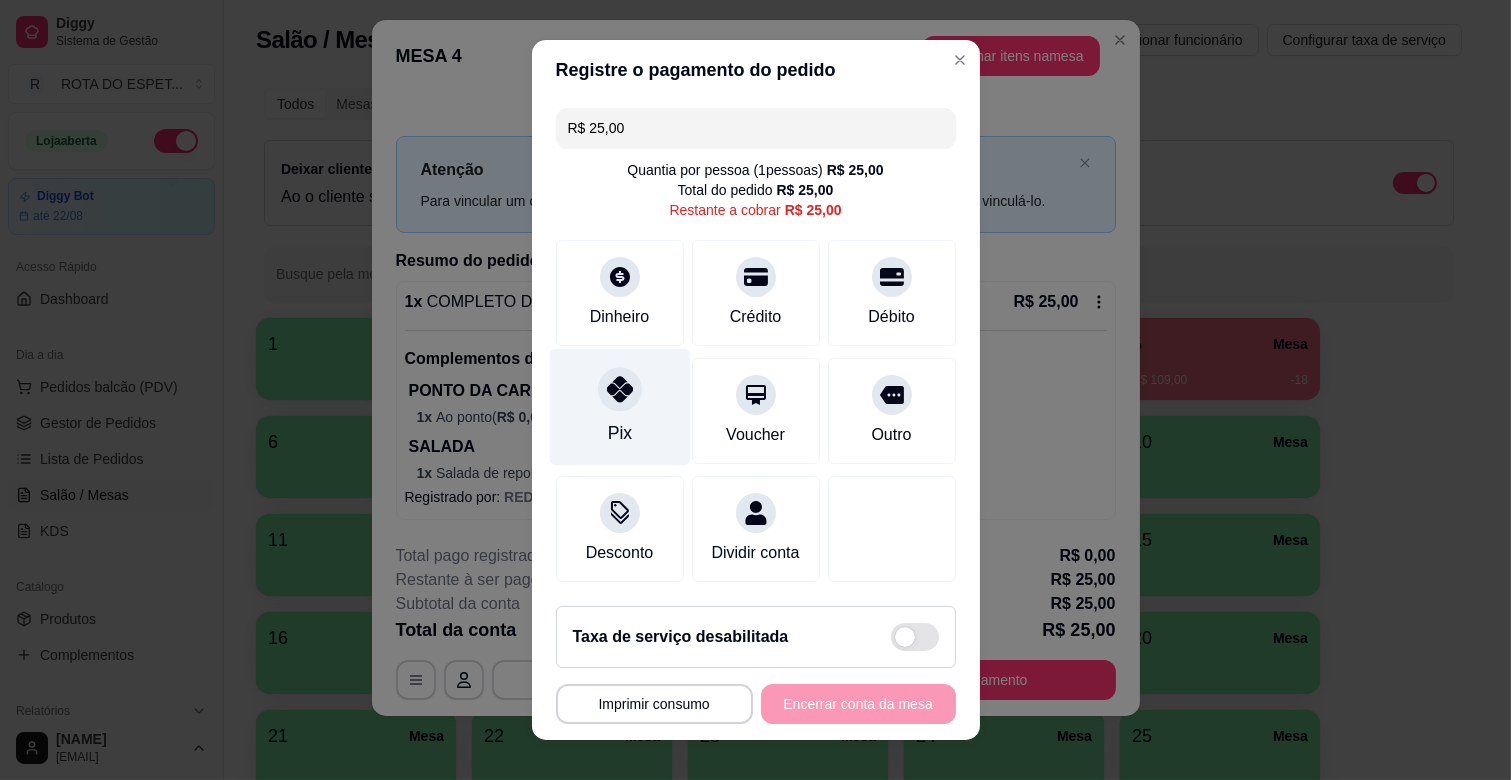 click at bounding box center [620, 389] 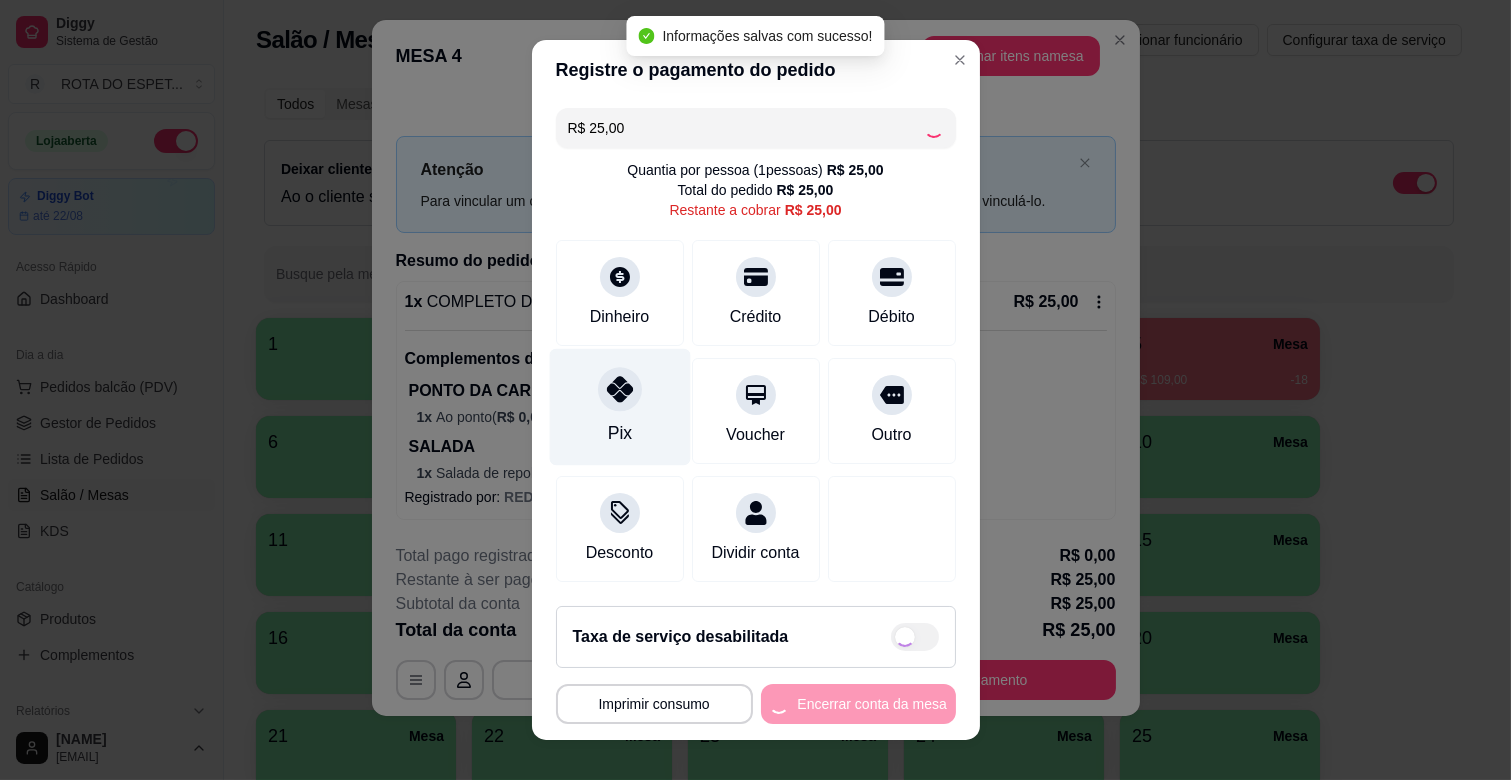 type on "R$ 0,00" 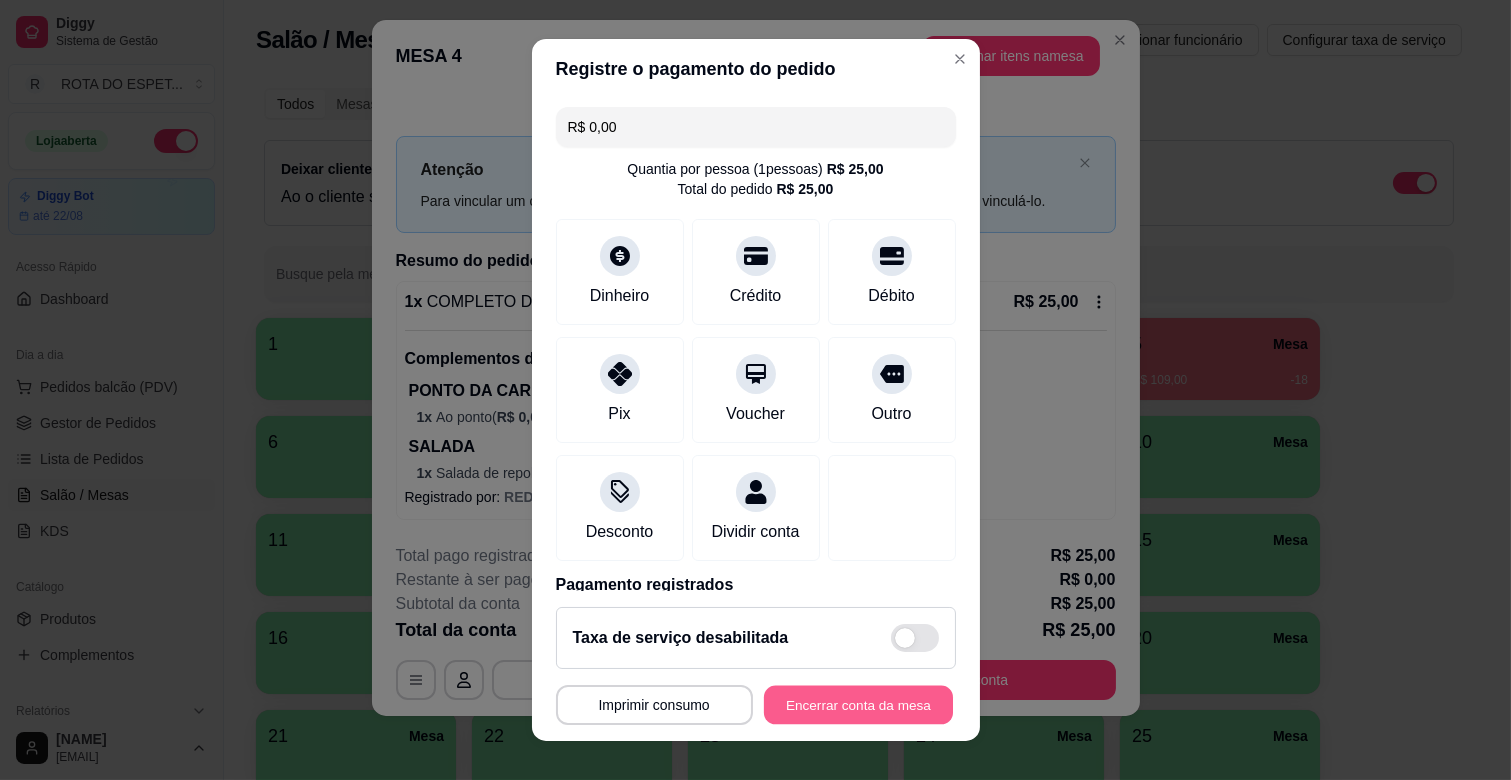 click on "Encerrar conta da mesa" at bounding box center [858, 705] 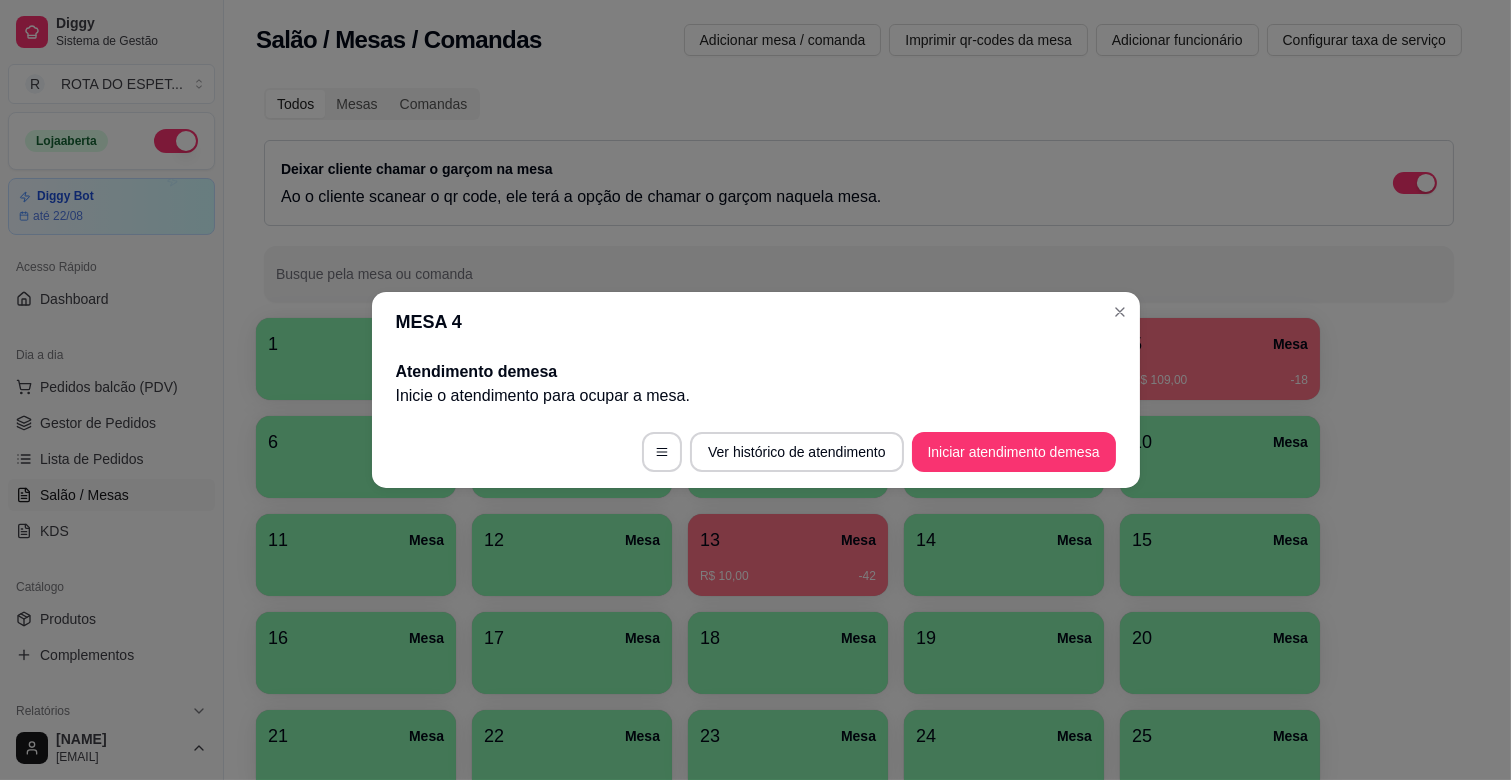 scroll, scrollTop: 0, scrollLeft: 0, axis: both 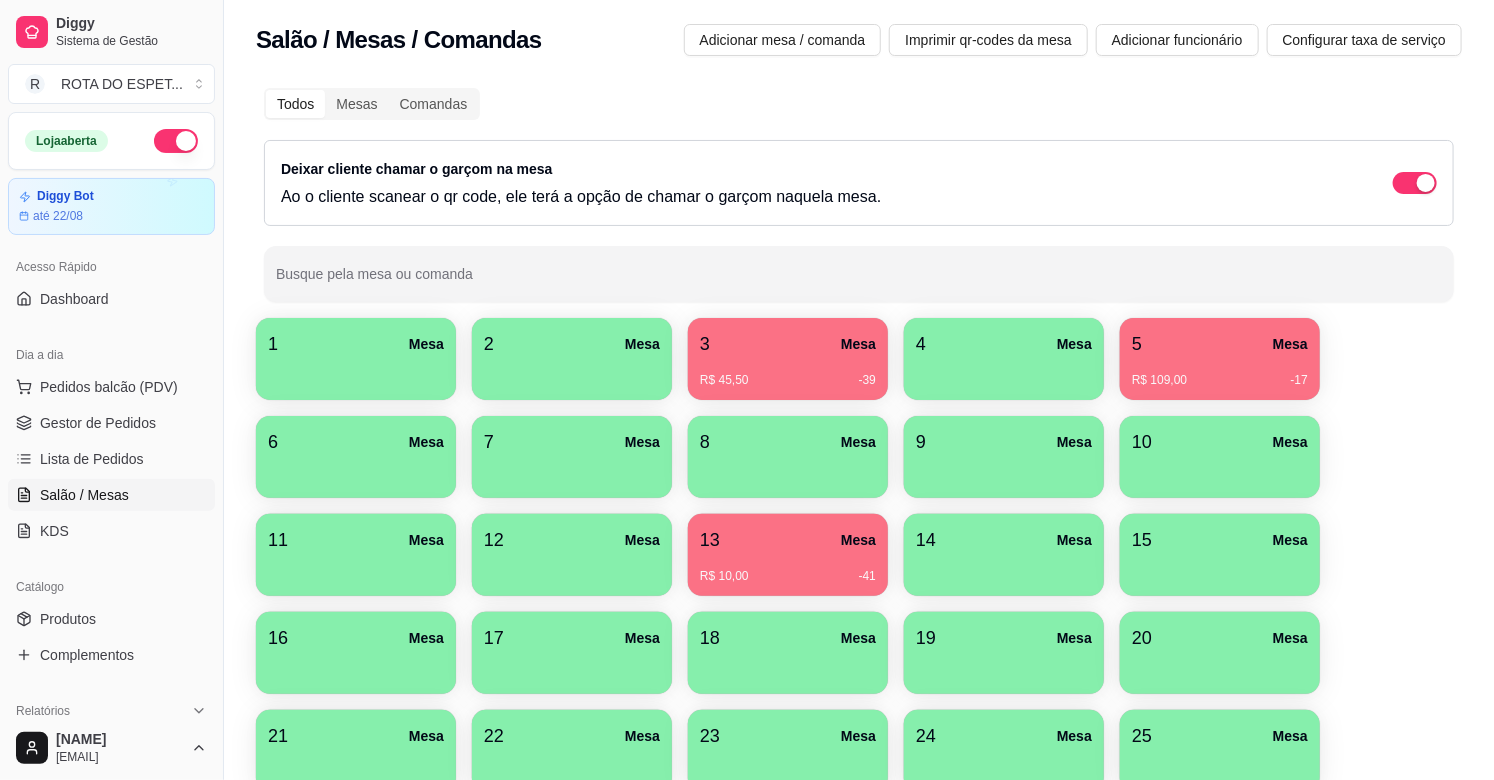 click on "5 Mesa" at bounding box center [1220, 344] 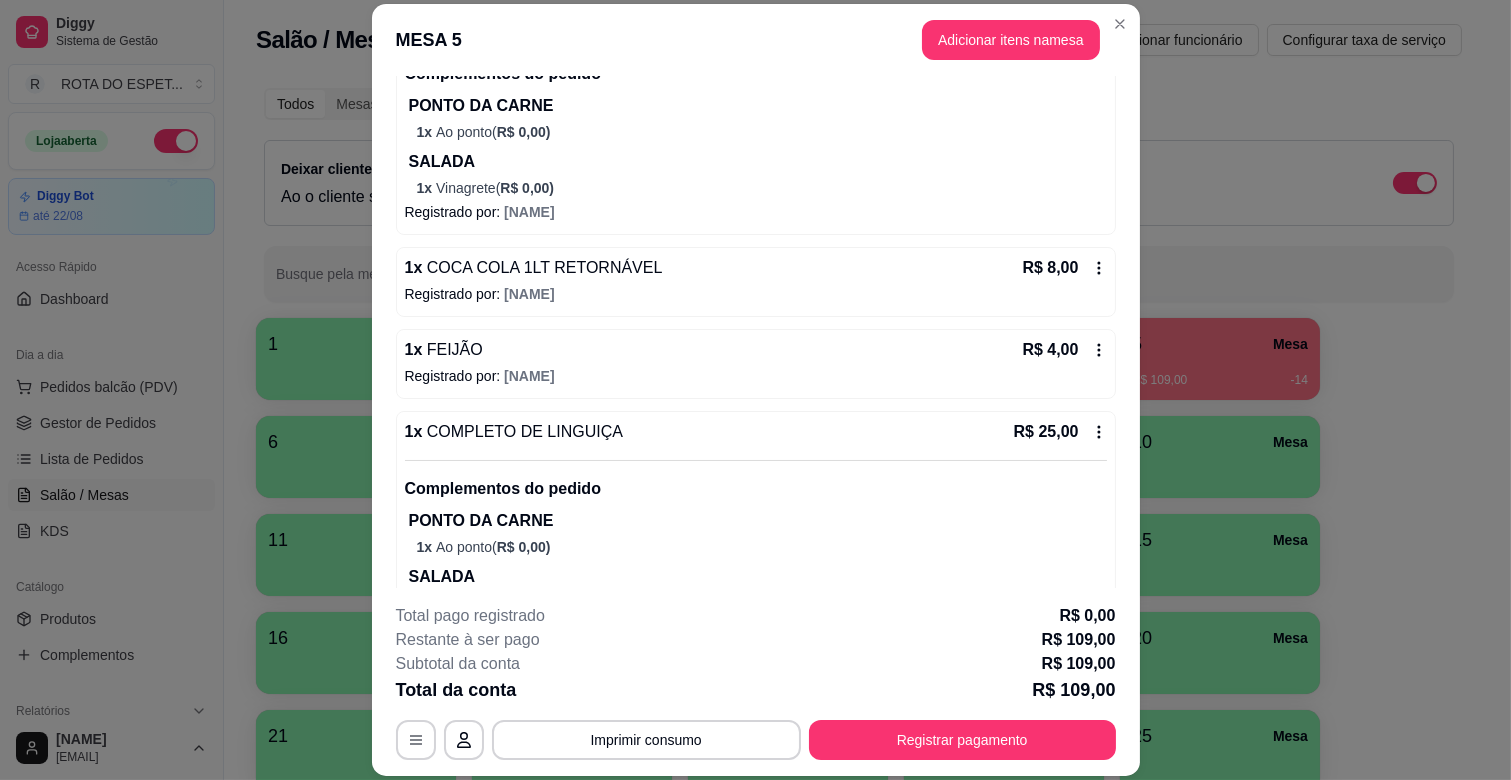 scroll, scrollTop: 591, scrollLeft: 0, axis: vertical 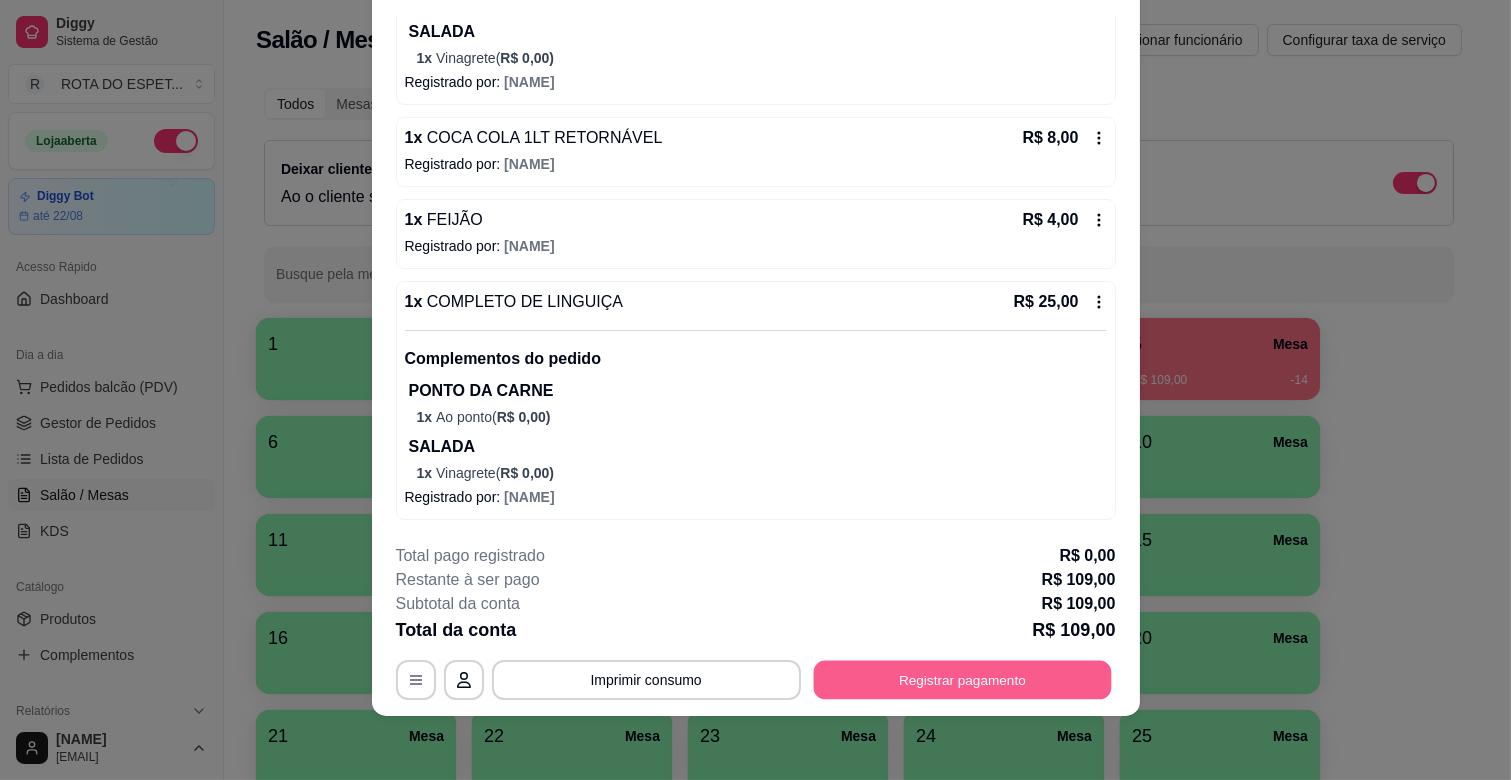click on "Registrar pagamento" at bounding box center [962, 680] 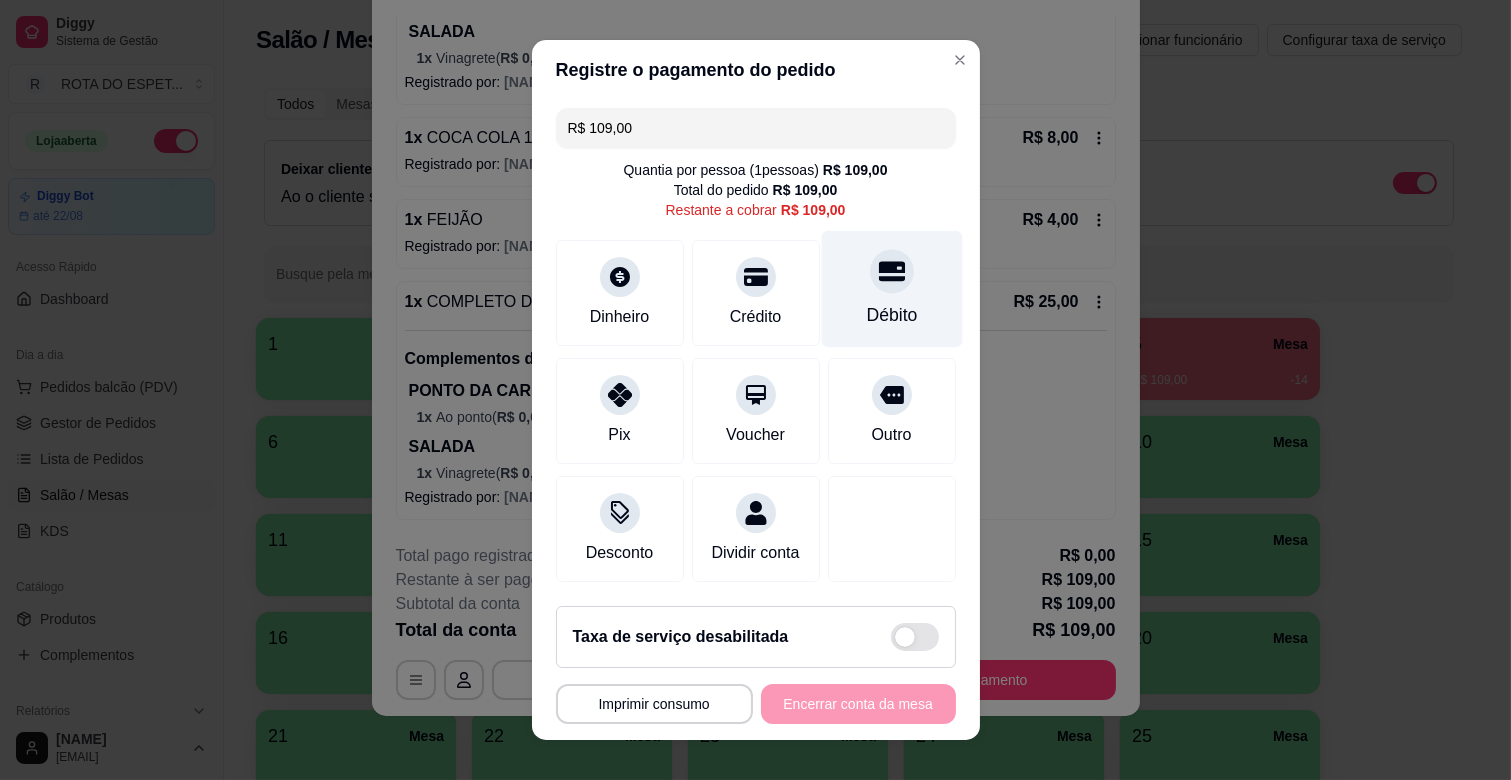 click on "Débito" at bounding box center [891, 289] 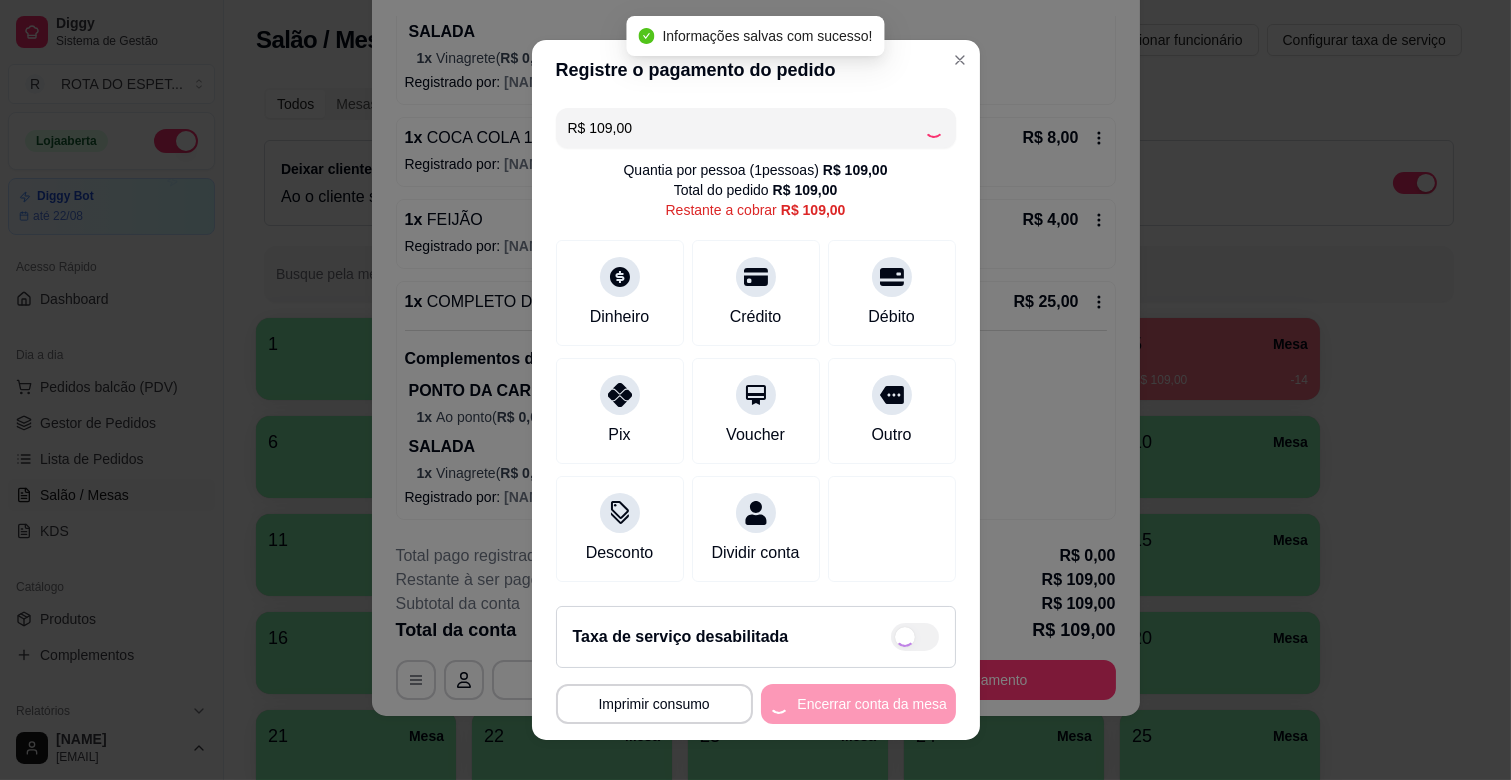 type on "R$ 0,00" 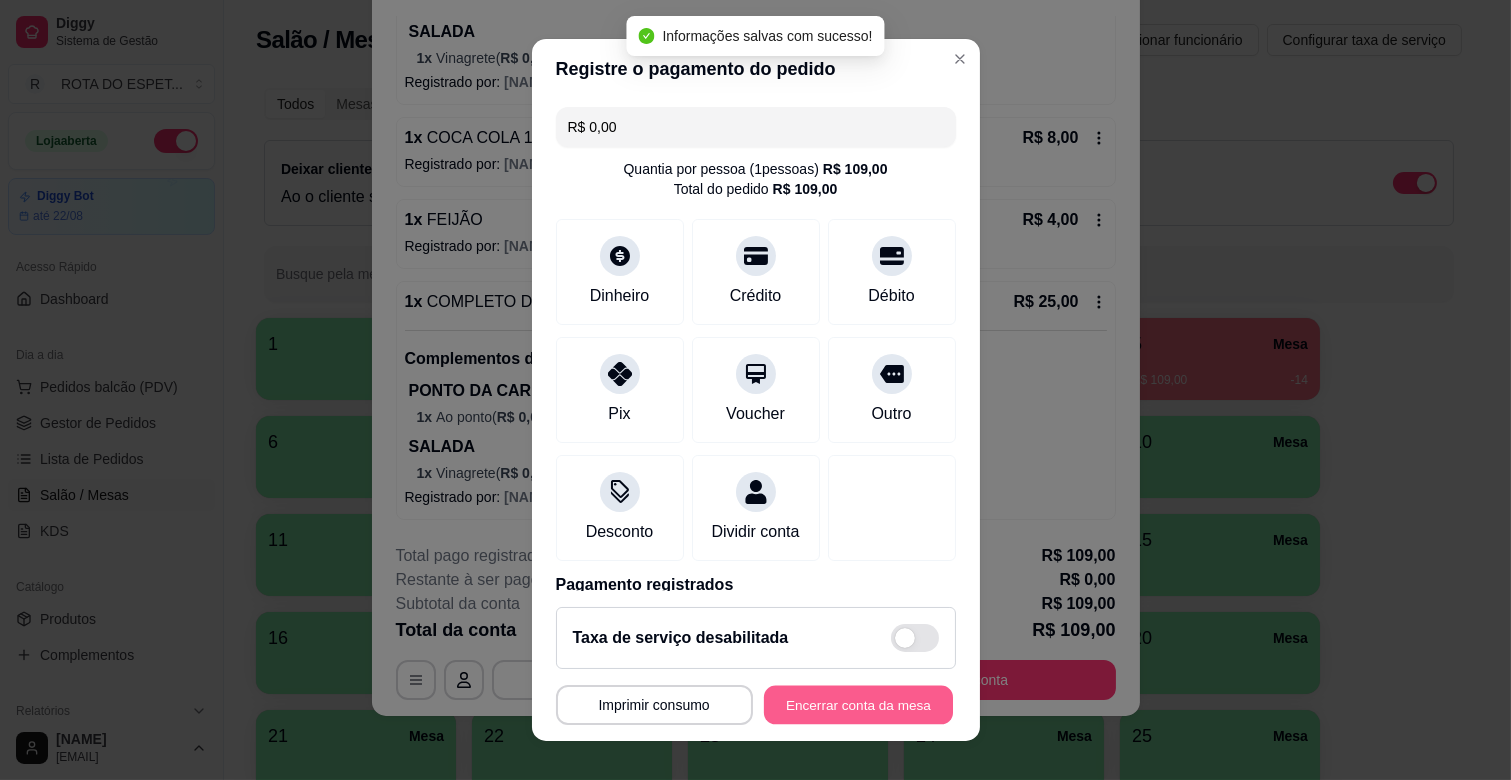 click on "Encerrar conta da mesa" at bounding box center (858, 705) 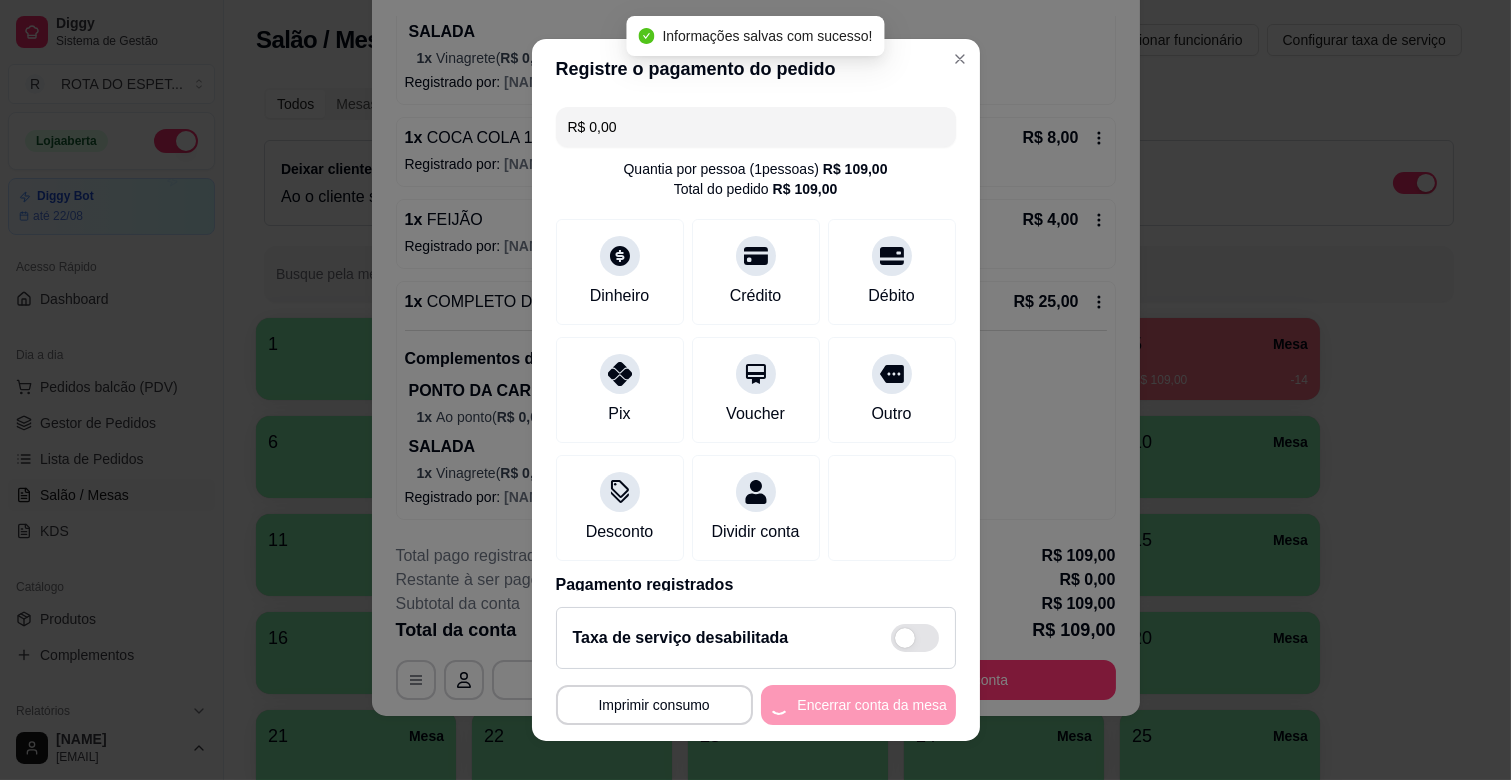 scroll, scrollTop: 0, scrollLeft: 0, axis: both 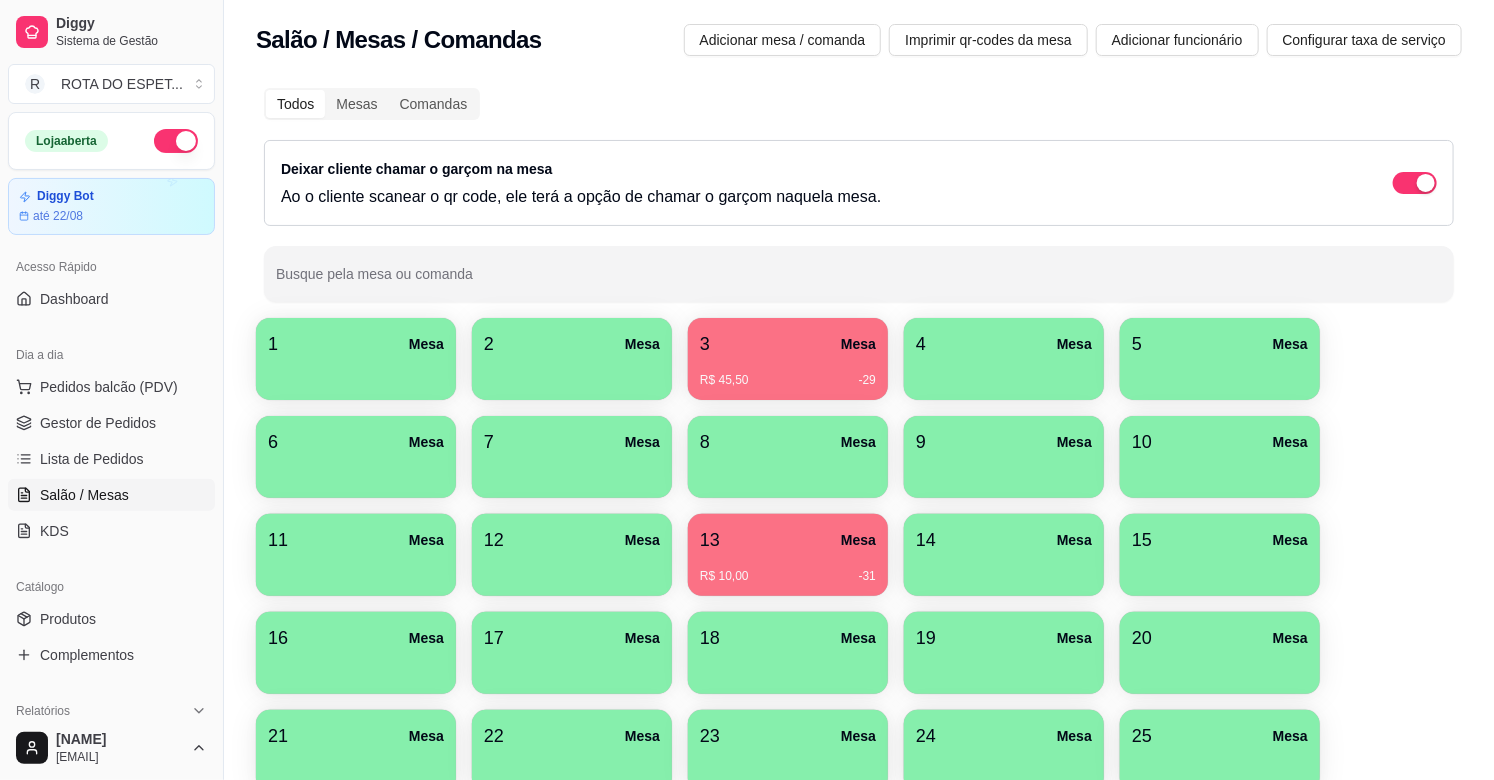 click on "R$ 45,50 -29" at bounding box center [788, 373] 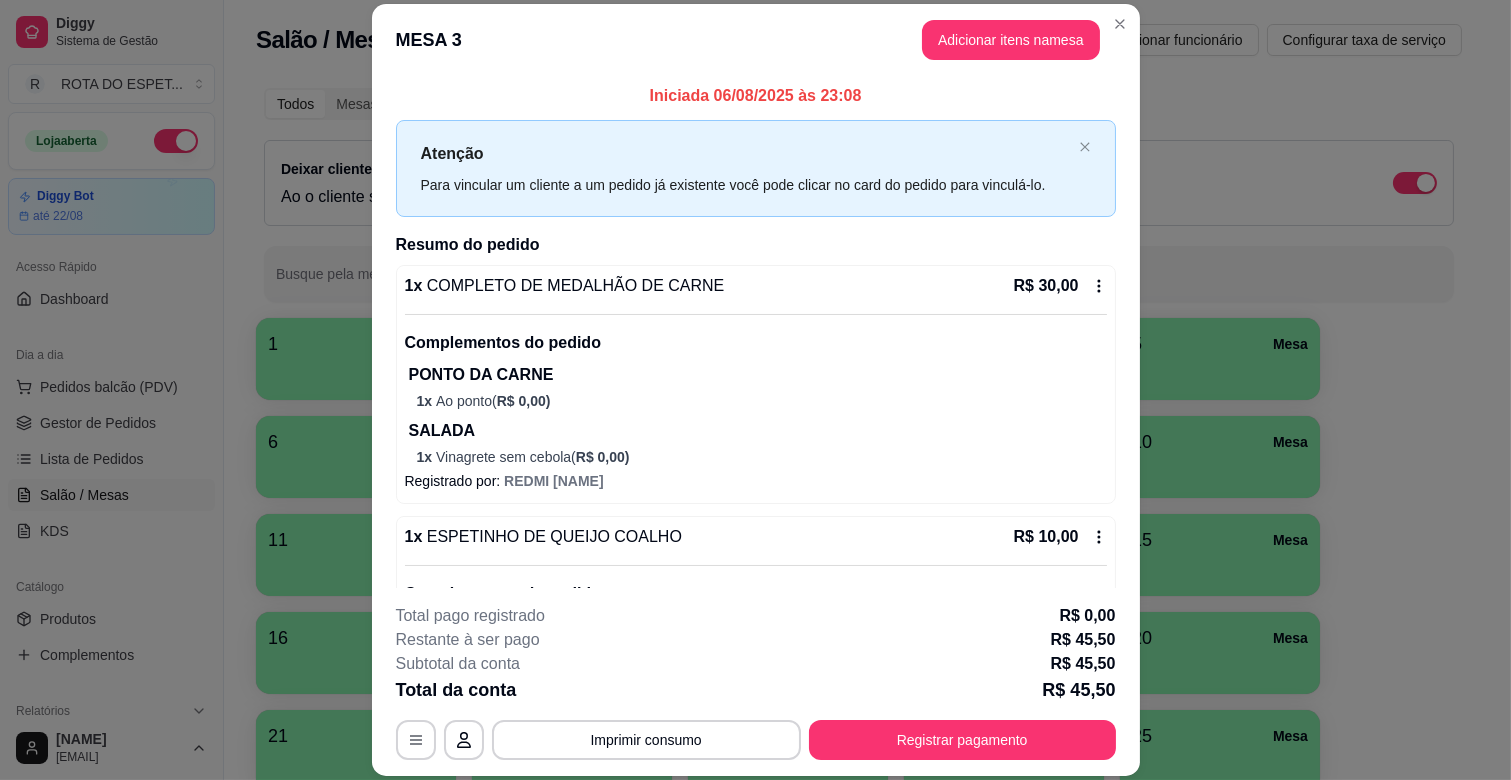 scroll, scrollTop: 283, scrollLeft: 0, axis: vertical 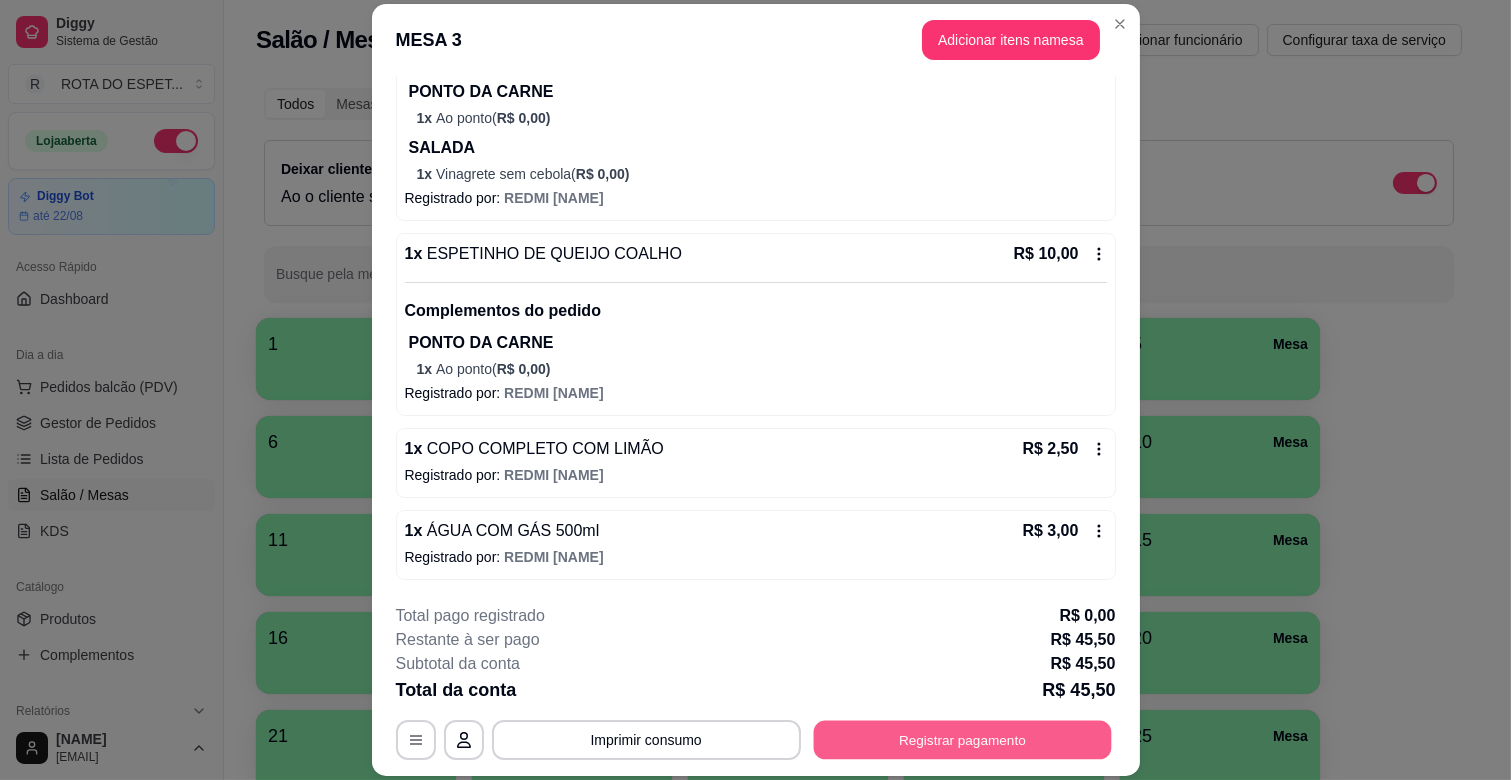 click on "Registrar pagamento" at bounding box center [962, 740] 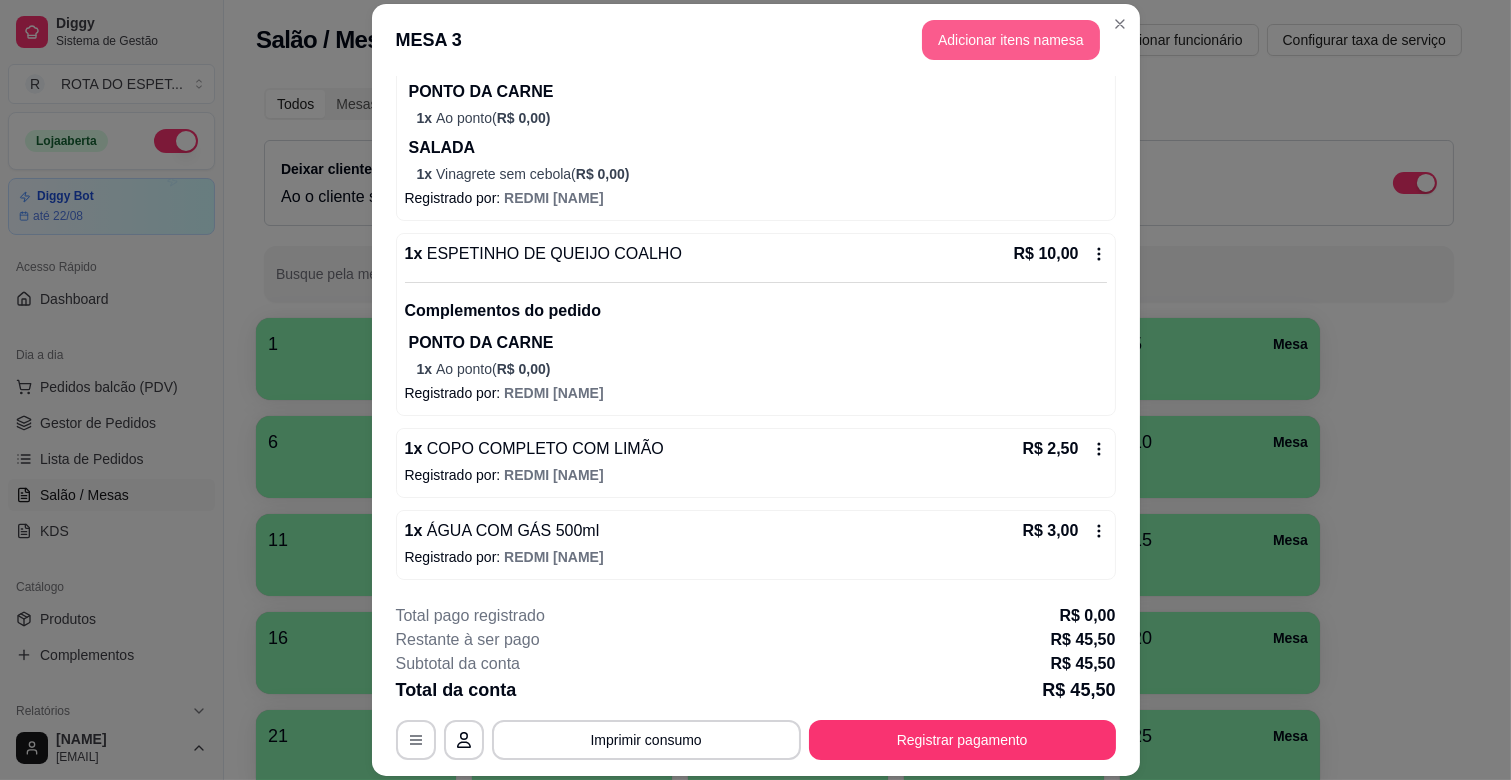 click on "Adicionar itens na  mesa" at bounding box center (1011, 40) 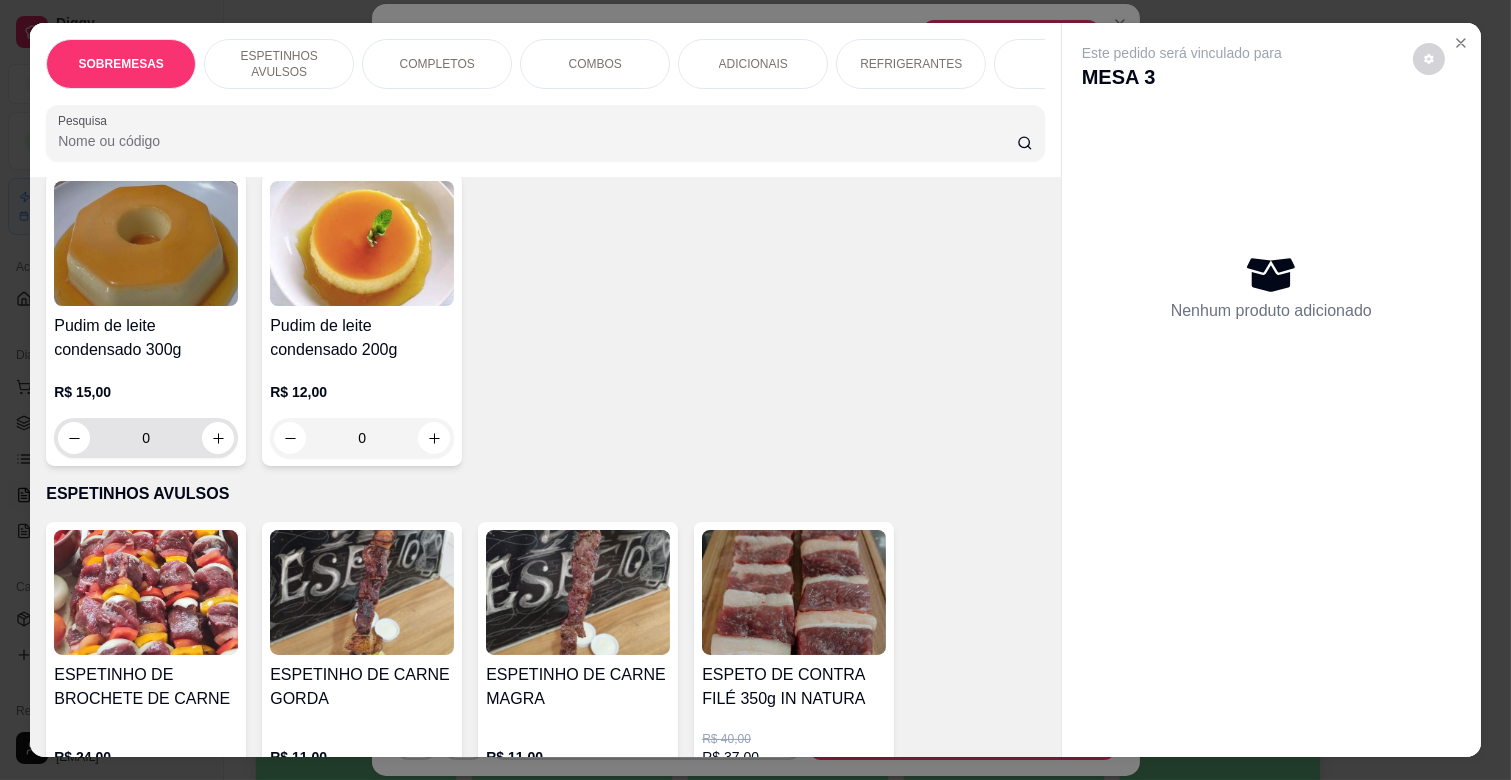 scroll, scrollTop: 111, scrollLeft: 0, axis: vertical 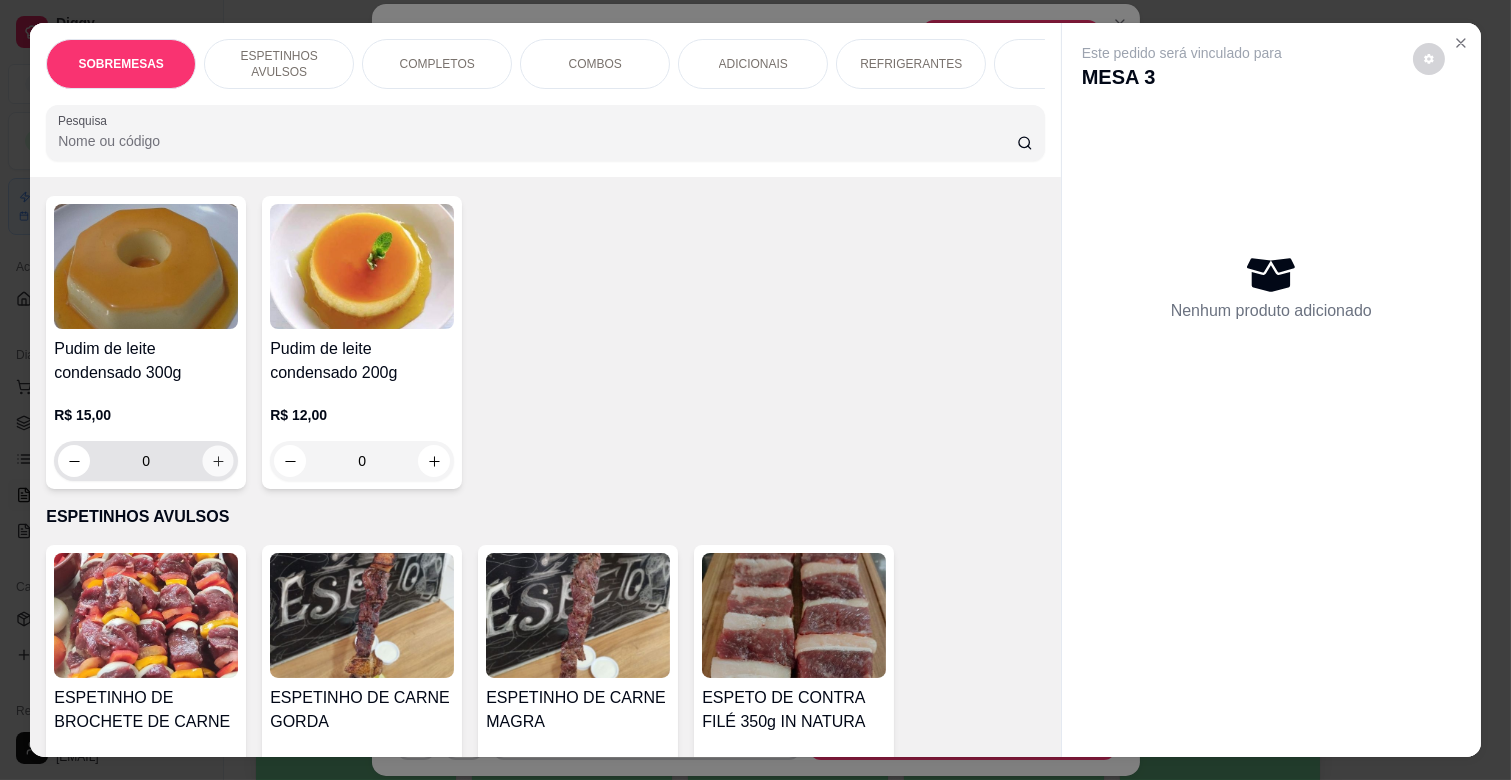 click at bounding box center [218, 461] 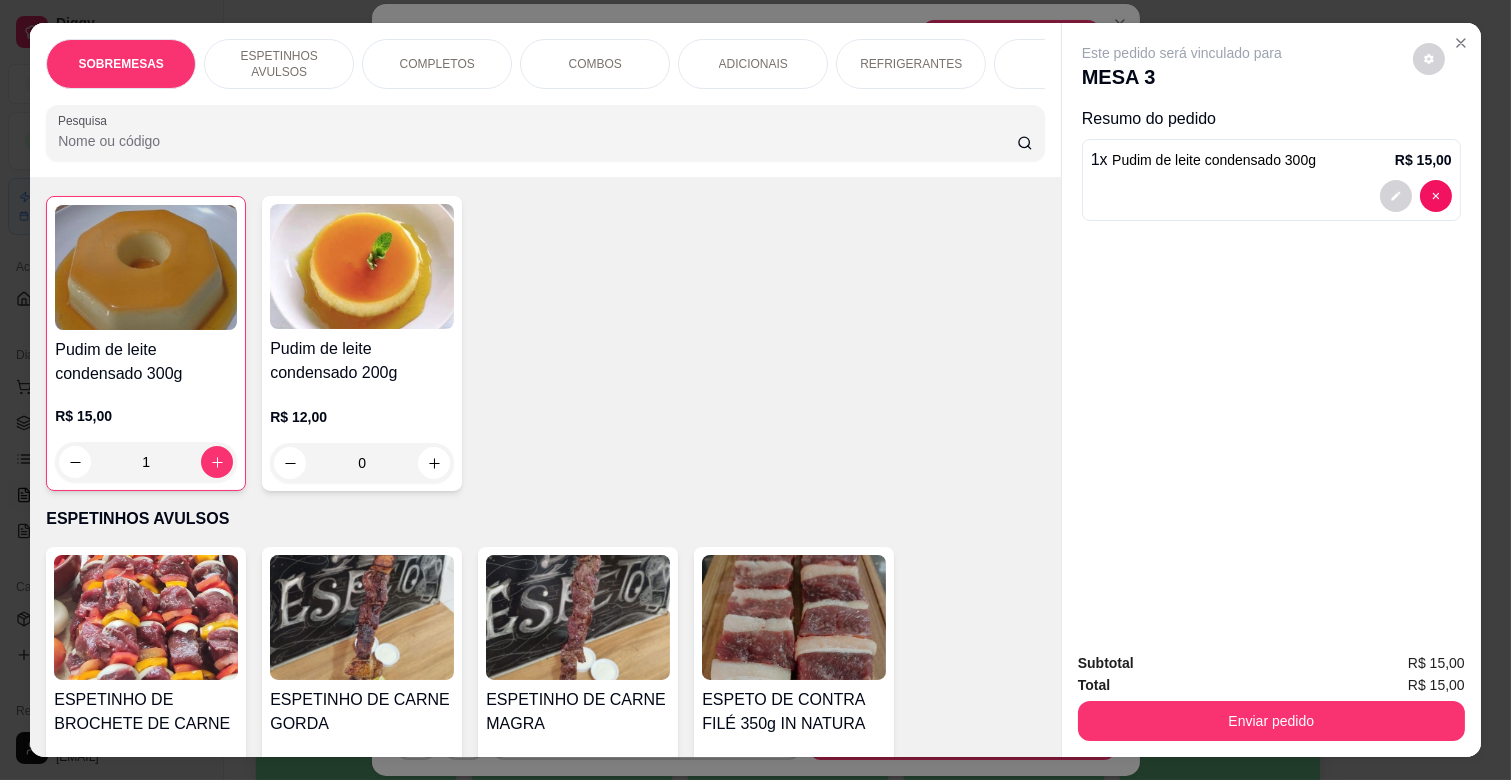 click on "Subtotal R$ 15,00 Total R$ 15,00 Enviar pedido" at bounding box center (1271, 696) 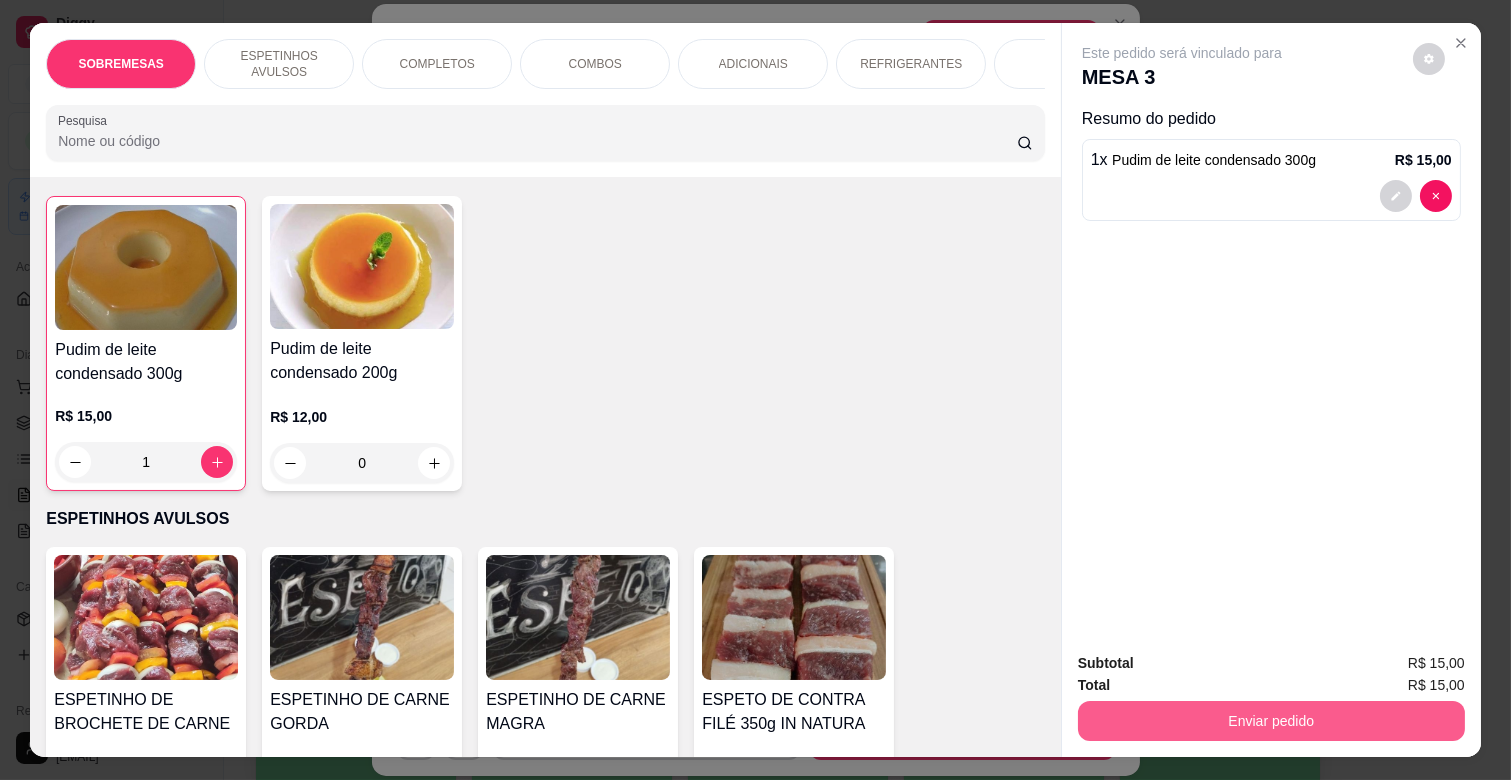 click on "Enviar pedido" at bounding box center (1271, 721) 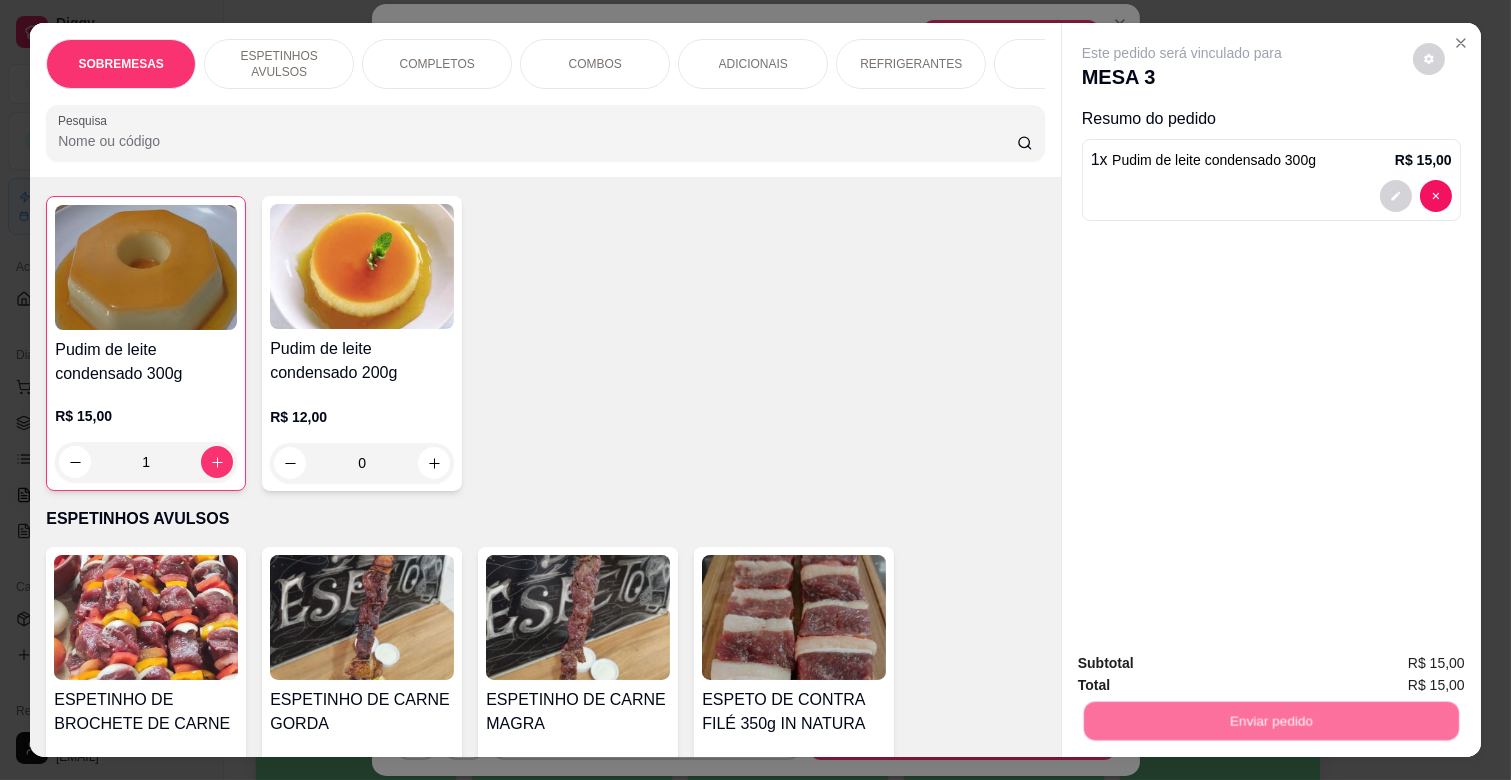 click on "Não registrar e enviar pedido" at bounding box center [1204, 663] 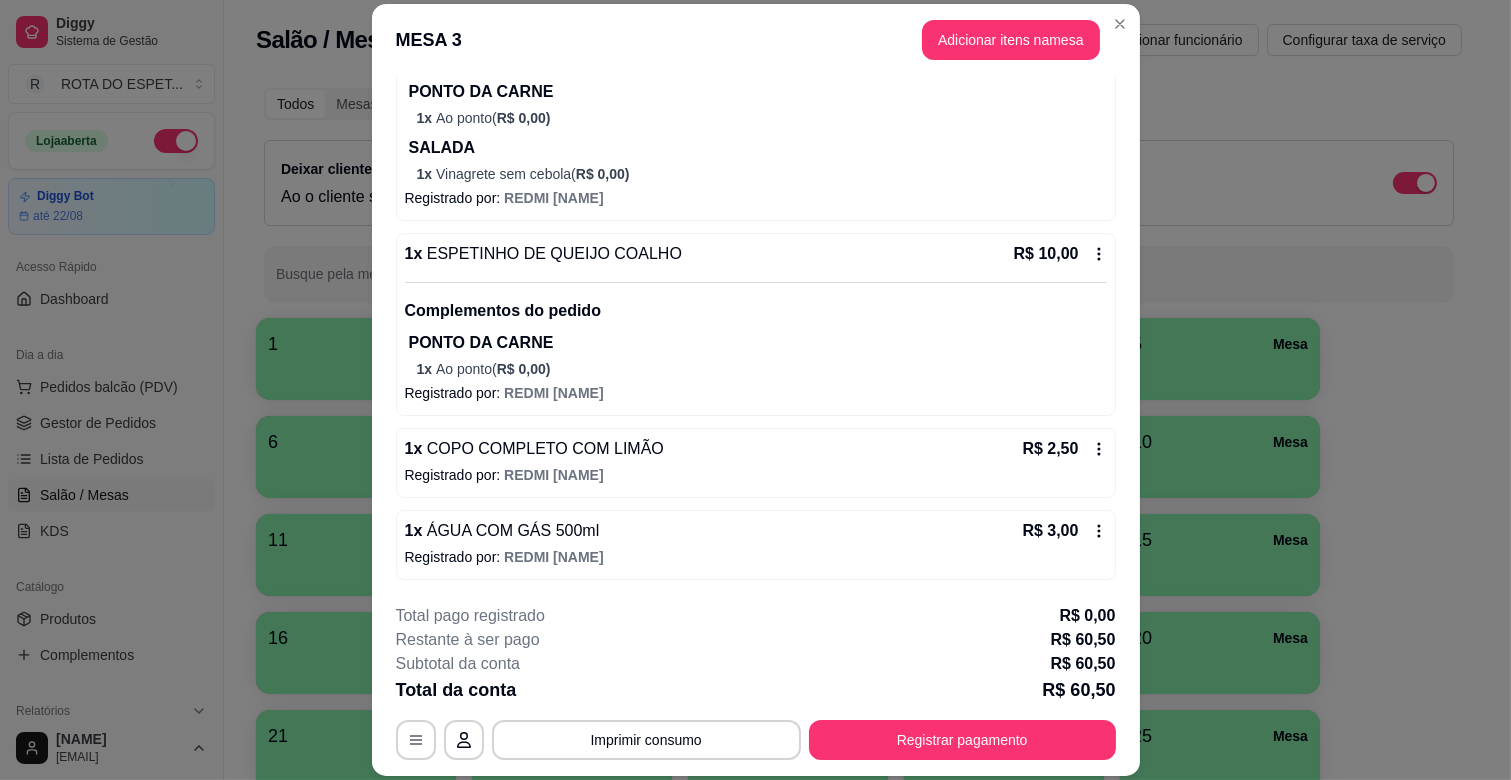 scroll, scrollTop: 60, scrollLeft: 0, axis: vertical 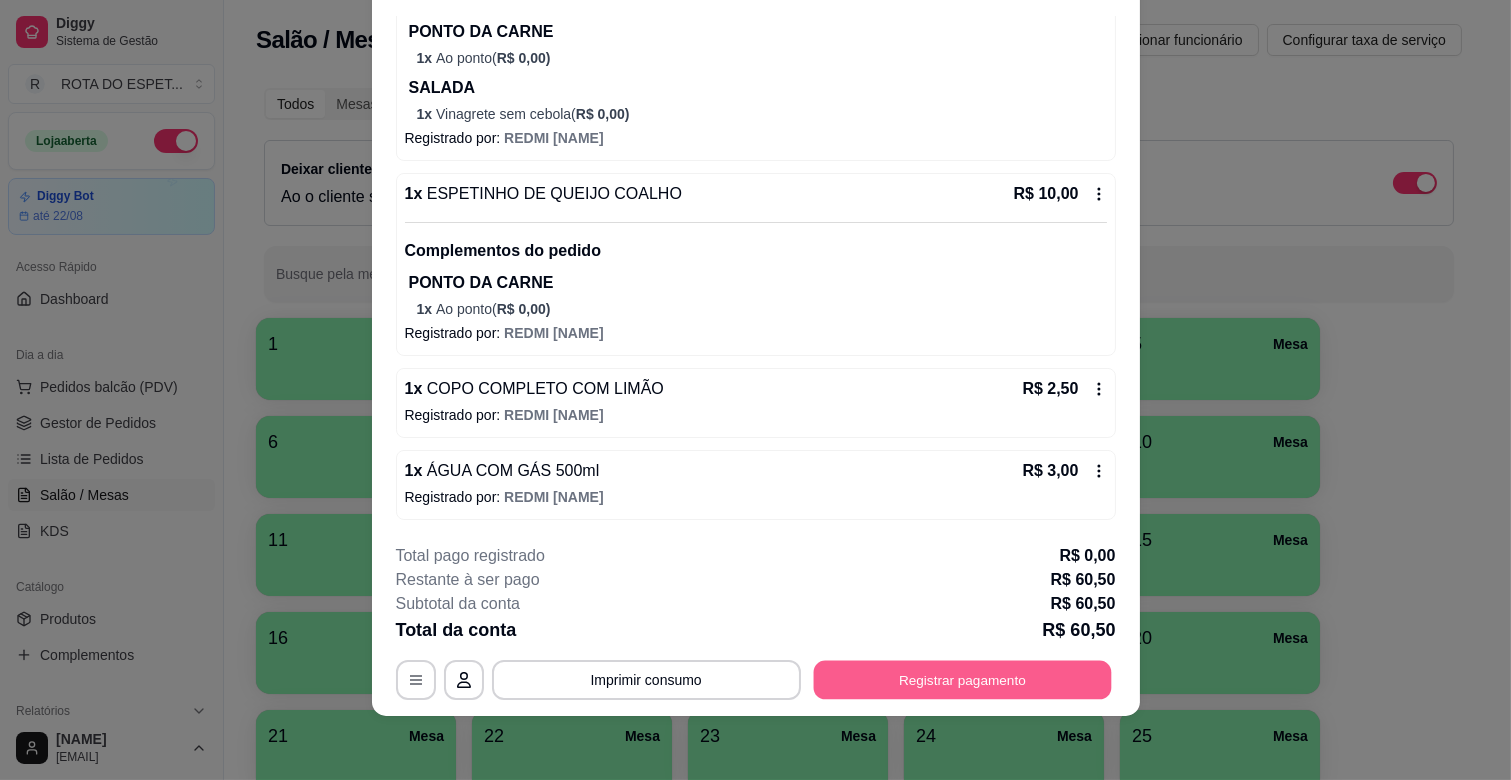 click on "Registrar pagamento" at bounding box center (962, 680) 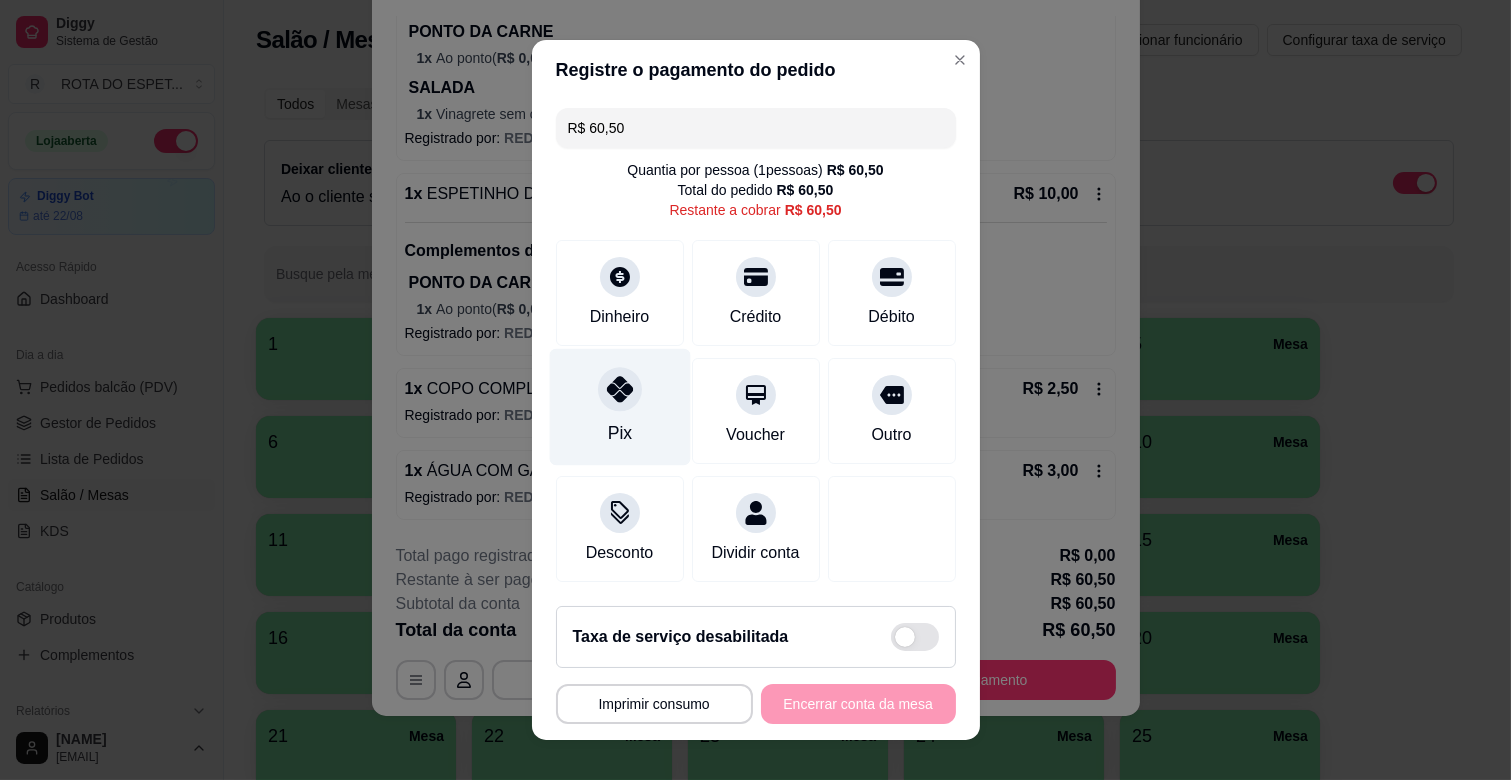 click on "Pix" at bounding box center [619, 407] 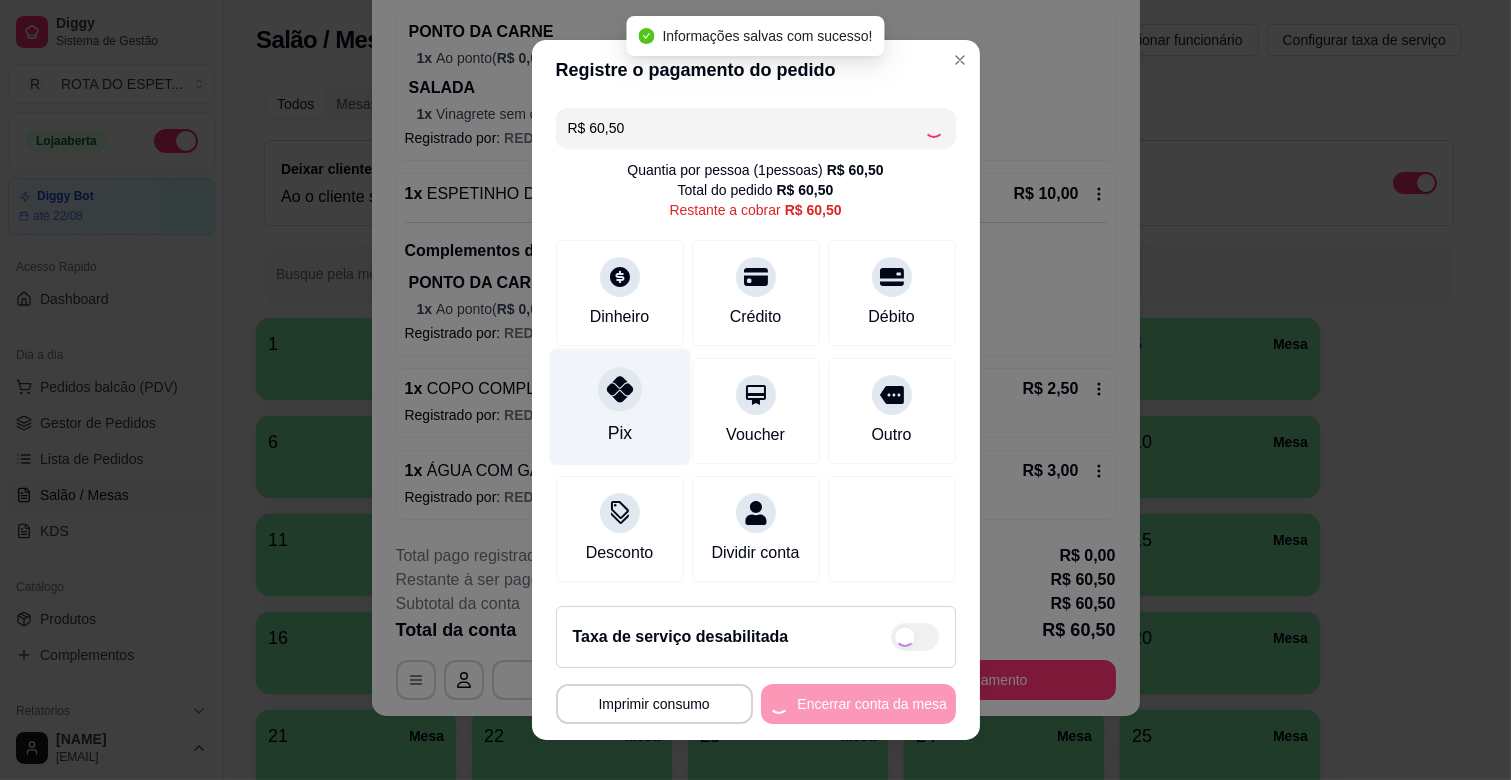 type on "R$ 0,00" 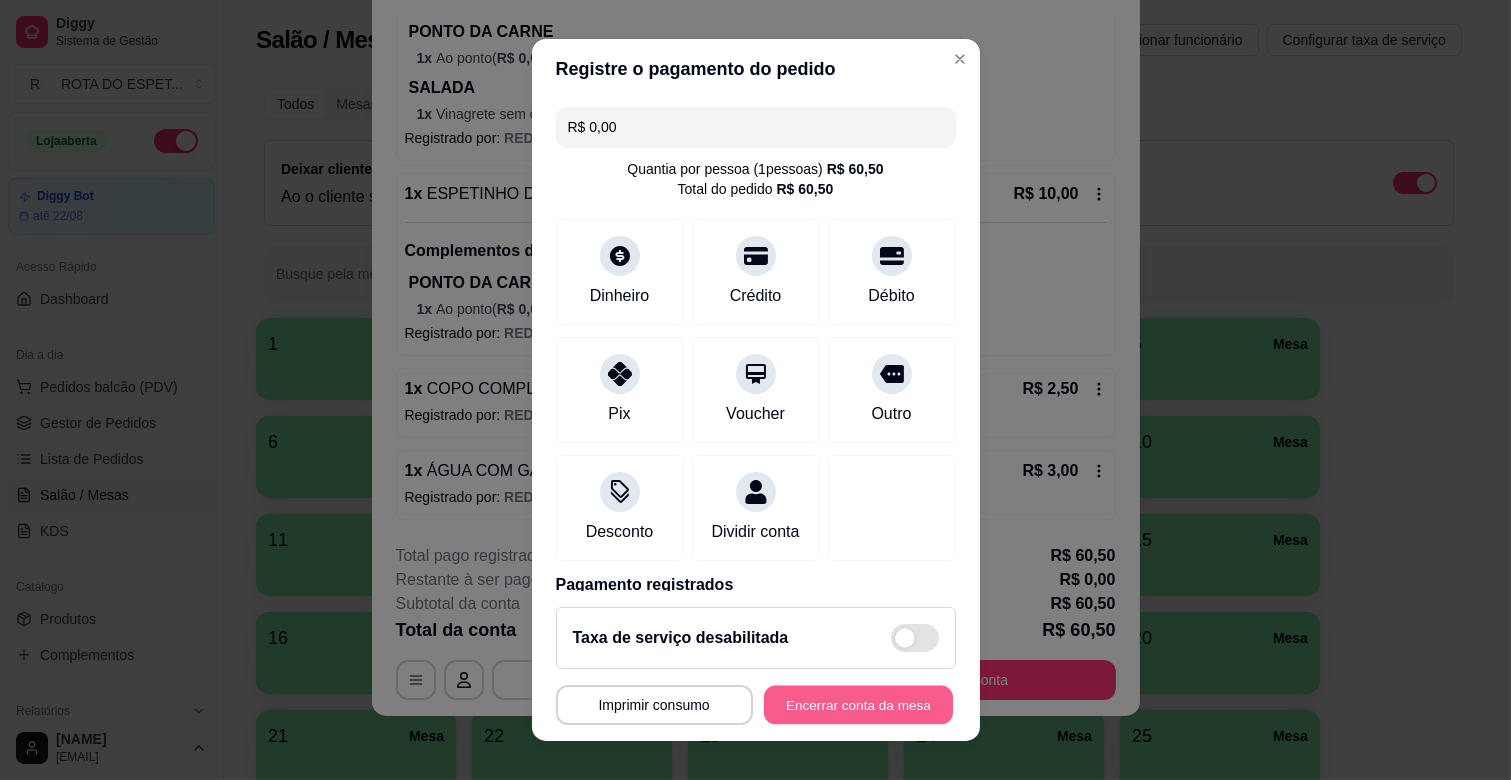 click on "Encerrar conta da mesa" at bounding box center (858, 705) 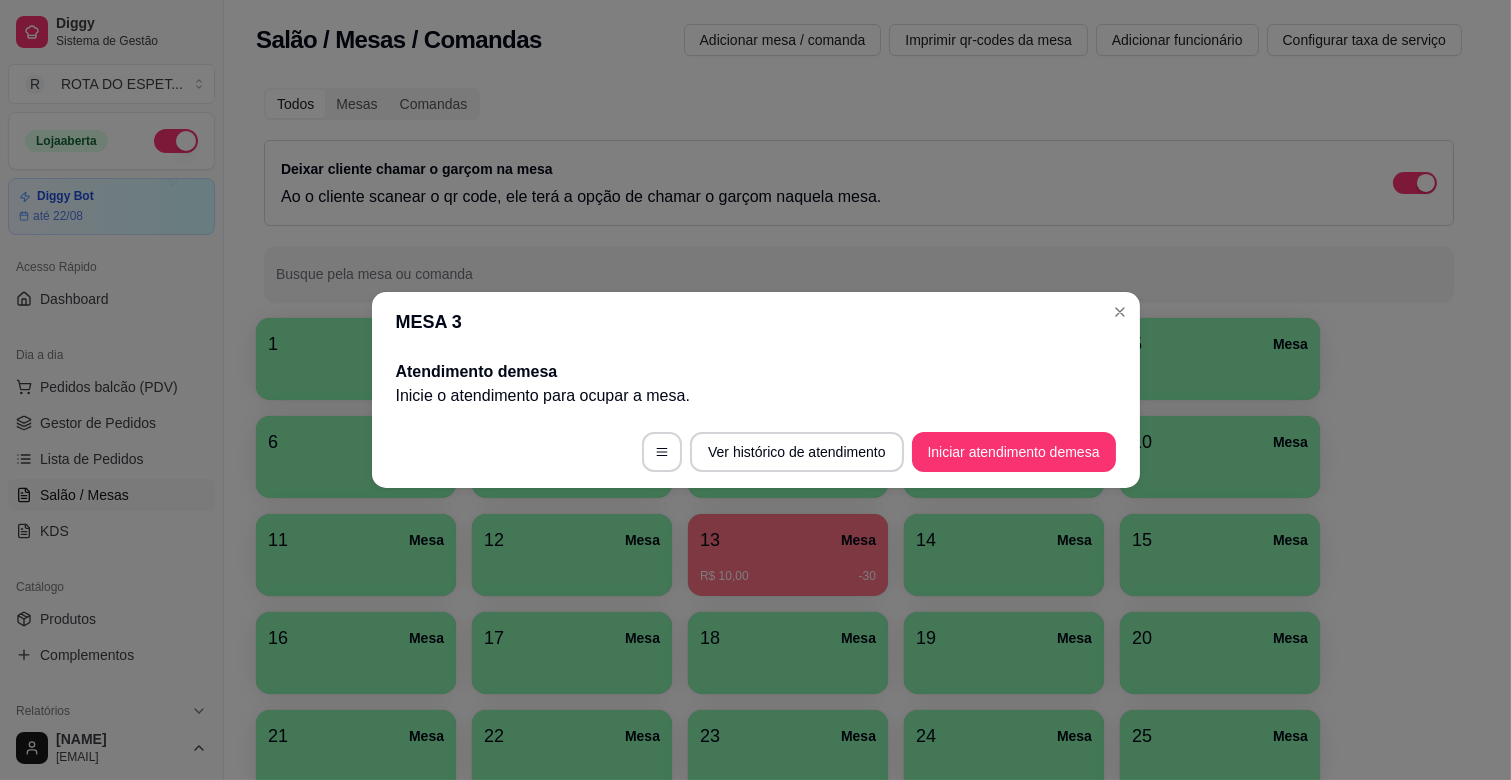 scroll, scrollTop: 0, scrollLeft: 0, axis: both 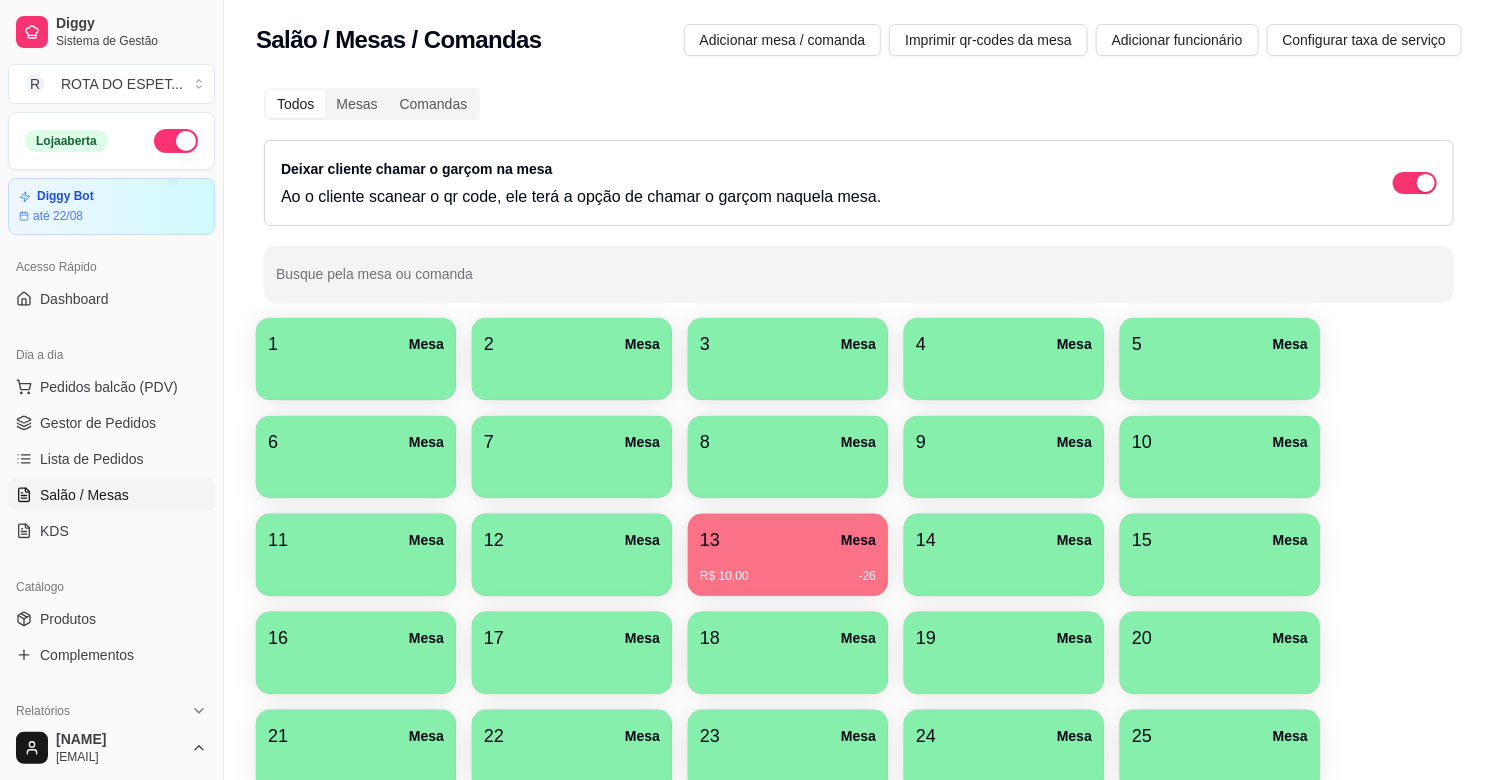 click on "R$ 10,00 -26" at bounding box center [788, 569] 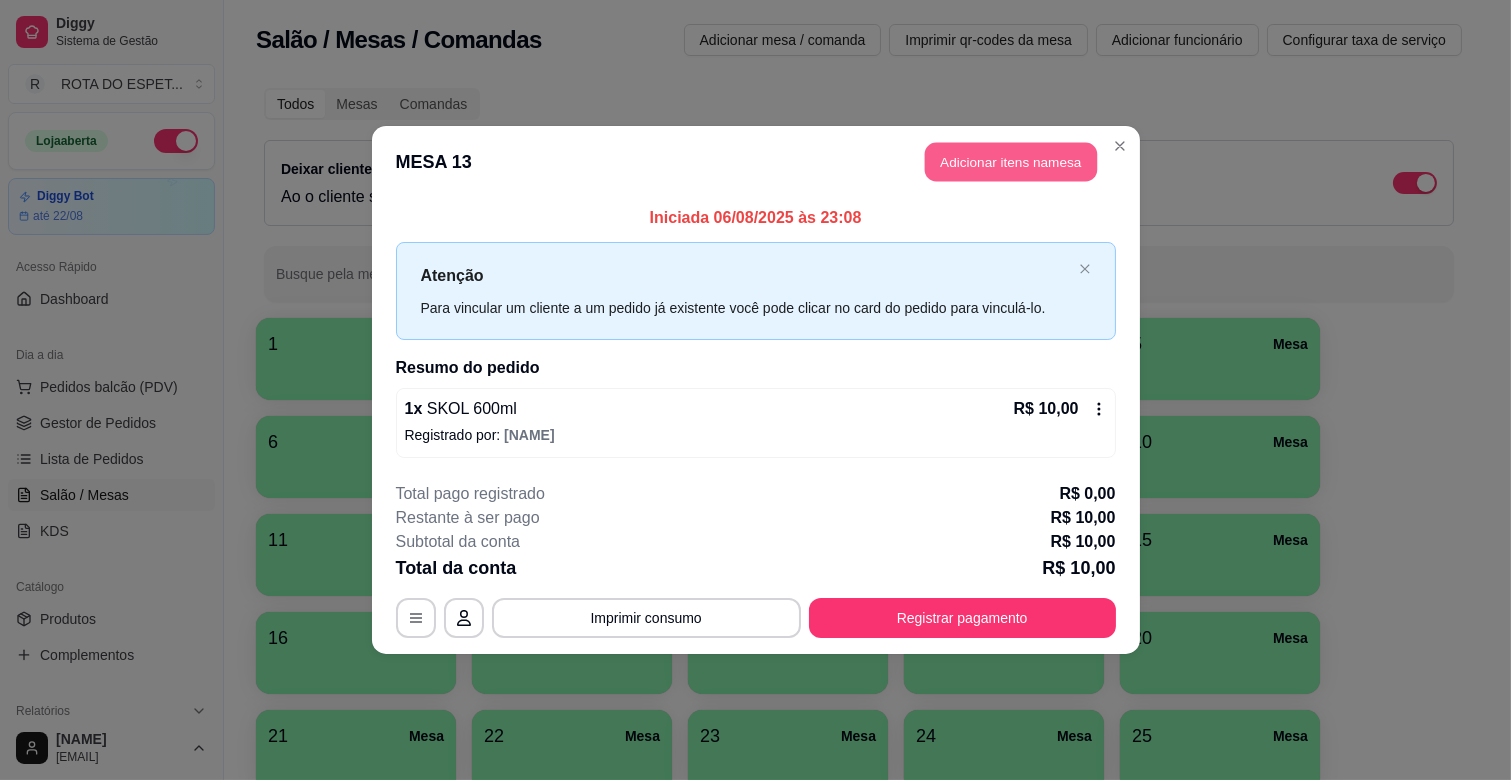 click on "Adicionar itens na  mesa" at bounding box center [1011, 162] 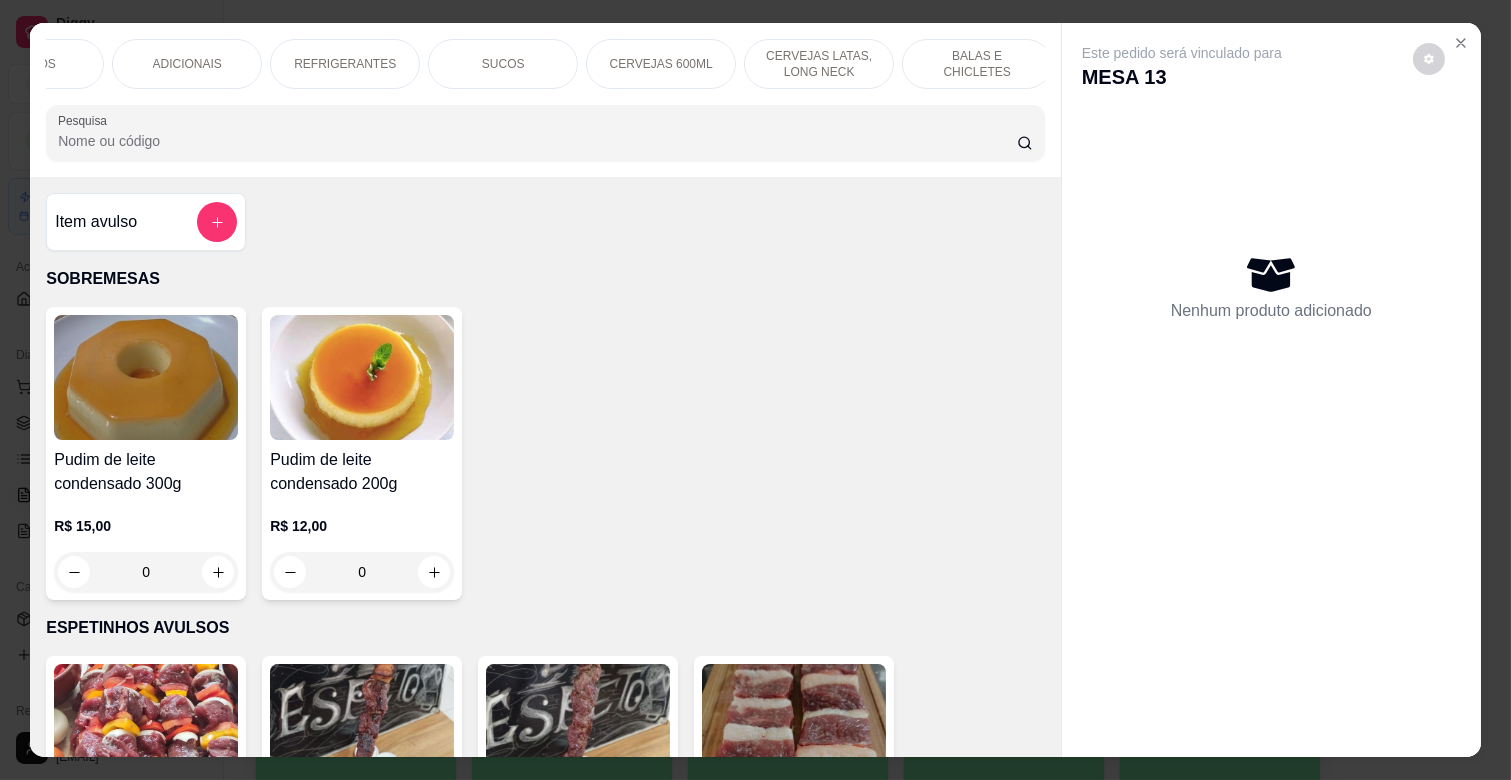 scroll, scrollTop: 0, scrollLeft: 573, axis: horizontal 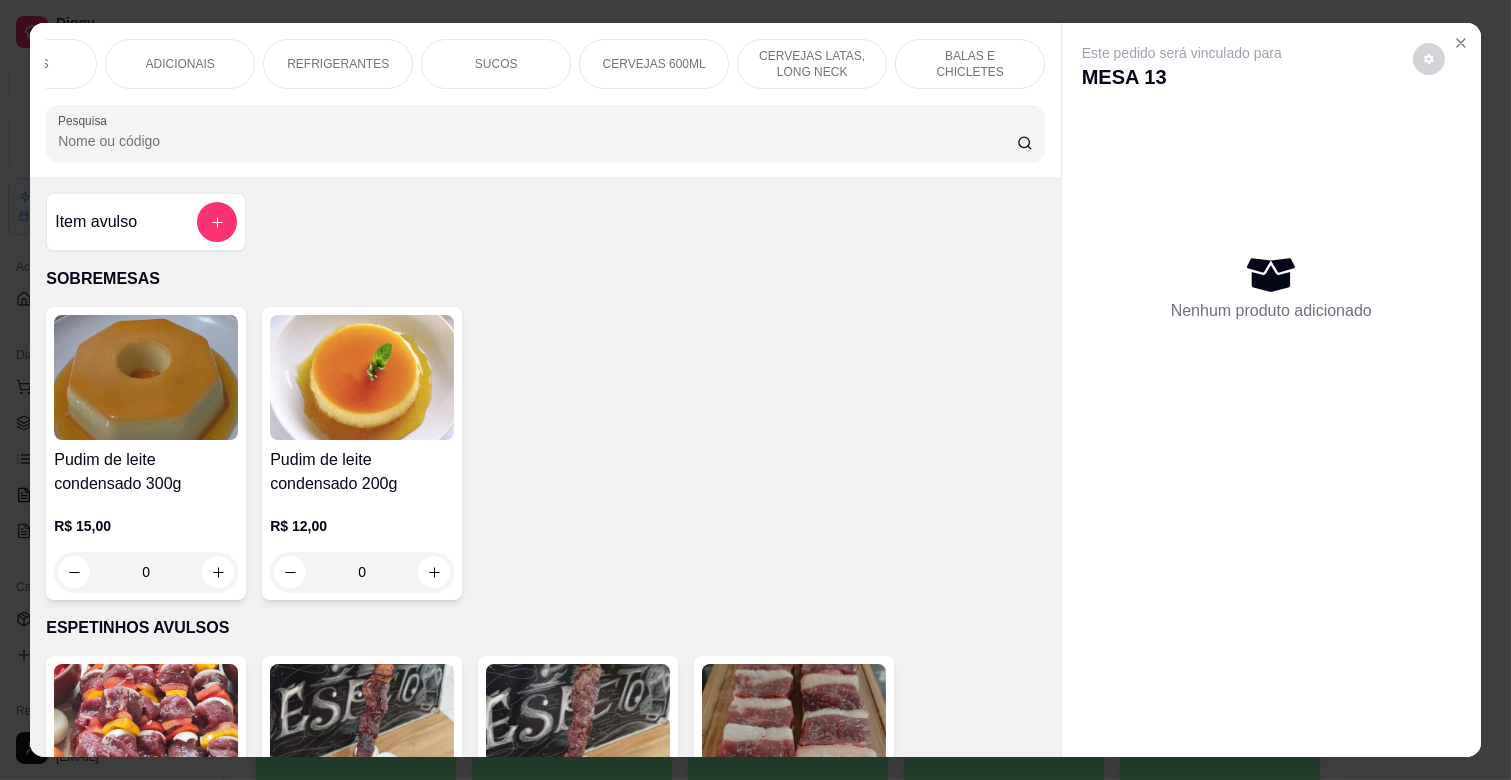 click on "CERVEJAS LATAS, LONG NECK" at bounding box center (812, 64) 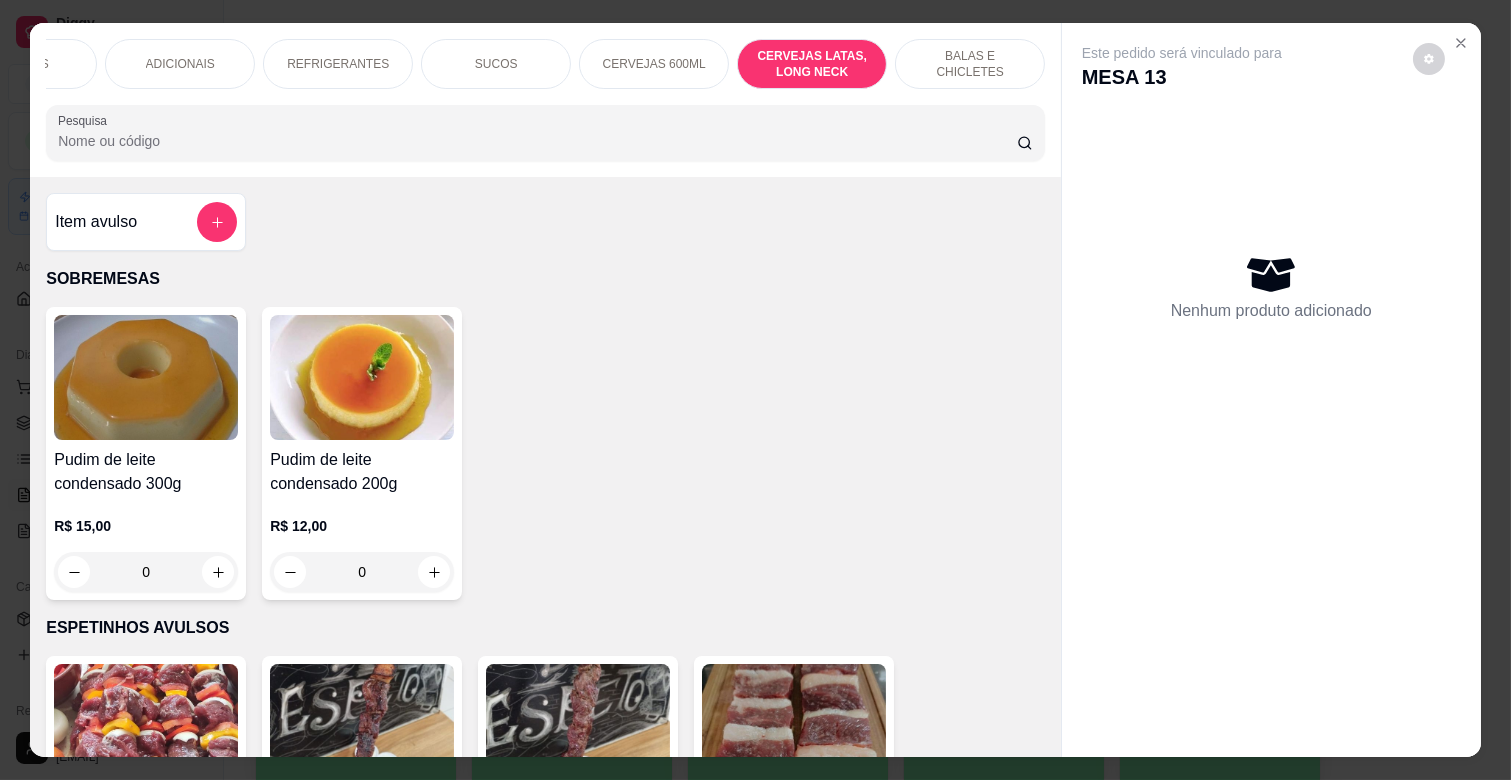 scroll, scrollTop: 6817, scrollLeft: 0, axis: vertical 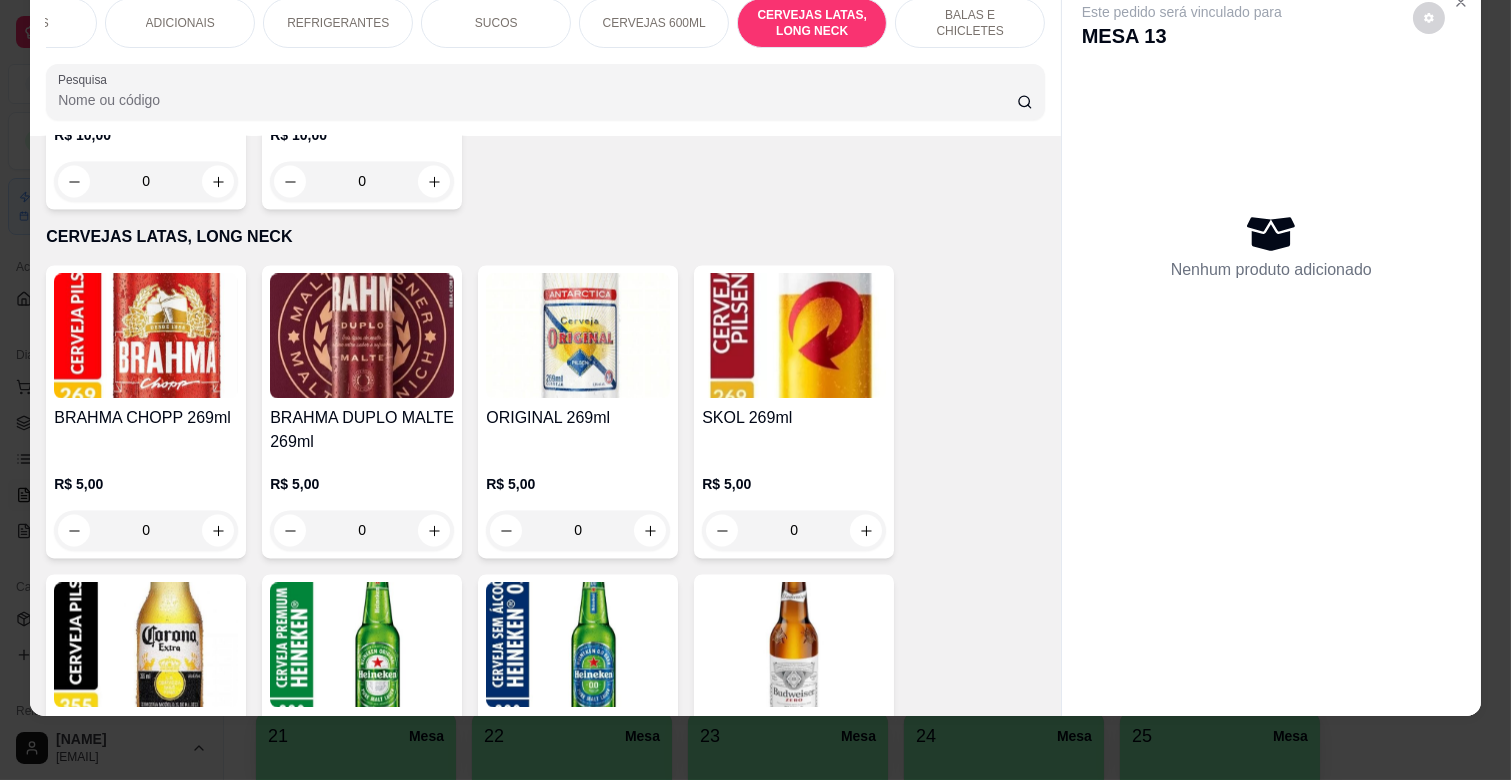 click on "CERVEJAS 600ML" at bounding box center (654, 23) 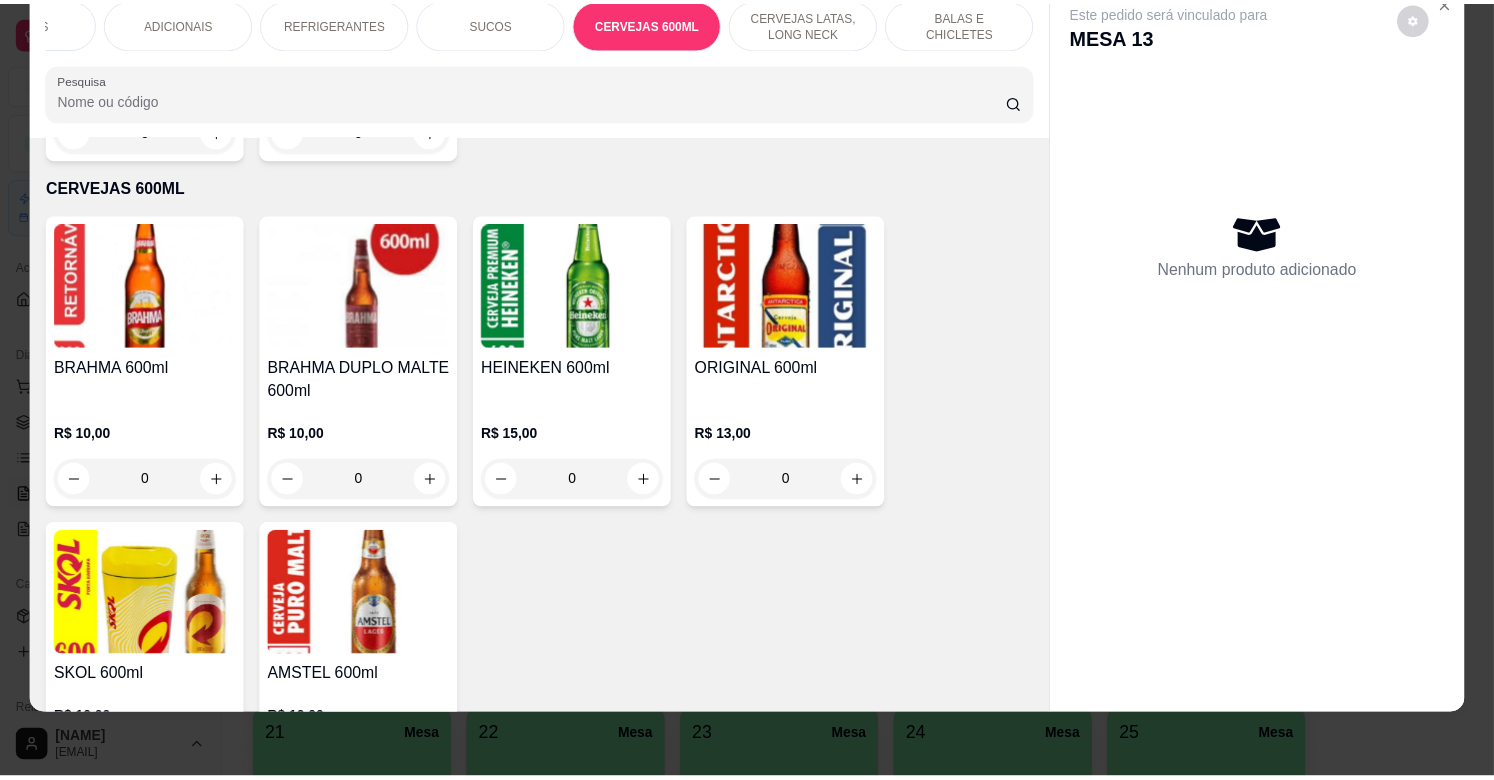 scroll, scrollTop: 6517, scrollLeft: 0, axis: vertical 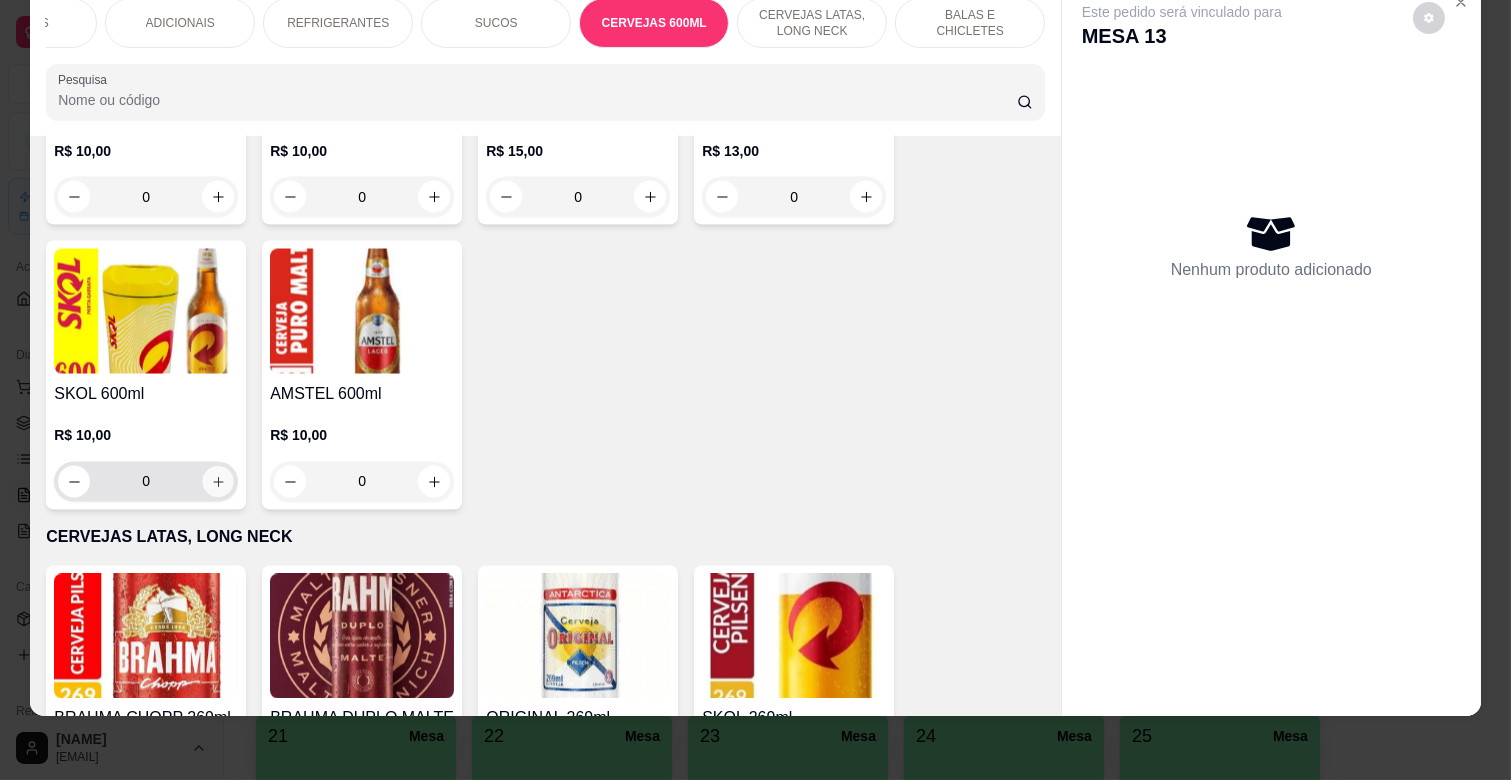 click 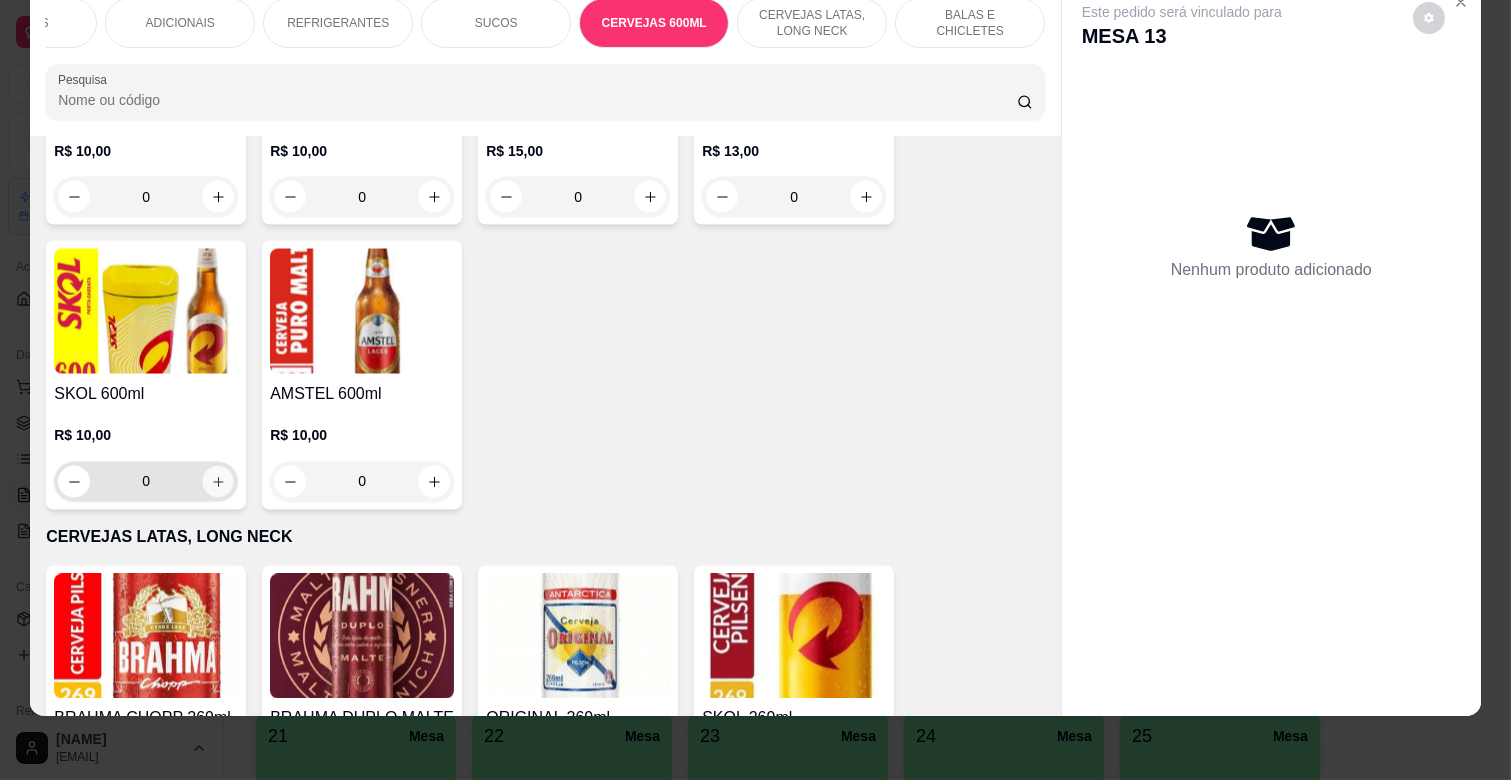 type on "1" 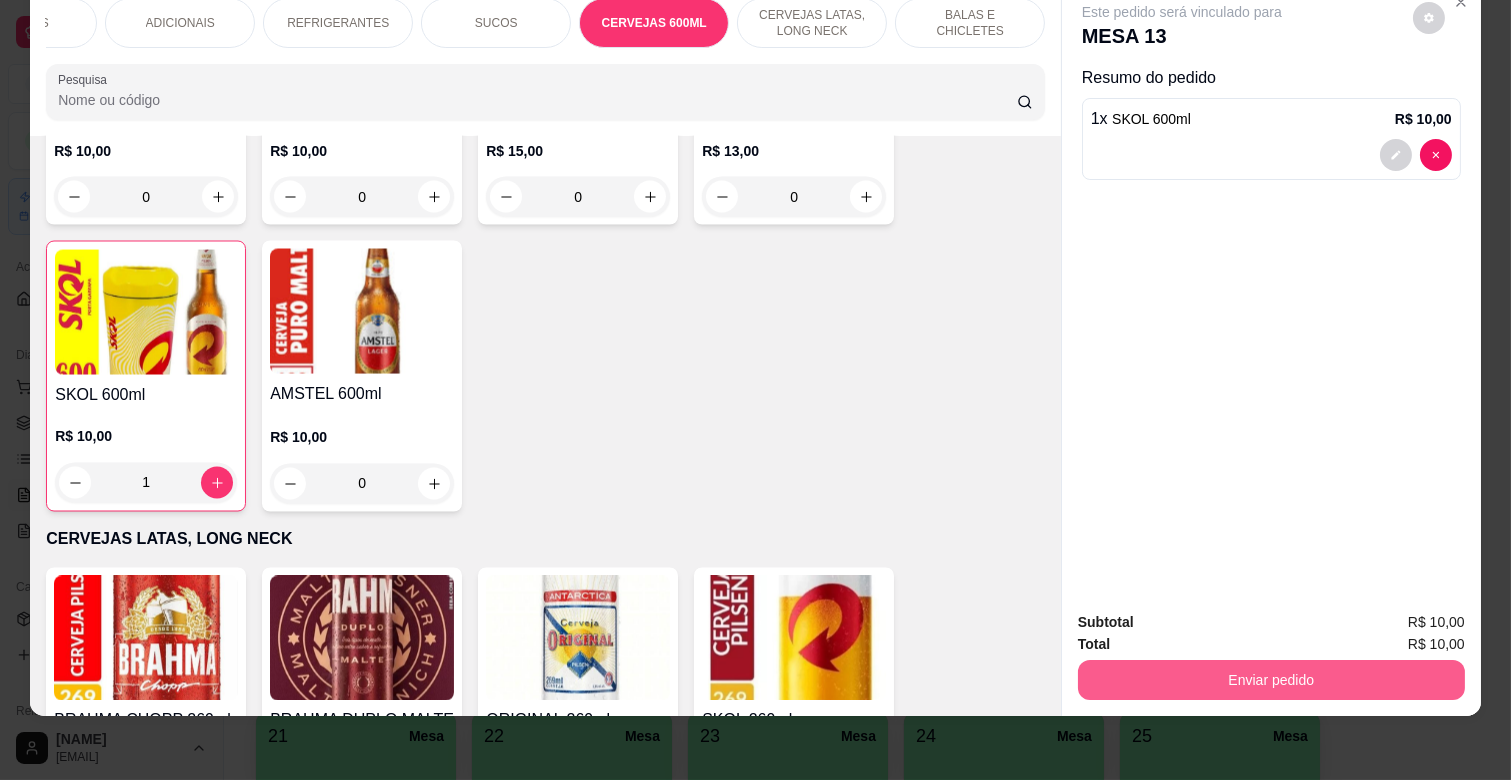 click on "Enviar pedido" at bounding box center (1271, 680) 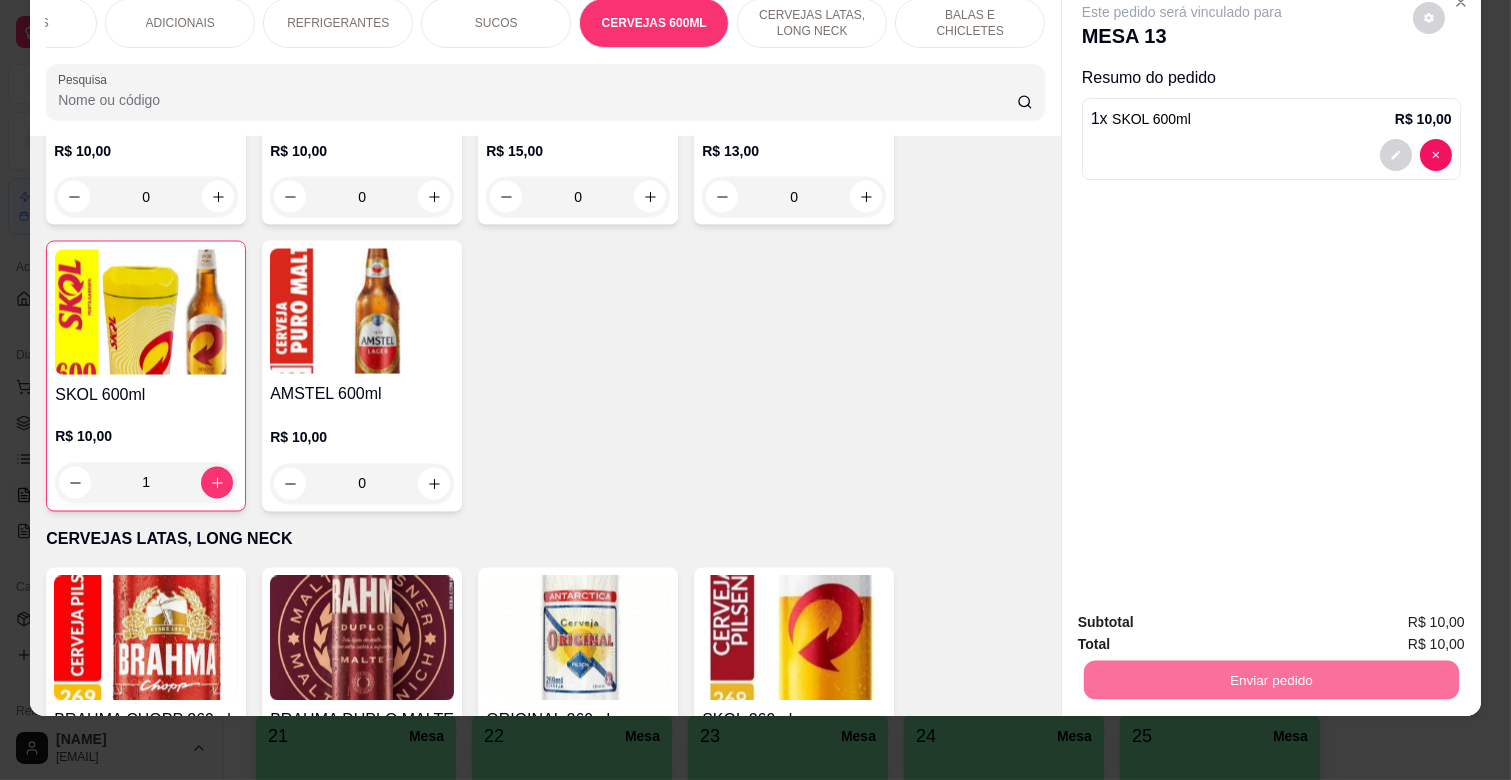 click on "Não registrar e enviar pedido" at bounding box center (1204, 614) 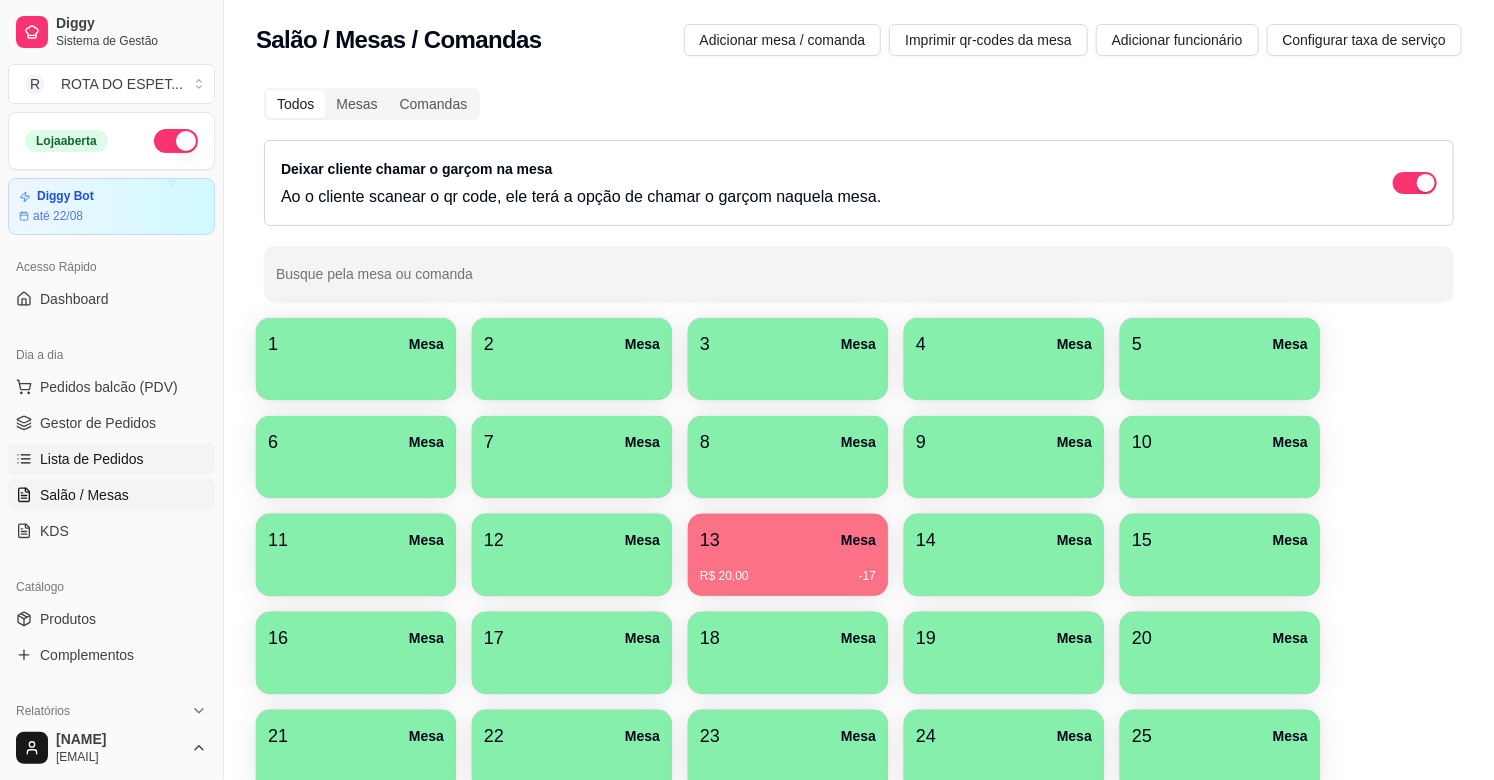 click on "Lista de Pedidos" at bounding box center [92, 459] 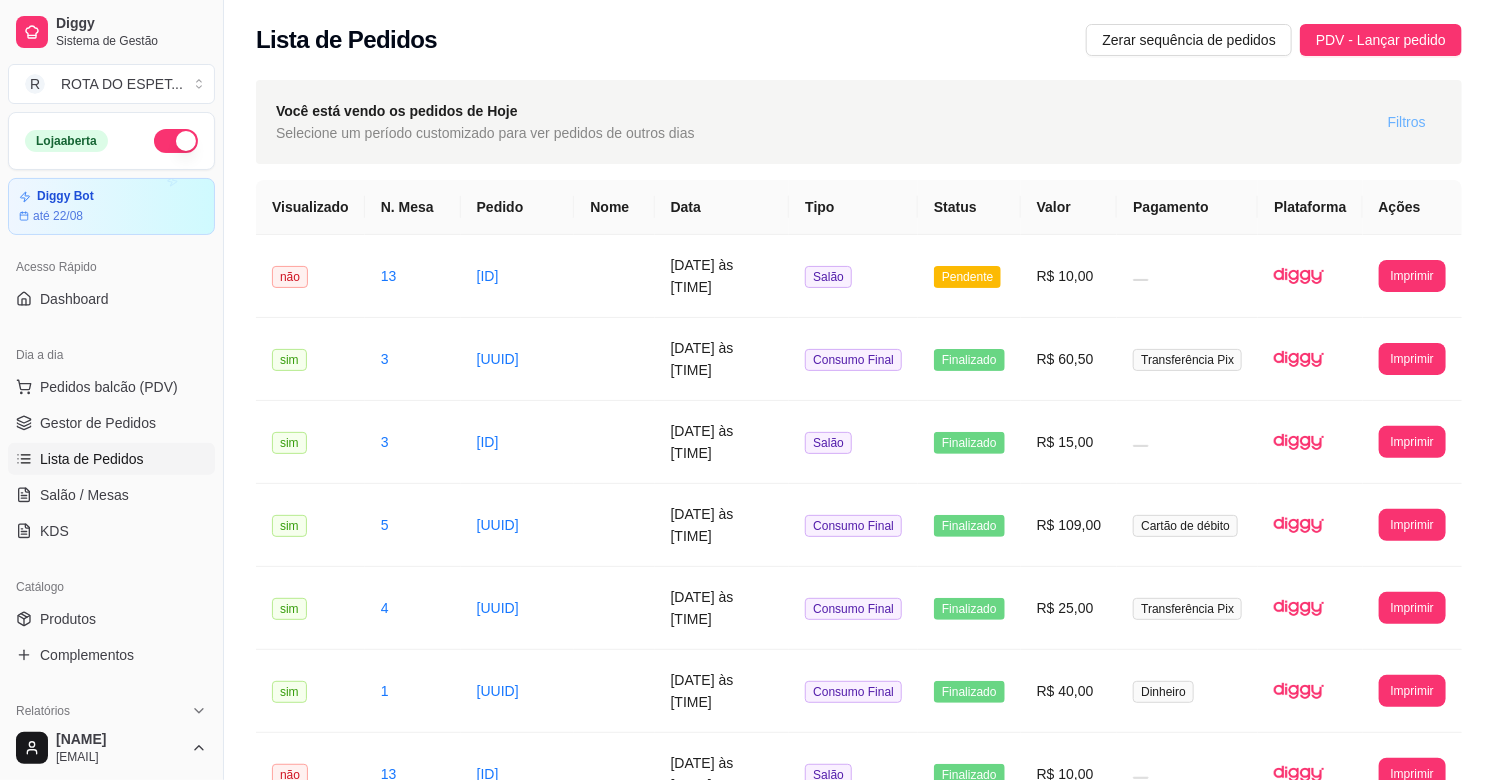 click on "Filtros" at bounding box center [1407, 122] 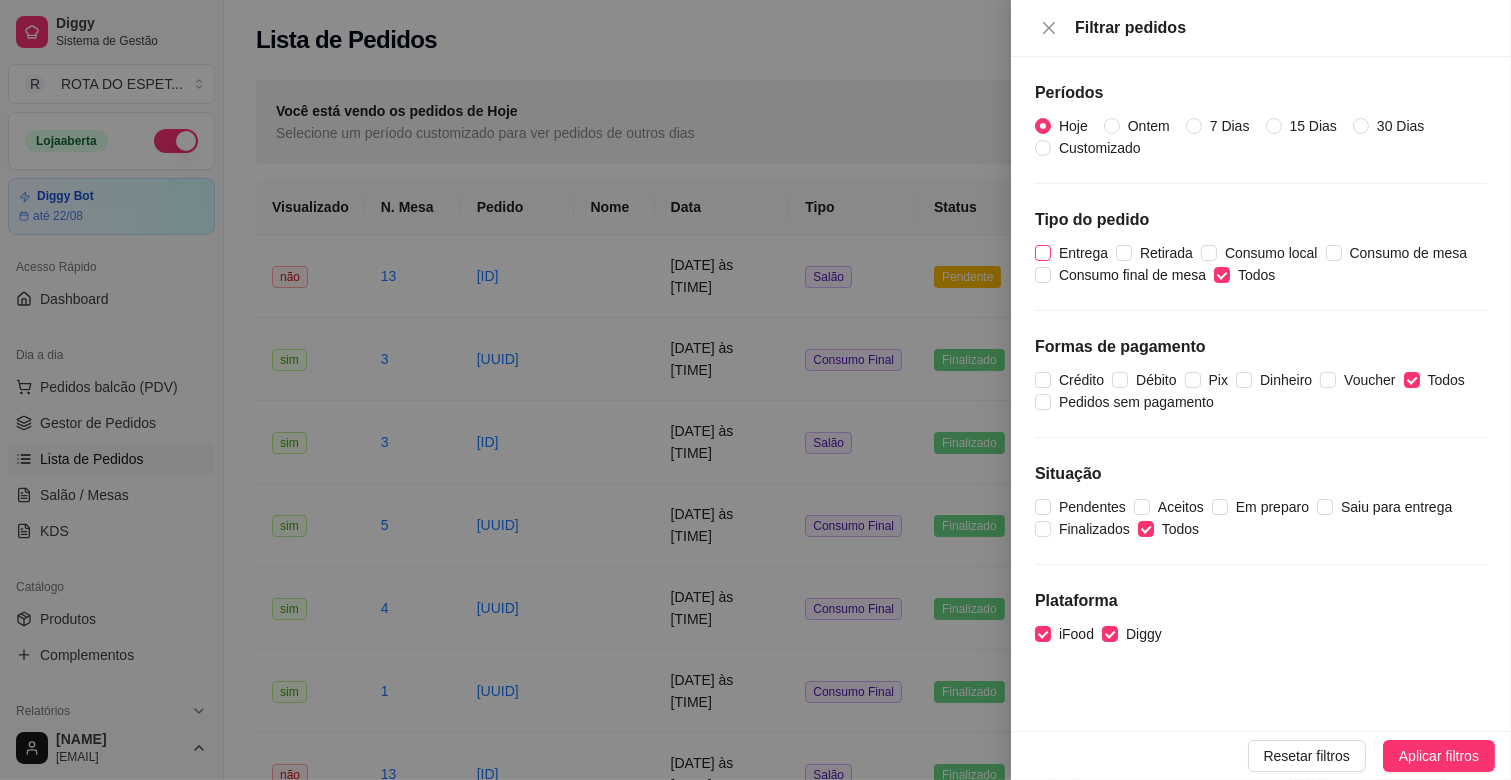 click on "Entrega" at bounding box center (1083, 253) 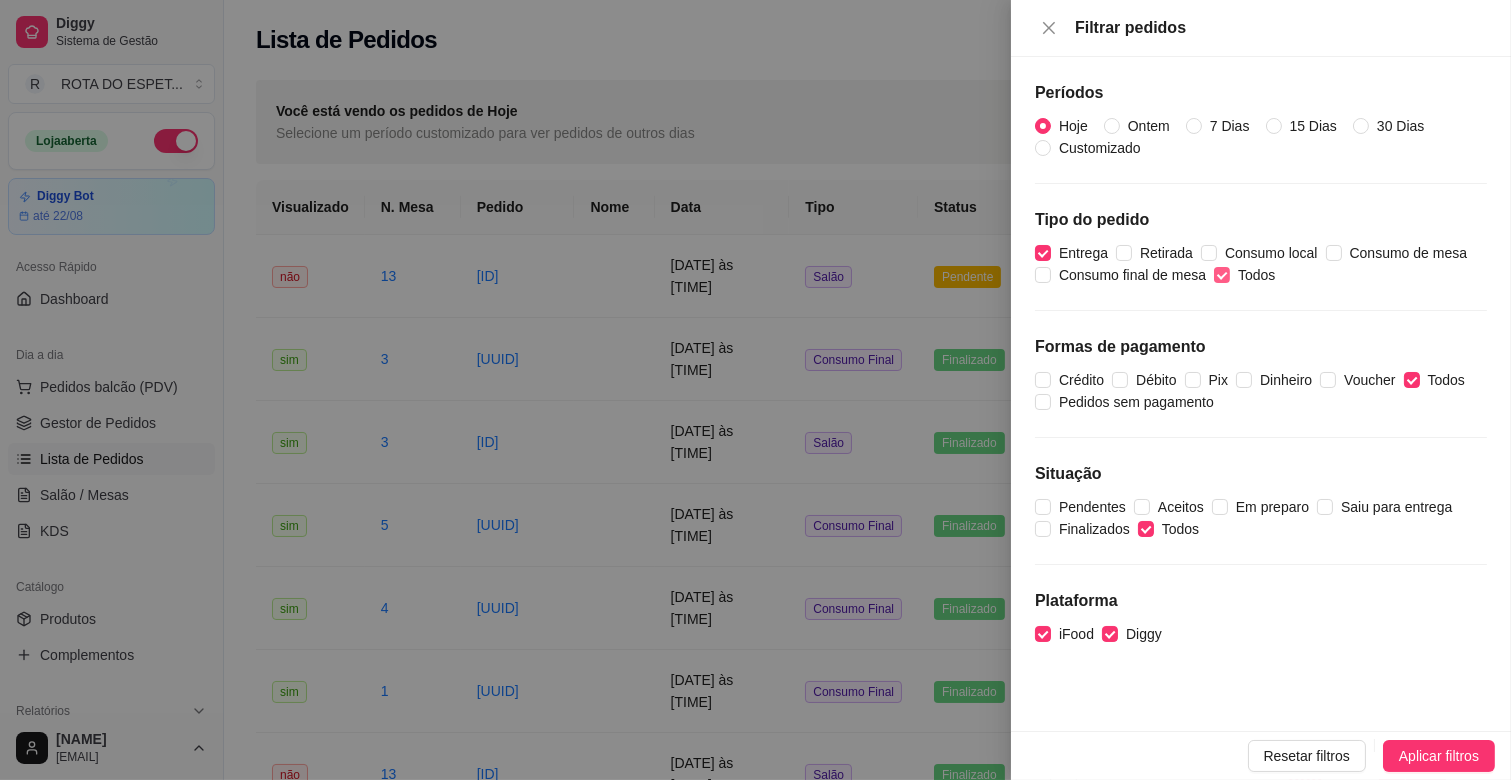 click on "Todos" at bounding box center (1256, 275) 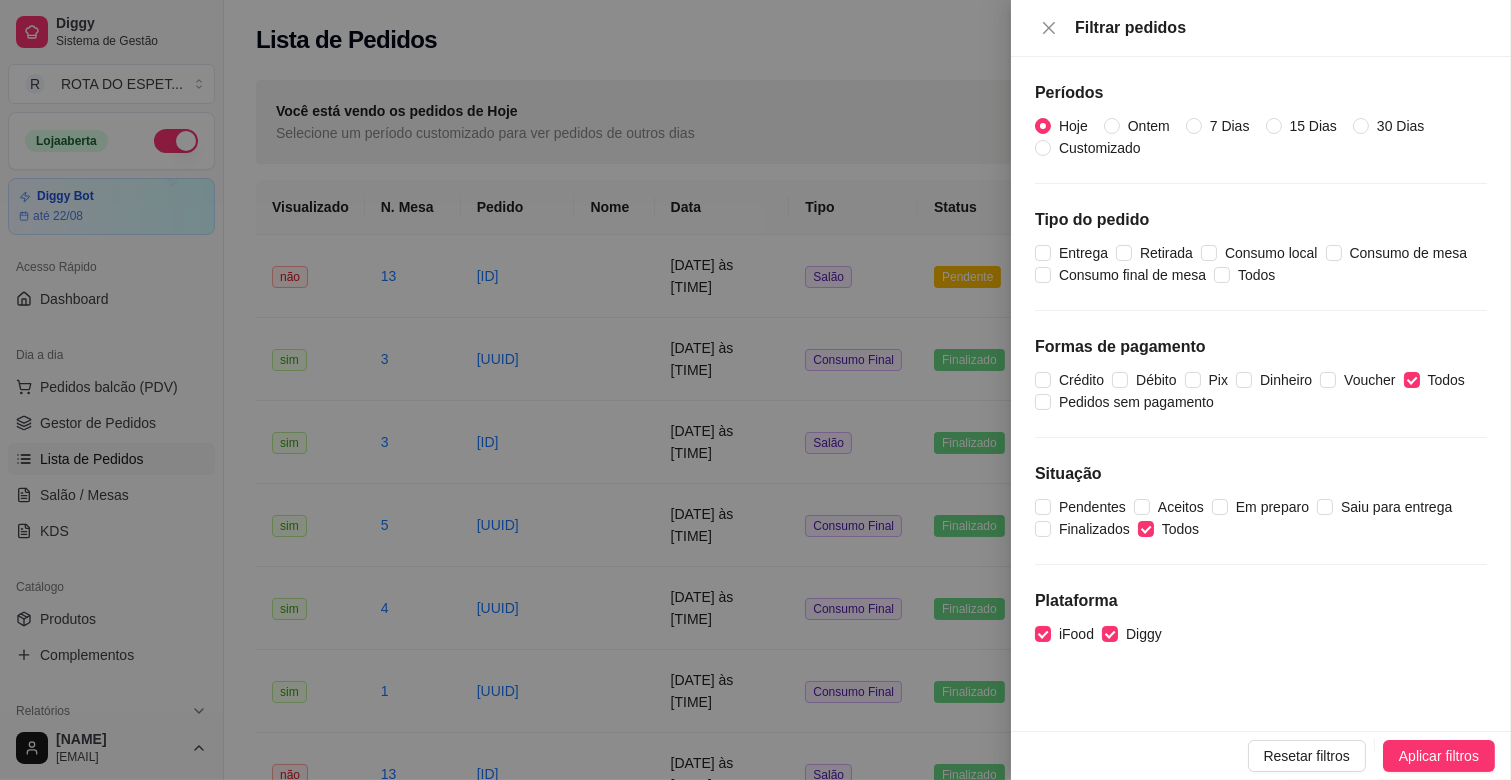 click on "Períodos Hoje Ontem 7 Dias 15 Dias 30 Dias Customizado Tipo do pedido Entrega Retirada Consumo local Consumo de mesa Consumo final de mesa Todos Formas de pagamento Crédito Débito Pix Dinheiro Voucher Todos Pedidos sem pagamento Situação Pendentes Aceitos Em preparo Saiu para entrega Finalizados Todos Plataforma iFood Diggy" at bounding box center [1261, 394] 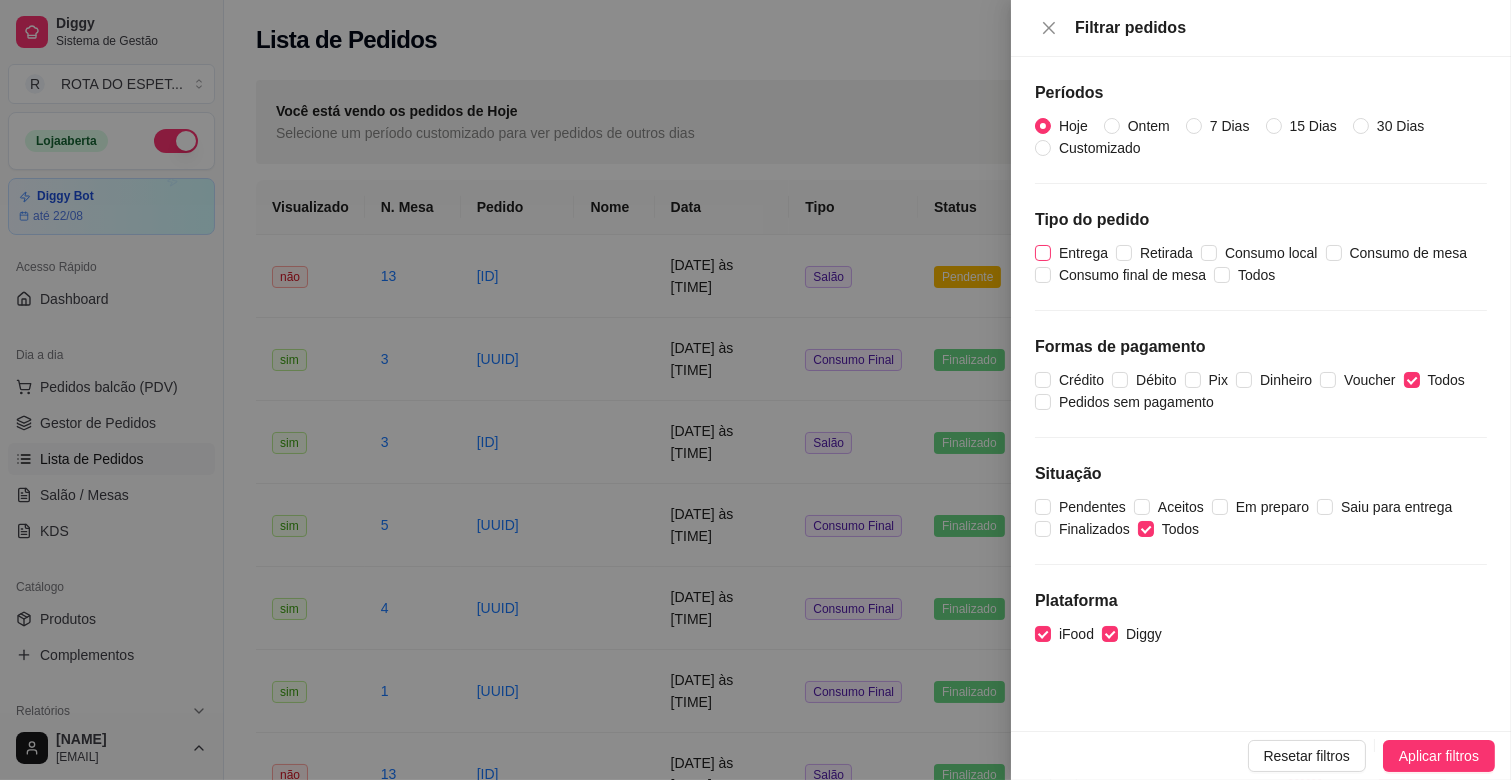 click on "Entrega" at bounding box center (1083, 253) 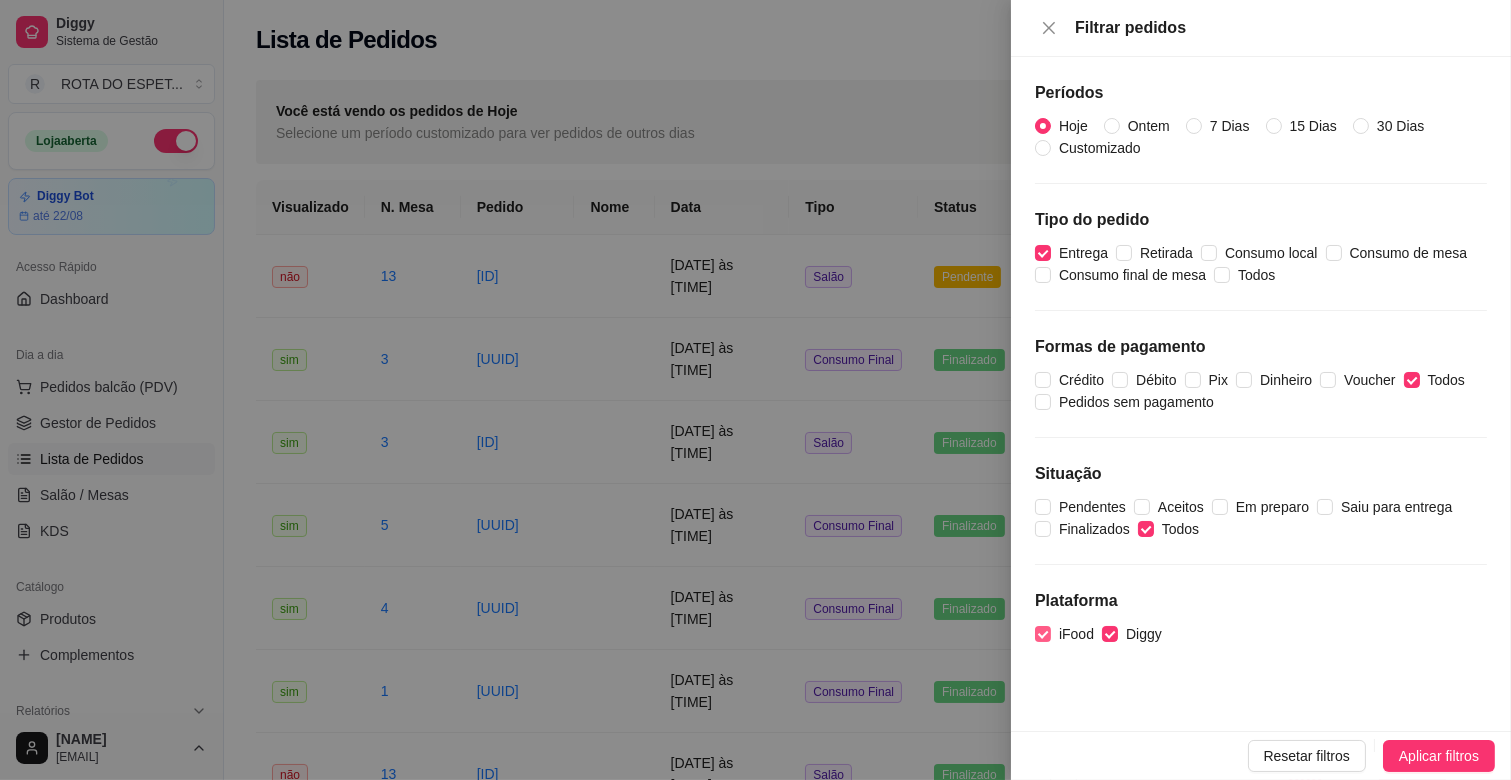 click on "iFood" at bounding box center (1076, 634) 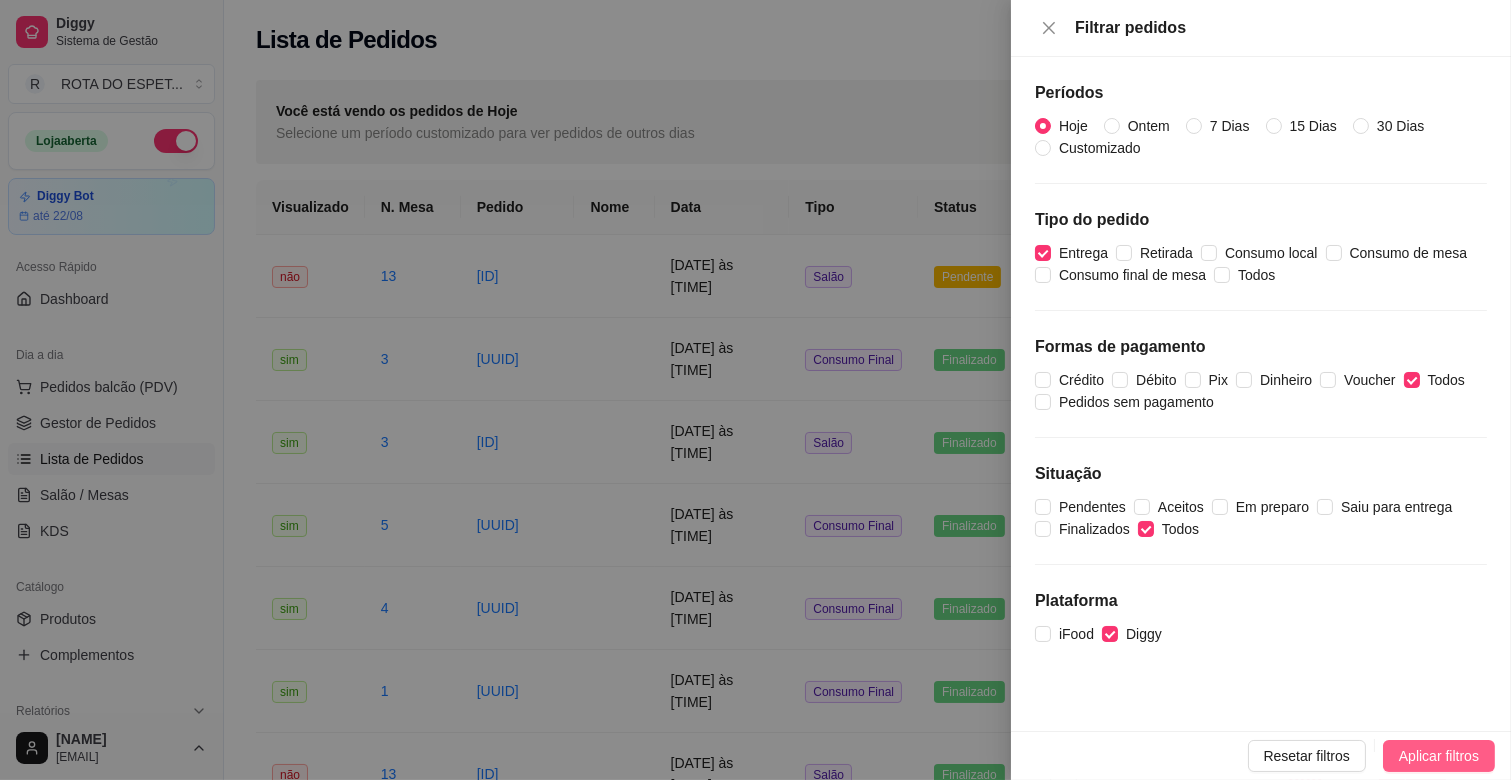 click on "Aplicar filtros" at bounding box center [1439, 756] 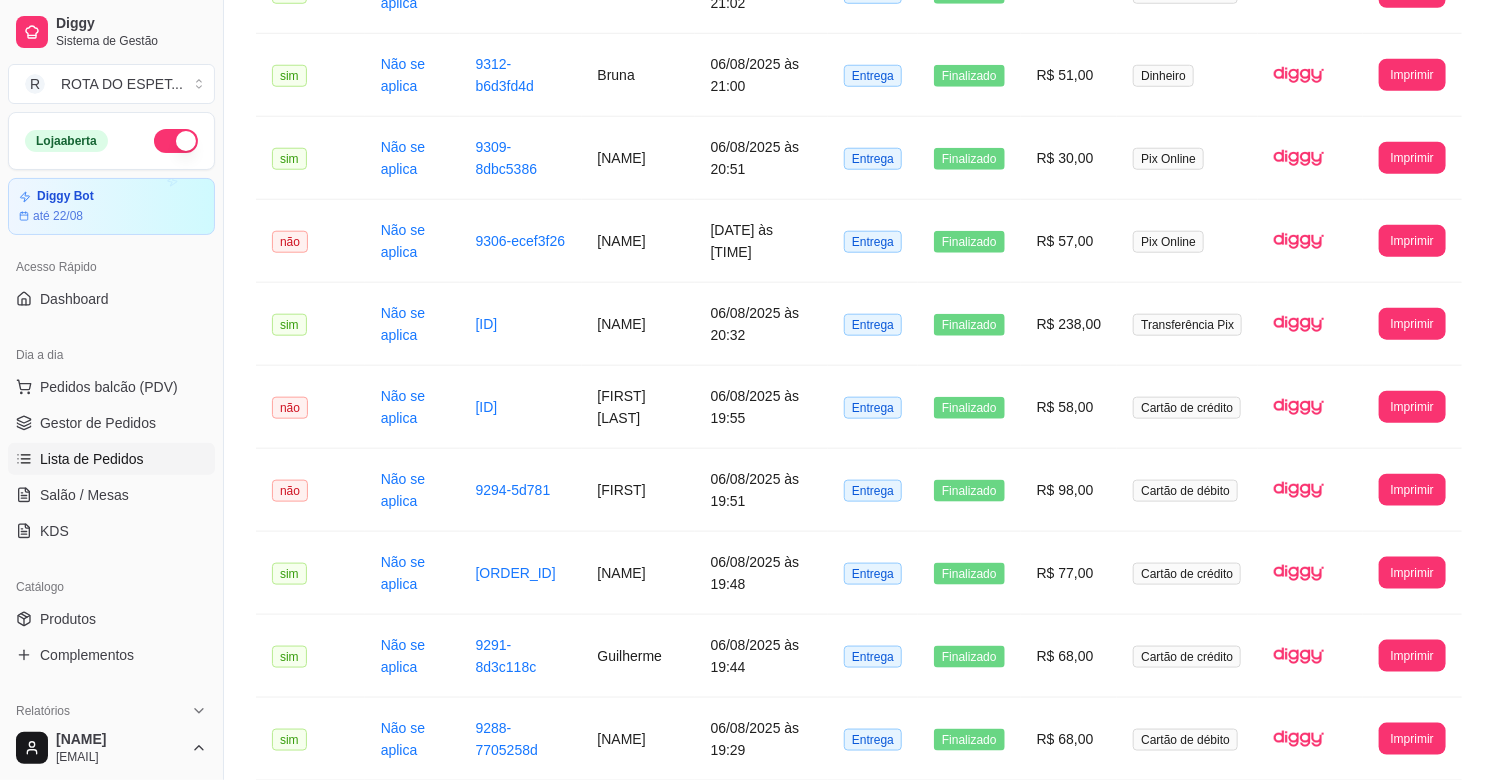 scroll, scrollTop: 1095, scrollLeft: 0, axis: vertical 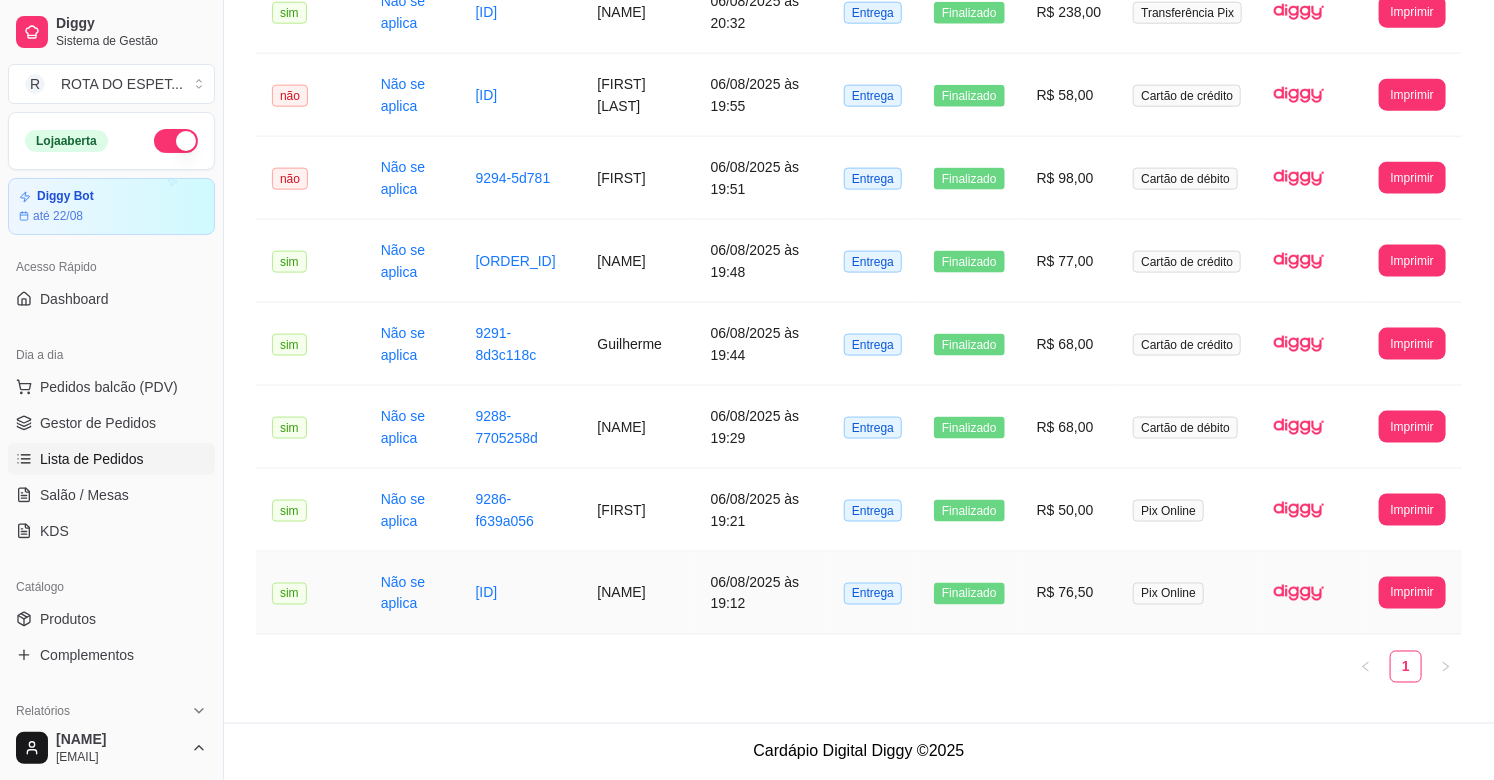 click on "[FIRST]" at bounding box center [638, 593] 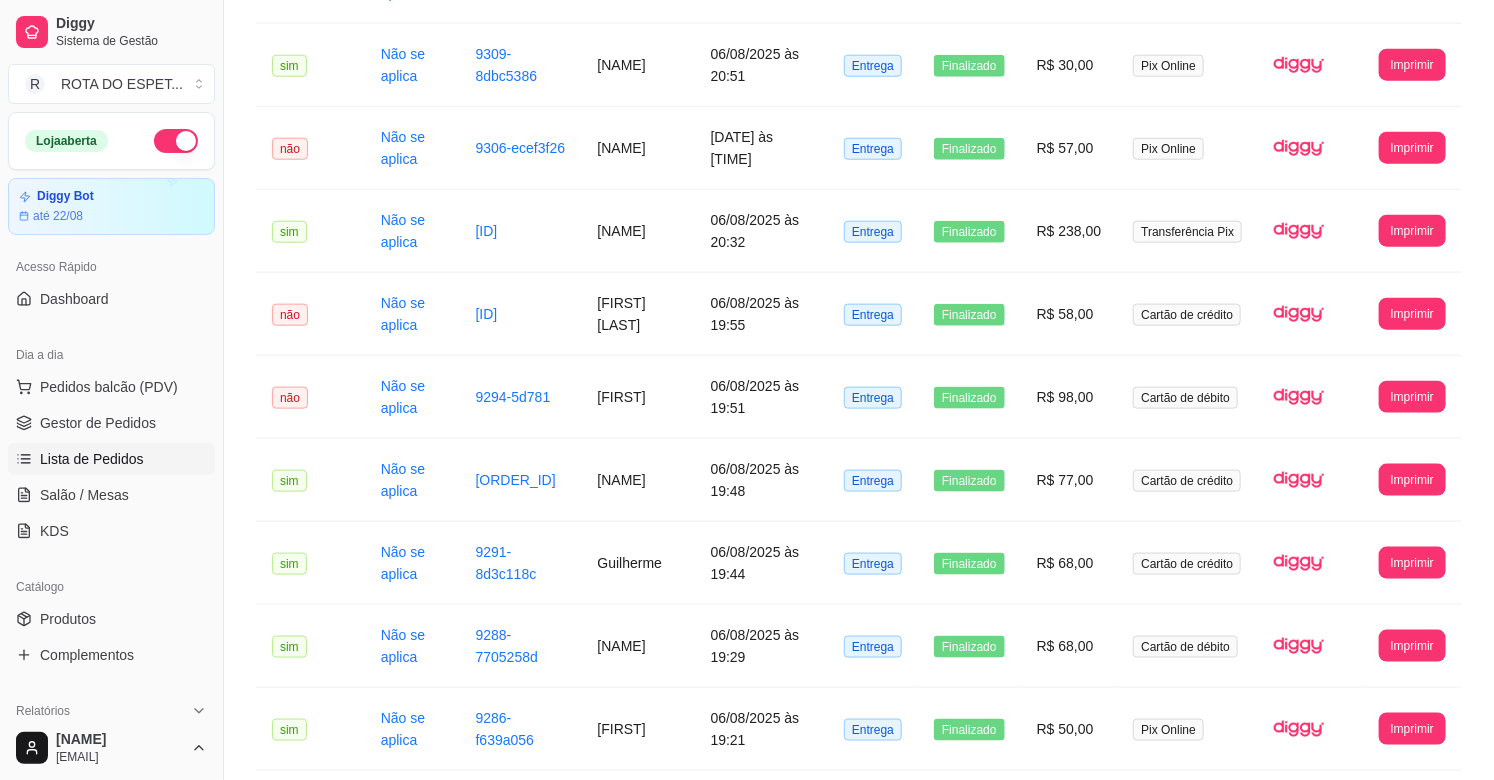 scroll, scrollTop: 1095, scrollLeft: 0, axis: vertical 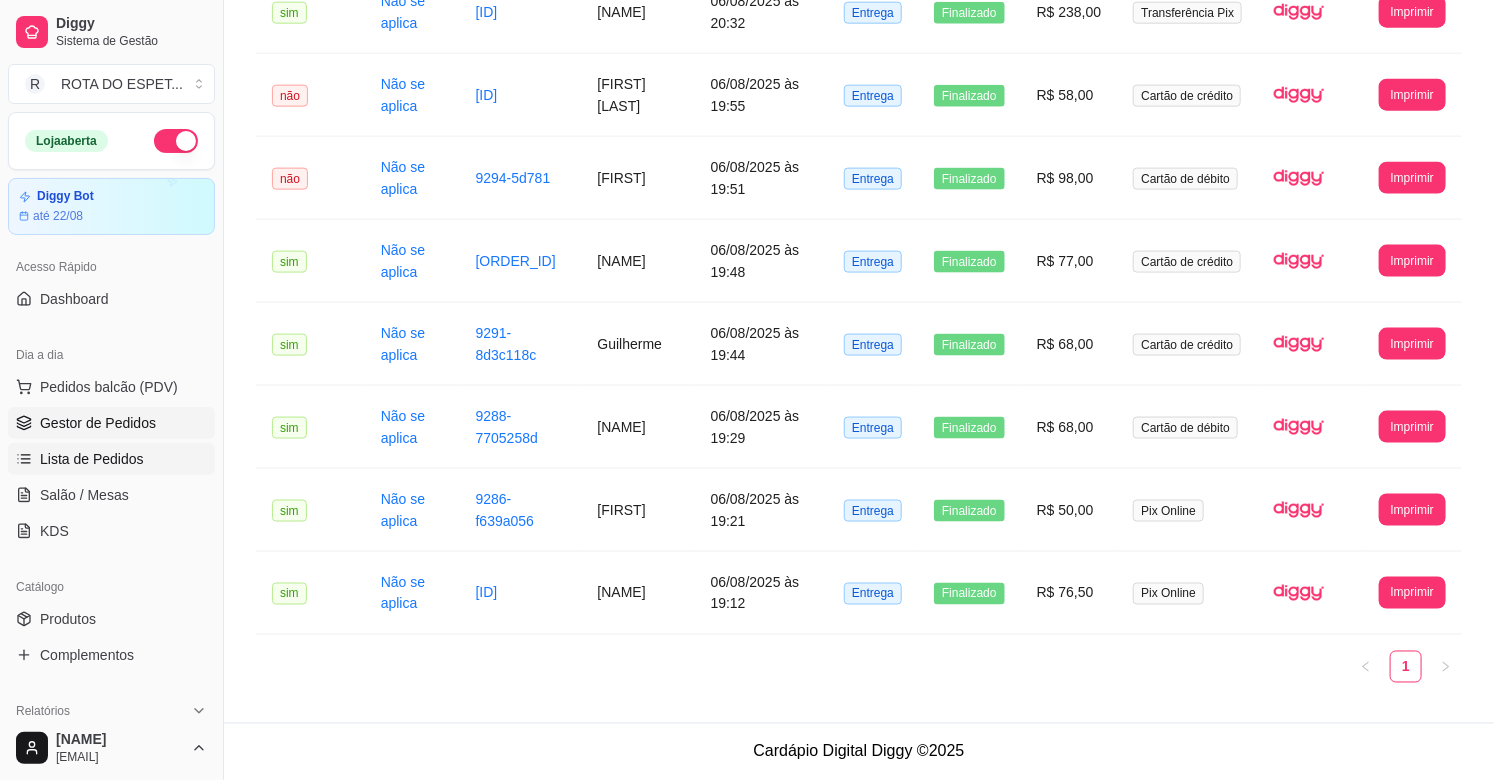 click on "Gestor de Pedidos" at bounding box center (111, 423) 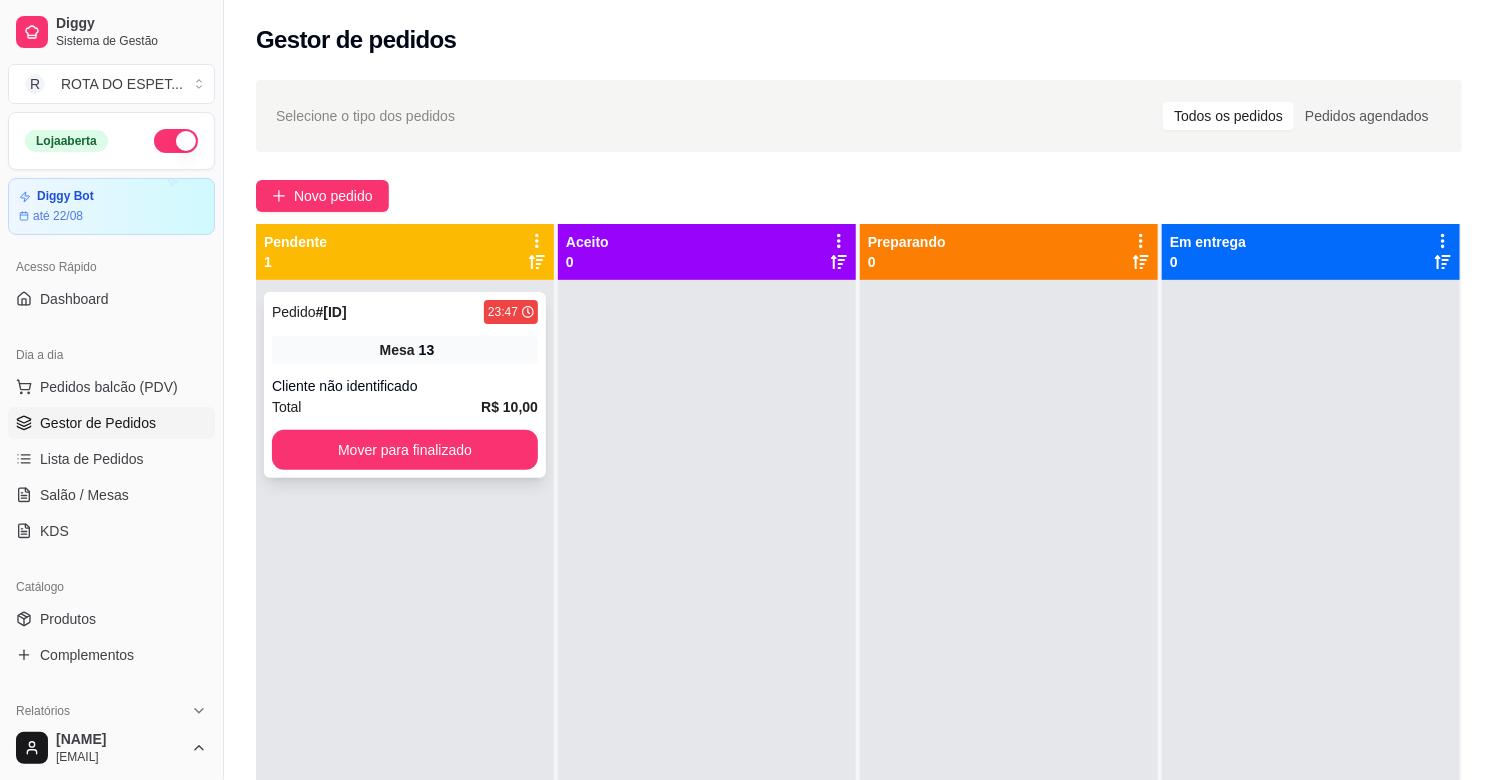 click on "Cliente não identificado" at bounding box center [405, 386] 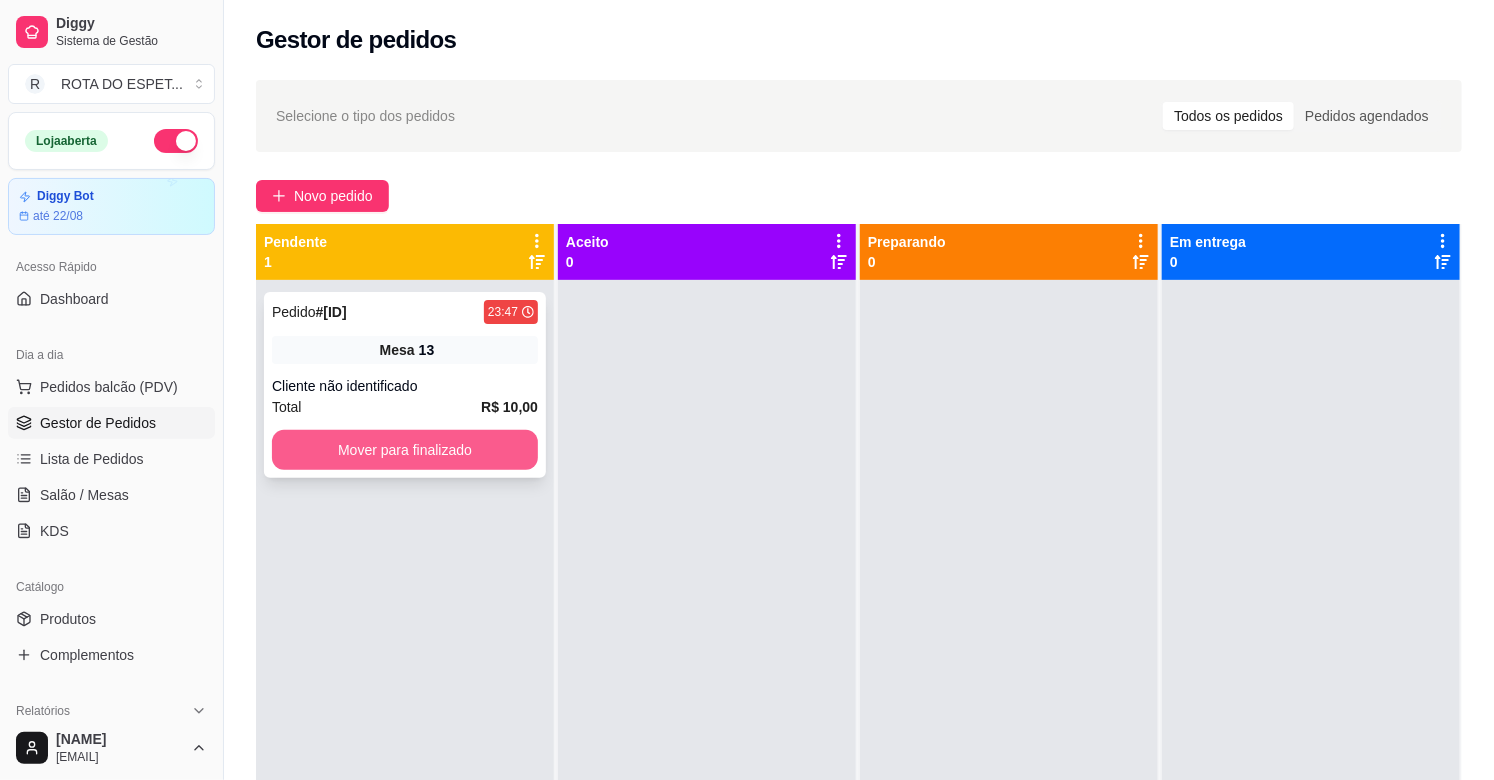 click on "Mover para finalizado" at bounding box center [405, 450] 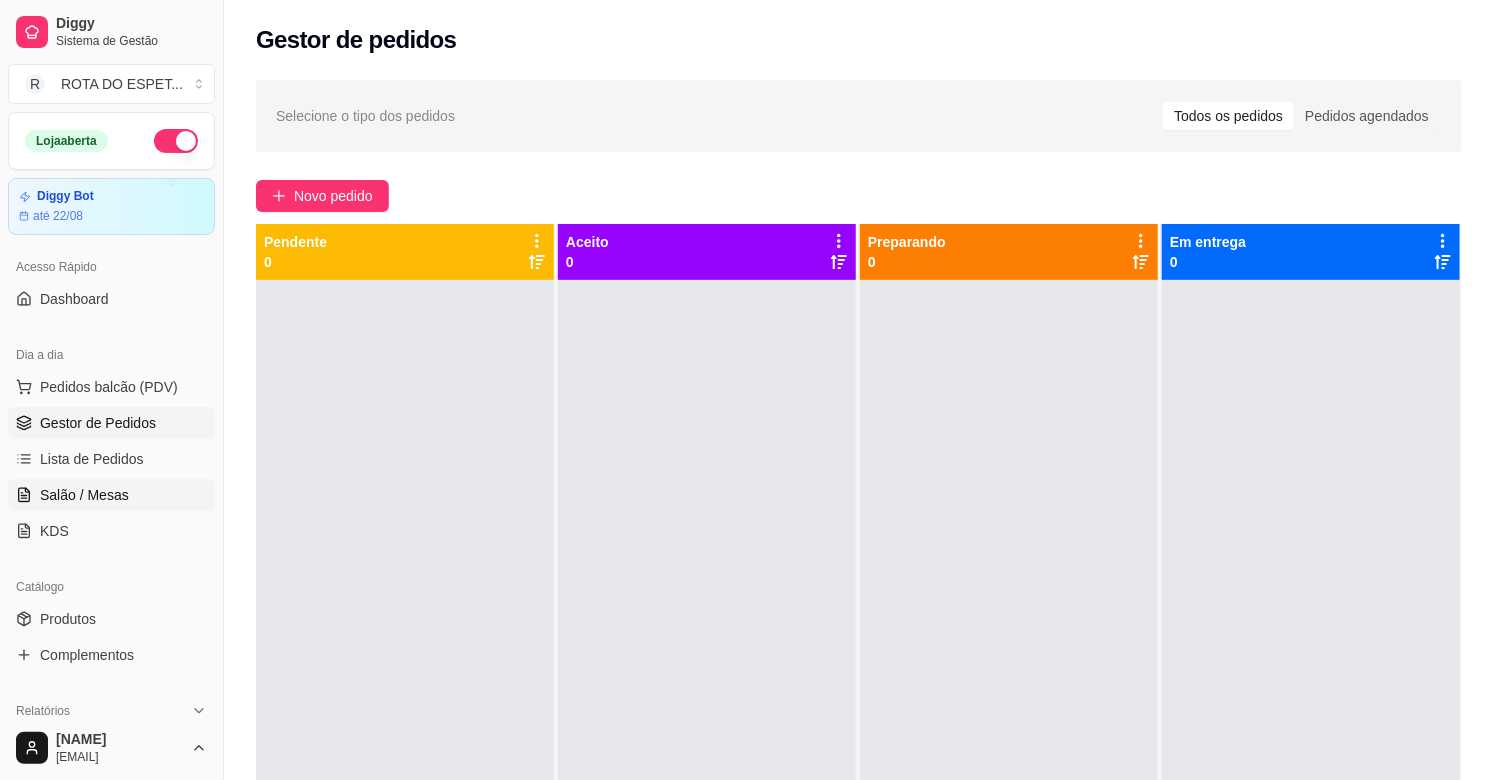 click on "Salão / Mesas" at bounding box center (84, 495) 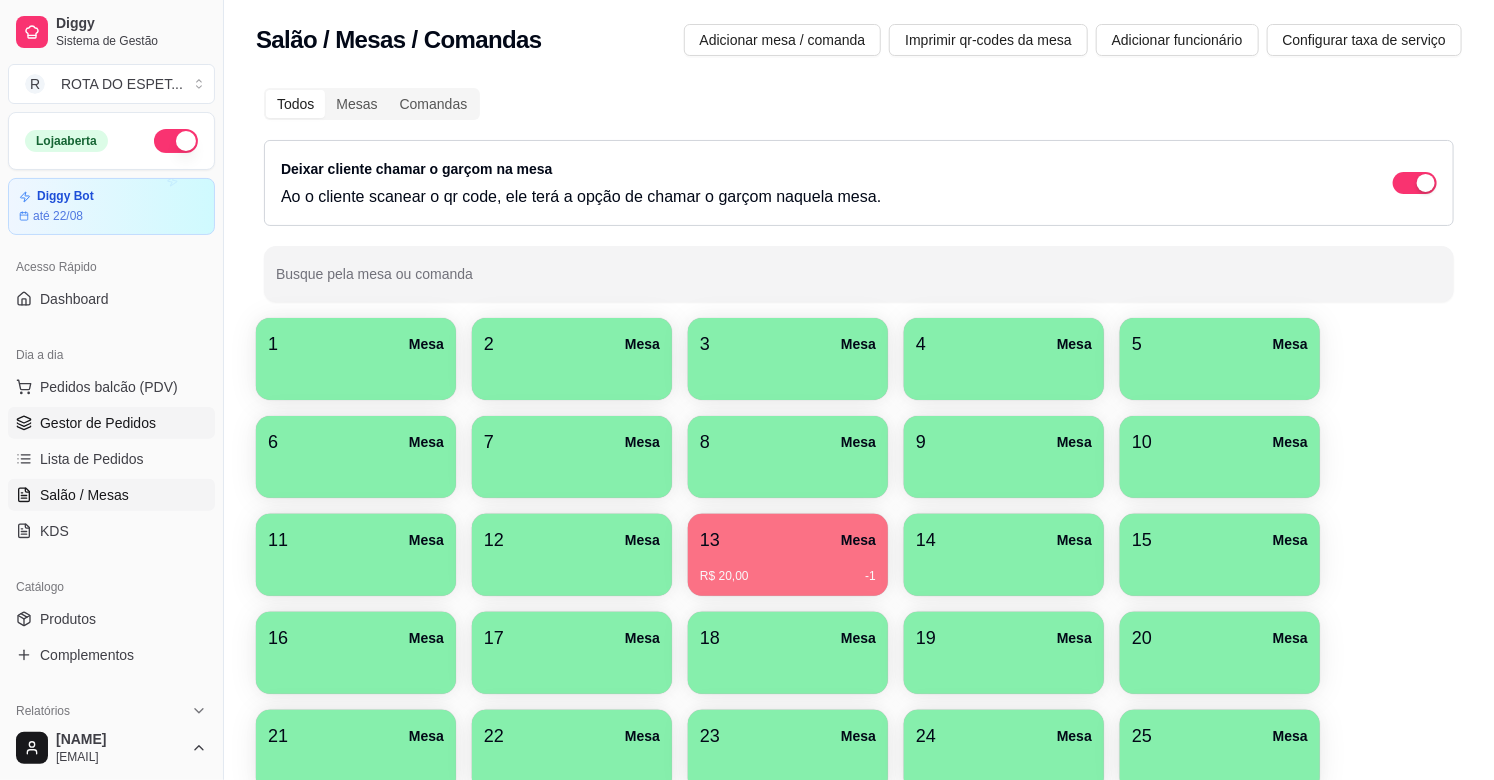 click on "Gestor de Pedidos" at bounding box center (98, 423) 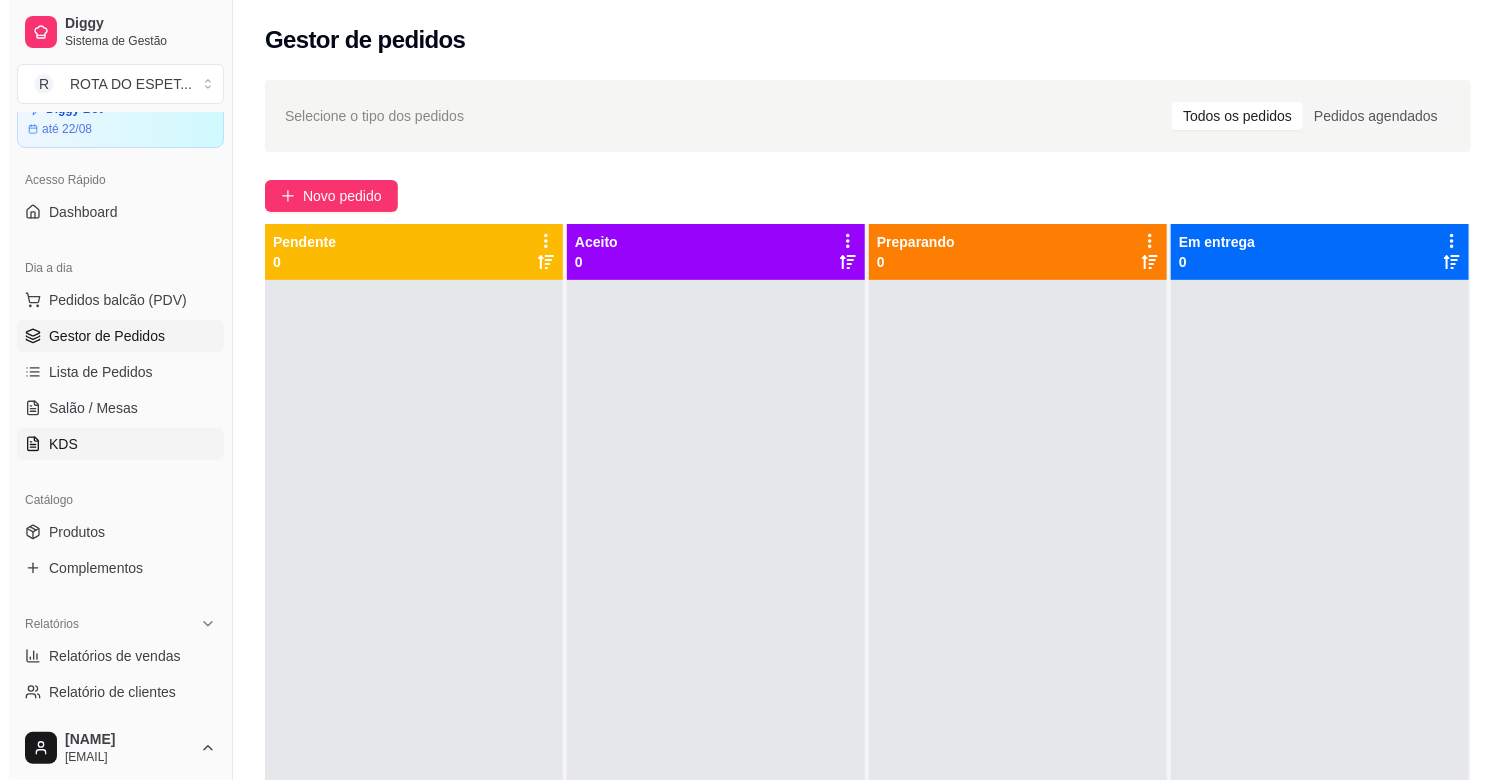 scroll, scrollTop: 222, scrollLeft: 0, axis: vertical 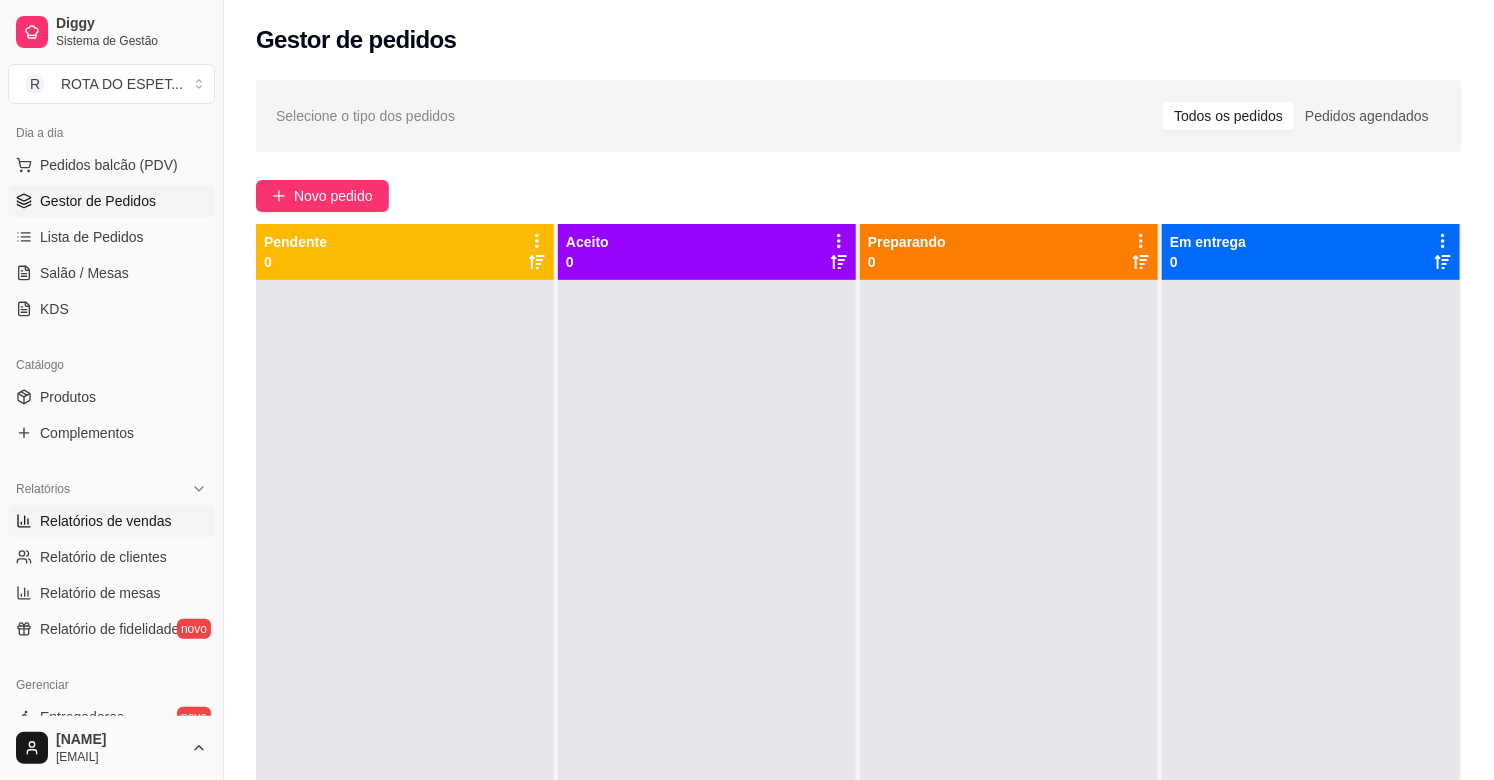 click on "Relatórios de vendas" at bounding box center [106, 521] 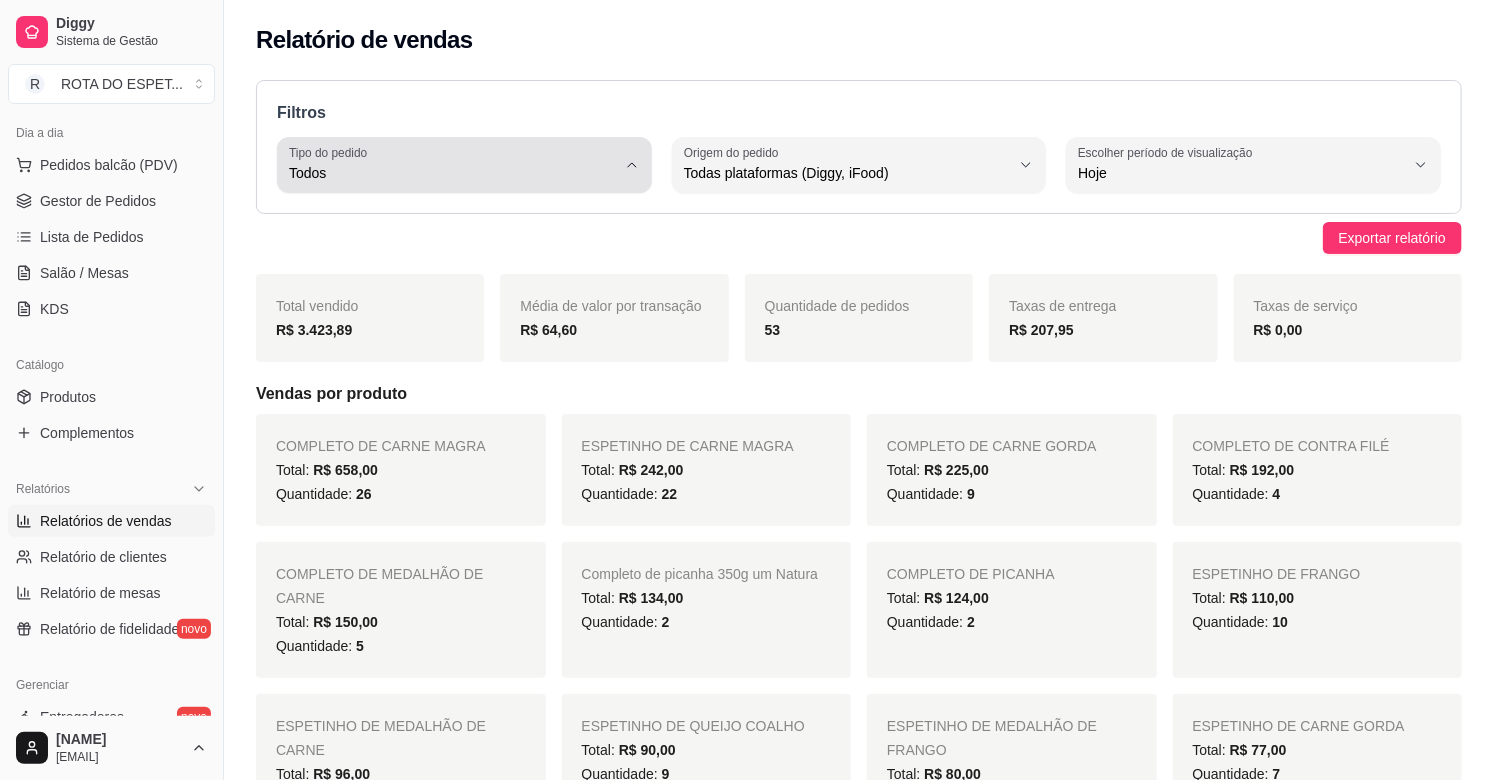 click on "Todos" at bounding box center (452, 173) 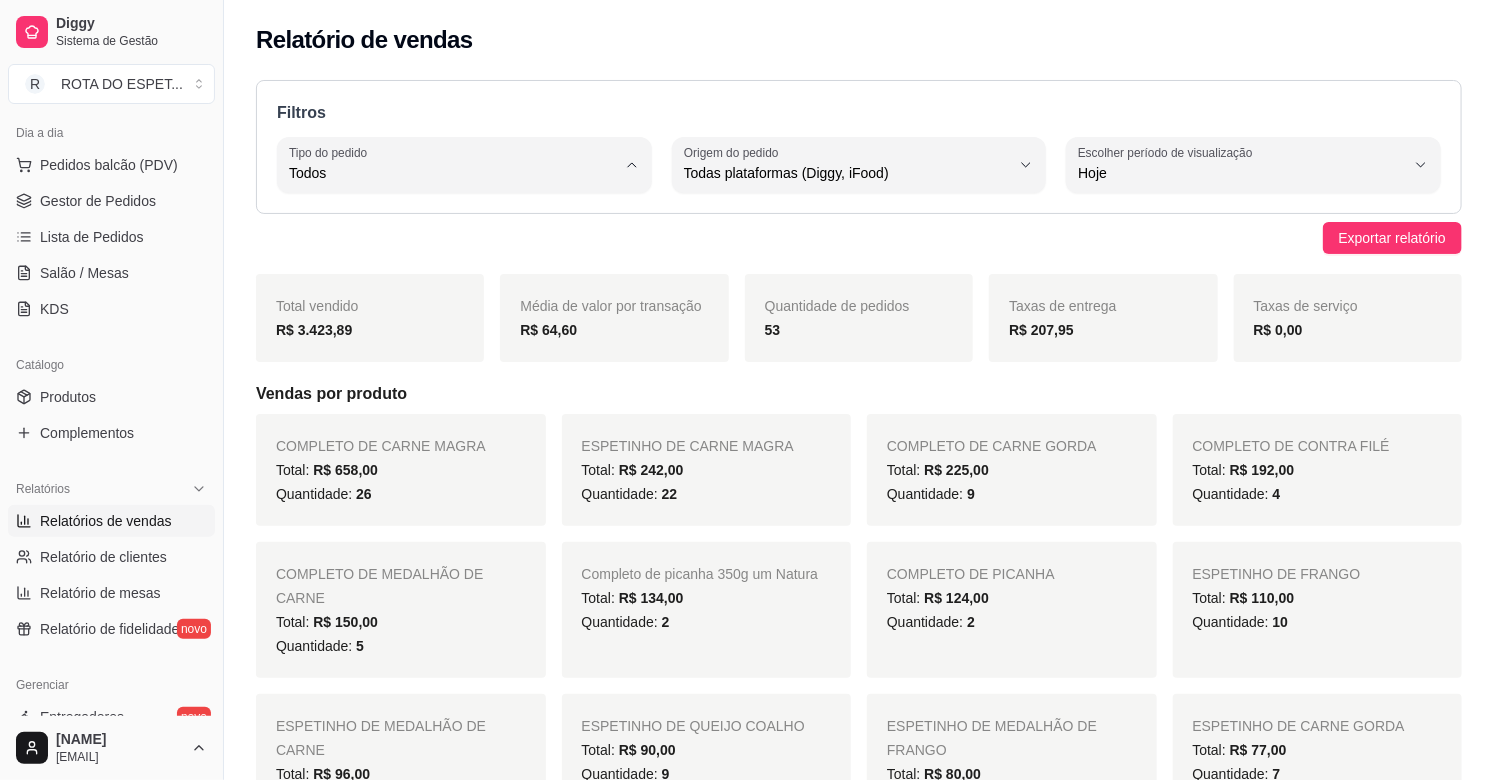 click on "Entrega" at bounding box center (455, 253) 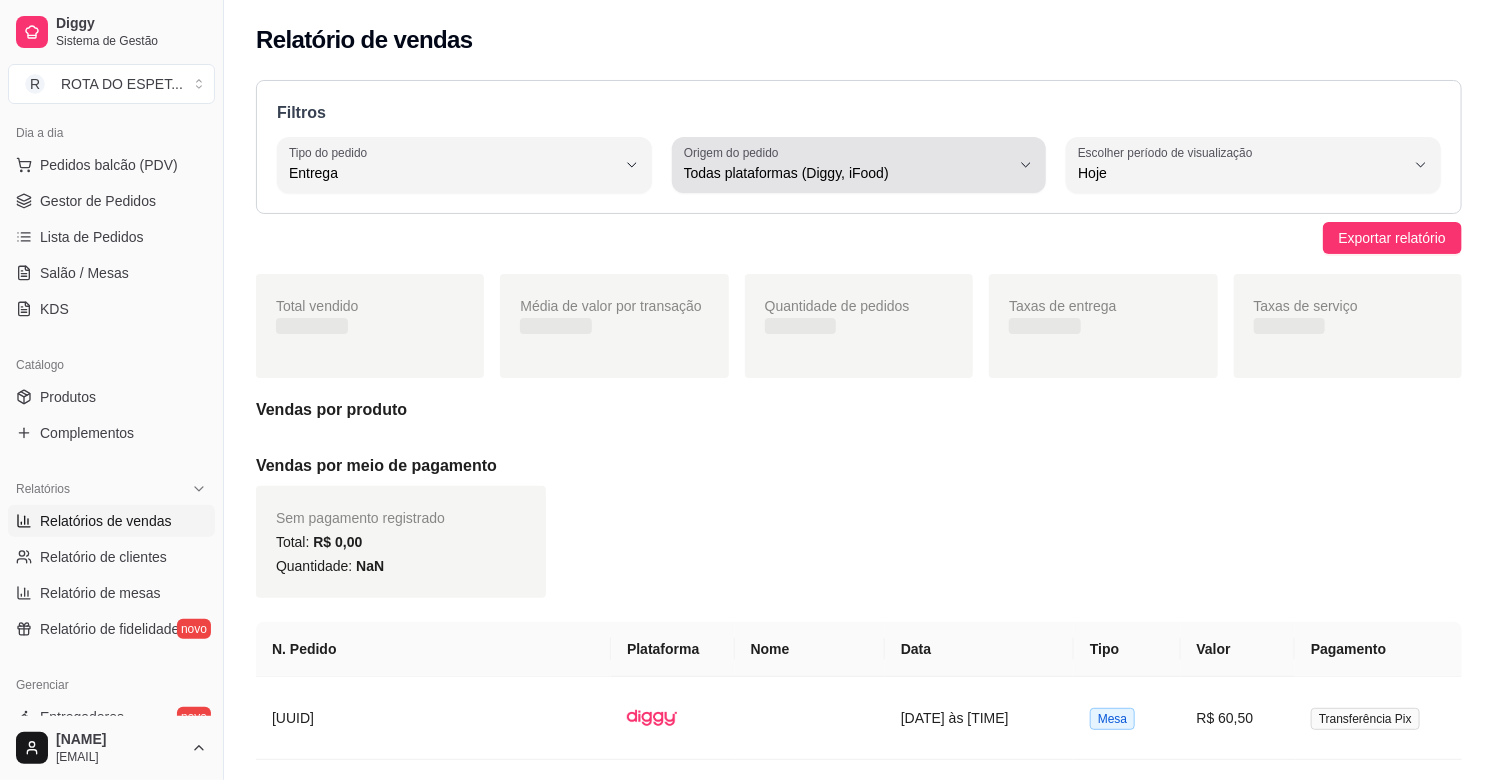 click on "Todas plataformas (Diggy, iFood)" at bounding box center (847, 173) 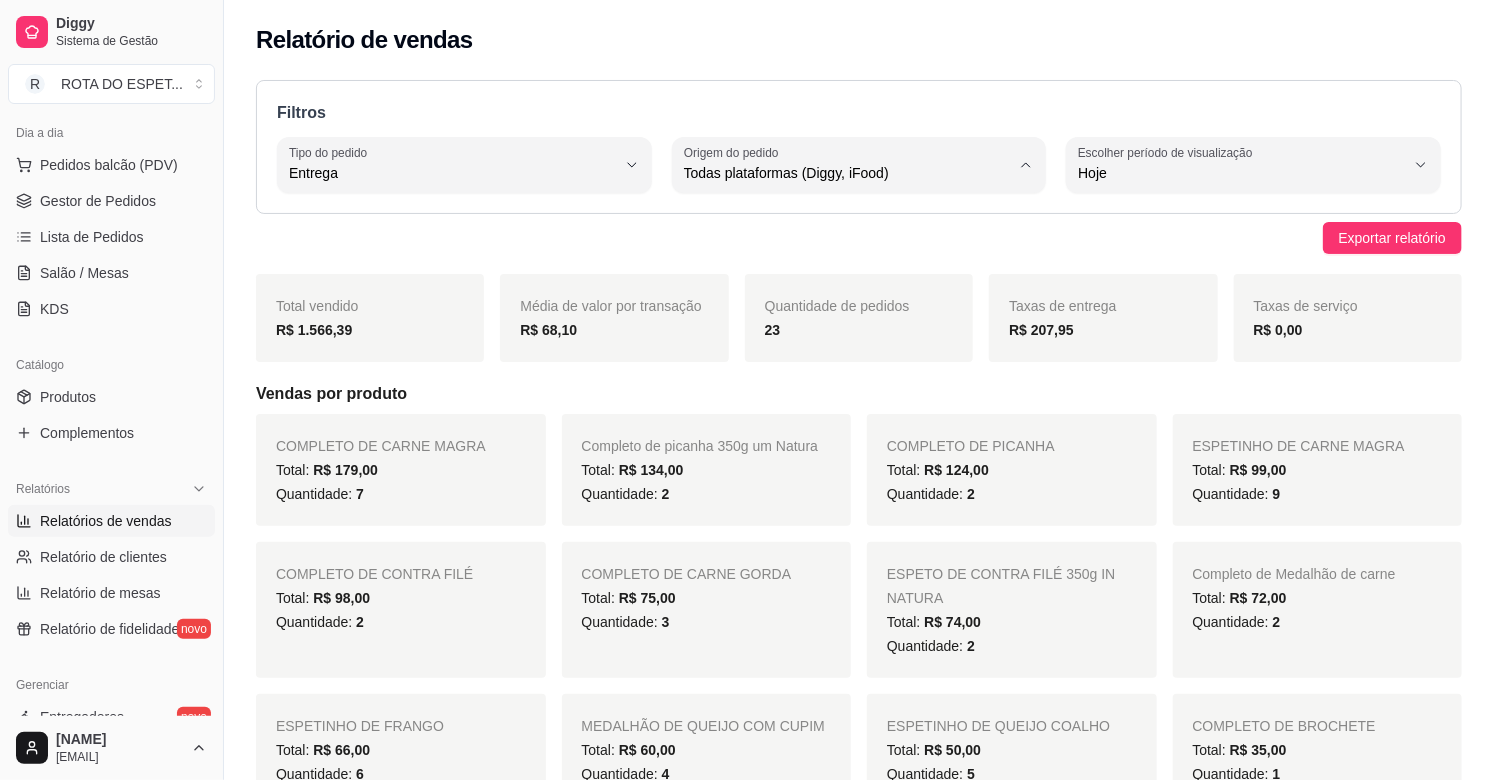 click on "Diggy" at bounding box center [850, 253] 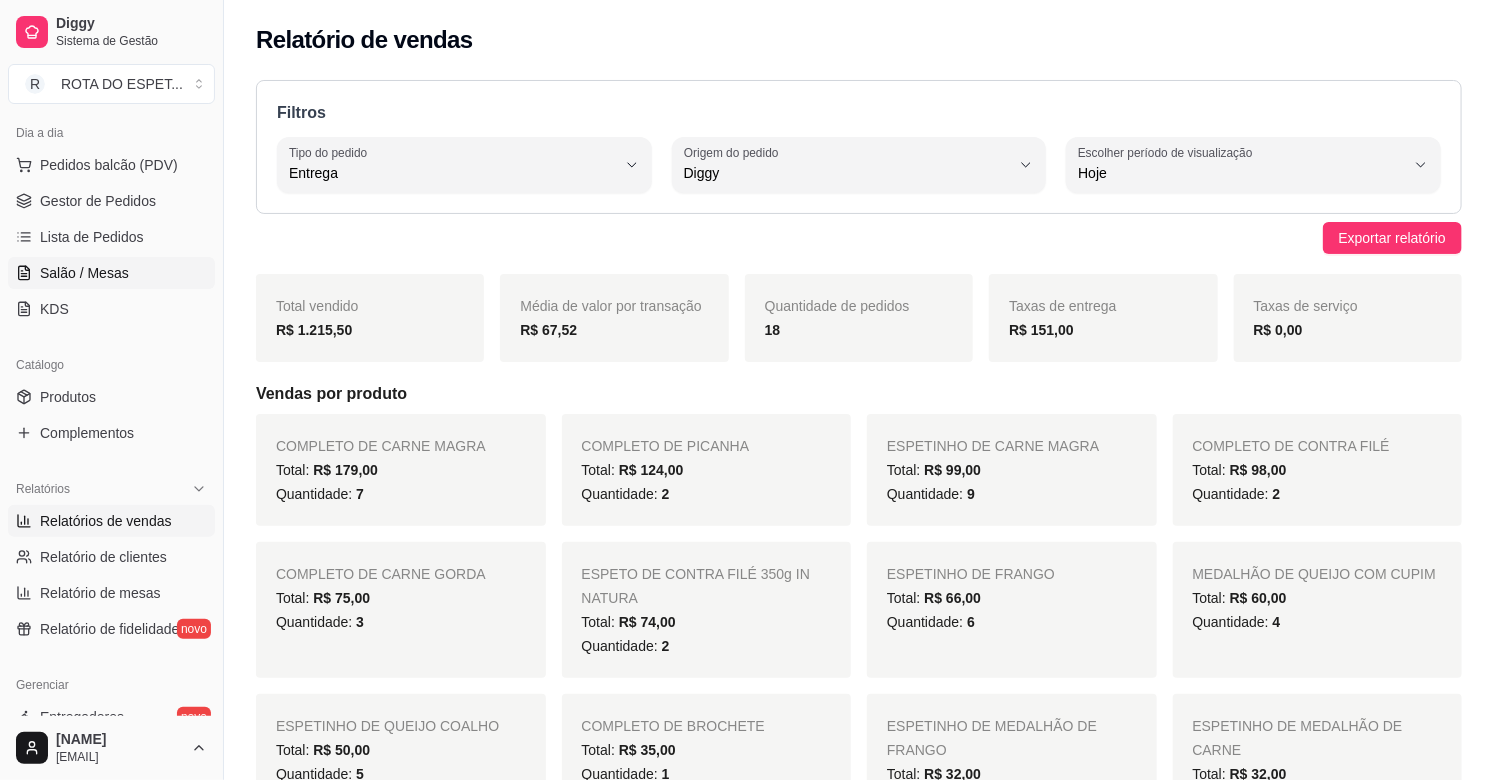 click on "Salão / Mesas" at bounding box center (84, 273) 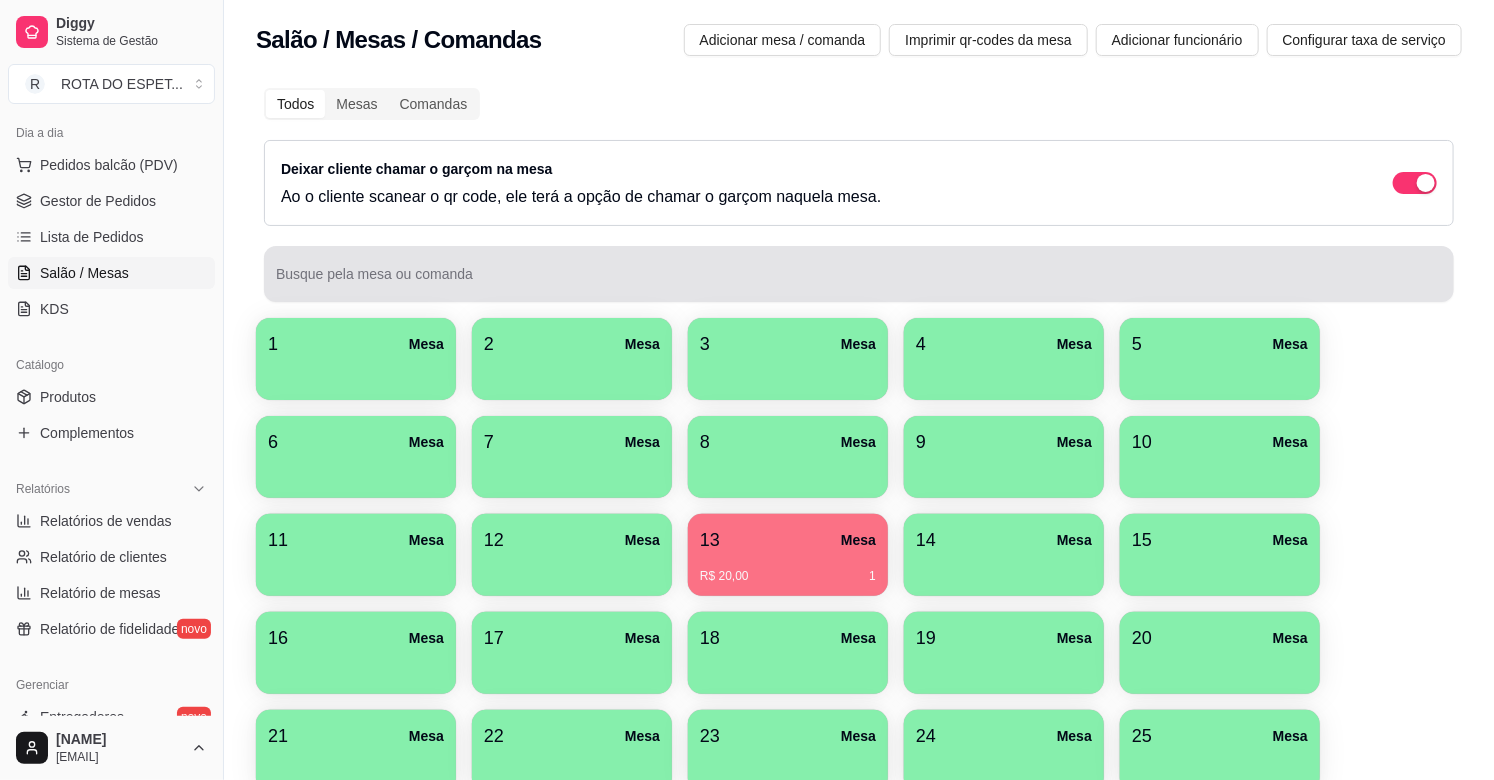 drag, startPoint x: 374, startPoint y: 271, endPoint x: 817, endPoint y: 291, distance: 443.45123 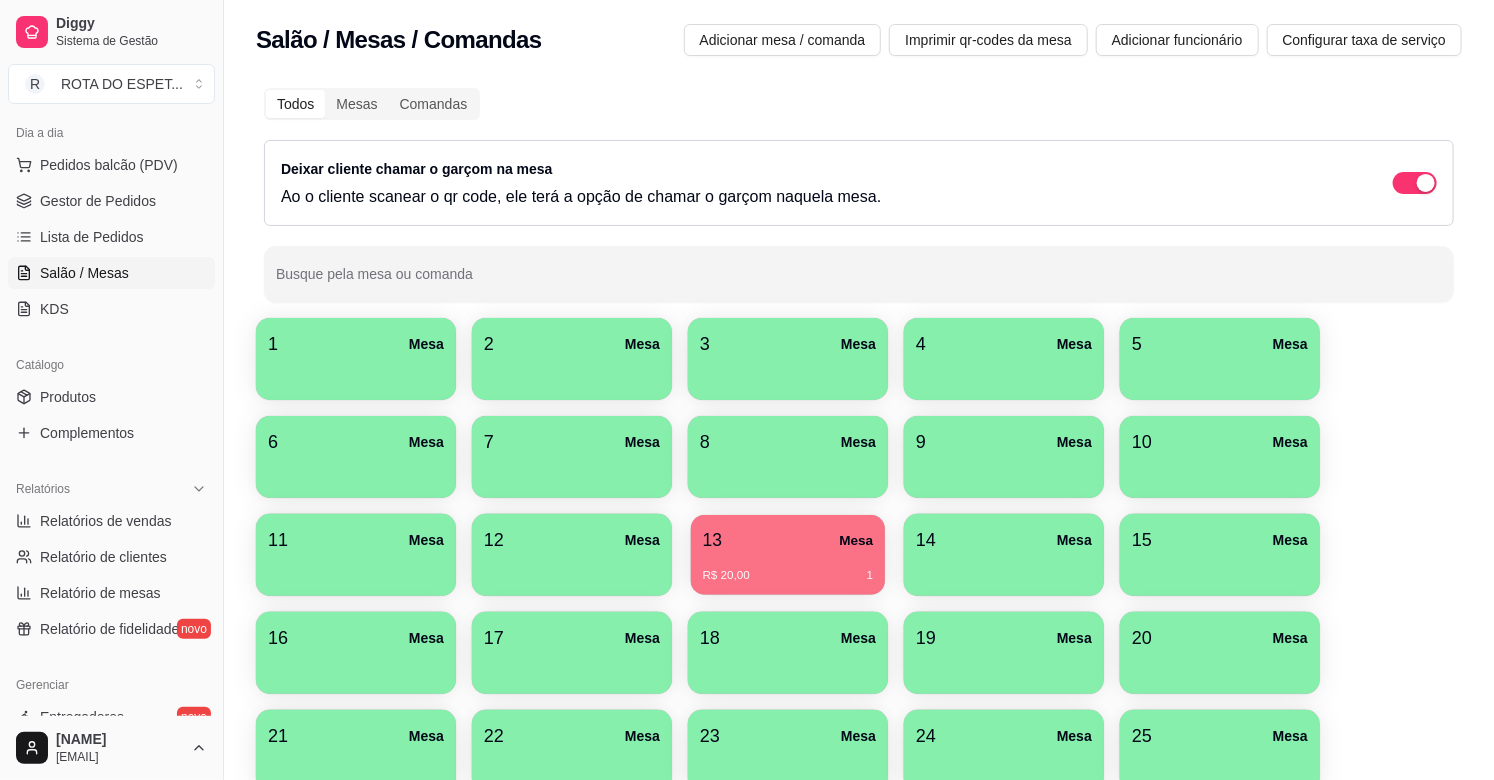 click on "R$ 20,00 1" at bounding box center (788, 568) 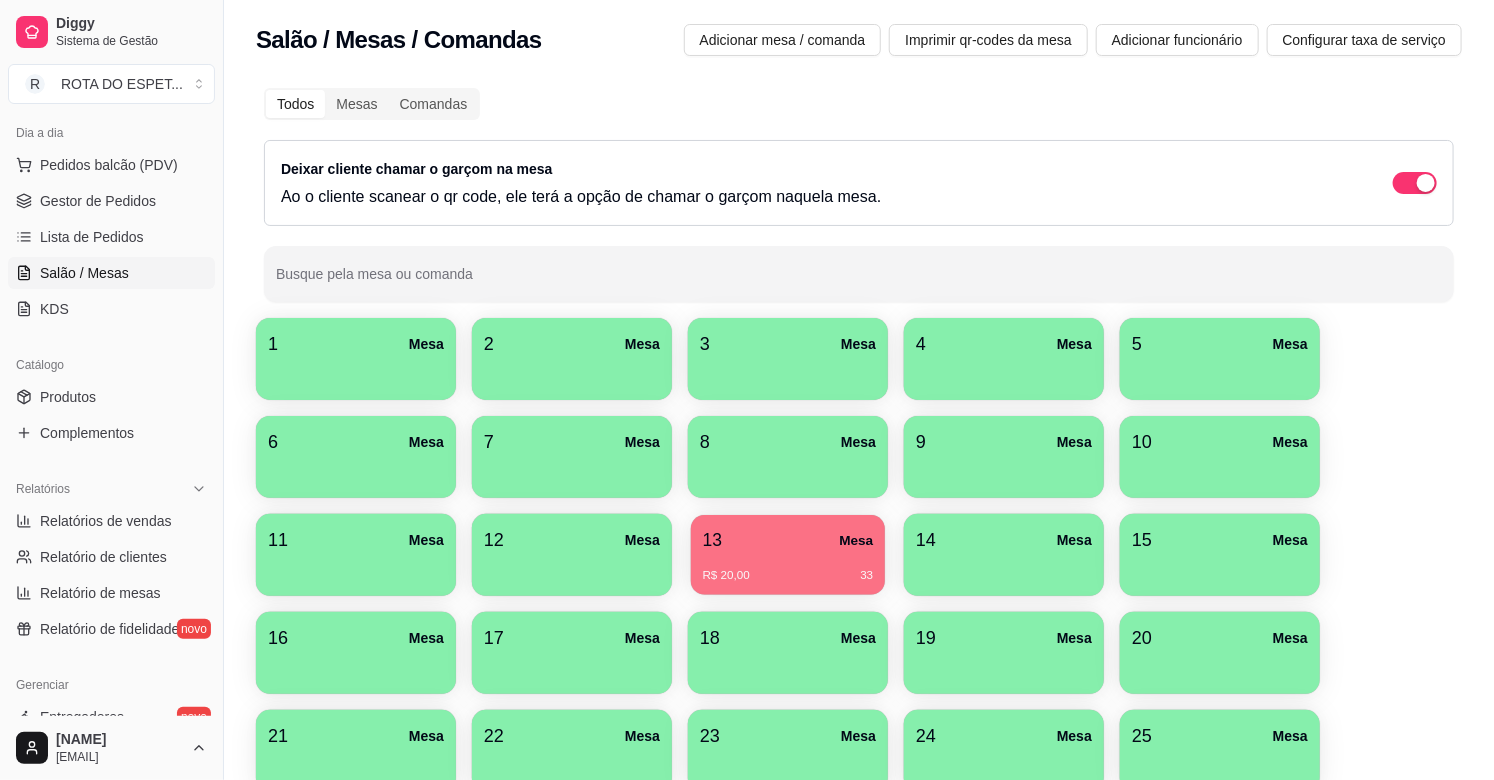 click on "R$ 20,00 33" at bounding box center (788, 568) 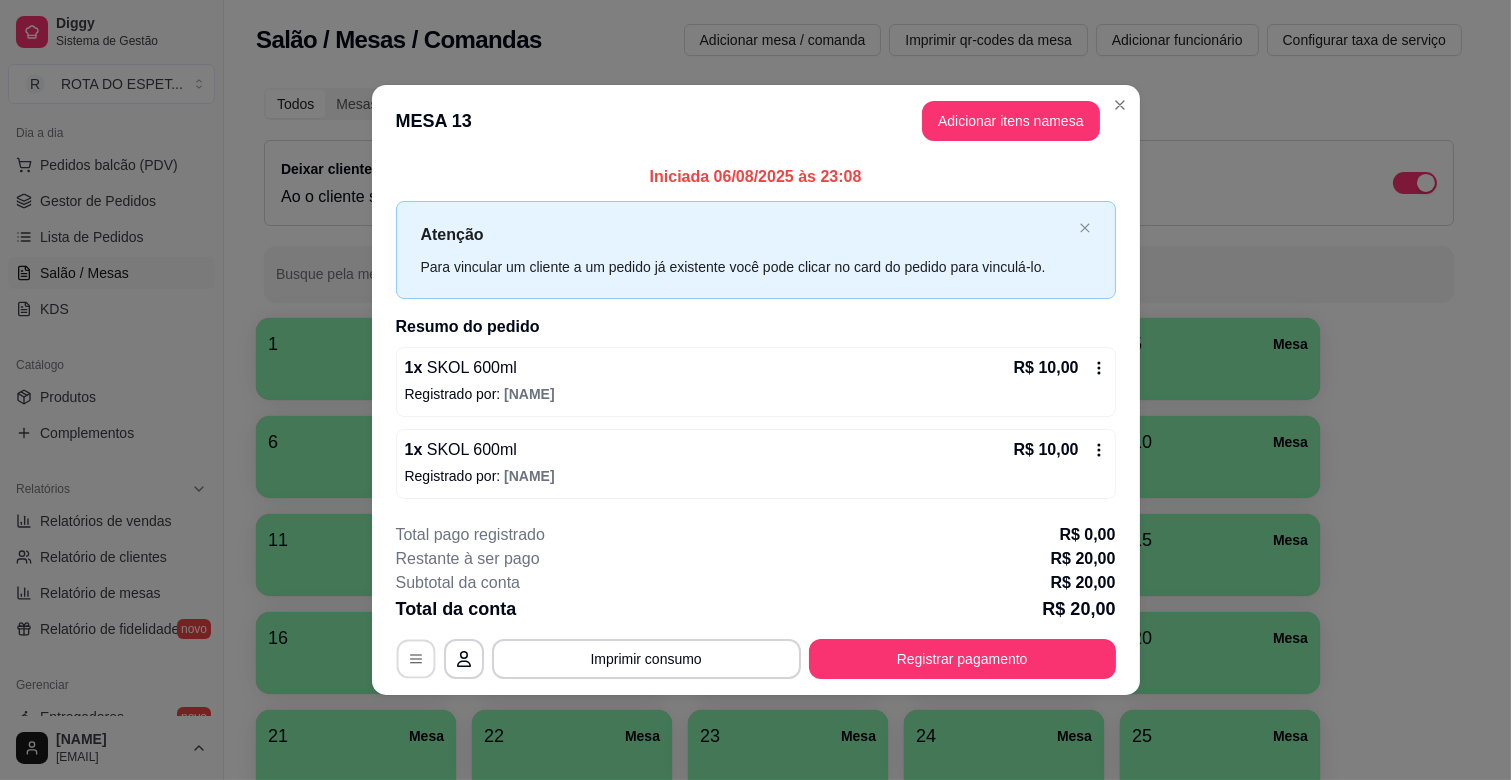 click 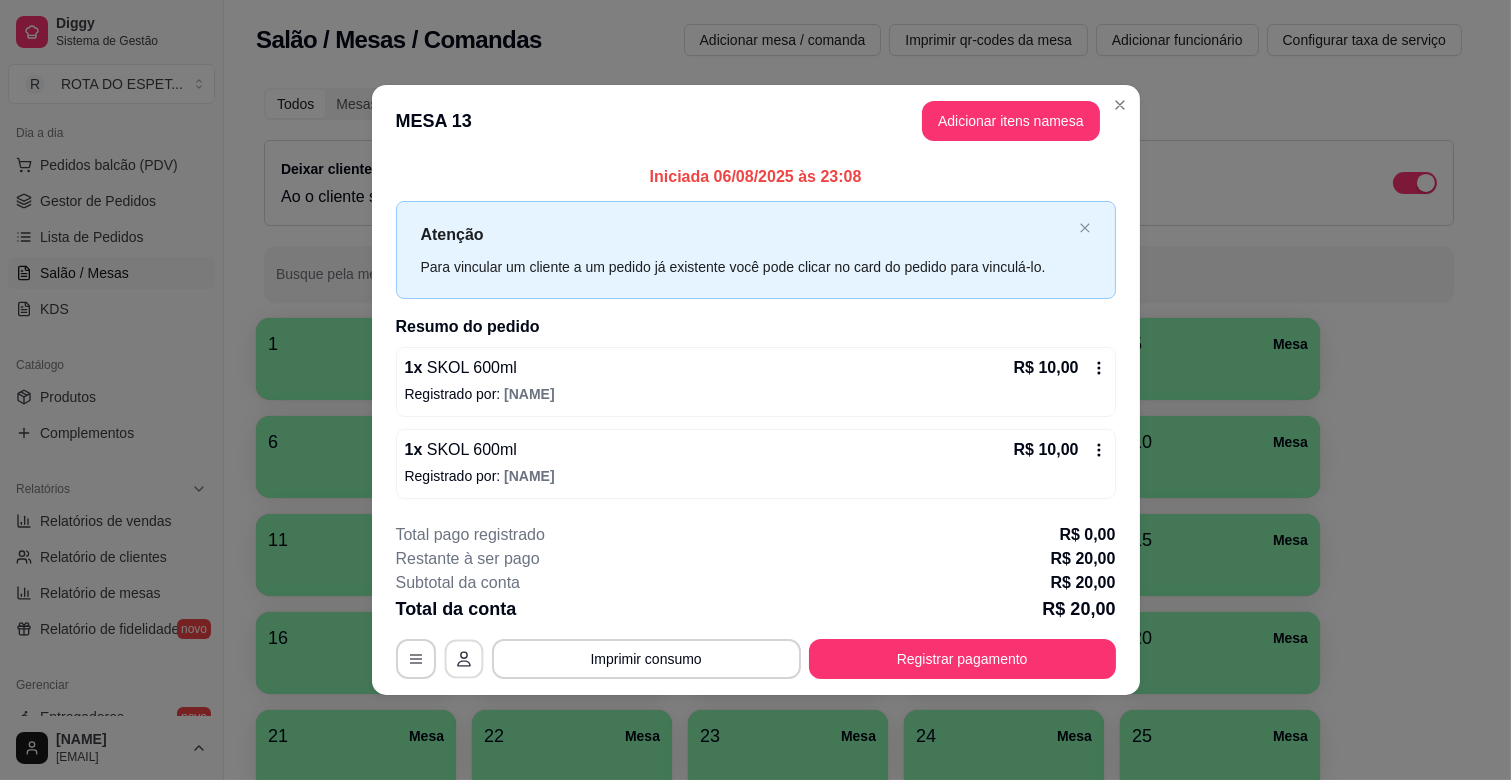 click 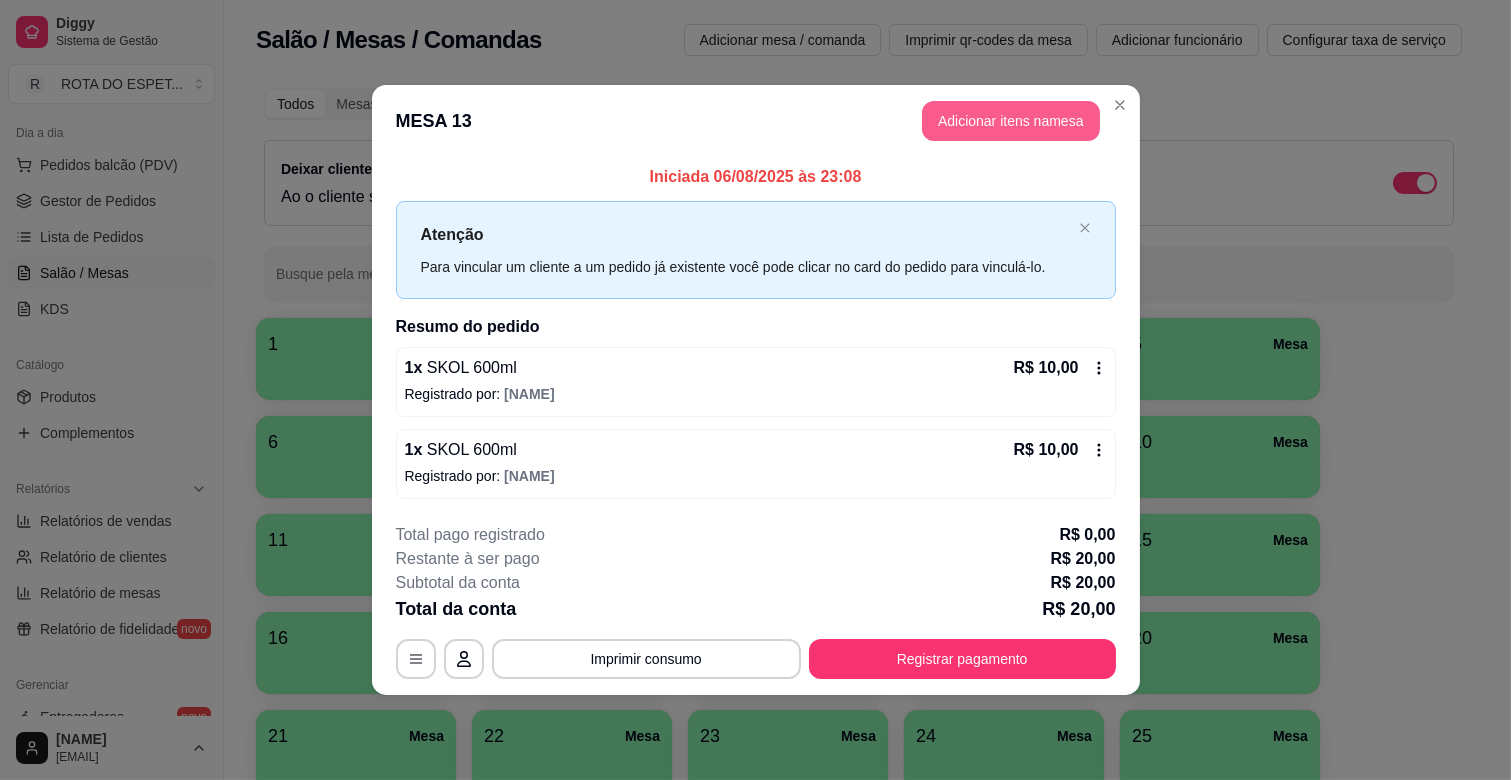click on "Adicionar itens na  mesa" at bounding box center [1011, 121] 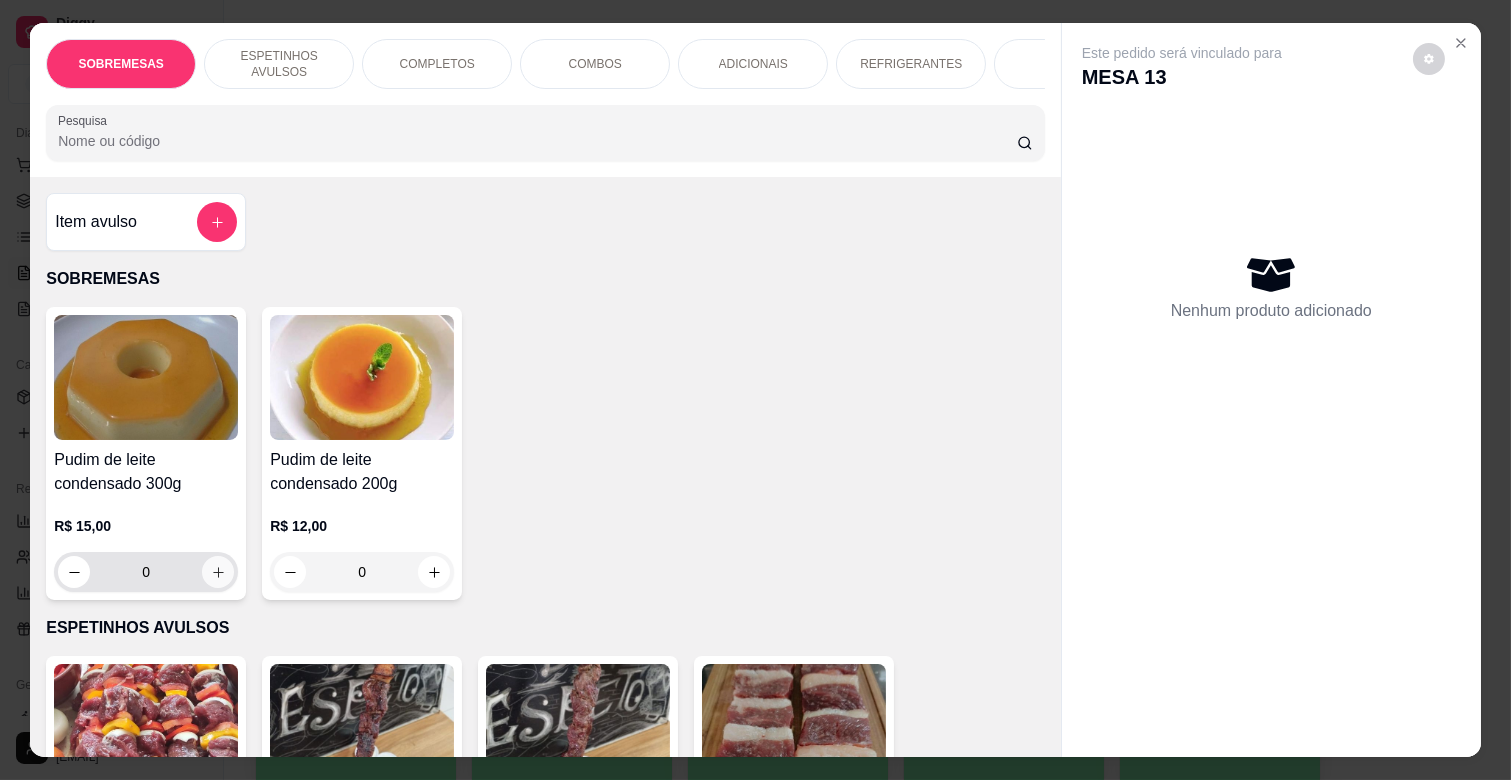 click at bounding box center (218, 572) 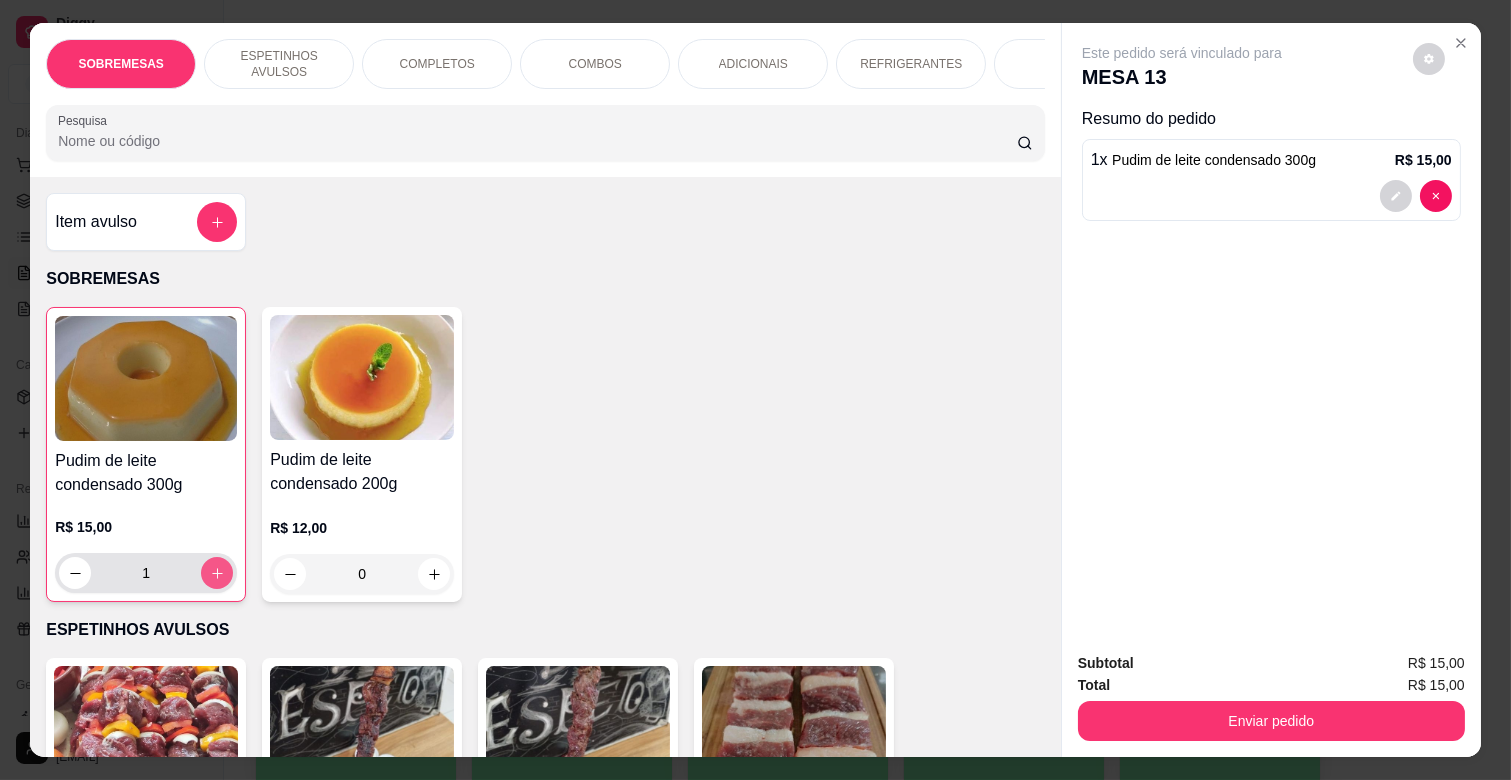 click at bounding box center (217, 573) 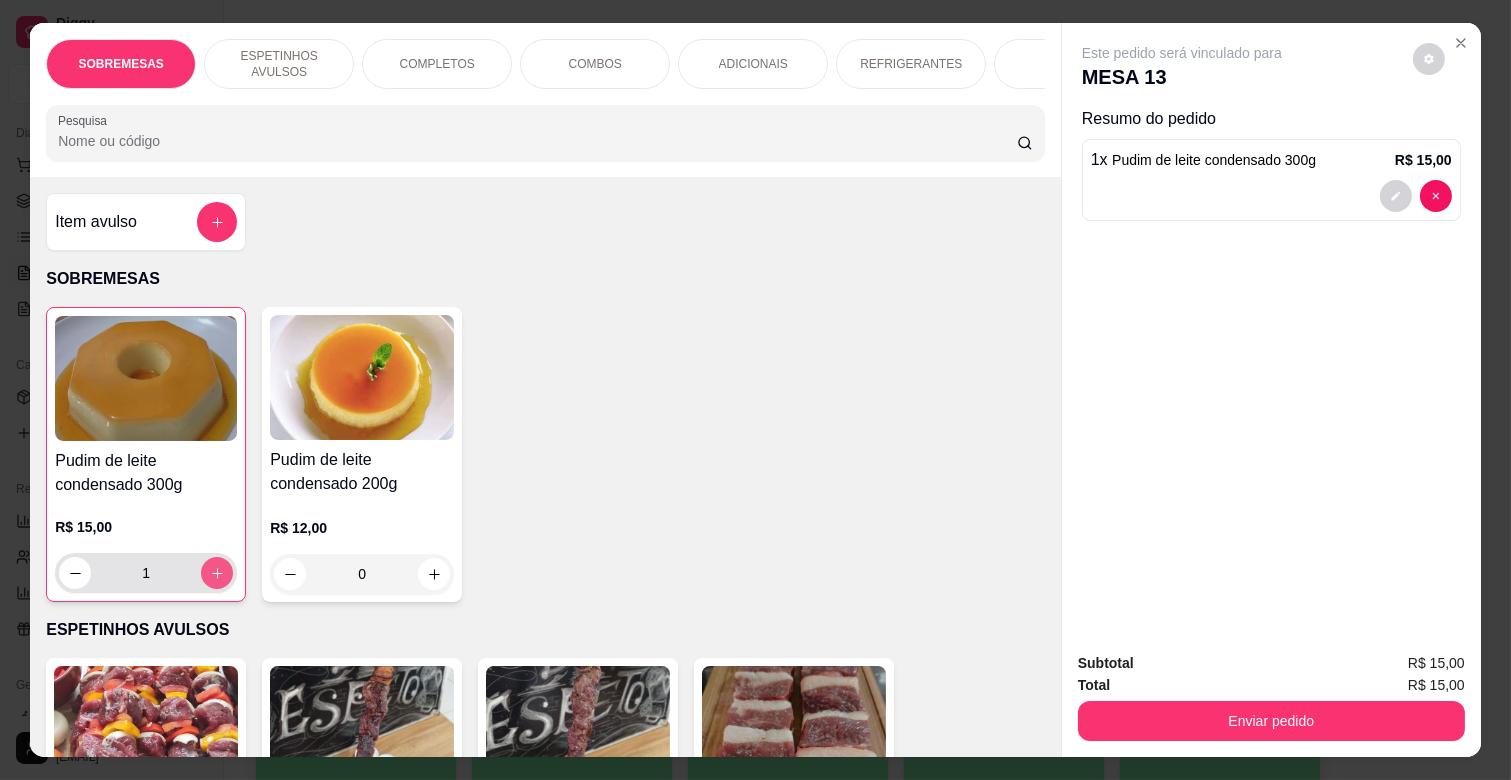 type on "2" 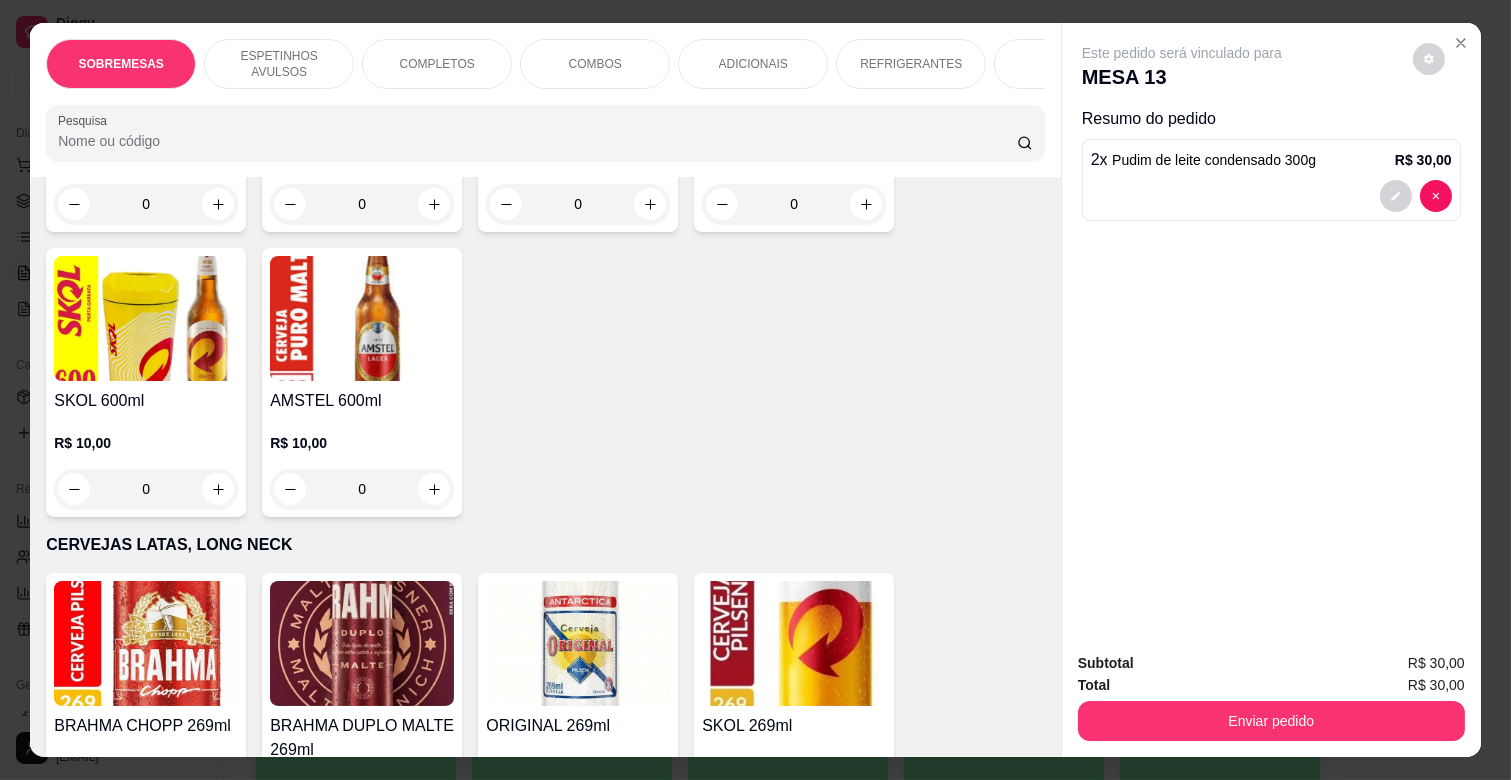 scroll, scrollTop: 6666, scrollLeft: 0, axis: vertical 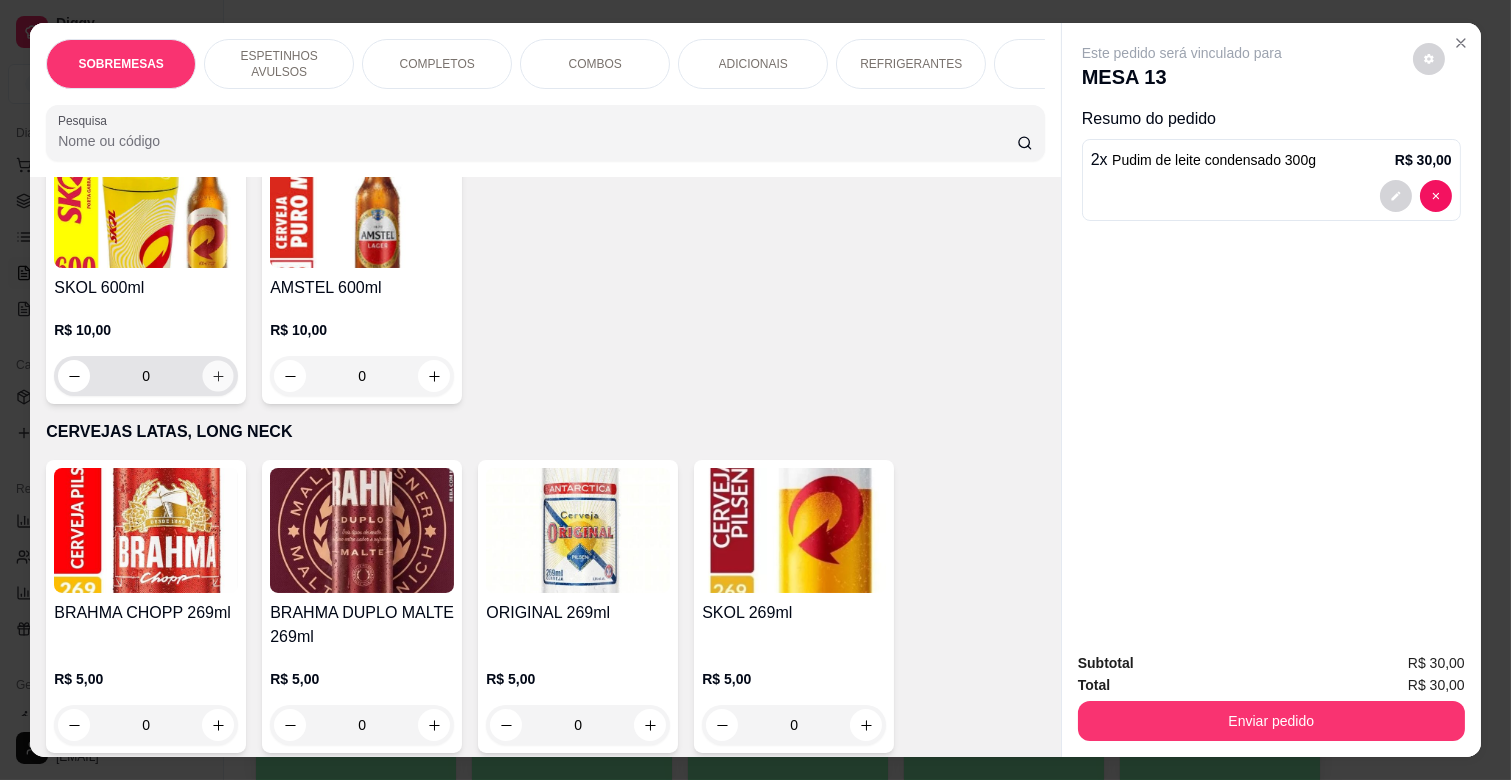 click at bounding box center [218, 376] 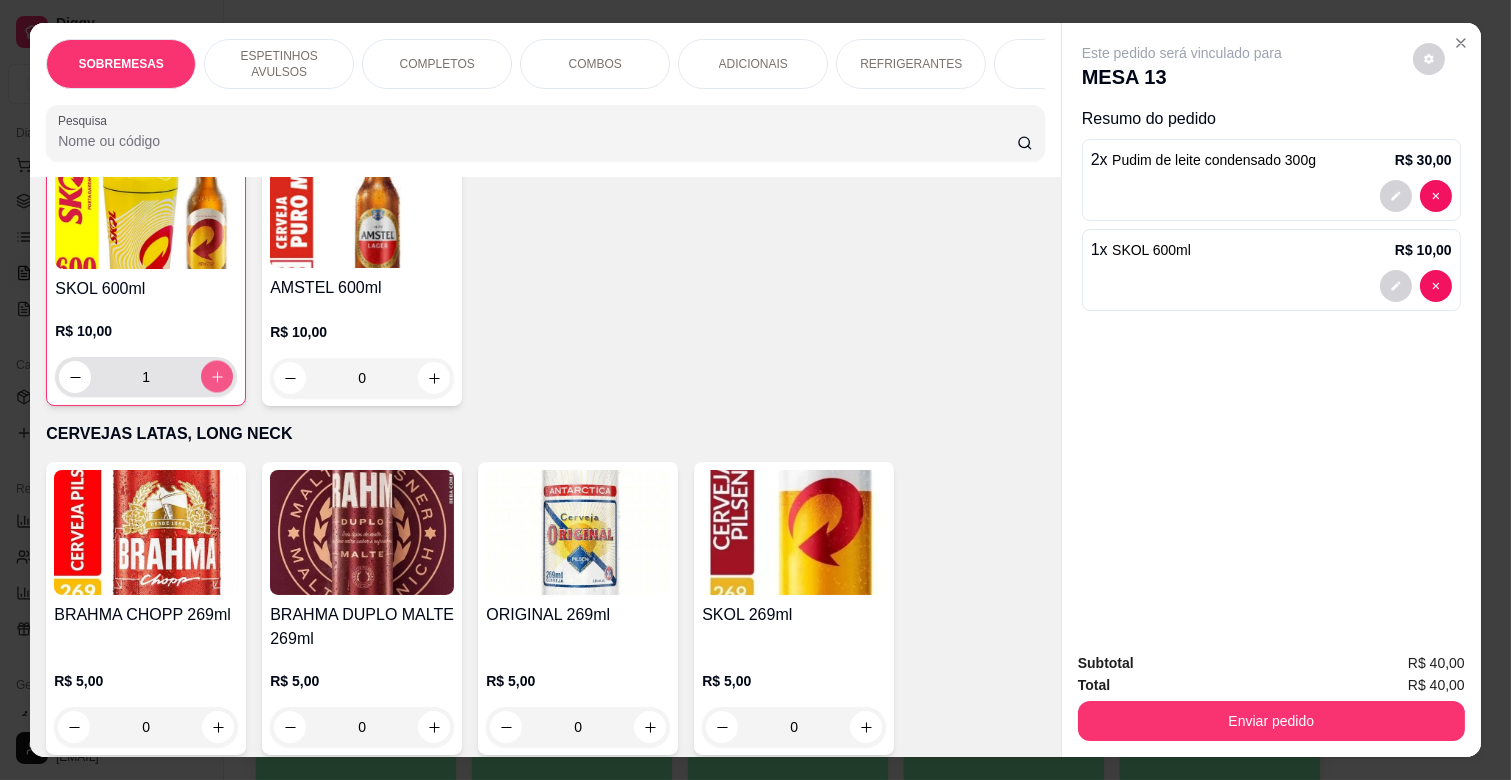 scroll, scrollTop: 6667, scrollLeft: 0, axis: vertical 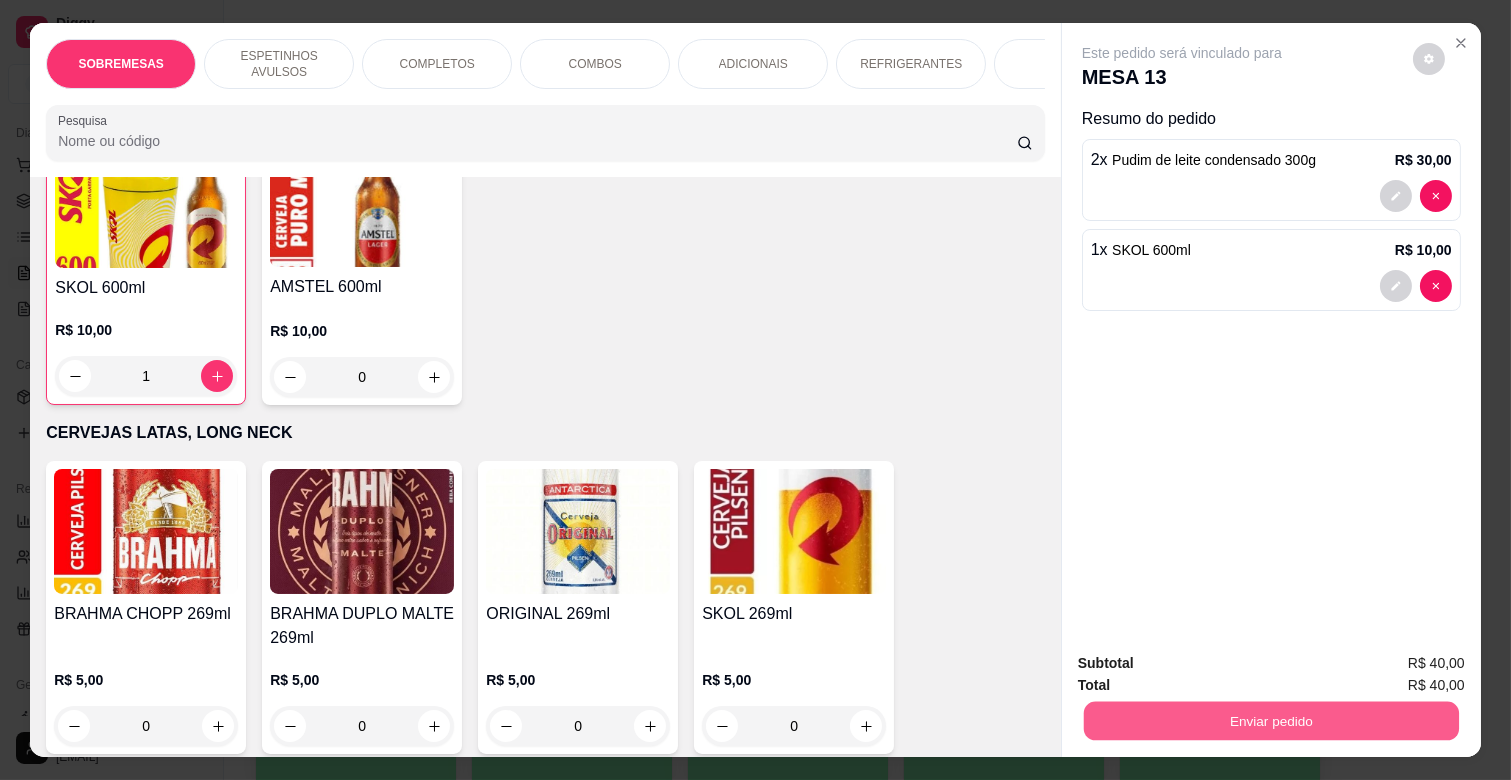 click on "Enviar pedido" at bounding box center [1271, 720] 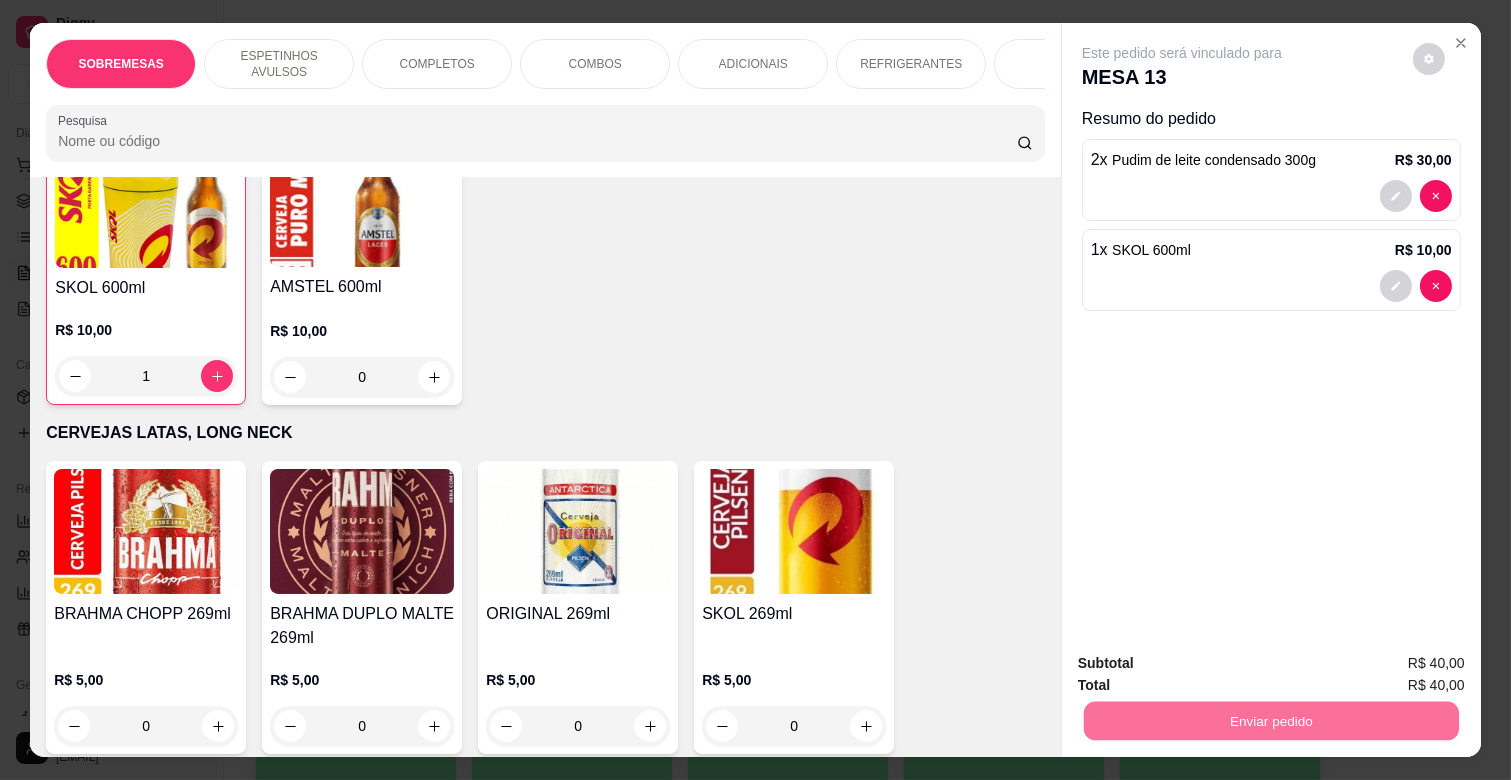 click on "Não registrar e enviar pedido" at bounding box center (1205, 662) 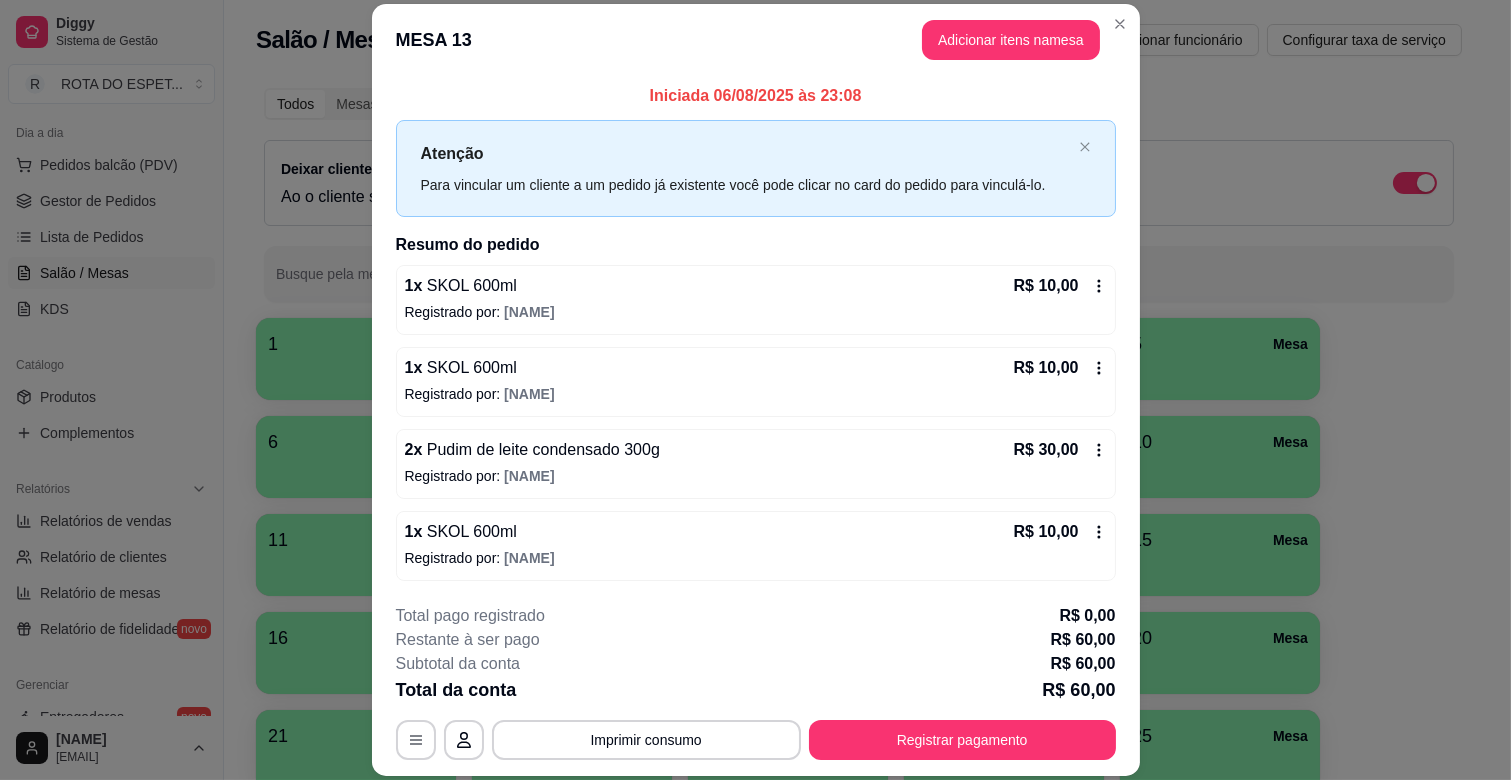scroll, scrollTop: 2, scrollLeft: 0, axis: vertical 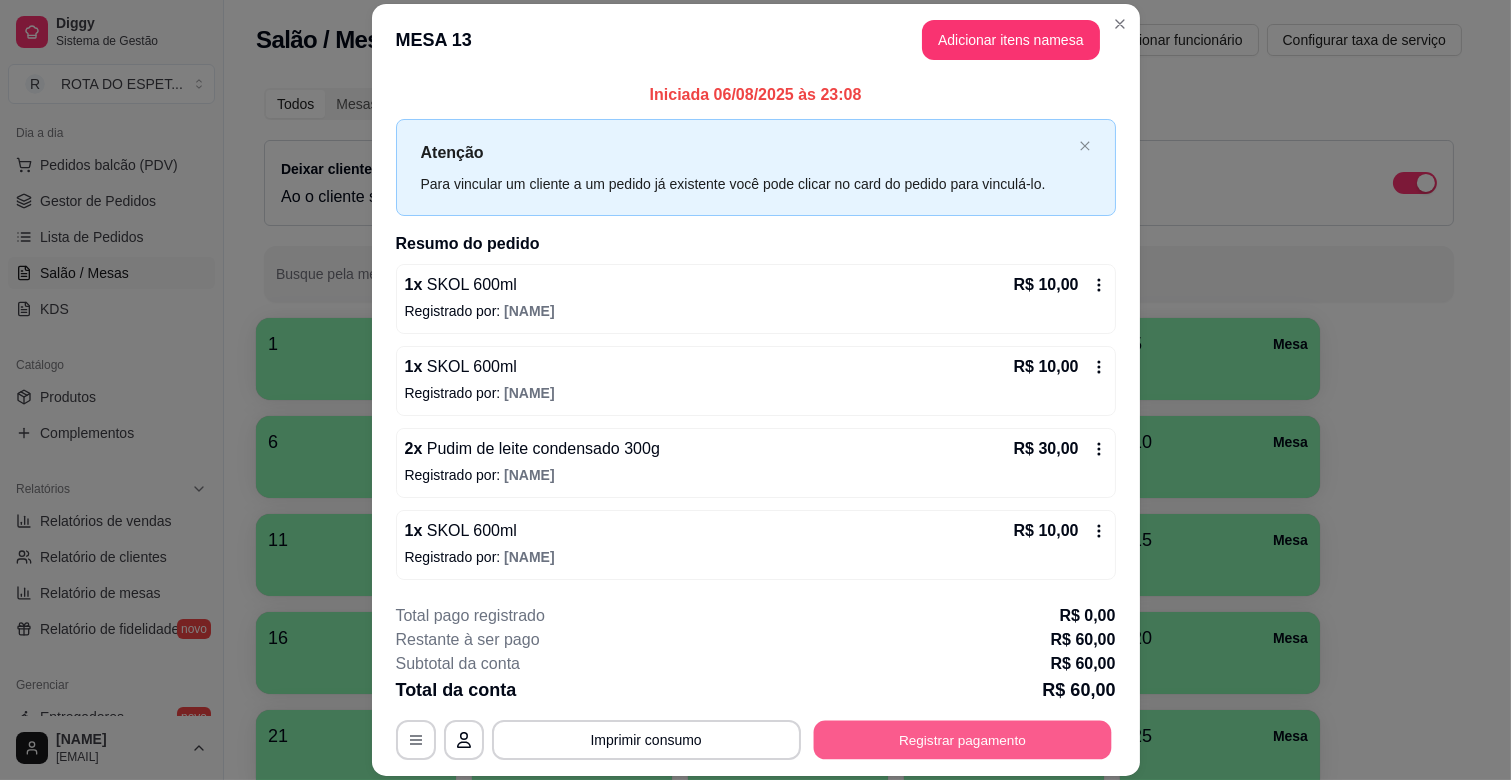 click on "Registrar pagamento" at bounding box center [962, 740] 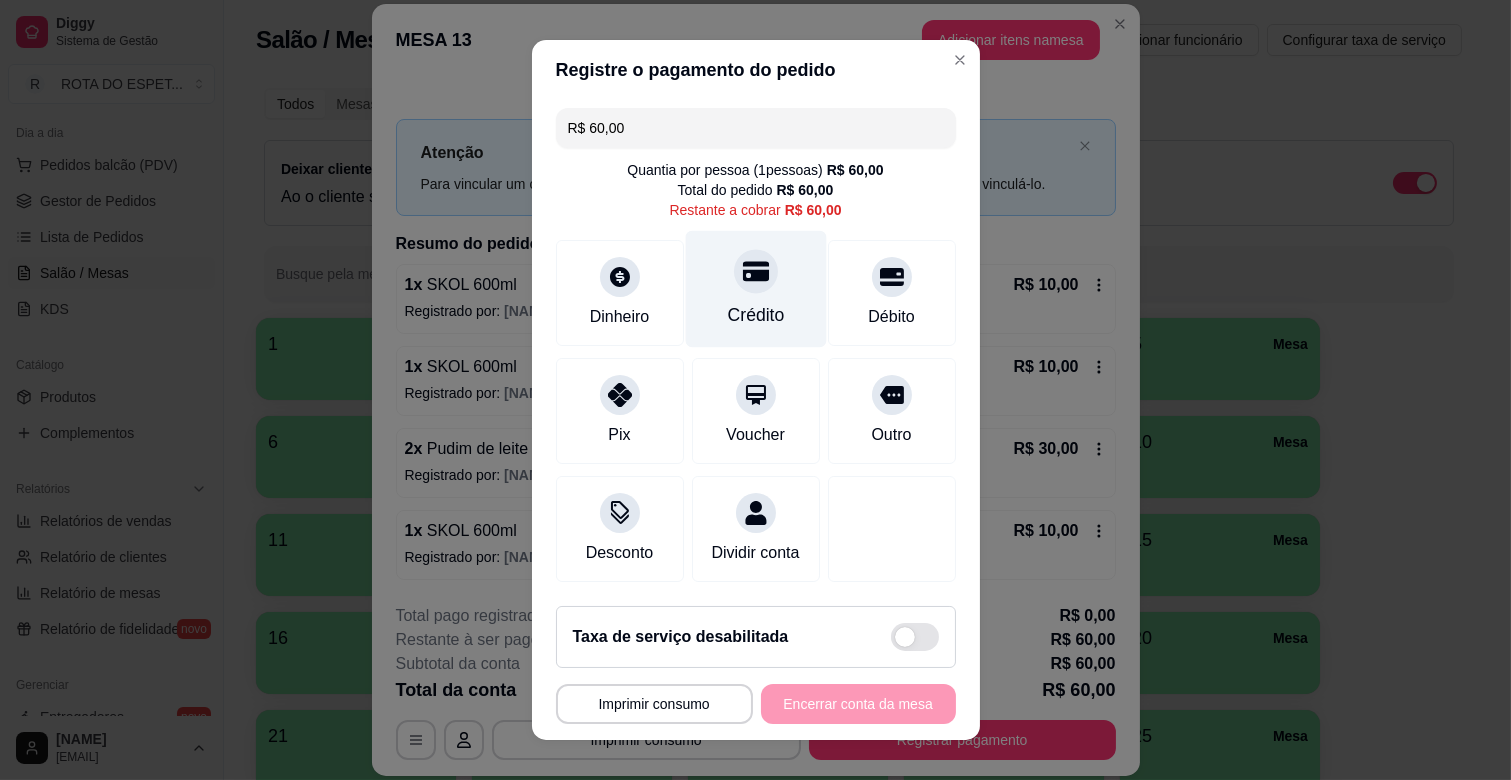 click on "Crédito" at bounding box center (755, 315) 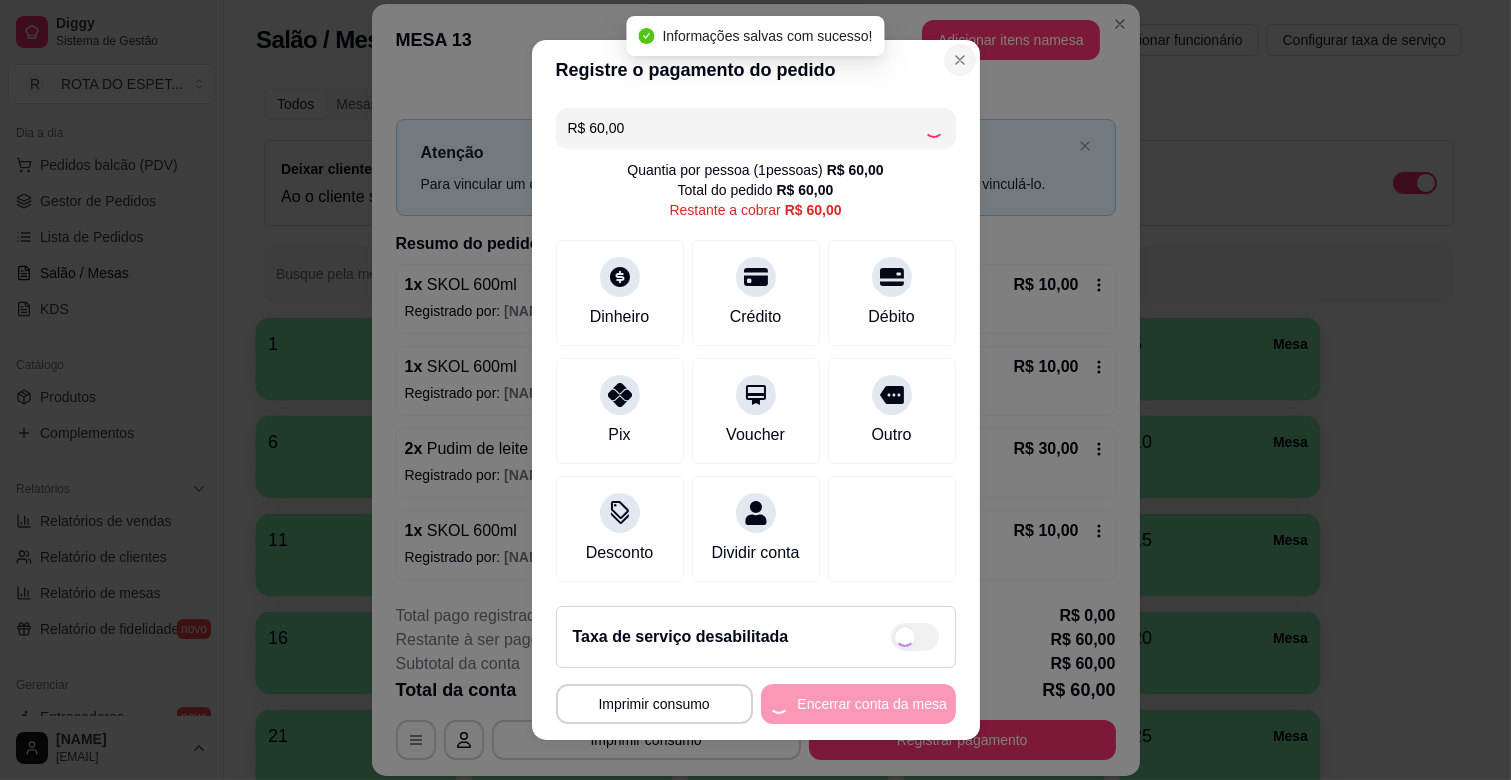 type on "R$ 0,00" 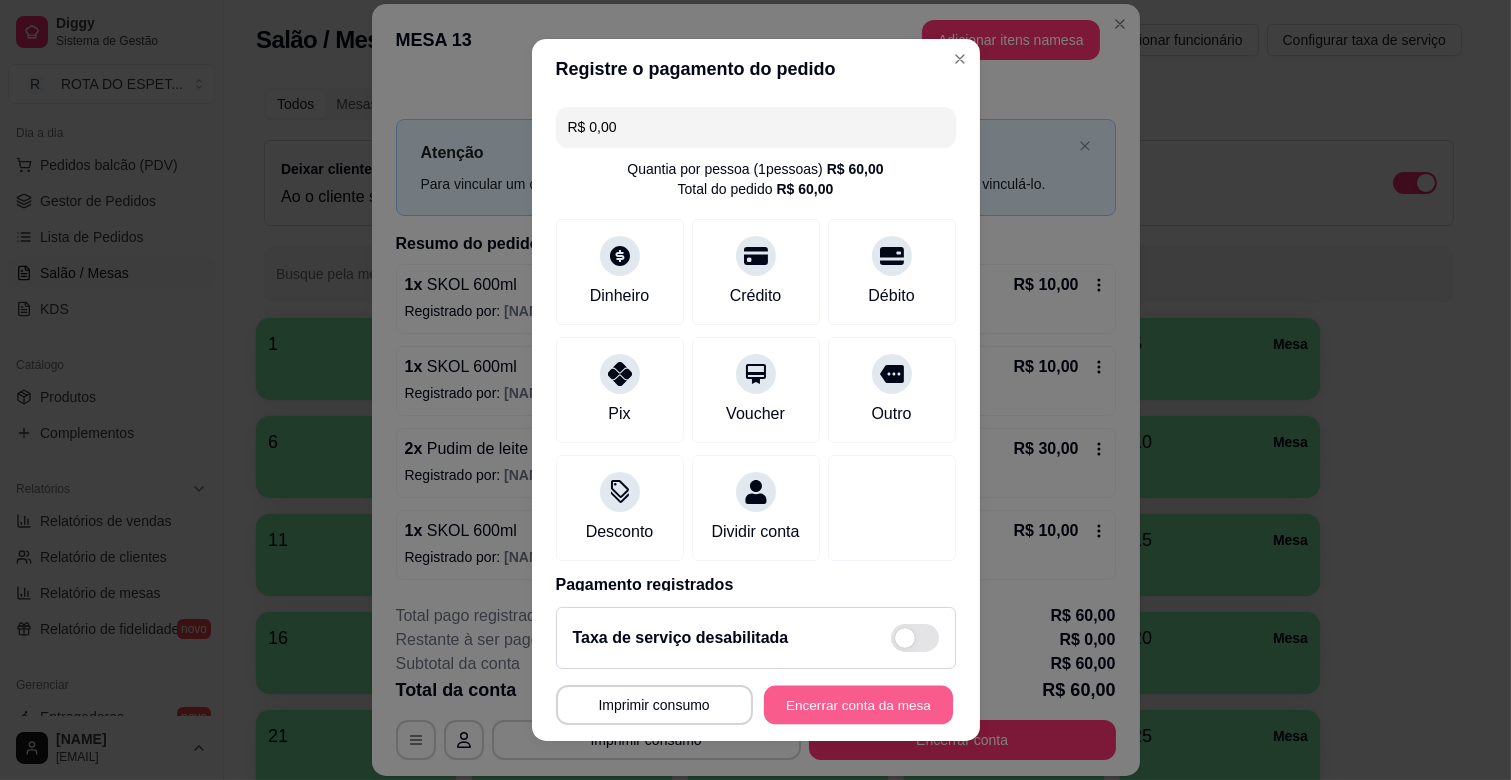 click on "Encerrar conta da mesa" at bounding box center [858, 705] 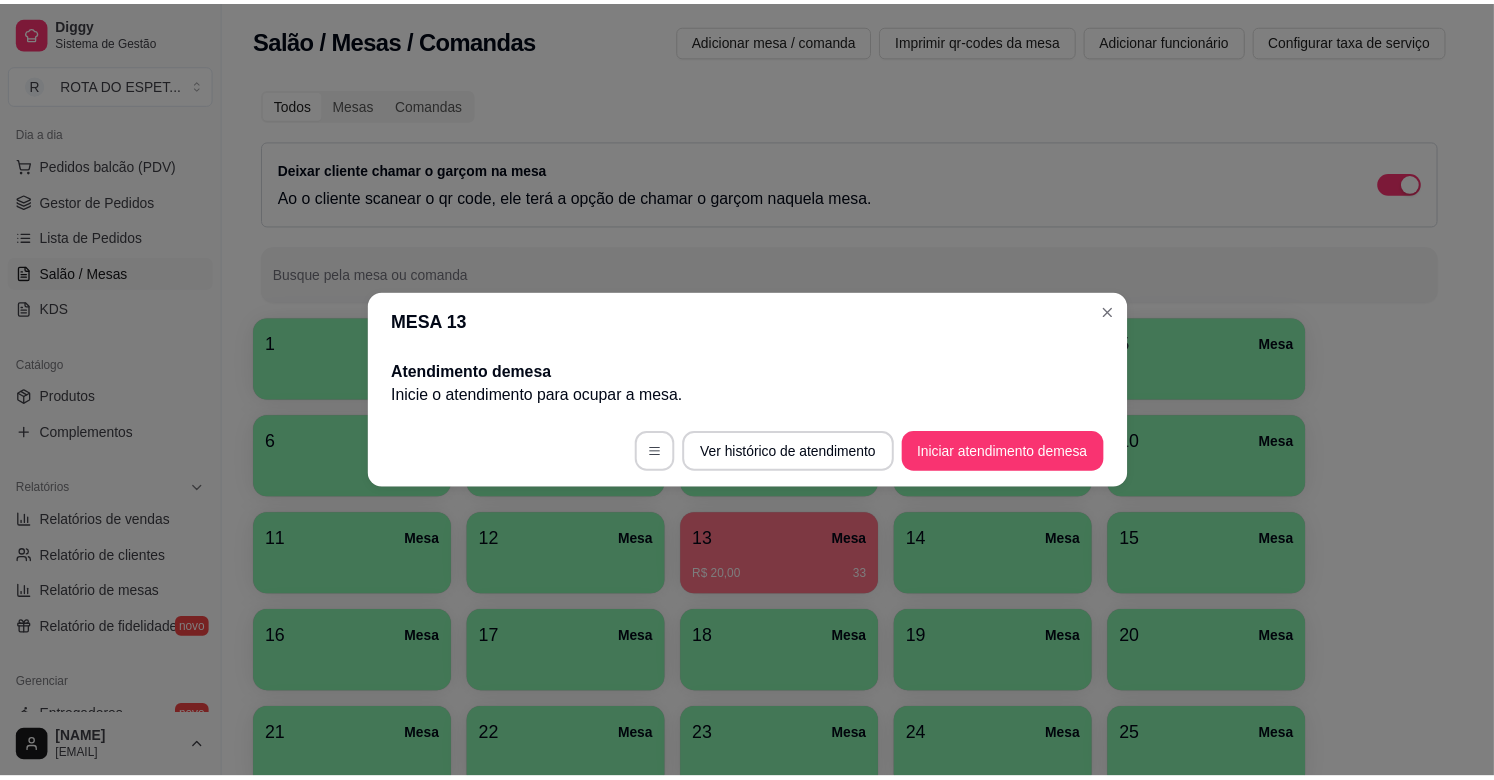 scroll, scrollTop: 0, scrollLeft: 0, axis: both 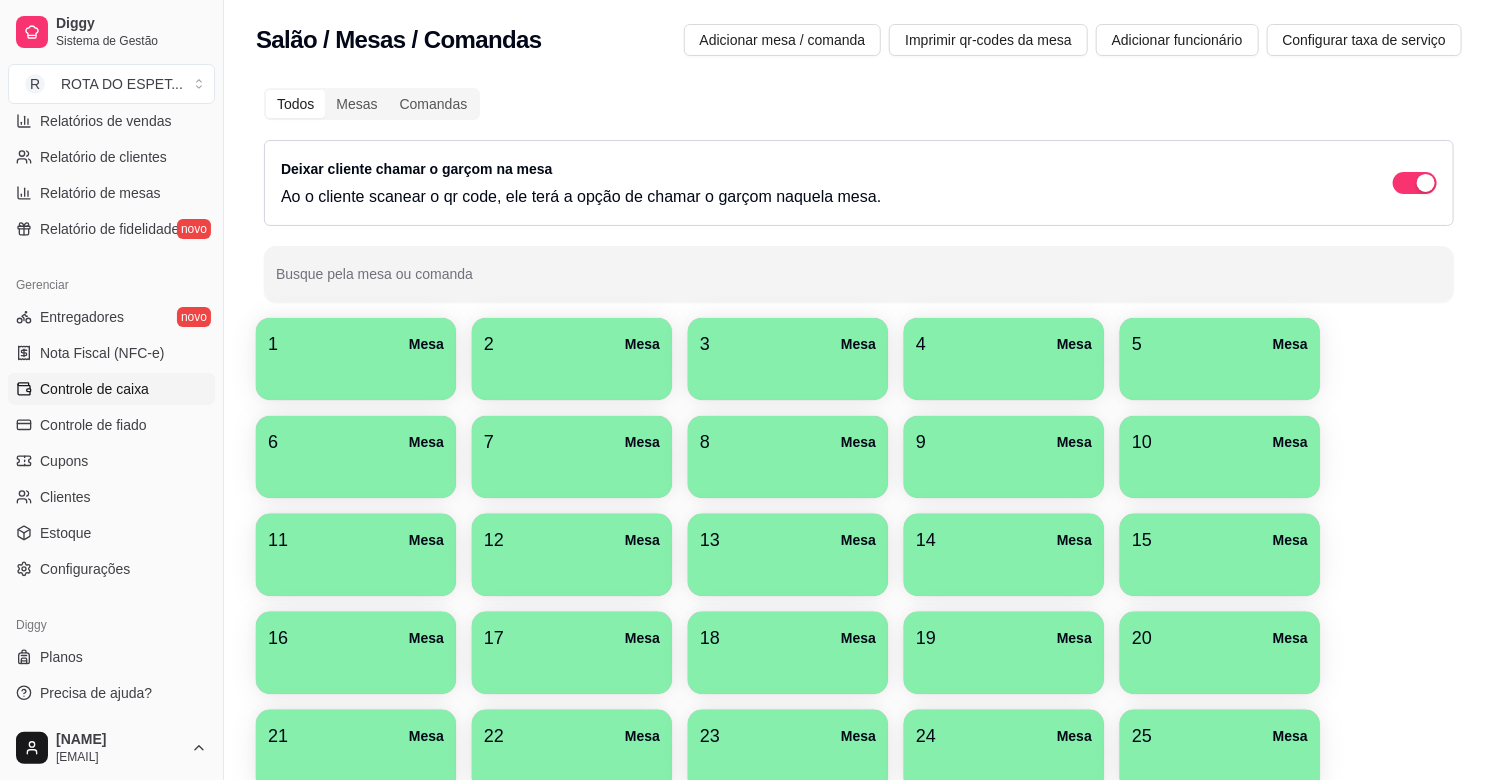 click on "Controle de caixa" at bounding box center (111, 389) 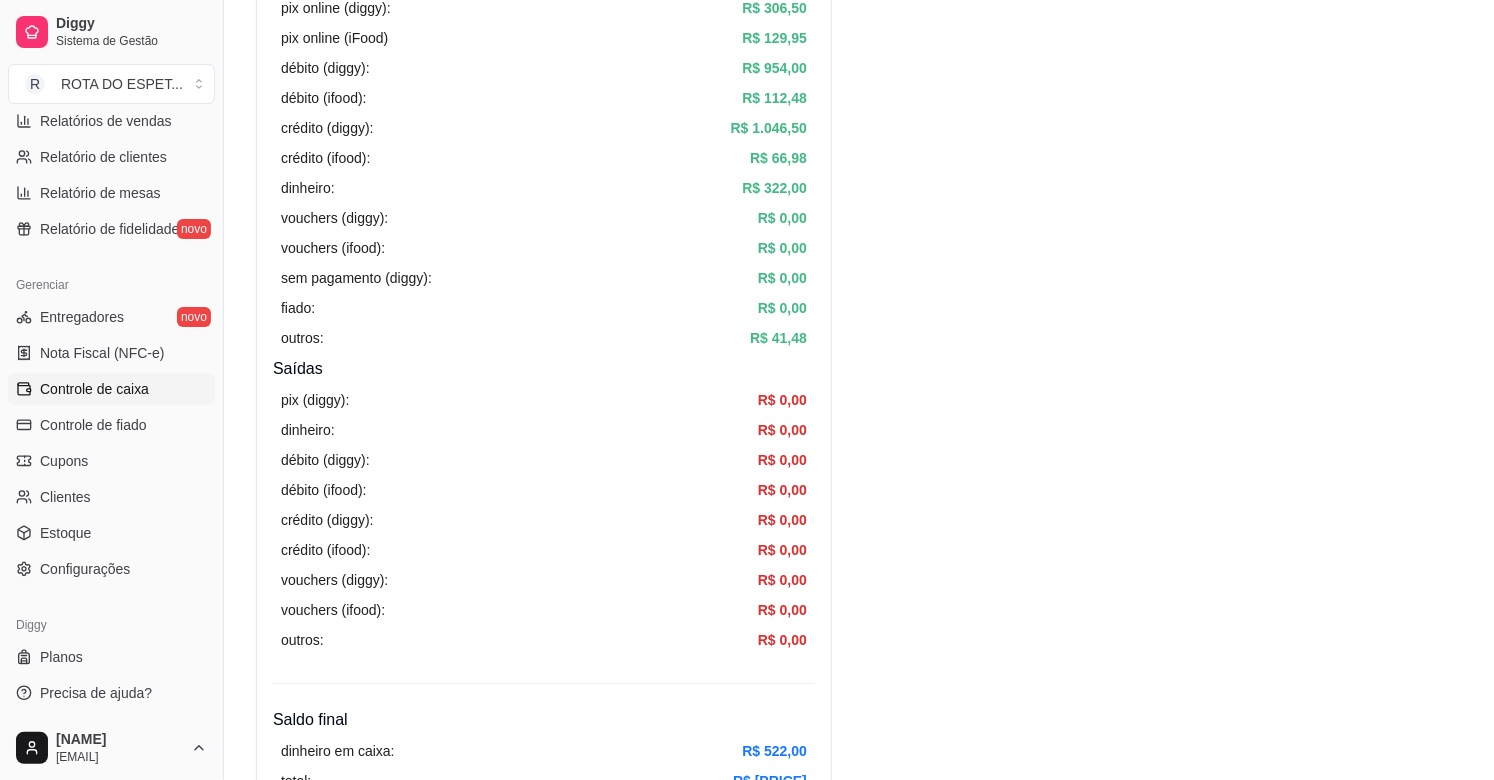 scroll, scrollTop: 111, scrollLeft: 0, axis: vertical 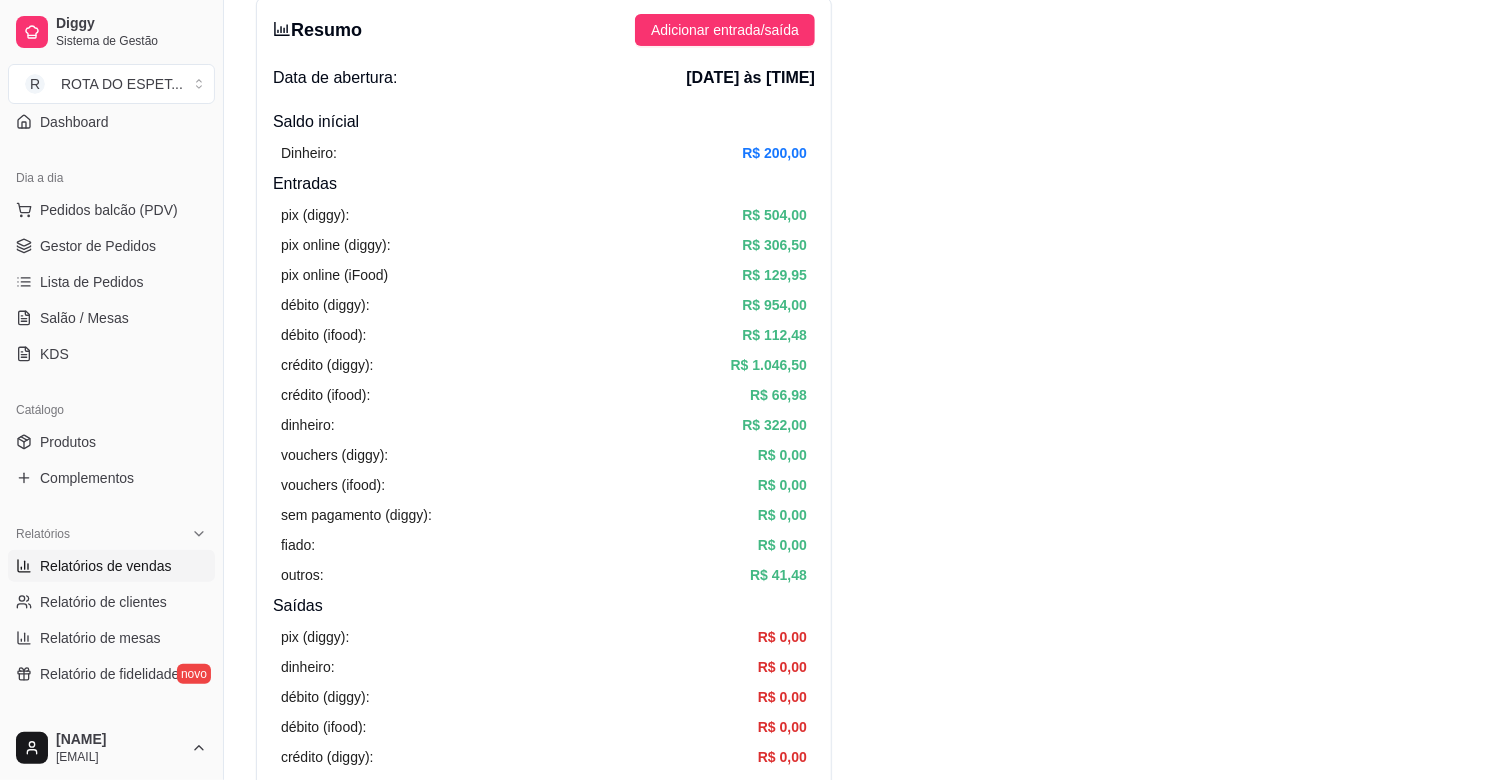 click on "Relatórios de vendas" at bounding box center [111, 566] 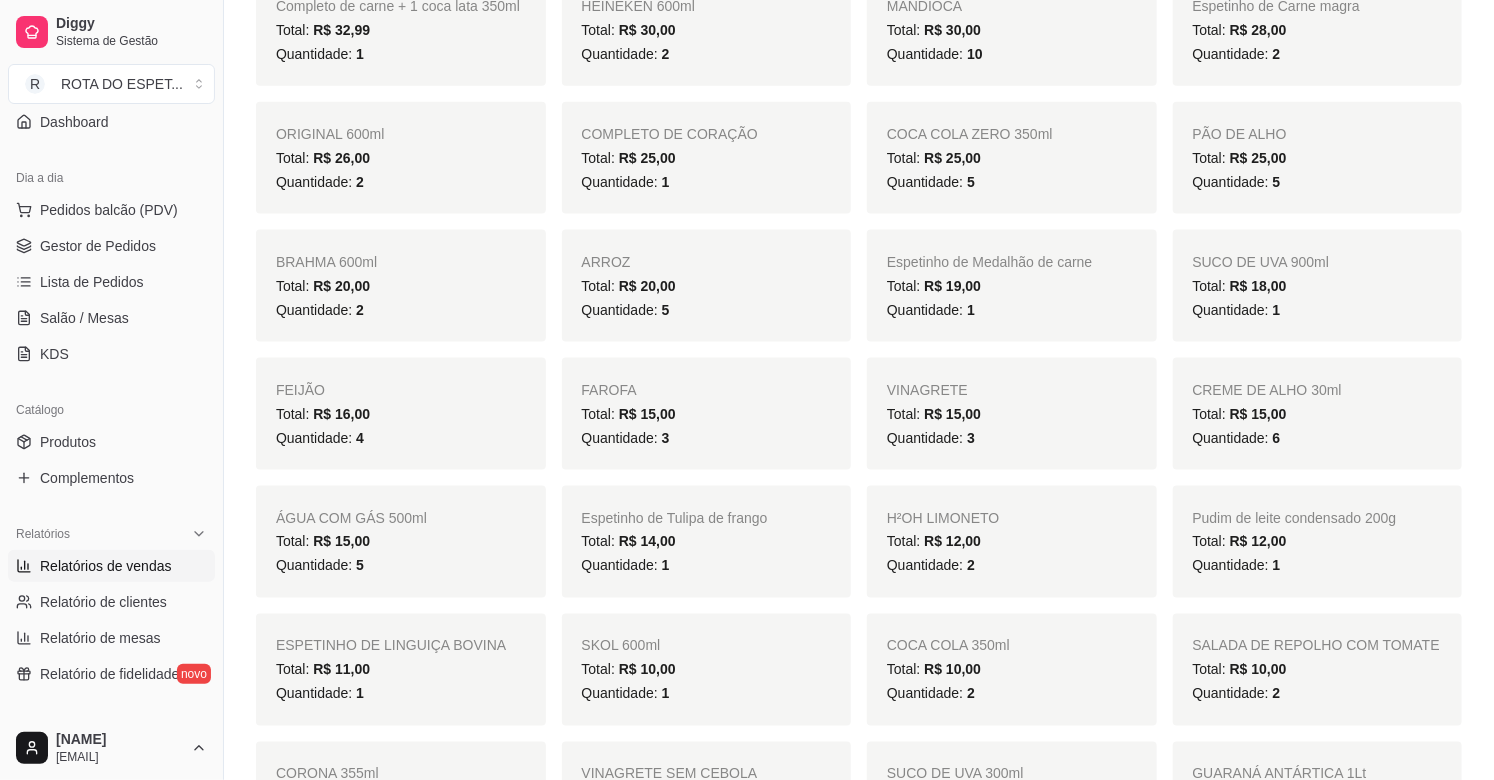 scroll, scrollTop: 1222, scrollLeft: 0, axis: vertical 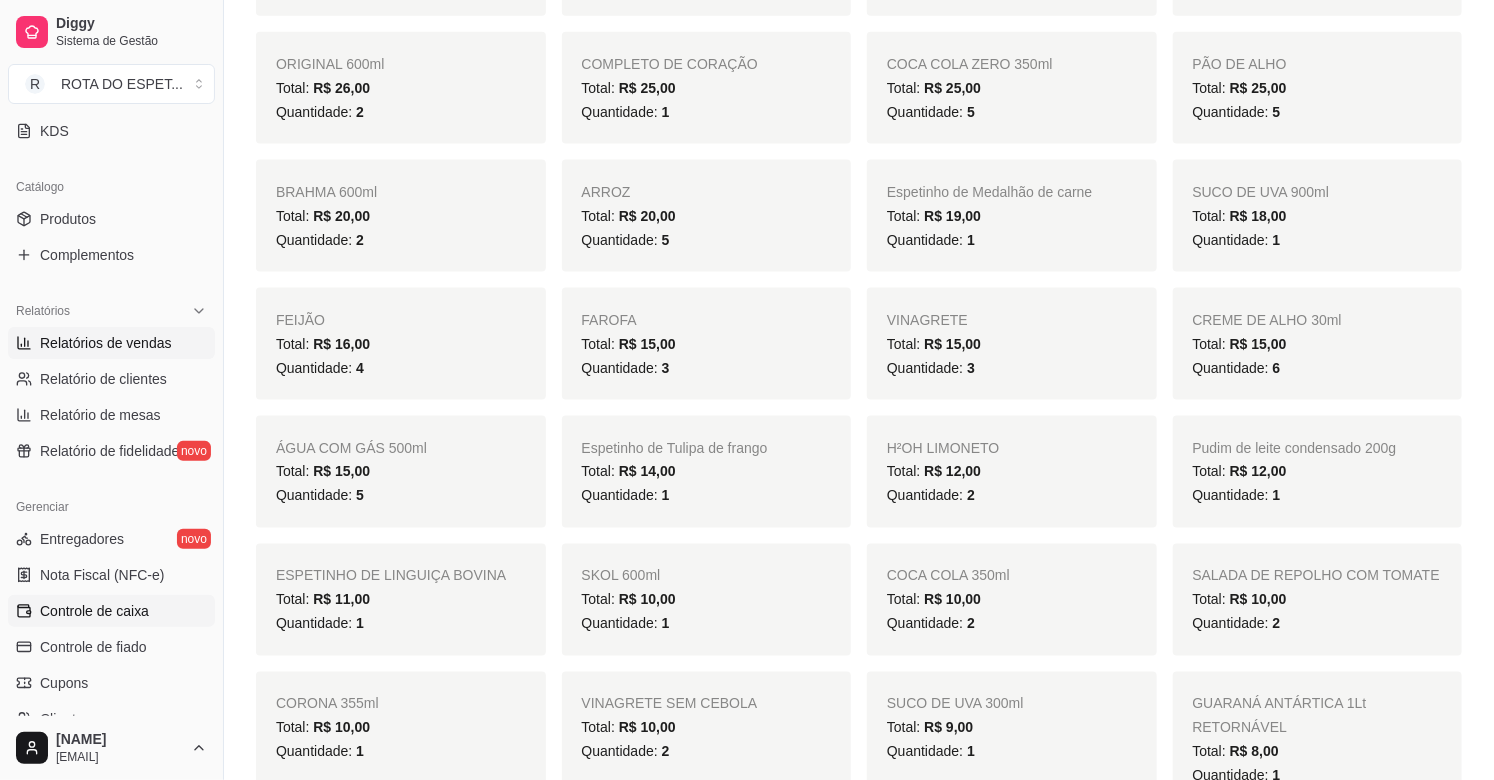 click on "Controle de caixa" at bounding box center (94, 611) 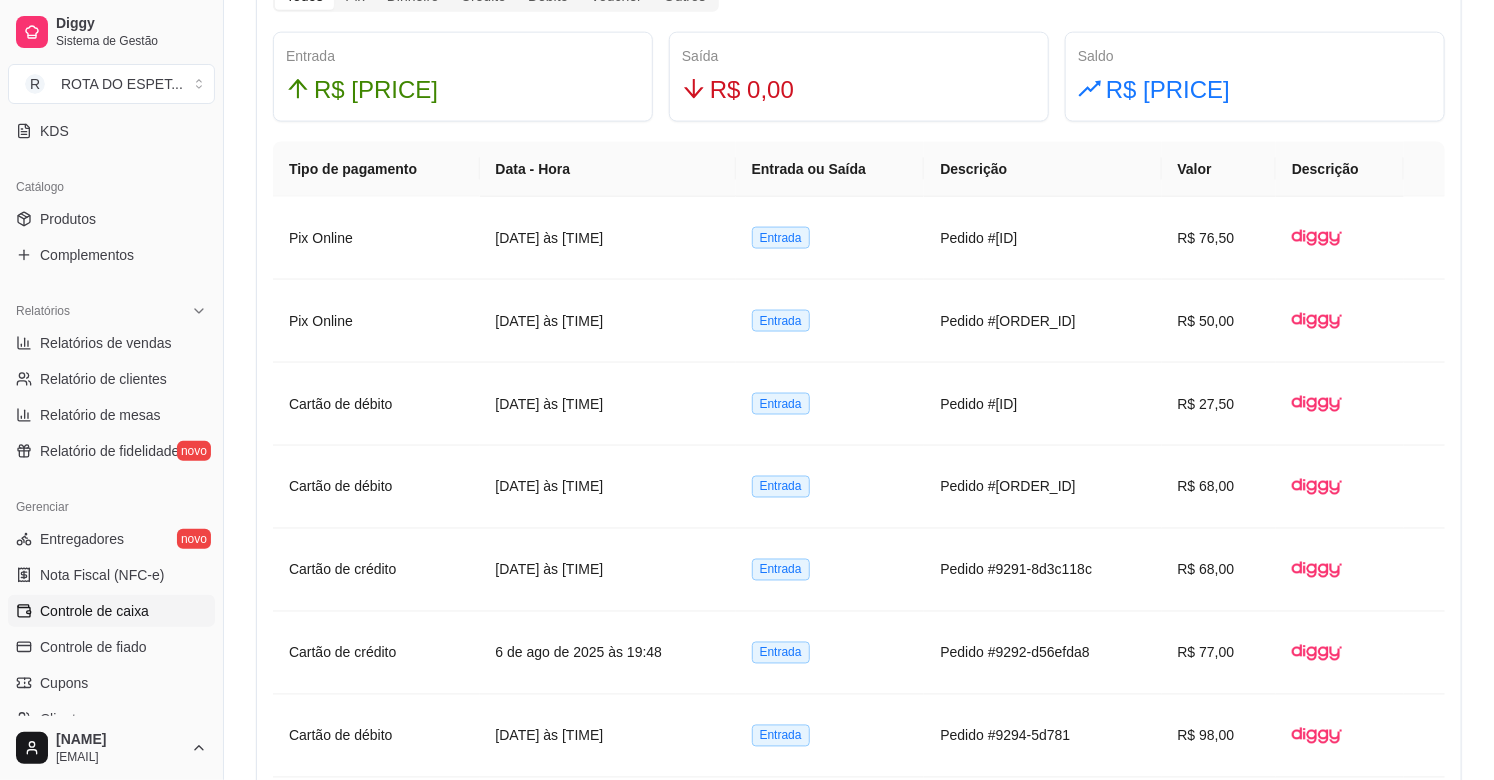 scroll, scrollTop: 0, scrollLeft: 0, axis: both 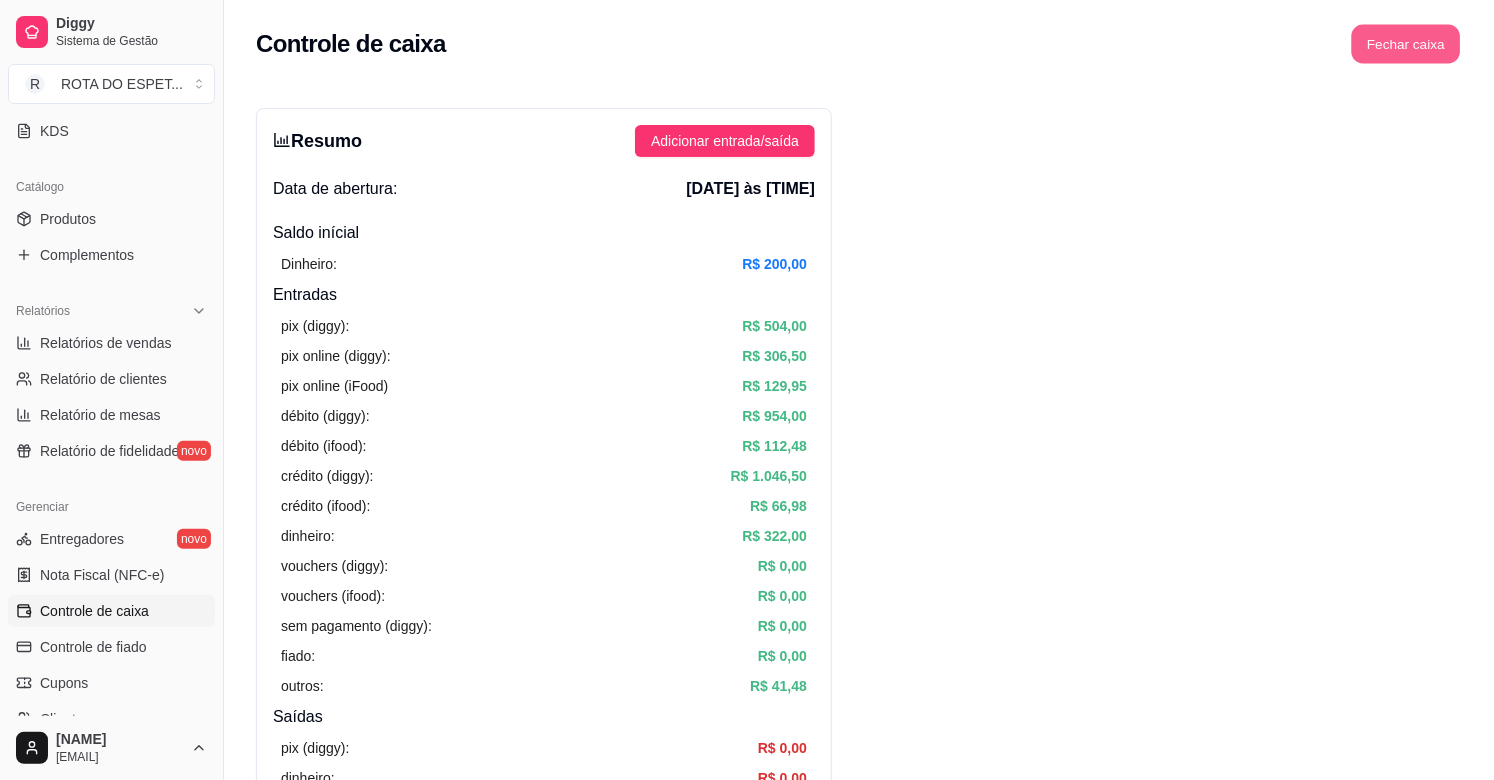 click on "Fechar caixa" at bounding box center [1406, 44] 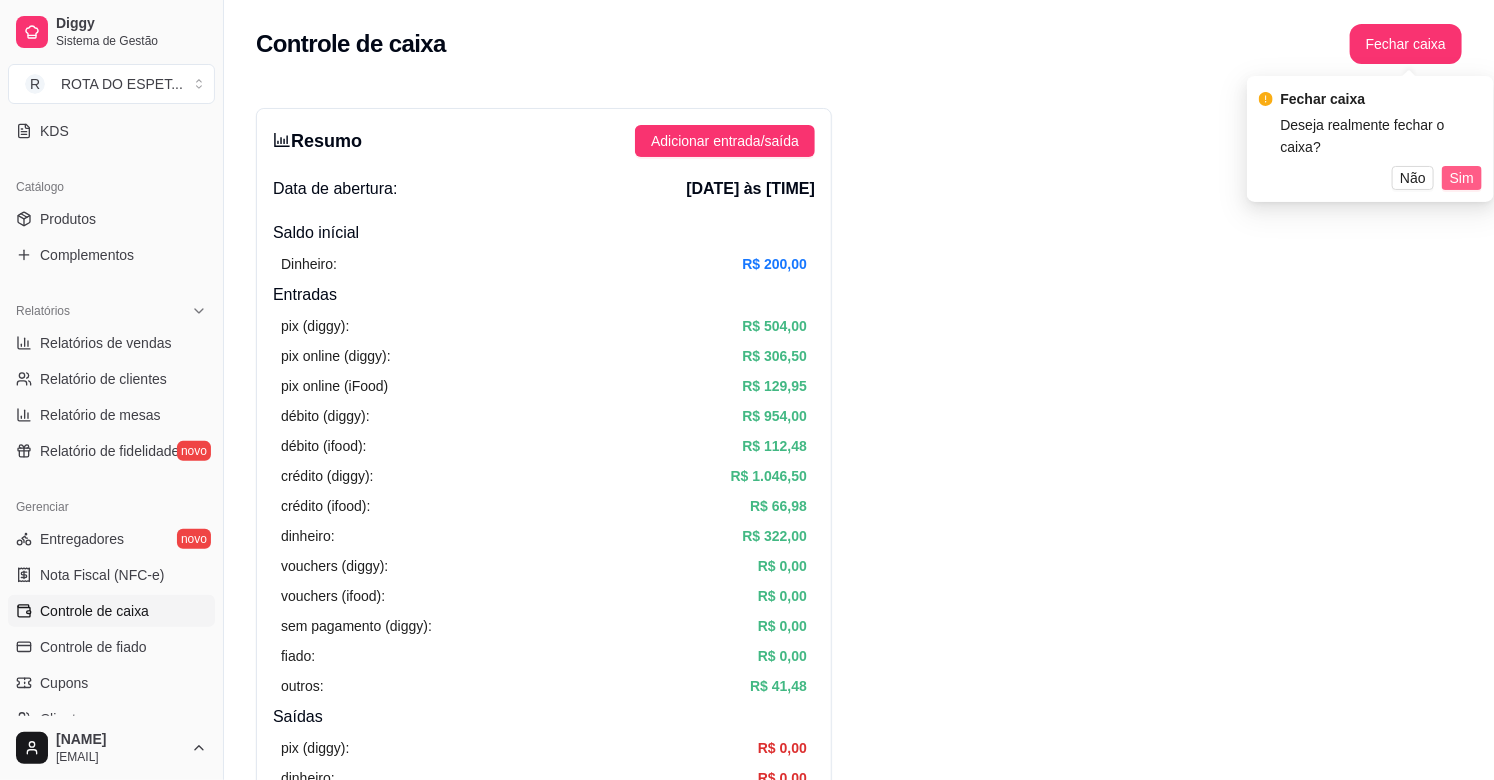 click on "Sim" at bounding box center (1462, 178) 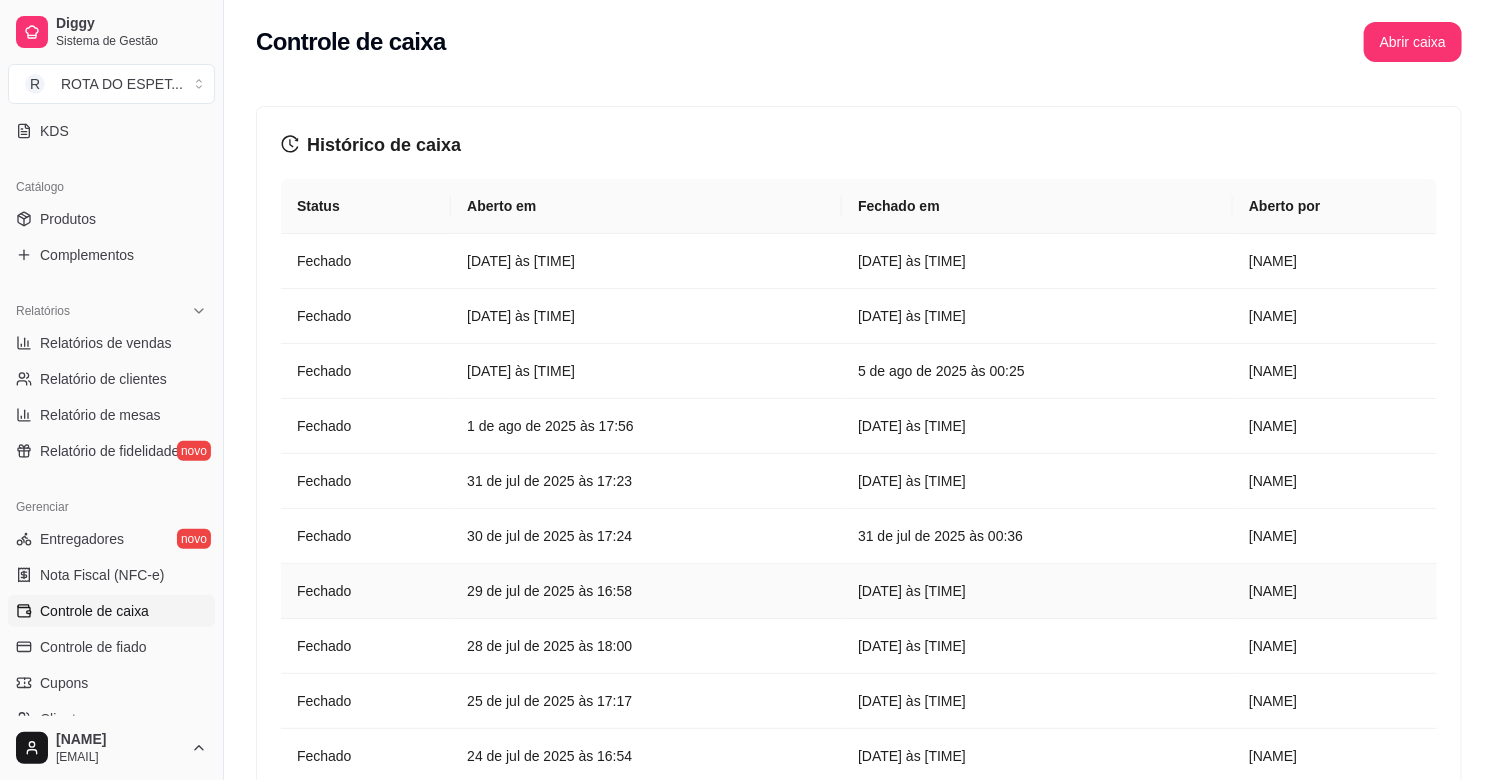 scroll, scrollTop: 0, scrollLeft: 0, axis: both 